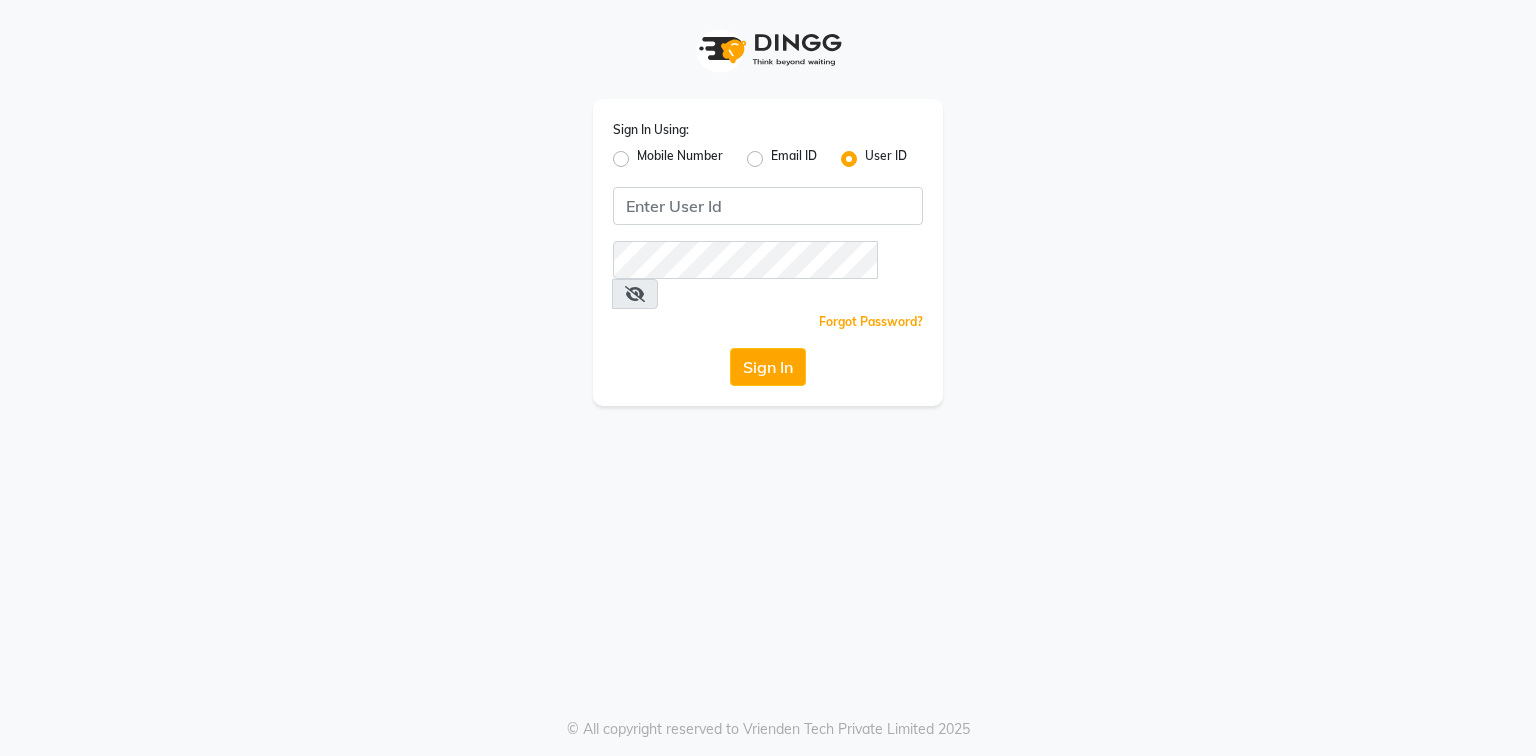 scroll, scrollTop: 0, scrollLeft: 0, axis: both 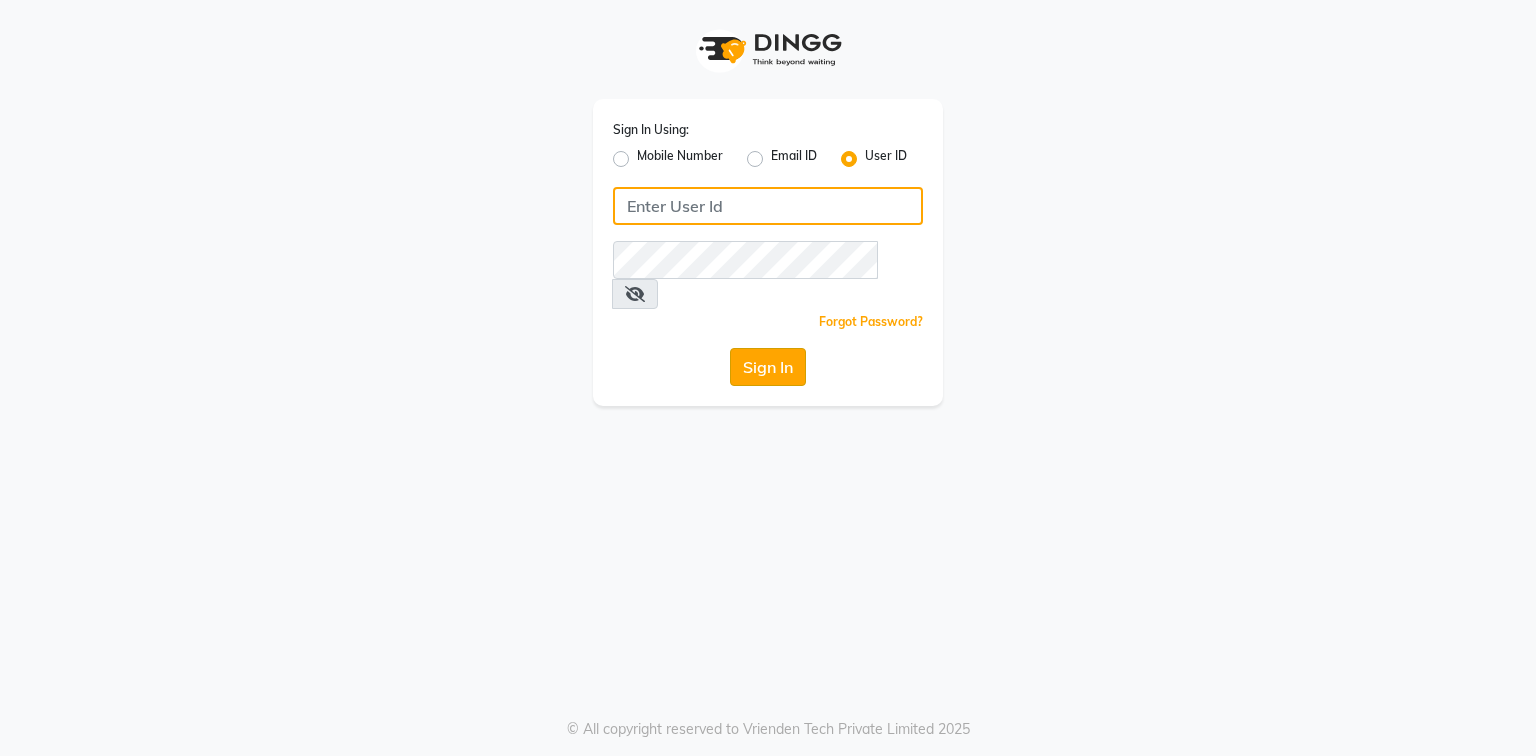 type on "belle and beau" 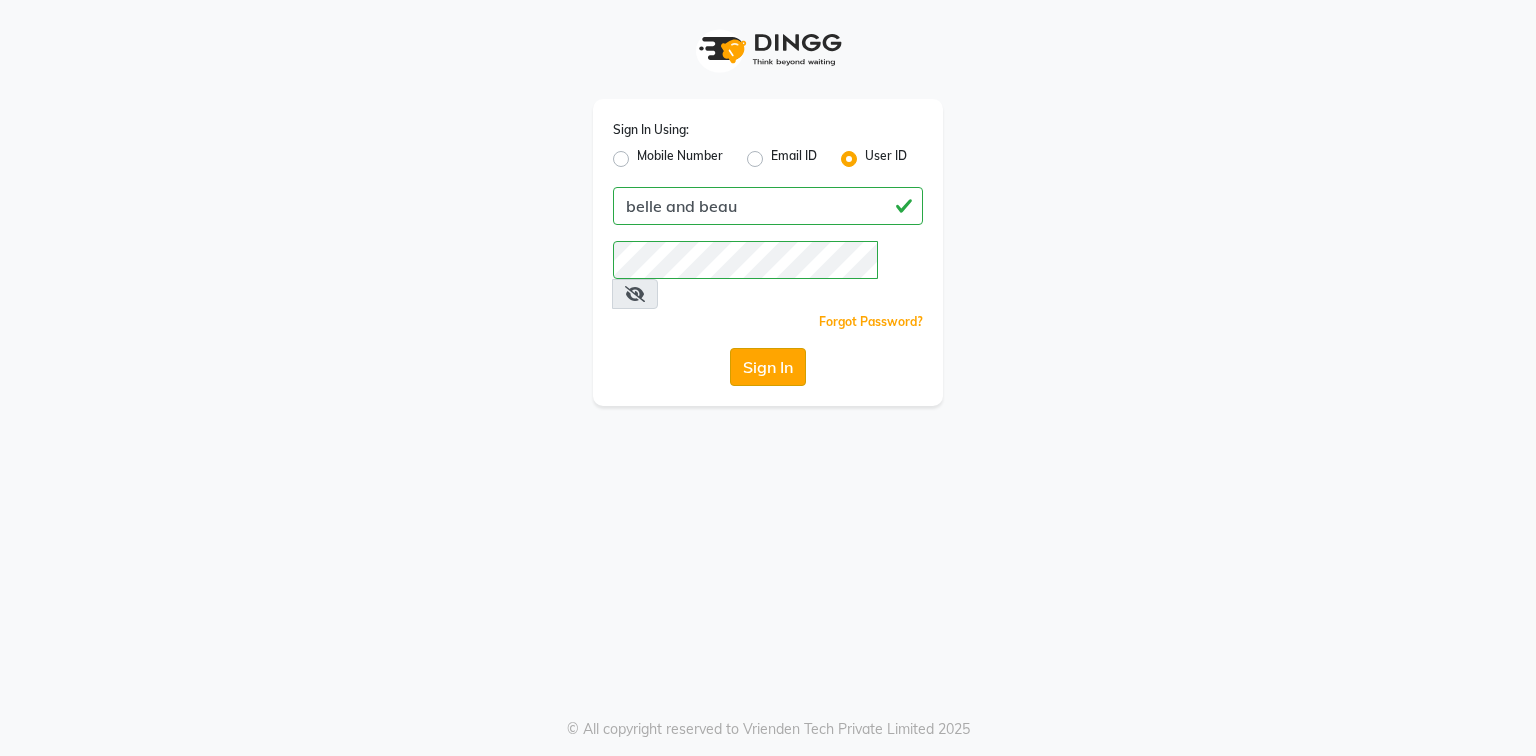 click on "Sign In" 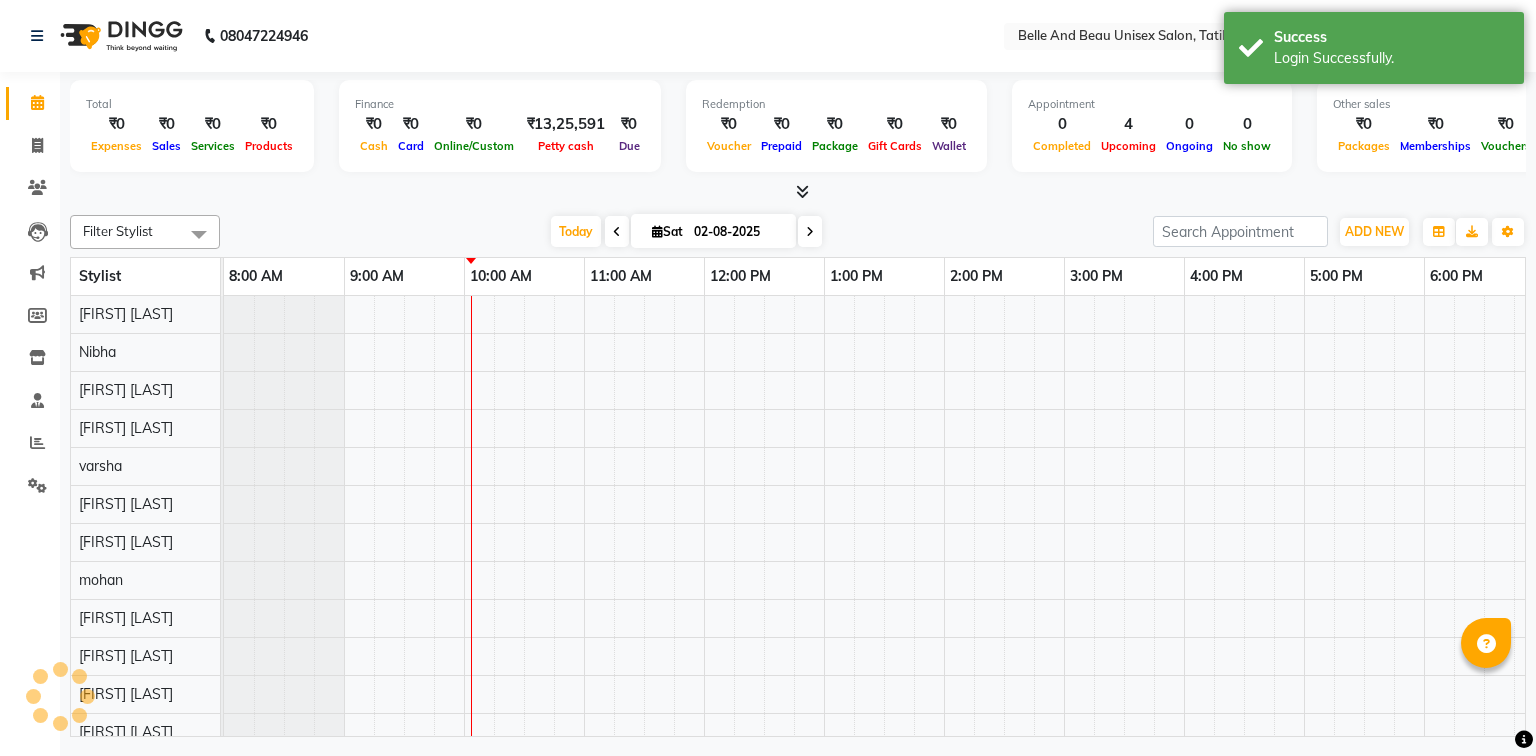 select on "en" 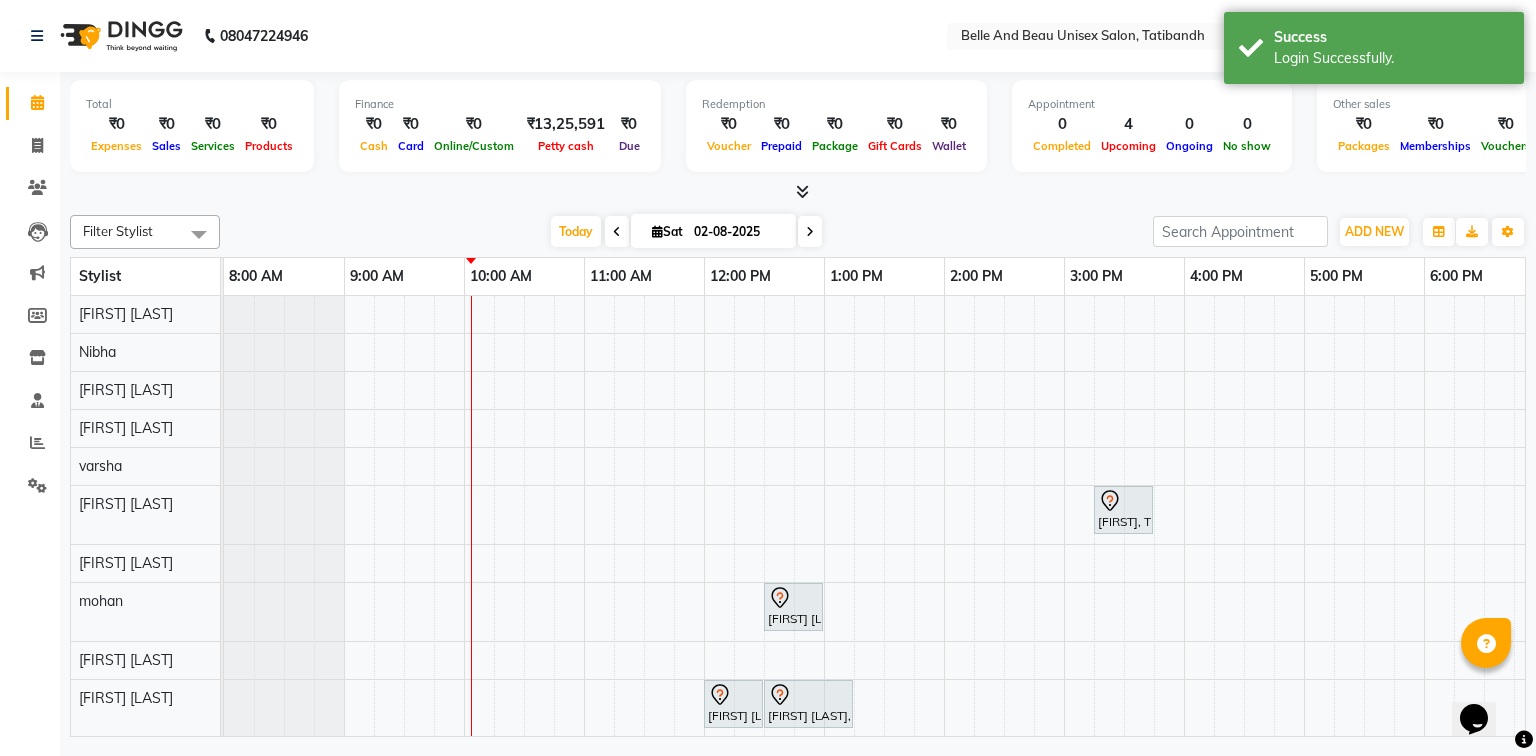 scroll, scrollTop: 0, scrollLeft: 0, axis: both 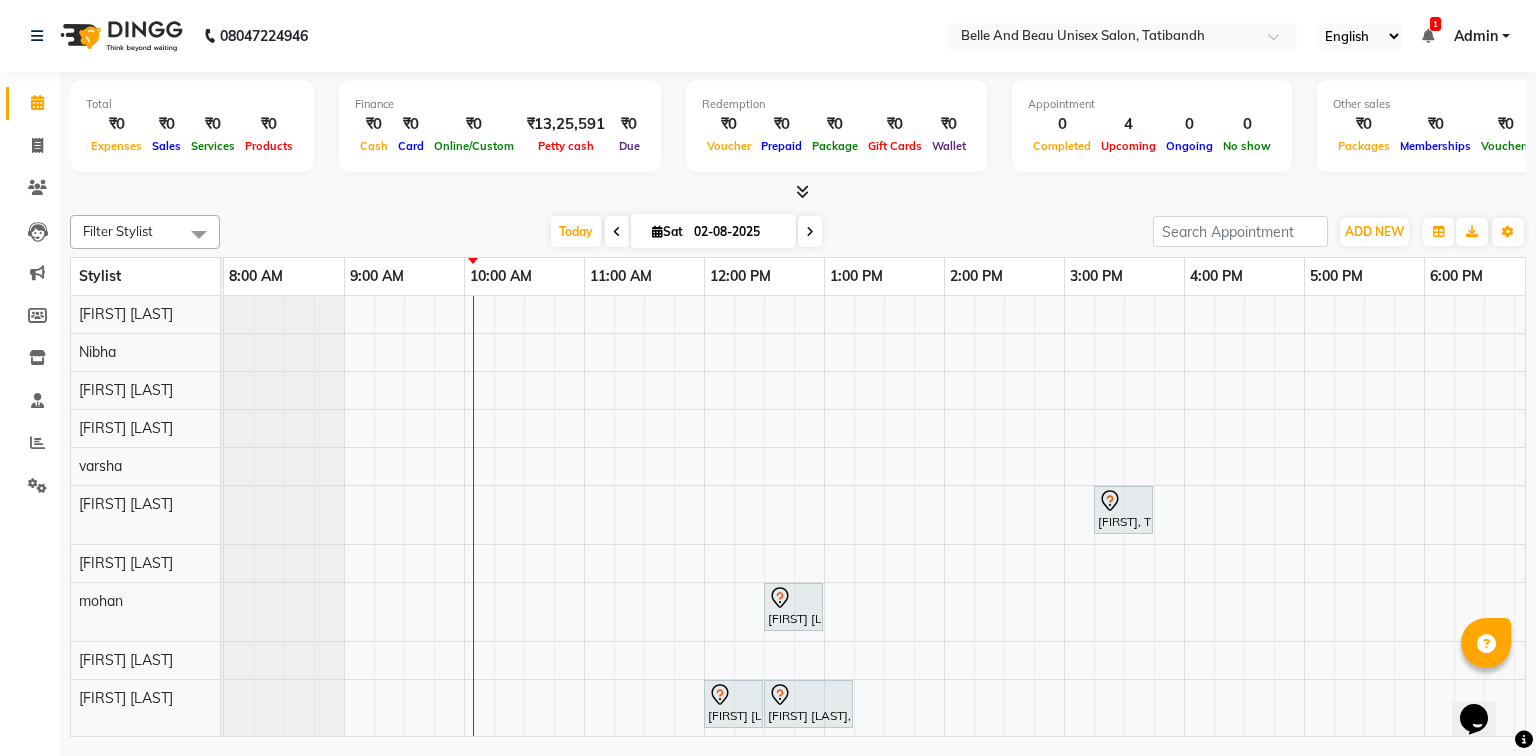 click at bounding box center (617, 232) 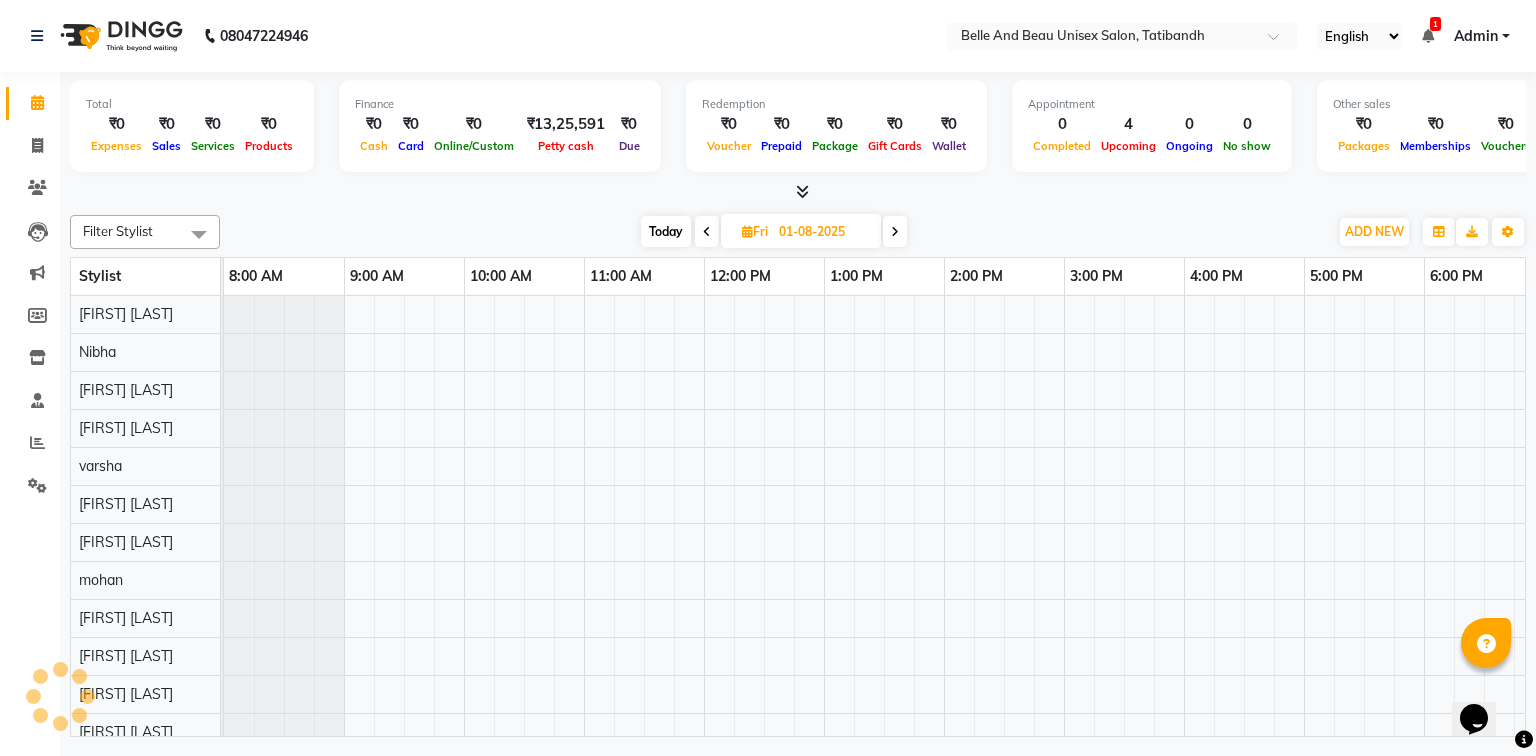 scroll, scrollTop: 0, scrollLeft: 240, axis: horizontal 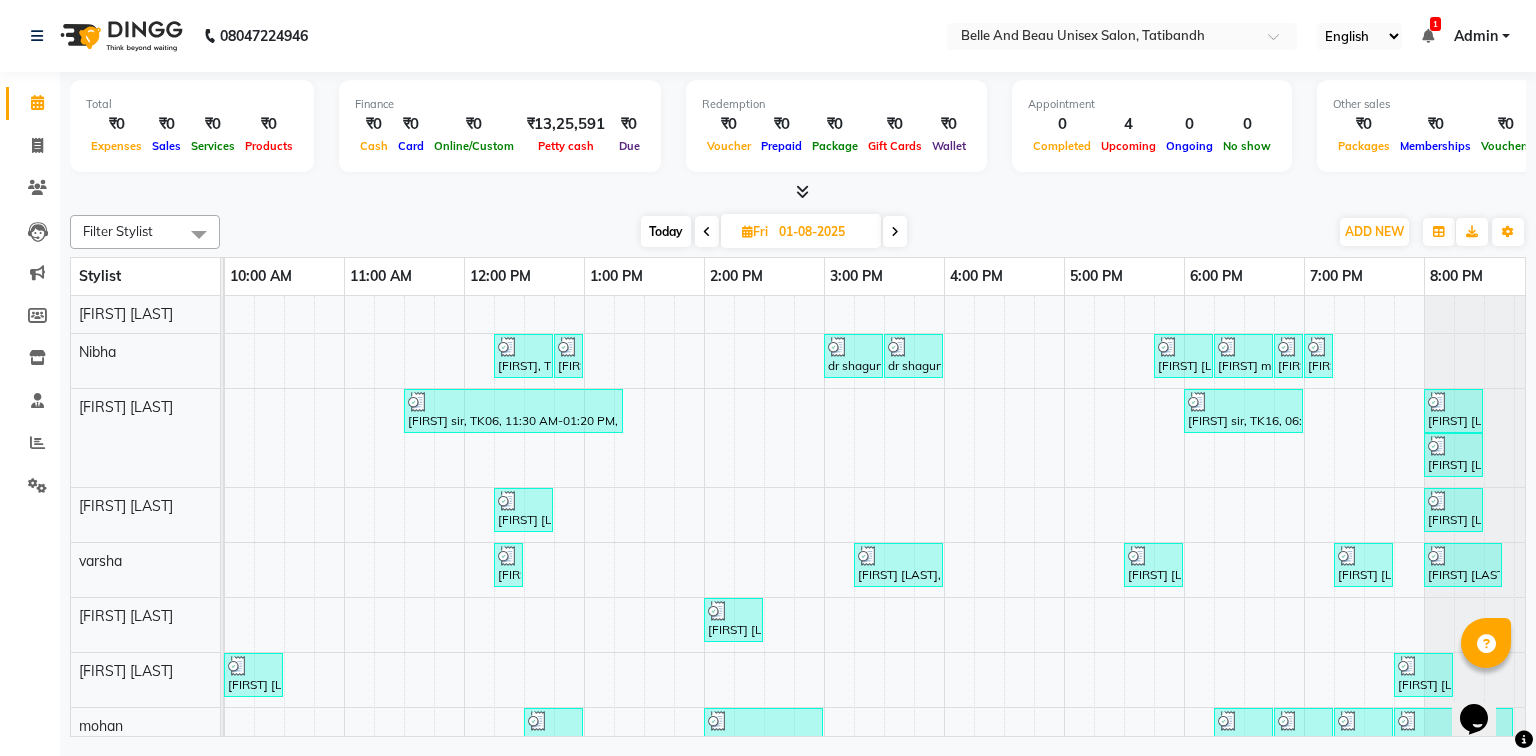 click at bounding box center (895, 232) 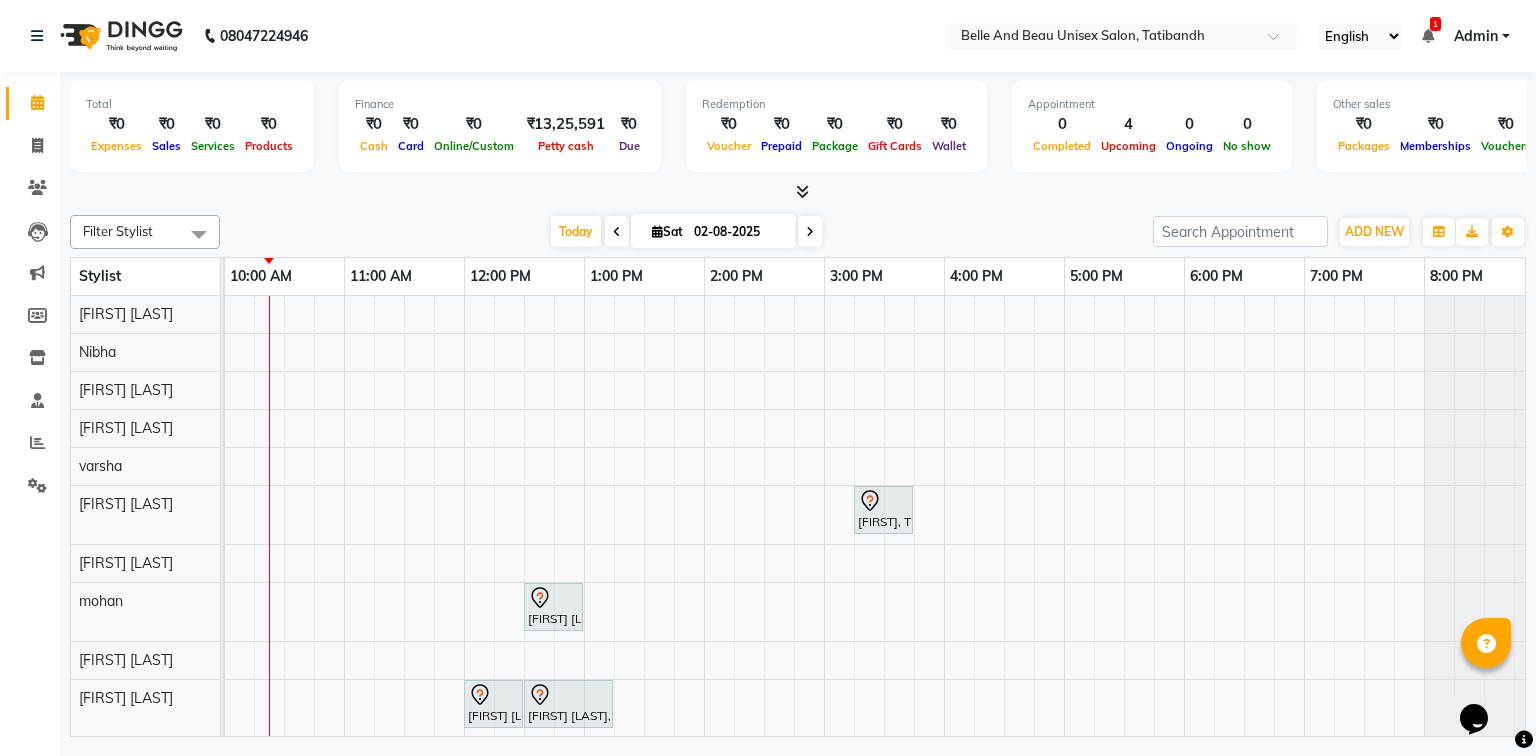 click on "[FIRST], TK01, 03:15 PM-03:45 PM, hair extension             [FIRST] [LAST], TK02, 12:30 PM-01:00 PM, Shave & Trimming - Beard  (Male)30 - Beard Shaping             [FIRST] [LAST], TK03, 12:00 PM-12:30 PM, Hair Care - Hair Cut (Female)30 - Adult Hair Cut (Below 8)             [FIRST] [LAST], TK03, 12:30 PM-01:15 PM, Hair Colour - Root Touch up30 - Root Touch up (Female)" at bounding box center [764, 555] 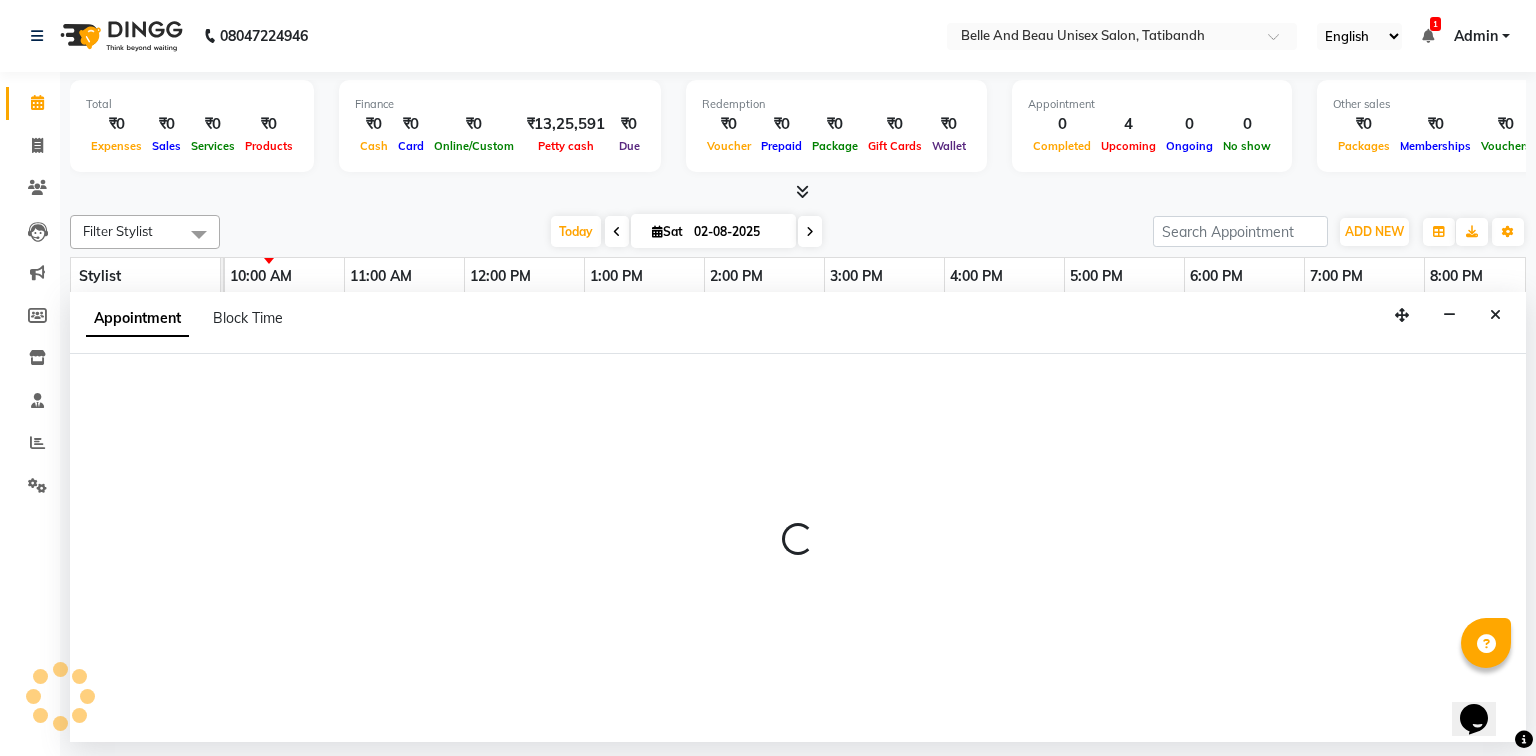 select on "59222" 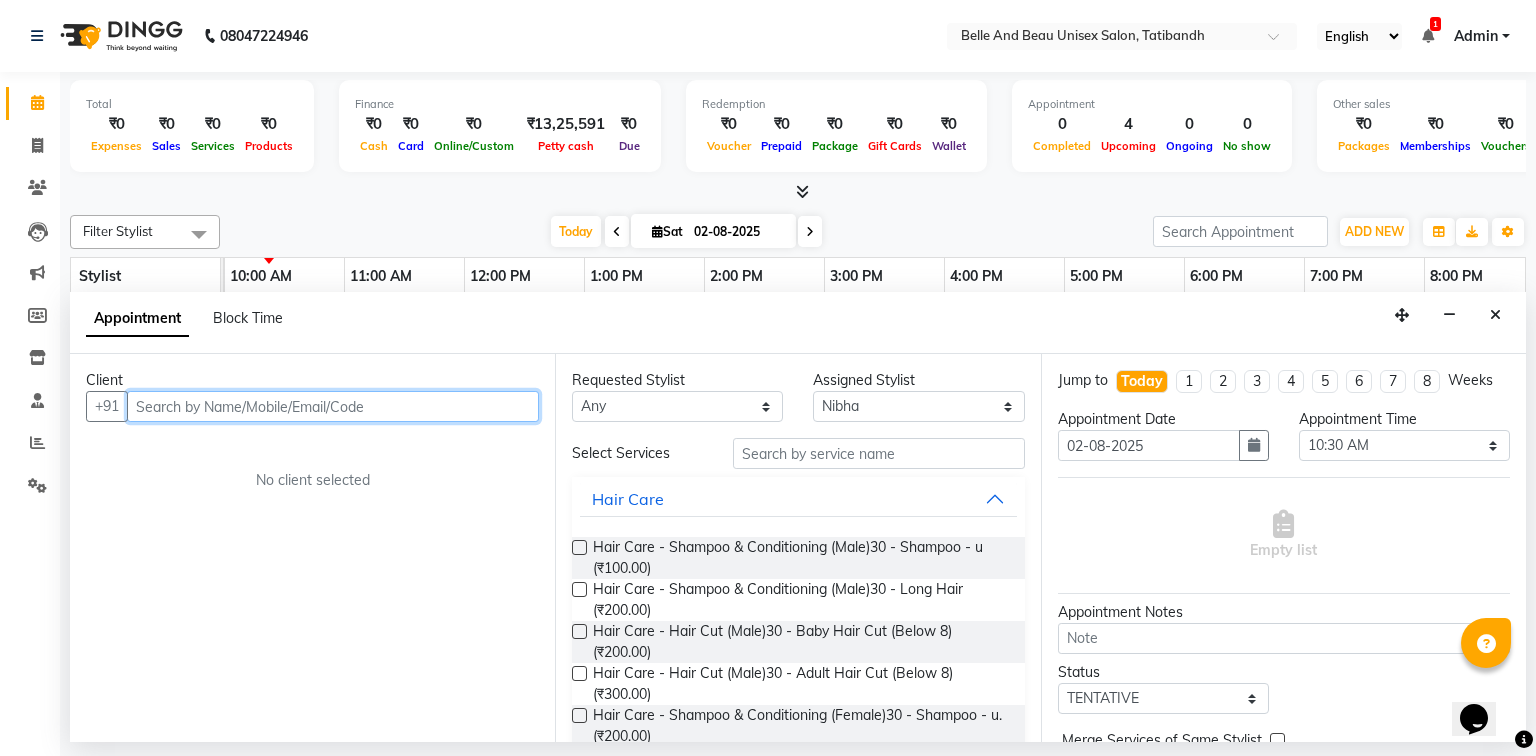 click at bounding box center (333, 406) 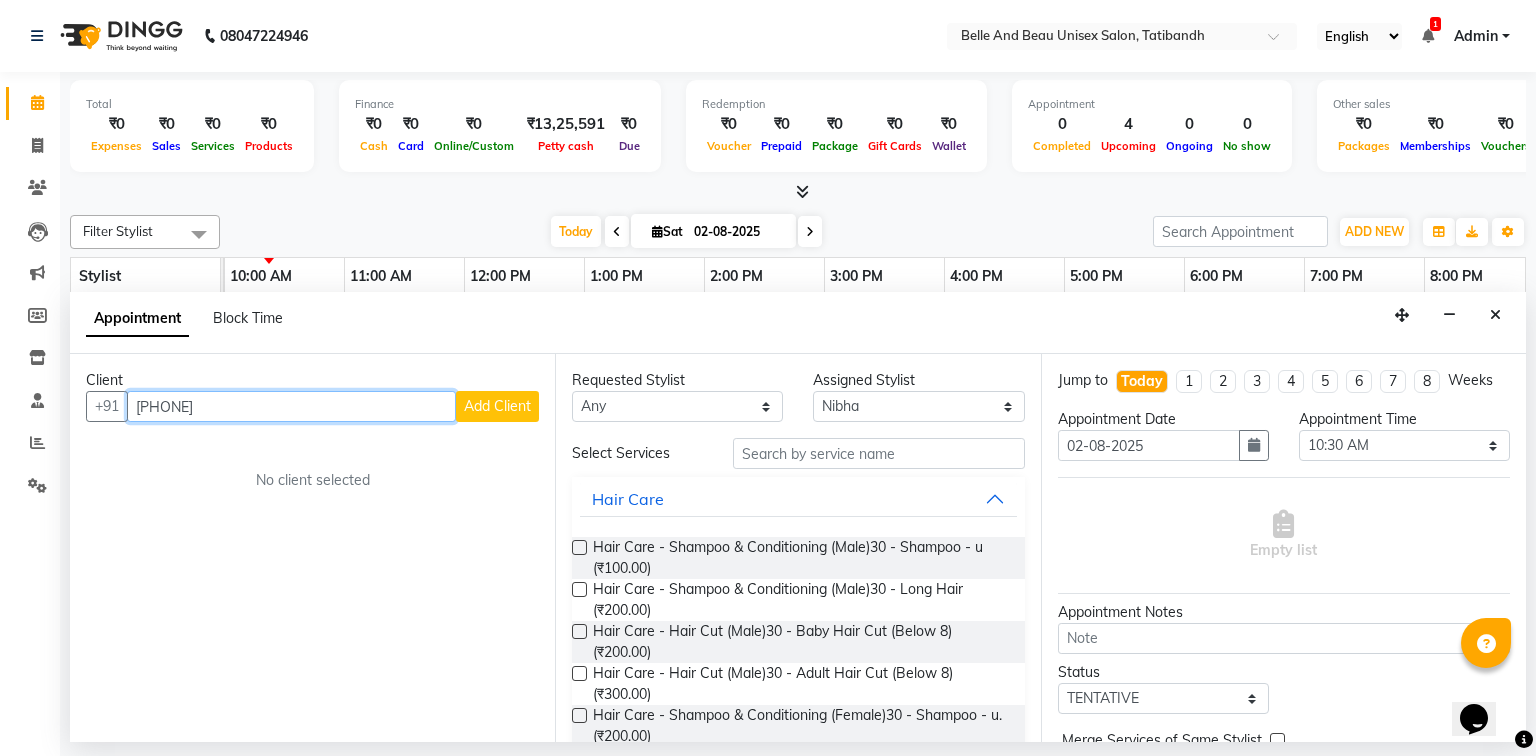 type on "[PHONE]" 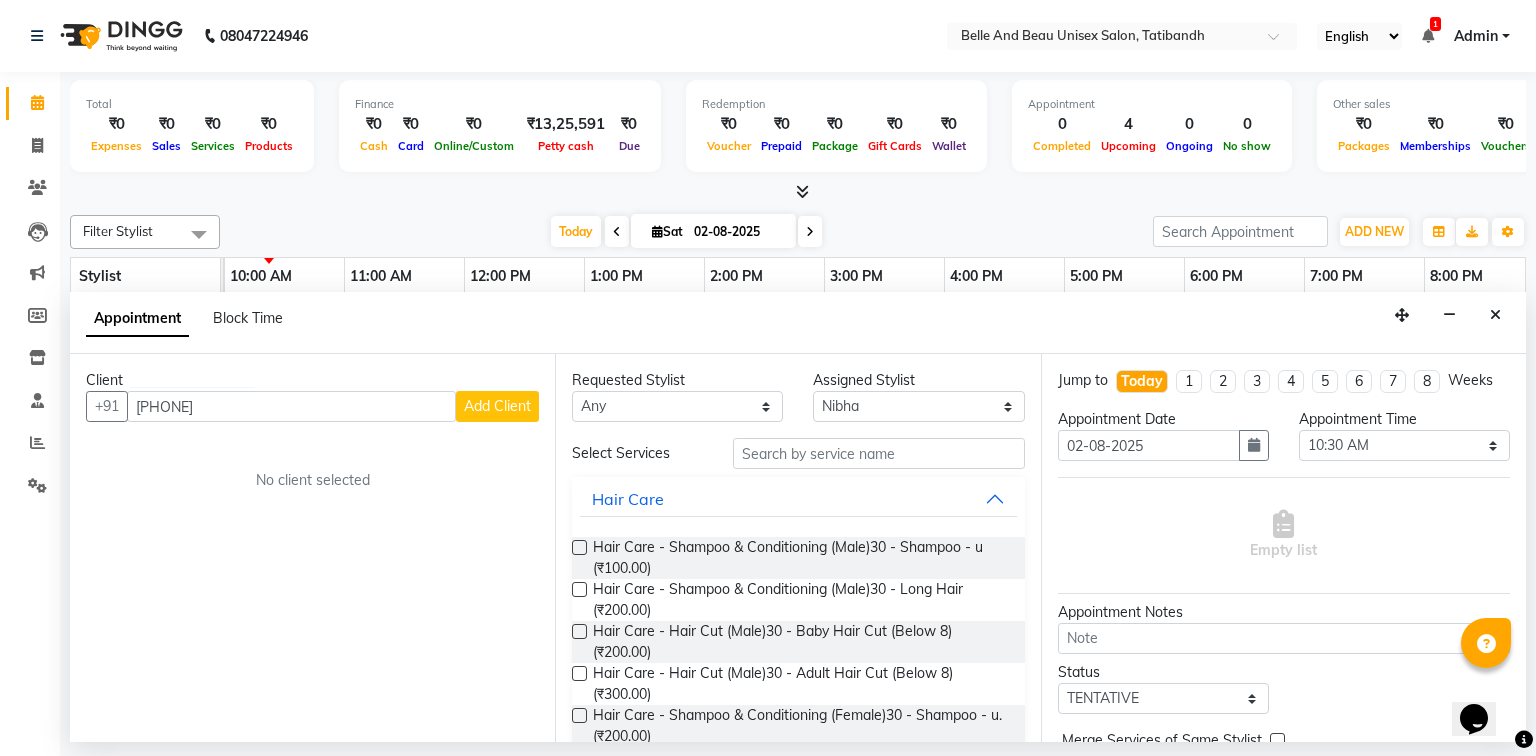 click on "Add Client" at bounding box center (497, 406) 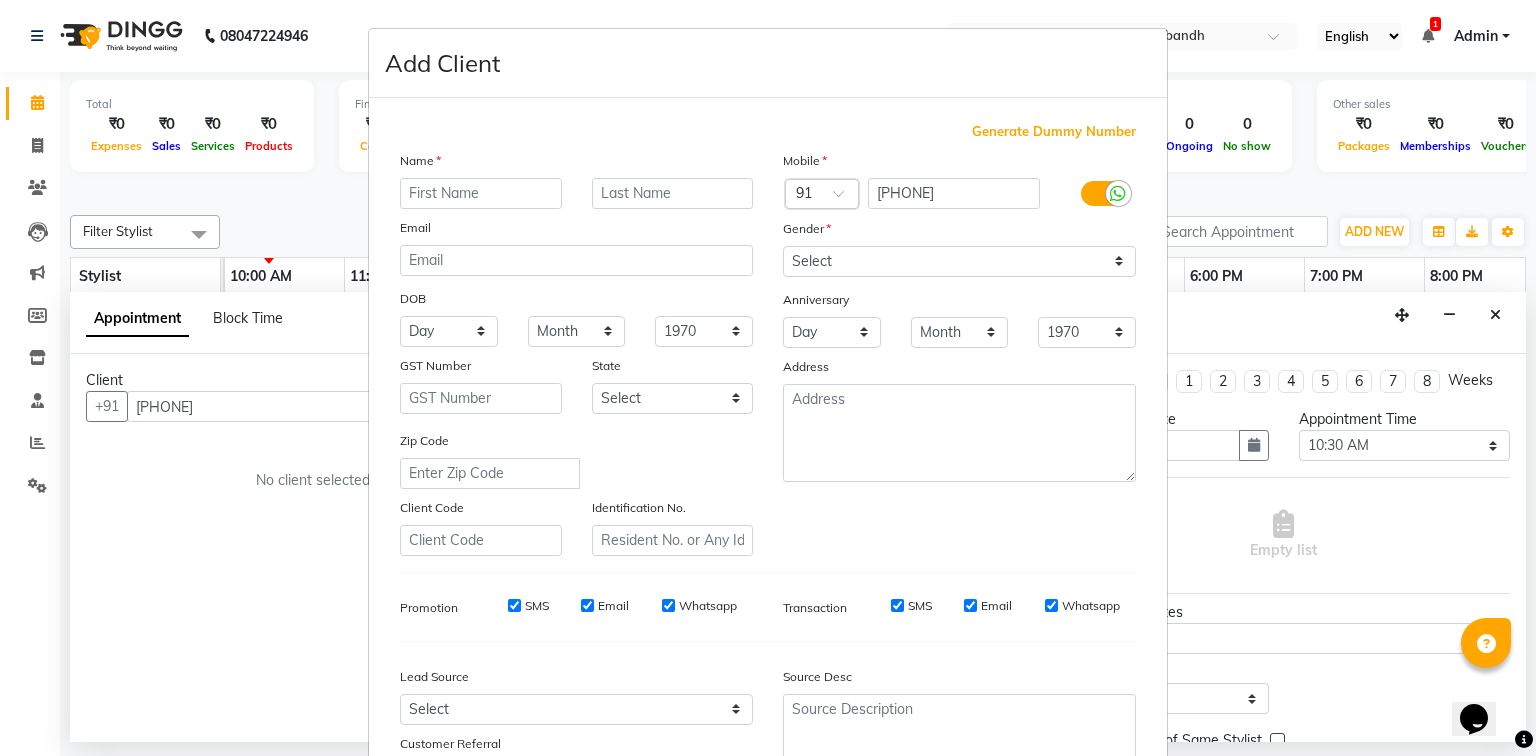 click at bounding box center [481, 193] 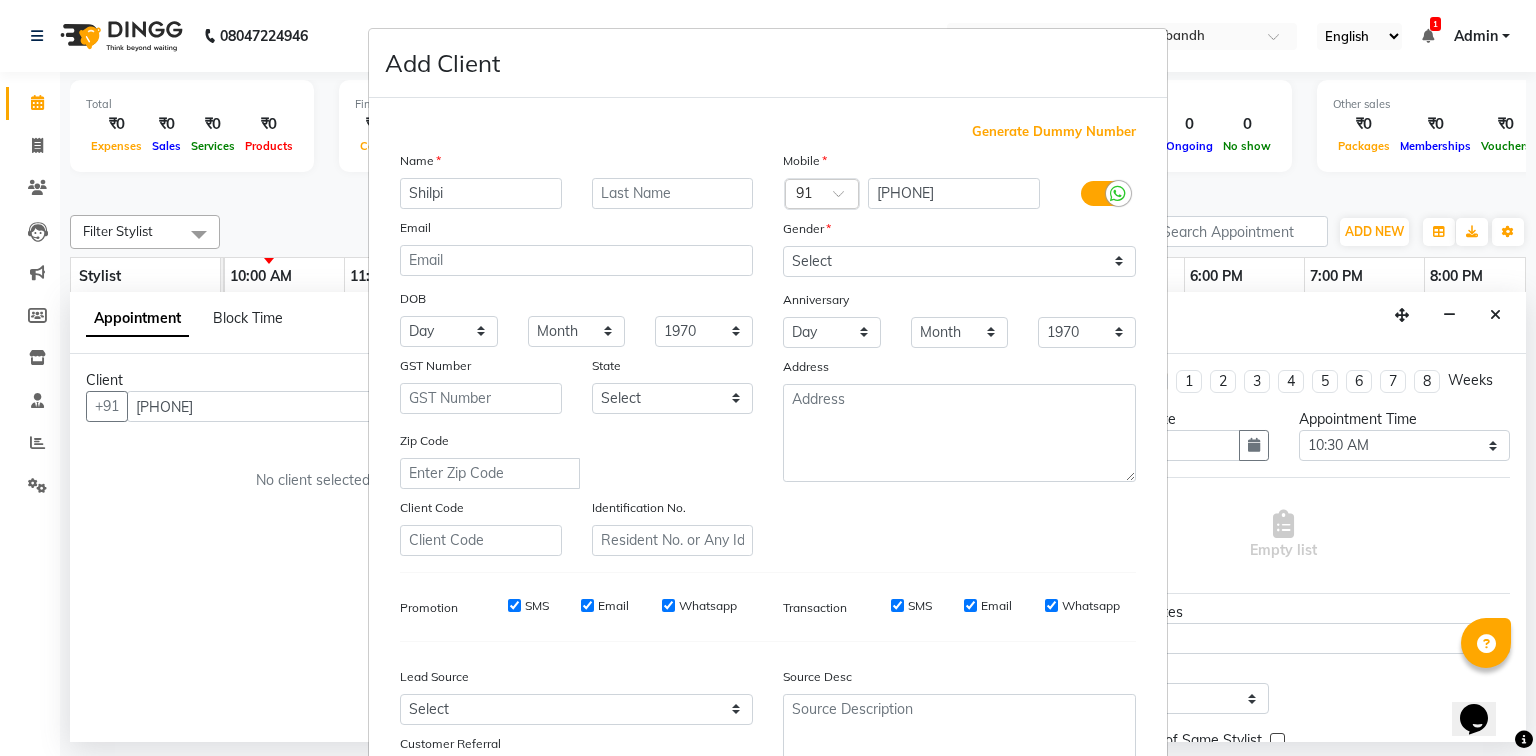 type on "Shilpi" 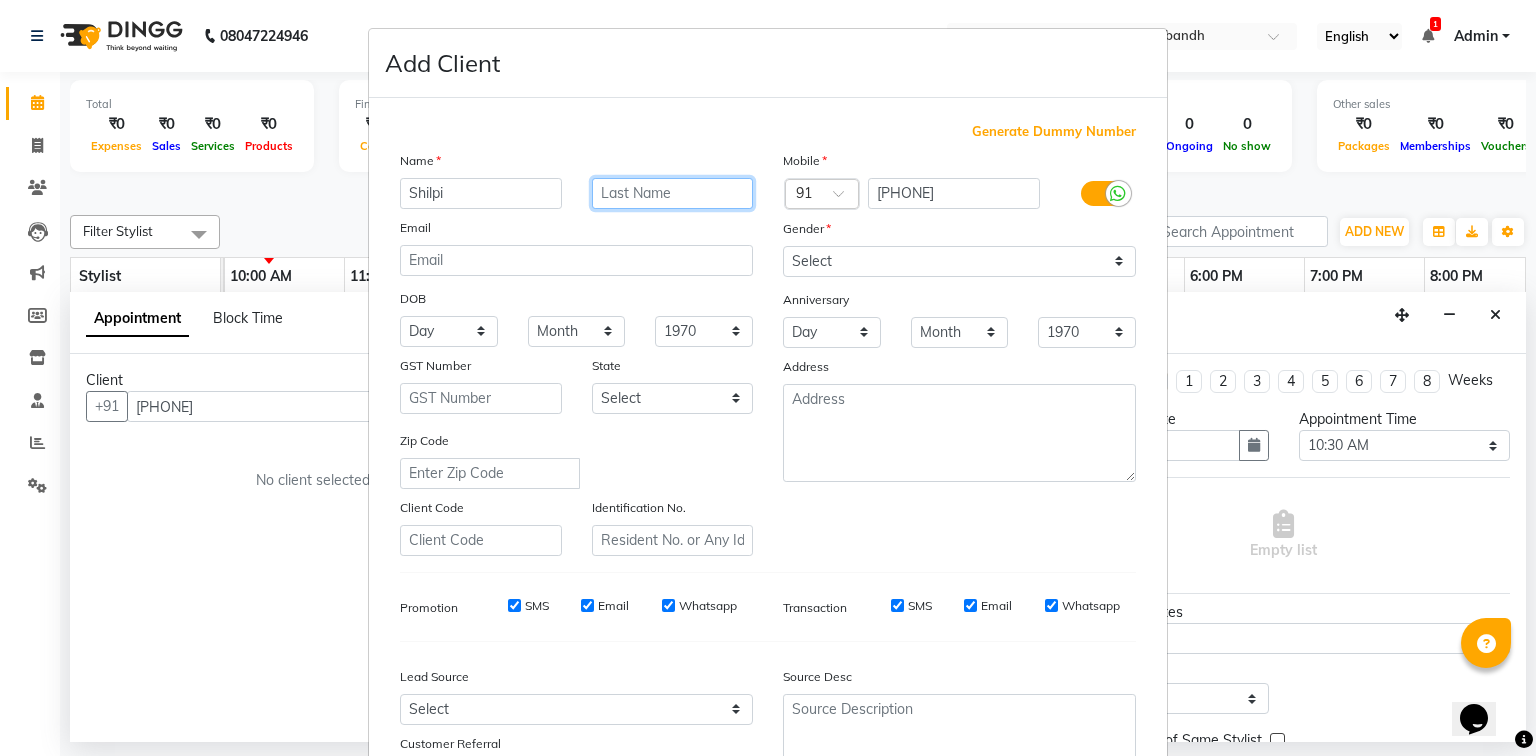 click at bounding box center [673, 193] 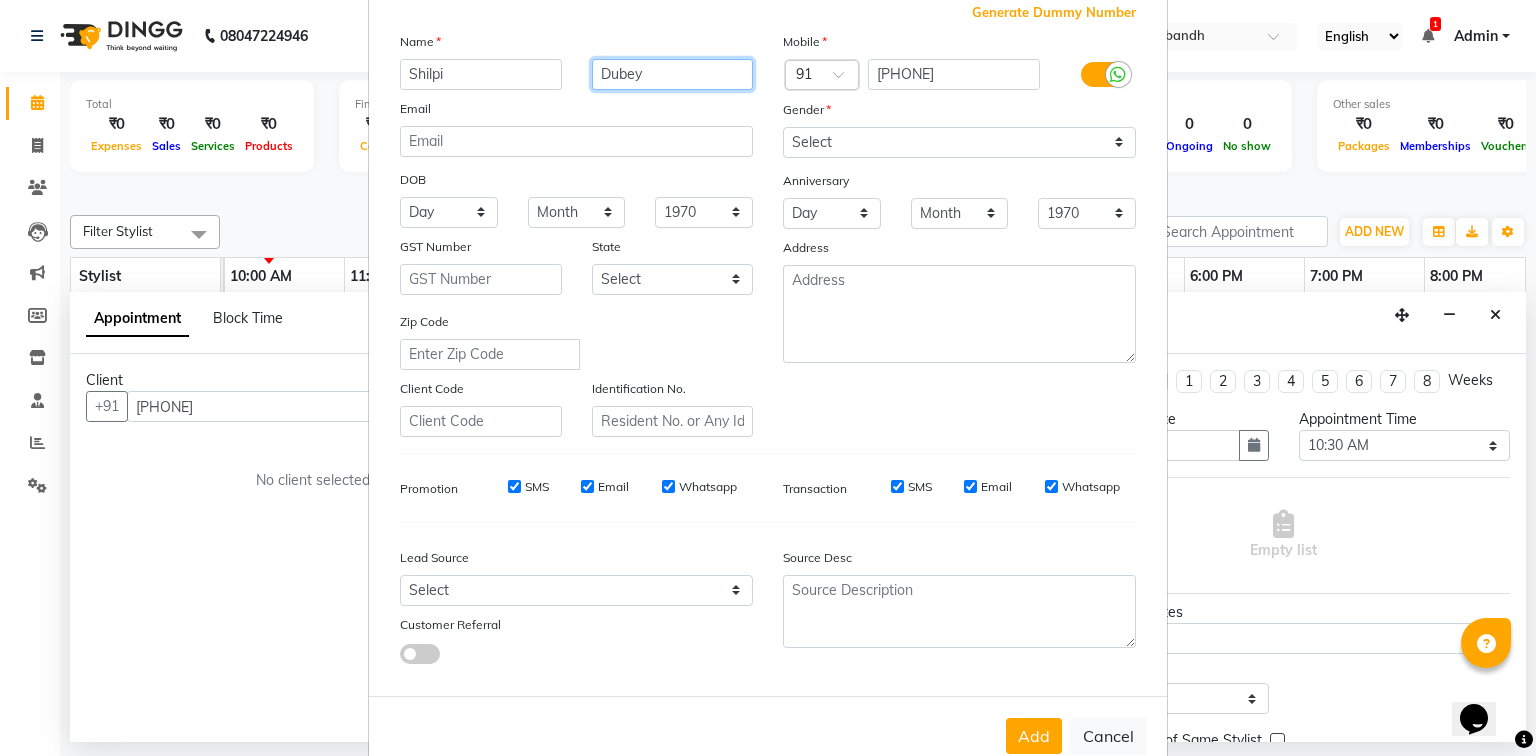 scroll, scrollTop: 176, scrollLeft: 0, axis: vertical 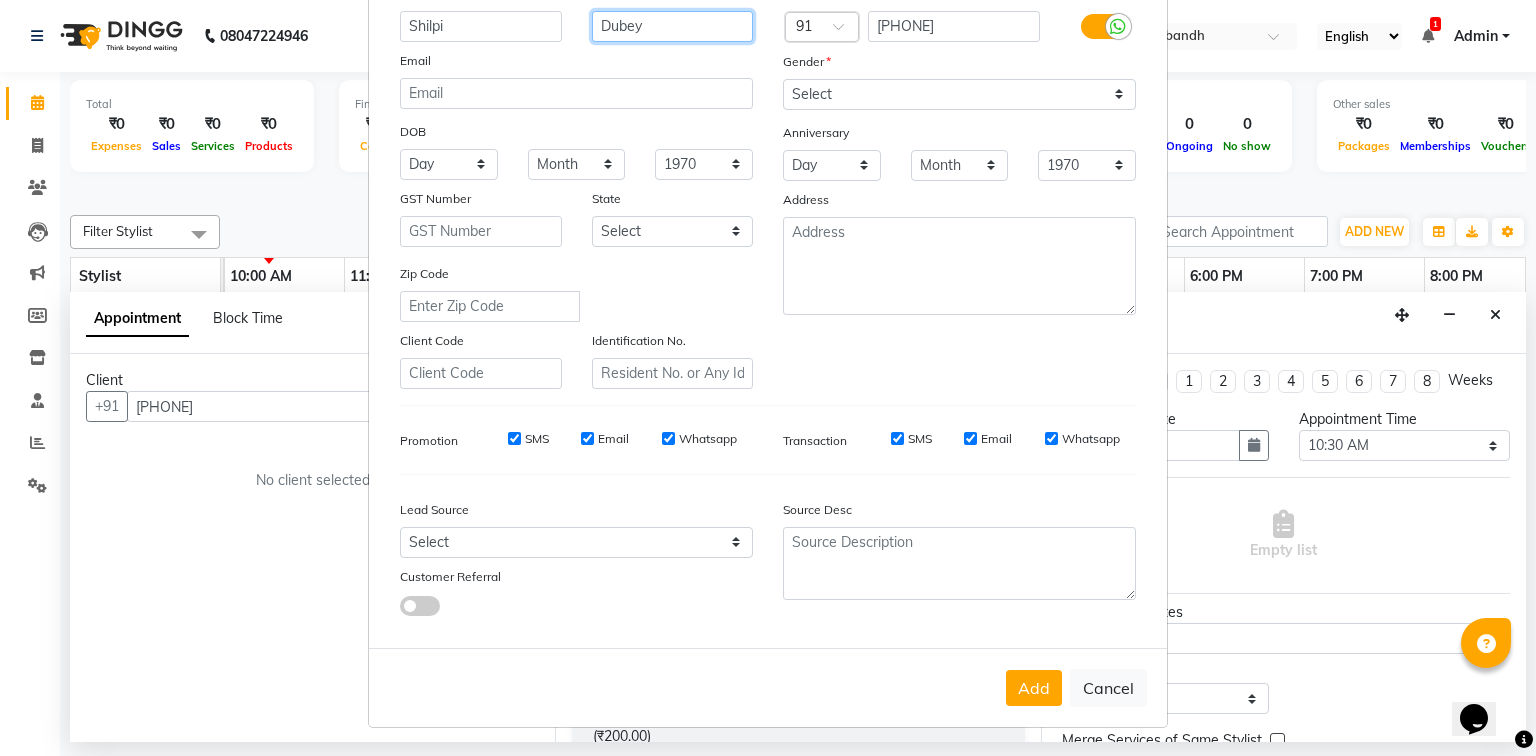 type on "Dubey" 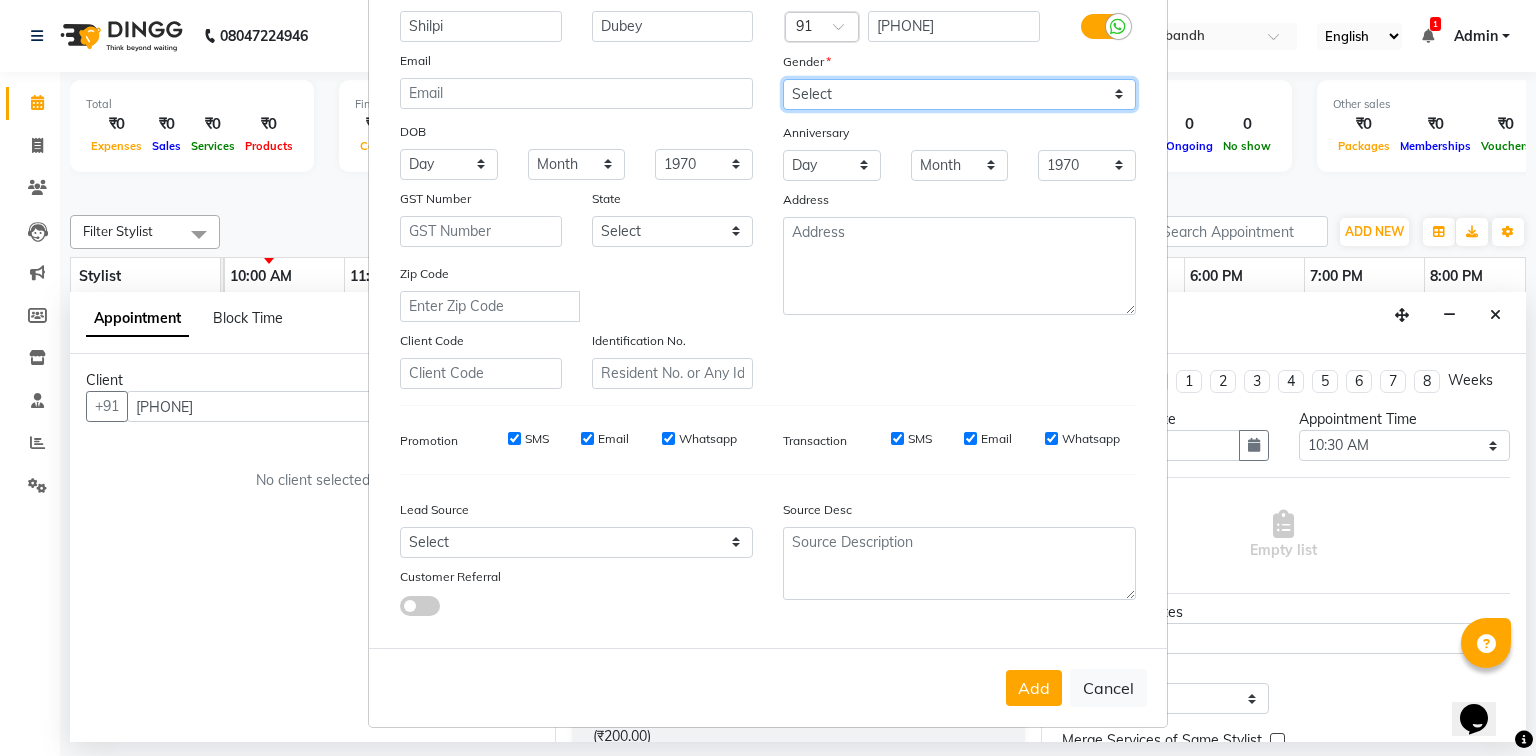 click on "Select Male Female Other Prefer Not To Say" at bounding box center [959, 94] 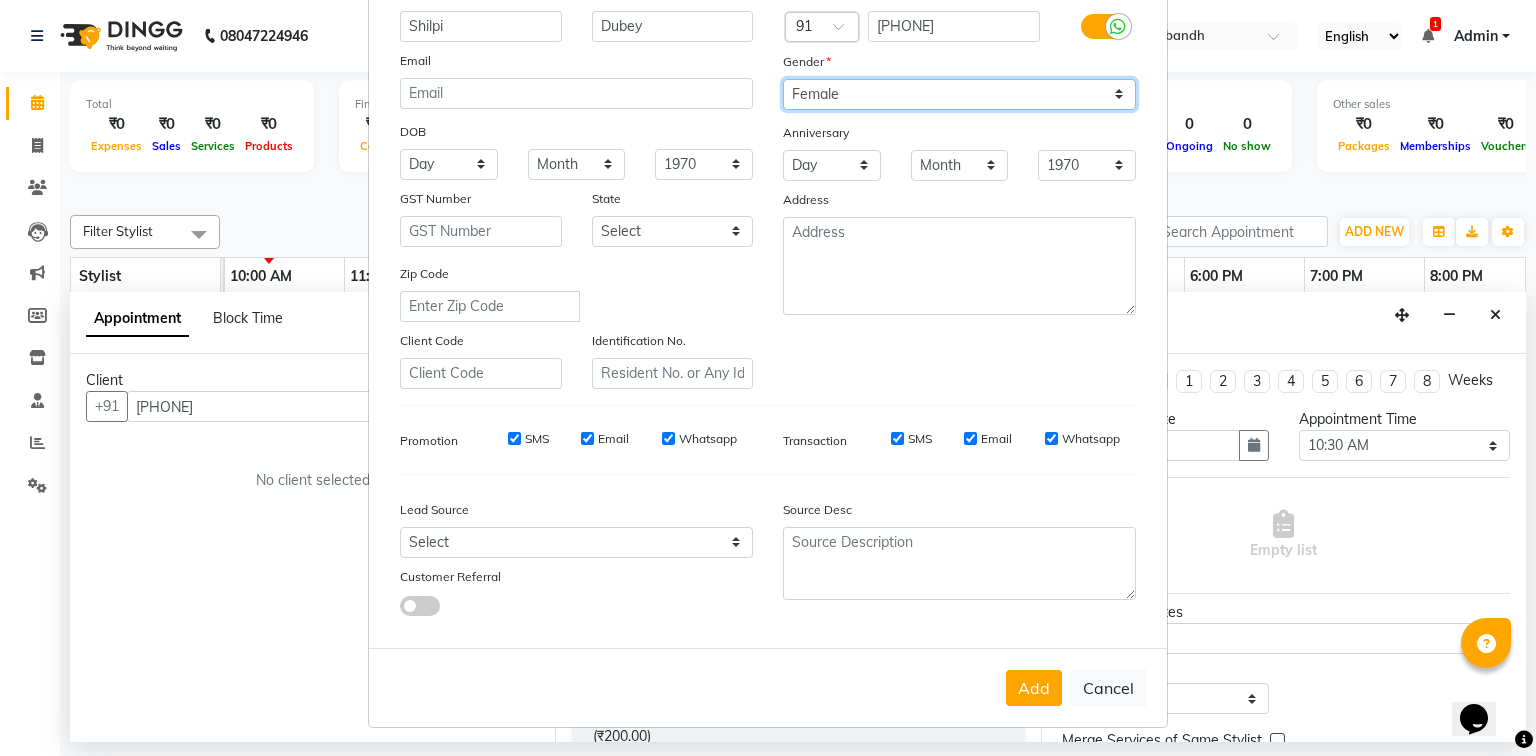 click on "Select Male Female Other Prefer Not To Say" at bounding box center (959, 94) 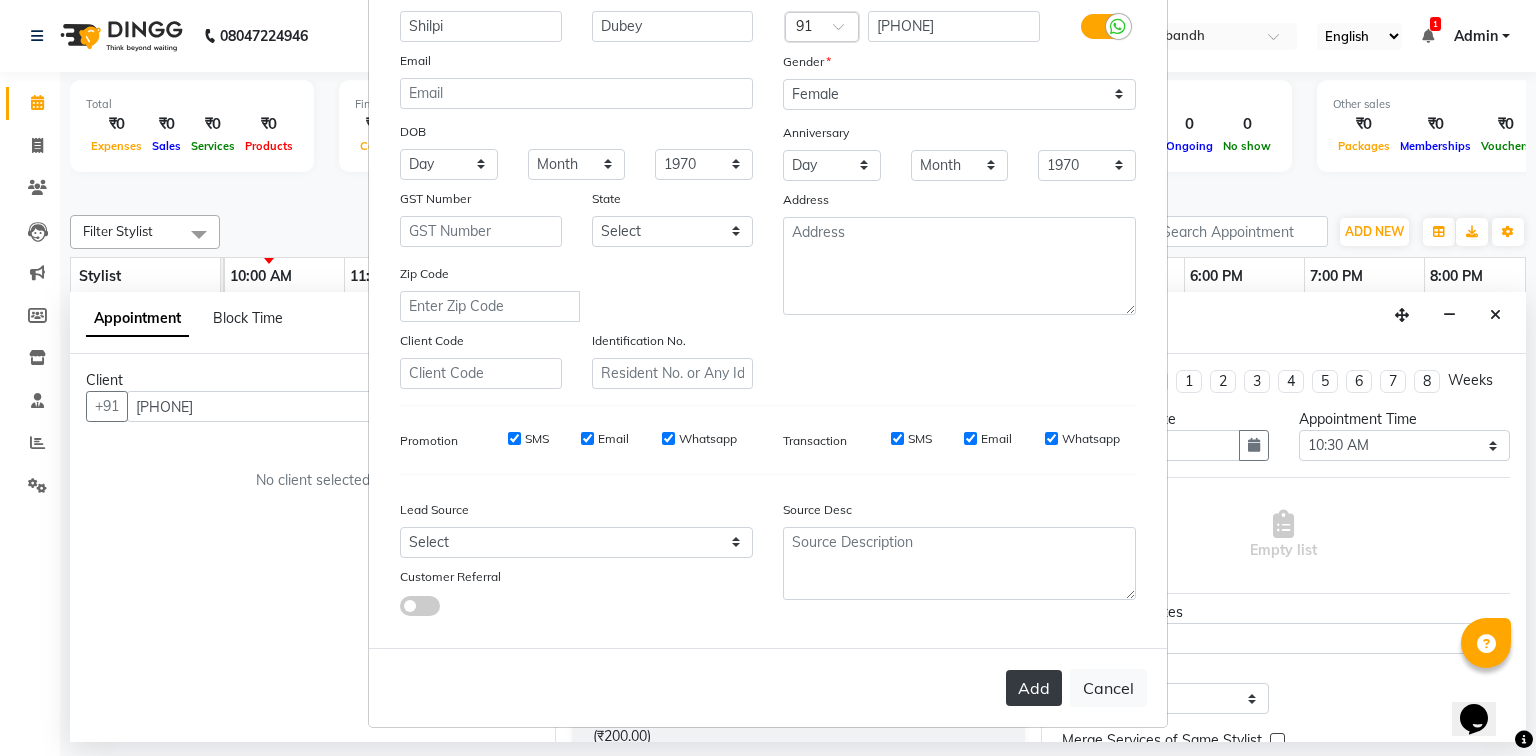 click on "Add" at bounding box center [1034, 688] 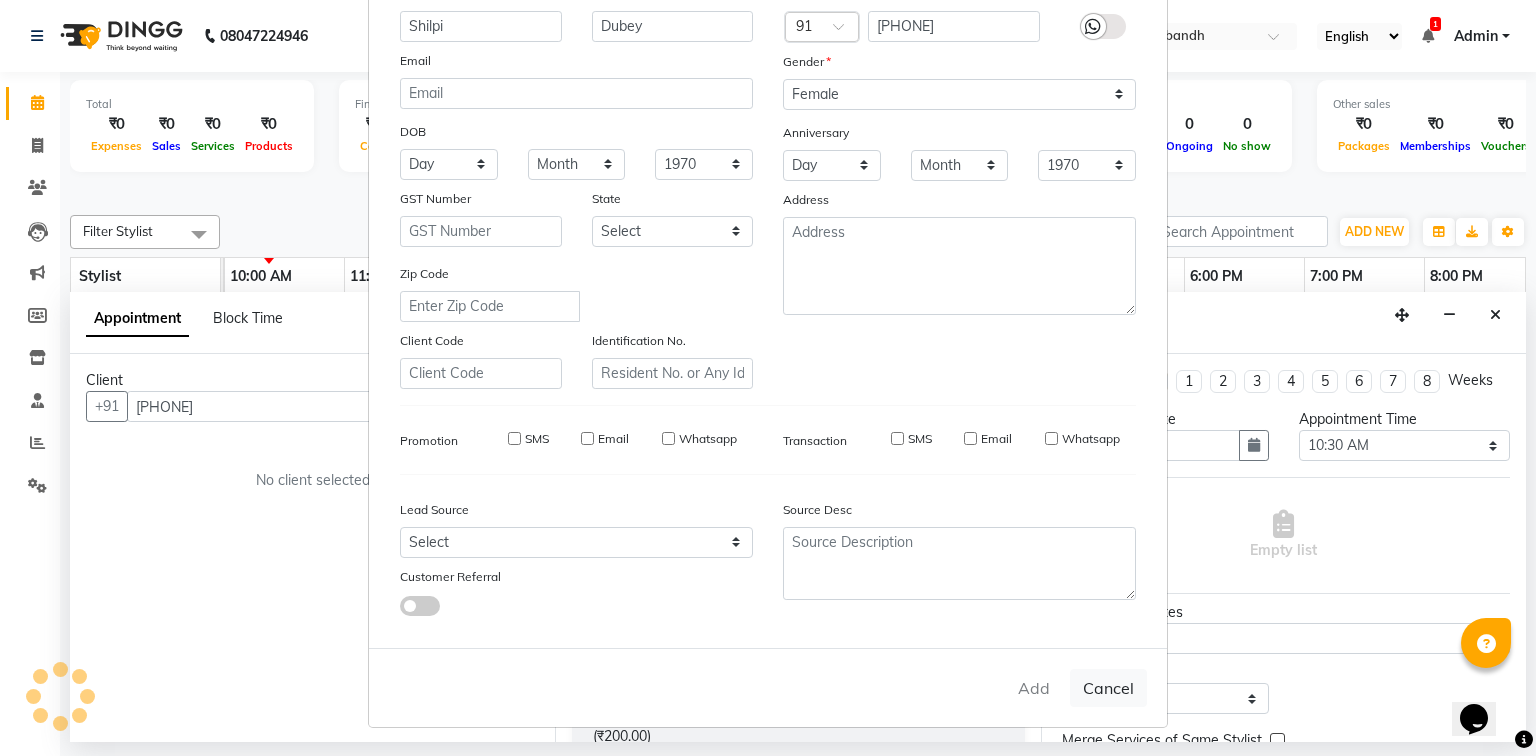 type 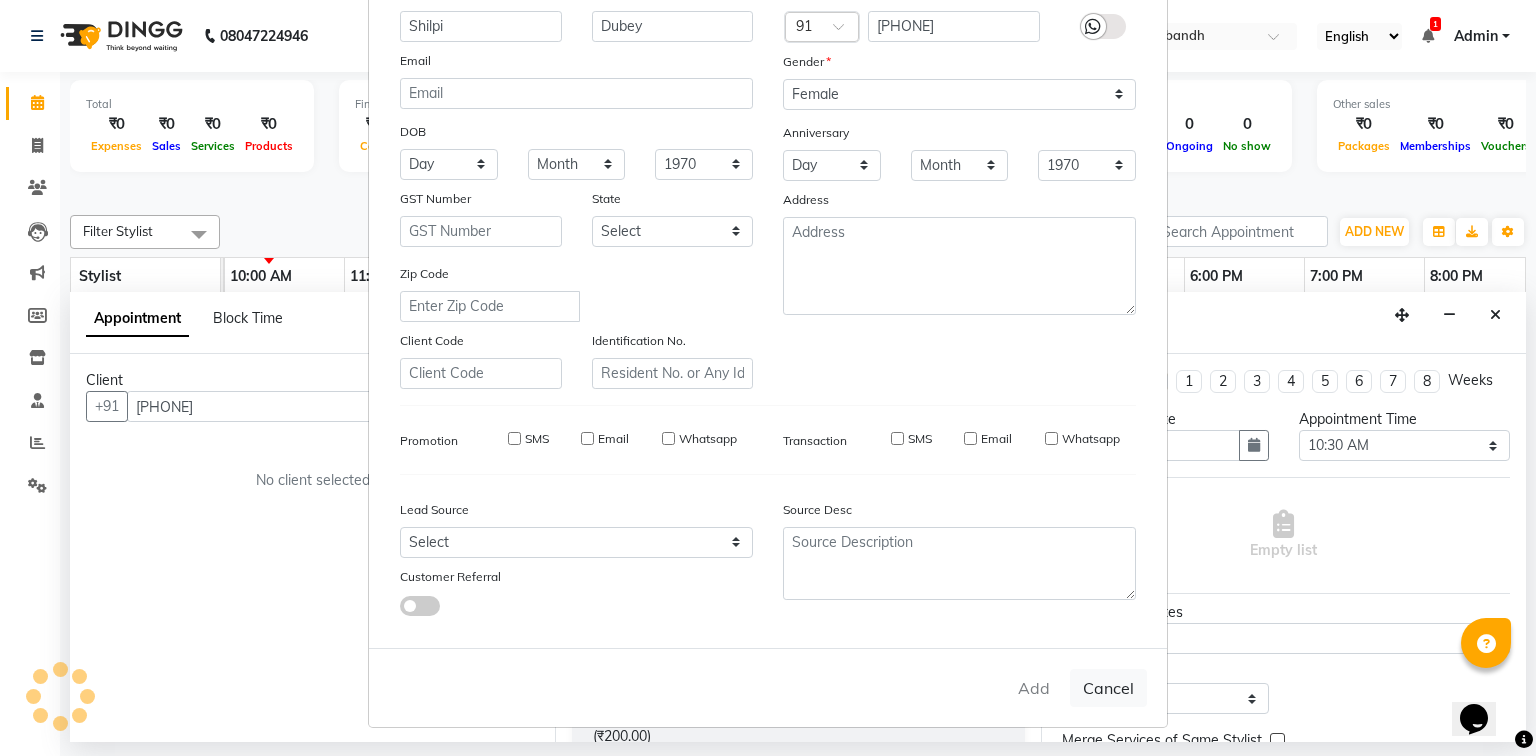 type 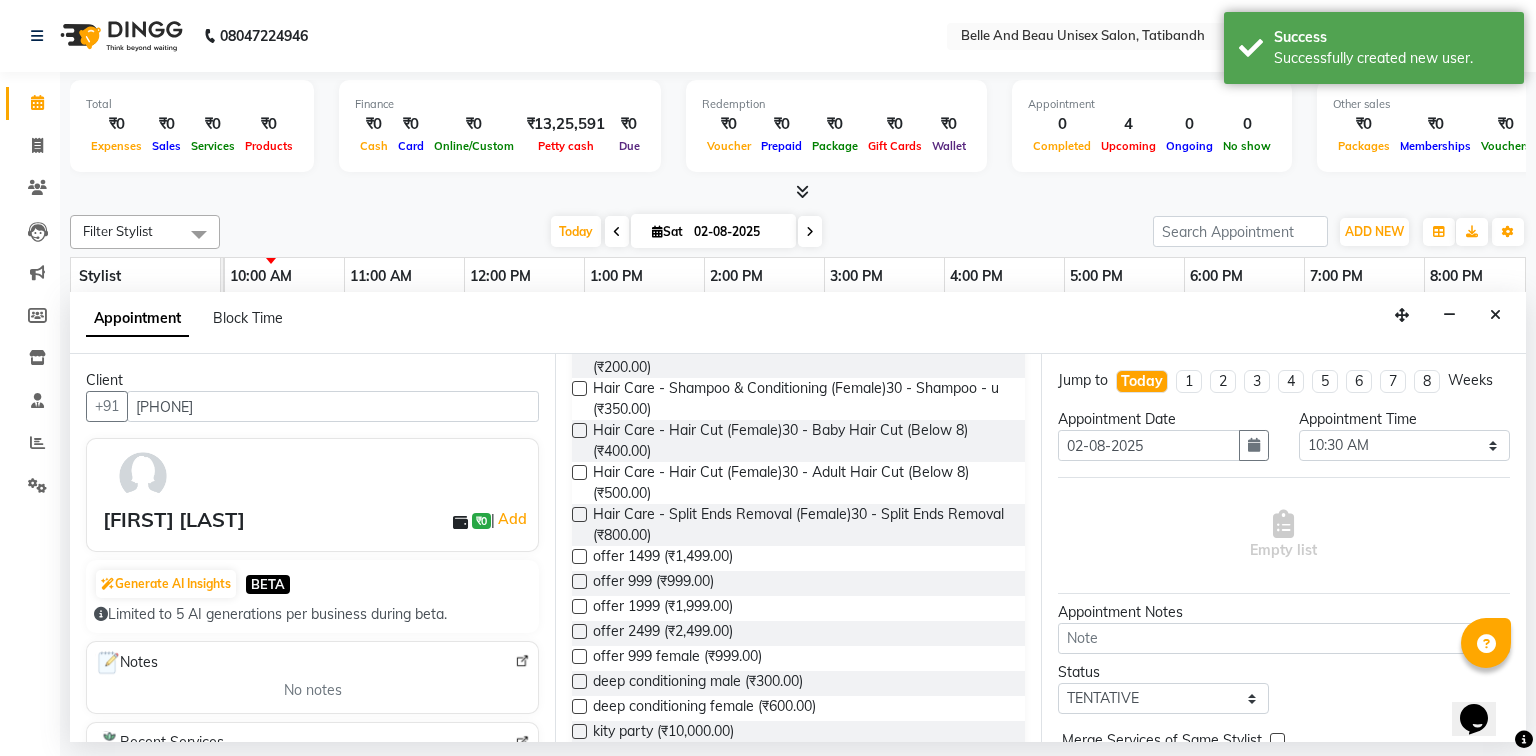 scroll, scrollTop: 480, scrollLeft: 0, axis: vertical 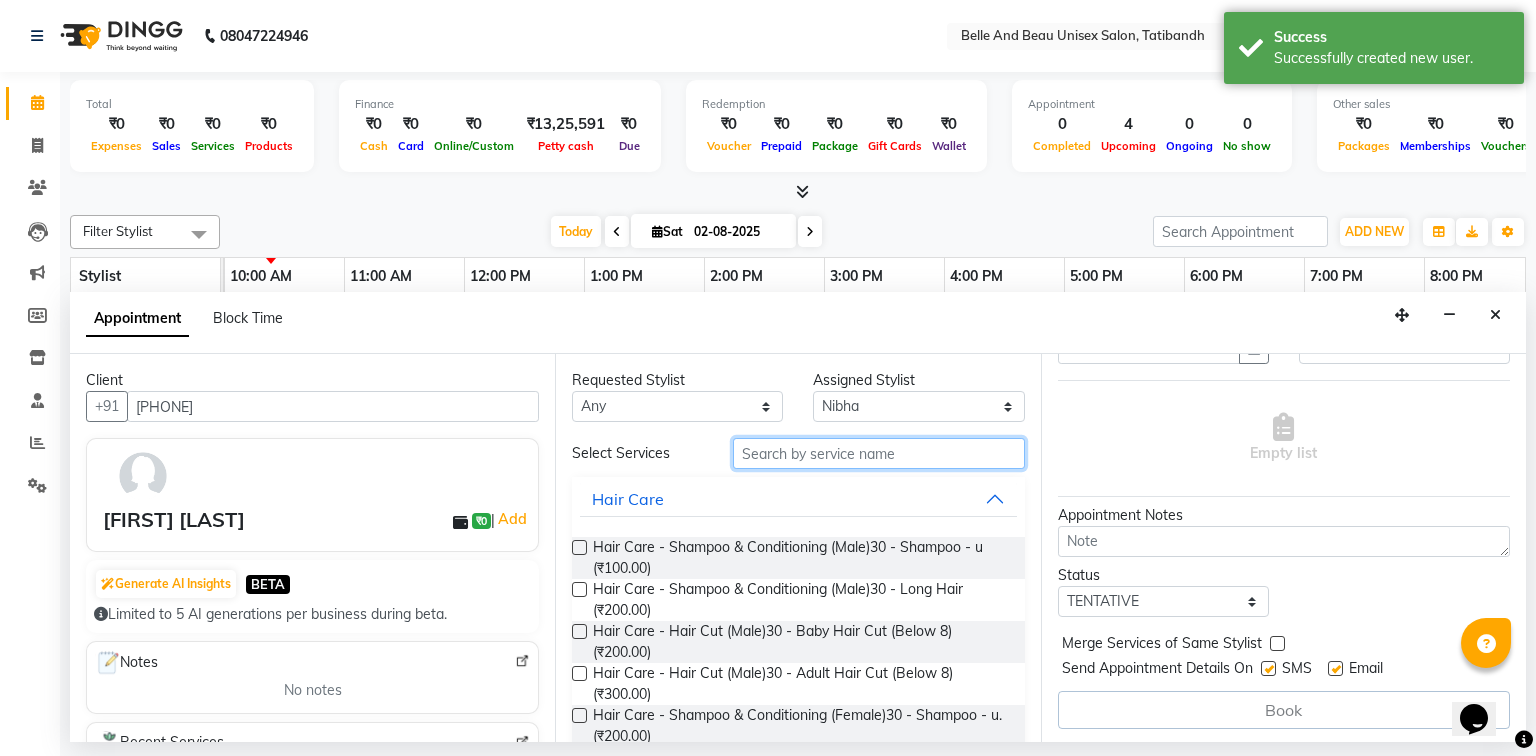 click at bounding box center (879, 453) 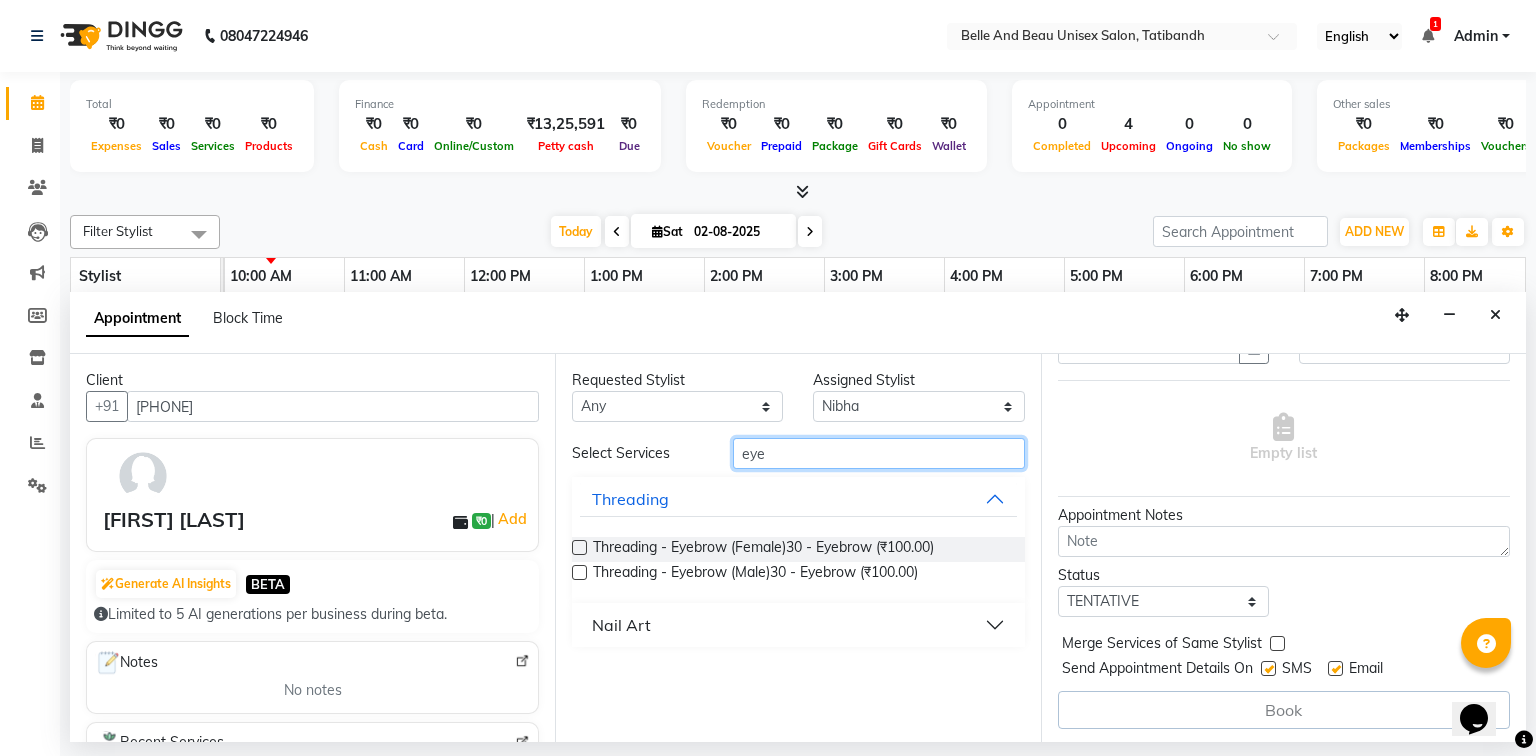 type on "eye" 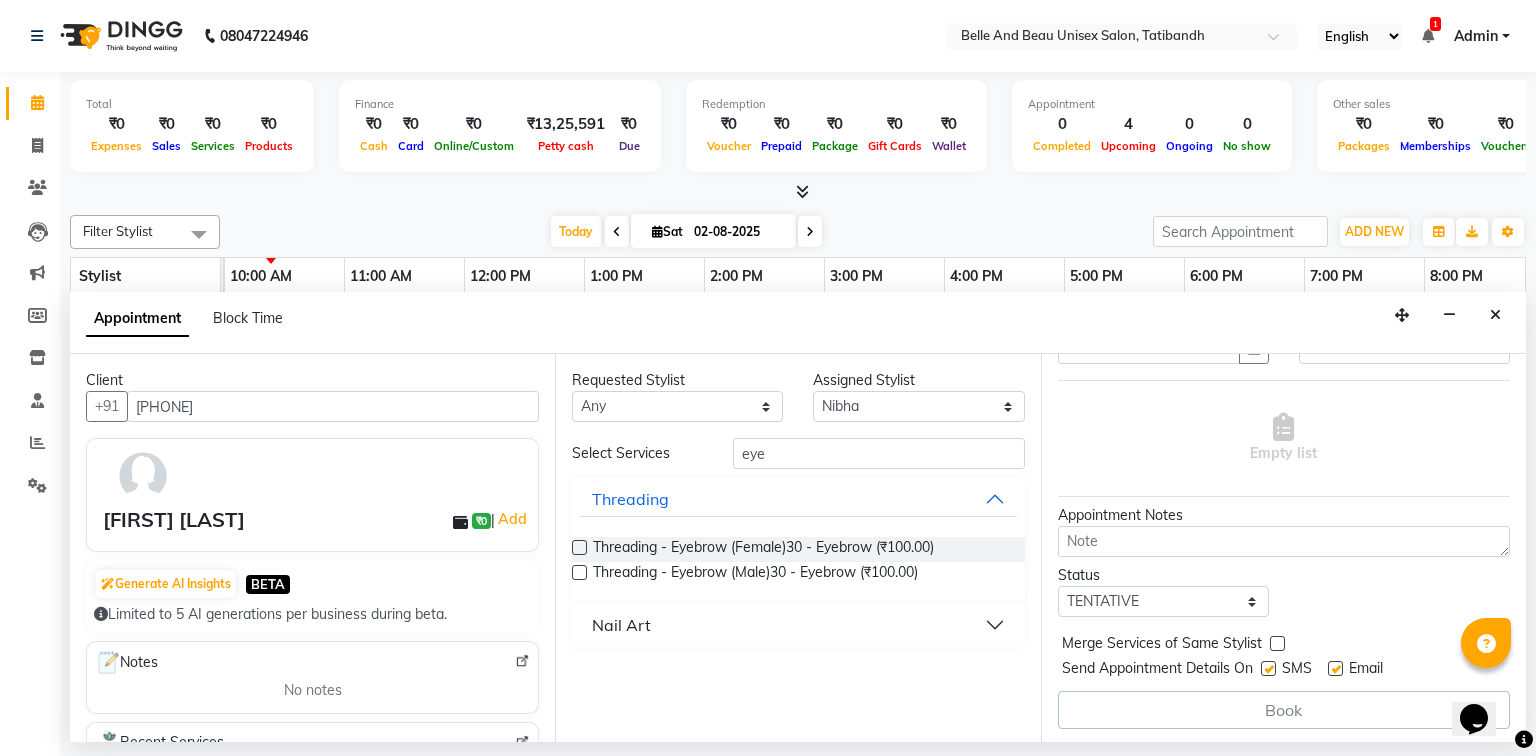 click at bounding box center (579, 547) 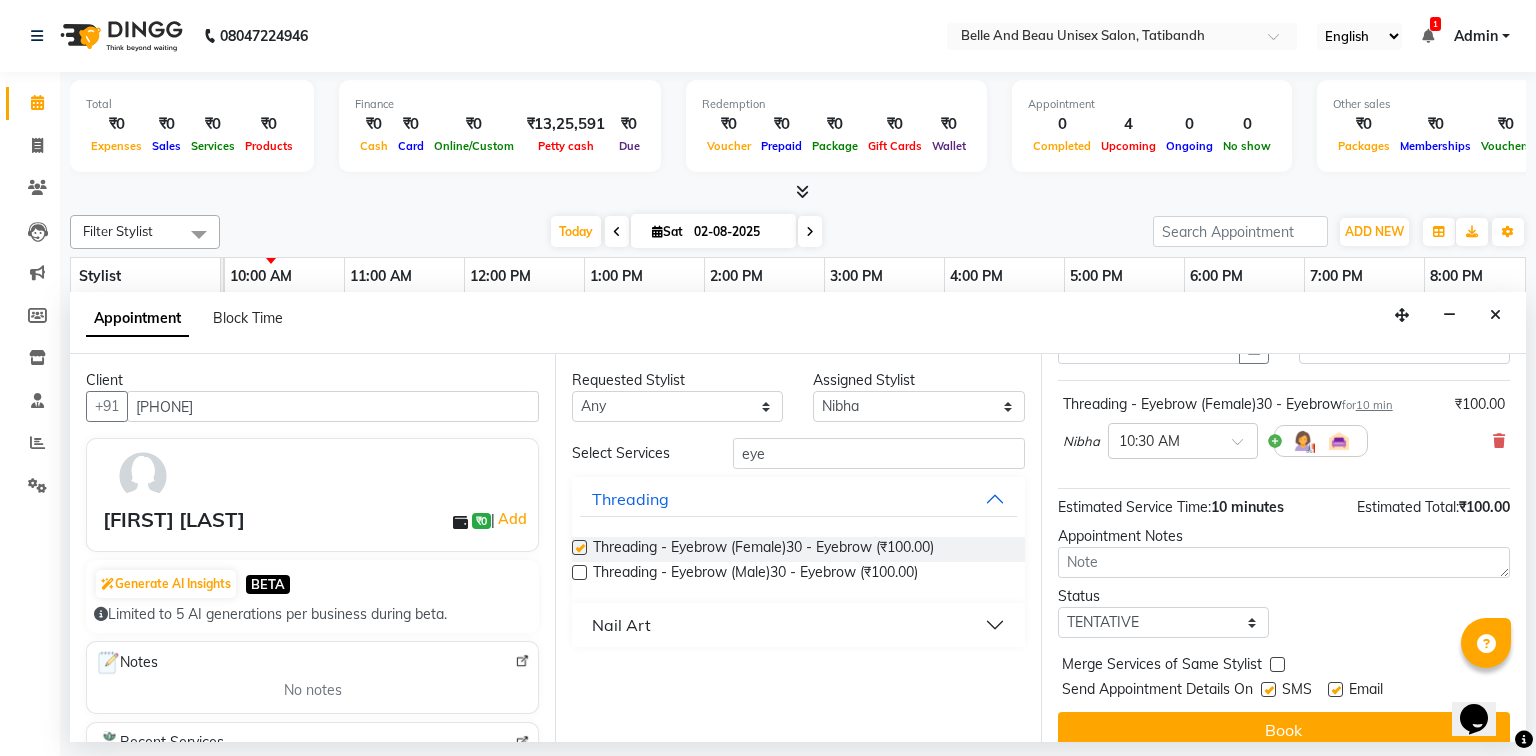 checkbox on "false" 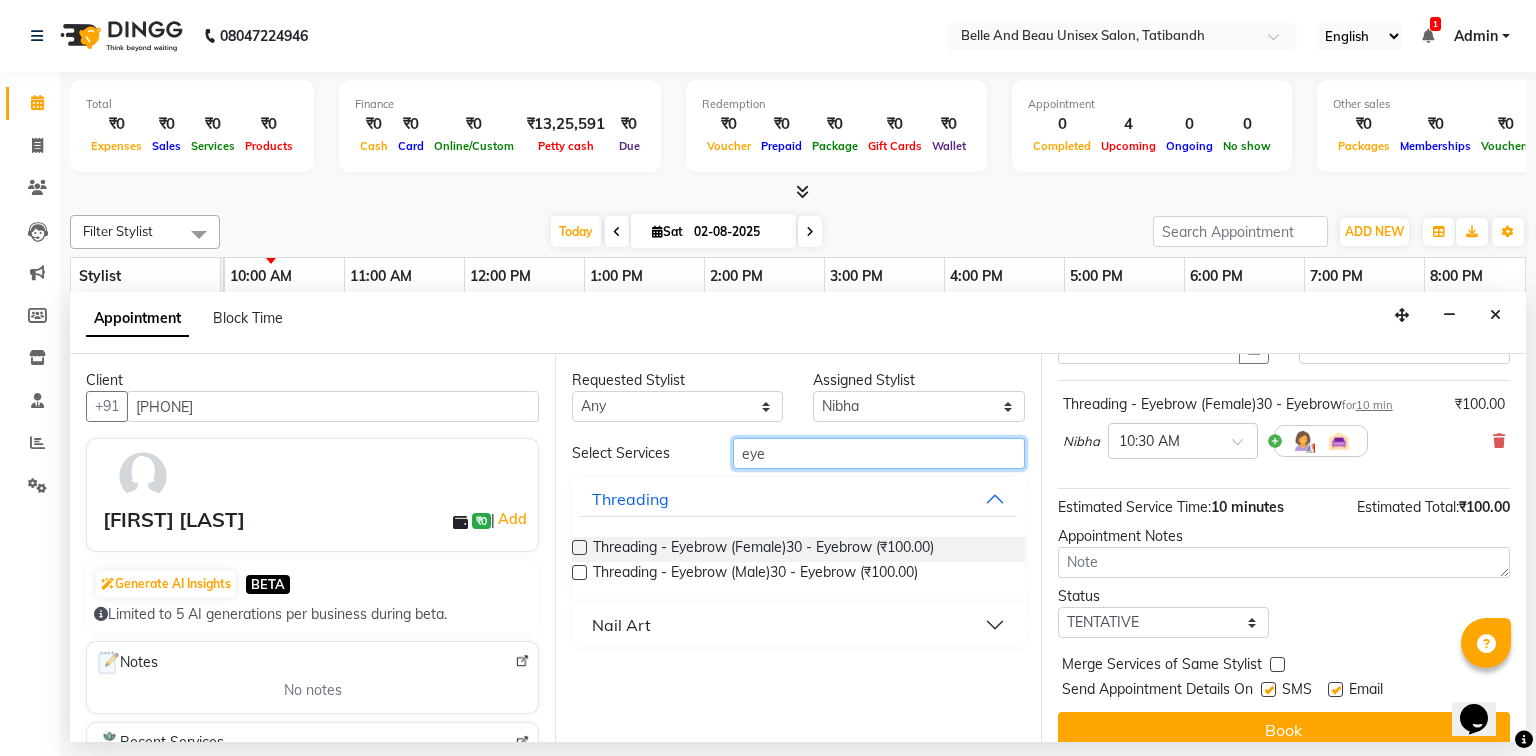 click on "eye" at bounding box center [879, 453] 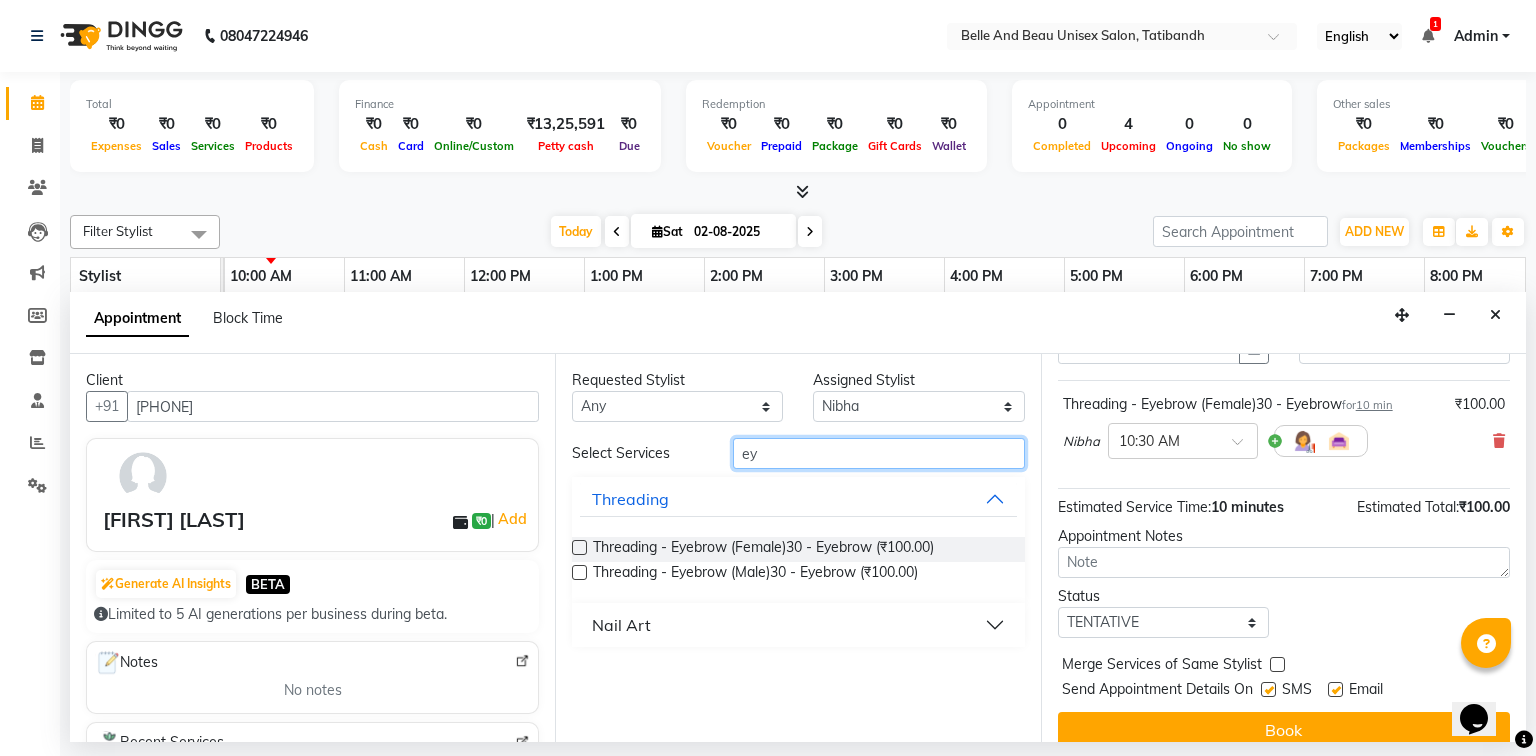 type on "e" 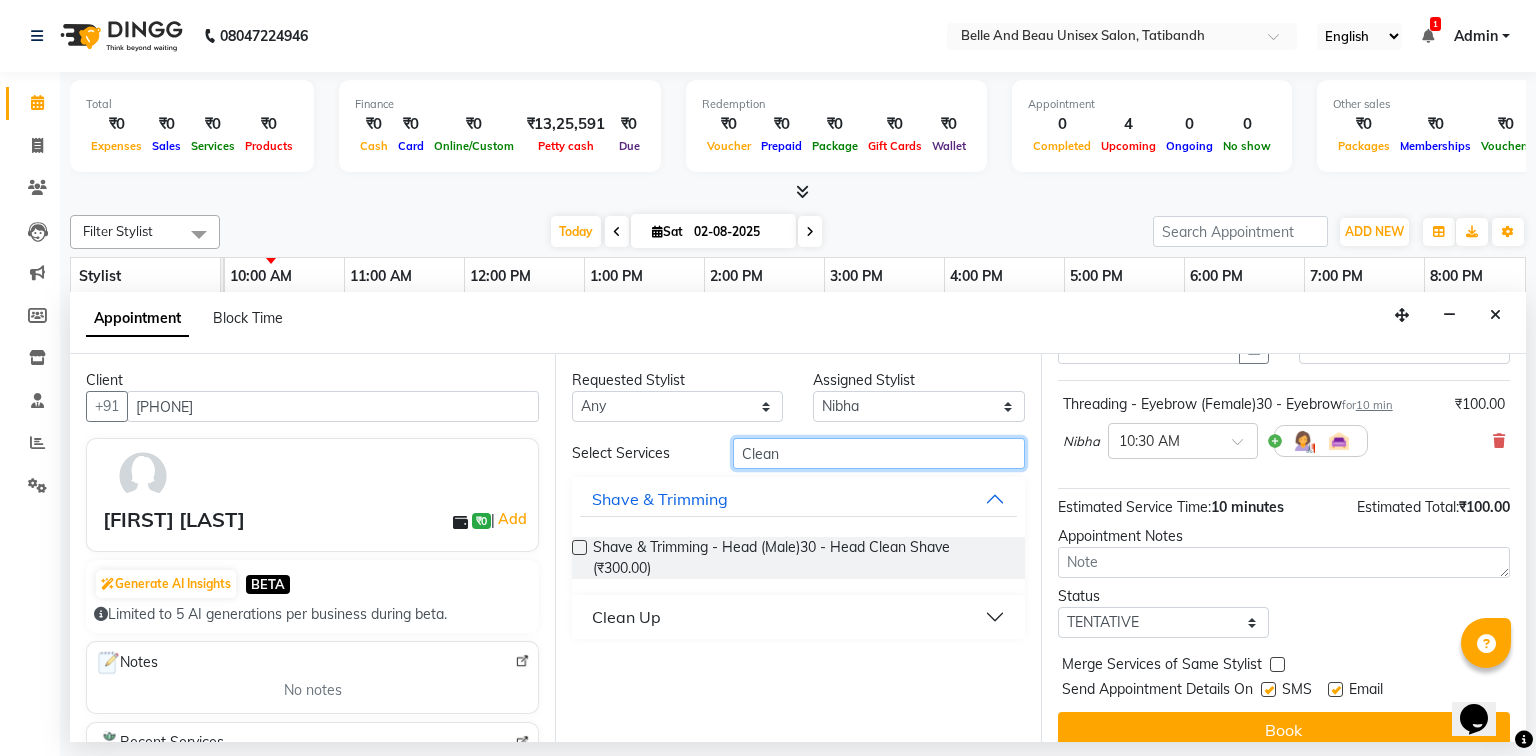 type on "Clean" 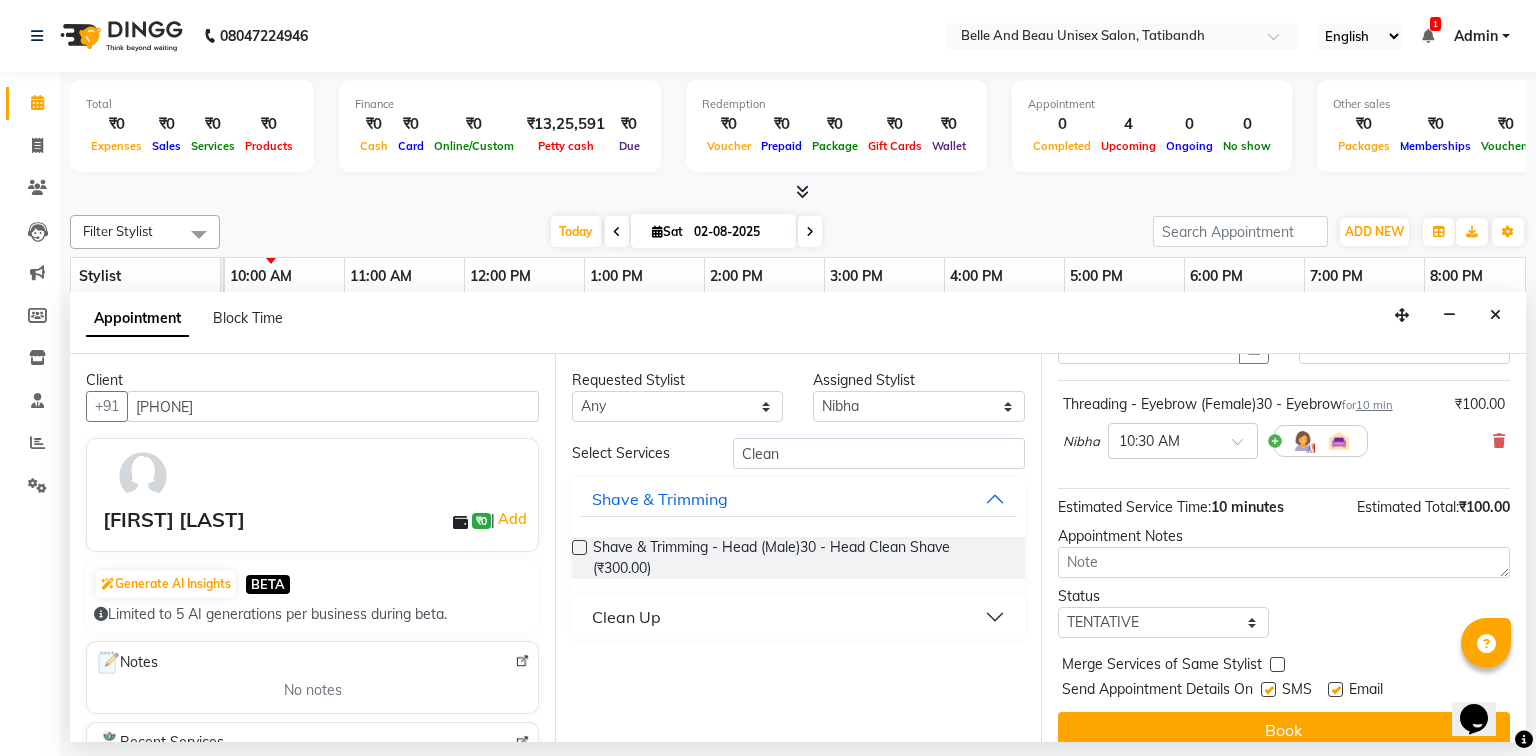 click on "Clean Up" at bounding box center (798, 617) 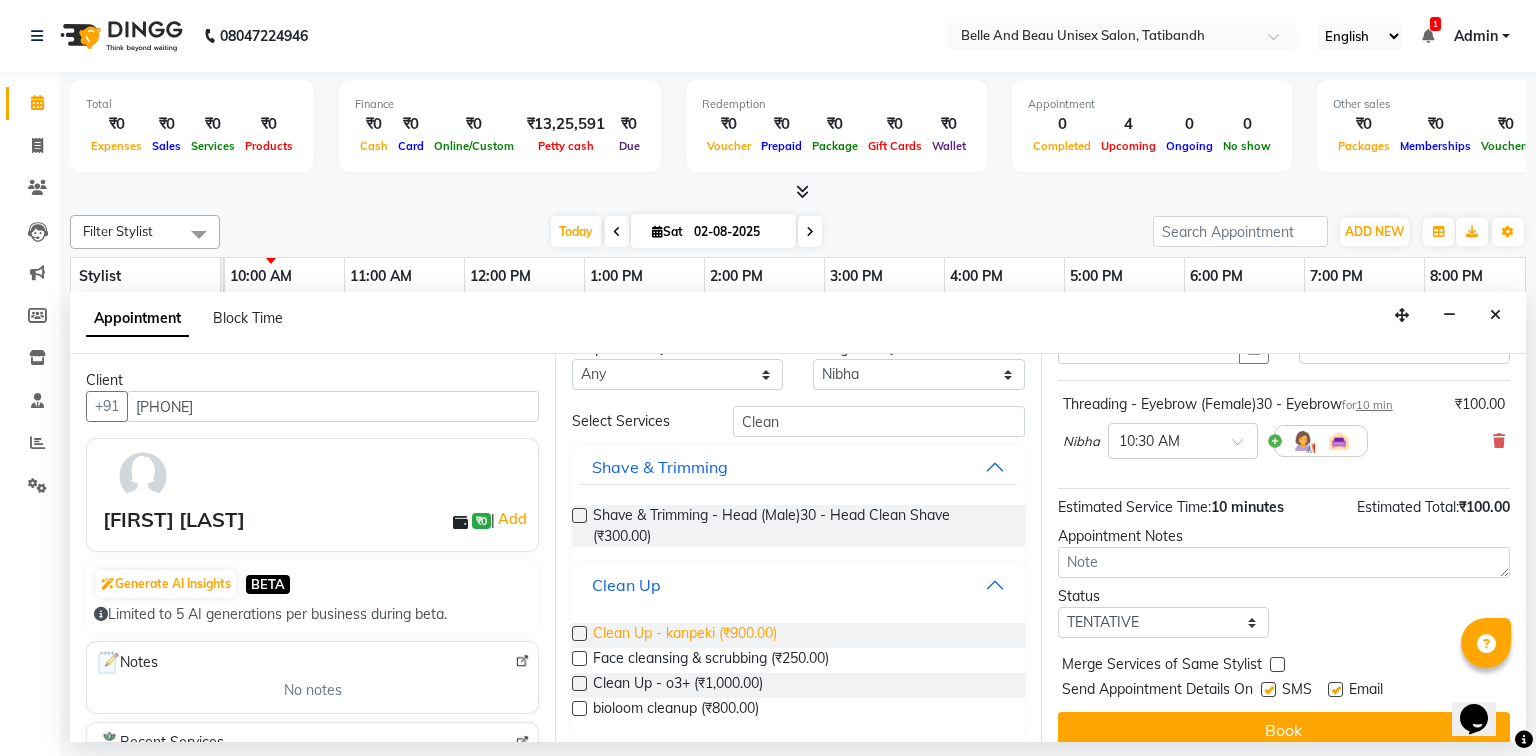 scroll, scrollTop: 44, scrollLeft: 0, axis: vertical 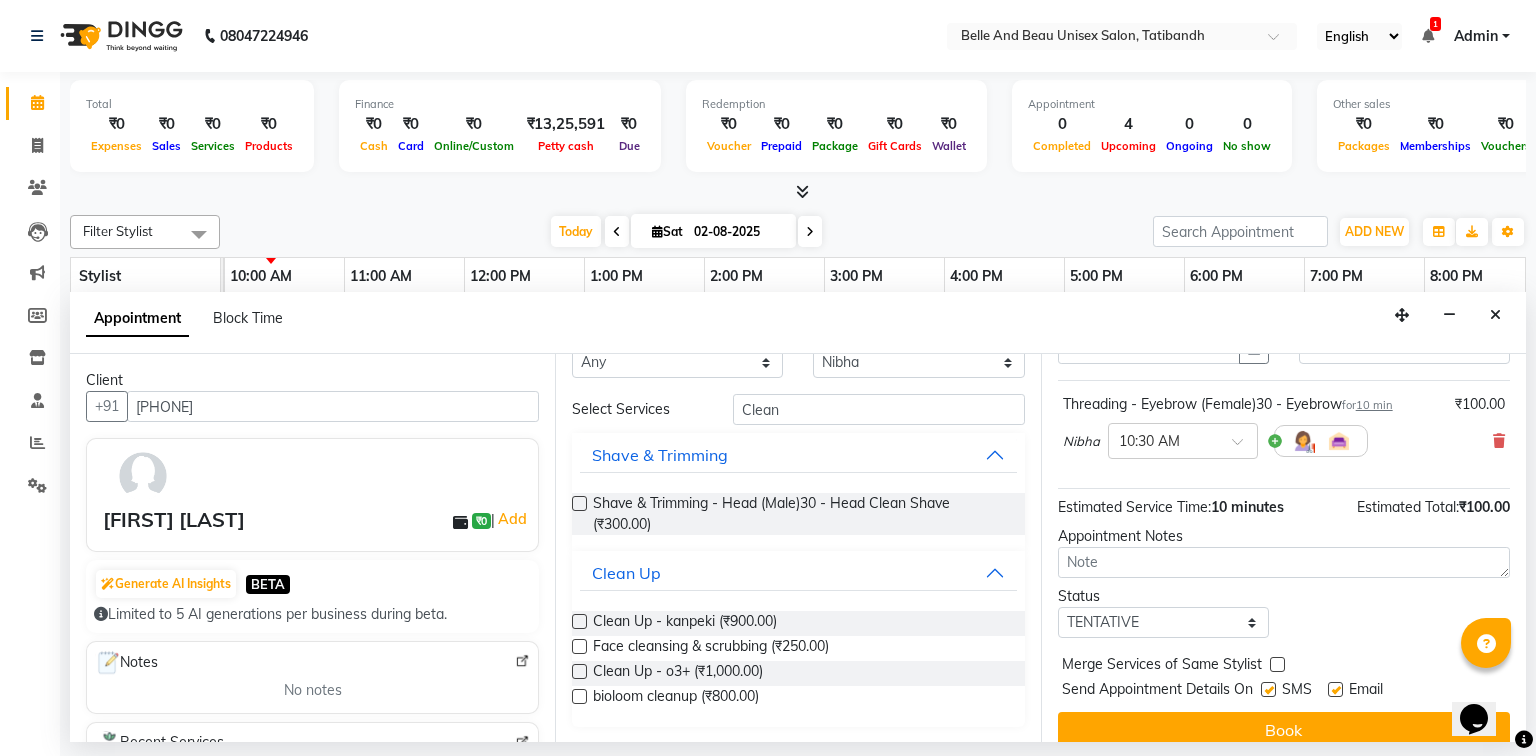 click at bounding box center (579, 671) 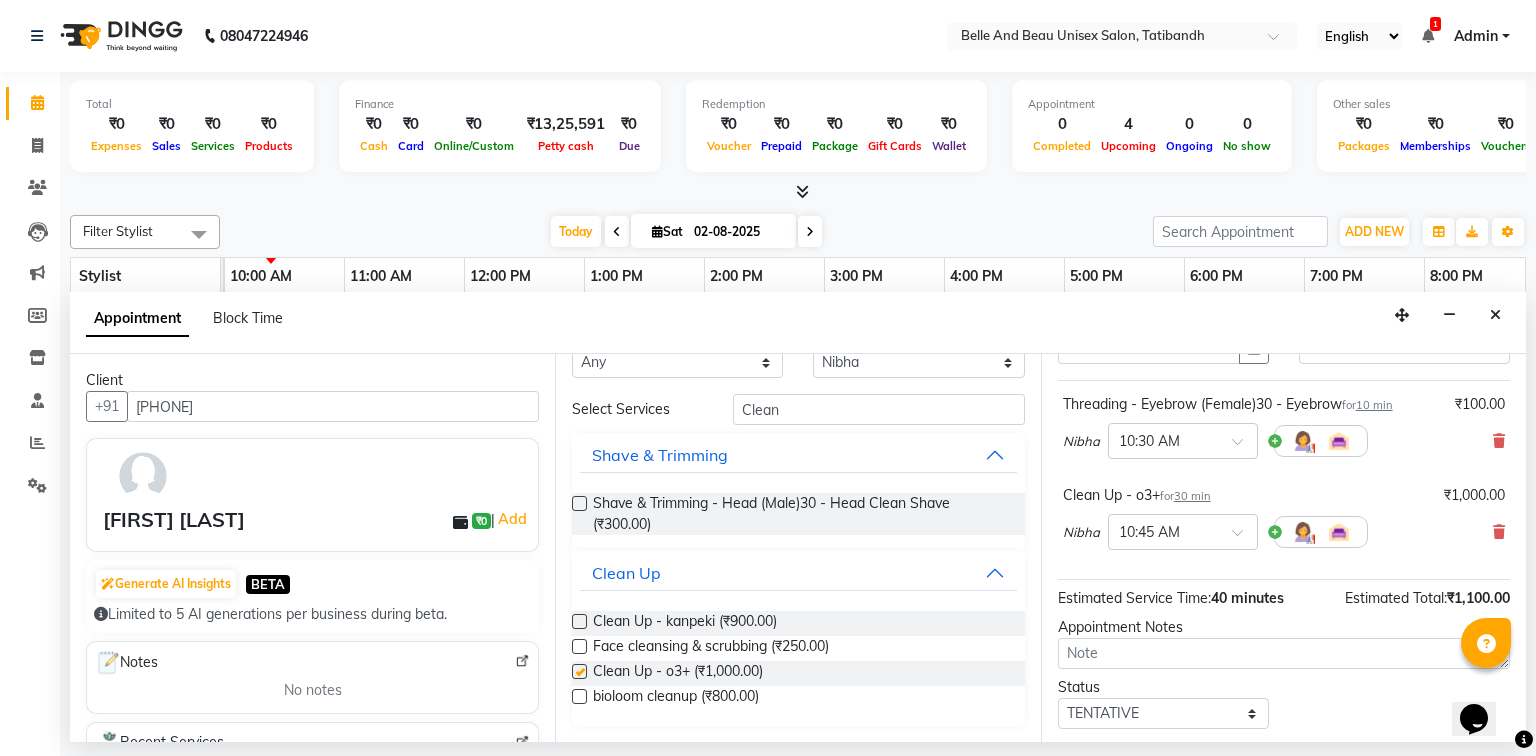 checkbox on "false" 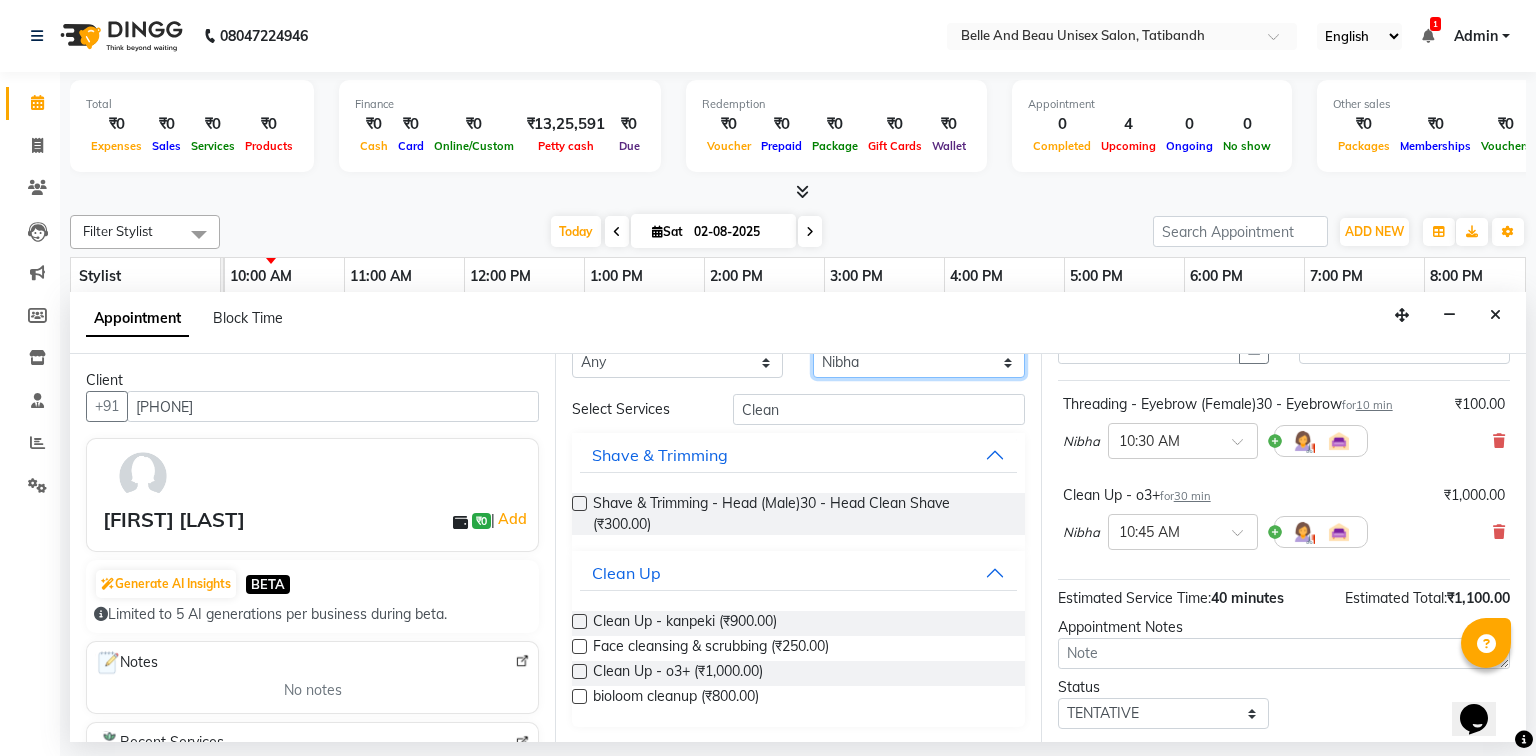 click on "Select [FIRST] [LAST] [FIRST] [FIRST] [LAST] [FIRST] [LAST] [FIRST] [LAST] [FIRST] [LAST] [FIRST] [LAST] [FIRST] [LAST] [FIRST] [LAST] [FIRST] [LAST] [FIRST] [LAST] [FIRST] [LAST] [FIRST] [LAST]" at bounding box center (918, 362) 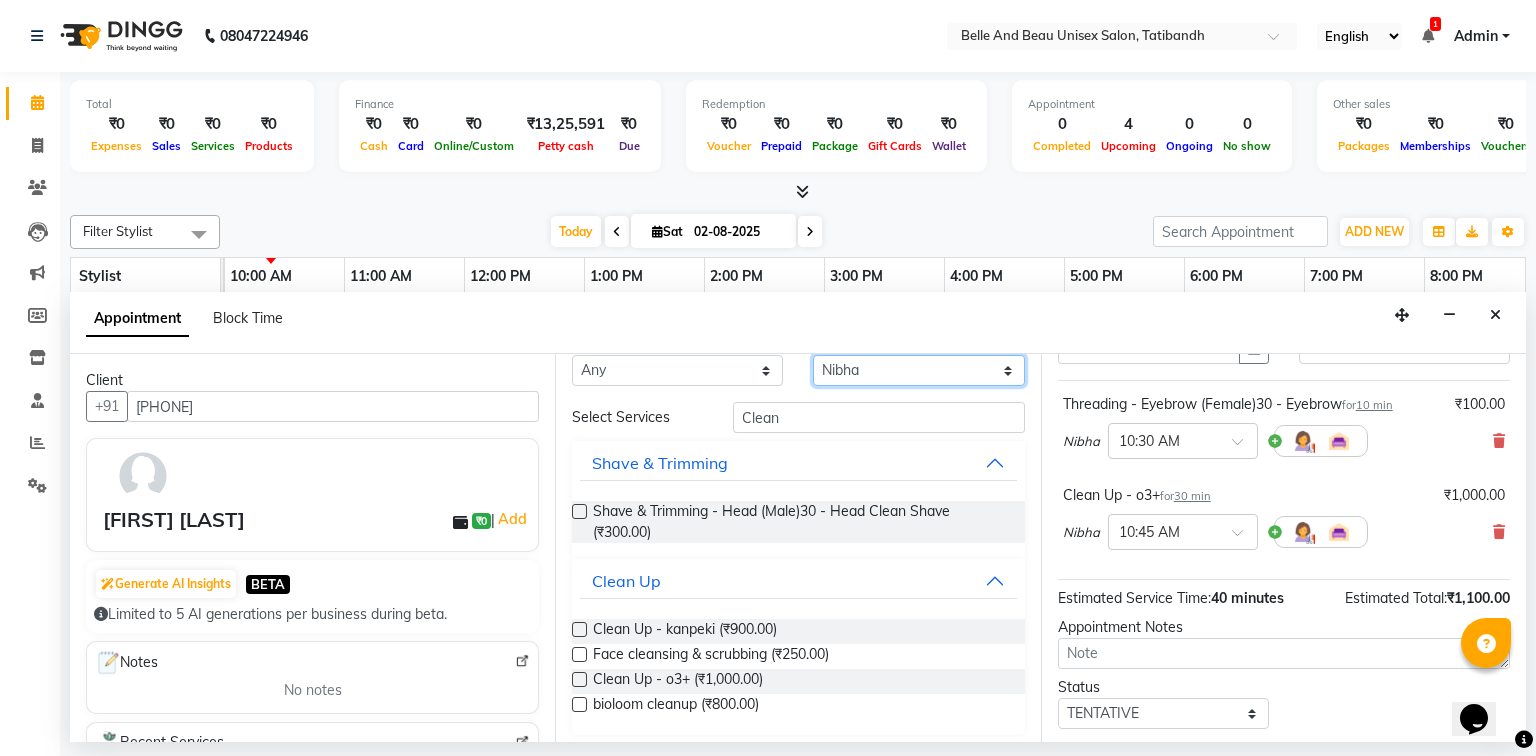 select on "63196" 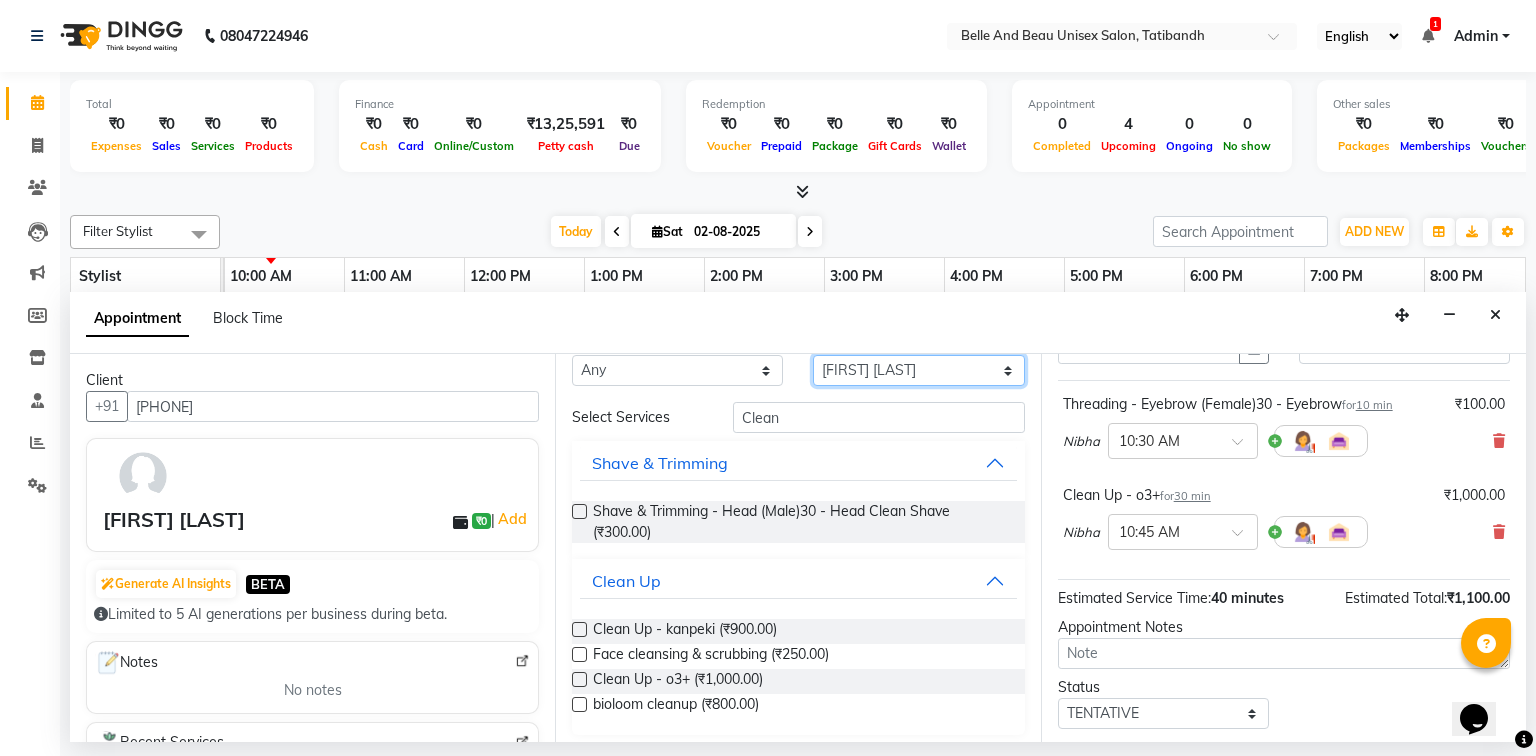 click on "Select [FIRST] [LAST] [FIRST] [FIRST] [LAST] [FIRST] [LAST] [FIRST] [LAST] [FIRST] [LAST] [FIRST] [LAST] [FIRST] [LAST] [FIRST] [LAST] [FIRST] [LAST] [FIRST] [LAST] [FIRST] [LAST] [FIRST] [LAST]" at bounding box center [918, 370] 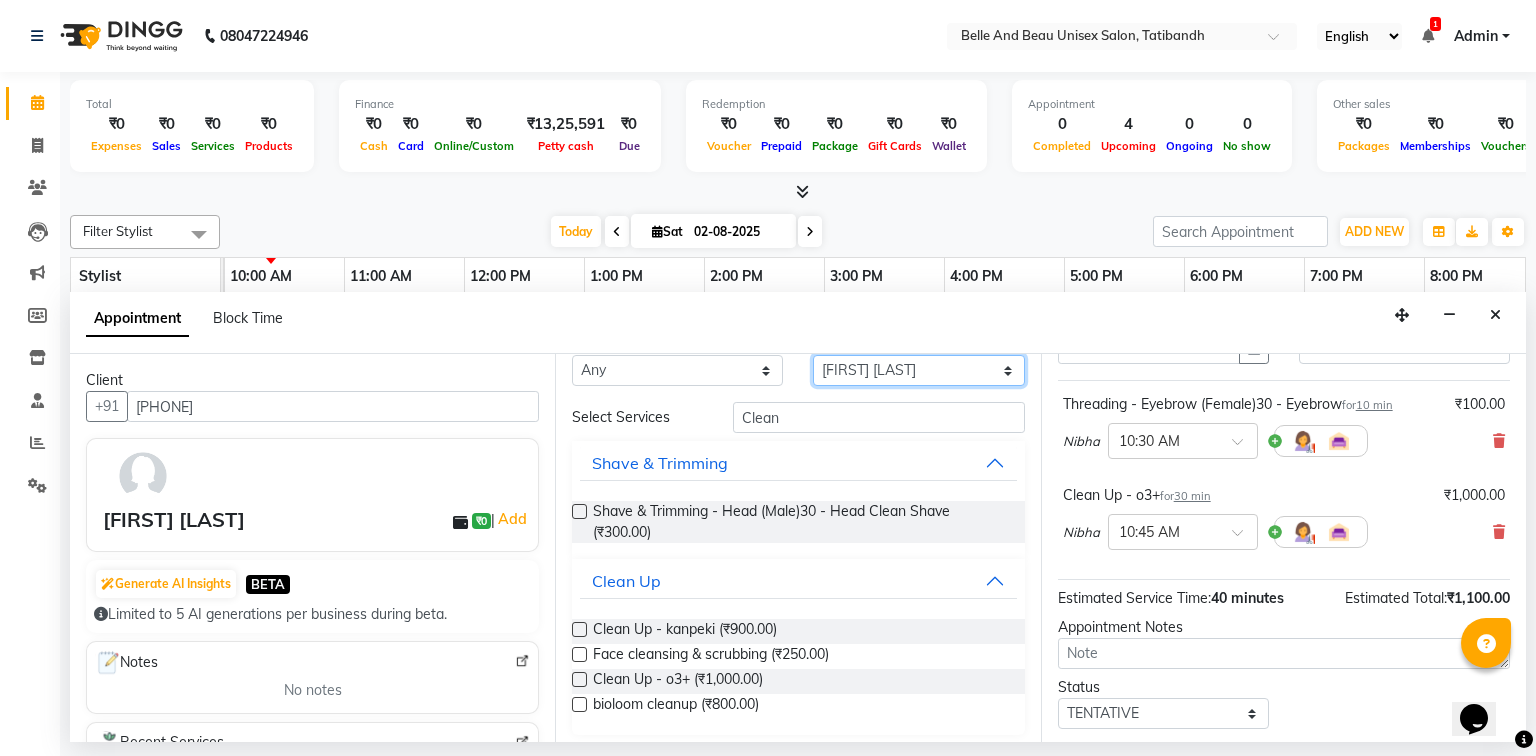 scroll, scrollTop: 0, scrollLeft: 0, axis: both 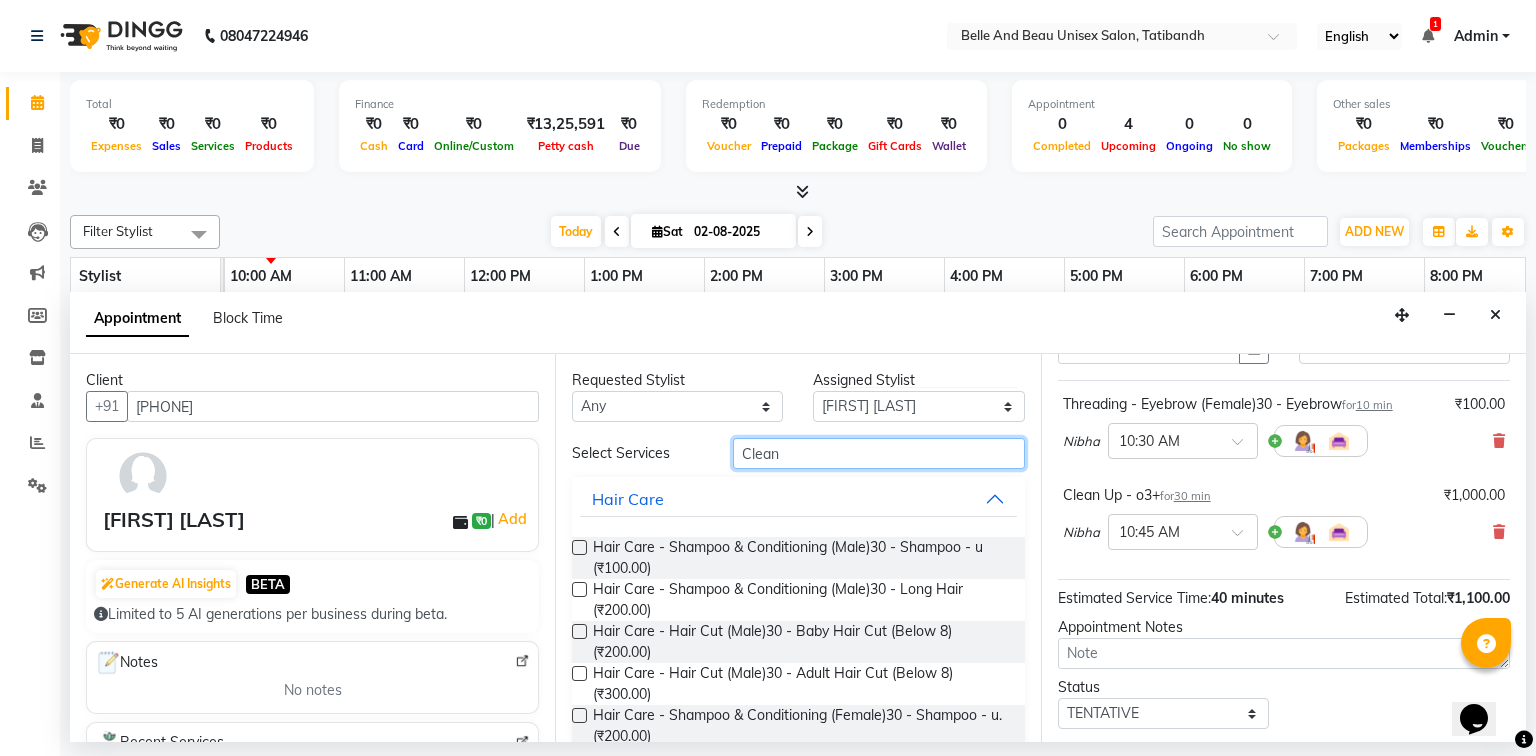 click on "Clean" at bounding box center [879, 453] 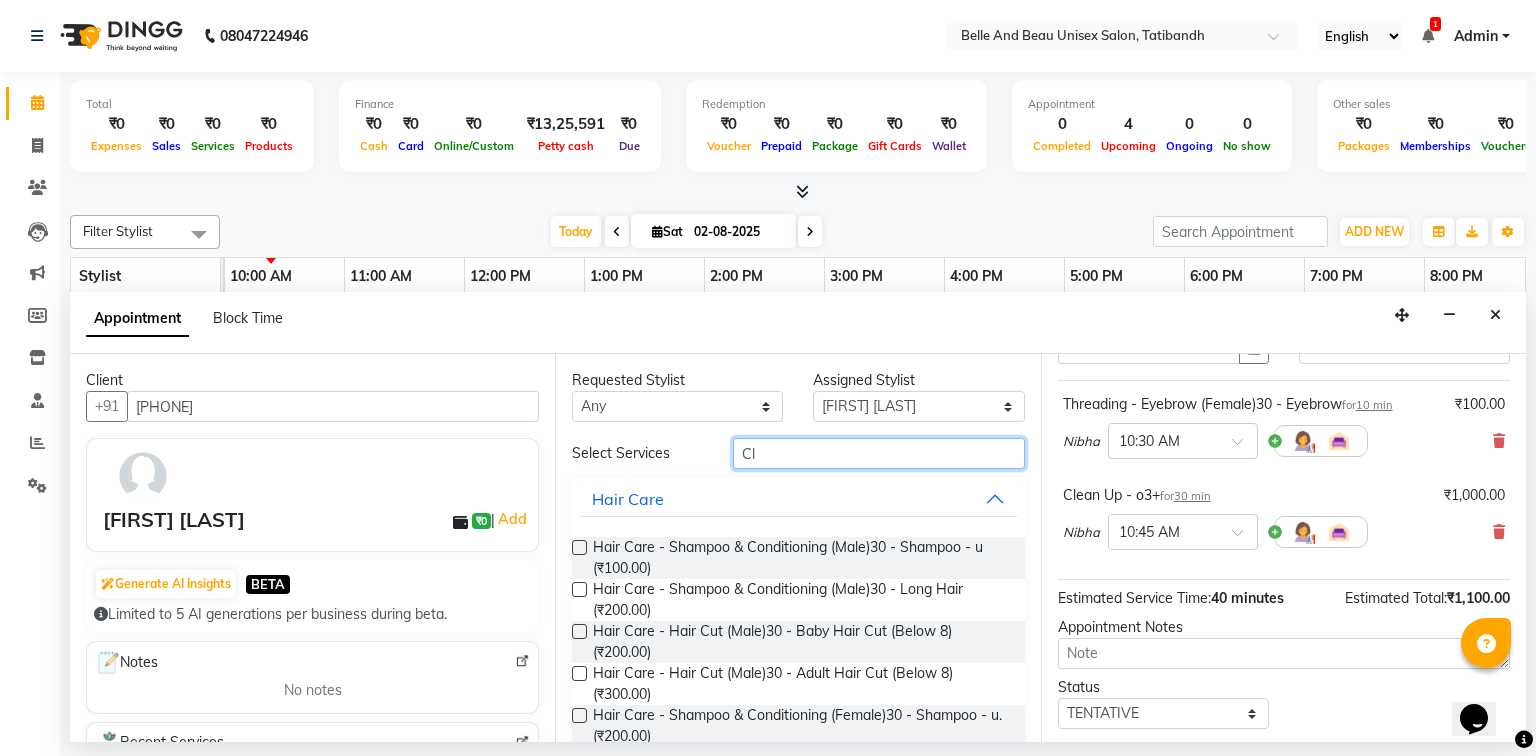 type on "C" 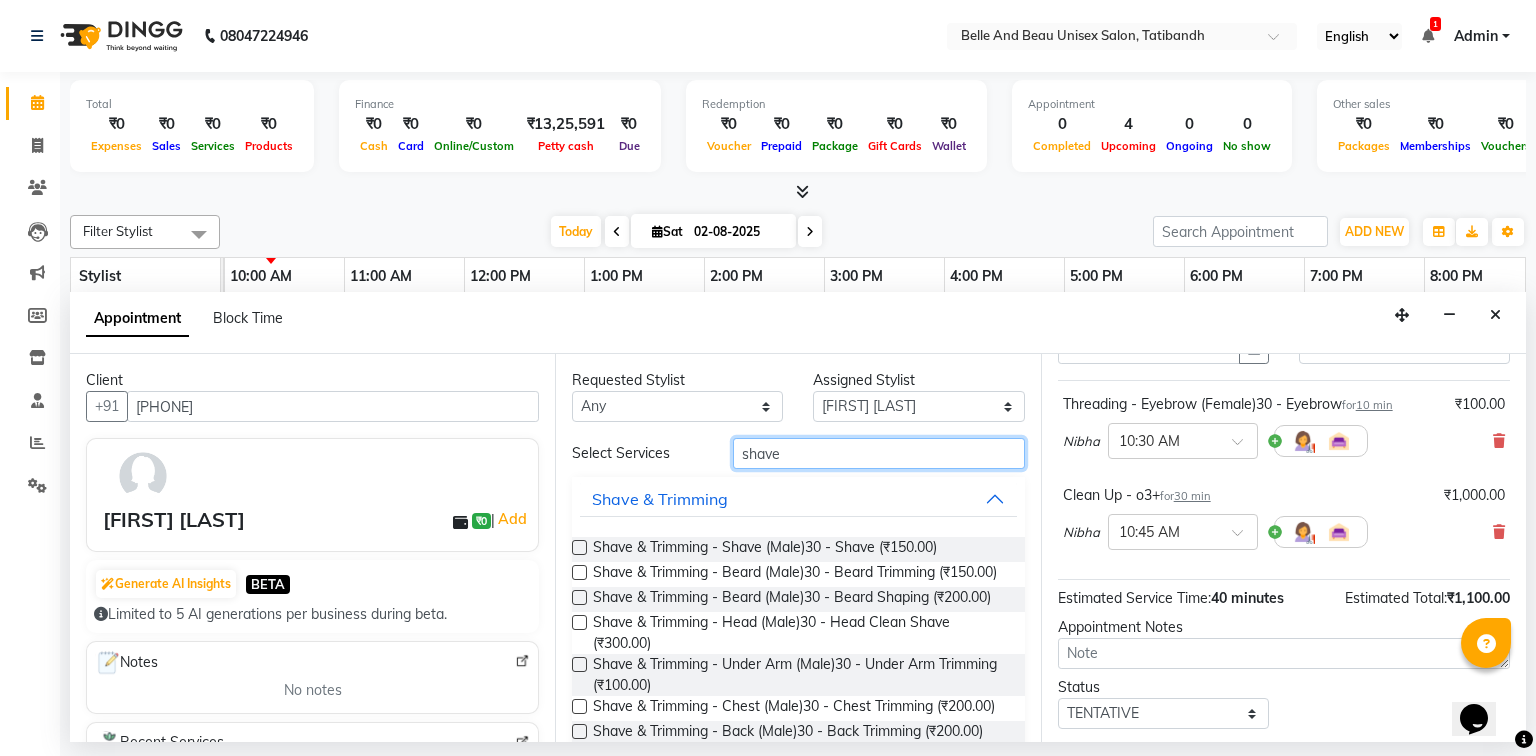type on "shave" 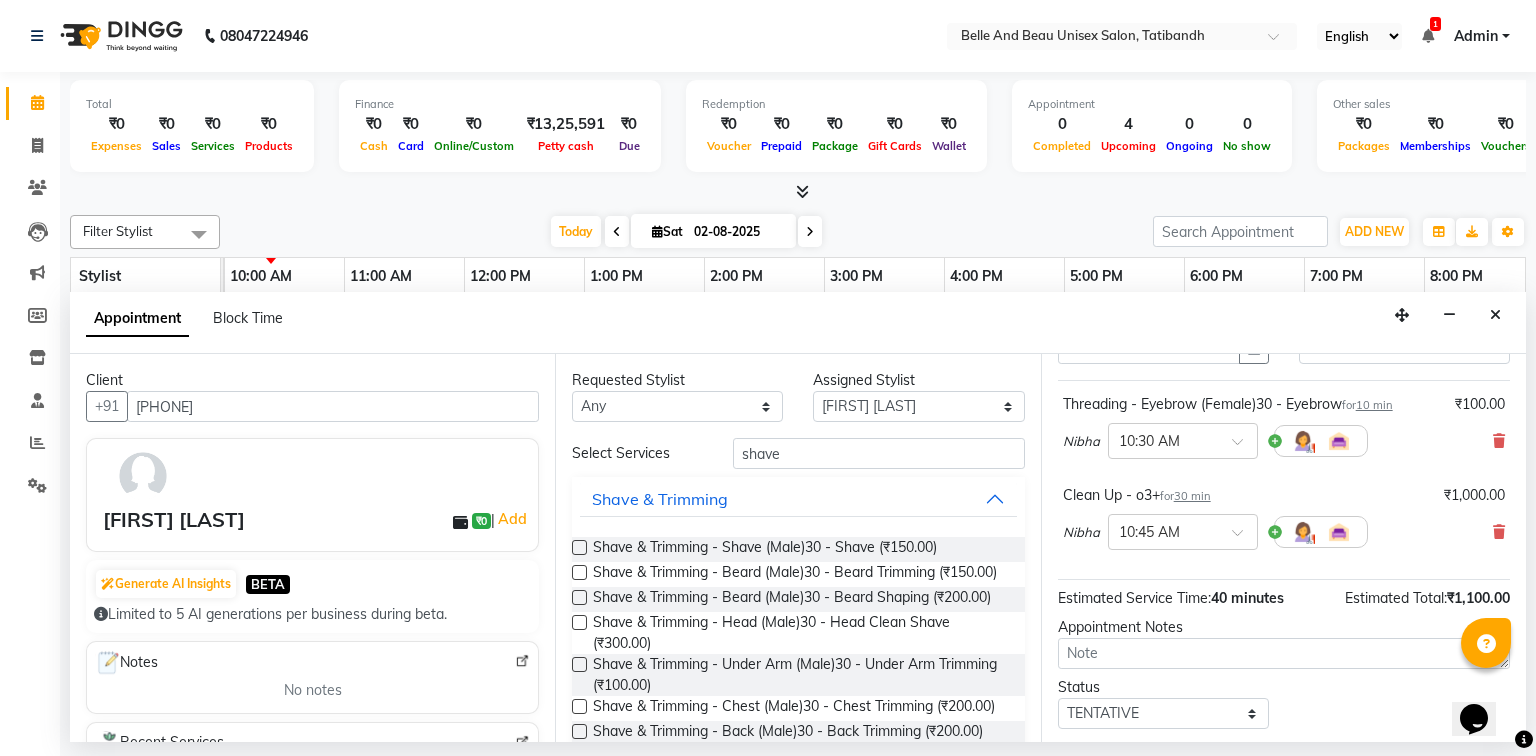 click at bounding box center [579, 572] 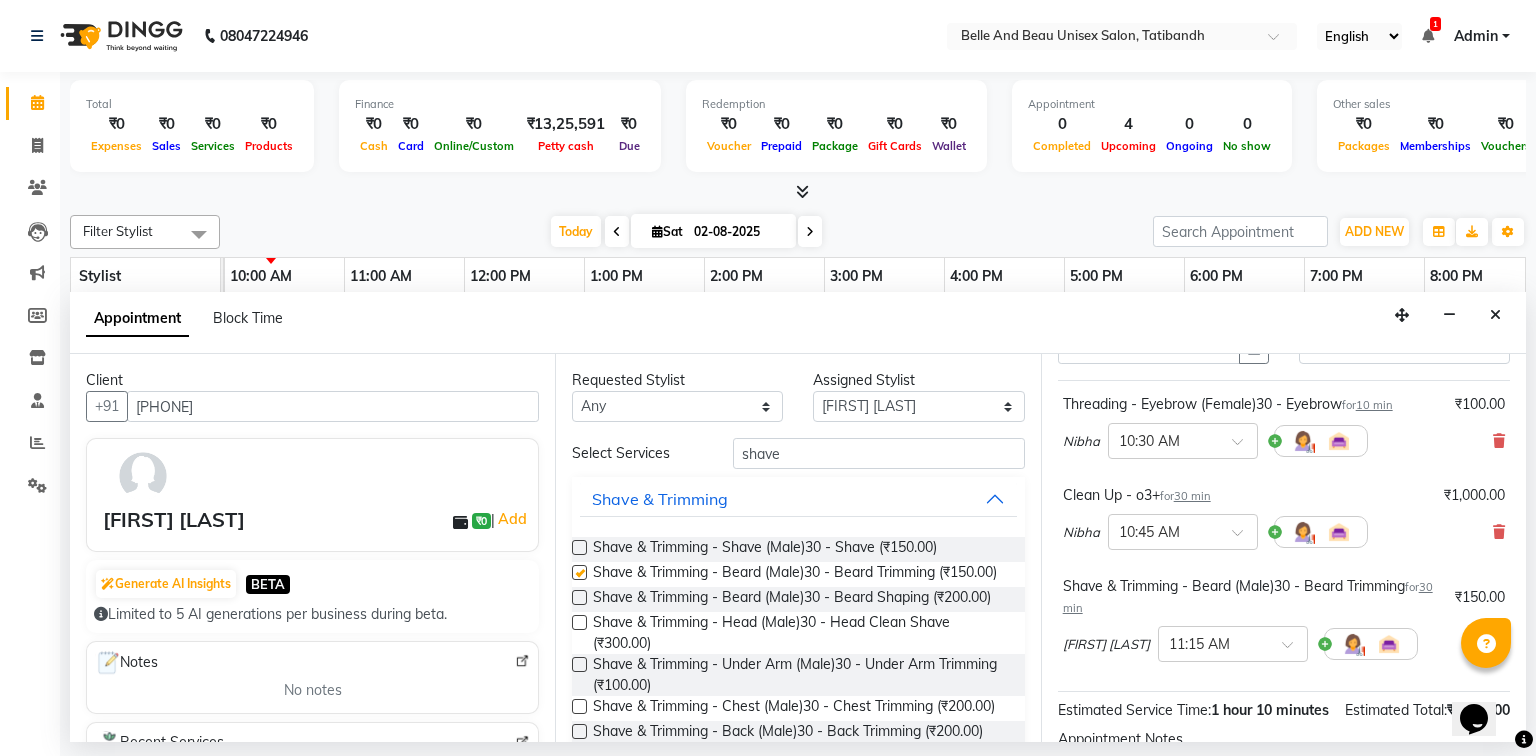 checkbox on "false" 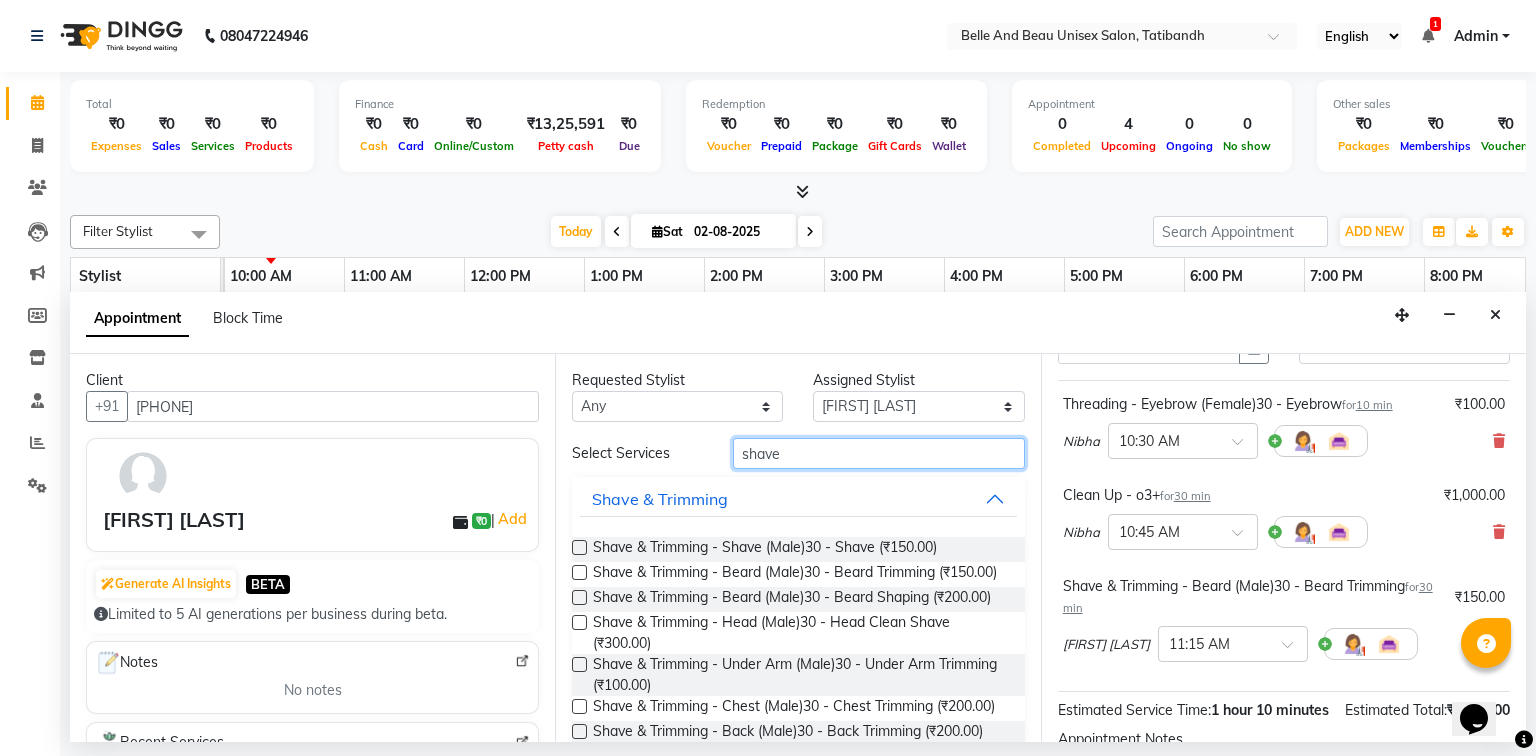 click on "shave" at bounding box center (879, 453) 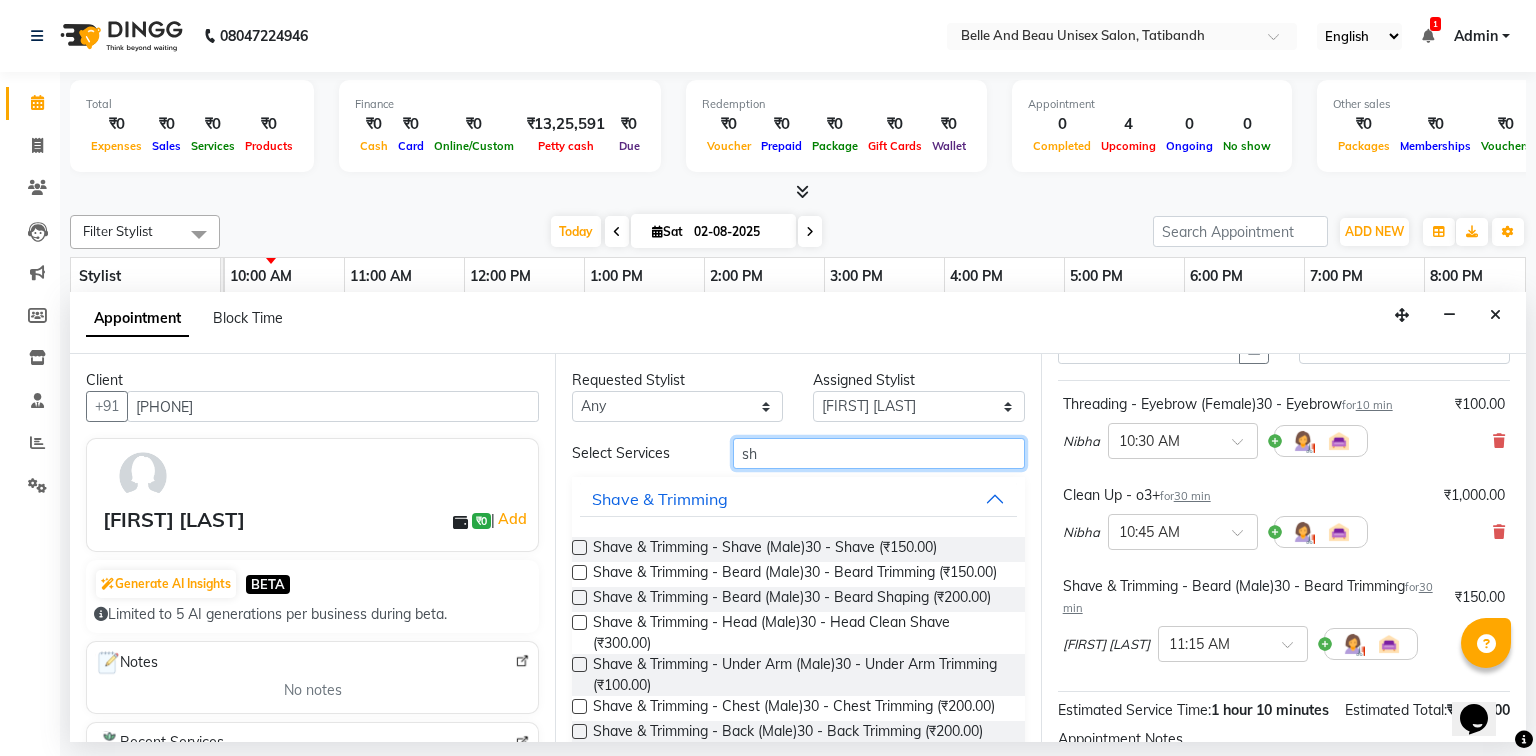 type on "s" 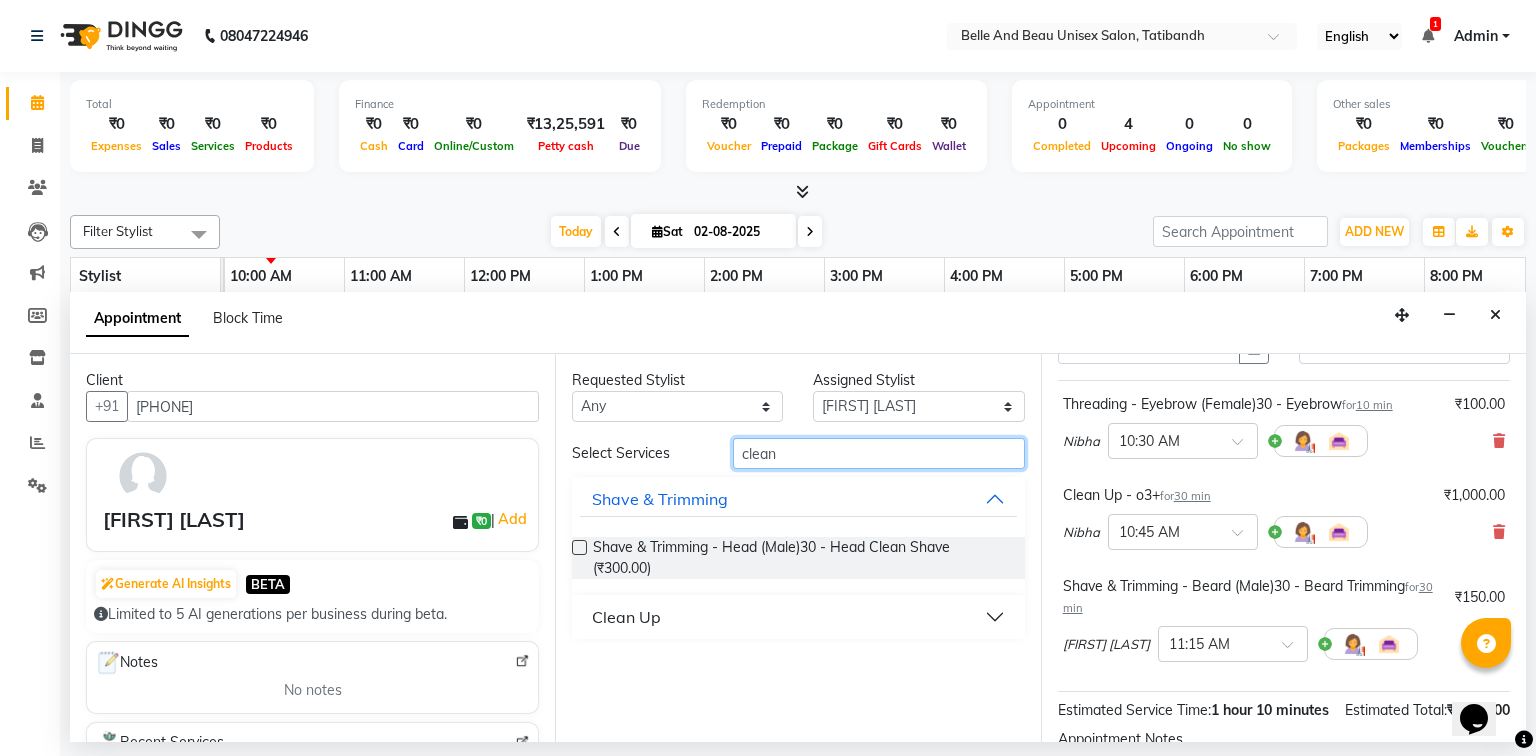 type on "clean" 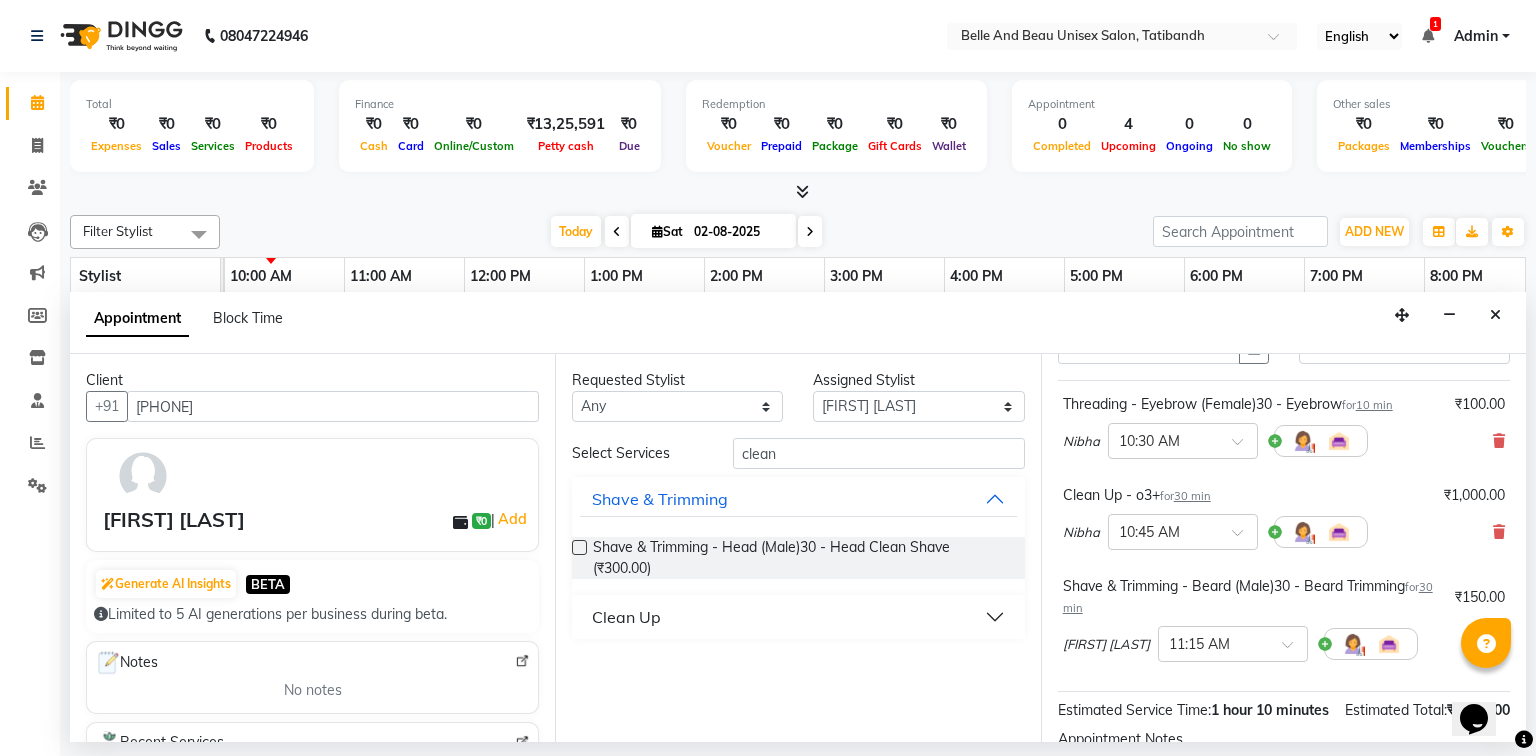click on "Clean Up" at bounding box center (798, 617) 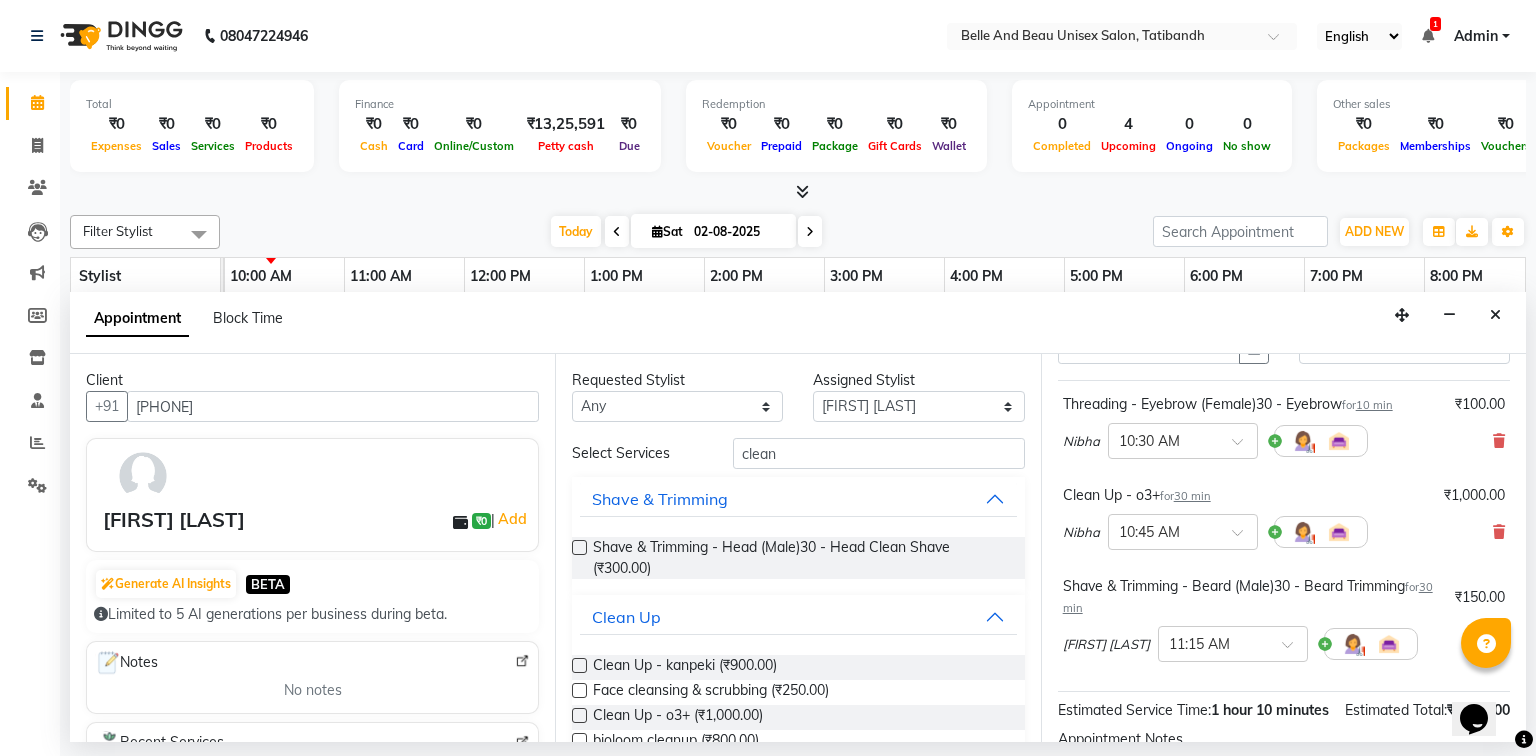 click at bounding box center (579, 715) 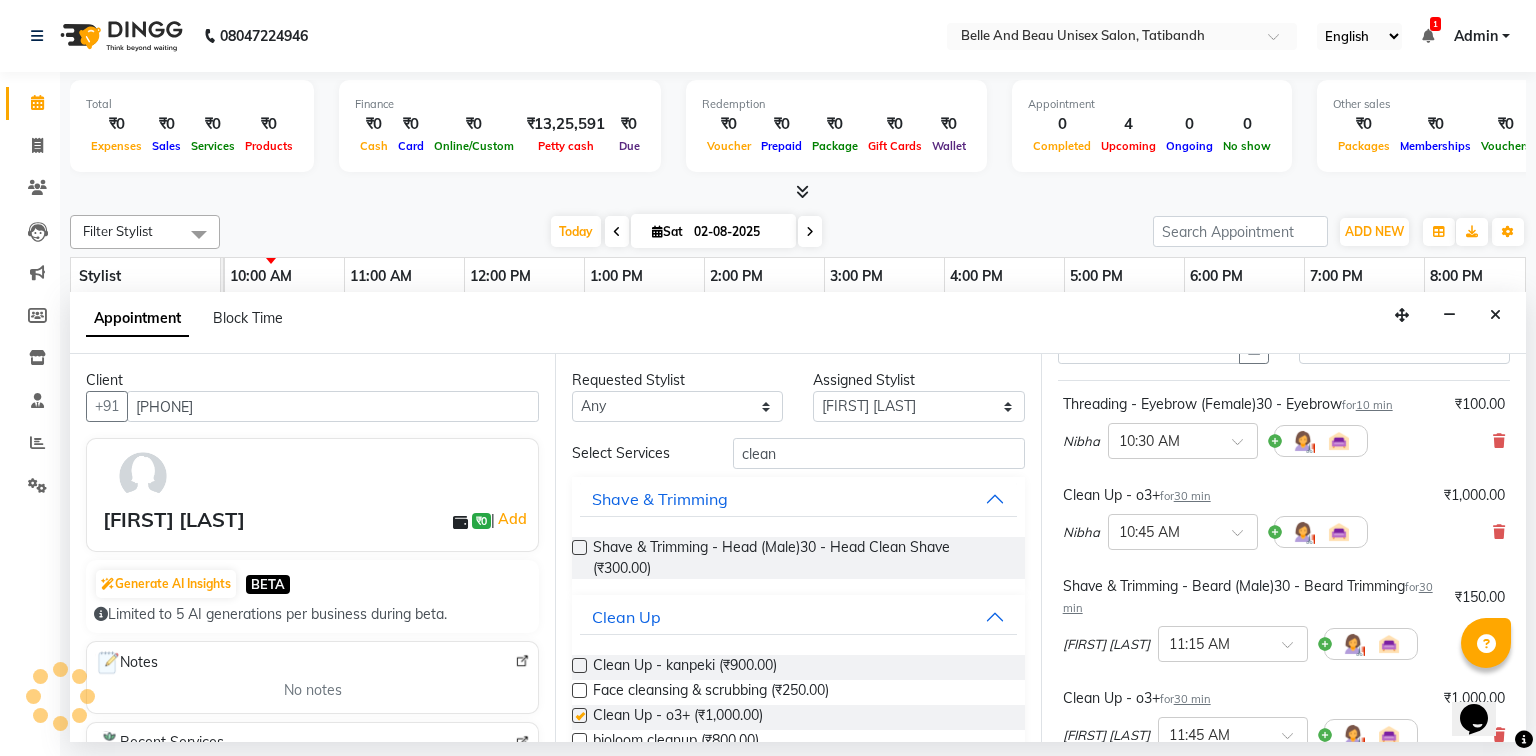 checkbox on "false" 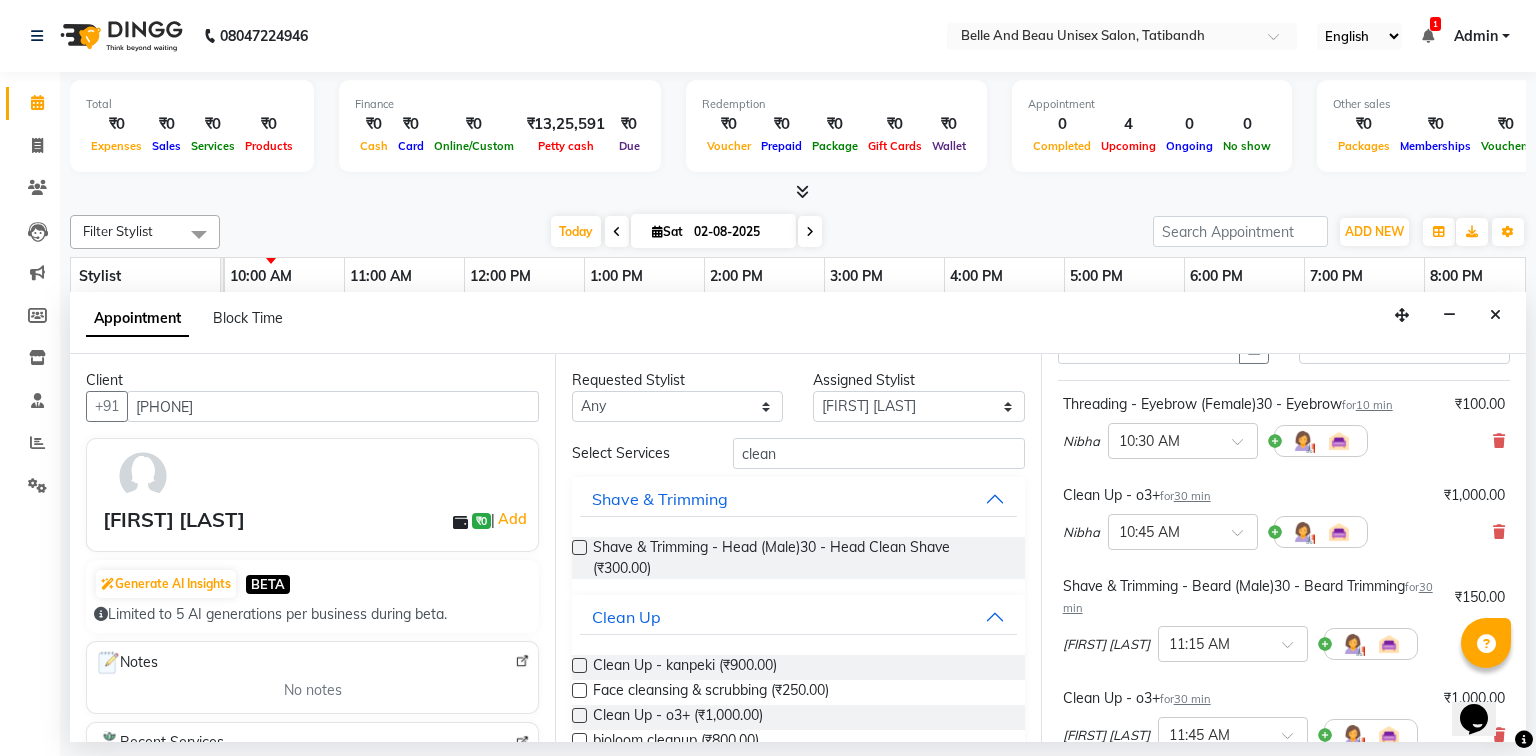 scroll, scrollTop: 44, scrollLeft: 0, axis: vertical 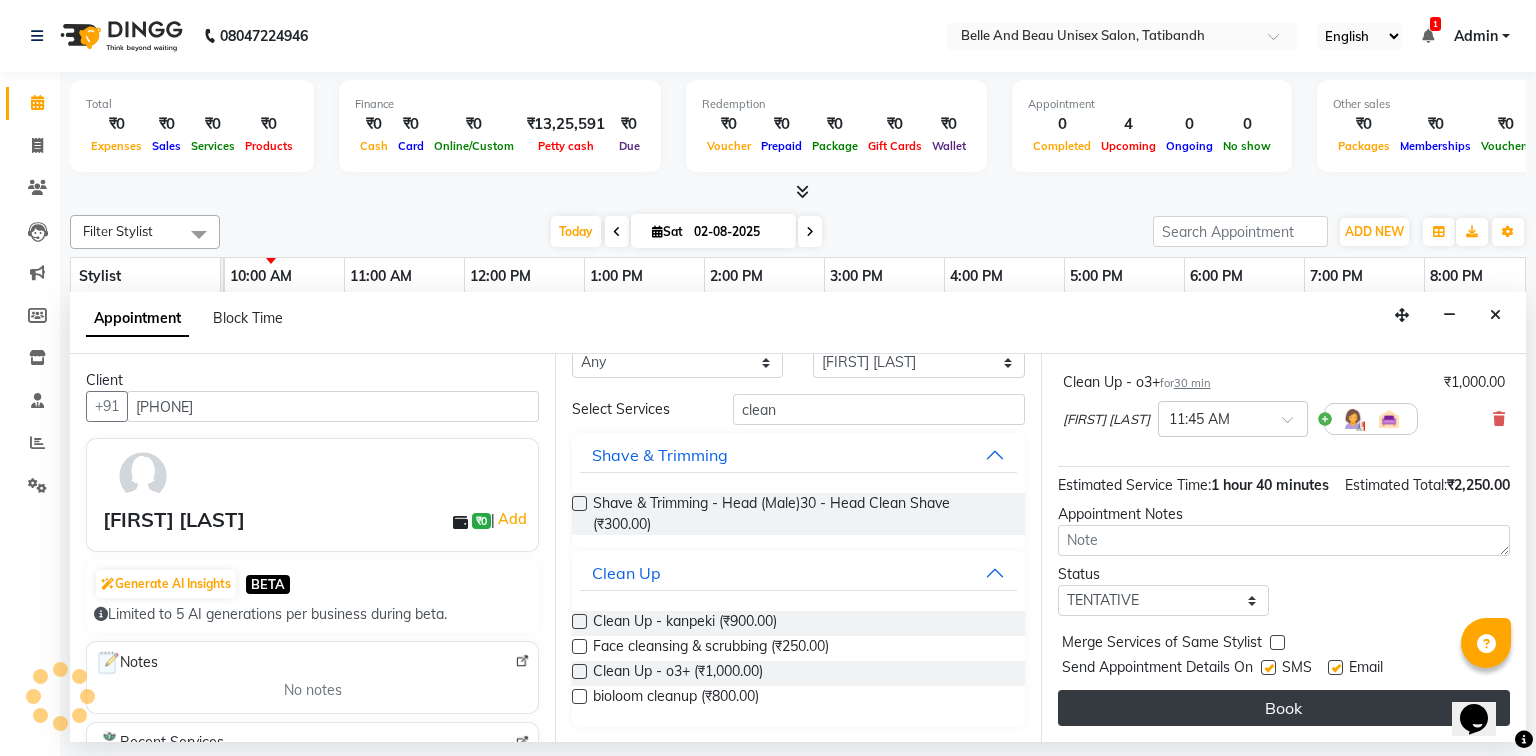 click on "Book" at bounding box center [1284, 708] 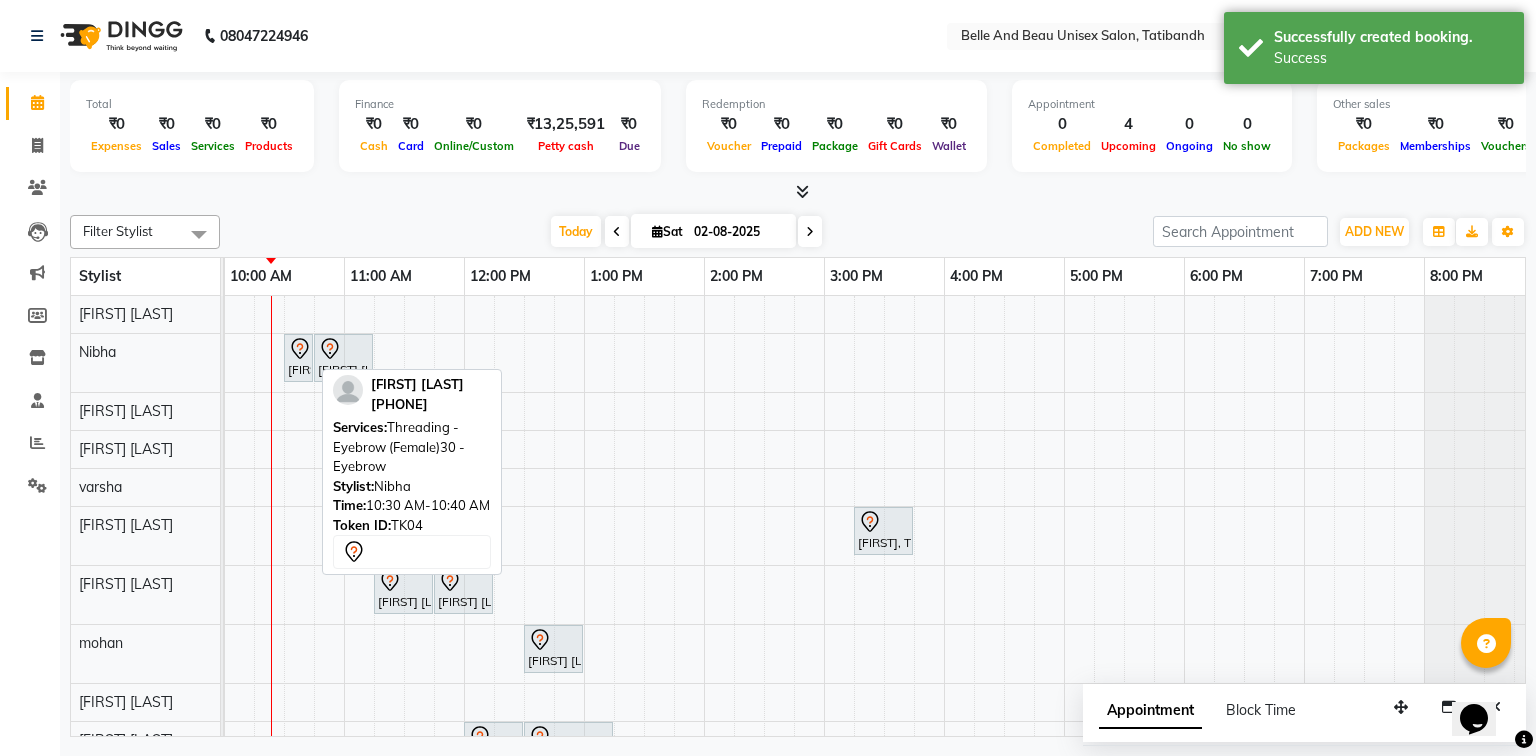click on "[FIRST] [LAST], TK04, 10:30 AM-10:40 AM, Threading - Eyebrow (Female)30 - Eyebrow" at bounding box center [298, 358] 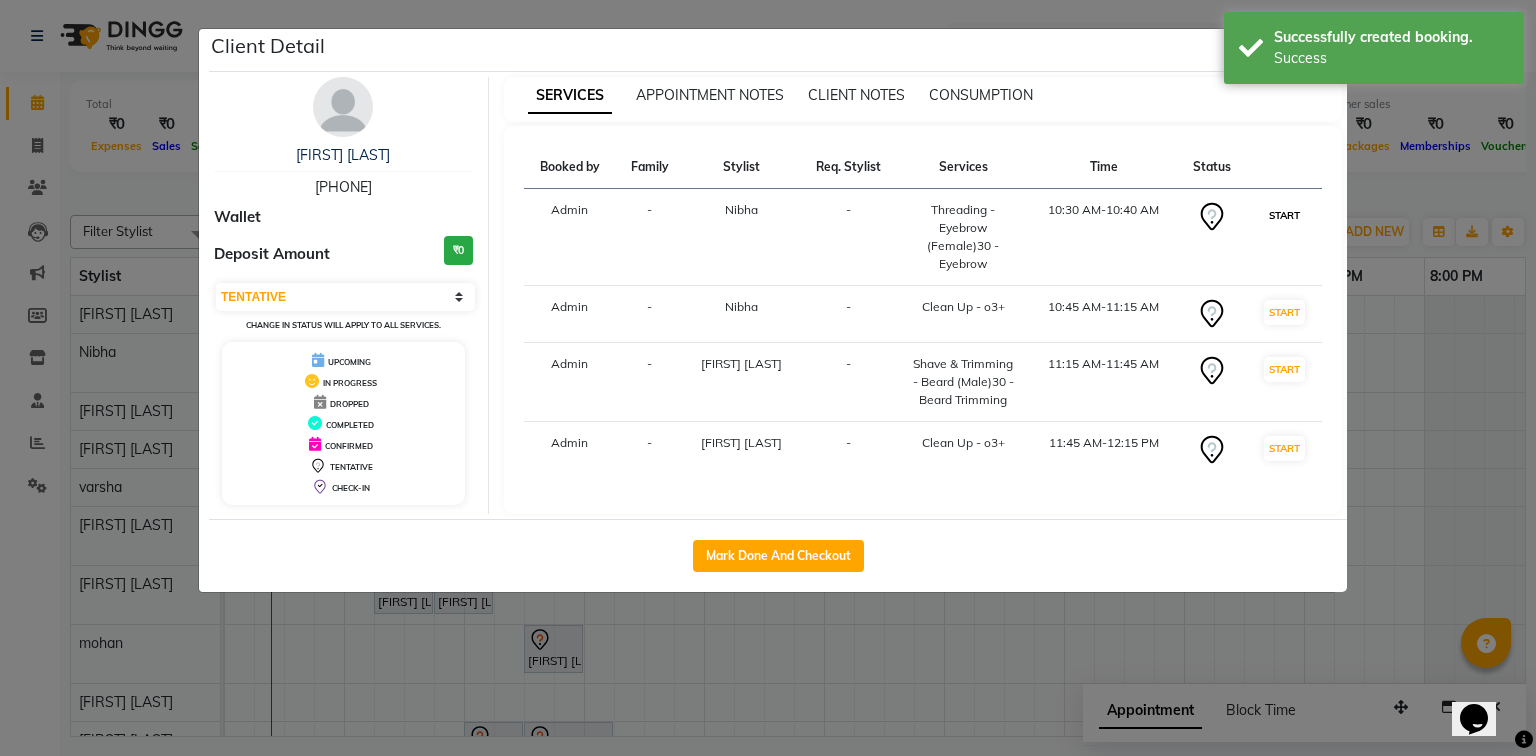 click on "START" at bounding box center (1284, 215) 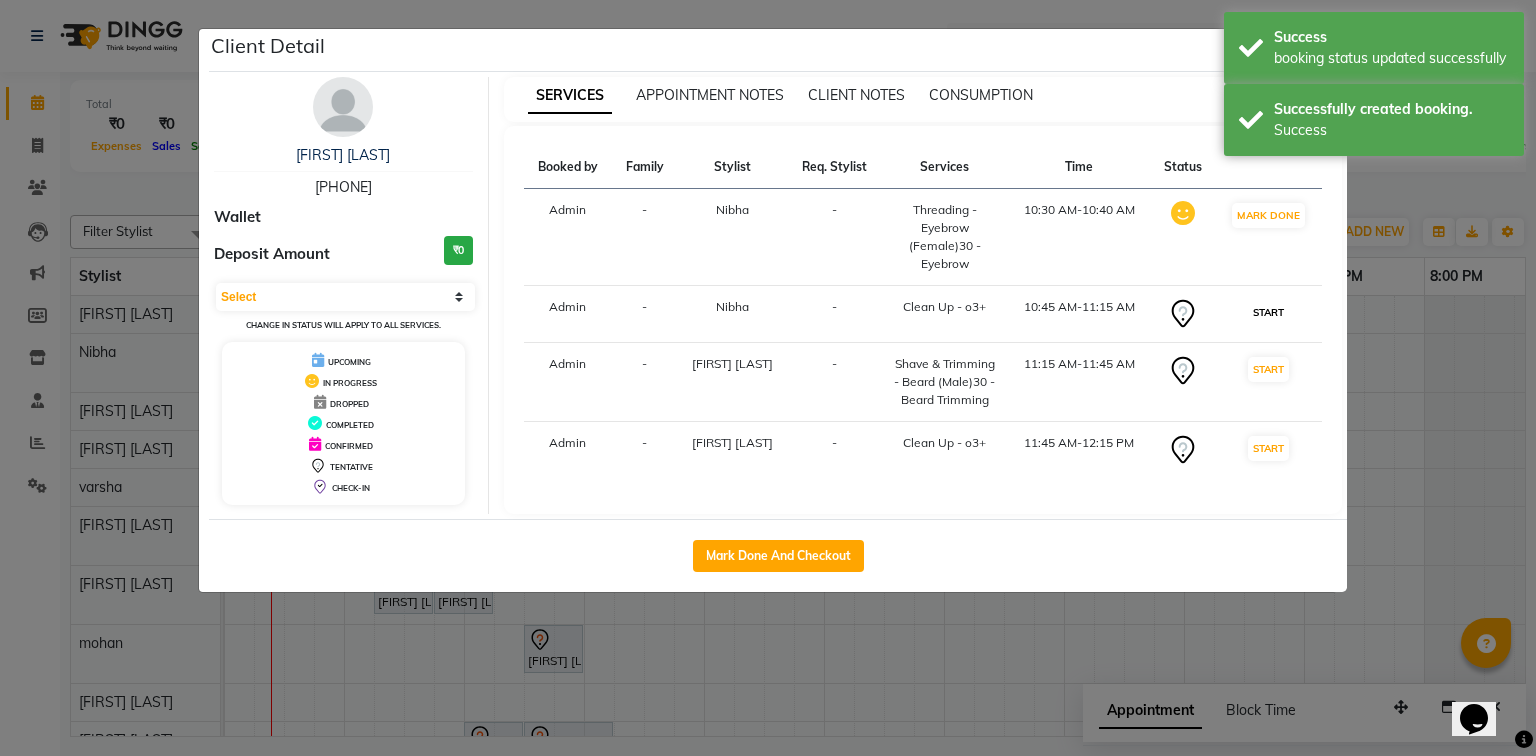 click on "START" at bounding box center (1268, 312) 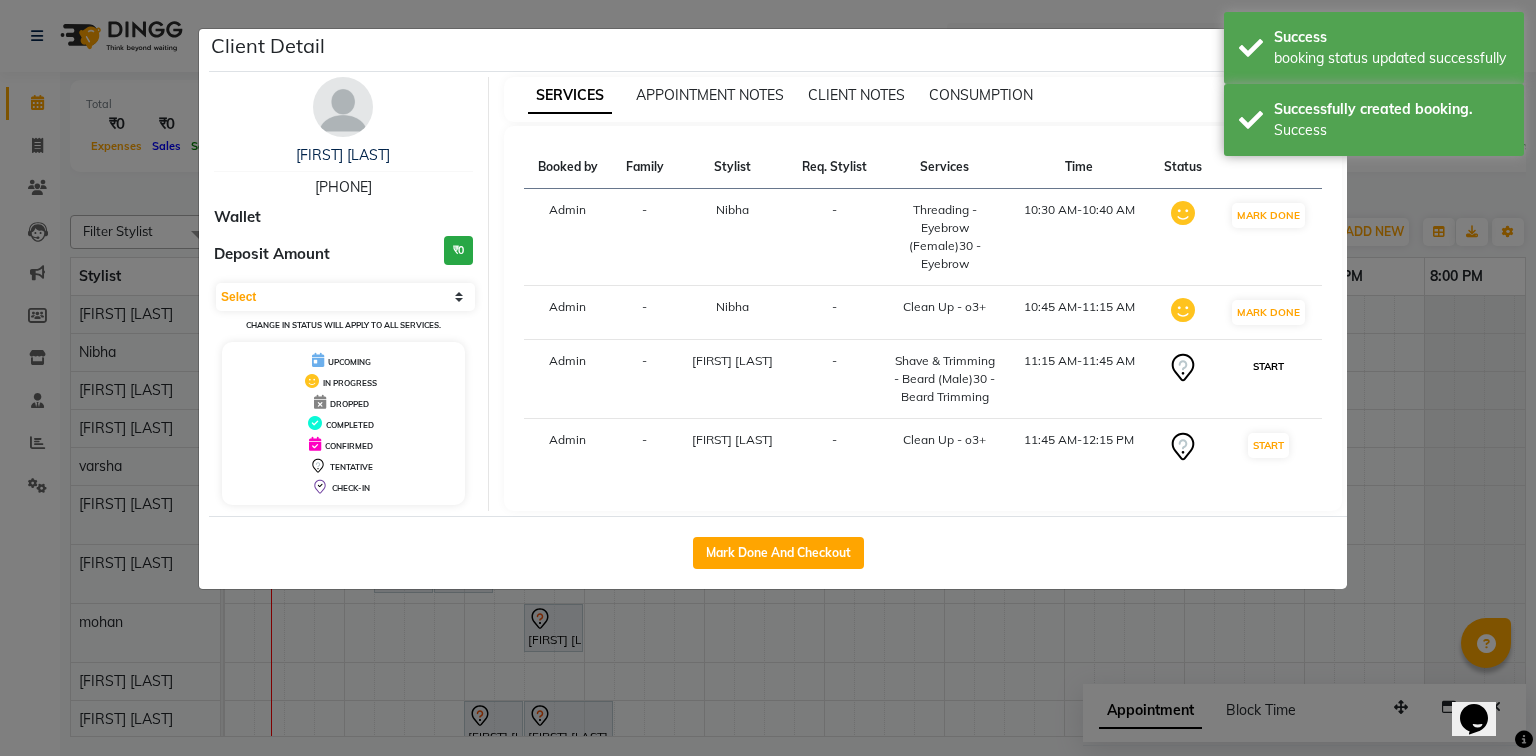 click on "START" at bounding box center (1268, 366) 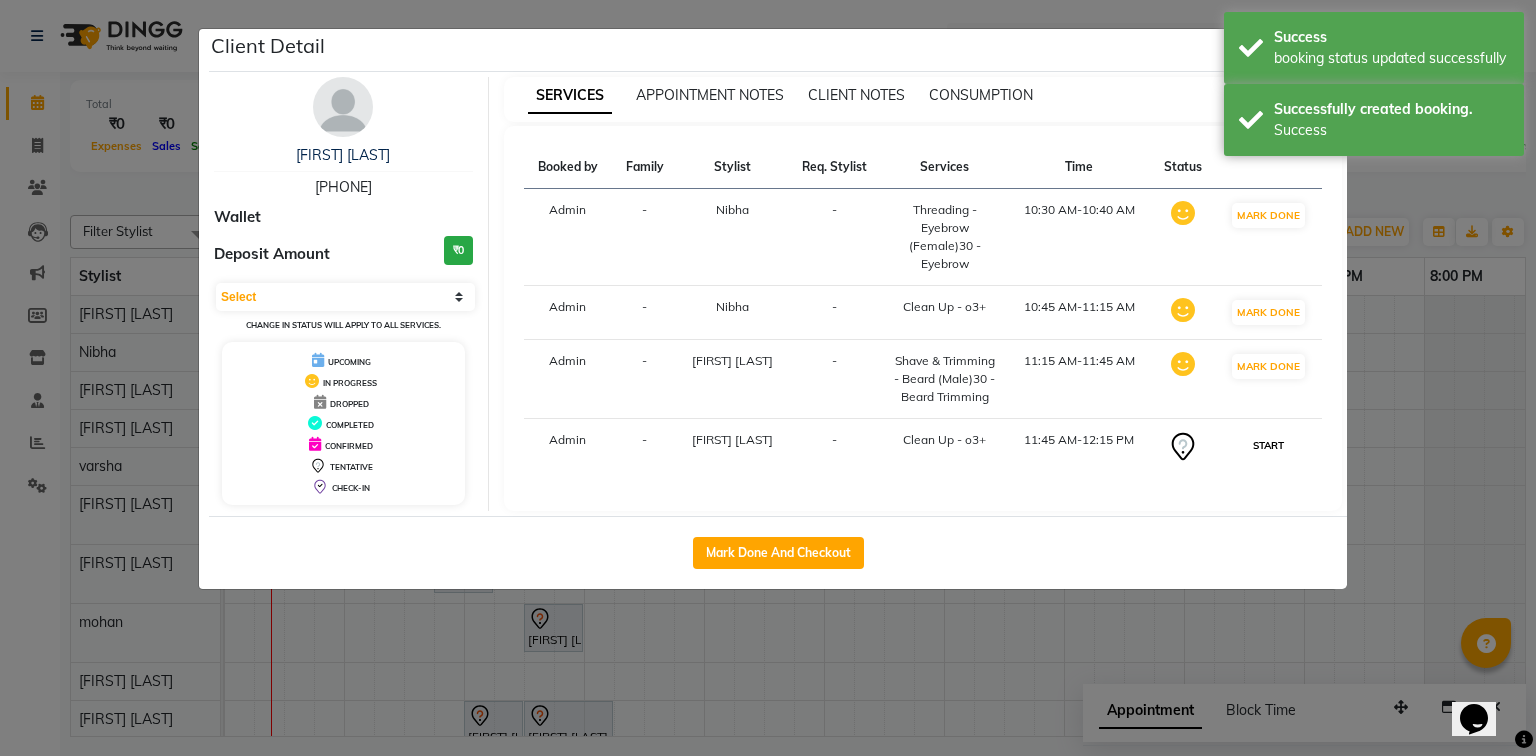 click on "START" at bounding box center [1268, 445] 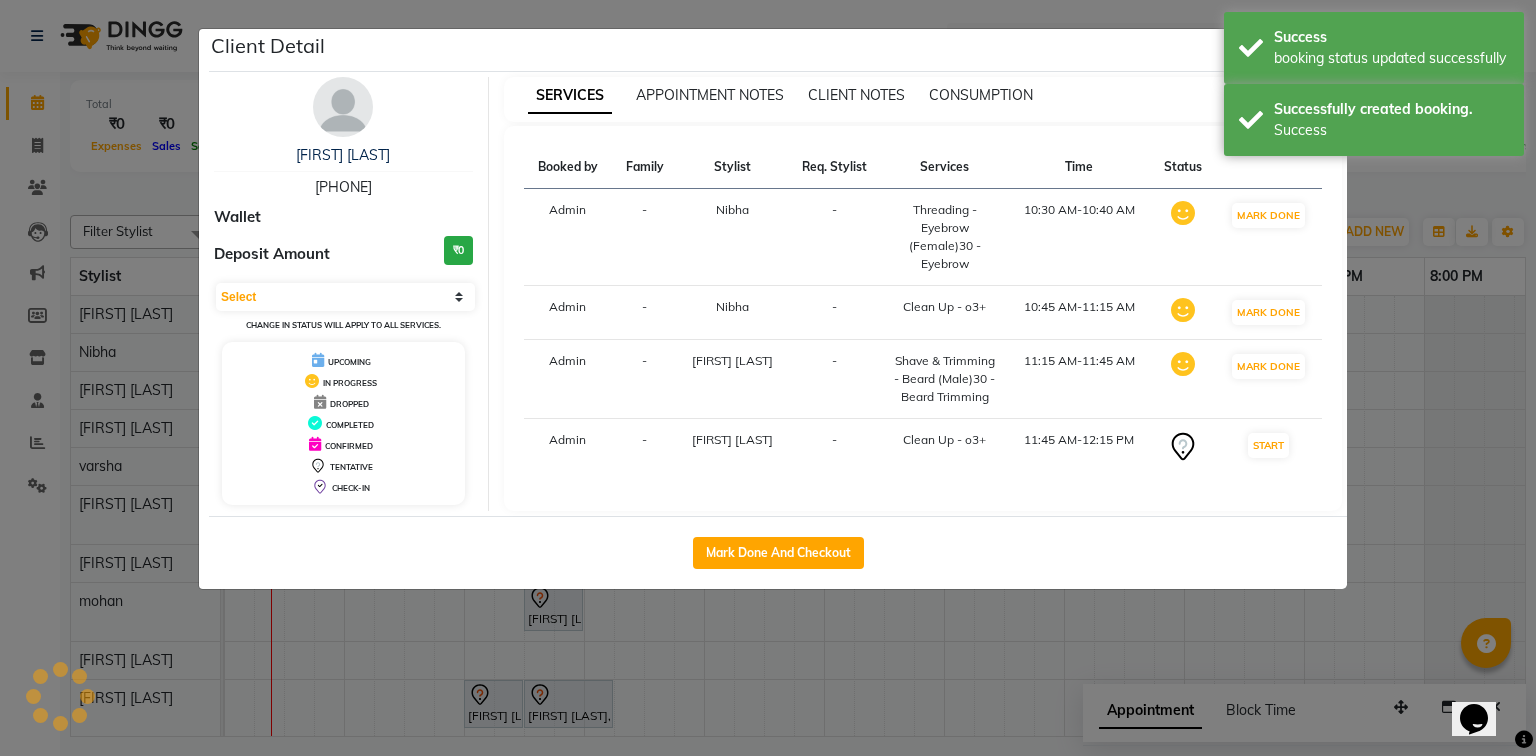 select on "1" 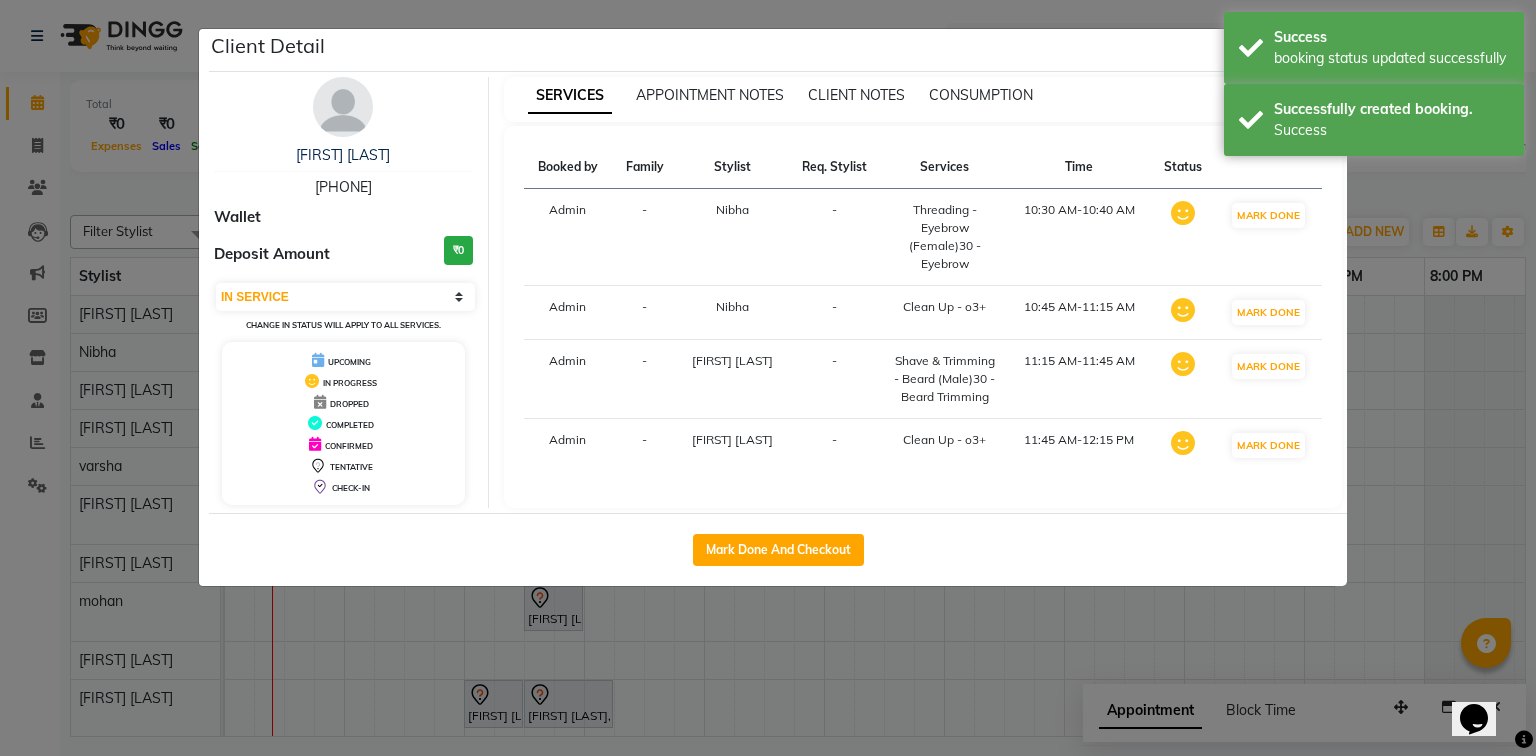 click on "Client Detail  [FIRST] [LAST]   [PHONE] Wallet Deposit Amount  ₹0  Select IN SERVICE CONFIRMED TENTATIVE CHECK IN MARK DONE DROPPED UPCOMING Change in status will apply to all services. UPCOMING IN PROGRESS DROPPED COMPLETED CONFIRMED TENTATIVE CHECK-IN SERVICES APPOINTMENT NOTES CLIENT NOTES CONSUMPTION Booked by Family Stylist Req. Stylist Services Time Status  Admin  - [FIRST] -  Threading - Eyebrow (Female)30 - Eyebrow   10:30 AM-10:40 AM   MARK DONE   Admin  - [FIRST] -  Clean Up - o3+   10:45 AM-11:15 AM   MARK DONE   Admin  - [FIRST] [LAST] -  Shave & Trimming - Beard  (Male)30 - Beard Trimming   11:15 AM-11:45 AM   MARK DONE   Admin  - [FIRST] [LAST] -  Clean Up - o3+   11:45 AM-12:15 PM   MARK DONE   Mark Done And Checkout" 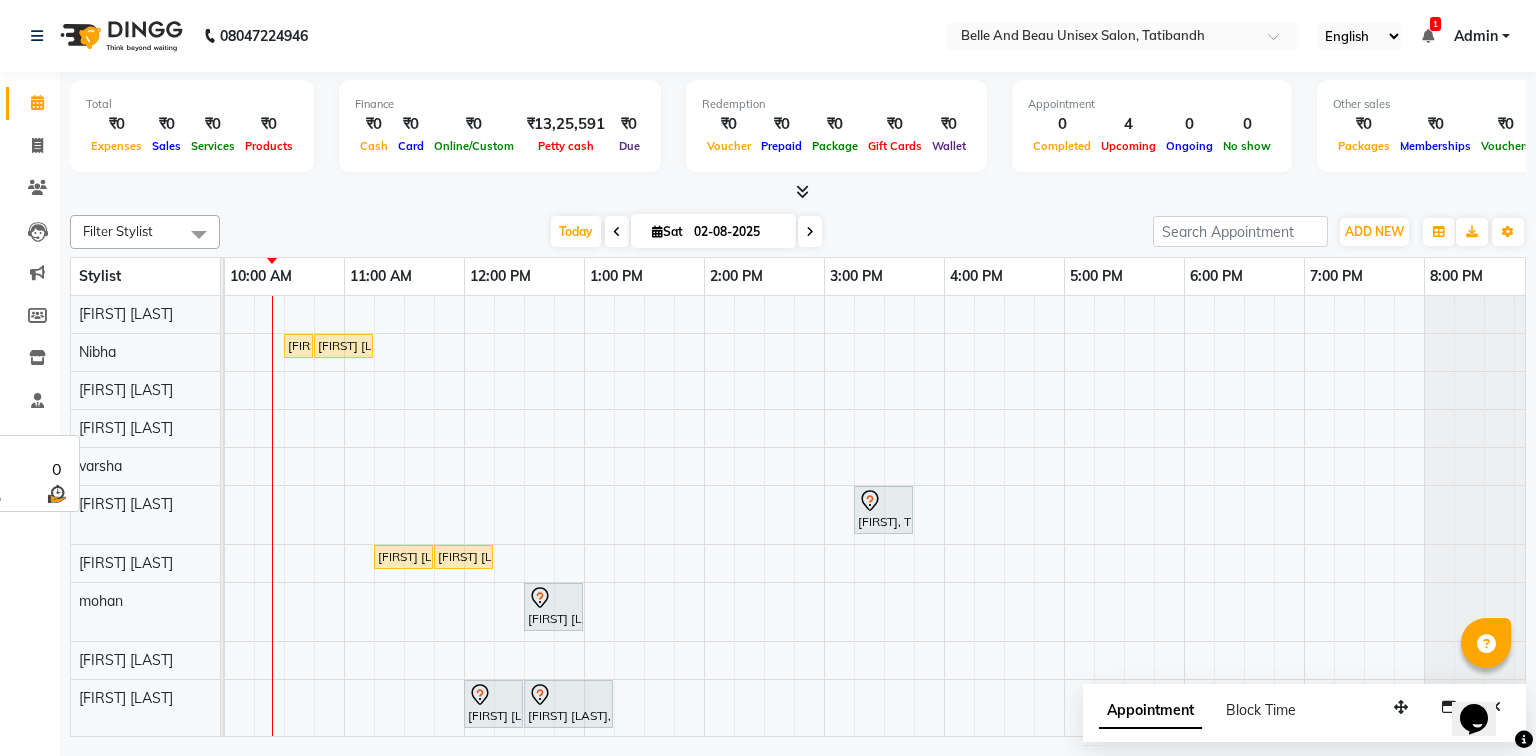 scroll, scrollTop: 58, scrollLeft: 0, axis: vertical 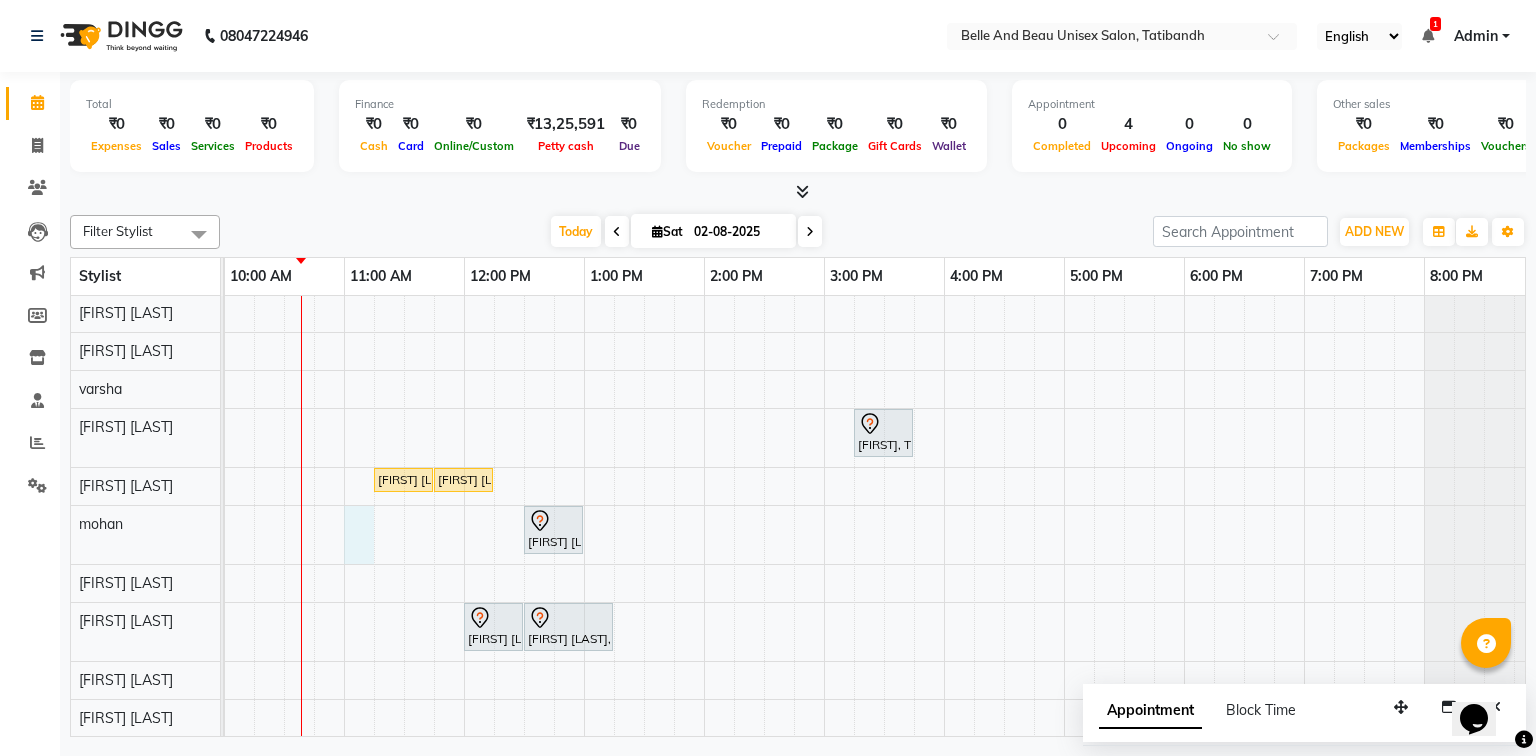 click on "[FIRST] [LAST], TK04, 10:30 AM-10:40 AM, Threading - Eyebrow (Female)30 - Eyebrow    [FIRST] [LAST], TK04, 10:45 AM-11:15 AM, Clean Up - o3+             [FIRST], TK01, 03:15 PM-03:45 PM, hair extension    [FIRST] [LAST], TK04, 11:15 AM-11:45 AM, Shave & Trimming - Beard  (Male)30 - Beard Trimming    [FIRST] [LAST], TK04, 11:45 AM-12:15 PM, Clean Up - o3+             [FIRST] [LAST], TK02, 12:30 PM-01:00 PM, Shave & Trimming - Beard  (Male)30 - Beard Shaping             [FIRST] [LAST], TK03, 12:00 PM-12:30 PM, Hair Care - Hair Cut (Female)30 - Adult Hair Cut (Below 8)             [FIRST] [LAST], TK03, 12:30 PM-01:15 PM, Hair Colour - Root Touch up30 - Root Touch up (Female)" at bounding box center (764, 478) 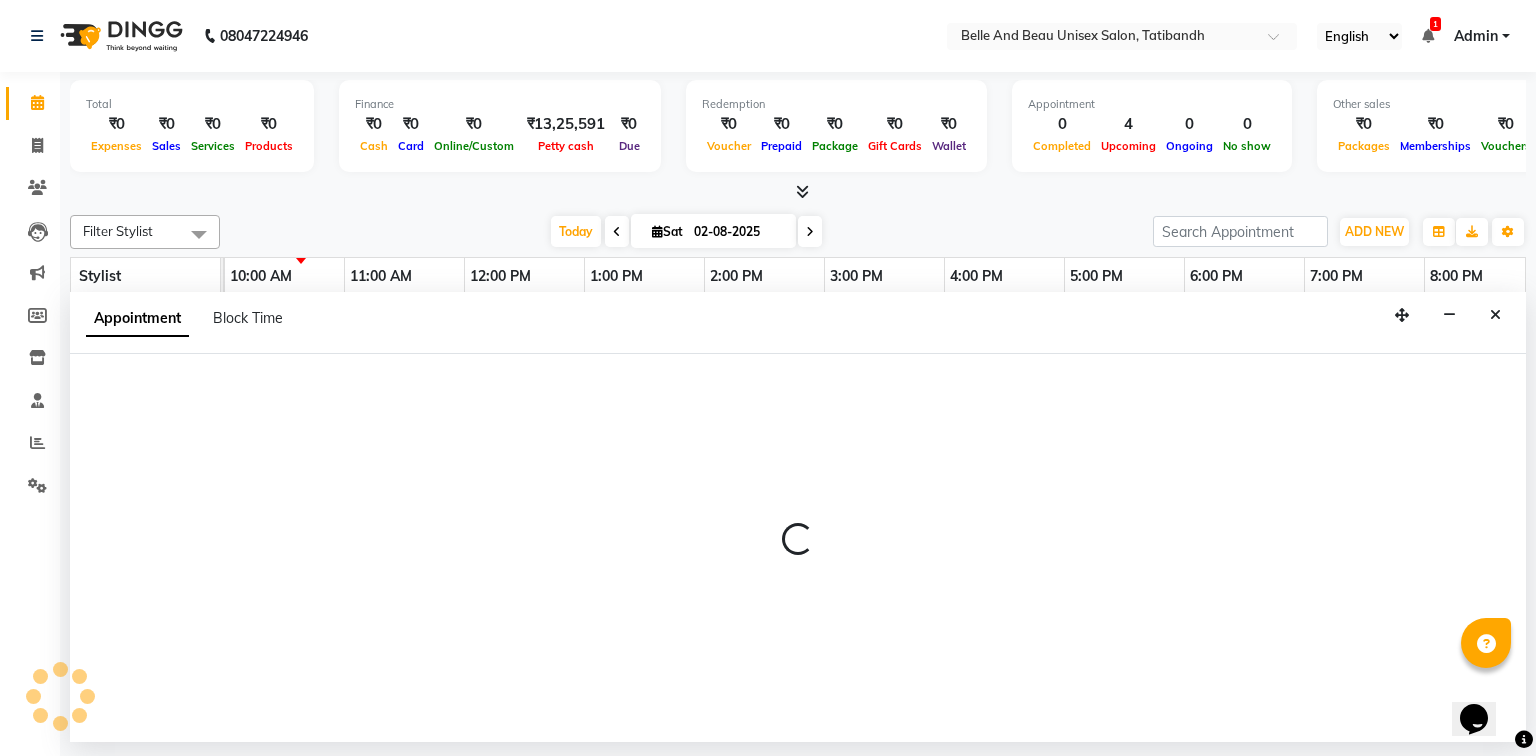select on "65137" 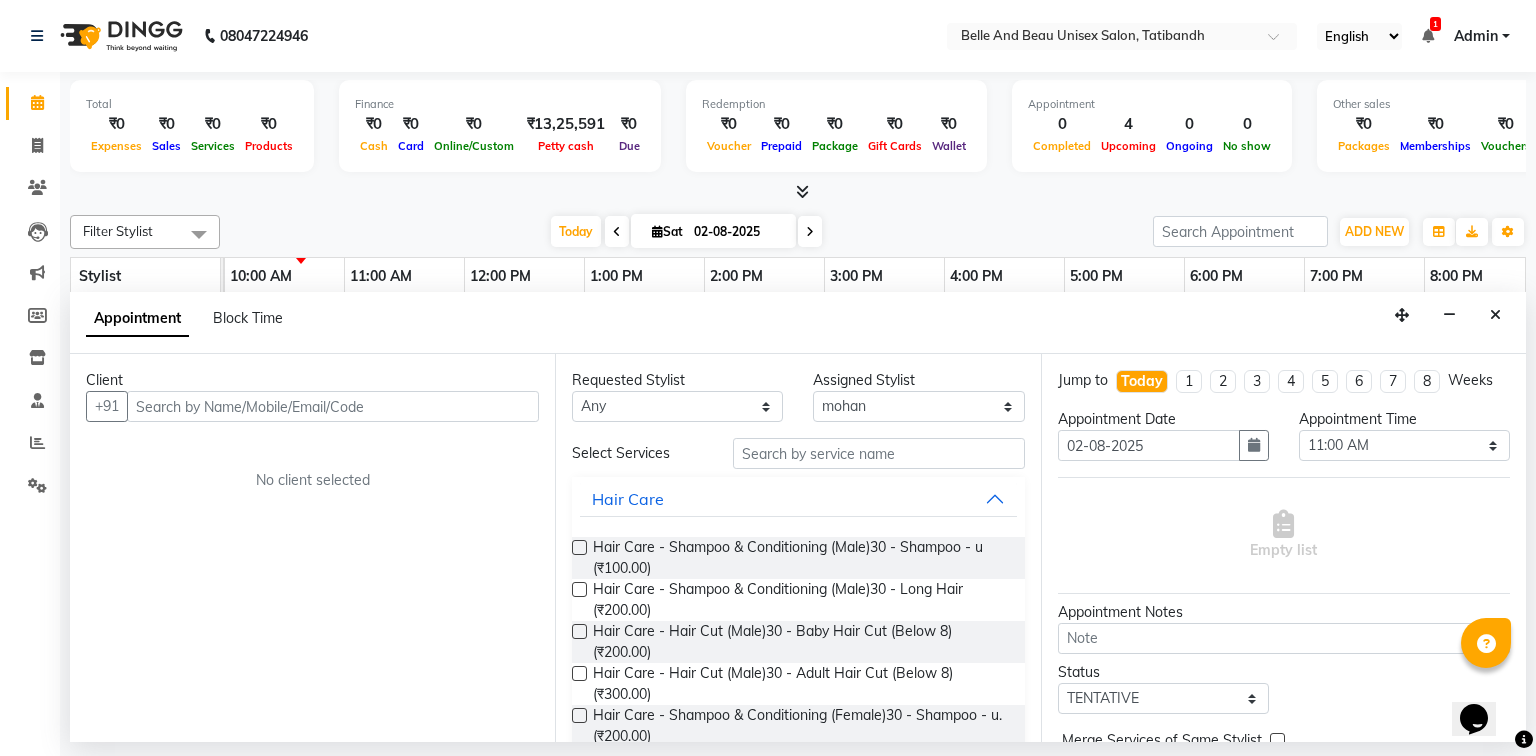 click at bounding box center [333, 406] 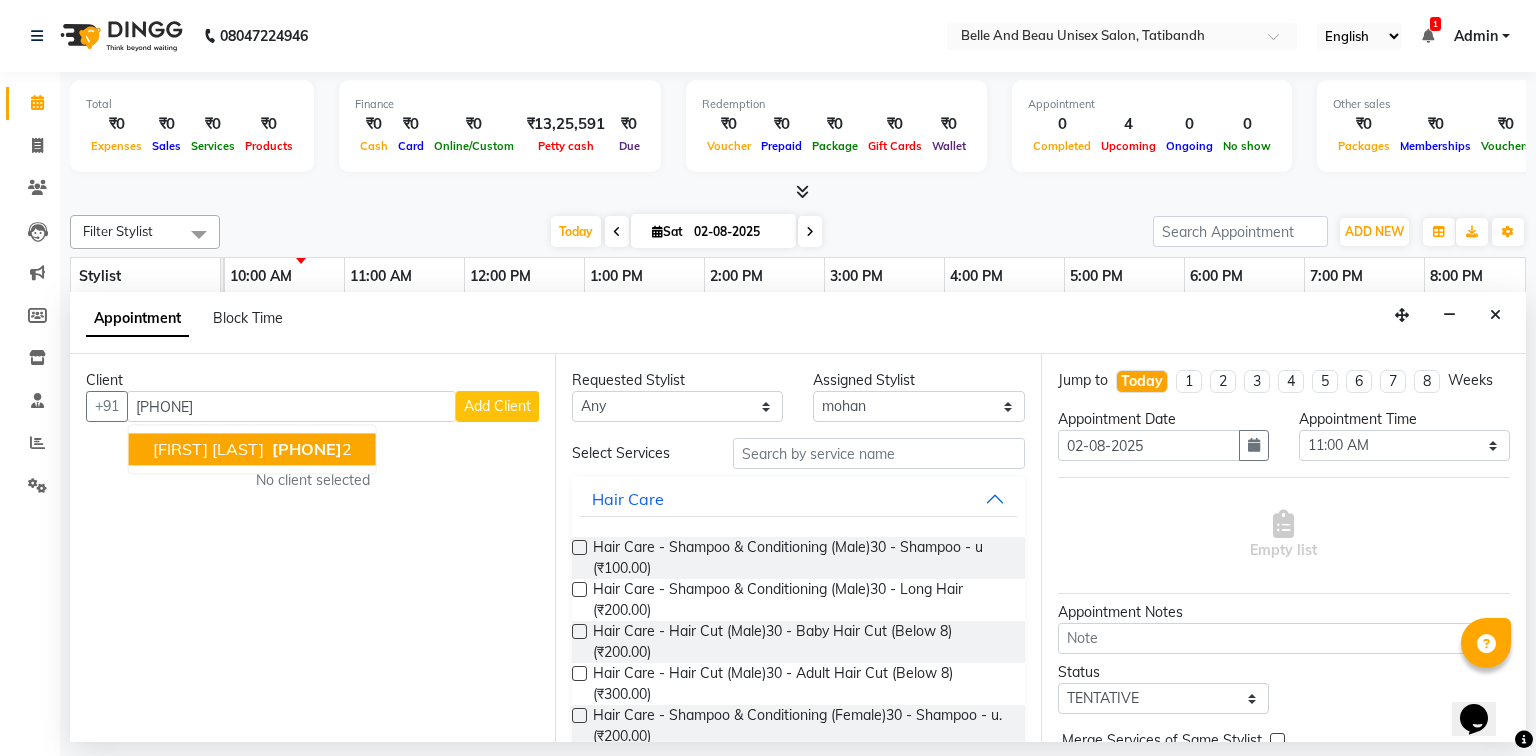 click on "[FIRST] [LAST], [PHONE] 2" at bounding box center [252, 450] 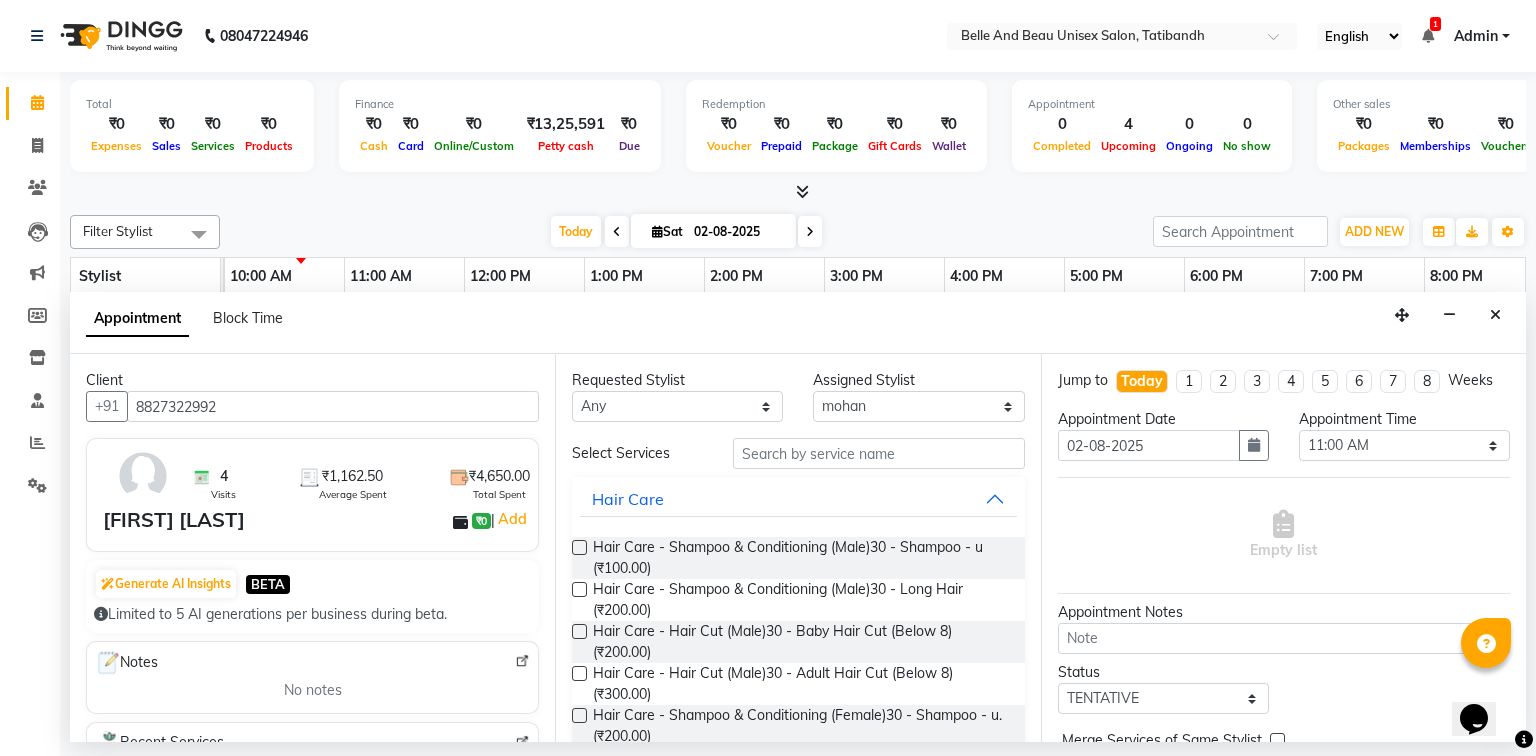 type on "8827322992" 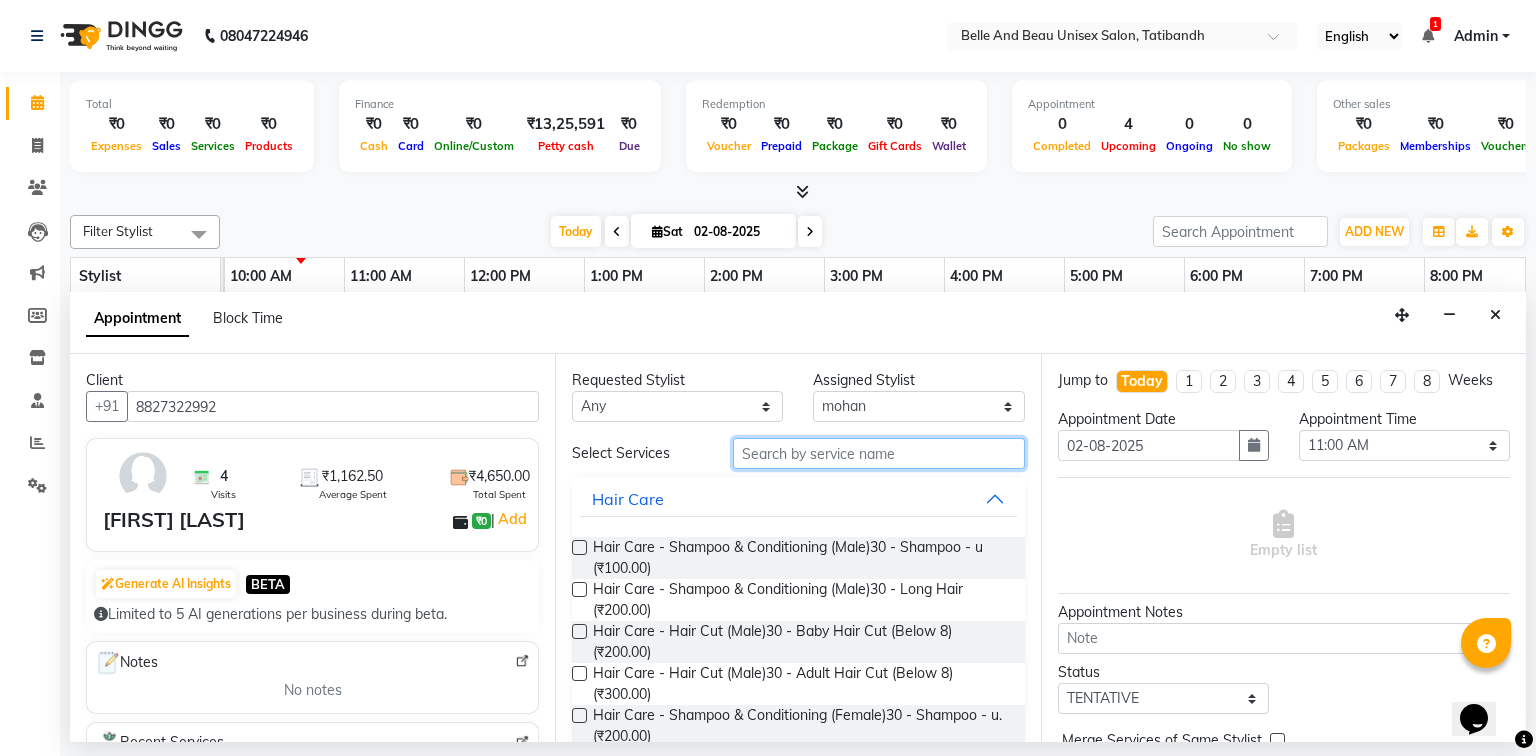 click at bounding box center (879, 453) 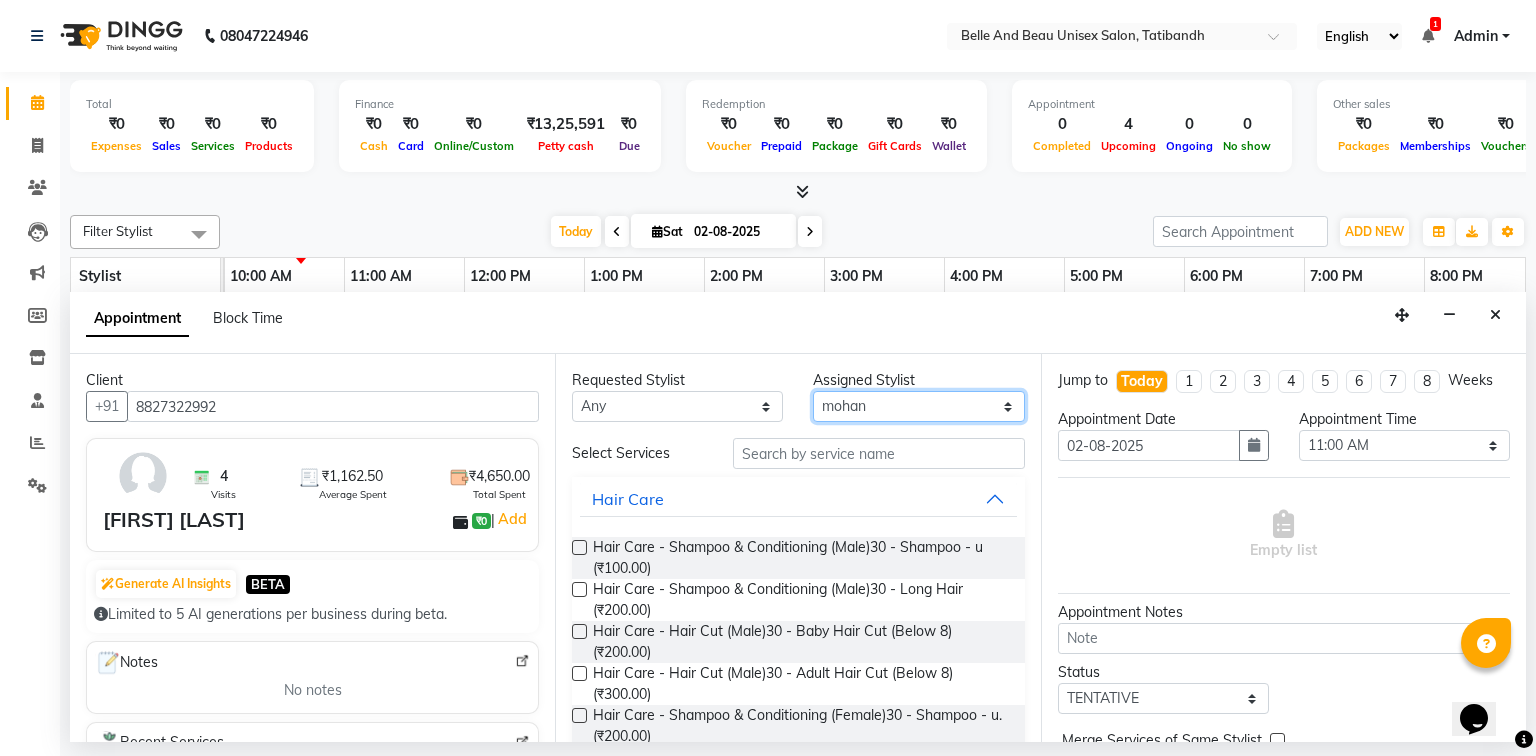 click on "Select [FIRST] [LAST] [FIRST] [FIRST] [LAST] [FIRST] [LAST] [FIRST] [LAST] [FIRST] [LAST] [FIRST] [LAST] [FIRST] [LAST] [FIRST] [LAST] [FIRST] [LAST] [FIRST] [LAST] [FIRST] [LAST] [FIRST] [LAST]" at bounding box center [918, 406] 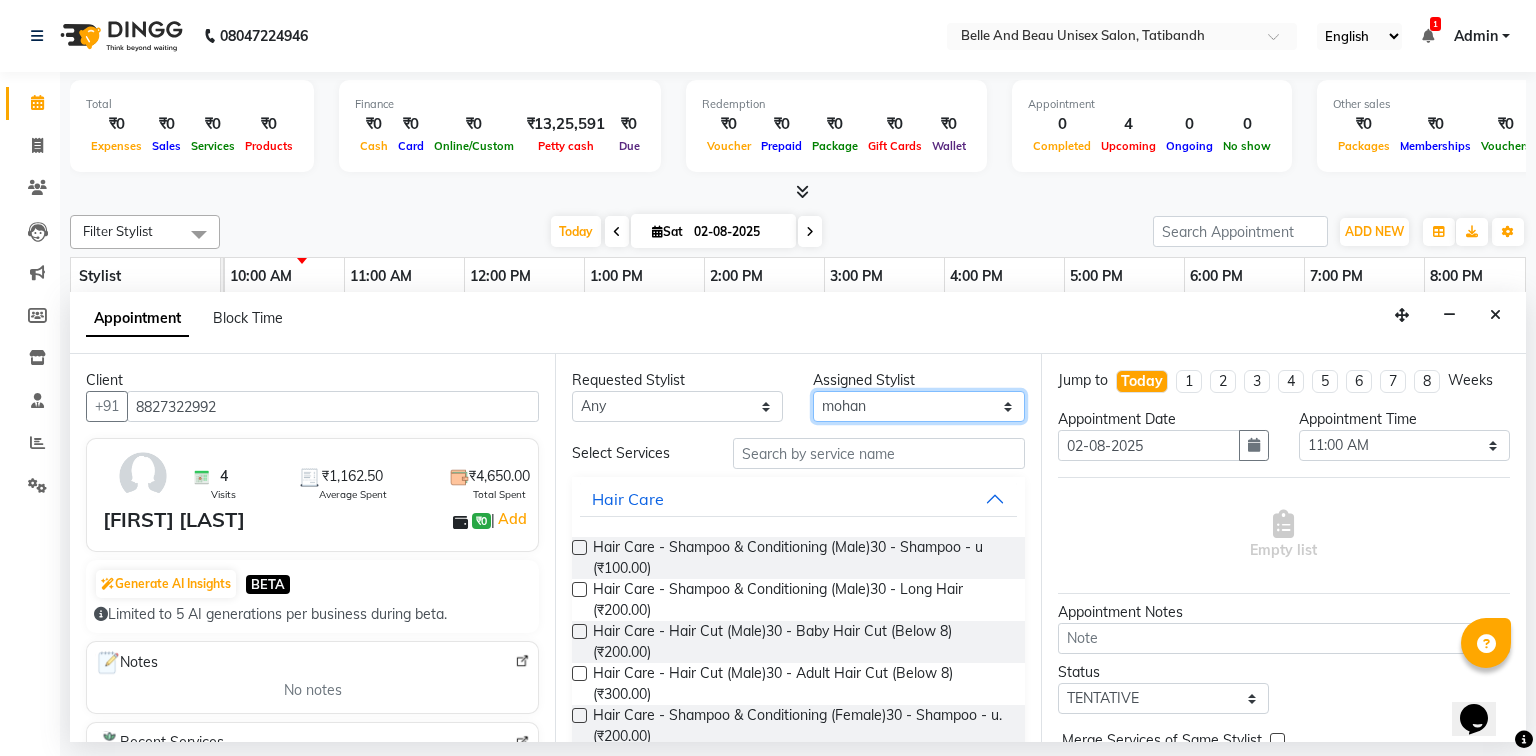 select on "83443" 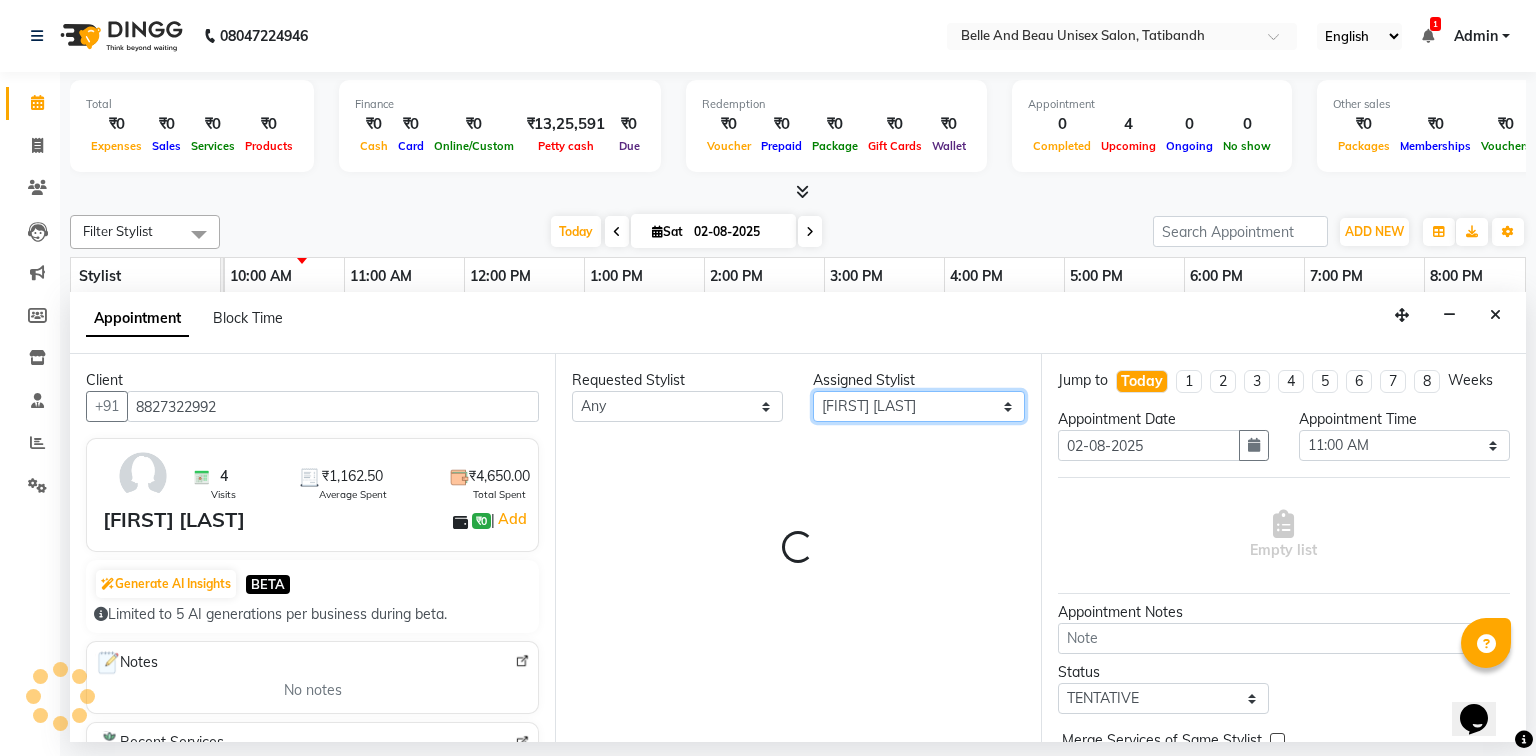 click on "Select [FIRST] [LAST] [FIRST] [FIRST] [LAST] [FIRST] [LAST] [FIRST] [LAST] [FIRST] [LAST] [FIRST] [LAST] [FIRST] [LAST] [FIRST] [LAST] [FIRST] [LAST] [FIRST] [LAST] [FIRST] [LAST] [FIRST] [LAST]" at bounding box center (918, 406) 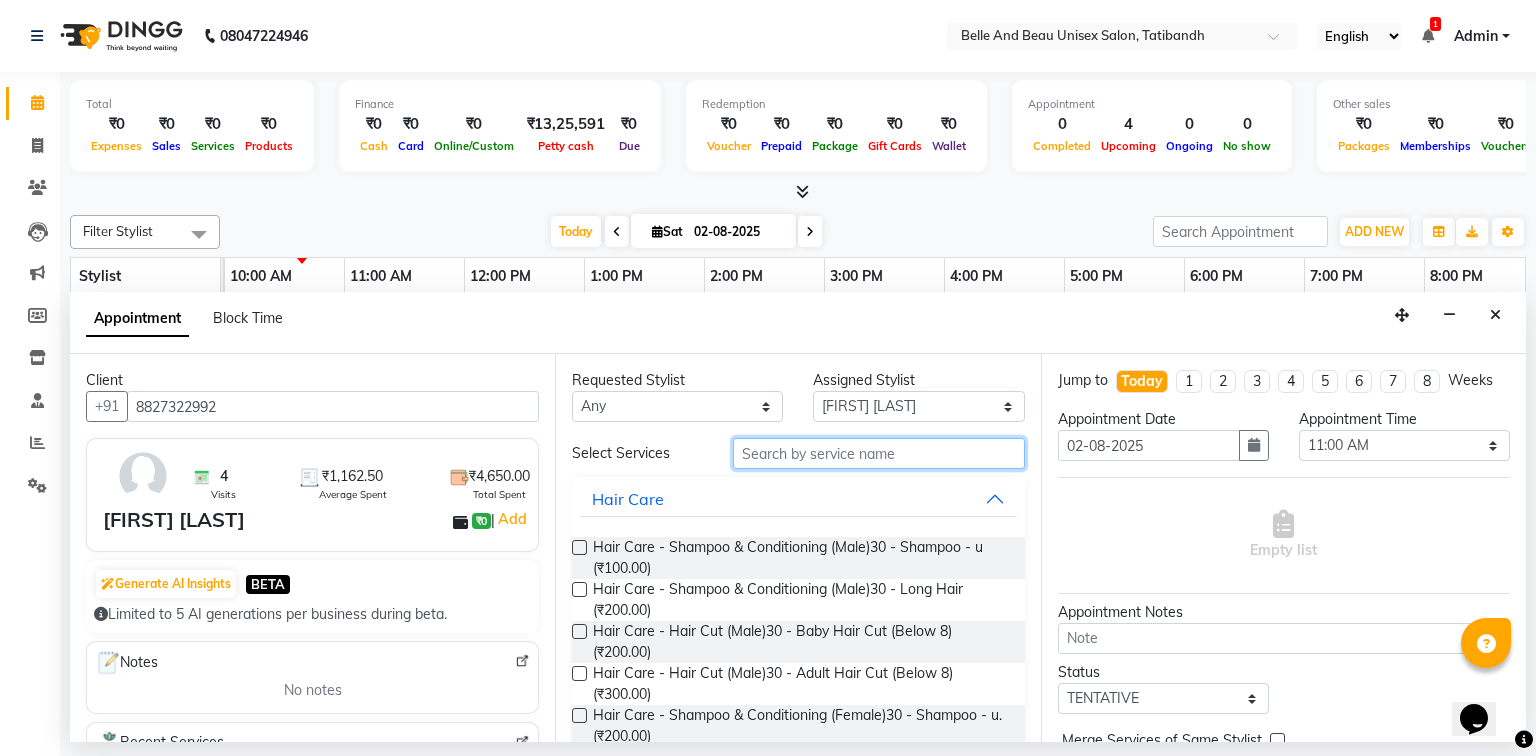 click at bounding box center [879, 453] 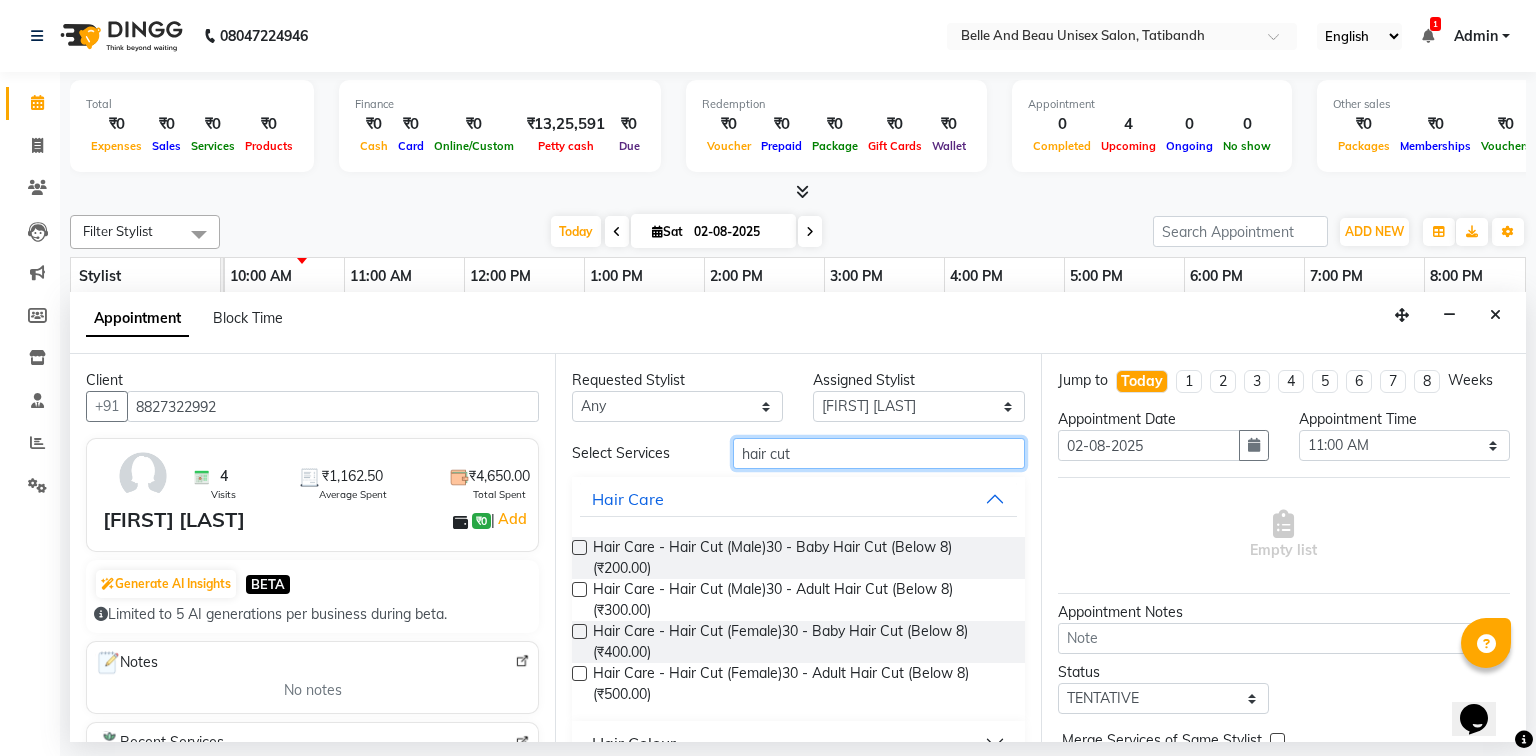 type on "hair cut" 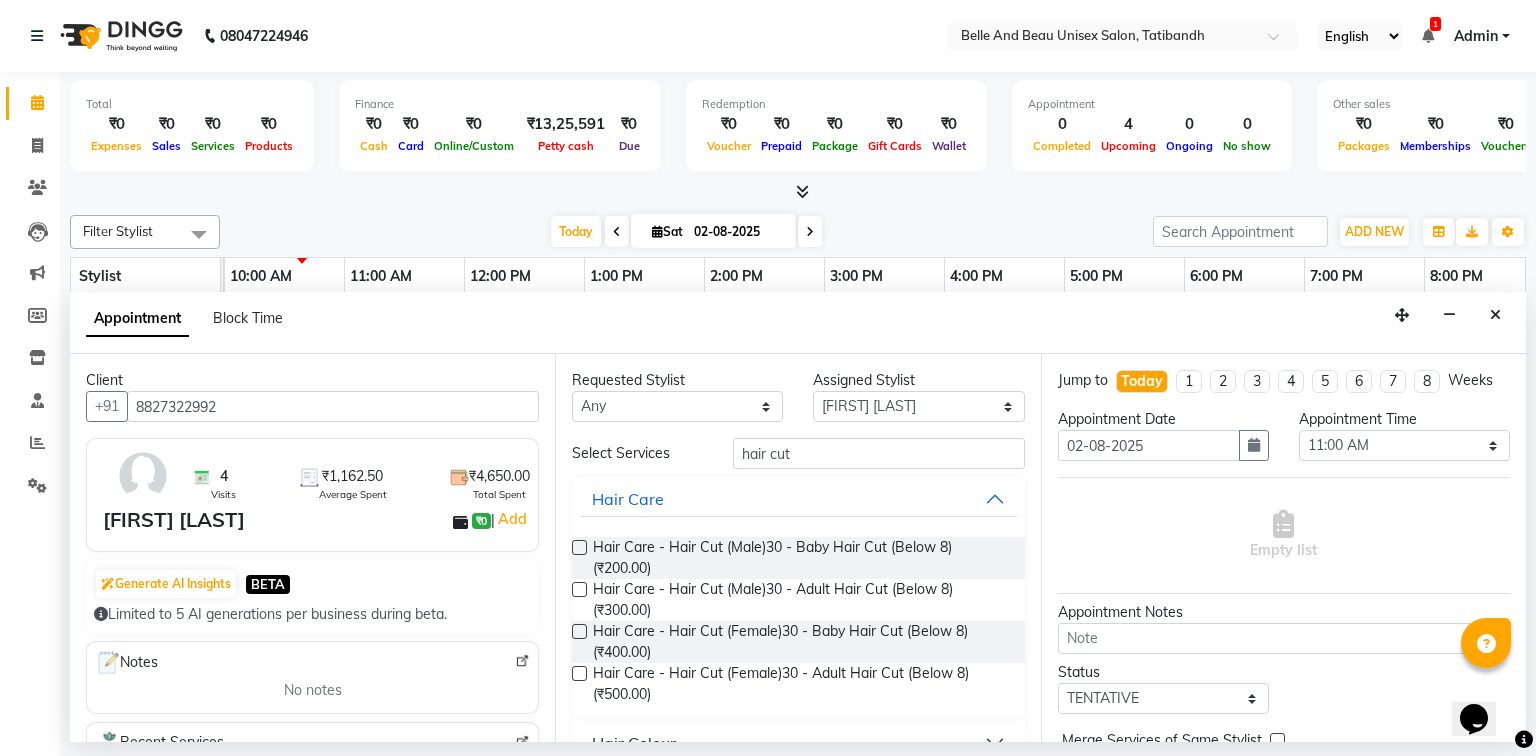 click at bounding box center (579, 673) 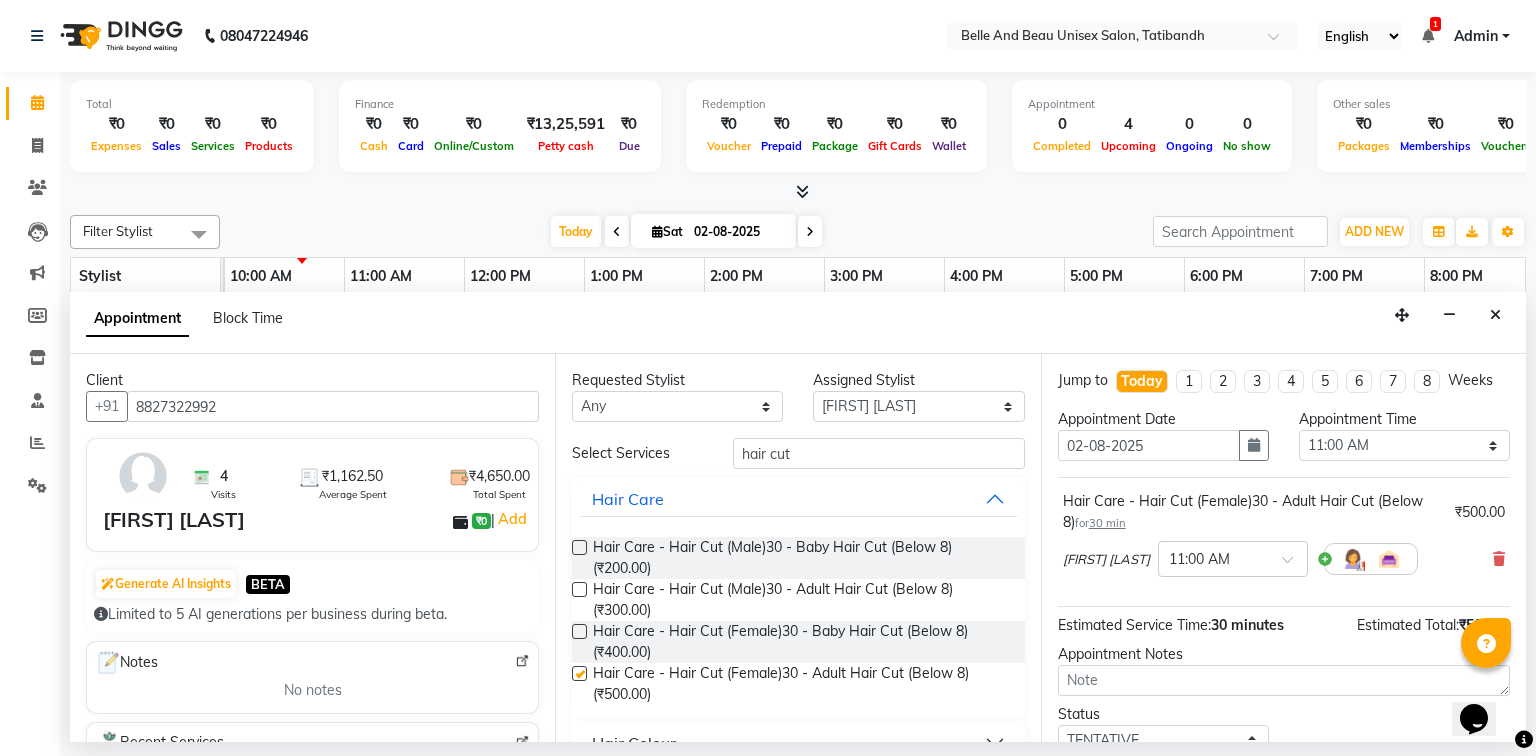 checkbox on "false" 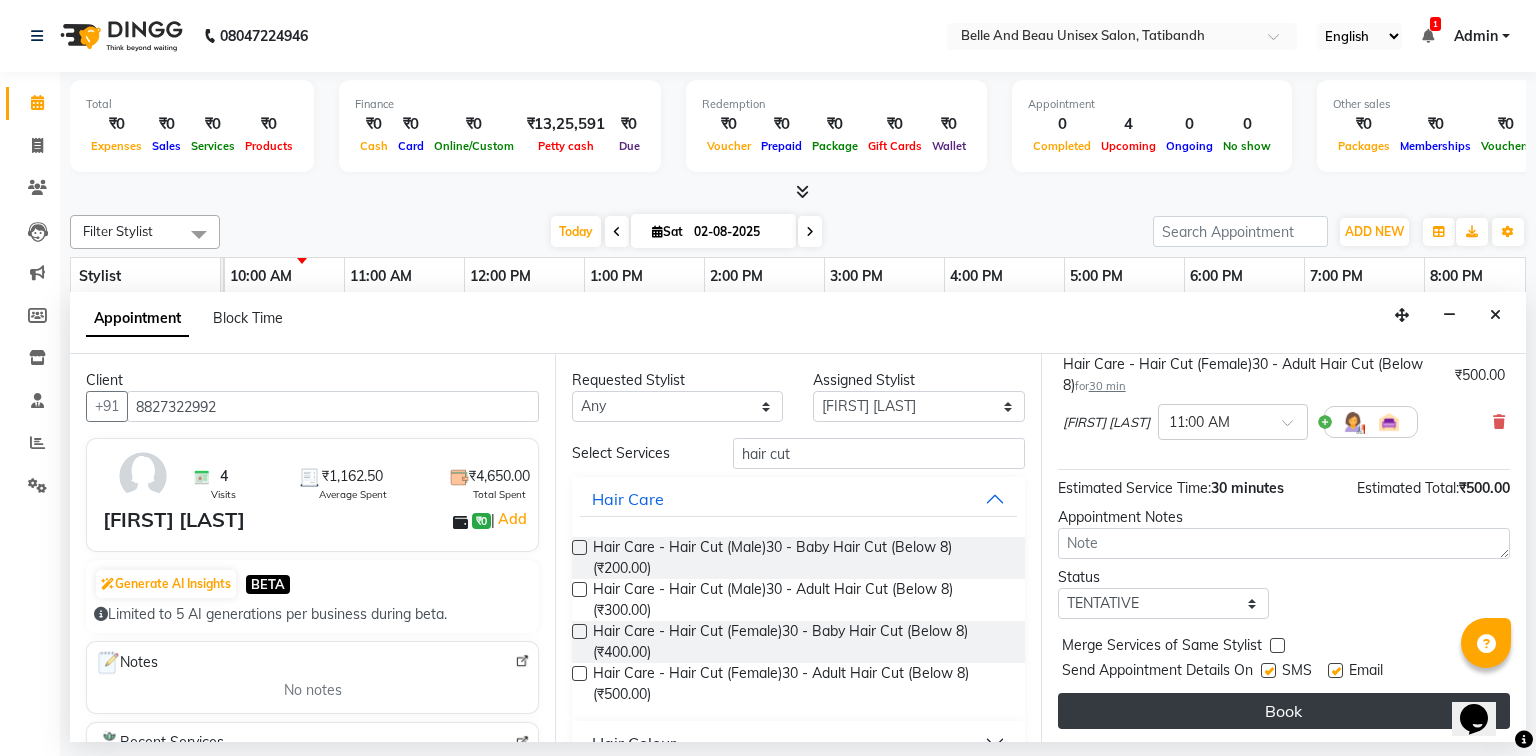 scroll, scrollTop: 139, scrollLeft: 0, axis: vertical 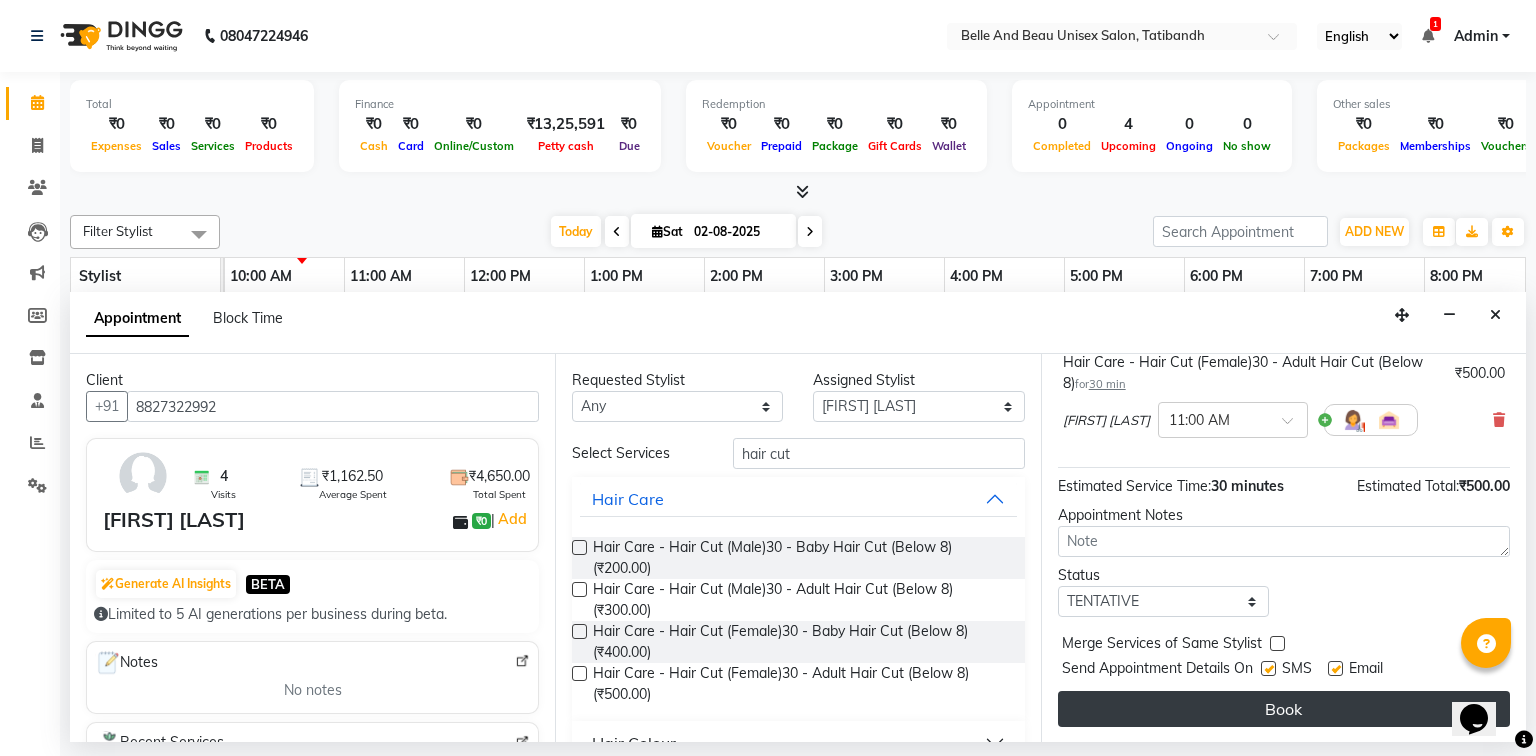 click on "Book" at bounding box center (1284, 709) 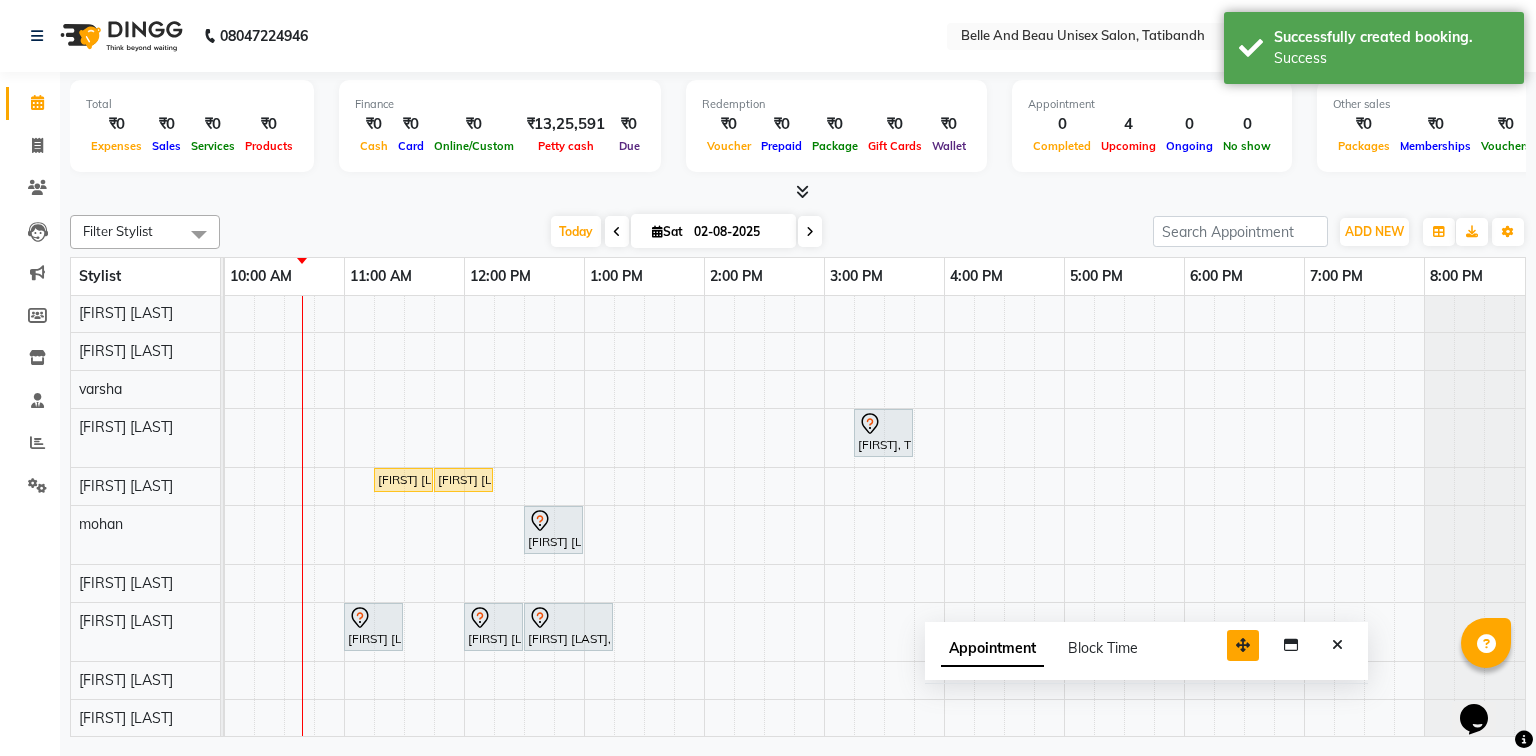 drag, startPoint x: 1399, startPoint y: 712, endPoint x: 1048, endPoint y: 600, distance: 368.43588 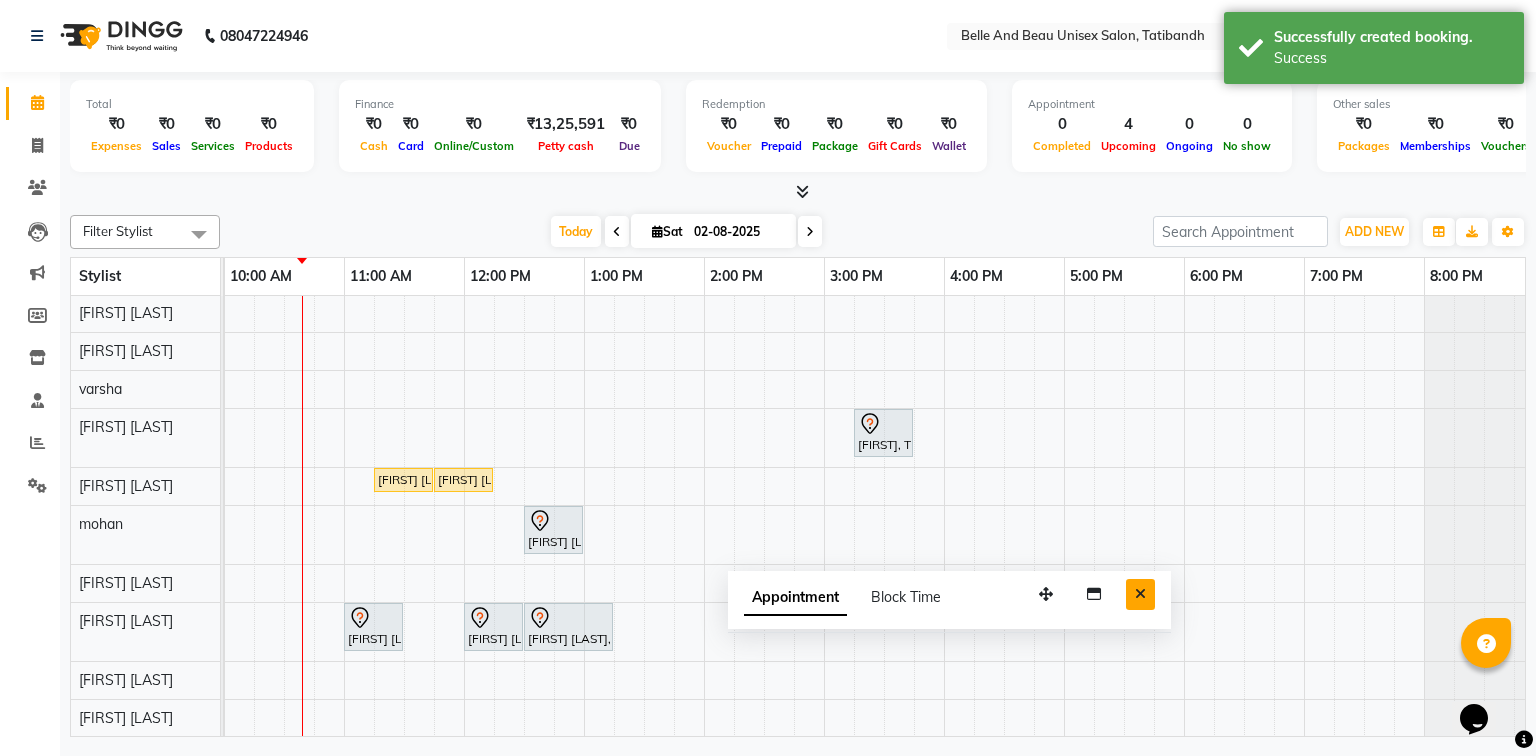 click at bounding box center (1140, 594) 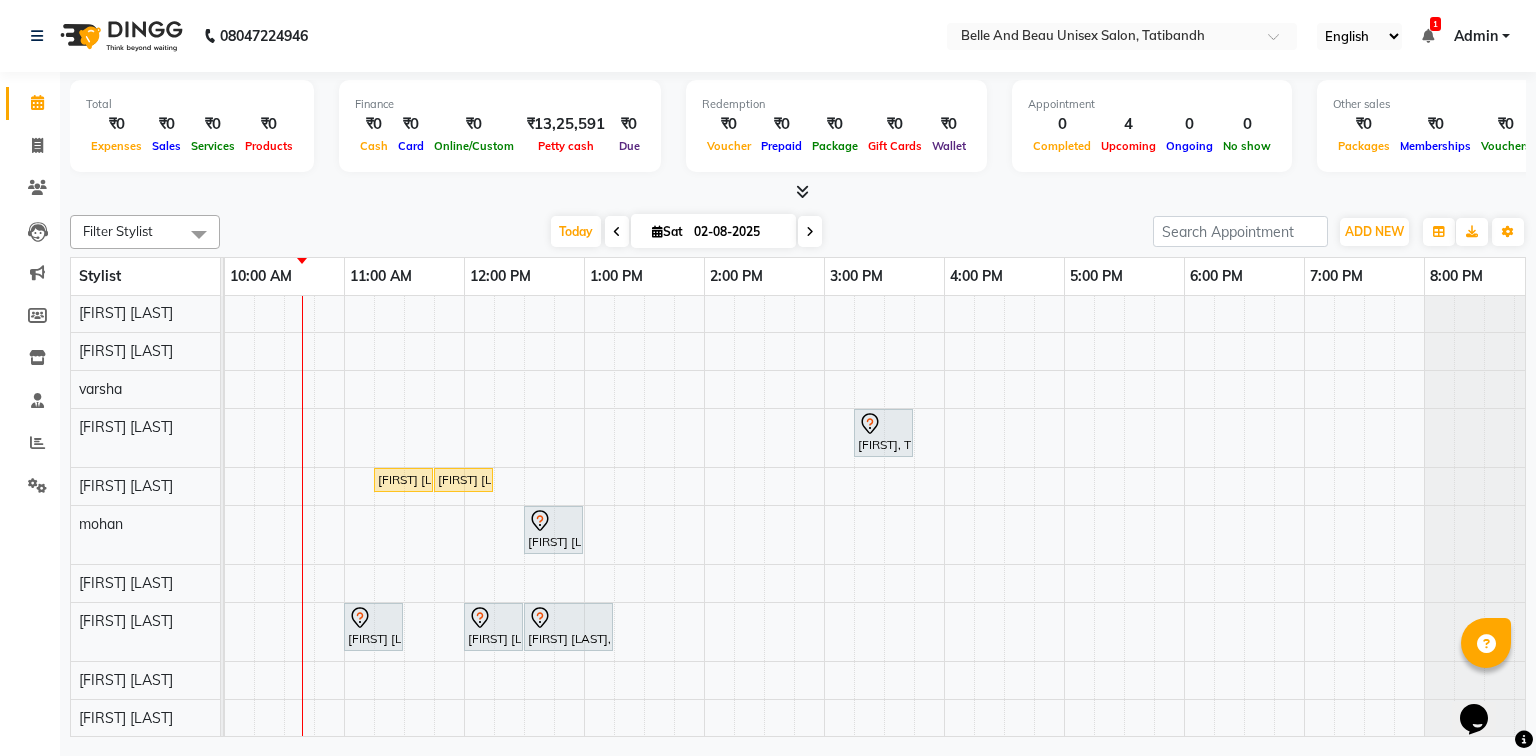 scroll, scrollTop: 0, scrollLeft: 240, axis: horizontal 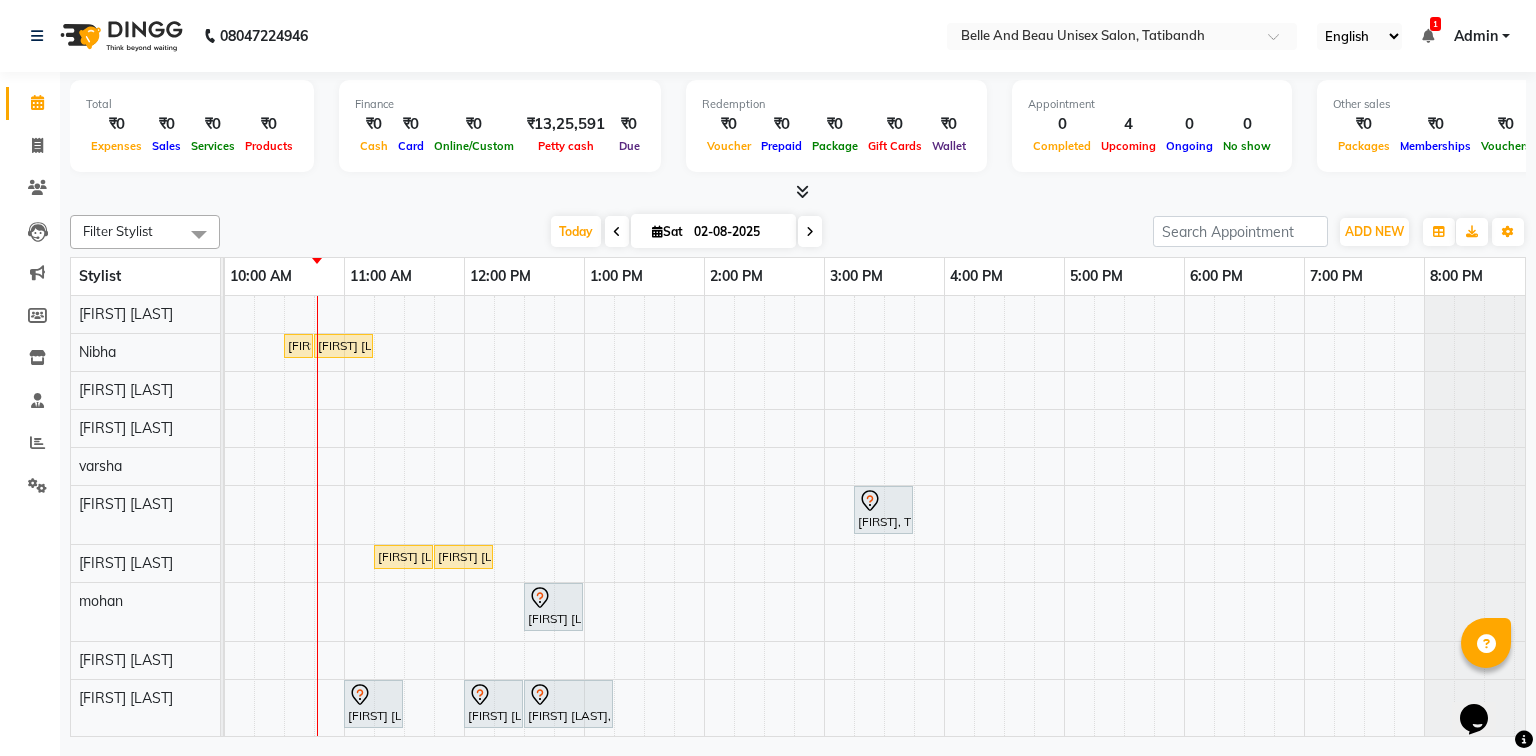 drag, startPoint x: 731, startPoint y: 595, endPoint x: 725, endPoint y: 617, distance: 22.803509 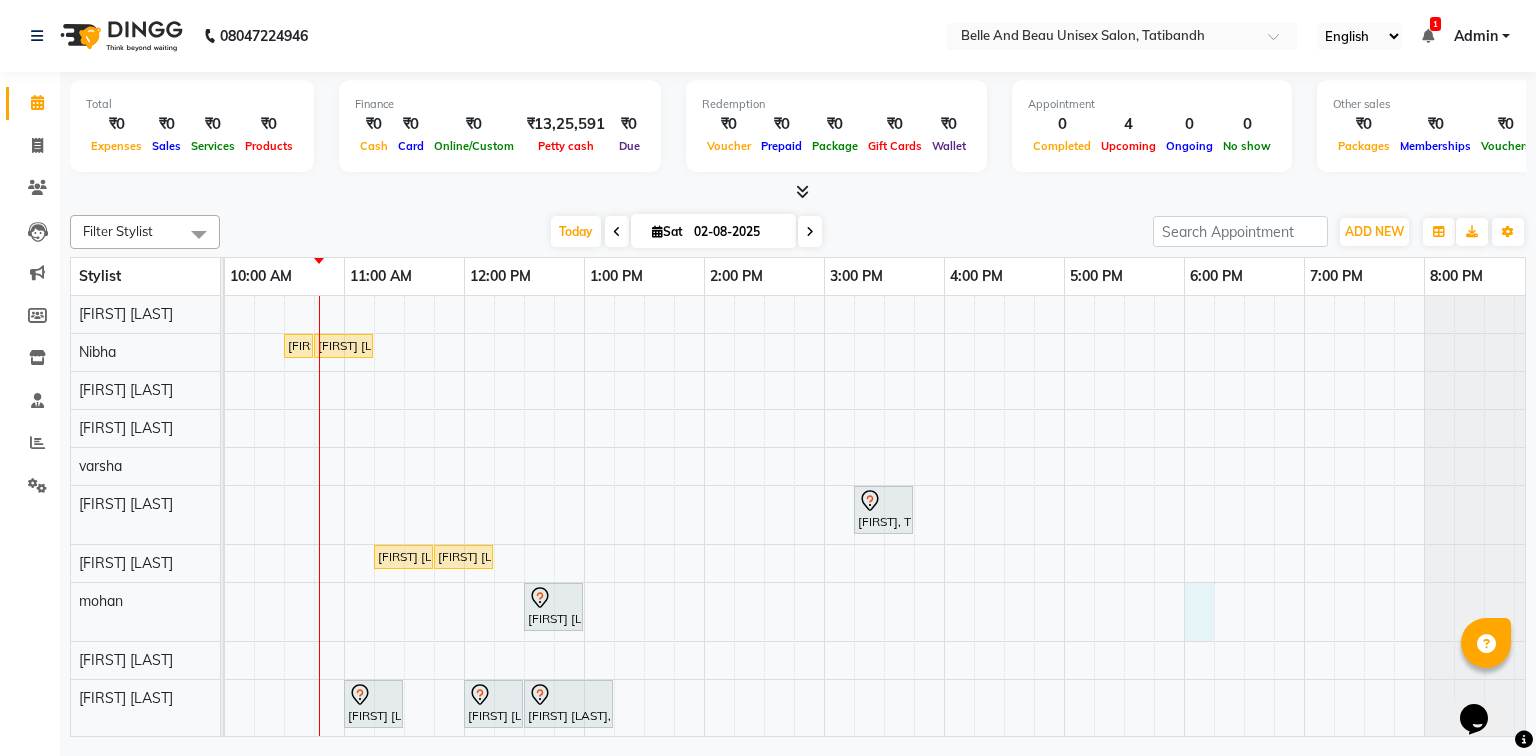 click on "[FIRST] [LAST], TK04, 10:30 AM-10:40 AM, Threading - Eyebrow (Female)30 - Eyebrow    [FIRST] [LAST], TK04, 10:45 AM-11:15 AM, Clean Up - o3+             [FIRST], TK01, 03:15 PM-03:45 PM, hair extension    [FIRST] [LAST], TK04, 11:15 AM-11:45 AM, Shave & Trimming - Beard  (Male)30 - Beard Trimming    [FIRST] [LAST], TK04, 11:45 AM-12:15 PM, Clean Up - o3+             [FIRST] [LAST], TK02, 12:30 PM-01:00 PM, Shave & Trimming - Beard  (Male)30 - Beard Shaping             [FIRST] [LAST], TK05, 11:00 AM-11:30 AM, Hair Care - Hair Cut (Female)30 - Adult Hair Cut (Below 8)             [FIRST] [LAST], TK03, 12:00 PM-12:30 PM, Hair Care - Hair Cut (Female)30 - Adult Hair Cut (Below 8)             [FIRST] [LAST], TK03, 12:30 PM-01:15 PM, Hair Colour - Root Touch up30 - Root Touch up (Female)" at bounding box center (764, 555) 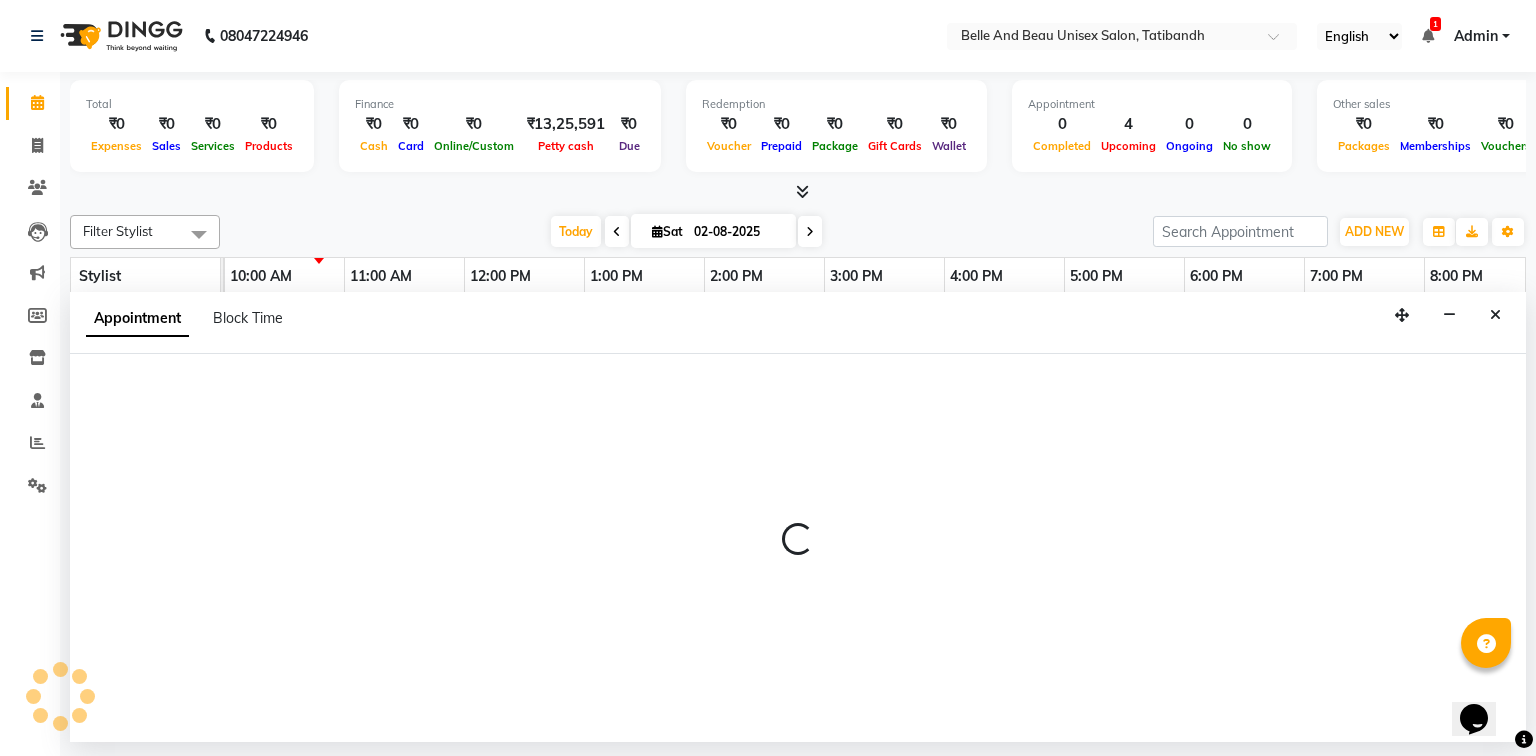 select on "65137" 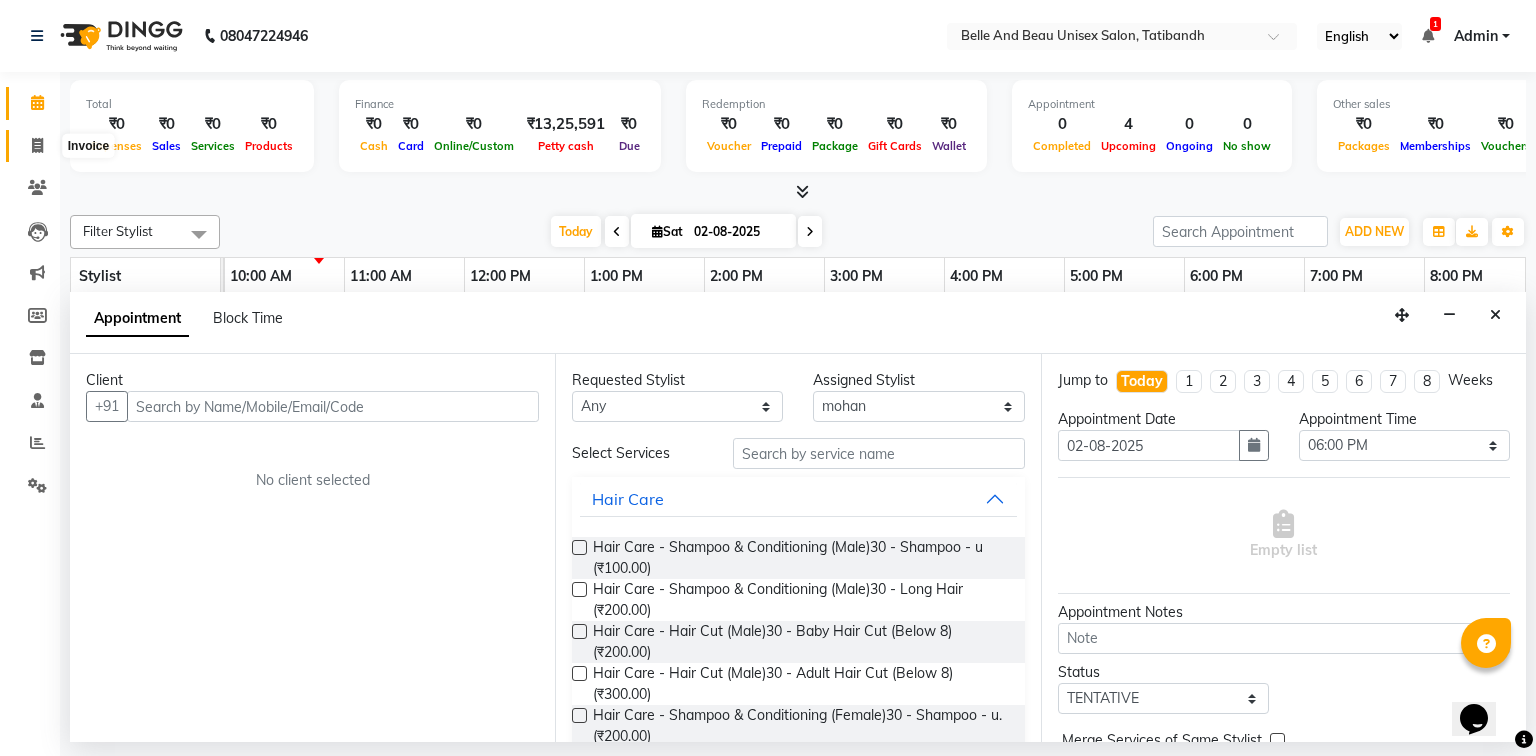 click 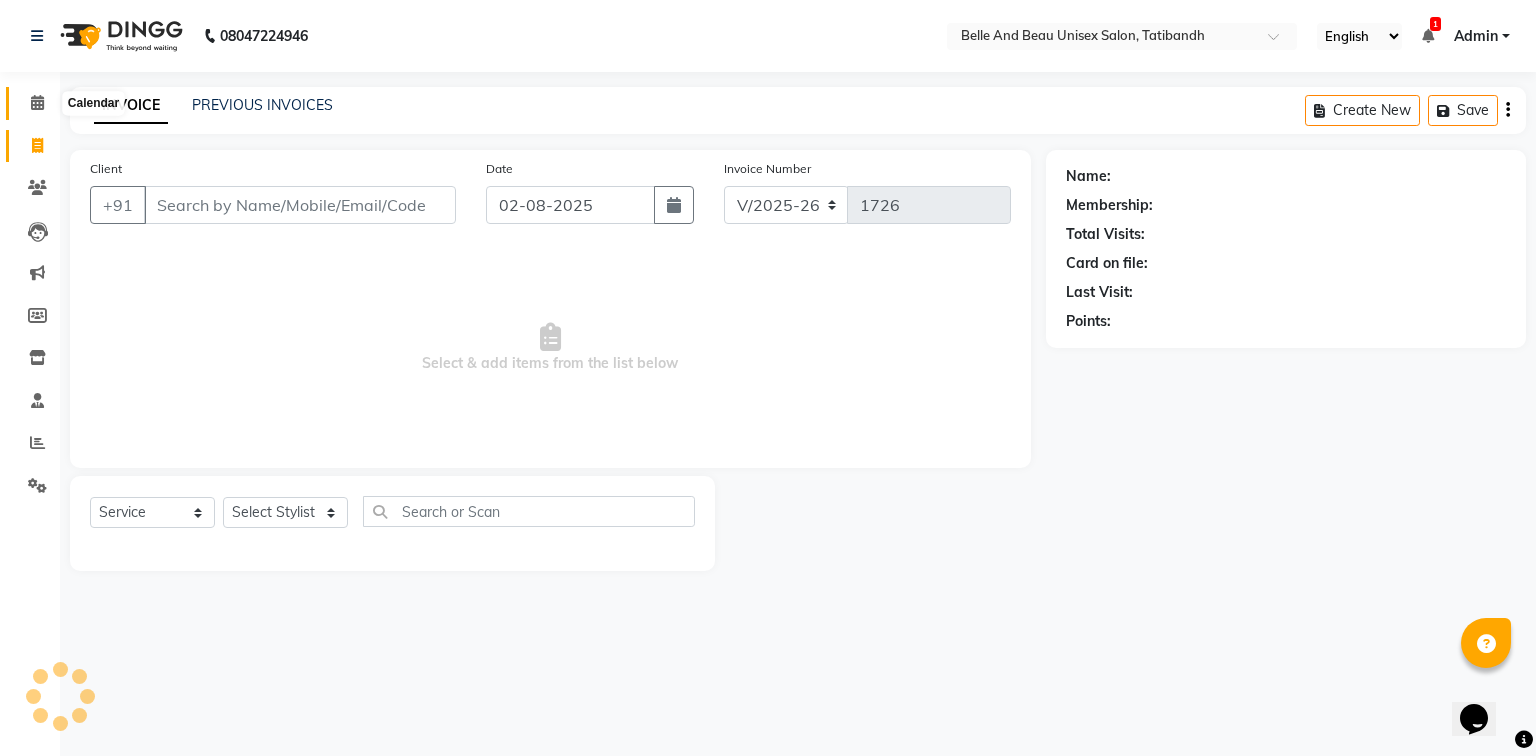 click 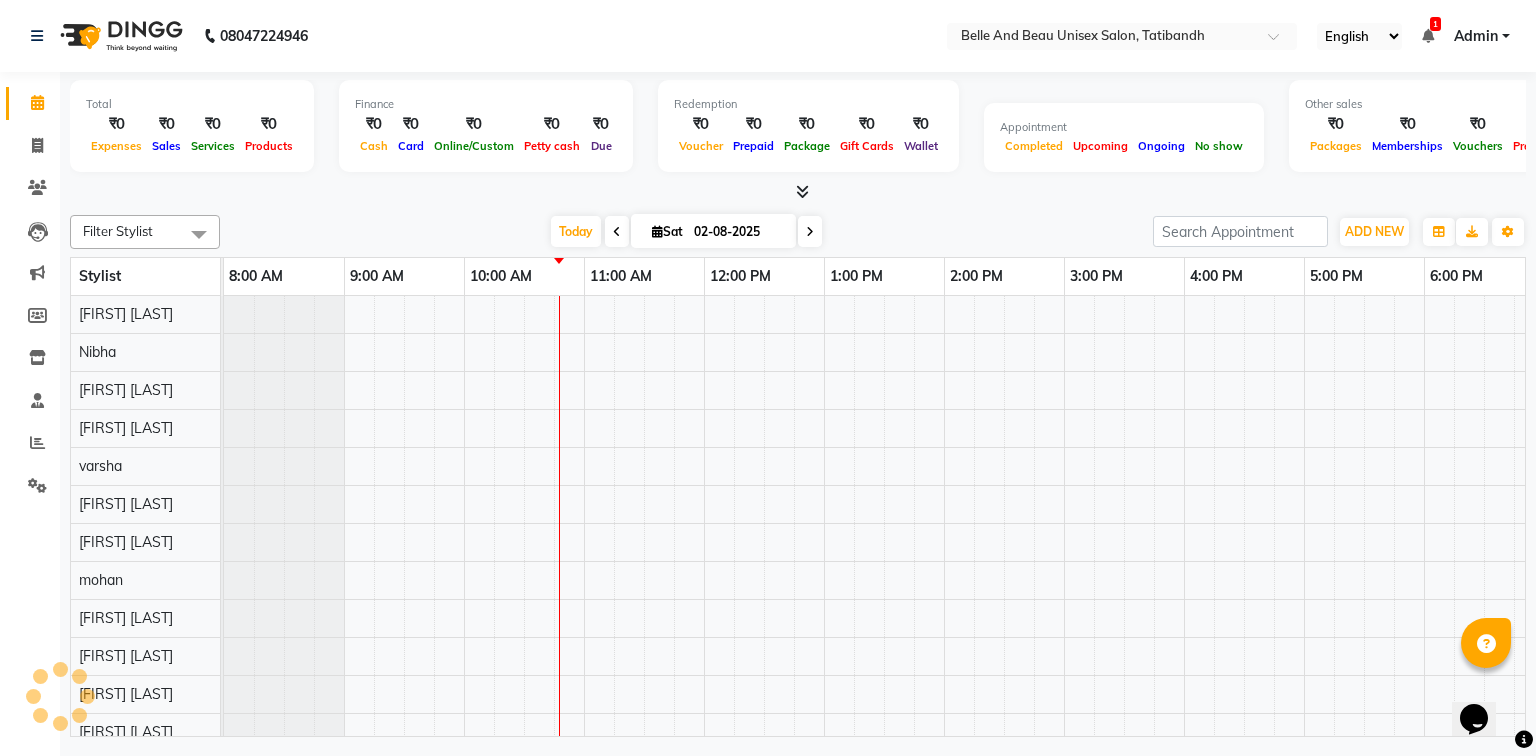 scroll, scrollTop: 0, scrollLeft: 0, axis: both 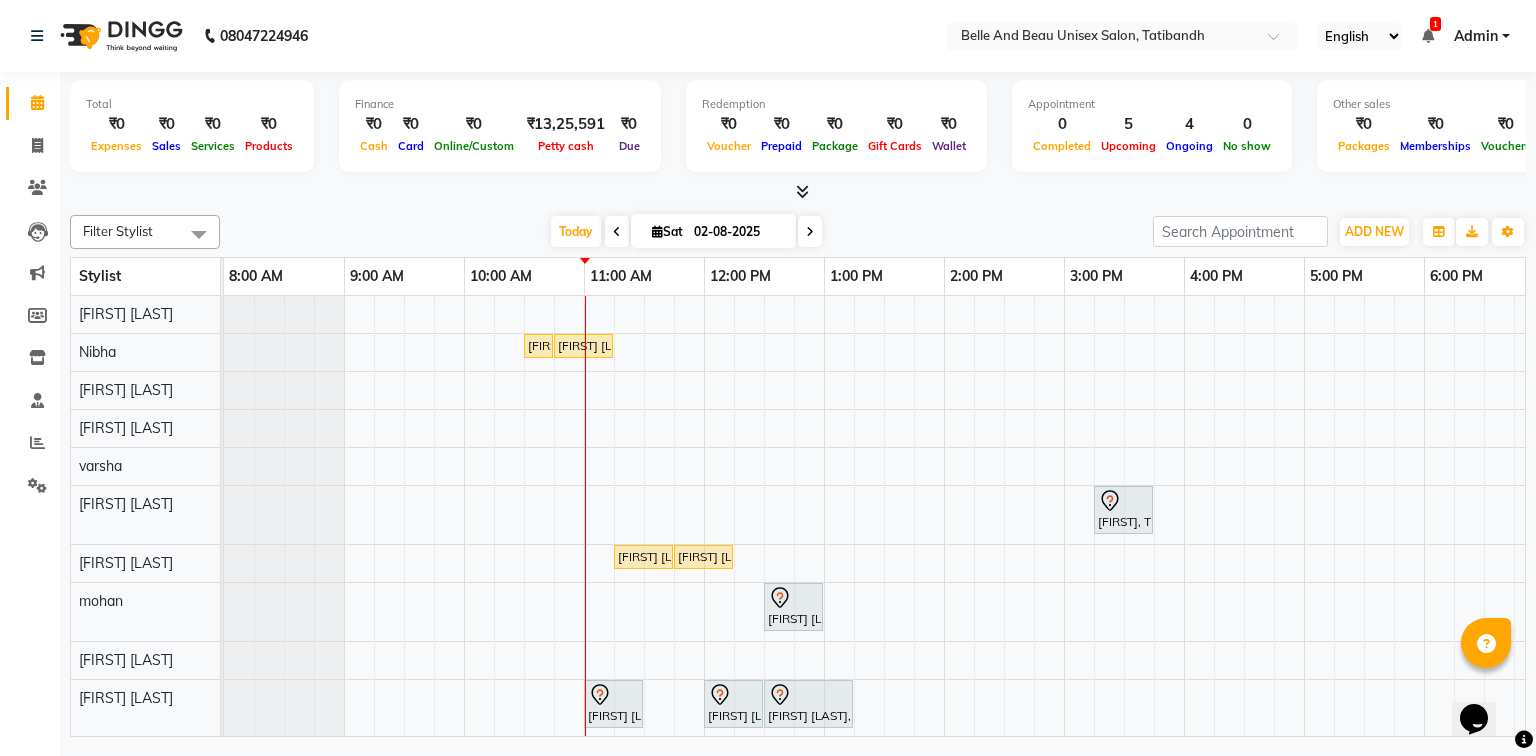 click on "[FIRST] [LAST], TK04, 10:30 AM-10:40 AM, Threading - Eyebrow (Female)30 - Eyebrow    [FIRST] [LAST], TK04, 10:45 AM-11:15 AM, Clean Up - o3+             [FIRST], TK01, 03:15 PM-03:45 PM, hair extension    [FIRST] [LAST], TK04, 11:15 AM-11:45 AM, Shave & Trimming - Beard  (Male)30 - Beard Trimming    [FIRST] [LAST], TK04, 11:45 AM-12:15 PM, Clean Up - o3+             [FIRST] [LAST], TK02, 12:30 PM-01:00 PM, Shave & Trimming - Beard  (Male)30 - Beard Shaping             [FIRST] [LAST], TK05, 11:00 AM-11:30 AM, Hair Care - Hair Cut (Female)30 - Adult Hair Cut (Below 8)             [FIRST] [LAST], TK03, 12:00 PM-12:30 PM, Hair Care - Hair Cut (Female)30 - Adult Hair Cut (Below 8)             [FIRST] [LAST], TK03, 12:30 PM-01:15 PM, Hair Colour - Root Touch up30 - Root Touch up (Female)" at bounding box center (1004, 555) 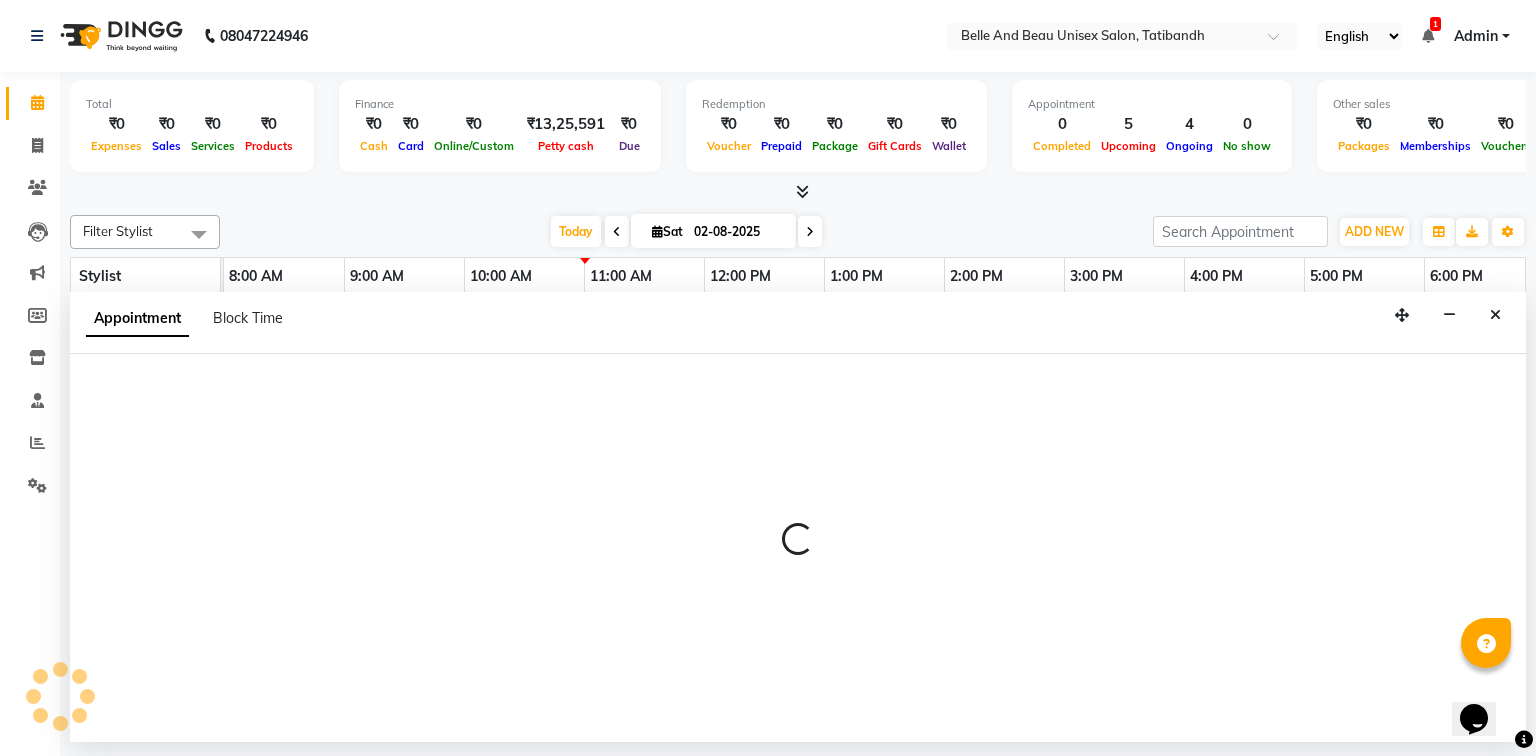 select on "62596" 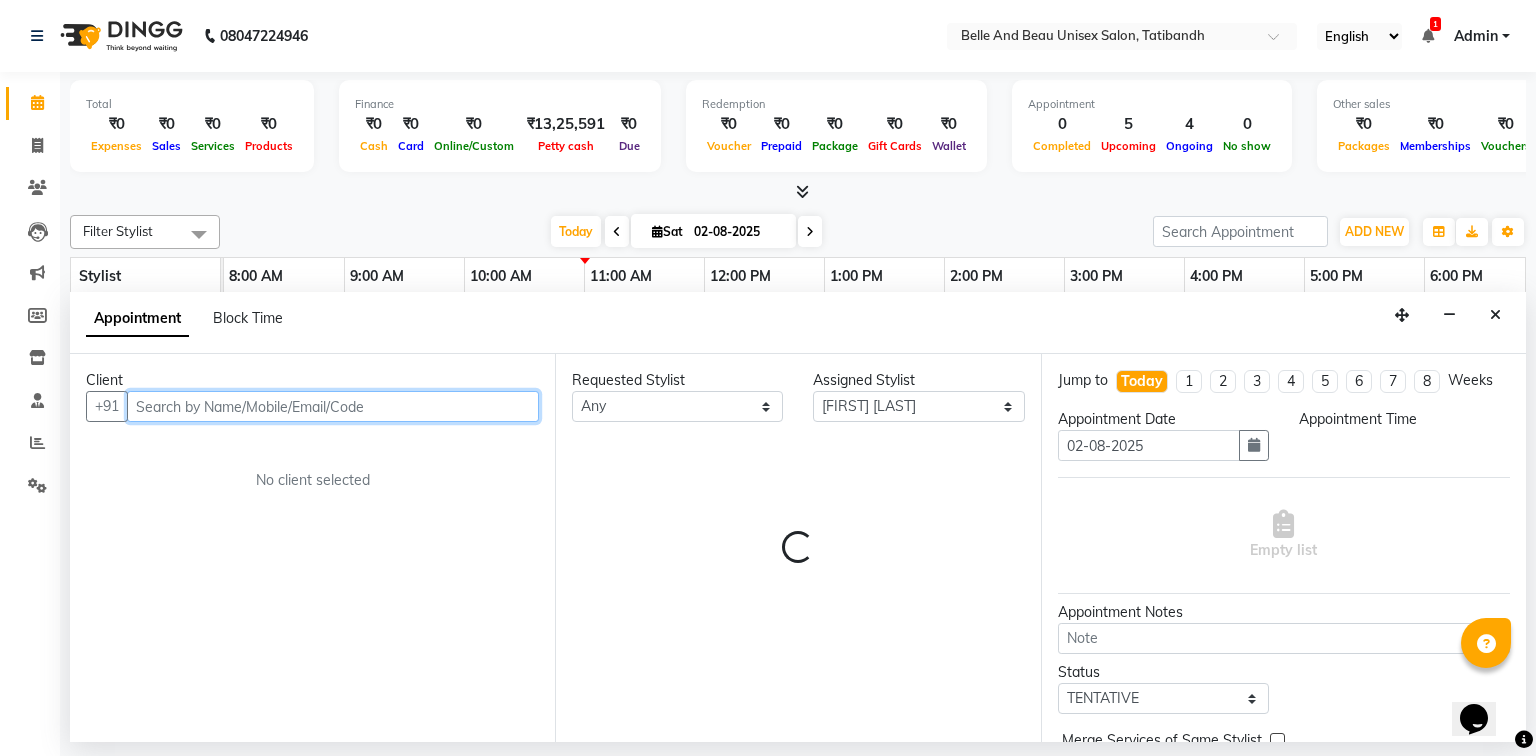 select on "540" 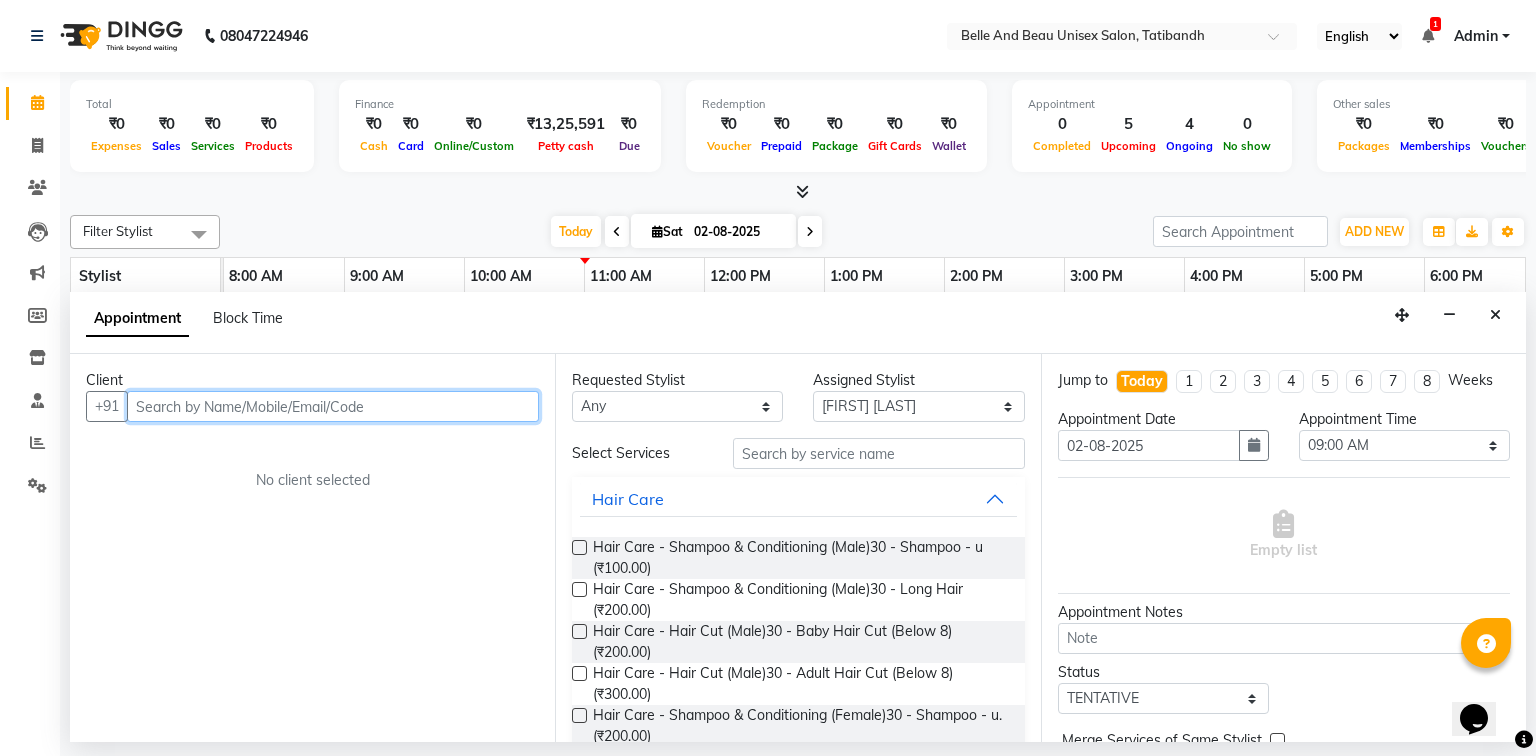 click at bounding box center (333, 406) 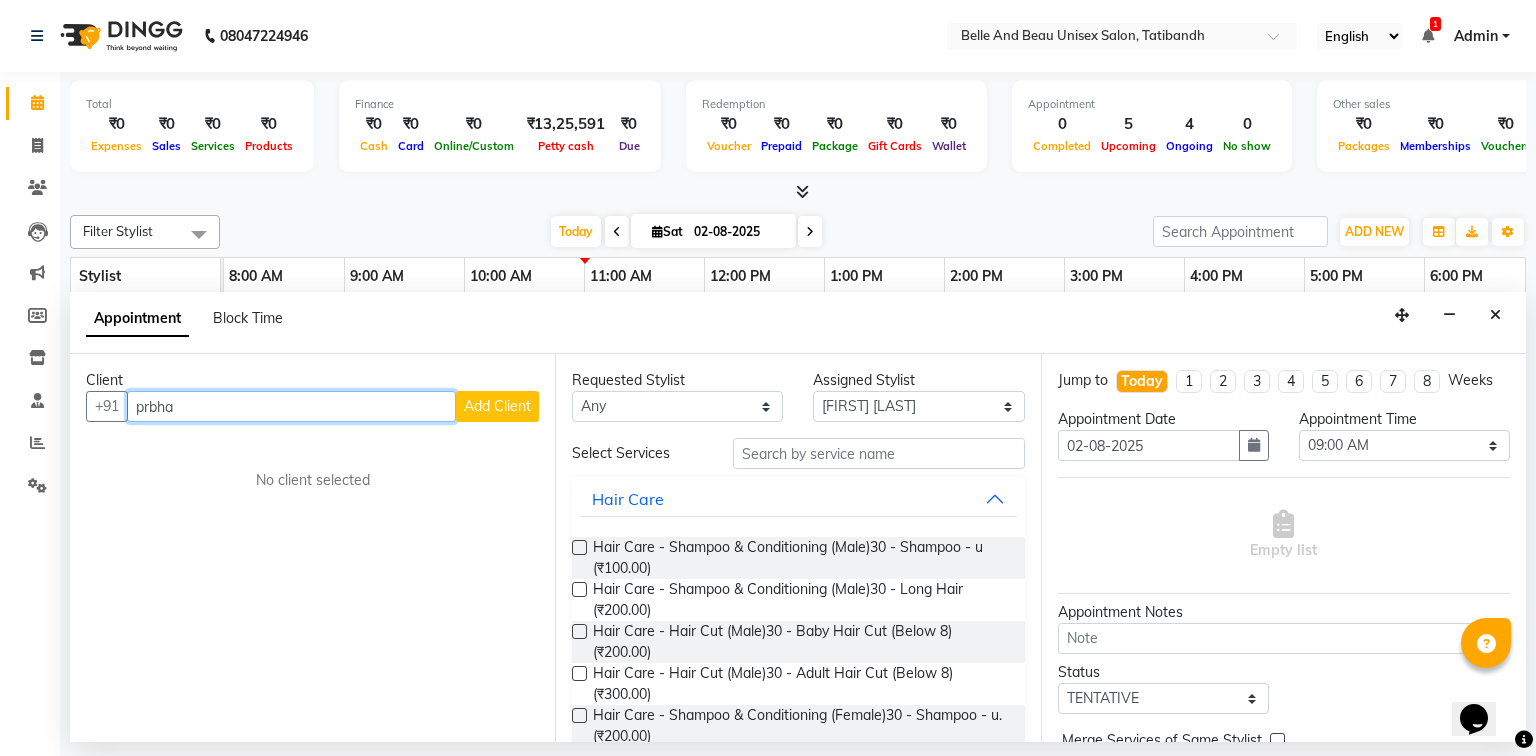click on "prbha" at bounding box center [291, 406] 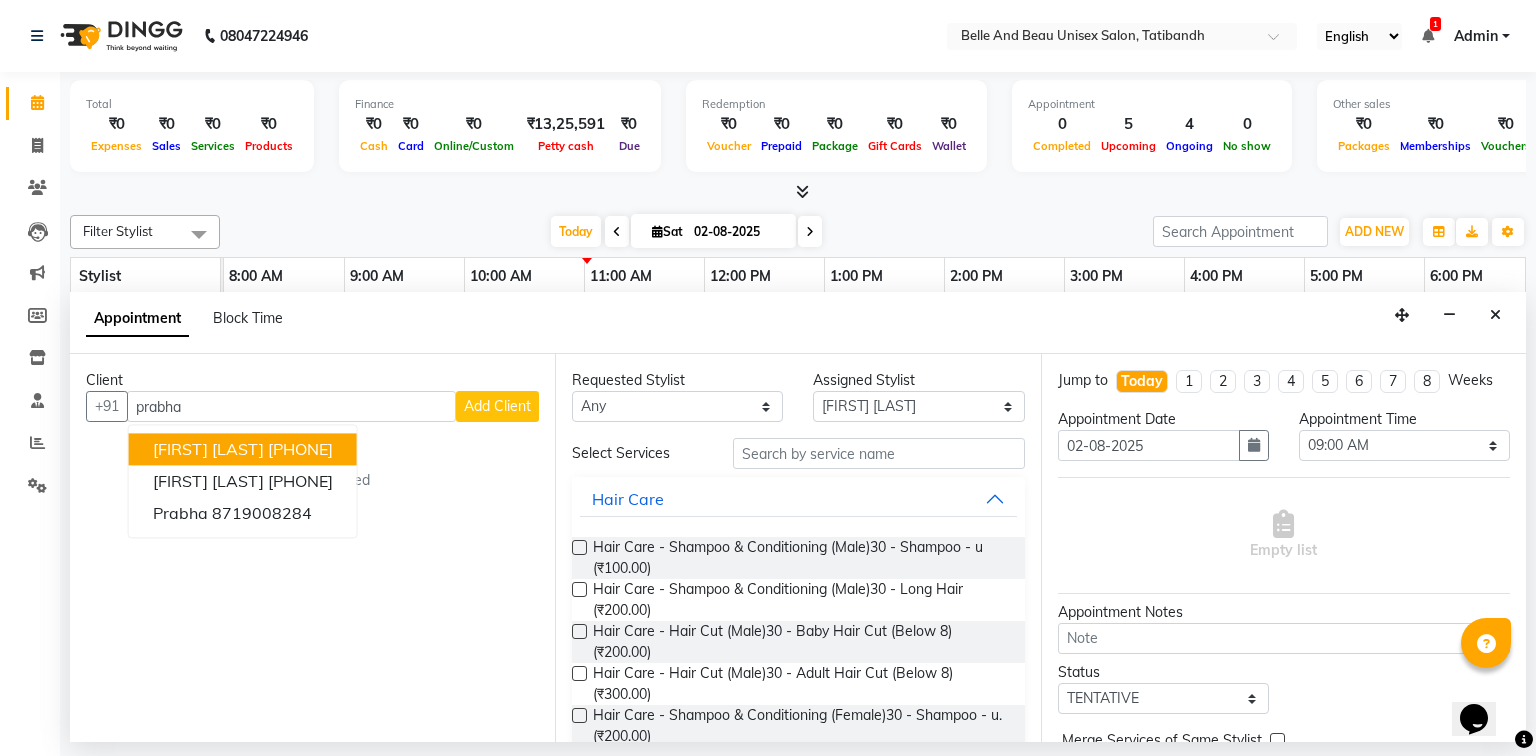 click on "Requested Stylist Any  [FIRST] [LAST]  mohan [LAST] [LAST] [LAST] [LAST] [LAST] [LAST] [LAST] [LAST] [LAST] [LAST] [LAST] [LAST] Assigned Stylist Select  [FIRST] [LAST]  mohan [LAST] [LAST] [LAST] [LAST] [LAST] [LAST] [LAST] [LAST] [LAST] [LAST] [LAST] [LAST] Select Services    Hair Care Hair Care - Shampoo & Conditioning (Male)30 - Shampoo - u (₹100.00) Hair Care - Shampoo & Conditioning (Male)30 - Long Hair (₹200.00) Hair Care - Hair Cut (Male)30 - Baby Hair Cut (Below 8) (₹200.00) Hair Care - Hair Cut (Male)30 - Adult Hair Cut (Below 8) (₹300.00) Hair Care - Shampoo & Conditioning (Female)30 - Shampoo - u. (₹200.00) Hair Care - Shampoo & Conditioning (Female)30 - Shampoo - u (₹350.00) Hair Care - Hair Cut (Female)30 - Baby Hair Cut (Below 8) (₹400.00) Hair Care - Hair Cut (Female)30 - Adult Hair Cut (Below 8) (₹500.00) Hair Care - Split Ends Removal (Female)30 - Split Ends Removal (₹800.00)" at bounding box center [797, 548] 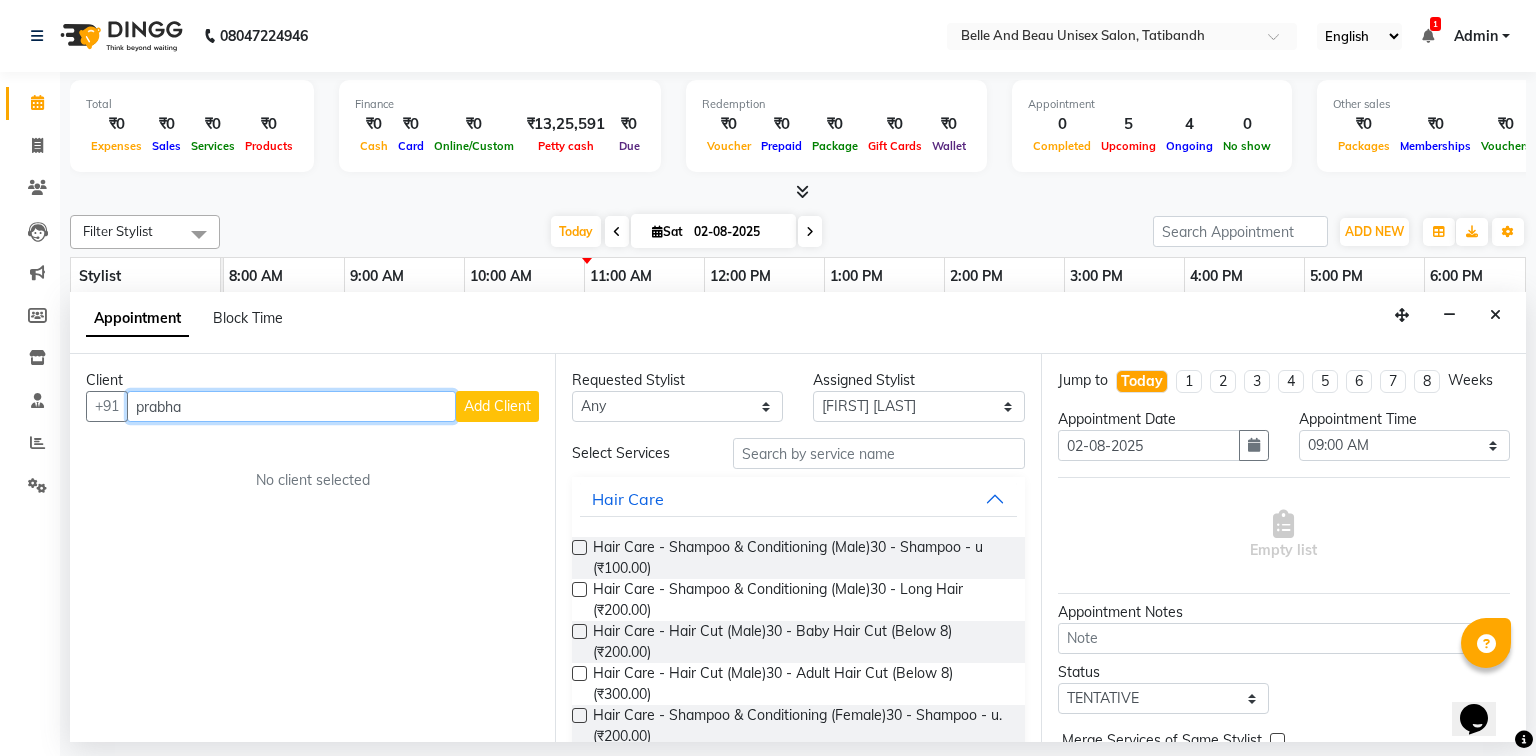 click on "prabha" at bounding box center [291, 406] 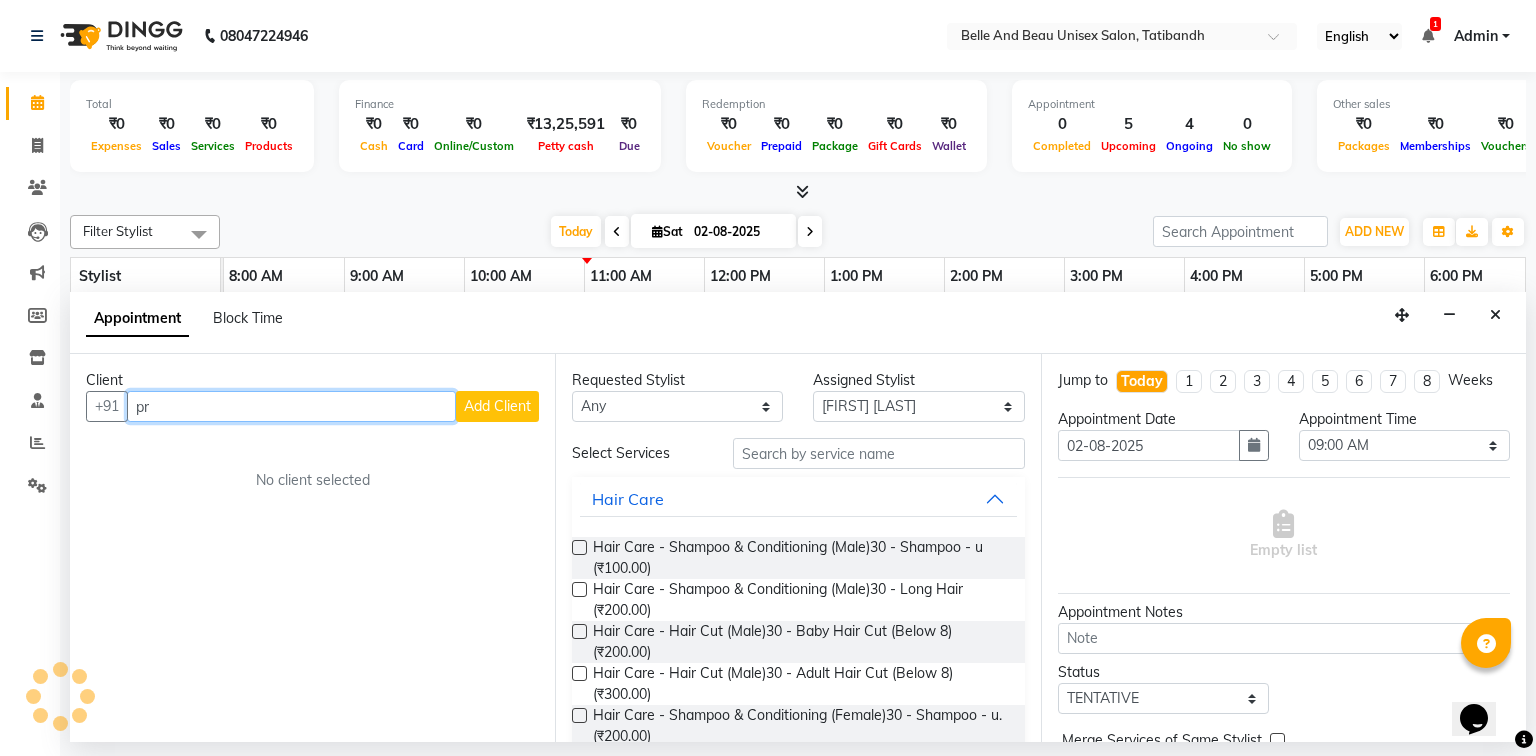 type on "p" 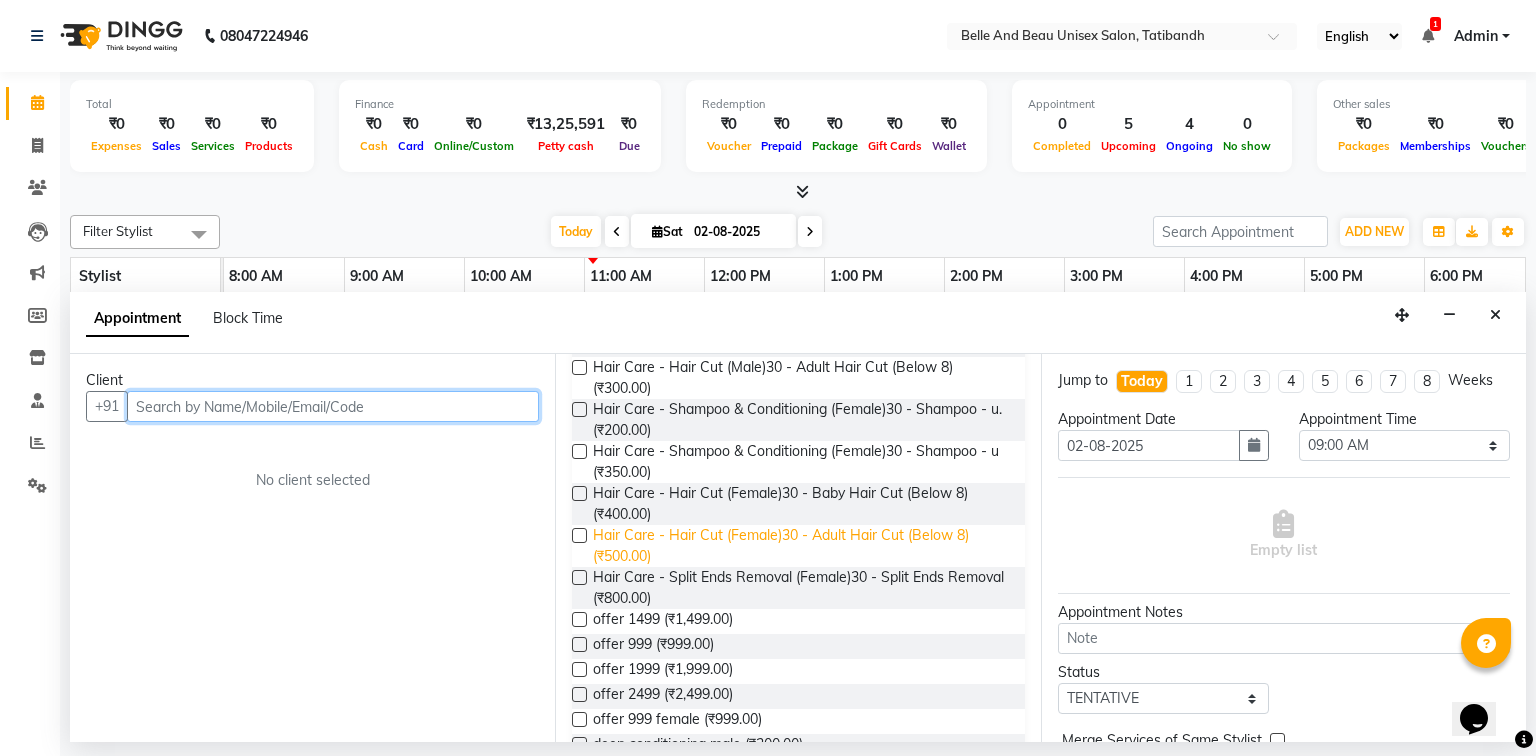 scroll, scrollTop: 0, scrollLeft: 0, axis: both 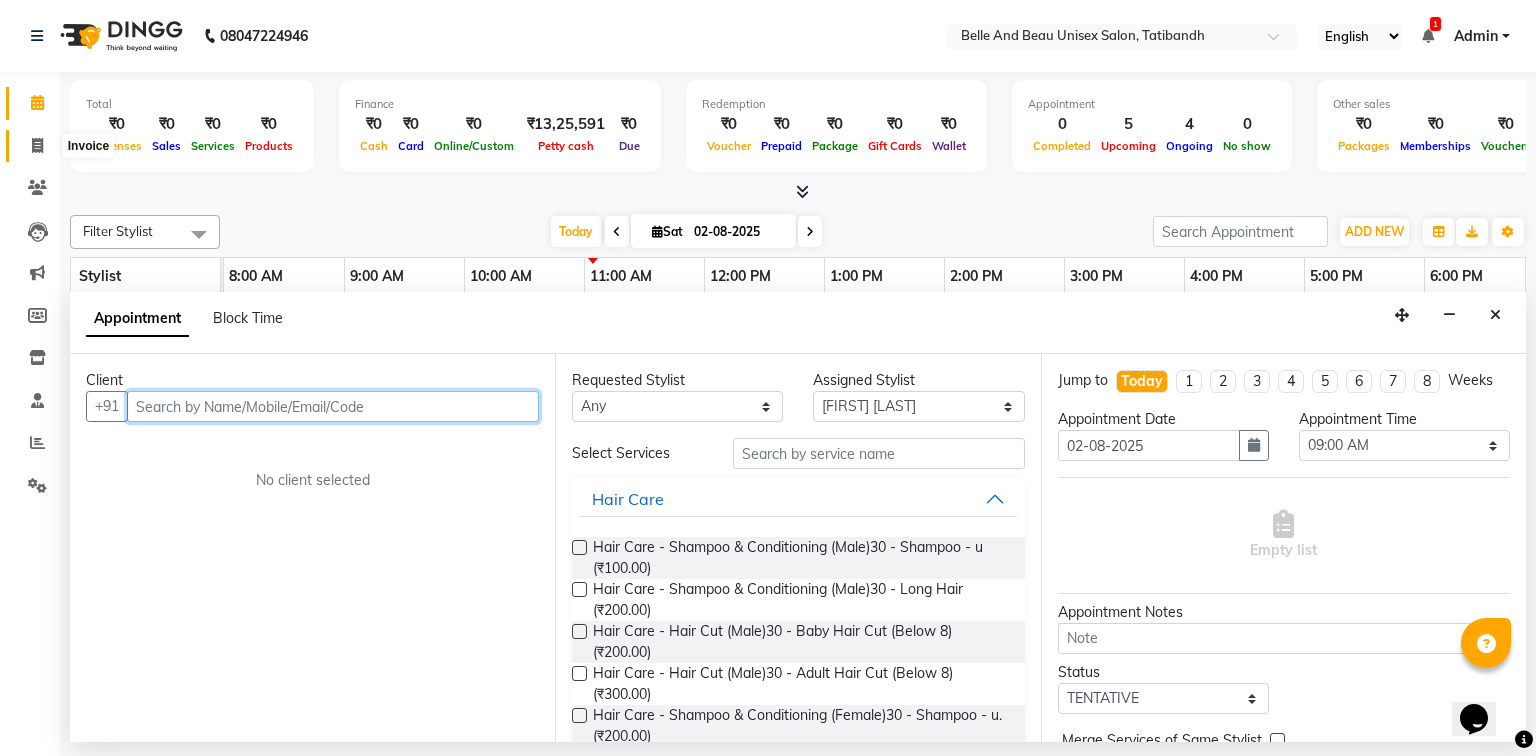 type 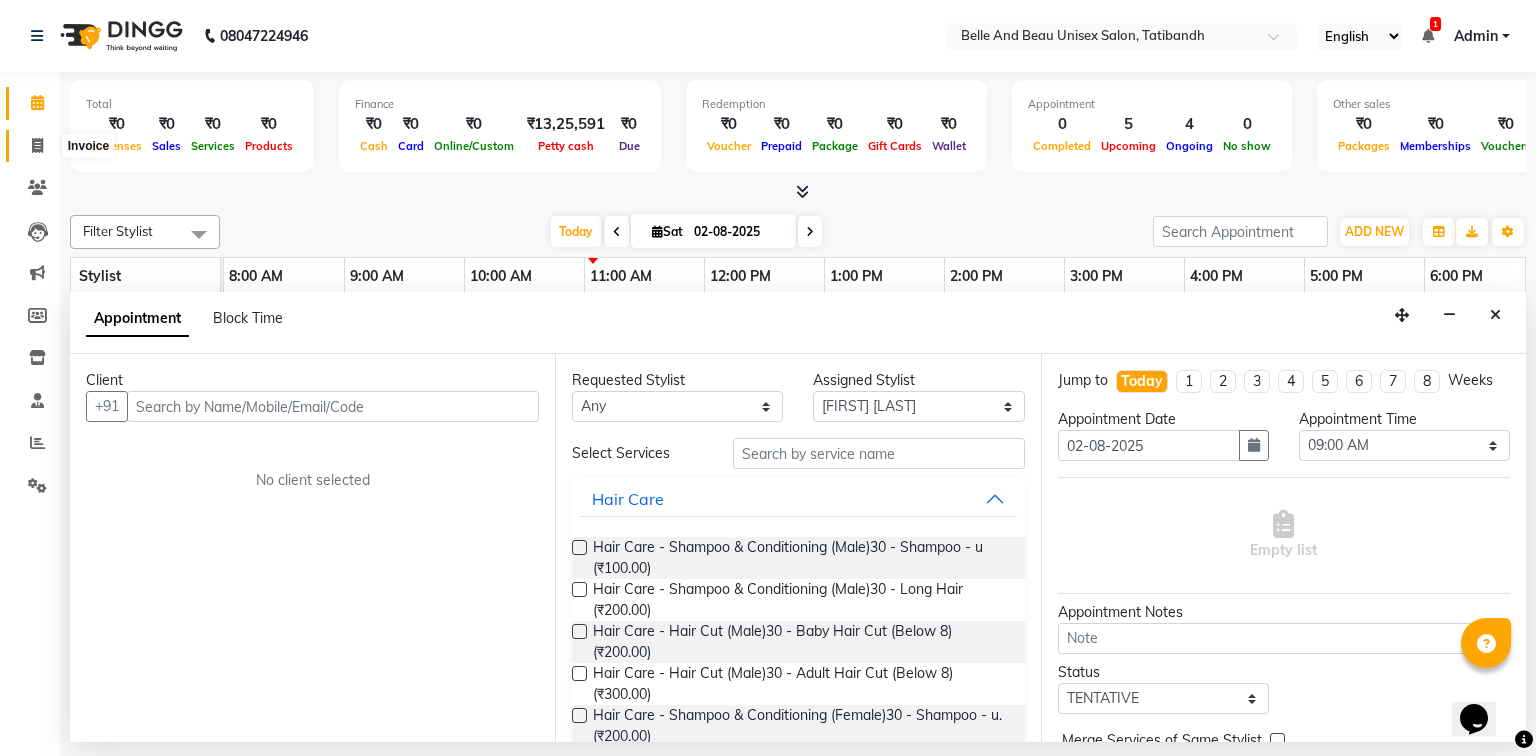 click 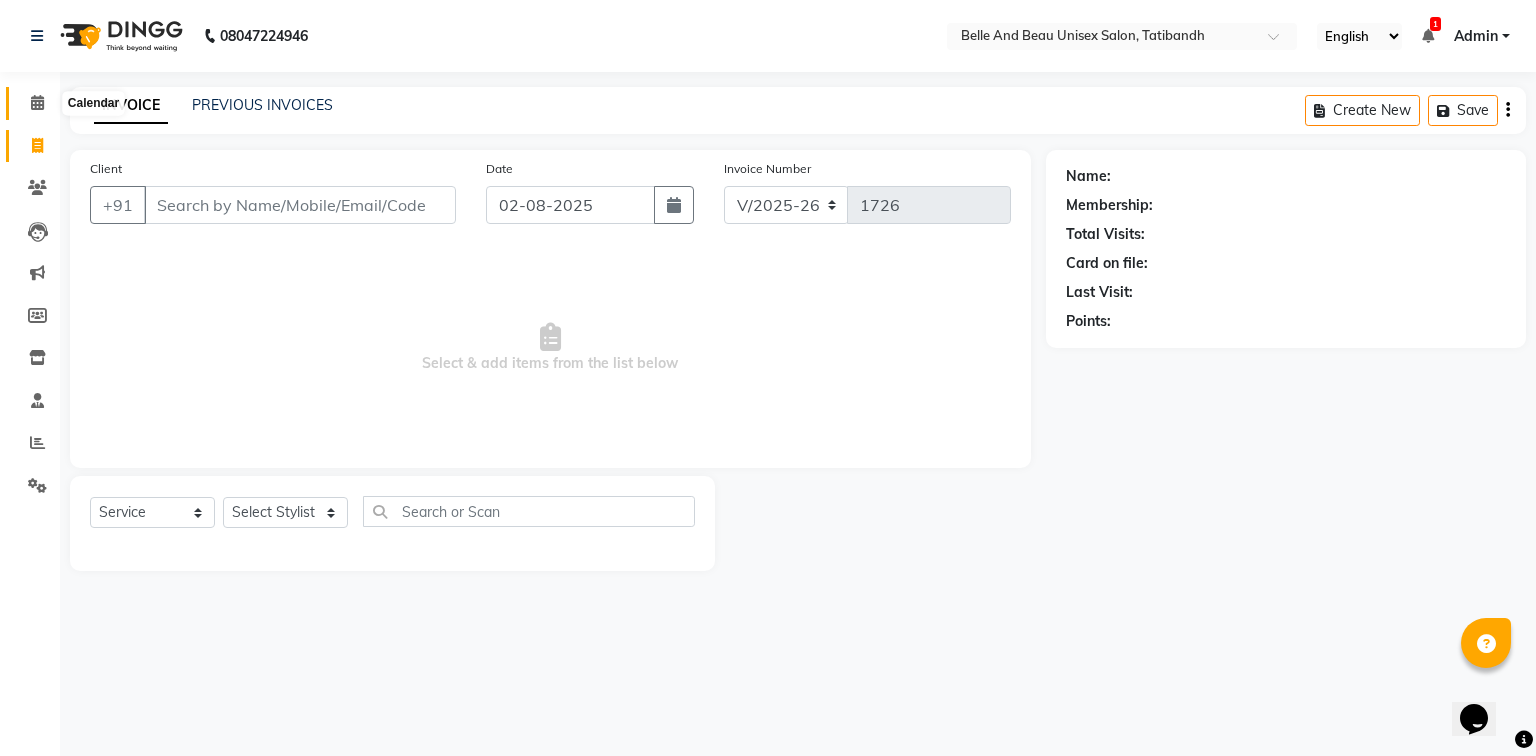click 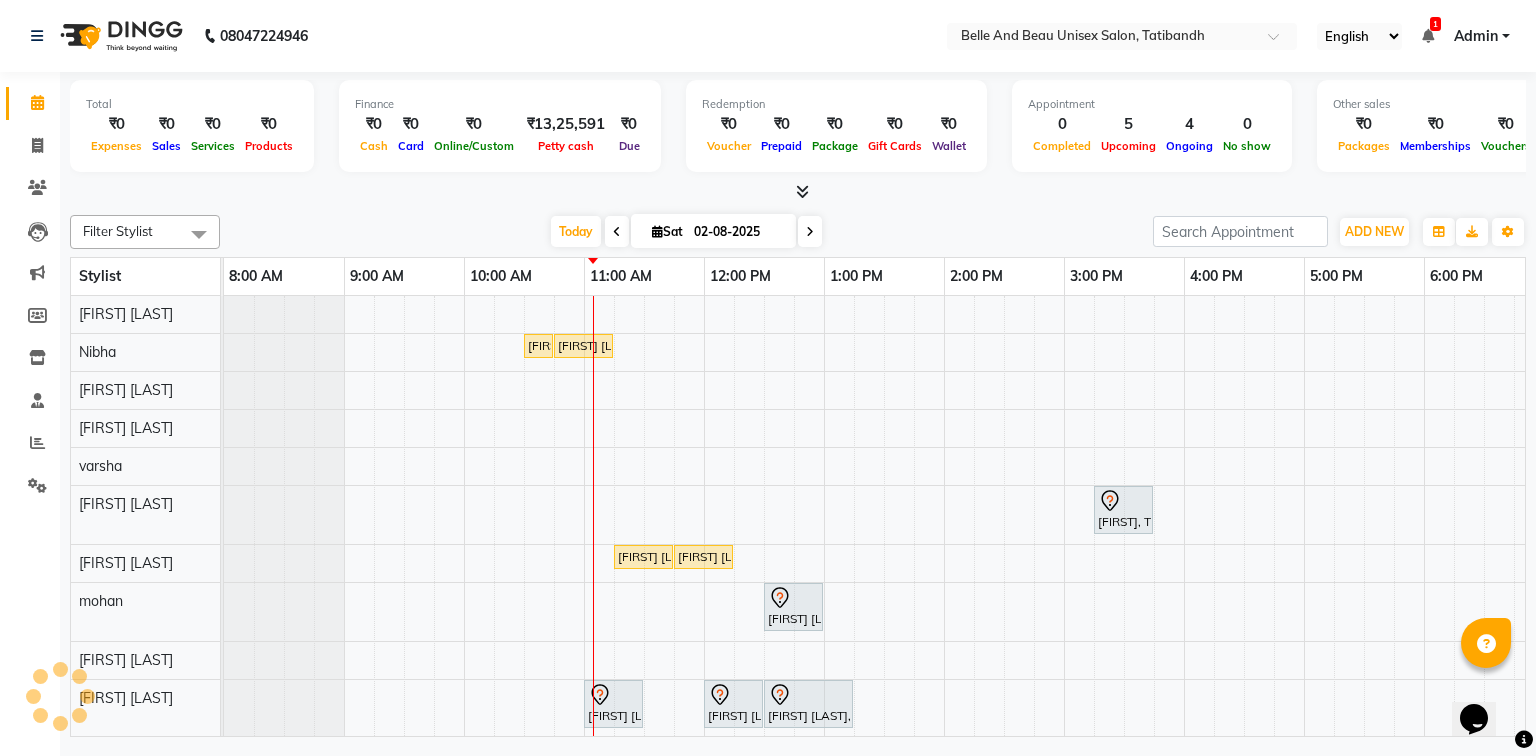 scroll, scrollTop: 0, scrollLeft: 0, axis: both 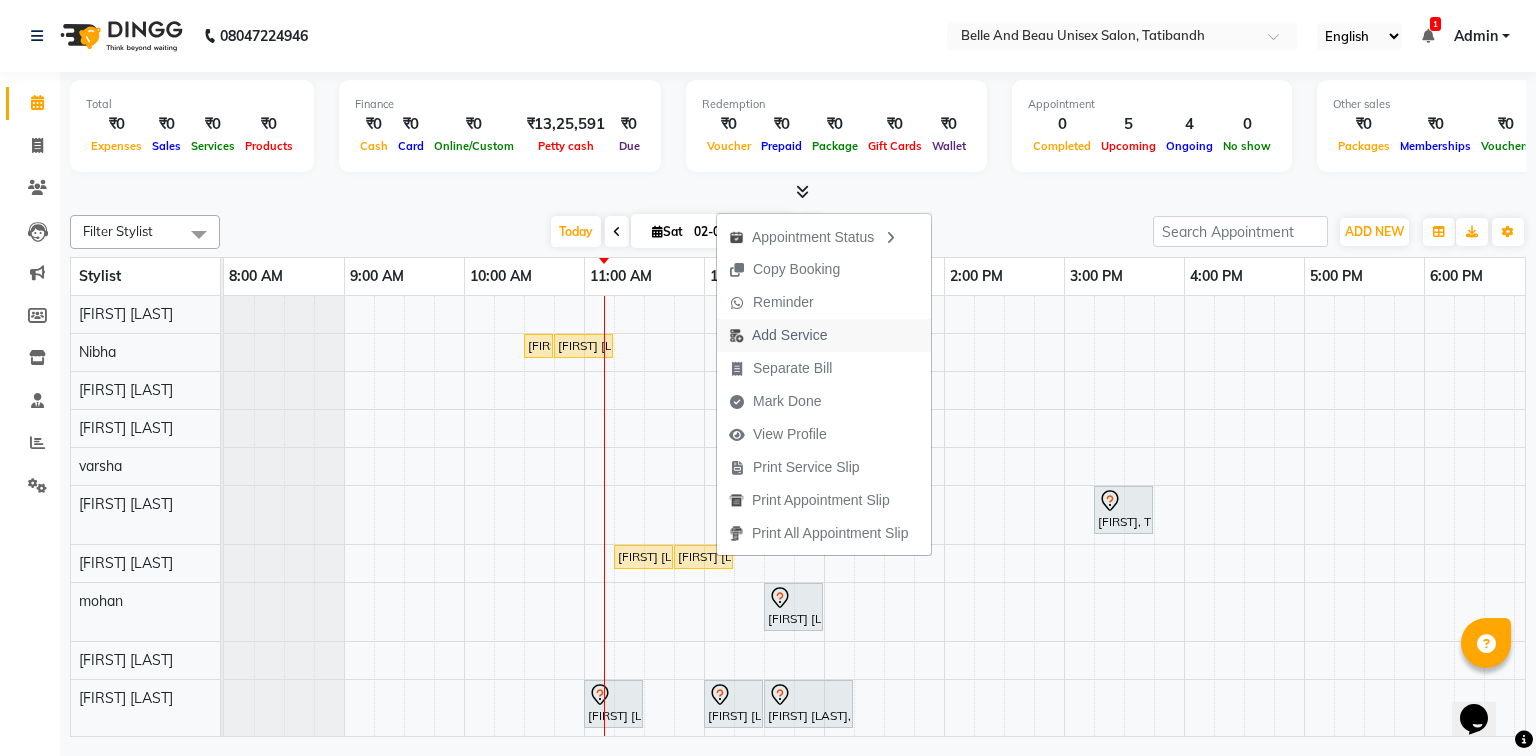 click on "Add Service" at bounding box center [789, 335] 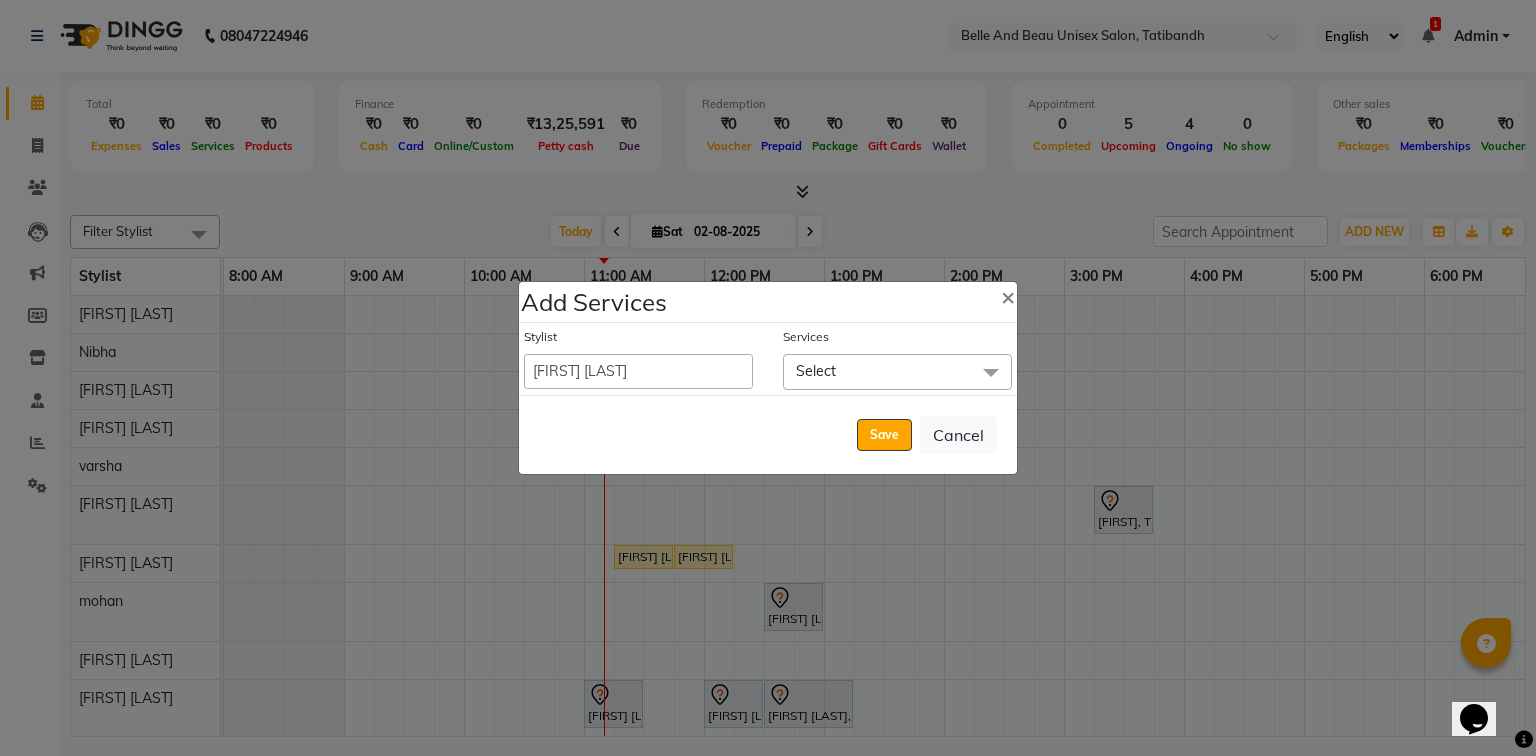 click on "Select" 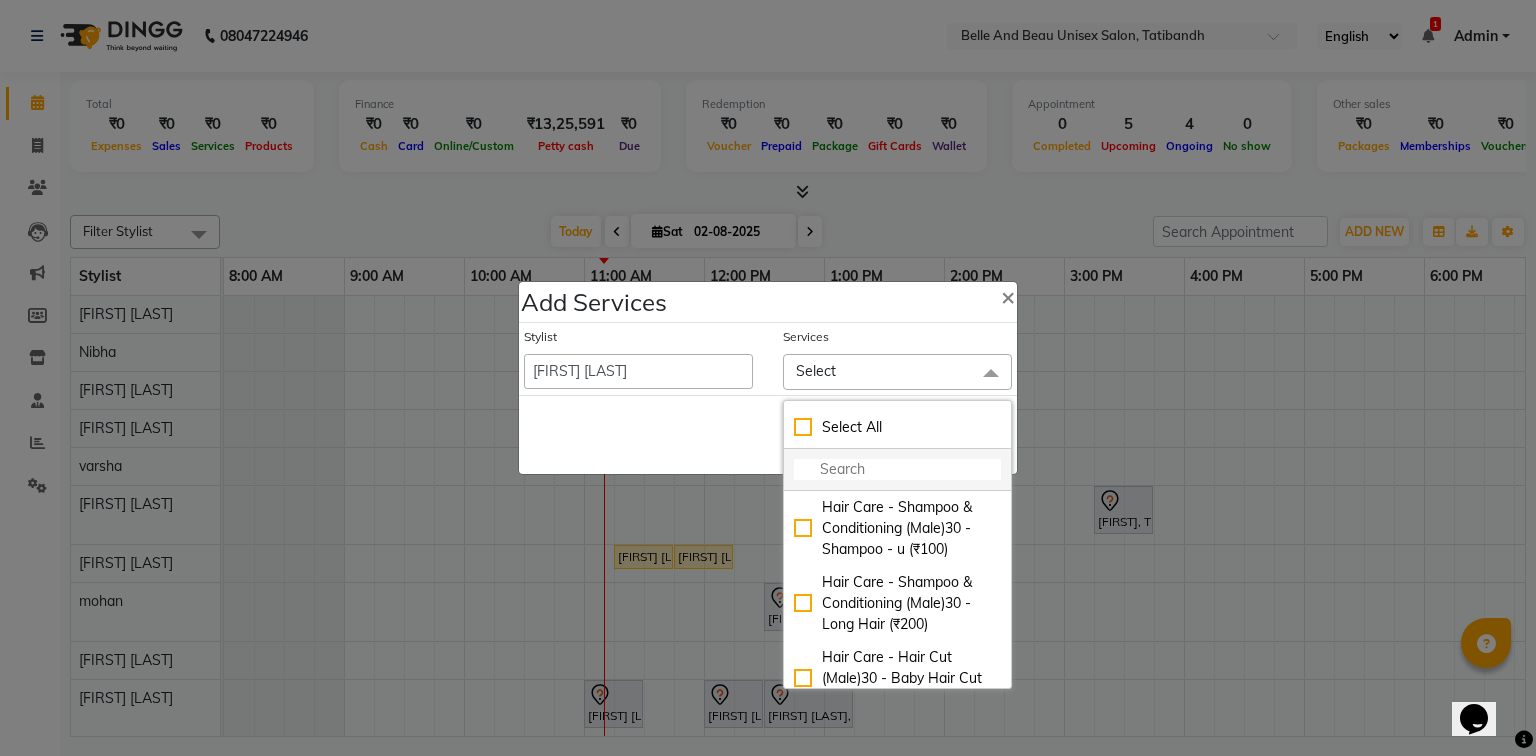 click 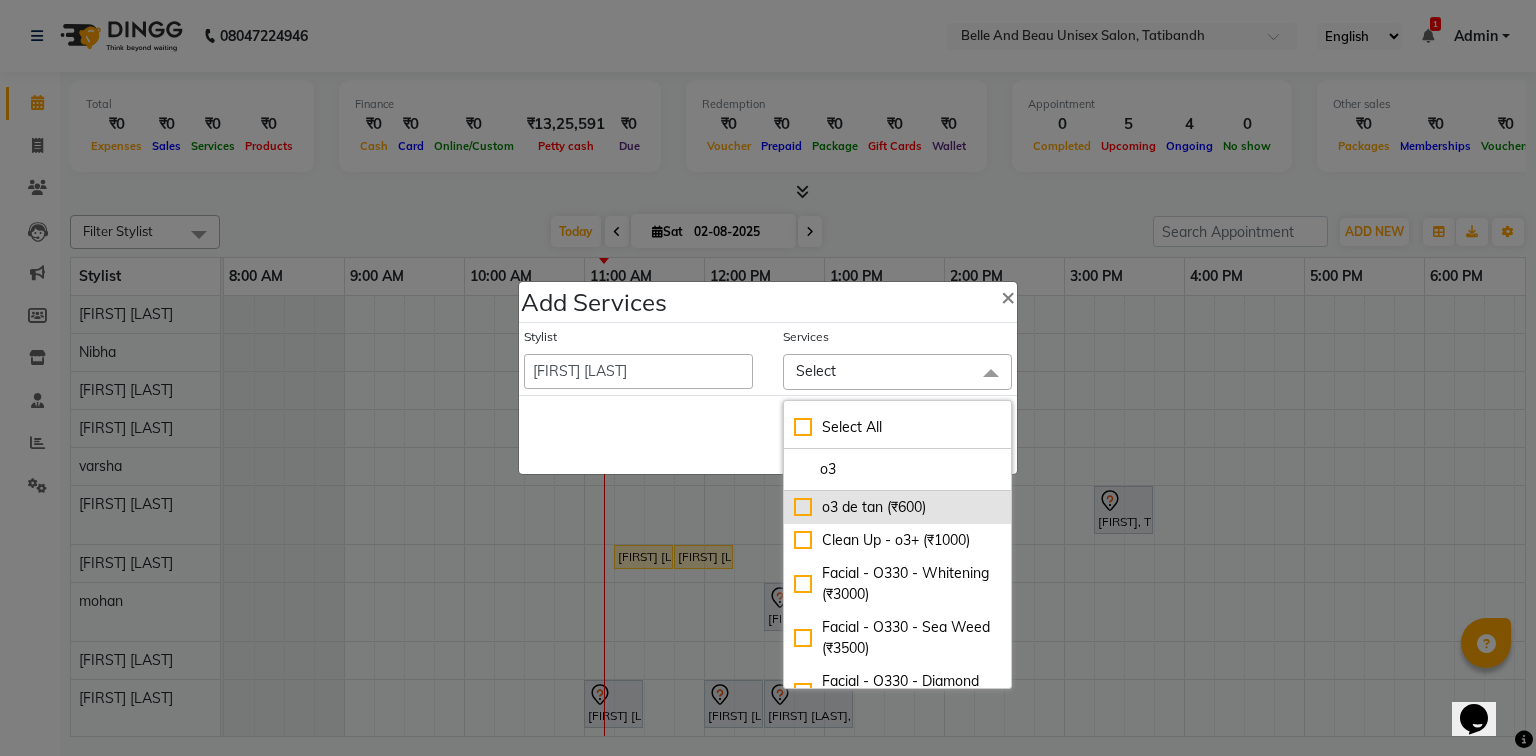 type on "o3" 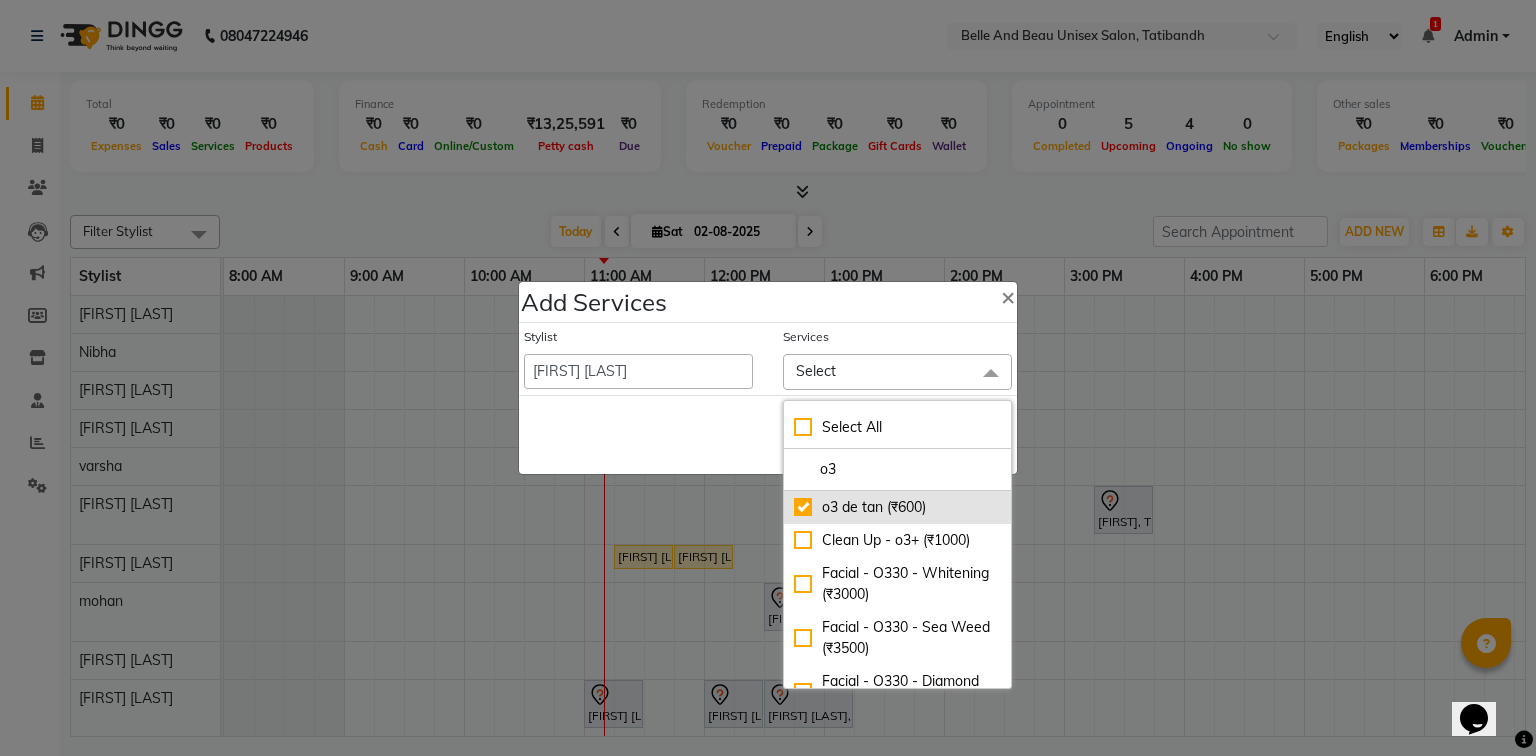checkbox on "true" 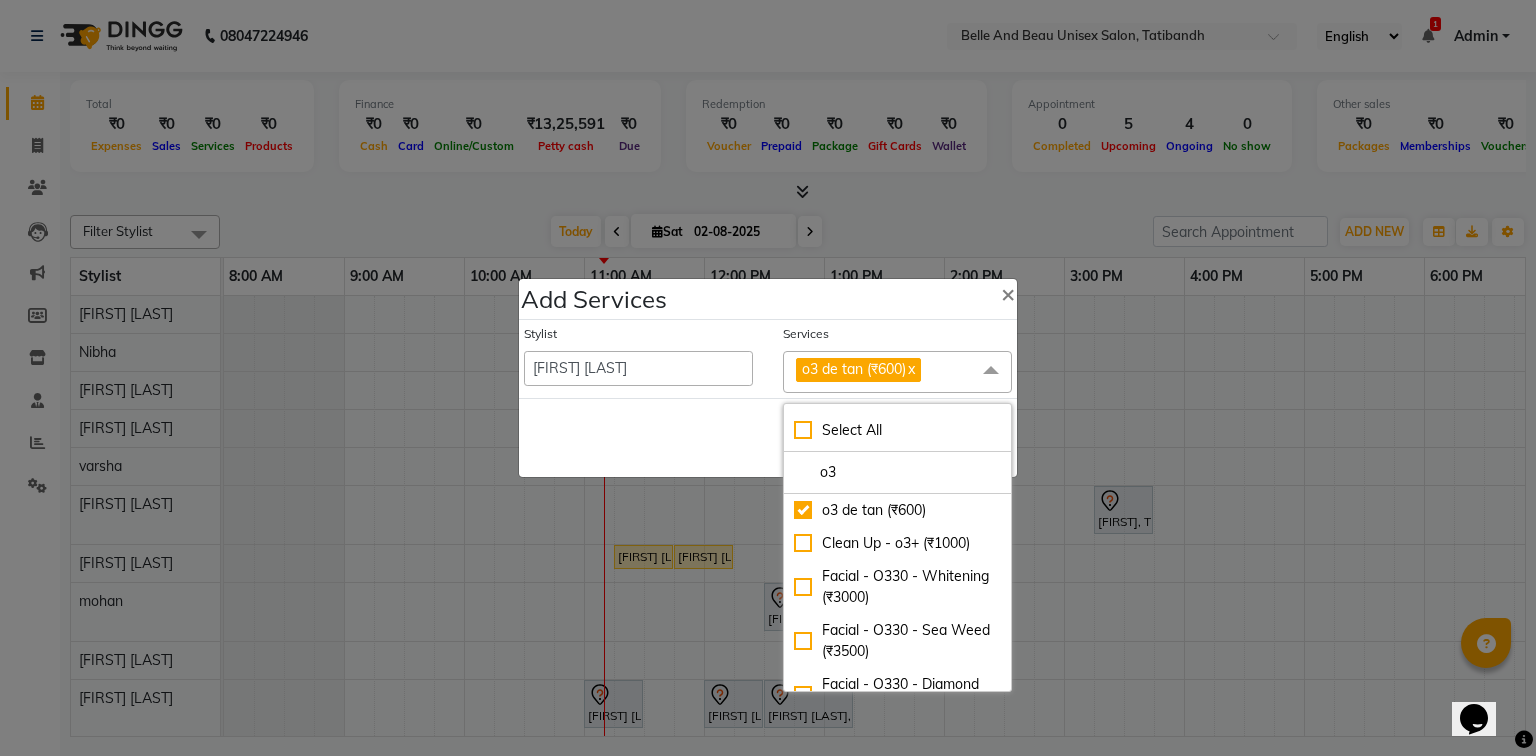 click on "Save   Cancel" 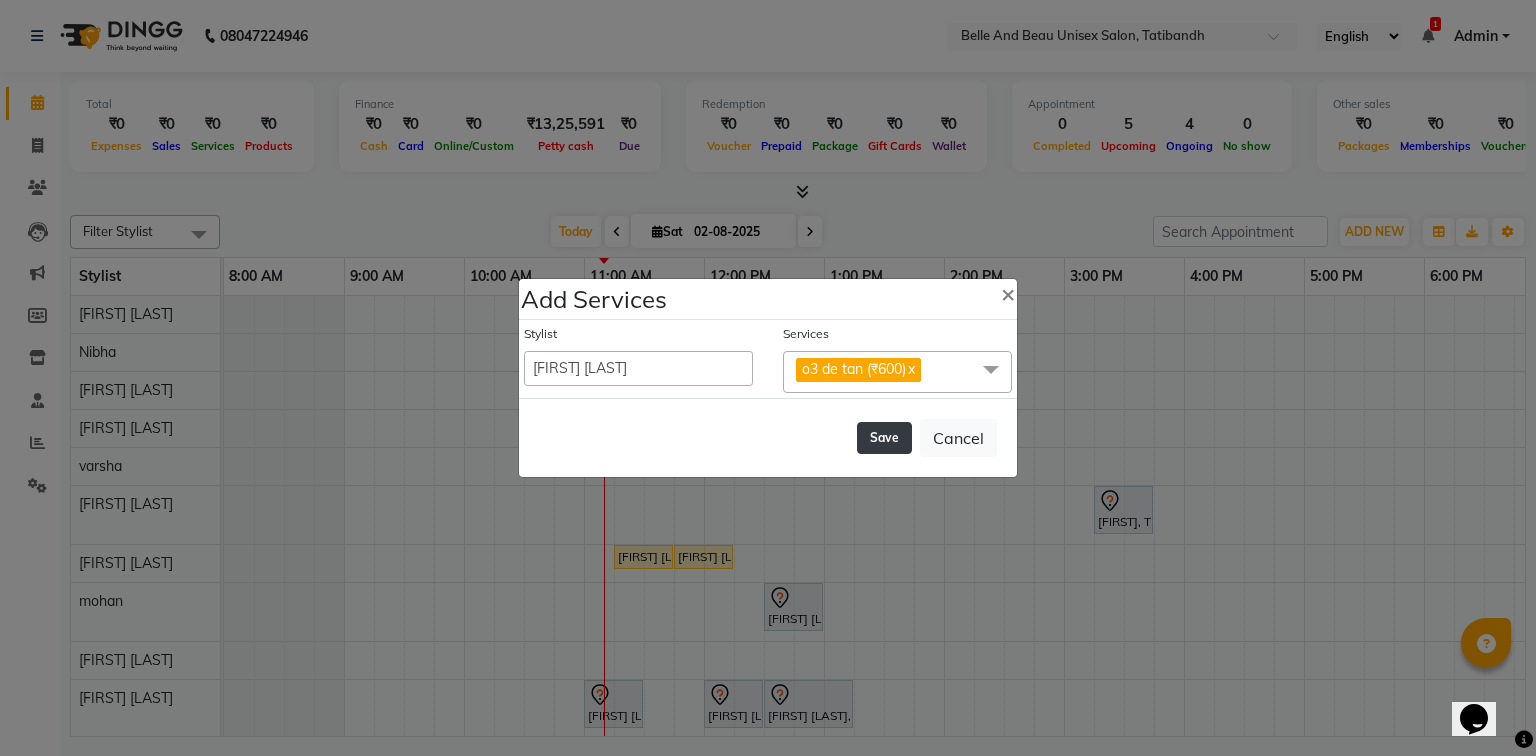 click on "Save" 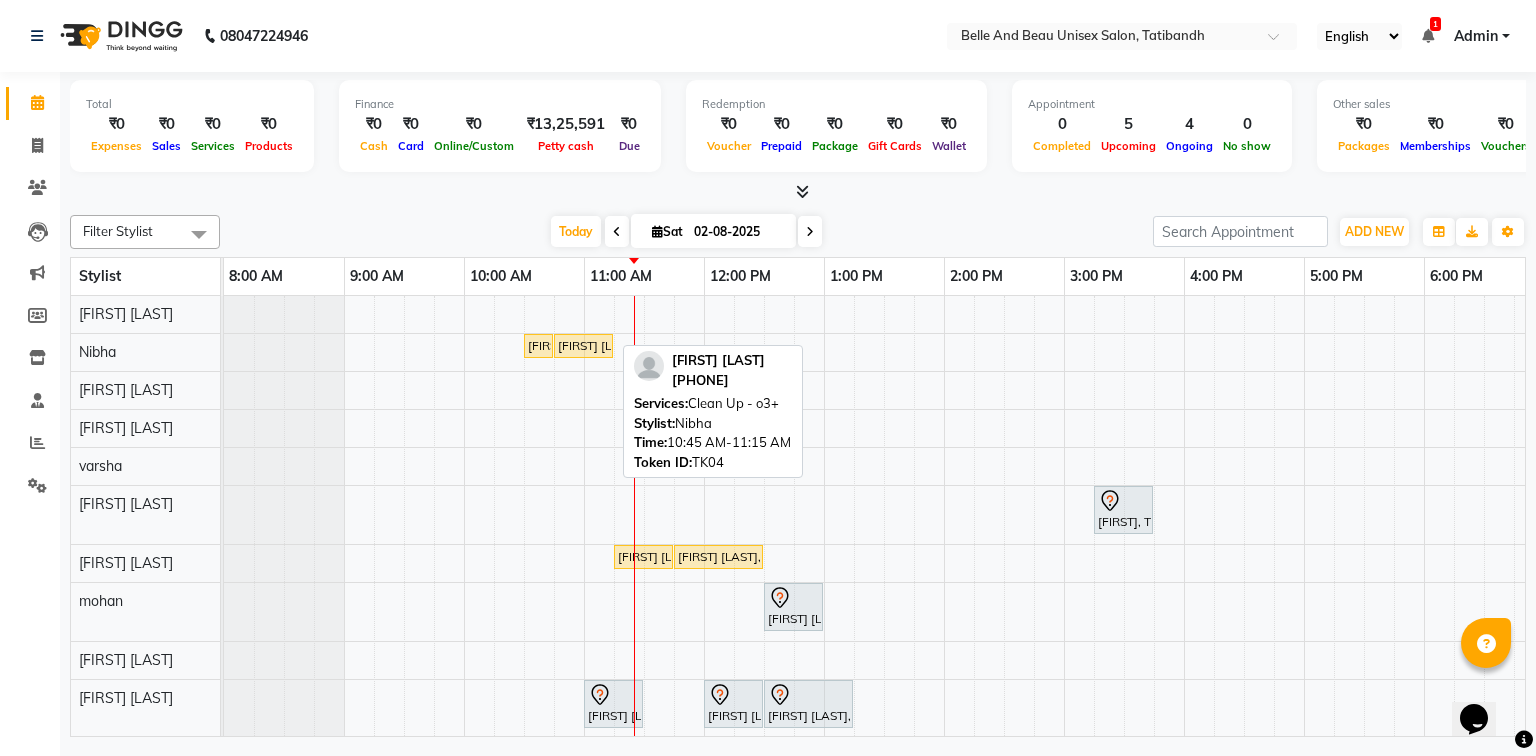 click on "[FIRST] [LAST], TK04, 10:30 AM-10:40 AM, Threading - Eyebrow (Female)30 - Eyebrow    [FIRST] [LAST], TK04, 10:45 AM-11:15 AM, Clean Up - o3+" at bounding box center [224, 351] 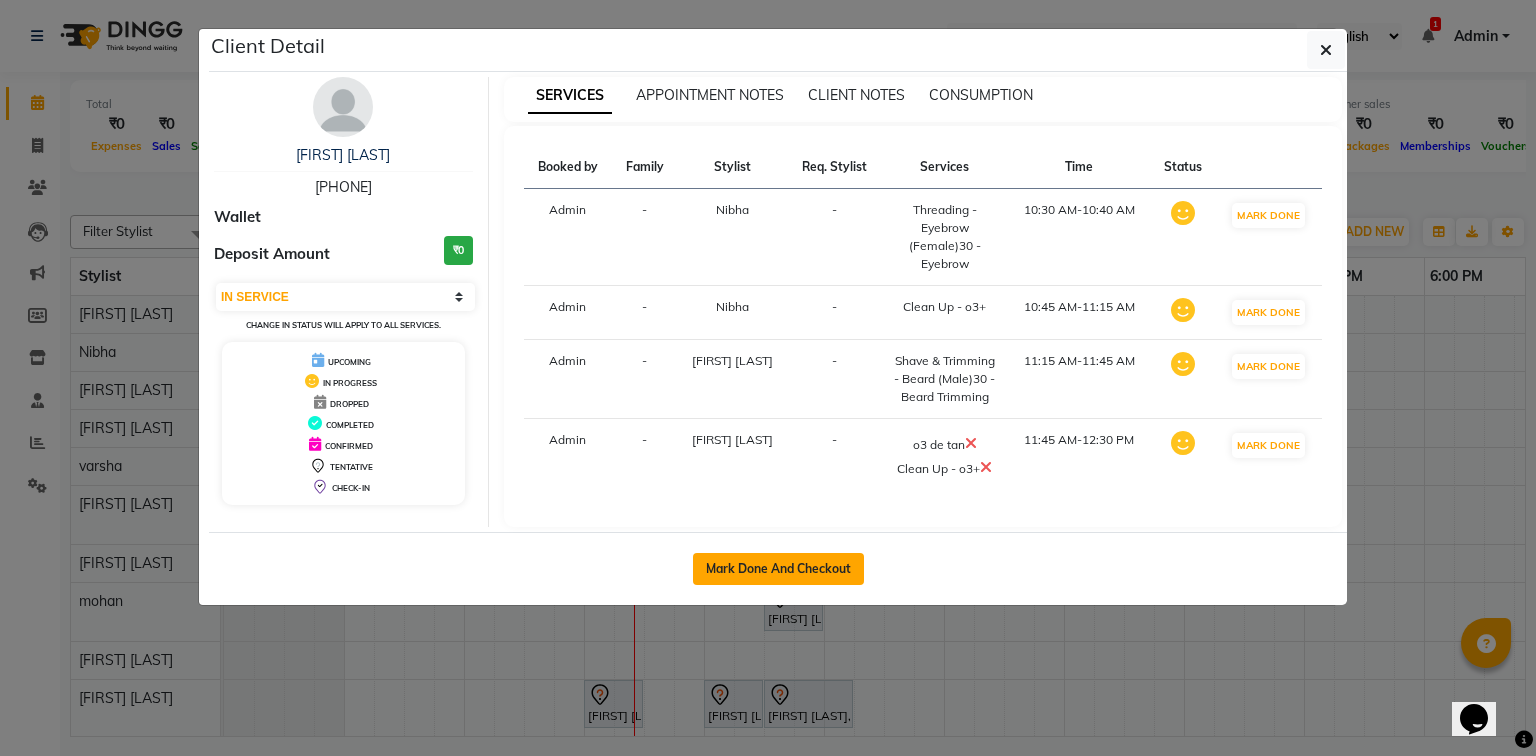 click on "Mark Done And Checkout" 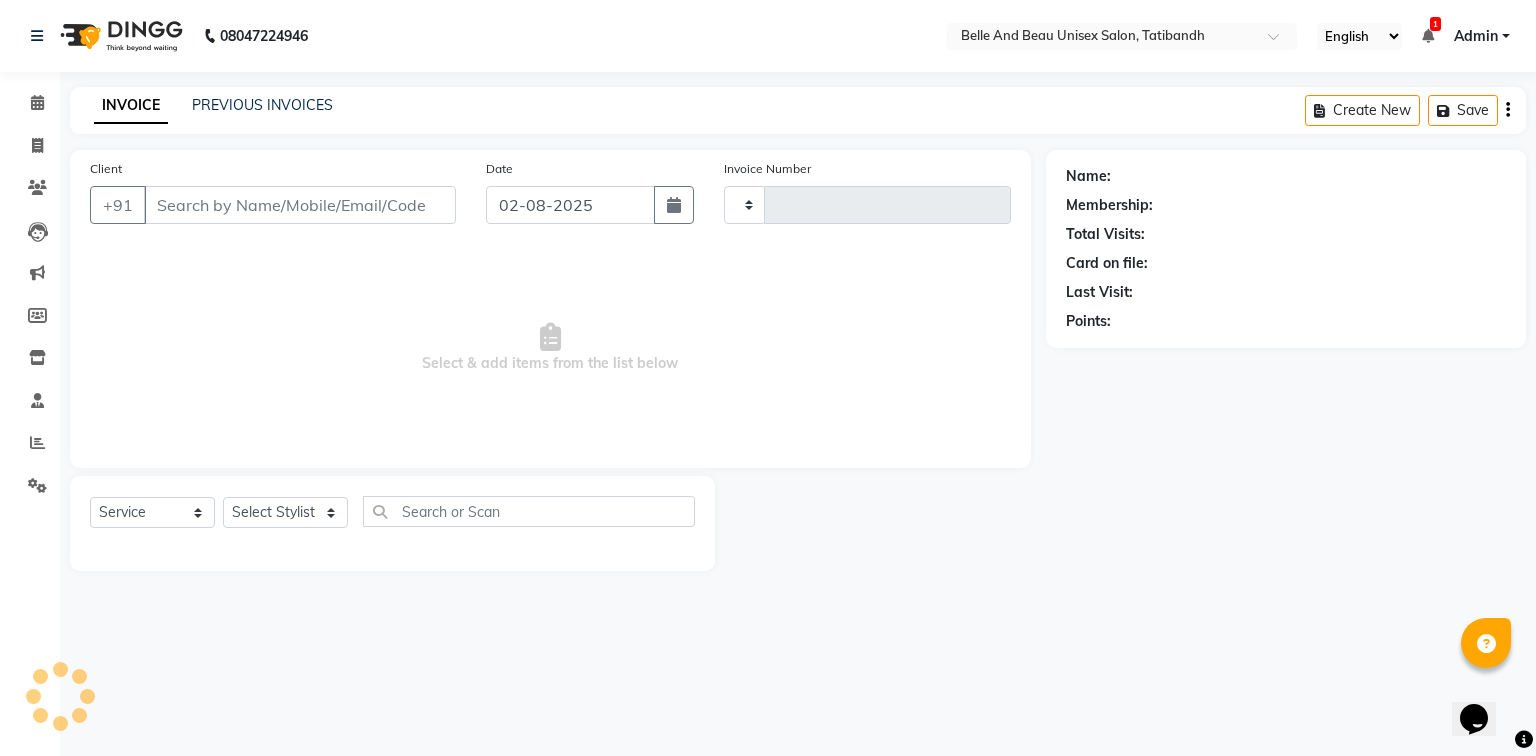 type on "1726" 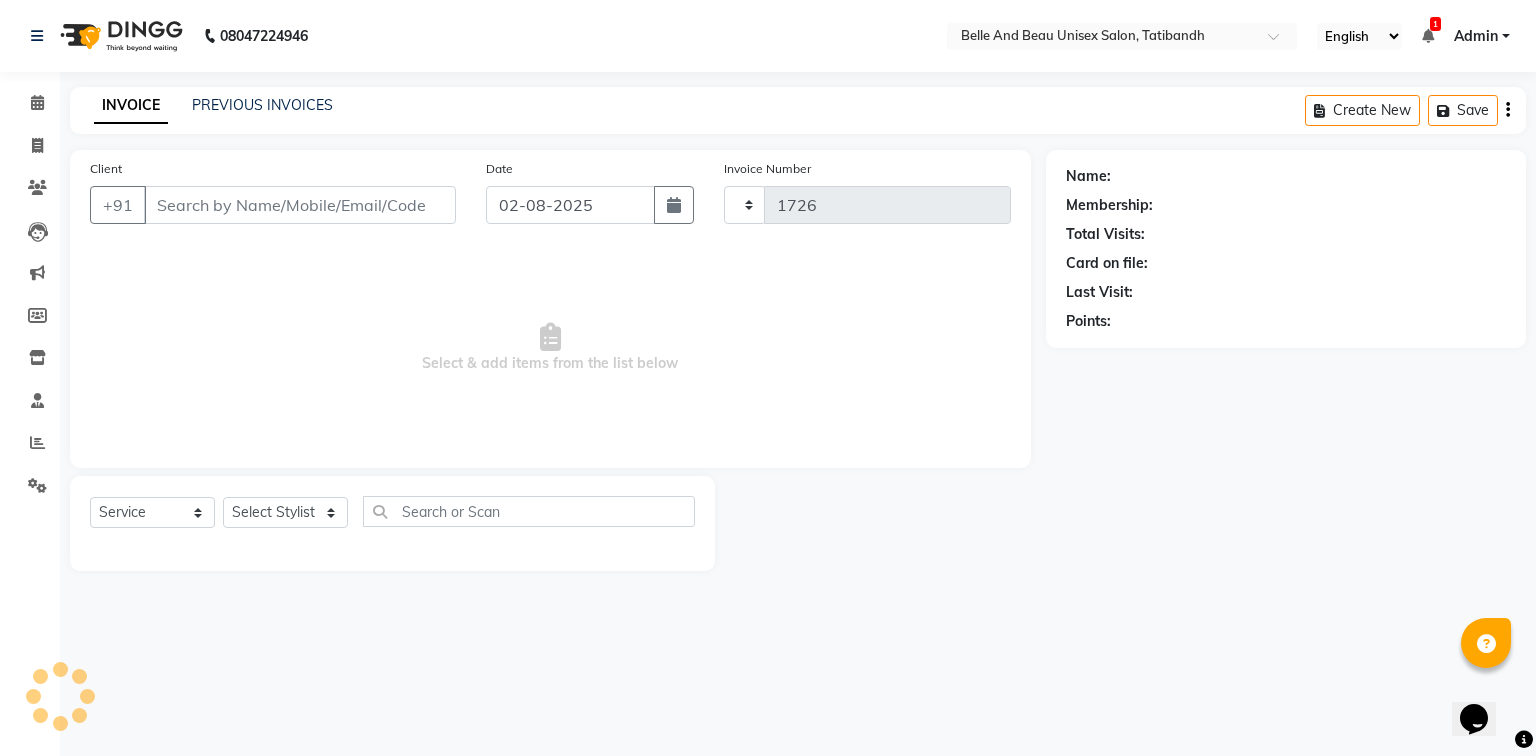 select on "7066" 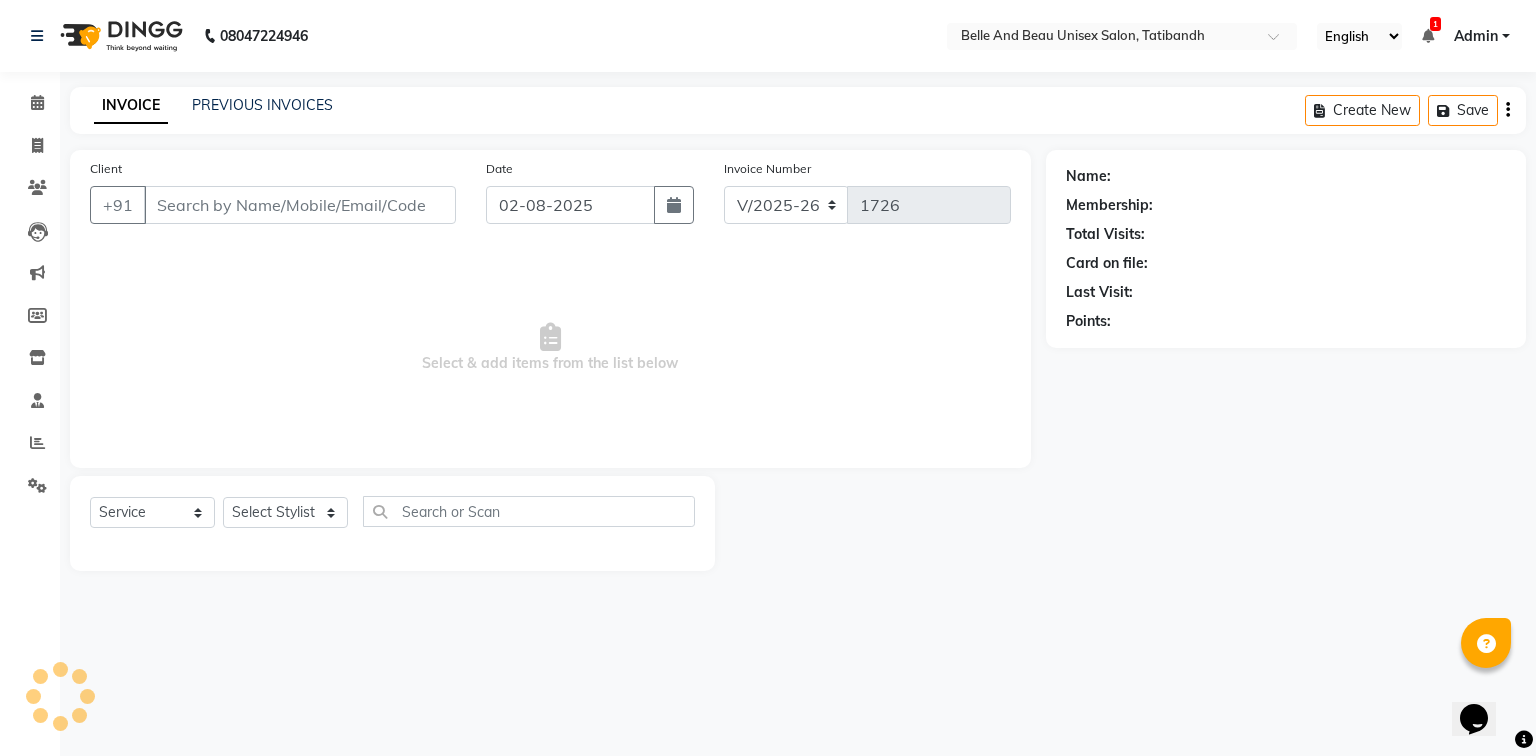 type on "[PHONE]" 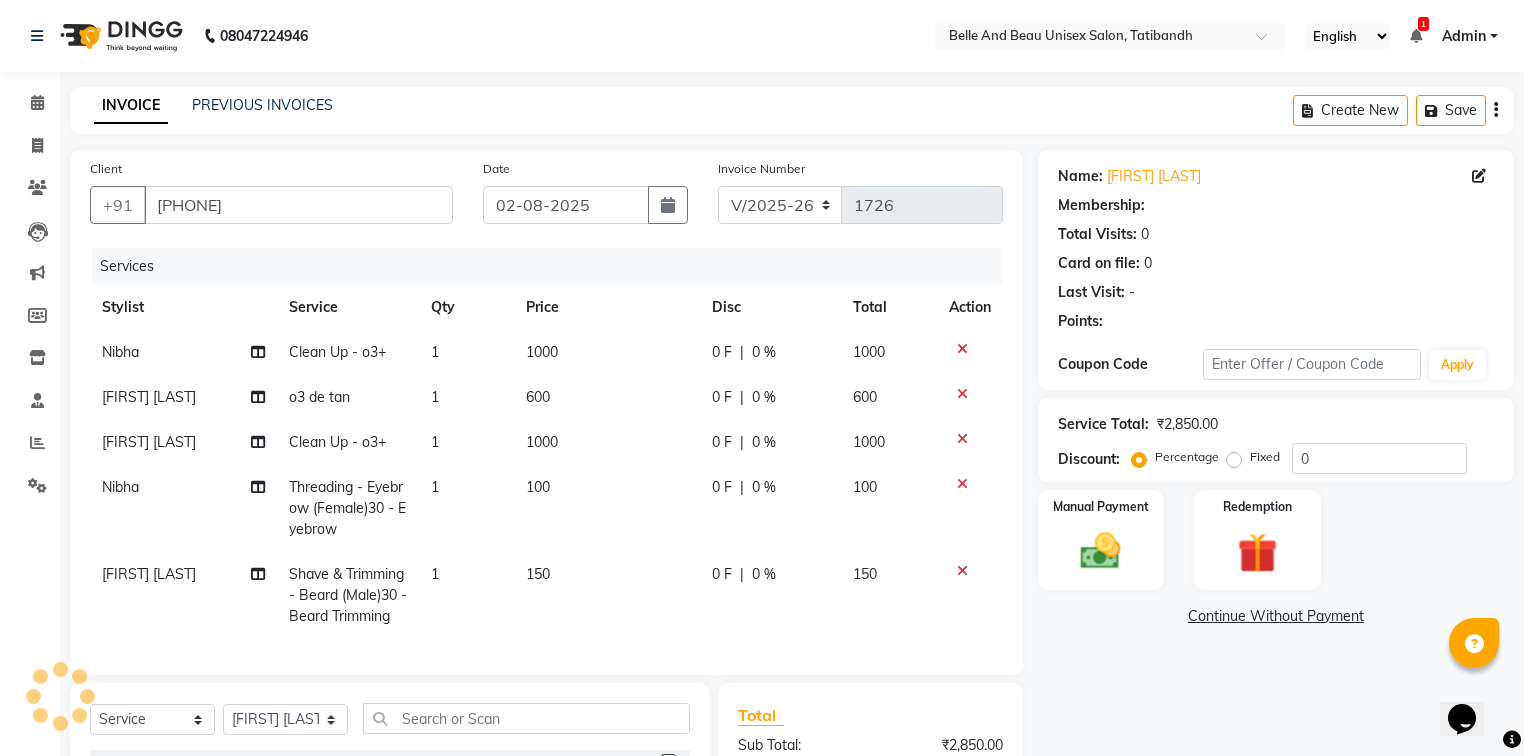 select on "1: Object" 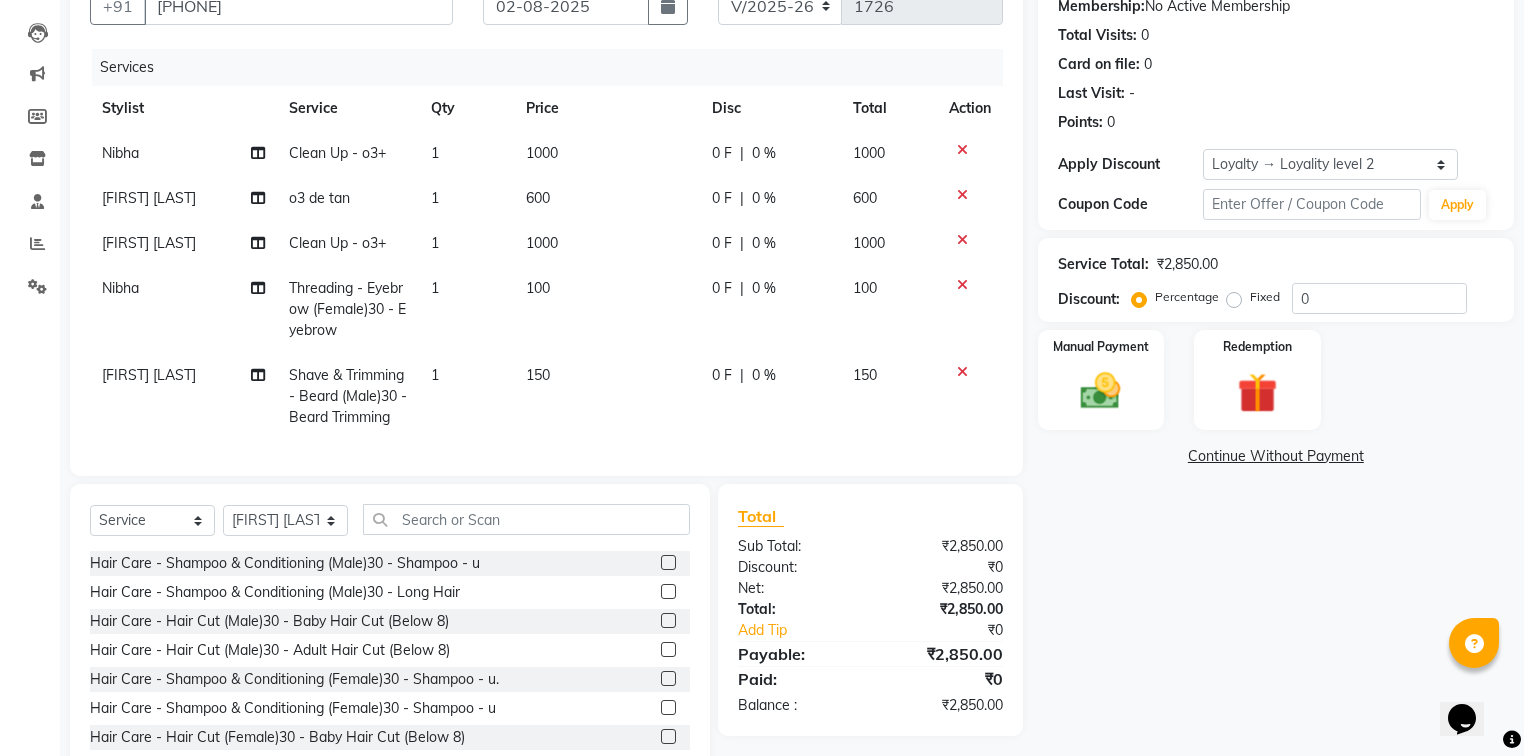 scroll, scrollTop: 160, scrollLeft: 0, axis: vertical 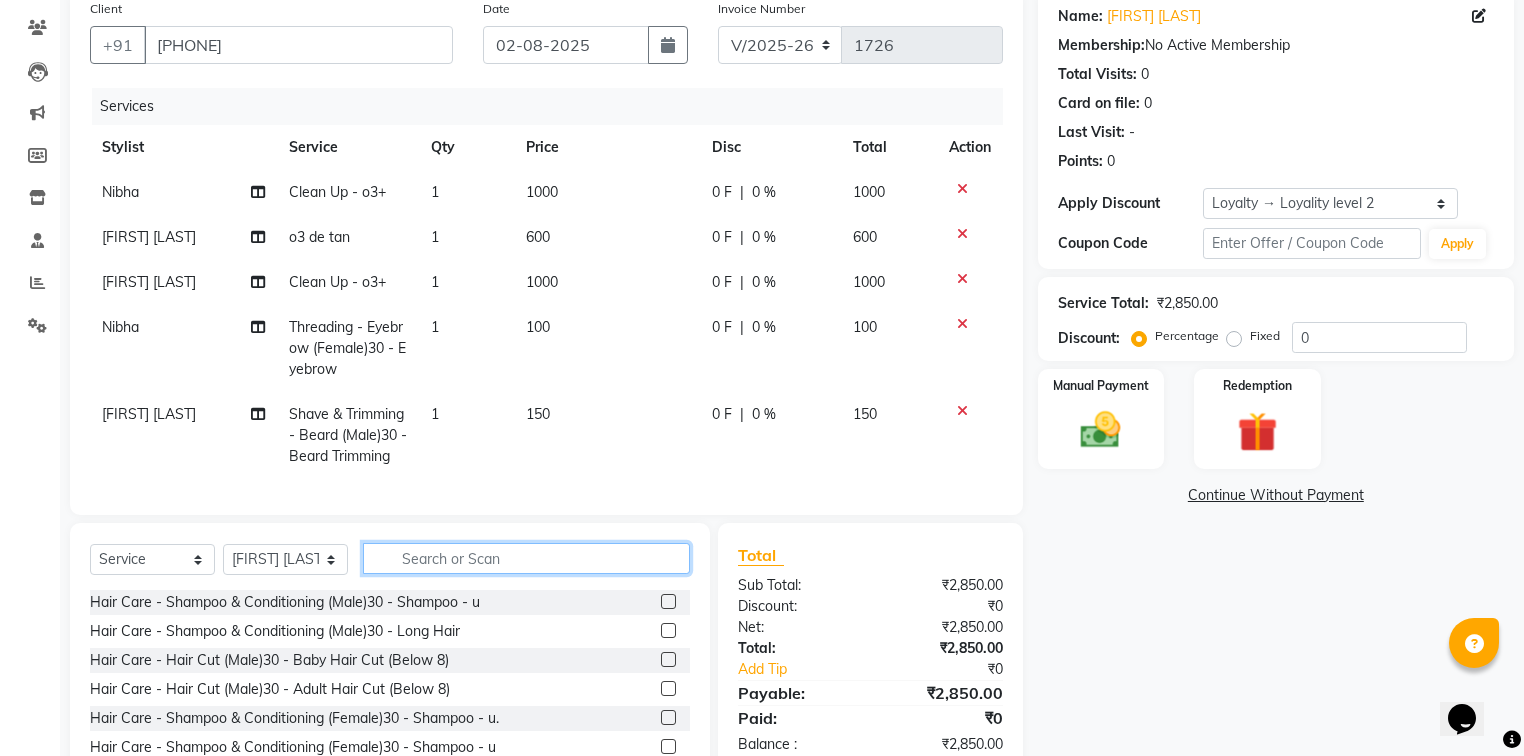 click 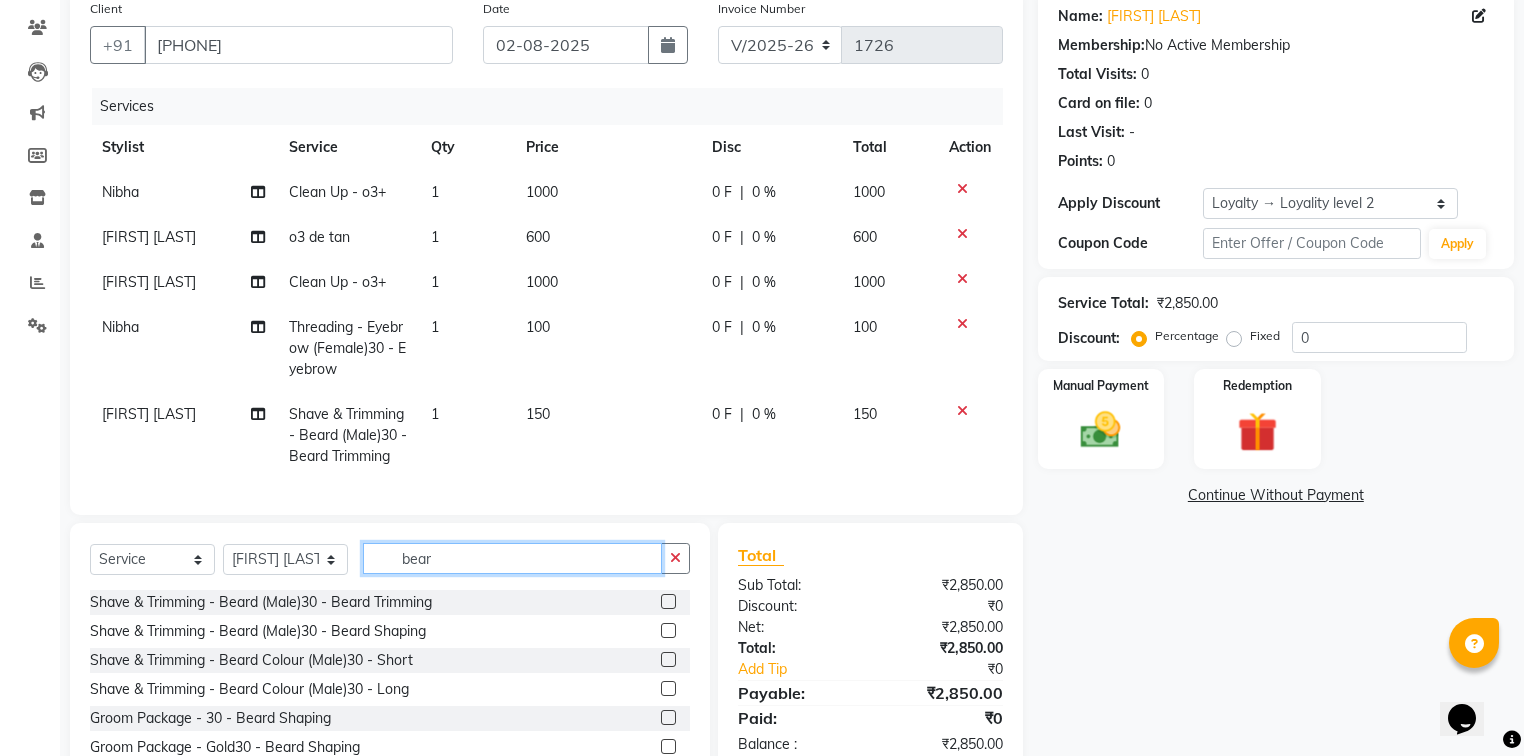 type on "bear" 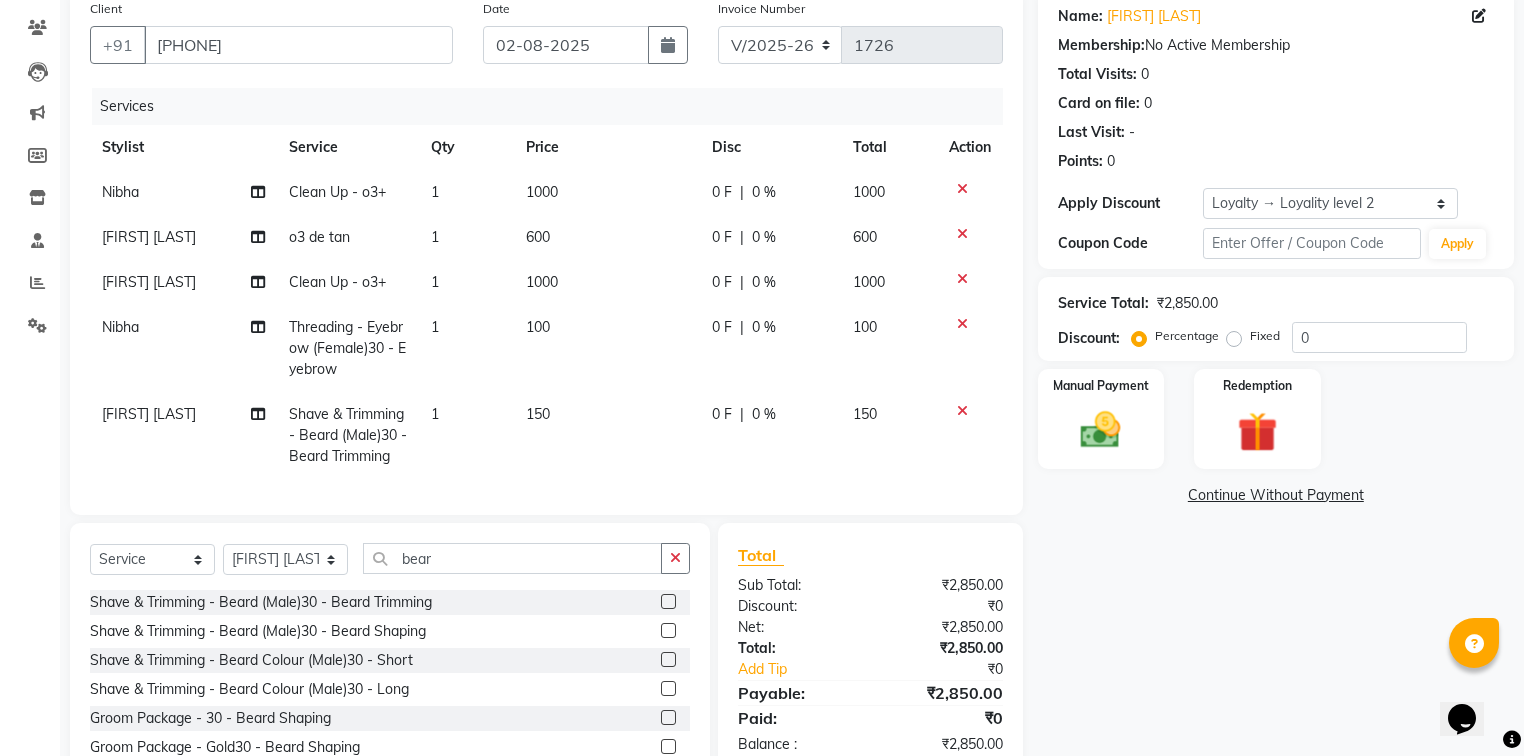 click 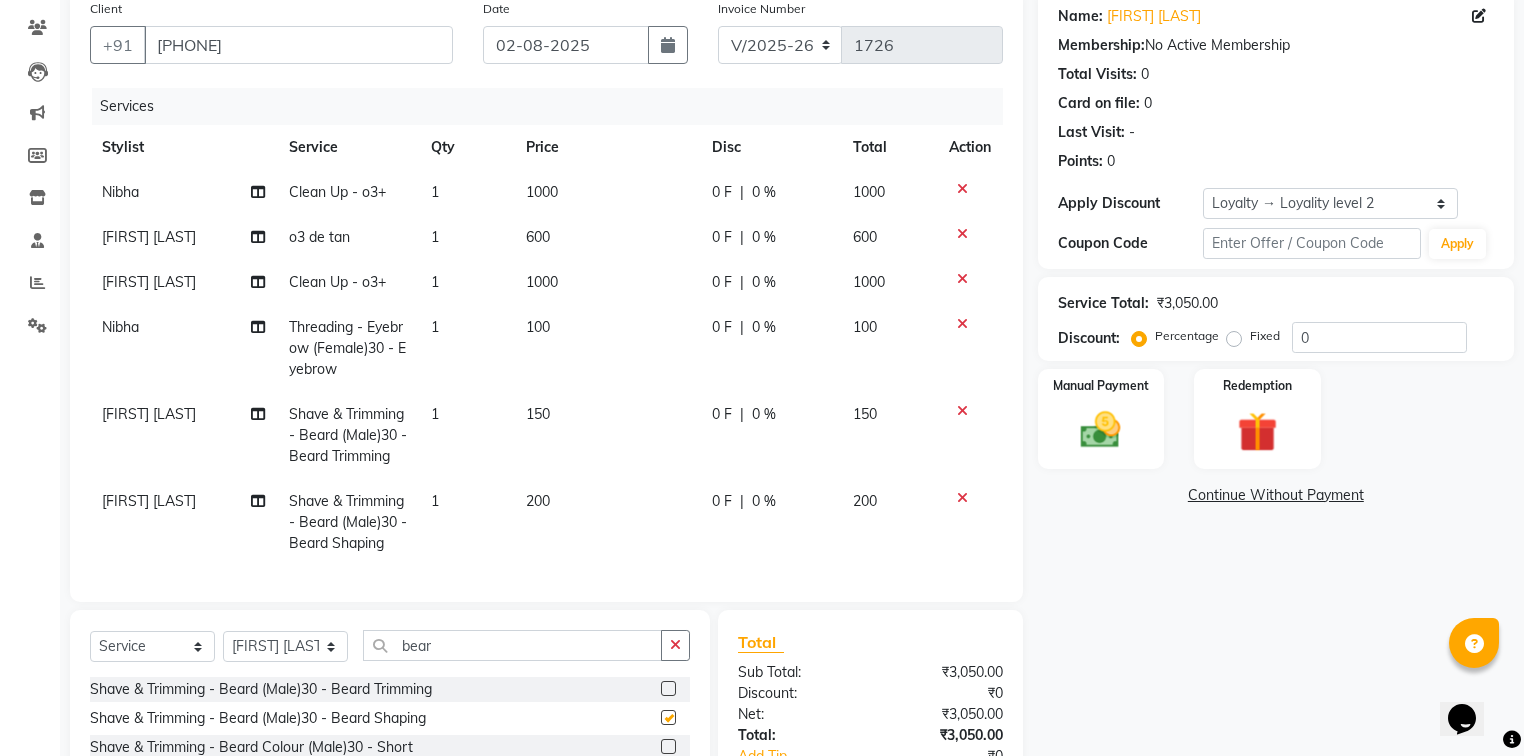 checkbox on "false" 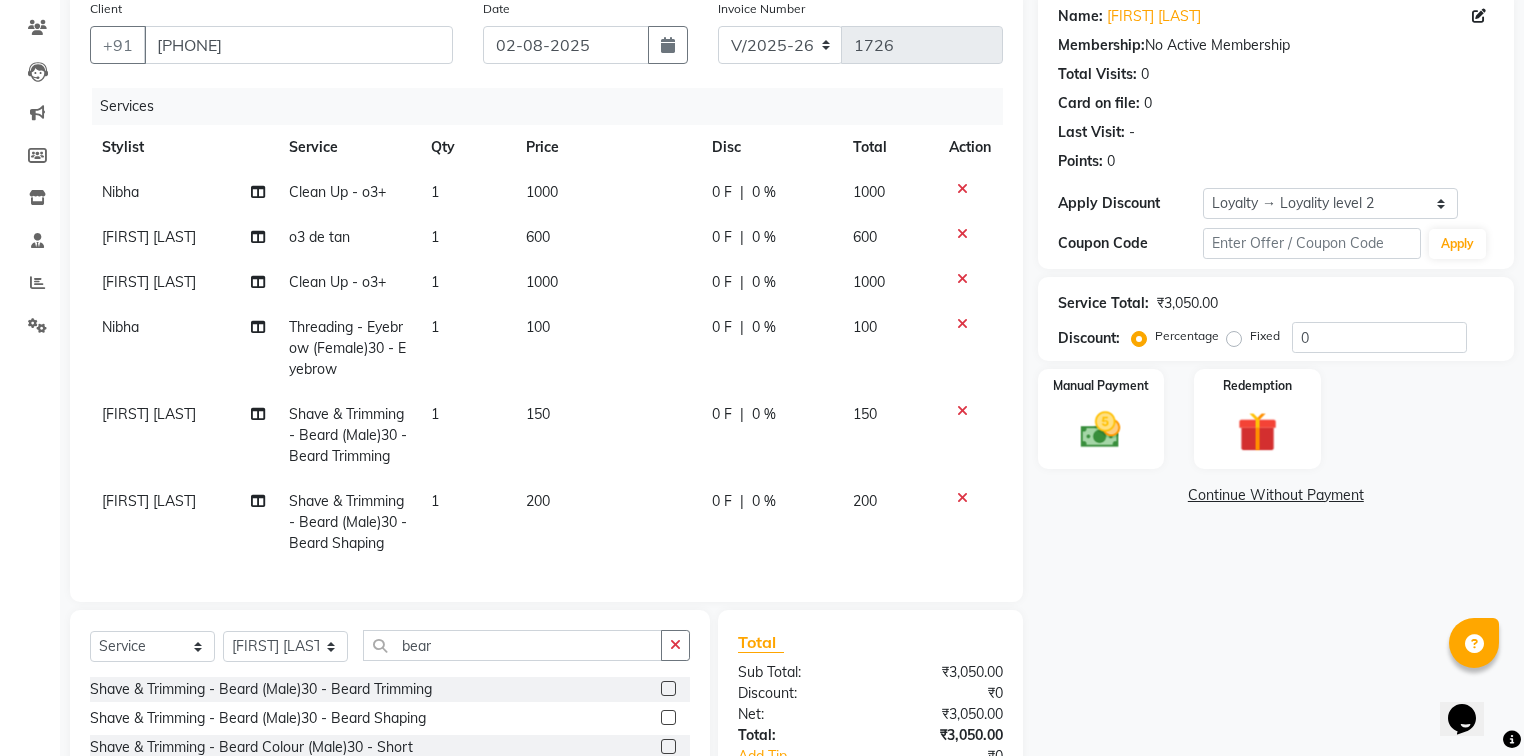 click 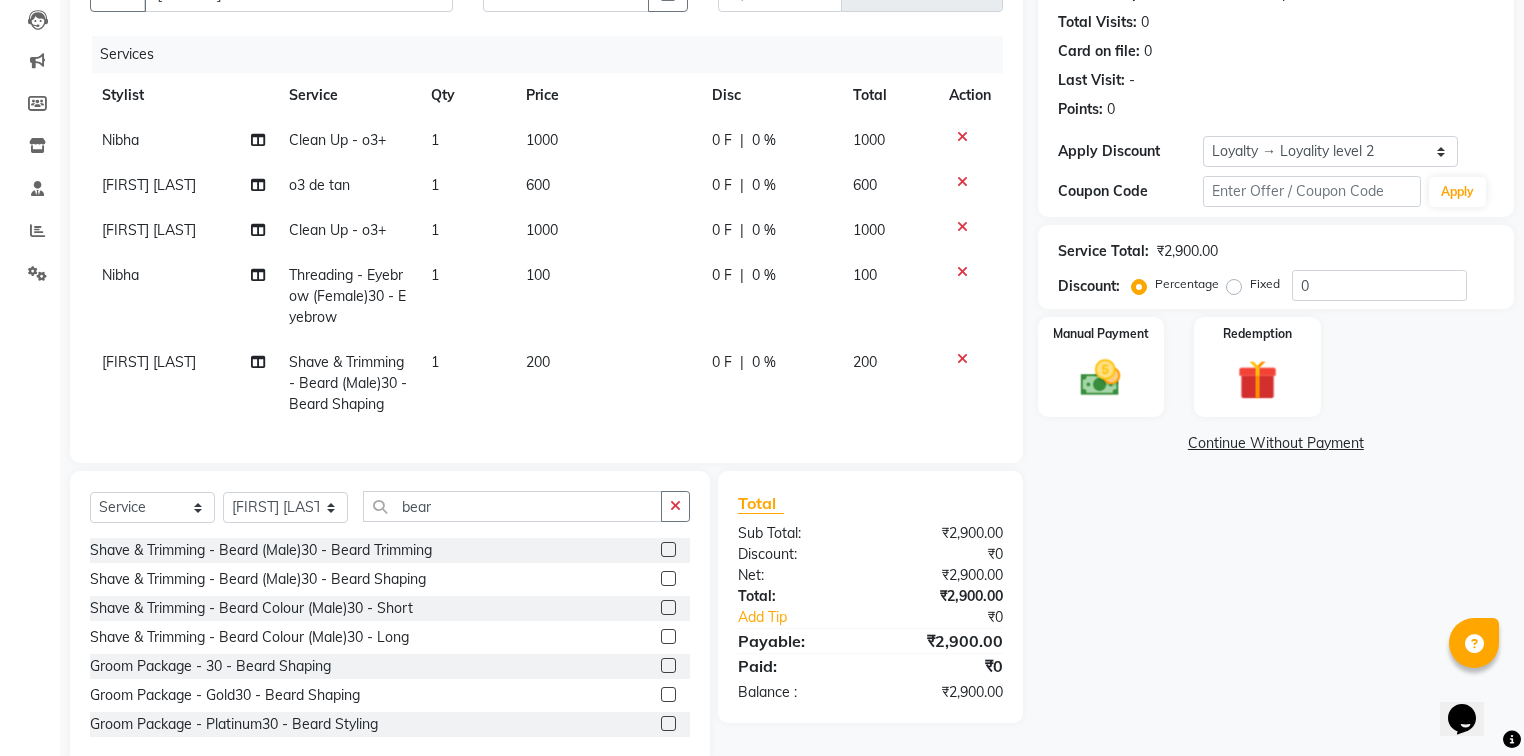scroll, scrollTop: 184, scrollLeft: 0, axis: vertical 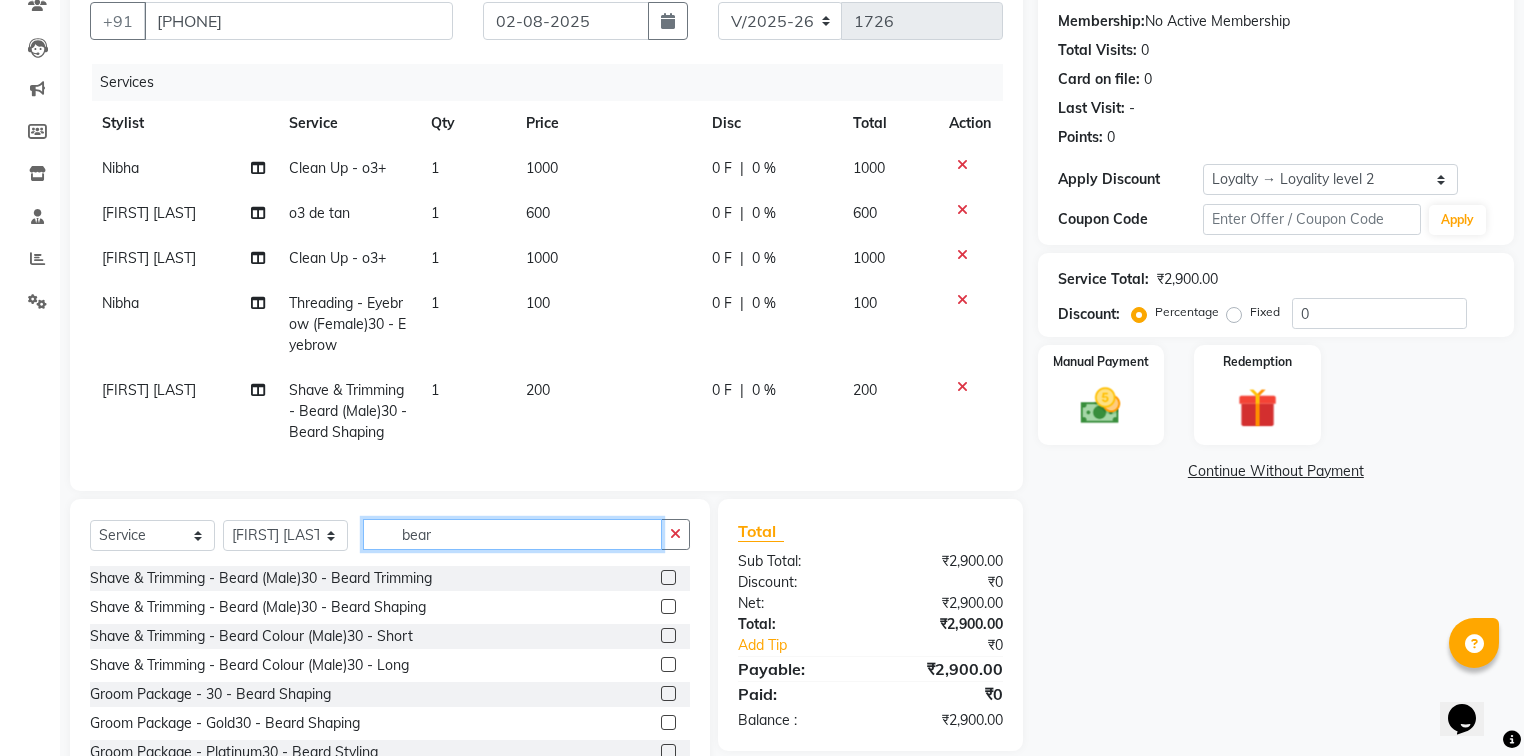 click on "bear" 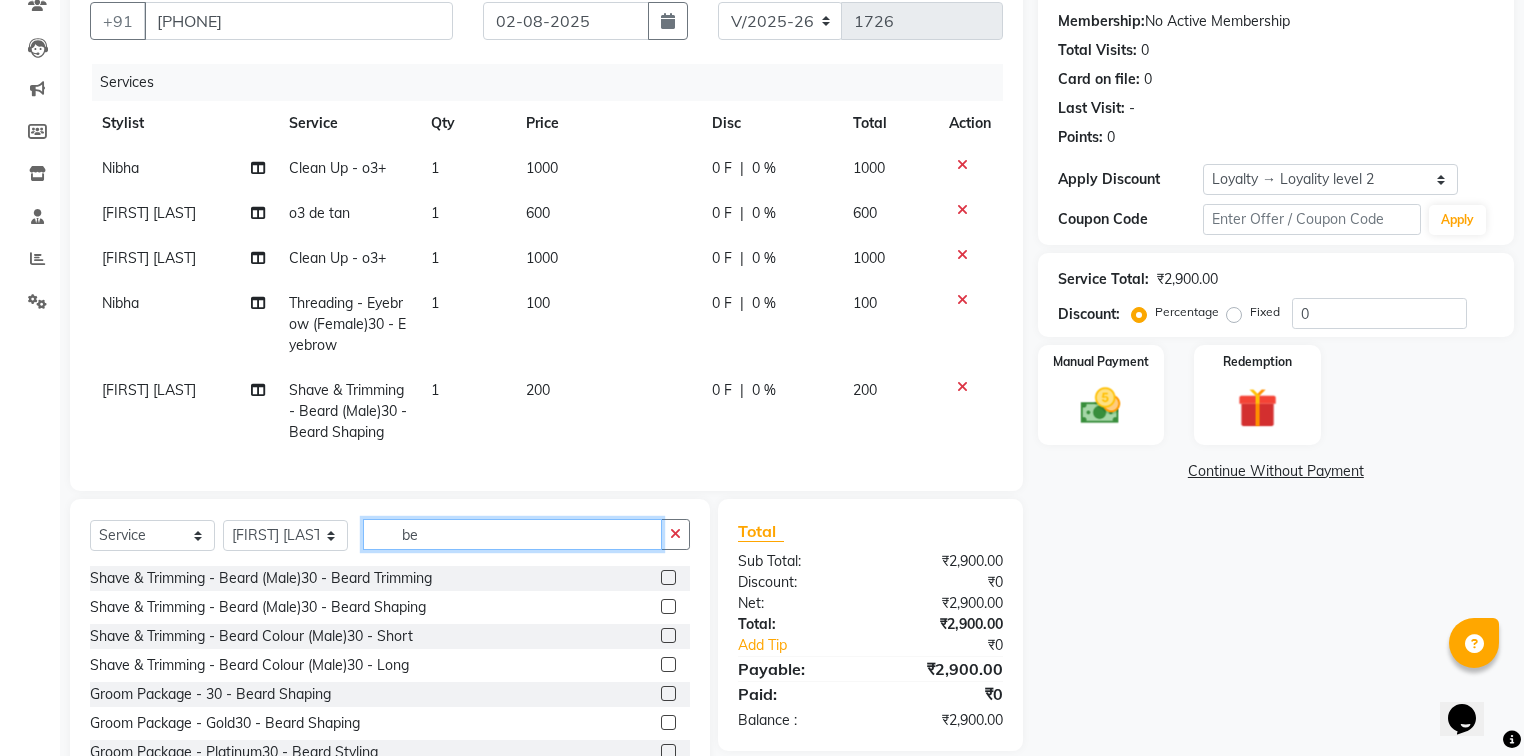 type on "b" 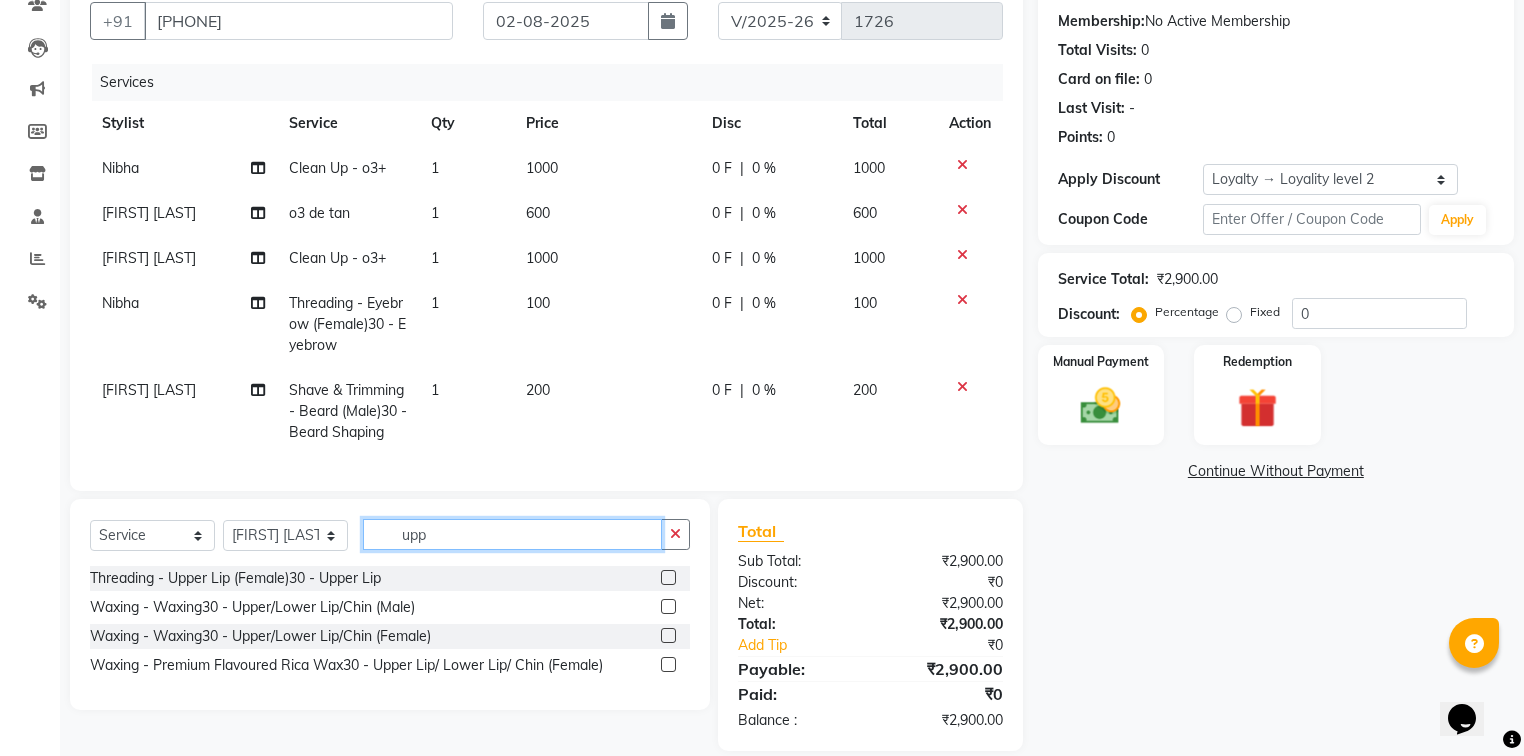 type on "upp" 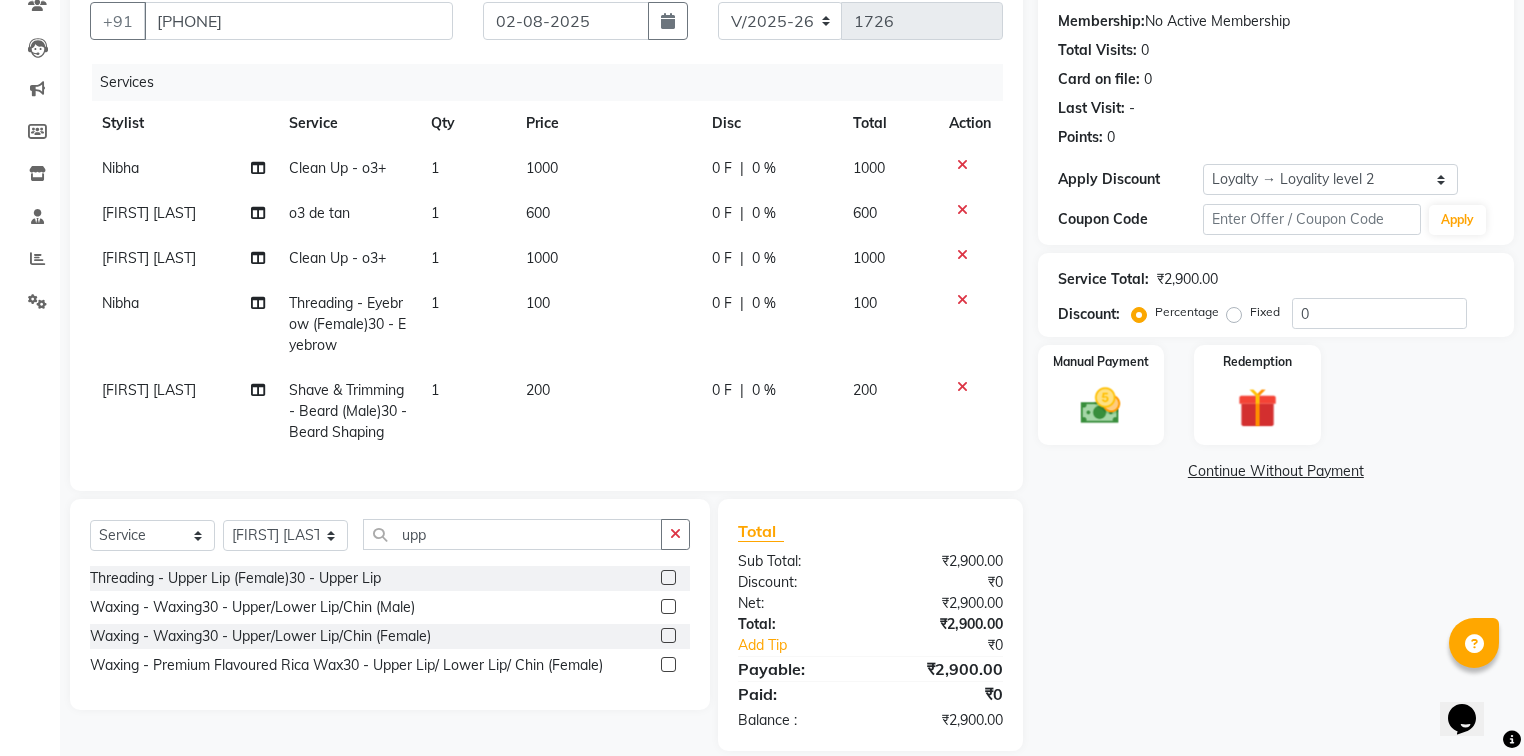 click 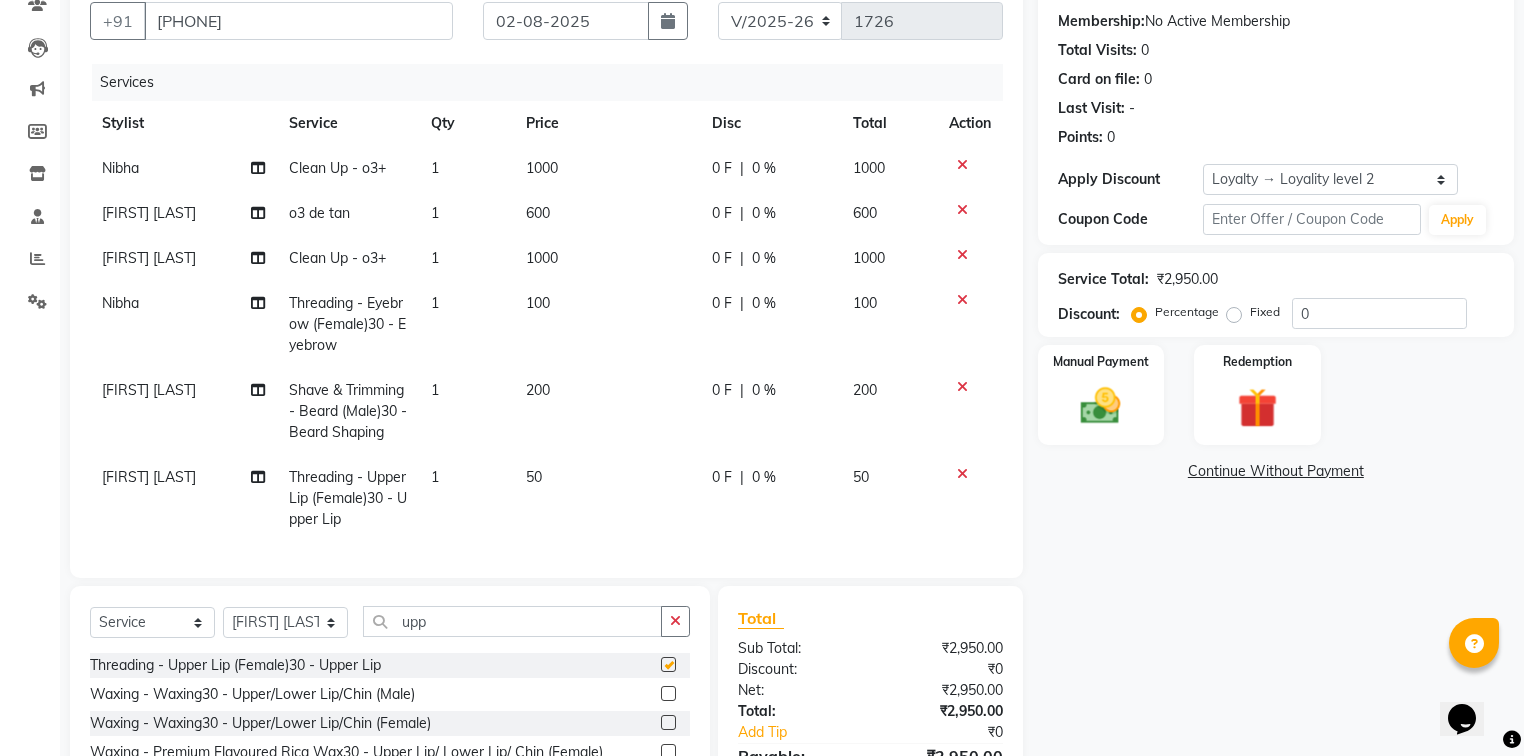 checkbox on "false" 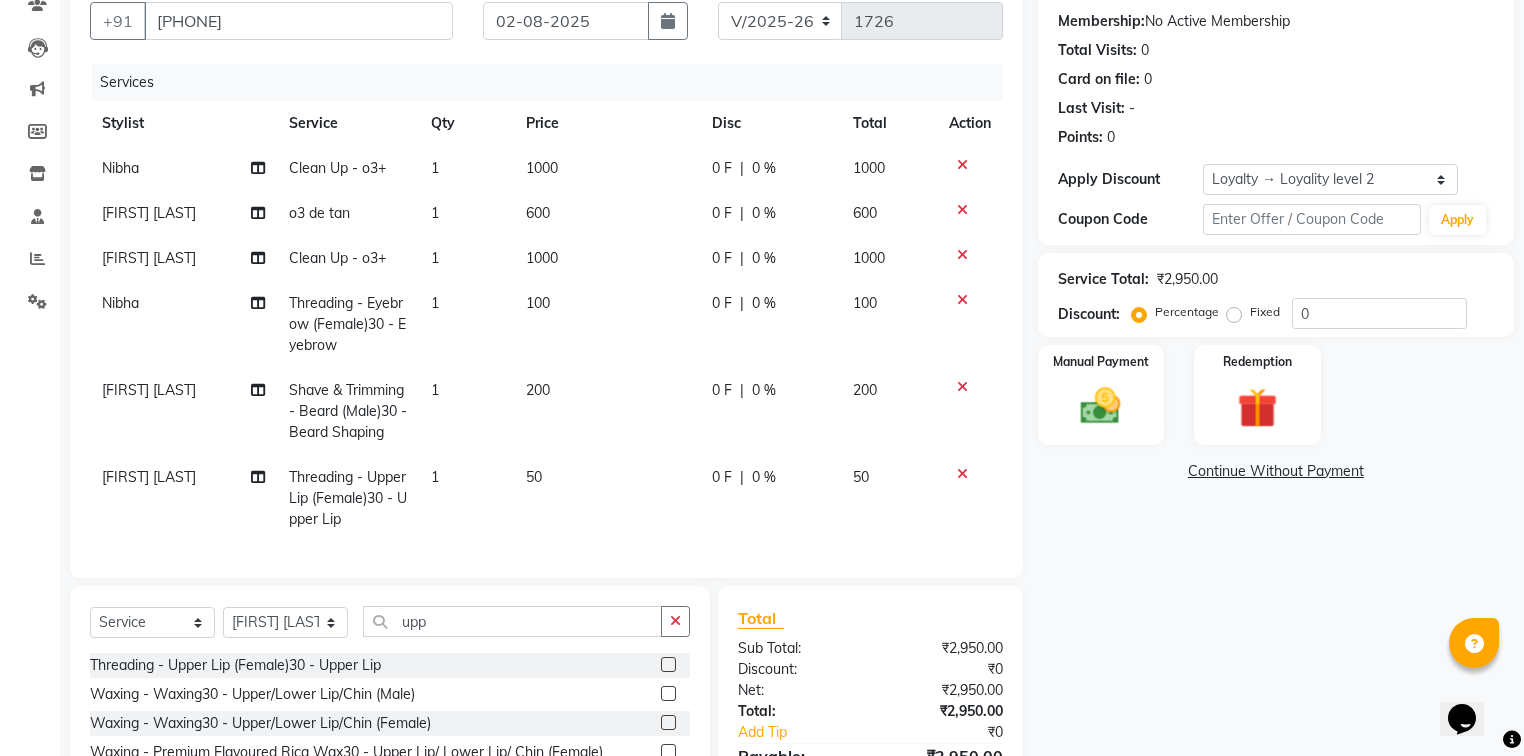 scroll, scrollTop: 27, scrollLeft: 0, axis: vertical 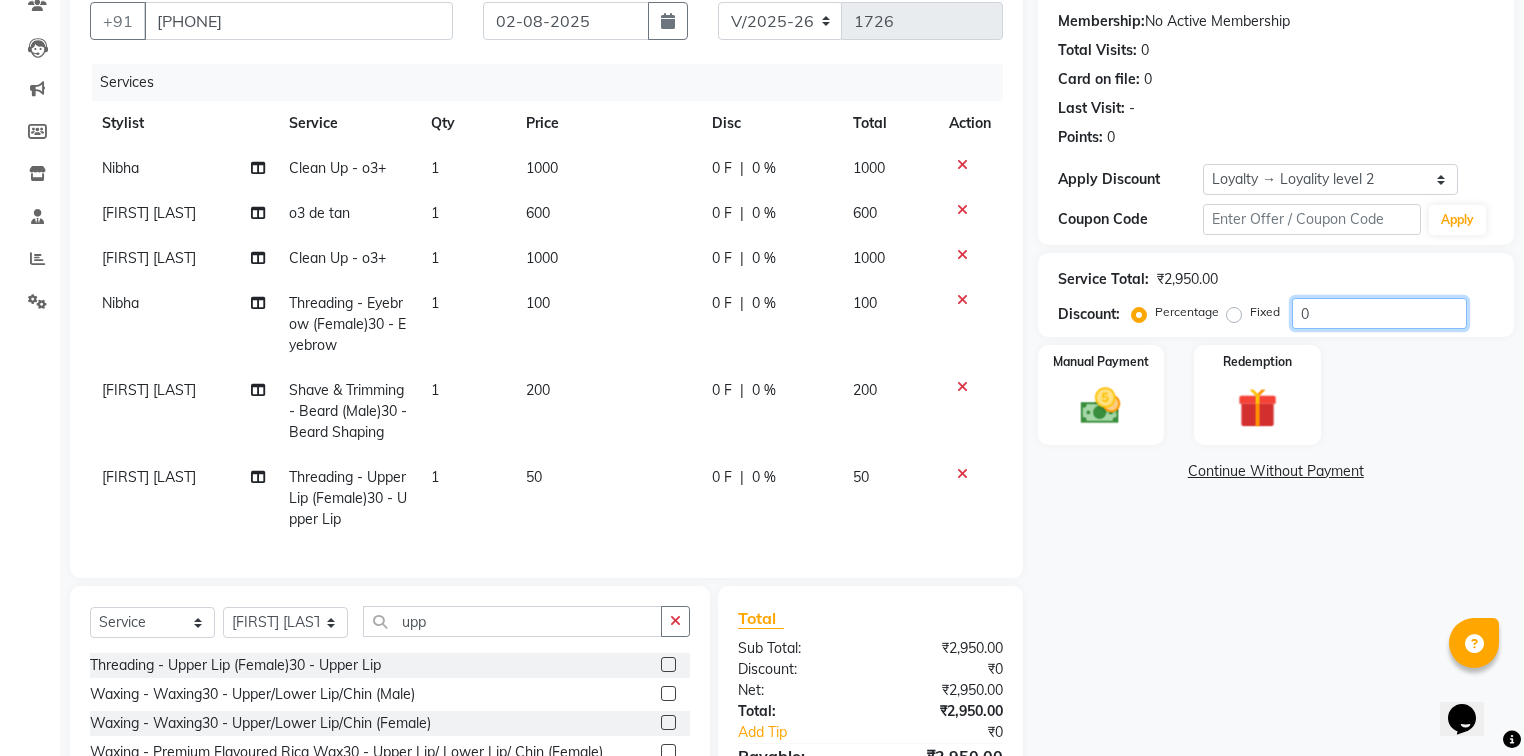 click on "0" 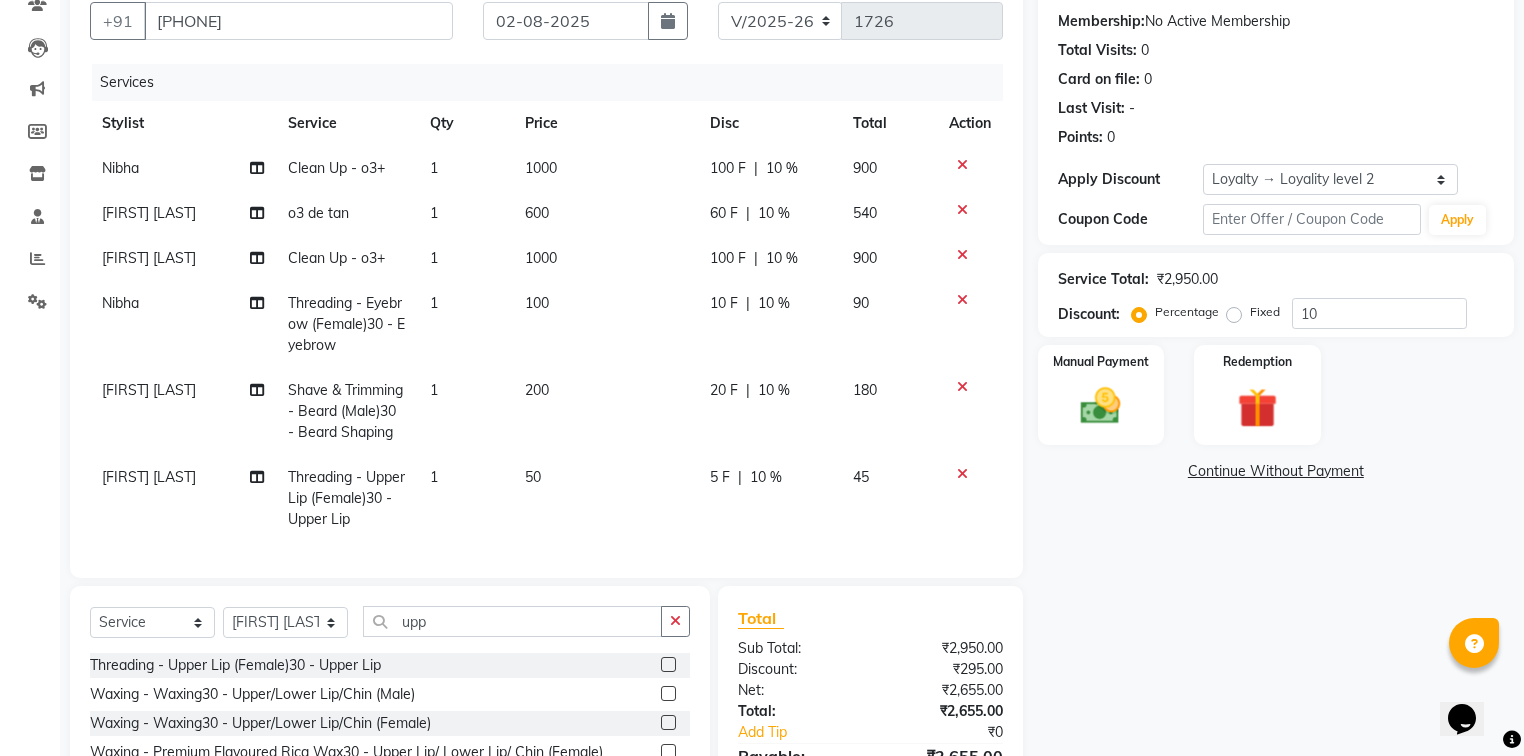 click on "Name  : [FIRST] [LAST] Membership:  No Active Membership  Total Visits:  0 Card on file:  0 Points:   0  Apply Discount Select  Loyalty → Loyality level 2  Coupon Code Apply Service Total:  ₹2,950.00  Discount:  Percentage   Fixed  10 Manual Payment Redemption  Continue Without Payment" 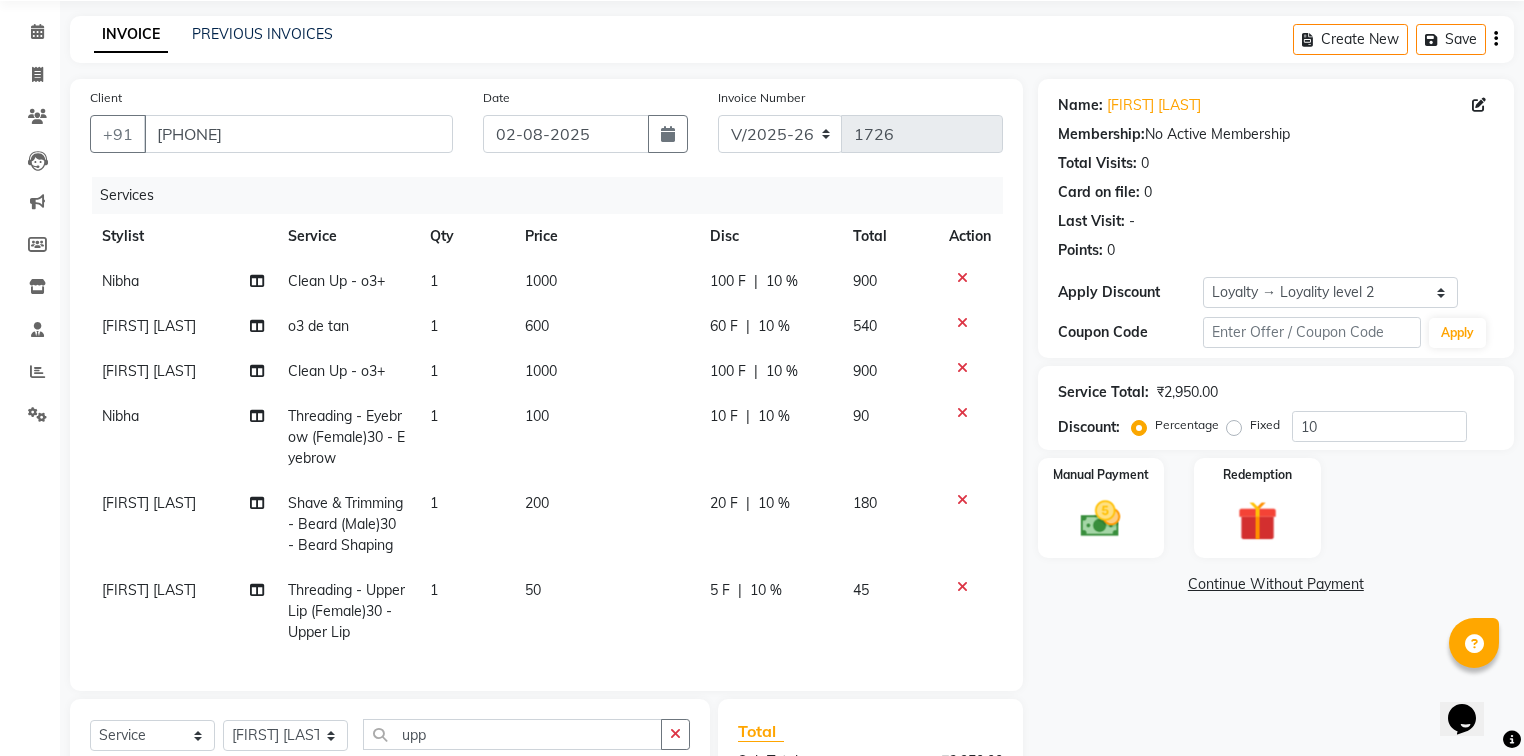 scroll, scrollTop: 62, scrollLeft: 0, axis: vertical 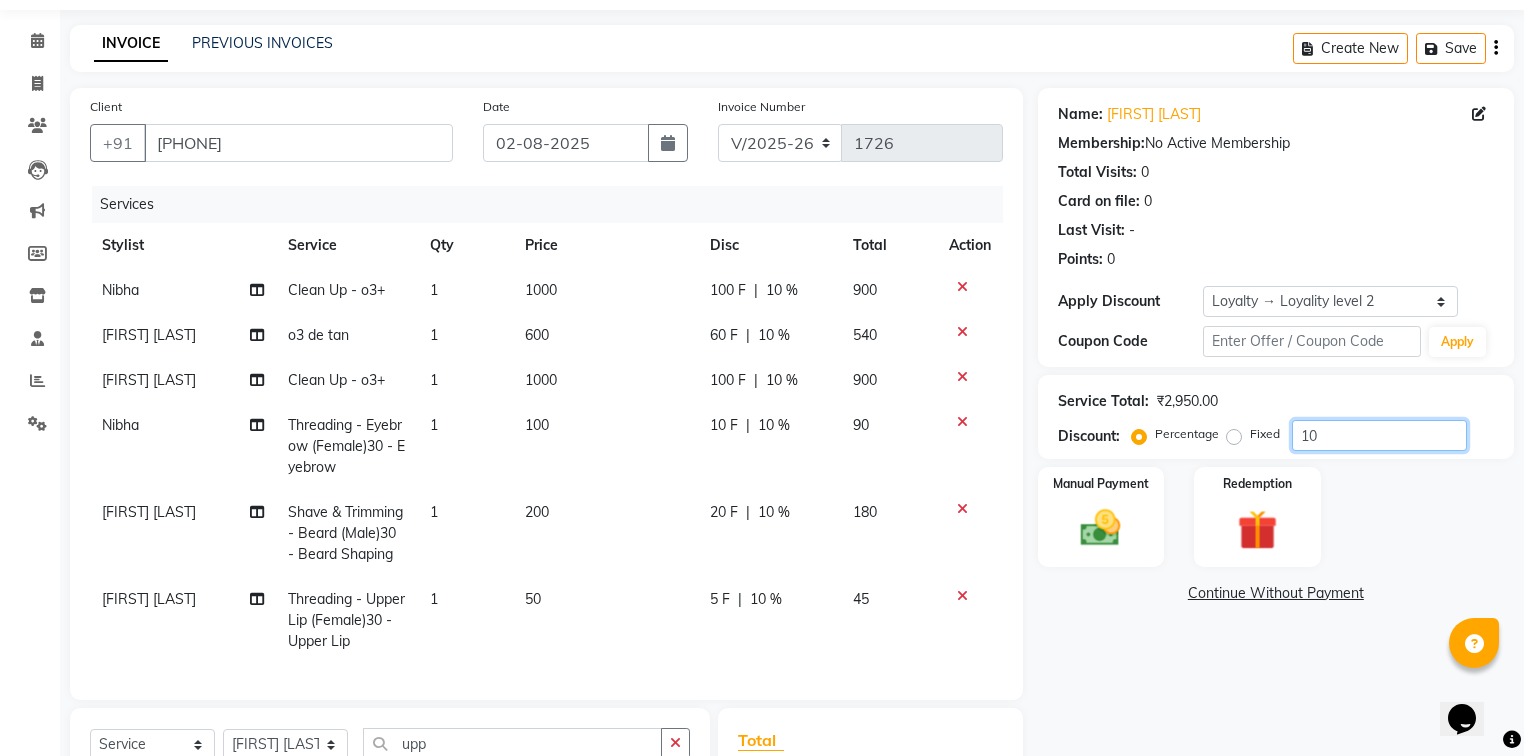 click on "10" 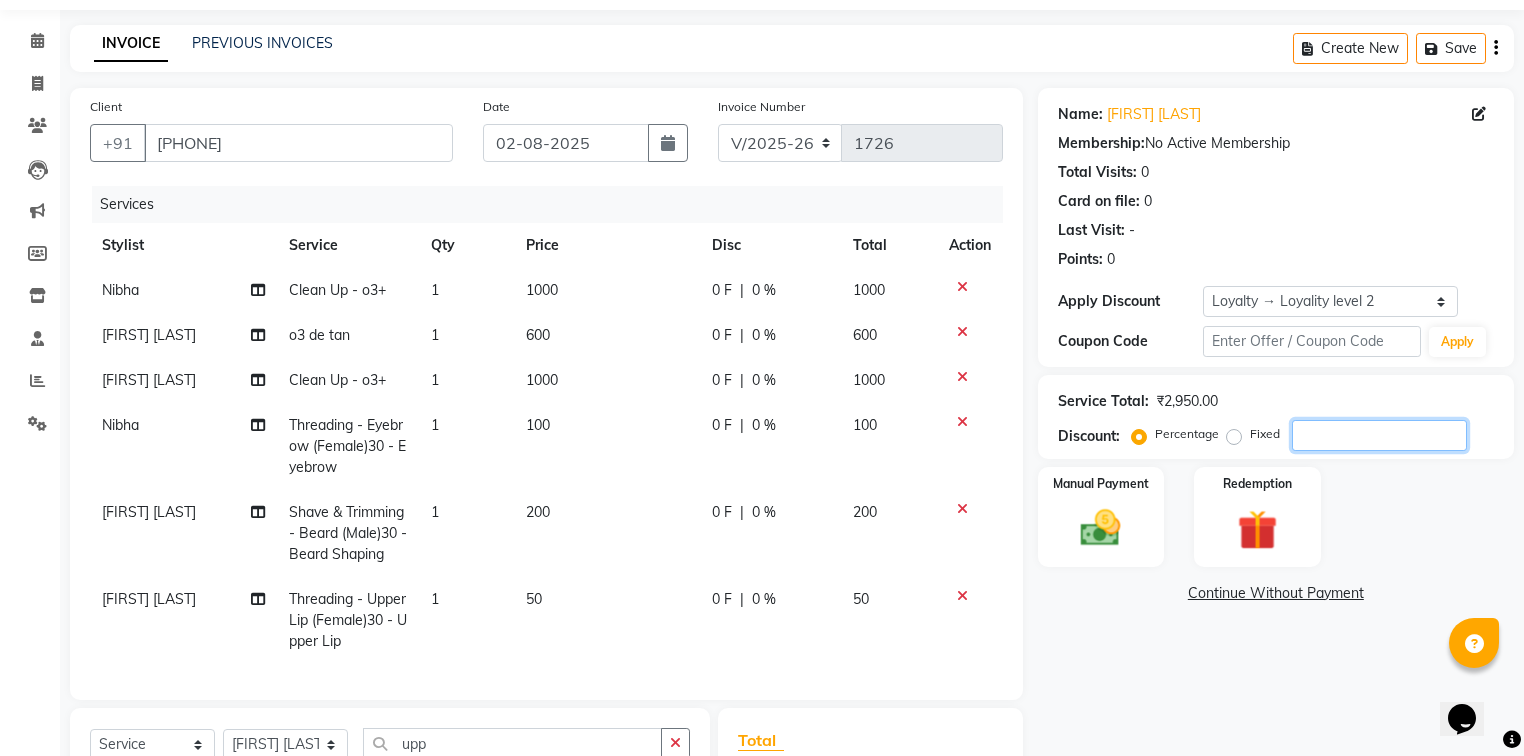 click 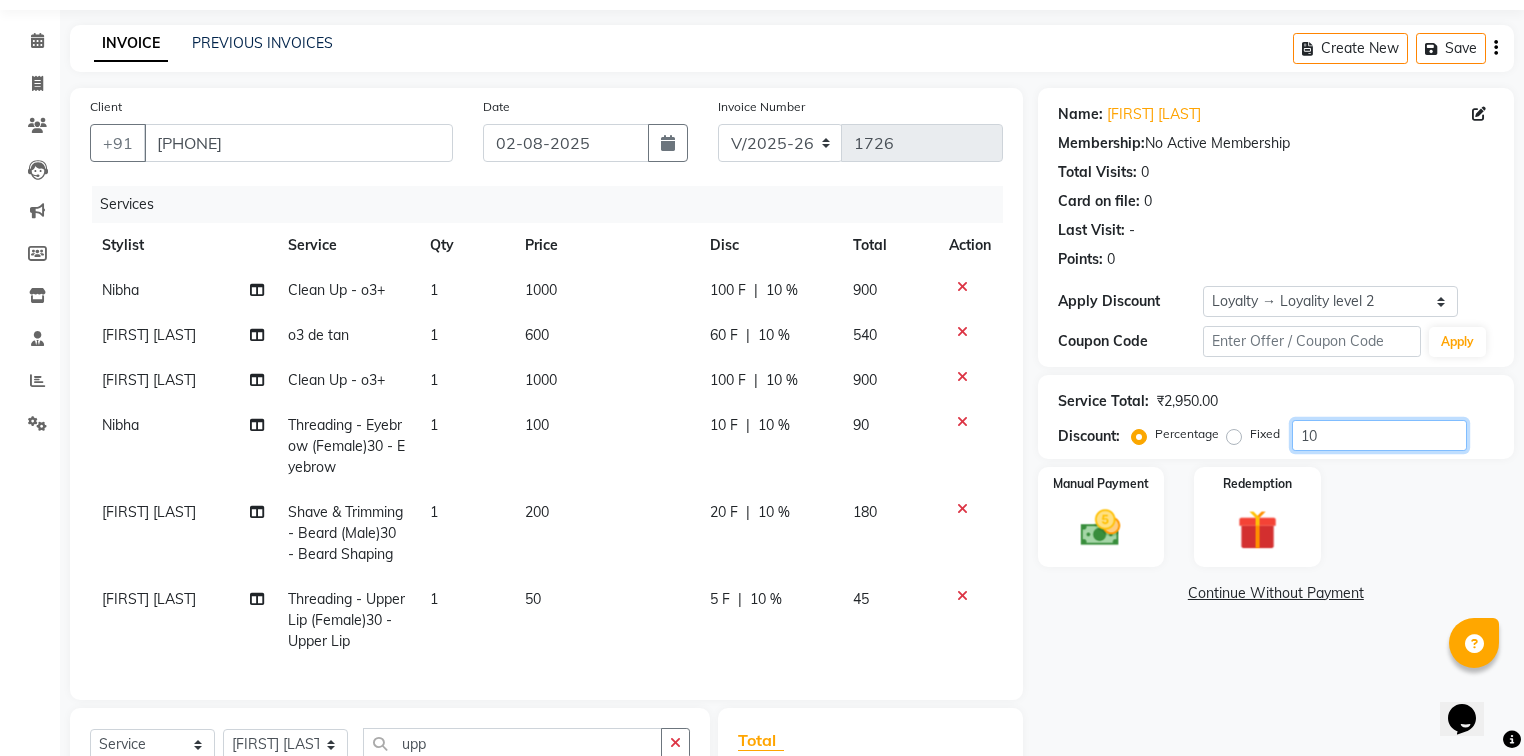 type on "1" 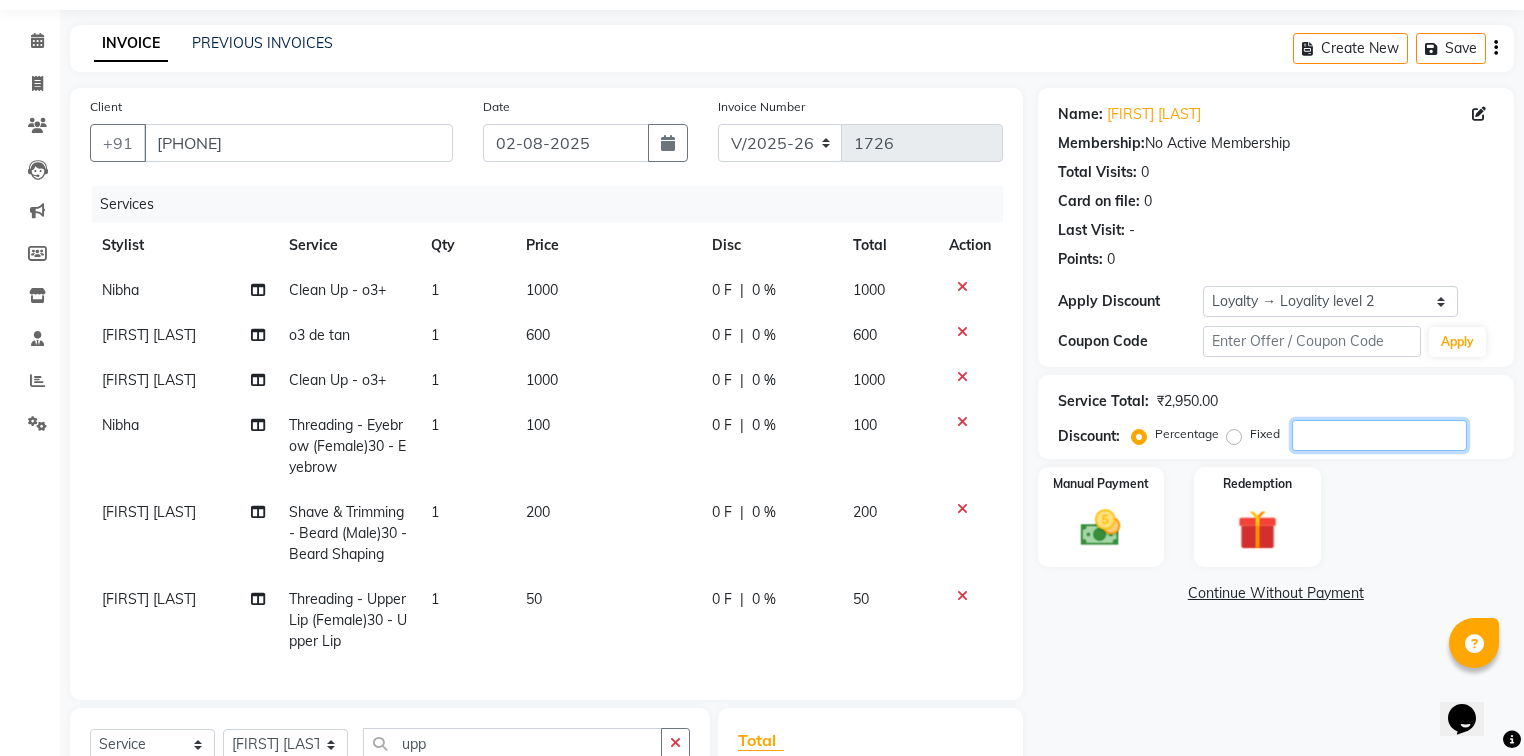type 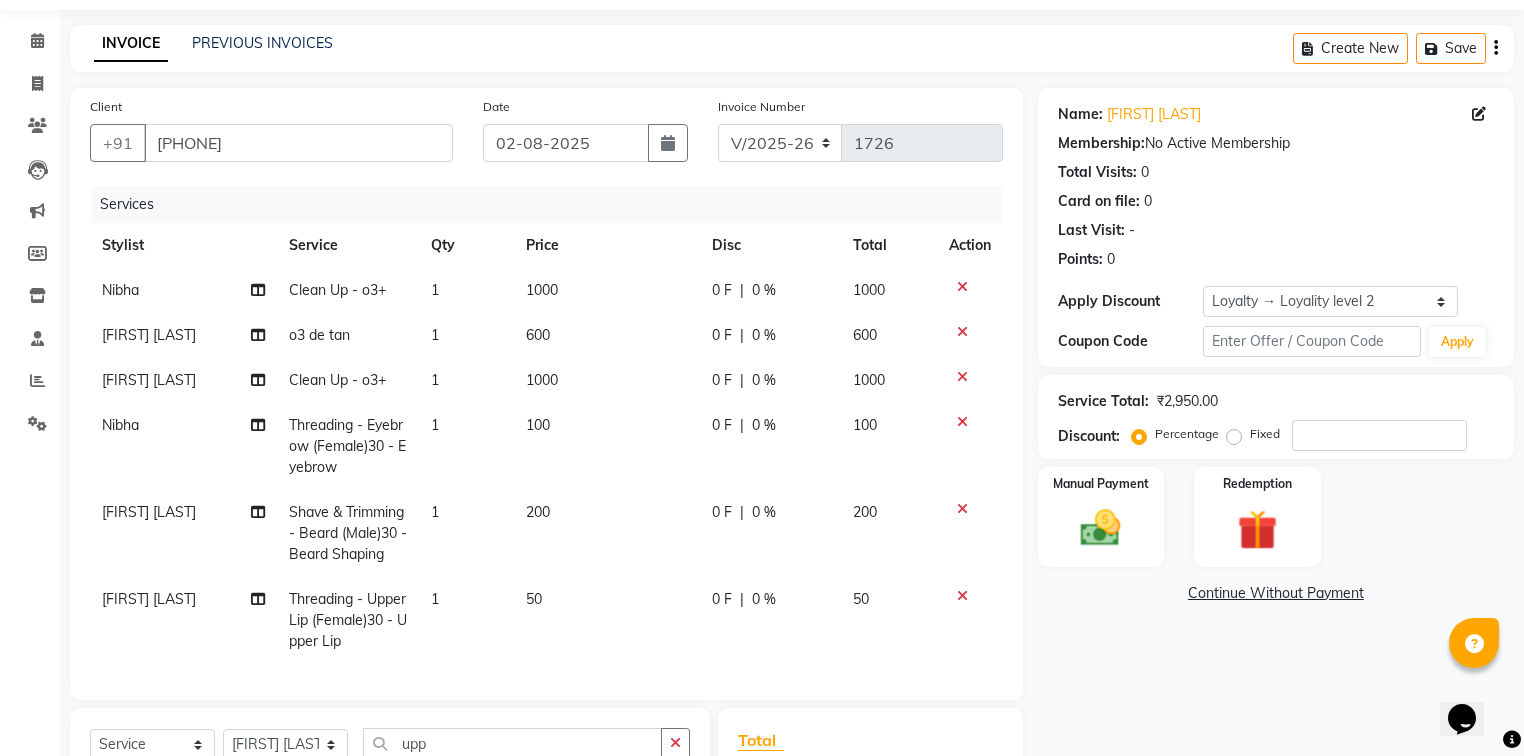 click on "Fixed" 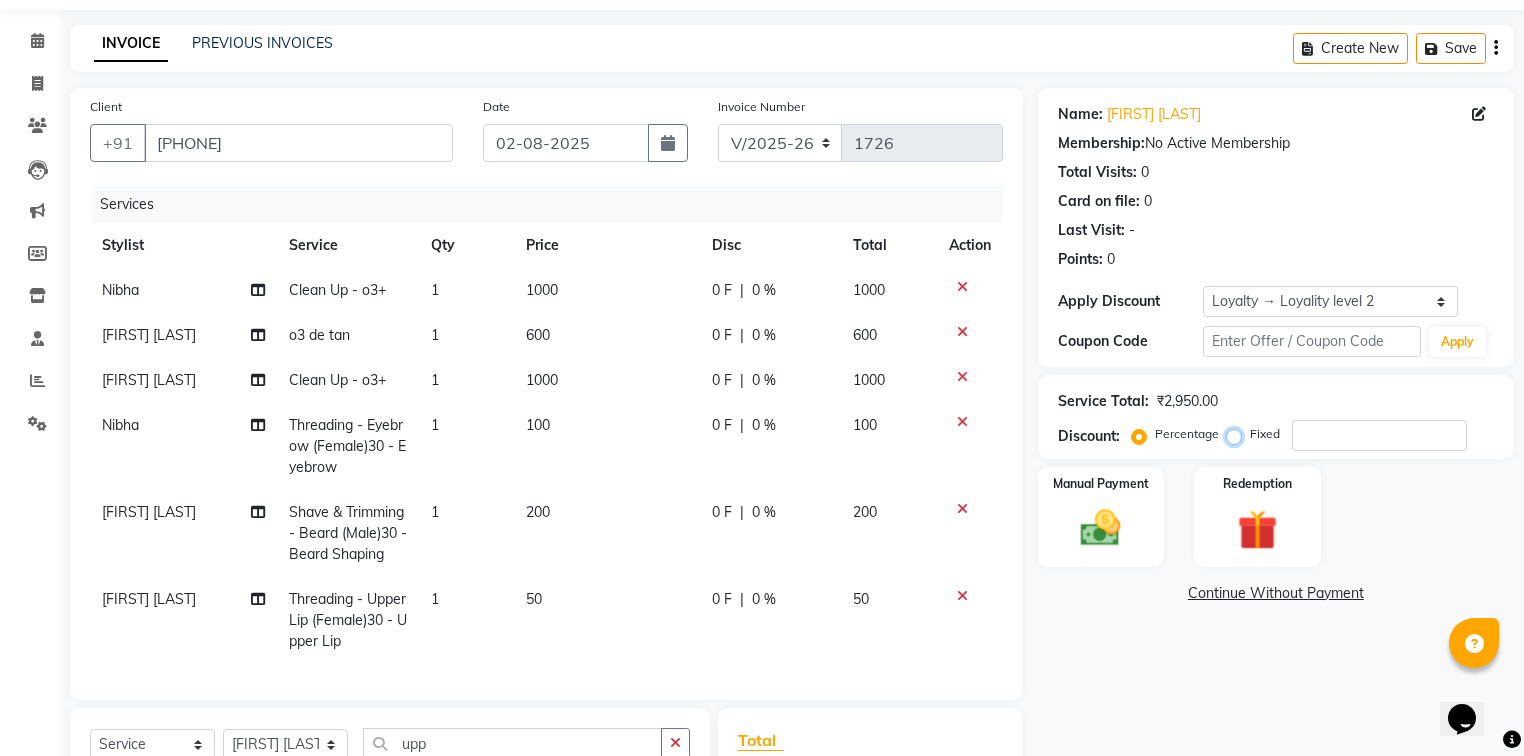 click on "Fixed" at bounding box center (1238, 434) 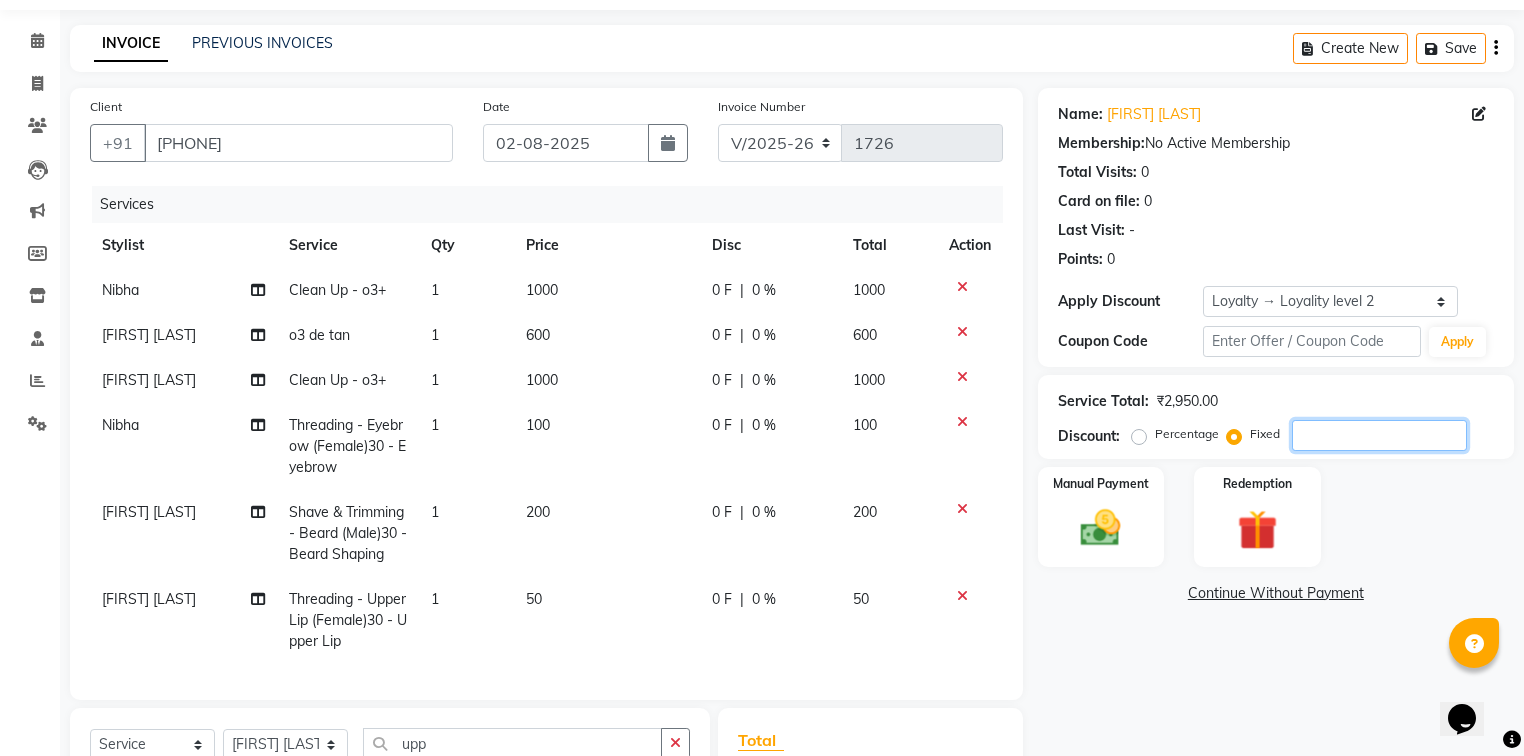 click 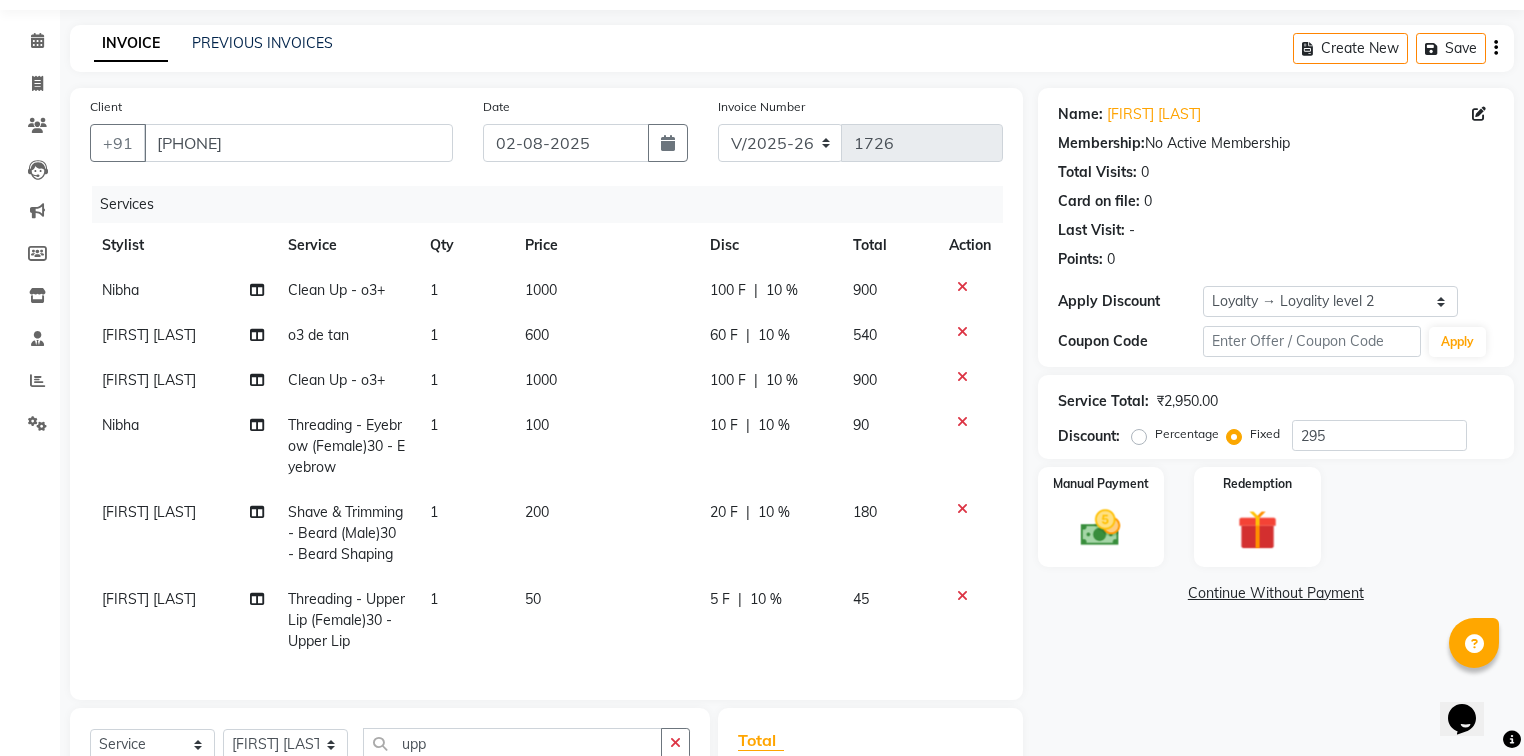 click on "Name: [FIRST] [LAST] Membership:  No Active Membership  Total Visits:  0 Card on file:  0 Points:   0  Apply Discount Select  Loyalty → Loyality level 2  Coupon Code Apply Service Total:  ₹2,950.00  Discount:  Percentage   Fixed  295 Manual Payment Redemption  Continue Without Payment" 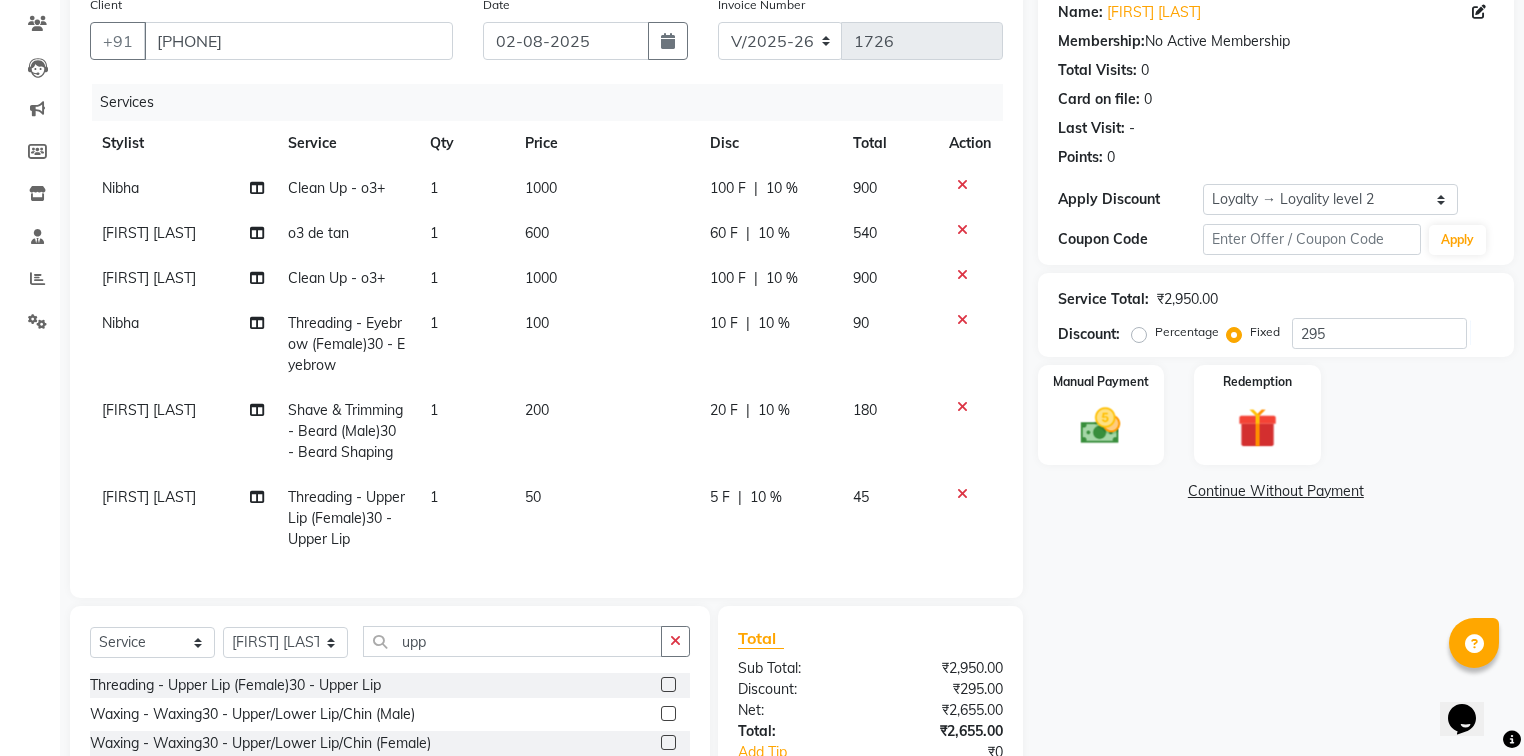 scroll, scrollTop: 302, scrollLeft: 0, axis: vertical 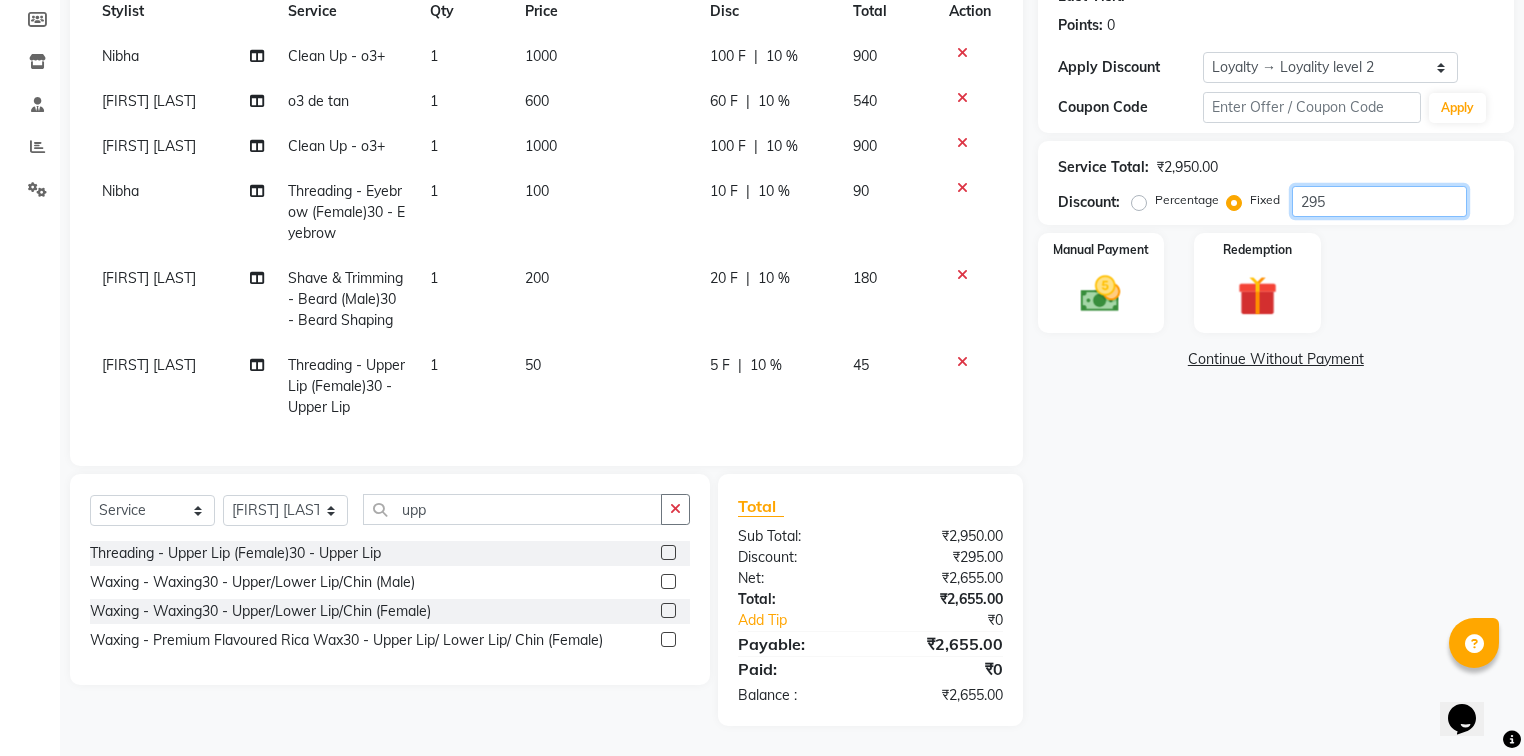 click on "295" 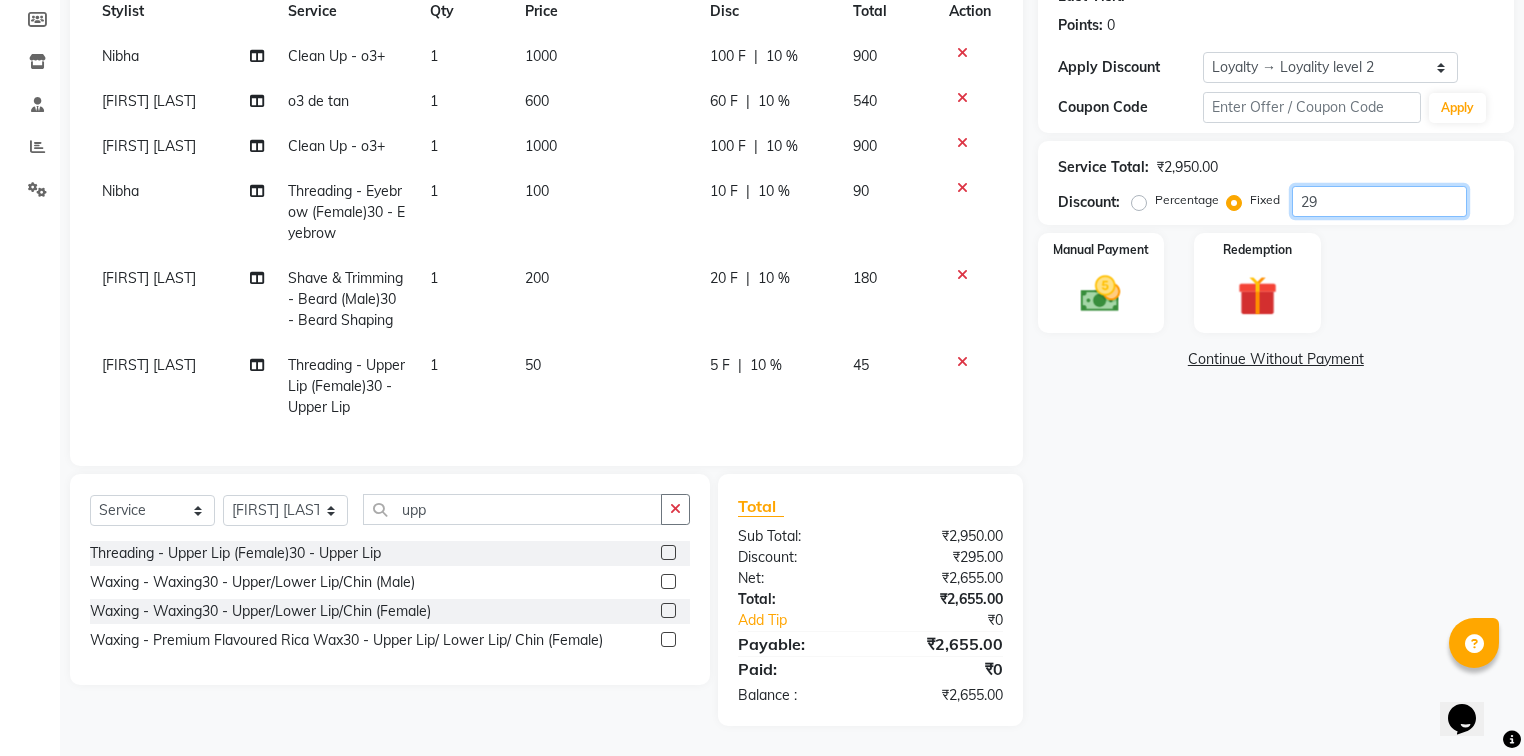 type on "2" 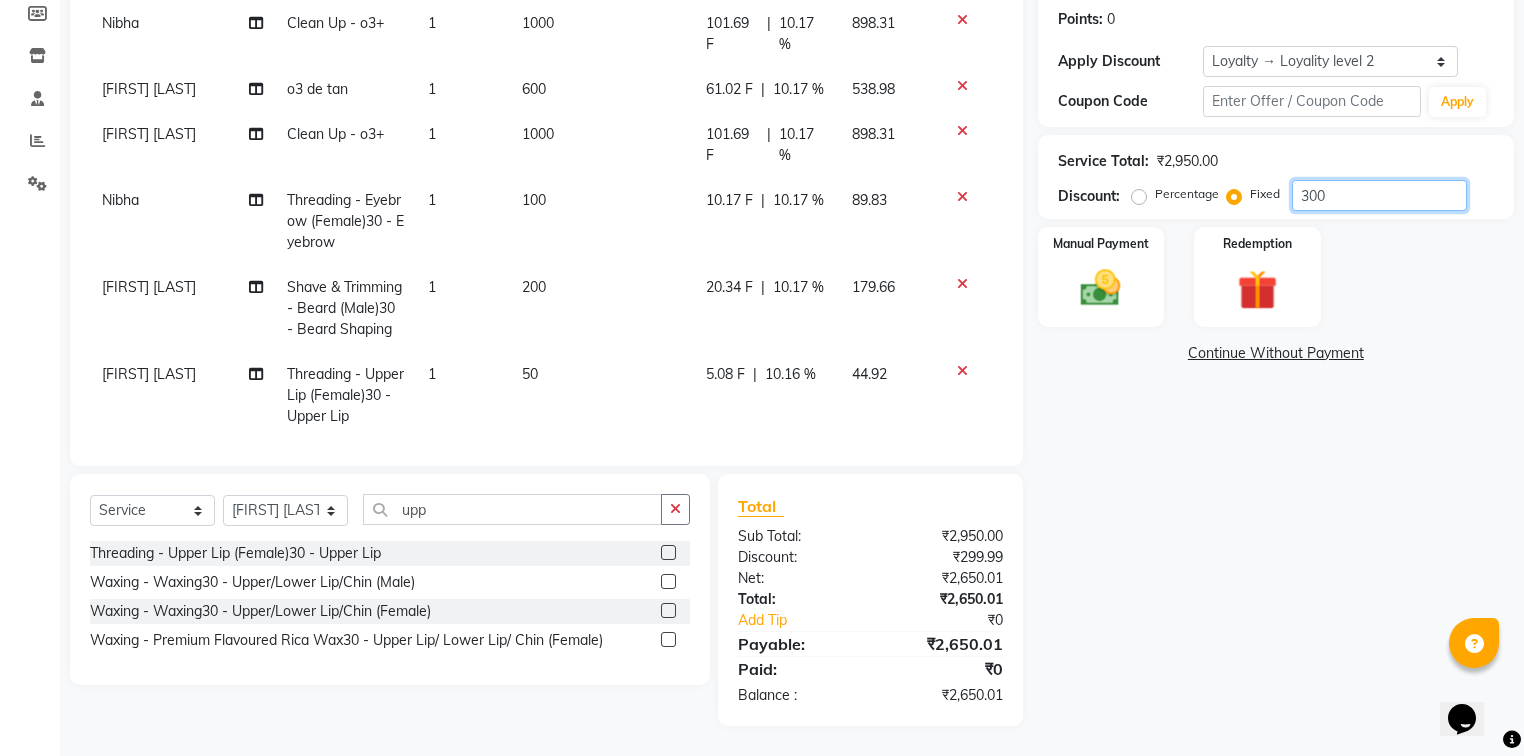 type on "300" 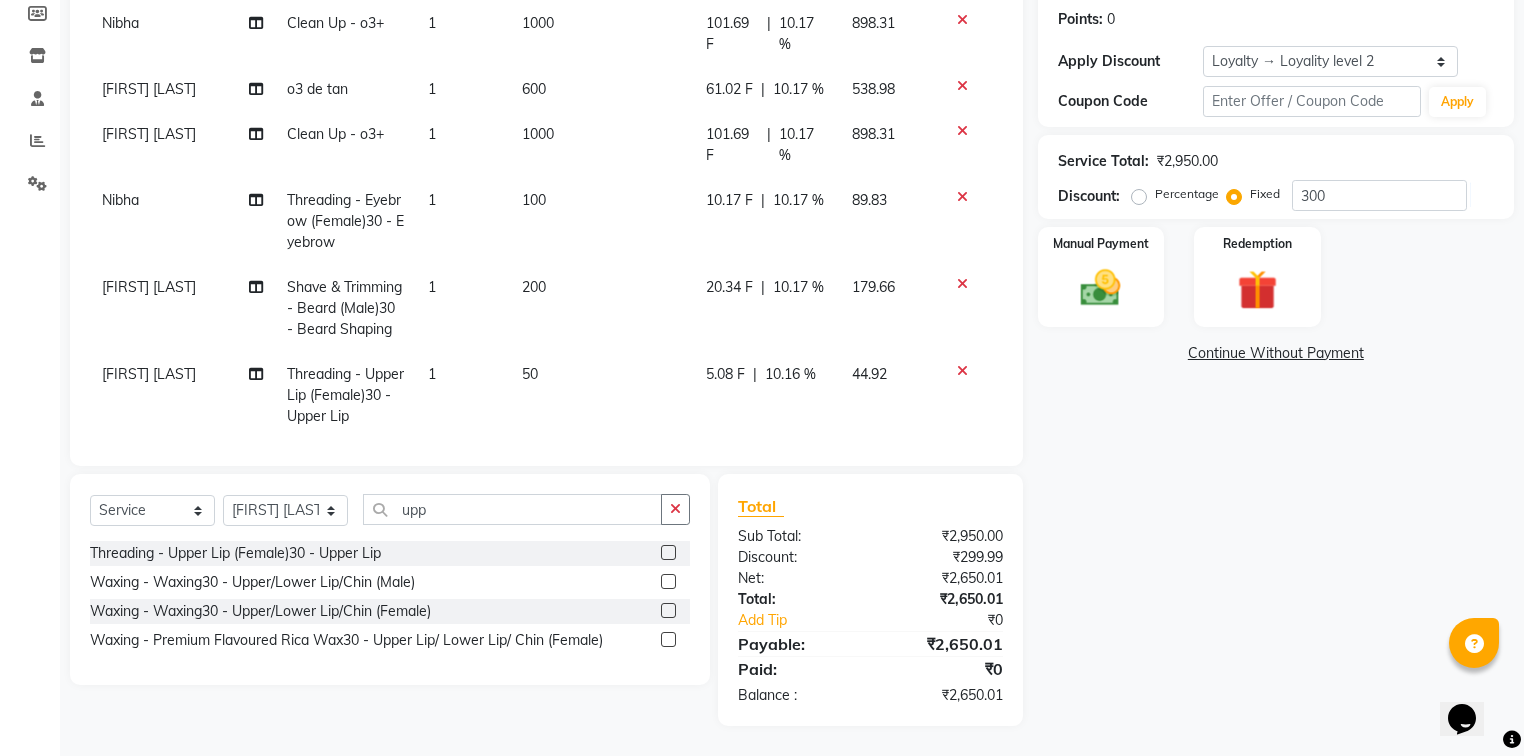 click on "Name: [FIRST] [LAST] Membership: No Active Membership Total Visits: 0 Card on file: 0 Last Visit: - Points: 0 Apply Discount Select Loyalty → Loyality level 2 Coupon Code Apply Service Total: ₹2,950.00 Discount: Percentage Fixed 300 Manual Payment Redemption Continue Without Payment" 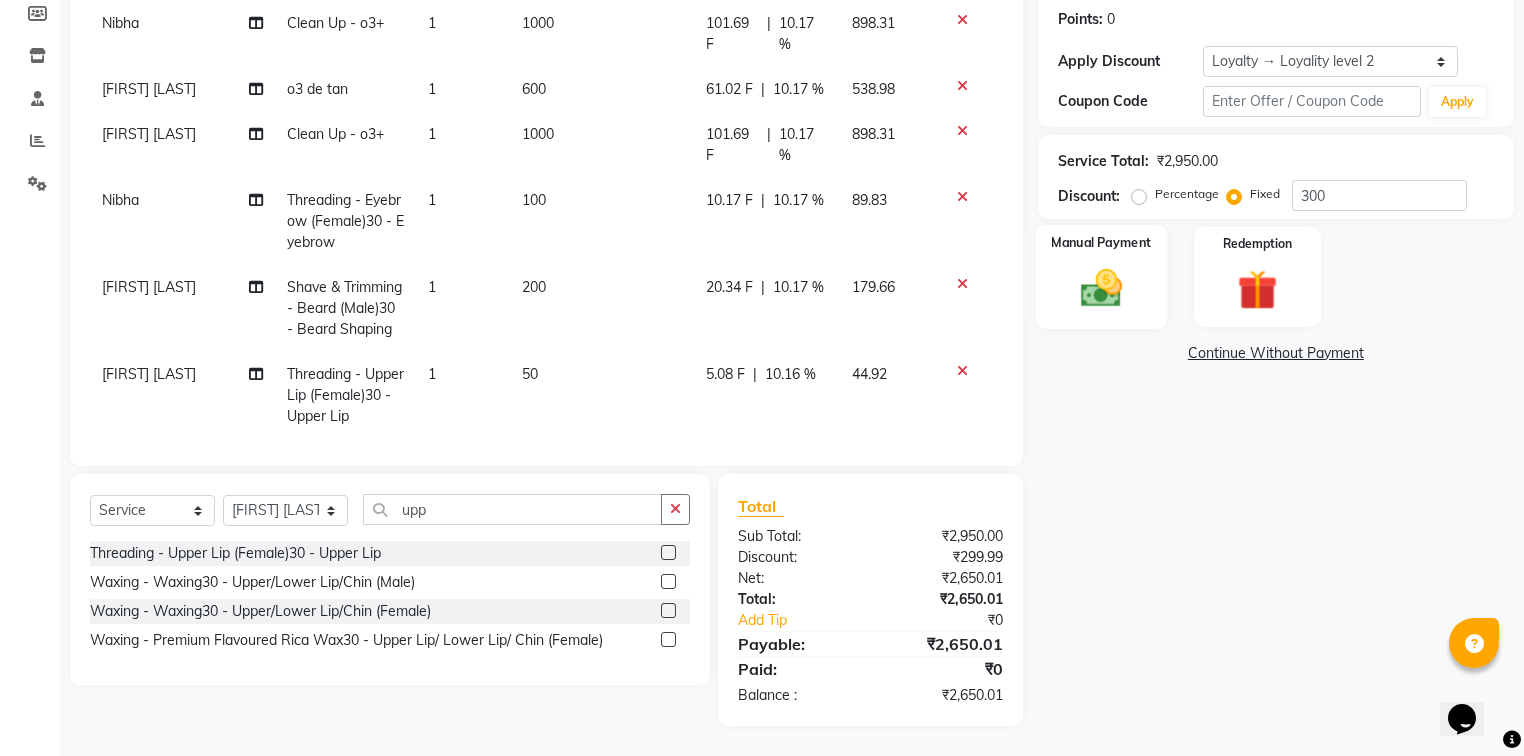 click 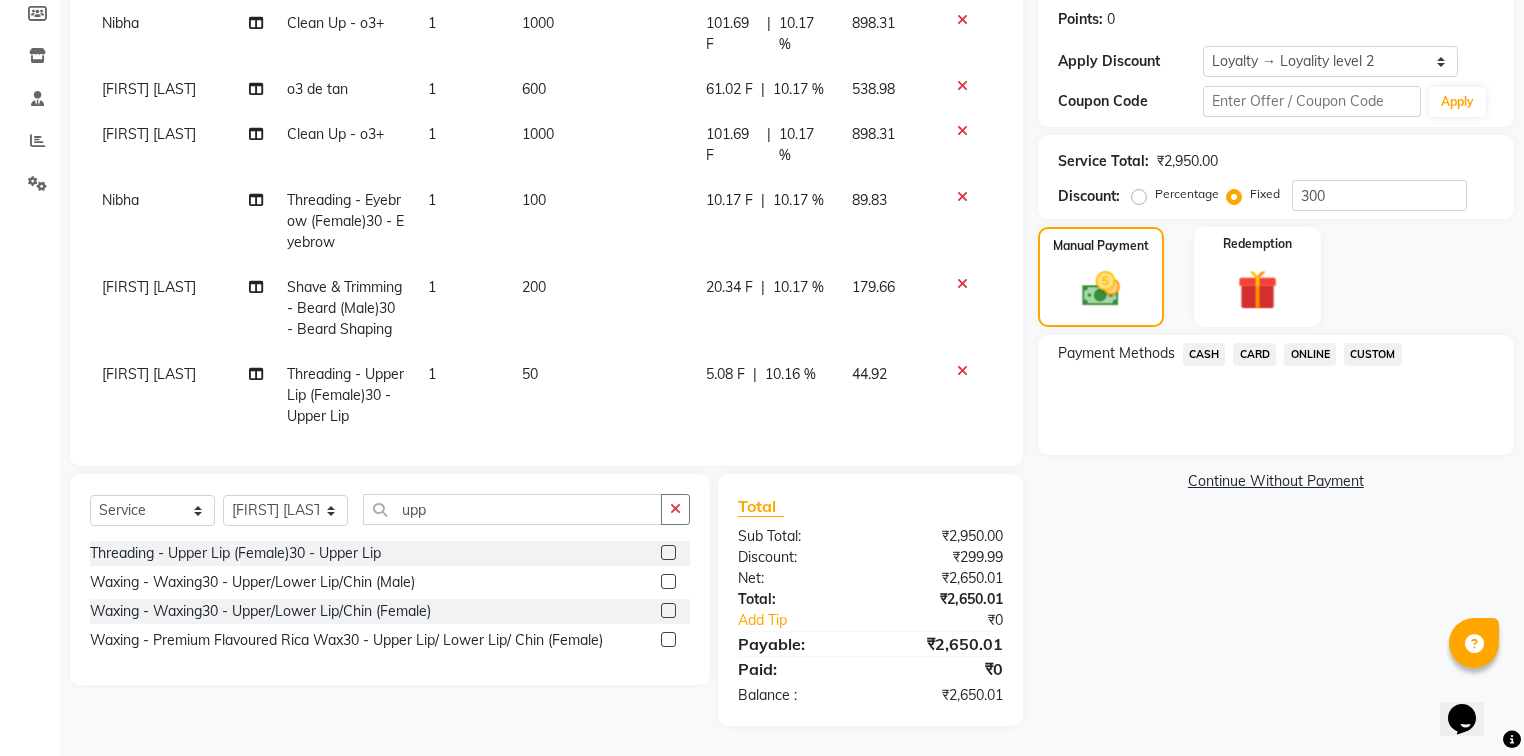 click on "CASH" 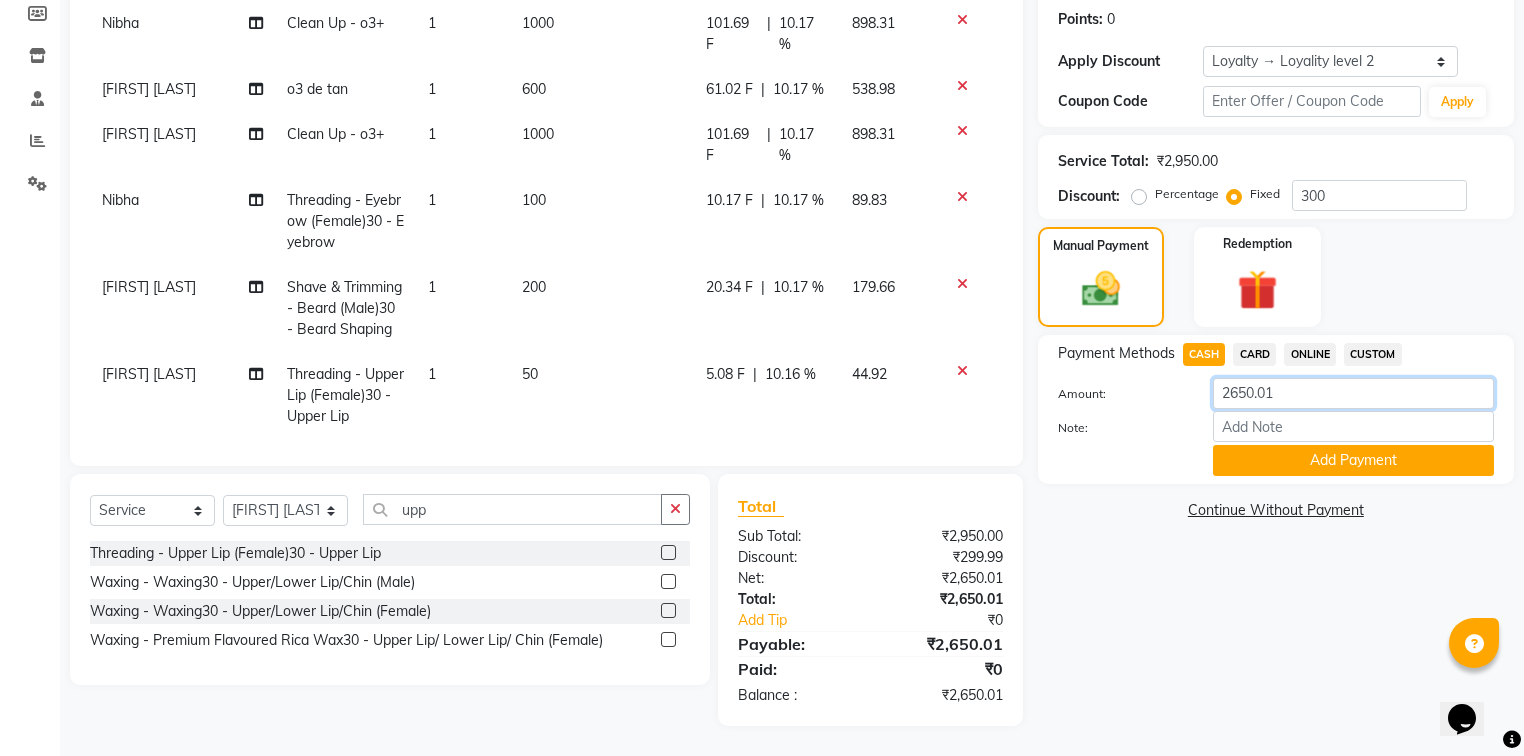 click on "2650.01" 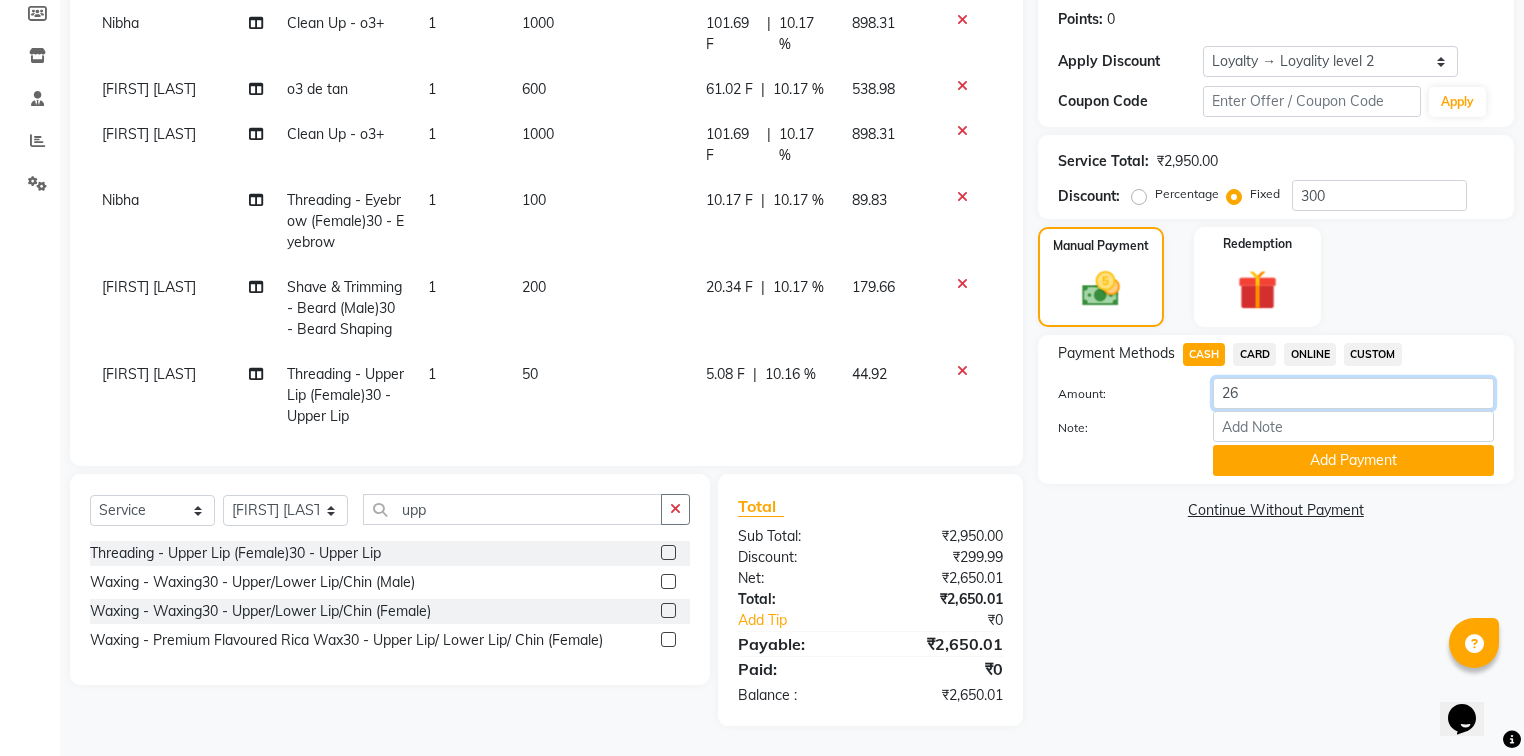type on "2" 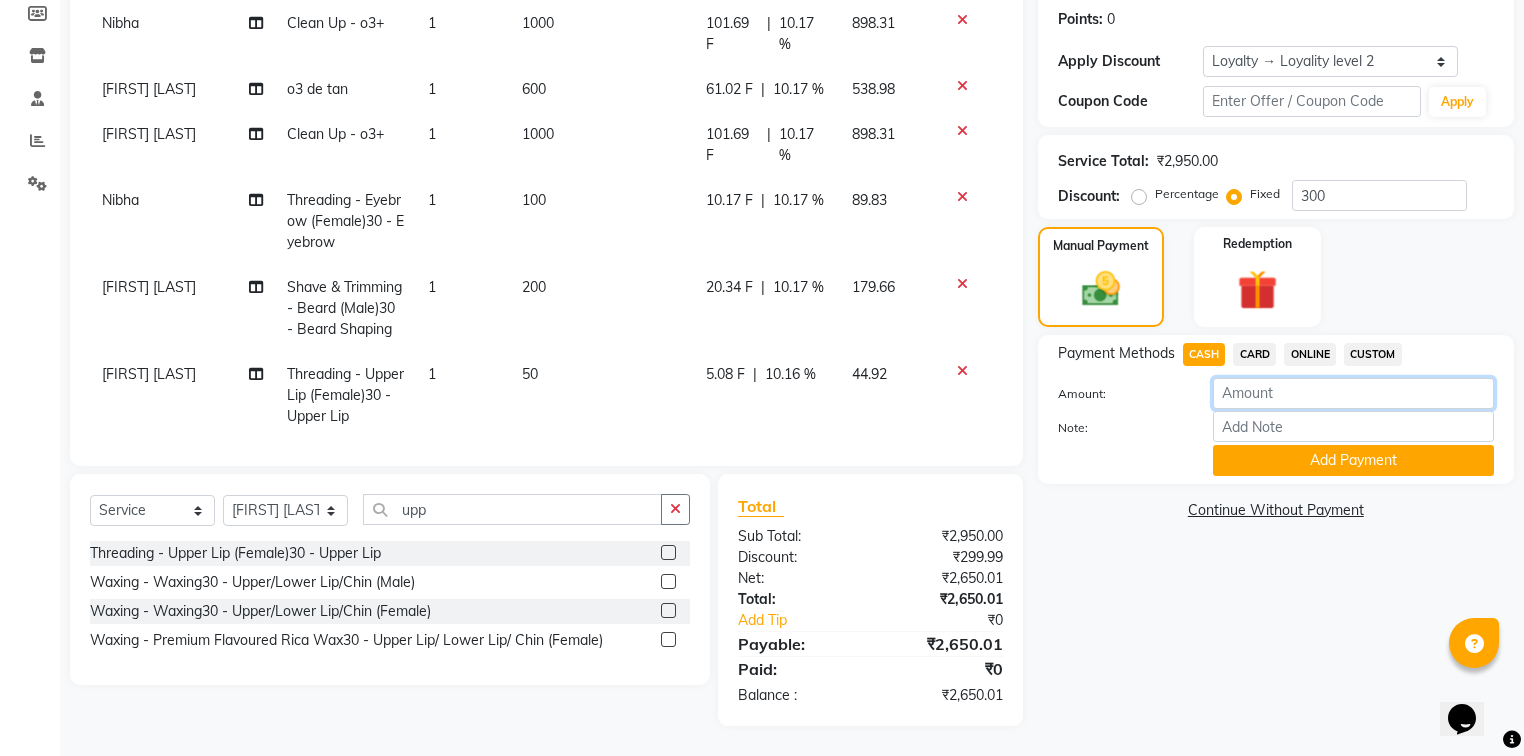 type on "3" 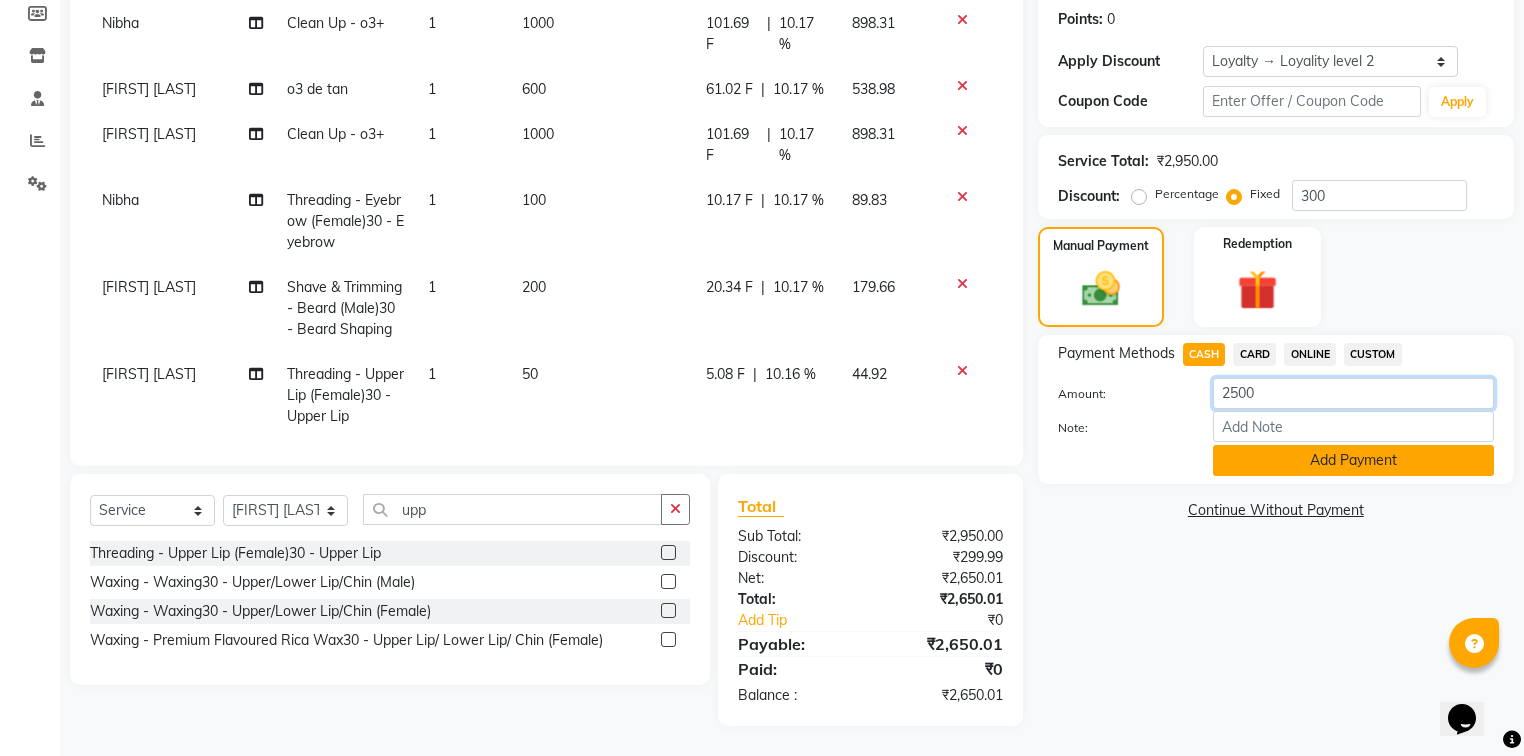 type on "2500" 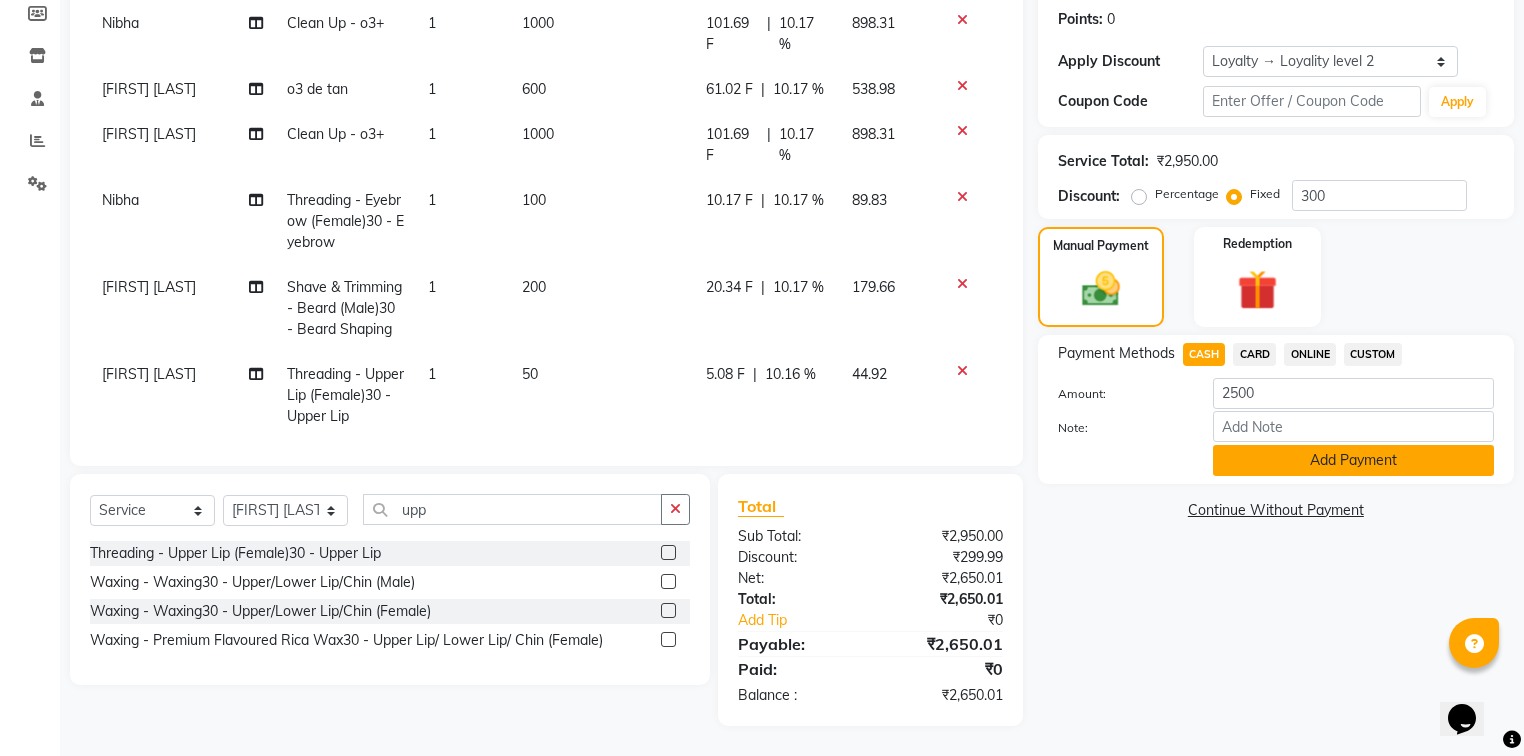 click on "Add Payment" 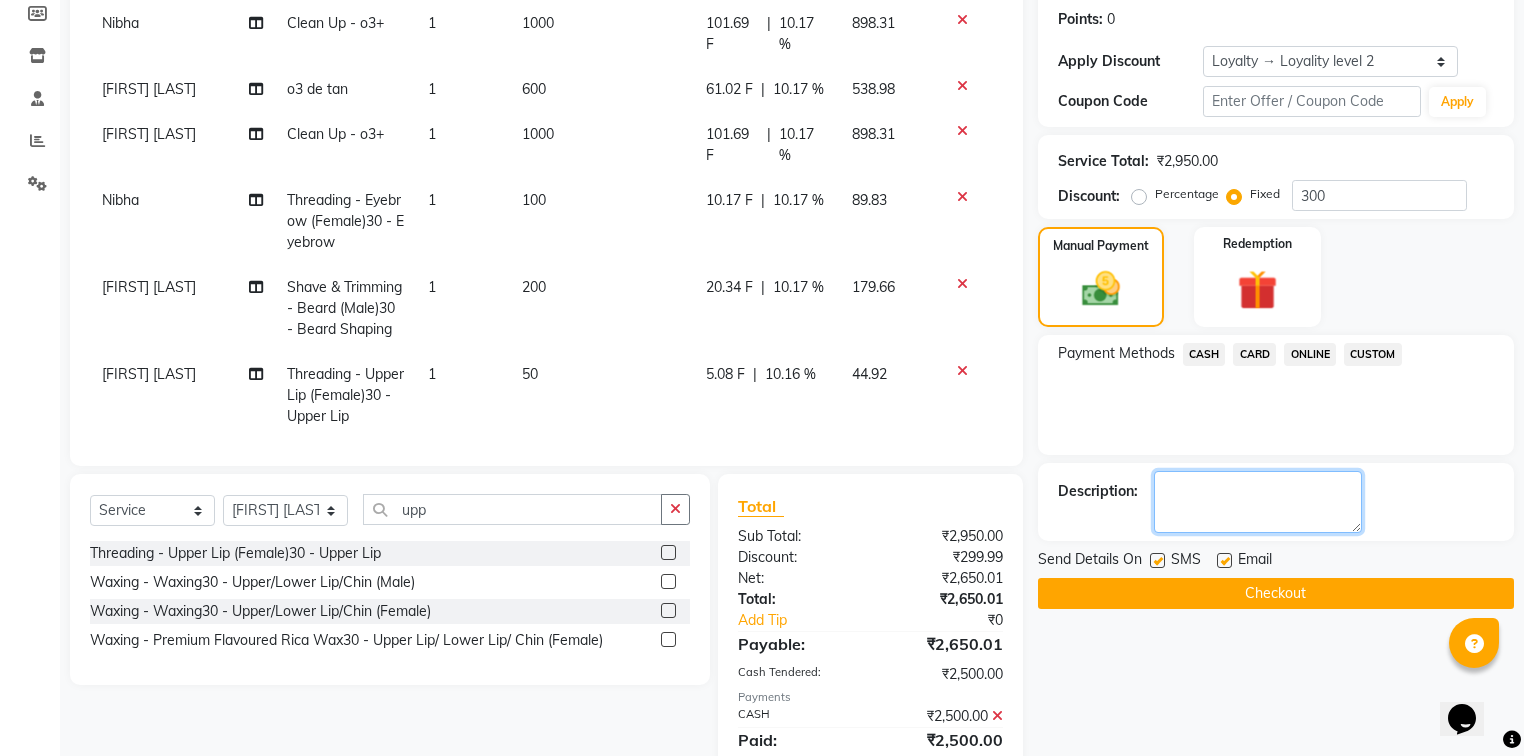 click 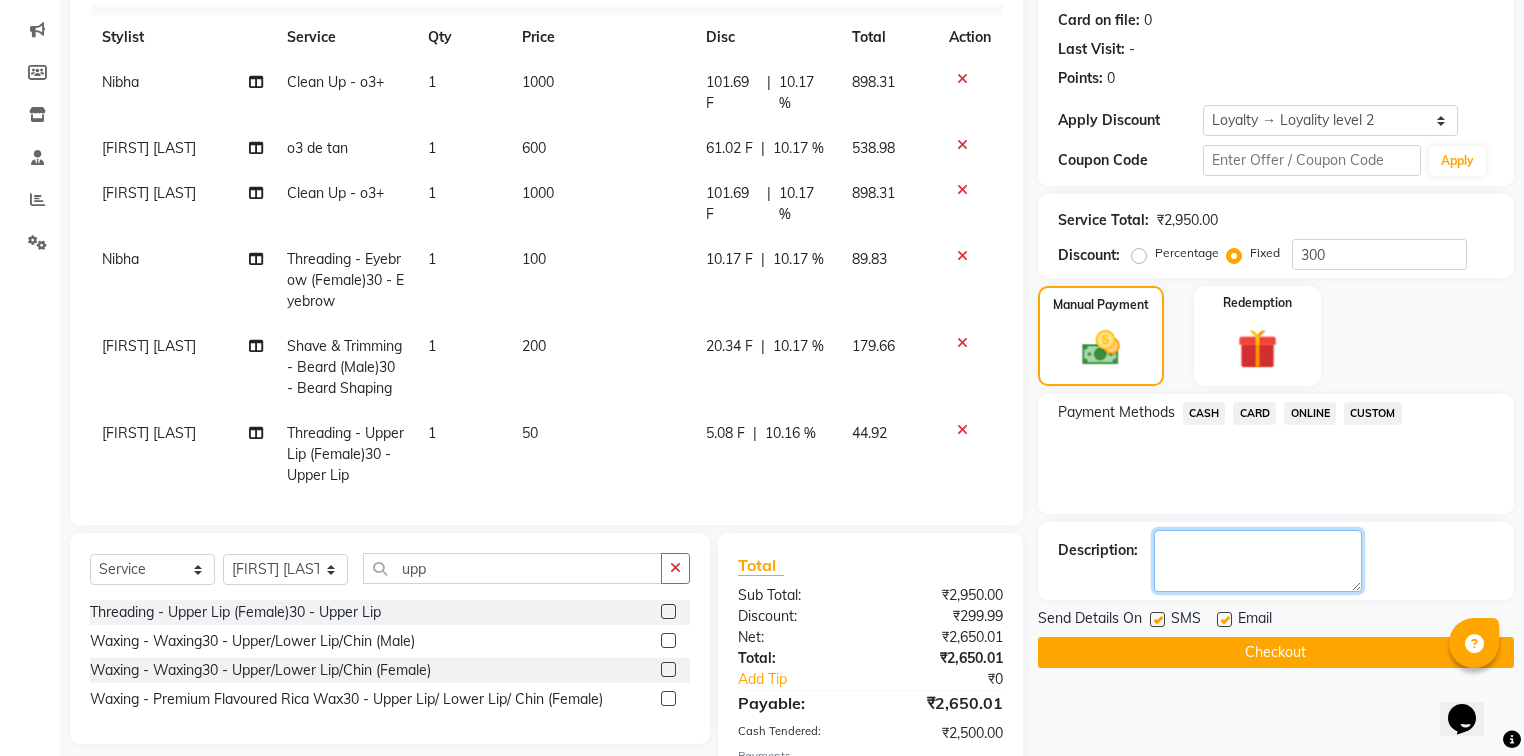 scroll, scrollTop: 233, scrollLeft: 0, axis: vertical 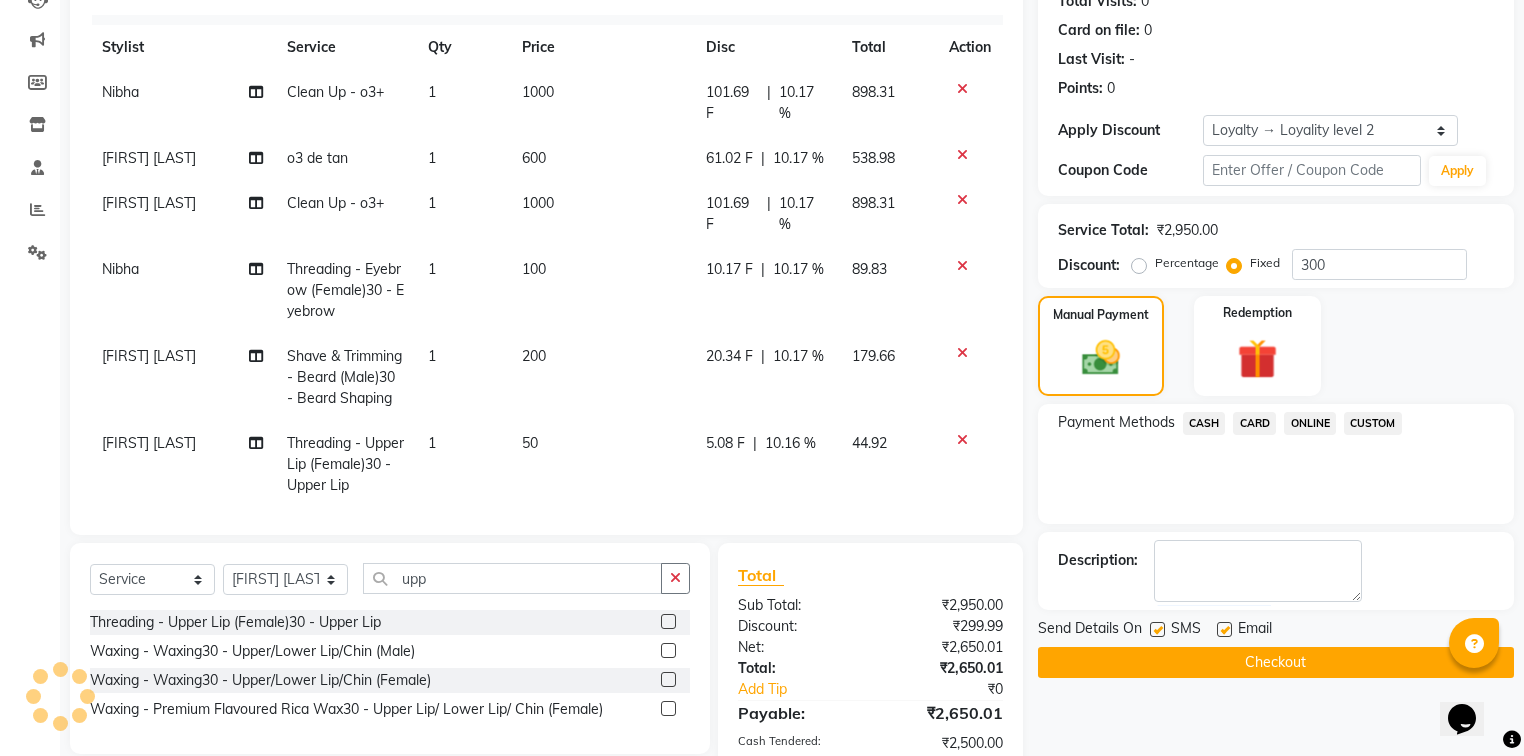 click on "ONLINE" 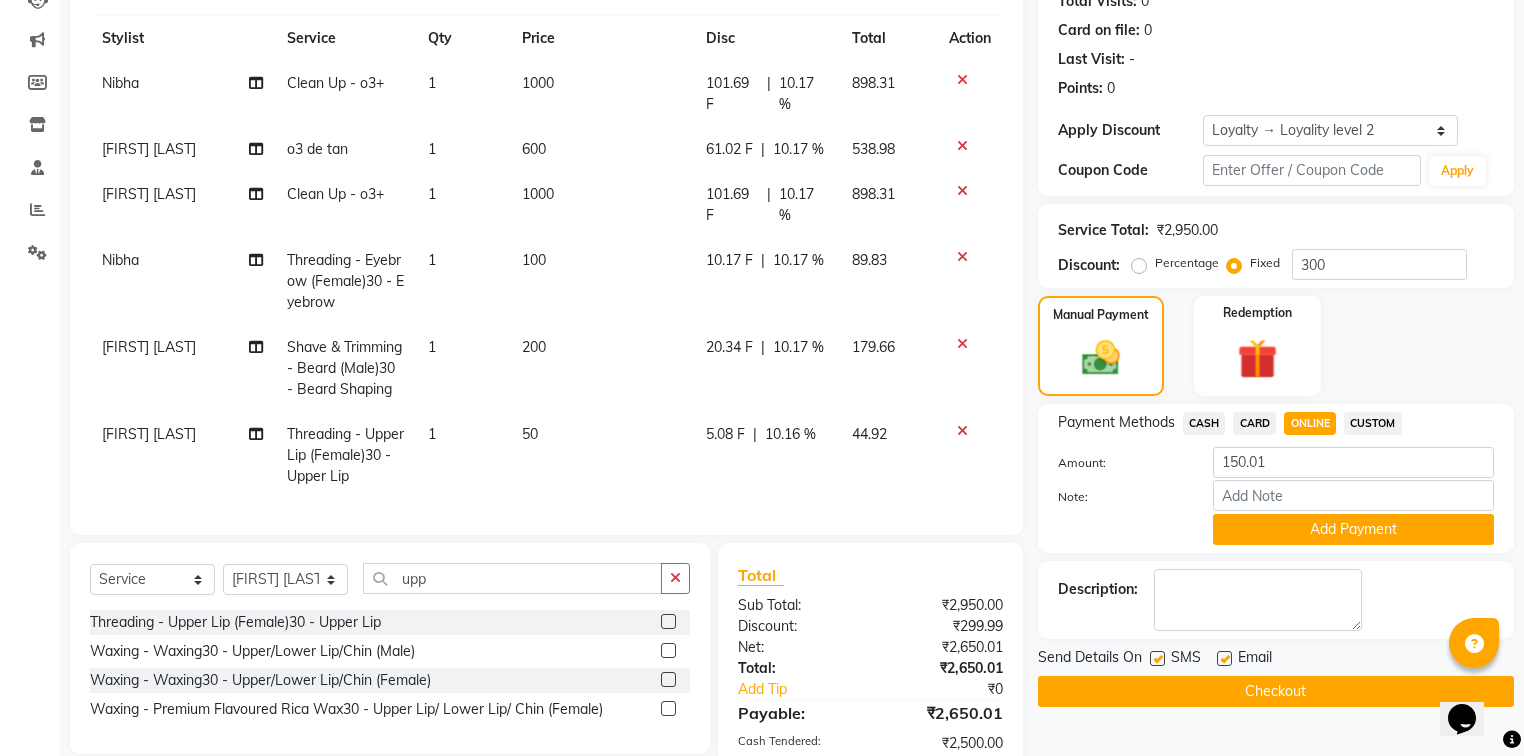 scroll, scrollTop: 68, scrollLeft: 0, axis: vertical 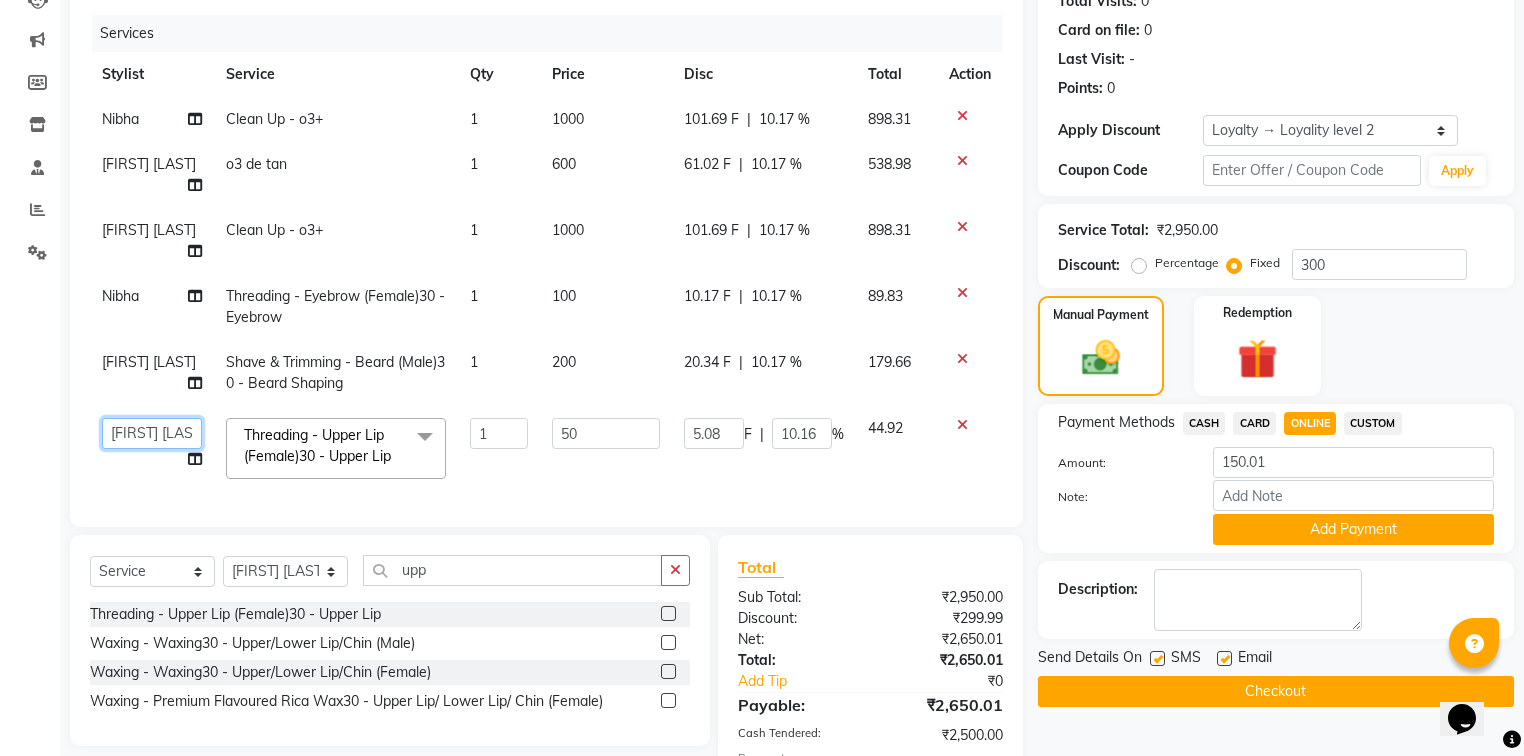 click on "[FIRST] [LAST]    [FIRST]   [FIRST] [LAST]   [FIRST] [LAST]   [FIRST] [LAST]   [FIRST] [LAST]   [FIRST] [LAST]   [FIRST] [LAST]   [FIRST] [LAST]   [FIRST] [LAST]   [FIRST] [LAST]   [FIRST] [LAST]   [FIRST] [LAST]" 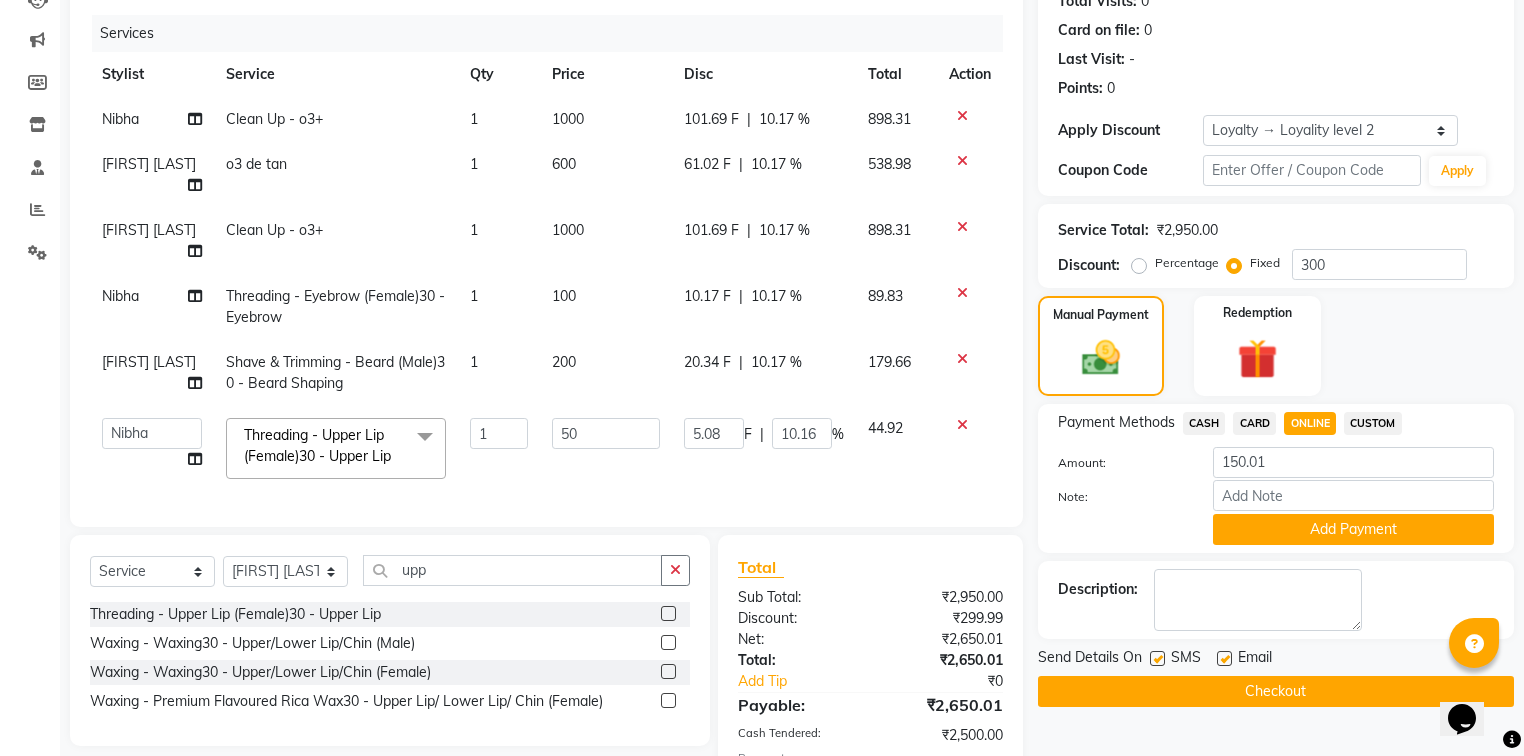 select on "59222" 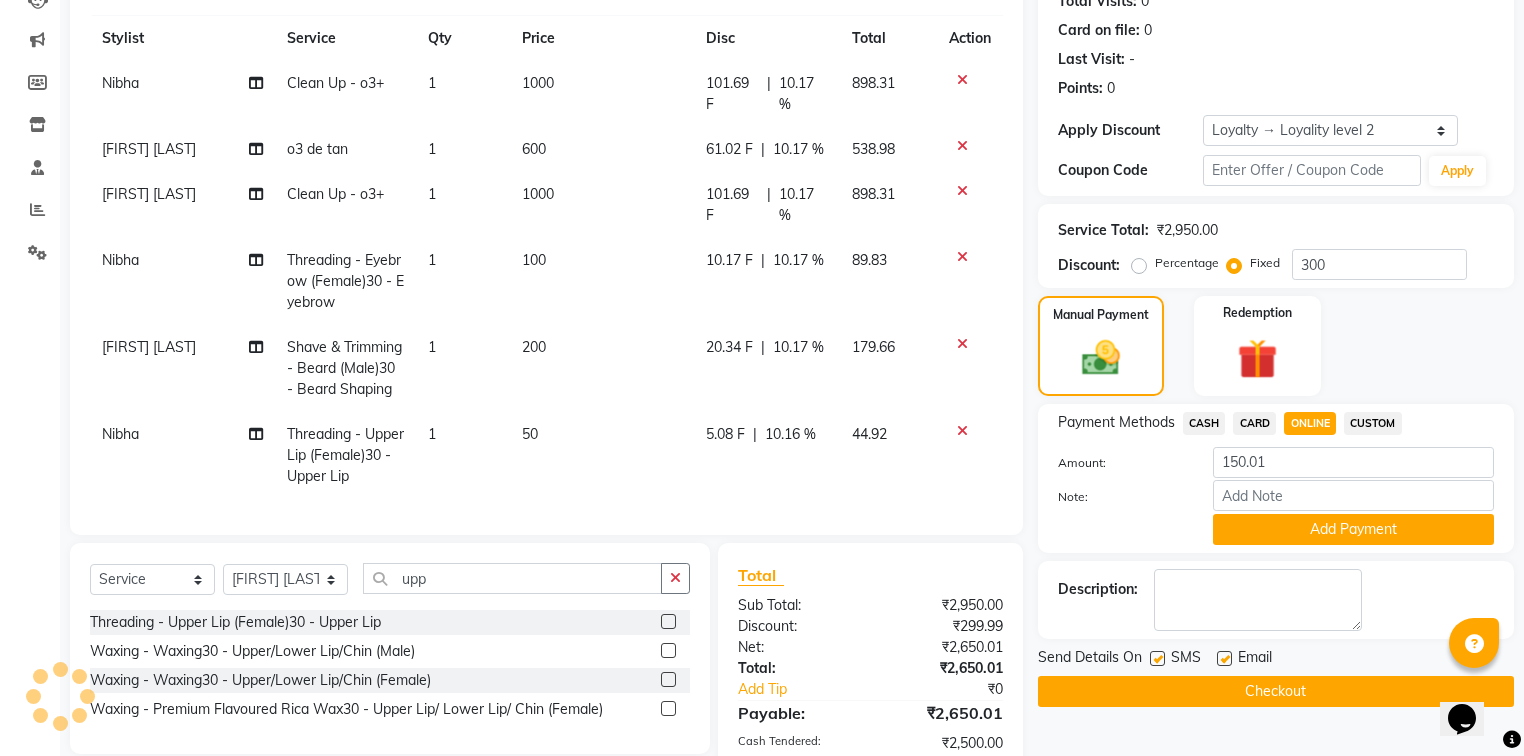 scroll, scrollTop: 68, scrollLeft: 0, axis: vertical 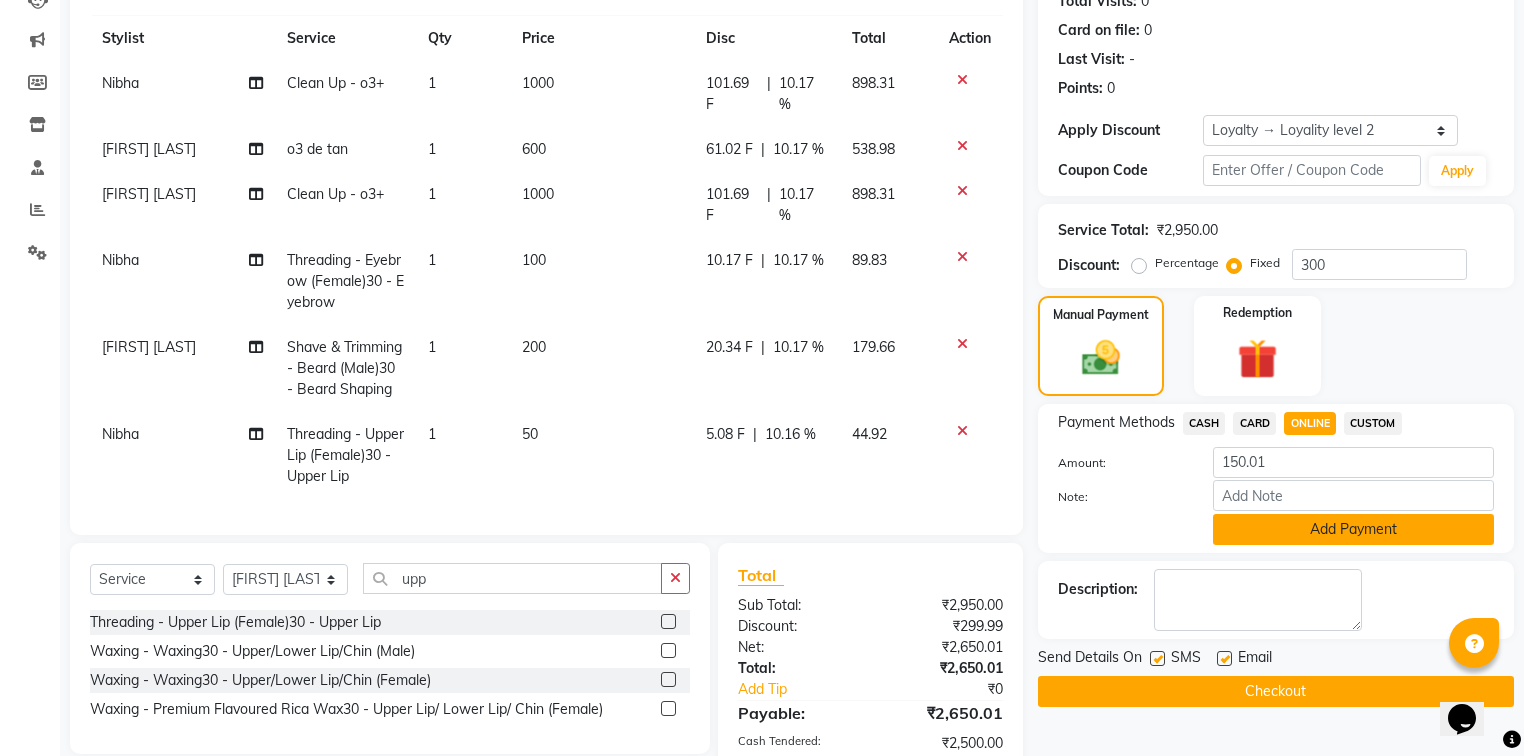click on "Add Payment" 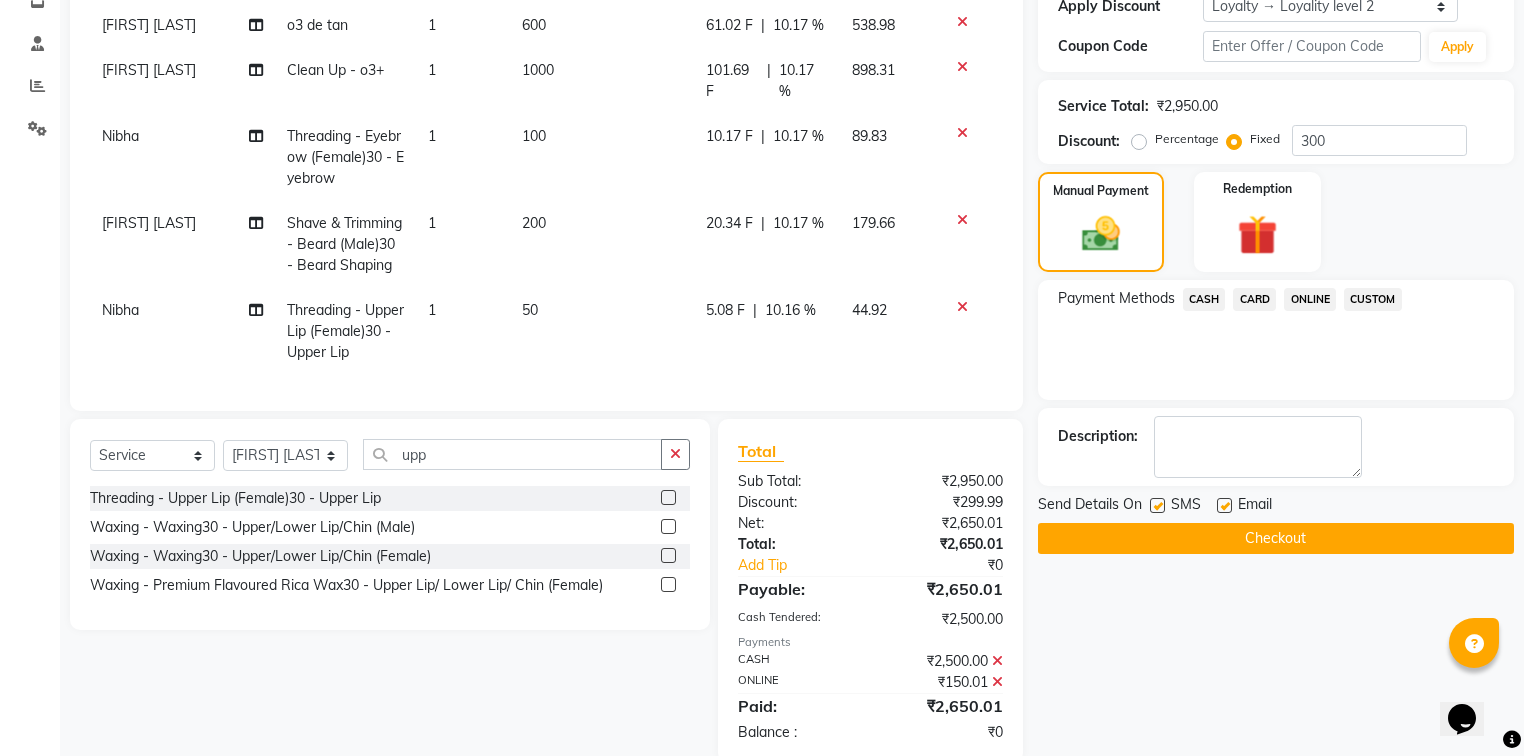scroll, scrollTop: 494, scrollLeft: 0, axis: vertical 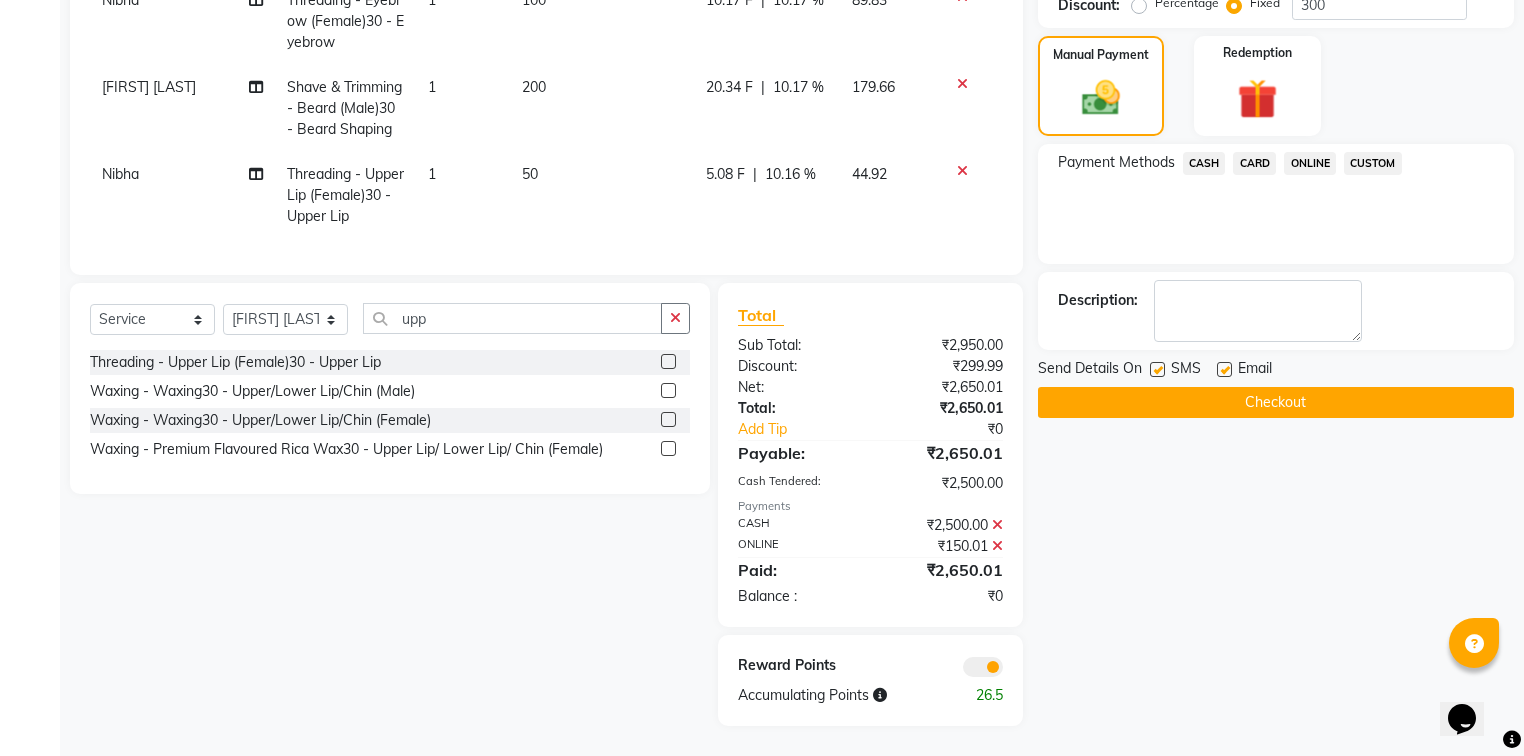 click on "Checkout" 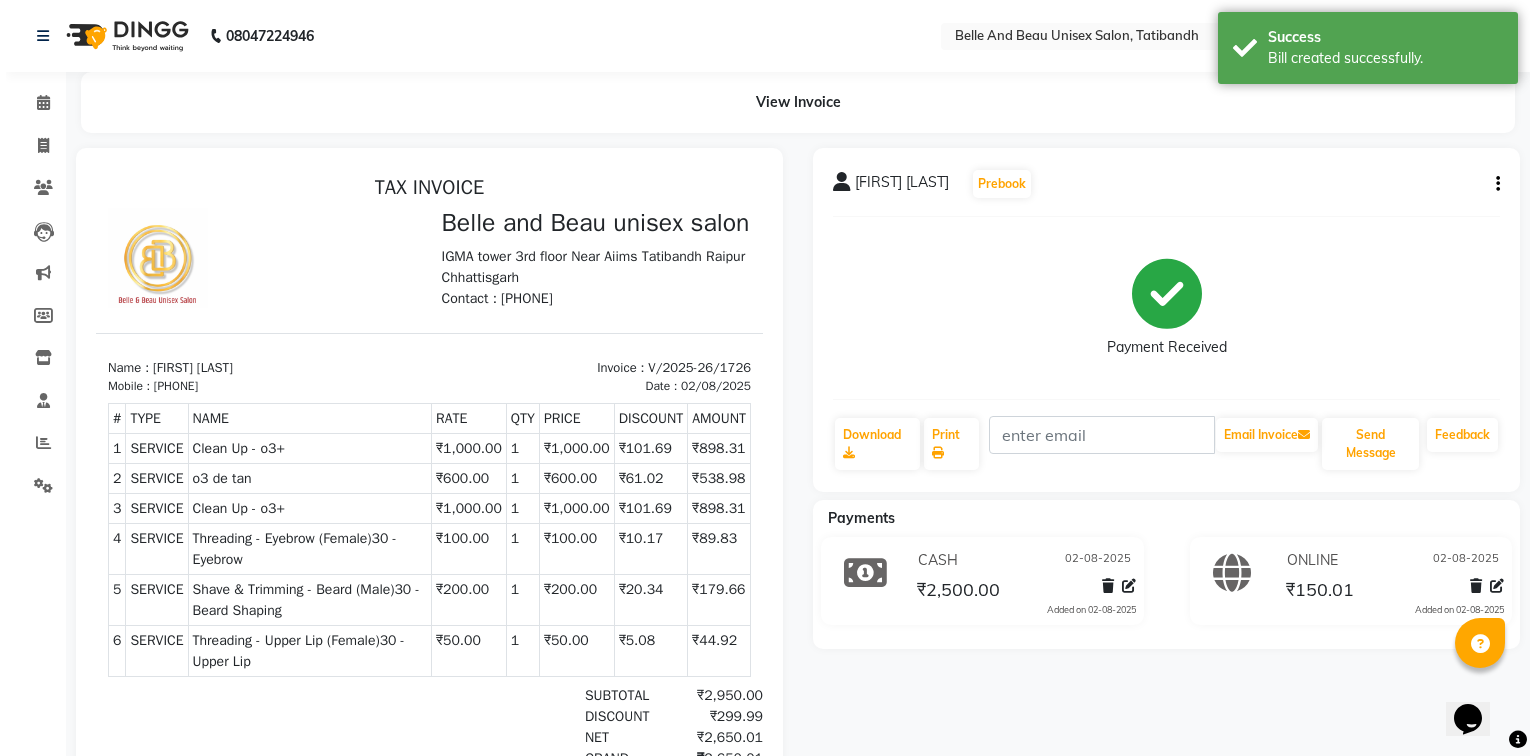 scroll, scrollTop: 0, scrollLeft: 0, axis: both 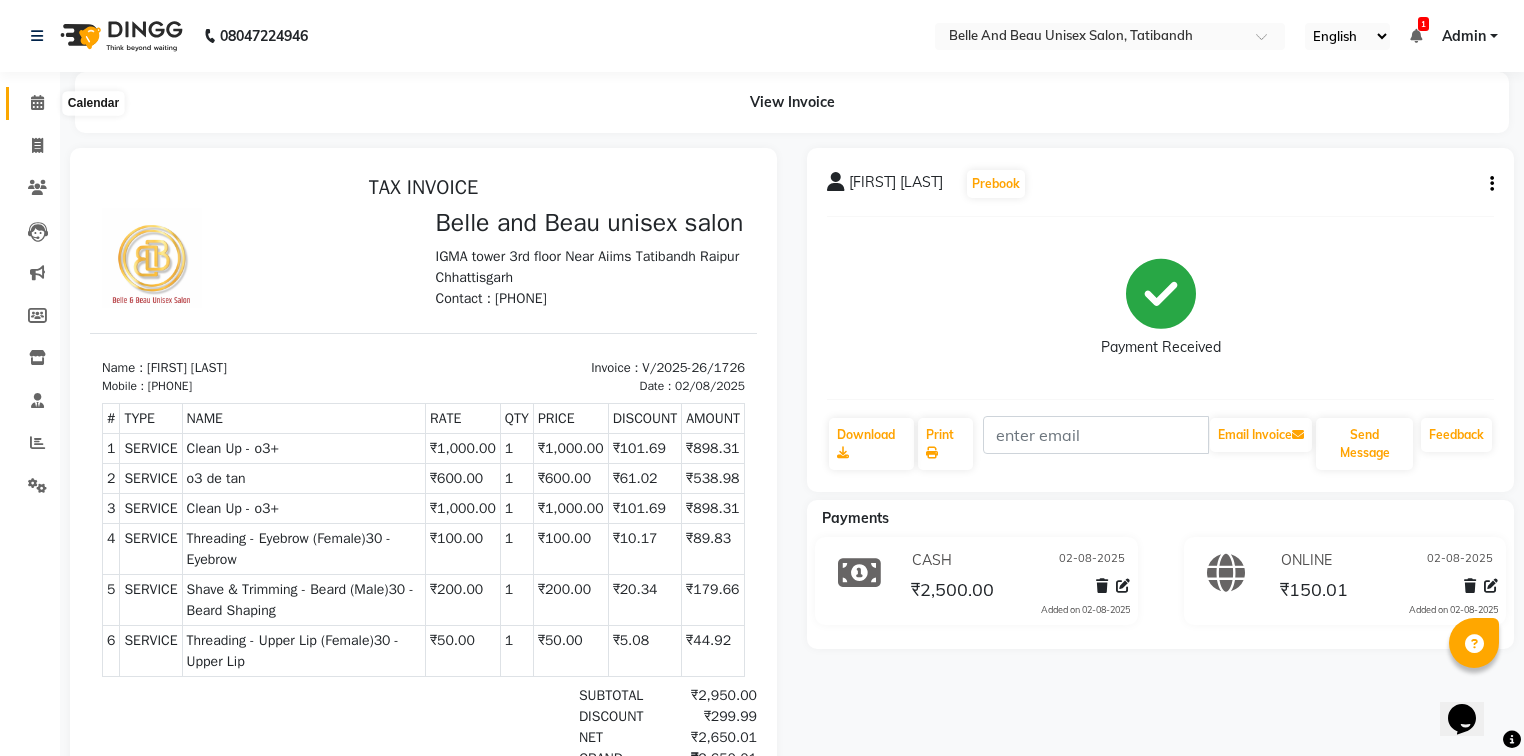 click 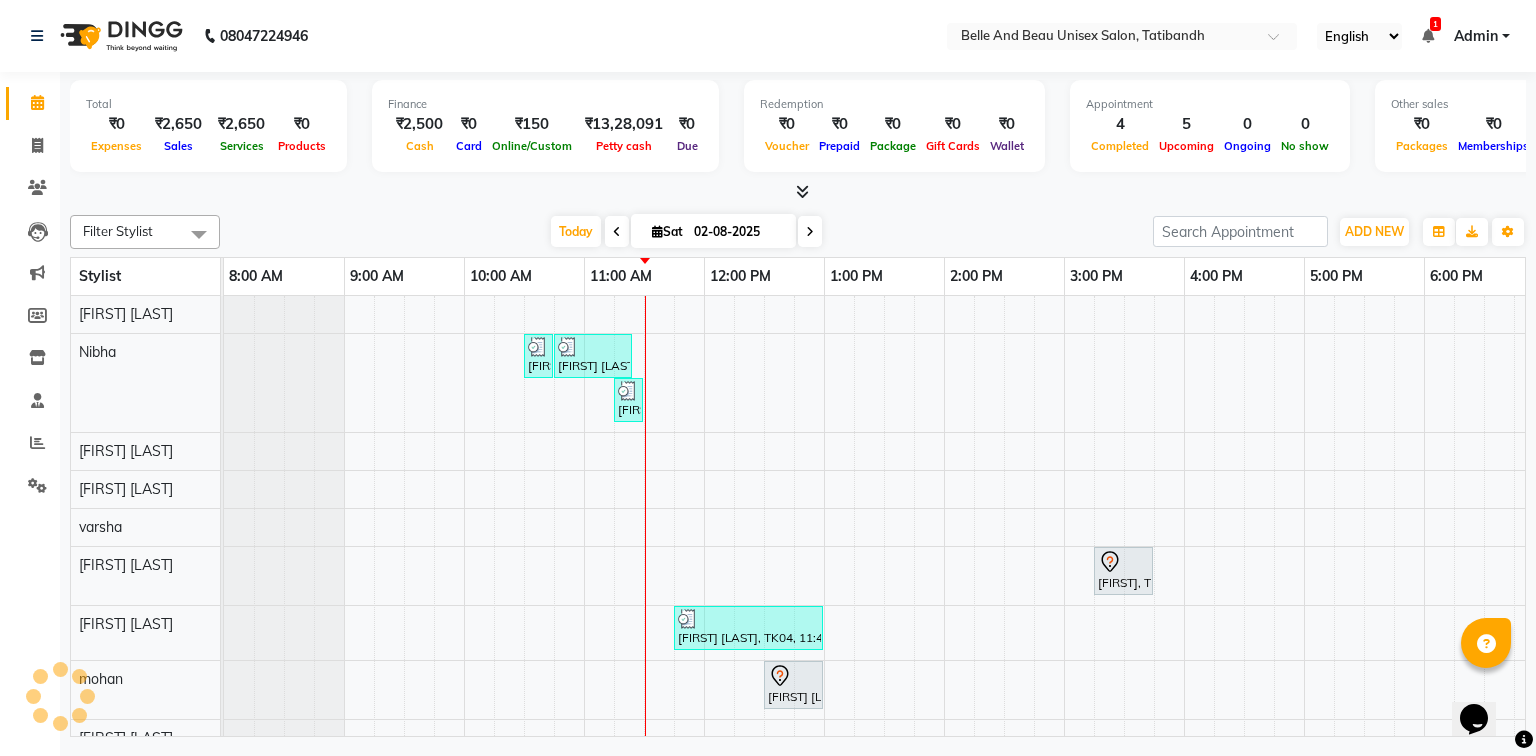 scroll, scrollTop: 0, scrollLeft: 0, axis: both 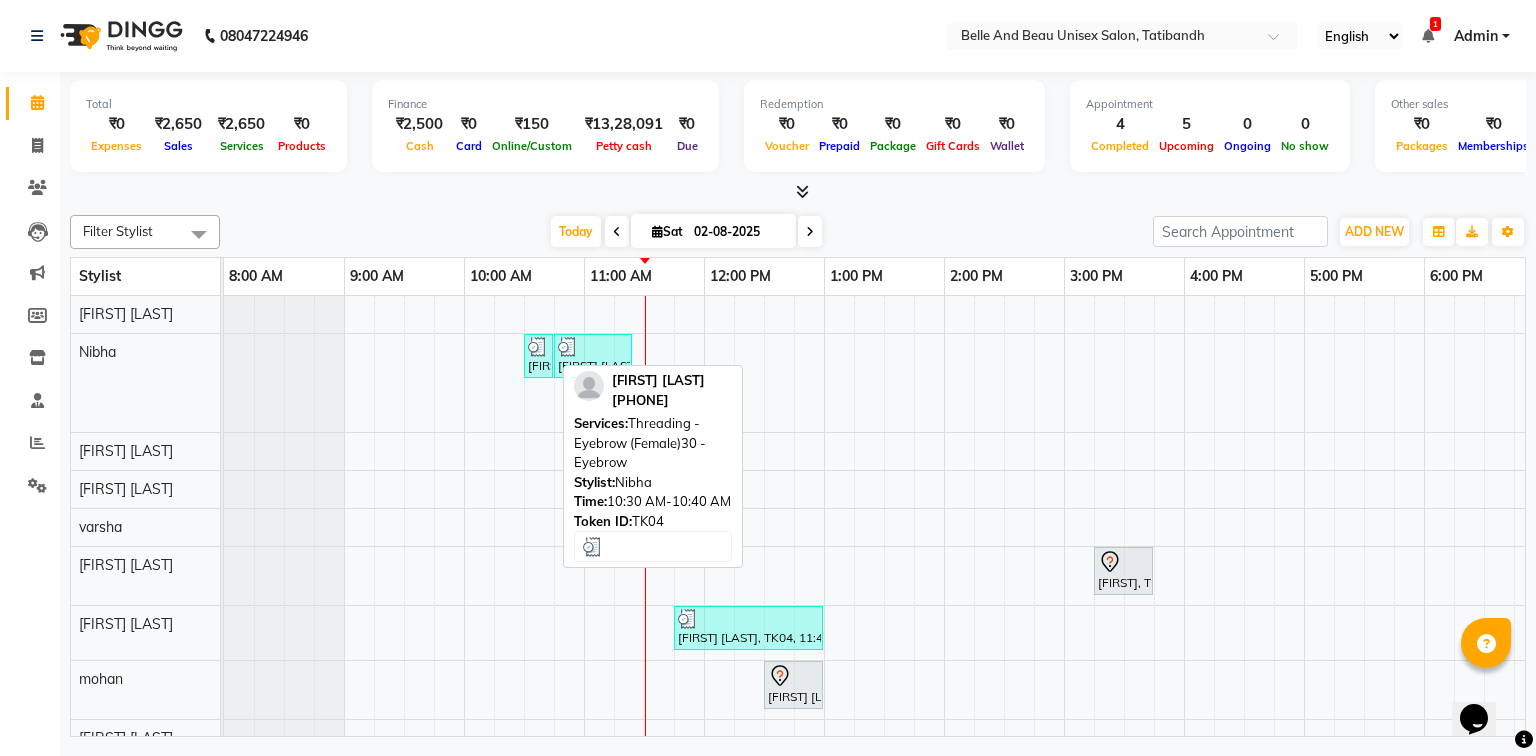 click on "[FIRST] [LAST], TK04, 10:30 AM-10:40 AM, Threading - Eyebrow (Female)30 - Eyebrow" at bounding box center [538, 356] 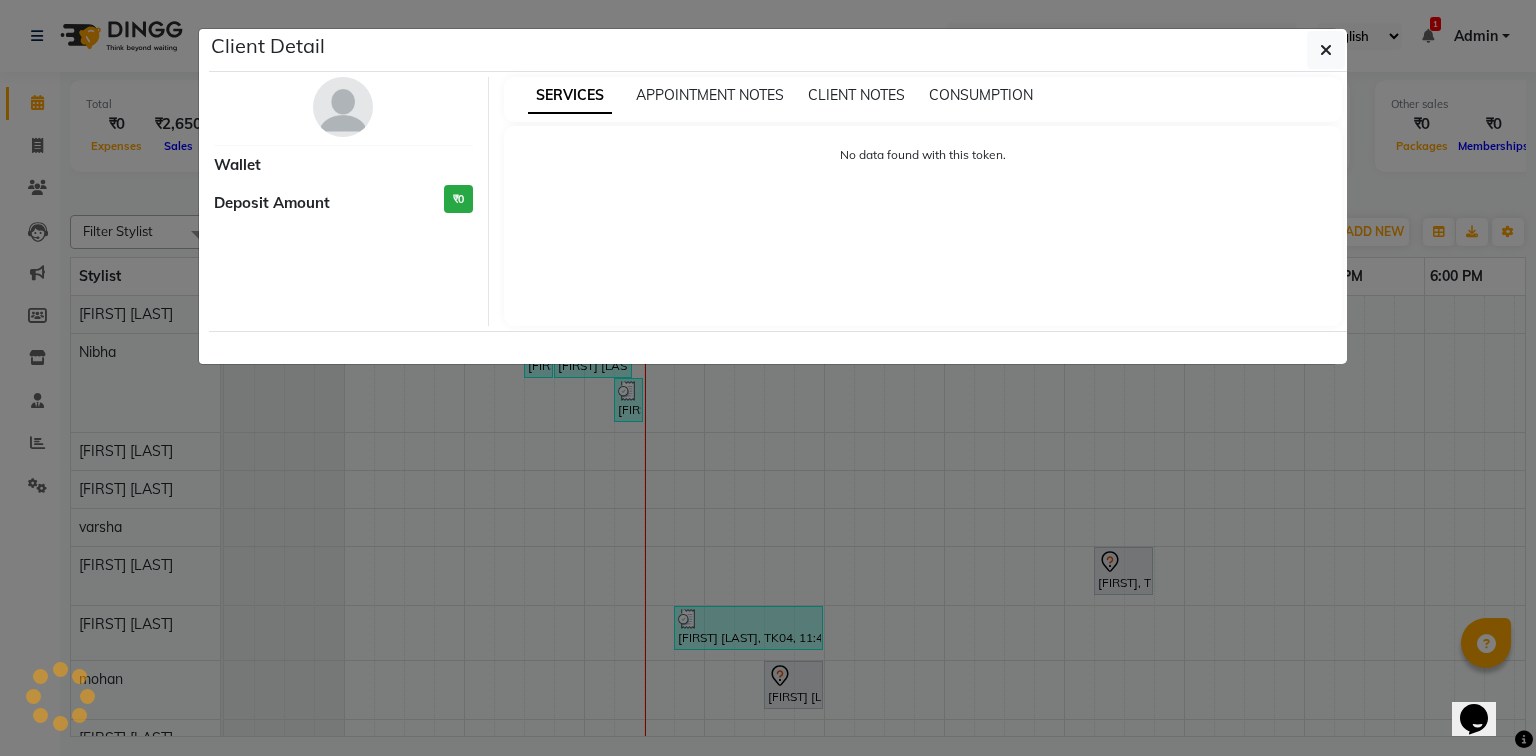 select on "3" 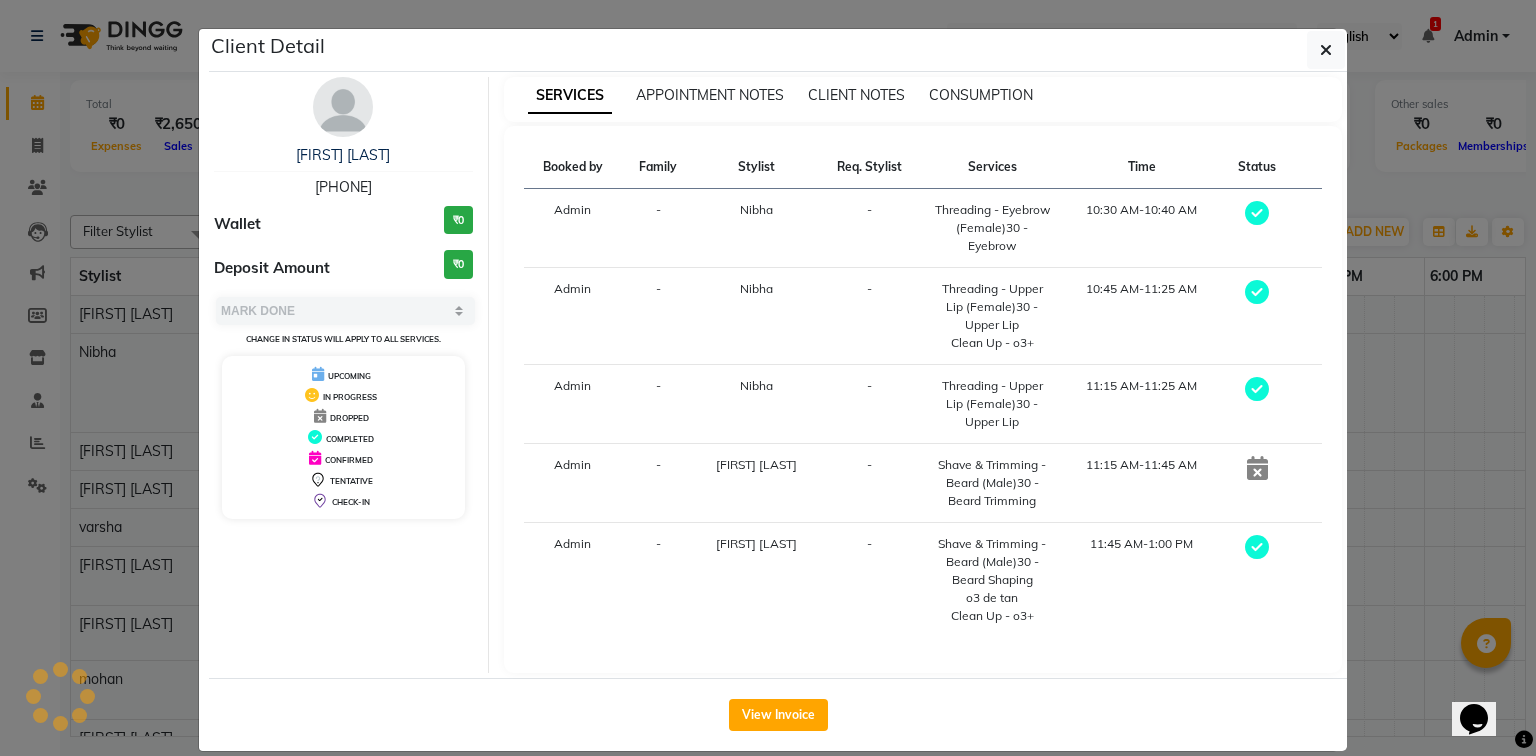 click on "[PHONE]" at bounding box center [343, 187] 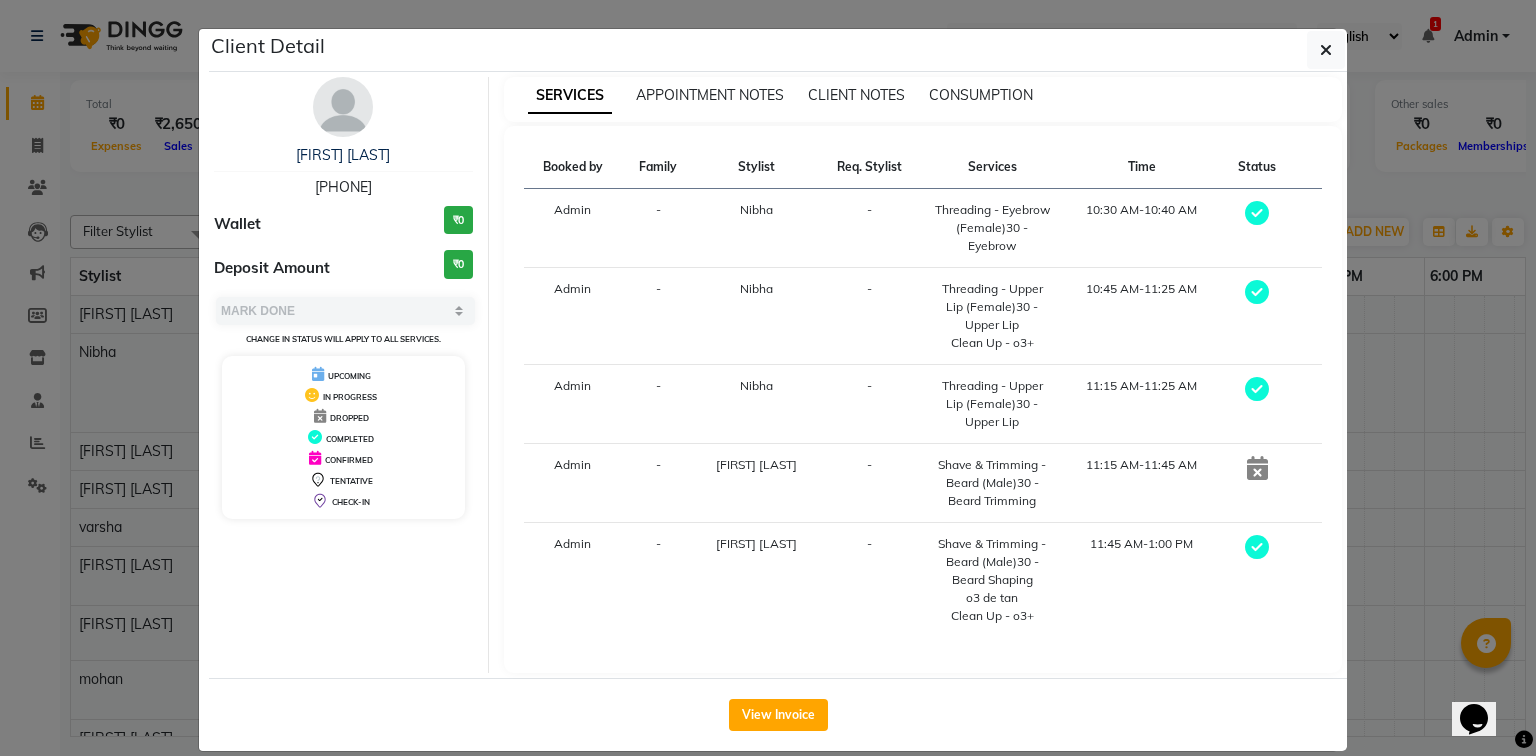 click on "[PHONE]" at bounding box center (343, 187) 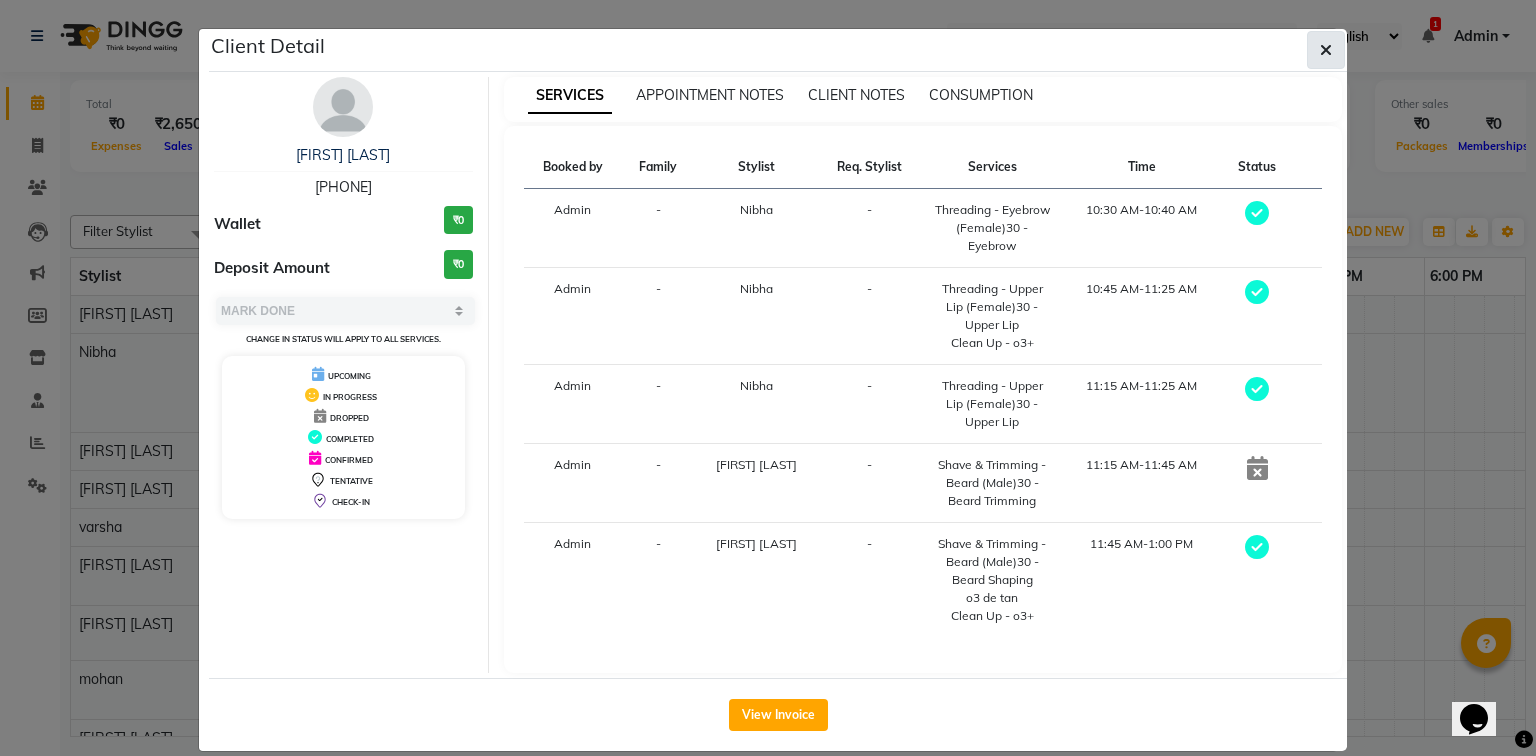 click 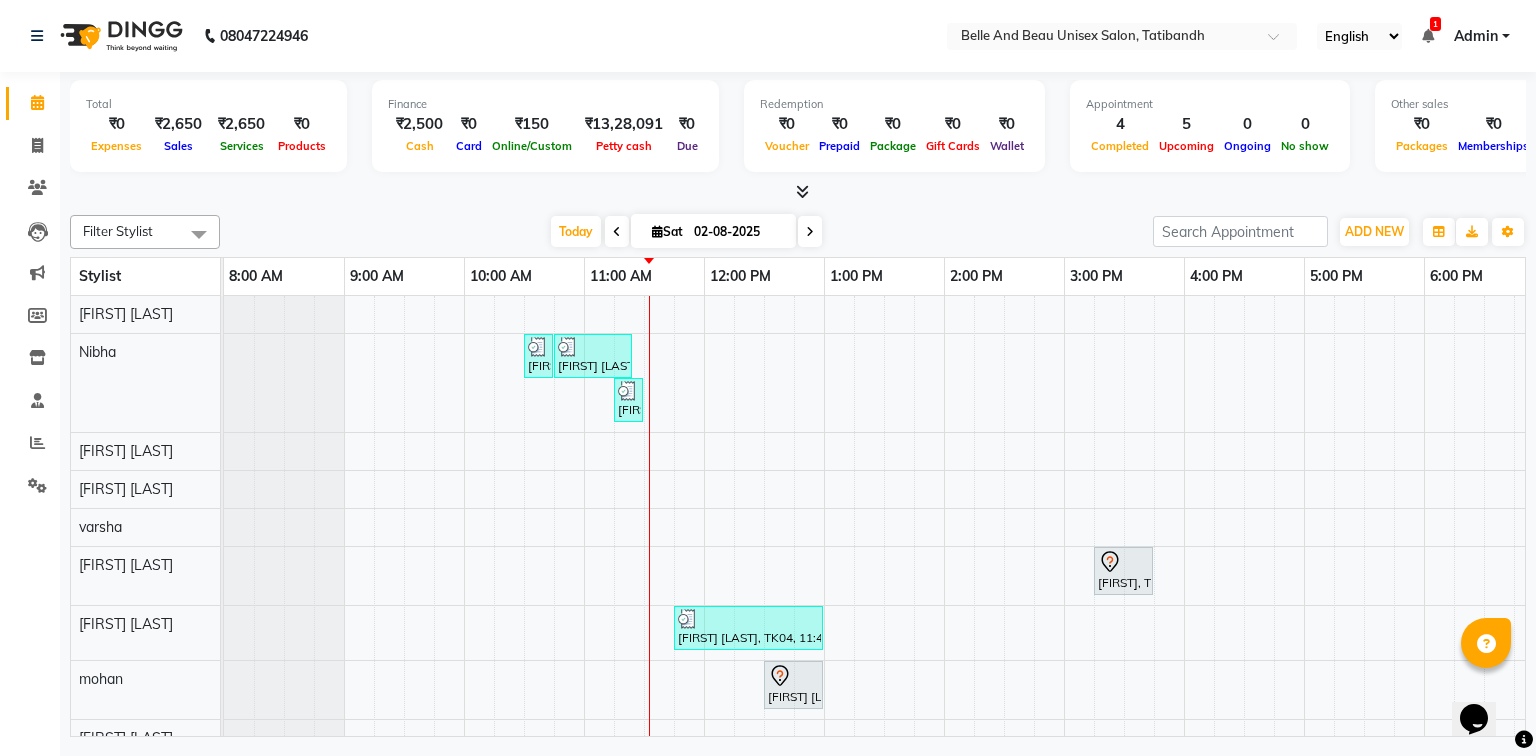 scroll, scrollTop: 93, scrollLeft: 0, axis: vertical 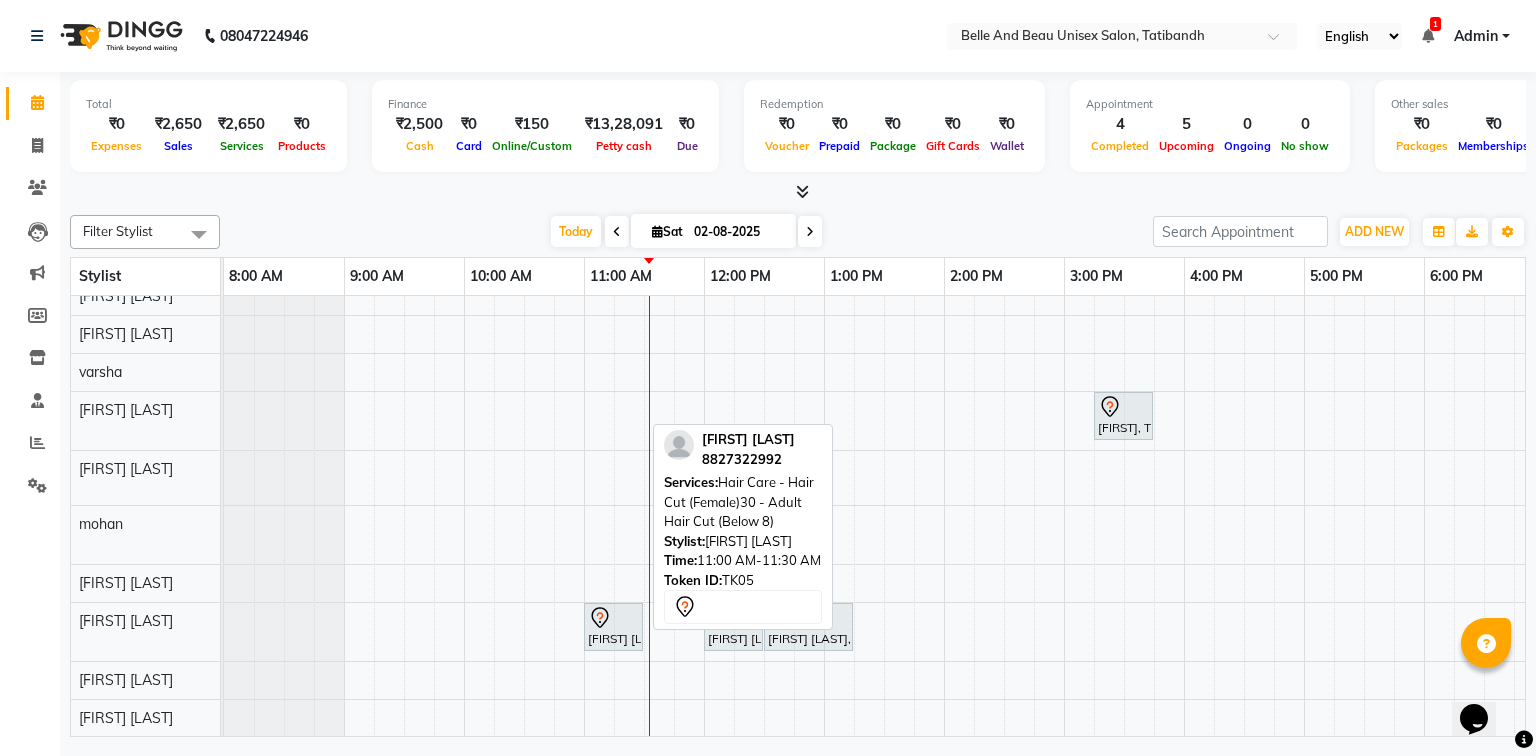click 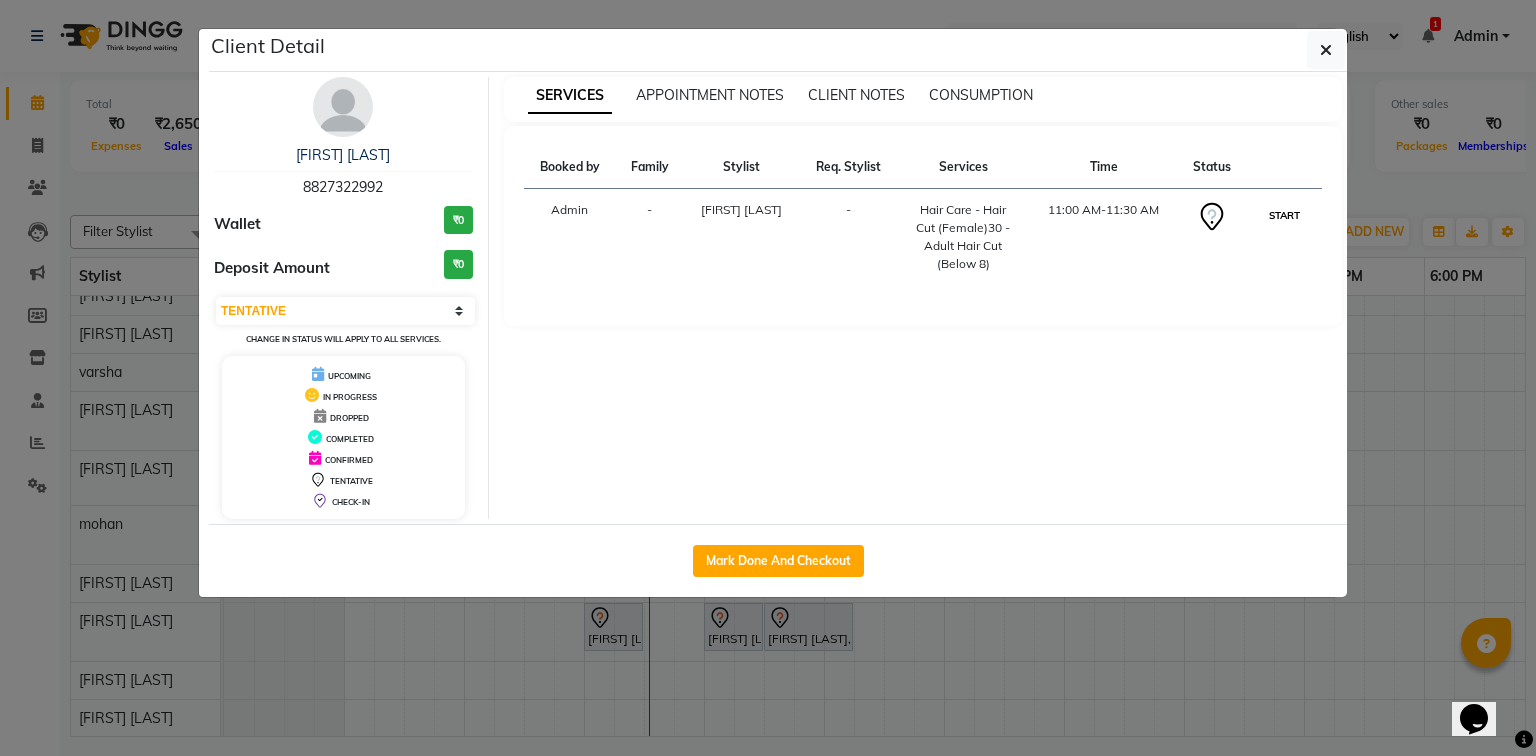 click on "START" at bounding box center (1284, 215) 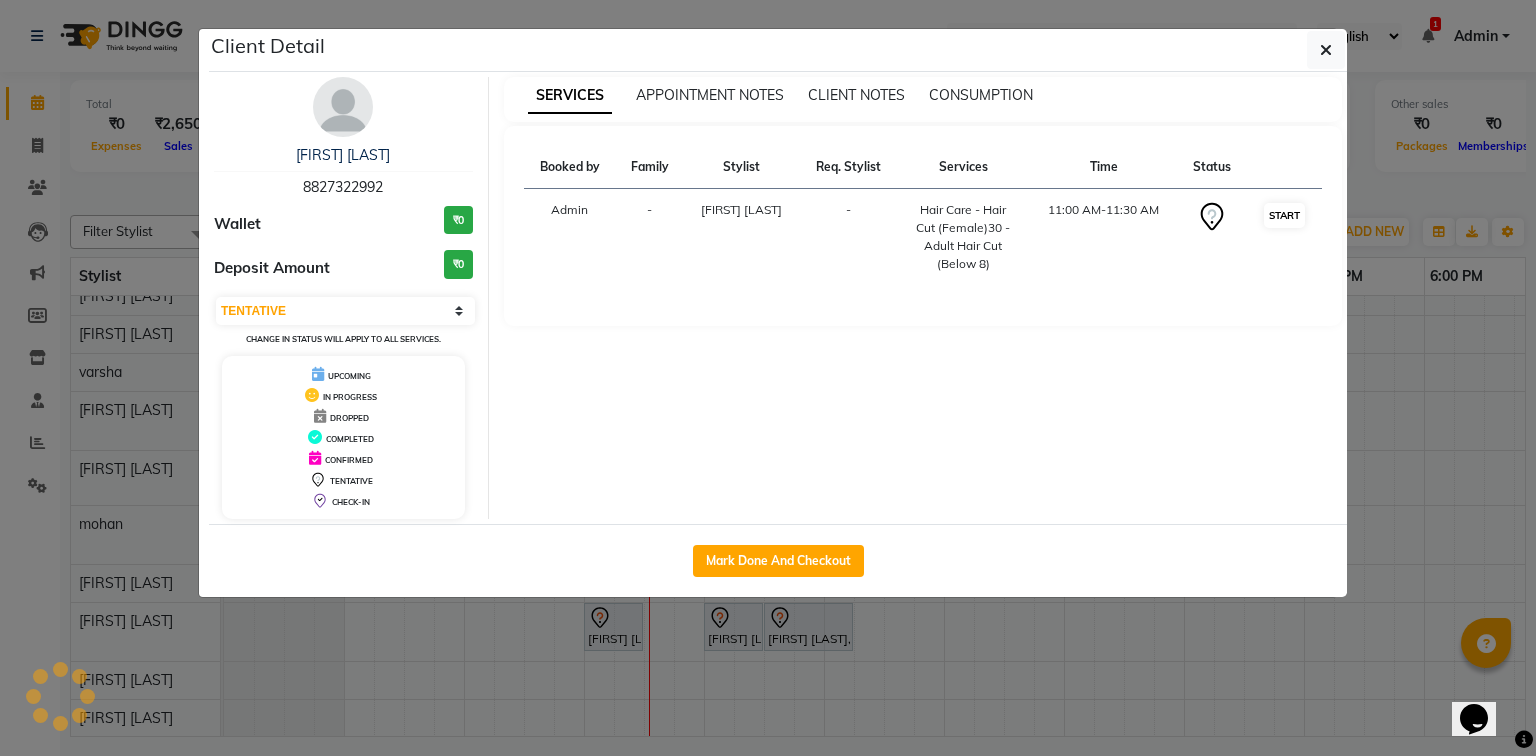 select on "1" 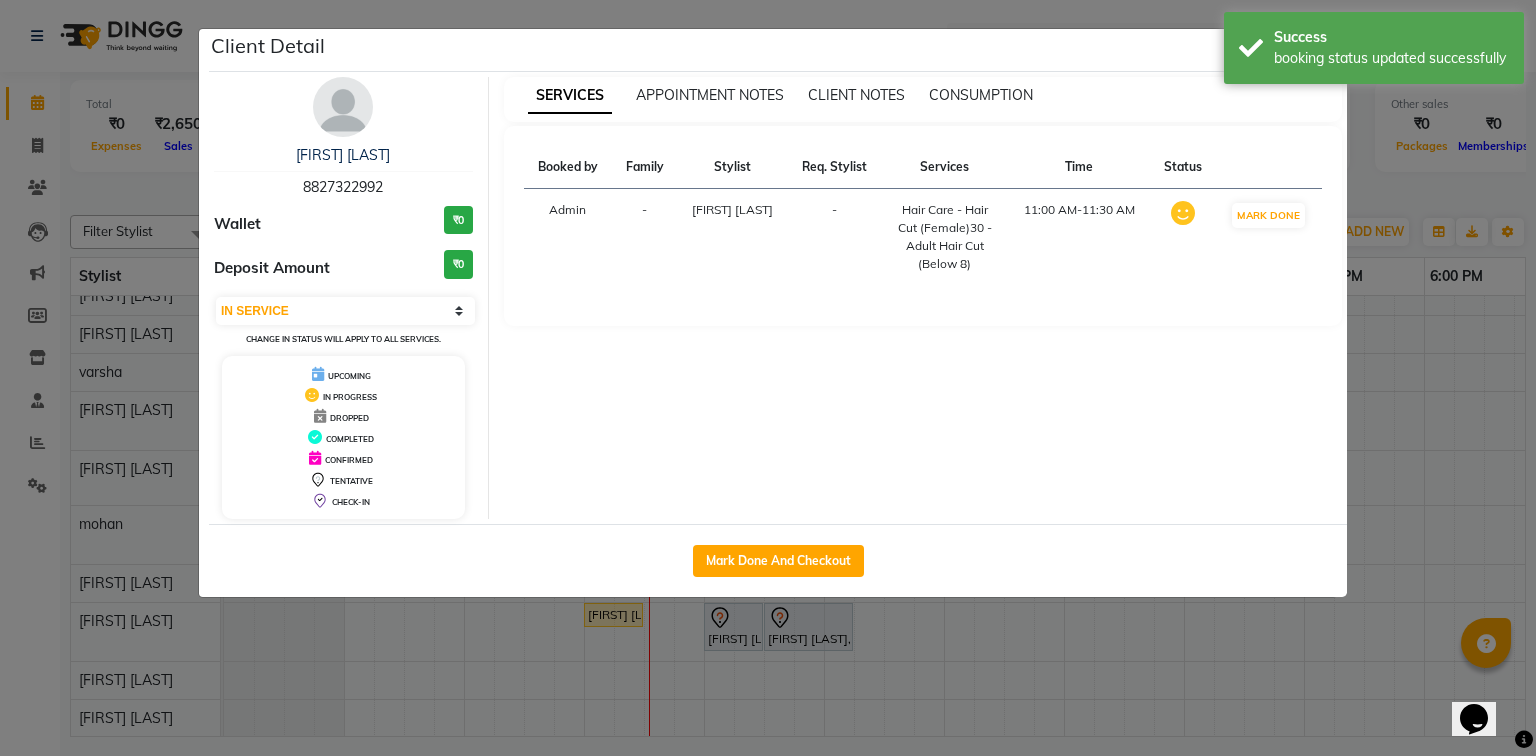 click on "Client Detail [FIRST] [LAST] [PHONE] Wallet ₹0 Deposit Amount ₹0 Select IN SERVICE CONFIRMED TENTATIVE CHECK IN MARK DONE DROPPED UPCOMING Change in status will apply to all services. UPCOMING IN PROGRESS DROPPED COMPLETED CONFIRMED TENTATIVE CHECK-IN SERVICES APPOINTMENT NOTES CLIENT NOTES CONSUMPTION Booked by Family Stylist Req. Stylist Services Time Status Admin - [FIRST] [LAST] - Hair Care - Hair Cut (Female)30 - Adult Hair Cut (Below 8) 11:00 AM-11:30 AM MARK DONE Mark Done And Checkout" 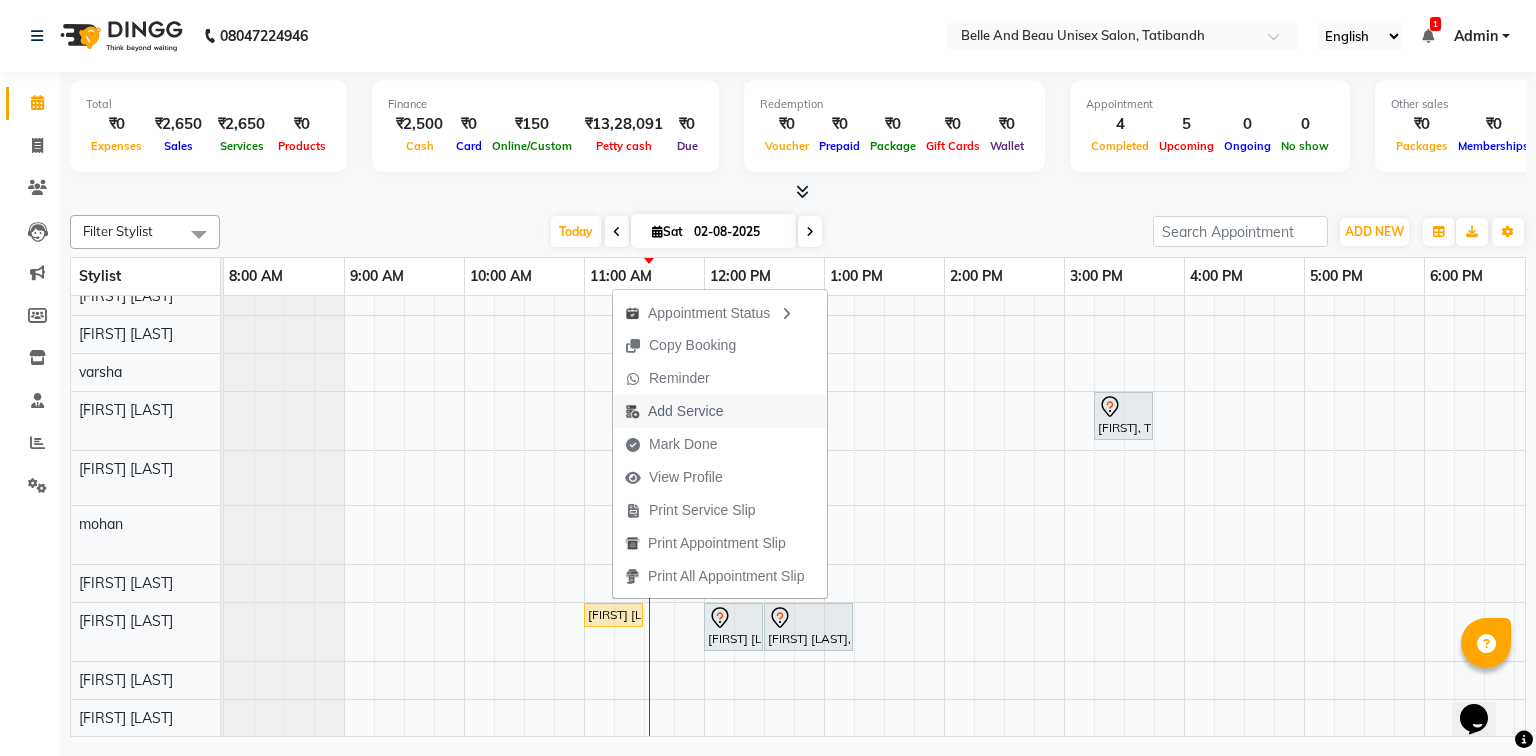 click on "Add Service" at bounding box center (685, 411) 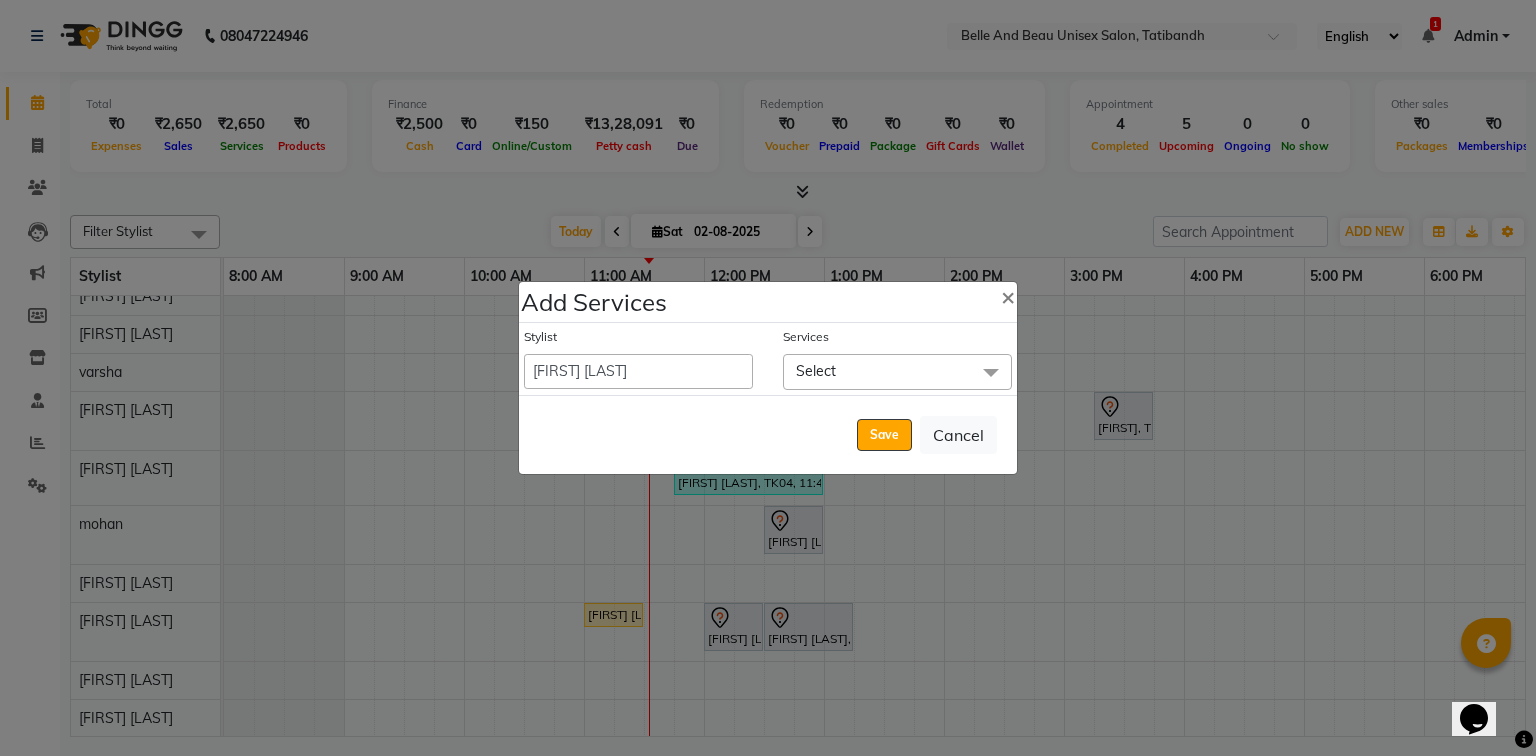 click on "Select" 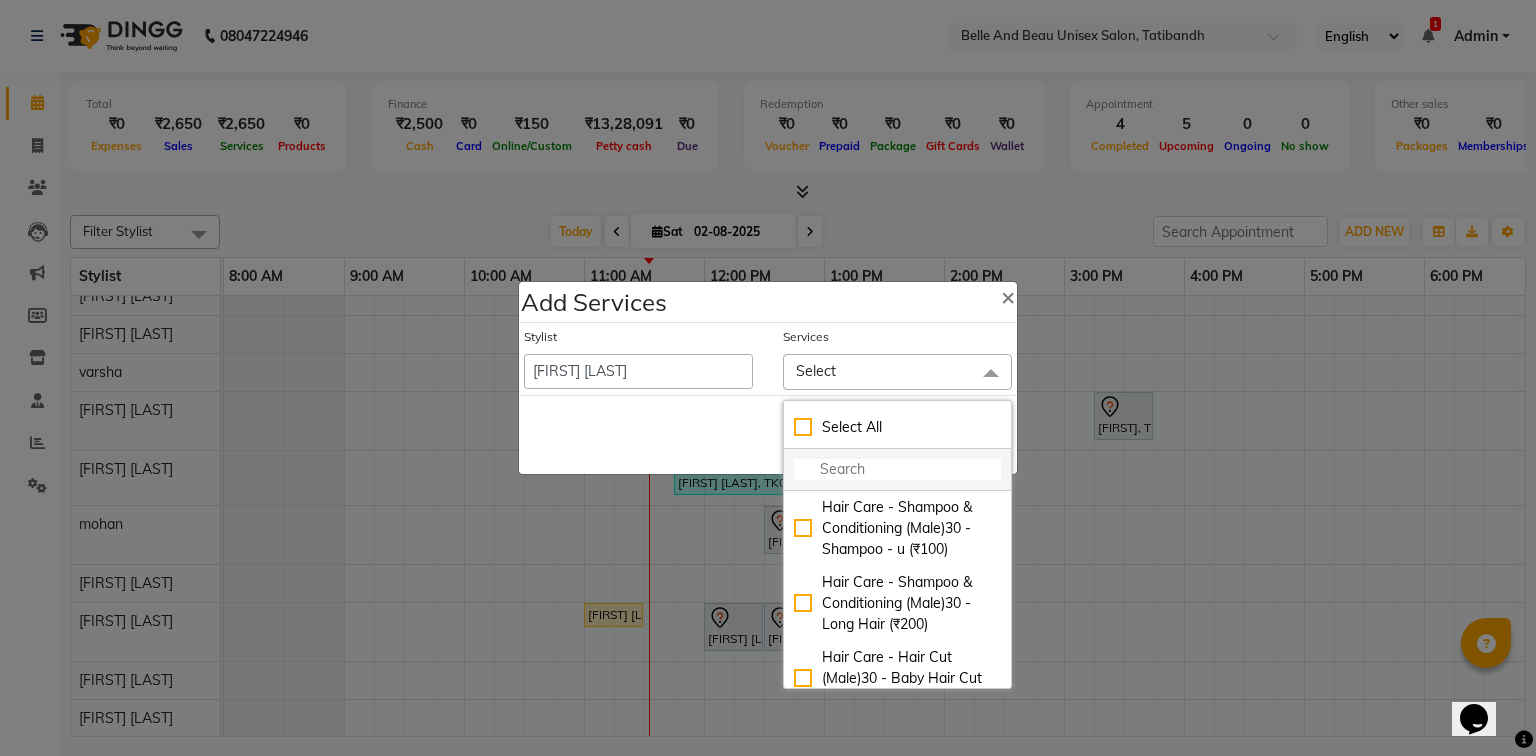 click 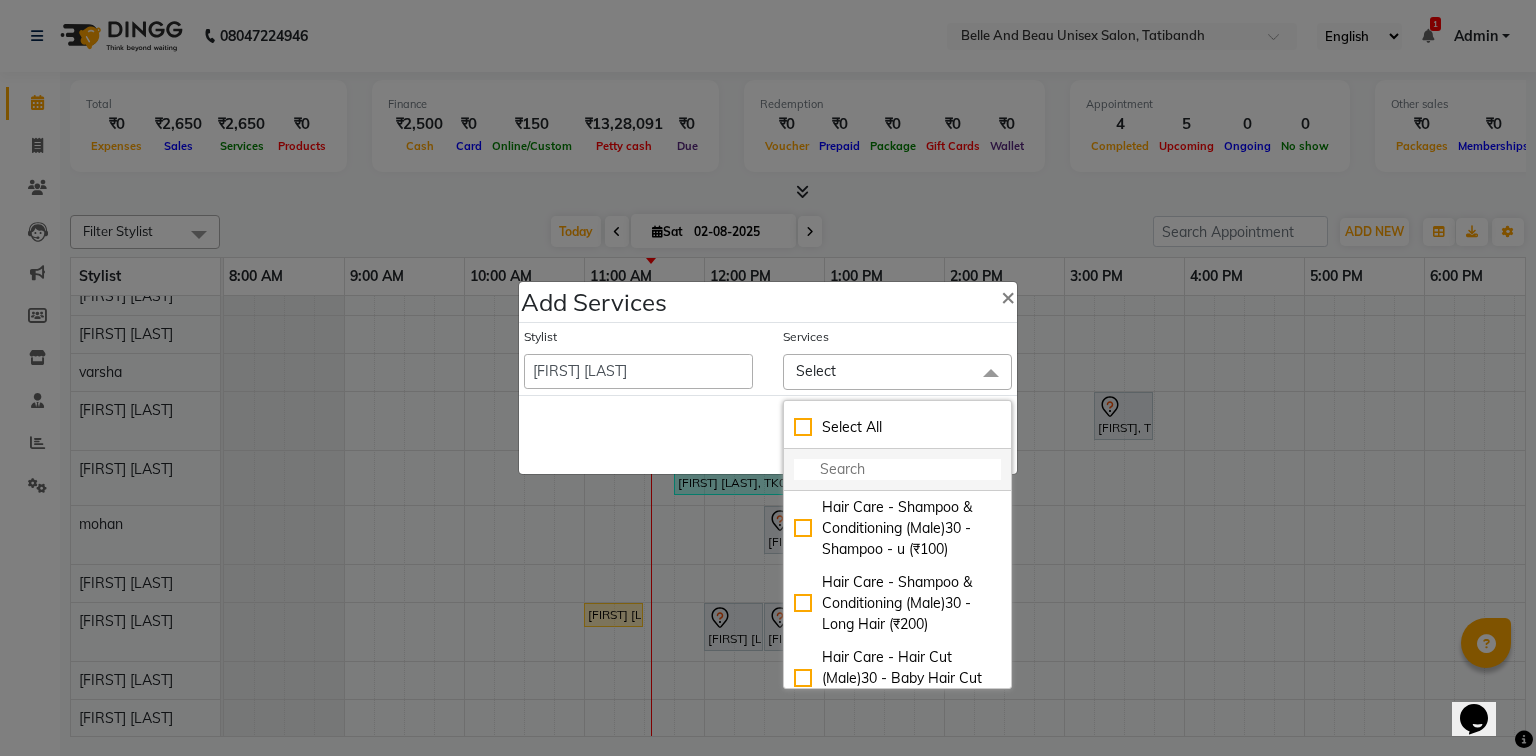 click 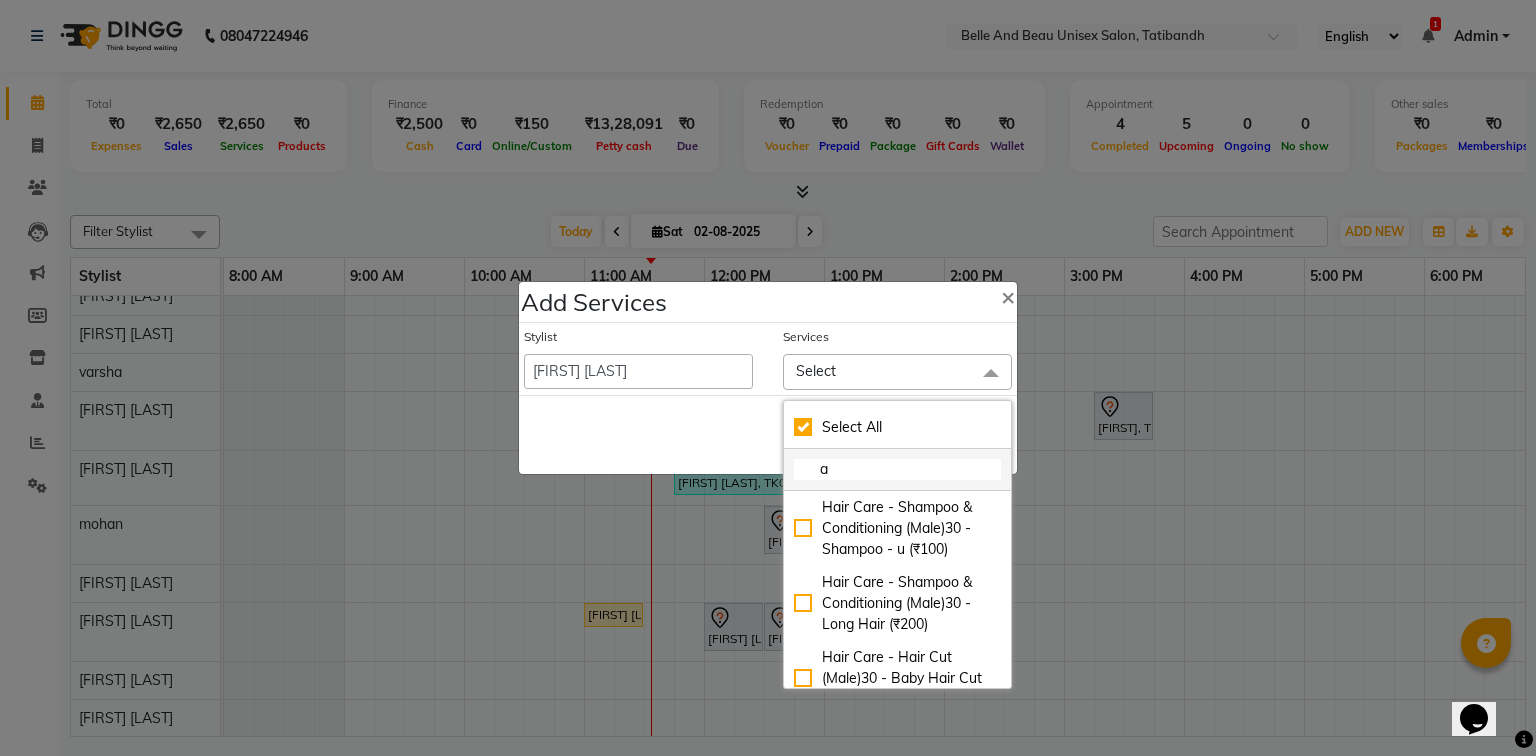 checkbox on "true" 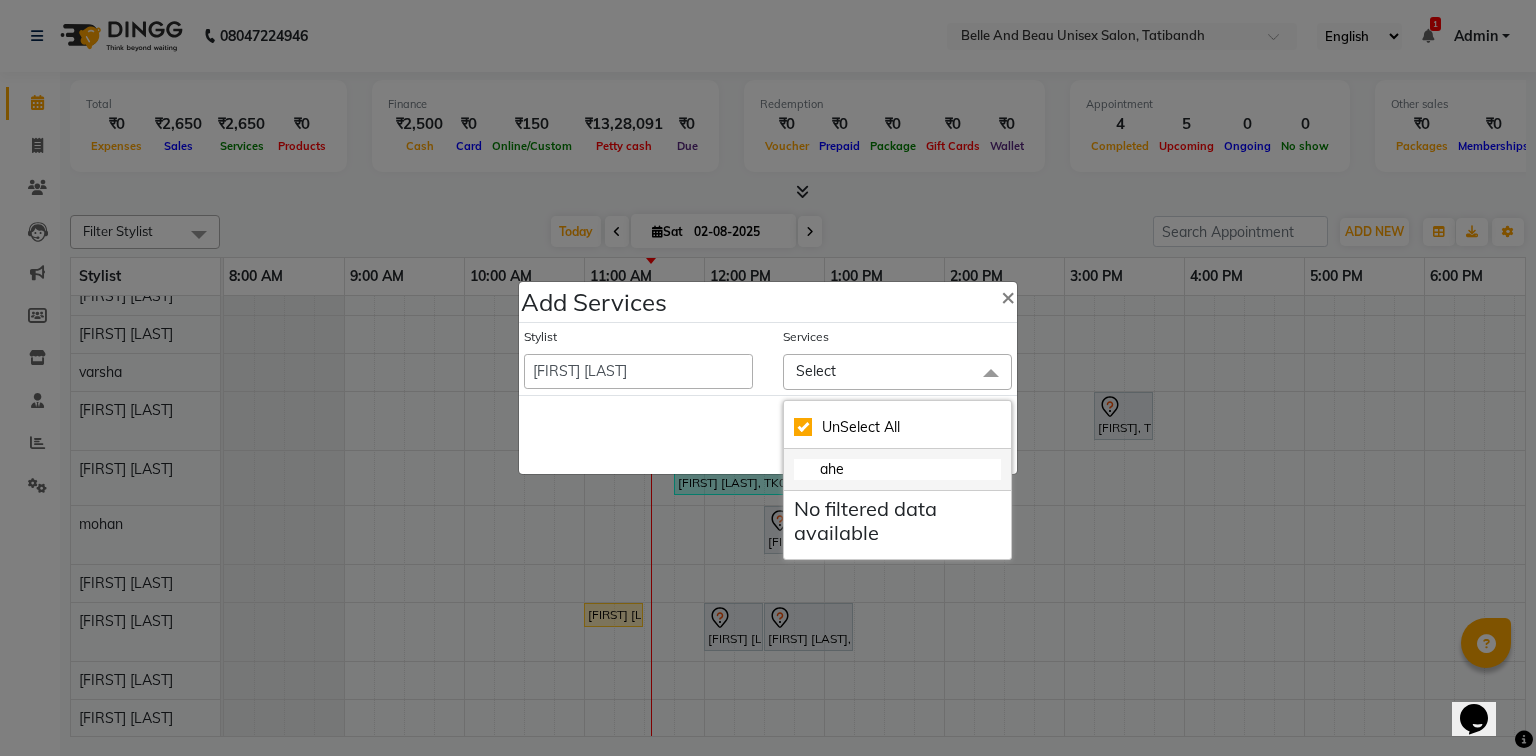 type on "ah" 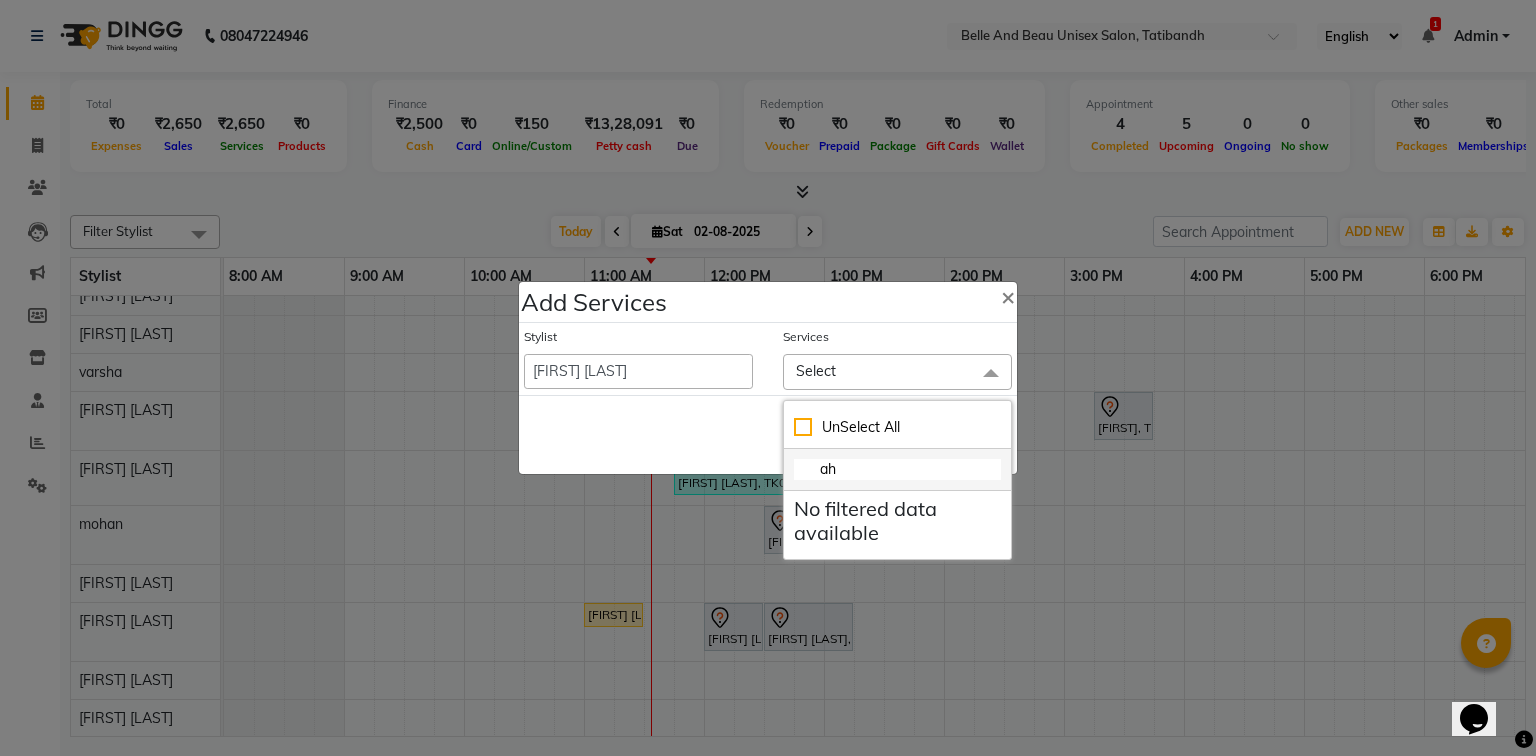 checkbox on "false" 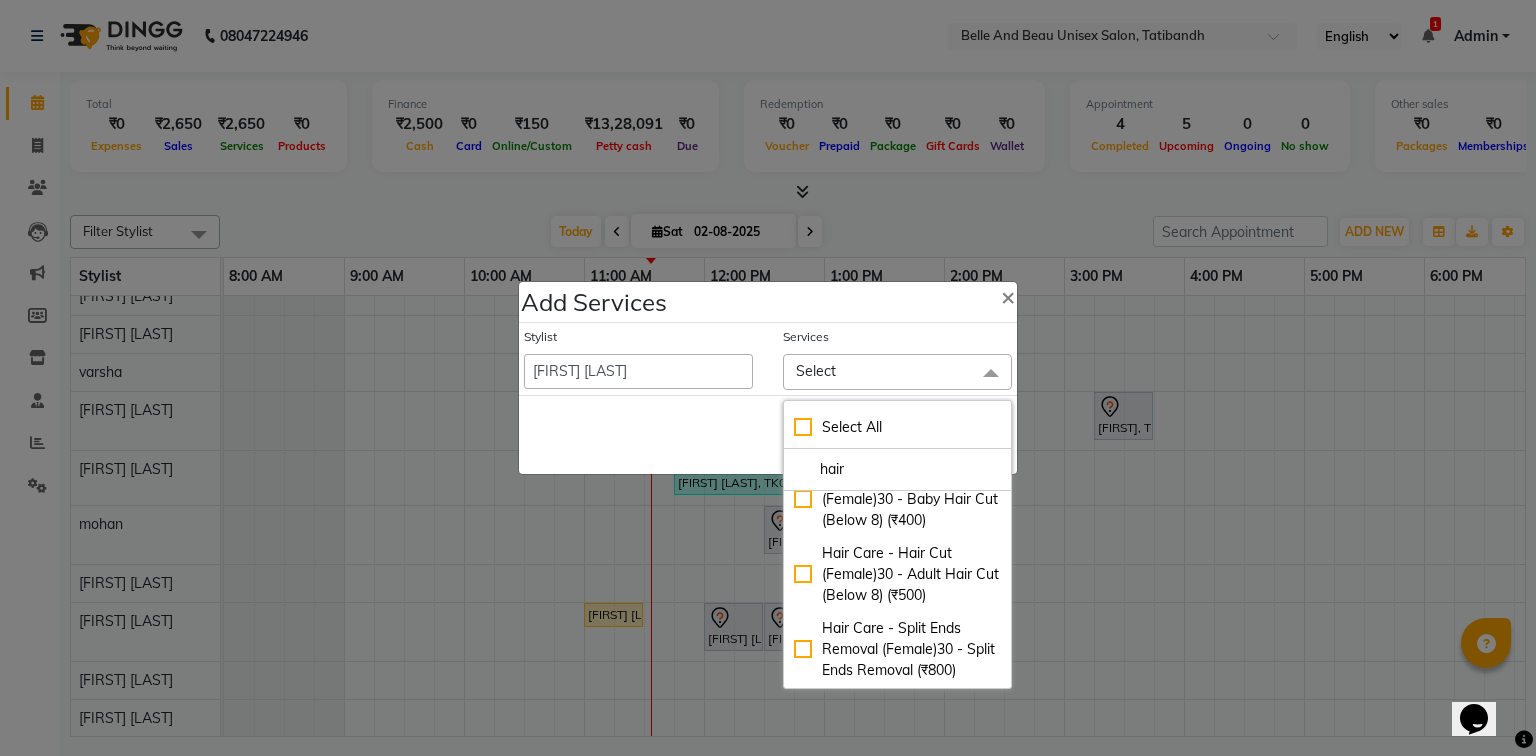 scroll, scrollTop: 480, scrollLeft: 0, axis: vertical 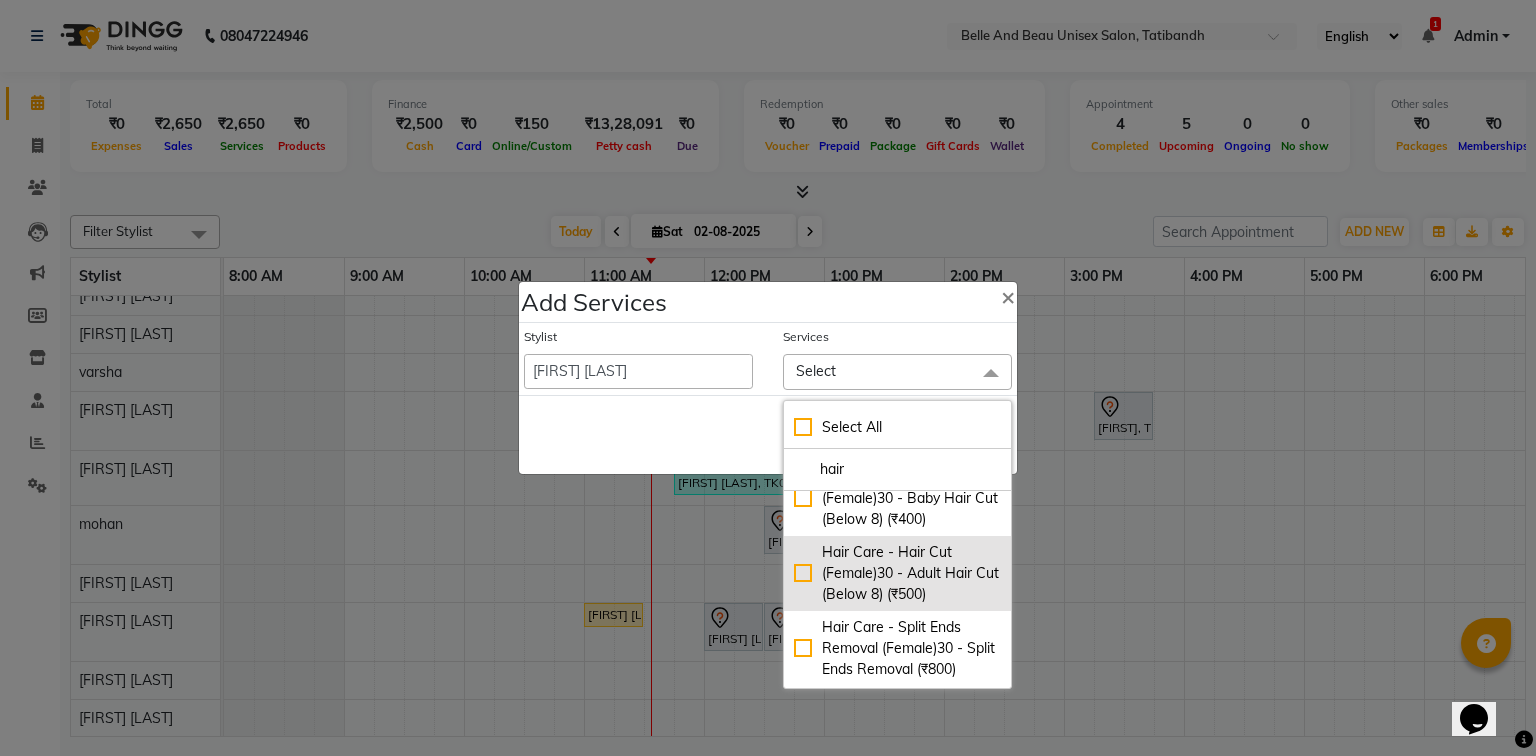 type on "hair" 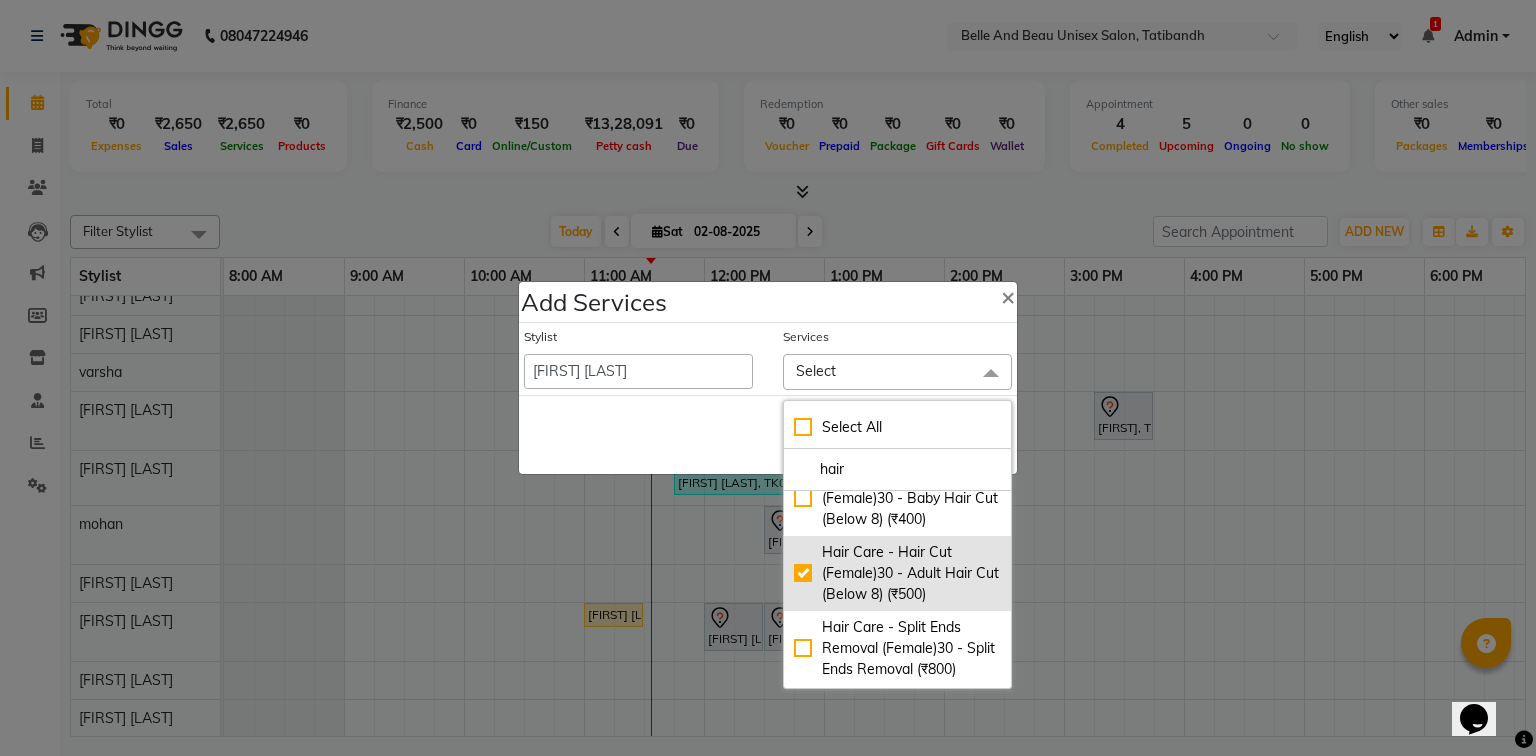 checkbox on "true" 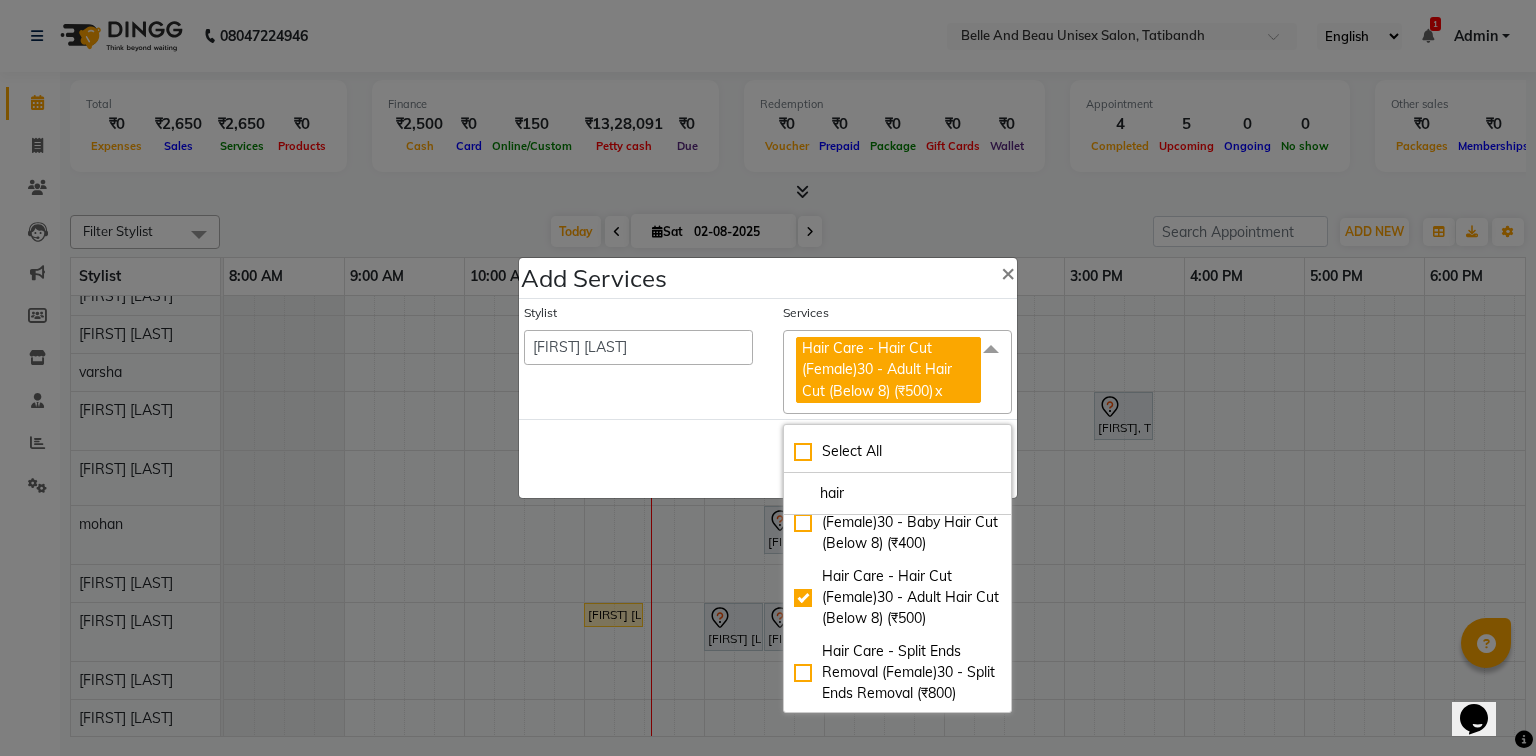 click on "Add Services × Stylist   [FIRST] [LAST]    mohan   [LAST] [LAST] [LAST] [LAST] [LAST] [LAST] [LAST] [LAST] [LAST] [LAST] [LAST] [LAST]  Services Hair Care - Hair Cut (Female)30 - Adult Hair Cut (Below 8) (₹500)  x Select All hair Hair Care - Shampoo & Conditioning (Male)30 - Shampoo - u (₹100) Hair Care - Shampoo & Conditioning (Male)30 - Long Hair (₹200) Hair Care - Hair Cut (Male)30 - Baby Hair Cut (Below 8) (₹200) Hair Care - Hair Cut (Male)30 - Adult Hair Cut (Below 8) (₹300) Hair Care - Shampoo & Conditioning (Female)30 - Shampoo - u. (₹200) Hair Care - Shampoo & Conditioning (Female)30 - Shampoo - u (₹350) Hair Care - Hair Cut (Female)30 - Baby Hair Cut (Below 8) (₹400) Hair Care - Hair Cut (Female)30 - Adult Hair Cut (Below 8) (₹500) Hair Care - Split Ends Removal (Female)30 - Split Ends Removal (₹800) Hair Trim (₹500) hair extension (₹300) Hair Styling - Curling (Female)30 - Upto Shoulder (₹500)" 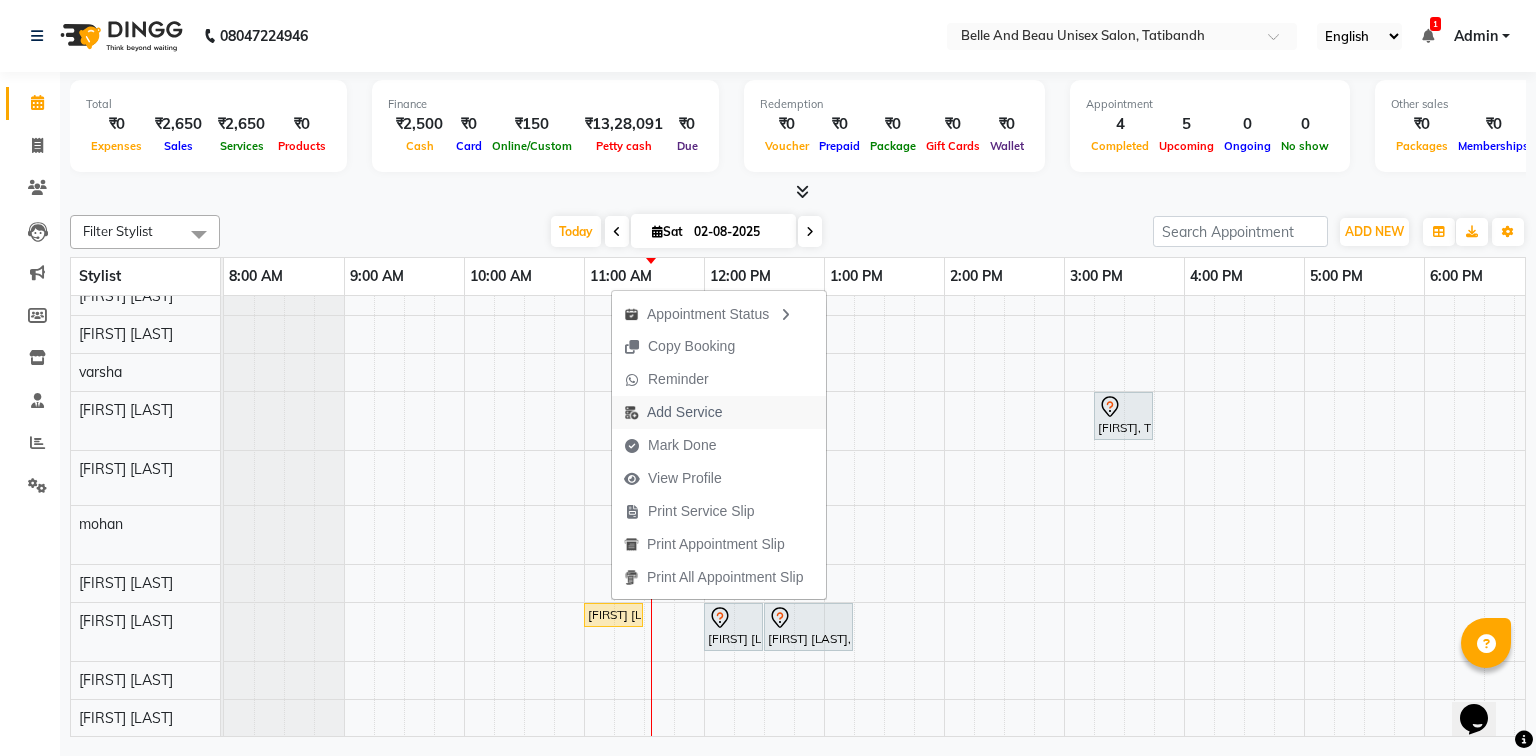 click on "Add Service" at bounding box center (684, 412) 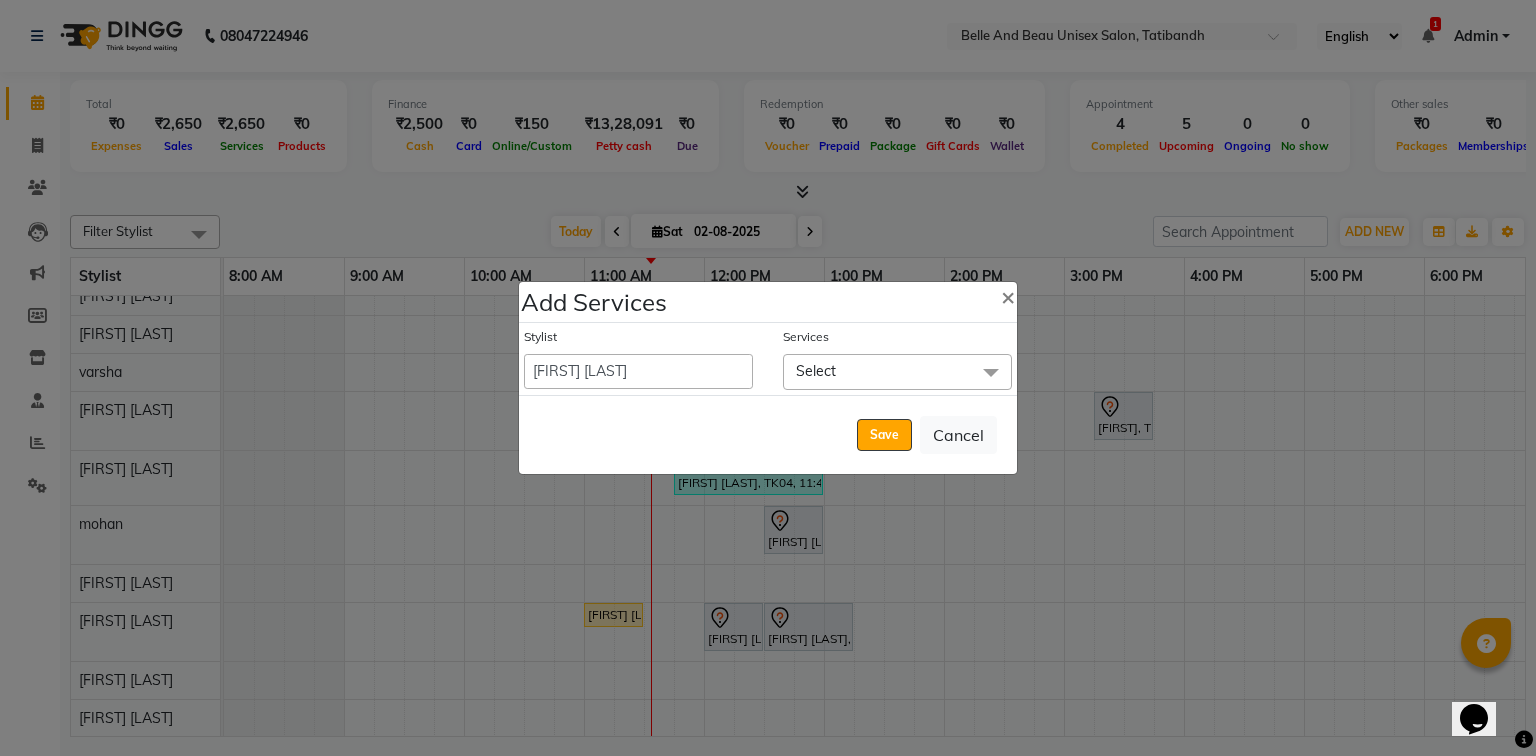 click on "Select" 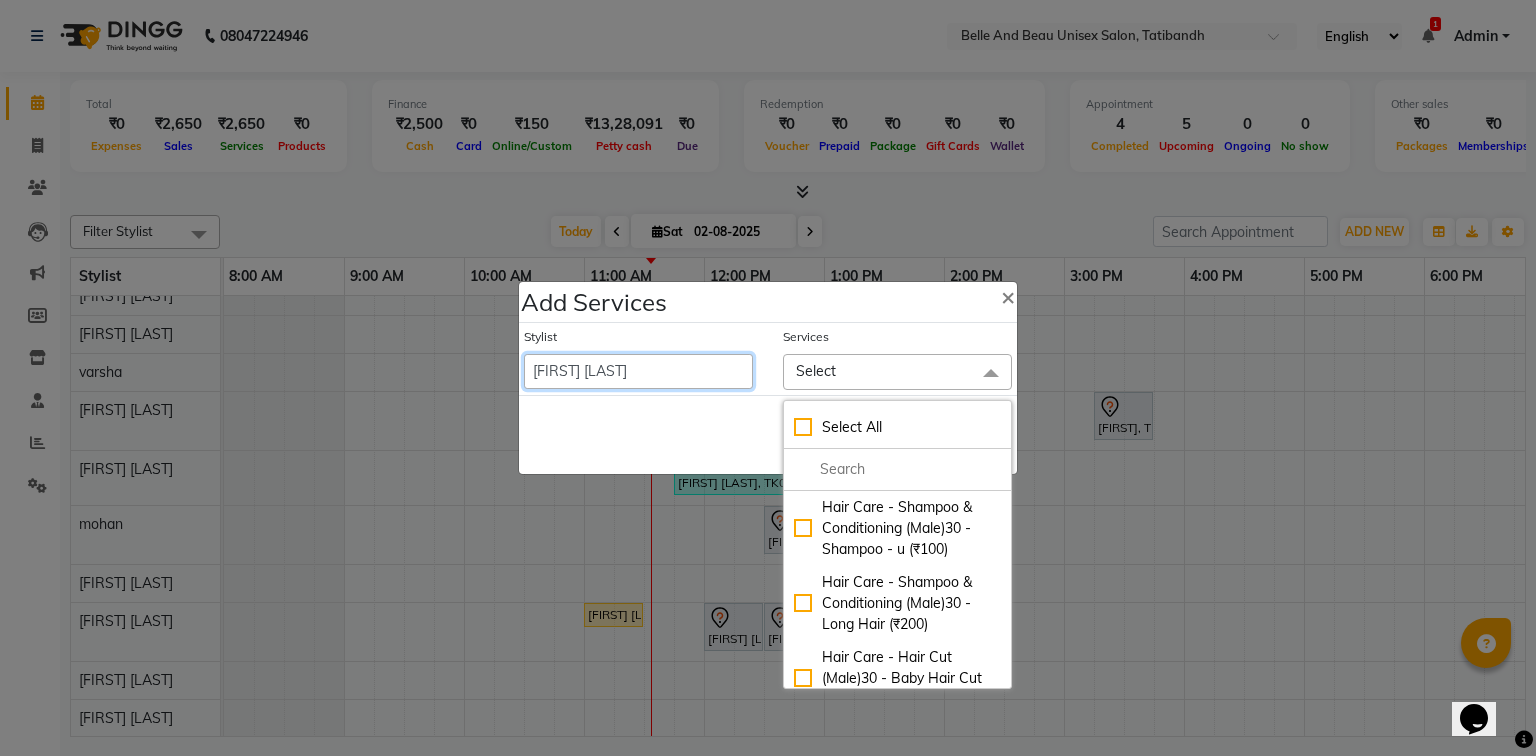 click on "[FIRST] [LAST]    [FIRST]   [FIRST] [LAST]   [FIRST] [LAST]   [FIRST] [LAST]   [FIRST] [LAST]   [FIRST] [LAST]   [FIRST] [LAST]   [FIRST] [LAST]   [FIRST] [LAST]   [FIRST] [LAST]   [FIRST] [LAST]   [FIRST] [LAST]" at bounding box center [638, 371] 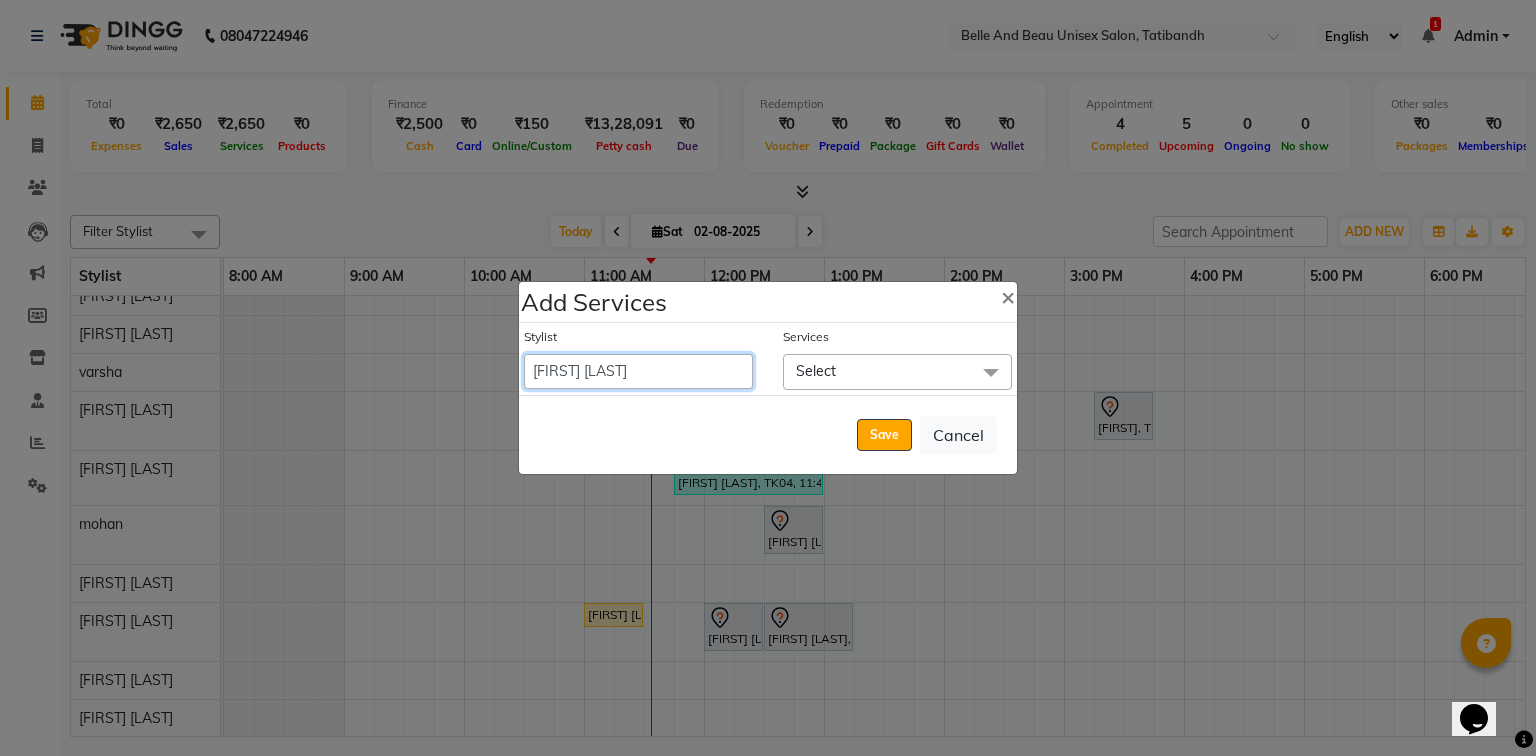 select on "62596" 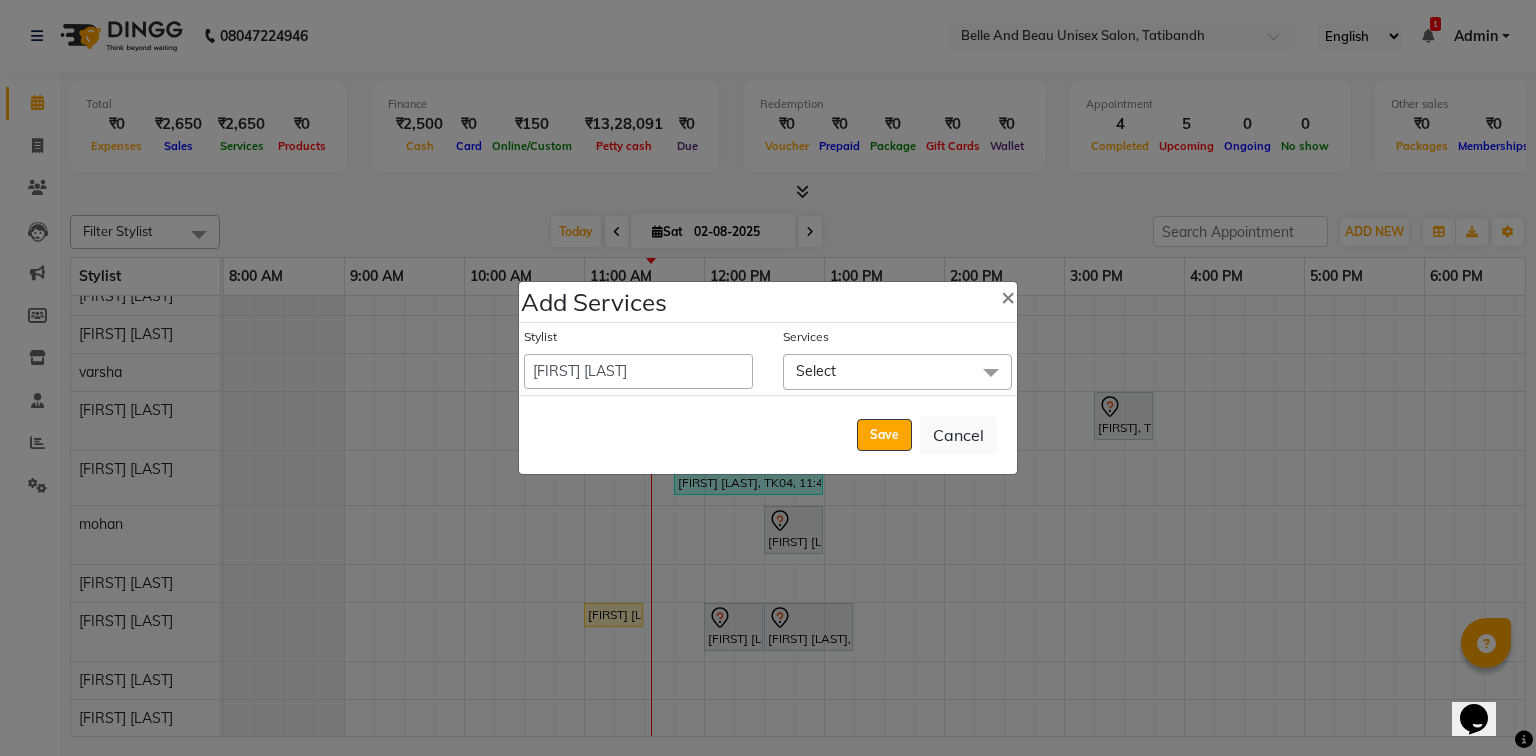 select on "690" 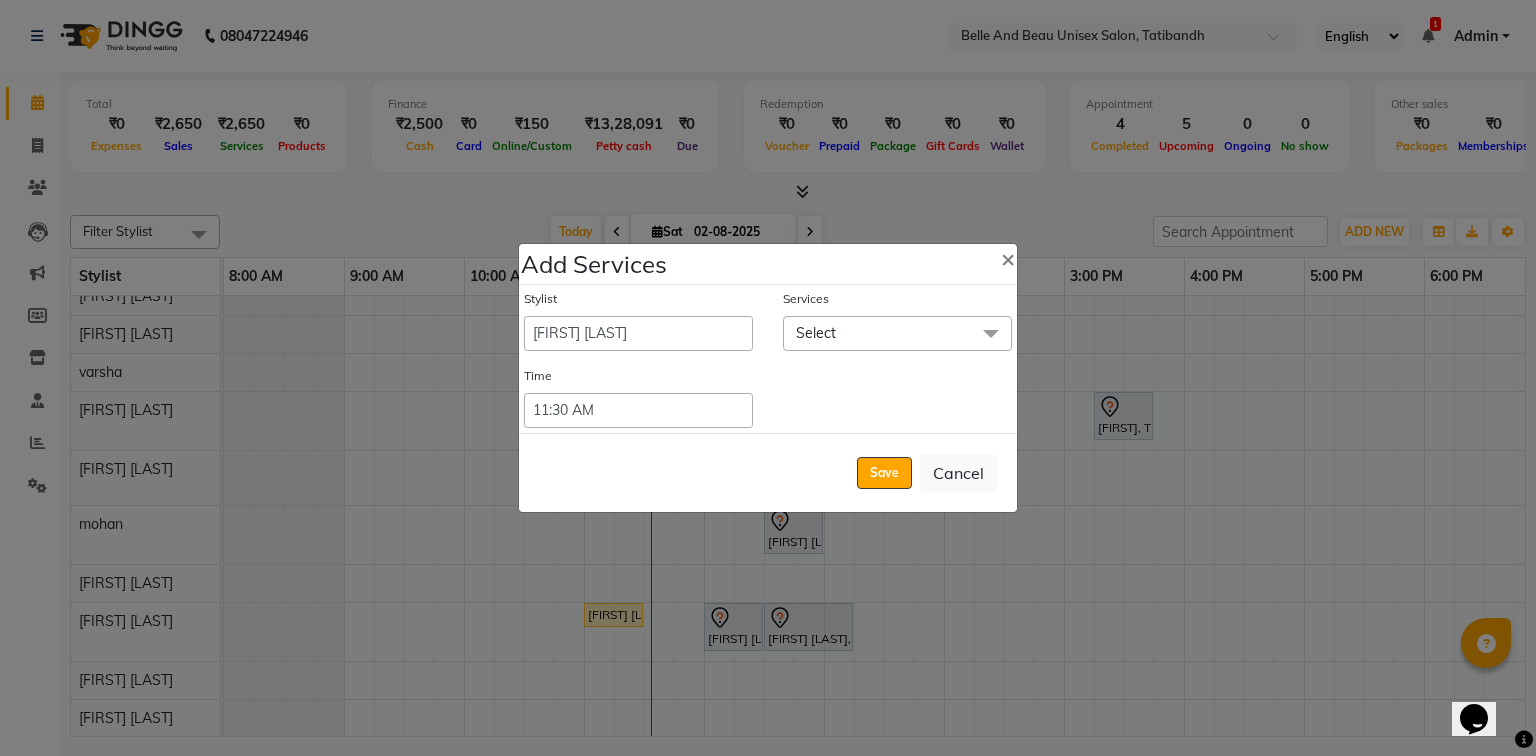 click on "Time" 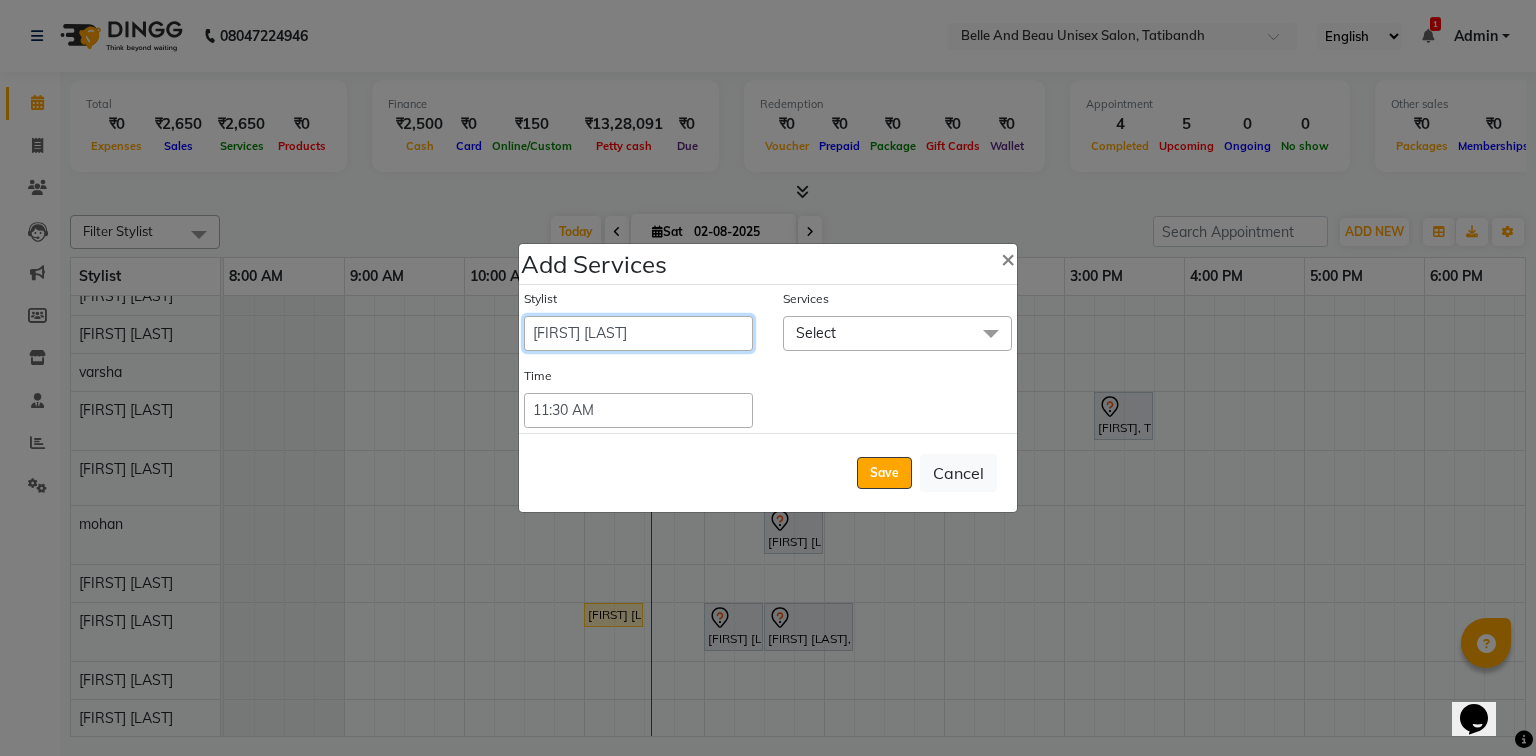 click on "[FIRST] [LAST]    [FIRST]   [FIRST] [LAST]   [FIRST] [LAST]   [FIRST] [LAST]   [FIRST] [LAST]   [FIRST] [LAST]   [FIRST] [LAST]   [FIRST] [LAST]   [FIRST] [LAST]   [FIRST] [LAST]   [FIRST] [LAST]   [FIRST] [LAST]" at bounding box center (638, 333) 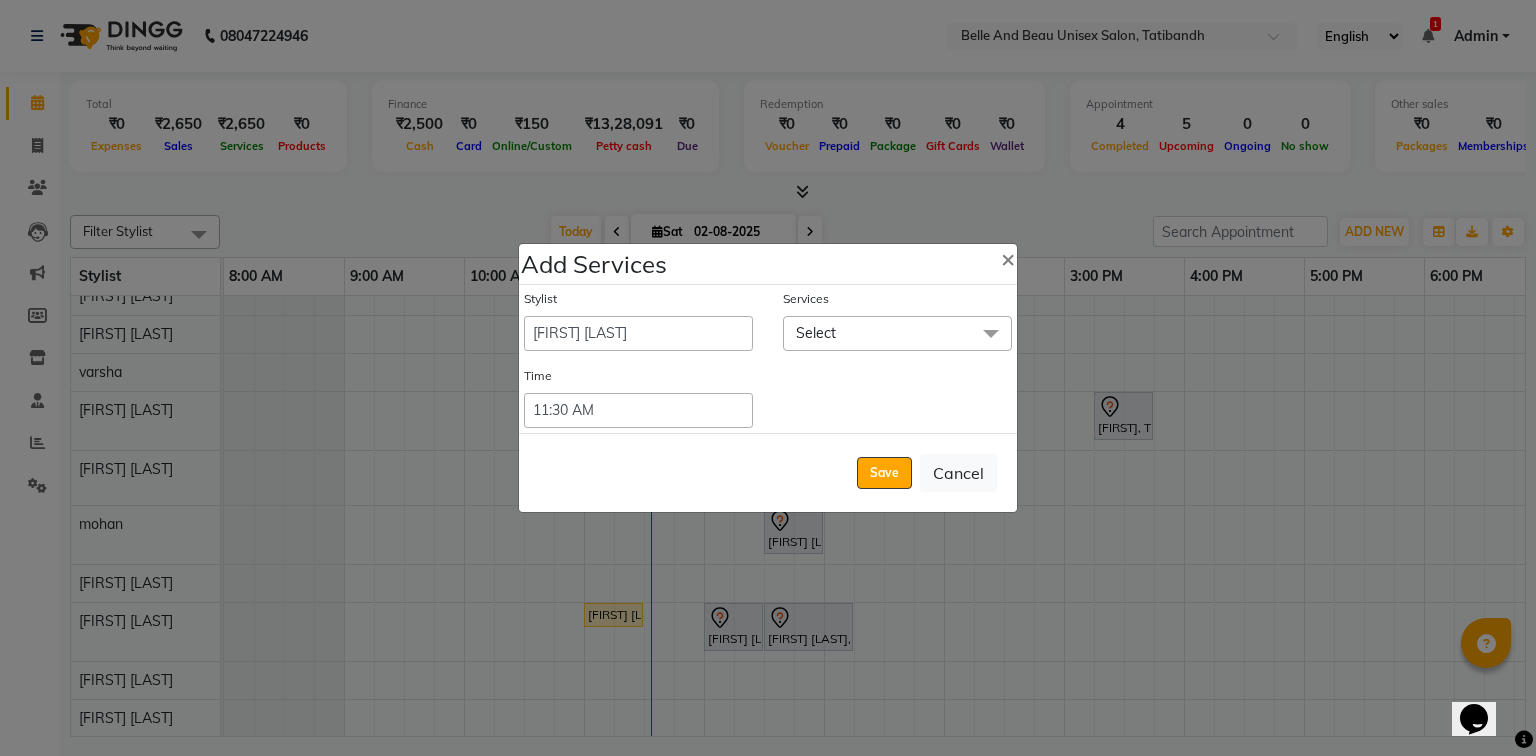 click on "Select" 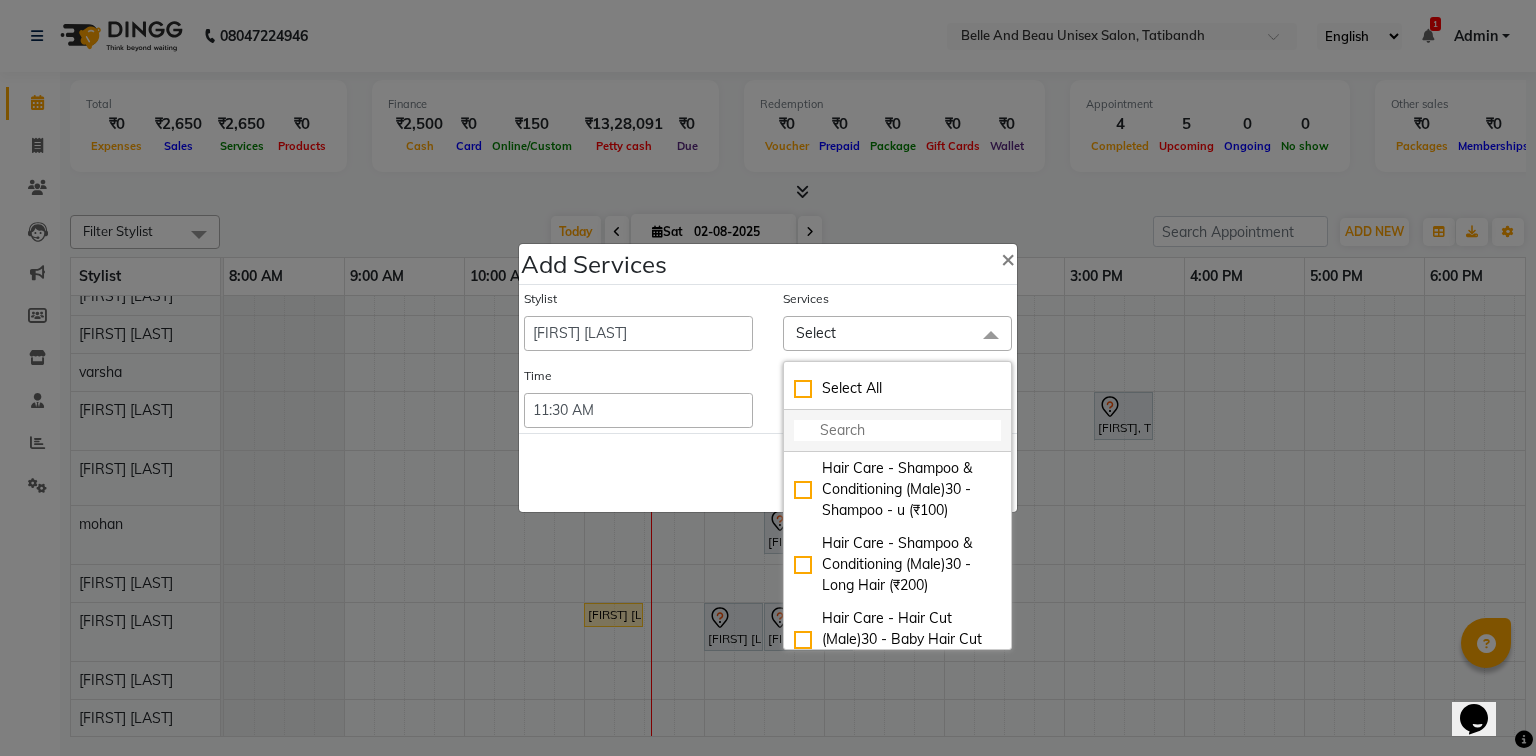 click 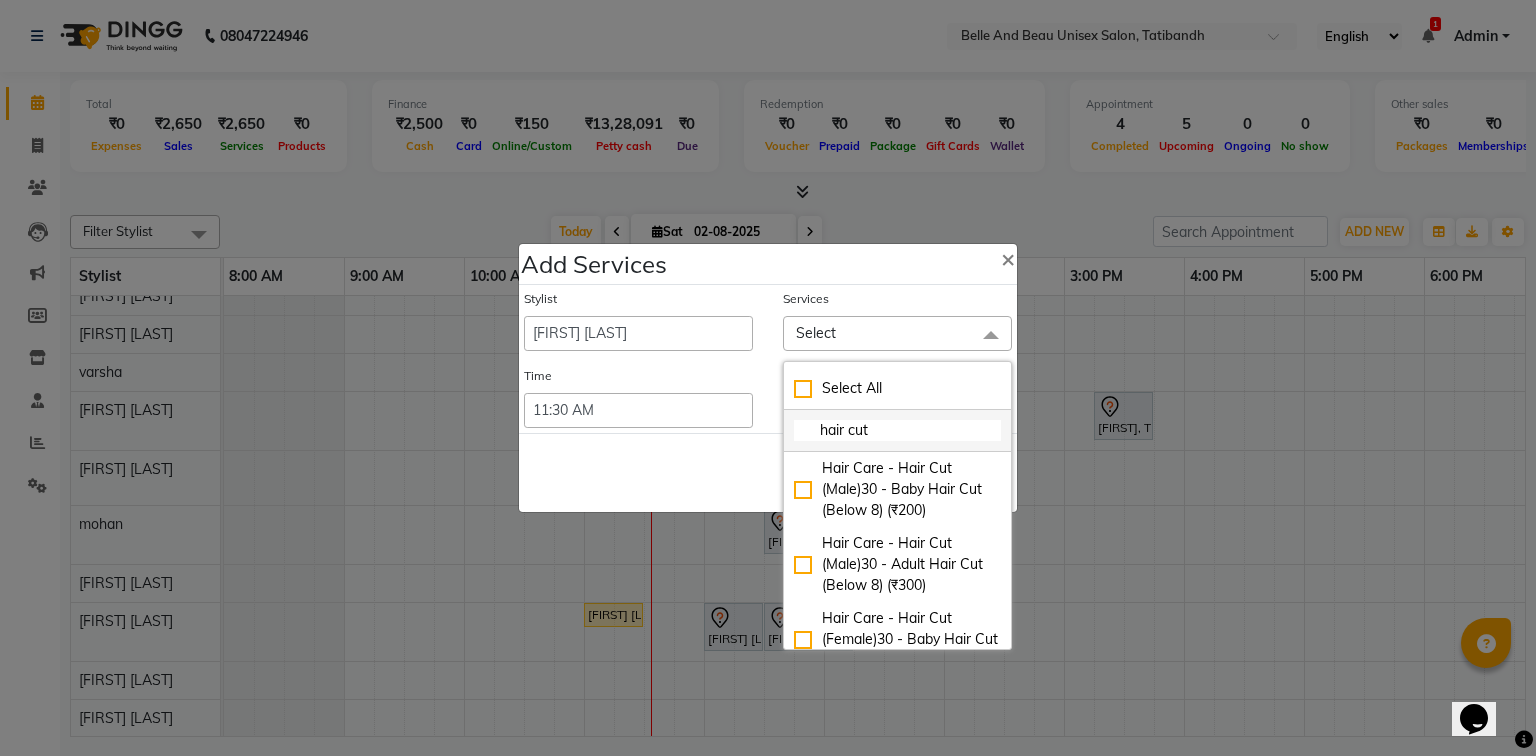 scroll, scrollTop: 80, scrollLeft: 0, axis: vertical 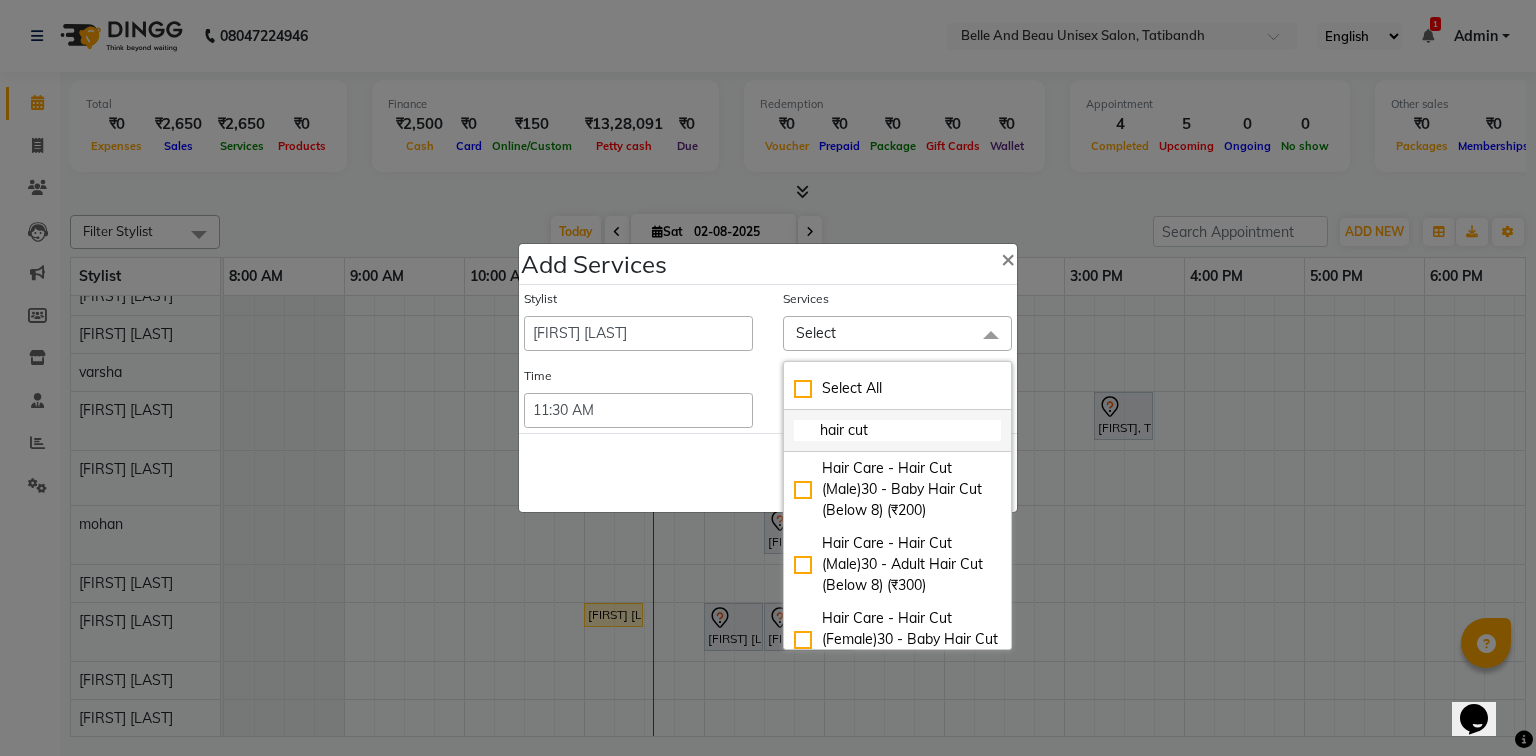 click on "hair cut" 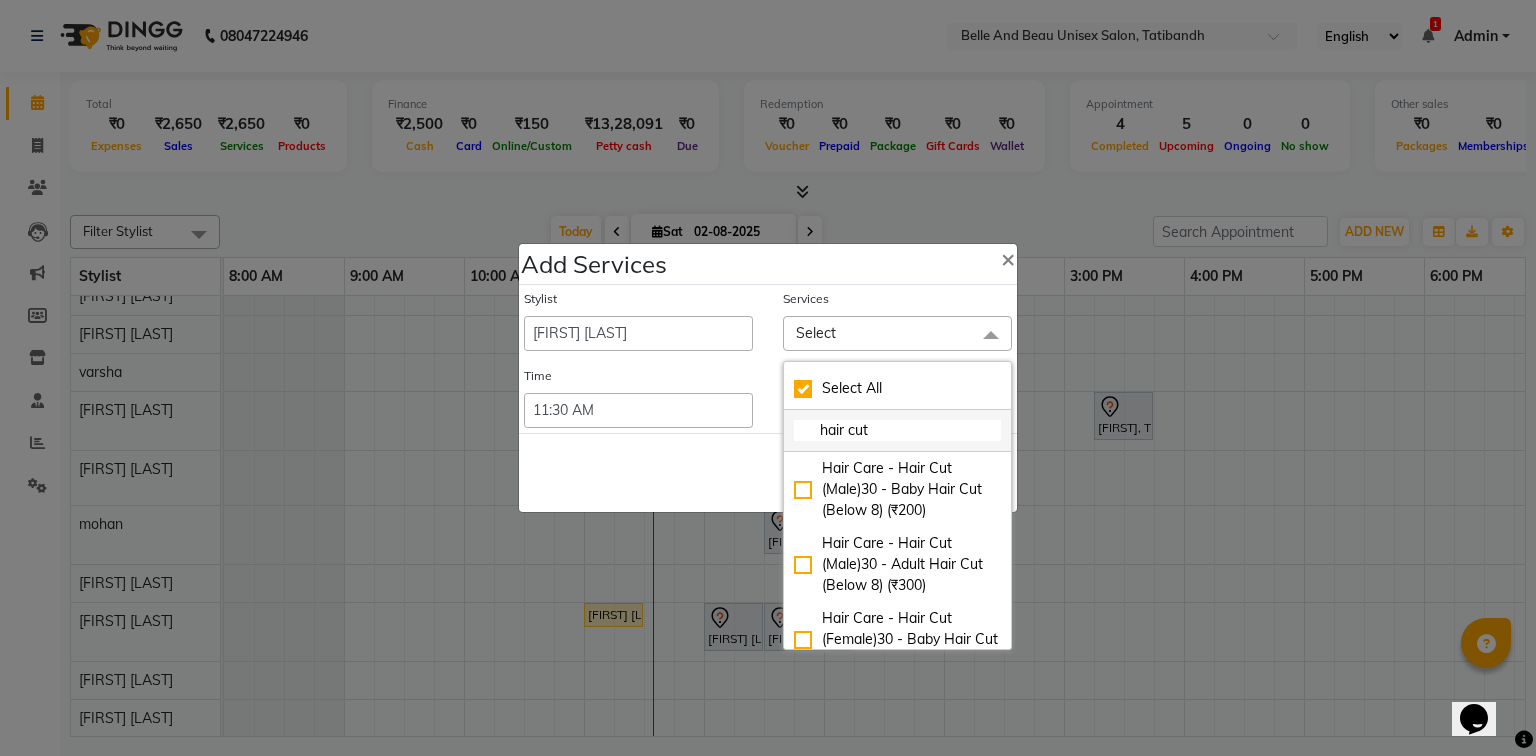 checkbox on "true" 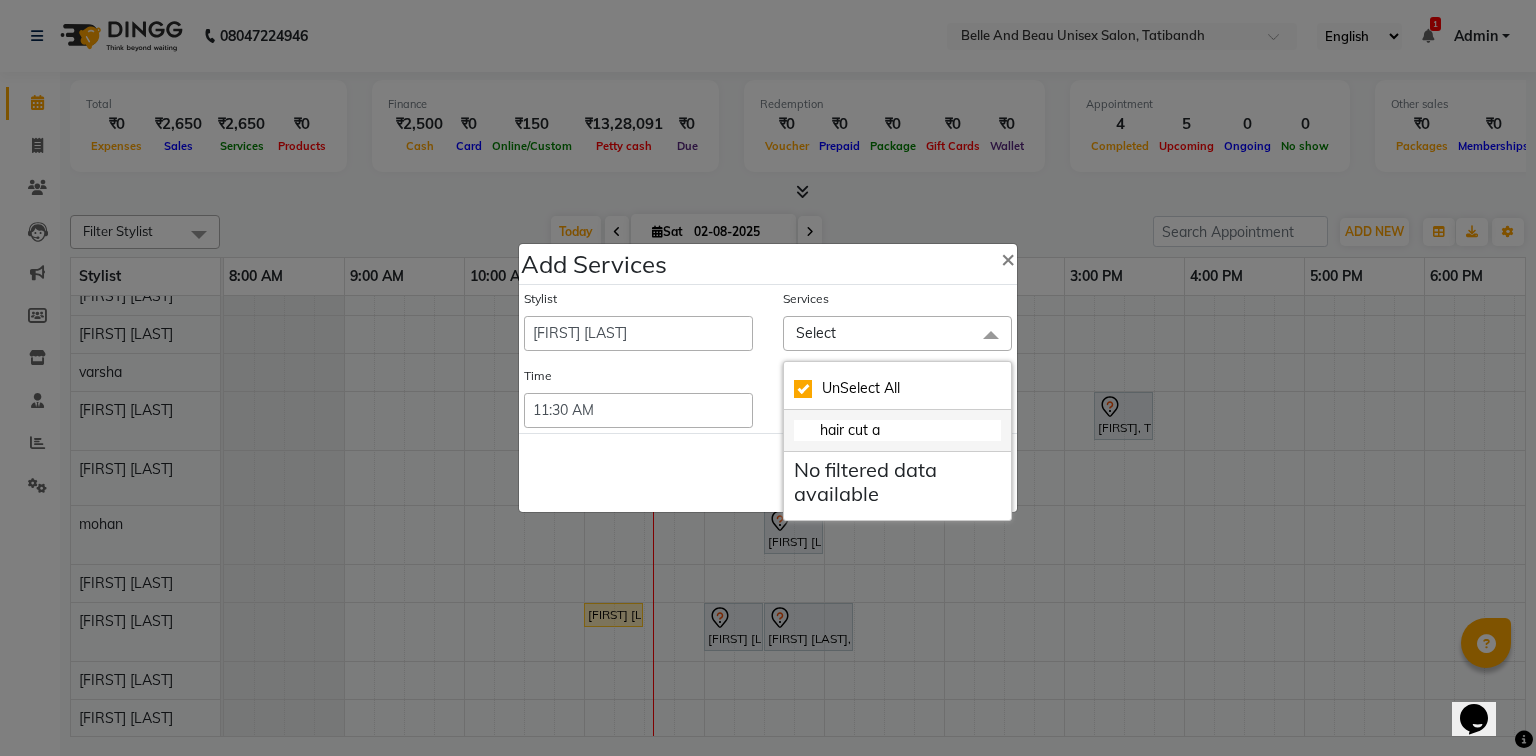 checkbox on "false" 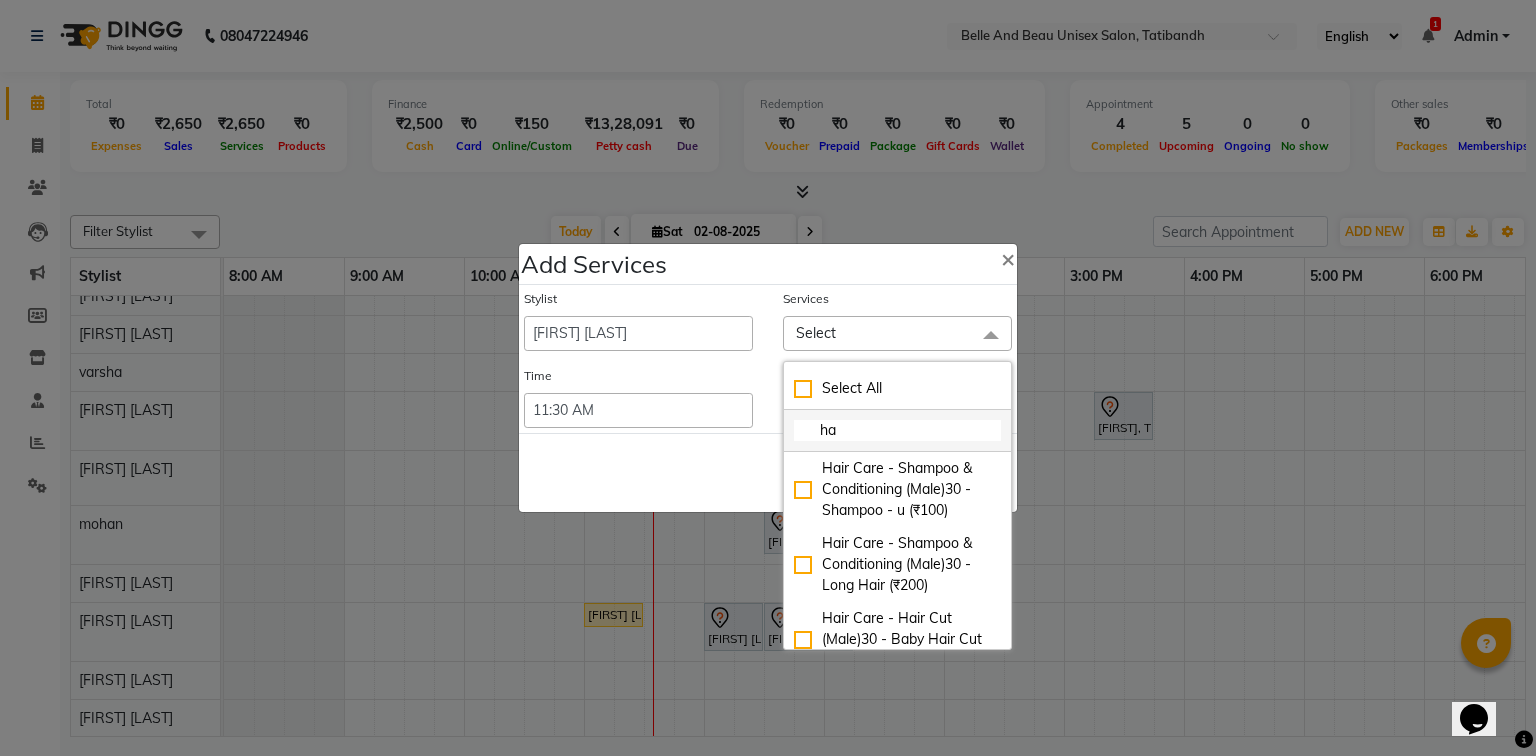 type on "h" 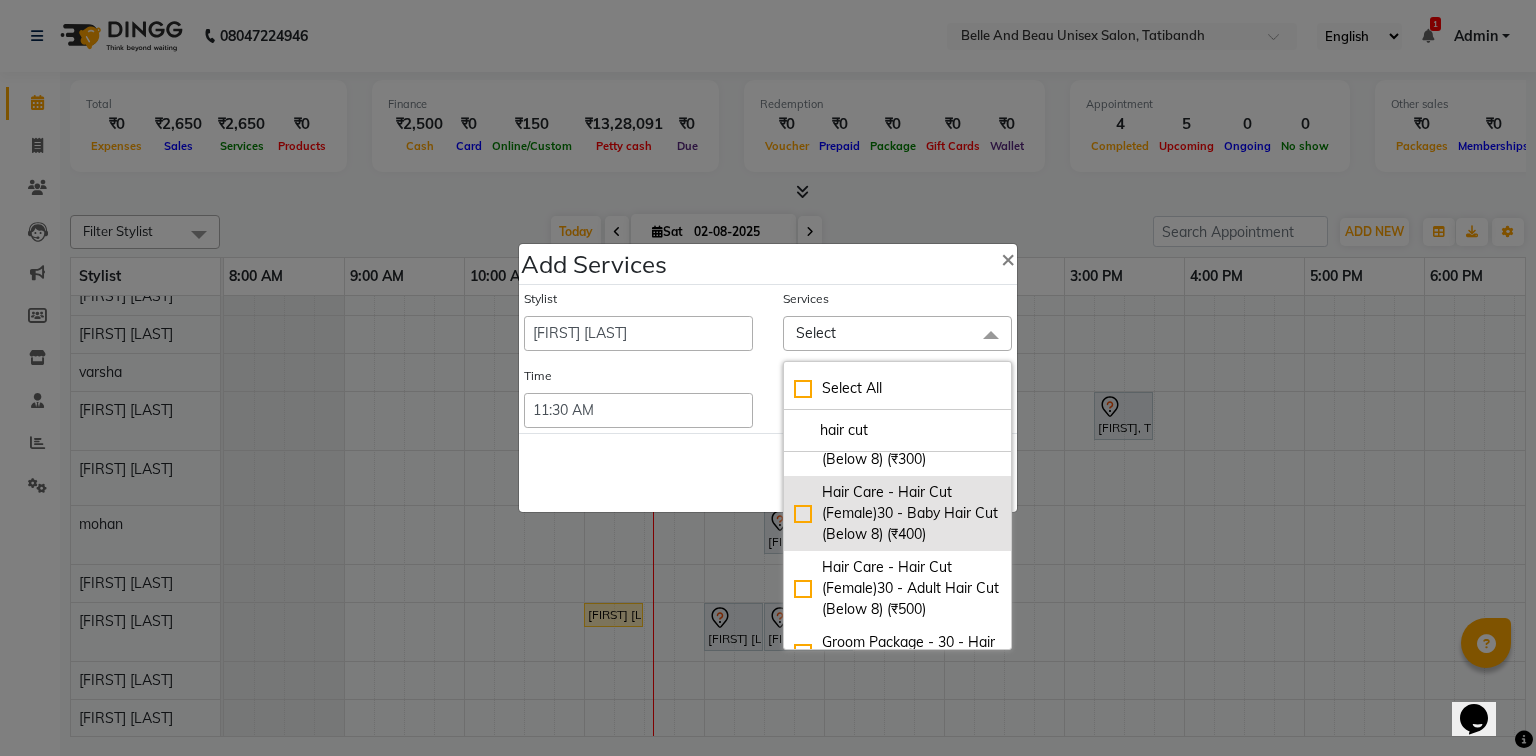 scroll, scrollTop: 160, scrollLeft: 0, axis: vertical 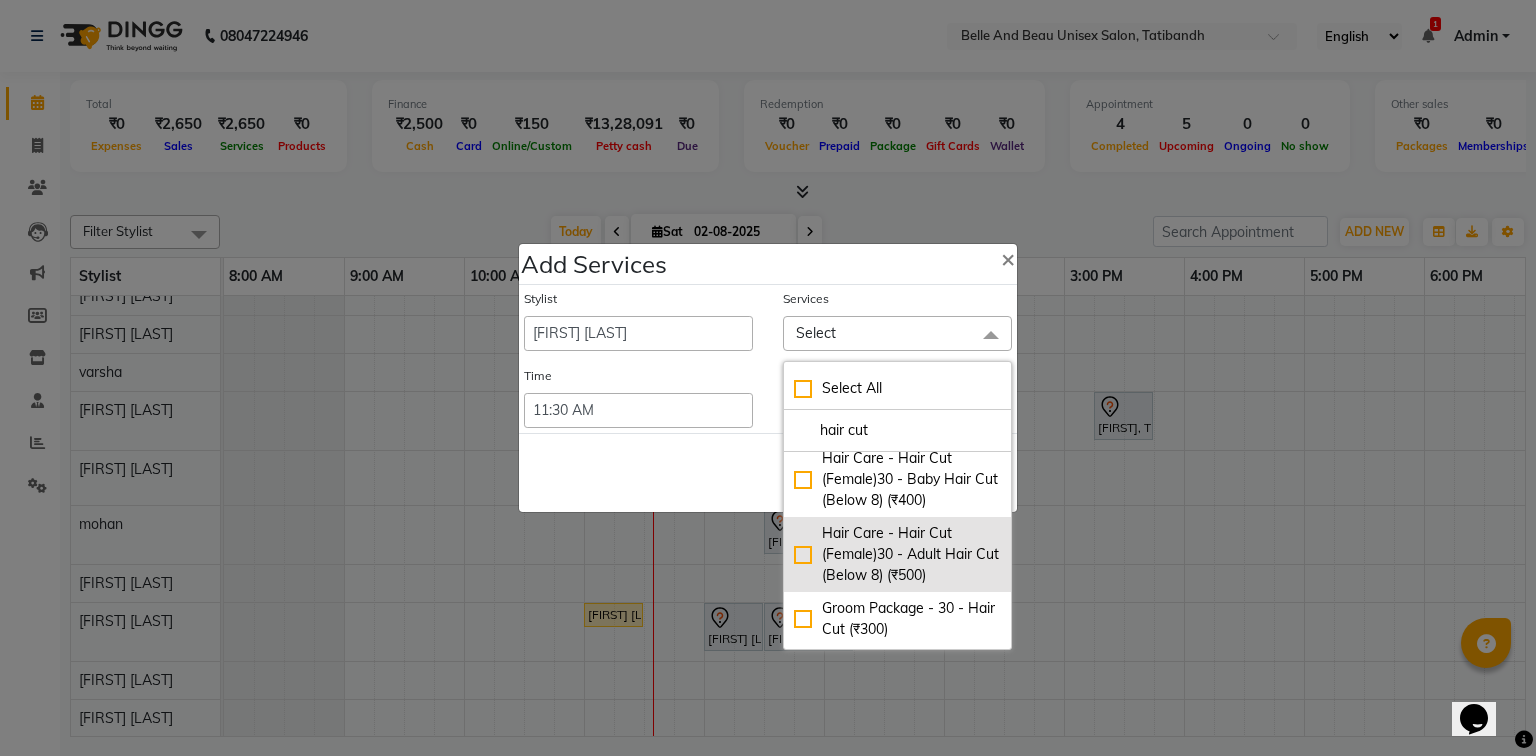 type on "hair cut" 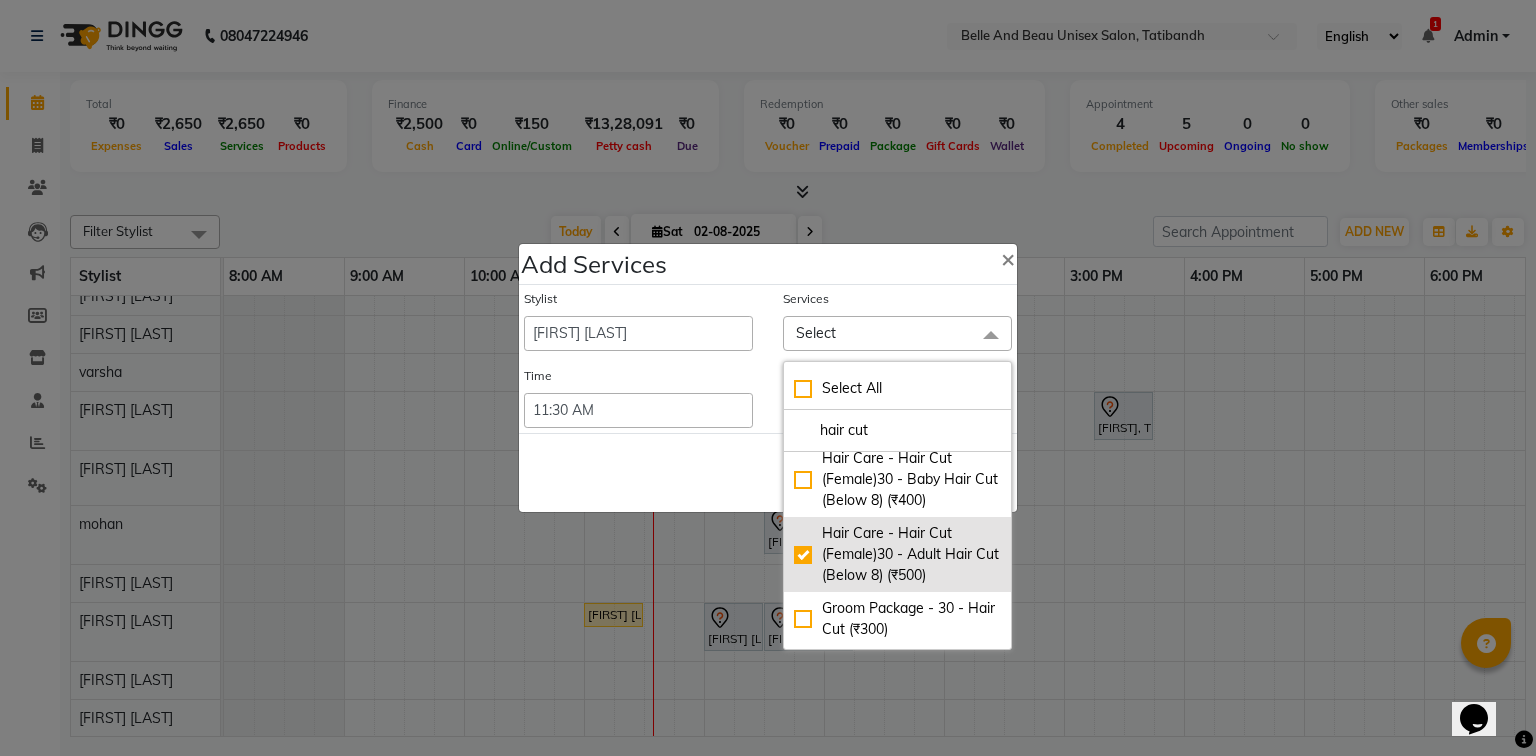 checkbox on "true" 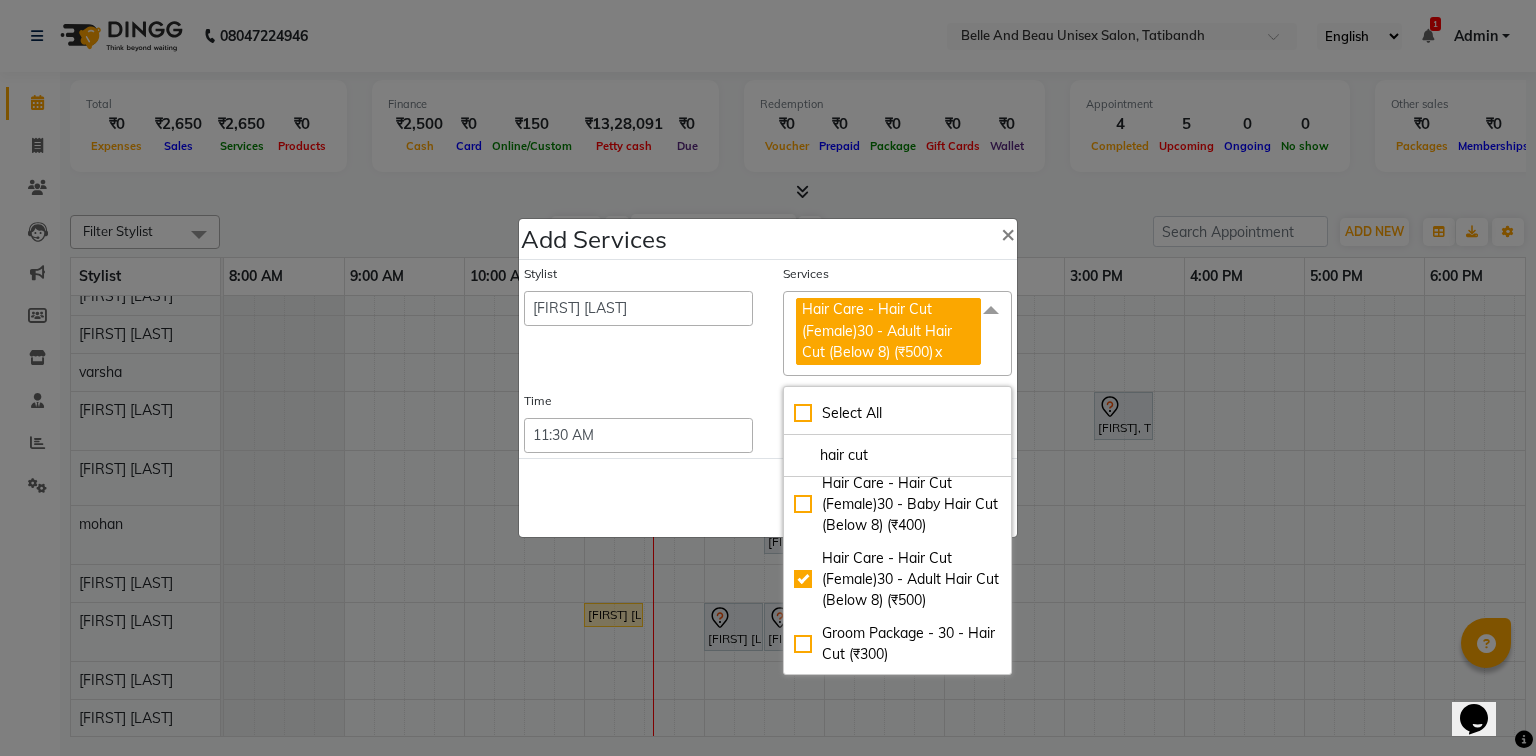 click on "Stylist   [FIRST] [LAST]    [FIRST]   [FIRST] [LAST]   [FIRST]   [FIRST] [LAST]   [FIRST] [LAST]   [FIRST] [LAST]   [FIRST] [LAST]   [FIRST] [LAST]   [FIRST] [LAST]   [FIRST]   [FIRST] [LAST]  Services Hair Care - Hair Cut (Female)30 - Adult Hair Cut (Below 8) (₹500)  x Select All hair cut Hair Care - Hair Cut (Male)30 - Baby Hair Cut (Below 8) (₹200) Hair Care - Hair Cut (Male)30 - Adult Hair Cut (Below 8) (₹300) Hair Care - Hair Cut (Female)30 - Baby Hair Cut (Below 8) (₹400) Hair Care - Hair Cut (Female)30 - Adult Hair Cut (Below 8) (₹500) Groom Package - 30 - Hair Cut (₹300) Groom Package - Gold30 - Hair Cut (₹300) Groom Package - Platinum30 - Hair Cut (₹300) Time Select 09:00 AM  09:15 AM  09:30 AM  09:45 AM  10:00 AM  10:15 AM  10:30 AM  10:45 AM  11:00 AM  11:15 AM  11:30 AM  11:45 AM  12:00 PM  12:15 PM  12:30 PM  12:45 PM  01:00 PM  01:15 PM  01:30 PM  01:45 PM  02:00 PM  02:15 PM  02:30 PM  02:45 PM  03:00 PM  03:15 PM  03:30 PM  03:45 PM  04:00 PM  04:15 PM  04:30 PM" 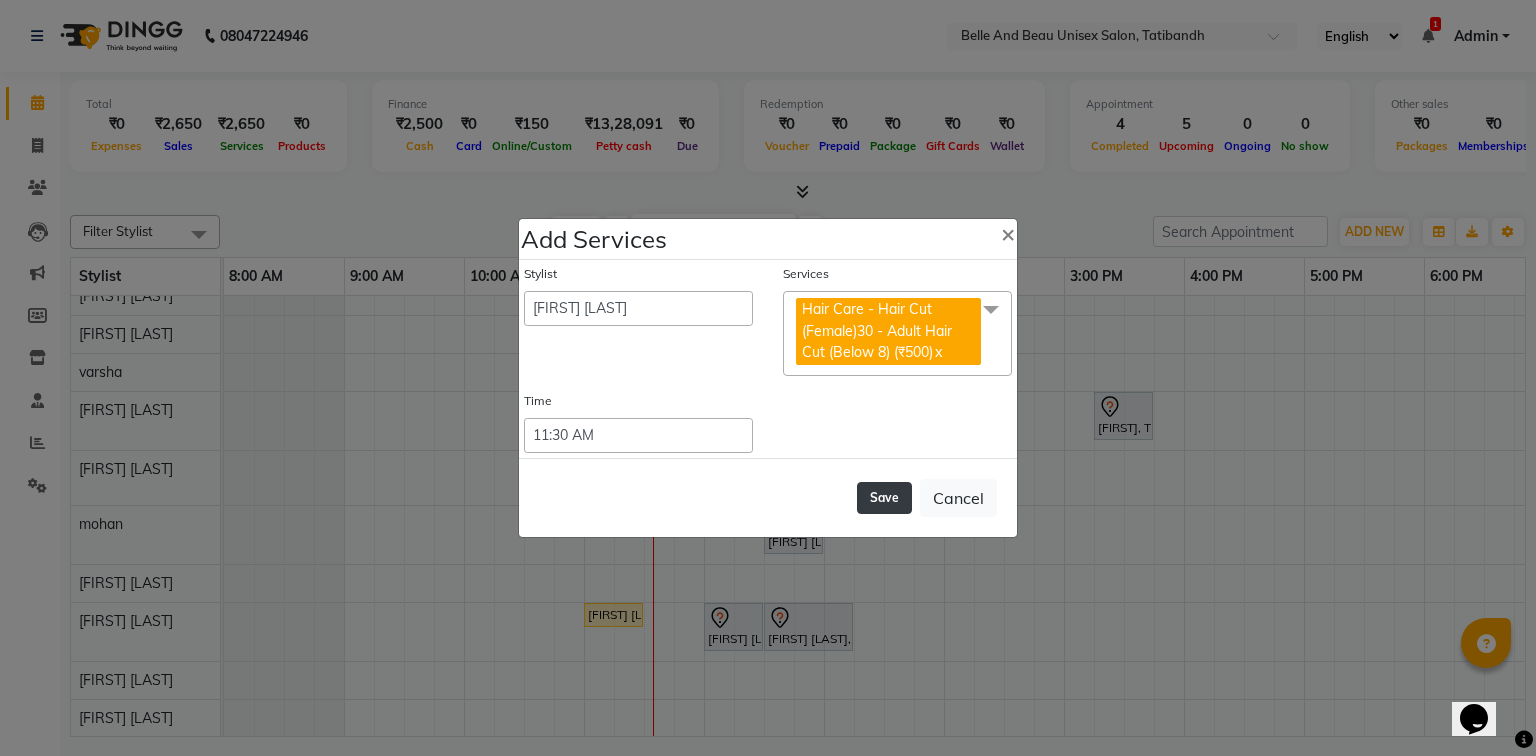 click on "Save" 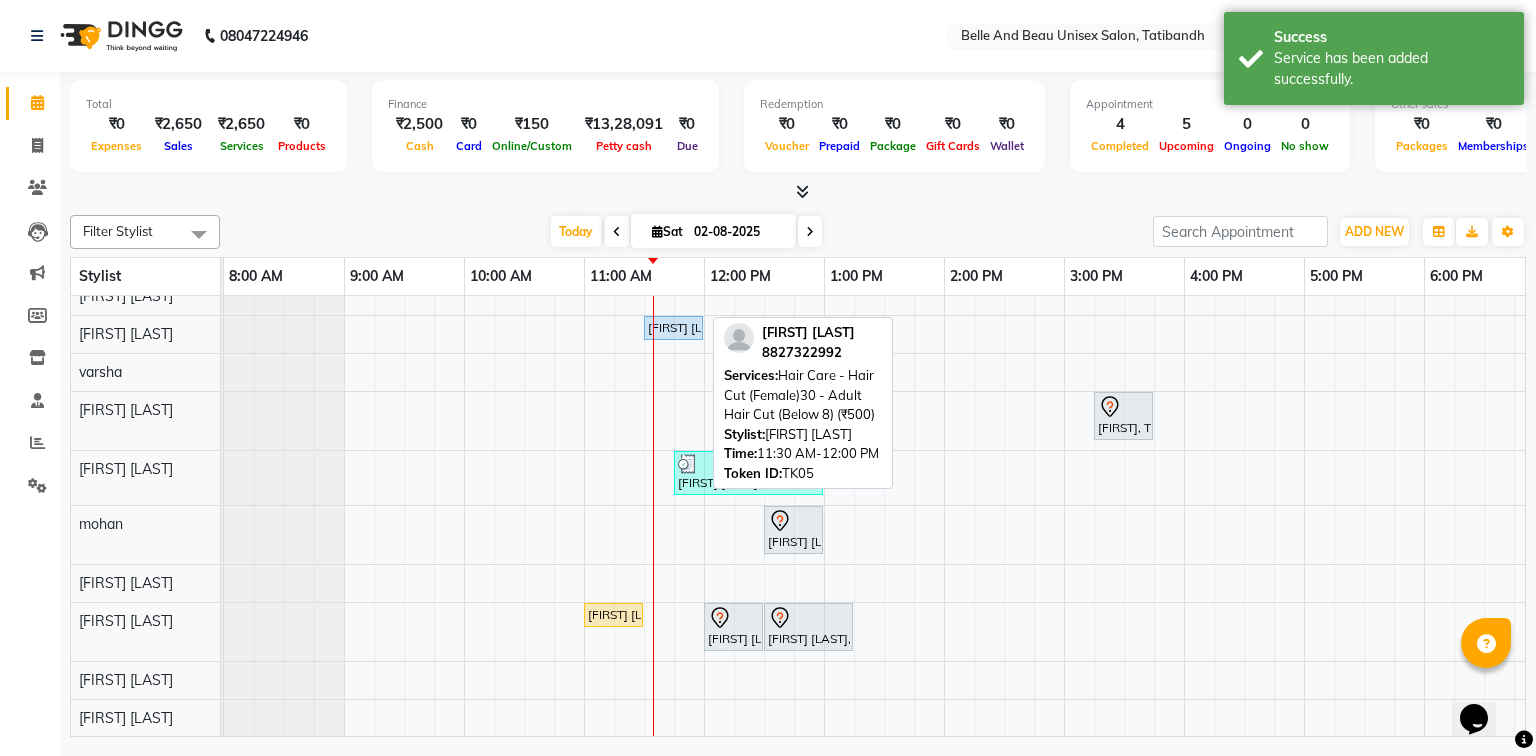 click on "[FIRST] [LAST], TK05, 11:30 AM-12:00 PM, Hair Care - Hair Cut (Female)30 - Adult Hair Cut (Below 8) (₹500)" at bounding box center [673, 328] 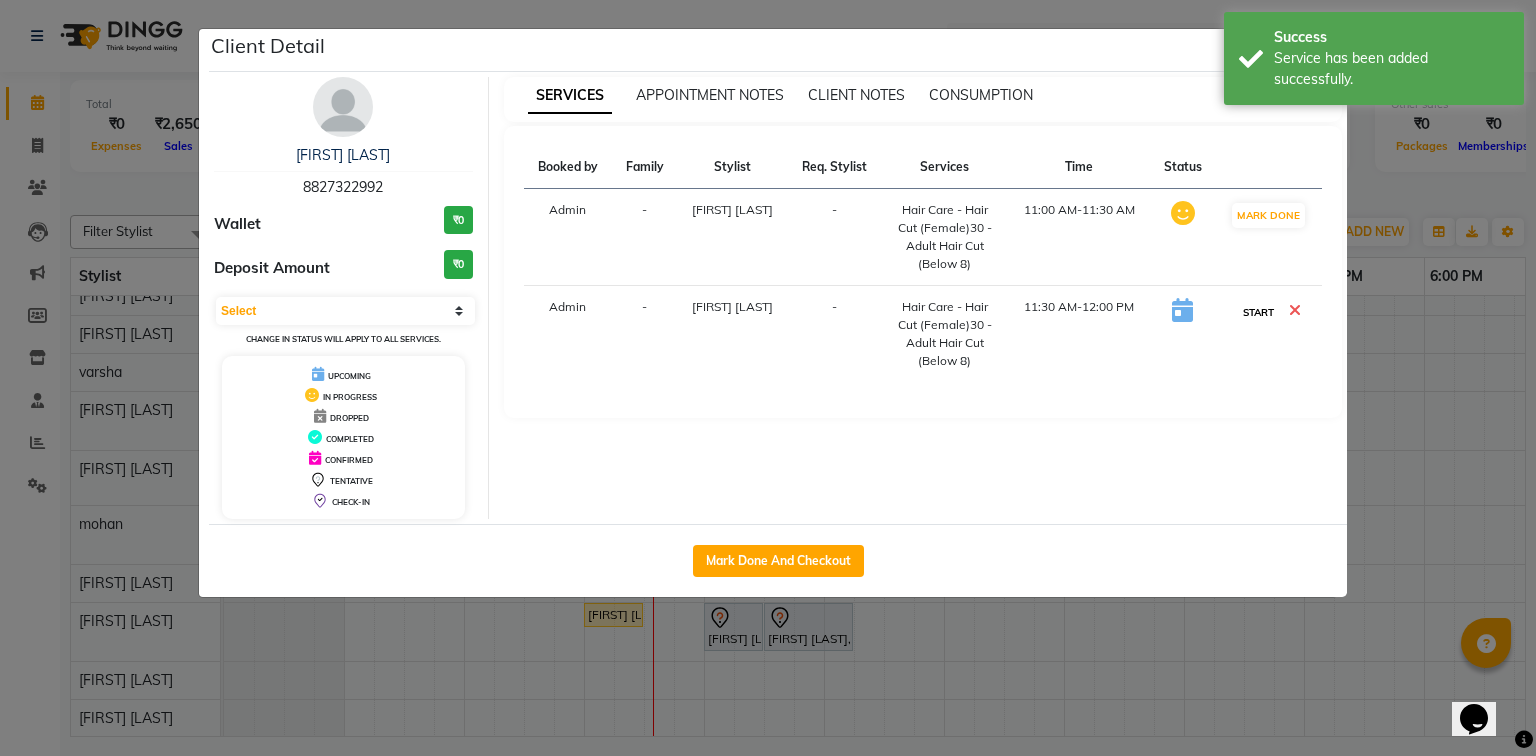 click on "START" at bounding box center [1258, 312] 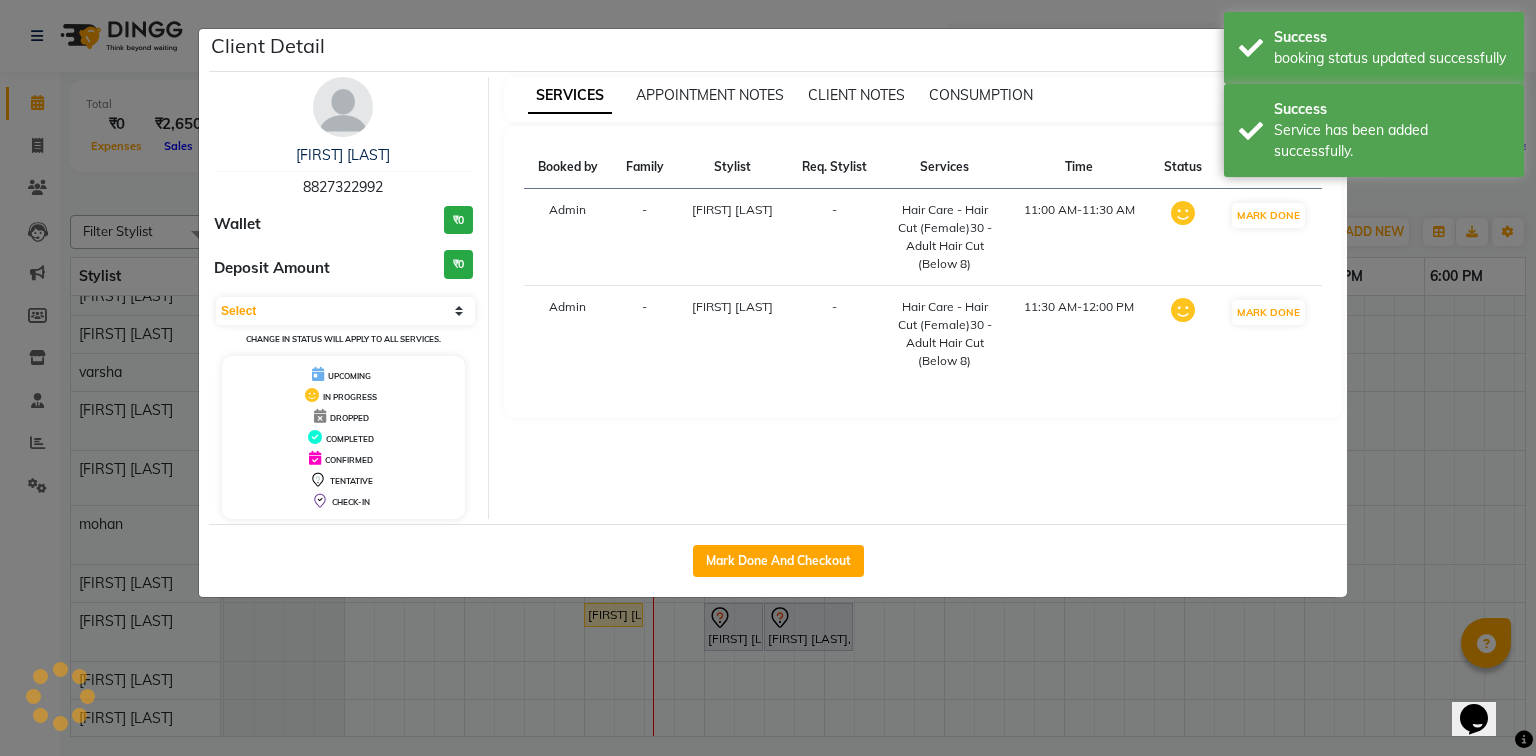 select on "1" 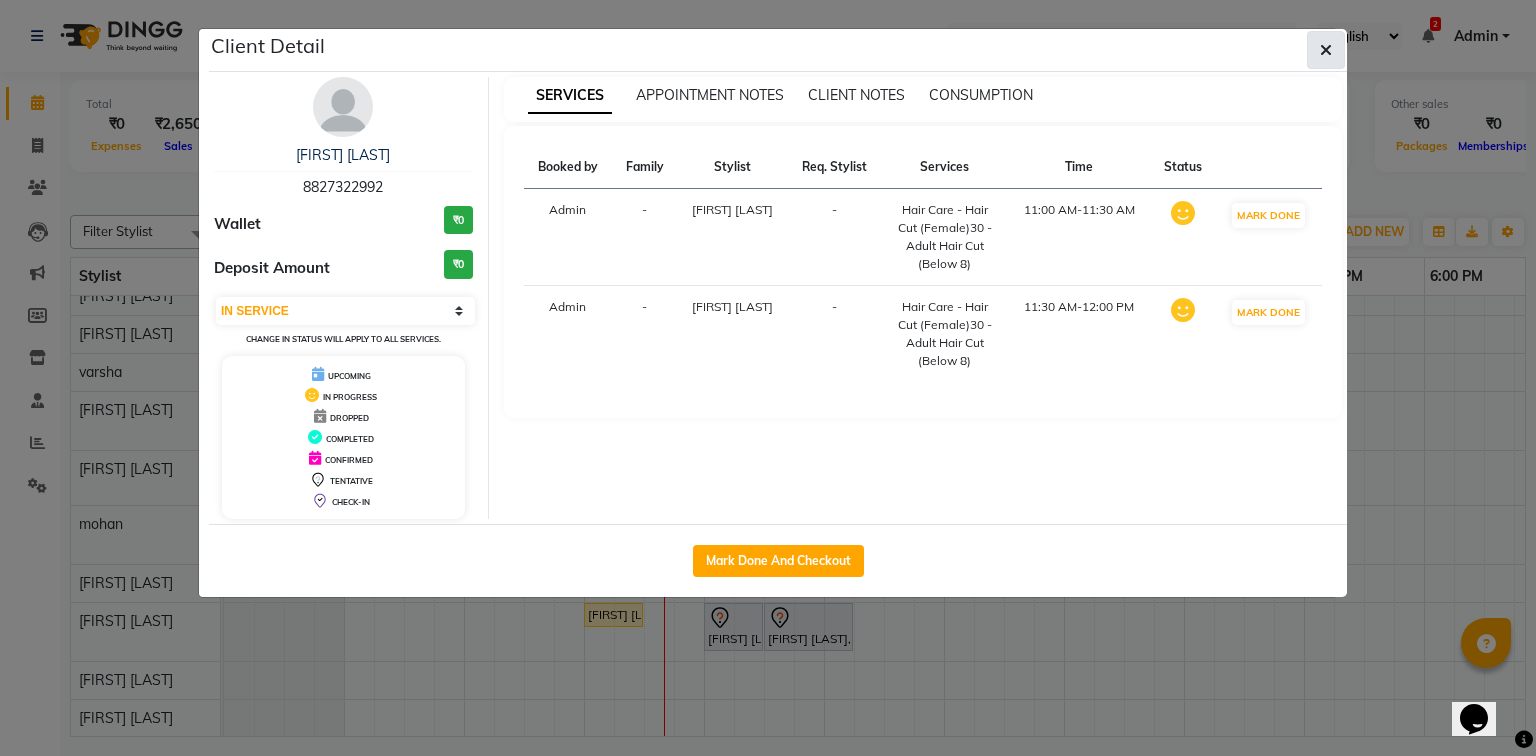 click 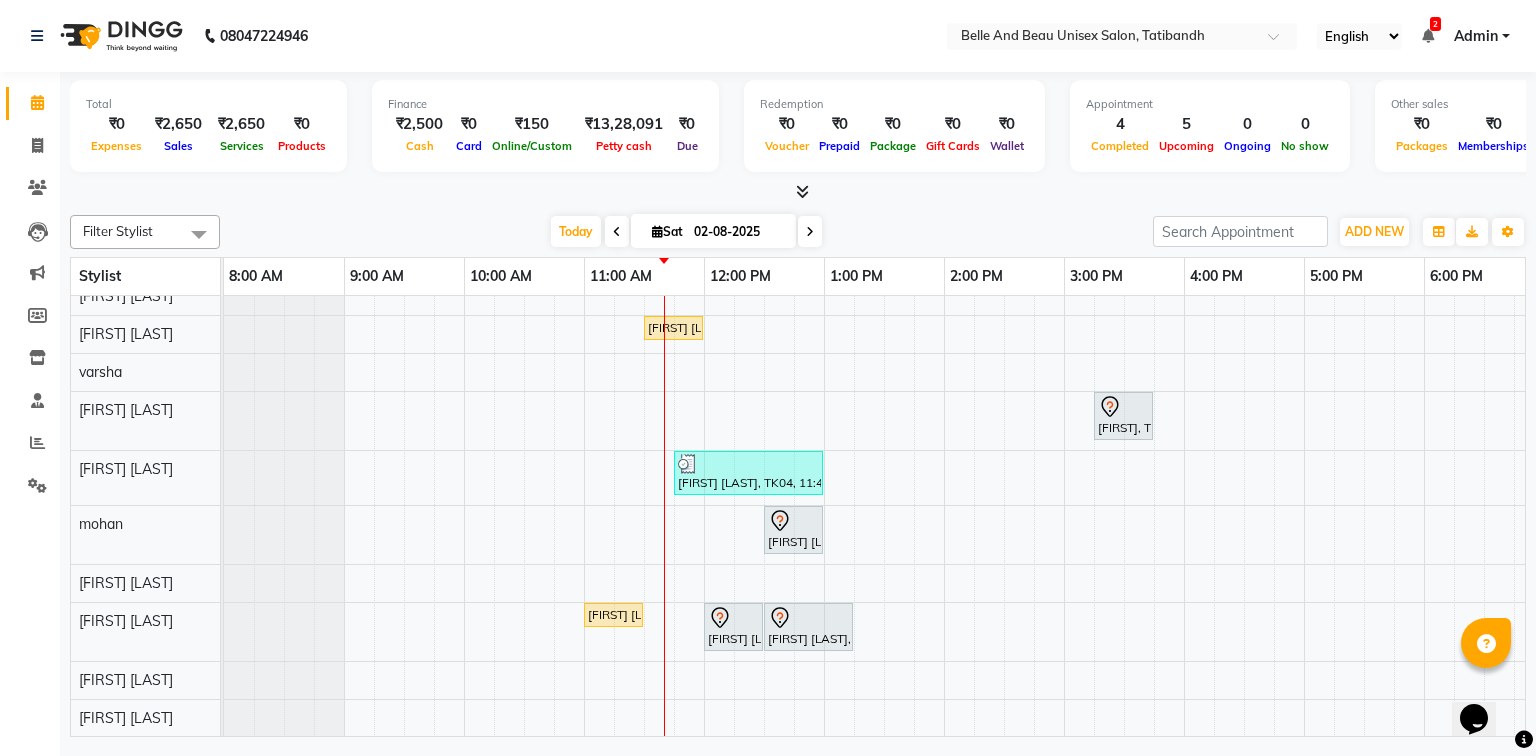 scroll, scrollTop: 0, scrollLeft: 0, axis: both 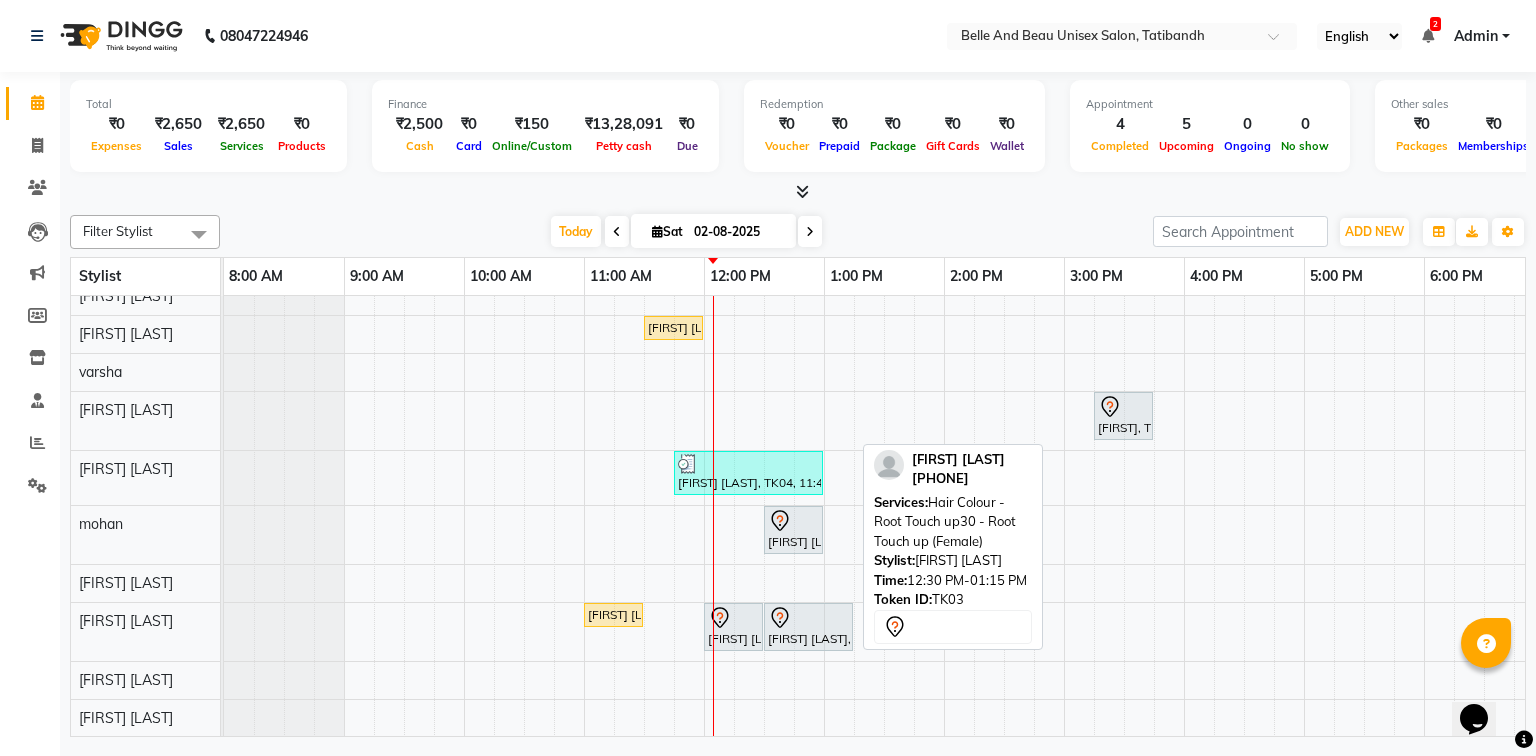 click 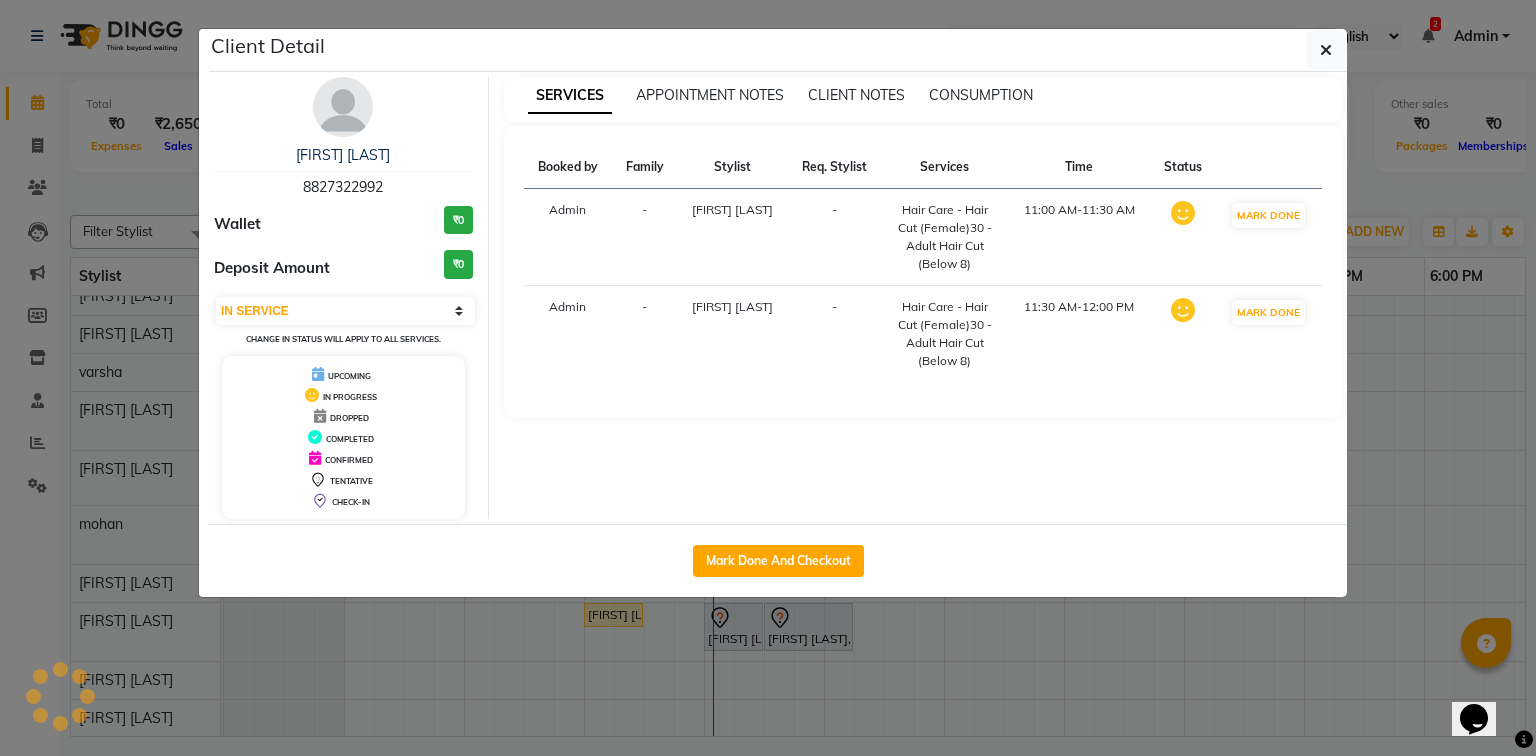 select on "7" 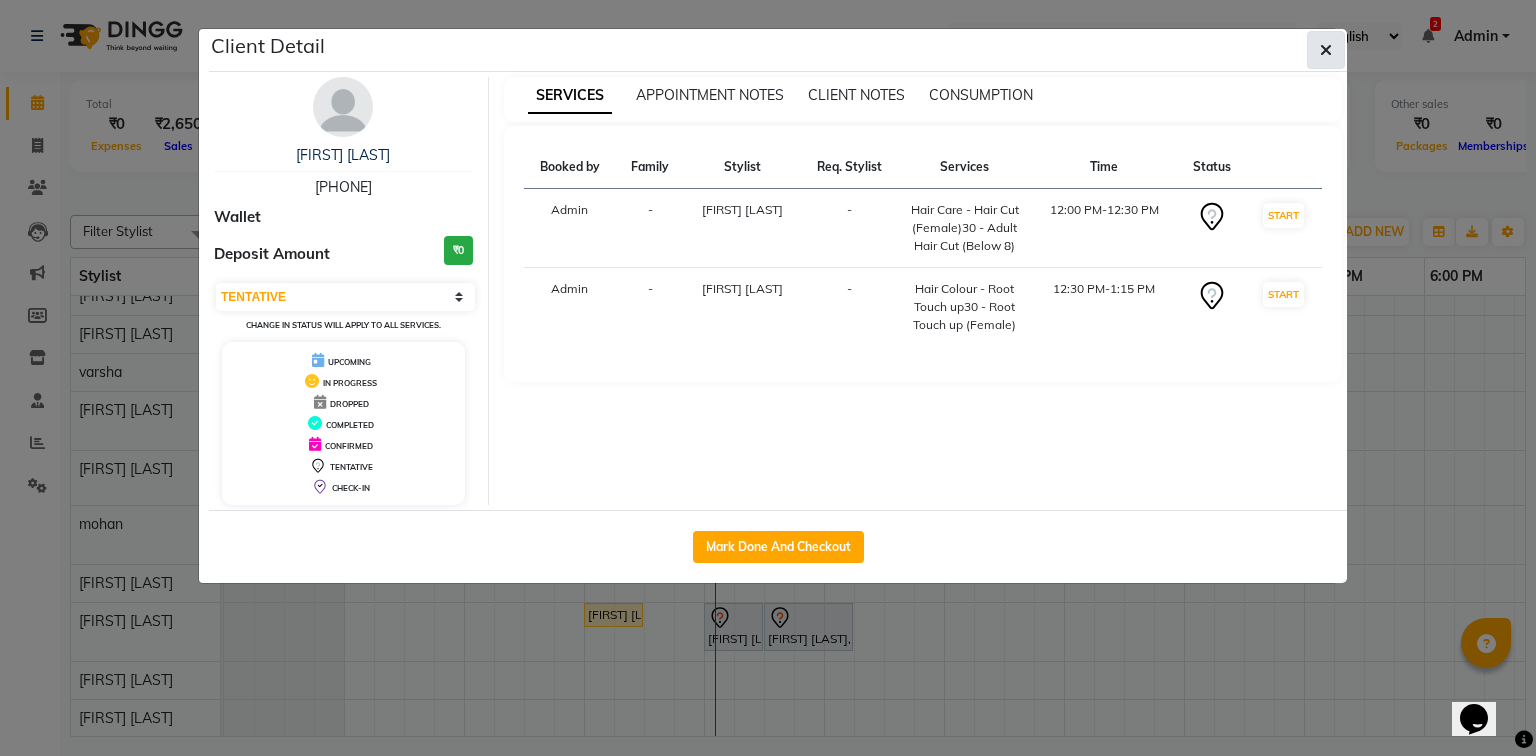 click 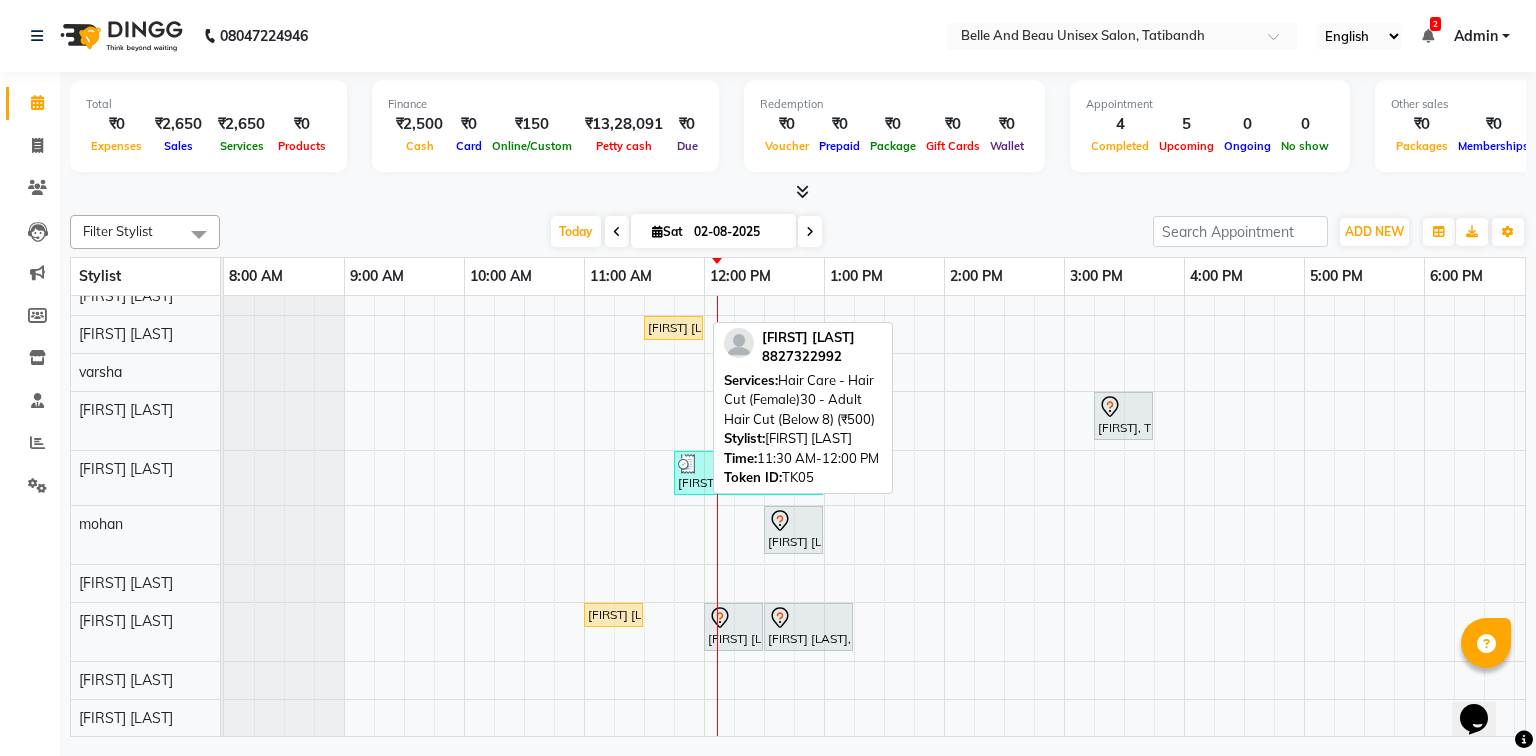 click on "[FIRST] [LAST], TK05, 11:30 AM-12:00 PM, Hair Care - Hair Cut (Female)30 - Adult Hair Cut (Below 8) (₹500)" at bounding box center [673, 328] 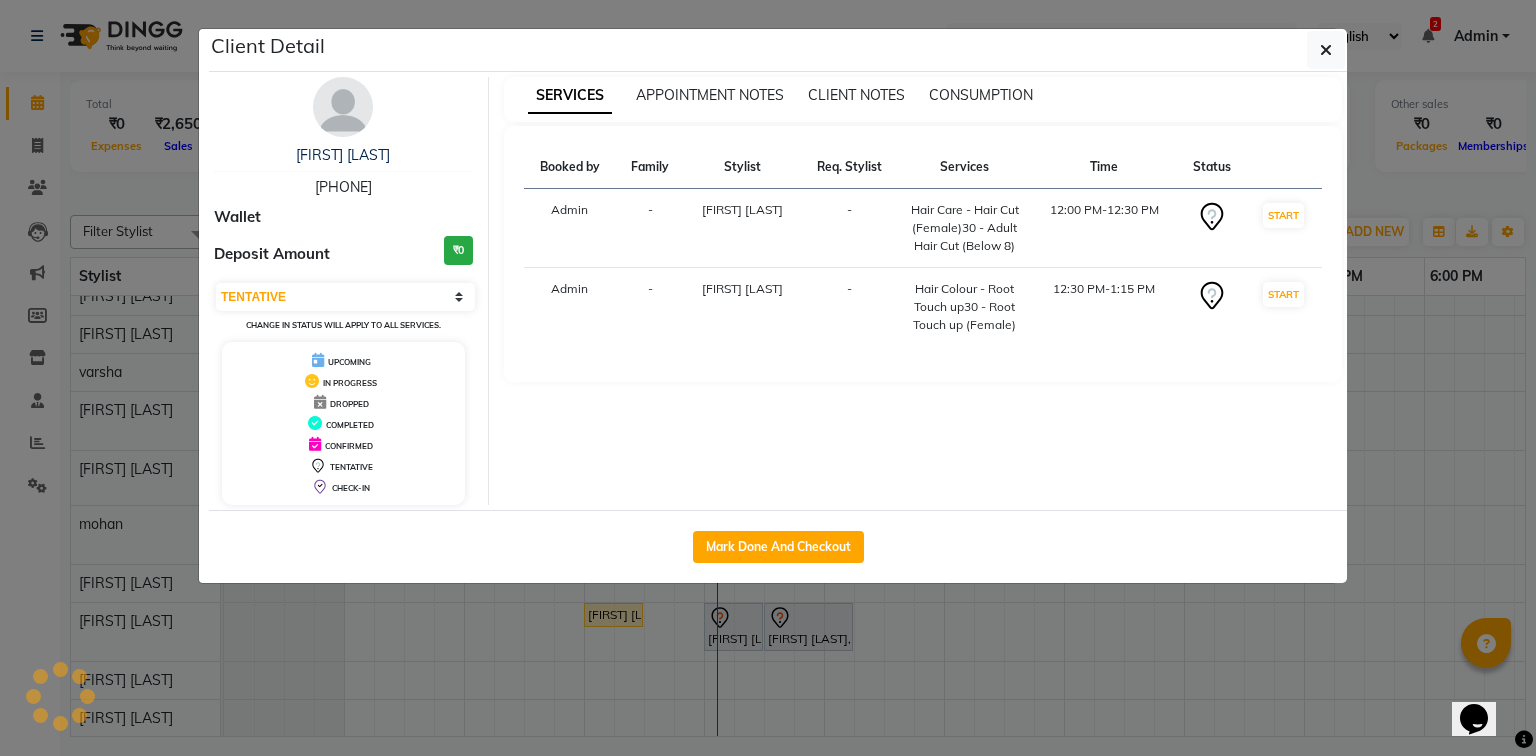 select on "1" 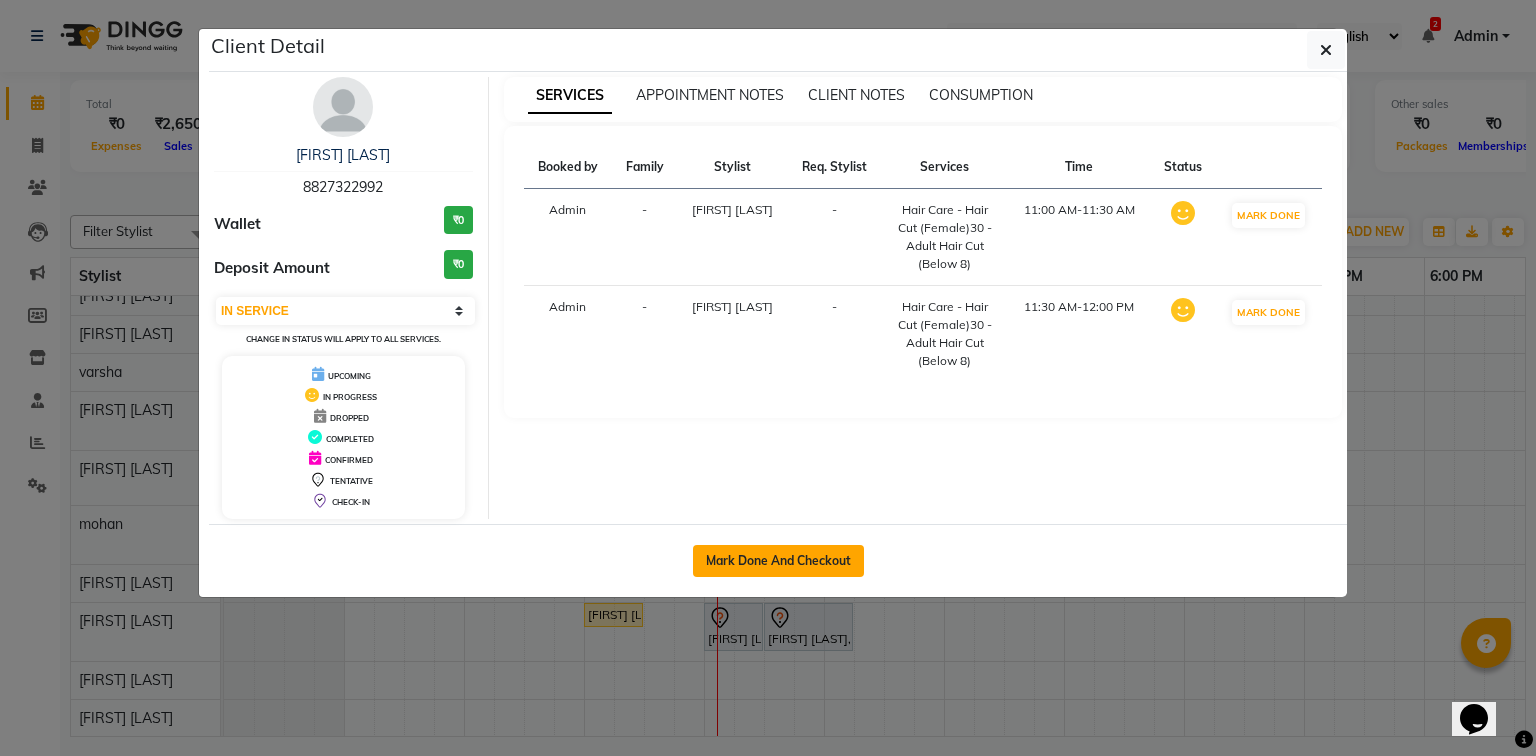 click on "Mark Done And Checkout" 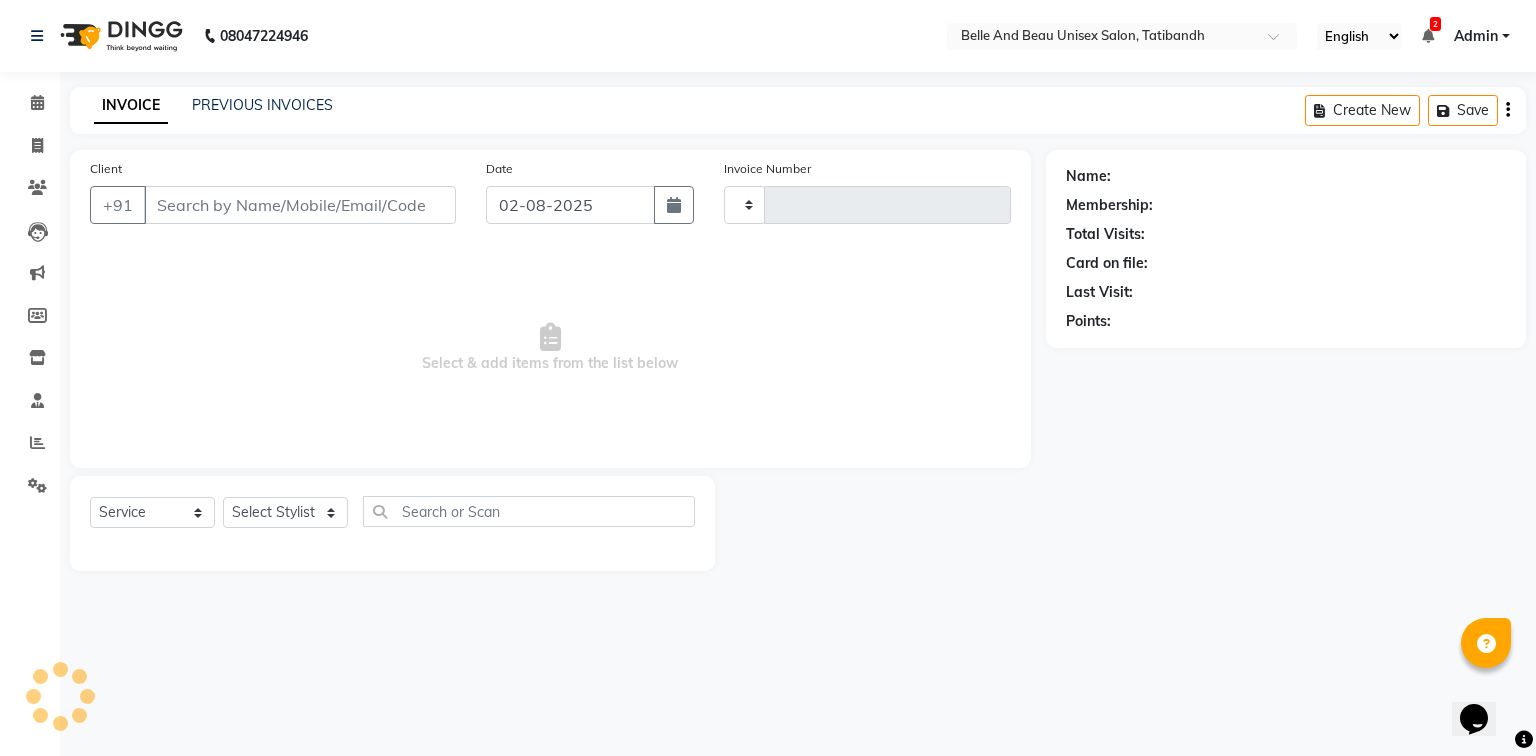 type on "1727" 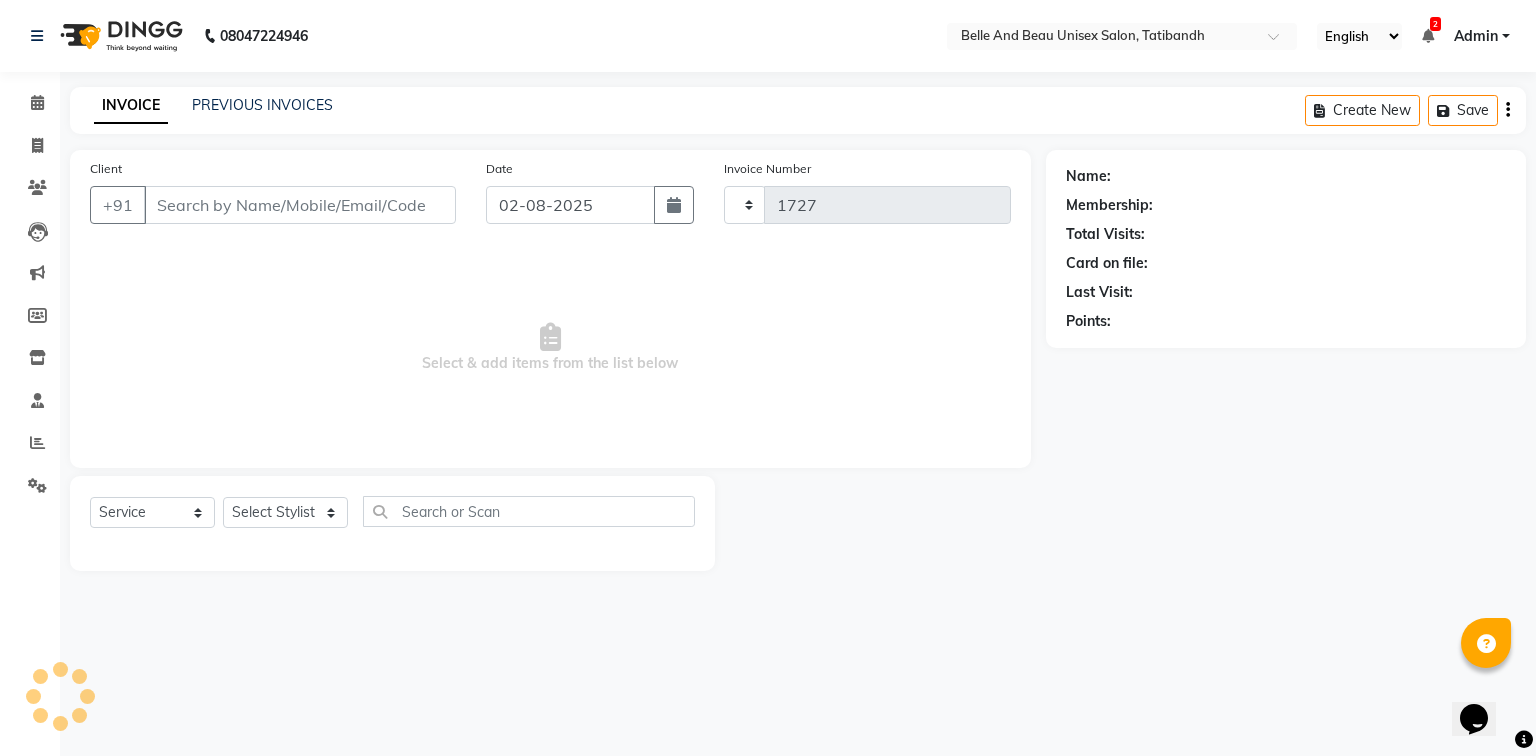 select on "7066" 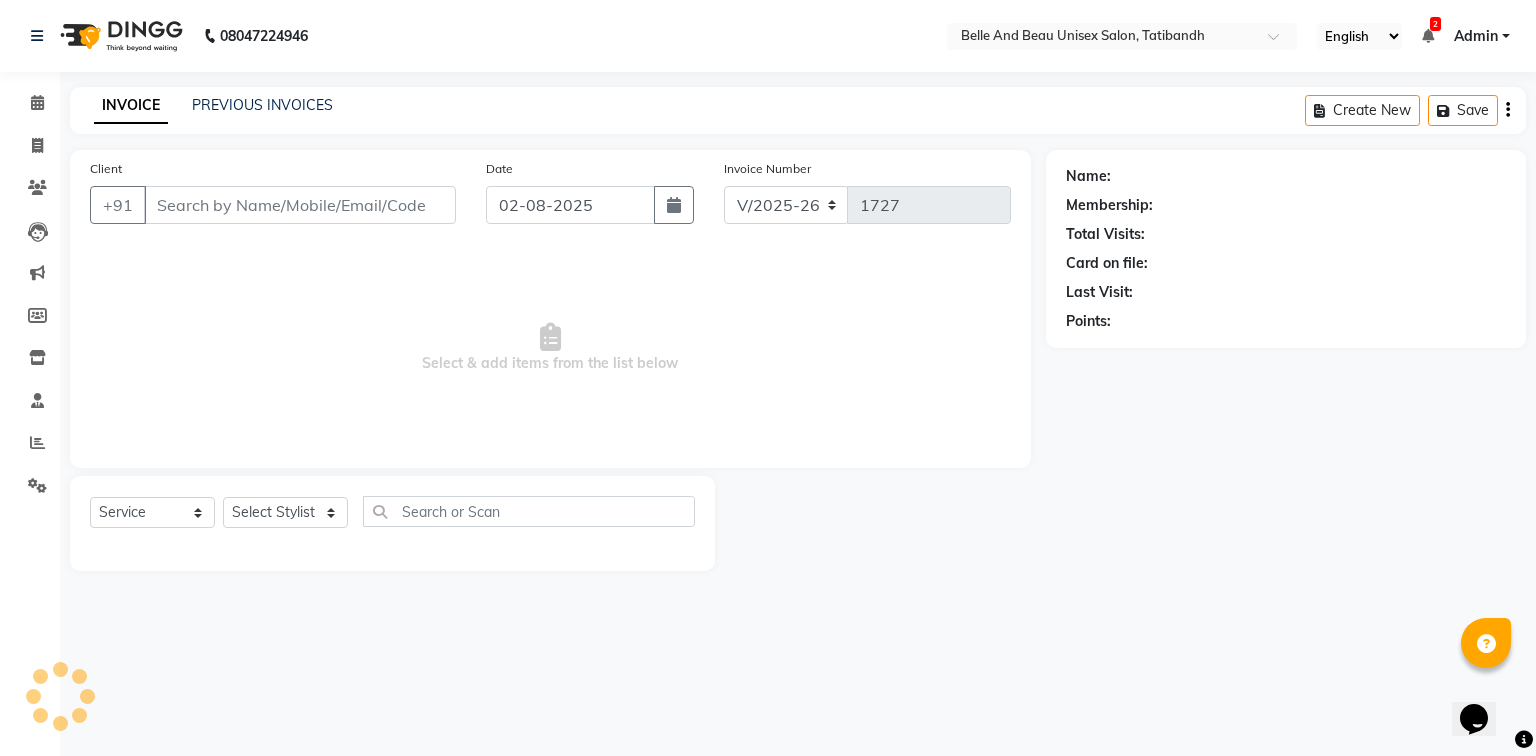 type on "8827322992" 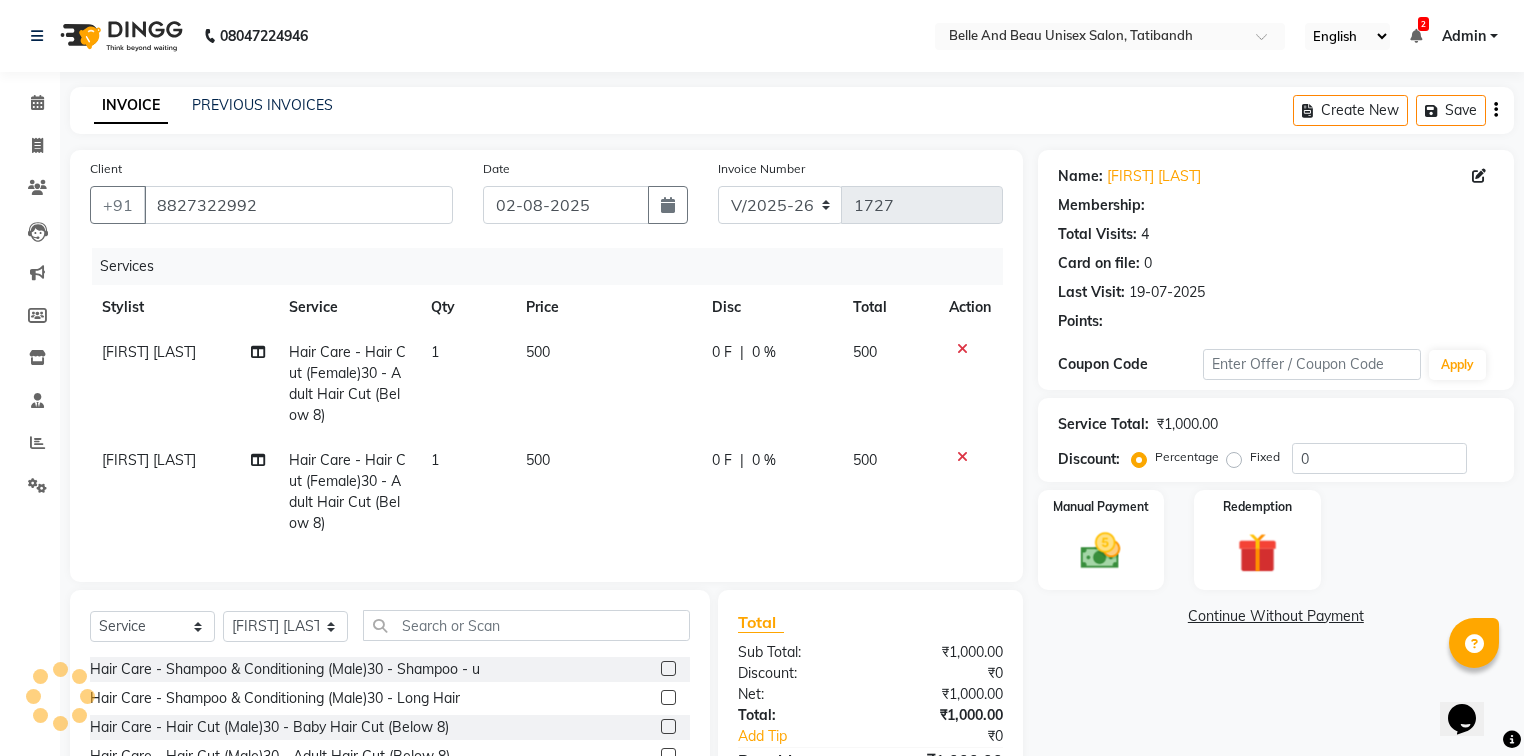 select on "1: Object" 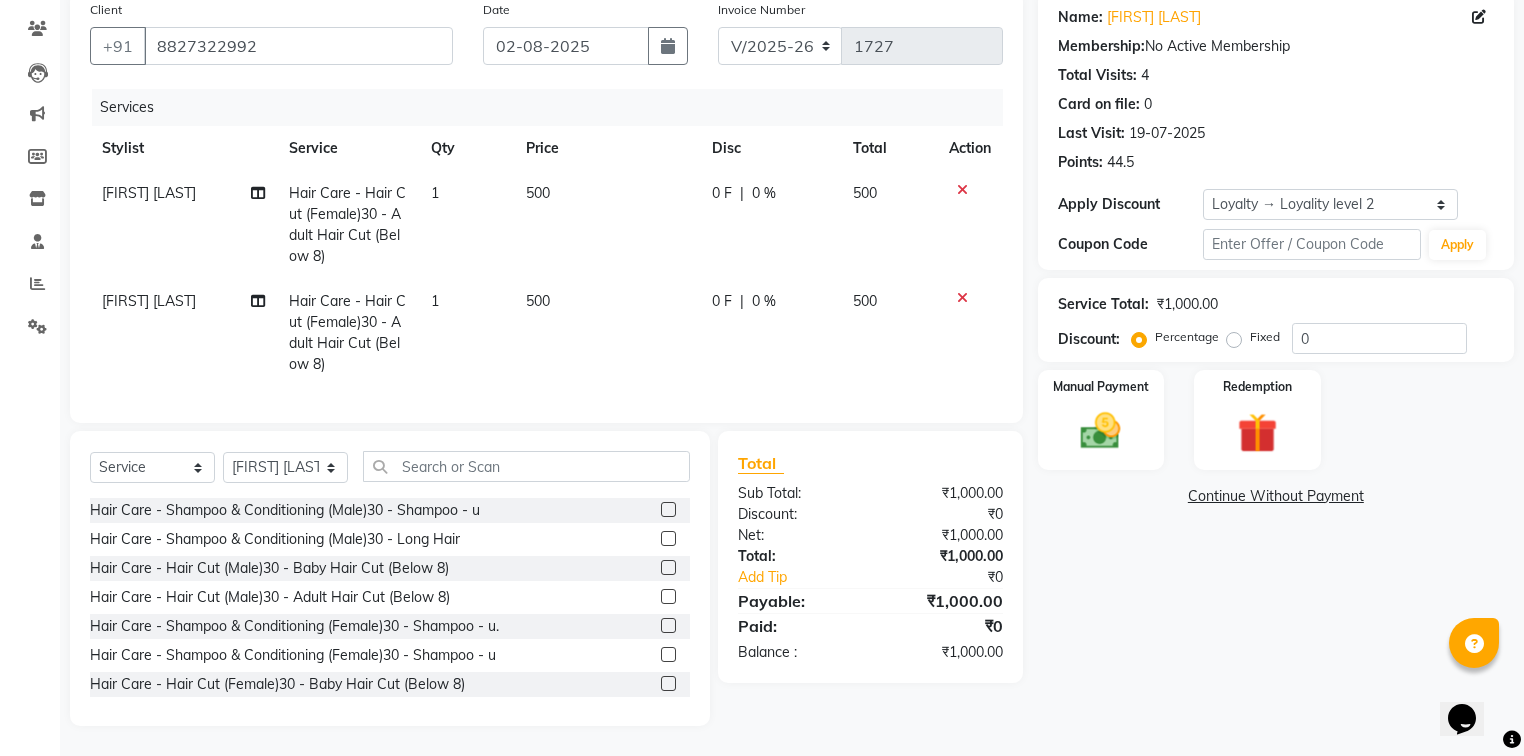 scroll, scrollTop: 172, scrollLeft: 0, axis: vertical 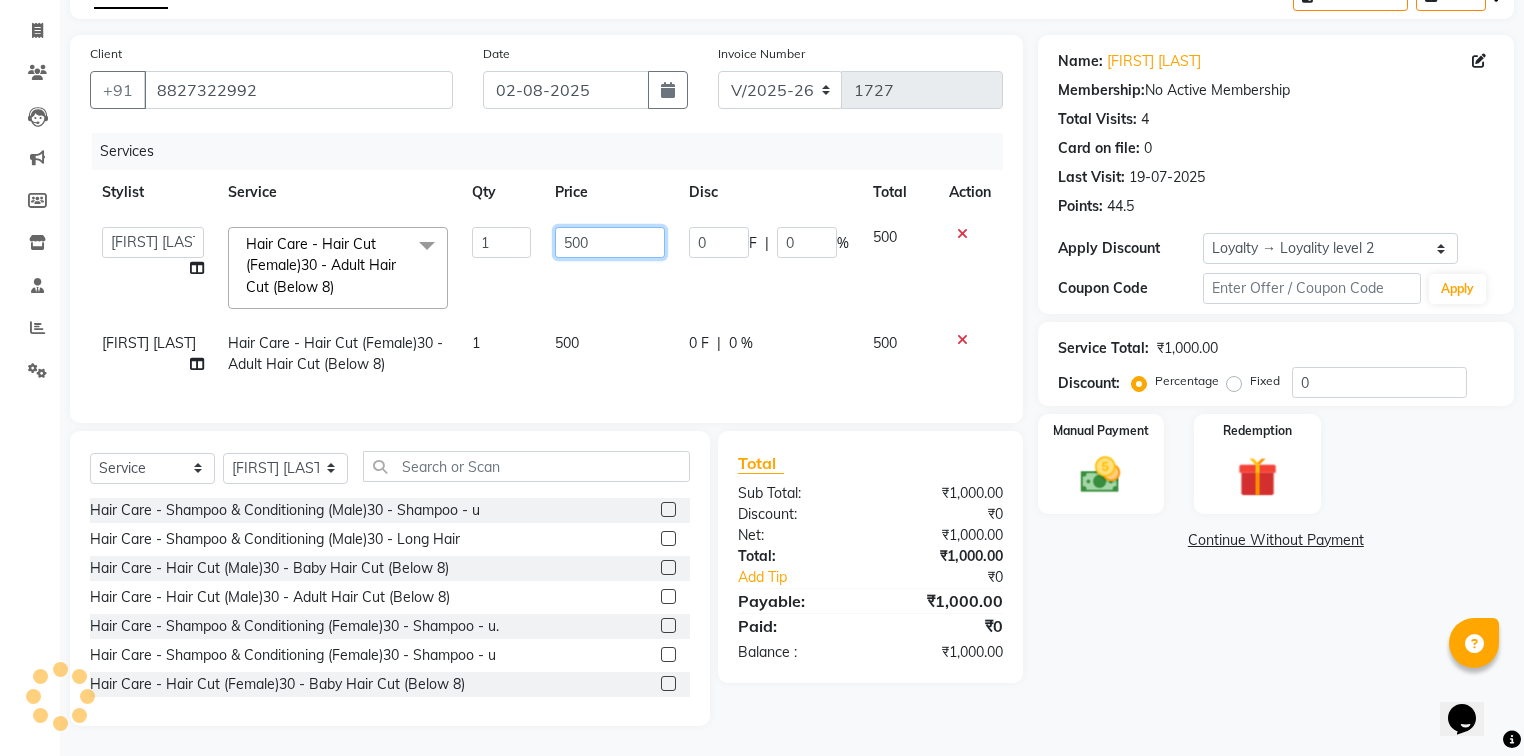 click on "500" 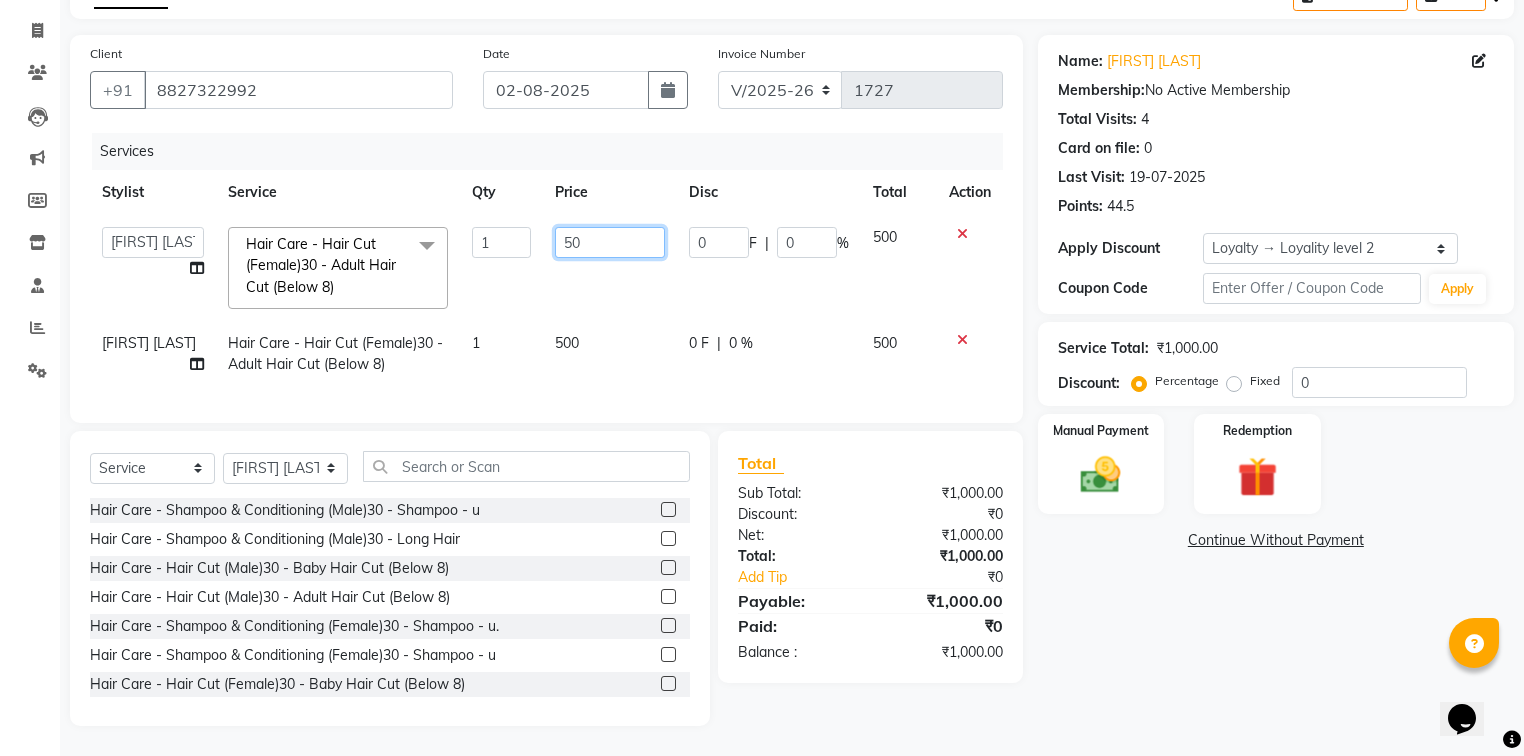 type on "5" 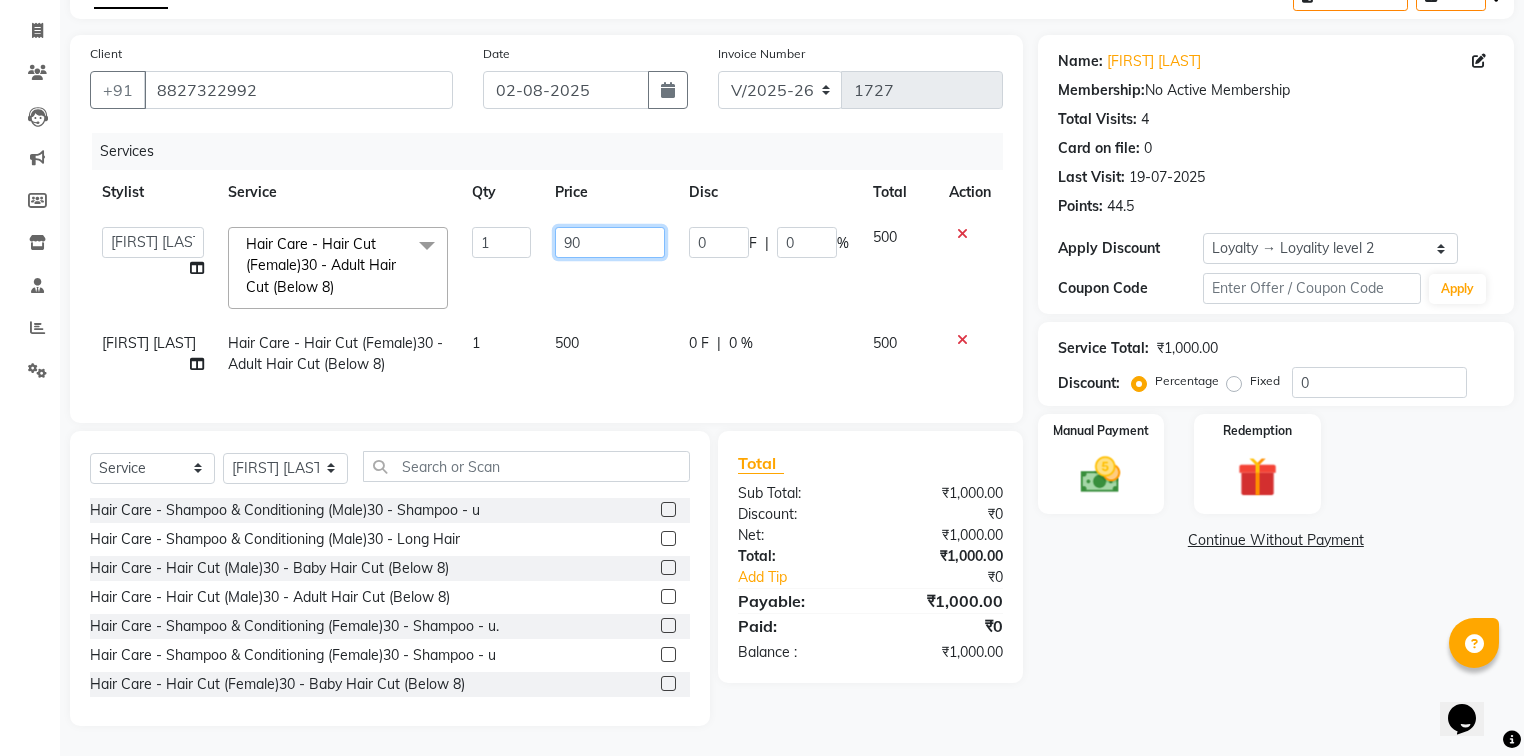 type on "900" 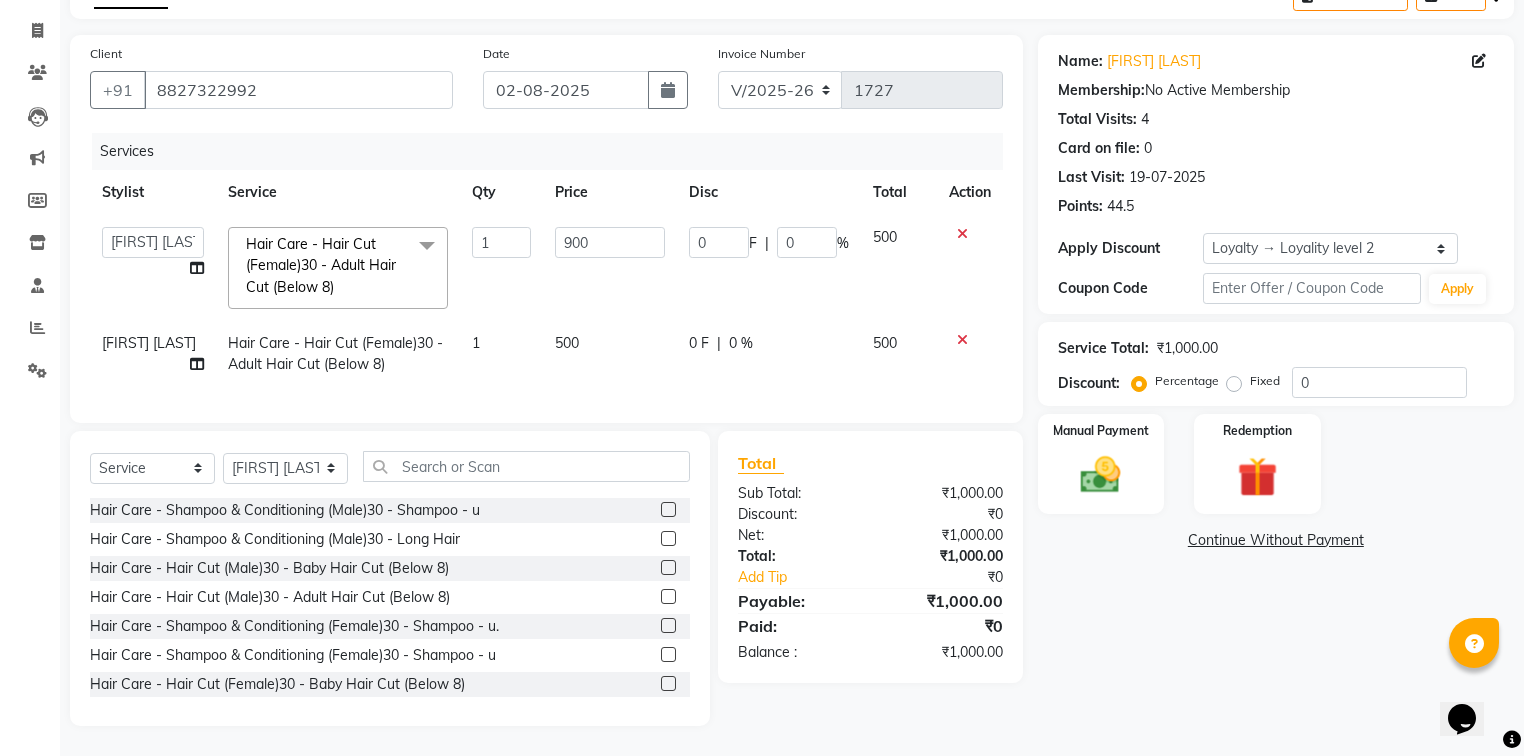 click on "500" 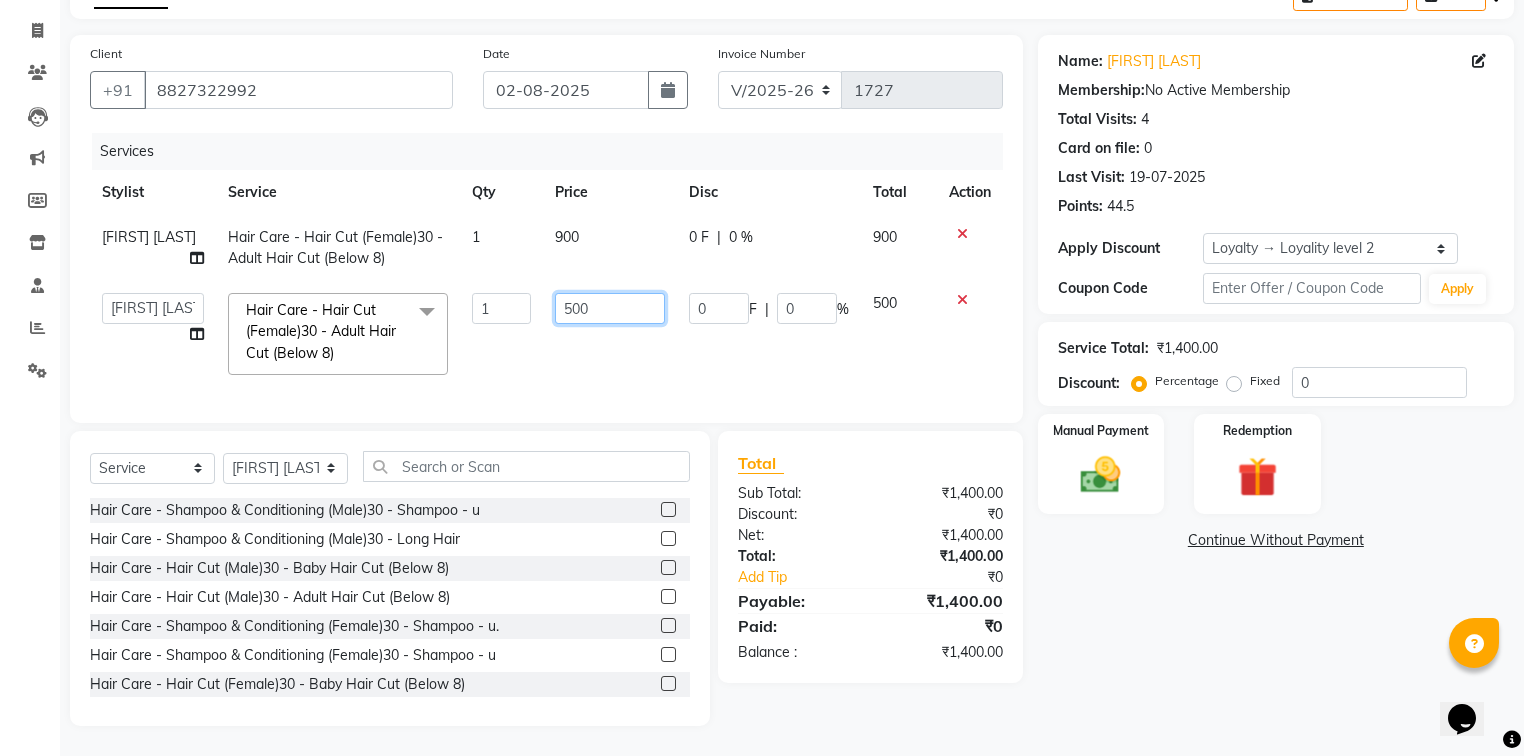 click on "500" 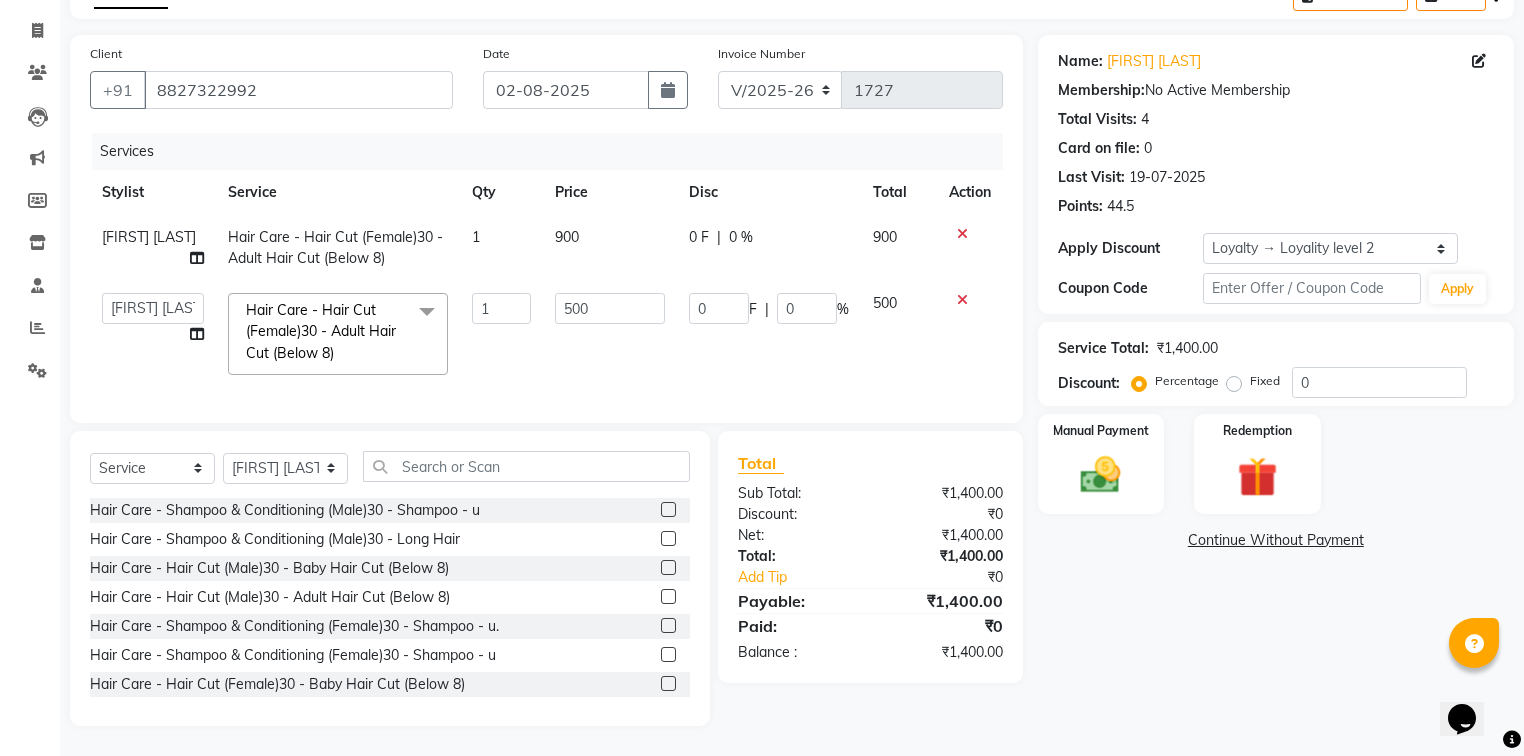 click on "900" 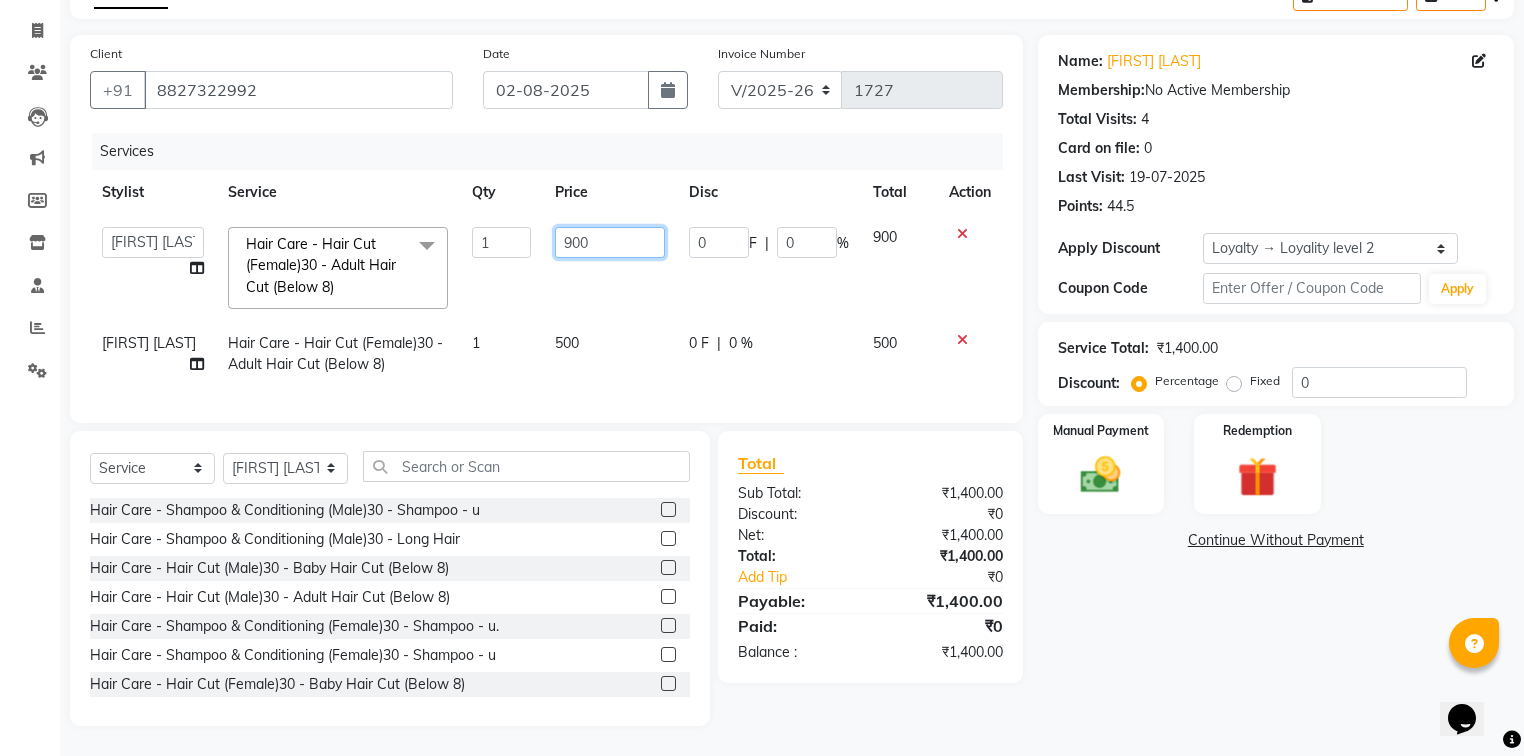 click on "900" 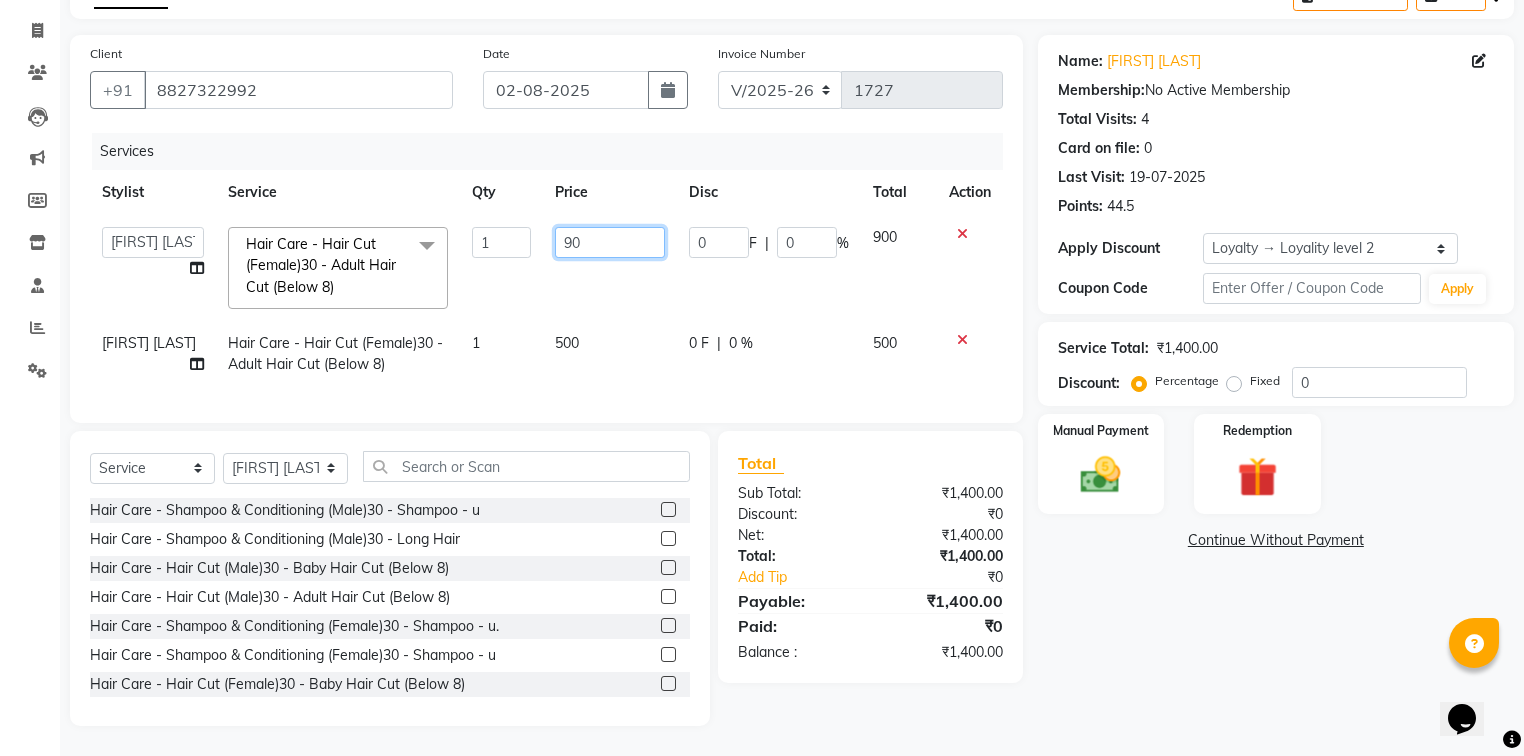 type on "9" 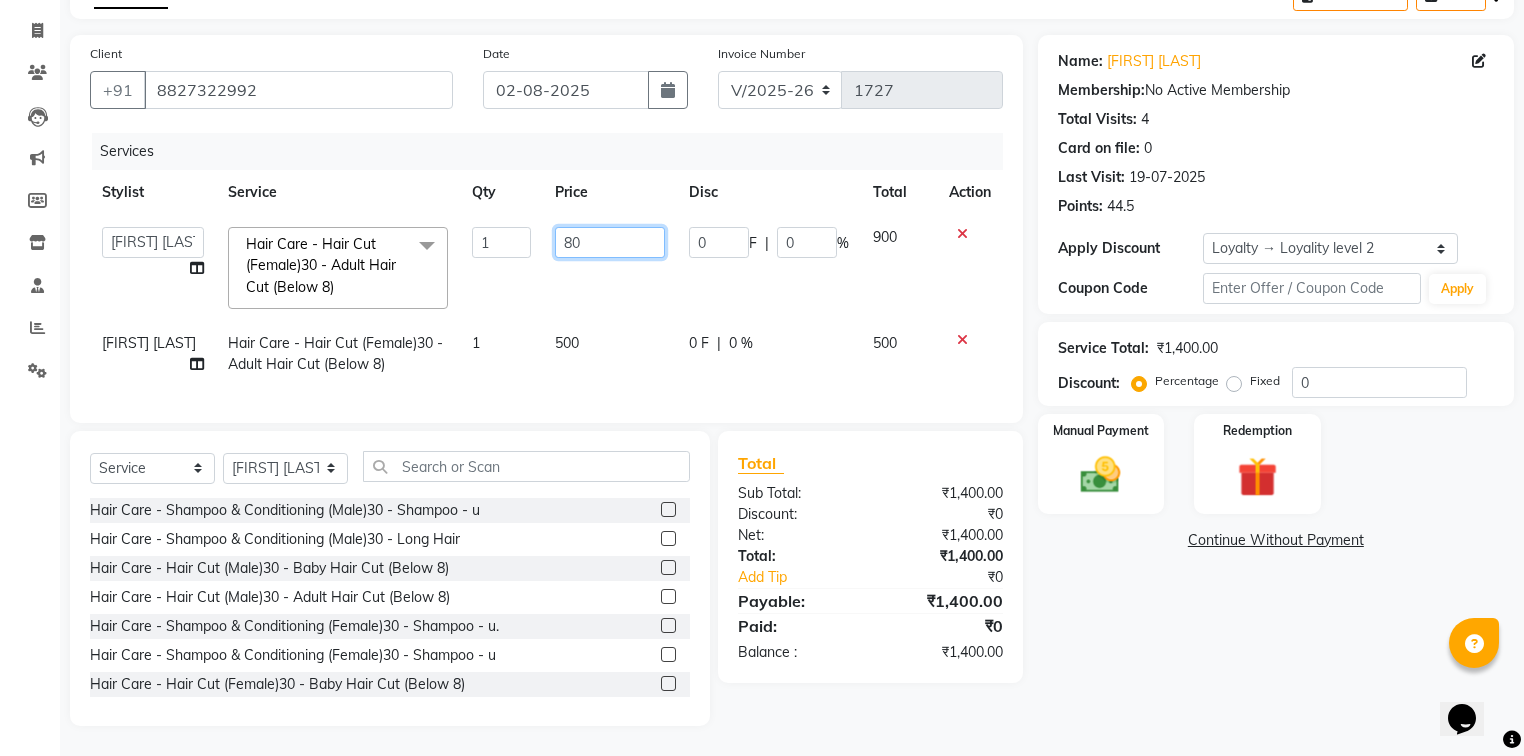 type on "800" 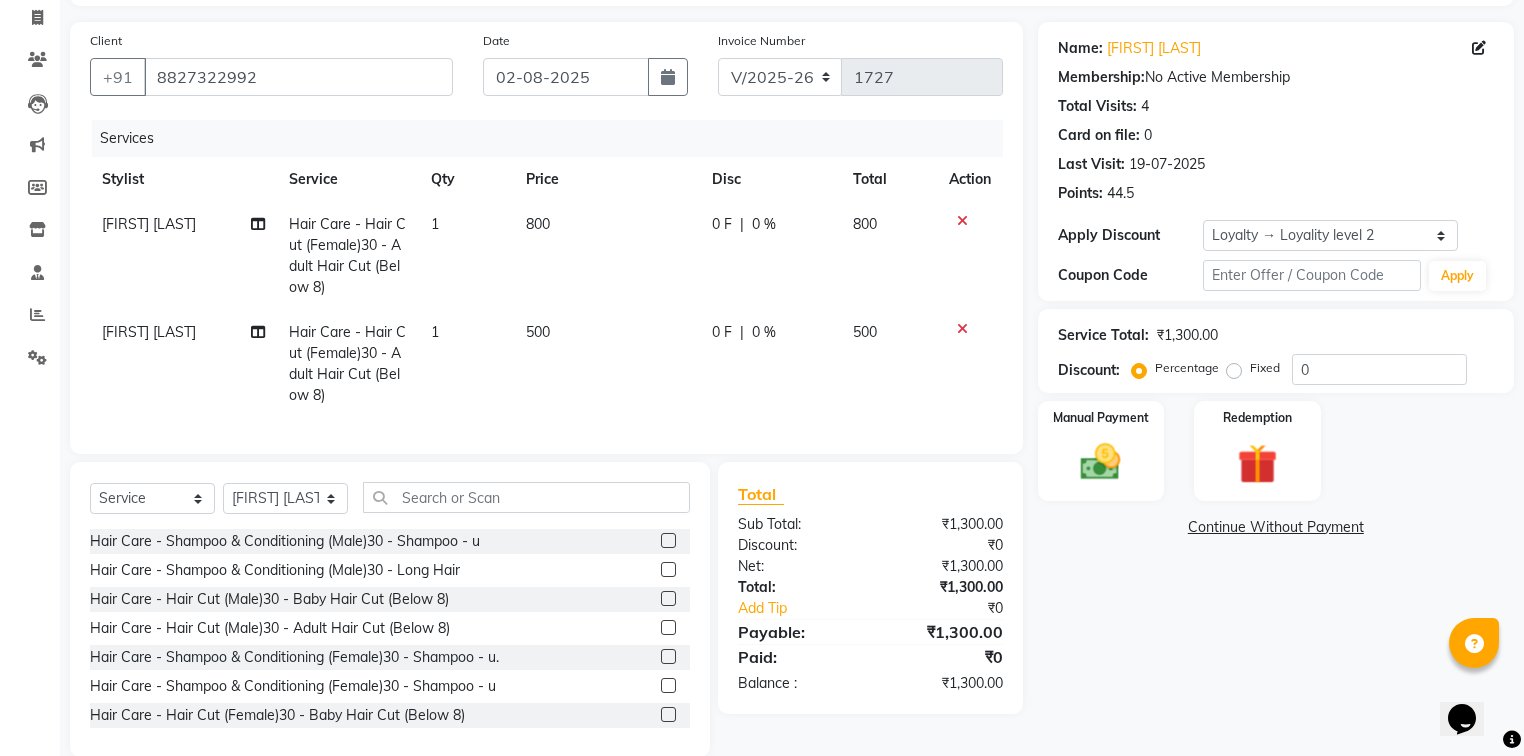 click on "500" 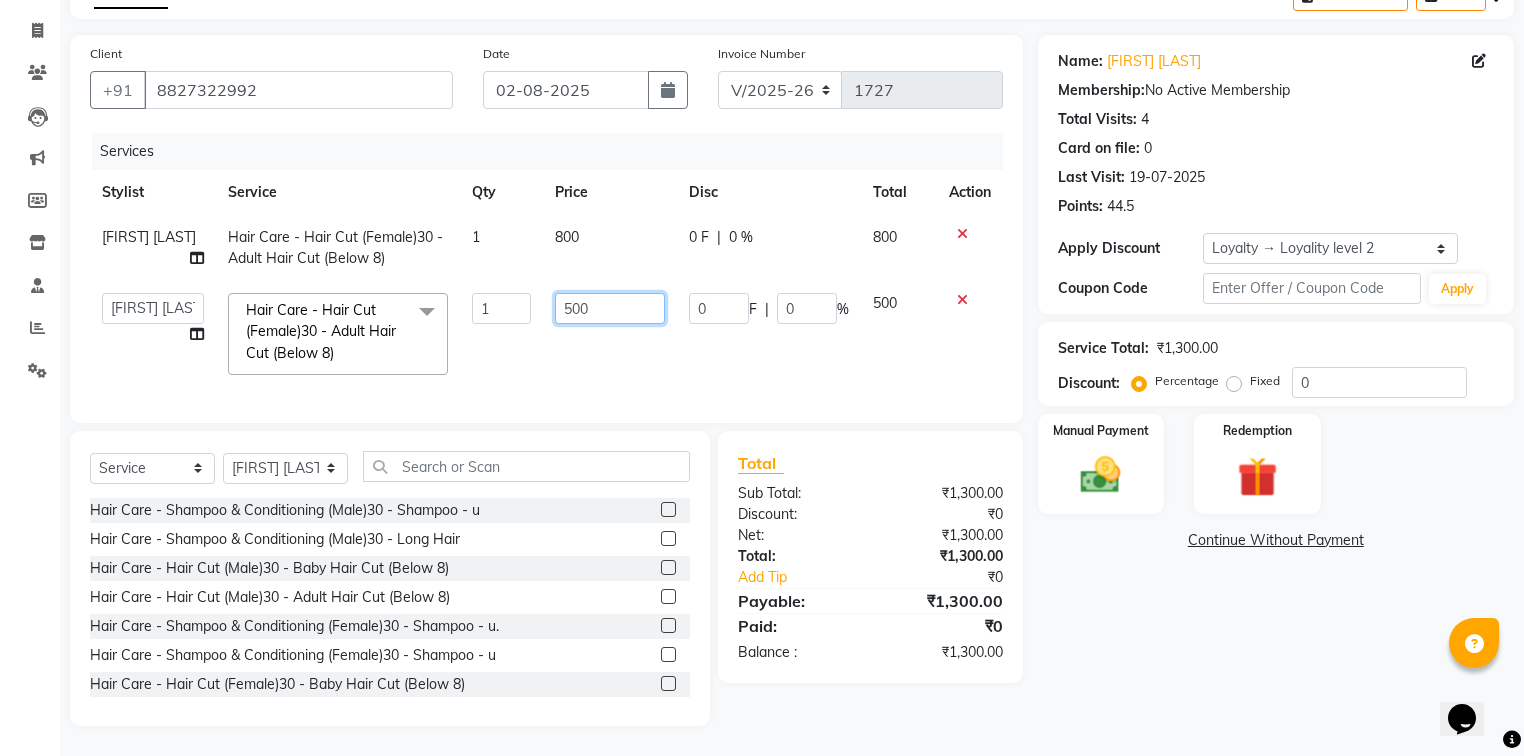 click on "500" 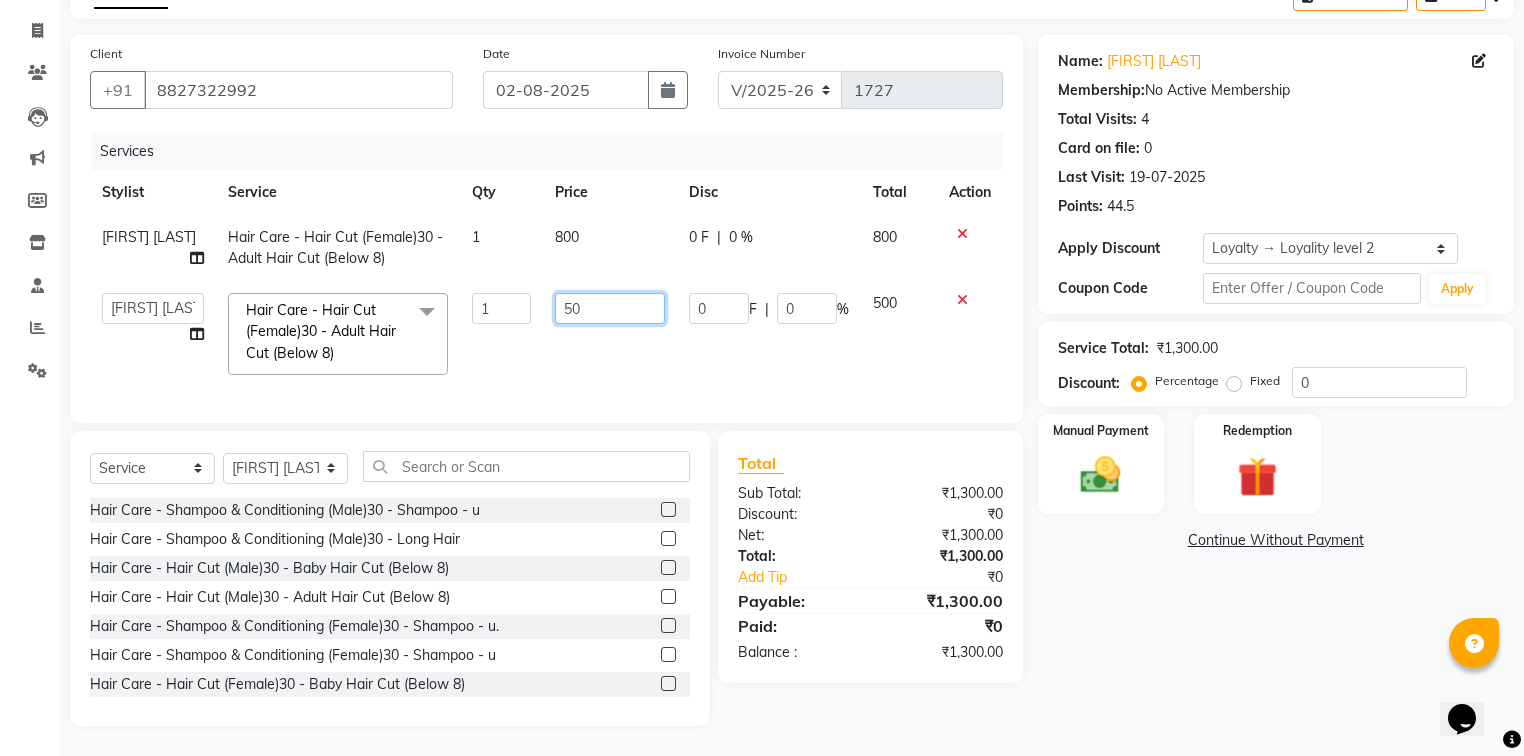 type on "5" 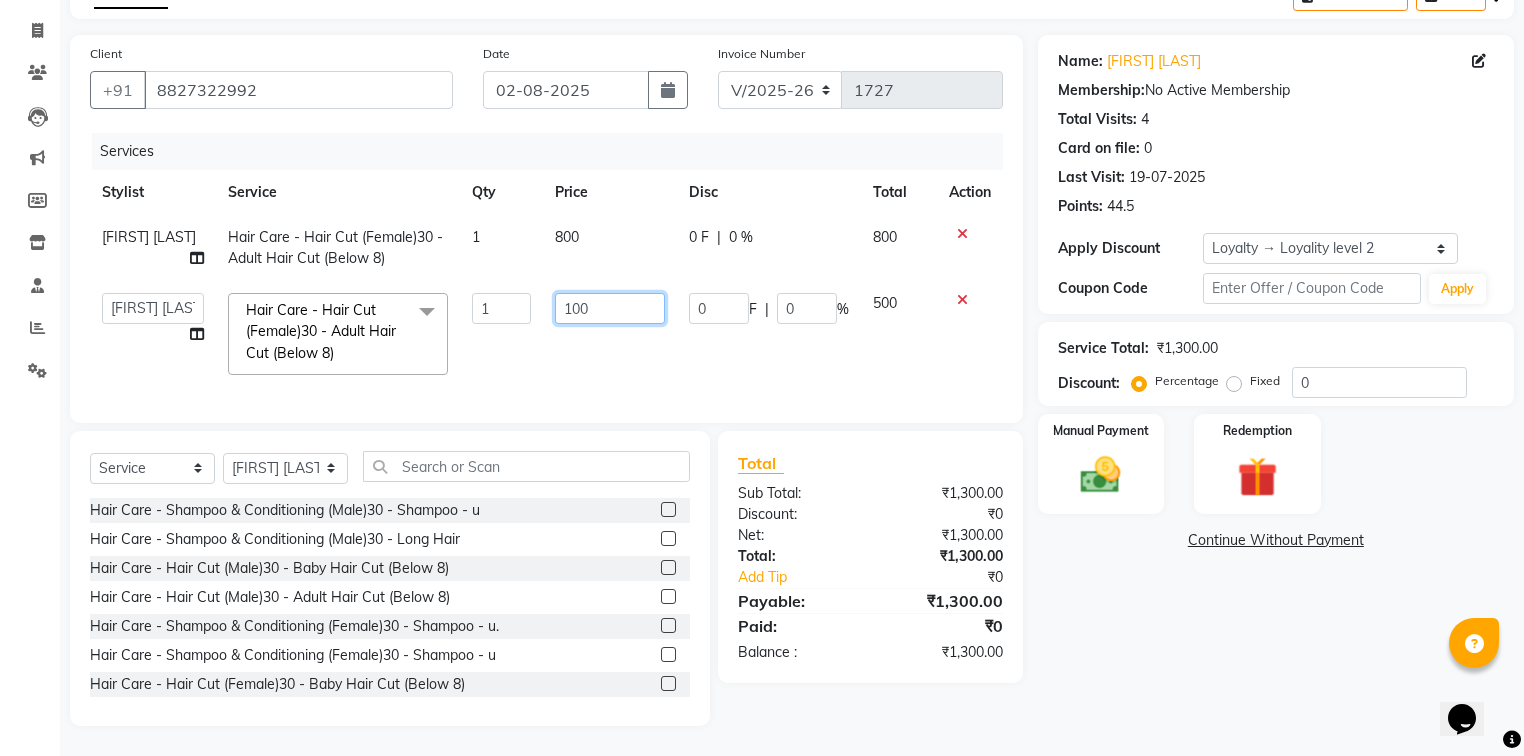 type on "1000" 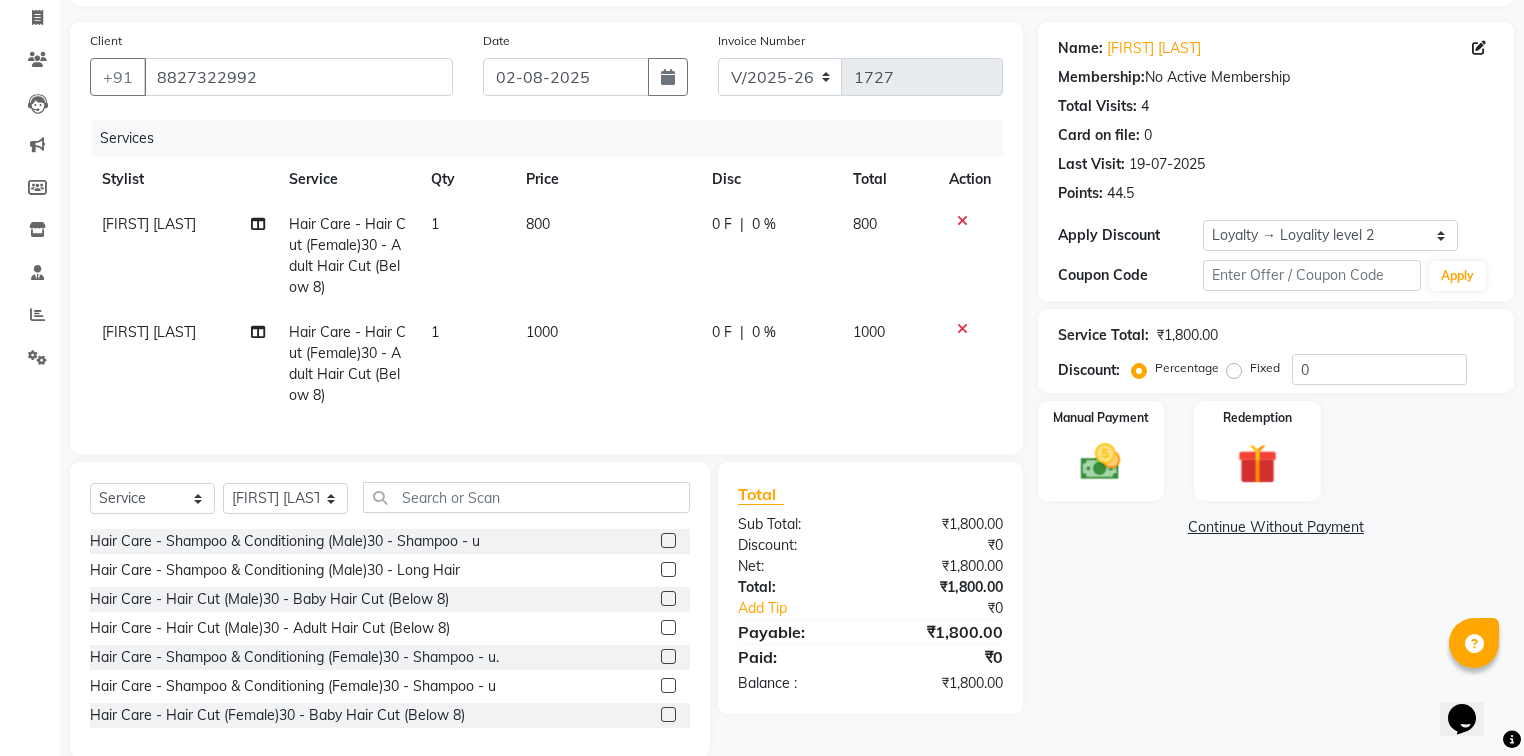 click on "1000" 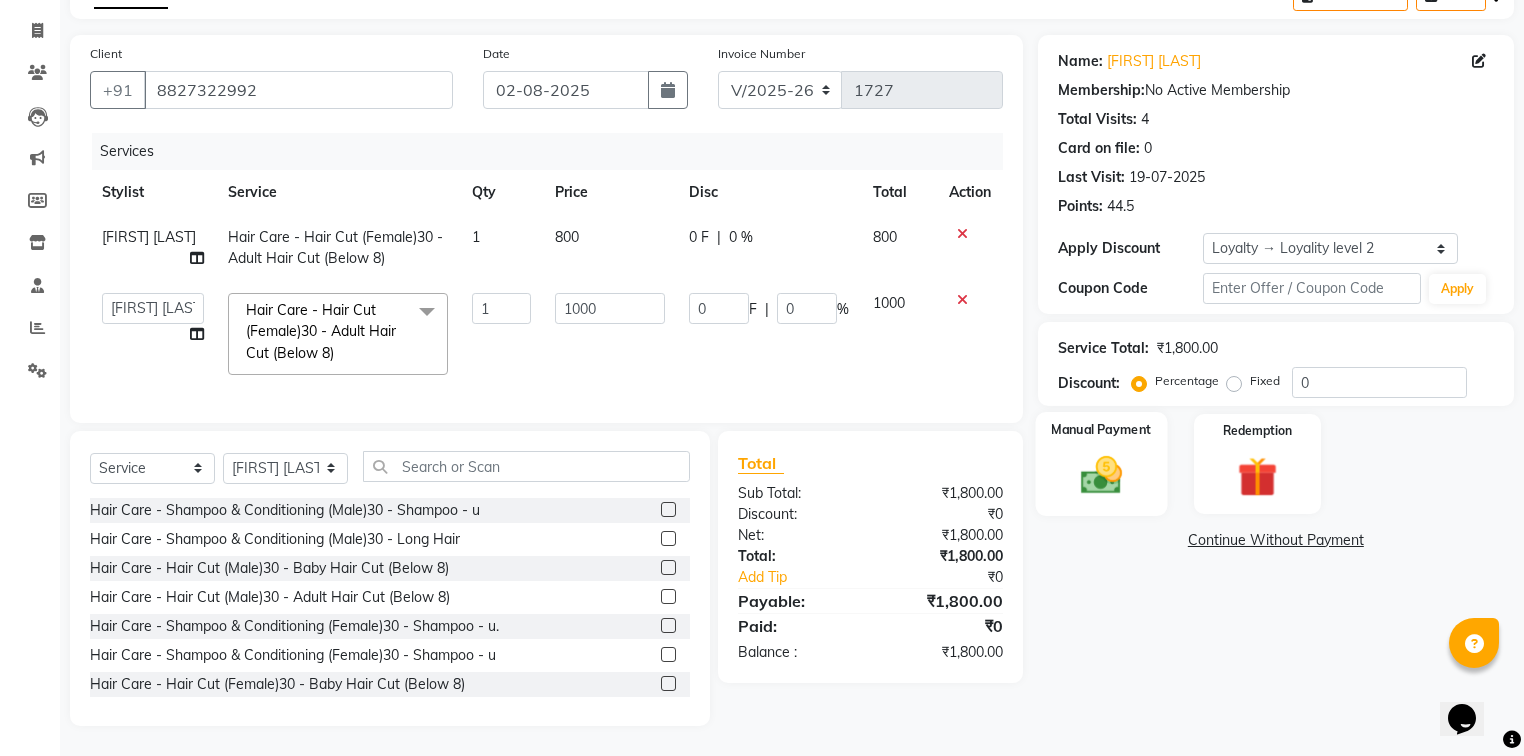 click 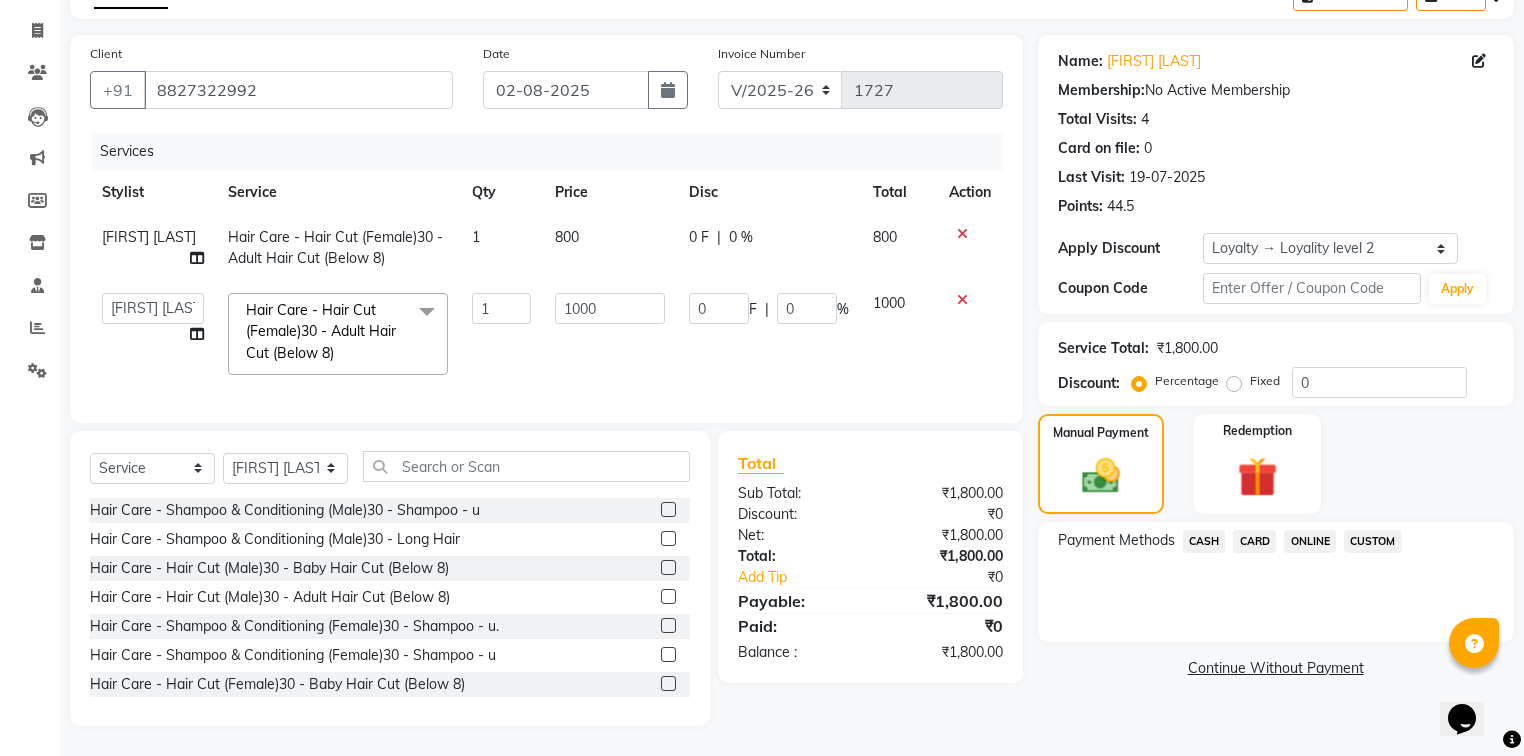 click on "CASH" 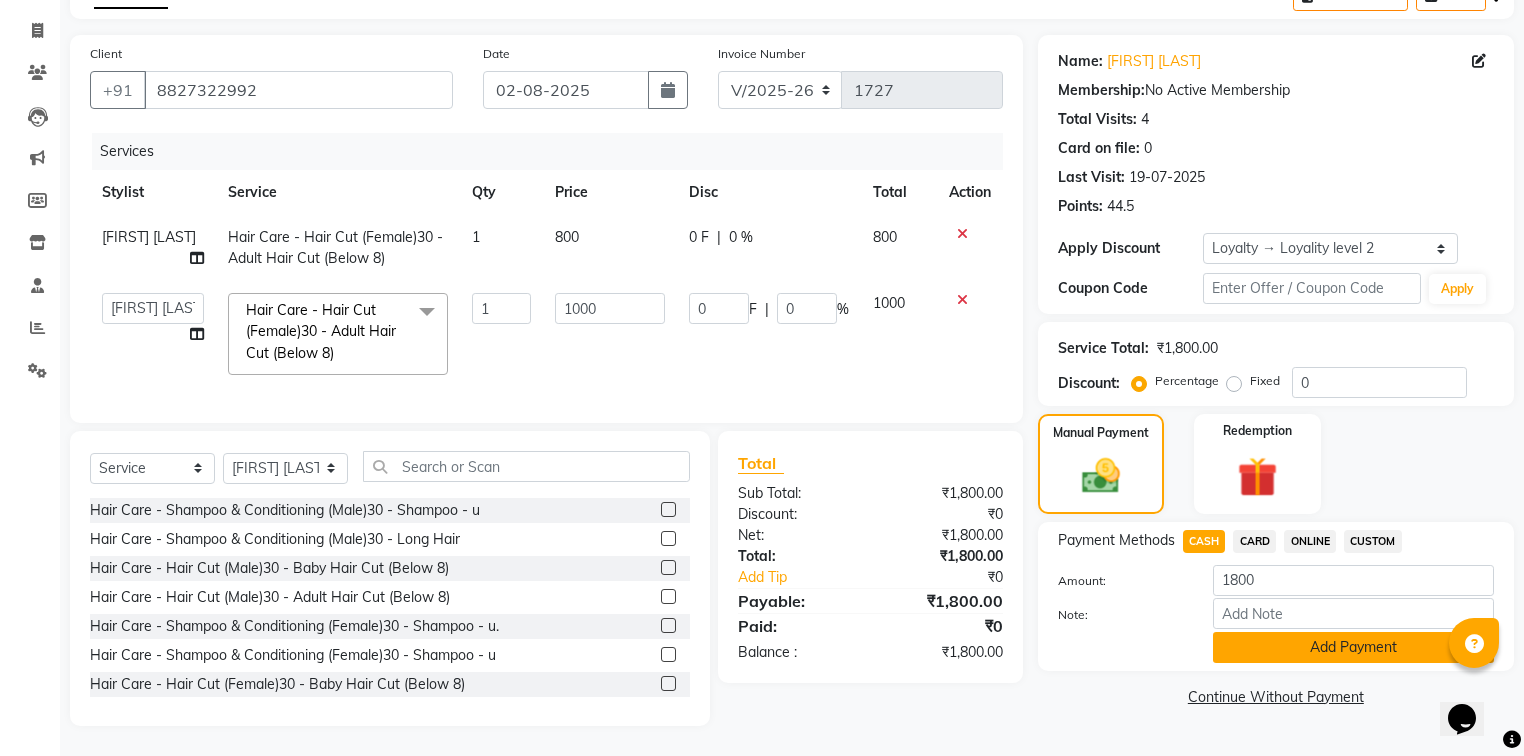 click on "Add Payment" 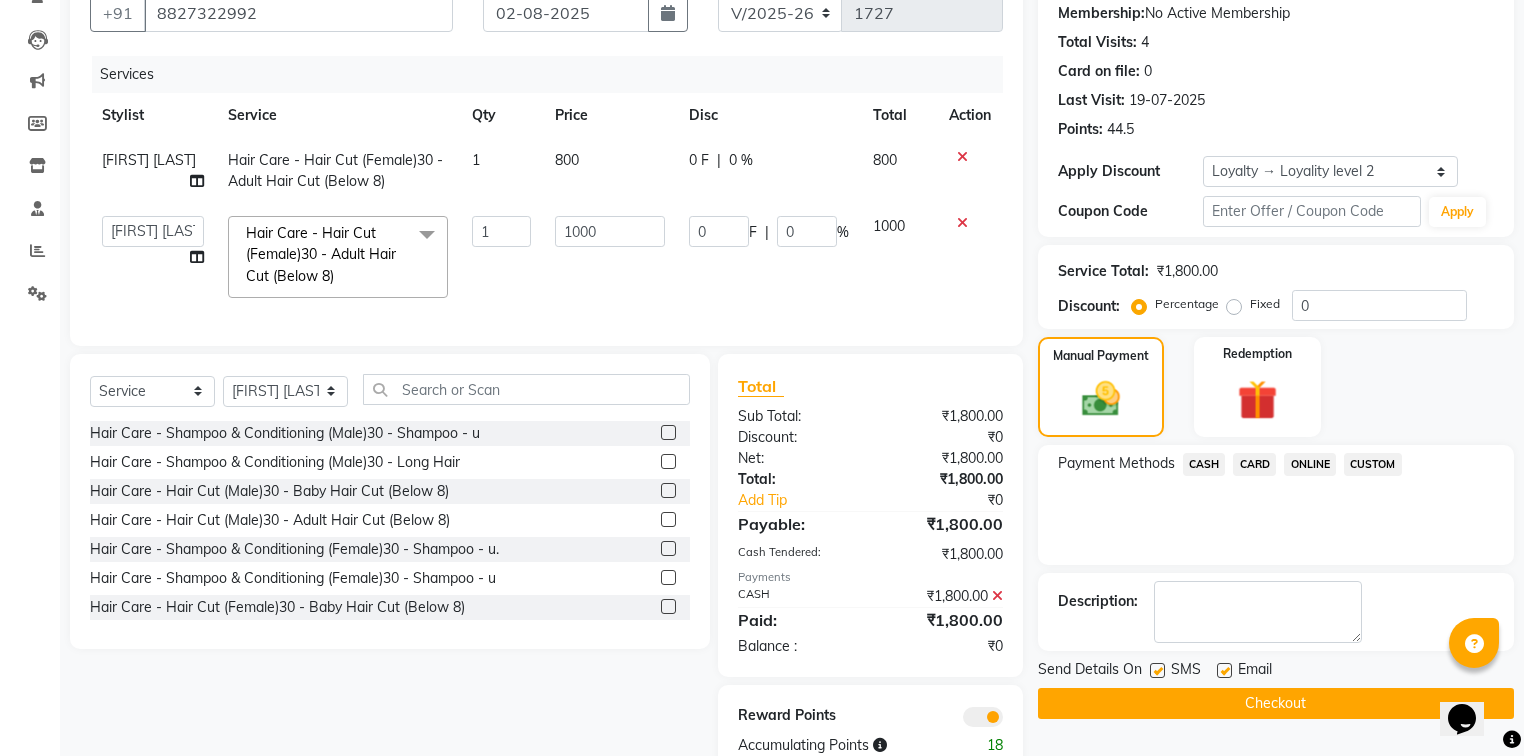 scroll, scrollTop: 255, scrollLeft: 0, axis: vertical 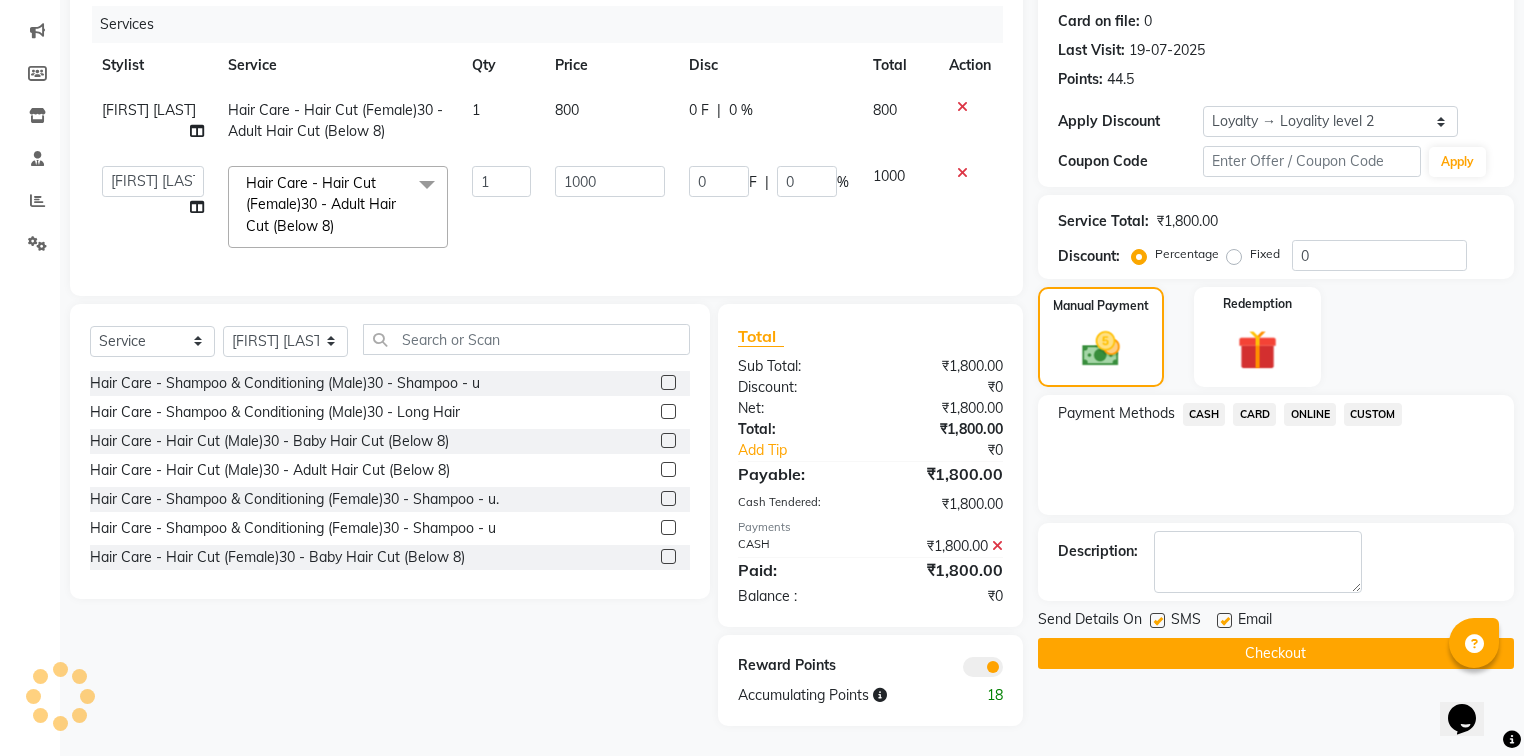 click on "Checkout" 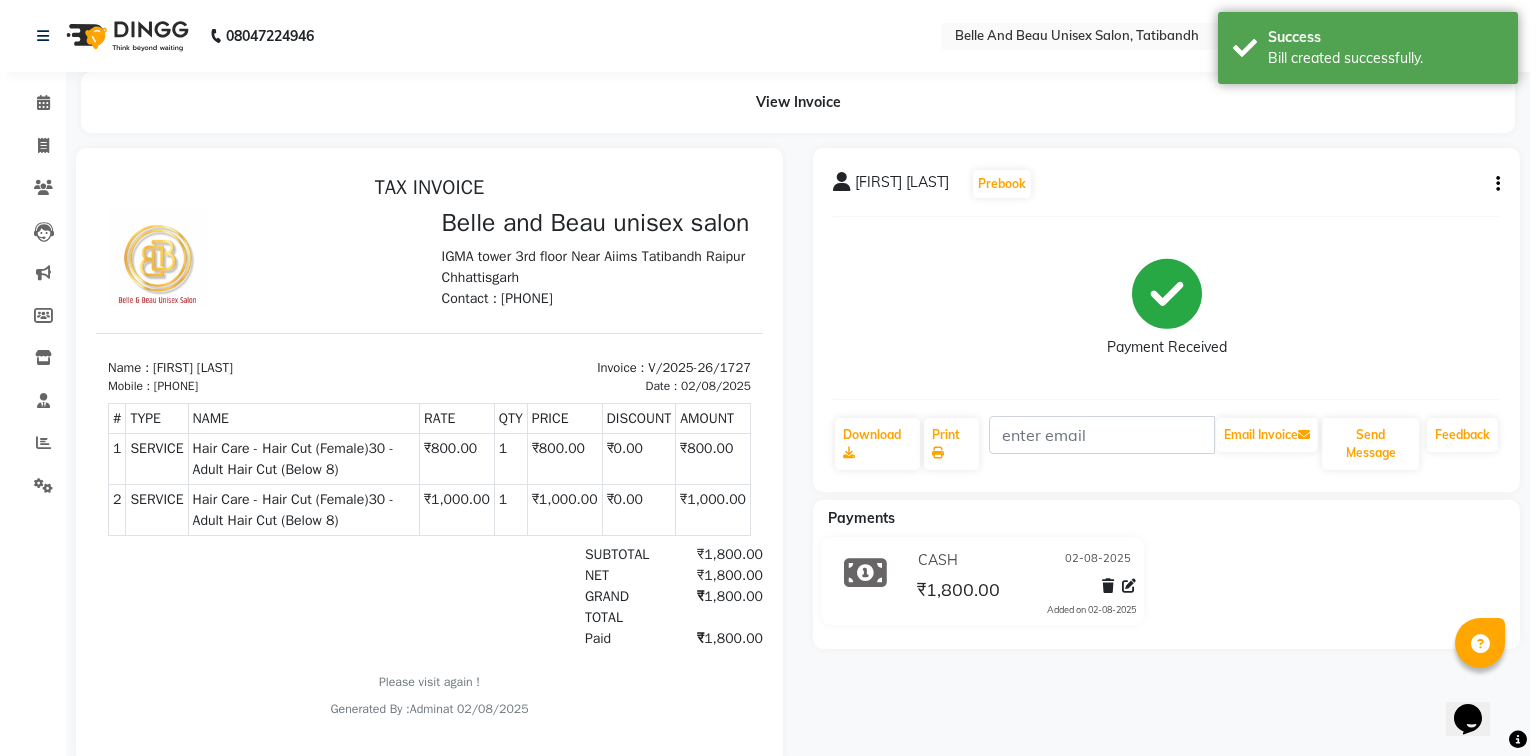 scroll, scrollTop: 0, scrollLeft: 0, axis: both 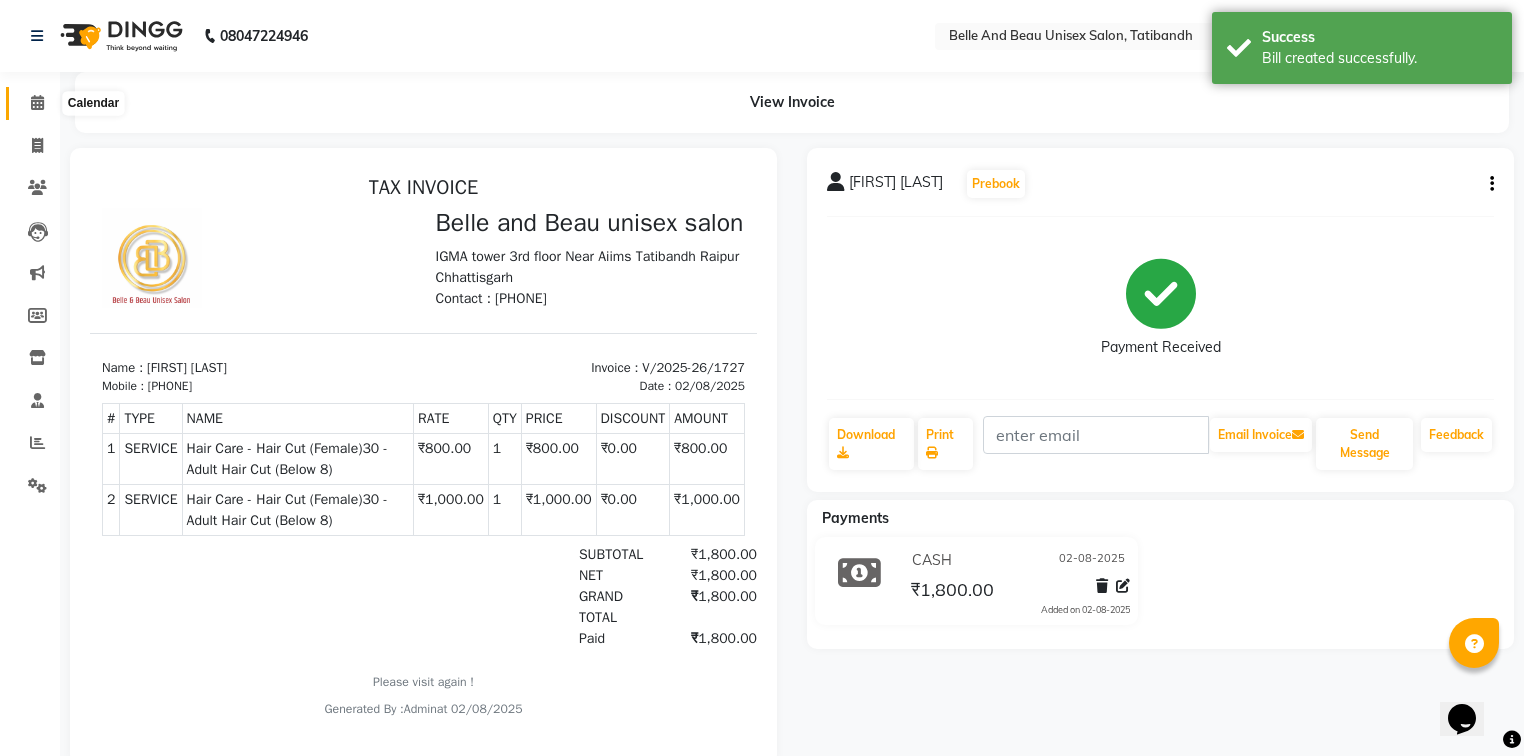 click 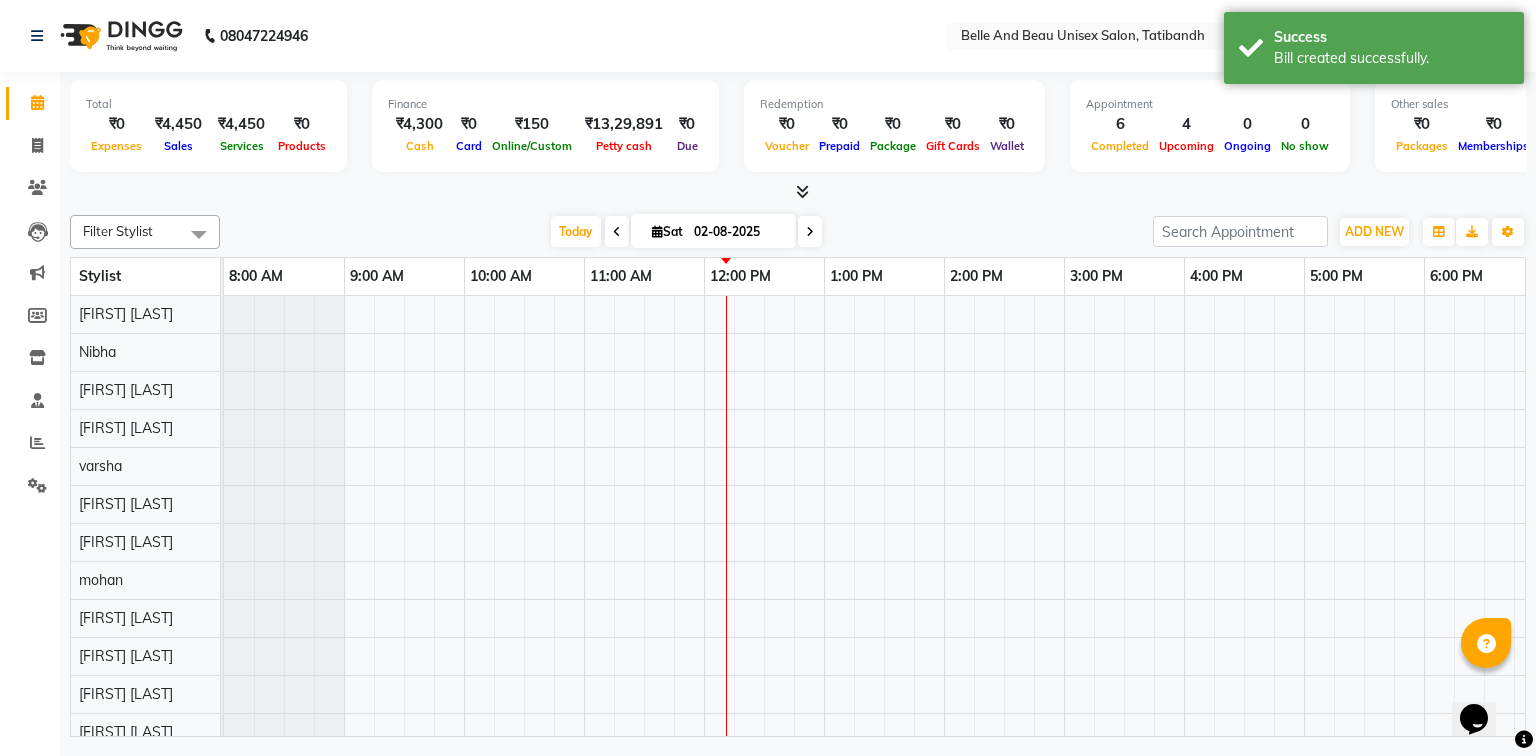 scroll, scrollTop: 0, scrollLeft: 0, axis: both 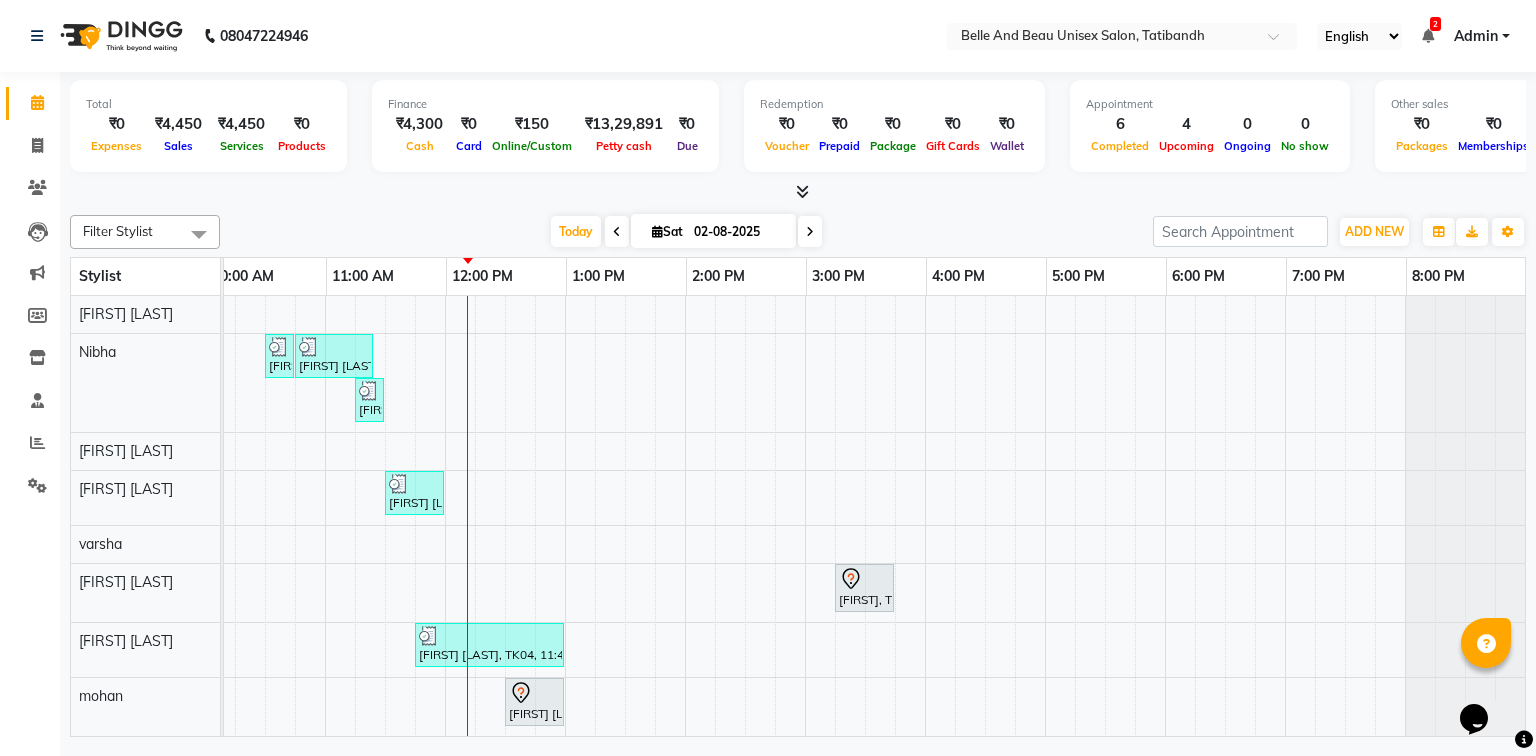 click on "[FIRST] [LAST], TK04, 10:30 AM-10:40 AM, Threading - Eyebrow (Female)30 - Eyebrow [FIRST] [LAST], TK04, 10:45 AM-11:25 AM, Clean Up - o3+,Threading - Eyebrow (Female)30 - Eyebrow,Threading - Upper Lip (Female)30 - Upper Lip [FIRST] [LAST], TK04, 11:15 AM-11:25 AM, Threading - Upper Lip (Female)30 - Upper Lip [FIRST] [LAST], TK05, 11:30 AM-12:00 PM, Hair Care - Hair Cut (Female)30 - Adult Hair Cut (Below 8) (₹500) [FIRST], TK01, 03:15 PM-03:45 PM, hair extension [FIRST] [LAST], TK04, 11:45 AM-01:00 PM, o3 de tan,Clean Up - o3+,Shave & Trimming - Beard (Male)30 - Beard Shaping [FIRST] [LAST], TK02, 12:30 PM-01:00 PM, Shave & Trimming - Beard (Male)30 - Beard Shaping [FIRST] [LAST], TK05, 11:00 AM-11:30 AM, Hair Care - Hair Cut (Female)30 - Adult Hair Cut (Below 8) [FIRST] [LAST], TK03, 12:00 PM-12:30 PM, Hair Care - Hair Cut (Female)30 - Adult Hair Cut (Below 8)" at bounding box center [745, 602] 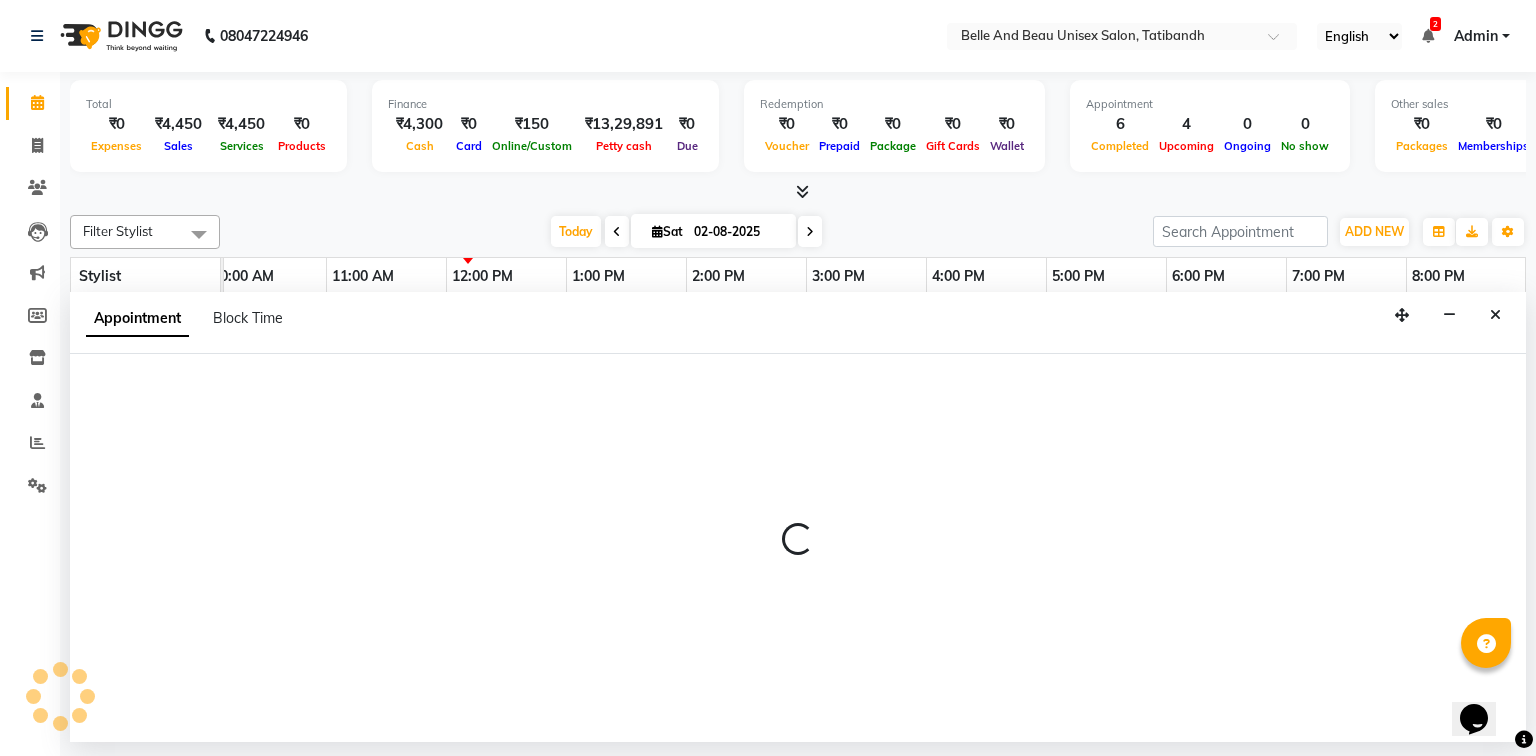 select on "59701" 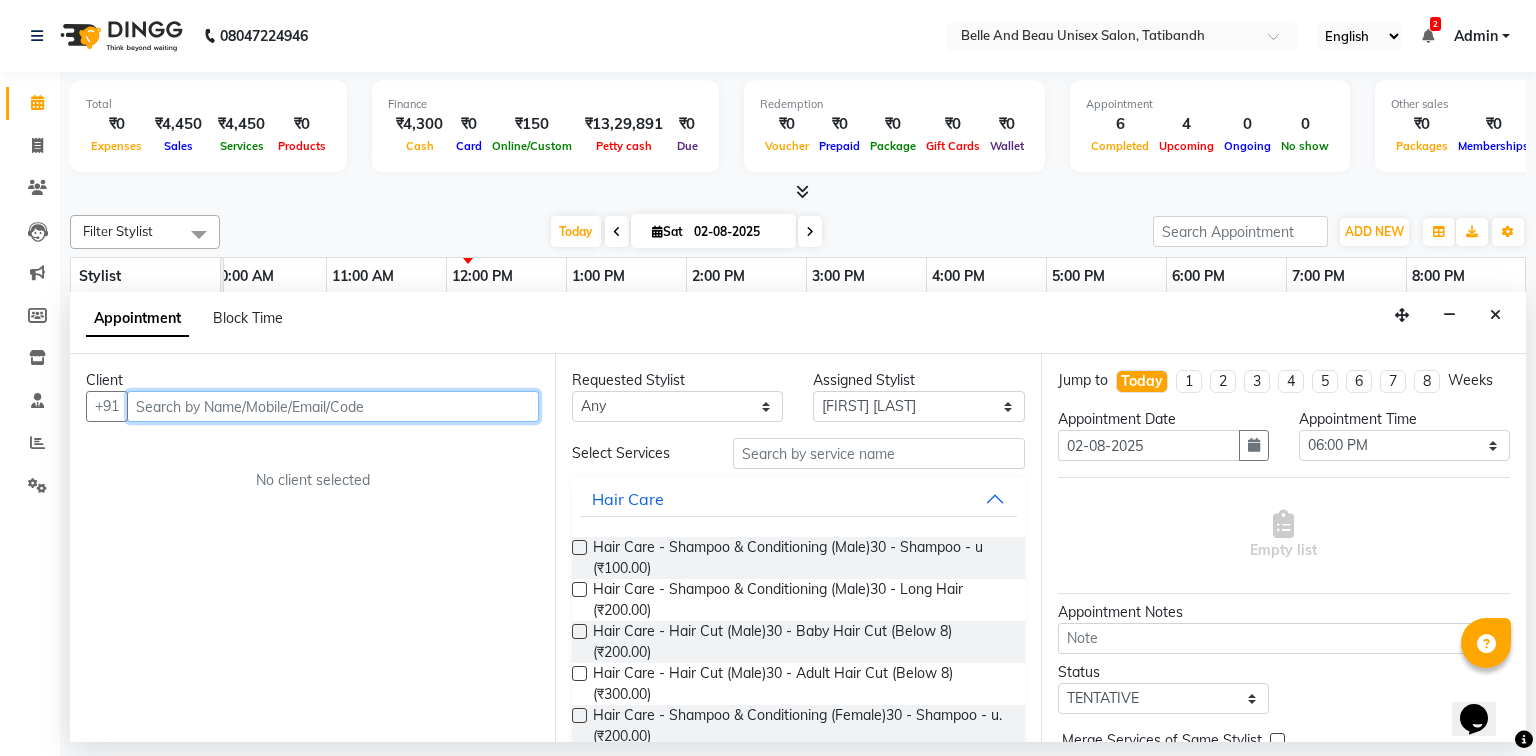 click at bounding box center [333, 406] 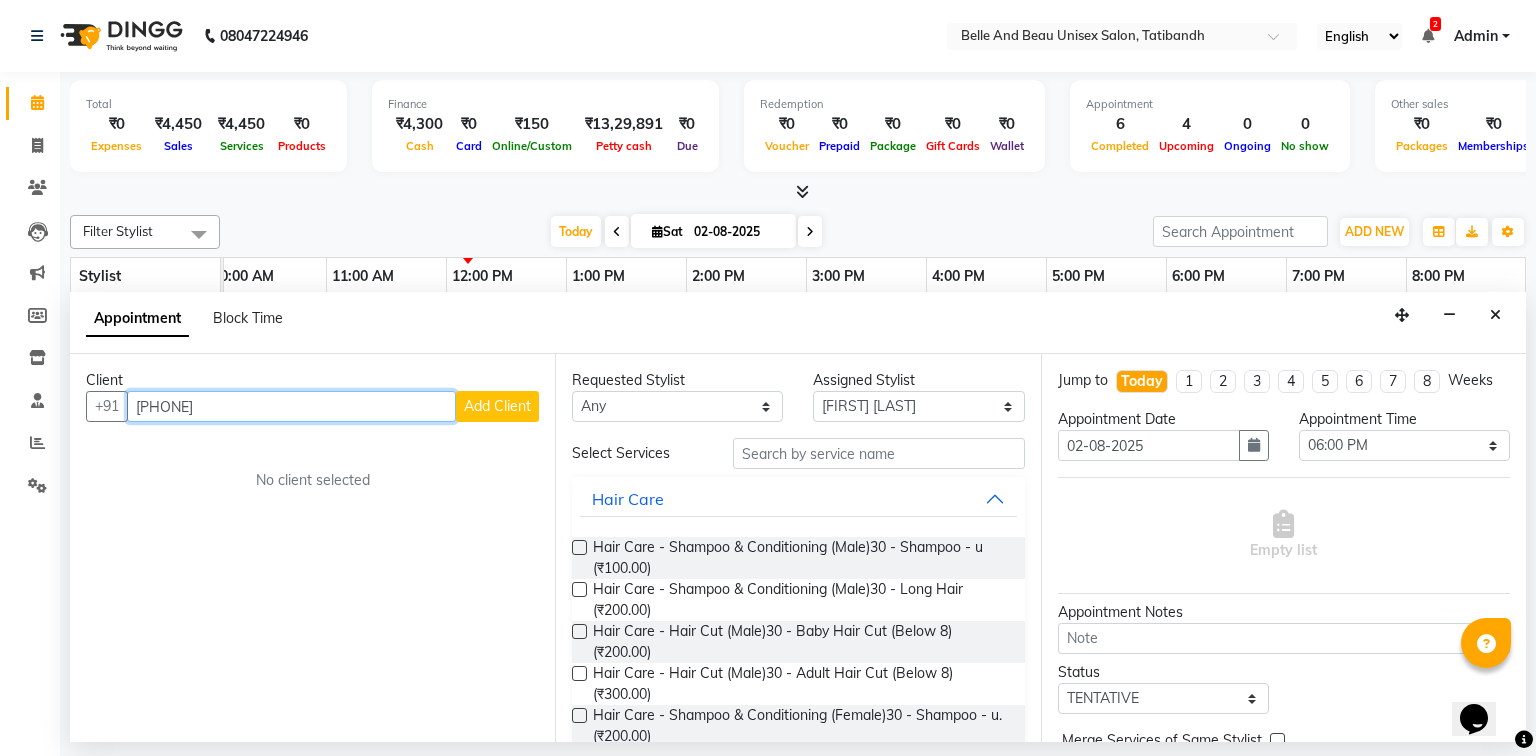 type on "[PHONE]" 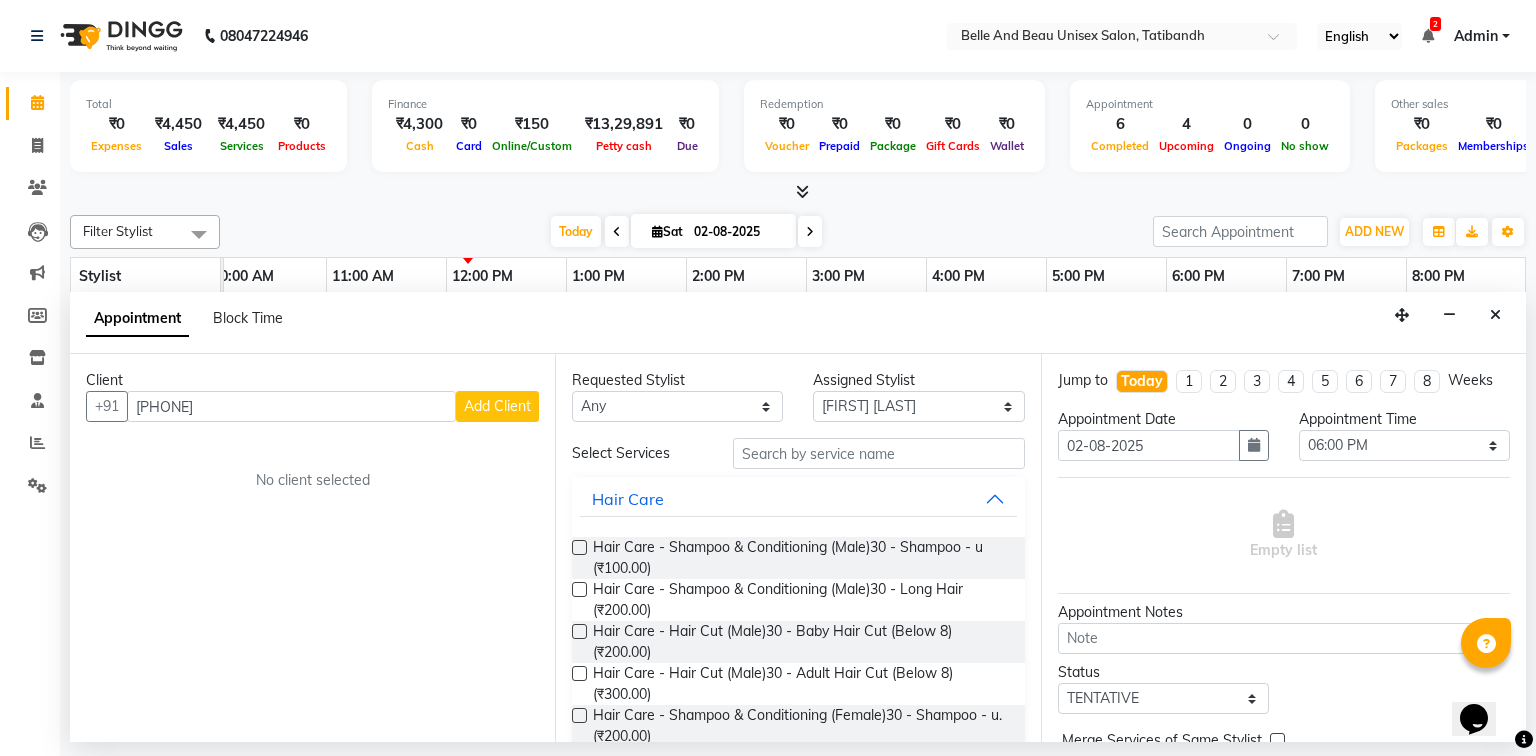 click on "Client +[PHONE] Add Client No client selected" at bounding box center (312, 548) 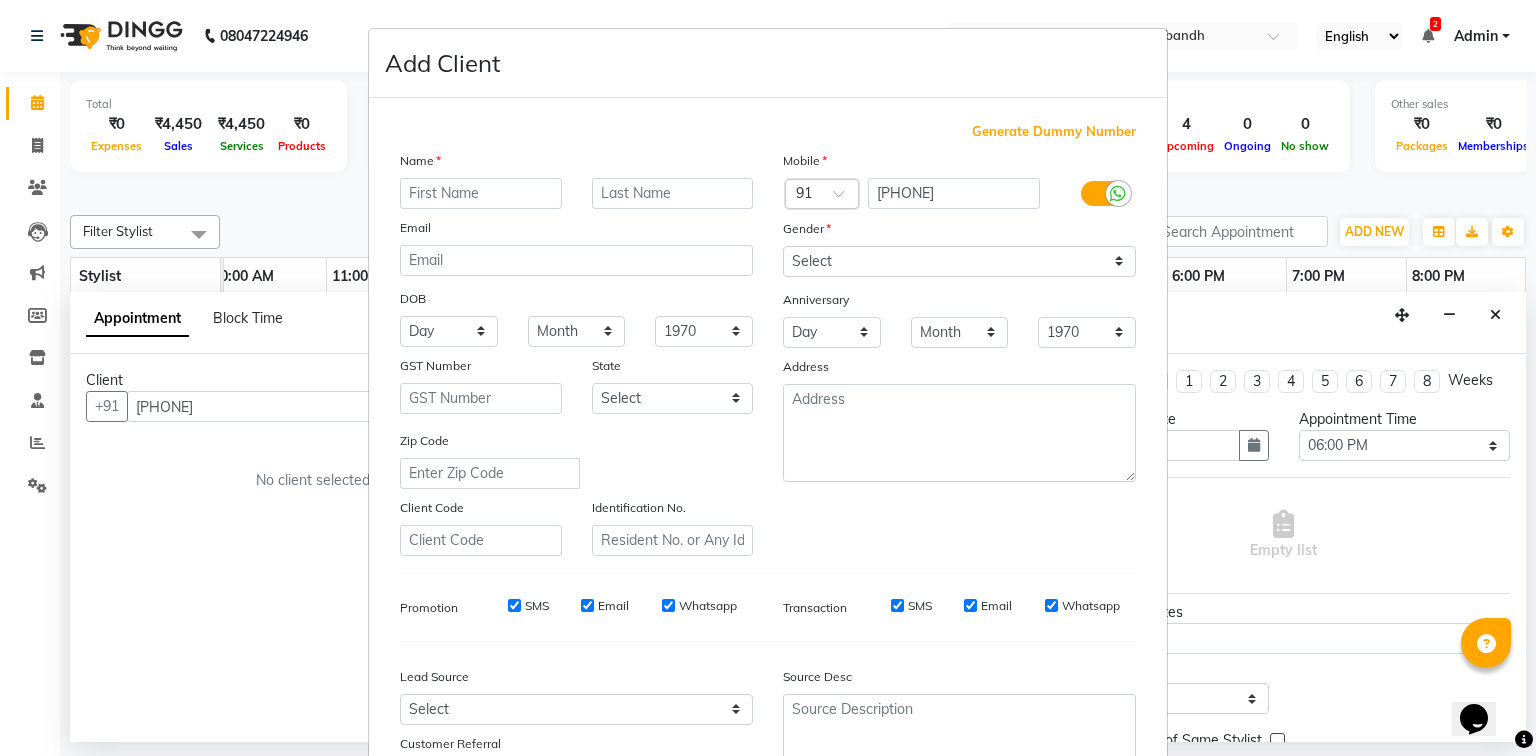 click at bounding box center (481, 193) 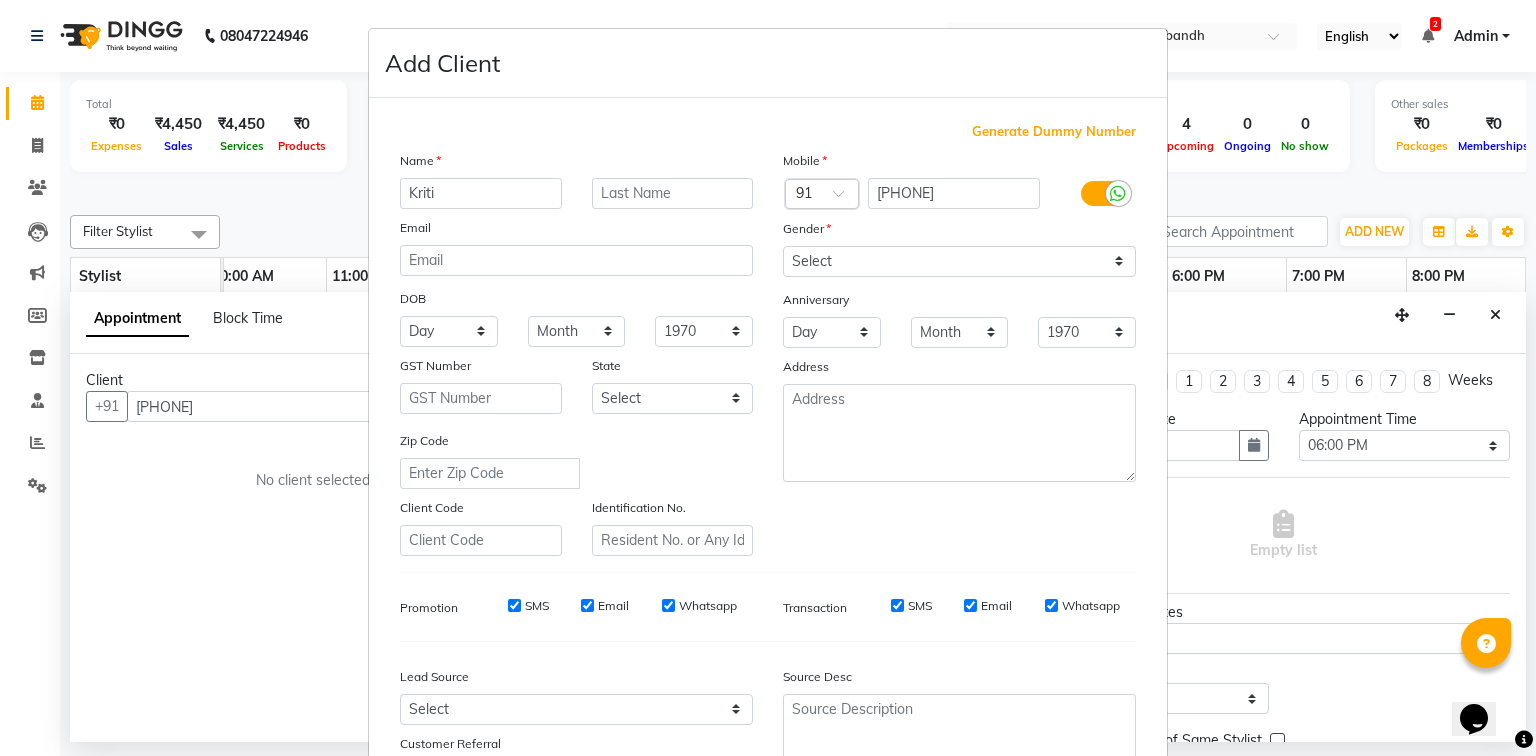type on "Kriti" 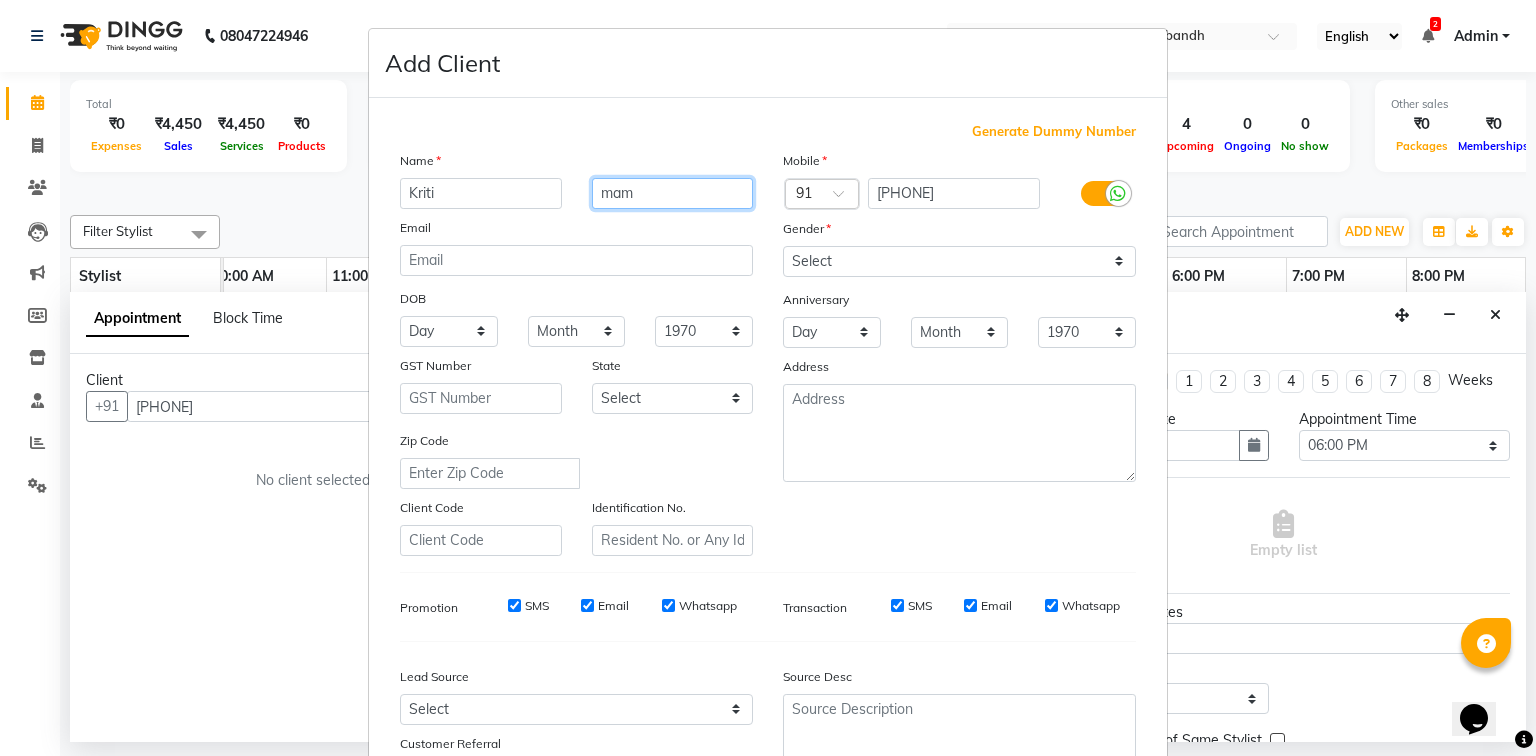 type on "mam" 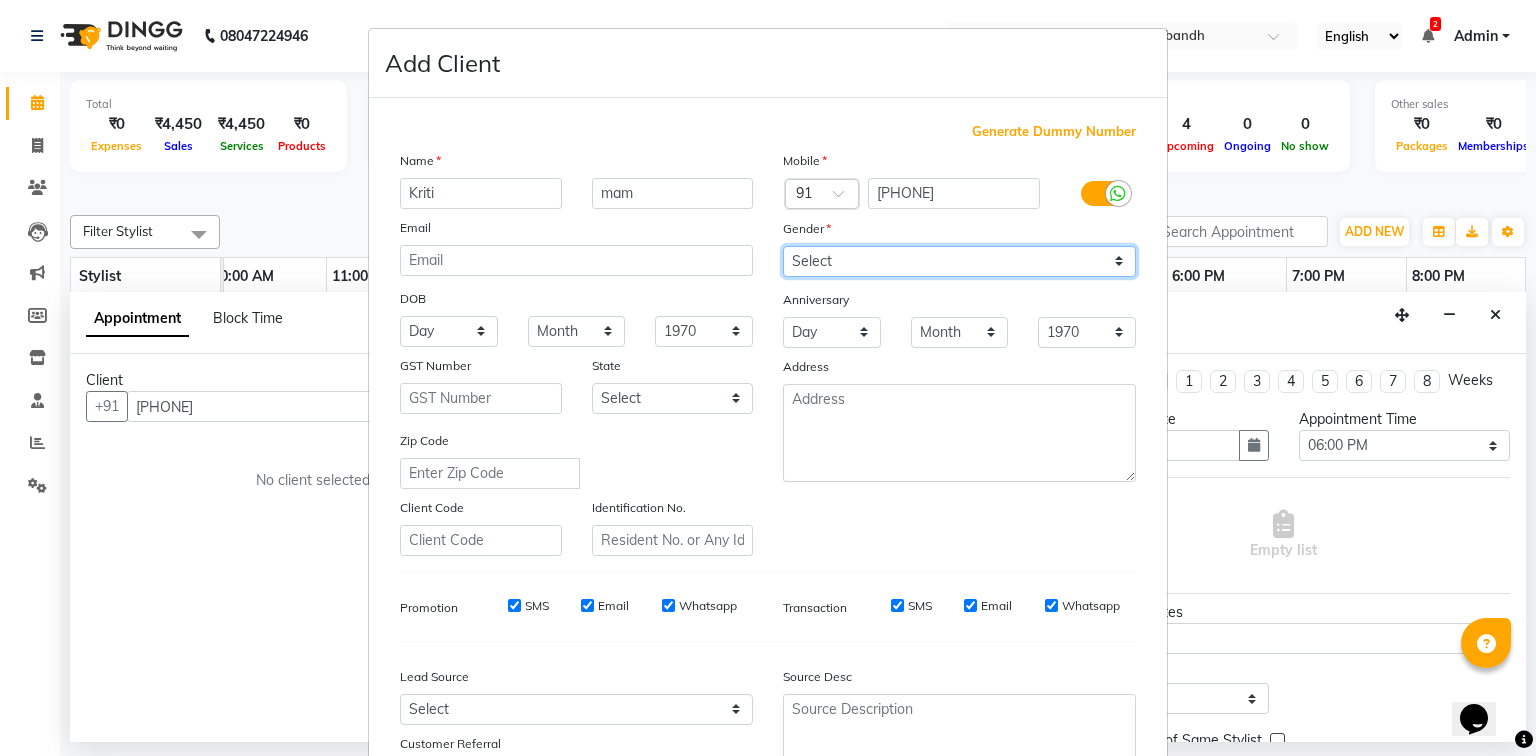 click on "Select Male Female Other Prefer Not To Say" at bounding box center [959, 261] 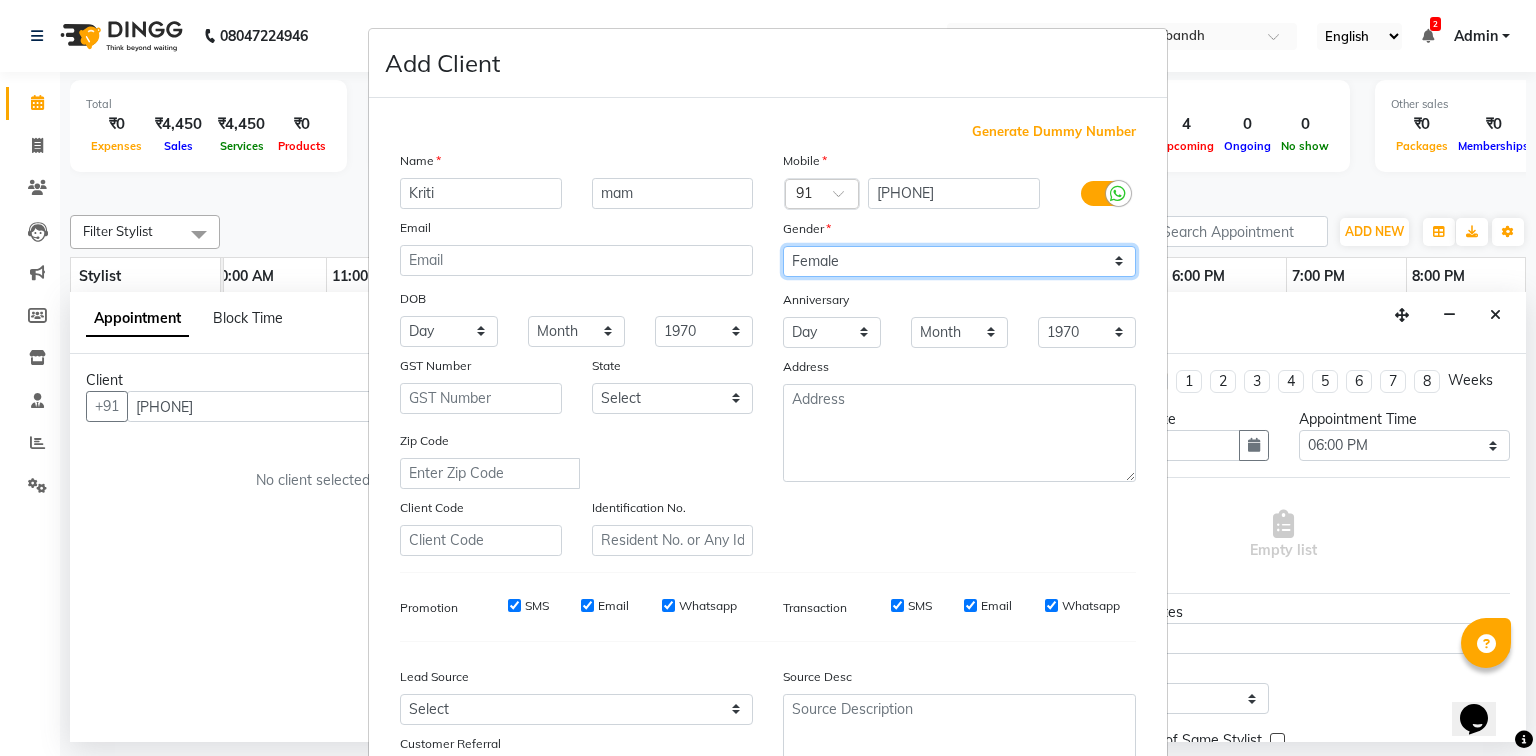 click on "Select Male Female Other Prefer Not To Say" at bounding box center [959, 261] 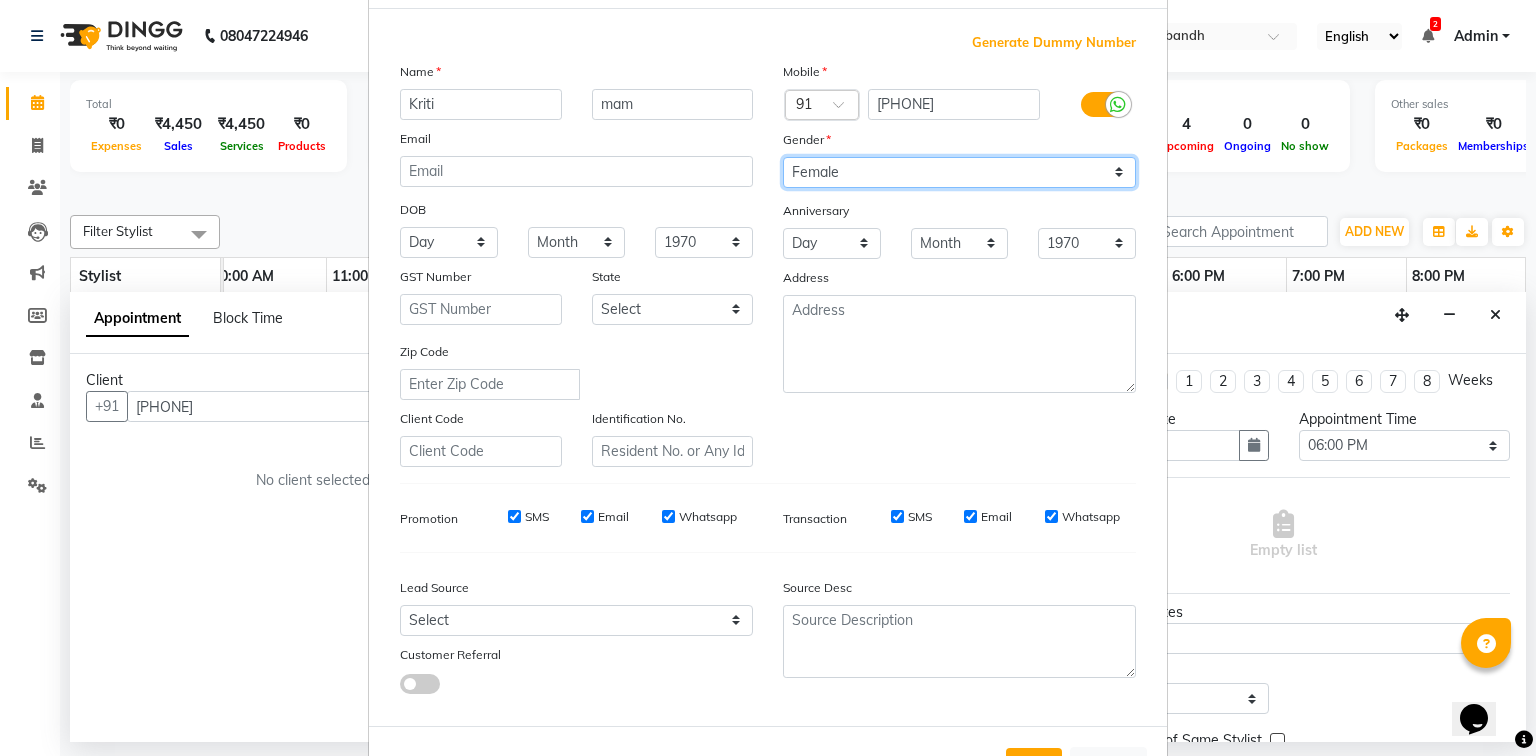 scroll, scrollTop: 176, scrollLeft: 0, axis: vertical 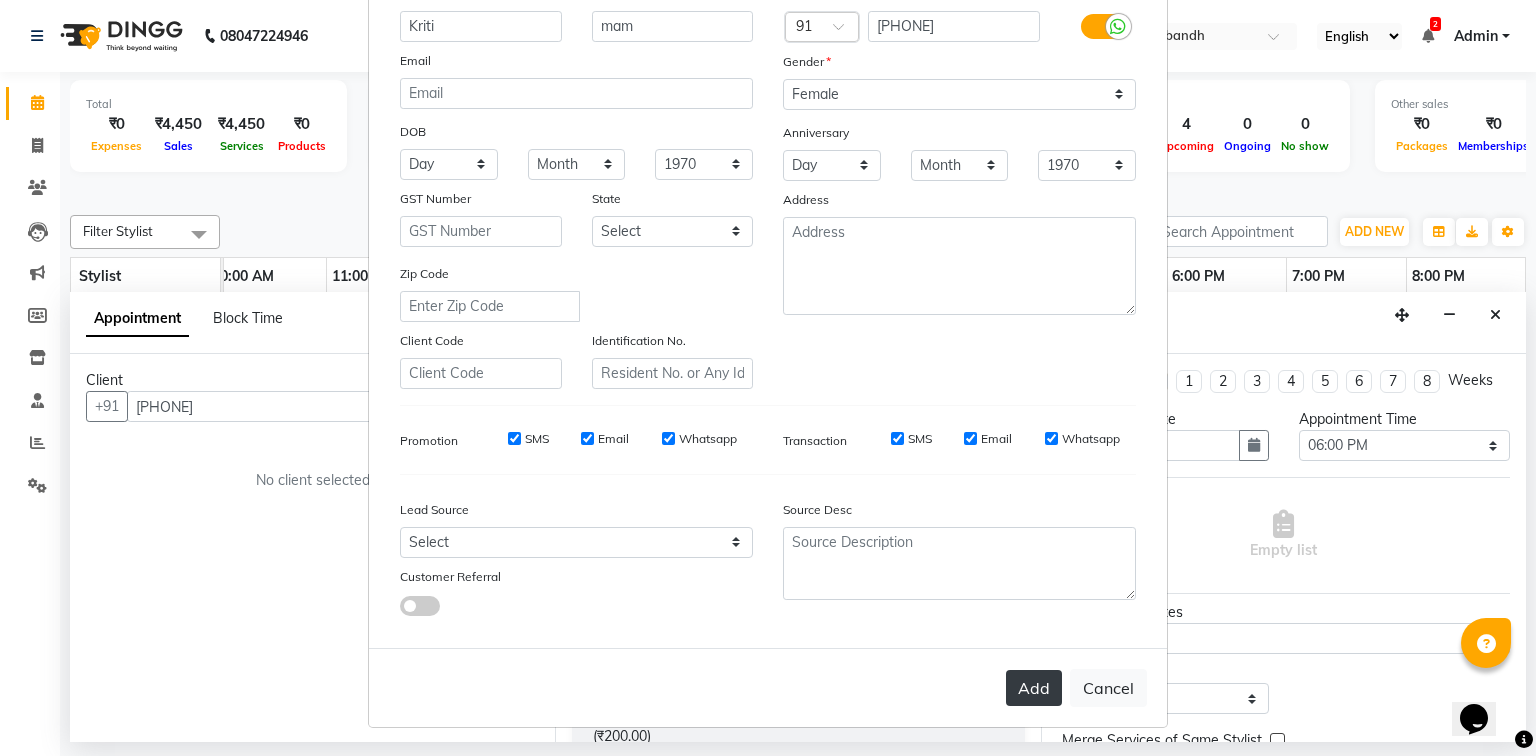click on "Add" at bounding box center [1034, 688] 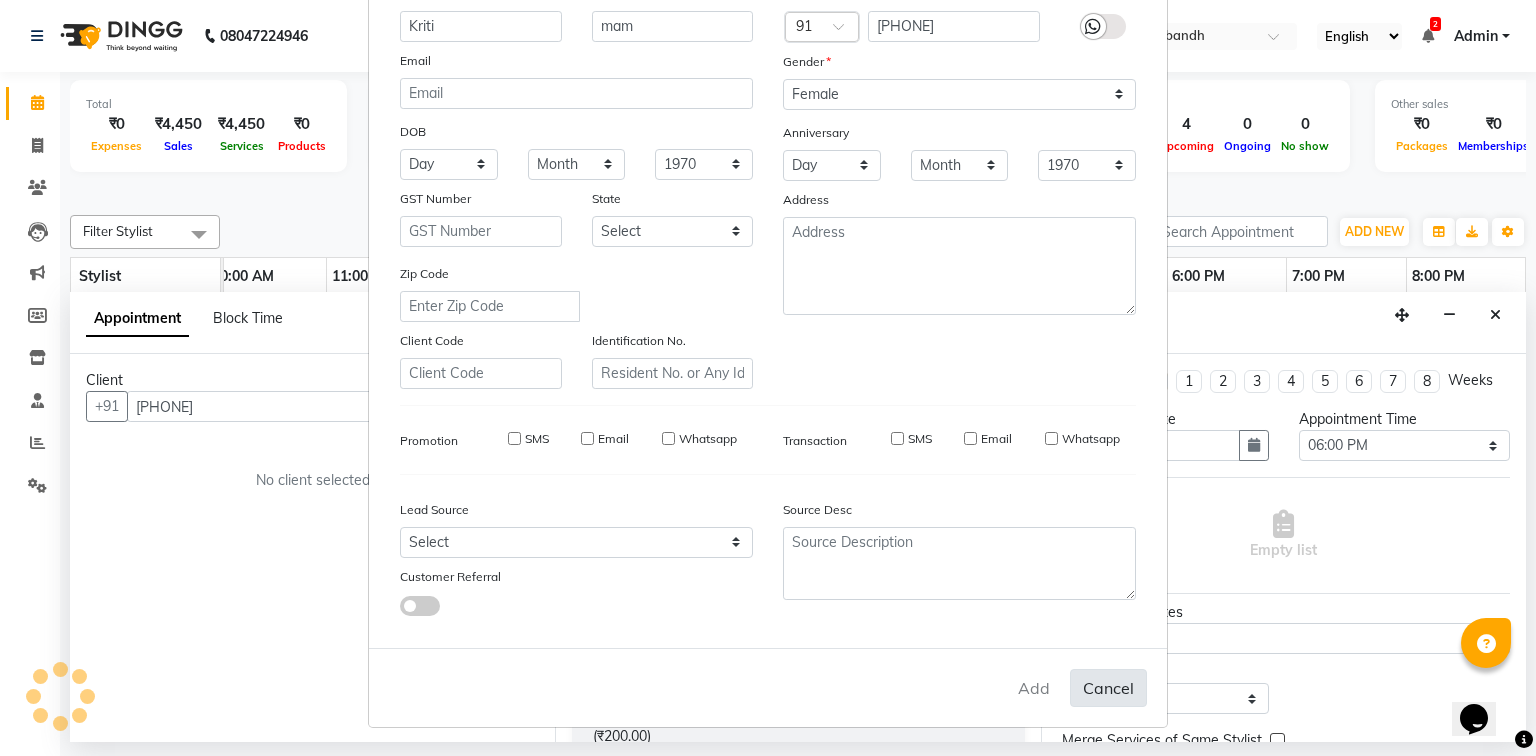 type 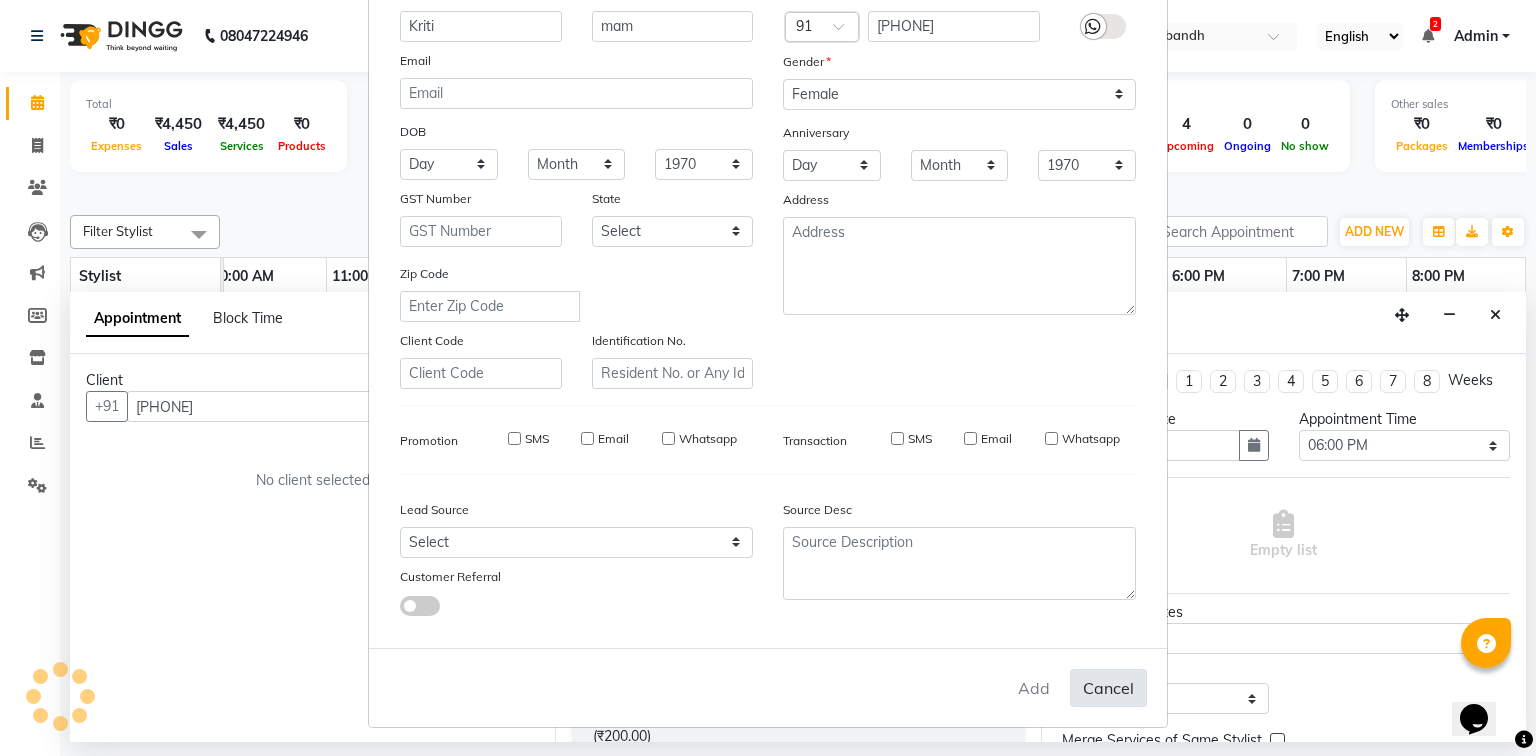 type 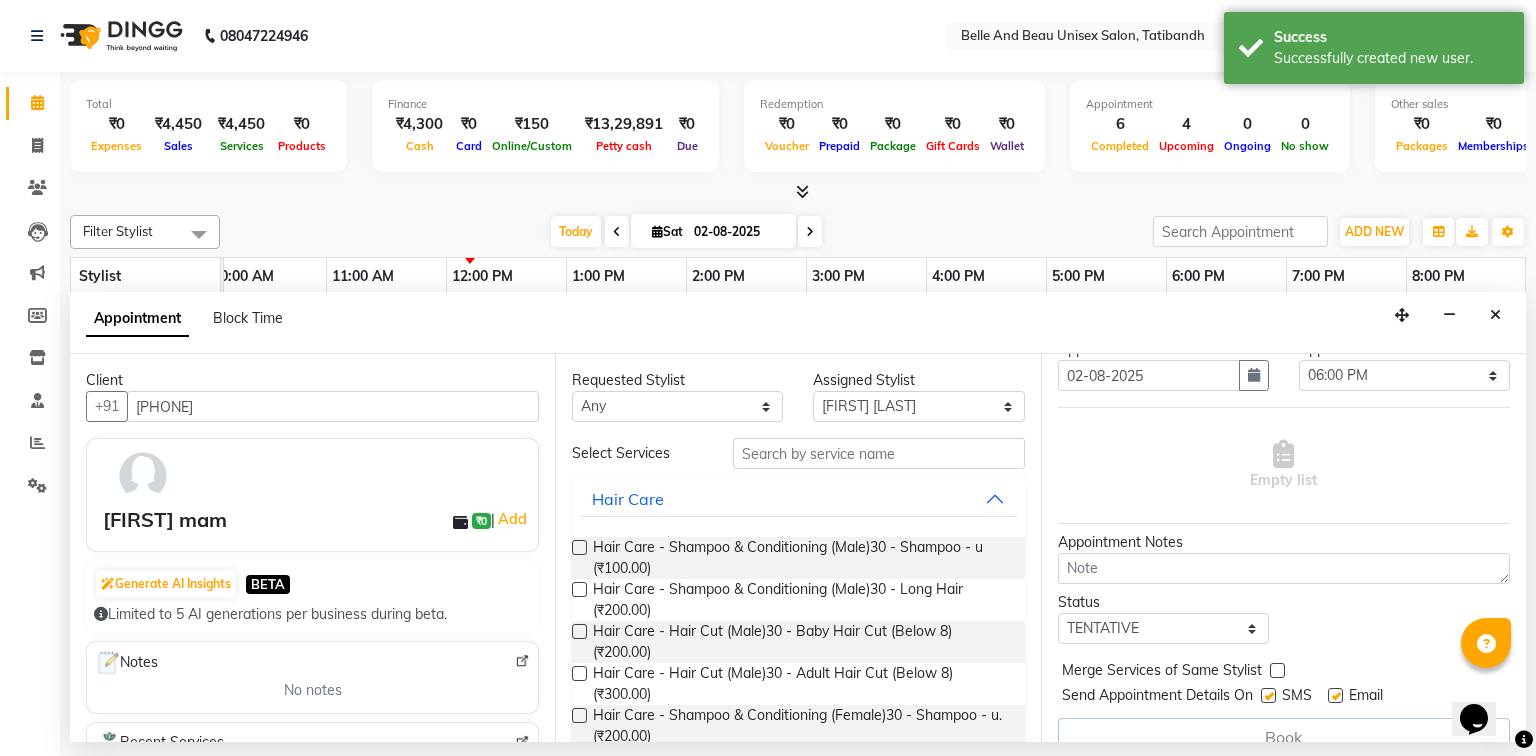 scroll, scrollTop: 97, scrollLeft: 0, axis: vertical 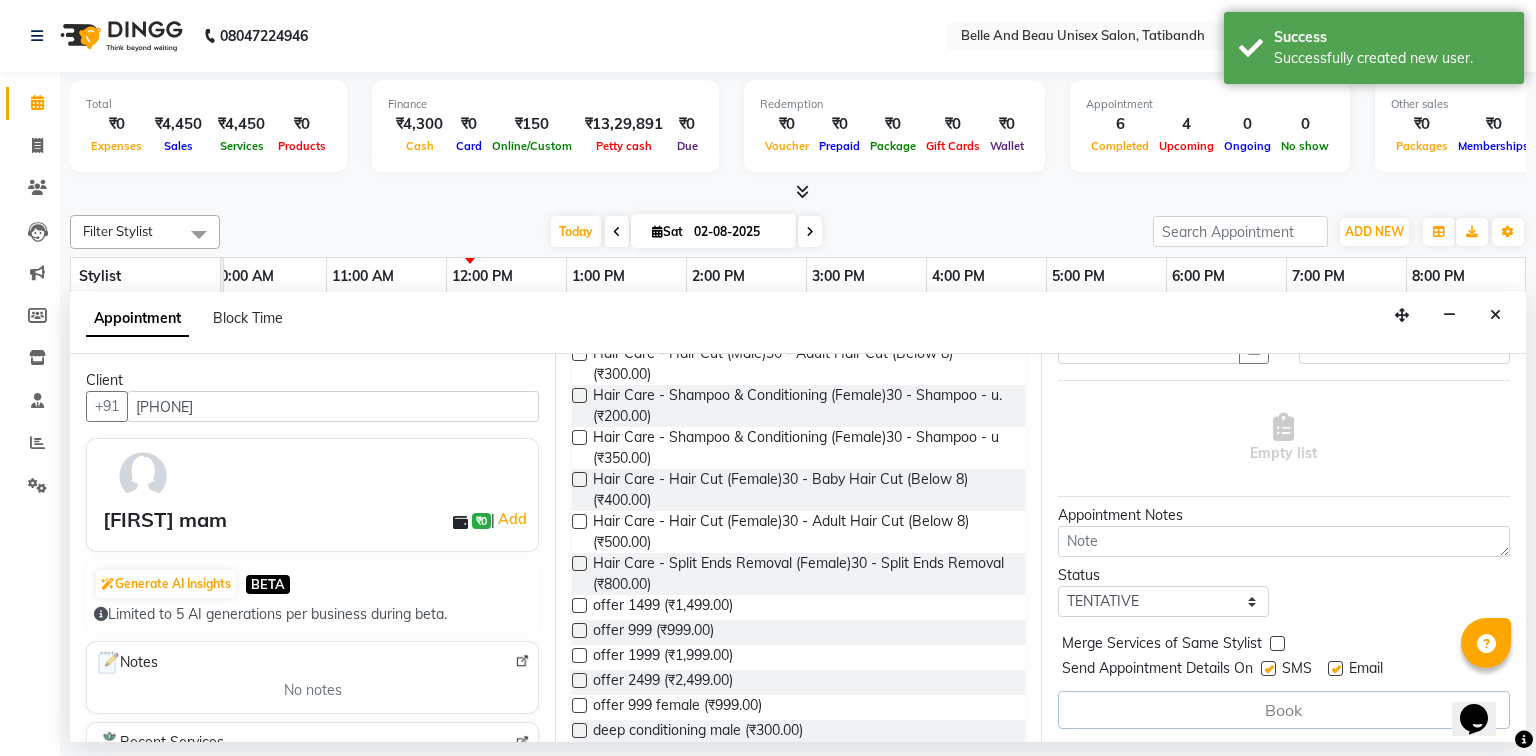 click at bounding box center [579, 521] 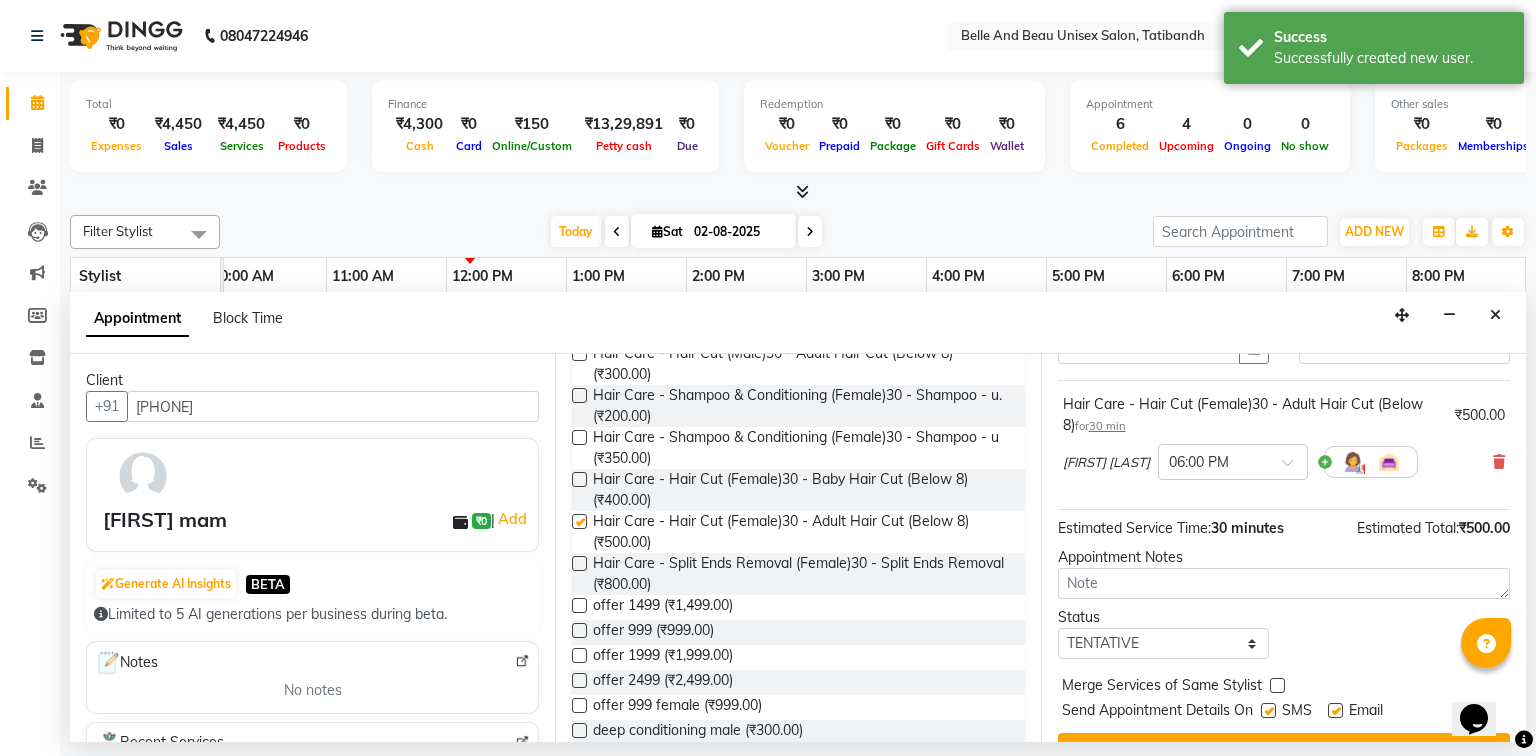 checkbox on "false" 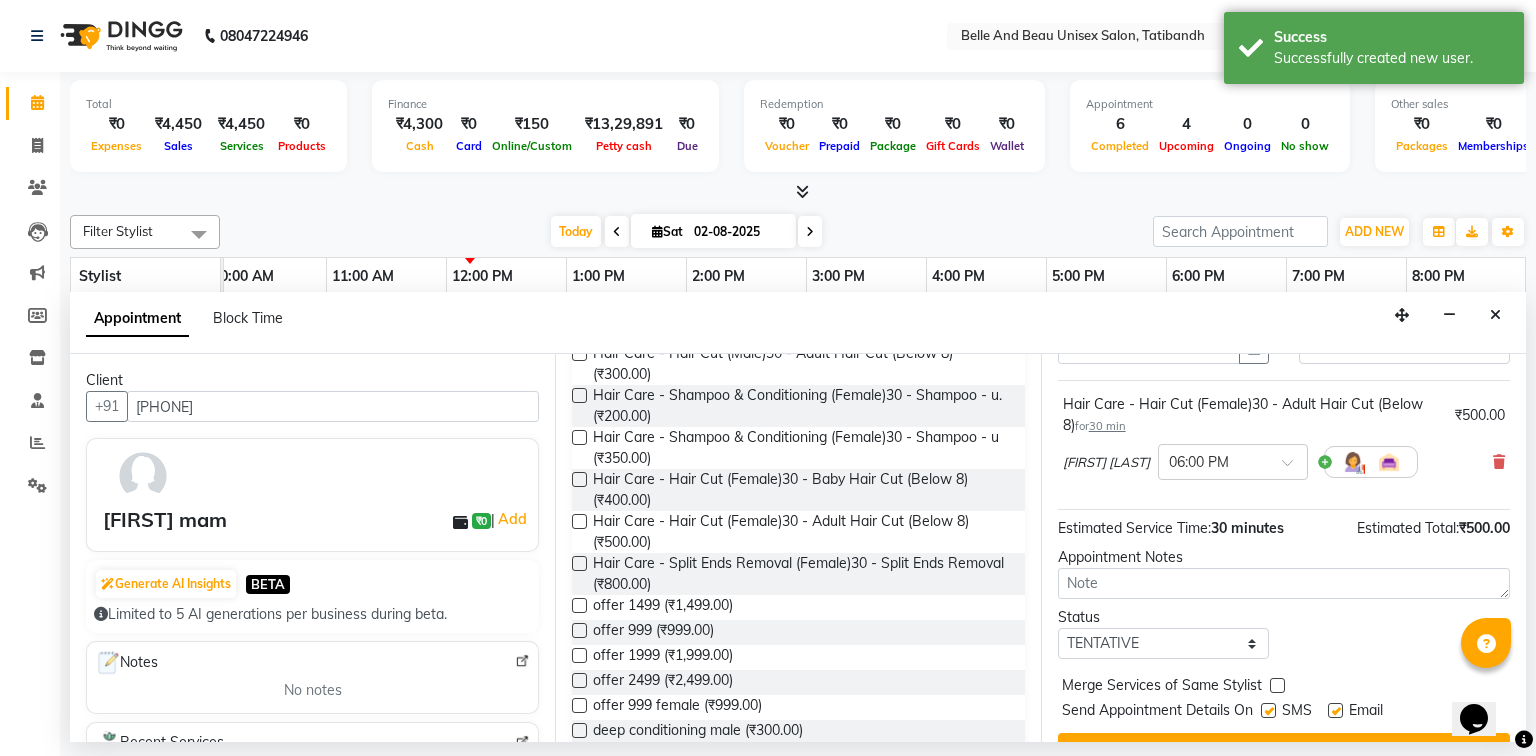 scroll, scrollTop: 139, scrollLeft: 0, axis: vertical 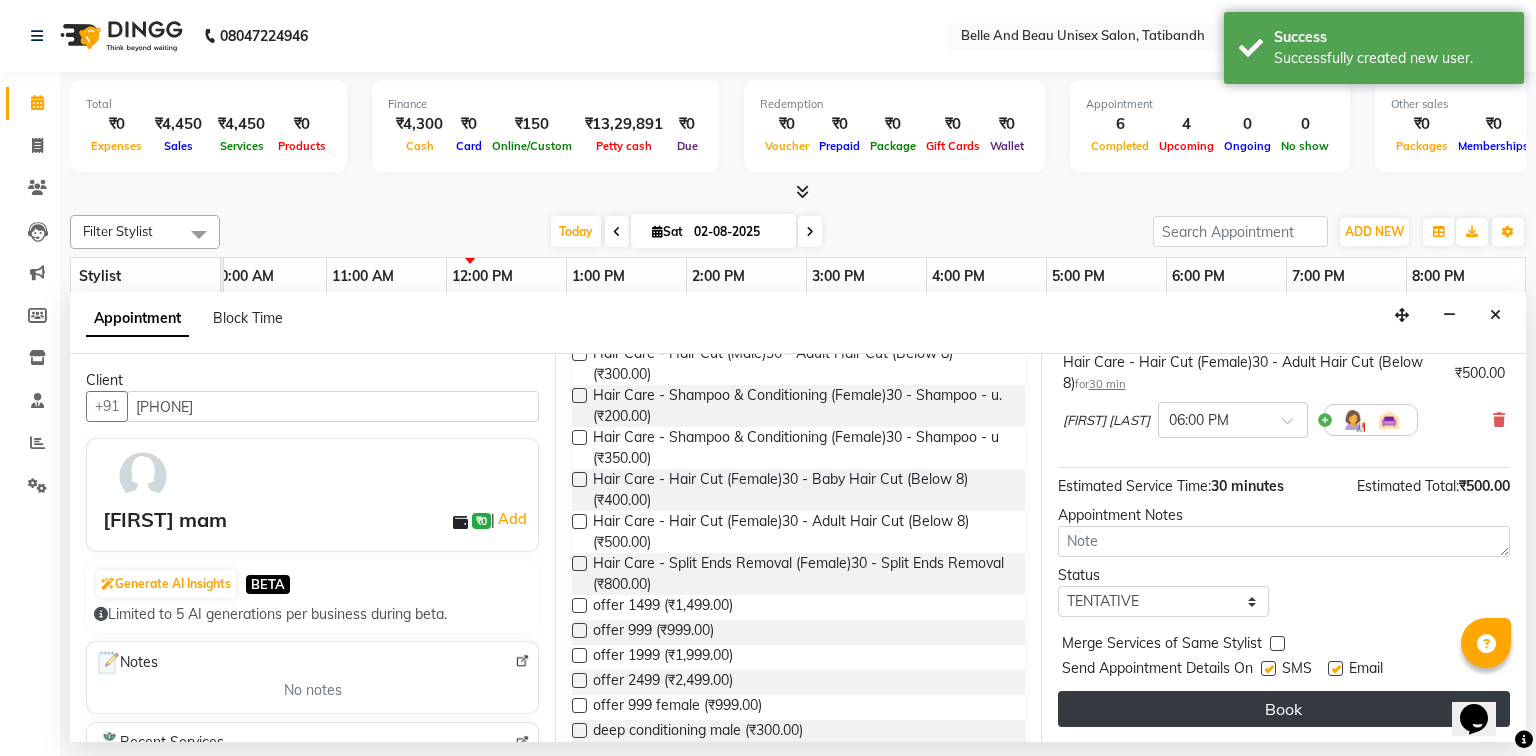 click on "Book" at bounding box center [1284, 709] 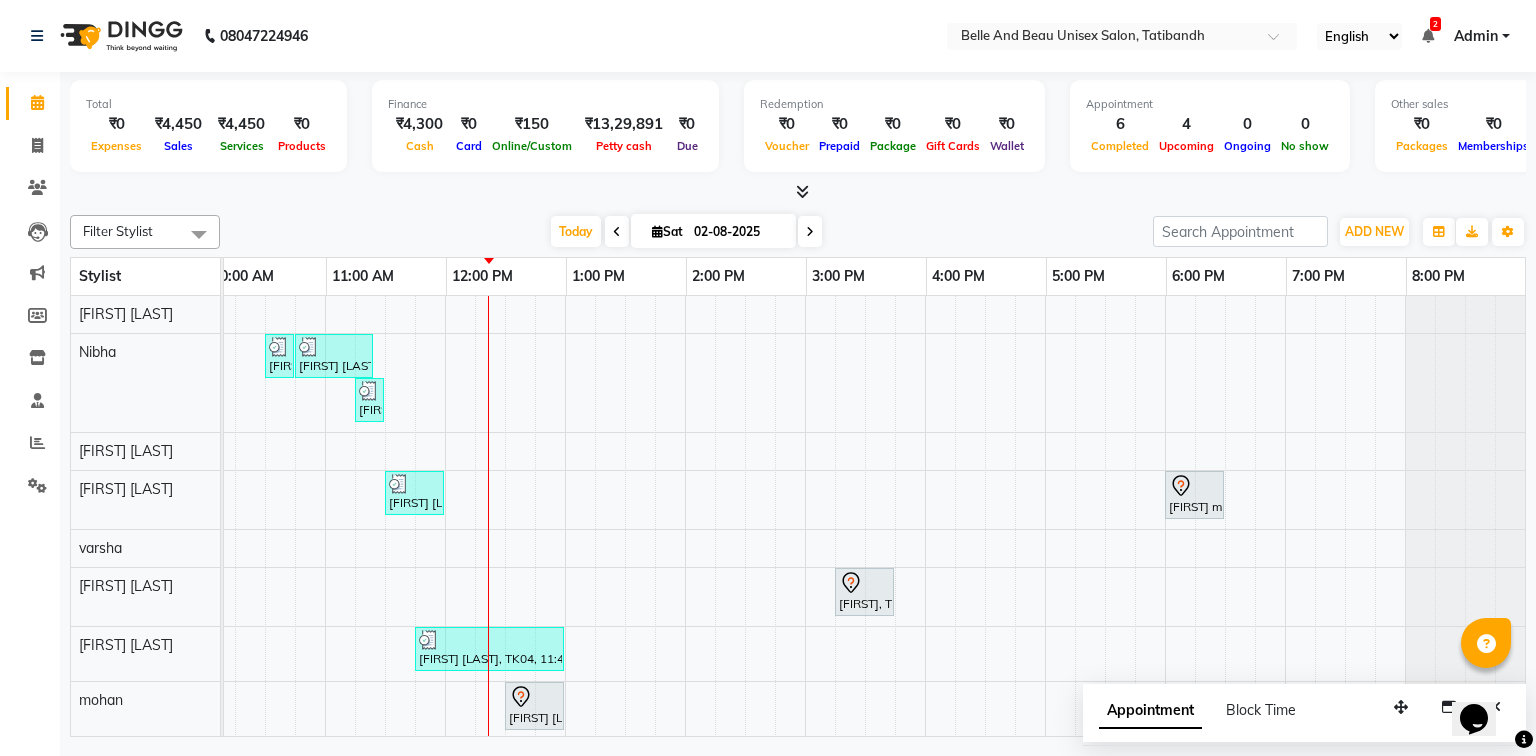 scroll, scrollTop: 159, scrollLeft: 270, axis: both 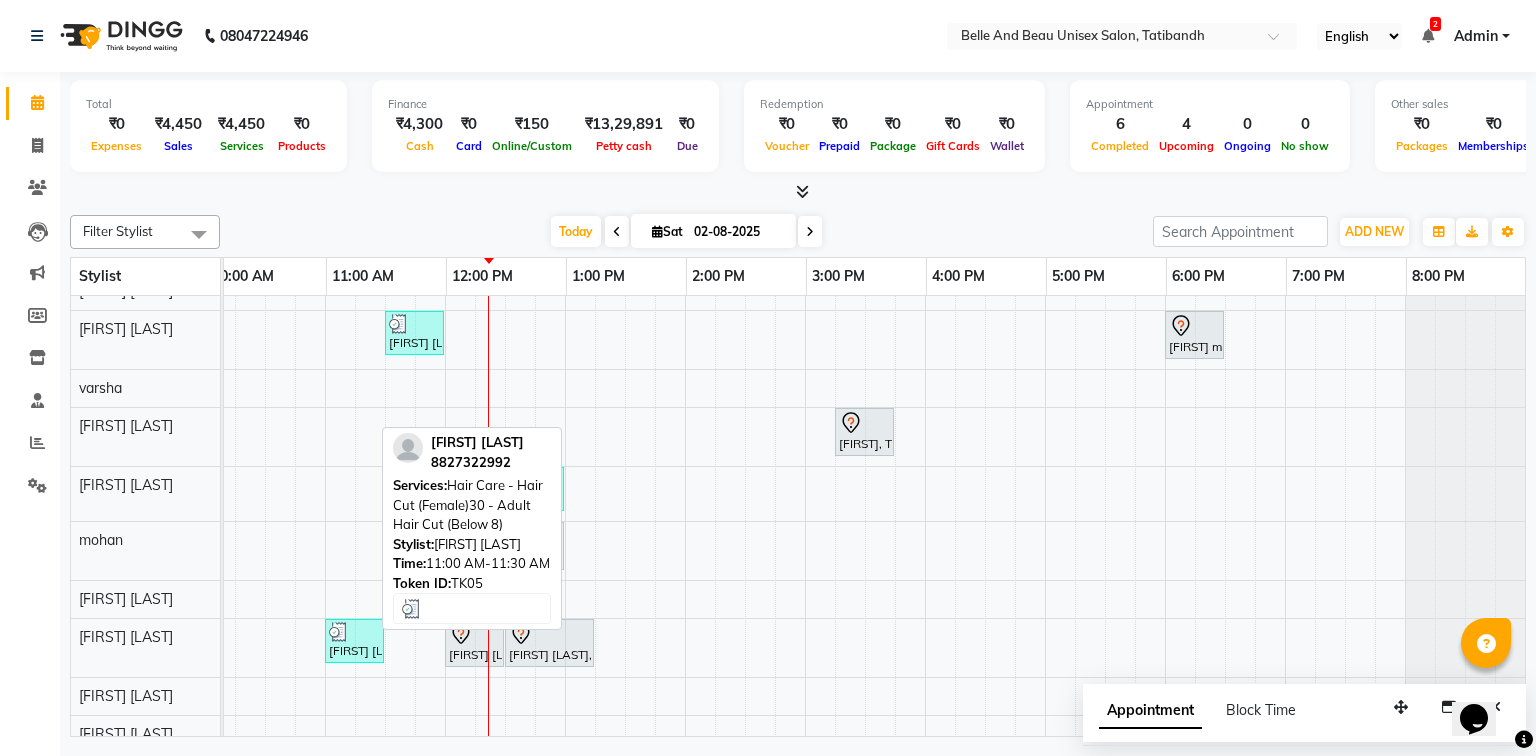 click on "[FIRST] [LAST], TK05, 11:00 AM-11:30 AM, Hair Care - Hair Cut (Female)30 - Adult Hair Cut (Below 8)" at bounding box center [354, 641] 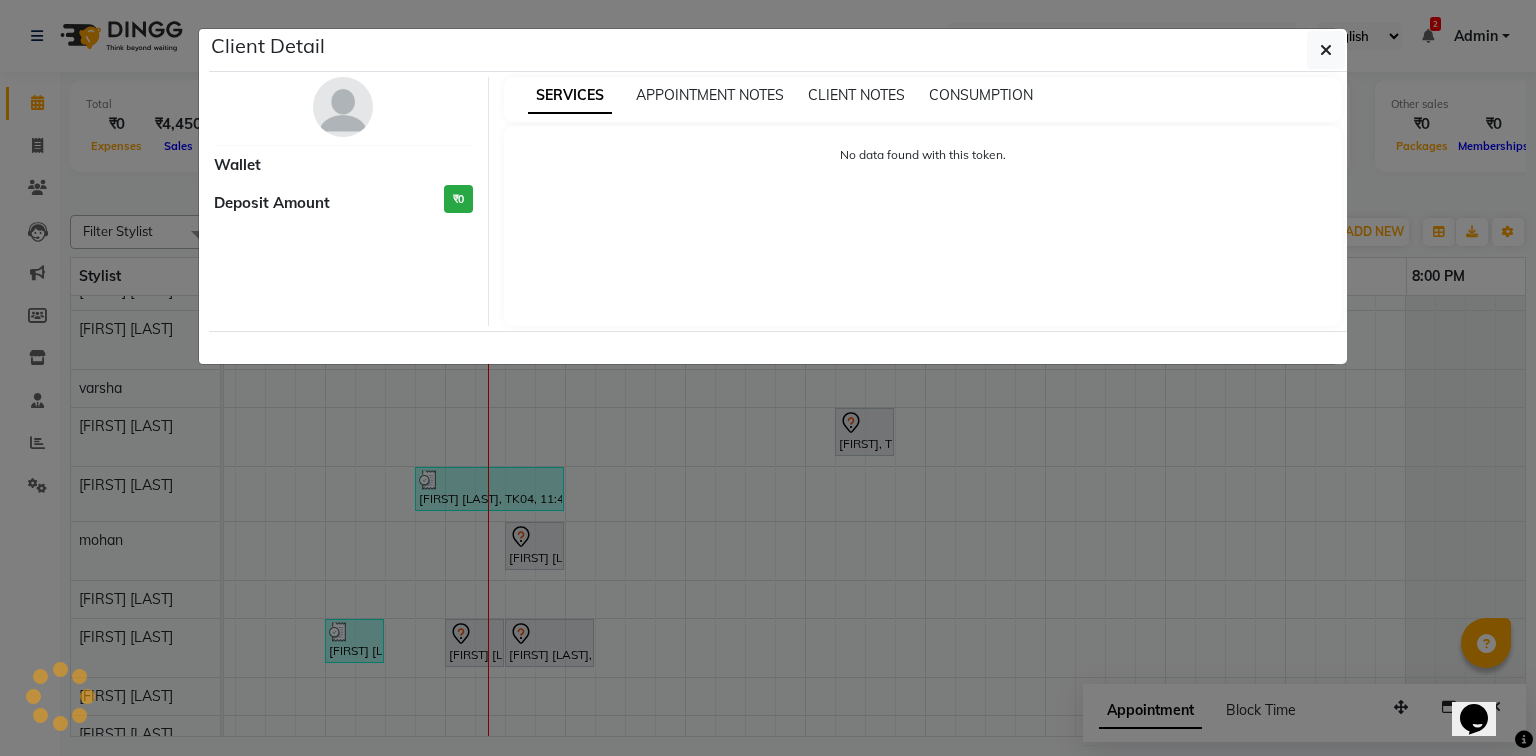 select on "3" 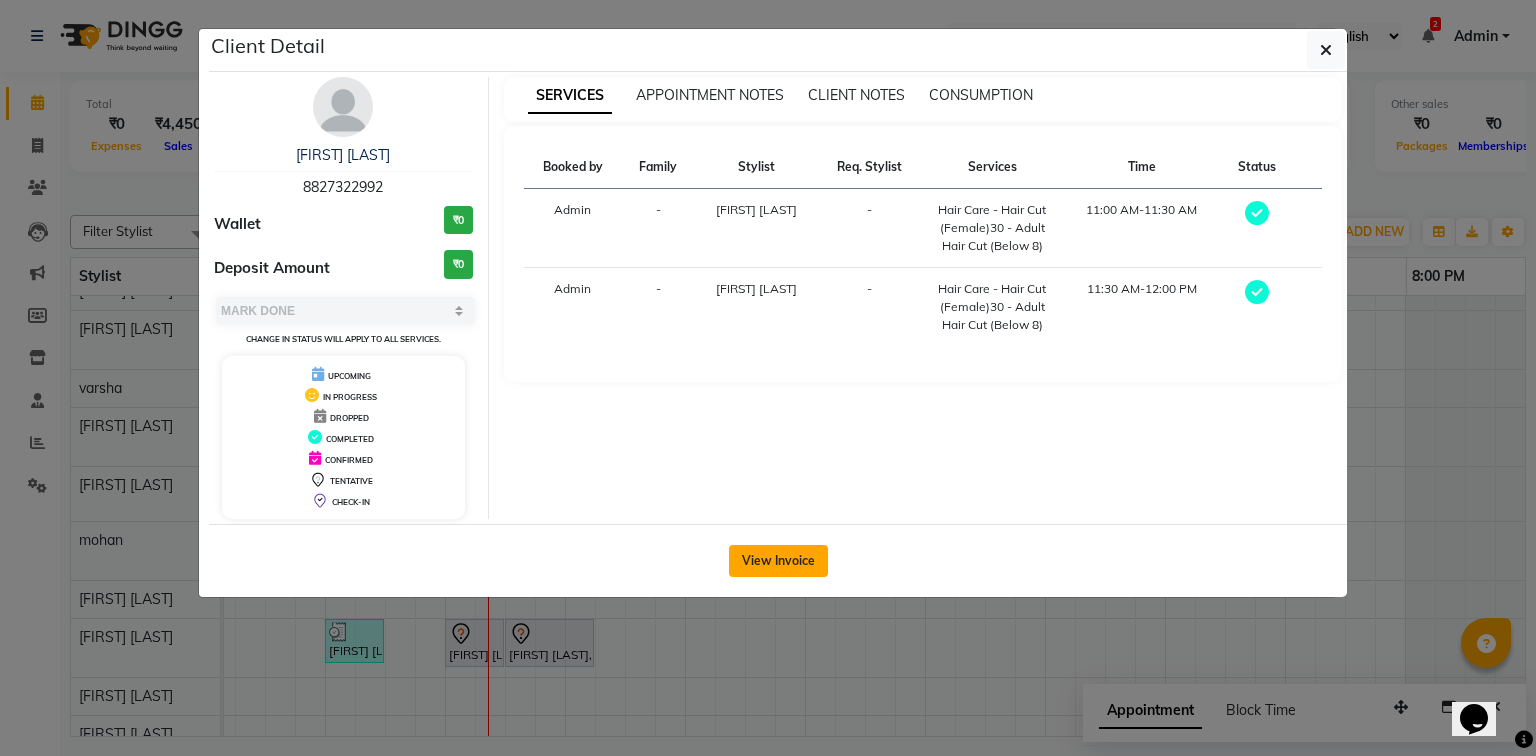 click on "View Invoice" 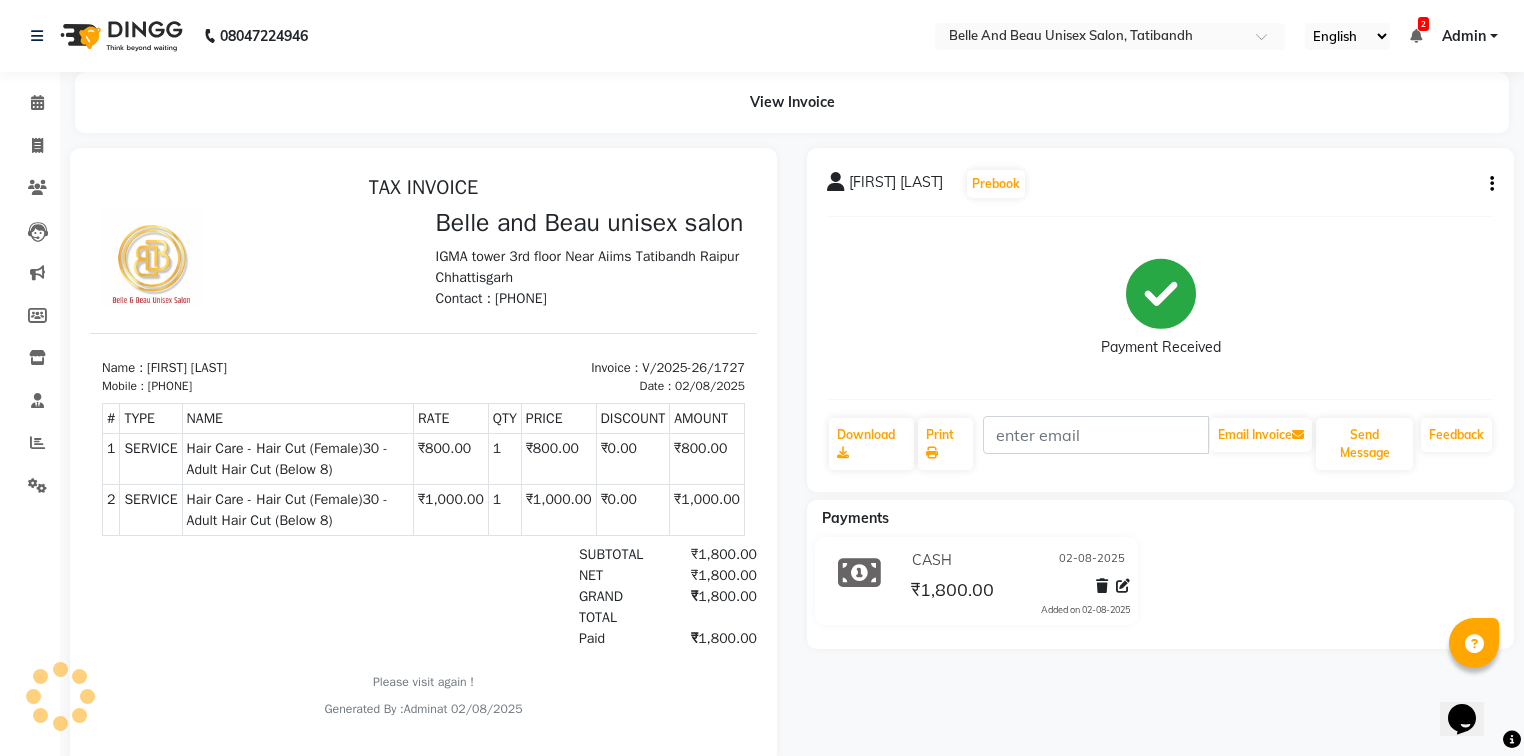 scroll, scrollTop: 0, scrollLeft: 0, axis: both 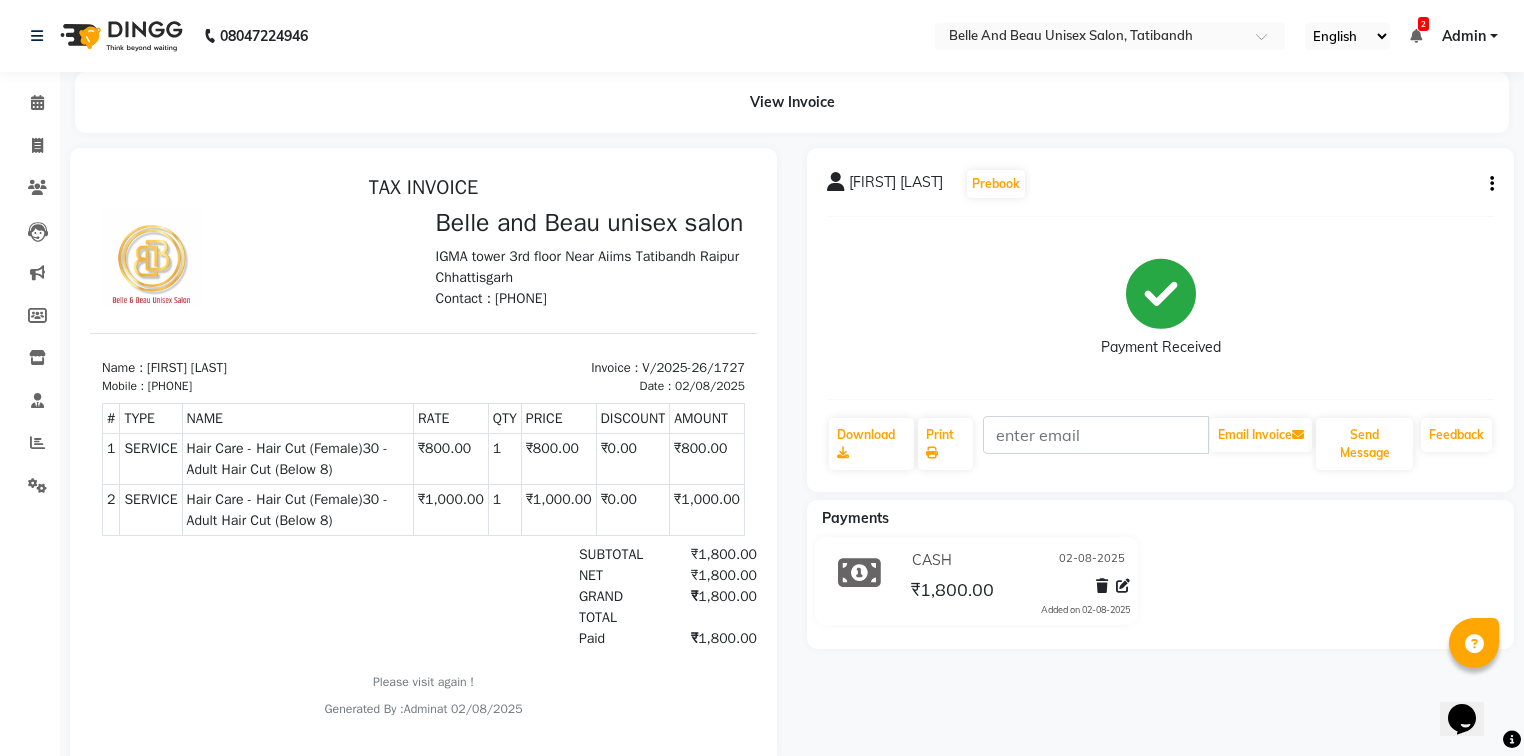 click on "[FIRST] [LAST]   Prebook   Payment Received  Download  Print   Email Invoice   Send Message Feedback" 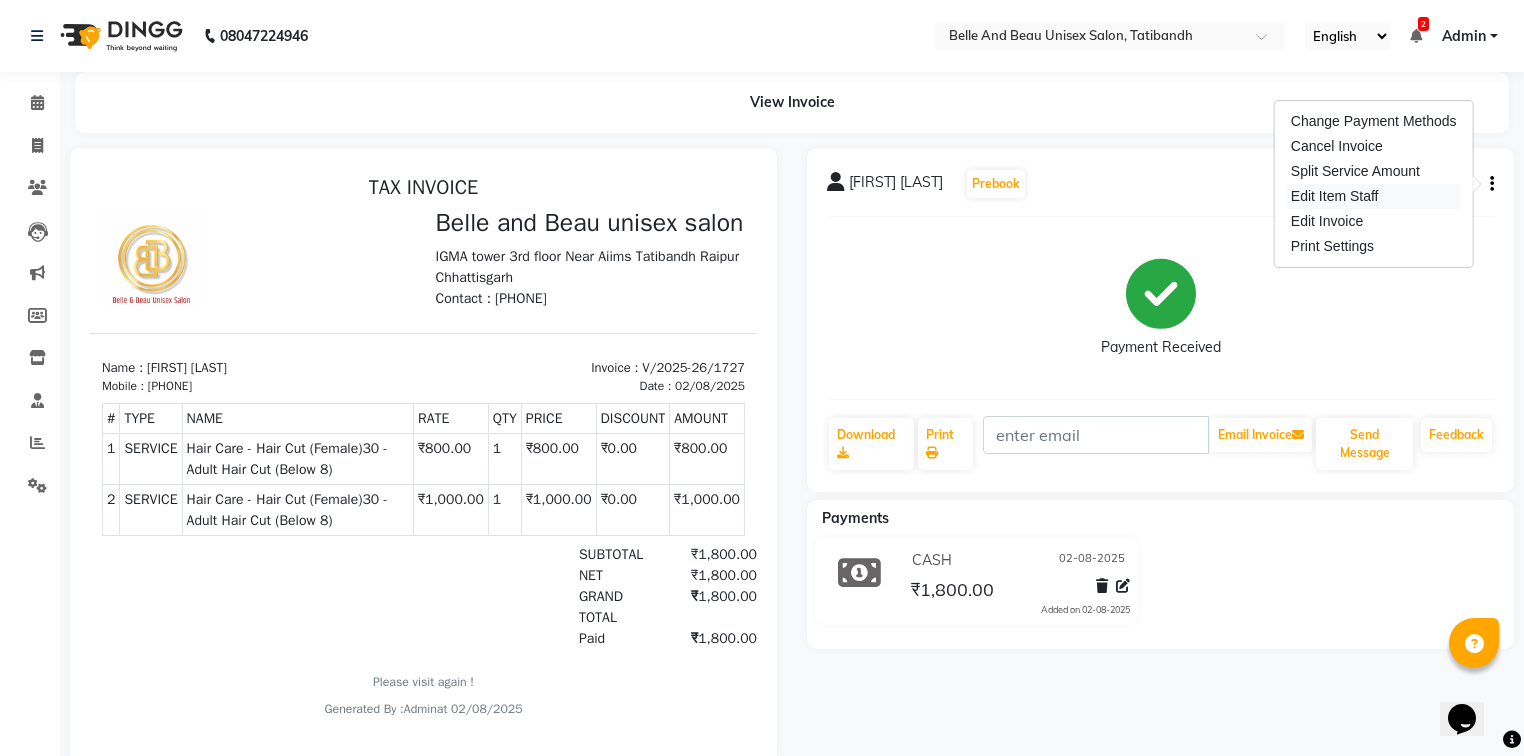 click on "Edit Item Staff" at bounding box center (1374, 196) 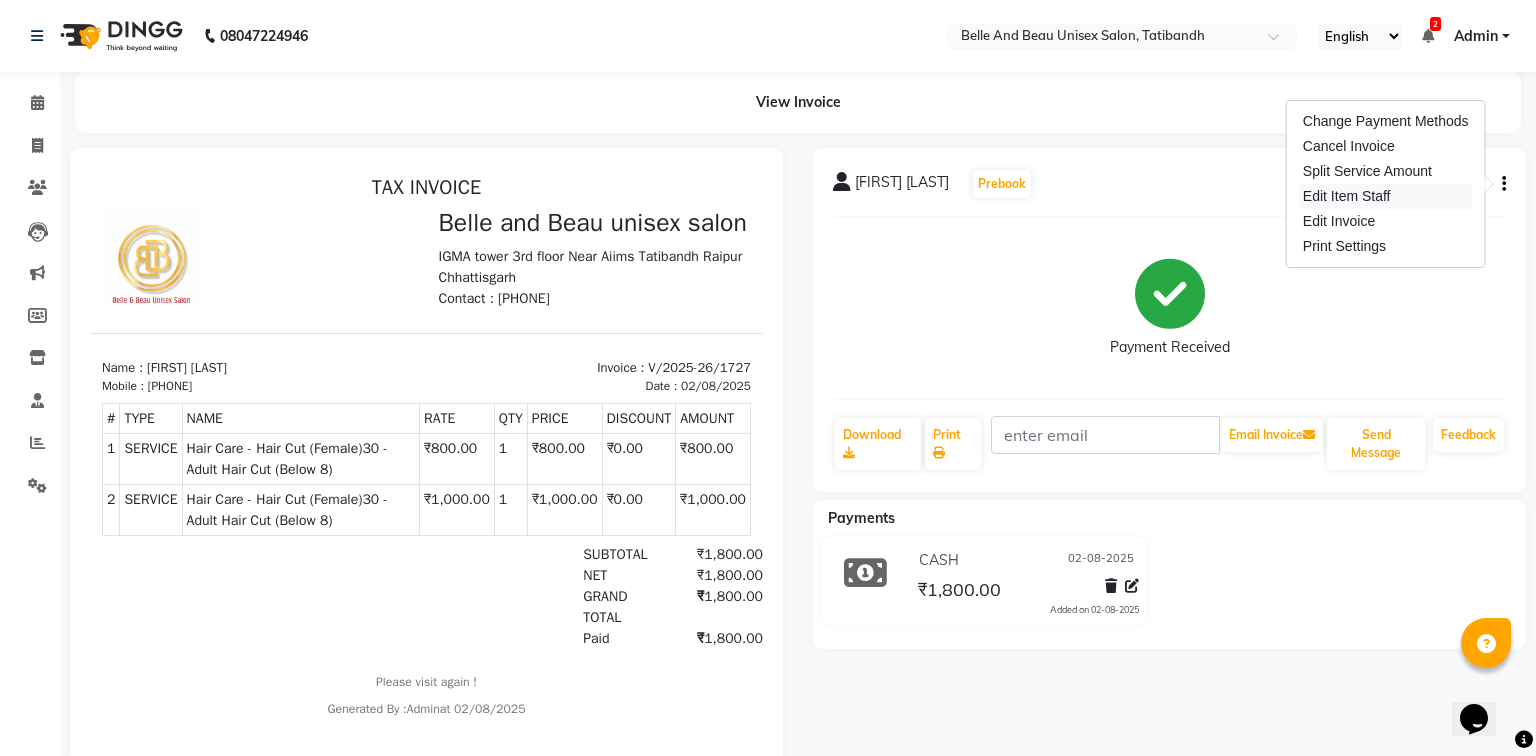 select 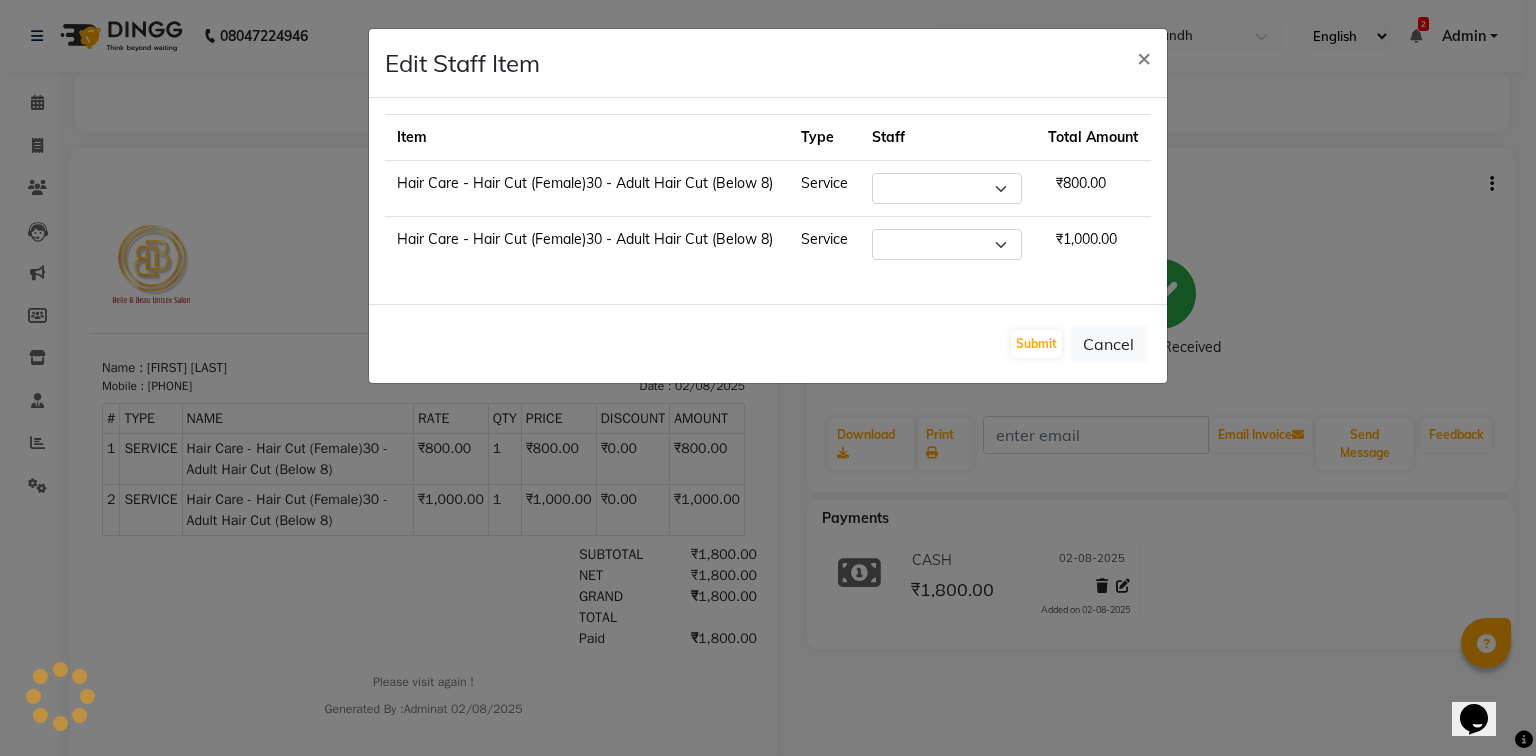 select on "83443" 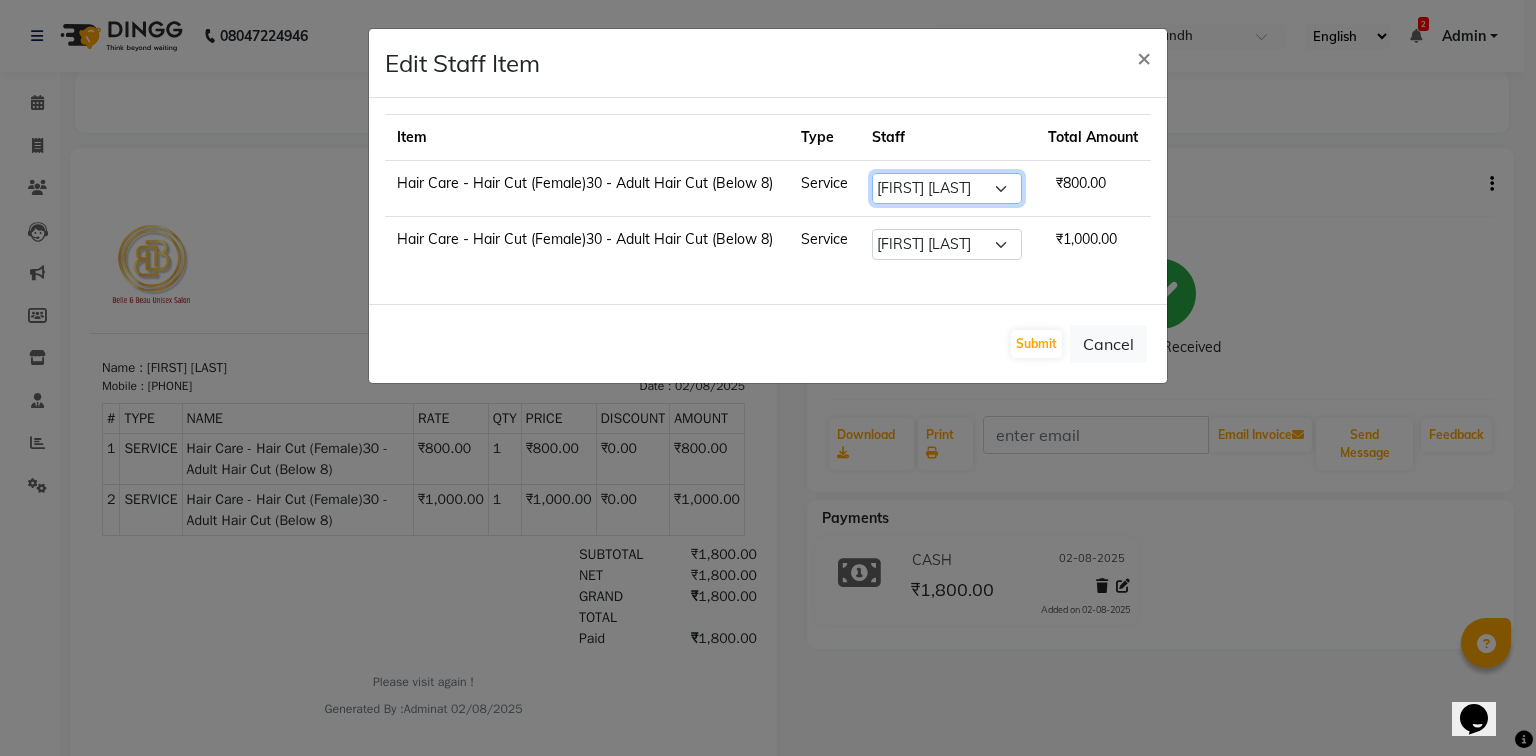 click on "Select   [FIRST] [LAST]    [FIRST]   [FIRST] [LAST]   [FIRST]   [FIRST] [LAST]   [FIRST] [LAST]   [FIRST] [LAST]   [FIRST] [LAST]   [FIRST] [LAST]   [FIRST] [LAST]   [FIRST] [LAST]   [FIRST]" 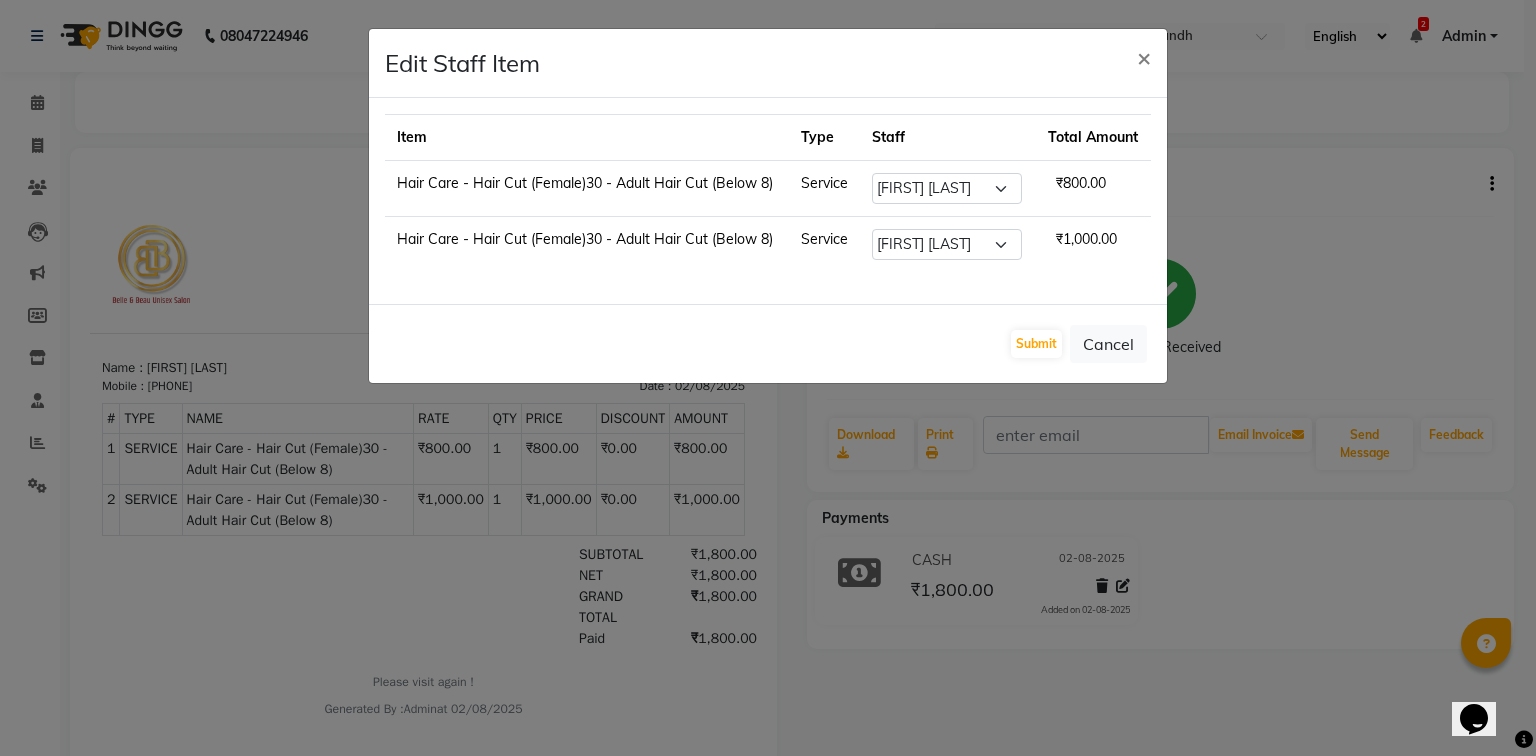 click on "₹800.00" 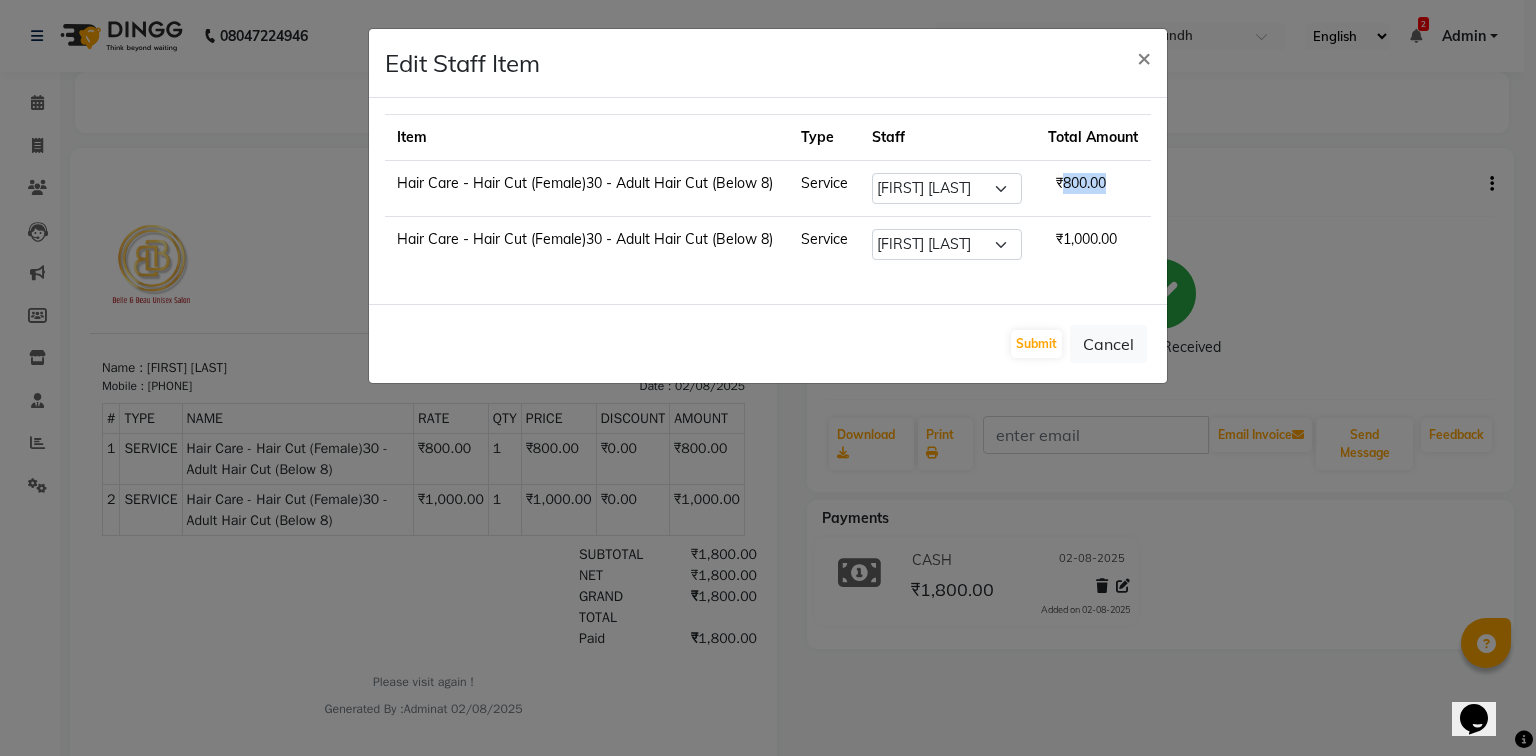 click on "₹800.00" 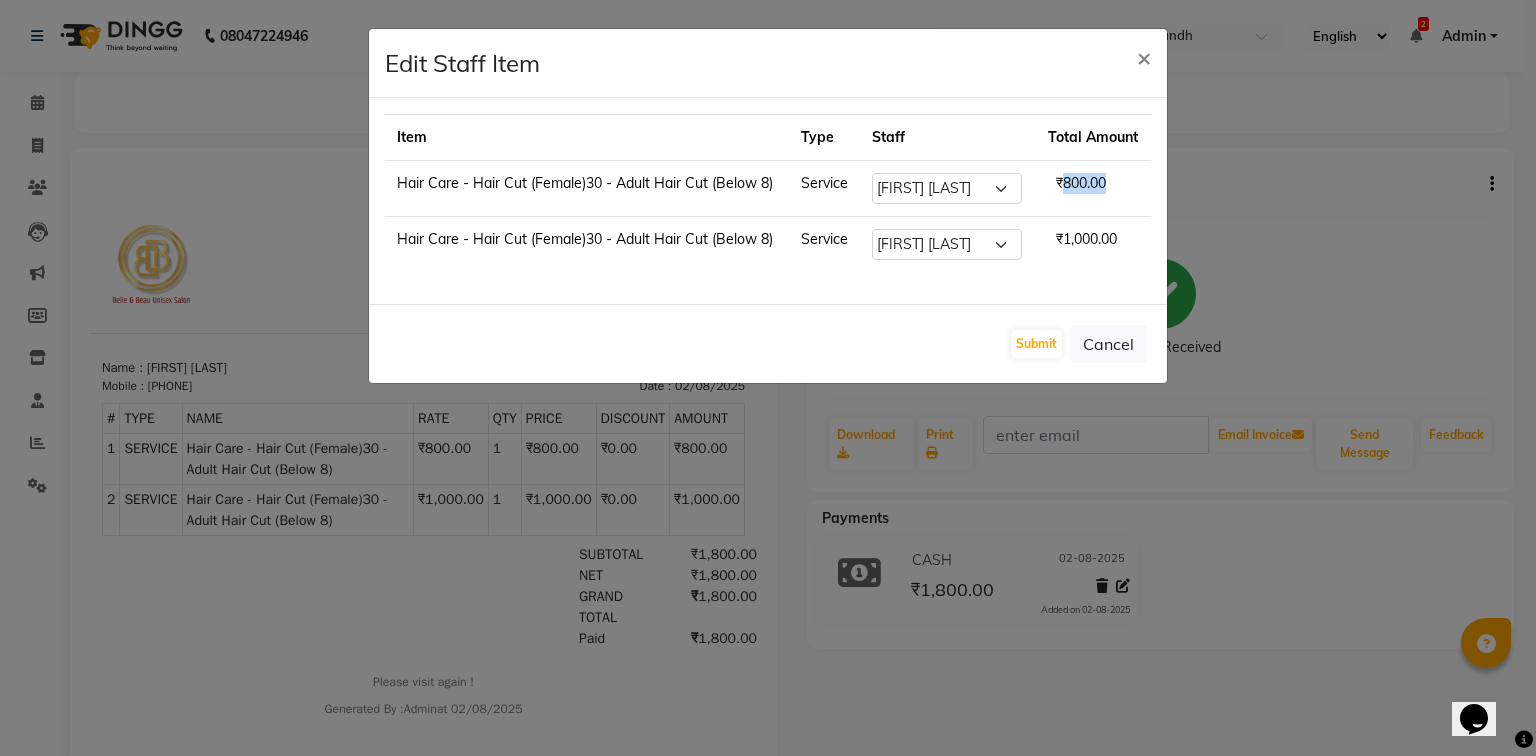 click on "₹800.00" 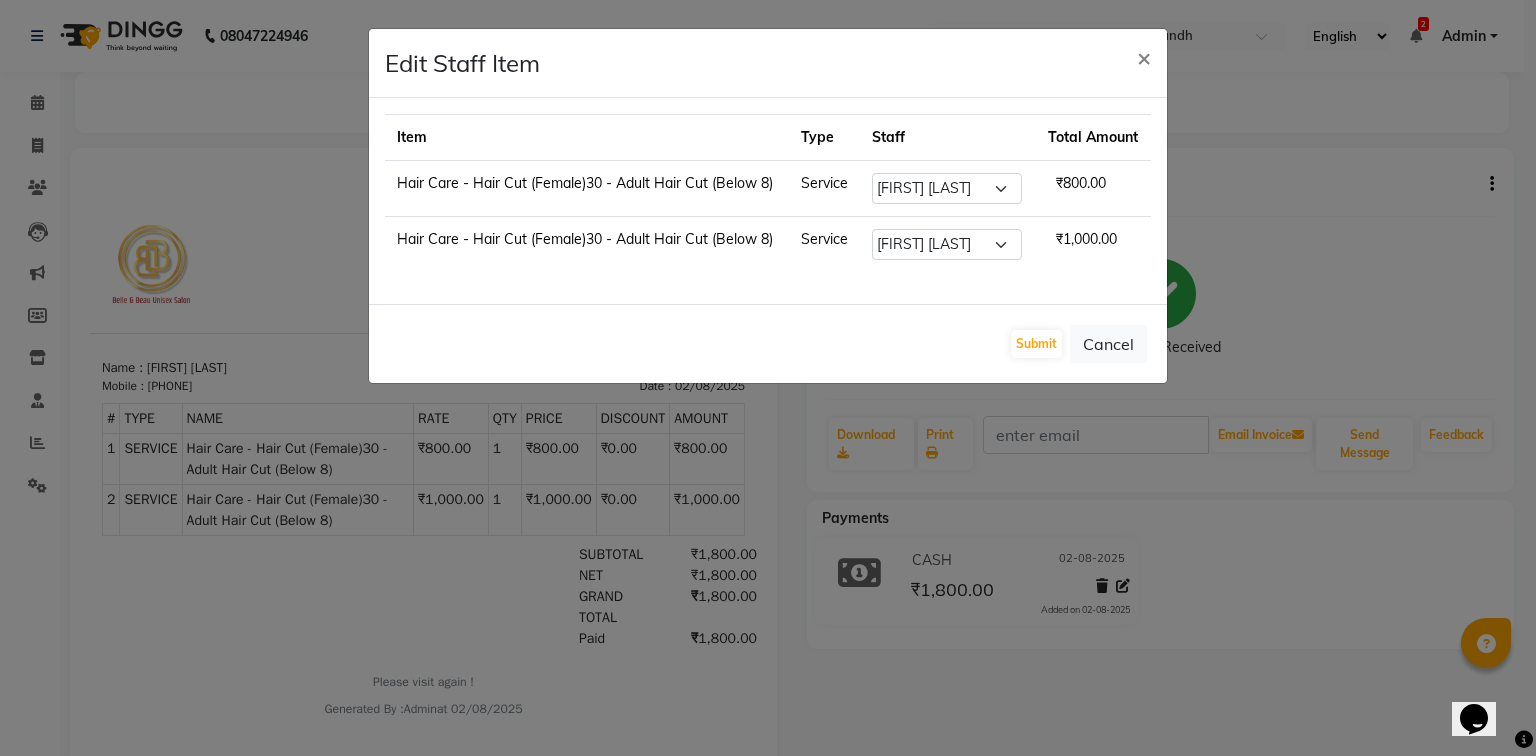 click on "₹800.00" 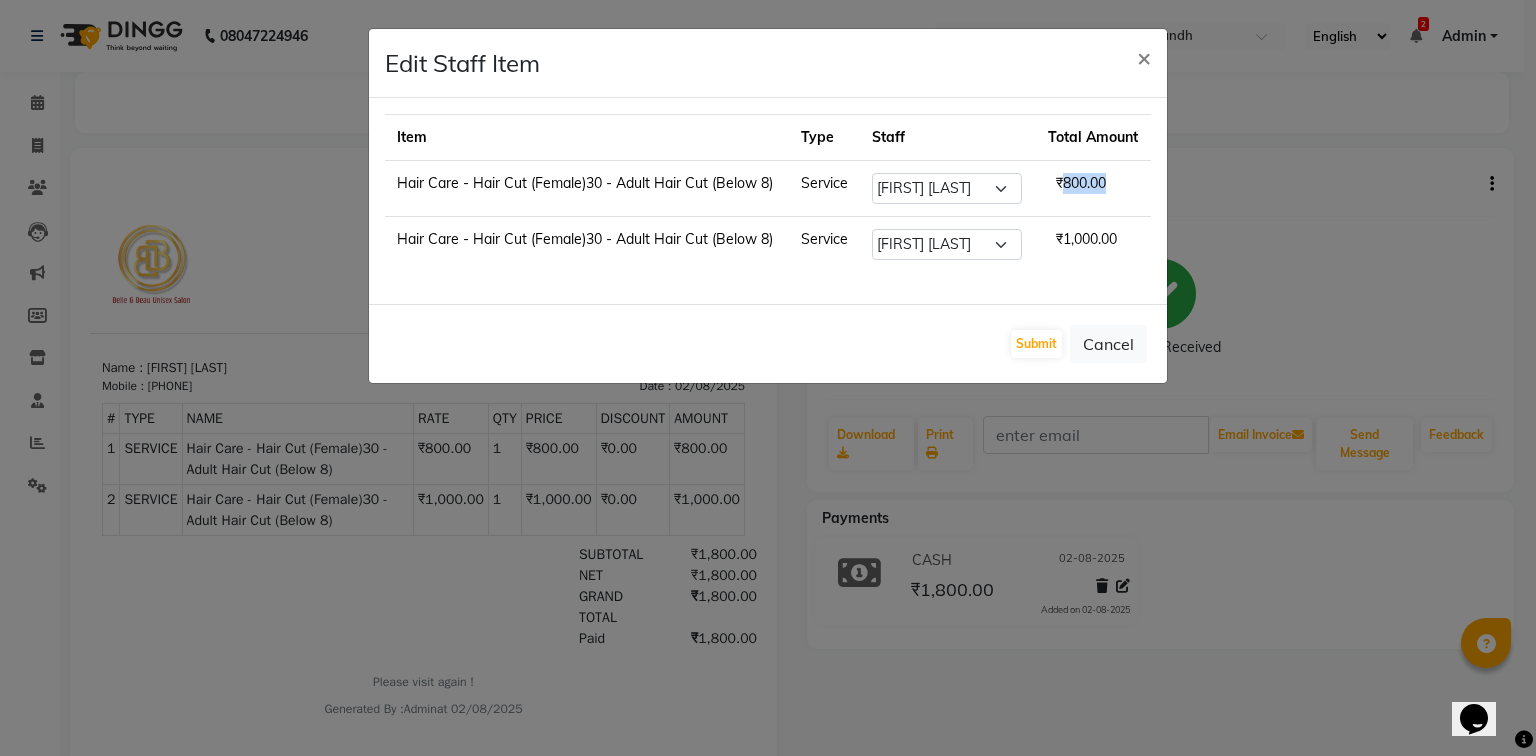 click on "₹800.00" 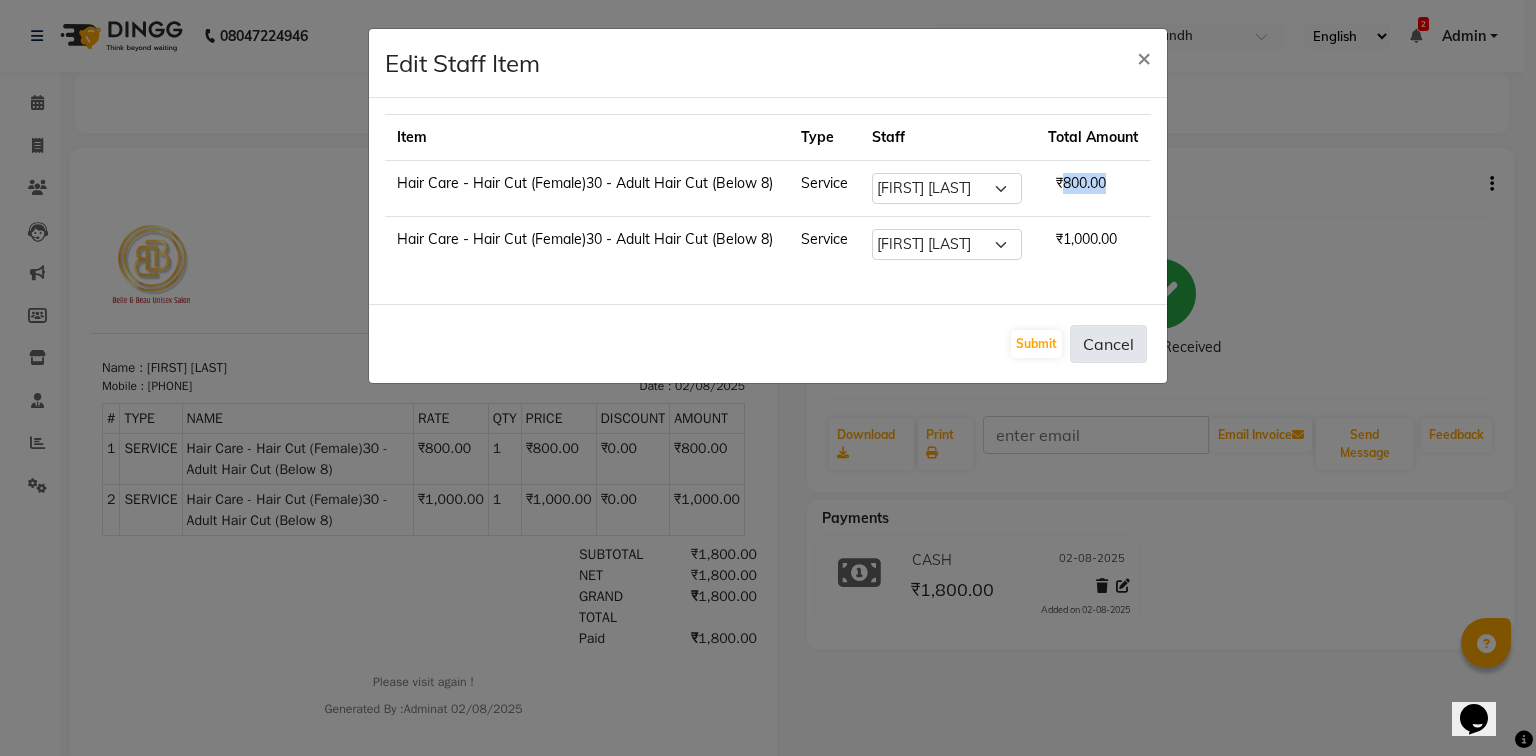 click on "Cancel" 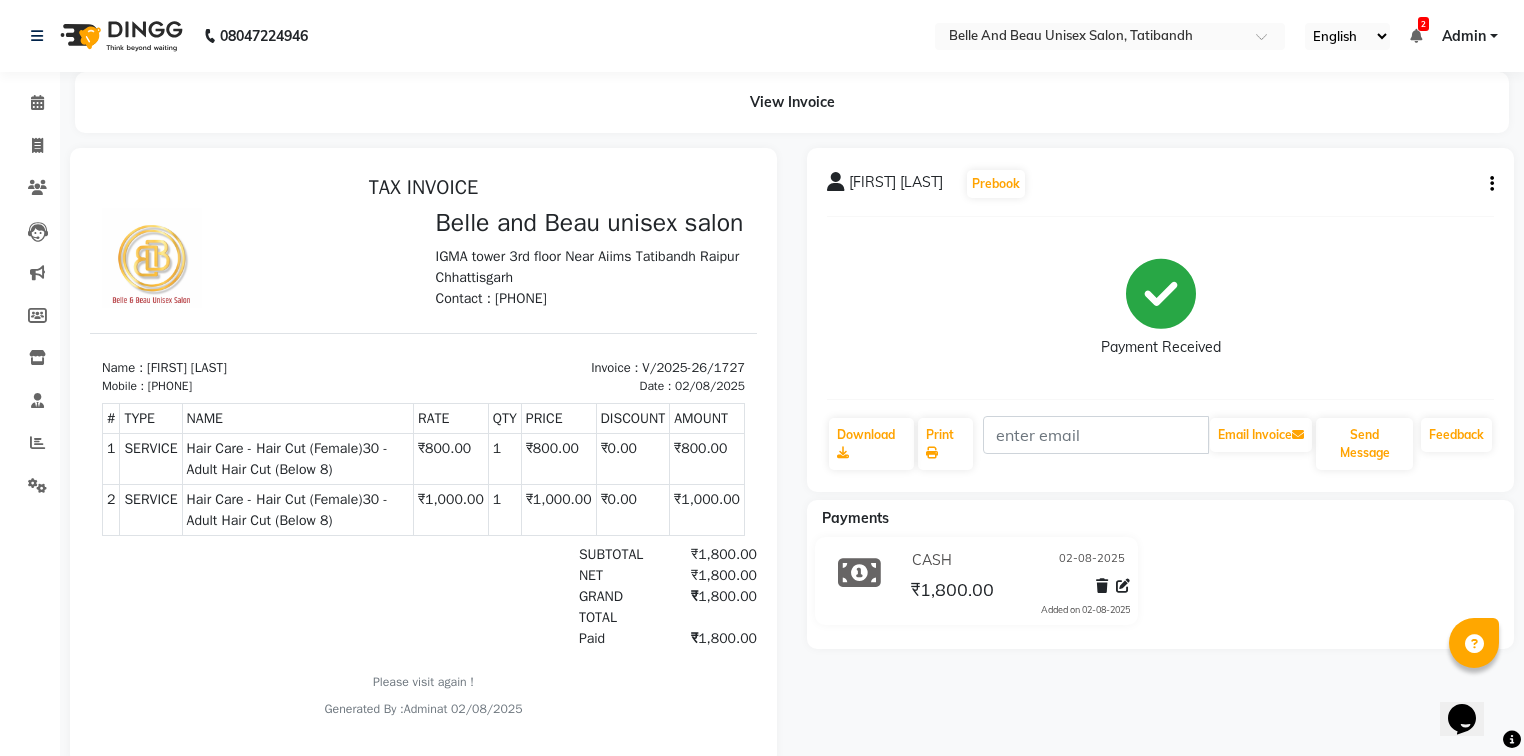 click 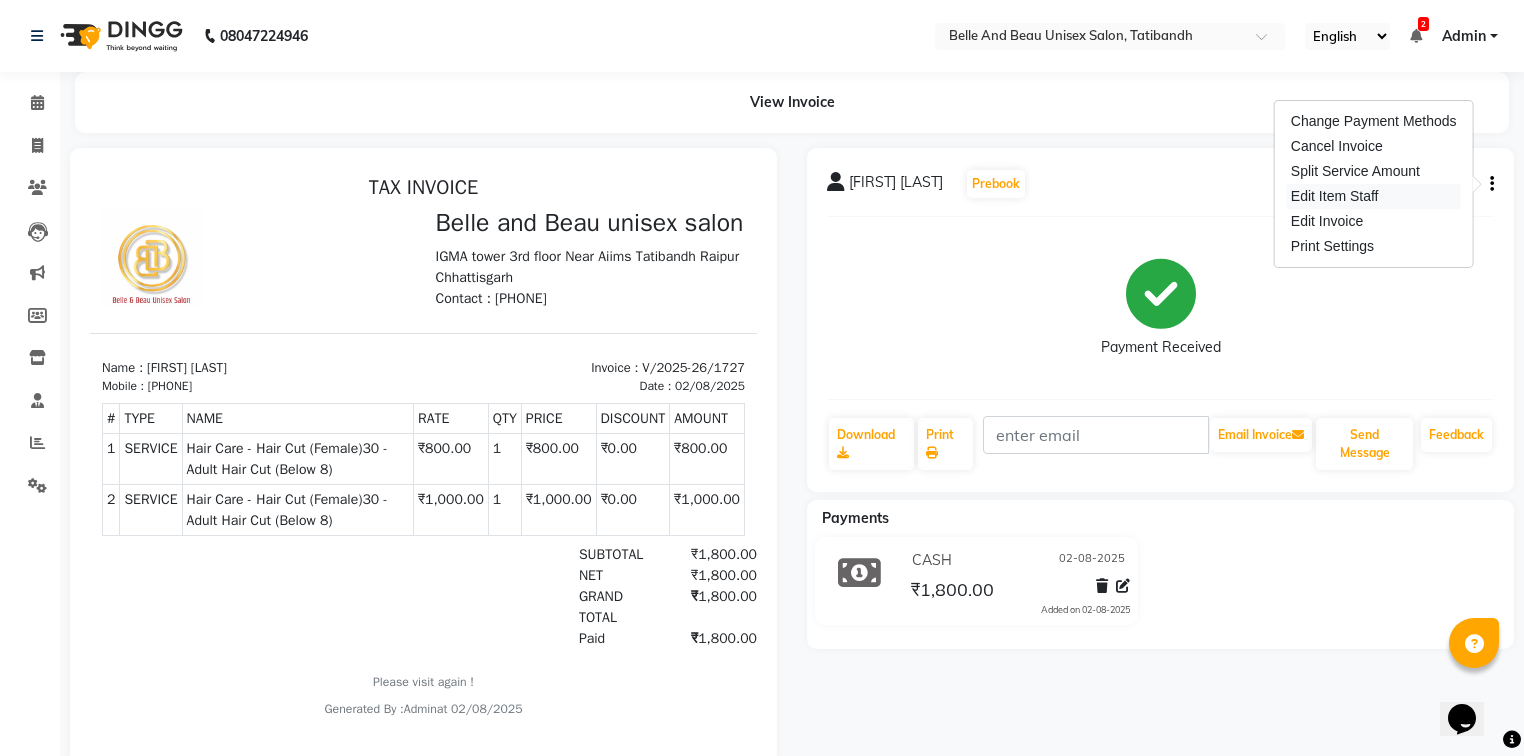 click on "Edit Item Staff" at bounding box center (1374, 196) 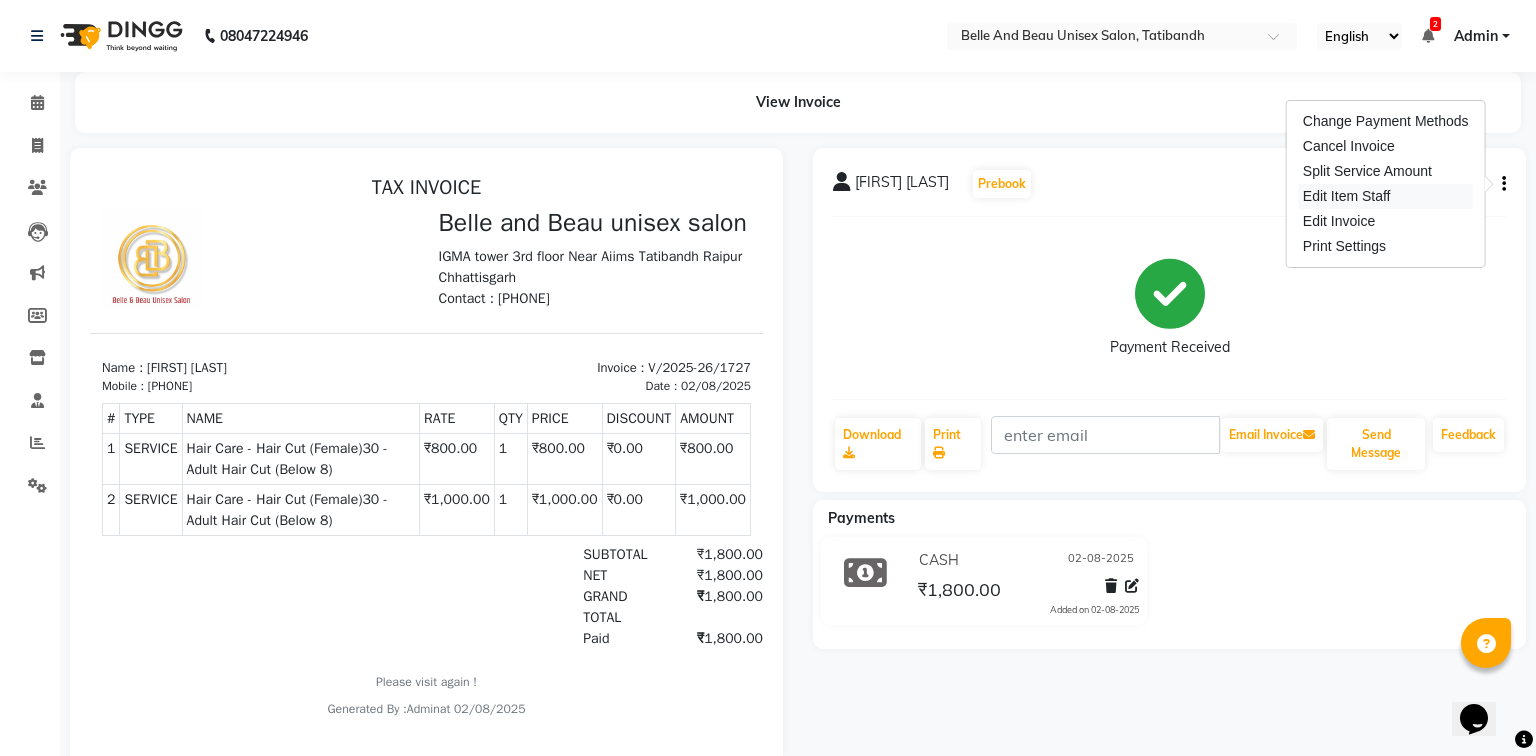 select on "83443" 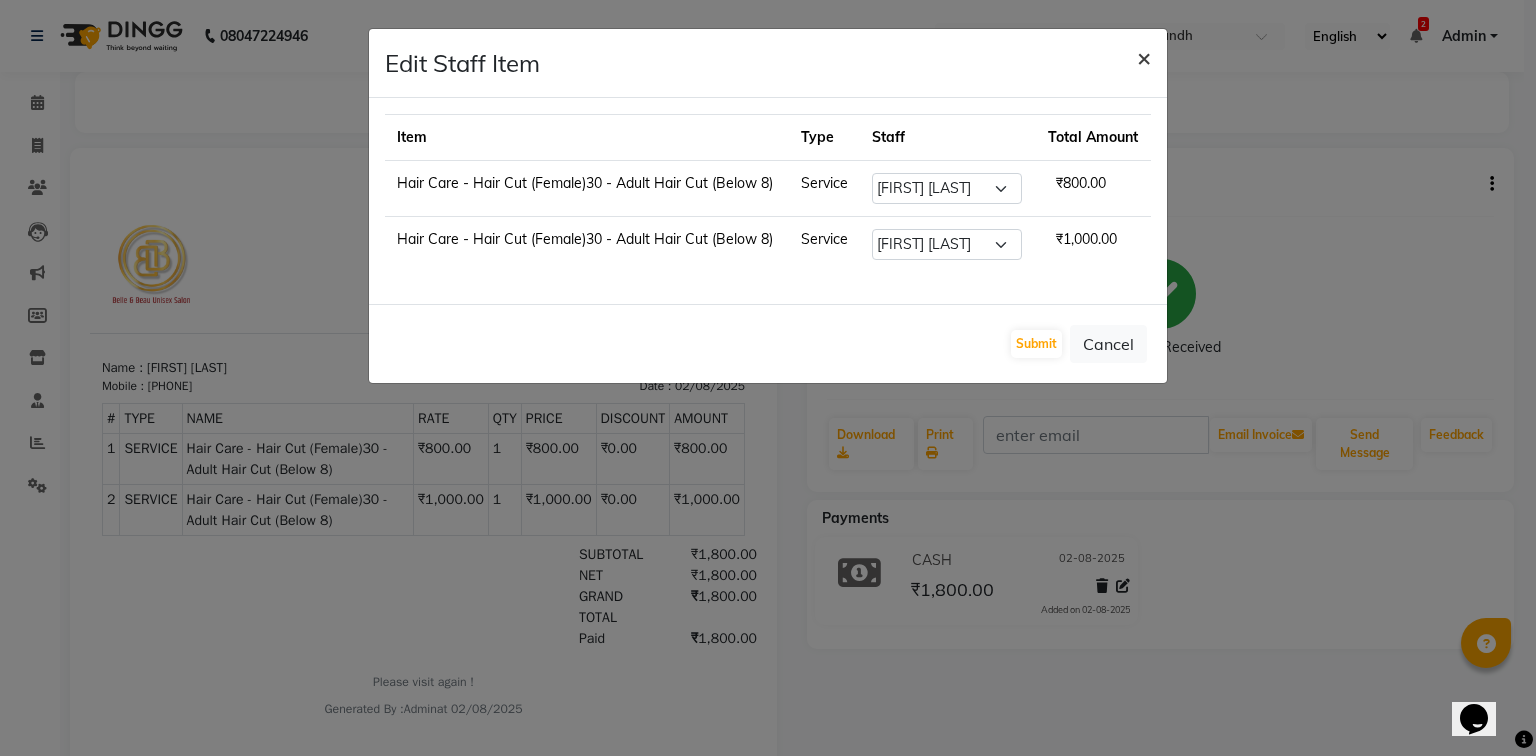 click on "×" 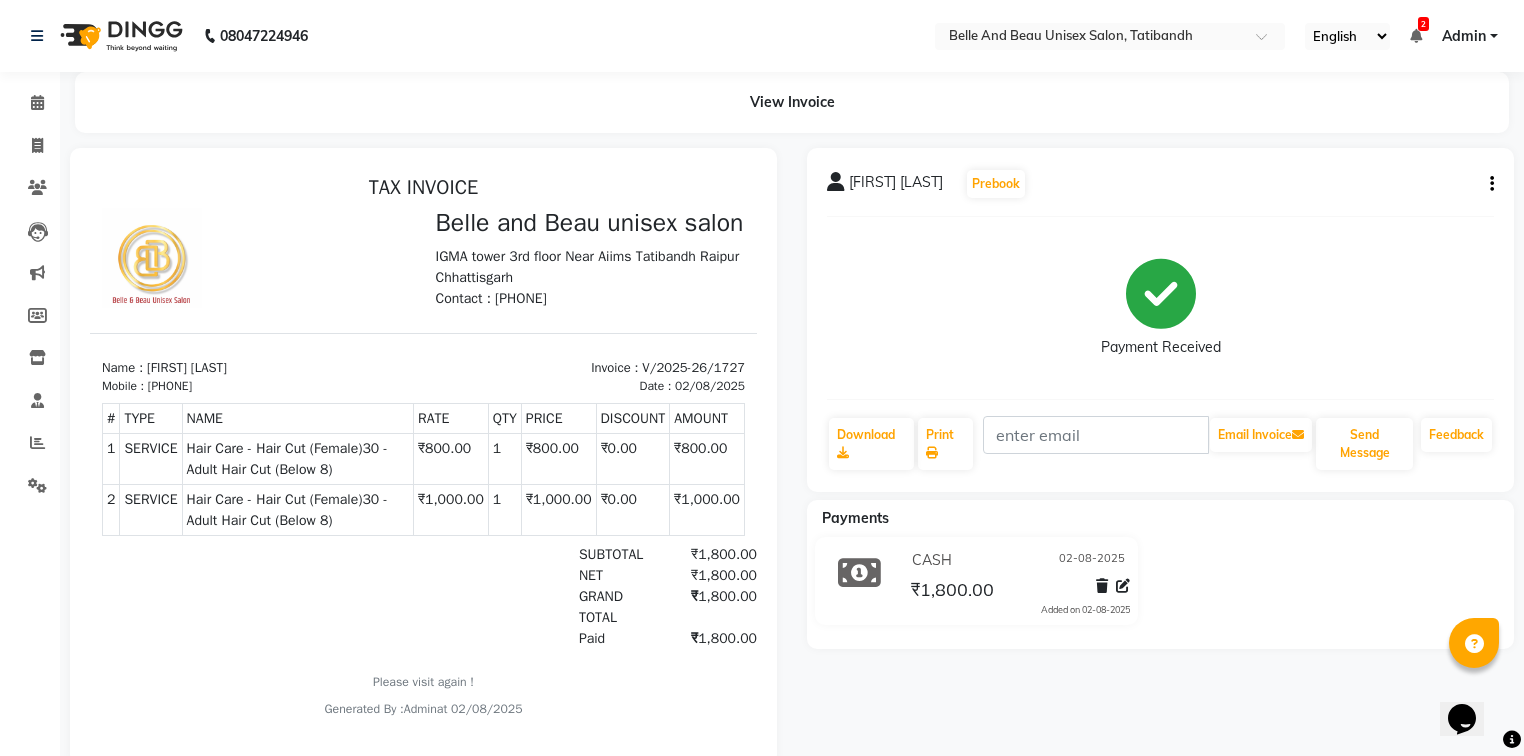 click 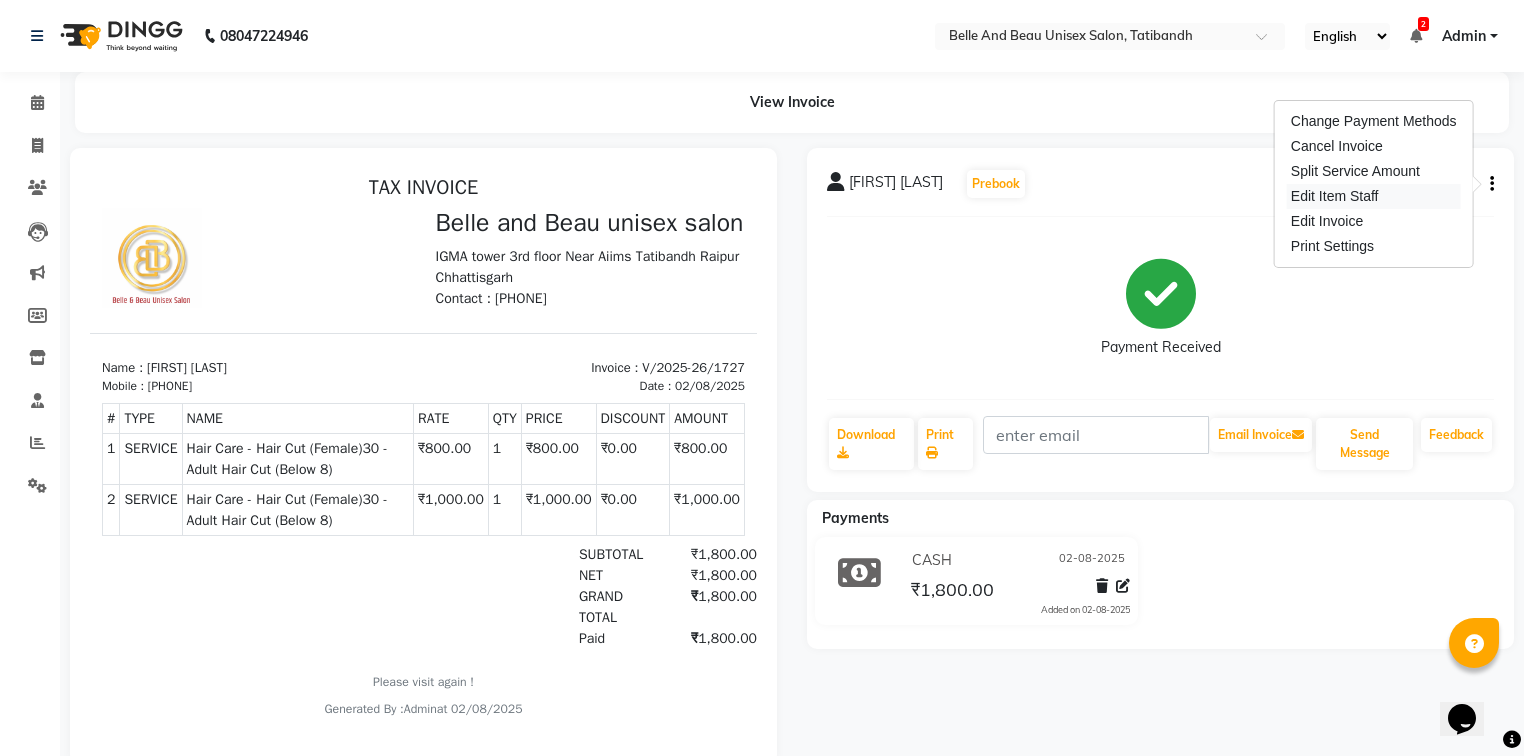 click on "Edit Item Staff" at bounding box center (1374, 196) 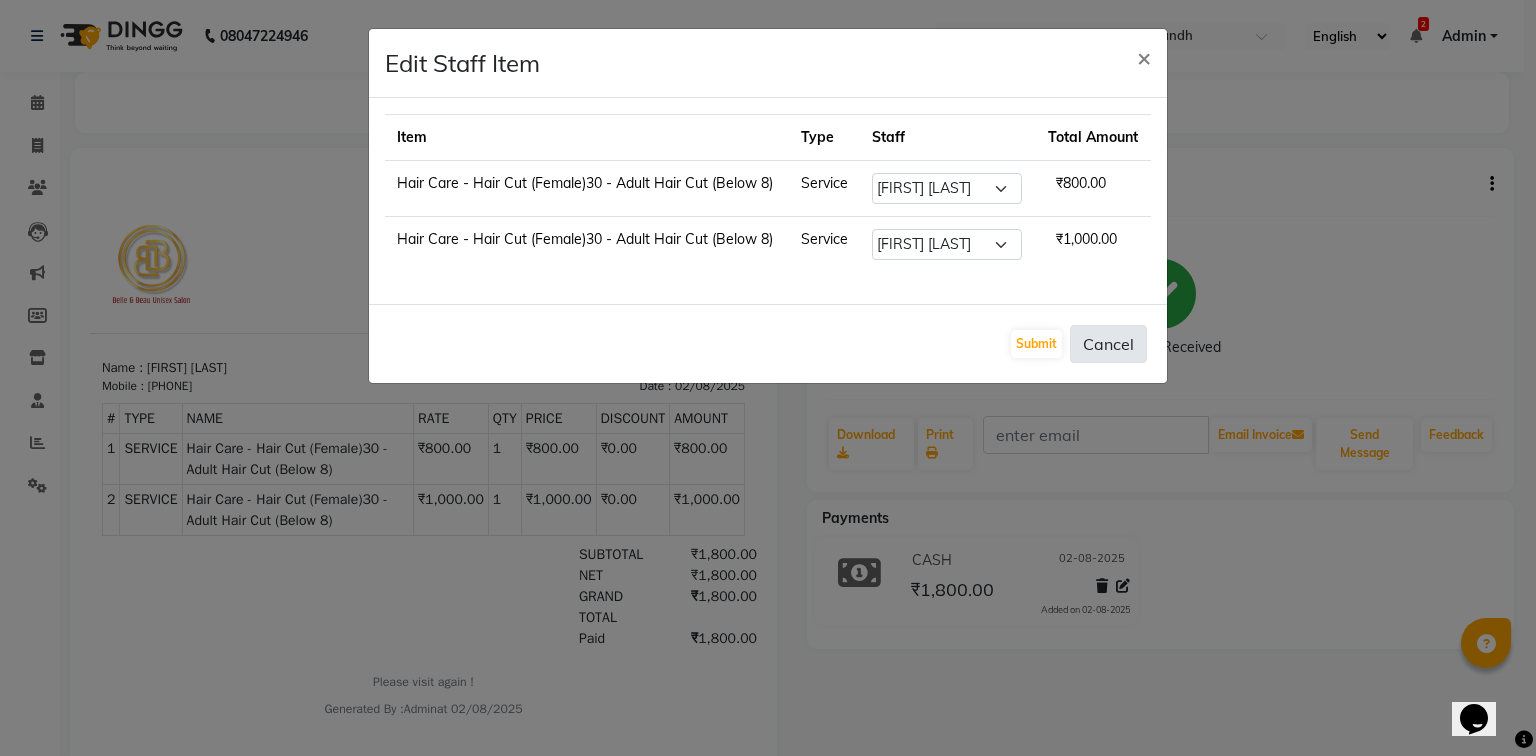 click on "Cancel" 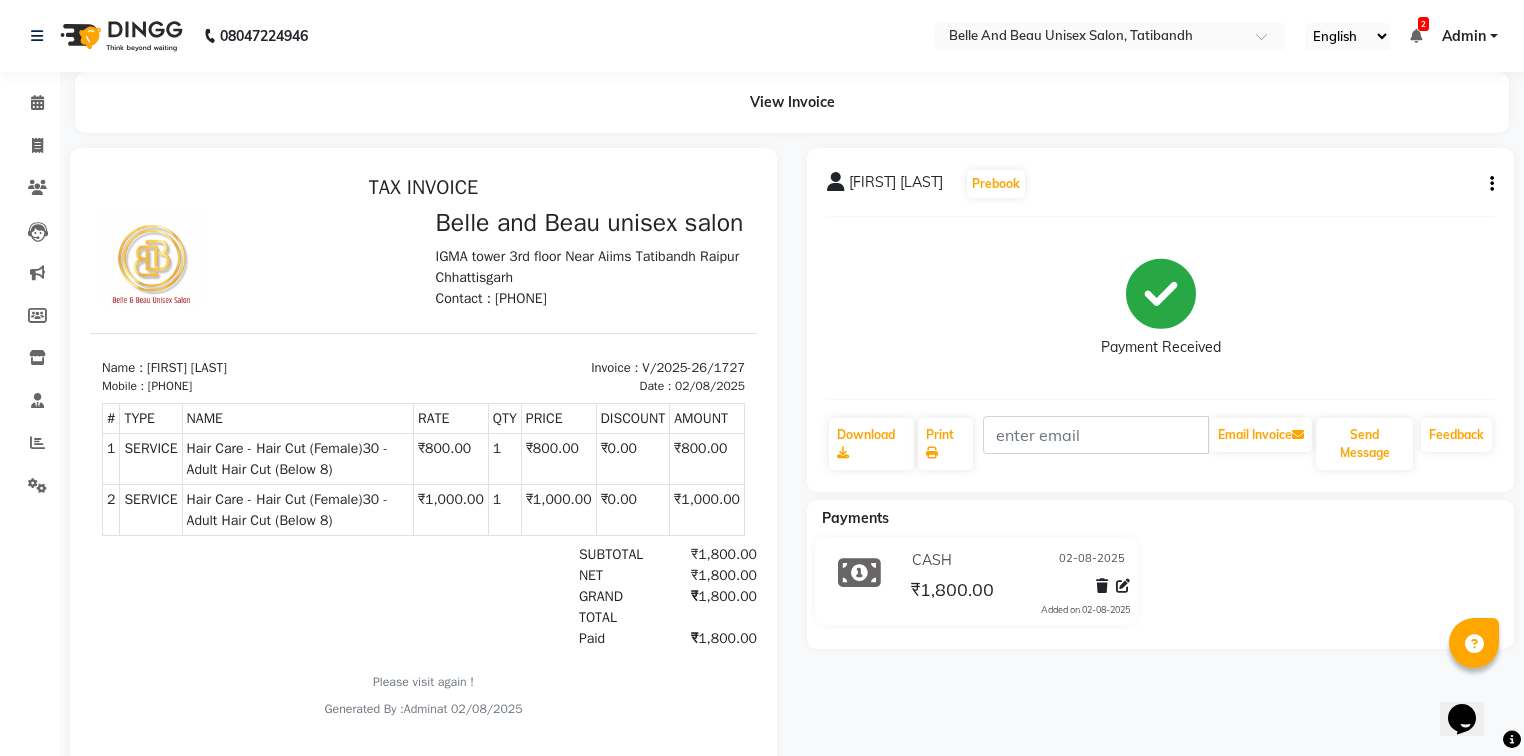 click on "₹800.00" at bounding box center [707, 459] 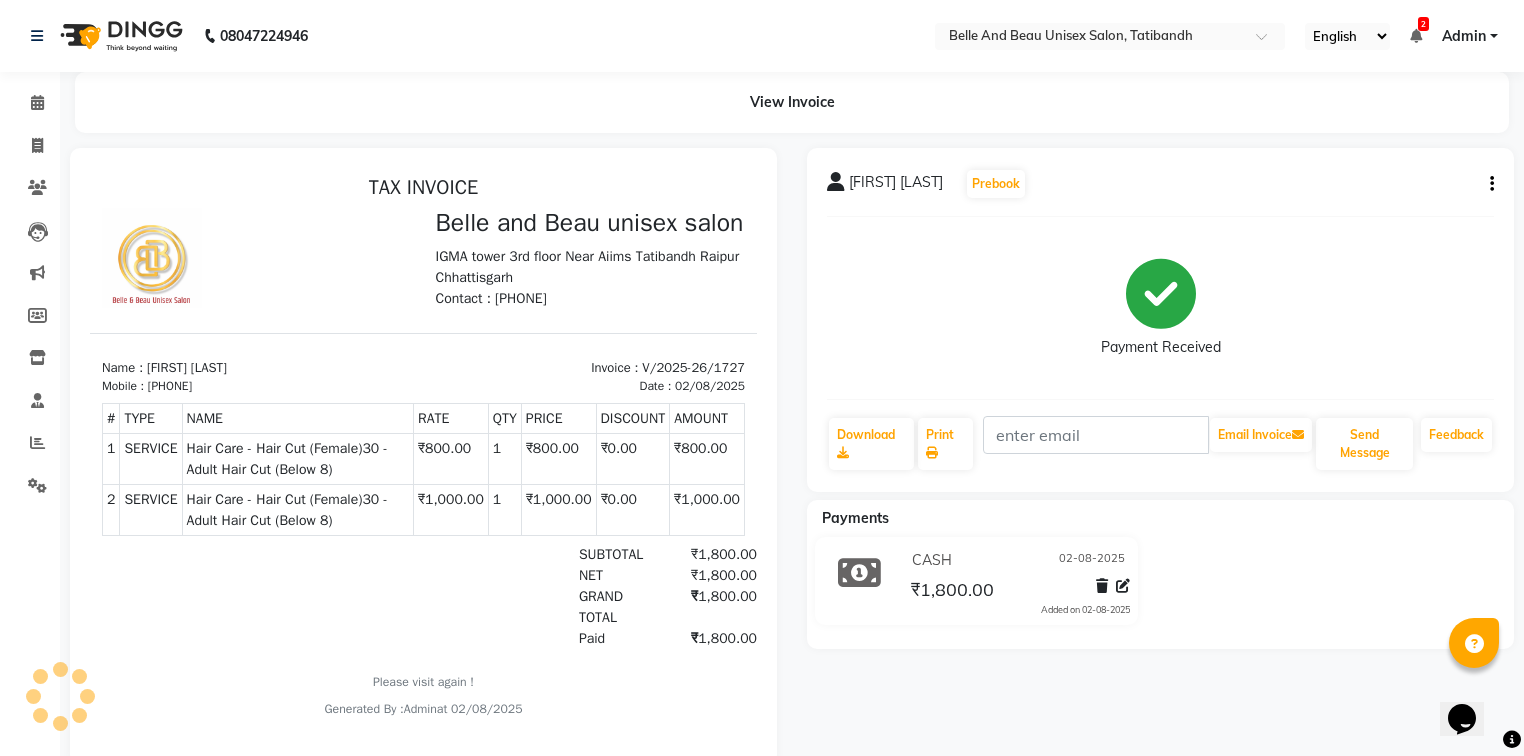 click on "₹1,000.00" at bounding box center (451, 510) 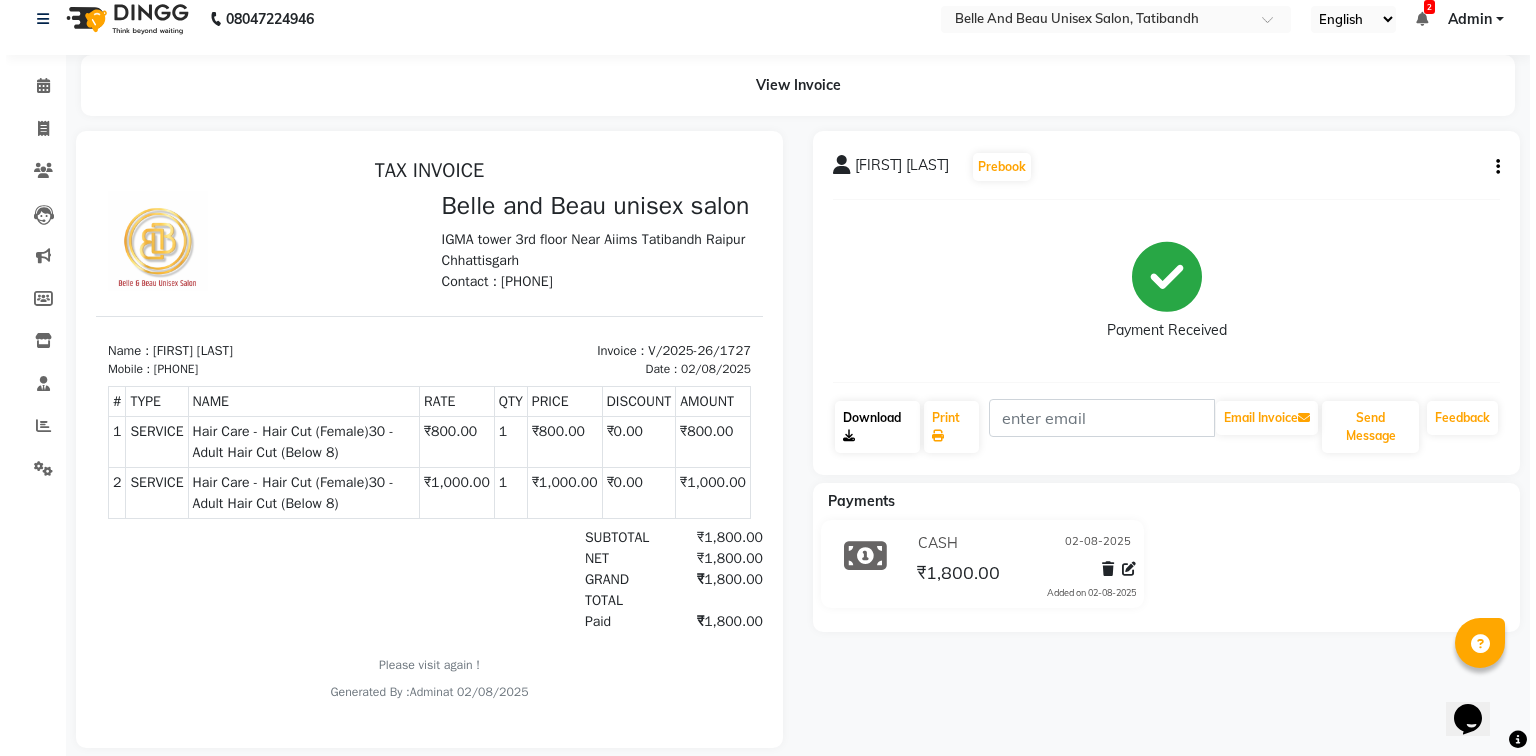 scroll, scrollTop: 0, scrollLeft: 0, axis: both 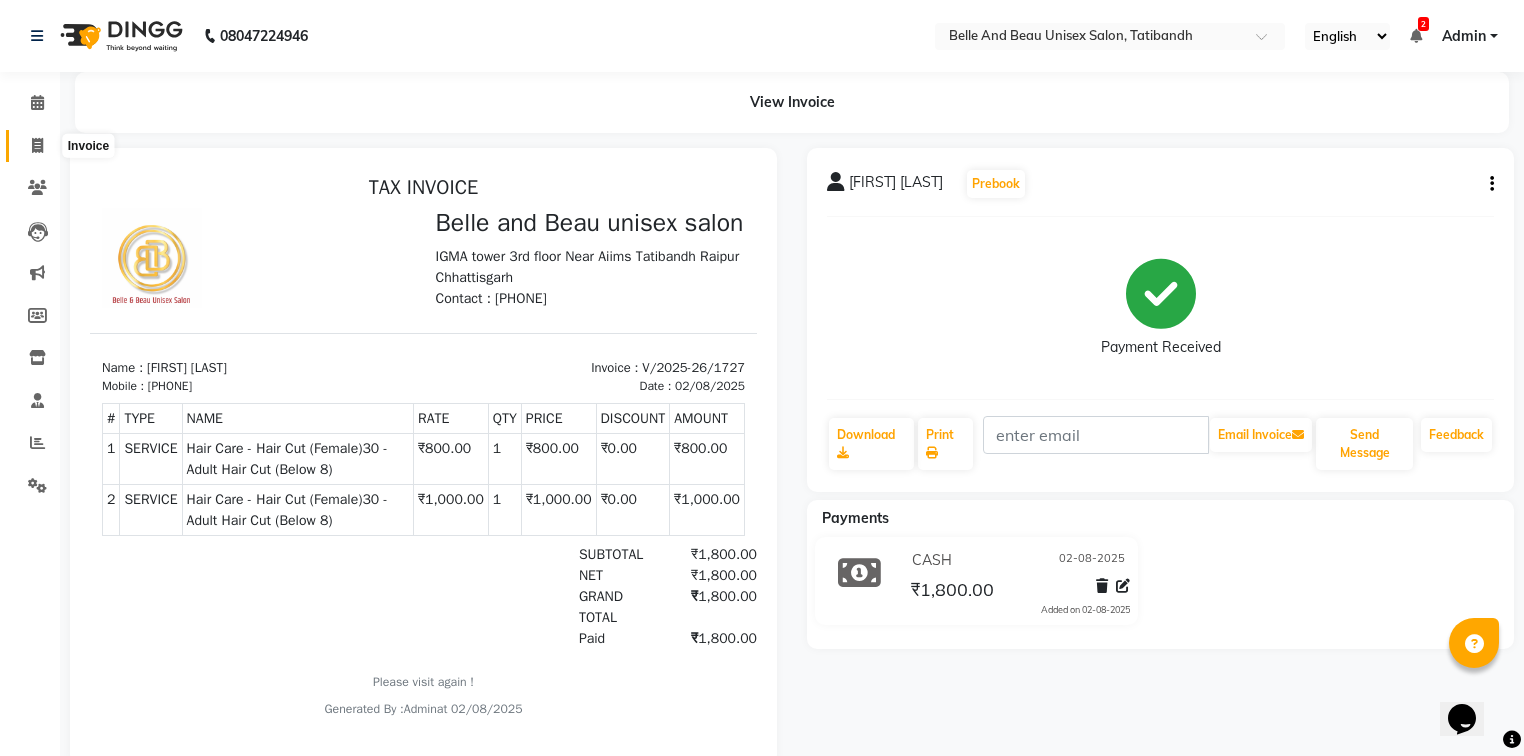 click 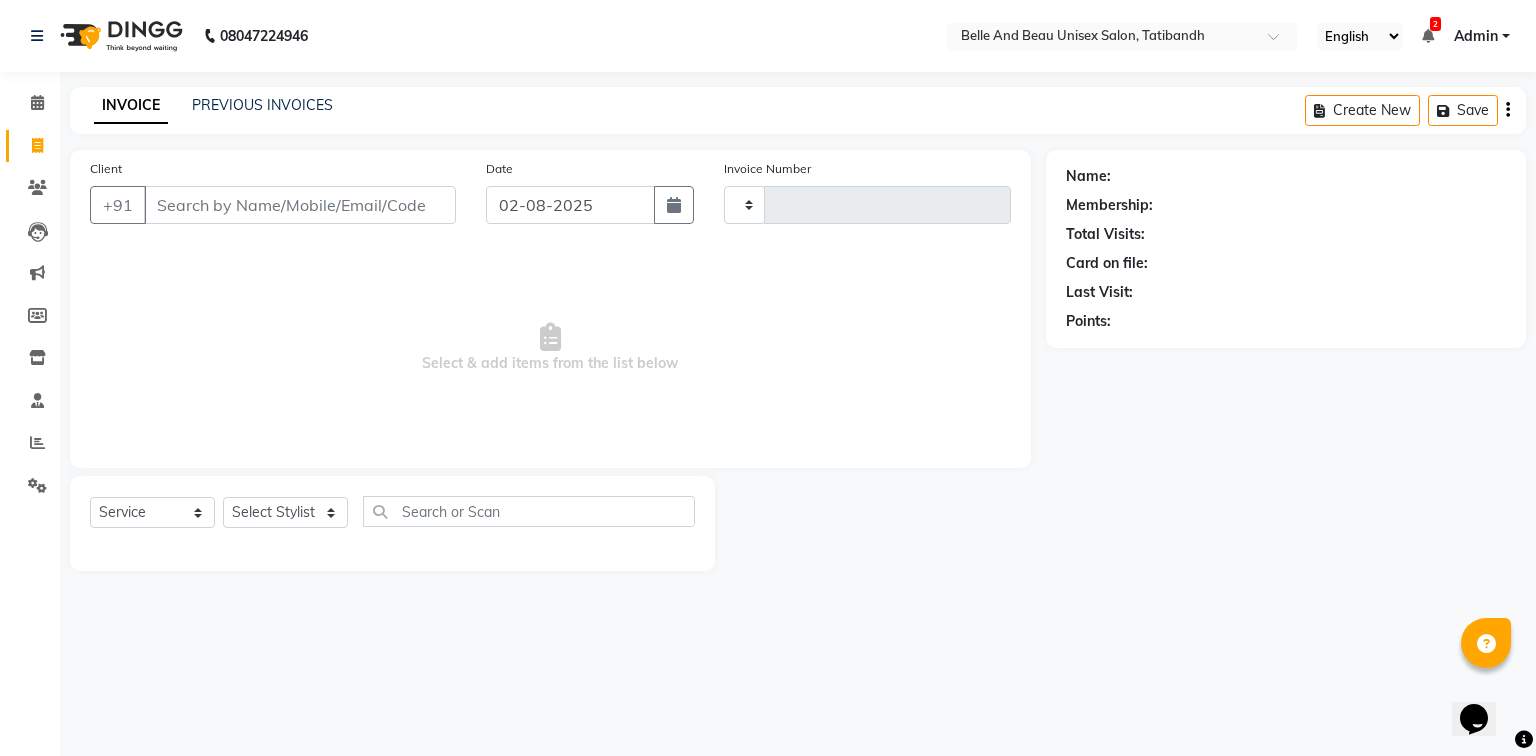 type on "1728" 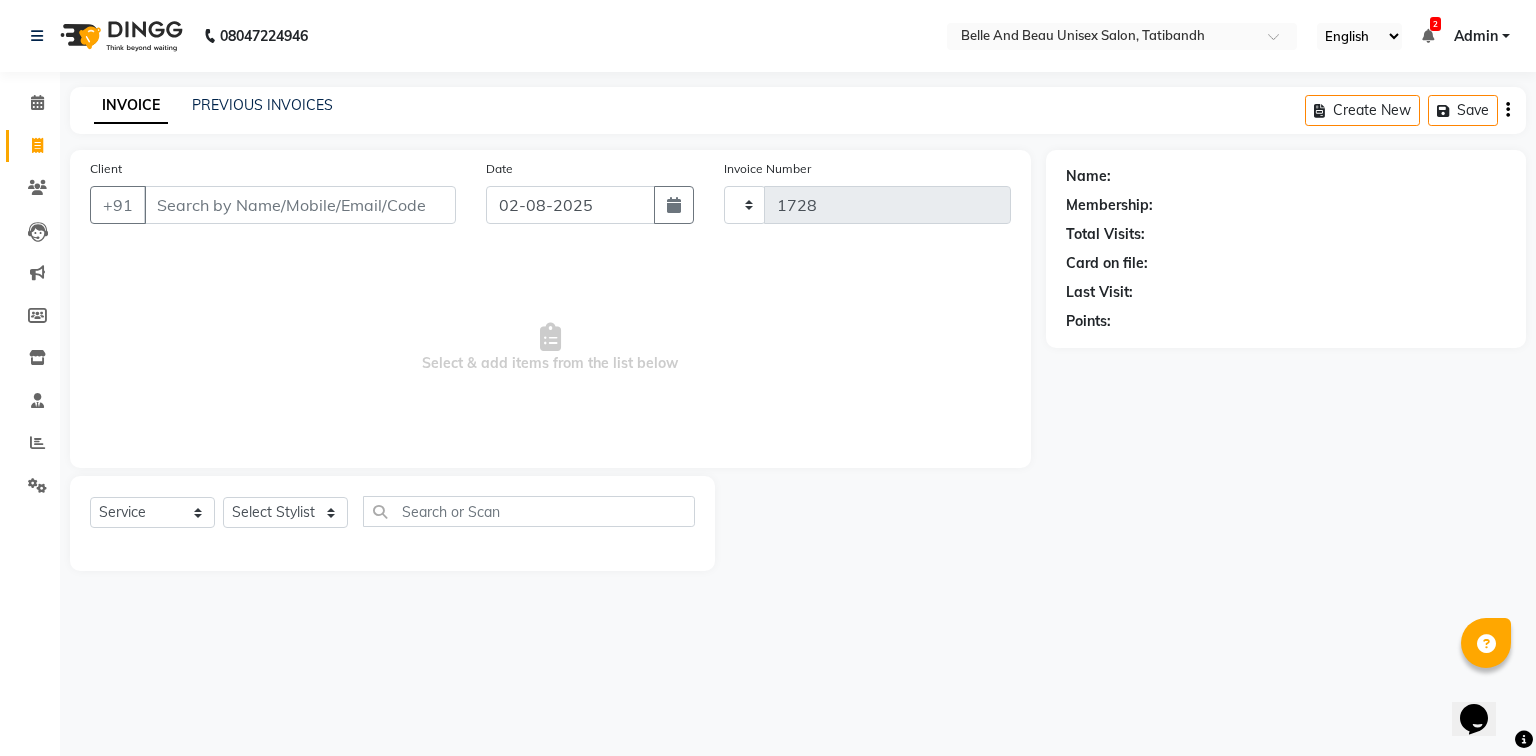 select on "7066" 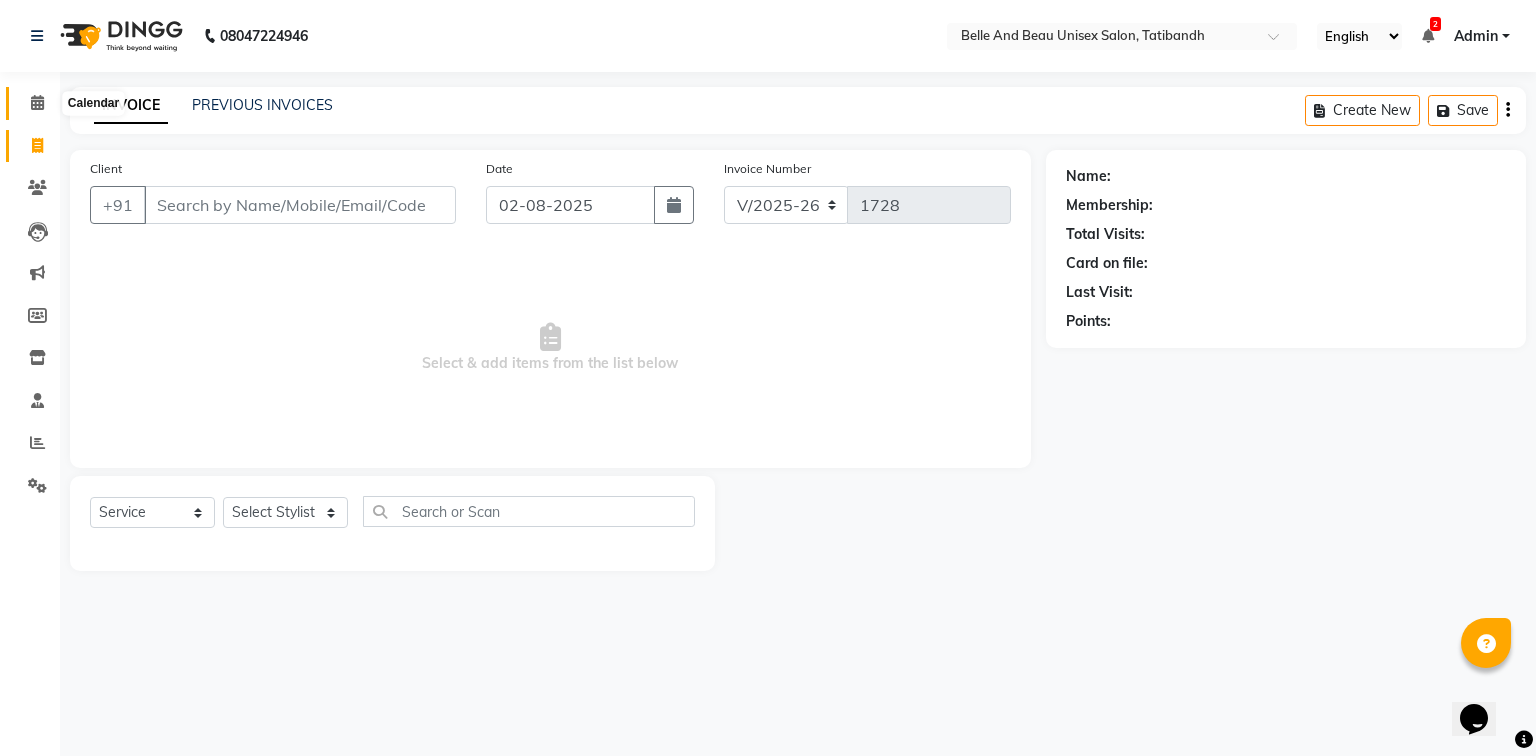 click 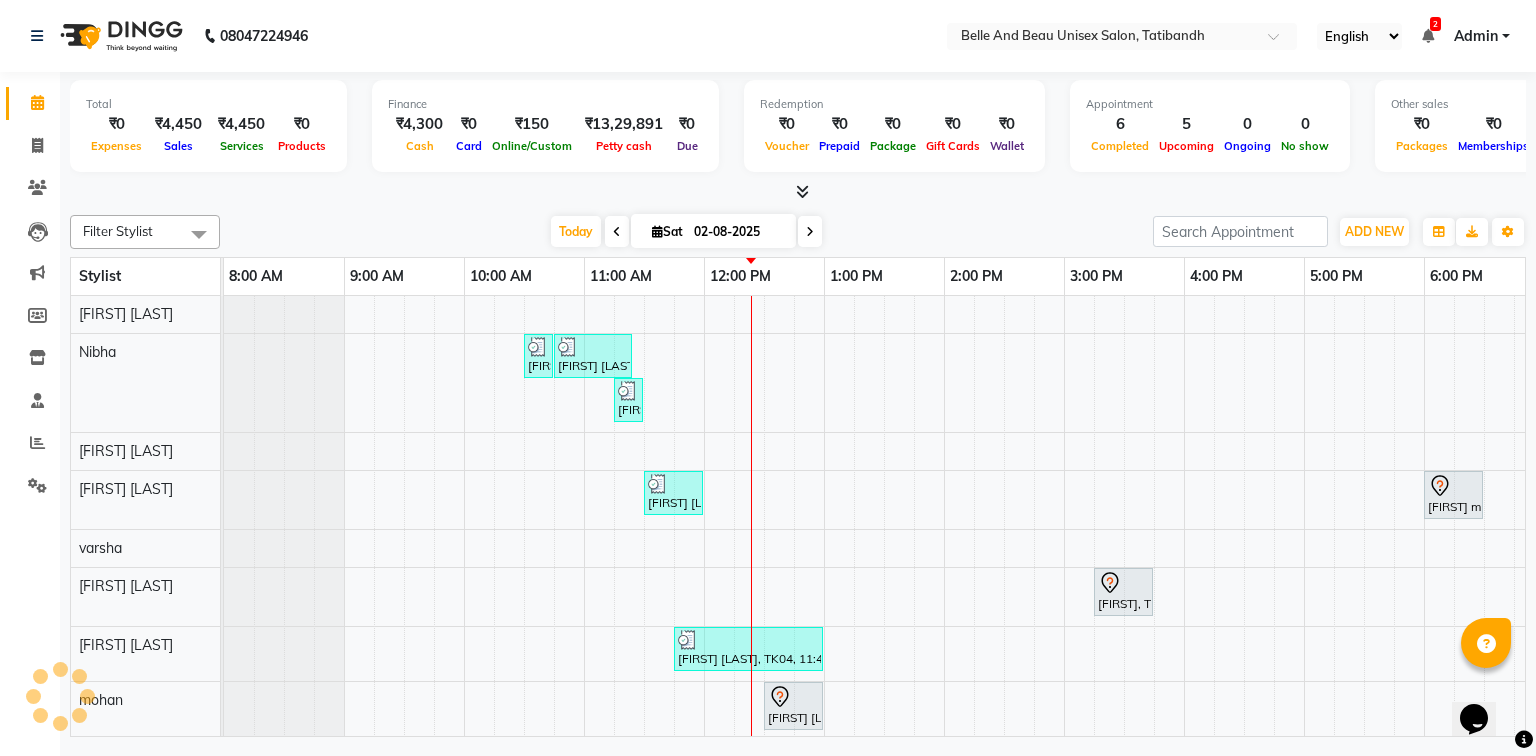 scroll, scrollTop: 0, scrollLeft: 258, axis: horizontal 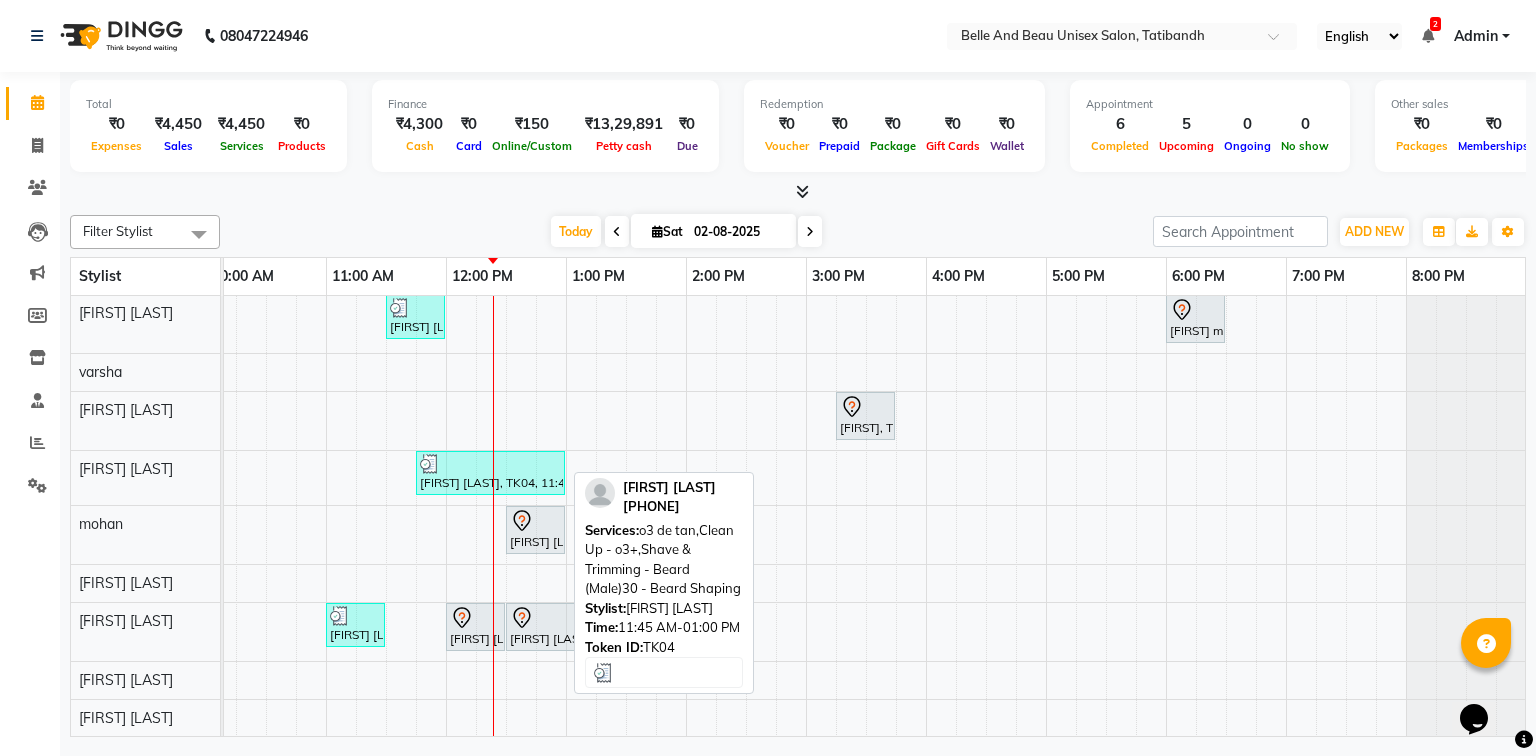 click on "[FIRST] [LAST], TK04, 11:45 AM-01:00 PM, o3 de tan,Clean Up - o3+,Shave & Trimming - Beard  (Male)30 - Beard Shaping" at bounding box center [490, 473] 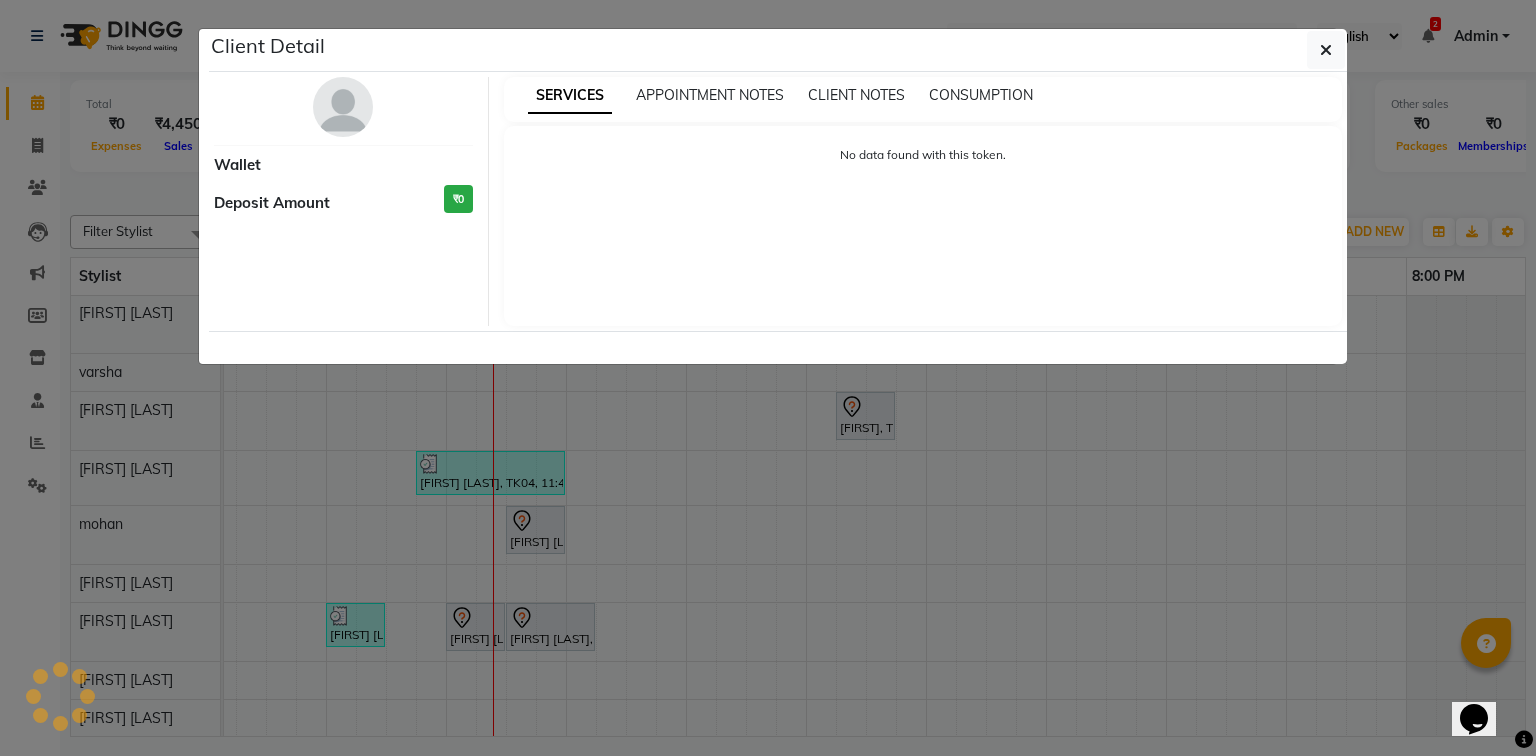 select on "3" 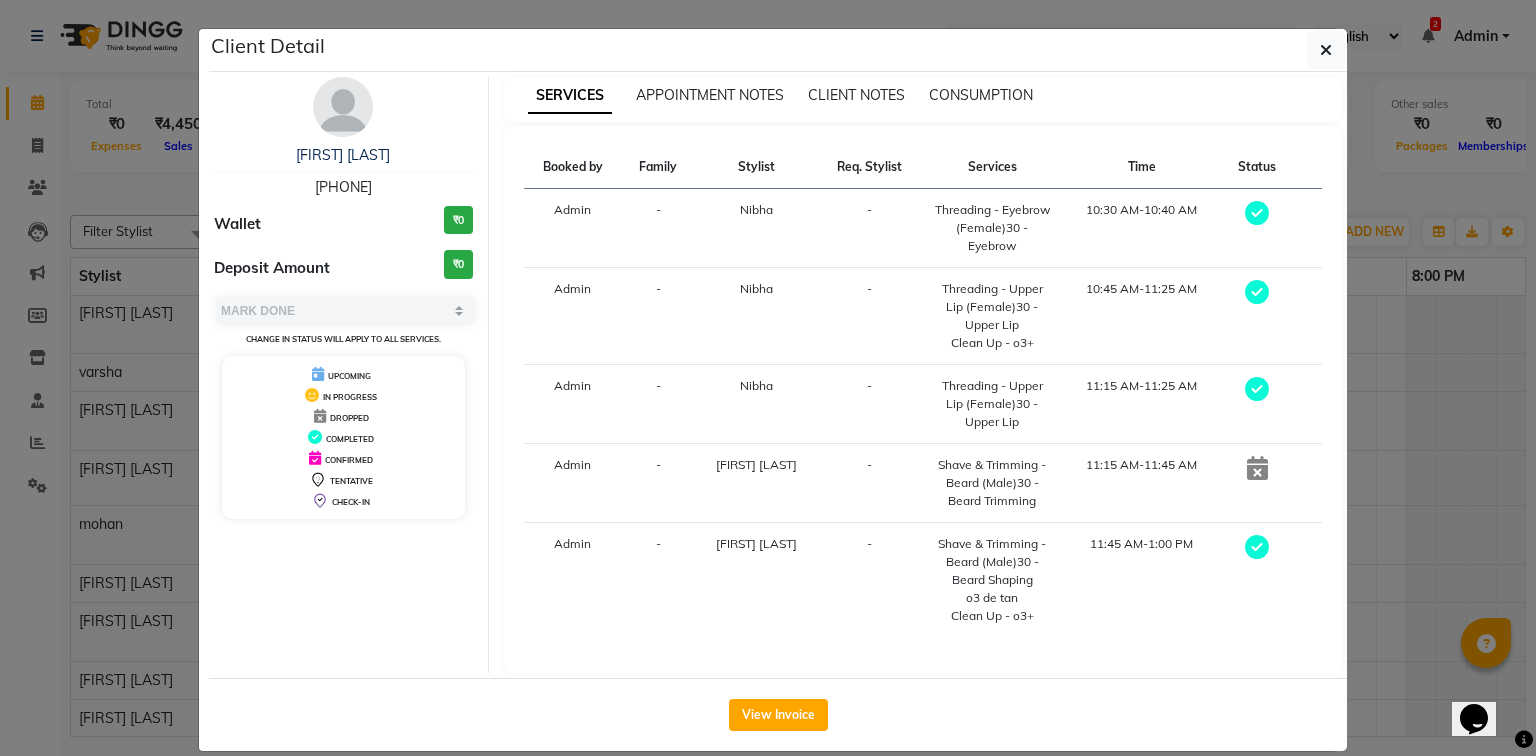 click on "[PHONE]" at bounding box center [343, 187] 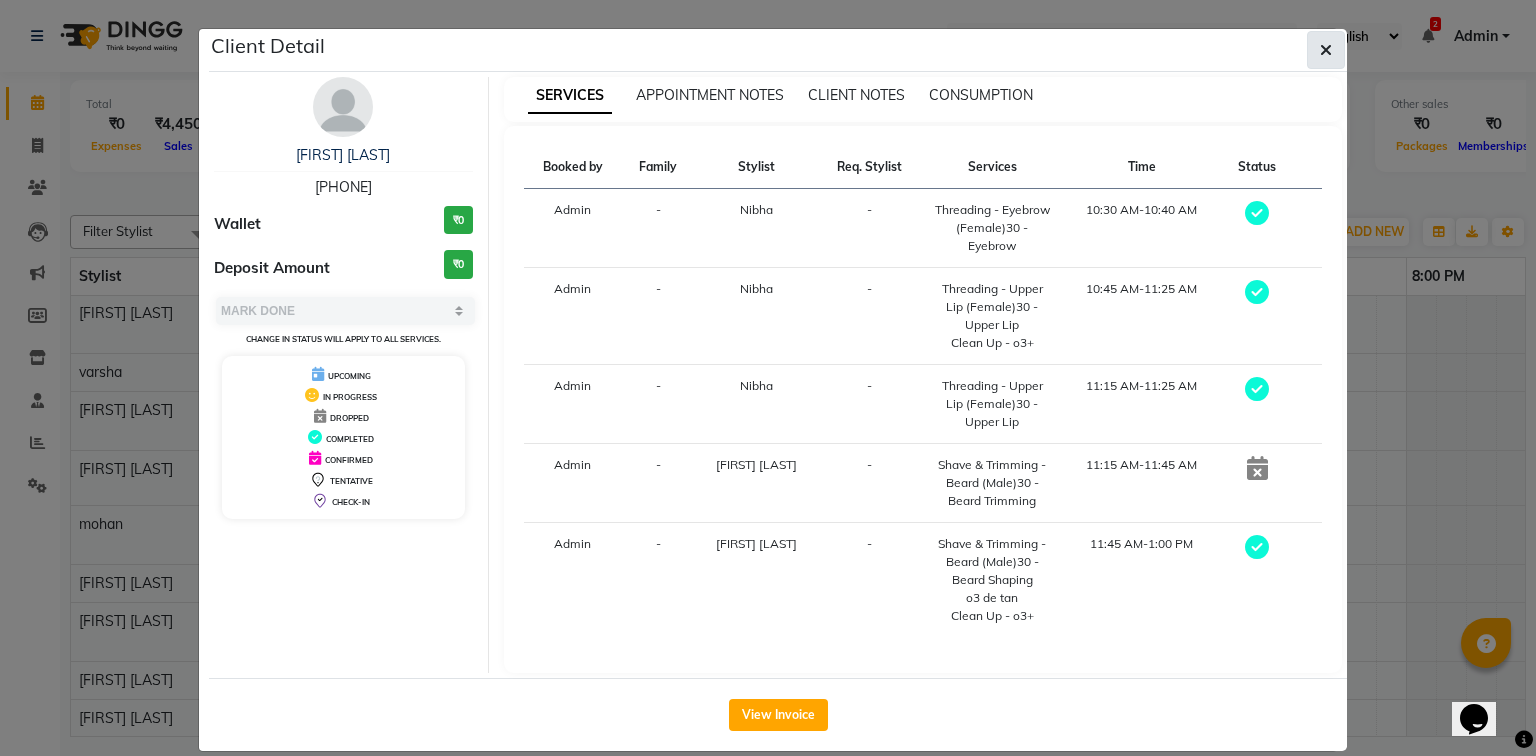 click 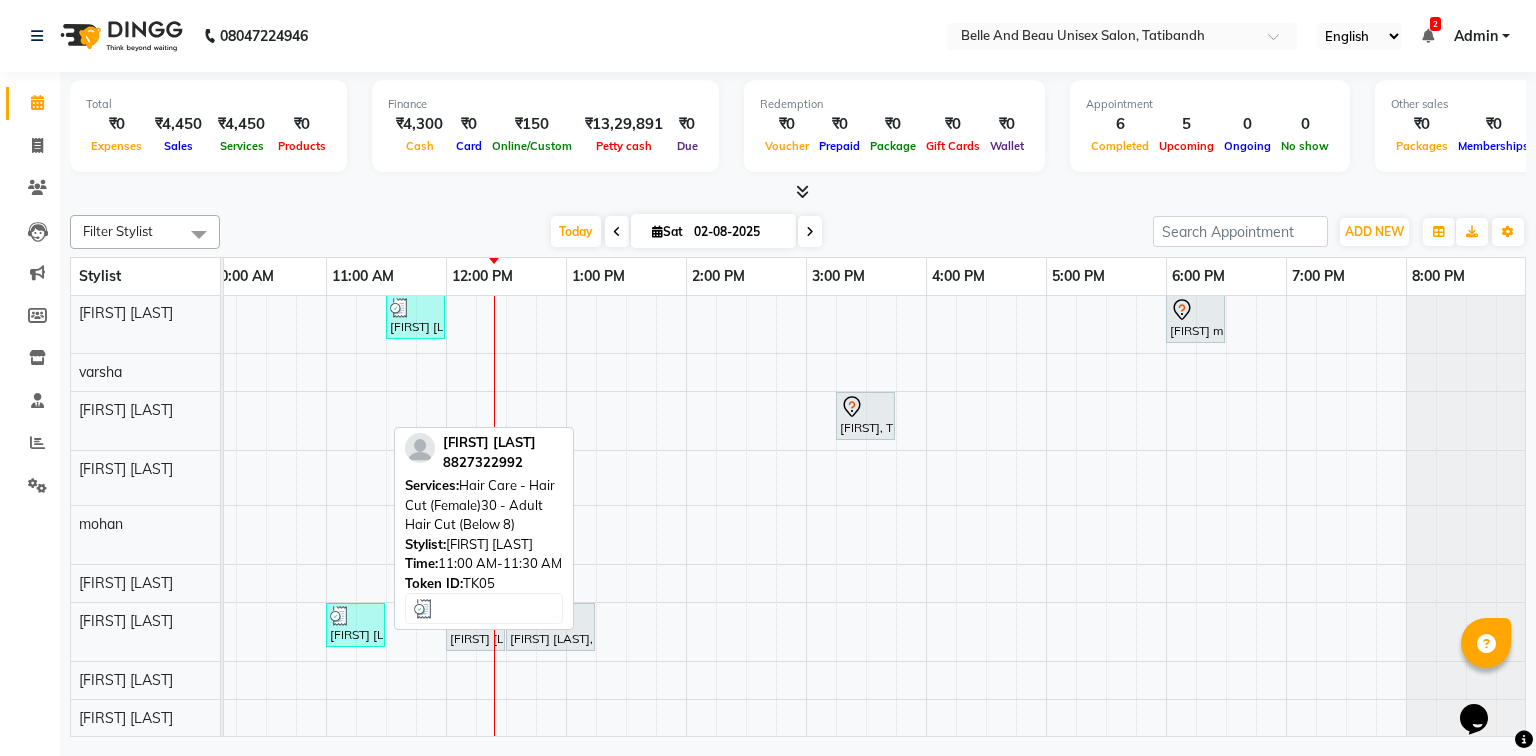 click on "[FIRST] [LAST], TK05, 11:00 AM-11:30 AM, Hair Care - Hair Cut (Female)30 - Adult Hair Cut (Below 8)" at bounding box center (355, 625) 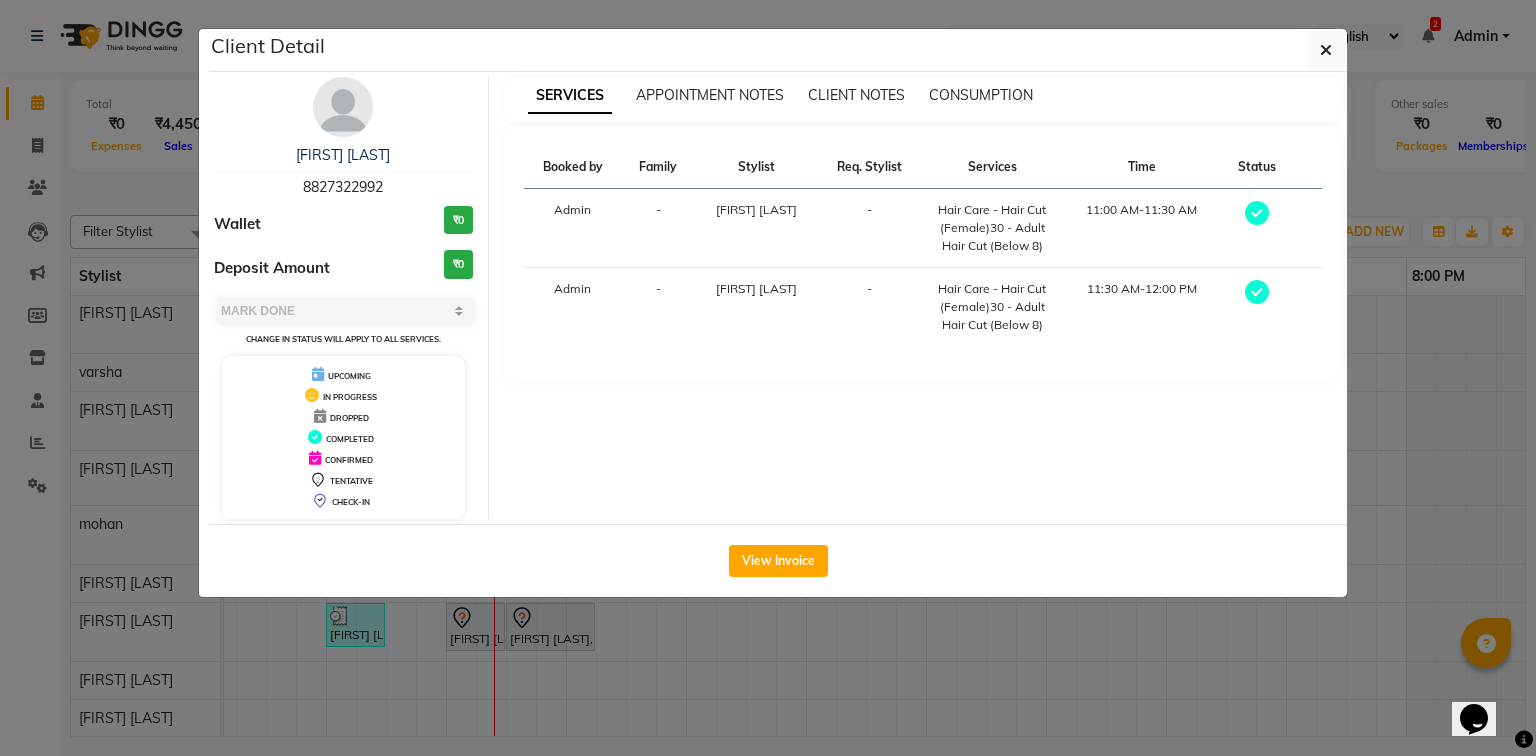 click on "8827322992" at bounding box center (343, 187) 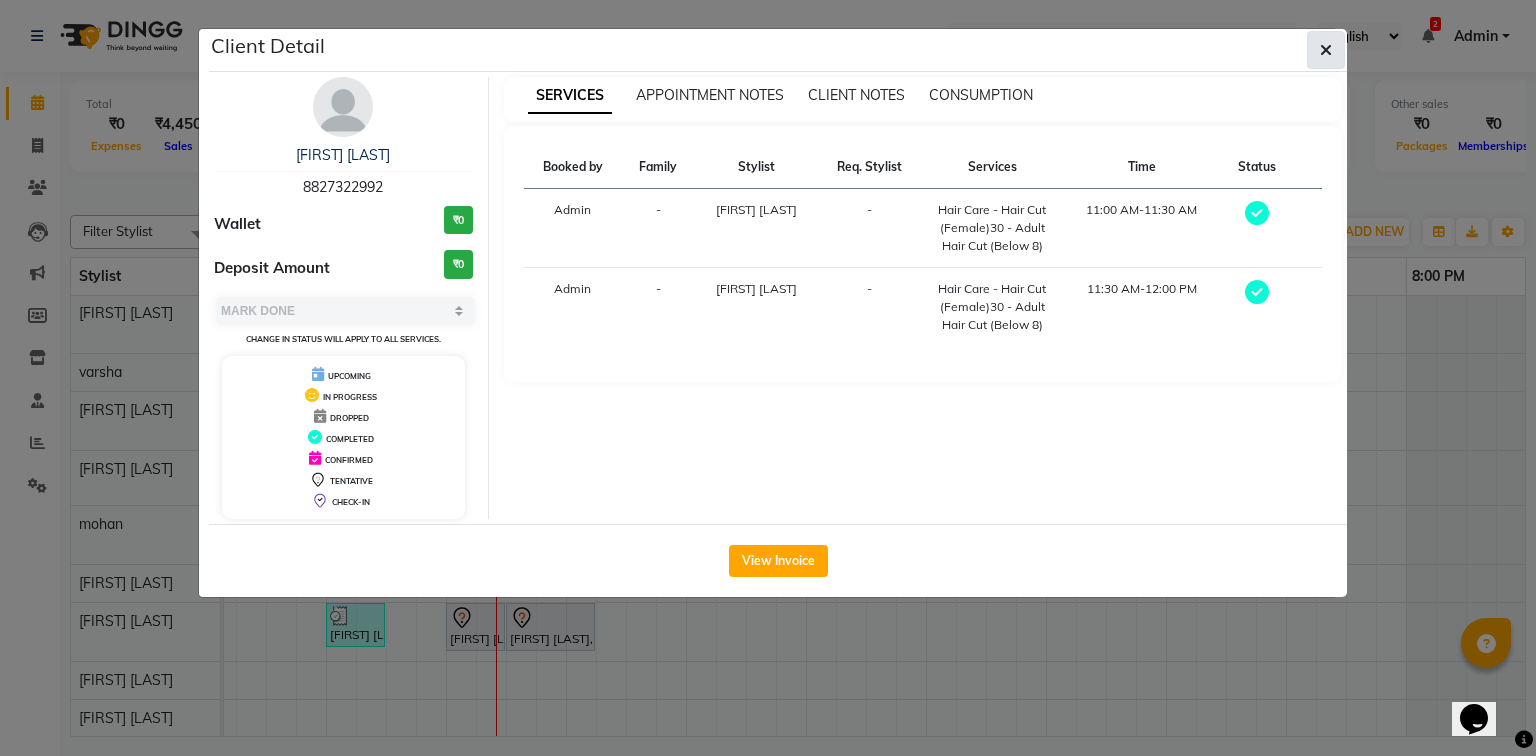 click 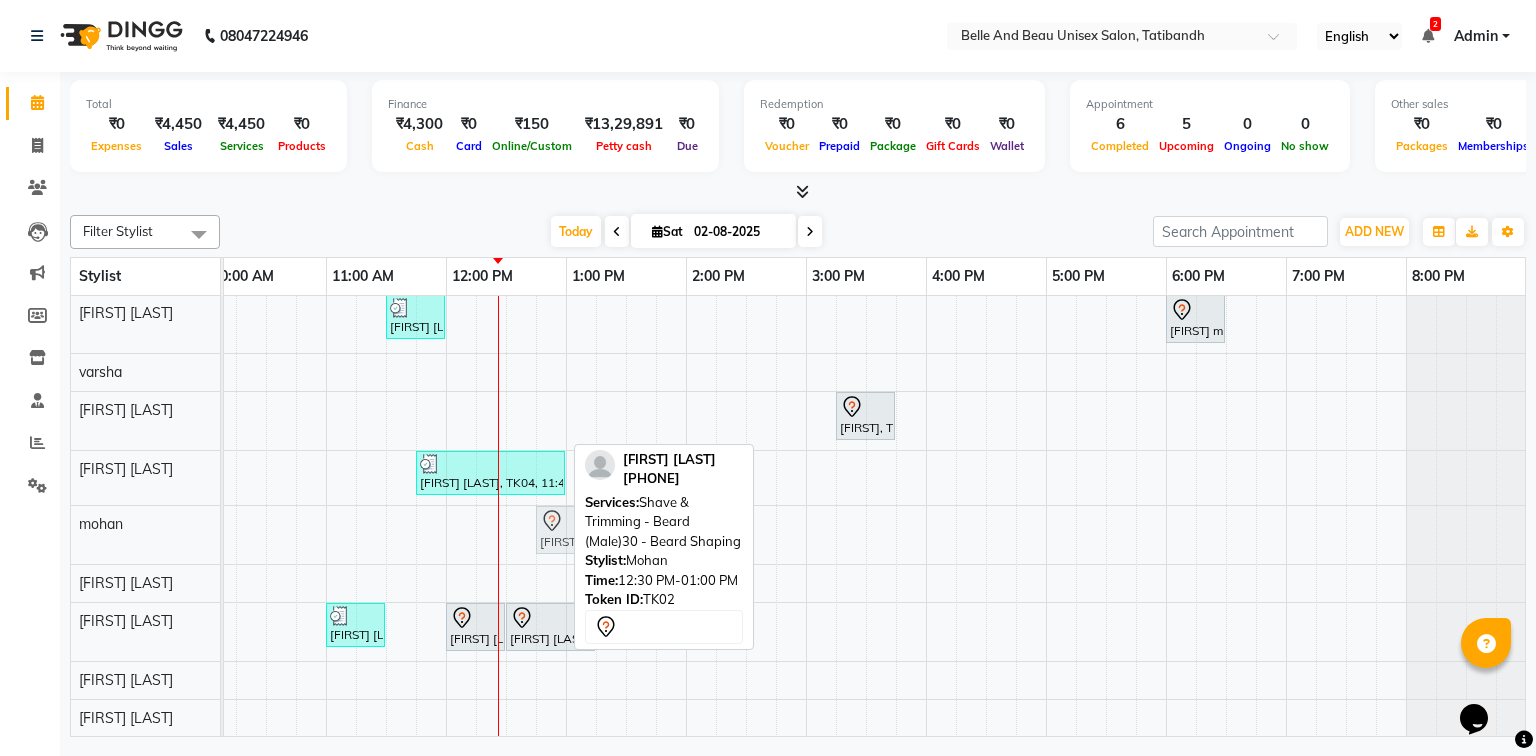 drag, startPoint x: 540, startPoint y: 524, endPoint x: 571, endPoint y: 526, distance: 31.06445 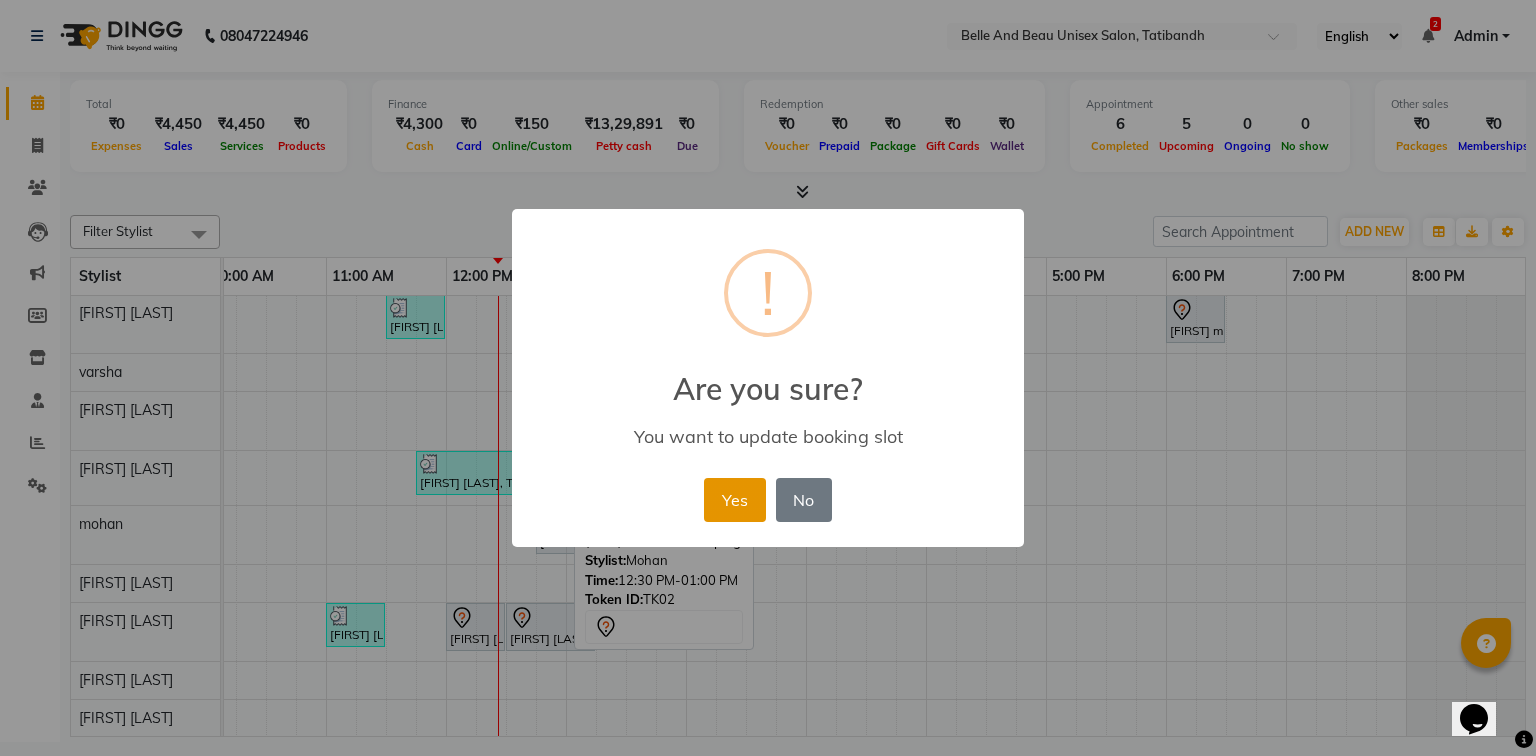 click on "Yes" at bounding box center [734, 500] 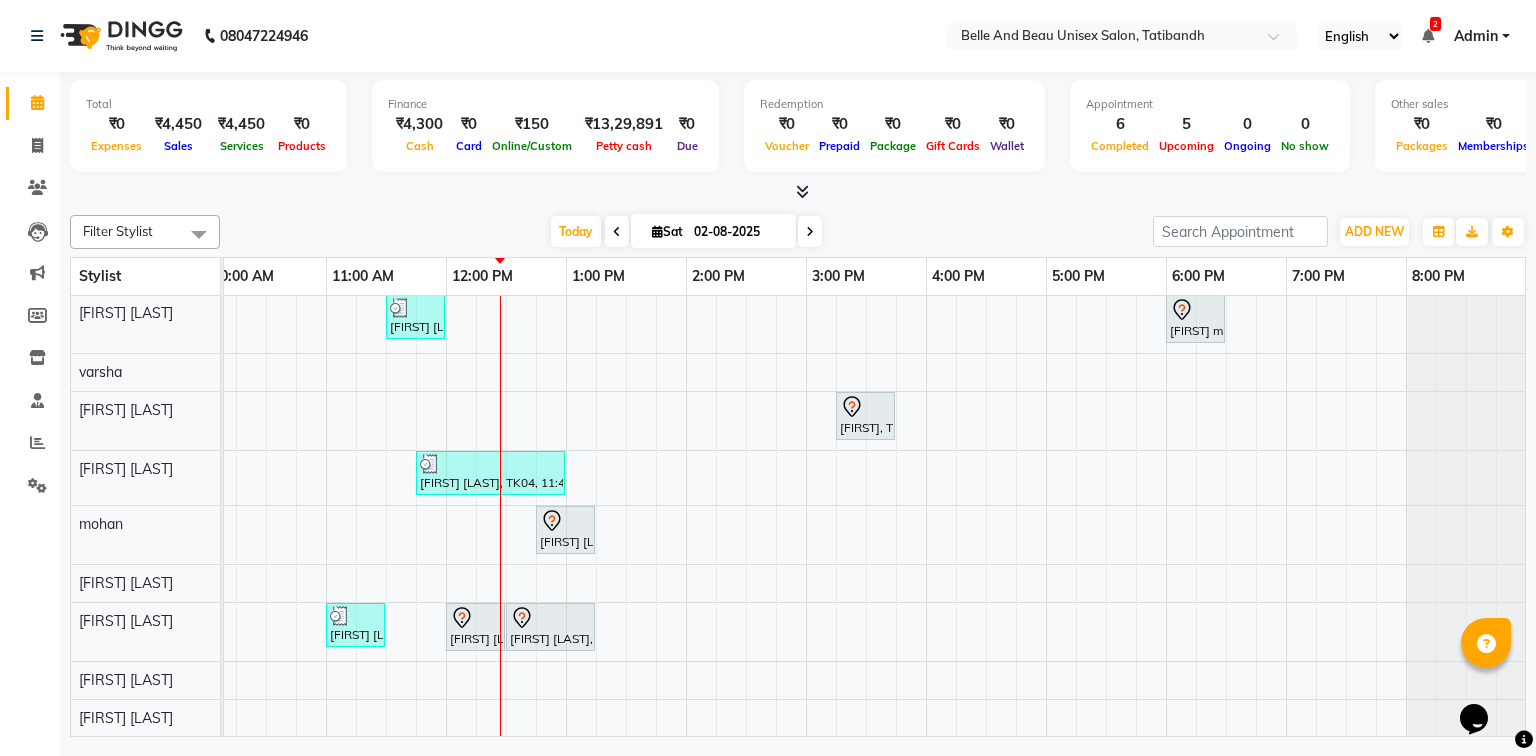 scroll, scrollTop: 105, scrollLeft: 258, axis: both 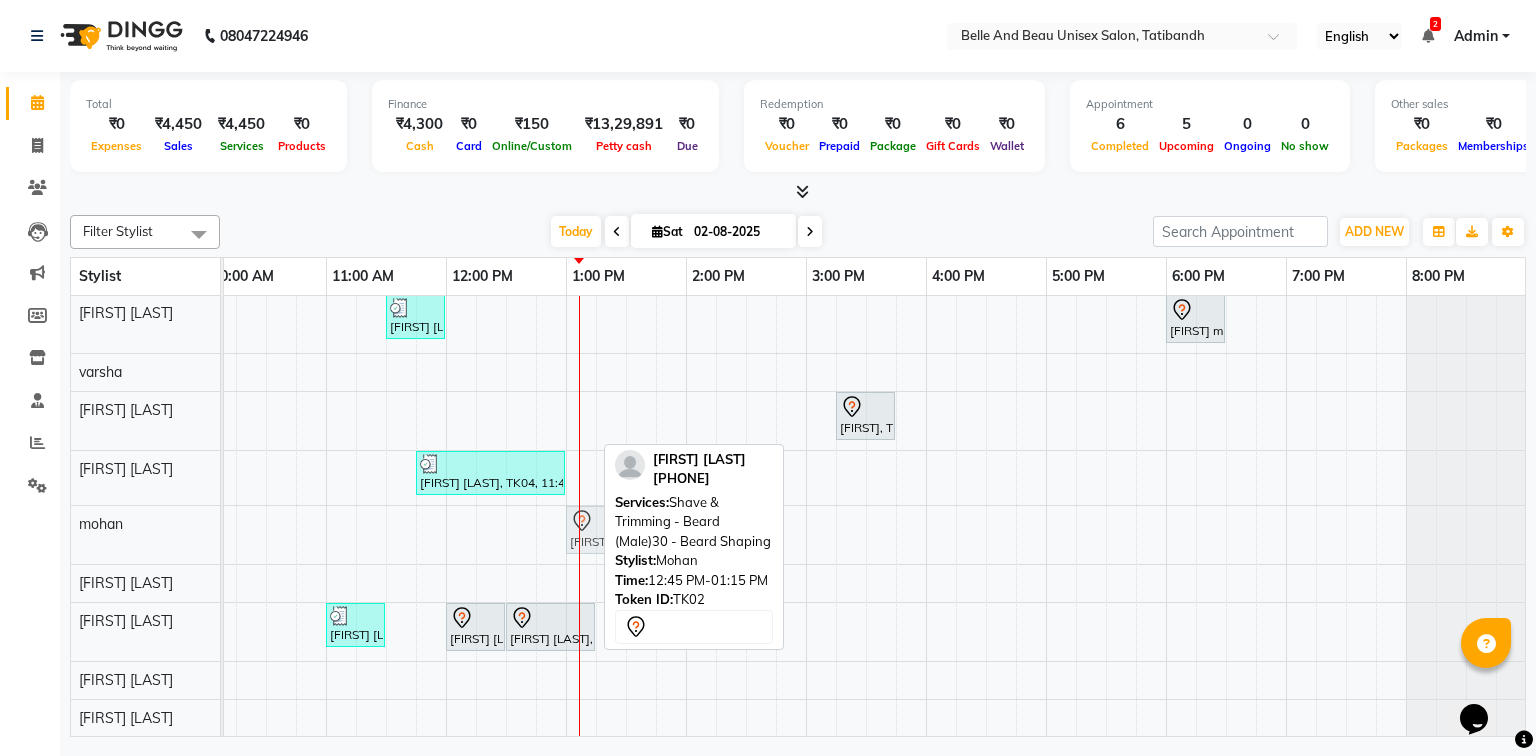 drag, startPoint x: 559, startPoint y: 526, endPoint x: 589, endPoint y: 521, distance: 30.413813 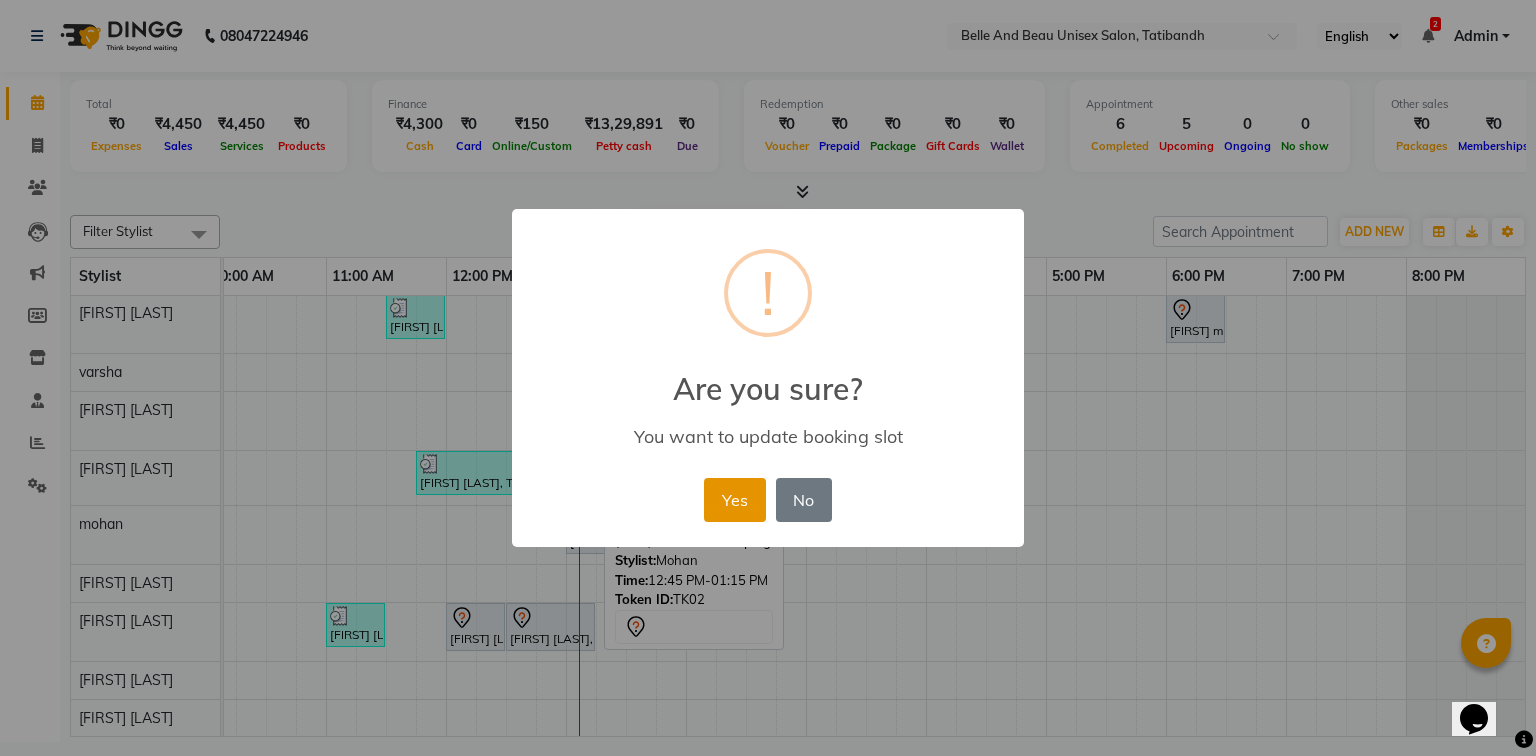 click on "Yes" at bounding box center (734, 500) 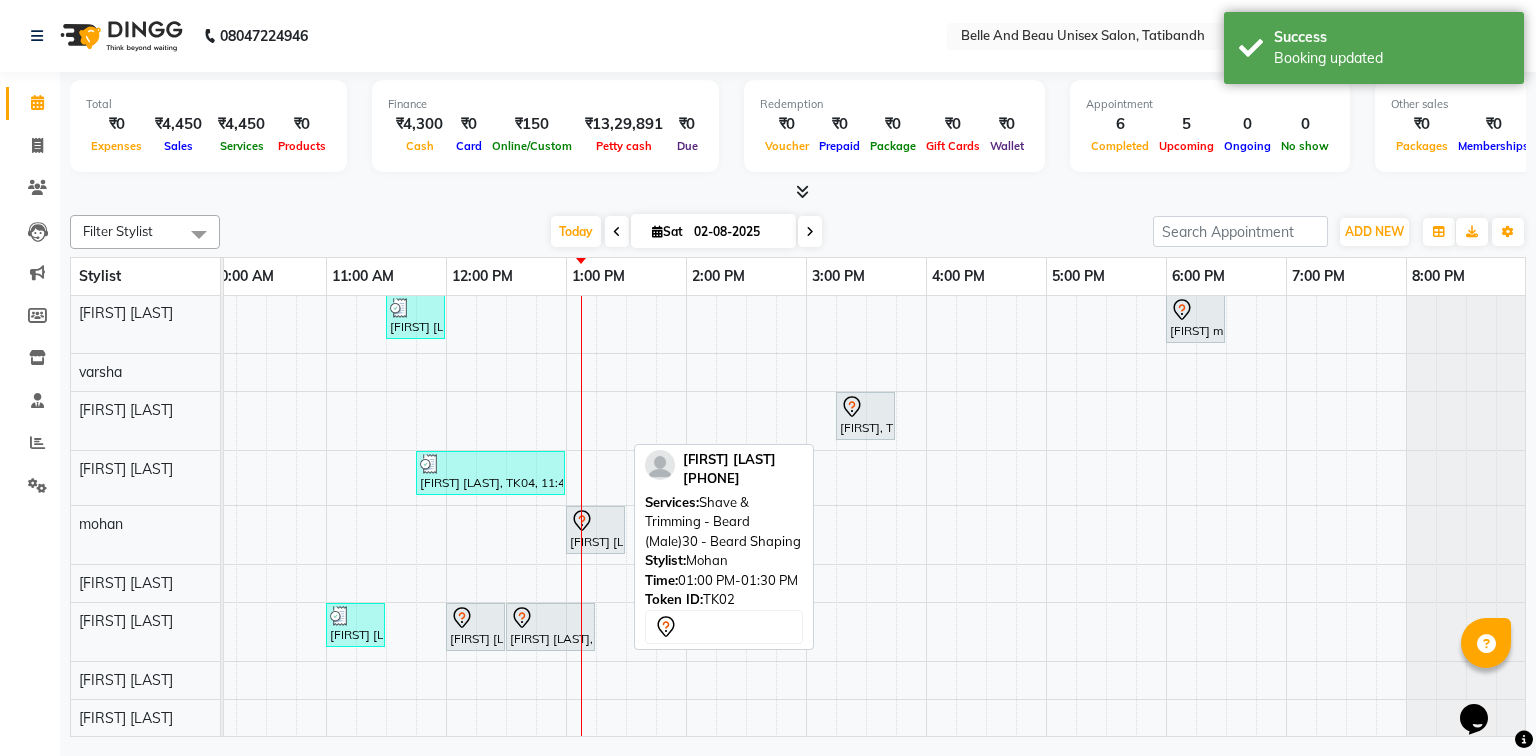 click on "[FIRST] [LAST], TK02, 01:00 PM-01:30 PM, Shave & Trimming - Beard  (Male)30 - Beard Shaping" at bounding box center (595, 530) 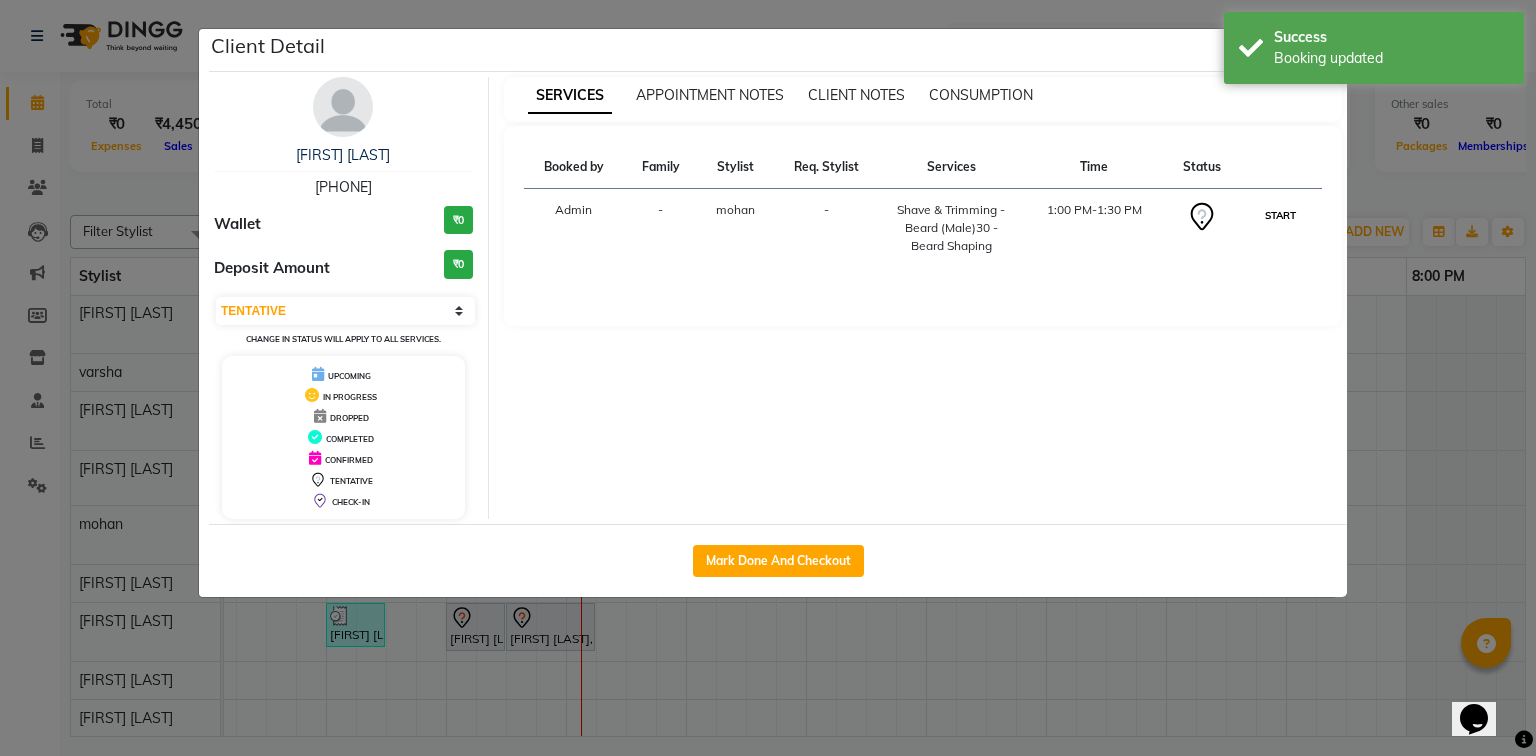 click on "START" at bounding box center [1280, 215] 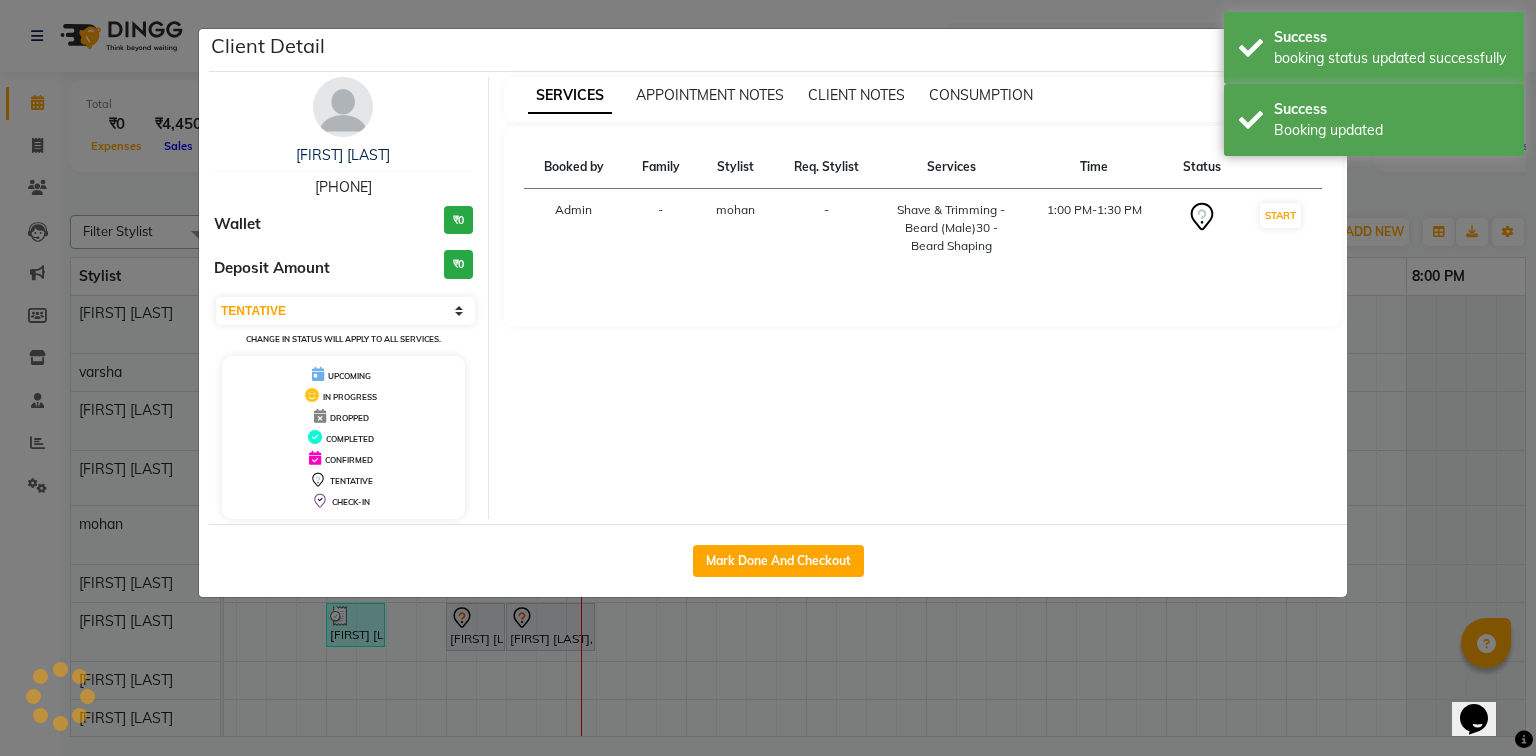 select on "1" 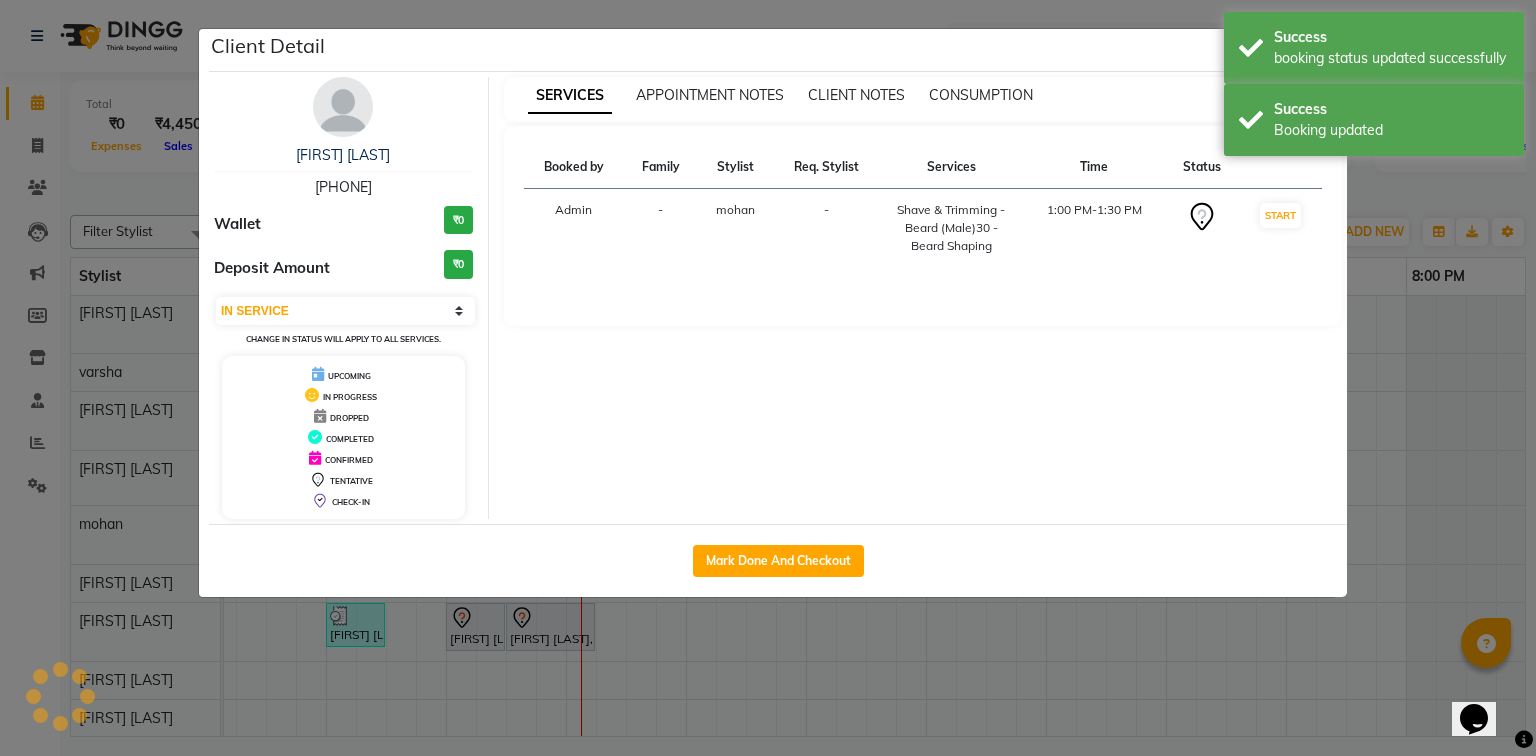 scroll, scrollTop: 164, scrollLeft: 0, axis: vertical 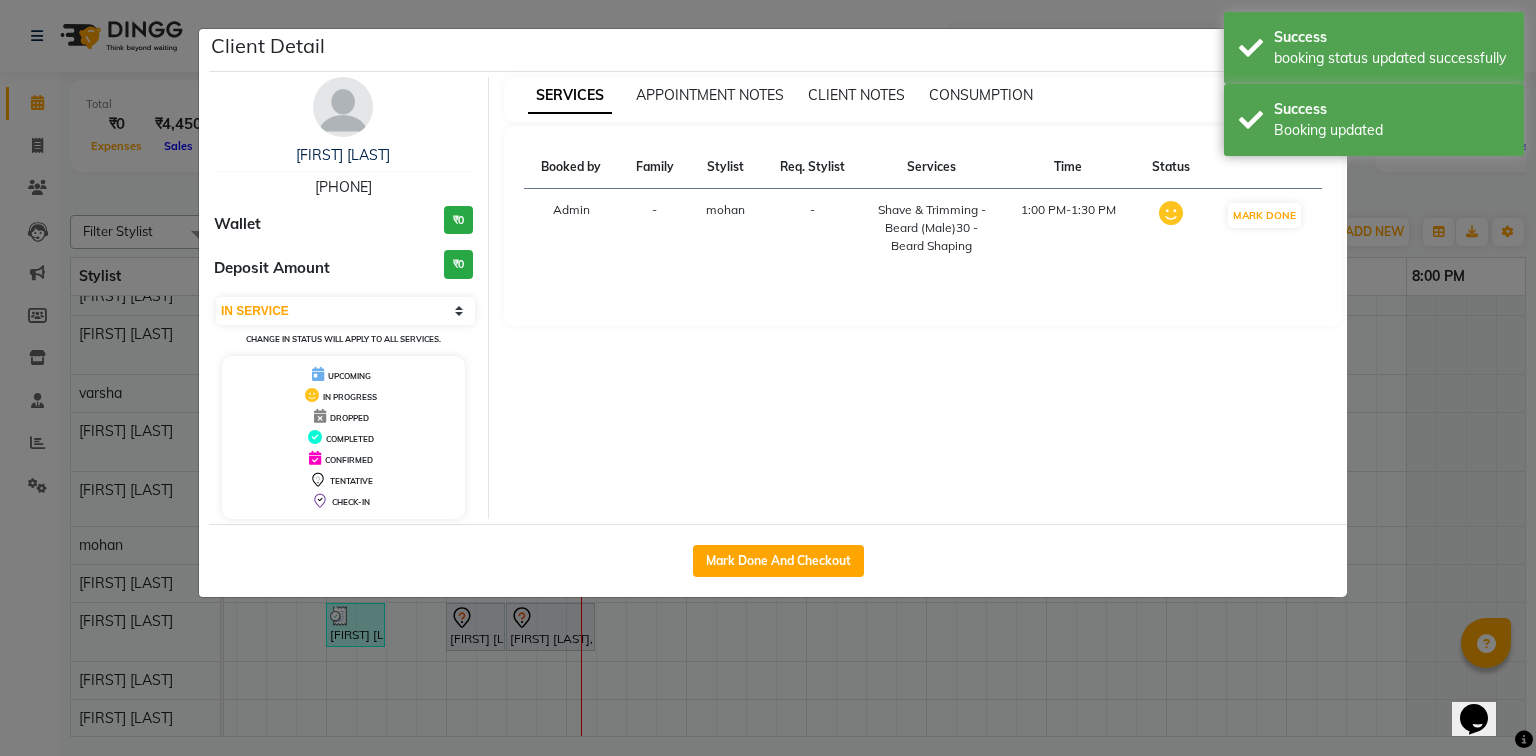 click on "Client Detail  [FIRST] [LAST]   [PHONE] Wallet Deposit Amount  ₹0  Select IN SERVICE CONFIRMED TENTATIVE CHECK IN MARK DONE DROPPED UPCOMING Change in status will apply to all services. UPCOMING IN PROGRESS DROPPED COMPLETED CONFIRMED TENTATIVE CHECK-IN SERVICES APPOINTMENT NOTES CLIENT NOTES CONSUMPTION Booked by Family Stylist Req. Stylist Services Time Status  Admin  - varsha -  papaya& marshmallow   2:30 PM-3:30 PM   MARK DONE   Mark Done And Checkout" 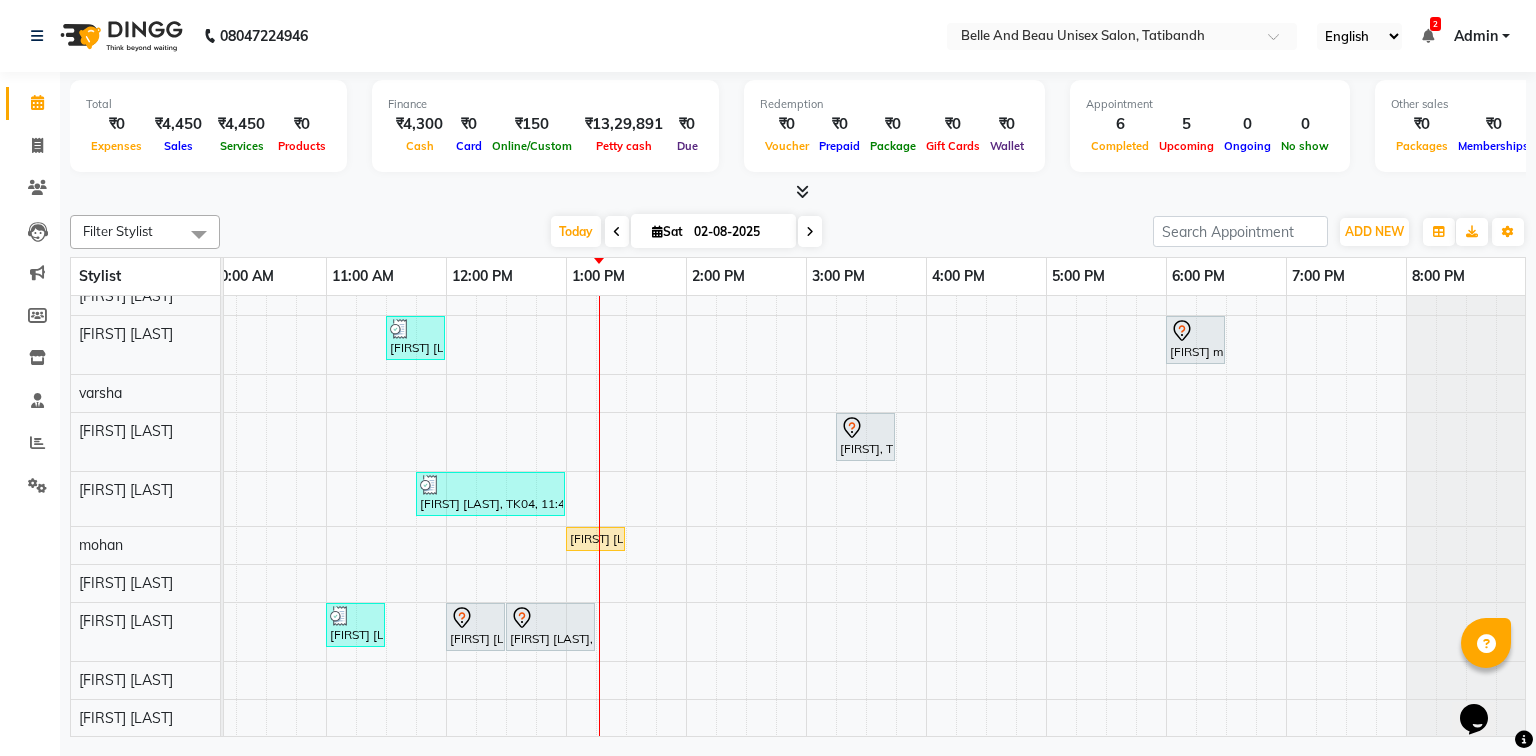 scroll, scrollTop: 114, scrollLeft: 258, axis: both 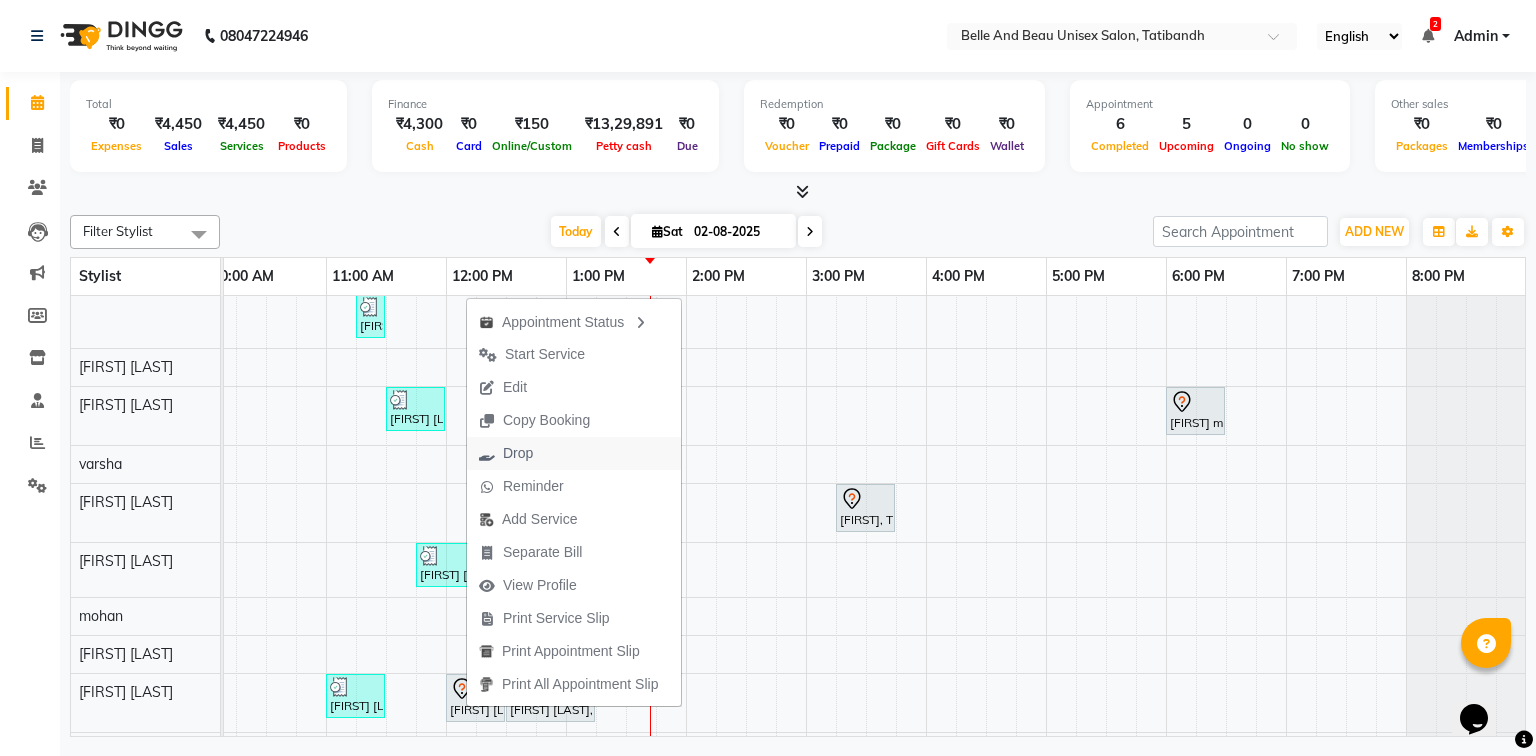 click on "Drop" at bounding box center [506, 453] 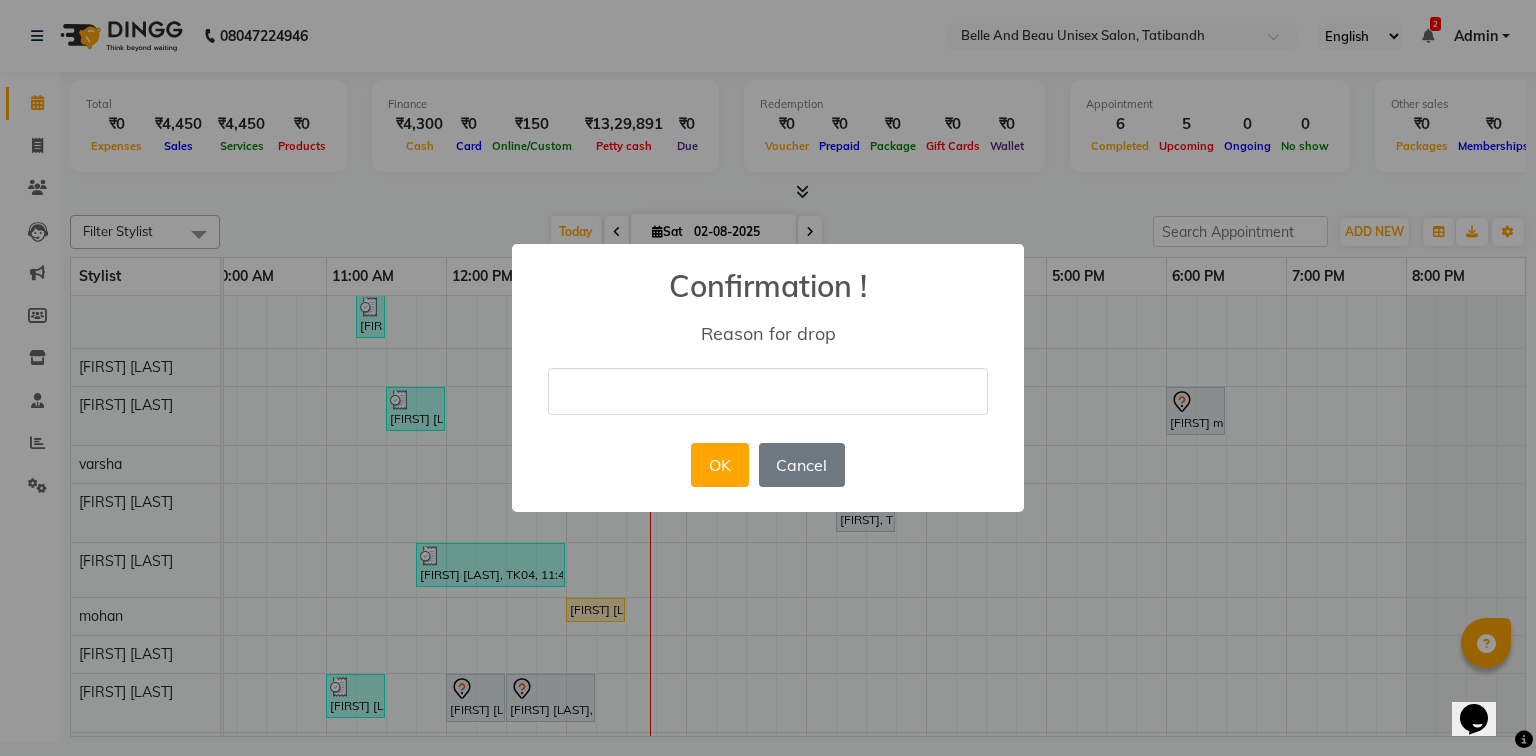 click at bounding box center (768, 391) 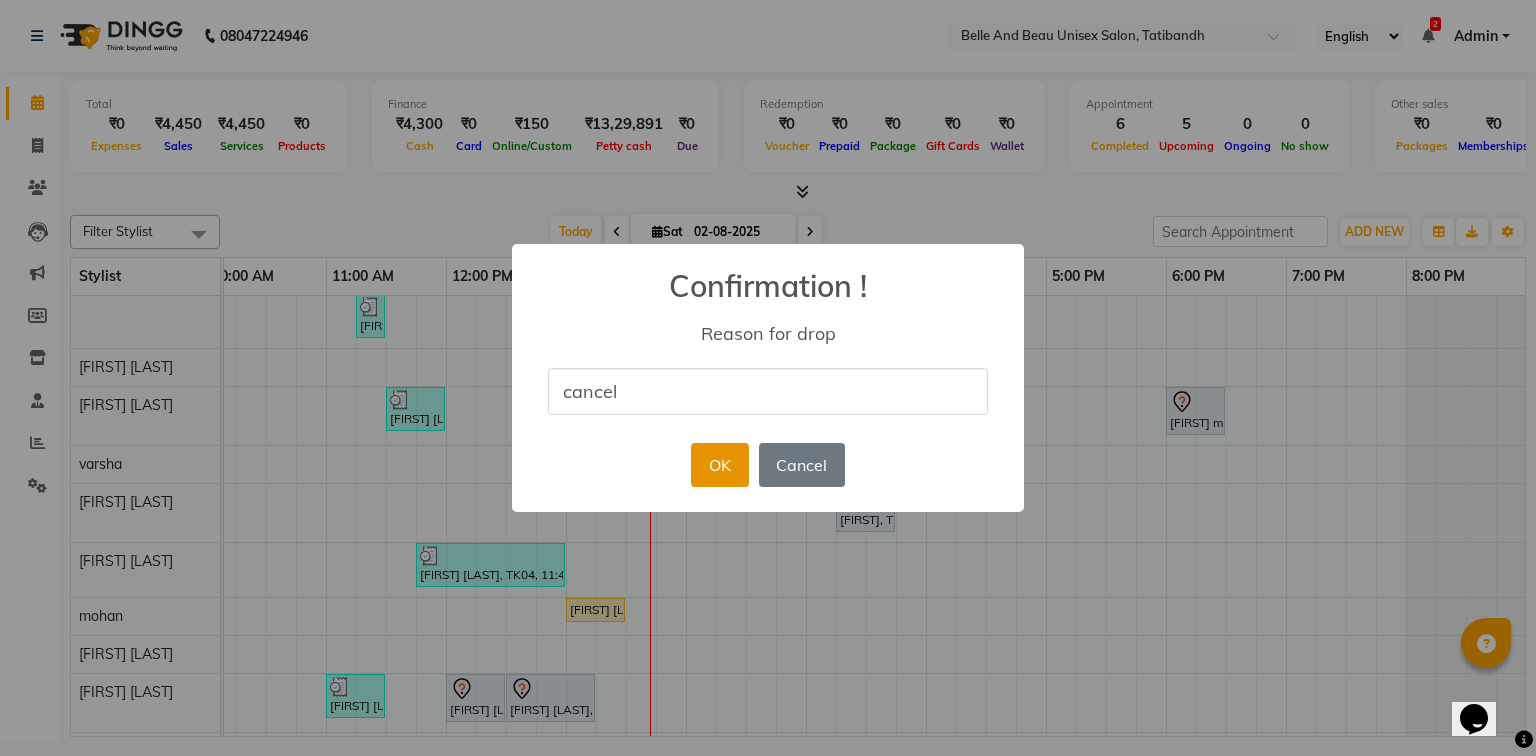 click on "OK" at bounding box center [719, 465] 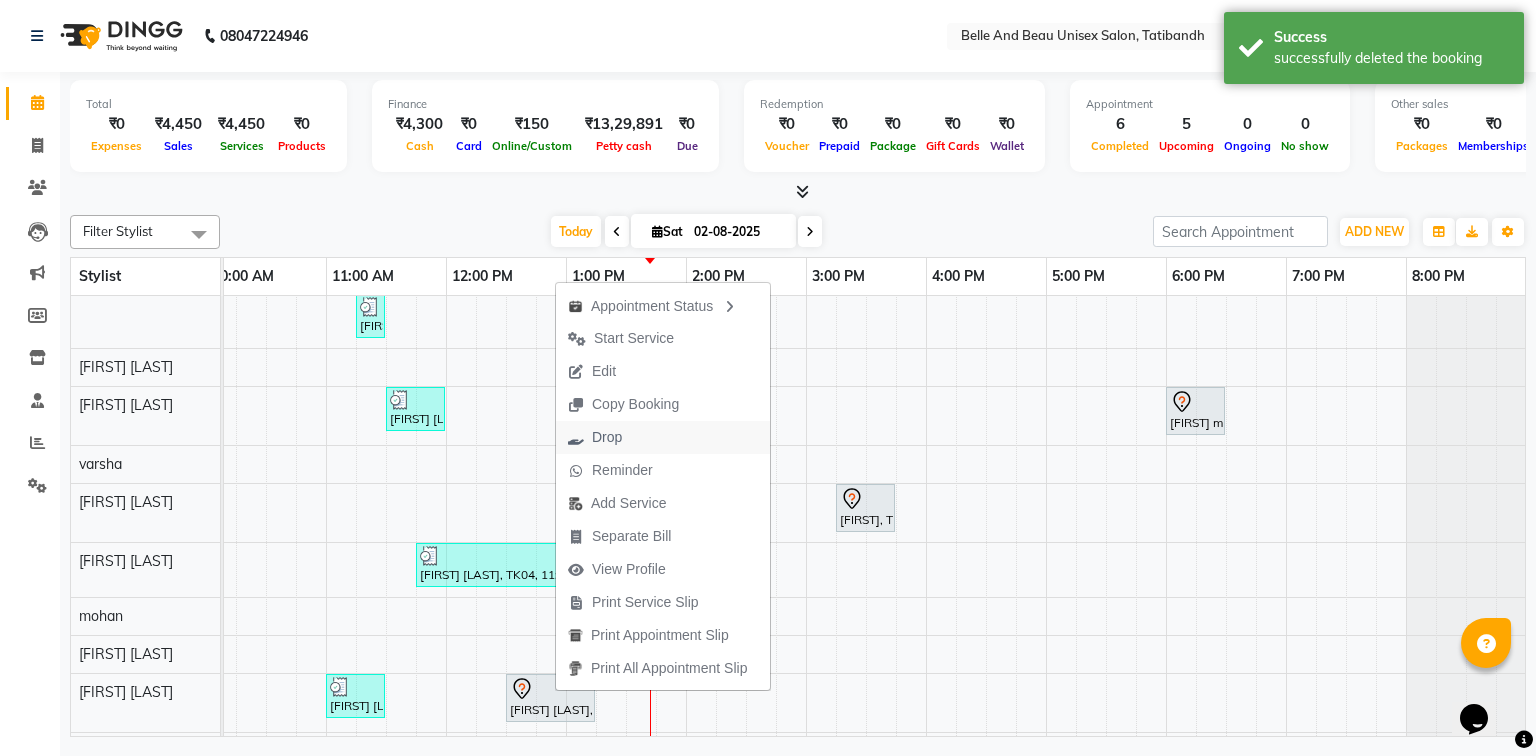 click on "Drop" at bounding box center [595, 437] 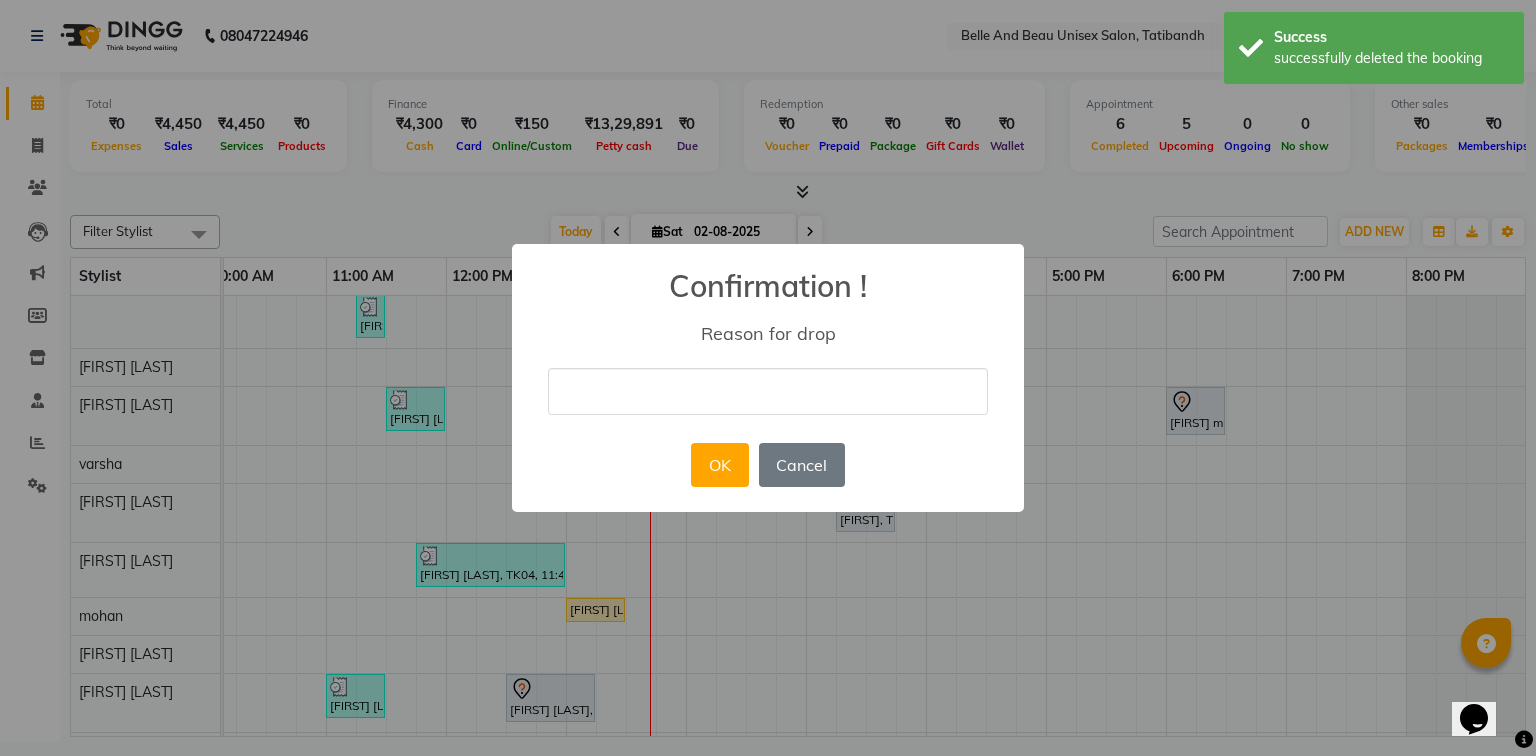 click at bounding box center (768, 391) 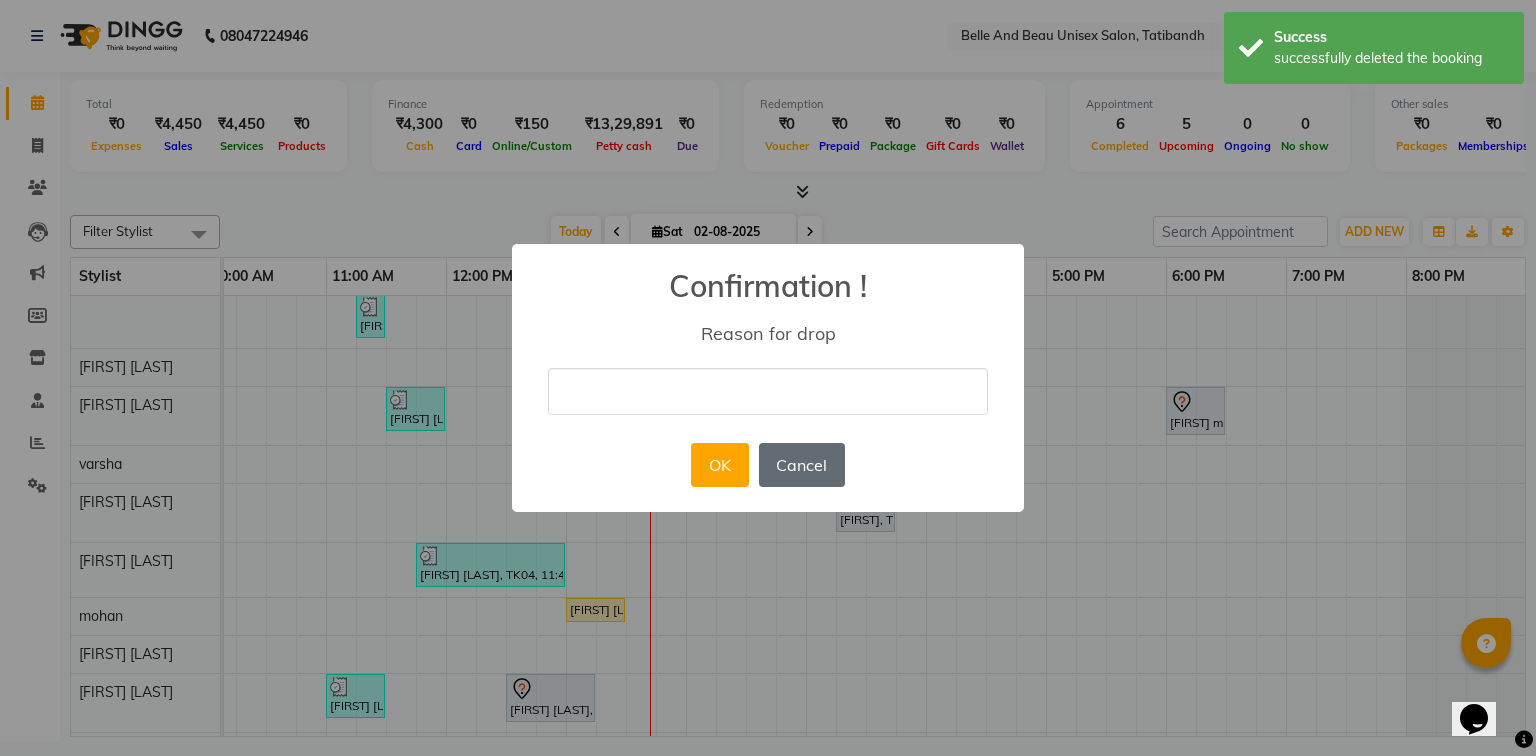 click on "Cancel" at bounding box center [802, 465] 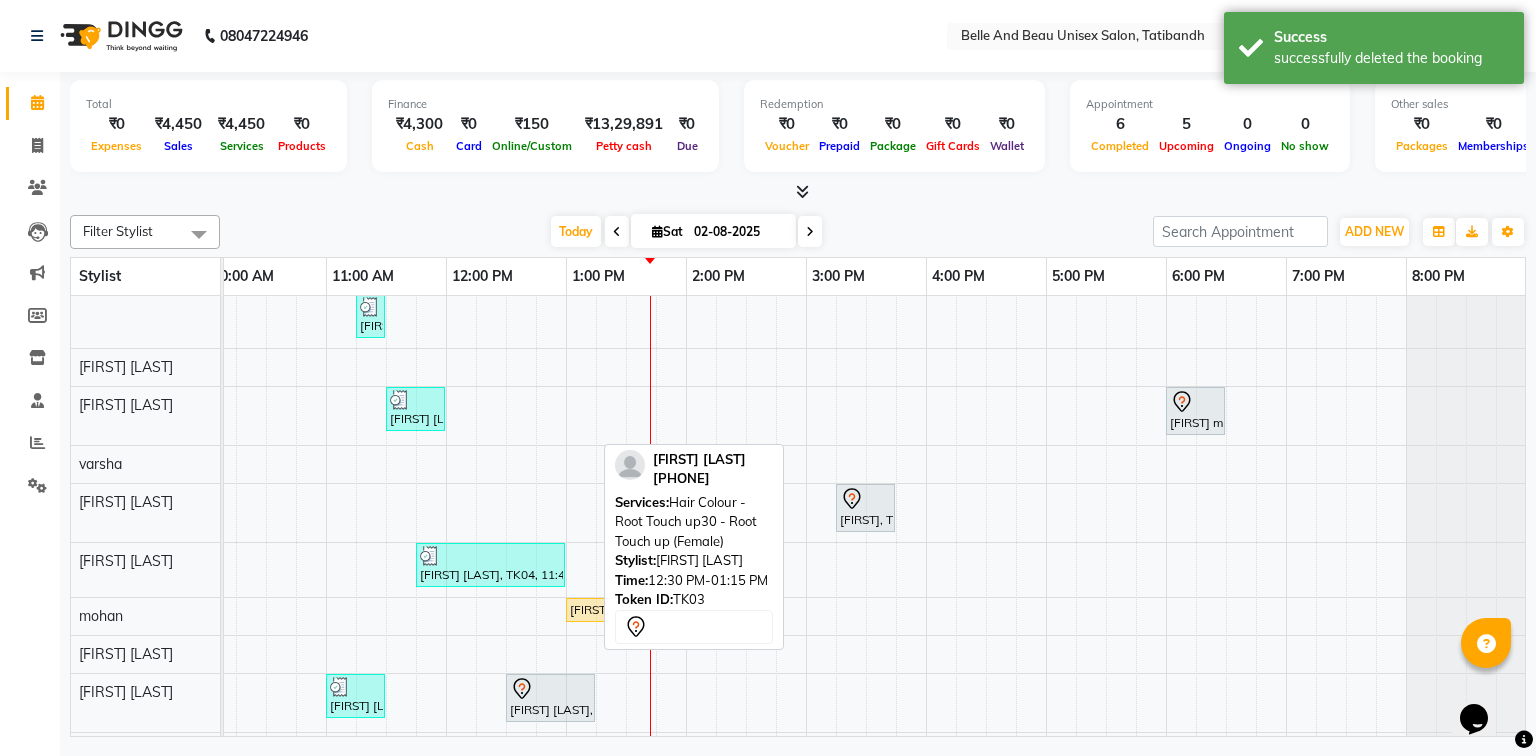 click on "[FIRST] [LAST], TK03, 12:30 PM-01:15 PM, Hair Colour - Root Touch up30 - Root Touch up (Female)" at bounding box center (550, 698) 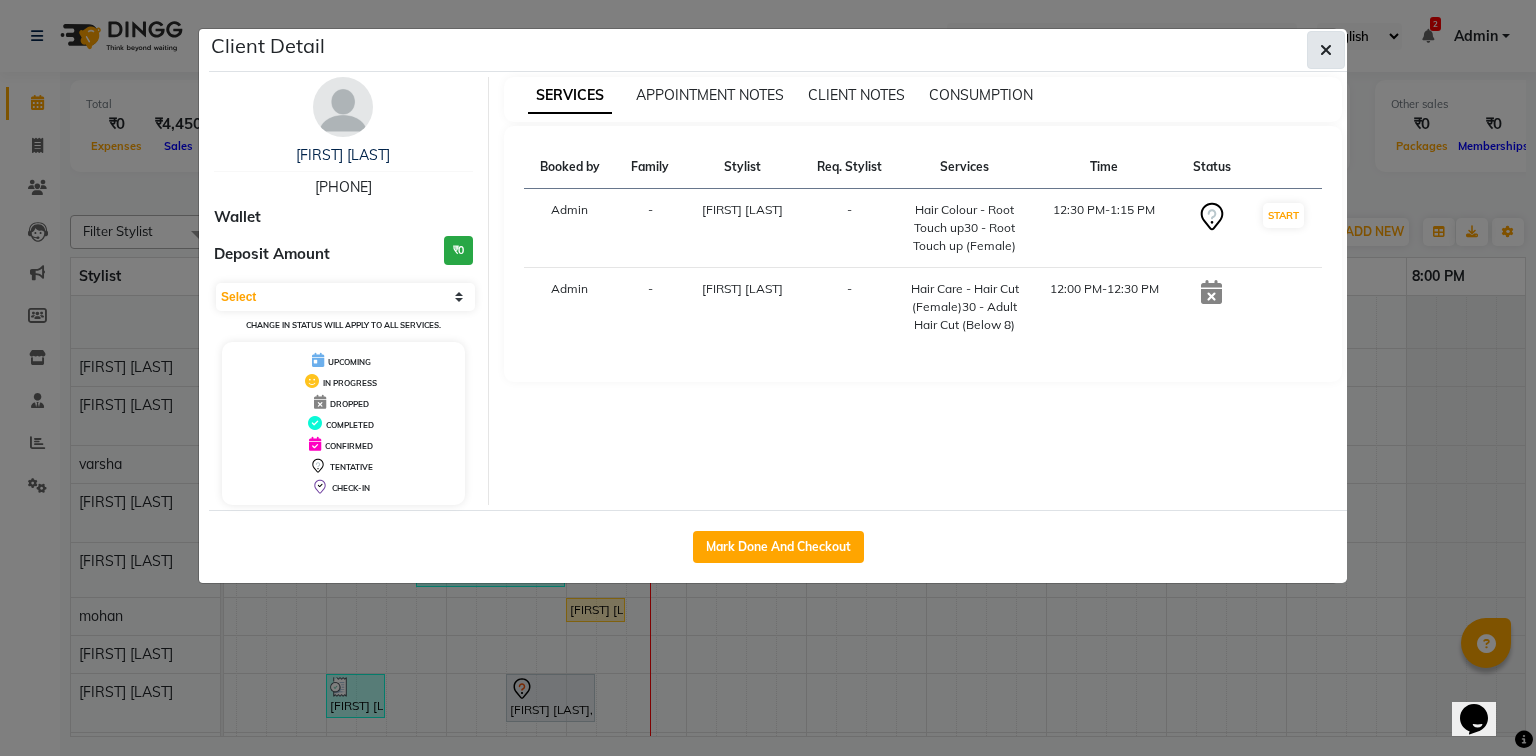 click 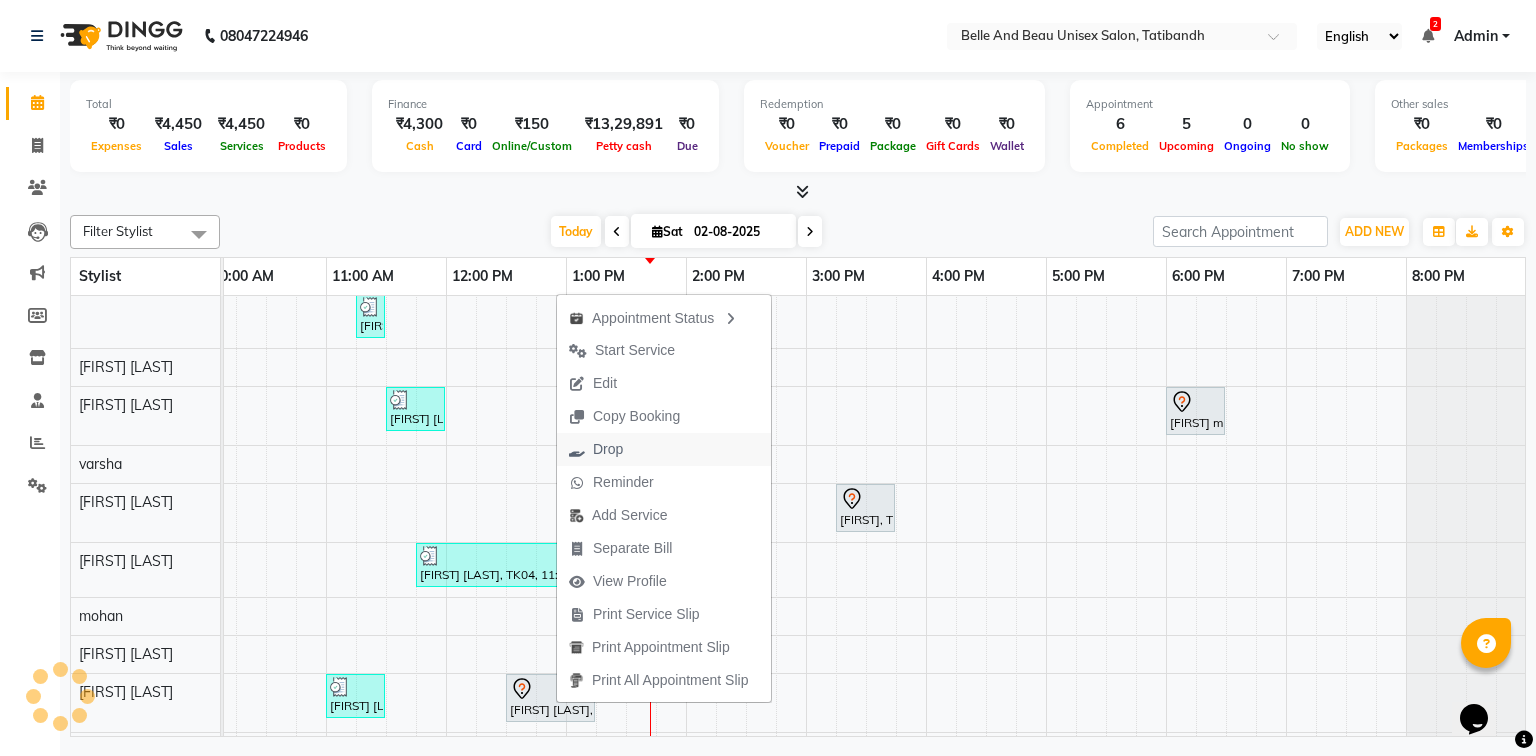 click on "Drop" at bounding box center (664, 449) 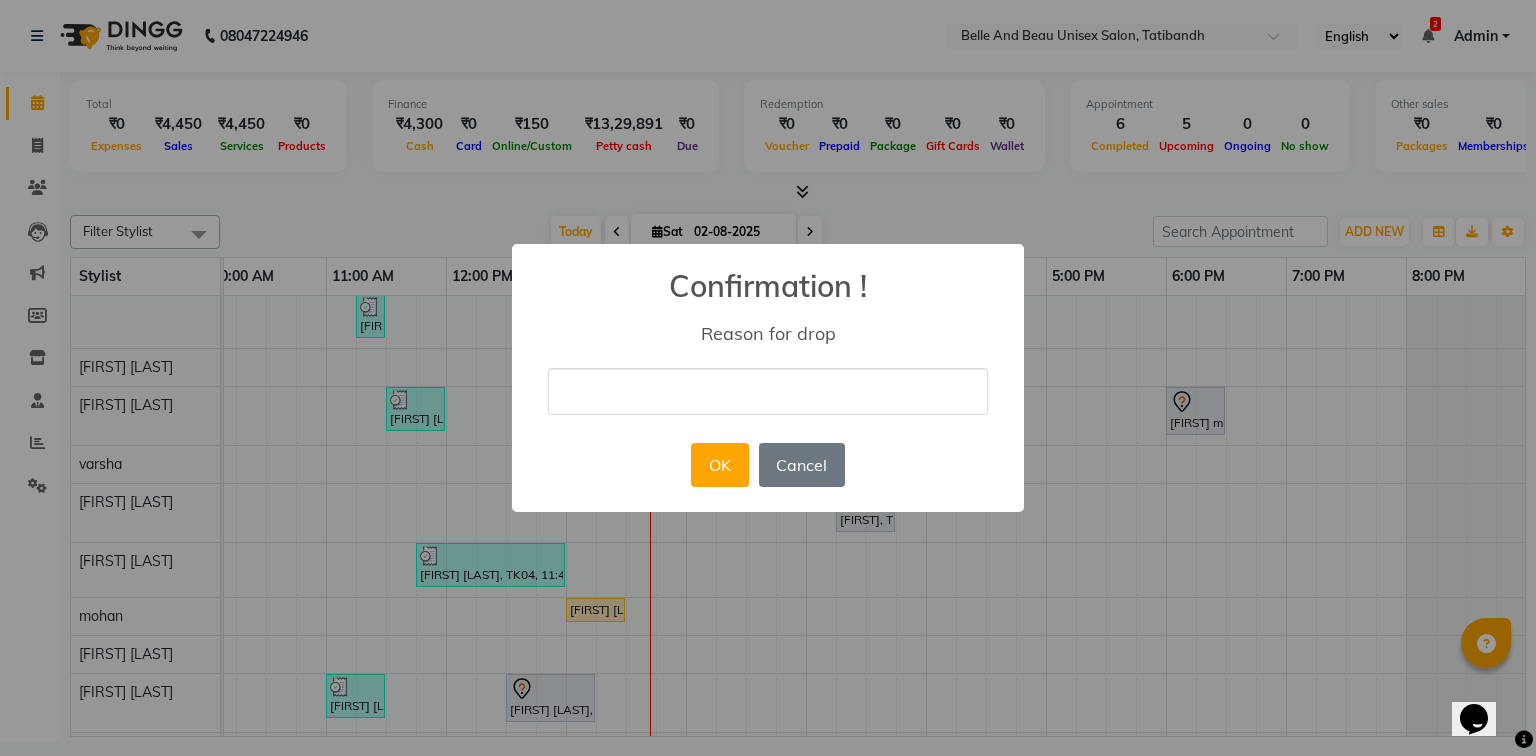 click at bounding box center [768, 391] 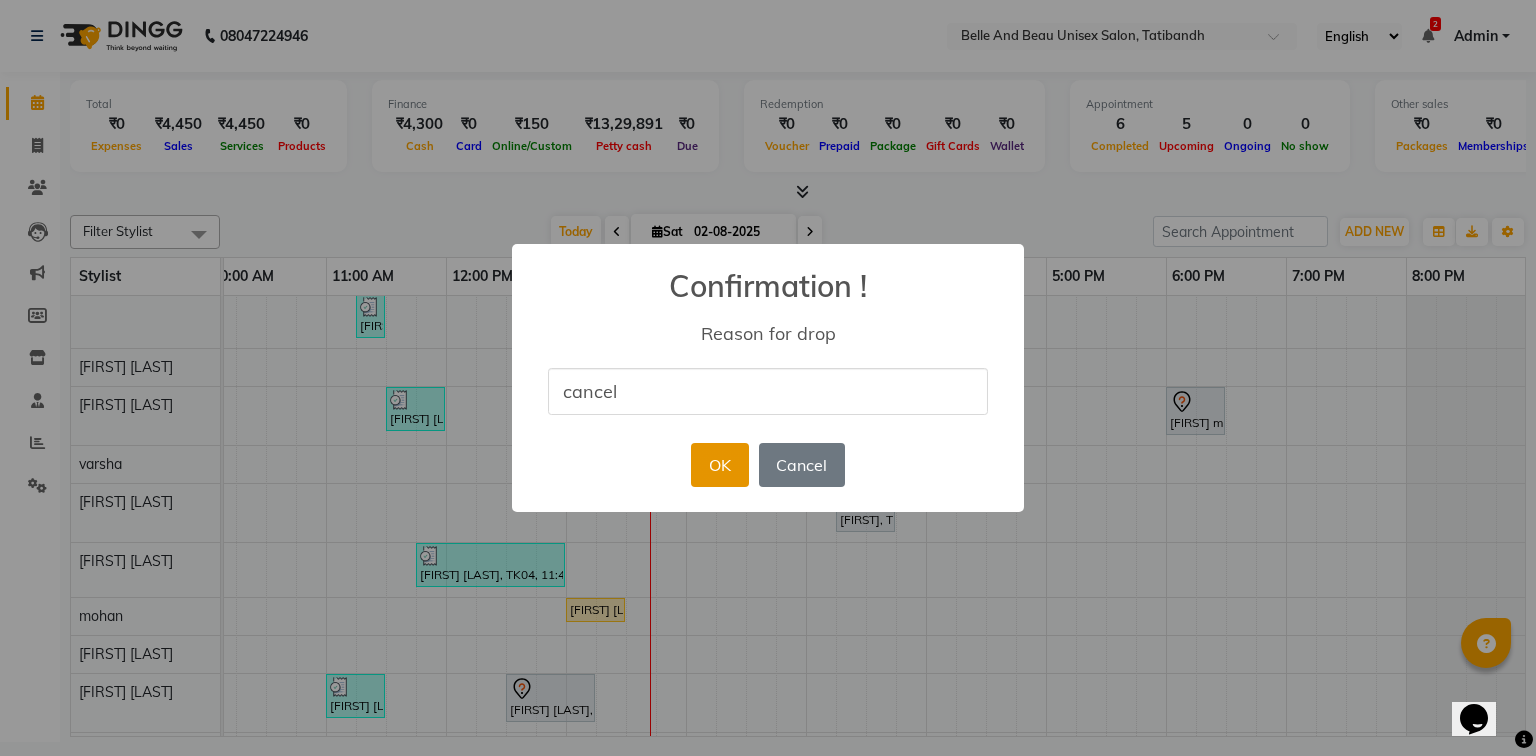 click on "OK" at bounding box center (719, 465) 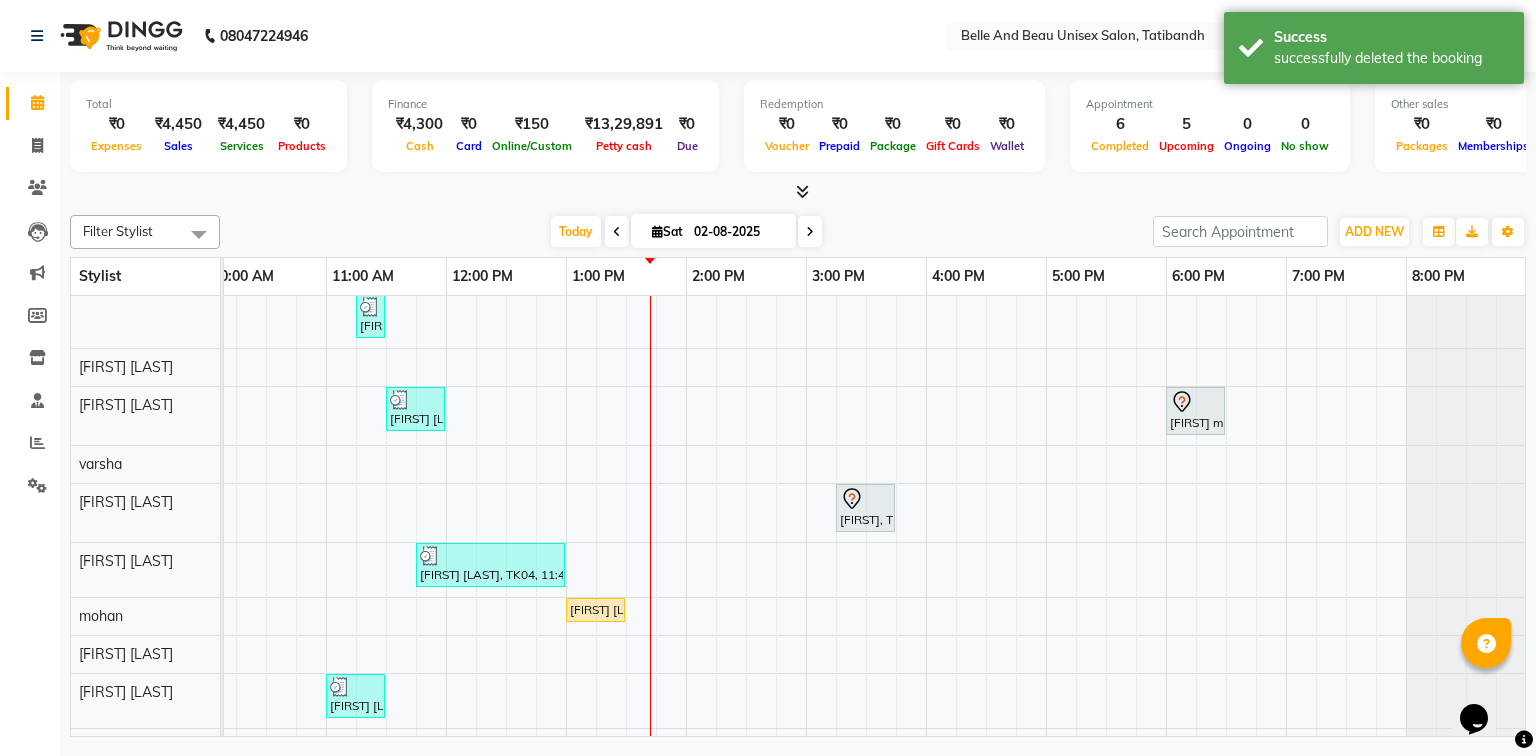 scroll, scrollTop: 132, scrollLeft: 258, axis: both 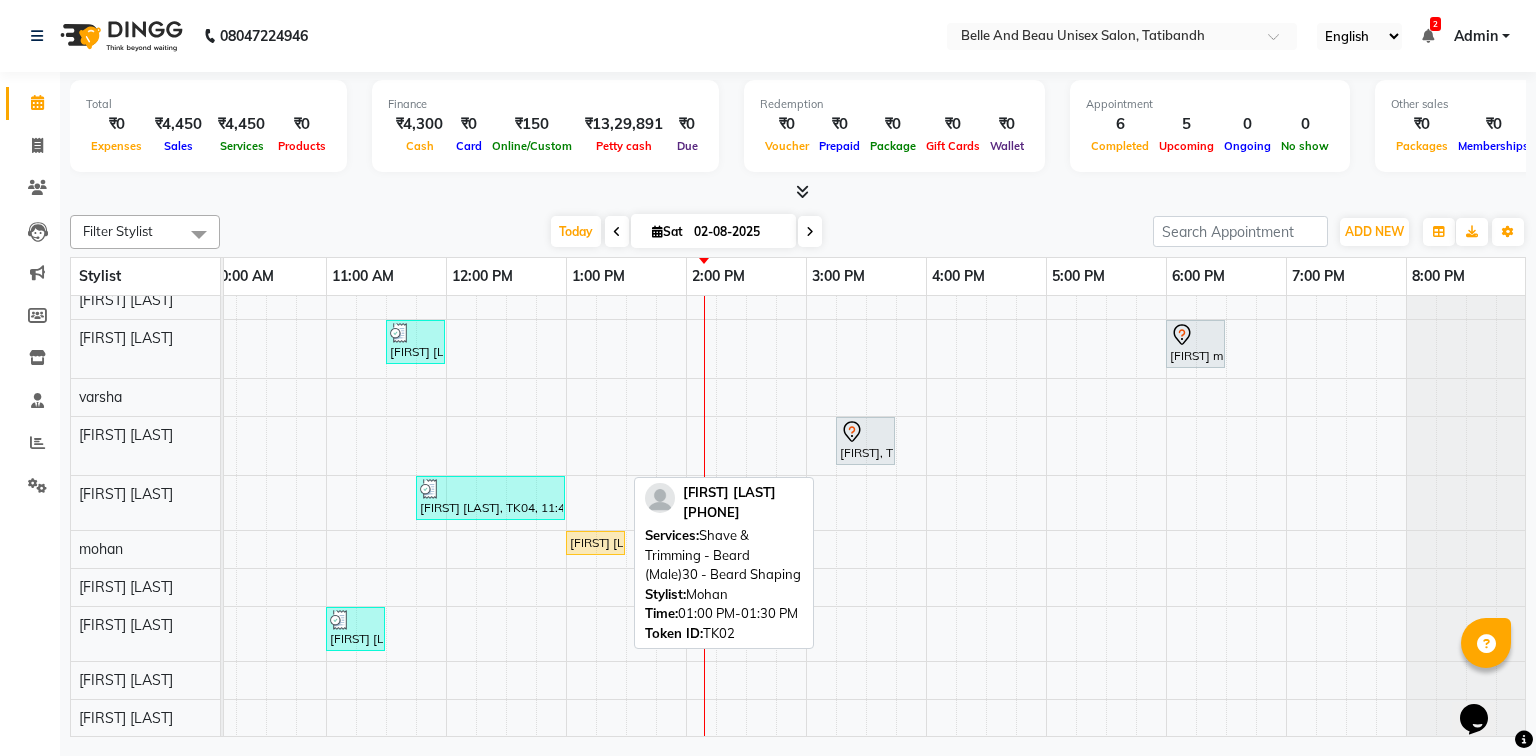 click on "[FIRST] [LAST], TK02, 01:00 PM-01:30 PM, Shave & Trimming - Beard  (Male)30 - Beard Shaping" at bounding box center [595, 543] 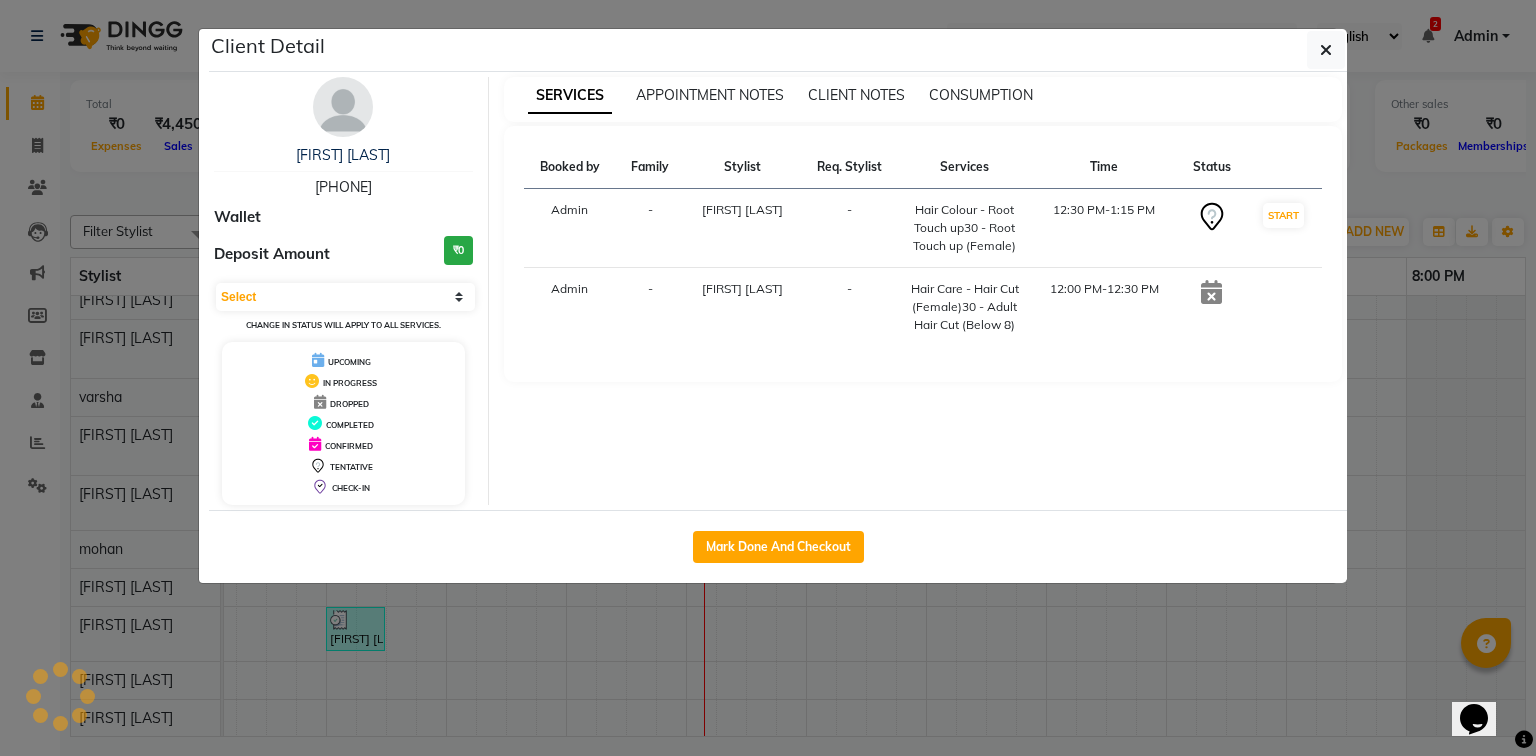 select on "1" 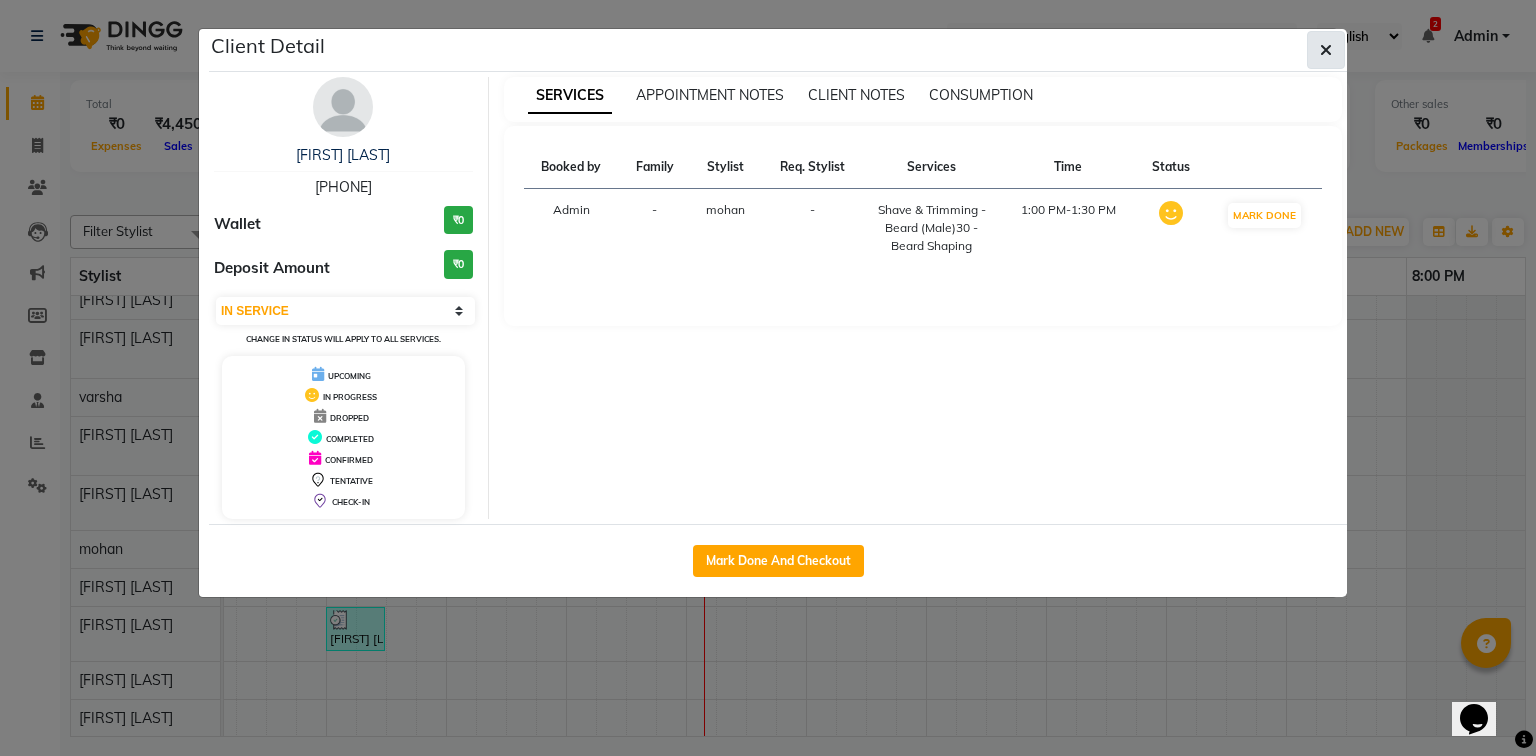 click 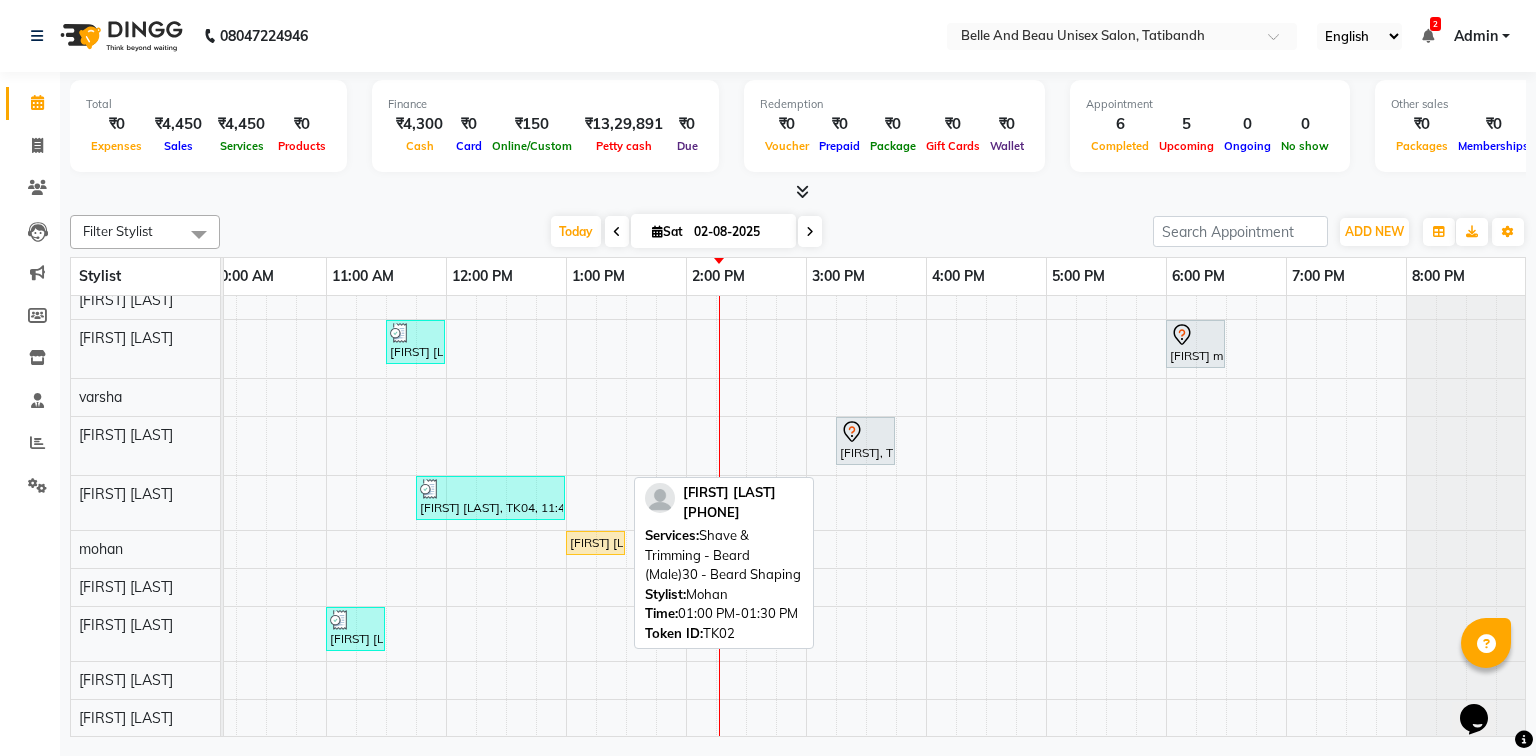 click on "[FIRST] [LAST], TK02, 01:00 PM-01:30 PM, Shave & Trimming - Beard  (Male)30 - Beard Shaping" at bounding box center [595, 543] 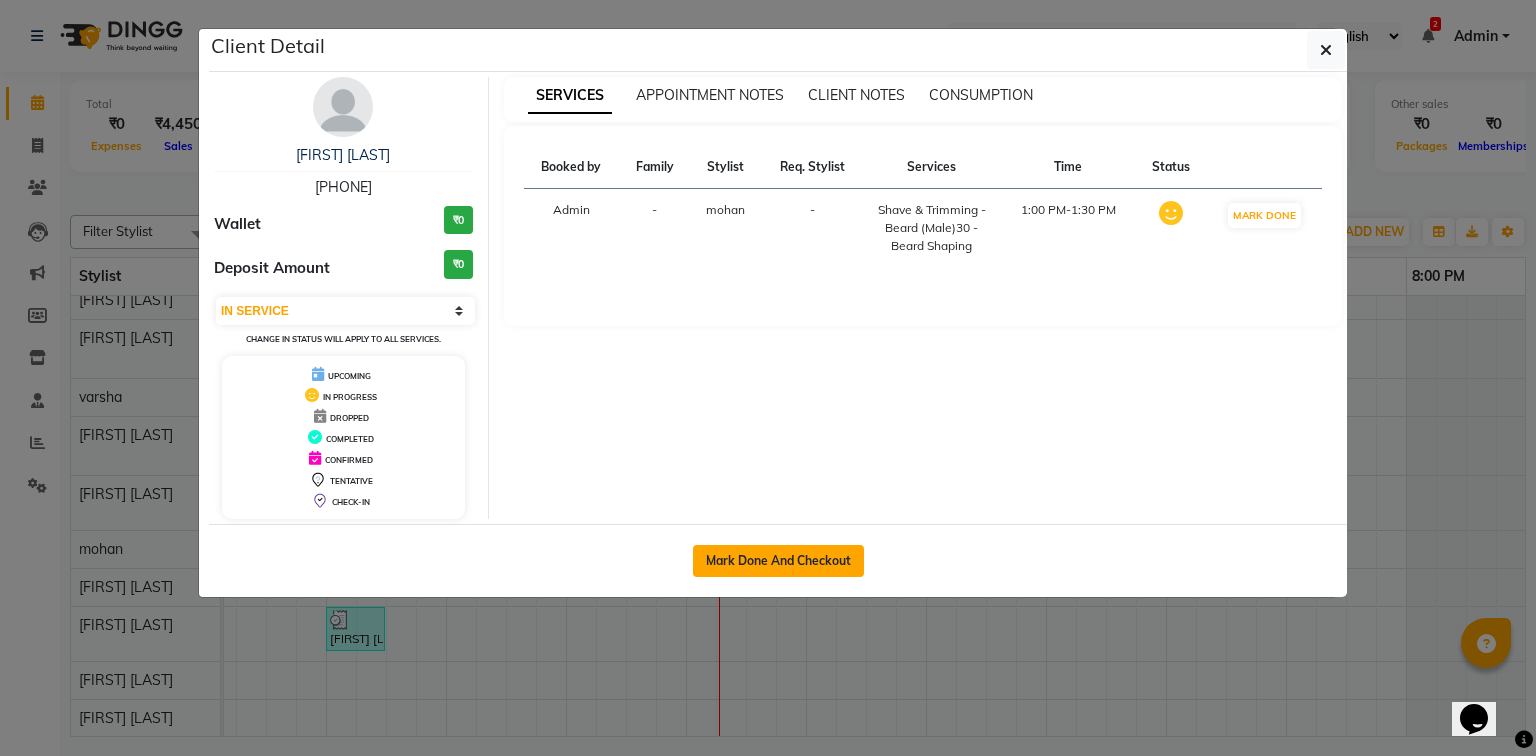 click on "Mark Done And Checkout" 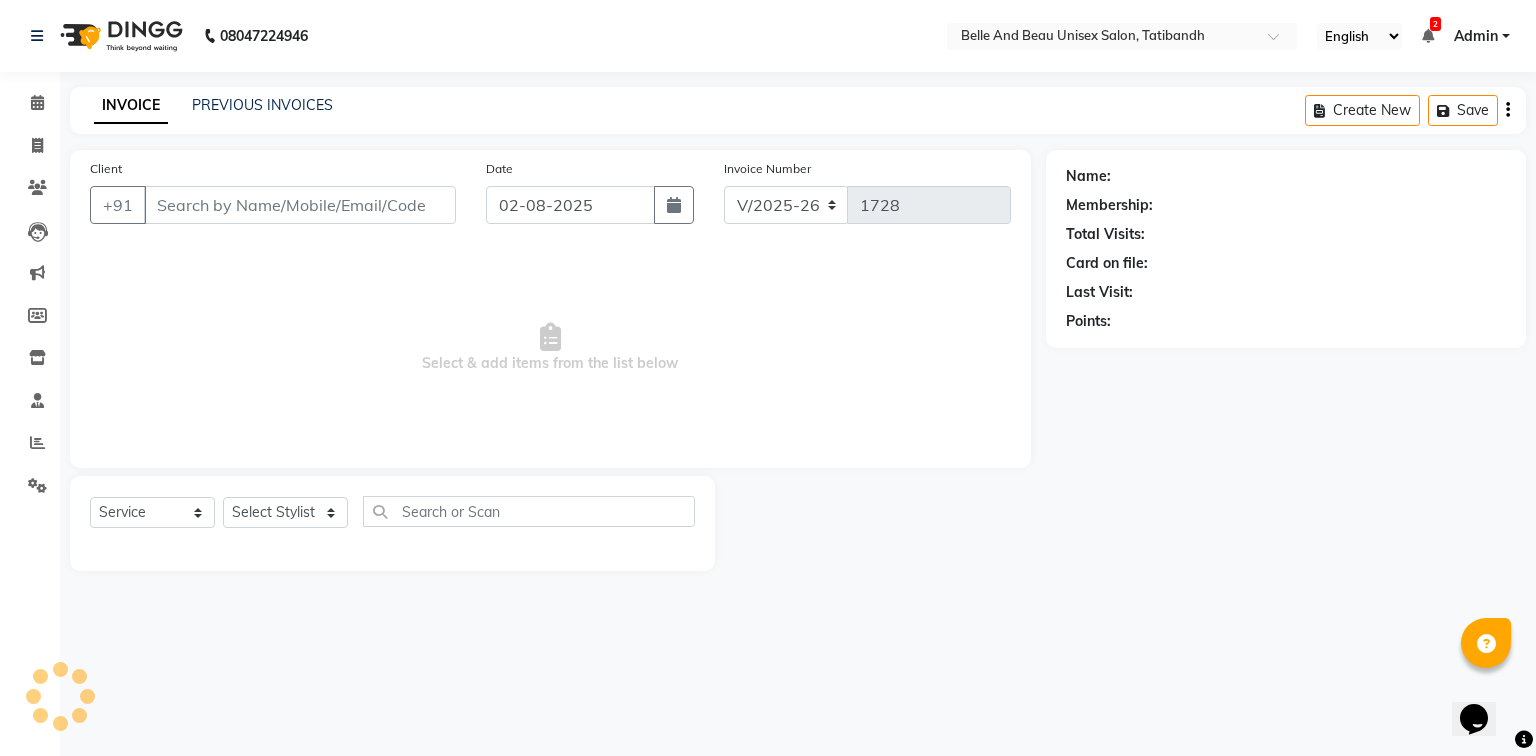 select on "3" 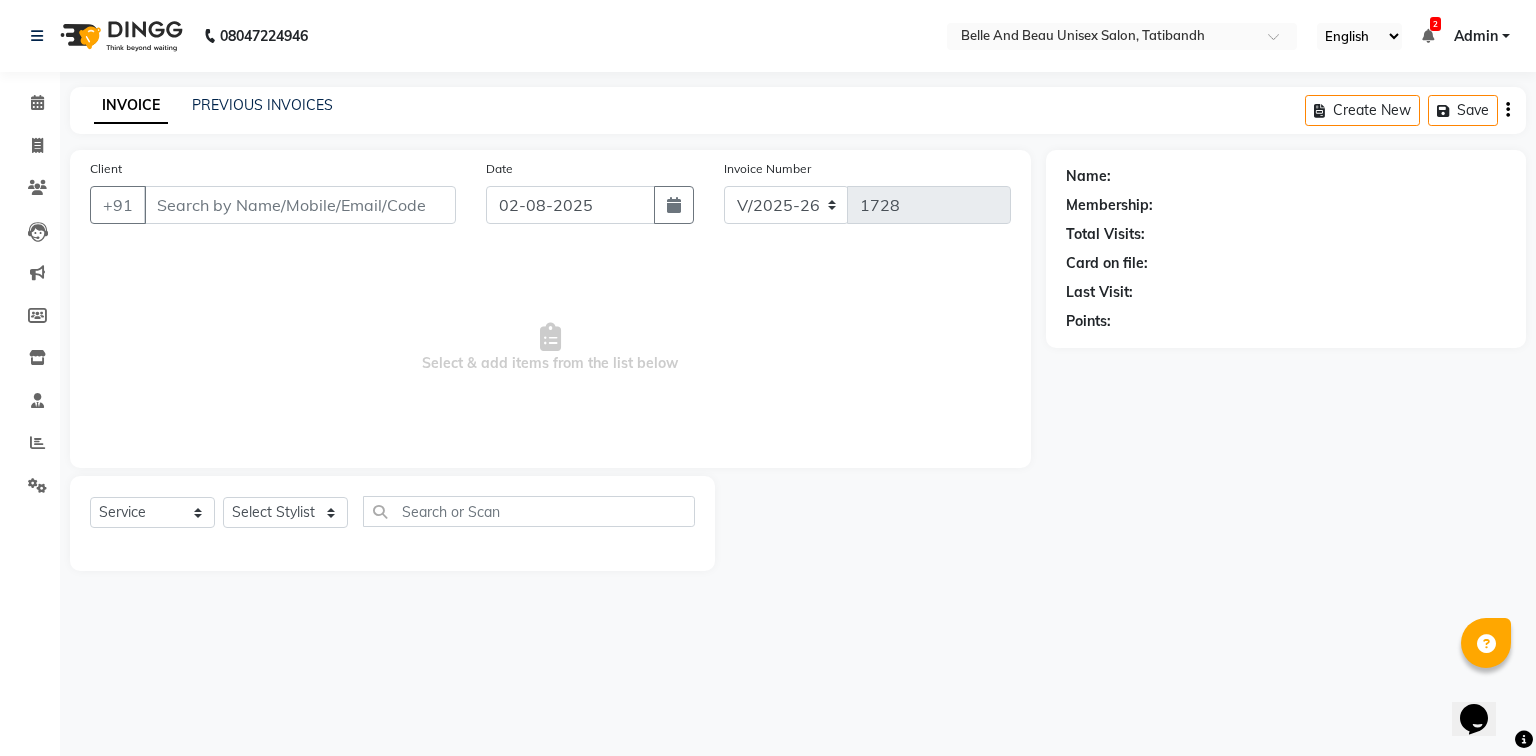 type on "[PHONE]" 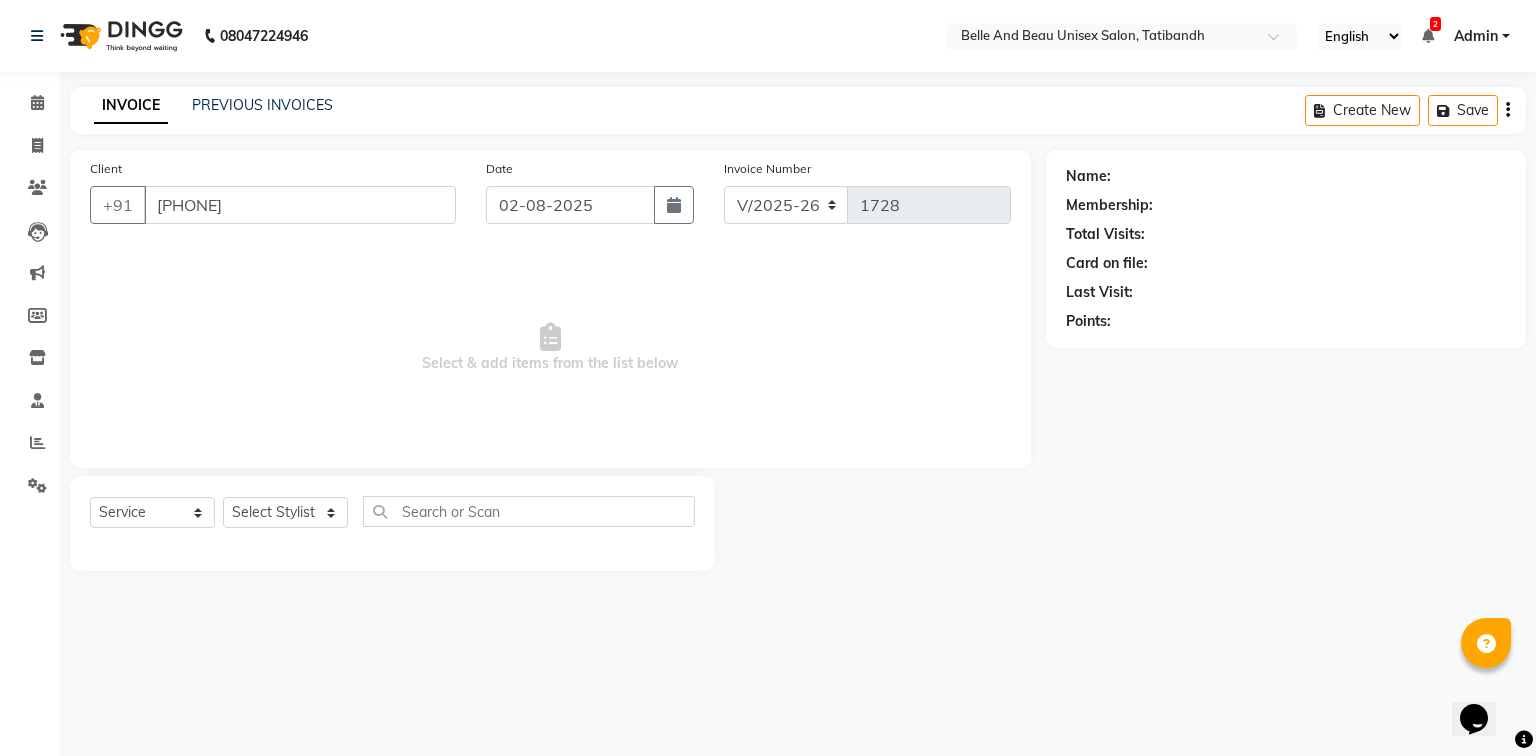 select on "65137" 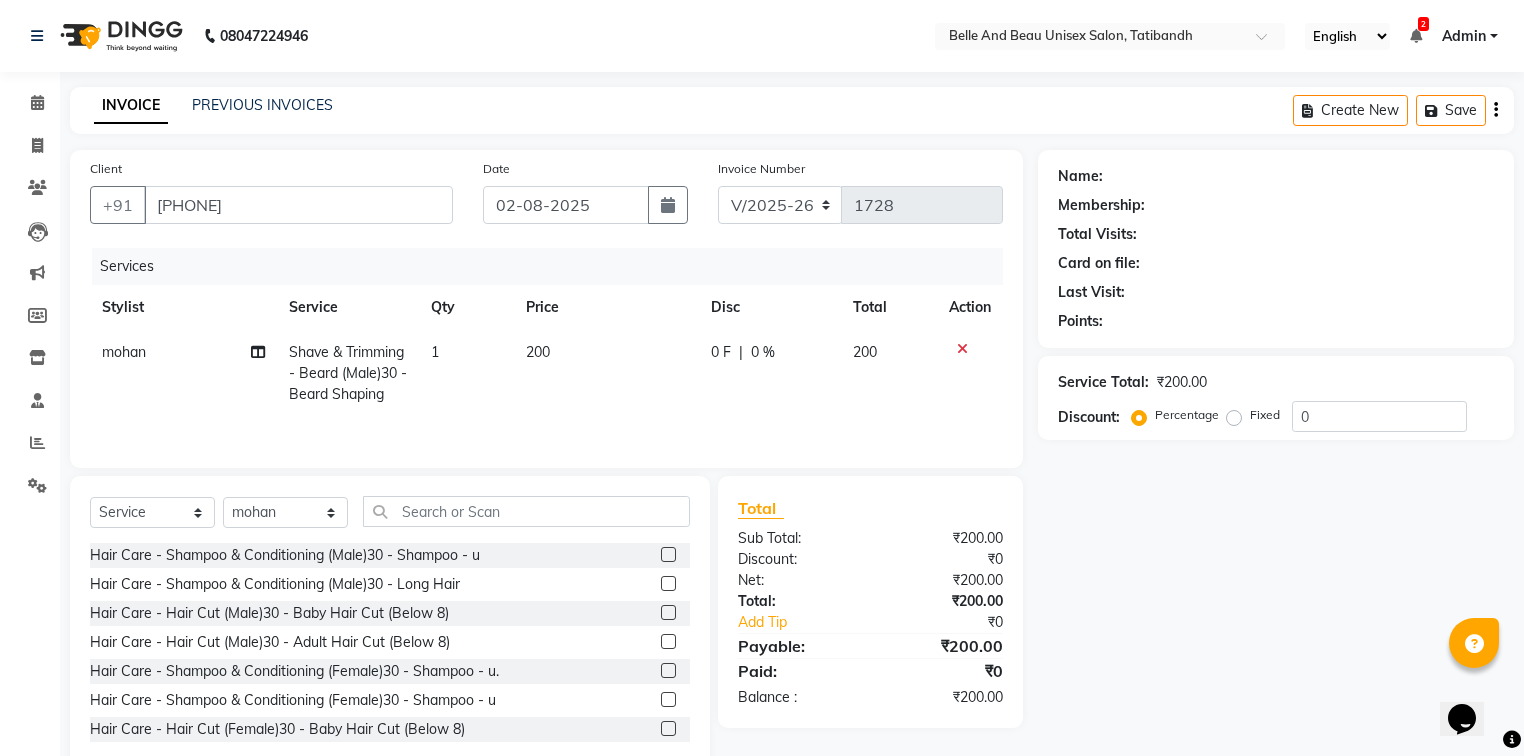 select on "1: Object" 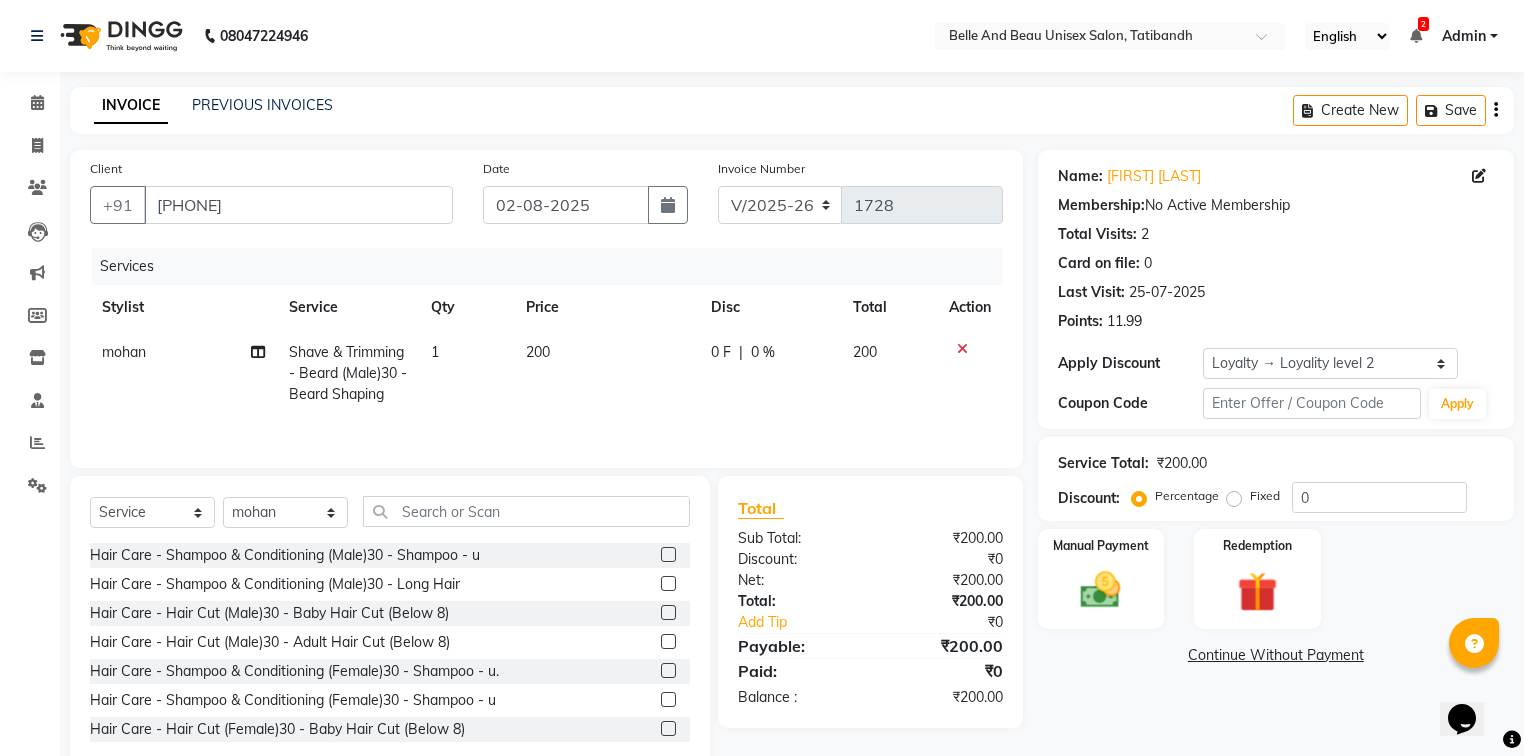 click 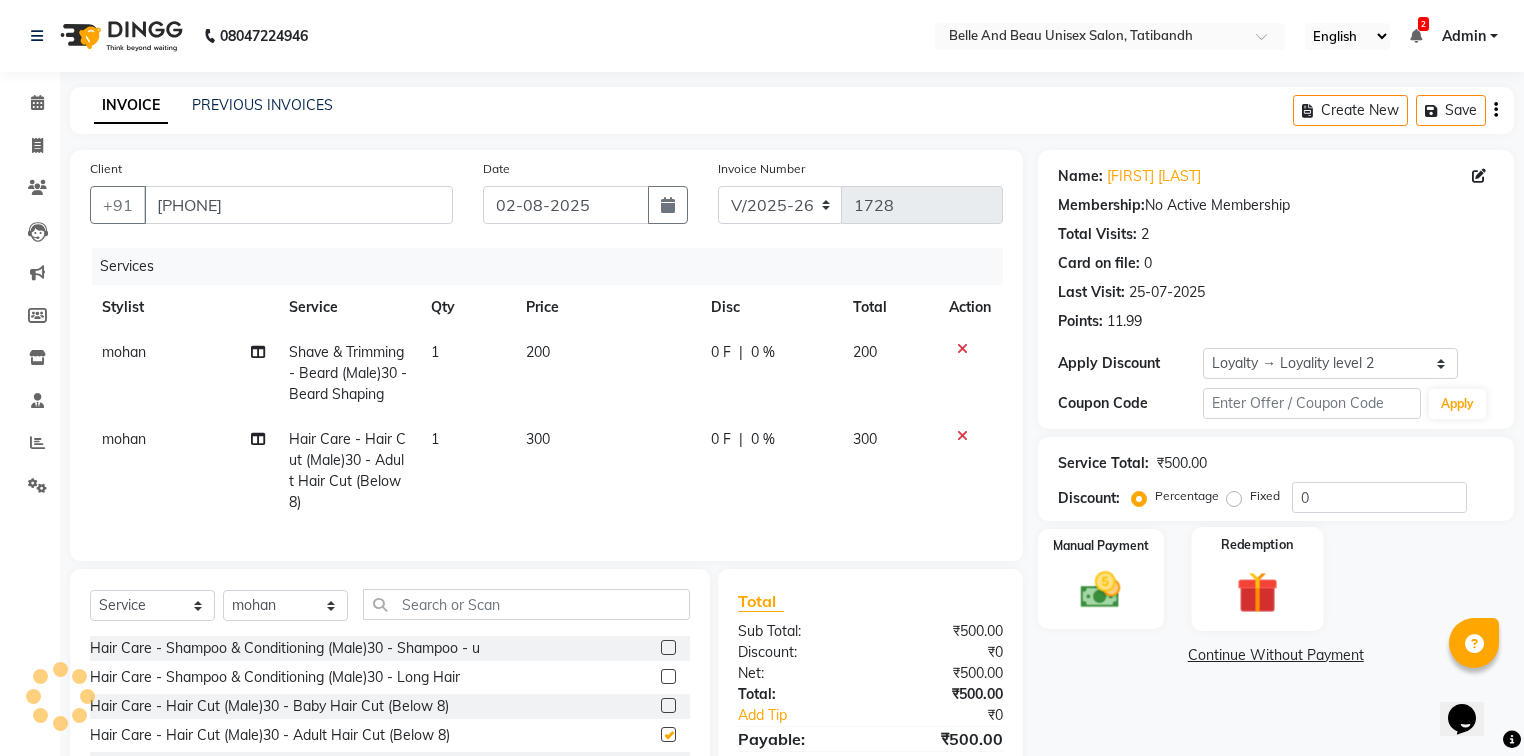 checkbox on "false" 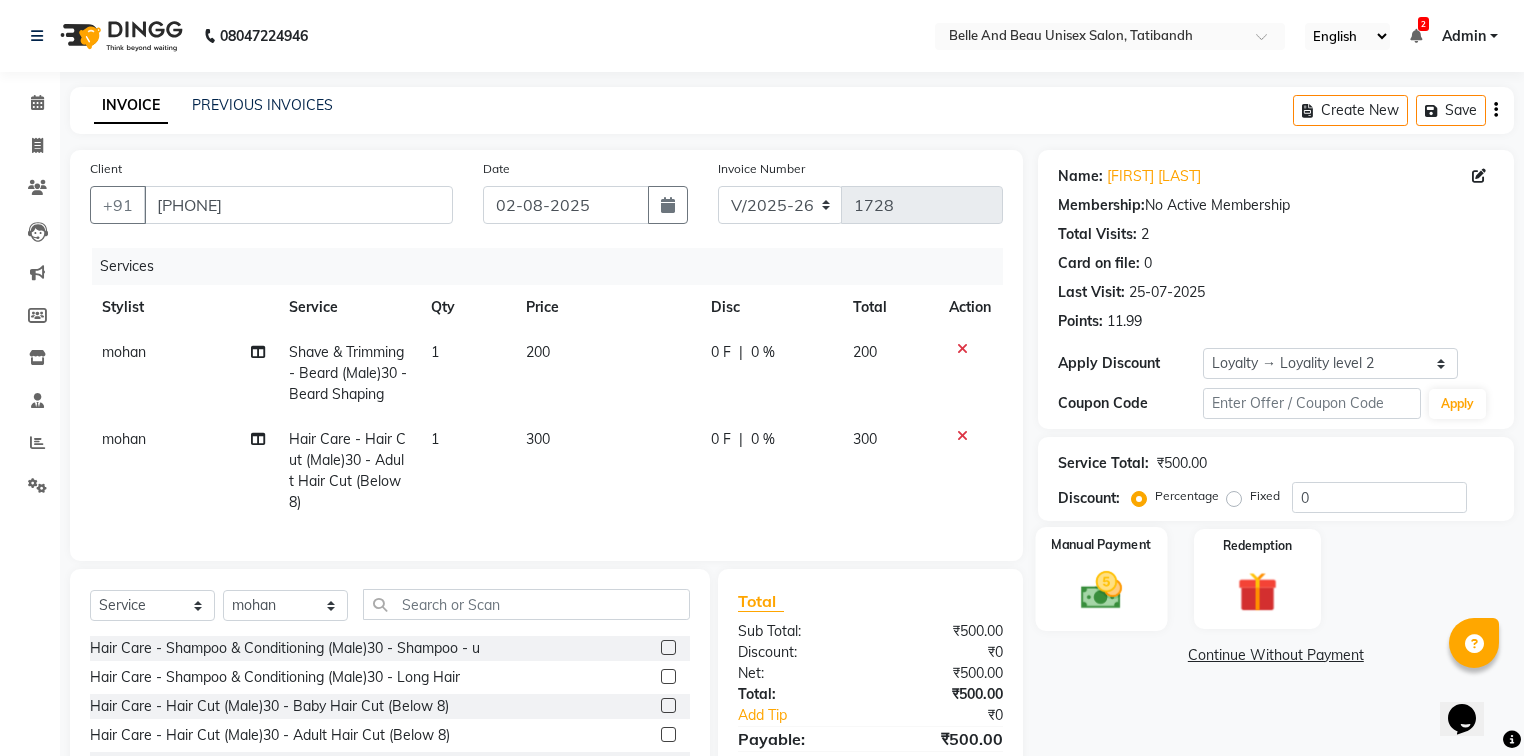 click 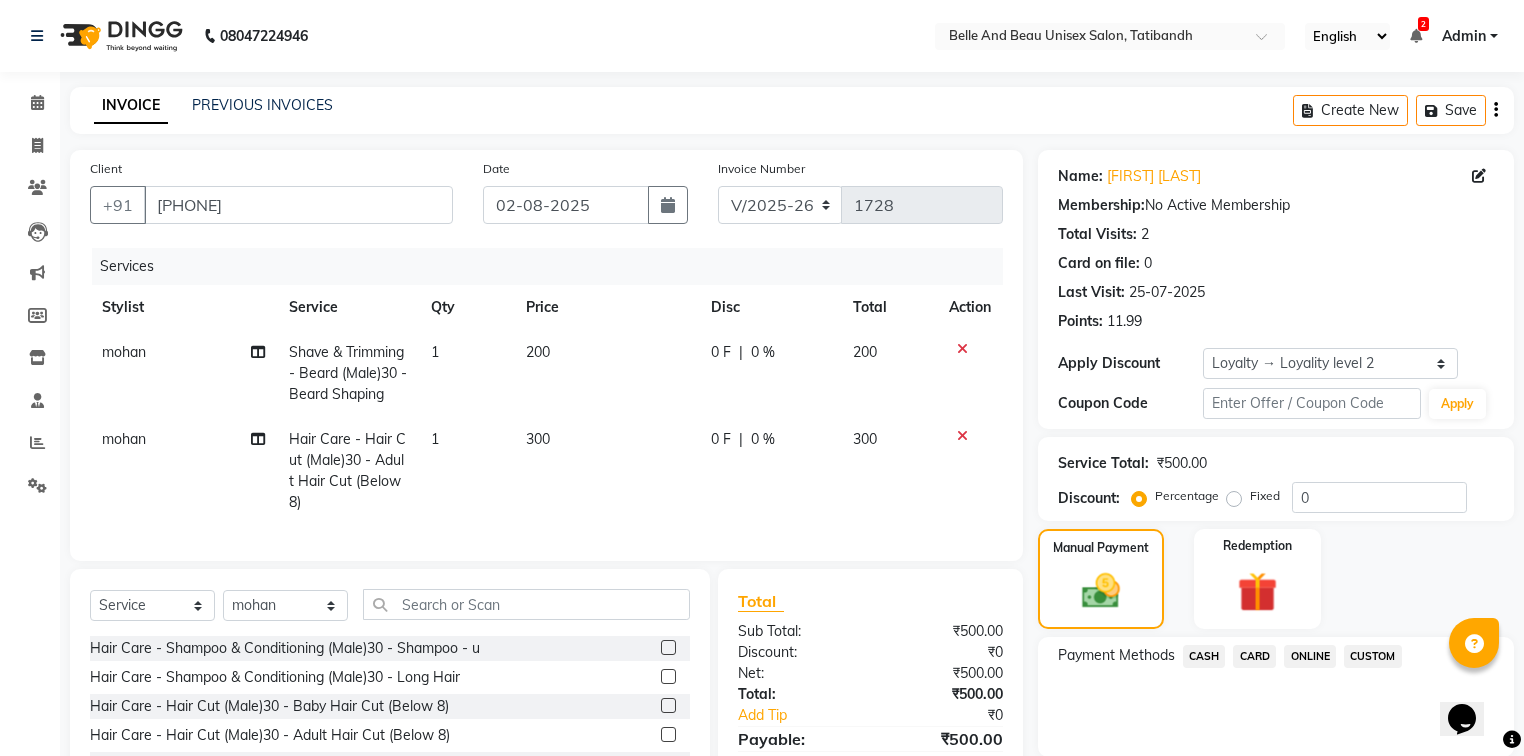 click on "CASH" 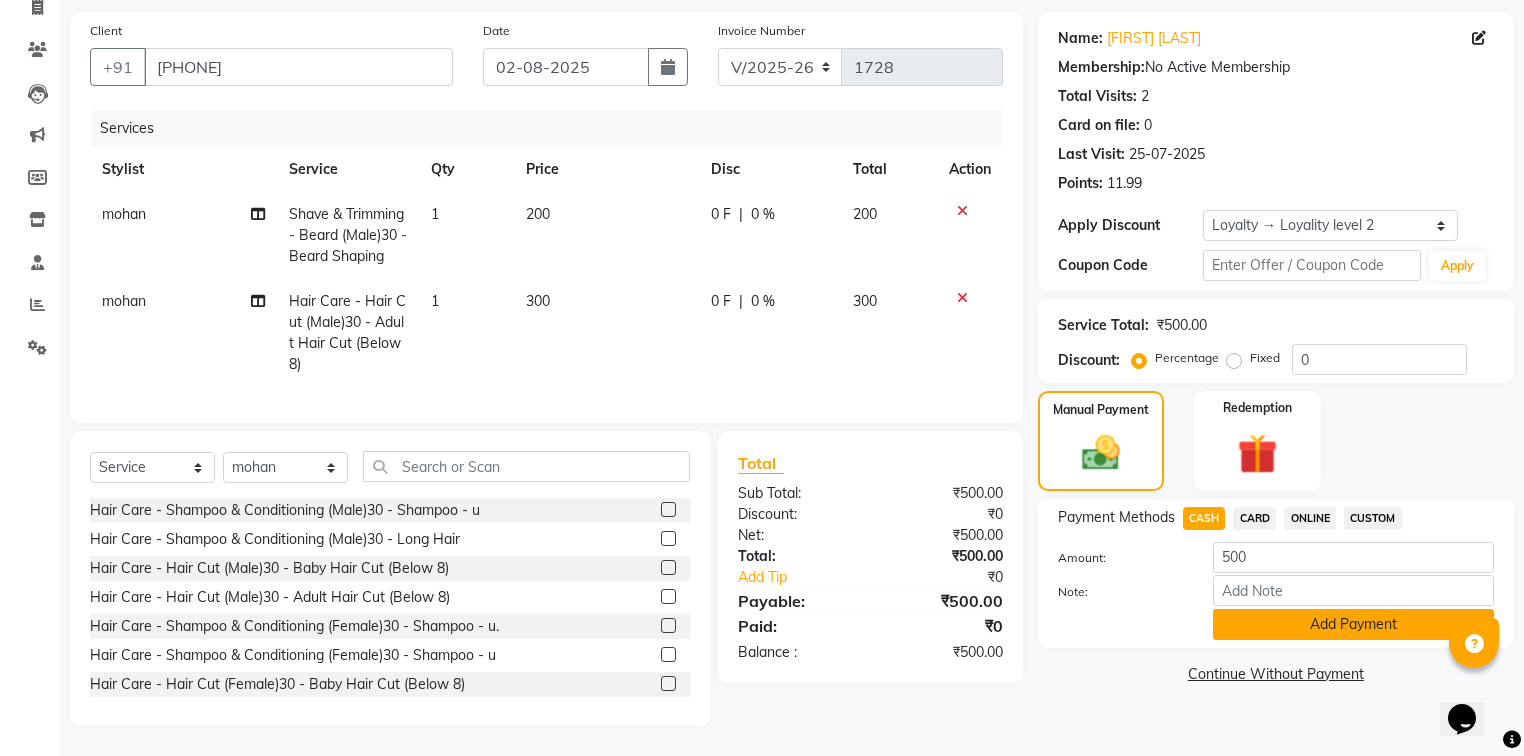 click on "Add Payment" 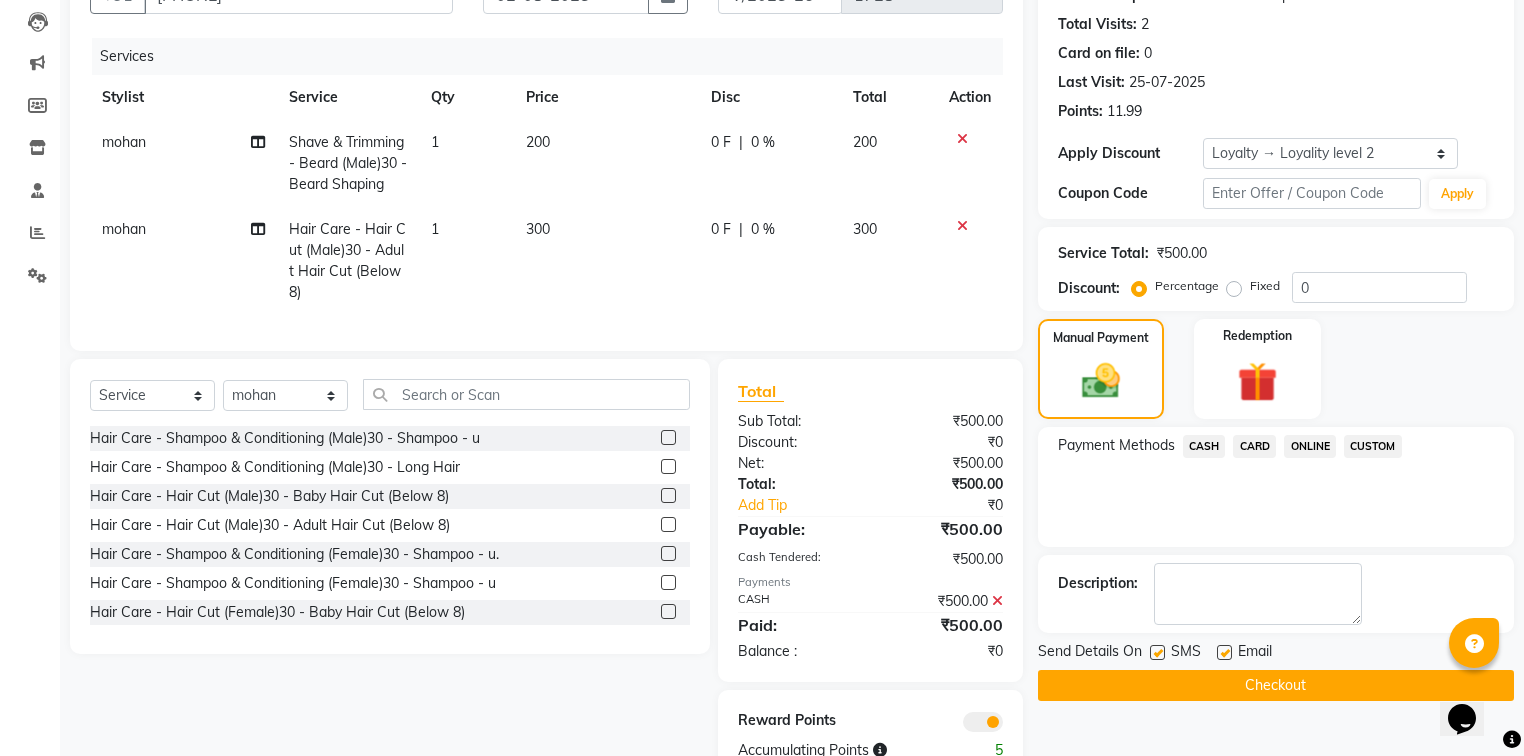 scroll, scrollTop: 278, scrollLeft: 0, axis: vertical 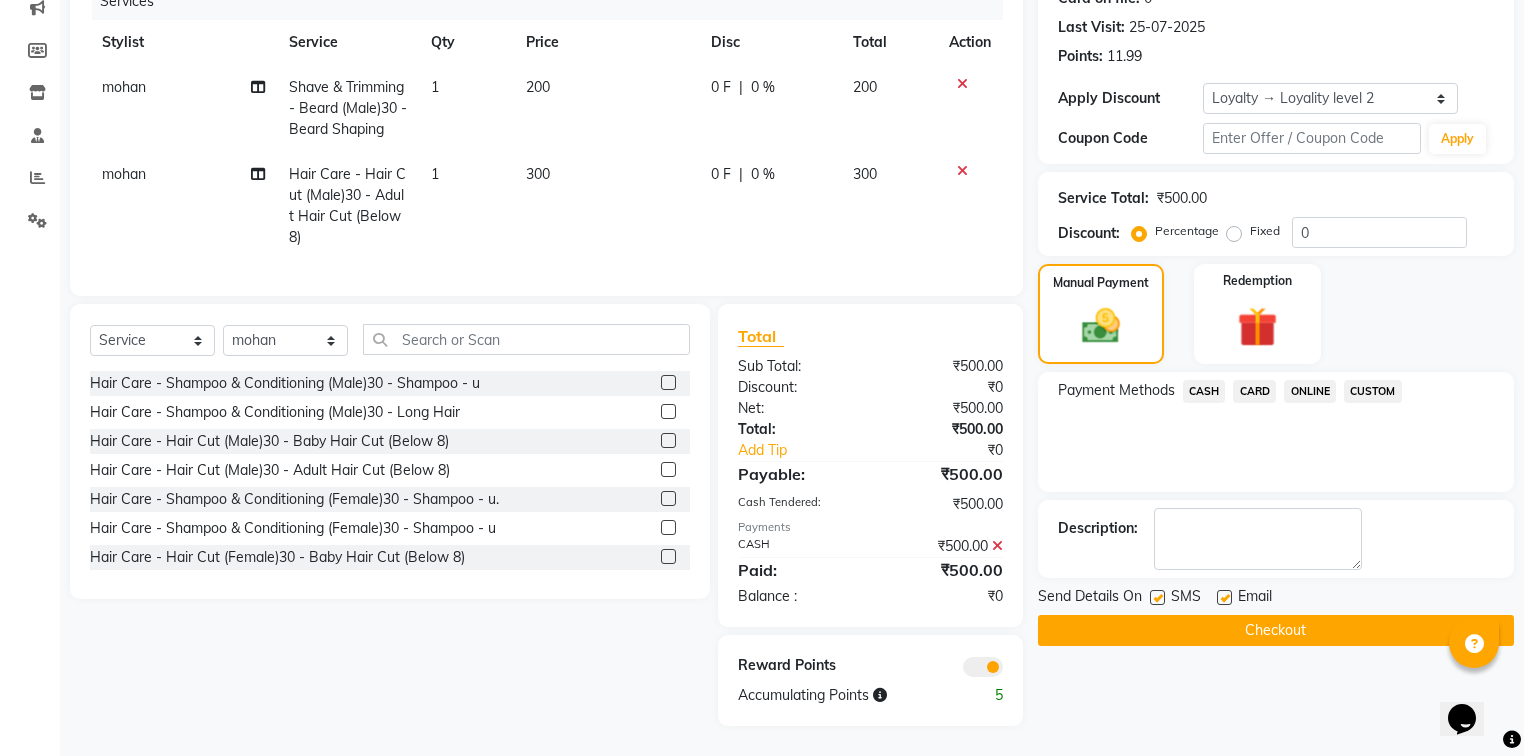 click on "Checkout" 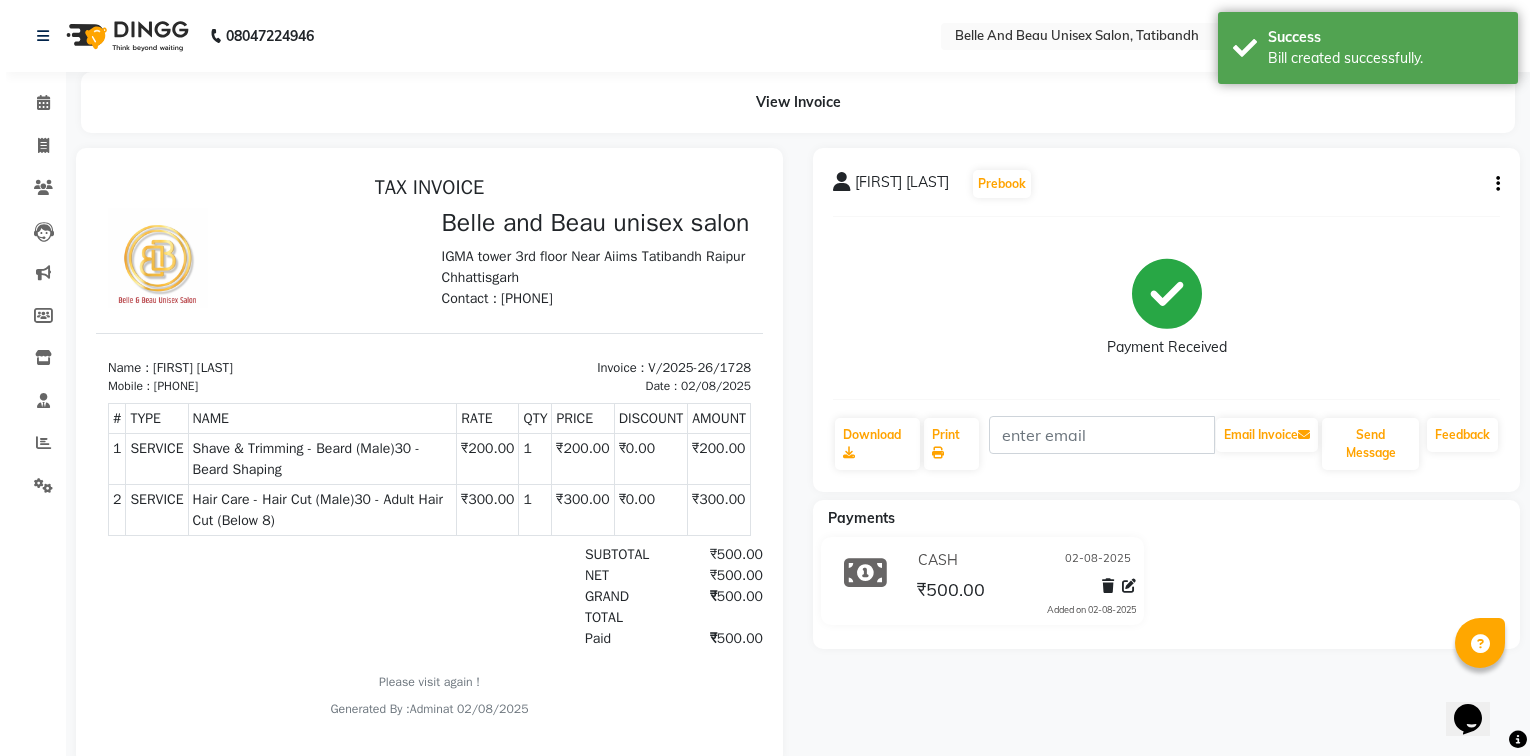 scroll, scrollTop: 0, scrollLeft: 0, axis: both 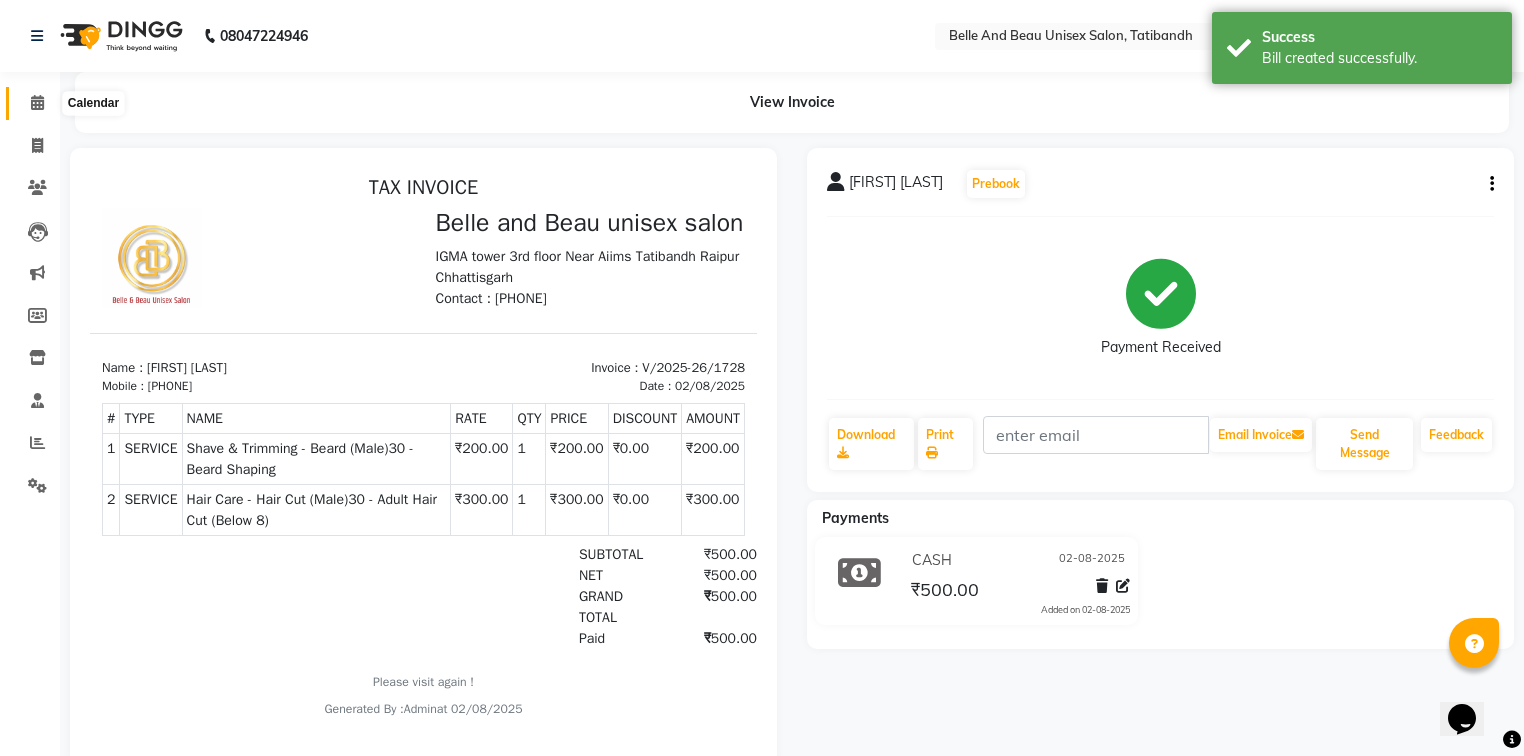 click 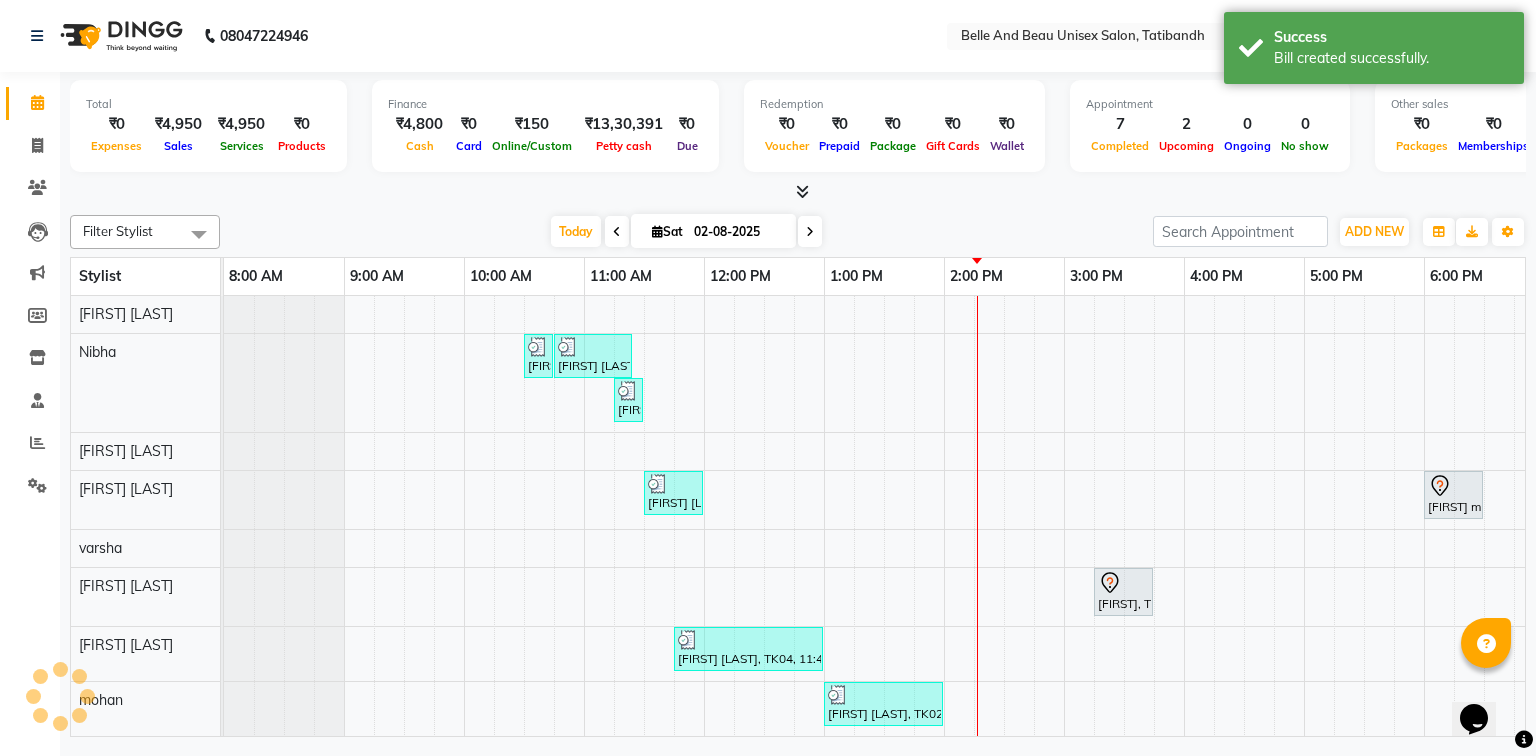 scroll, scrollTop: 0, scrollLeft: 0, axis: both 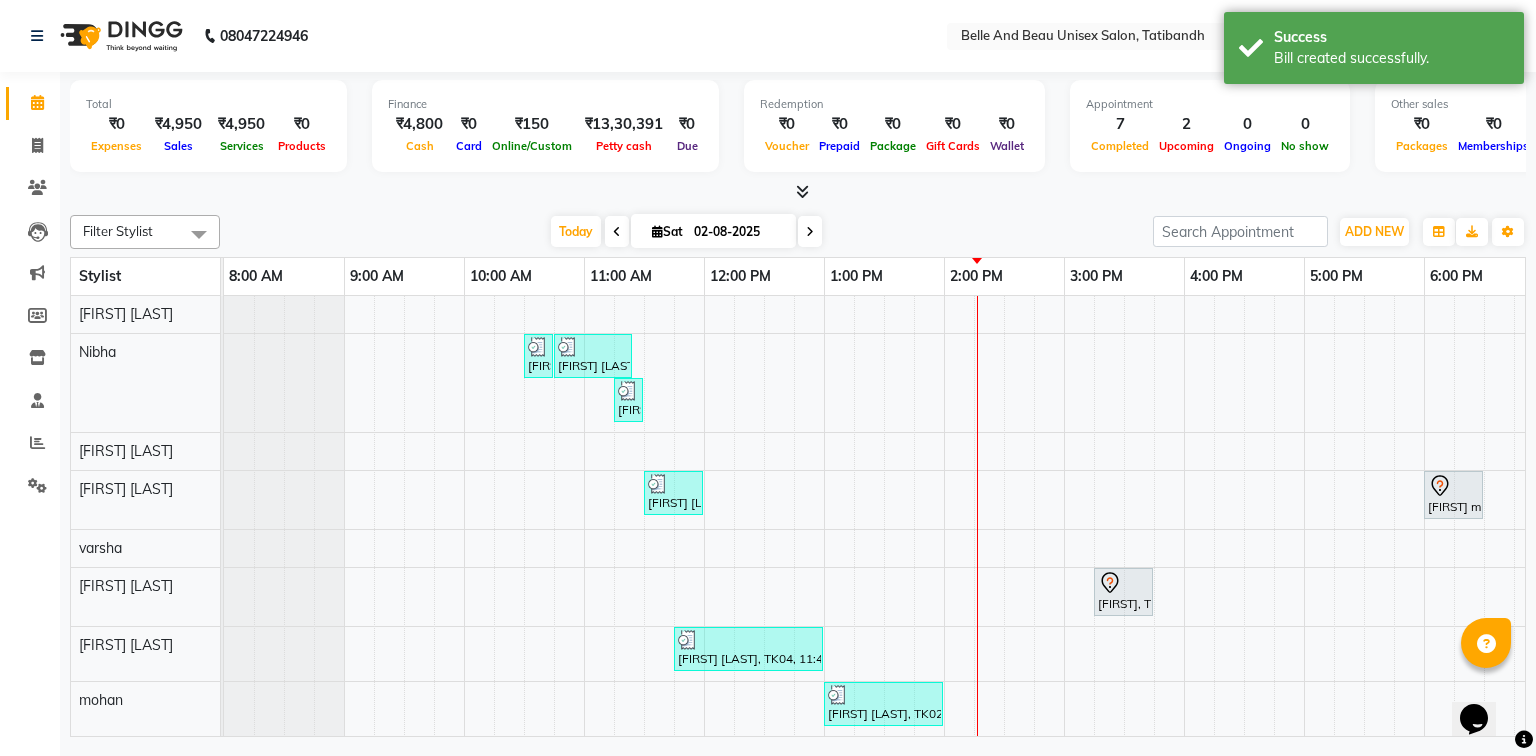 click on "02-08-2025" at bounding box center [738, 232] 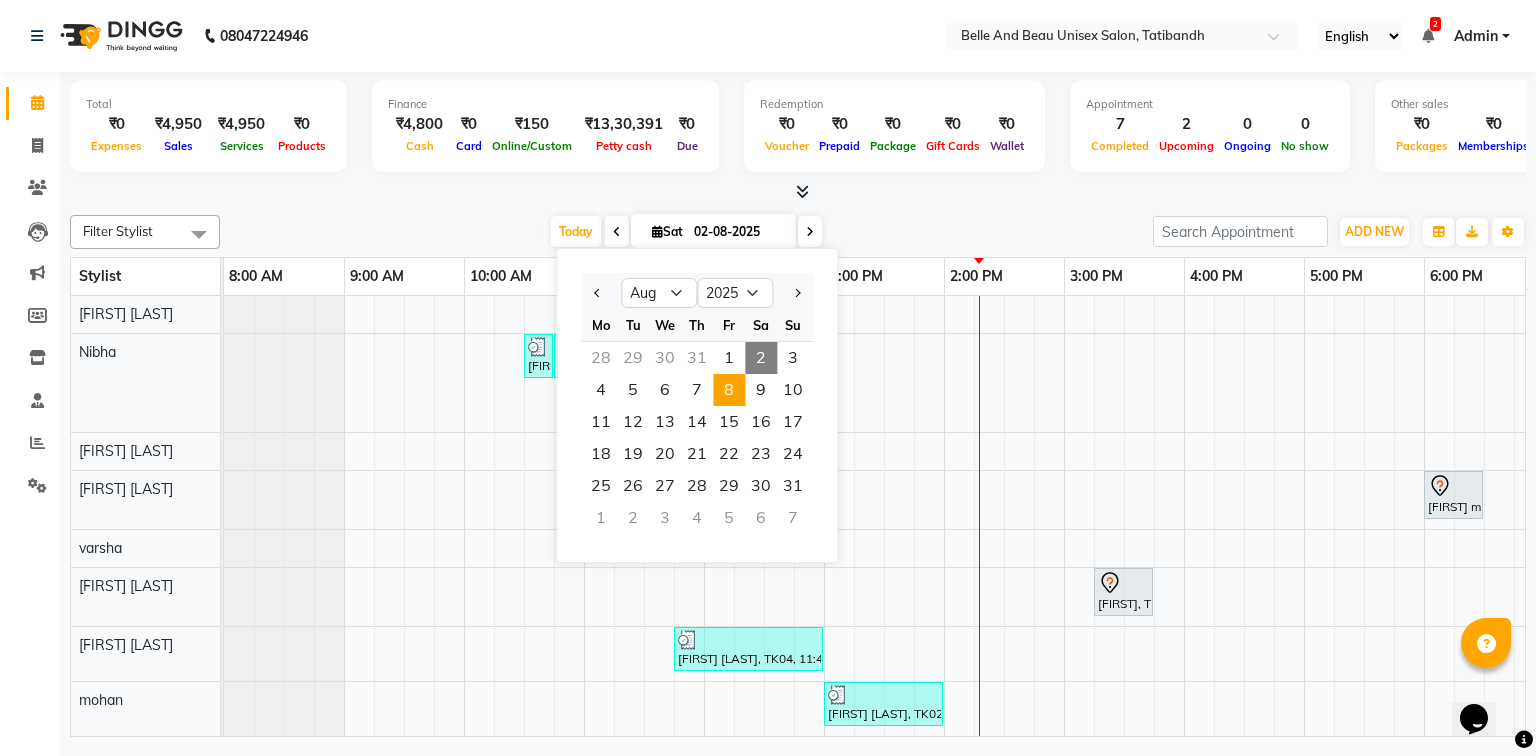 click on "8" at bounding box center [729, 390] 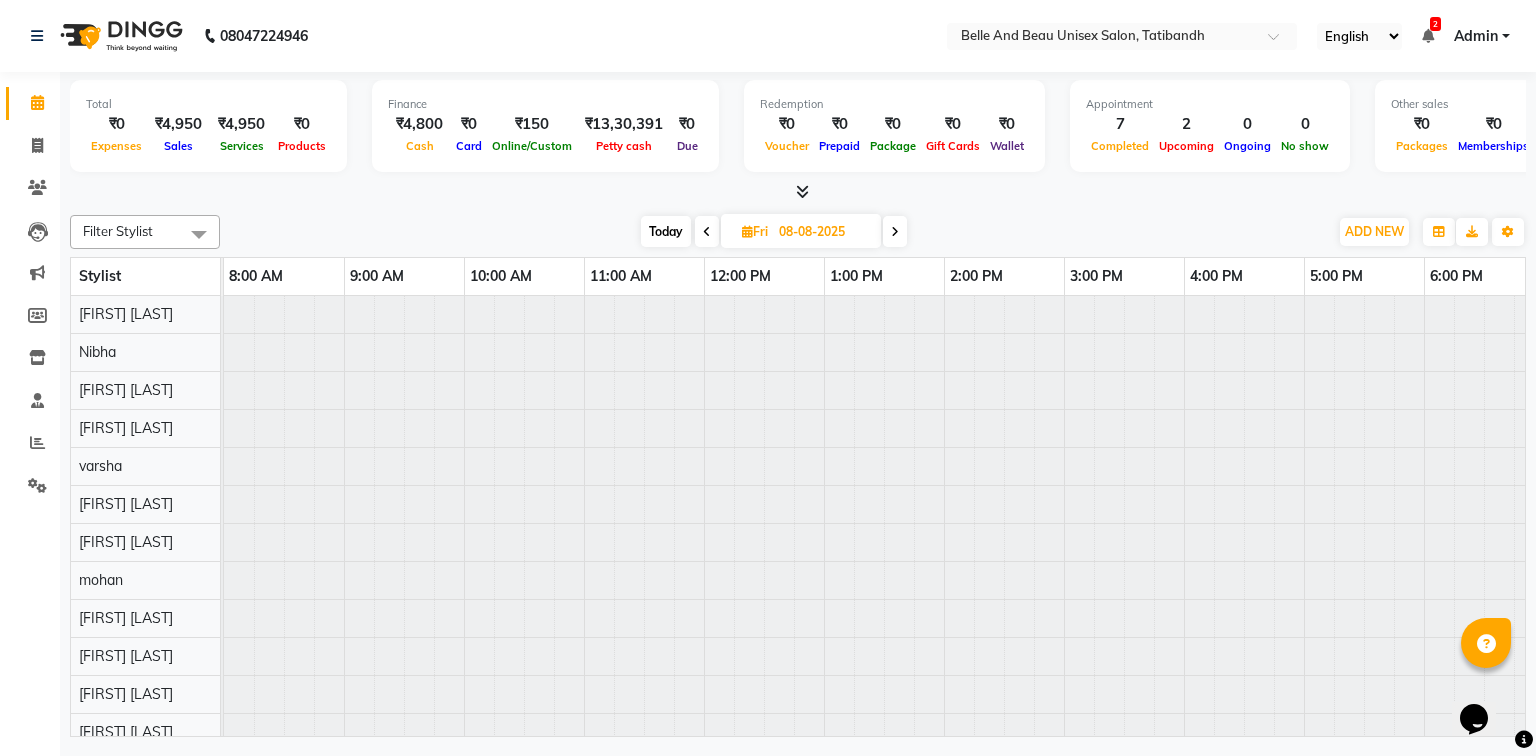 scroll, scrollTop: 0, scrollLeft: 232, axis: horizontal 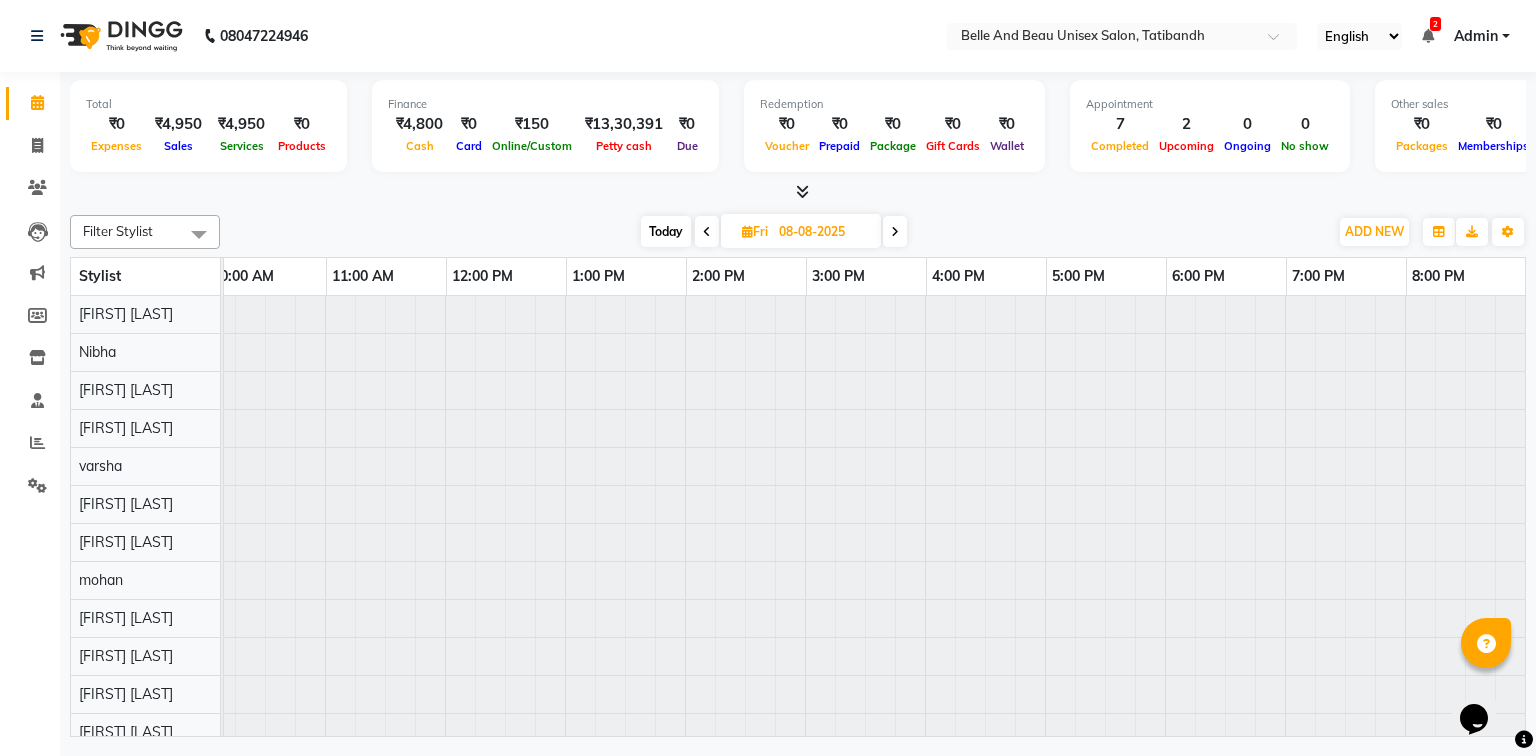 click at bounding box center [745, 580] 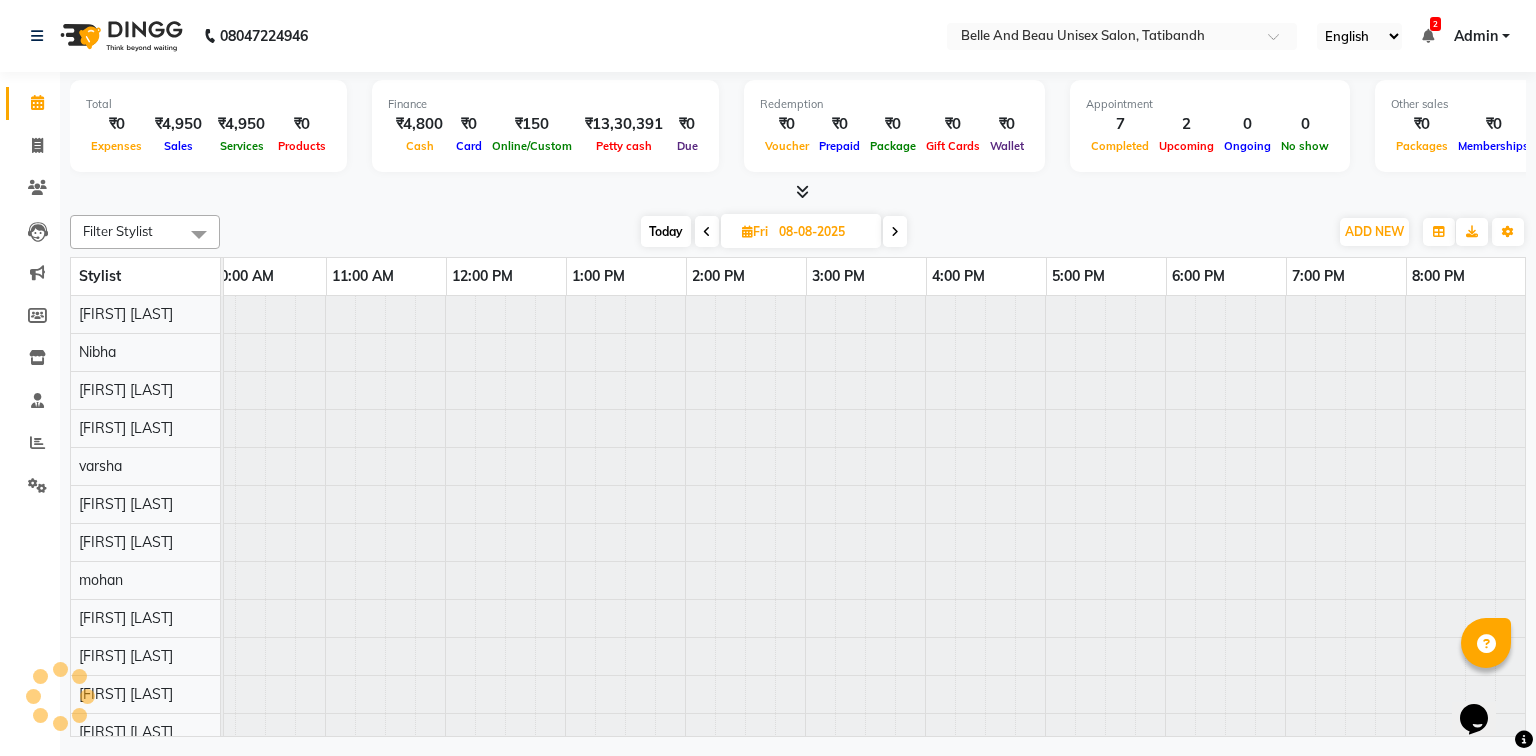 click at bounding box center [745, 580] 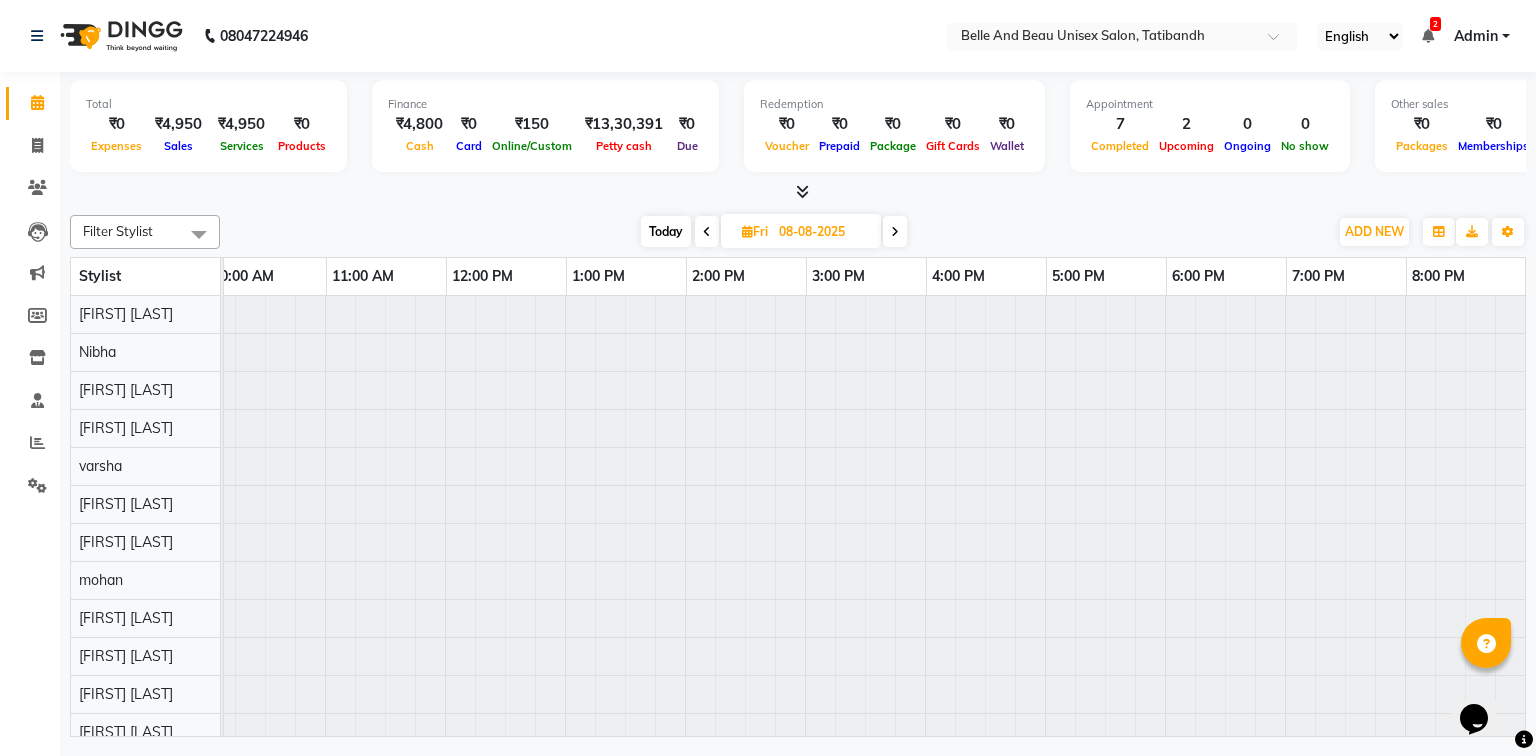 click on "Fri" at bounding box center (755, 231) 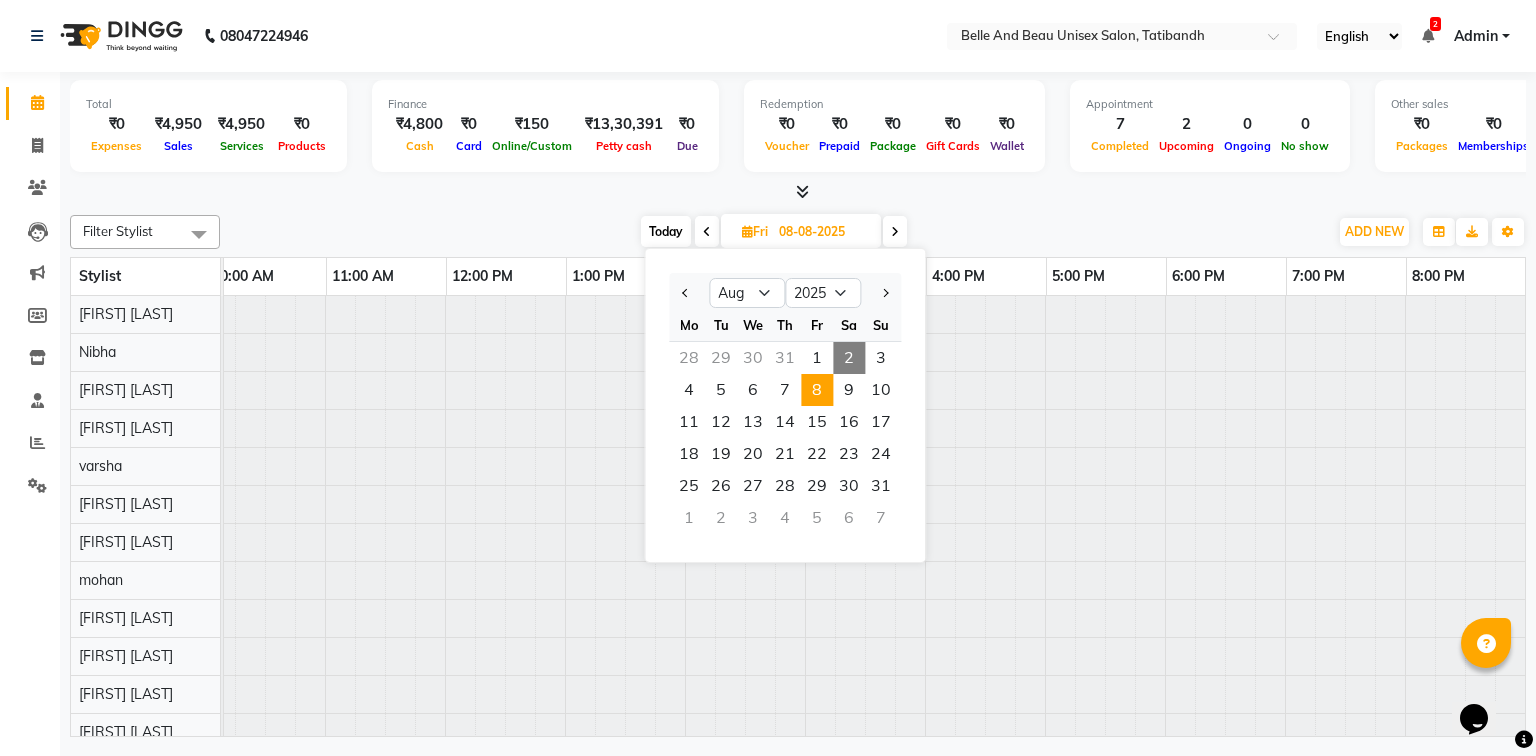 click on "Today" at bounding box center (666, 231) 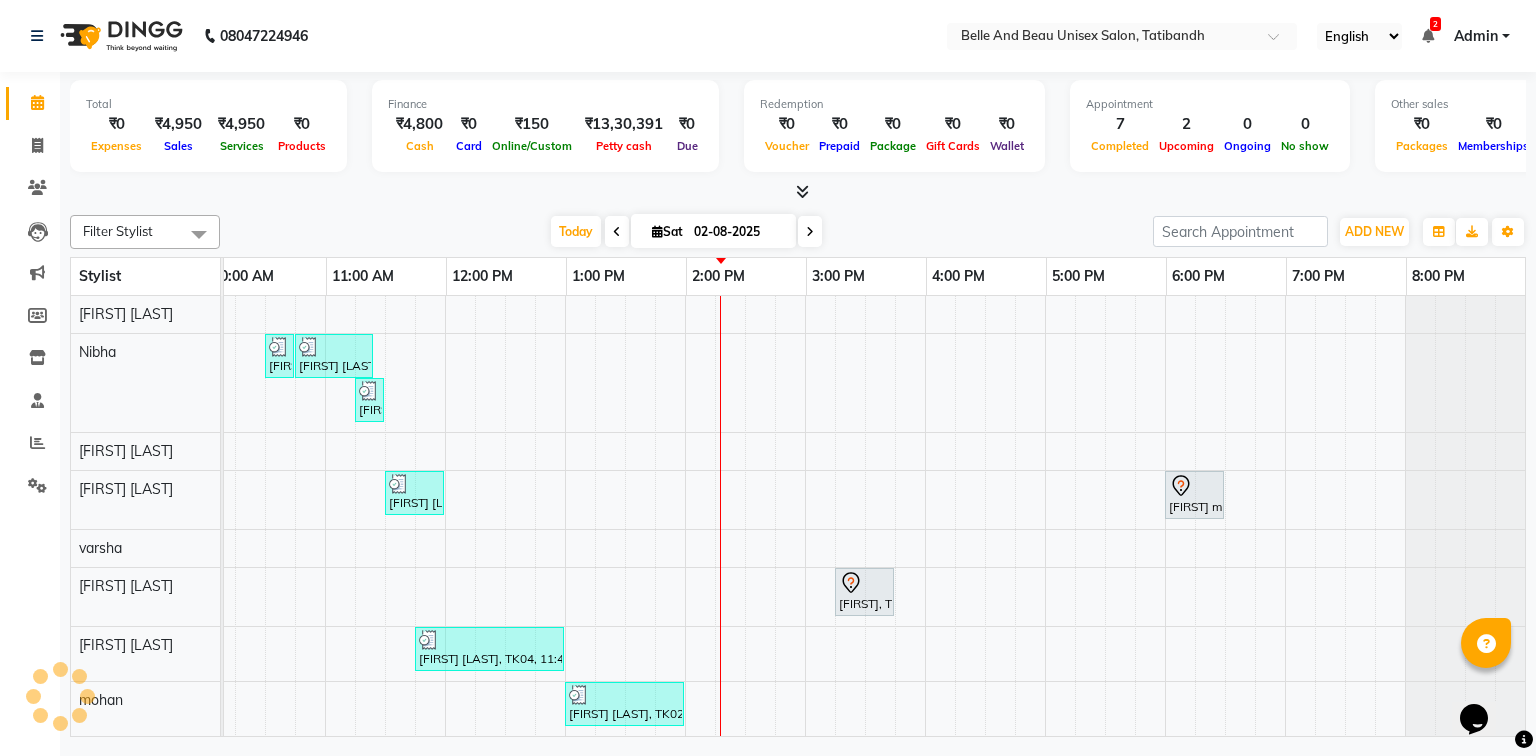 scroll, scrollTop: 0, scrollLeft: 0, axis: both 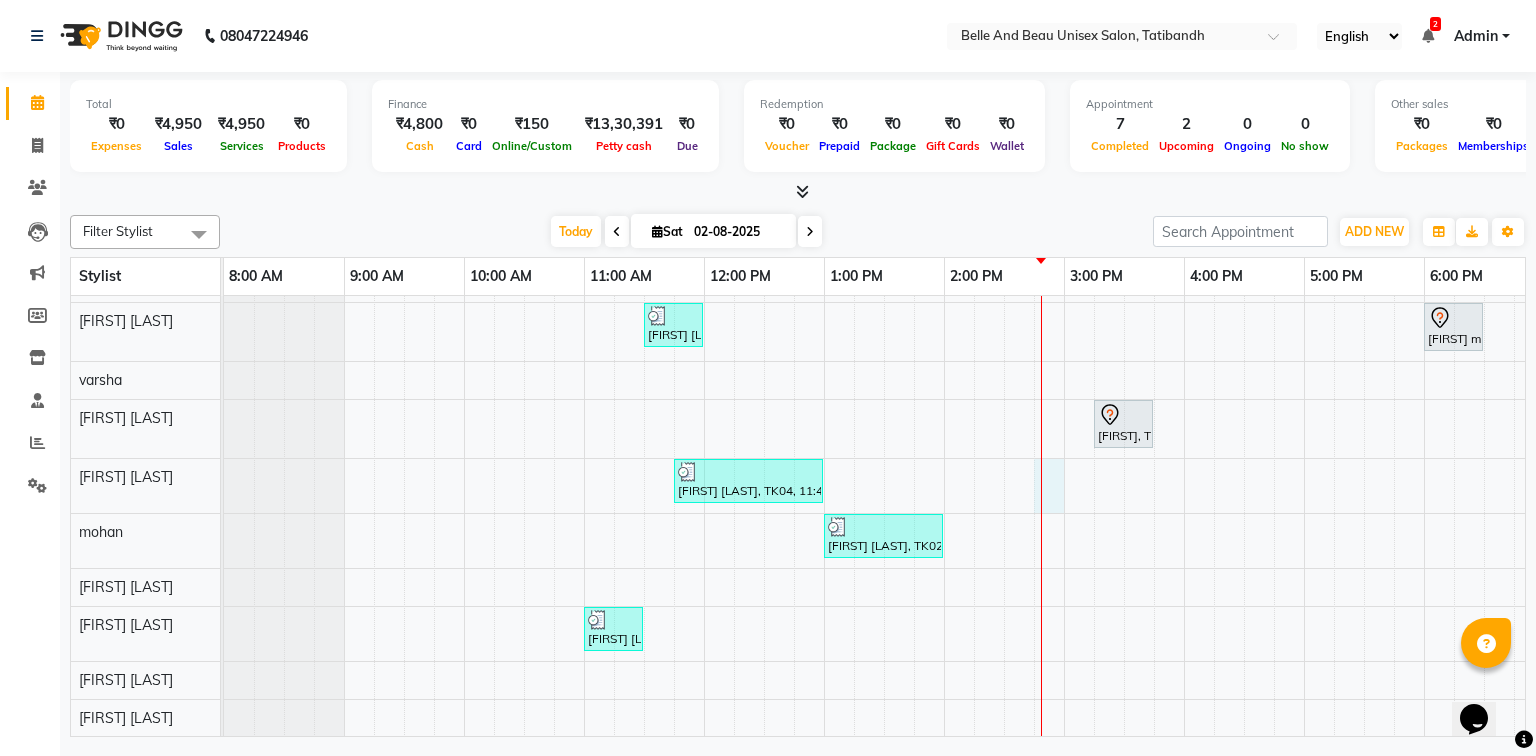 click on "[FIRST] [LAST], TK04, 10:30 AM-10:40 AM, Threading - Eyebrow (Female)30 - Eyebrow     [FIRST] [LAST], TK04, 10:45 AM-11:25 AM, Clean Up - o3+,Threading - Eyebrow (Female)30 - Eyebrow,Threading - Upper Lip (Female)30 - Upper Lip     [FIRST] [LAST], TK04, 11:15 AM-11:25 AM, Threading - Upper Lip (Female)30 - Upper Lip     [FIRST] [LAST], TK05, 11:30 AM-12:00 PM, Hair Care - Hair Cut (Female)30 - Adult Hair Cut (Below 8) (₹500)             [FIRST] [LAST], TK06, 06:00 PM-06:30 PM, Hair Care - Hair Cut (Female)30 - Adult Hair Cut (Below 8)             [FIRST], TK01, 03:15 PM-03:45 PM, hair extension     [FIRST] [LAST], TK04, 11:45 AM-01:00 PM, o3 de tan,Clean Up - o3+,Shave & Trimming - Beard  (Male)30 - Beard Shaping     [FIRST] [LAST], TK07, 03:00 PM-03:30 PM, Hair Care - Hair Cut (Male)30 - Adult Hair Cut (Below 8)     [FIRST] [LAST], TK02, 01:00 PM-02:00 PM, Shave & Trimming - Beard  (Male)30 - Beard Shaping,Hair Care - Hair Cut (Male)30 - Adult Hair Cut (Below 8)" at bounding box center (1004, 432) 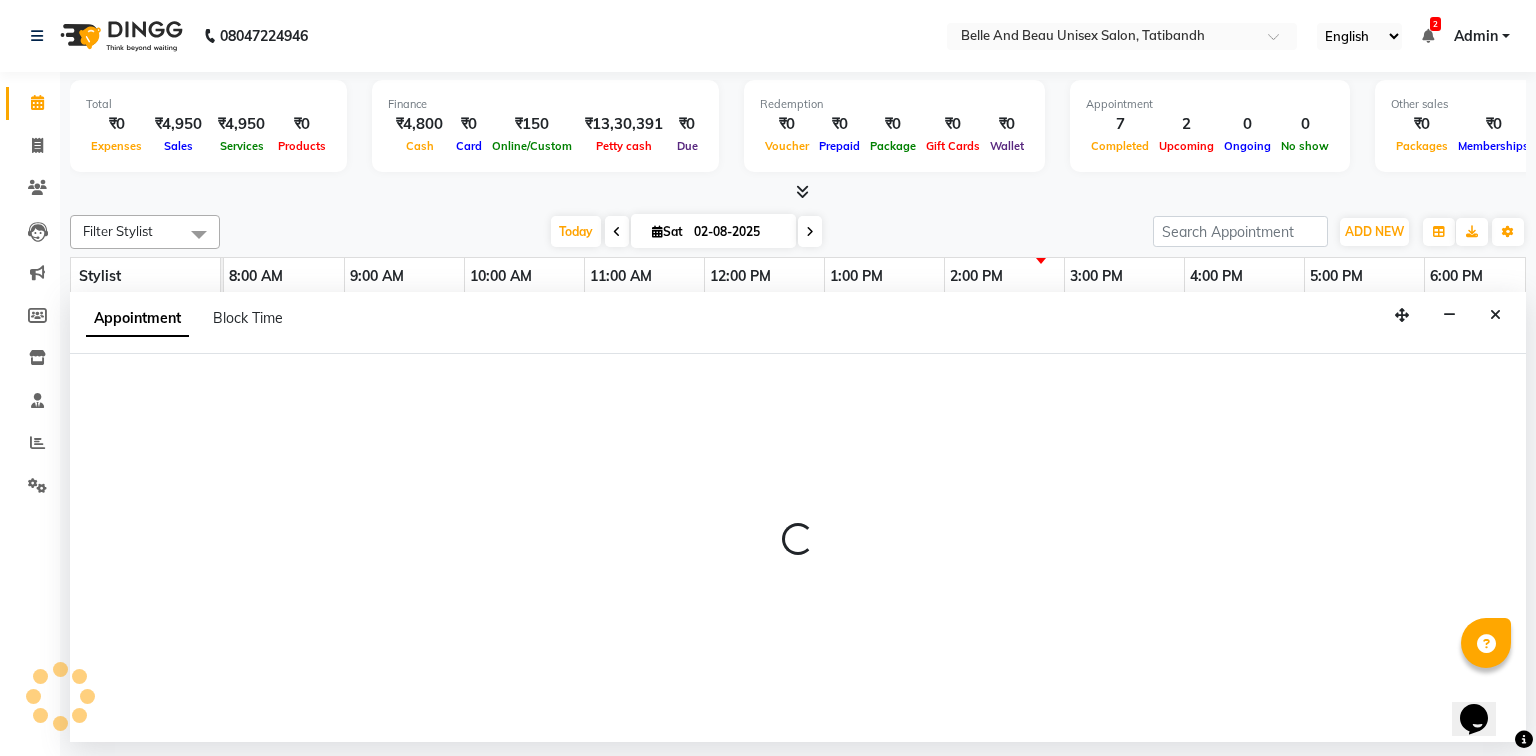 select on "63196" 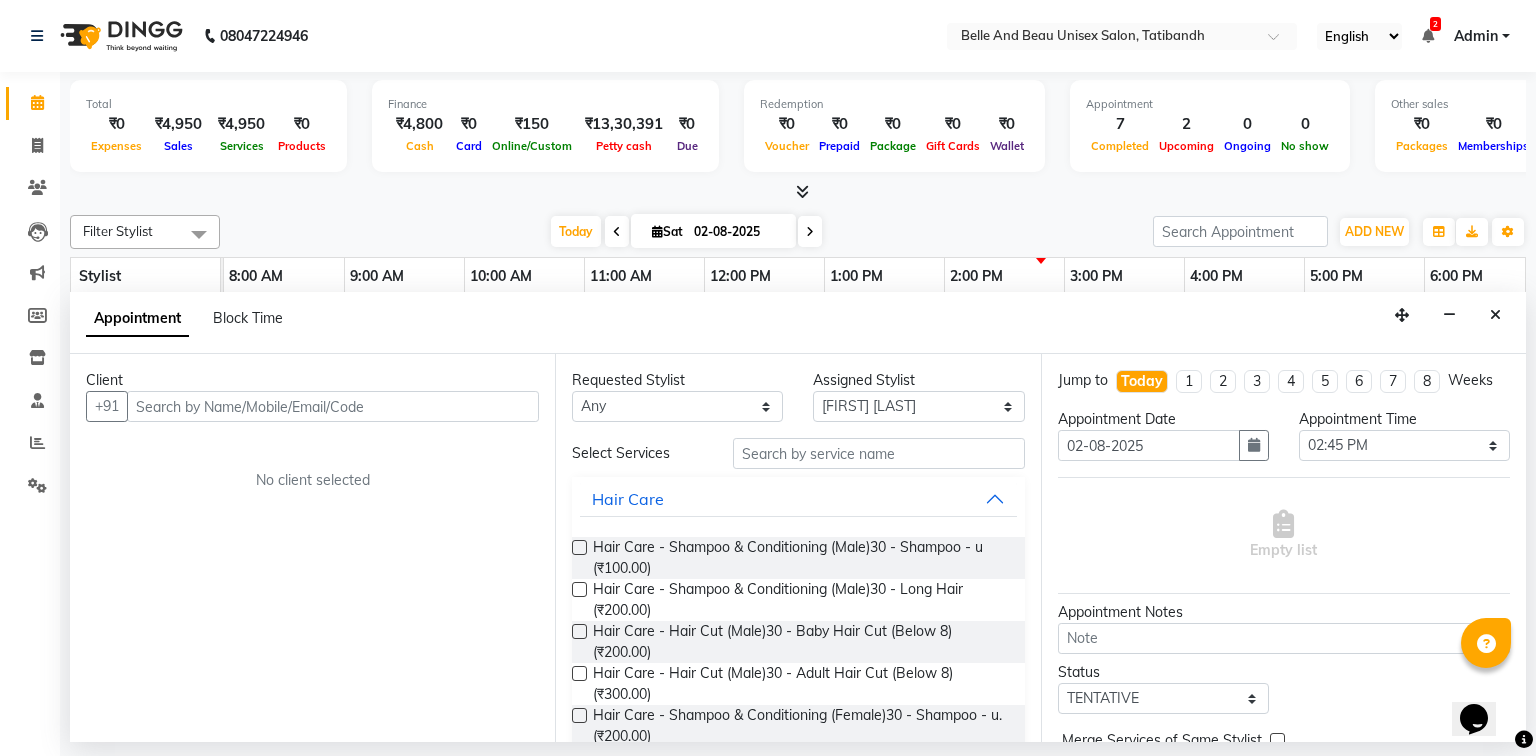 click at bounding box center (333, 406) 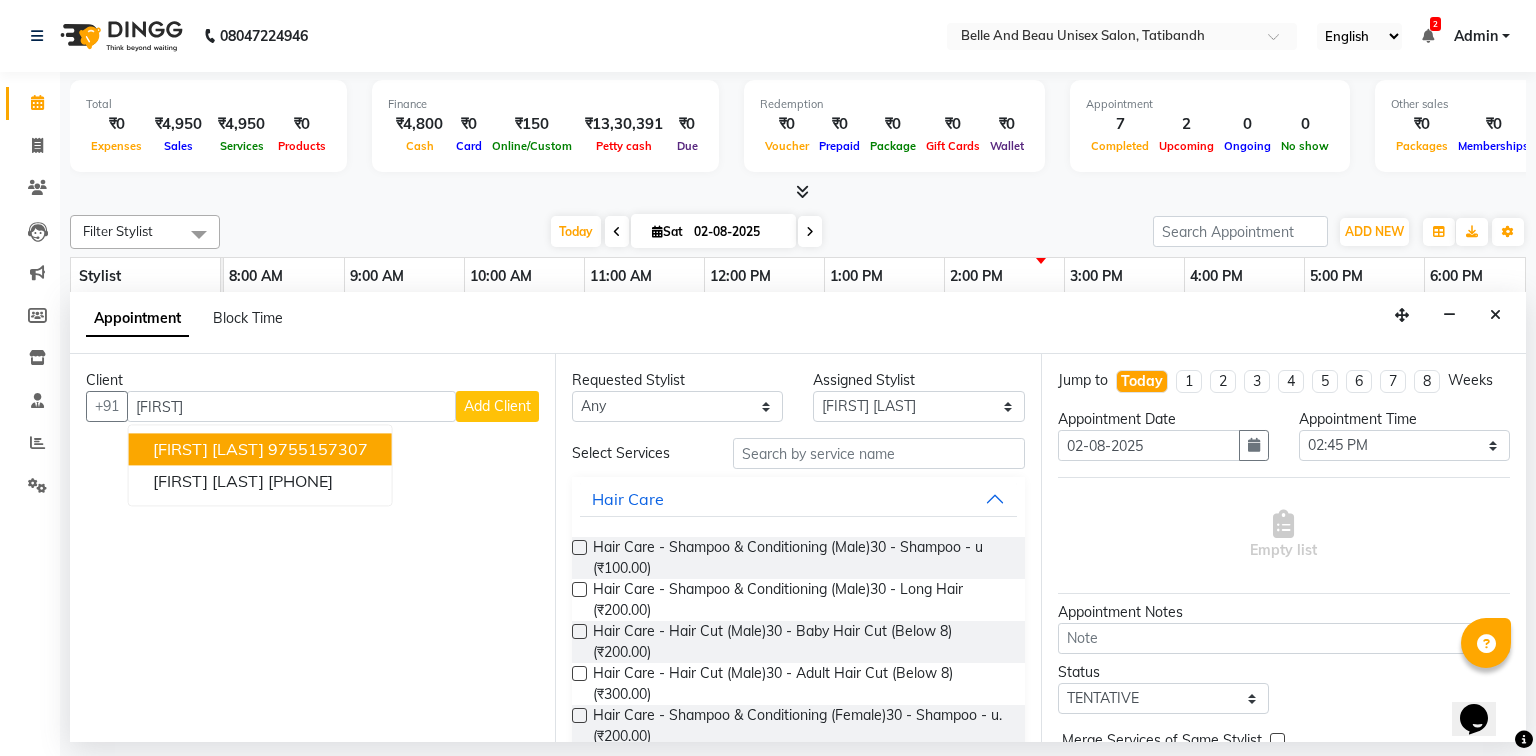 click on "[FIRST] [LAST]  [PHONE]" at bounding box center (260, 450) 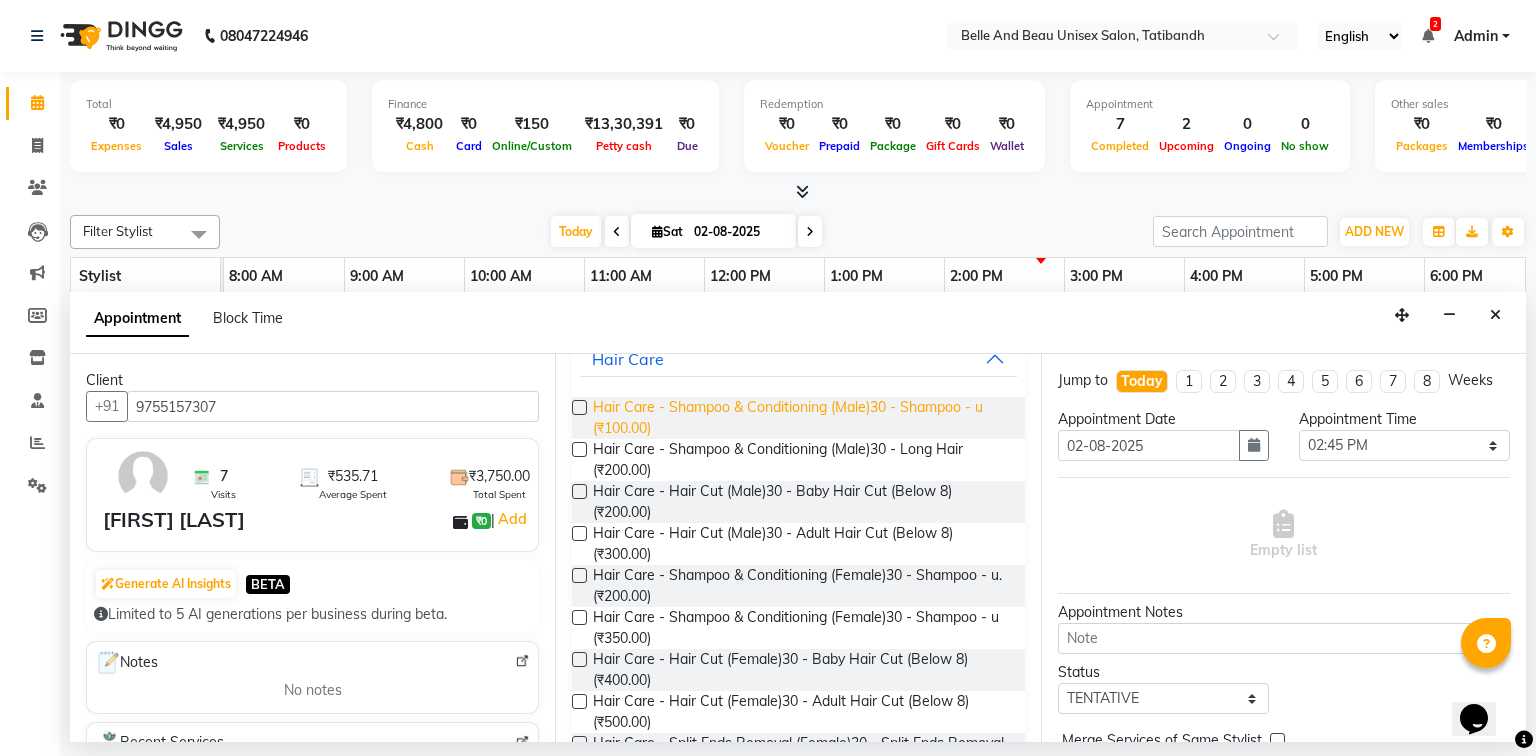 scroll, scrollTop: 160, scrollLeft: 0, axis: vertical 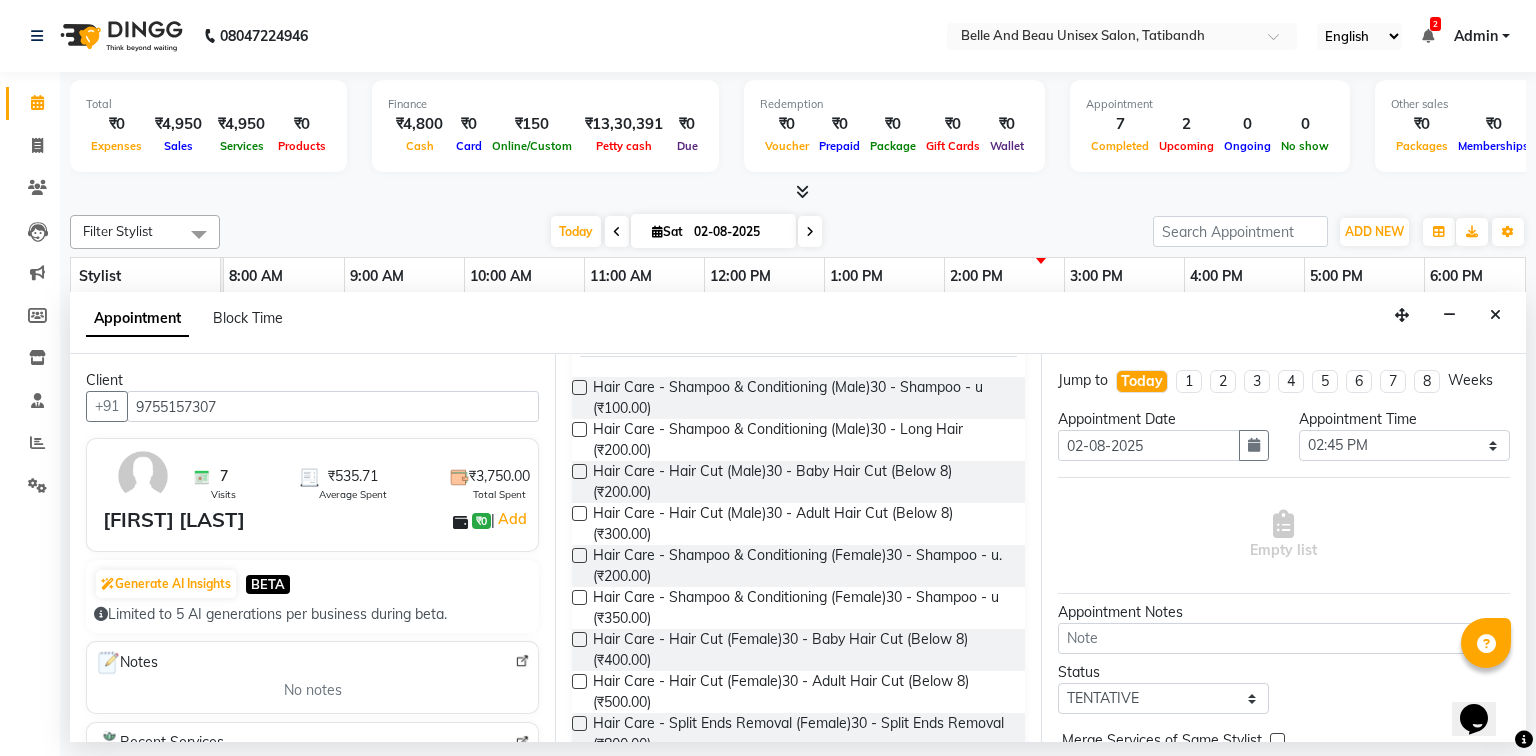type on "9755157307" 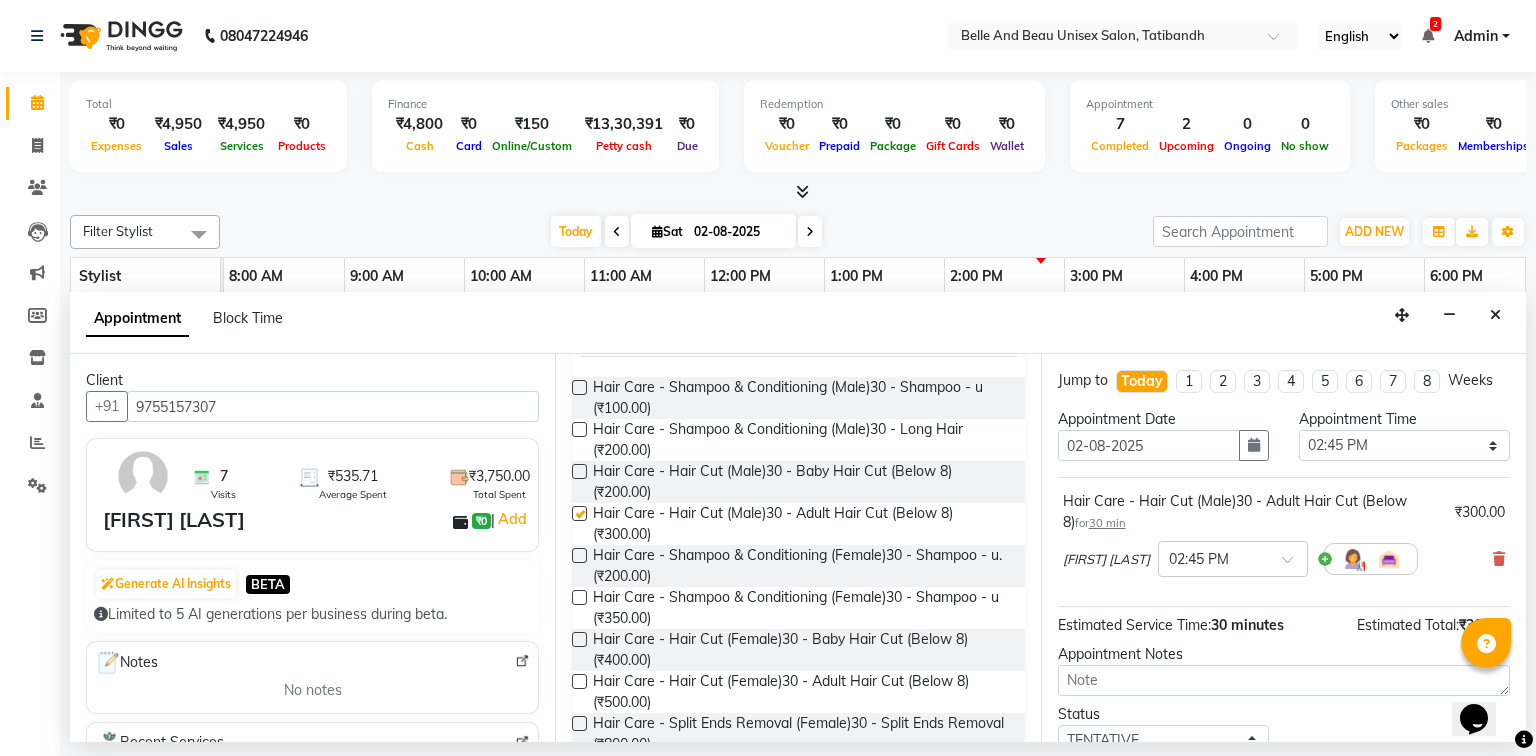 checkbox on "false" 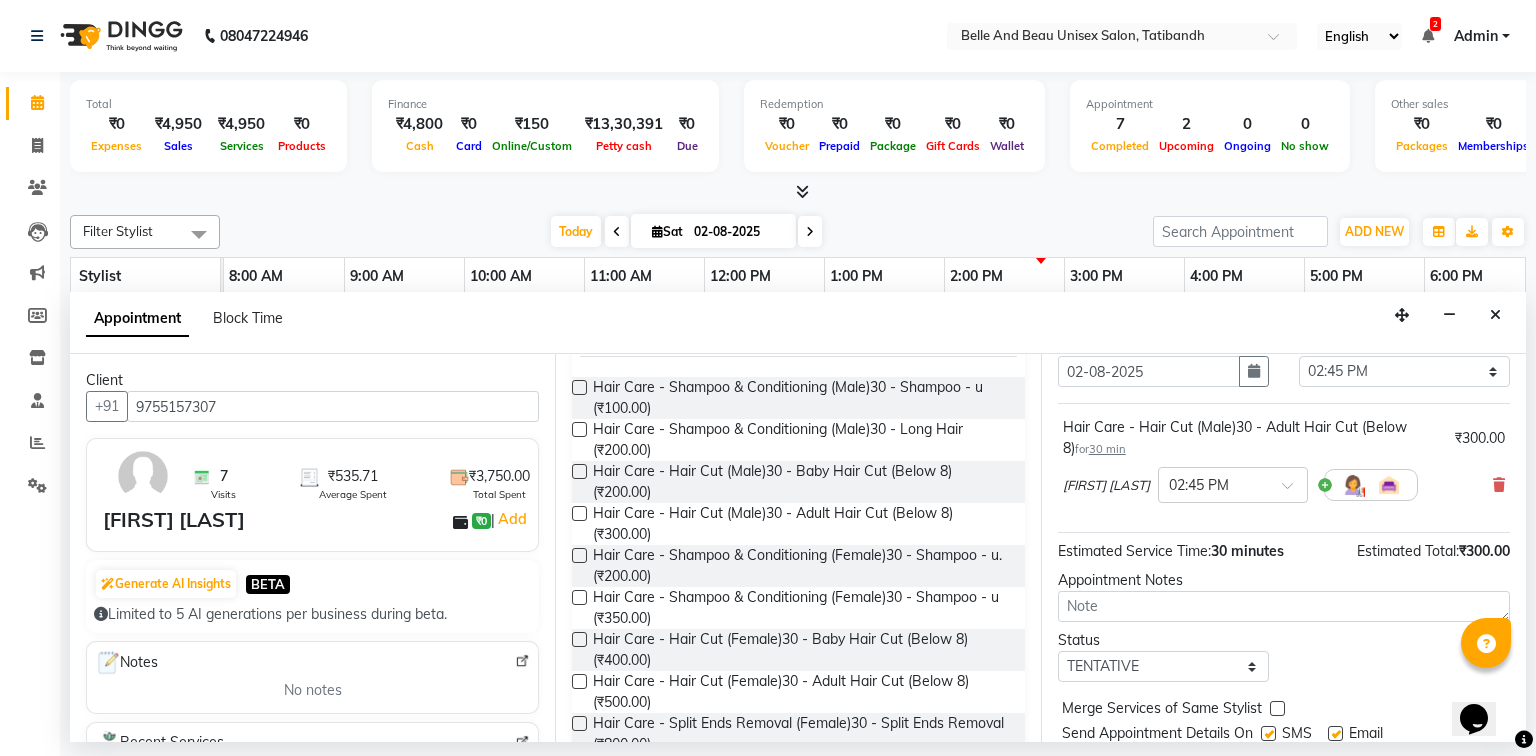 scroll, scrollTop: 139, scrollLeft: 0, axis: vertical 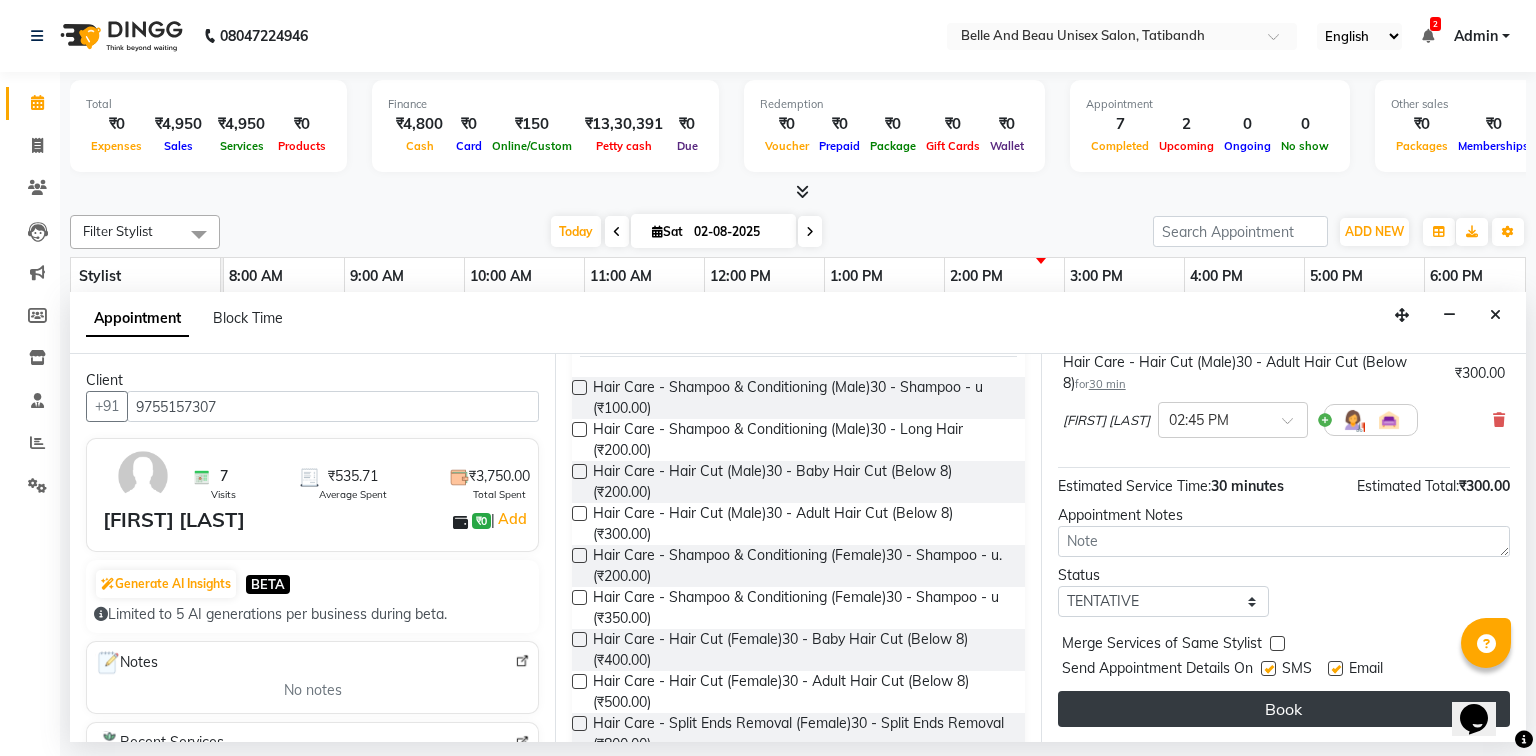 click on "Book" at bounding box center [1284, 709] 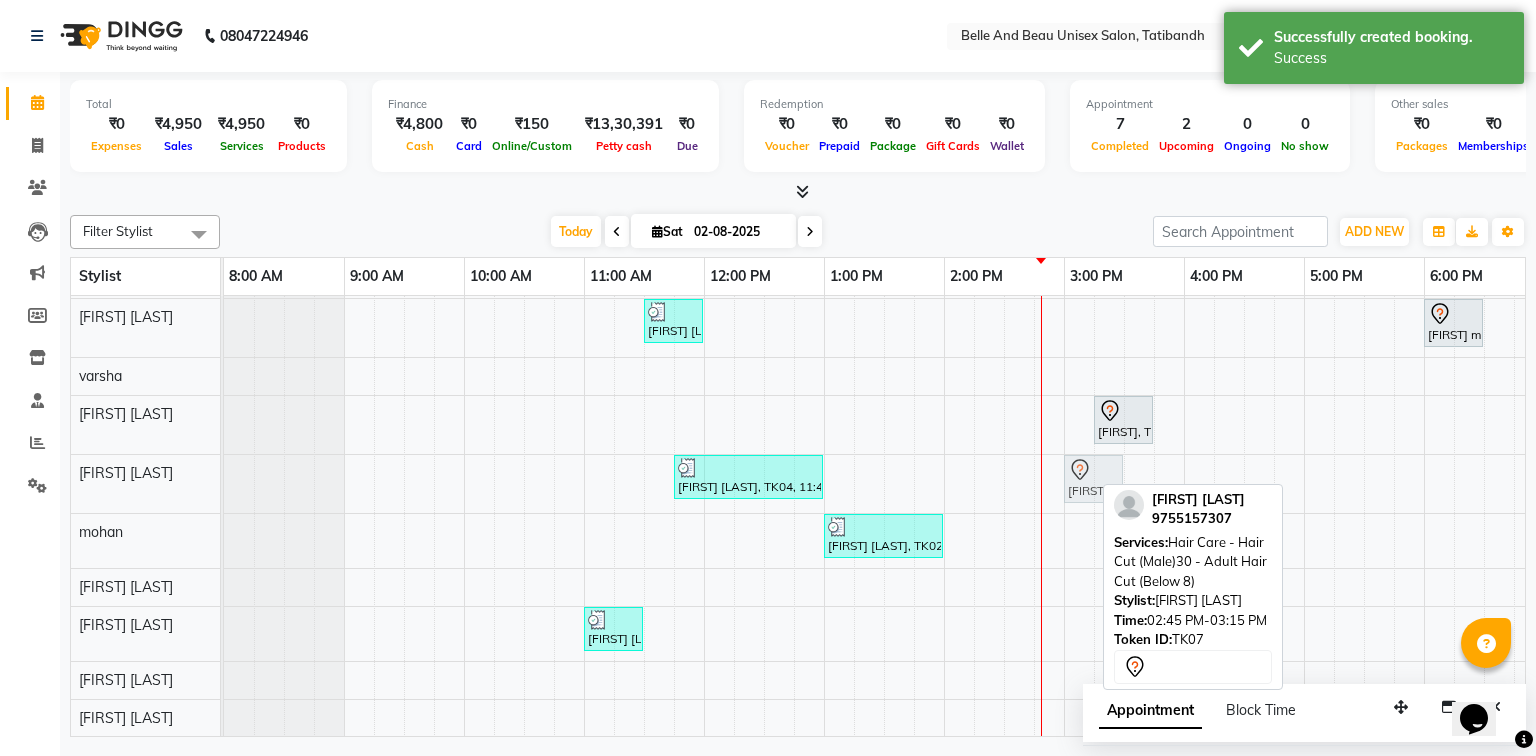 drag, startPoint x: 1065, startPoint y: 484, endPoint x: 1089, endPoint y: 488, distance: 24.33105 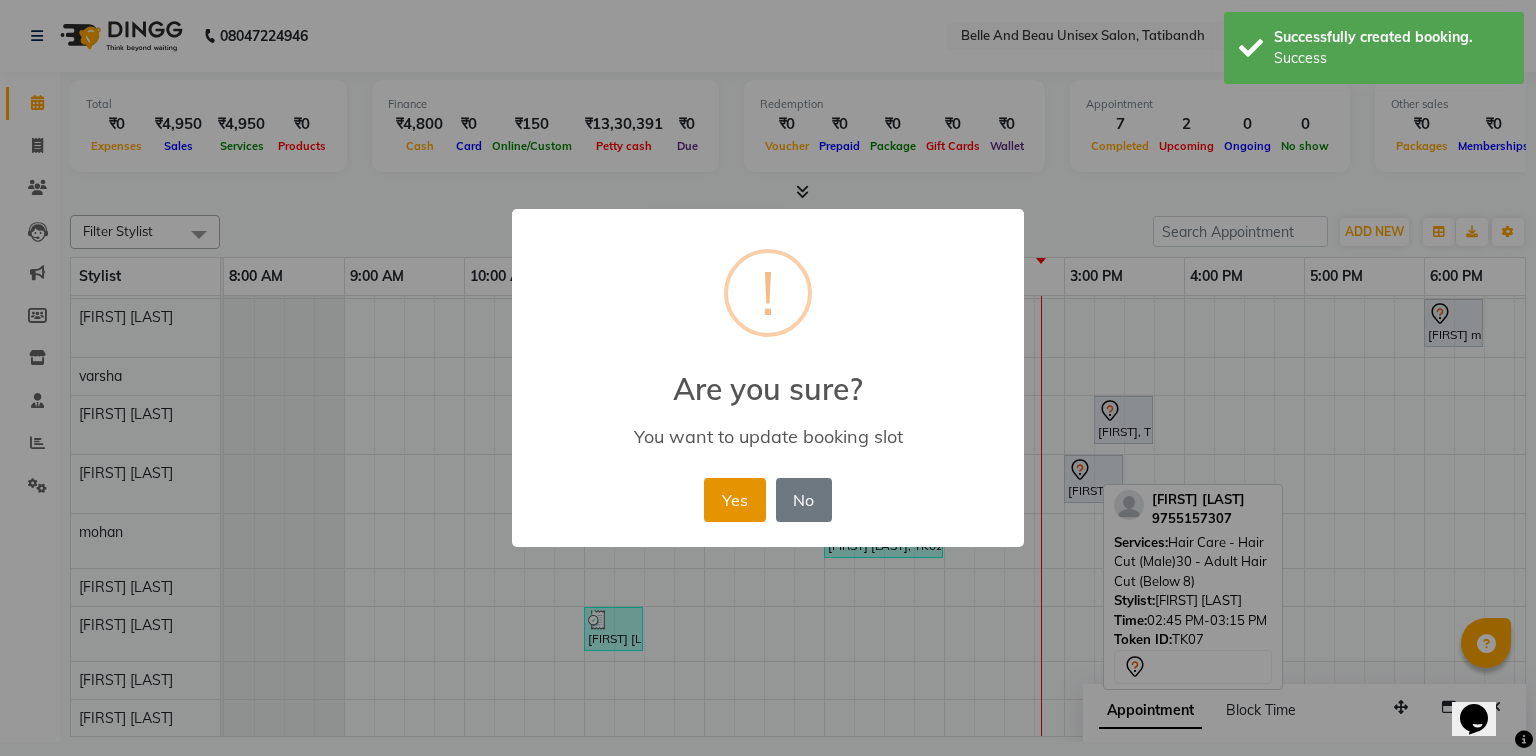 click on "Yes" at bounding box center (734, 500) 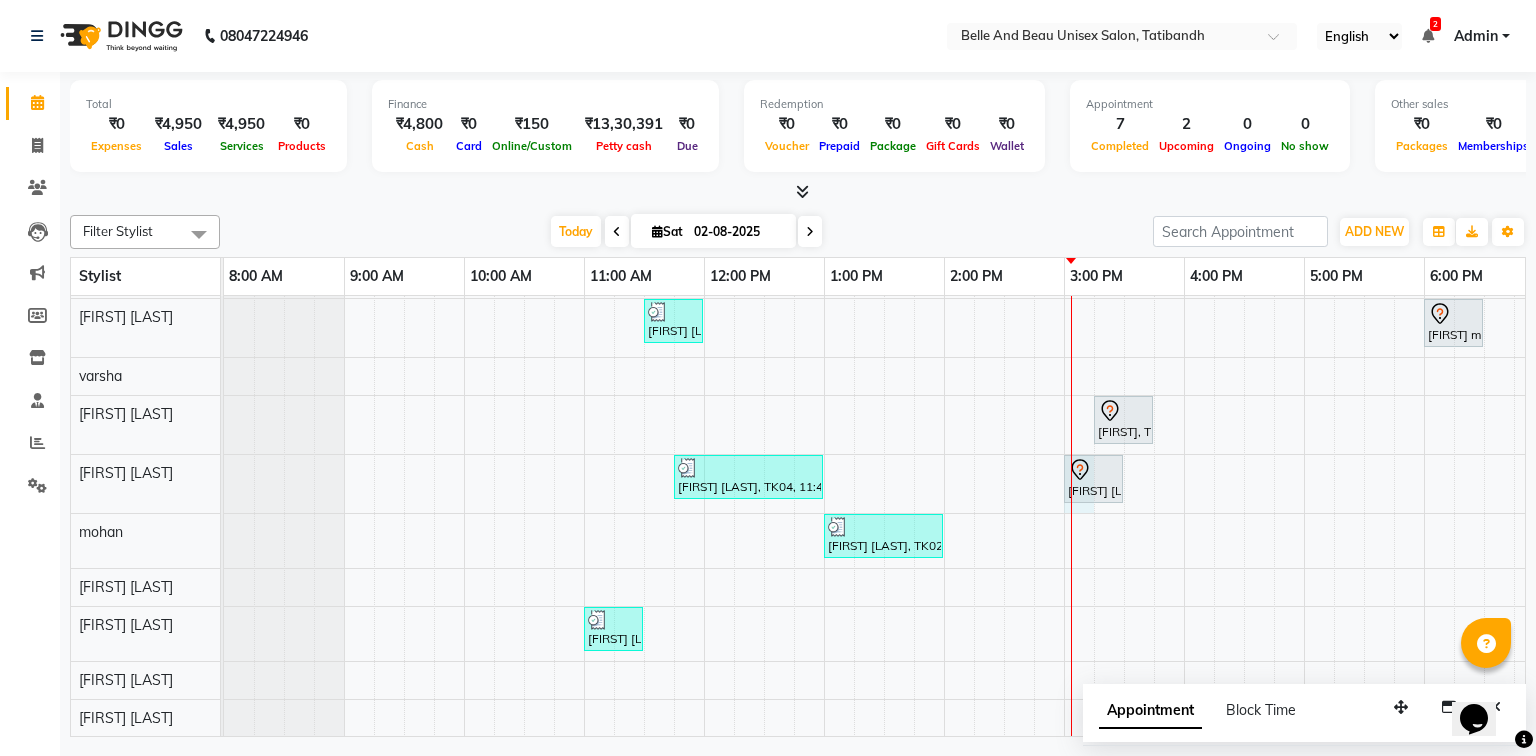 click on "[FIRST] [LAST], TK07, 03:00 PM-03:30 PM, Hair Care - Hair Cut (Male)30 - Adult Hair Cut (Below 8)" at bounding box center (1094, 479) 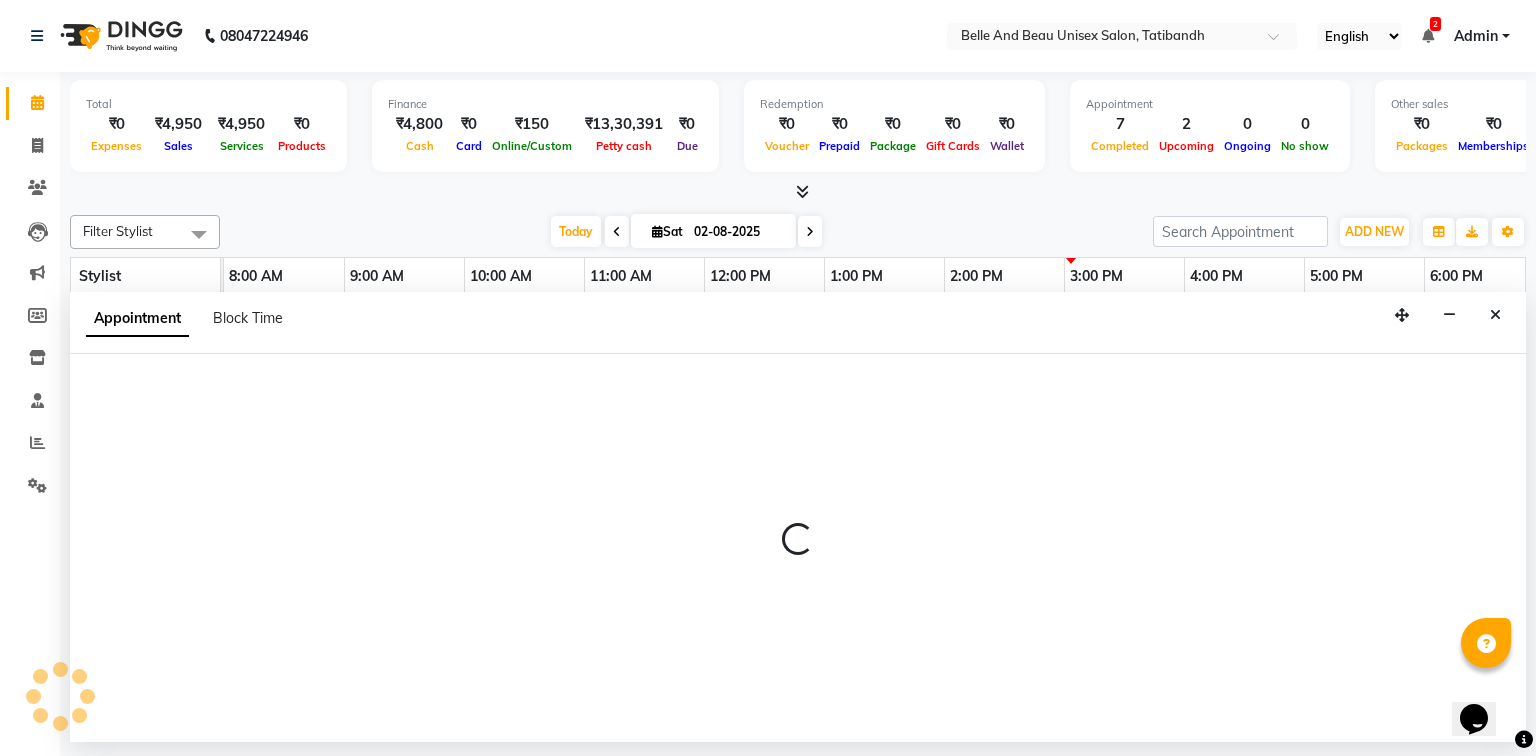 select on "63196" 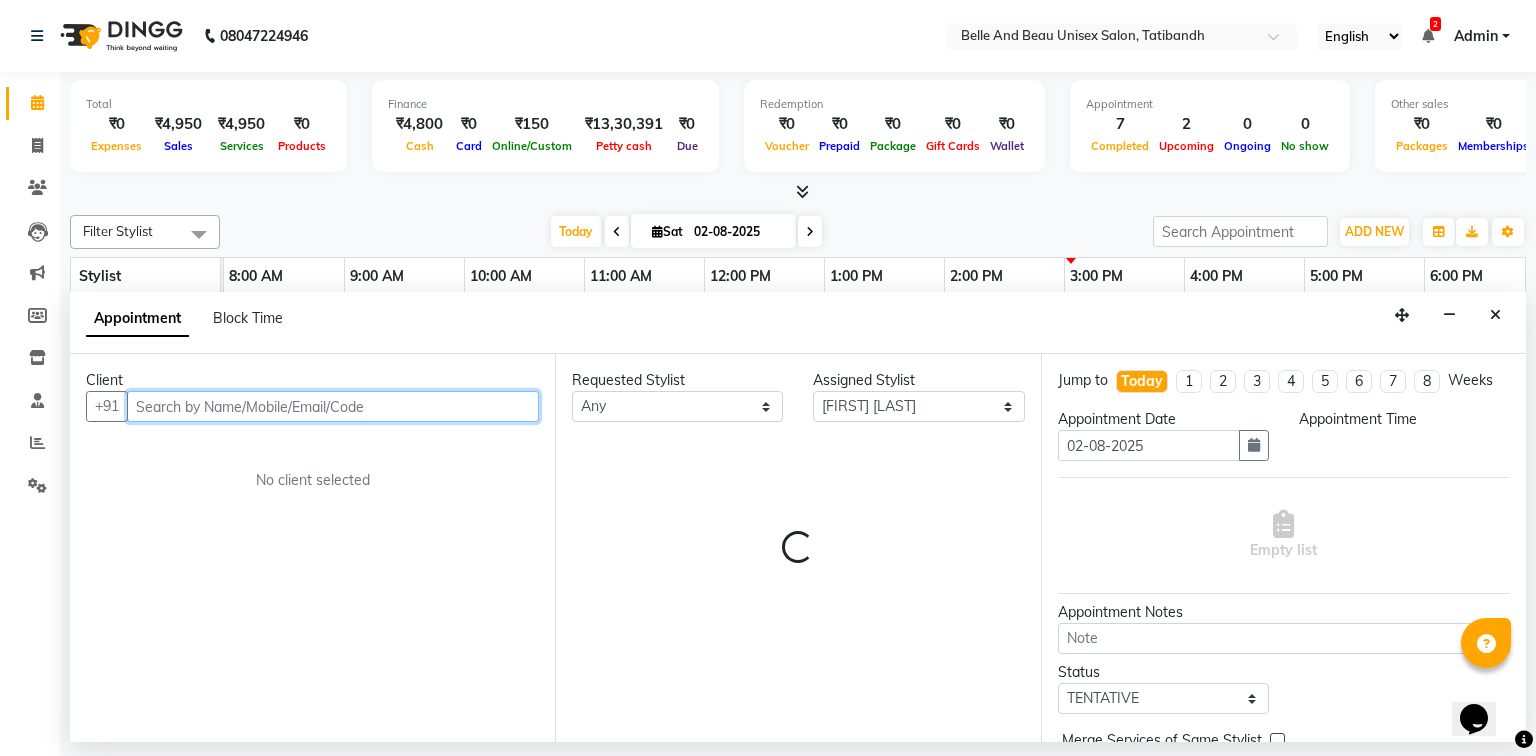 select on "900" 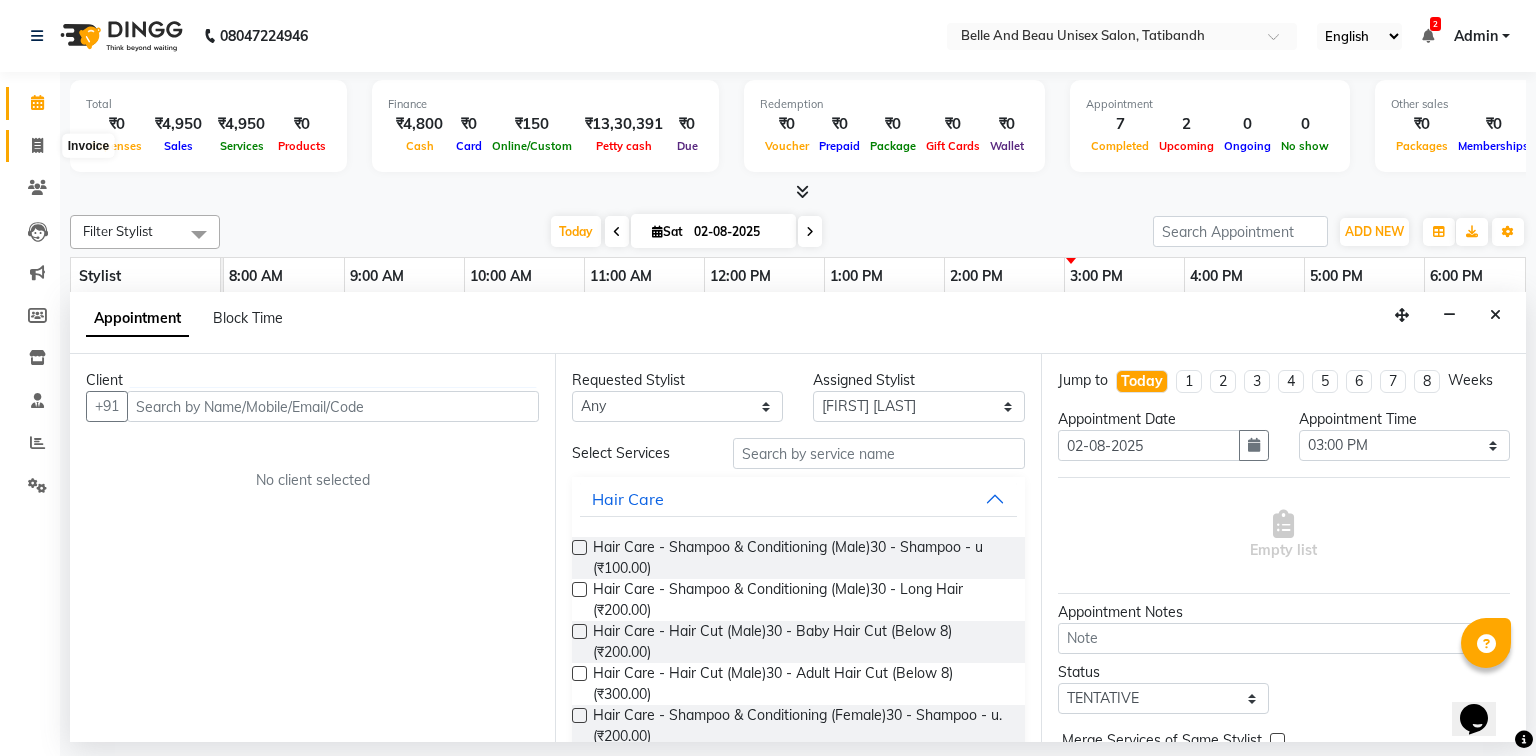 click 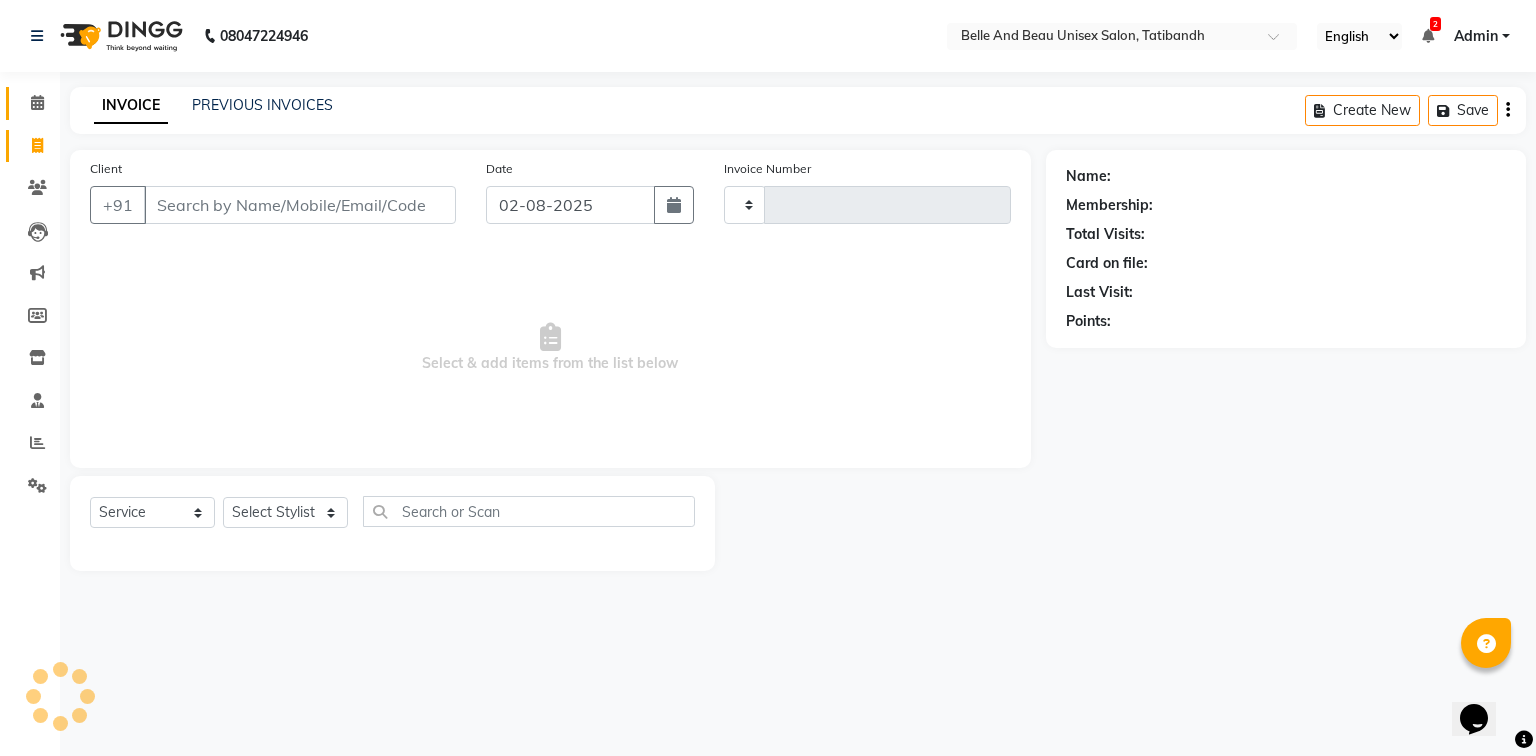 type on "1729" 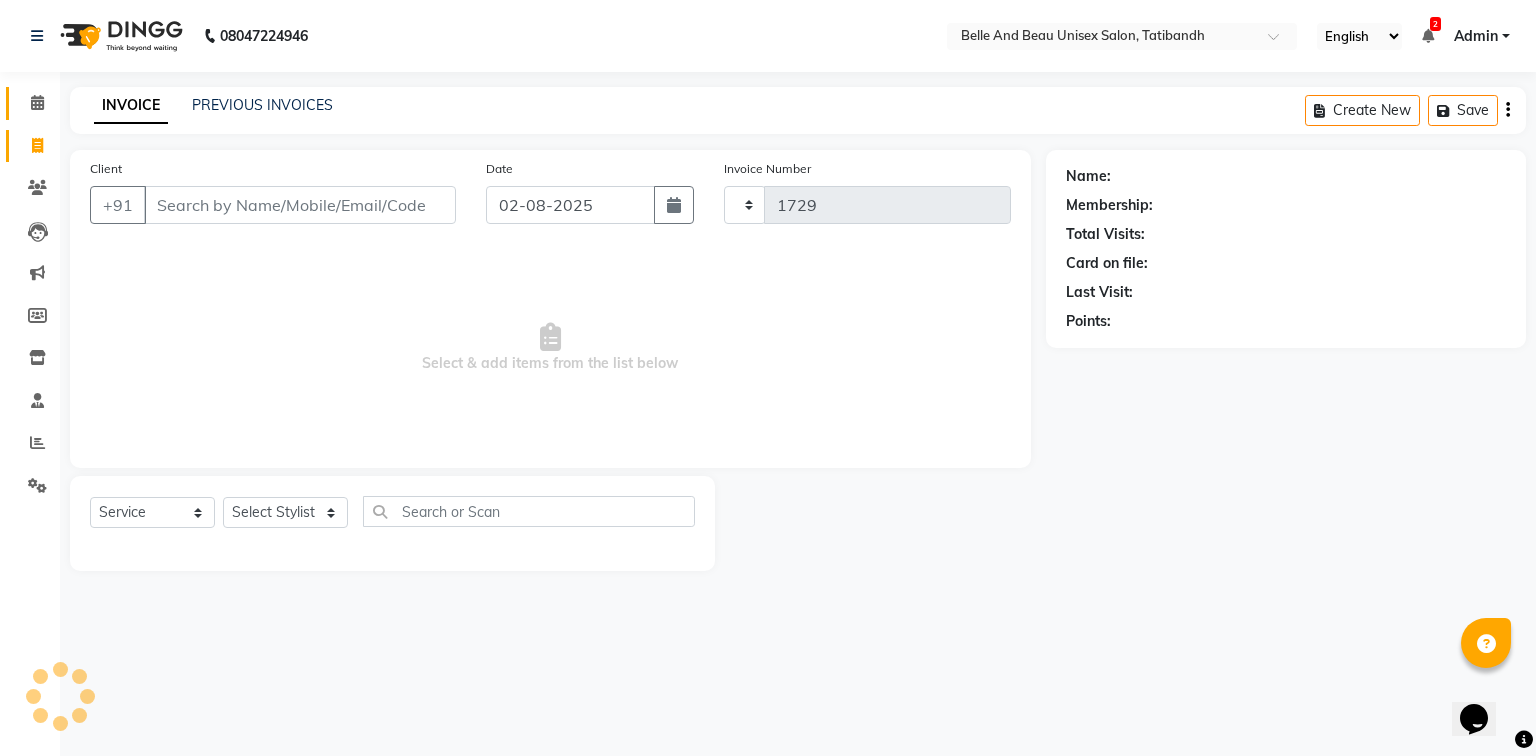 select on "7066" 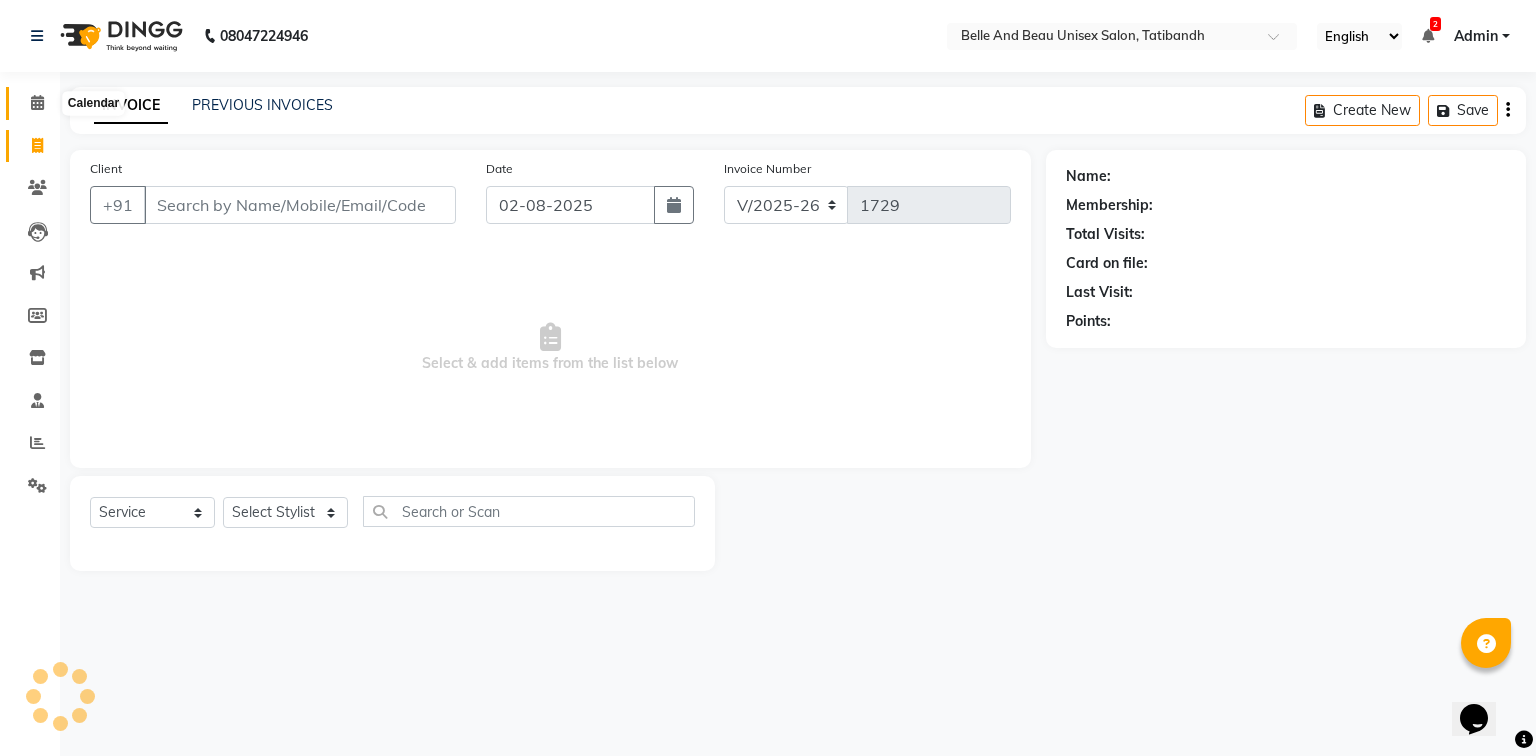 click 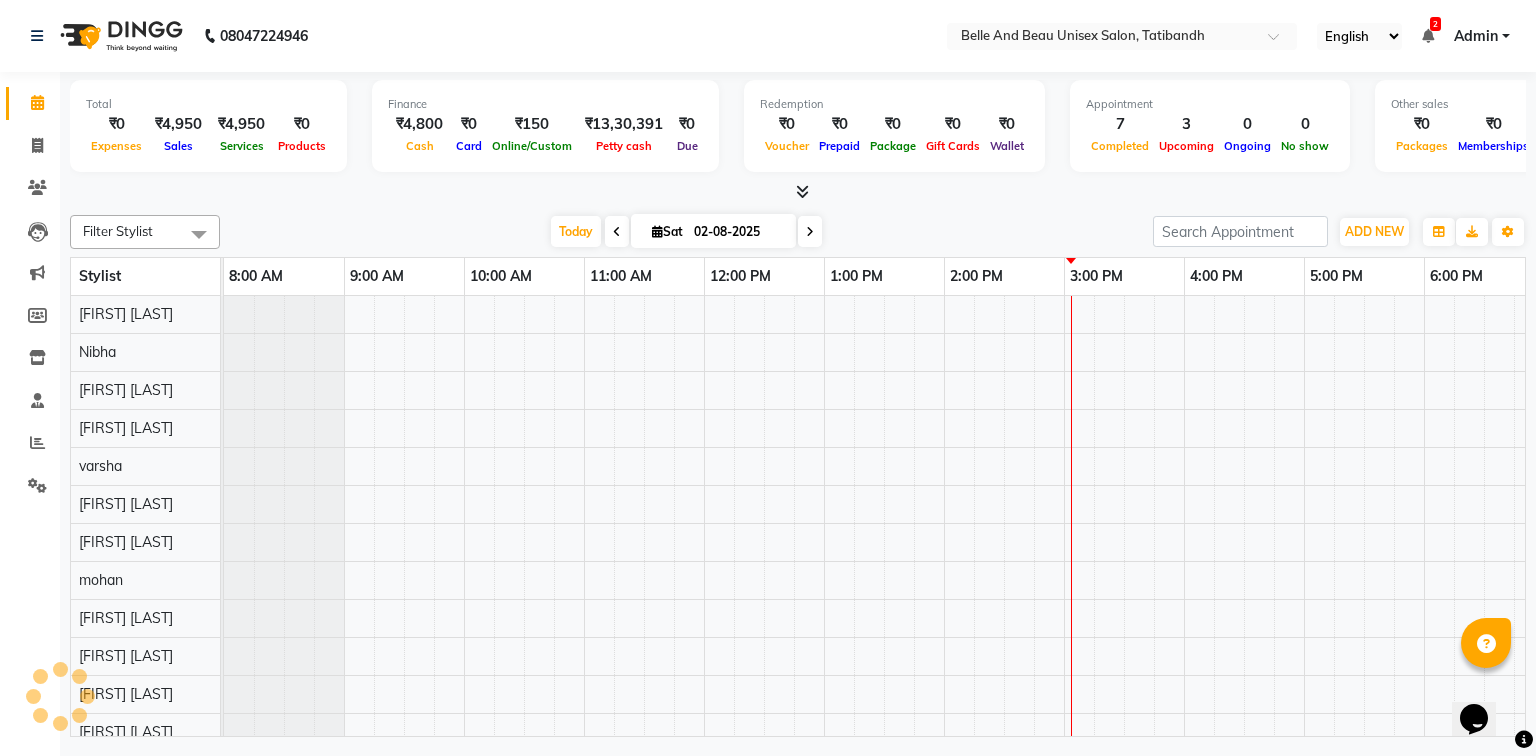 scroll, scrollTop: 0, scrollLeft: 0, axis: both 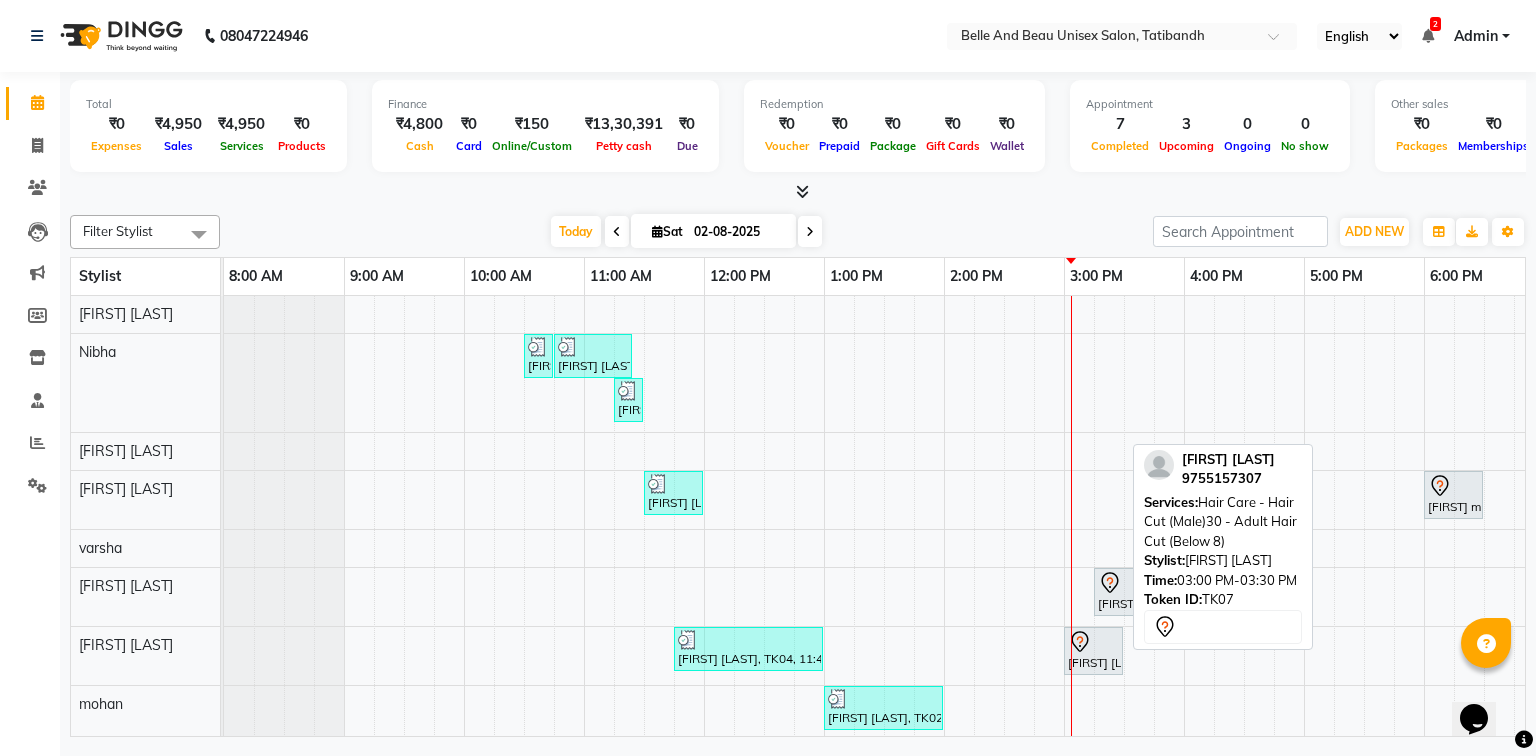 click on "[FIRST] [LAST], TK07, 03:00 PM-03:30 PM, Hair Care - Hair Cut (Male)30 - Adult Hair Cut (Below 8)" at bounding box center (1093, 651) 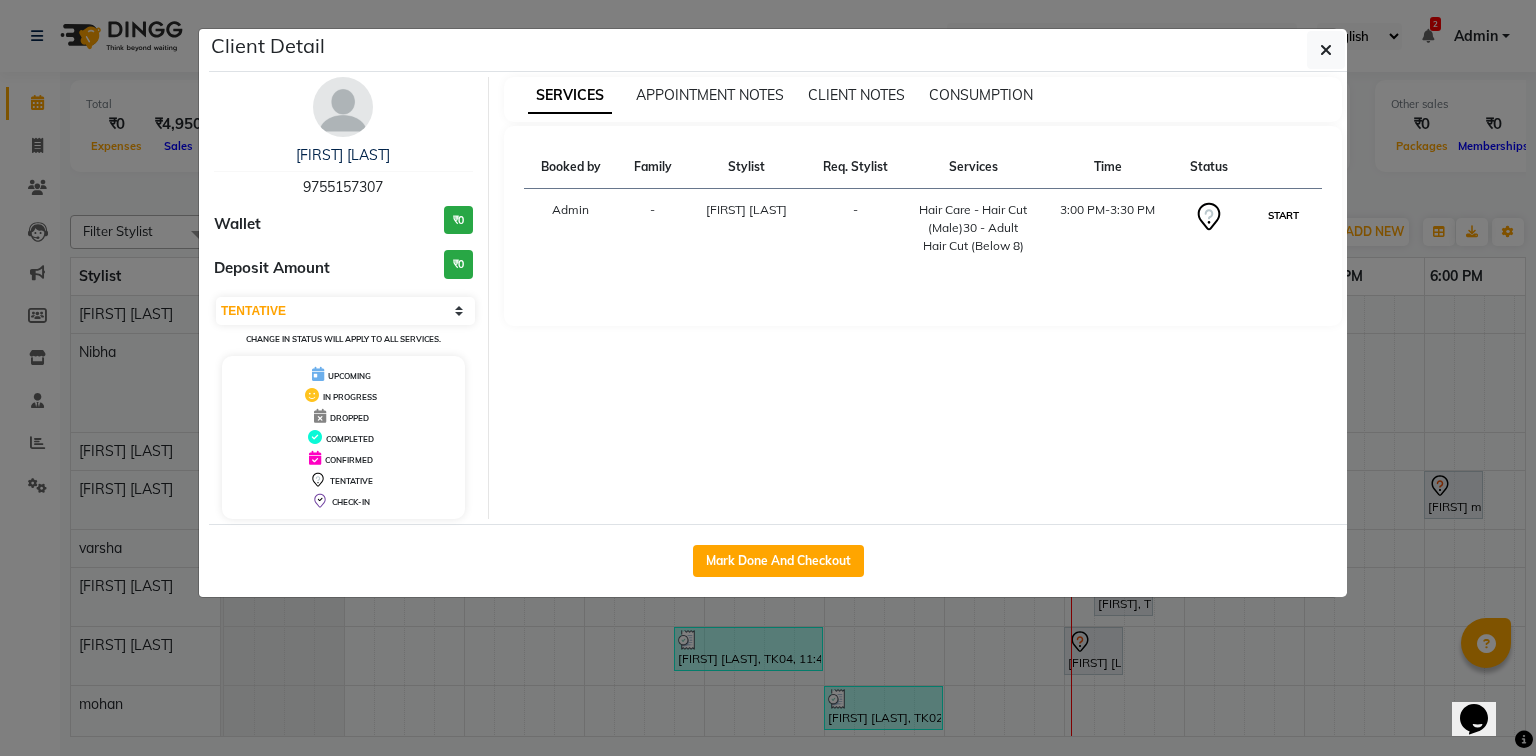 click on "START" at bounding box center (1283, 215) 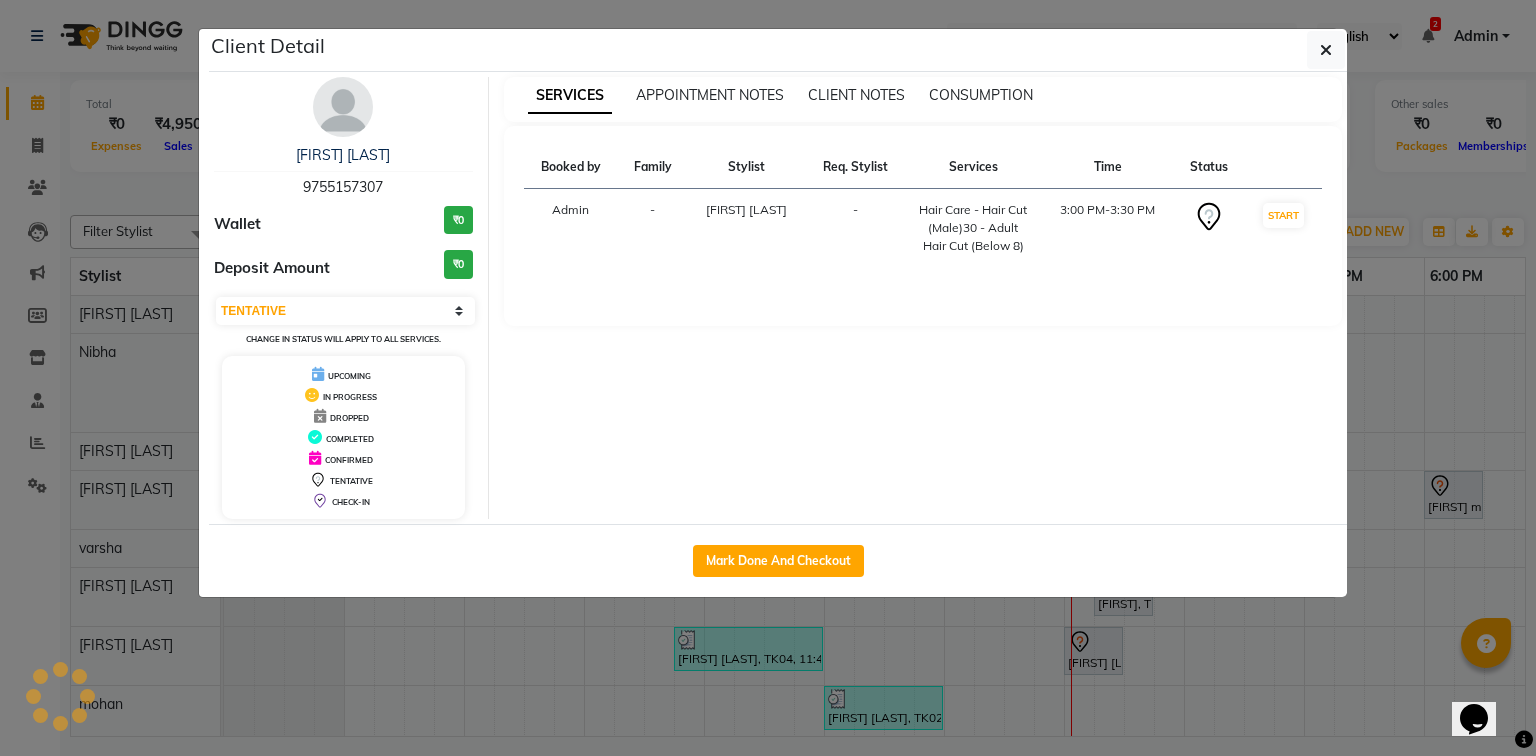 select on "1" 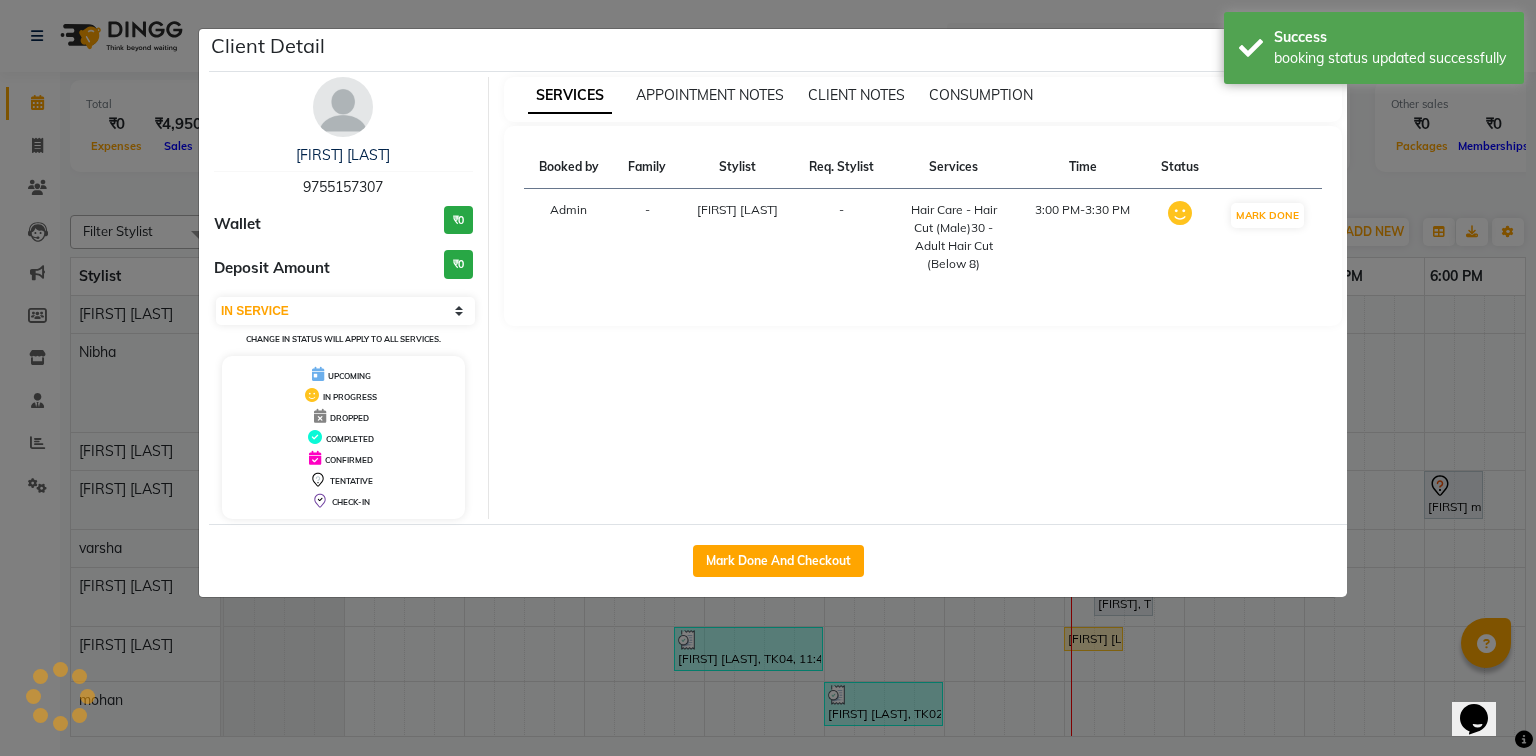 click on "Client Detail  [FIRST] [LAST]   [PHONE] Wallet ₹0 Deposit Amount  ₹0  Select IN SERVICE CONFIRMED TENTATIVE CHECK IN MARK DONE DROPPED UPCOMING Change in status will apply to all services. UPCOMING IN PROGRESS DROPPED COMPLETED CONFIRMED TENTATIVE CHECK-IN SERVICES APPOINTMENT NOTES CLIENT NOTES CONSUMPTION Booked by Family Stylist Req. Stylist Services Time Status  Admin  - [FIRST] [LAST] -  Hair Care - Hair Cut (Male)30 - Adult Hair Cut (Below 8)   3:00 PM-3:30 PM   MARK DONE   Mark Done And Checkout" 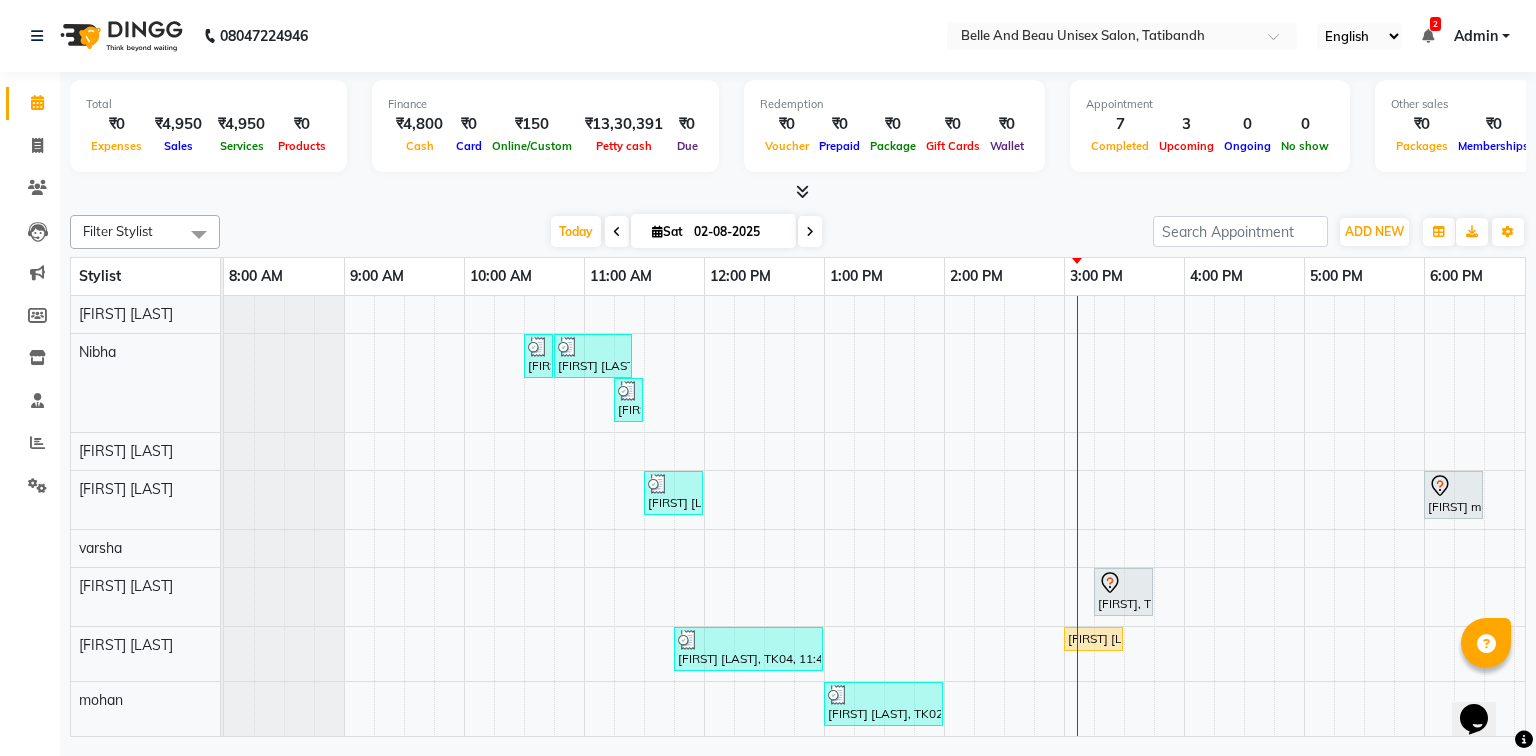 scroll, scrollTop: 177, scrollLeft: 0, axis: vertical 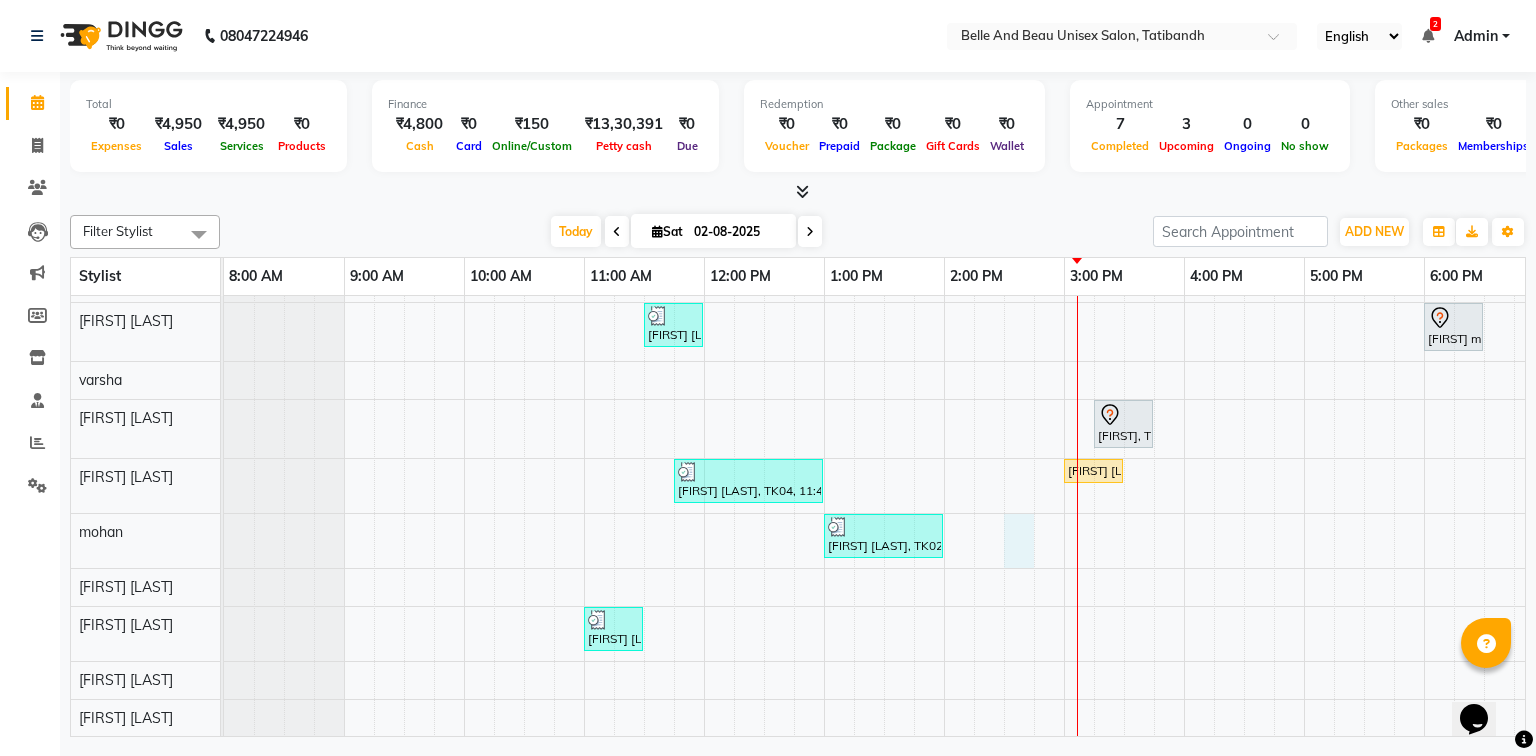 click on "[FIRST] [LAST], TK04, 10:30 AM-10:40 AM, Threading - Eyebrow (Female)30 - Eyebrow     [FIRST] [LAST], TK04, 10:45 AM-11:25 AM, Clean Up - o3+,Threading - Eyebrow (Female)30 - Eyebrow,Threading - Upper Lip (Female)30 - Upper Lip     [FIRST] [LAST], TK04, 11:15 AM-11:25 AM, Threading - Upper Lip (Female)30 - Upper Lip     [FIRST] [LAST], TK05, 11:30 AM-12:00 PM, Hair Care - Hair Cut (Female)30 - Adult Hair Cut (Below 8) (₹500)             [FIRST] [LAST], TK06, 06:00 PM-06:30 PM, Hair Care - Hair Cut (Female)30 - Adult Hair Cut (Below 8)             [FIRST], TK01, 03:15 PM-03:45 PM, hair extension     [FIRST] [LAST], TK04, 11:45 AM-01:00 PM, o3 de tan,Clean Up - o3+,Shave & Trimming - Beard  (Male)30 - Beard Shaping    [FIRST] [LAST], TK07, 03:00 PM-03:30 PM, Hair Care - Hair Cut (Male)30 - Adult Hair Cut (Below 8)     [FIRST] [LAST], TK02, 01:00 PM-02:00 PM, Shave & Trimming - Beard  (Male)30 - Beard Shaping,Hair Care - Hair Cut (Male)30 - Adult Hair Cut (Below 8)" at bounding box center [1004, 432] 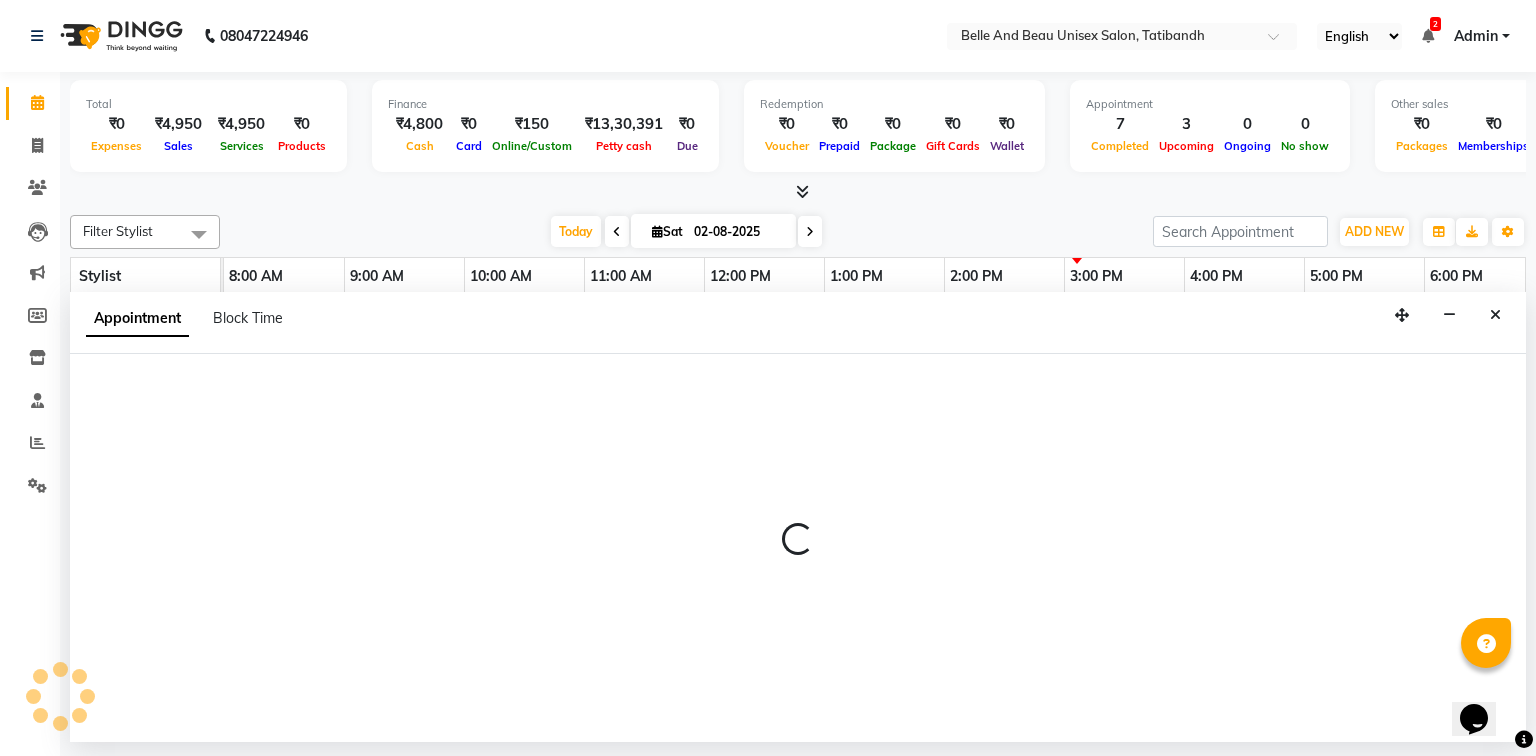 select on "65137" 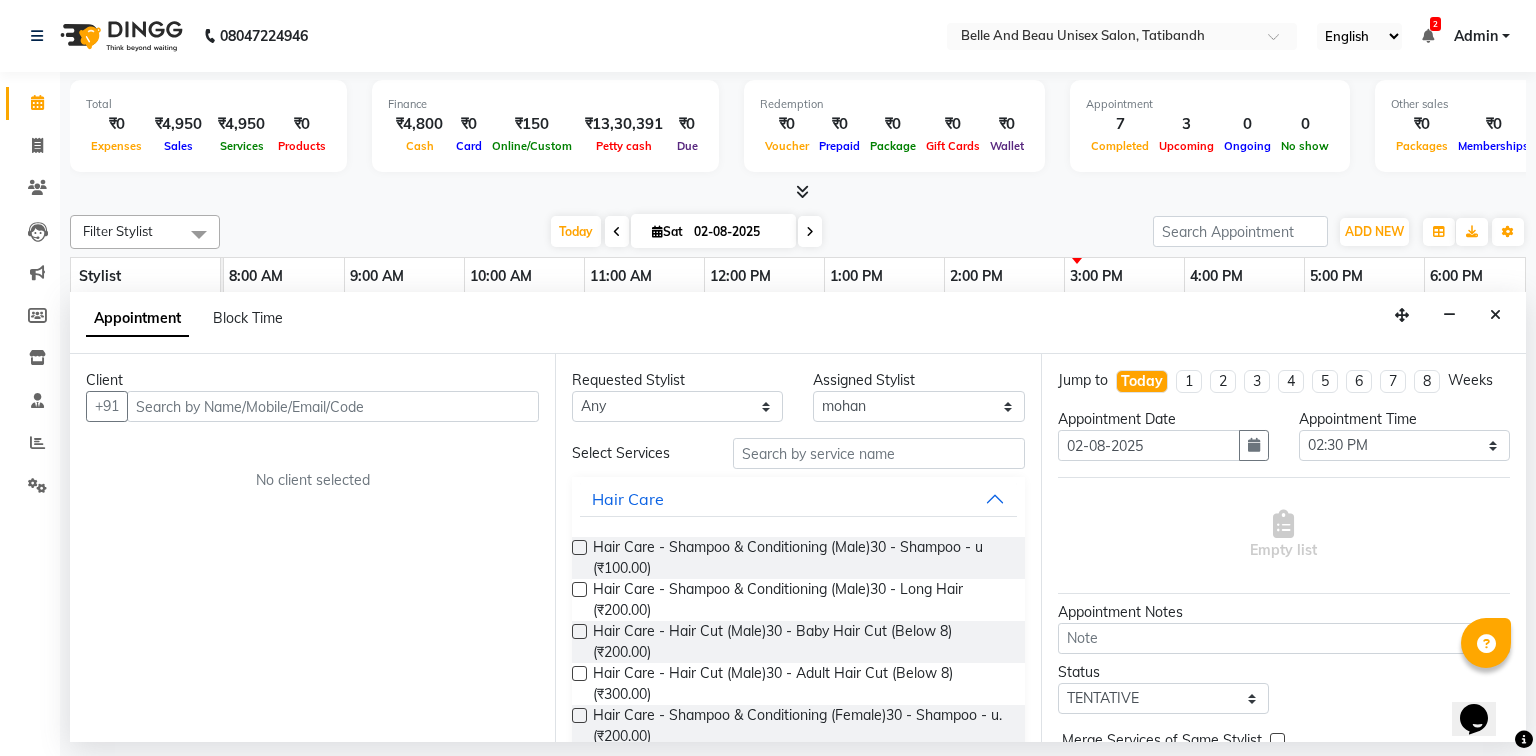 click at bounding box center [333, 406] 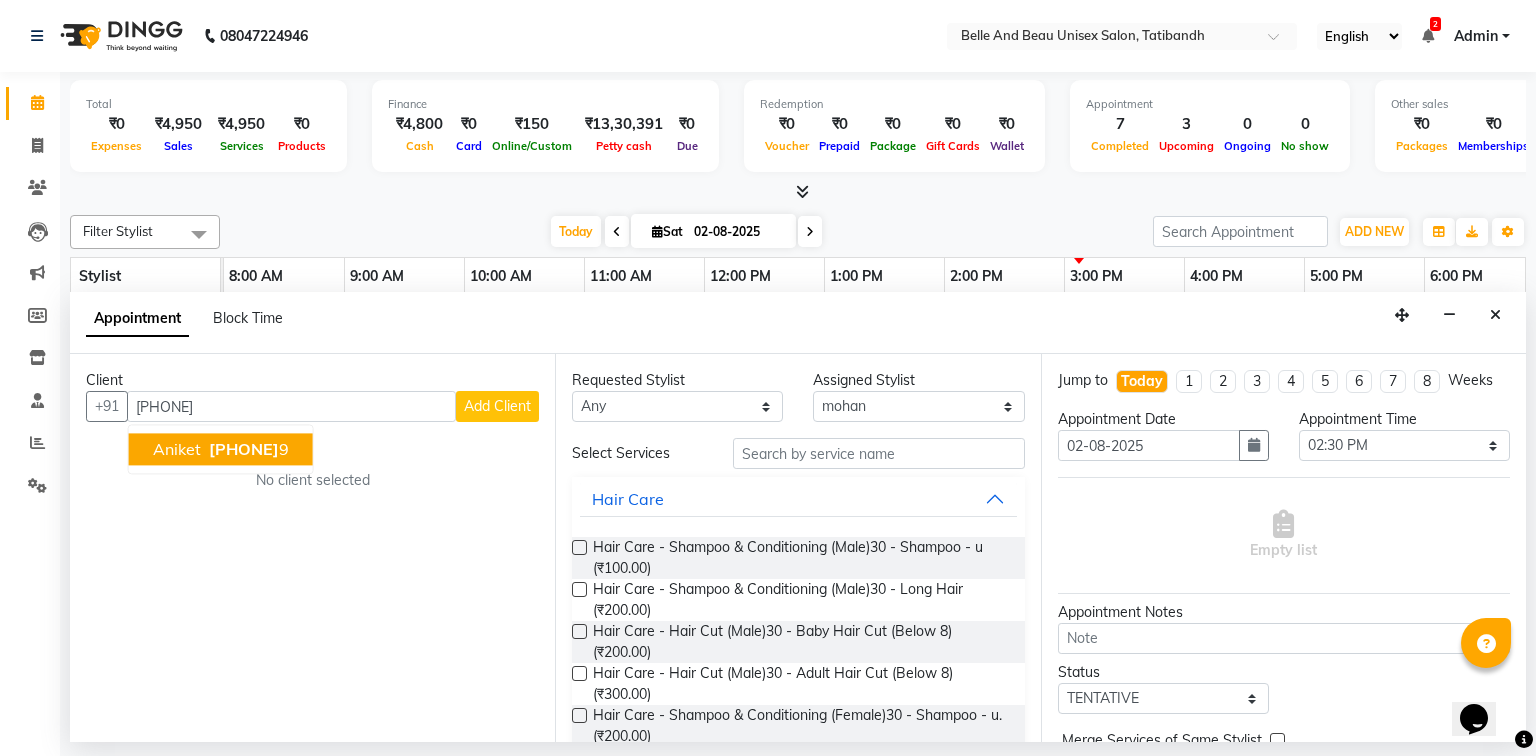 click on "[FIRST]    [PHONE]" at bounding box center (221, 450) 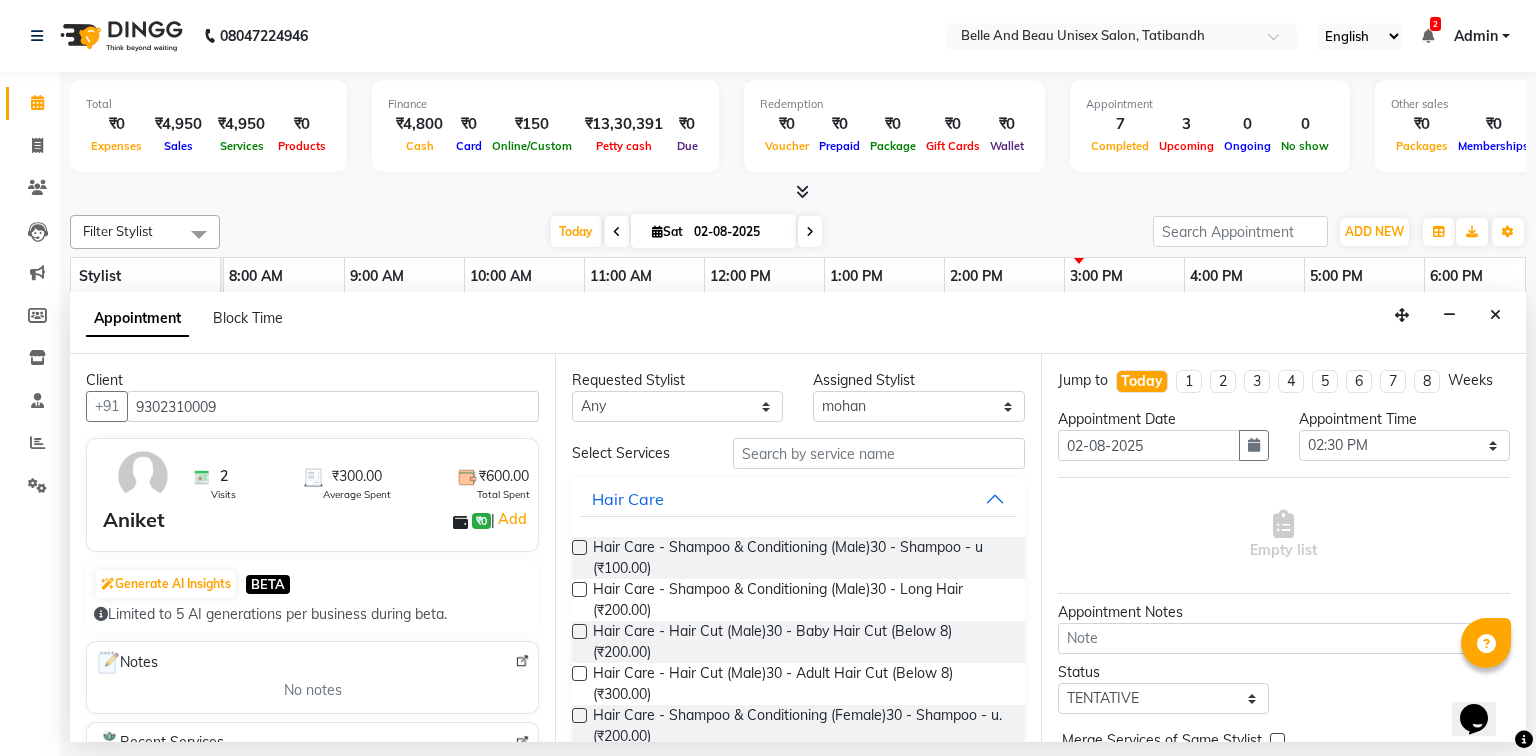 type on "9302310009" 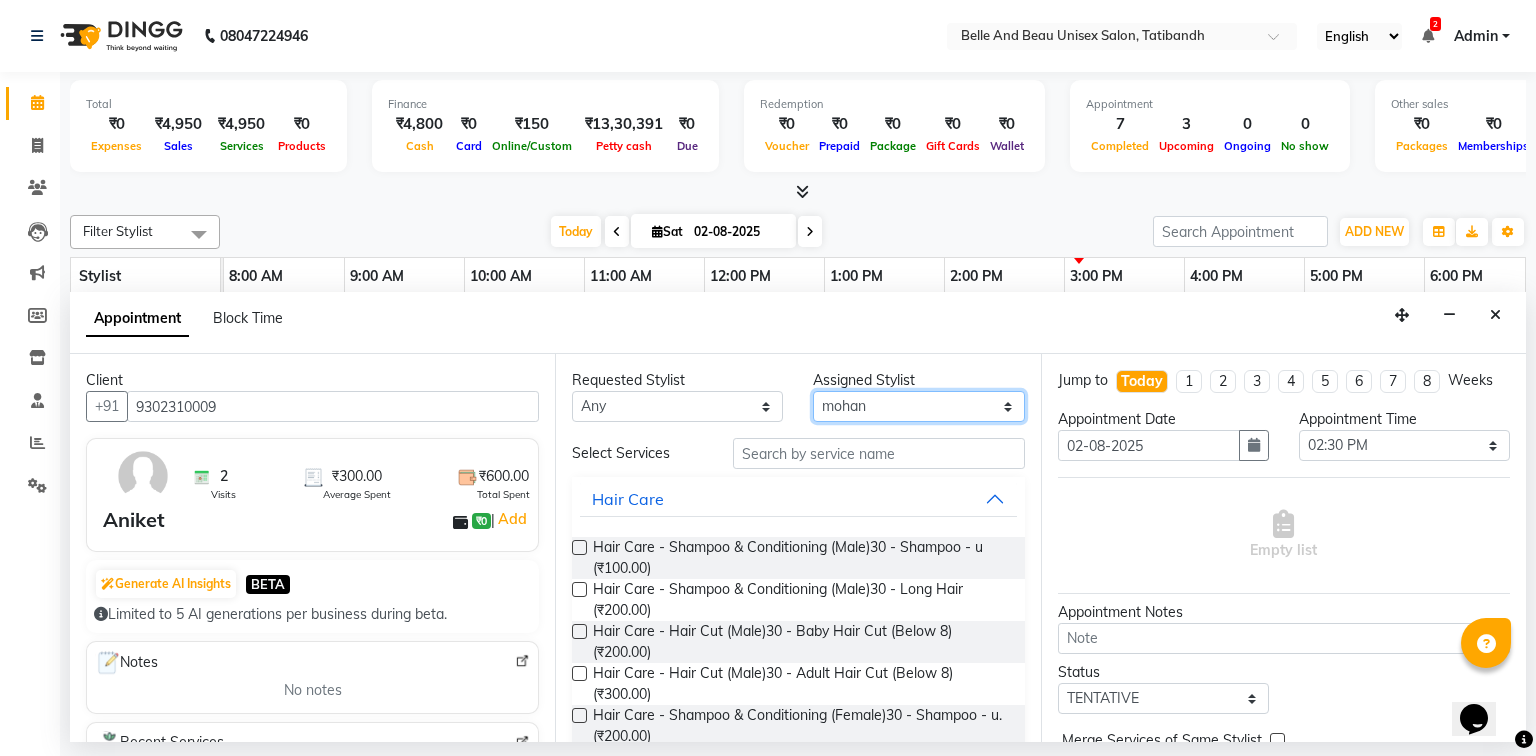 click on "Select [FIRST] [LAST] [FIRST] [FIRST] [LAST] [FIRST] [LAST] [FIRST] [LAST] [FIRST] [LAST] [FIRST] [LAST] [FIRST] [LAST] [FIRST] [LAST] [FIRST] [LAST] [FIRST] [LAST] [FIRST] [LAST] [FIRST] [LAST]" at bounding box center [918, 406] 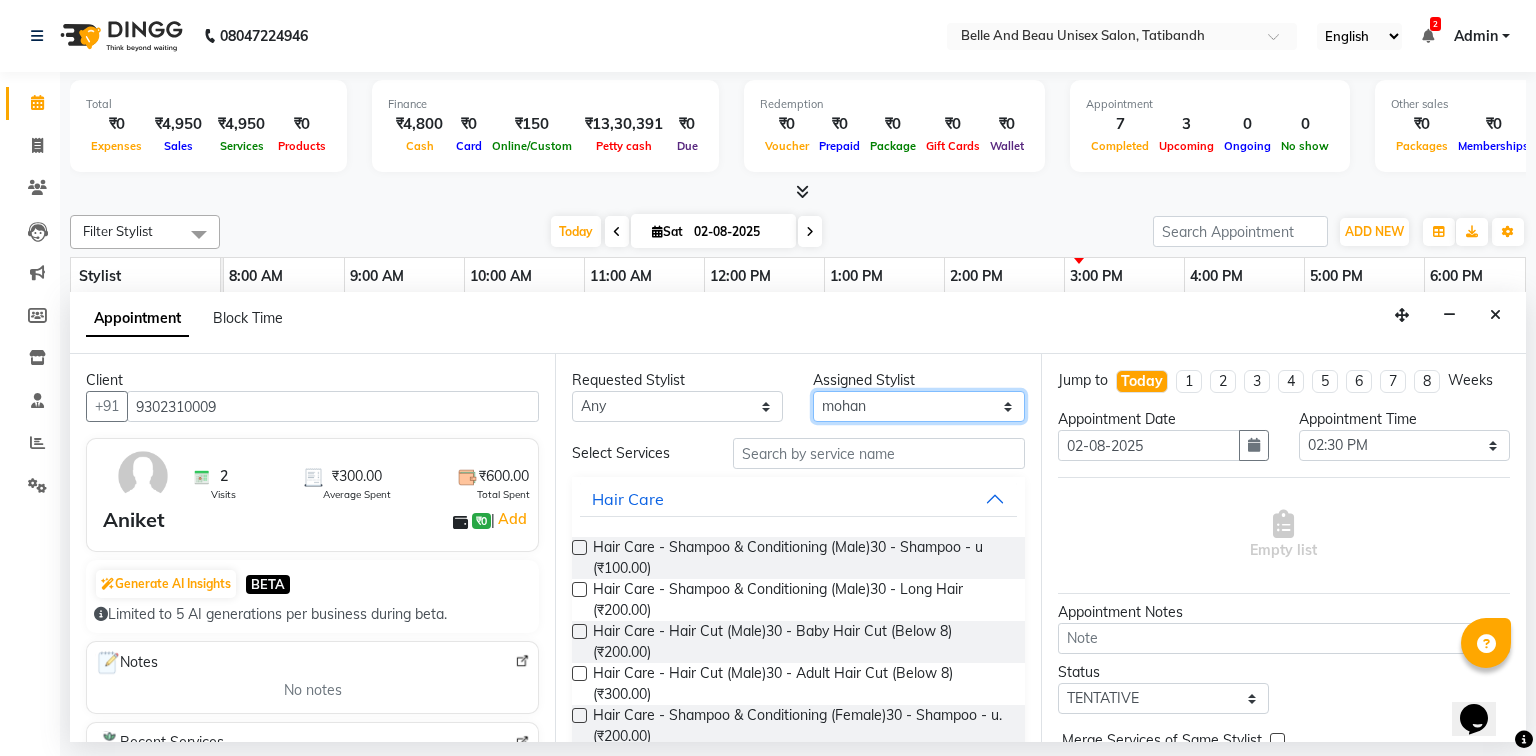 click on "Select [FIRST] [LAST] [FIRST] [FIRST] [LAST] [FIRST] [LAST] [FIRST] [LAST] [FIRST] [LAST] [FIRST] [LAST] [FIRST] [LAST] [FIRST] [LAST] [FIRST] [LAST] [FIRST] [LAST] [FIRST] [LAST] [FIRST] [LAST]" at bounding box center [918, 406] 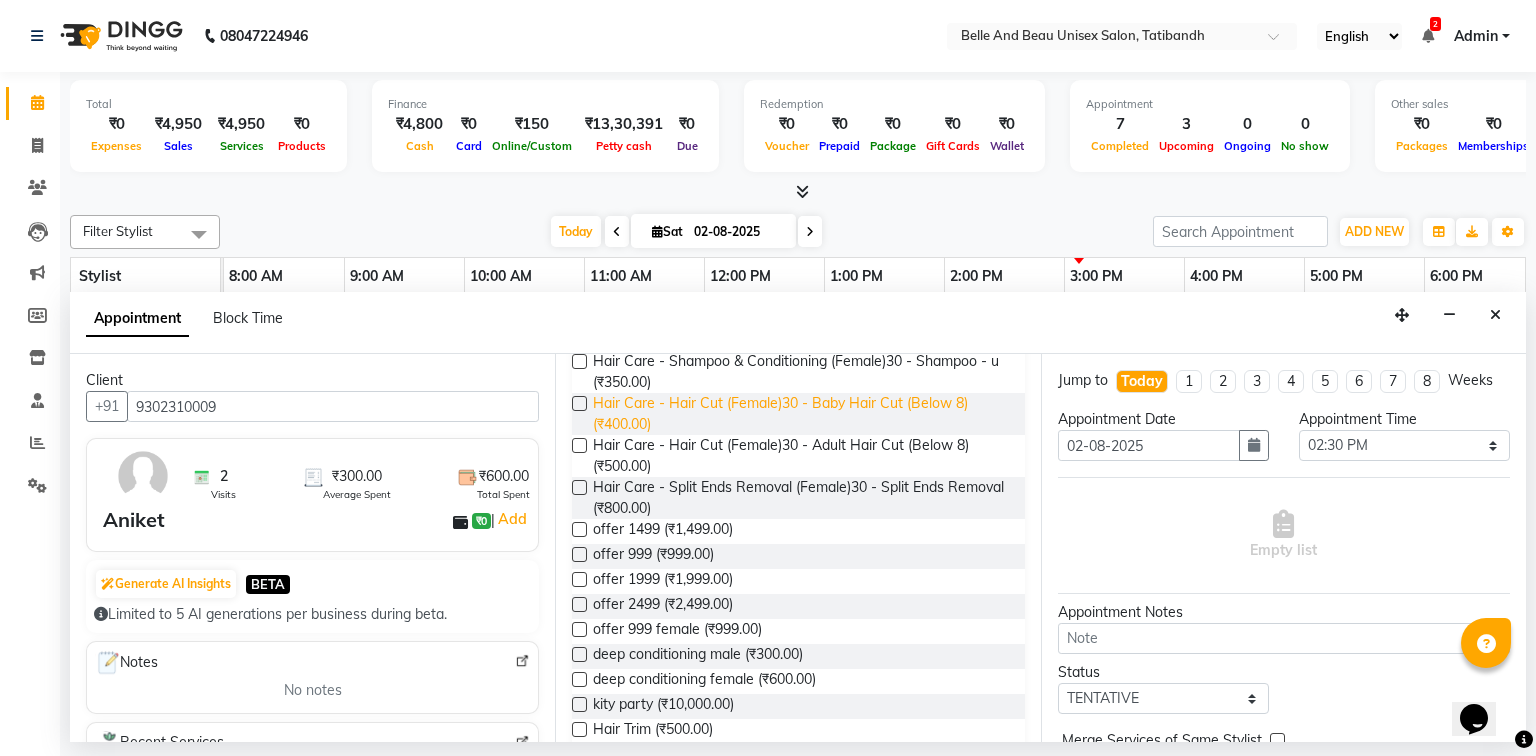scroll, scrollTop: 320, scrollLeft: 0, axis: vertical 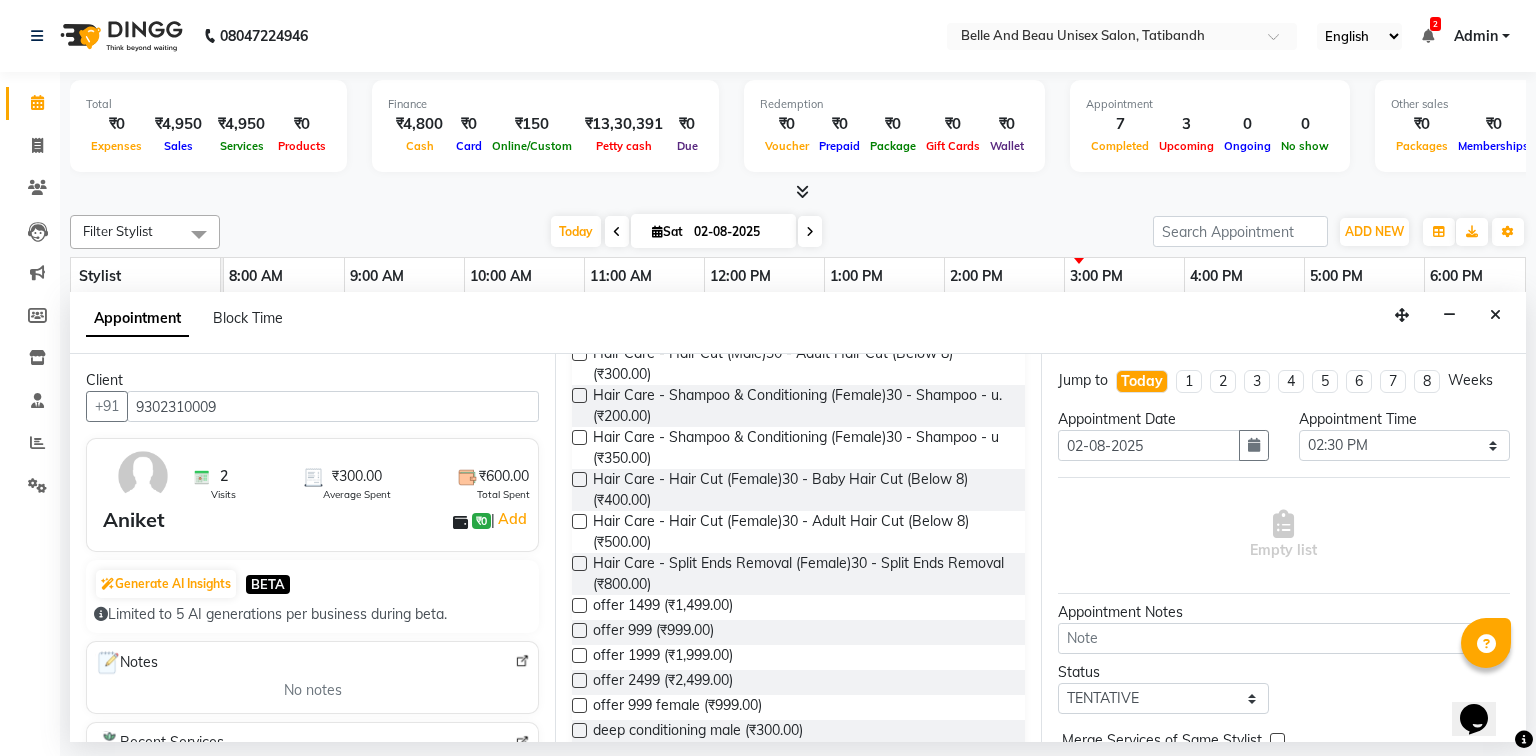 click at bounding box center (579, 395) 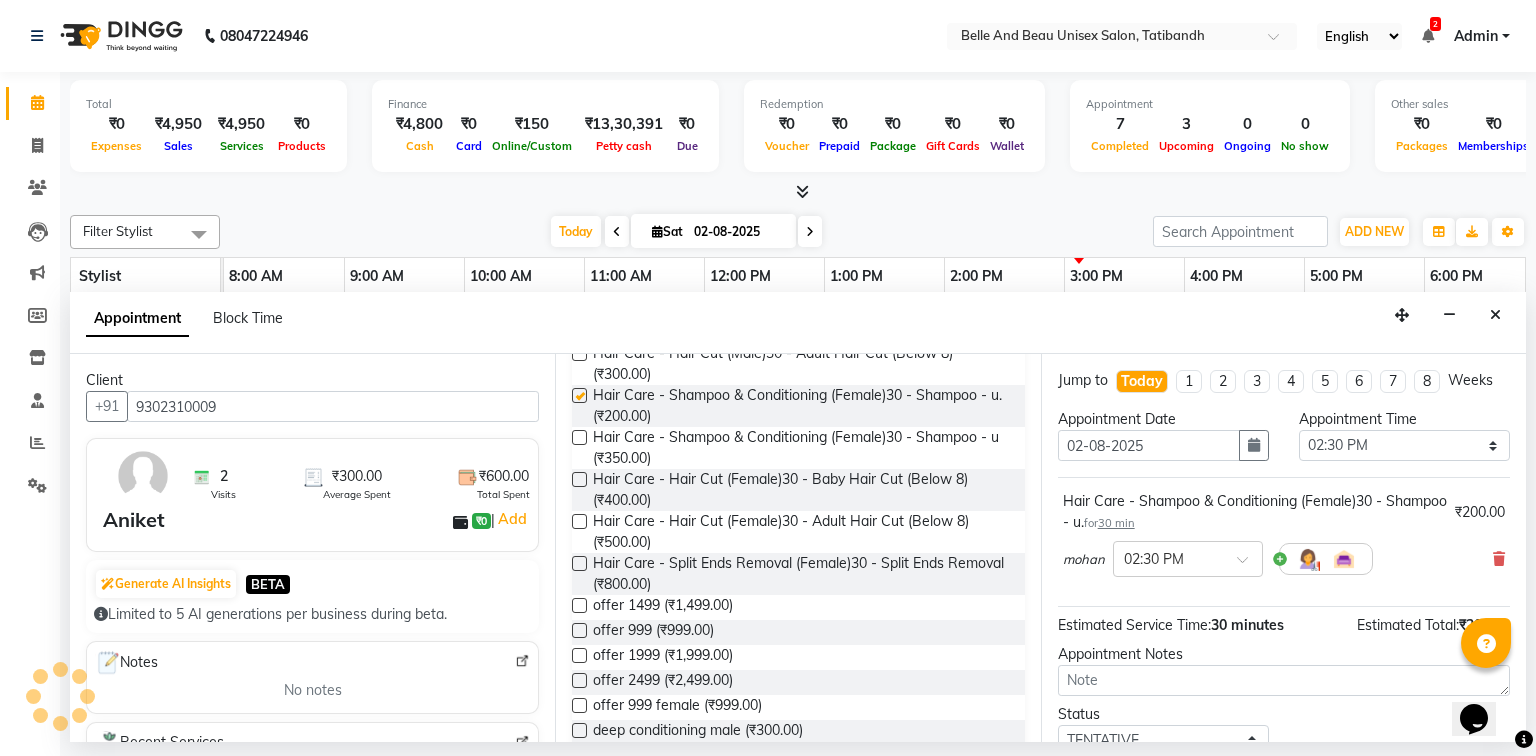 checkbox on "false" 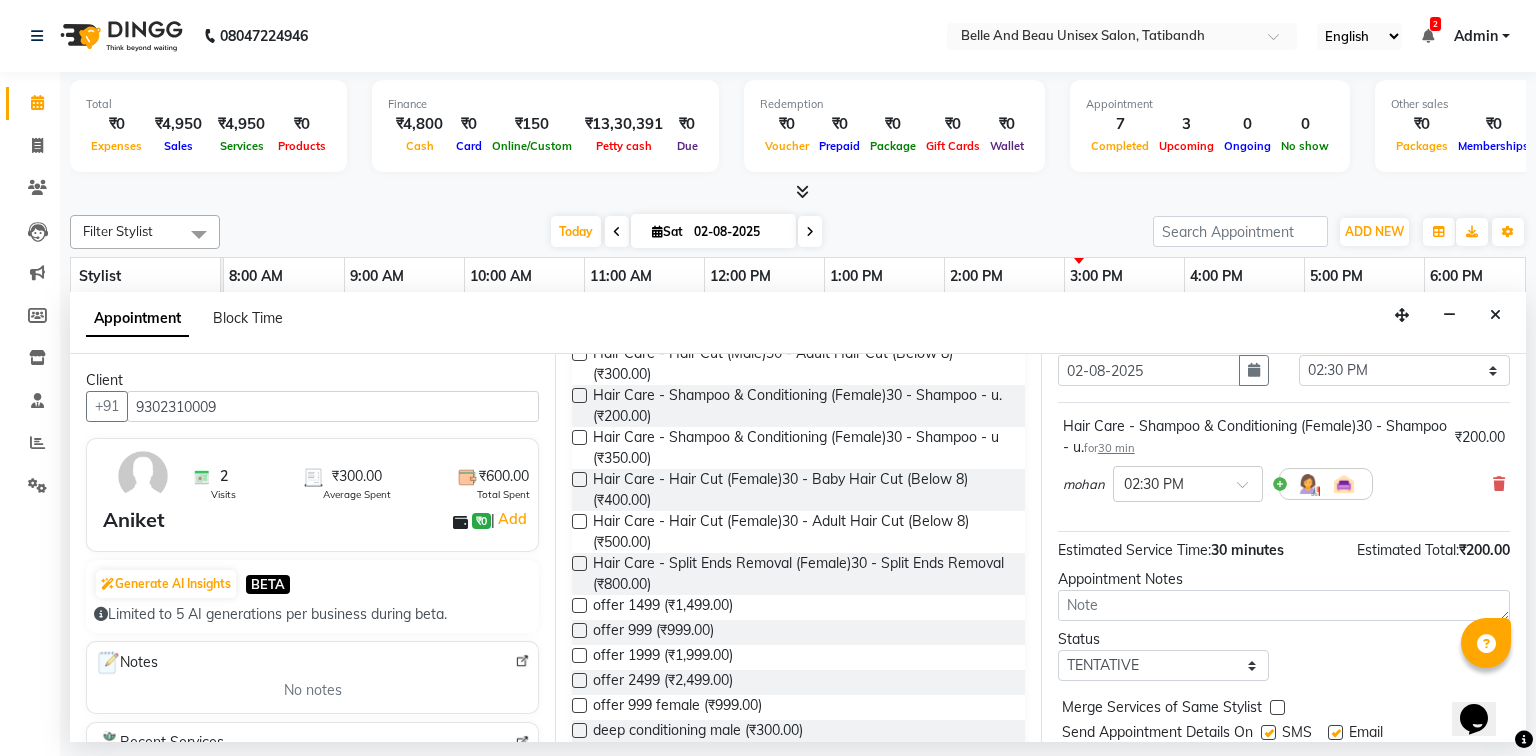 scroll, scrollTop: 0, scrollLeft: 0, axis: both 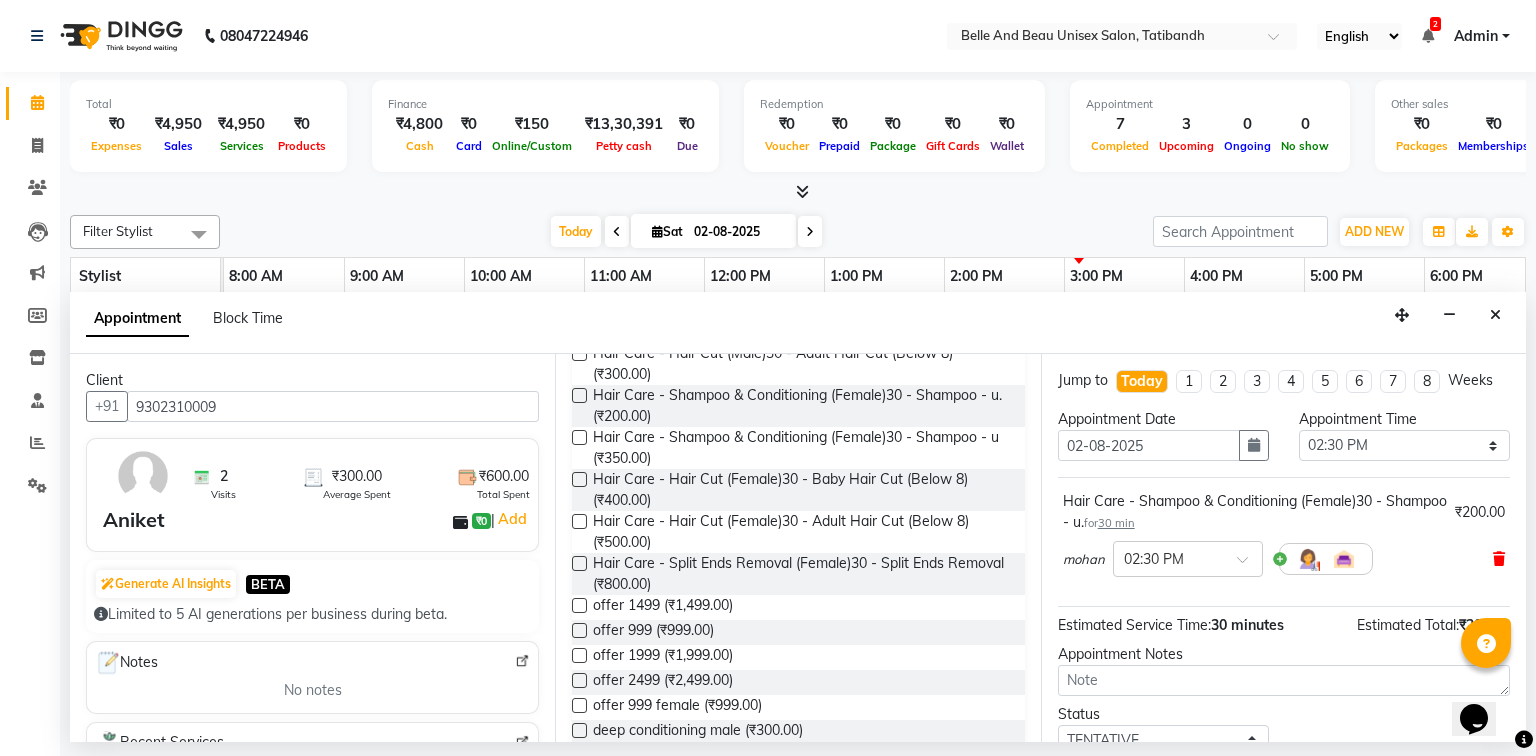click at bounding box center [1499, 559] 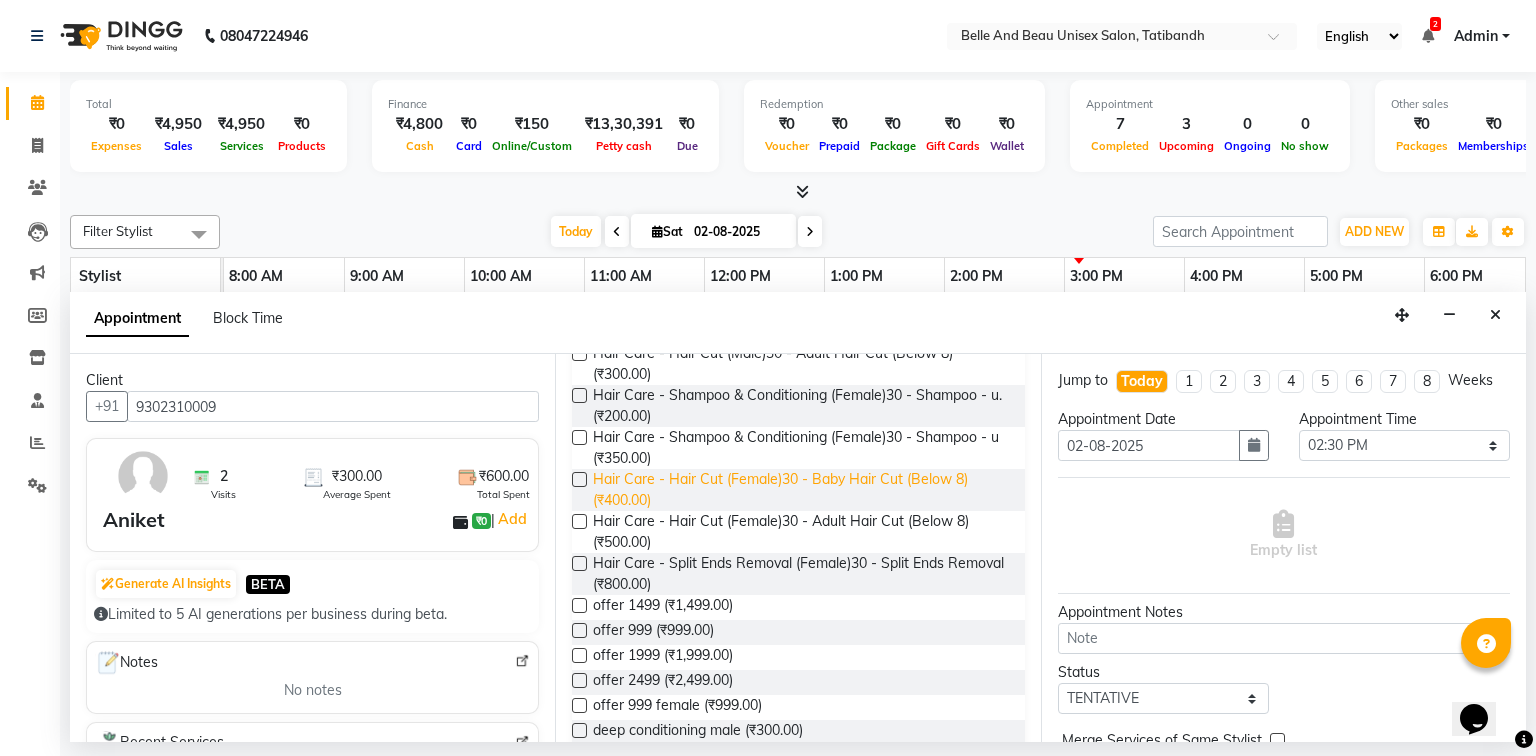 scroll, scrollTop: 160, scrollLeft: 0, axis: vertical 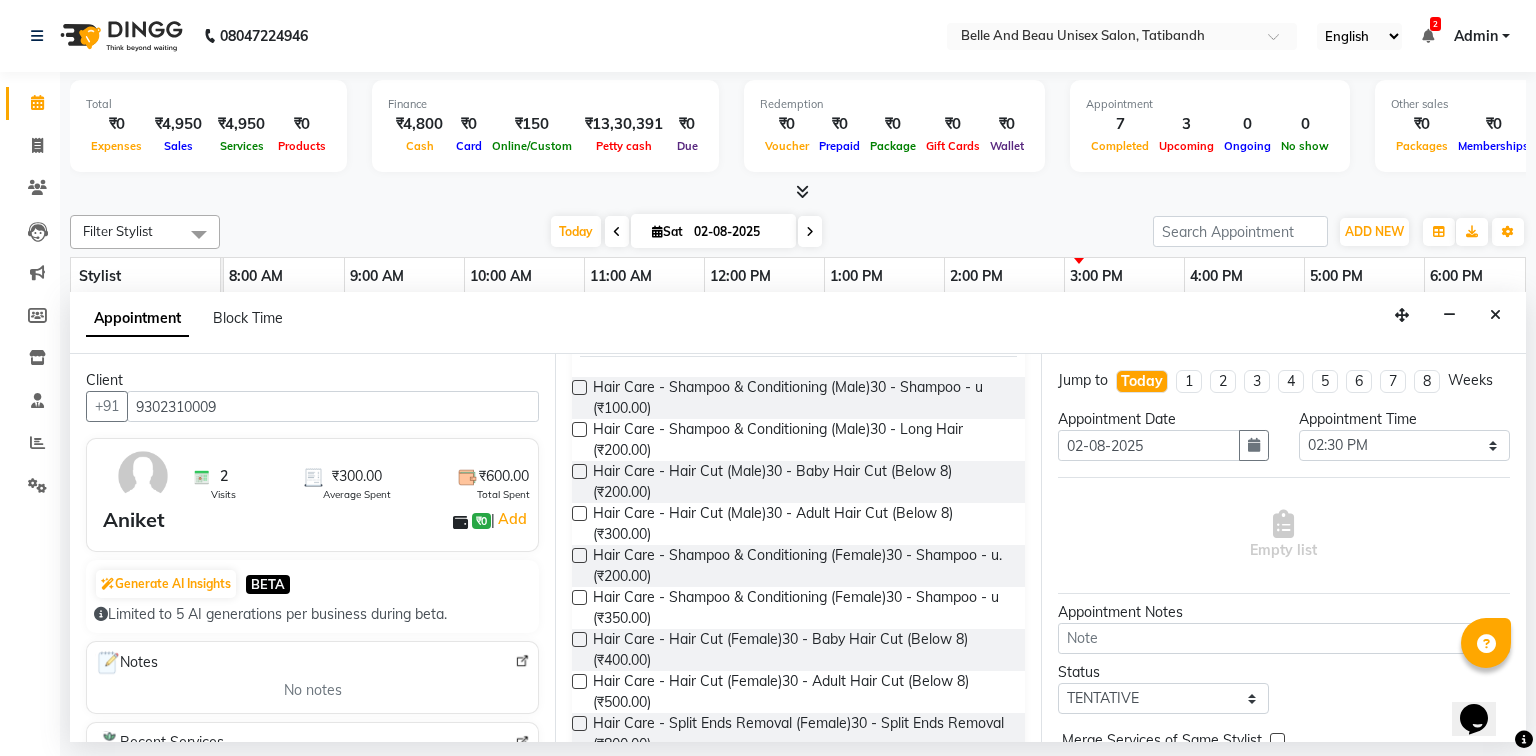 click at bounding box center (579, 429) 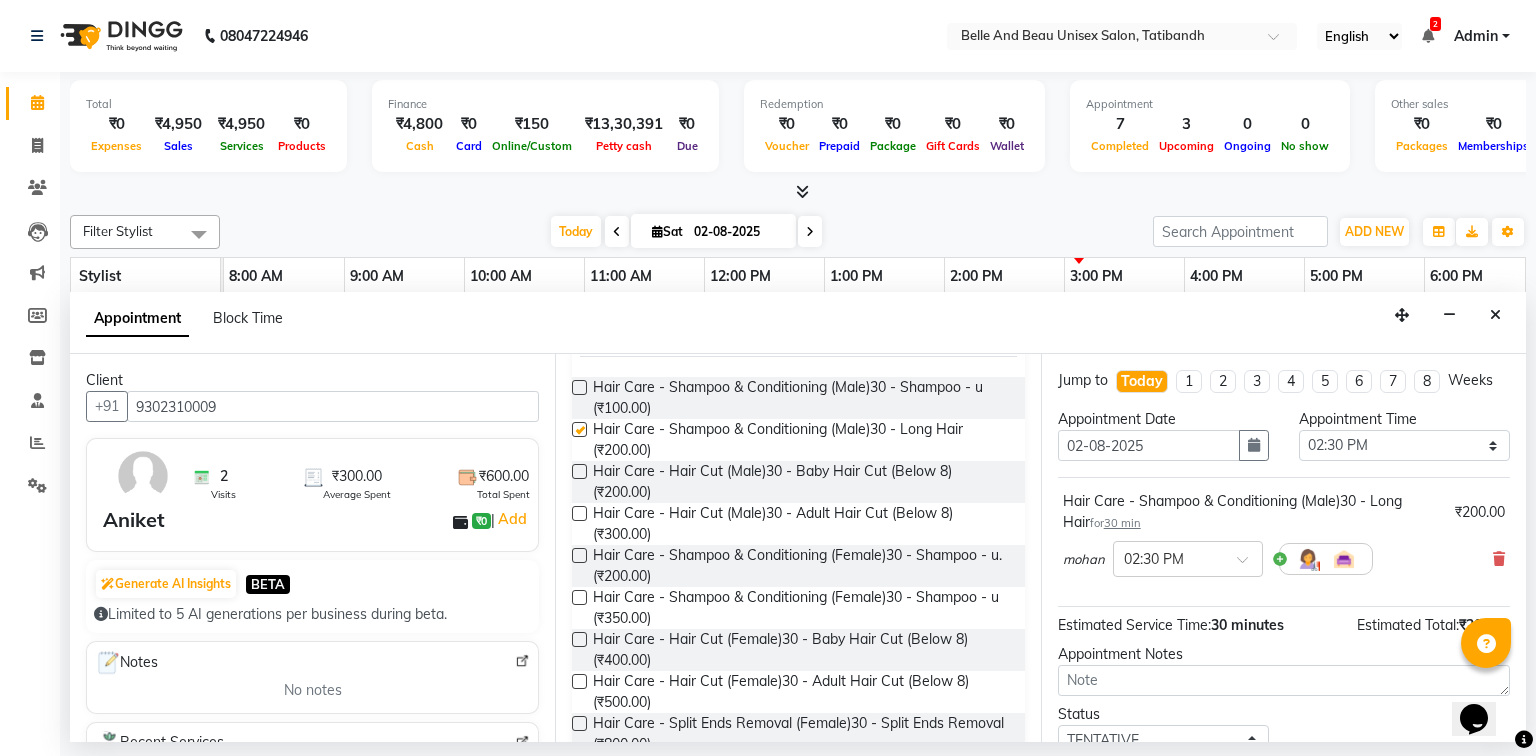 checkbox on "false" 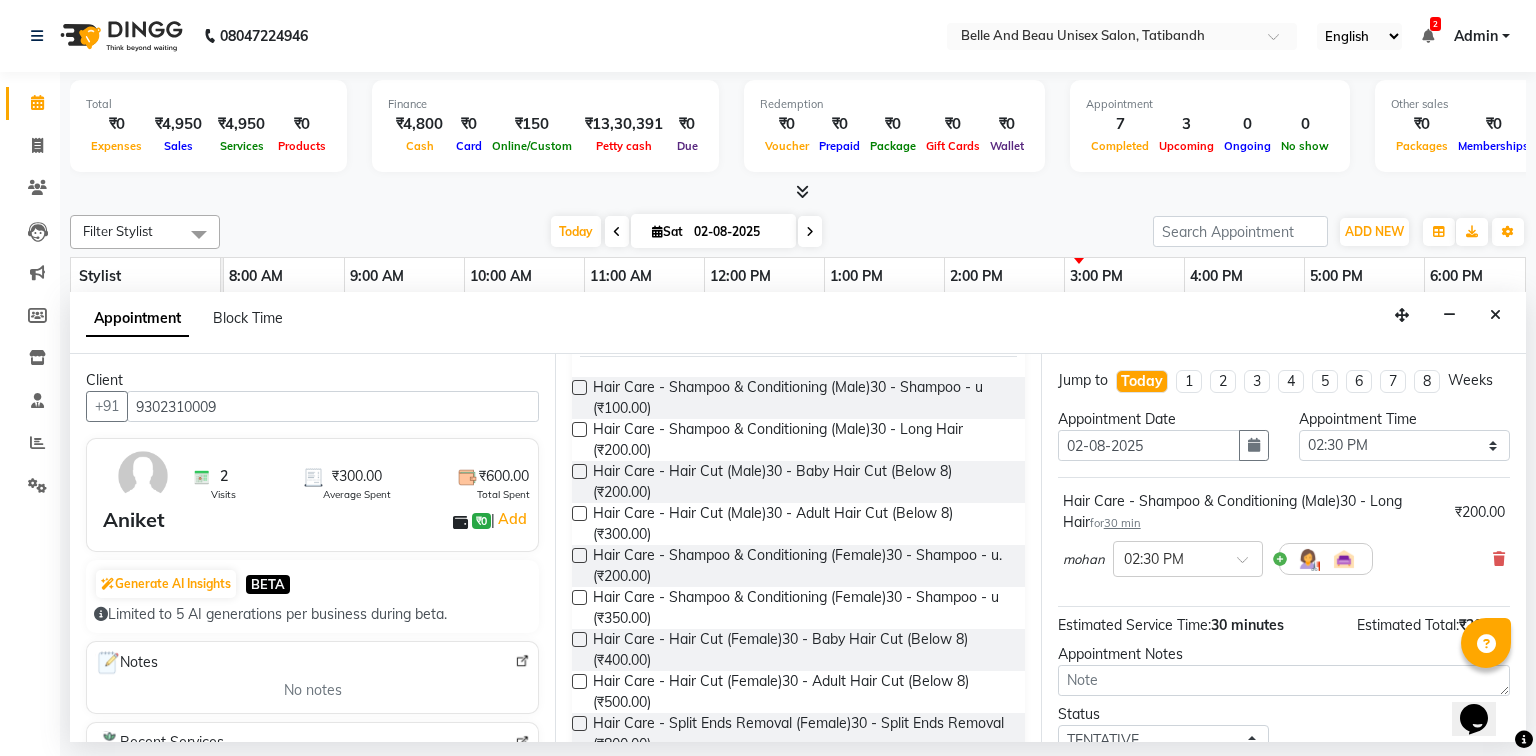 scroll, scrollTop: 139, scrollLeft: 0, axis: vertical 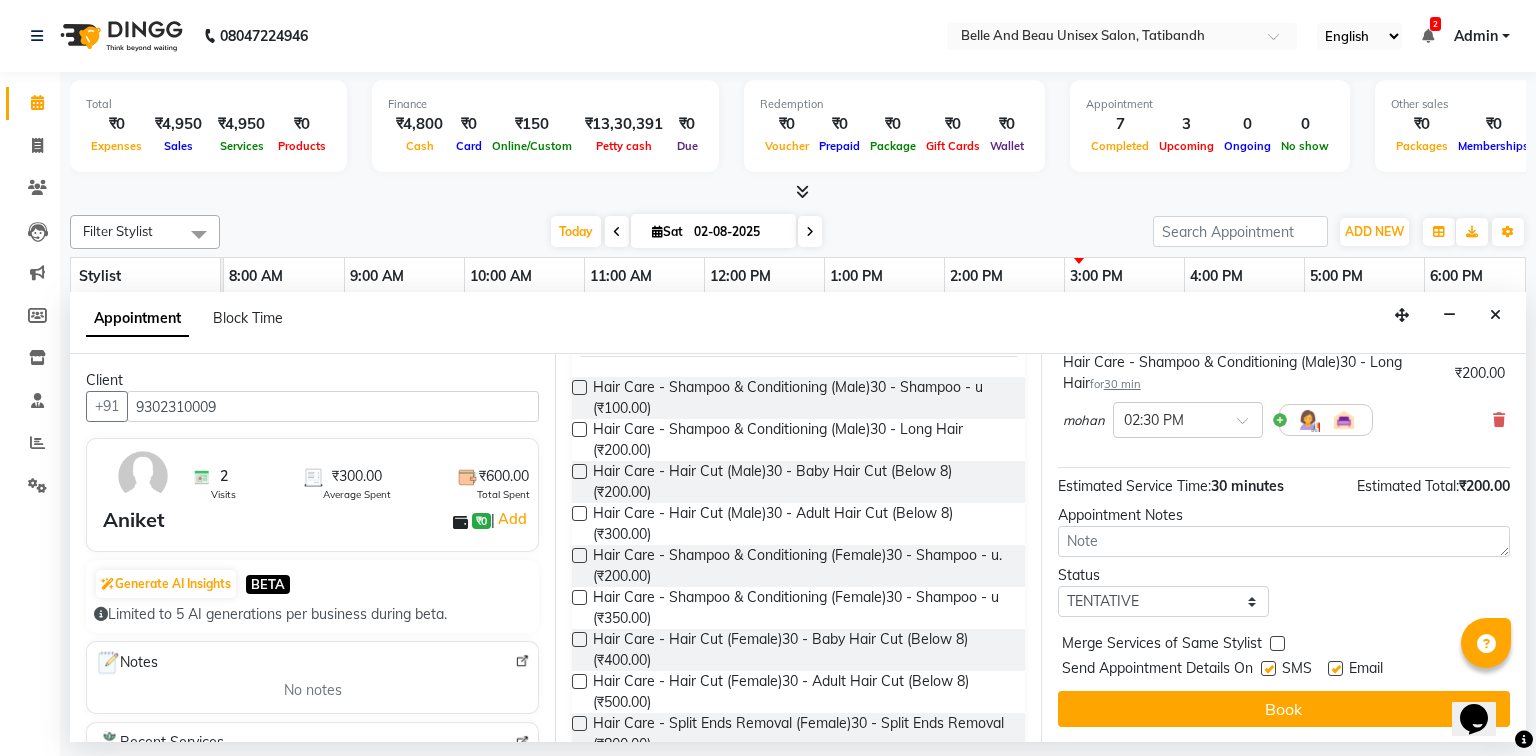 click on "Book" at bounding box center [1284, 709] 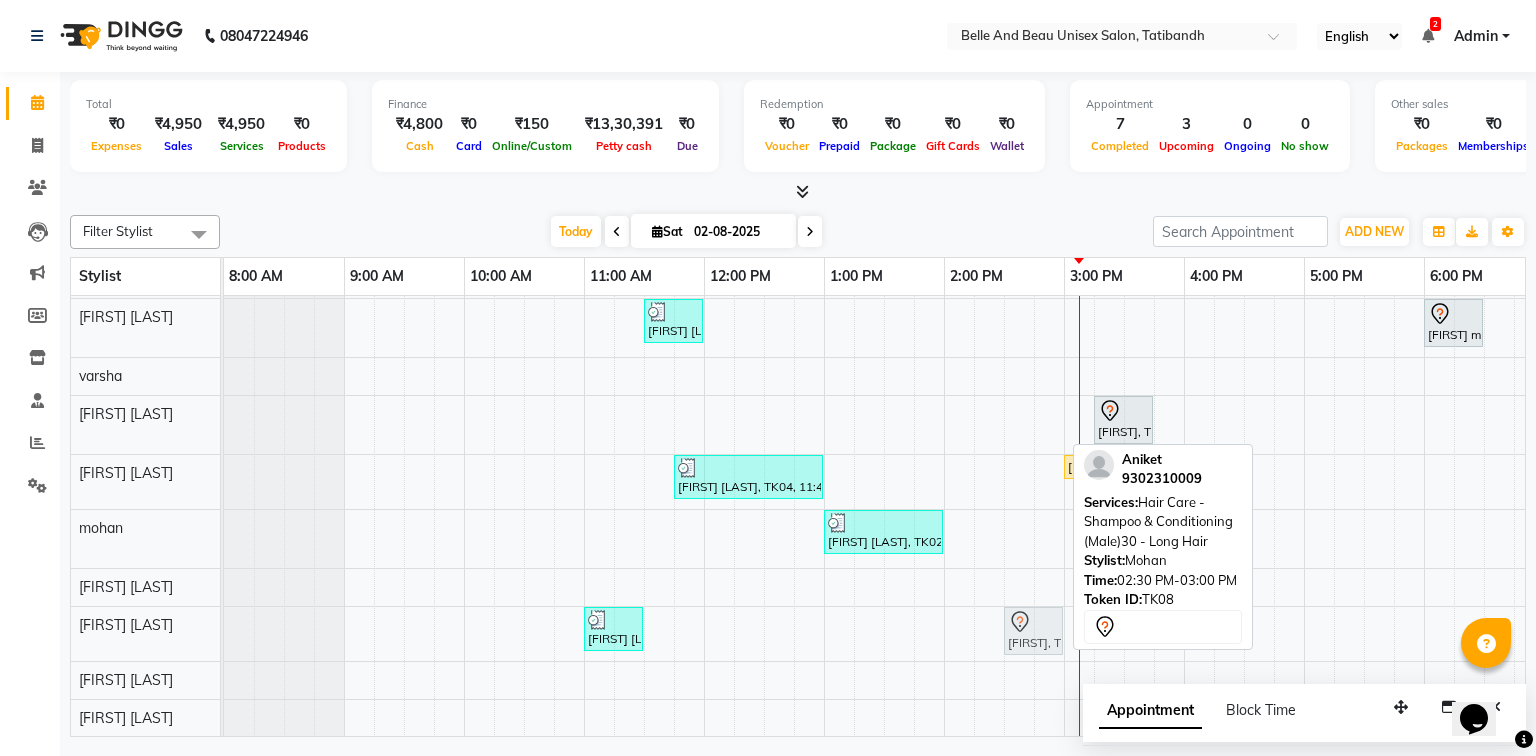drag, startPoint x: 1022, startPoint y: 519, endPoint x: 1035, endPoint y: 614, distance: 95.885345 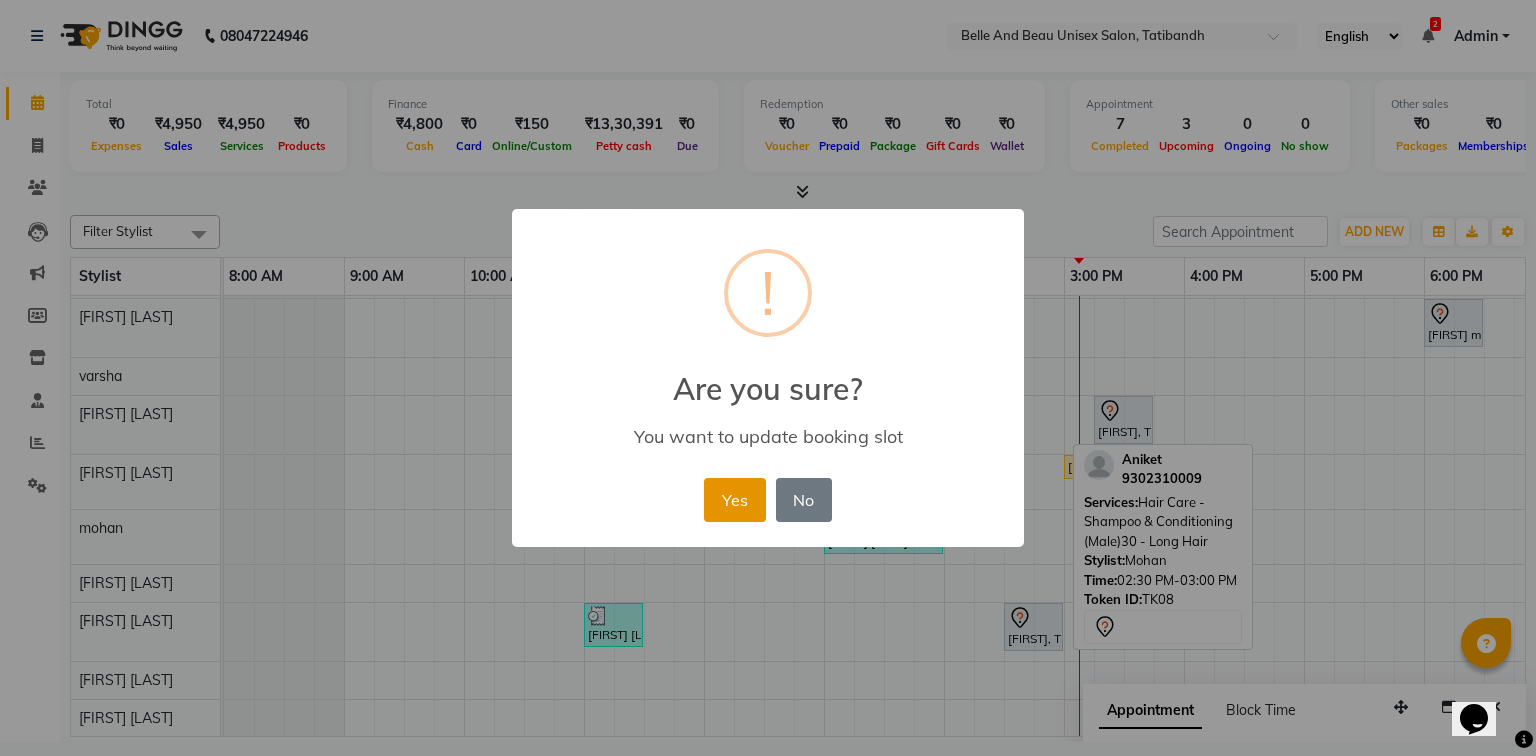 click on "Yes" at bounding box center [734, 500] 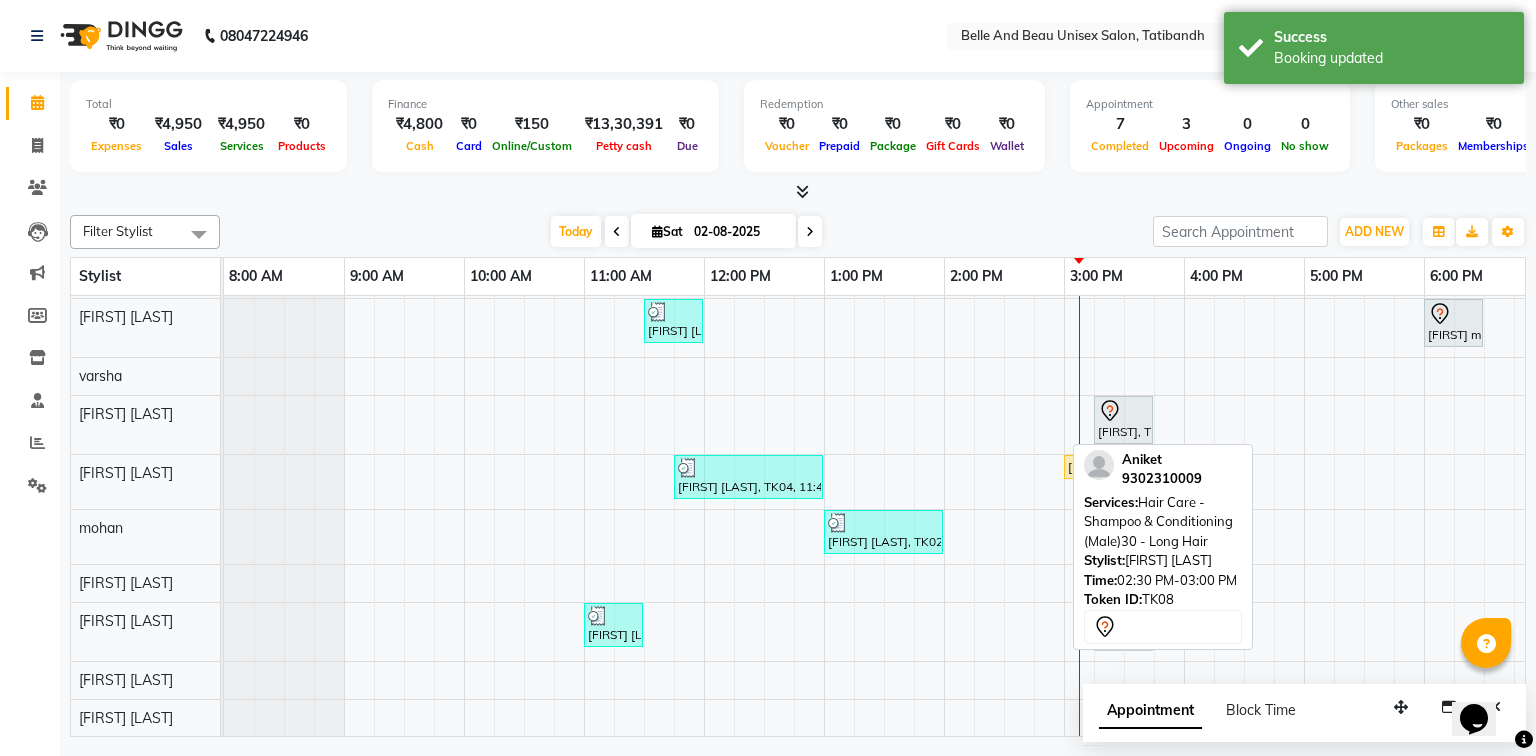drag, startPoint x: 1039, startPoint y: 626, endPoint x: 1121, endPoint y: 630, distance: 82.0975 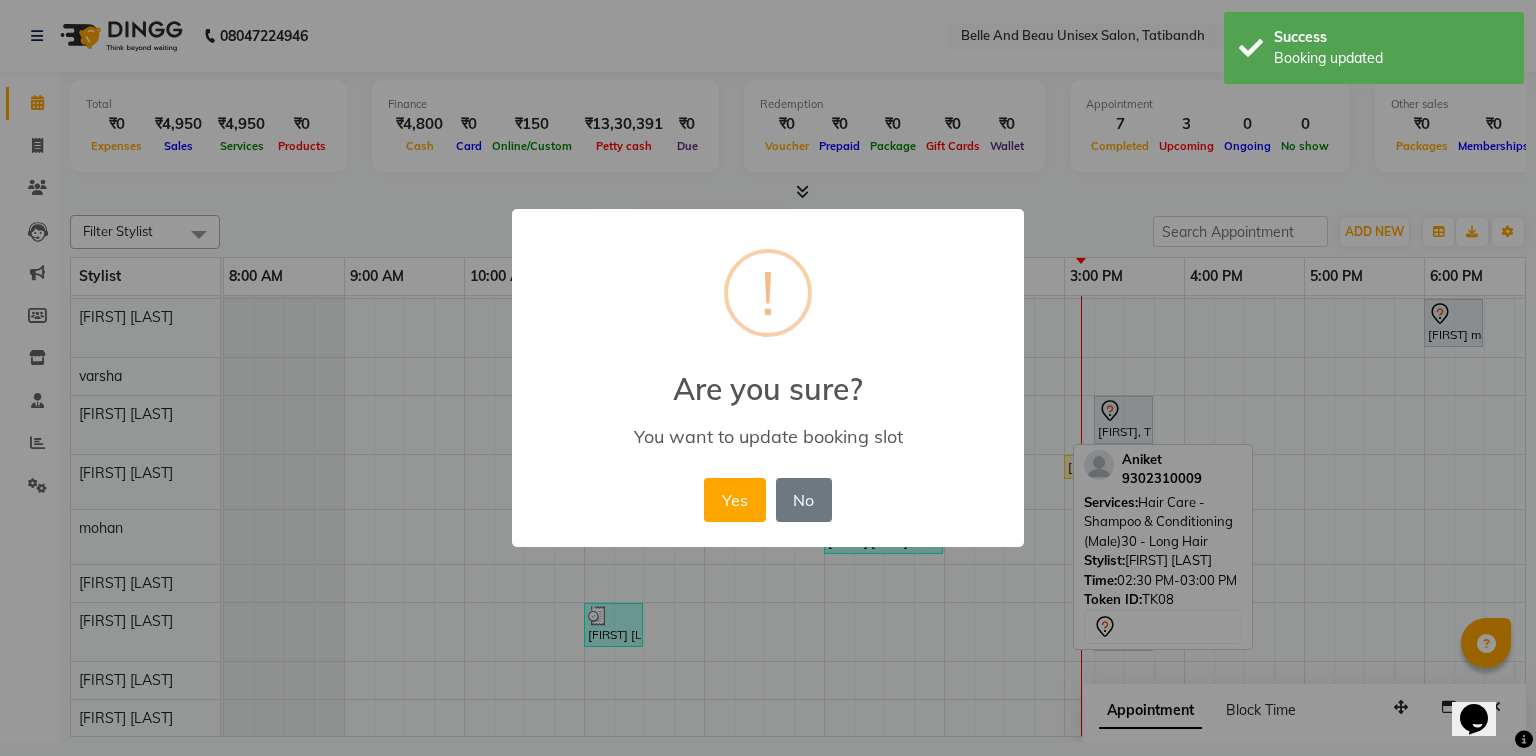 drag, startPoint x: 738, startPoint y: 507, endPoint x: 1020, endPoint y: 526, distance: 282.63934 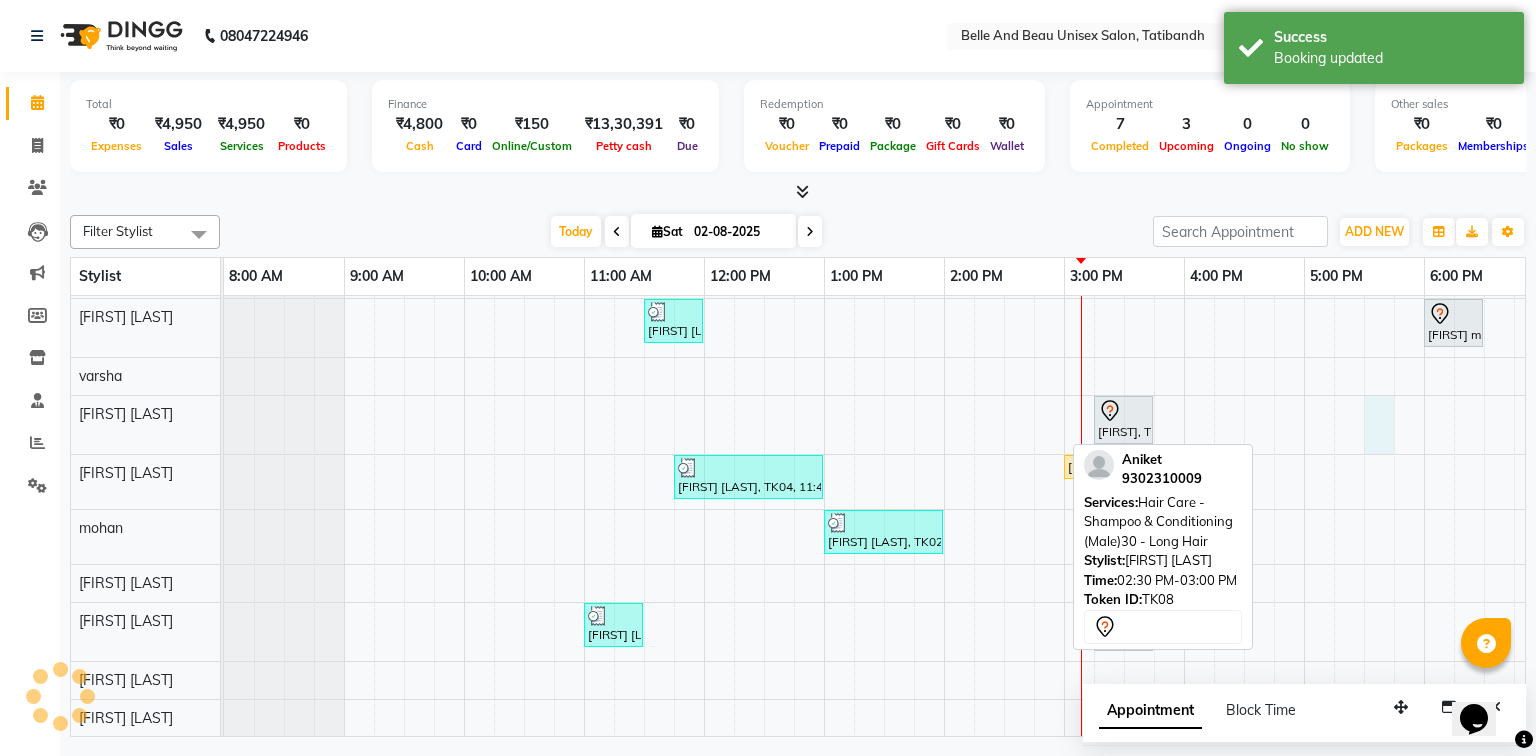 click on "[FIRST] [LAST], TK04, 10:30 AM-10:40 AM, Threading - Eyebrow (Female)30 - Eyebrow     [FIRST] [LAST], TK04, 10:45 AM-11:25 AM, Clean Up - o3+,Threading - Eyebrow (Female)30 - Eyebrow,Threading - Upper Lip (Female)30 - Upper Lip     [FIRST] [LAST], TK04, 11:15 AM-11:25 AM, Threading - Upper Lip (Female)30 - Upper Lip     [FIRST] [LAST], TK05, 11:30 AM-12:00 PM, Hair Care - Hair Cut (Female)30 - Adult Hair Cut (Below 8) (₹500)             [FIRST] [LAST], TK06, 06:00 PM-06:30 PM, Hair Care - Hair Cut (Female)30 - Adult Hair Cut (Below 8)             [FIRST], TK01, 03:15 PM-03:45 PM, hair extension     [FIRST] [LAST], TK04, 11:45 AM-01:00 PM, o3 de tan,Clean Up - o3+,Shave & Trimming - Beard  (Male)30 - Beard Shaping    [FIRST] [LAST], TK07, 03:00 PM-03:30 PM, Hair Care - Hair Cut (Male)30 - Adult Hair Cut (Below 8)     [FIRST] [LAST], TK02, 01:00 PM-02:00 PM, Shave & Trimming - Beard  (Male)30 - Beard Shaping,Hair Care - Hair Cut (Male)30 - Adult Hair Cut (Below 8)" at bounding box center (1004, 430) 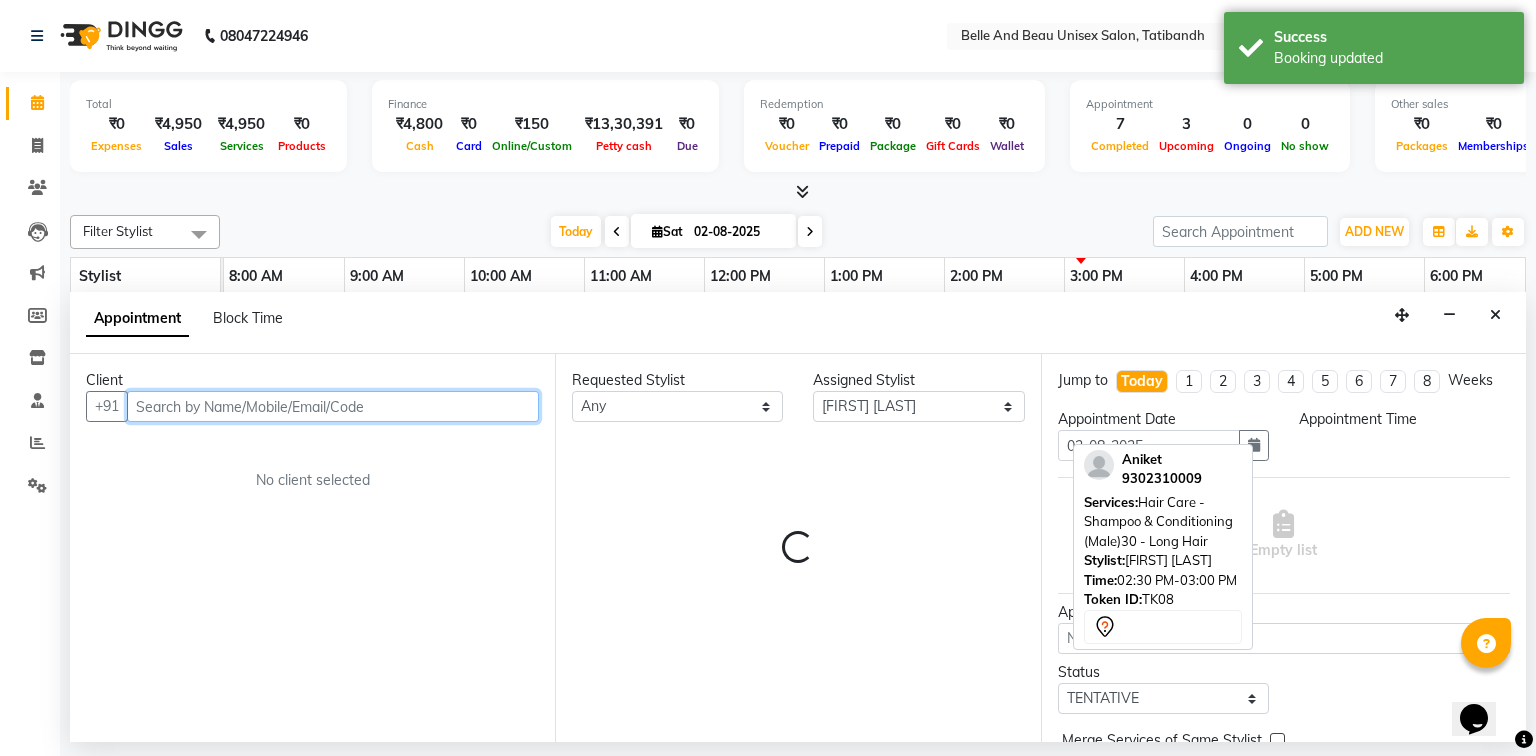 select on "1050" 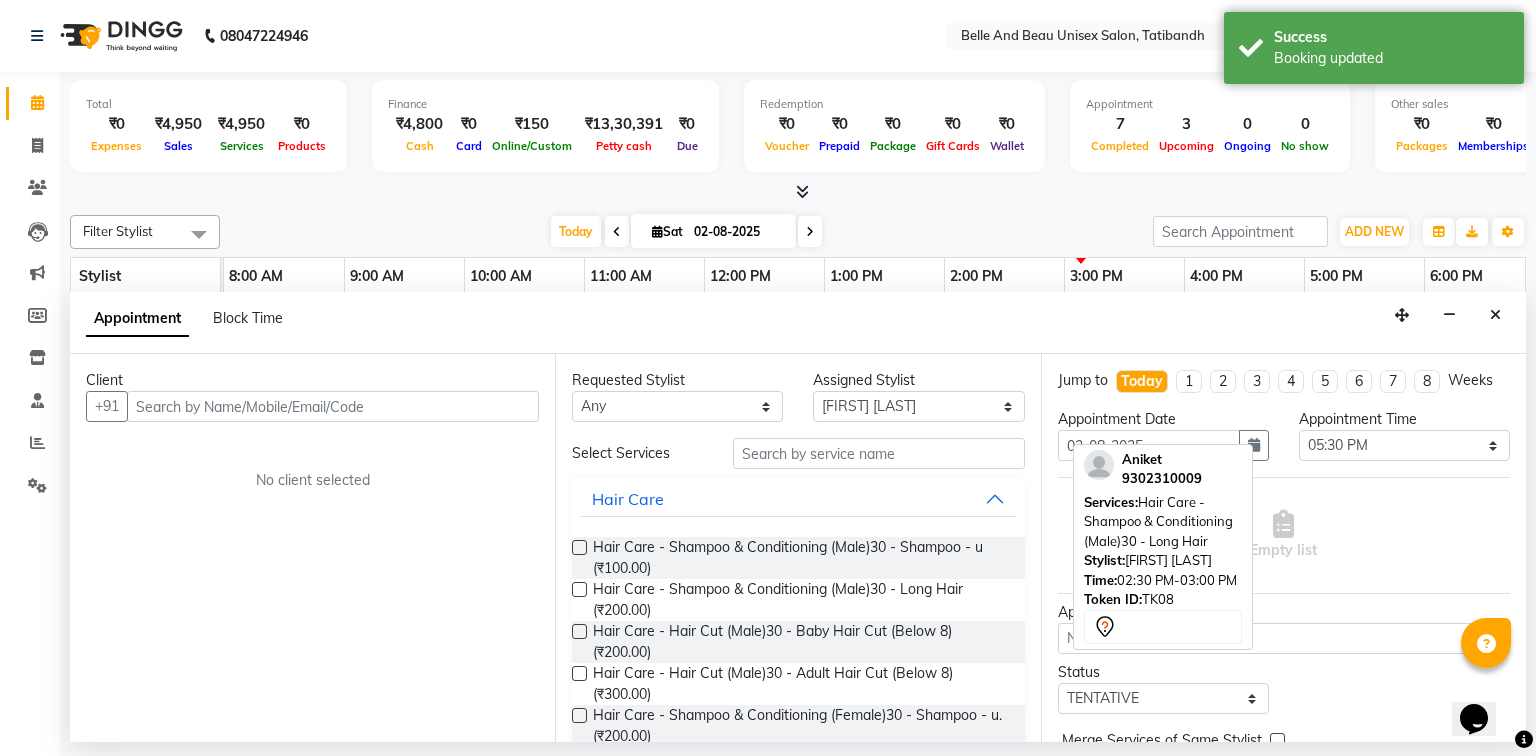 click on "Hair Care - Shampoo & Conditioning (Male)30 - Long Hair" at bounding box center (1158, 521) 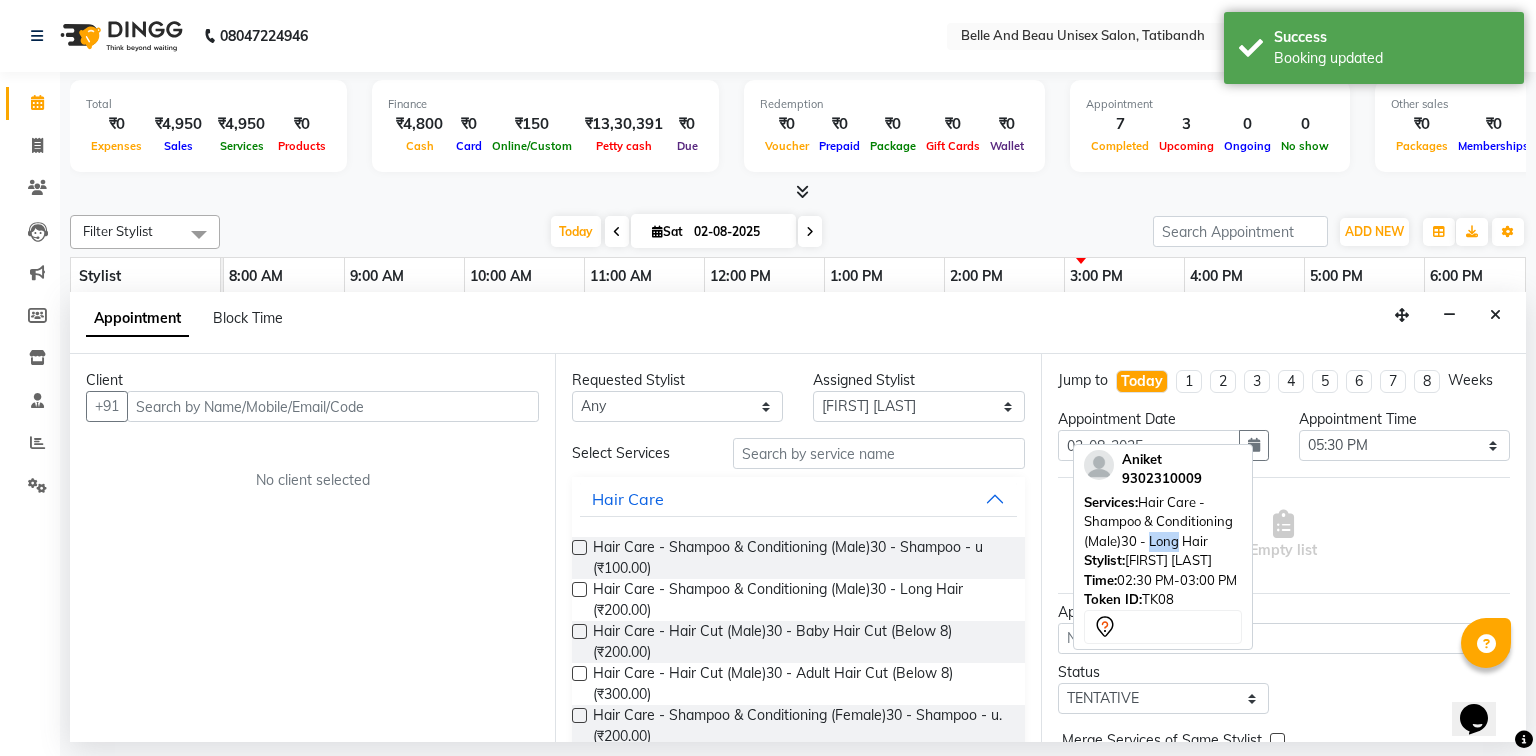 click on "Hair Care - Shampoo & Conditioning (Male)30 - Long Hair" at bounding box center (1158, 521) 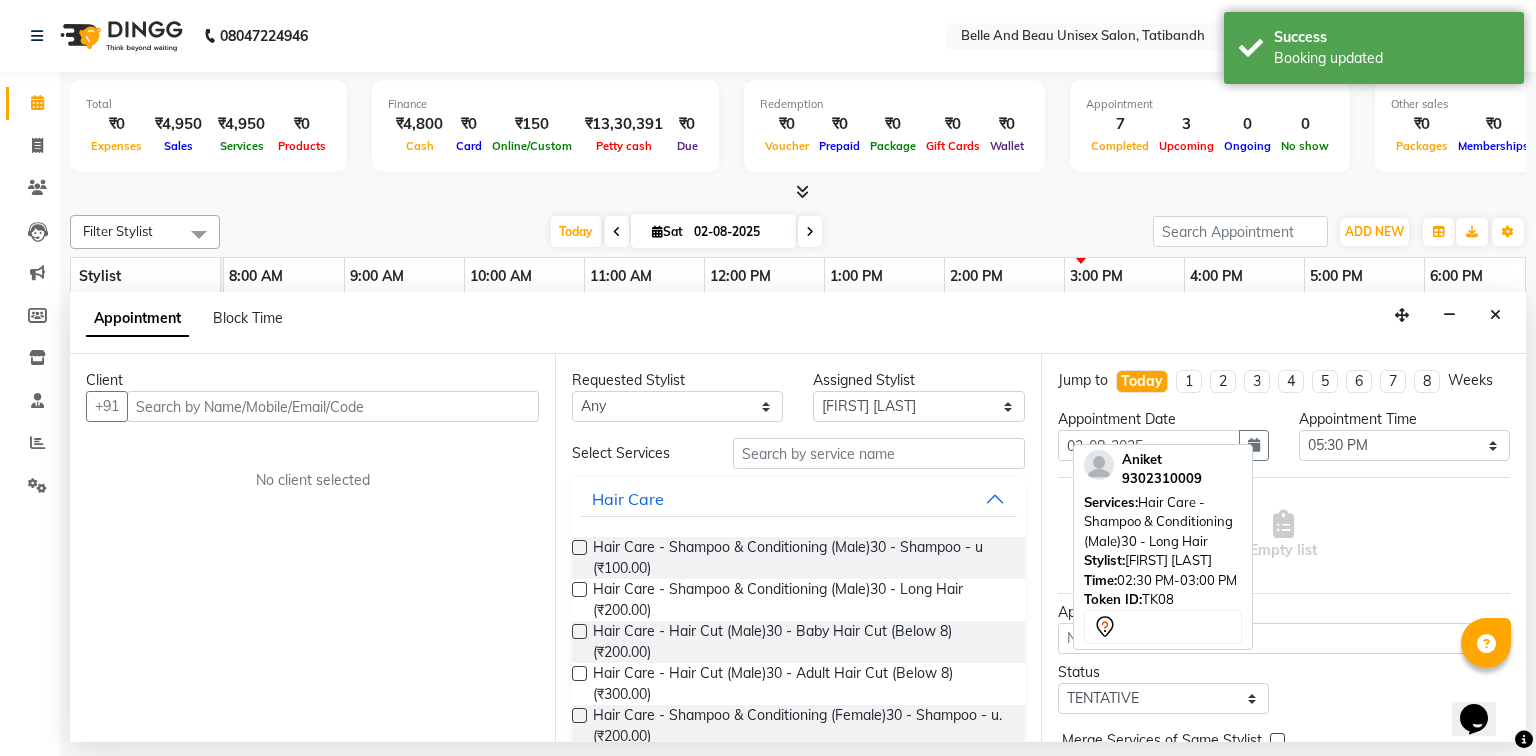 click on "Client +91  No client selected" at bounding box center [312, 548] 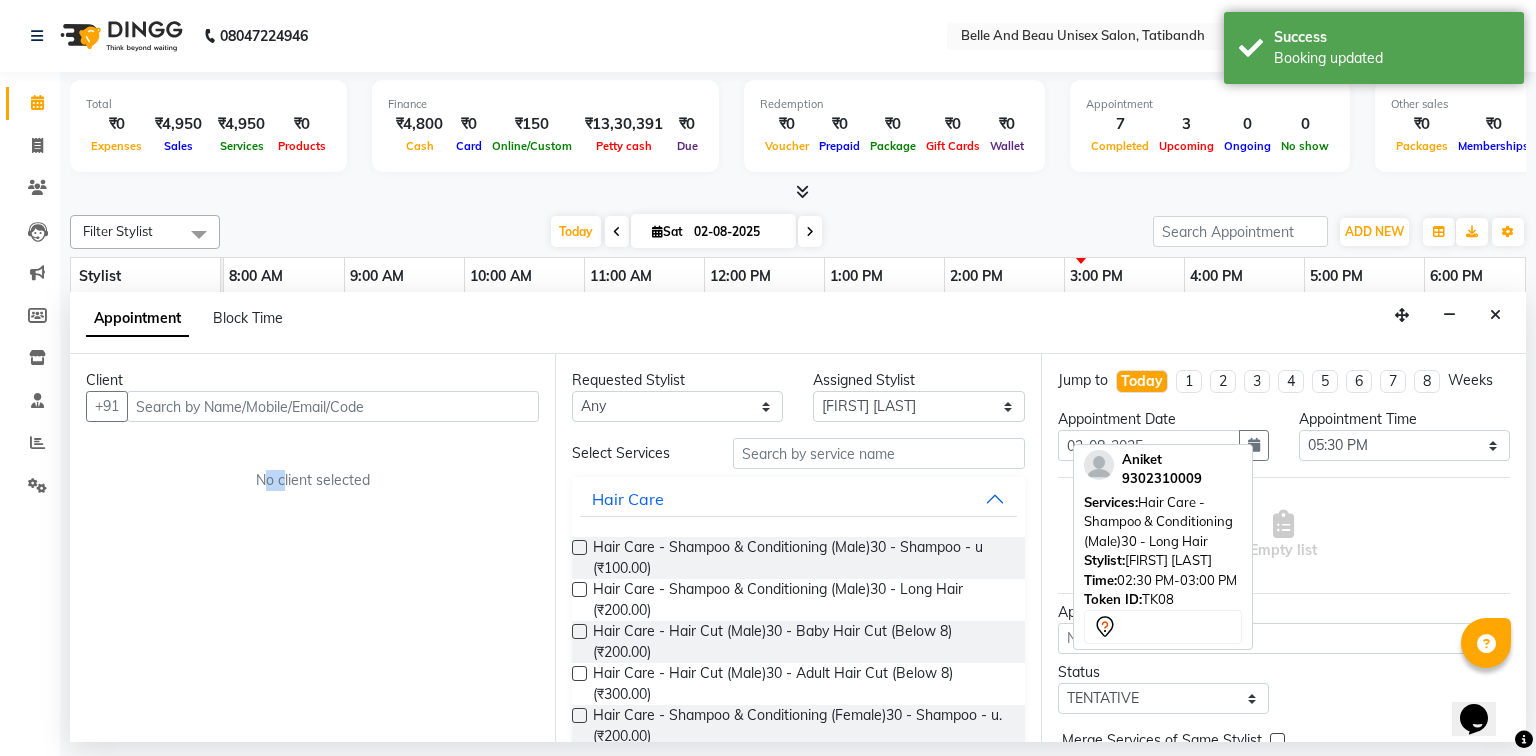 click on "Client +91  No client selected" at bounding box center [312, 548] 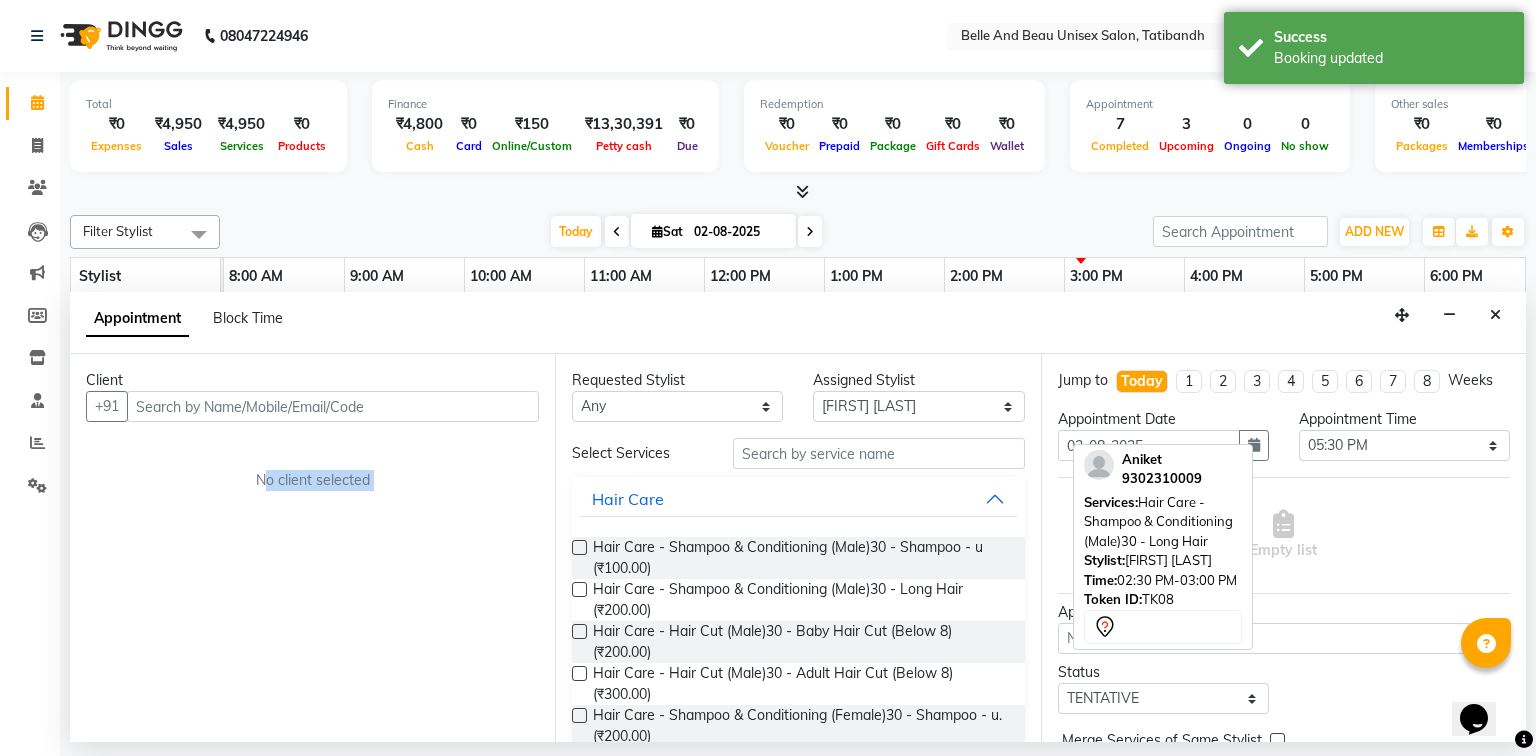click on "Client +91  No client selected" at bounding box center (312, 548) 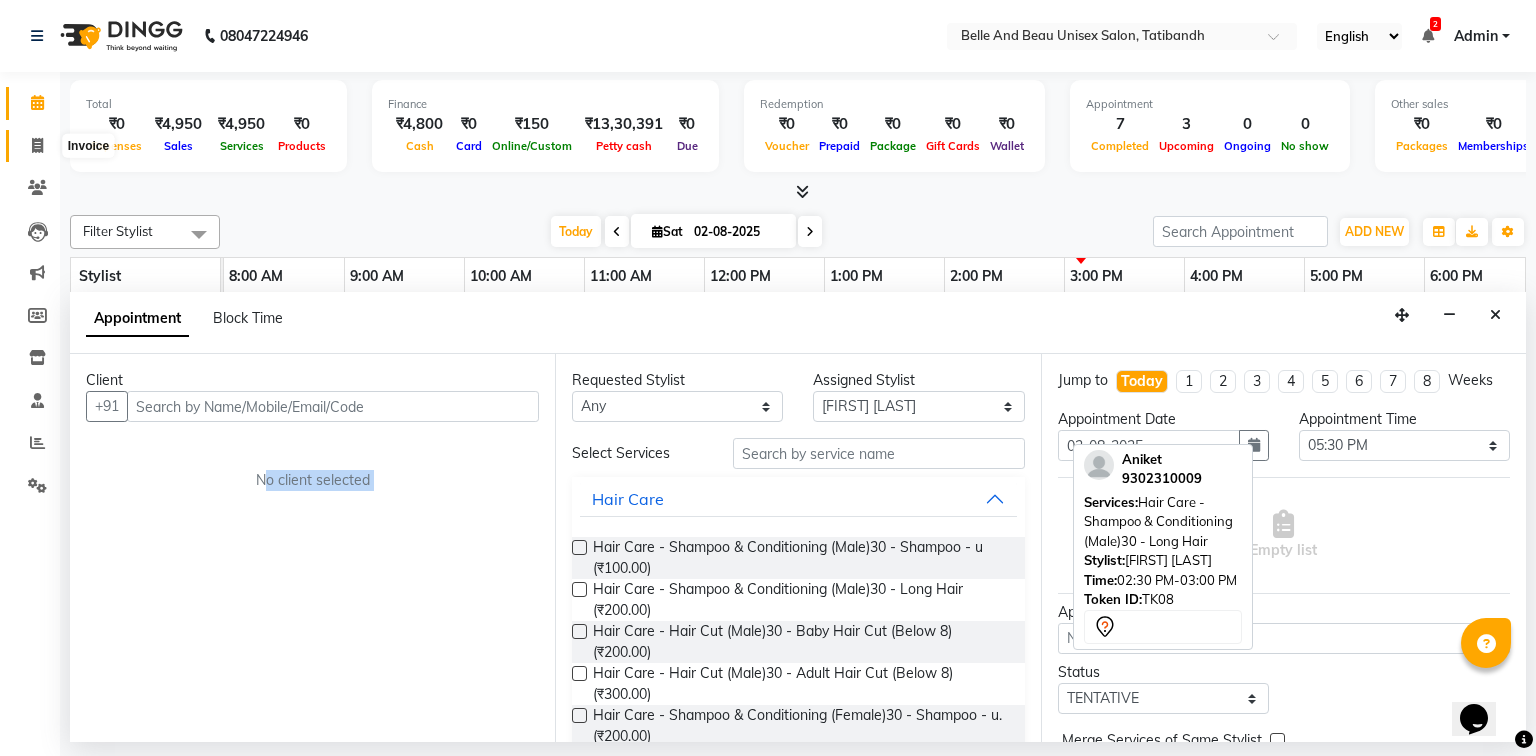 click 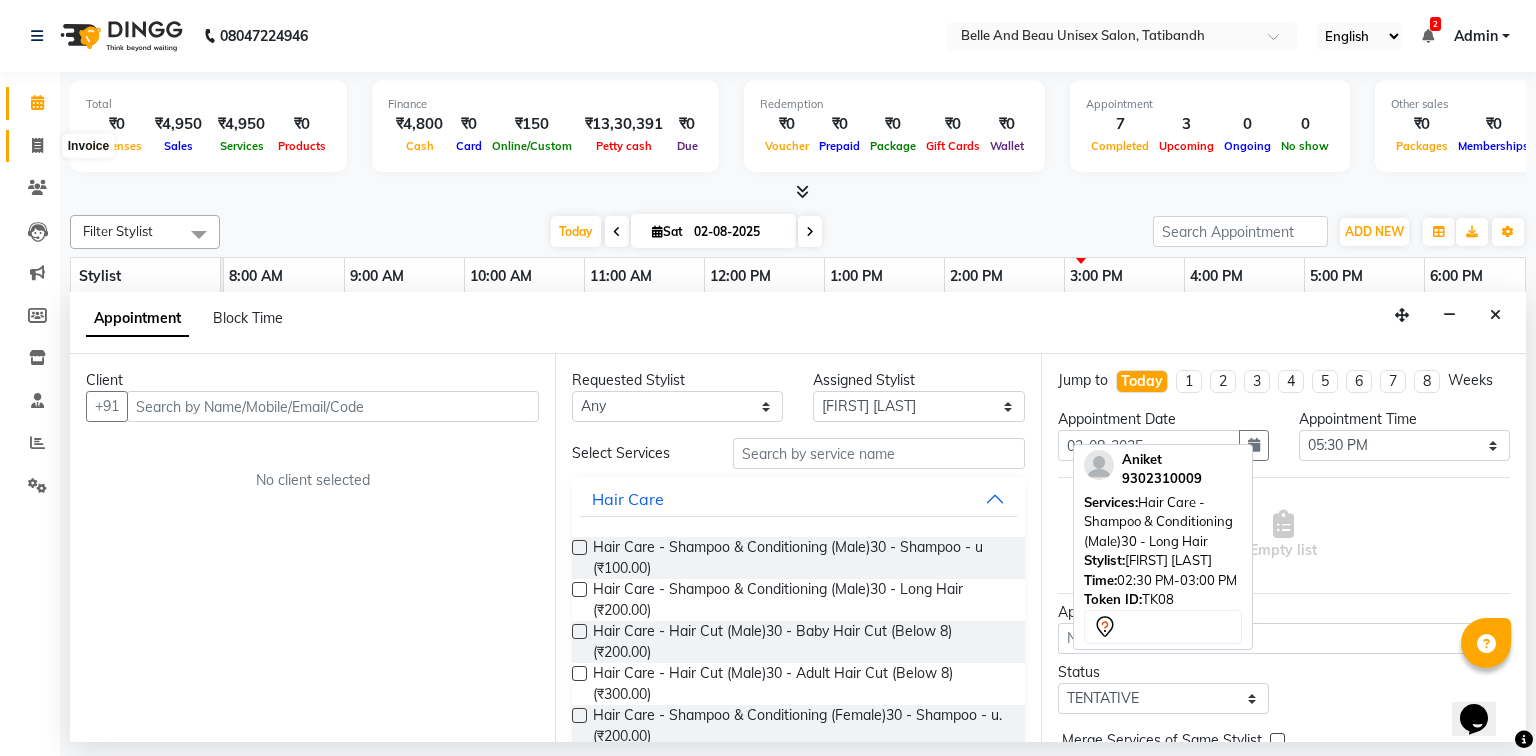 select on "7066" 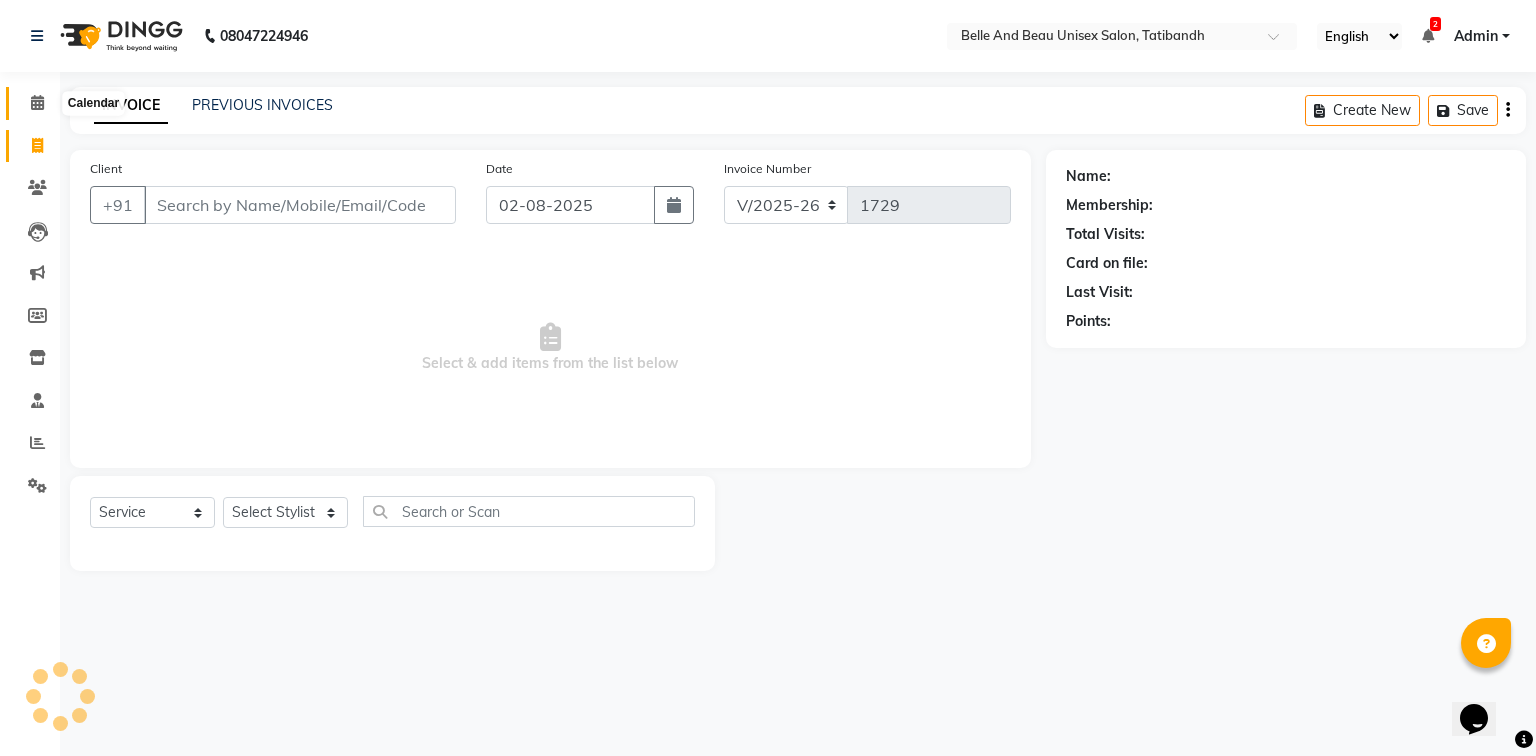 click 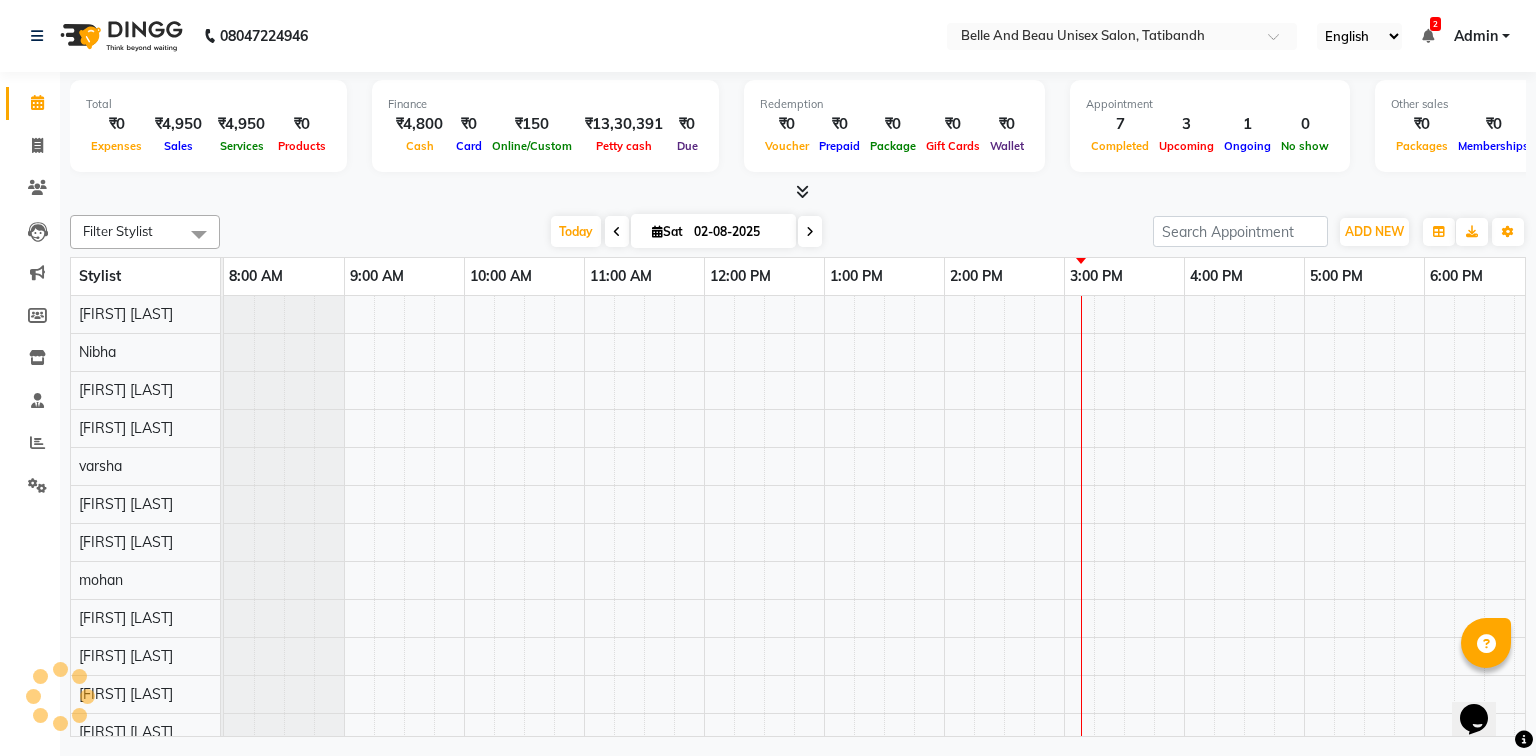 scroll, scrollTop: 0, scrollLeft: 0, axis: both 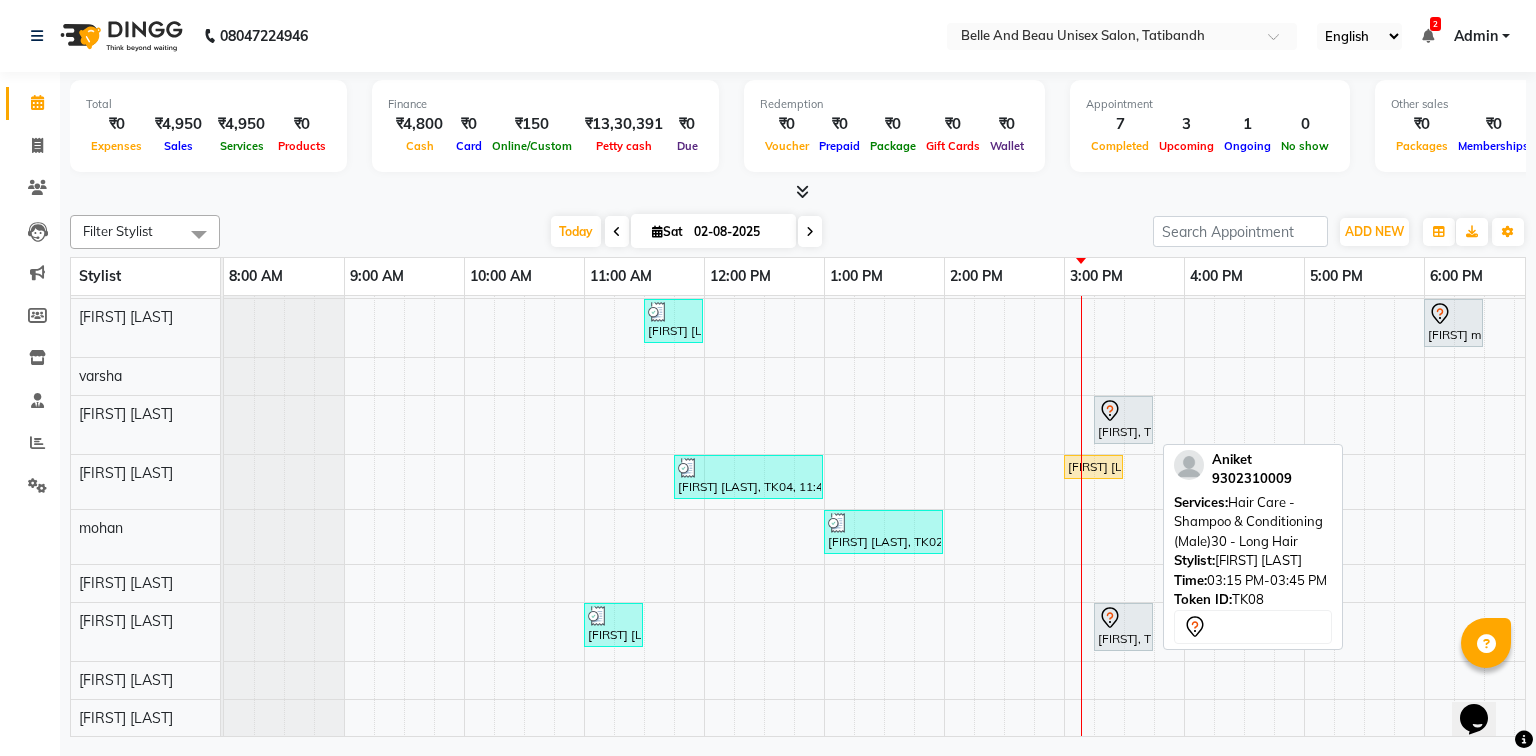 click on "[FIRST], TK08, 03:15 PM-03:45 PM, Hair Care - Hair Cut (Male)30 - Long Hair" at bounding box center (1123, 627) 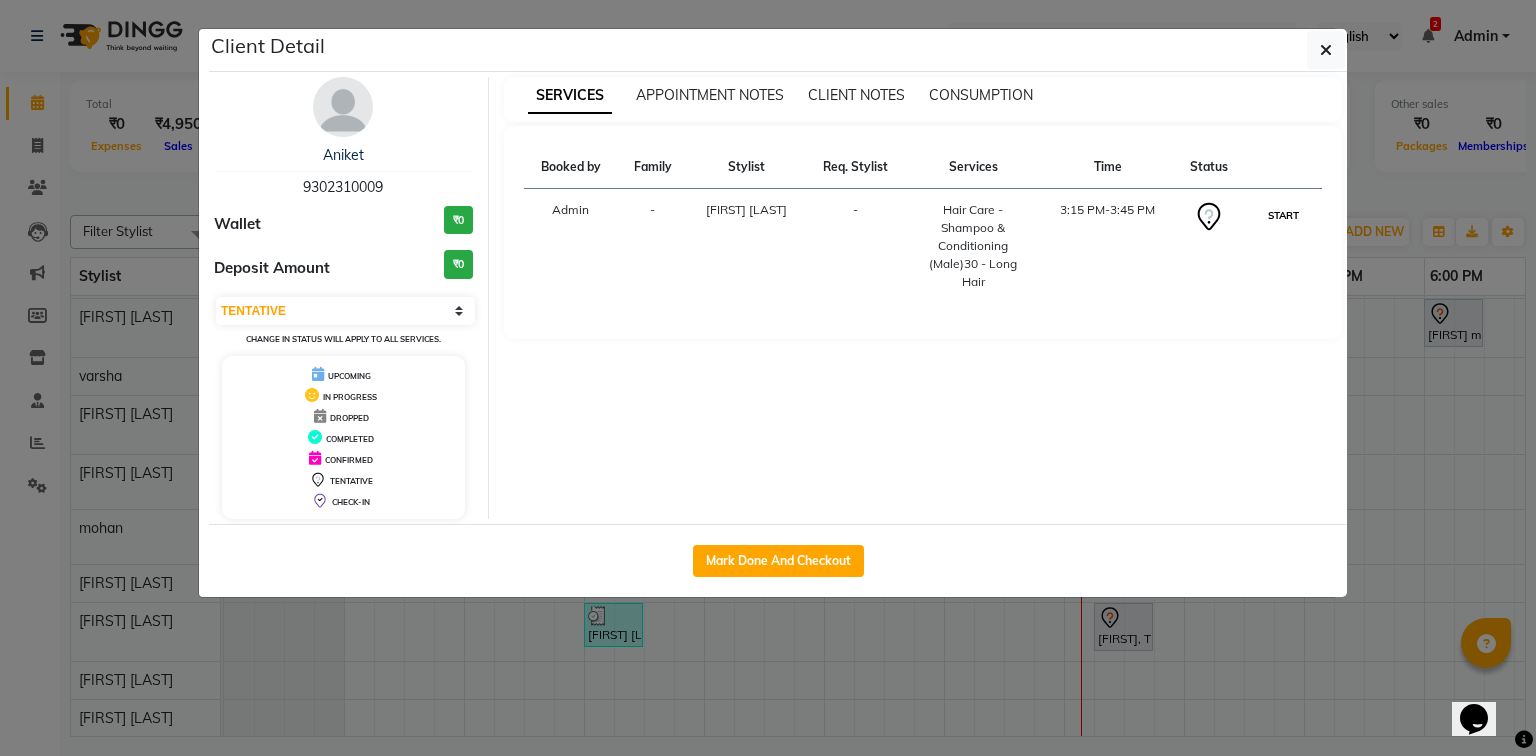 click on "START" at bounding box center (1283, 215) 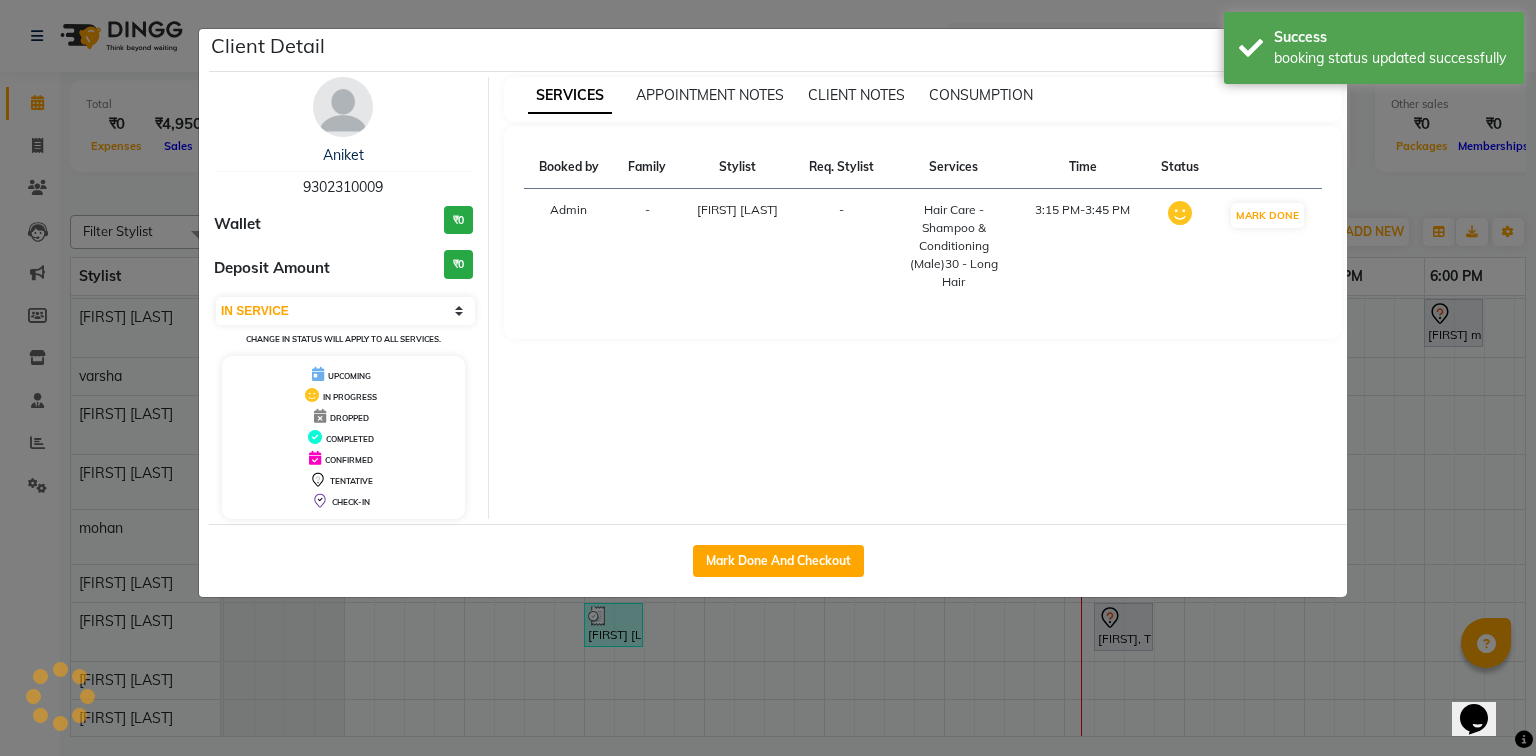 scroll, scrollTop: 178, scrollLeft: 0, axis: vertical 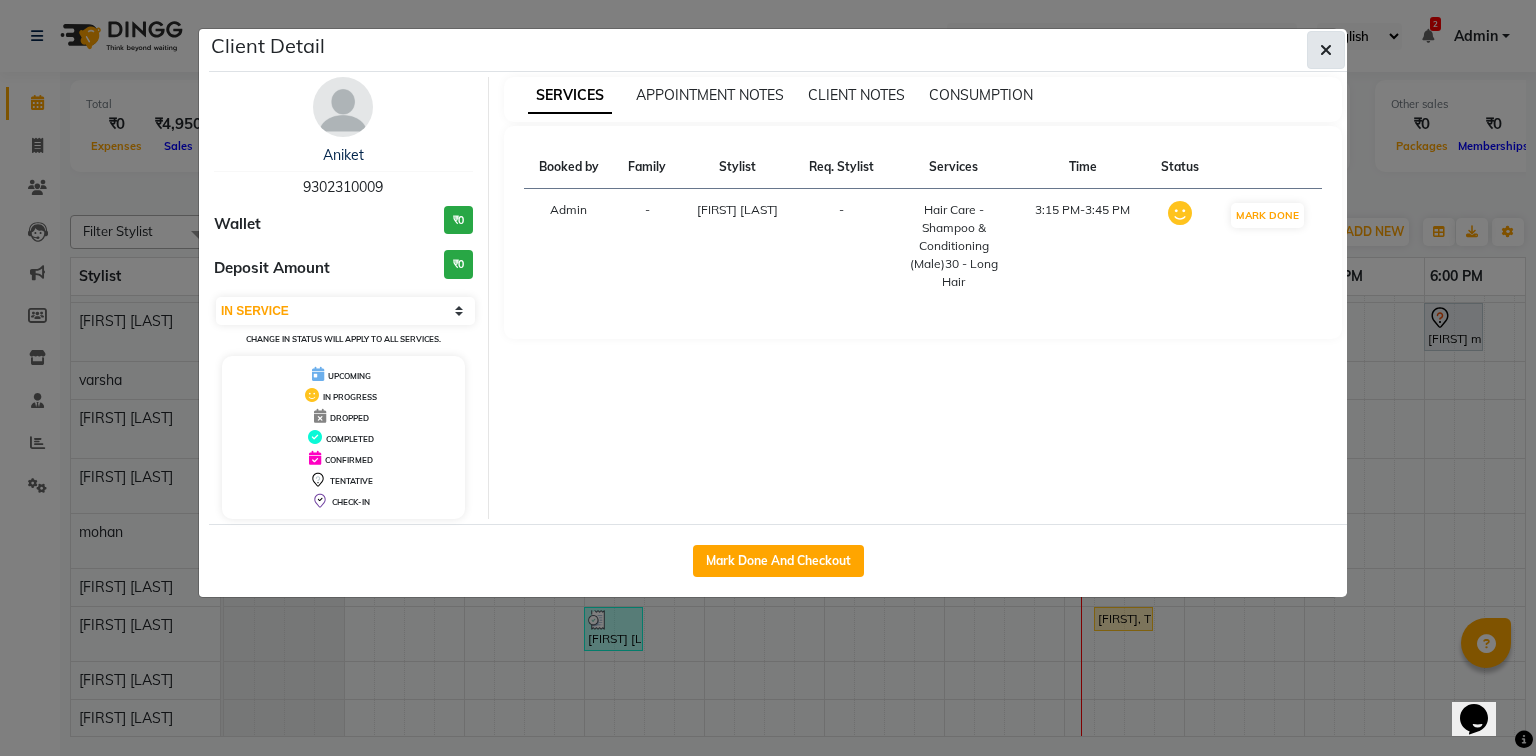 click 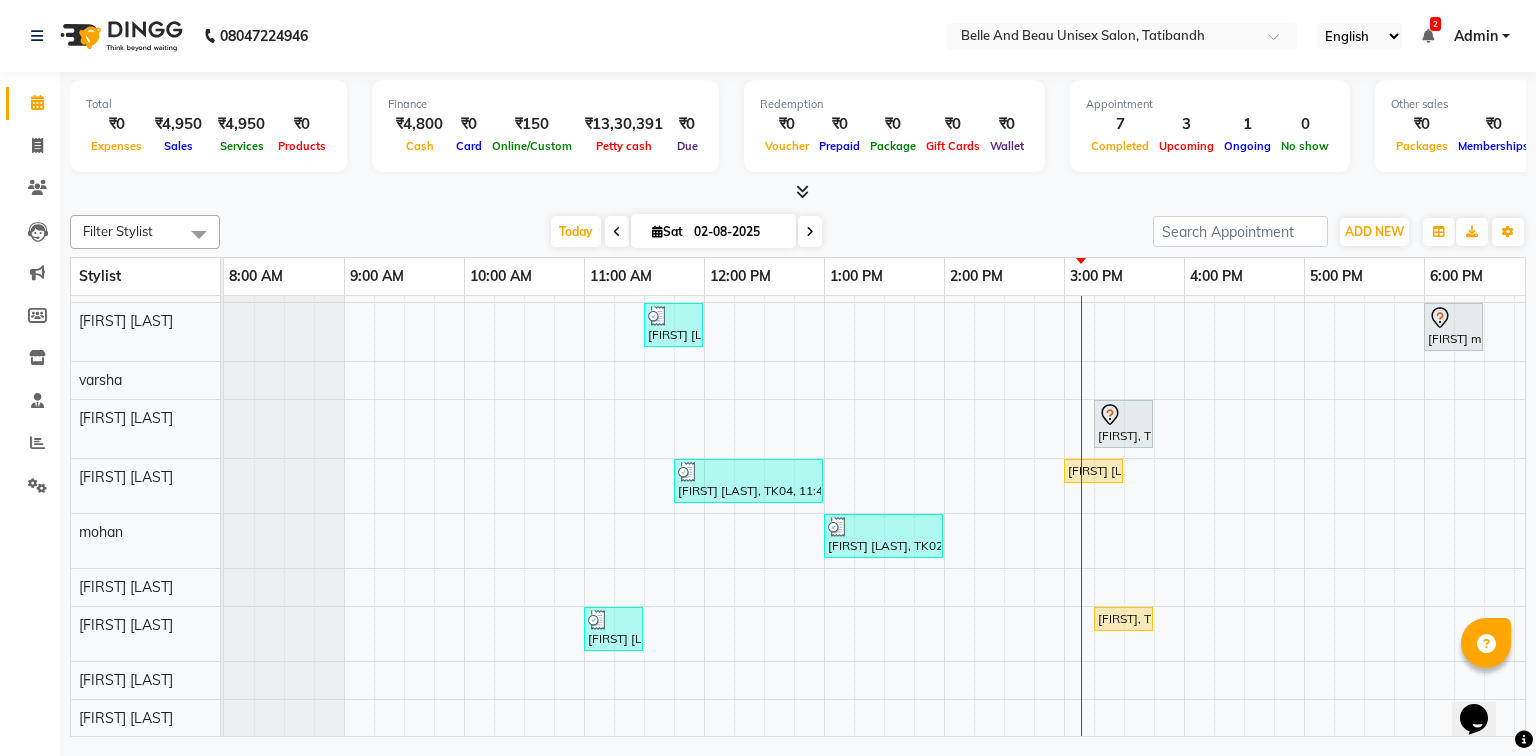 scroll, scrollTop: 177, scrollLeft: 0, axis: vertical 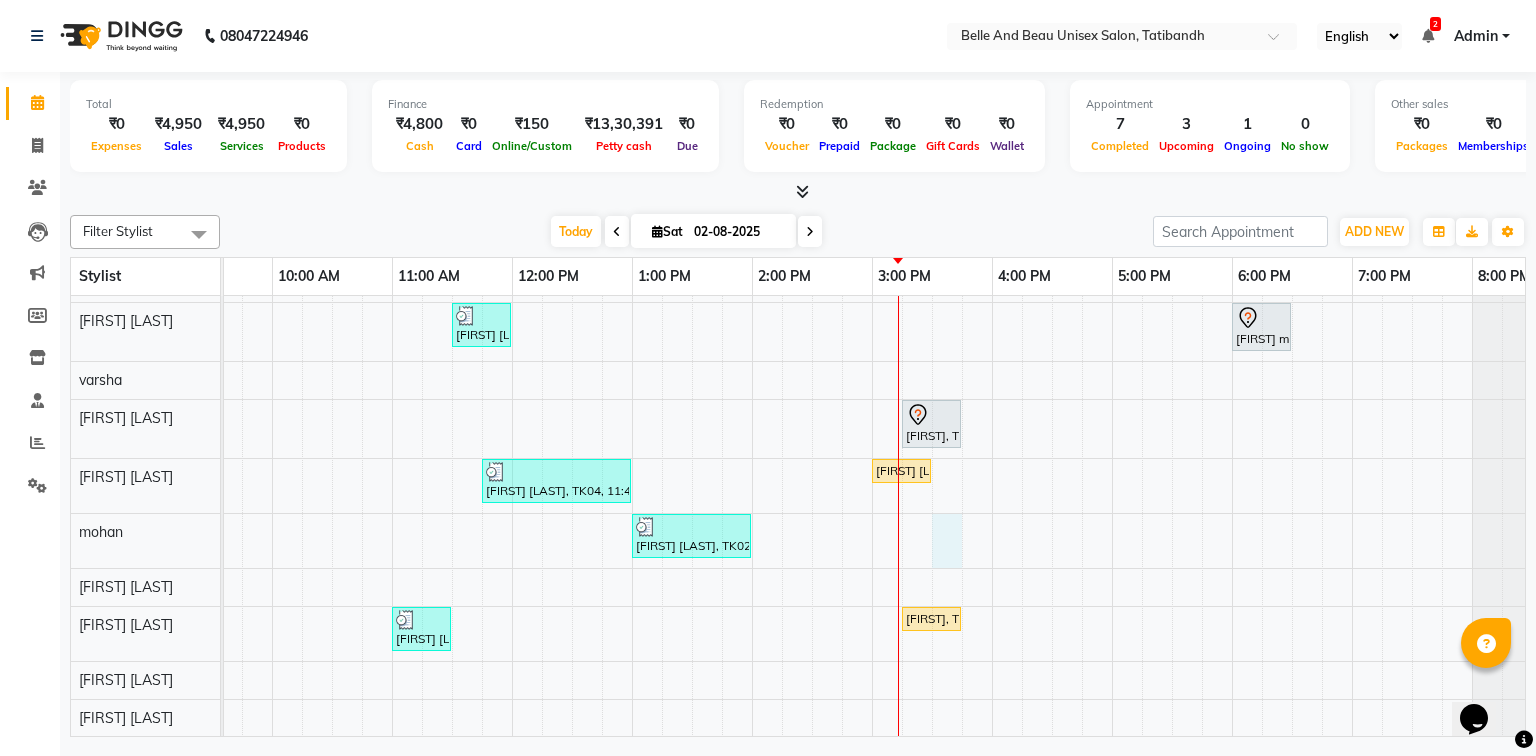 click on "[FIRST] [LAST], TK04, 10:30 AM-10:40 AM, Threading - Eyebrow (Female)30 - Eyebrow     [FIRST] [LAST], TK04, 10:45 AM-11:25 AM, Clean Up - o3+,Threading - Eyebrow (Female)30 - Eyebrow,Threading - Upper Lip (Female)30 - Upper Lip     [FIRST] [LAST], TK04, 11:15 AM-11:25 AM, Threading - Upper Lip (Female)30 - Upper Lip     [FIRST] [LAST], TK05, 11:30 AM-12:00 PM, Hair Care - Hair Cut (Female)30 - Adult Hair Cut (Below 8) (₹500)             [FIRST] [LAST], TK06, 06:00 PM-06:30 PM, Hair Care - Hair Cut (Female)30 - Adult Hair Cut (Below 8)             [FIRST], TK01, 03:15 PM-03:45 PM, hair extension     [FIRST] [LAST], TK04, 11:45 AM-01:00 PM, o3 de tan,Clean Up - o3+,Shave & Trimming - Beard  (Male)30 - Beard Shaping    [FIRST] [LAST], TK07, 03:00 PM-03:30 PM, Hair Care - Hair Cut (Male)30 - Adult Hair Cut (Below 8)     [FIRST] [LAST], TK02, 01:00 PM-02:00 PM, Shave & Trimming - Beard  (Male)30 - Beard Shaping,Hair Care - Hair Cut (Male)30 - Adult Hair Cut (Below 8)" at bounding box center [812, 432] 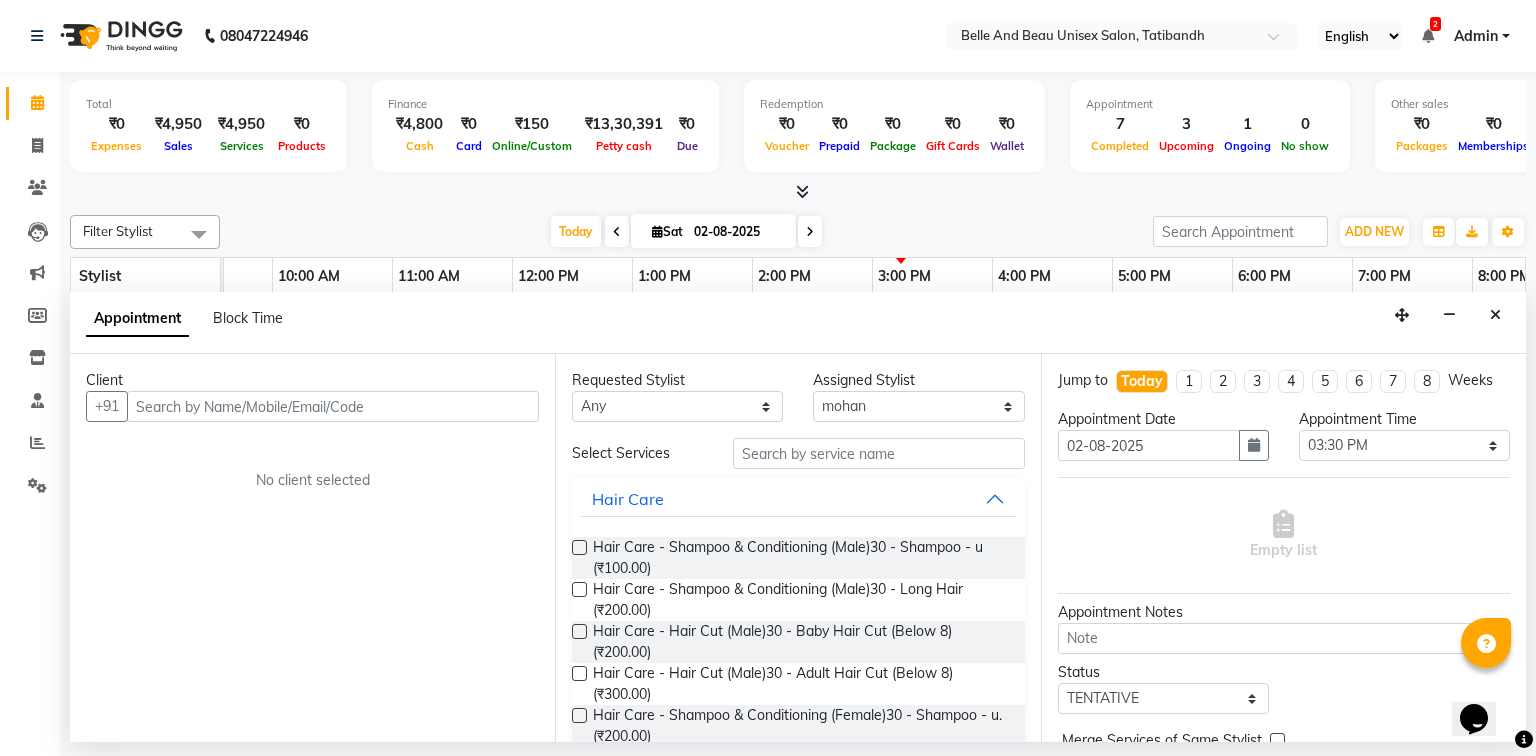 click at bounding box center [333, 406] 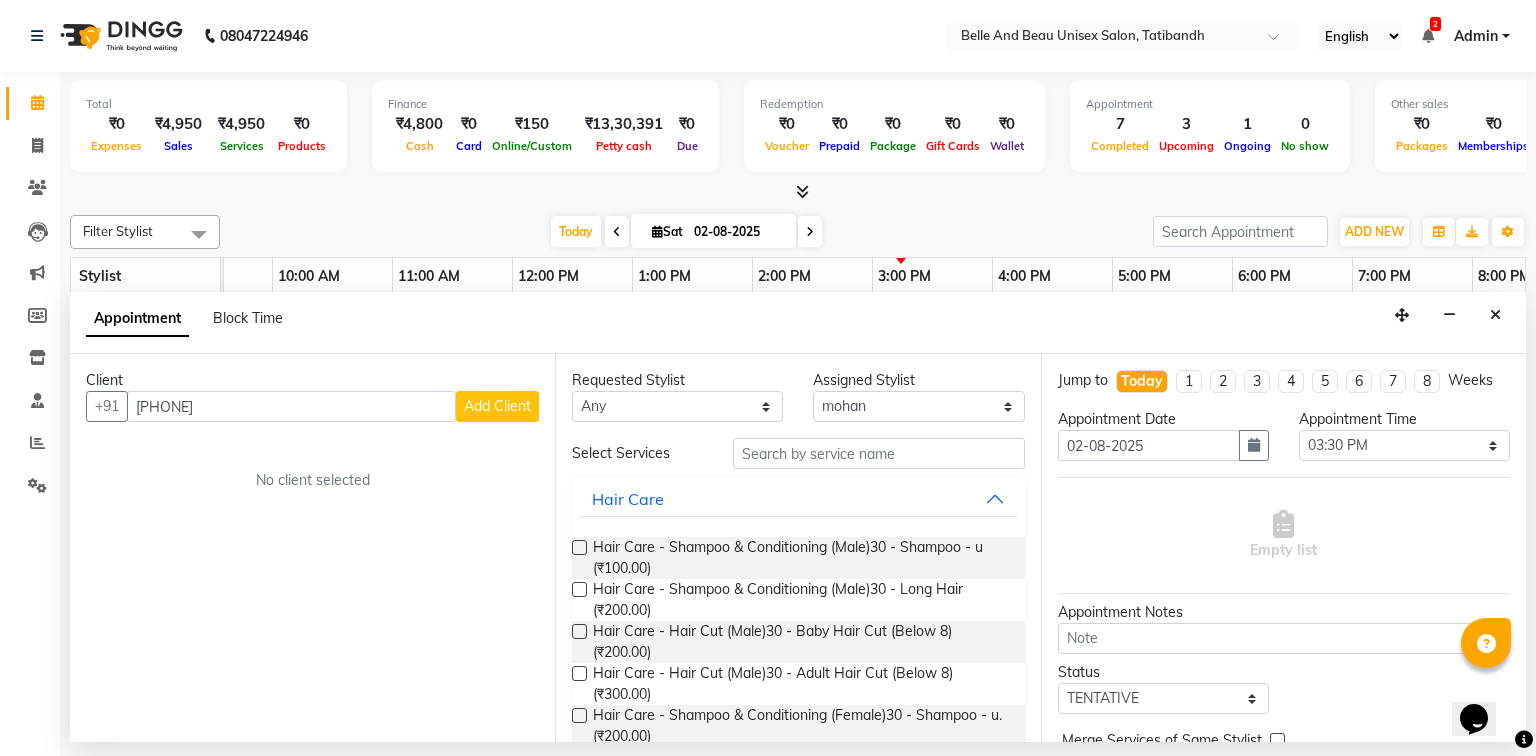 click on "[PHONE]" at bounding box center (291, 406) 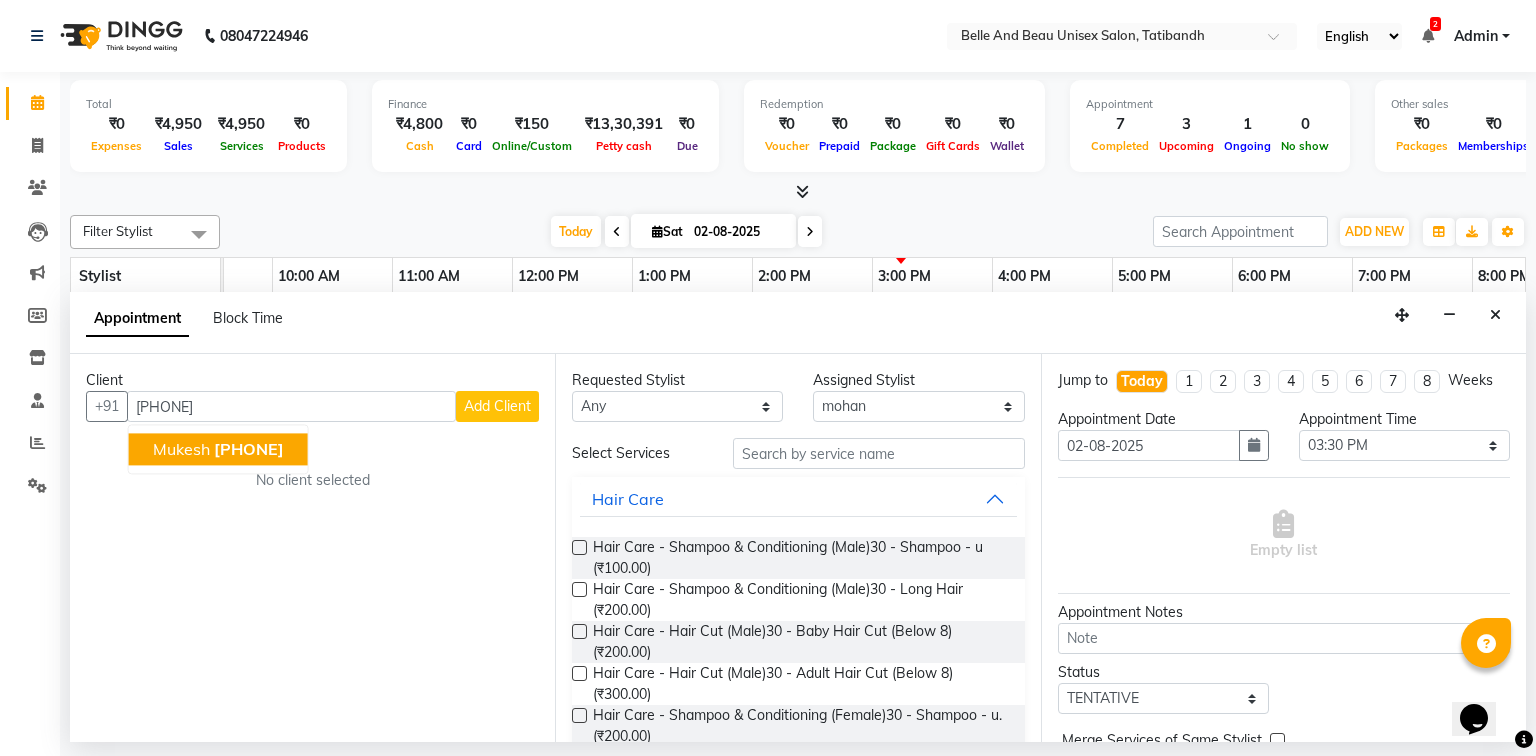 click on "[PHONE]" 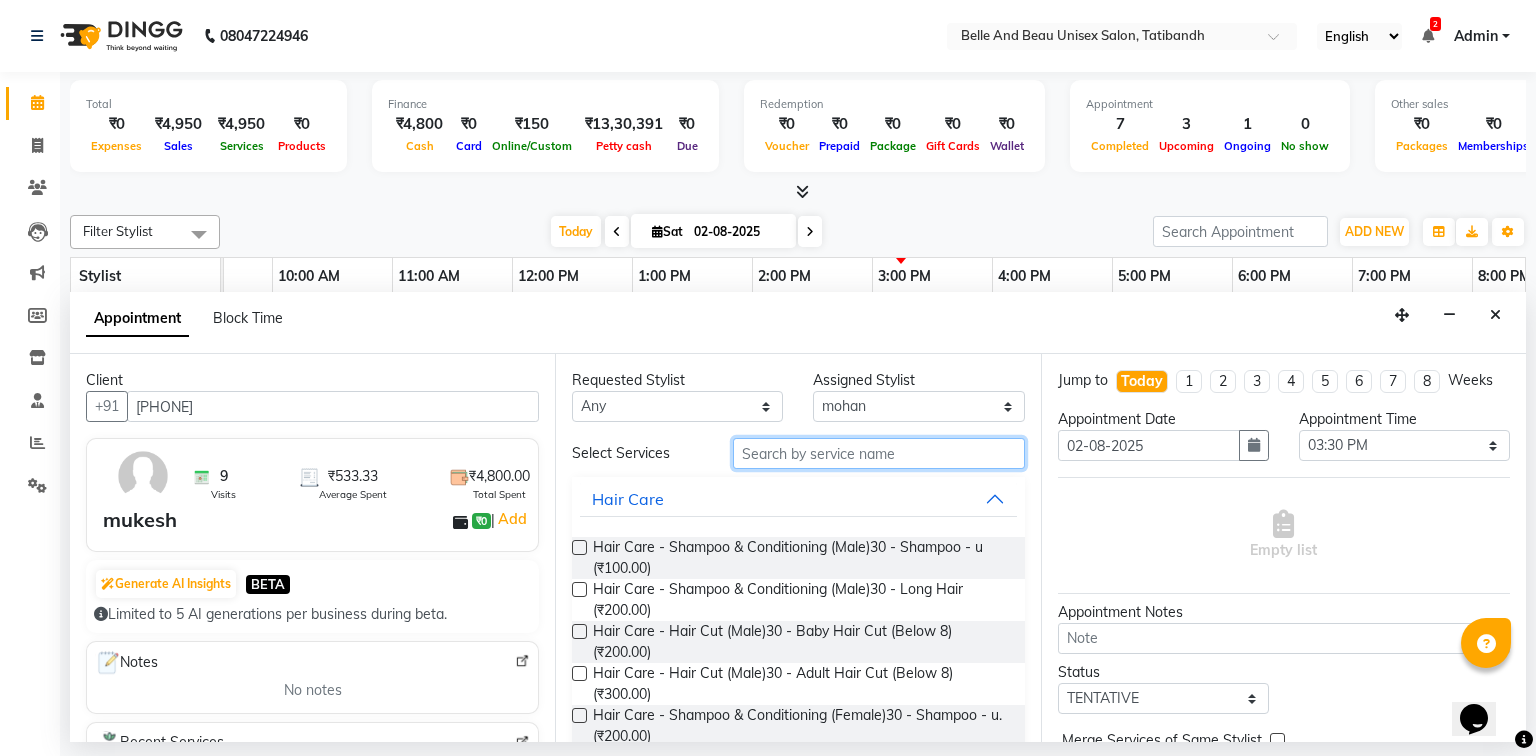 click at bounding box center (879, 453) 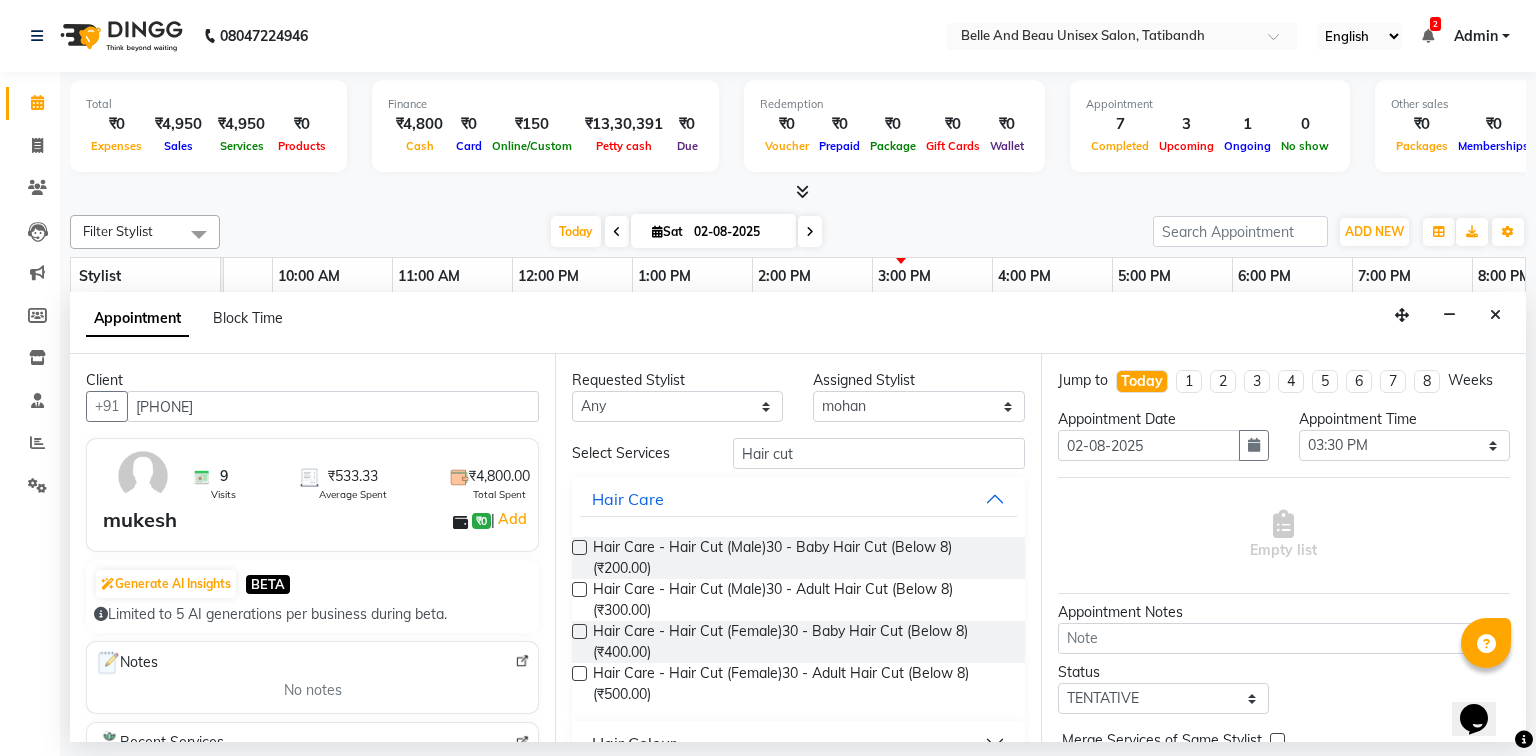 click on "Hair Care - Hair Cut (Male)30 - Adult Hair Cut (Below 8) (₹300.00)" at bounding box center (798, 600) 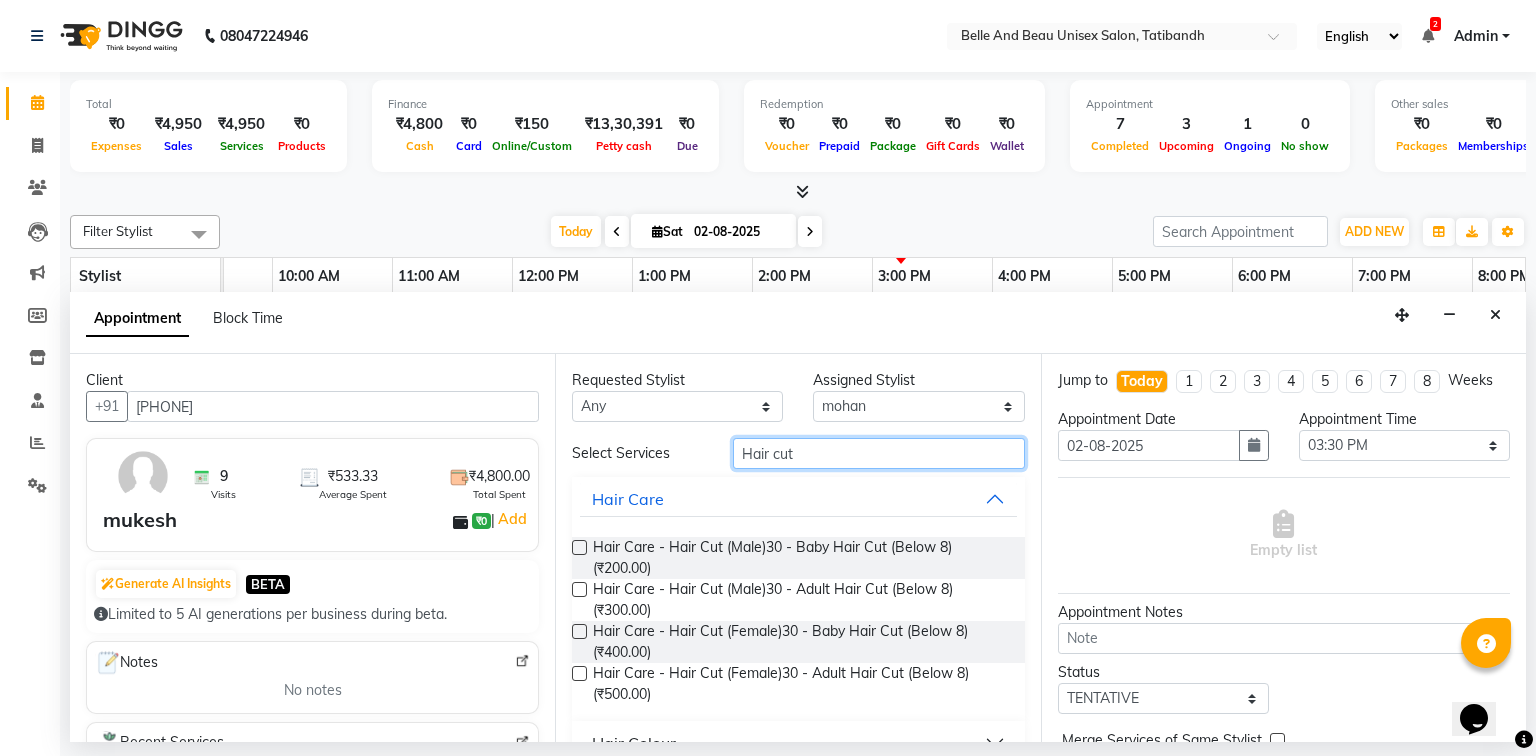 drag, startPoint x: 804, startPoint y: 445, endPoint x: 816, endPoint y: 442, distance: 12.369317 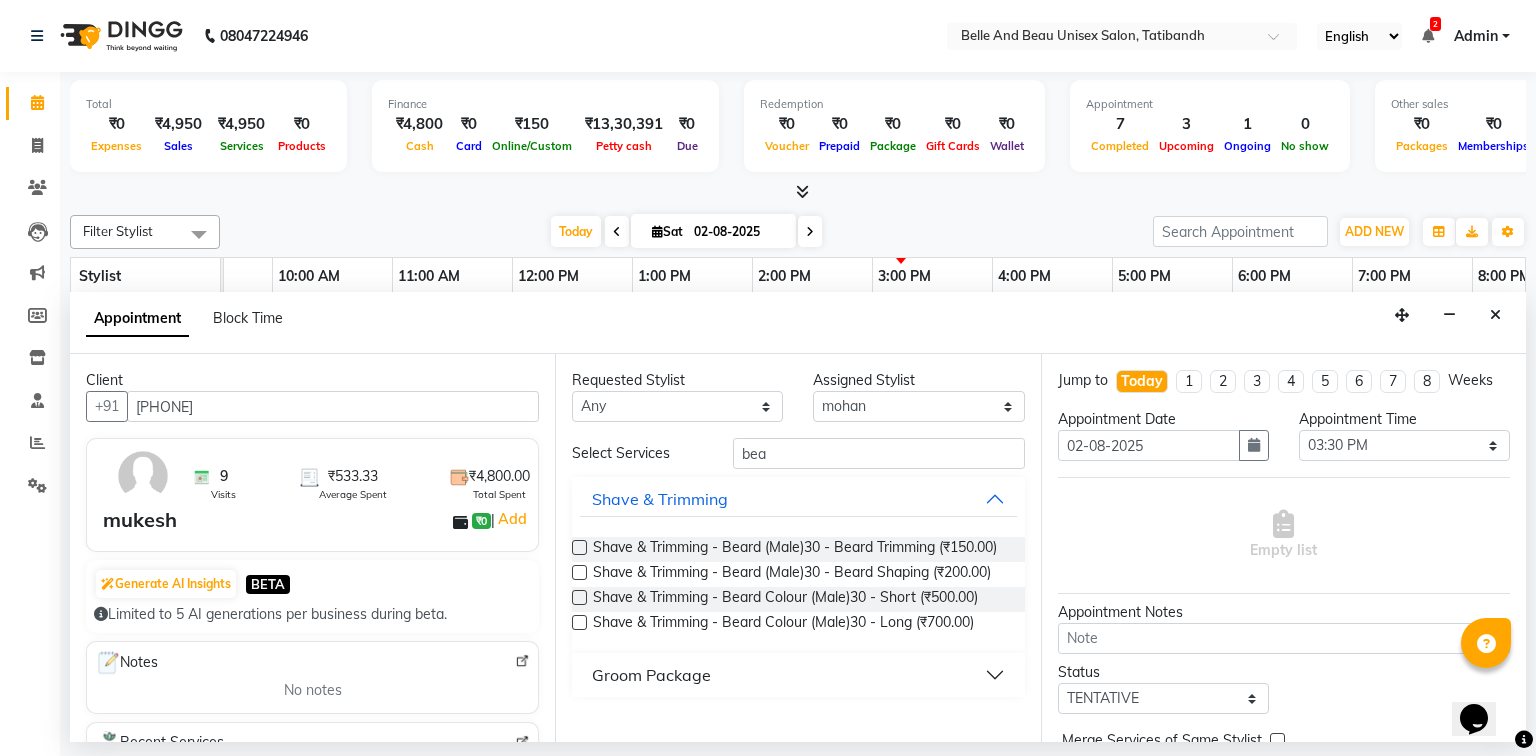 click at bounding box center (579, 572) 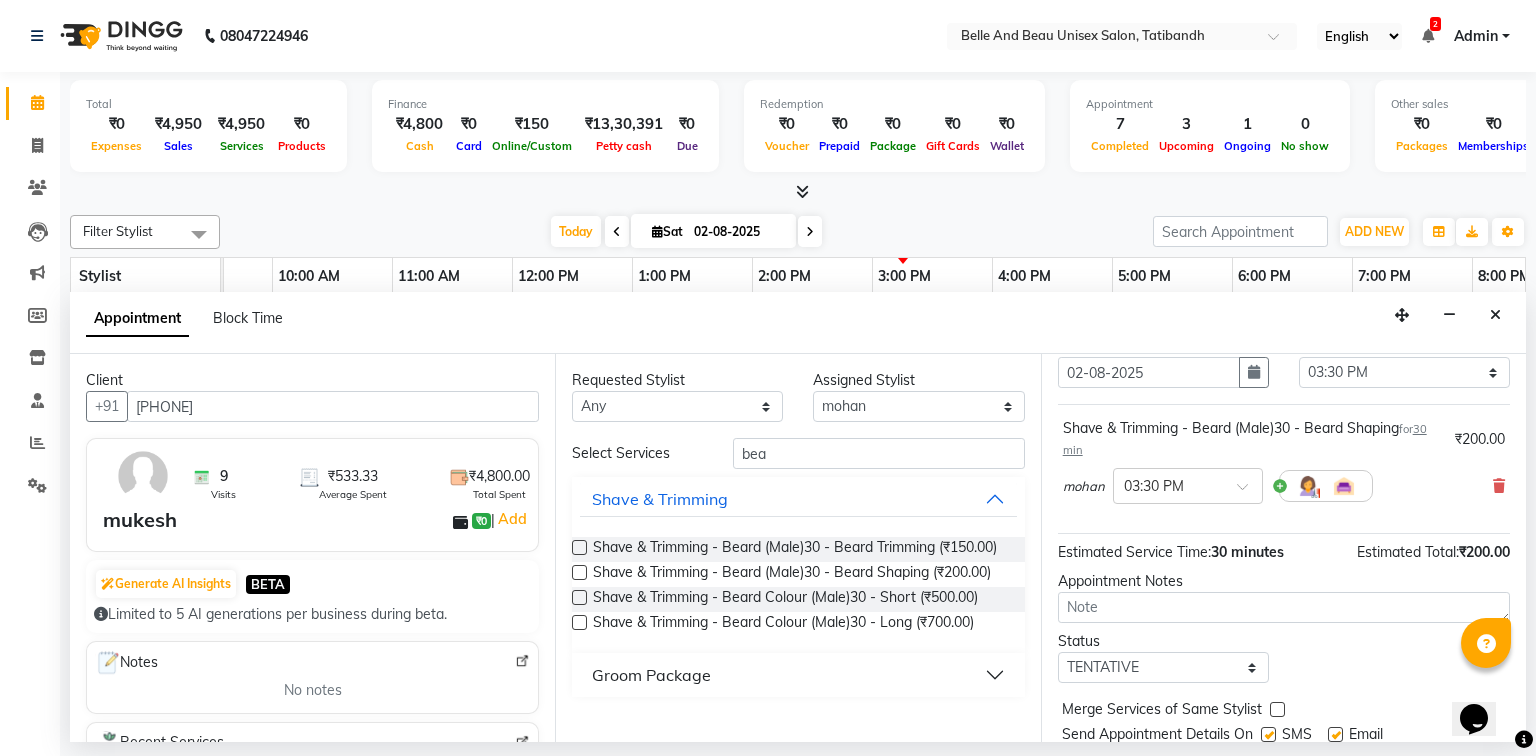 scroll, scrollTop: 139, scrollLeft: 0, axis: vertical 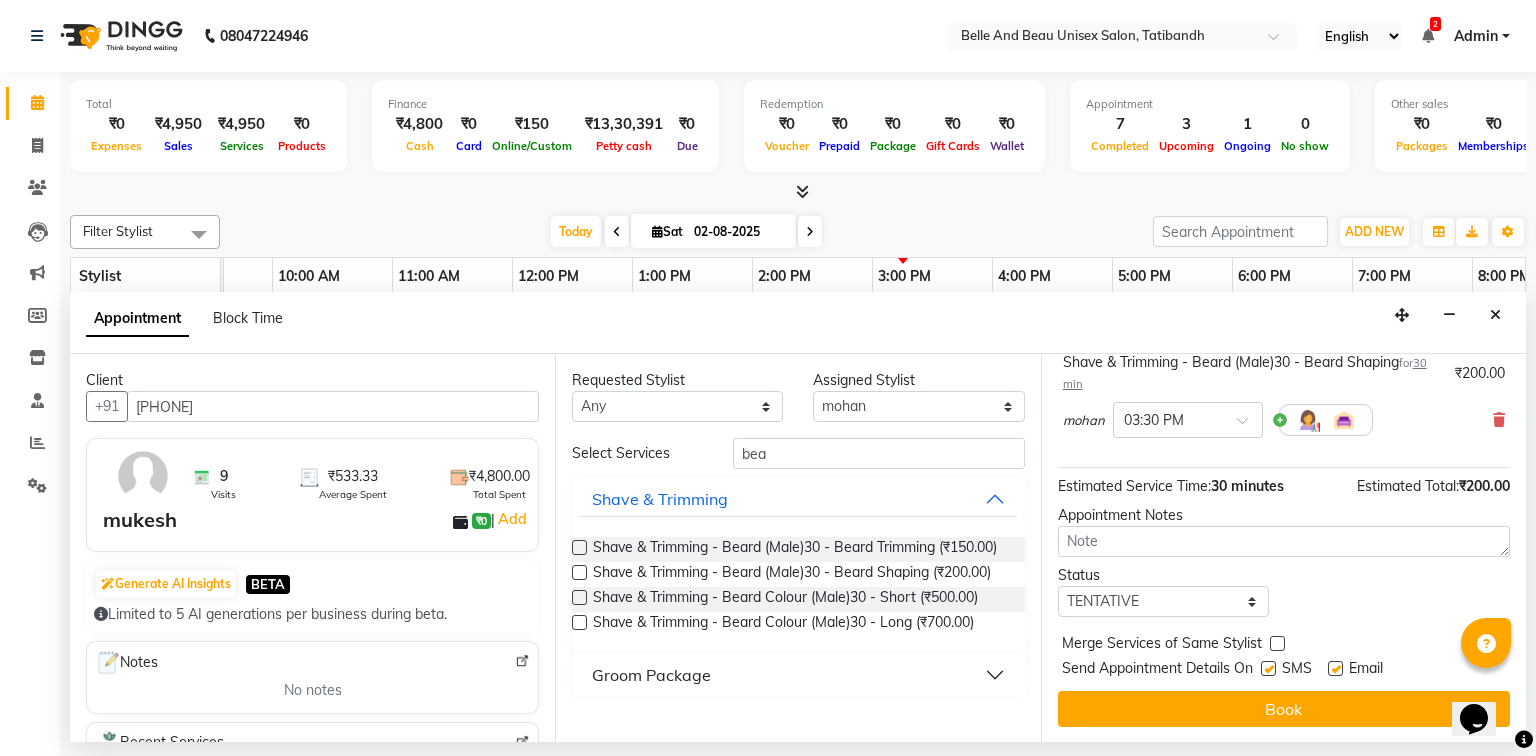 click on "Jump to Today 1 2 3 4 5 6 7 8 Weeks Appointment Date 02-08-2025 Appointment Time Select 09:00 AM 09:15 AM 09:30 AM 09:45 AM 10:00 AM 10:15 AM 10:30 AM 10:45 AM 11:00 AM 11:15 AM 11:30 AM 11:45 AM 12:00 PM 12:15 PM 12:30 PM 12:45 PM 01:00 PM 01:15 PM 01:30 PM 01:45 PM 02:00 PM 02:15 PM 02:30 PM 02:45 PM 03:00 PM 03:15 PM 03:30 PM 03:45 PM 04:00 PM 04:15 PM 04:30 PM 04:45 PM 05:00 PM 05:15 PM 05:30 PM 05:45 PM 06:00 PM 06:15 PM 06:30 PM 06:45 PM 07:00 PM 07:15 PM 07:30 PM 07:45 PM 08:00 PM Shave & Trimming - Beard  (Male)30 - Beard Shaping   for  30 min ₹200.00 mohan × 03:30 PM Estimated Service Time:  30 minutes Estimated Total:  ₹200.00 Appointment Notes Status Select TENTATIVE CONFIRM CHECK-IN UPCOMING Merge Services of Same Stylist Send Appointment Details On SMS Email  Book" at bounding box center (1283, 548) 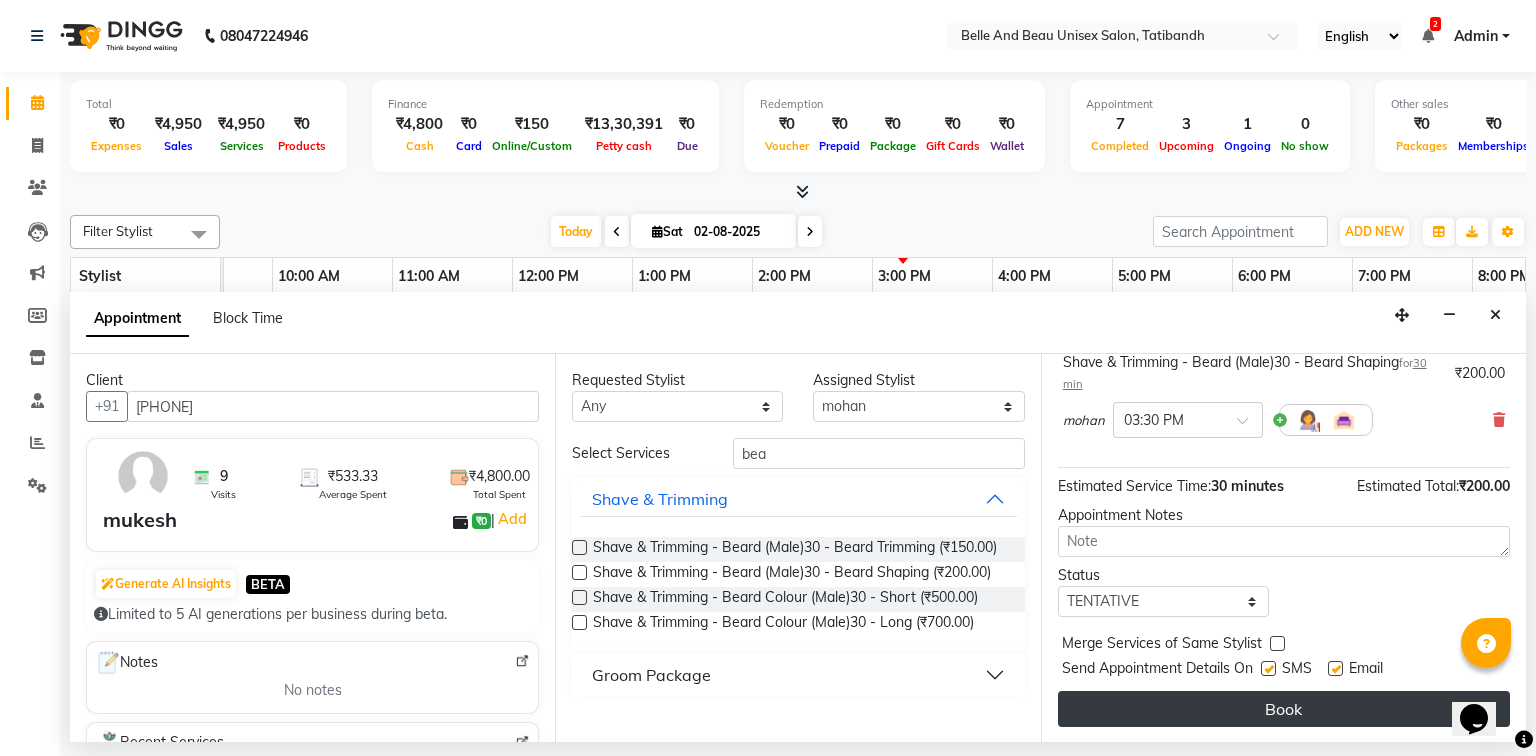 click on "Book" at bounding box center (1284, 709) 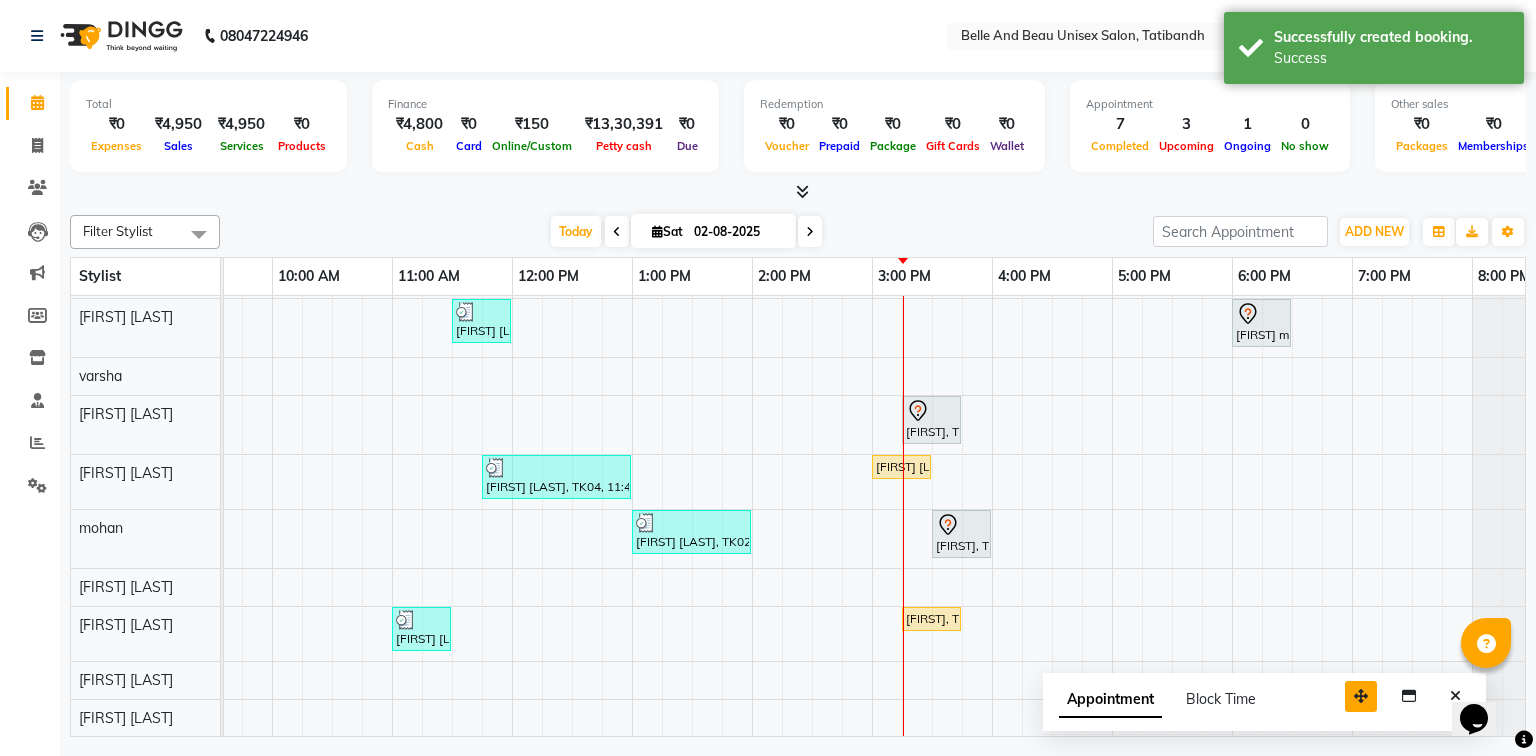drag, startPoint x: 1404, startPoint y: 711, endPoint x: 1067, endPoint y: 665, distance: 340.12497 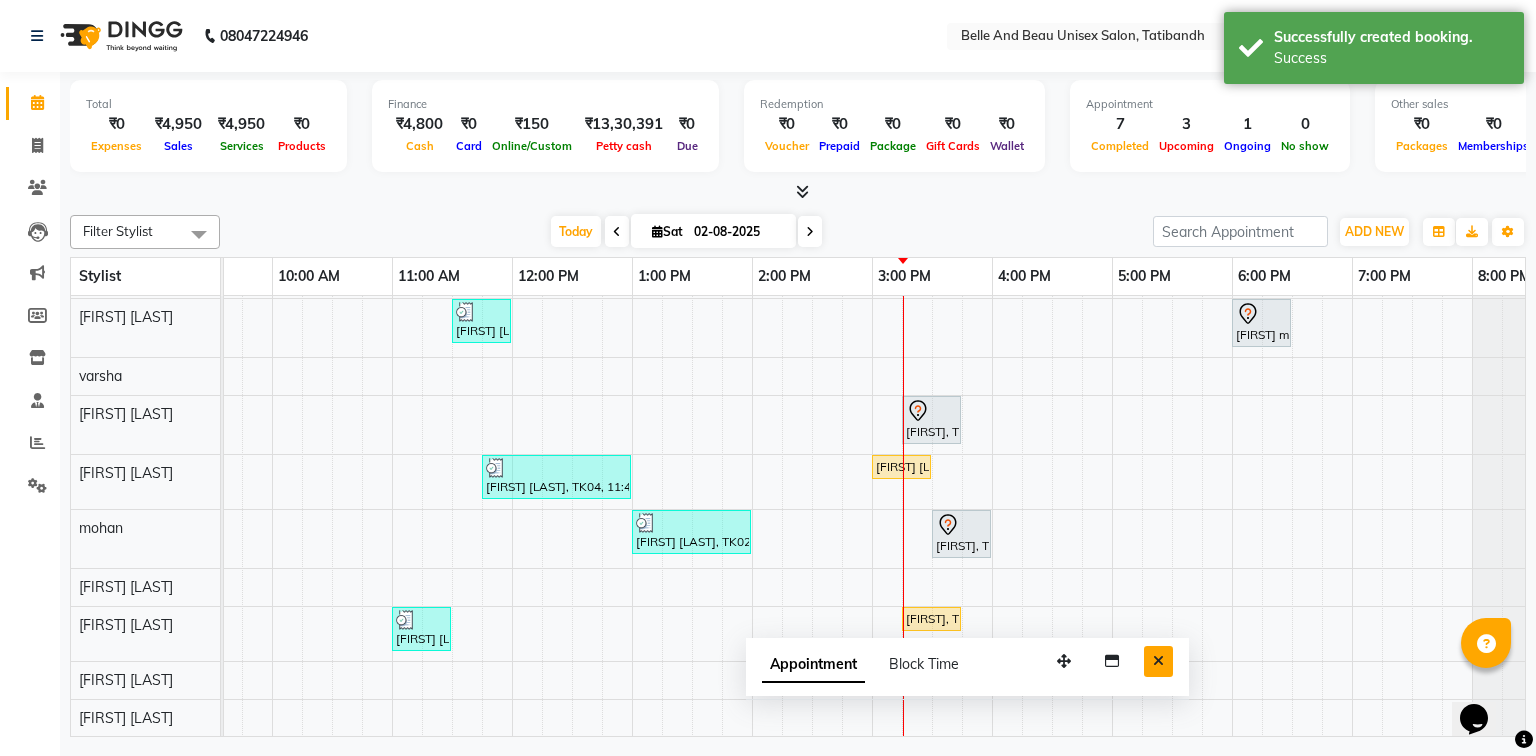 click at bounding box center [1158, 661] 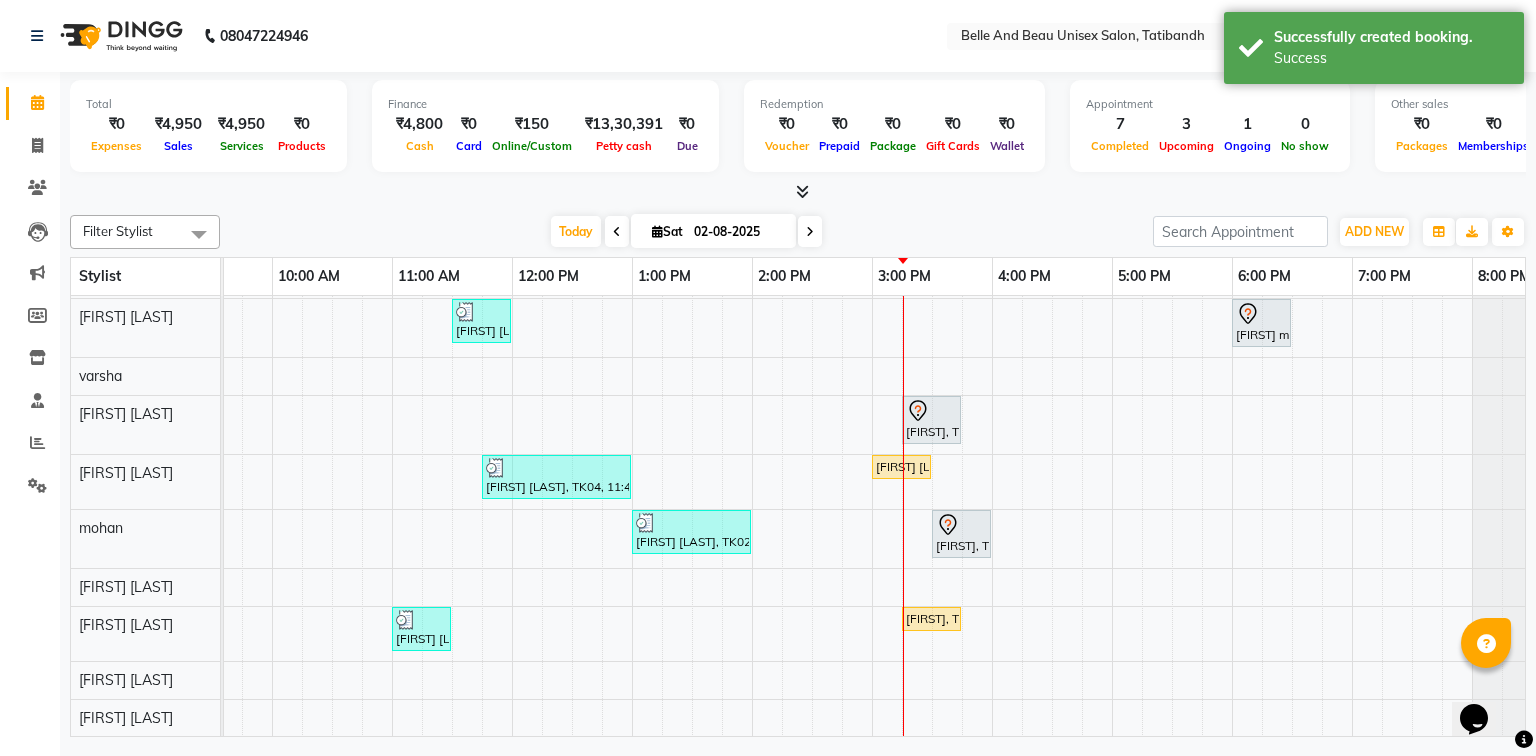 scroll, scrollTop: 124, scrollLeft: 192, axis: both 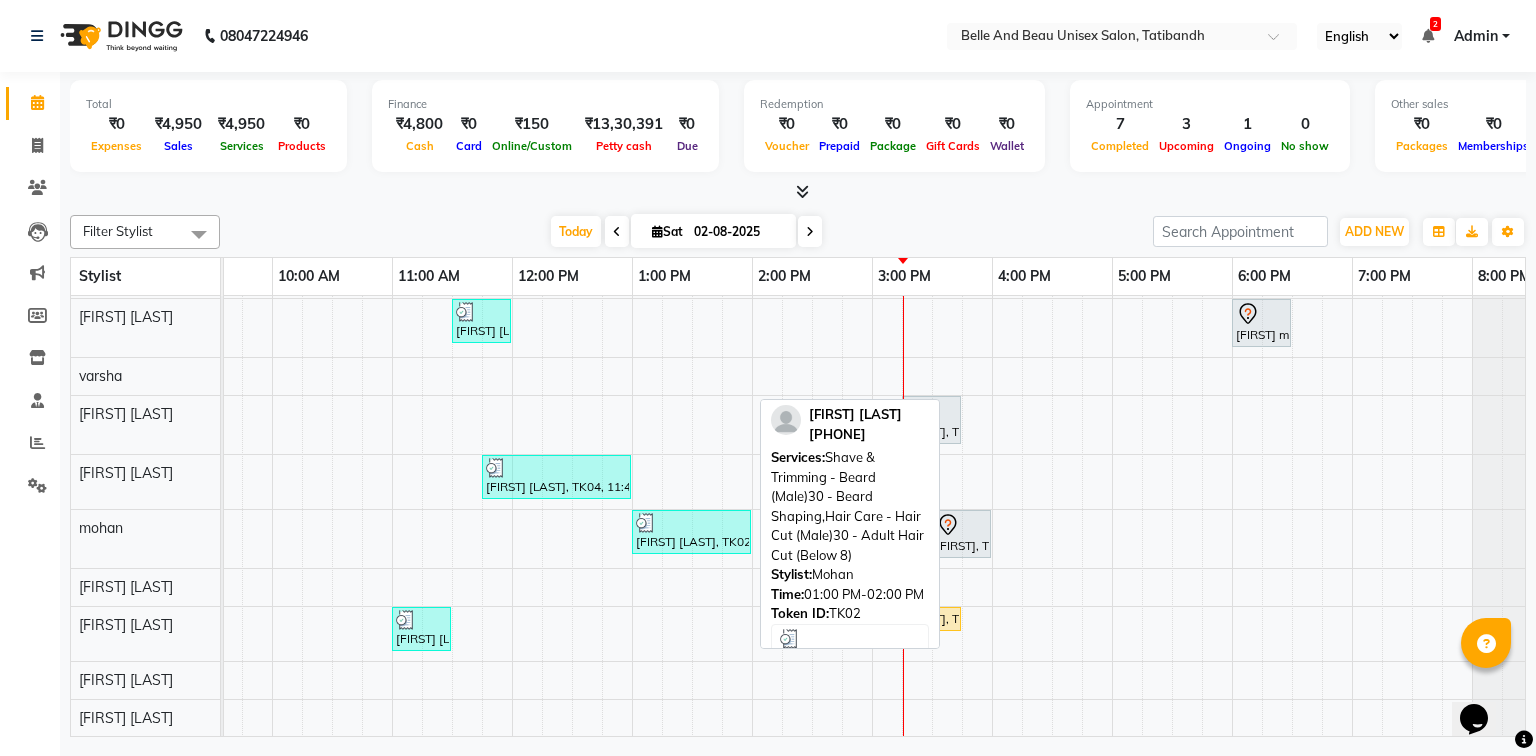 click on "[FIRST] [LAST], TK02, 01:00 PM-02:00 PM, Shave & Trimming - Beard (Male)30 - Beard Shaping,Hair Care - Hair Cut (Male)30 - Adult Hair Cut (Below 8)" at bounding box center (691, 532) 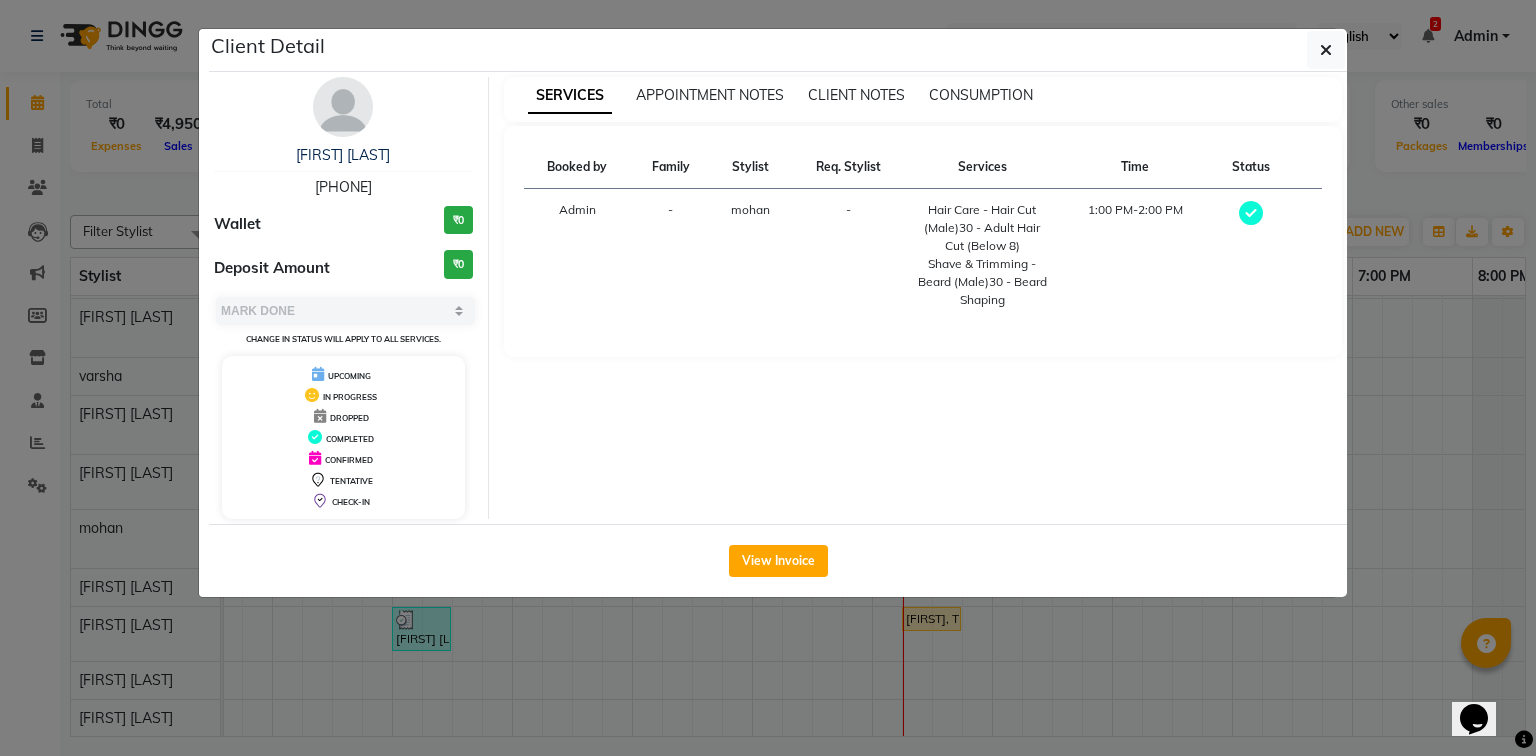 click on "[PHONE]" at bounding box center [343, 187] 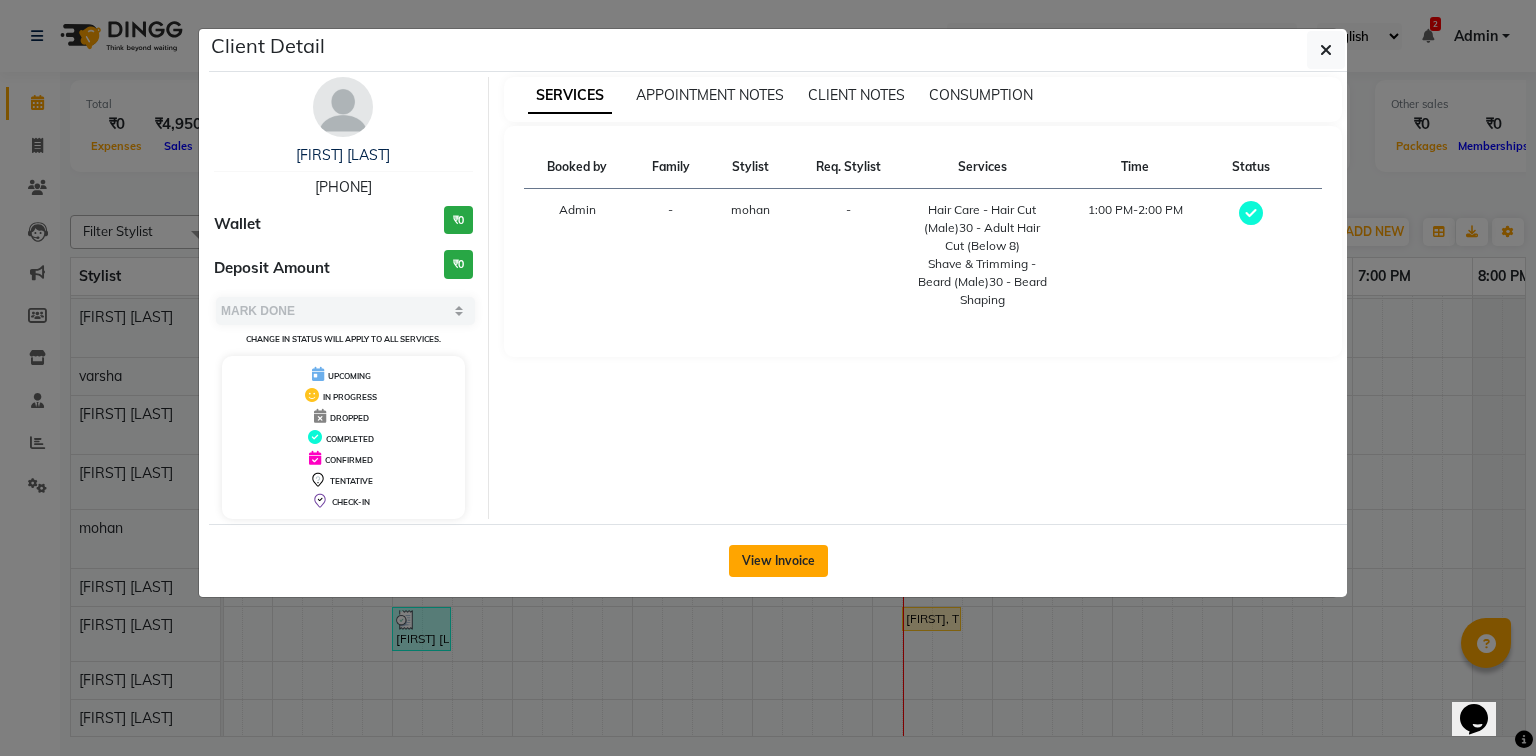 click on "View Invoice" 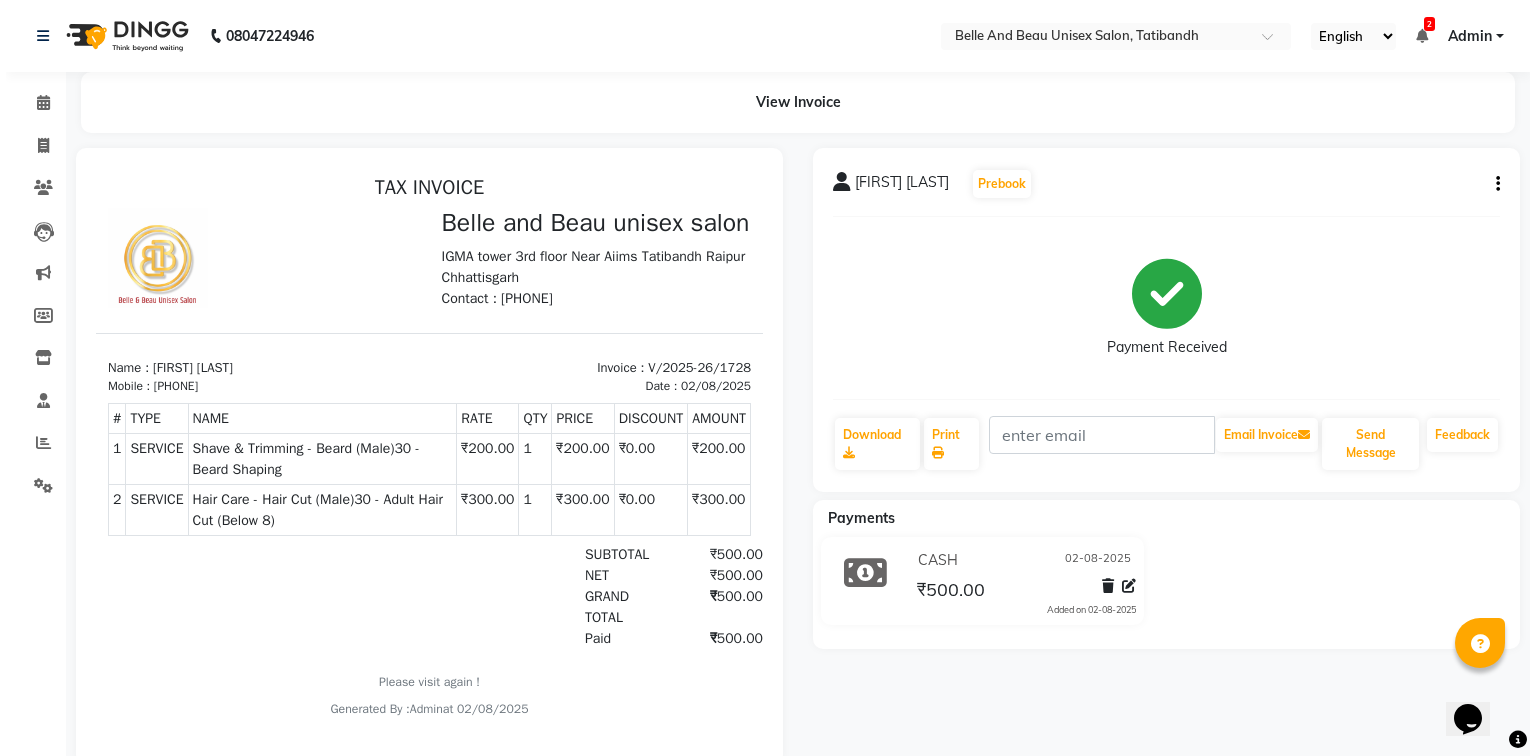 scroll, scrollTop: 0, scrollLeft: 0, axis: both 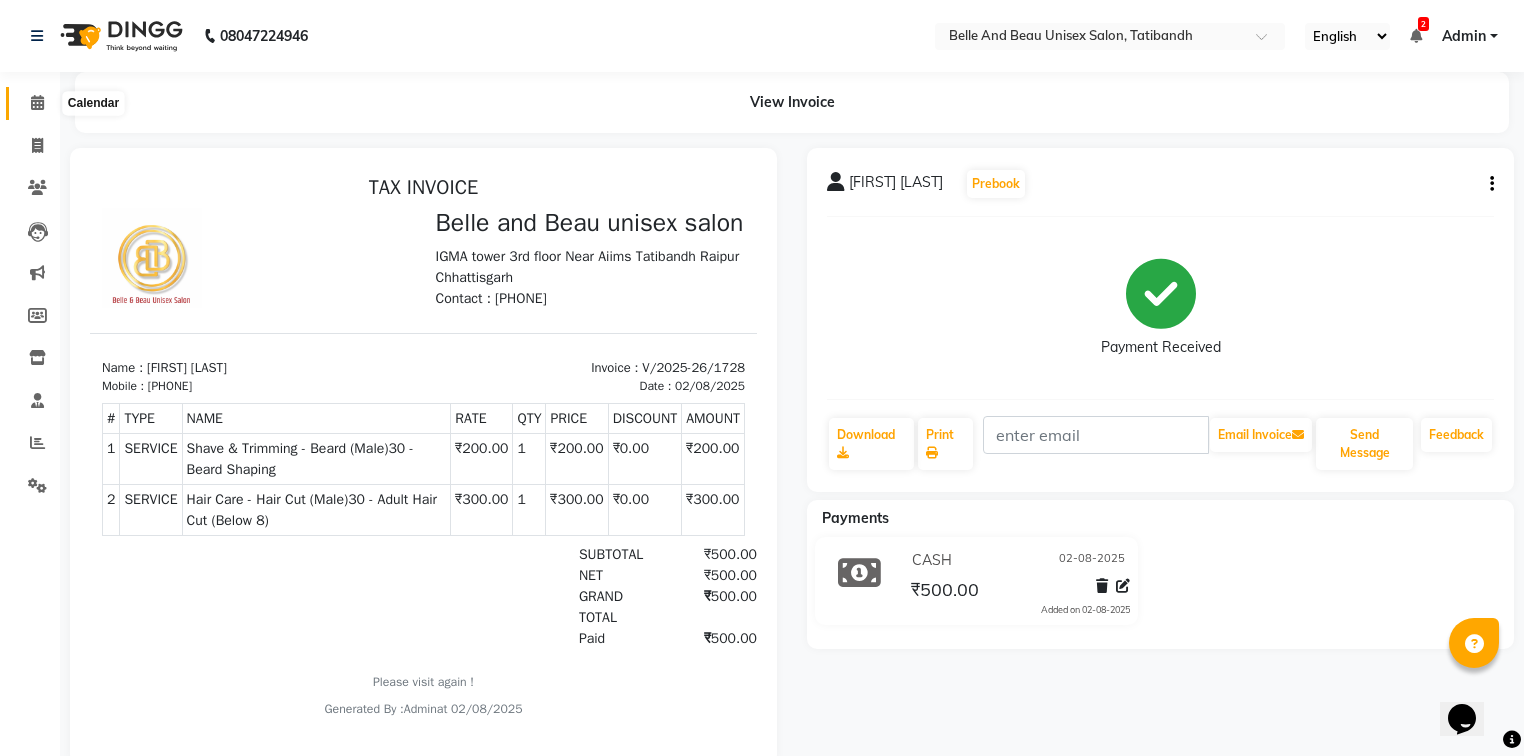 click 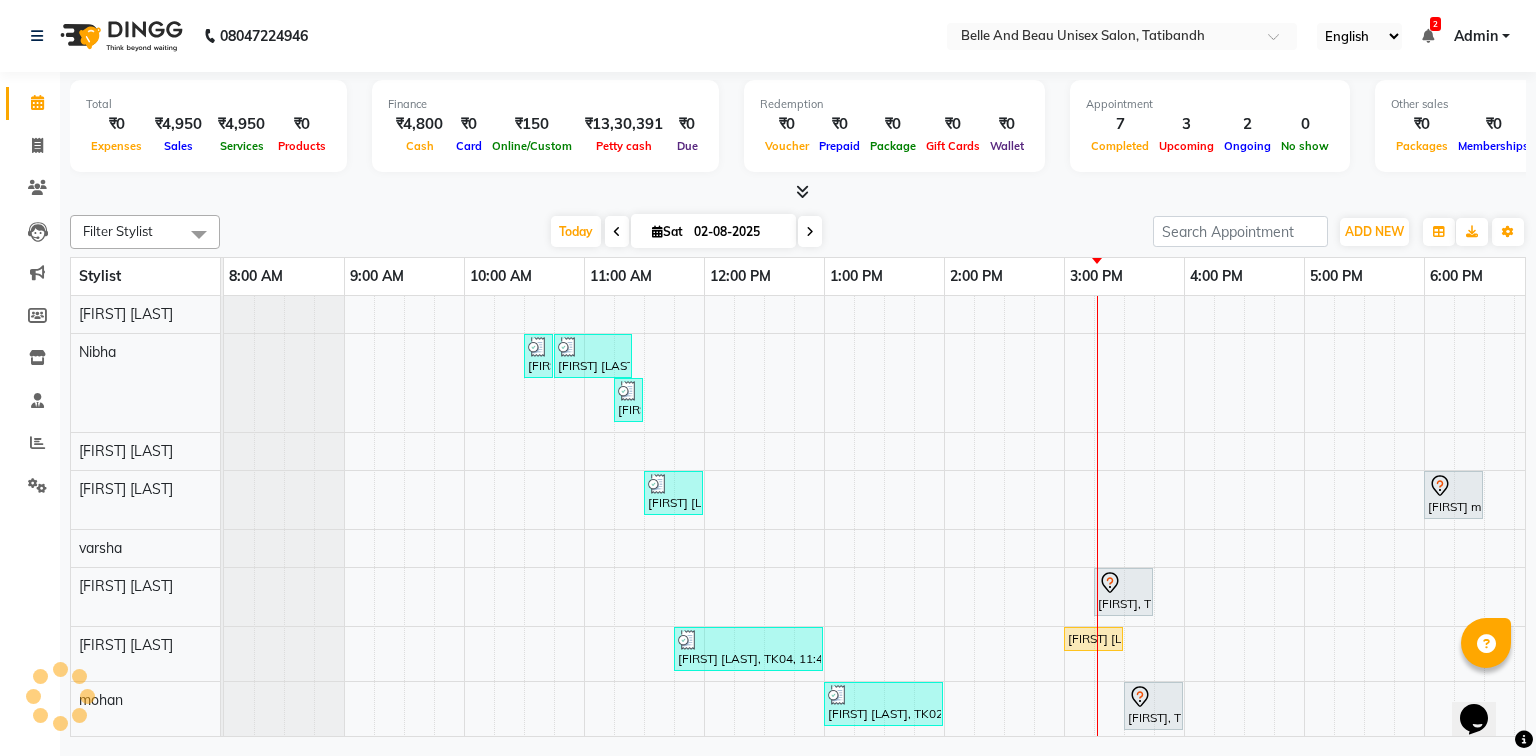 scroll, scrollTop: 0, scrollLeft: 0, axis: both 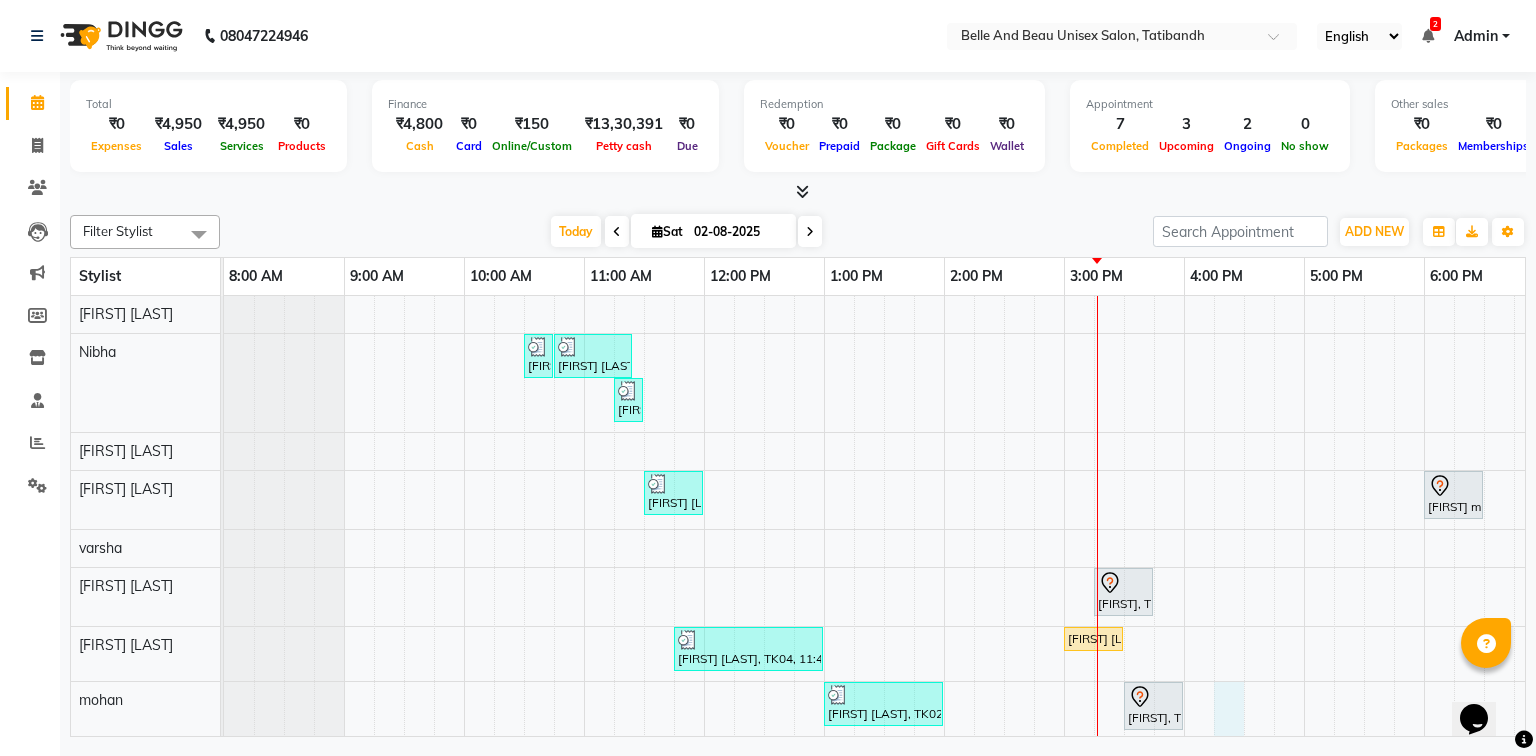 click on "[FIRST] [LAST], TK04, 10:30 AM-10:40 AM, Threading - Eyebrow (Female)30 - Eyebrow     [FIRST] [LAST], TK04, 10:45 AM-11:25 AM, Clean Up - o3+,Threading - Eyebrow (Female)30 - Eyebrow,Threading - Upper Lip (Female)30 - Upper Lip     [FIRST] [LAST], TK04, 11:15 AM-11:25 AM, Threading - Upper Lip (Female)30 - Upper Lip     [FIRST] [LAST], TK05, 11:30 AM-12:00 PM, Hair Care - Hair Cut (Female)30 - Adult Hair Cut (Below 8) (₹500)             [FIRST] [LAST], TK06, 06:00 PM-06:30 PM, Hair Care - Hair Cut (Female)30 - Adult Hair Cut (Below 8)             [FIRST], TK01, 03:15 PM-03:45 PM, hair extension     [FIRST] [LAST], TK04, 11:45 AM-01:00 PM, o3 de tan,Clean Up - o3+,Shave & Trimming - Beard  (Male)30 - Beard Shaping    [FIRST] [LAST], TK07, 03:00 PM-03:30 PM, Hair Care - Hair Cut (Male)30 - Adult Hair Cut (Below 8)     [FIRST] [LAST], TK02, 01:00 PM-02:00 PM, Shave & Trimming - Beard  (Male)30 - Beard Shaping,Hair Care - Hair Cut (Male)30 - Adult Hair Cut (Below 8)" at bounding box center (1004, 602) 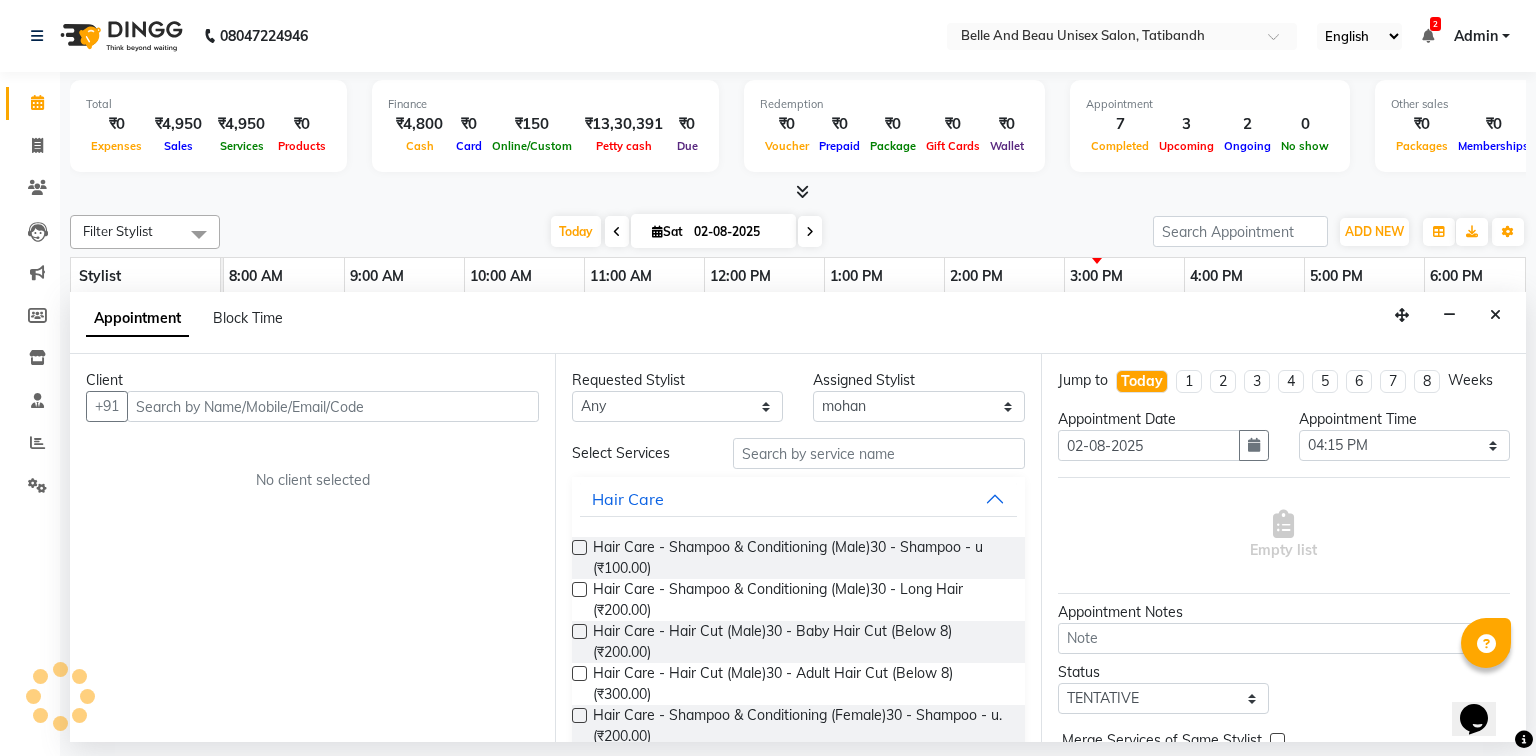 click at bounding box center (333, 406) 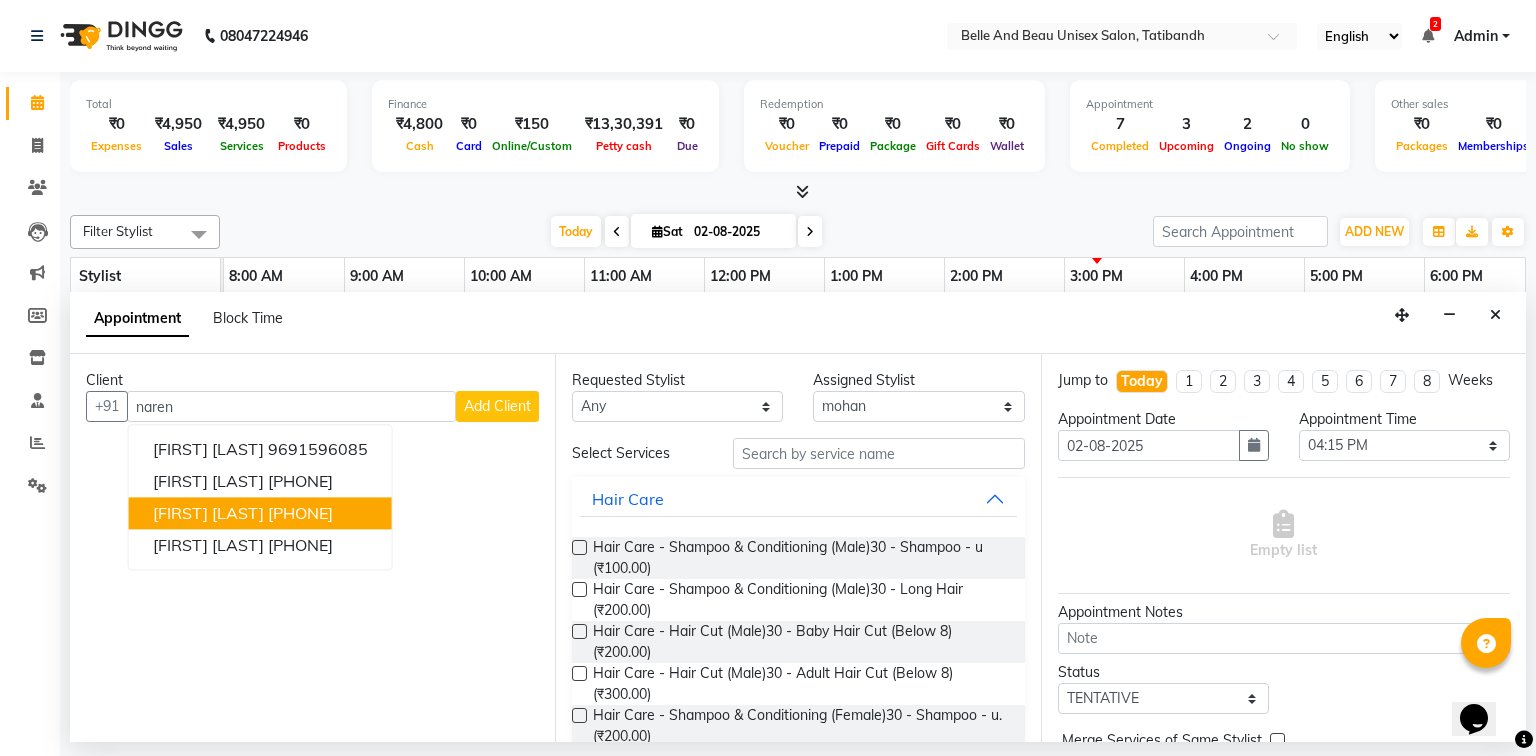 click on "[PHONE]" at bounding box center [300, 514] 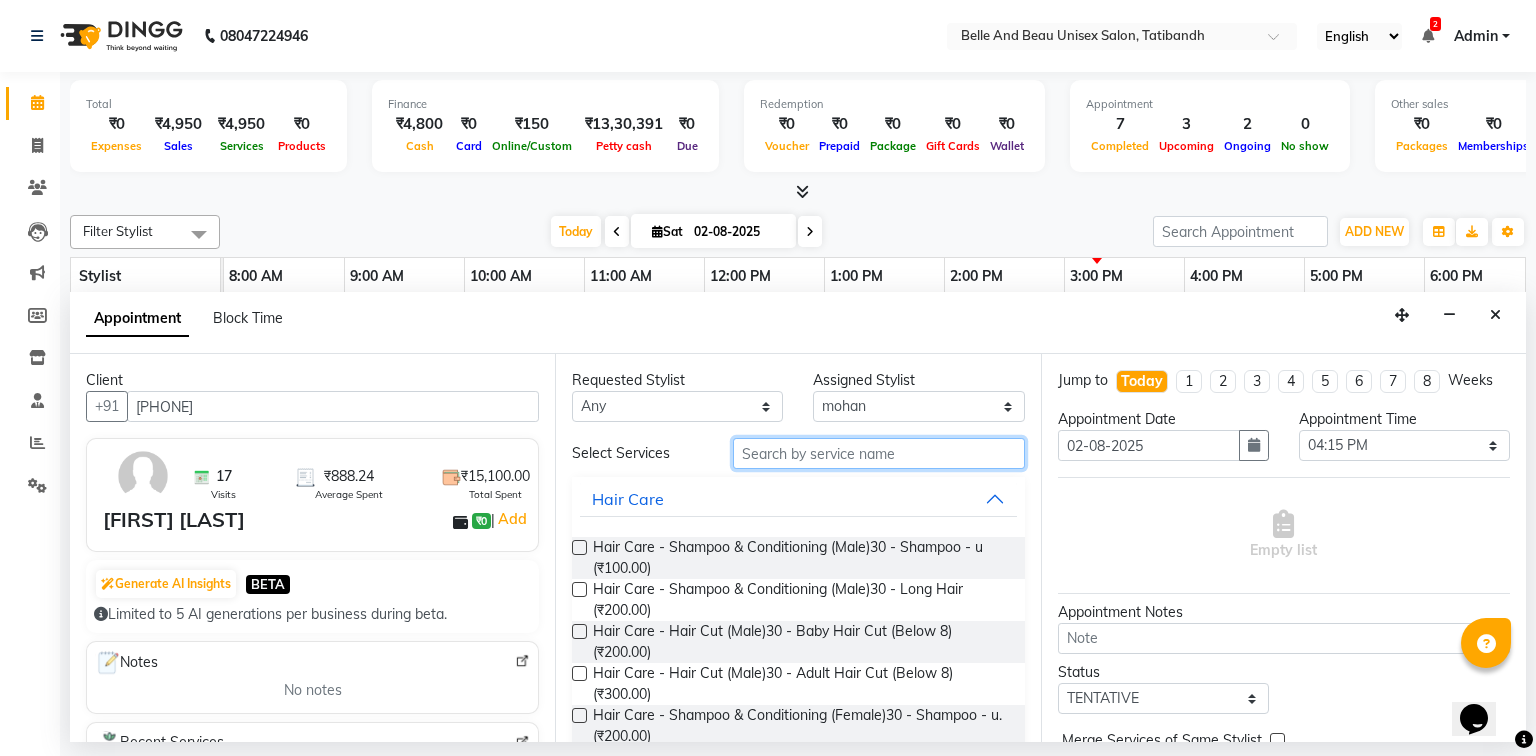 click at bounding box center [879, 453] 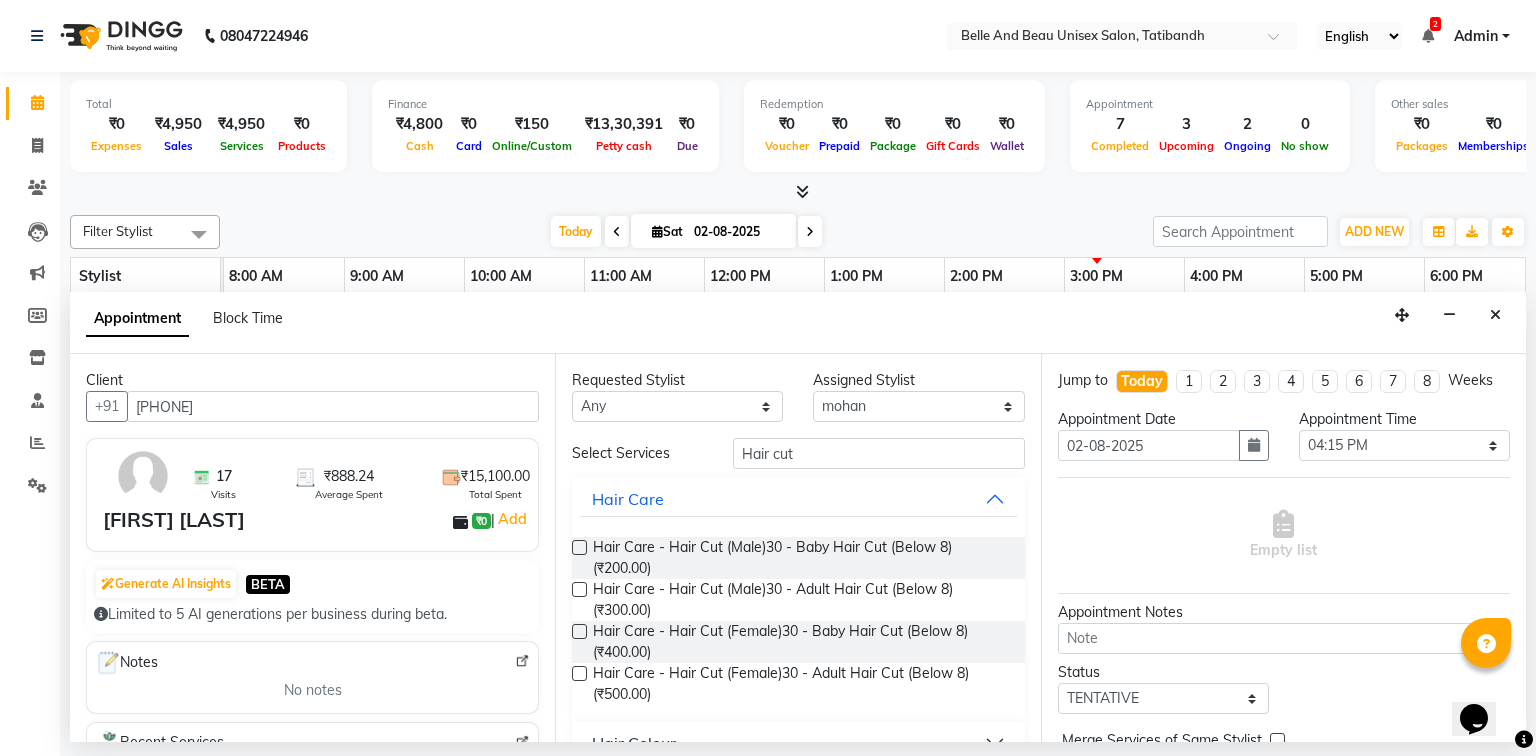 click at bounding box center (579, 589) 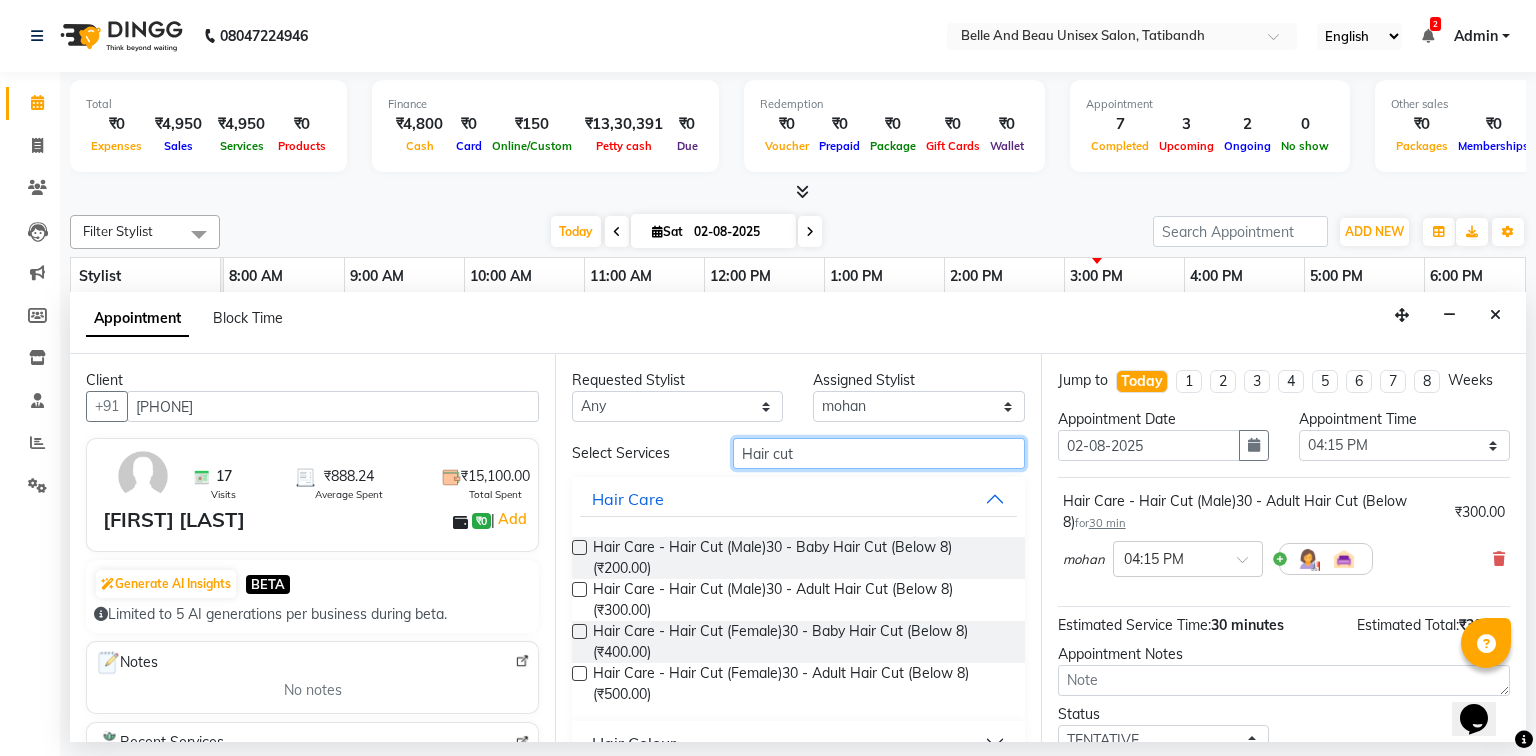 click on "Hair cut" at bounding box center [879, 453] 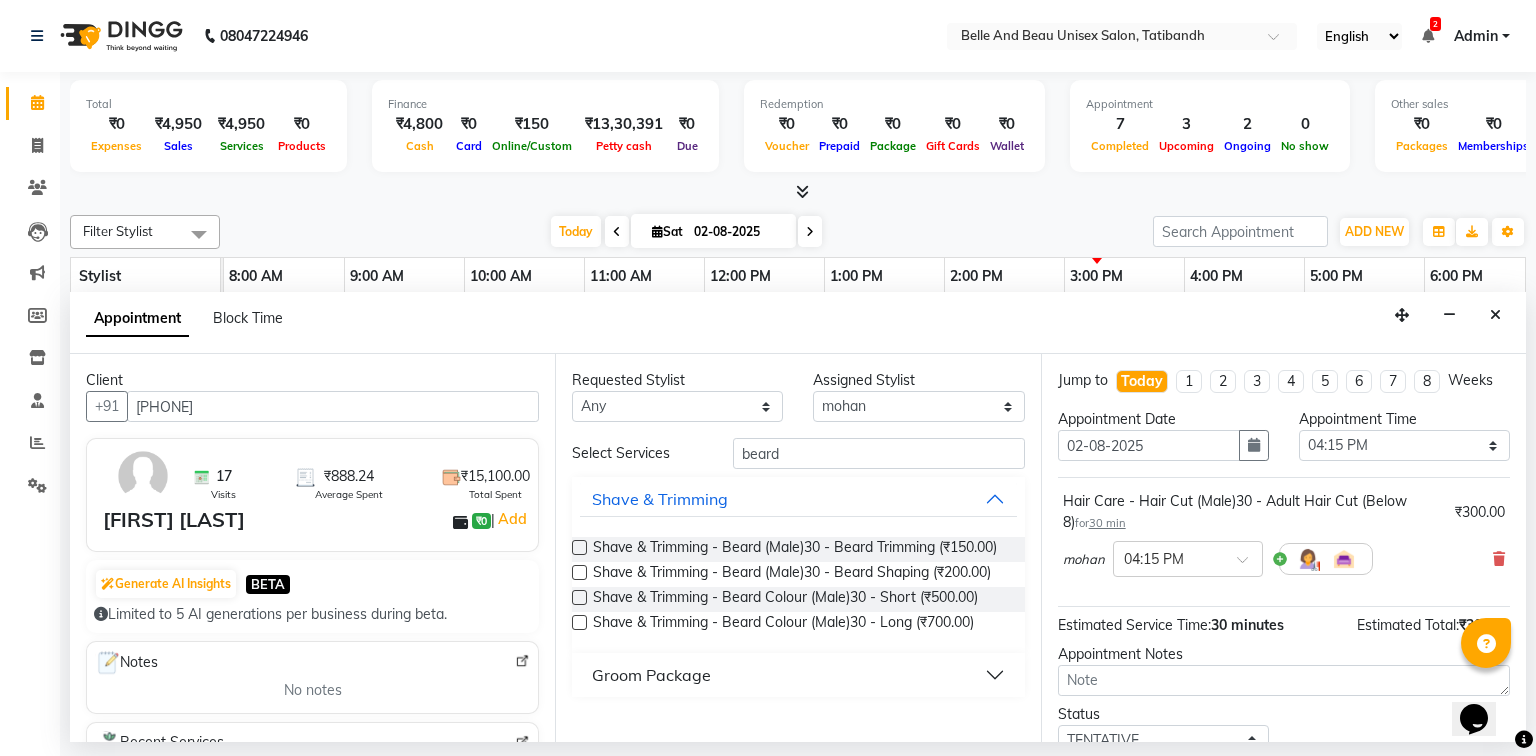 click at bounding box center [579, 572] 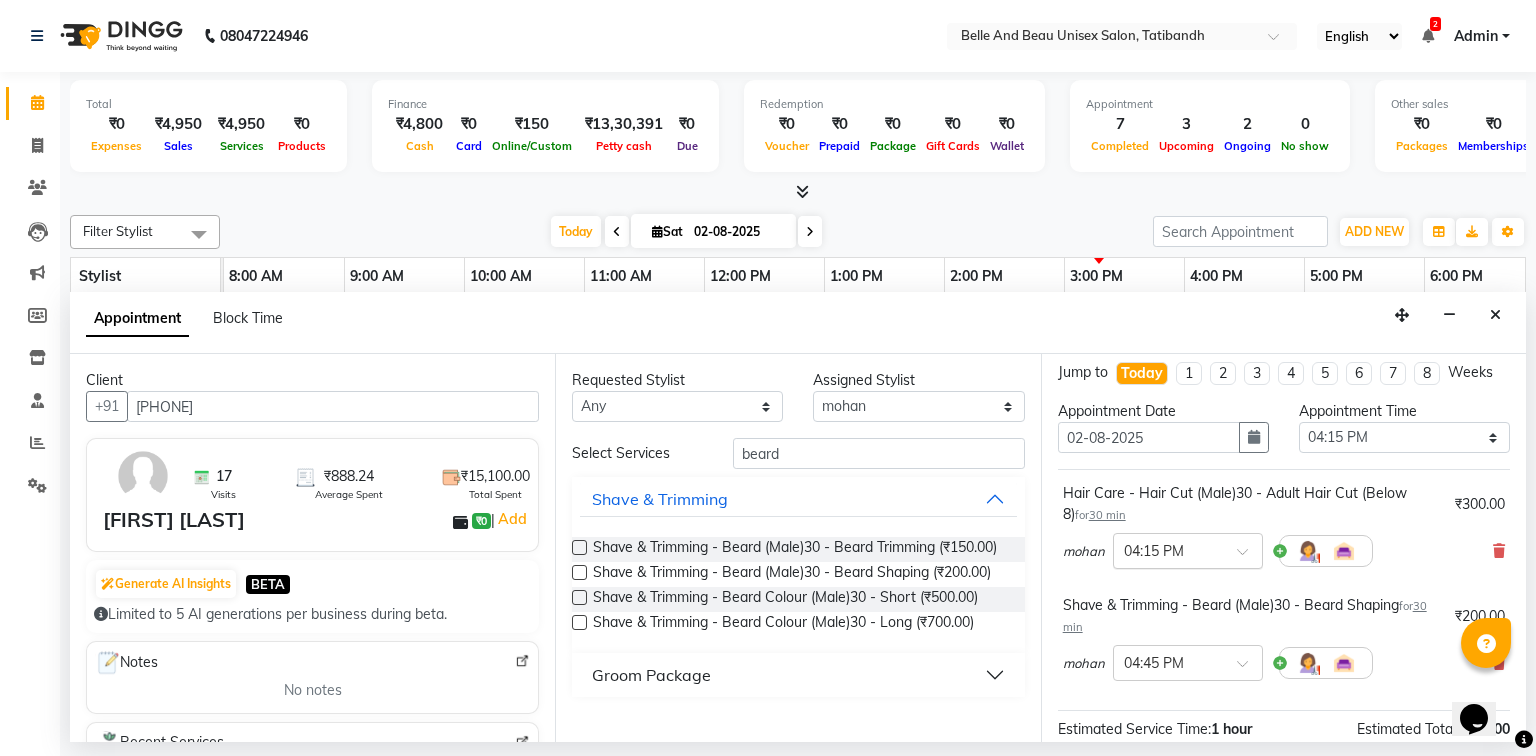 scroll, scrollTop: 0, scrollLeft: 0, axis: both 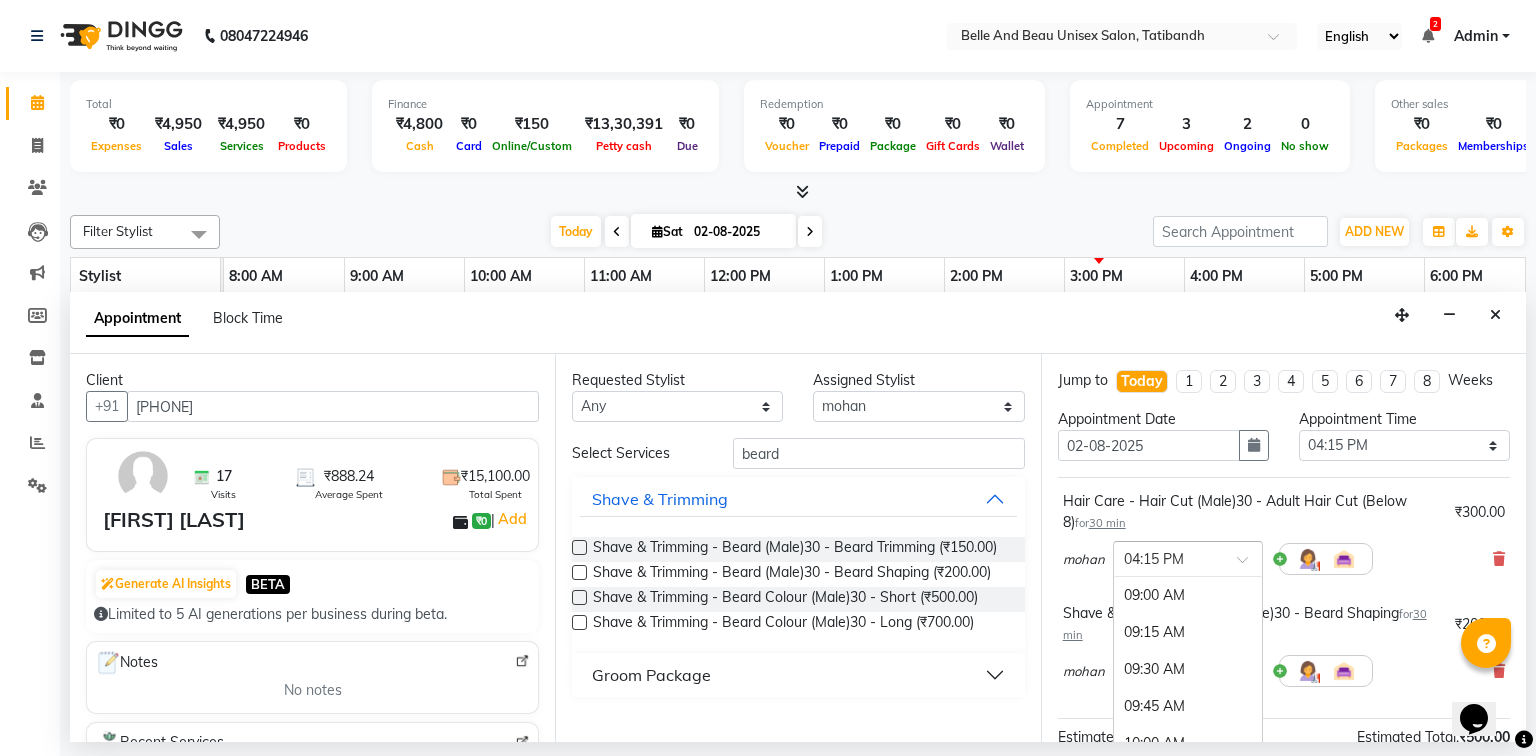 click at bounding box center [1249, 565] 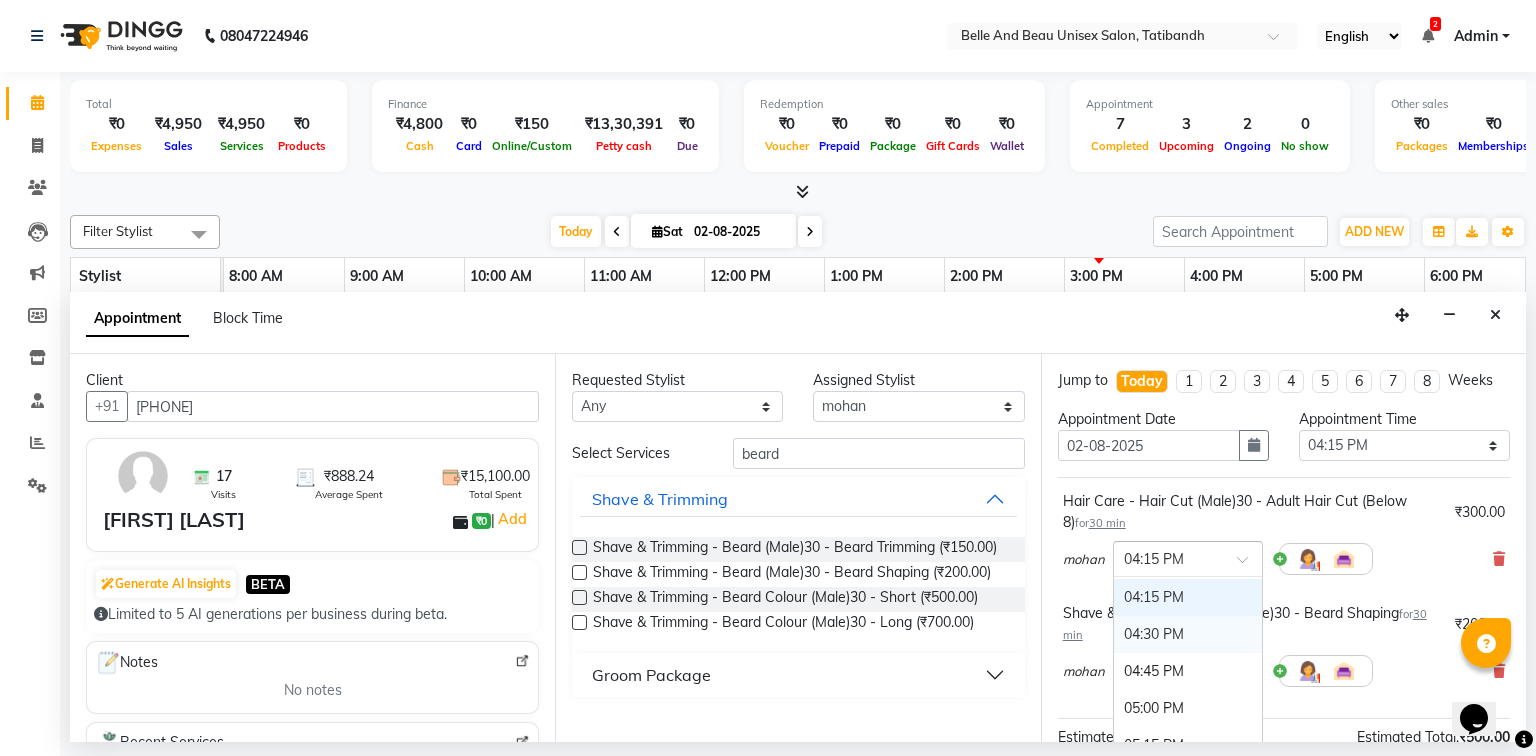 click on "04:30 PM" at bounding box center (1188, 634) 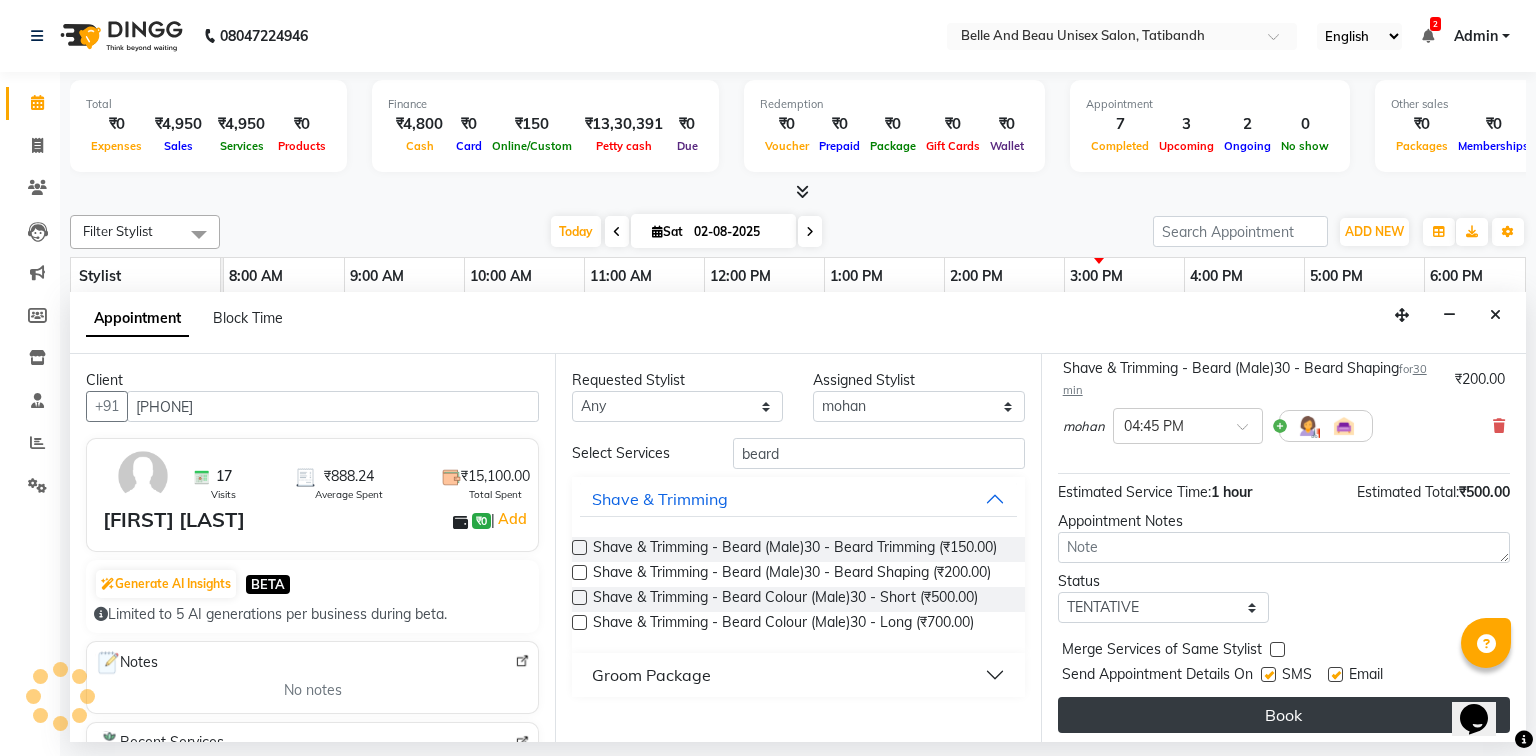 scroll, scrollTop: 251, scrollLeft: 0, axis: vertical 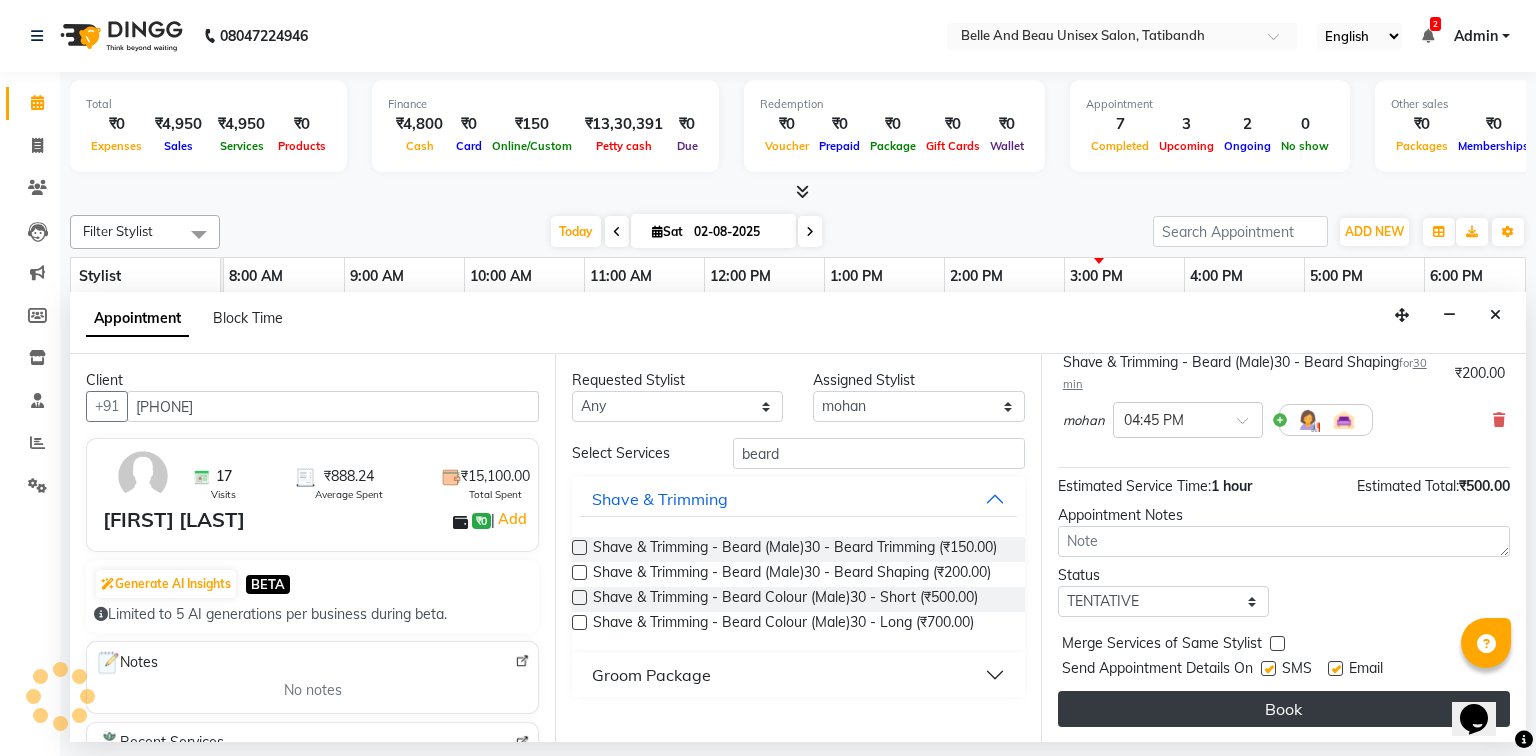 click on "Book" at bounding box center [1284, 709] 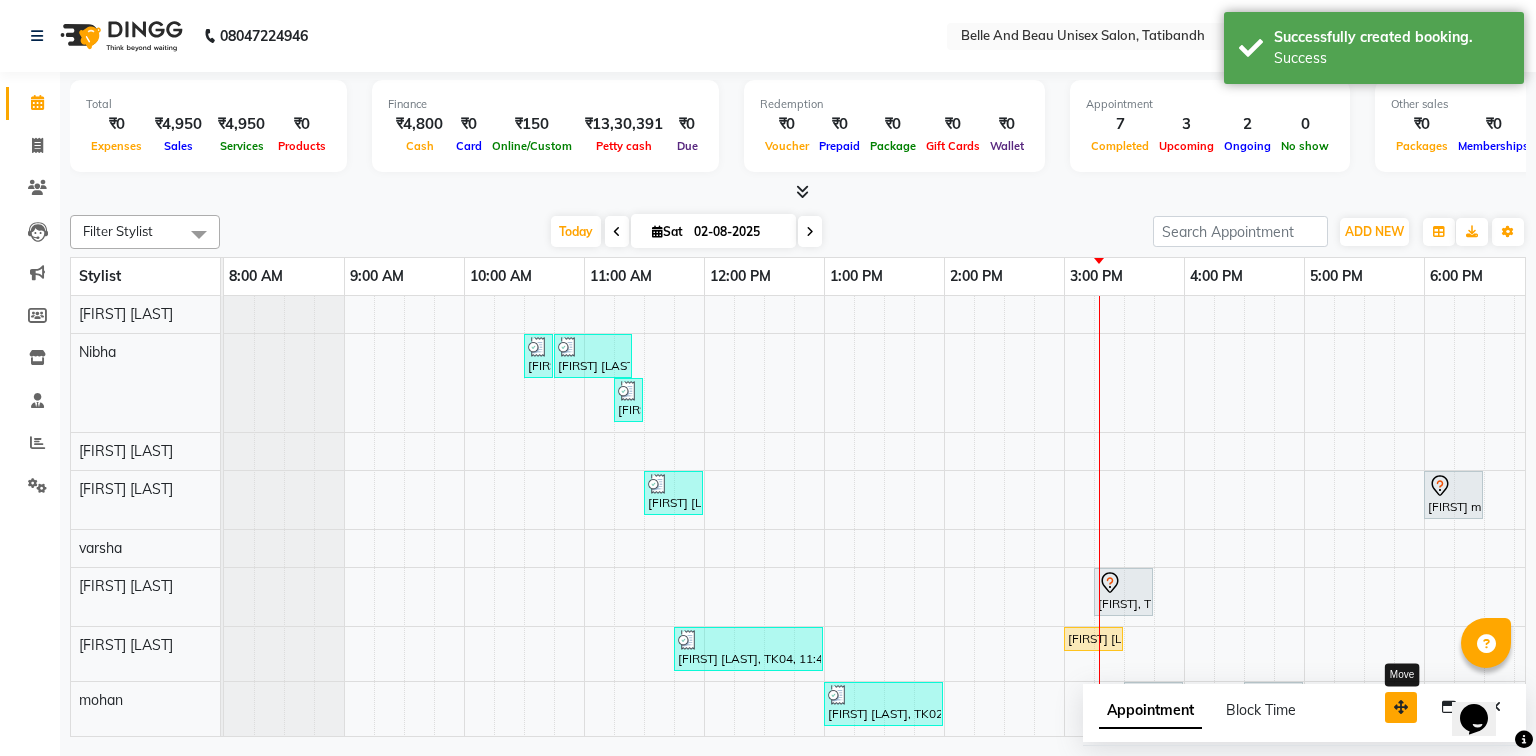 drag, startPoint x: 1400, startPoint y: 700, endPoint x: 1085, endPoint y: 599, distance: 330.79602 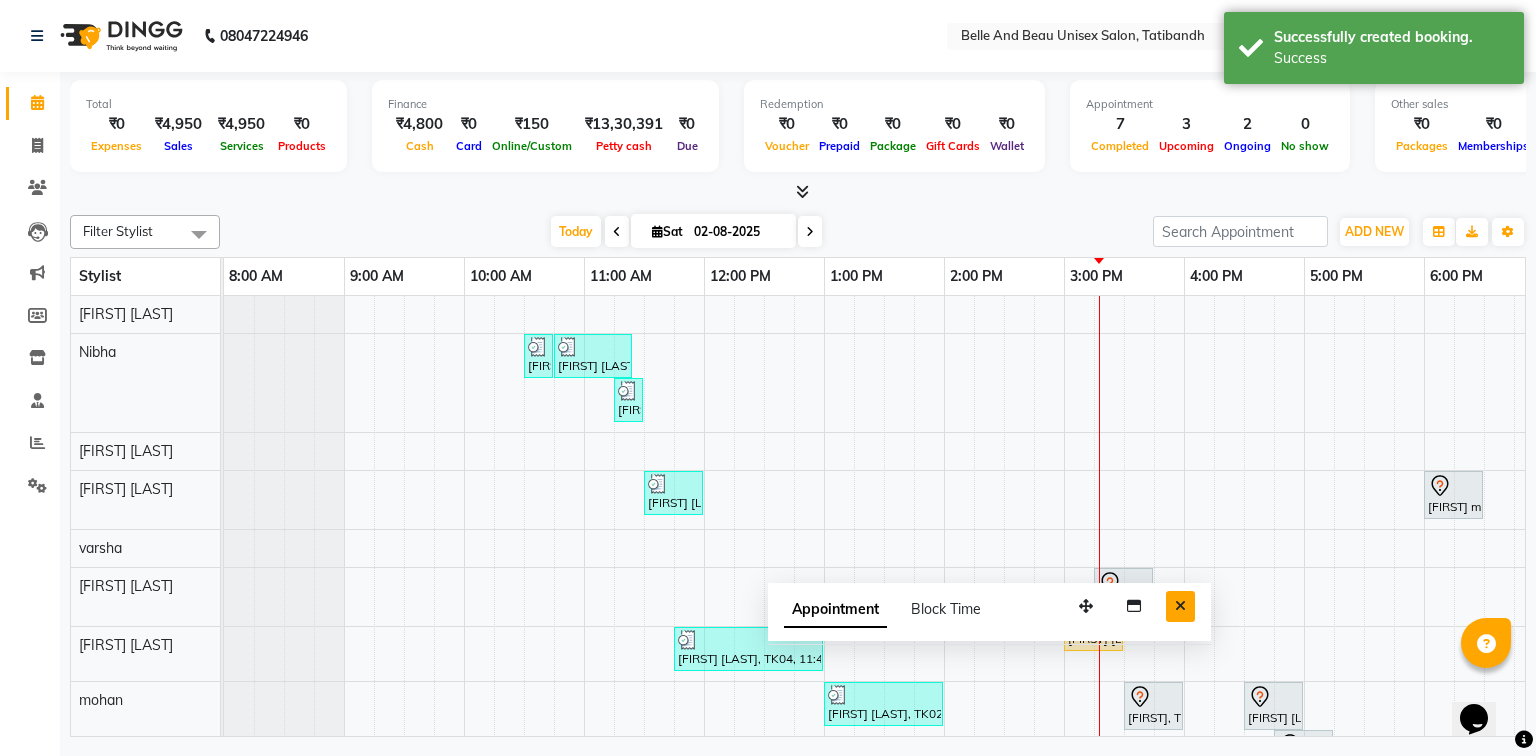 click at bounding box center [1180, 606] 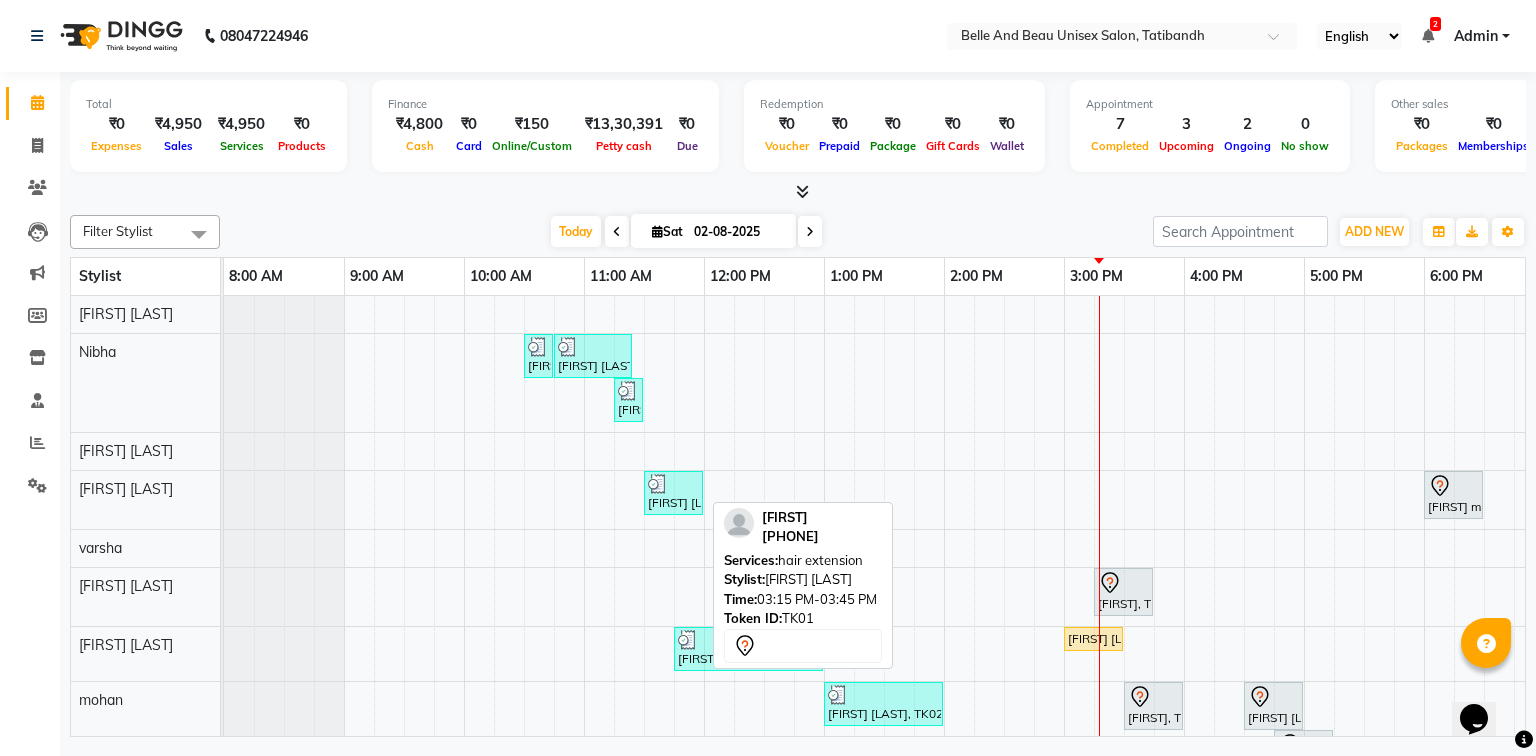 scroll, scrollTop: 229, scrollLeft: 0, axis: vertical 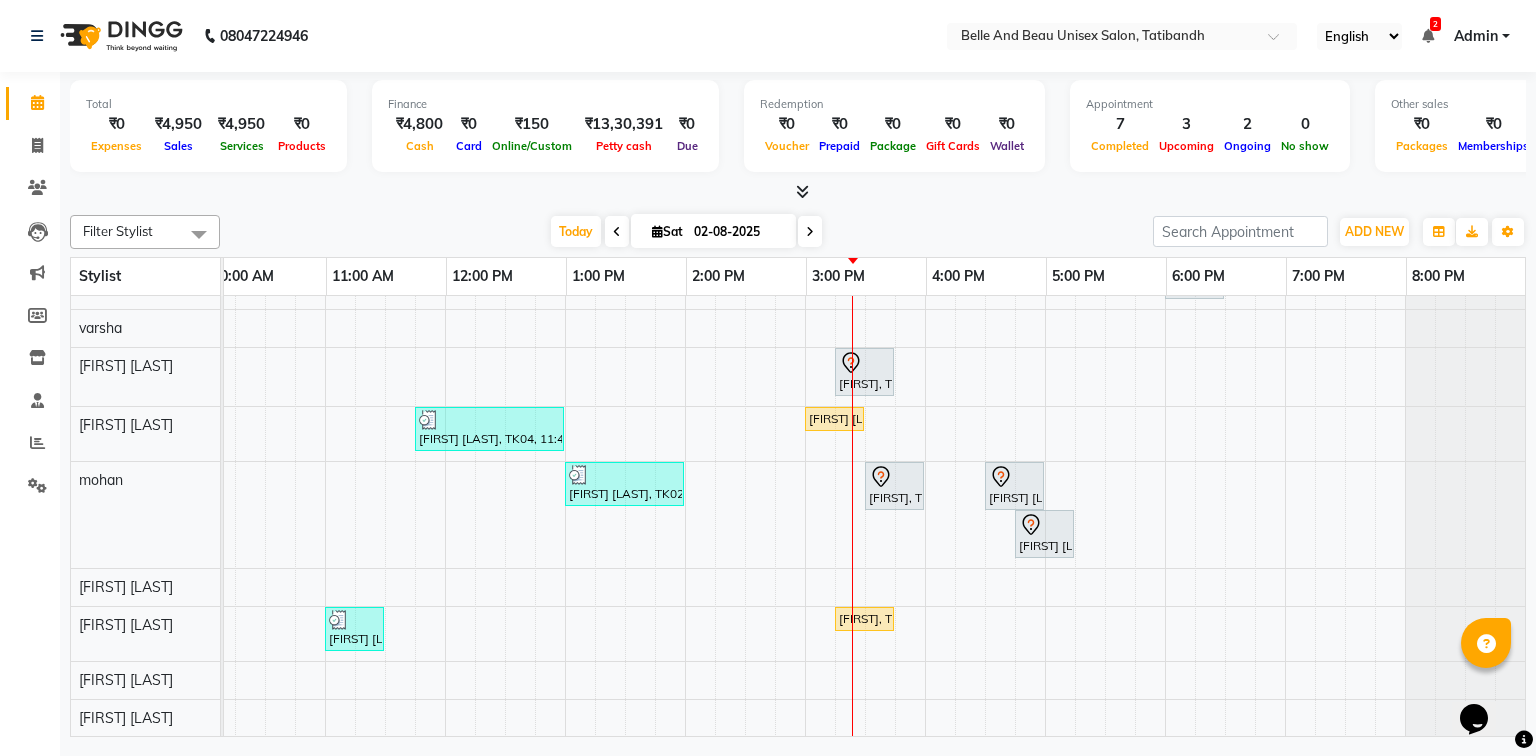 click on "02-08-2025" at bounding box center (738, 232) 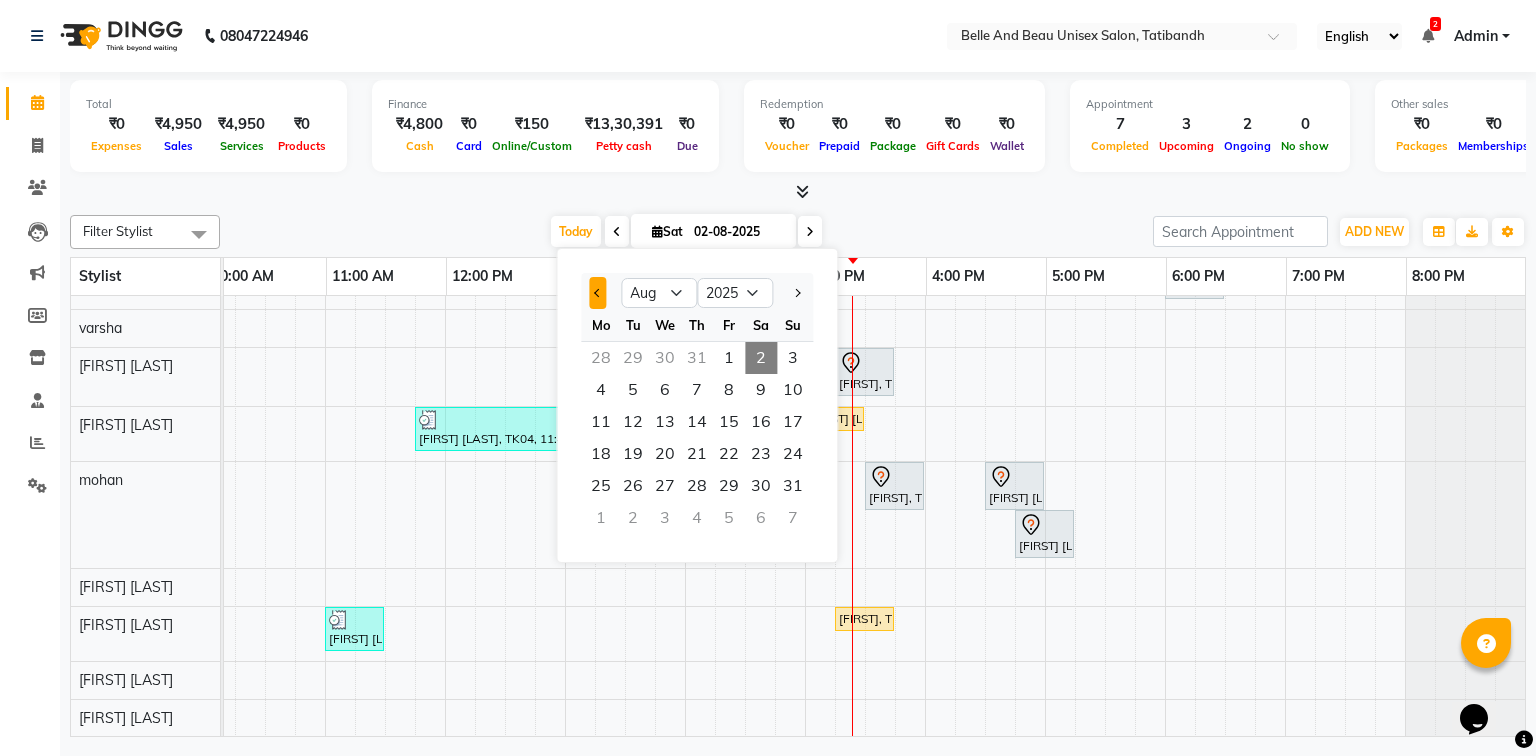 click at bounding box center [598, 293] 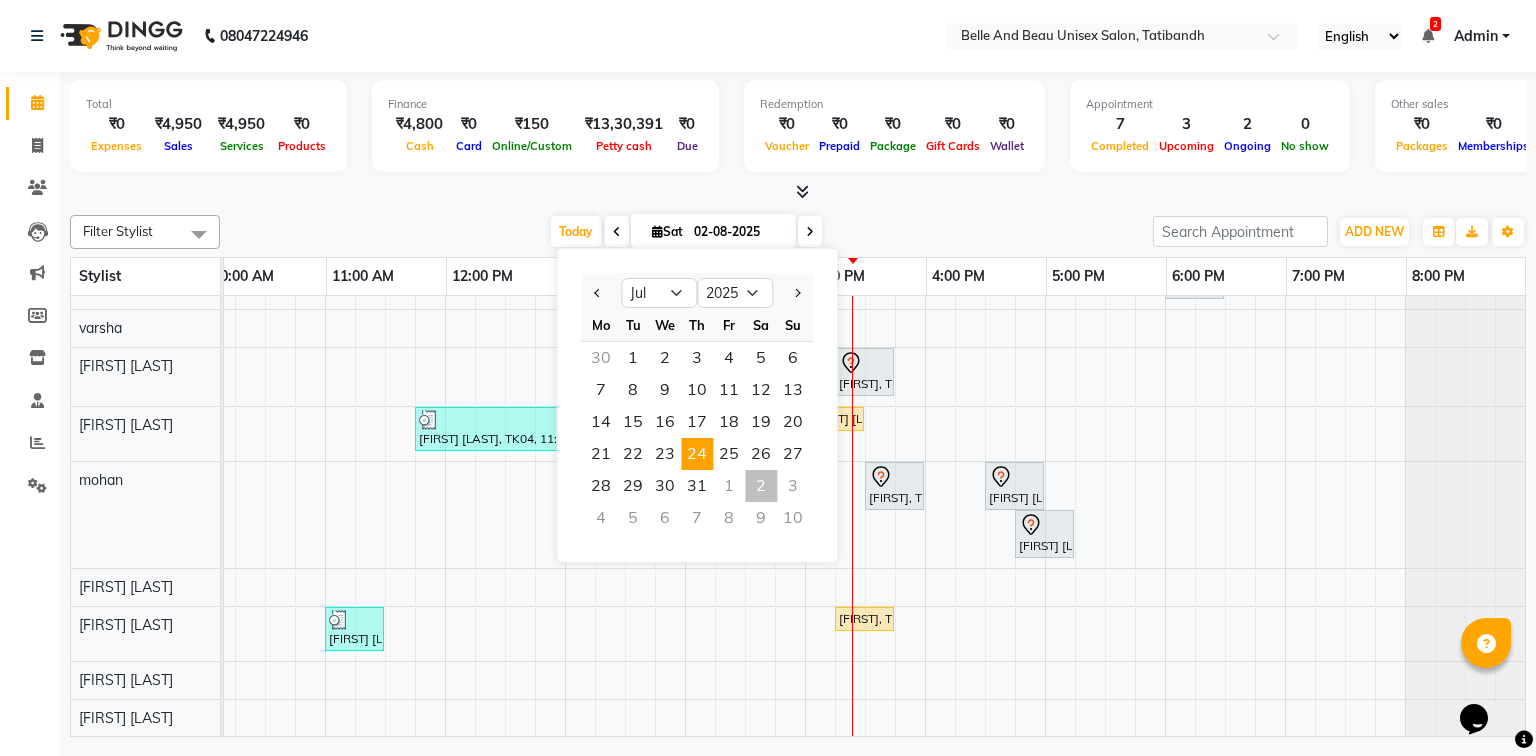 click on "24" at bounding box center [697, 454] 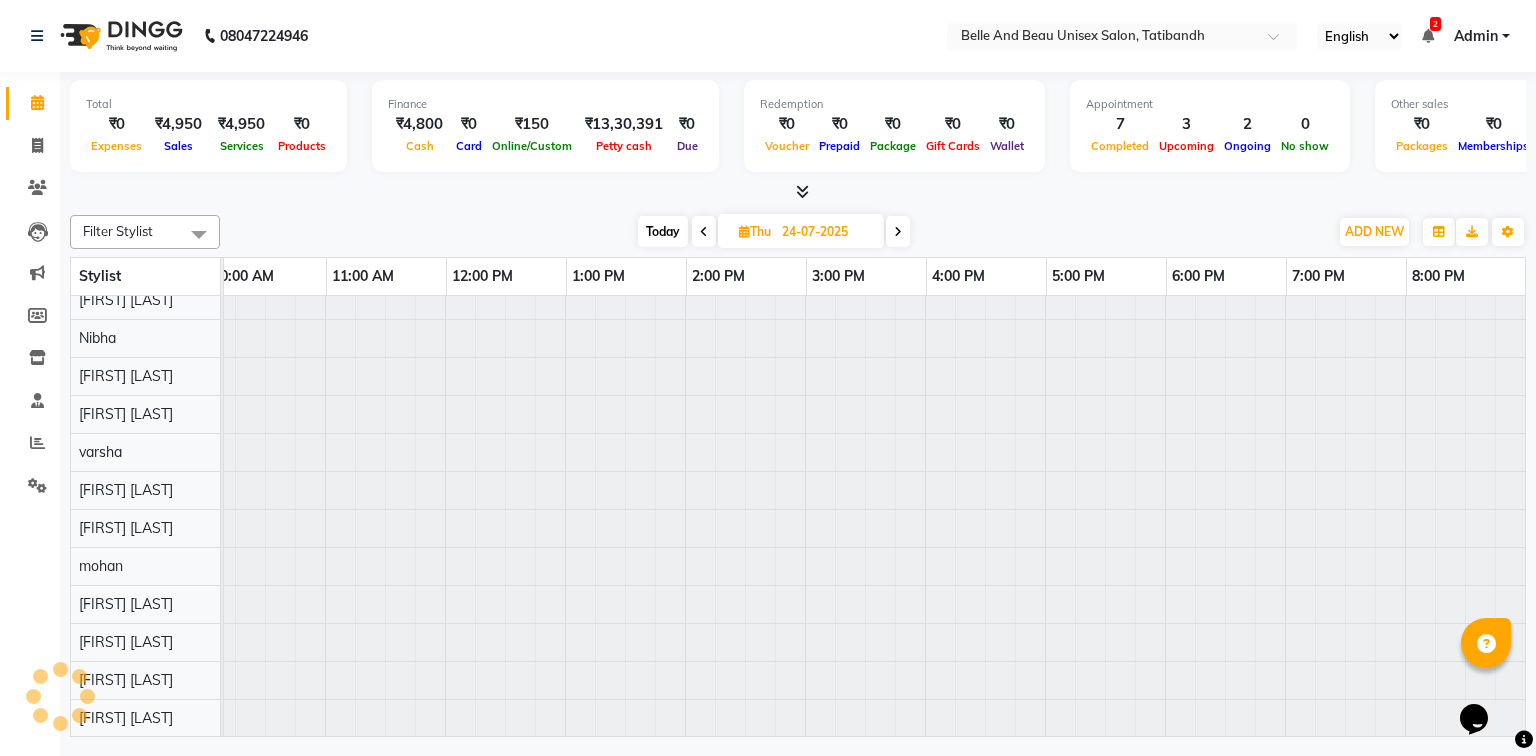 scroll, scrollTop: 0, scrollLeft: 0, axis: both 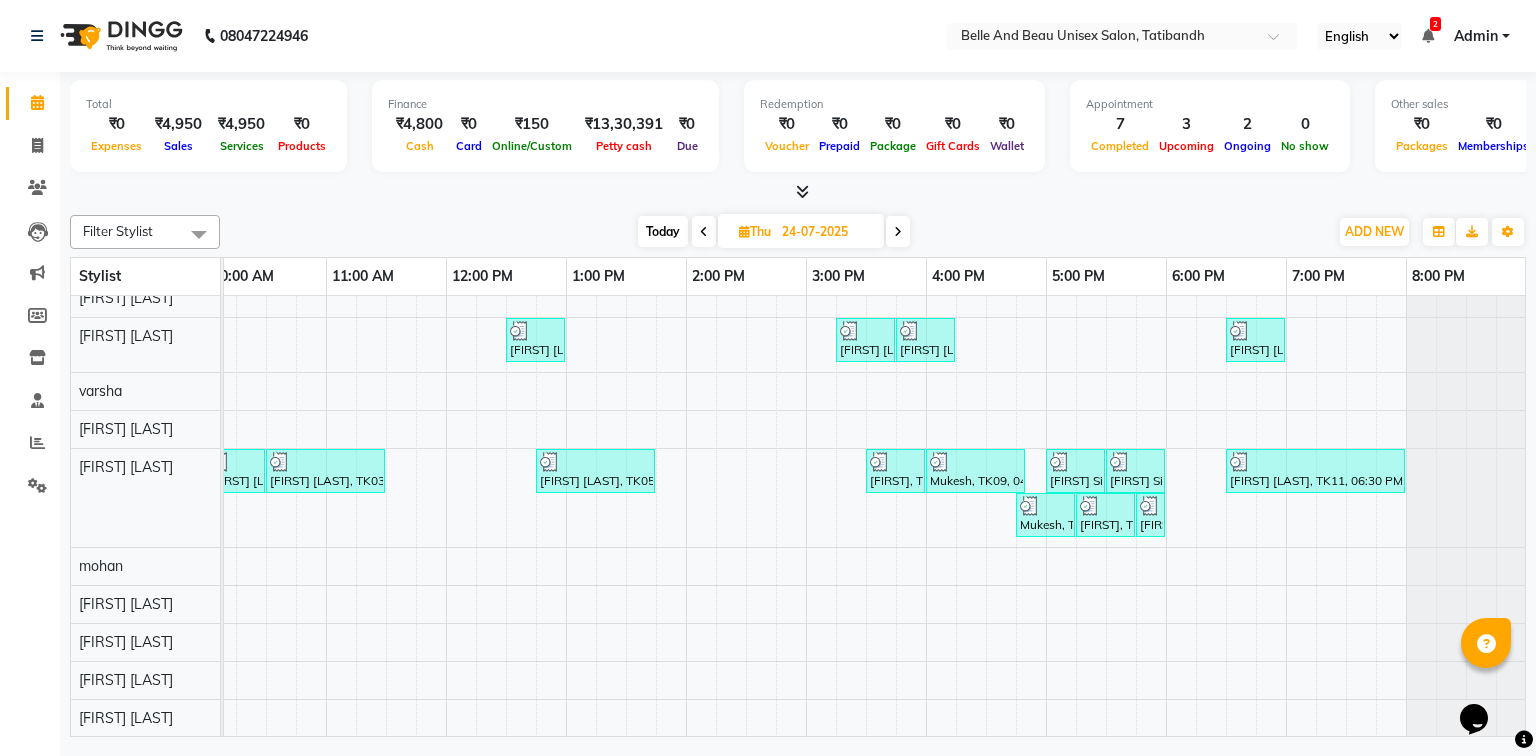 drag, startPoint x: 503, startPoint y: 720, endPoint x: 384, endPoint y: 731, distance: 119.507324 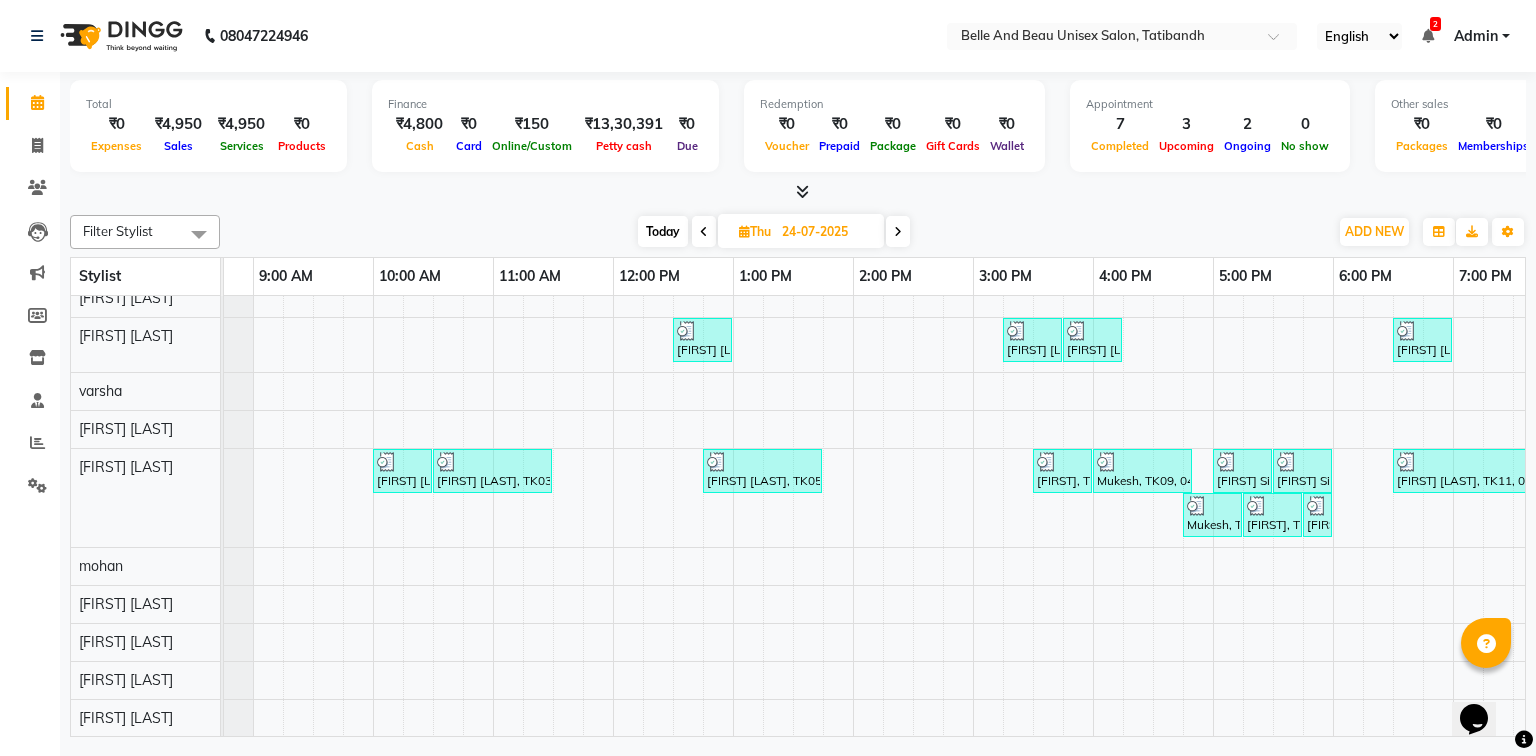 scroll, scrollTop: 118, scrollLeft: 72, axis: both 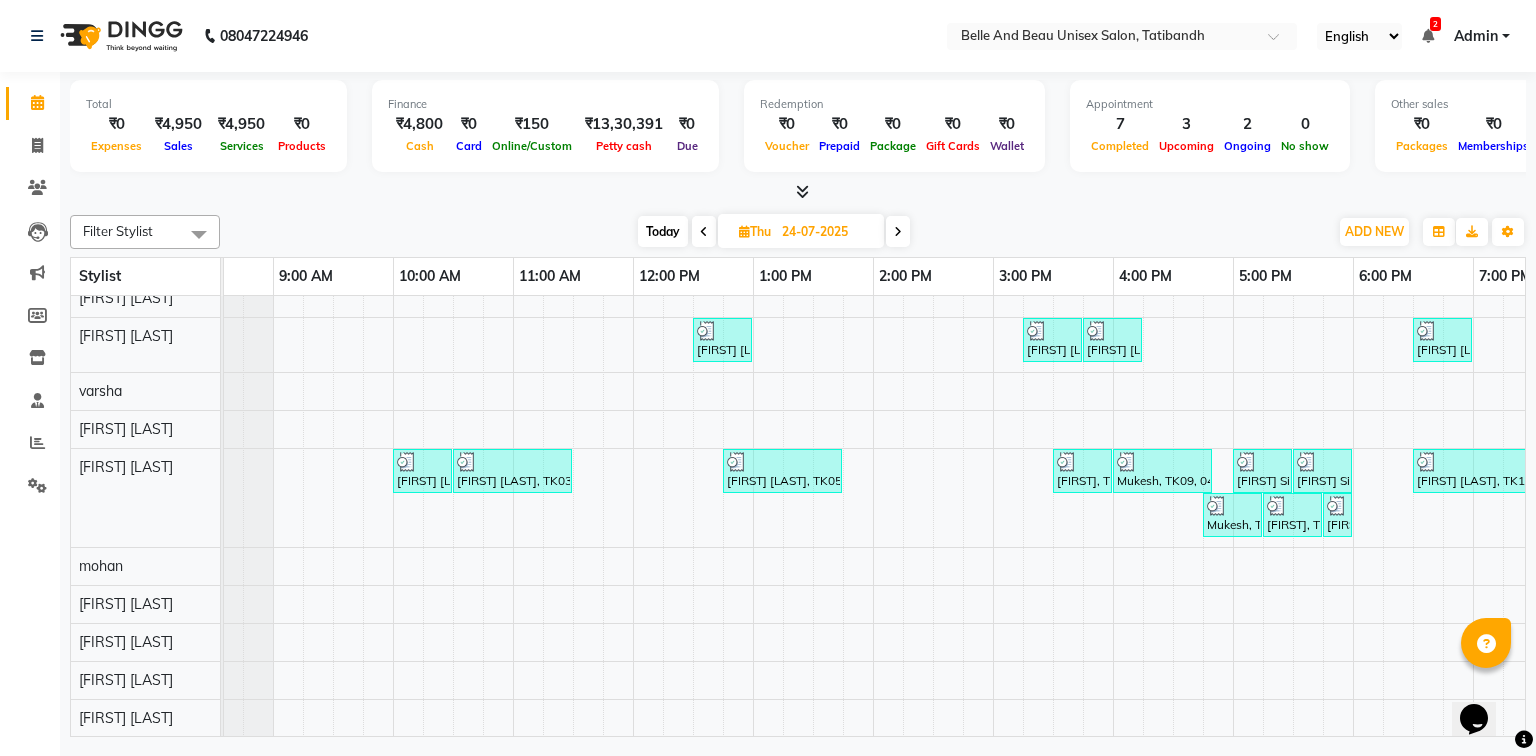 click on "24-07-2025" at bounding box center (826, 232) 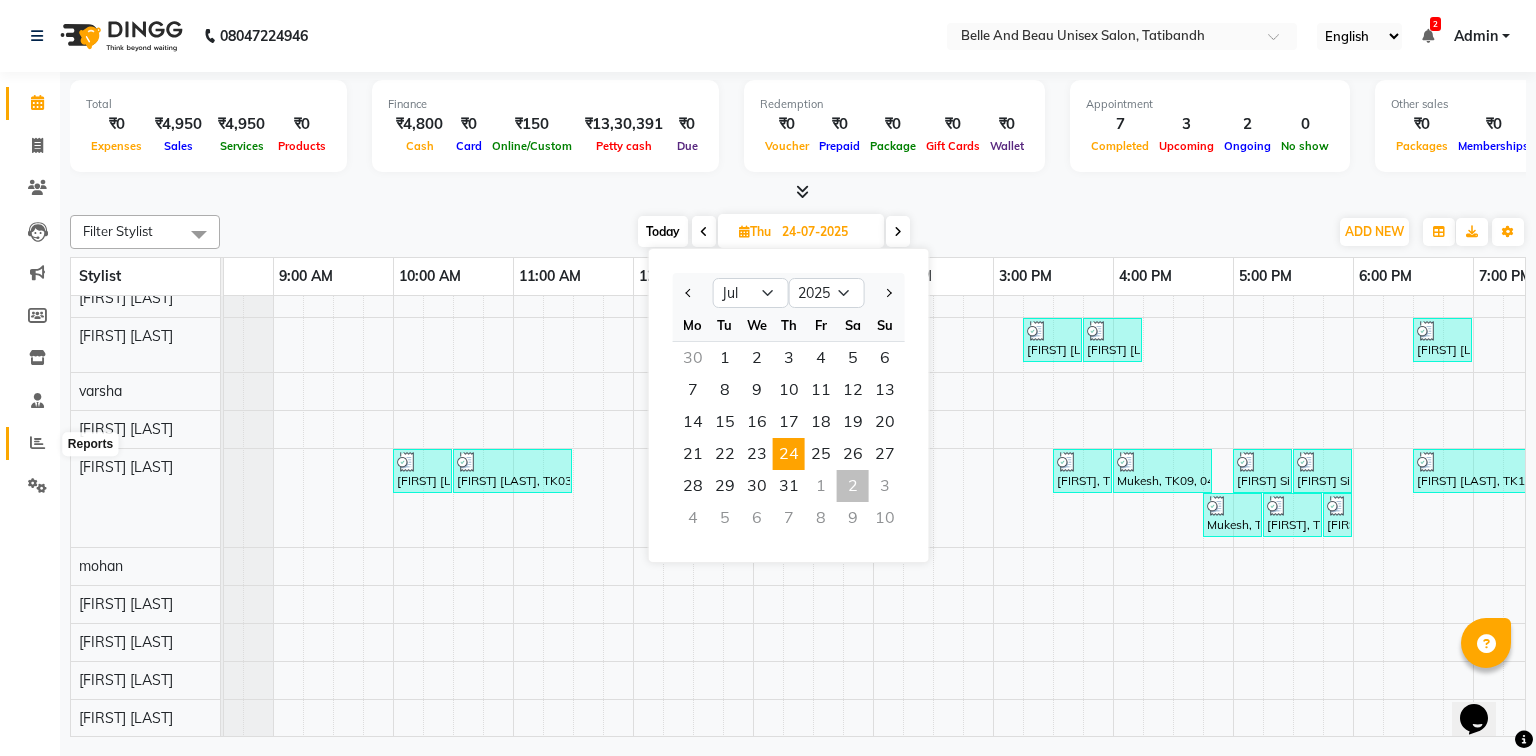 click 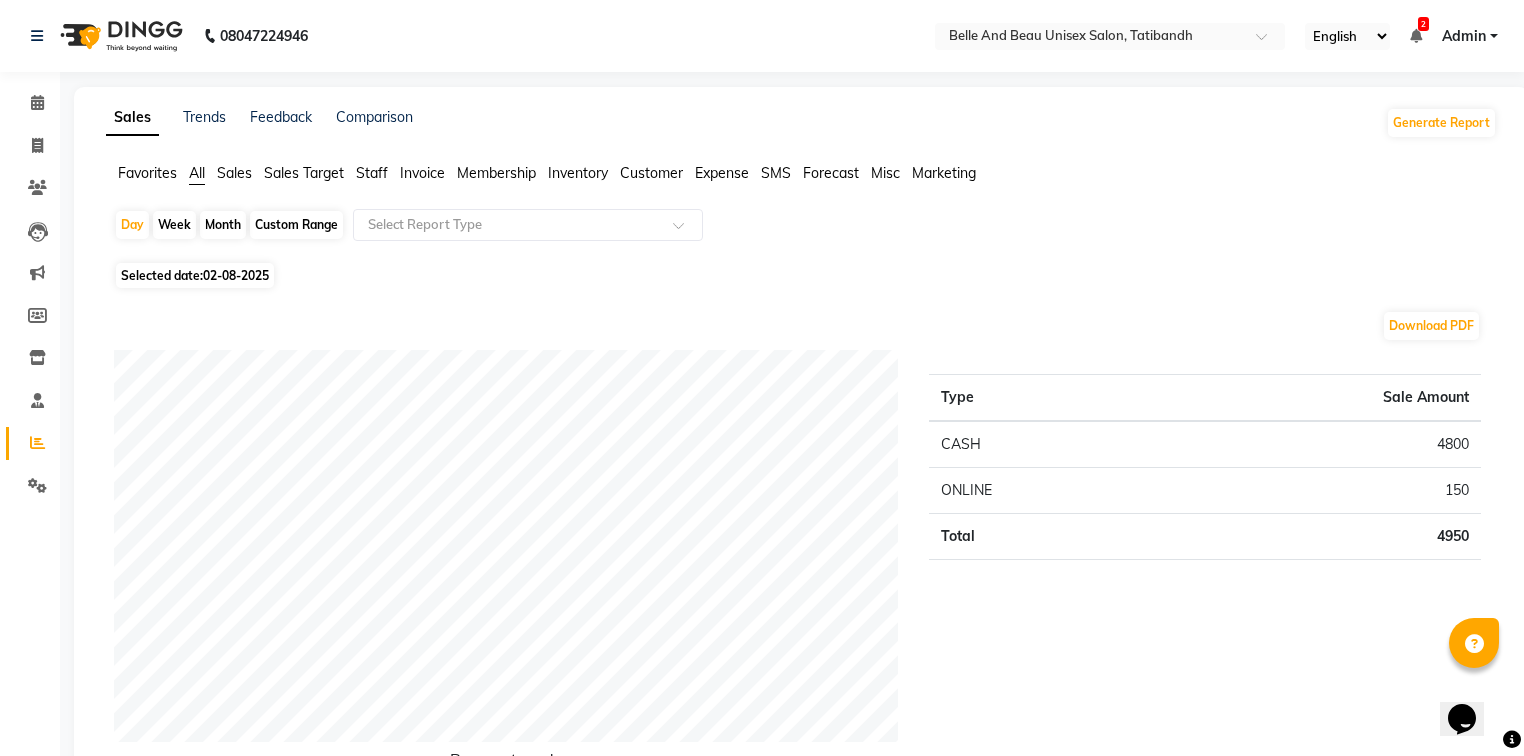 click on "Month" 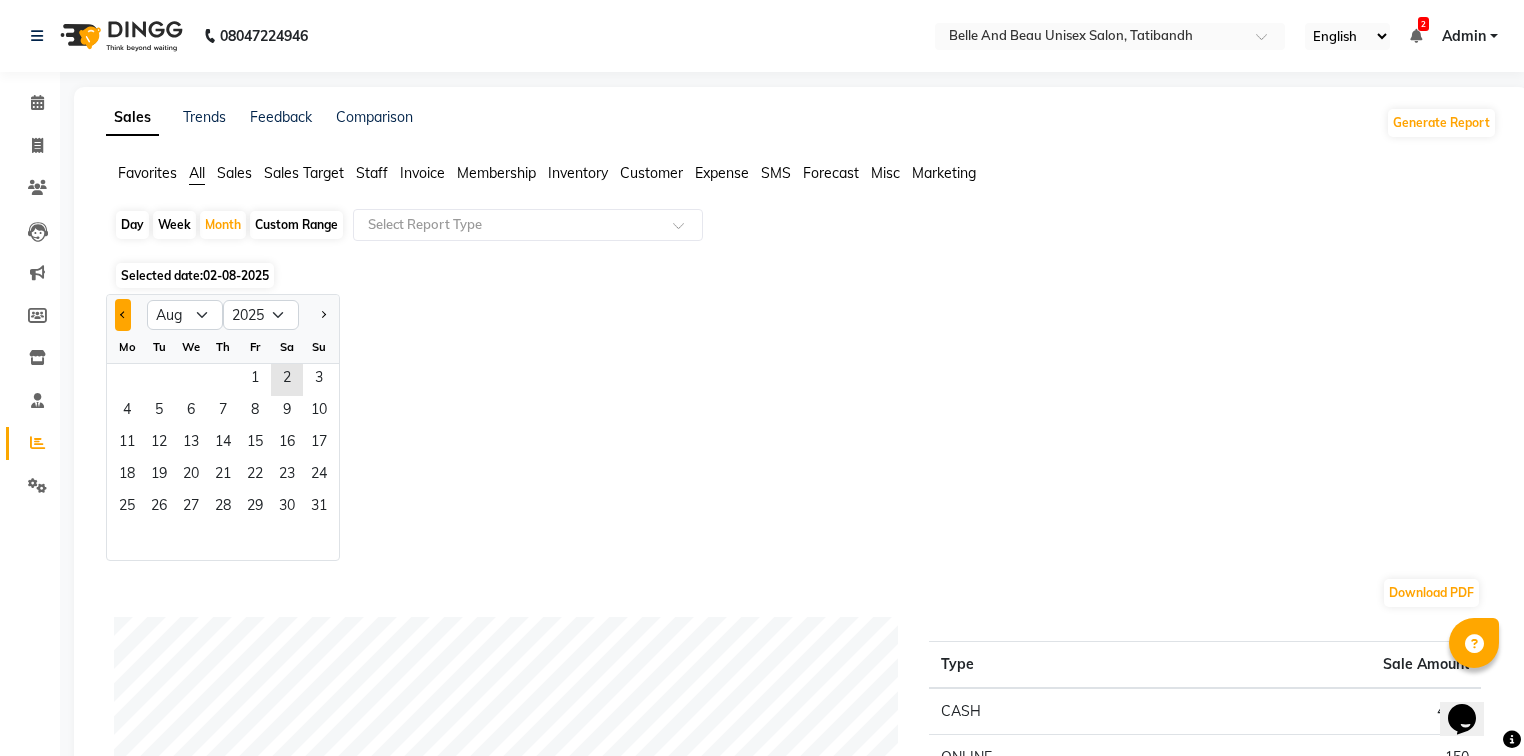click 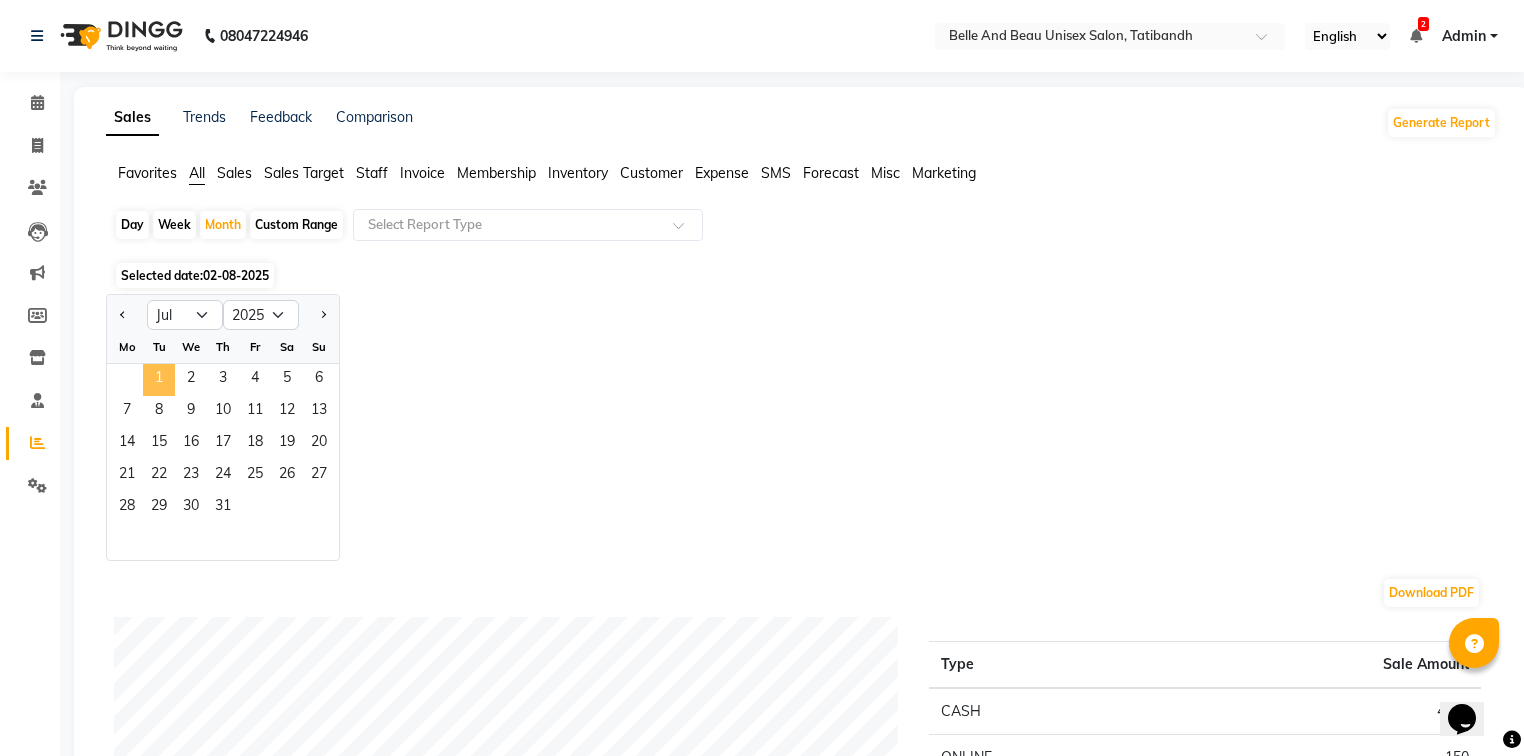 click on "1" 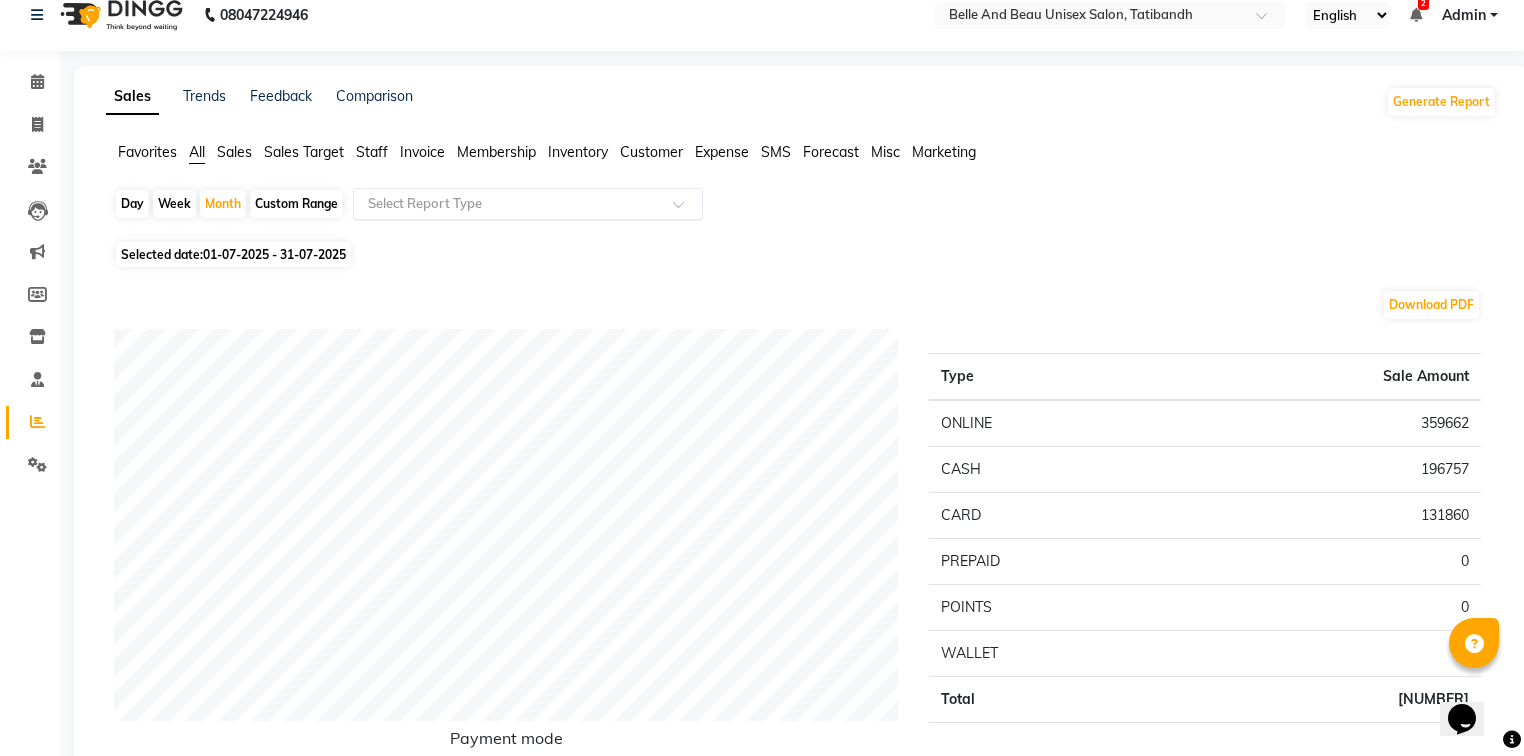 scroll, scrollTop: 20, scrollLeft: 0, axis: vertical 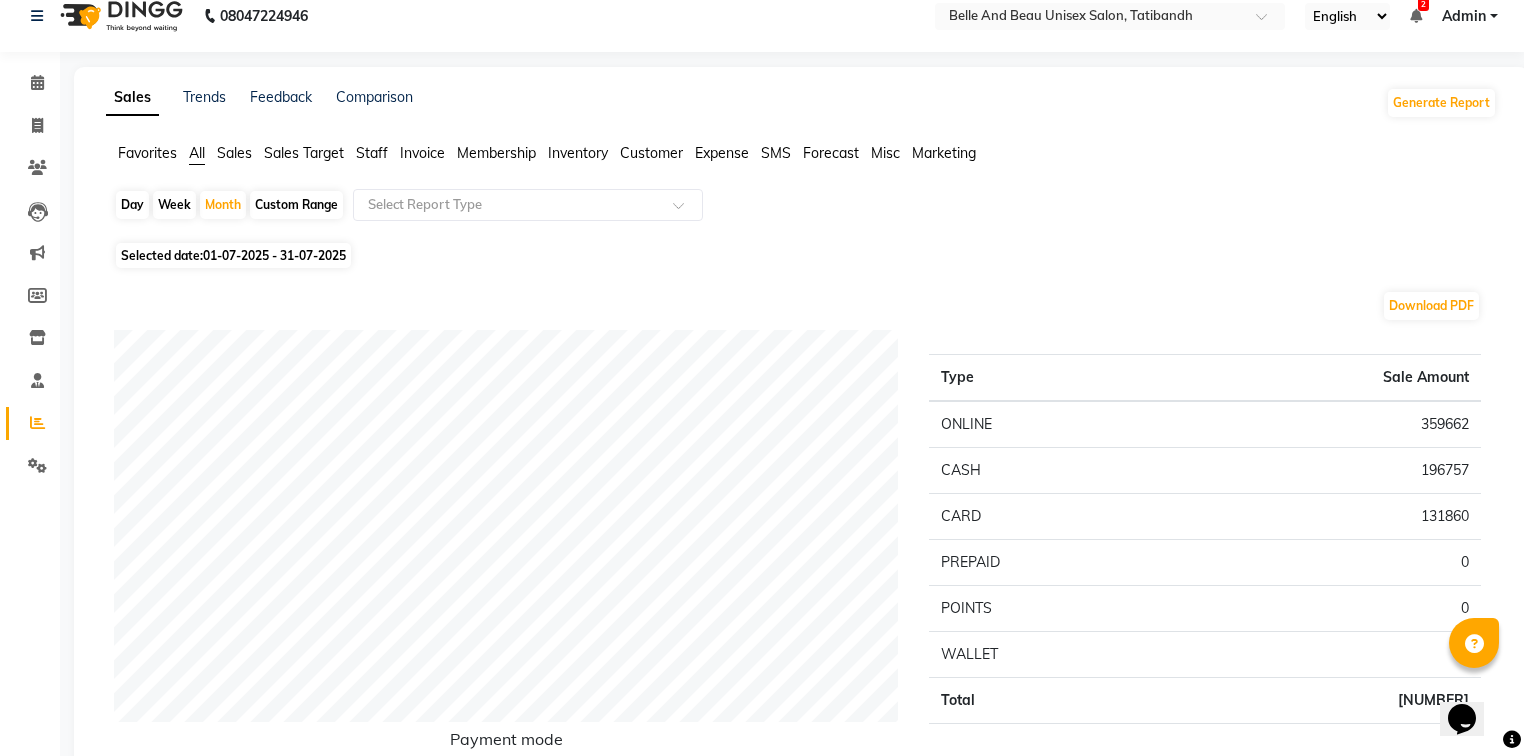 click on "Staff" 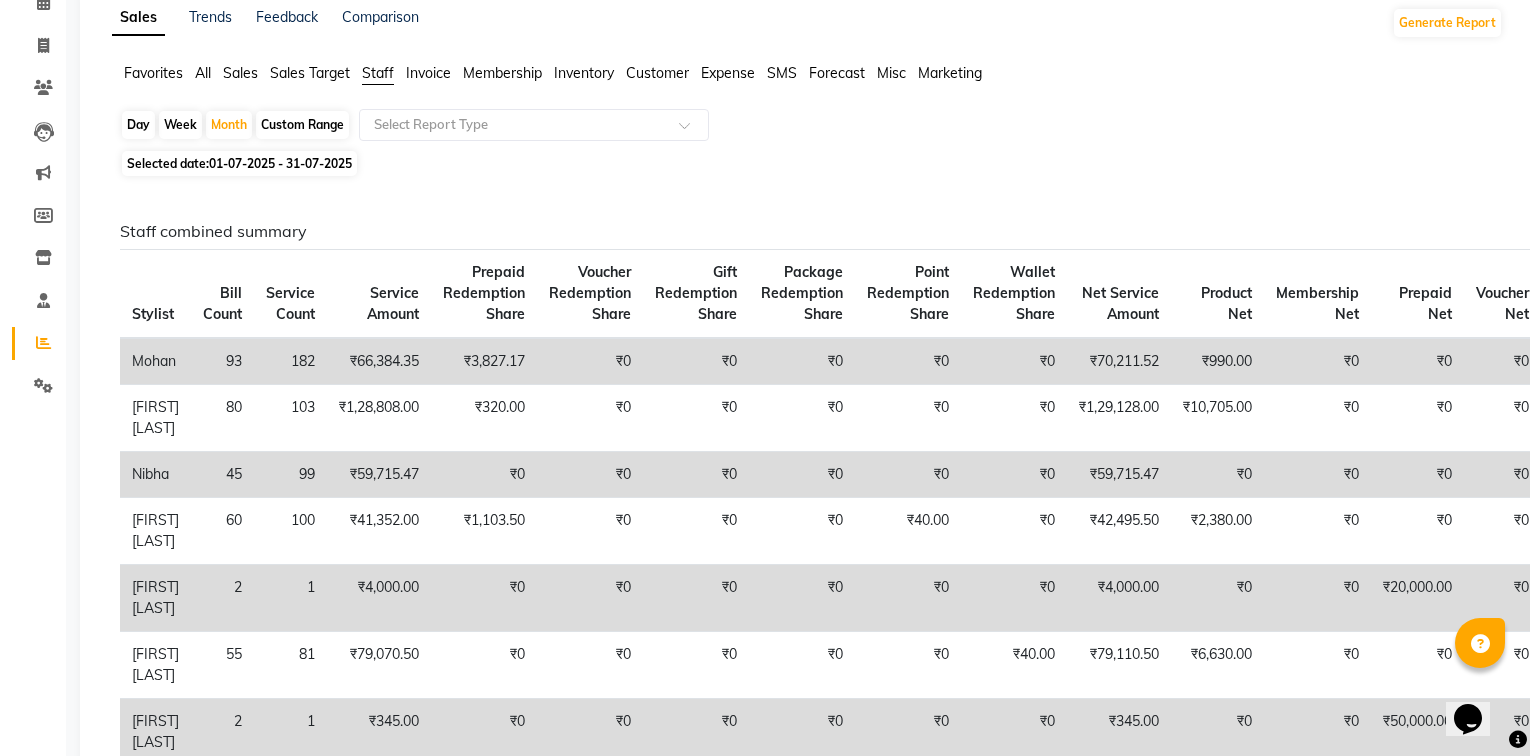 scroll, scrollTop: 0, scrollLeft: 0, axis: both 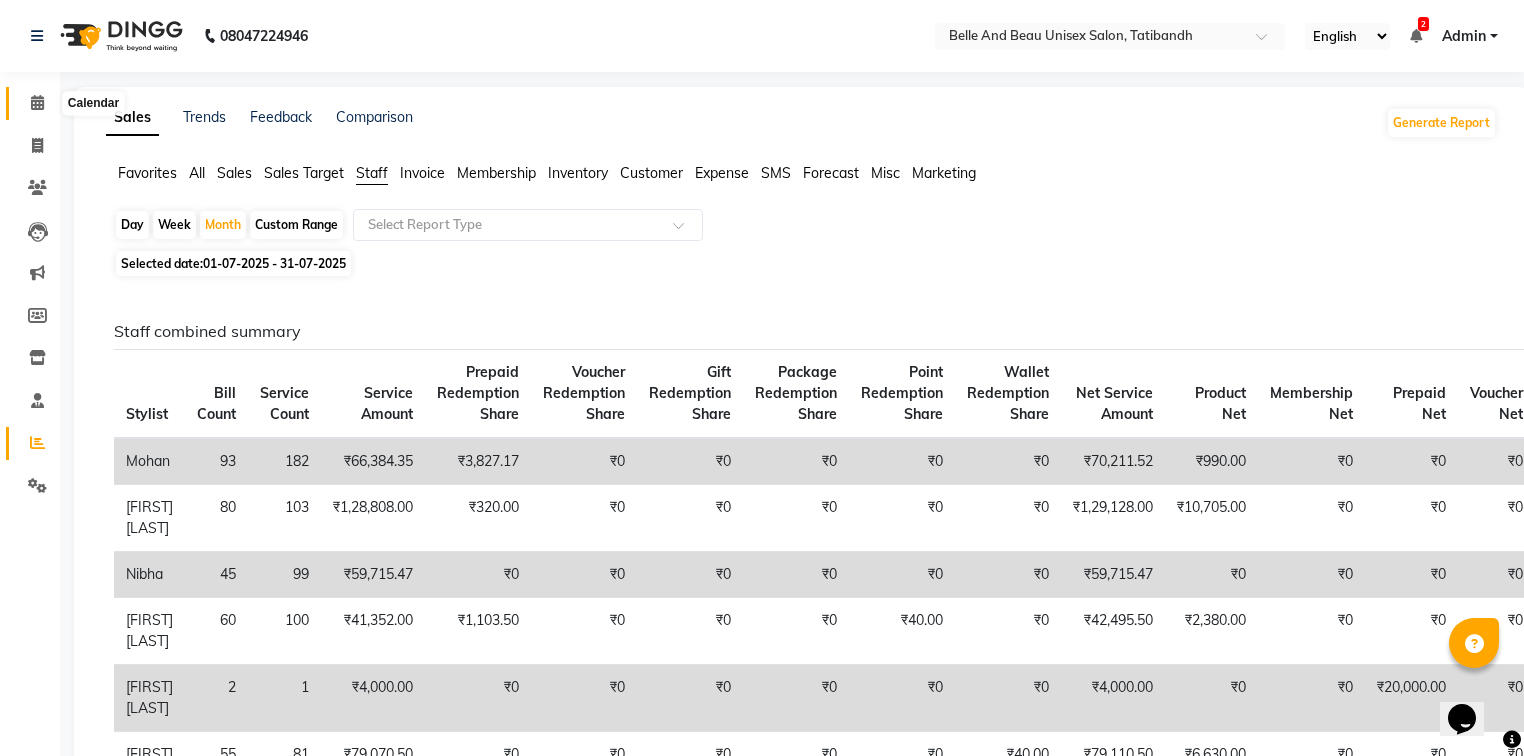 click 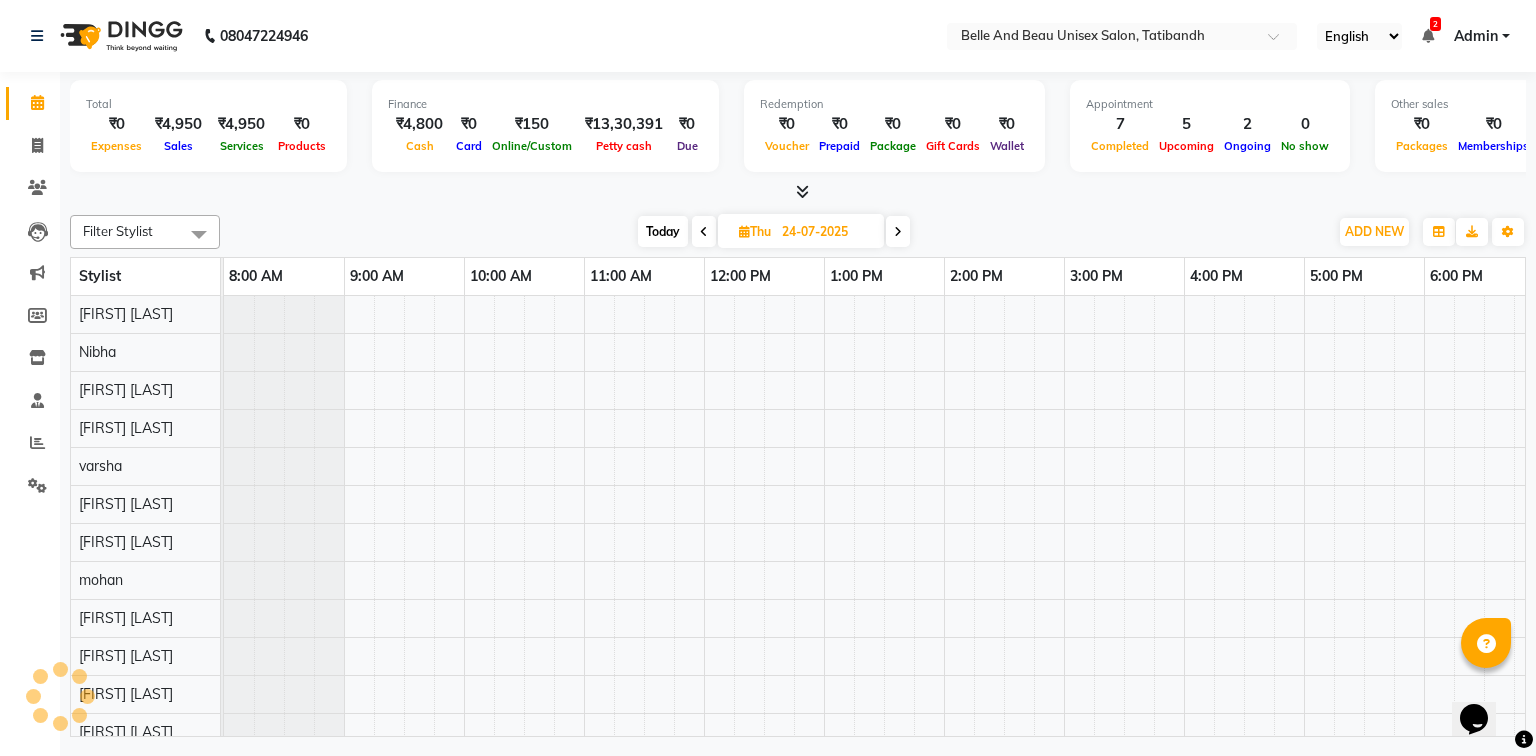 scroll, scrollTop: 0, scrollLeft: 0, axis: both 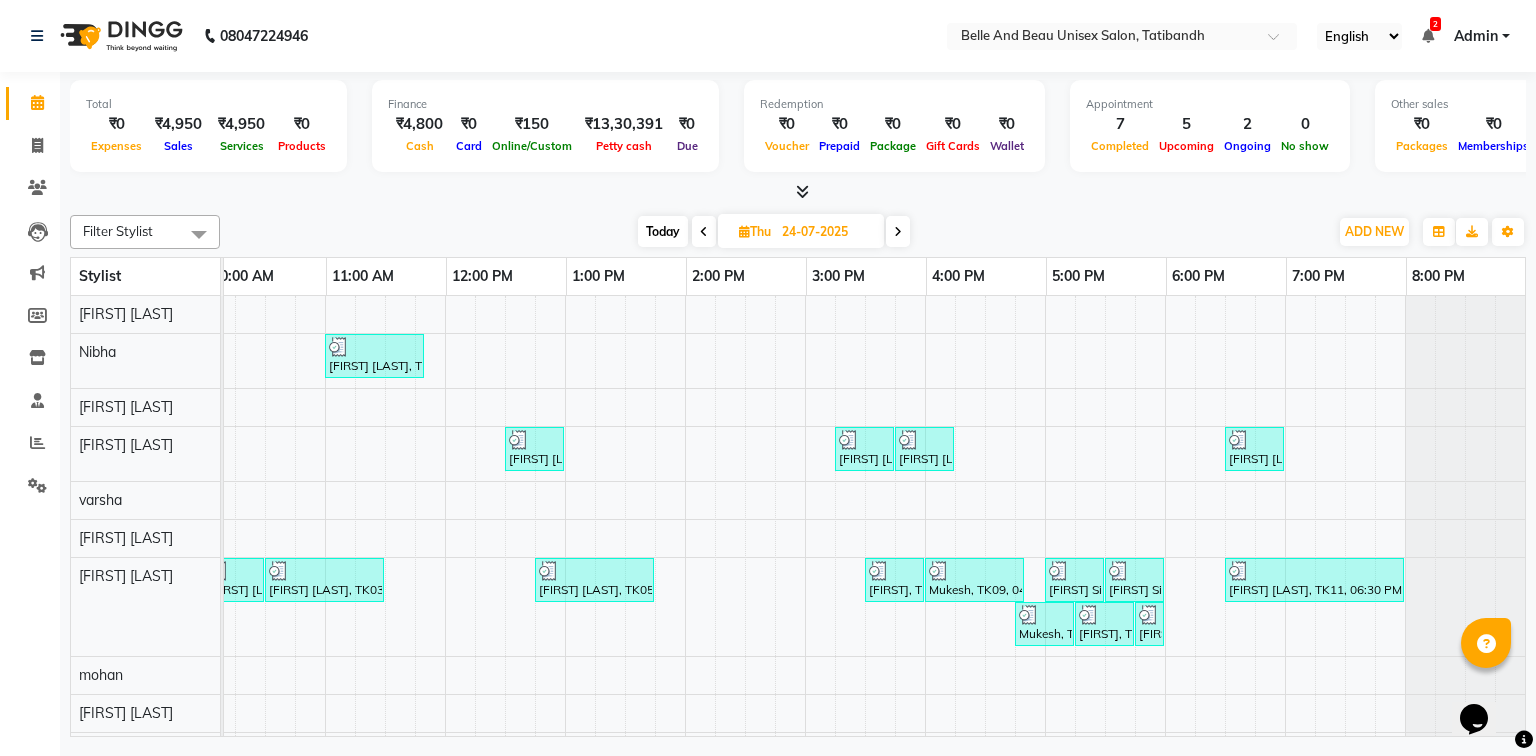 click on "24-07-2025" at bounding box center [826, 232] 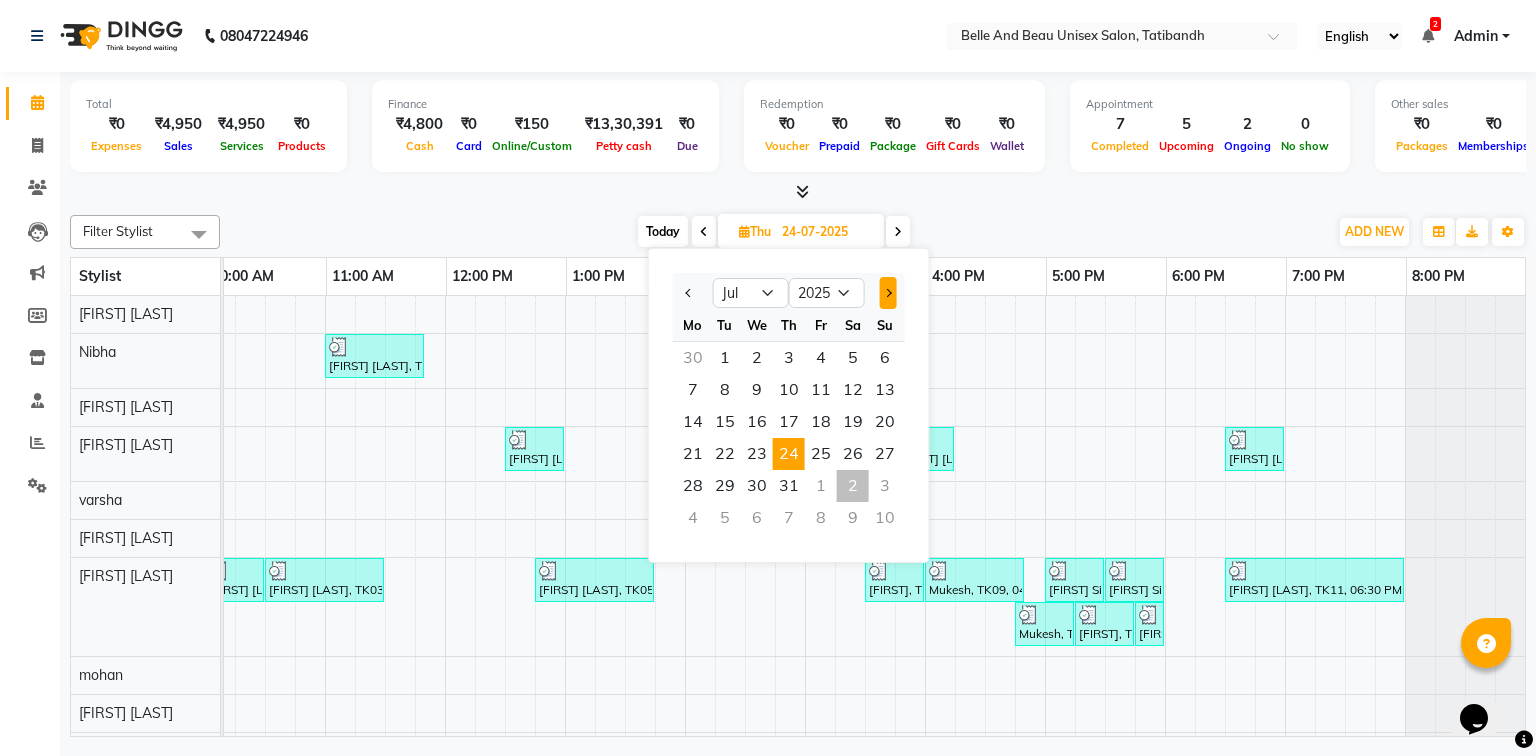 click at bounding box center (887, 293) 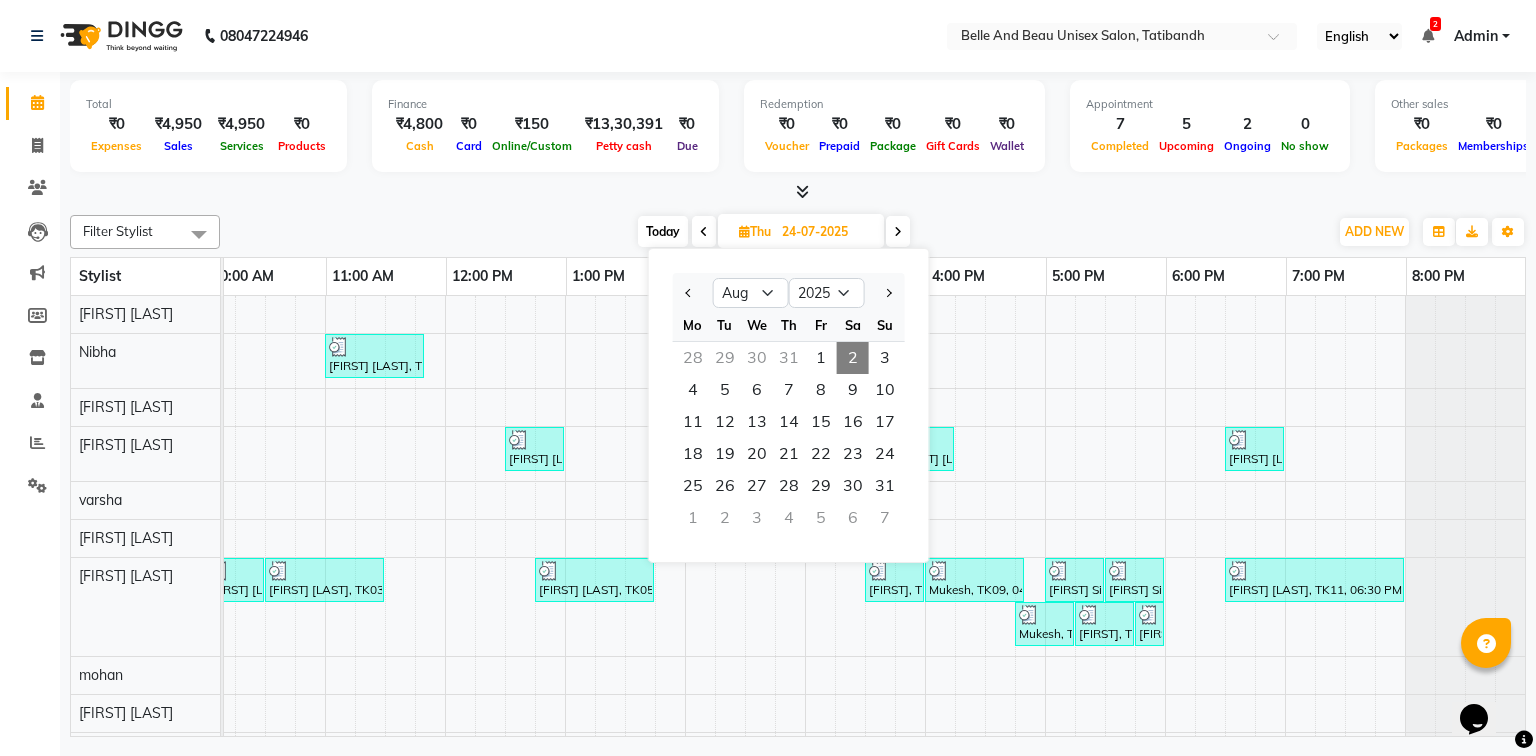 click on "2" at bounding box center [853, 358] 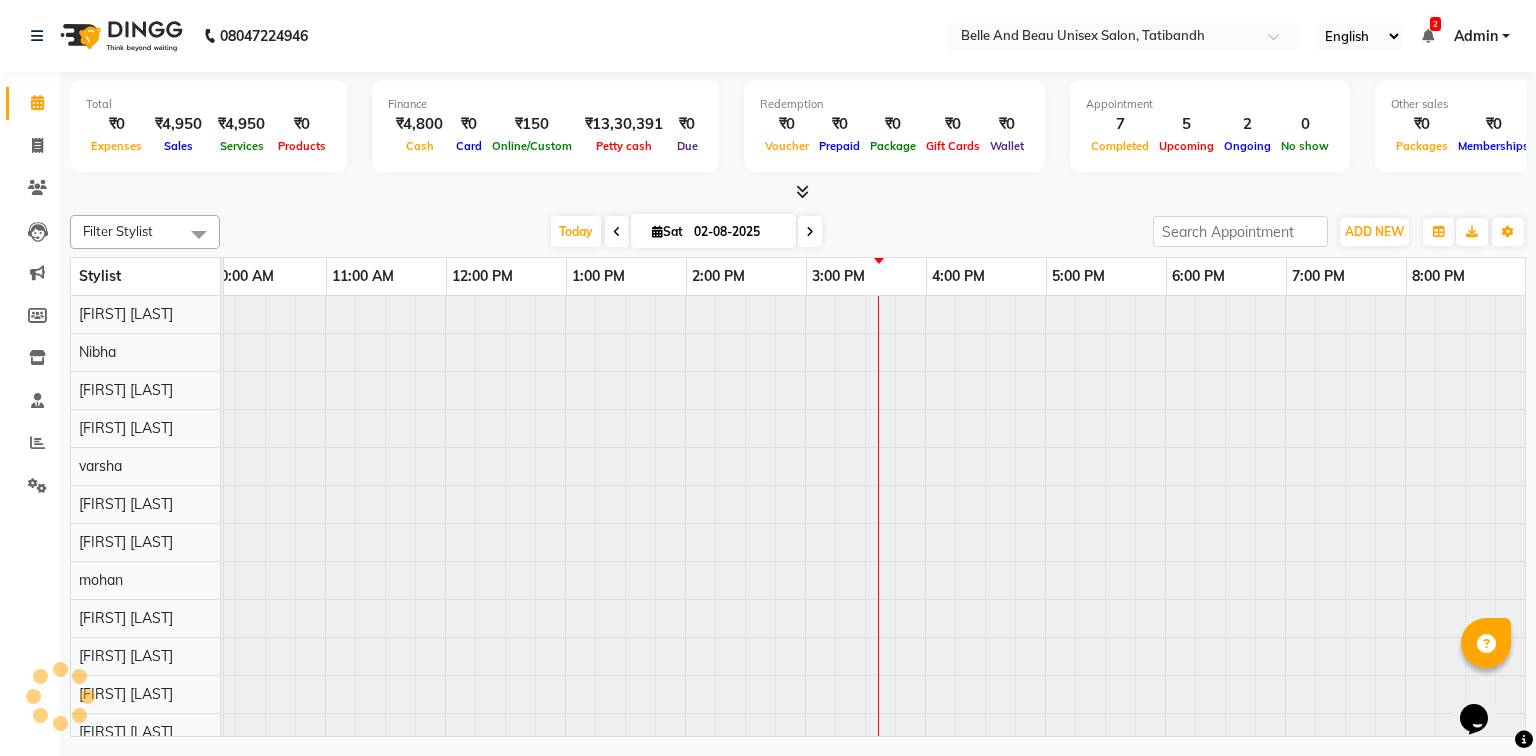 scroll, scrollTop: 0, scrollLeft: 0, axis: both 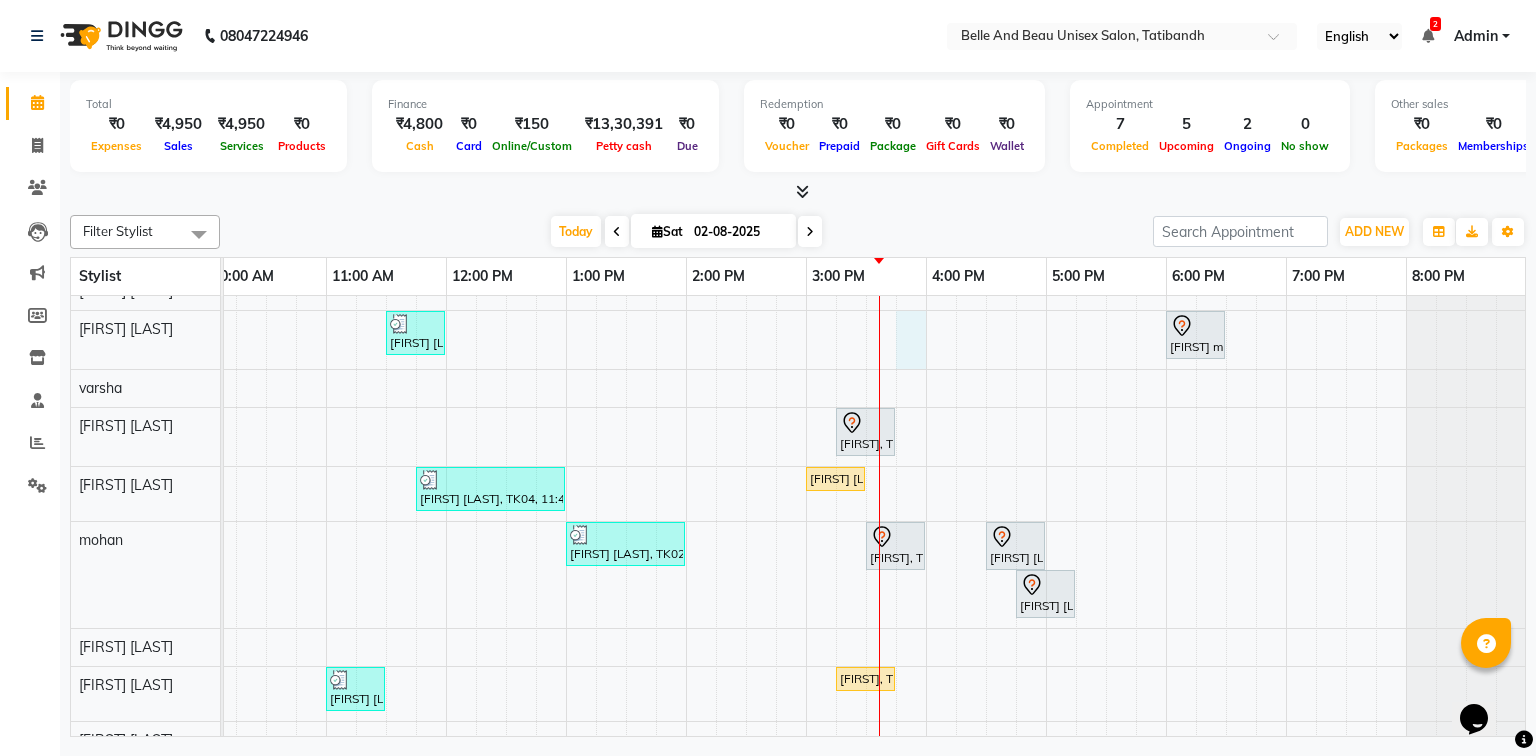 click on "[FIRST] [LAST], TK04, 10:30 AM-10:40 AM, Threading - Eyebrow (Female)30 - Eyebrow     [FIRST] [LAST], TK04, 10:45 AM-11:25 AM, Clean Up - o3+,Threading - Eyebrow (Female)30 - Eyebrow,Threading - Upper Lip (Female)30 - Upper Lip     [FIRST] [LAST], TK04, 11:15 AM-11:25 AM, Threading - Upper Lip (Female)30 - Upper Lip     [FIRST] [LAST], TK05, 11:30 AM-12:00 PM, Hair Care - Hair Cut (Female)30 - Adult Hair Cut (Below 8) (₹500)             [FIRST] [LAST], TK06, 06:00 PM-06:30 PM, Hair Care - Hair Cut (Female)30 - Adult Hair Cut (Below 8)             [FIRST], TK01, 03:15 PM-03:45 PM, hair extension     [FIRST] [LAST], TK04, 11:45 AM-01:00 PM, o3 de tan,Clean Up - o3+,Shave & Trimming - Beard  (Male)30 - Beard Shaping    [FIRST] [LAST], TK07, 03:00 PM-03:30 PM, Hair Care - Hair Cut (Male)30 - Adult Hair Cut (Below 8)     [FIRST] [LAST], TK02, 01:00 PM-02:00 PM, Shave & Trimming - Beard  (Male)30 - Beard Shaping,Hair Care - Hair Cut (Male)30 - Adult Hair Cut (Below 8)" at bounding box center (746, 466) 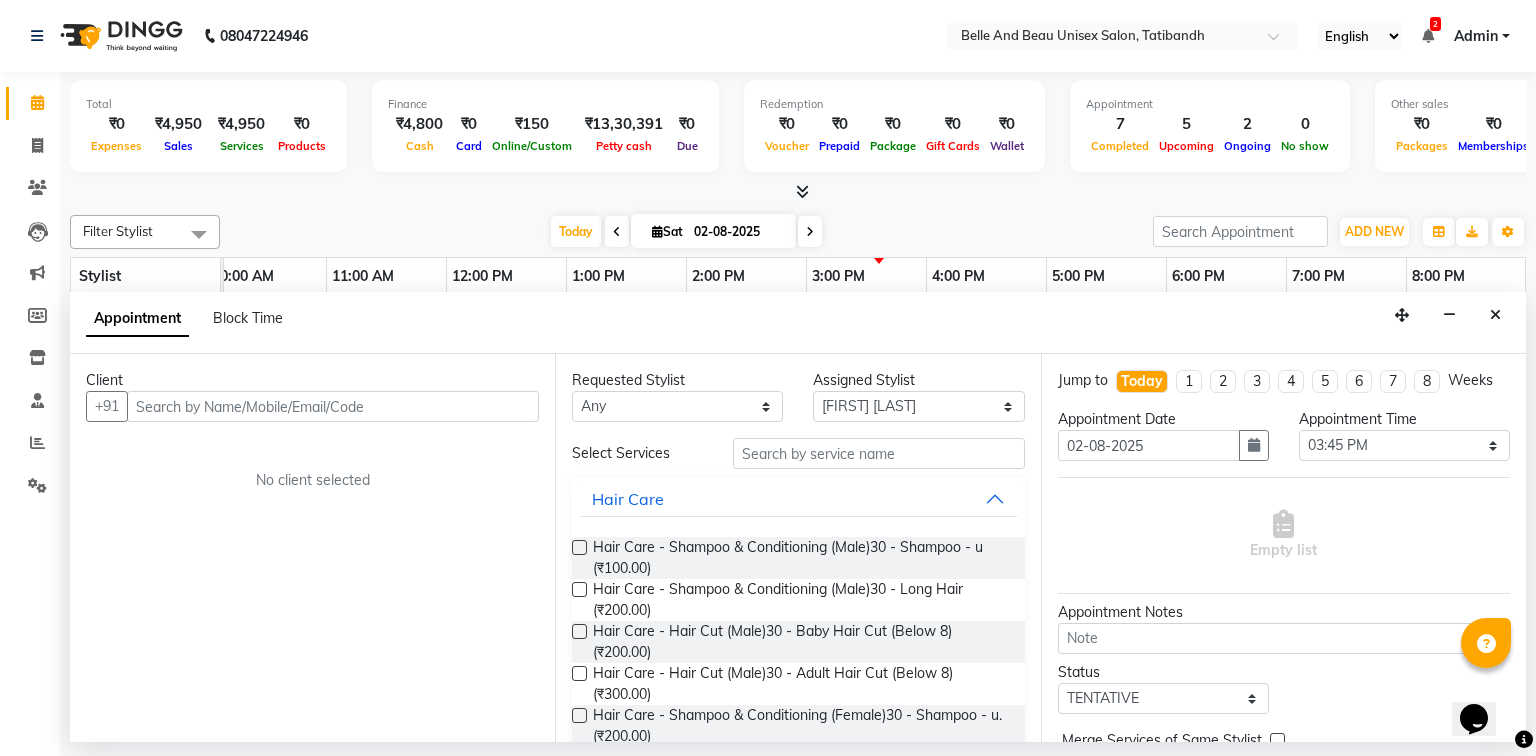 click at bounding box center [333, 406] 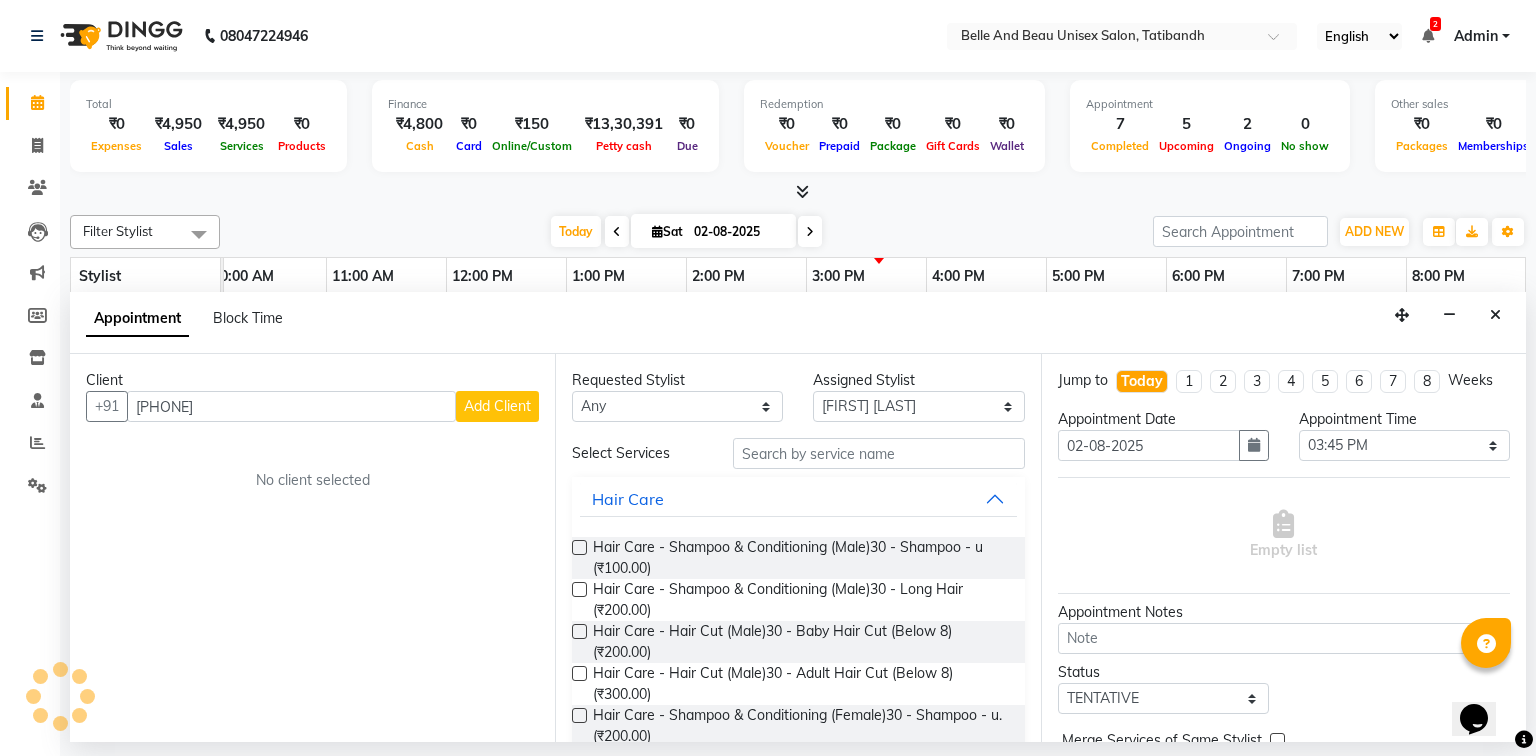 click on "Add Client" at bounding box center (497, 406) 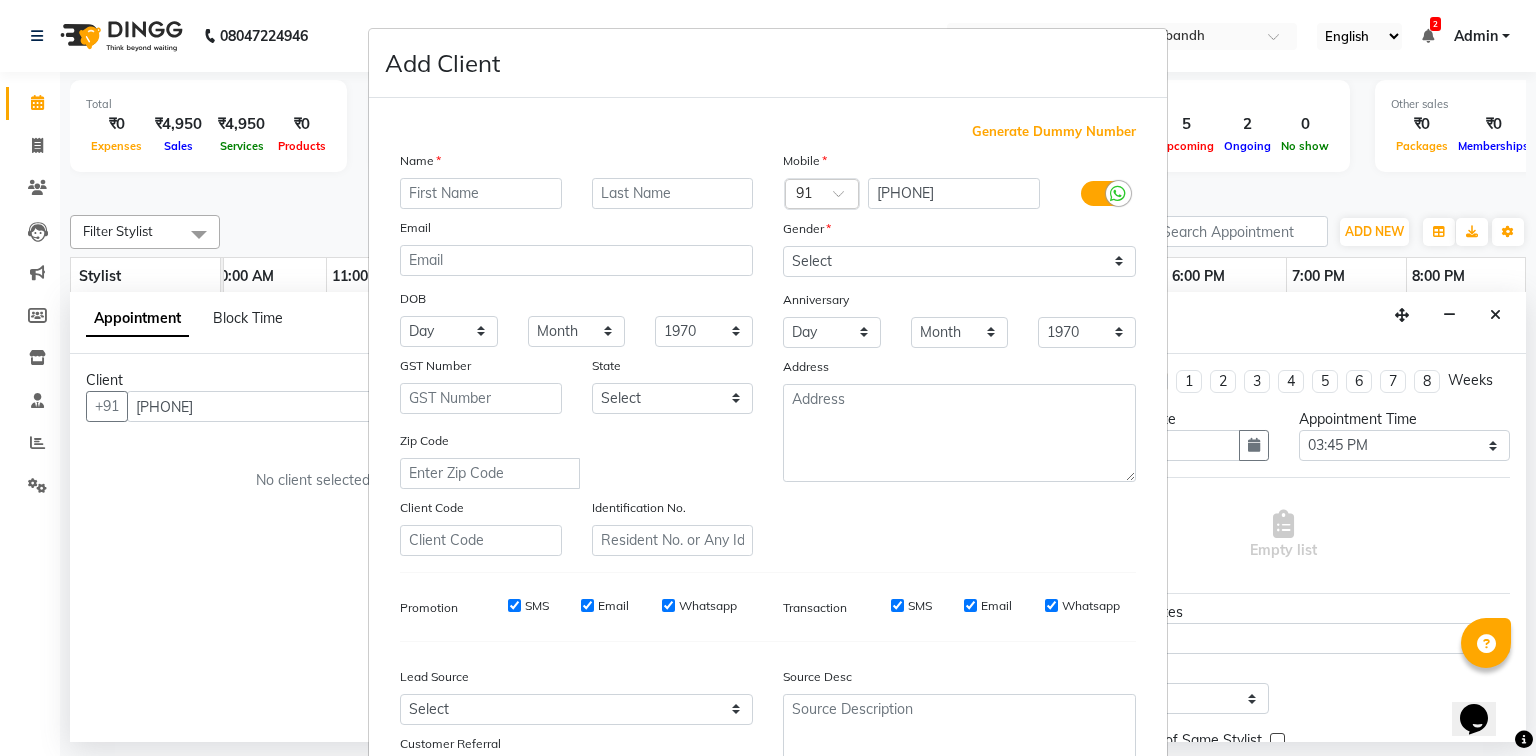 drag, startPoint x: 498, startPoint y: 194, endPoint x: 507, endPoint y: 188, distance: 10.816654 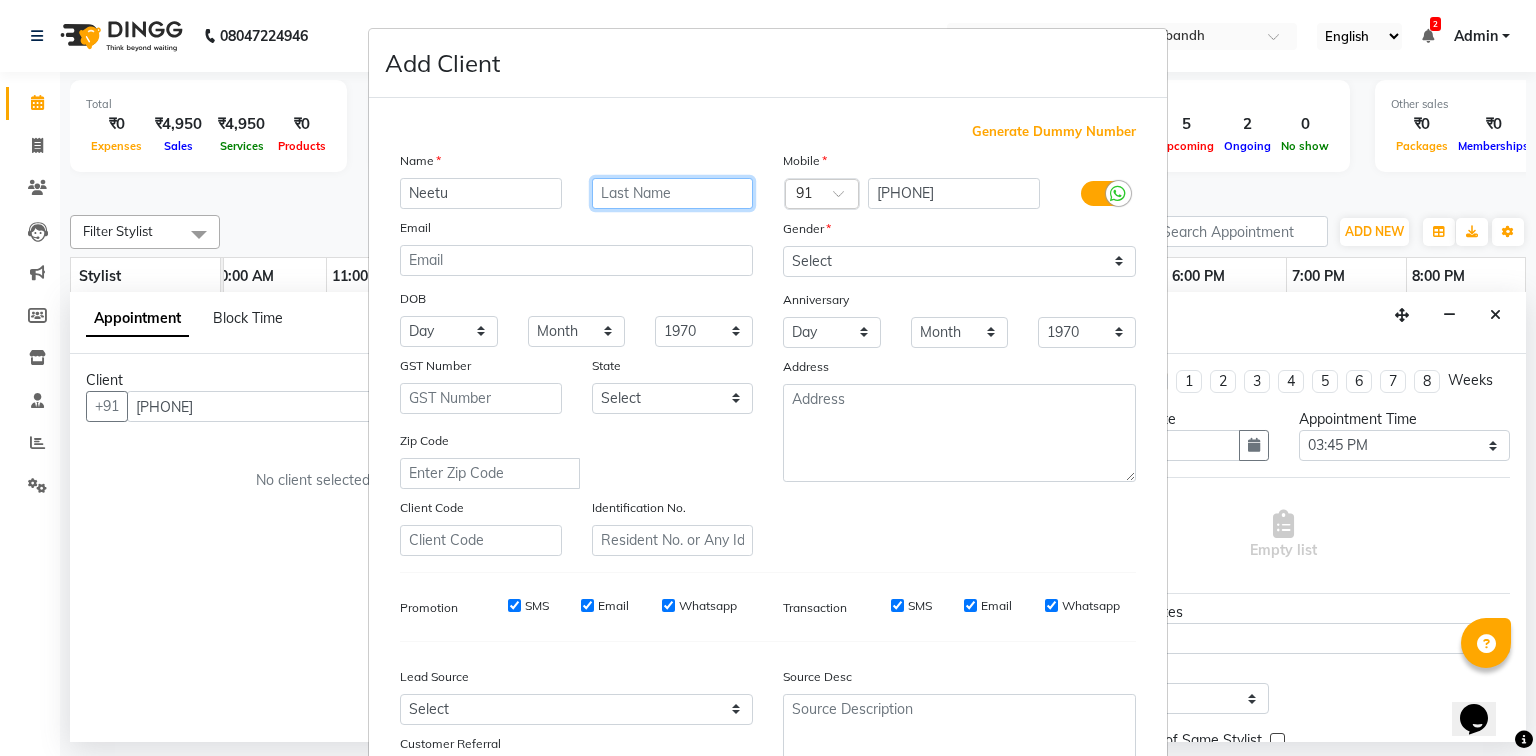 drag, startPoint x: 622, startPoint y: 192, endPoint x: 638, endPoint y: 187, distance: 16.763054 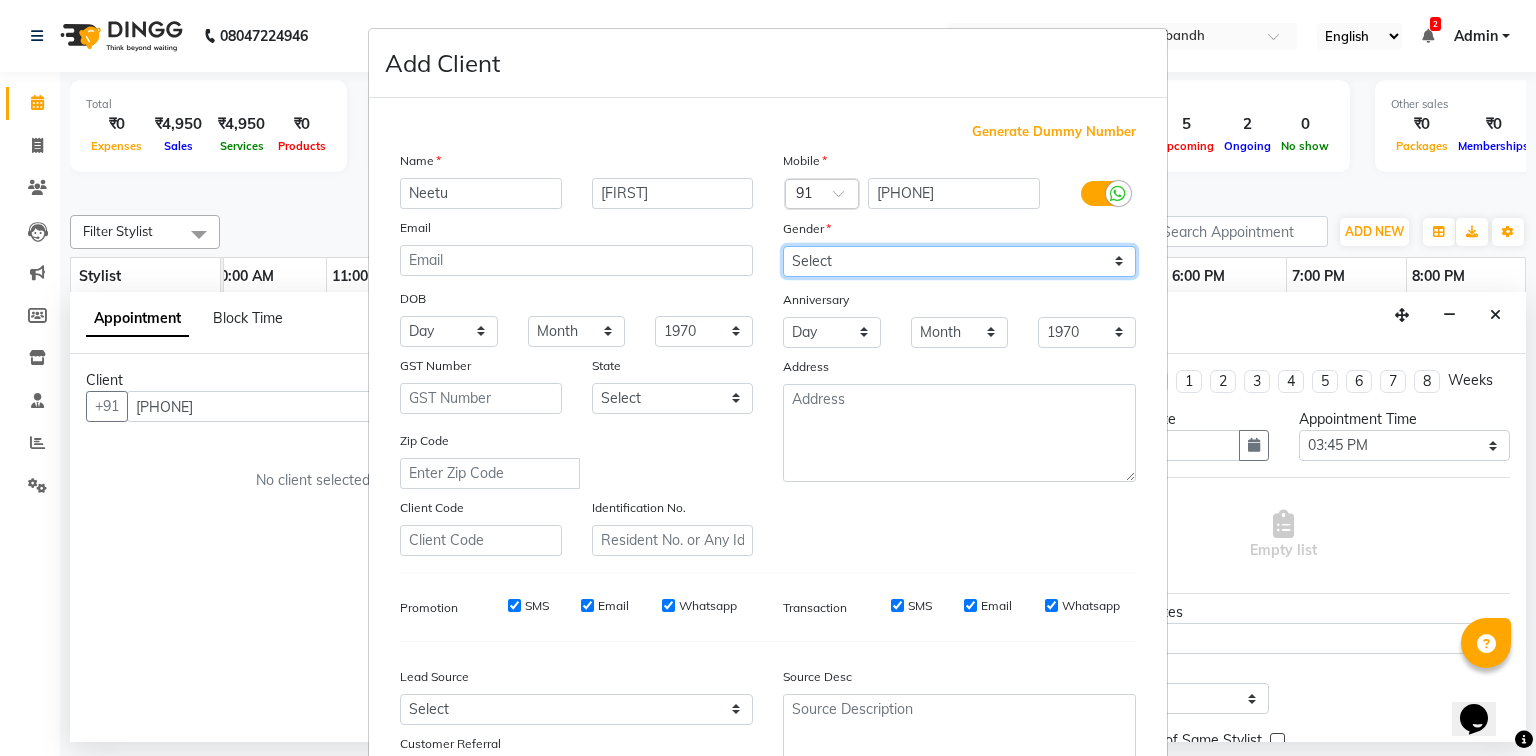 click on "Select Male Female Other Prefer Not To Say" at bounding box center [959, 261] 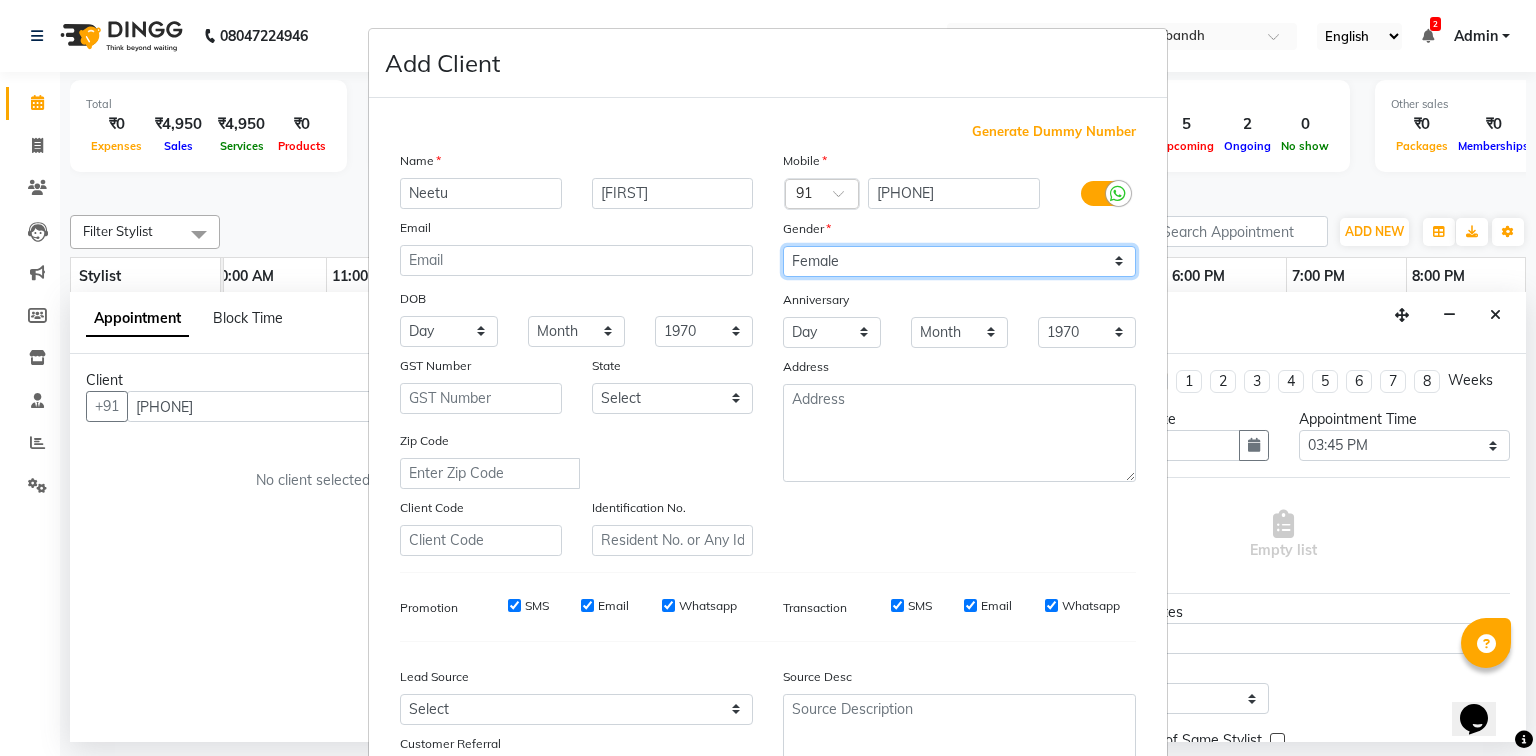 click on "Select Male Female Other Prefer Not To Say" at bounding box center (959, 261) 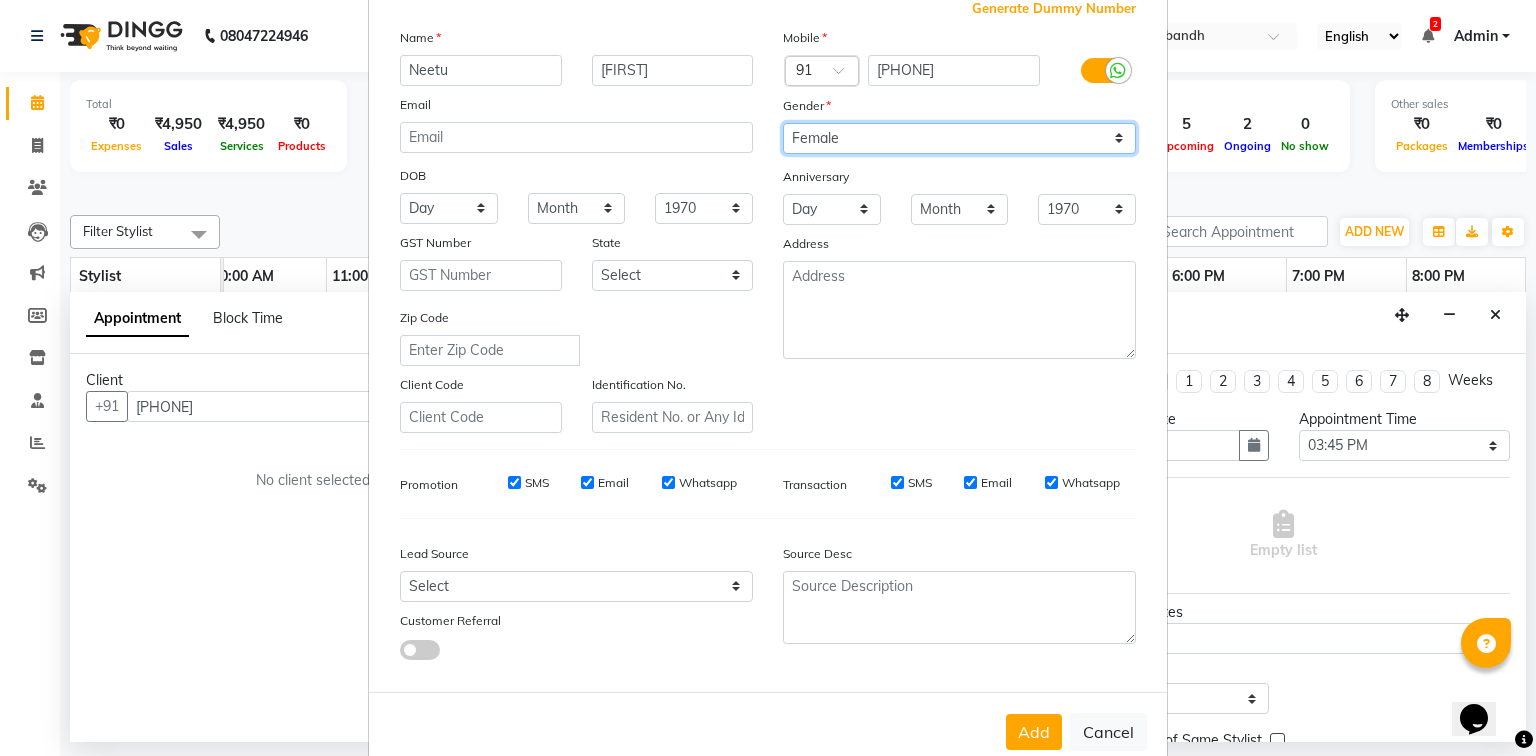 scroll, scrollTop: 176, scrollLeft: 0, axis: vertical 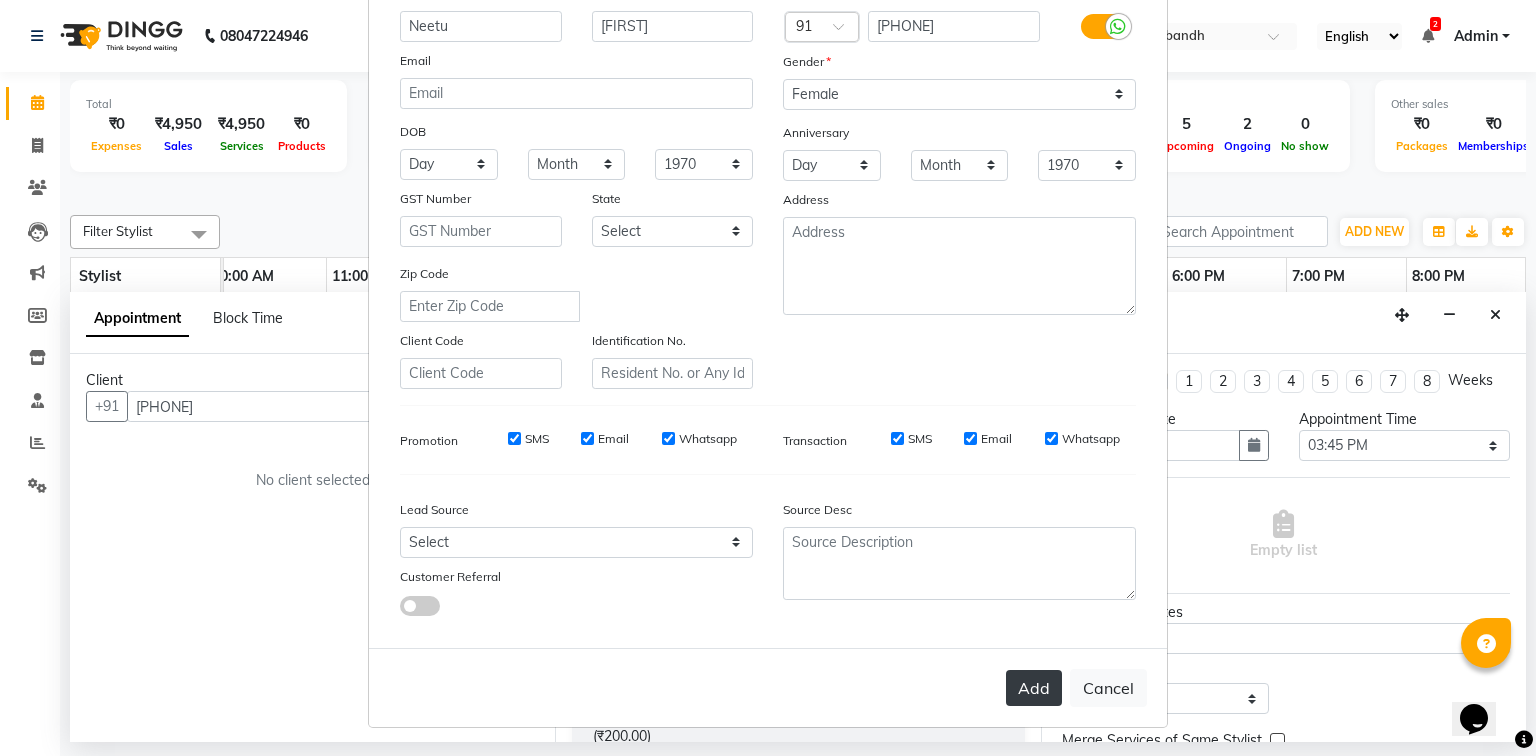 click on "Add" at bounding box center [1034, 688] 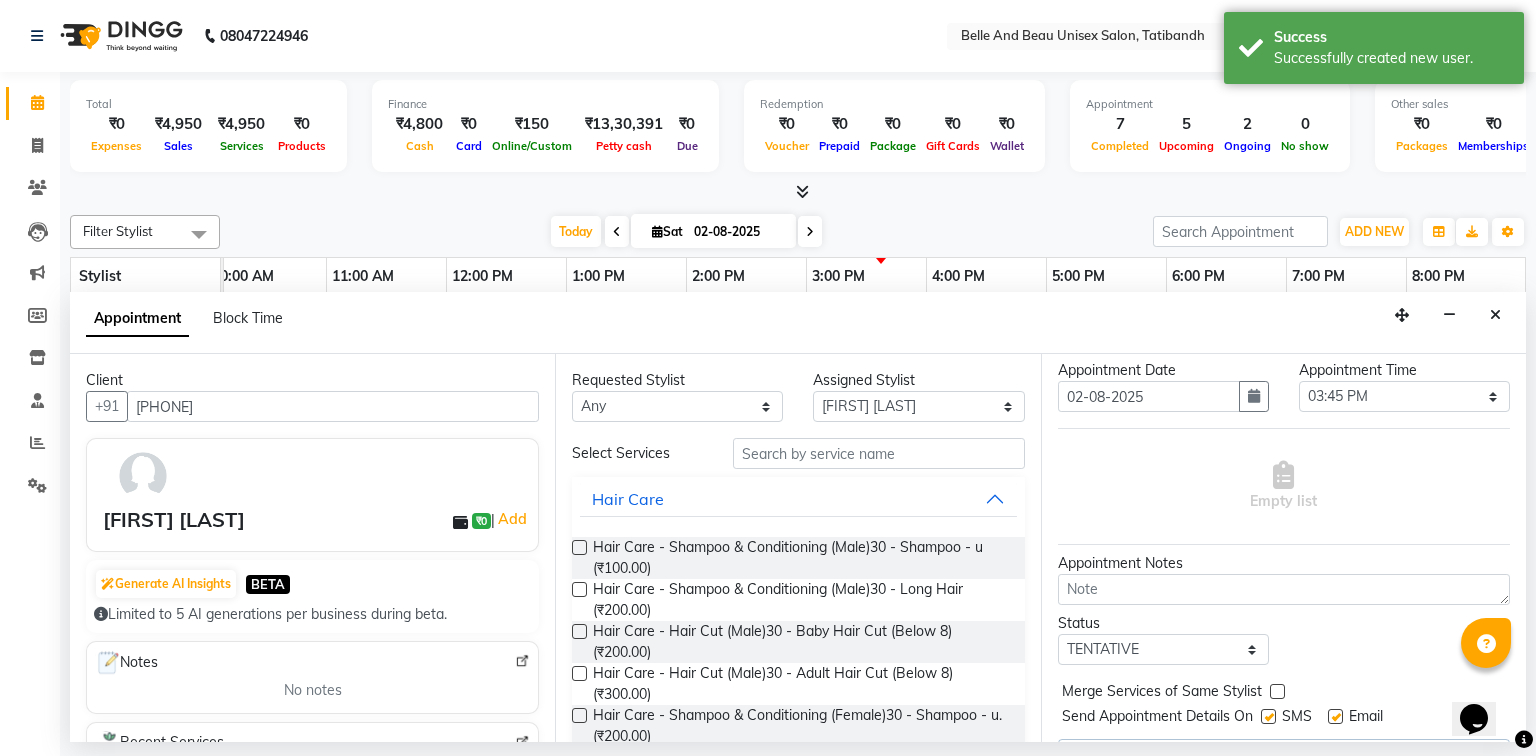 scroll, scrollTop: 97, scrollLeft: 0, axis: vertical 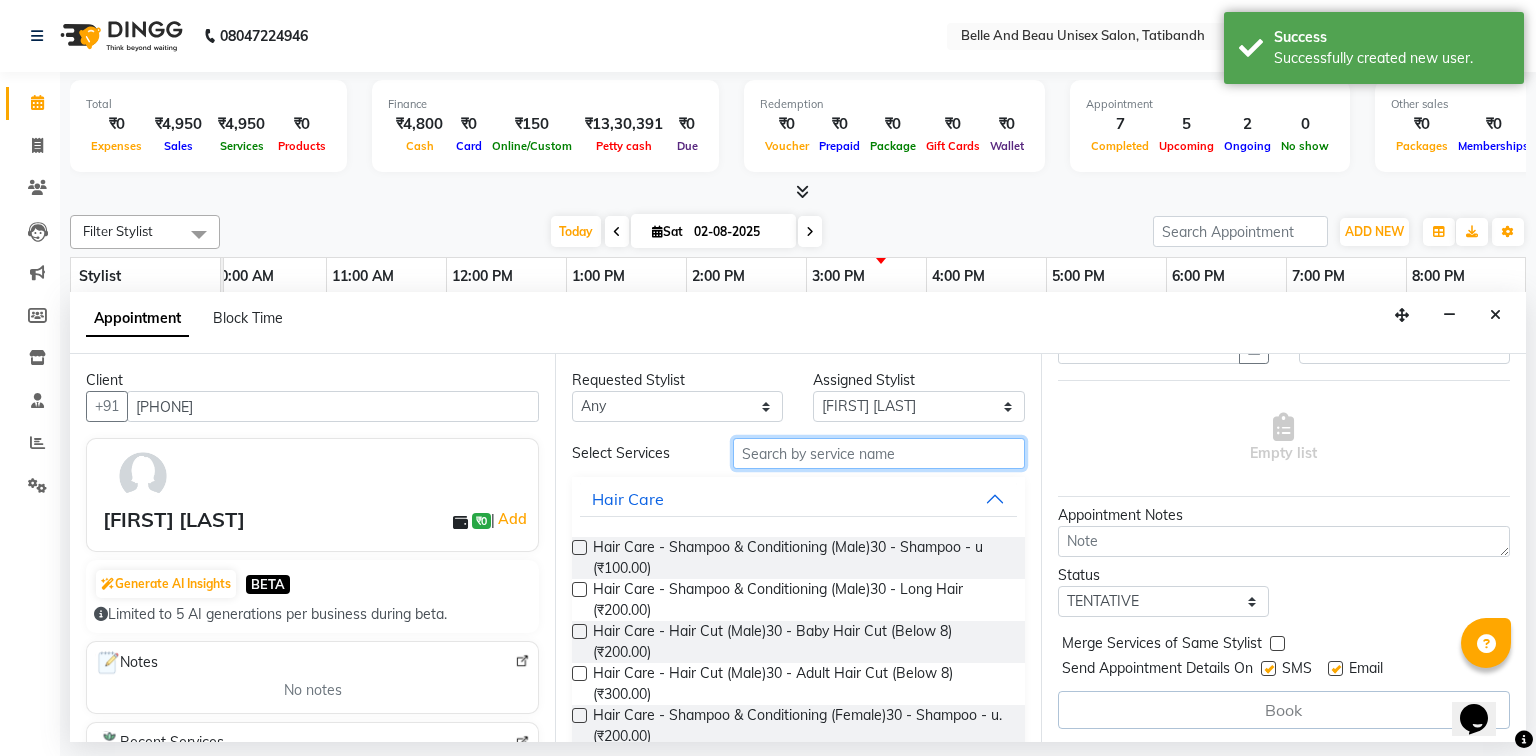 click at bounding box center (879, 453) 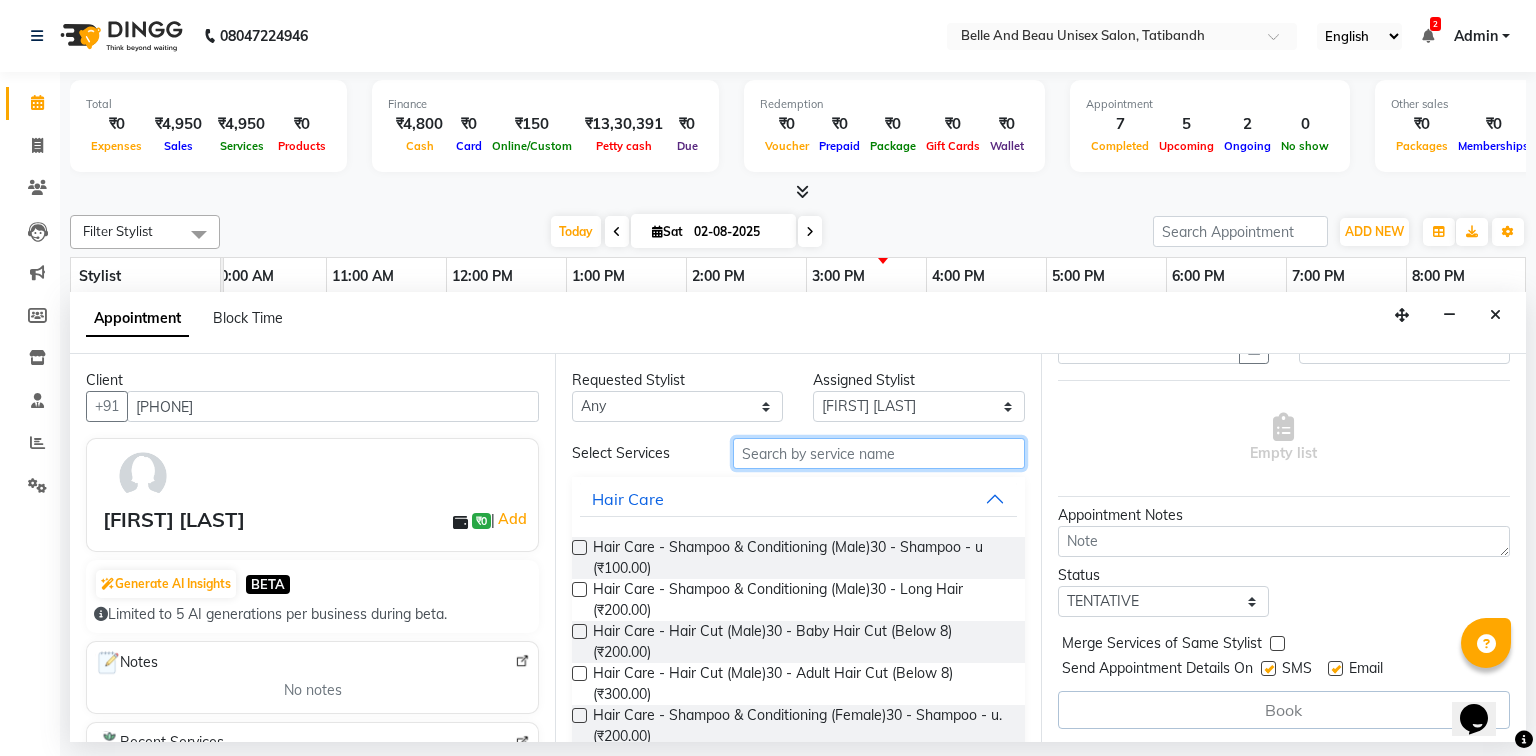click at bounding box center (879, 453) 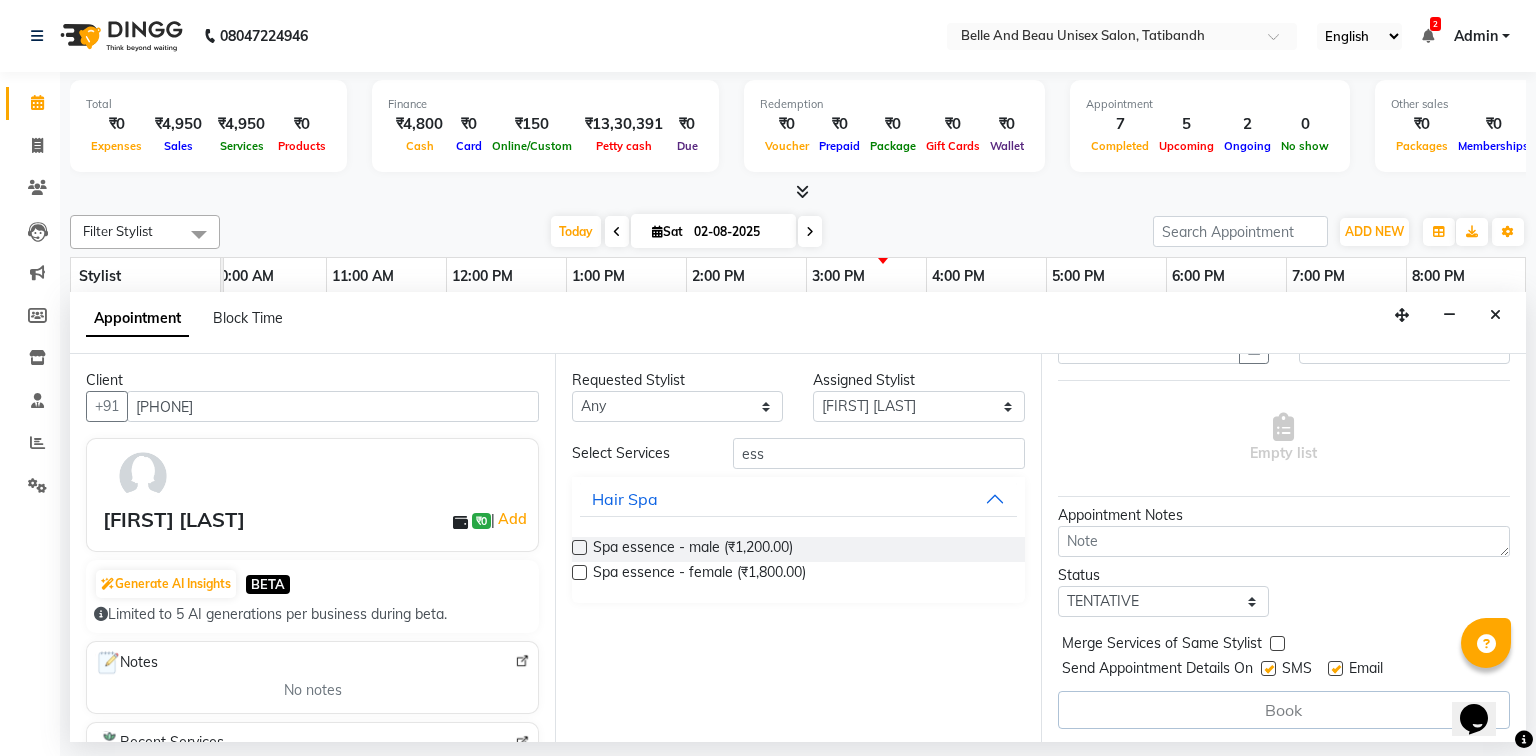 click at bounding box center [579, 572] 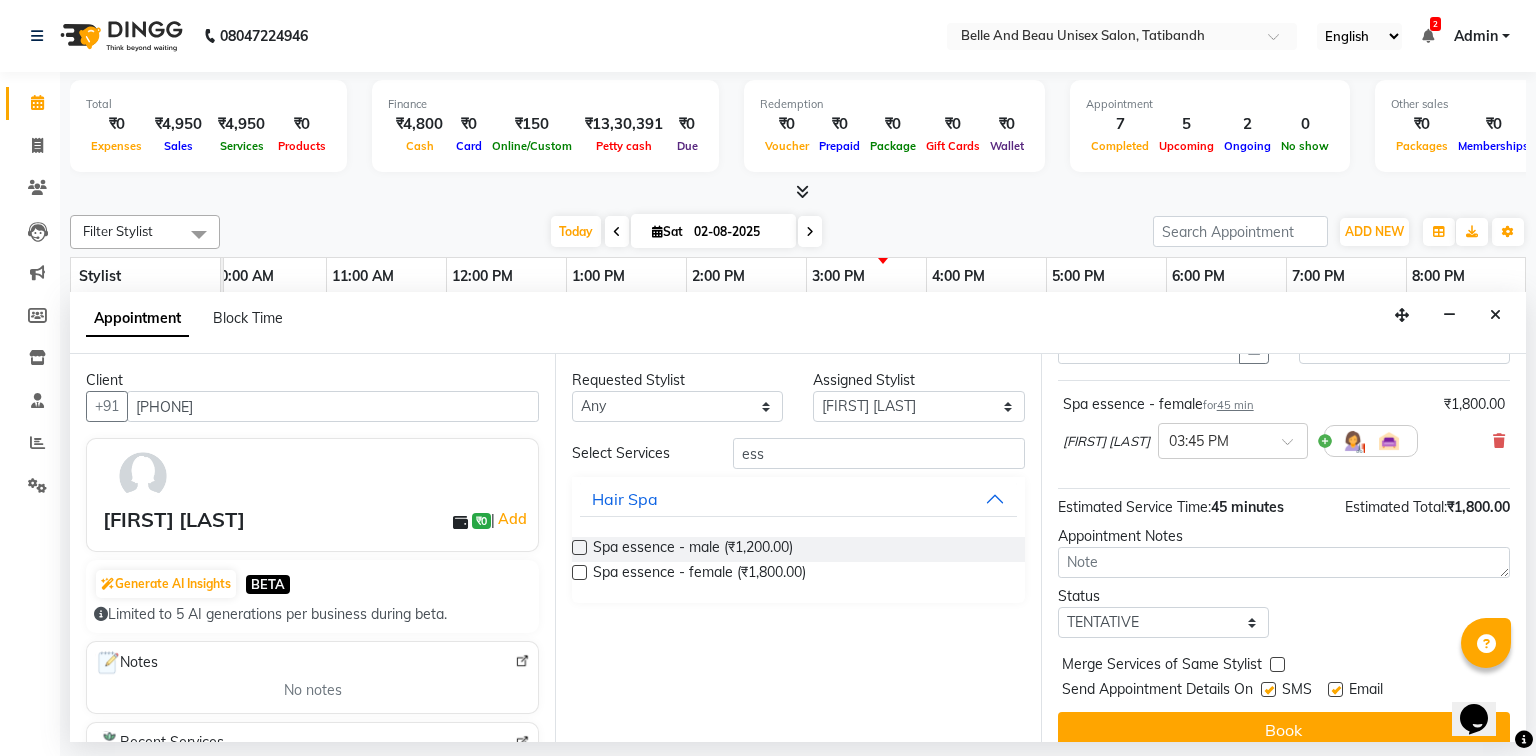 scroll, scrollTop: 118, scrollLeft: 0, axis: vertical 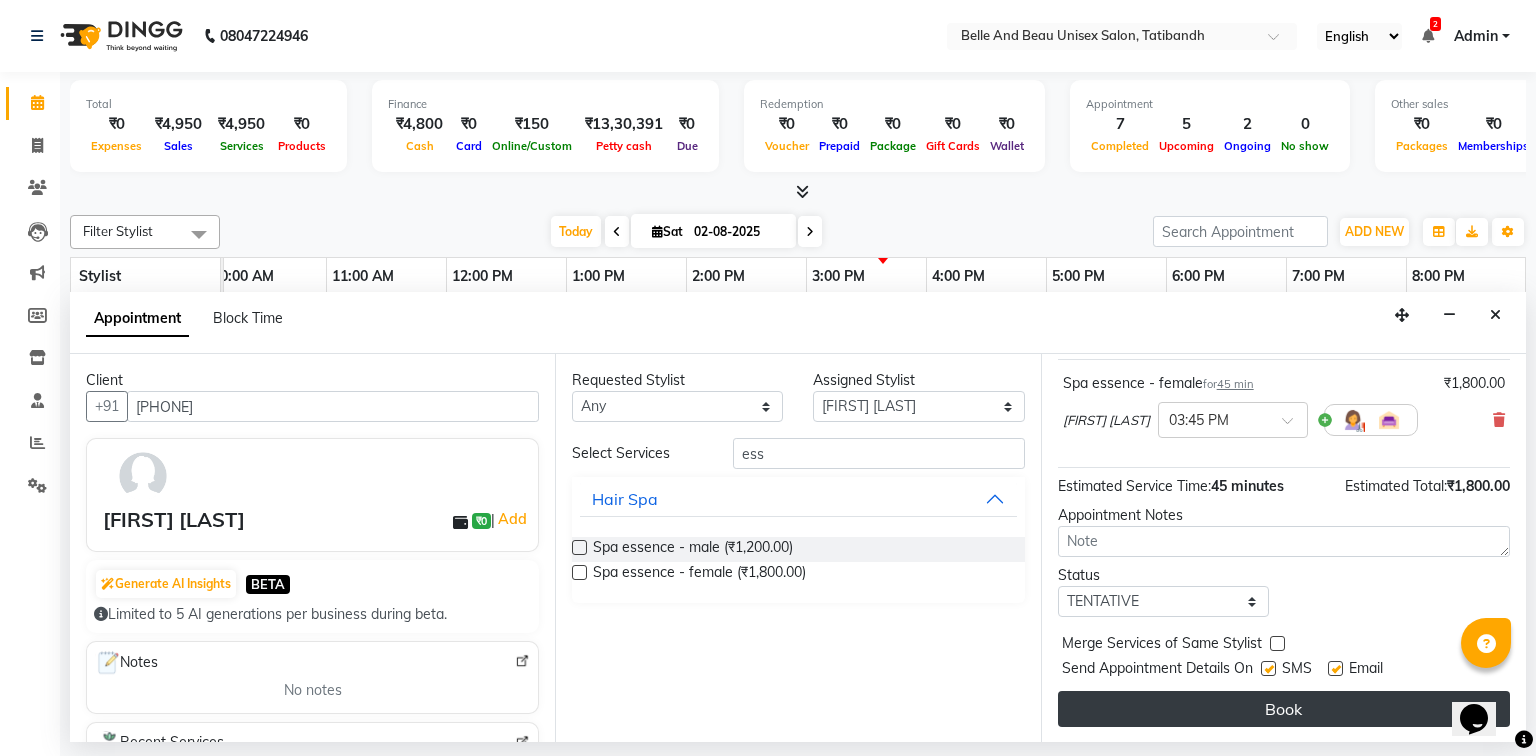 click on "Book" at bounding box center [1284, 709] 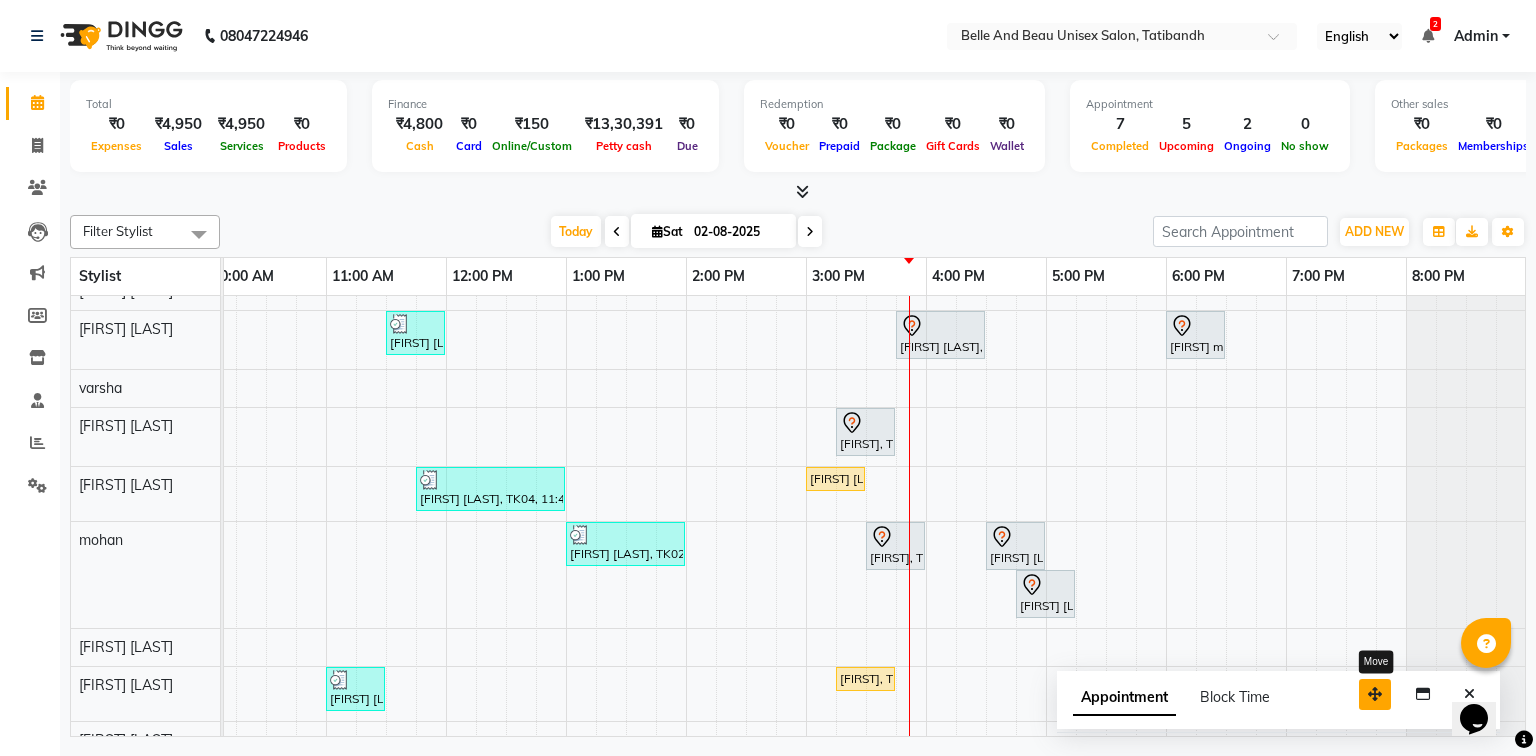 drag, startPoint x: 1402, startPoint y: 709, endPoint x: 1209, endPoint y: 656, distance: 200.14494 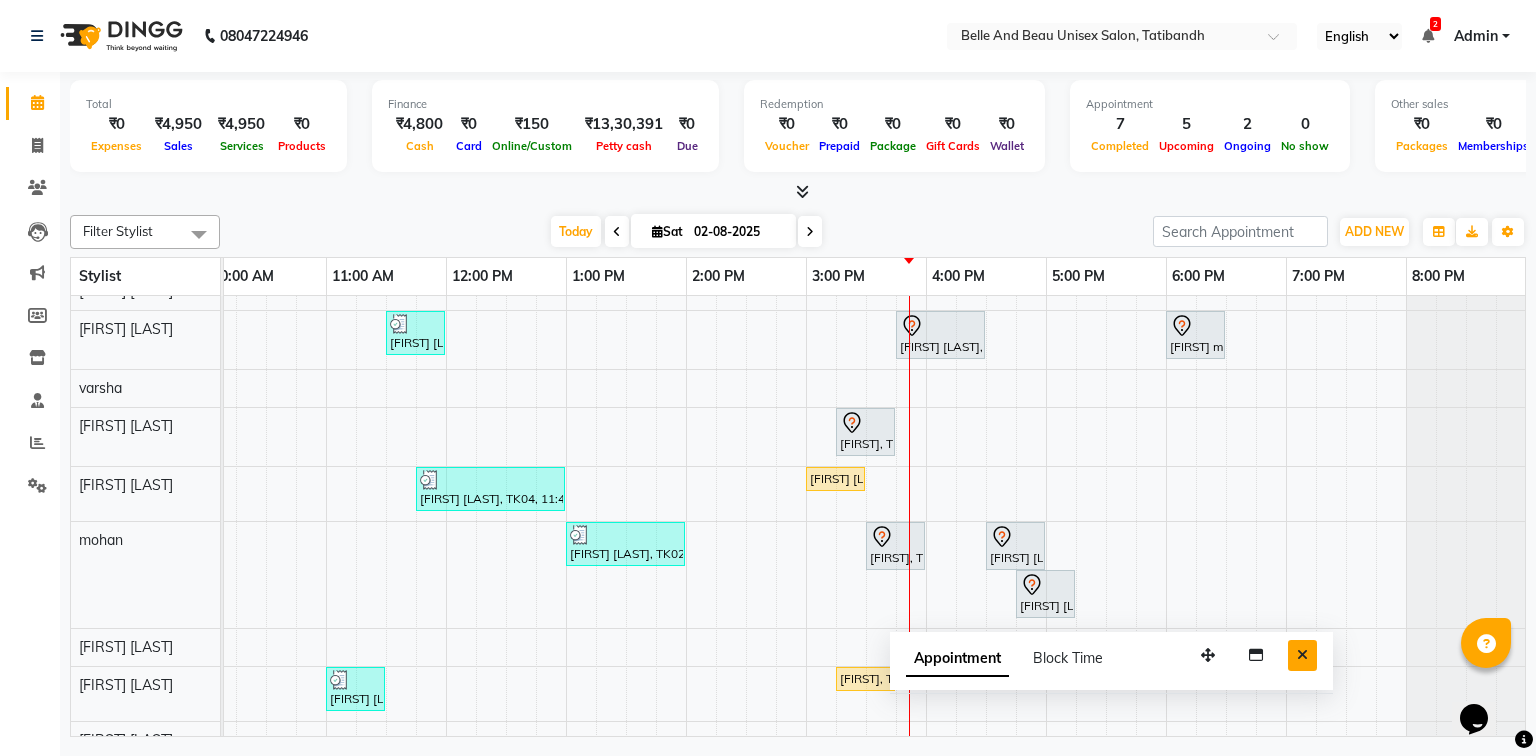 click at bounding box center (1302, 655) 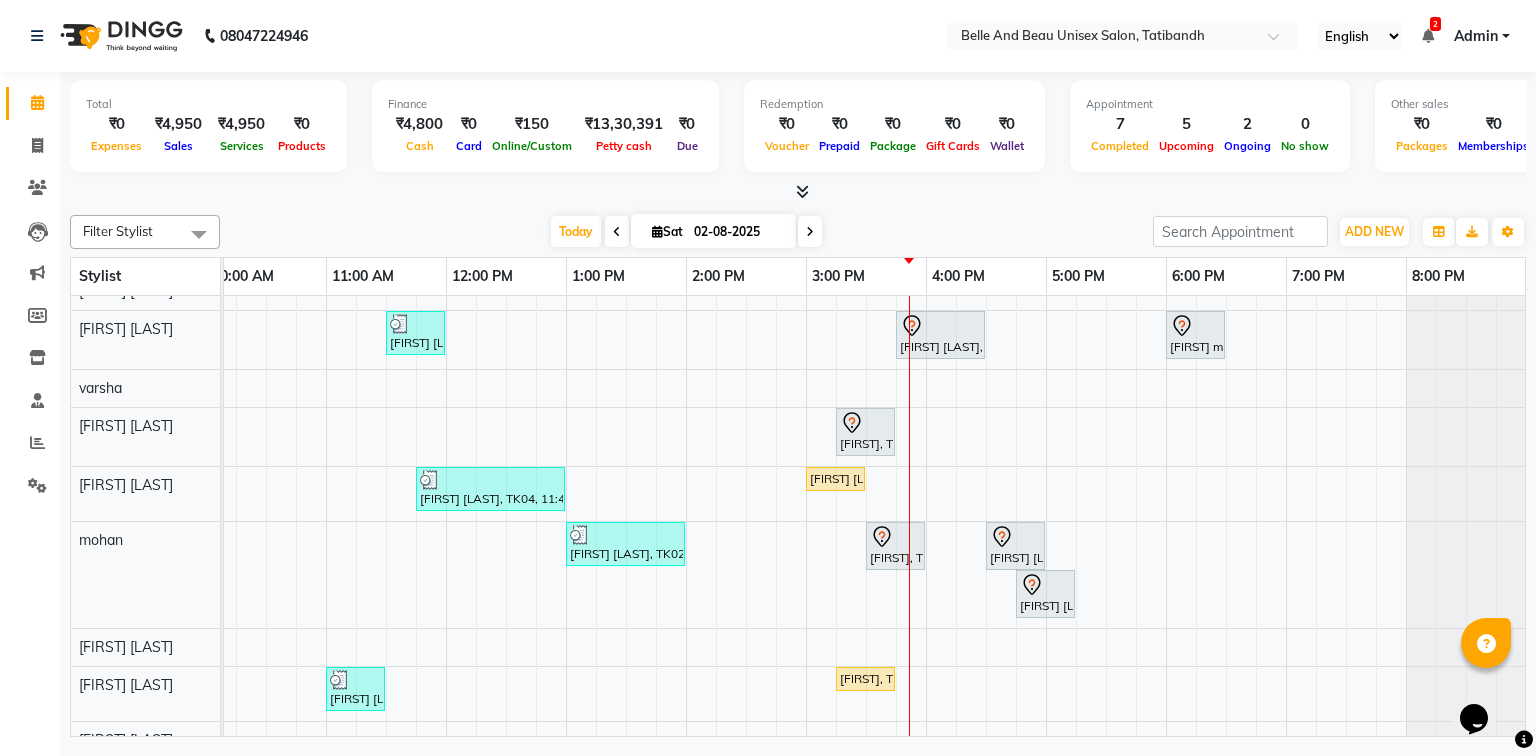 scroll, scrollTop: 229, scrollLeft: 258, axis: both 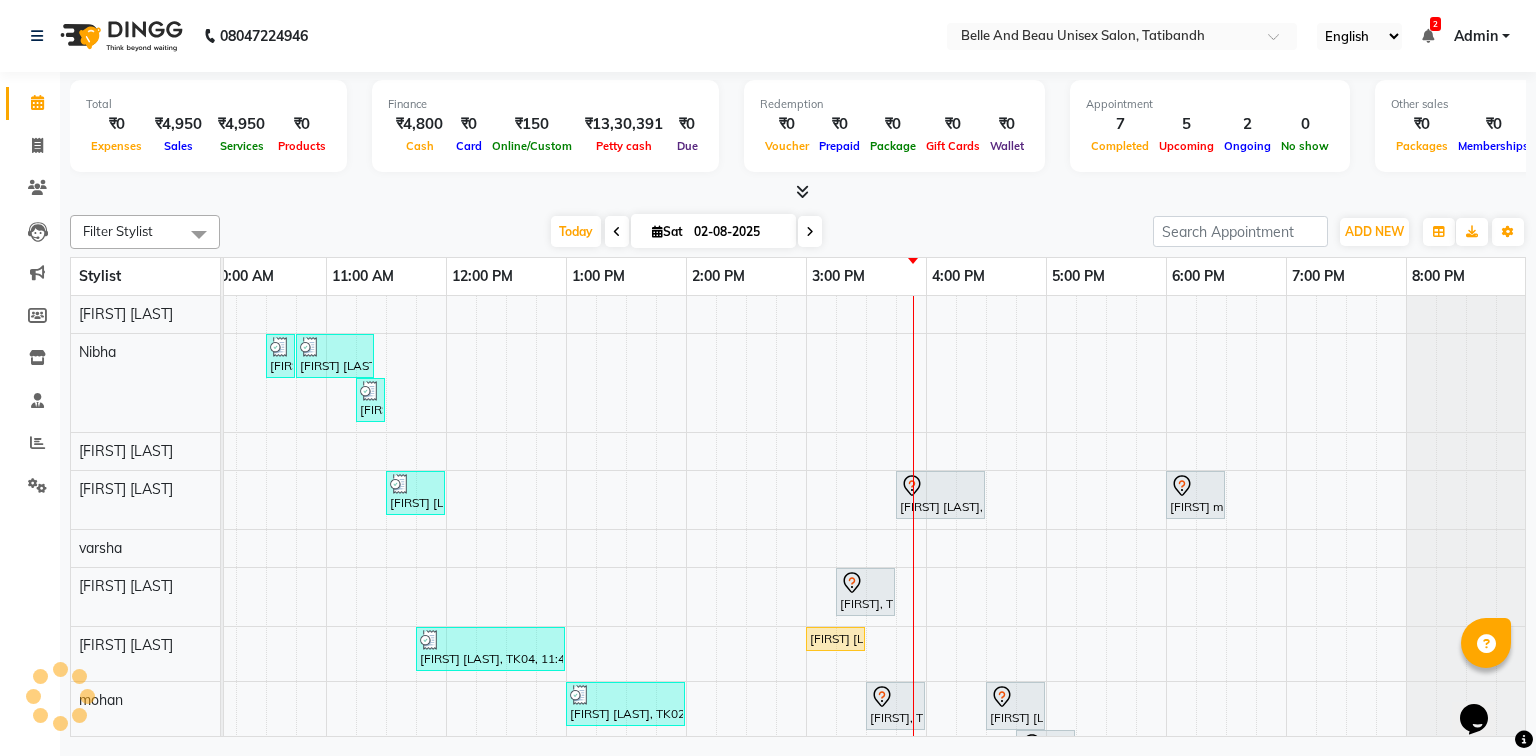 click on "[FIRST] [LAST], TK04, 10:30 AM-10:40 AM, Threading - Eyebrow (Female)30 - Eyebrow     [FIRST] [LAST], TK04, 10:45 AM-11:25 AM, Clean Up - o3+,Threading - Eyebrow (Female)30 - Eyebrow,Threading - Upper Lip (Female)30 - Upper Lip     [FIRST] [LAST], TK04, 11:15 AM-11:25 AM, Threading - Upper Lip (Female)30 - Upper Lip     [FIRST] [LAST], TK05, 11:30 AM-12:00 PM, Hair Care - Hair Cut (Female)30 - Adult Hair Cut (Below 8) (₹500)             [FIRST] [LAST], TK11, 03:45 PM-04:30 PM, Spa essence - female             [FIRST] mam, TK06, 06:00 PM-06:30 PM, Hair Care - Hair Cut (Female)30 - Adult Hair Cut (Below 8)             [FIRST], TK01, 03:15 PM-03:45 PM, hair extension     [FIRST] [LAST], TK04, 11:45 AM-01:00 PM, o3 de tan,Clean Up - o3+,Shave & Trimming - Beard  (Male)30 - Beard Shaping    [FIRST] [LAST], TK07, 03:00 PM-03:30 PM, Hair Care - Hair Cut (Male)30 - Adult Hair Cut (Below 8)                 [FIRST], TK09, 03:30 PM-04:00 PM, Shave & Trimming - Beard  (Male)30 - Beard Shaping" at bounding box center (746, 626) 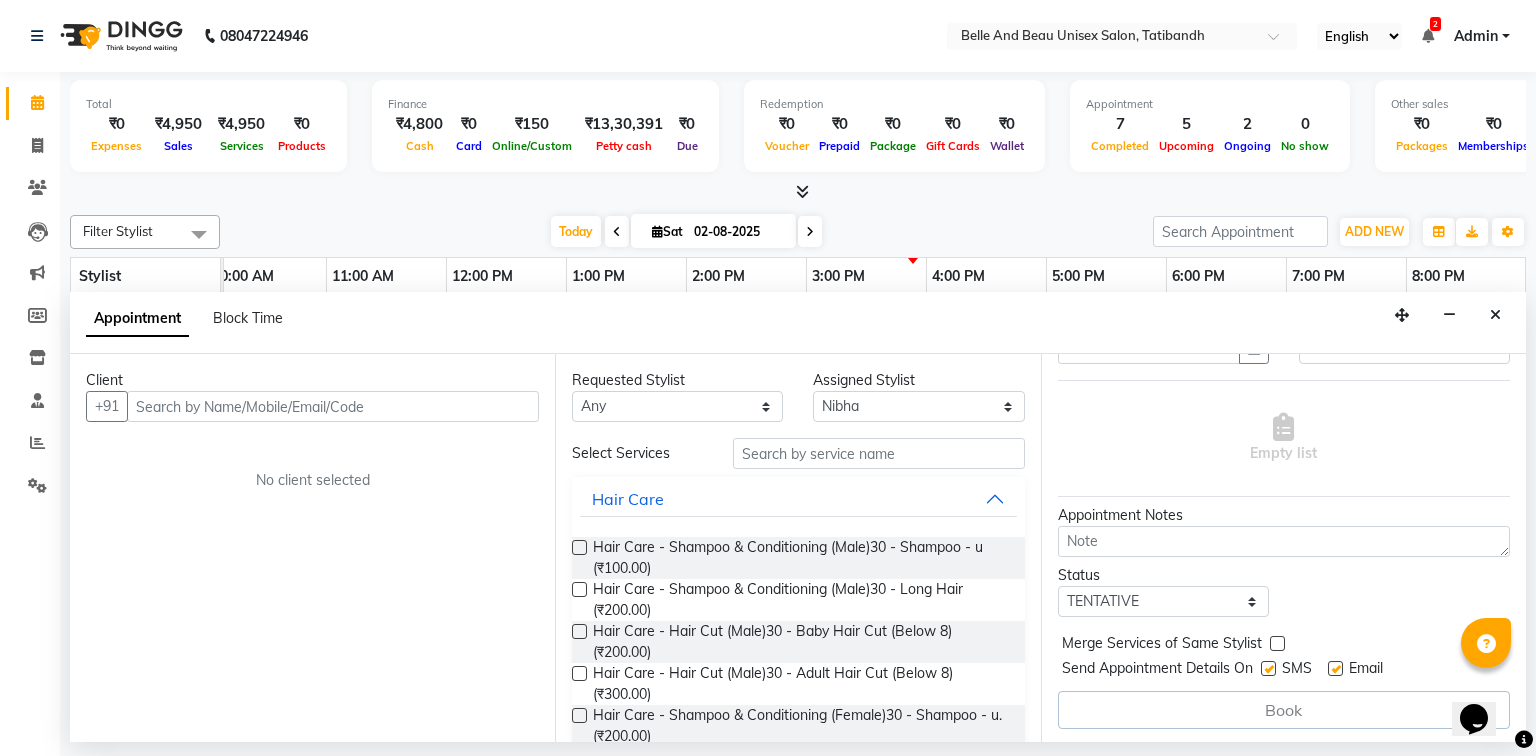 scroll, scrollTop: 0, scrollLeft: 0, axis: both 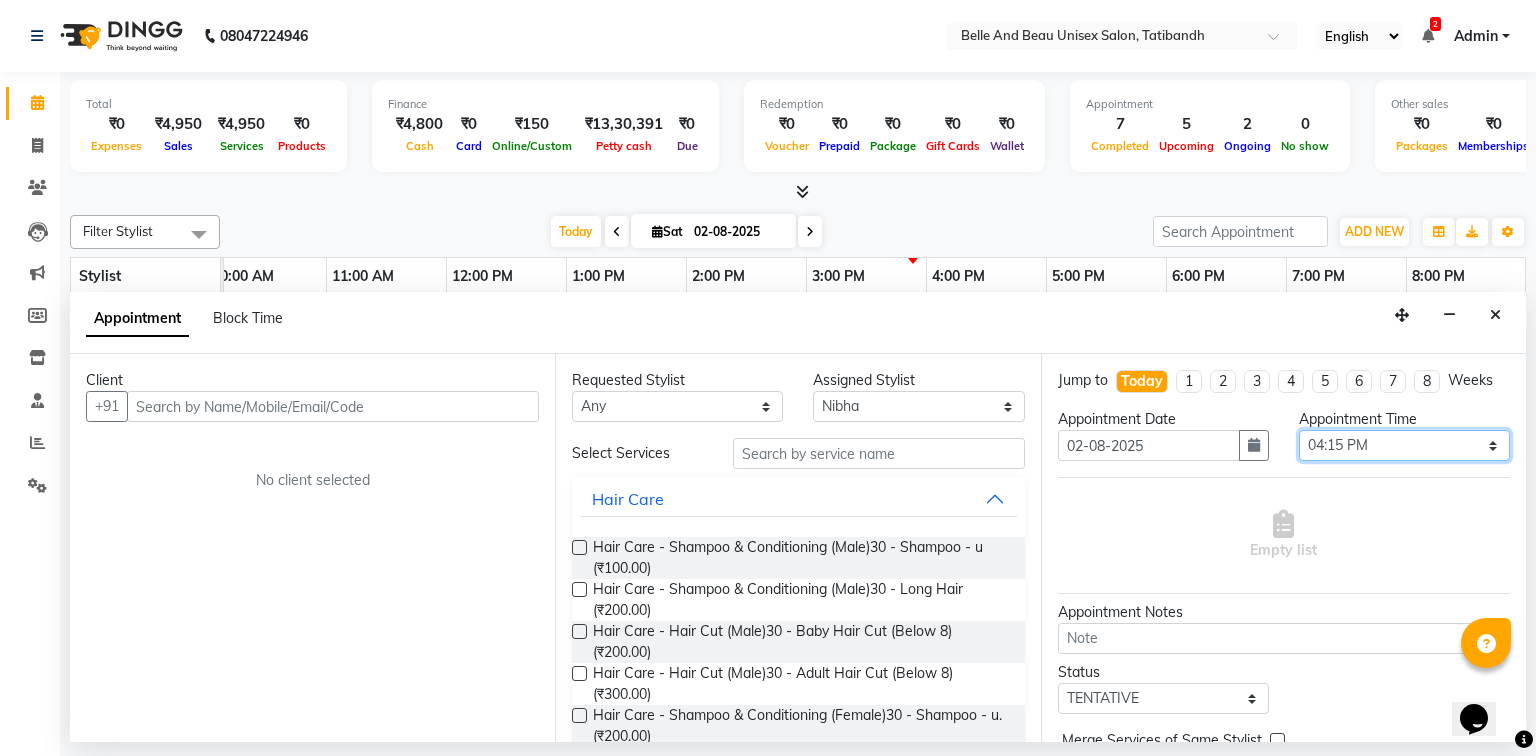 click on "Select 09:00 AM 09:15 AM 09:30 AM 09:45 AM 10:00 AM 10:15 AM 10:30 AM 10:45 AM 11:00 AM 11:15 AM 11:30 AM 11:45 AM 12:00 PM 12:15 PM 12:30 PM 12:45 PM 01:00 PM 01:15 PM 01:30 PM 01:45 PM 02:00 PM 02:15 PM 02:30 PM 02:45 PM 03:00 PM 03:15 PM 03:30 PM 03:45 PM 04:00 PM 04:15 PM 04:30 PM 04:45 PM 05:00 PM 05:15 PM 05:30 PM 05:45 PM 06:00 PM 06:15 PM 06:30 PM 06:45 PM 07:00 PM 07:15 PM 07:30 PM 07:45 PM 08:00 PM" at bounding box center [1404, 445] 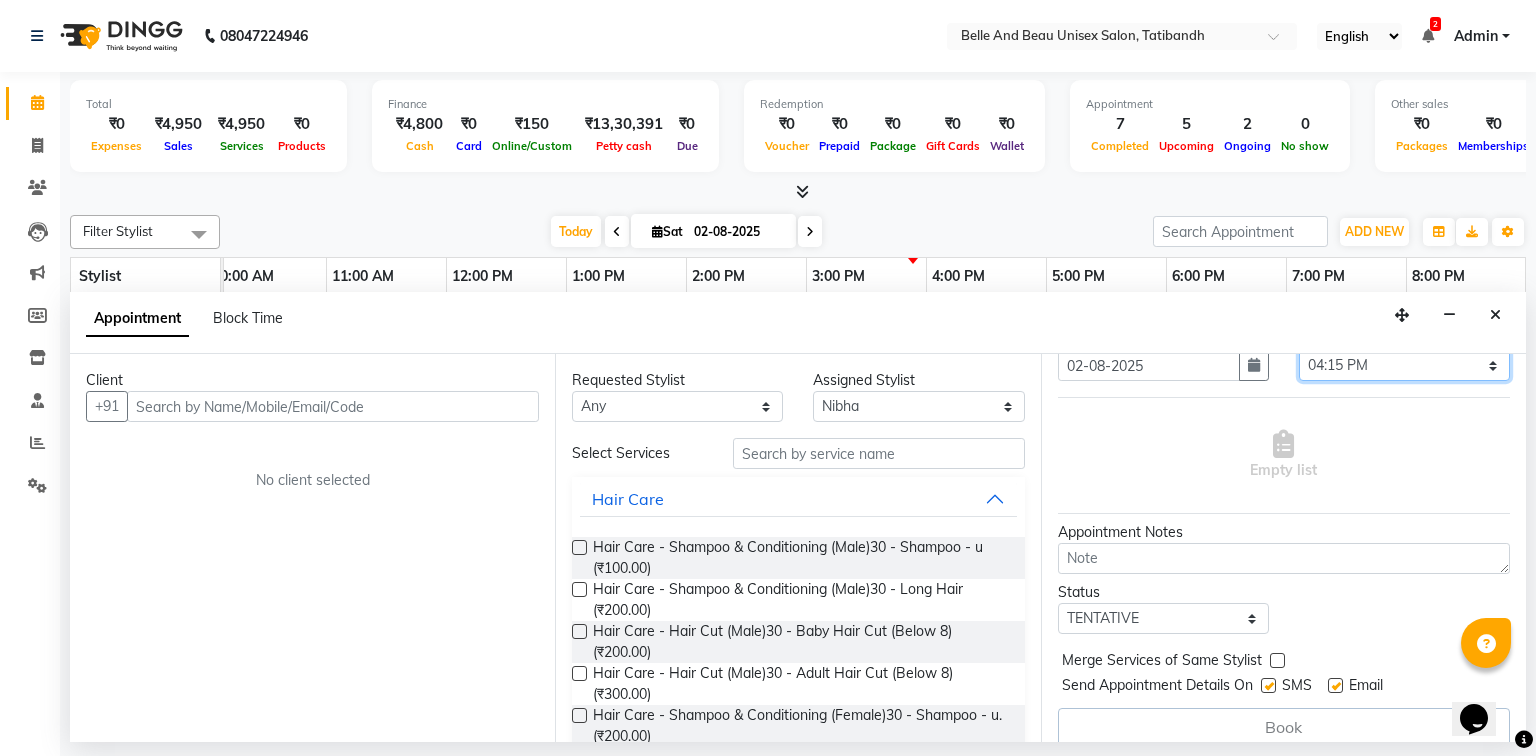 click on "Select 09:00 AM 09:15 AM 09:30 AM 09:45 AM 10:00 AM 10:15 AM 10:30 AM 10:45 AM 11:00 AM 11:15 AM 11:30 AM 11:45 AM 12:00 PM 12:15 PM 12:30 PM 12:45 PM 01:00 PM 01:15 PM 01:30 PM 01:45 PM 02:00 PM 02:15 PM 02:30 PM 02:45 PM 03:00 PM 03:15 PM 03:30 PM 03:45 PM 04:00 PM 04:15 PM 04:30 PM 04:45 PM 05:00 PM 05:15 PM 05:30 PM 05:45 PM 06:00 PM 06:15 PM 06:30 PM 06:45 PM 07:00 PM 07:15 PM 07:30 PM 07:45 PM 08:00 PM" at bounding box center [1404, 365] 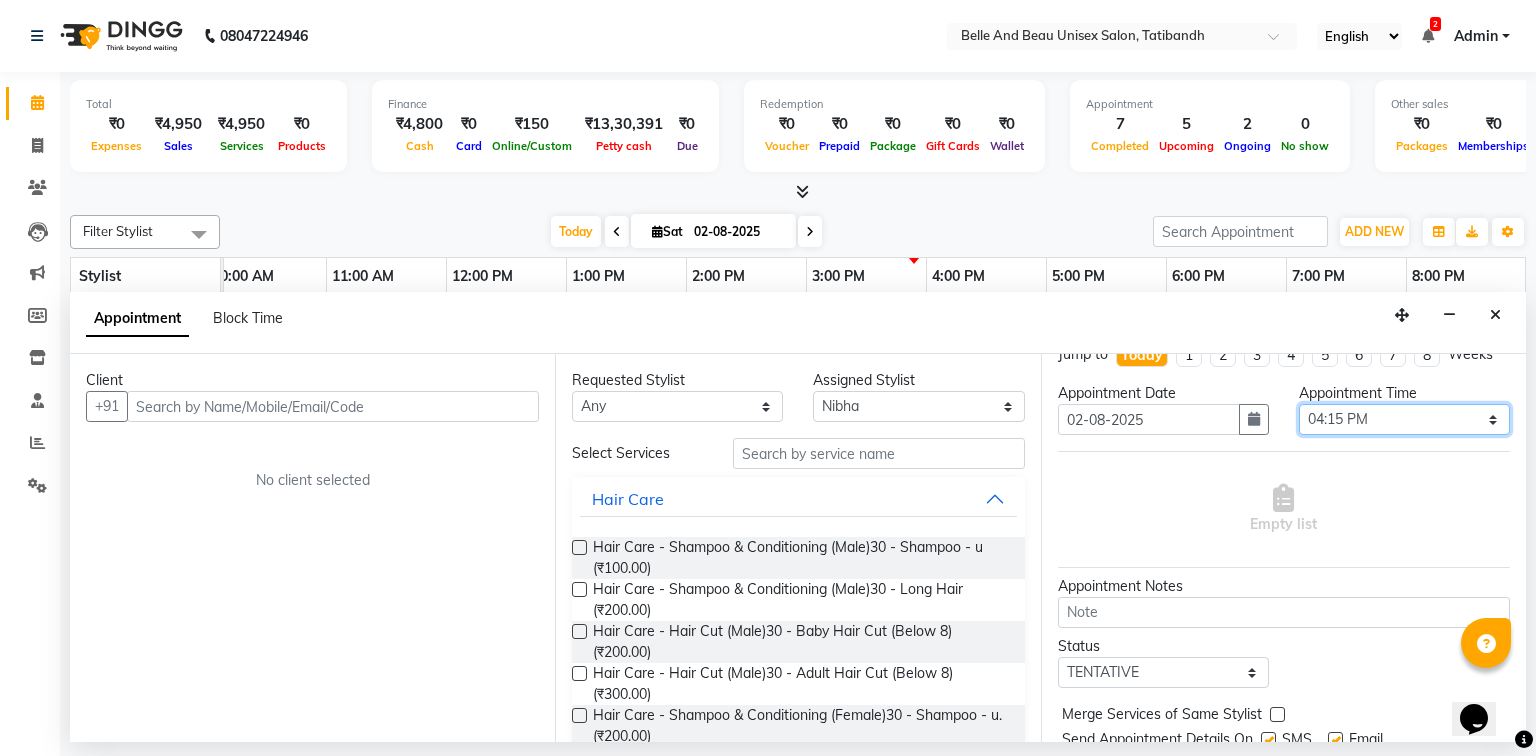 scroll, scrollTop: 0, scrollLeft: 0, axis: both 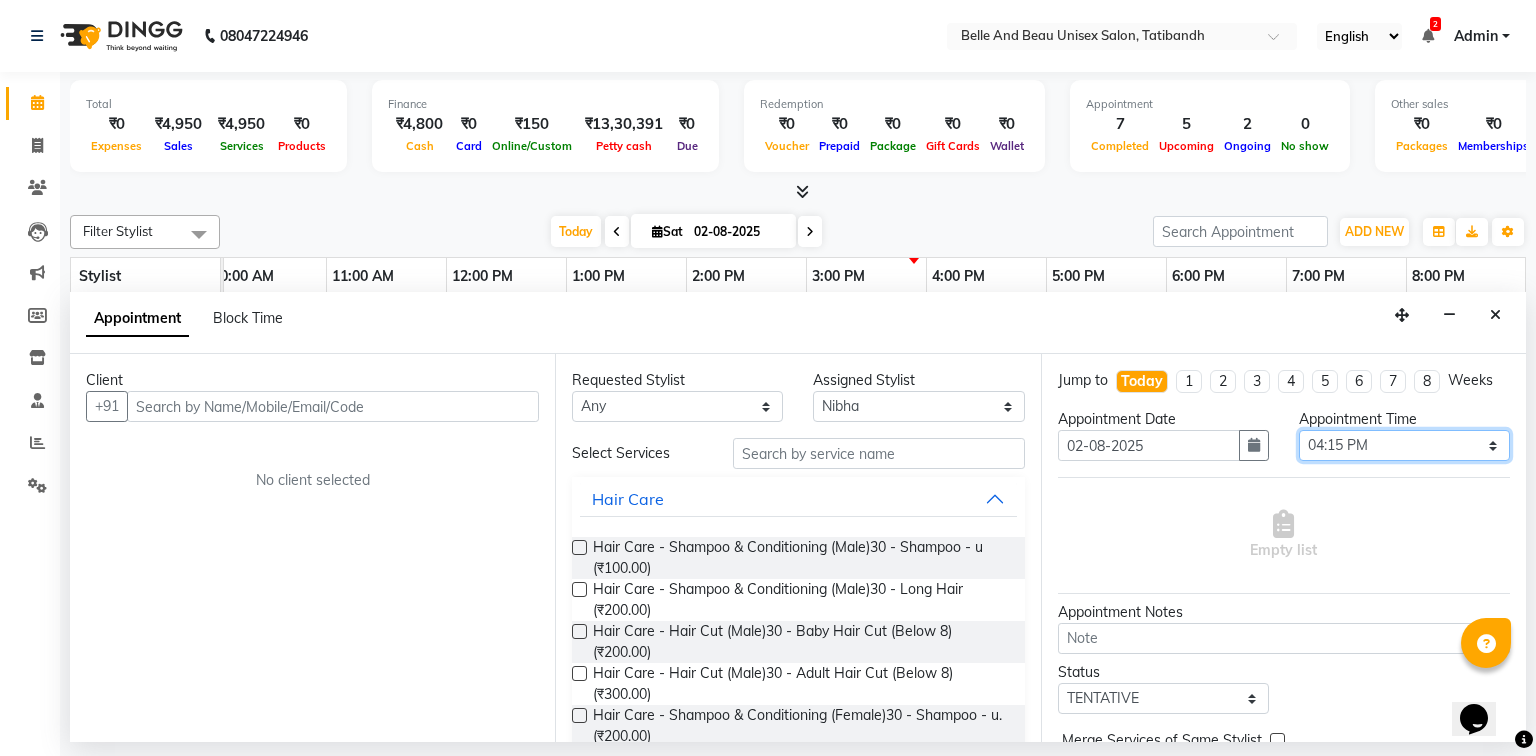 click on "Select 09:00 AM 09:15 AM 09:30 AM 09:45 AM 10:00 AM 10:15 AM 10:30 AM 10:45 AM 11:00 AM 11:15 AM 11:30 AM 11:45 AM 12:00 PM 12:15 PM 12:30 PM 12:45 PM 01:00 PM 01:15 PM 01:30 PM 01:45 PM 02:00 PM 02:15 PM 02:30 PM 02:45 PM 03:00 PM 03:15 PM 03:30 PM 03:45 PM 04:00 PM 04:15 PM 04:30 PM 04:45 PM 05:00 PM 05:15 PM 05:30 PM 05:45 PM 06:00 PM 06:15 PM 06:30 PM 06:45 PM 07:00 PM 07:15 PM 07:30 PM 07:45 PM 08:00 PM" at bounding box center [1404, 445] 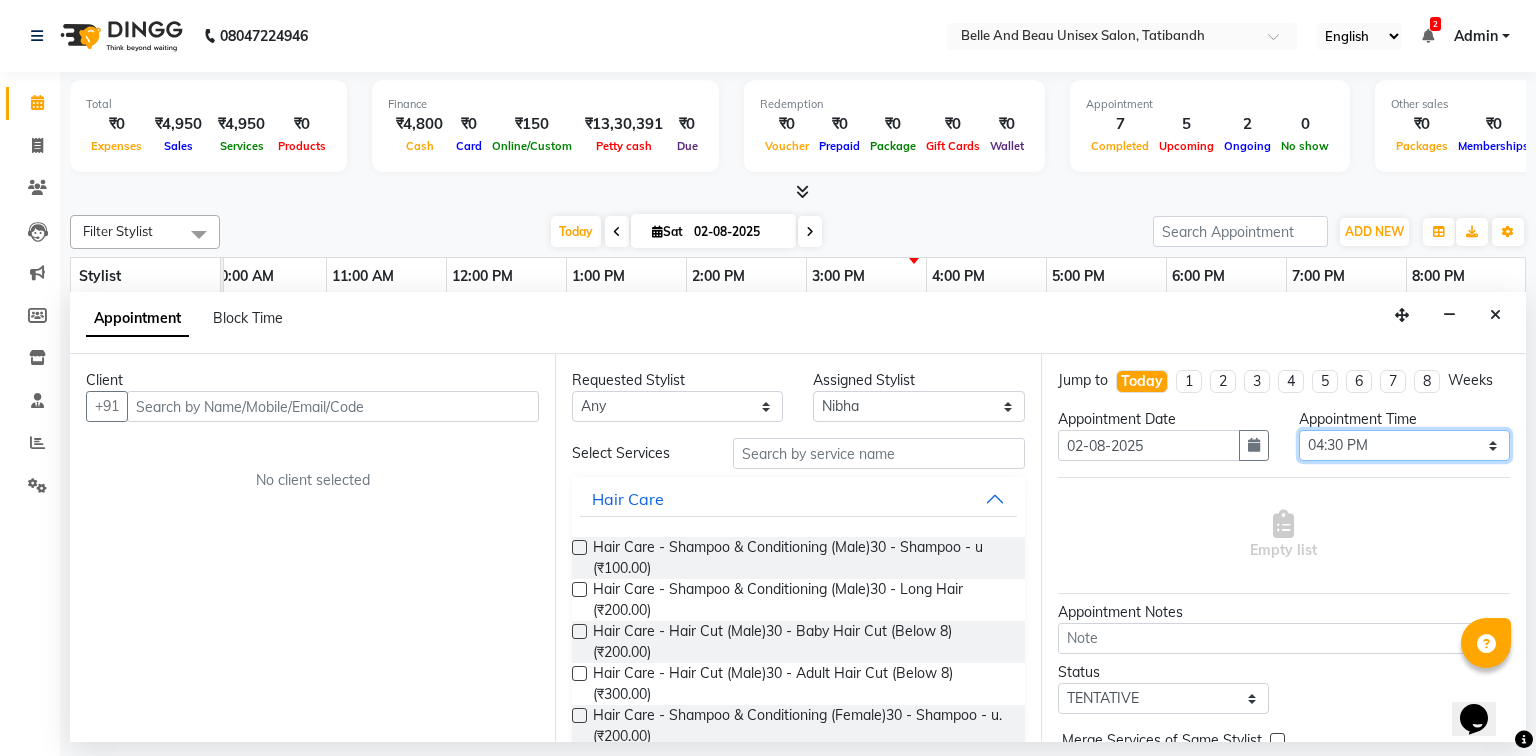 click on "Select 09:00 AM 09:15 AM 09:30 AM 09:45 AM 10:00 AM 10:15 AM 10:30 AM 10:45 AM 11:00 AM 11:15 AM 11:30 AM 11:45 AM 12:00 PM 12:15 PM 12:30 PM 12:45 PM 01:00 PM 01:15 PM 01:30 PM 01:45 PM 02:00 PM 02:15 PM 02:30 PM 02:45 PM 03:00 PM 03:15 PM 03:30 PM 03:45 PM 04:00 PM 04:15 PM 04:30 PM 04:45 PM 05:00 PM 05:15 PM 05:30 PM 05:45 PM 06:00 PM 06:15 PM 06:30 PM 06:45 PM 07:00 PM 07:15 PM 07:30 PM 07:45 PM 08:00 PM" at bounding box center (1404, 445) 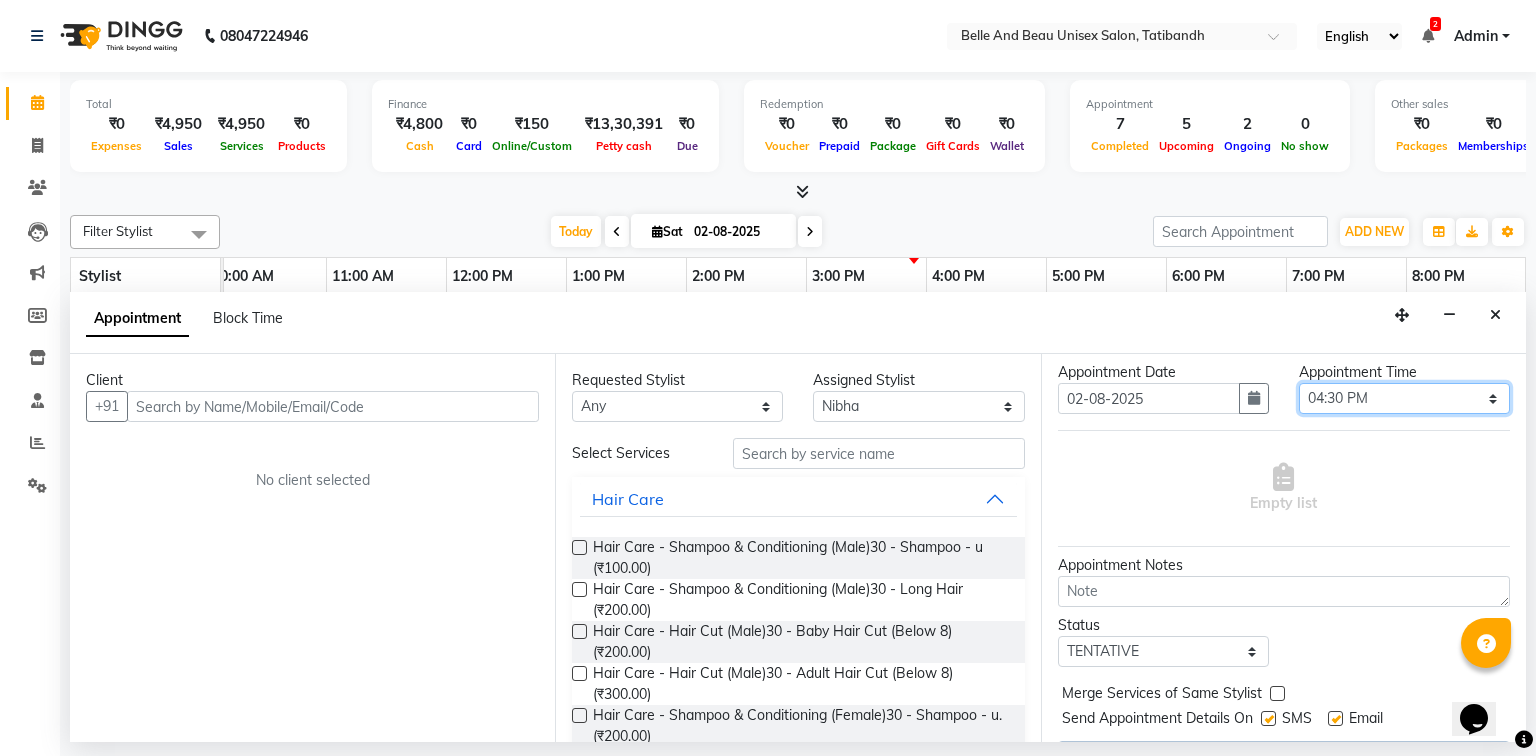scroll, scrollTop: 97, scrollLeft: 0, axis: vertical 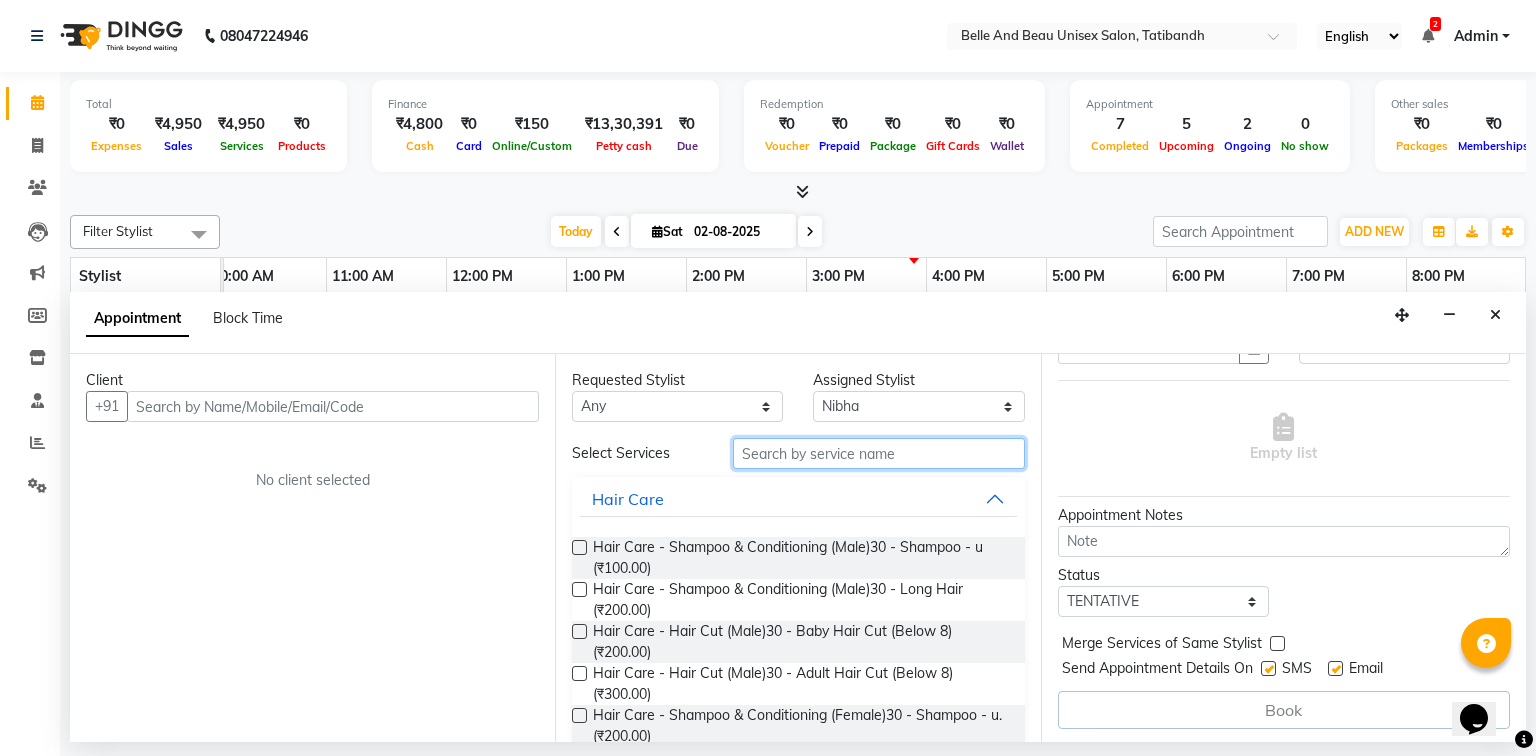 click at bounding box center [879, 453] 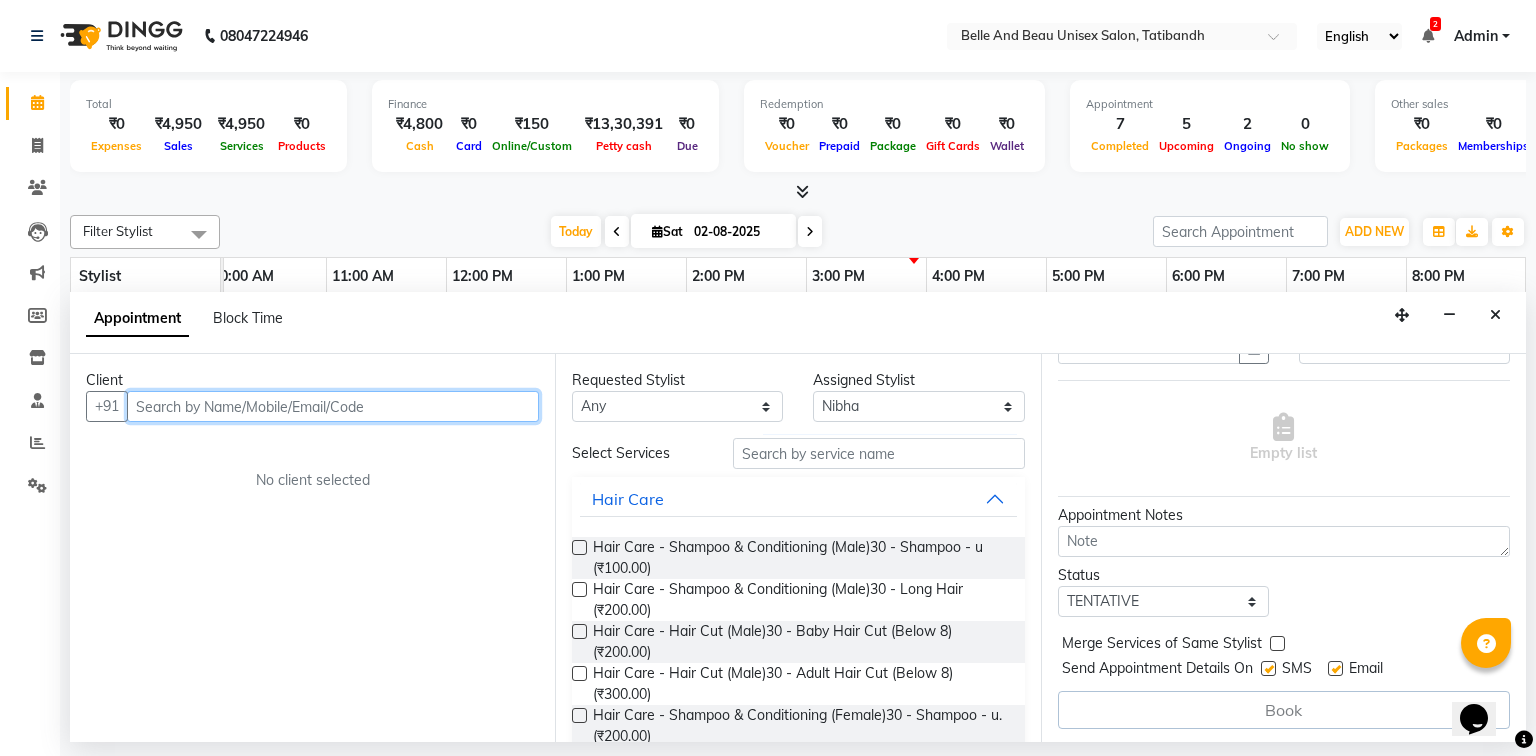 click at bounding box center (333, 406) 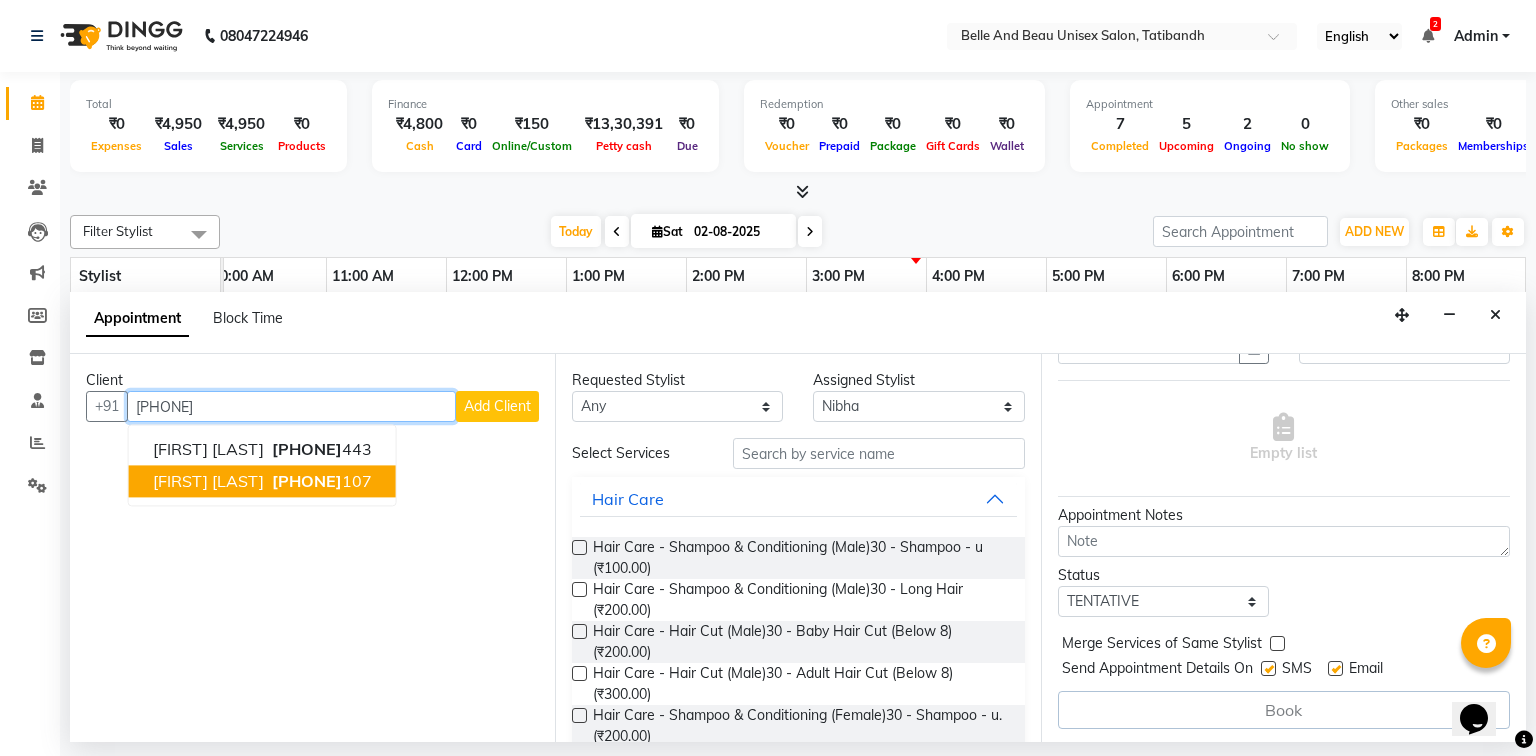 click on "[PHONE]" at bounding box center [307, 482] 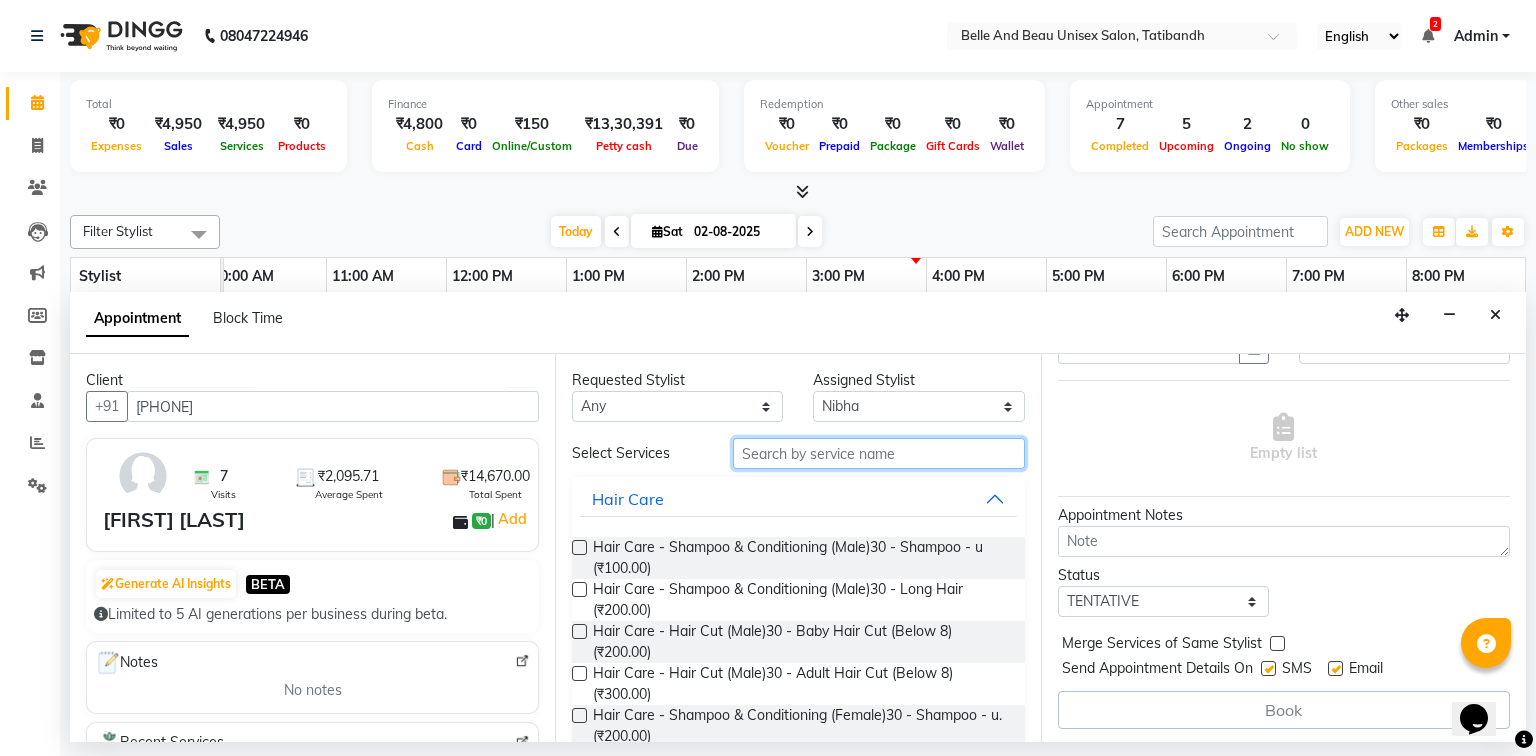 click at bounding box center (879, 453) 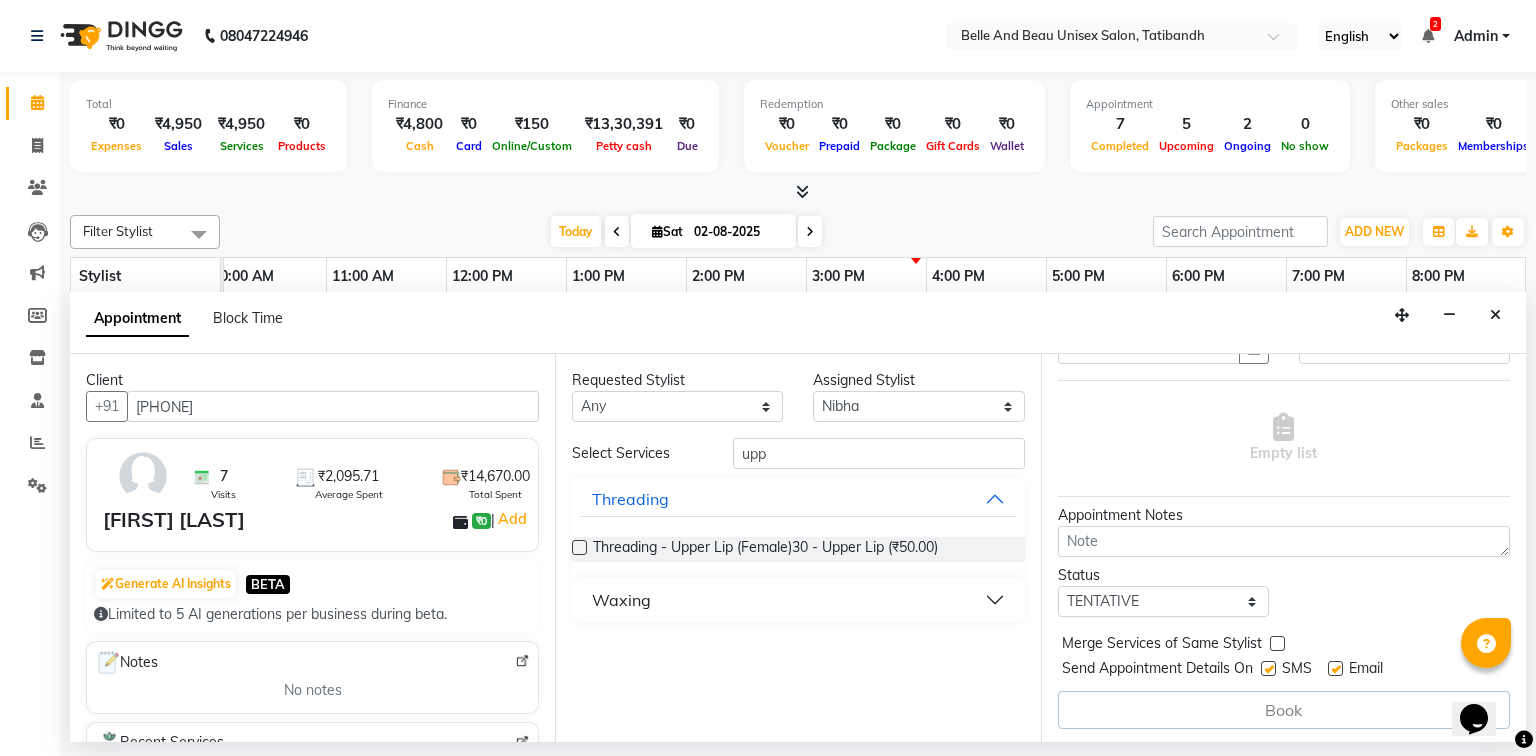 click at bounding box center (579, 547) 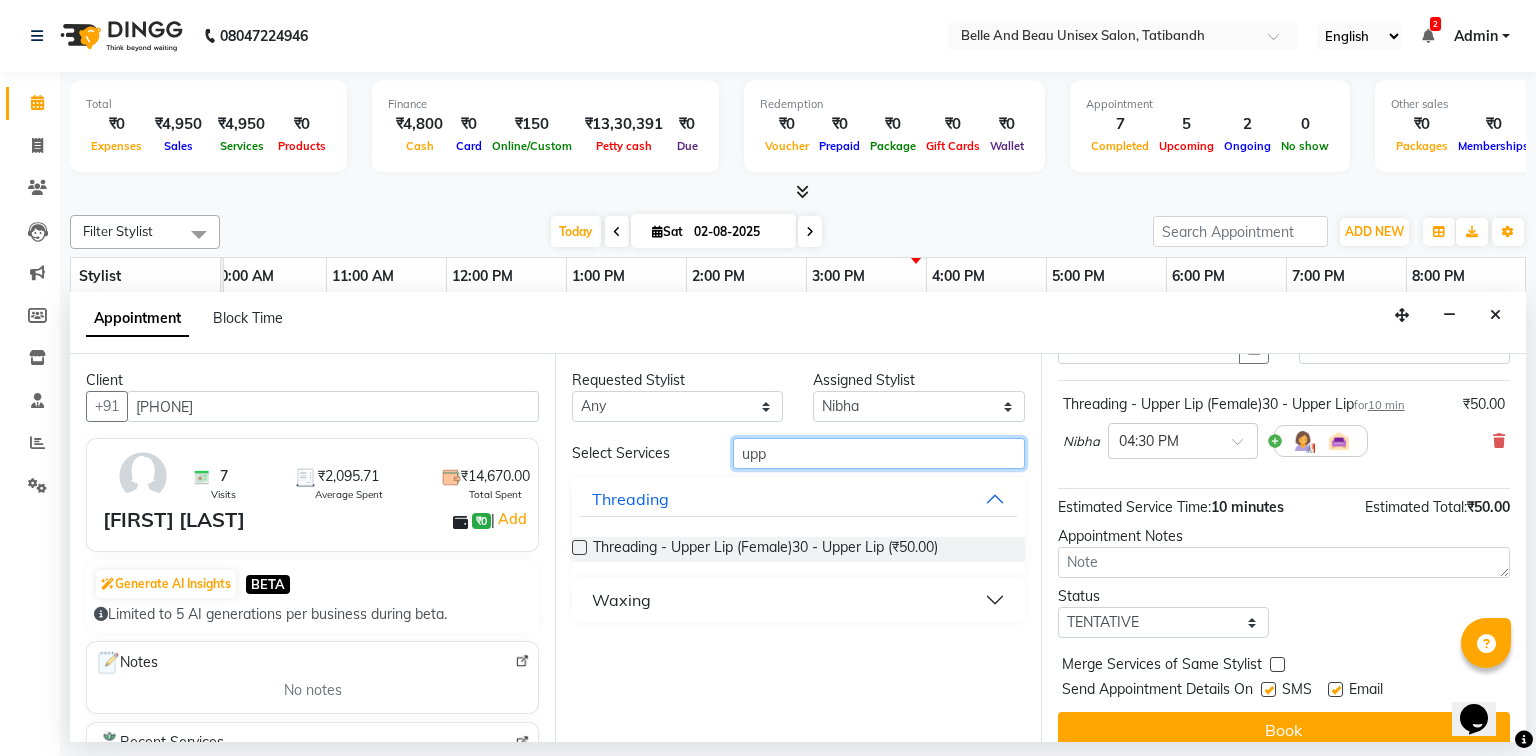 click on "upp" at bounding box center (879, 453) 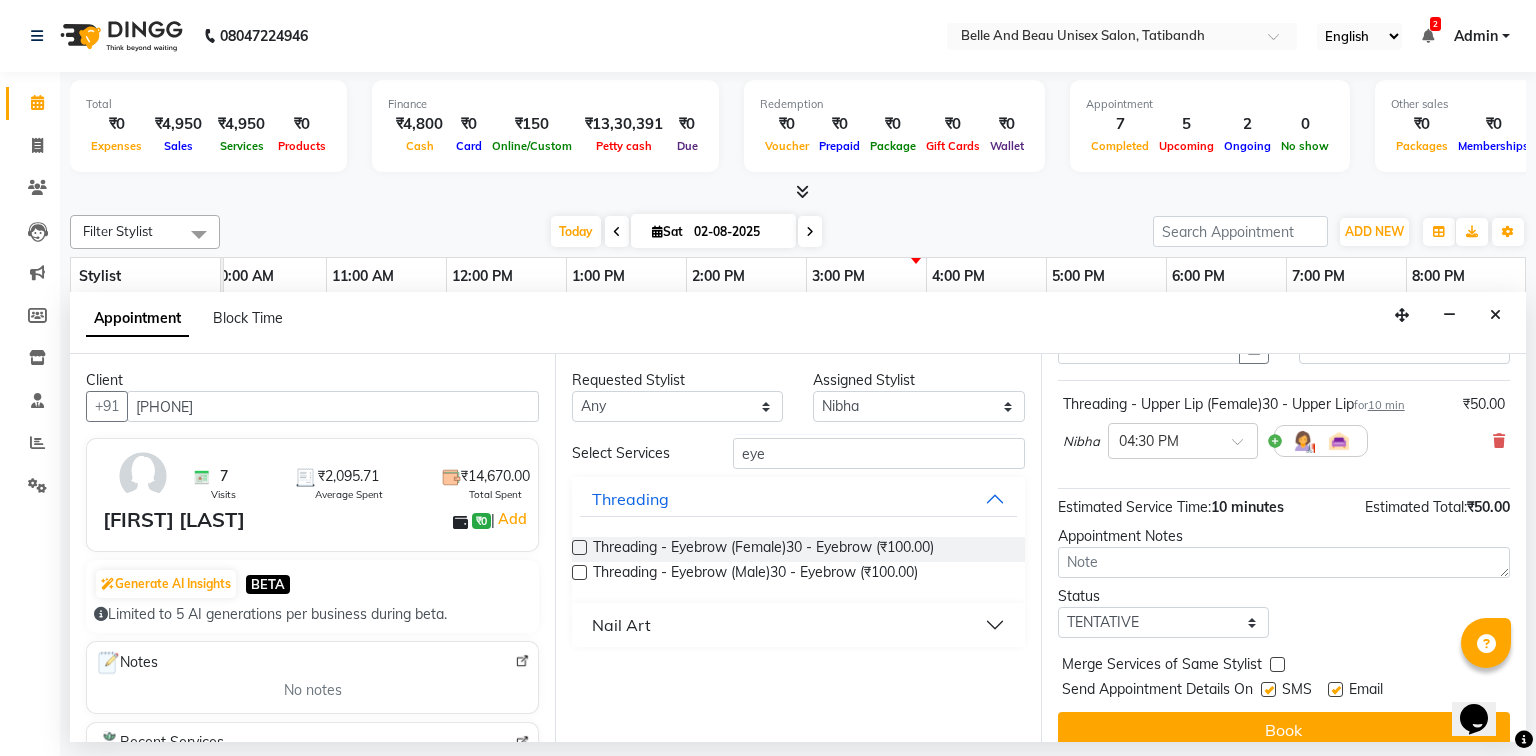 click at bounding box center [579, 547] 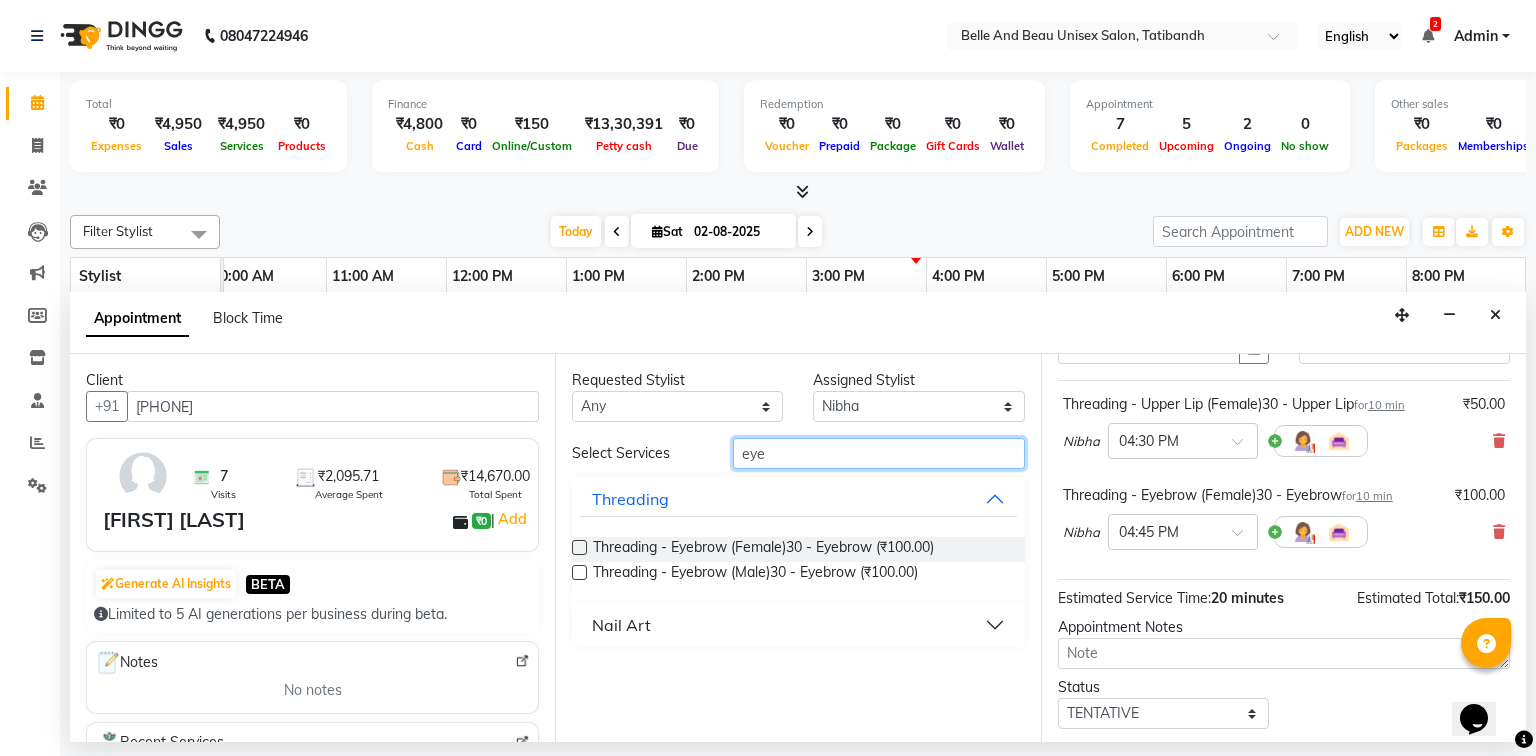 click on "eye" at bounding box center (879, 453) 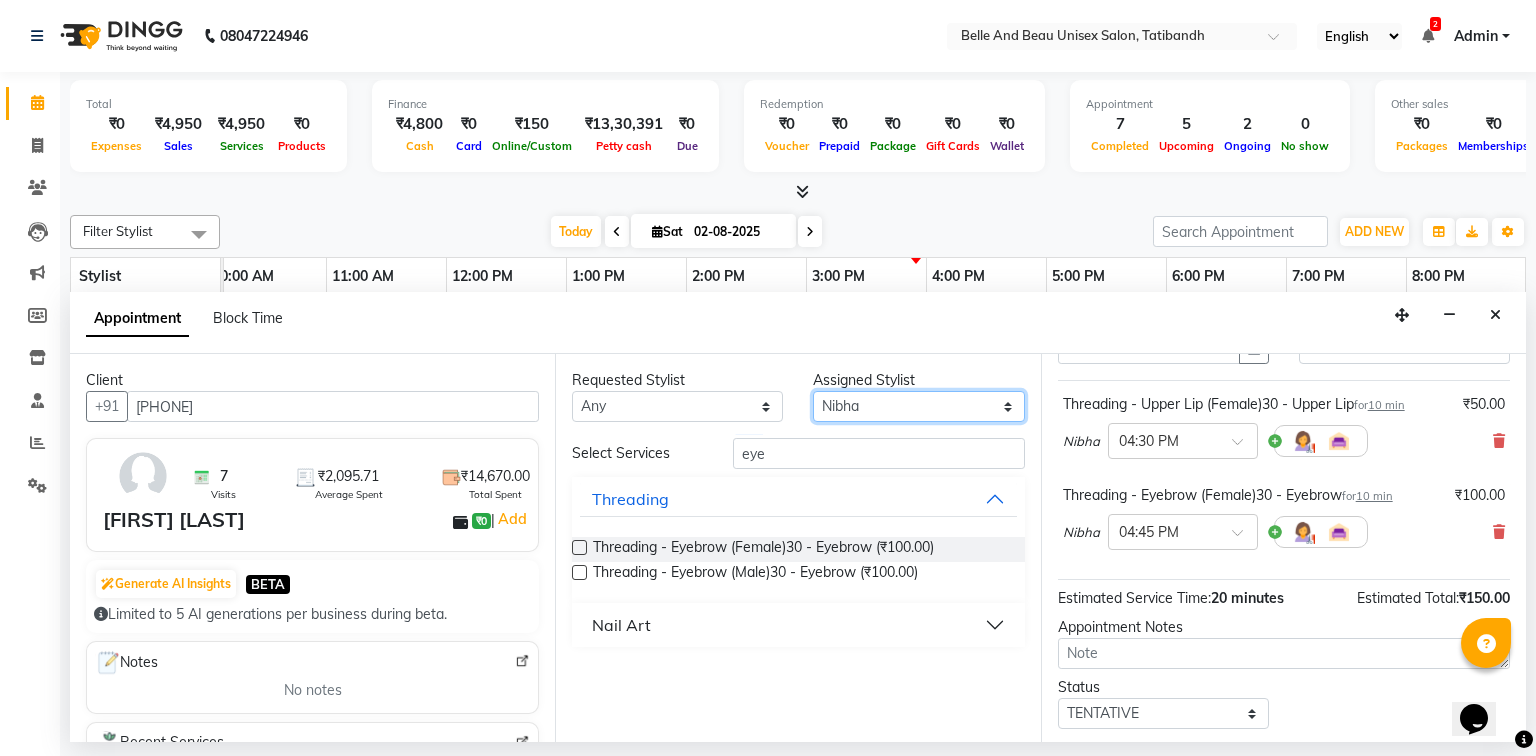 click on "Select [FIRST] [LAST] [FIRST] [FIRST] [LAST] [FIRST] [LAST] [FIRST] [LAST] [FIRST] [LAST] [FIRST] [LAST] [FIRST] [LAST] [FIRST] [LAST] [FIRST] [LAST] [FIRST] [LAST] [FIRST] [LAST] [FIRST] [LAST]" at bounding box center [918, 406] 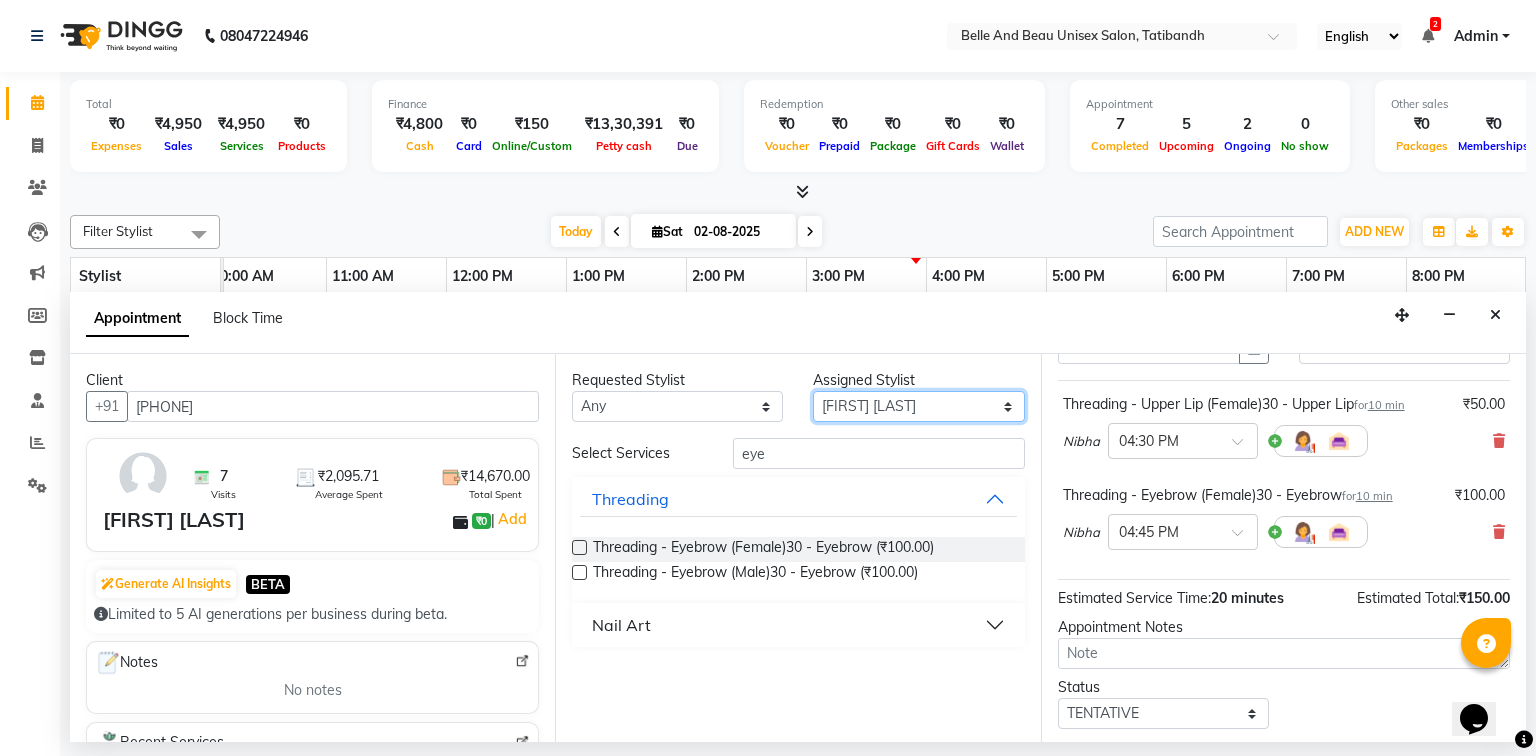 click on "Select [FIRST] [LAST] [FIRST] [FIRST] [LAST] [FIRST] [LAST] [FIRST] [LAST] [FIRST] [LAST] [FIRST] [LAST] [FIRST] [LAST] [FIRST] [LAST] [FIRST] [LAST] [FIRST] [LAST] [FIRST] [LAST] [FIRST] [LAST]" at bounding box center [918, 406] 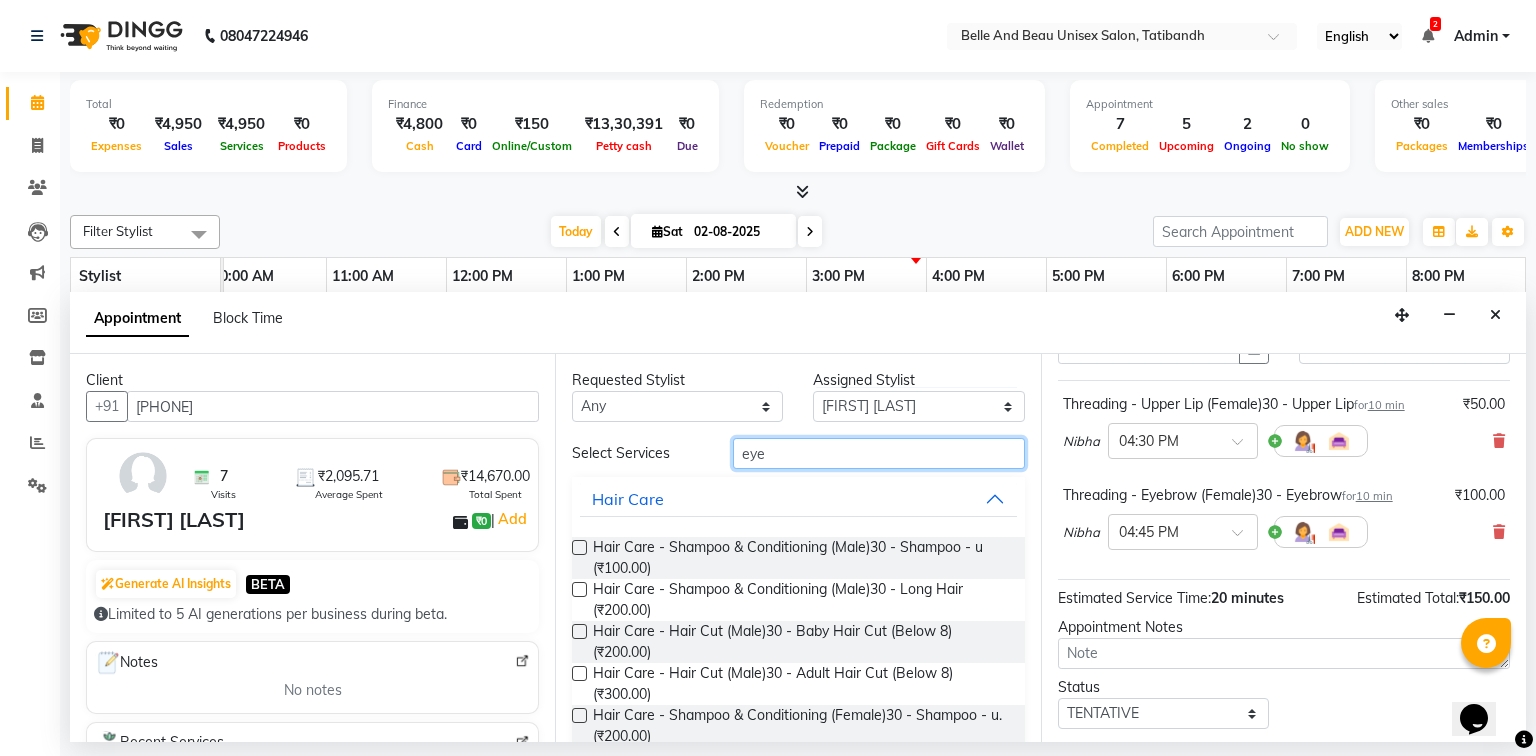 click on "eye" at bounding box center (879, 453) 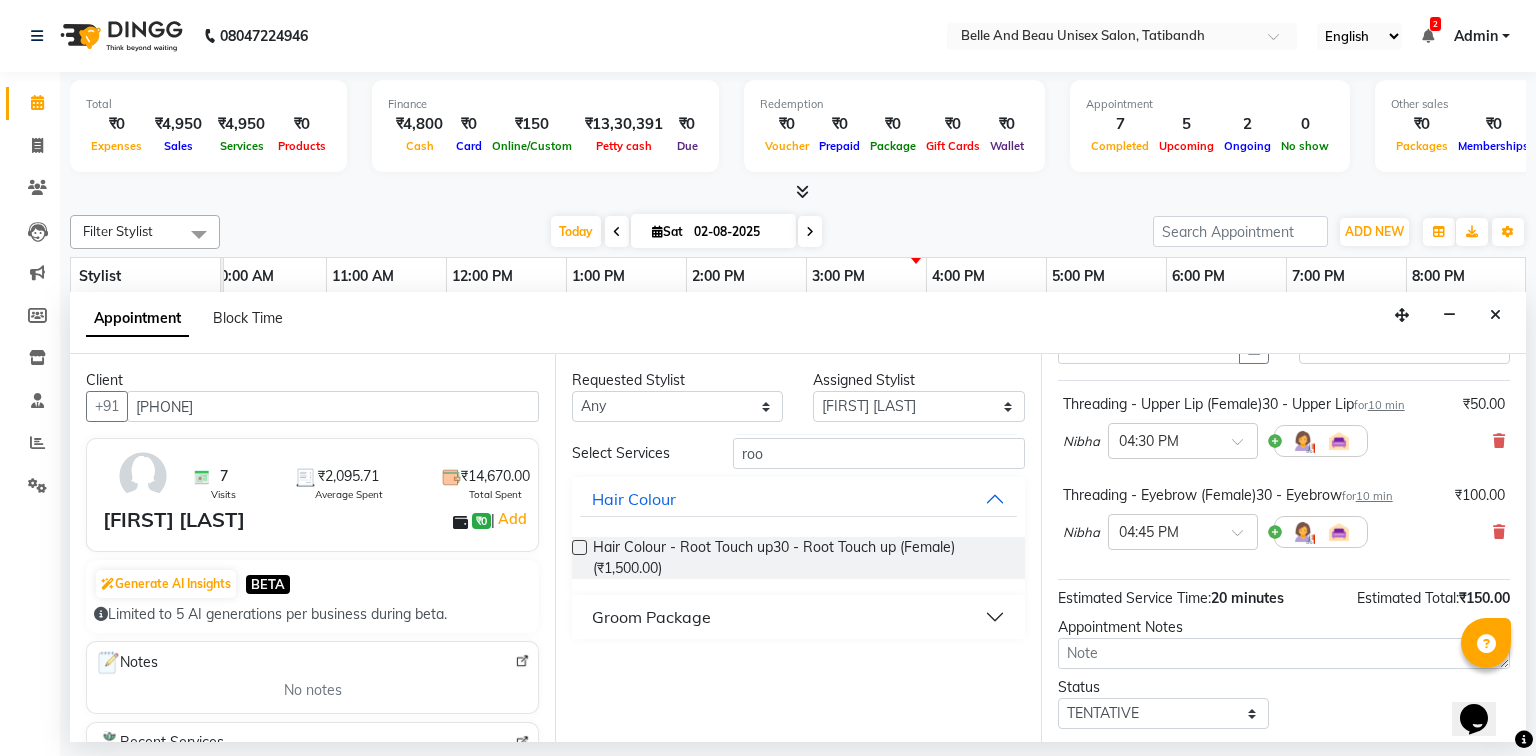 click at bounding box center (579, 547) 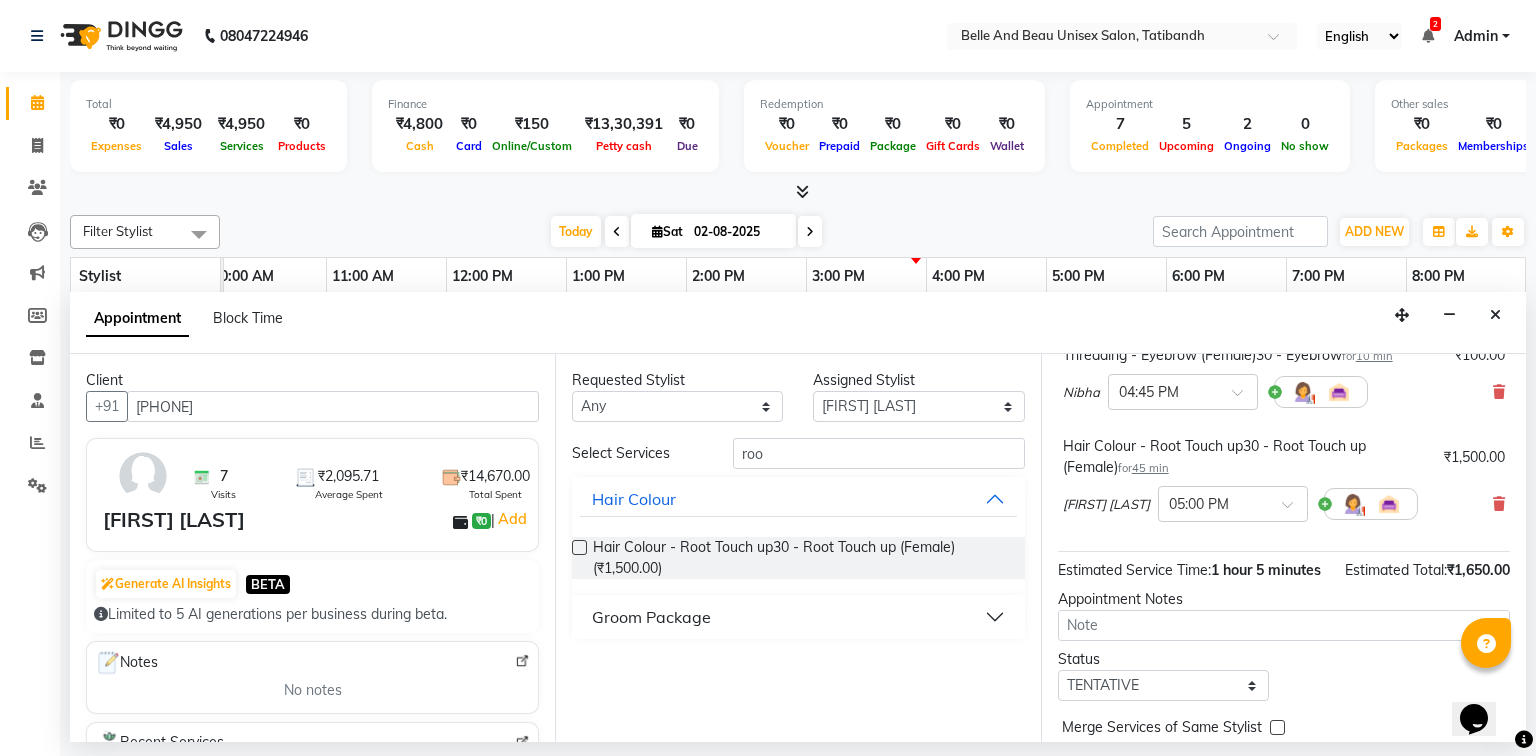 scroll, scrollTop: 342, scrollLeft: 0, axis: vertical 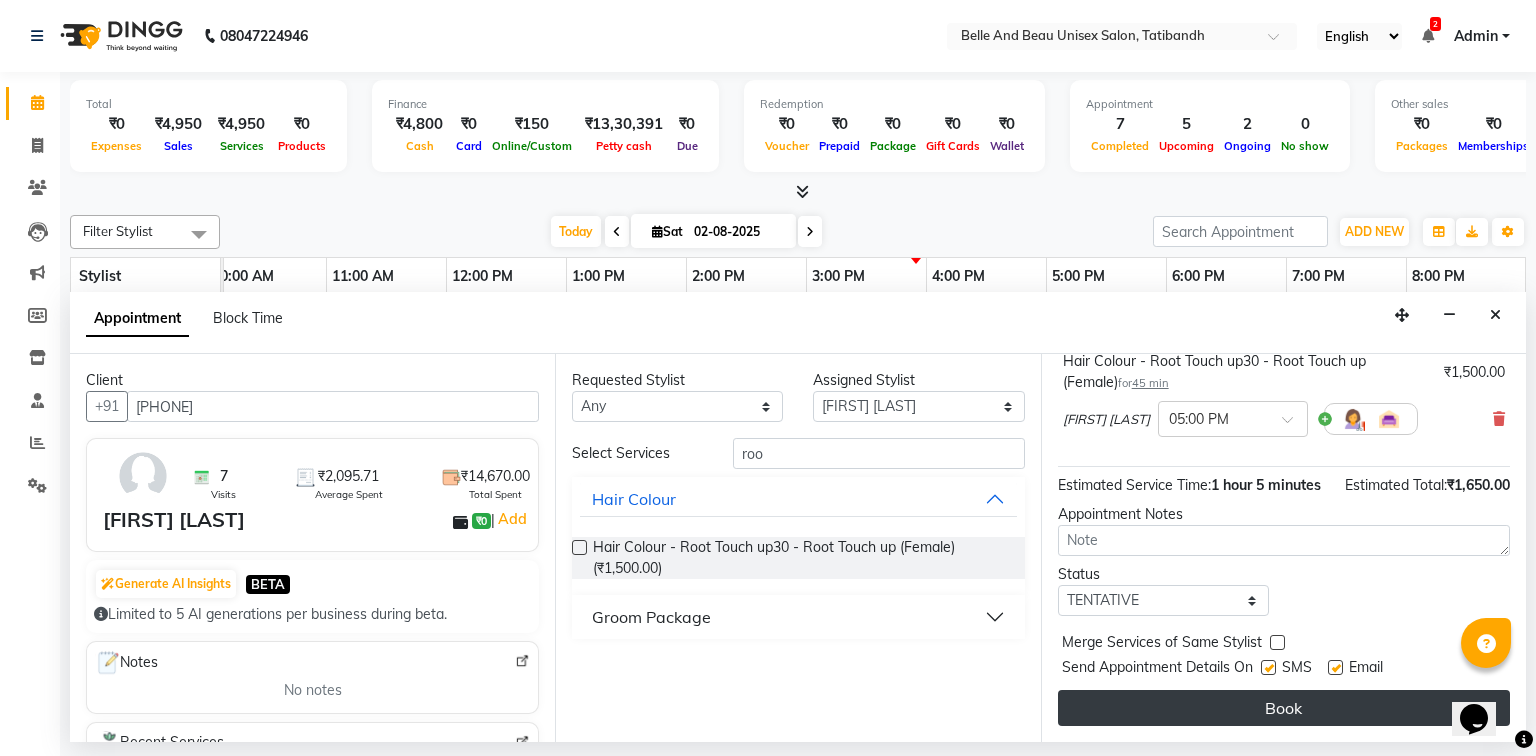 click on "Book" at bounding box center (1284, 708) 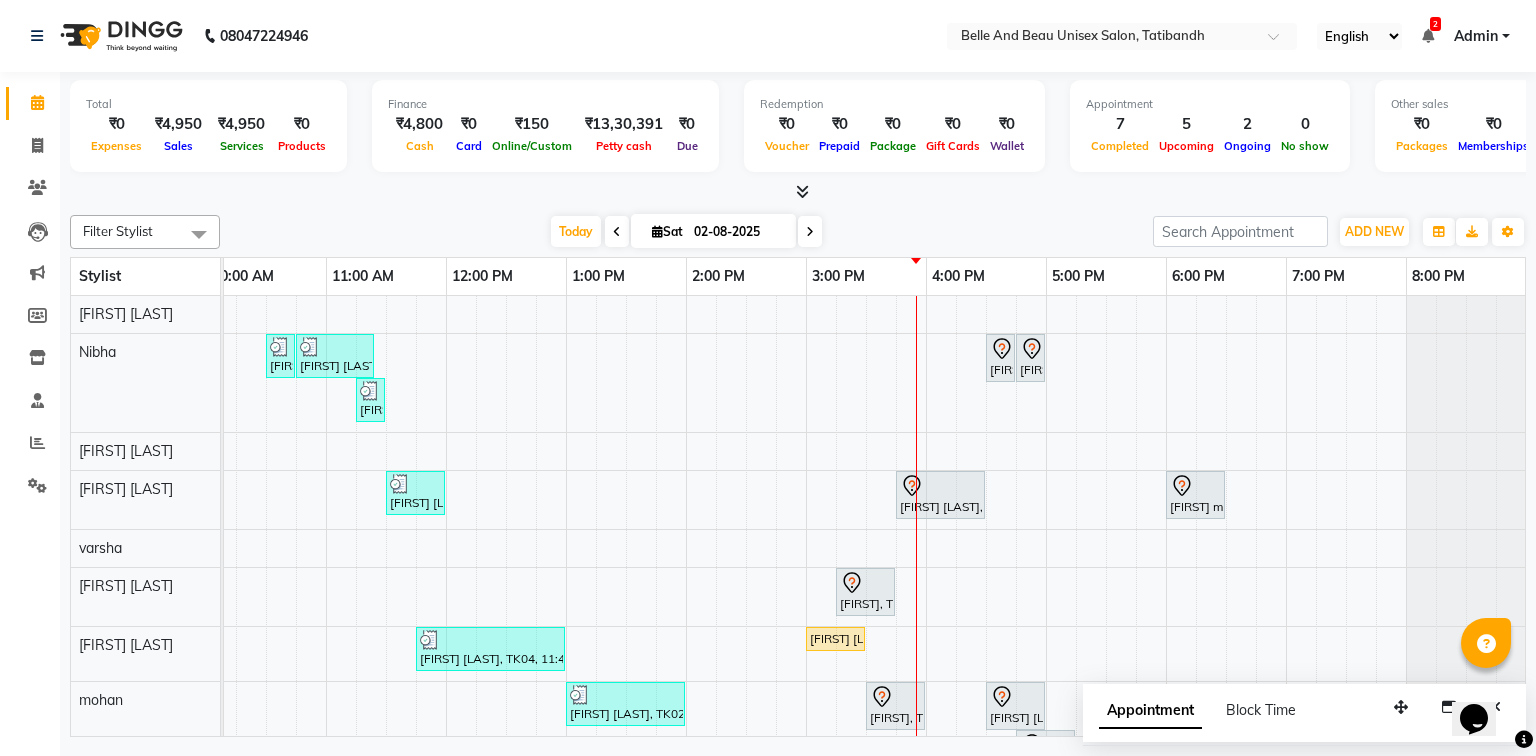 scroll, scrollTop: 80, scrollLeft: 258, axis: both 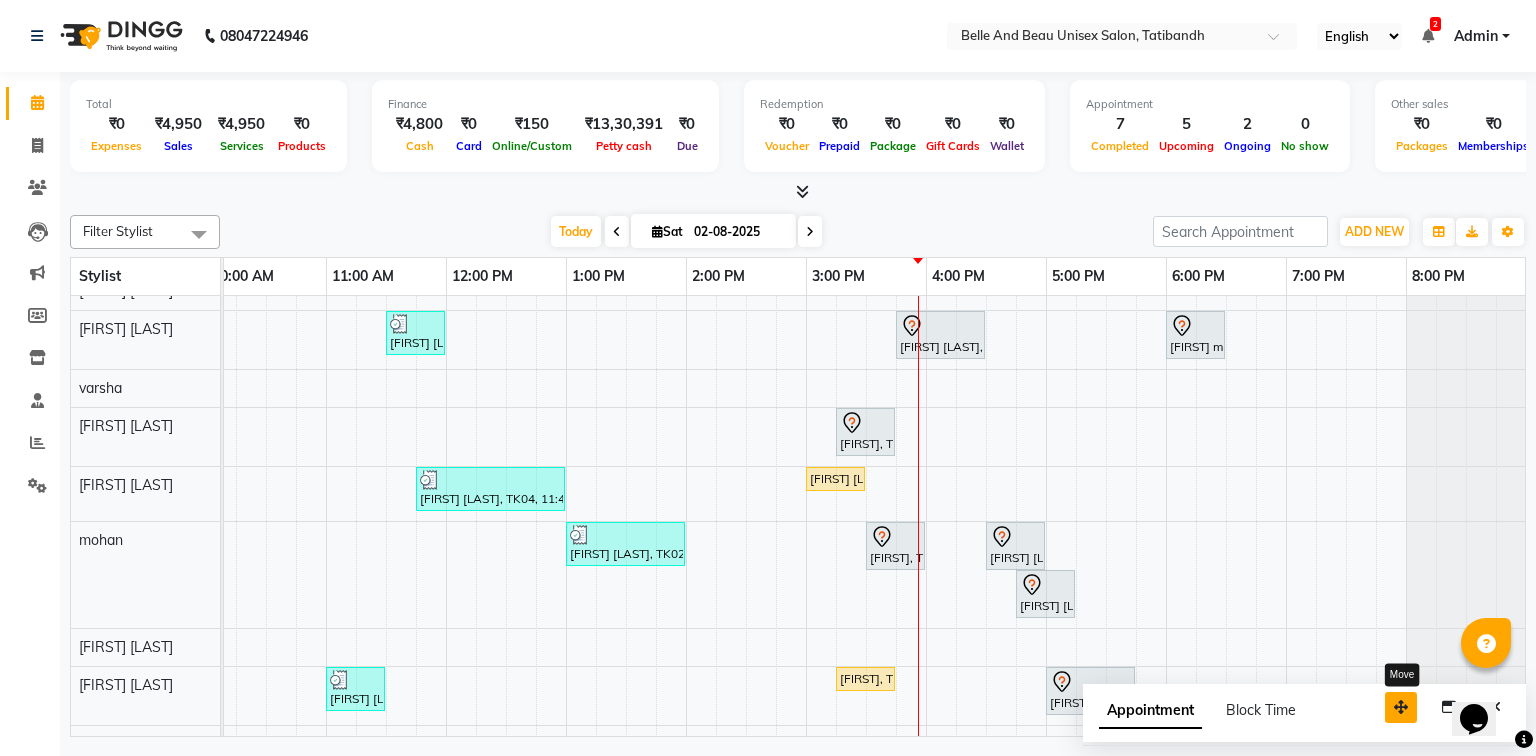 drag, startPoint x: 1400, startPoint y: 712, endPoint x: 1115, endPoint y: 640, distance: 293.95407 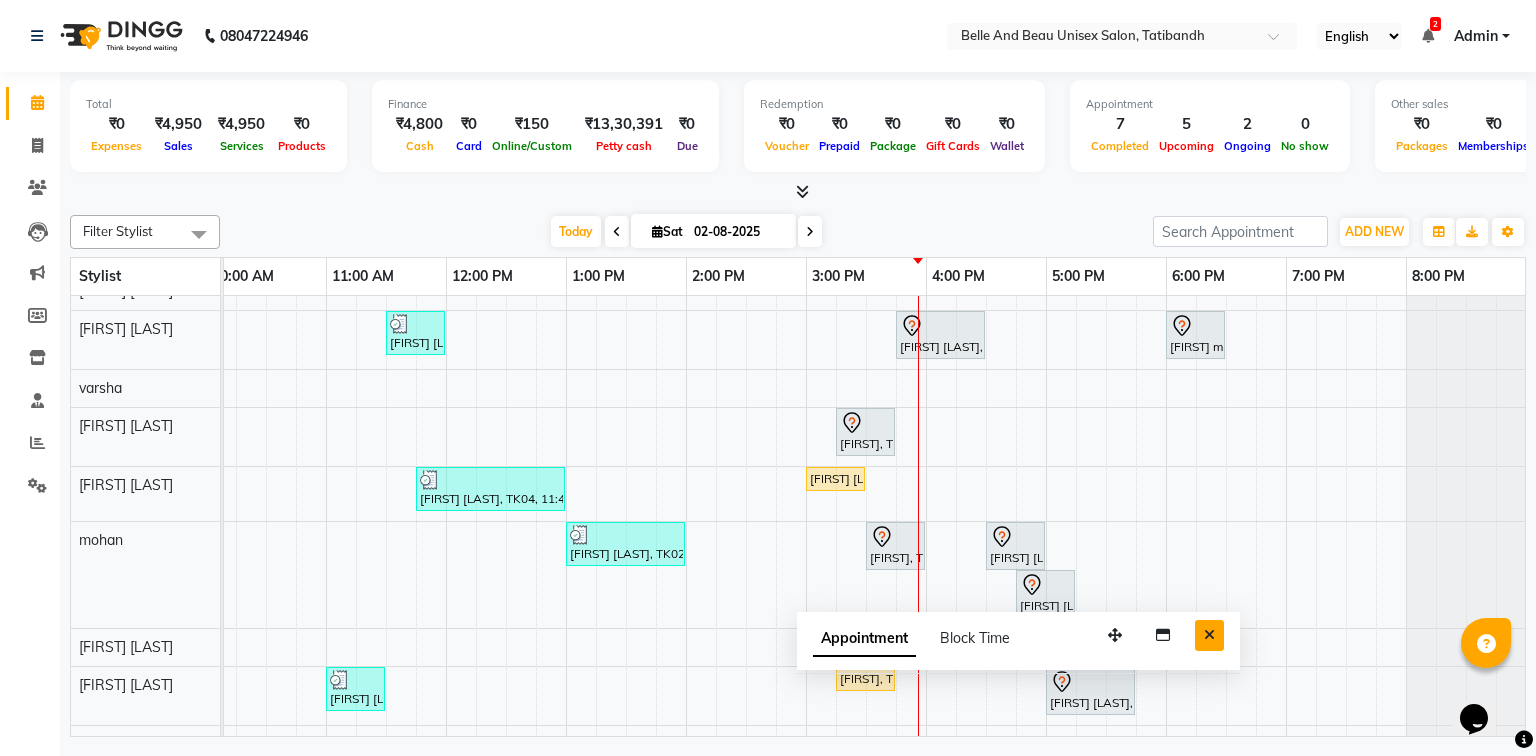 click at bounding box center (1209, 635) 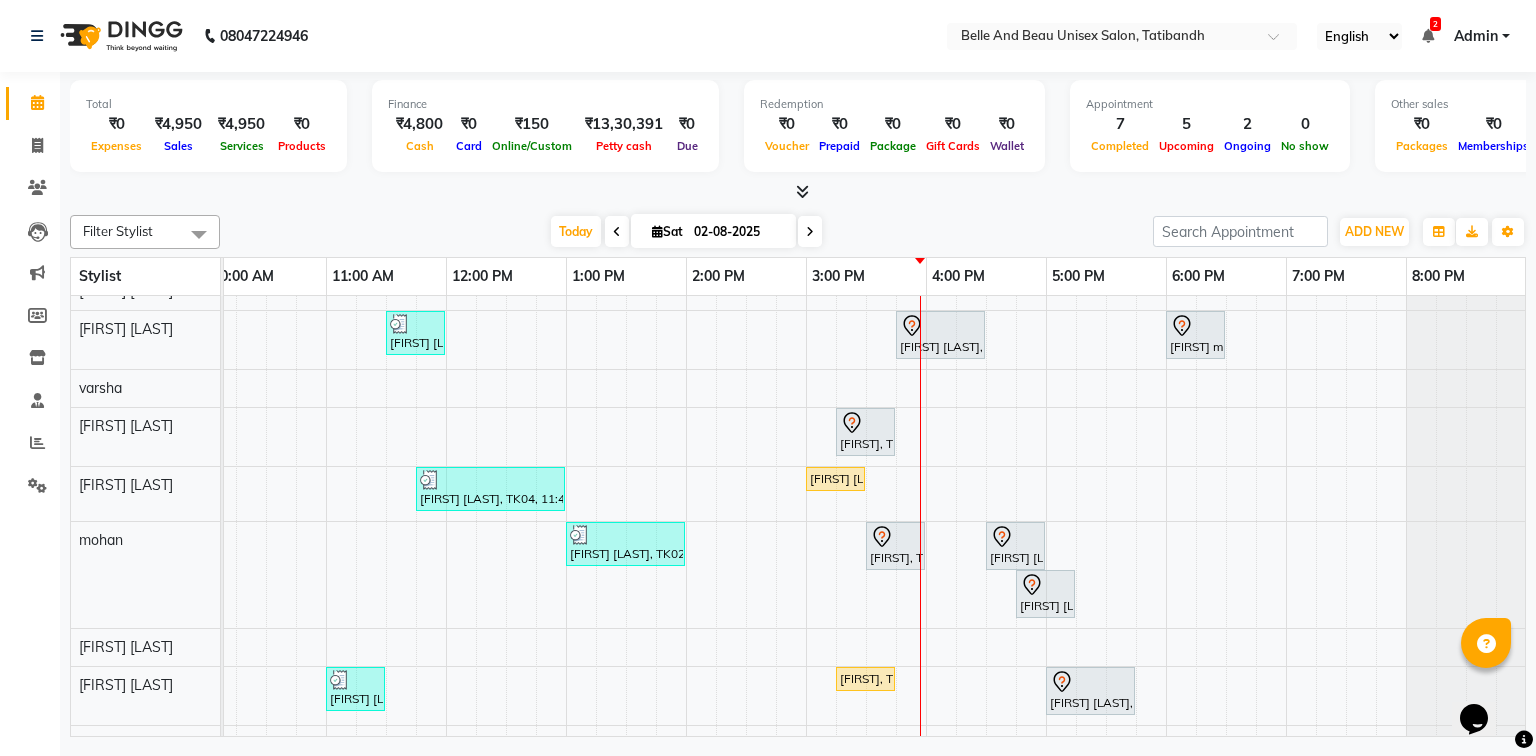 scroll, scrollTop: 211, scrollLeft: 258, axis: both 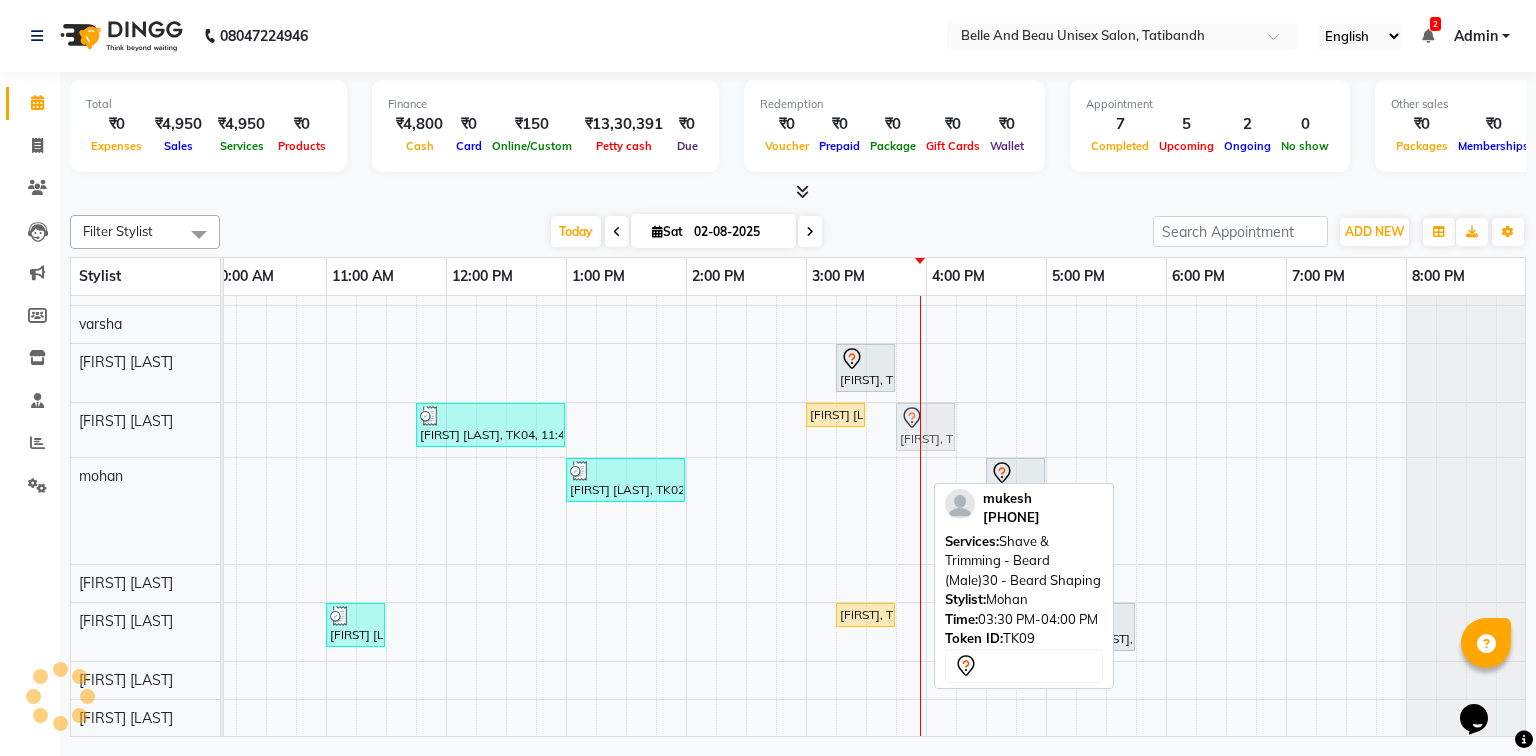 drag, startPoint x: 893, startPoint y: 472, endPoint x: 916, endPoint y: 432, distance: 46.141087 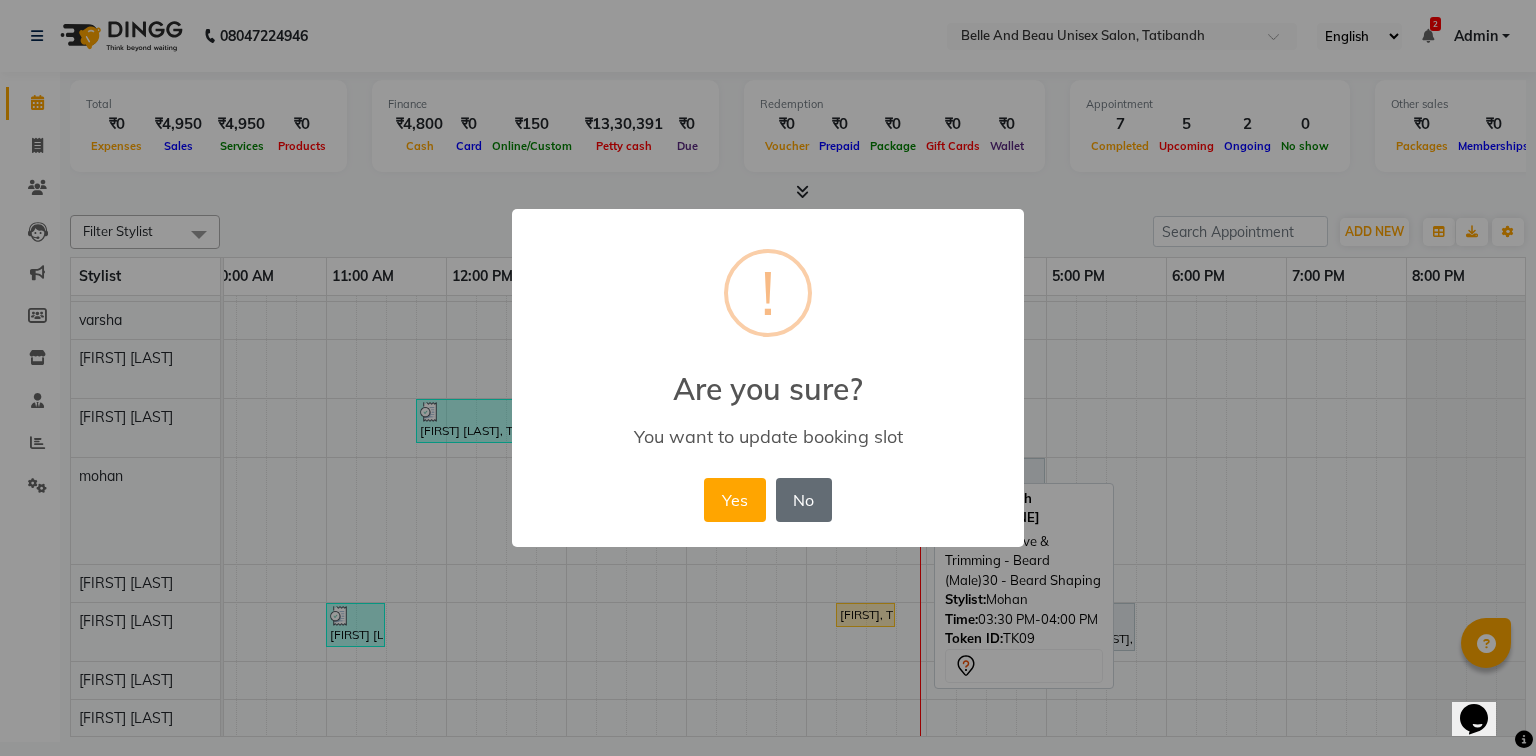 click on "No" at bounding box center [804, 500] 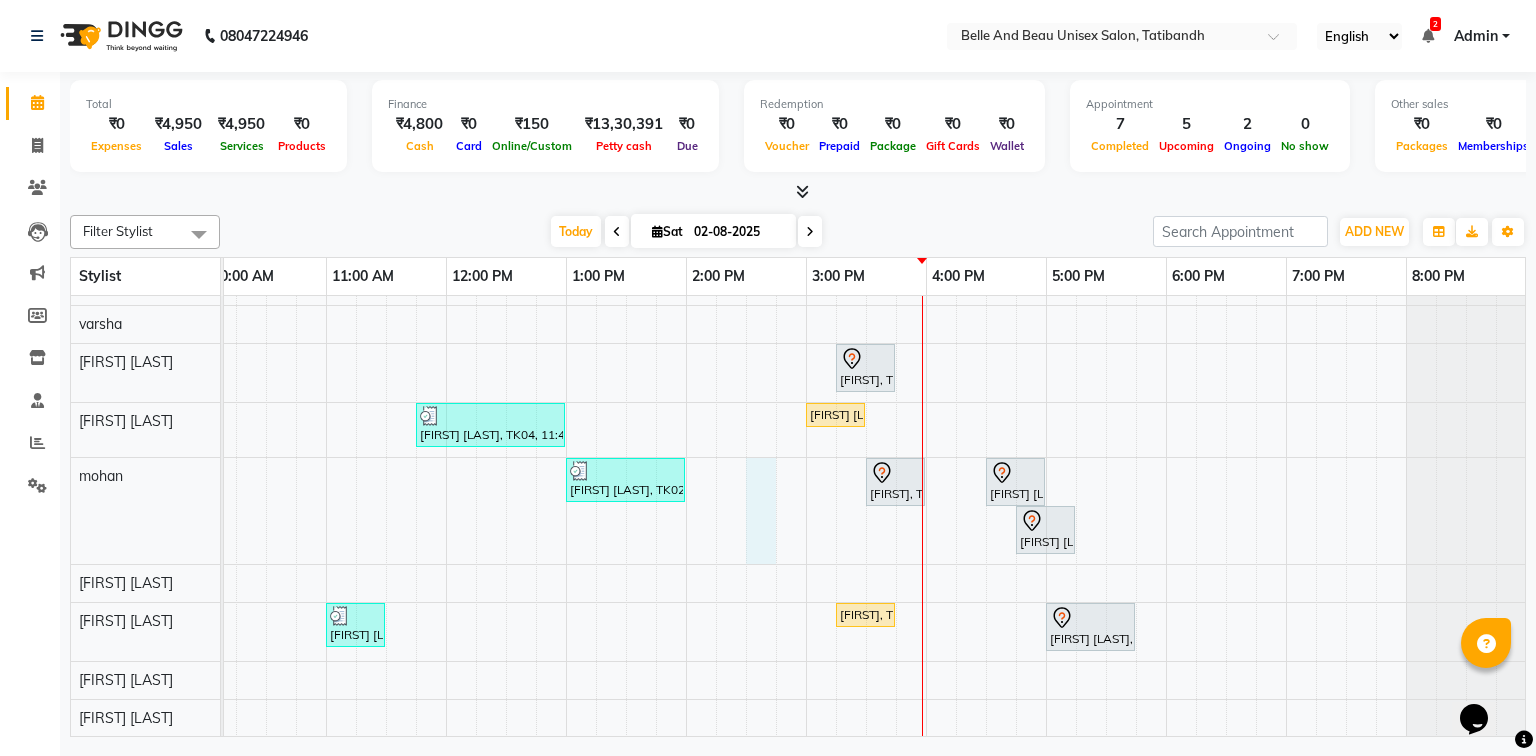 click on "[FIRST] [LAST], TK04, 10:30 AM-10:40 AM, Threading - Eyebrow (Female)30 - Eyebrow     [FIRST] [LAST], TK04, 10:45 AM-11:25 AM, Clean Up - o3+,Threading - Eyebrow (Female)30 - Eyebrow,Threading - Upper Lip (Female)30 - Upper Lip     [FIRST] [LAST], TK12, 04:30 PM-04:40 PM, Threading - Upper Lip (Female)30 - Upper Lip     [FIRST] [LAST], TK12, 04:45 PM-04:55 PM, Threading - Eyebrow (Female)30 - Eyebrow     [FIRST] [LAST], TK04, 11:15 AM-11:25 AM, Threading - Upper Lip (Female)30 - Upper Lip     [FIRST] [LAST], TK05, 11:30 AM-12:00 PM, Hair Care - Hair Cut (Female)30 - Adult Hair Cut (Below 8) (₹500)             [FIRST] [LAST], TK11, 03:45 PM-04:30 PM, Spa essence - female             [FIRST] [LAST], TK06, 06:00 PM-06:30 PM, Hair Care - Hair Cut (Female)30 - Adult Hair Cut (Below 8)             [FIRST], TK01, 03:15 PM-03:45 PM, hair extension     [FIRST] [LAST], TK04, 11:45 AM-01:00 PM, o3 de tan,Clean Up - o3+,Shave & Trimming - Beard  (Male)30 - Beard Shaping" at bounding box center [746, 404] 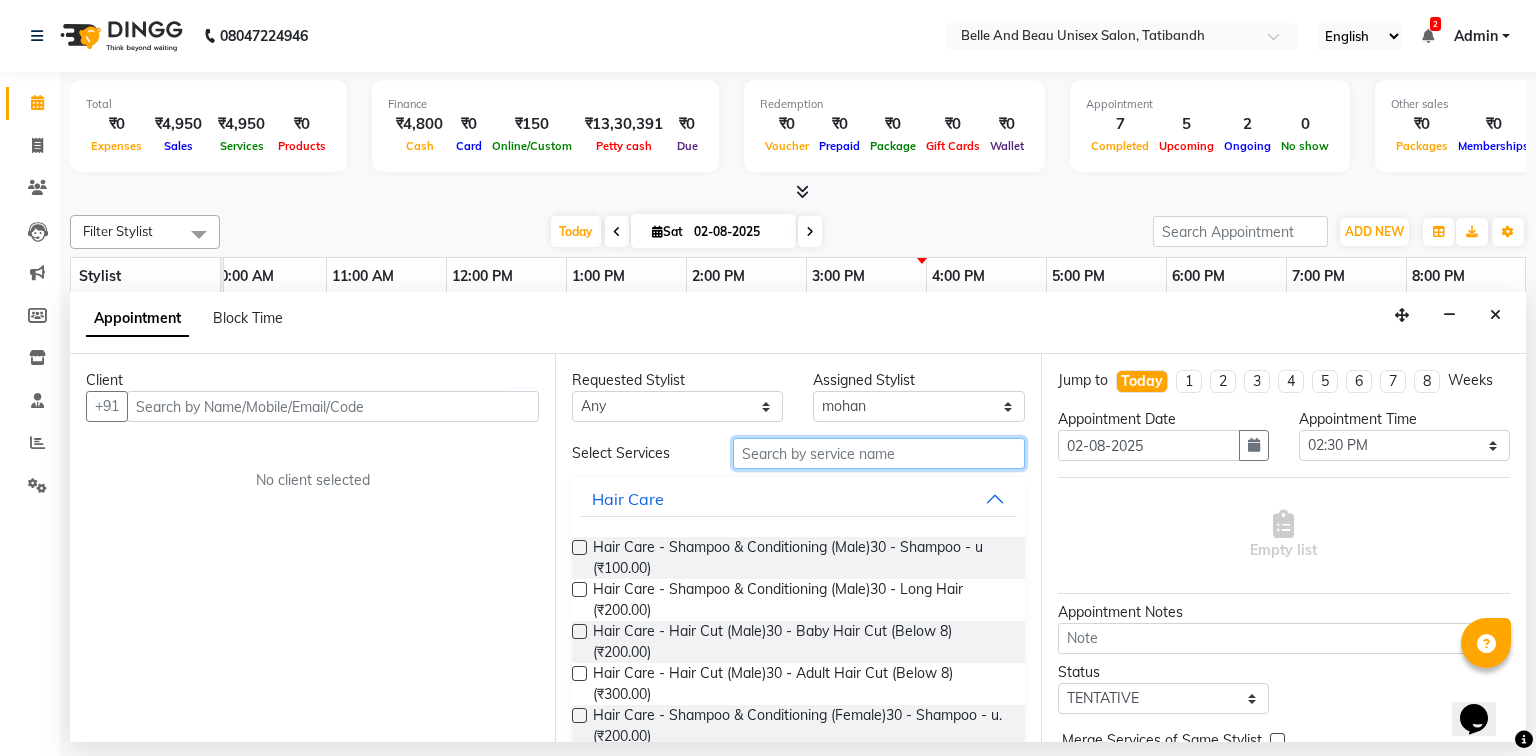 click at bounding box center (879, 453) 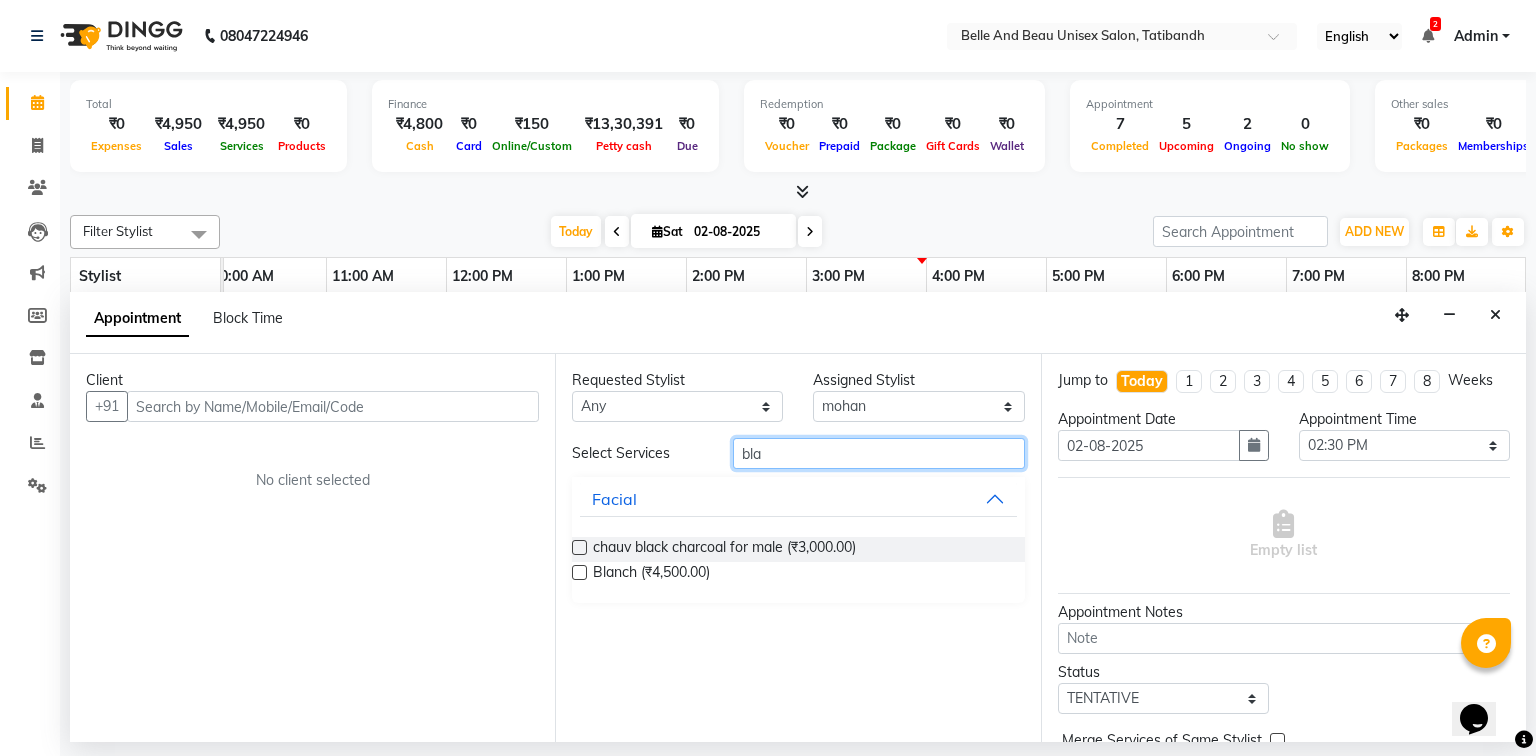 click on "bla" at bounding box center [879, 453] 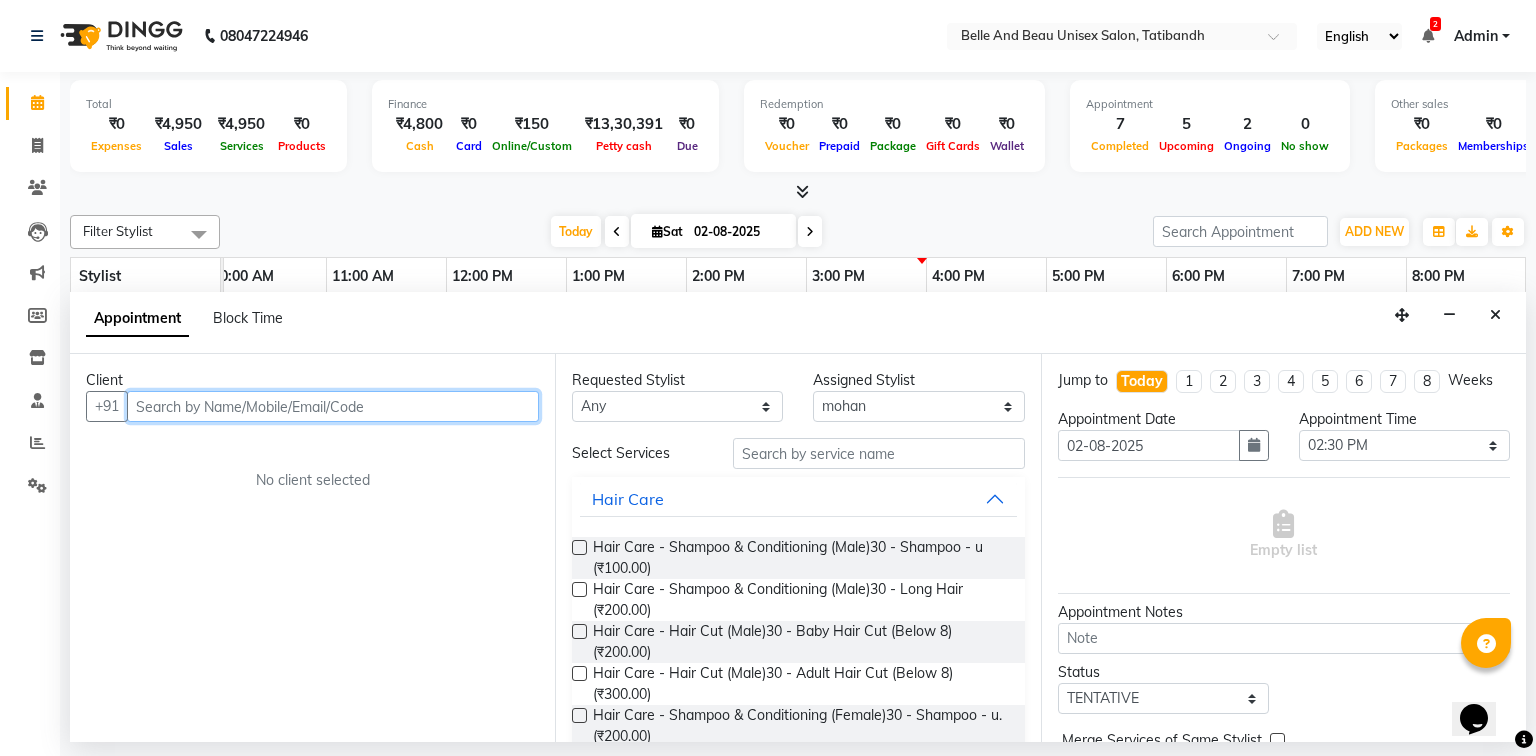 click at bounding box center [333, 406] 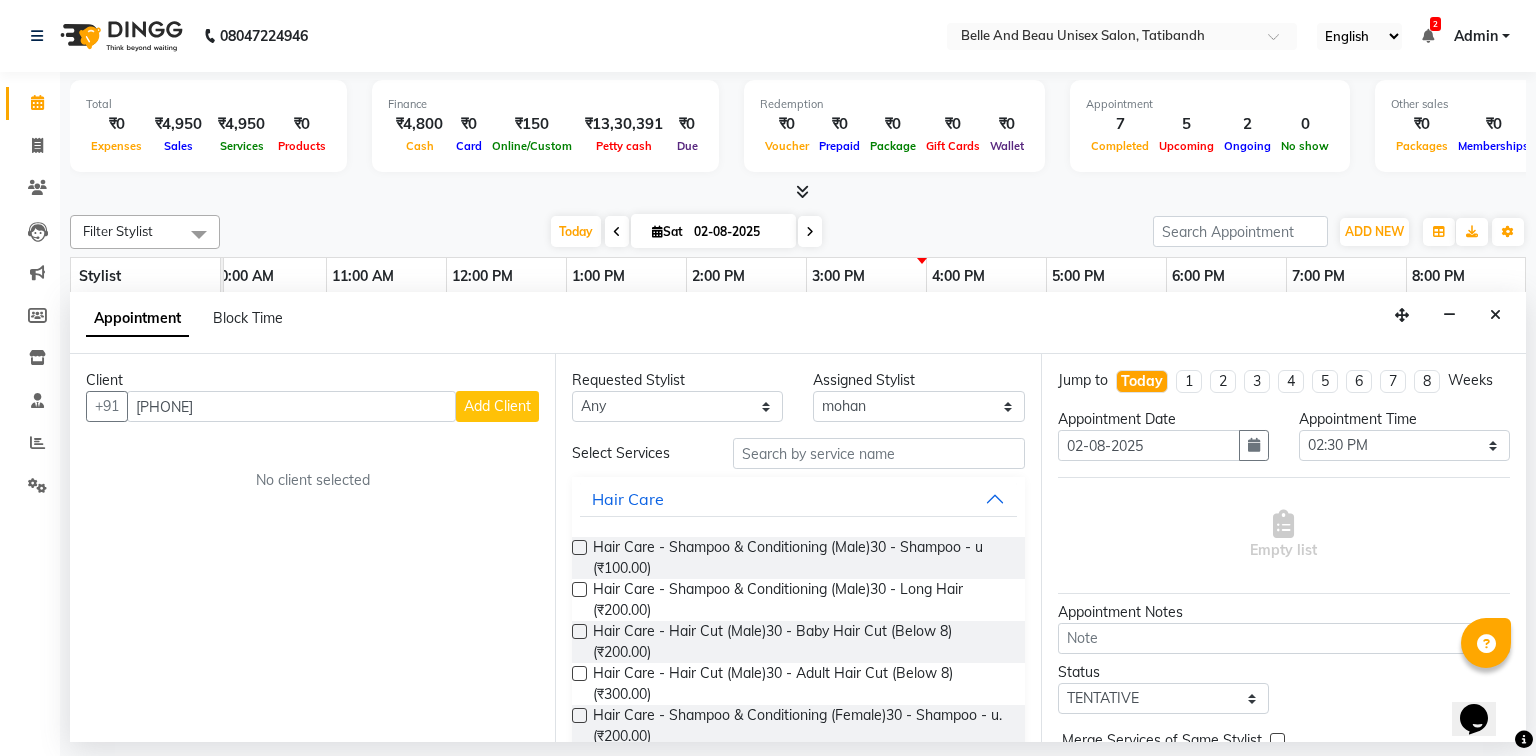 click on "Add Client" at bounding box center (497, 406) 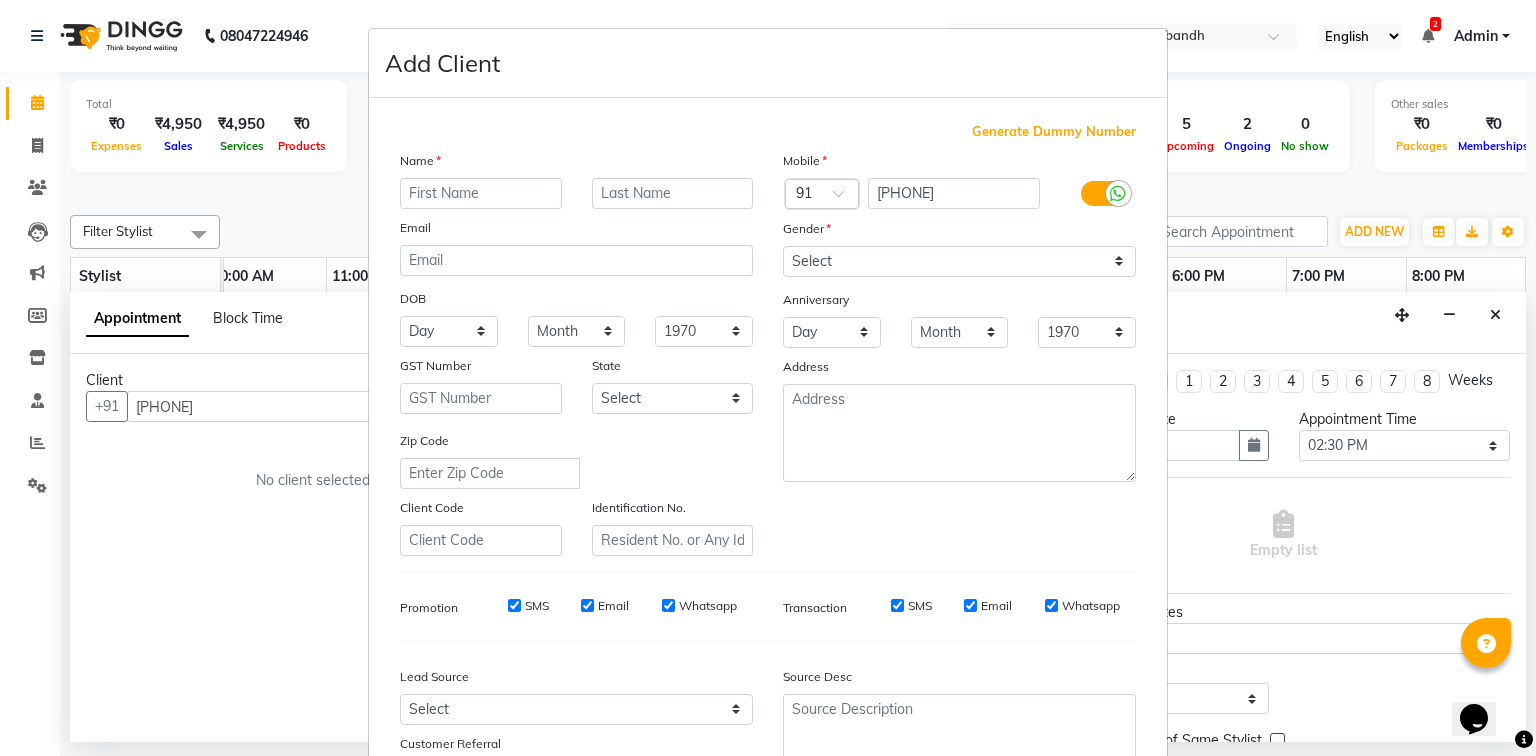 click at bounding box center (481, 193) 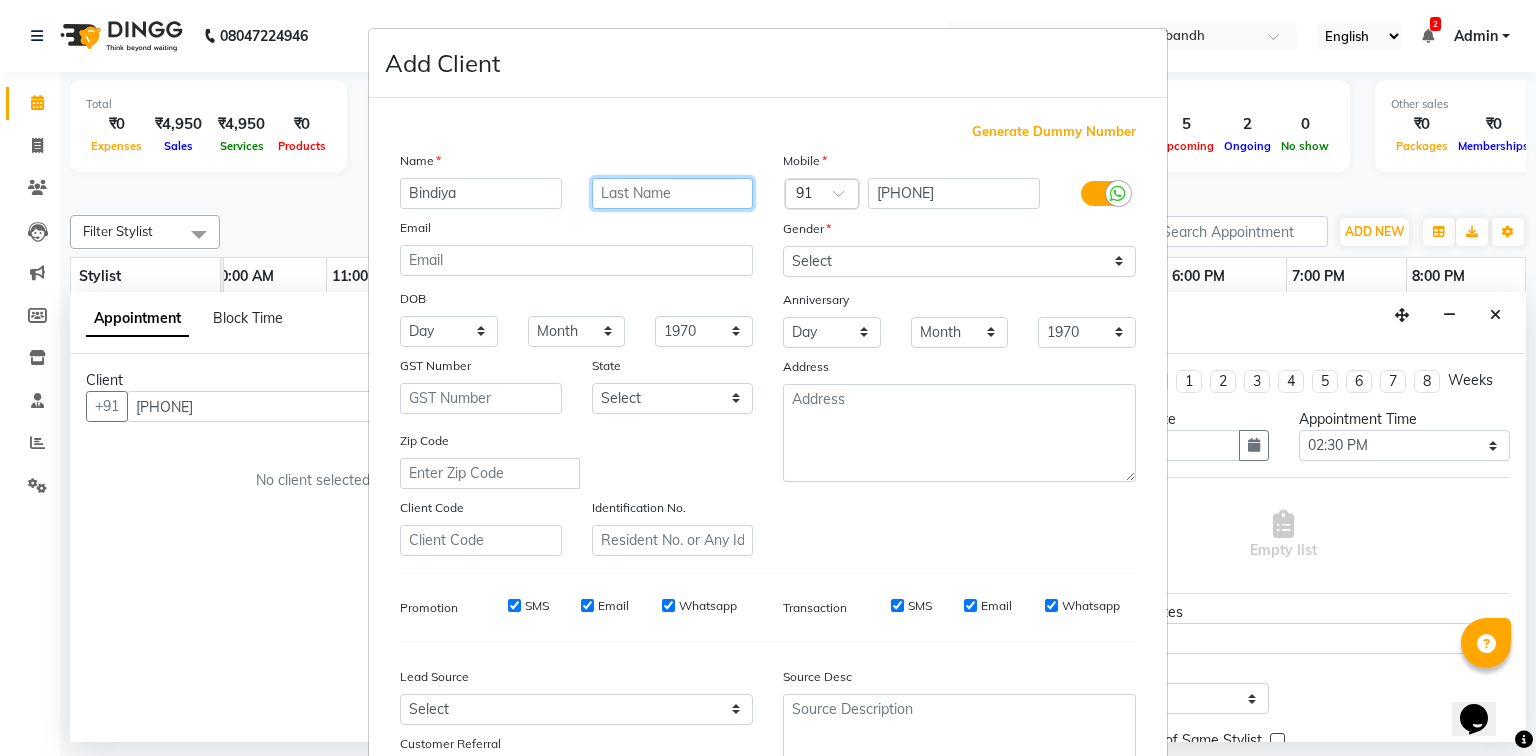 click at bounding box center (673, 193) 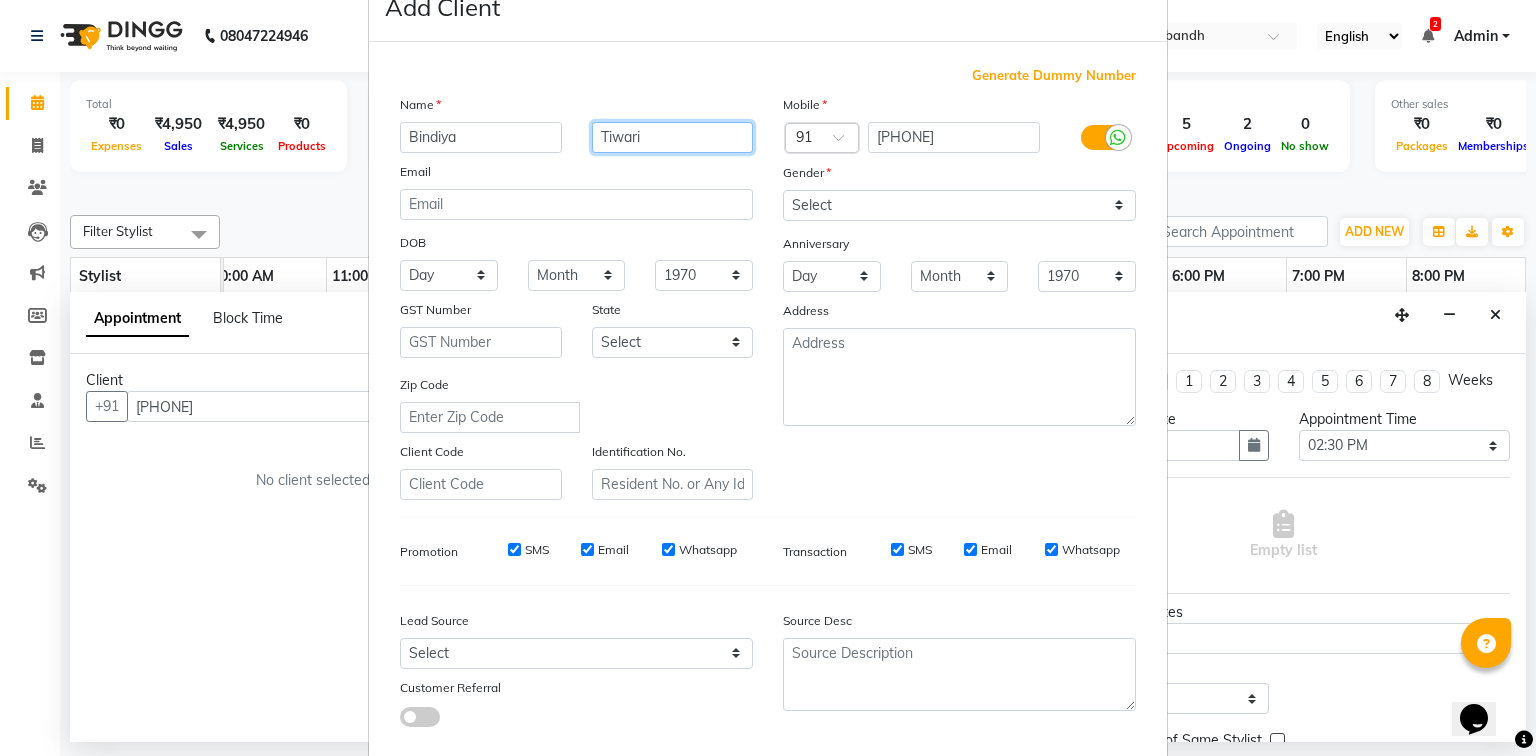 scroll, scrollTop: 80, scrollLeft: 0, axis: vertical 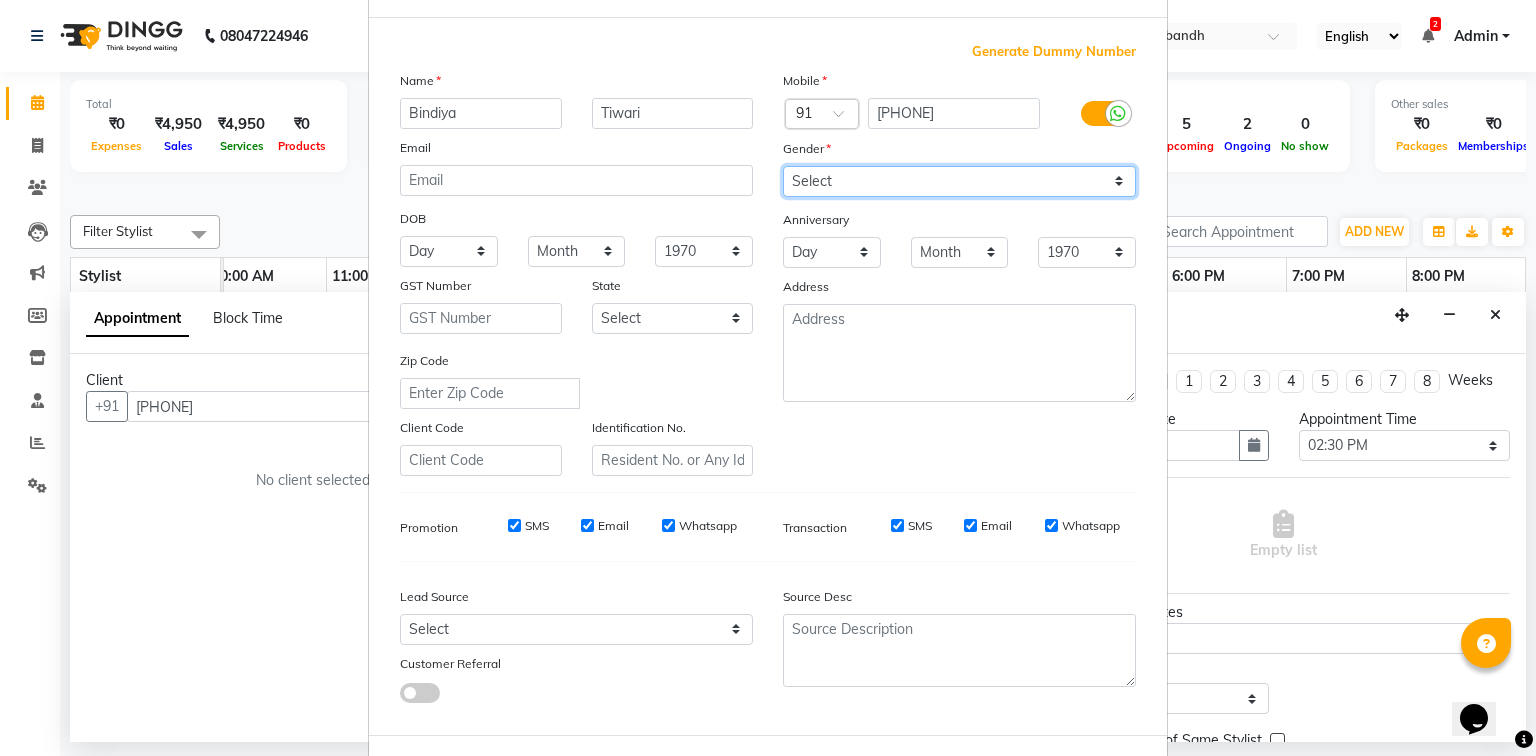 click on "Select Male Female Other Prefer Not To Say" at bounding box center [959, 181] 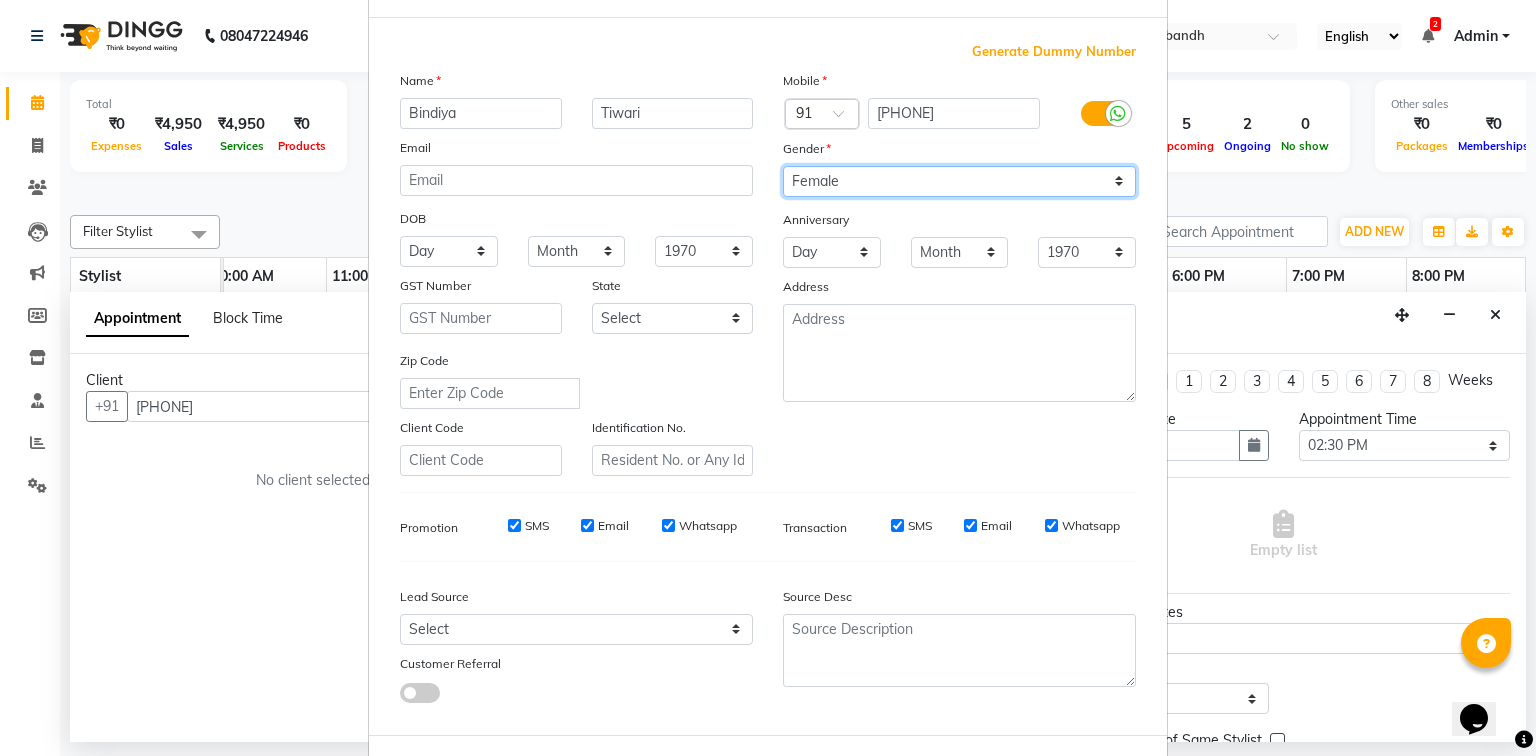 click on "Select Male Female Other Prefer Not To Say" at bounding box center [959, 181] 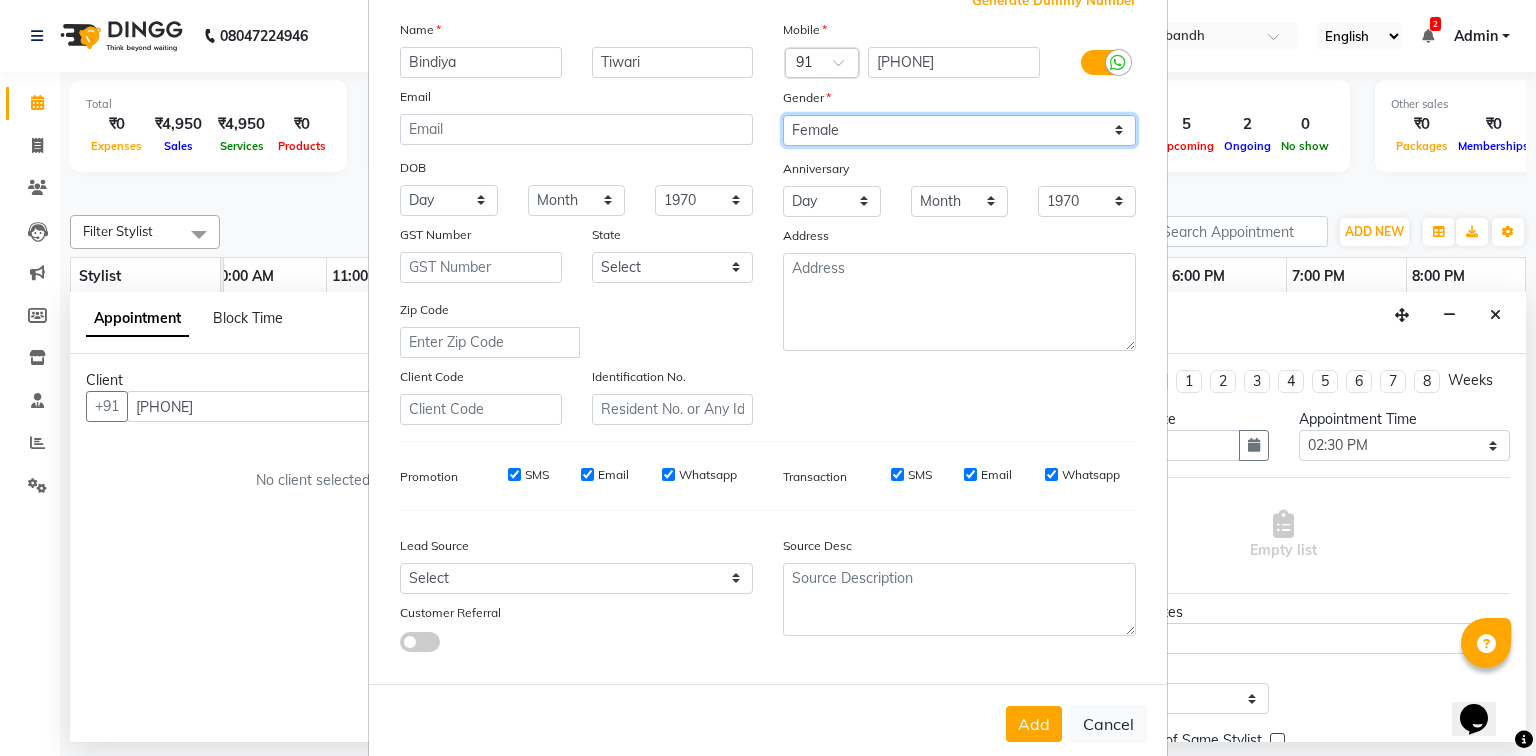 scroll, scrollTop: 176, scrollLeft: 0, axis: vertical 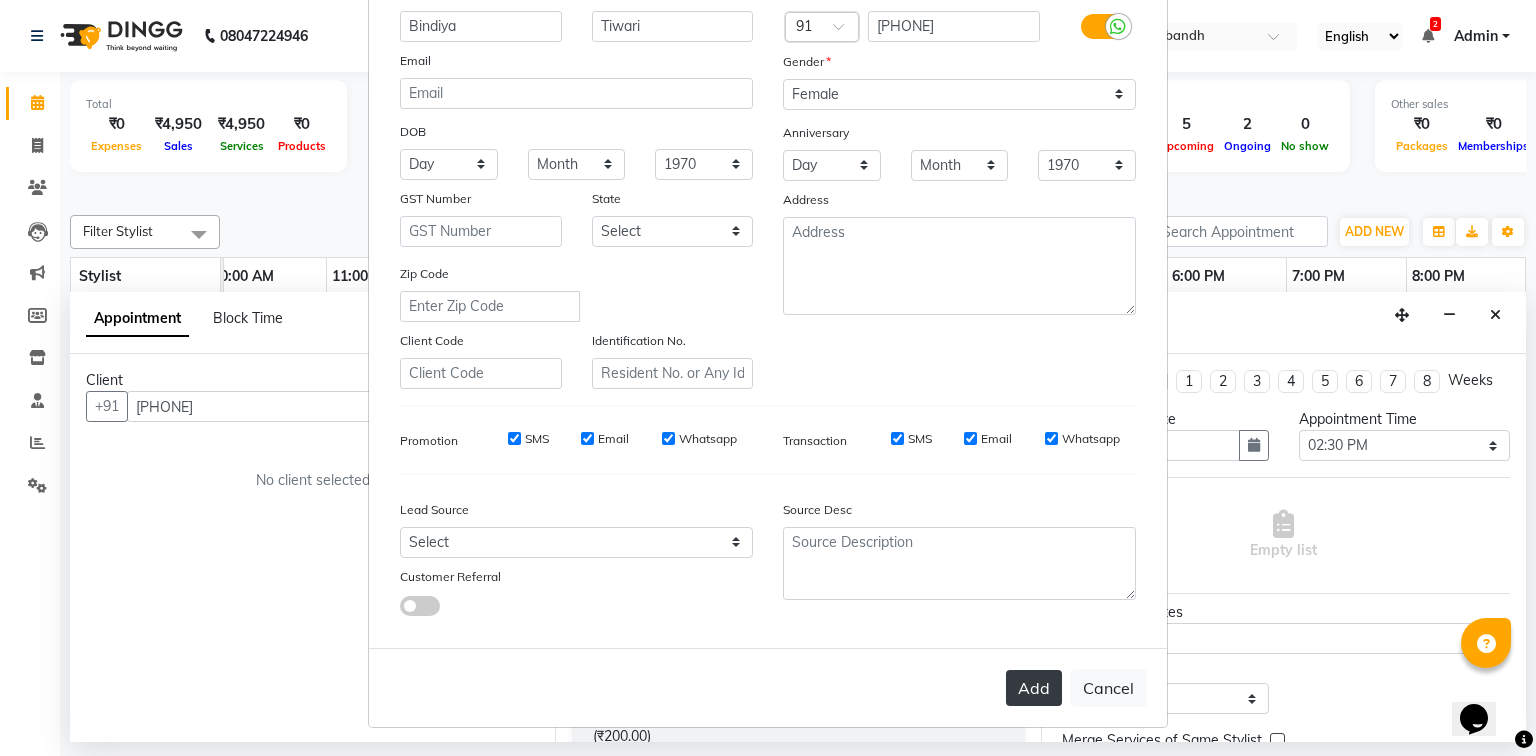 click on "Add" at bounding box center [1034, 688] 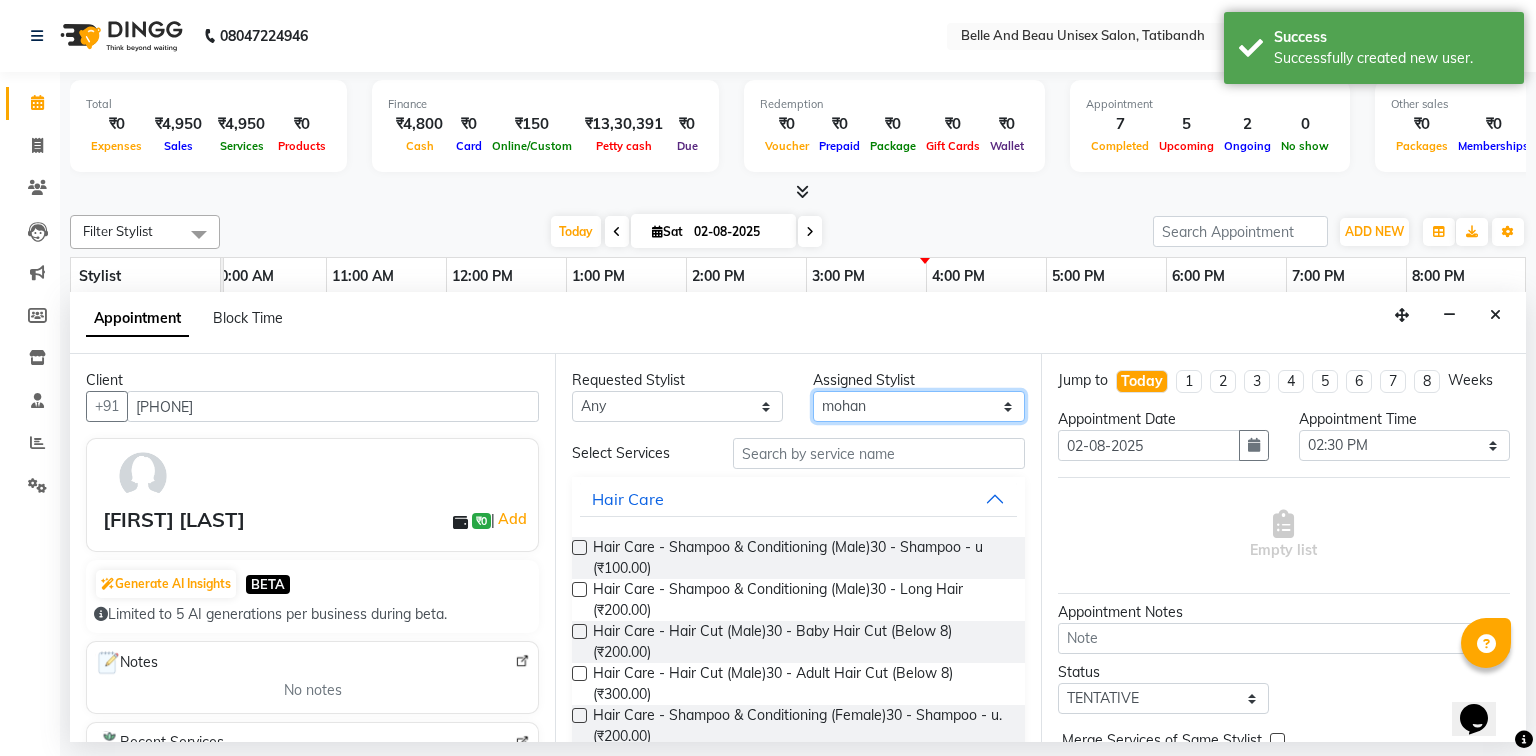 click on "Select [FIRST] [LAST] [FIRST] [FIRST] [LAST] [FIRST] [LAST] [FIRST] [LAST] [FIRST] [LAST] [FIRST] [LAST] [FIRST] [LAST] [FIRST] [LAST] [FIRST] [LAST] [FIRST] [LAST] [FIRST] [LAST] [FIRST] [LAST]" at bounding box center [918, 406] 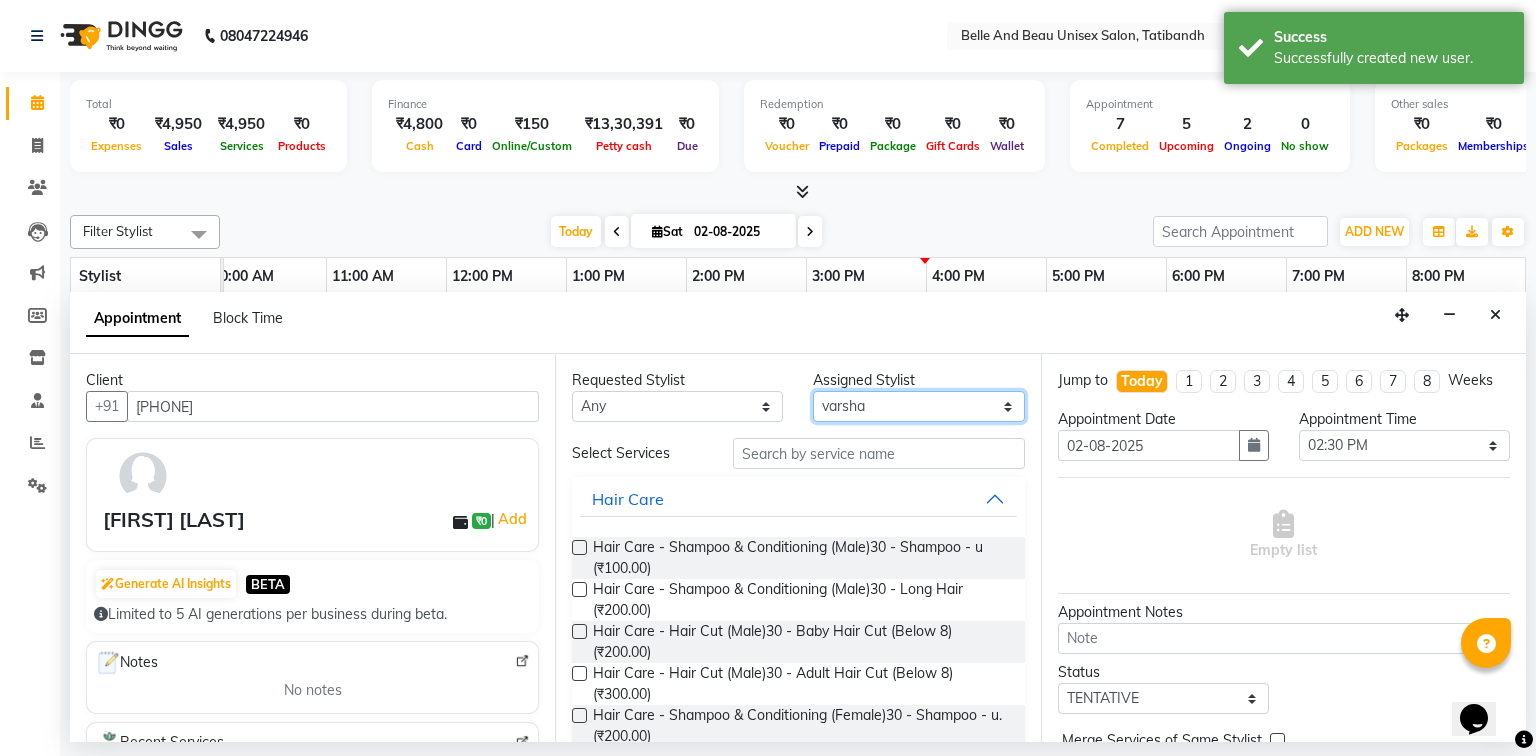 click on "Select [FIRST] [LAST] [FIRST] [FIRST] [LAST] [FIRST] [LAST] [FIRST] [LAST] [FIRST] [LAST] [FIRST] [LAST] [FIRST] [LAST] [FIRST] [LAST] [FIRST] [LAST] [FIRST] [LAST] [FIRST] [LAST] [FIRST] [LAST]" at bounding box center (918, 406) 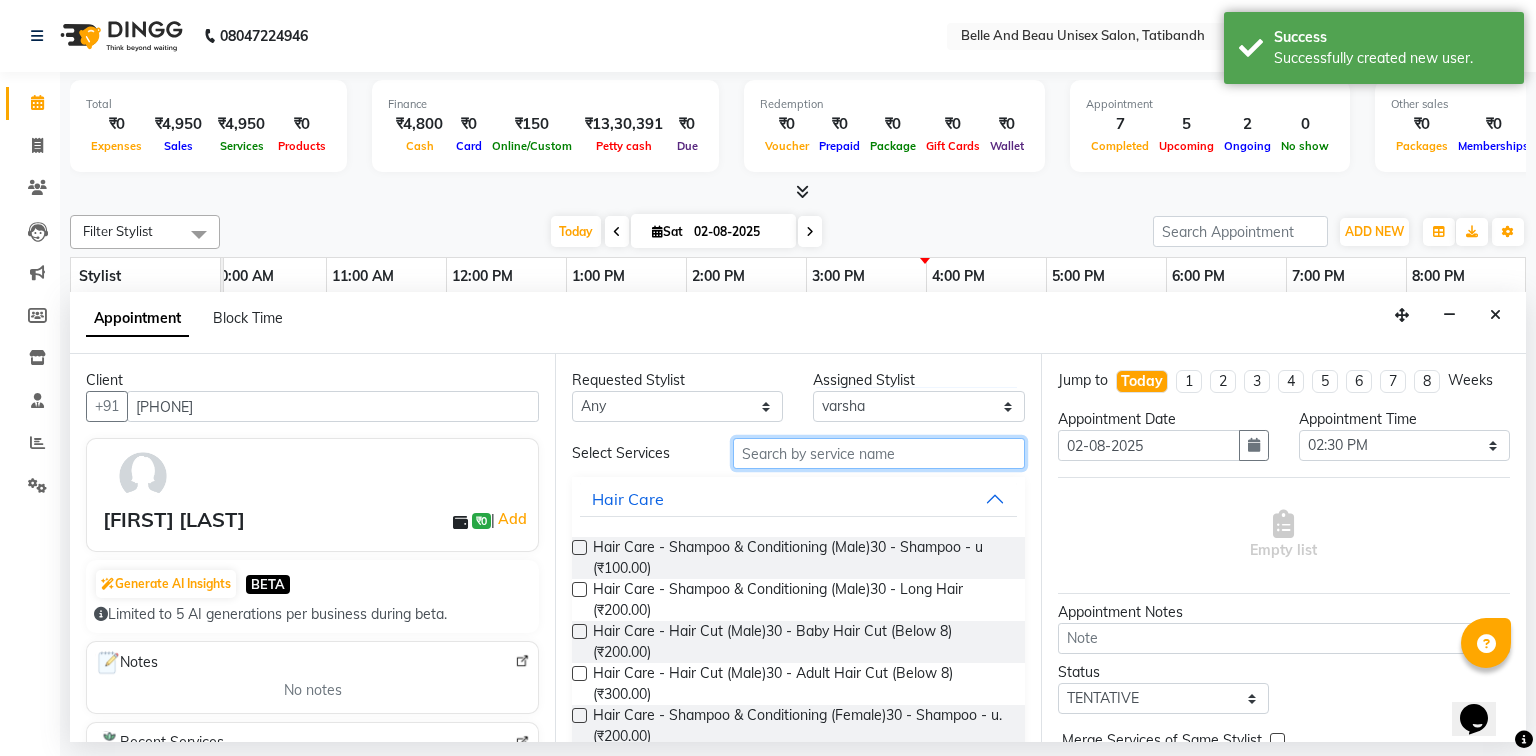 click at bounding box center (879, 453) 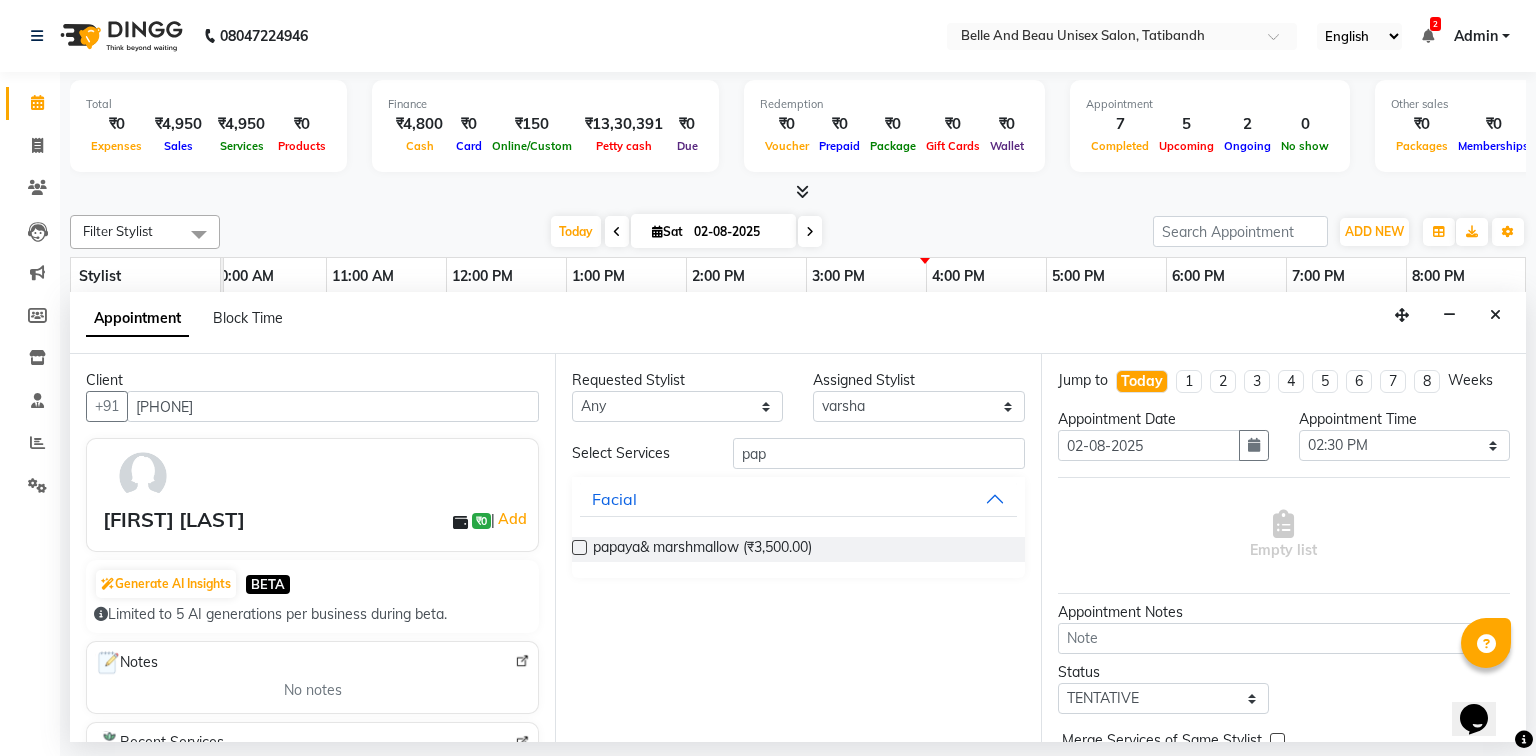 click at bounding box center [579, 547] 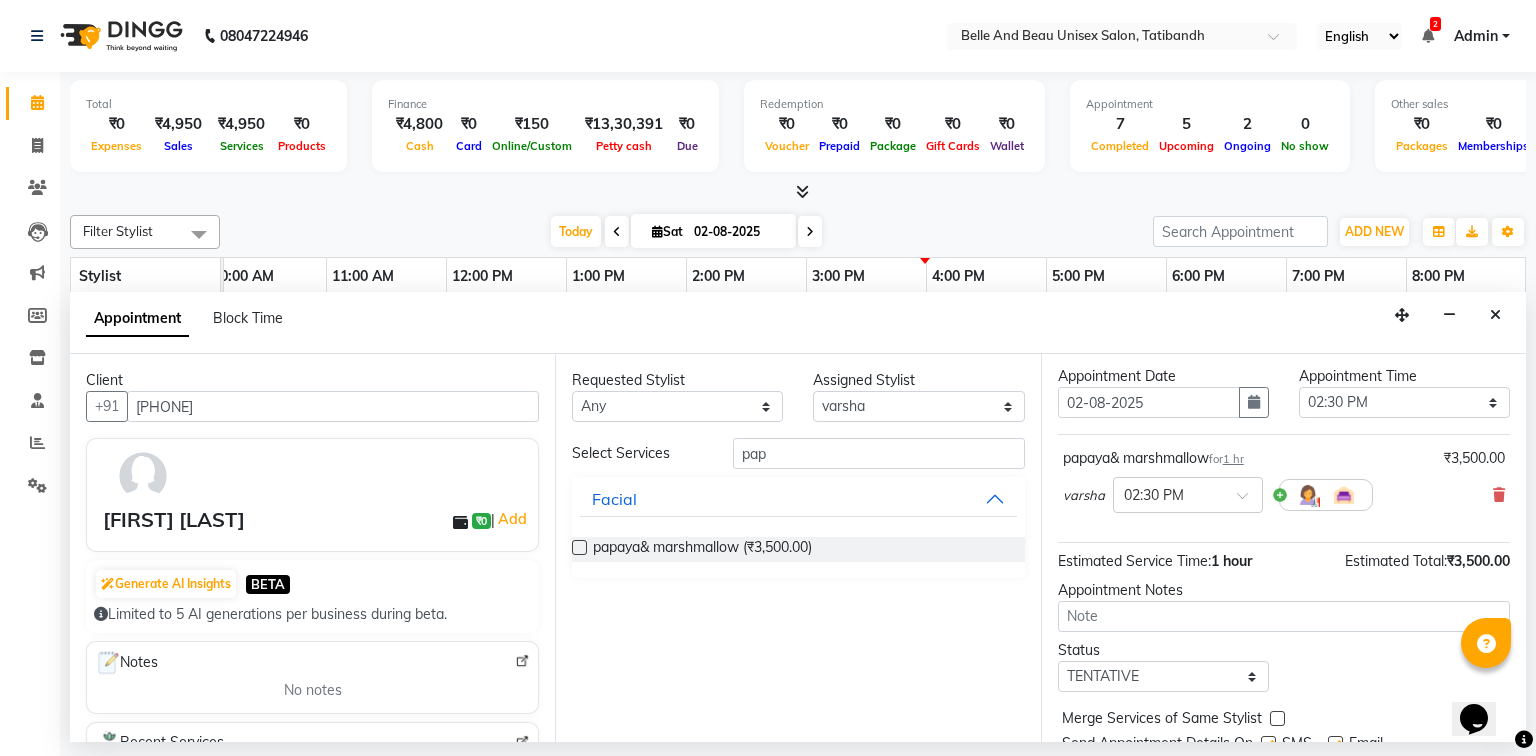 scroll, scrollTop: 118, scrollLeft: 0, axis: vertical 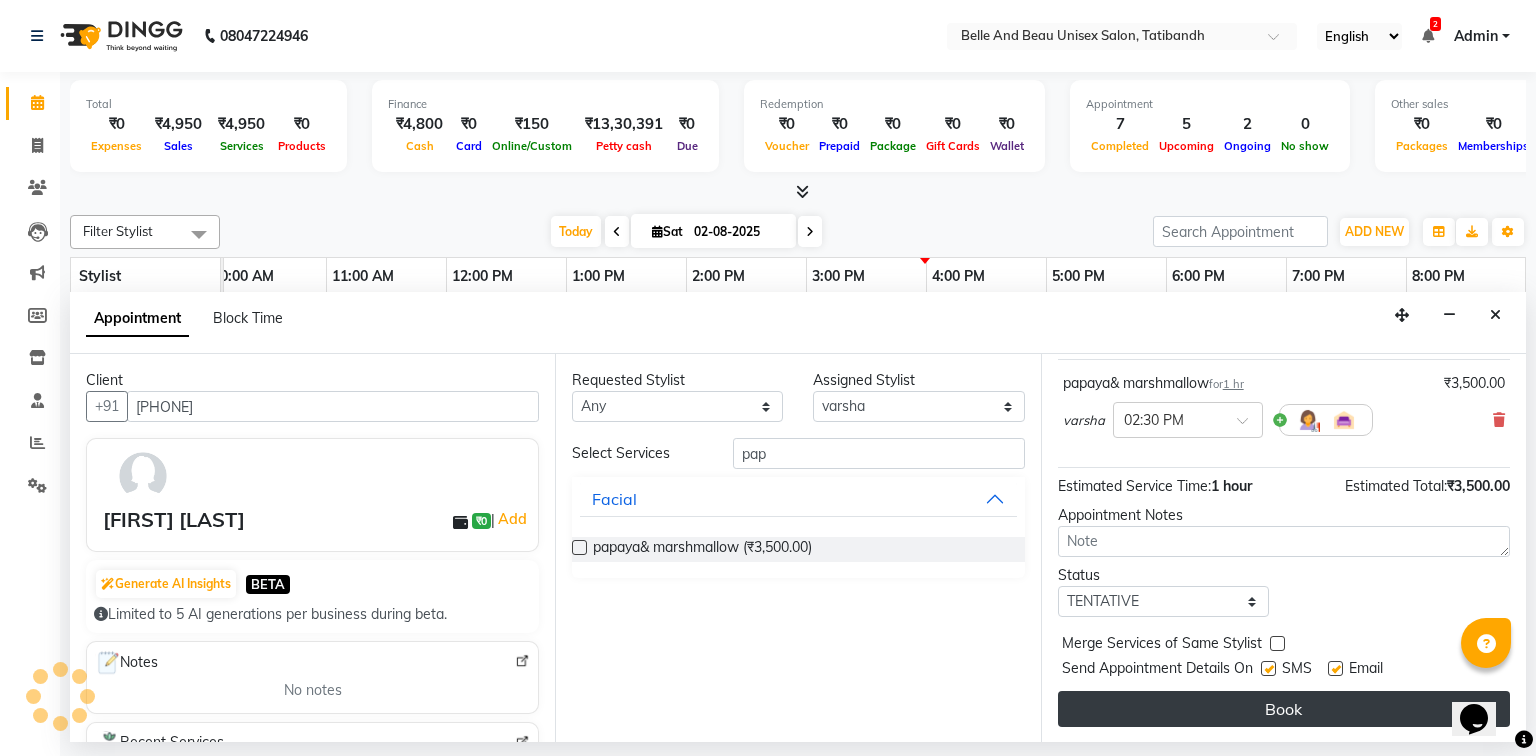 click on "Book" at bounding box center [1284, 709] 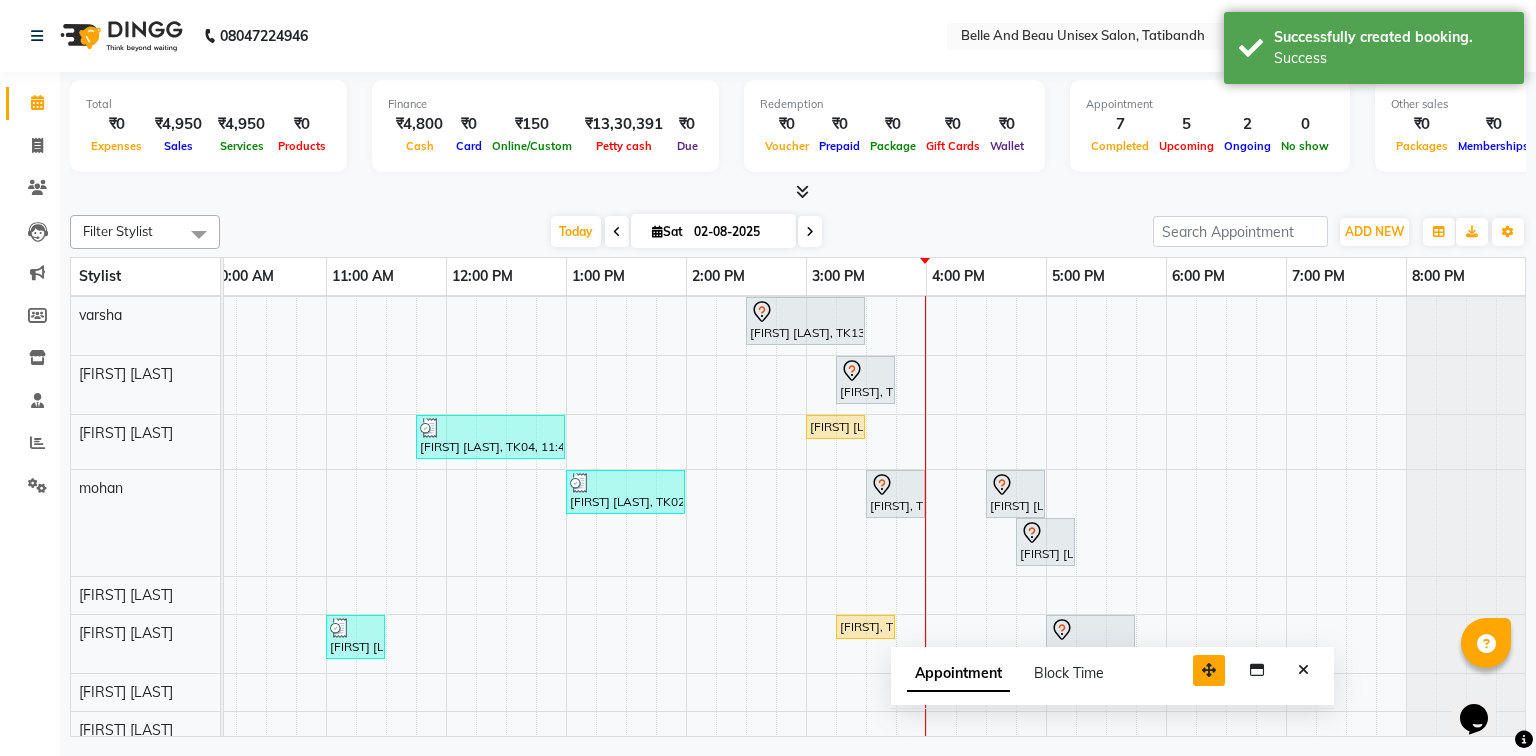 drag, startPoint x: 1408, startPoint y: 703, endPoint x: 1216, endPoint y: 666, distance: 195.53261 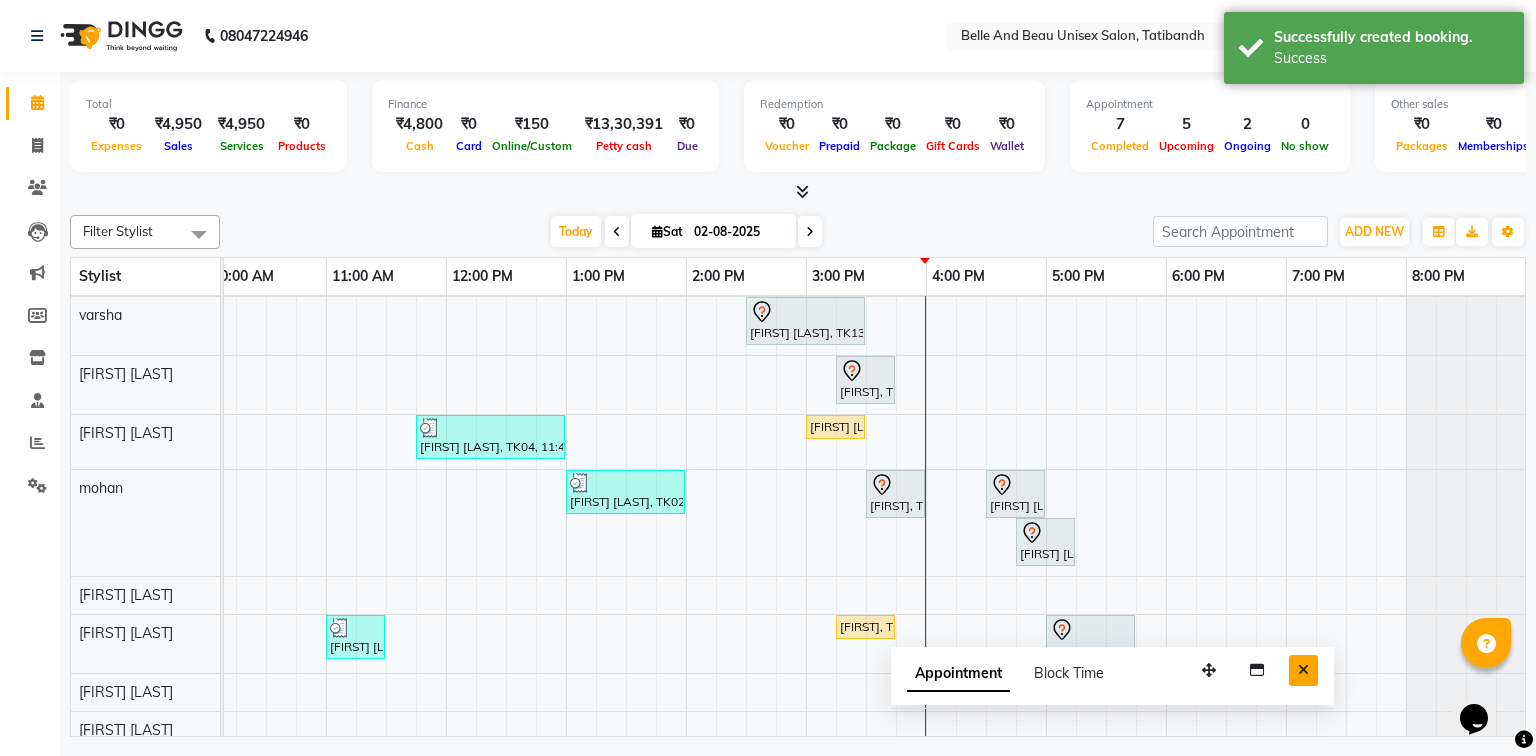 click at bounding box center (1303, 670) 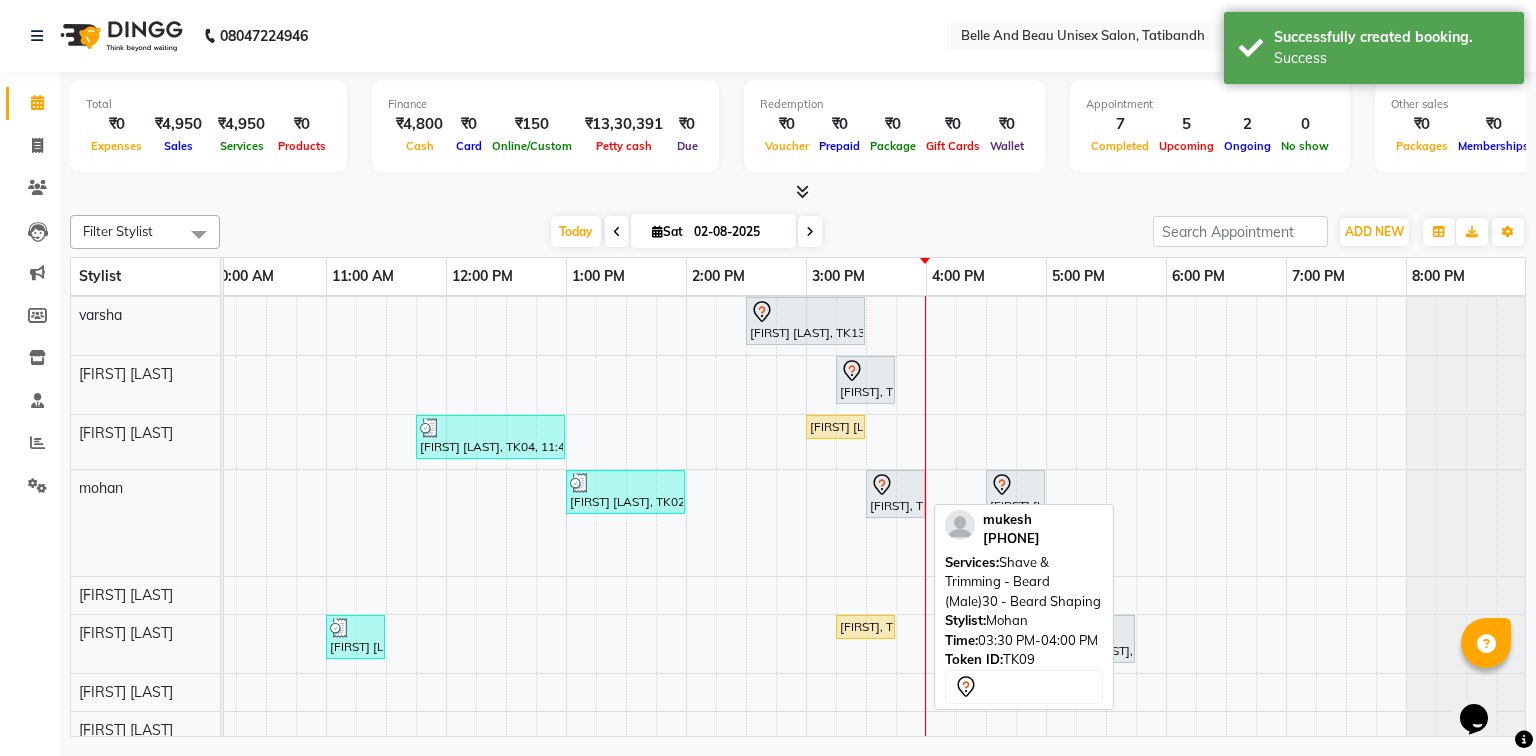 scroll, scrollTop: 128, scrollLeft: 258, axis: both 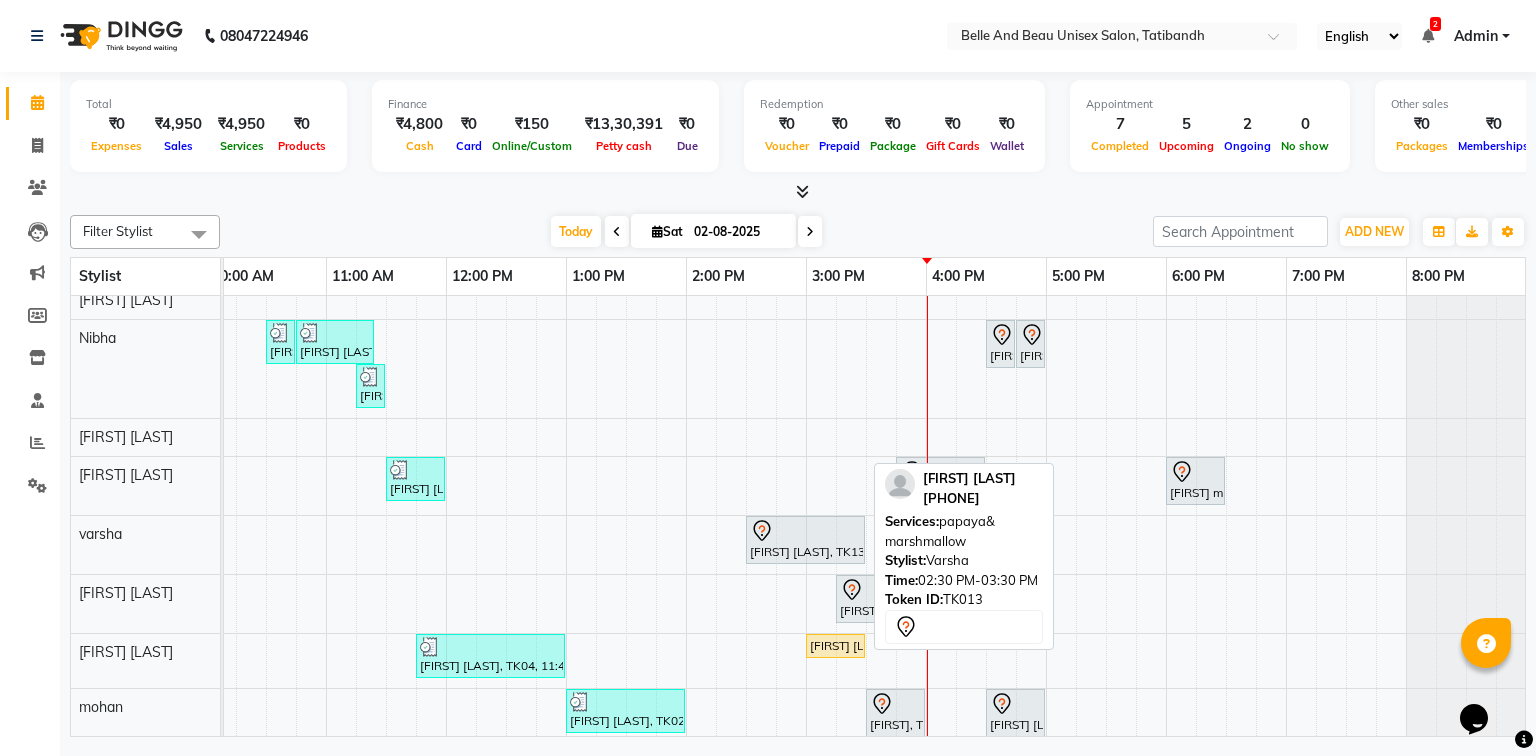 click on "[FIRST] [LAST], TK13, 02:30 PM-03:30 PM, papaya& marshmallow" at bounding box center (805, 540) 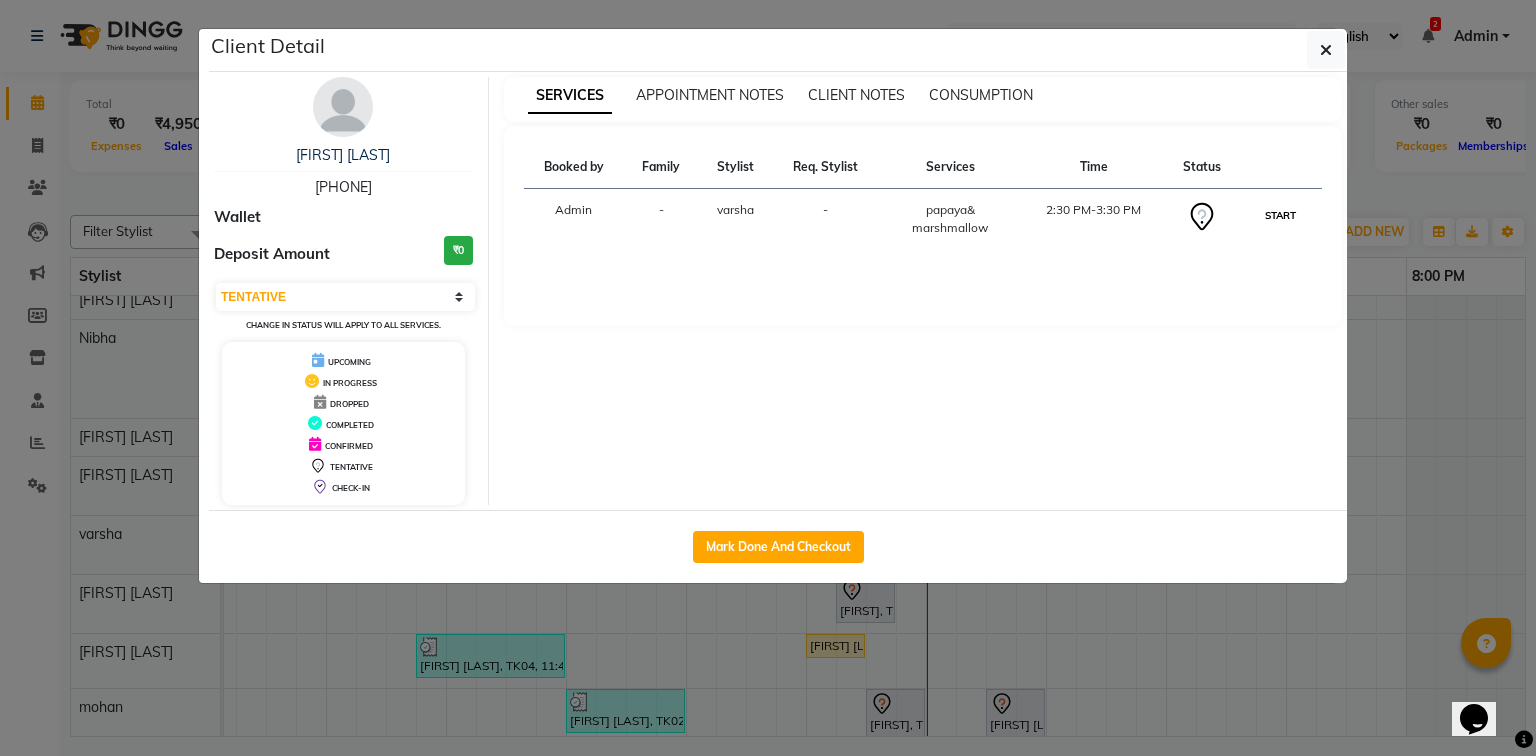 click on "START" at bounding box center [1280, 215] 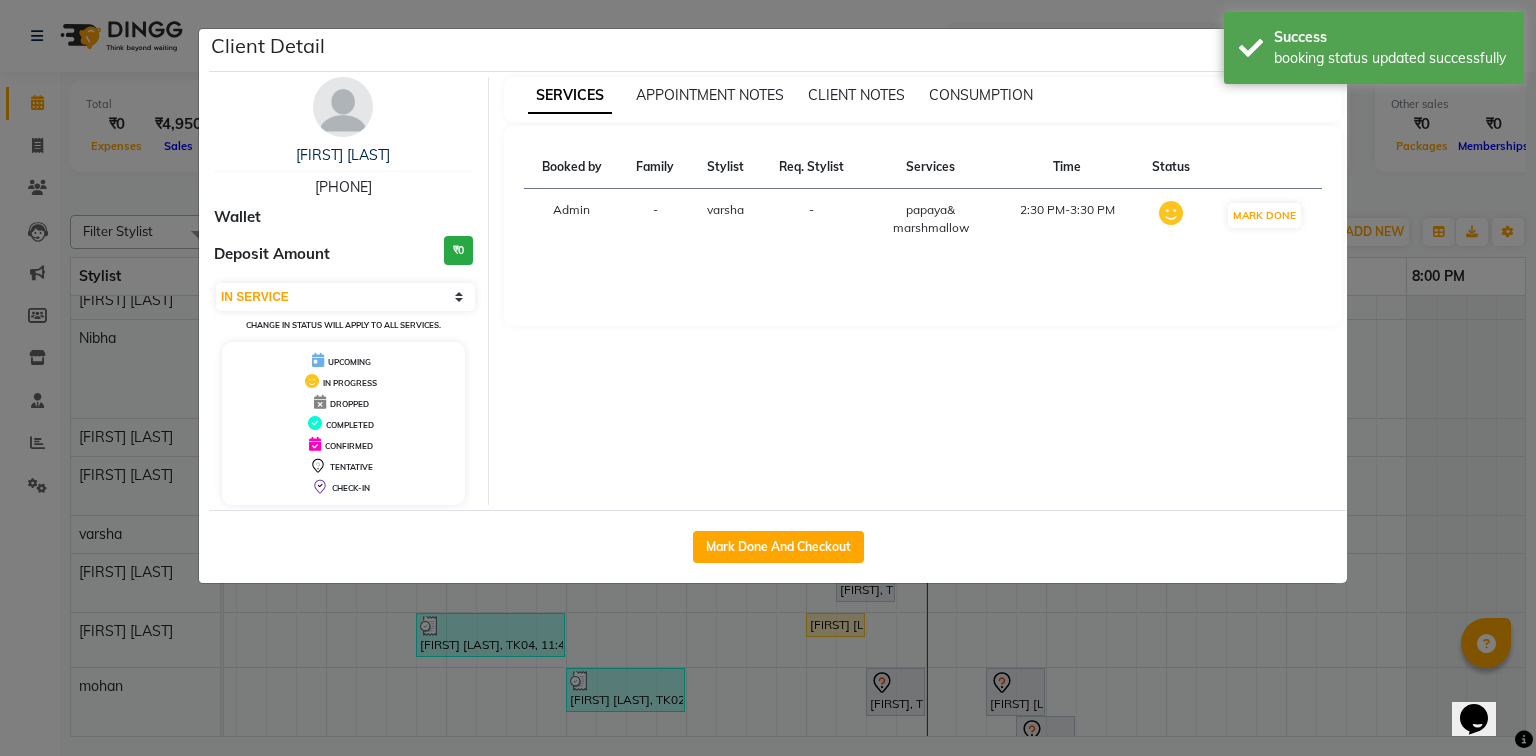 click on "Client Detail  [FIRST] [LAST]   [PHONE] Wallet Deposit Amount  ₹0  Select IN SERVICE CONFIRMED TENTATIVE CHECK IN MARK DONE DROPPED UPCOMING Change in status will apply to all services. UPCOMING IN PROGRESS DROPPED COMPLETED CONFIRMED TENTATIVE CHECK-IN SERVICES APPOINTMENT NOTES CLIENT NOTES CONSUMPTION Booked by Family Stylist Req. Stylist Services Time Status  Admin  - varsha -  papaya& marshmallow   2:30 PM-3:30 PM   MARK DONE   Mark Done And Checkout" 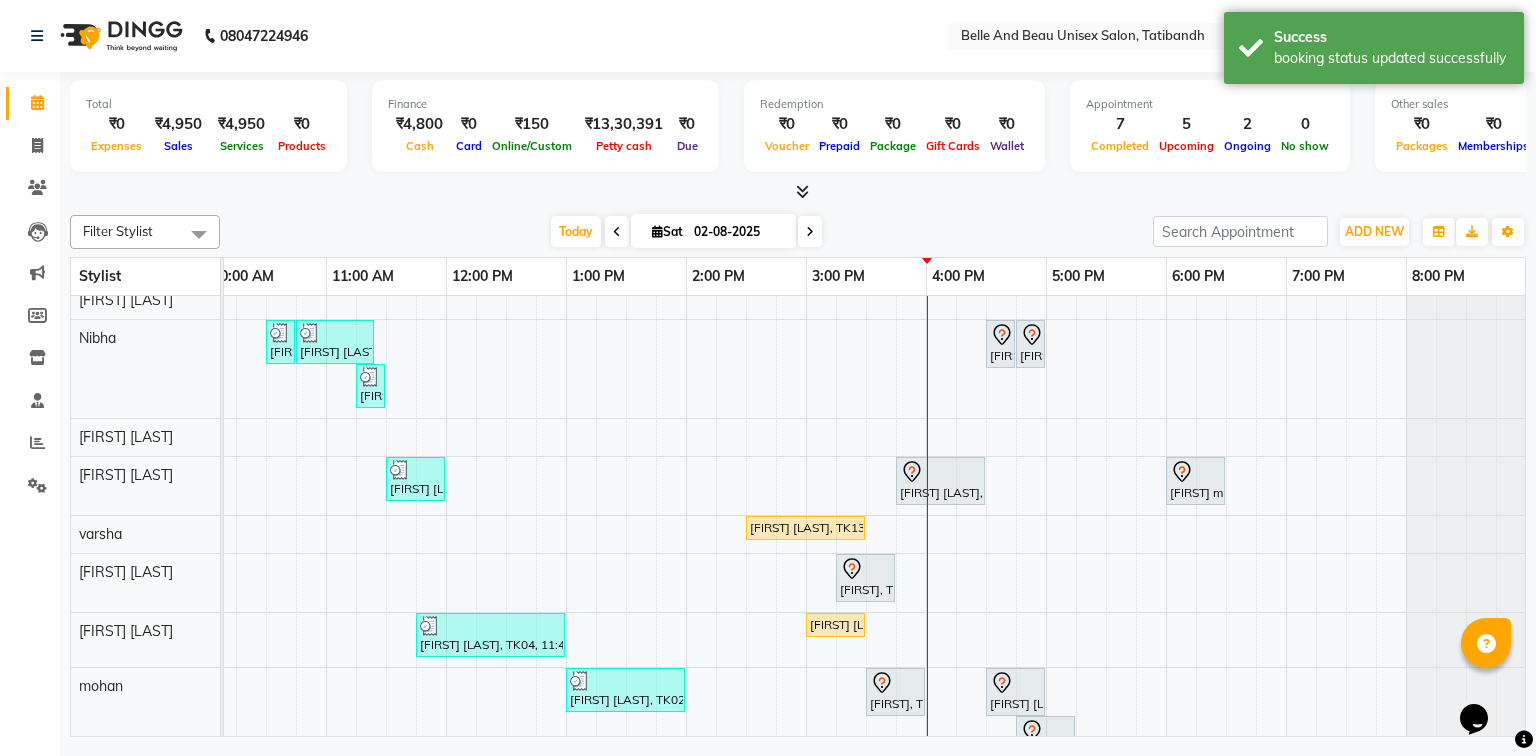 scroll, scrollTop: 137, scrollLeft: 258, axis: both 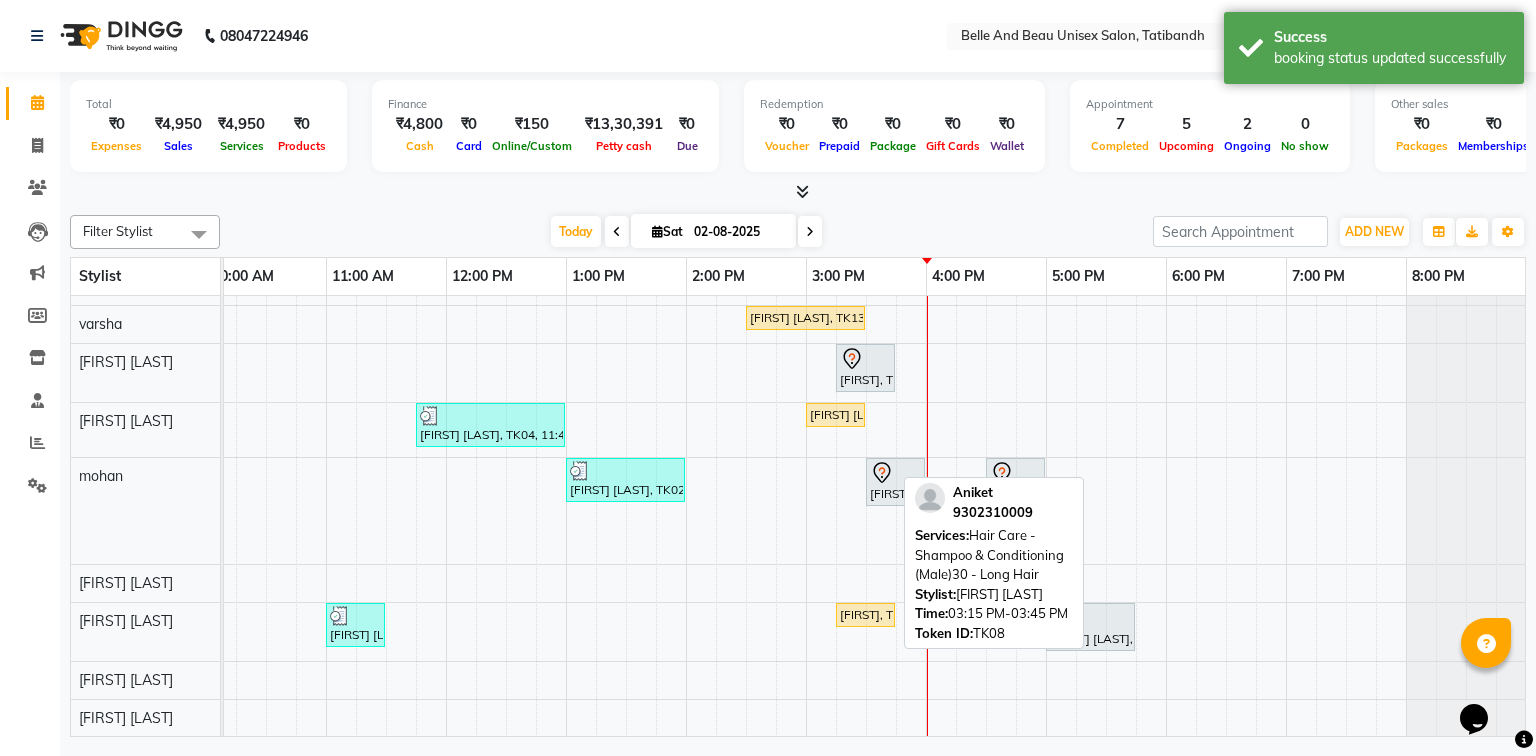 click on "[FIRST], TK08, 03:15 PM-03:45 PM, Hair Care - Hair Cut (Male)30 - Long Hair" at bounding box center (865, 615) 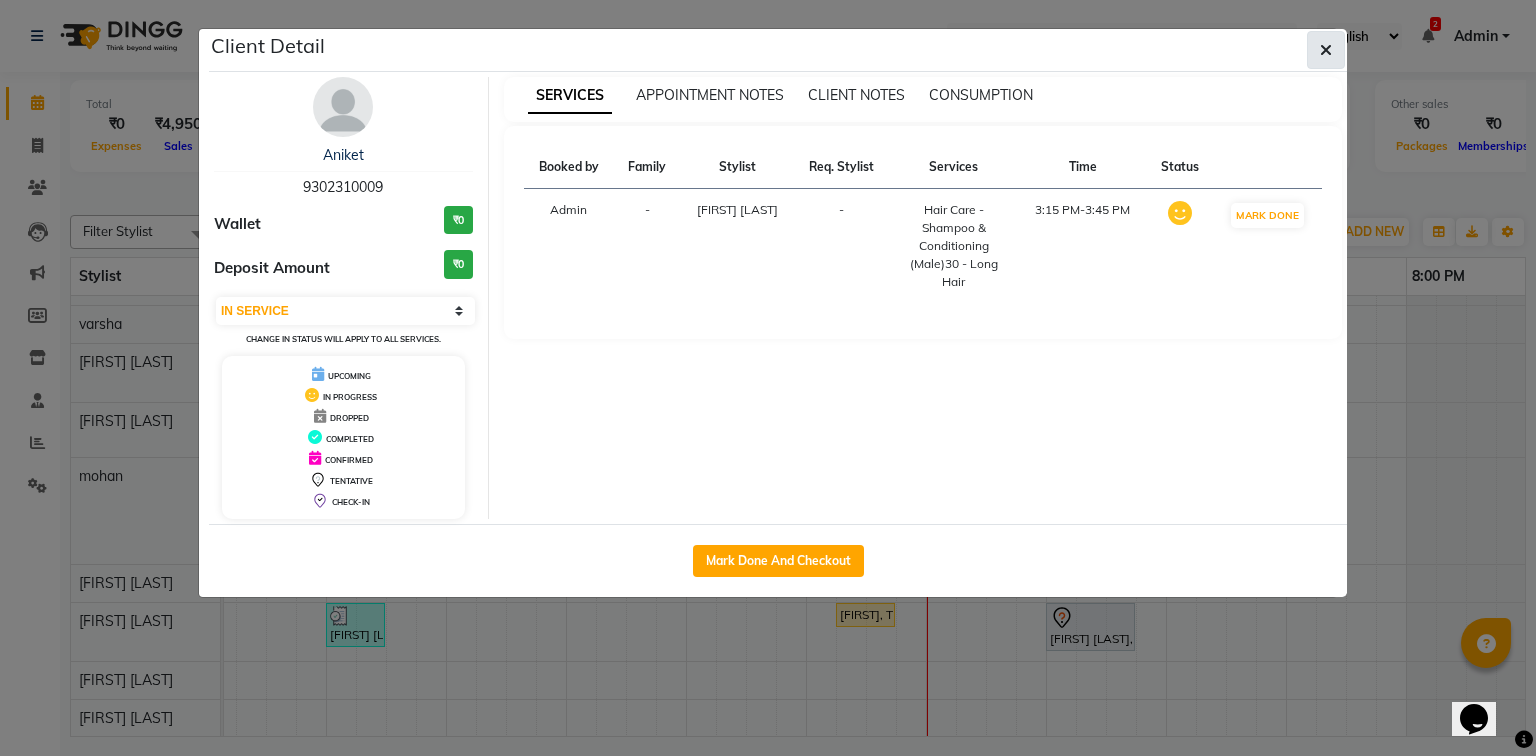 click 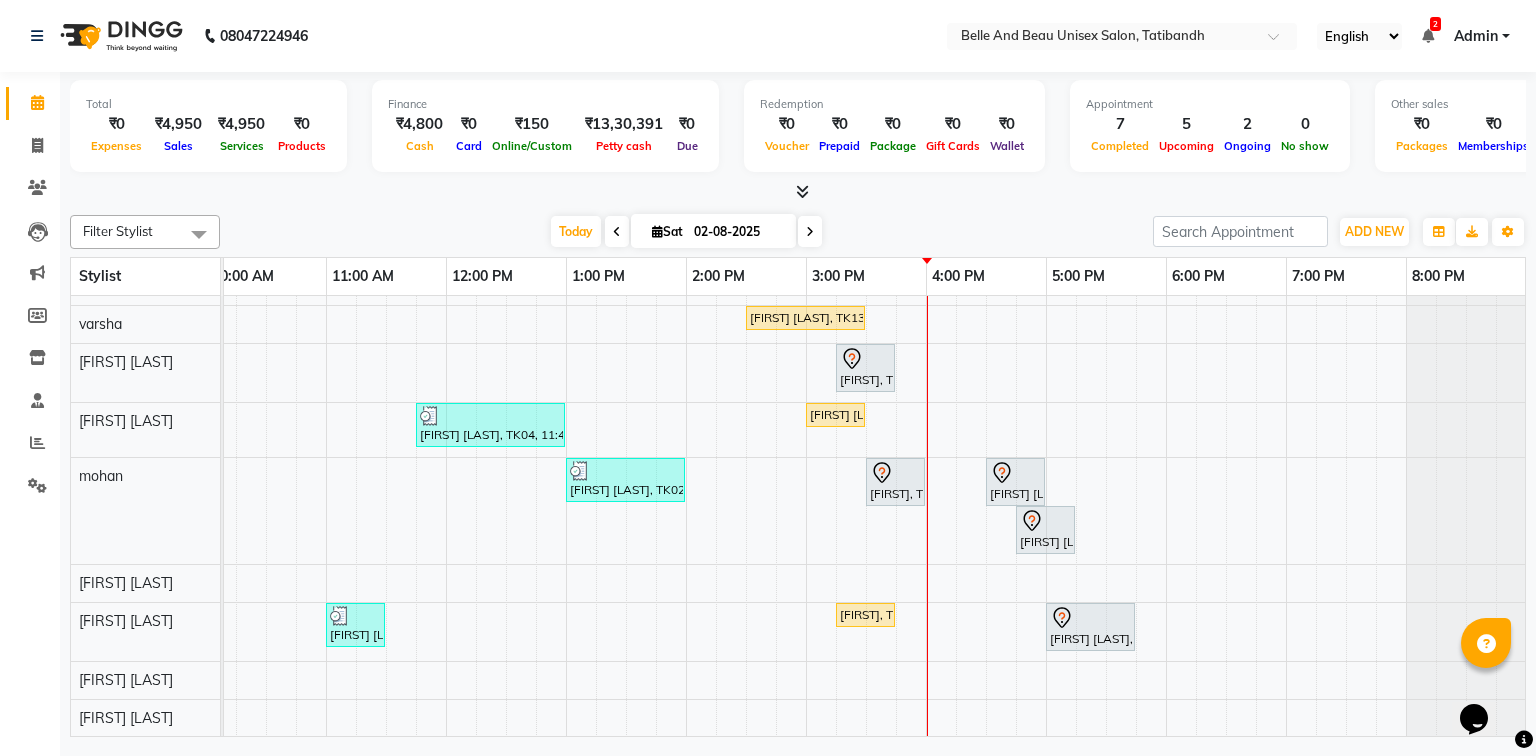 scroll, scrollTop: 134, scrollLeft: 258, axis: both 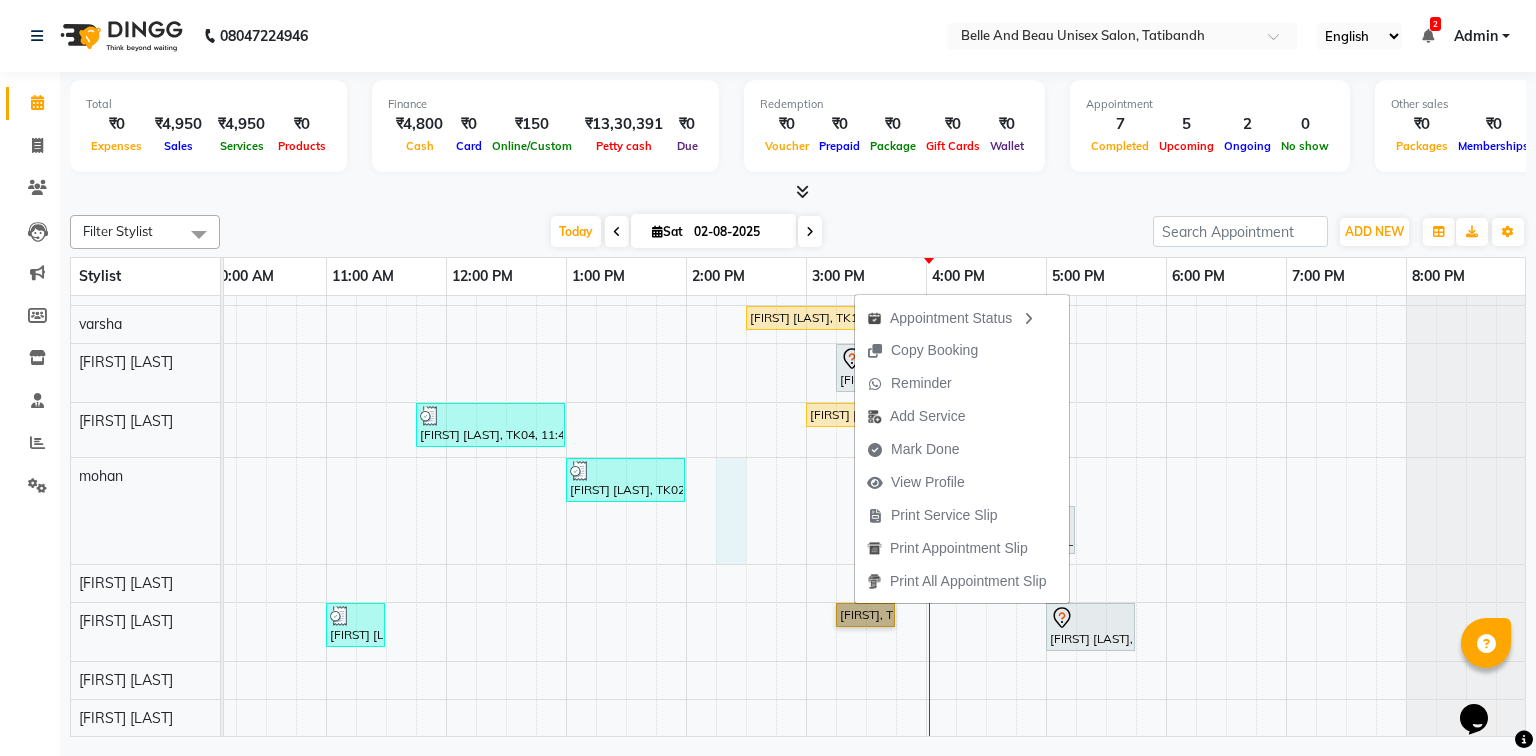 click on "[FIRST] [LAST], TK04, 10:30 AM-10:40 AM, Threading - Eyebrow (Female)30 - Eyebrow     [FIRST] [LAST], TK04, 10:45 AM-11:25 AM, Clean Up - o3+,Threading - Eyebrow (Female)30 - Eyebrow,Threading - Upper Lip (Female)30 - Upper Lip             [FIRST] [LAST], TK12, 04:30 PM-04:40 PM, Threading - Upper Lip (Female)30 - Upper Lip             [FIRST] [LAST], TK12, 04:45 PM-04:55 PM, Threading - Eyebrow (Female)30 - Eyebrow     [FIRST] [LAST], TK04, 11:15 AM-11:25 AM, Threading - Upper Lip (Female)30 - Upper Lip     [FIRST] [LAST], TK05, 11:30 AM-12:00 PM, Hair Care - Hair Cut (Female)30 - Adult Hair Cut (Below 8) (₹500)             [FIRST] [LAST], TK11, 03:45 PM-04:30 PM, Spa essence - female             [FIRST] [LAST], TK06, 06:00 PM-06:30 PM, Hair Care - Hair Cut (Female)30 - Adult Hair Cut (Below 8)    [FIRST] [LAST], TK13, 02:30 PM-03:30 PM, papaya& marshmallow             [FIRST], TK01, 03:15 PM-03:45 PM, hair extension" at bounding box center (746, 404) 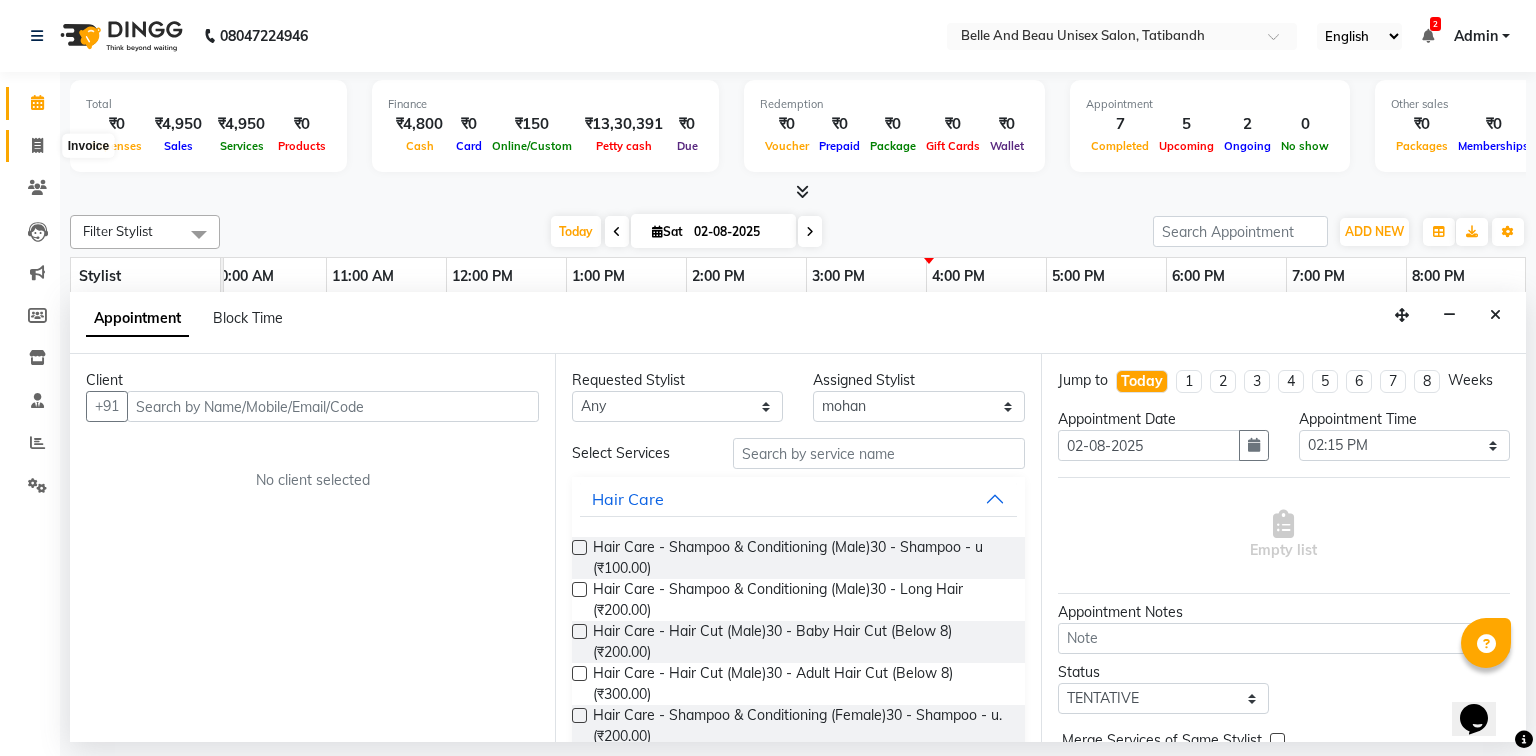 click 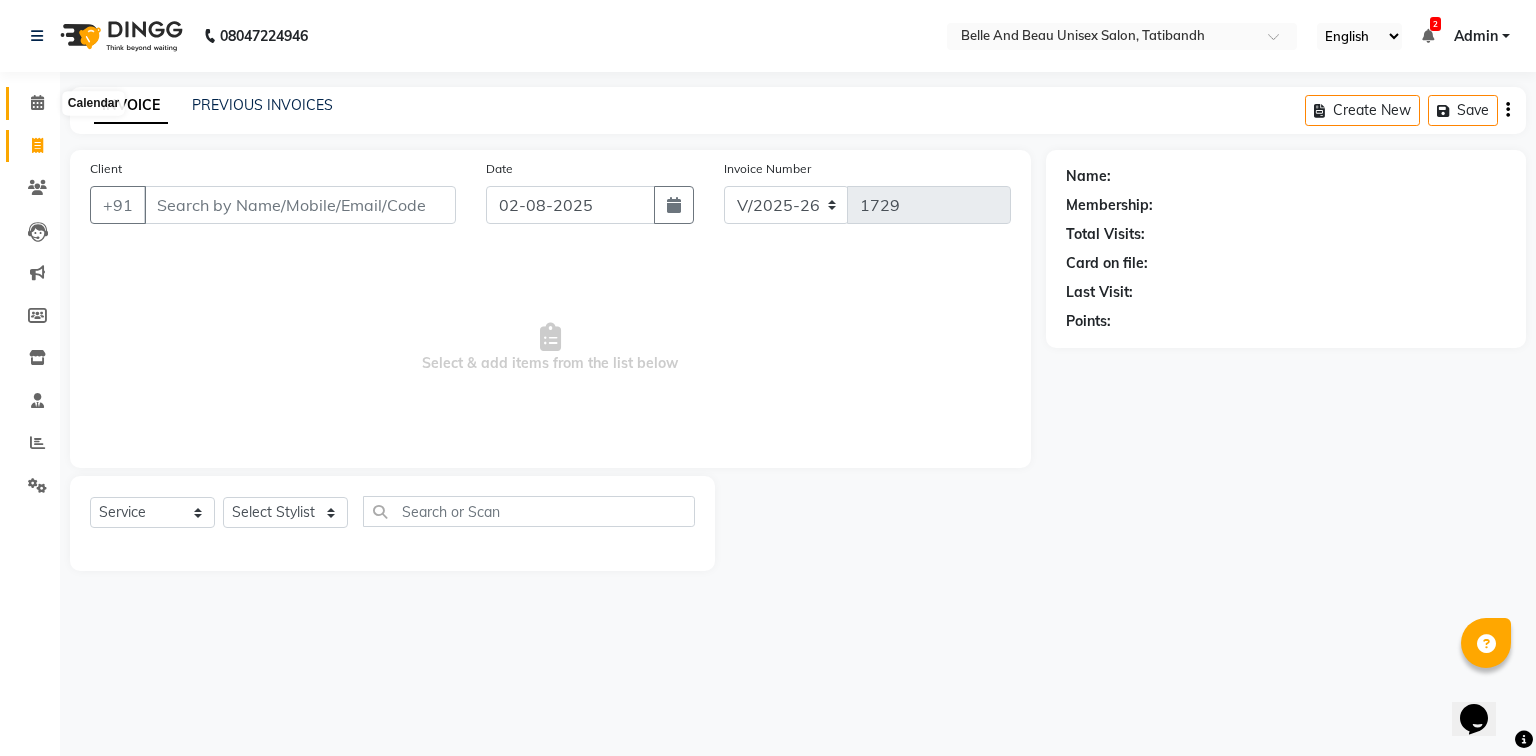 click 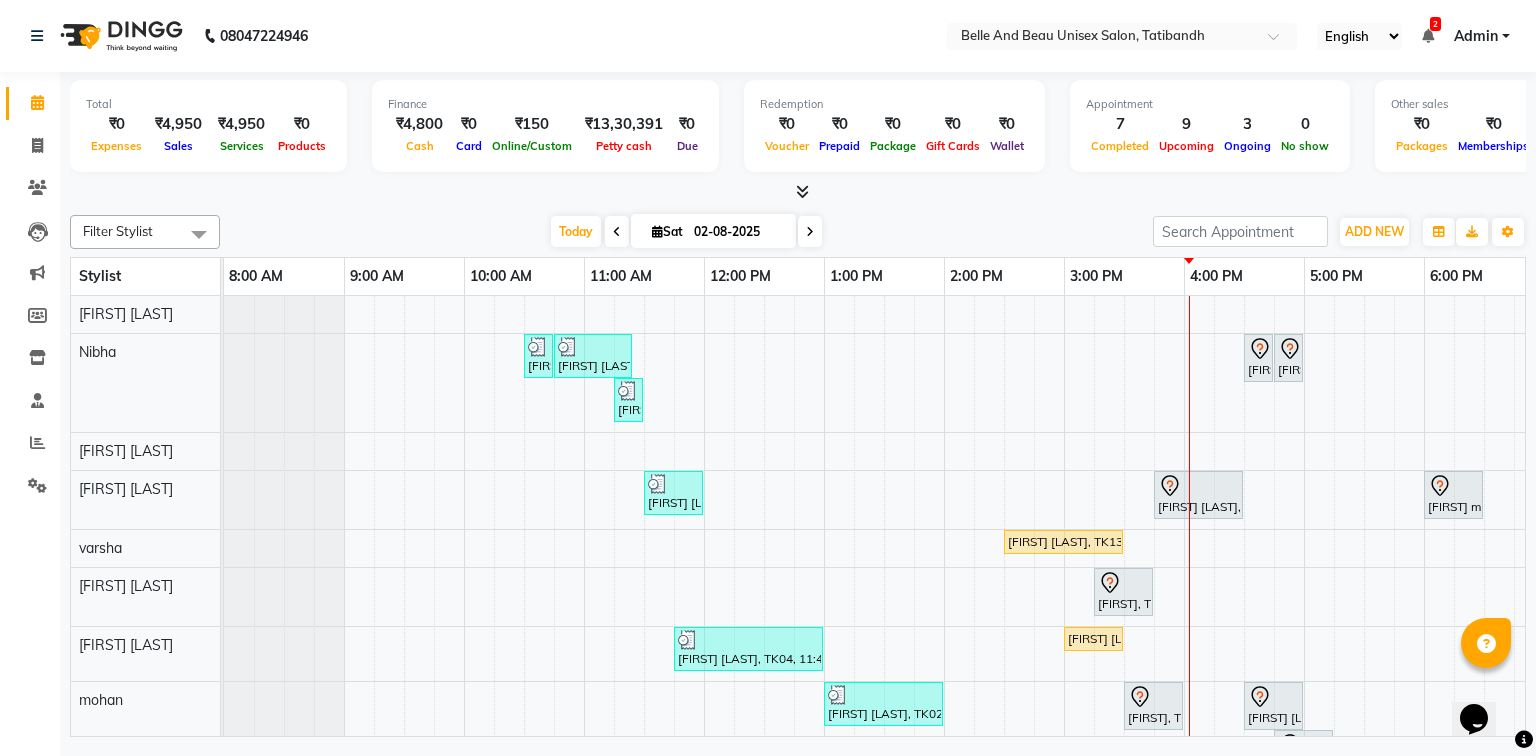 scroll, scrollTop: 233, scrollLeft: 0, axis: vertical 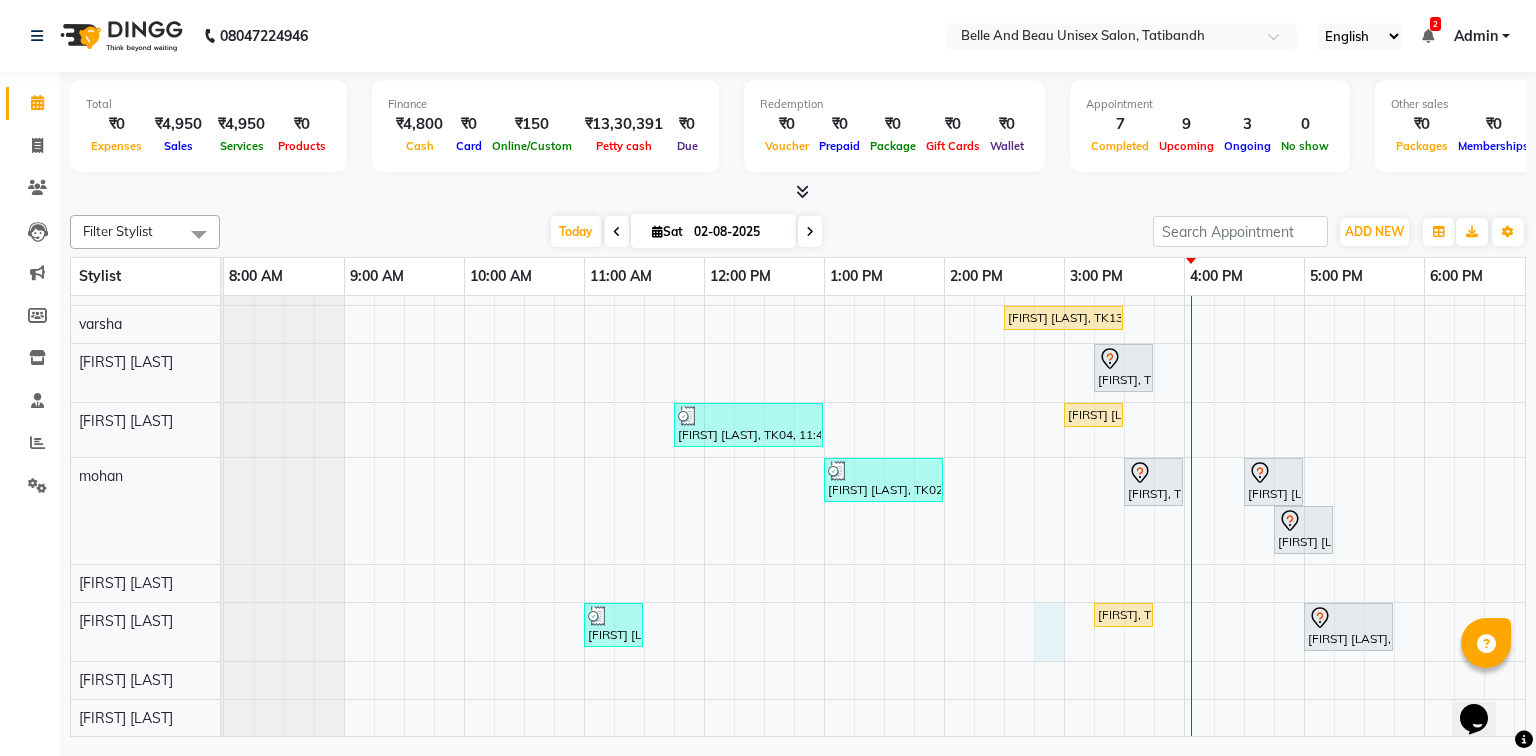 click on "[FIRST] [LAST], TK04, 10:30 AM-10:40 AM, Threading - Eyebrow (Female)30 - Eyebrow     [FIRST] [LAST], TK04, 10:45 AM-11:25 AM, Clean Up - o3+,Threading - Eyebrow (Female)30 - Eyebrow,Threading - Upper Lip (Female)30 - Upper Lip             [FIRST] [LAST], TK12, 04:30 PM-04:40 PM, Threading - Upper Lip (Female)30 - Upper Lip             [FIRST] [LAST], TK12, 04:45 PM-04:55 PM, Threading - Eyebrow (Female)30 - Eyebrow     [FIRST] [LAST], TK04, 11:15 AM-11:25 AM, Threading - Upper Lip (Female)30 - Upper Lip     [FIRST] [LAST], TK05, 11:30 AM-12:00 PM, Hair Care - Hair Cut (Female)30 - Adult Hair Cut (Below 8) (₹500)             [FIRST] [LAST], TK11, 03:45 PM-04:30 PM, Spa essence - female             [FIRST] [LAST], TK06, 06:00 PM-06:30 PM, Hair Care - Hair Cut (Female)30 - Adult Hair Cut (Below 8)    [FIRST] [LAST], TK13, 02:30 PM-03:30 PM, papaya& marshmallow             [FIRST], TK01, 03:15 PM-03:45 PM, hair extension" at bounding box center [1004, 404] 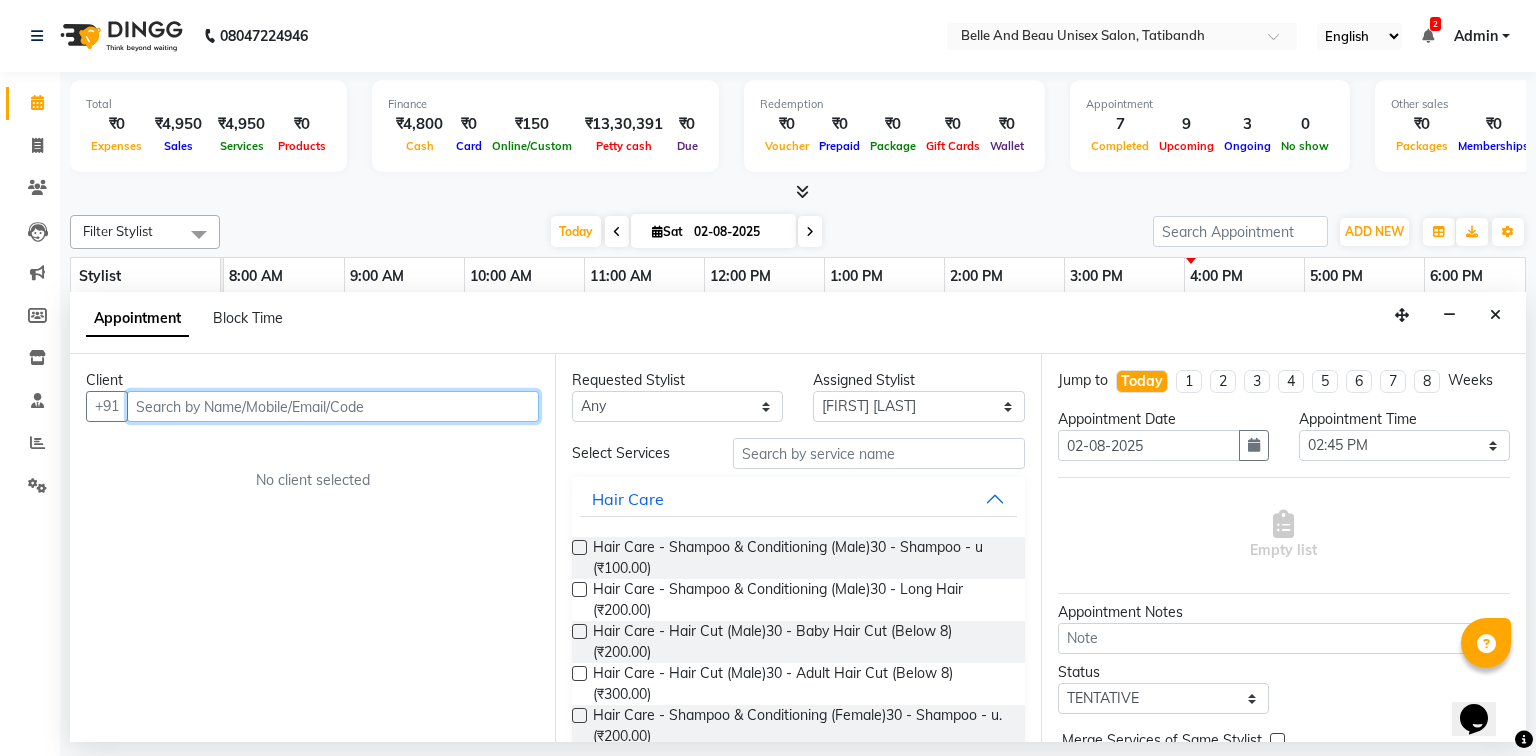 click at bounding box center [333, 406] 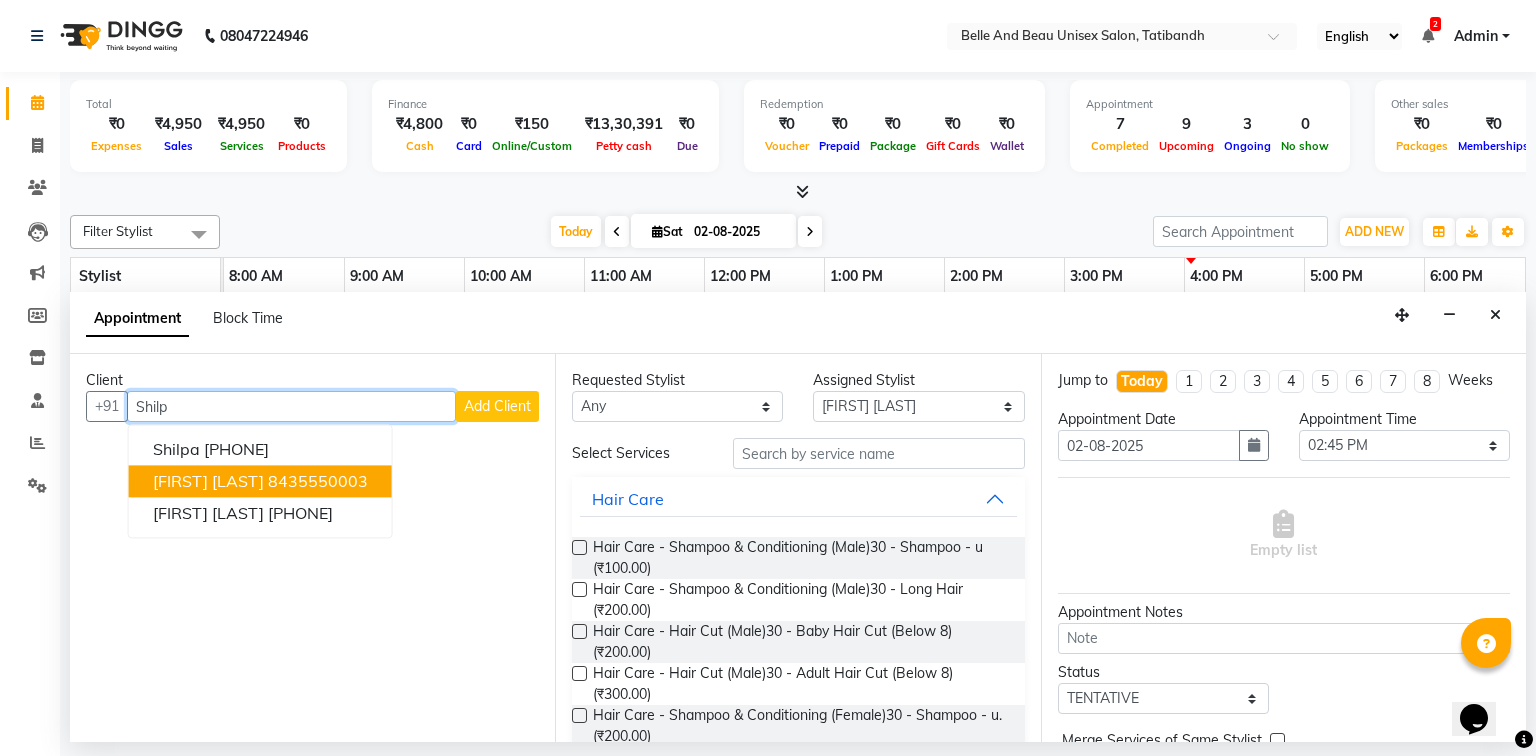 click on "8435550003" at bounding box center (318, 482) 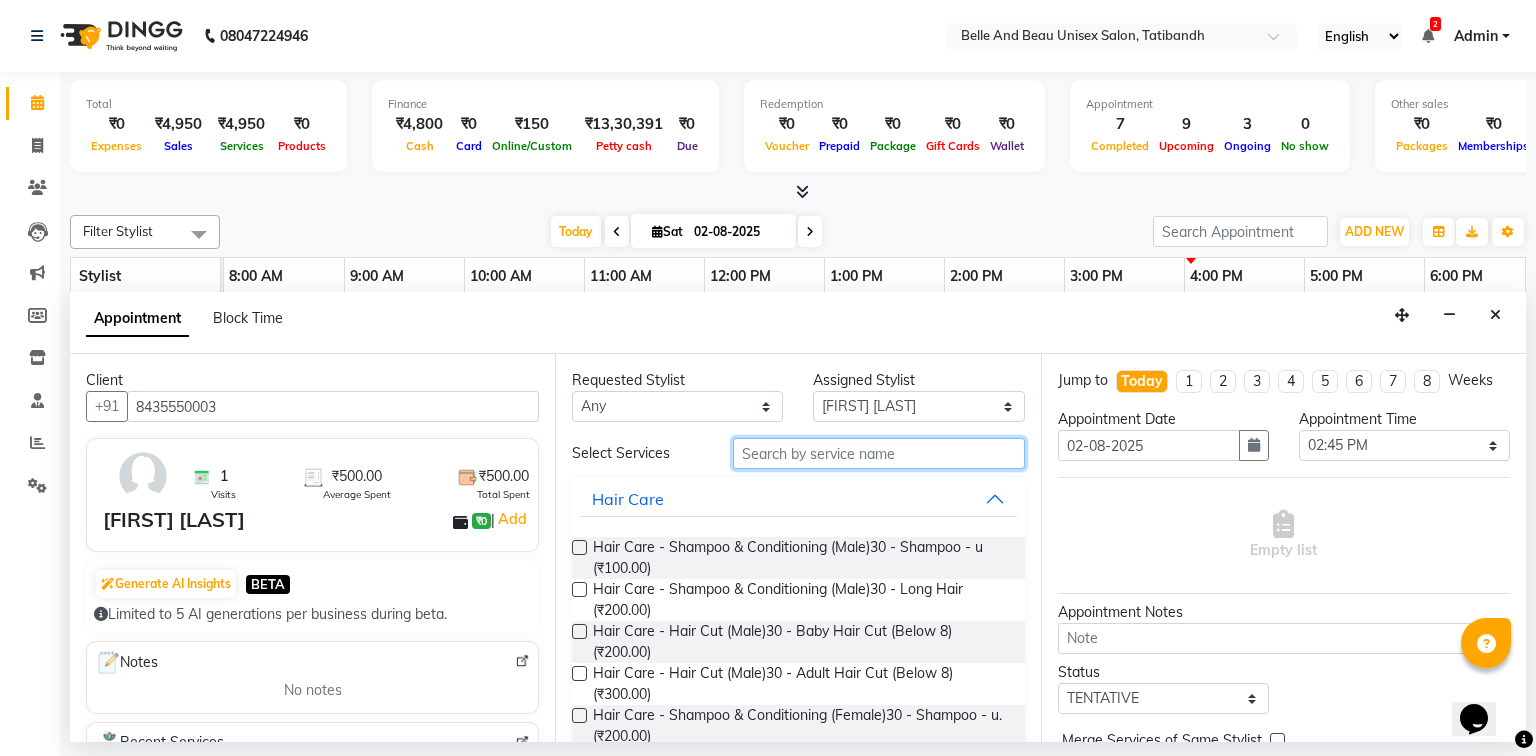 click at bounding box center [879, 453] 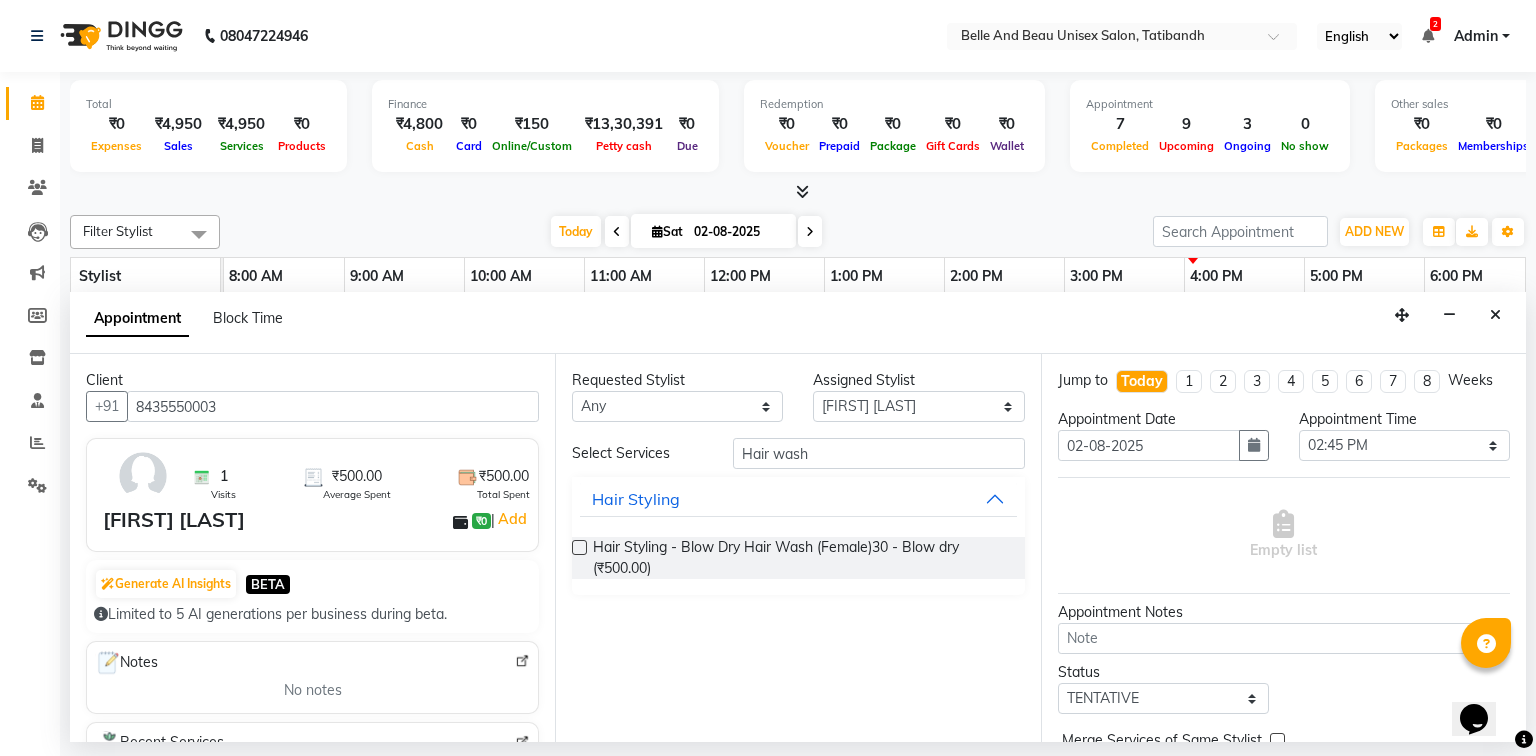 click at bounding box center [579, 547] 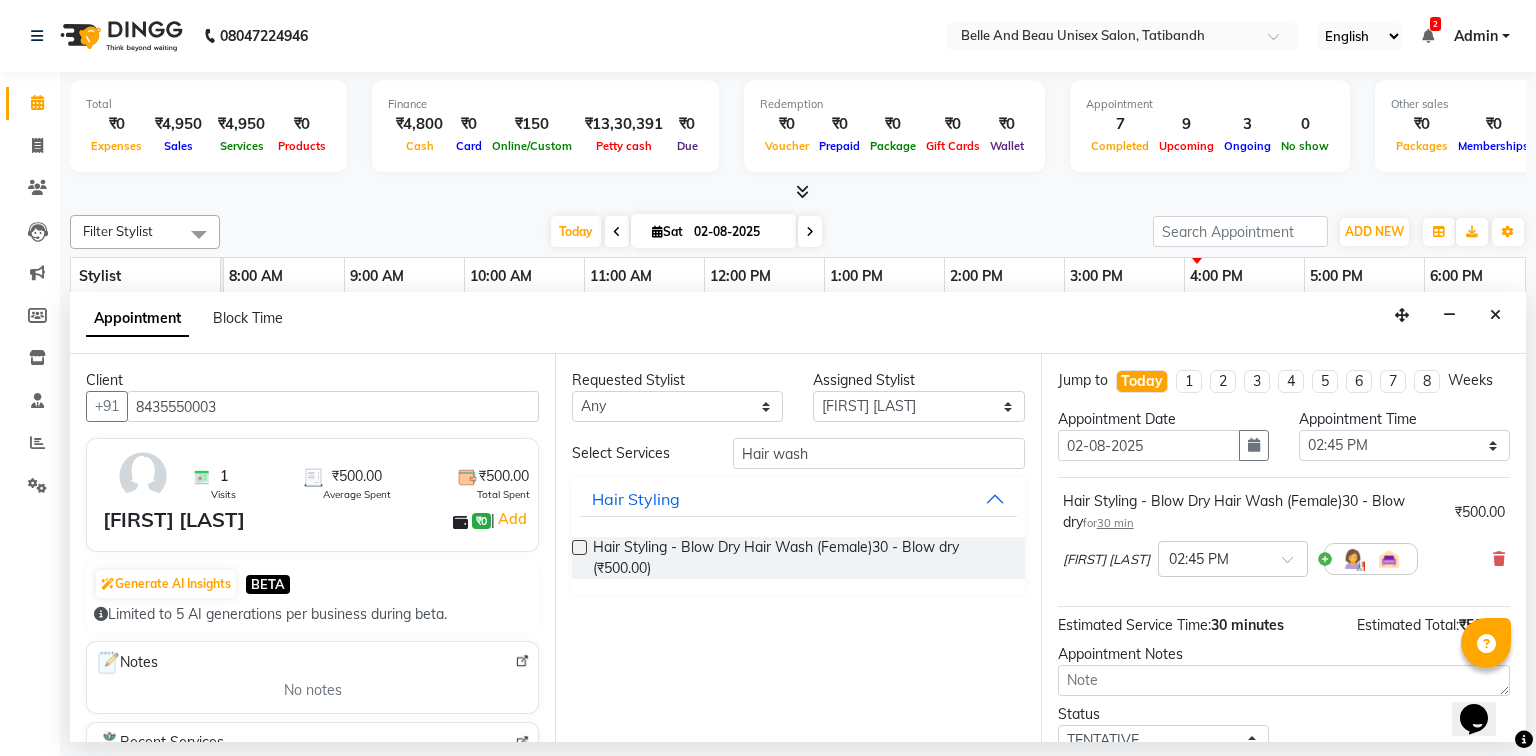 click at bounding box center (579, 547) 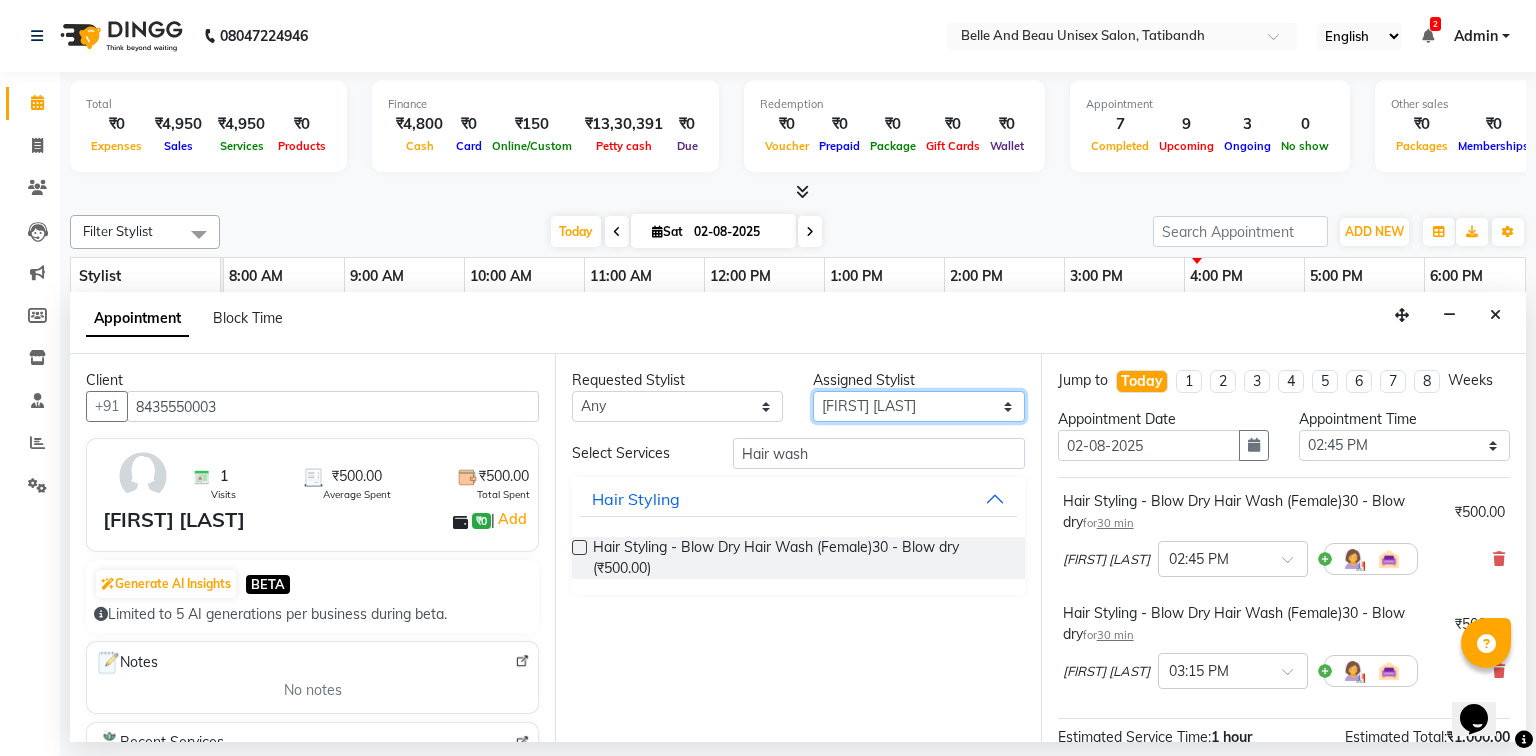 click on "Select [FIRST] [LAST] [FIRST] [FIRST] [LAST] [FIRST] [LAST] [FIRST] [LAST] [FIRST] [LAST] [FIRST] [LAST] [FIRST] [LAST] [FIRST] [LAST] [FIRST] [LAST] [FIRST] [LAST] [FIRST] [LAST] [FIRST] [LAST]" at bounding box center [918, 406] 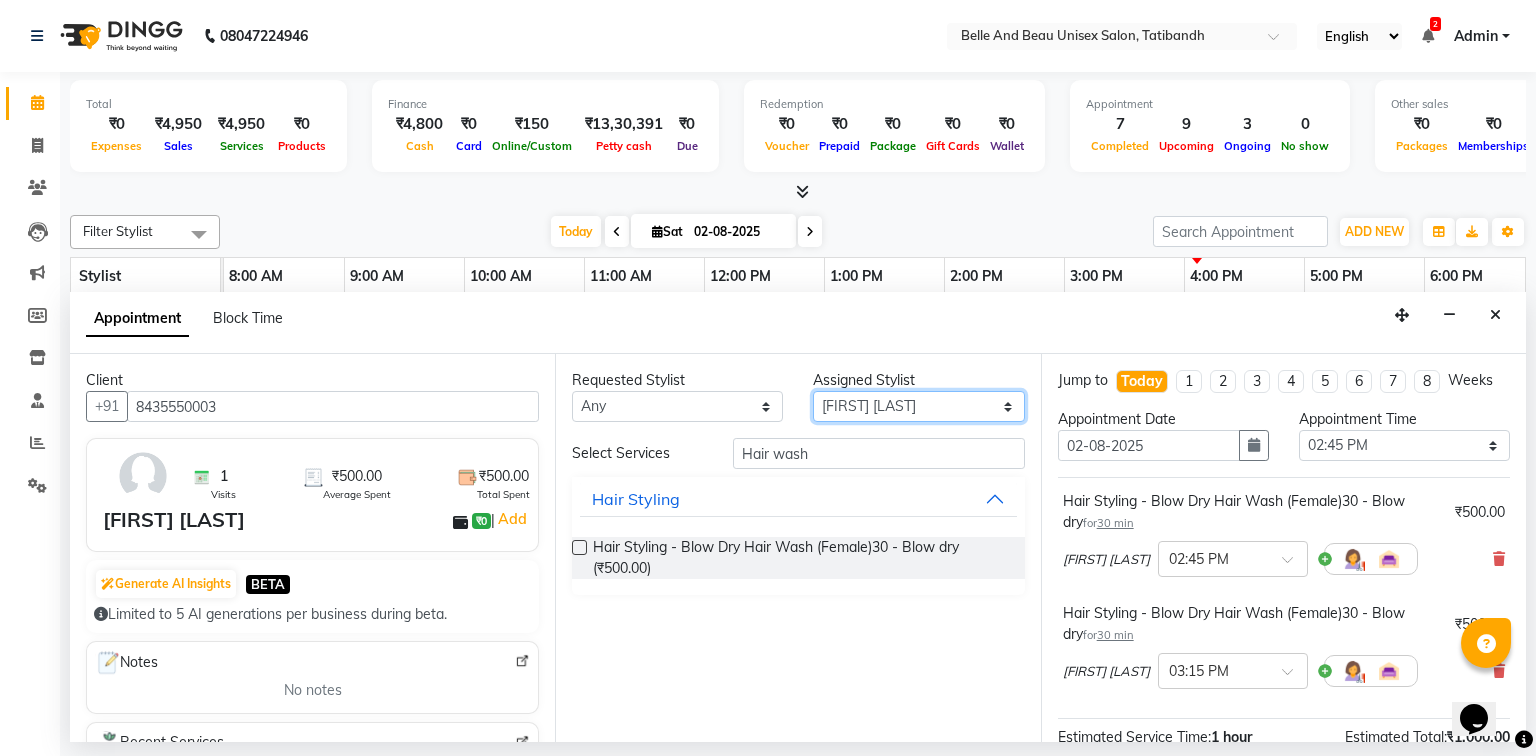 click on "Select [FIRST] [LAST] [FIRST] [FIRST] [LAST] [FIRST] [LAST] [FIRST] [LAST] [FIRST] [LAST] [FIRST] [LAST] [FIRST] [LAST] [FIRST] [LAST] [FIRST] [LAST] [FIRST] [LAST] [FIRST] [LAST] [FIRST] [LAST]" at bounding box center [918, 406] 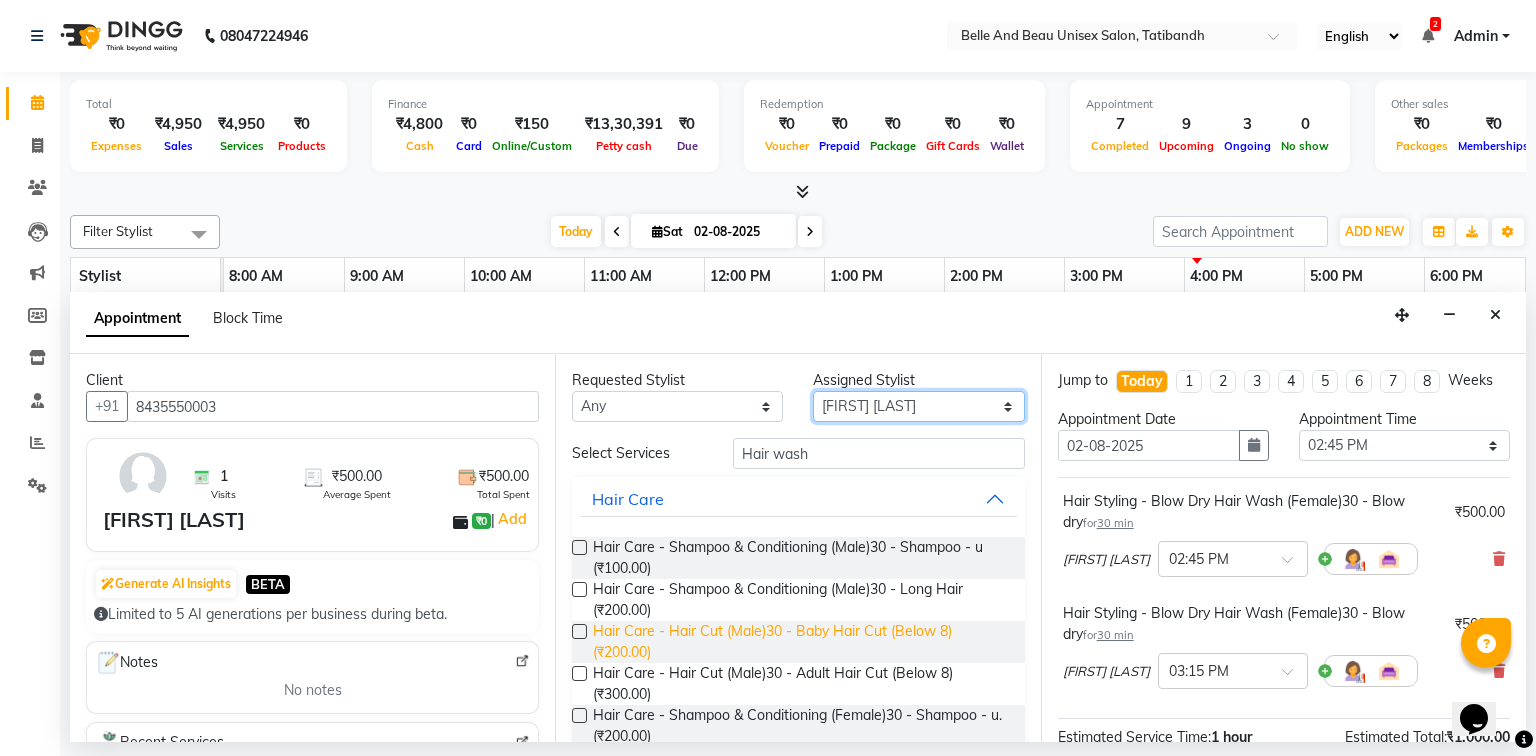 scroll, scrollTop: 160, scrollLeft: 0, axis: vertical 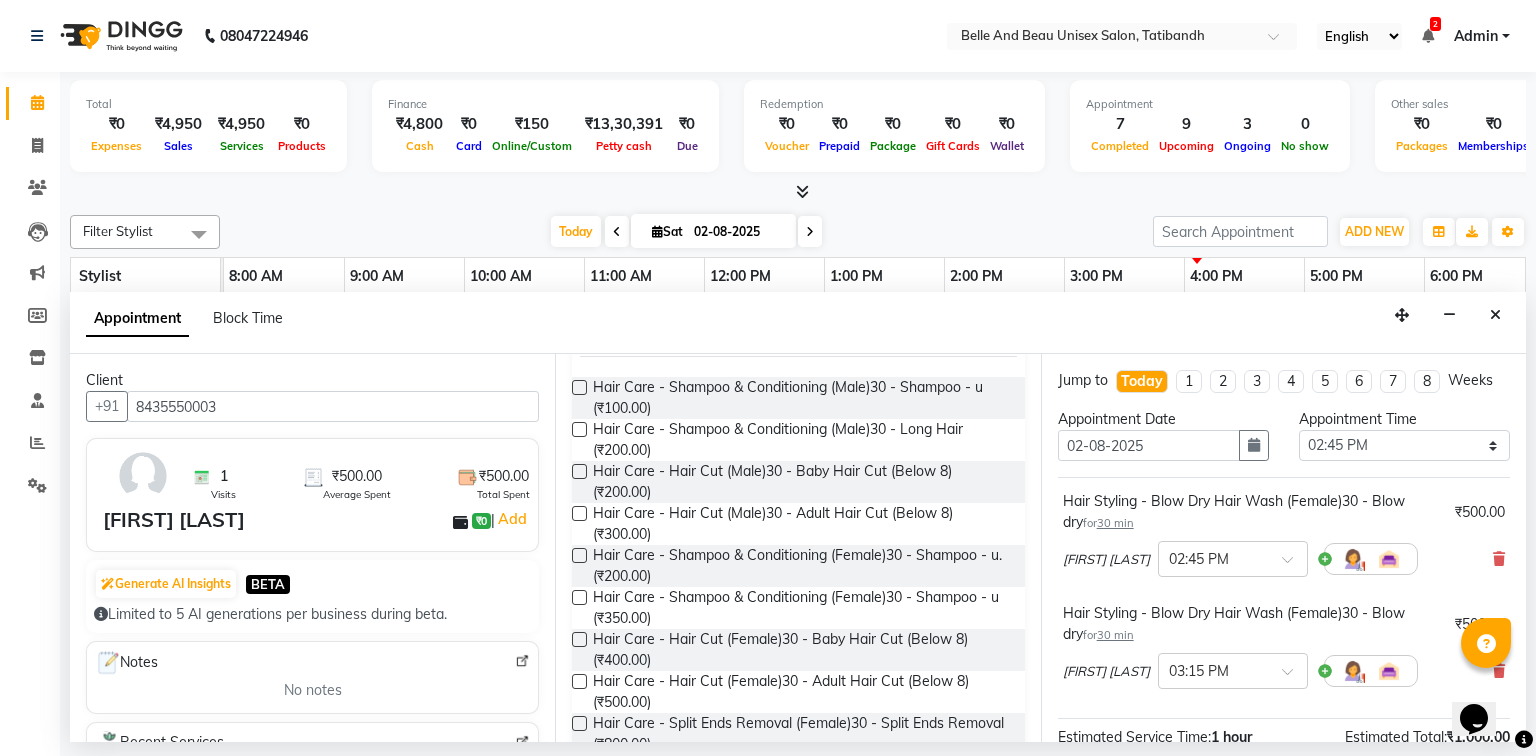 click at bounding box center [579, 597] 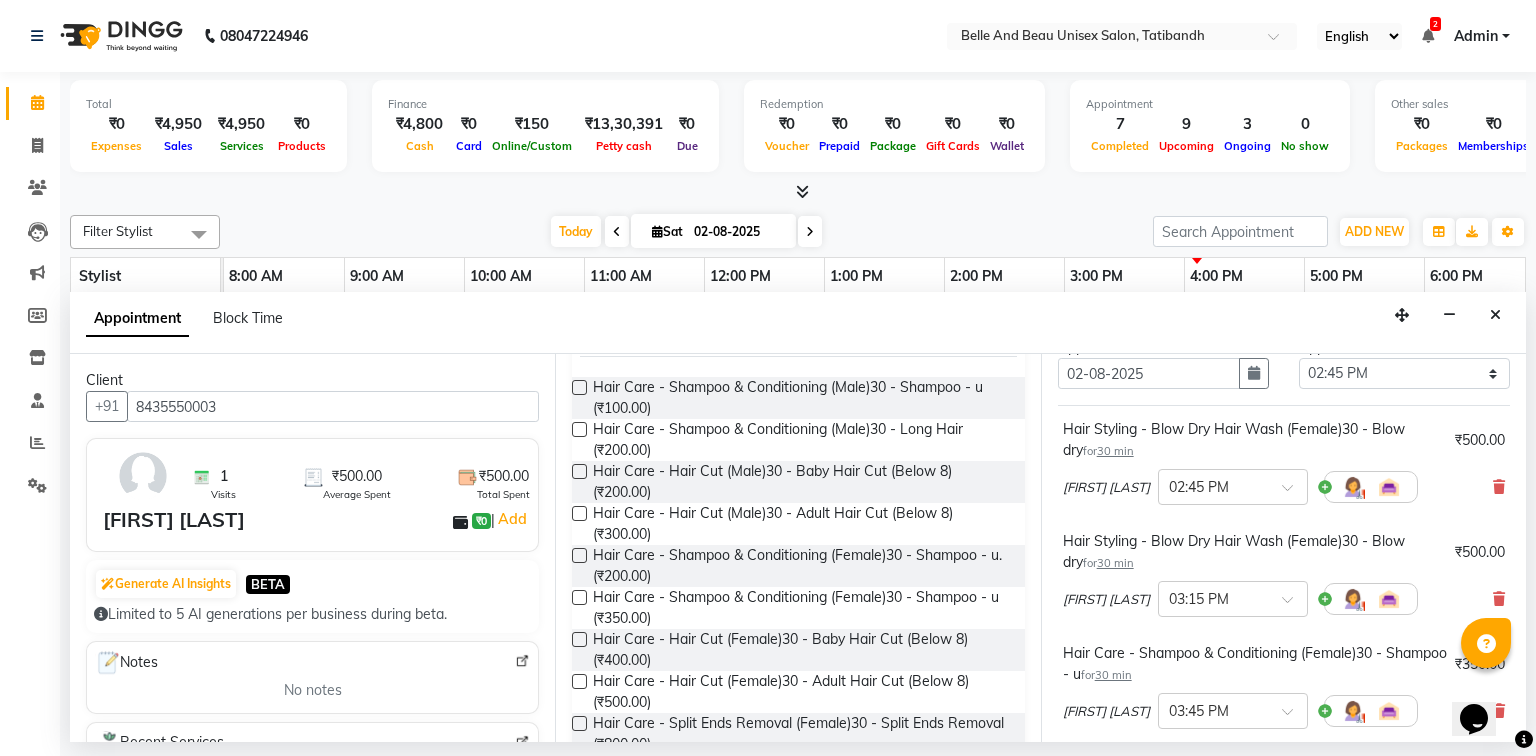 scroll, scrollTop: 384, scrollLeft: 0, axis: vertical 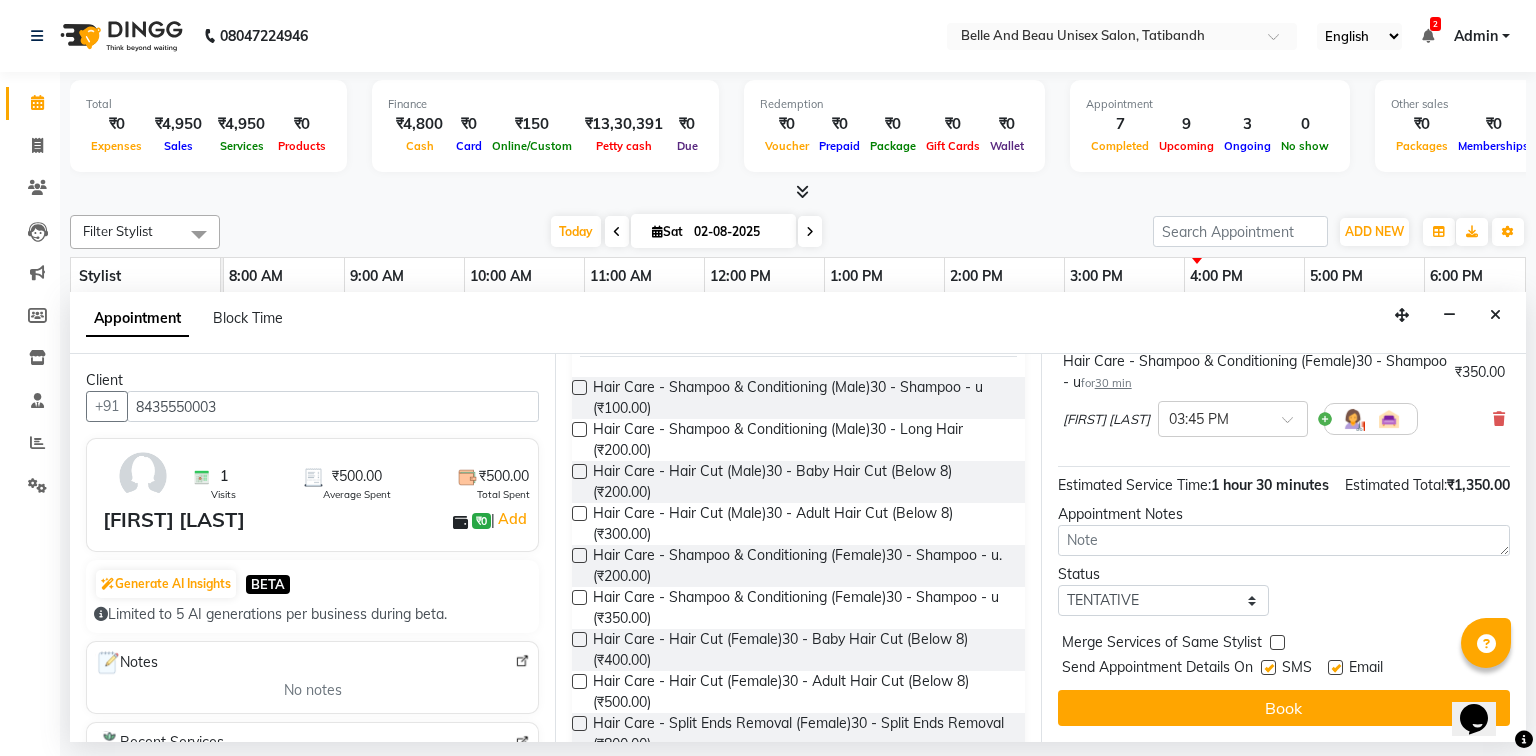 click on "Book" at bounding box center [1284, 708] 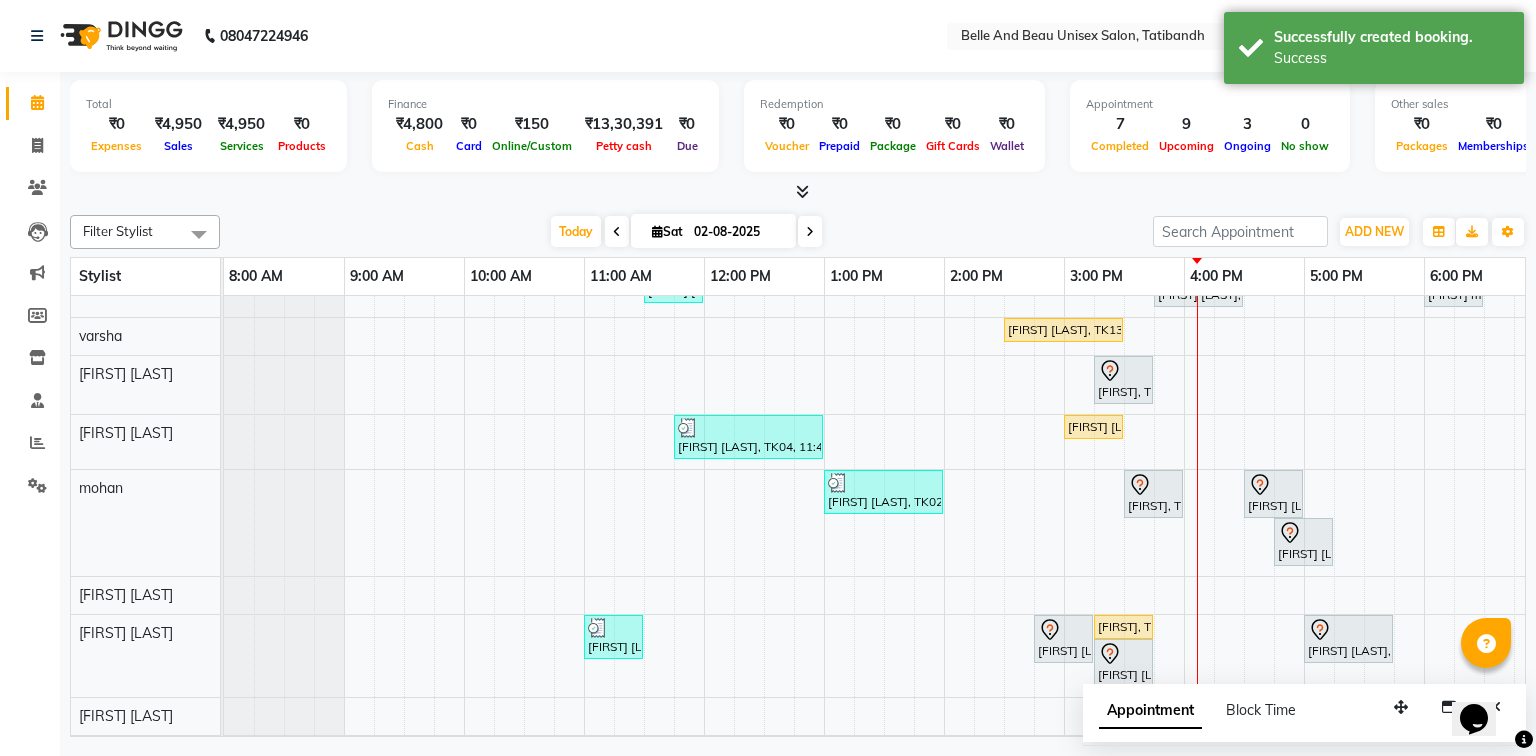 scroll, scrollTop: 263, scrollLeft: 0, axis: vertical 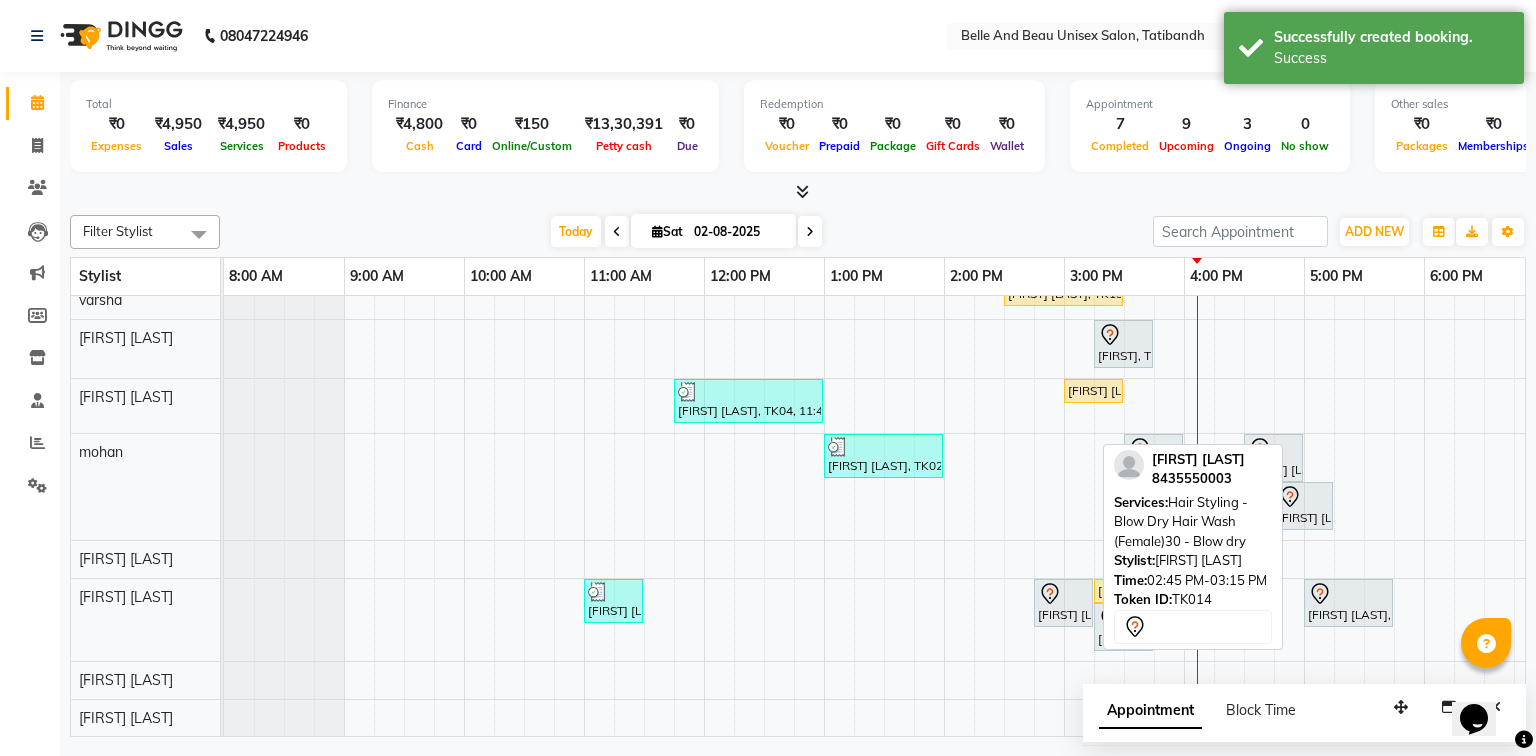 click on "[FIRST] [LAST], TK14, 02:45 PM-03:15 PM, Hair Styling - Blow Dry Hair Wash (Female)30 - Blow dry" at bounding box center [1063, 603] 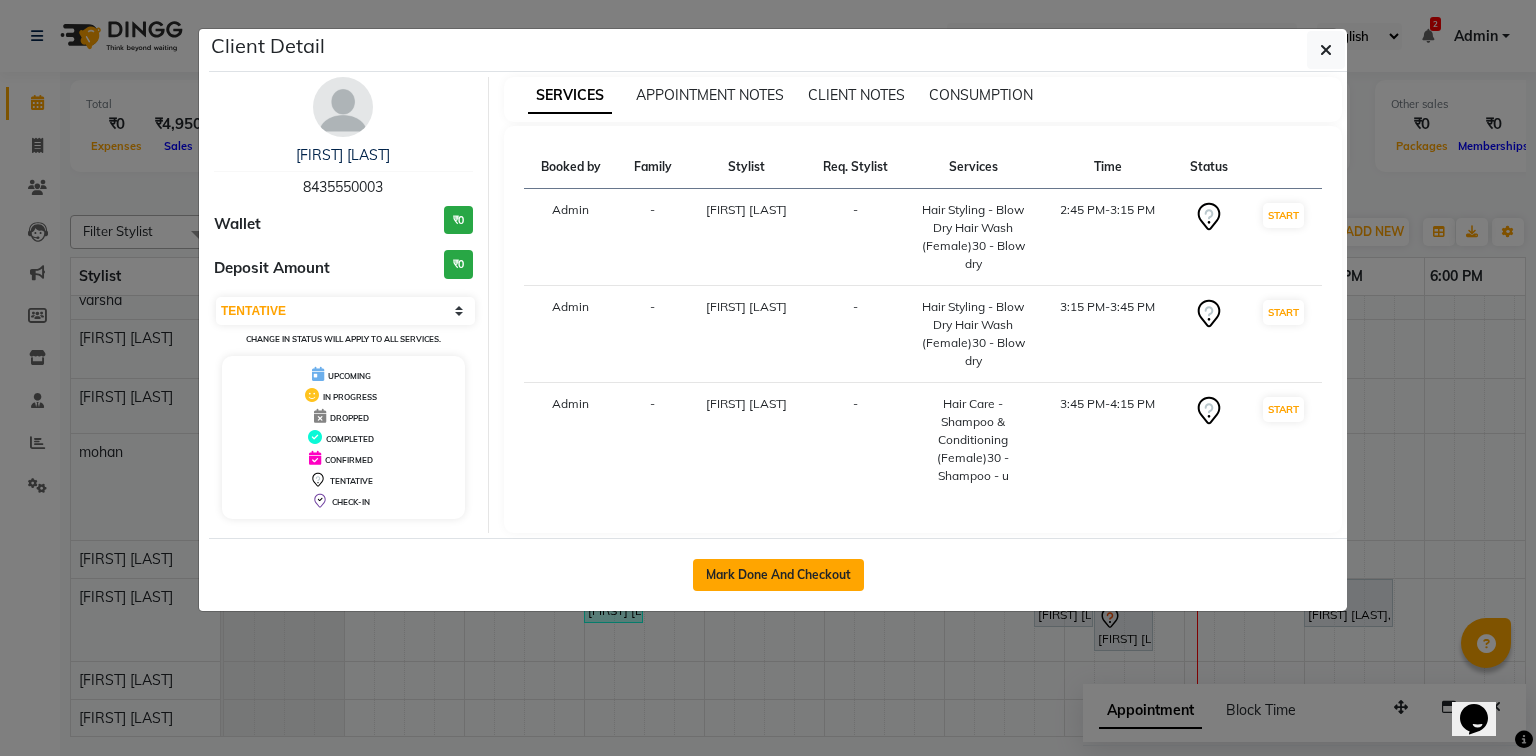 click on "Mark Done And Checkout" 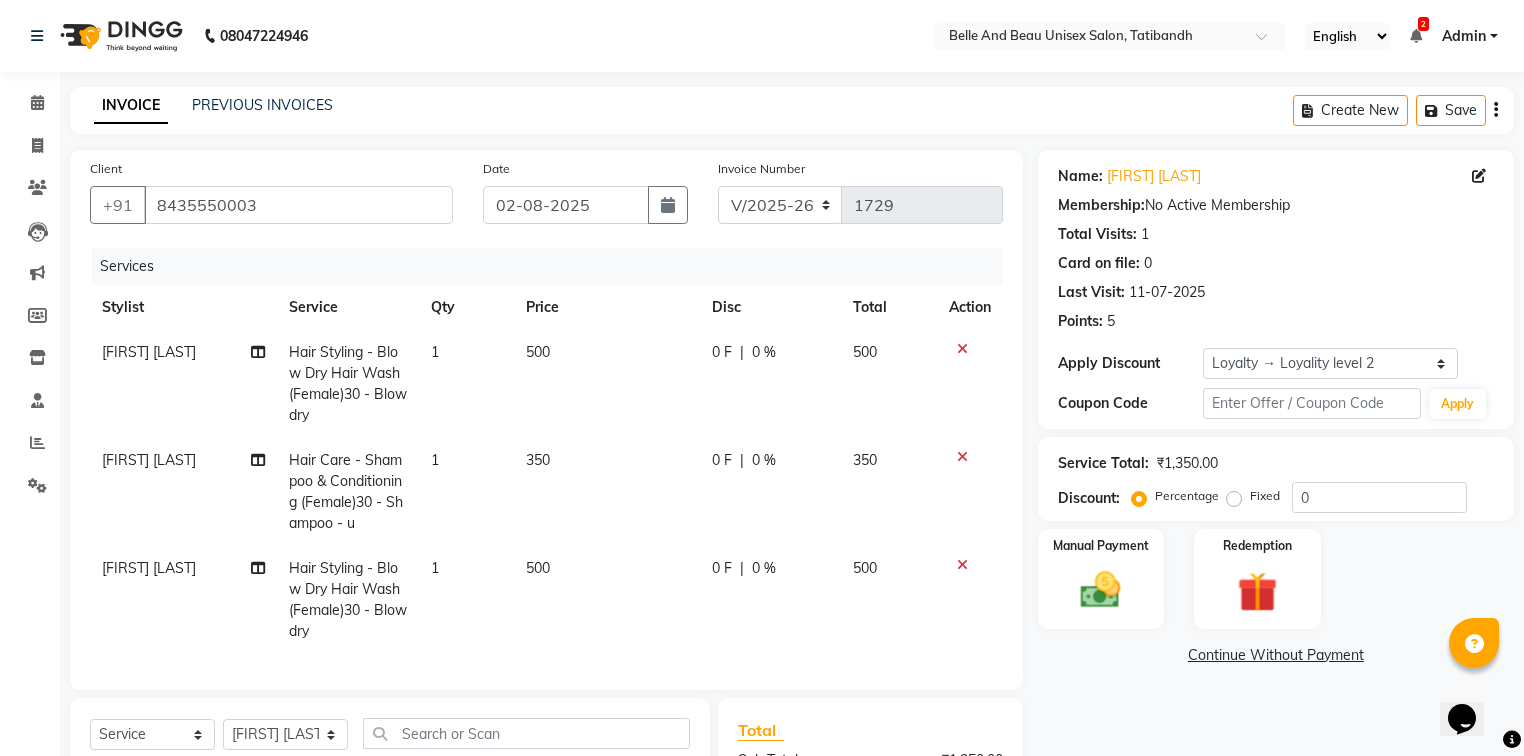 click 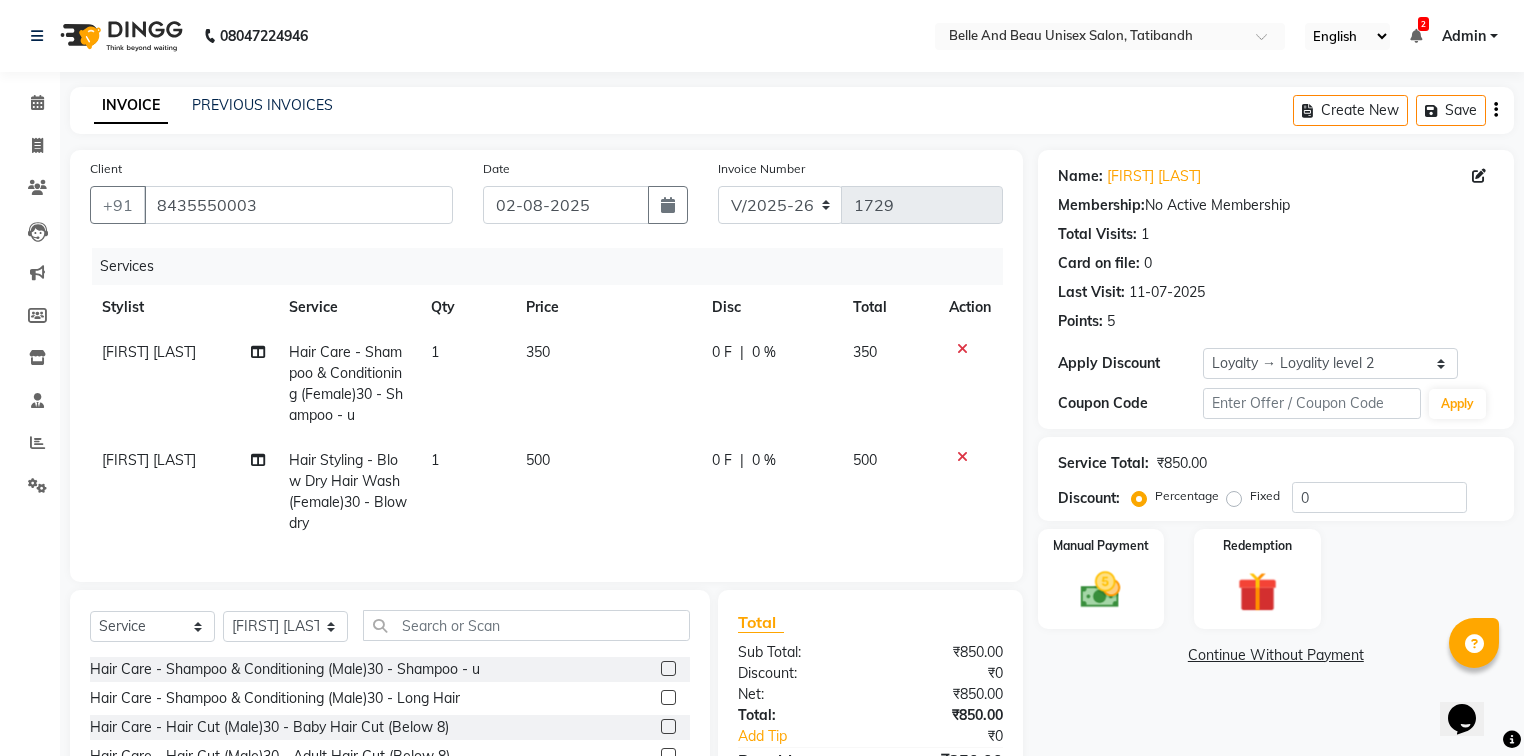 click on "350" 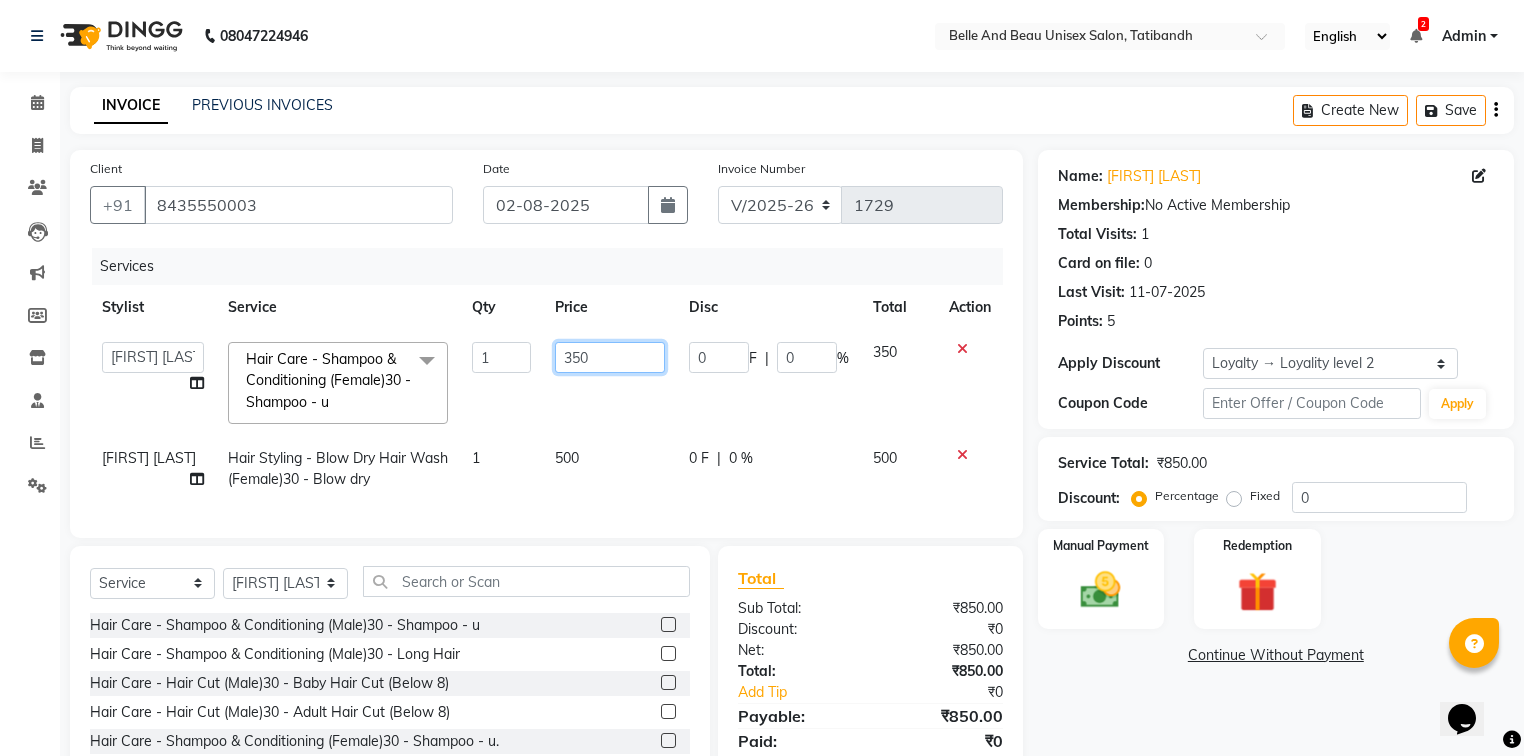 click on "350" 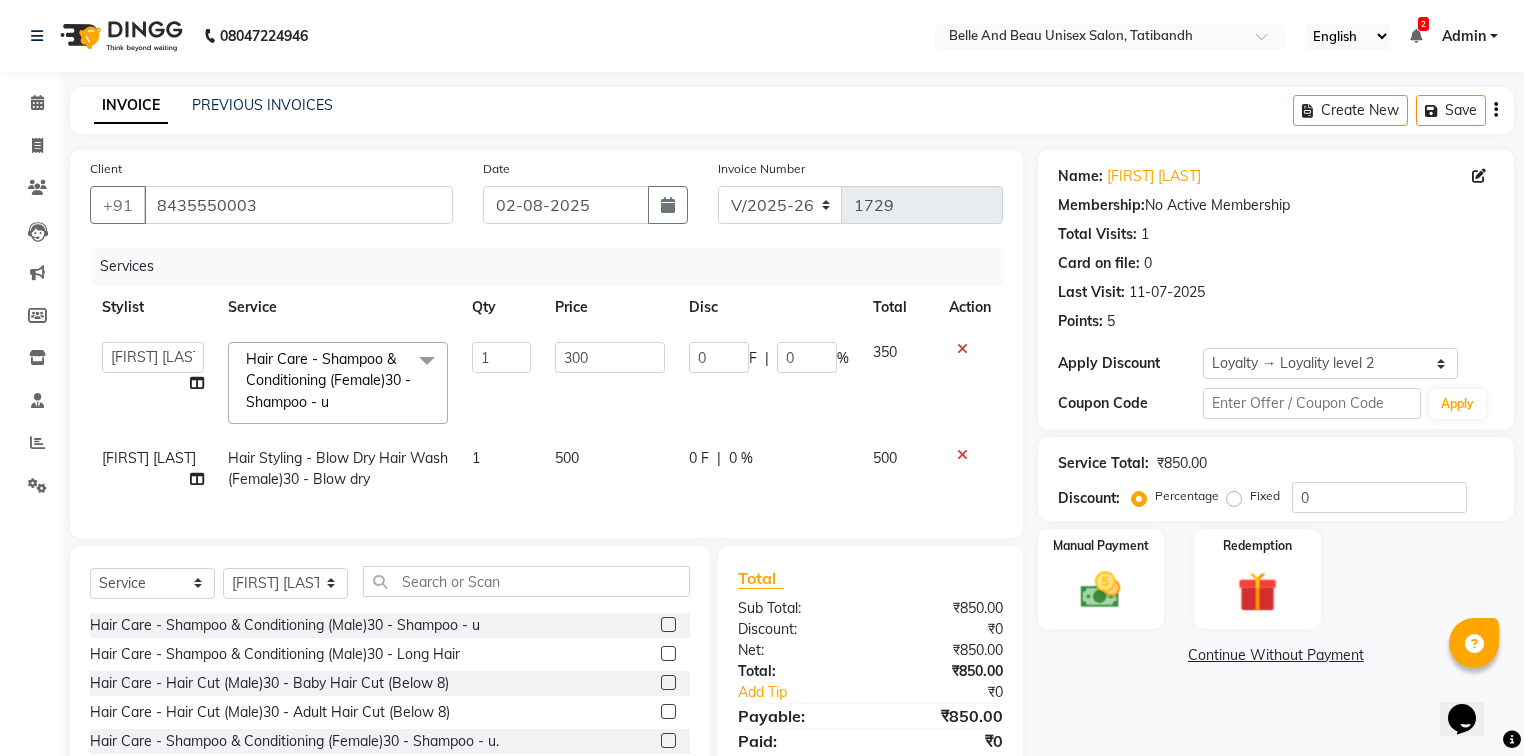 click on "500" 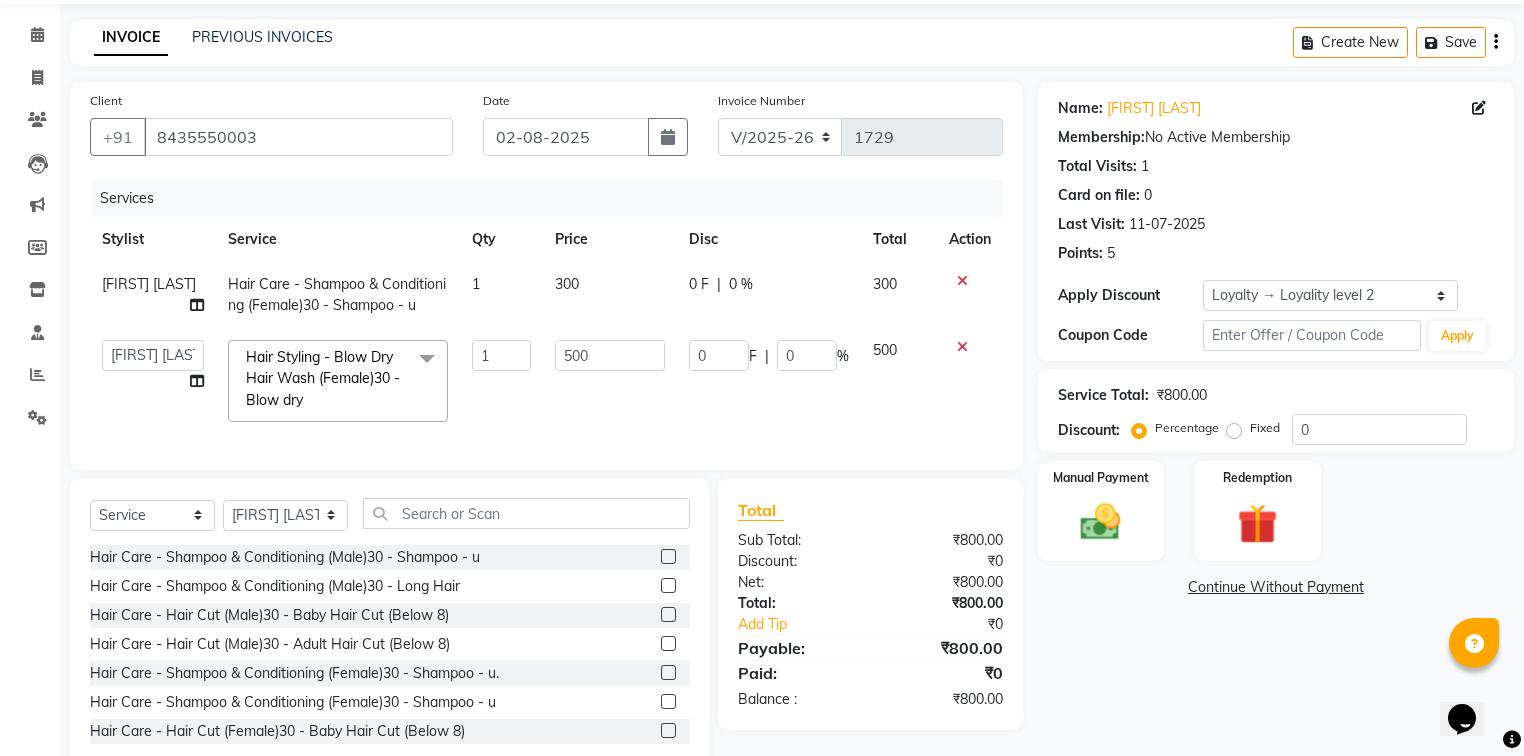 scroll, scrollTop: 128, scrollLeft: 0, axis: vertical 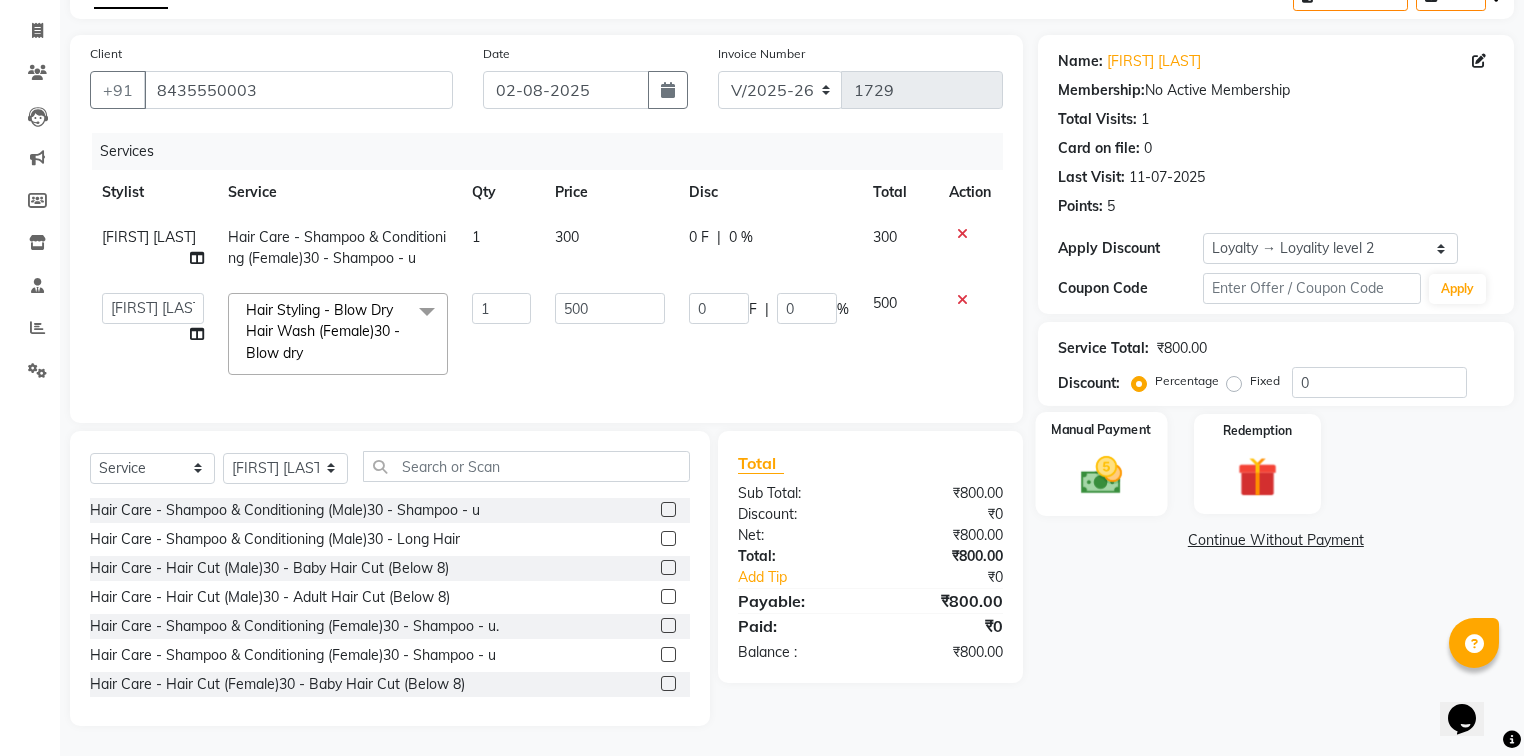 click 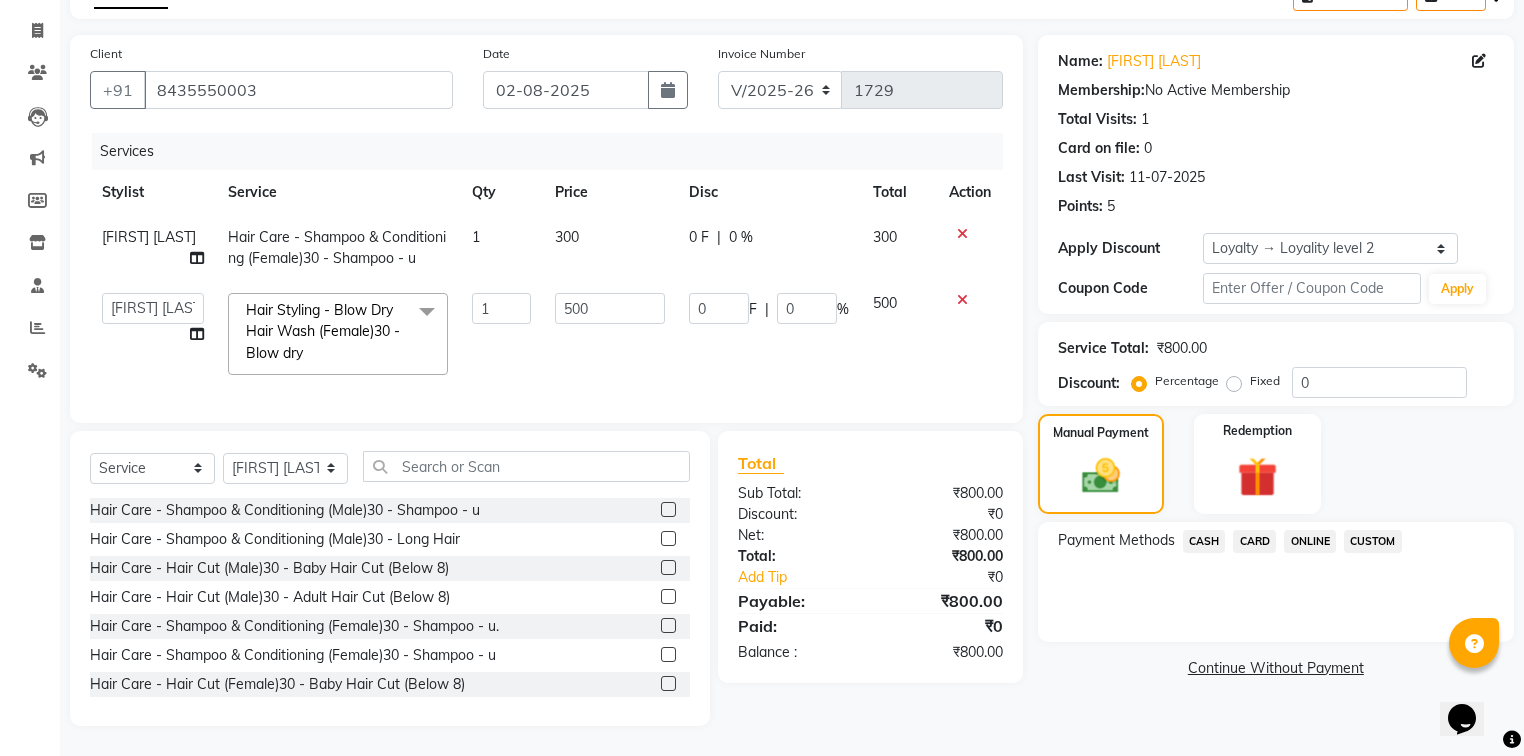click on "CASH" 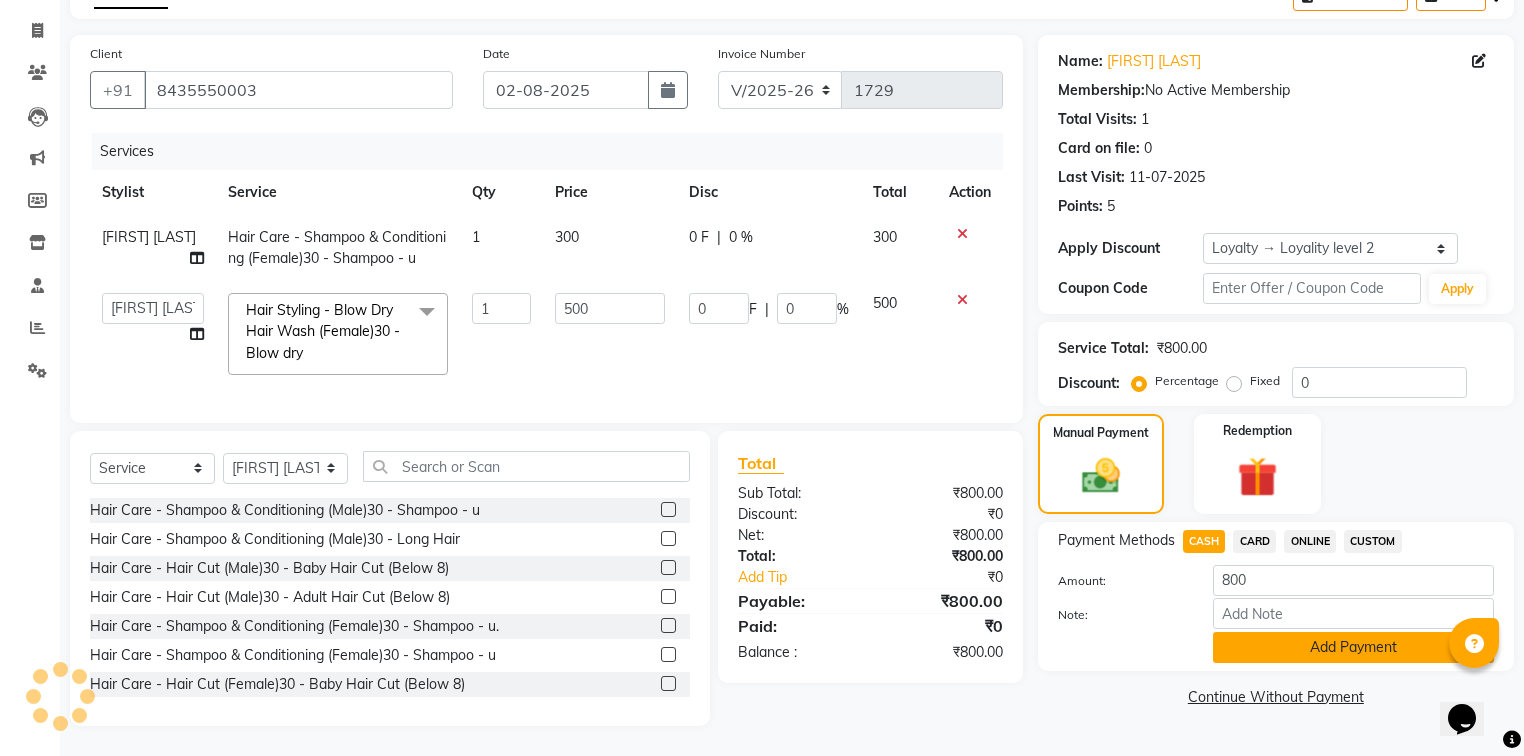 click on "Add Payment" 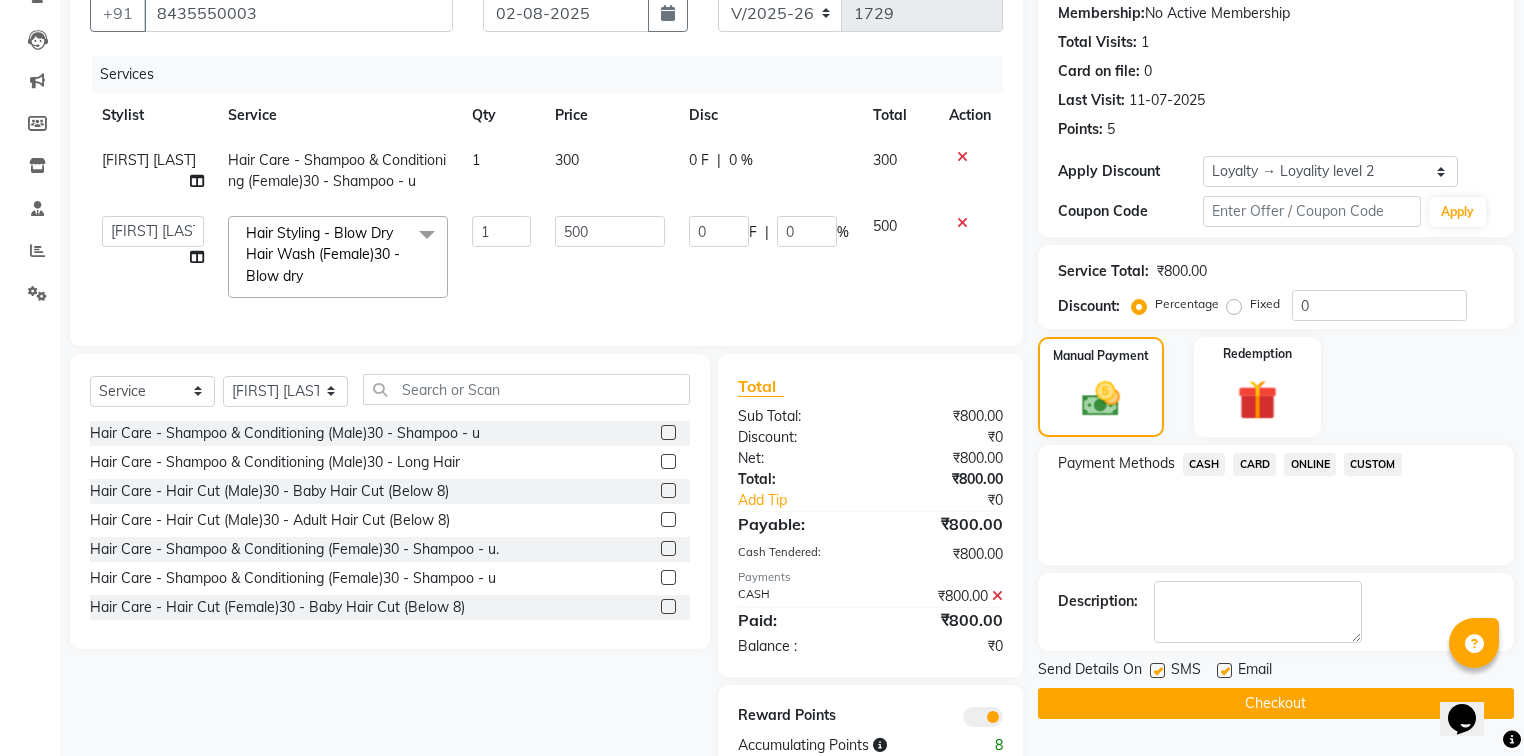 scroll, scrollTop: 255, scrollLeft: 0, axis: vertical 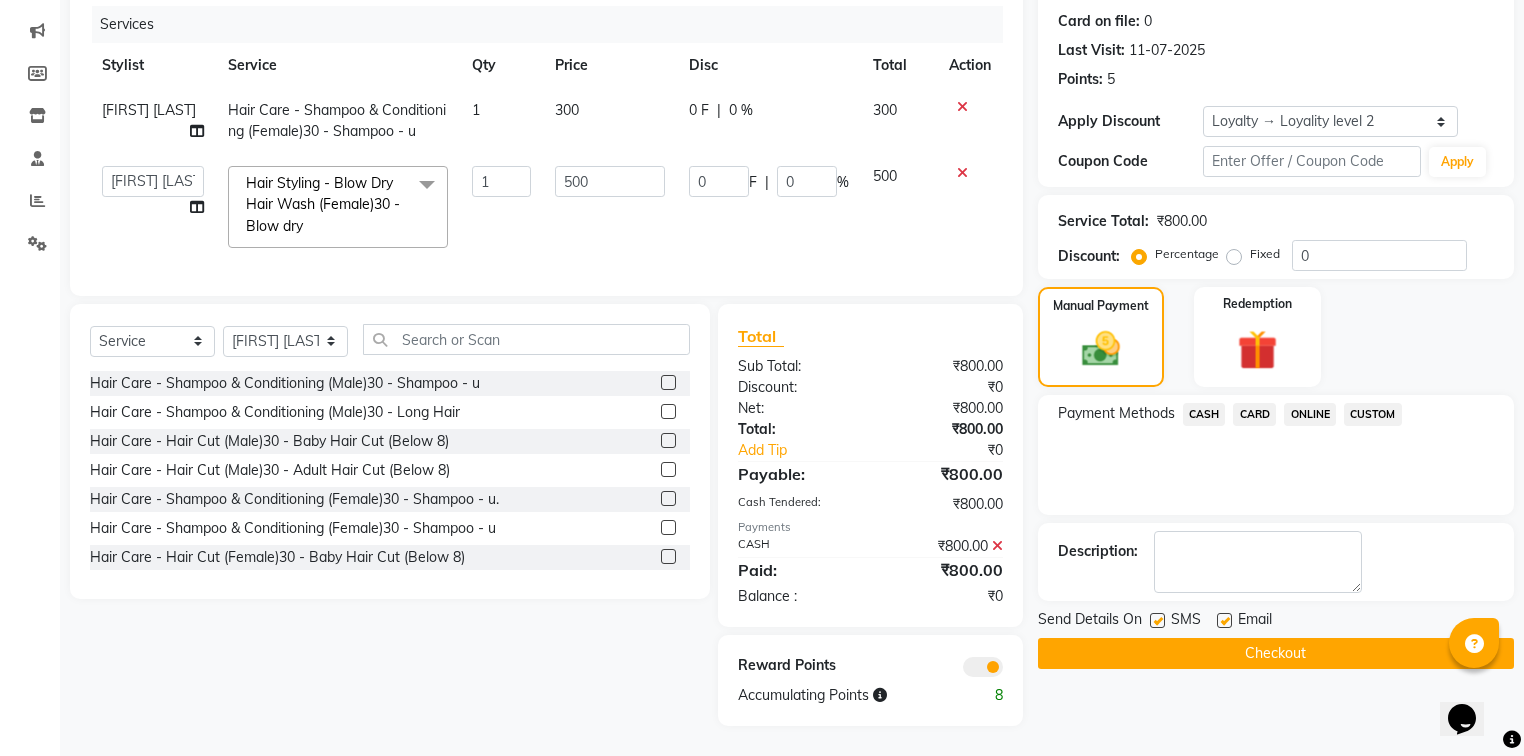 click on "Checkout" 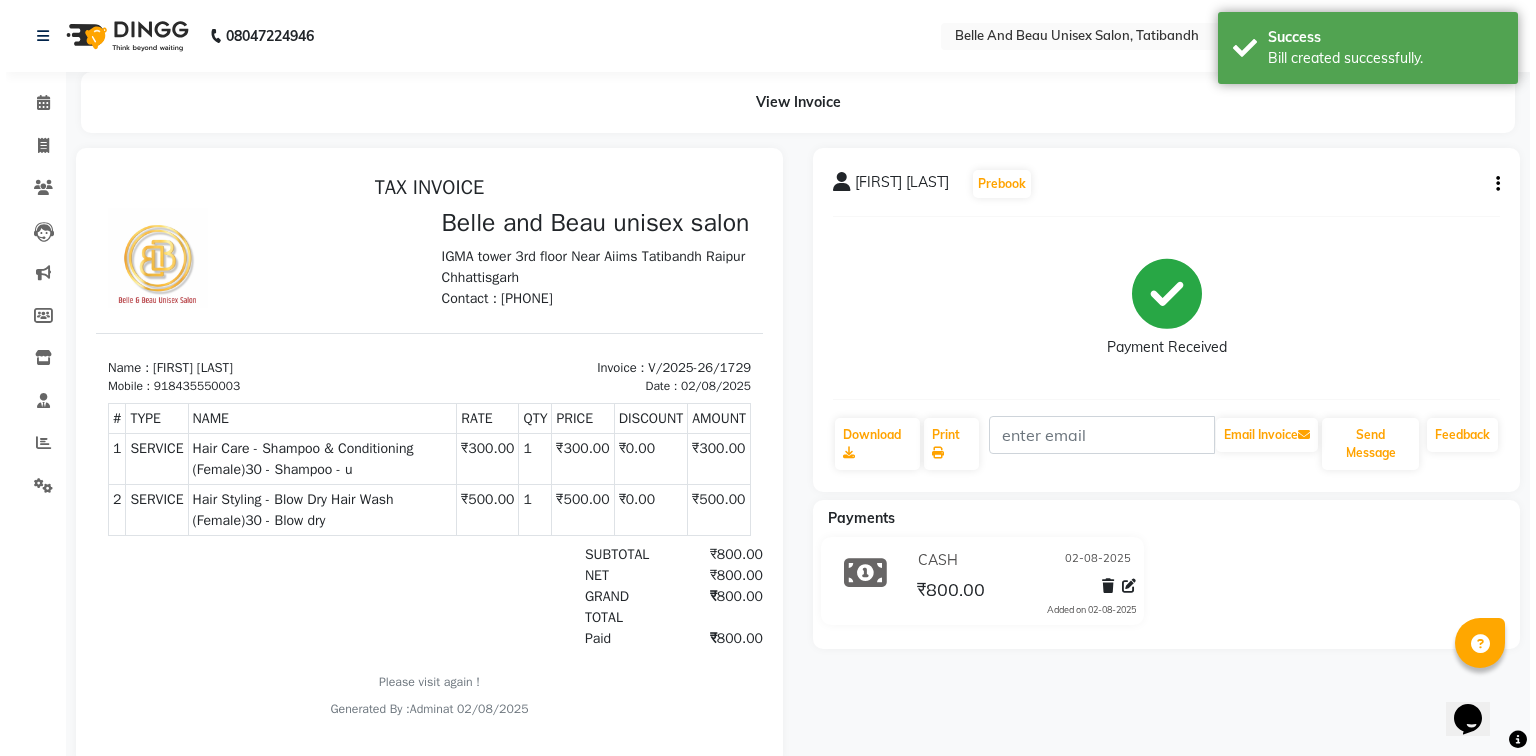scroll, scrollTop: 0, scrollLeft: 0, axis: both 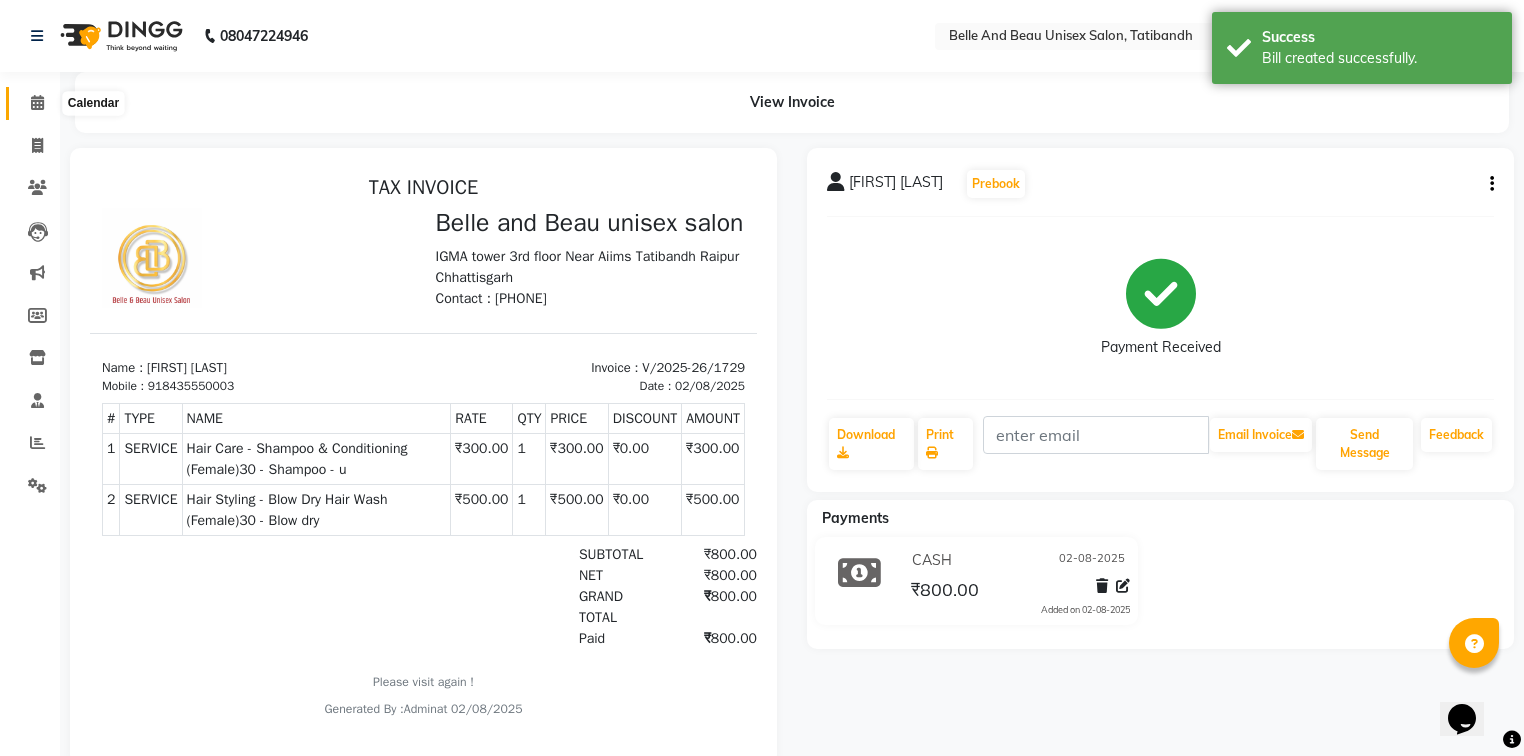 click 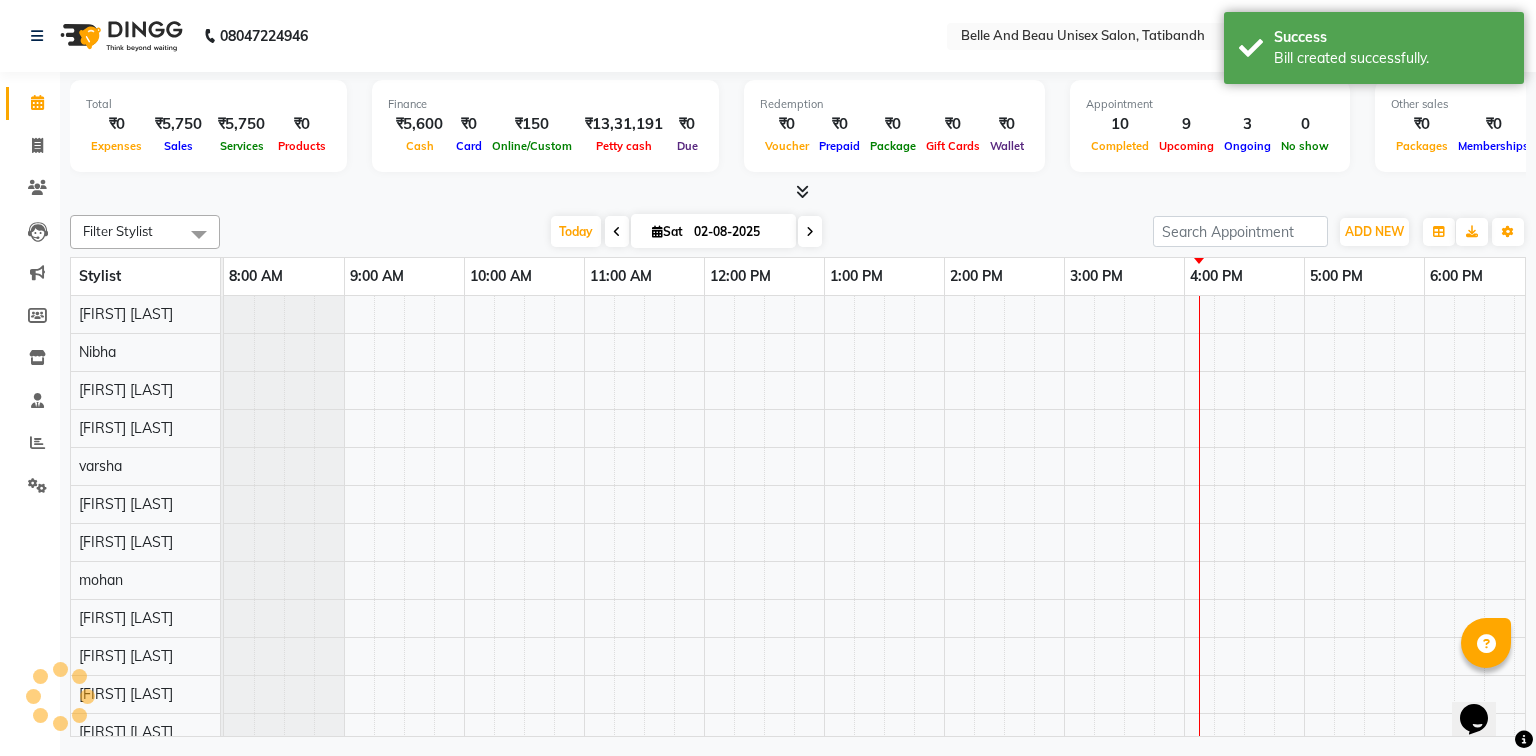 scroll, scrollTop: 0, scrollLeft: 0, axis: both 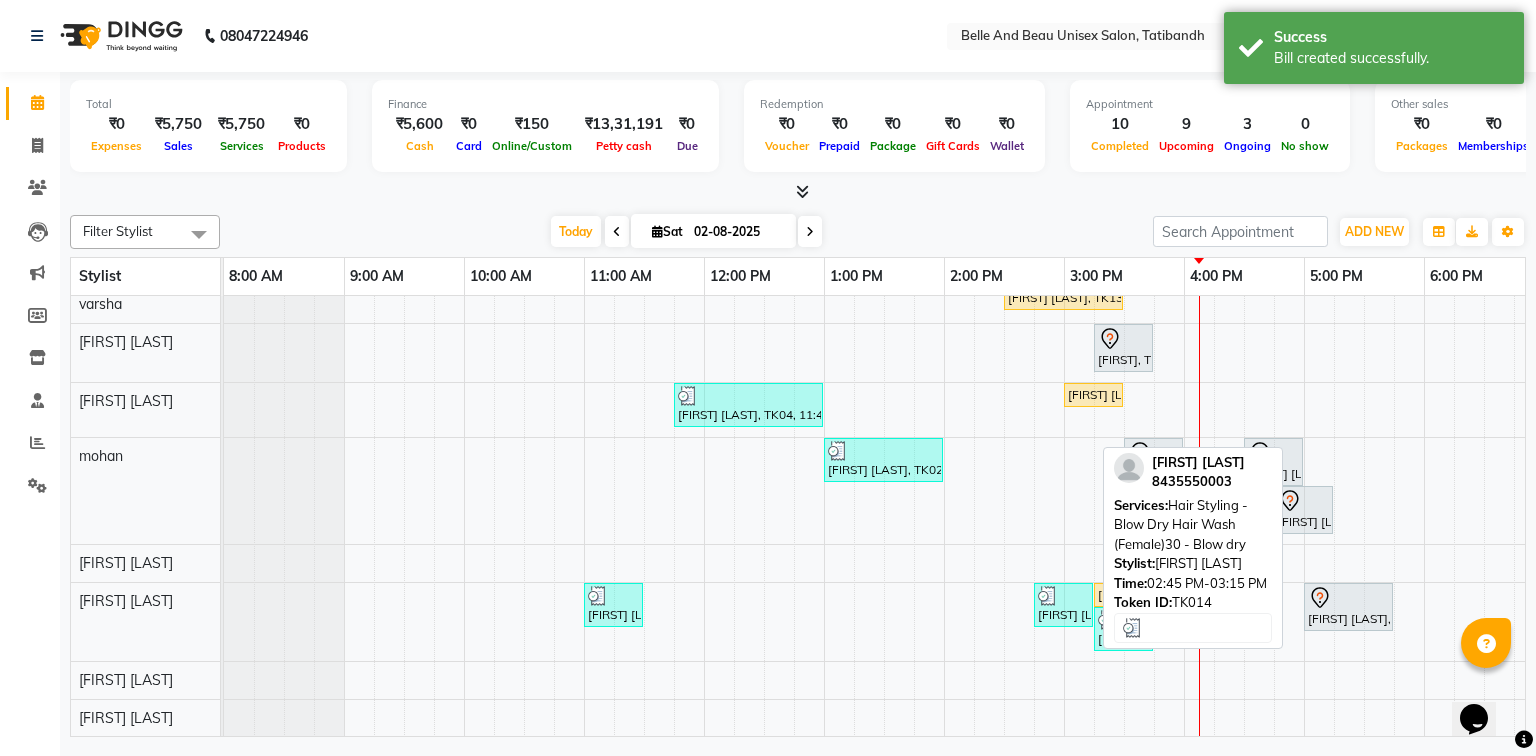 click on "[FIRST] [LAST], TK14, 02:45 PM-03:15 PM, Hair Styling - Blow Dry Hair Wash (Female)30 - Blow dry" at bounding box center (1063, 605) 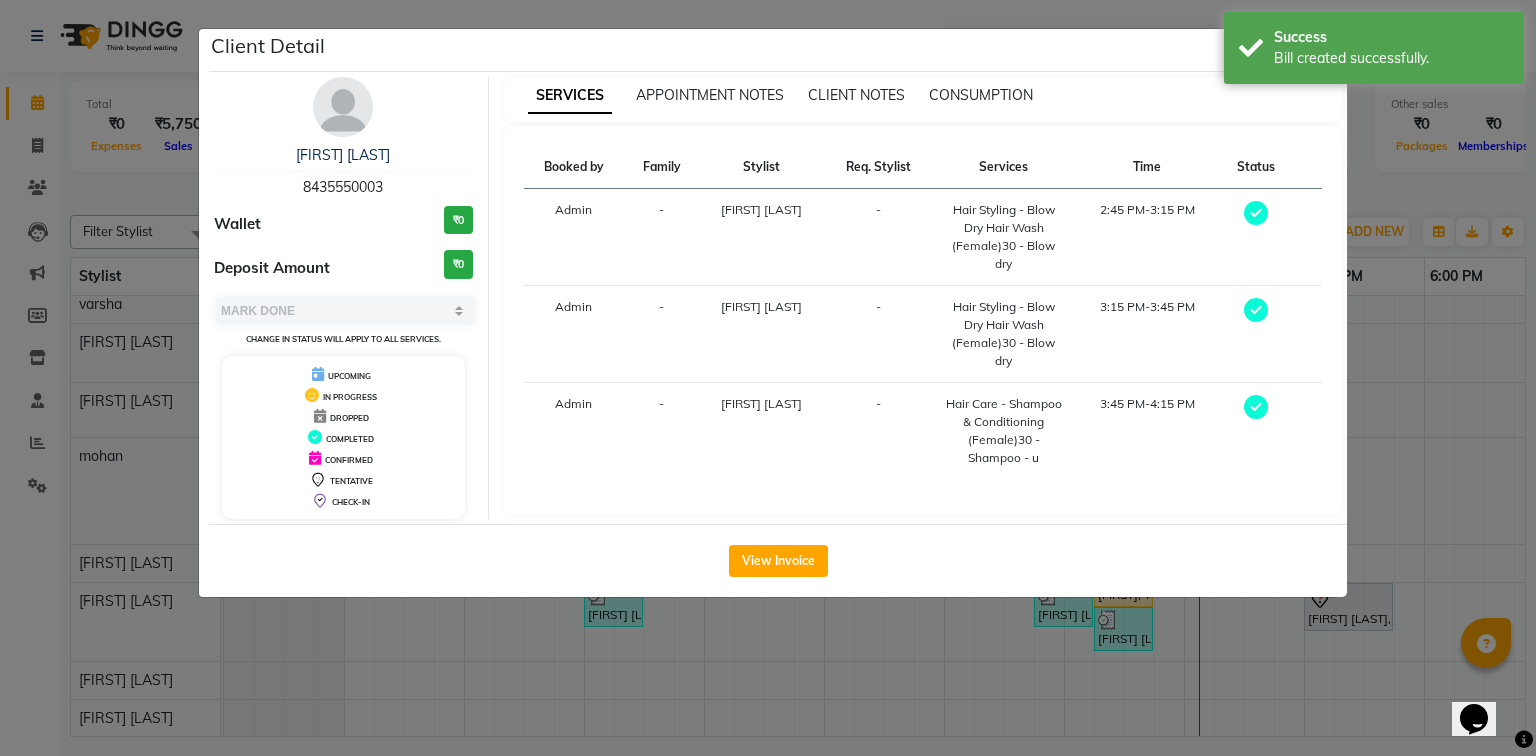 click on "8435550003" at bounding box center (343, 187) 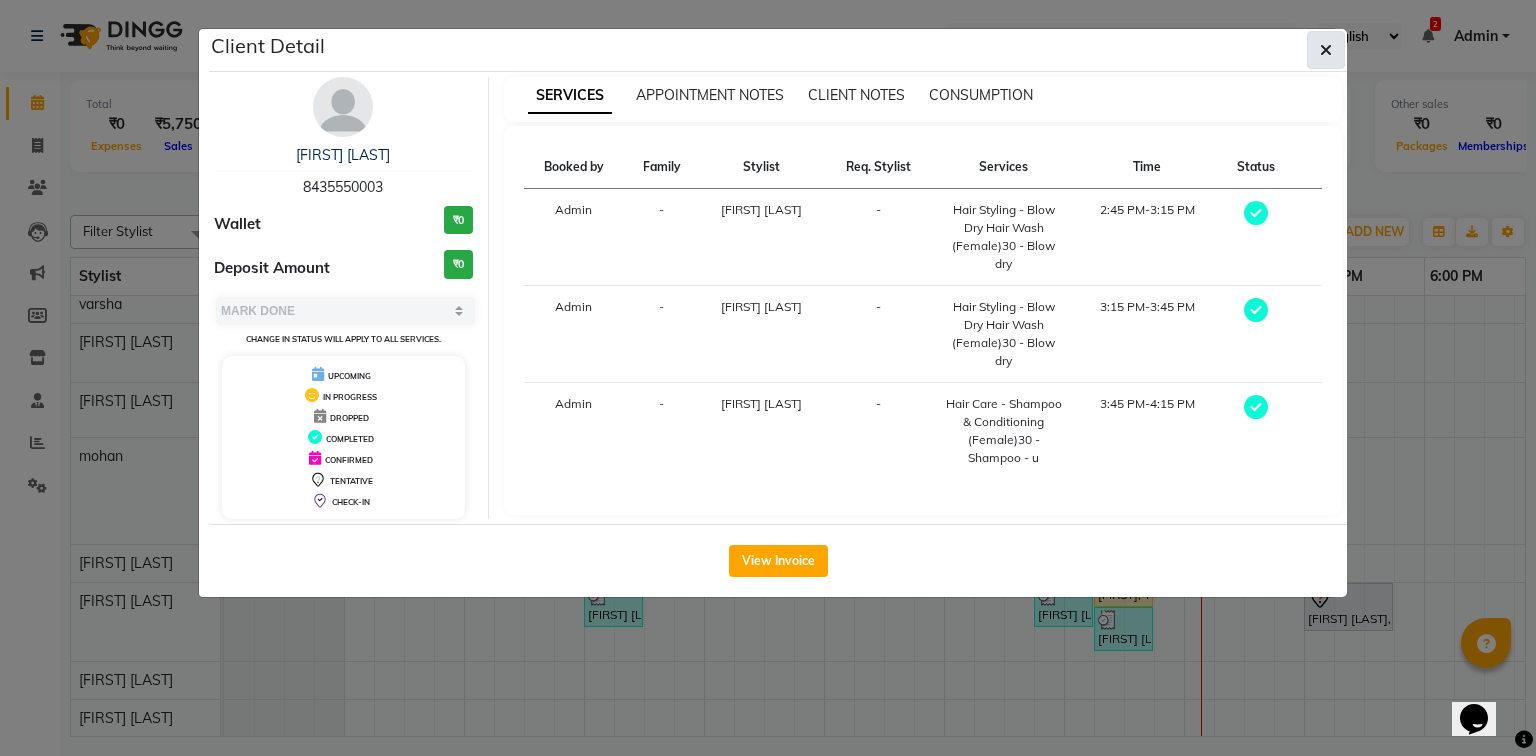 click 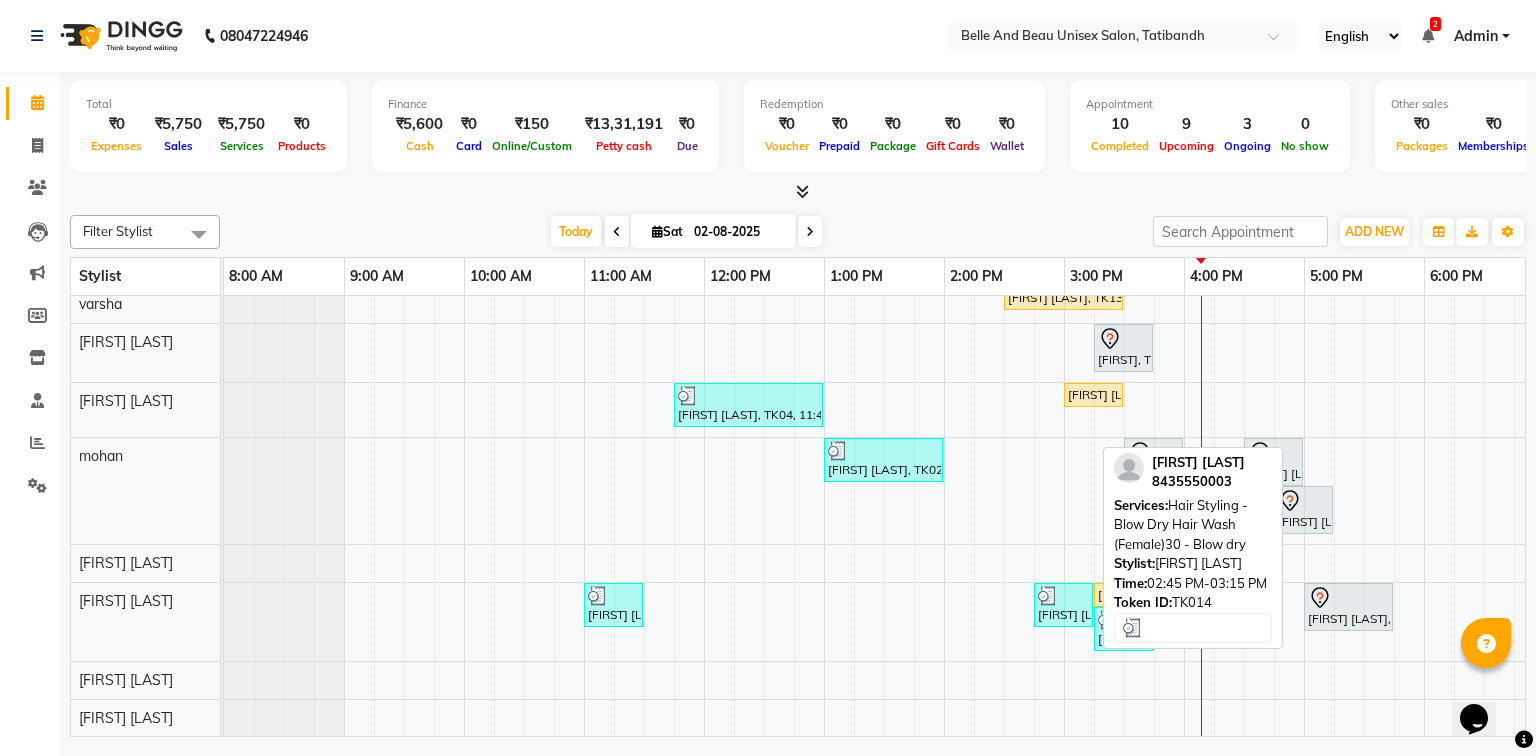 click on "[FIRST] [LAST], TK14, 02:45 PM-03:15 PM, Hair Styling - Blow Dry Hair Wash (Female)30 - Blow dry" at bounding box center [1063, 605] 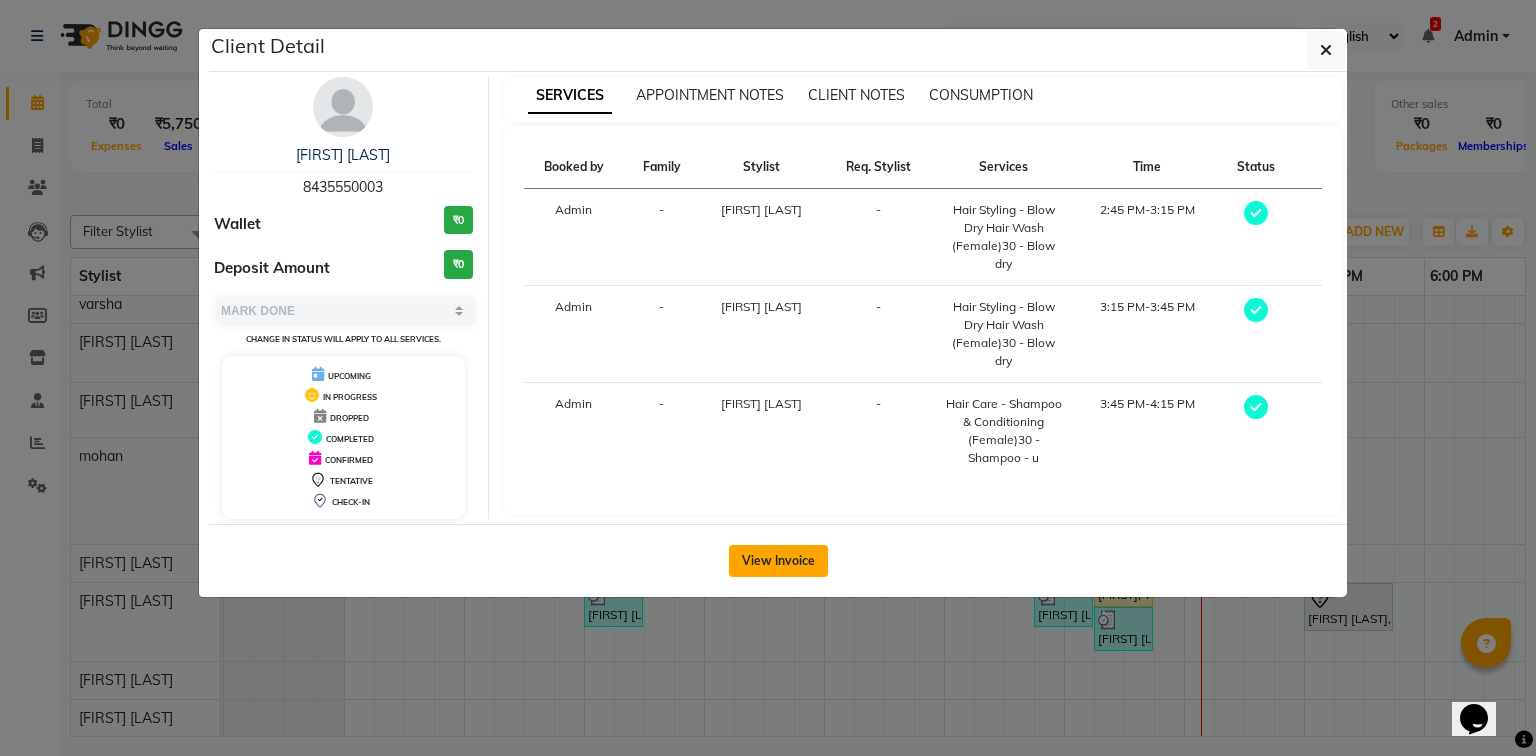 click on "View Invoice" 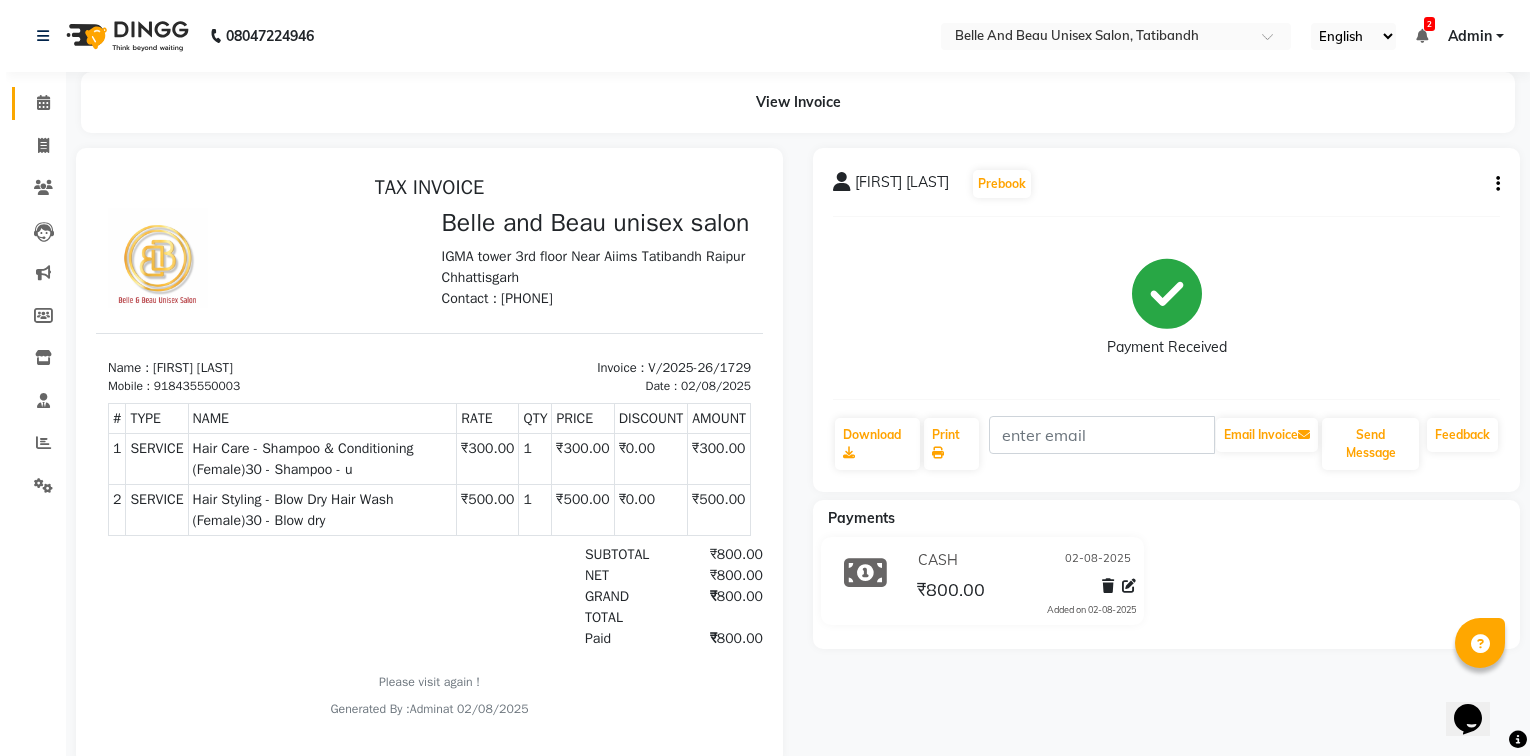 scroll, scrollTop: 15, scrollLeft: 0, axis: vertical 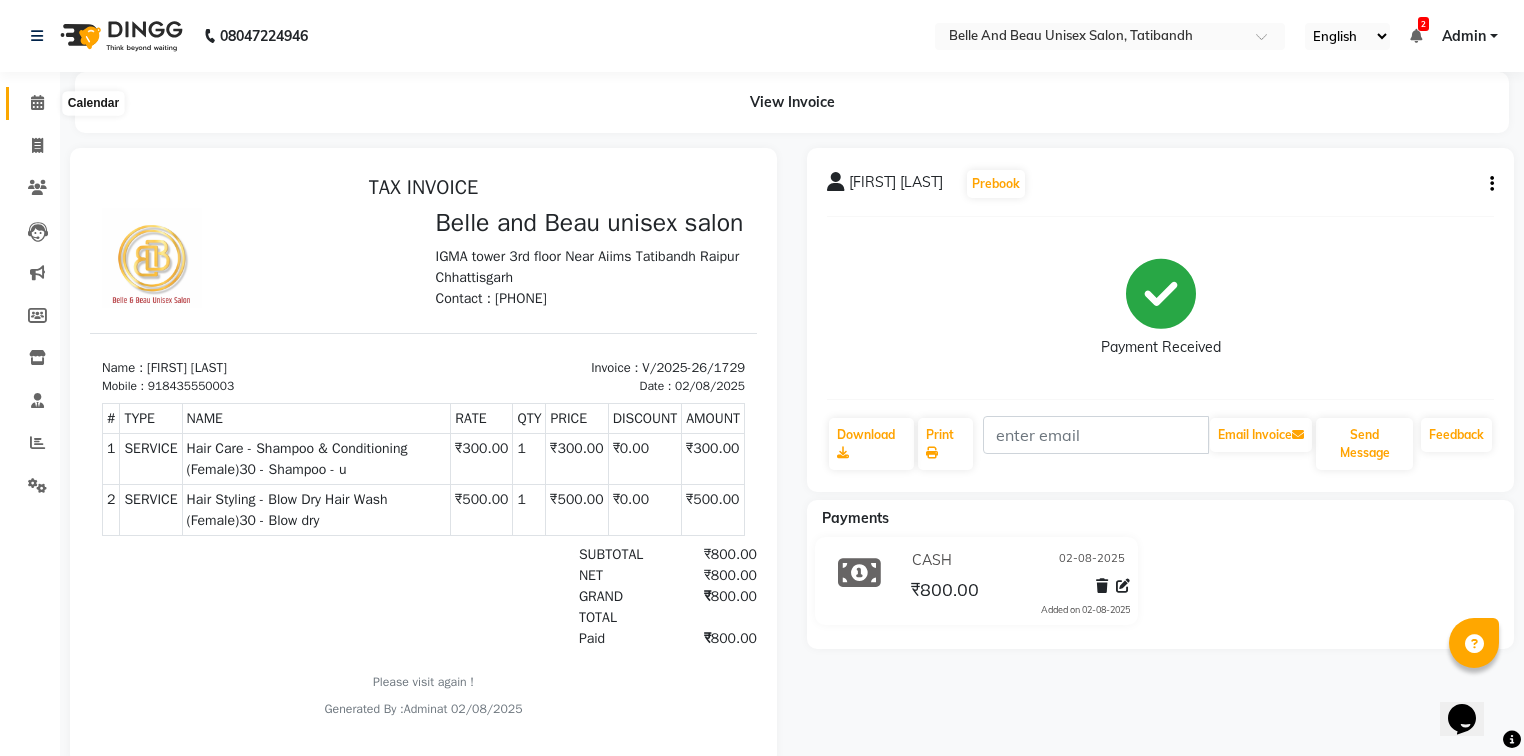 click 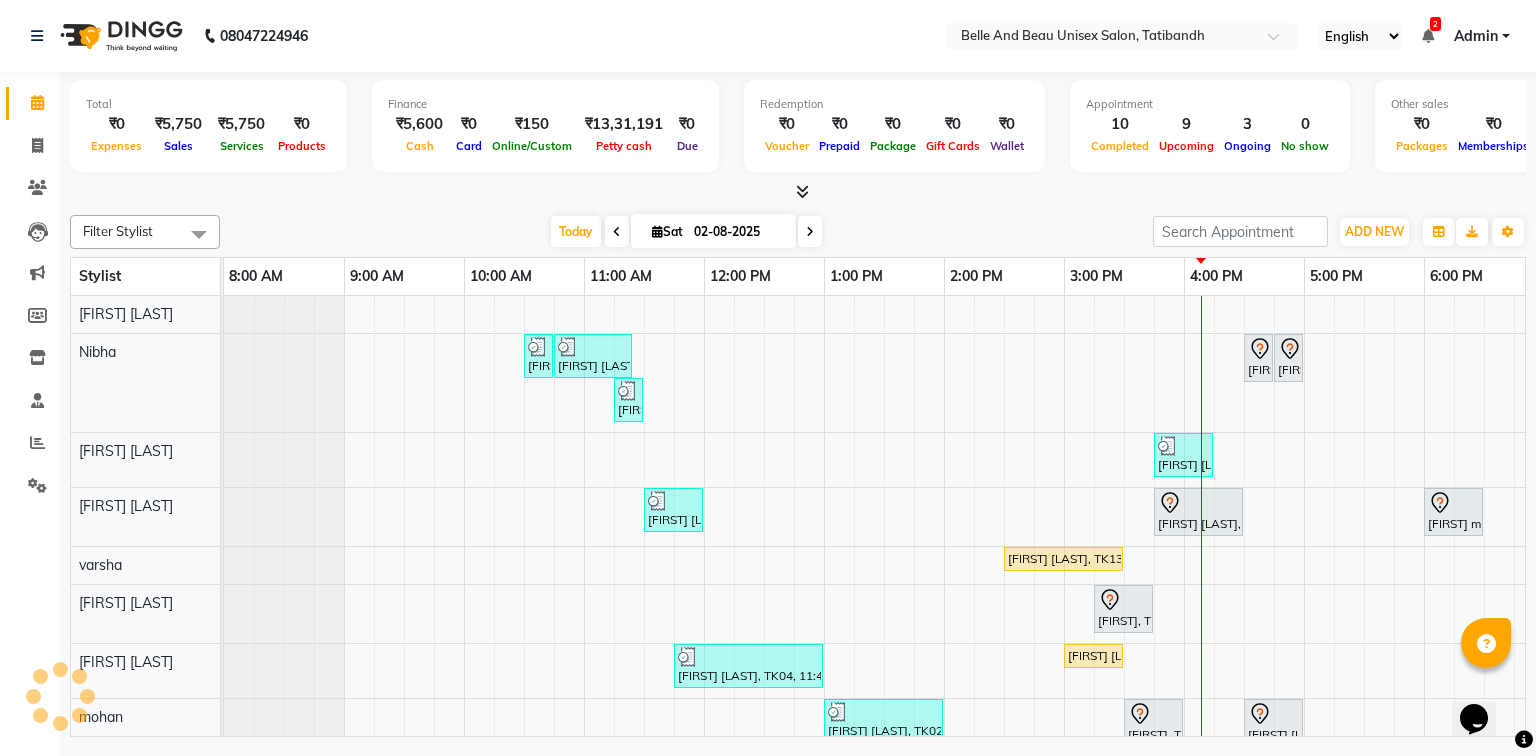 scroll, scrollTop: 0, scrollLeft: 0, axis: both 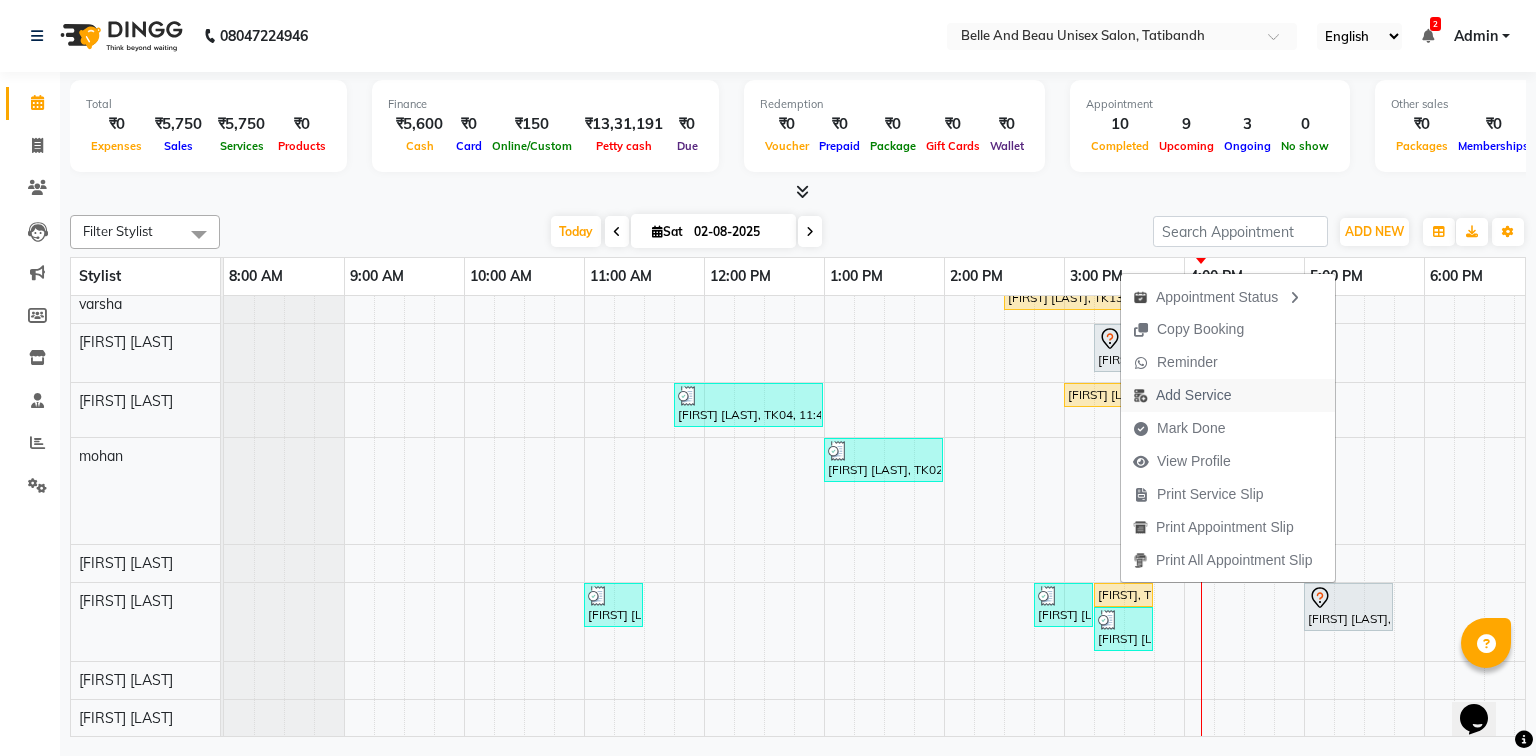 click on "Add Service" at bounding box center [1193, 395] 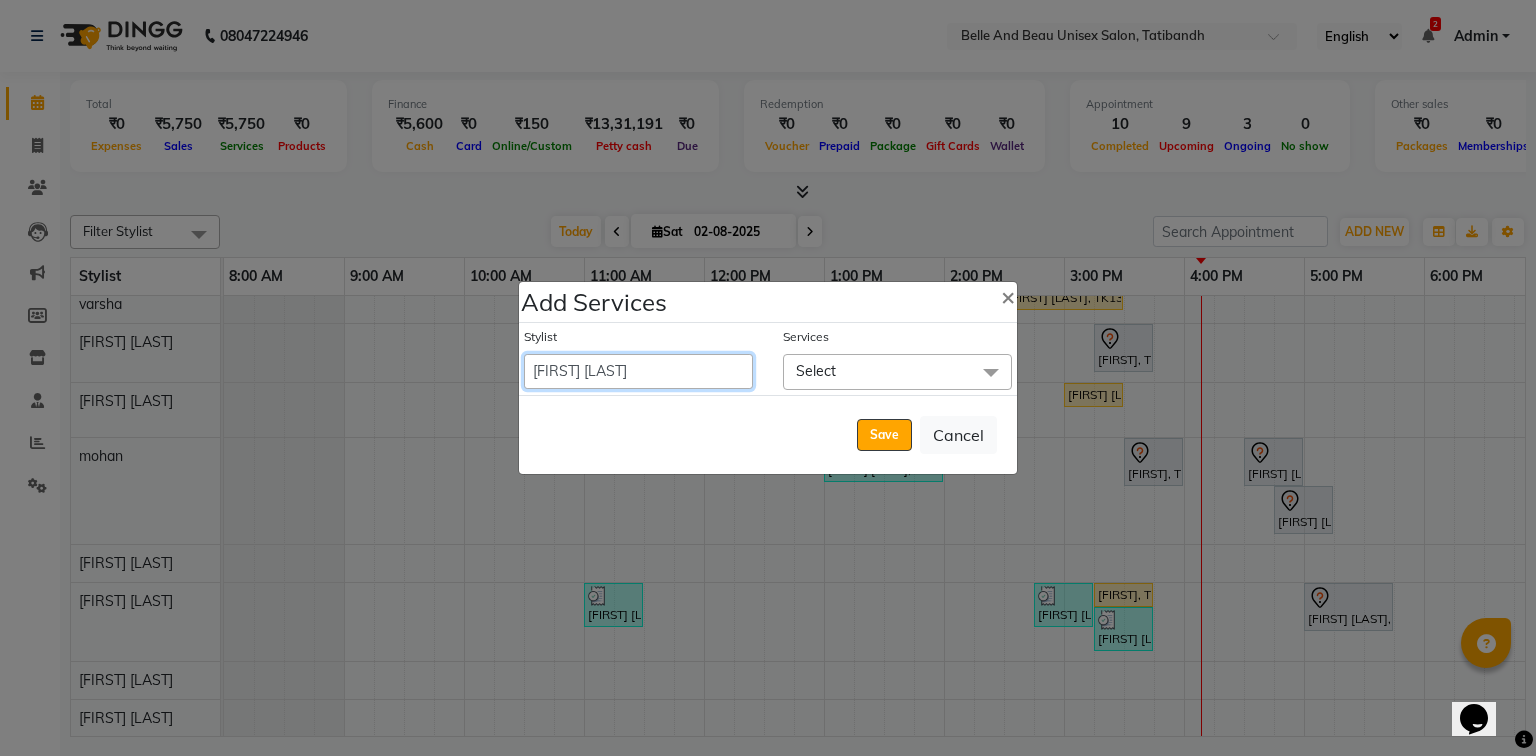click on "[FIRST] [LAST]    [FIRST]   [FIRST] [LAST]   [FIRST] [LAST]   [FIRST] [LAST]   [FIRST] [LAST]   [FIRST] [LAST]   [FIRST] [LAST]   [FIRST] [LAST]   [FIRST] [LAST]   [FIRST] [LAST]   [FIRST] [LAST]   [FIRST] [LAST]" at bounding box center [638, 371] 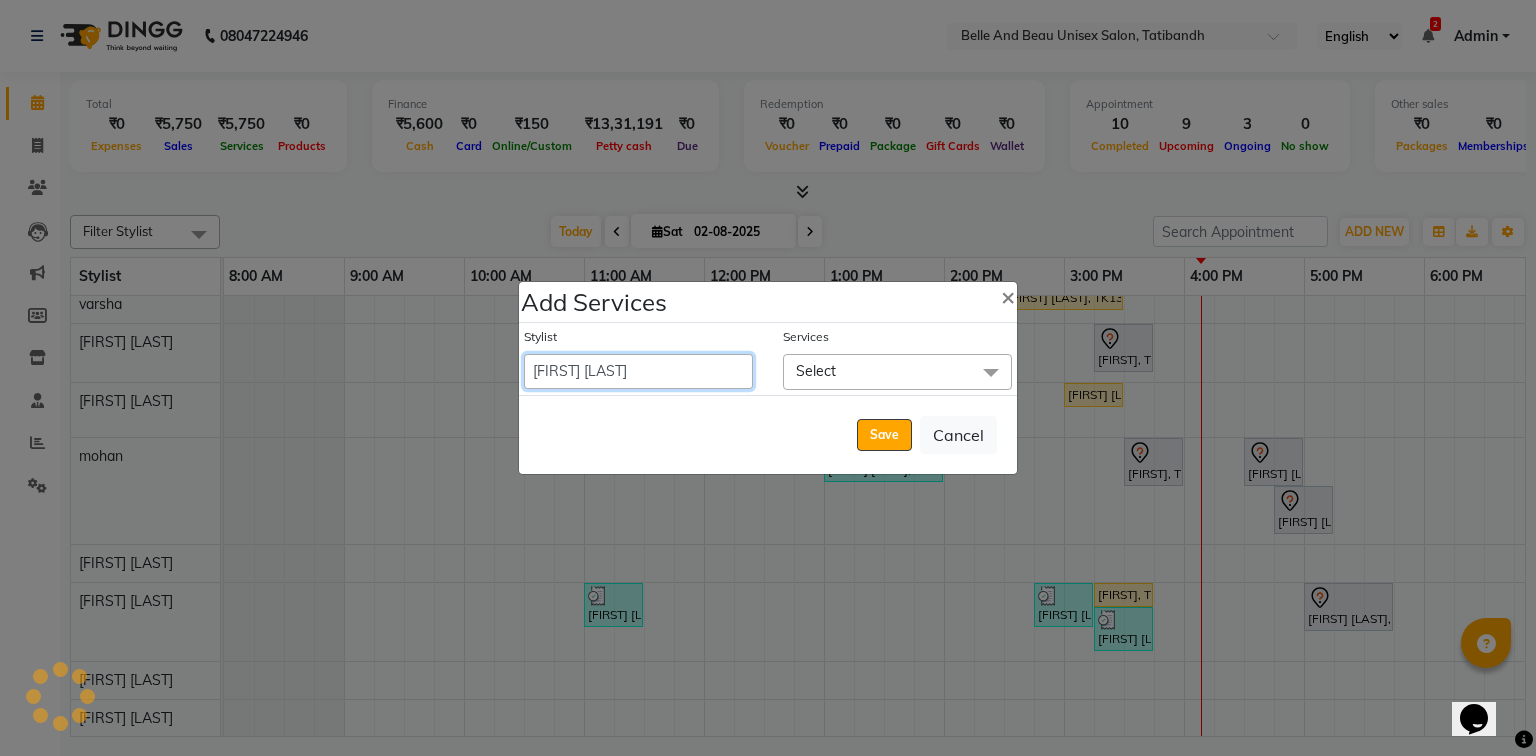 click on "[FIRST] [LAST]    [FIRST]   [FIRST] [LAST]   [FIRST] [LAST]   [FIRST] [LAST]   [FIRST] [LAST]   [FIRST] [LAST]   [FIRST] [LAST]   [FIRST] [LAST]   [FIRST] [LAST]   [FIRST] [LAST]   [FIRST] [LAST]   [FIRST] [LAST]" at bounding box center (638, 371) 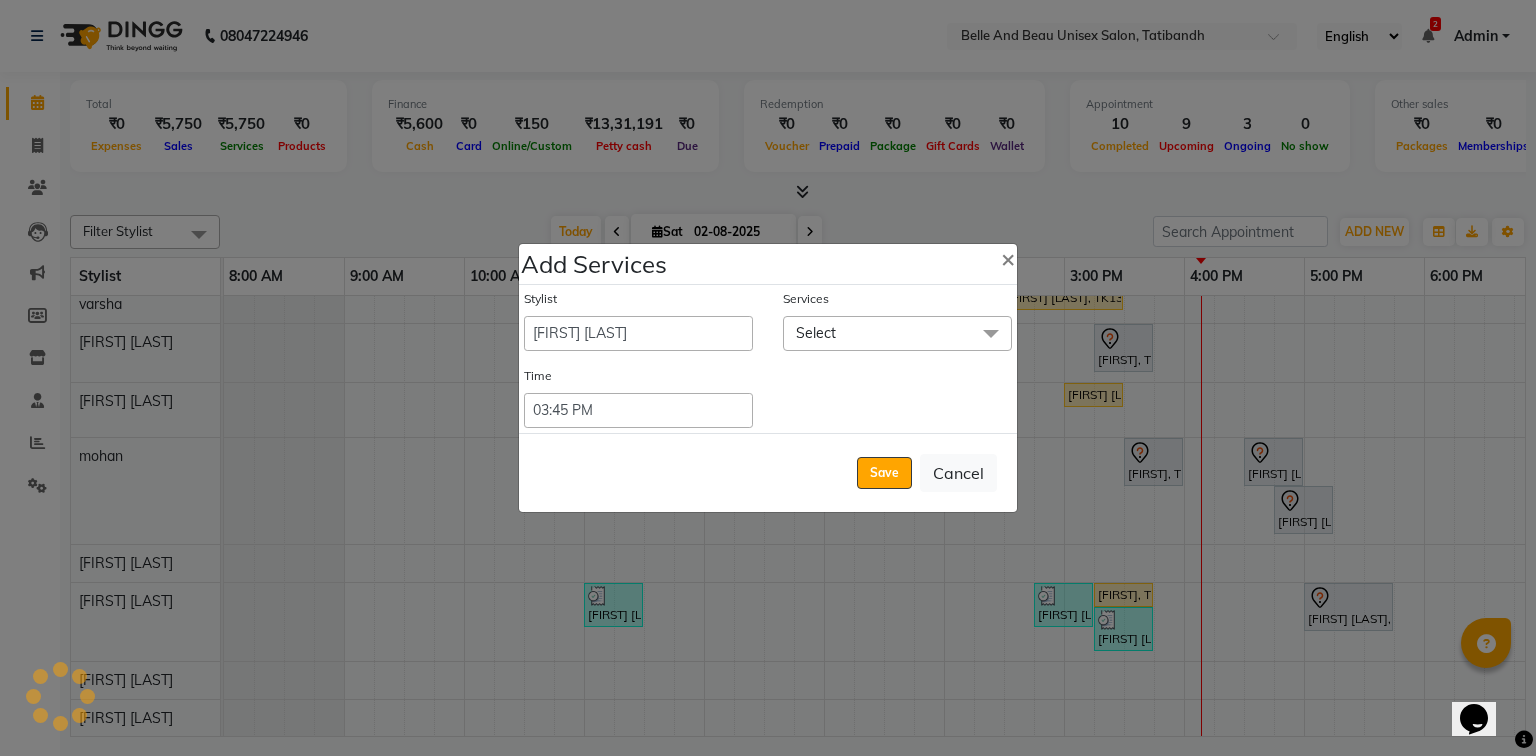 click on "Select" 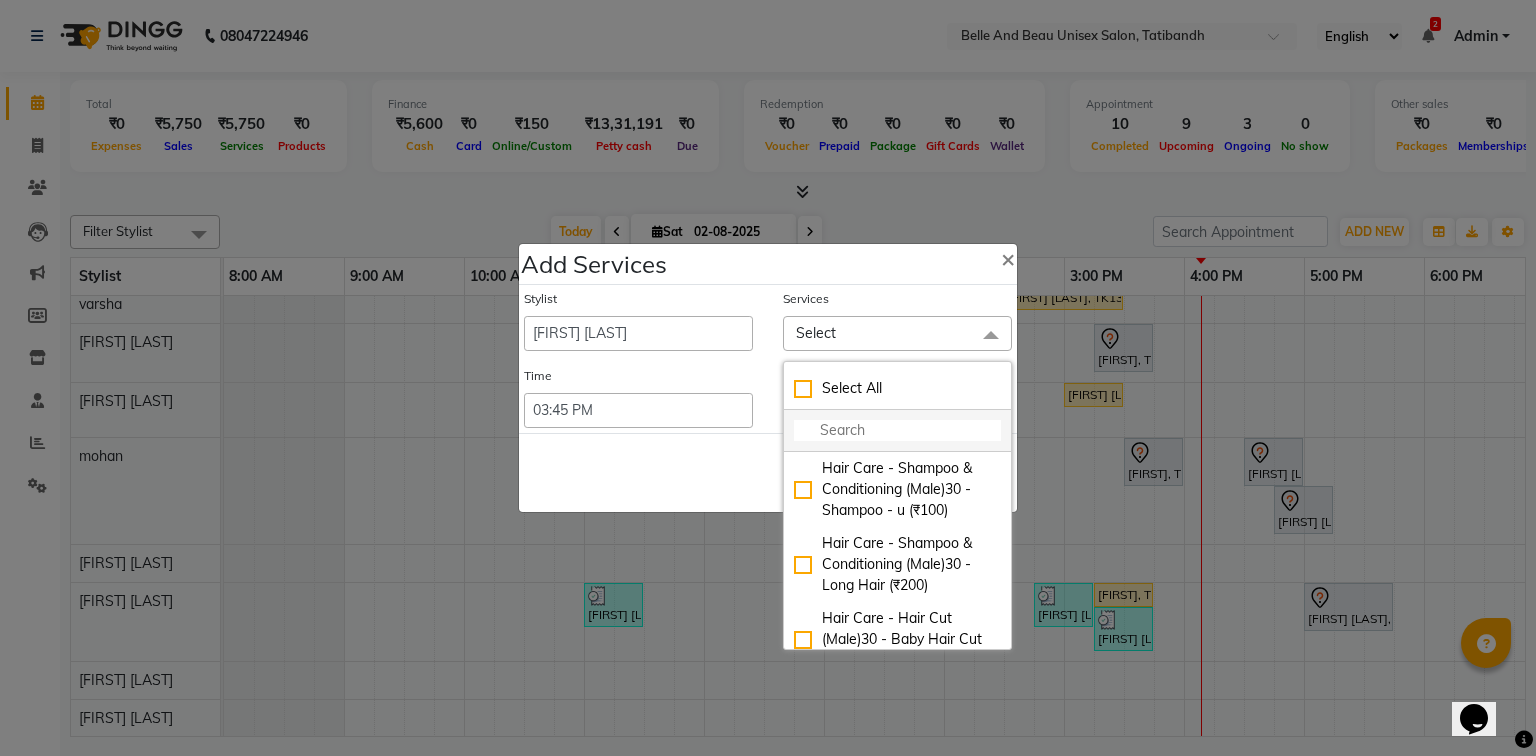 click 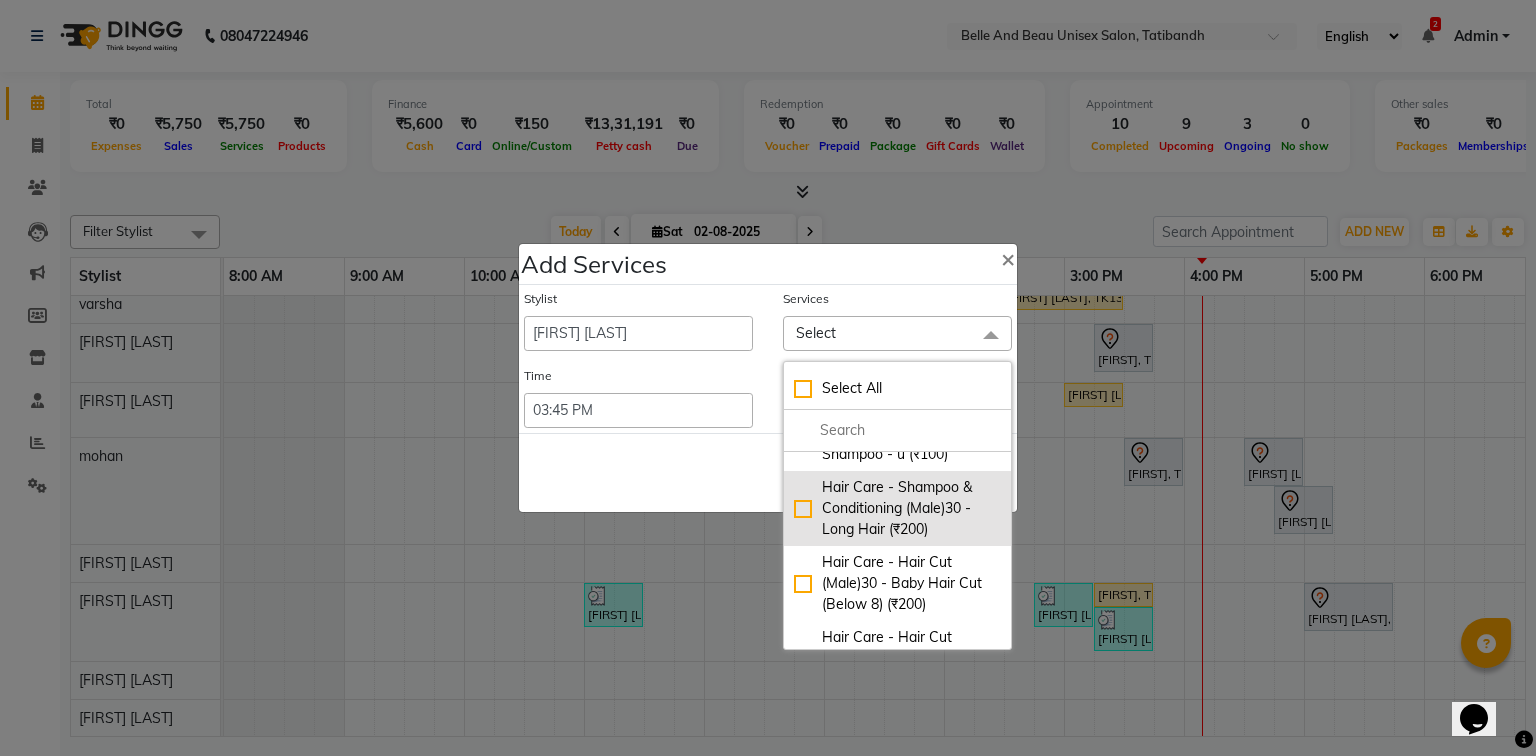 scroll, scrollTop: 80, scrollLeft: 0, axis: vertical 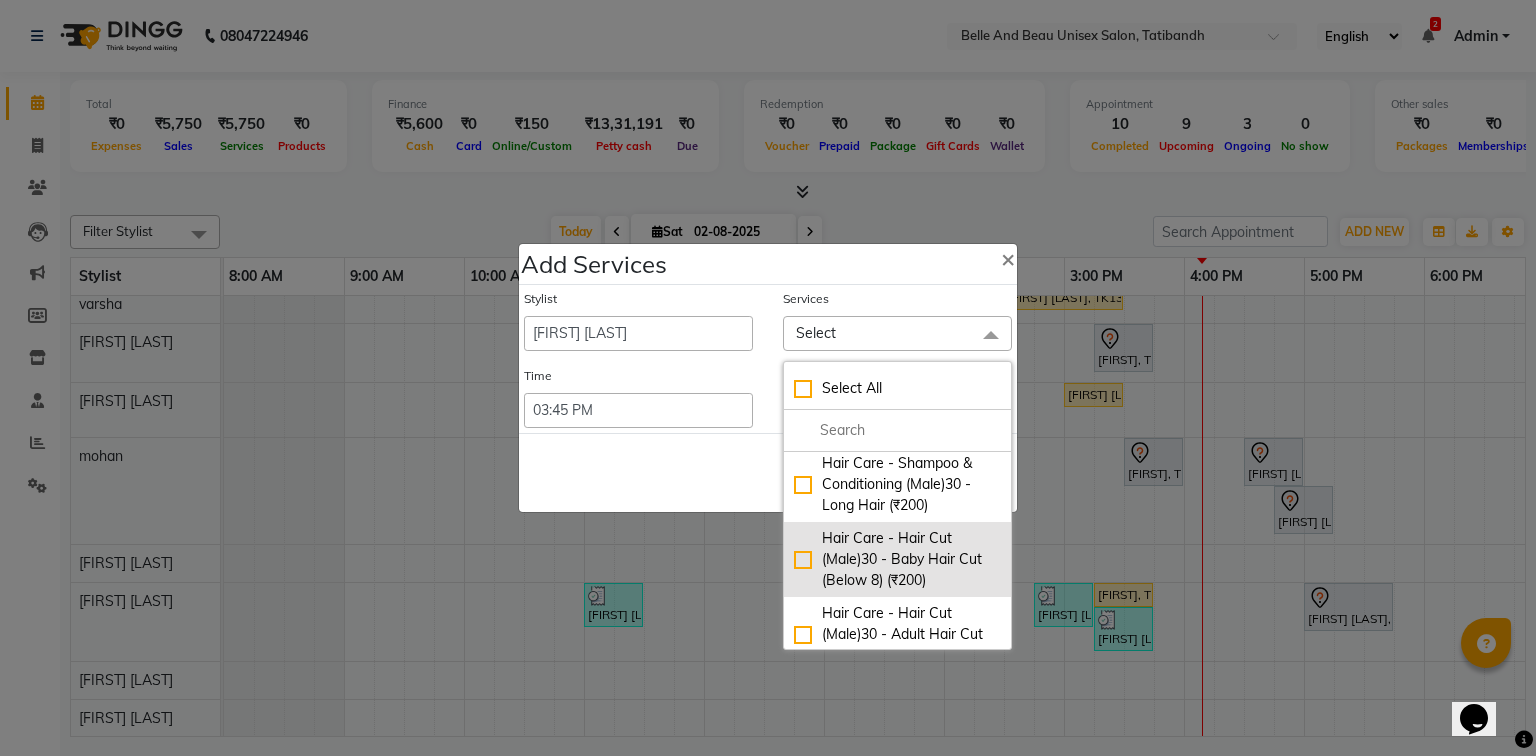 click on "Hair Care - Hair Cut (Male)30 - Baby Hair Cut (Below 8) (₹200)" 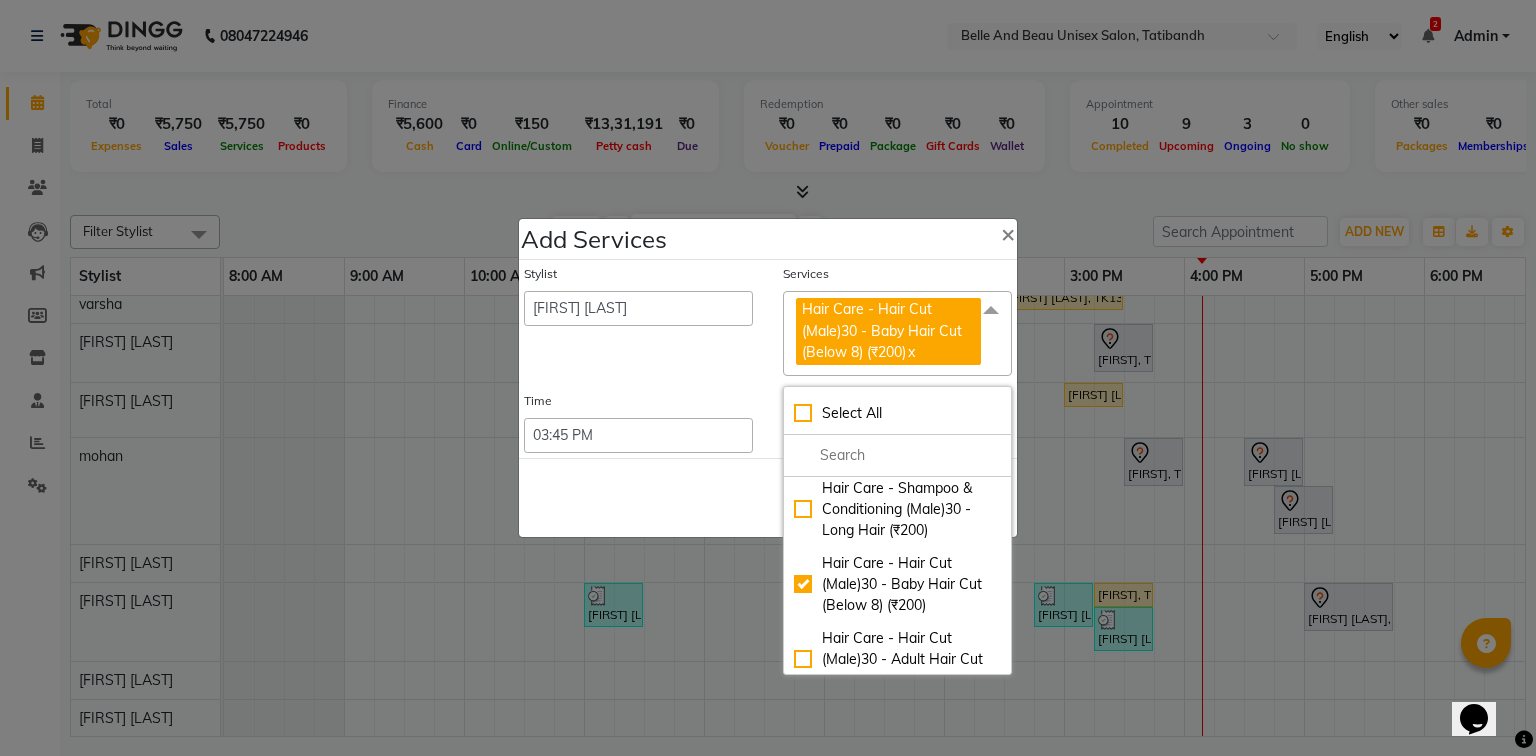 click on "Save   Cancel" 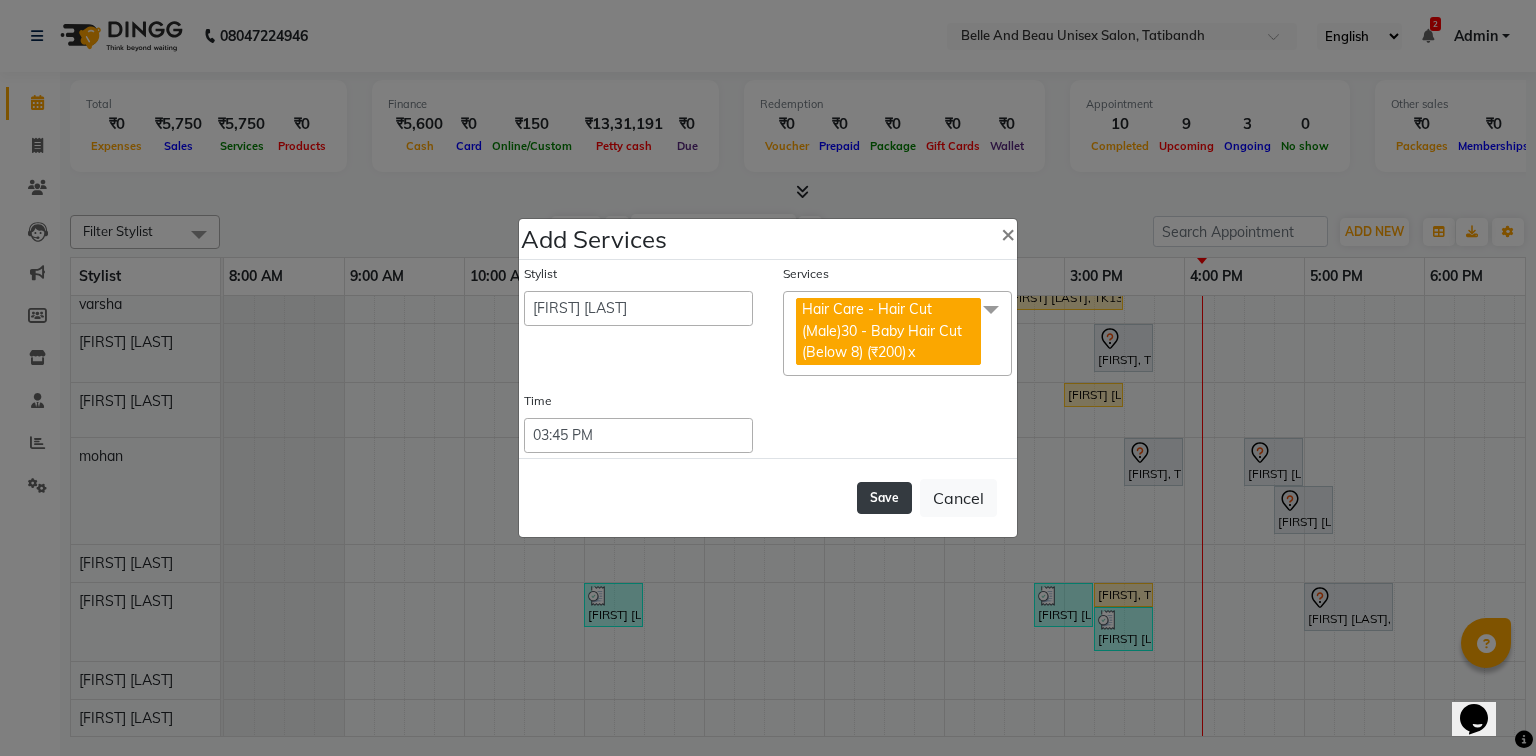 click on "Save" 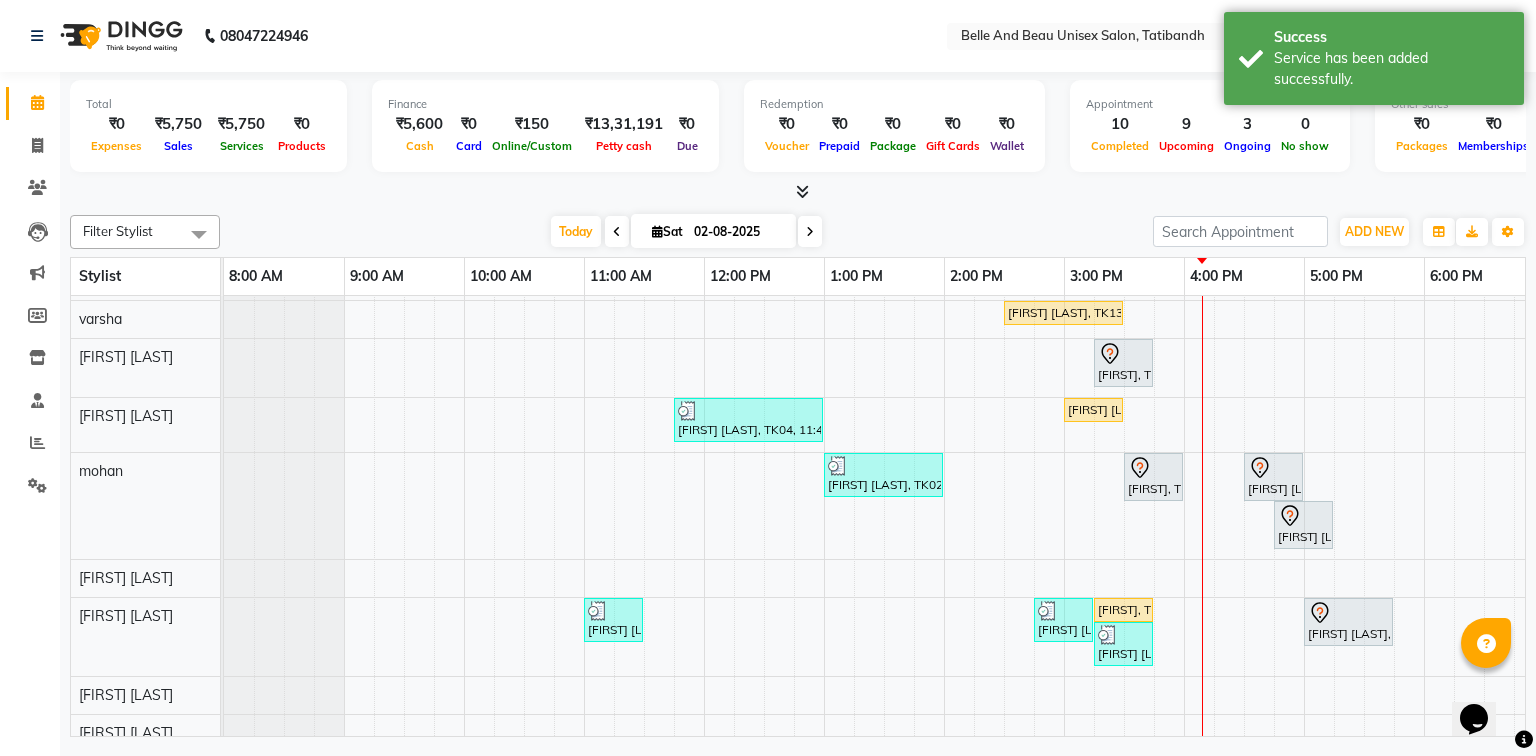 scroll, scrollTop: 221, scrollLeft: 0, axis: vertical 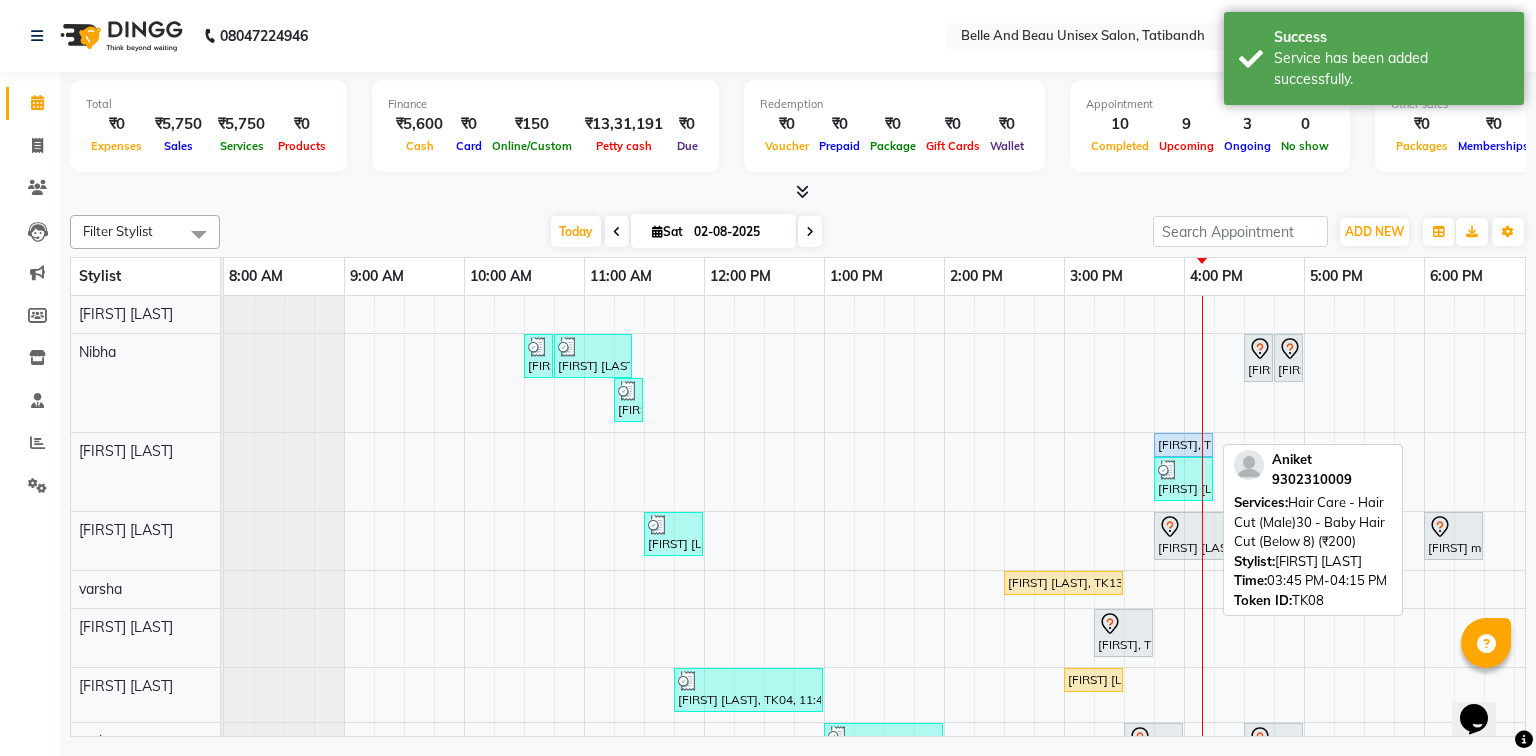 click on "[FIRST], TK08, 03:45 PM-04:15 PM, Hair Care - Hair Cut (Male)30 - Baby Hair Cut (Below 8) (₹200)" at bounding box center (1183, 445) 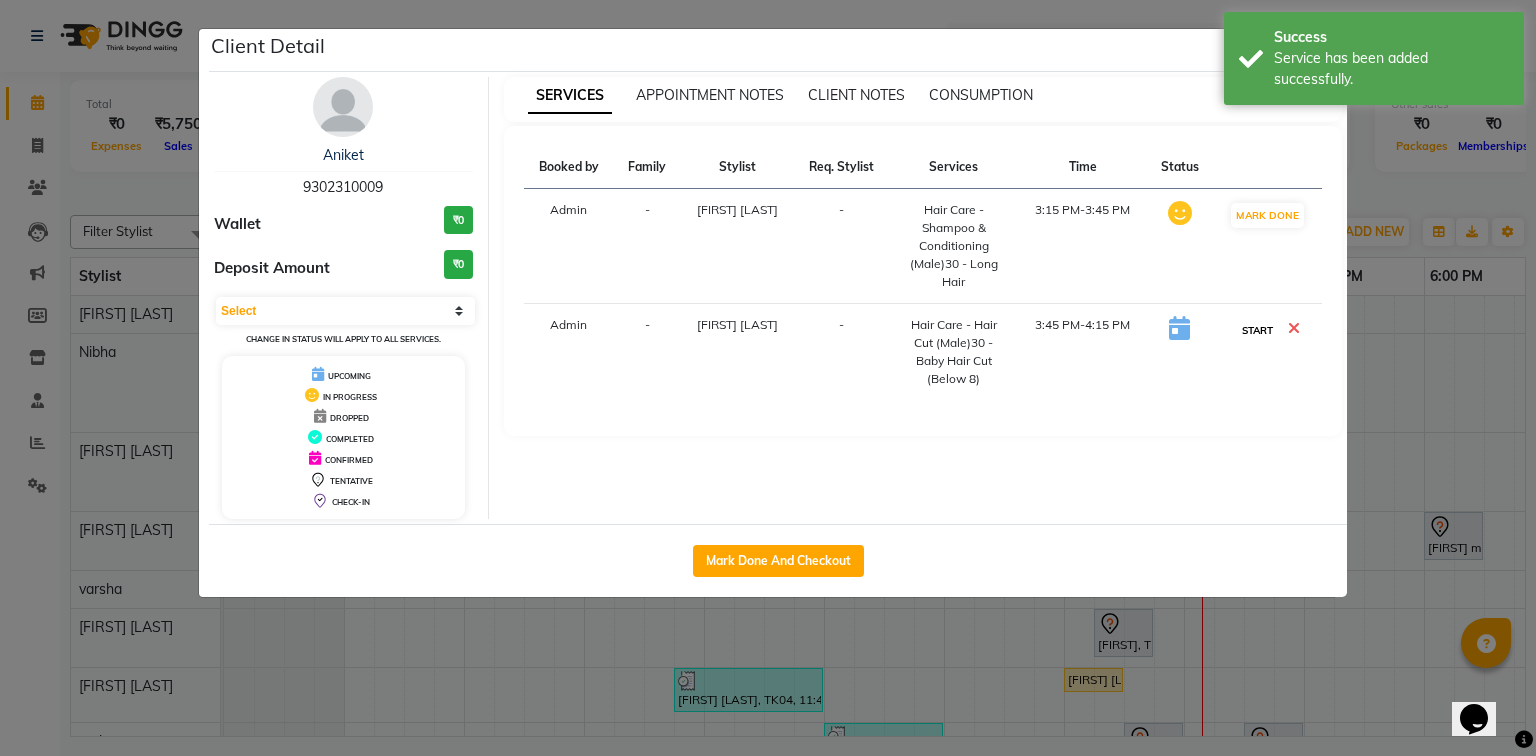 click on "START" at bounding box center (1257, 330) 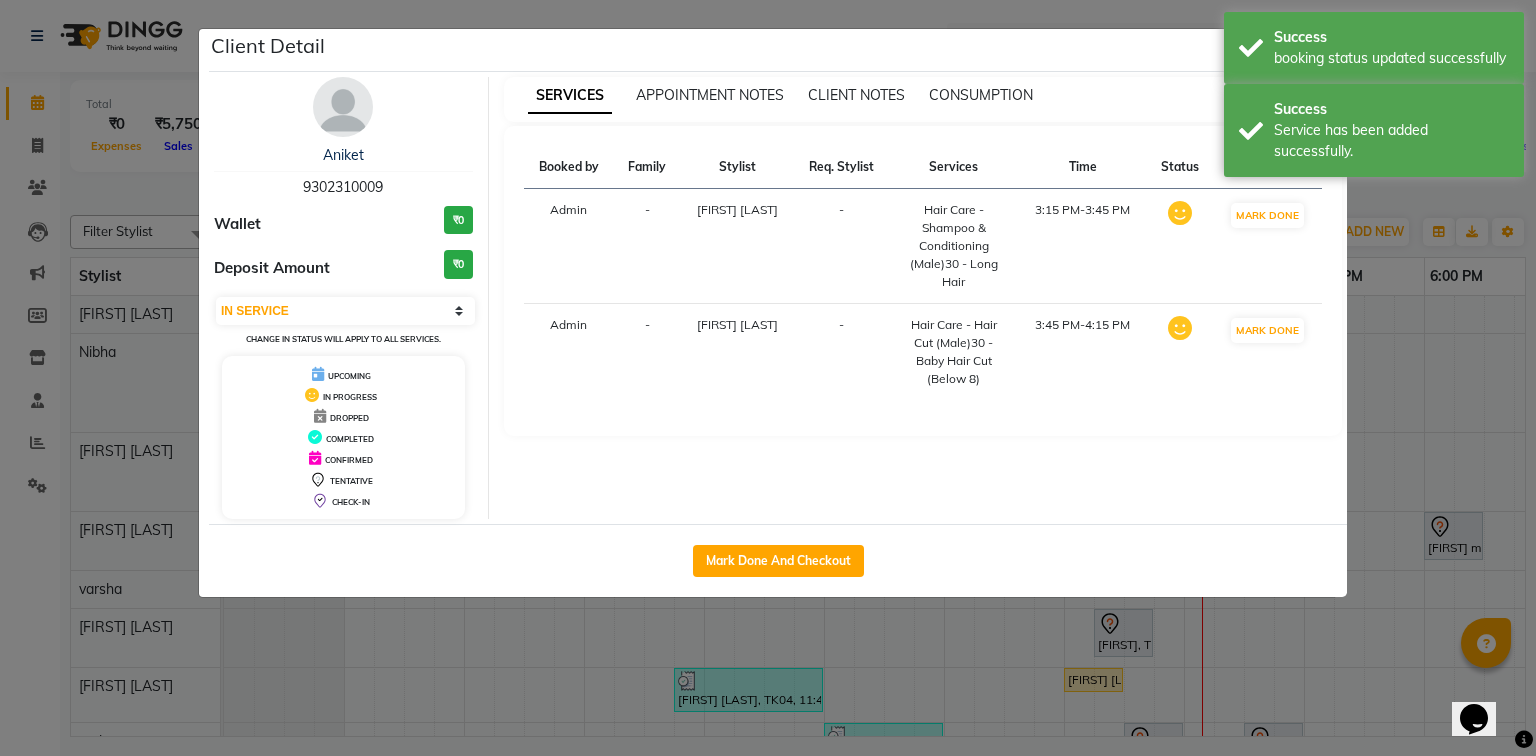 click on "Client Detail  [FIRST]    [PHONE] Wallet ₹0 Deposit Amount  ₹0  Select IN SERVICE CONFIRMED TENTATIVE CHECK IN MARK DONE DROPPED UPCOMING Change in status will apply to all services. UPCOMING IN PROGRESS DROPPED COMPLETED CONFIRMED TENTATIVE CHECK-IN SERVICES APPOINTMENT NOTES CLIENT NOTES CONSUMPTION Booked by Family Stylist Req. Stylist Services Time Status  Admin  - [FIRST] [LAST] -  Hair Care - Shampoo & Conditioning (Male)30 - Long Hair   3:15 PM-3:45 PM   MARK DONE   Admin  - [FIRST] [LAST] -  Hair Care - Hair Cut (Male)30 - Baby Hair Cut (Below 8)   3:45 PM-4:15 PM   MARK DONE   Mark Done And Checkout" 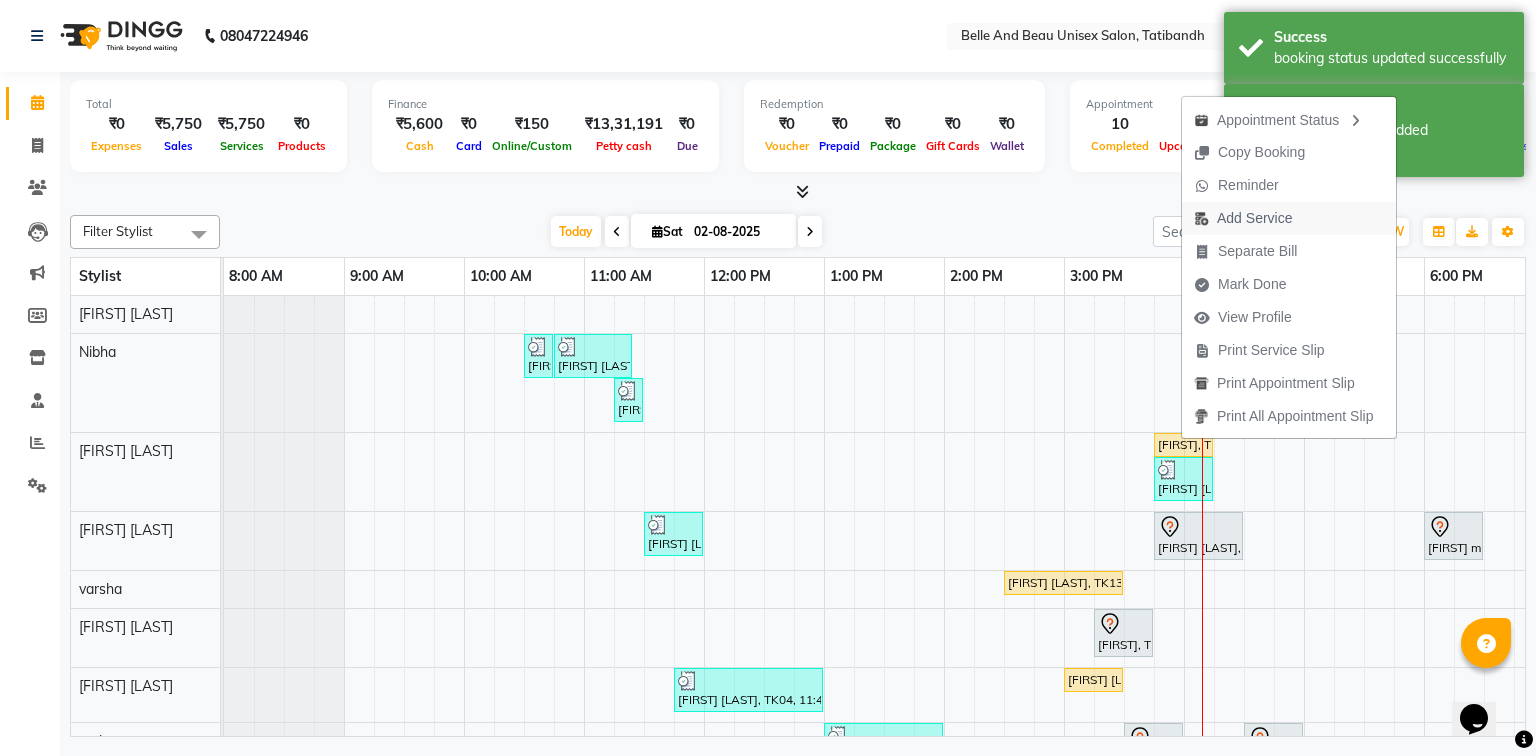 click on "Add Service" at bounding box center (1254, 218) 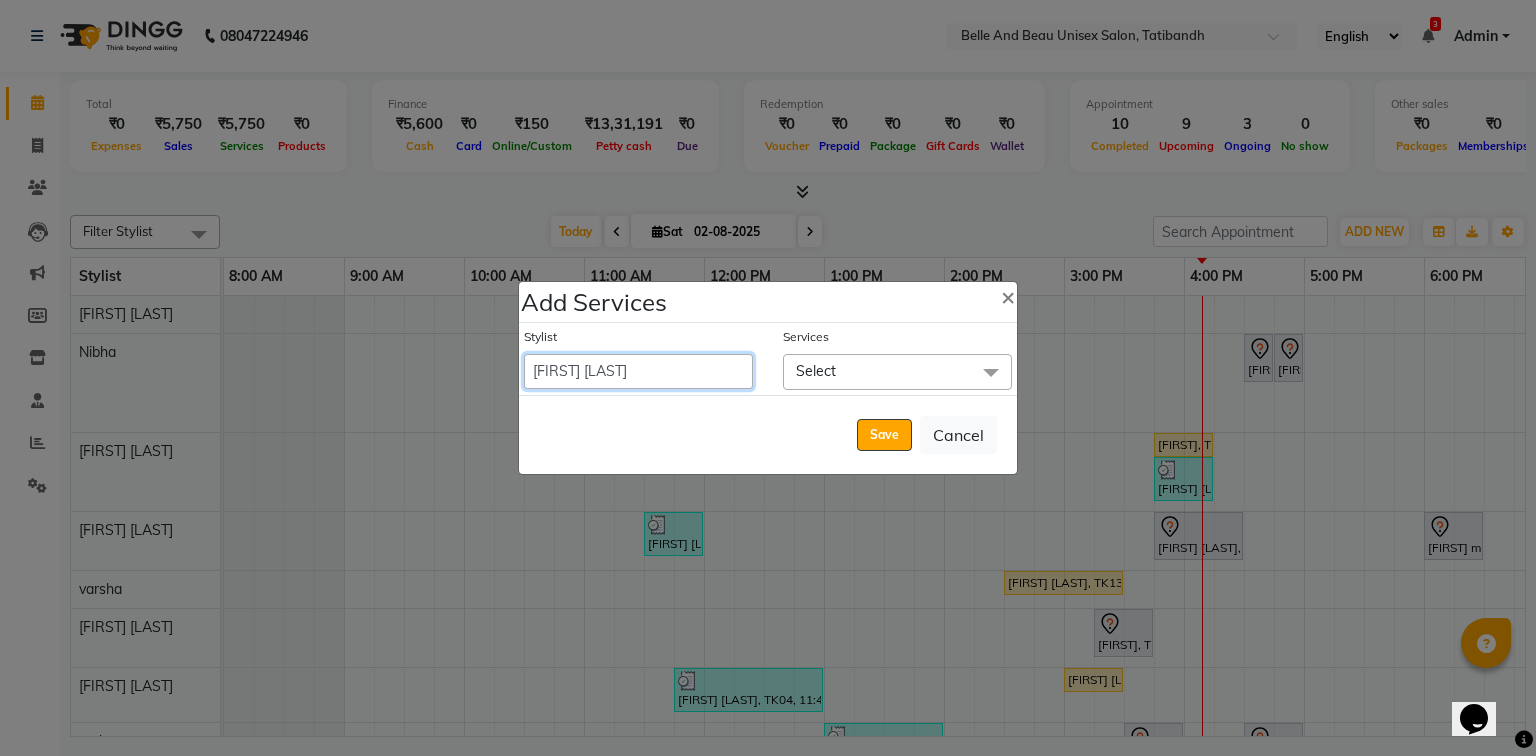 click on "[FIRST] [LAST]    [FIRST]   [FIRST] [LAST]   [FIRST] [LAST]   [FIRST] [LAST]   [FIRST] [LAST]   [FIRST] [LAST]   [FIRST] [LAST]   [FIRST] [LAST]   [FIRST] [LAST]   [FIRST] [LAST]   [FIRST] [LAST]   [FIRST] [LAST]" at bounding box center (638, 371) 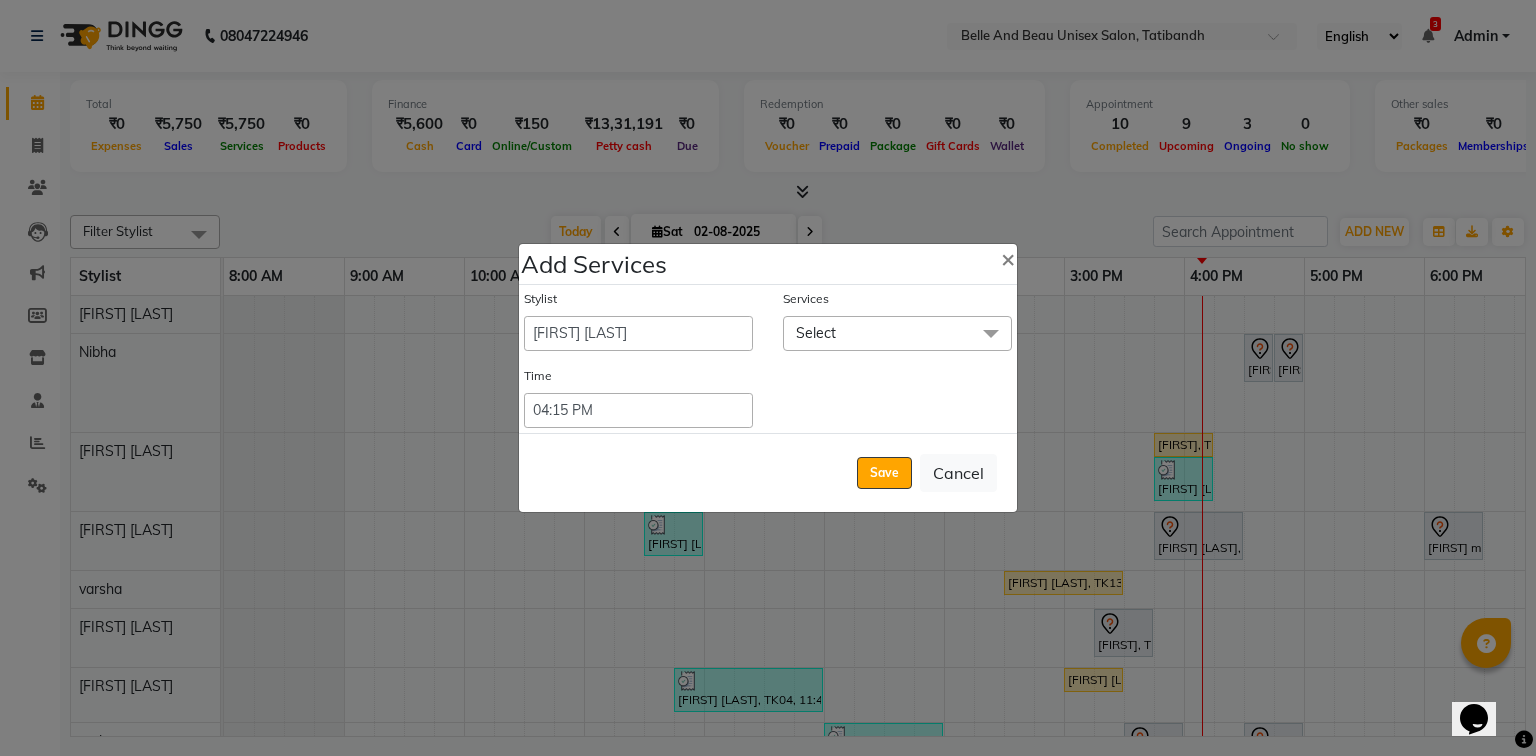 click on "Select" 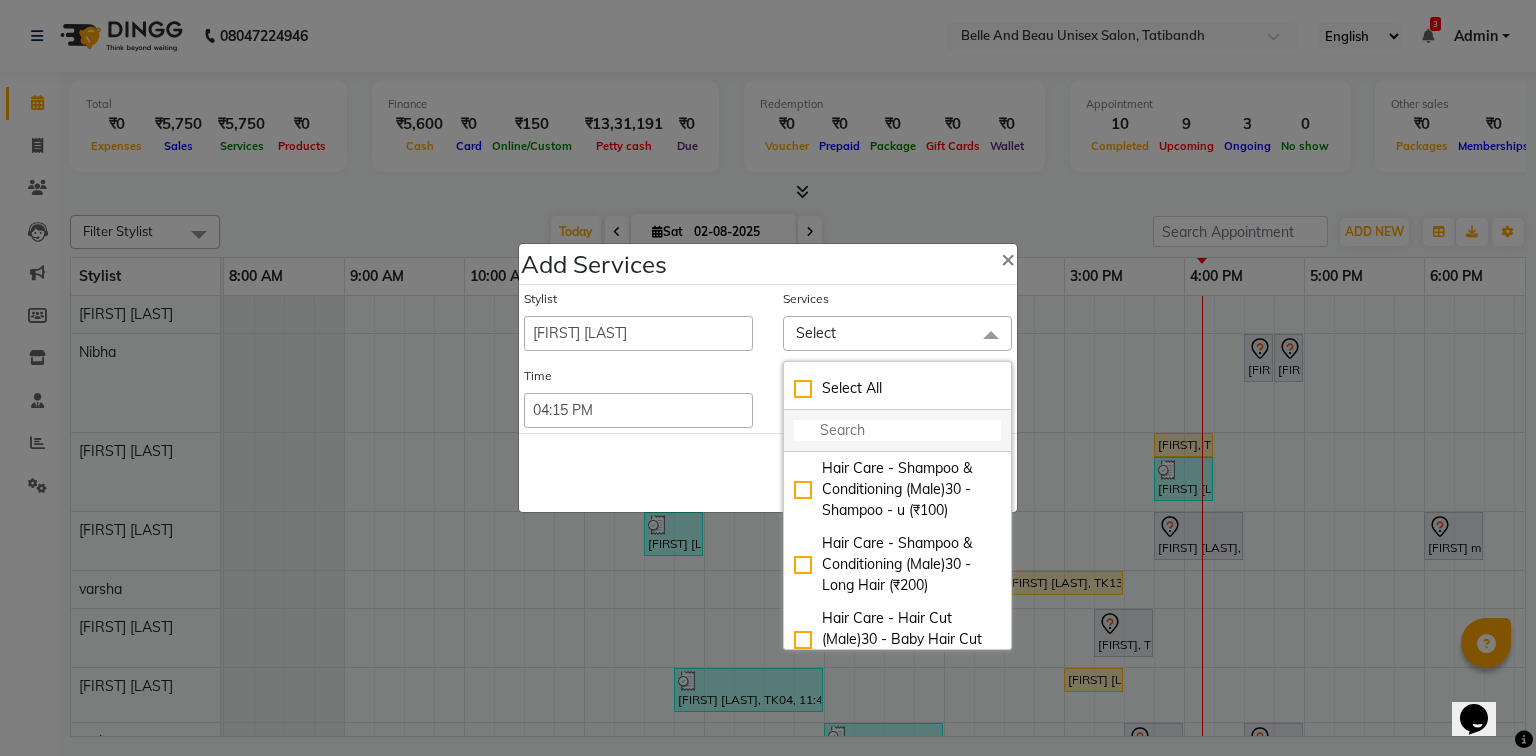 click 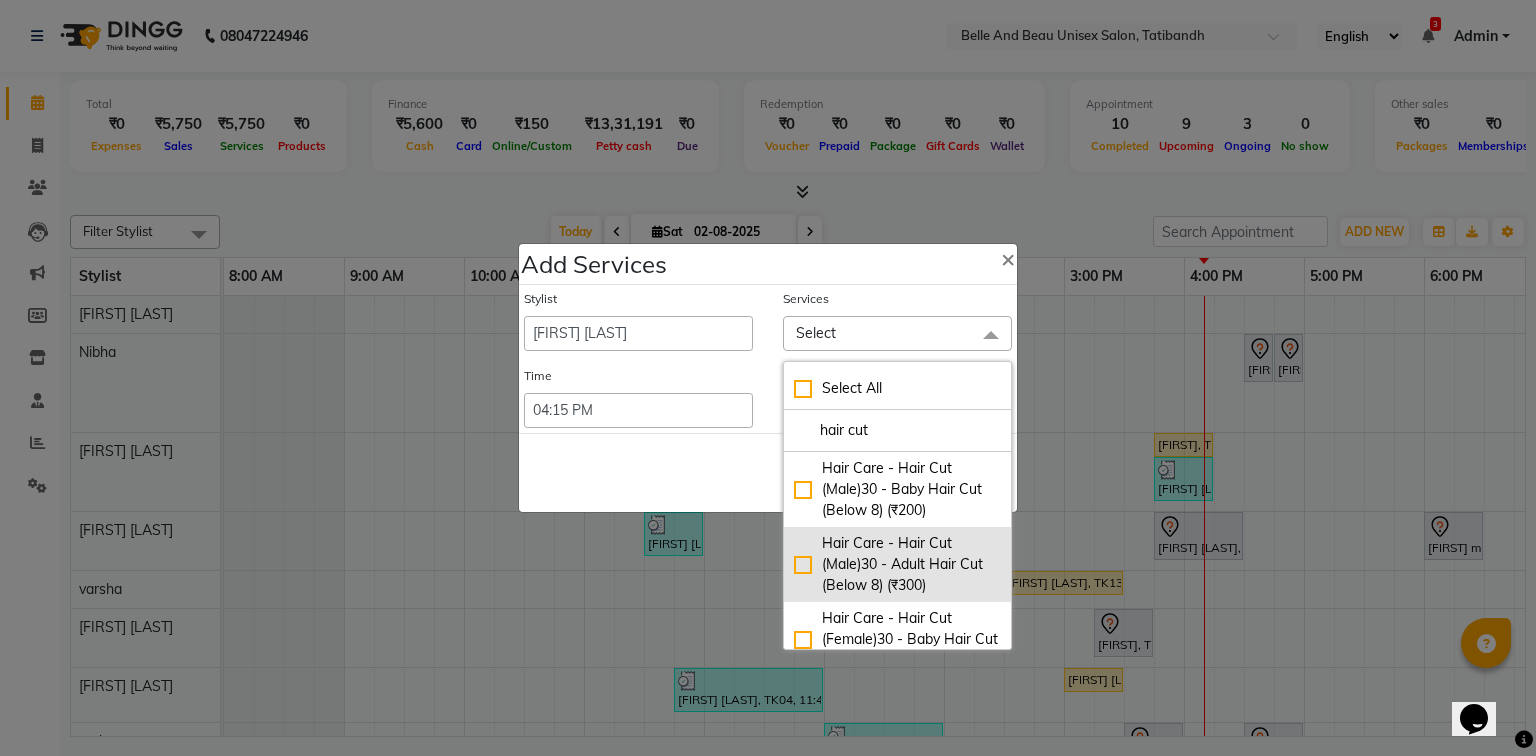 click on "Hair Care - Hair Cut (Male)30 - Adult Hair Cut (Below 8) (₹300)" 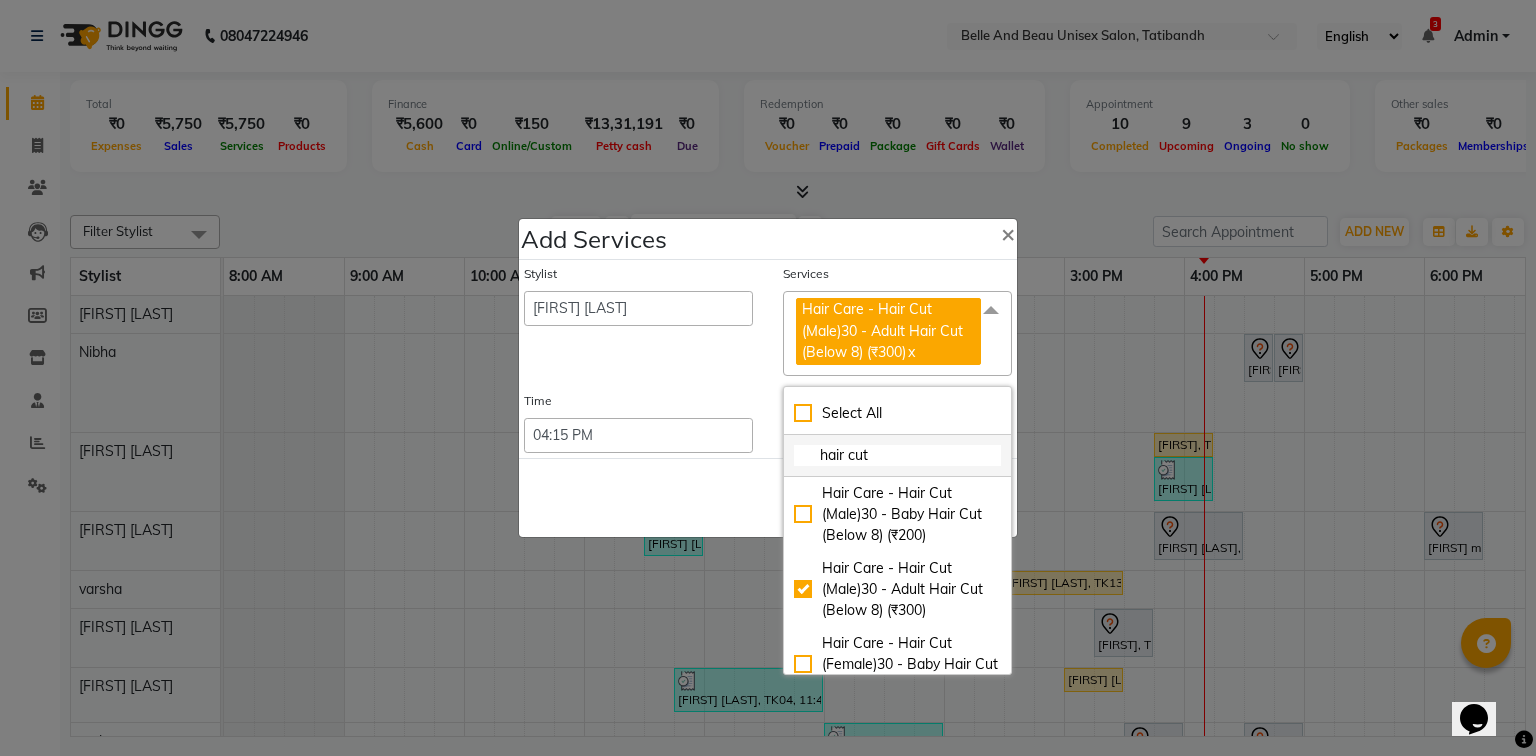 click on "hair cut" 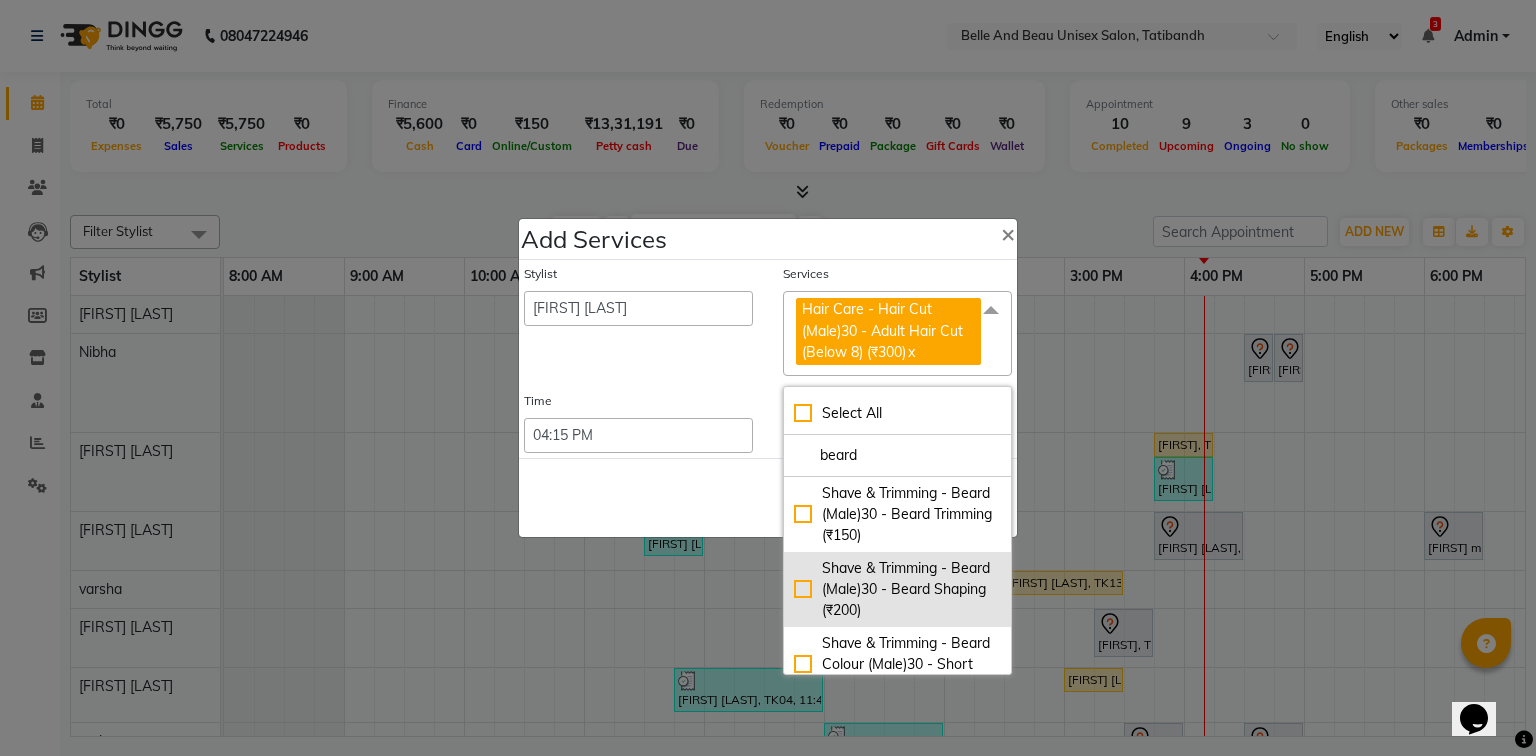 click on "Shave & Trimming - Beard  (Male)30 - Beard Shaping (₹200)" 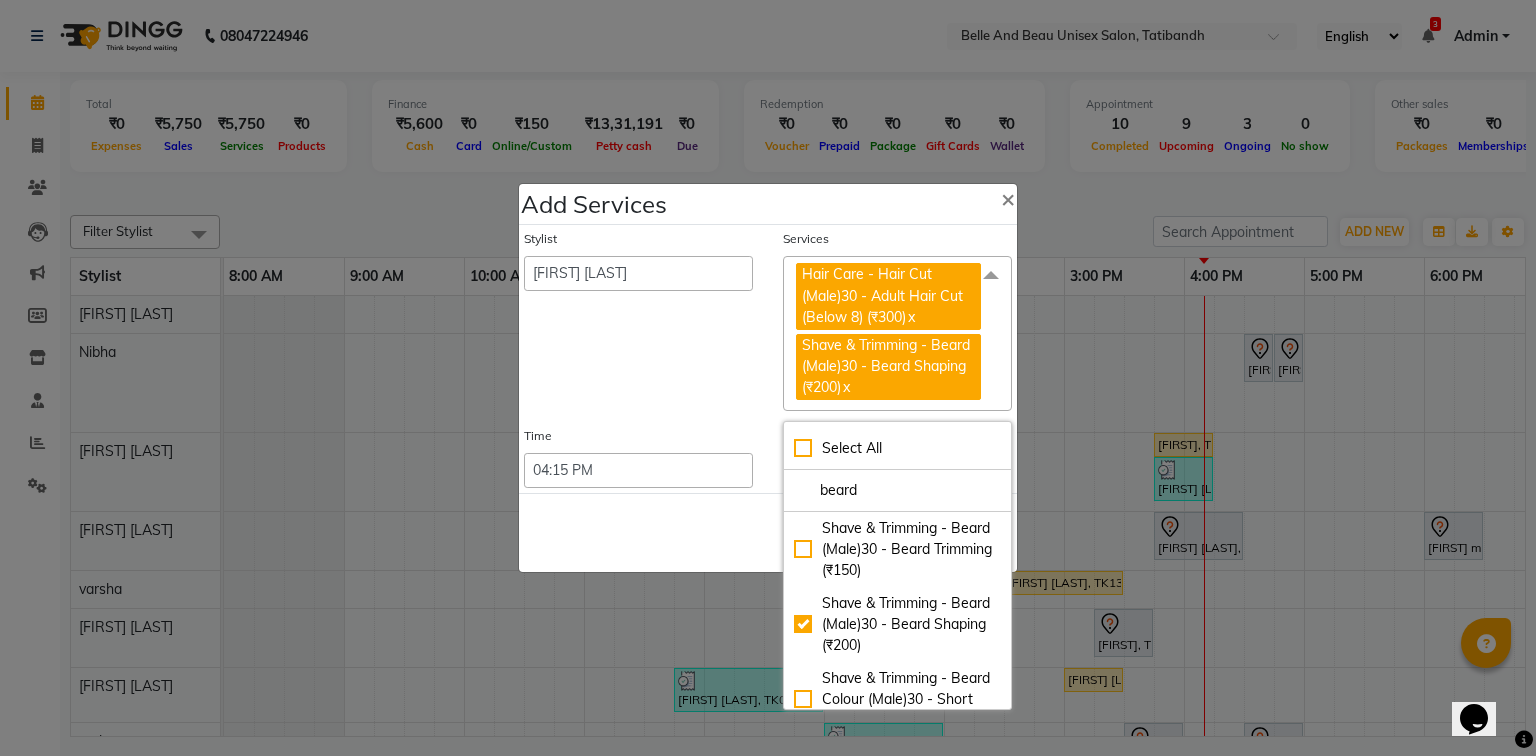 click on "Stylist   [FIRST] [LAST]    [FIRST]   [FIRST] [LAST]   [FIRST] [LAST]   [FIRST] [LAST]   [FIRST] [LAST]   [FIRST] [LAST]   [FIRST] [LAST]   [FIRST] [LAST]   [FIRST] [LAST]   [FIRST] [LAST]   [FIRST] [LAST]   [FIRST] [LAST]" 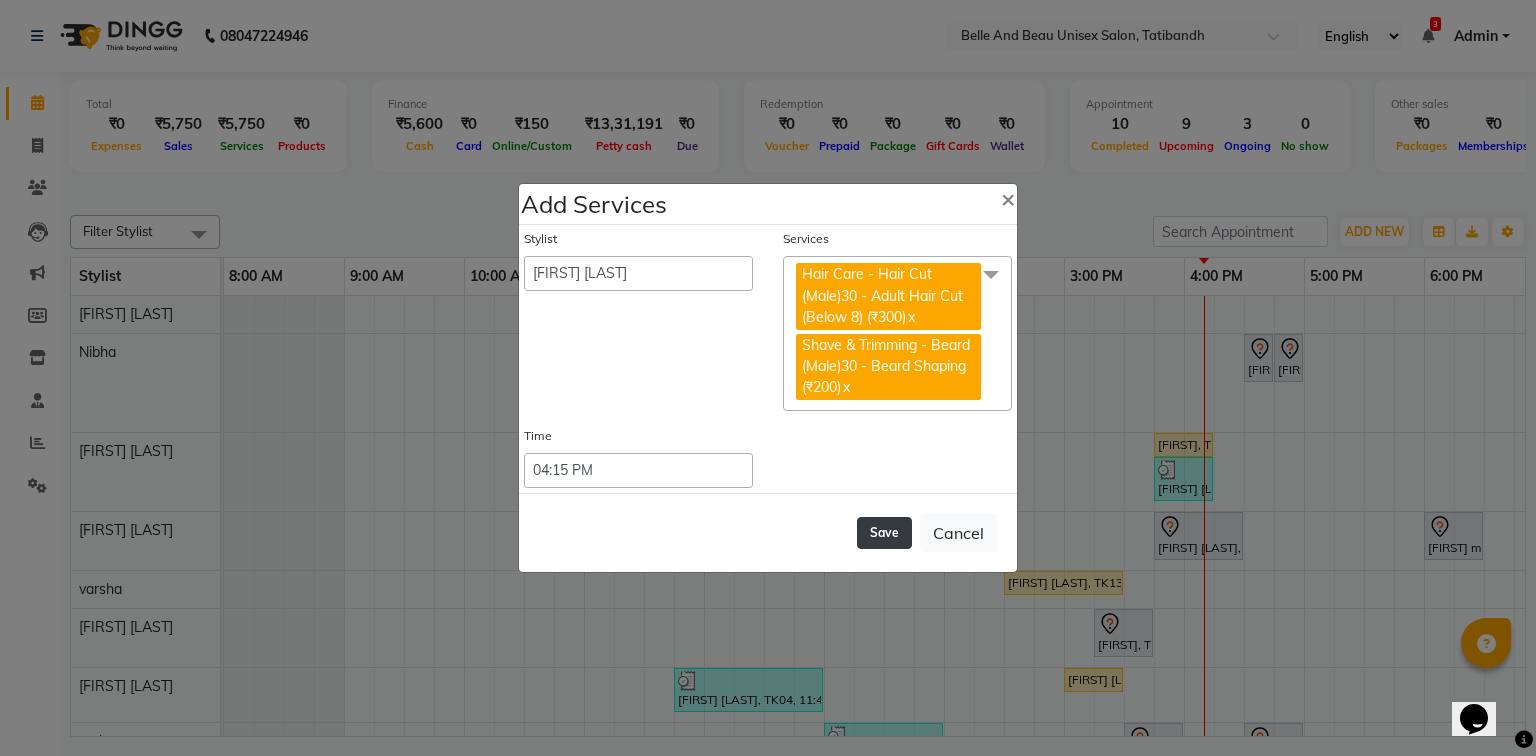 click on "Save" 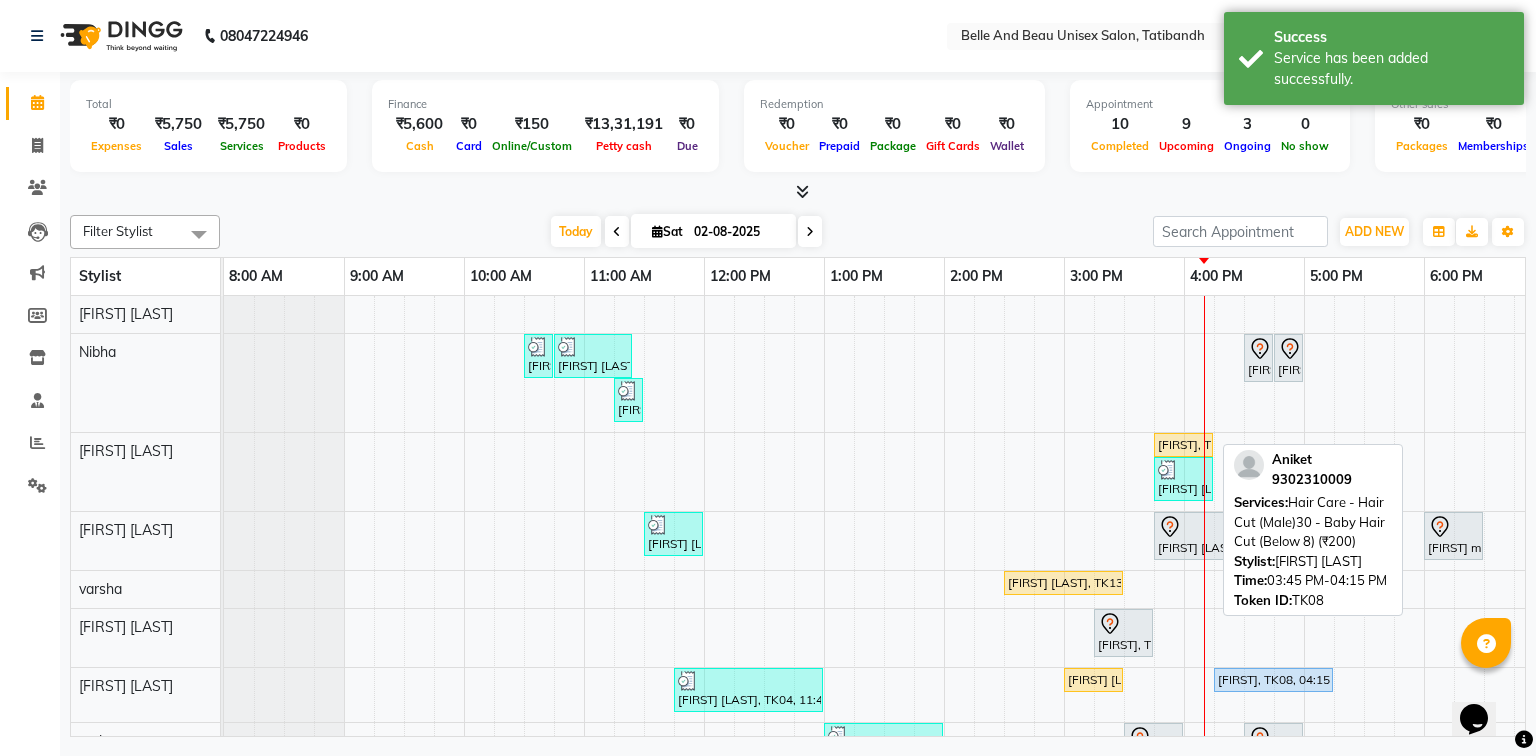 scroll, scrollTop: 71, scrollLeft: 0, axis: vertical 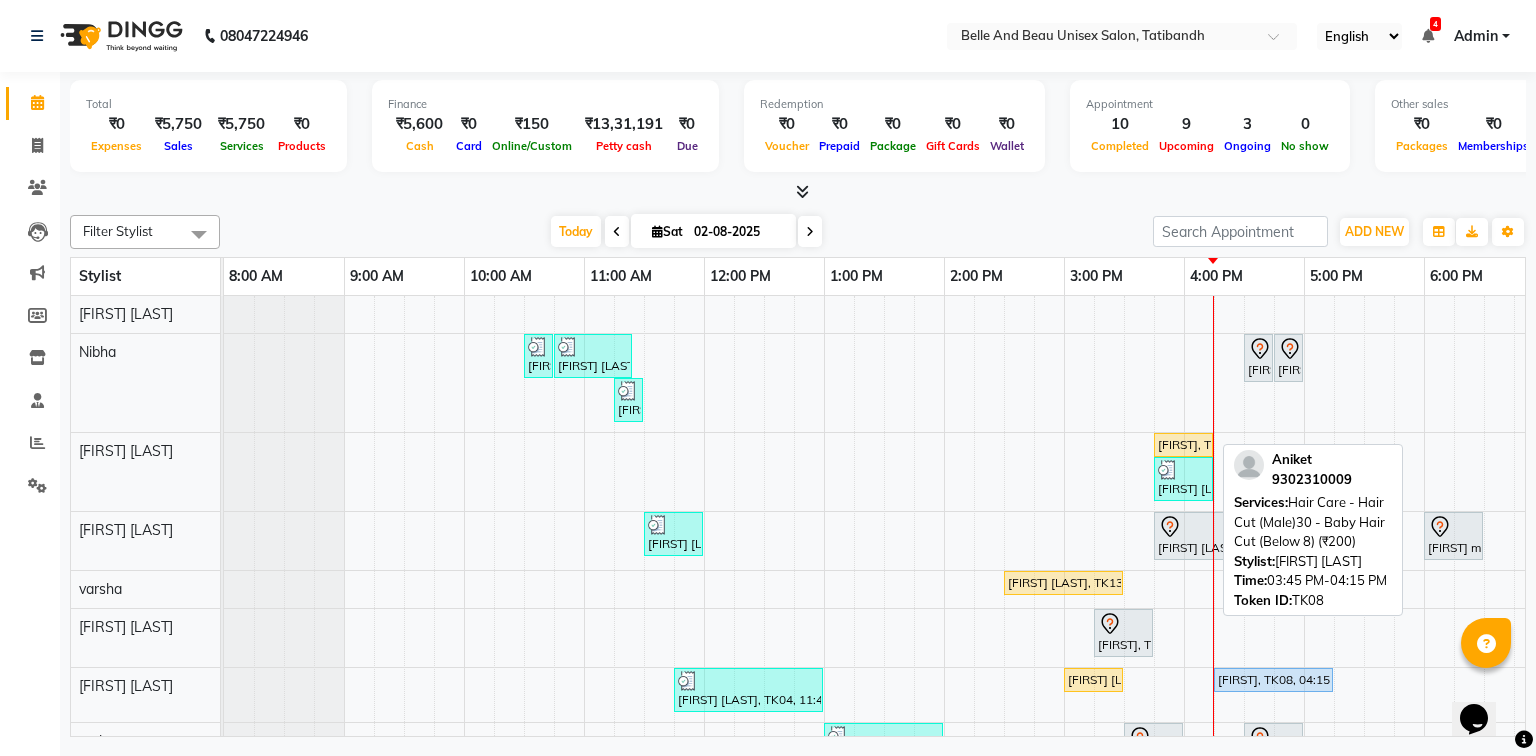 click on "[FIRST], TK08, 03:45 PM-04:15 PM, Hair Care - Hair Cut (Male)30 - Baby Hair Cut (Below 8) (₹200)" at bounding box center (1183, 445) 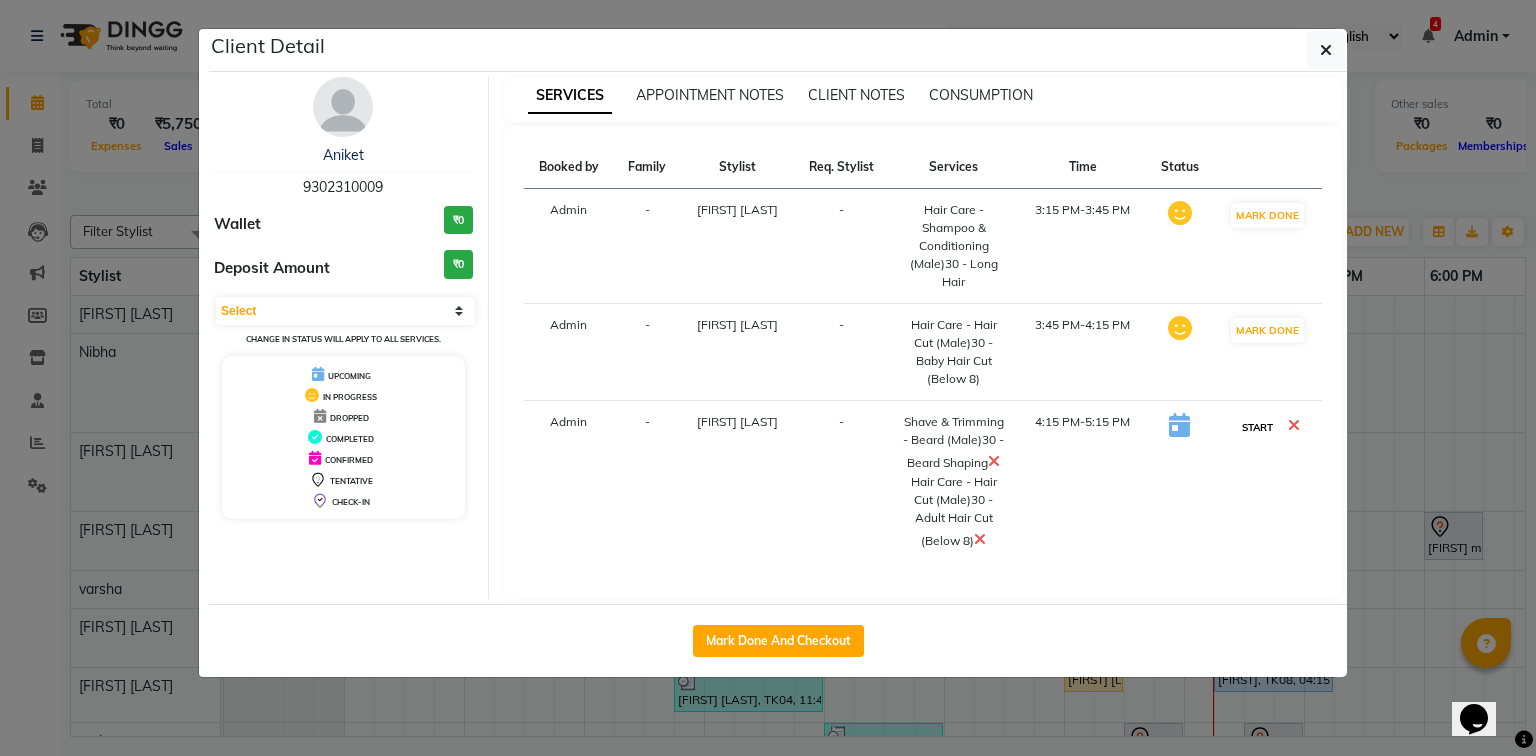click on "START" at bounding box center [1257, 427] 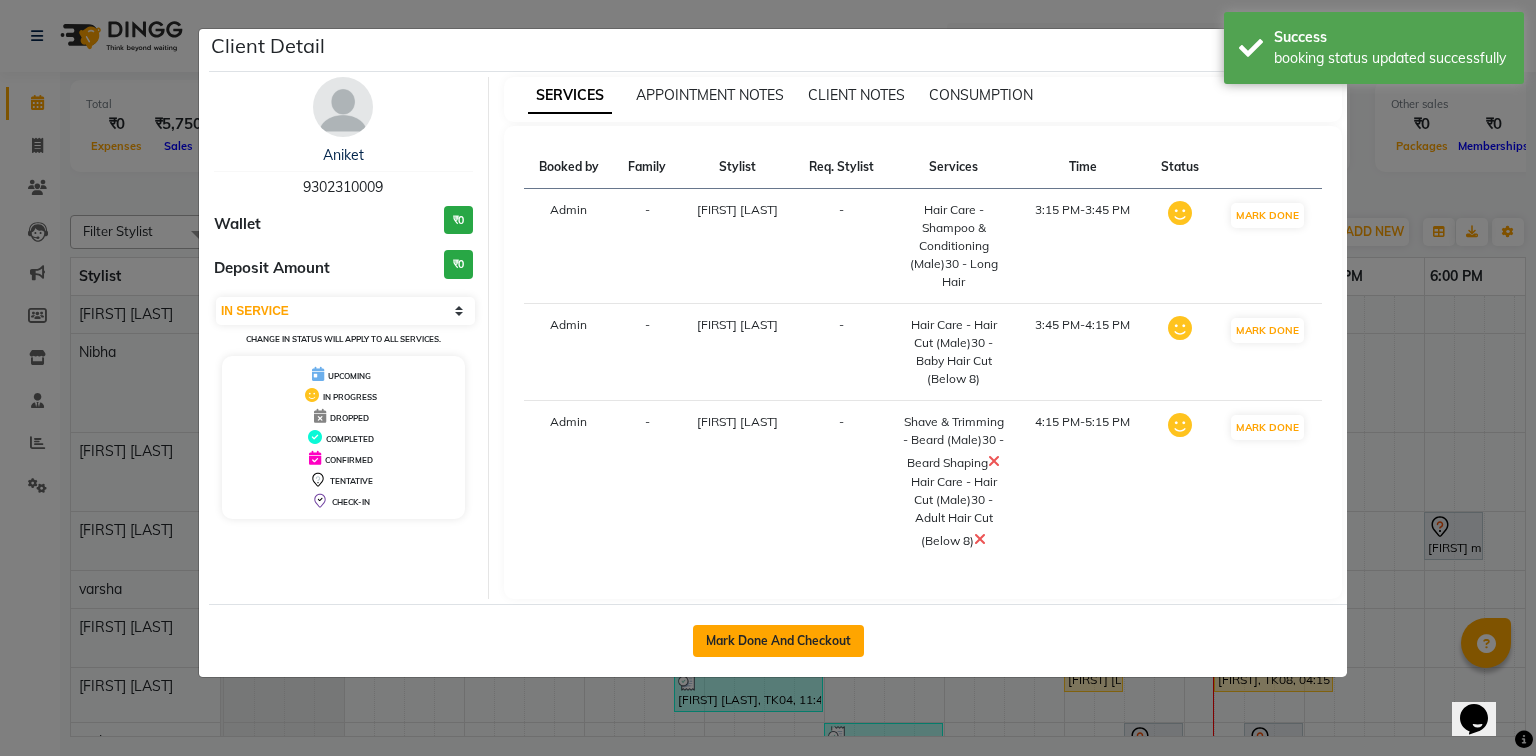 click on "Mark Done And Checkout" 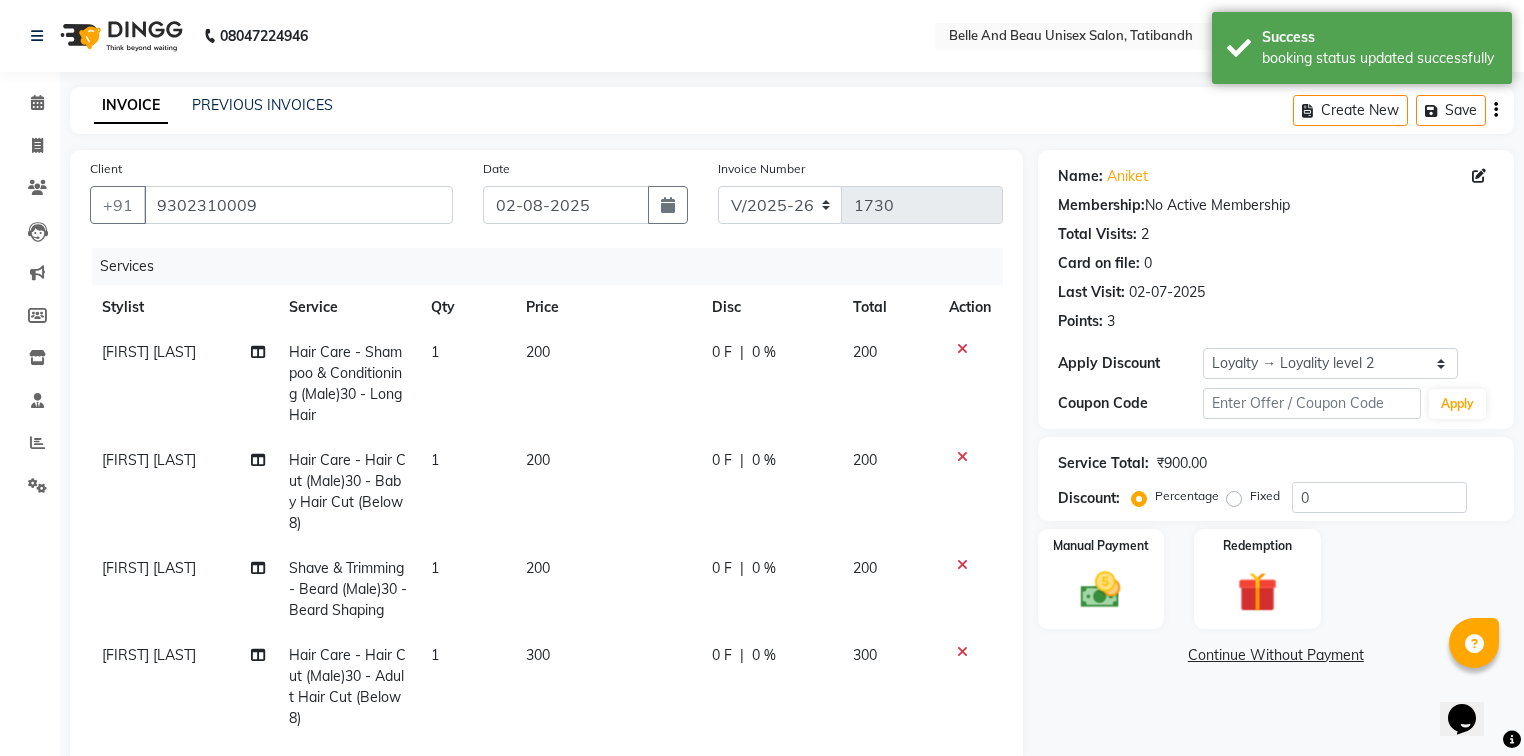 scroll, scrollTop: 42, scrollLeft: 0, axis: vertical 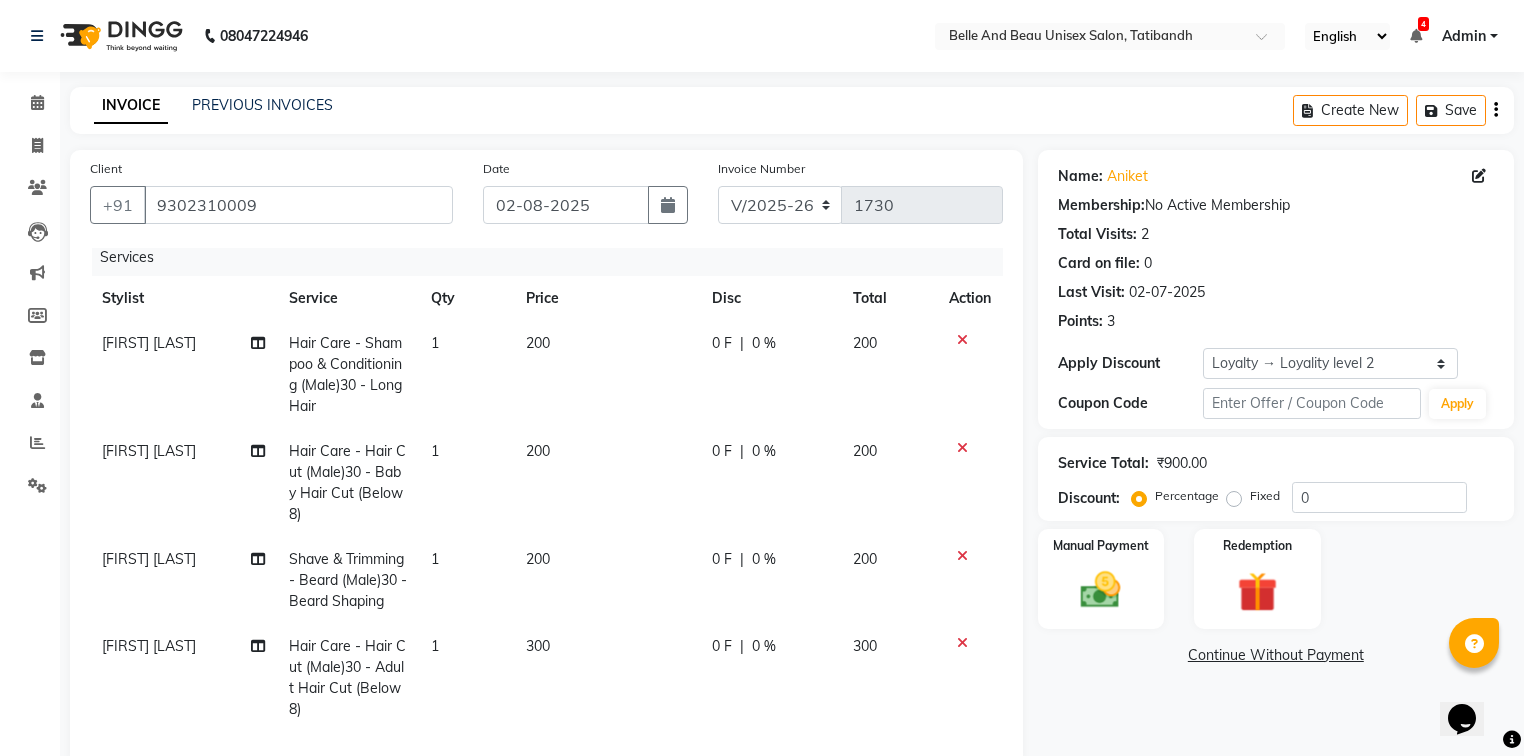 click 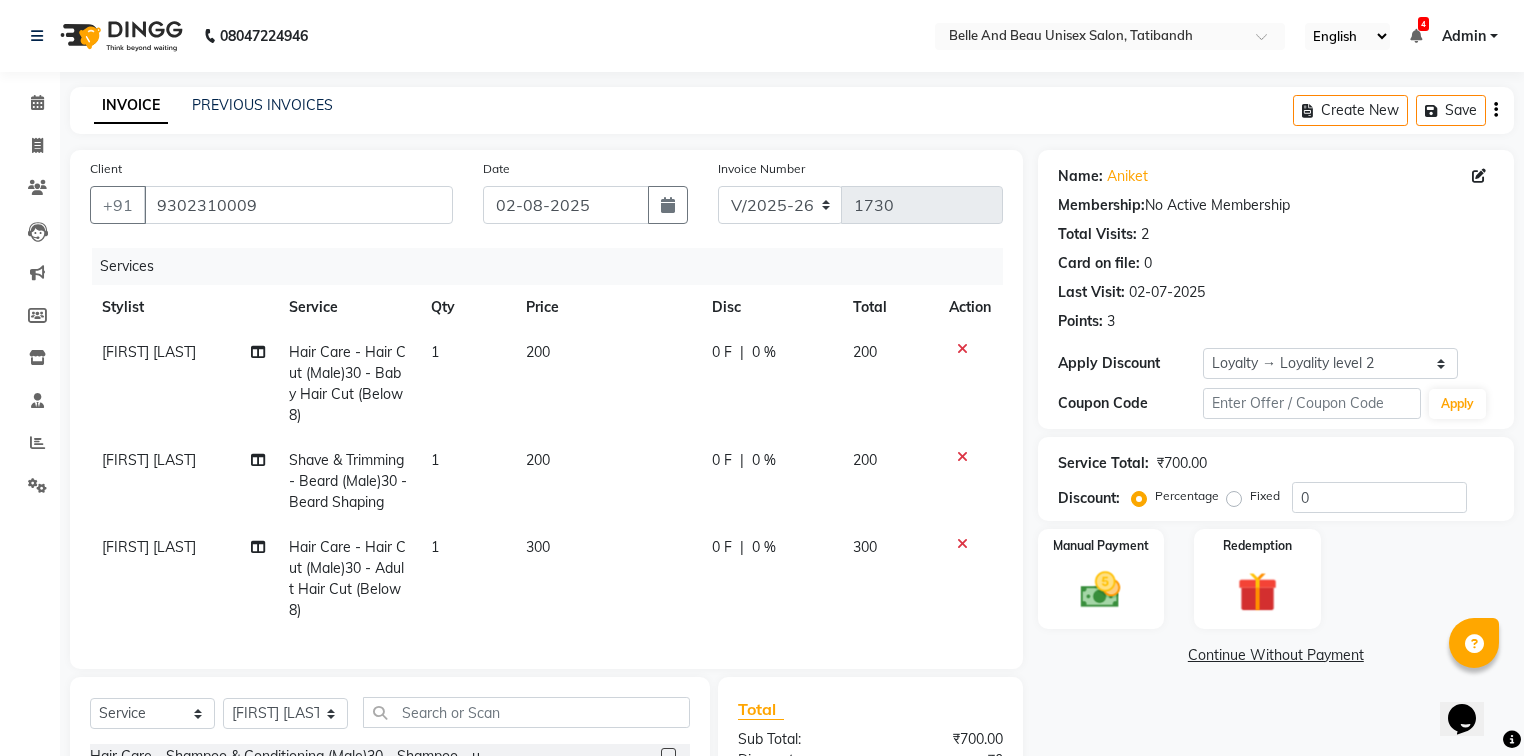 click 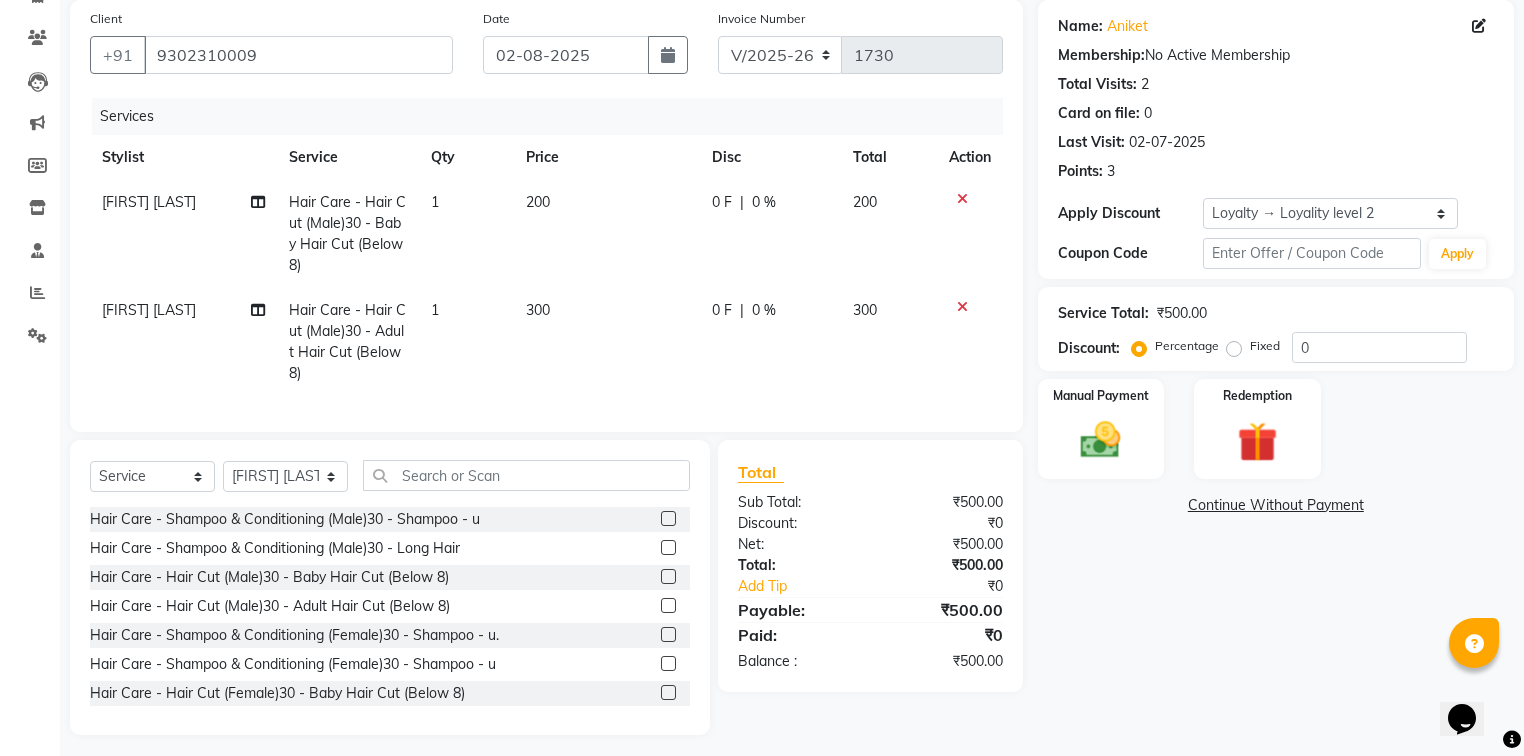 scroll, scrollTop: 172, scrollLeft: 0, axis: vertical 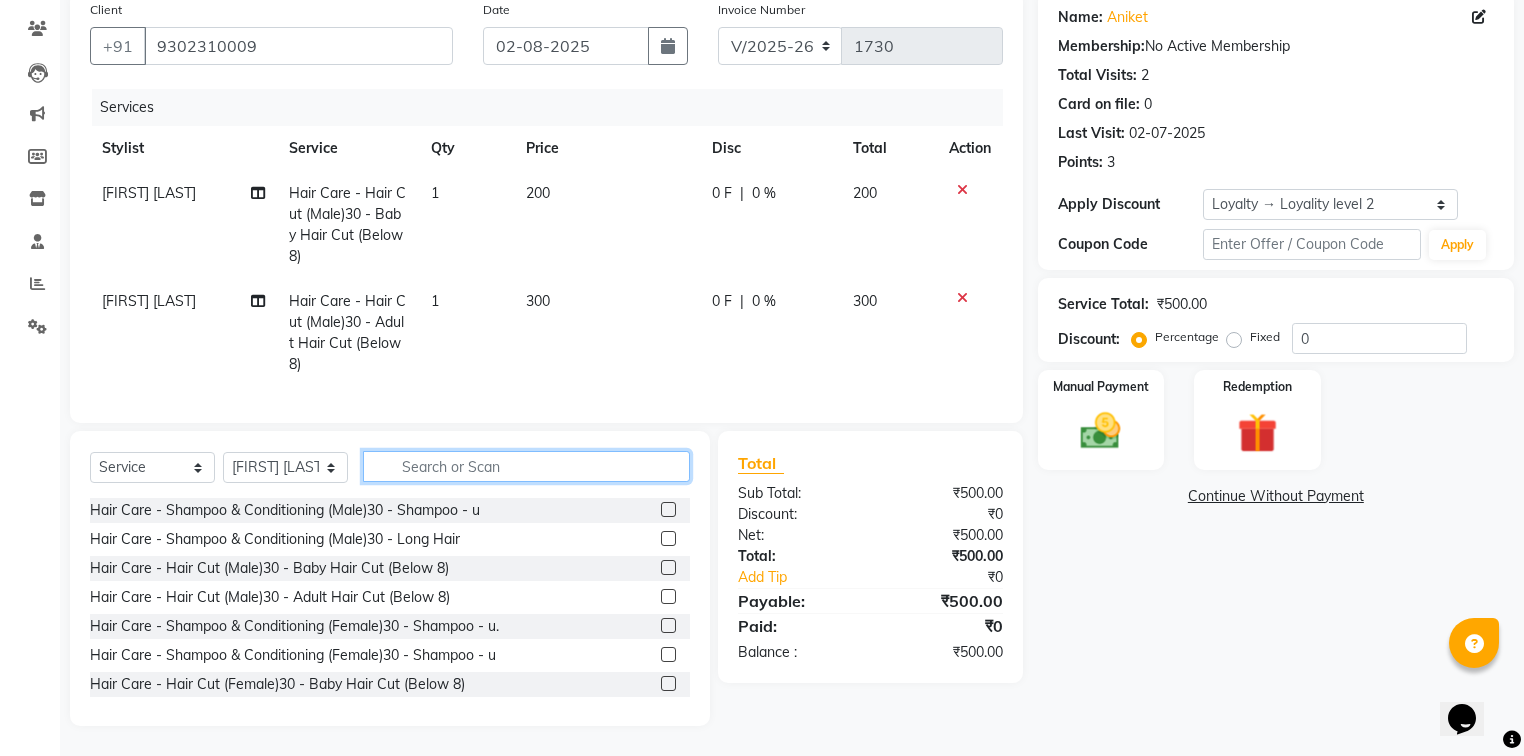 click 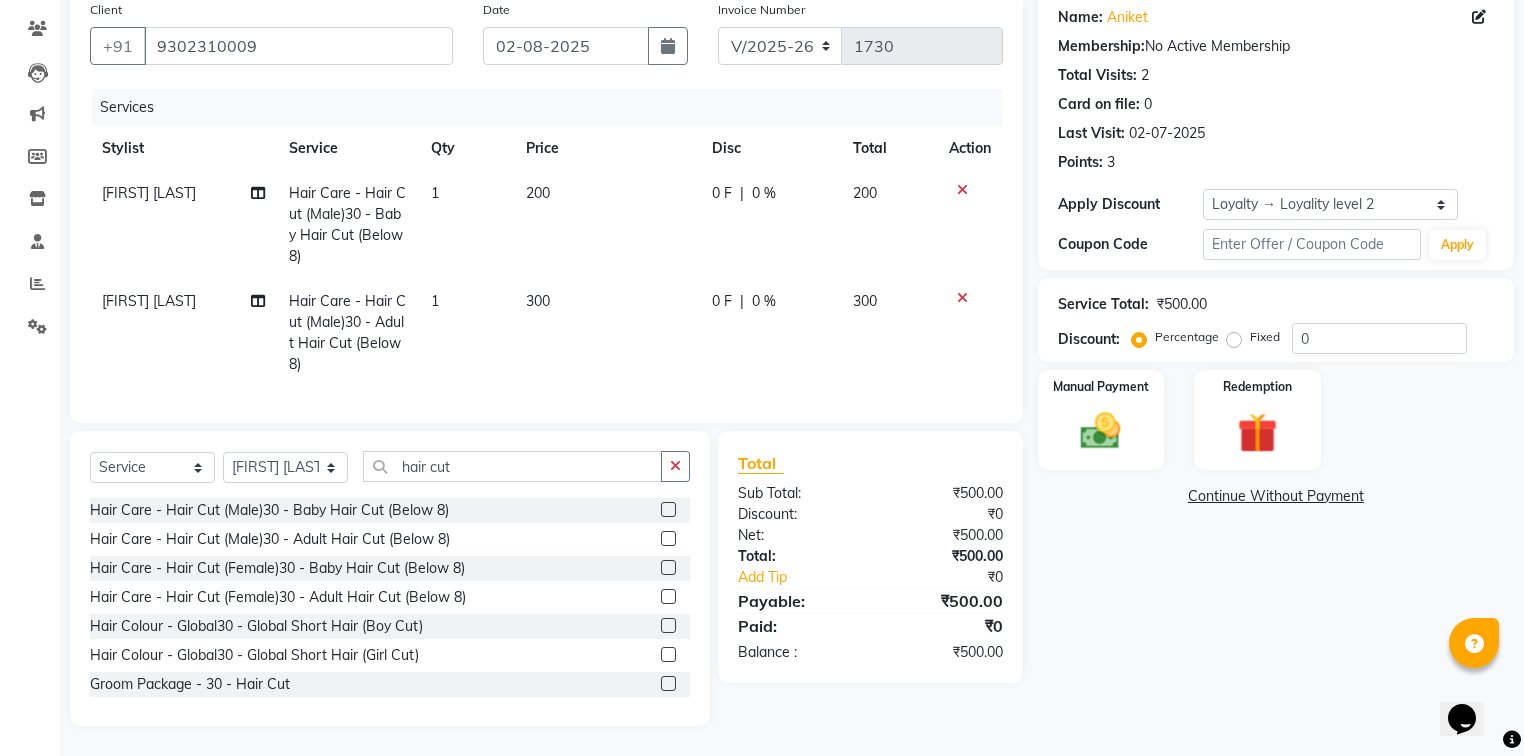 click 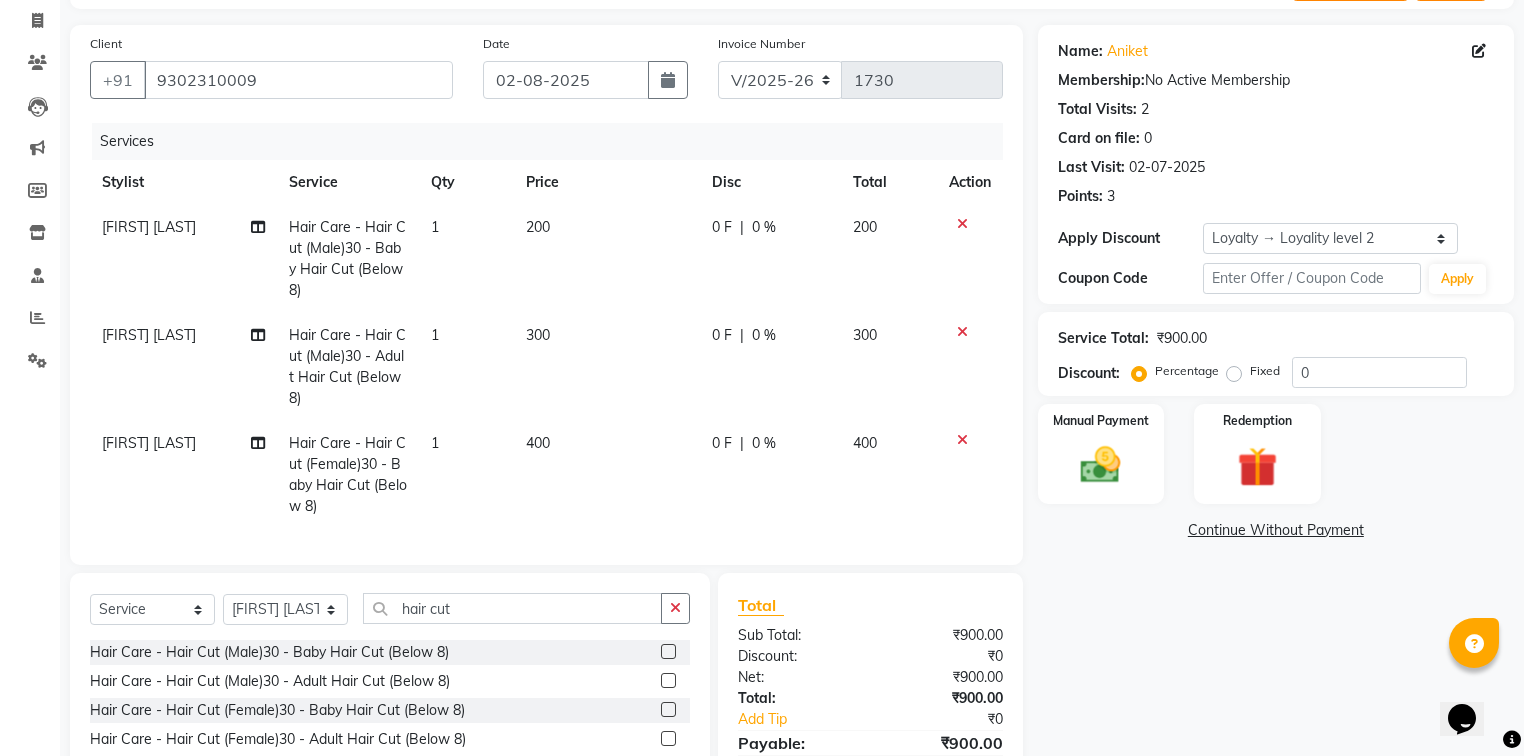 scroll, scrollTop: 280, scrollLeft: 0, axis: vertical 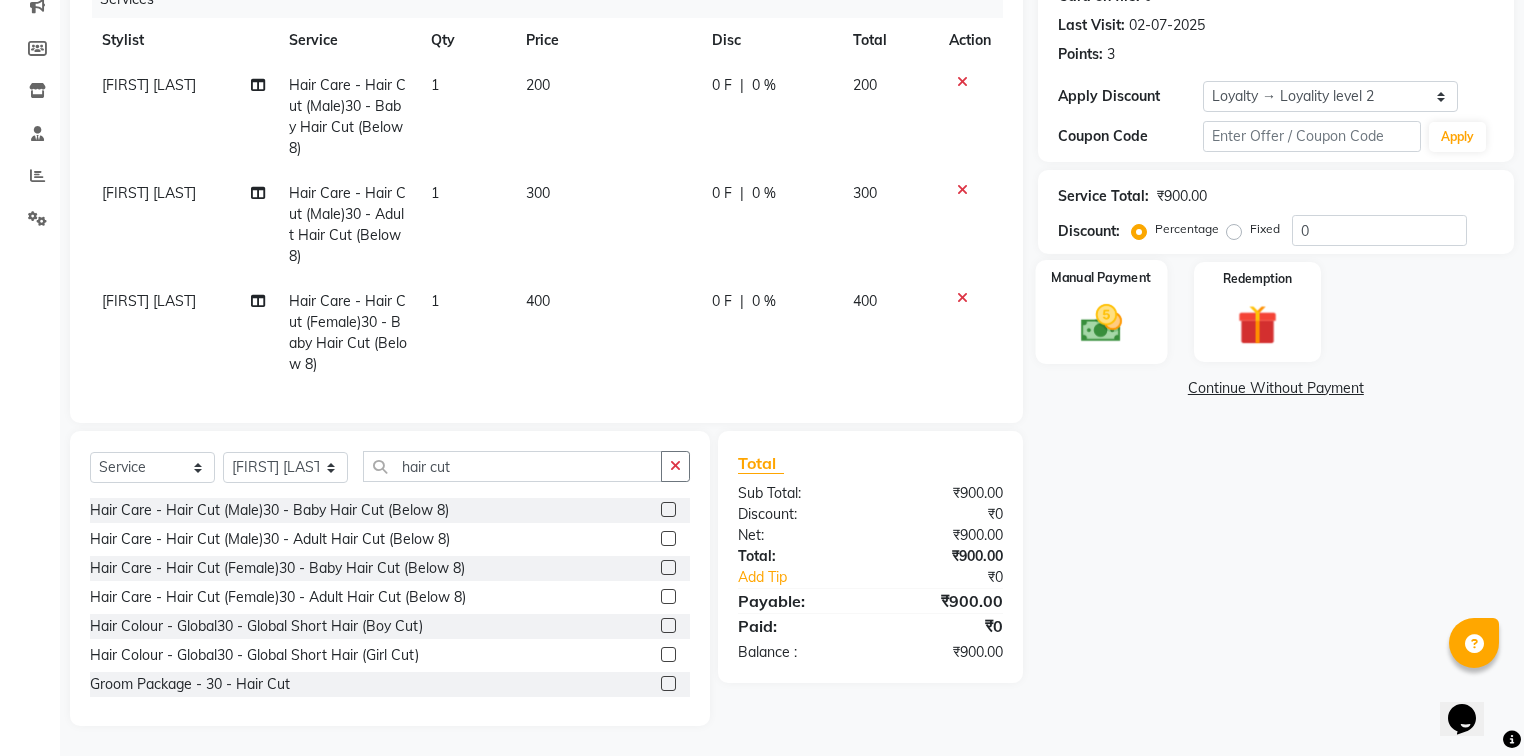click 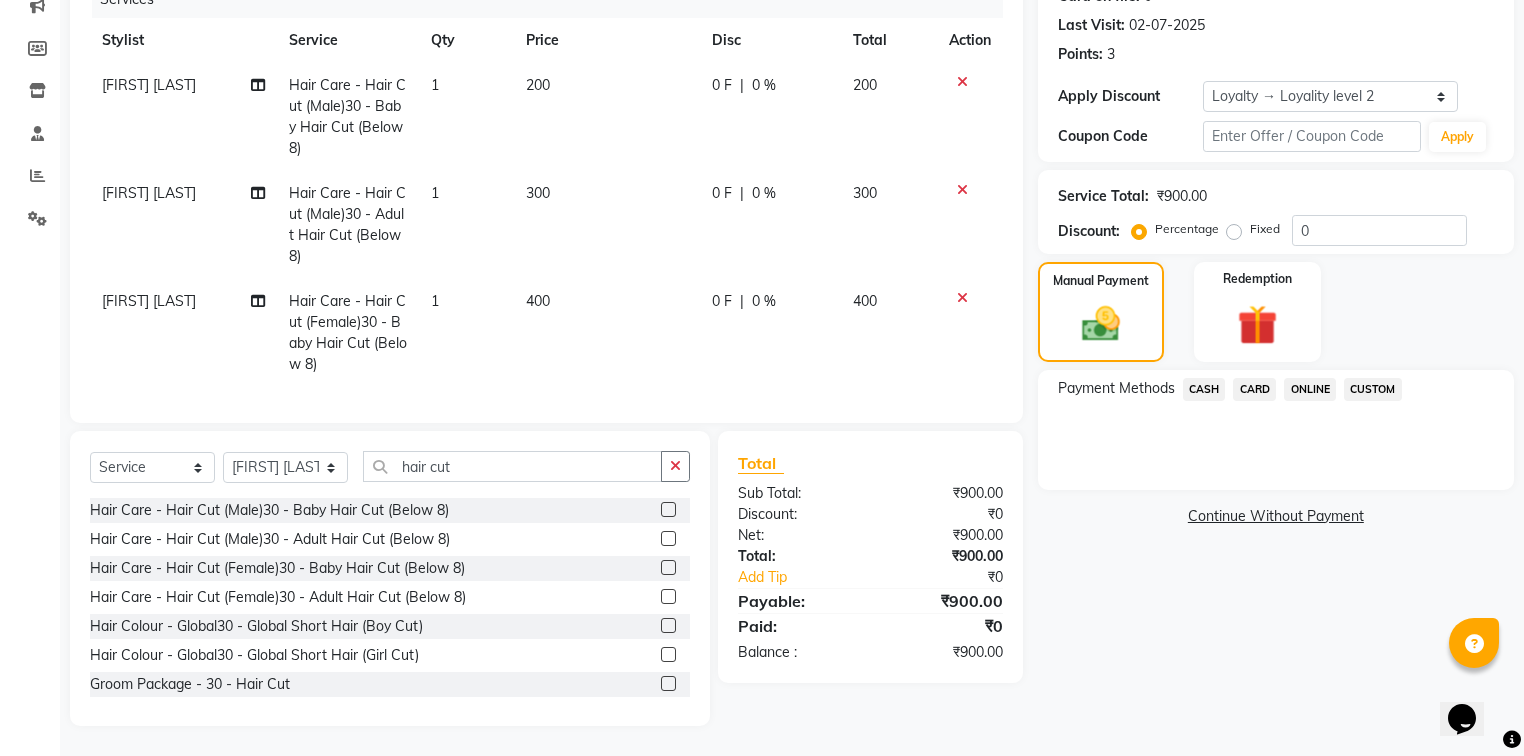 click on "ONLINE" 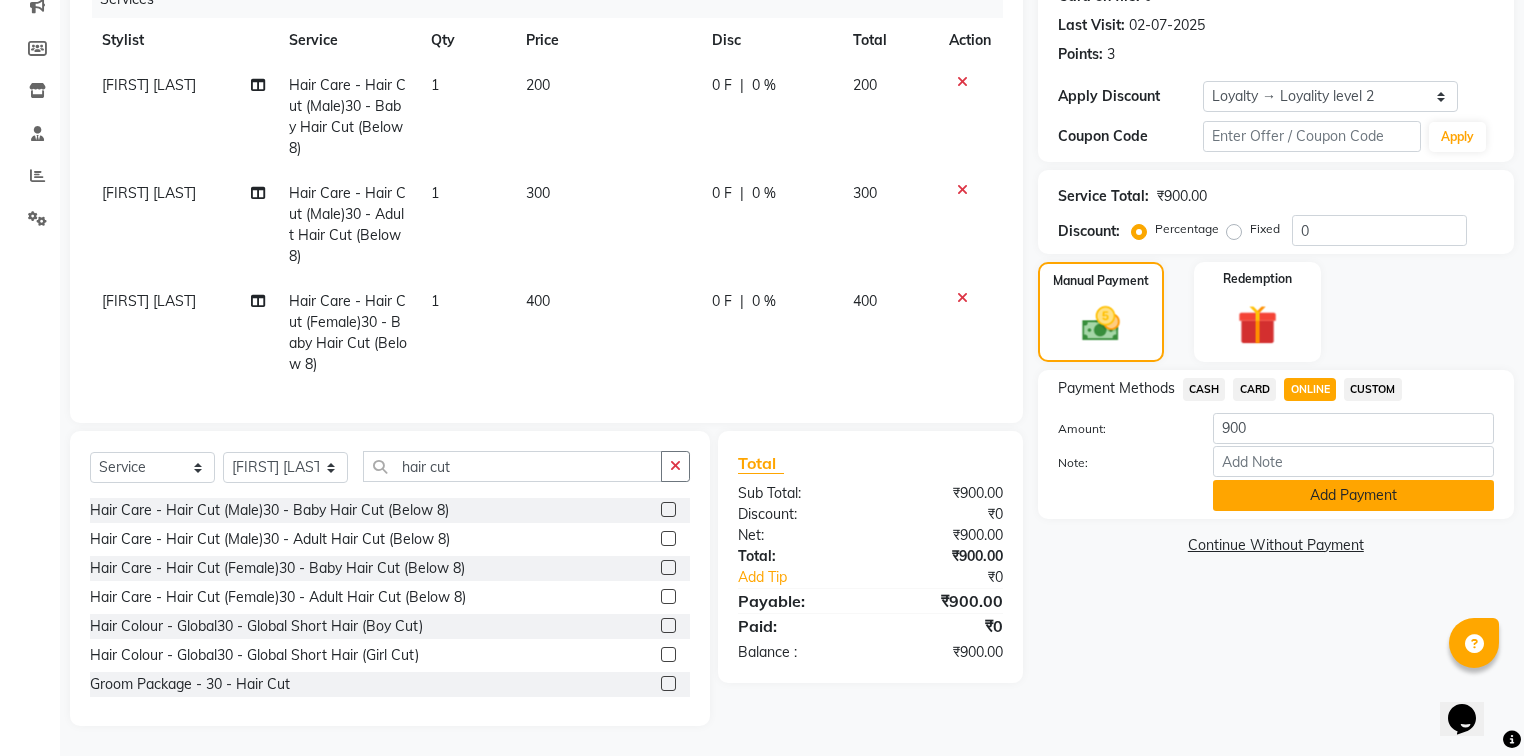 click on "Add Payment" 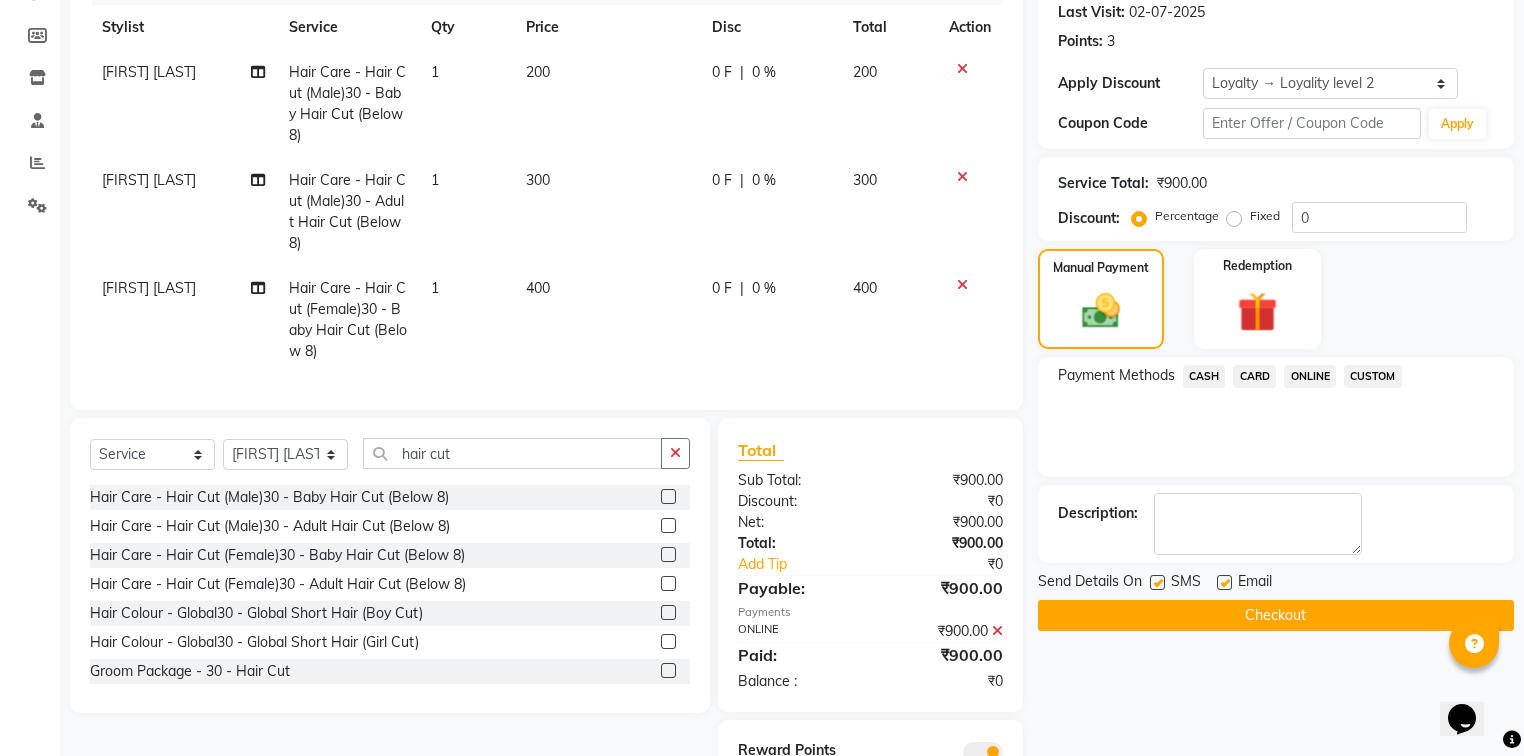 click on "Checkout" 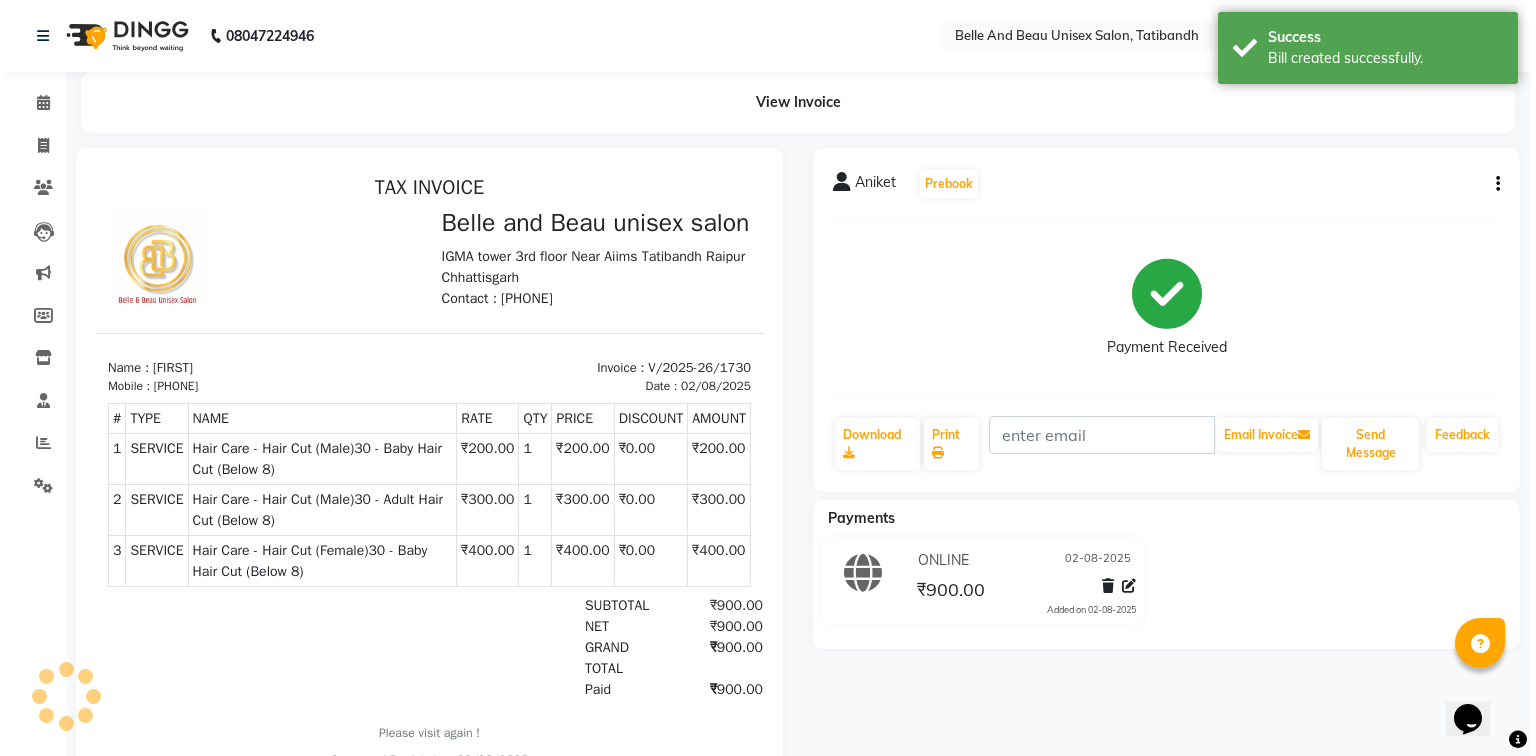 scroll, scrollTop: 0, scrollLeft: 0, axis: both 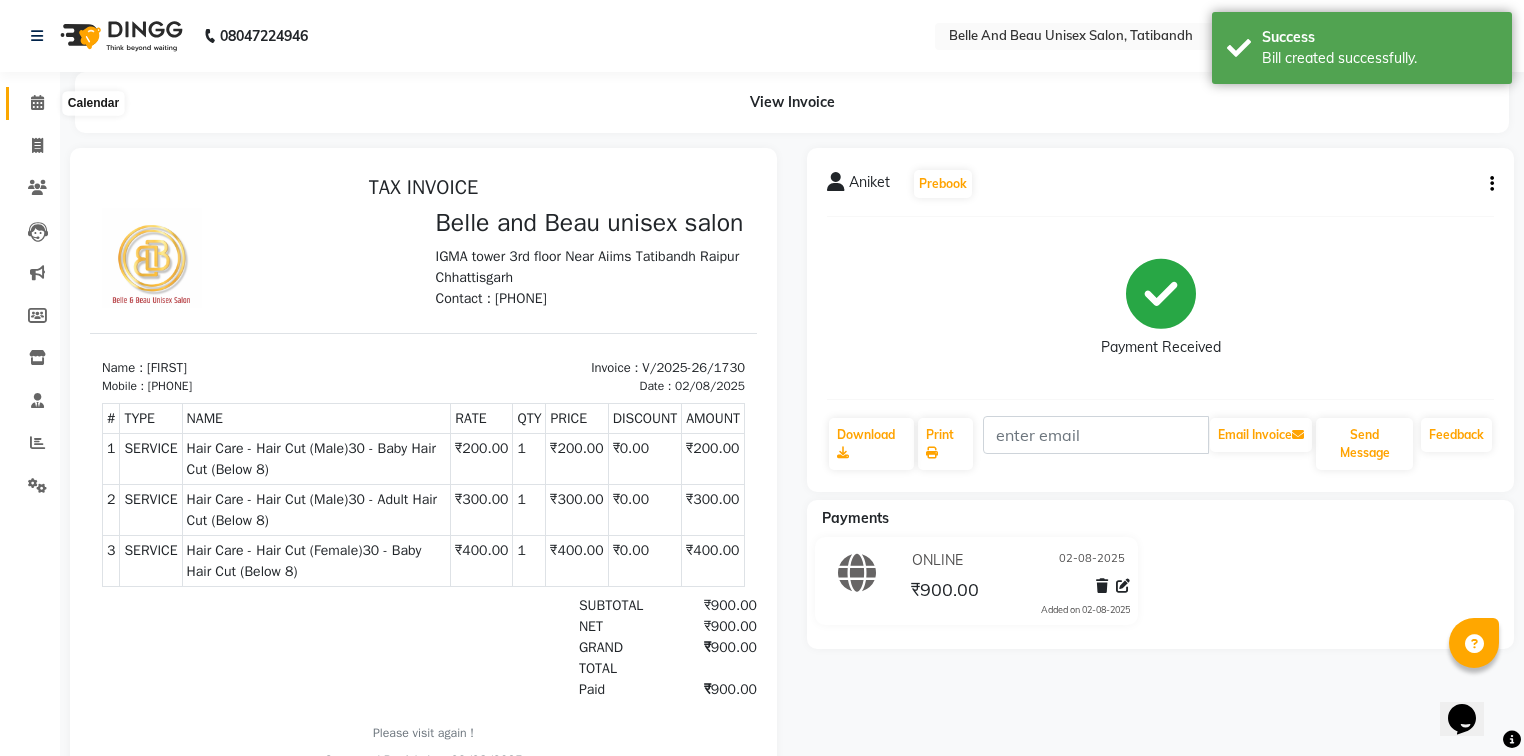 click 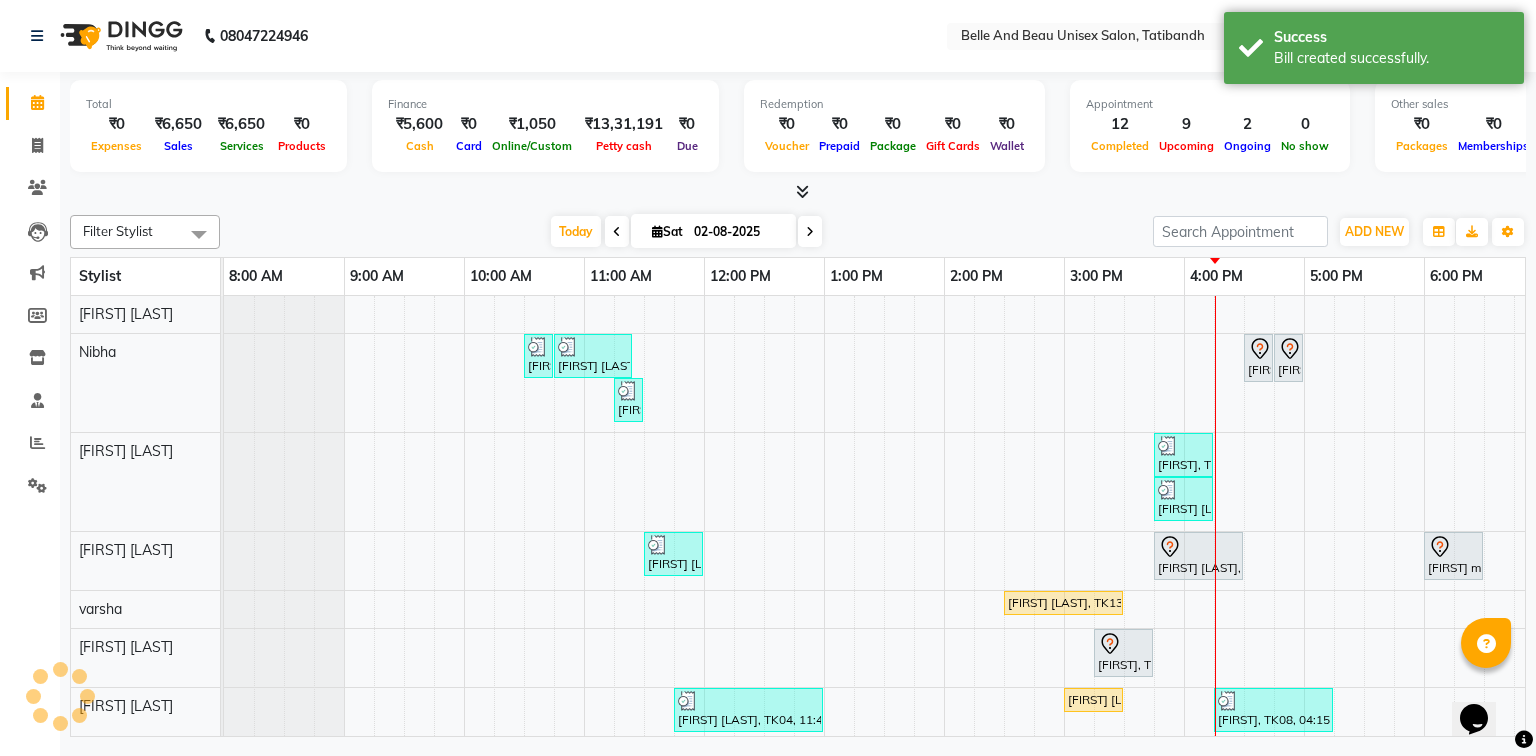 scroll, scrollTop: 82, scrollLeft: 0, axis: vertical 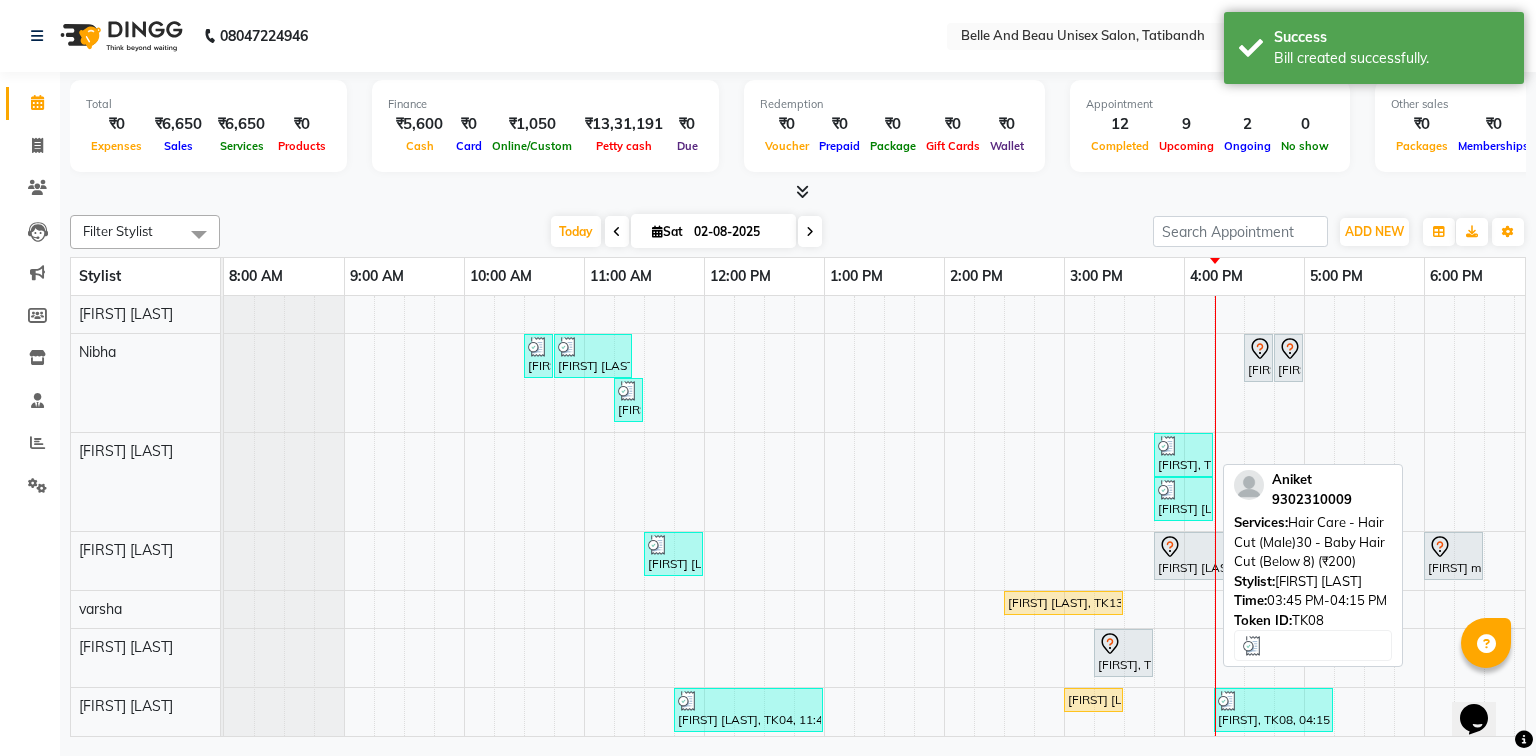click on "[FIRST], TK08, 03:45 PM-04:15 PM, Hair Care - Hair Cut (Male)30 - Baby Hair Cut (Below 8) (₹200)" at bounding box center (1183, 455) 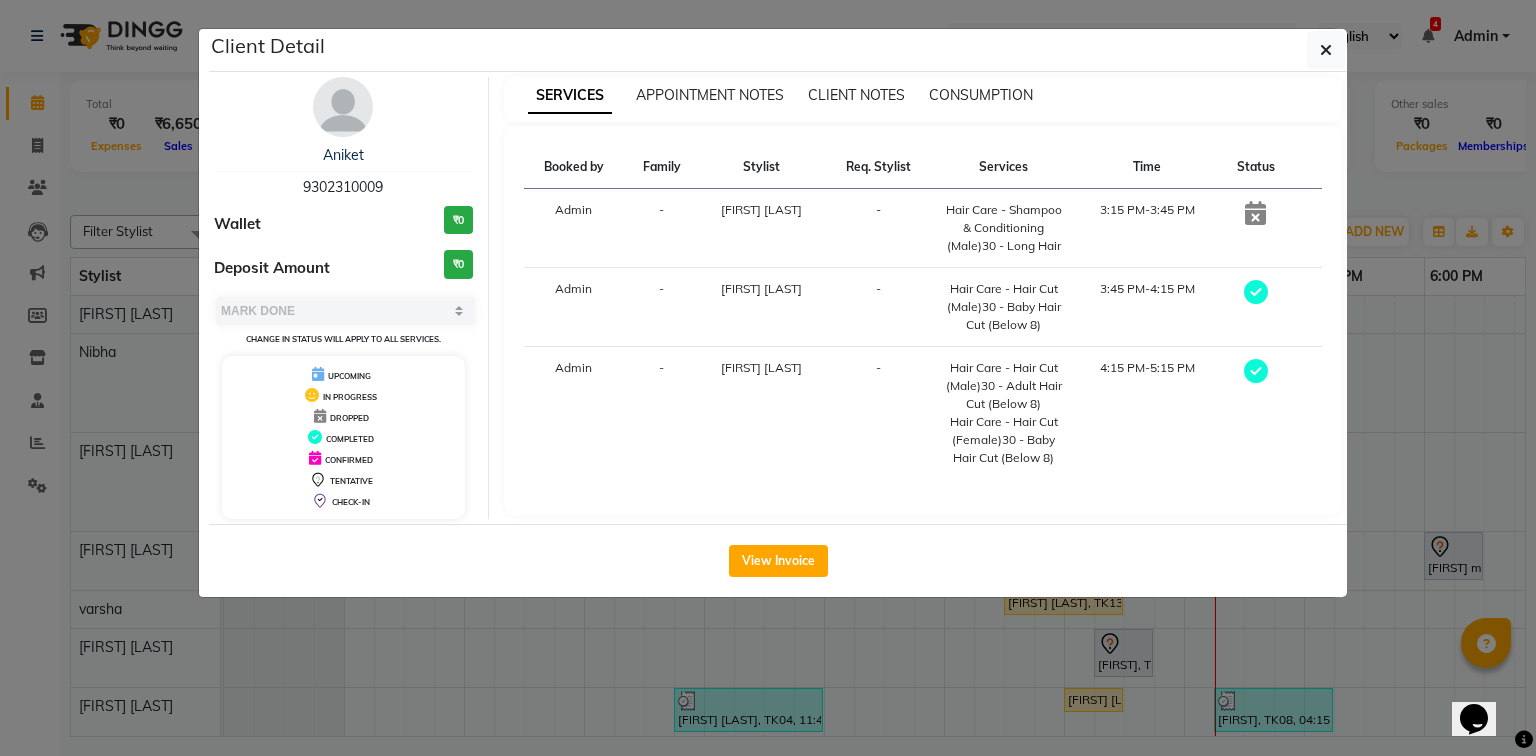 click on "9302310009" at bounding box center [343, 187] 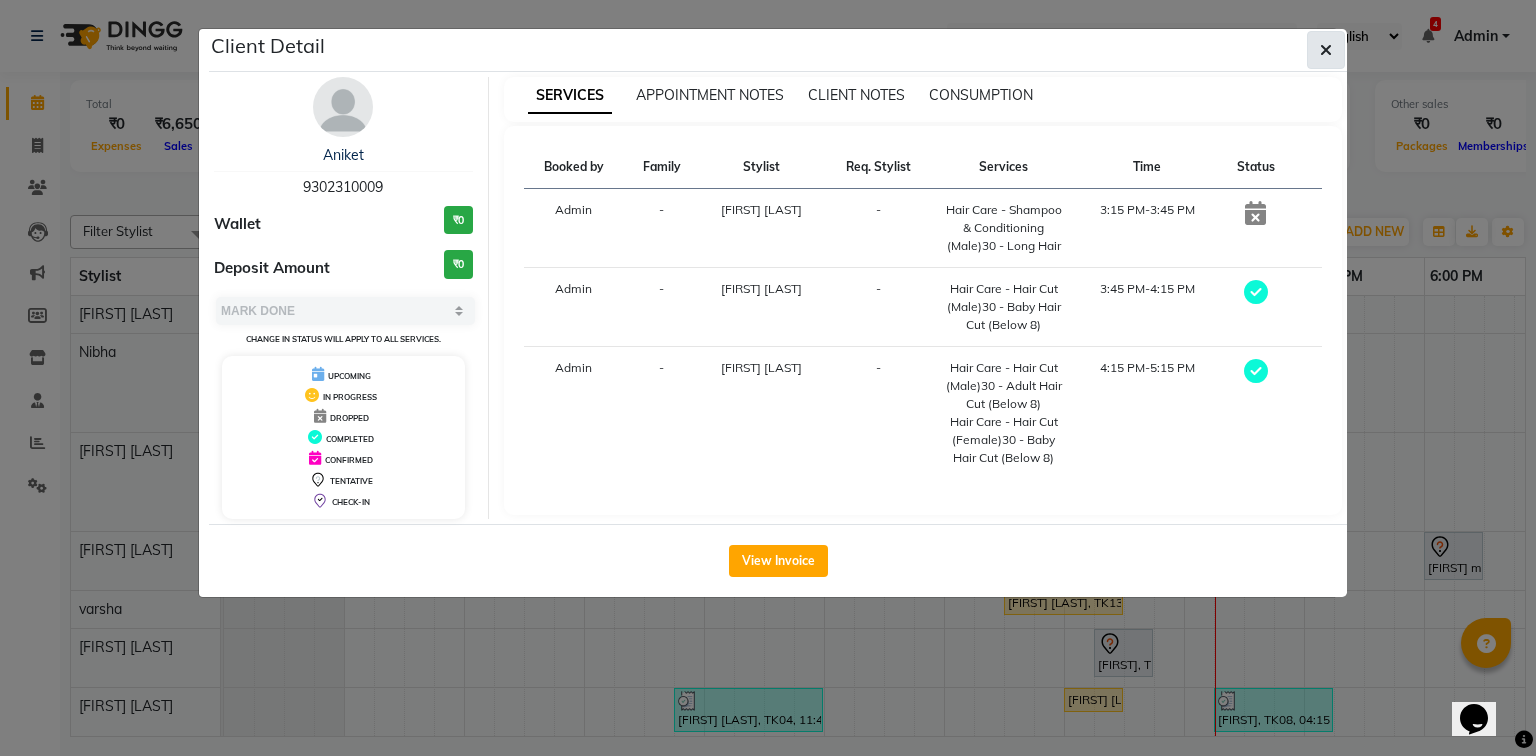 click 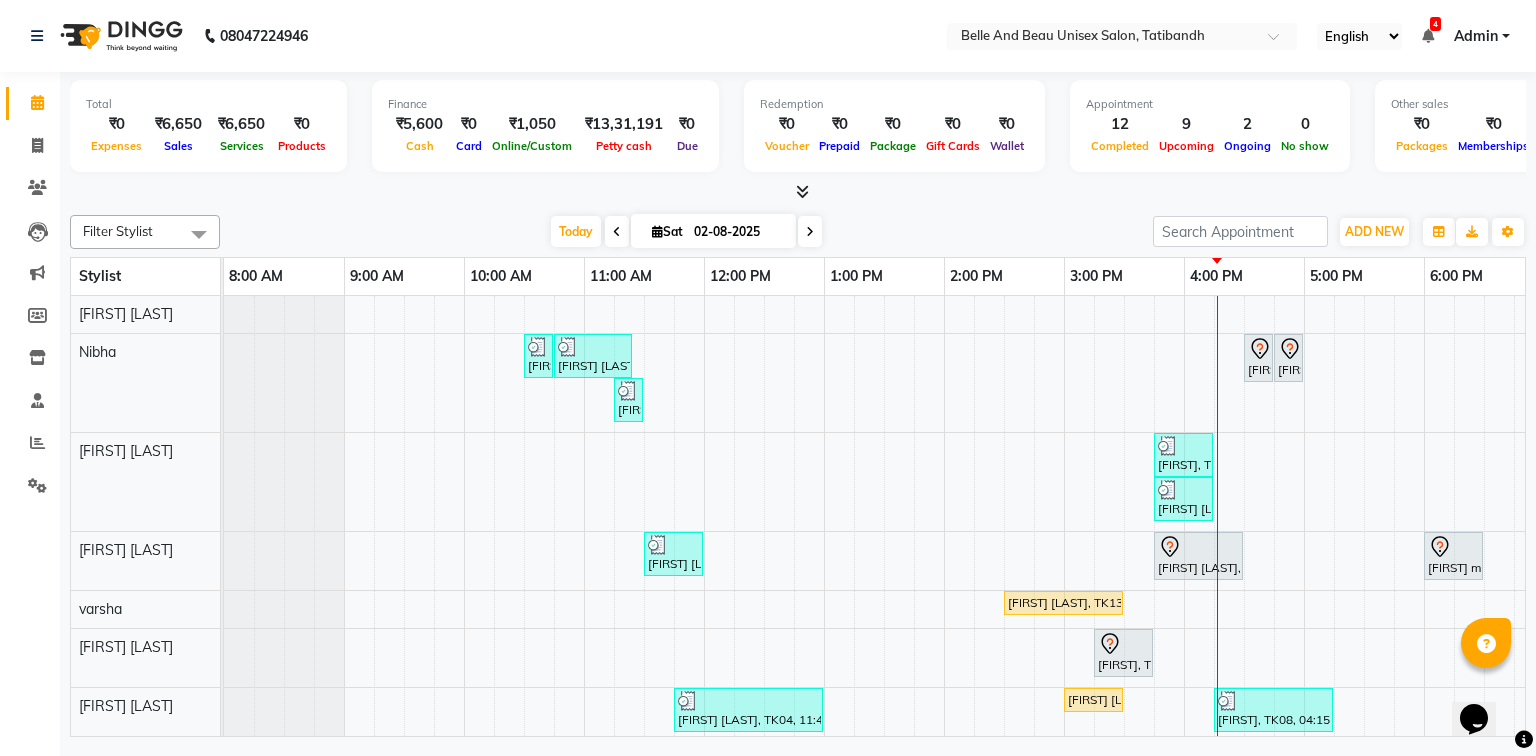 scroll, scrollTop: 65, scrollLeft: 0, axis: vertical 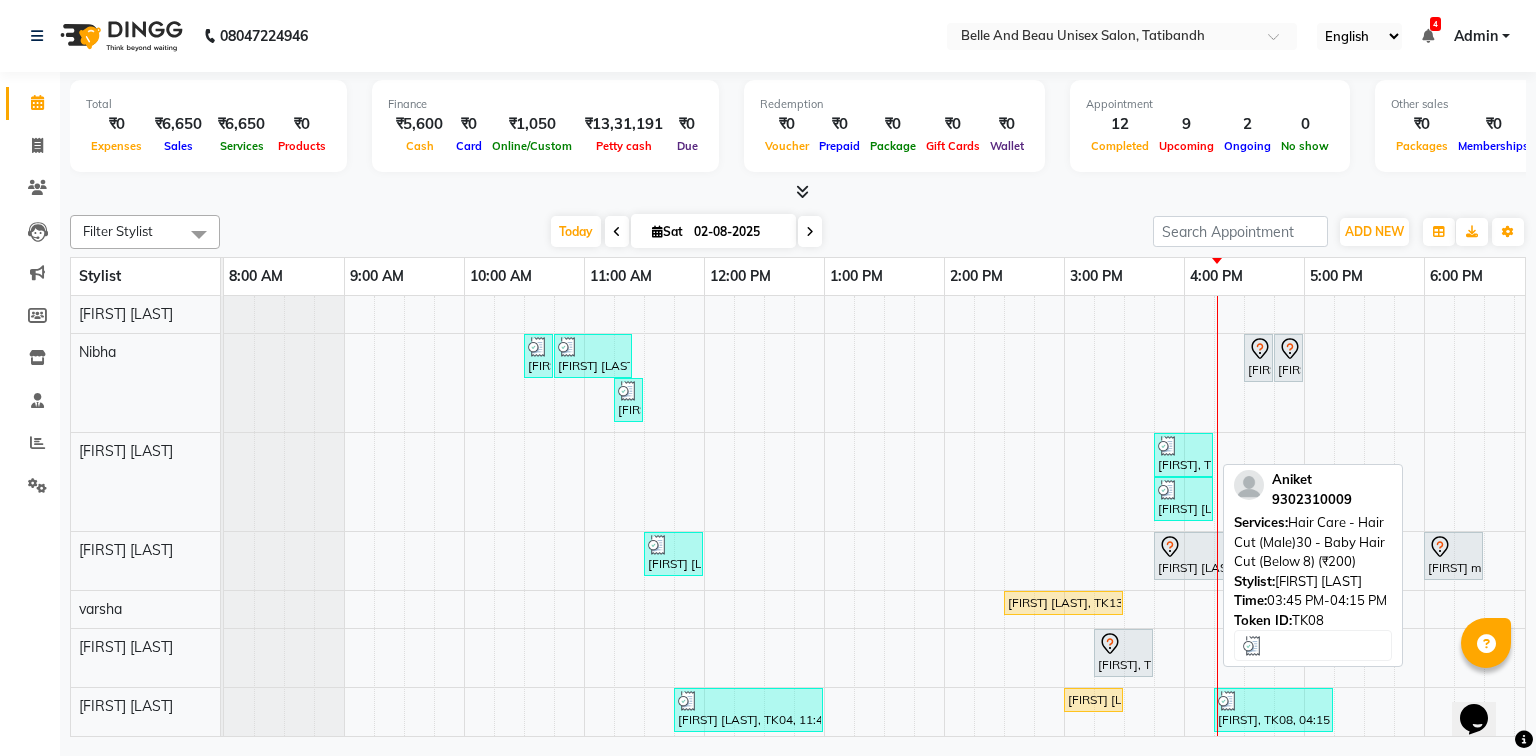 click on "[FIRST], TK08, 03:45 PM-04:15 PM, Hair Care - Hair Cut (Male)30 - Baby Hair Cut (Below 8) (₹200)" at bounding box center [1183, 455] 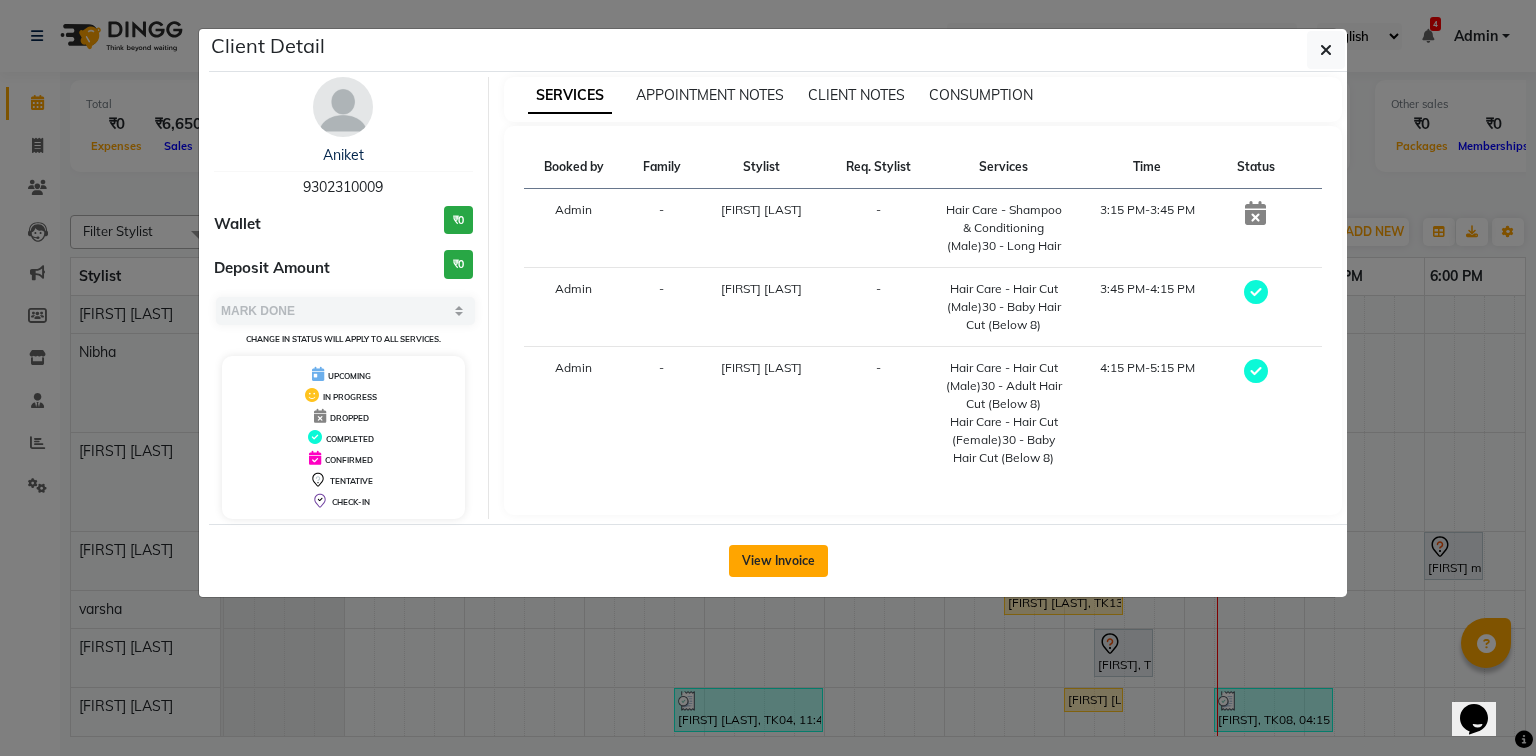 click on "View Invoice" 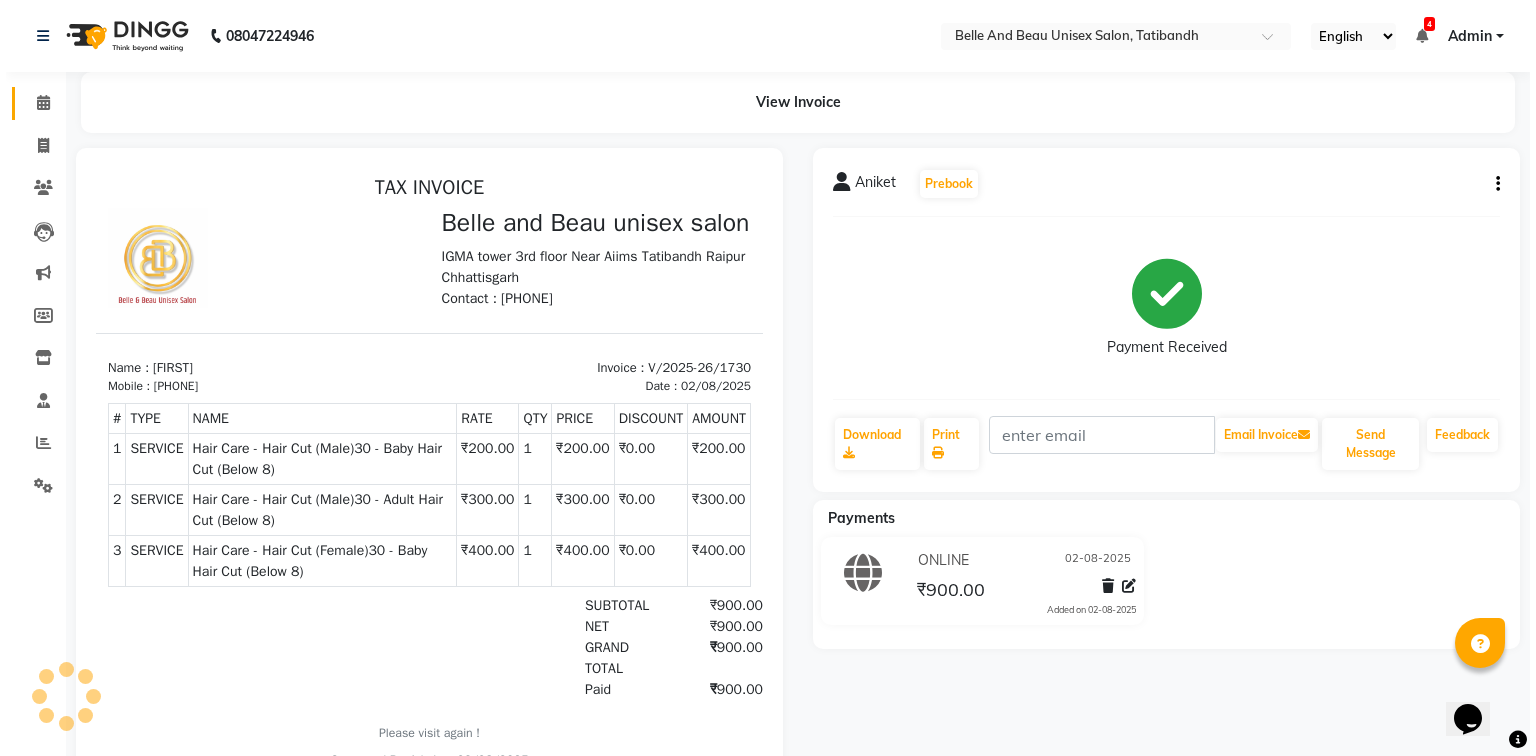 scroll, scrollTop: 0, scrollLeft: 0, axis: both 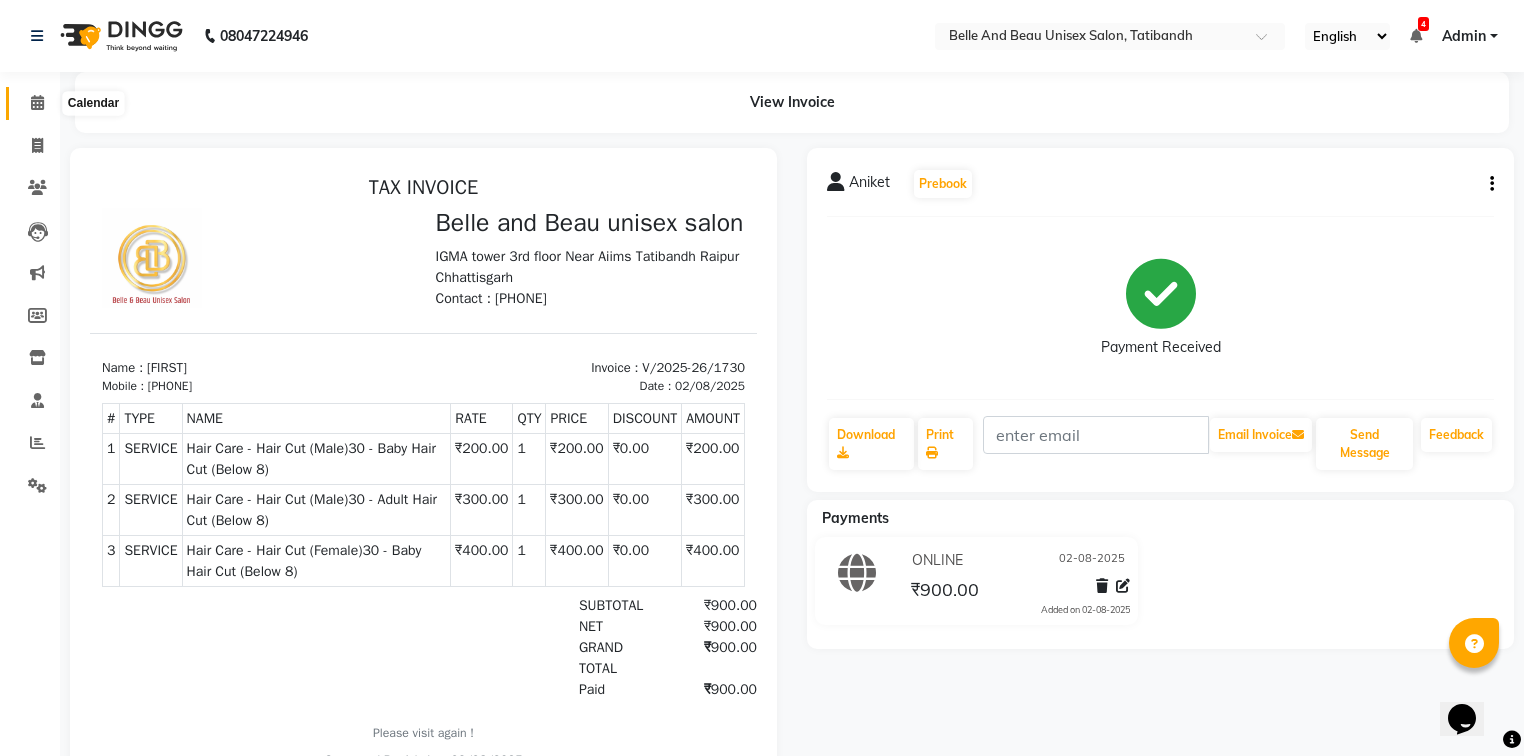 click 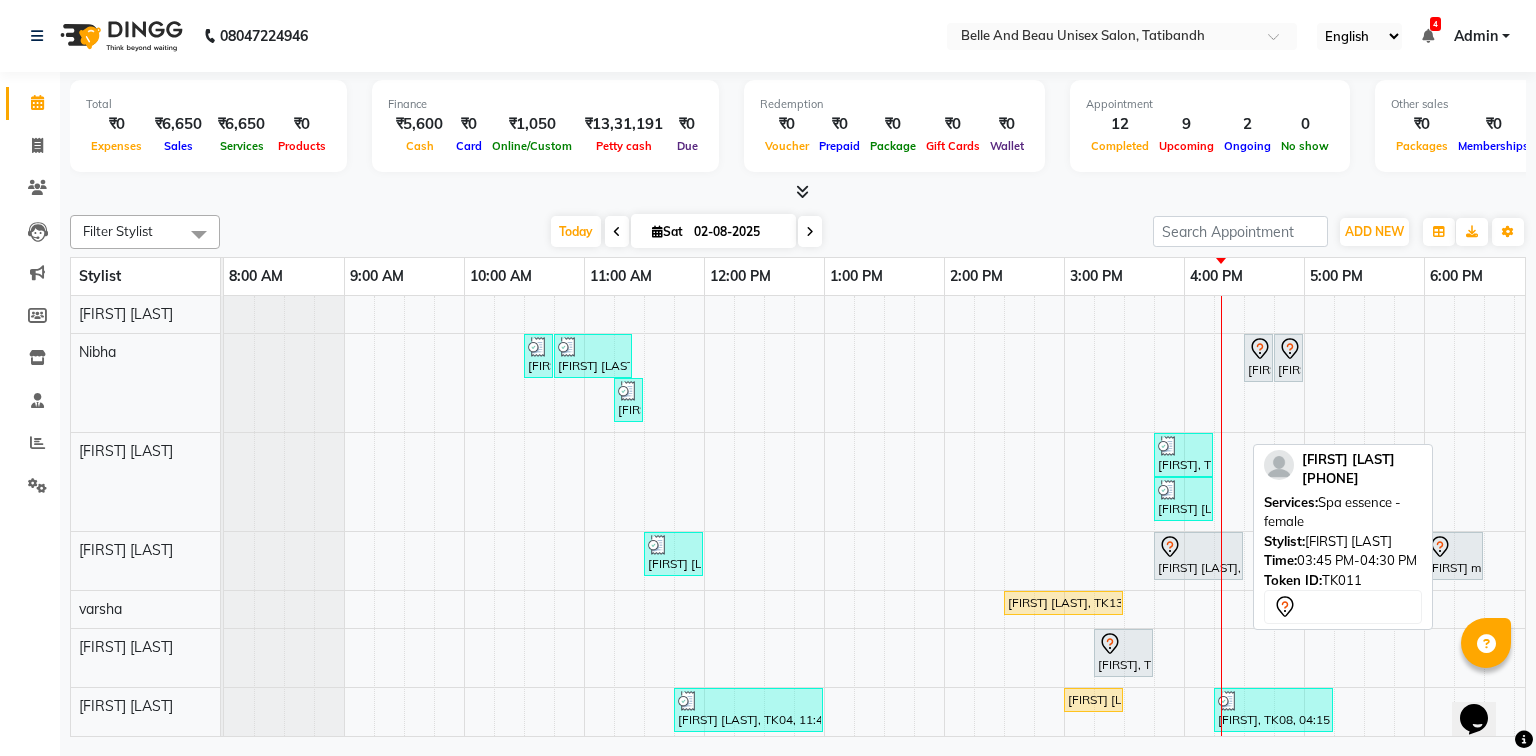 scroll, scrollTop: 146, scrollLeft: 0, axis: vertical 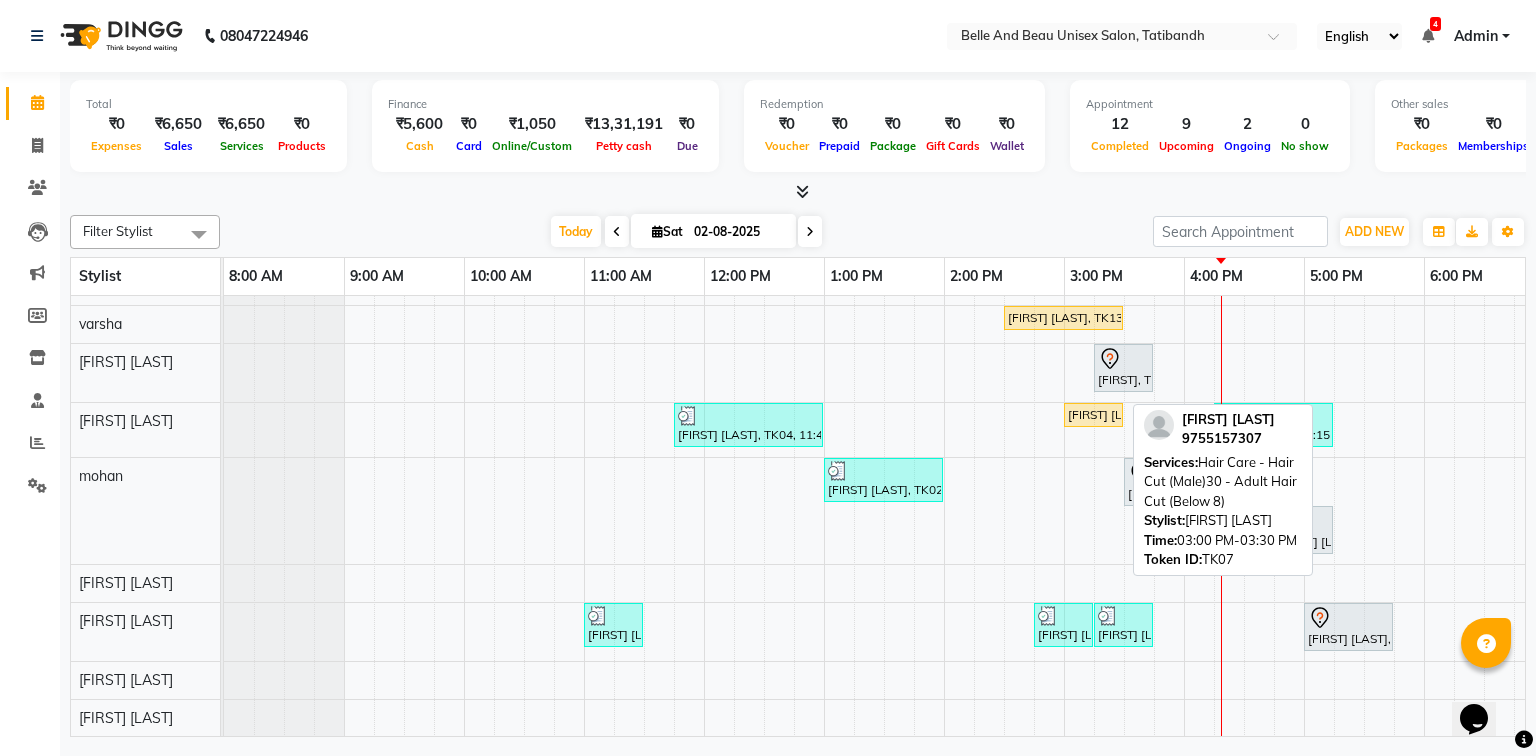 click on "[FIRST] [LAST], TK07, 03:00 PM-03:30 PM, Hair Care - Hair Cut (Male)30 - Adult Hair Cut (Below 8)" at bounding box center (1093, 415) 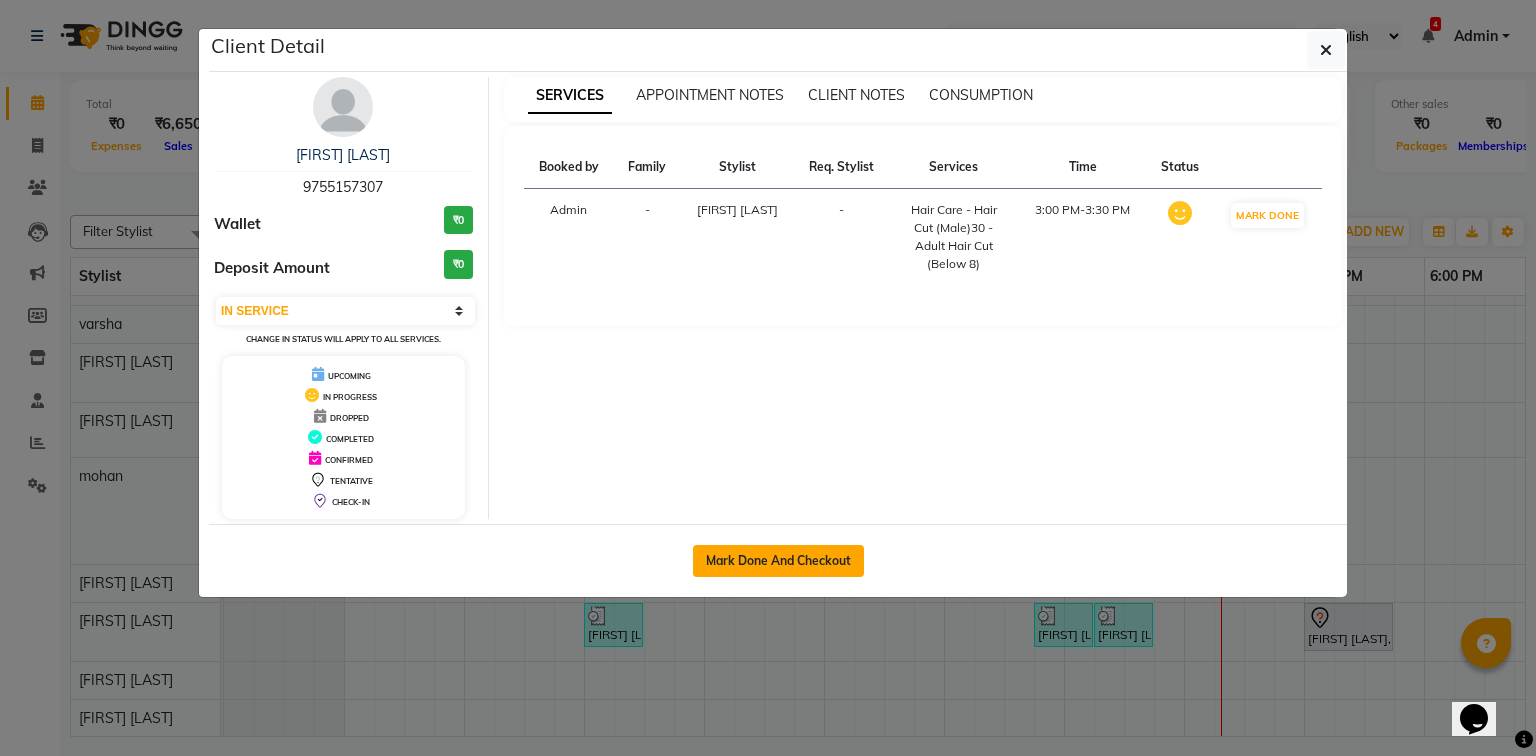 click on "Mark Done And Checkout" 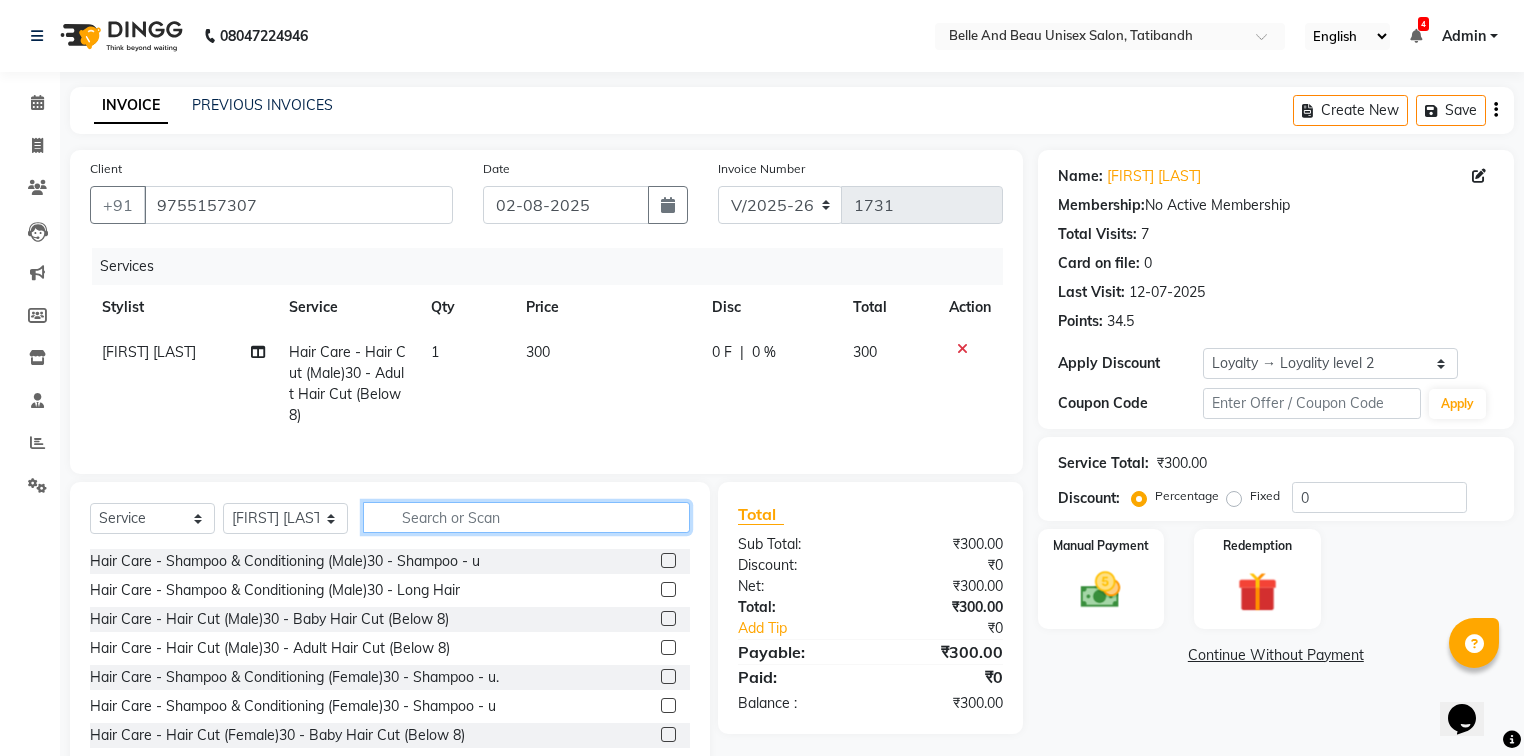 click 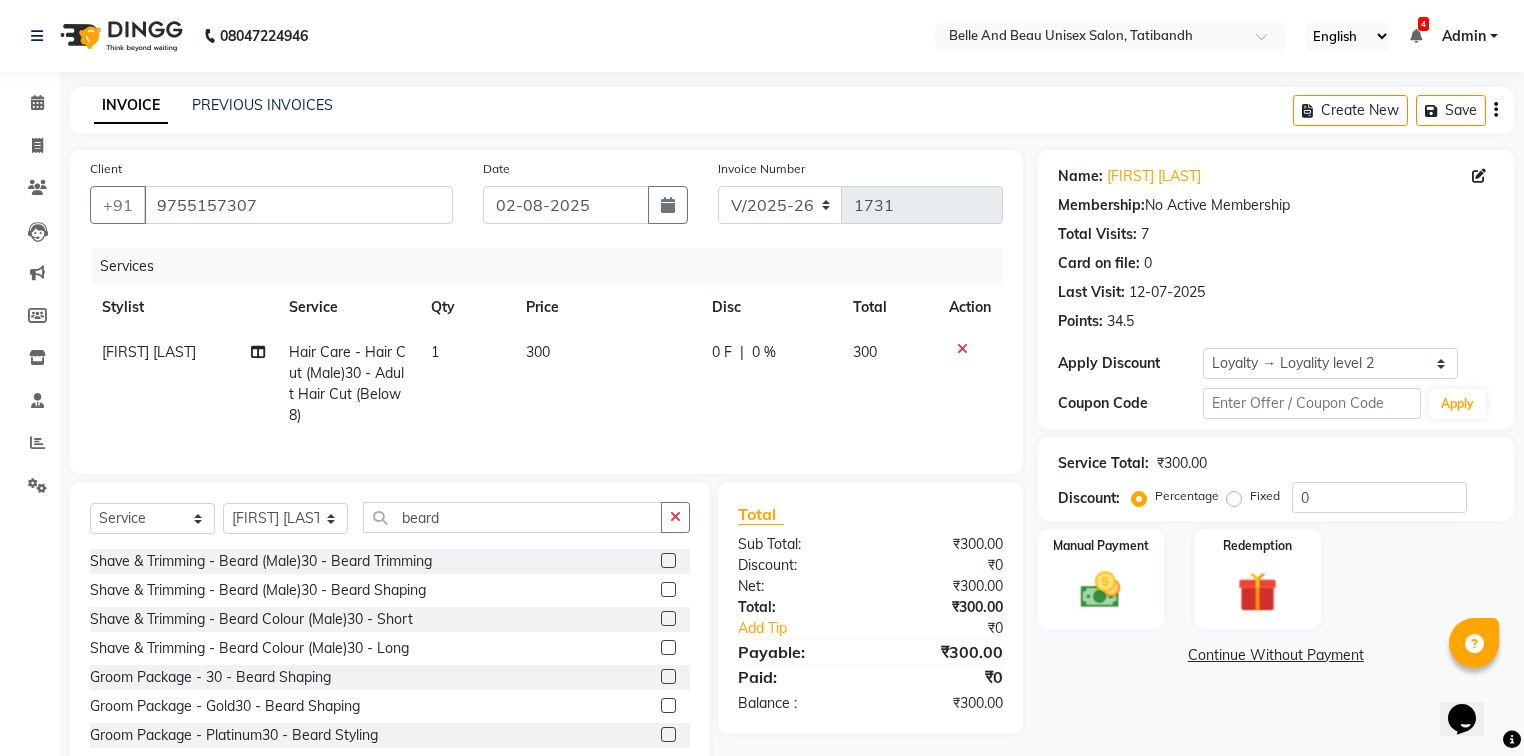 click 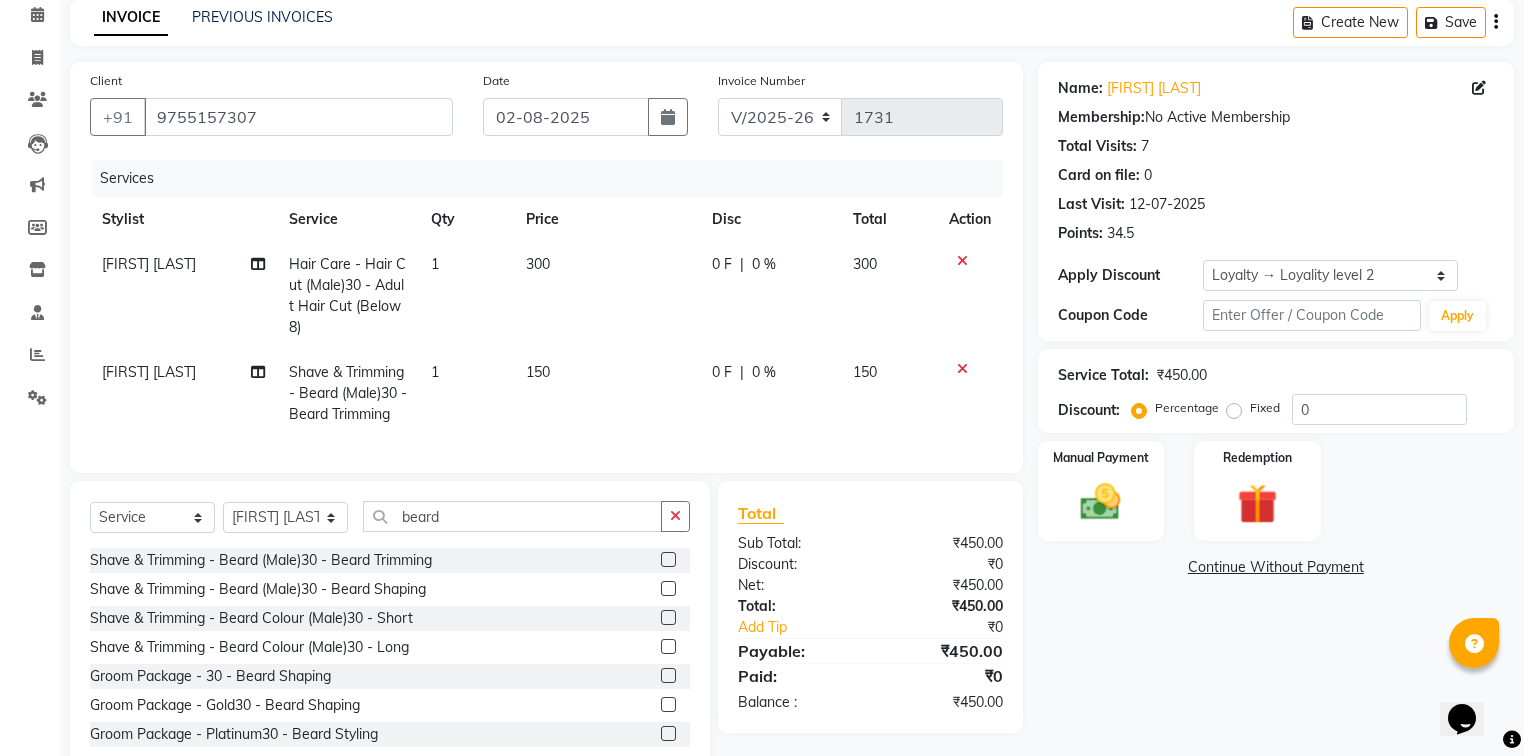 scroll, scrollTop: 151, scrollLeft: 0, axis: vertical 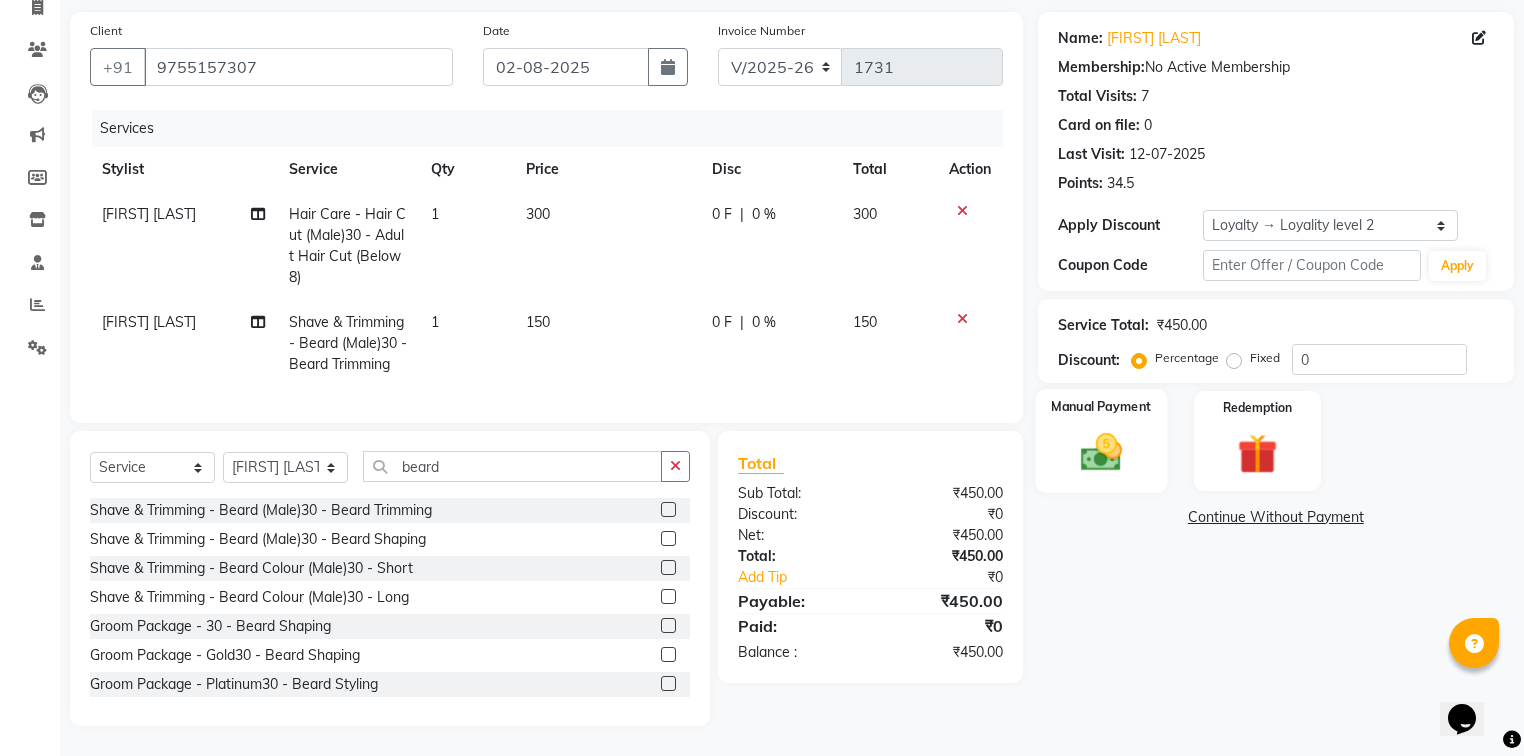 drag, startPoint x: 1112, startPoint y: 445, endPoint x: 1123, endPoint y: 465, distance: 22.825424 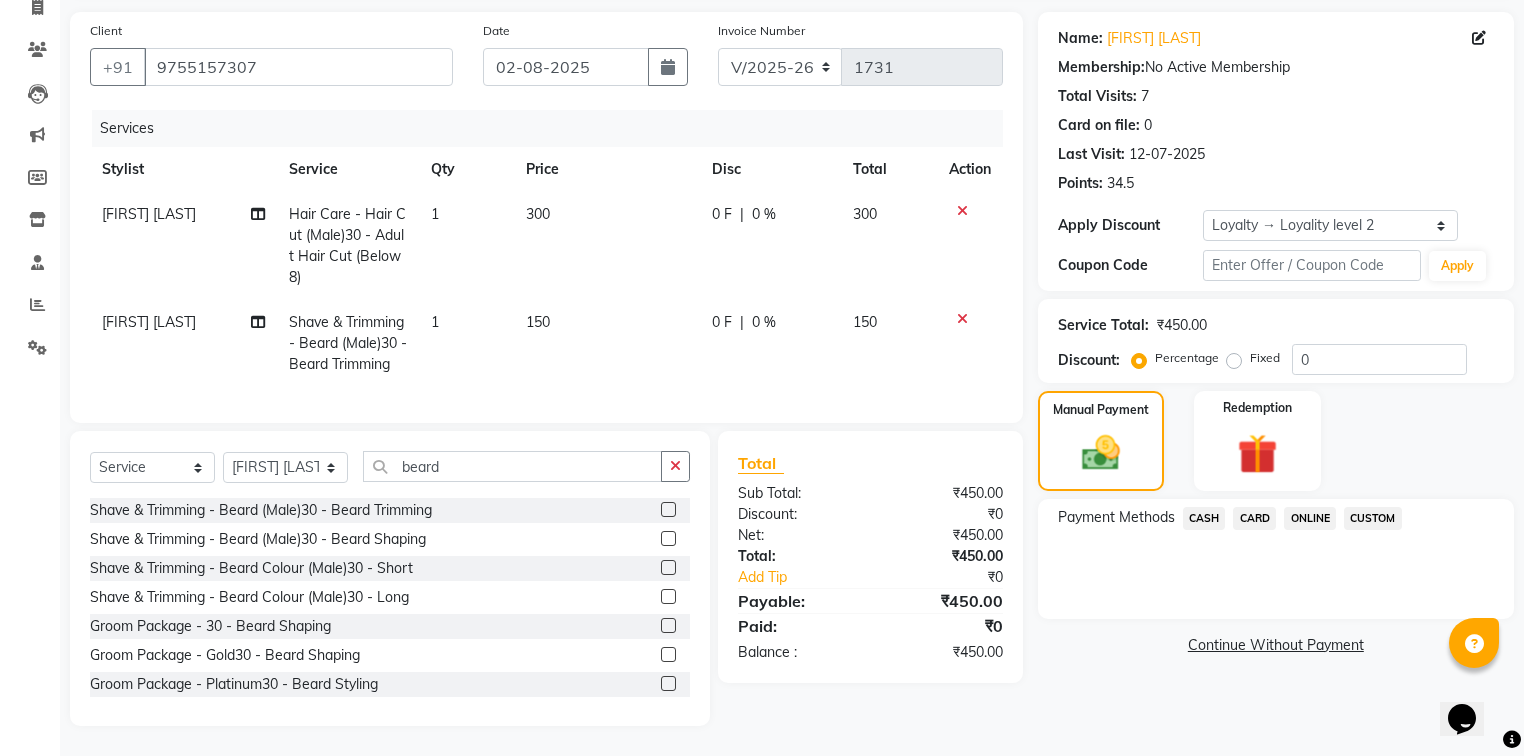 click on "ONLINE" 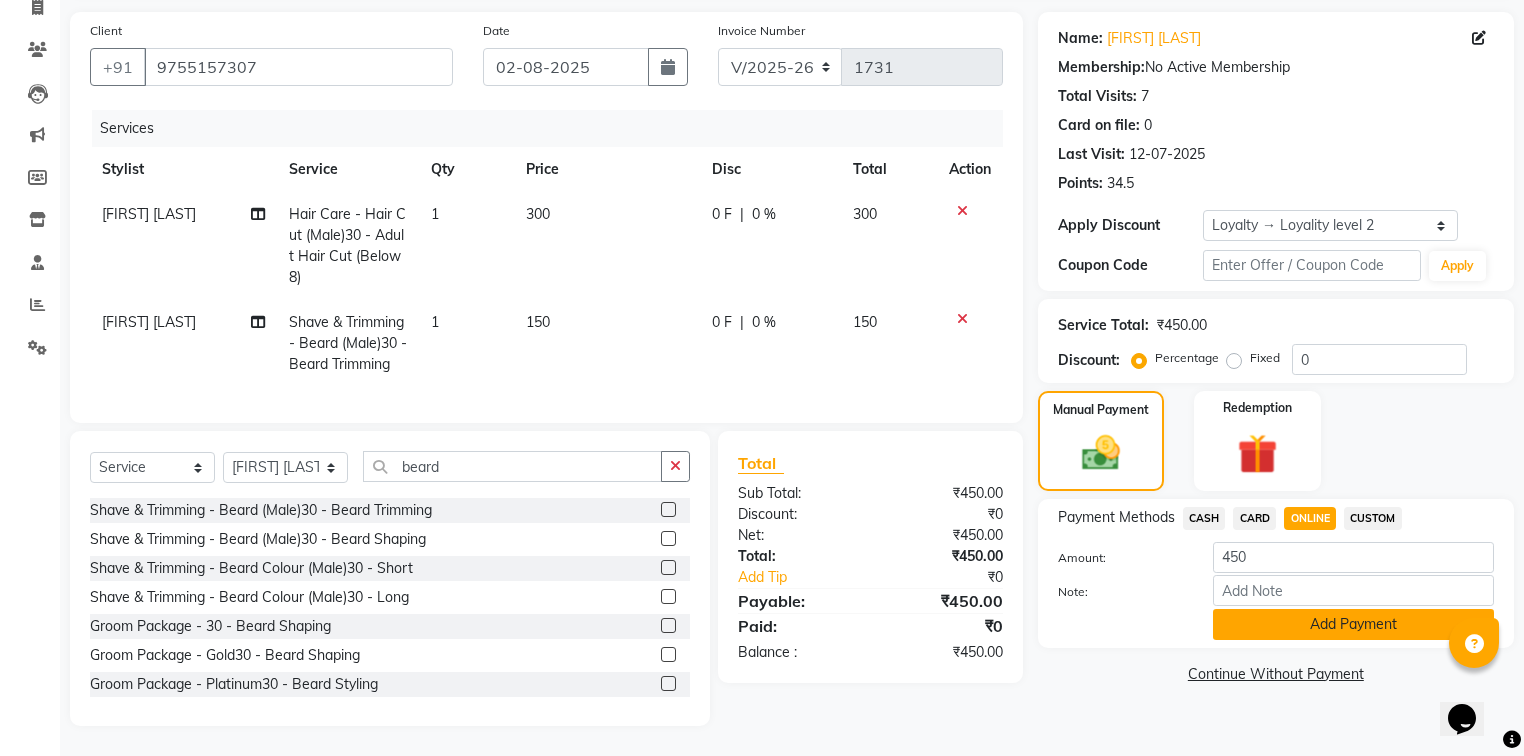 click on "Add Payment" 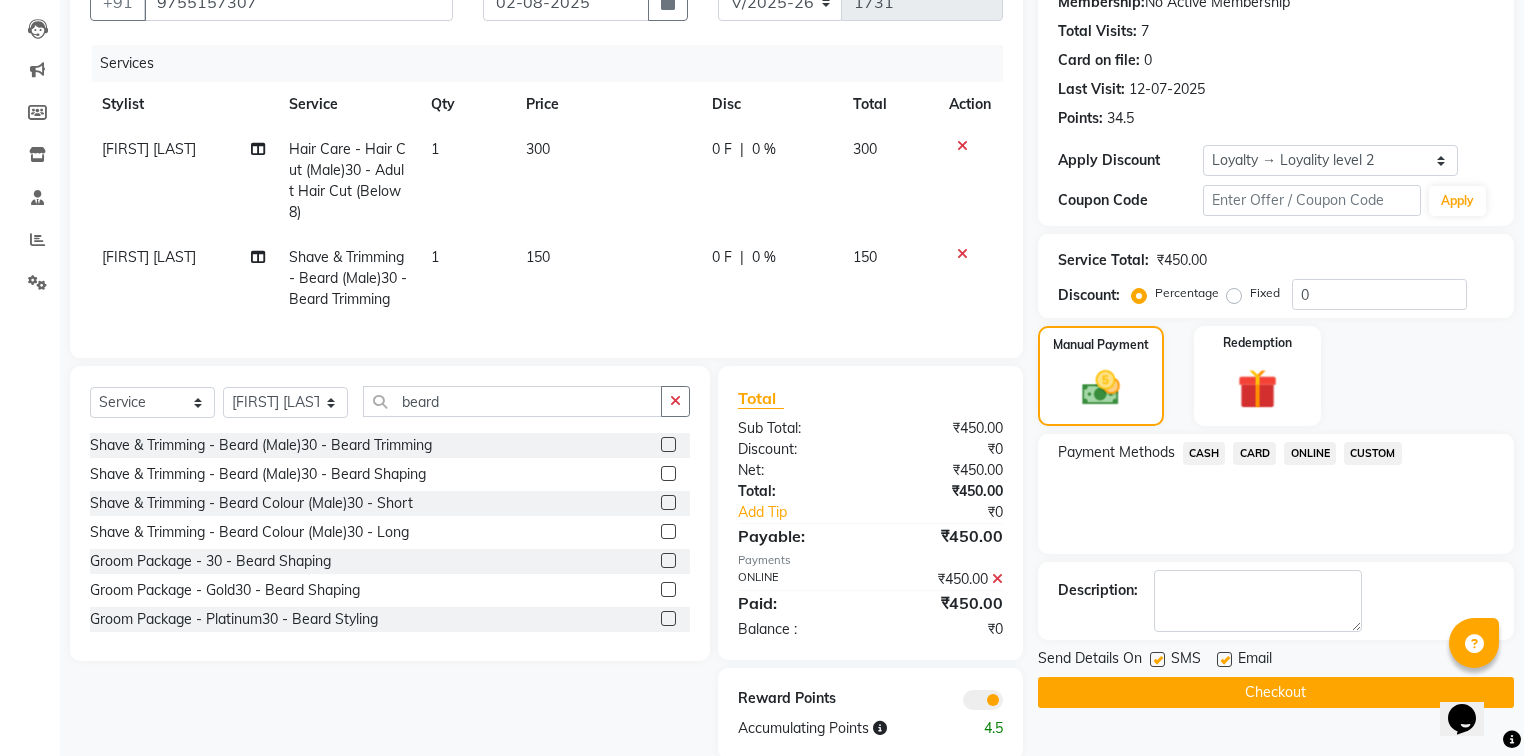 scroll, scrollTop: 249, scrollLeft: 0, axis: vertical 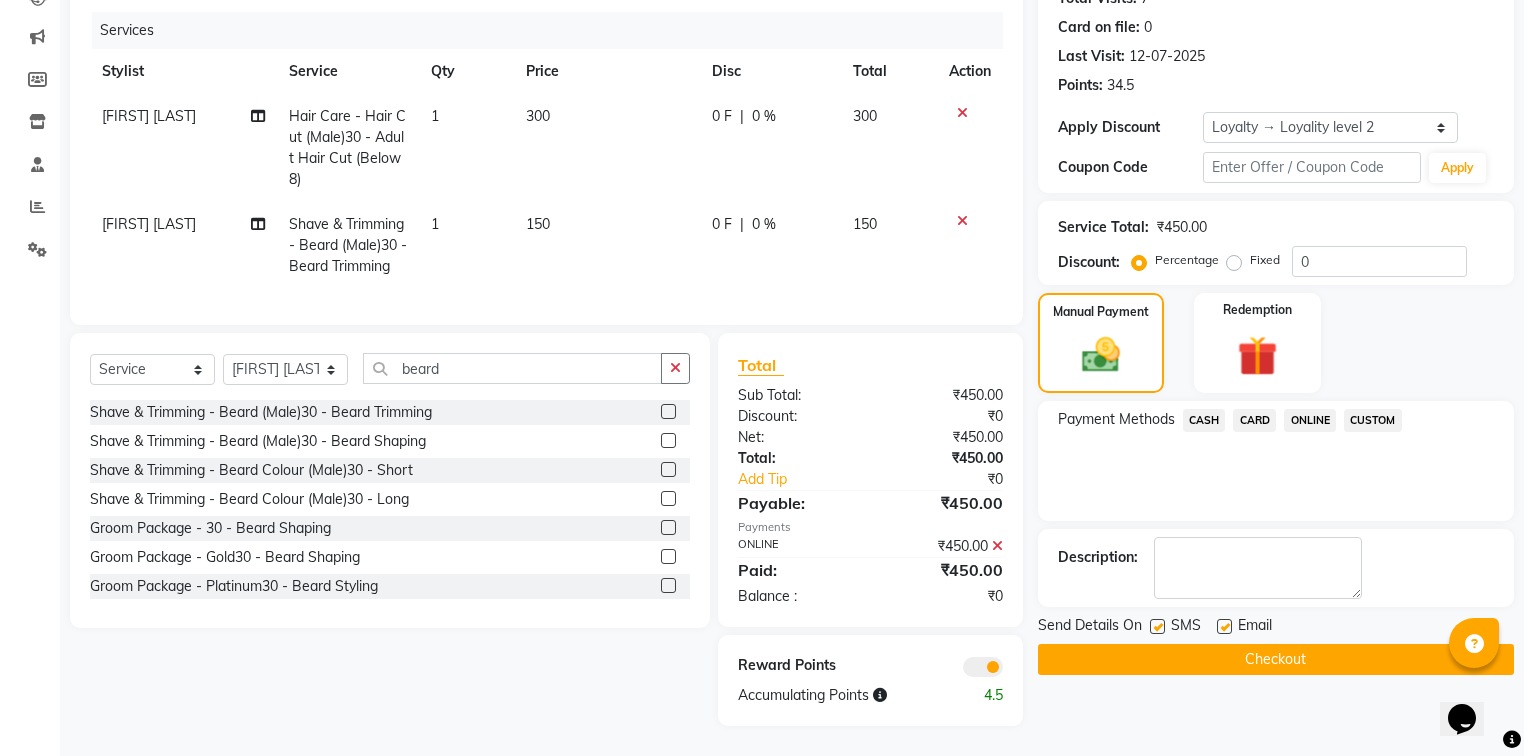 click on "Checkout" 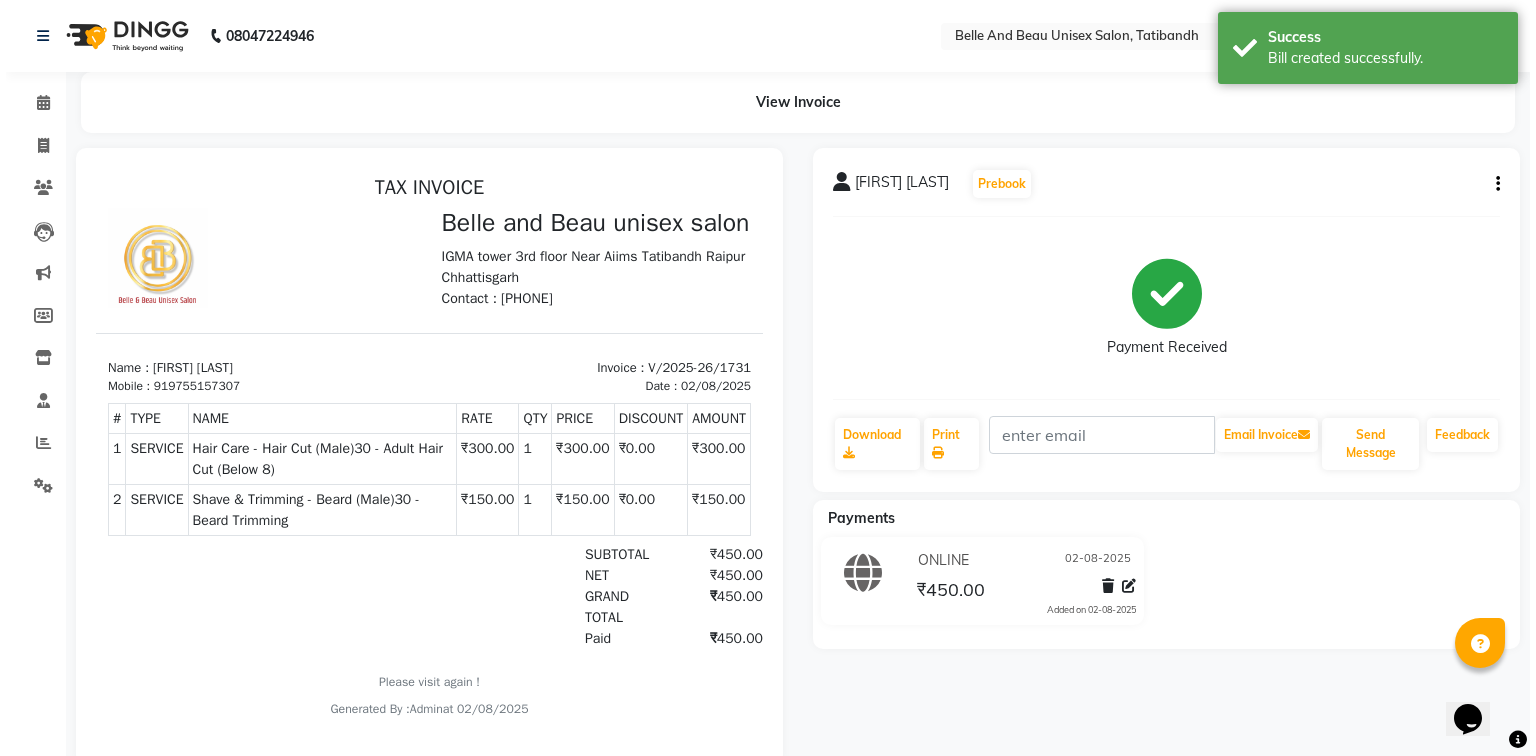 scroll, scrollTop: 0, scrollLeft: 0, axis: both 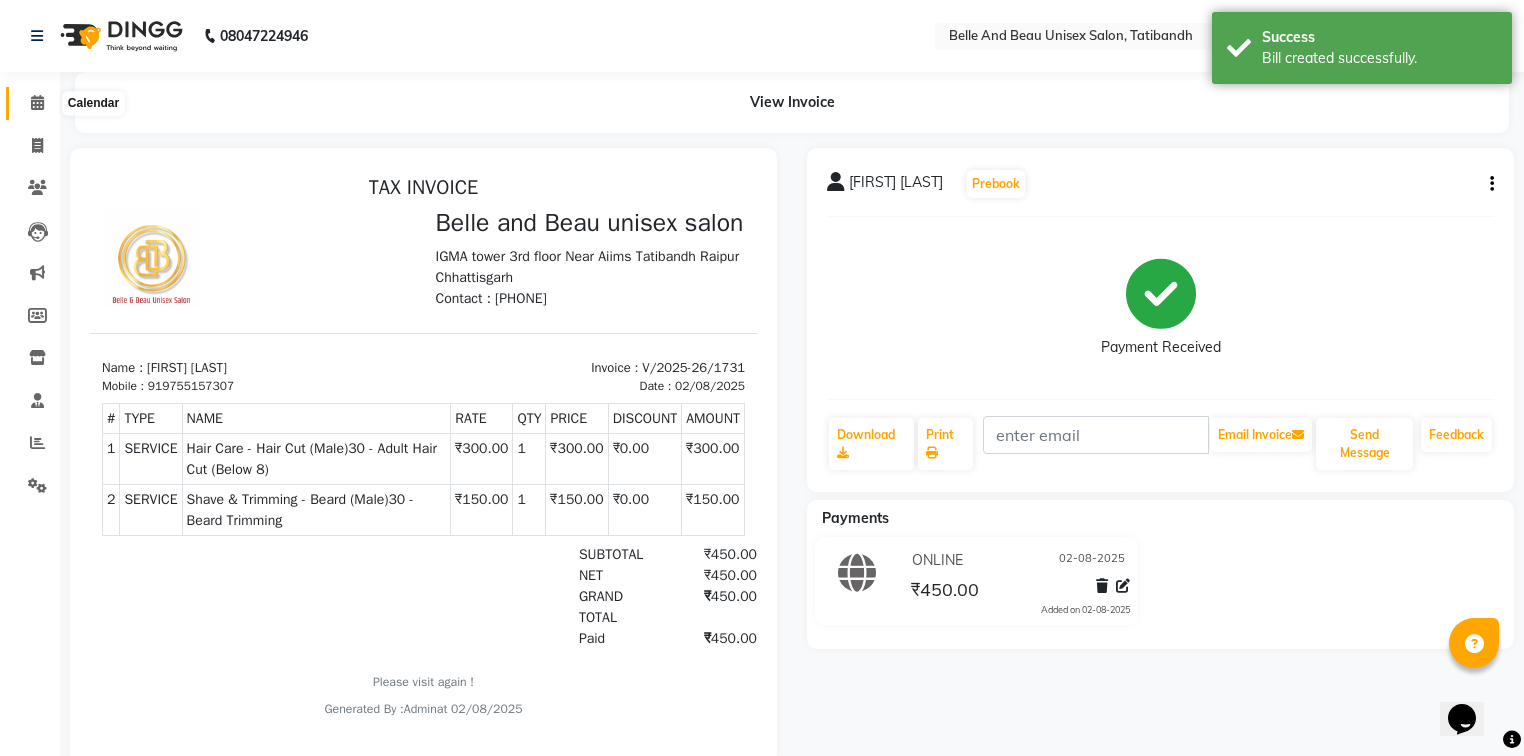 click 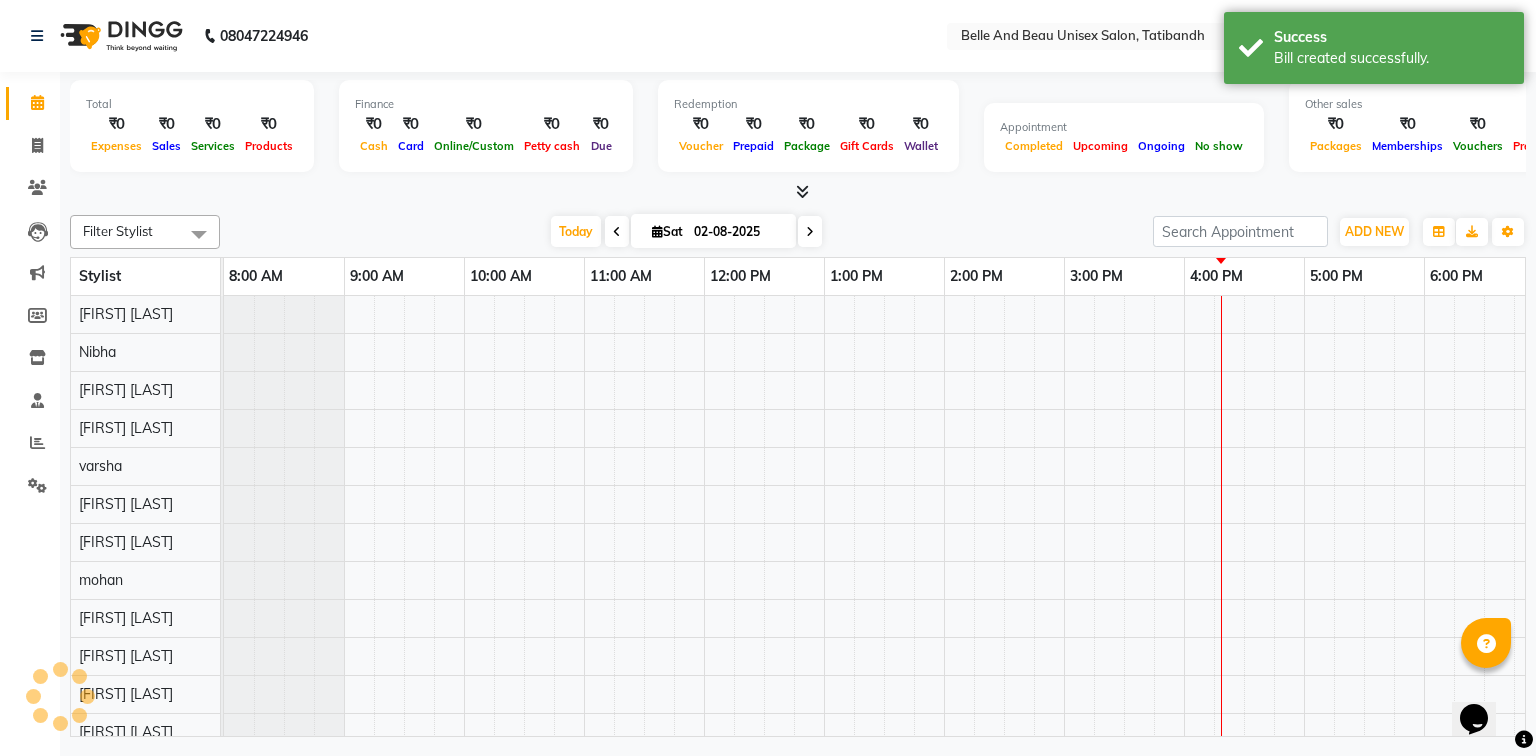scroll, scrollTop: 0, scrollLeft: 0, axis: both 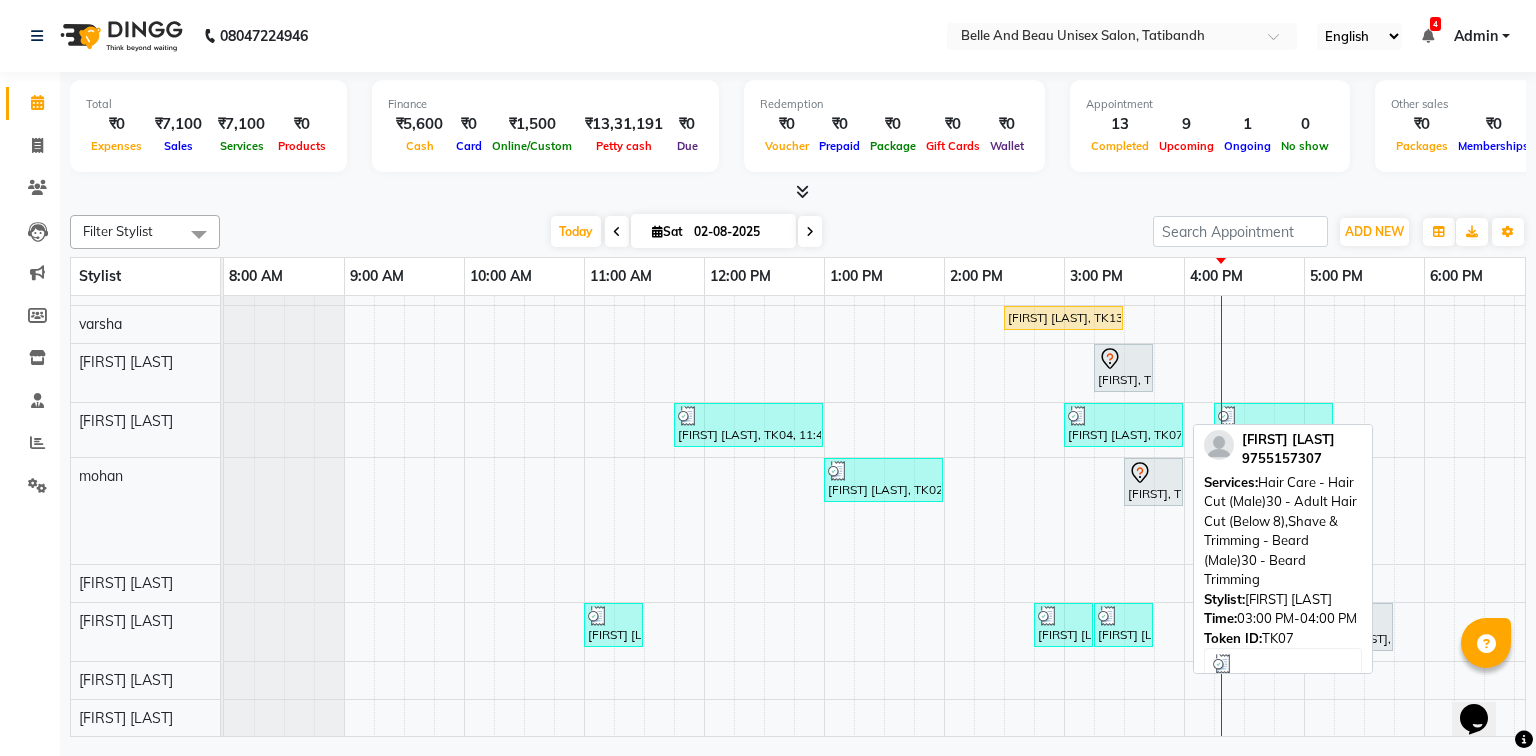 click at bounding box center [1123, 416] 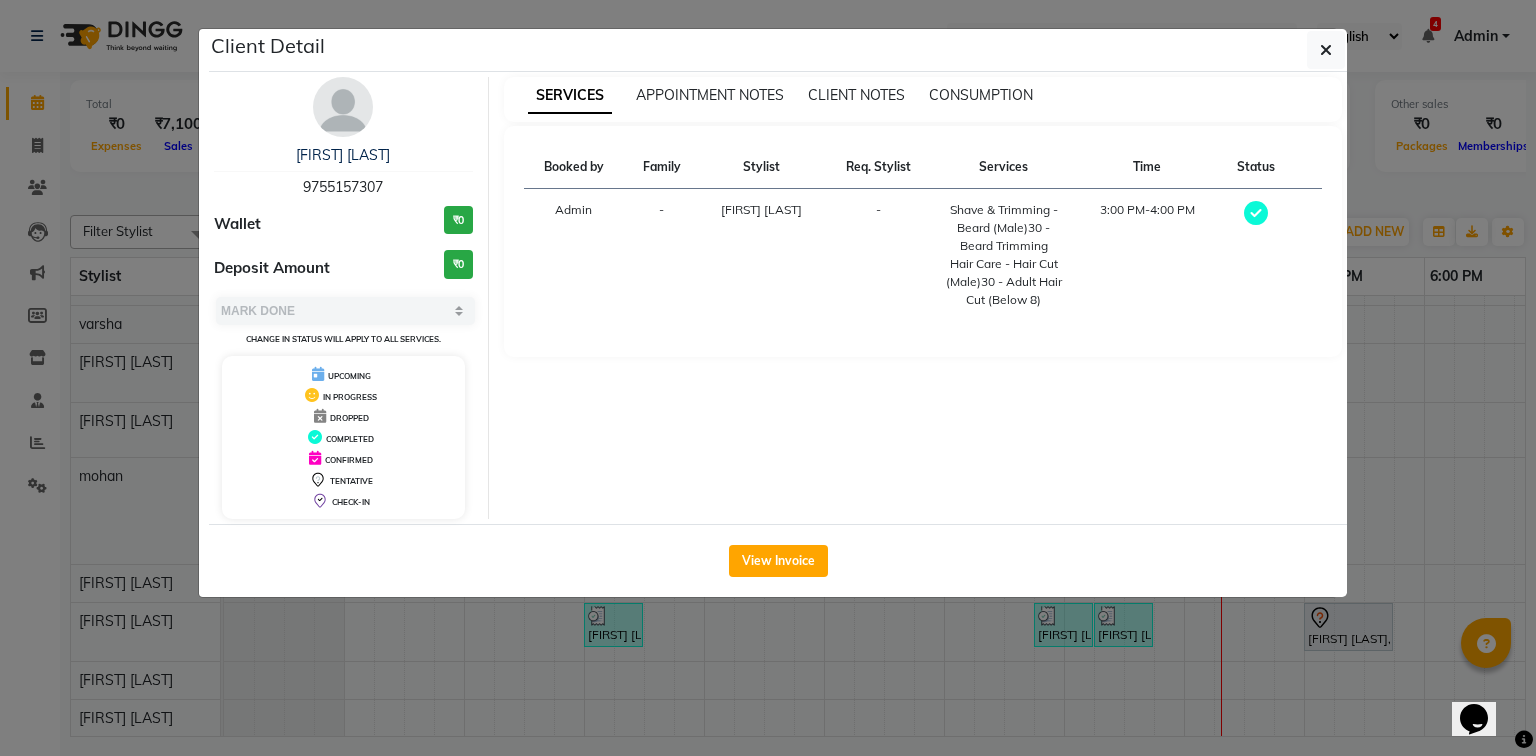 click on "9755157307" at bounding box center [343, 187] 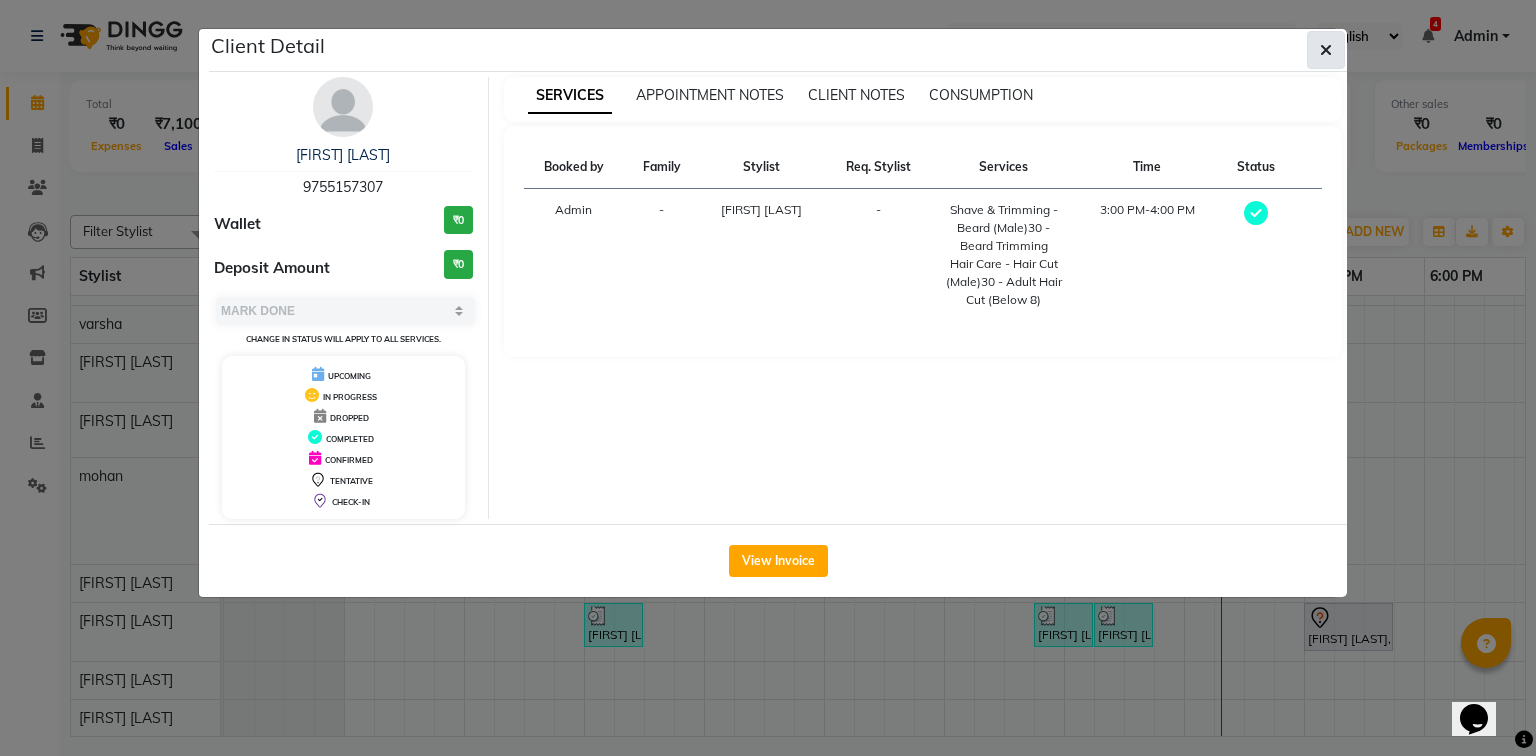 click 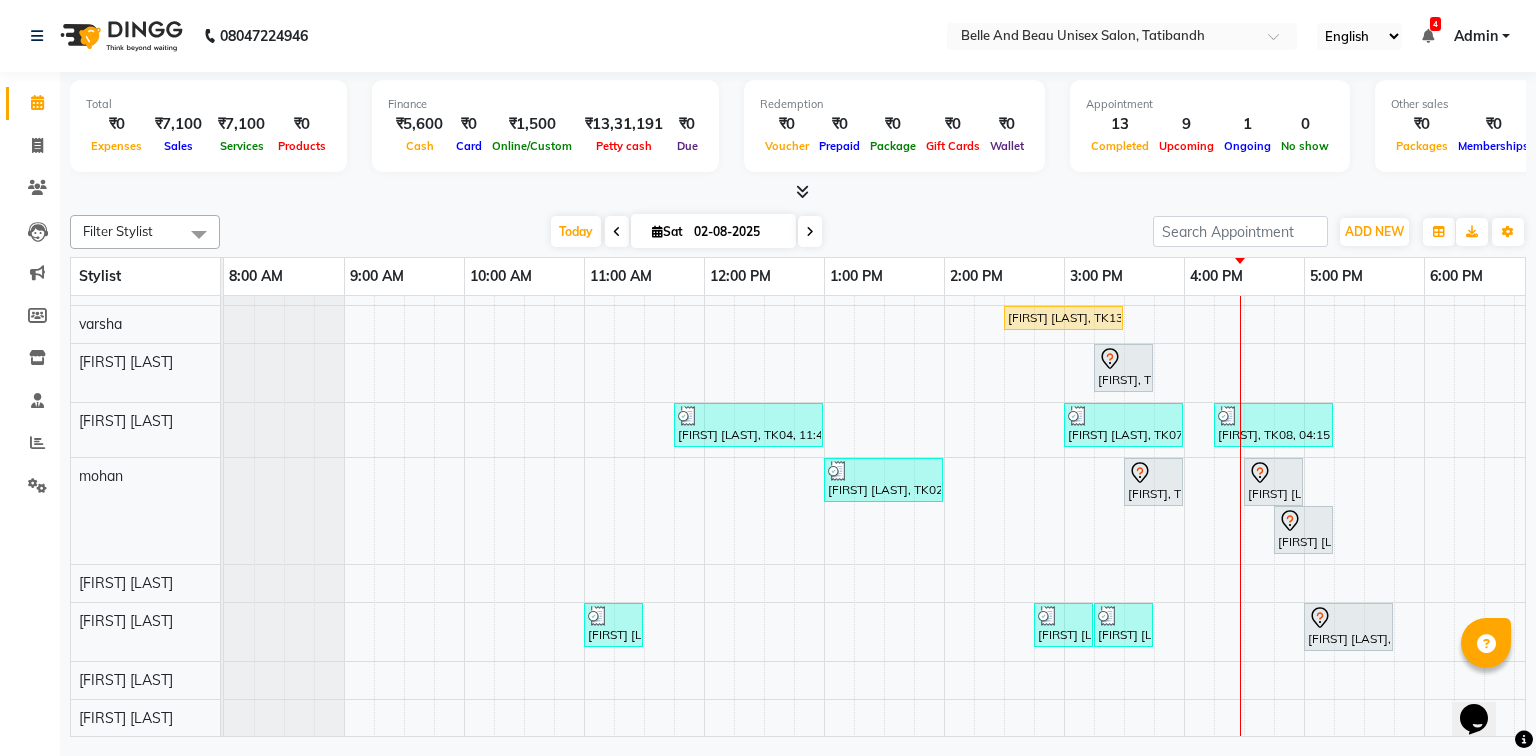 scroll, scrollTop: 236, scrollLeft: 0, axis: vertical 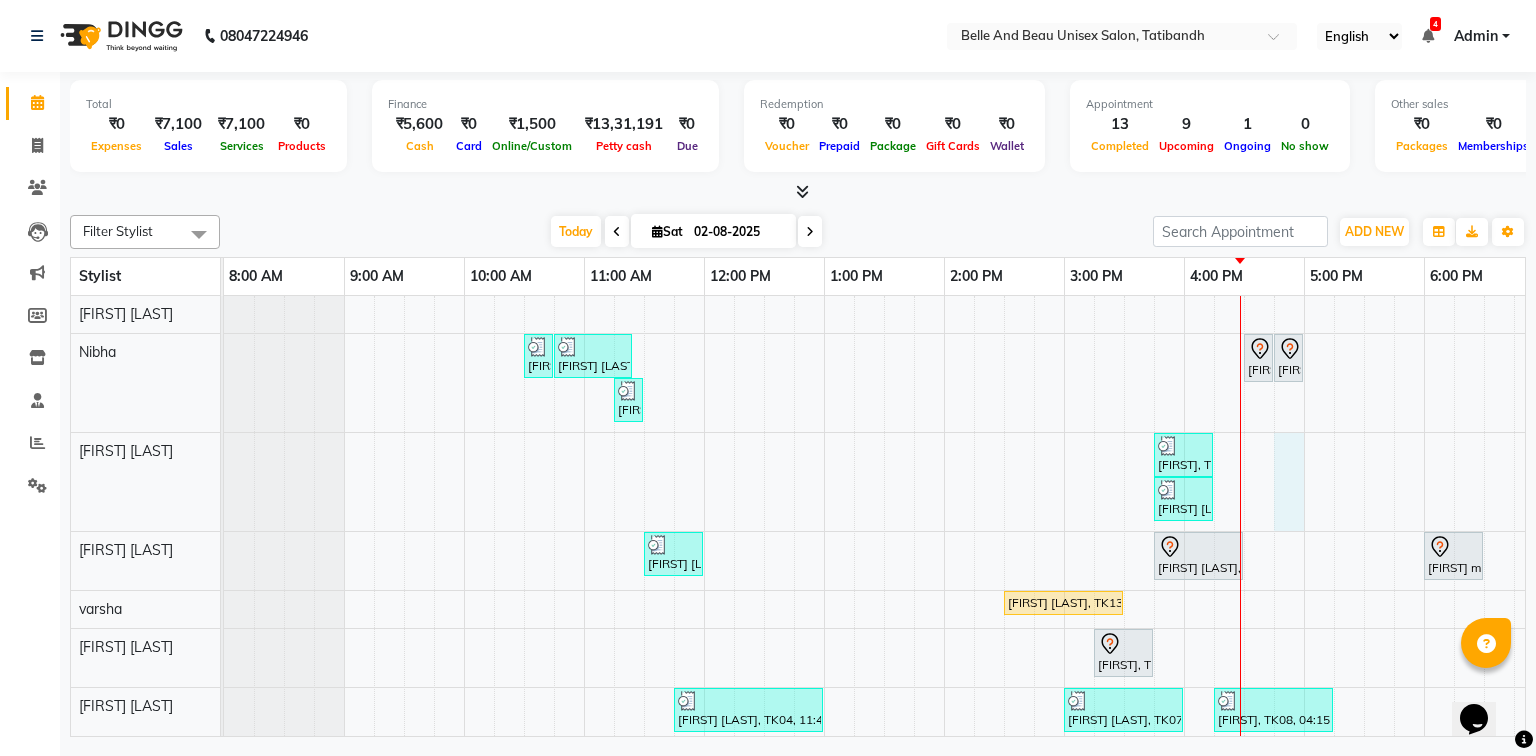 click on "[FIRST] [LAST], TK04, 10:30 AM-10:40 AM, Threading - Eyebrow (Female)30 - Eyebrow     [FIRST] [LAST], TK04, 10:45 AM-11:25 AM, Clean Up - o3+,Threading - Eyebrow (Female)30 - Eyebrow,Threading - Upper Lip (Female)30 - Upper Lip             [FIRST] [LAST], TK12, 04:30 PM-04:40 PM, Threading - Upper Lip (Female)30 - Upper Lip             [FIRST] [LAST], TK12, 04:45 PM-04:55 PM, Threading - Eyebrow (Female)30 - Eyebrow     [FIRST] [LAST], TK04, 11:15 AM-11:25 AM, Threading - Upper Lip (Female)30 - Upper Lip     [FIRST], TK08, 03:45 PM-04:15 PM, Hair Care - Hair Cut (Male)30 - Baby Hair Cut (Below 8) (₹200)     [FIRST] [LAST], TK14, 03:45 PM-04:15 PM, Hair Care - Shampoo & Conditioning (Female)30 - Shampoo - u     [FIRST] [LAST], TK05, 11:30 AM-12:00 PM, Hair Care - Hair Cut (Female)30 - Adult Hair Cut (Below 8) (₹500)             [FIRST] [LAST], TK11, 03:45 PM-04:30 PM, Spa essence - female             [FIRST] [LAST], TK06, 06:00 PM-06:30 PM, Hair Care - Hair Cut (Female)30 - Adult Hair Cut (Below 8)" at bounding box center [1004, 659] 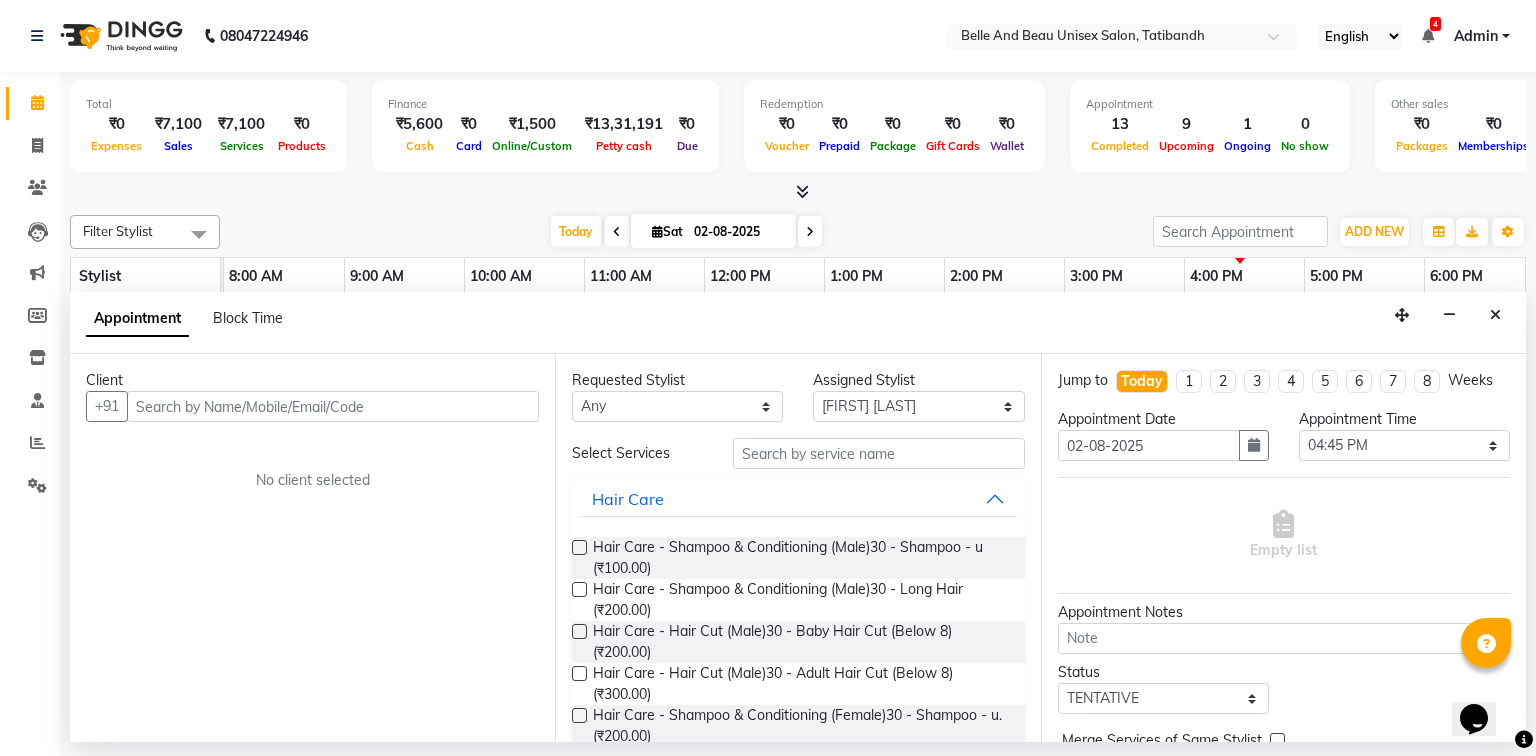 click at bounding box center [333, 406] 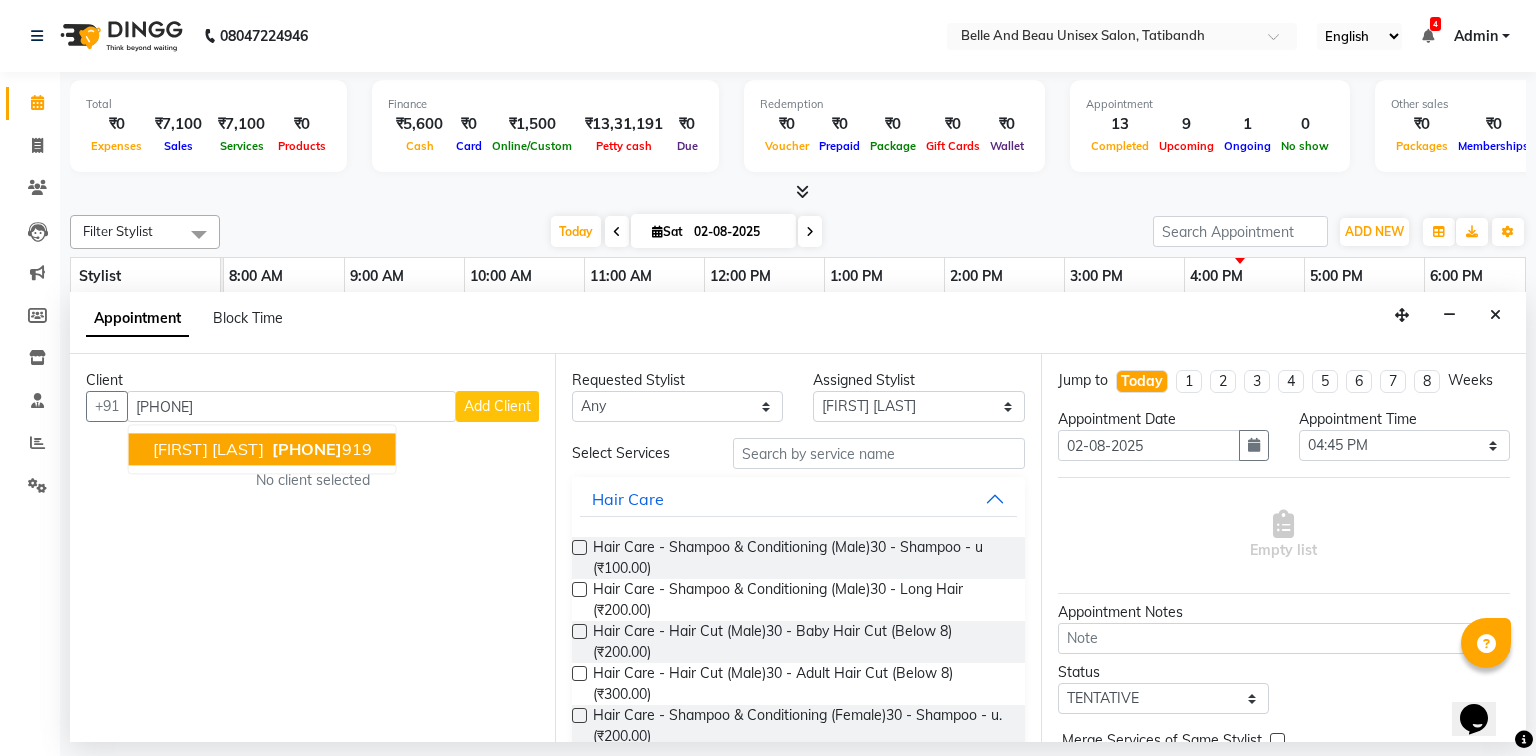 click on "[FIRST] [LAST]" at bounding box center (208, 450) 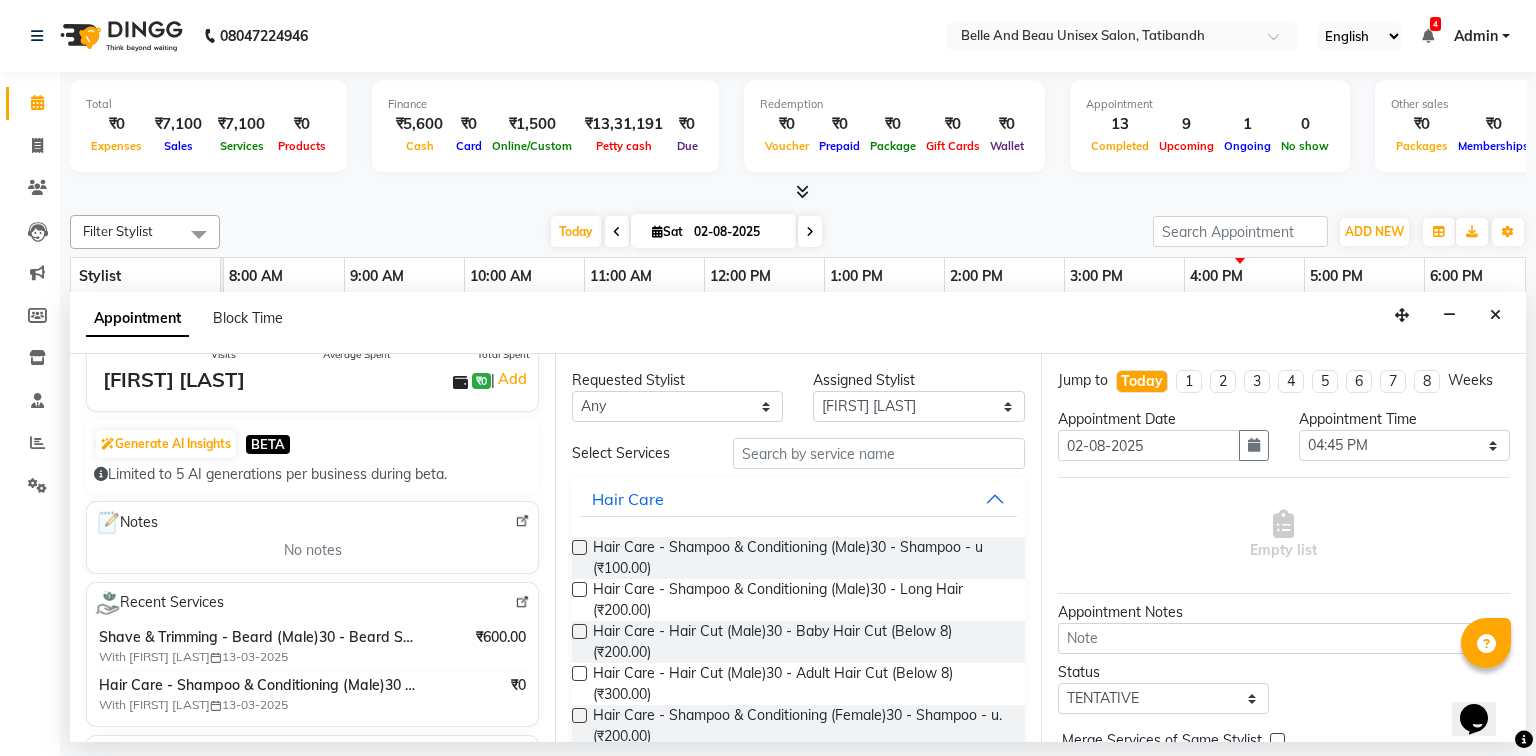 scroll, scrollTop: 320, scrollLeft: 0, axis: vertical 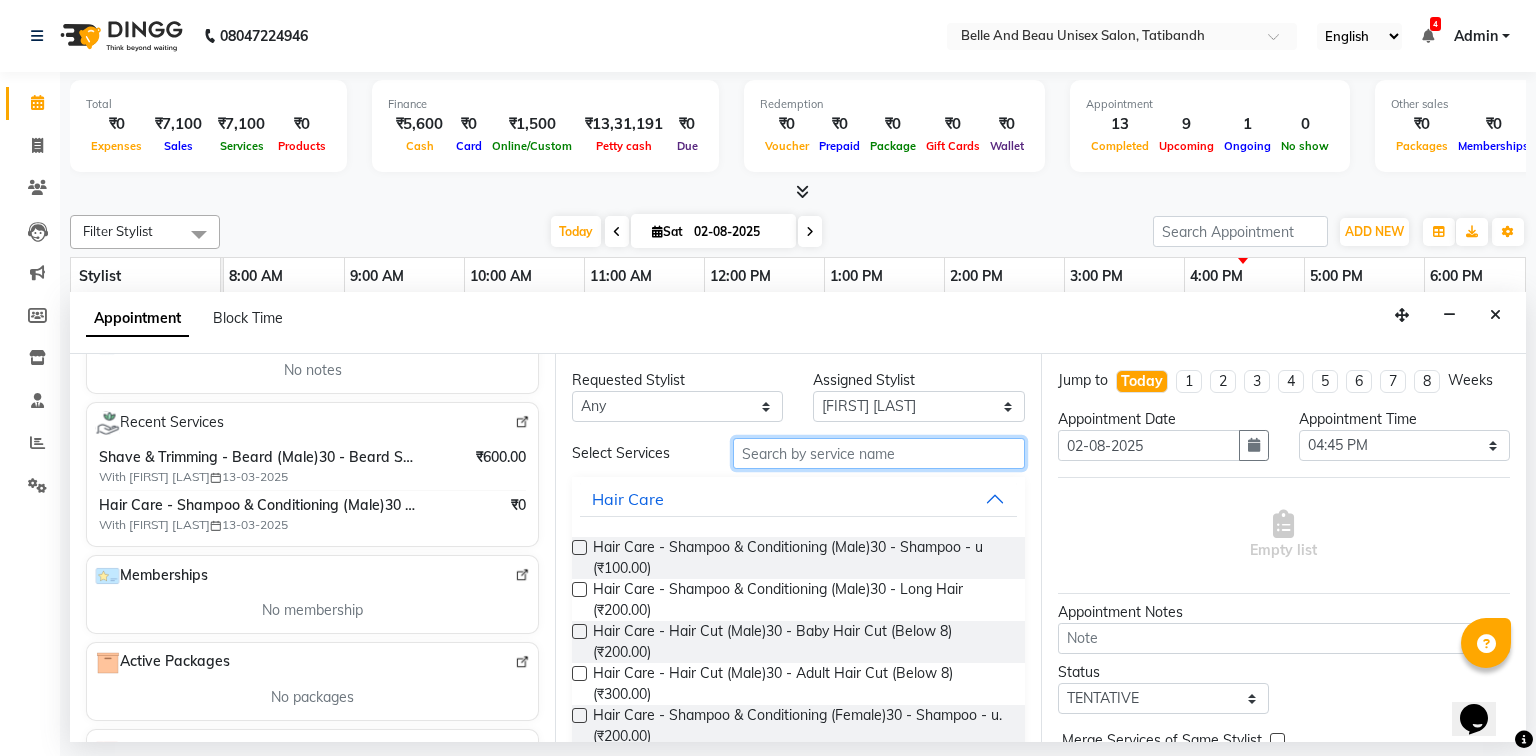 click at bounding box center (879, 453) 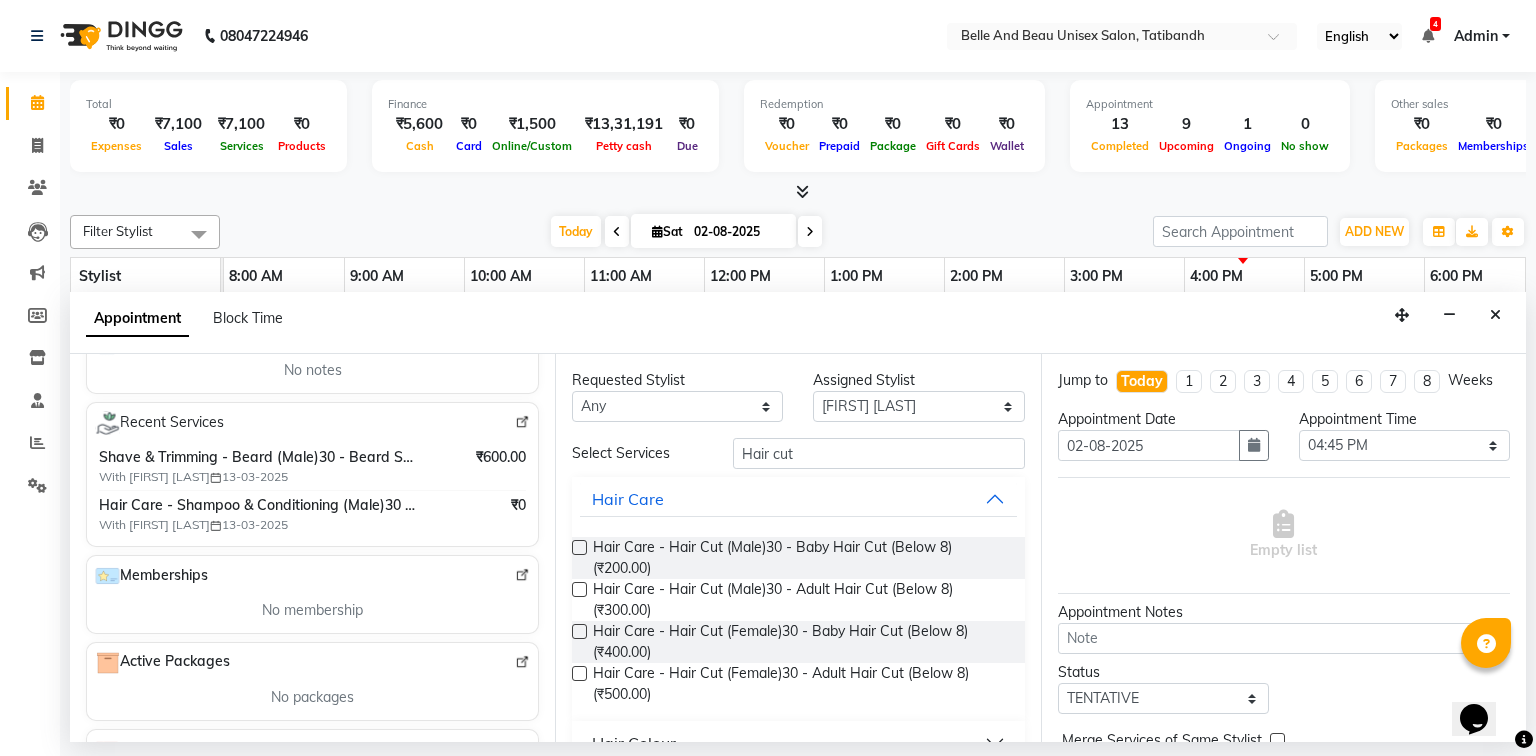 click at bounding box center (579, 589) 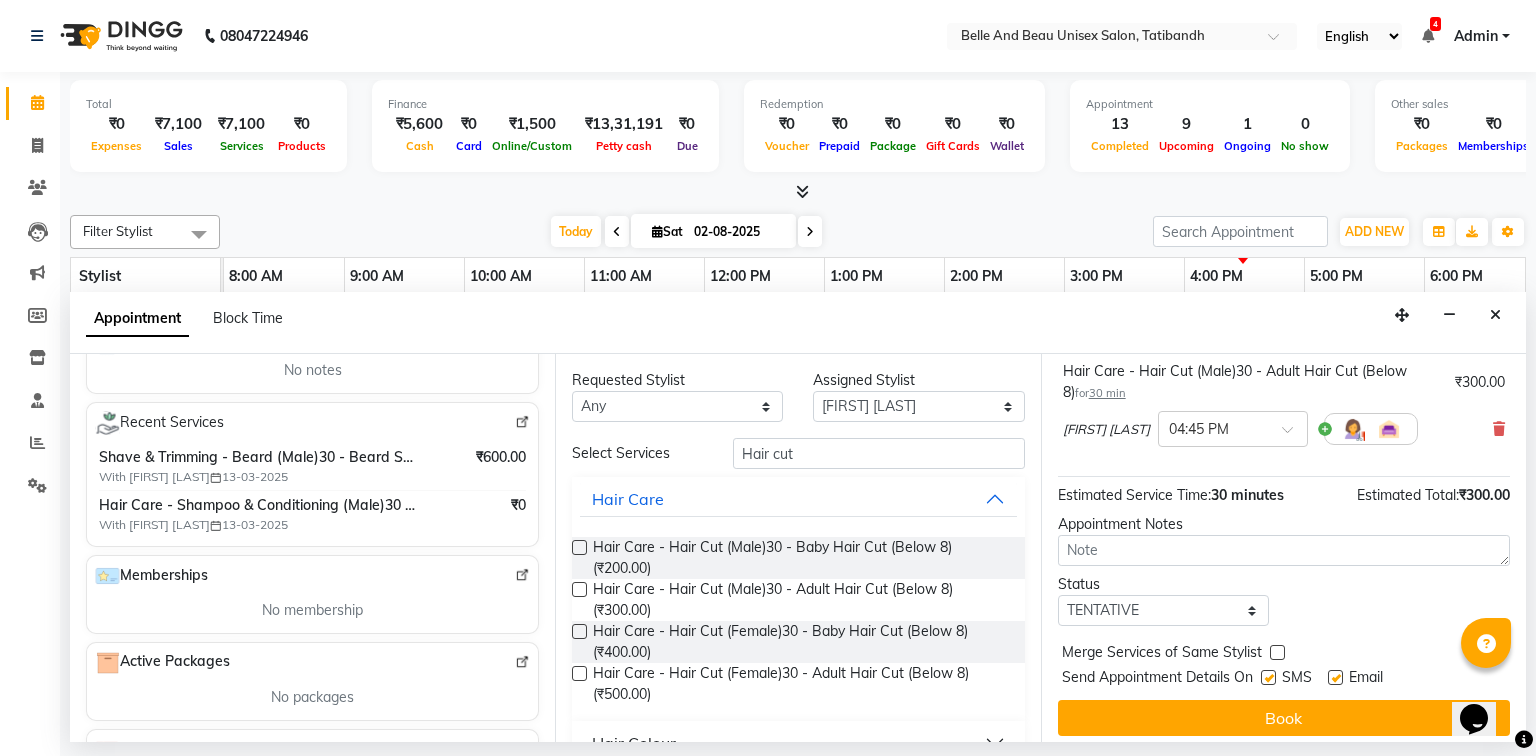 scroll, scrollTop: 139, scrollLeft: 0, axis: vertical 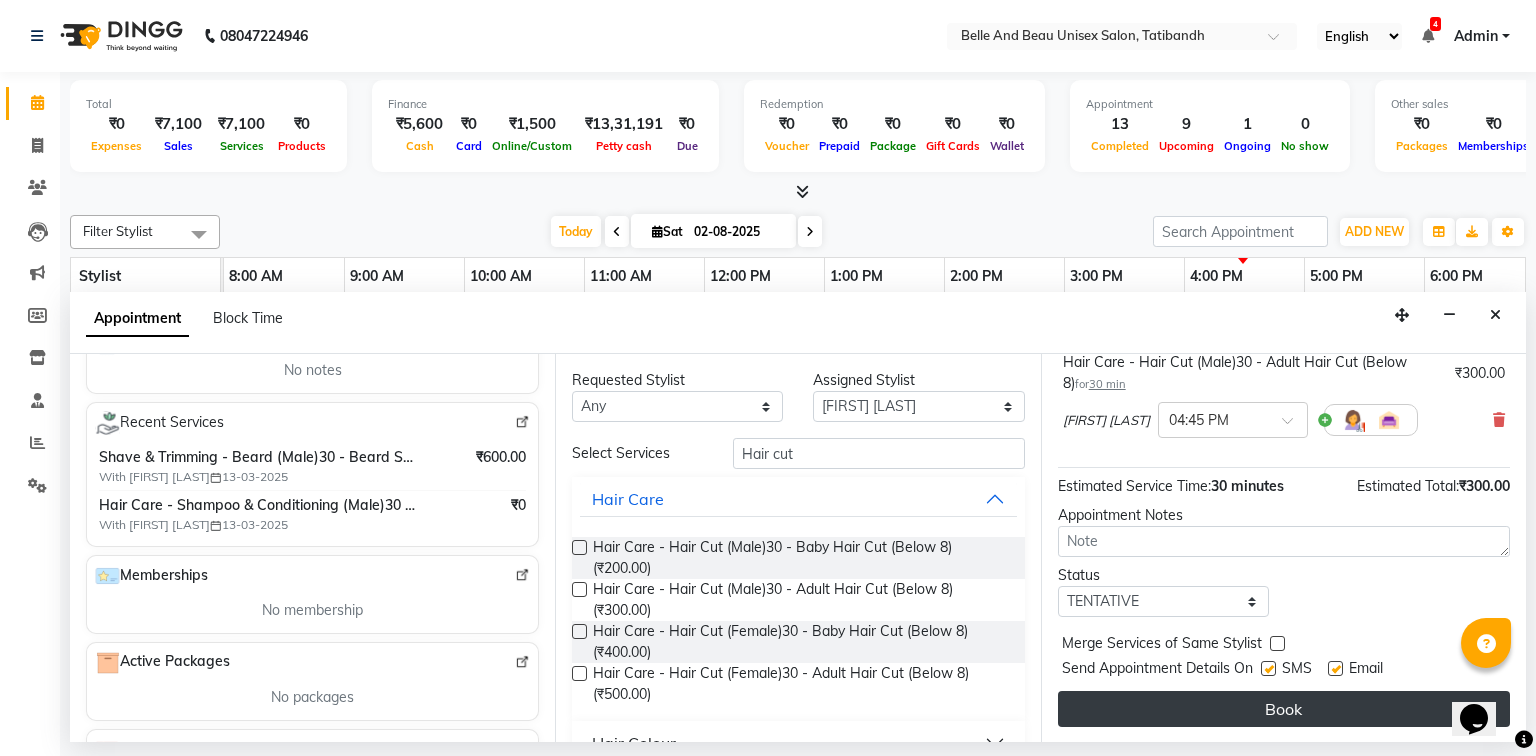 click on "Book" at bounding box center (1284, 709) 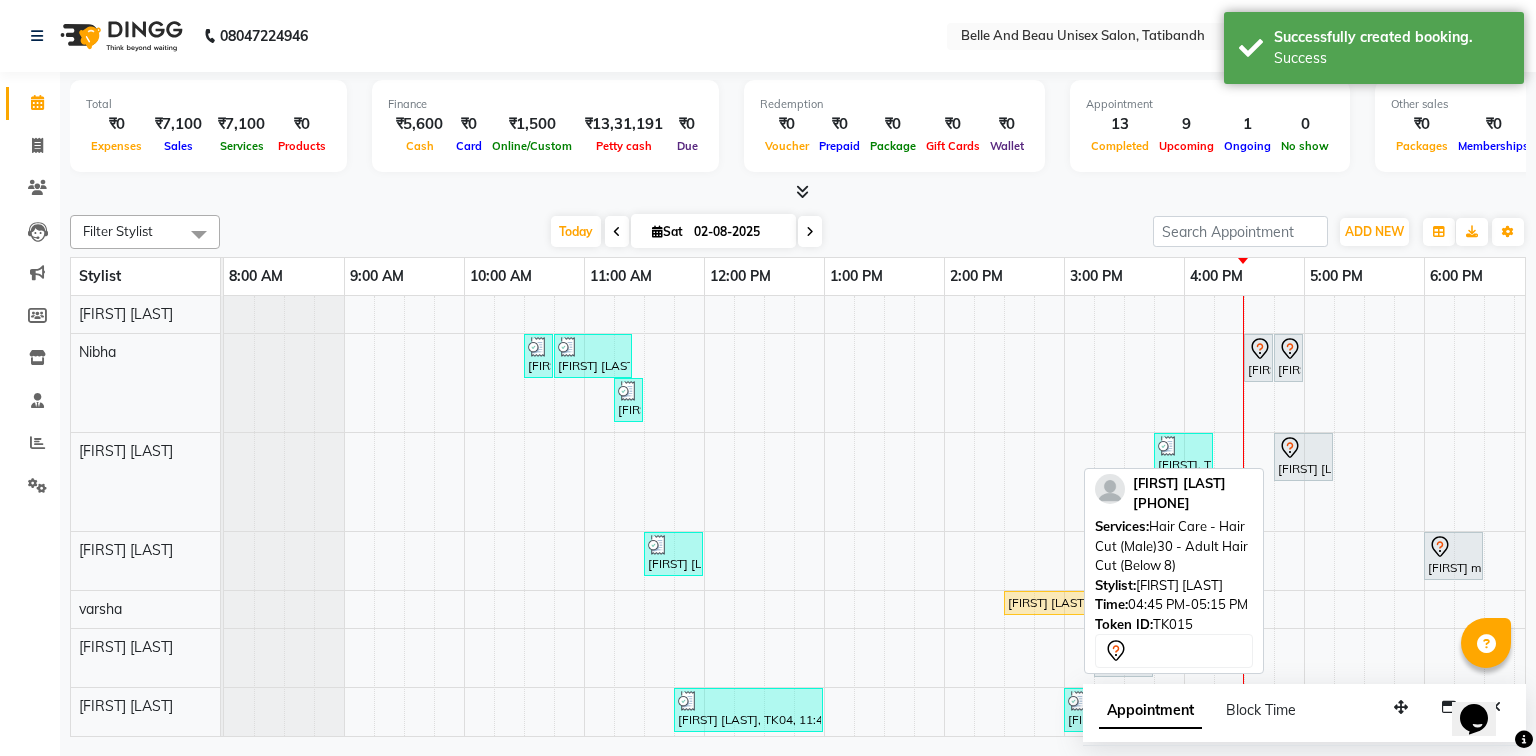 click on "[FIRST] [LAST], TK15, 04:45 PM-05:15 PM, Hair Care - Hair Cut (Male)30 - Adult Hair Cut (Below 8)" at bounding box center [1303, 457] 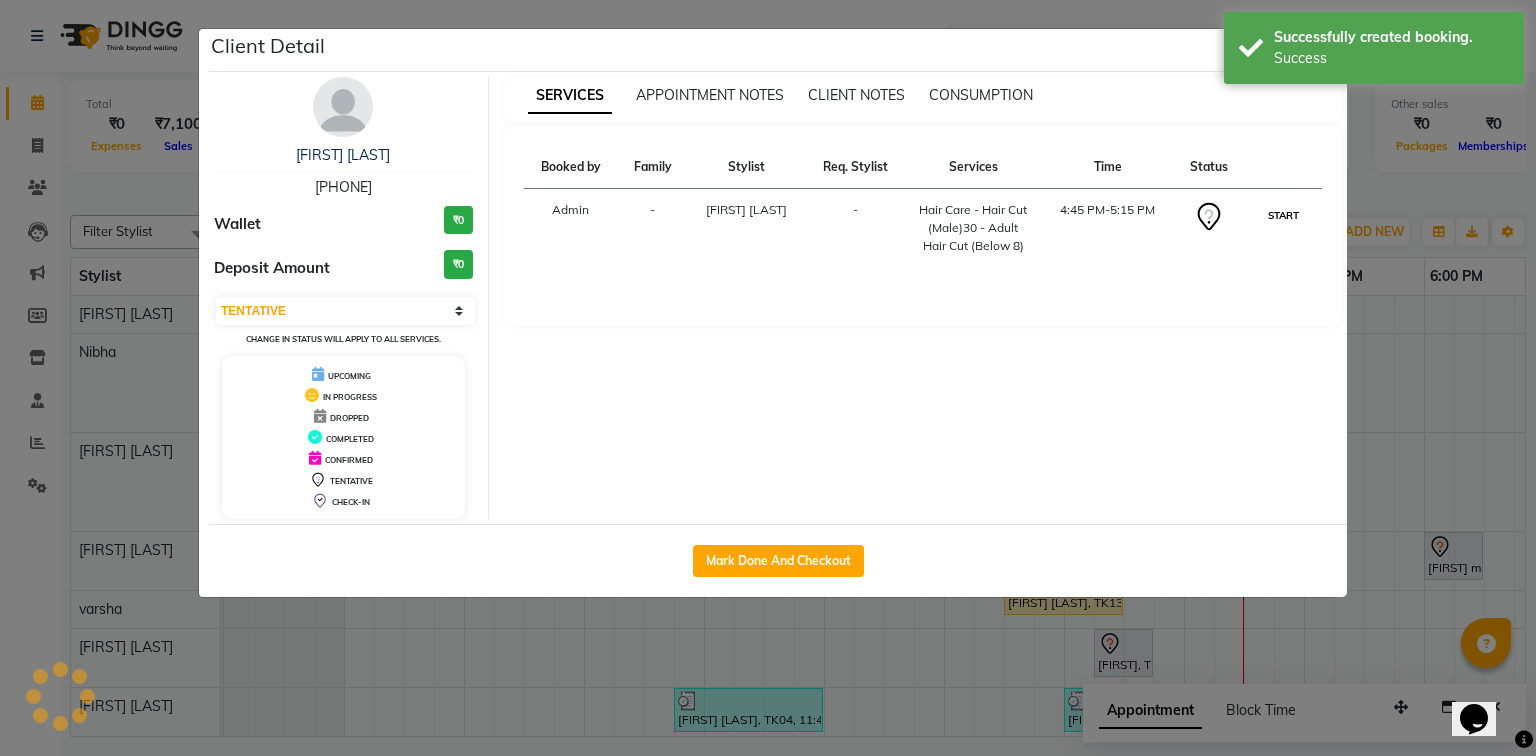 click on "START" at bounding box center [1283, 215] 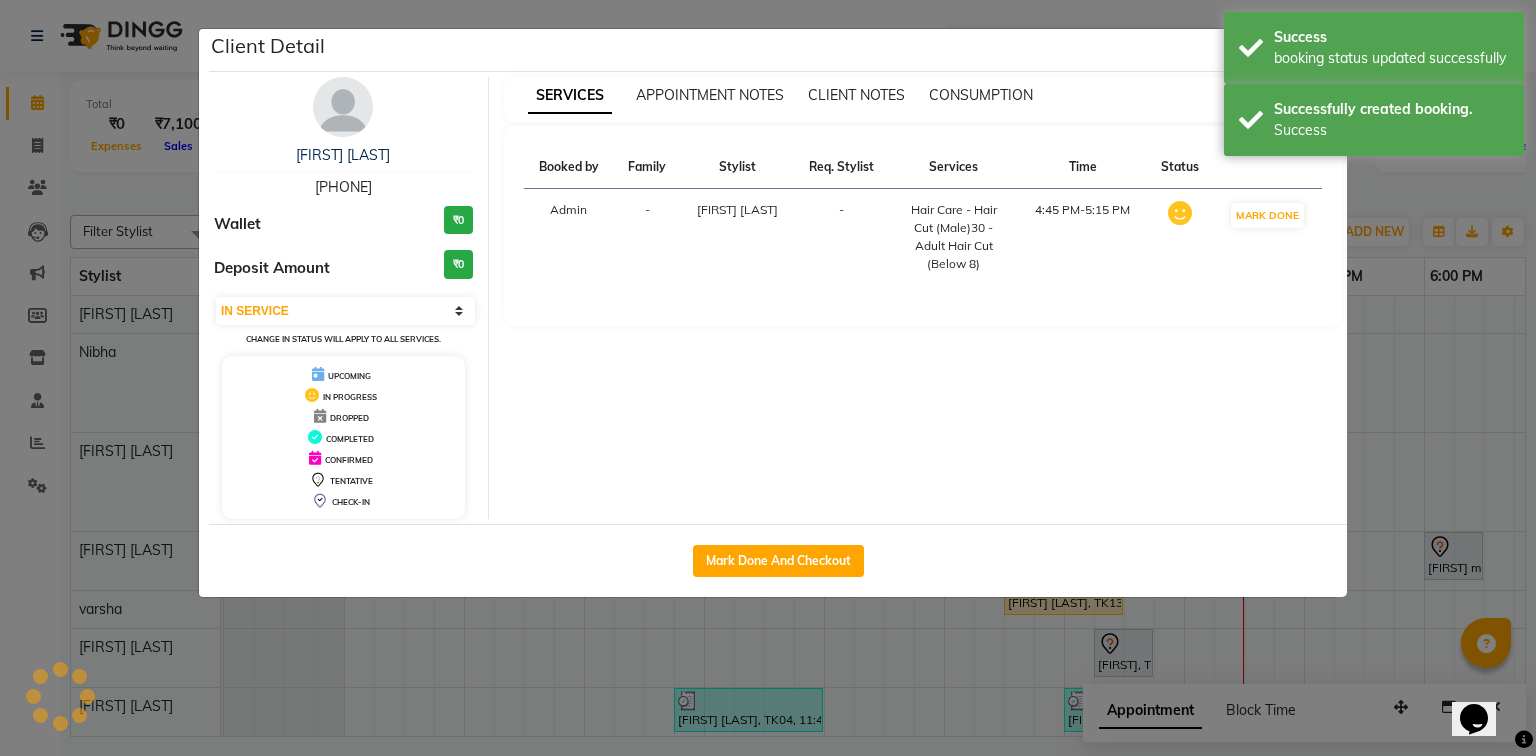 click on "Client Detail  [FIRST] [LAST]   [PHONE] Wallet ₹0 Deposit Amount  ₹0  Select IN SERVICE CONFIRMED TENTATIVE CHECK IN MARK DONE DROPPED UPCOMING Change in status will apply to all services. UPCOMING IN PROGRESS DROPPED COMPLETED CONFIRMED TENTATIVE CHECK-IN SERVICES APPOINTMENT NOTES CLIENT NOTES CONSUMPTION Booked by Family Stylist Req. Stylist Services Time Status  Admin  - [FIRST] [LAST] -  Hair Care - Hair Cut (Male)30 - Adult Hair Cut (Below 8)   4:45 PM-5:15 PM   MARK DONE   Mark Done And Checkout" 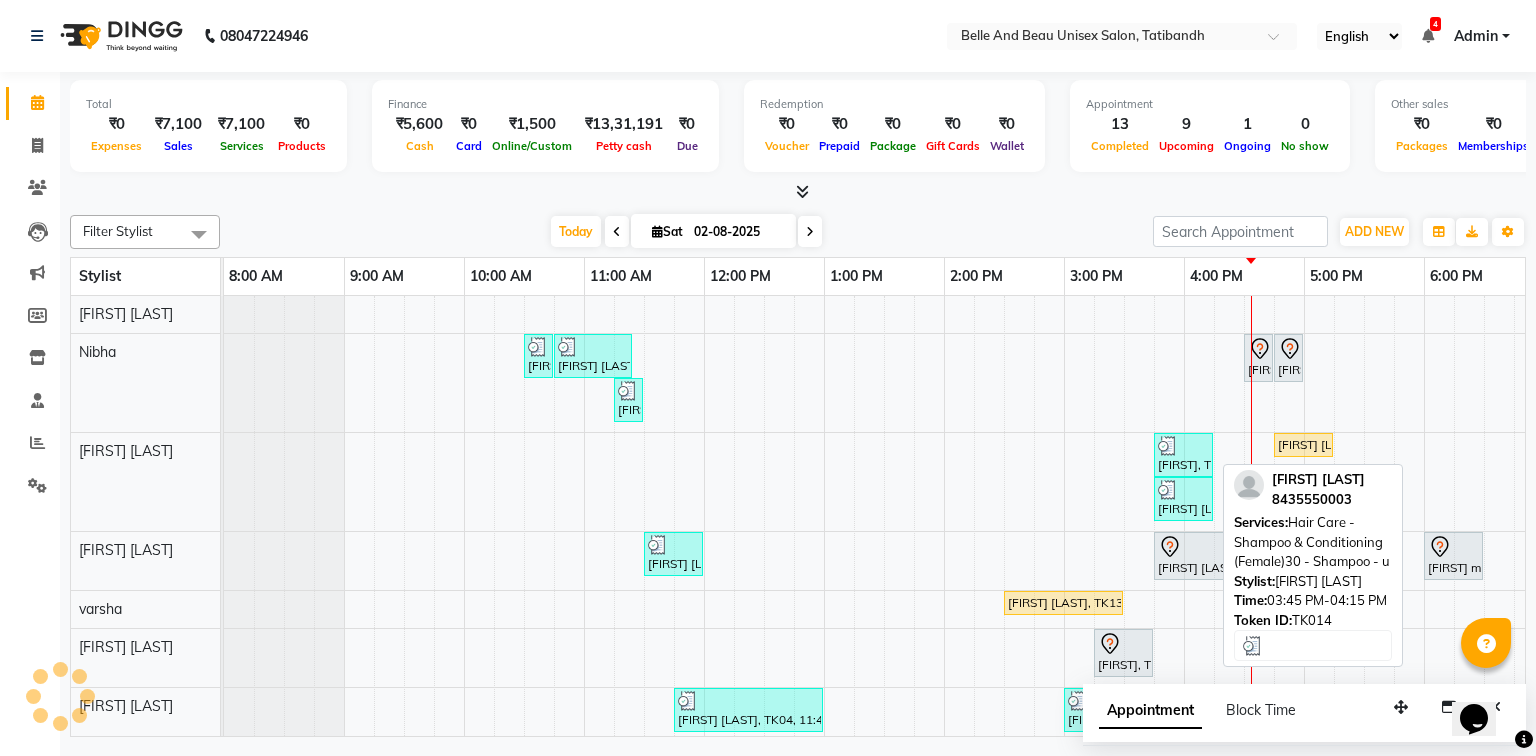 scroll, scrollTop: 128, scrollLeft: 0, axis: vertical 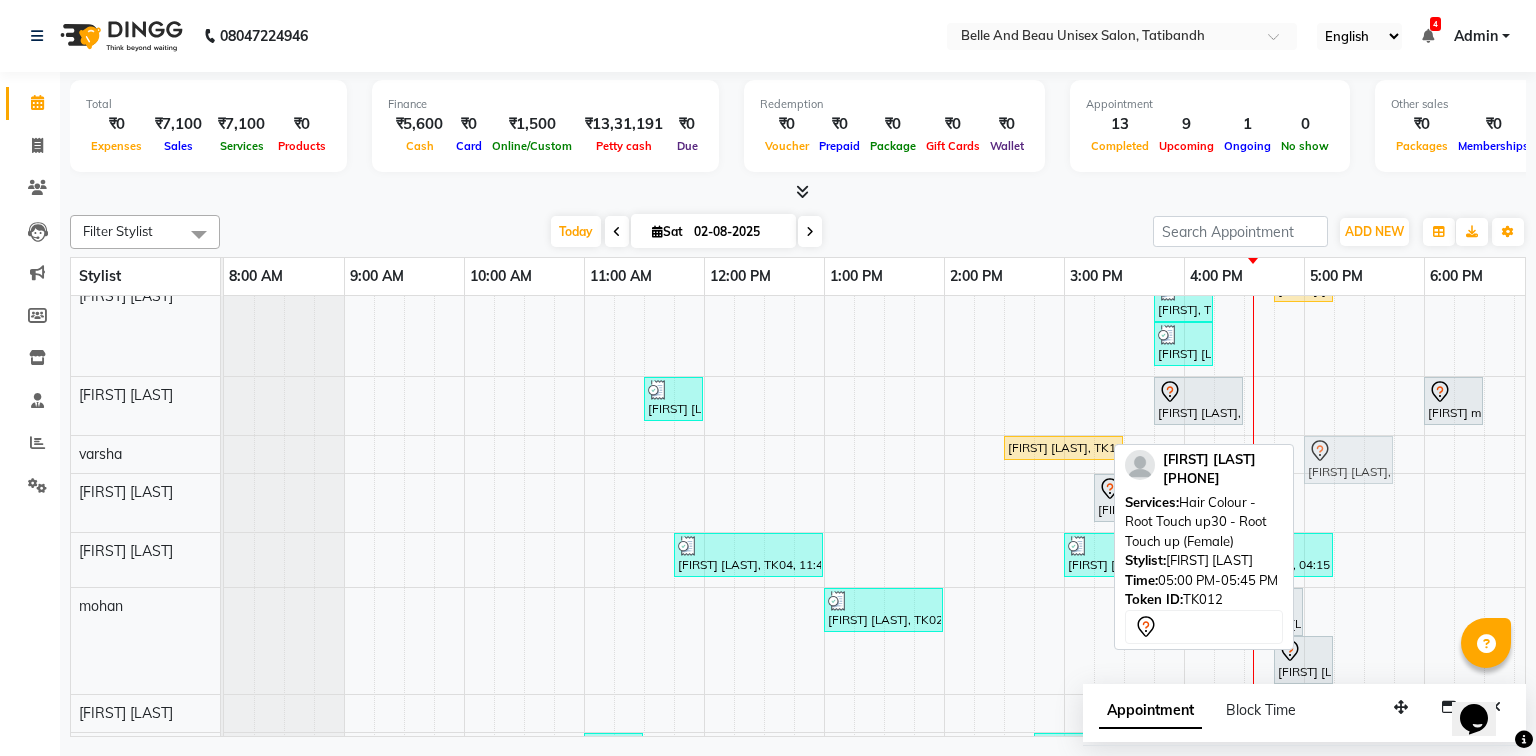 drag, startPoint x: 1356, startPoint y: 624, endPoint x: 1361, endPoint y: 448, distance: 176.07101 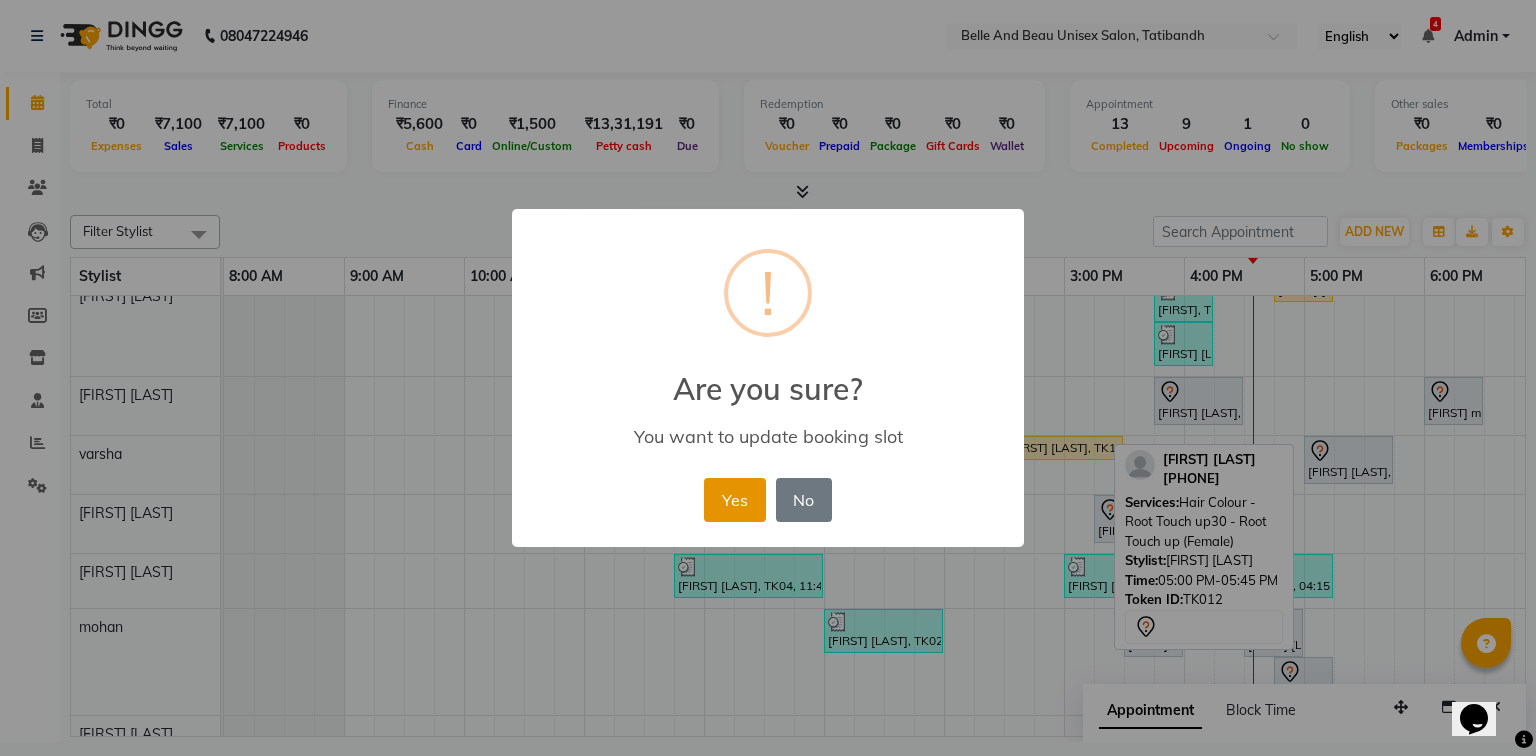 click on "Yes" at bounding box center (734, 500) 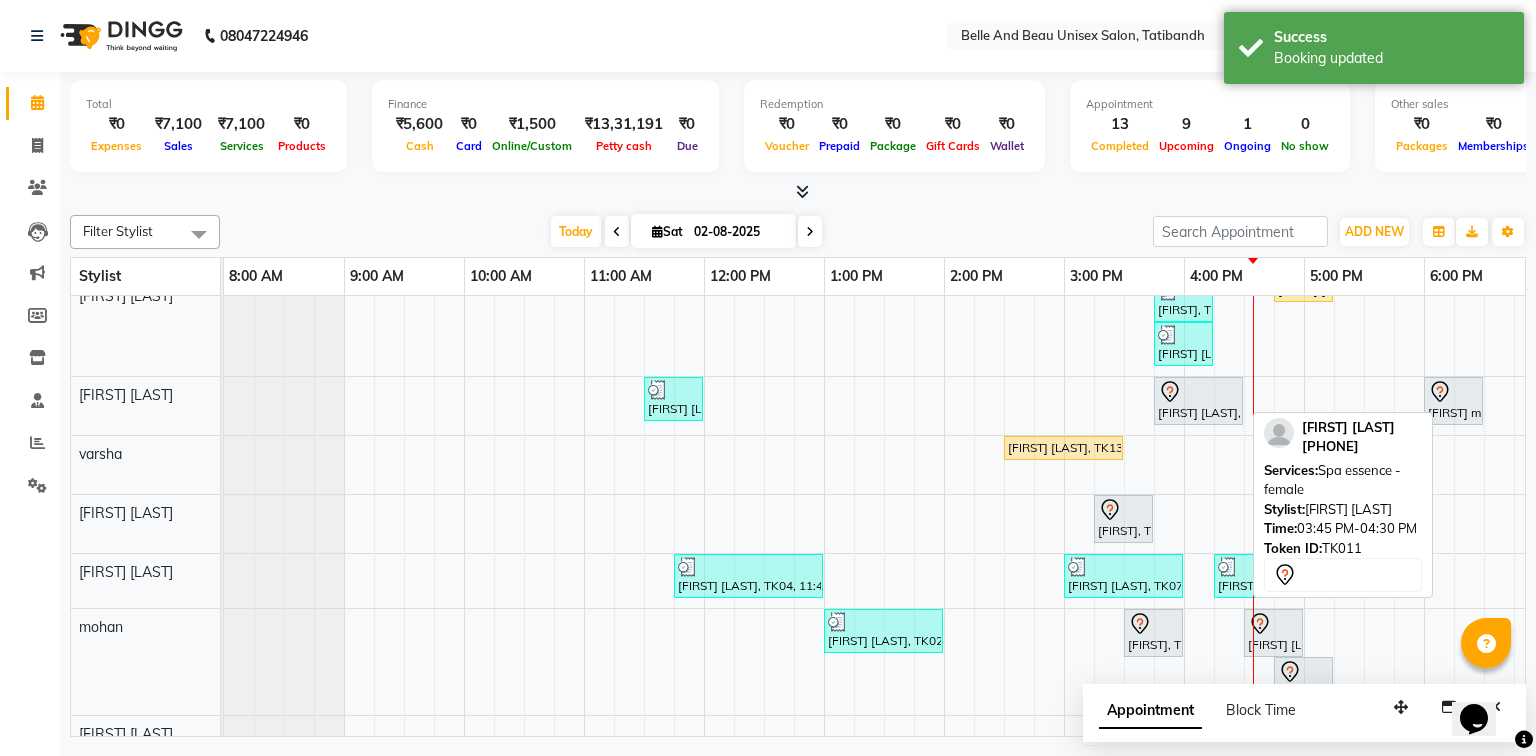 click at bounding box center (1198, 392) 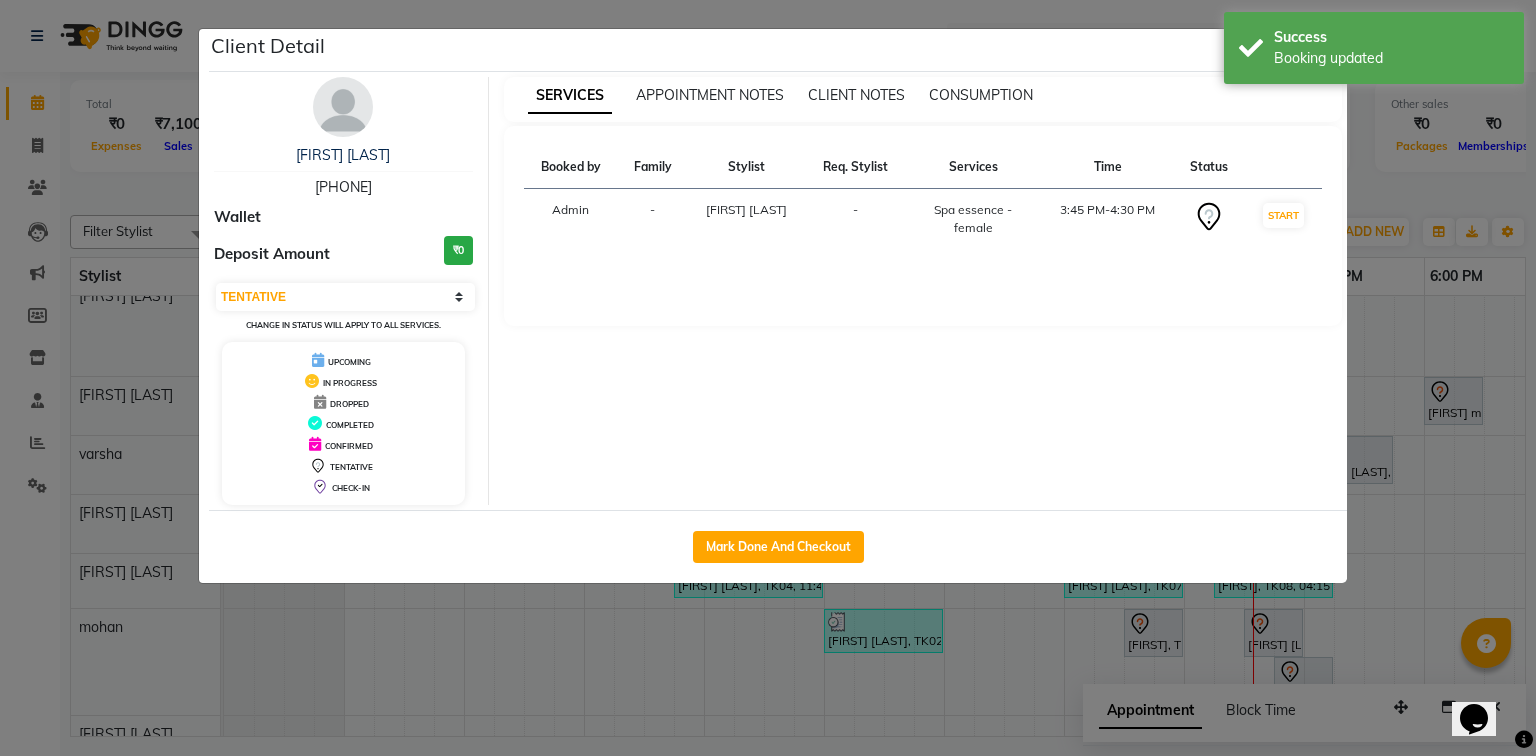 click on "Client Detail  [FIRST] [LAST]   [PHONE] Wallet Deposit Amount  ₹0  Select IN SERVICE CONFIRMED TENTATIVE CHECK IN MARK DONE DROPPED UPCOMING Change in status will apply to all services. UPCOMING IN PROGRESS DROPPED COMPLETED CONFIRMED TENTATIVE CHECK-IN SERVICES APPOINTMENT NOTES CLIENT NOTES CONSUMPTION Booked by Family Stylist Req. Stylist Services Time Status  Admin  - [FIRST] [LAST] -  Spa essence - female   3:45 PM-4:30 PM   START   Mark Done And Checkout" 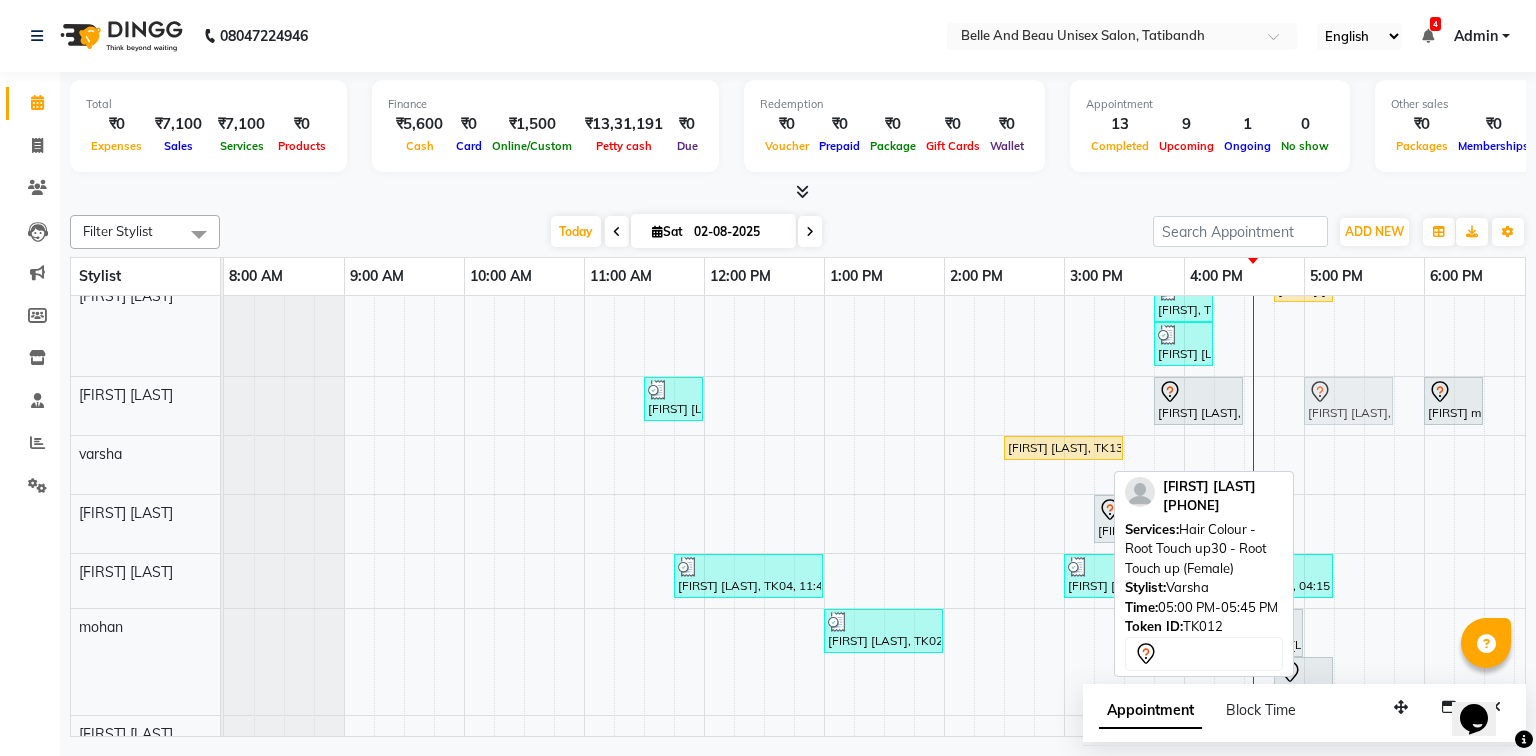 drag, startPoint x: 1340, startPoint y: 464, endPoint x: 1326, endPoint y: 429, distance: 37.696156 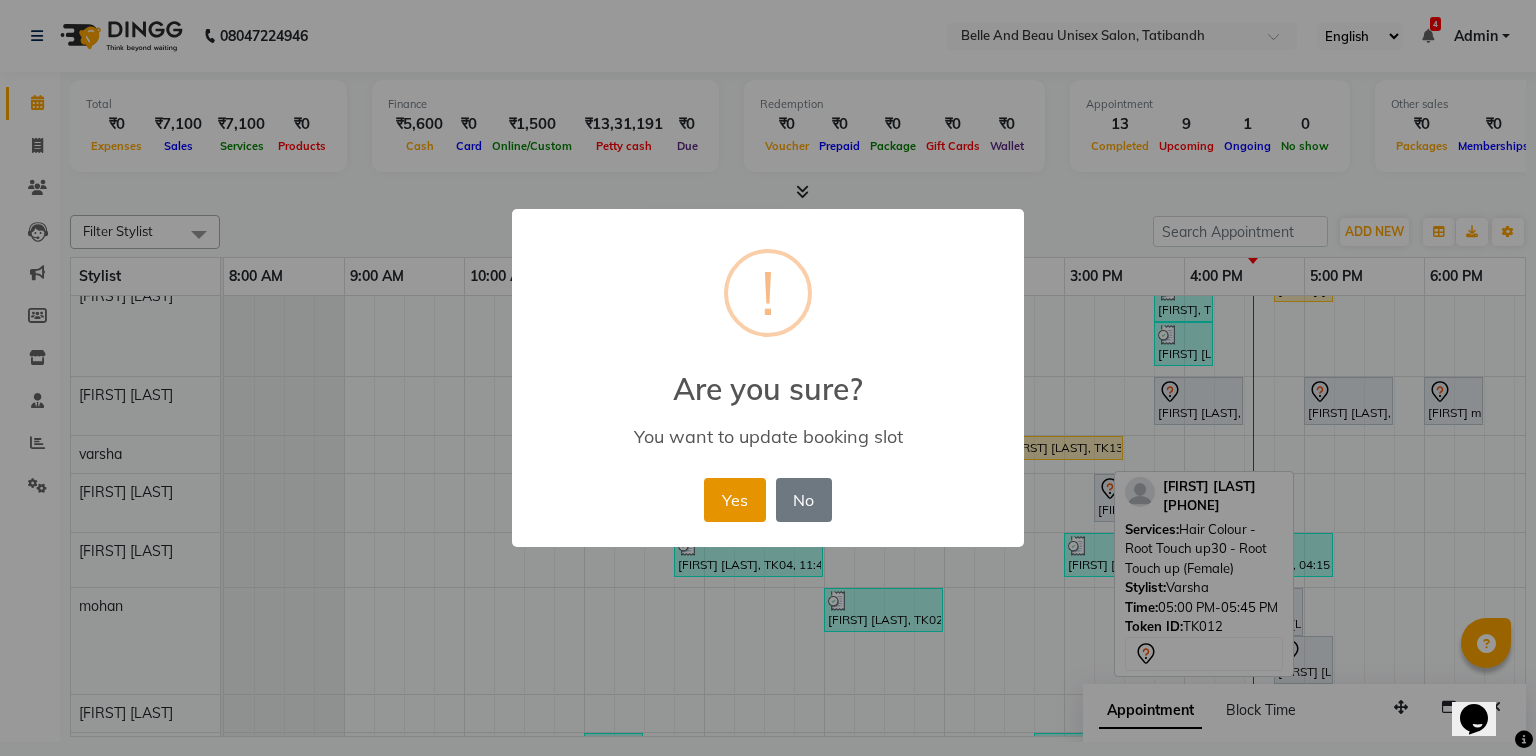 click on "Yes" at bounding box center [734, 500] 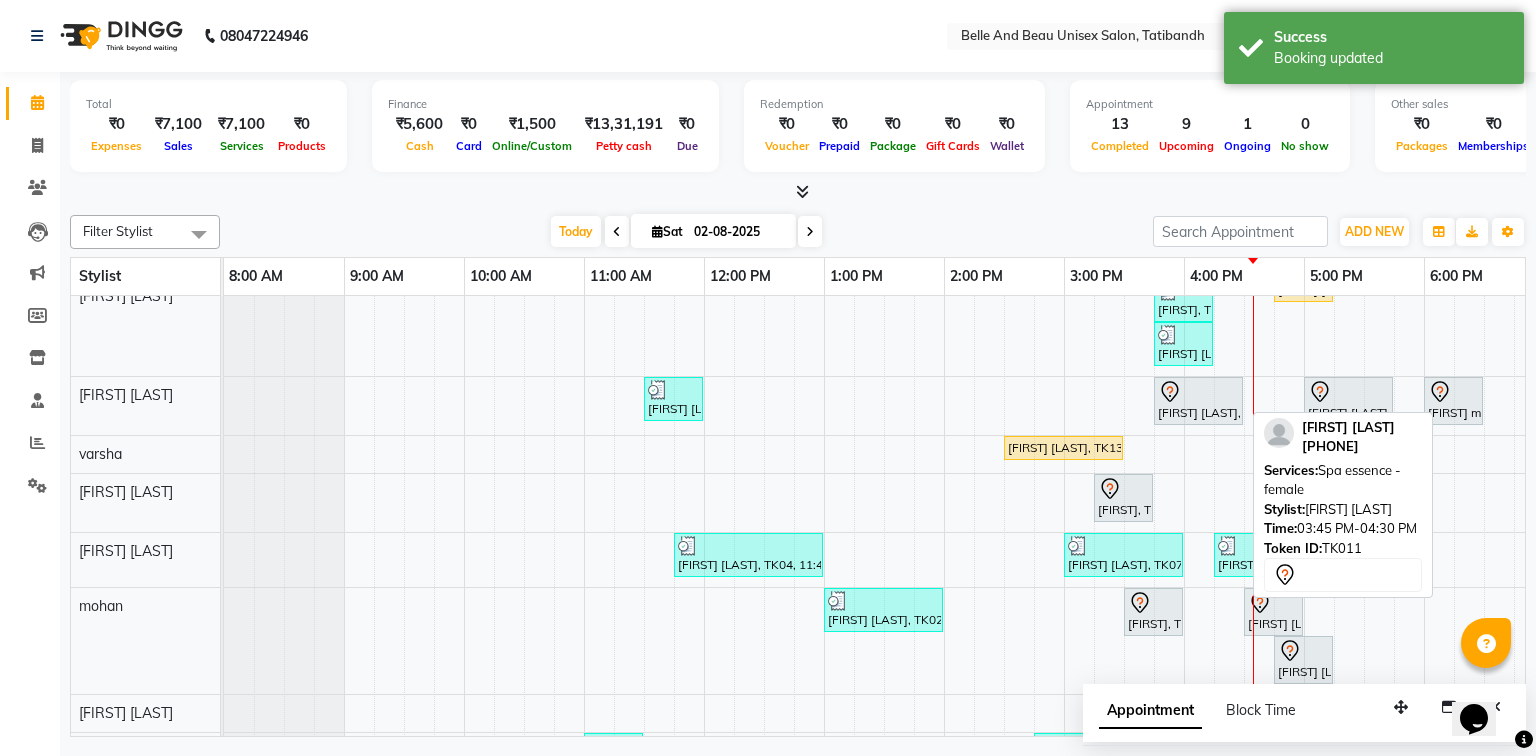 click on "[FIRST] [LAST], TK11, 03:45 PM-04:30 PM, Spa essence - female" at bounding box center (1198, 401) 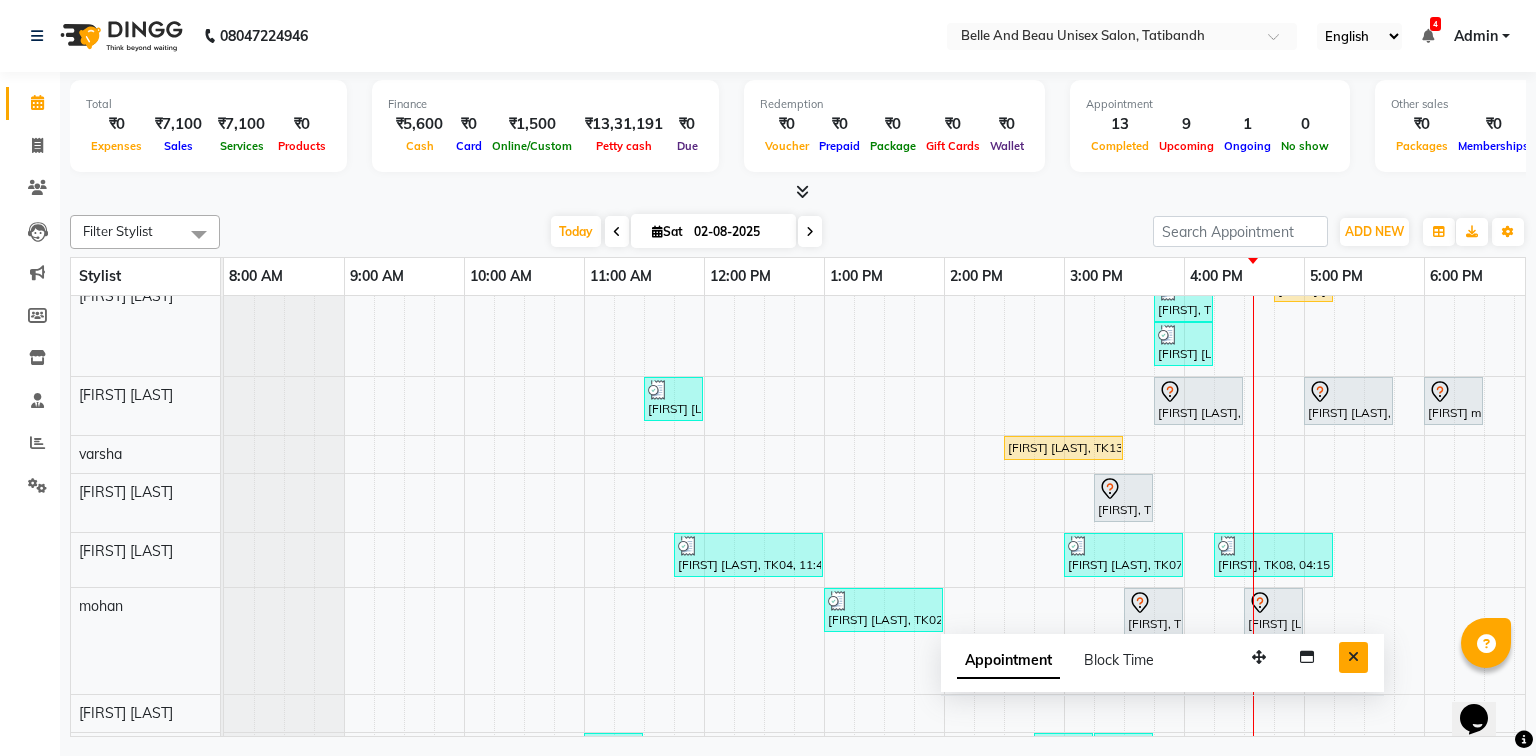 drag, startPoint x: 1402, startPoint y: 698, endPoint x: 1363, endPoint y: 658, distance: 55.86591 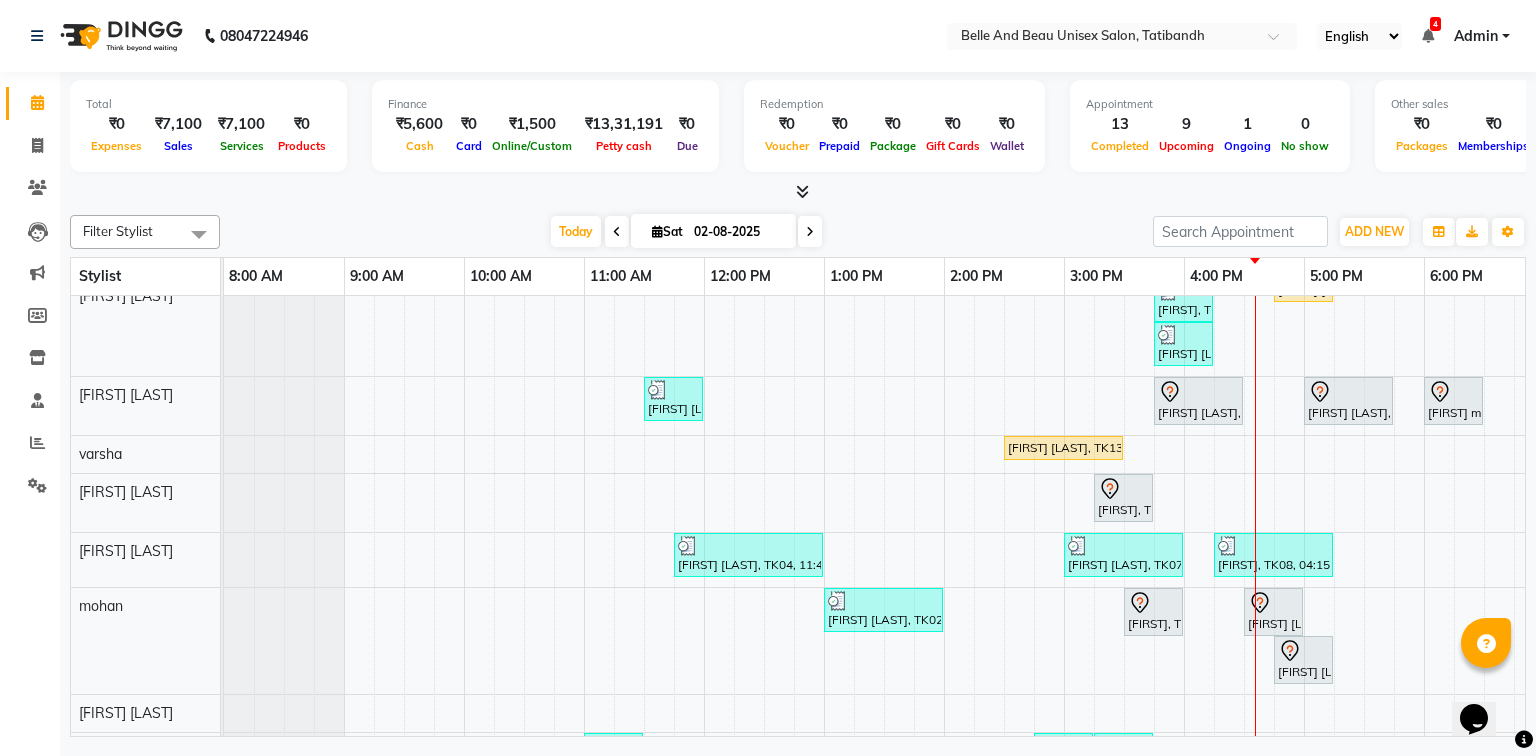 scroll, scrollTop: 208, scrollLeft: 0, axis: vertical 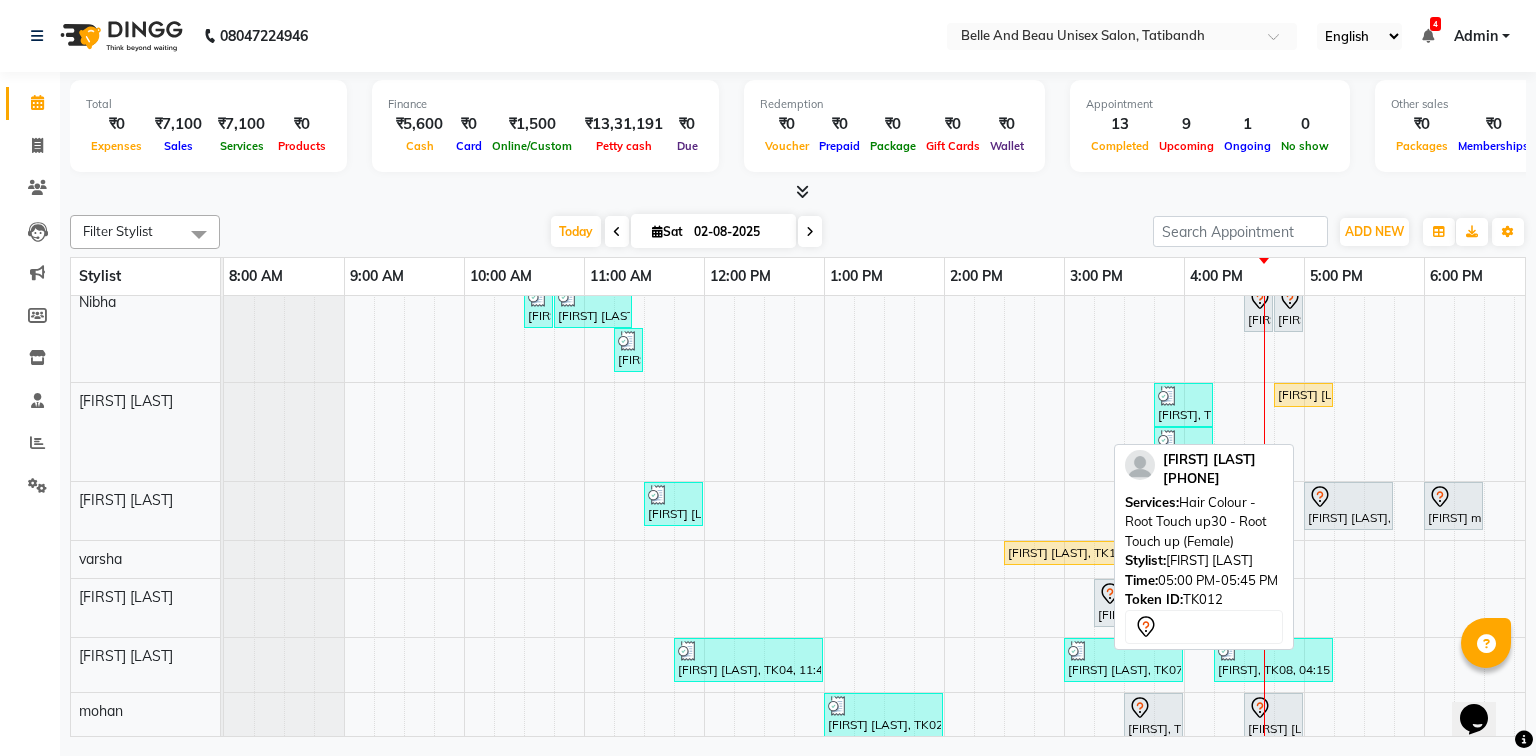 click on "[FIRST] [LAST], TK12, 05:00 PM-05:45 PM, Hair Colour - Root Touch up30 - Root Touch up (Female)" at bounding box center [1348, 506] 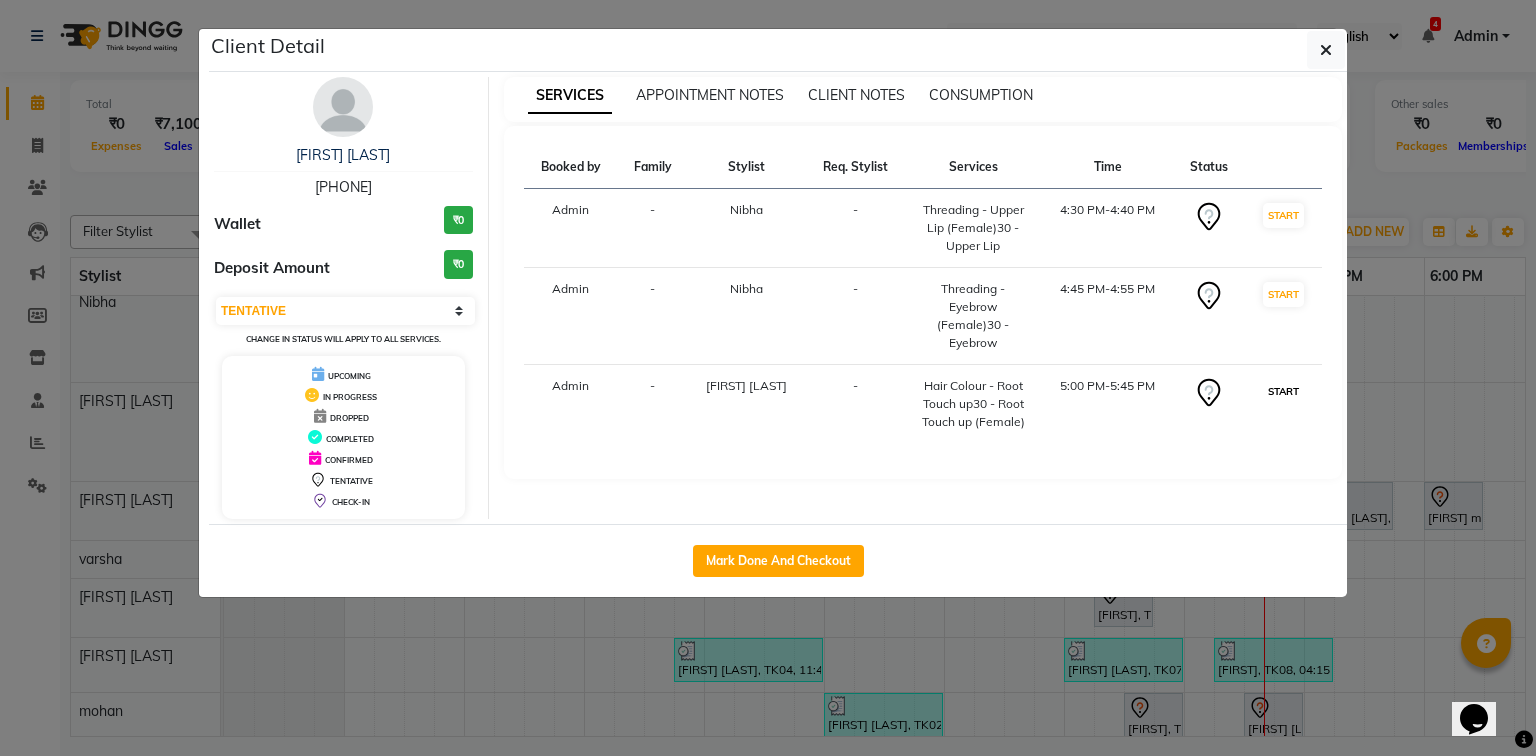 click on "START" at bounding box center [1283, 391] 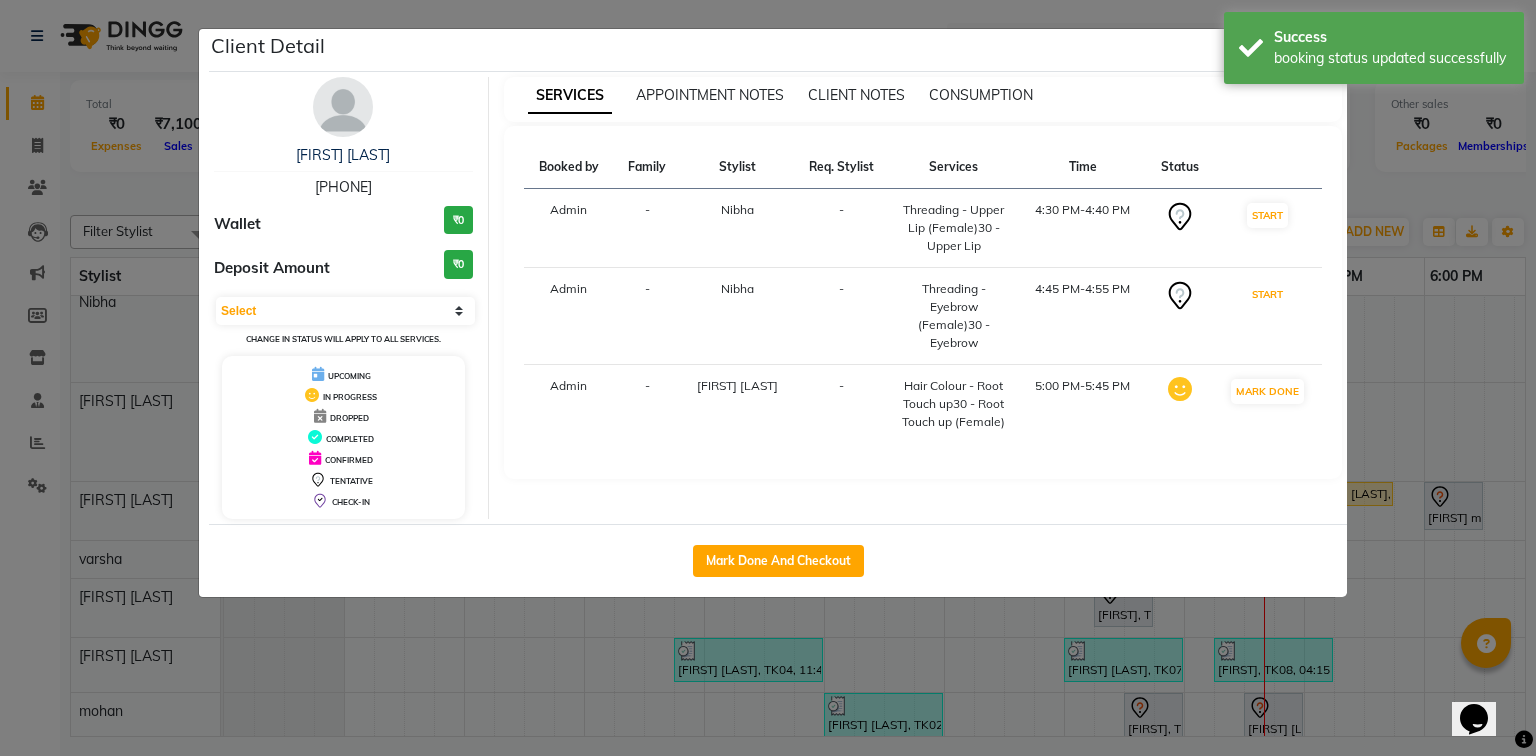 drag, startPoint x: 1267, startPoint y: 292, endPoint x: 1265, endPoint y: 258, distance: 34.058773 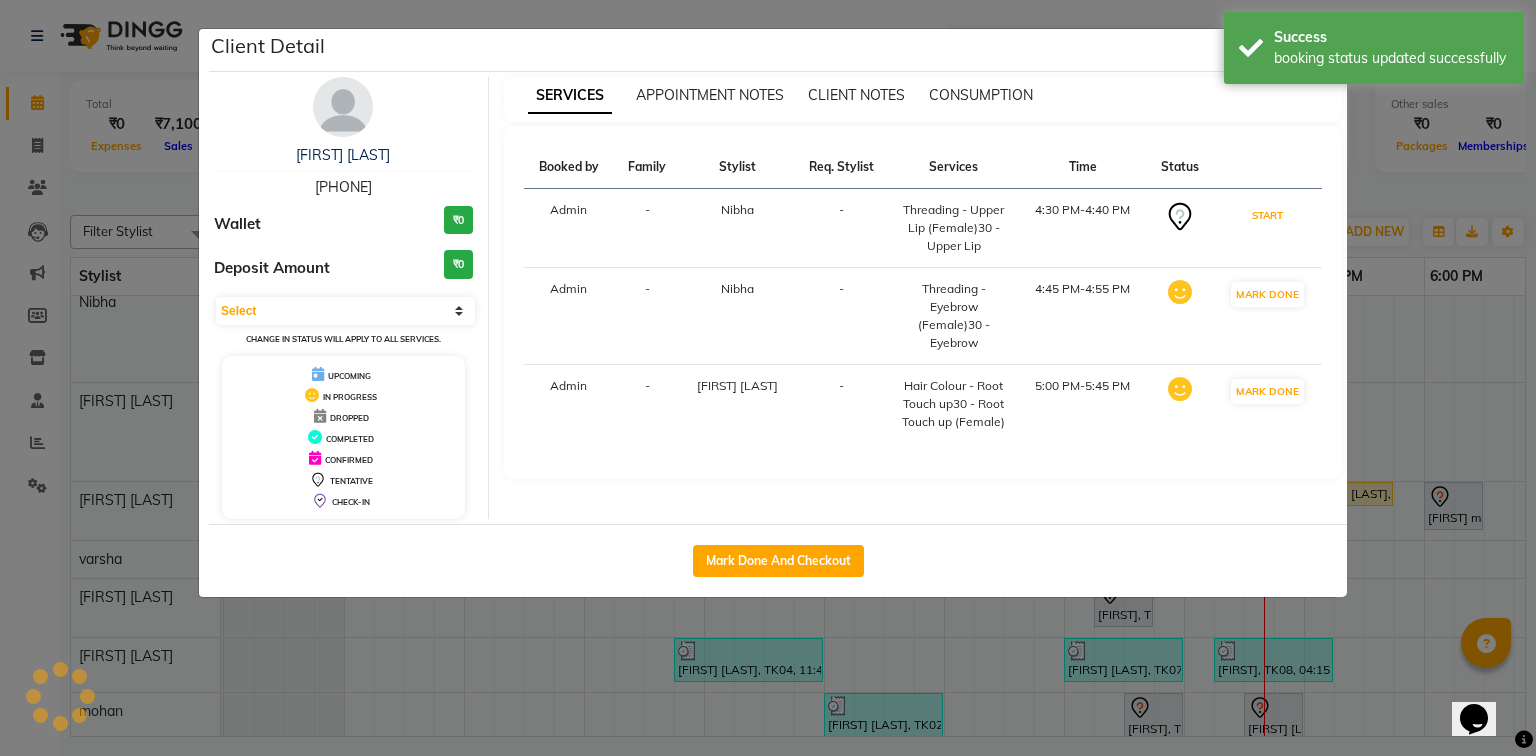 click on "START" at bounding box center (1267, 215) 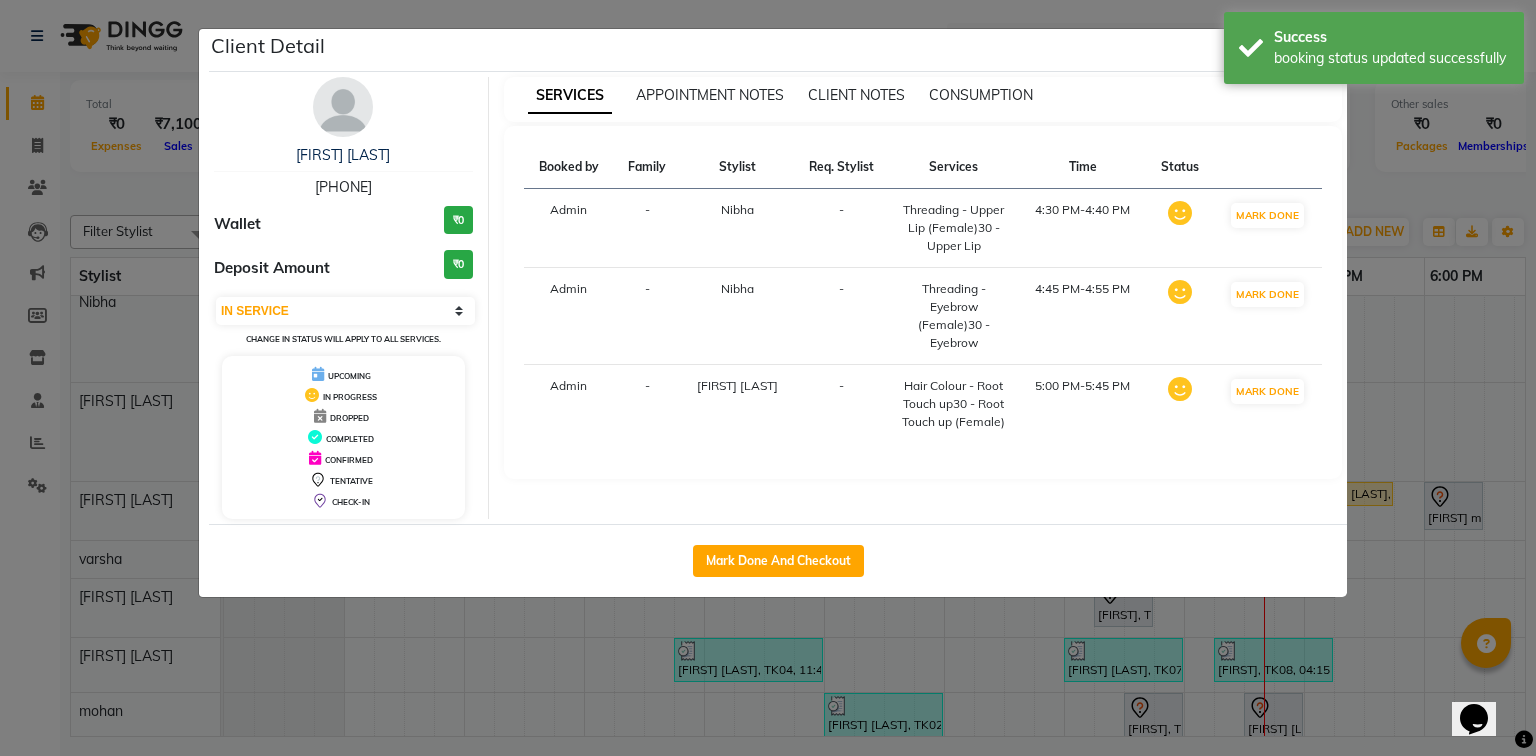 click on "Client Detail [FIRST] [LAST] [PHONE] Wallet ₹0 Deposit Amount ₹0 Select IN SERVICE CONFIRMED TENTATIVE CHECK IN MARK DONE DROPPED UPCOMING Change in status will apply to all services. UPCOMING IN PROGRESS DROPPED COMPLETED CONFIRMED TENTATIVE CHECK-IN SERVICES APPOINTMENT NOTES CLIENT NOTES CONSUMPTION Booked by Family Stylist Req. Stylist Services Time Status Admin - [FIRST] - Threading - Upper Lip (Female)30 - Upper Lip 4:30 PM-4:40 PM MARK DONE Admin - [FIRST] - Threading - Eyebrow (Female)30 - Eyebrow 4:45 PM-4:55 PM MARK DONE Admin - [FIRST] [LAST] - Hair Colour - Root Touch up30 - Root Touch up (Female) 5:00 PM-5:45 PM MARK DONE Mark Done And Checkout" 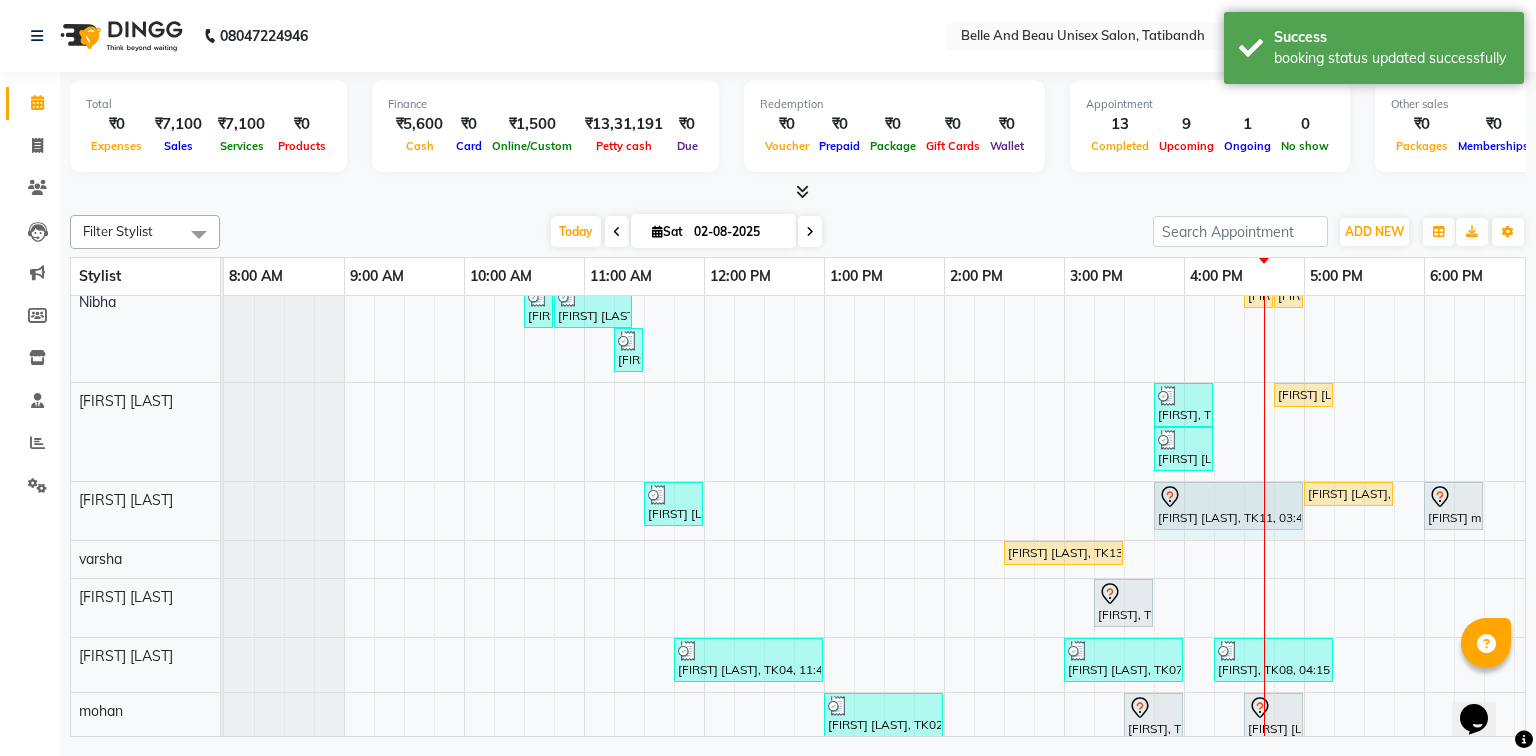 drag, startPoint x: 1240, startPoint y: 499, endPoint x: 1285, endPoint y: 496, distance: 45.099888 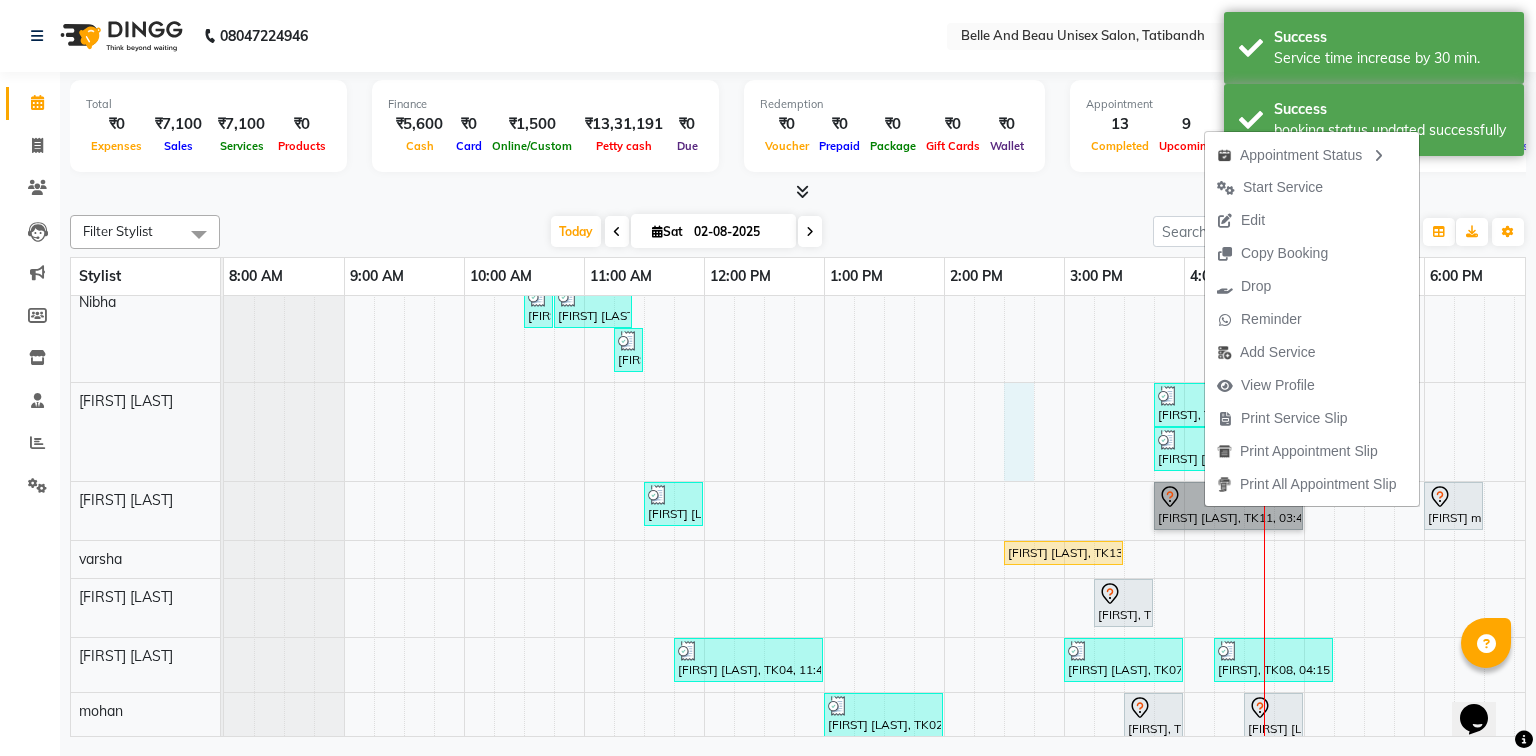 click on "[FIRST] [LAST], TK04, 10:30 AM-10:40 AM, Threading - Eyebrow (Female)30 - Eyebrow     [FIRST] [LAST], TK04, 10:45 AM-11:25 AM, Clean Up - o3+,Threading - Eyebrow (Female)30 - Eyebrow,Threading - Upper Lip (Female)30 - Upper Lip    [FIRST] [LAST], TK12, 04:30 PM-04:40 PM, Threading - Upper Lip (Female)30 - Upper Lip    [FIRST] [LAST], TK12, 04:45 PM-04:55 PM, Threading - Eyebrow (Female)30 - Eyebrow     [FIRST] [LAST], TK04, 11:15 AM-11:25 AM, Threading - Upper Lip (Female)30 - Upper Lip     [FIRST], TK08, 03:45 PM-04:15 PM, Hair Care - Hair Cut (Male)30 - Baby Hair Cut (Below 8) (₹200)    [FIRST] [LAST], TK15, 04:45 PM-05:15 PM, Hair Care - Hair Cut (Male)30 - Adult Hair Cut (Below 8)     [FIRST] [LAST], TK14, 03:45 PM-04:15 PM, Hair Care - Shampoo & Conditioning (Female)30 - Shampoo - u     [FIRST] [LAST], TK05, 11:30 AM-12:00 PM, Hair Care - Hair Cut (Female)30 - Adult Hair Cut (Below 8) (₹500)             [FIRST] [LAST], TK11, 03:45 PM-05:00 PM, Spa essence - female" at bounding box center [1004, 607] 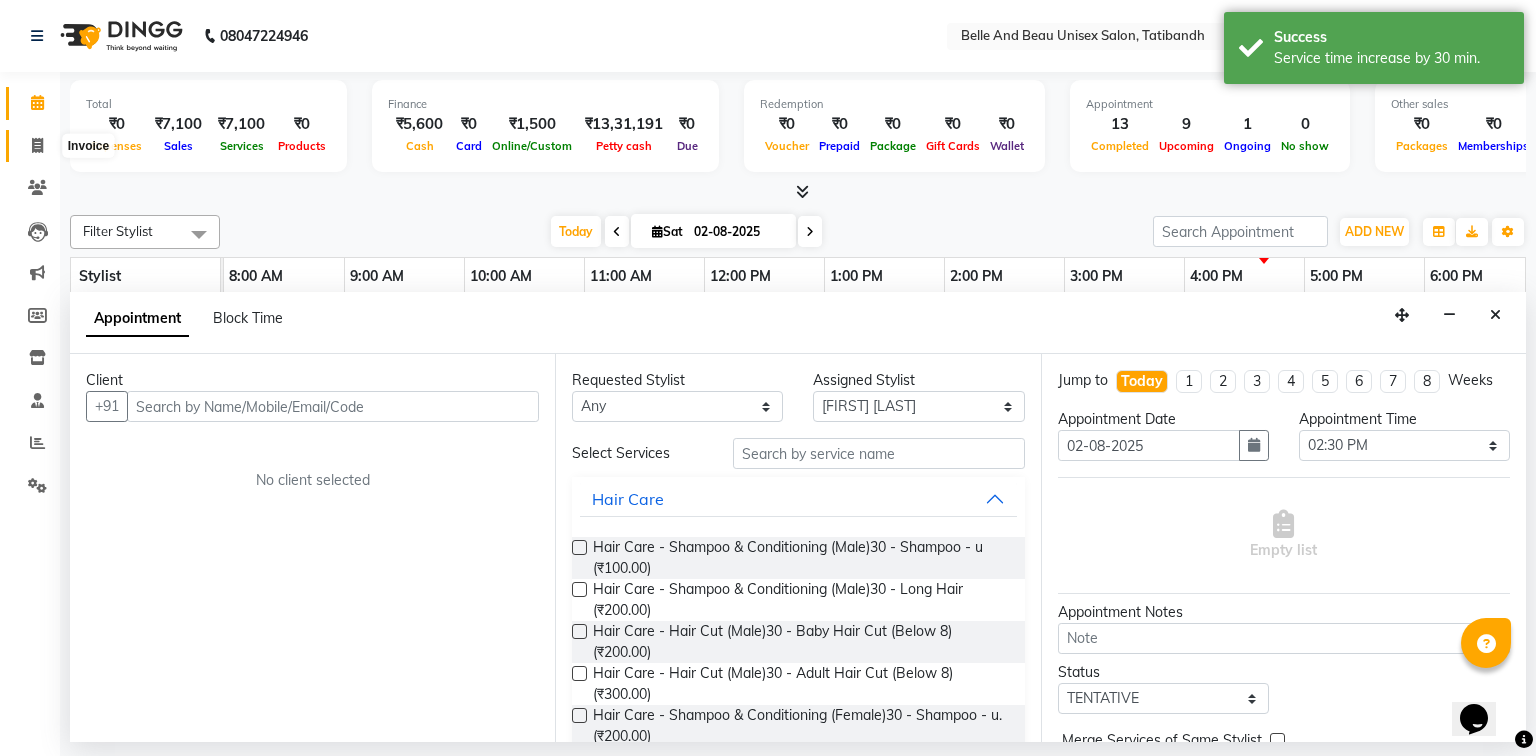click 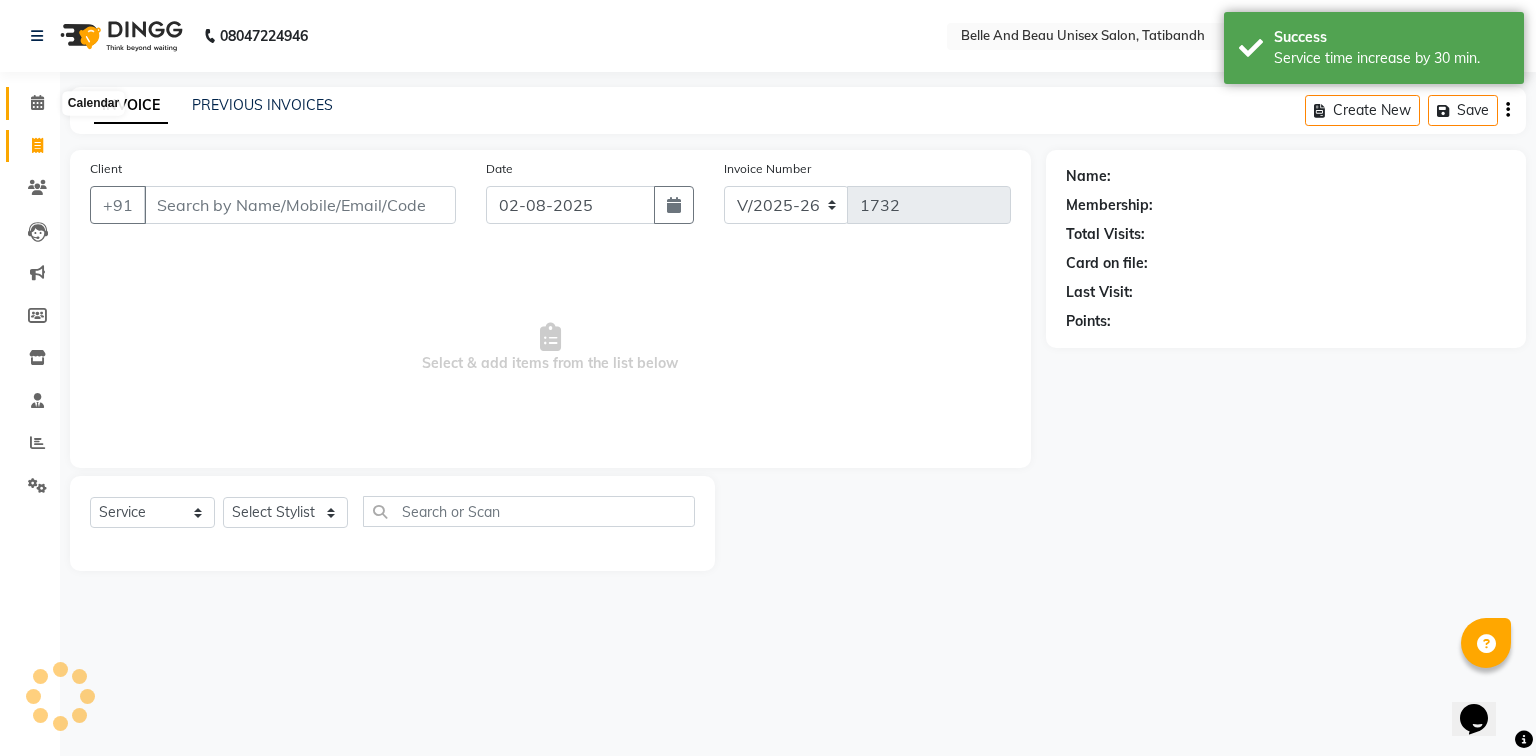 click 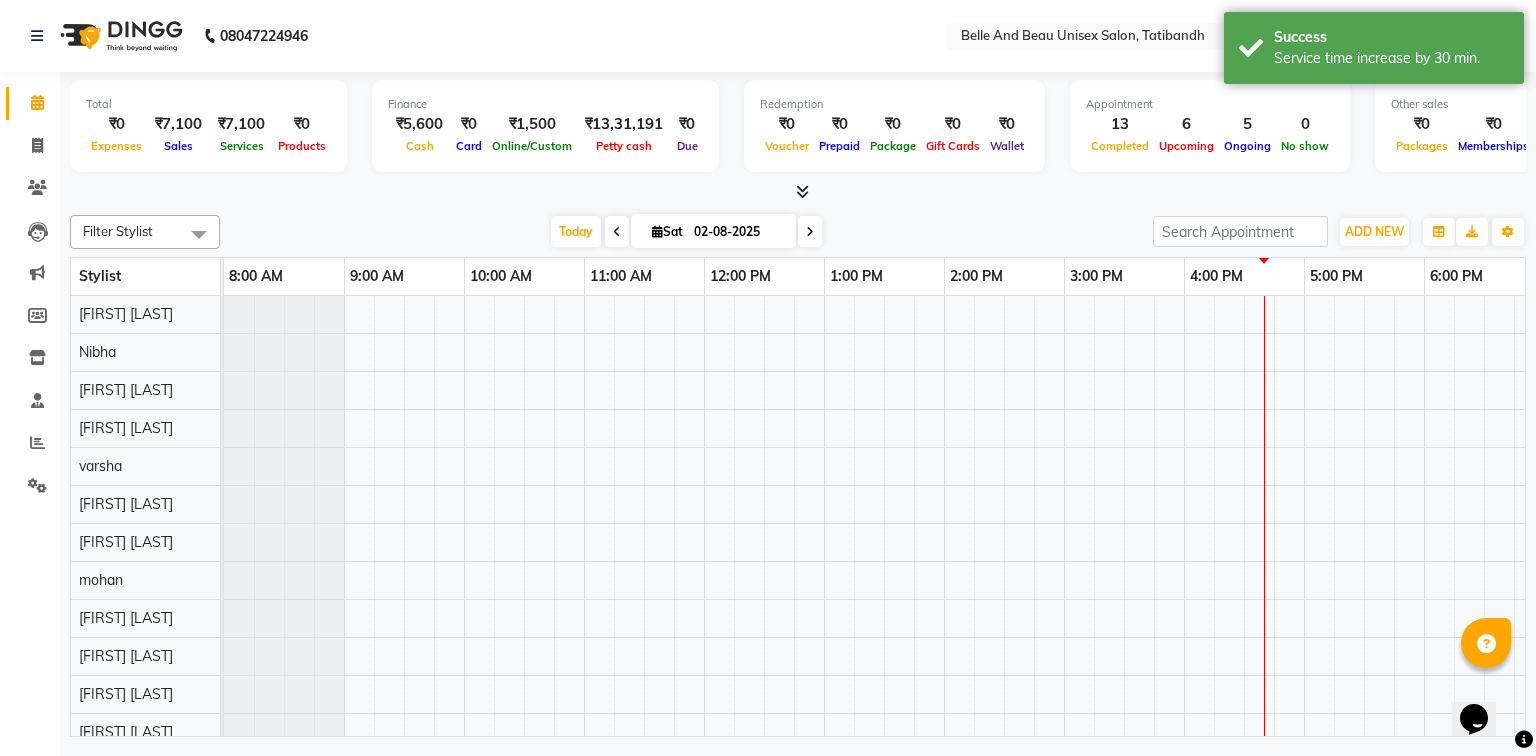 scroll, scrollTop: 0, scrollLeft: 258, axis: horizontal 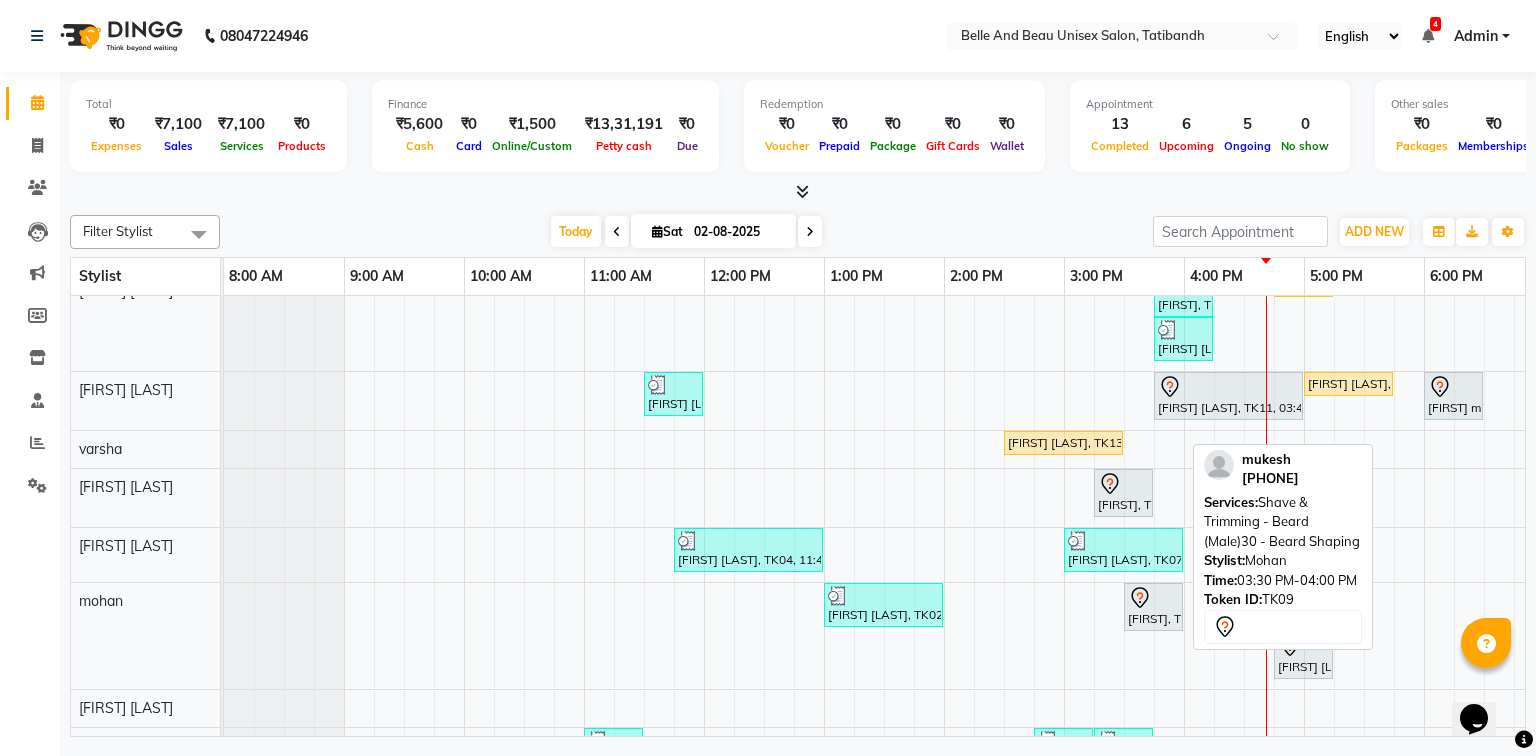 click on "[FIRST], TK09, 03:30 PM-04:00 PM, Shave & Trimming - Beard  (Male)30 - Beard Shaping" at bounding box center (1153, 607) 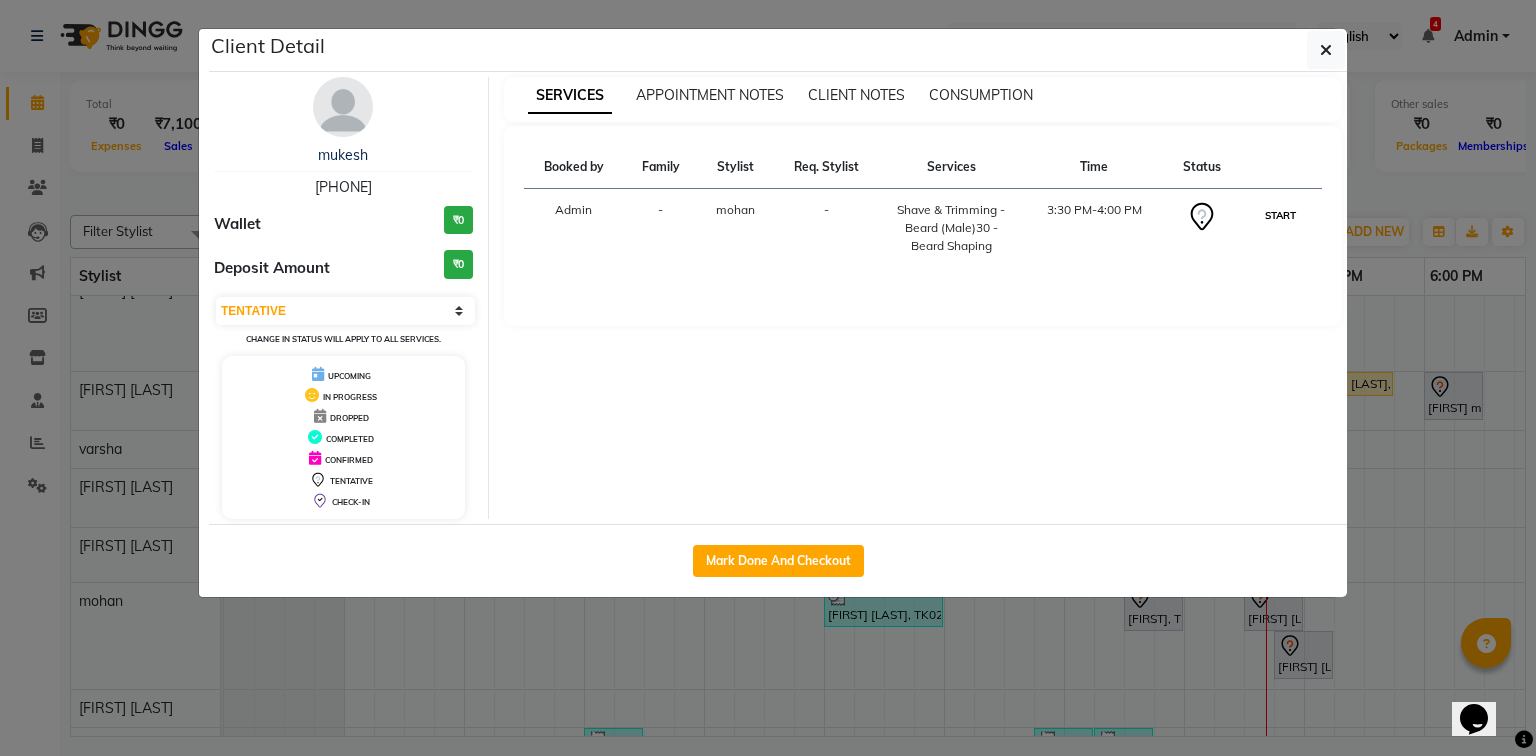 click on "START" at bounding box center [1280, 215] 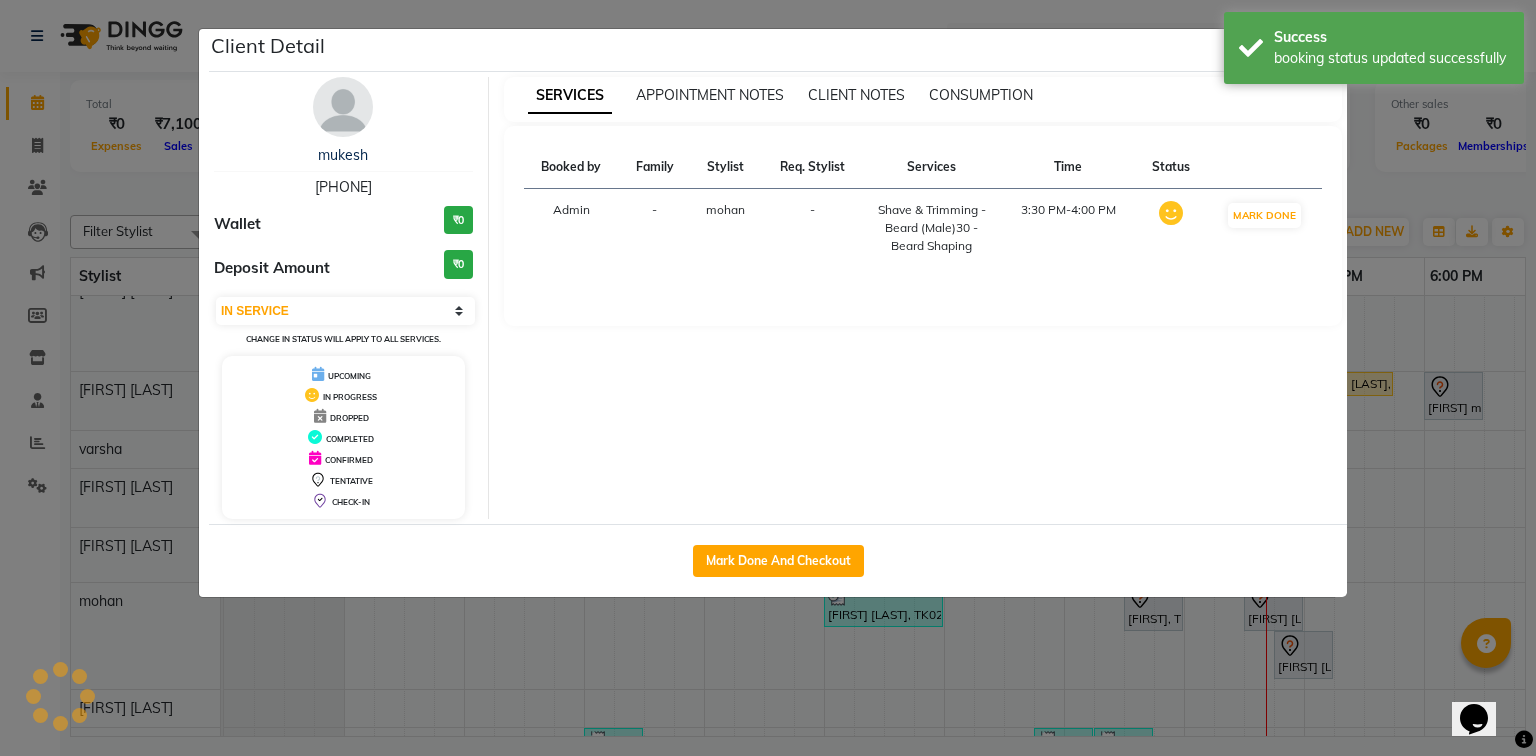 click on "Client Detail  [FIRST]    [PHONE] Wallet ₹0 Deposit Amount  ₹0  Select IN SERVICE CONFIRMED TENTATIVE CHECK IN MARK DONE DROPPED UPCOMING Change in status will apply to all services. UPCOMING IN PROGRESS DROPPED COMPLETED CONFIRMED TENTATIVE CHECK-IN SERVICES APPOINTMENT NOTES CLIENT NOTES CONSUMPTION Booked by Family Stylist Req. Stylist Services Time Status  Admin  - mohan -  Shave & Trimming - Beard  (Male)30 - Beard Shaping   3:30 PM-4:00 PM   MARK DONE   Mark Done And Checkout" 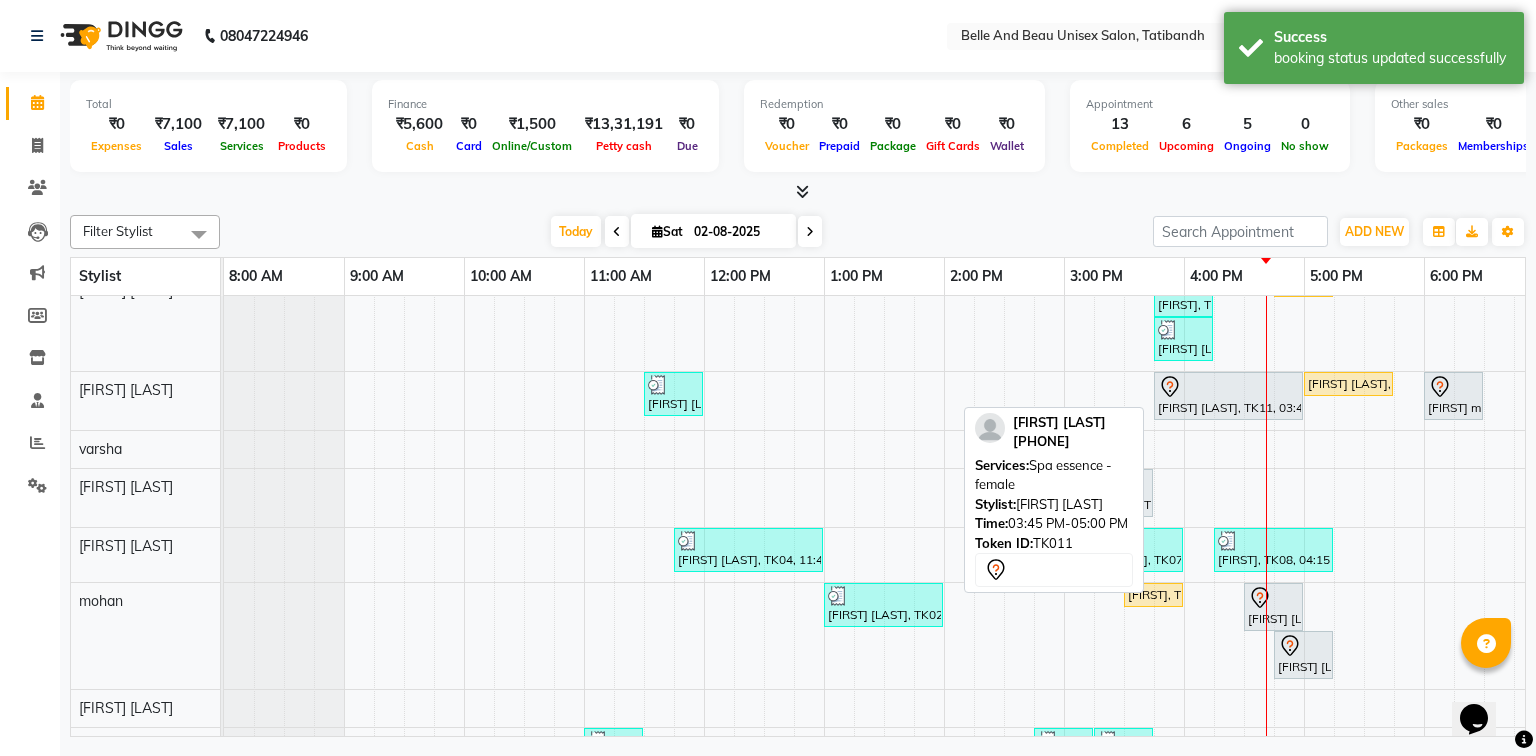 click on "[FIRST] [LAST], TK11, 03:45 PM-05:00 PM, Spa essence - female" at bounding box center [1228, 396] 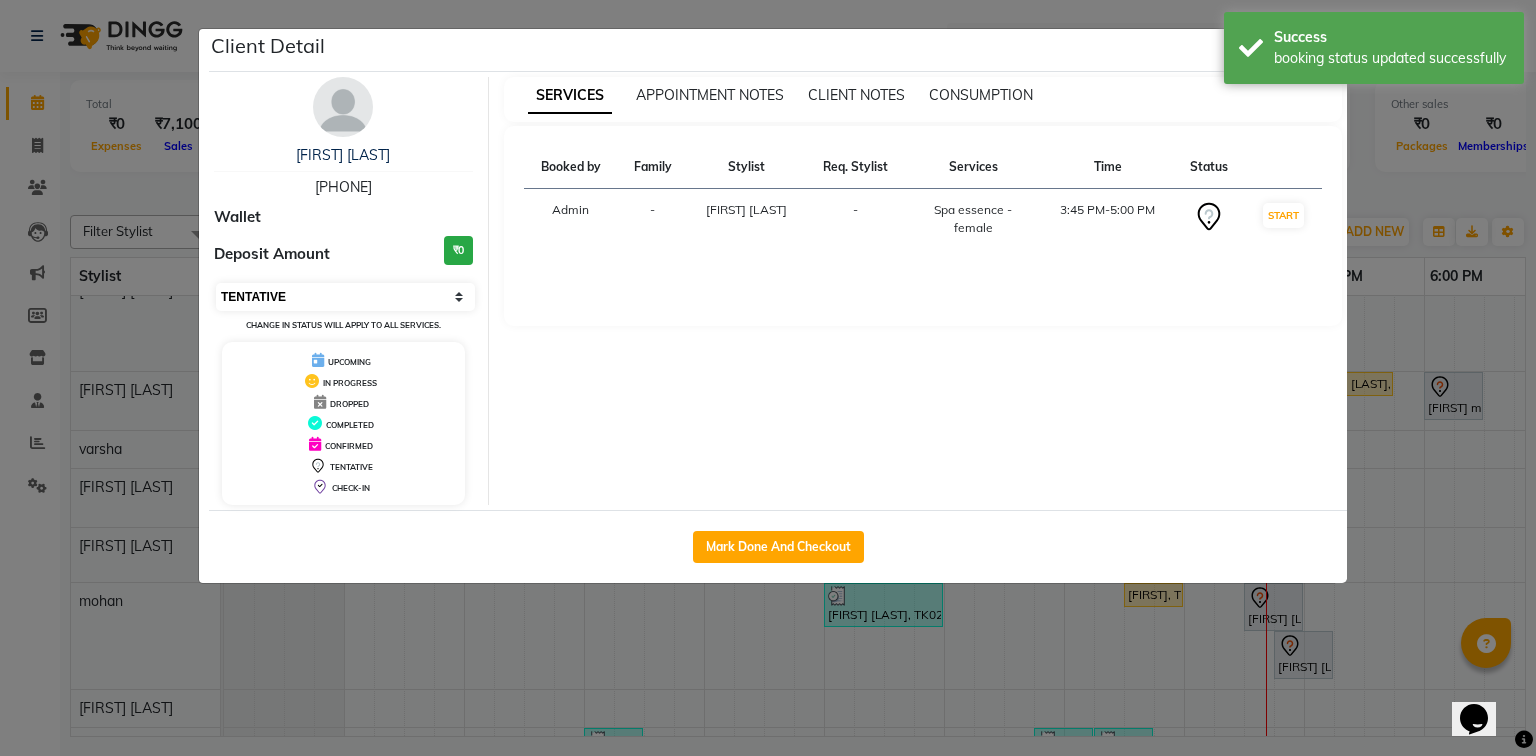 click on "Select IN SERVICE CONFIRMED TENTATIVE CHECK IN MARK DONE DROPPED UPCOMING" at bounding box center (345, 297) 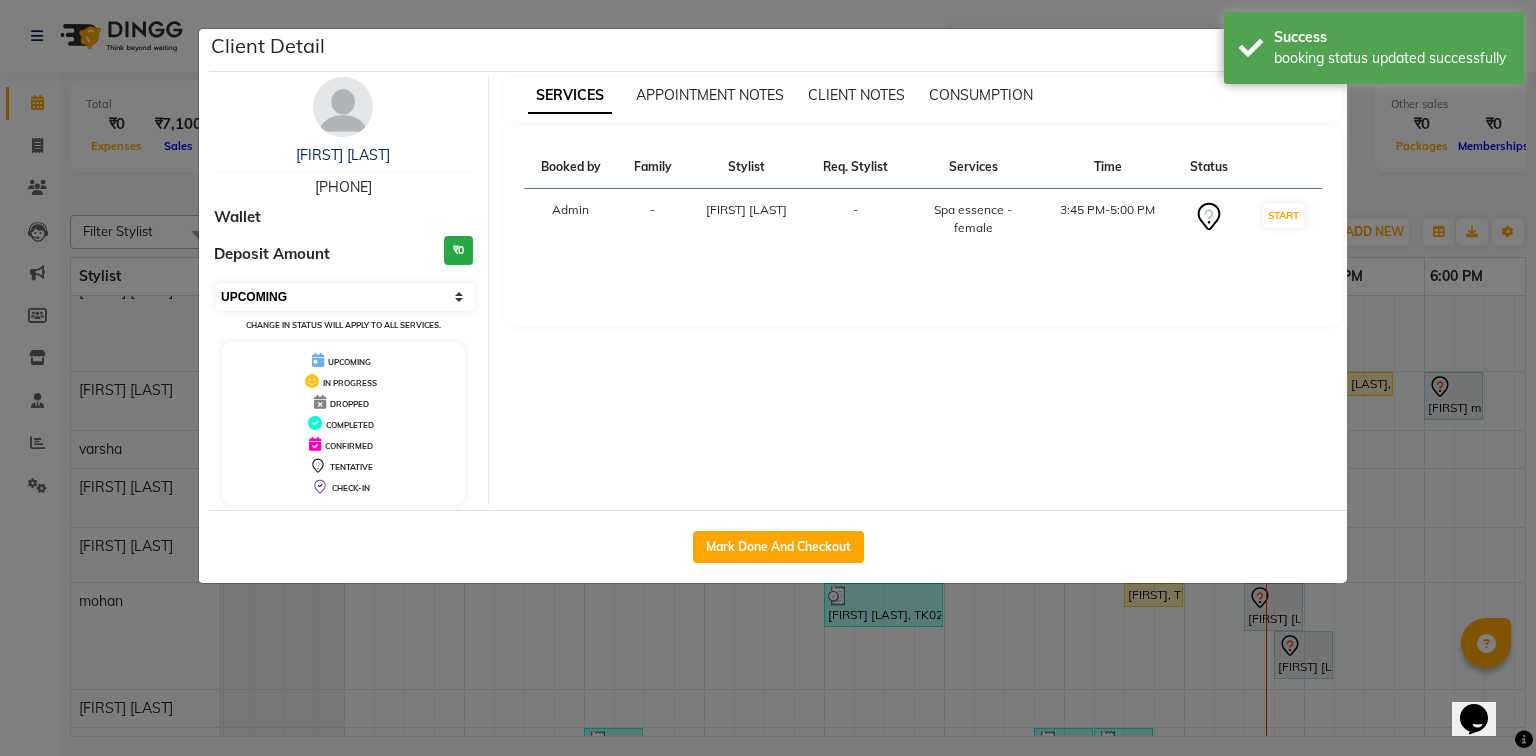 click on "Select IN SERVICE CONFIRMED TENTATIVE CHECK IN MARK DONE DROPPED UPCOMING" at bounding box center (345, 297) 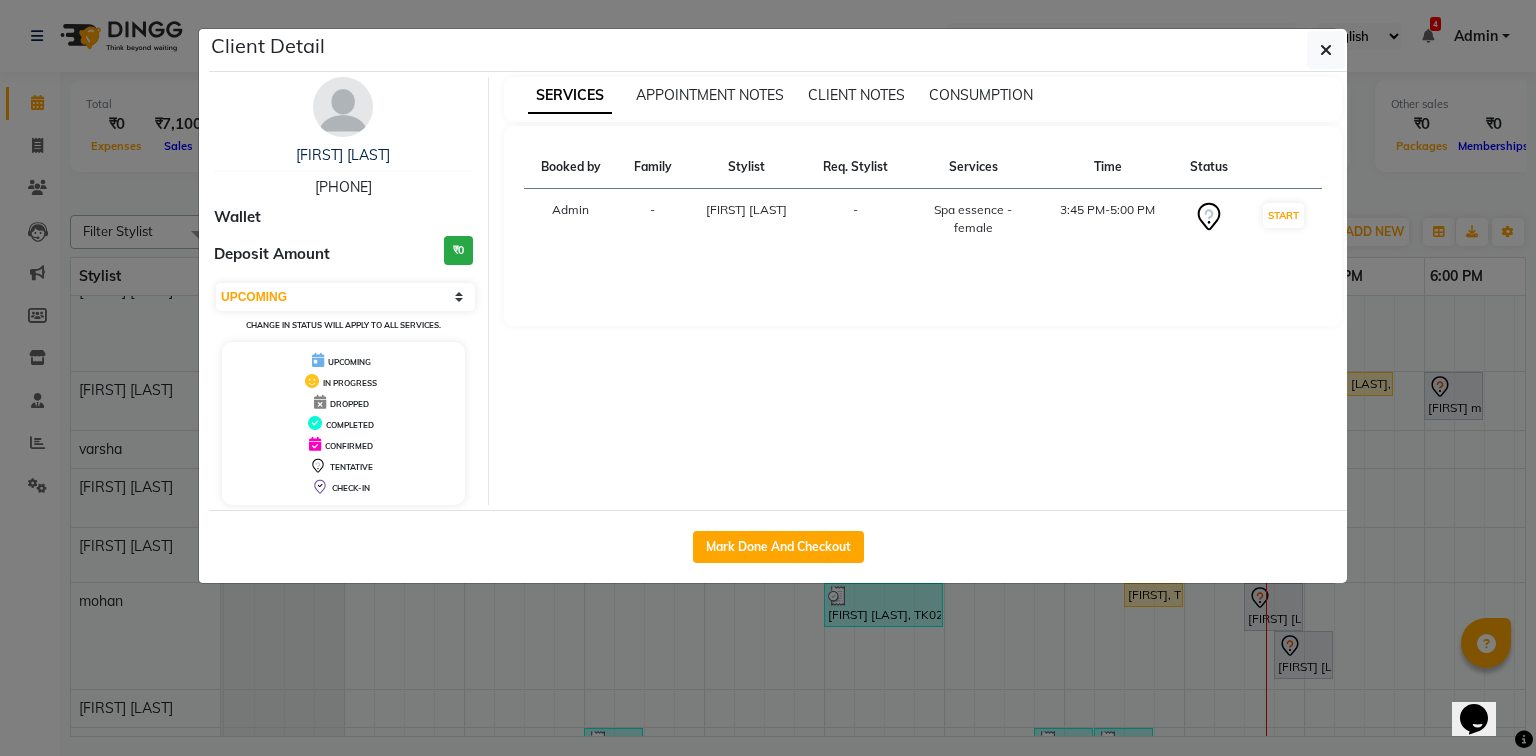 click on "Client Detail  [FIRST] [LAST]   [PHONE] Wallet Deposit Amount  ₹0  Select IN SERVICE CONFIRMED TENTATIVE CHECK IN MARK DONE DROPPED UPCOMING Change in status will apply to all services. UPCOMING IN PROGRESS DROPPED COMPLETED CONFIRMED TENTATIVE CHECK-IN SERVICES APPOINTMENT NOTES CLIENT NOTES CONSUMPTION Booked by Family Stylist Req. Stylist Services Time Status  Admin  - [FIRST] [LAST] -  Spa essence - female   3:45 PM-5:00 PM   START   Mark Done And Checkout" 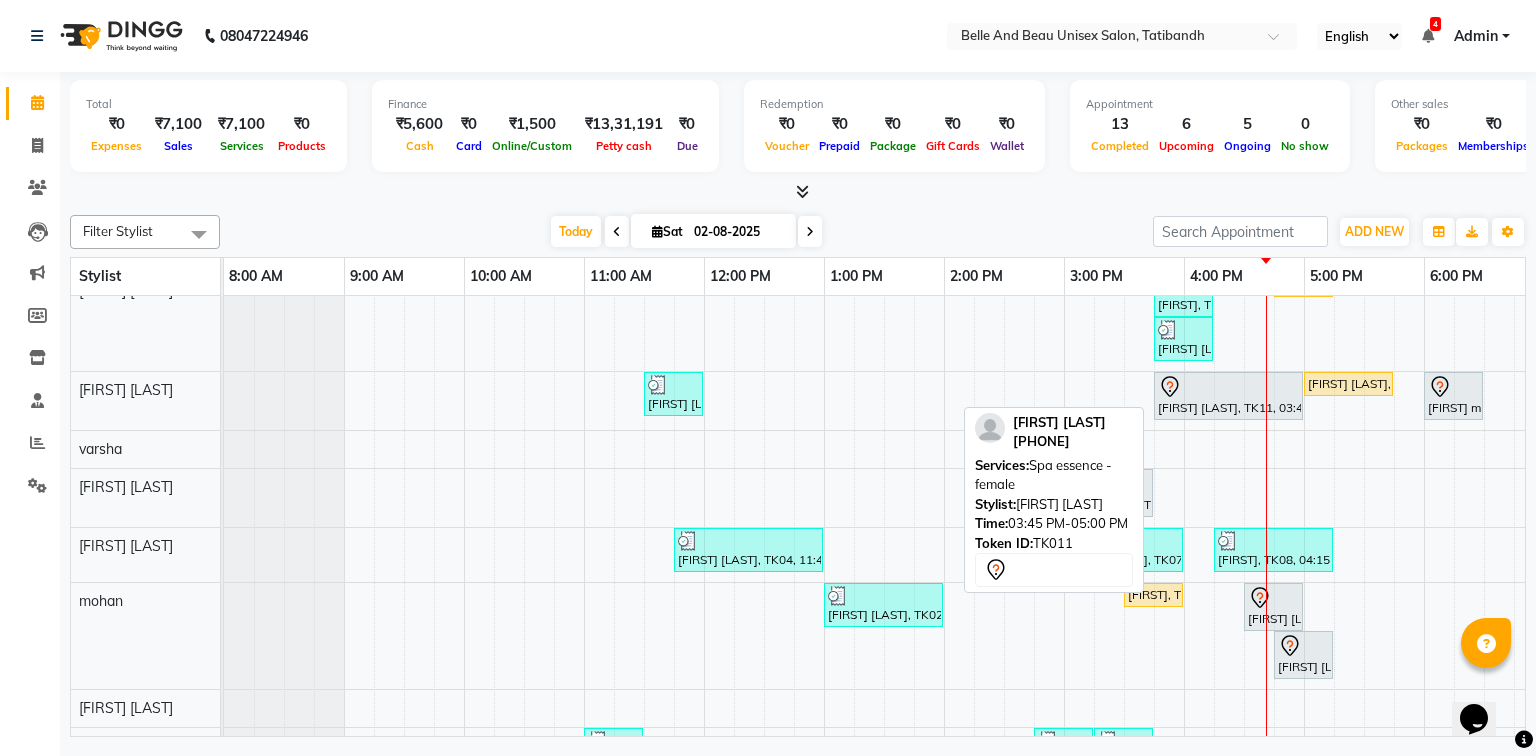 click at bounding box center [1228, 387] 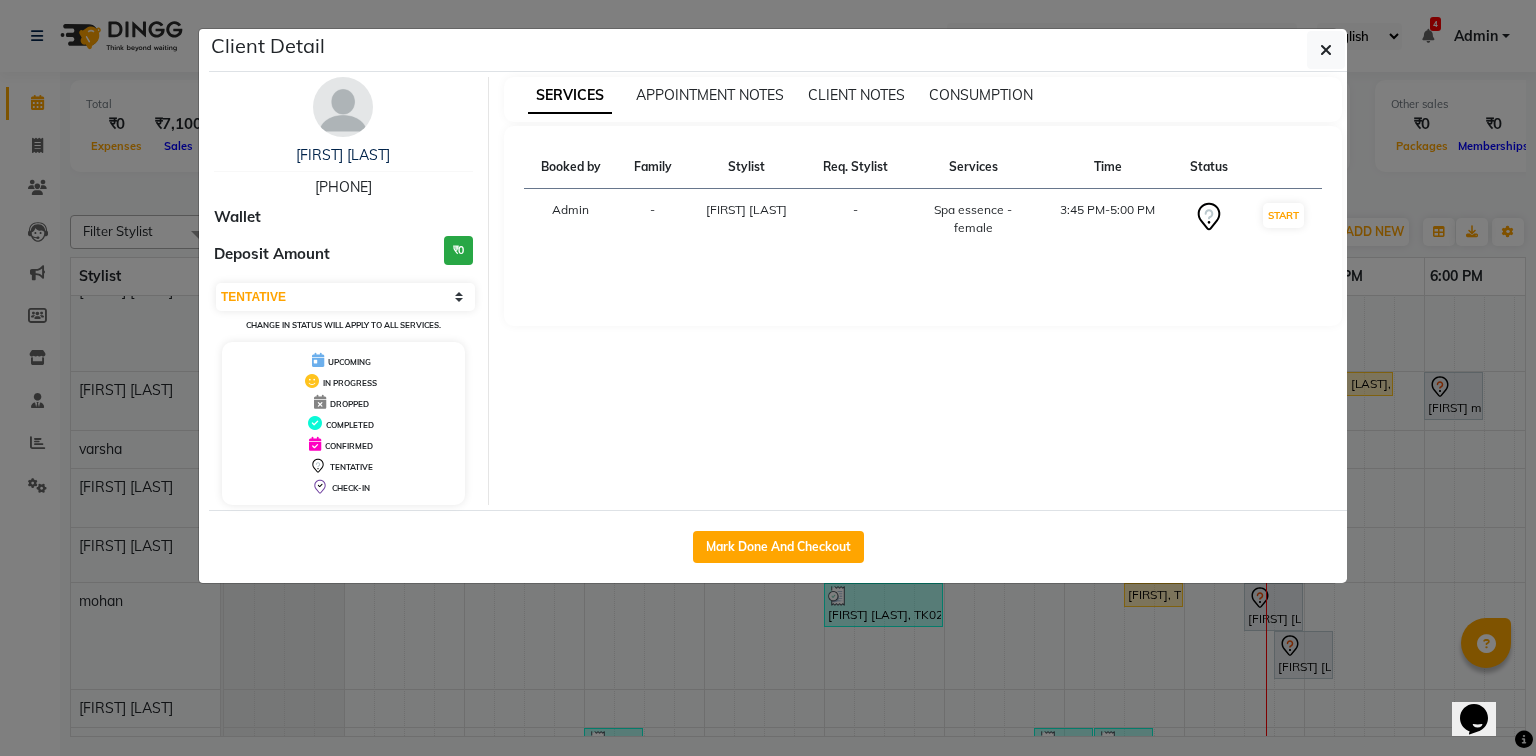 drag, startPoint x: 1402, startPoint y: 478, endPoint x: 1388, endPoint y: 487, distance: 16.643316 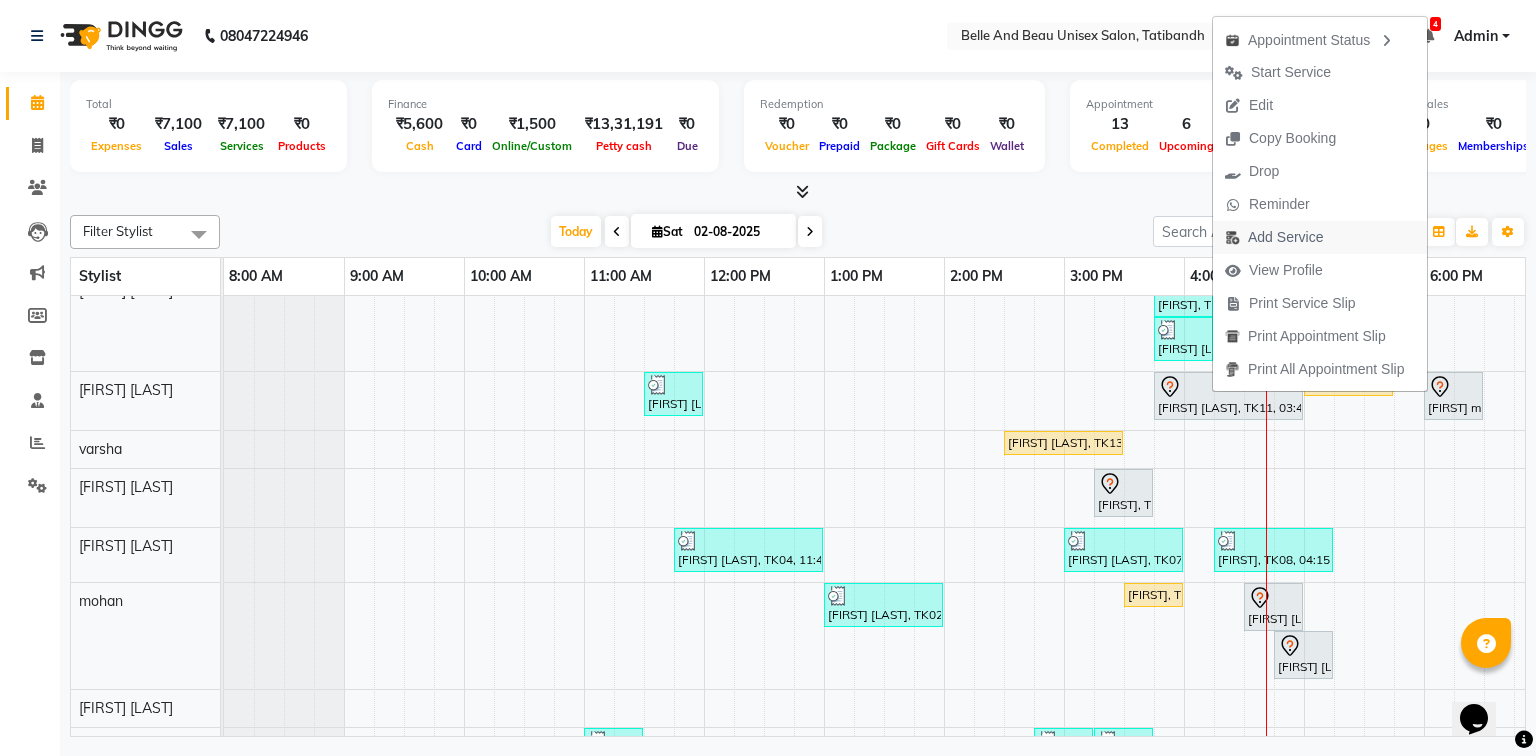 click on "Add Service" at bounding box center (1285, 237) 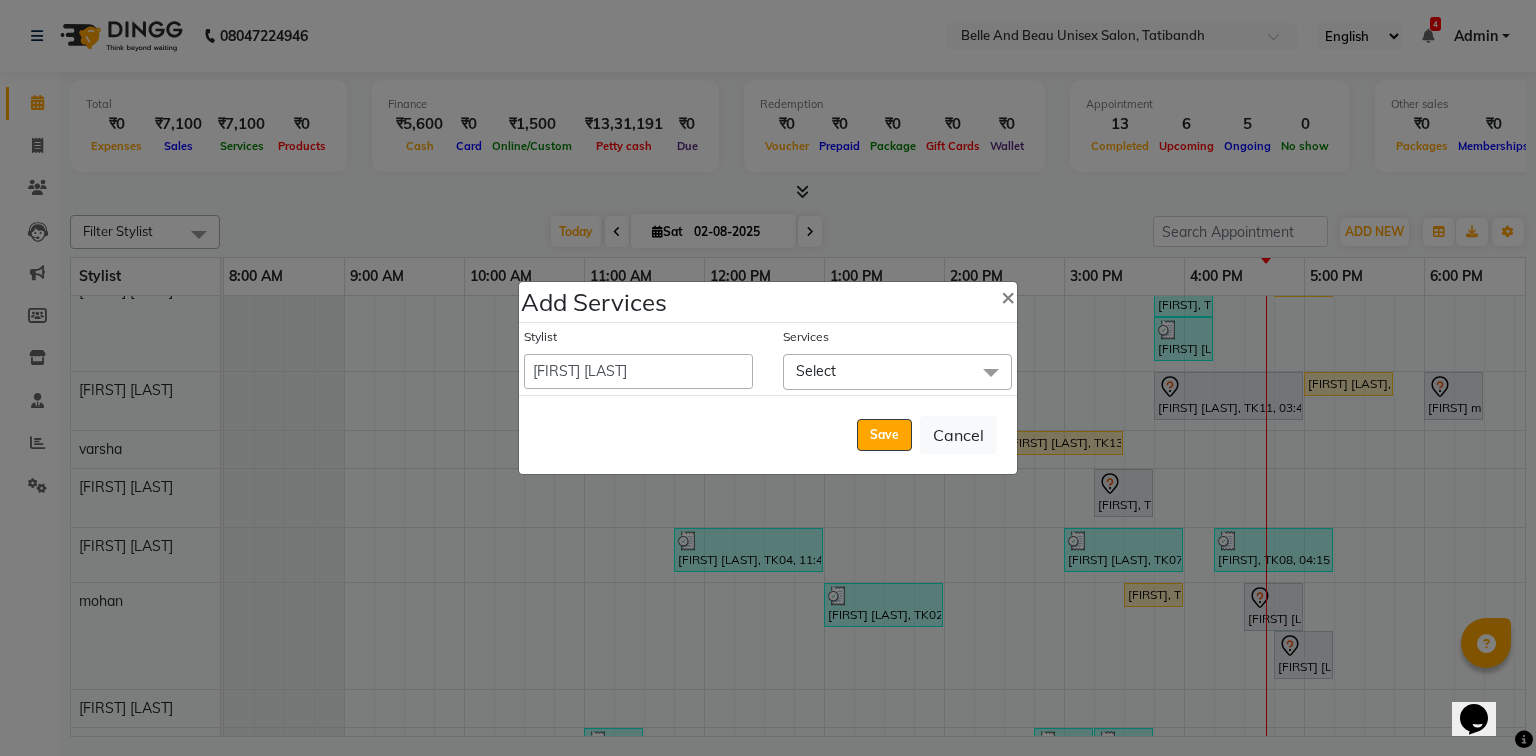 click on "Select" 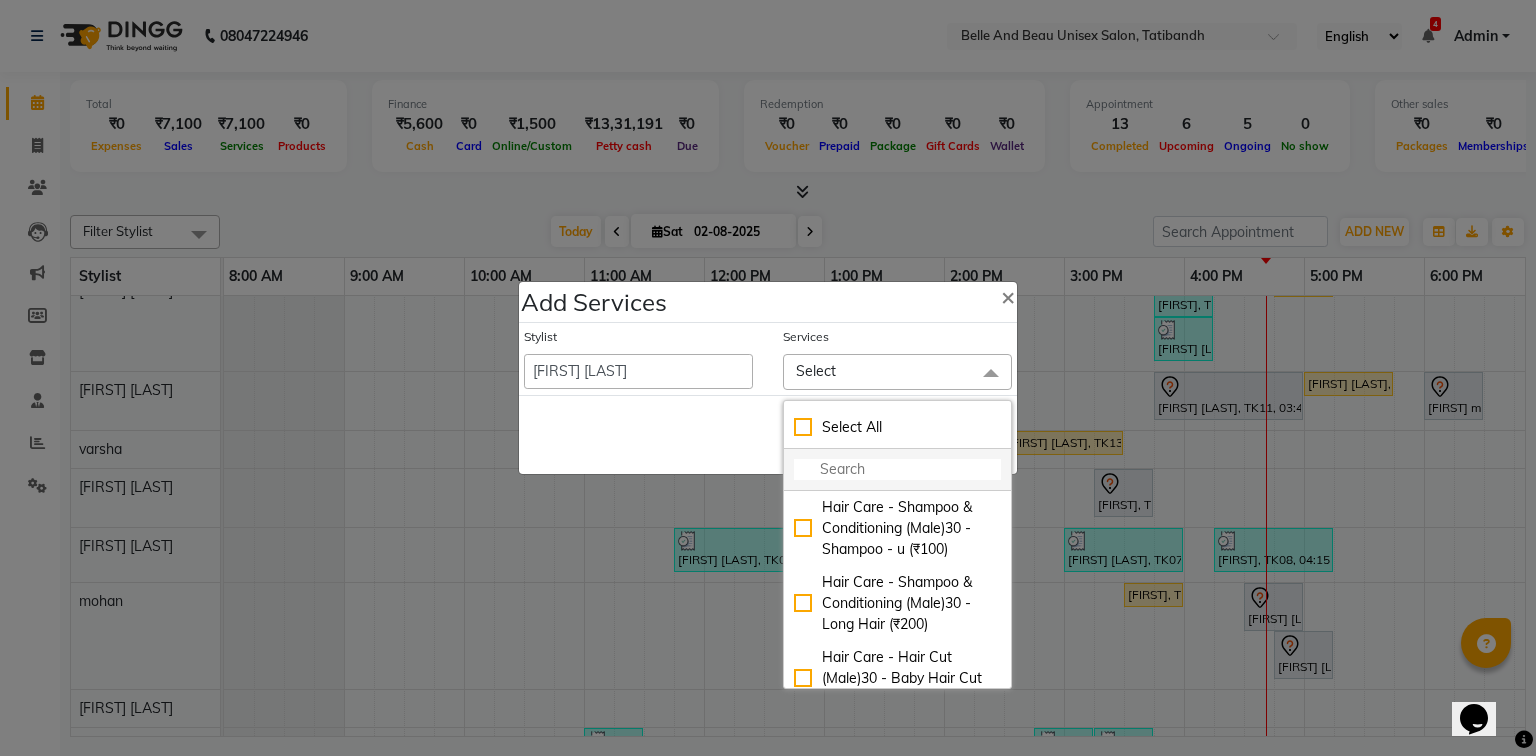 click 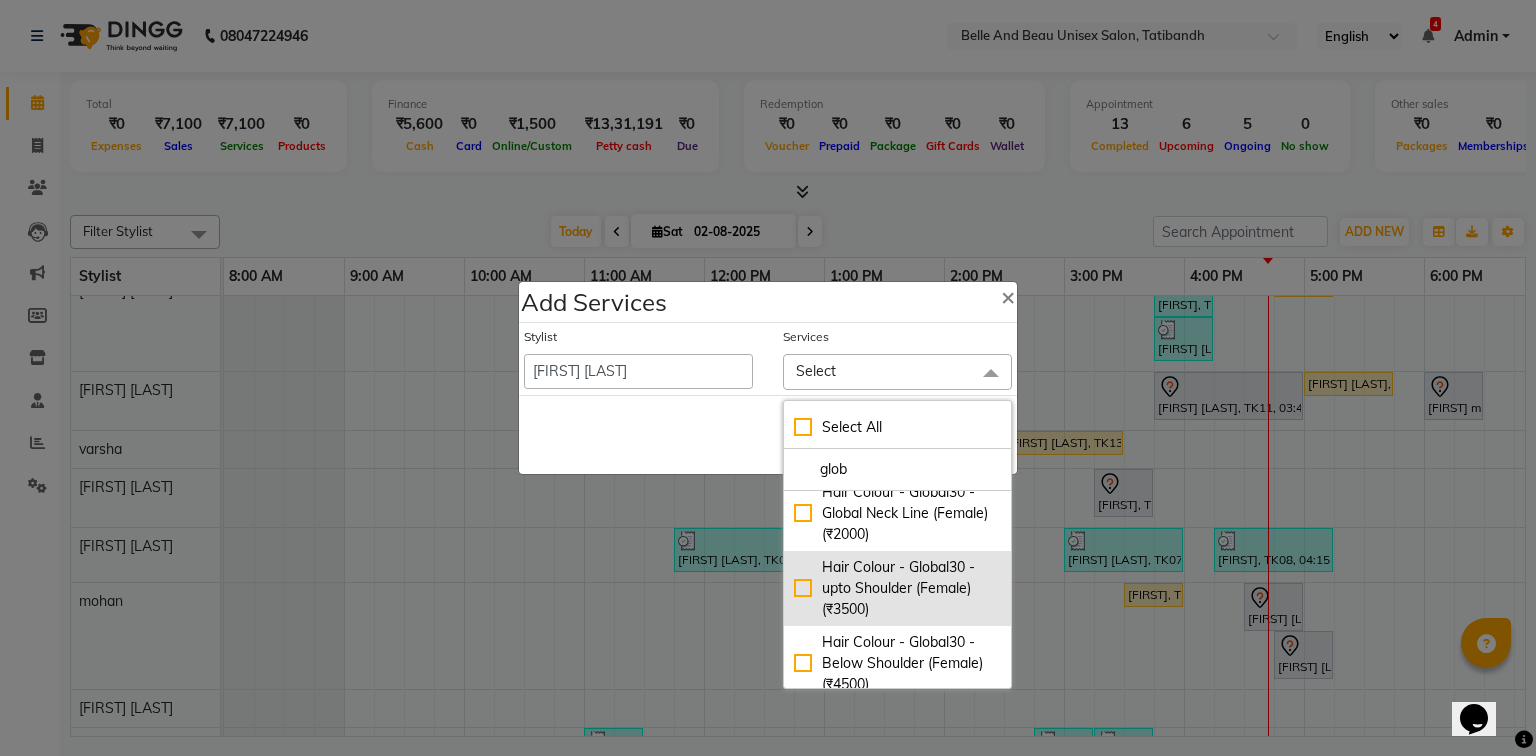 scroll, scrollTop: 320, scrollLeft: 0, axis: vertical 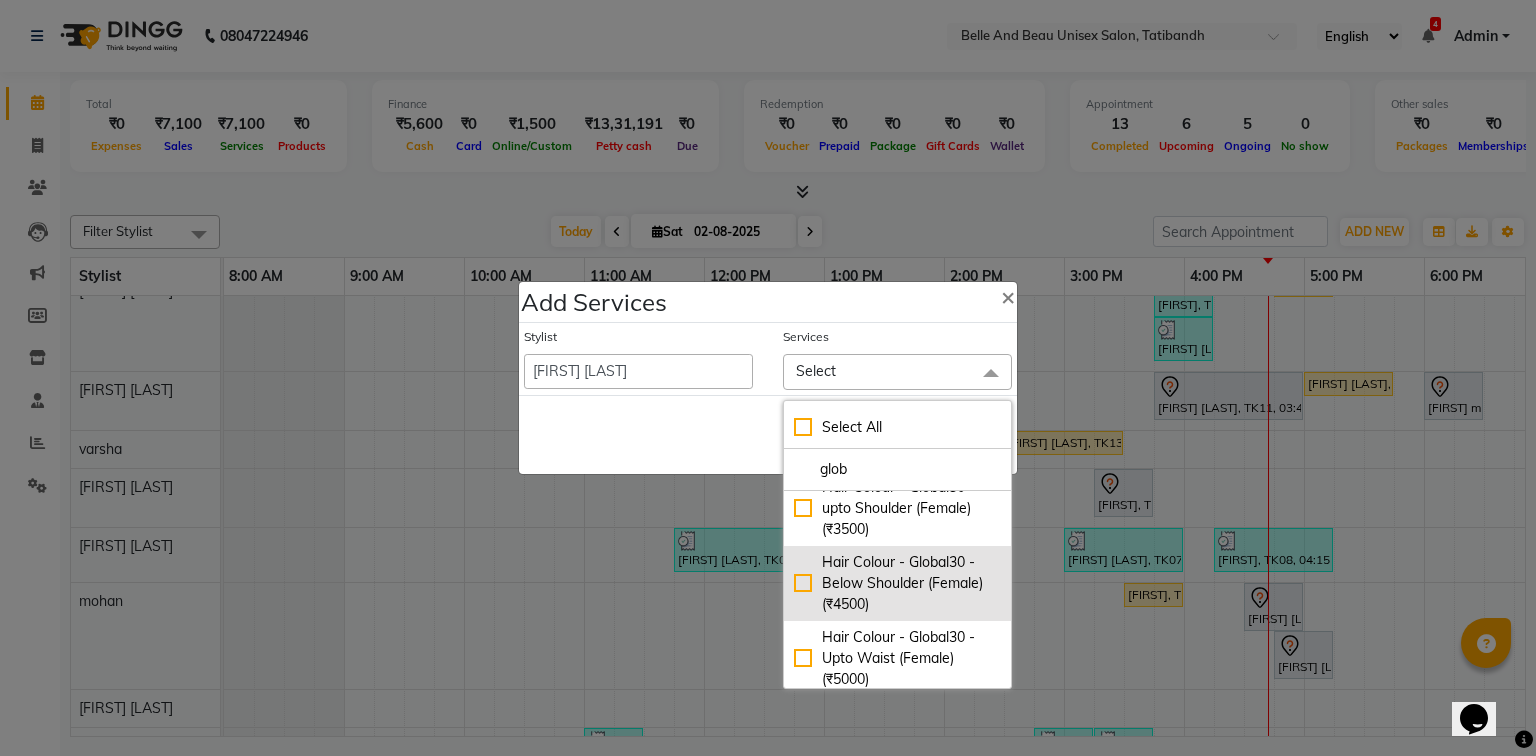 click on "Hair Colour - Global30 - Below Shoulder (Female) (₹4500)" 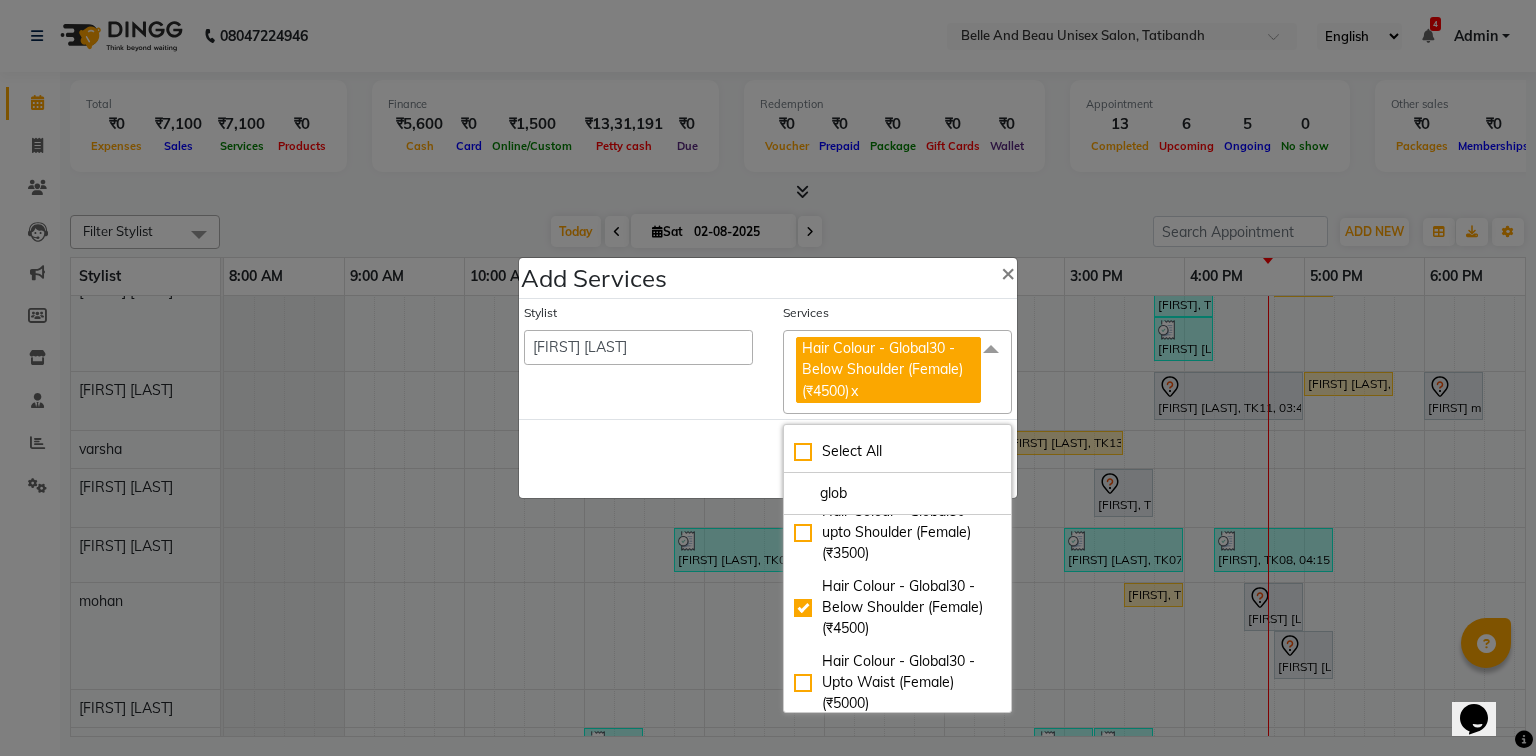 click on "Stylist   [FIRST] [LAST]    mohan   [LAST] [LAST] [LAST] [LAST] [LAST] [LAST] [LAST] [LAST] [LAST] [LAST] [LAST] [LAST]  Services Hair Colour - Global30 - Below Shoulder (Female) (₹4500)  x Select All glob Hair Colour - Global30 - Global Short Hair (Boy Cut) (₹1200) Hair Colour - Global30 - Global Short Hair (Girl Cut) (₹1500) Hair Colour - Global30 - Global Neck Line (Male) (₹2000) Hair Colour - Global30 - Global Neck Line (Female) (₹2000) Hair Colour - Global30 - upto Shoulder (Female) (₹3500) Hair Colour - Global30 - Below Shoulder (Female) (₹4500) Hair Colour - Global30 - Upto Waist (Female) (₹5000) Hair Colour - Global30 - Below Waist (Female) (₹6000) Hair Colour - Global30 - upto Knee (Female) (₹8000) Face Mask - Global30 - Casmara Mask (₹2500)" 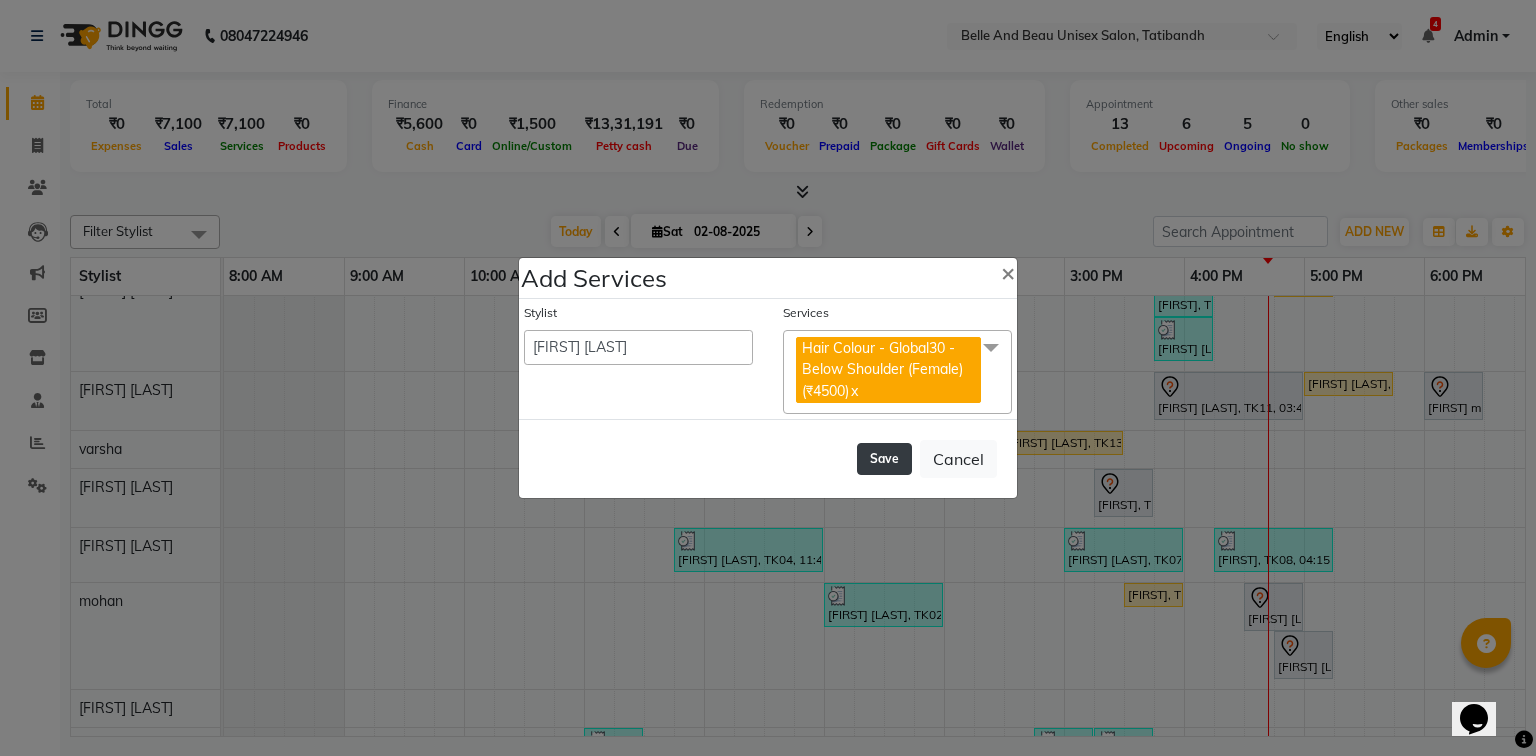 click on "Save" 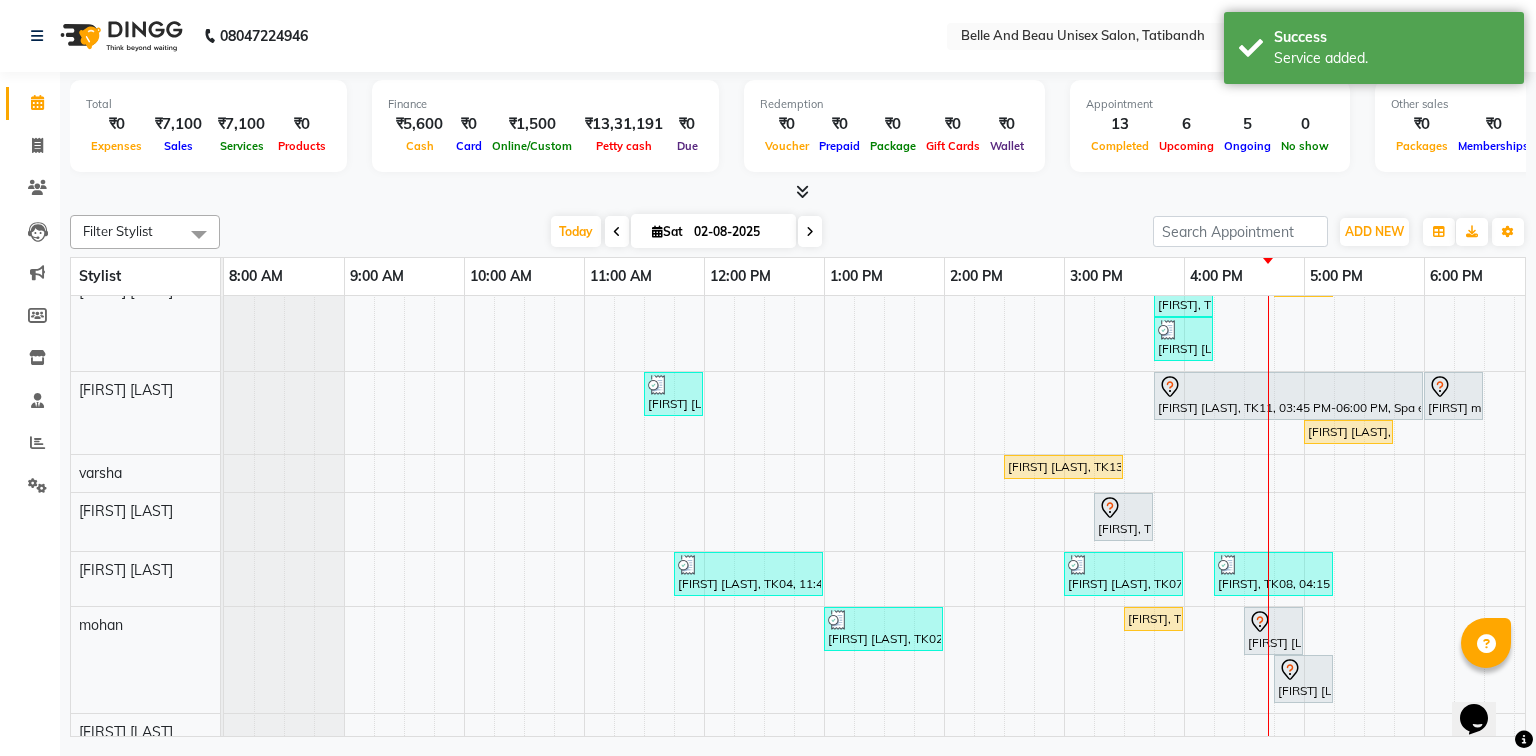 scroll, scrollTop: 216, scrollLeft: 0, axis: vertical 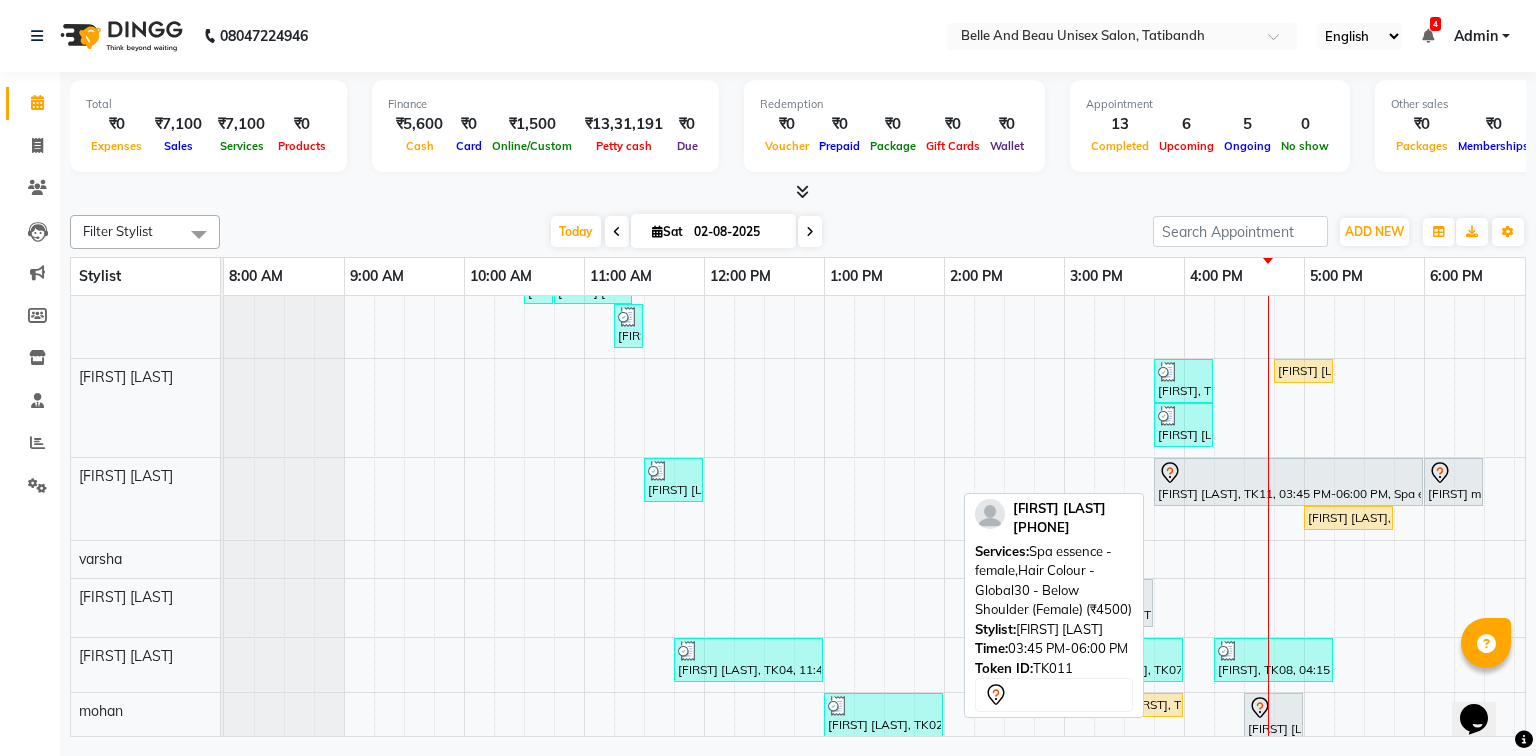 click 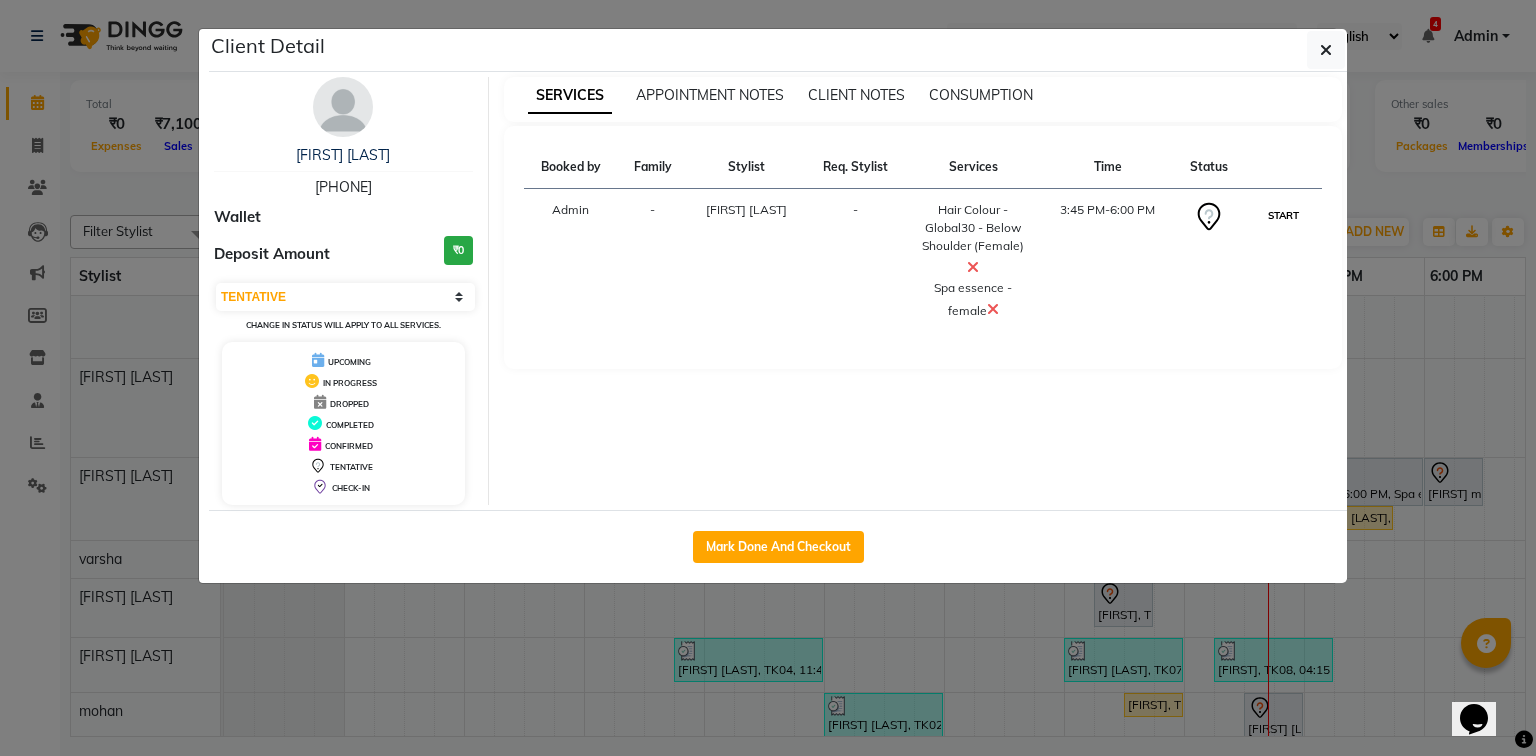 click on "START" at bounding box center (1283, 215) 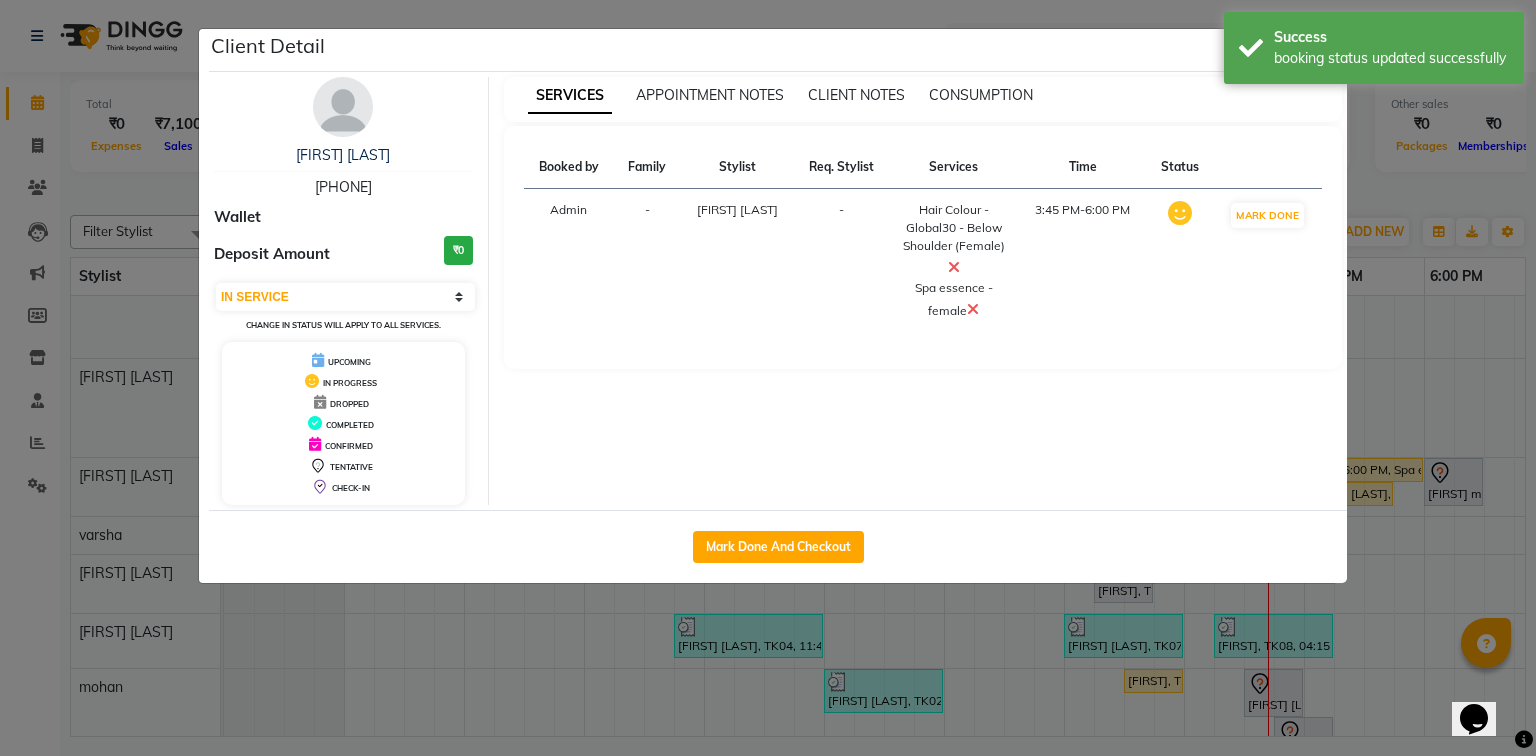click on "Client Detail  [FIRST] [LAST]   [PHONE] Wallet Deposit Amount  ₹0  Select IN SERVICE CONFIRMED TENTATIVE CHECK IN MARK DONE DROPPED UPCOMING Change in status will apply to all services. UPCOMING IN PROGRESS DROPPED COMPLETED CONFIRMED TENTATIVE CHECK-IN SERVICES APPOINTMENT NOTES CLIENT NOTES CONSUMPTION Booked by Family Stylist Req. Stylist Services Time Status  Admin  - [FIRST] [LAST] -  Hair Colour - Global30 - Below Shoulder (Female)   Spa essence - female   3:45 PM-6:00 PM   MARK DONE   Mark Done And Checkout" 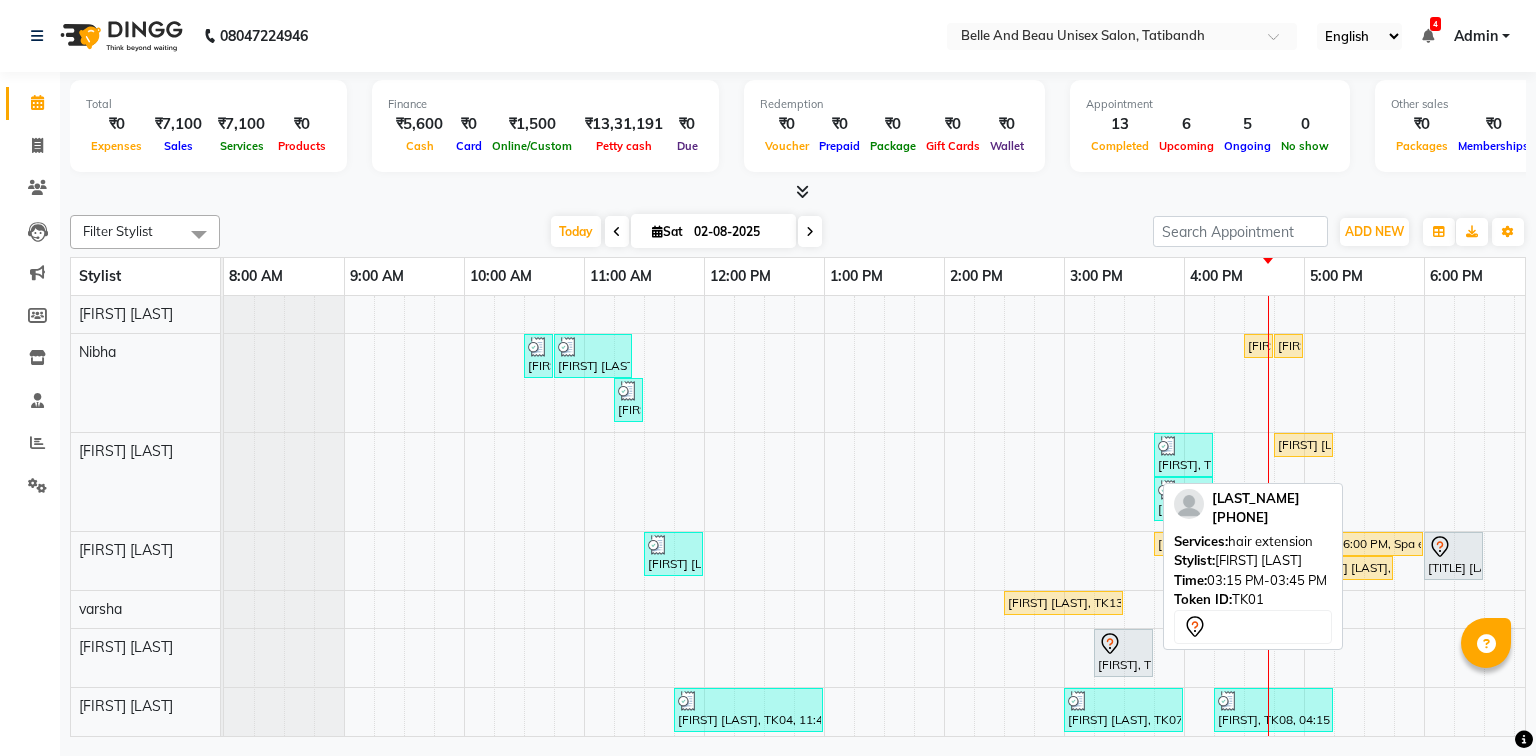 scroll, scrollTop: 0, scrollLeft: 0, axis: both 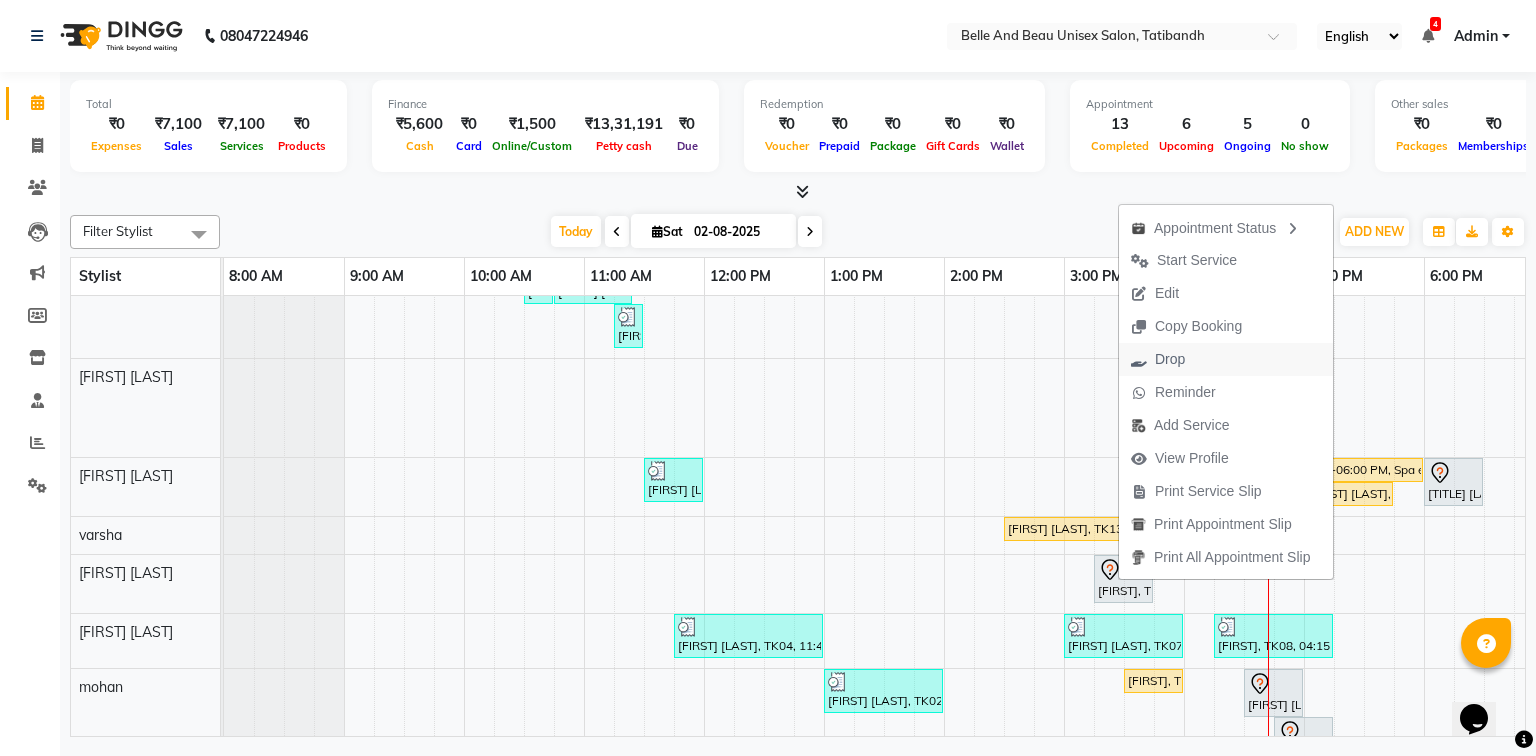 click on "Drop" at bounding box center (1170, 359) 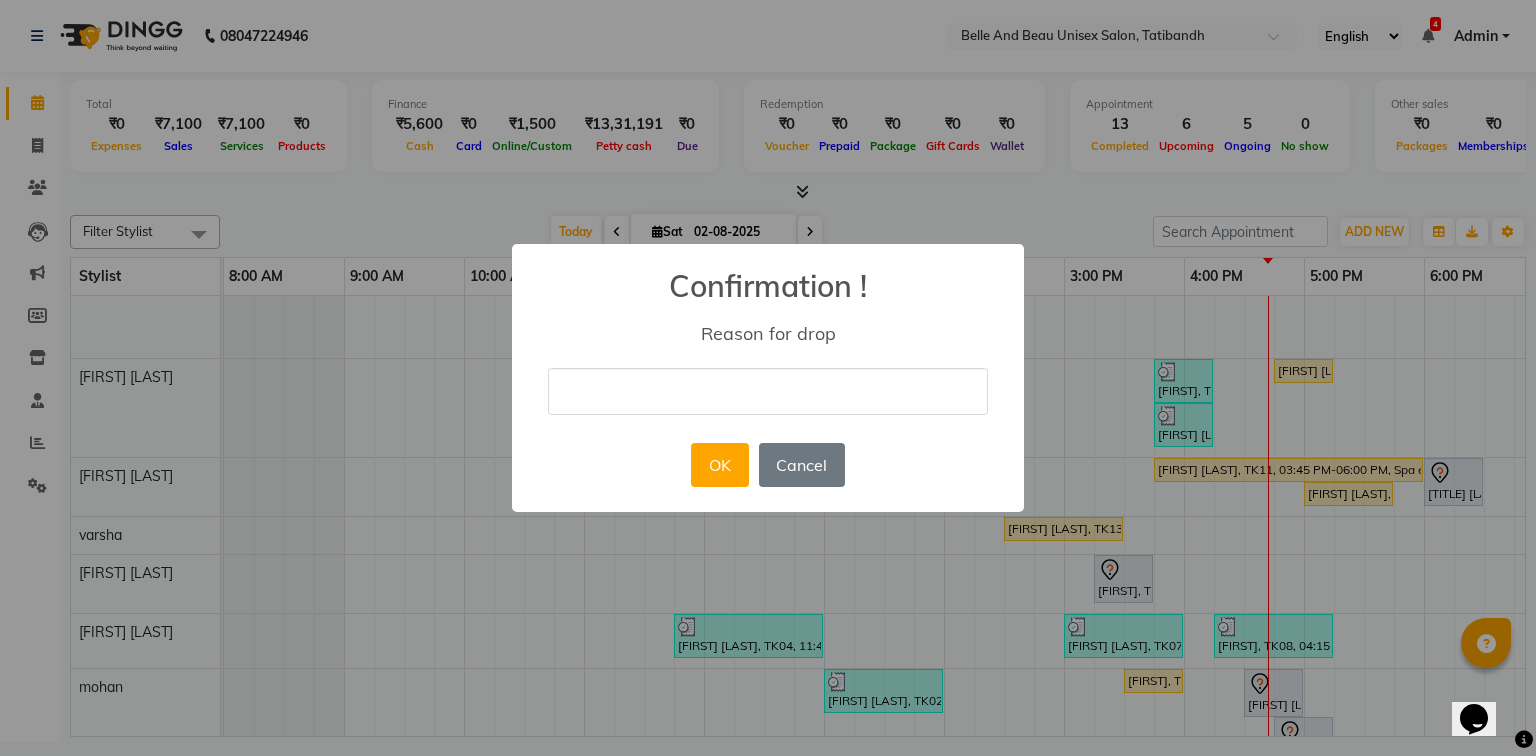 click at bounding box center [768, 391] 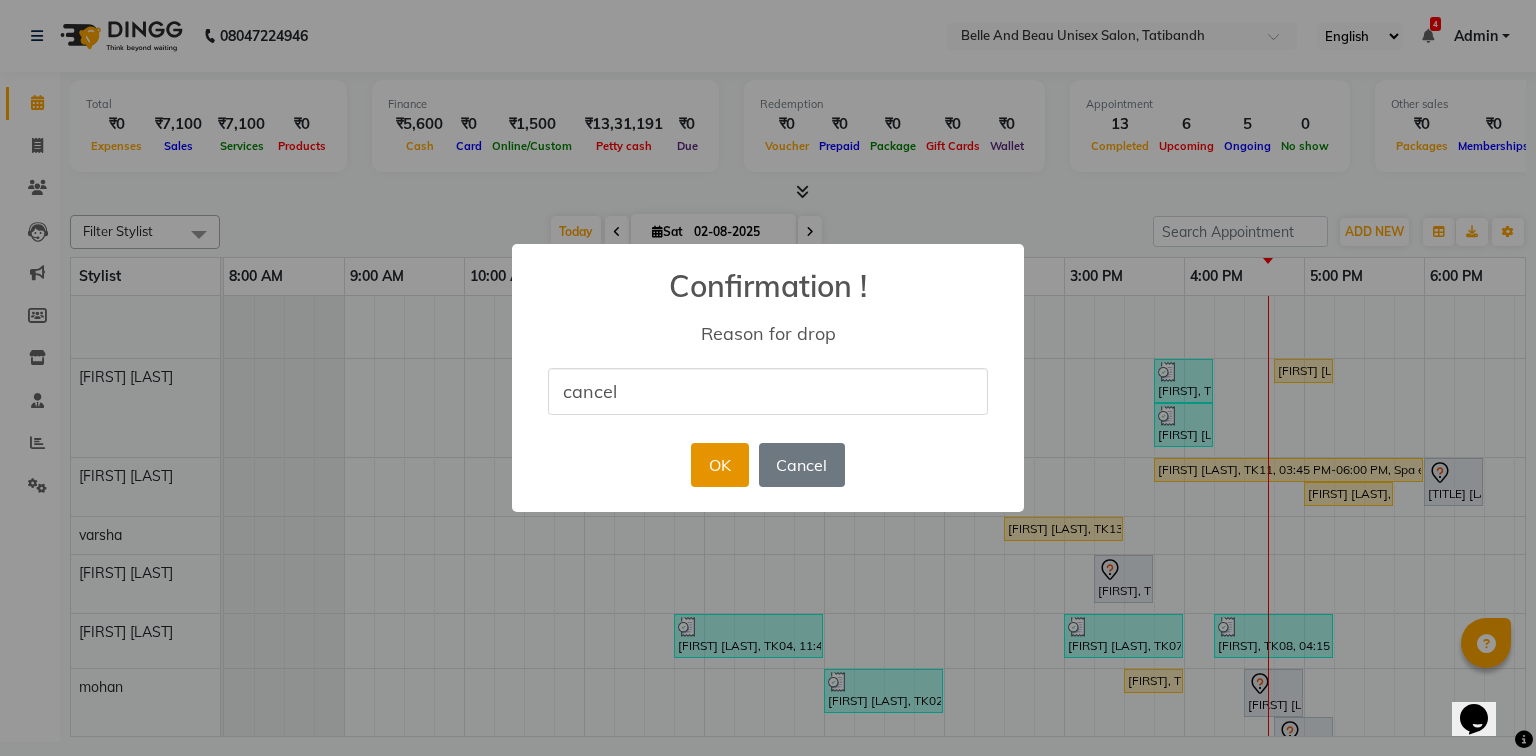 click on "OK" at bounding box center (719, 465) 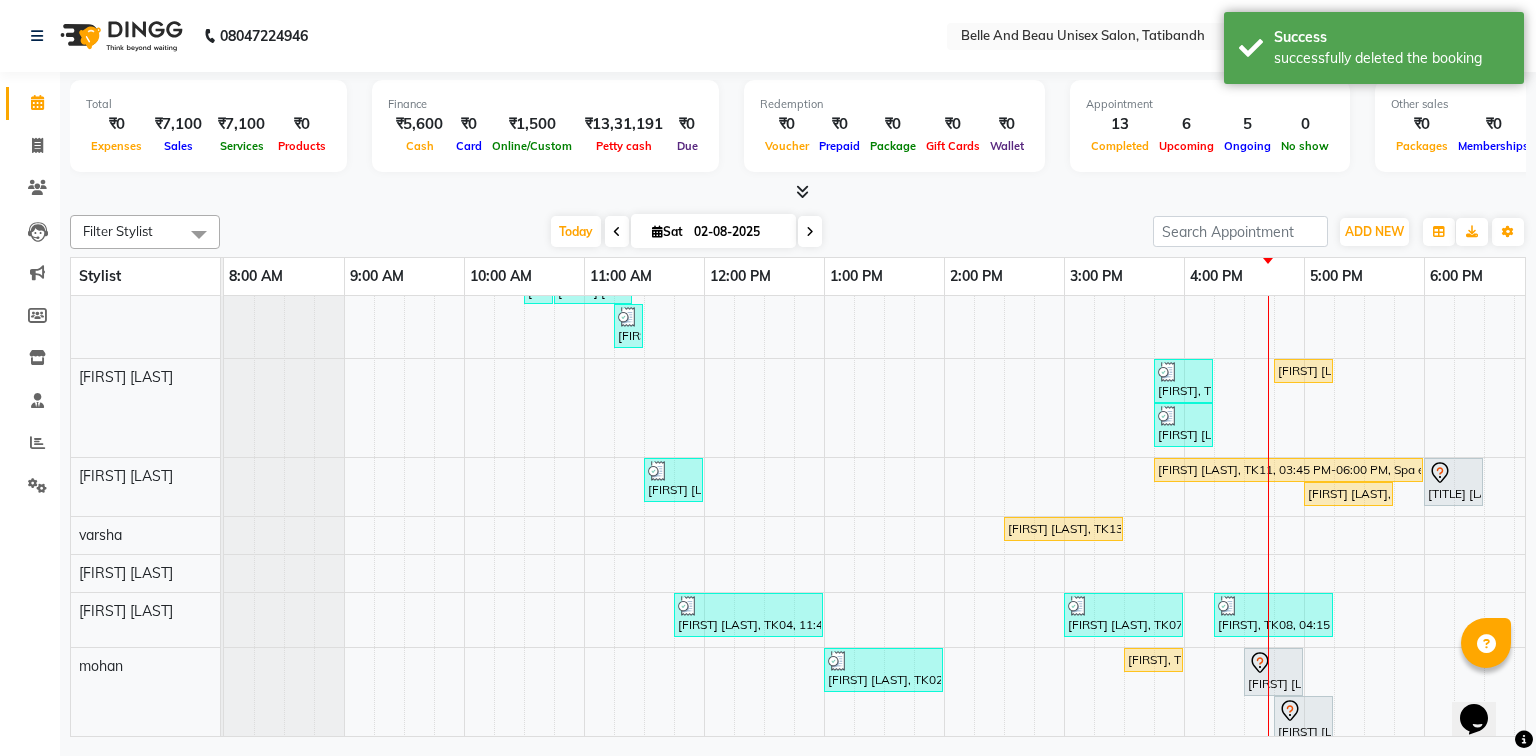 scroll, scrollTop: 130, scrollLeft: 0, axis: vertical 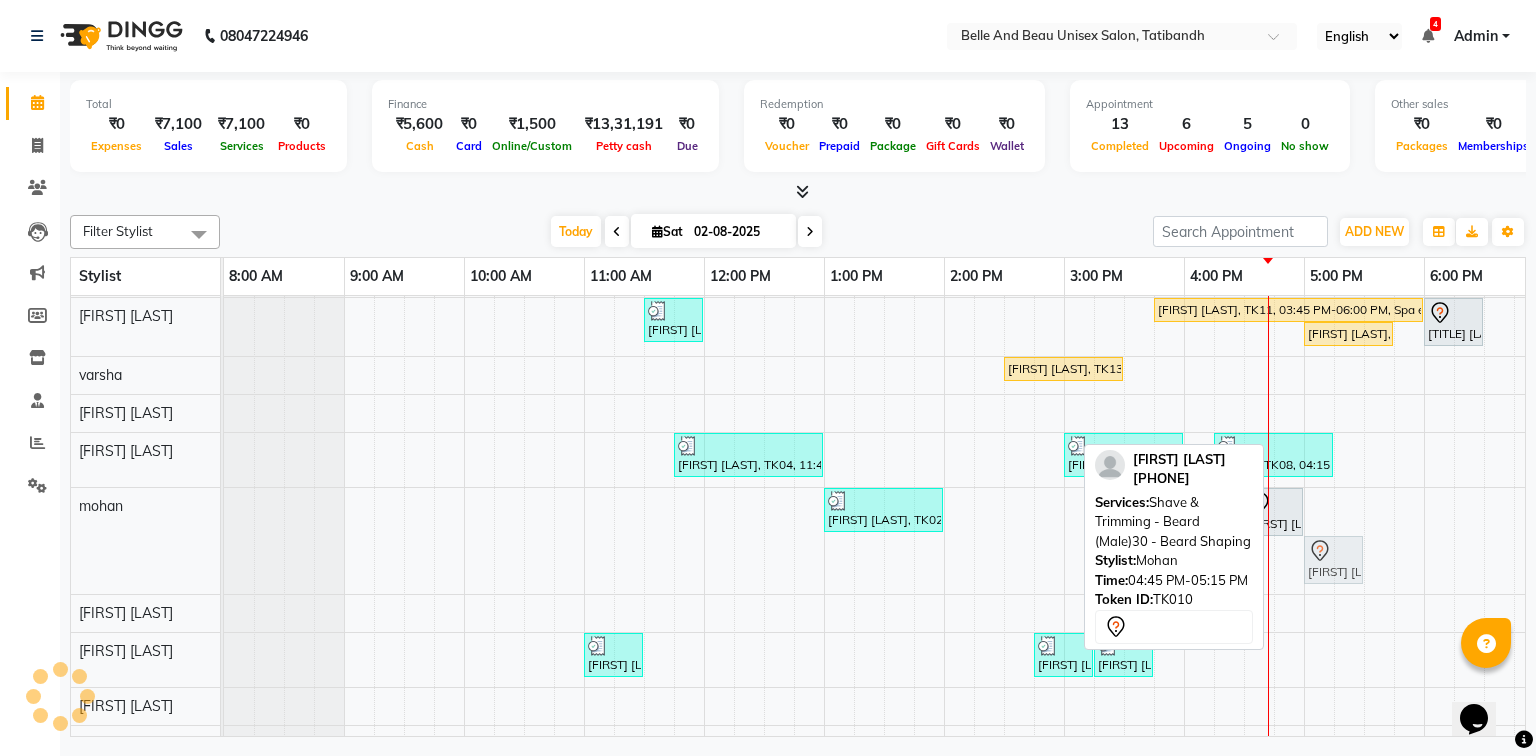 drag, startPoint x: 1305, startPoint y: 566, endPoint x: 1330, endPoint y: 508, distance: 63.15853 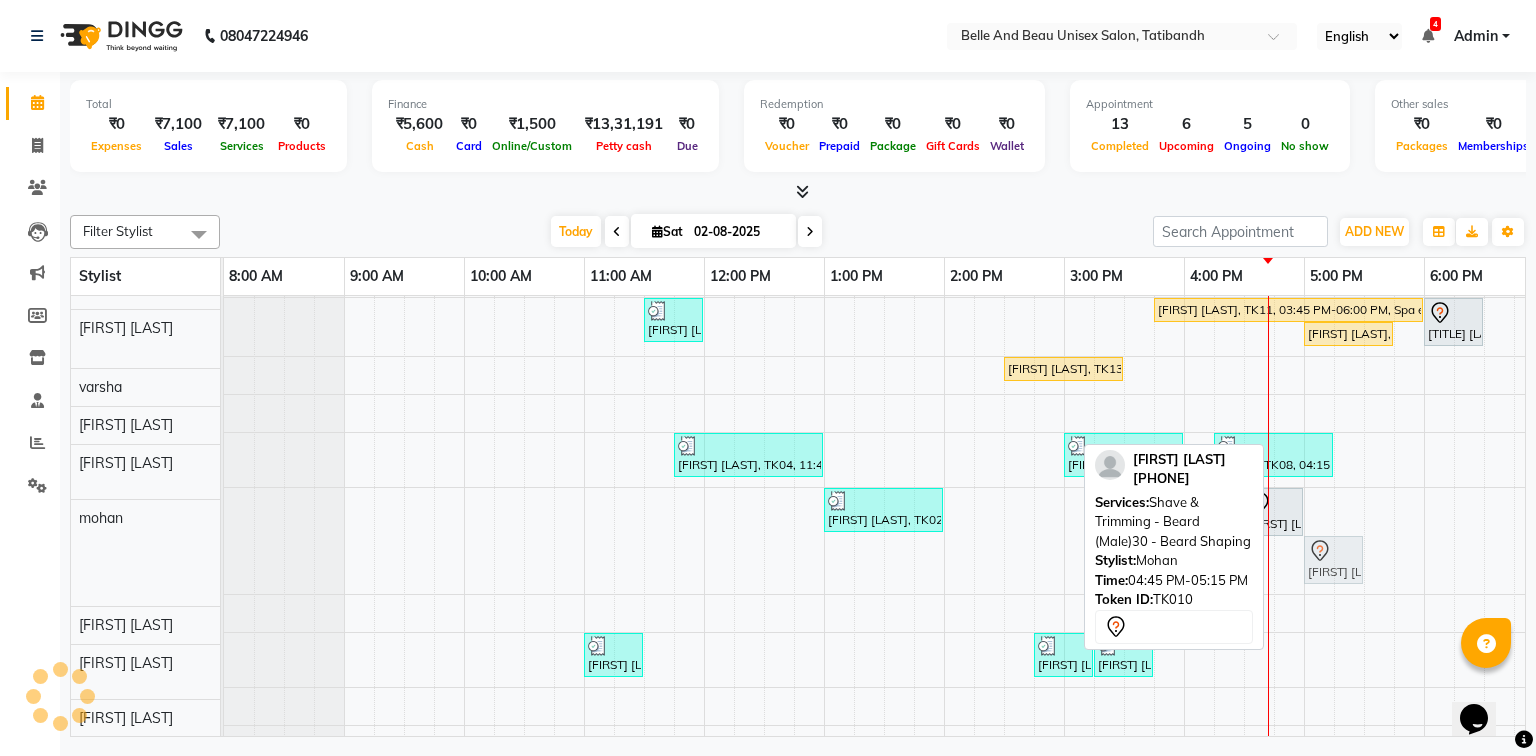 scroll, scrollTop: 222, scrollLeft: 0, axis: vertical 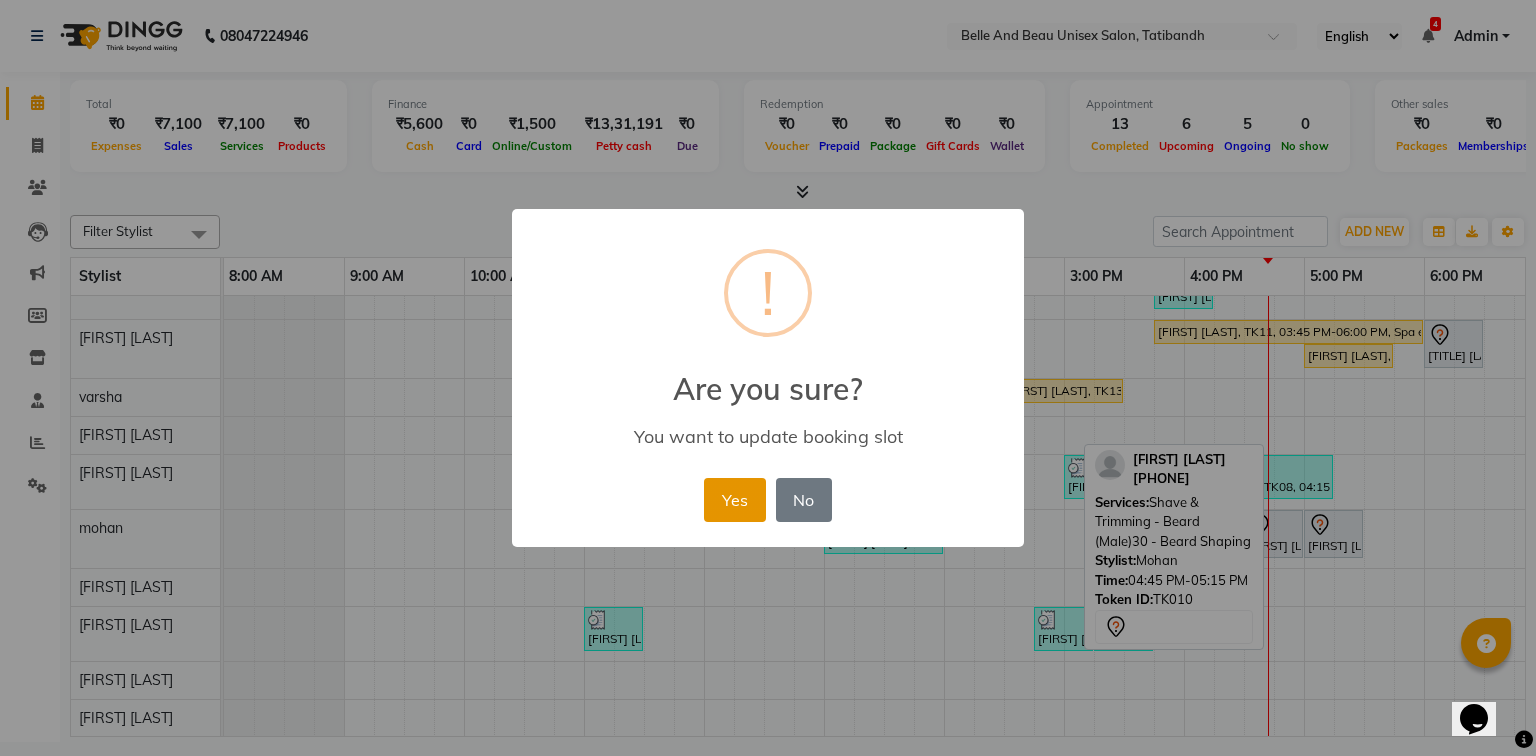 click on "Yes" at bounding box center (734, 500) 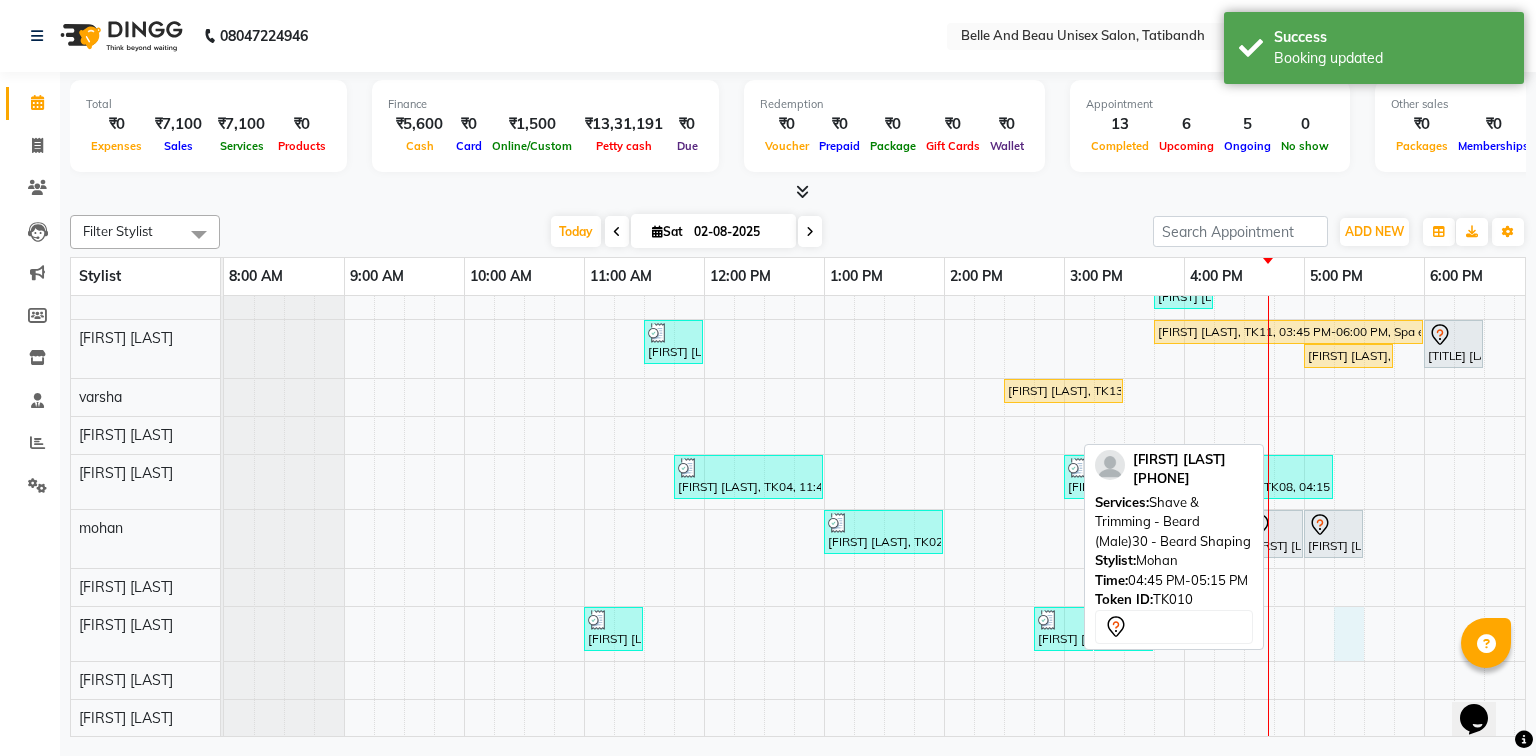 click on "Shilpi Dubey, TK04, 10:30 AM-10:40 AM, Threading - Eyebrow (Female)30 - Eyebrow     Shilpi Dubey, TK04, 10:45 AM-11:25 AM, Clean Up - o3+,Threading - Eyebrow (Female)30 - Eyebrow,Threading - Upper Lip (Female)30 - Upper Lip    Neera verma, TK12, 04:30 PM-04:40 PM, Threading - Upper Lip (Female)30 - Upper Lip    Neera verma, TK12, 04:45 PM-04:55 PM, Threading - Eyebrow (Female)30 - Eyebrow     Shilpi Dubey, TK04, 11:15 AM-11:25 AM, Threading - Upper Lip (Female)30 - Upper Lip     Aniket, TK08, 03:45 PM-04:15 PM, Hair Care - Hair Cut (Male)30 - Baby Hair Cut (Below 8) (₹200)    Shibdatta das, TK15, 04:45 PM-05:15 PM, Hair Care - Hair Cut (Male)30 - Adult Hair Cut (Below 8)     Shilpi Goyal, TK14, 03:45 PM-04:15 PM, Hair Care - Shampoo & Conditioning (Female)30 - Shampoo - u     yuvika chawda, TK05, 11:30 AM-12:00 PM, Hair Care - Hair Cut (Female)30 - Adult Hair Cut (Below 8) (₹500)                Kriti mam, TK06, 06:00 PM-06:30 PM, Hair Care - Hair Cut (Female)30 - Adult Hair Cut (Below 8)" at bounding box center [1004, 410] 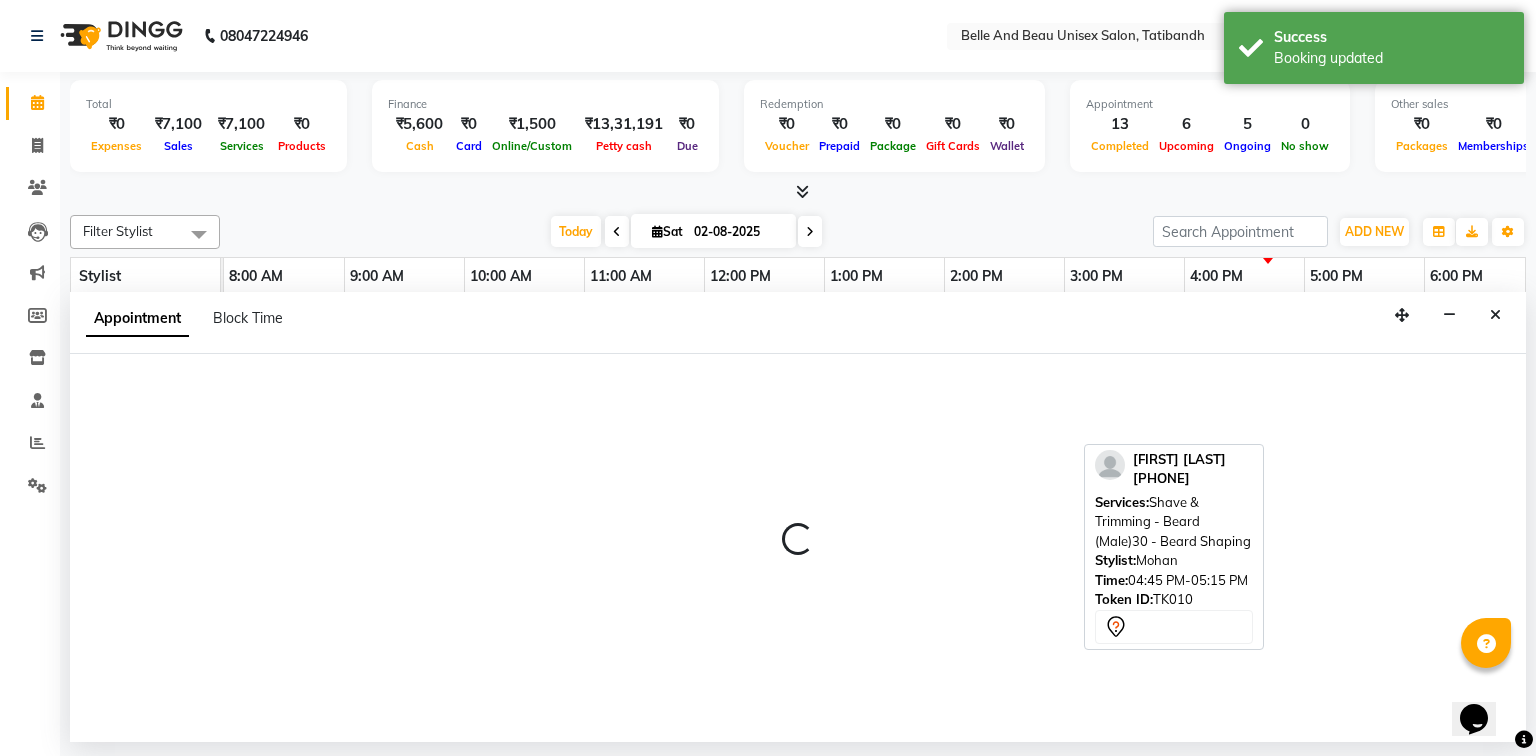 select on "83443" 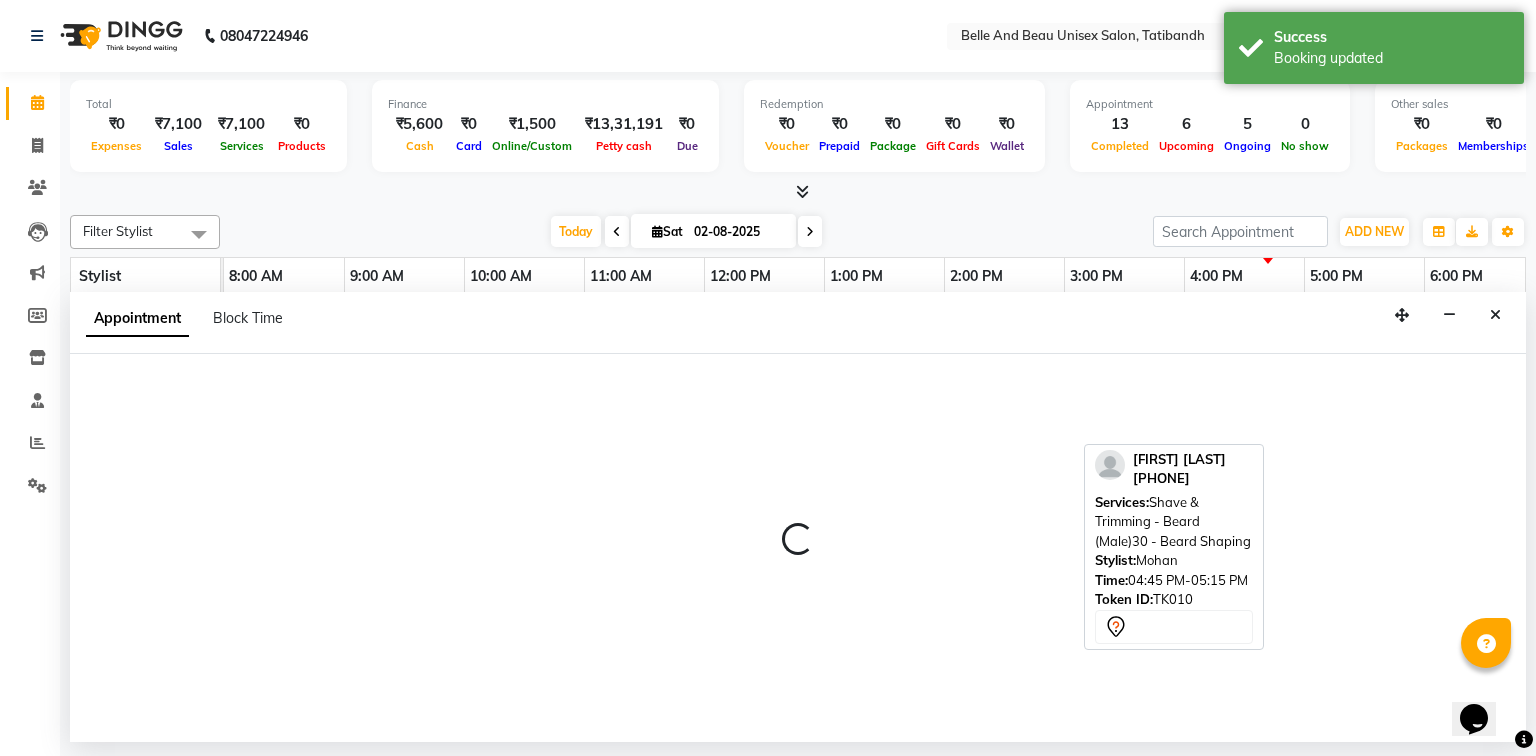 select on "1035" 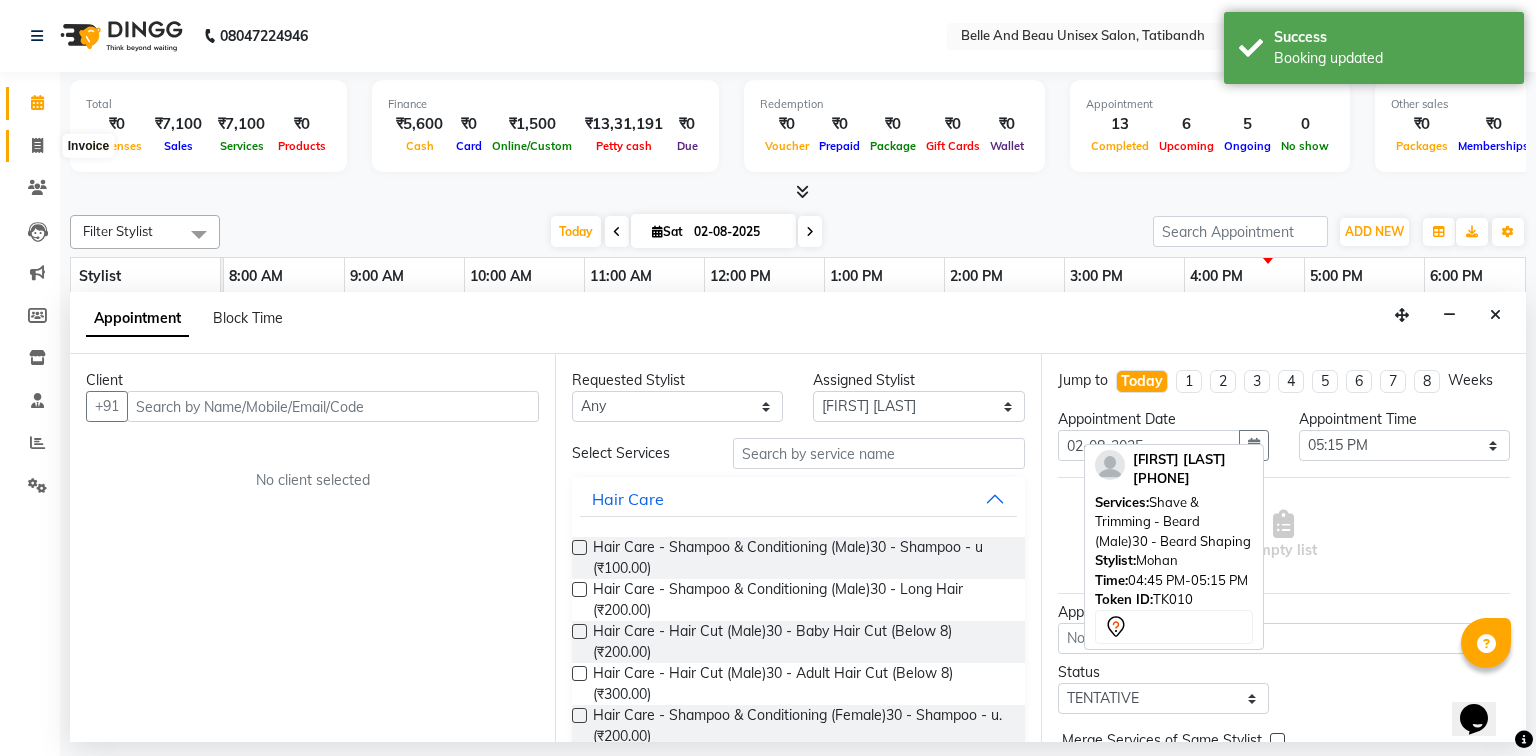 click 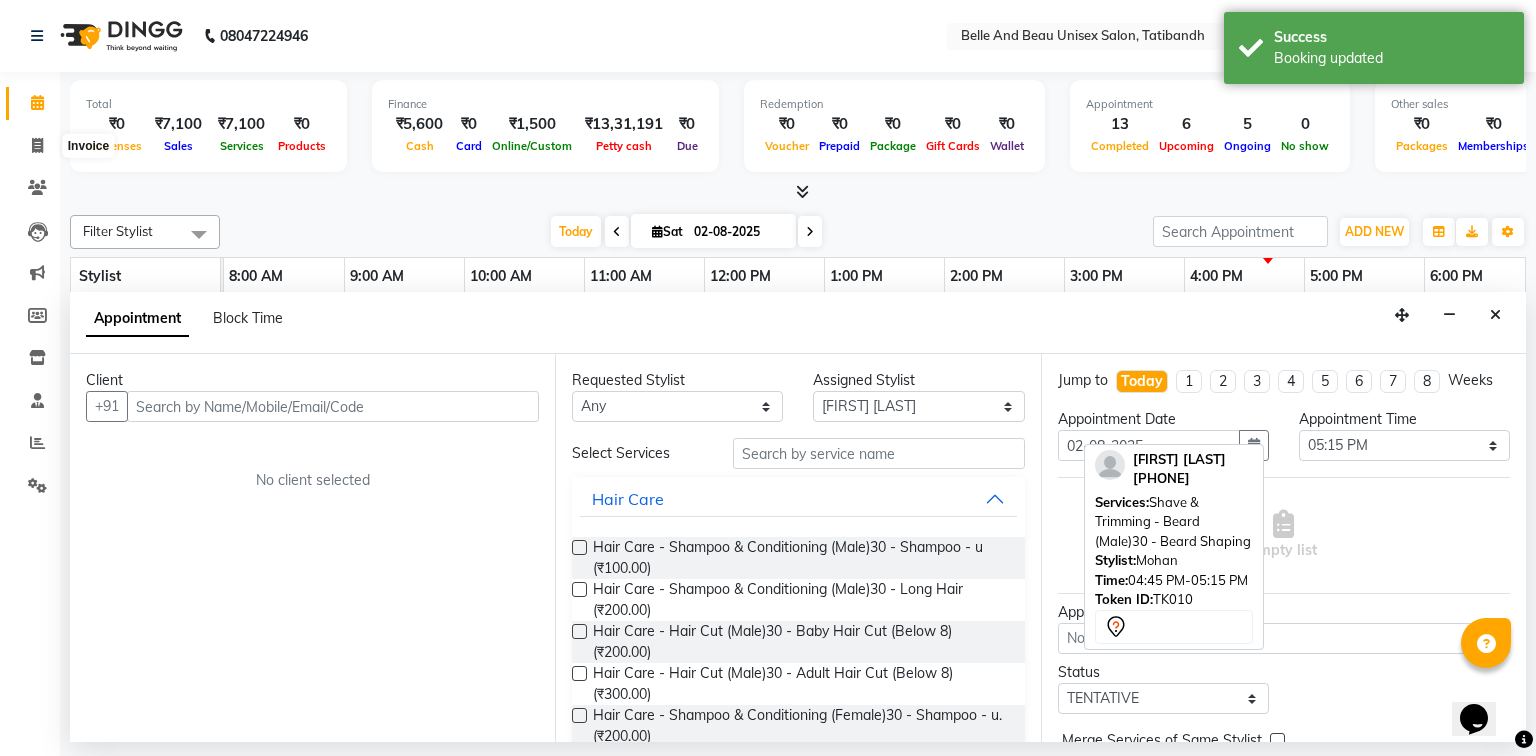 select on "service" 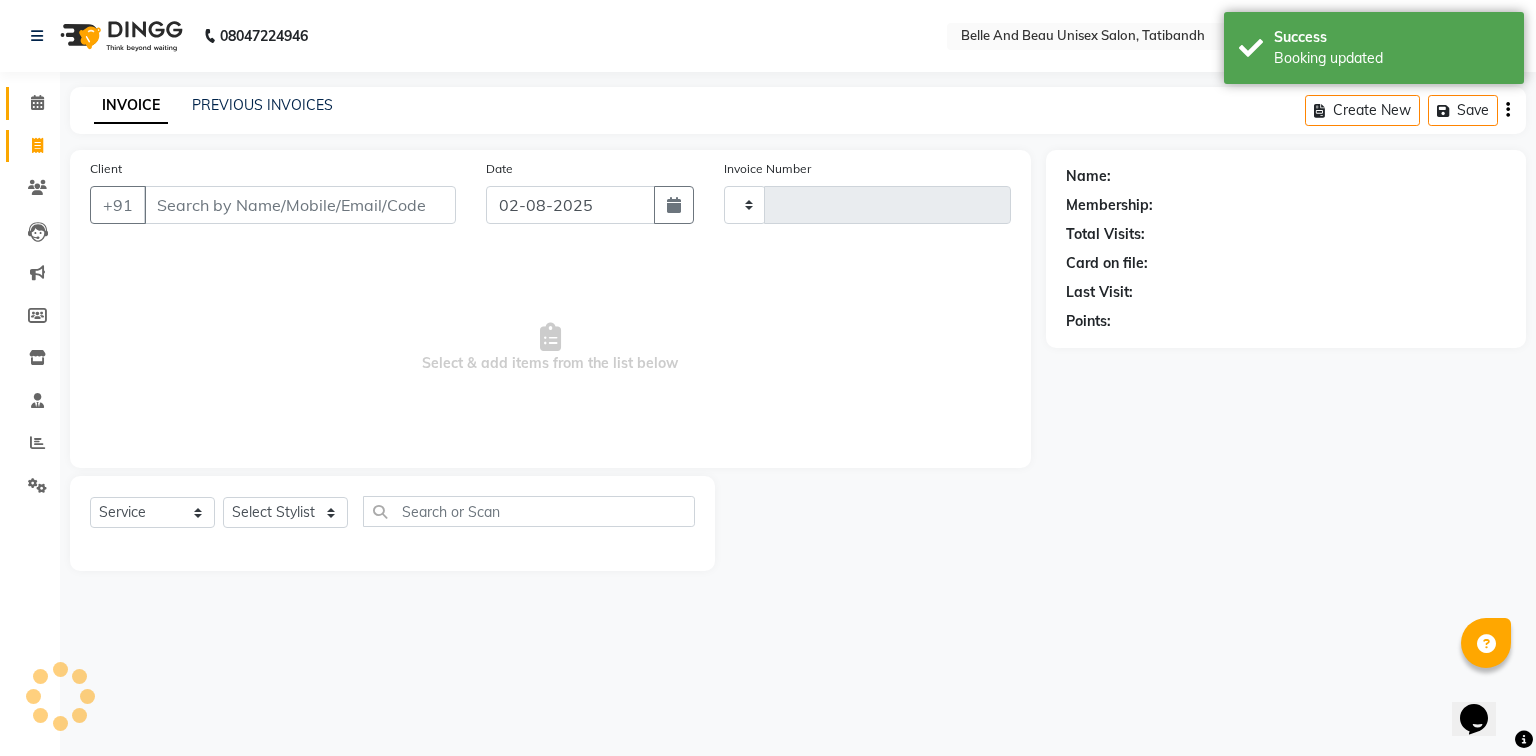 type on "1732" 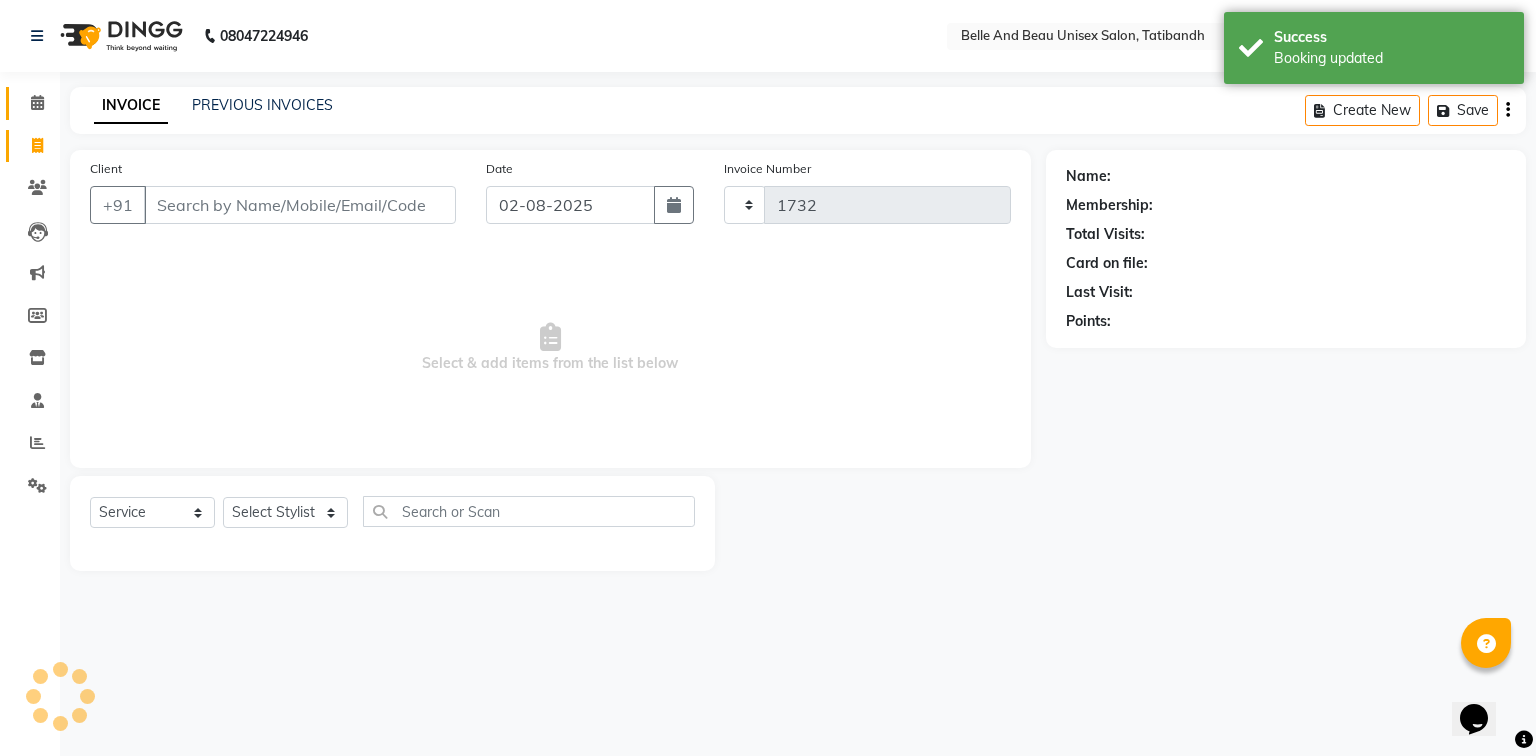 select on "7066" 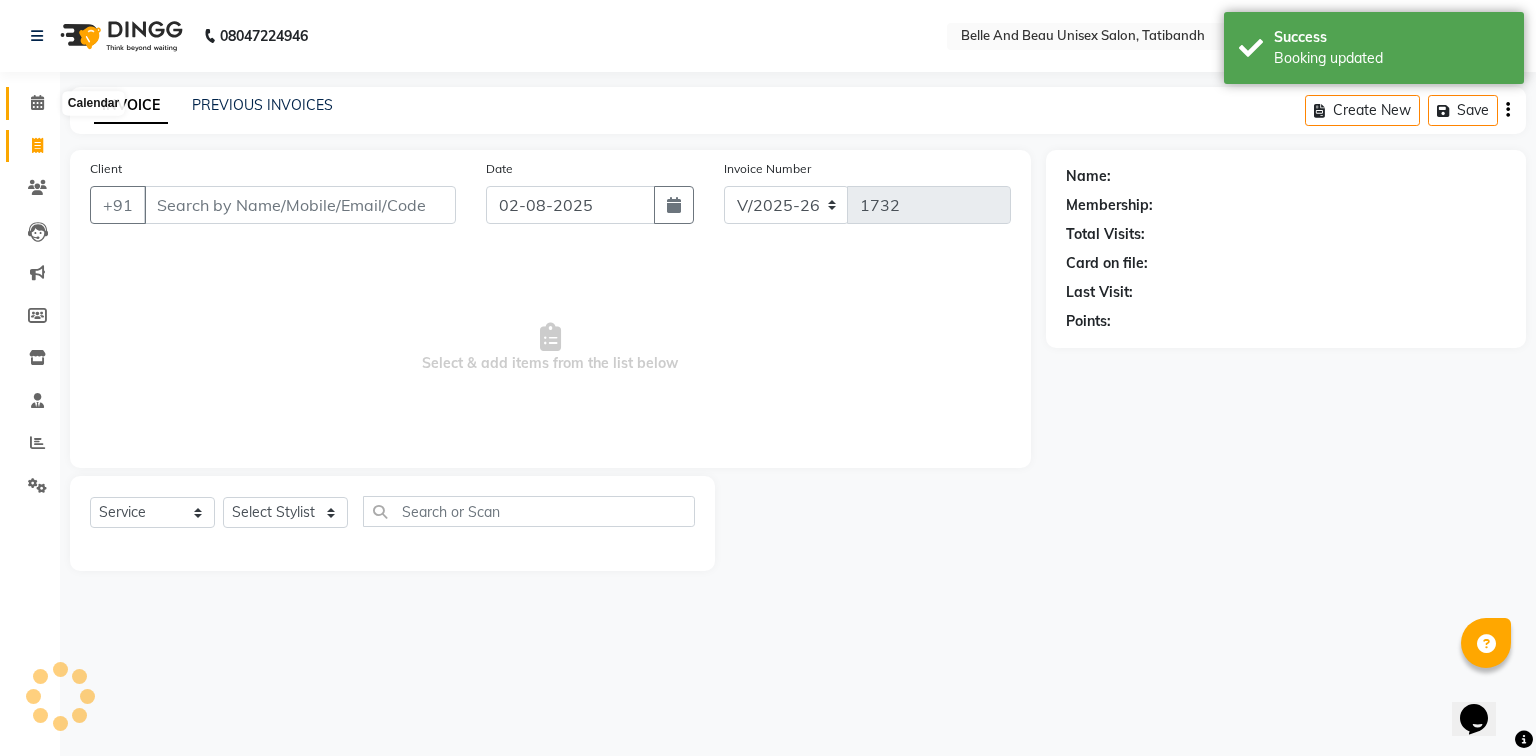 click 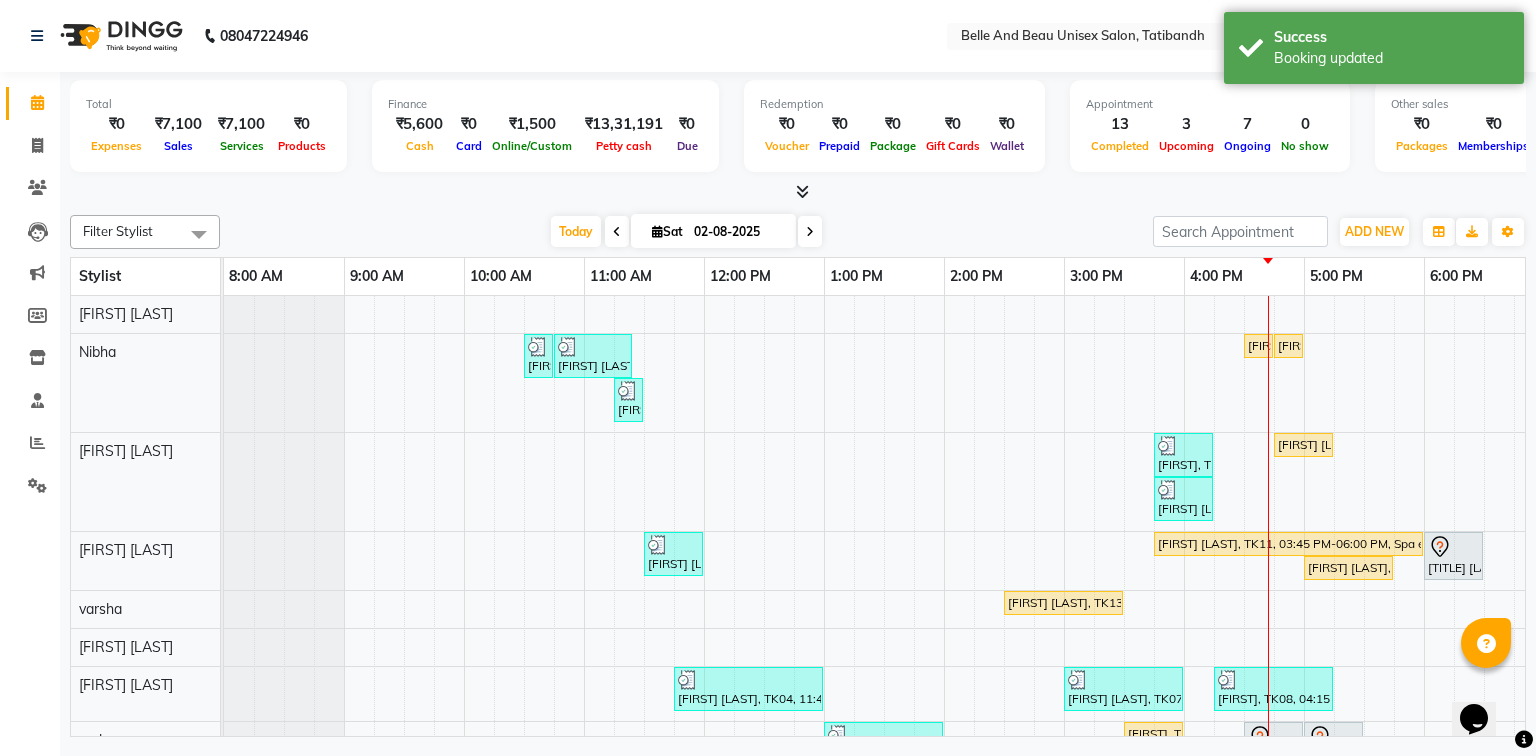 scroll, scrollTop: 187, scrollLeft: 0, axis: vertical 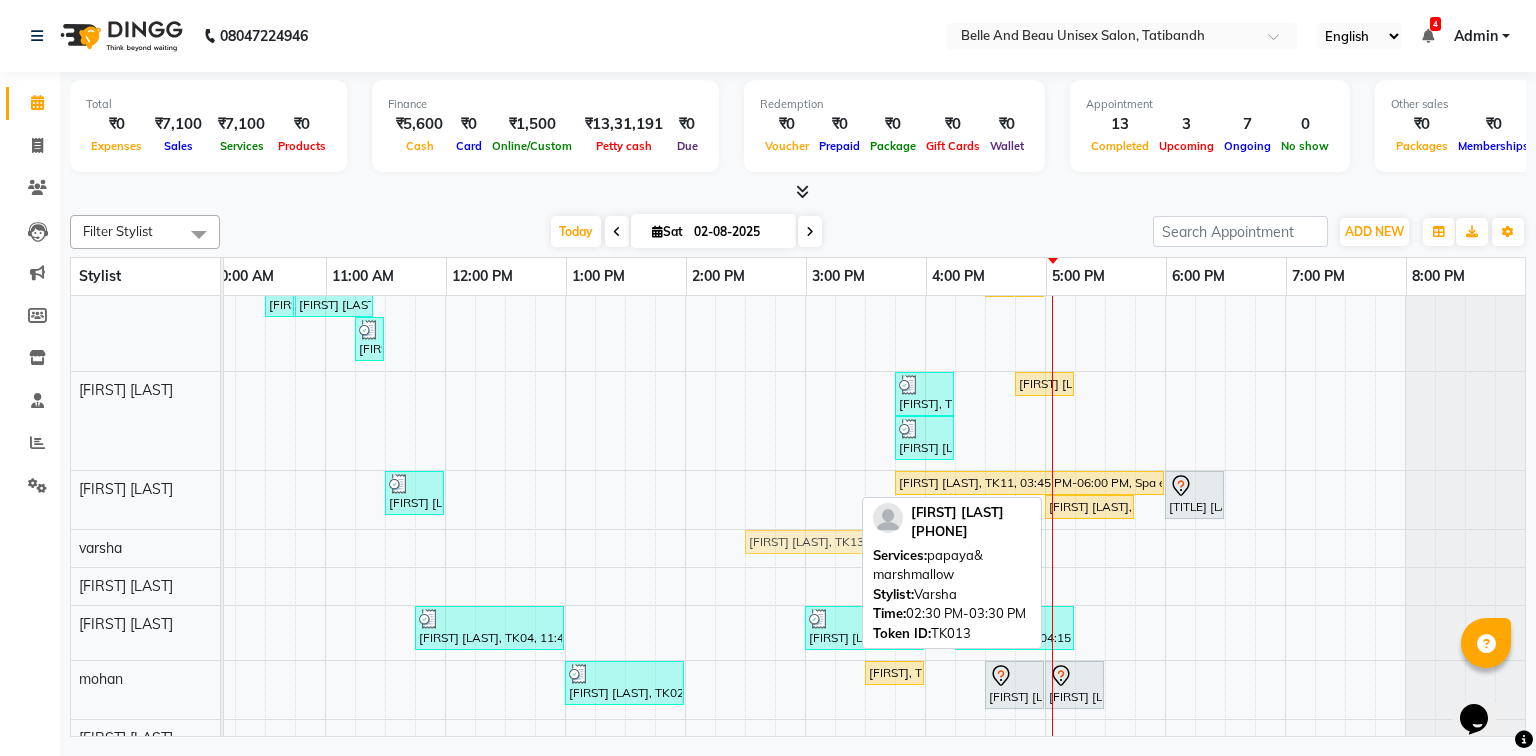 drag, startPoint x: 798, startPoint y: 540, endPoint x: 808, endPoint y: 541, distance: 10.049875 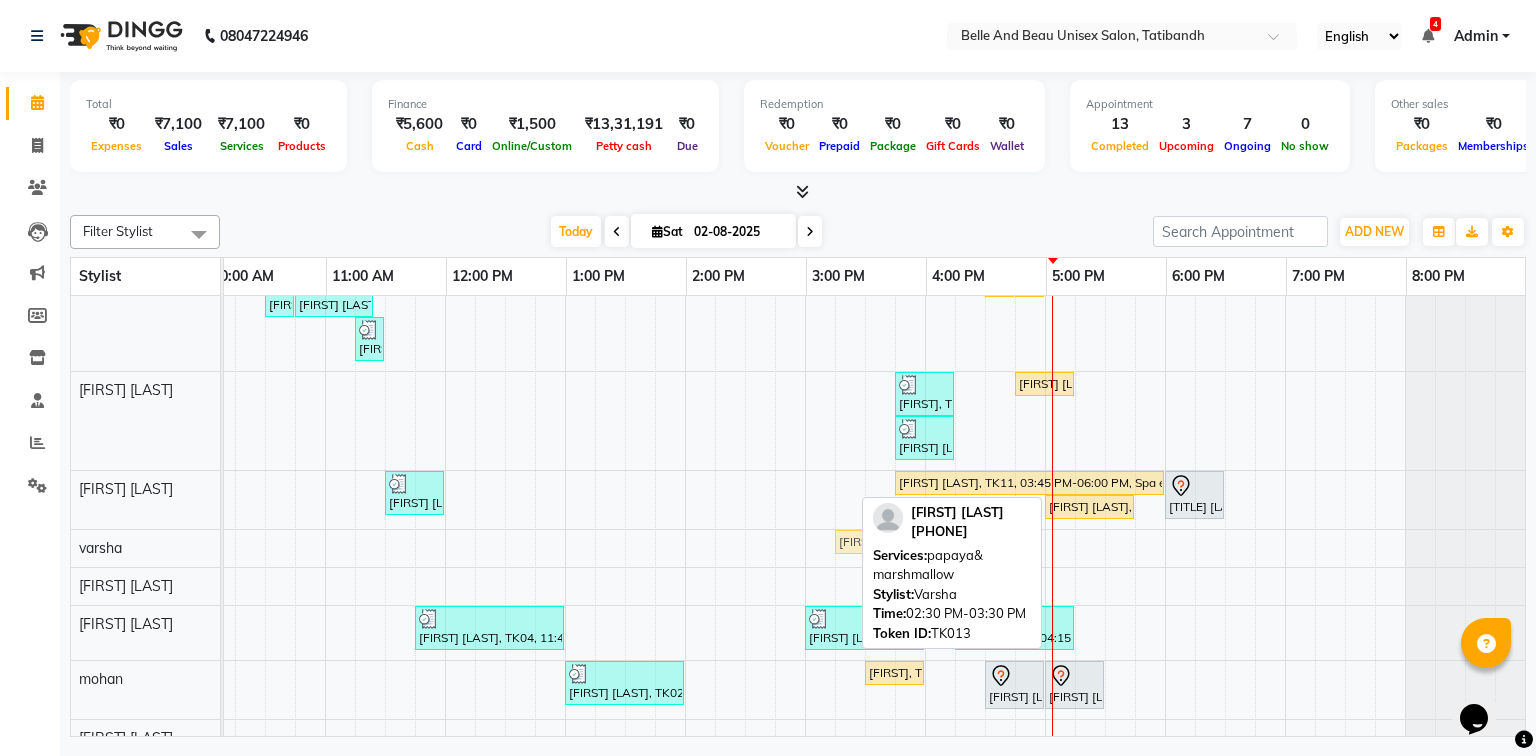 drag, startPoint x: 804, startPoint y: 540, endPoint x: 904, endPoint y: 544, distance: 100.07997 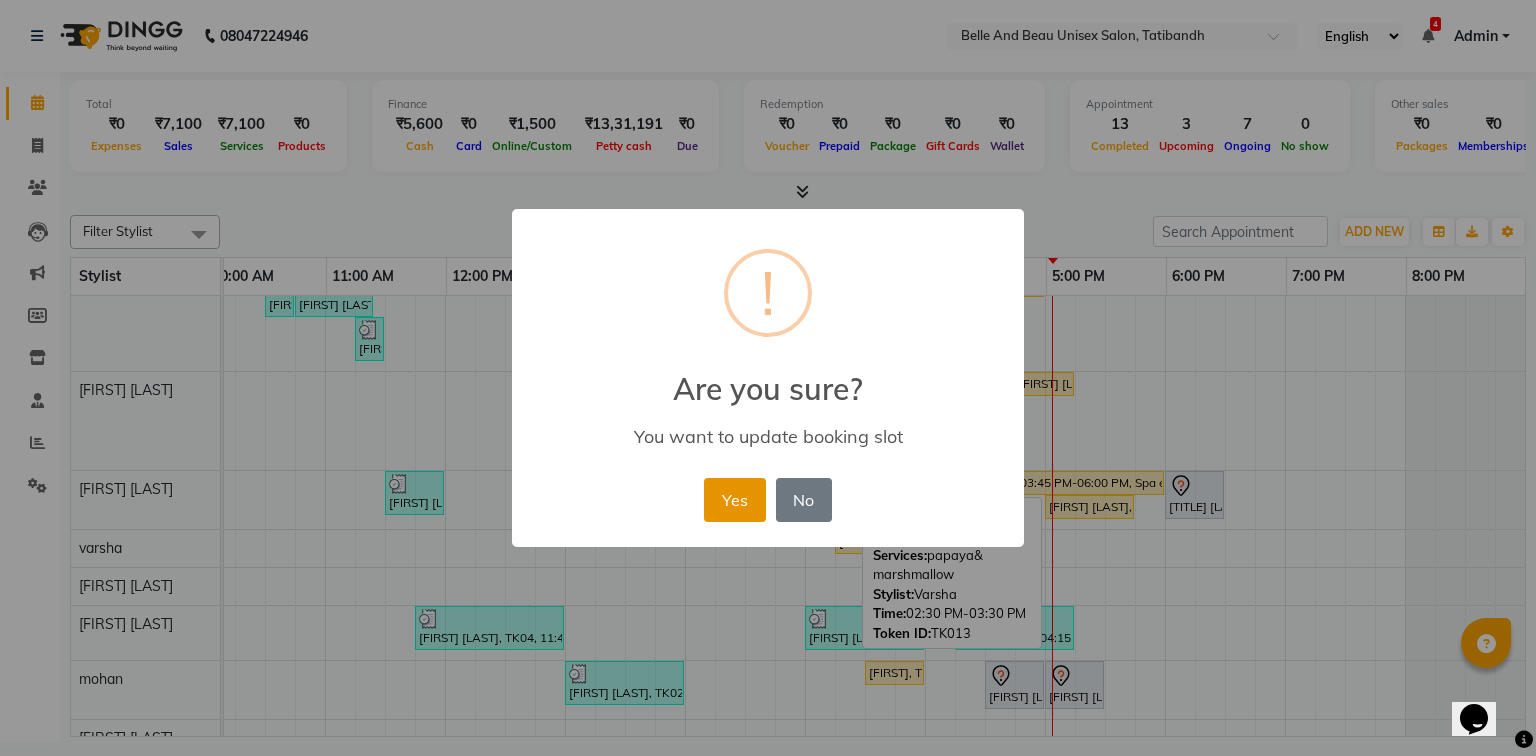 click on "Yes" at bounding box center [734, 500] 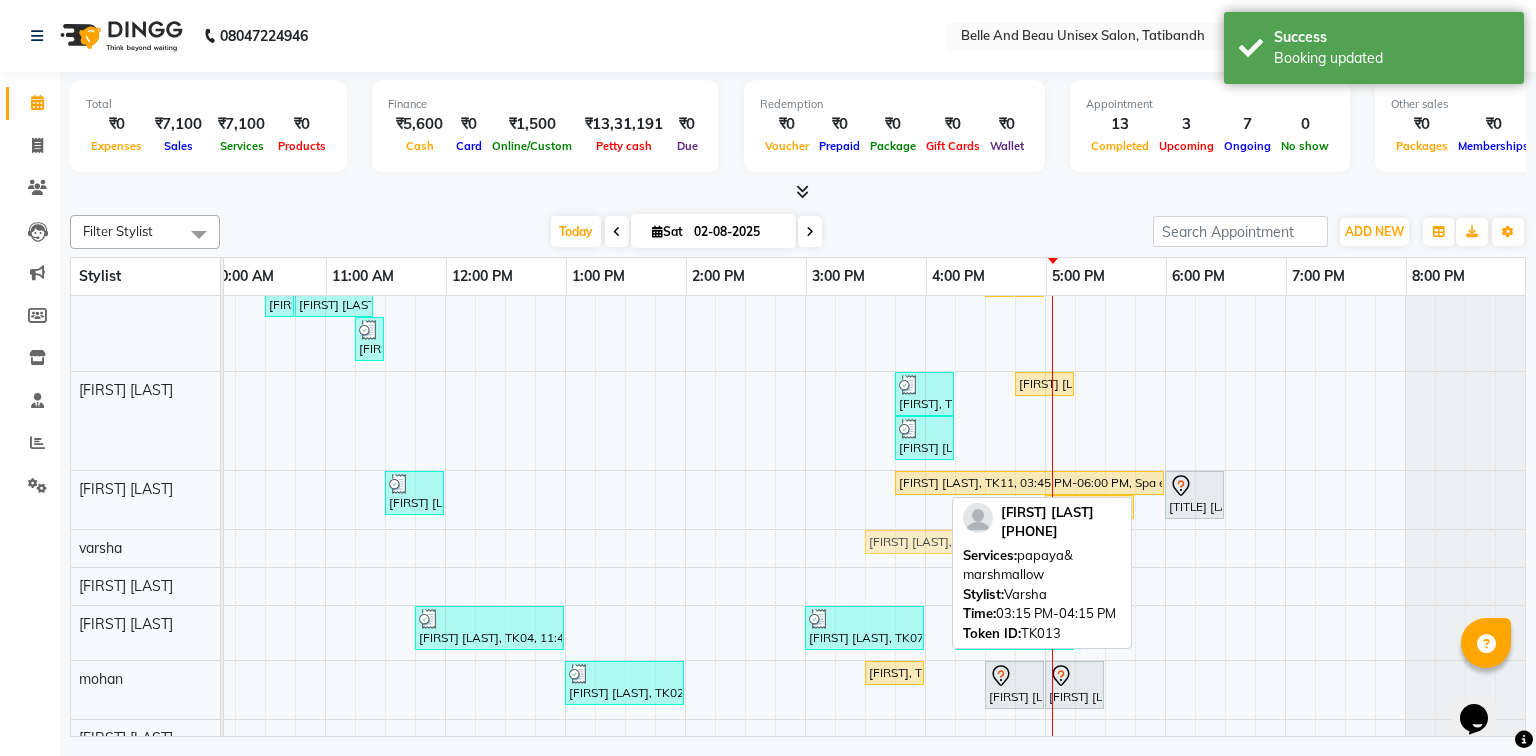 click on "Bindiya Tiwari, TK13, 03:15 PM-04:15 PM, papaya& marshmallow    Bindiya Tiwari, TK13, 03:15 PM-04:15 PM, papaya& marshmallow" at bounding box center (-35, 547) 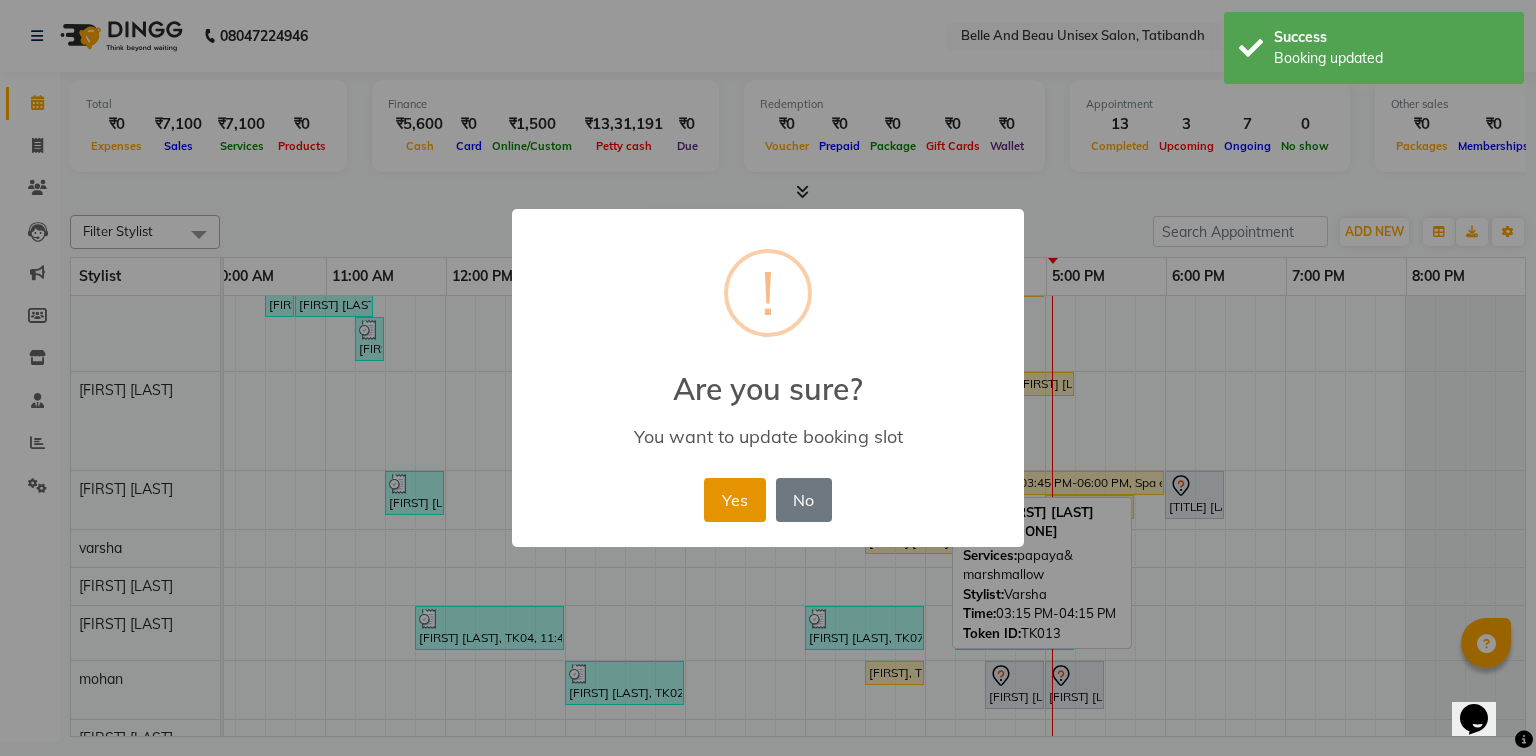 click on "Yes" at bounding box center [734, 500] 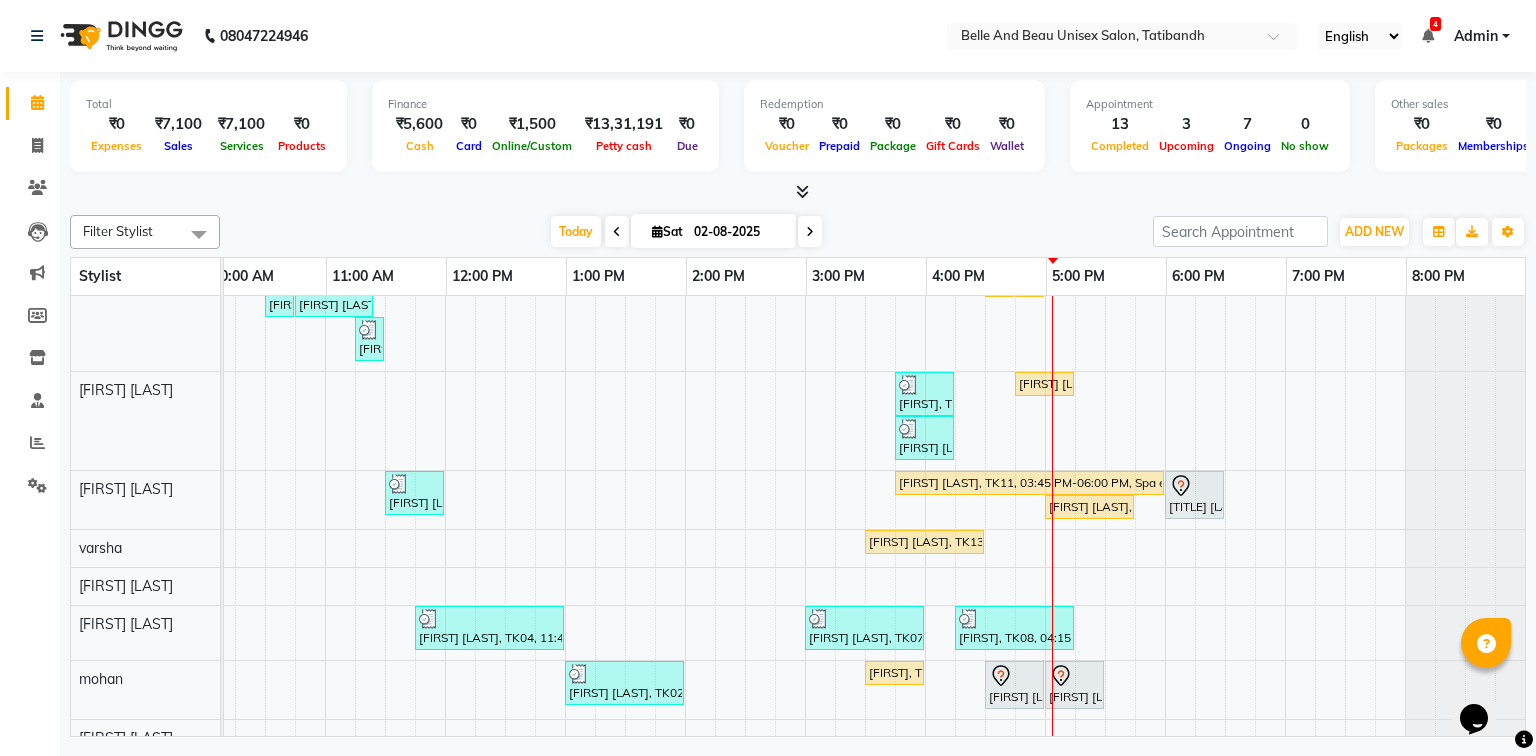scroll, scrollTop: 144, scrollLeft: 270, axis: both 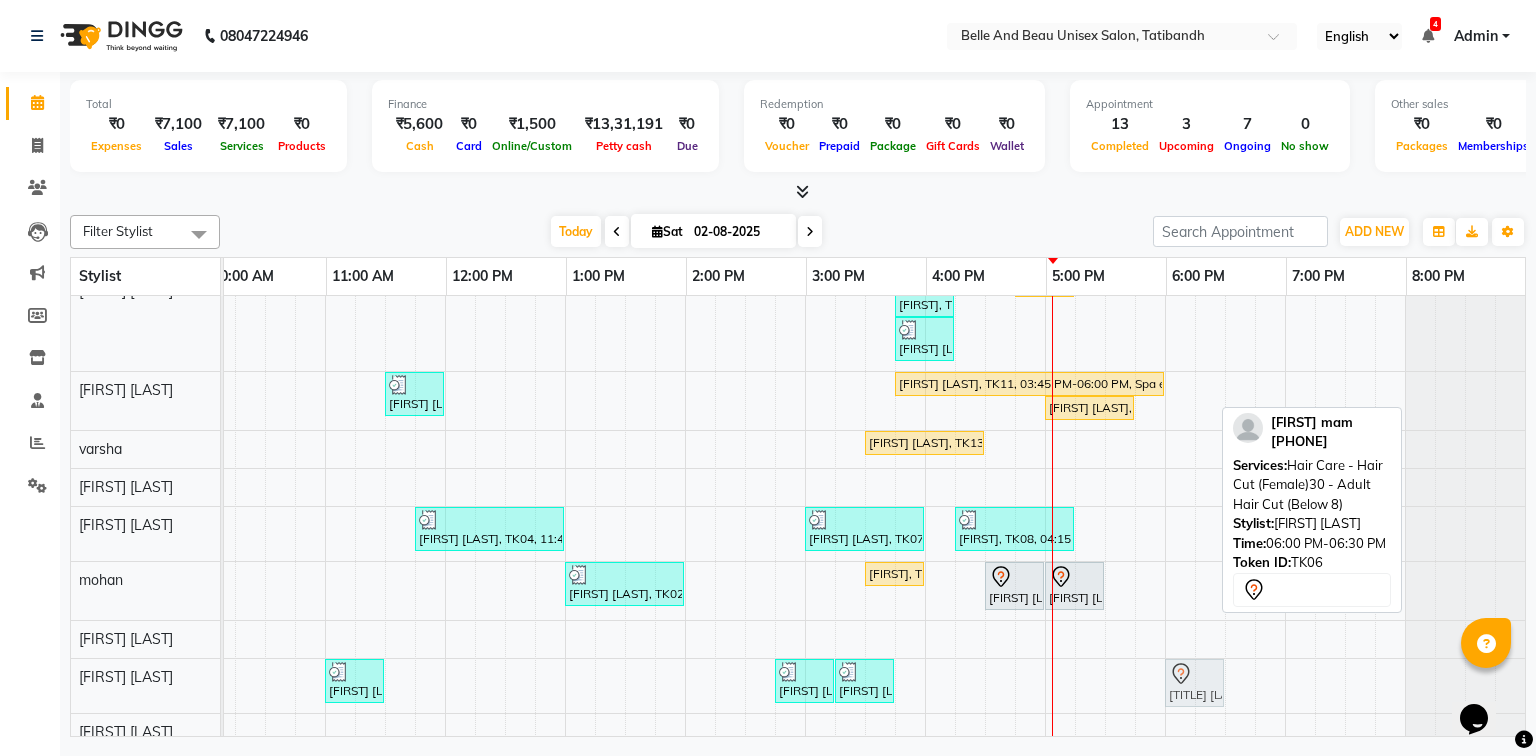 drag, startPoint x: 1183, startPoint y: 394, endPoint x: 1185, endPoint y: 677, distance: 283.00708 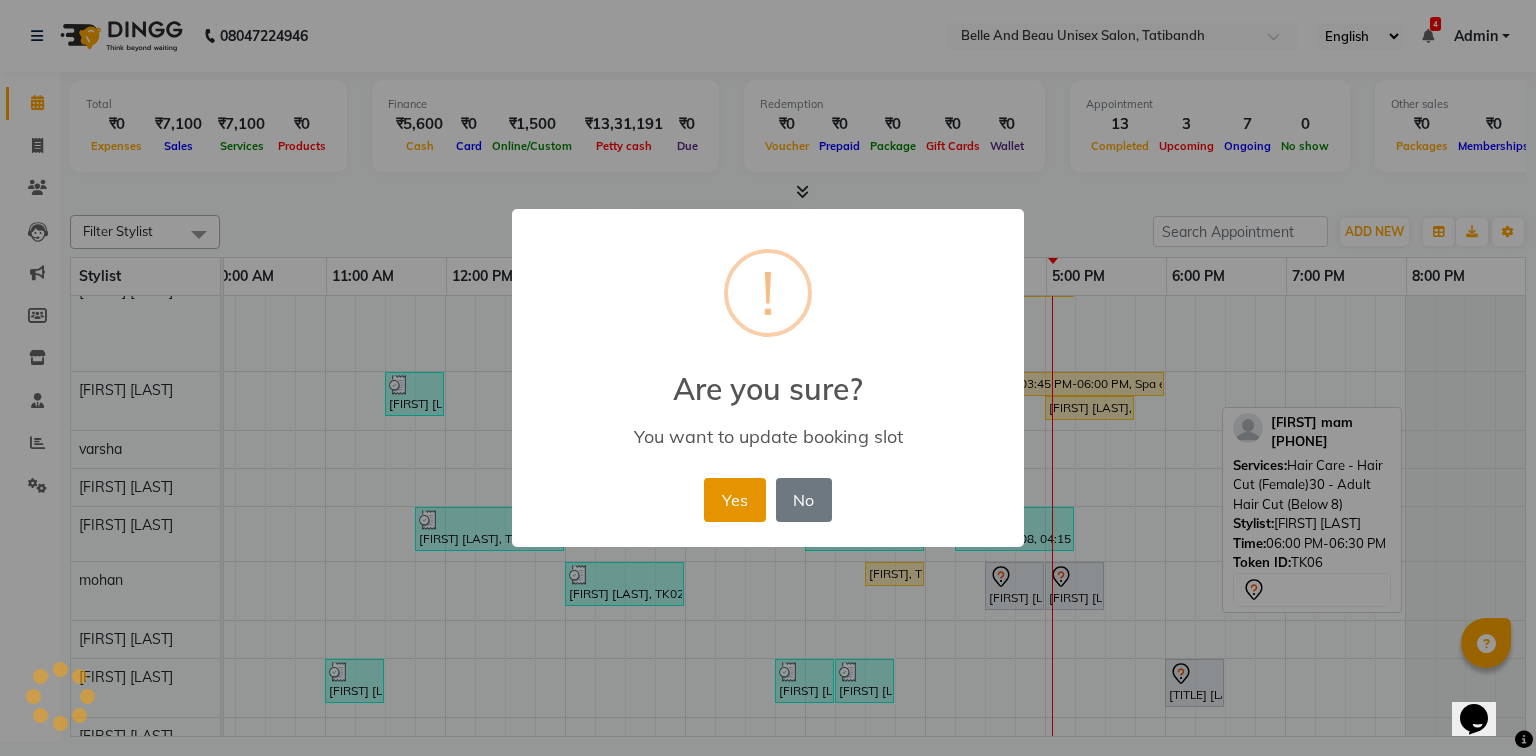 click on "Yes" at bounding box center [734, 500] 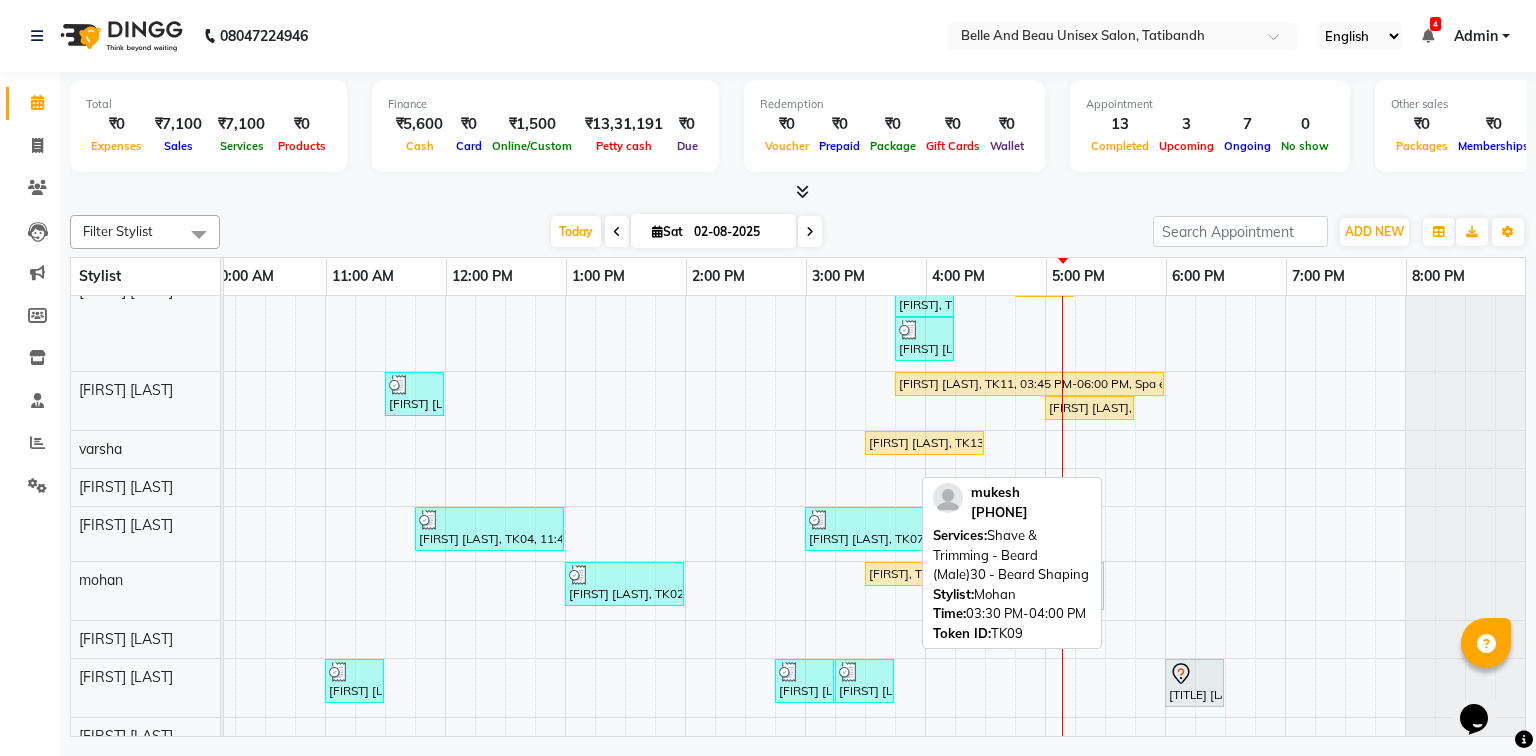 click on "[FIRST], TK09, 03:30 PM-04:00 PM, Shave & Trimming - Beard  (Male)30 - Beard Shaping" at bounding box center [894, 574] 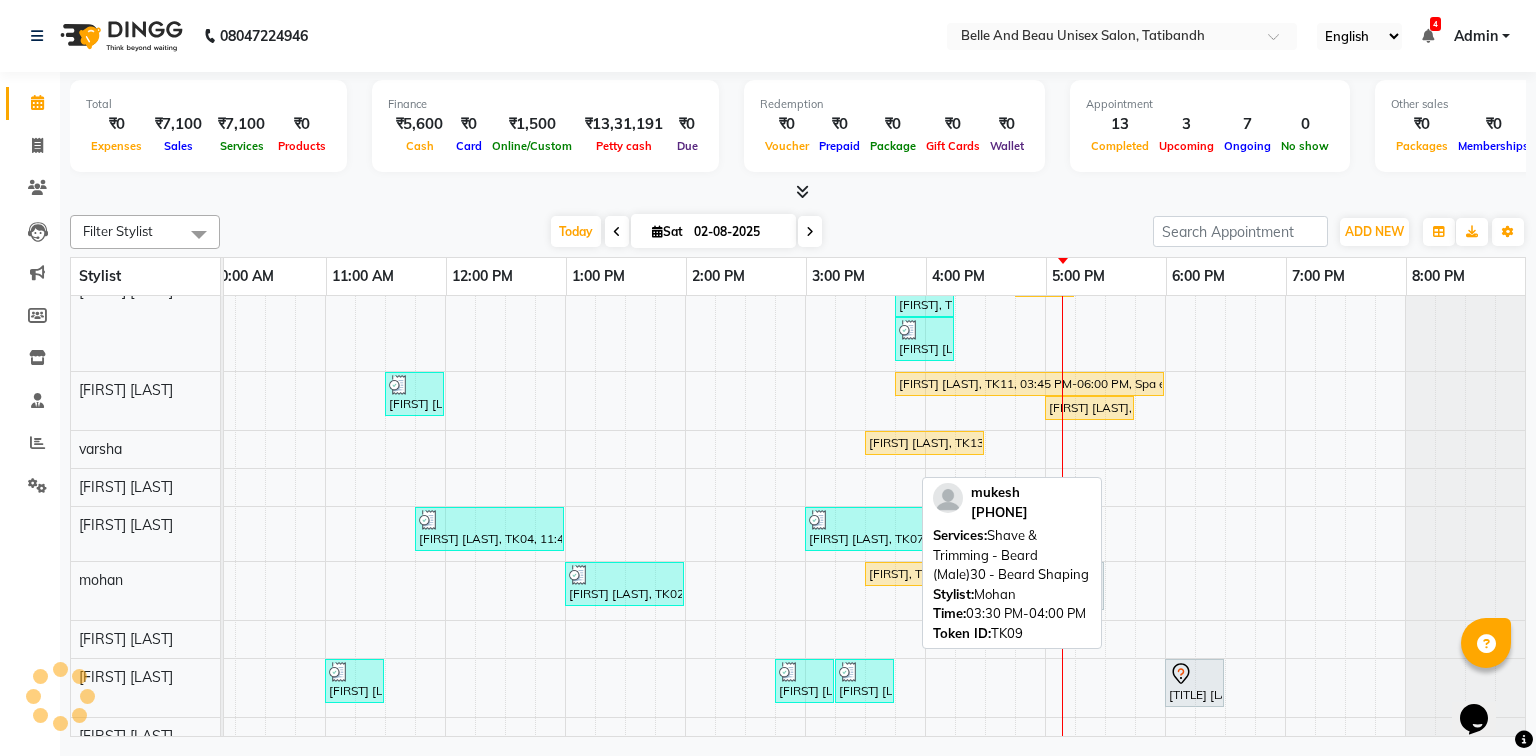 click on "[FIRST], TK09, 03:30 PM-04:00 PM, Shave & Trimming - Beard  (Male)30 - Beard Shaping" at bounding box center [894, 574] 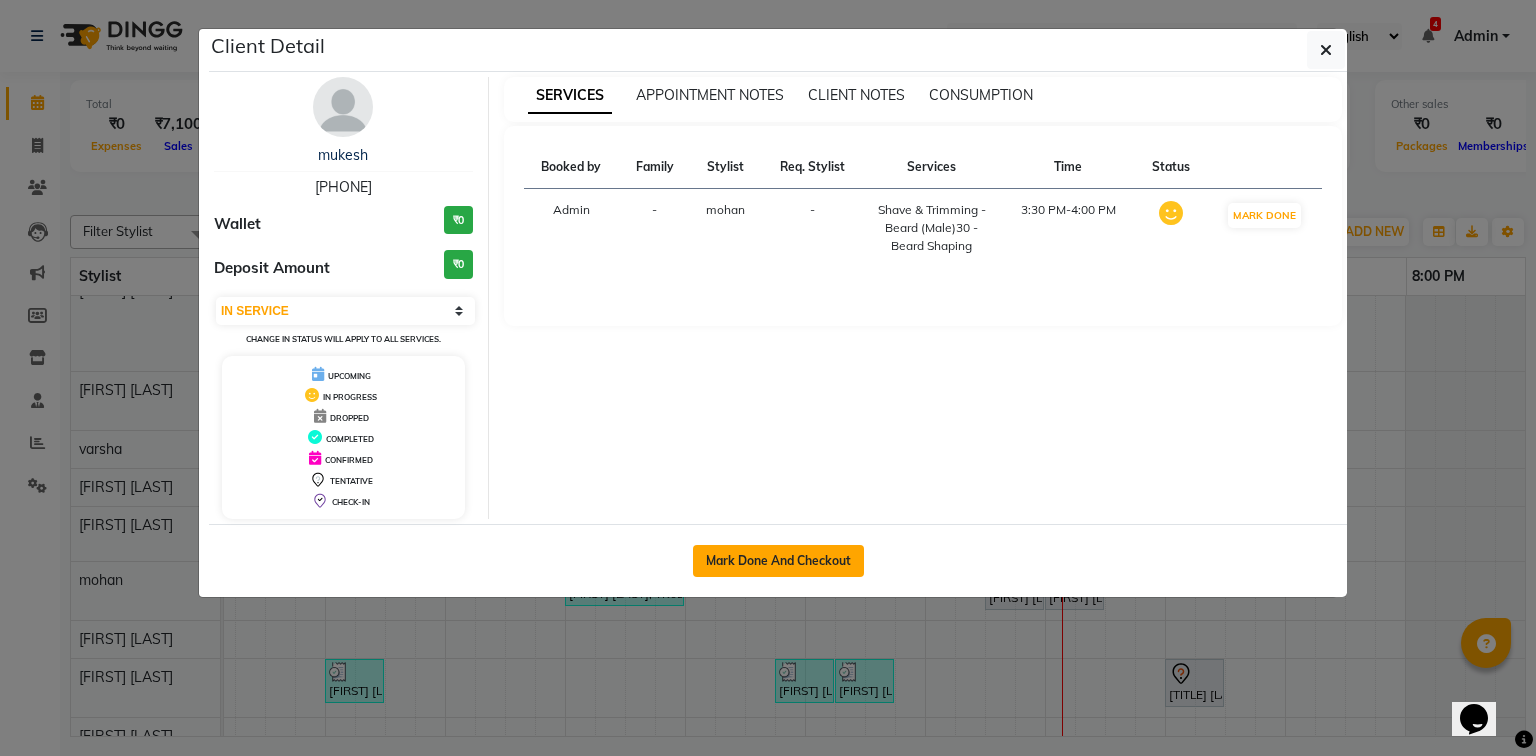 click on "Mark Done And Checkout" 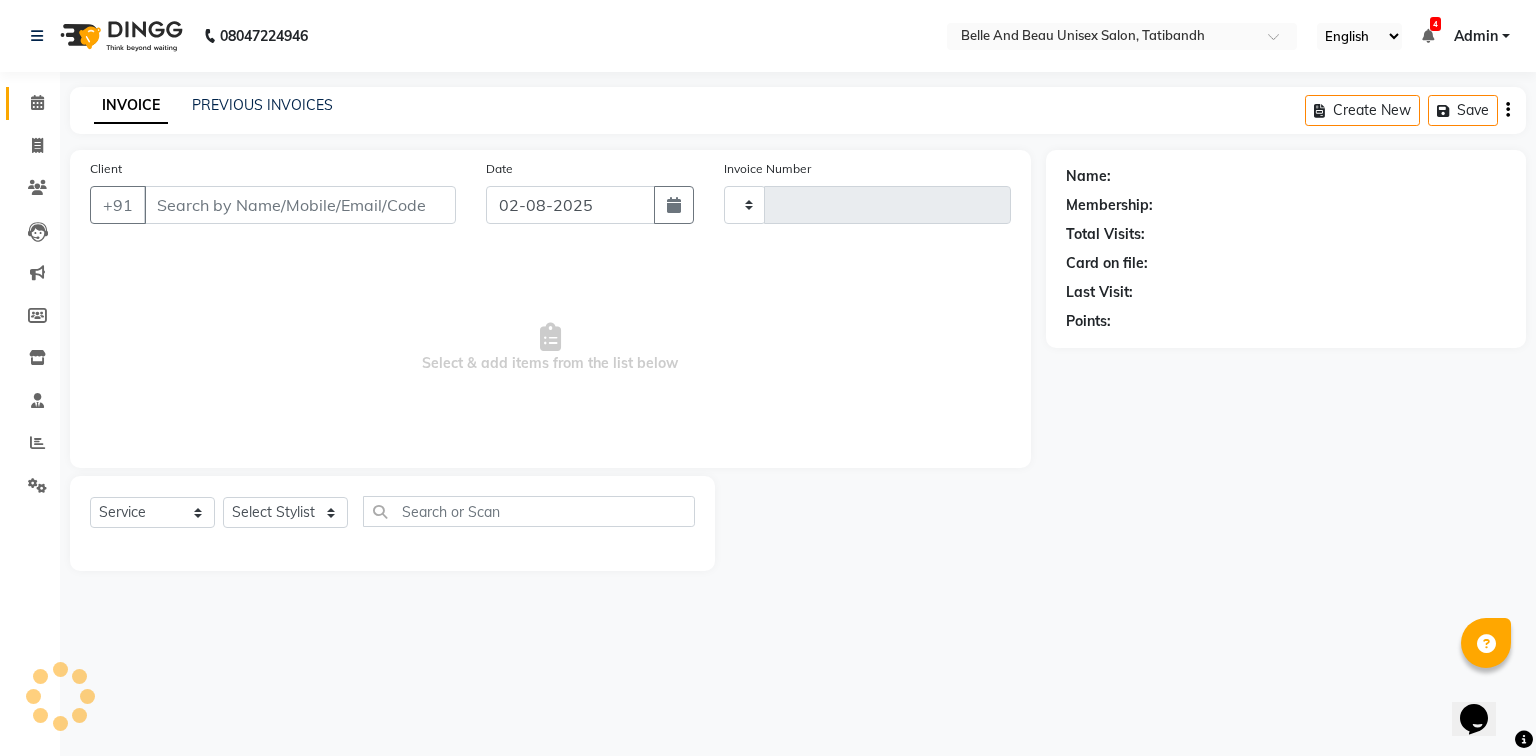 type on "1732" 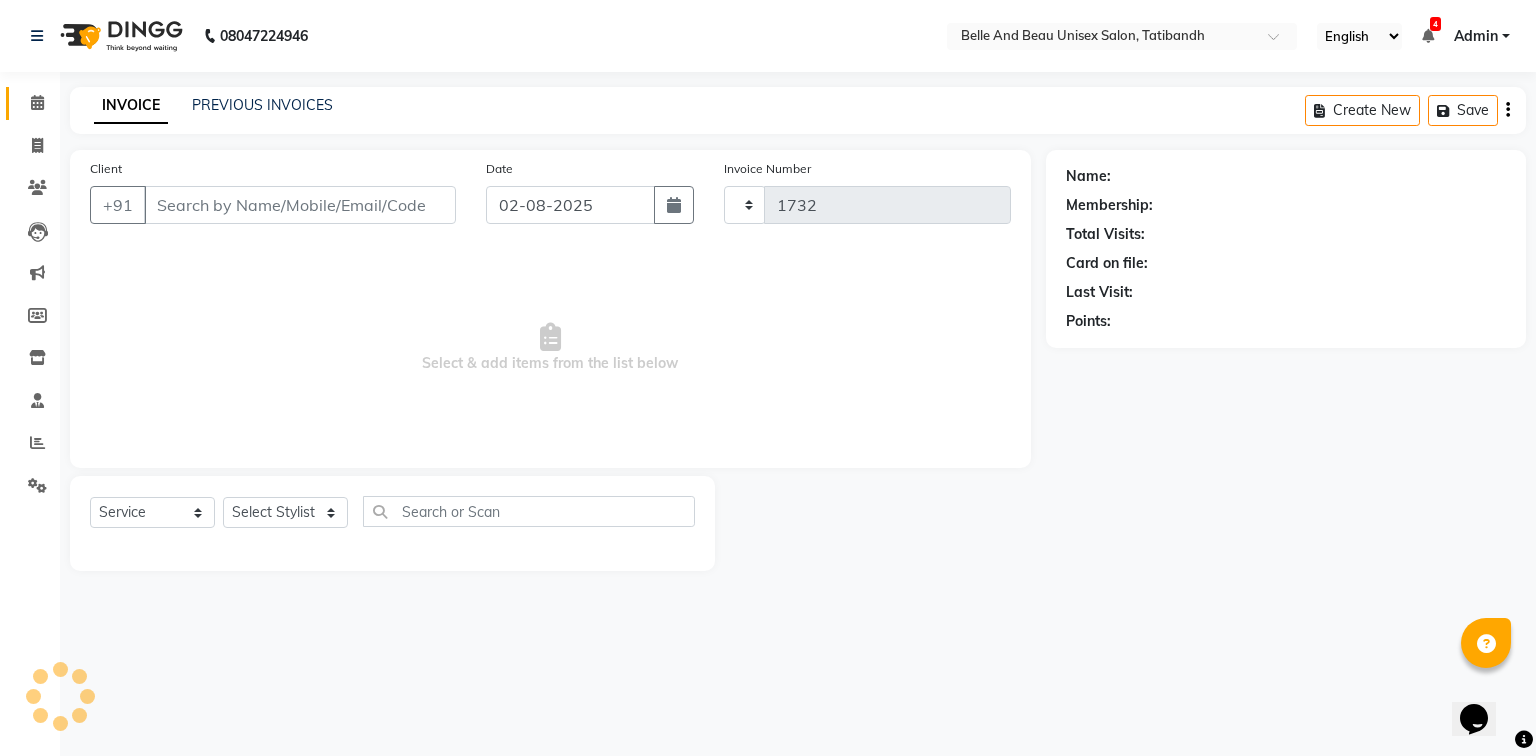 select on "7066" 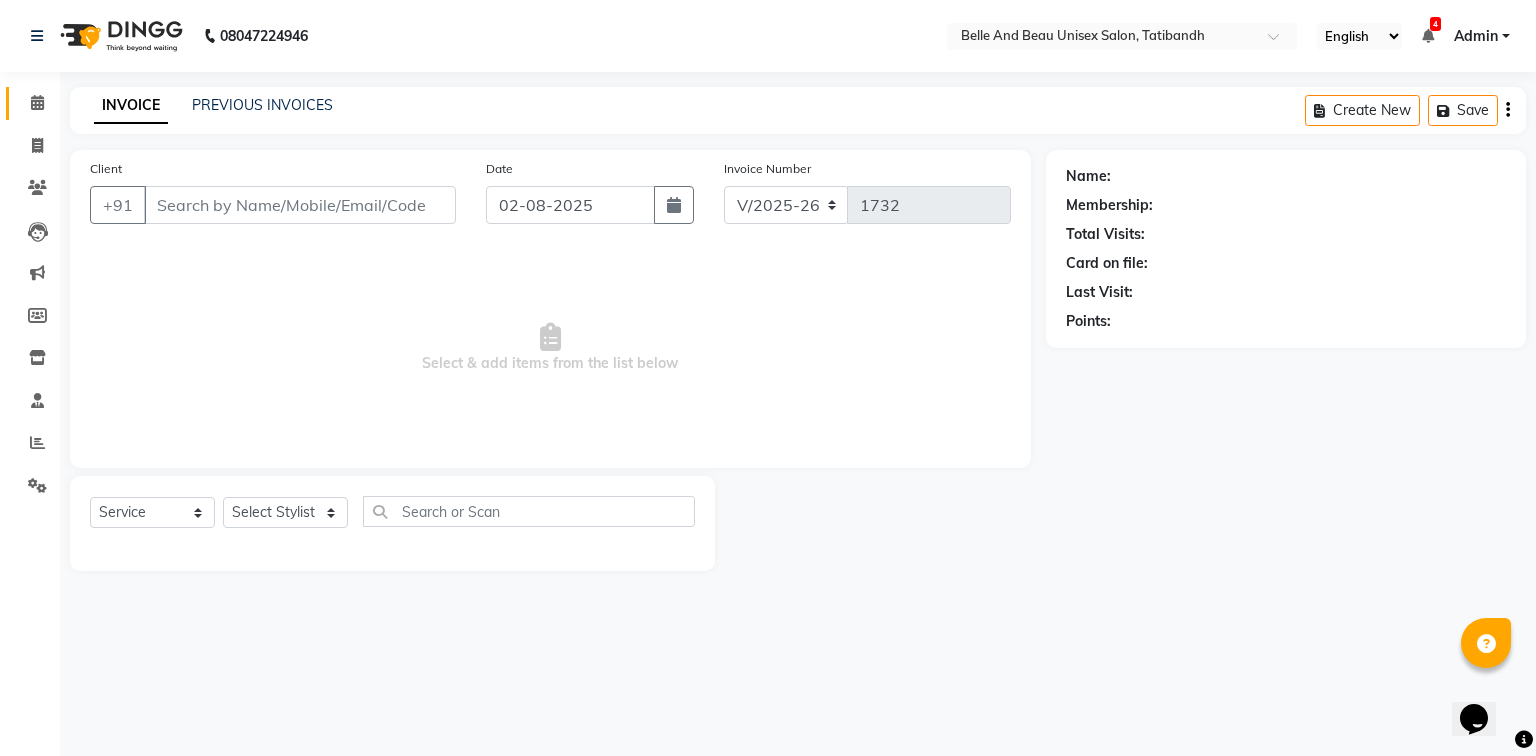 type on "[PHONE]" 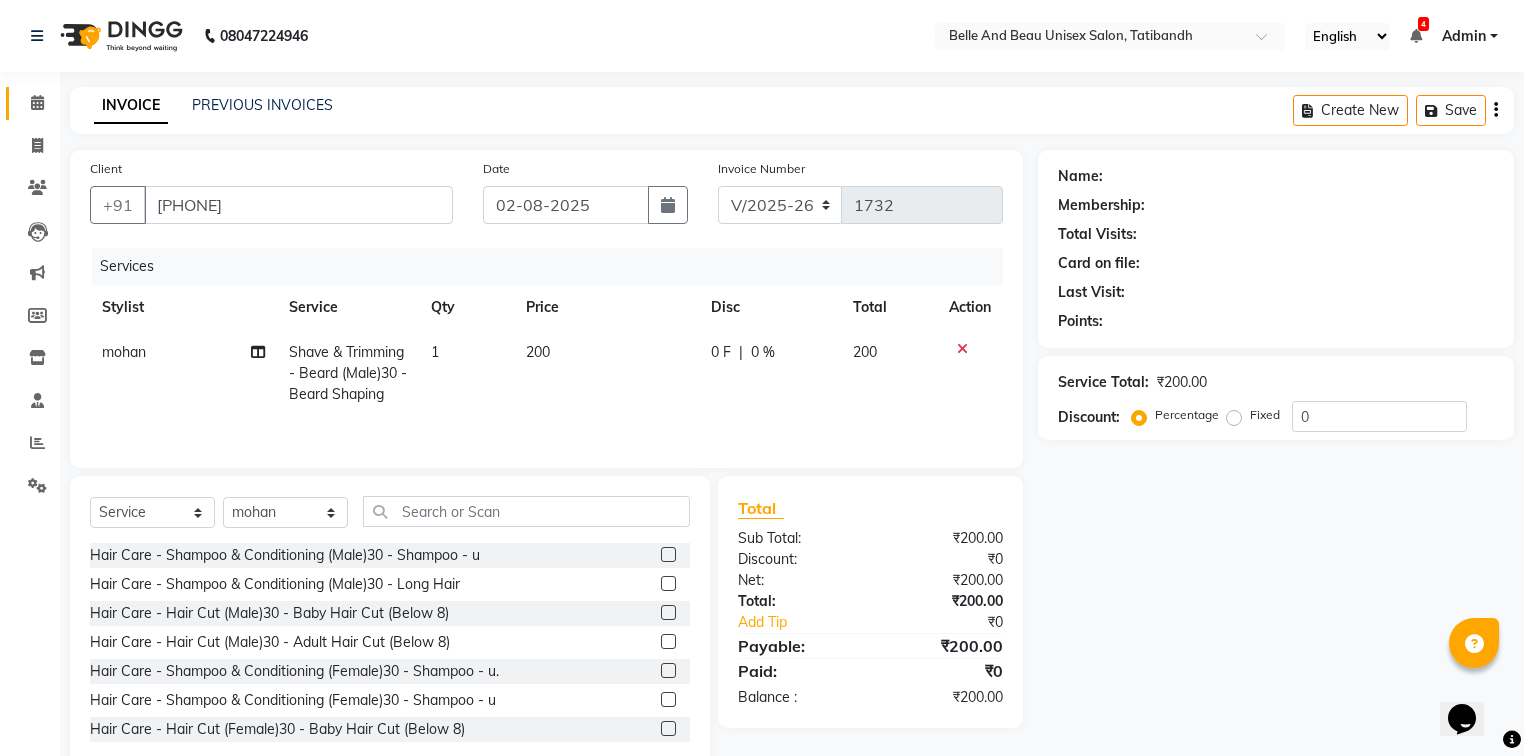 select on "1: Object" 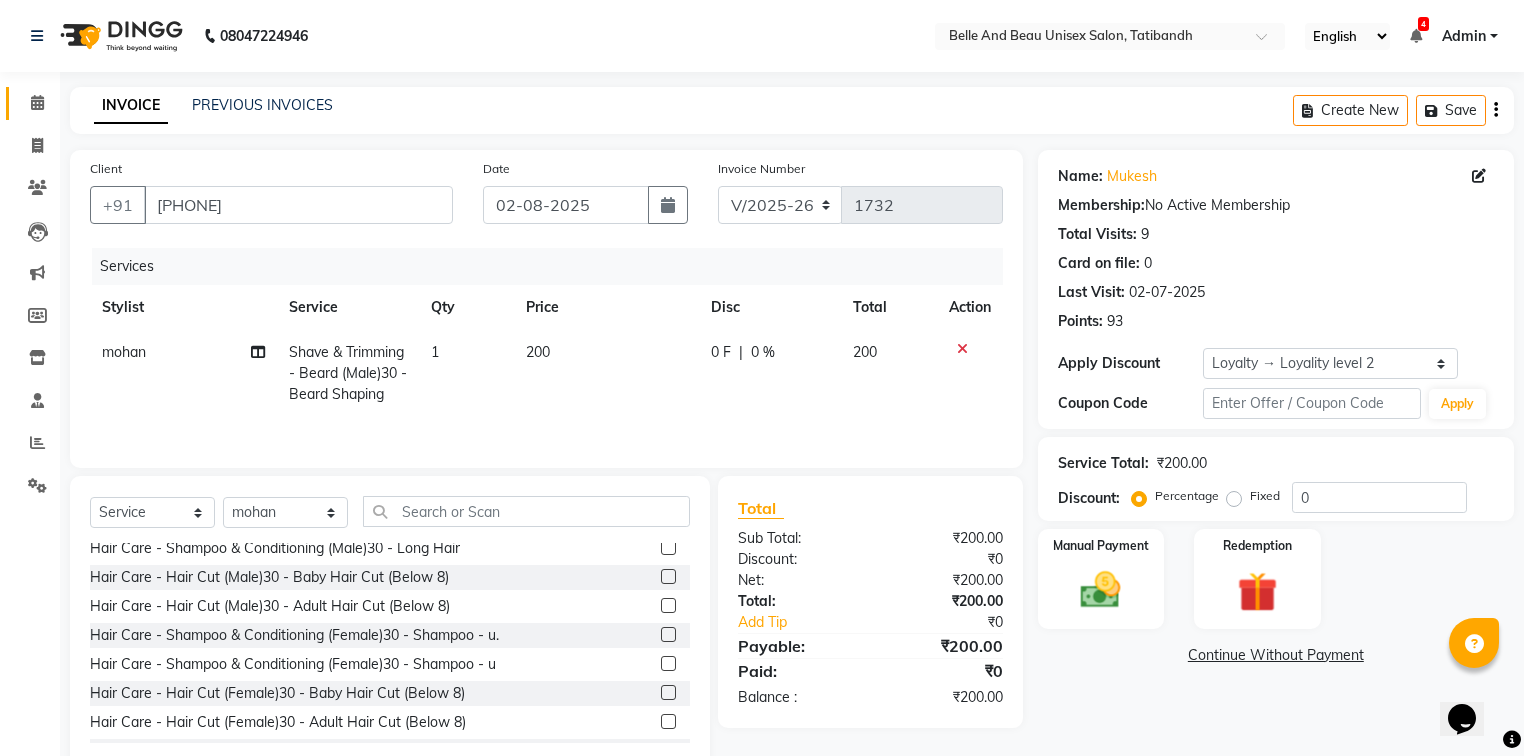 scroll, scrollTop: 0, scrollLeft: 0, axis: both 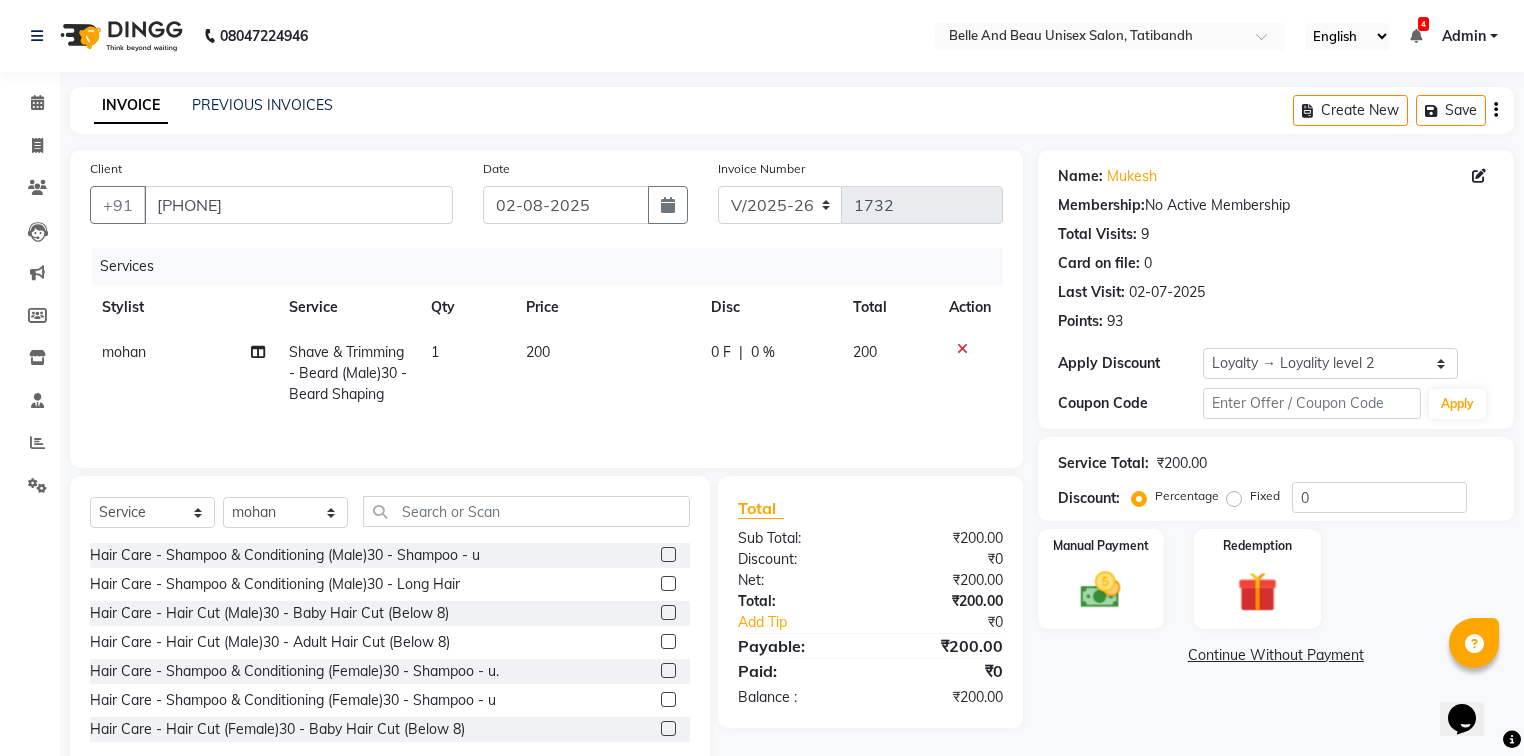 click 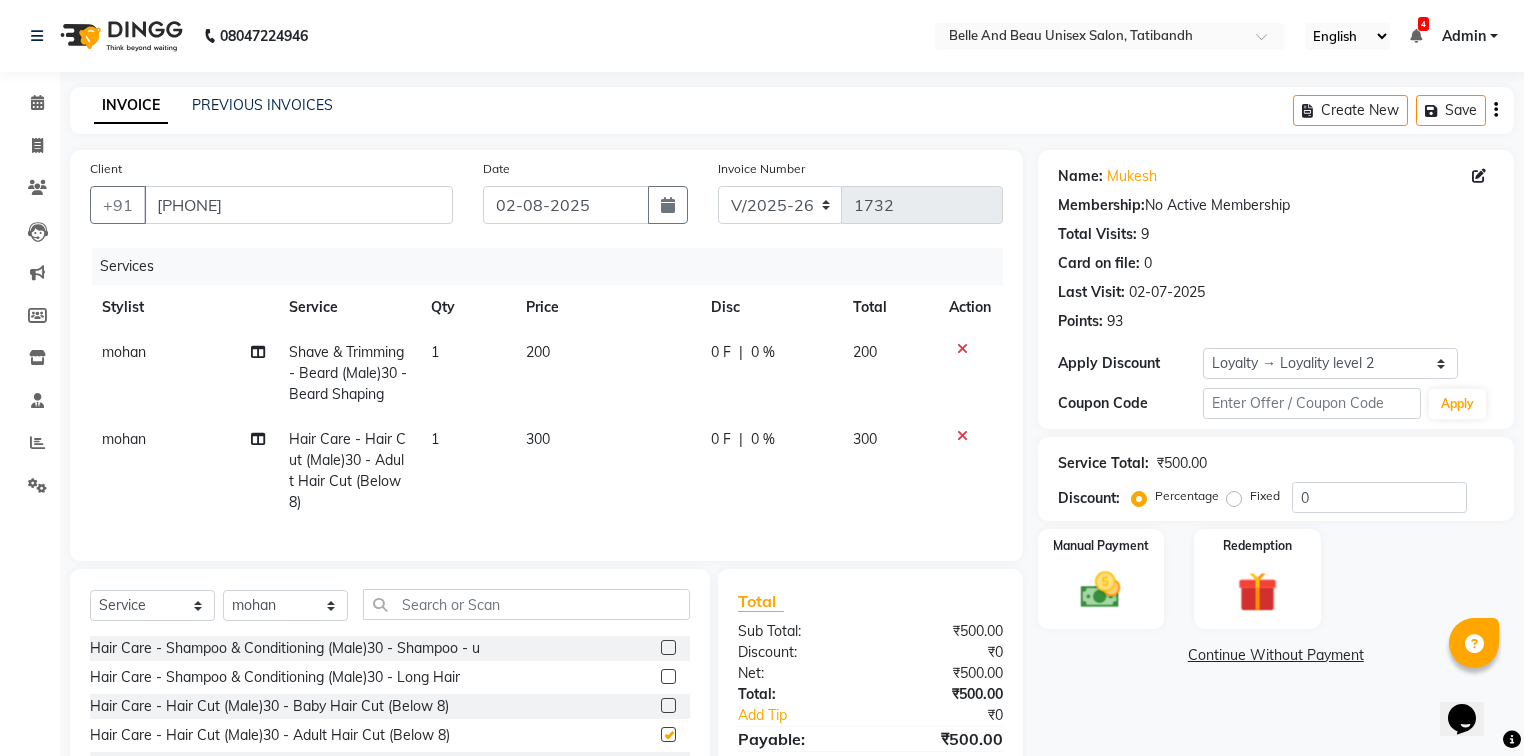 checkbox on "false" 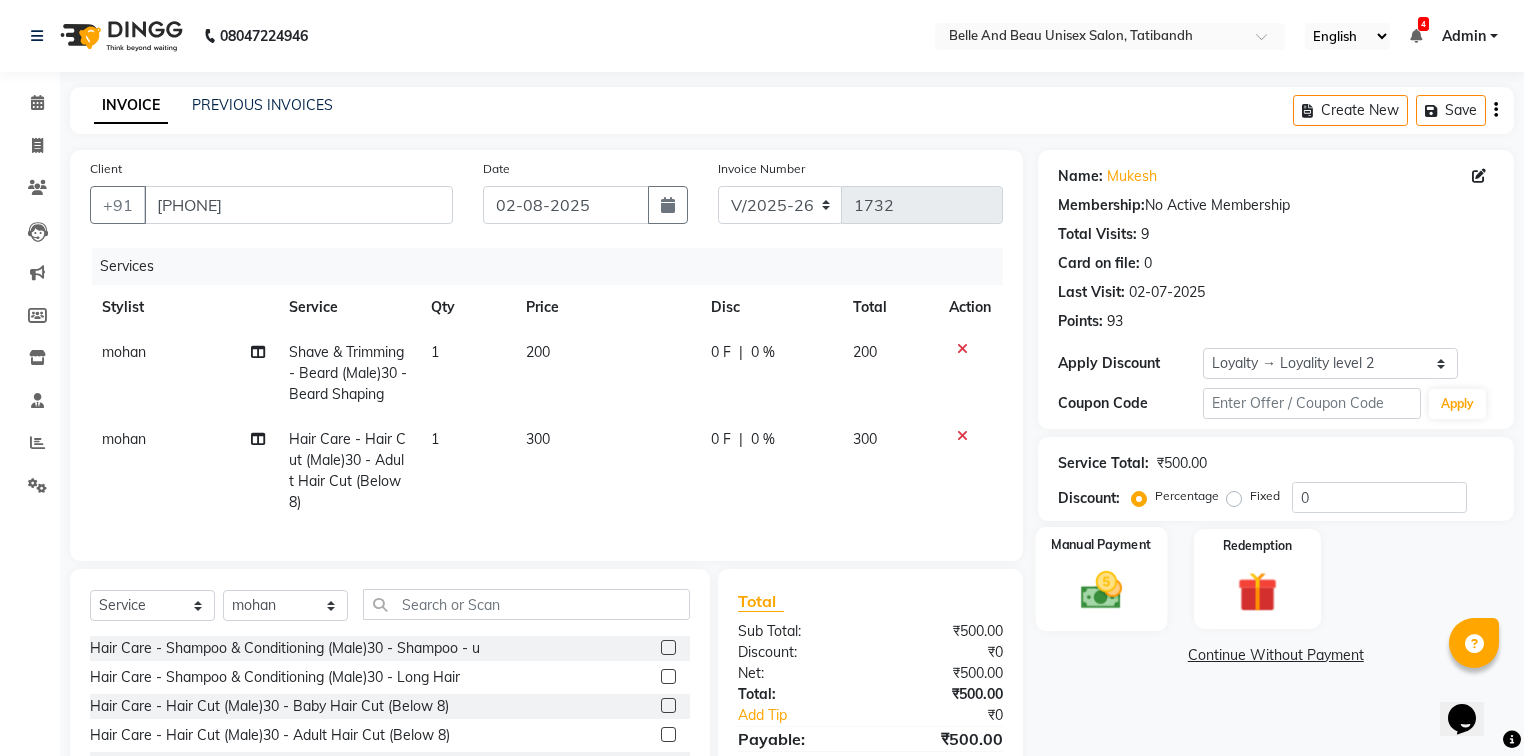 click 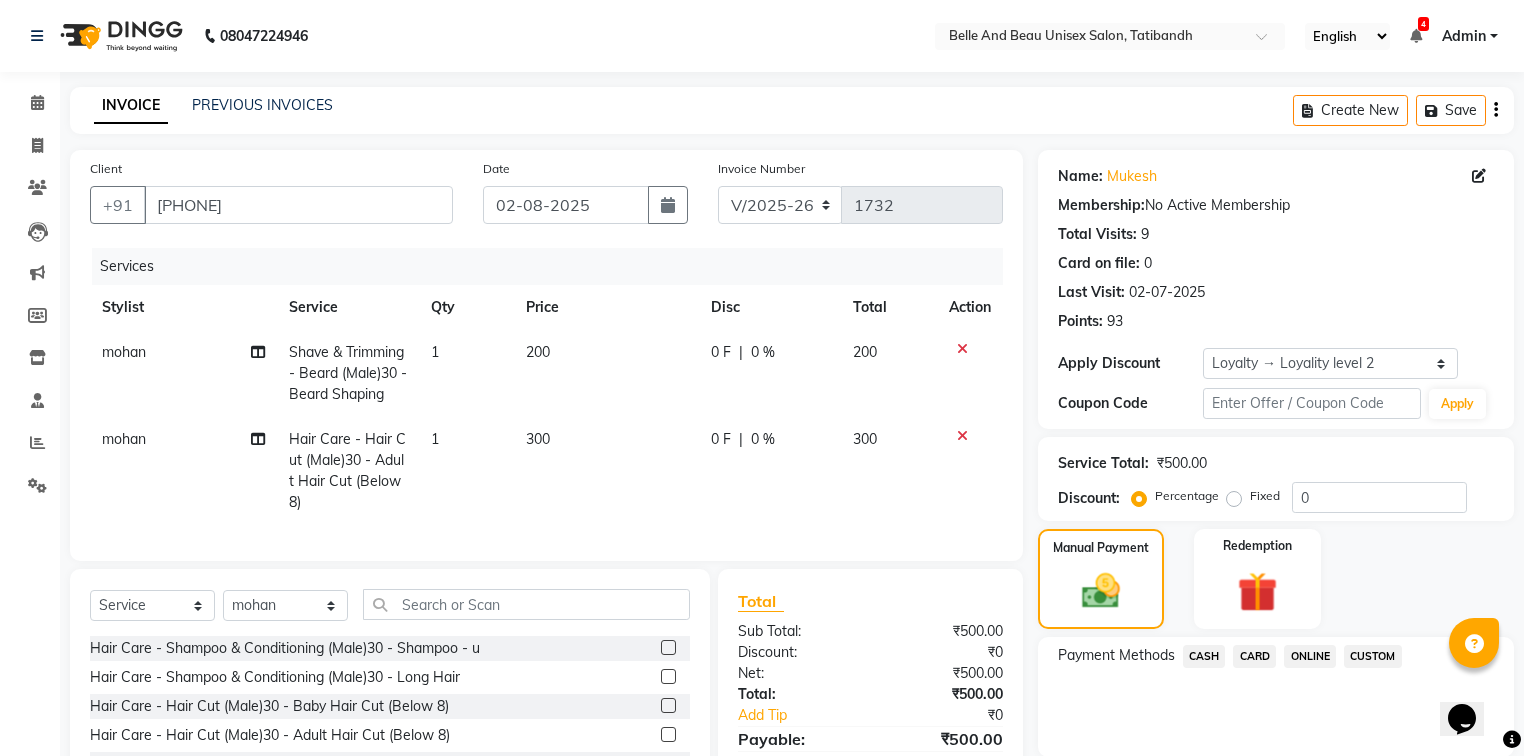 click on "ONLINE" 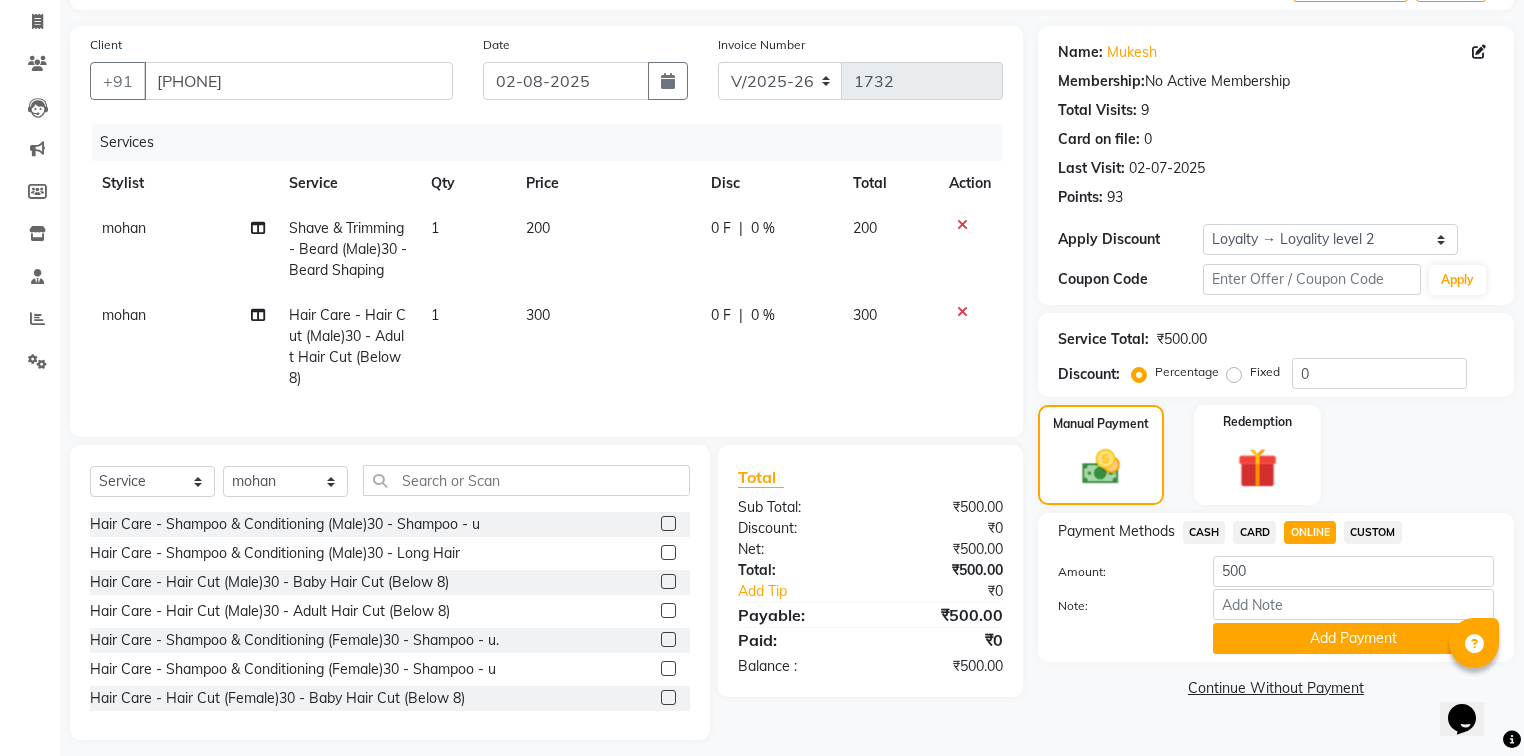 scroll, scrollTop: 151, scrollLeft: 0, axis: vertical 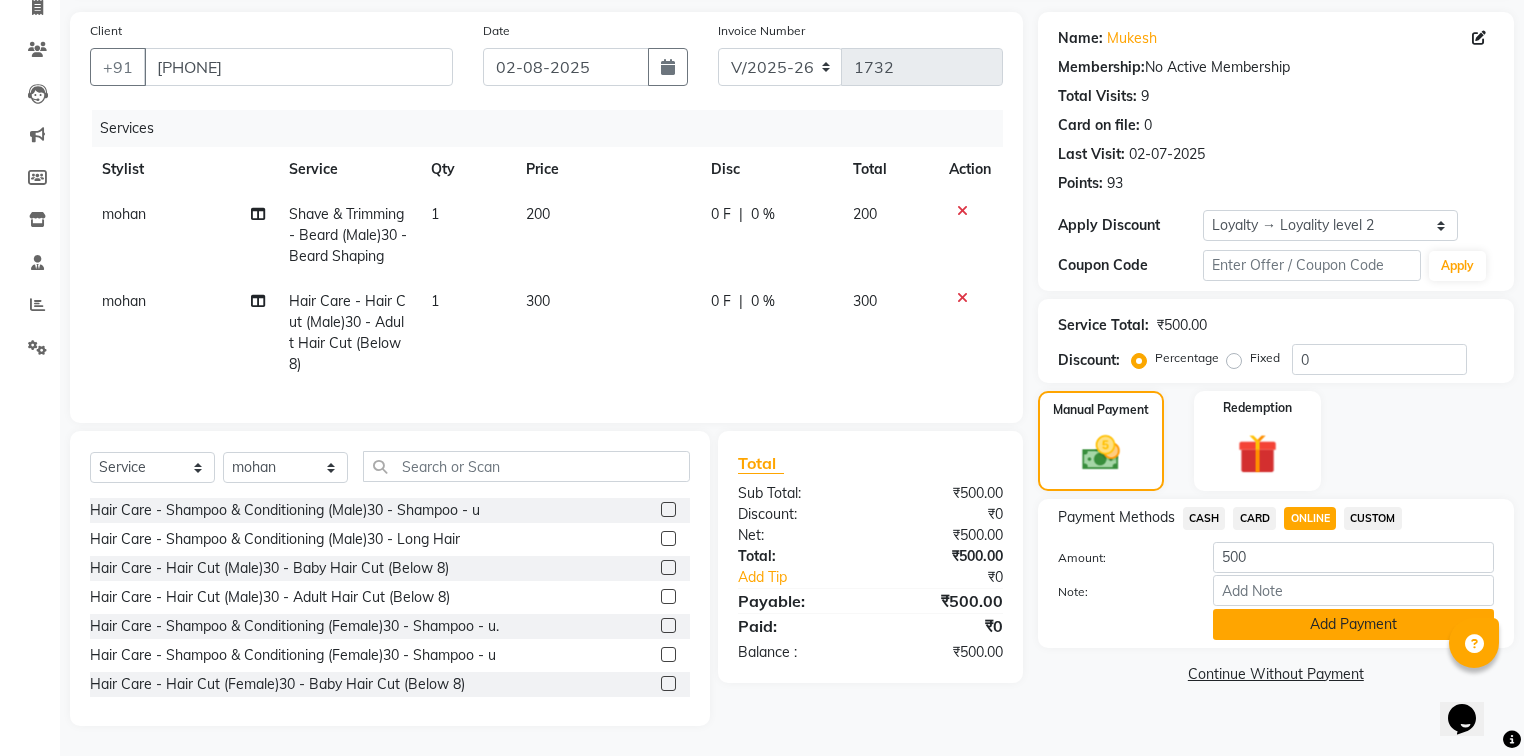 click on "Add Payment" 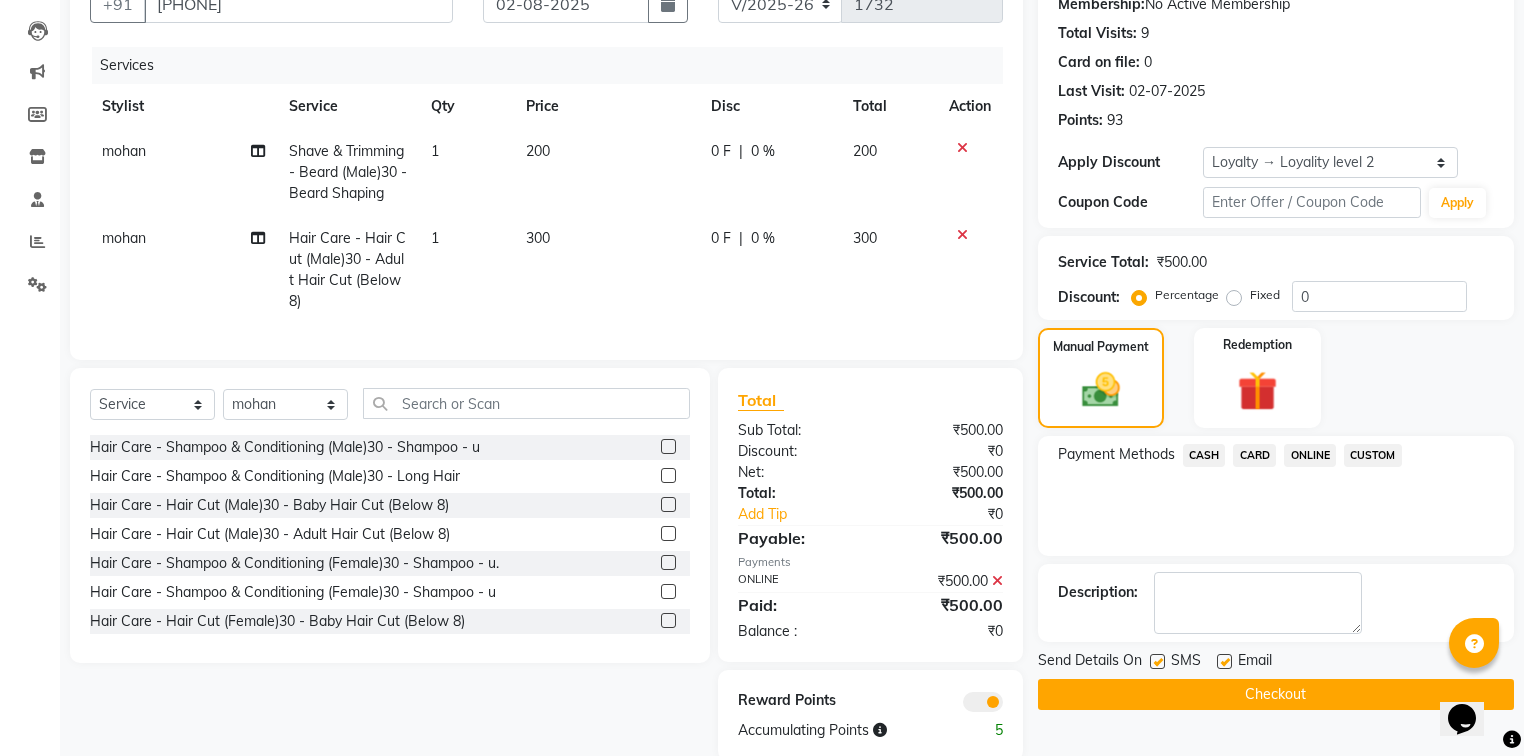 scroll, scrollTop: 249, scrollLeft: 0, axis: vertical 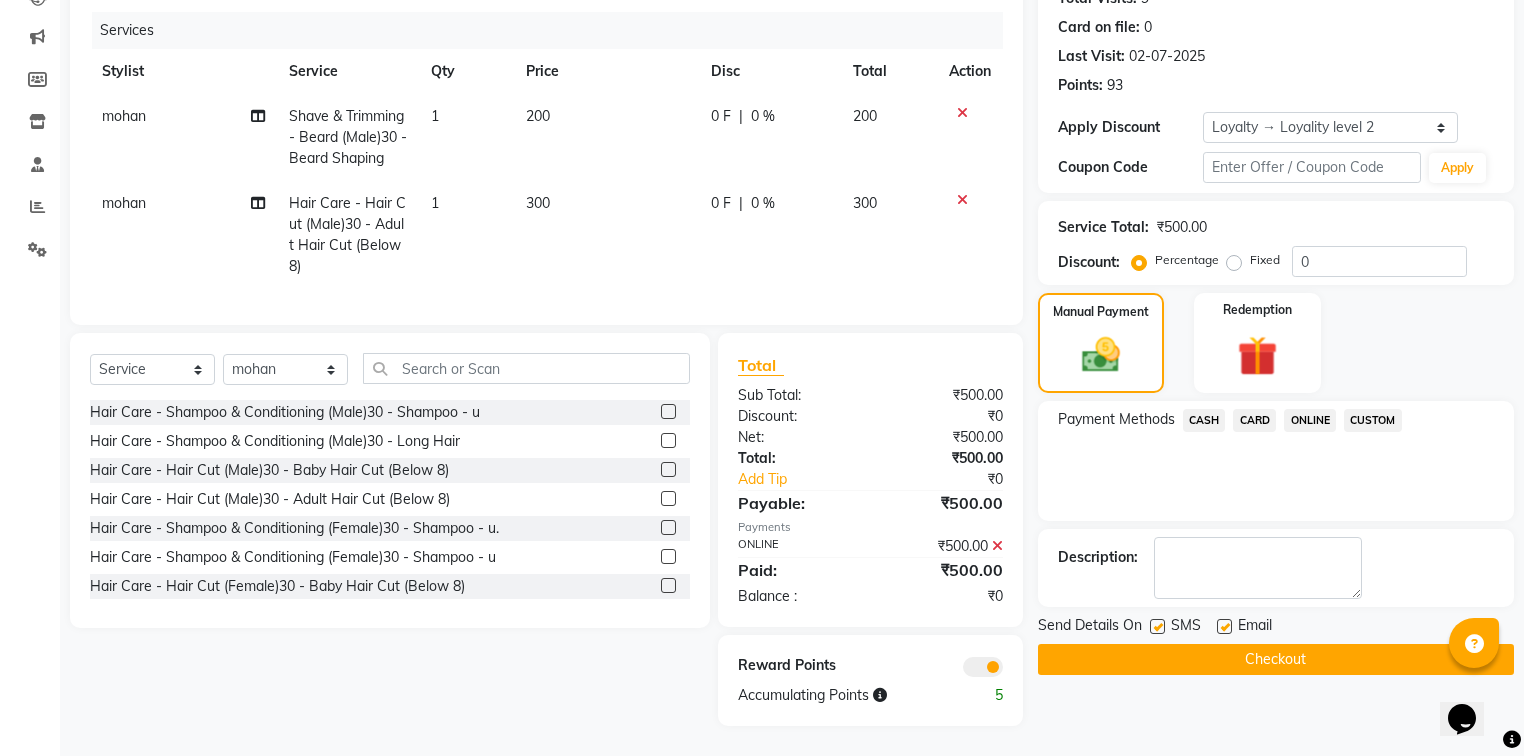 click on "Checkout" 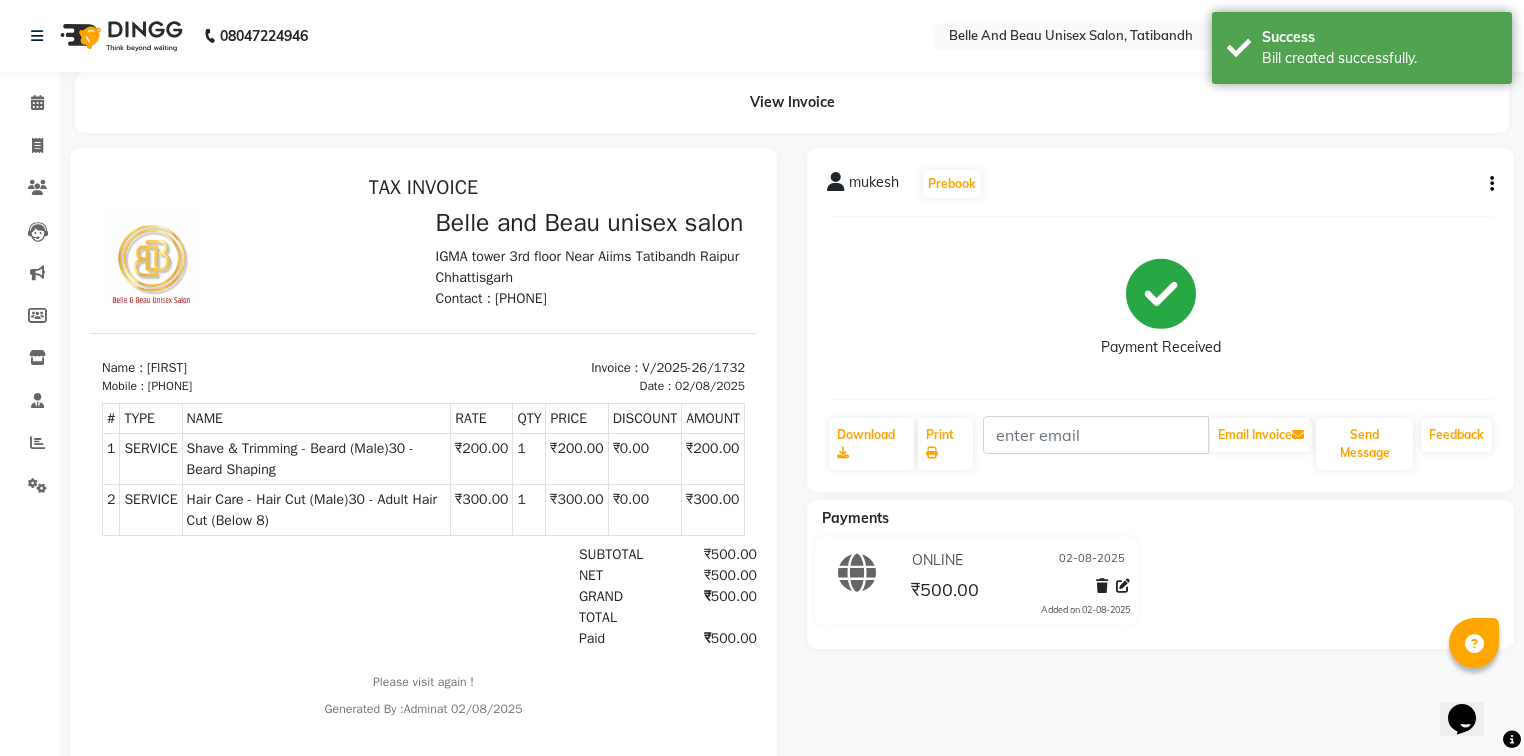 scroll, scrollTop: 0, scrollLeft: 0, axis: both 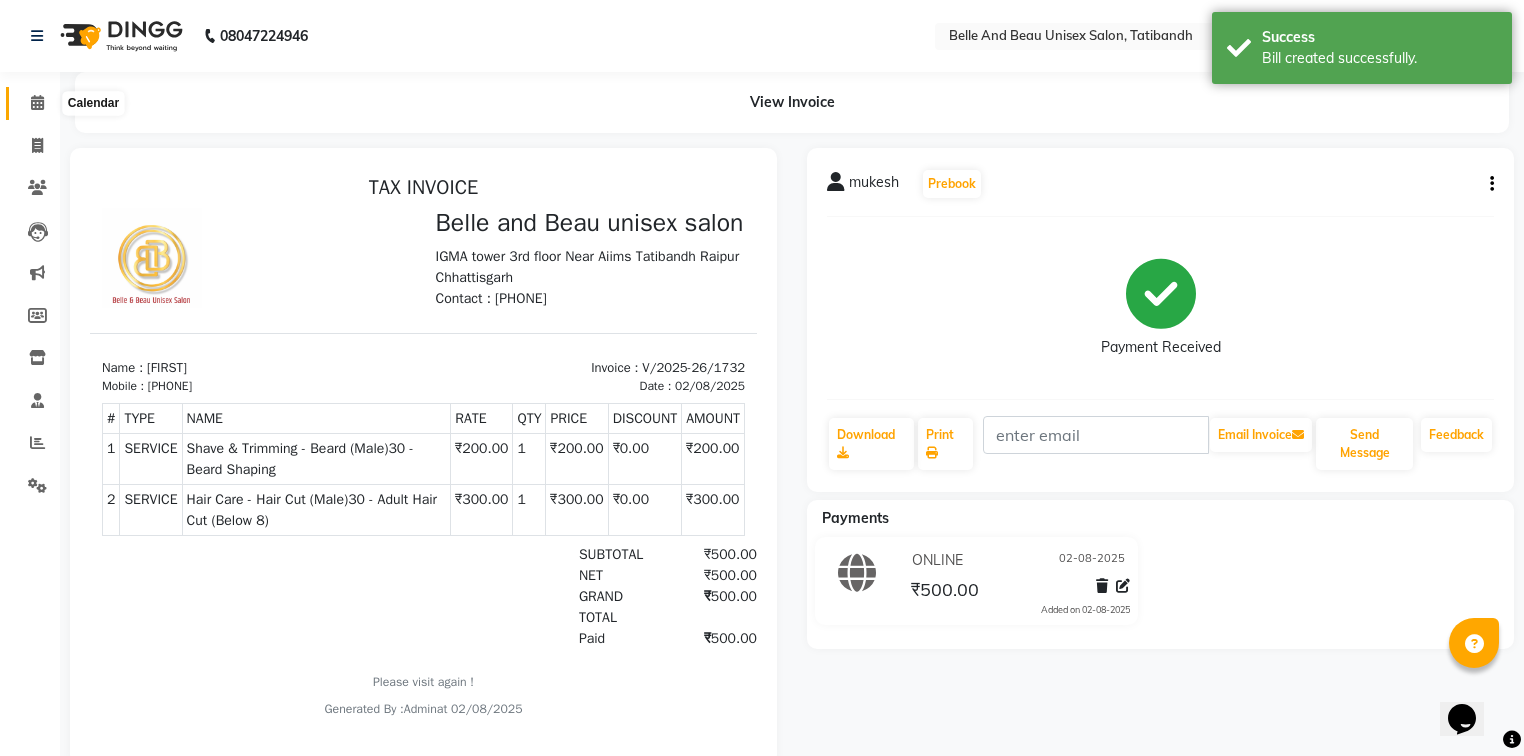 click 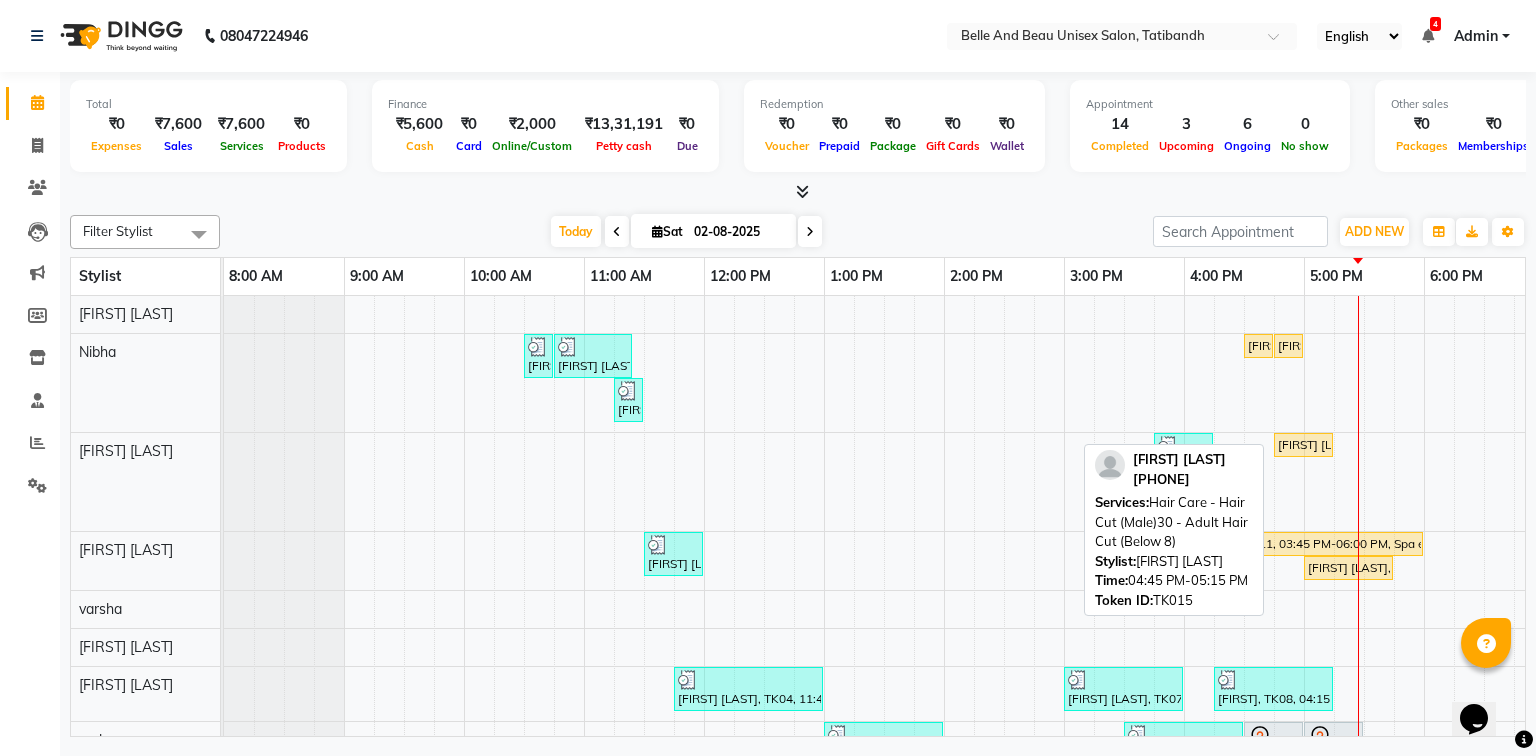 click on "[FIRST] [LAST], TK15, 04:45 PM-05:15 PM, Hair Care - Hair Cut (Male)30 - Adult Hair Cut (Below 8)" at bounding box center [1303, 445] 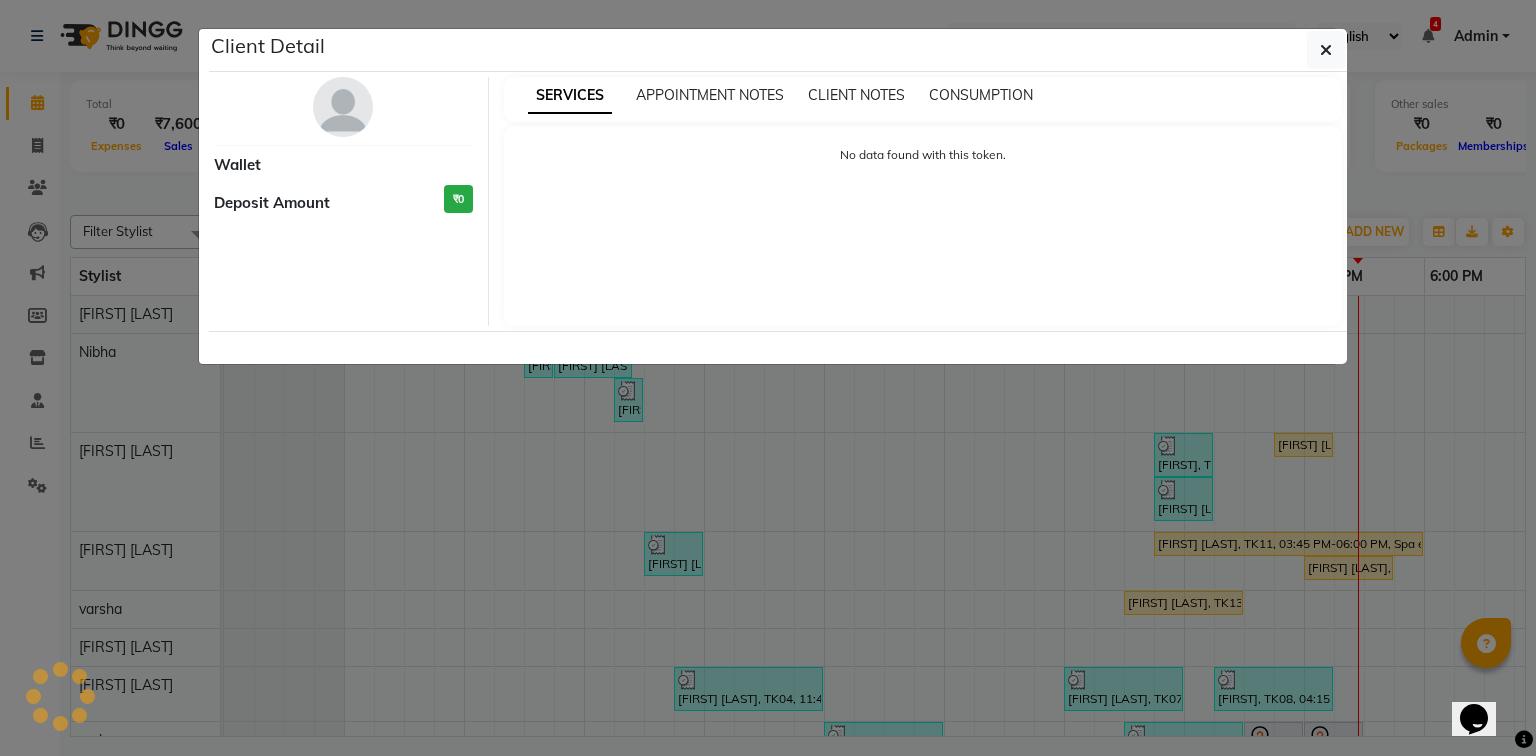 select on "1" 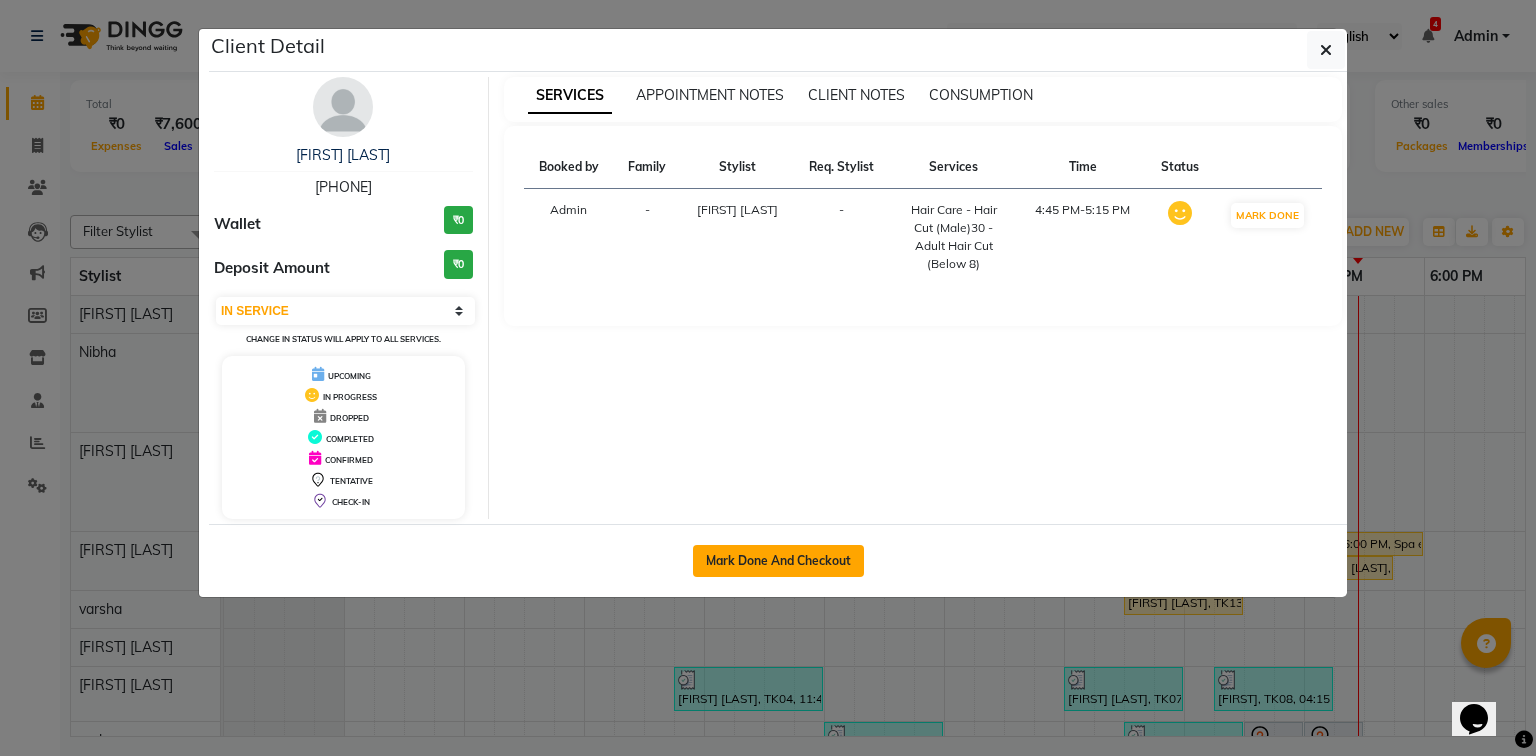 click on "Mark Done And Checkout" 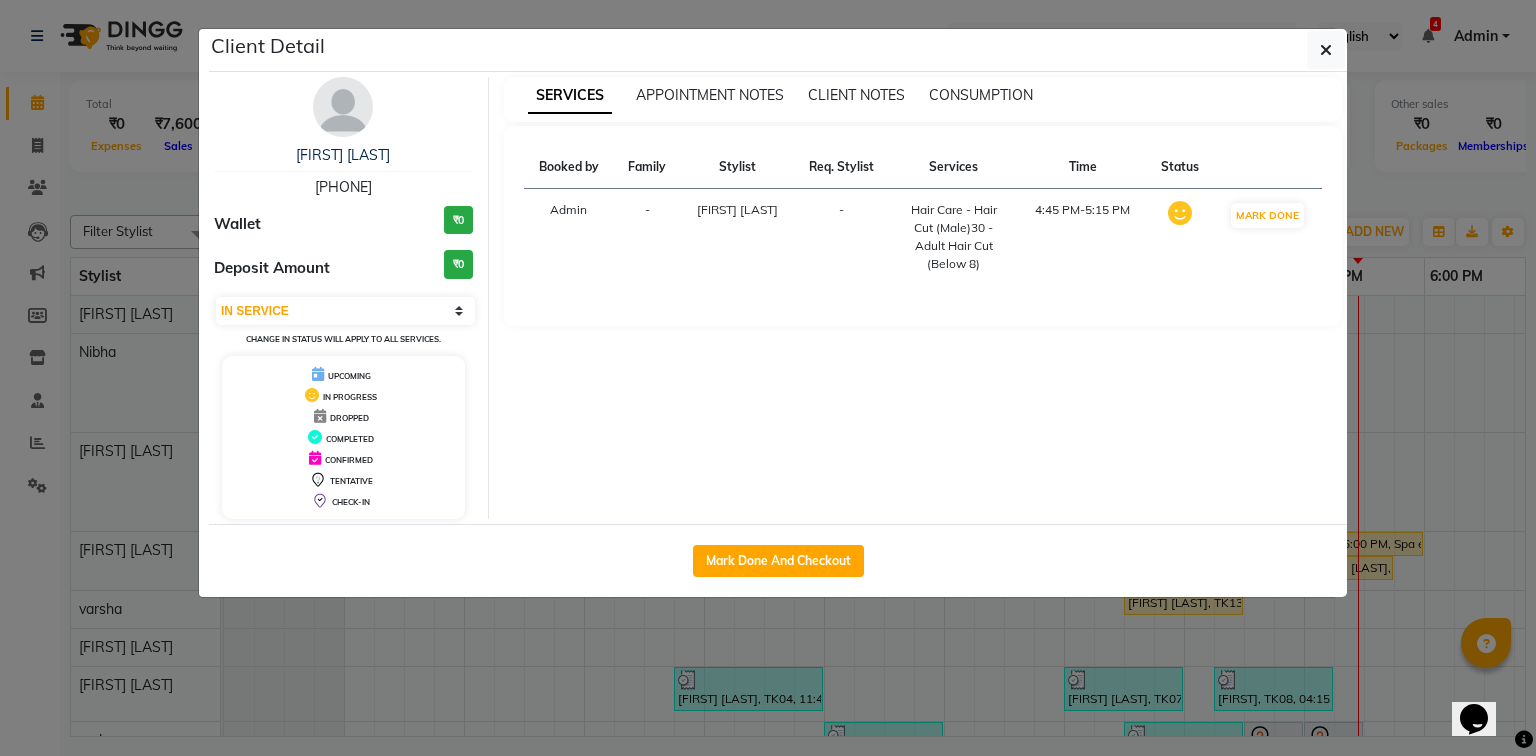 select on "7066" 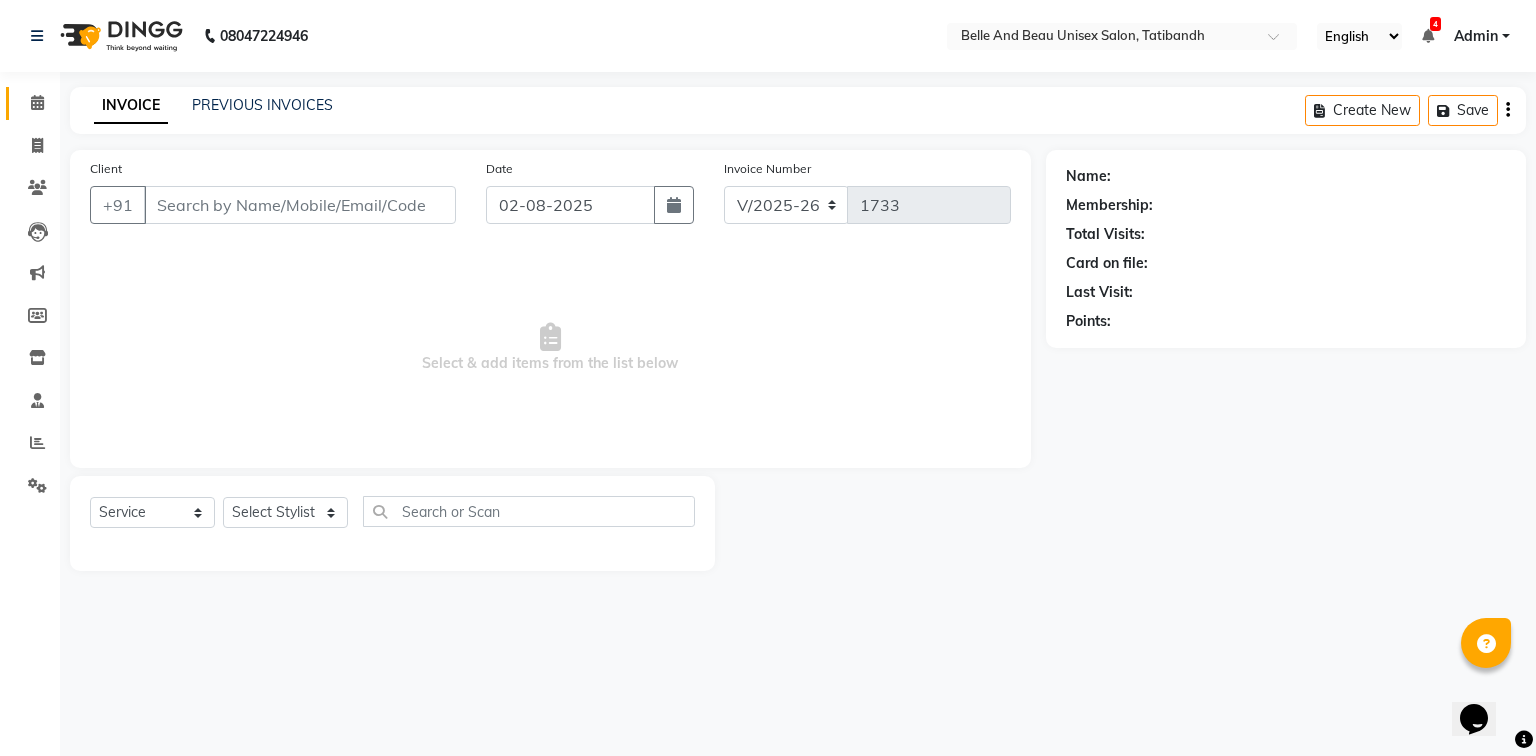 type on "[PHONE]" 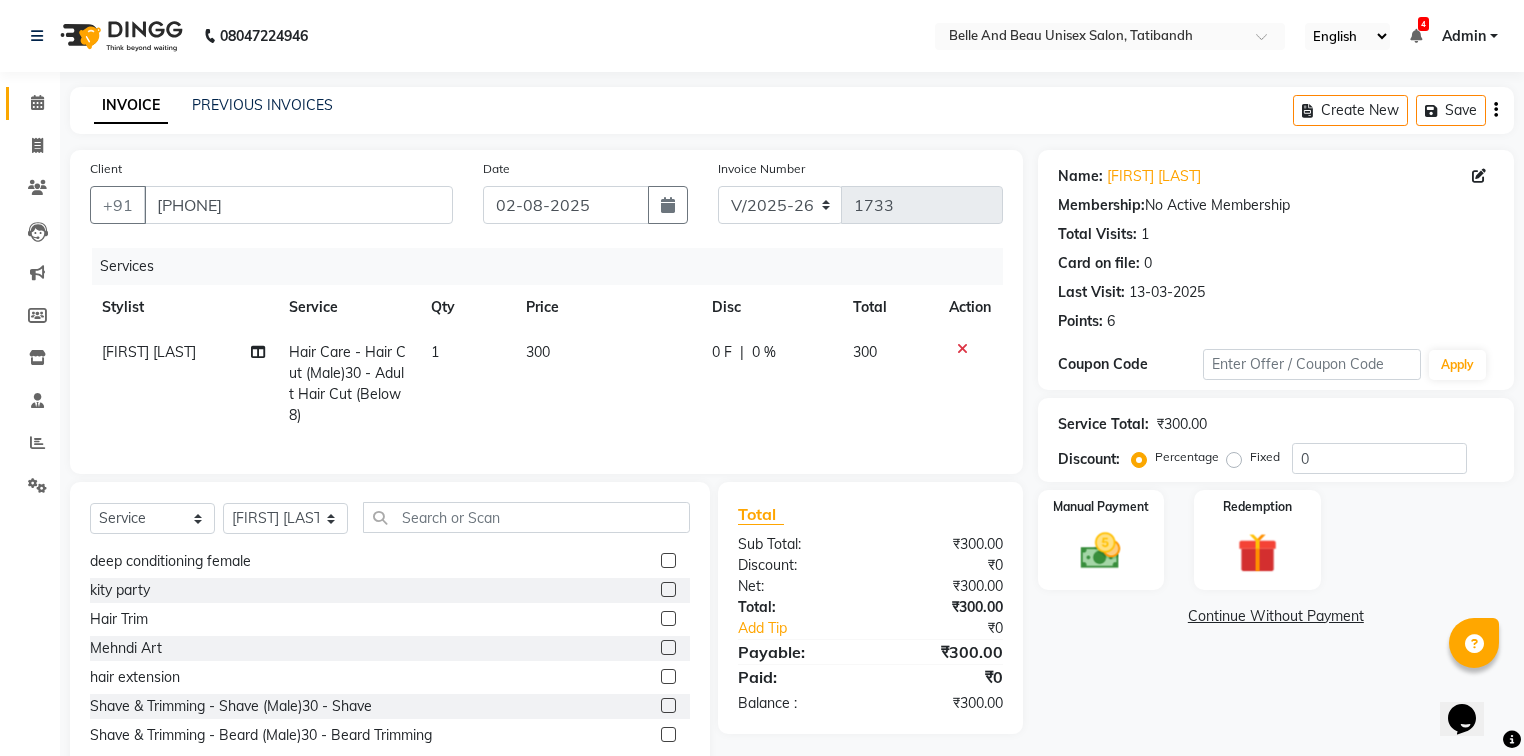 scroll, scrollTop: 480, scrollLeft: 0, axis: vertical 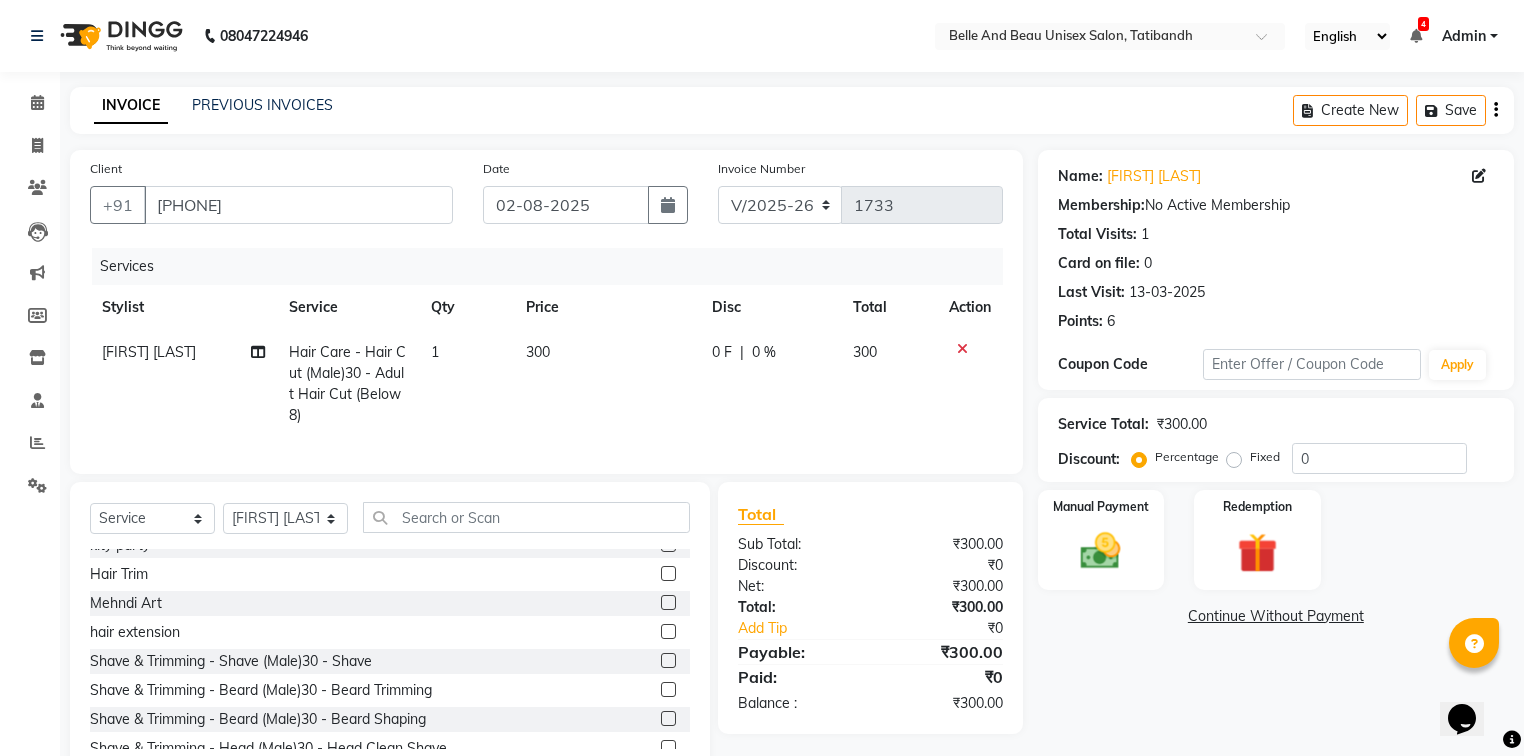 click 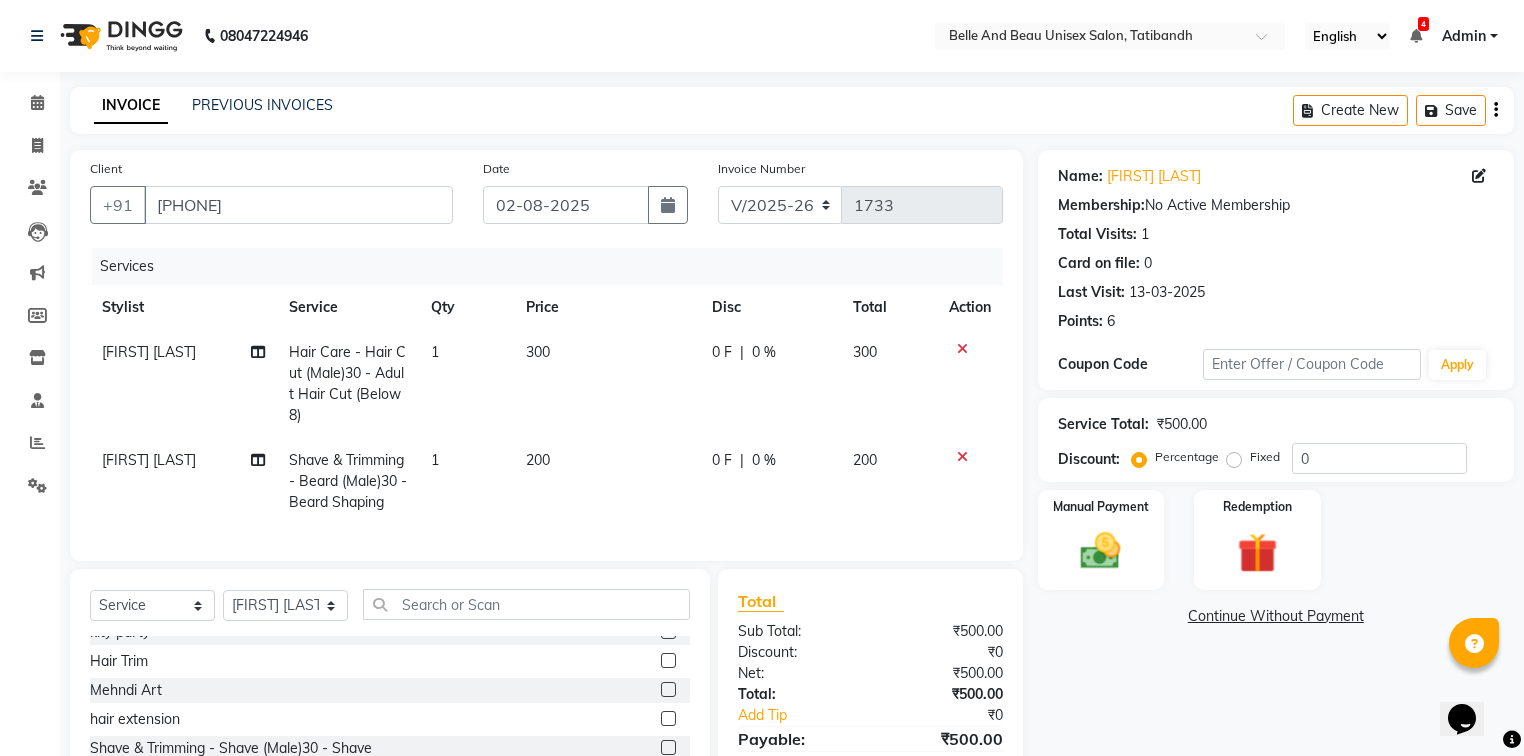 checkbox on "false" 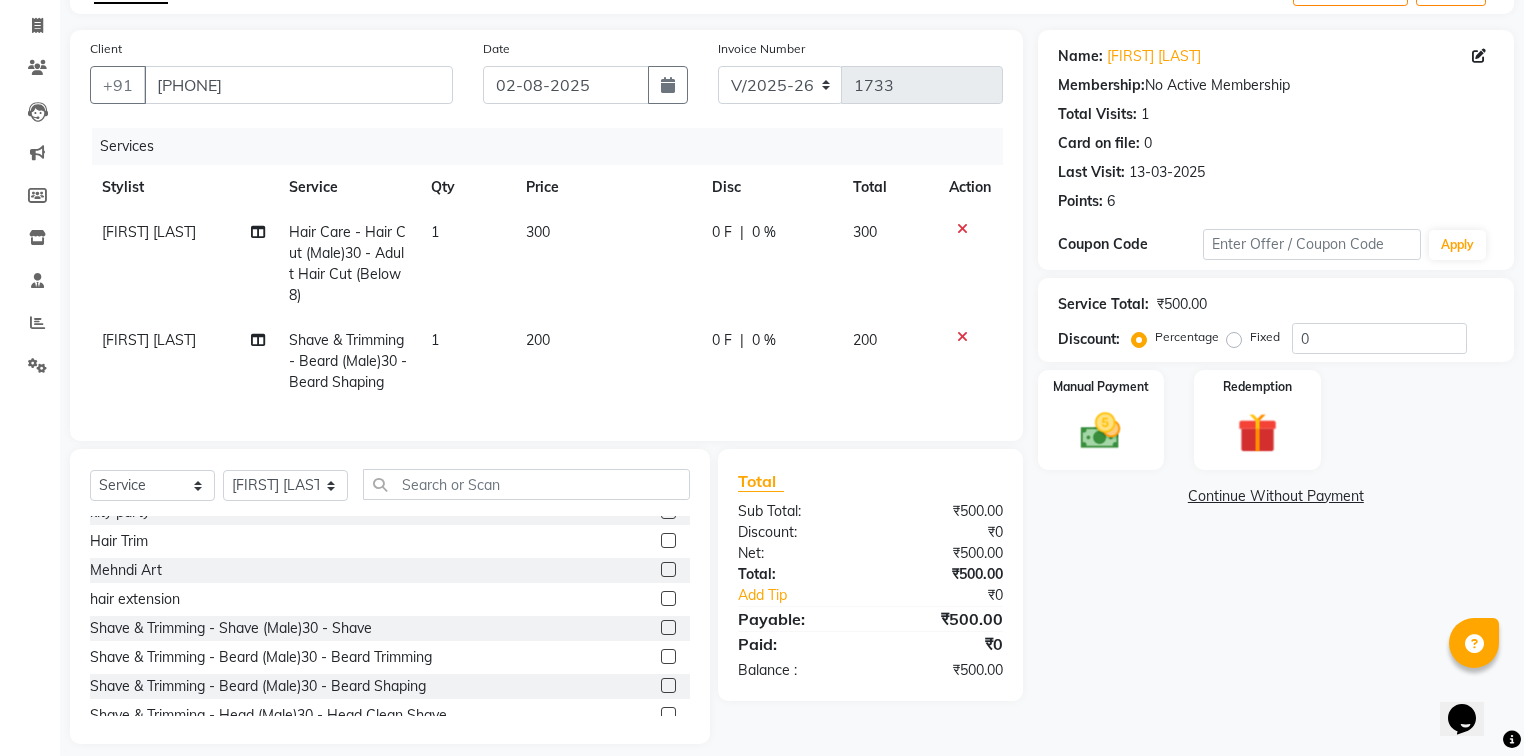 scroll, scrollTop: 151, scrollLeft: 0, axis: vertical 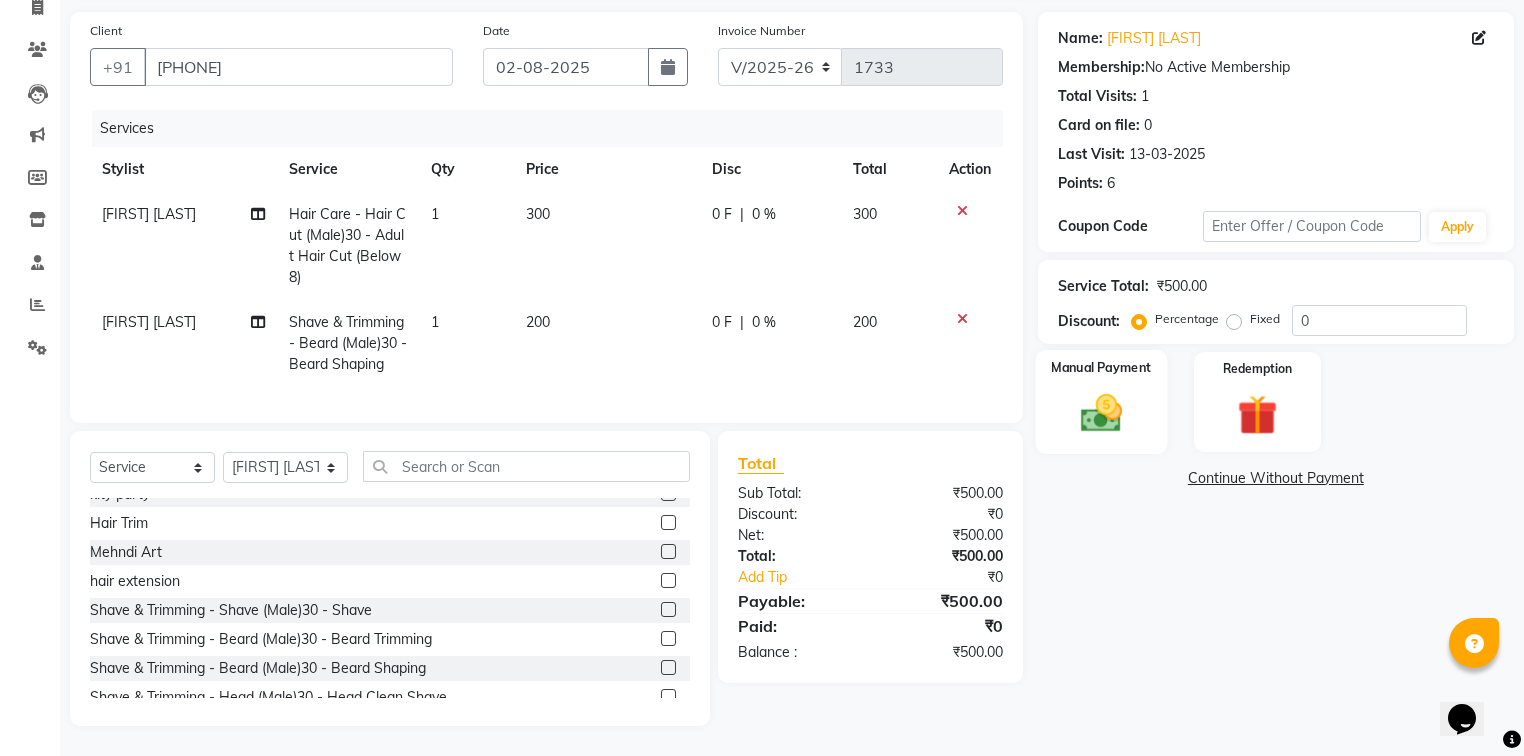 click on "Manual Payment" 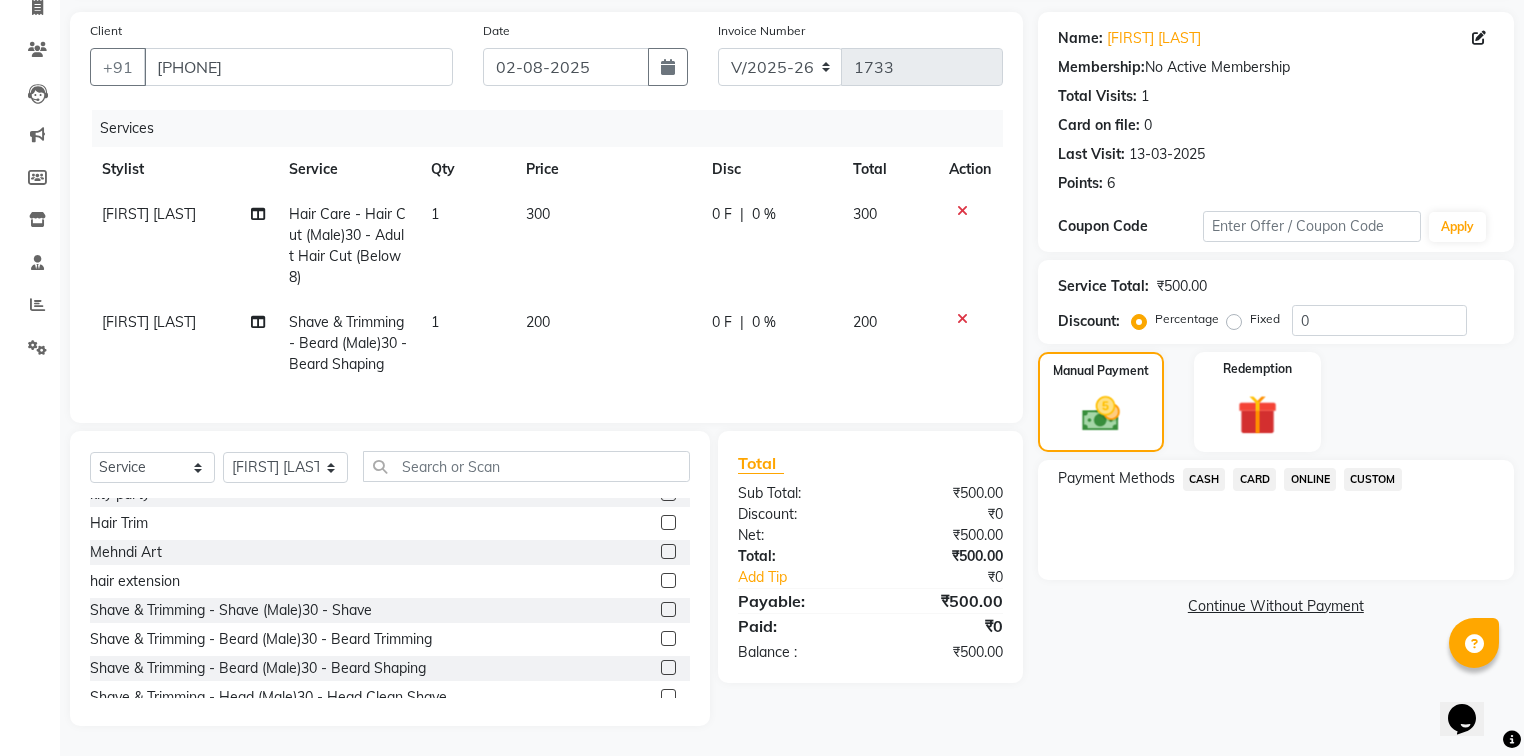 click on "ONLINE" 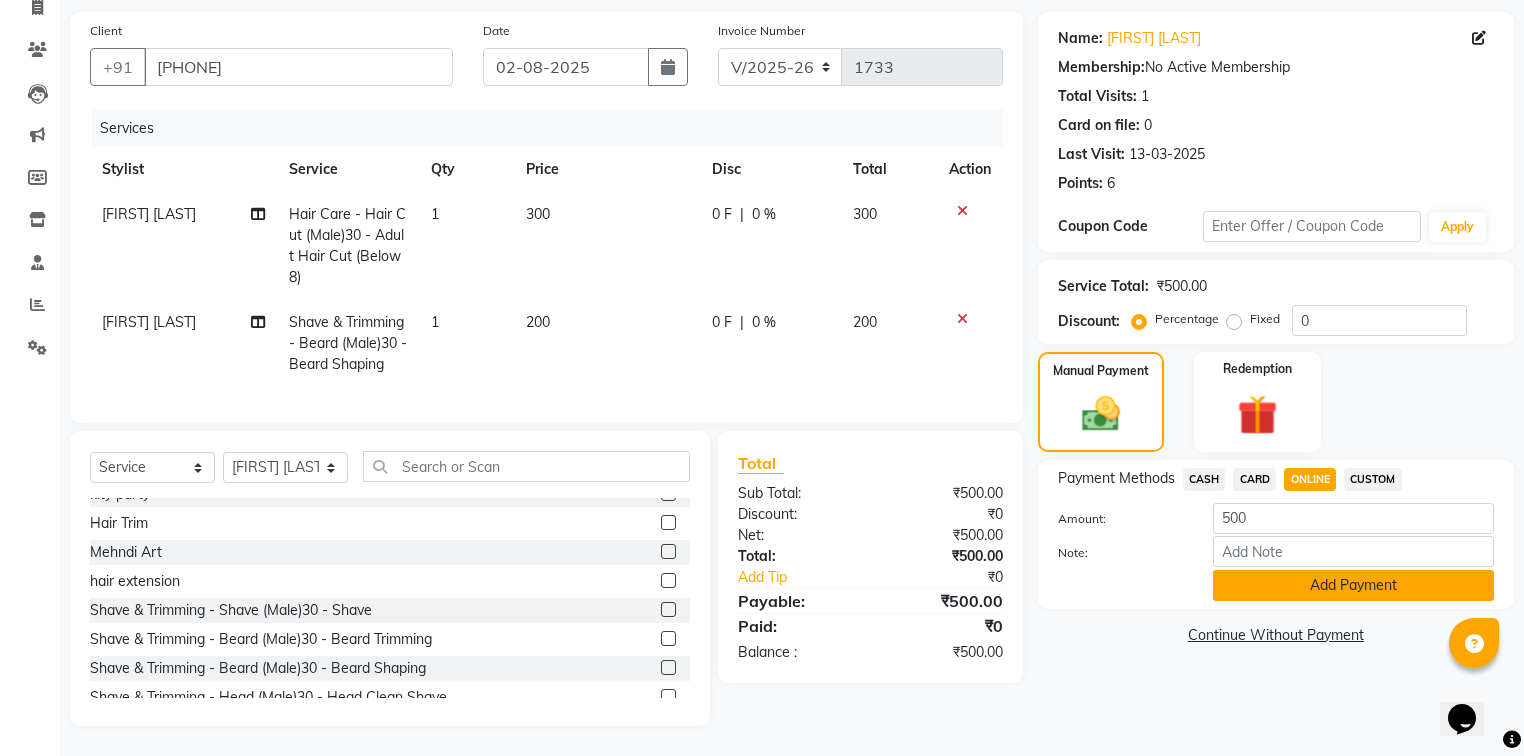 click on "Add Payment" 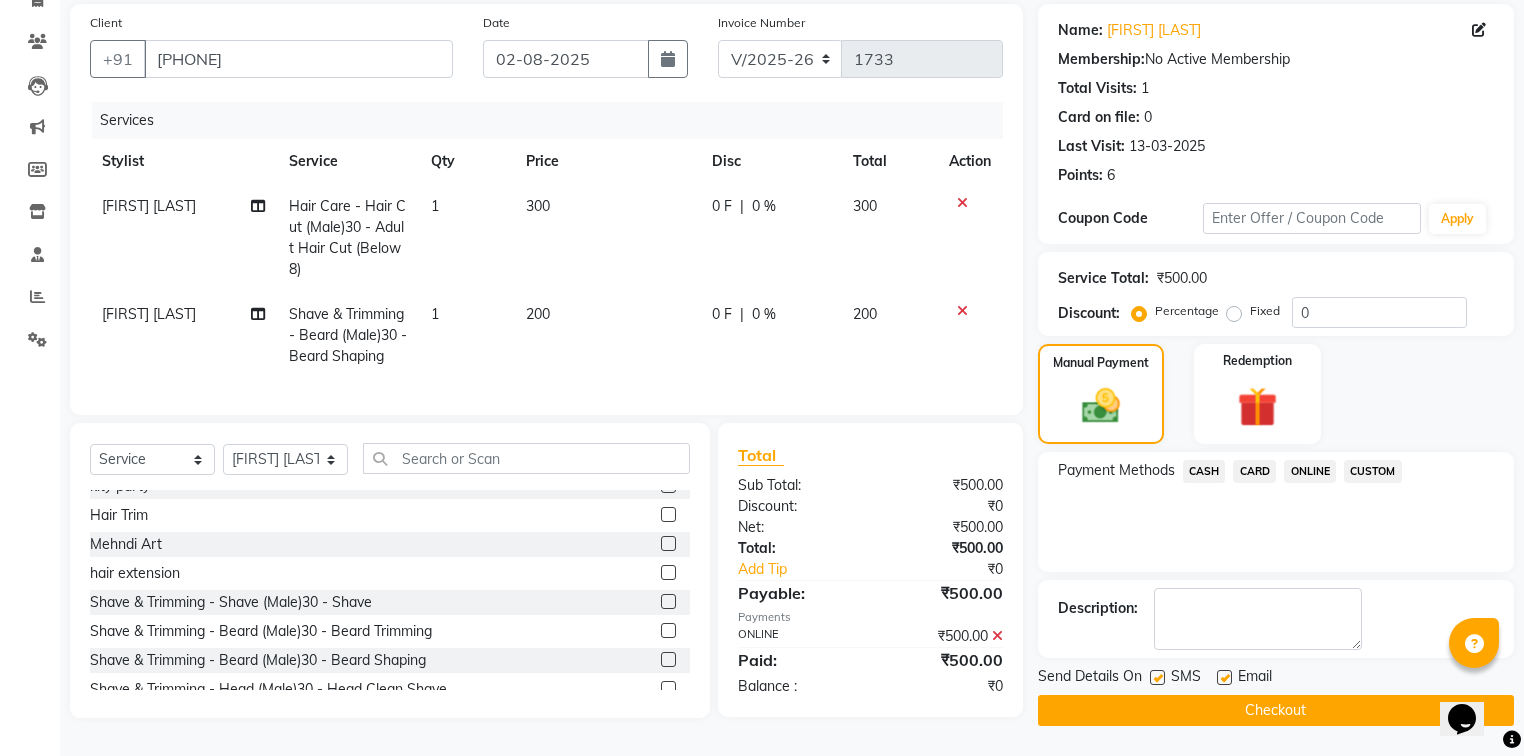 click on "Checkout" 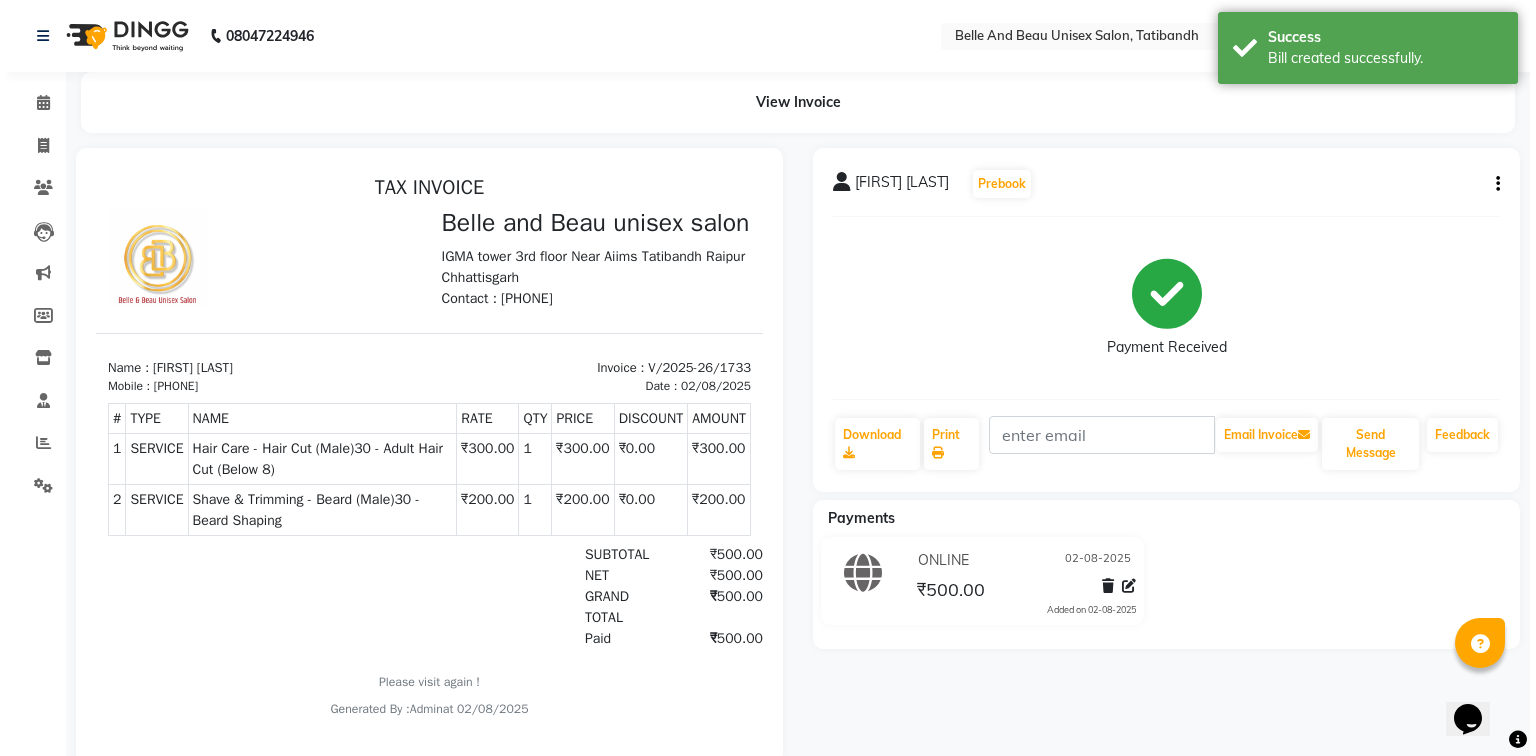 scroll, scrollTop: 0, scrollLeft: 0, axis: both 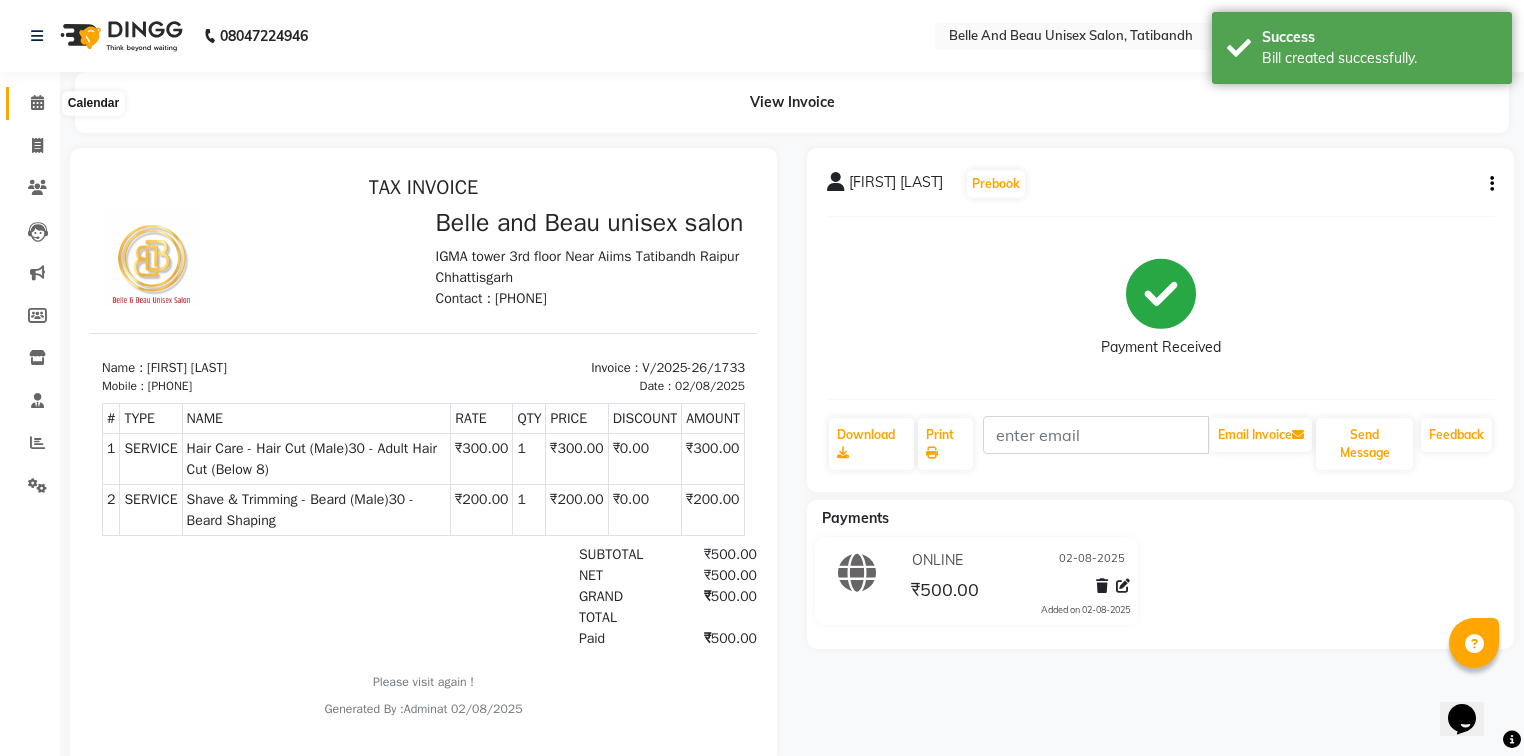 click 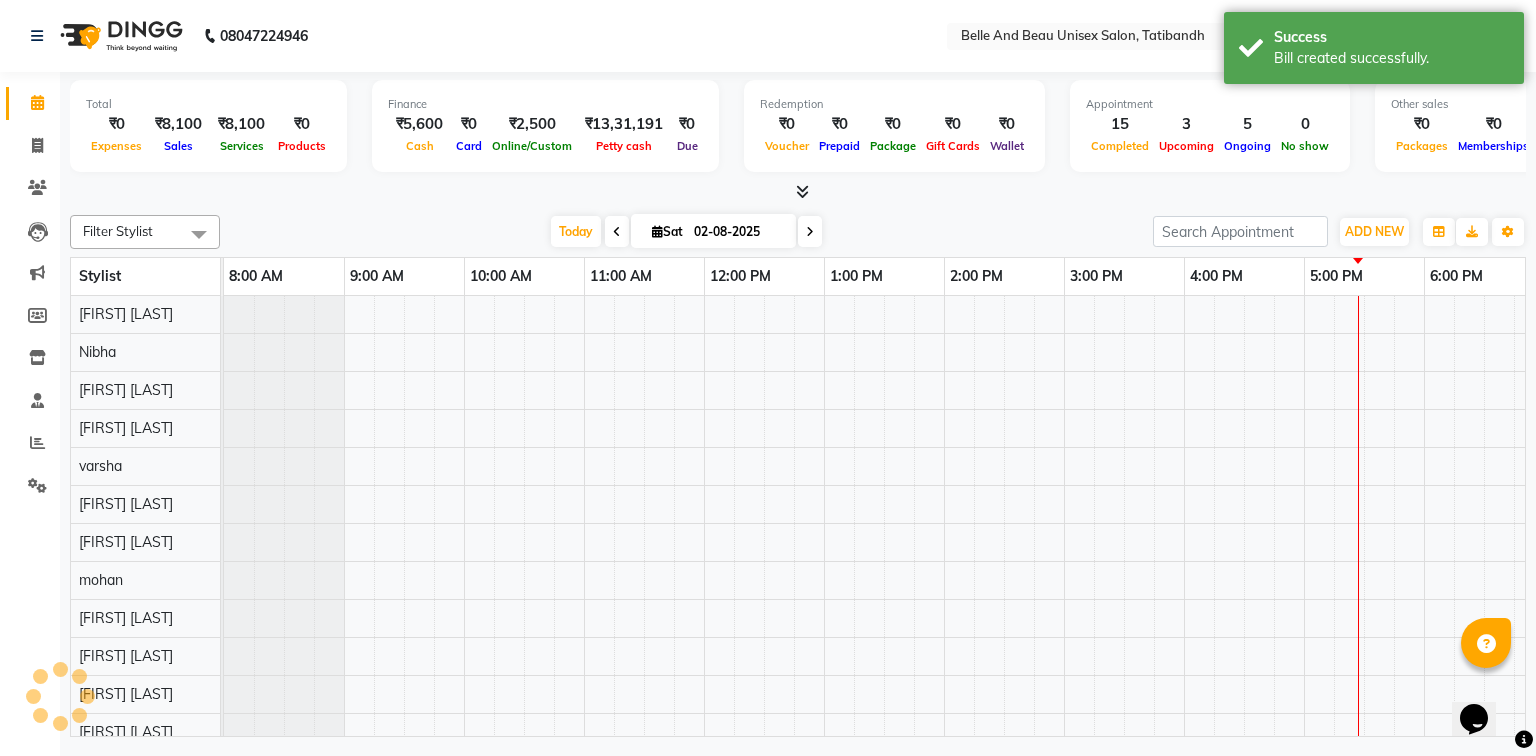 scroll, scrollTop: 0, scrollLeft: 0, axis: both 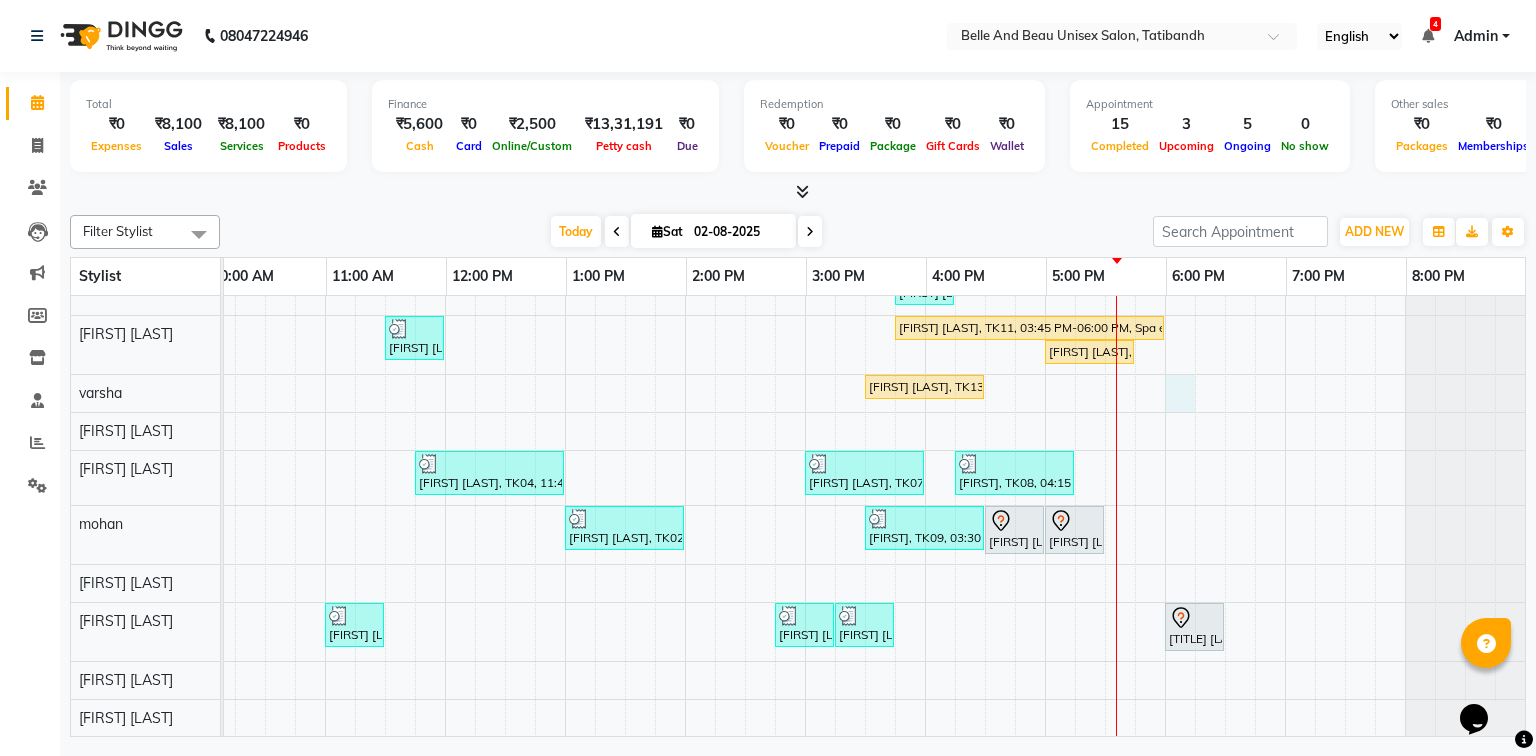 click on "Shilpi Dubey, TK04, 10:30 AM-10:40 AM, Threading - Eyebrow (Female)30 - Eyebrow     Shilpi Dubey, TK04, 10:45 AM-11:25 AM, Clean Up - o3+,Threading - Eyebrow (Female)30 - Eyebrow,Threading - Upper Lip (Female)30 - Upper Lip    Neera verma, TK12, 04:30 PM-04:40 PM, Threading - Upper Lip (Female)30 - Upper Lip    Neera verma, TK12, 04:45 PM-04:55 PM, Threading - Eyebrow (Female)30 - Eyebrow     Shilpi Dubey, TK04, 11:15 AM-11:25 AM, Threading - Upper Lip (Female)30 - Upper Lip     Aniket, TK08, 03:45 PM-04:15 PM, Hair Care - Hair Cut (Male)30 - Baby Hair Cut (Below 8) (₹200)     Shibdatta das, TK15, 04:45 PM-05:45 PM, Hair Care - Hair Cut (Male)30 - Adult Hair Cut (Below 8),Shave & Trimming - Beard  (Male)30 - Beard Shaping     Shilpi Goyal, TK14, 03:45 PM-04:15 PM, Hair Care - Shampoo & Conditioning (Female)30 - Shampoo - u     yuvika chawda, TK05, 11:30 AM-12:00 PM, Hair Care - Hair Cut (Female)30 - Adult Hair Cut (Below 8) (₹500)          Bindiya Tiwari, TK13, 03:30 PM-04:30 PM, papaya& marshmallow" at bounding box center (745, 408) 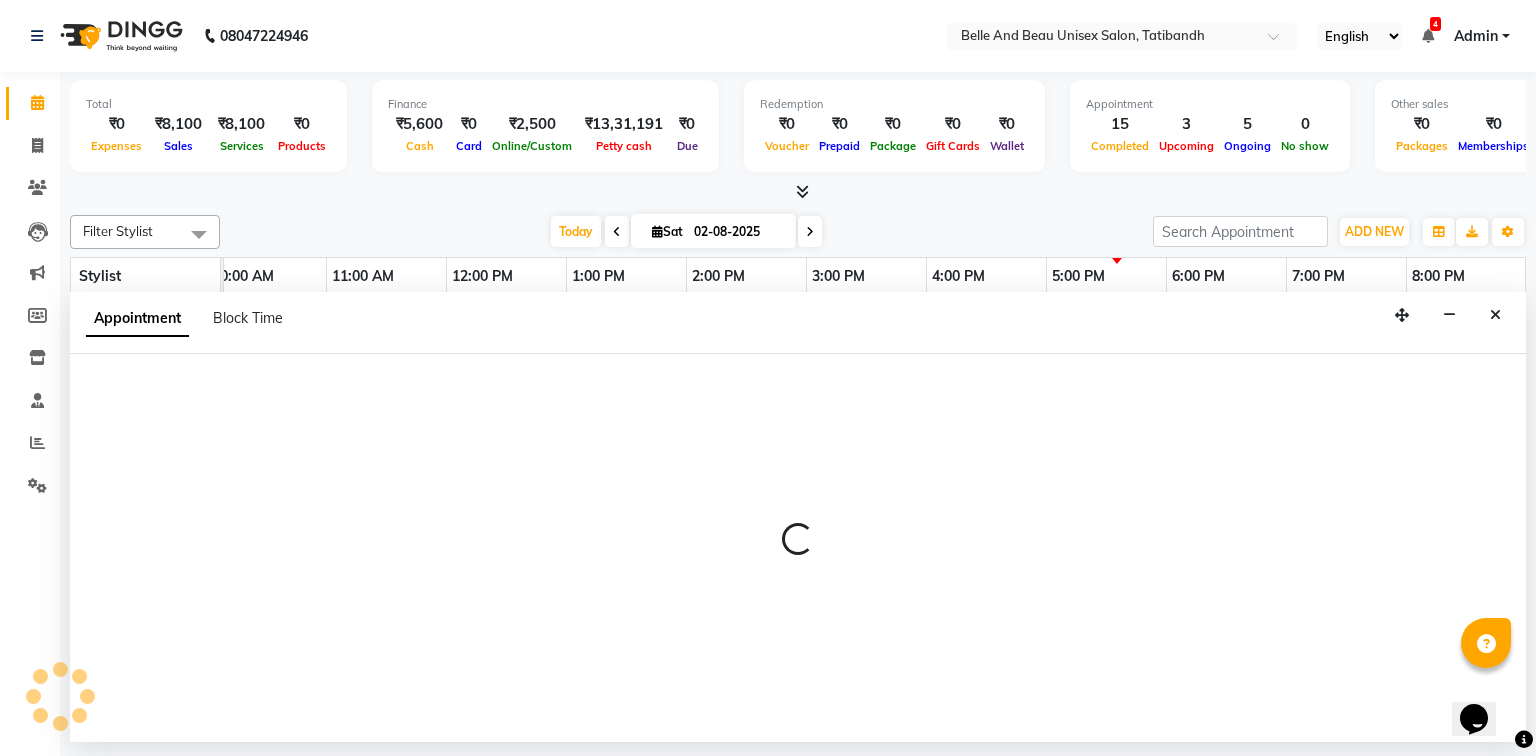 select on "60511" 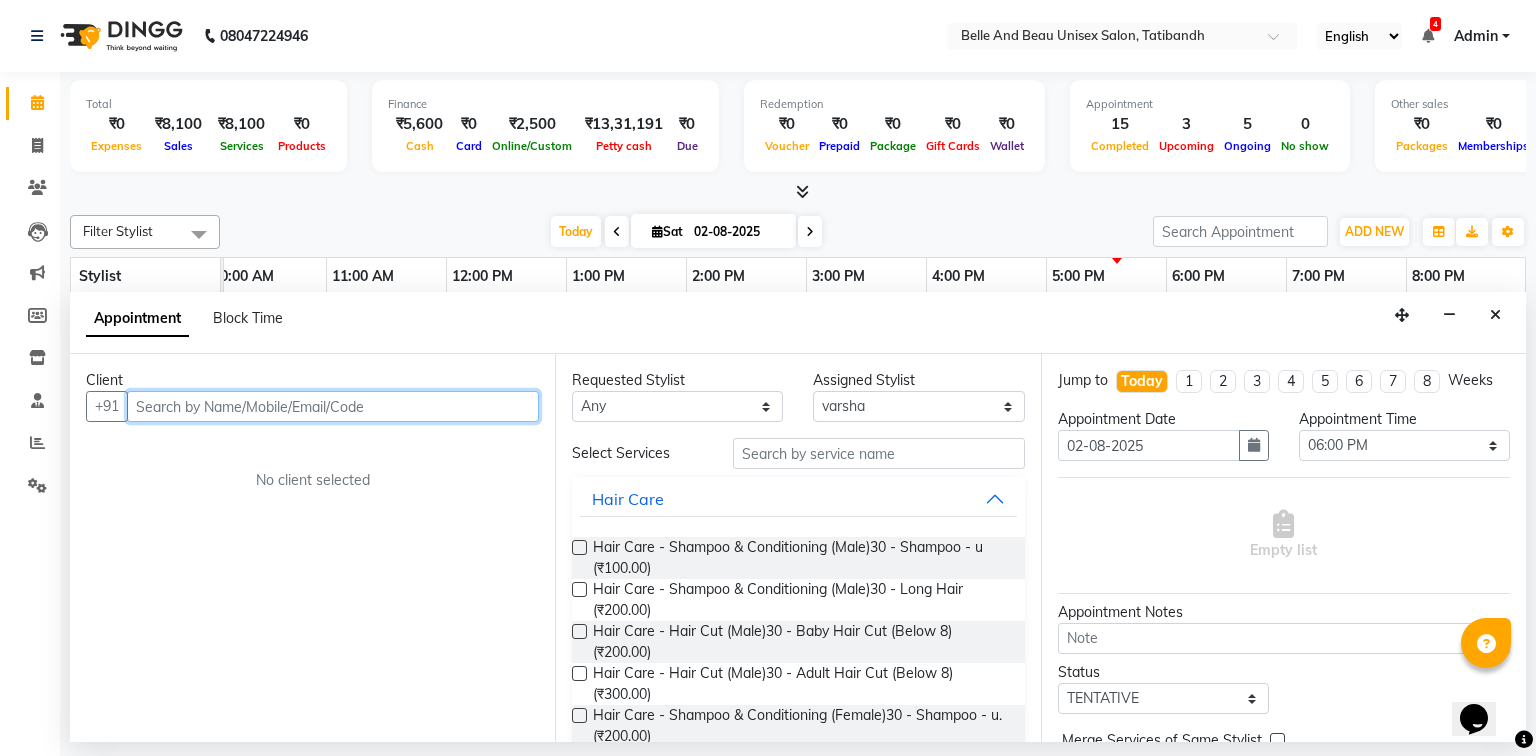 click at bounding box center [333, 406] 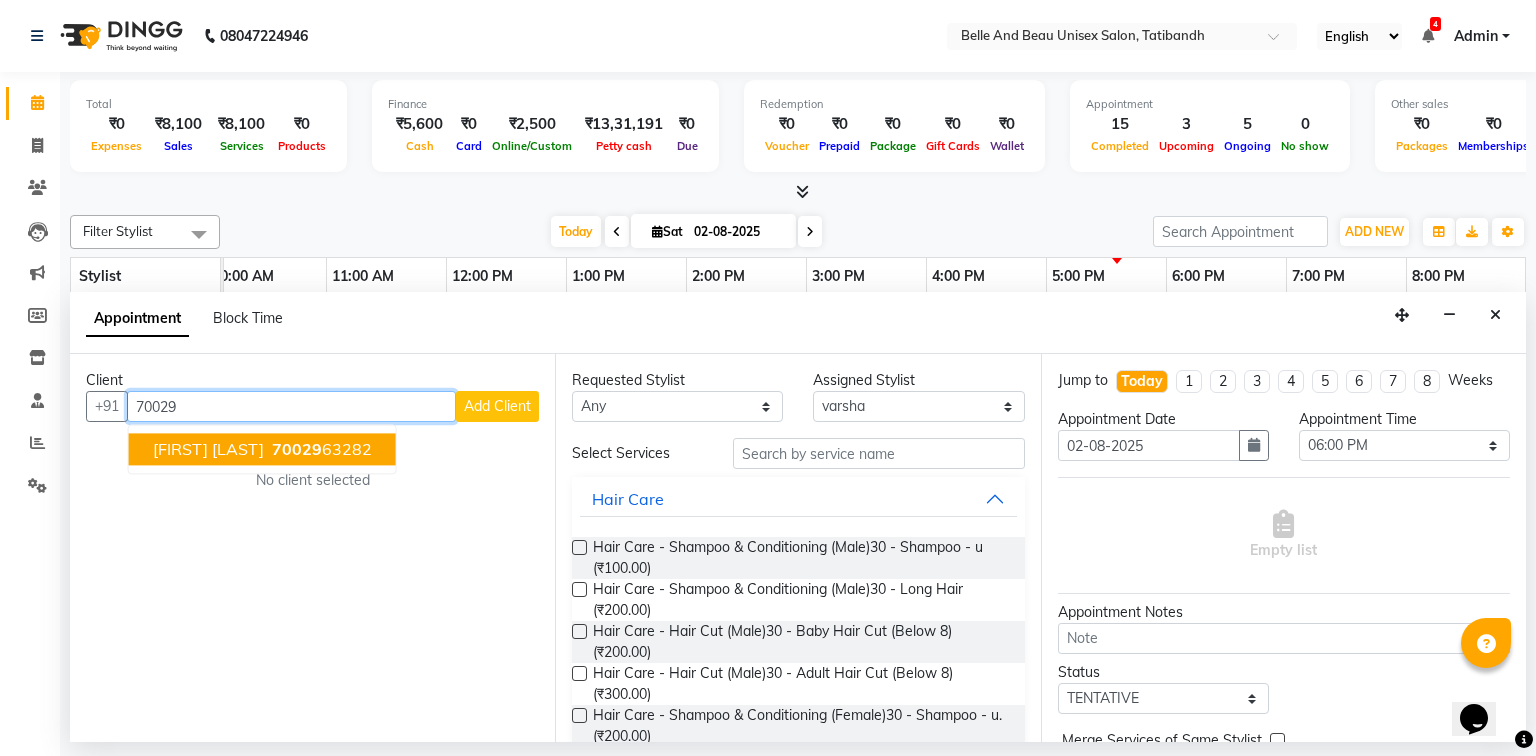 click on "70029 63282" at bounding box center (320, 450) 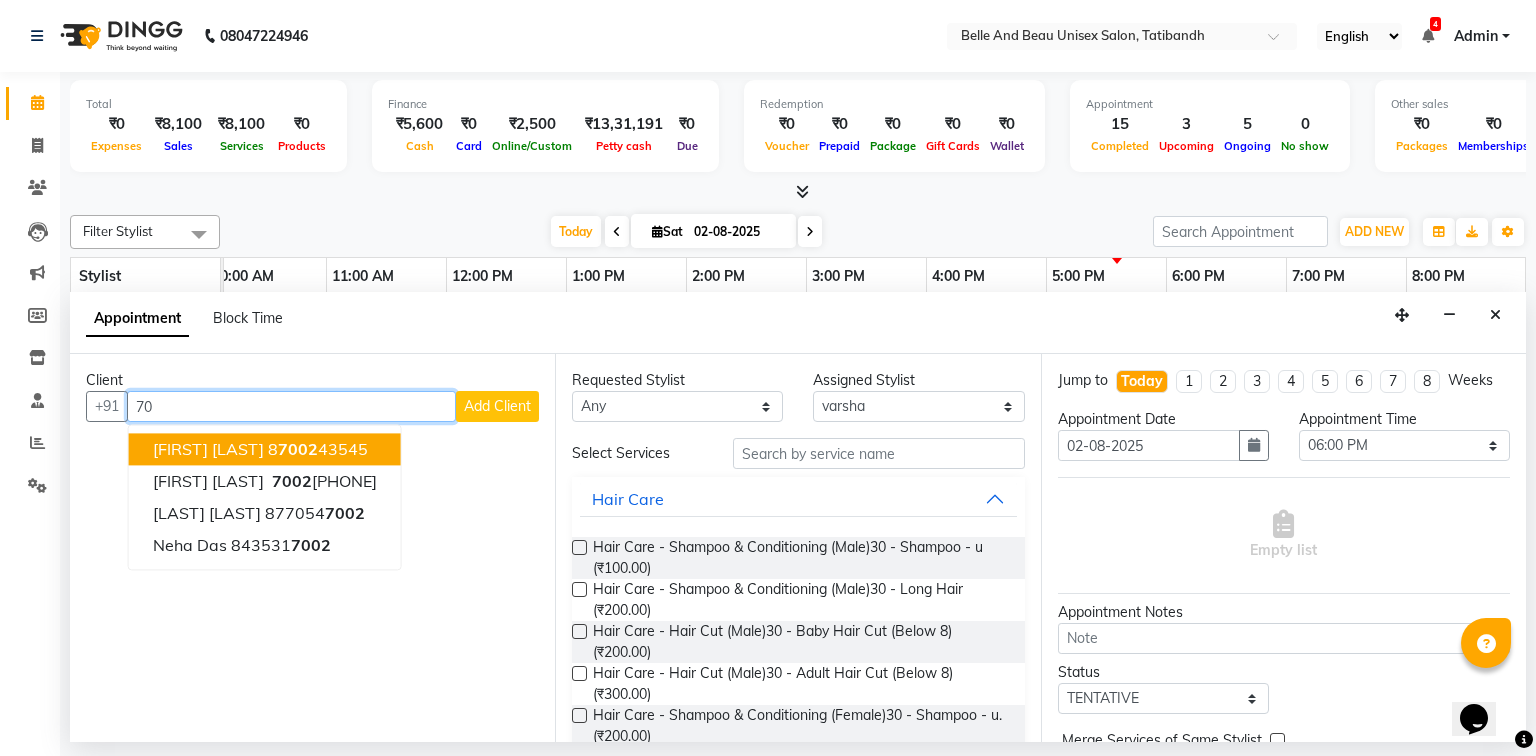 type on "7" 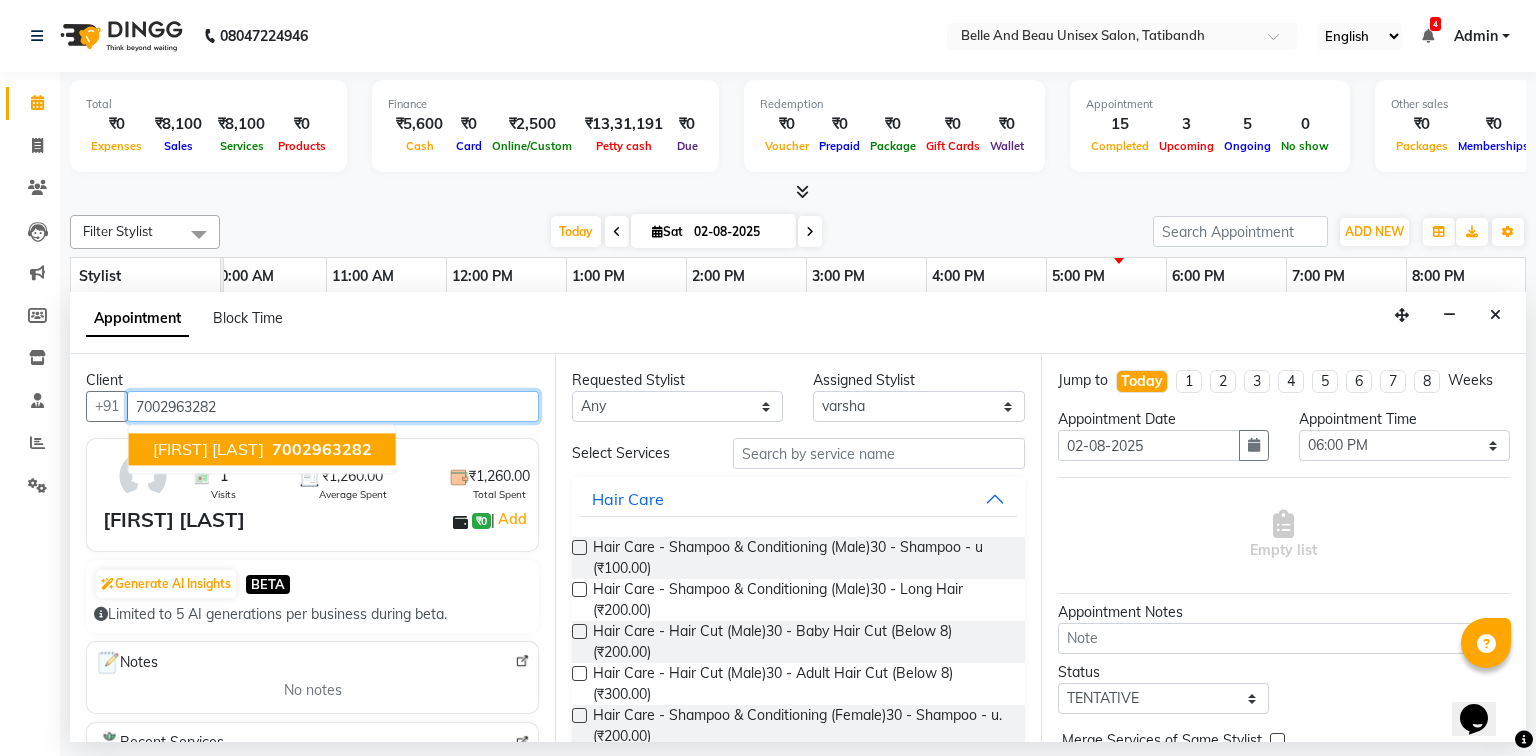 click on "7002963282" at bounding box center (322, 450) 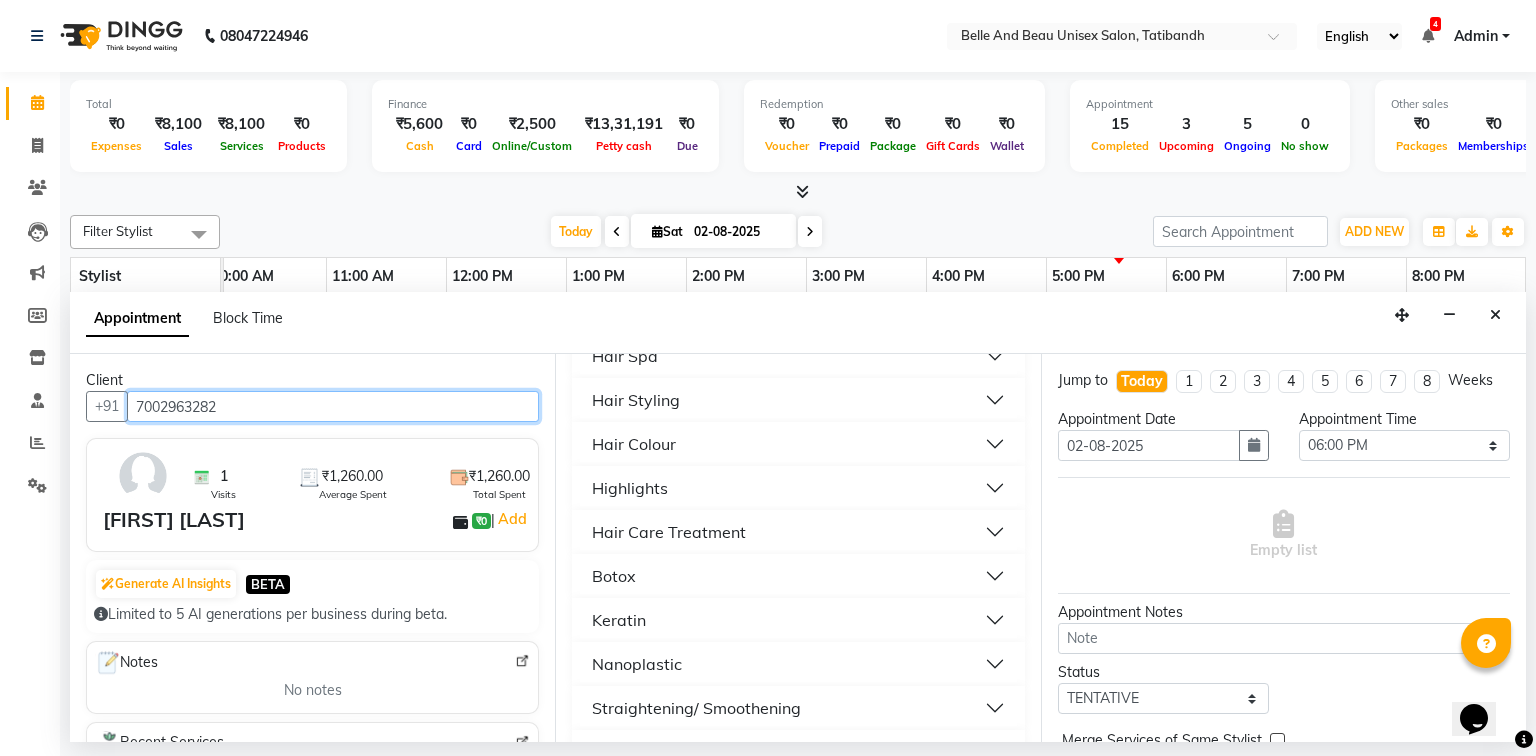 scroll, scrollTop: 800, scrollLeft: 0, axis: vertical 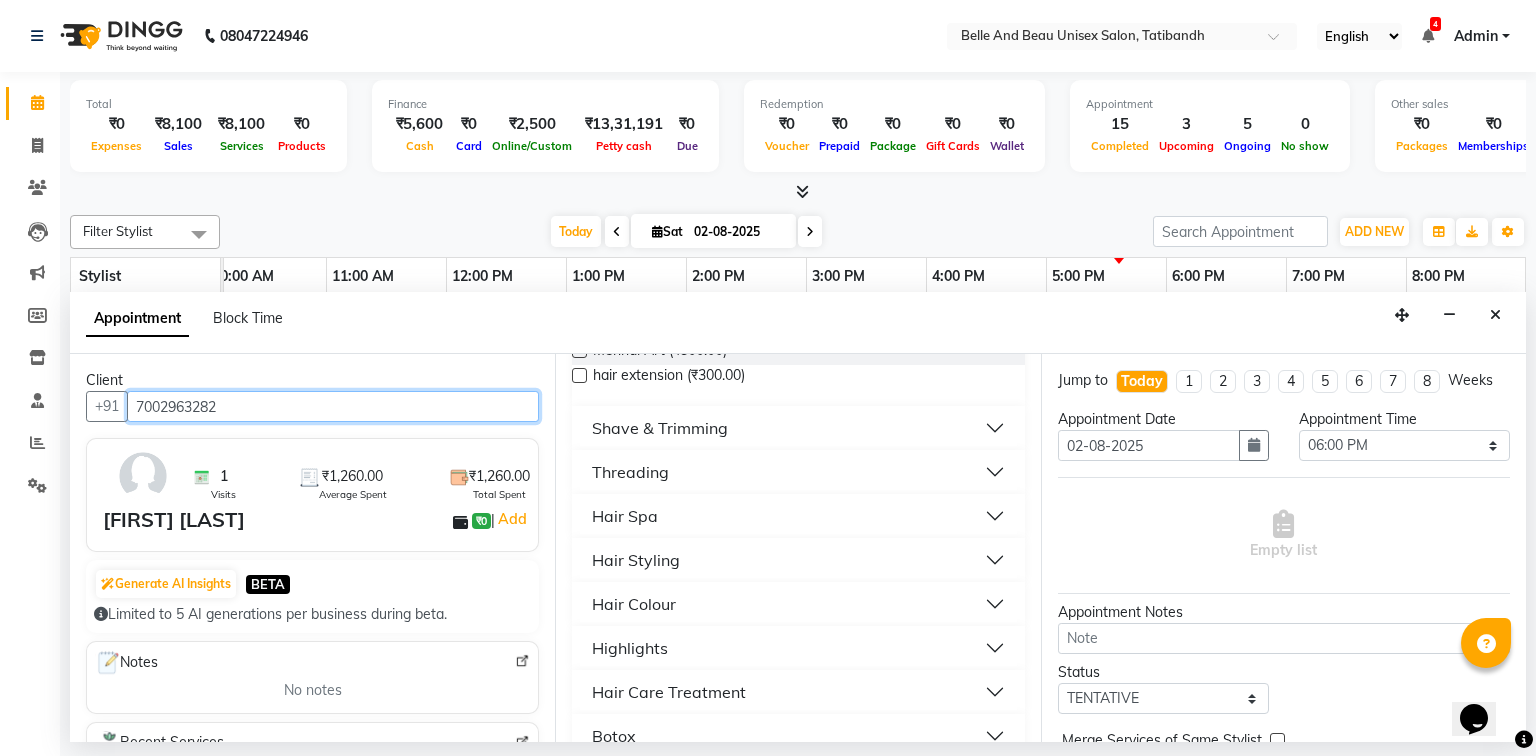 type on "7002963282" 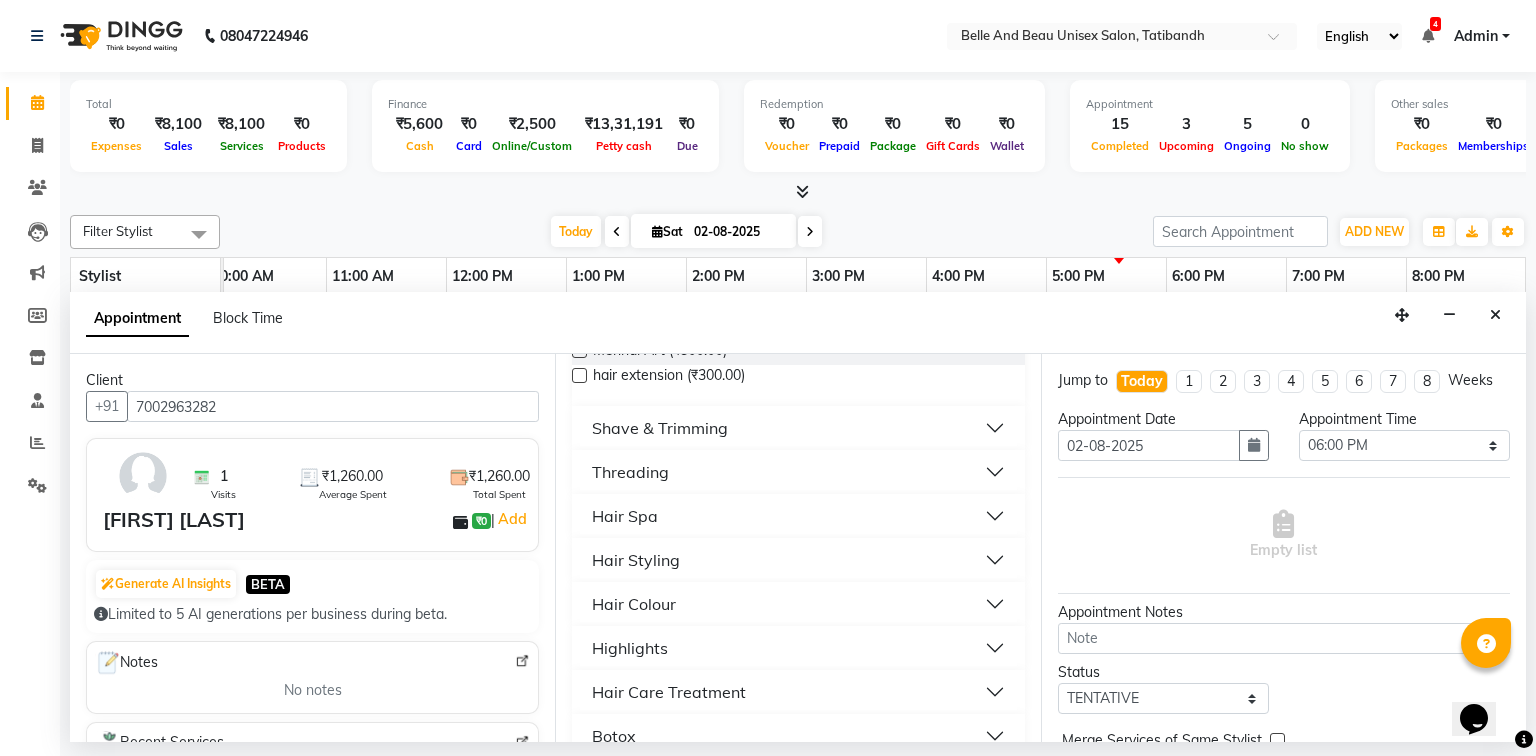 click on "Hair Styling" at bounding box center [798, 560] 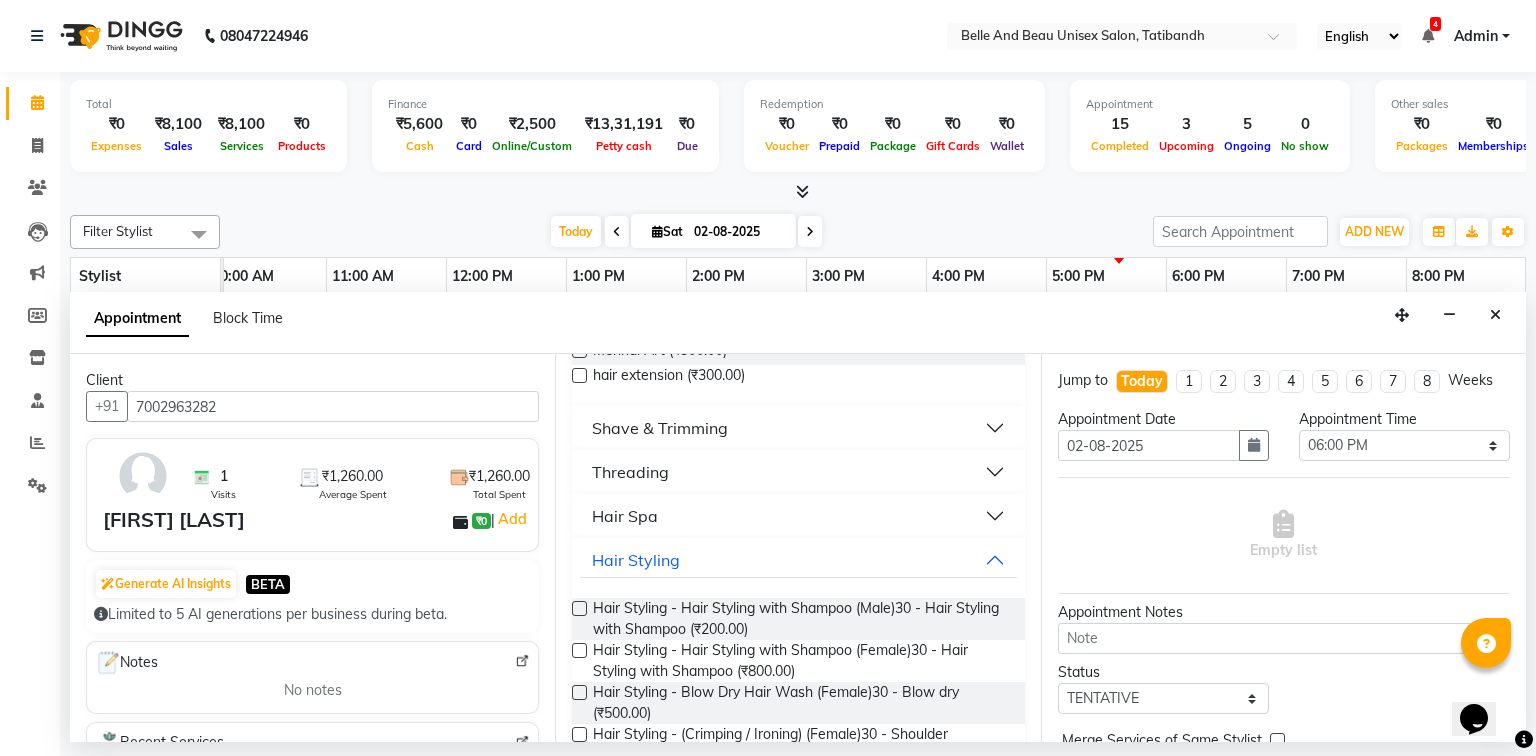 click at bounding box center (579, 692) 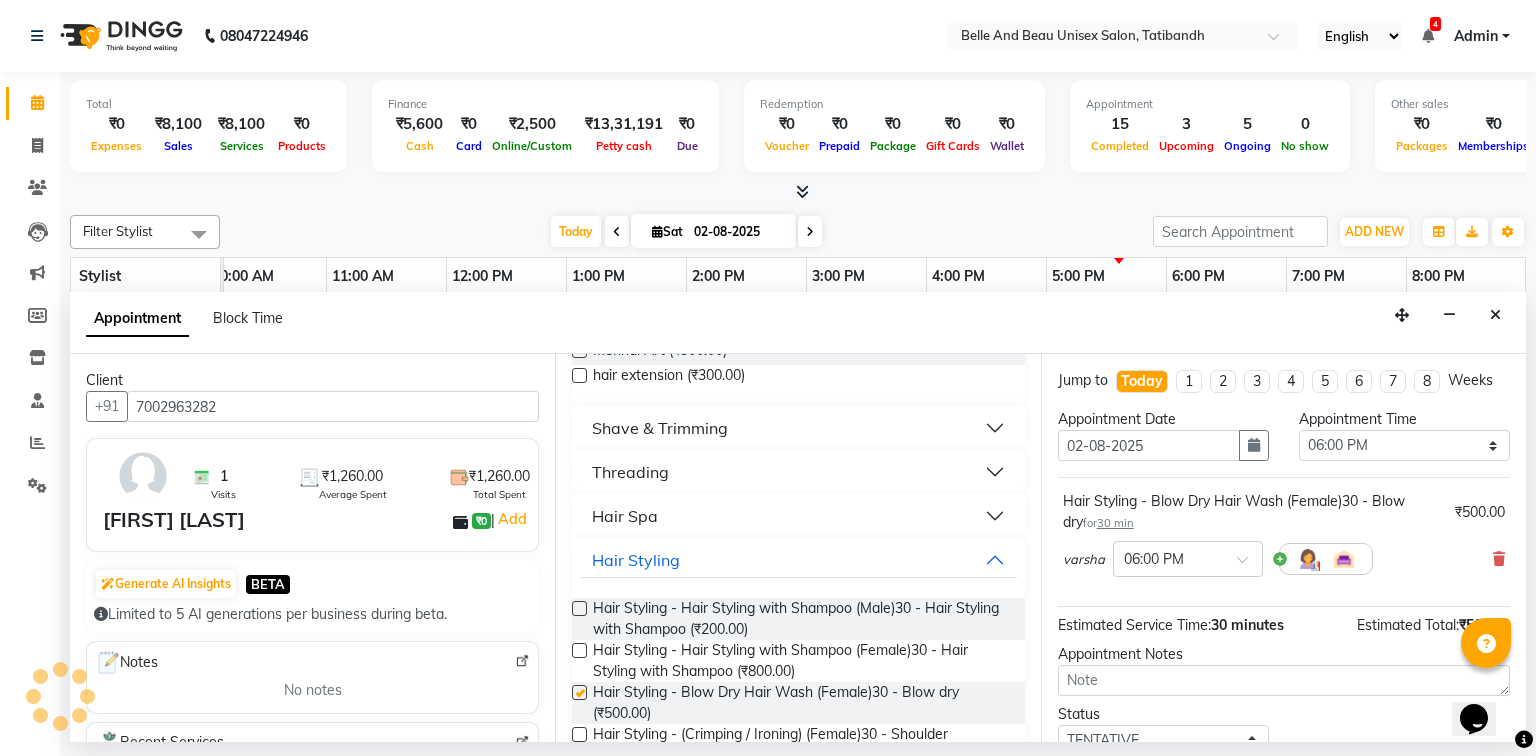 checkbox on "false" 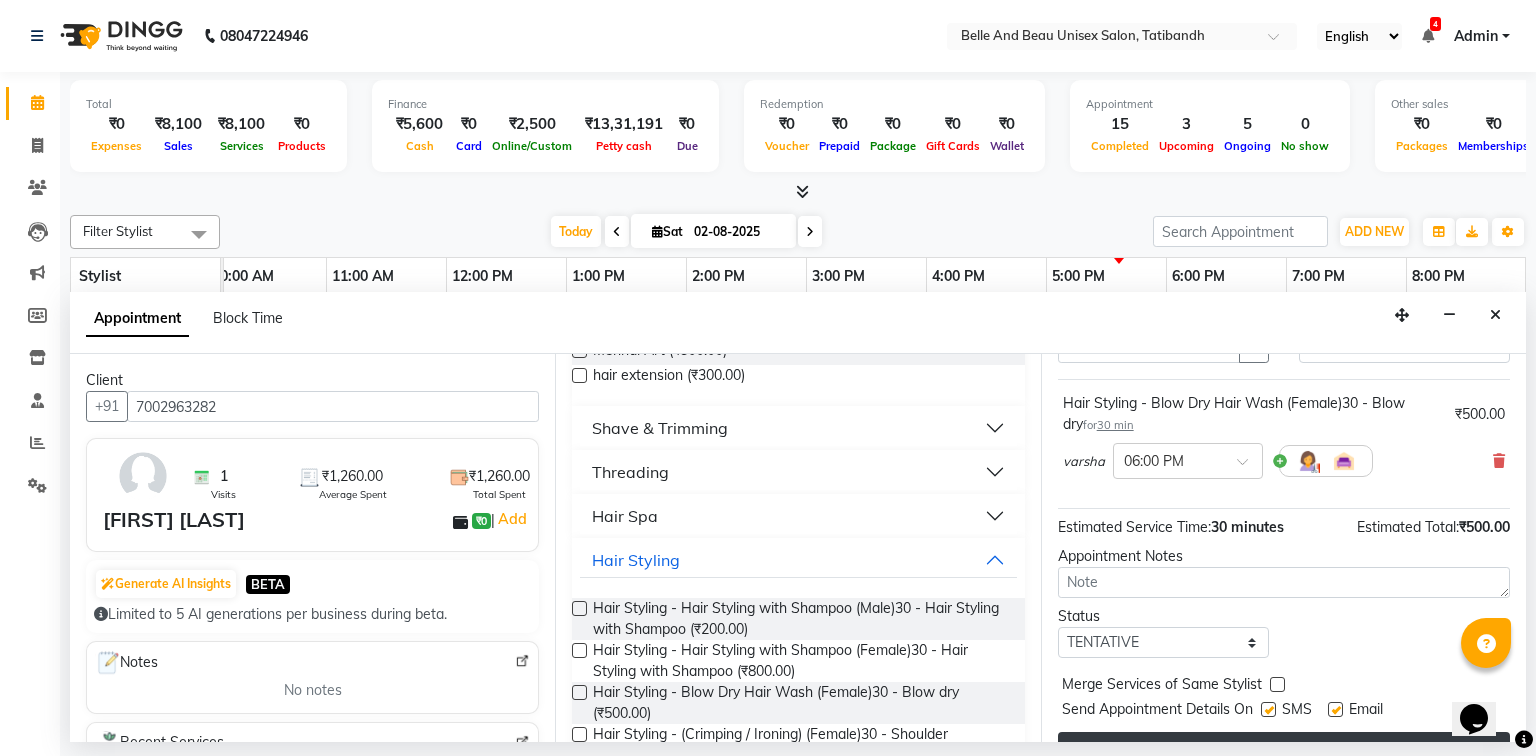 scroll, scrollTop: 139, scrollLeft: 0, axis: vertical 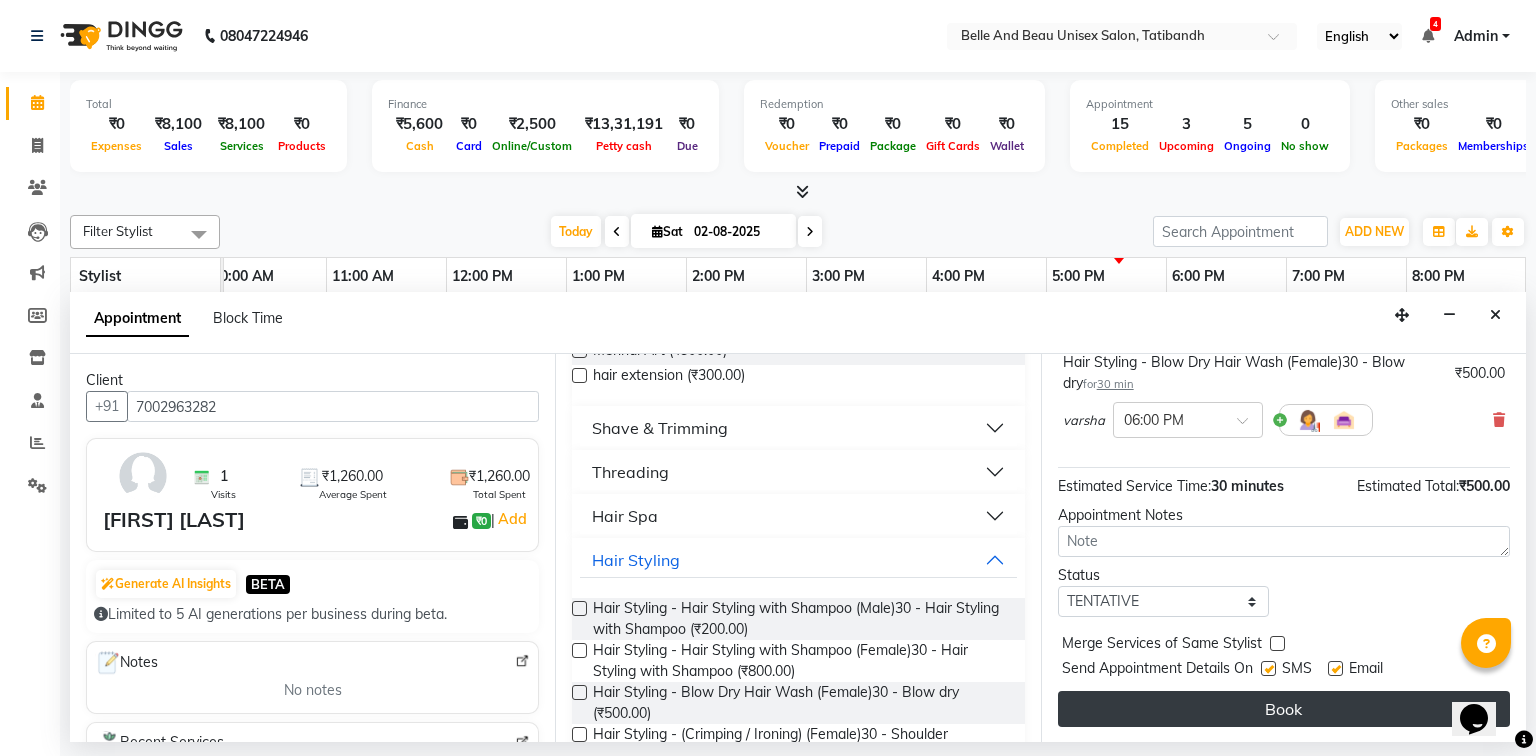 click on "Book" at bounding box center (1284, 709) 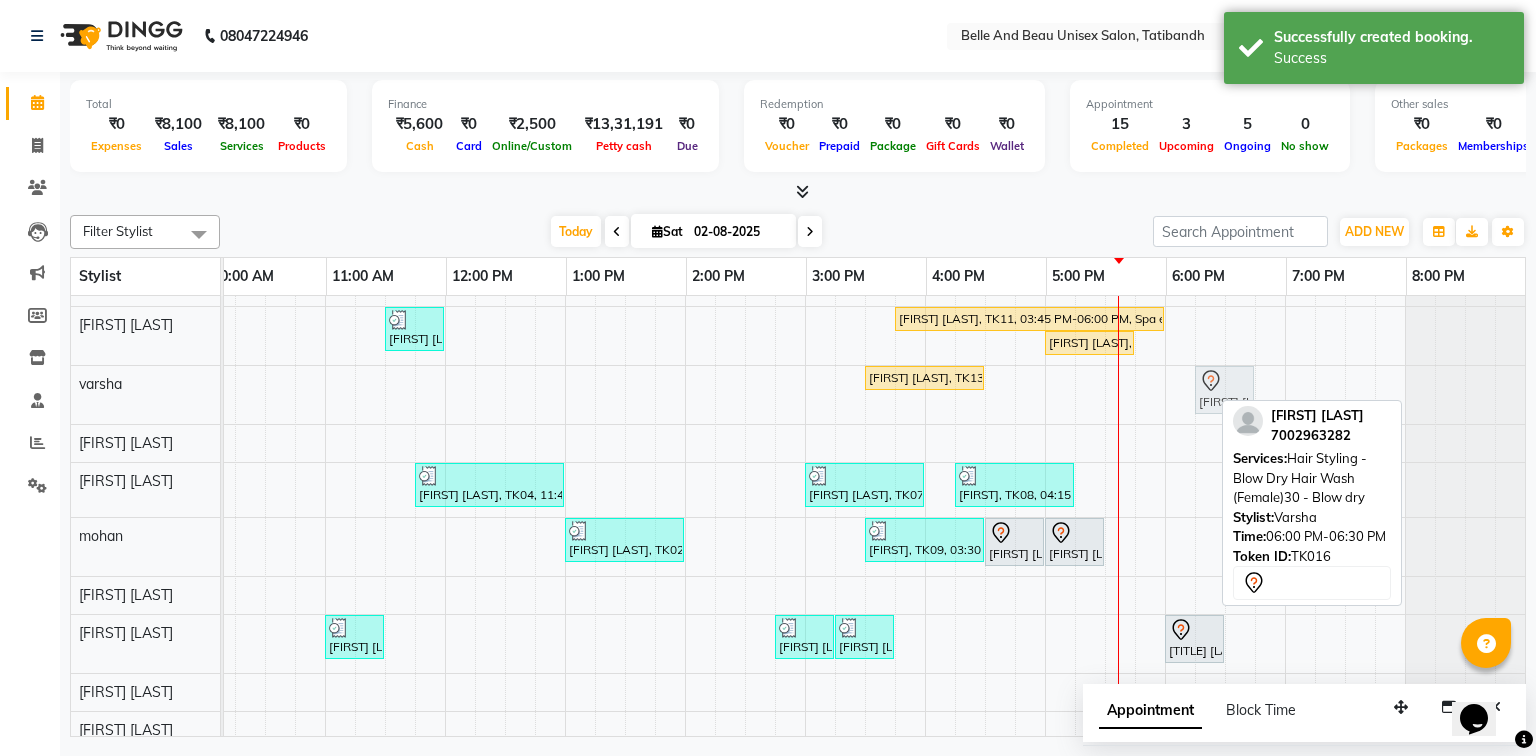 drag, startPoint x: 1176, startPoint y: 405, endPoint x: 1192, endPoint y: 404, distance: 16.03122 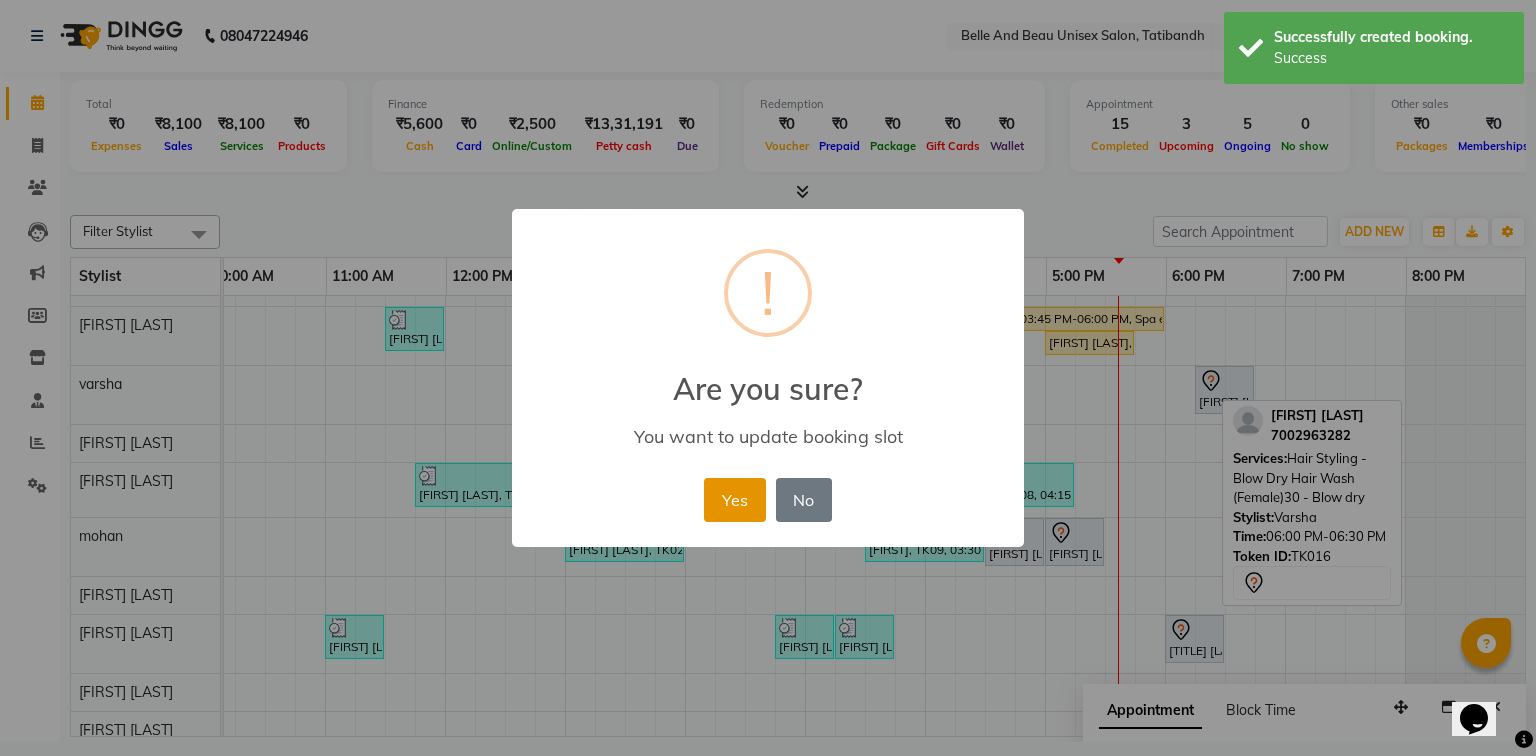 click on "Yes" at bounding box center (734, 500) 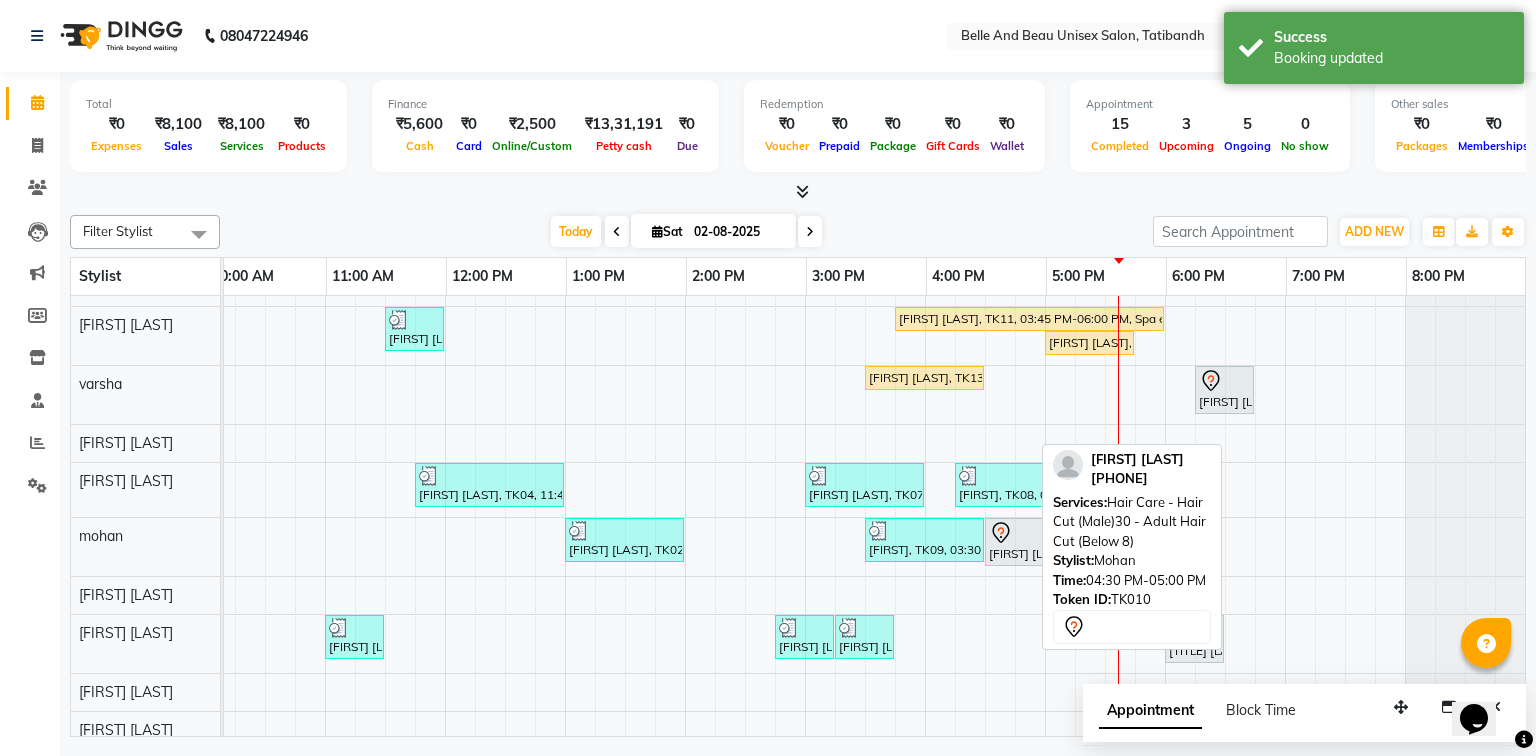 click on "[FIRST] [LAST], TK10, 04:30 PM-05:00 PM, Hair Care - Hair Cut (Male)30 - Adult Hair Cut (Below 8)" at bounding box center [1014, 542] 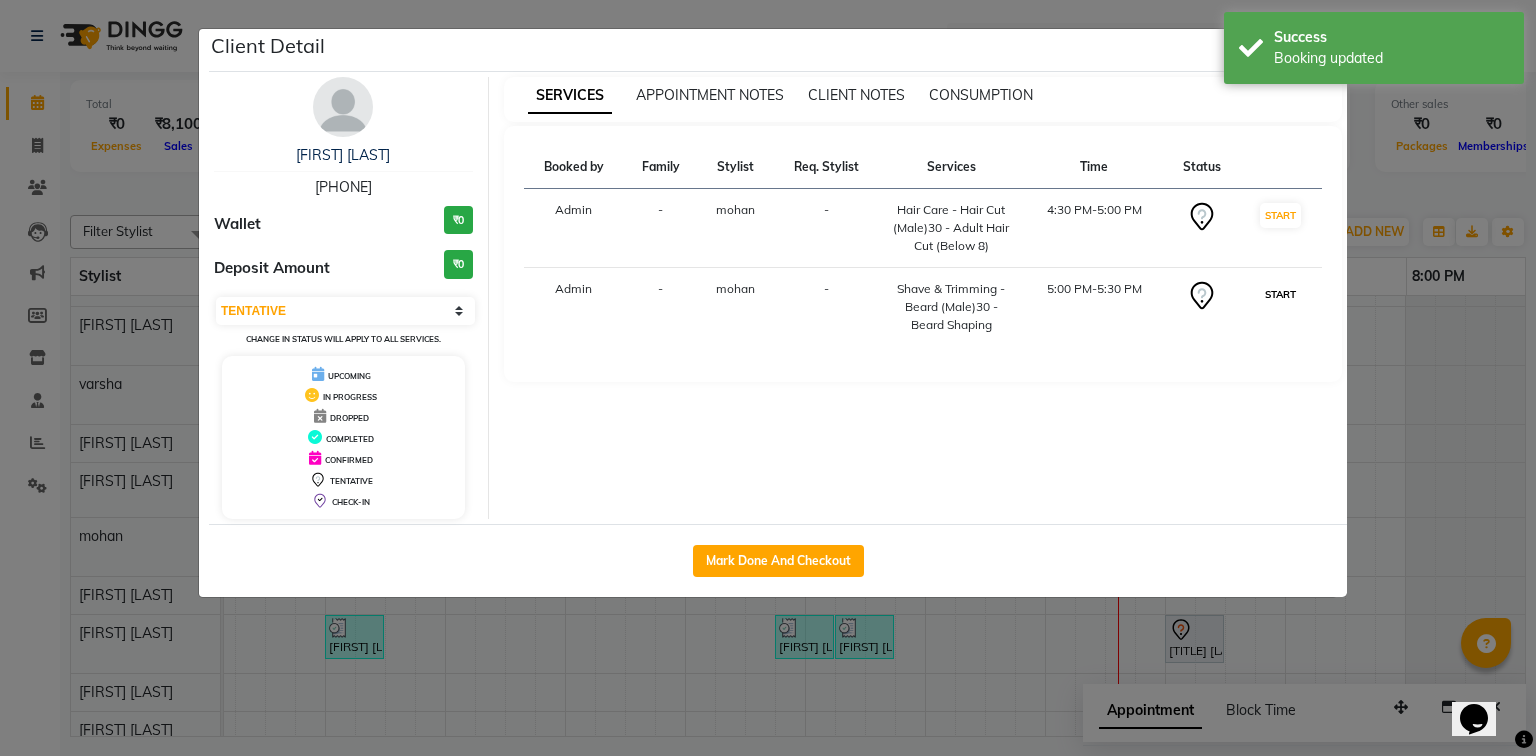 click on "START" at bounding box center (1280, 294) 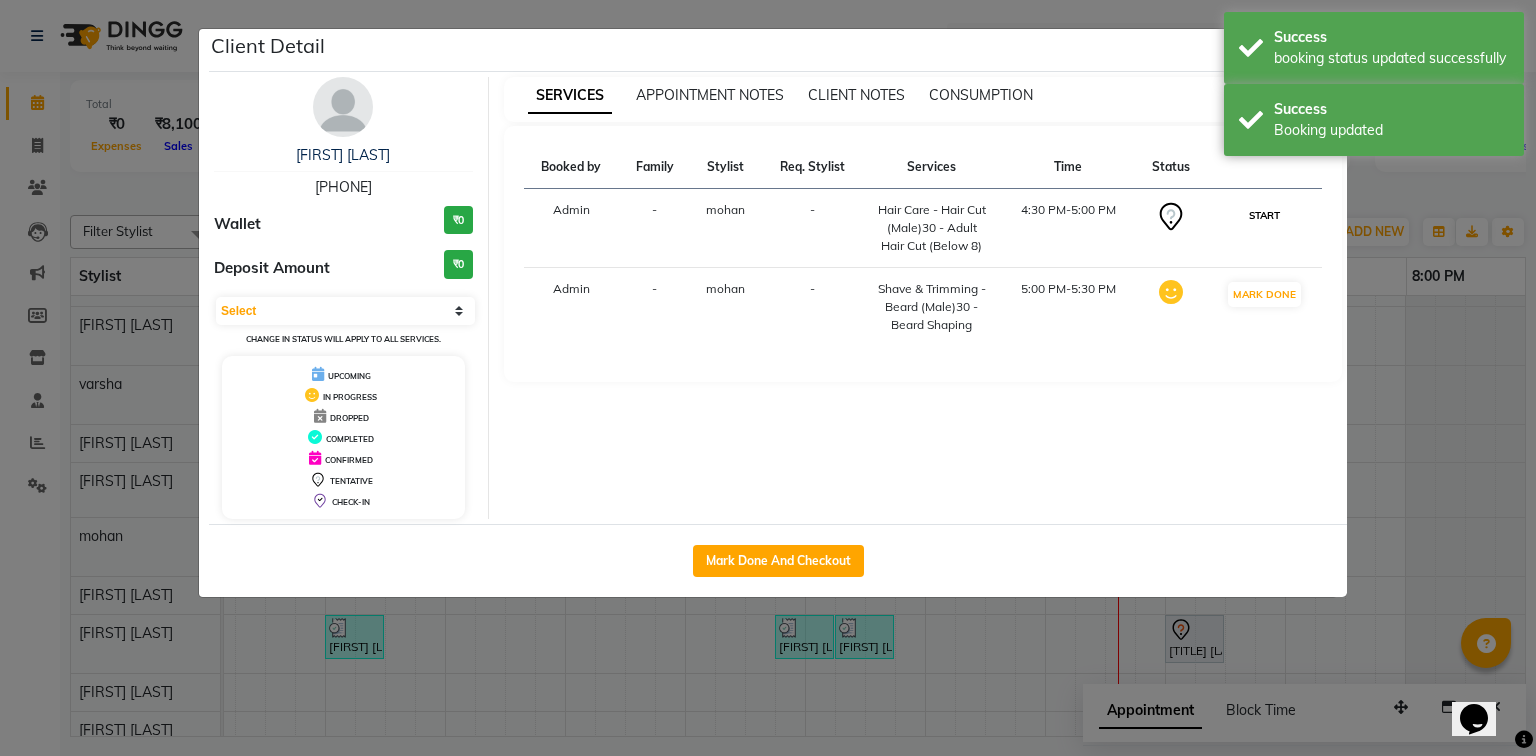 click on "START" at bounding box center (1264, 215) 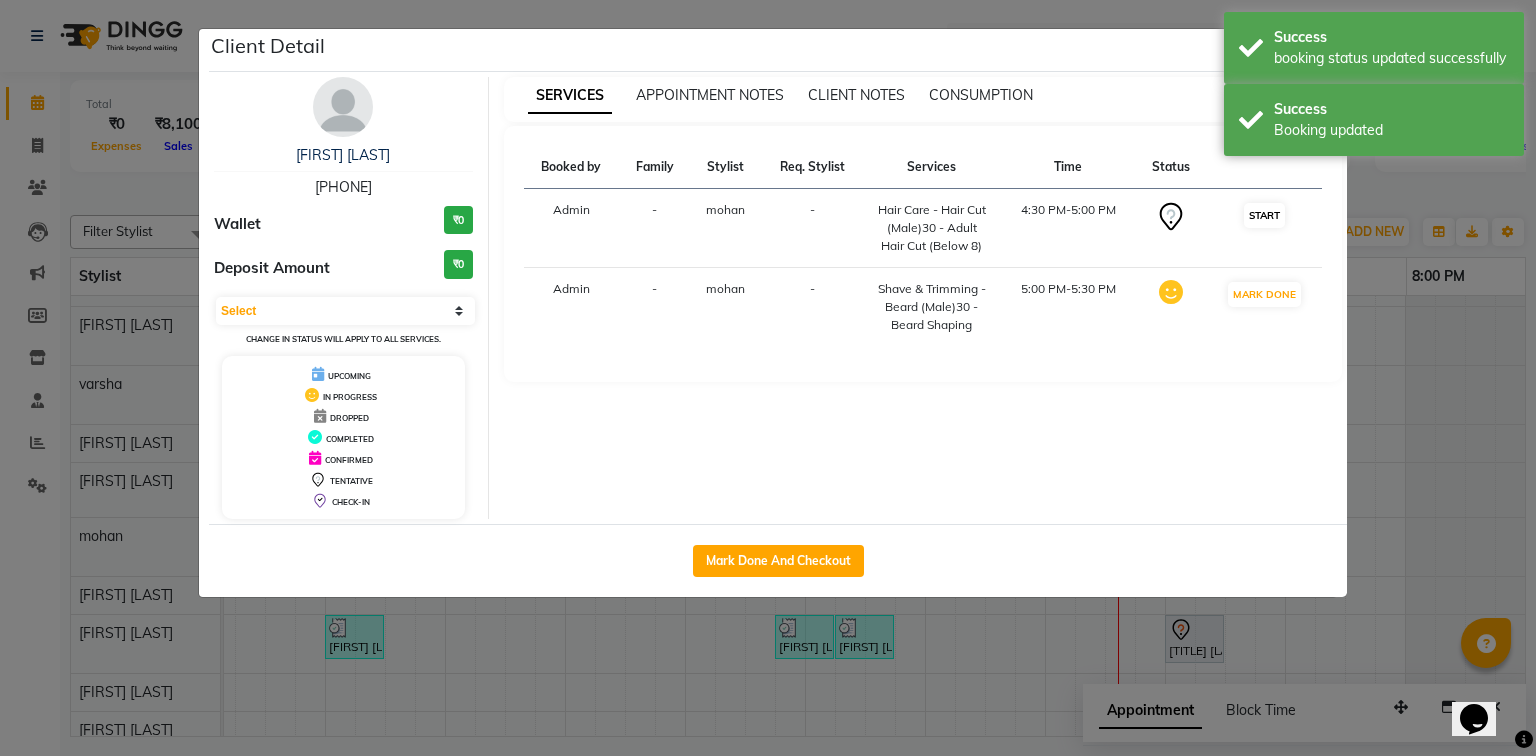 select on "1" 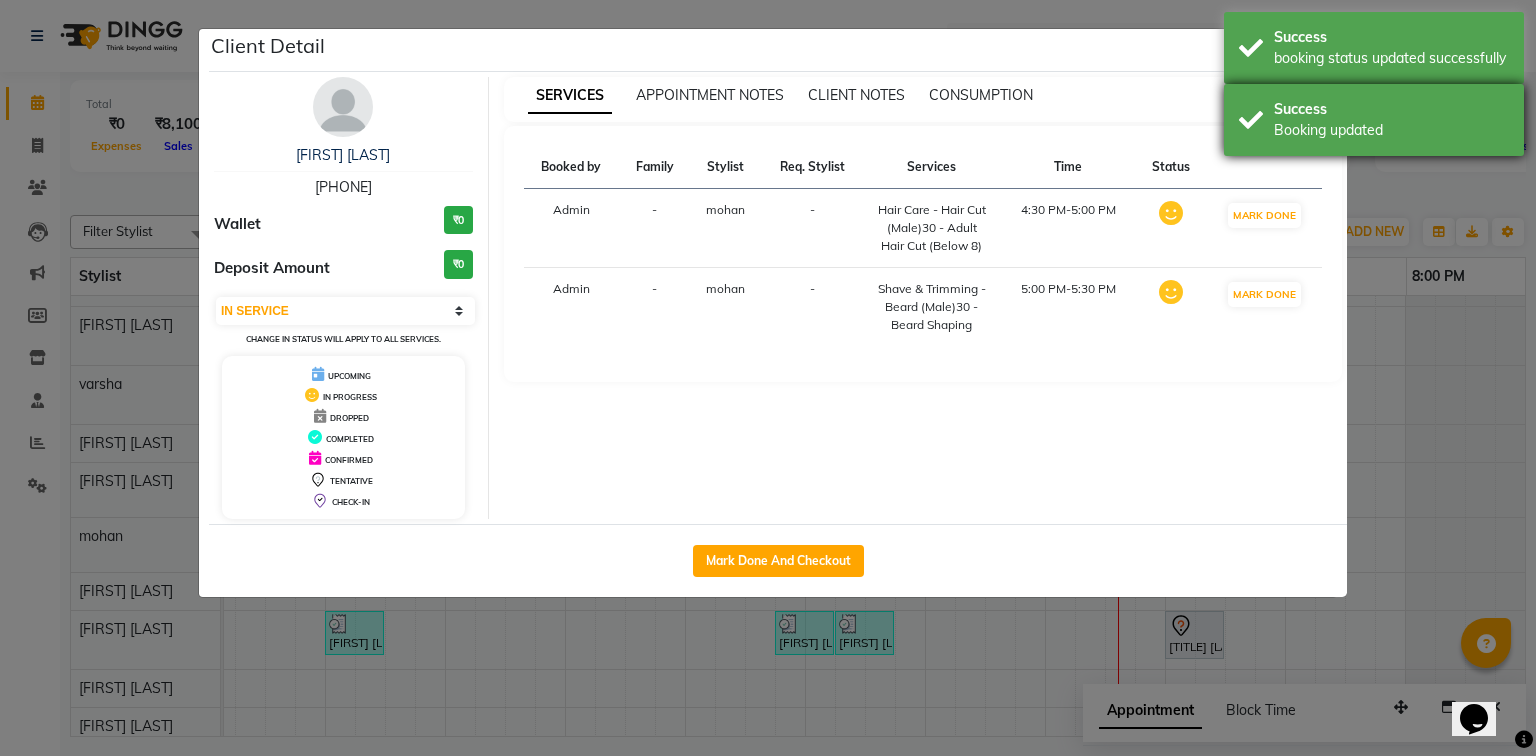 click on "Booking updated" at bounding box center [1391, 130] 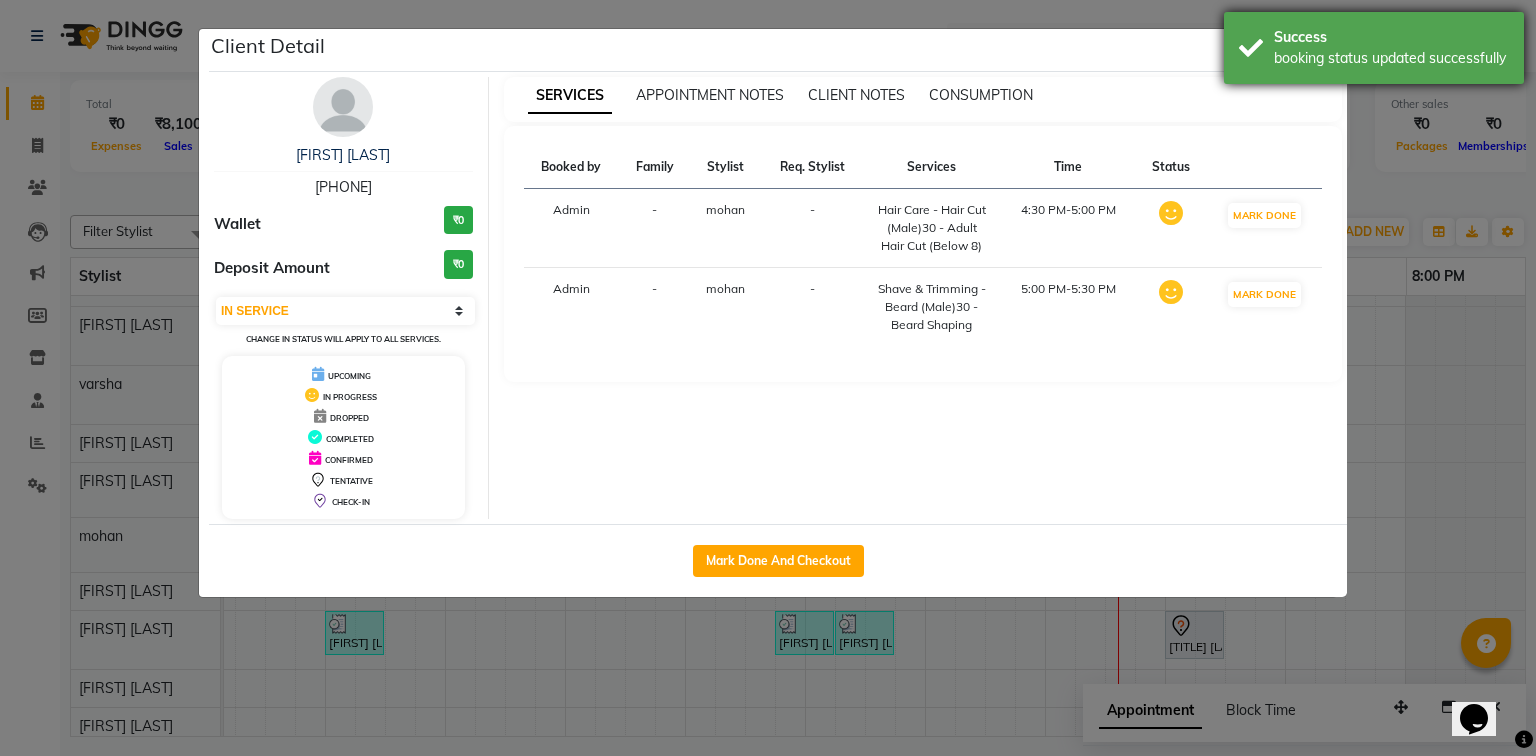 click on "Success   booking status updated successfully" at bounding box center (1374, 48) 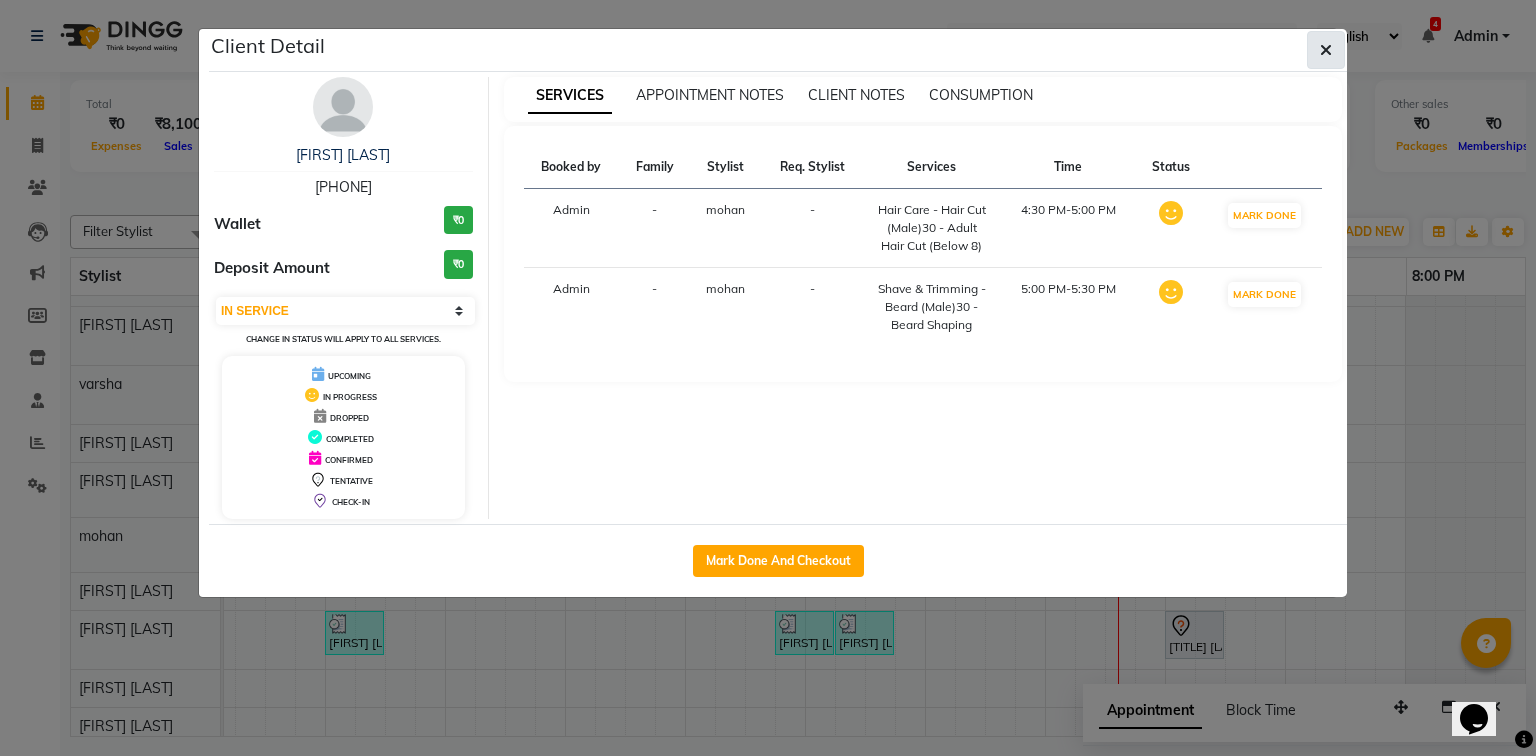 click 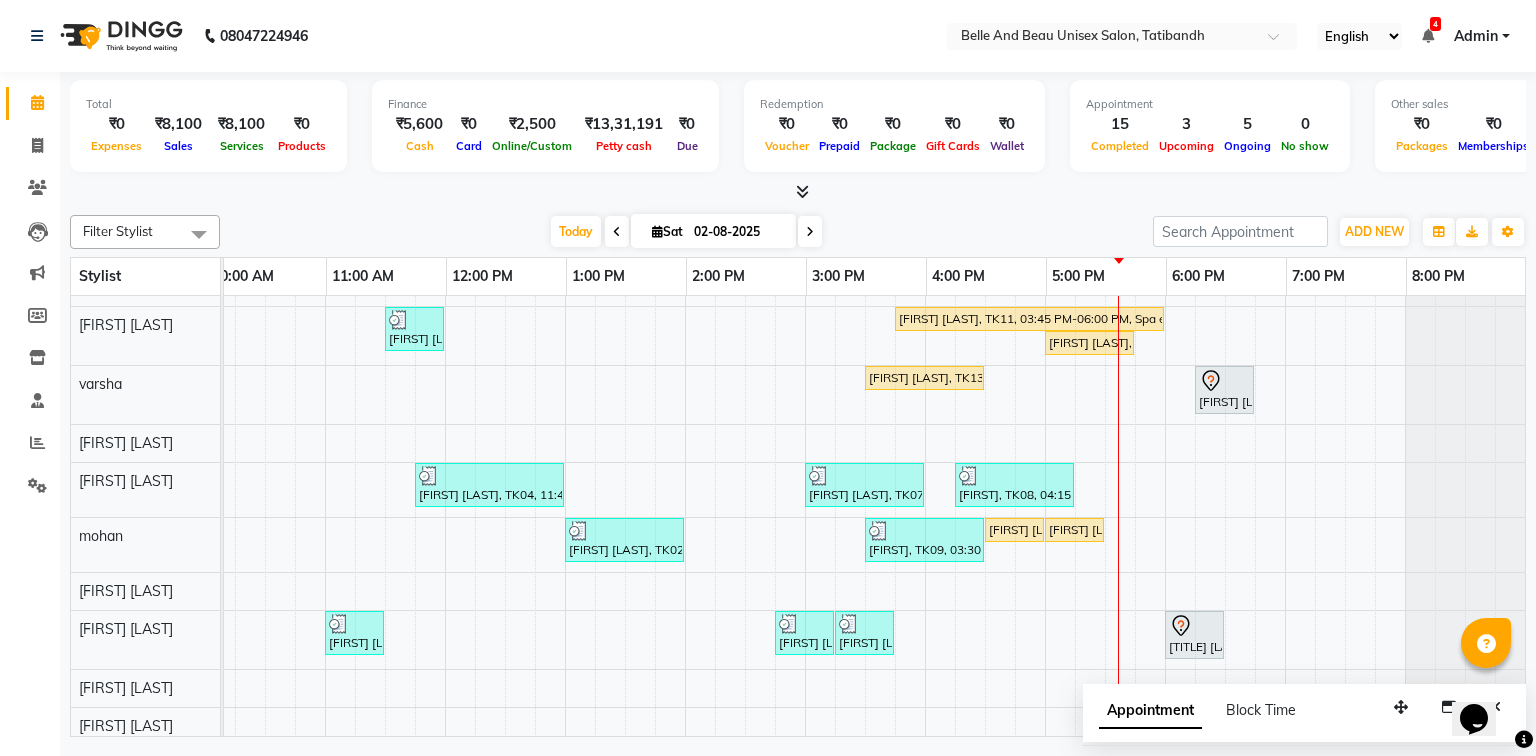 scroll, scrollTop: 242, scrollLeft: 270, axis: both 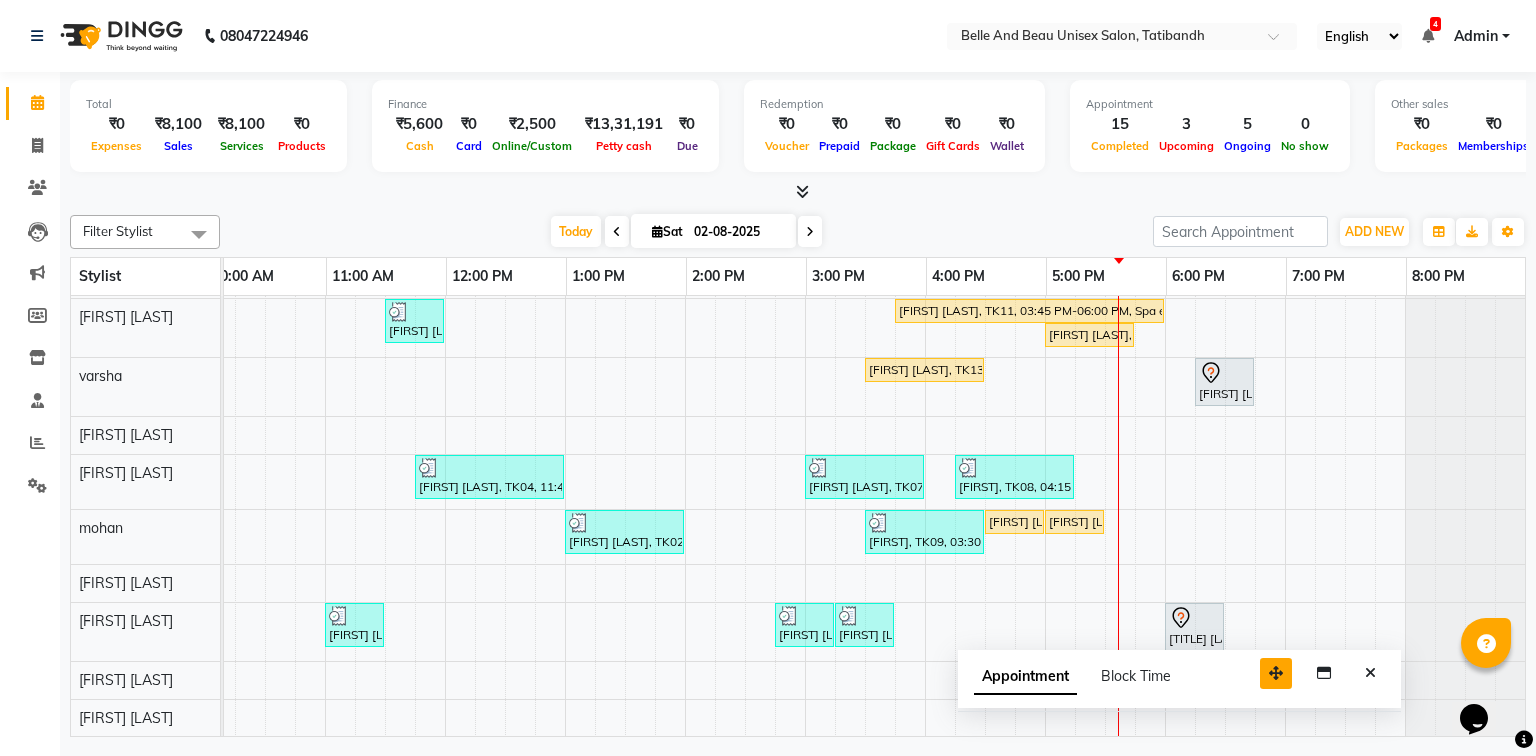 drag, startPoint x: 1400, startPoint y: 708, endPoint x: 1275, endPoint y: 674, distance: 129.5415 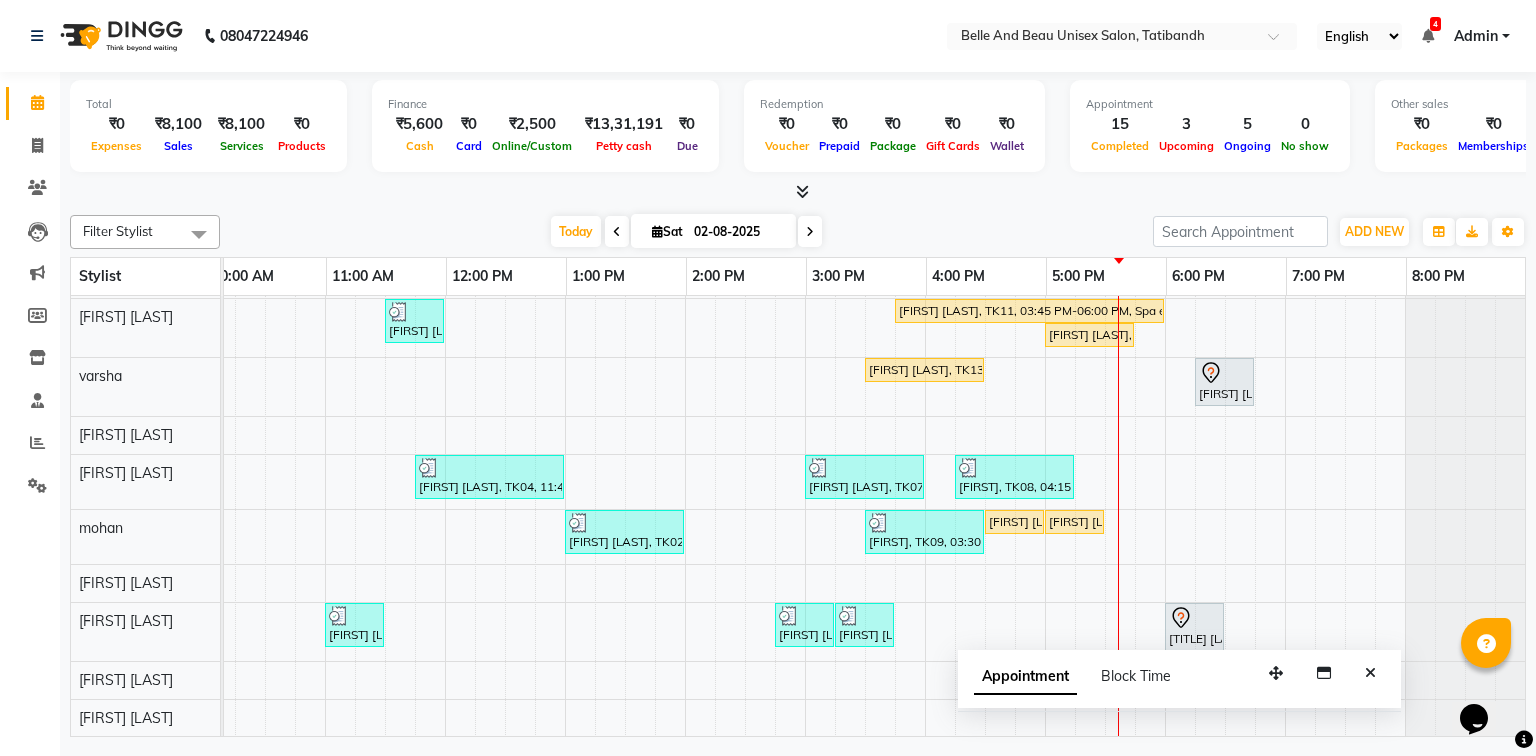 click on "Appointment Block Time Maximize" at bounding box center (1179, 681) 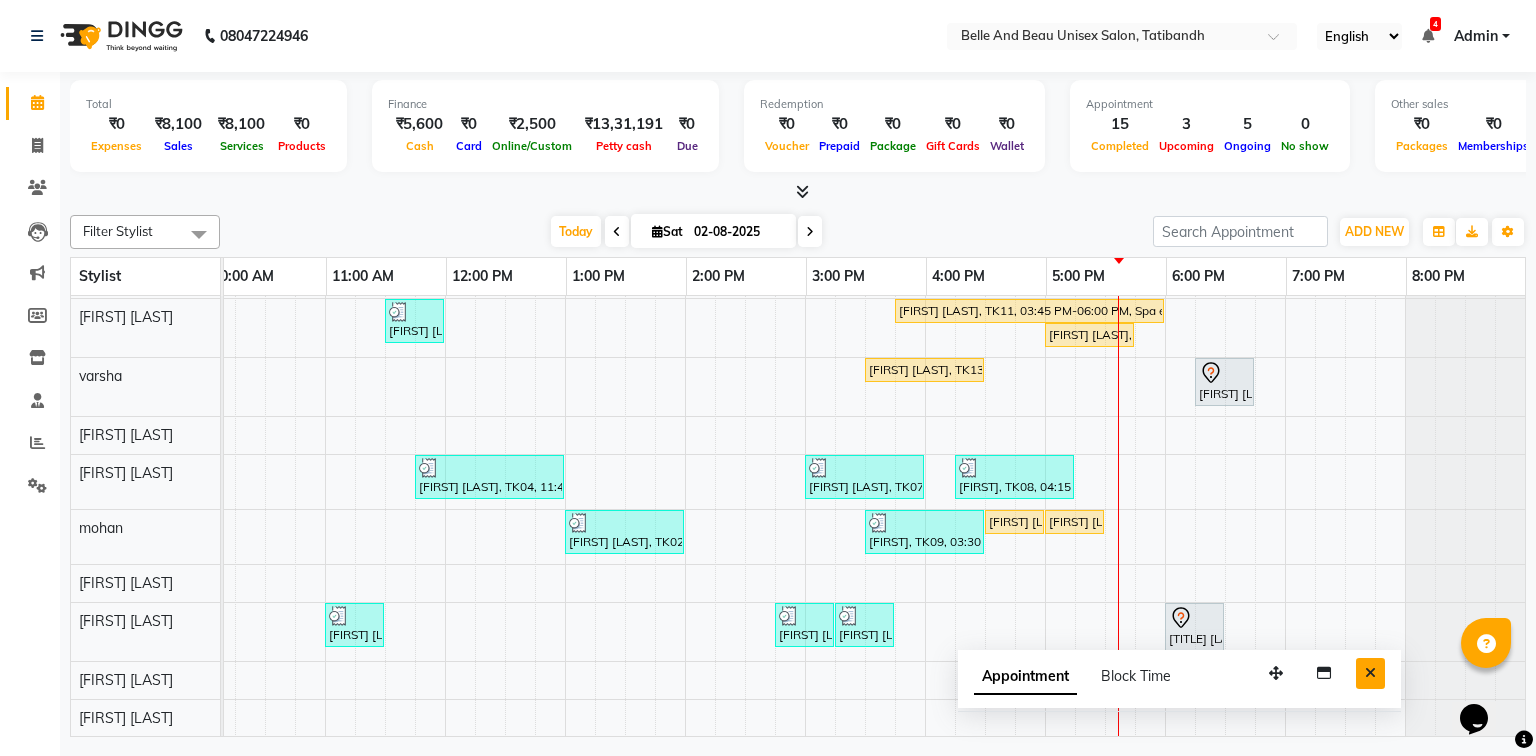 click at bounding box center [1370, 673] 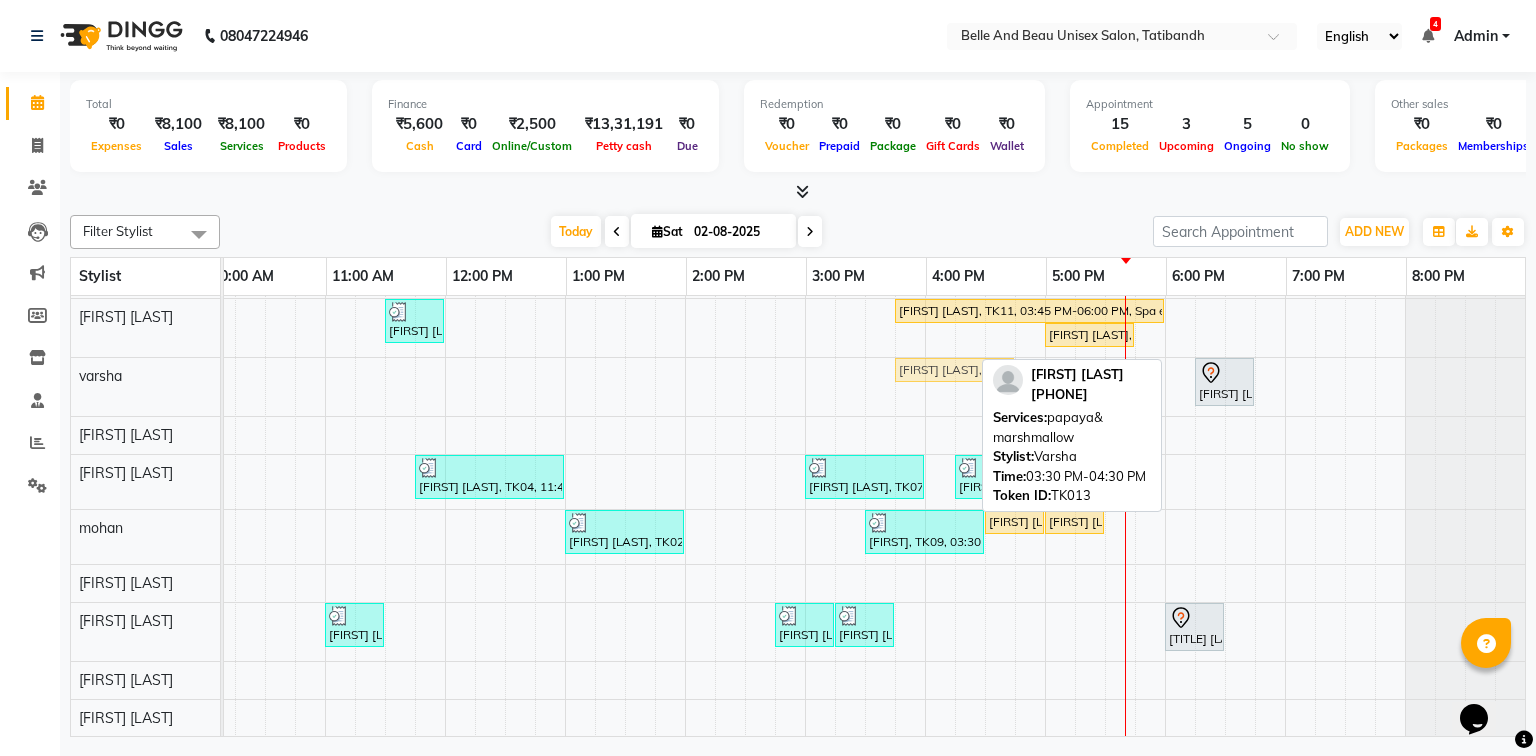 drag, startPoint x: 913, startPoint y: 364, endPoint x: 951, endPoint y: 362, distance: 38.052597 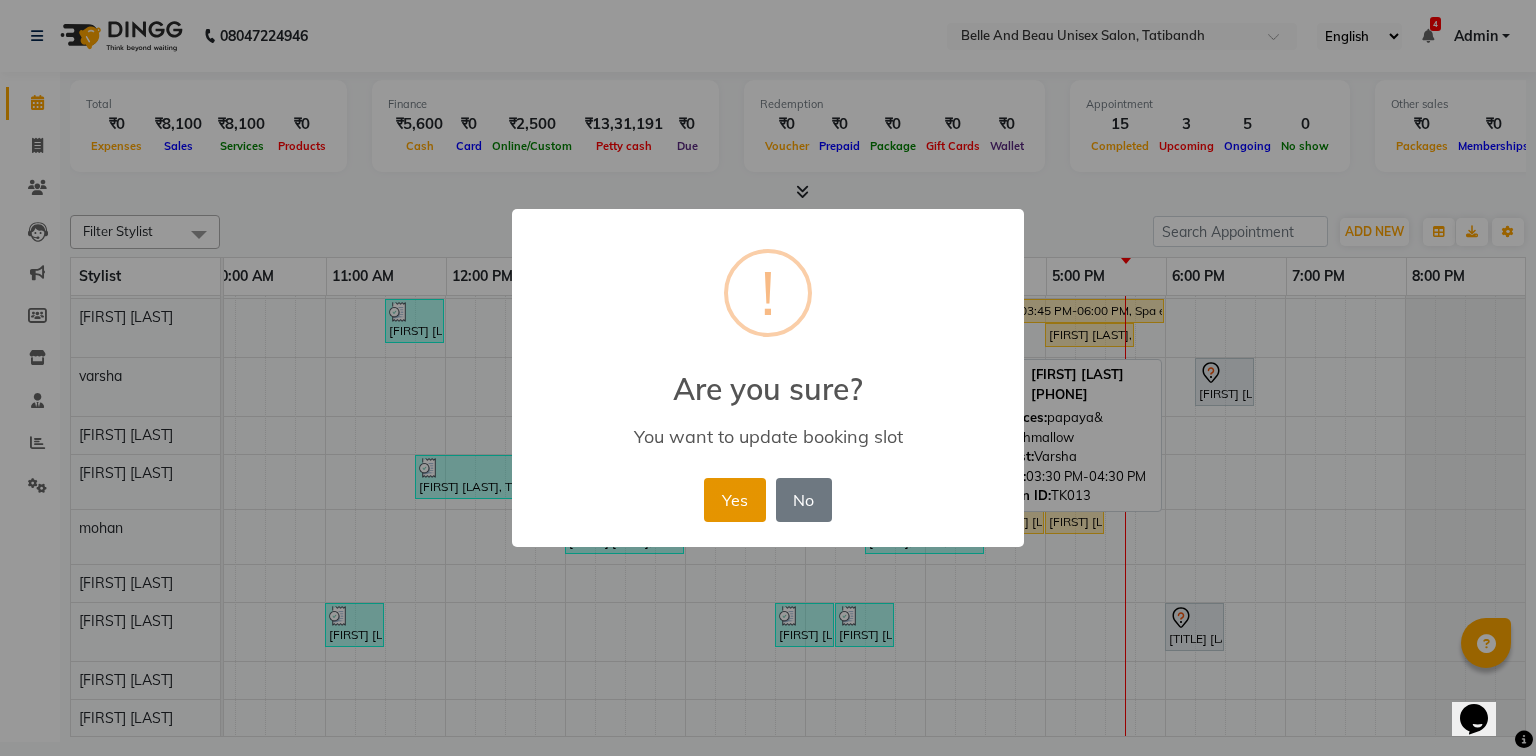 click on "Yes" at bounding box center (734, 500) 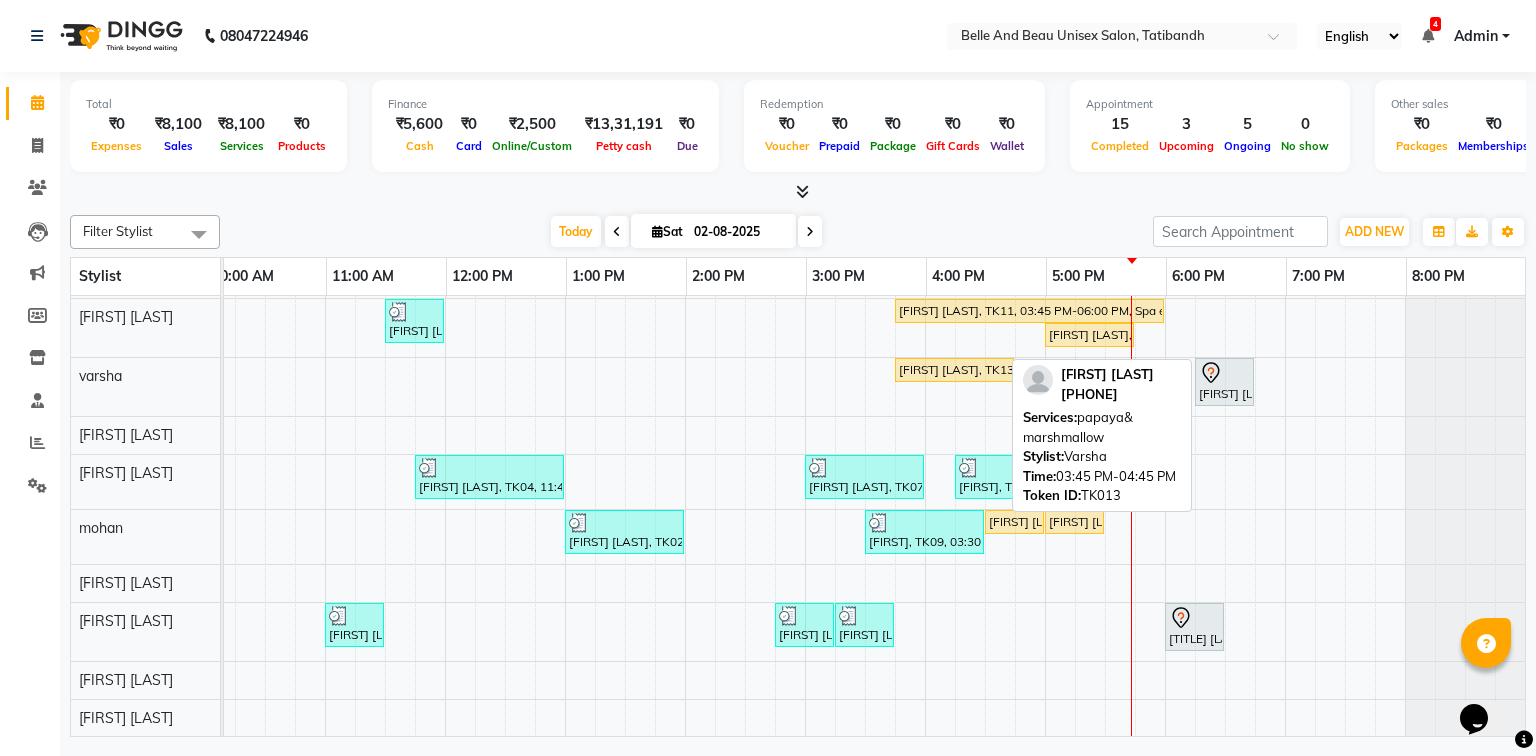 click on "Bindiya Tiwari, TK13, 03:45 PM-04:45 PM, papaya& marshmallow" at bounding box center [954, 370] 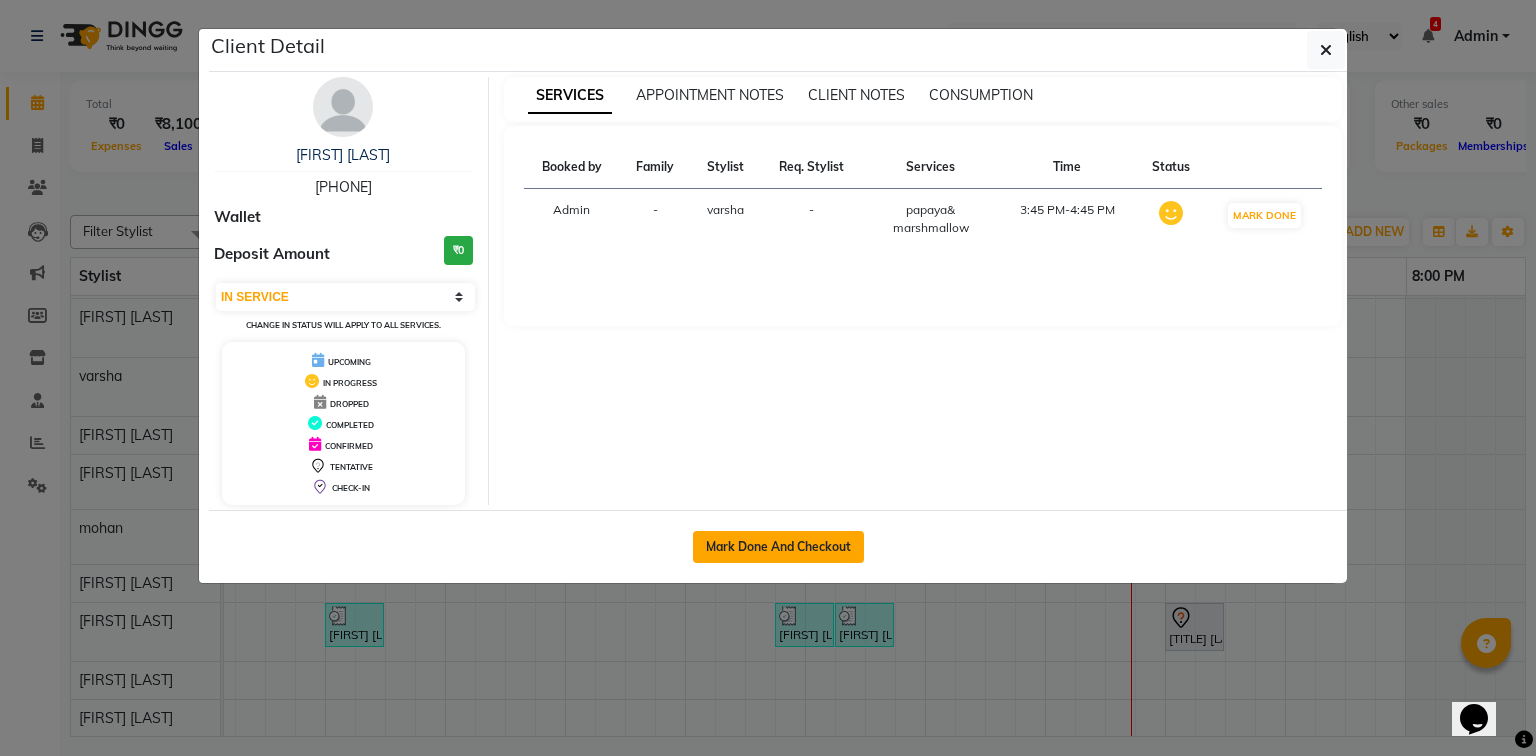 click on "Mark Done And Checkout" 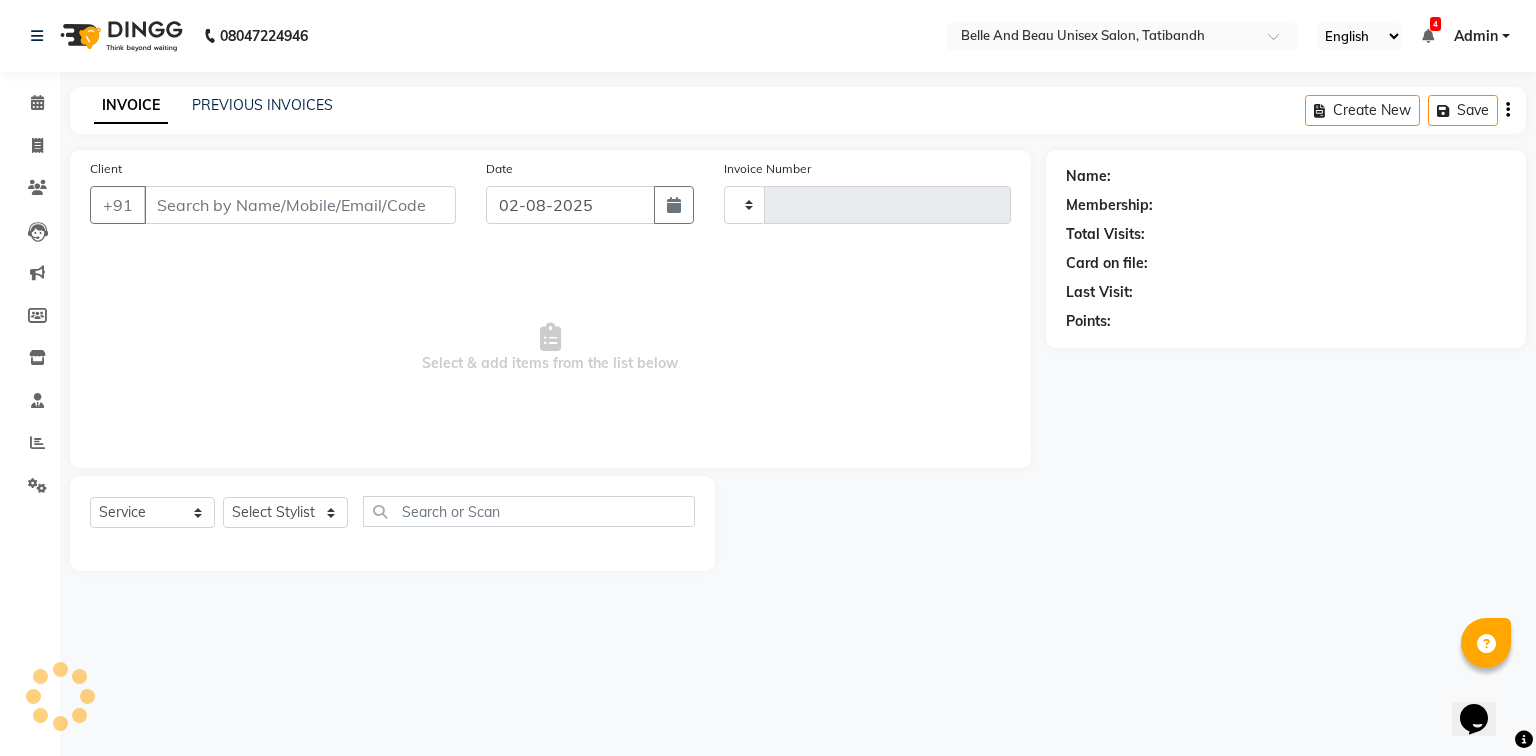 type on "1734" 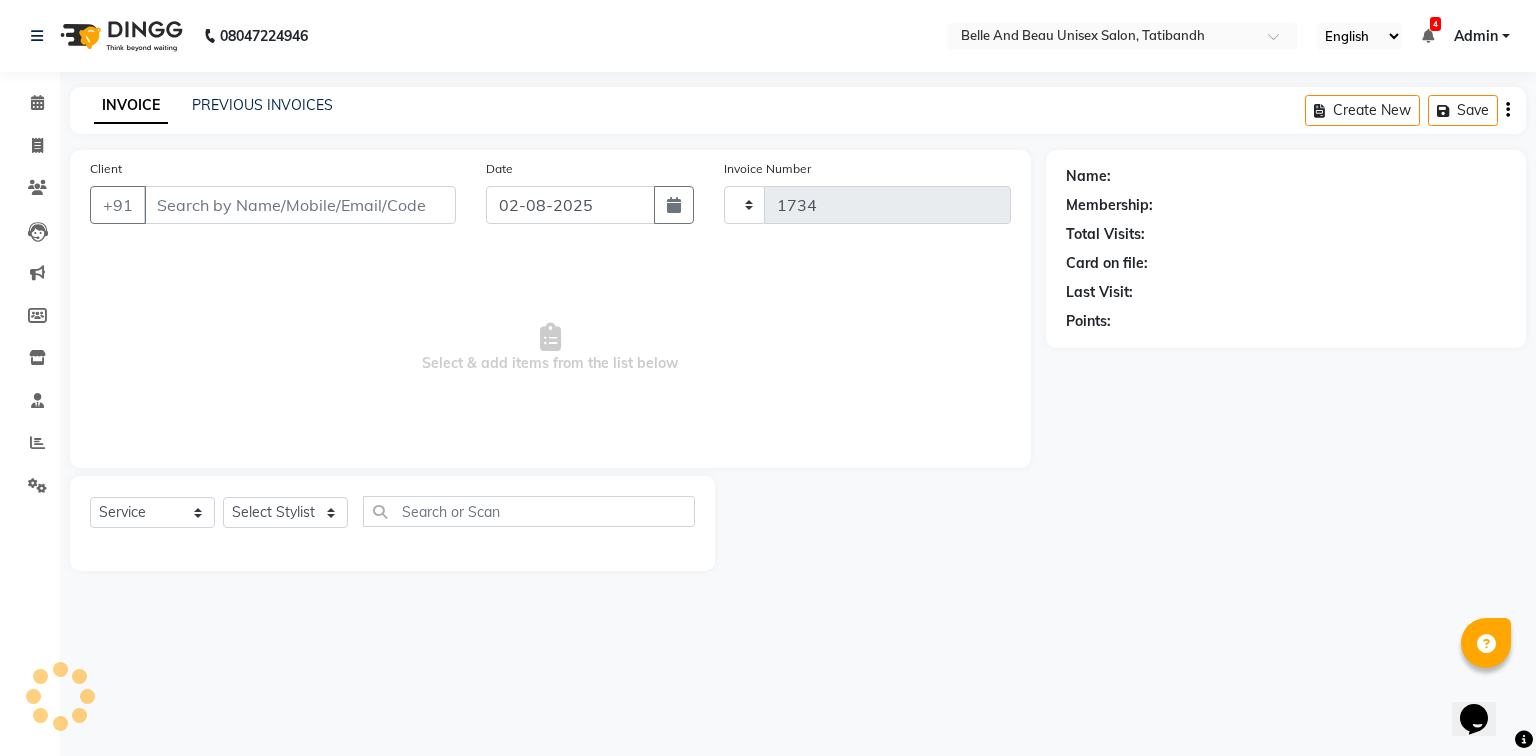 select on "3" 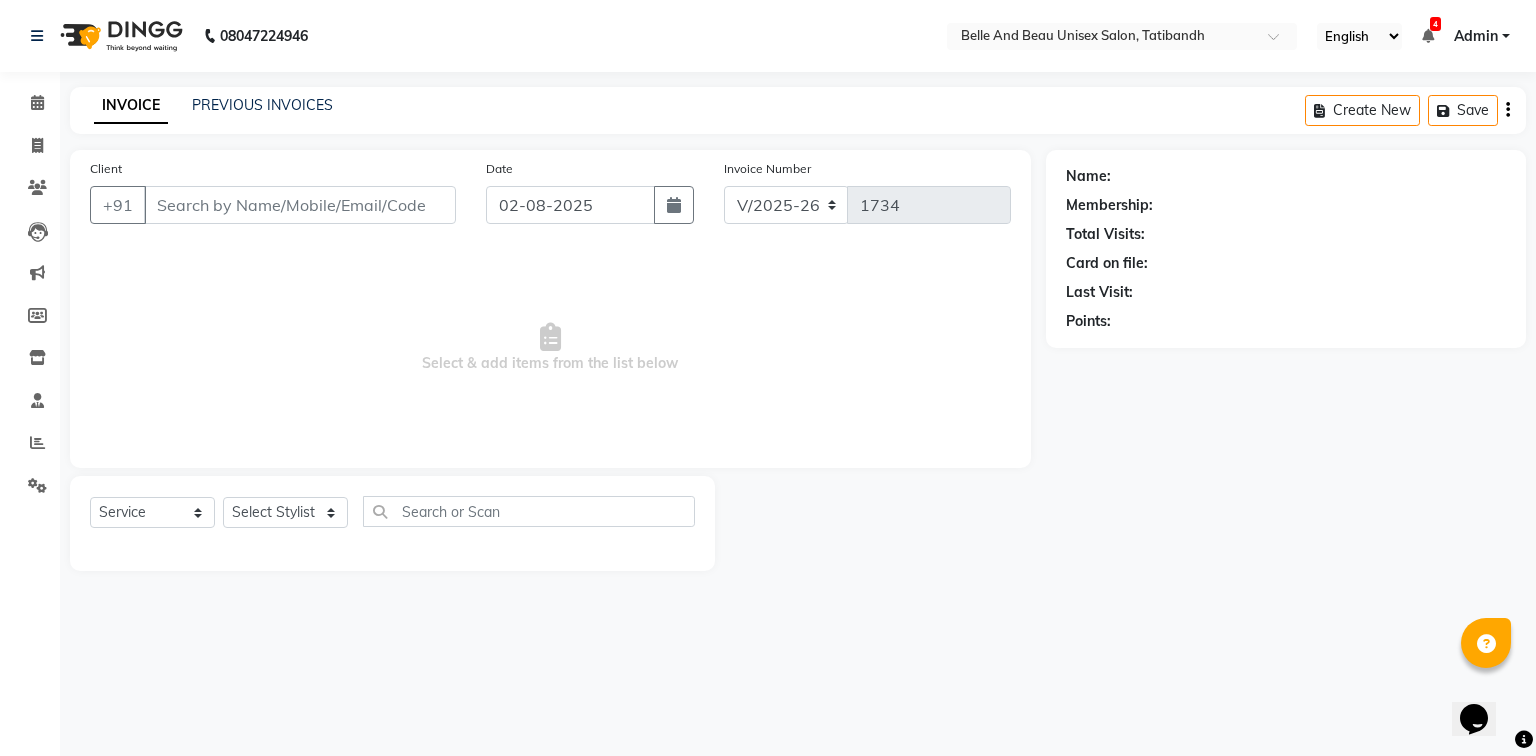 type on "[PHONE]" 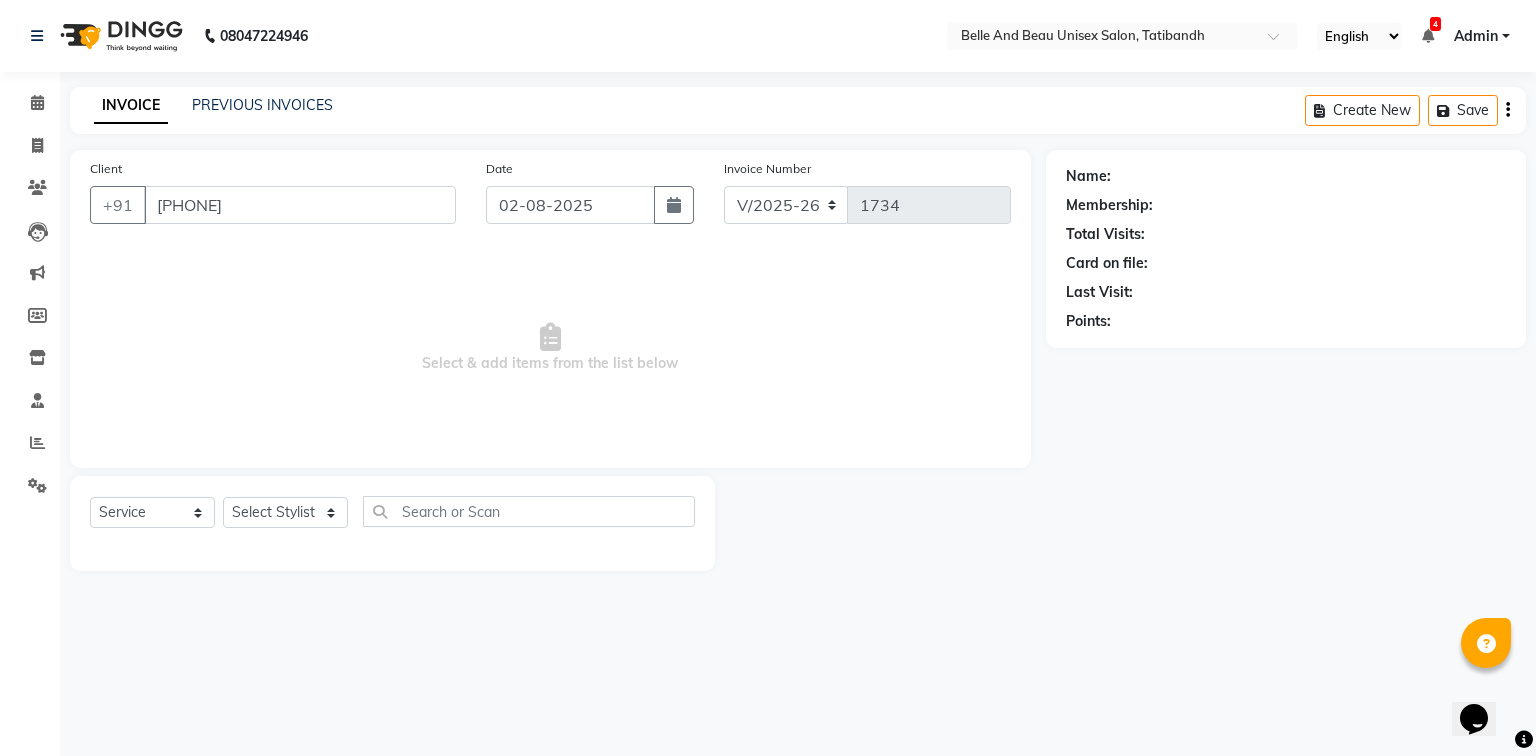 select on "60511" 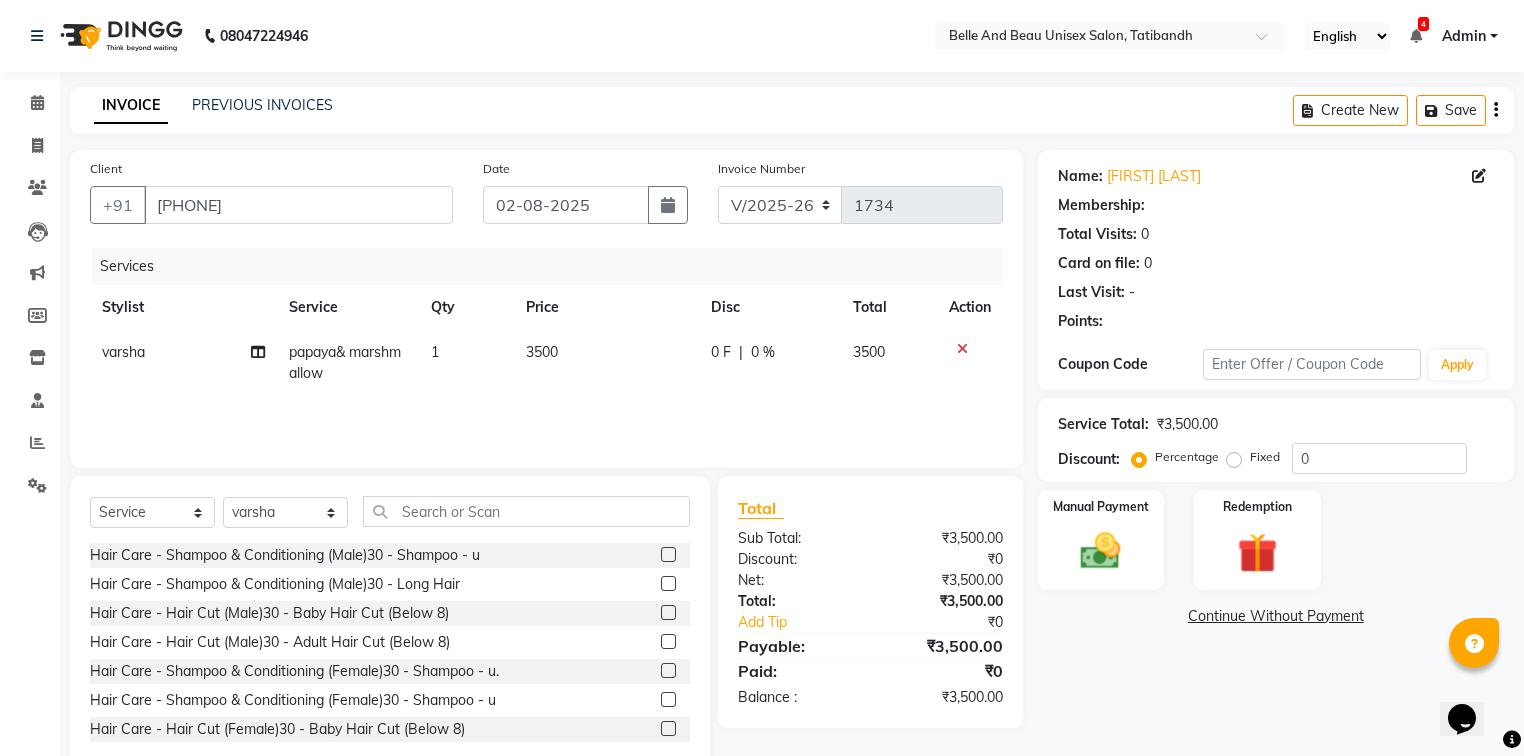 select on "1: Object" 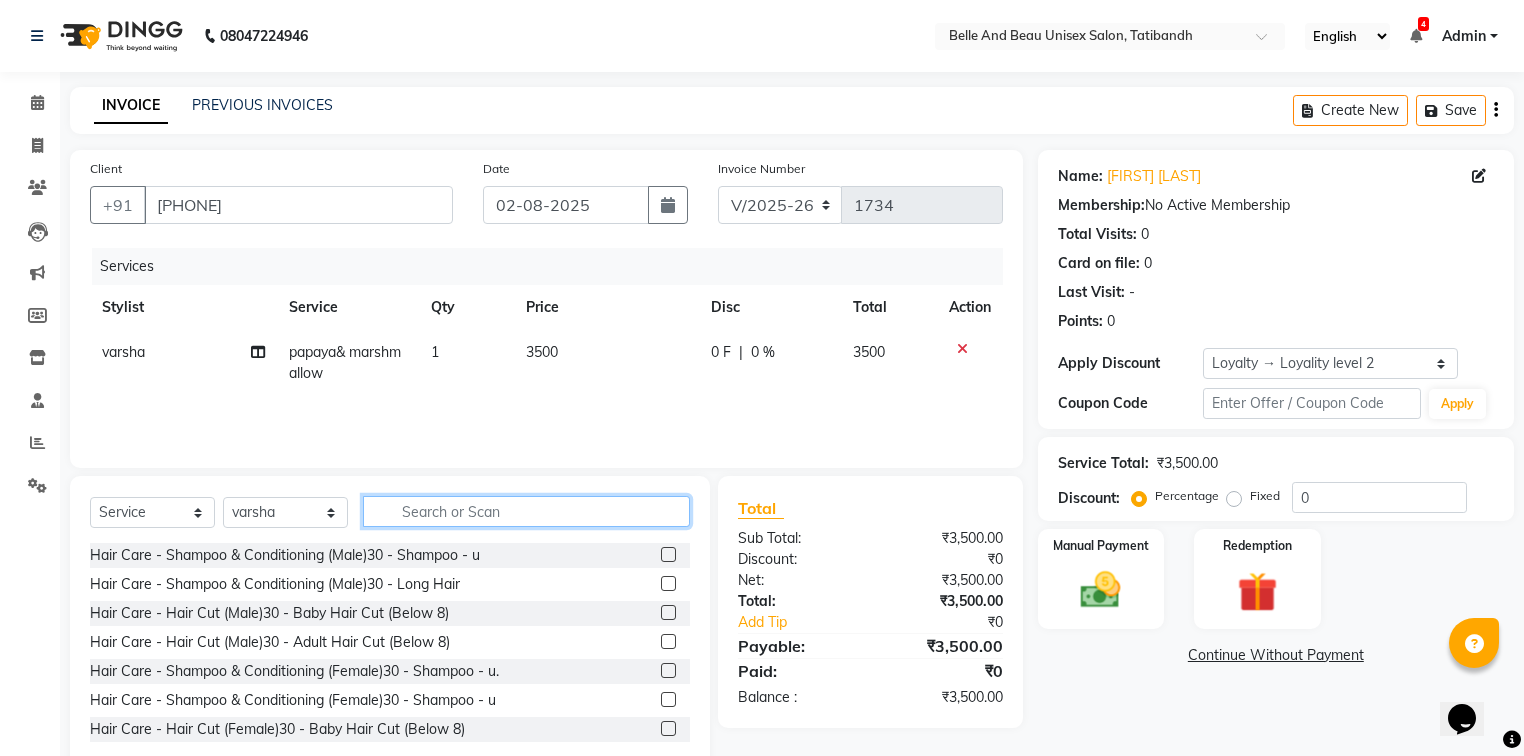 click 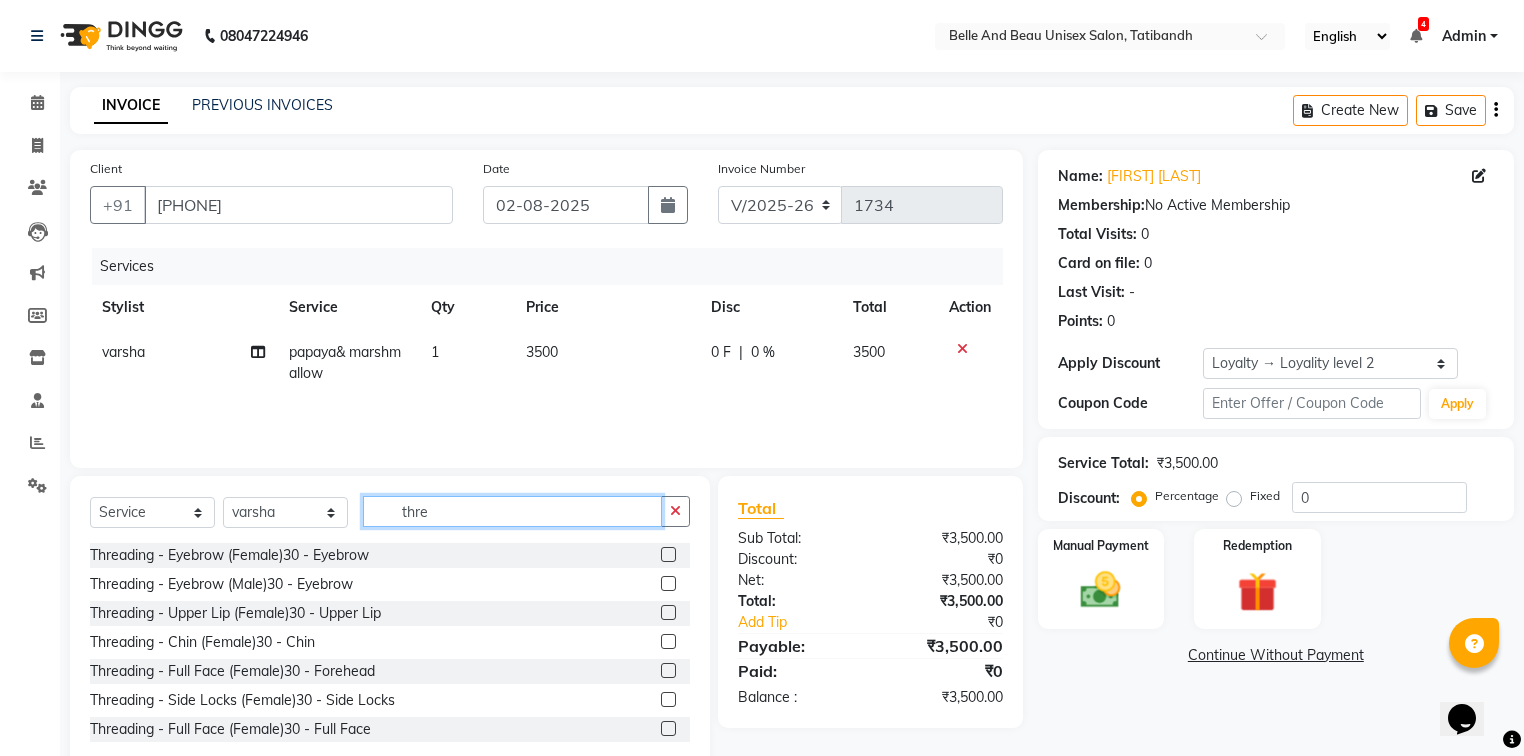 type on "thre" 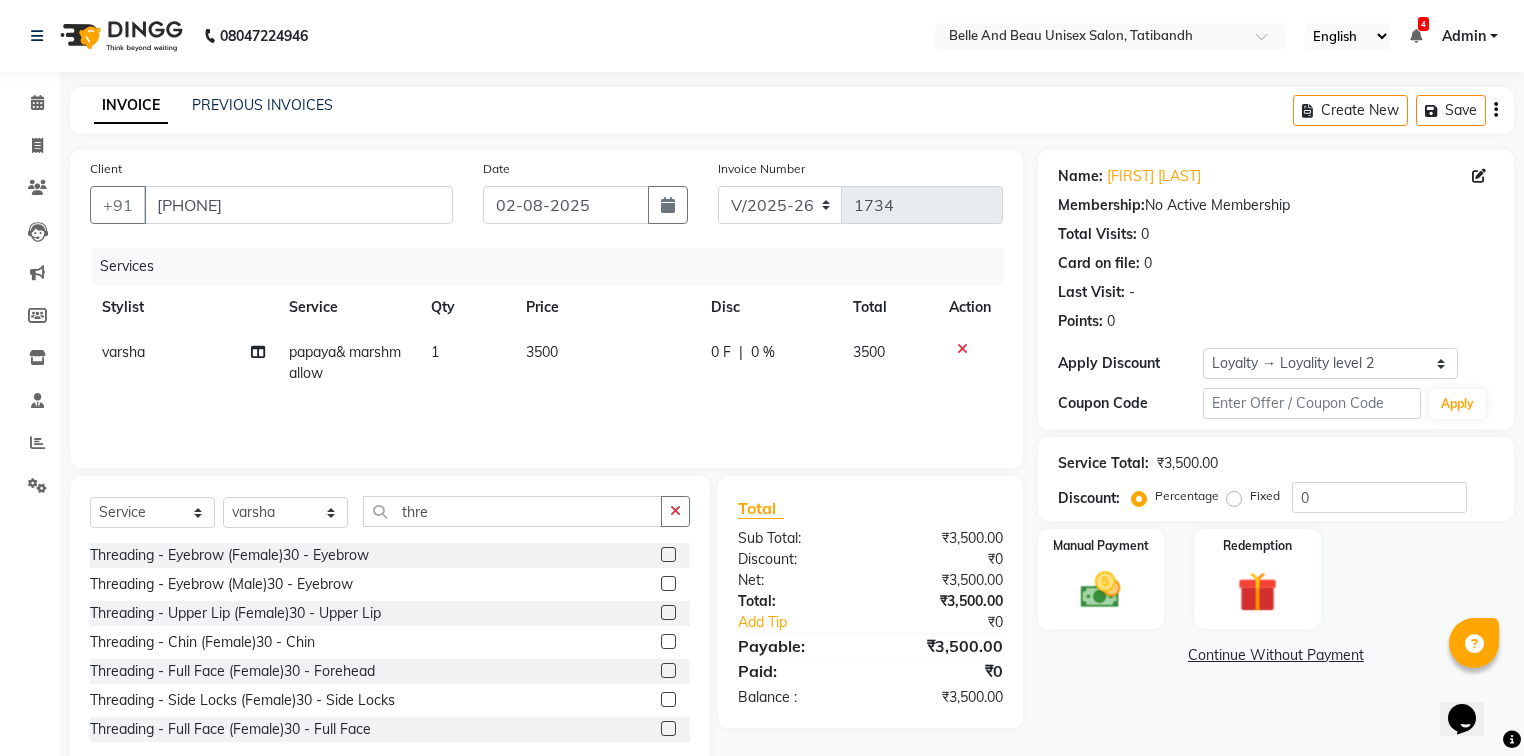 click 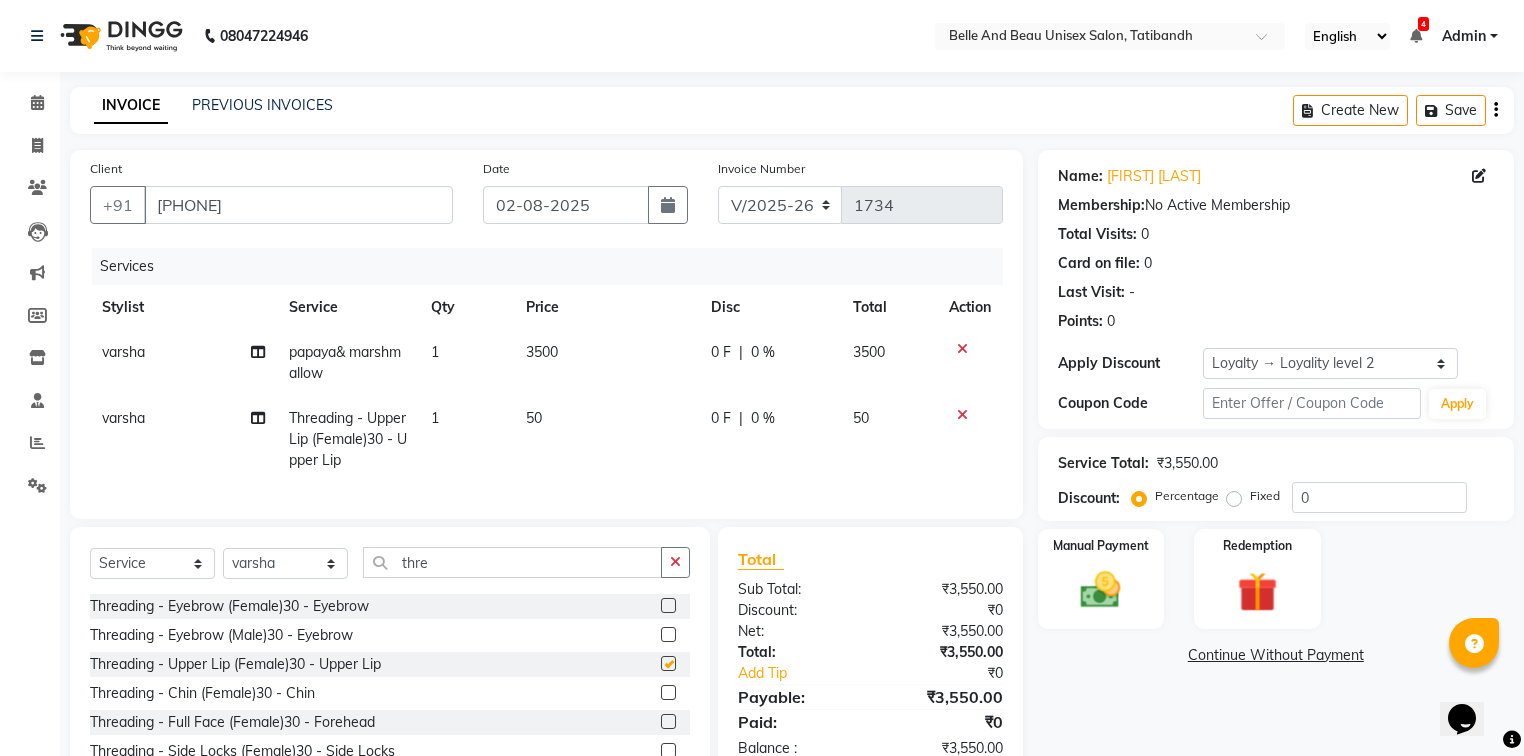 checkbox on "false" 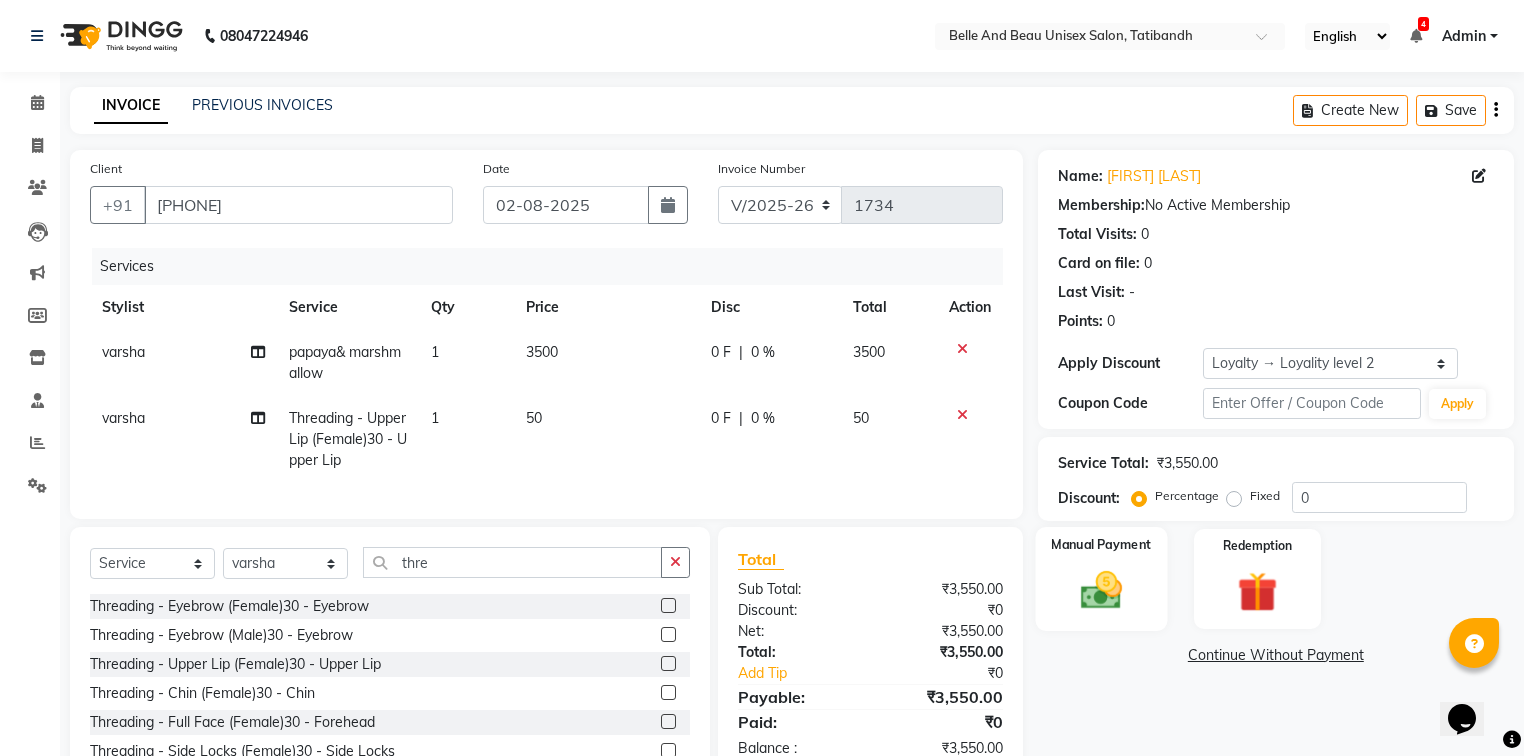 click 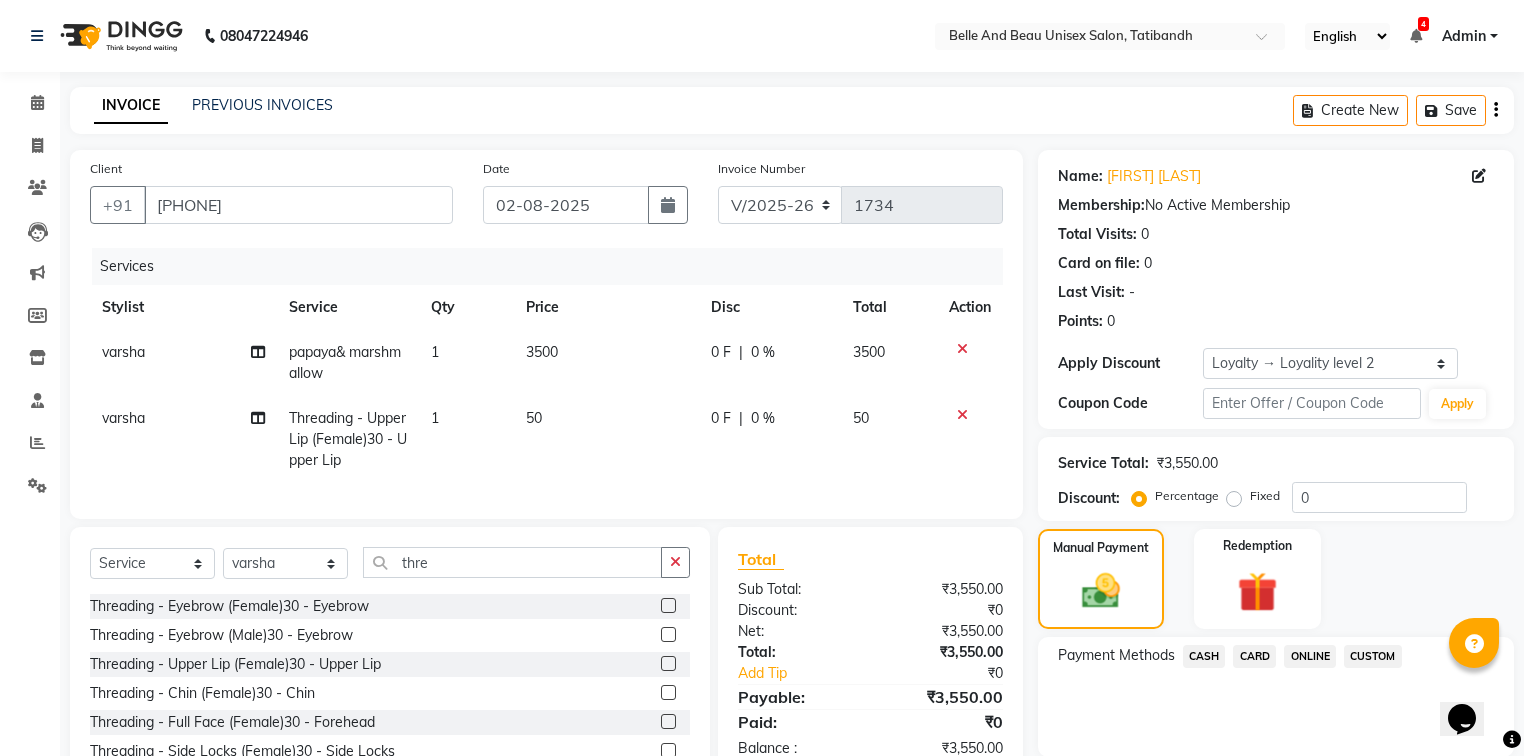 click on "ONLINE" 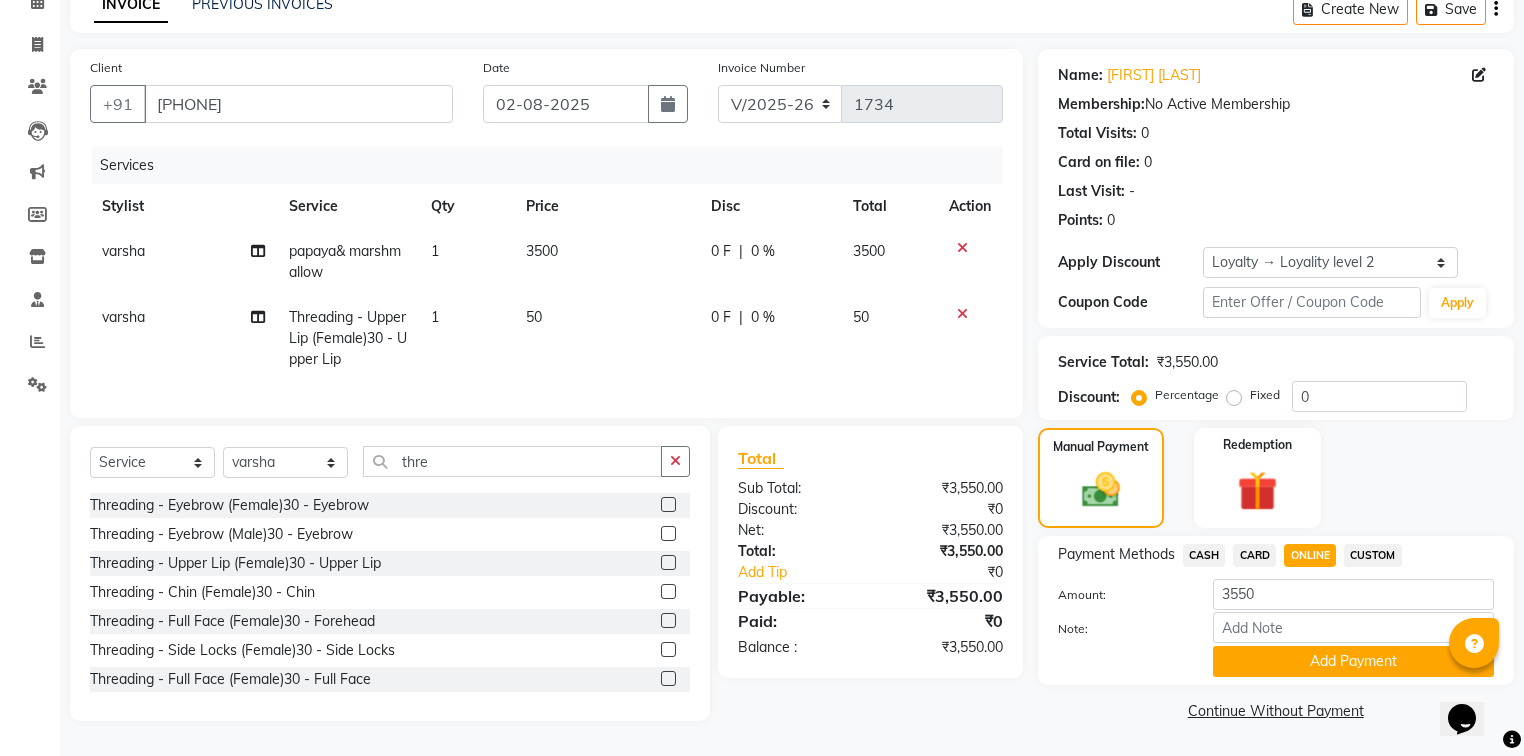 scroll, scrollTop: 108, scrollLeft: 0, axis: vertical 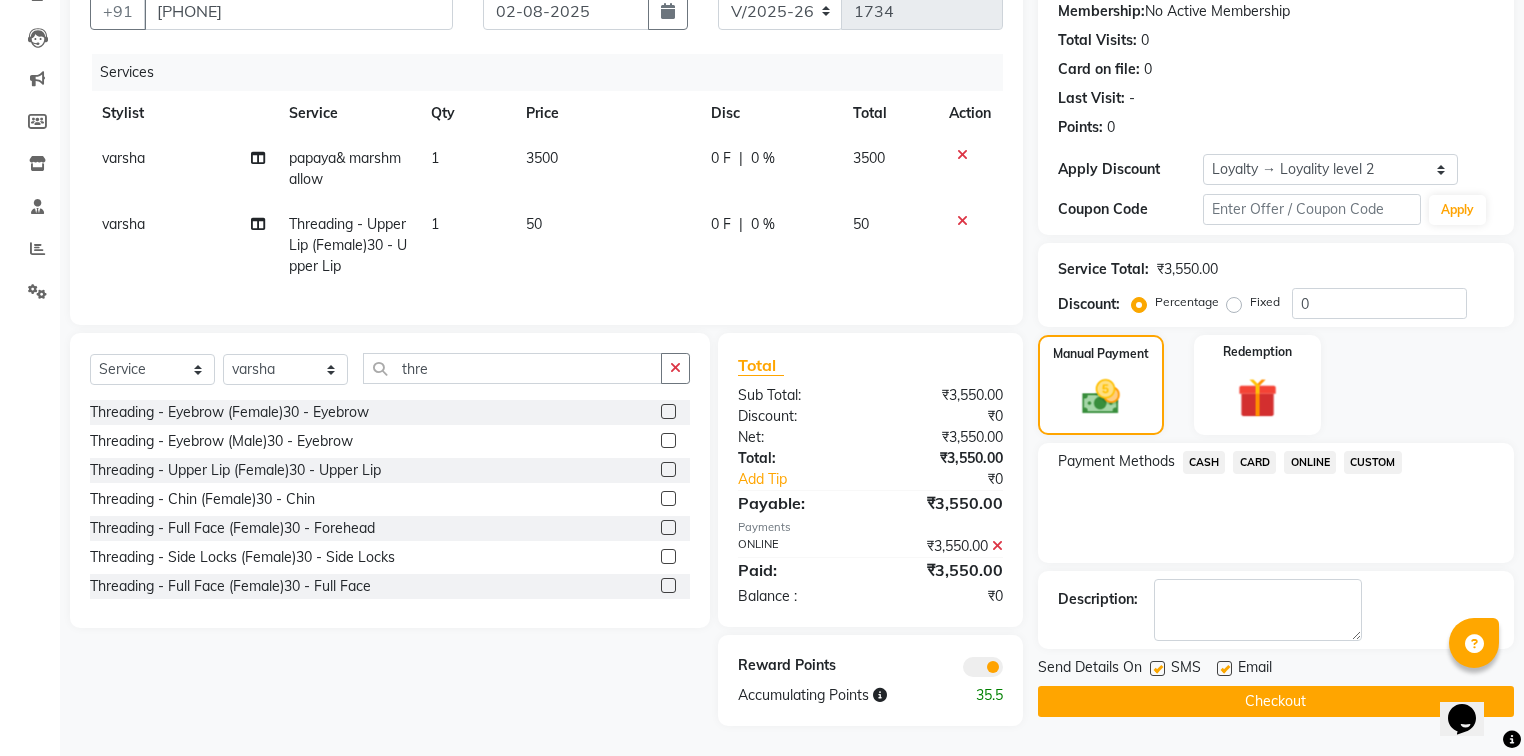click on "Checkout" 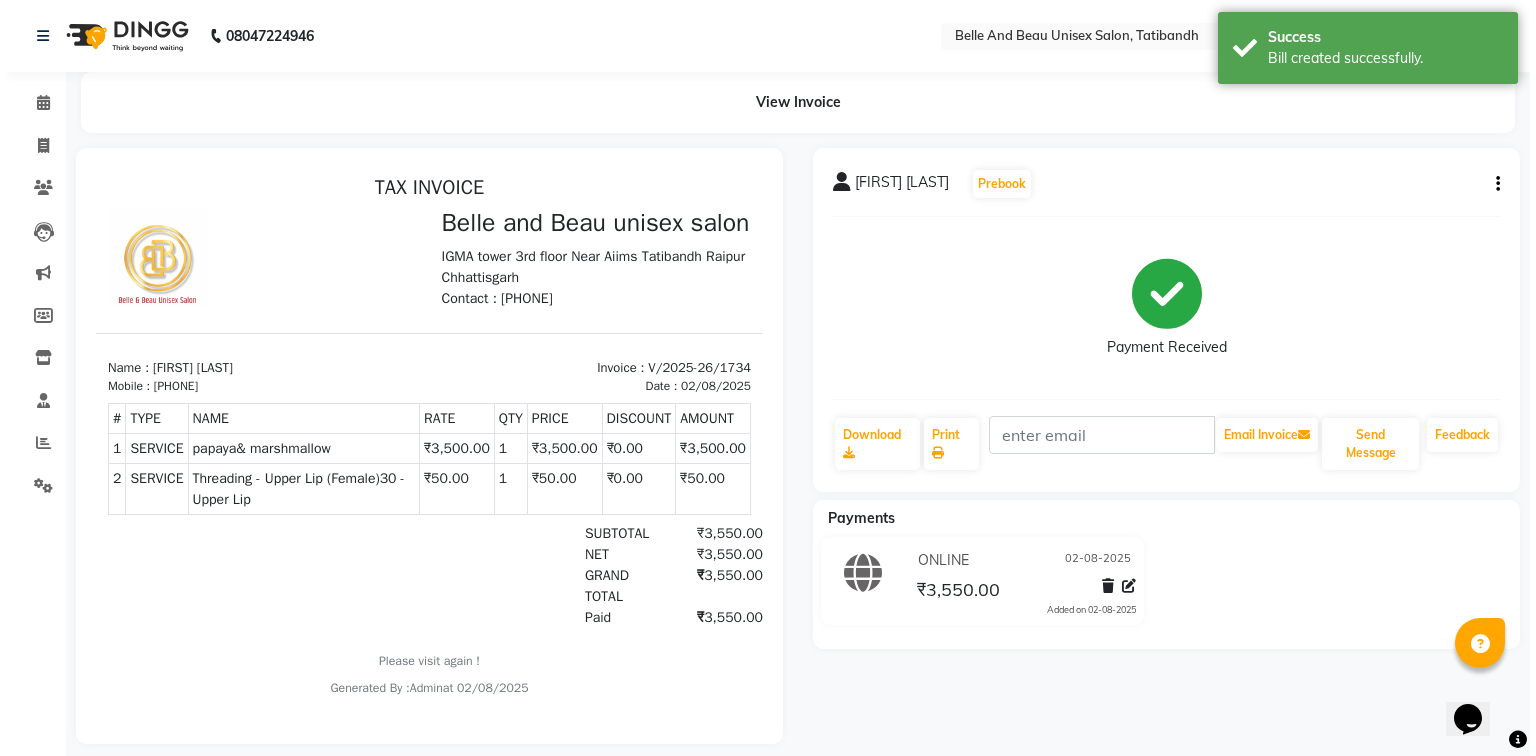 scroll, scrollTop: 0, scrollLeft: 0, axis: both 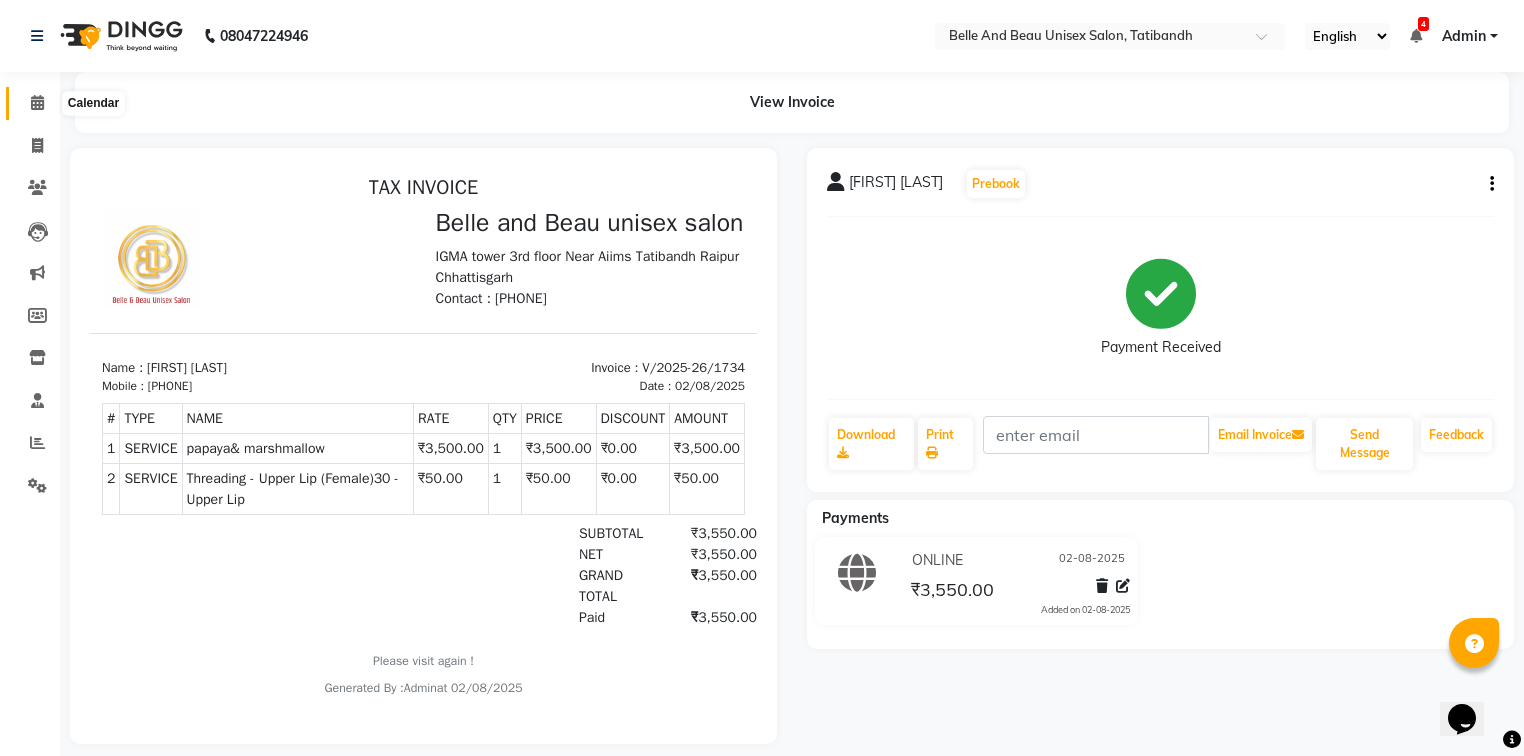 click 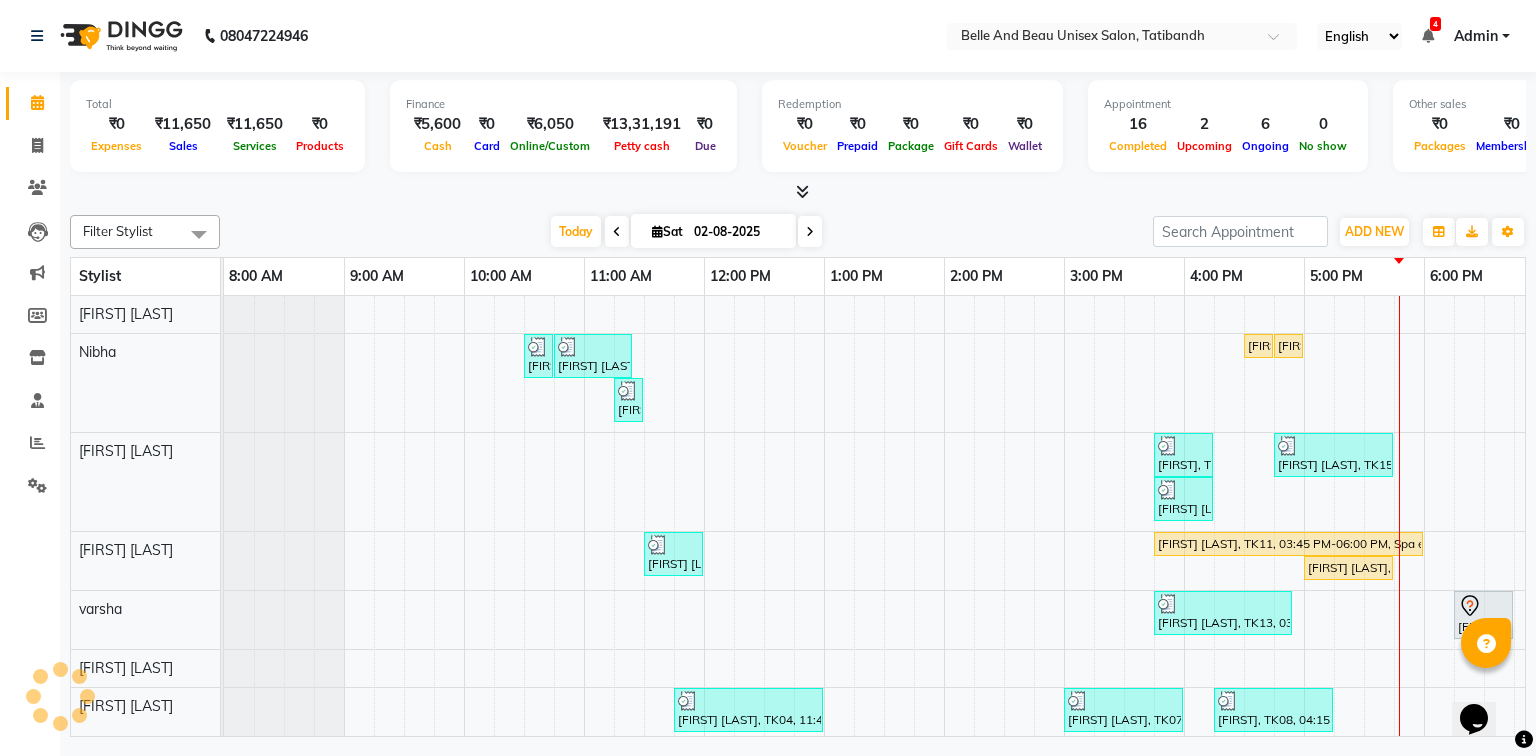 scroll, scrollTop: 0, scrollLeft: 258, axis: horizontal 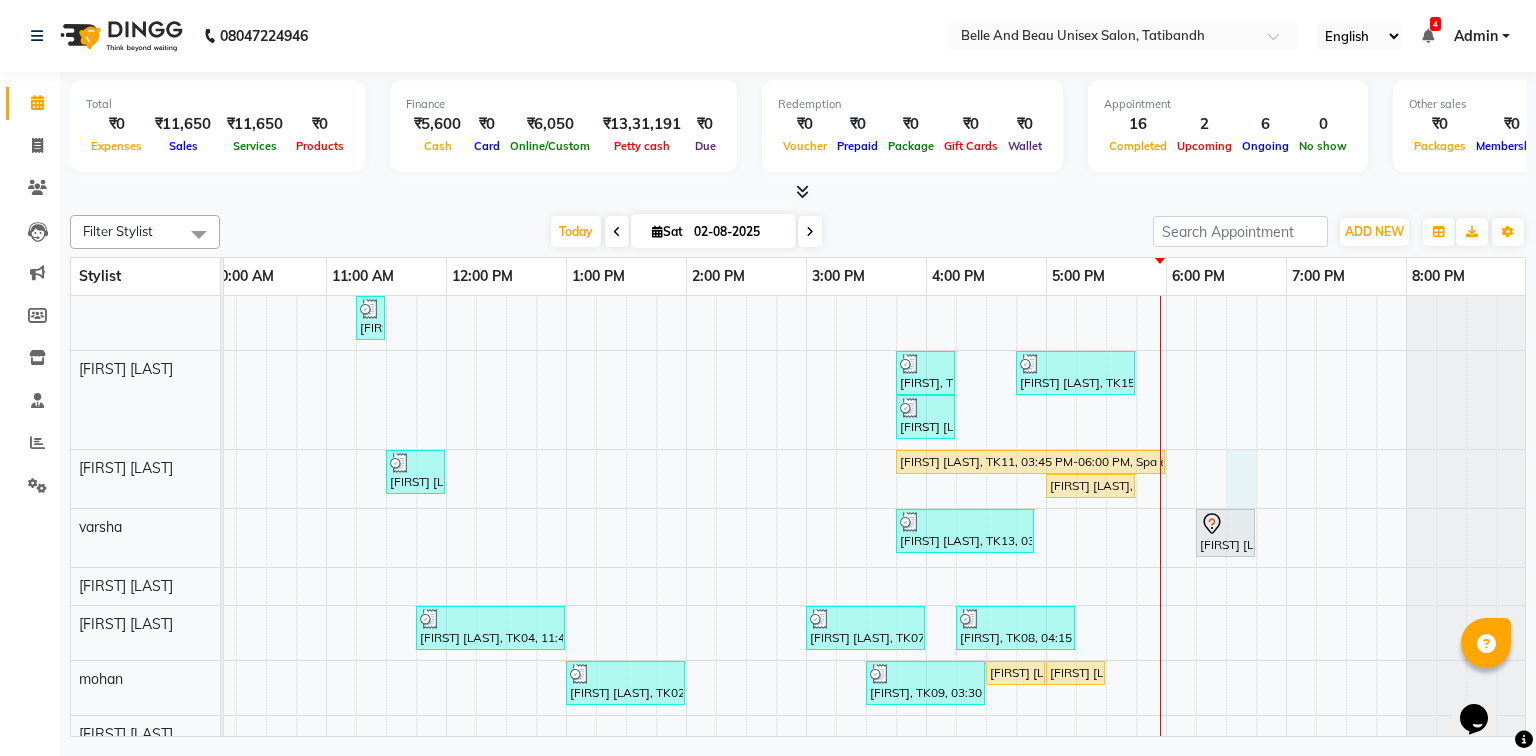 click on "Shilpi Dubey, TK04, 10:30 AM-10:40 AM, Threading - Eyebrow (Female)30 - Eyebrow     Shilpi Dubey, TK04, 10:45 AM-11:25 AM, Clean Up - o3+,Threading - Eyebrow (Female)30 - Eyebrow,Threading - Upper Lip (Female)30 - Upper Lip    Neera verma, TK12, 04:30 PM-04:40 PM, Threading - Upper Lip (Female)30 - Upper Lip    Neera verma, TK12, 04:45 PM-04:55 PM, Threading - Eyebrow (Female)30 - Eyebrow     Shilpi Dubey, TK04, 11:15 AM-11:25 AM, Threading - Upper Lip (Female)30 - Upper Lip     Aniket, TK08, 03:45 PM-04:15 PM, Hair Care - Hair Cut (Male)30 - Baby Hair Cut (Below 8) (₹200)     Shibdatta das, TK15, 04:45 PM-05:45 PM, Hair Care - Hair Cut (Male)30 - Adult Hair Cut (Below 8),Shave & Trimming - Beard  (Male)30 - Beard Shaping     Shilpi Goyal, TK14, 03:45 PM-04:15 PM, Hair Care - Shampoo & Conditioning (Female)30 - Shampoo - u     yuvika chawda, TK05, 11:30 AM-12:00 PM, Hair Care - Hair Cut (Female)30 - Adult Hair Cut (Below 8) (₹500)" at bounding box center [746, 551] 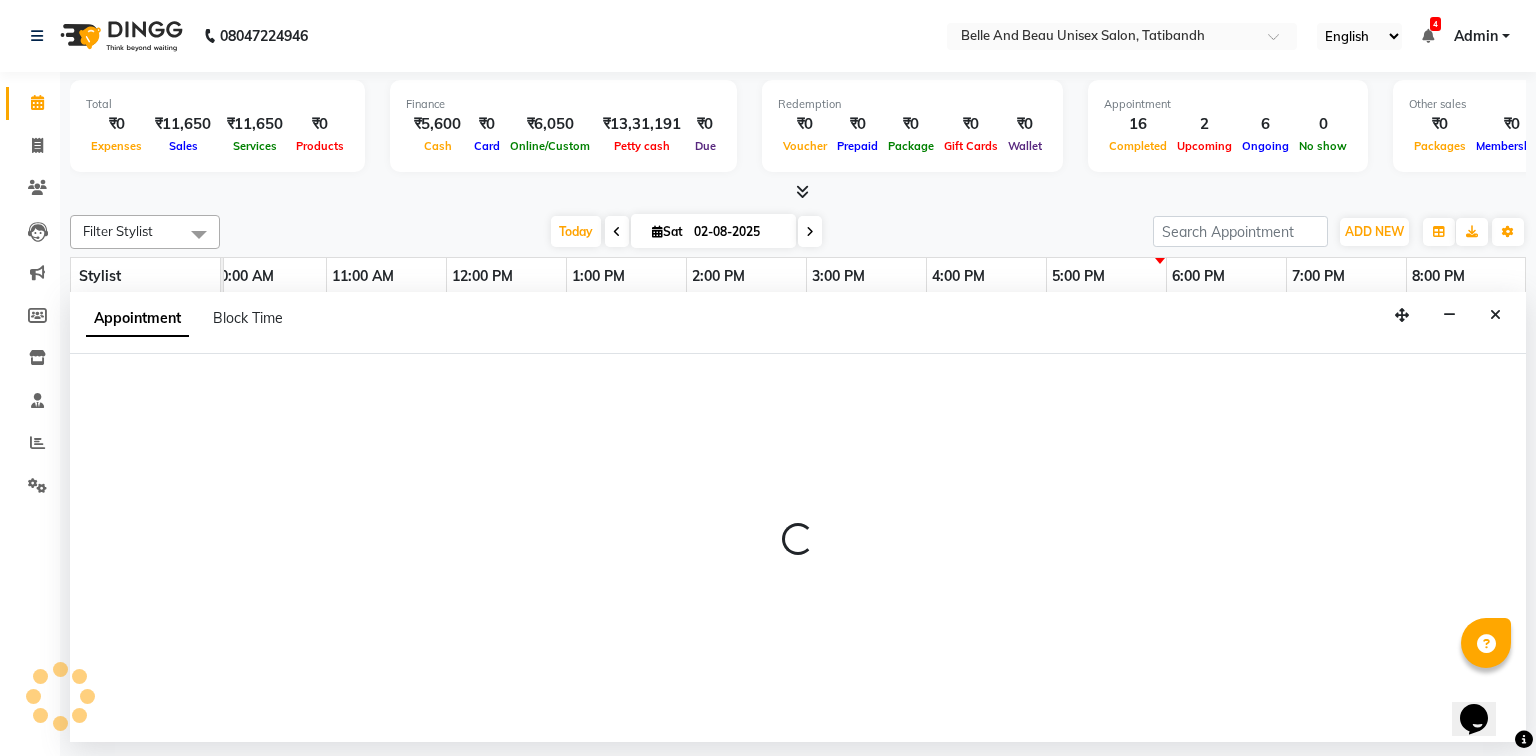 select on "59701" 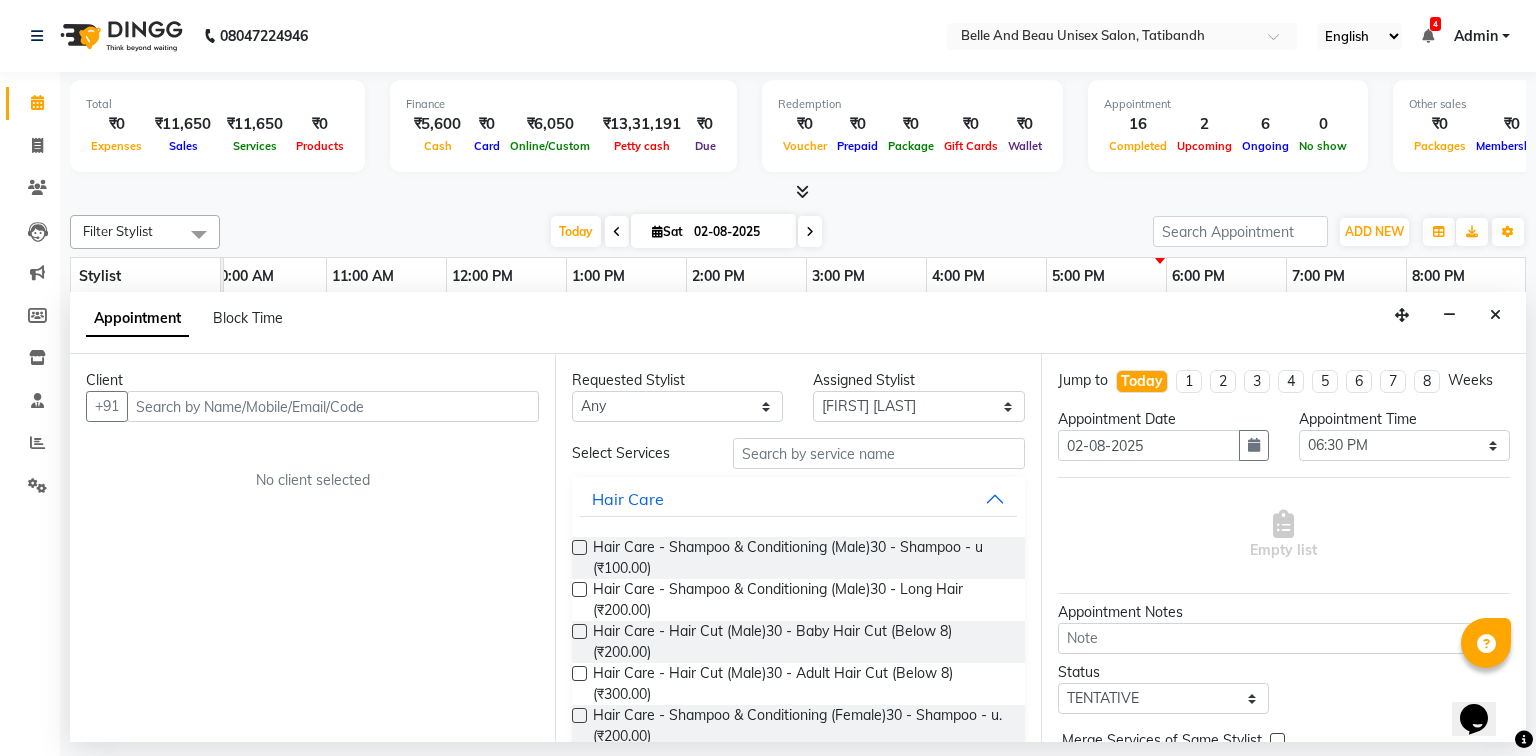 click at bounding box center (333, 406) 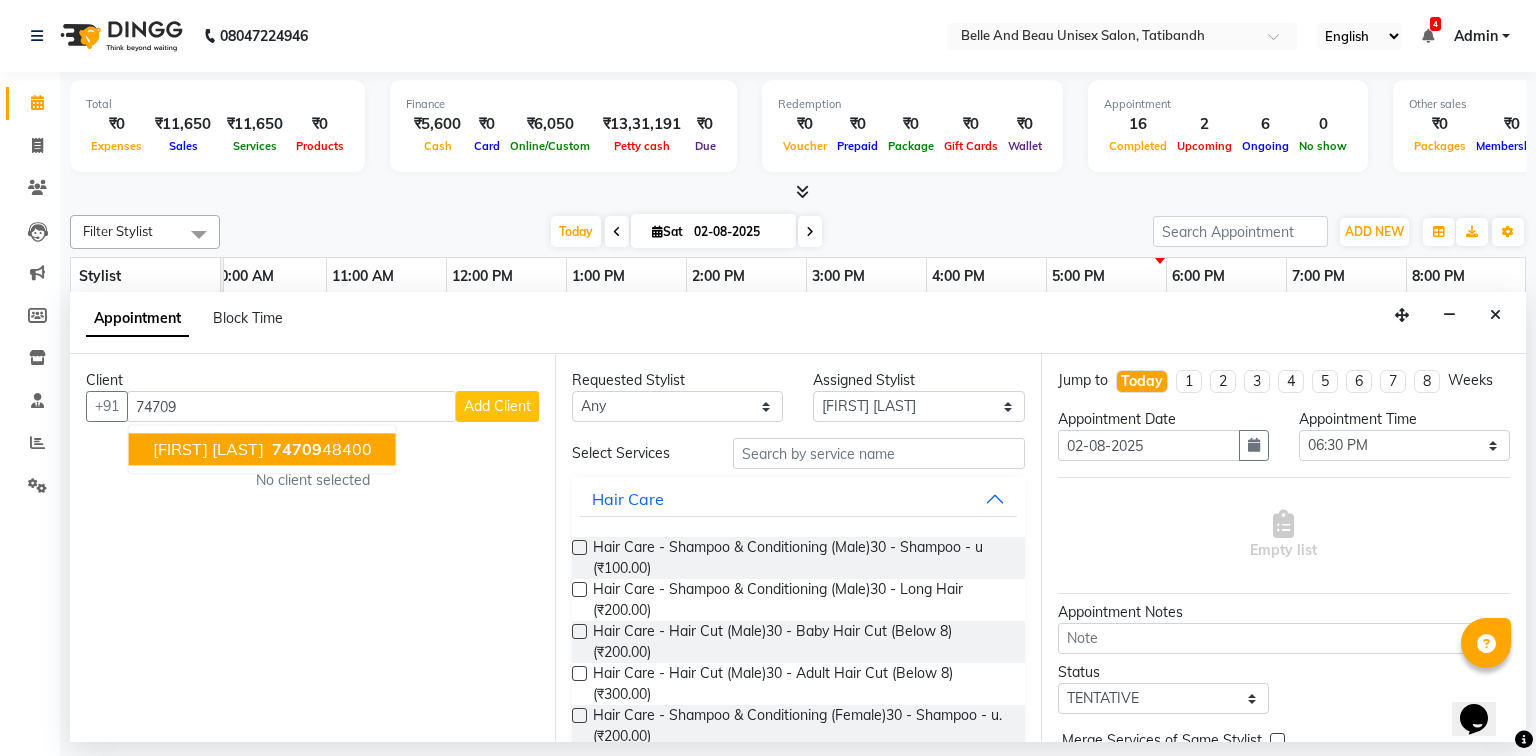 click on "74709 48400" at bounding box center (320, 450) 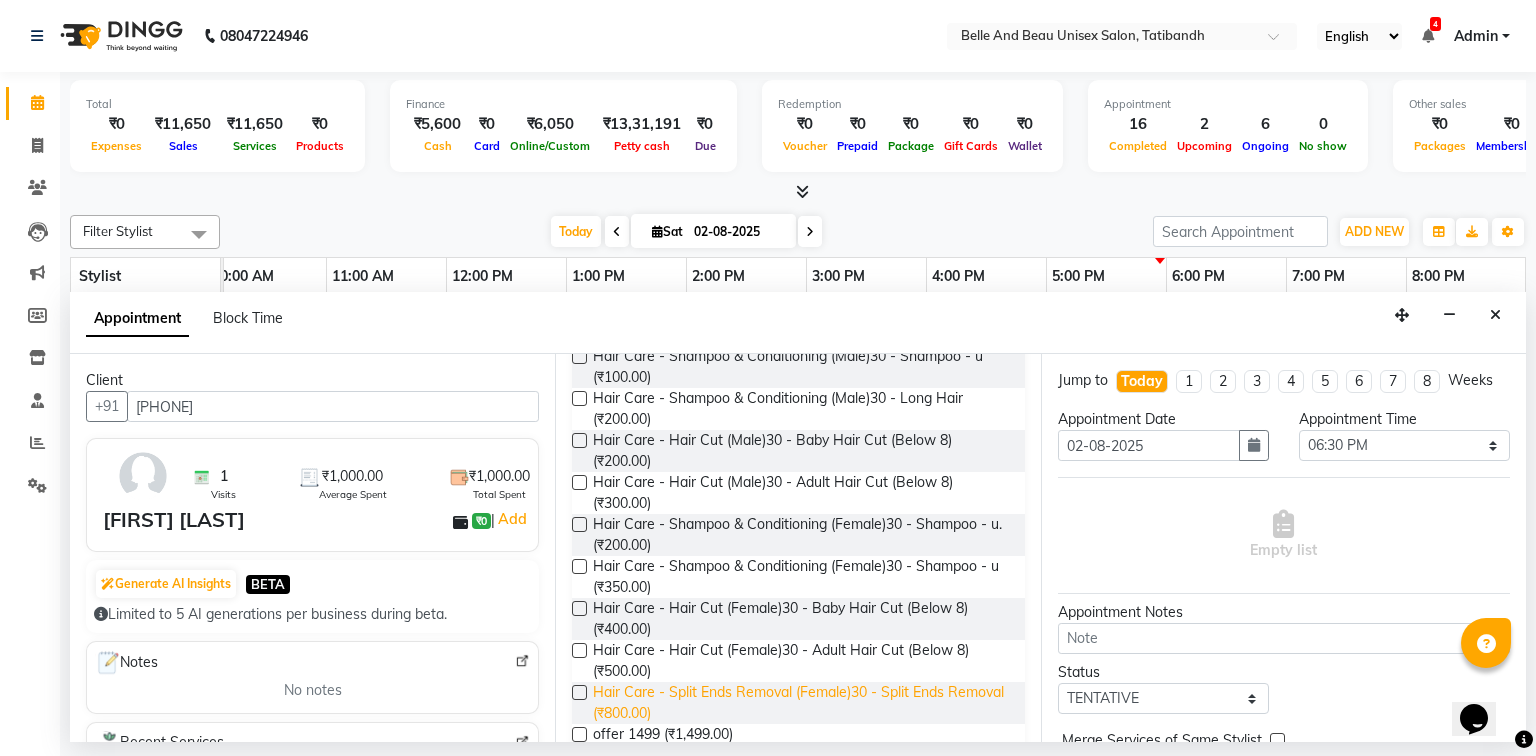 scroll, scrollTop: 240, scrollLeft: 0, axis: vertical 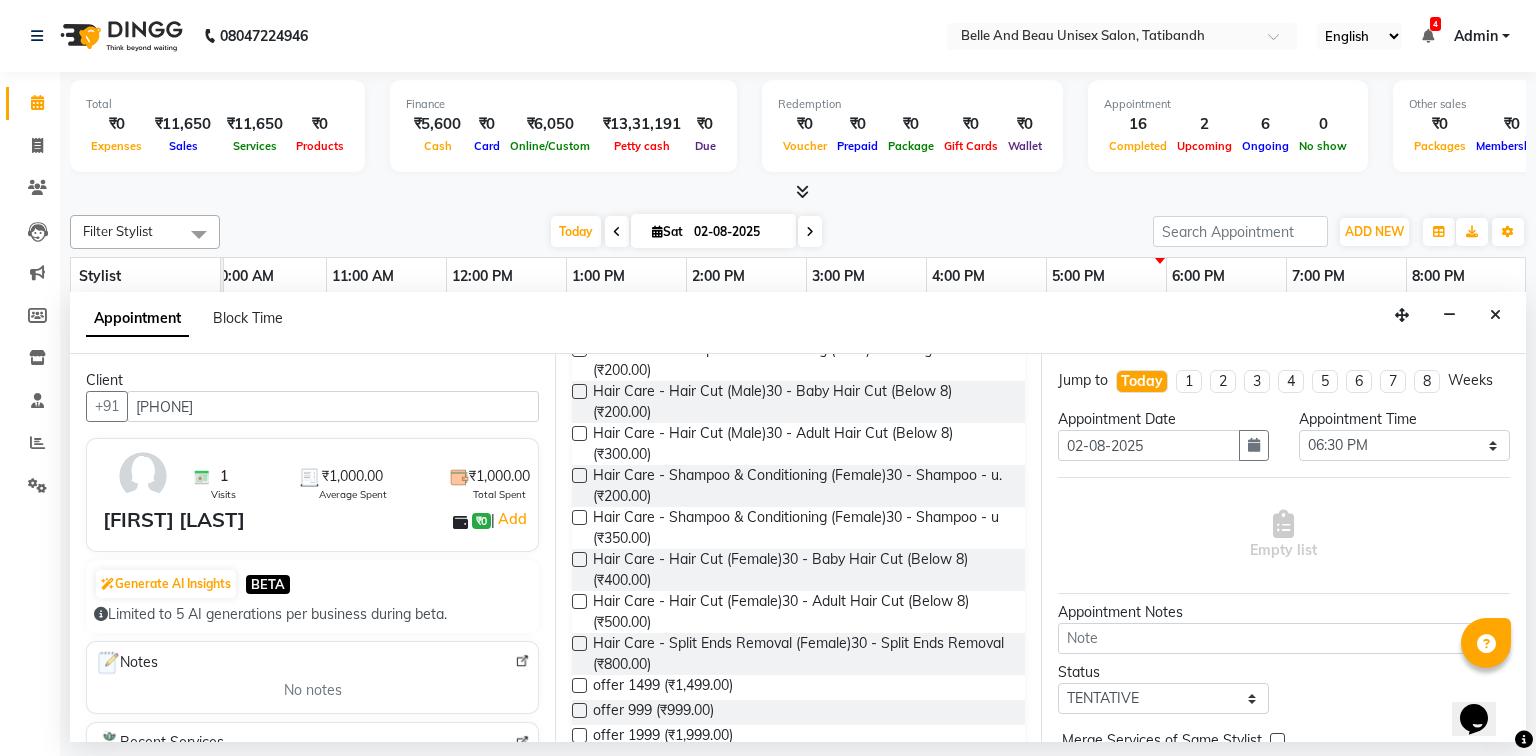 type on "7470948400" 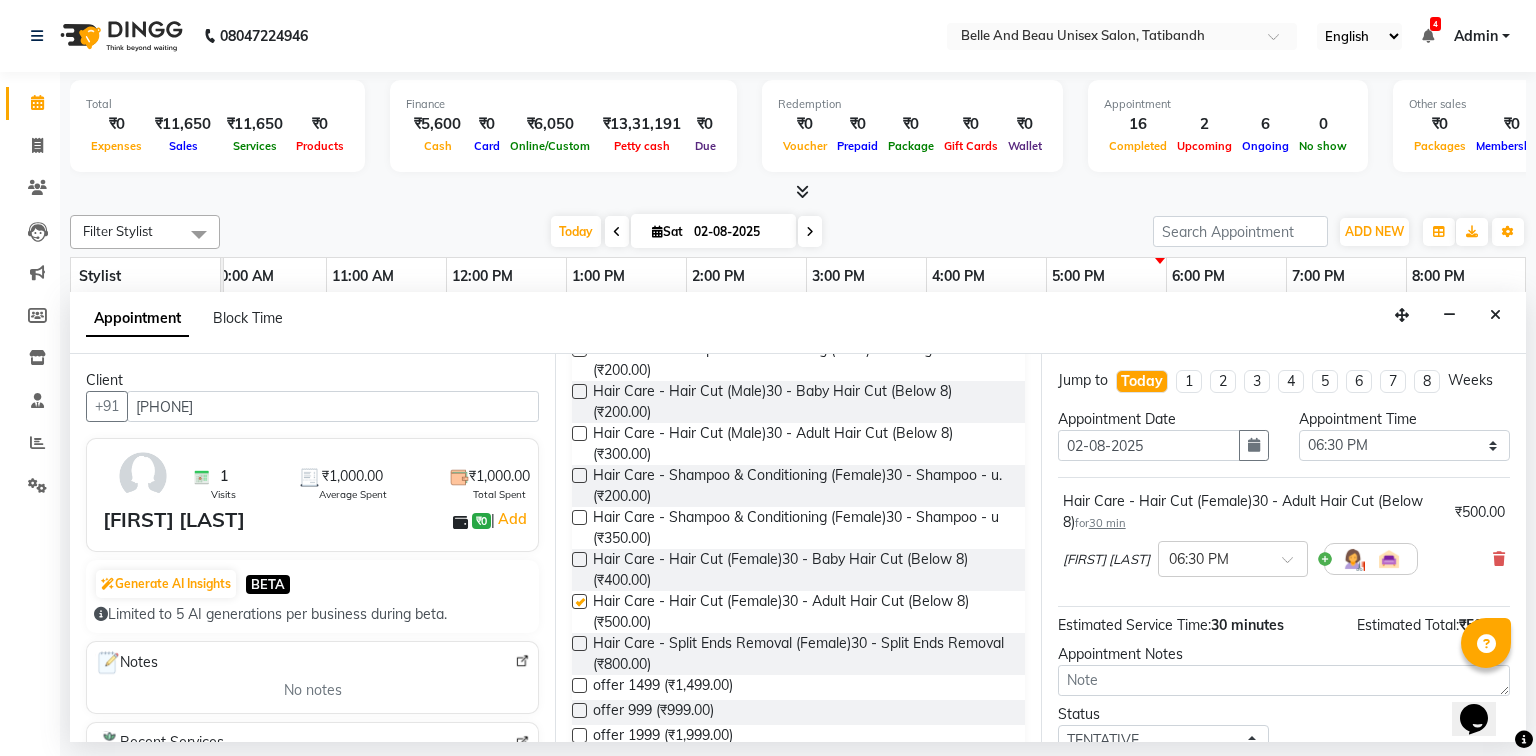 checkbox on "false" 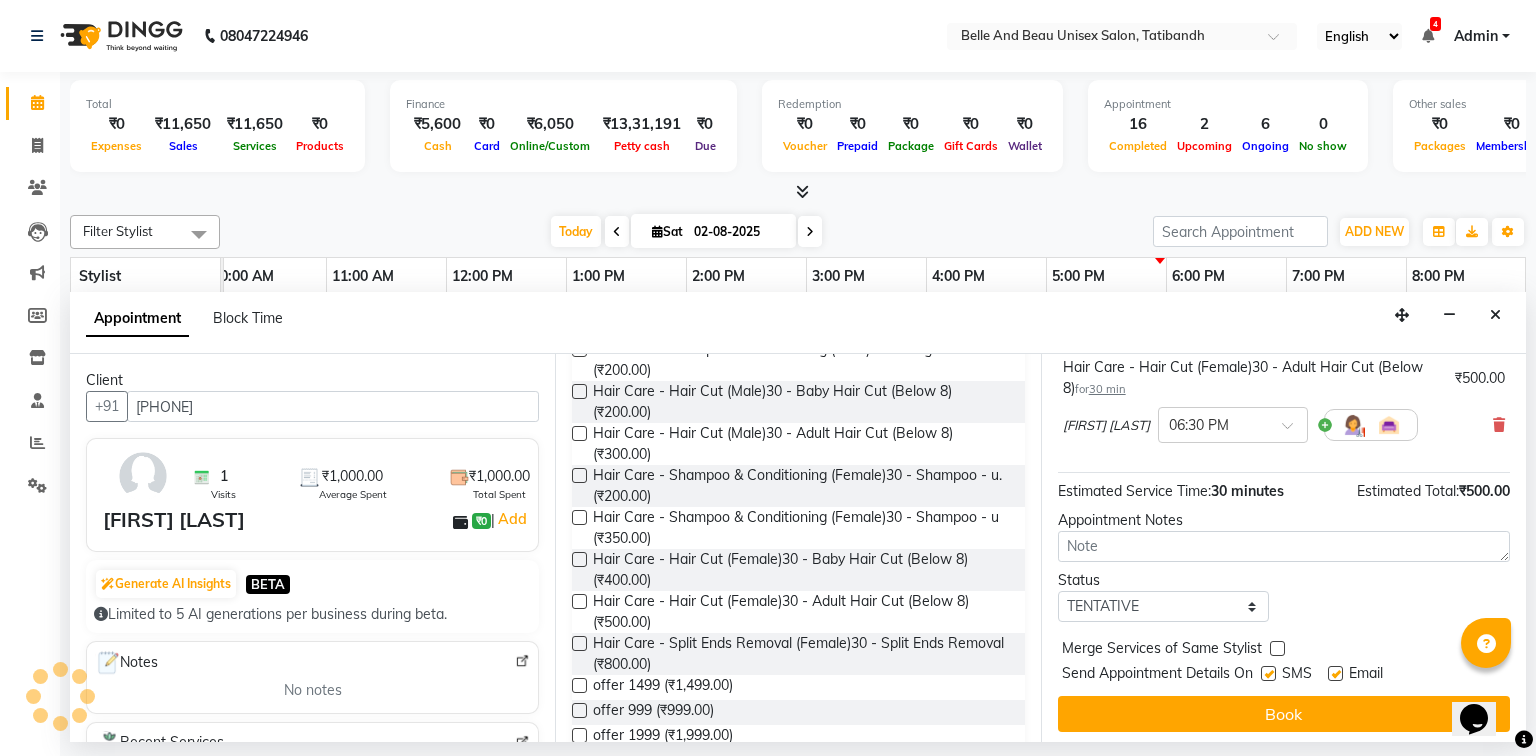 scroll, scrollTop: 139, scrollLeft: 0, axis: vertical 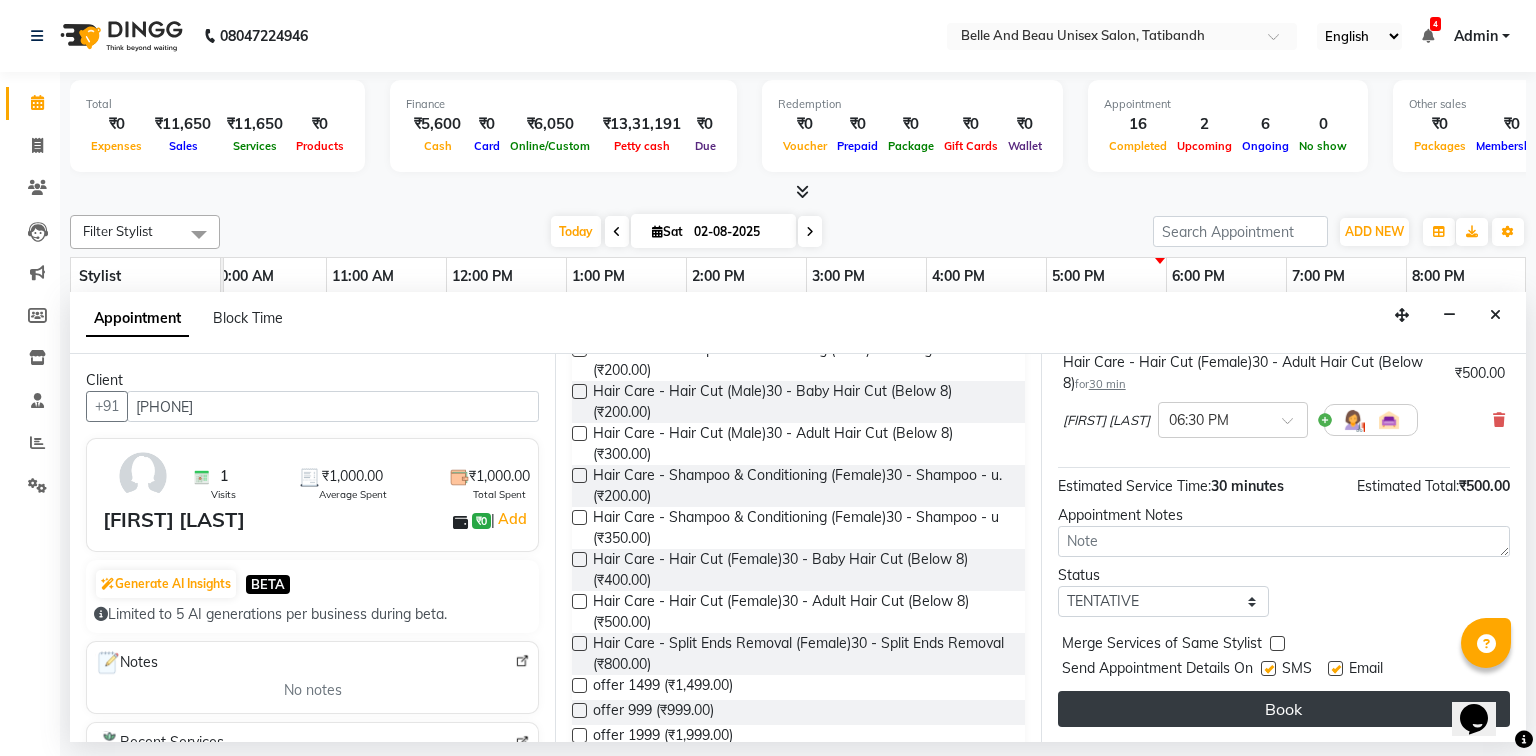 click on "Book" at bounding box center (1284, 709) 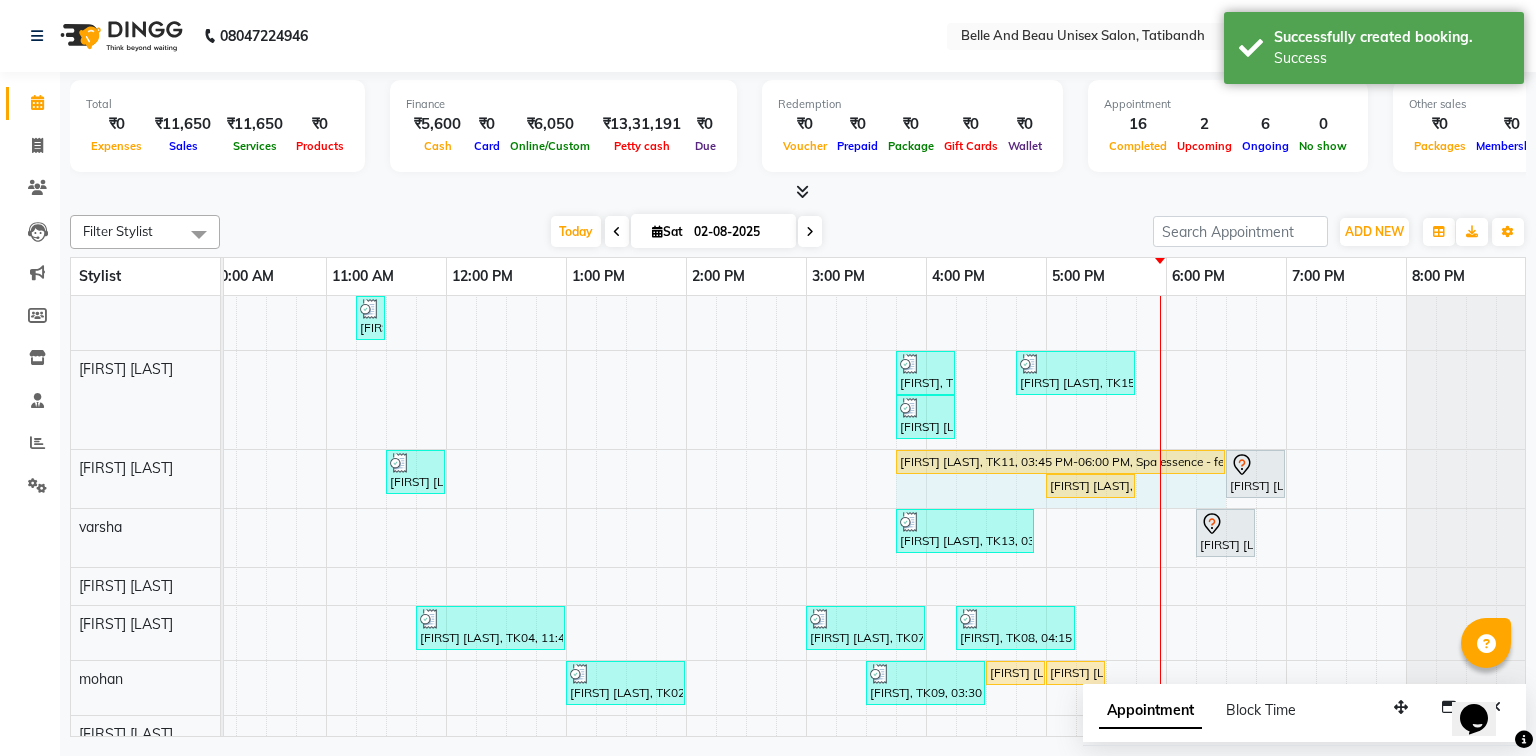 drag, startPoint x: 1164, startPoint y: 459, endPoint x: 1200, endPoint y: 469, distance: 37.363083 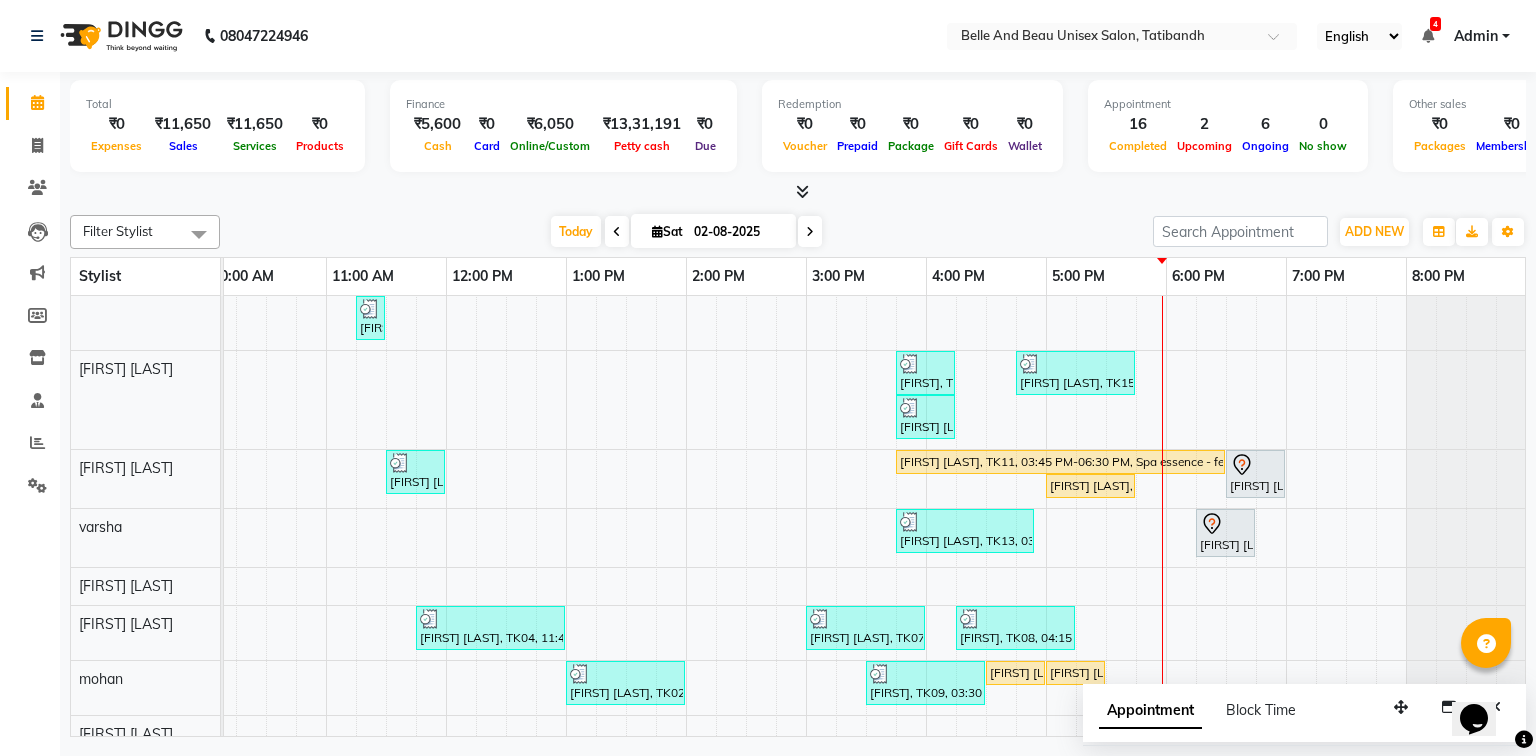 scroll, scrollTop: 184, scrollLeft: 258, axis: both 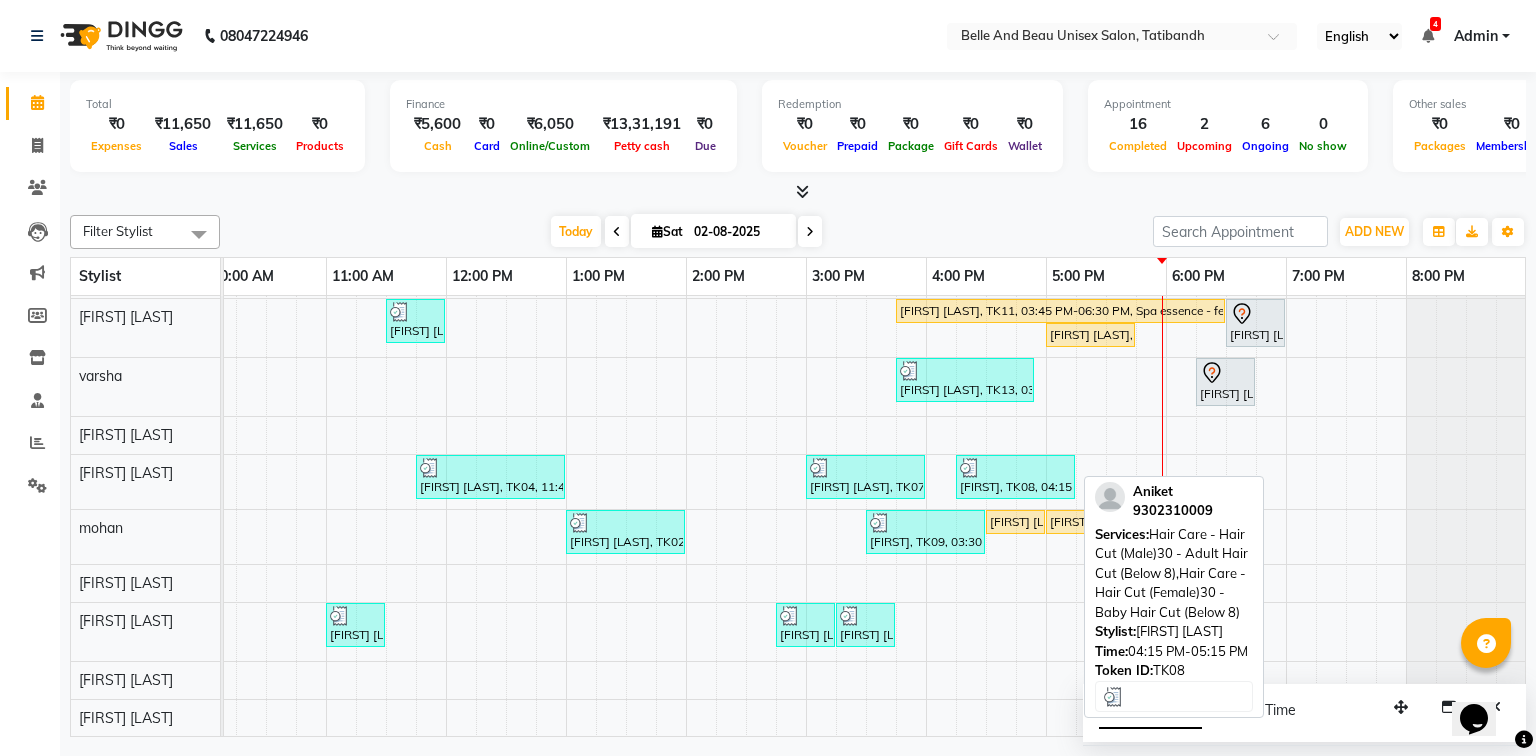 click on "[FIRST], TK08, 04:15 PM-05:15 PM, Hair Care - Hair Cut (Male)30 - Adult Hair Cut (Below 8),Hair Care - Hair Cut (Female)30 - Baby Hair Cut (Below 8)" at bounding box center [1015, 477] 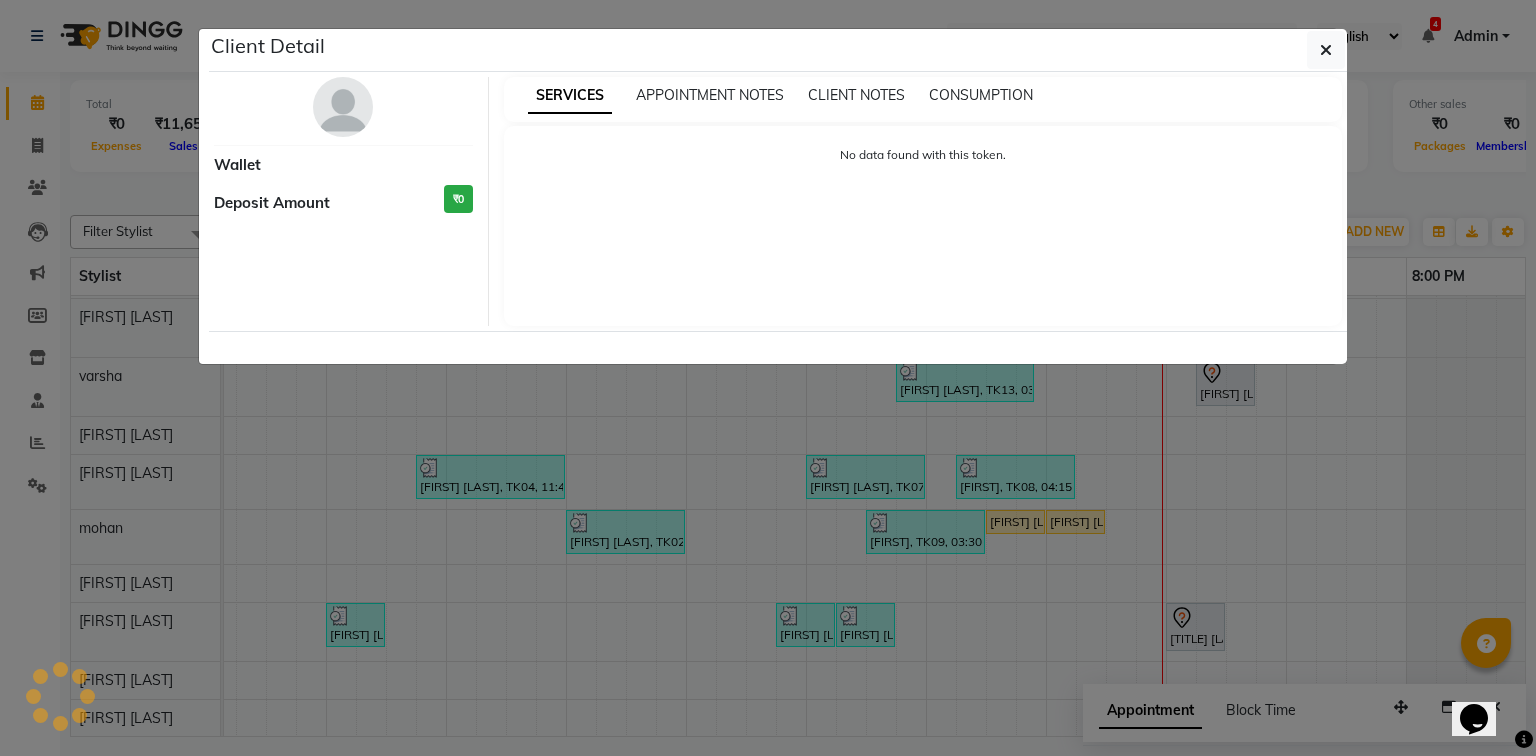 select on "3" 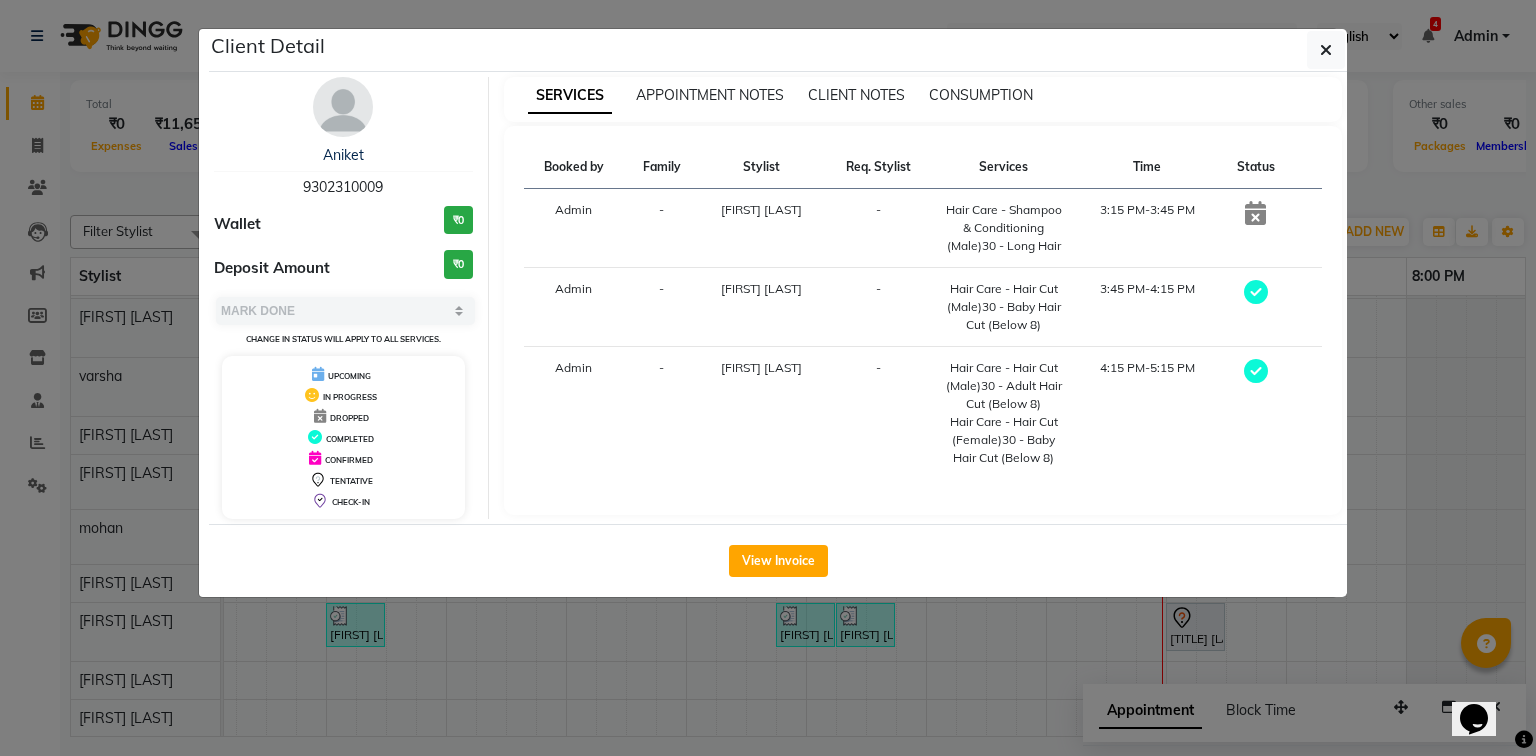 click on "9302310009" at bounding box center [343, 187] 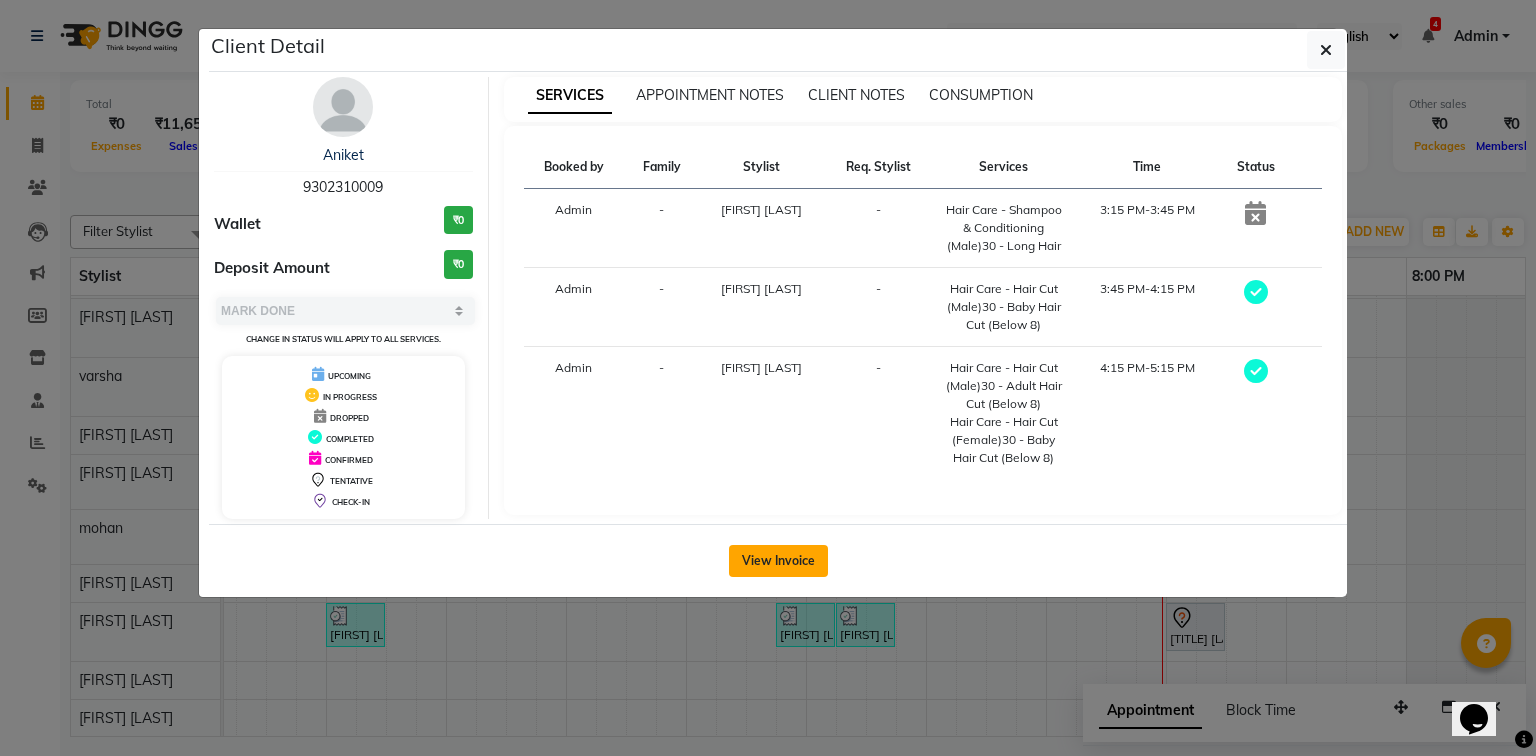 click on "View Invoice" 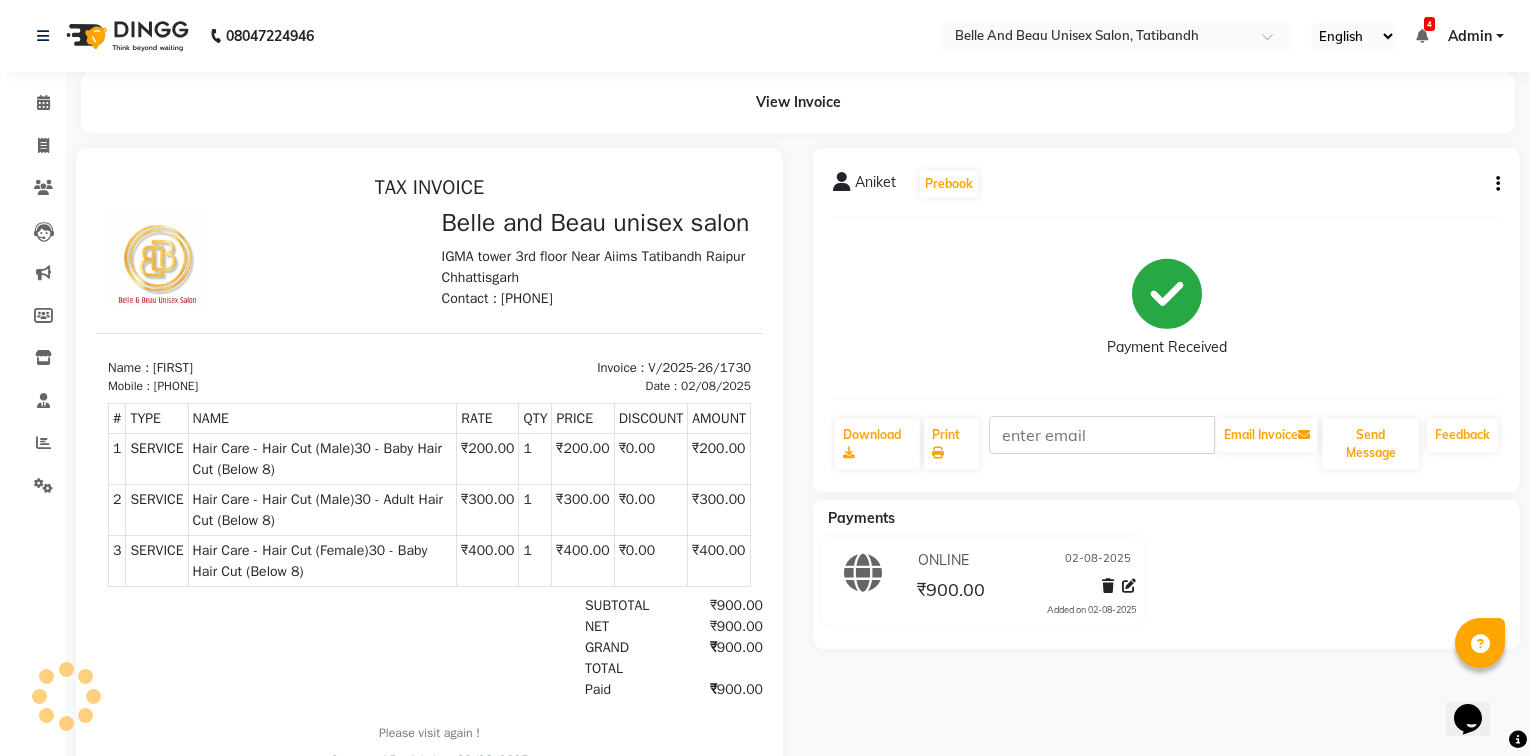 scroll, scrollTop: 0, scrollLeft: 0, axis: both 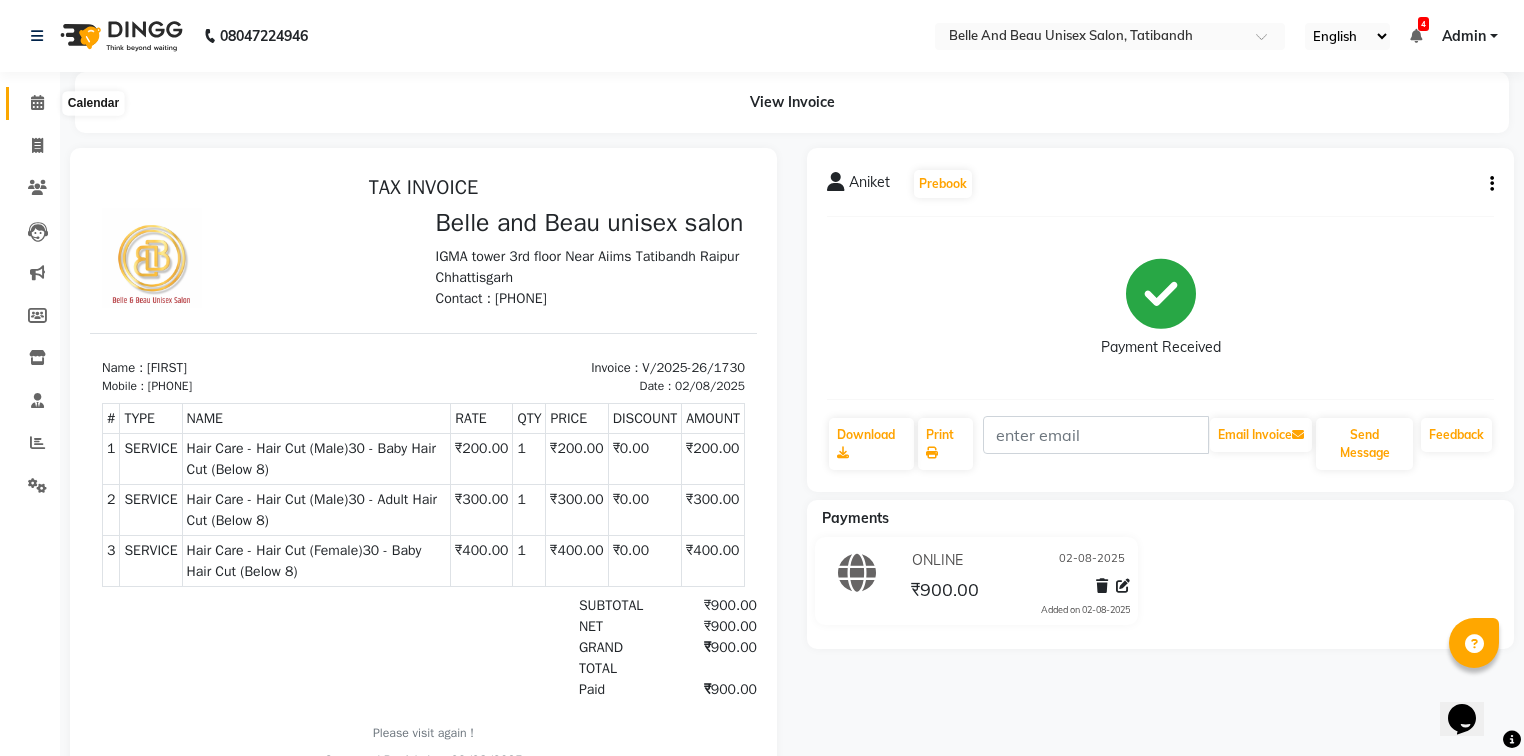 click 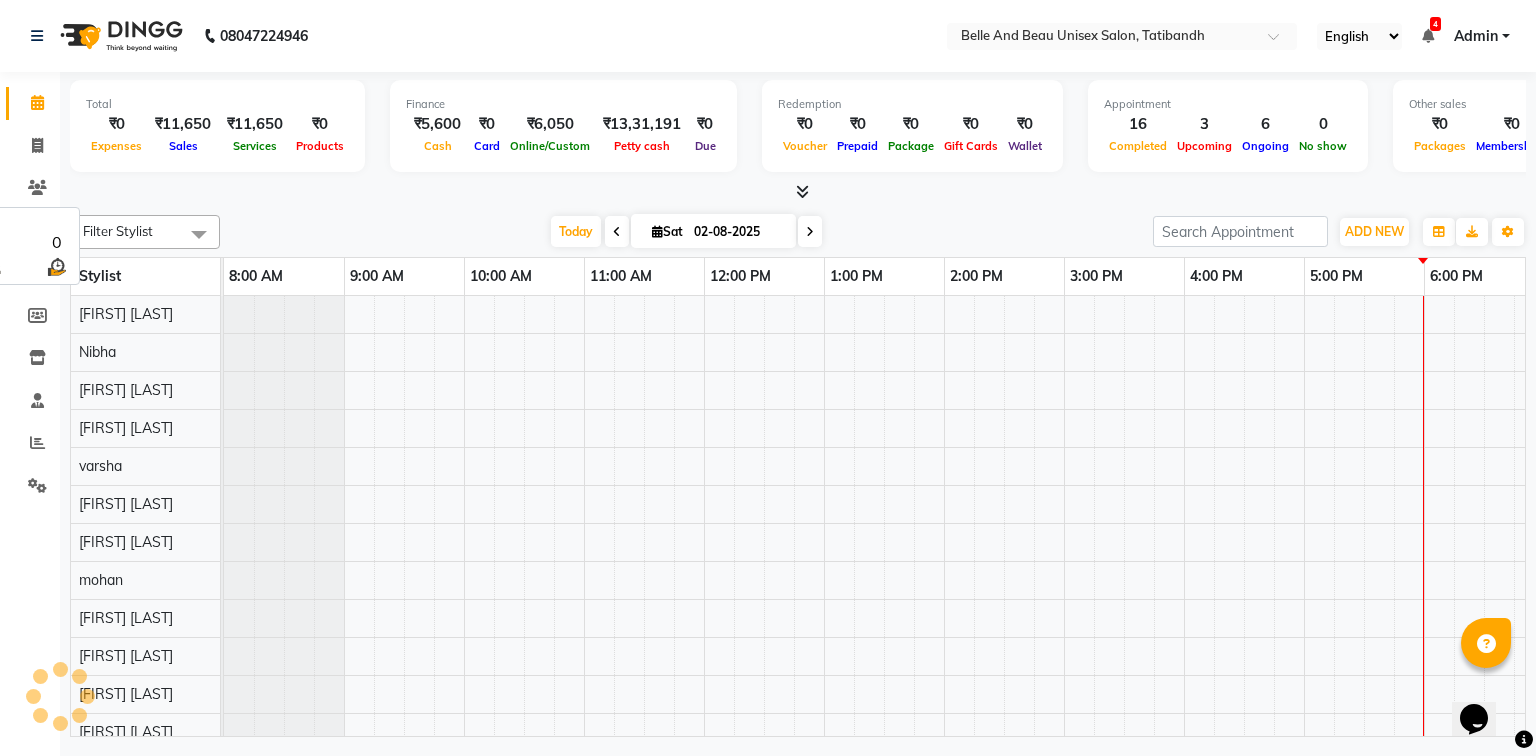 scroll, scrollTop: 0, scrollLeft: 0, axis: both 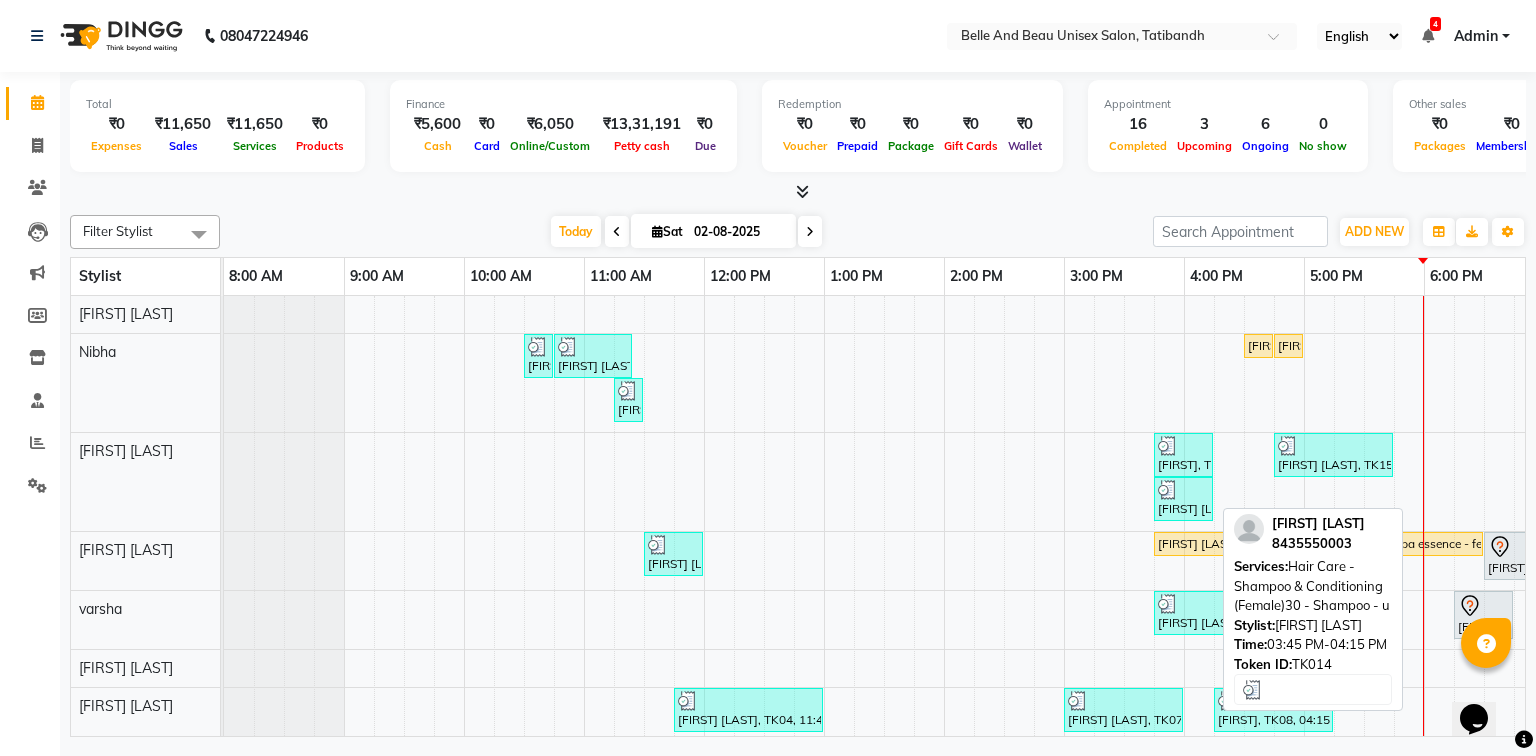 click on "[FIRST] [LAST], TK14, 03:45 PM-04:15 PM, Hair Care - Shampoo & Conditioning (Female)30 - Shampoo - u" at bounding box center (1183, 499) 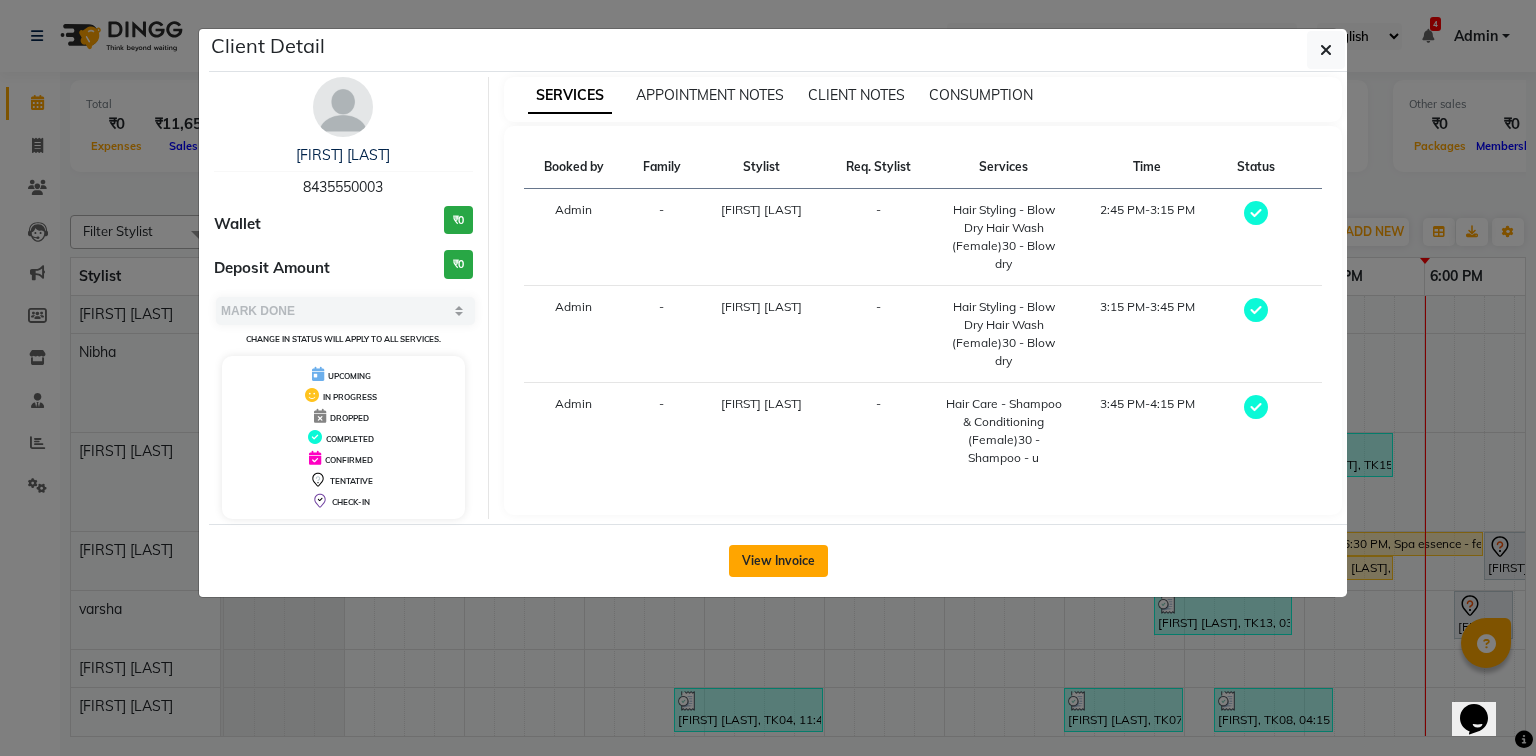 click on "View Invoice" 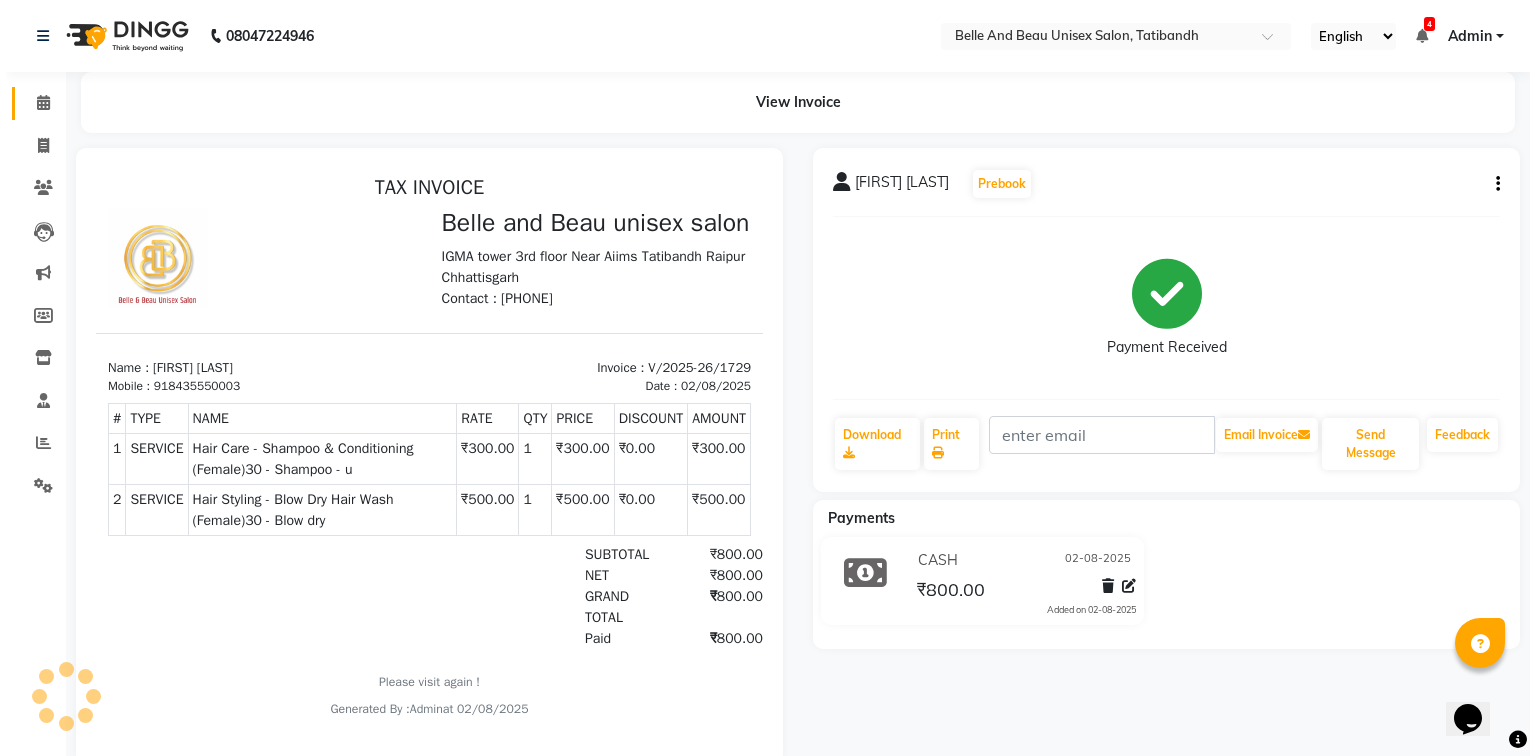 scroll, scrollTop: 0, scrollLeft: 0, axis: both 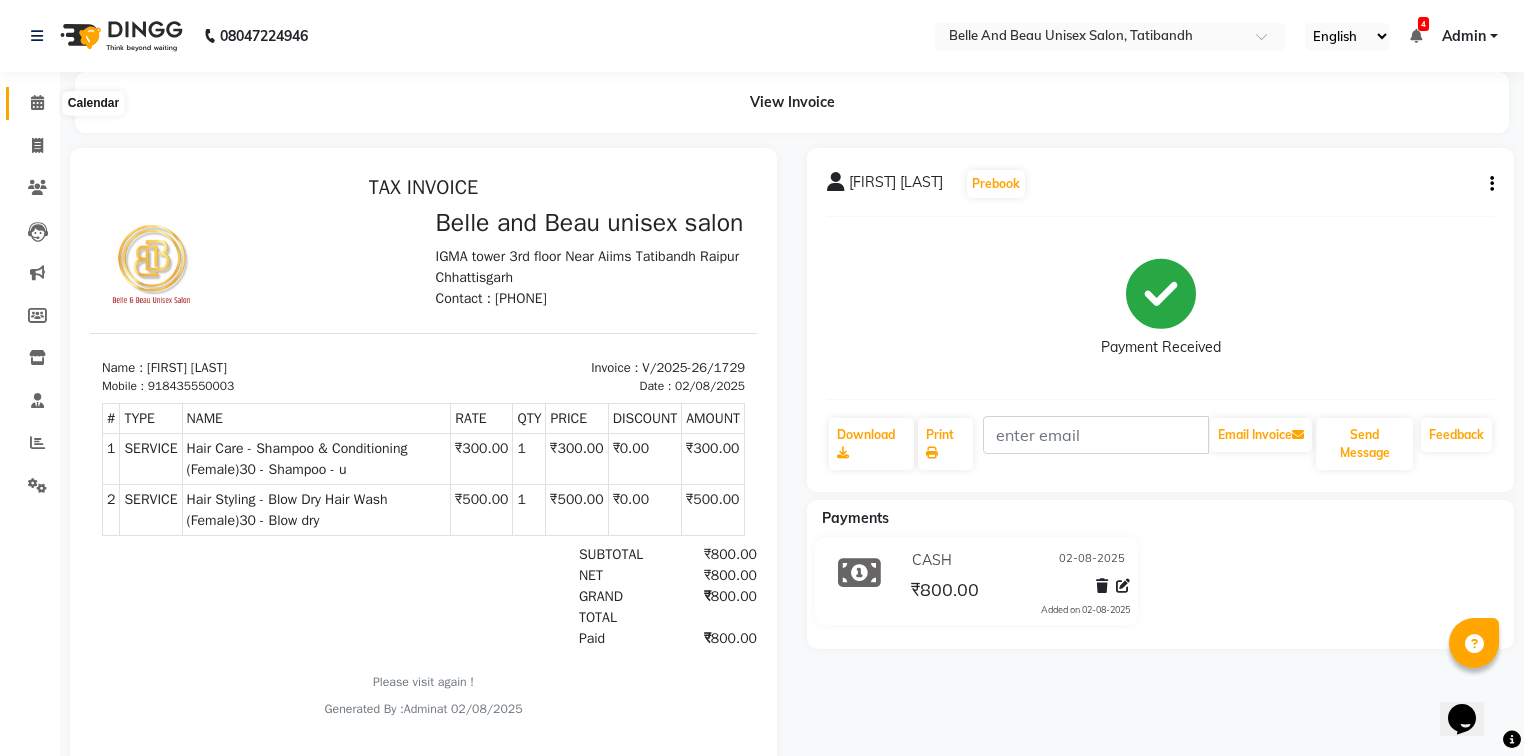 click 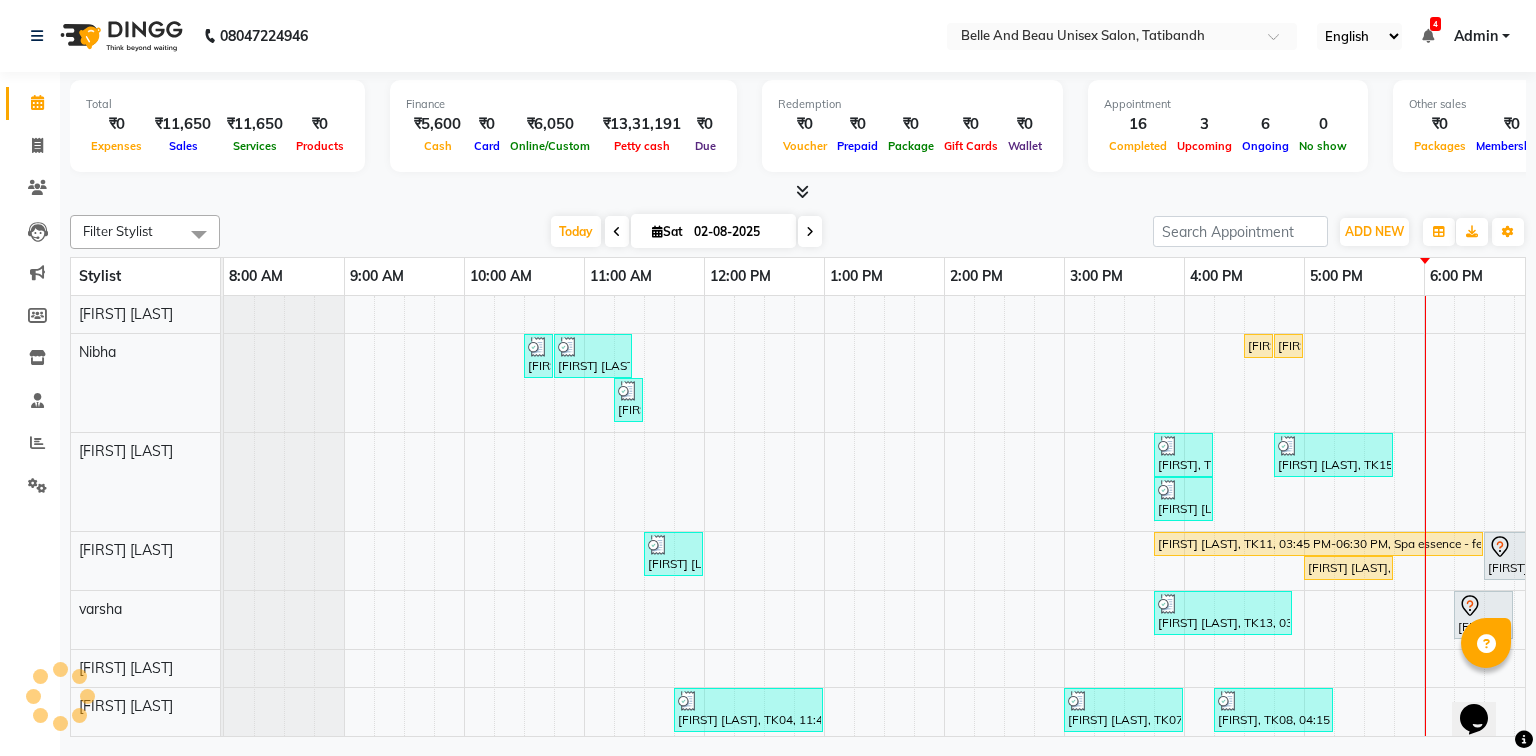 scroll, scrollTop: 0, scrollLeft: 258, axis: horizontal 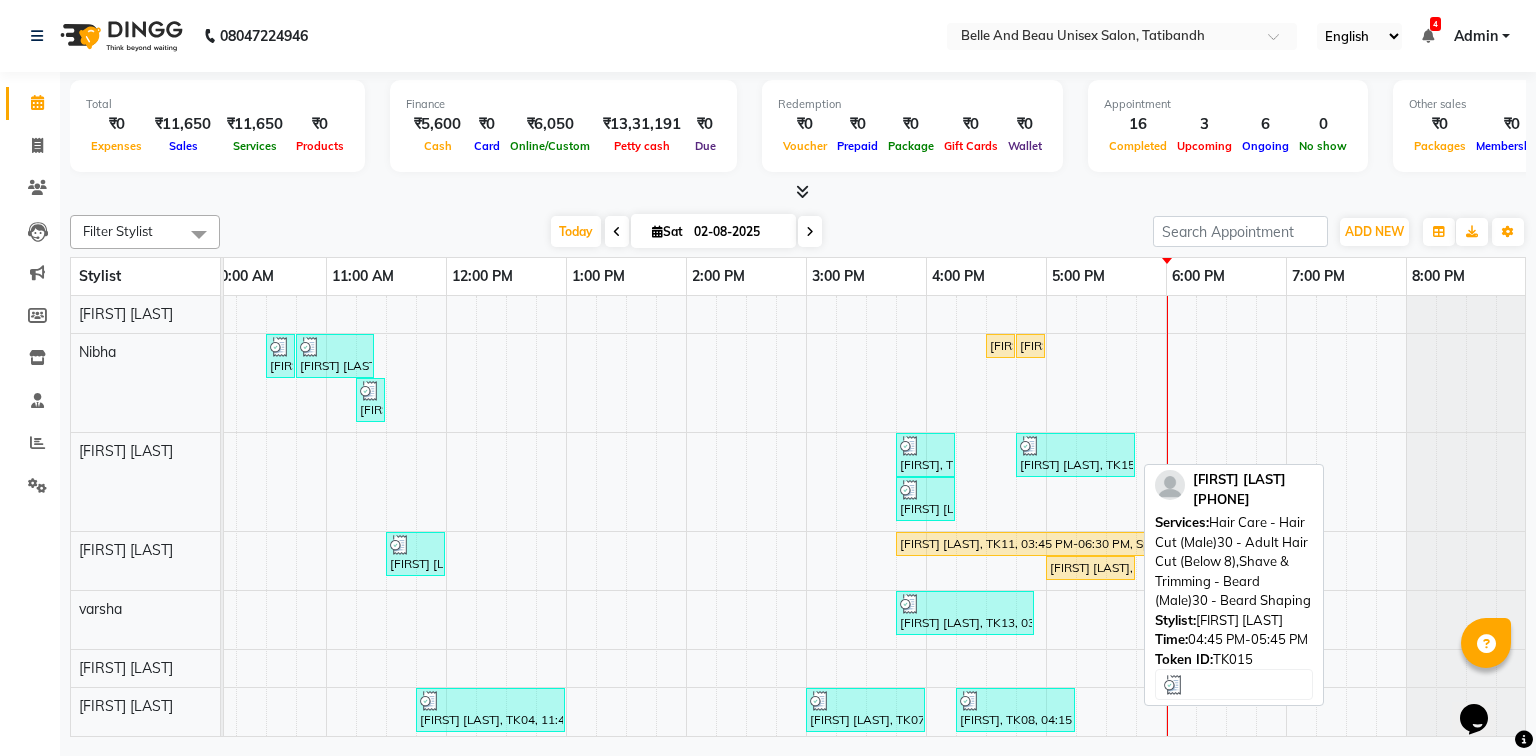 click at bounding box center (1075, 446) 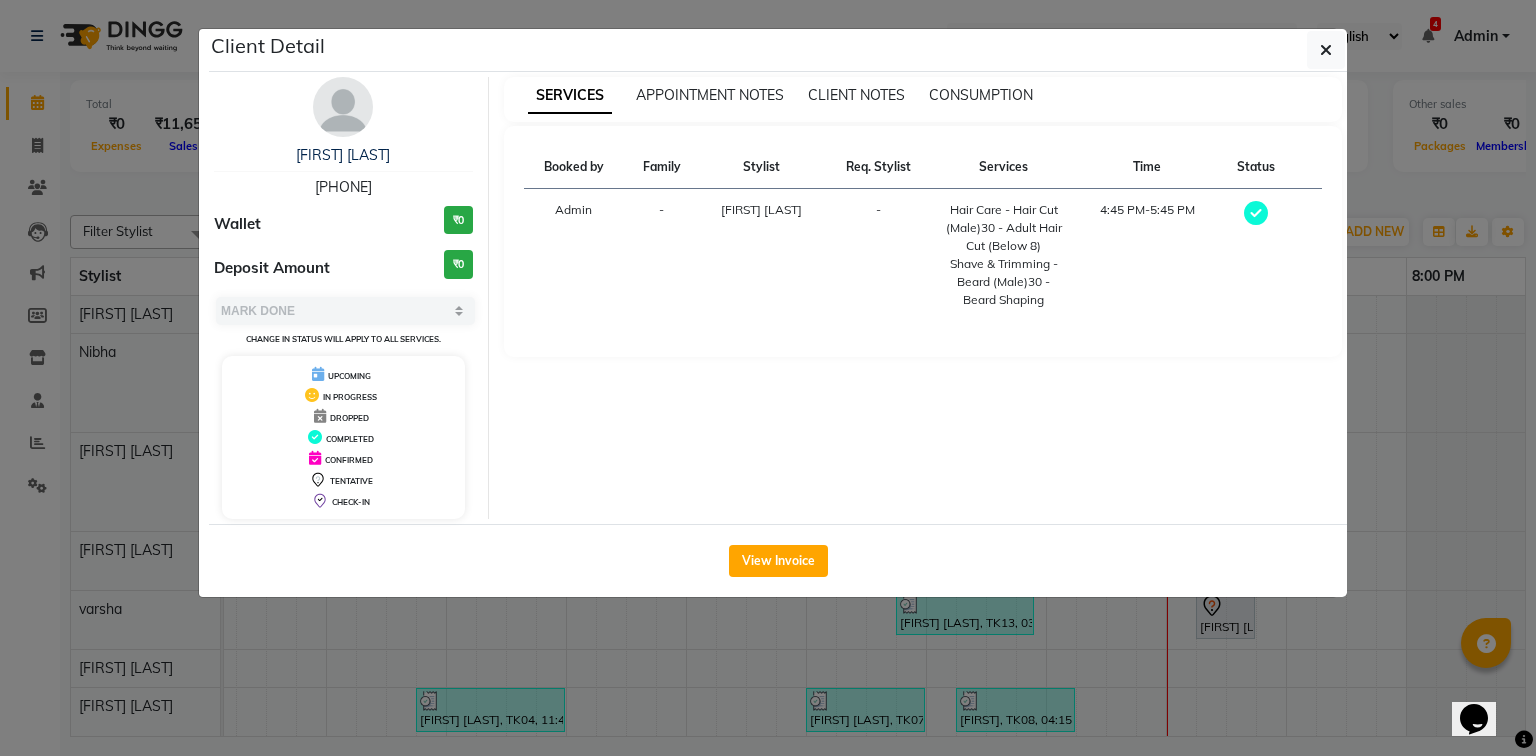 click on "[PHONE]" at bounding box center [343, 187] 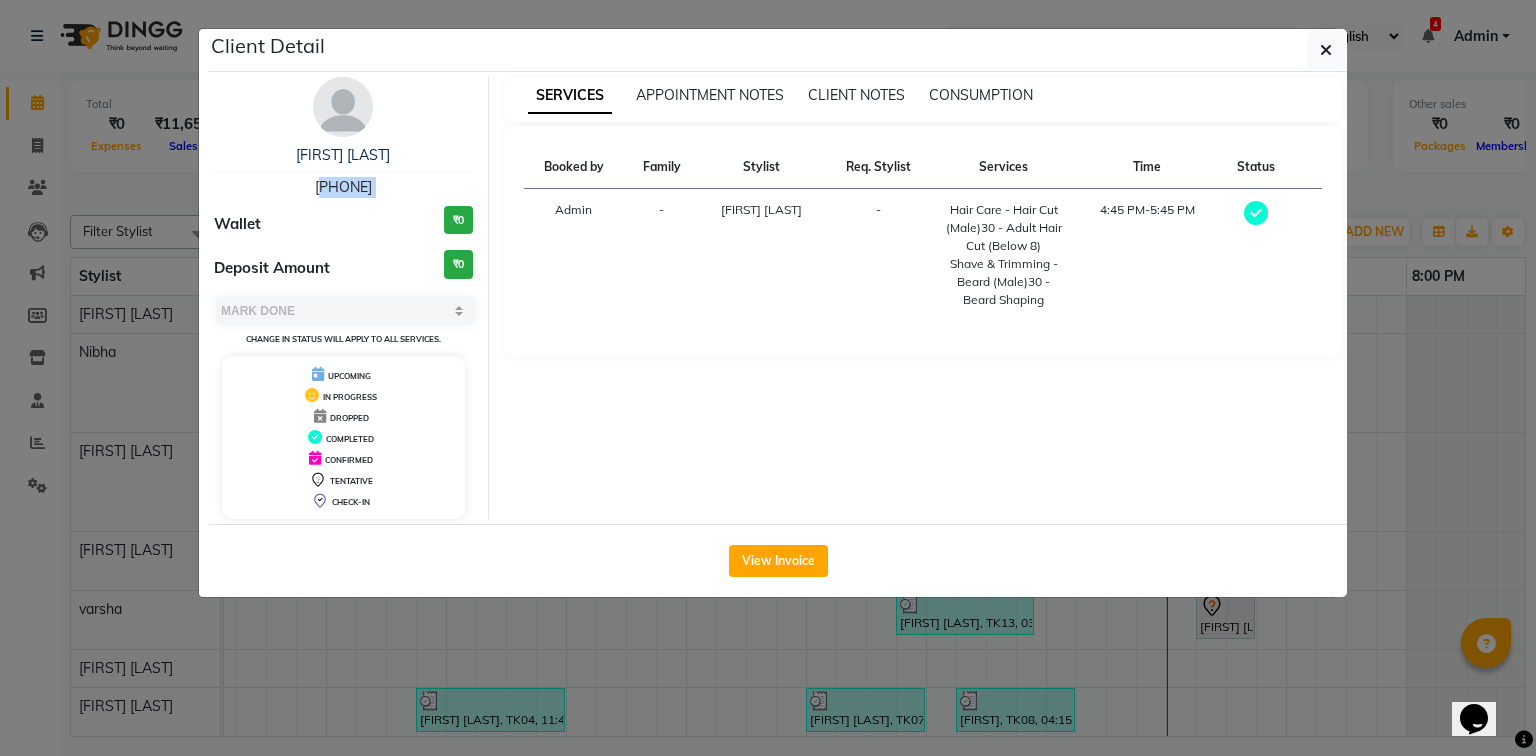 click on "[PHONE]" at bounding box center (343, 187) 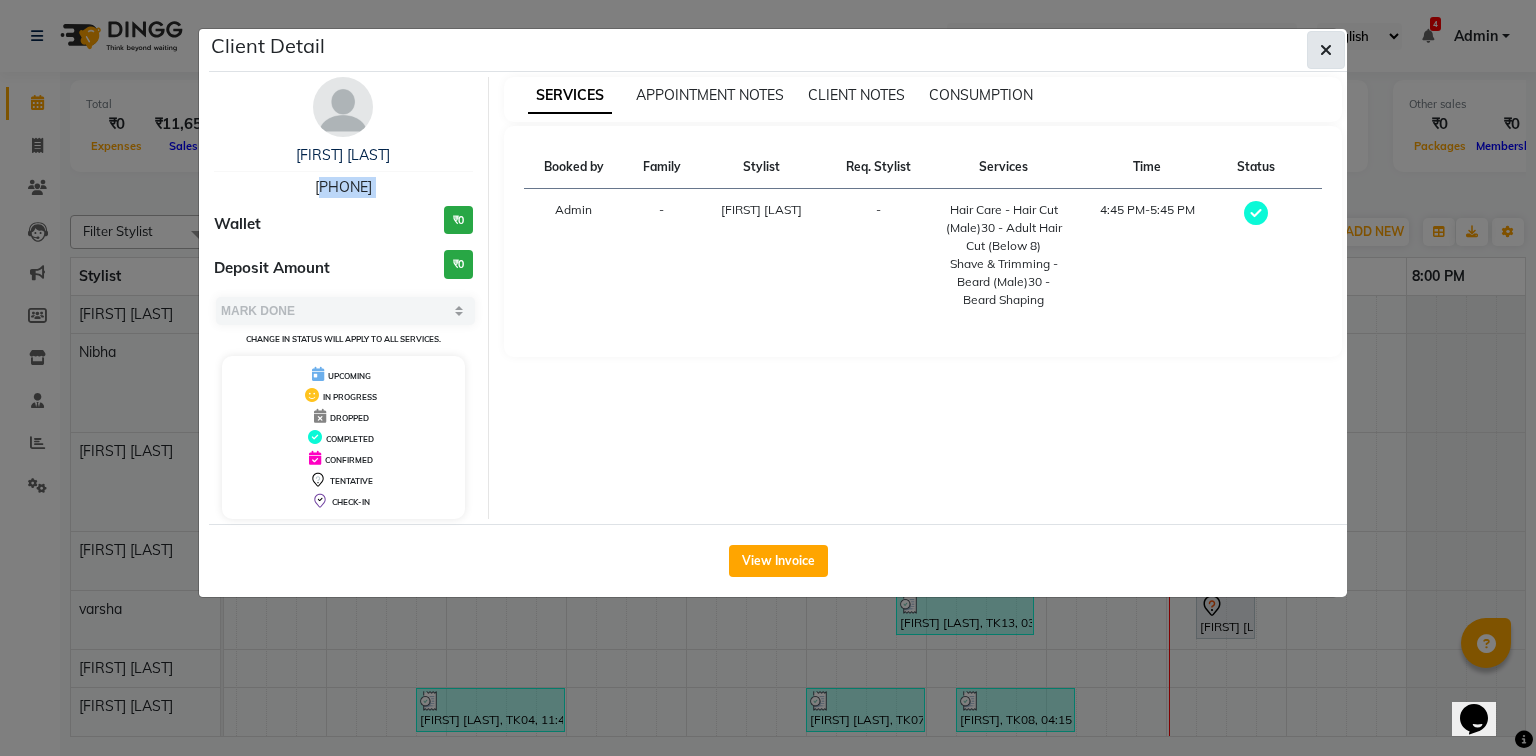 click 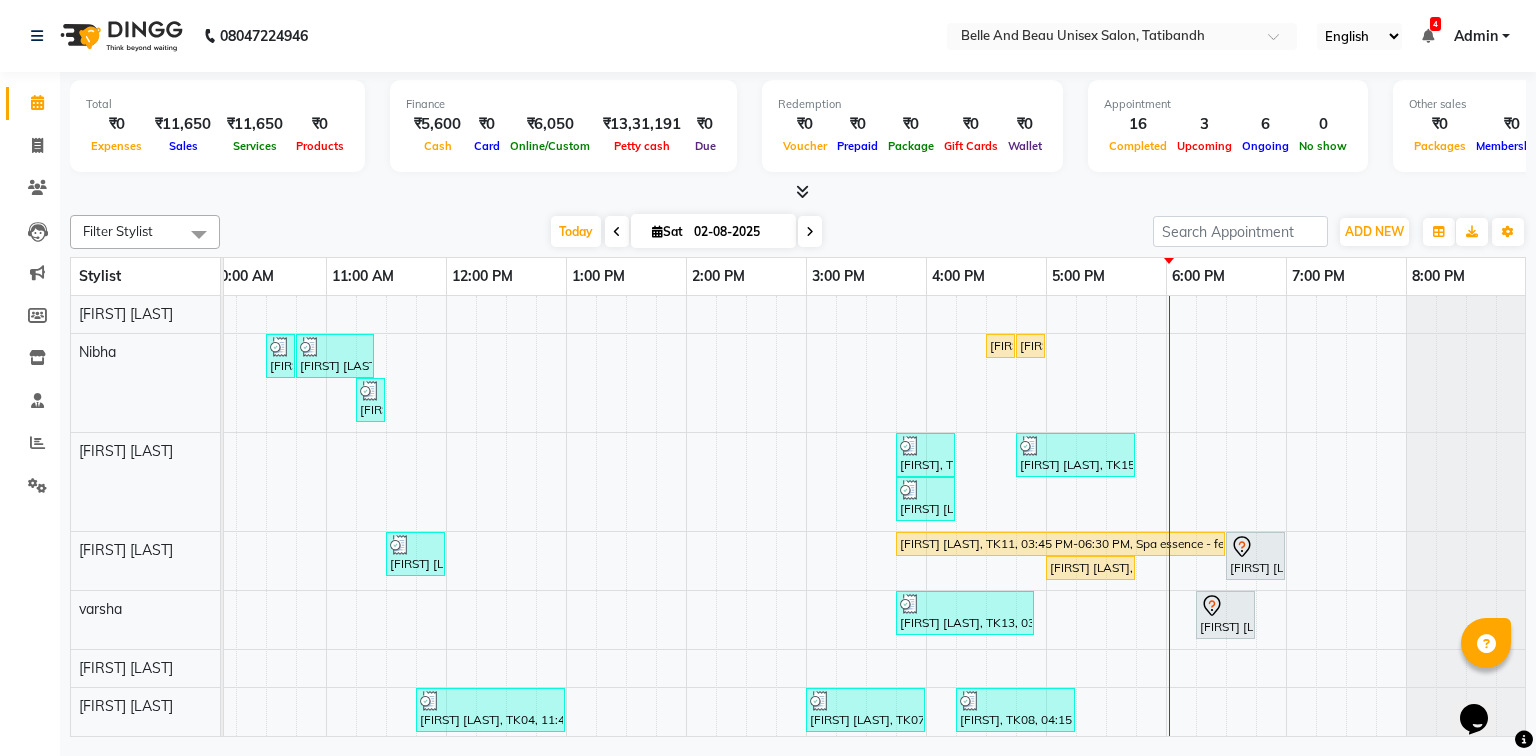 scroll, scrollTop: 140, scrollLeft: 258, axis: both 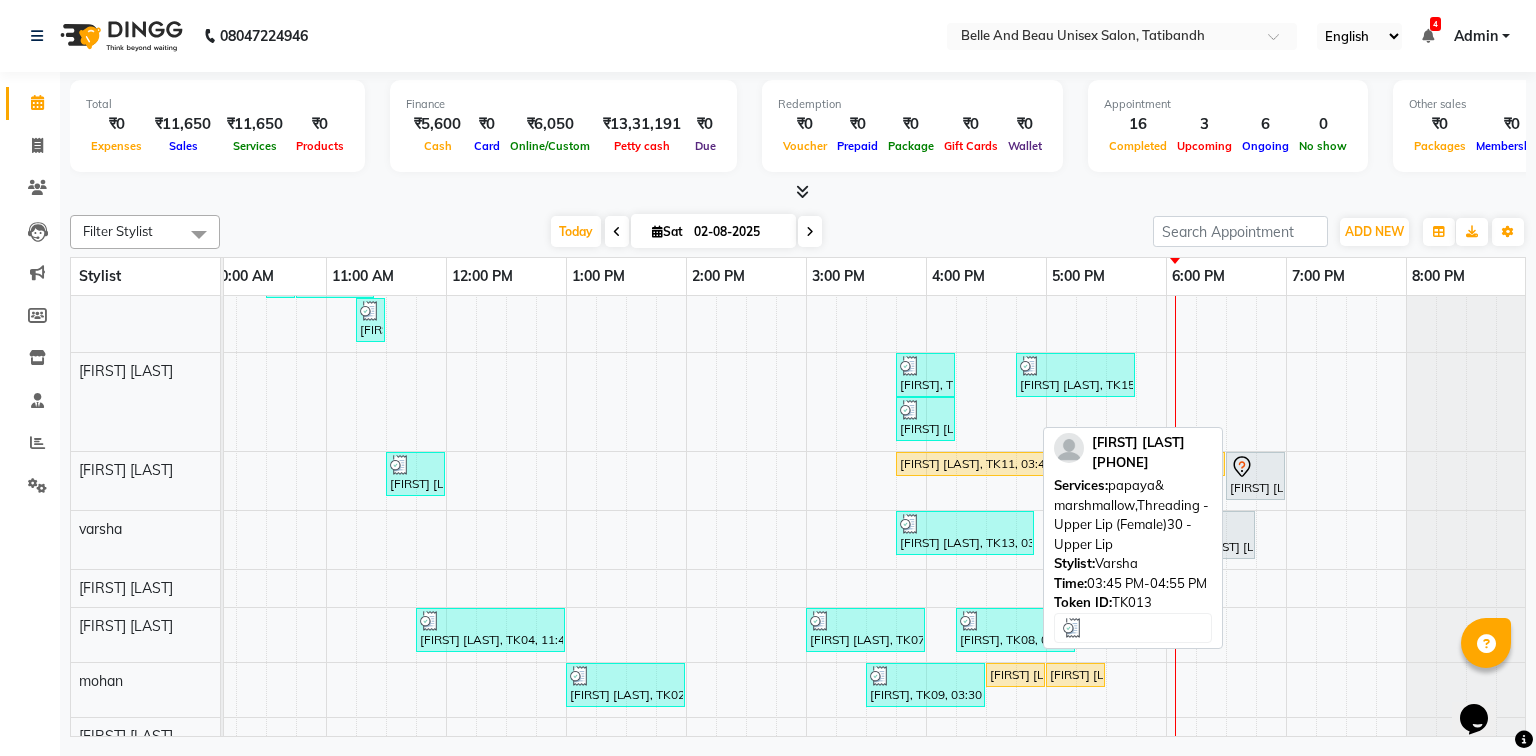 click on "Bindiya Tiwari, TK13, 03:45 PM-04:55 PM, papaya& marshmallow,Threading - Upper Lip (Female)30 - Upper Lip" at bounding box center (965, 533) 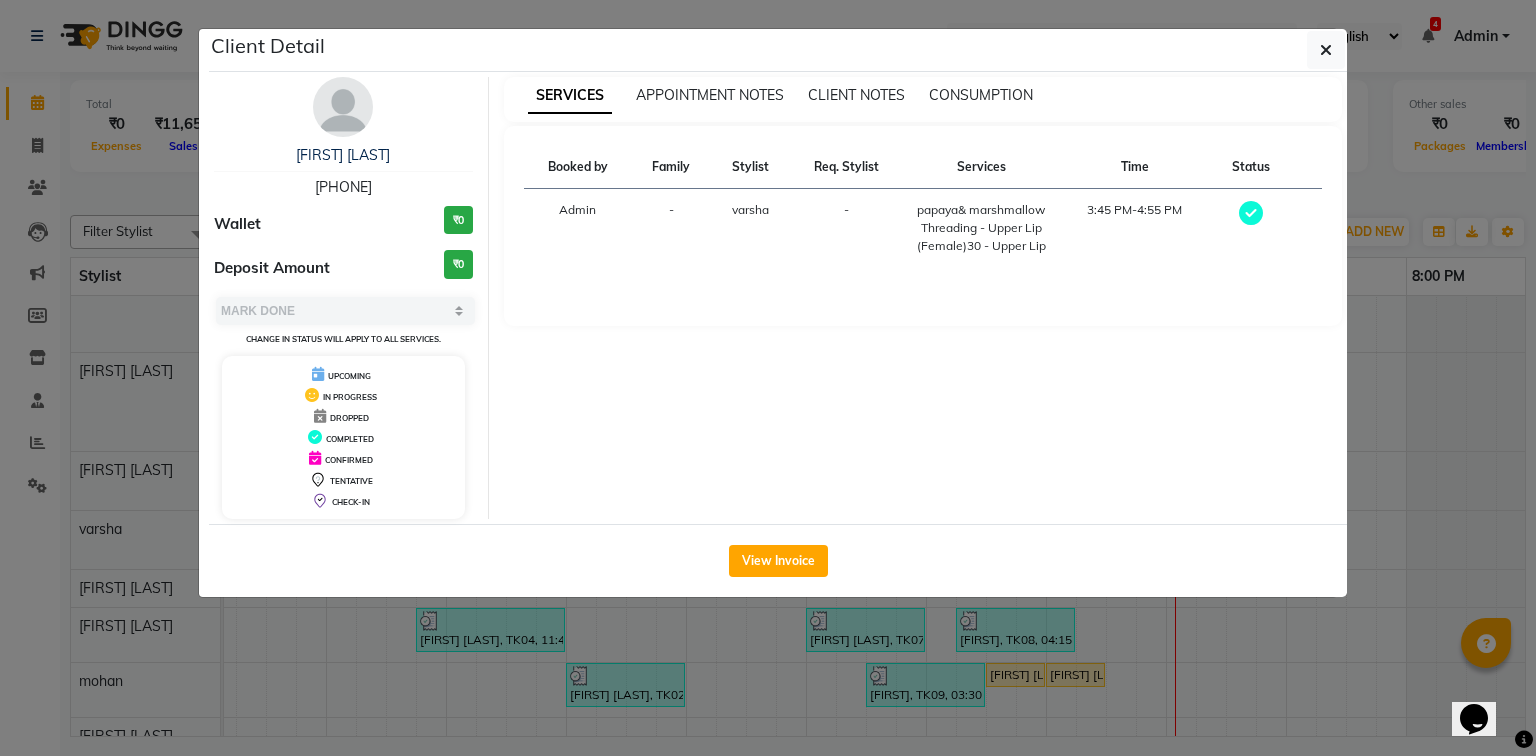click on "[PHONE]" at bounding box center (343, 187) 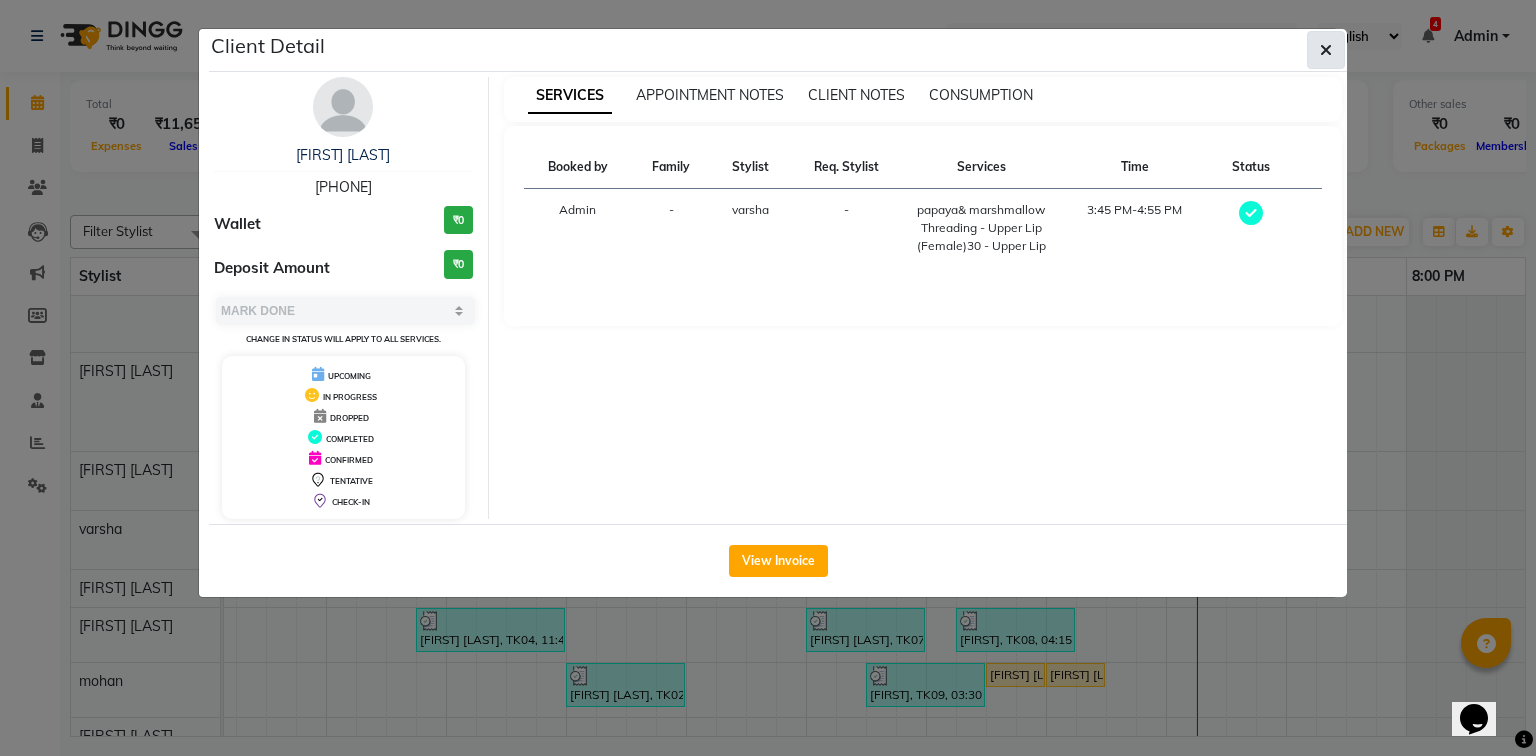 click 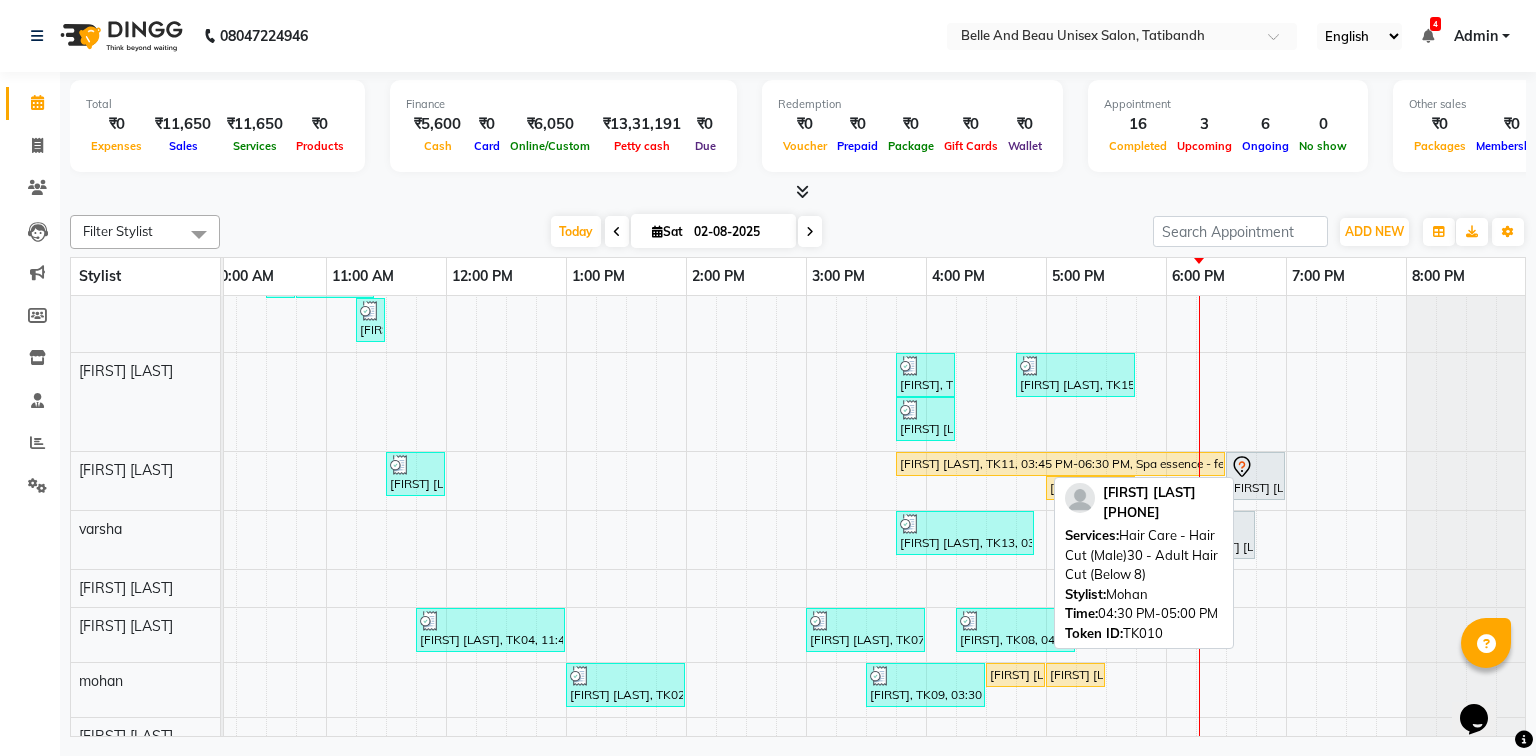 click on "[FIRST] [LAST], TK10, 04:30 PM-05:00 PM, Hair Care - Hair Cut (Male)30 - Adult Hair Cut (Below 8)" at bounding box center [1015, 675] 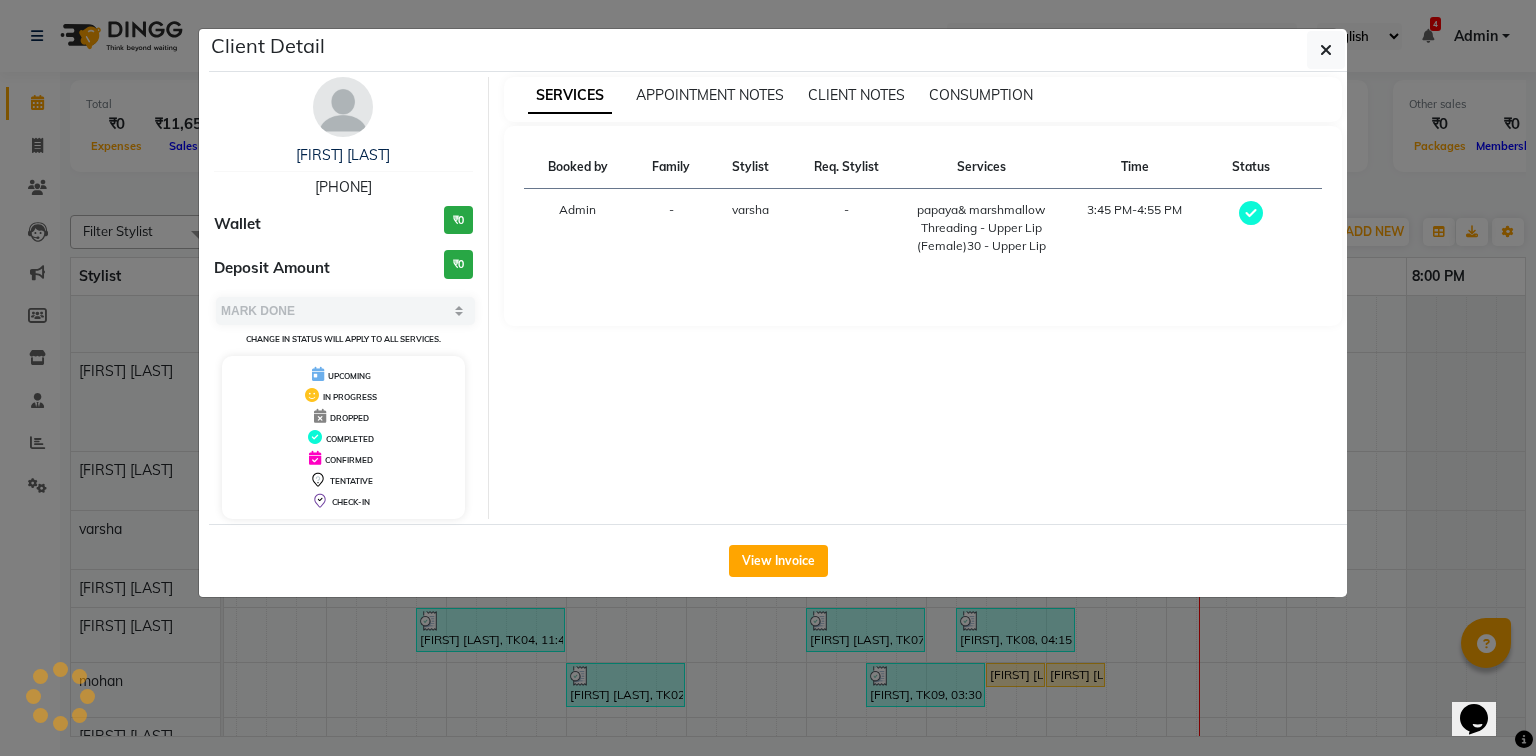 select on "1" 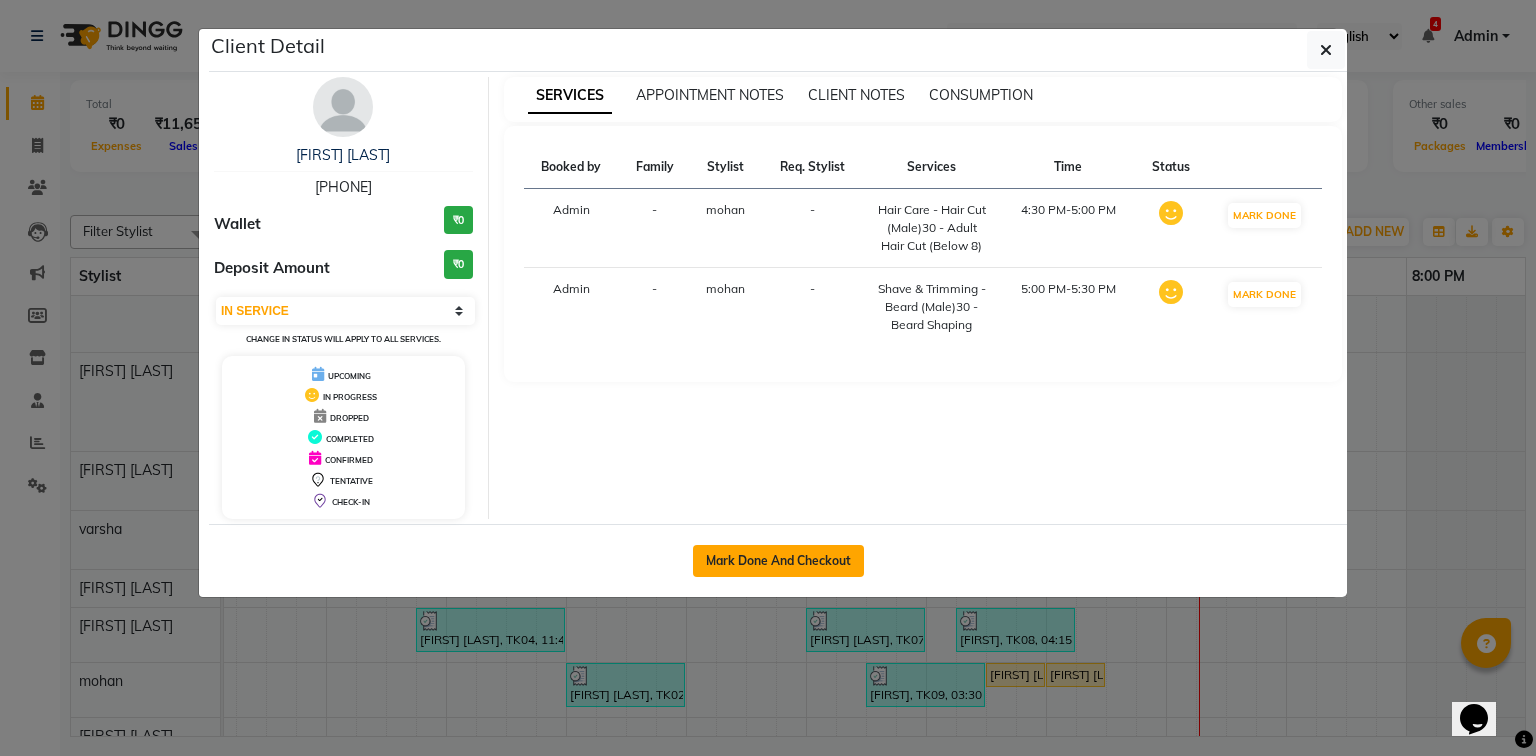 click on "Mark Done And Checkout" 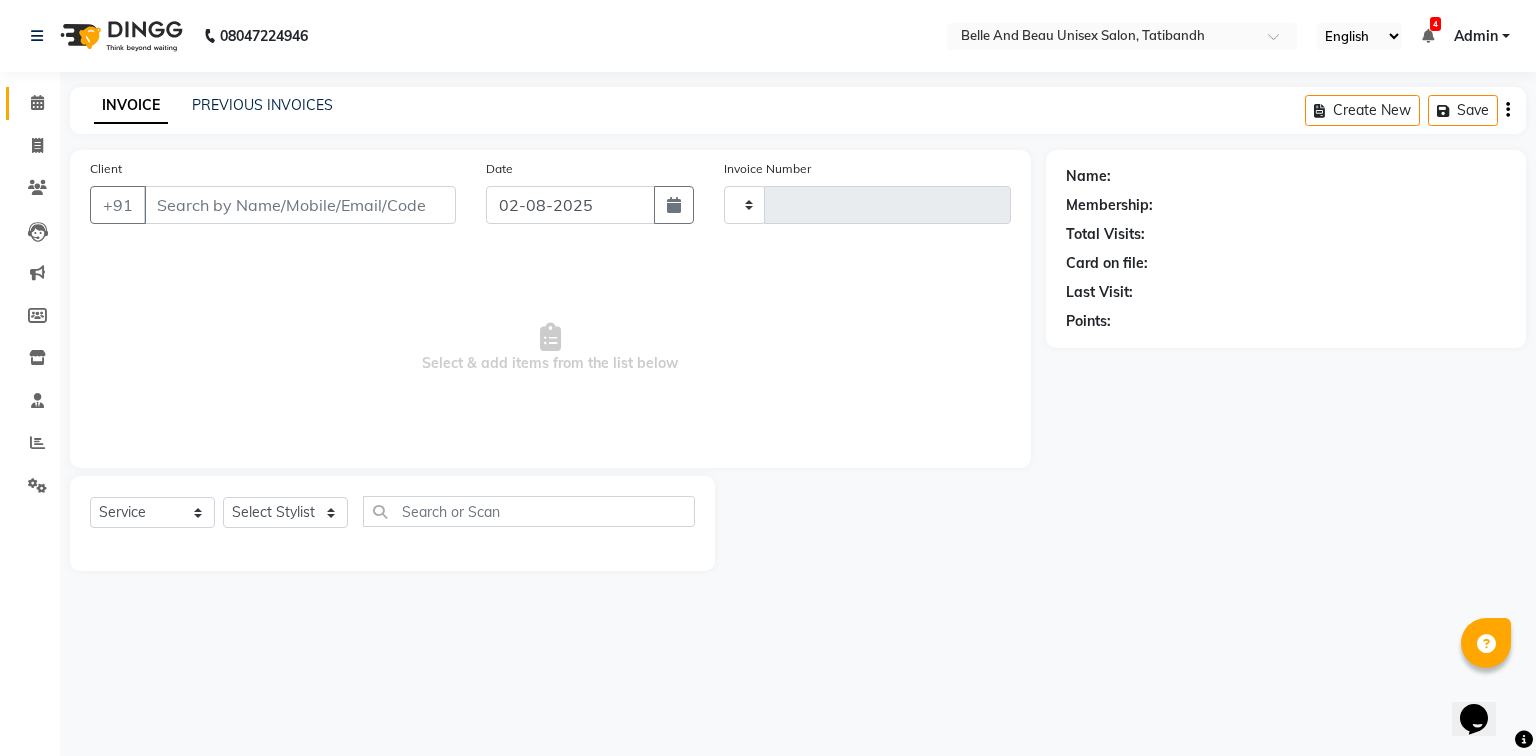 type on "1735" 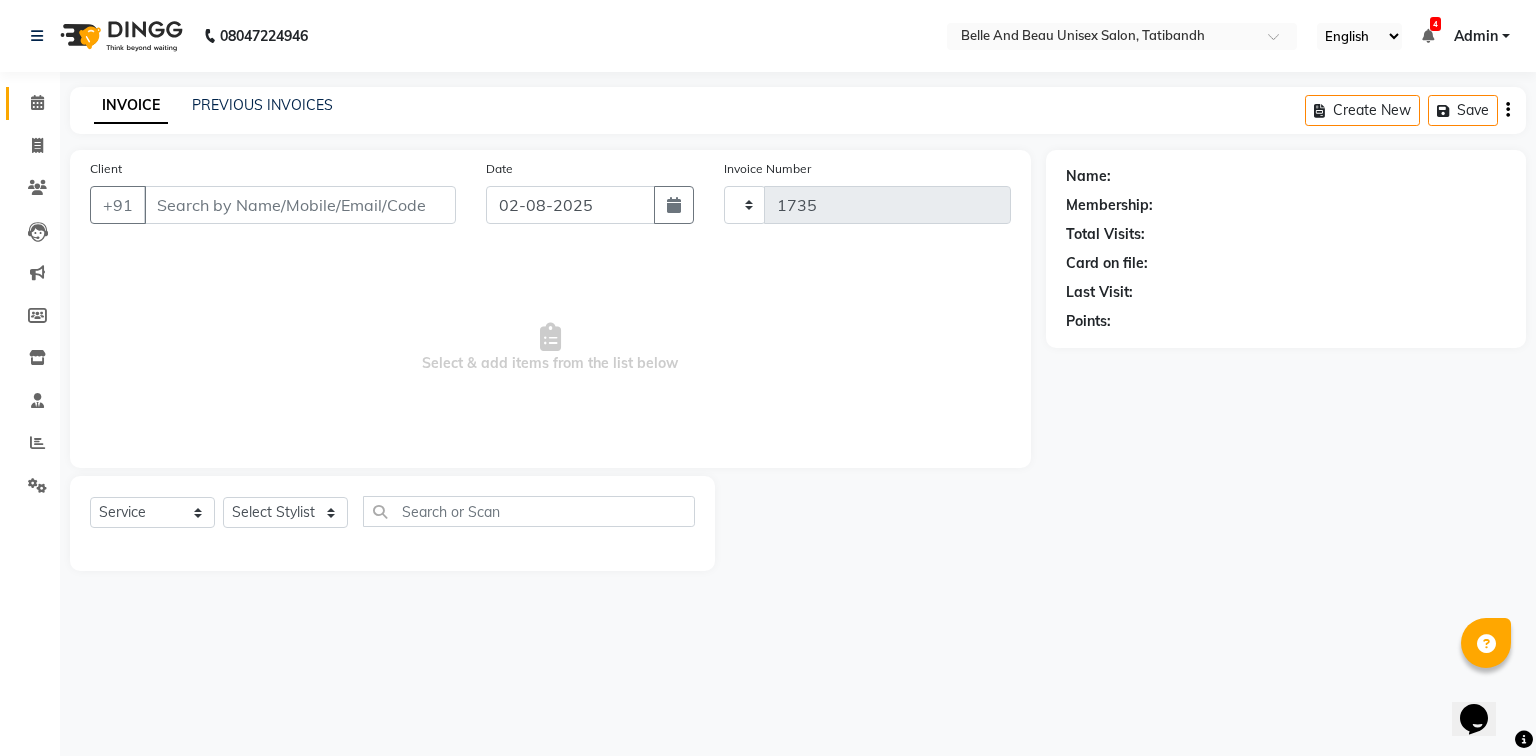 select on "7066" 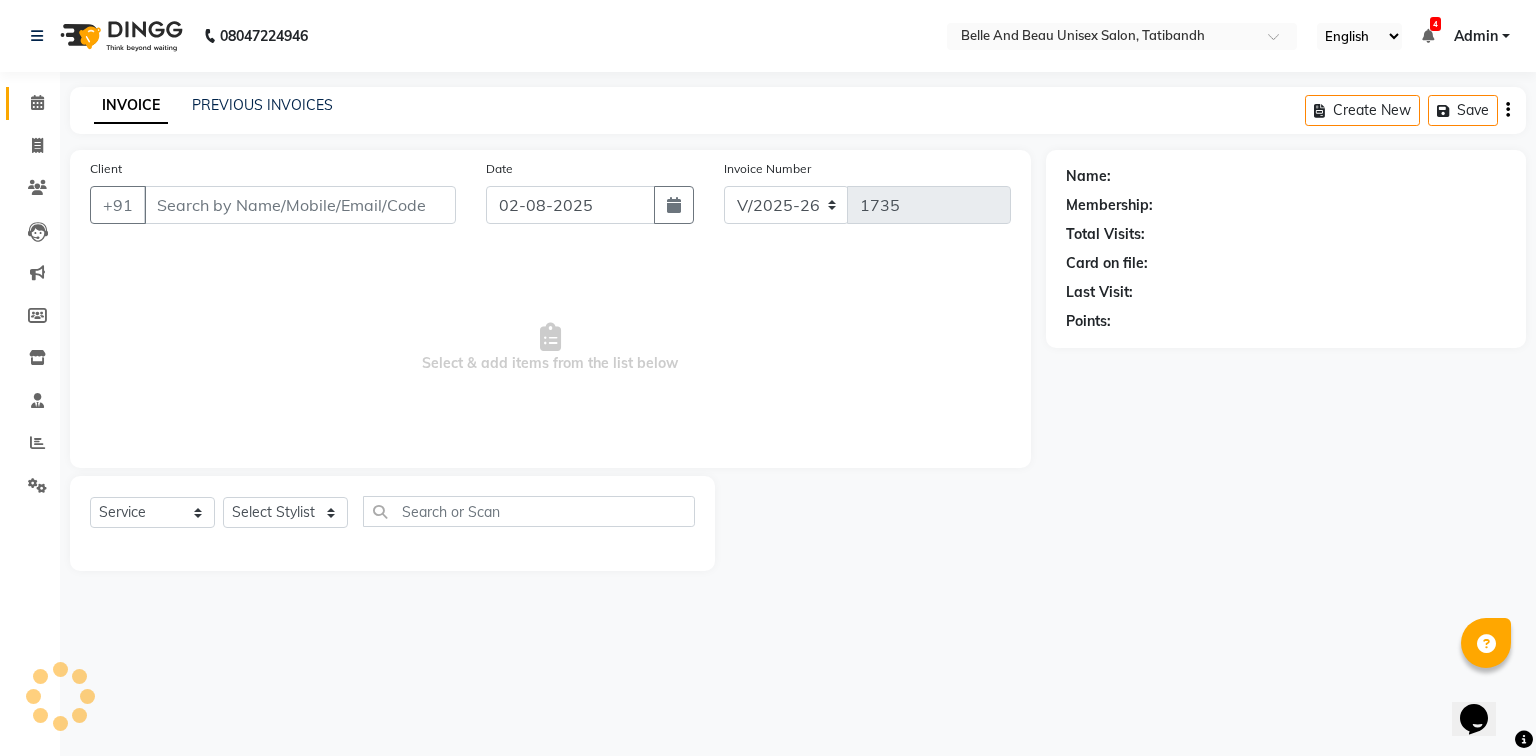type on "[PHONE]" 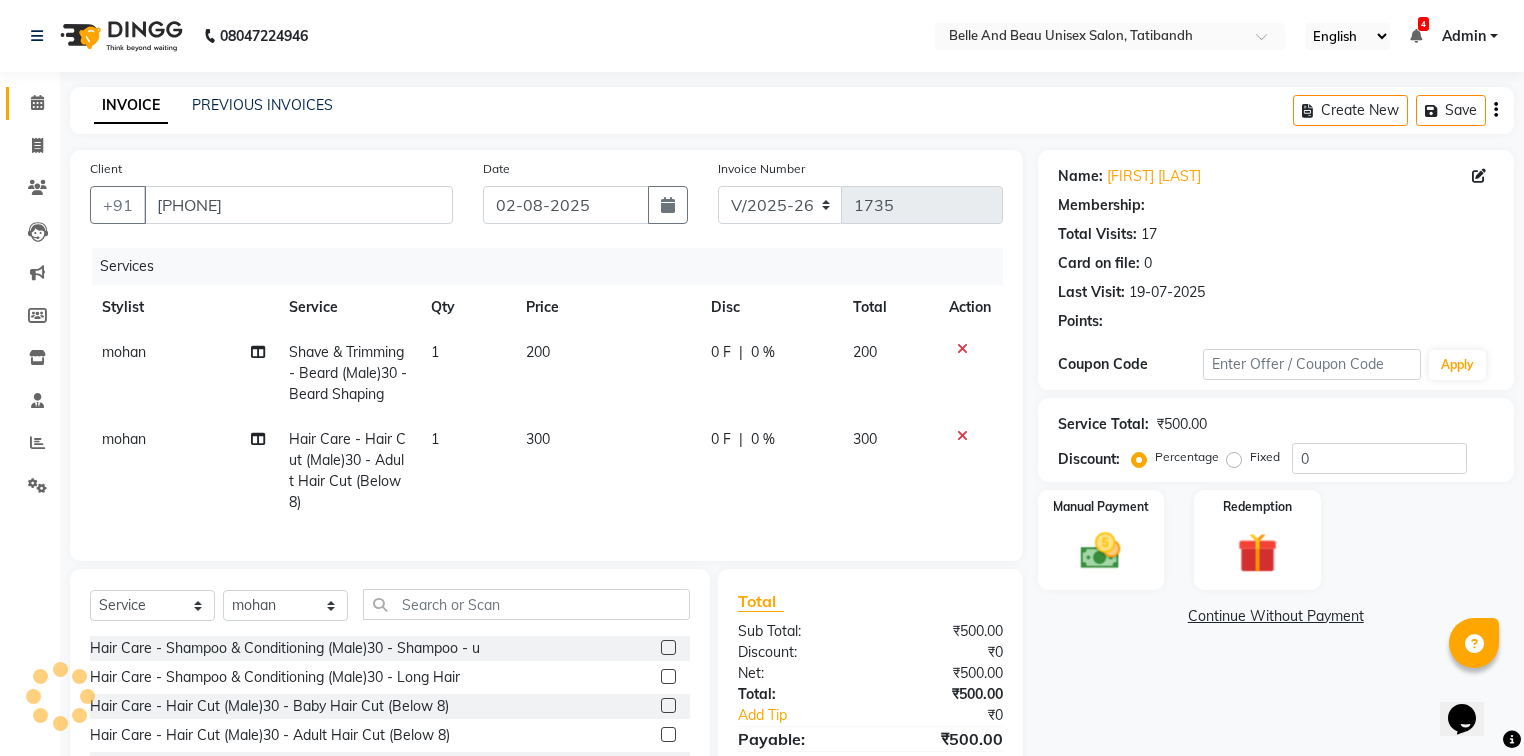 select on "1: Object" 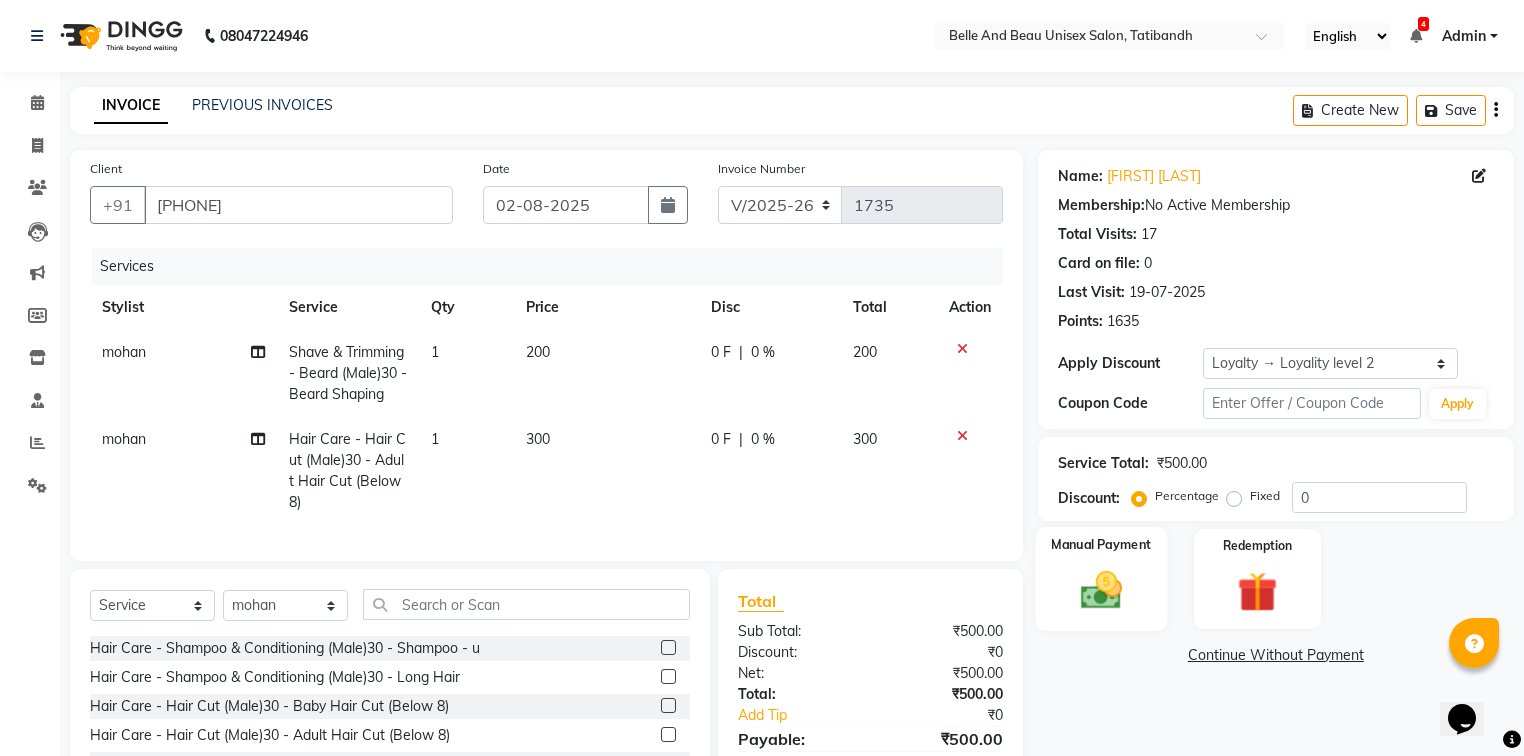 click 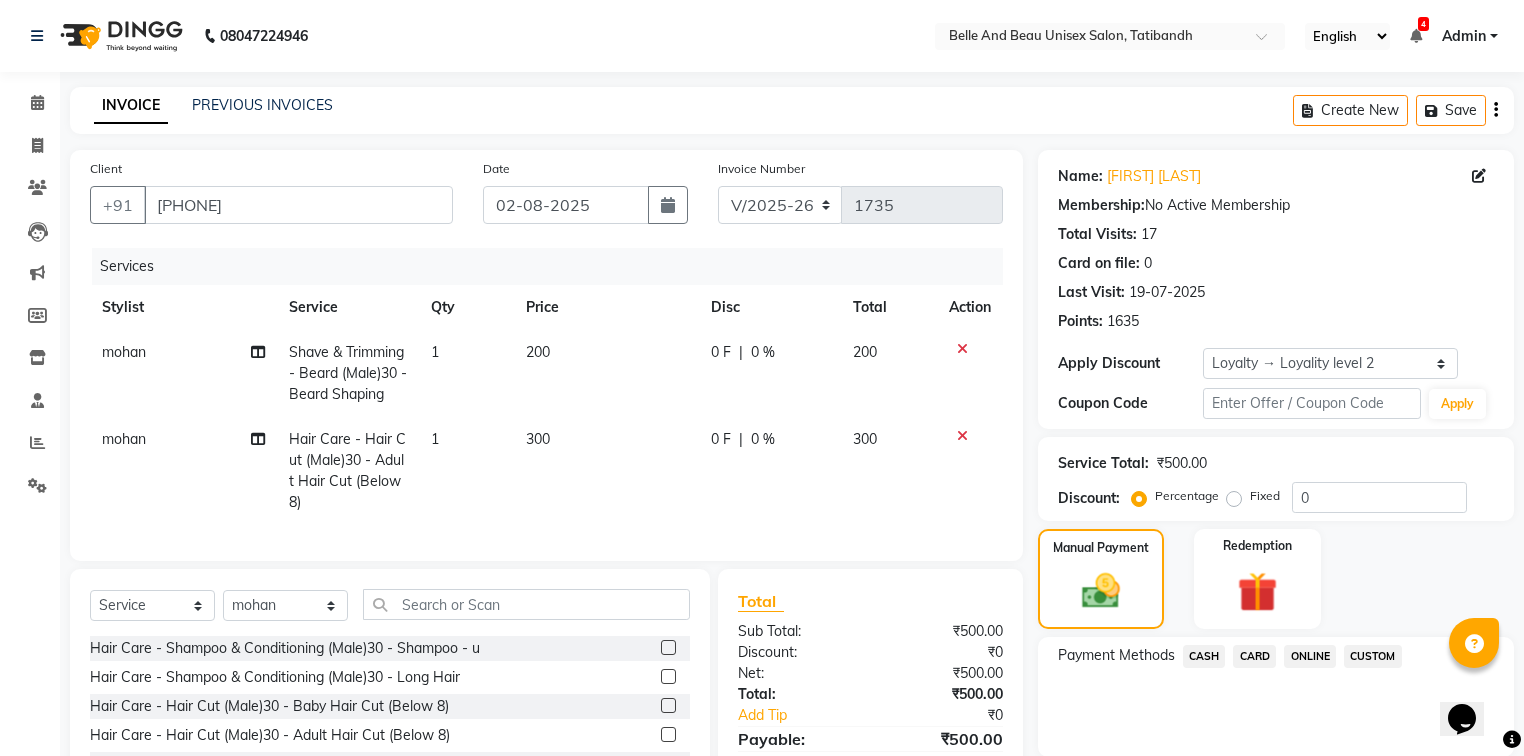 click on "CASH" 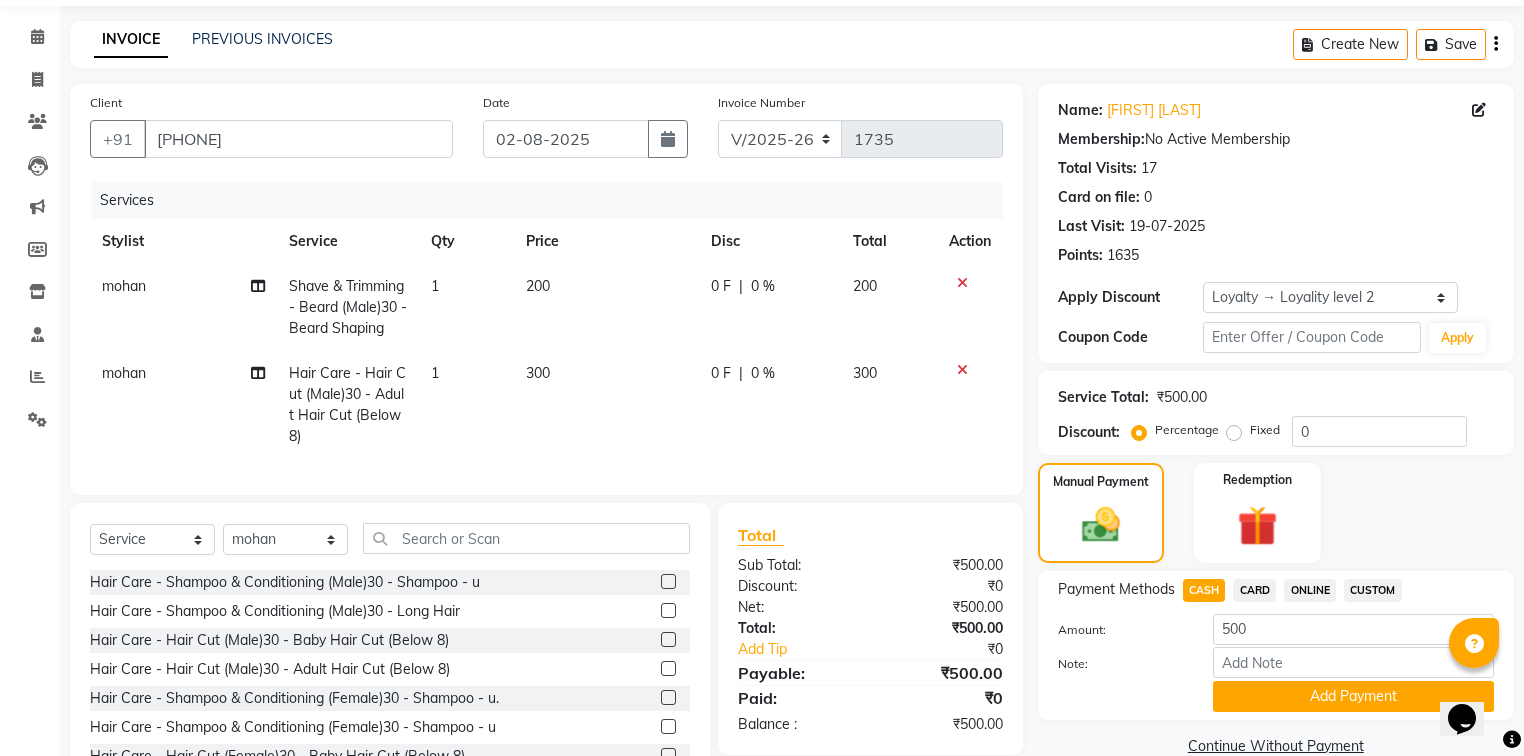 scroll, scrollTop: 151, scrollLeft: 0, axis: vertical 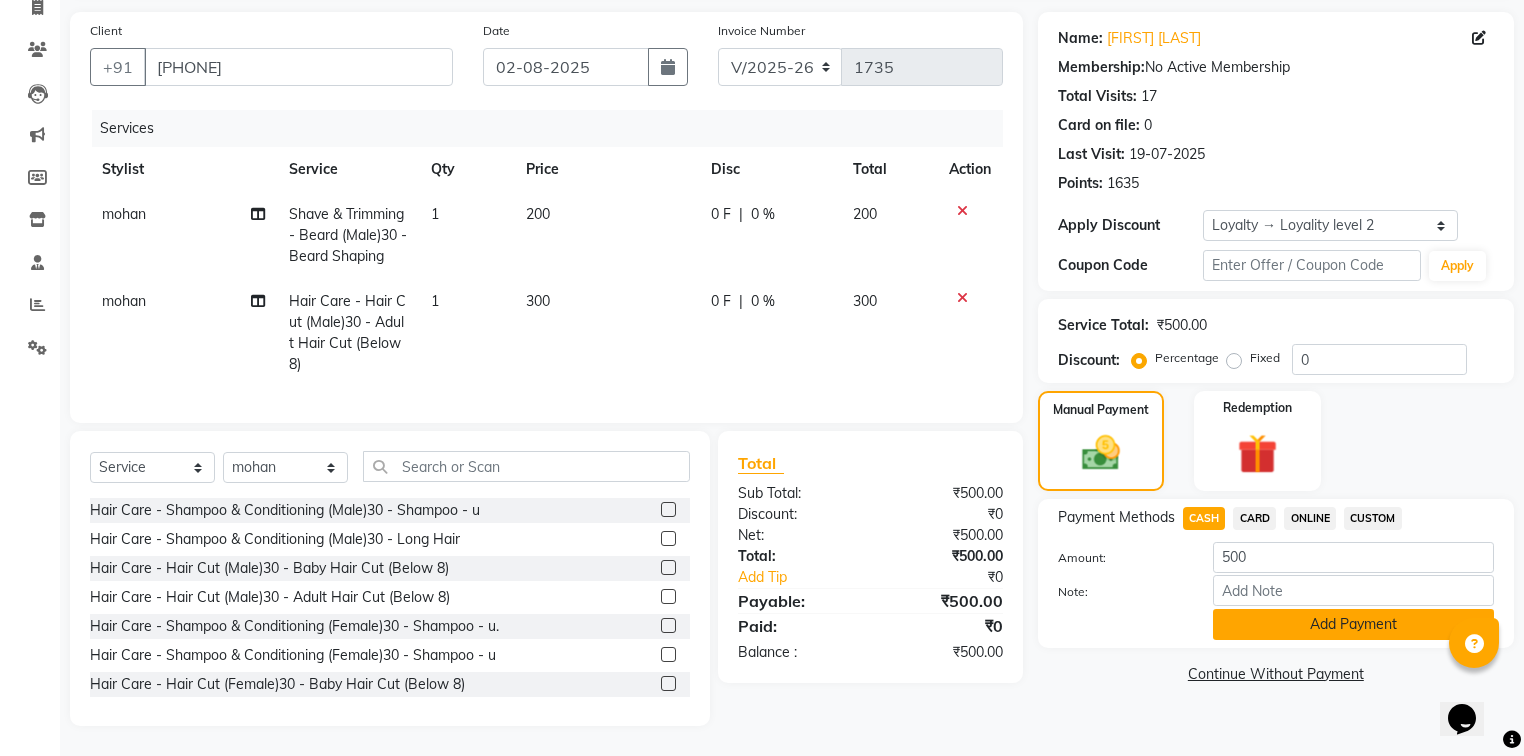 click on "Add Payment" 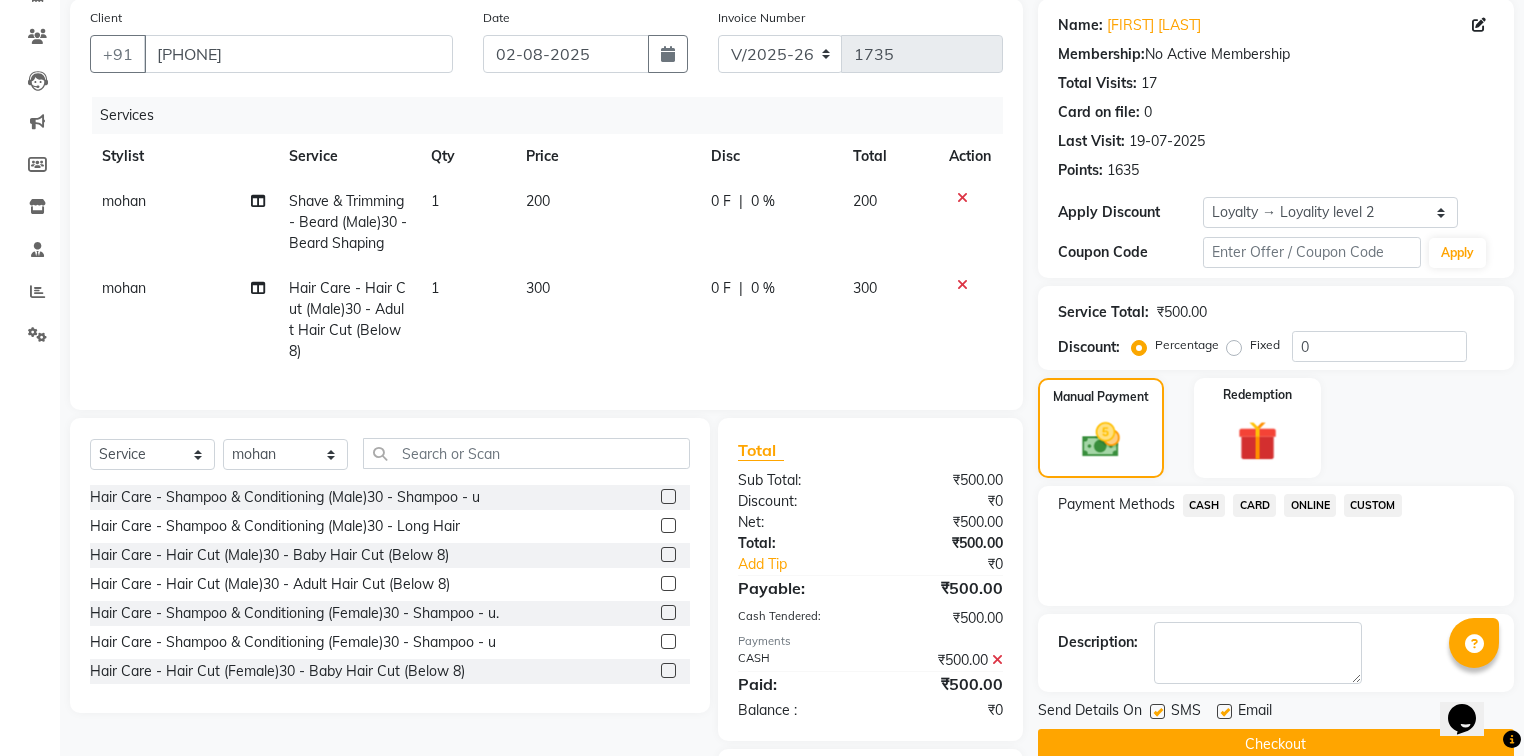 click on "Checkout" 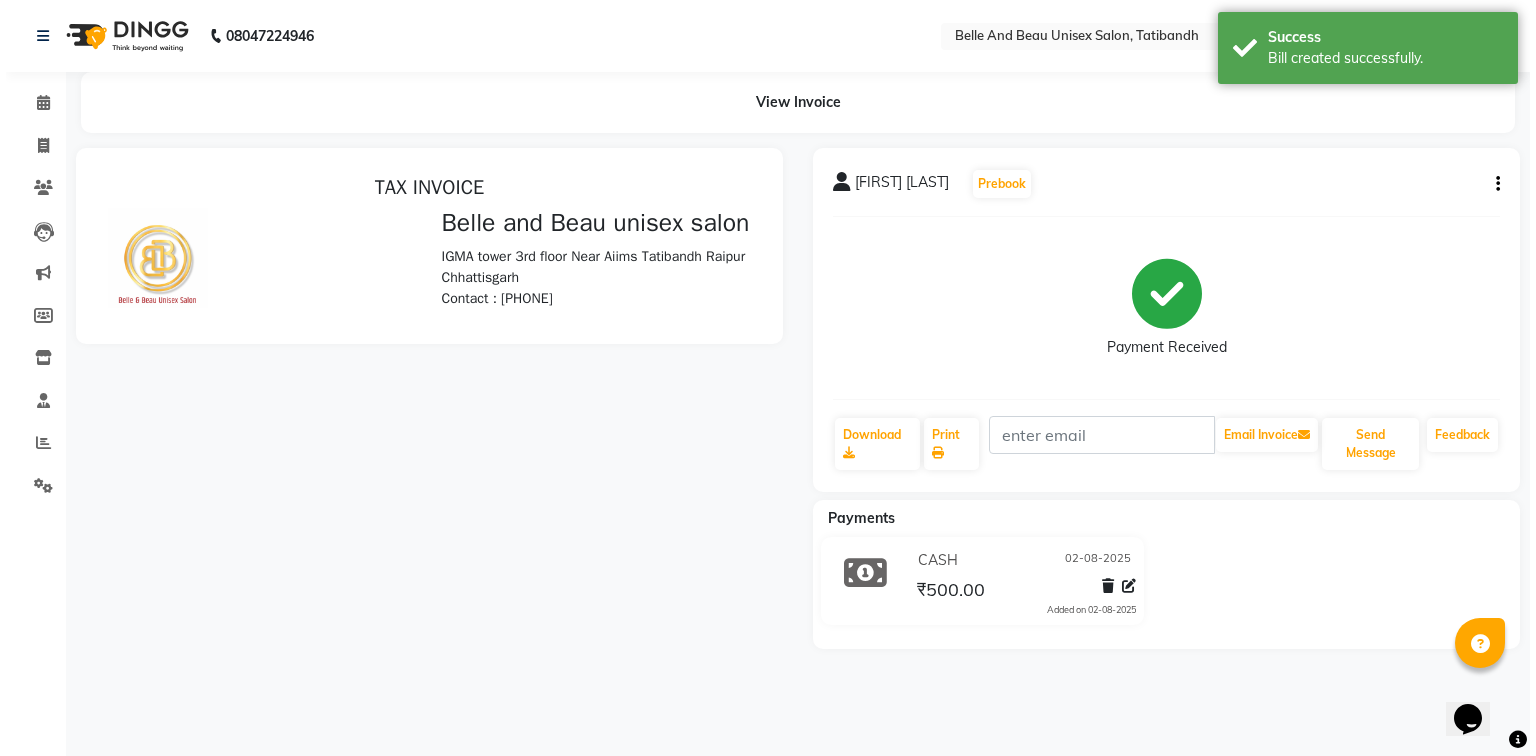 scroll, scrollTop: 0, scrollLeft: 0, axis: both 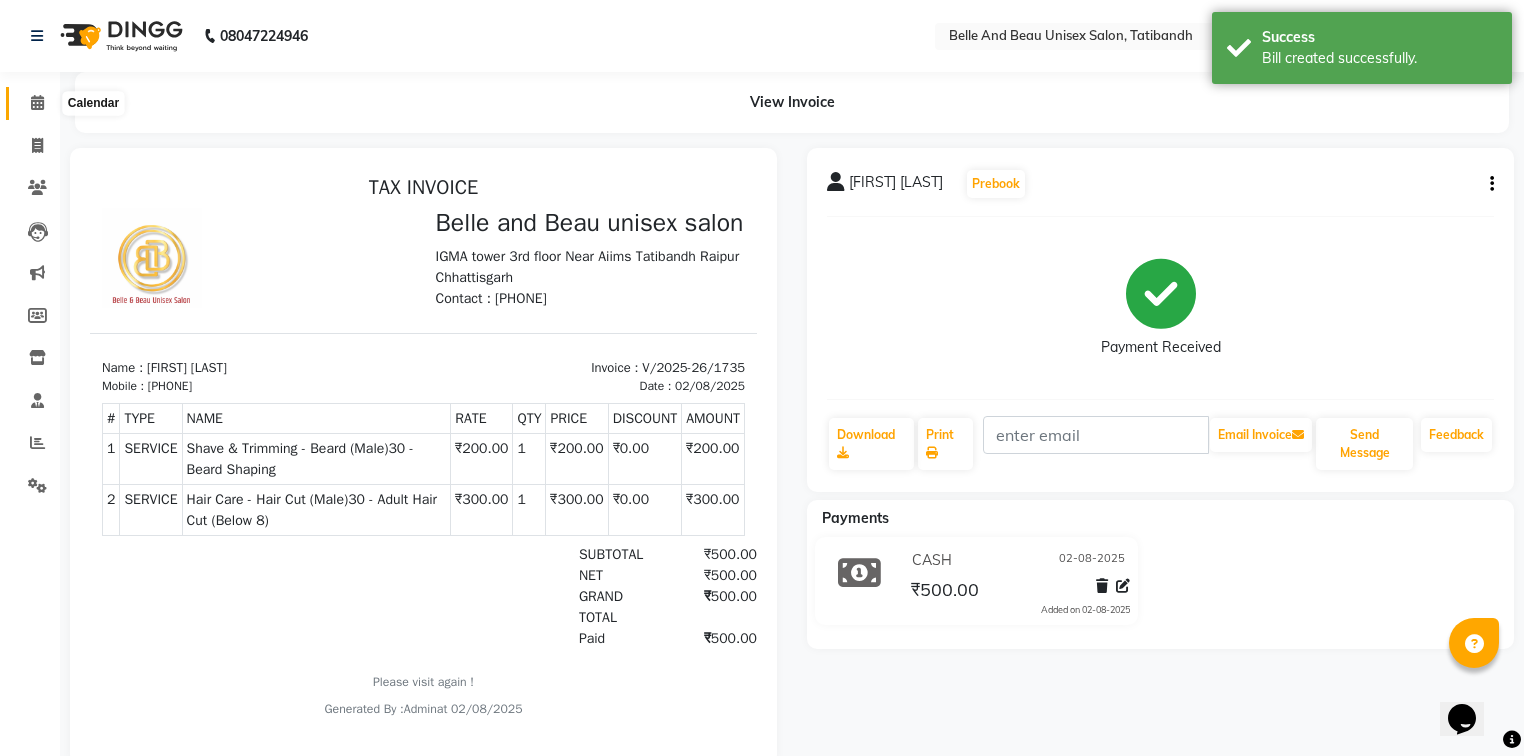 click 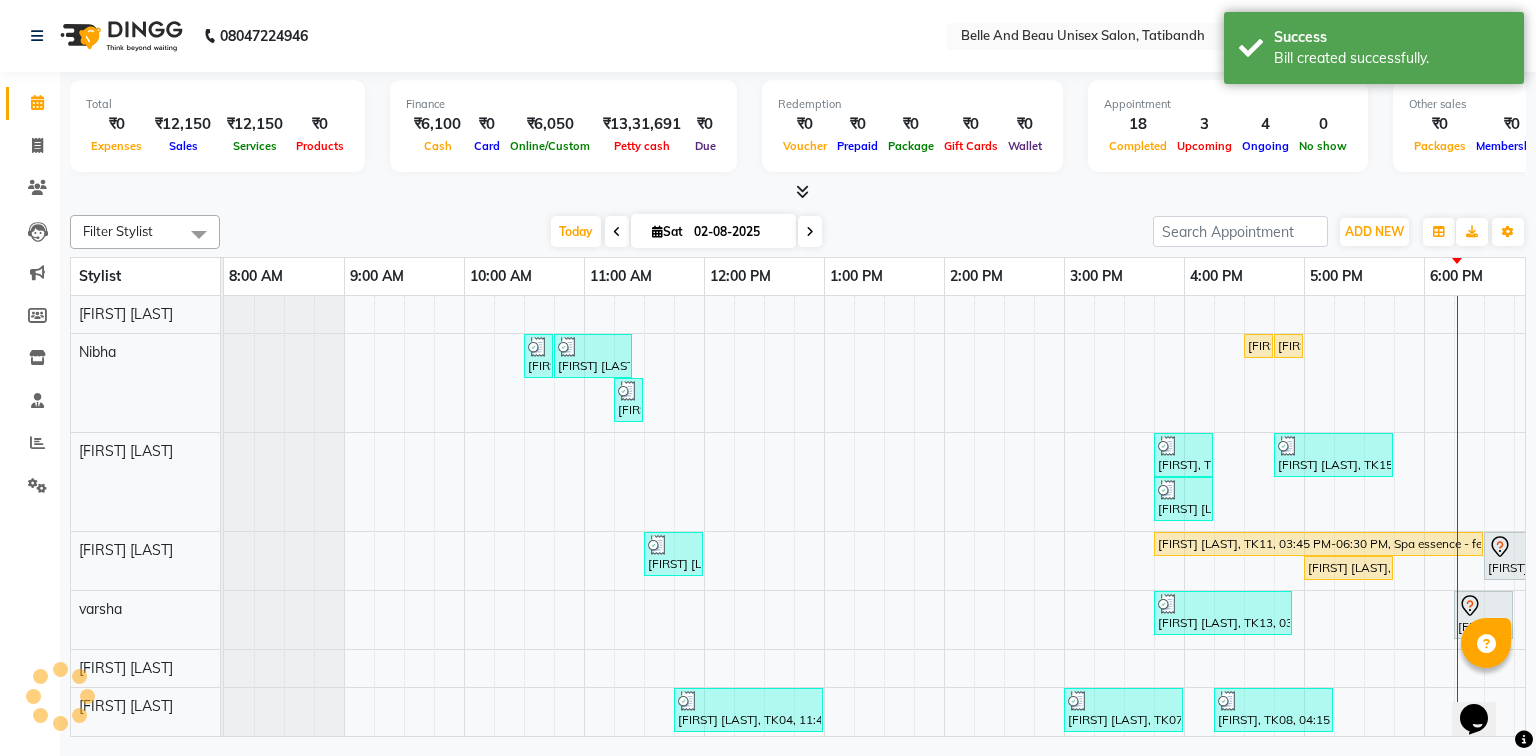 scroll, scrollTop: 0, scrollLeft: 0, axis: both 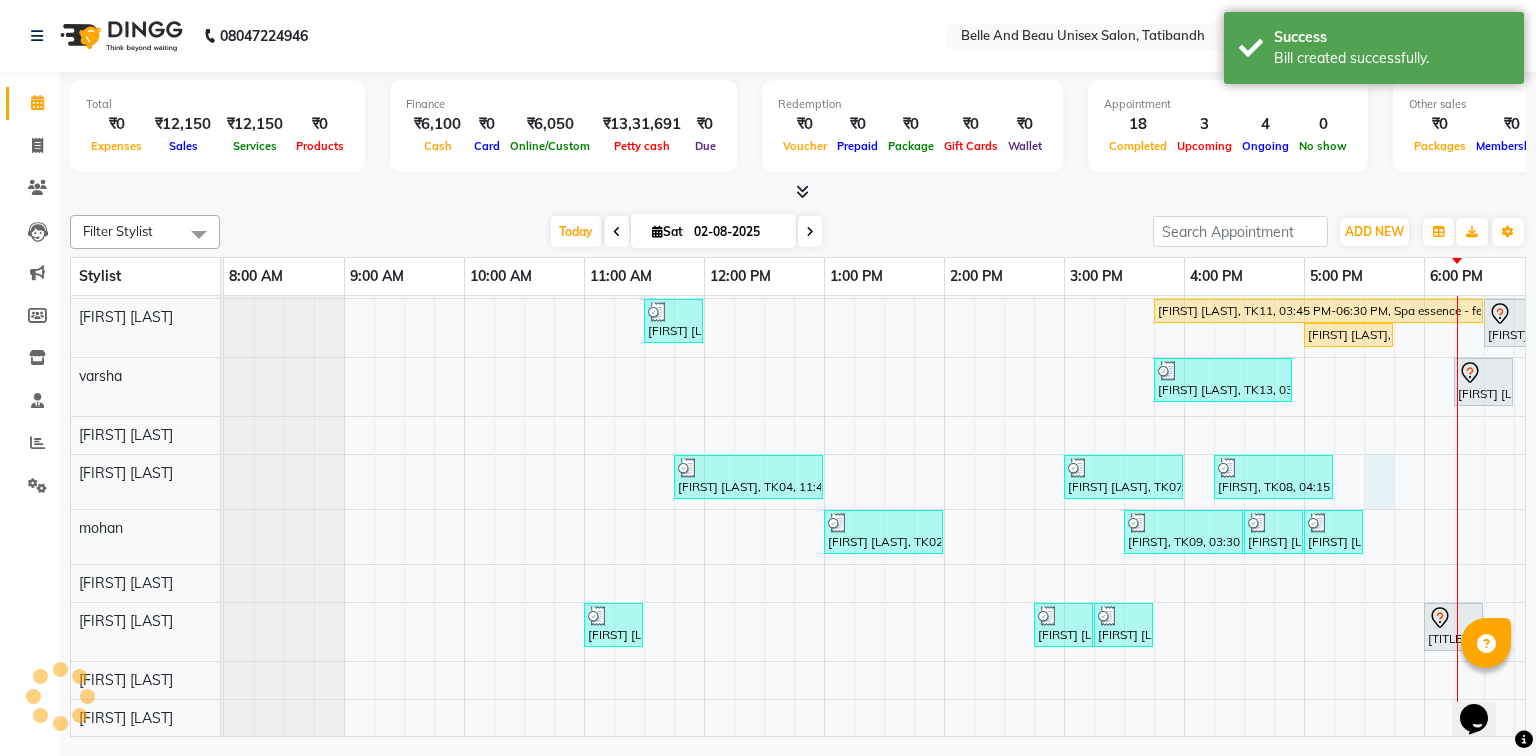 click on "Shilpi Dubey, TK04, 10:30 AM-10:40 AM, Threading - Eyebrow (Female)30 - Eyebrow     Shilpi Dubey, TK04, 10:45 AM-11:25 AM, Clean Up - o3+,Threading - Eyebrow (Female)30 - Eyebrow,Threading - Upper Lip (Female)30 - Upper Lip    Neera verma, TK12, 04:30 PM-04:40 PM, Threading - Upper Lip (Female)30 - Upper Lip    Neera verma, TK12, 04:45 PM-04:55 PM, Threading - Eyebrow (Female)30 - Eyebrow     Shilpi Dubey, TK04, 11:15 AM-11:25 AM, Threading - Upper Lip (Female)30 - Upper Lip     Aniket, TK08, 03:45 PM-04:15 PM, Hair Care - Hair Cut (Male)30 - Baby Hair Cut (Below 8) (₹200)     Shibdatta das, TK15, 04:45 PM-05:45 PM, Hair Care - Hair Cut (Male)30 - Adult Hair Cut (Below 8),Shave & Trimming - Beard  (Male)30 - Beard Shaping     Shilpi Goyal, TK14, 03:45 PM-04:15 PM, Hair Care - Shampoo & Conditioning (Female)30 - Shampoo - u     yuvika chawda, TK05, 11:30 AM-12:00 PM, Hair Care - Hair Cut (Female)30 - Adult Hair Cut (Below 8) (₹500)" at bounding box center (1004, 400) 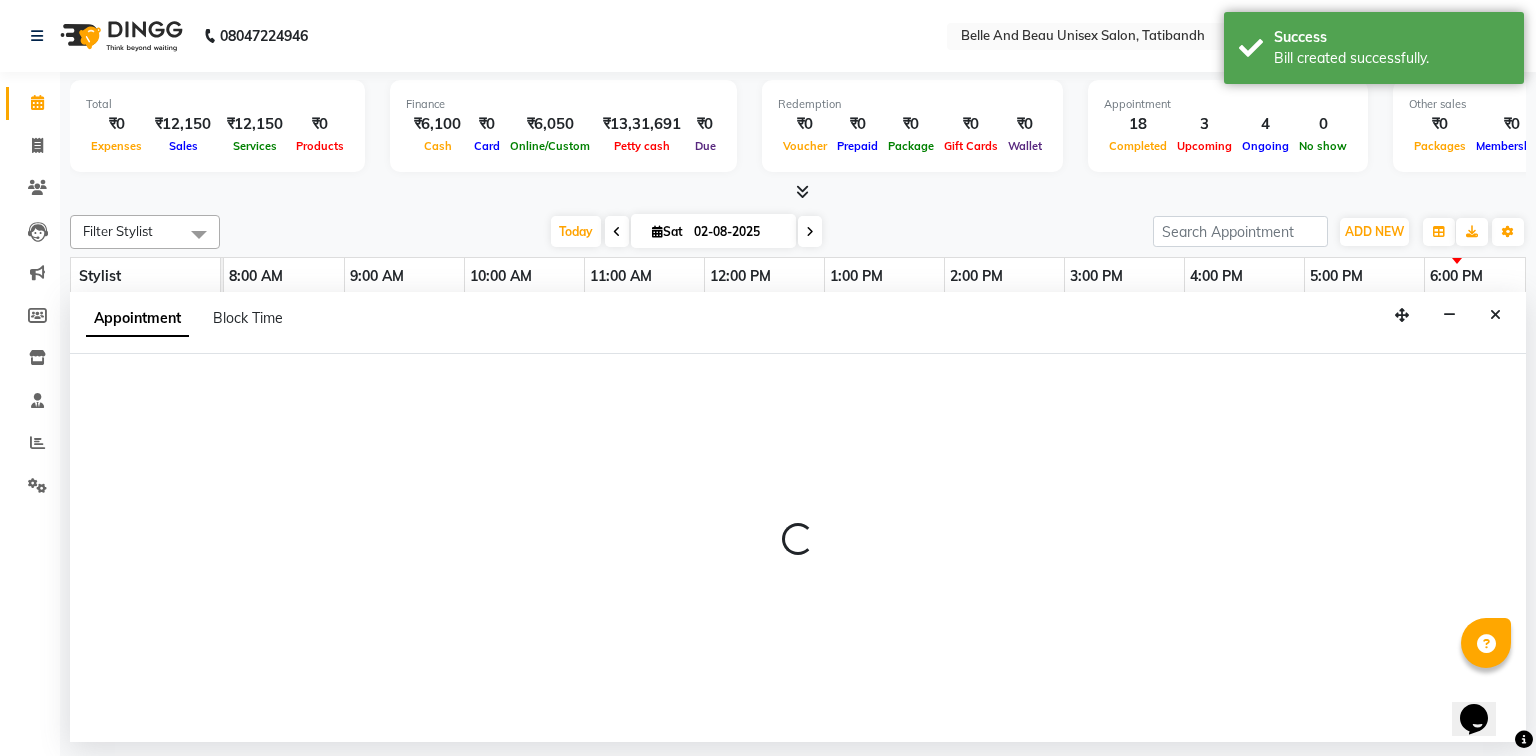 select on "63196" 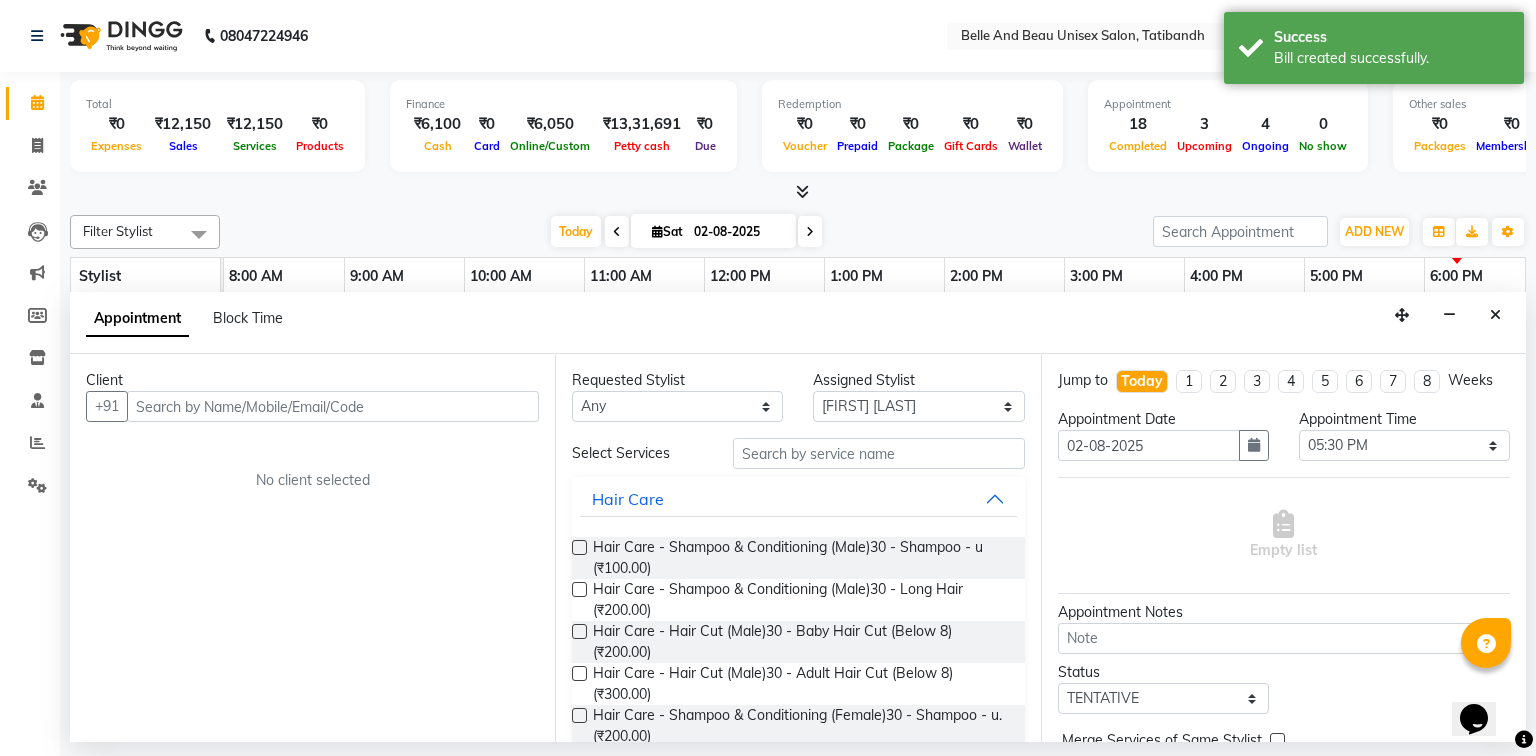 click at bounding box center (333, 406) 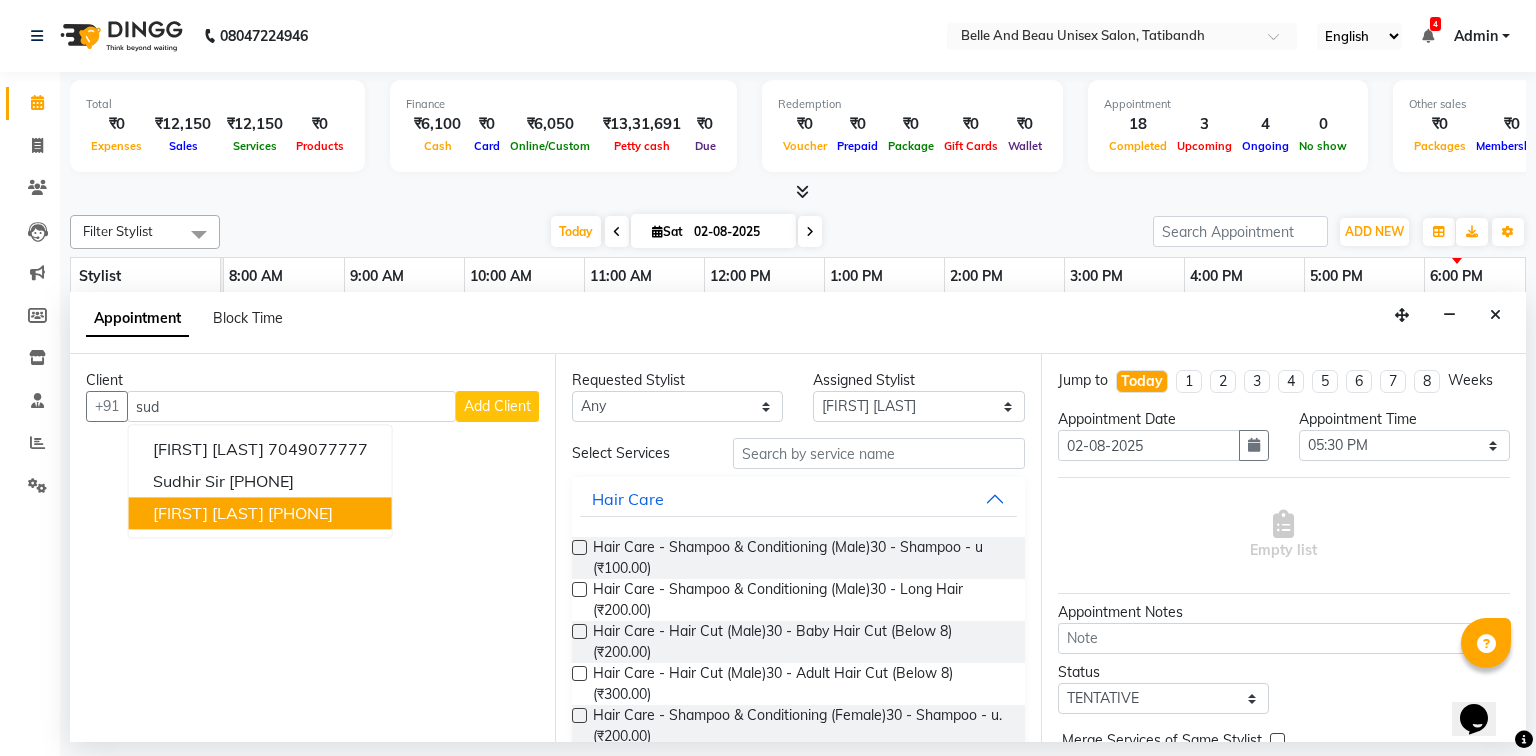 click on "Sudarshan sharma  8602248364" at bounding box center (260, 514) 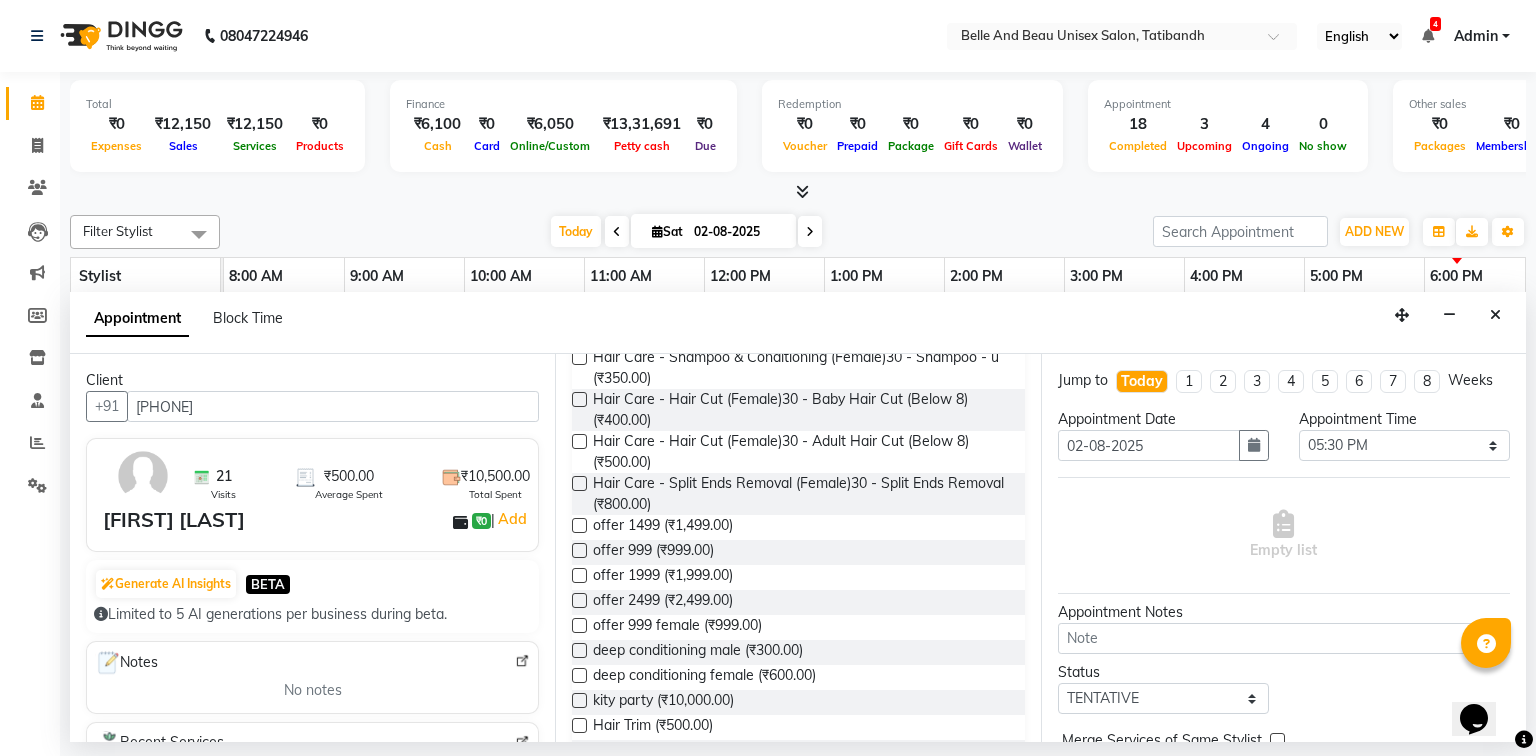 scroll, scrollTop: 560, scrollLeft: 0, axis: vertical 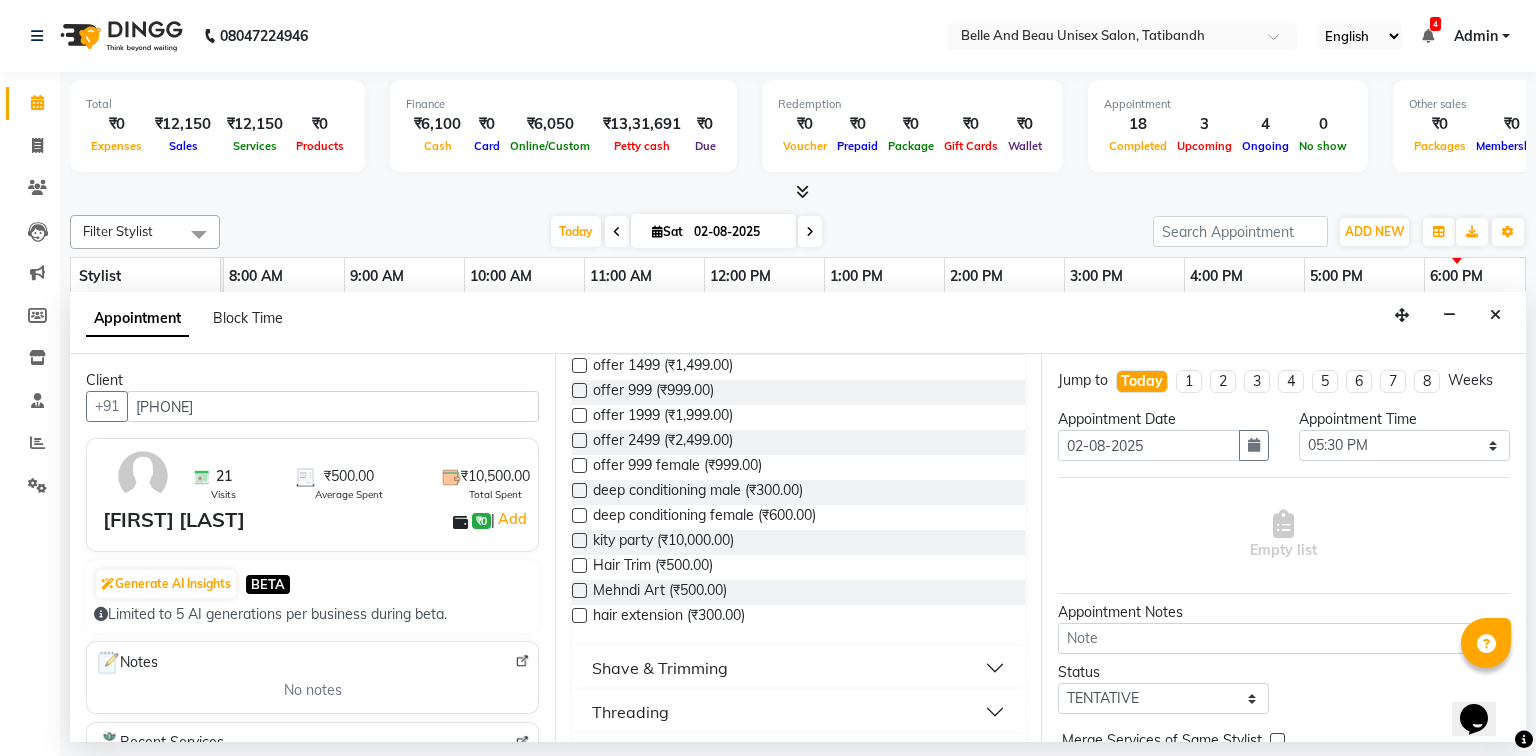 type on "[PHONE]" 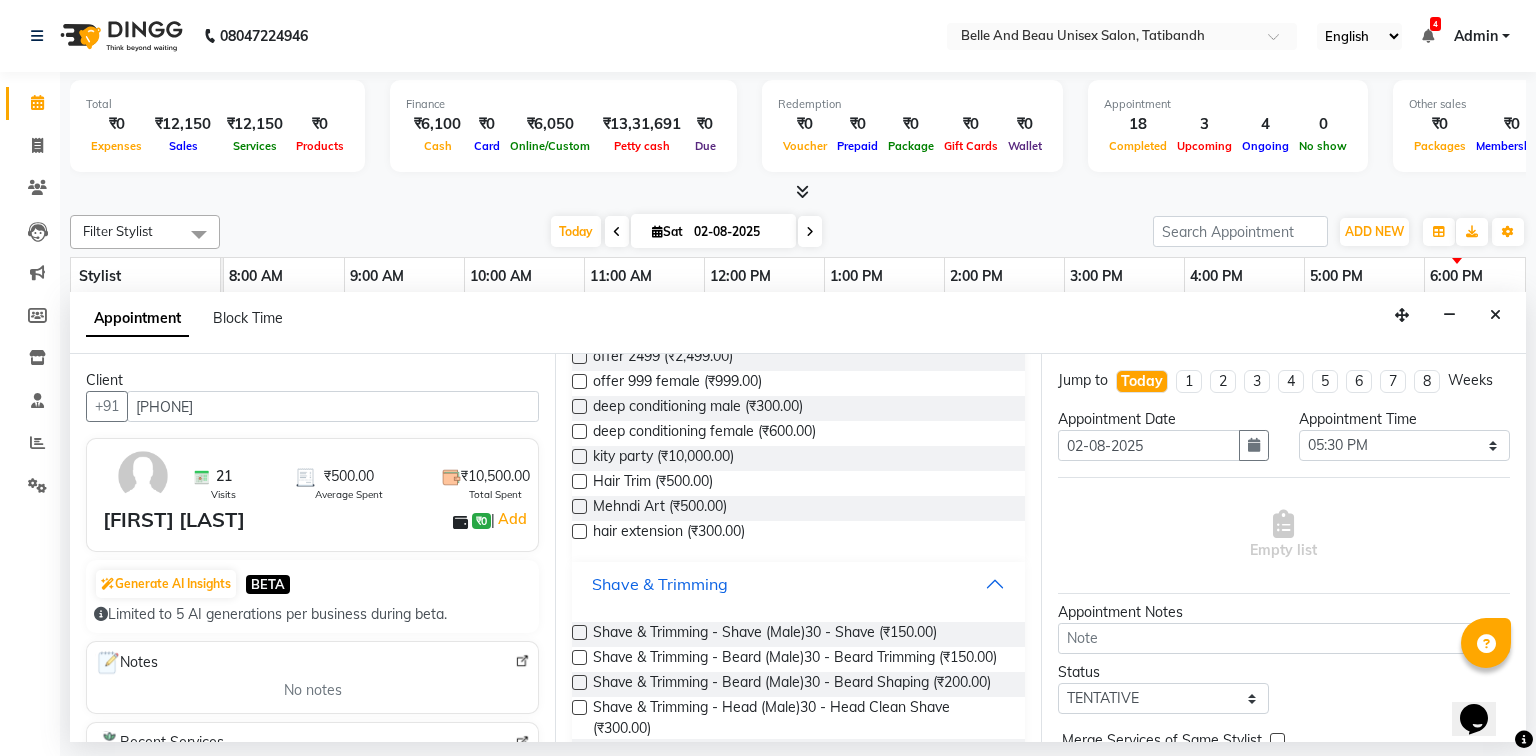 scroll, scrollTop: 720, scrollLeft: 0, axis: vertical 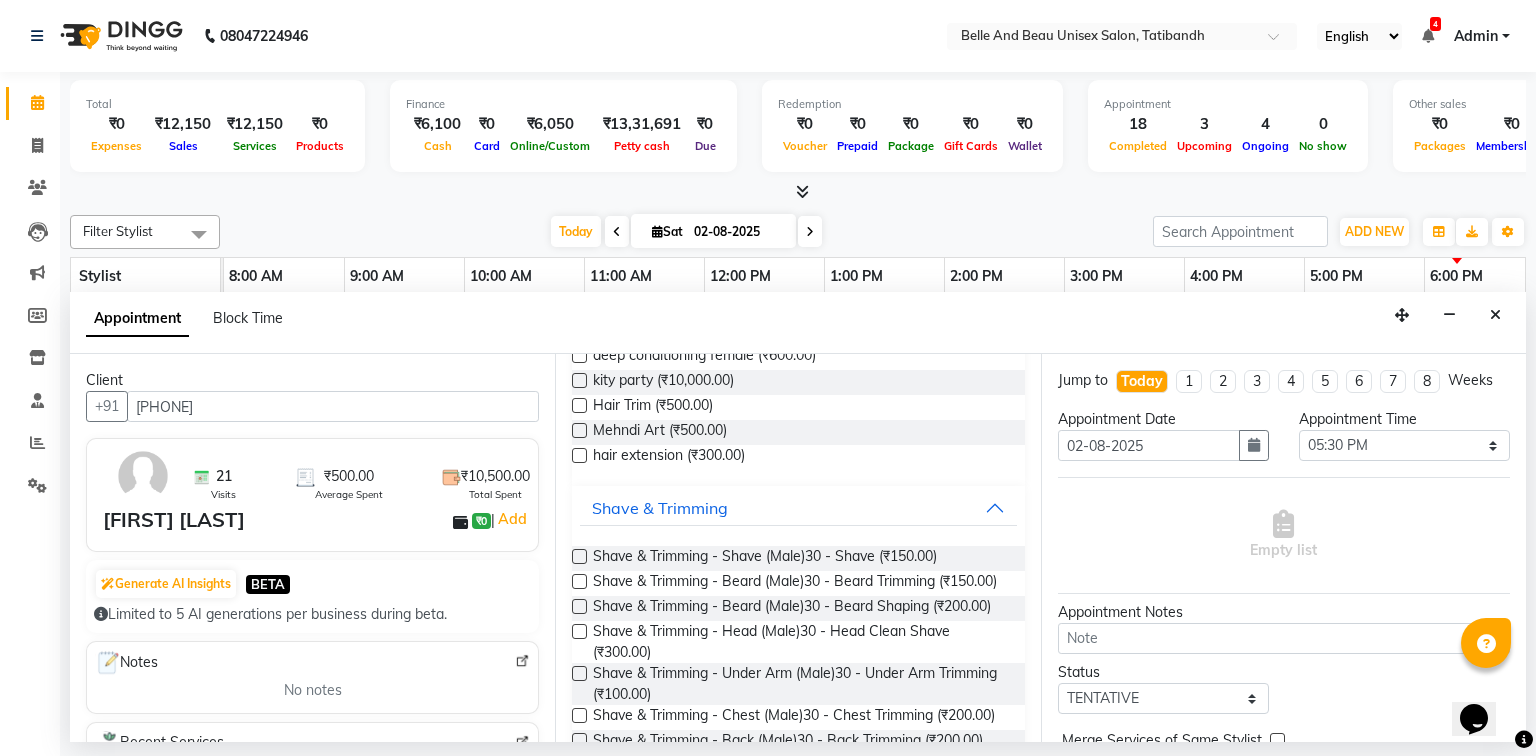 click at bounding box center [579, 606] 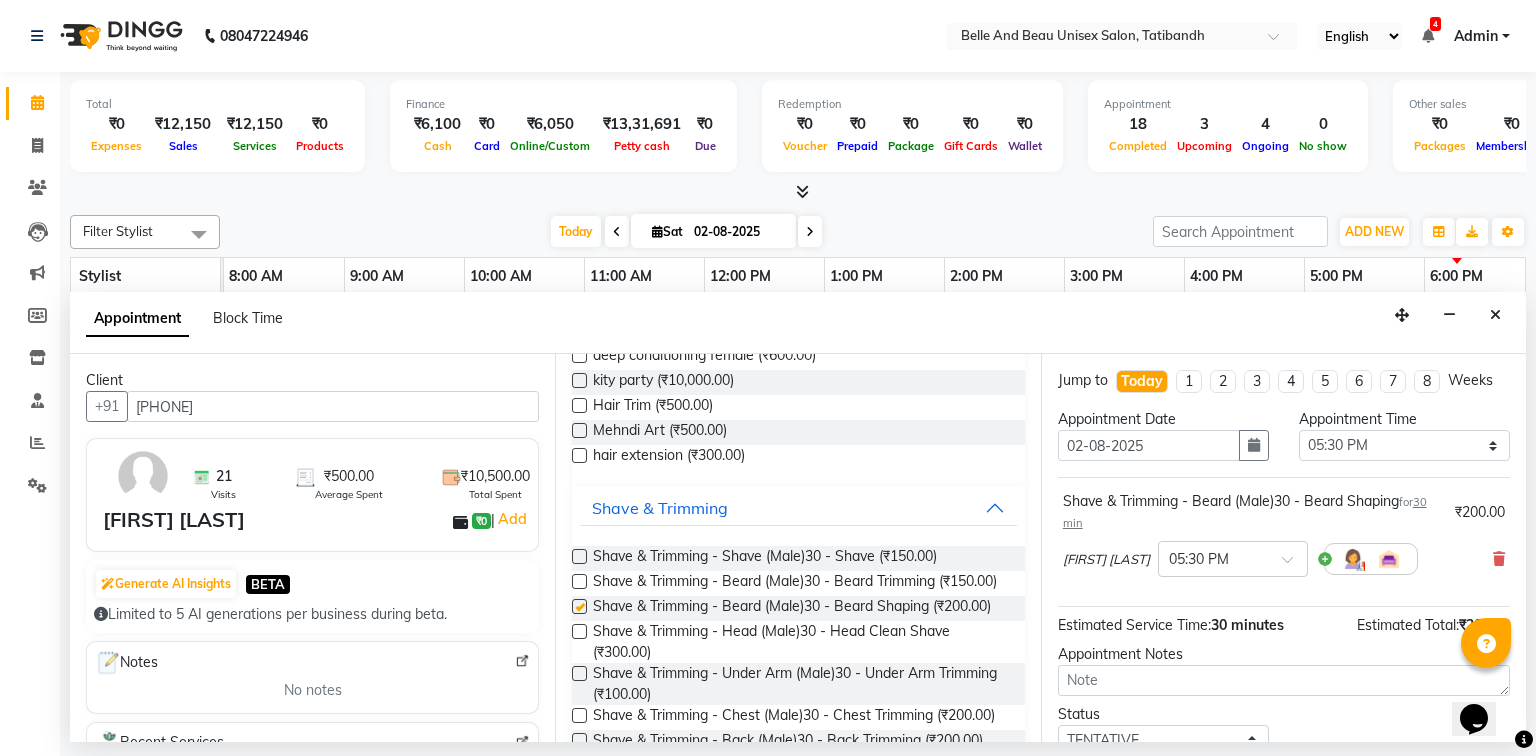 checkbox on "false" 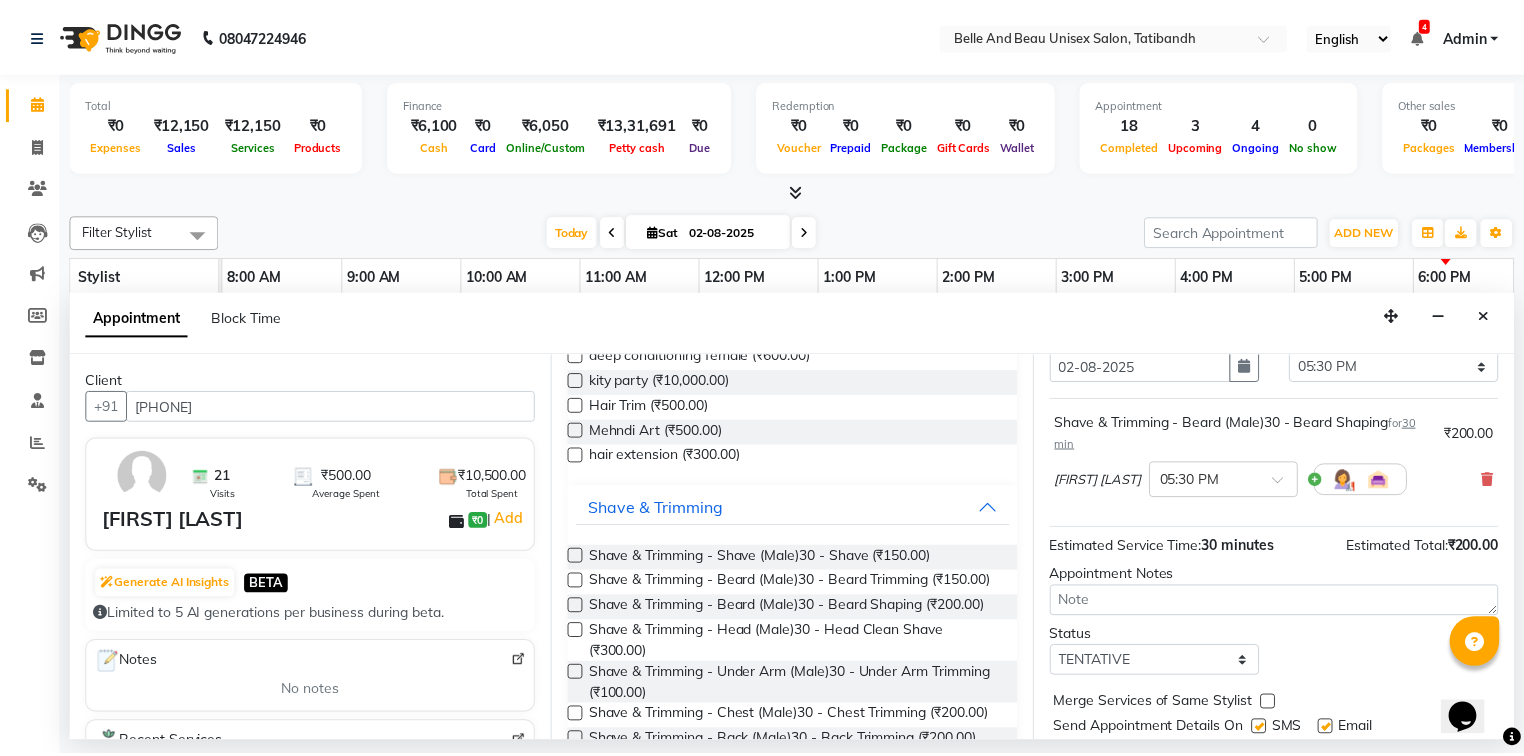 scroll, scrollTop: 139, scrollLeft: 0, axis: vertical 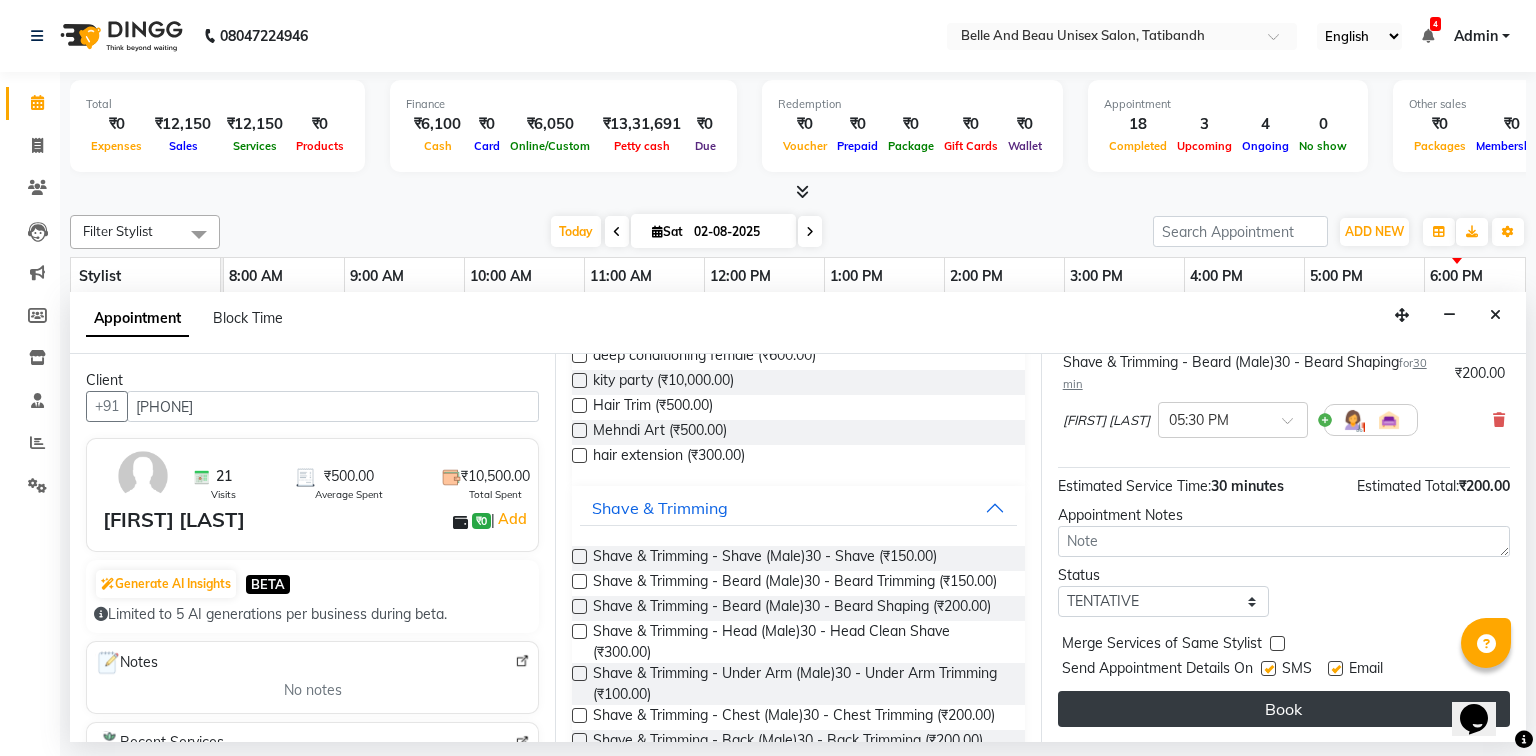 click on "Book" at bounding box center [1284, 709] 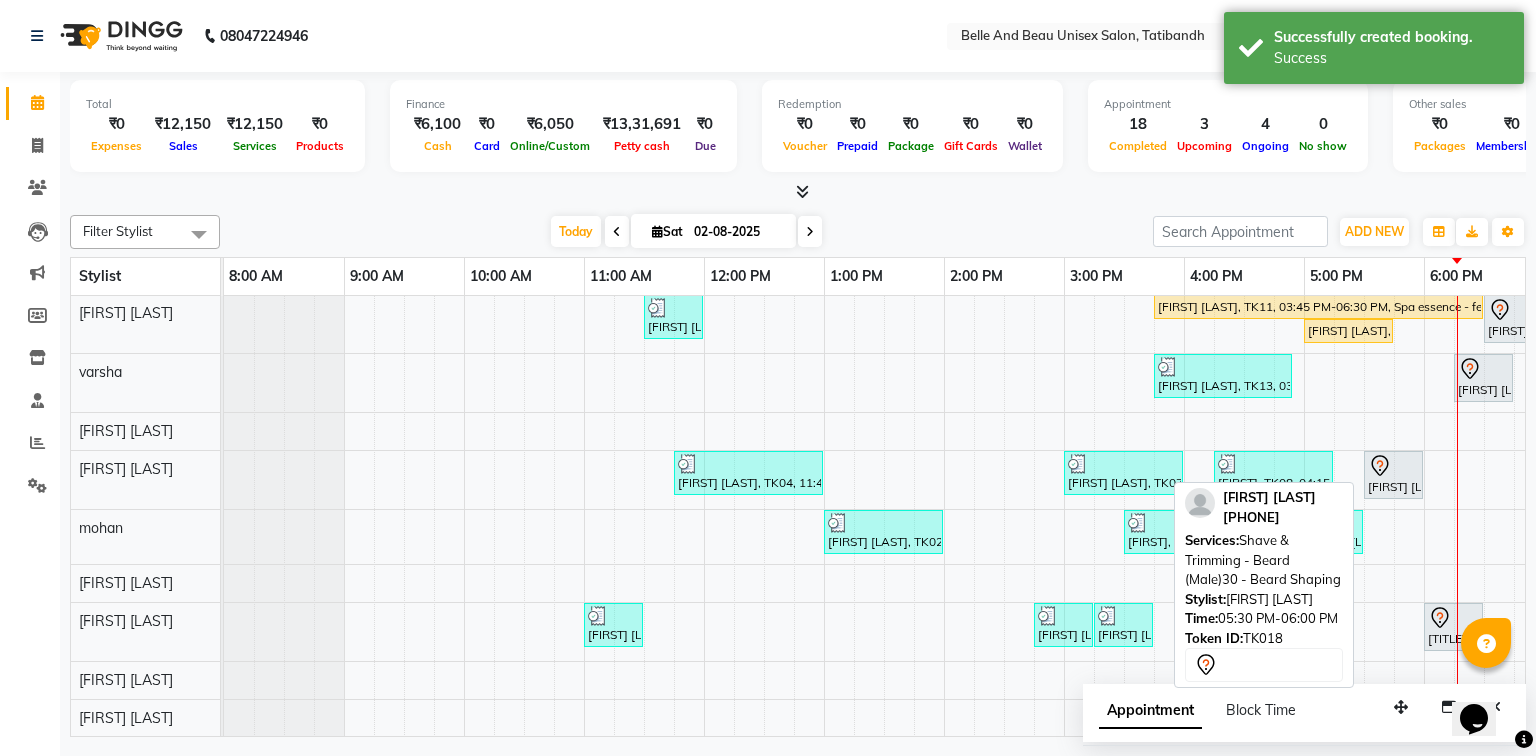 click on "Sudarshan sharma, TK18, 05:30 PM-06:00 PM, Shave & Trimming - Beard  (Male)30 - Beard Shaping" at bounding box center [1393, 475] 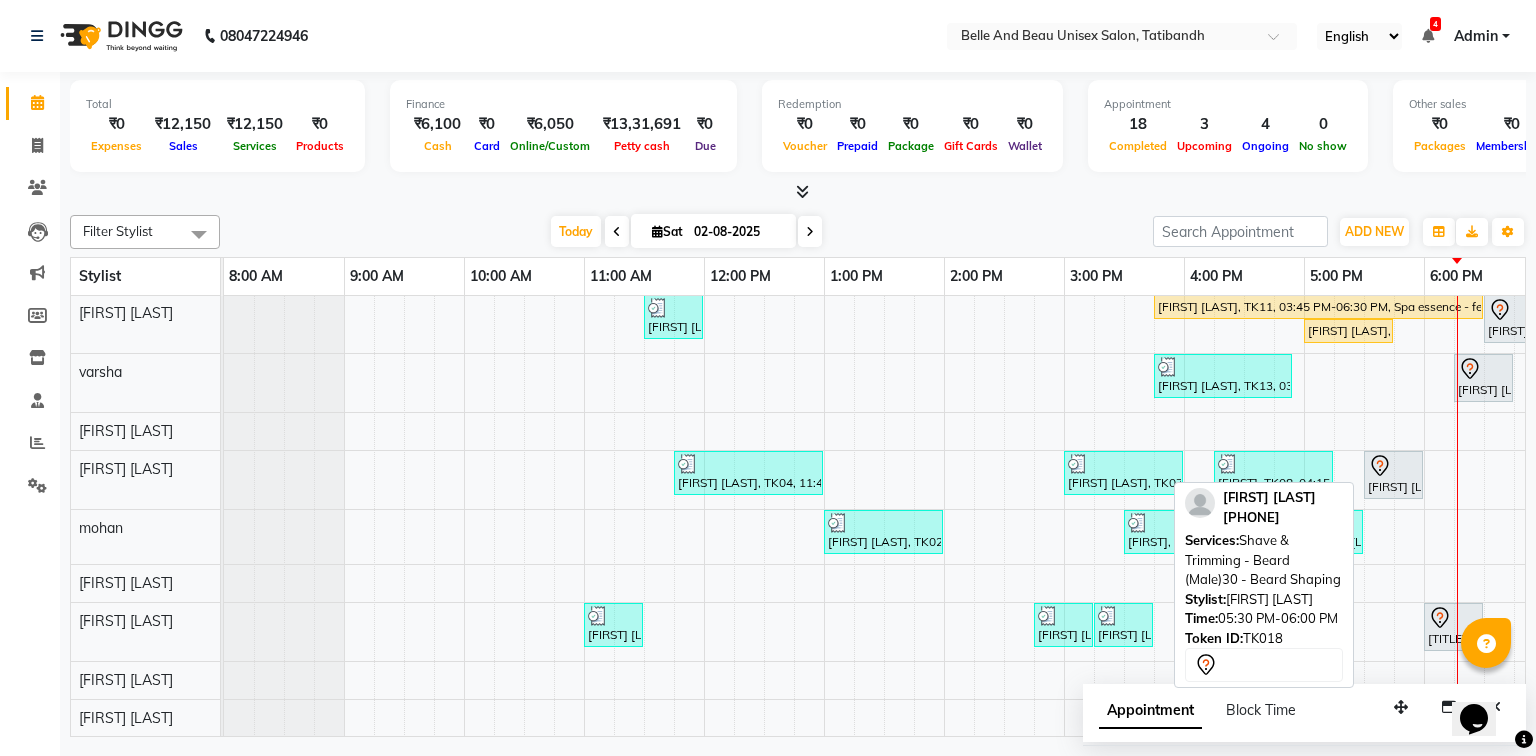 select on "7" 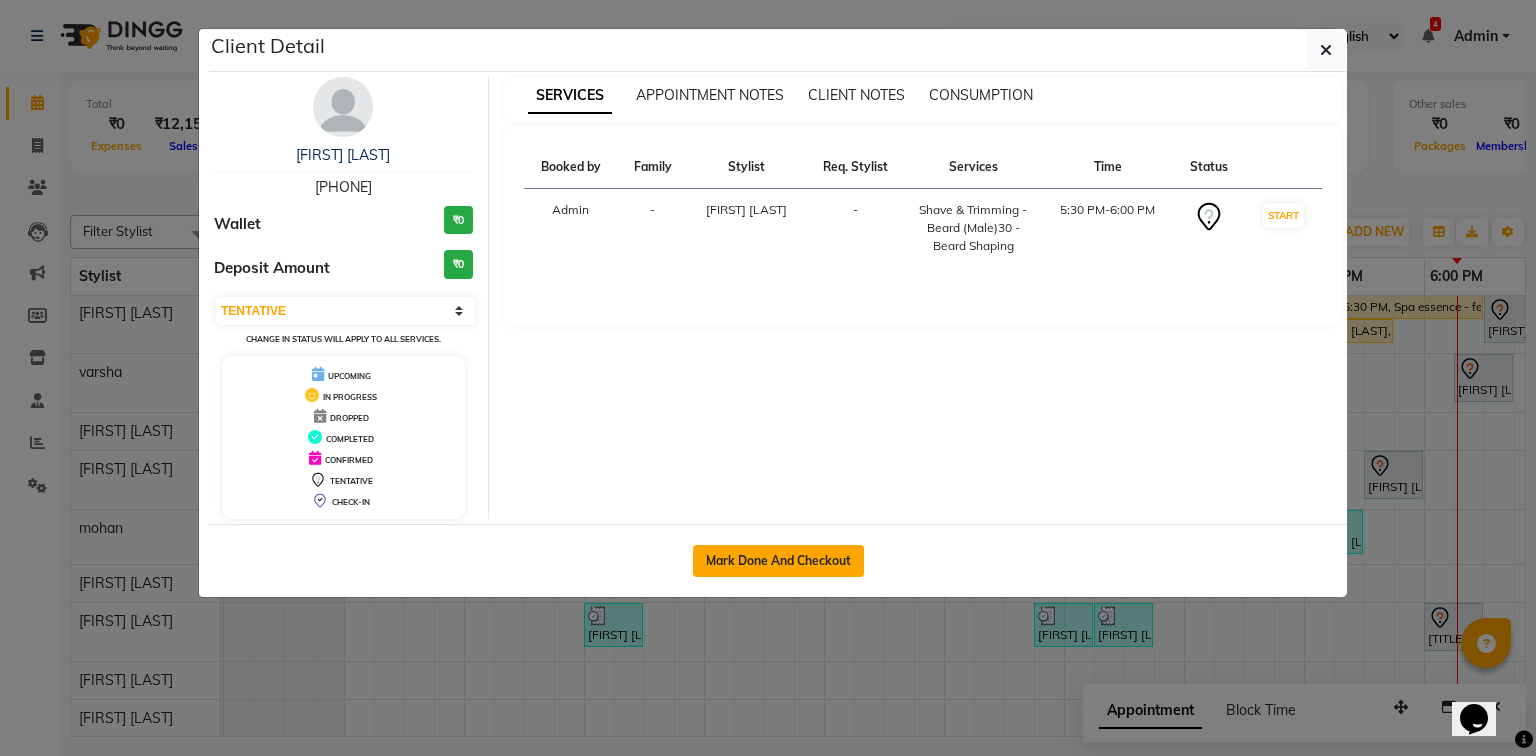 click on "Mark Done And Checkout" 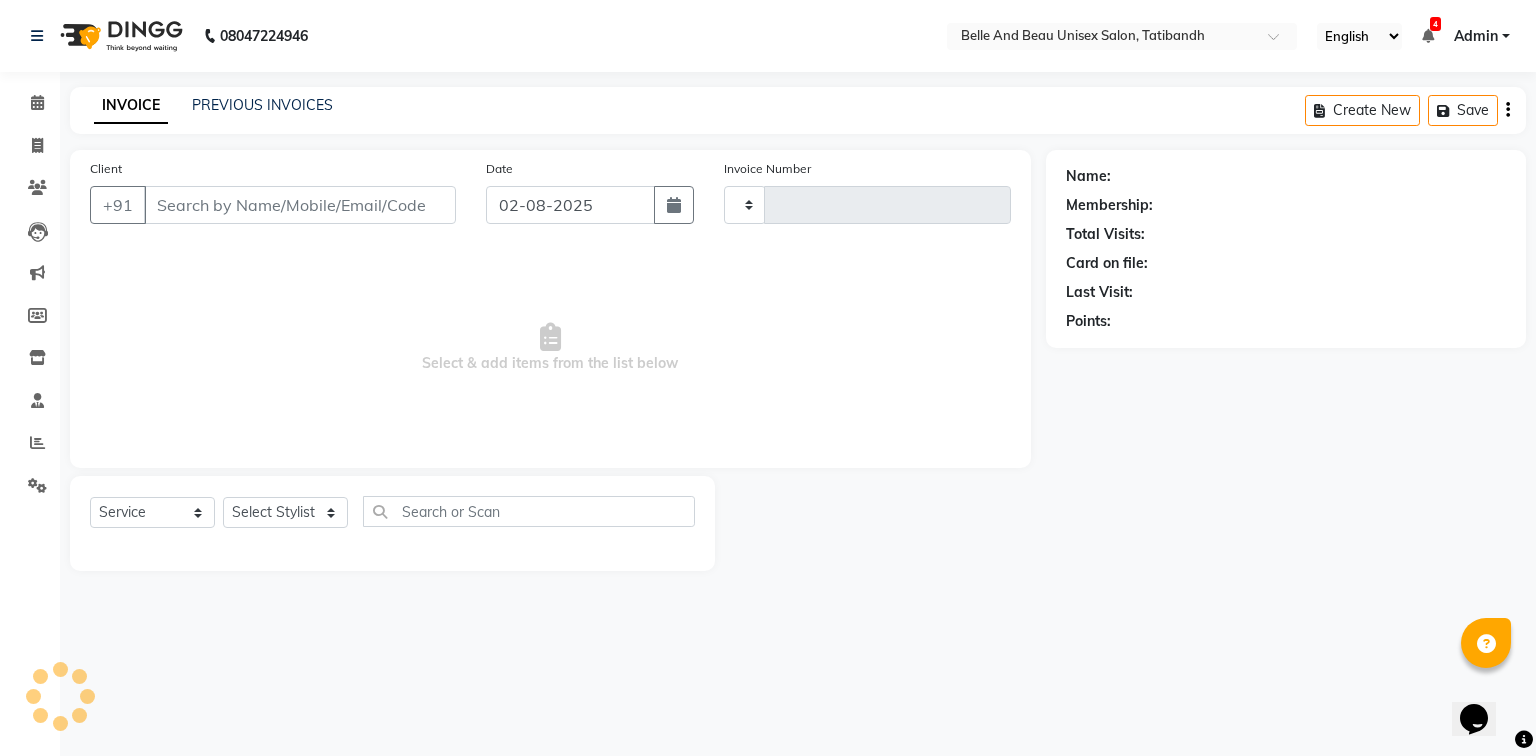select on "3" 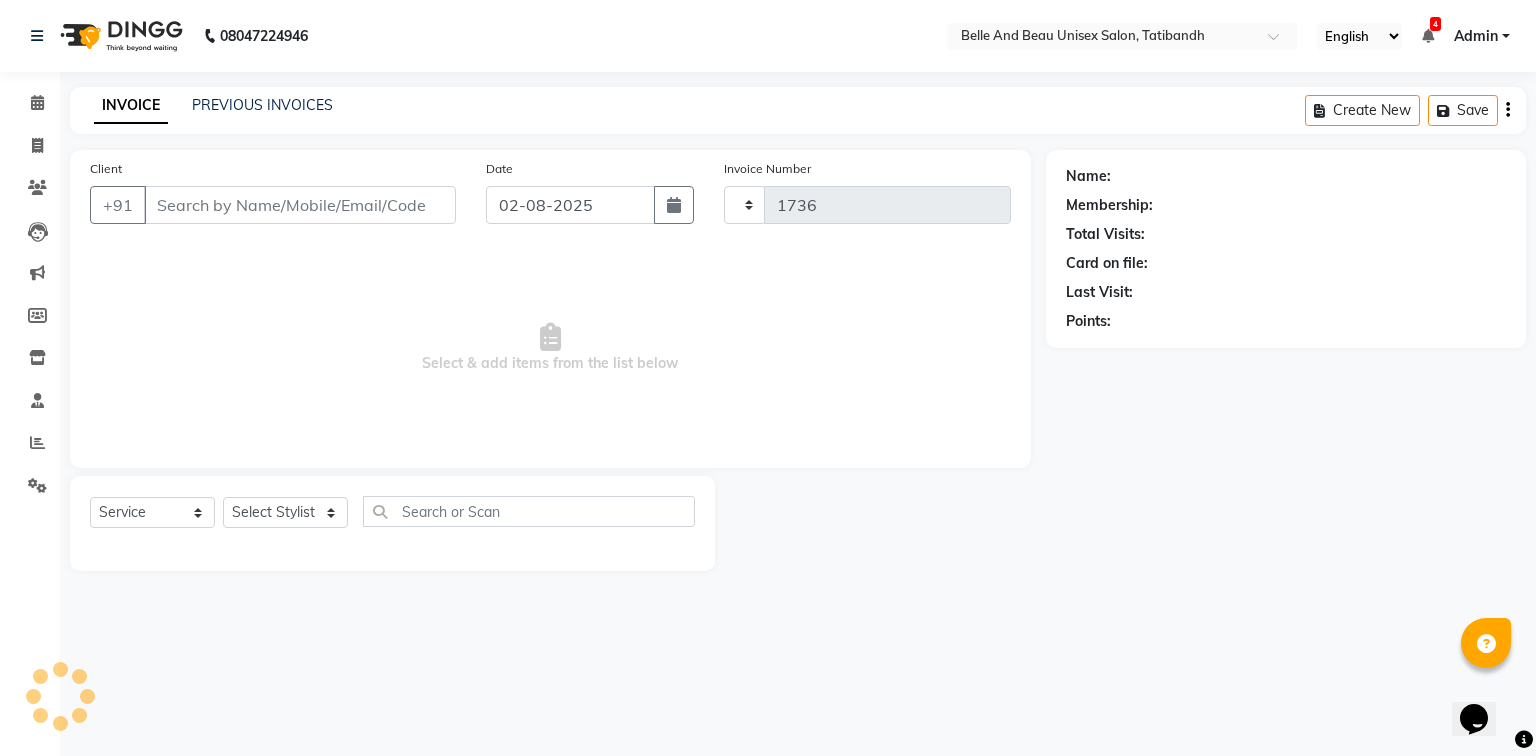 select on "7066" 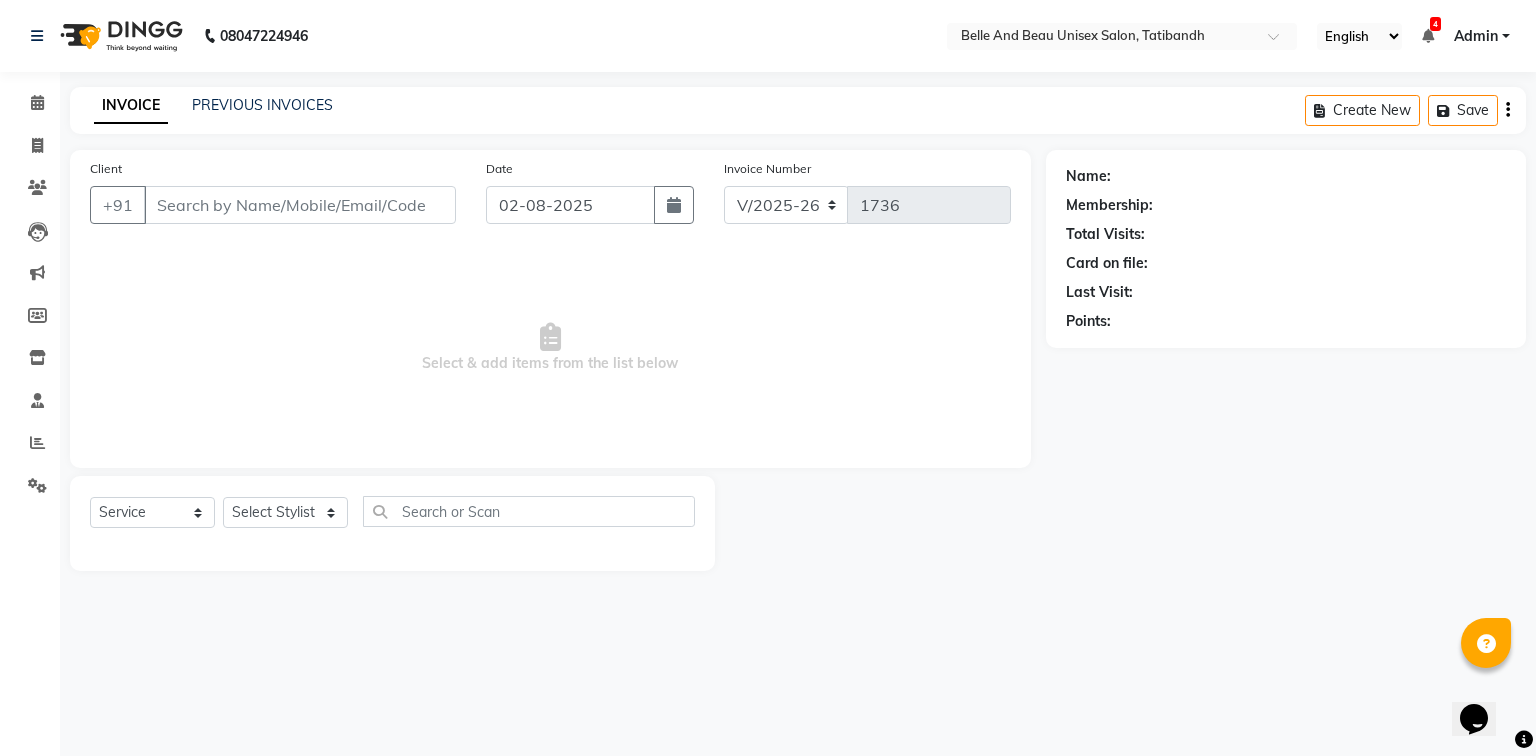 type on "[PHONE]" 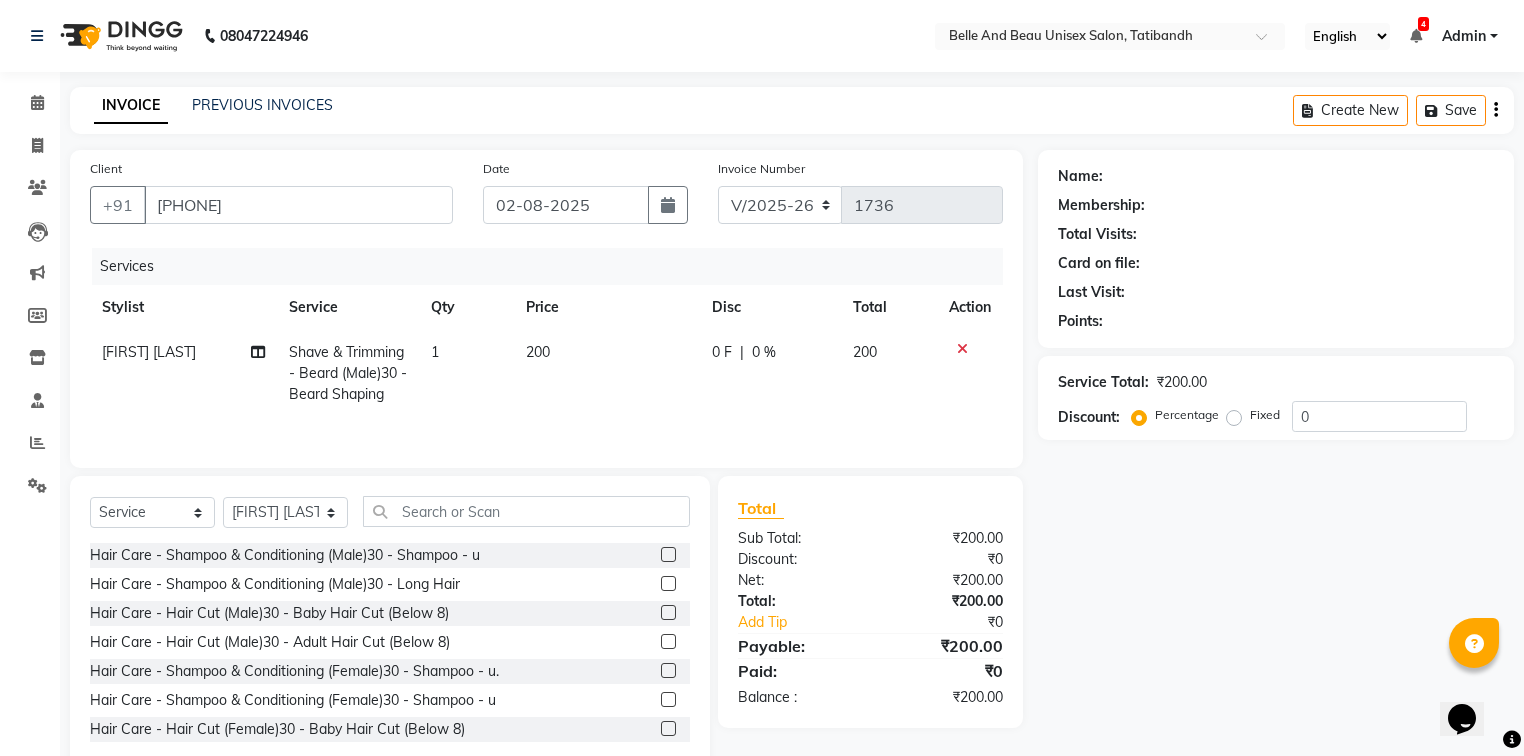select on "1: Object" 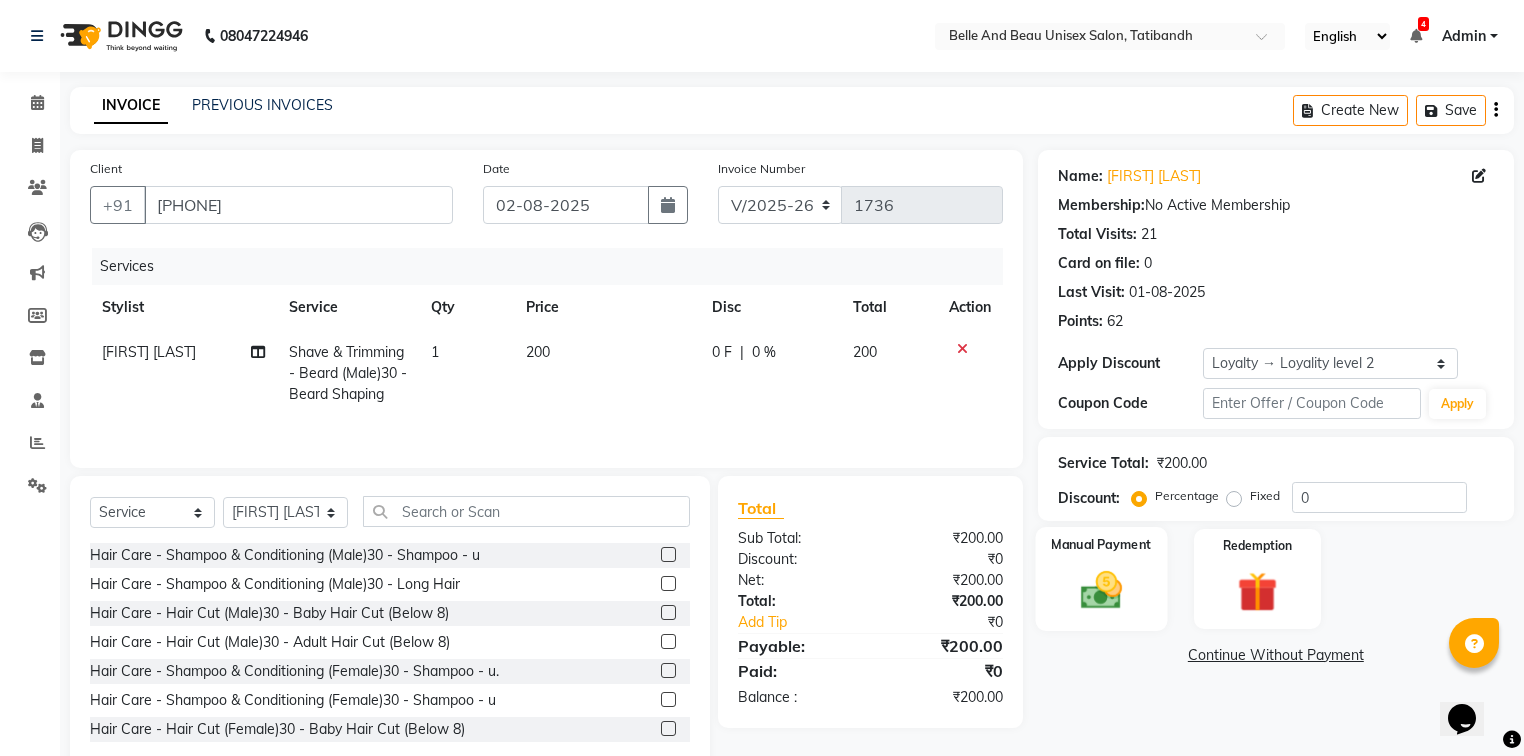 click on "Manual Payment" 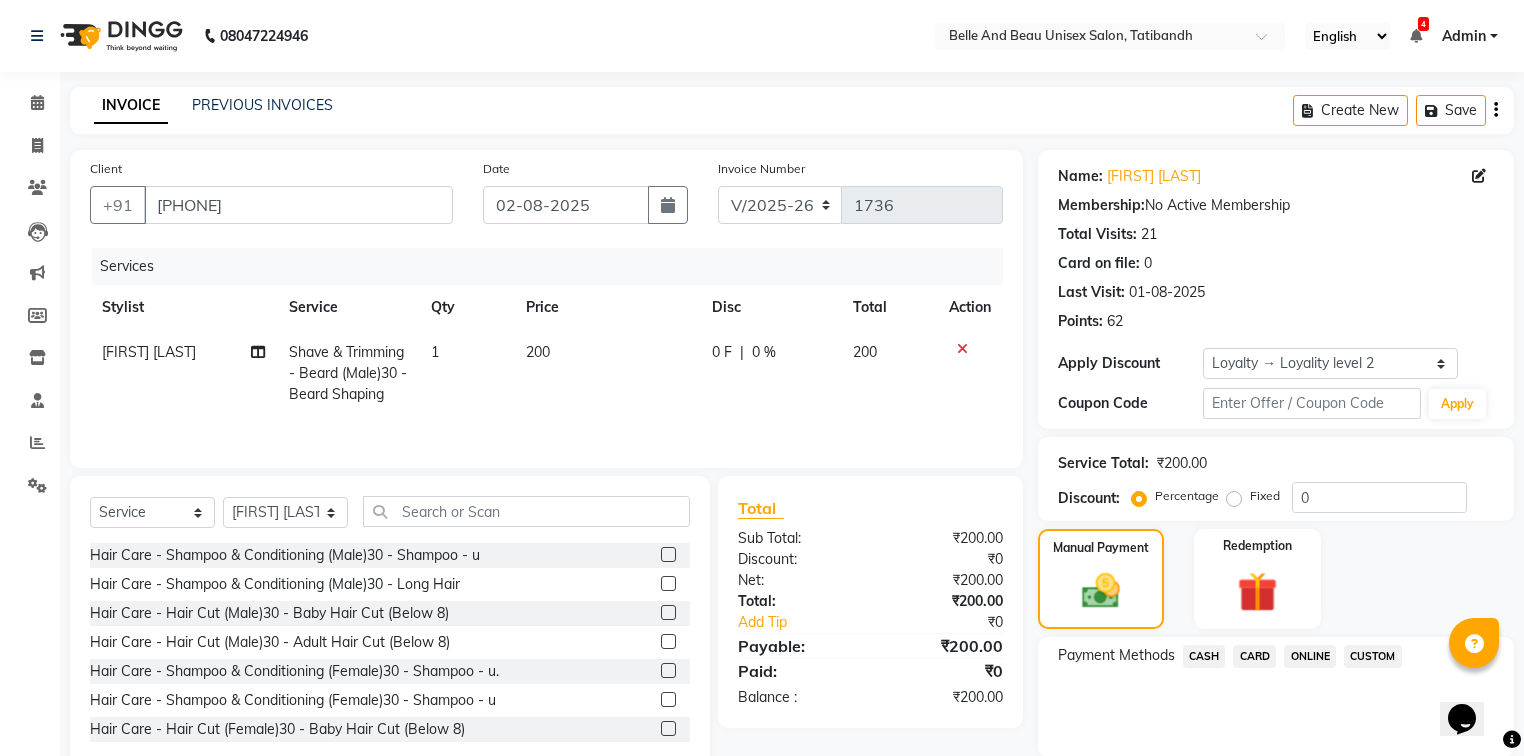 click on "CASH" 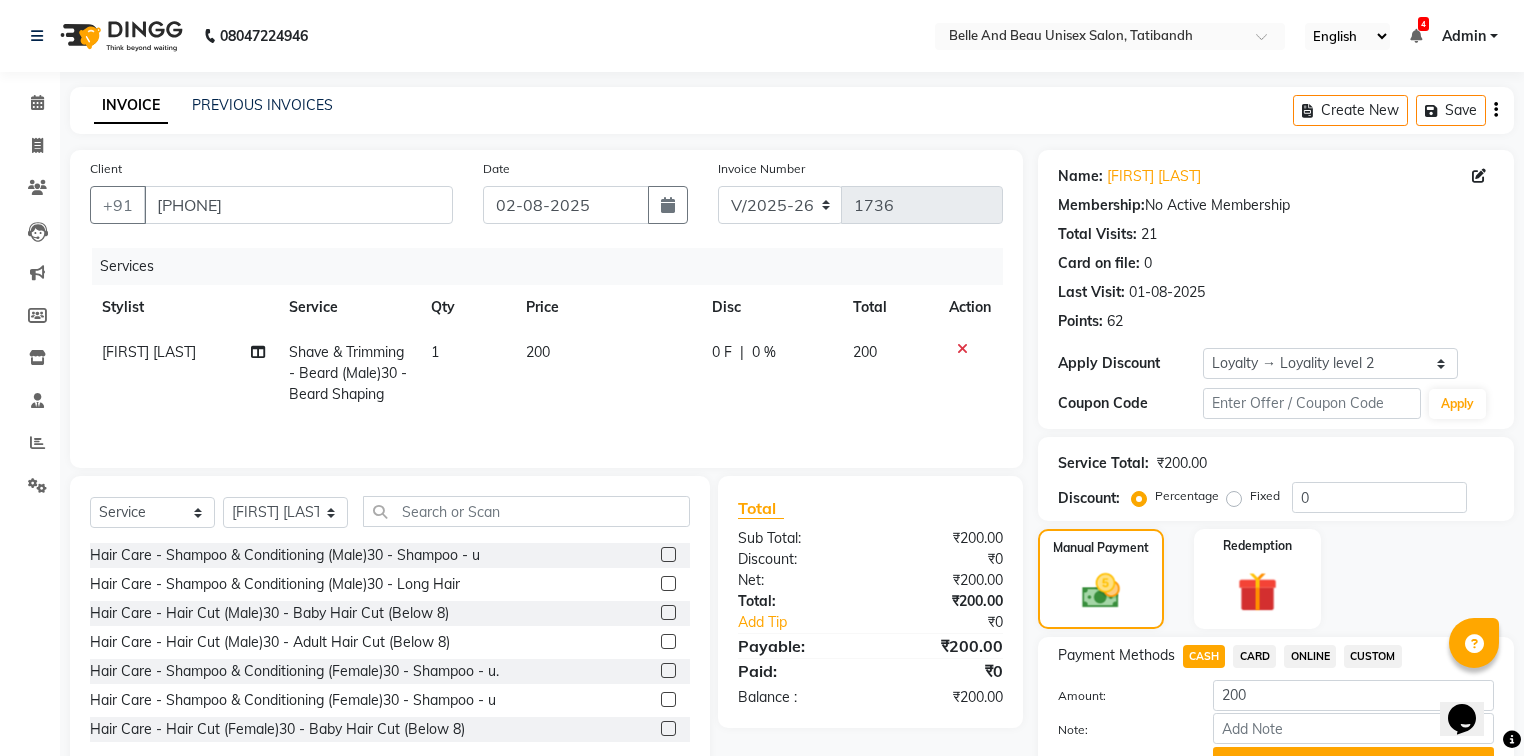 scroll, scrollTop: 102, scrollLeft: 0, axis: vertical 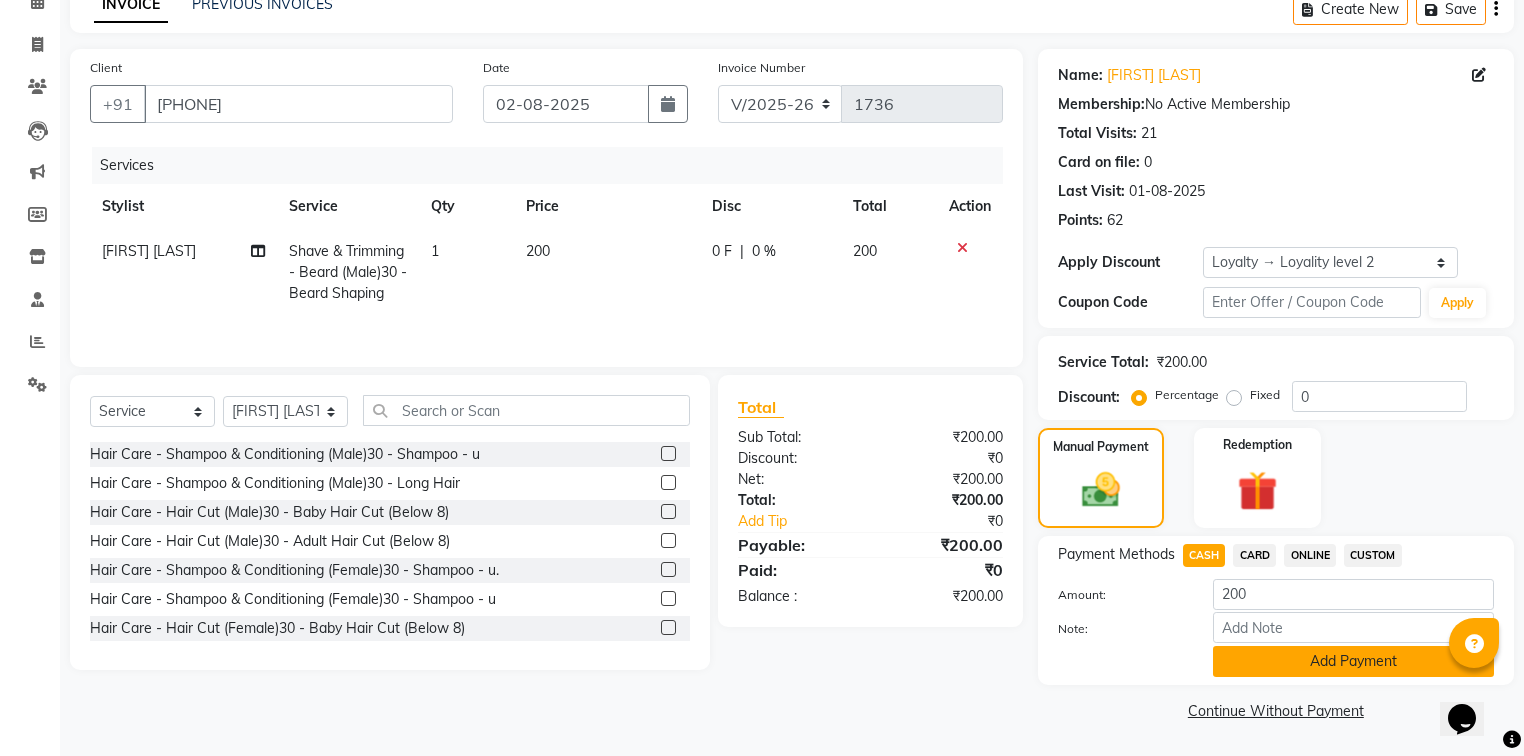 click on "Add Payment" 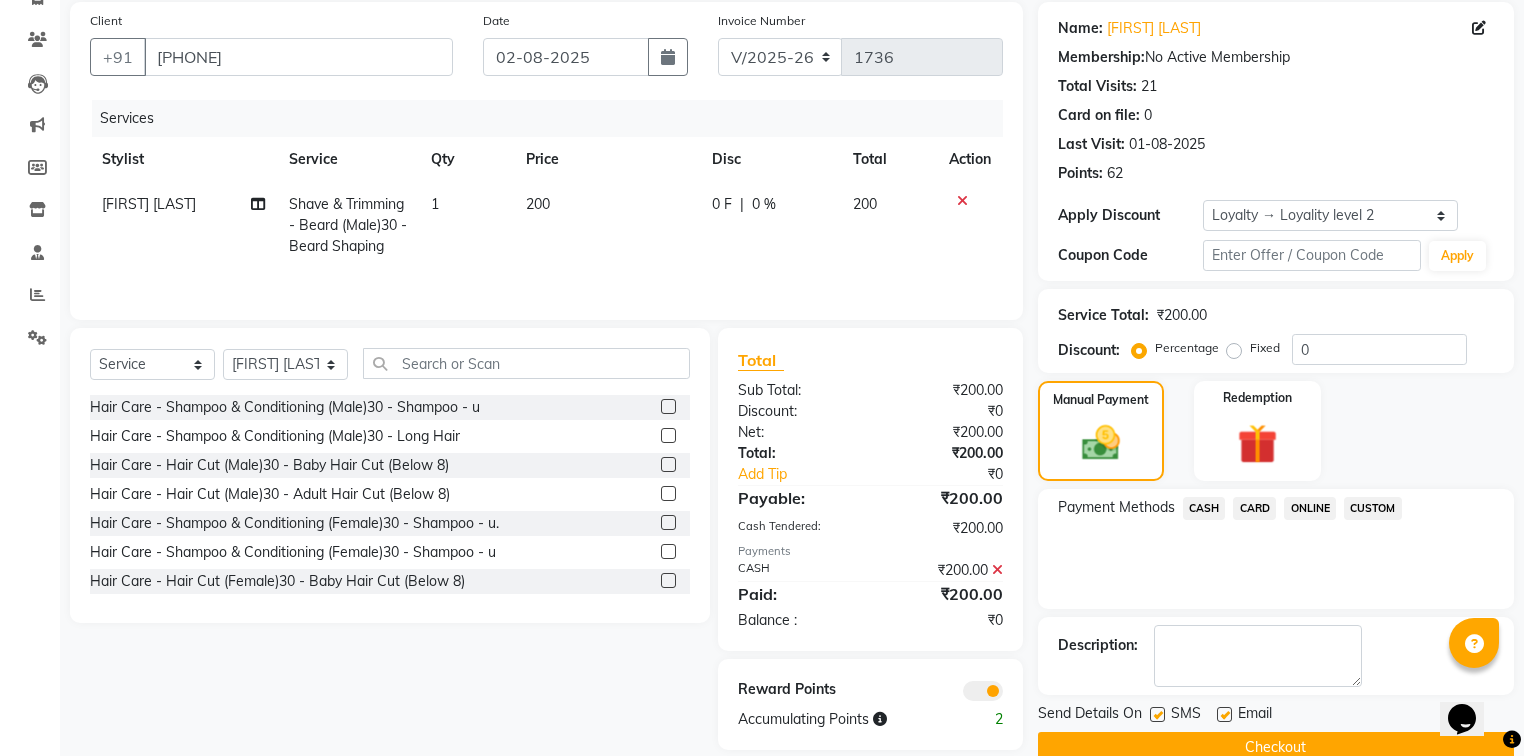 scroll, scrollTop: 184, scrollLeft: 0, axis: vertical 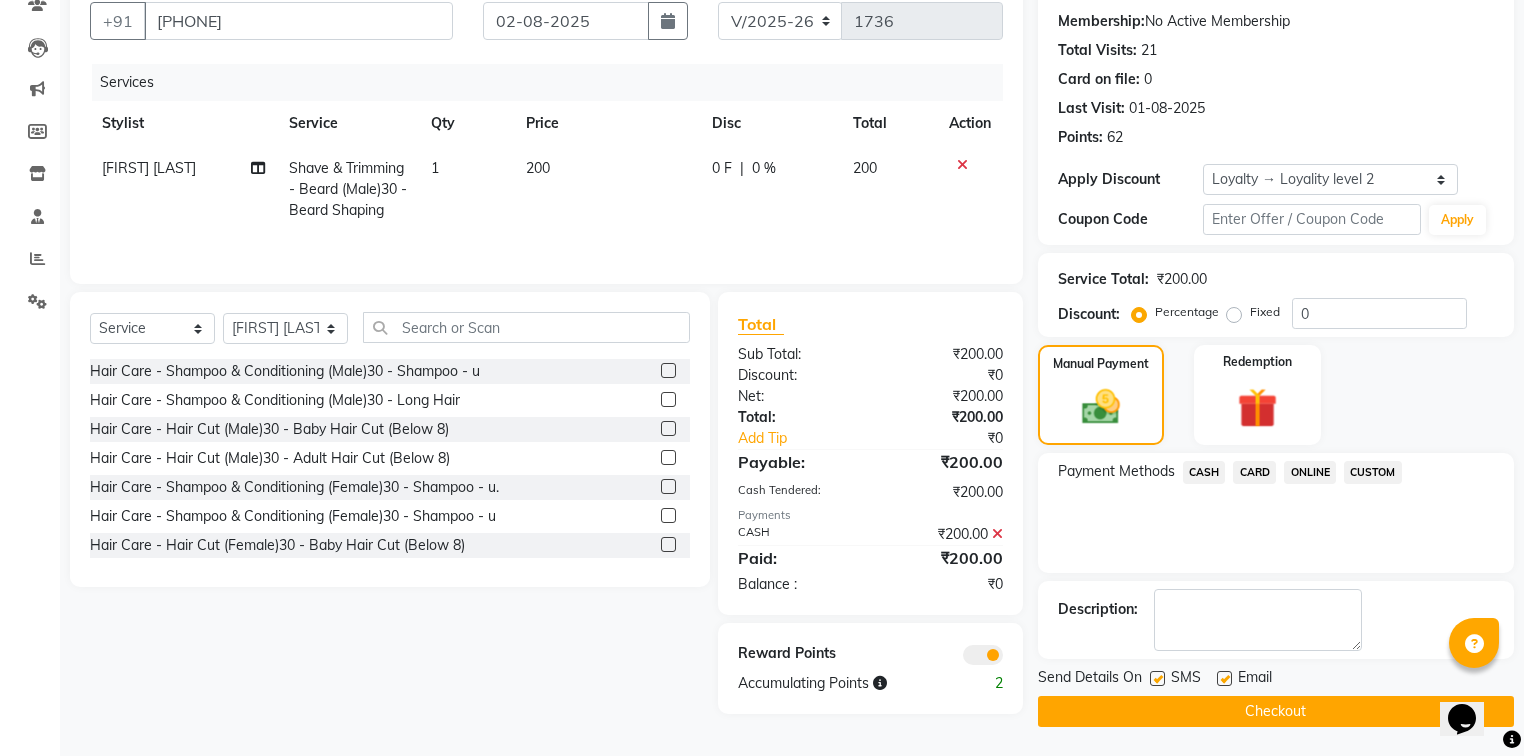 click on "Checkout" 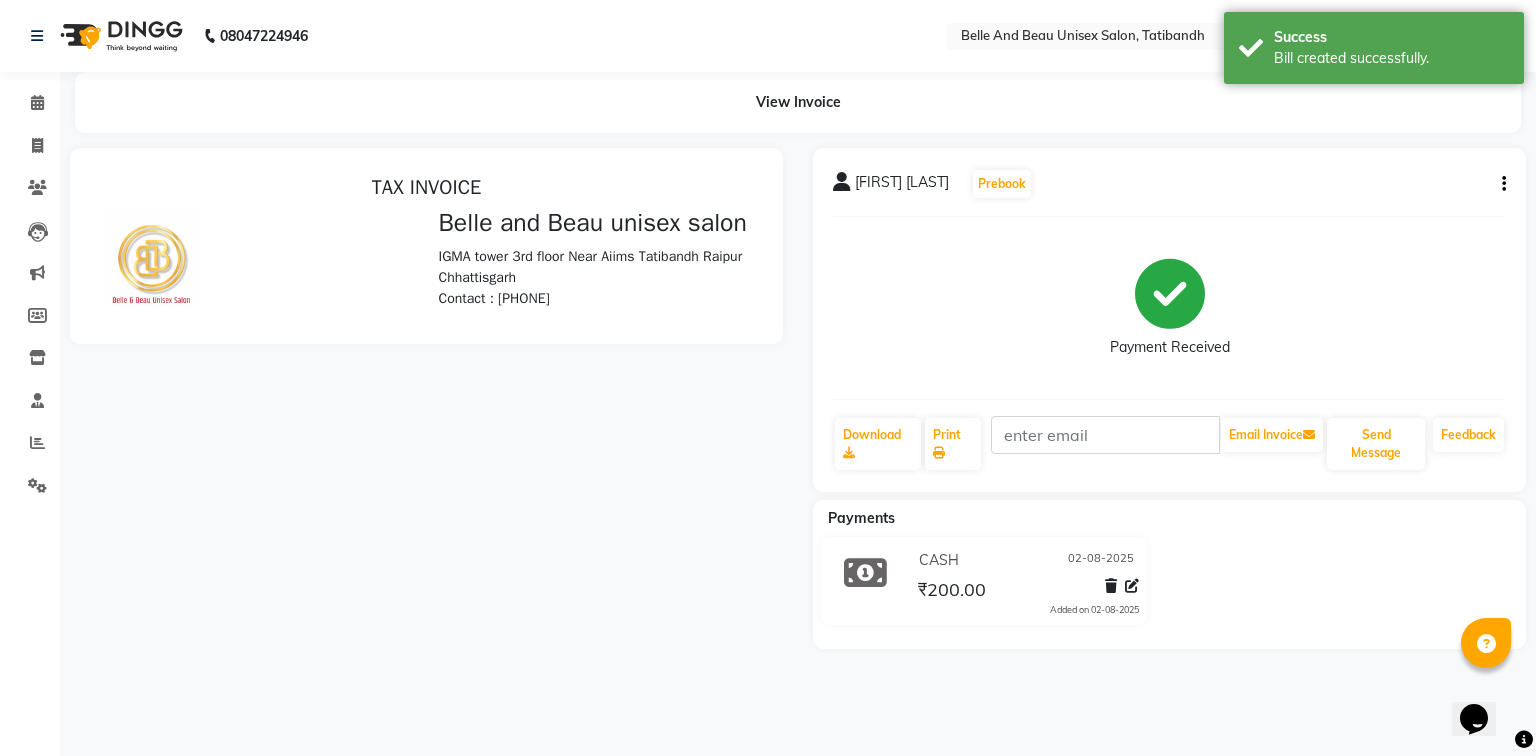 scroll, scrollTop: 0, scrollLeft: 0, axis: both 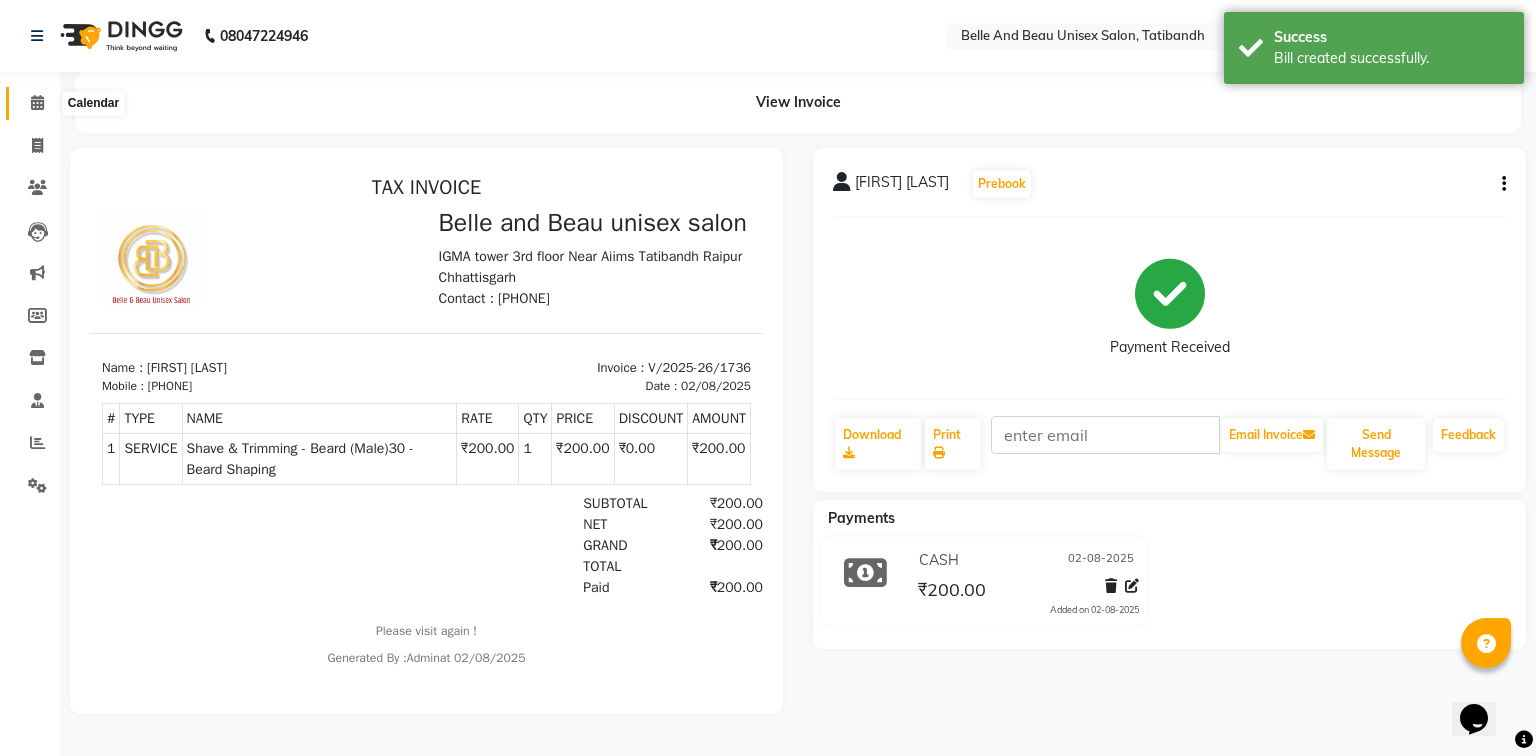 click 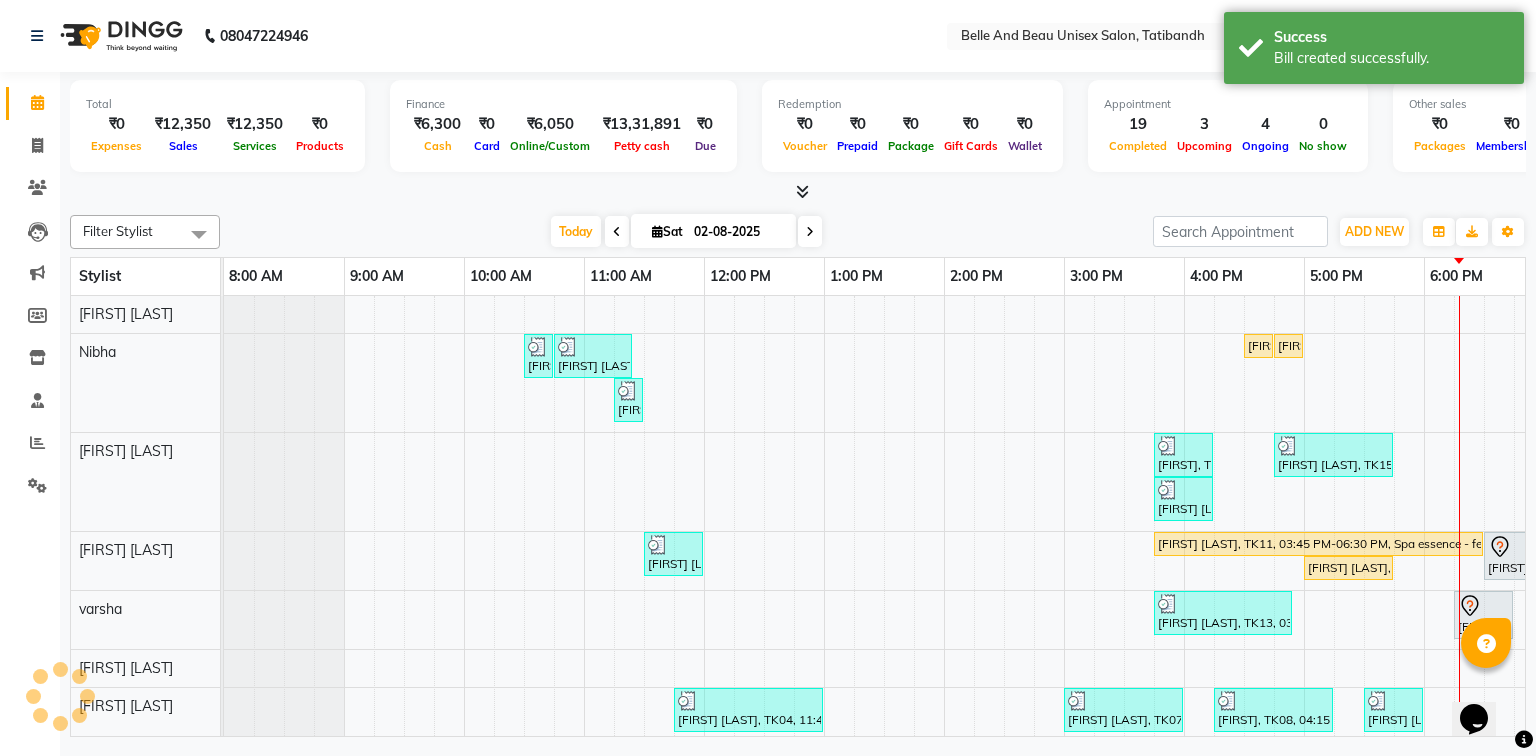 scroll, scrollTop: 0, scrollLeft: 0, axis: both 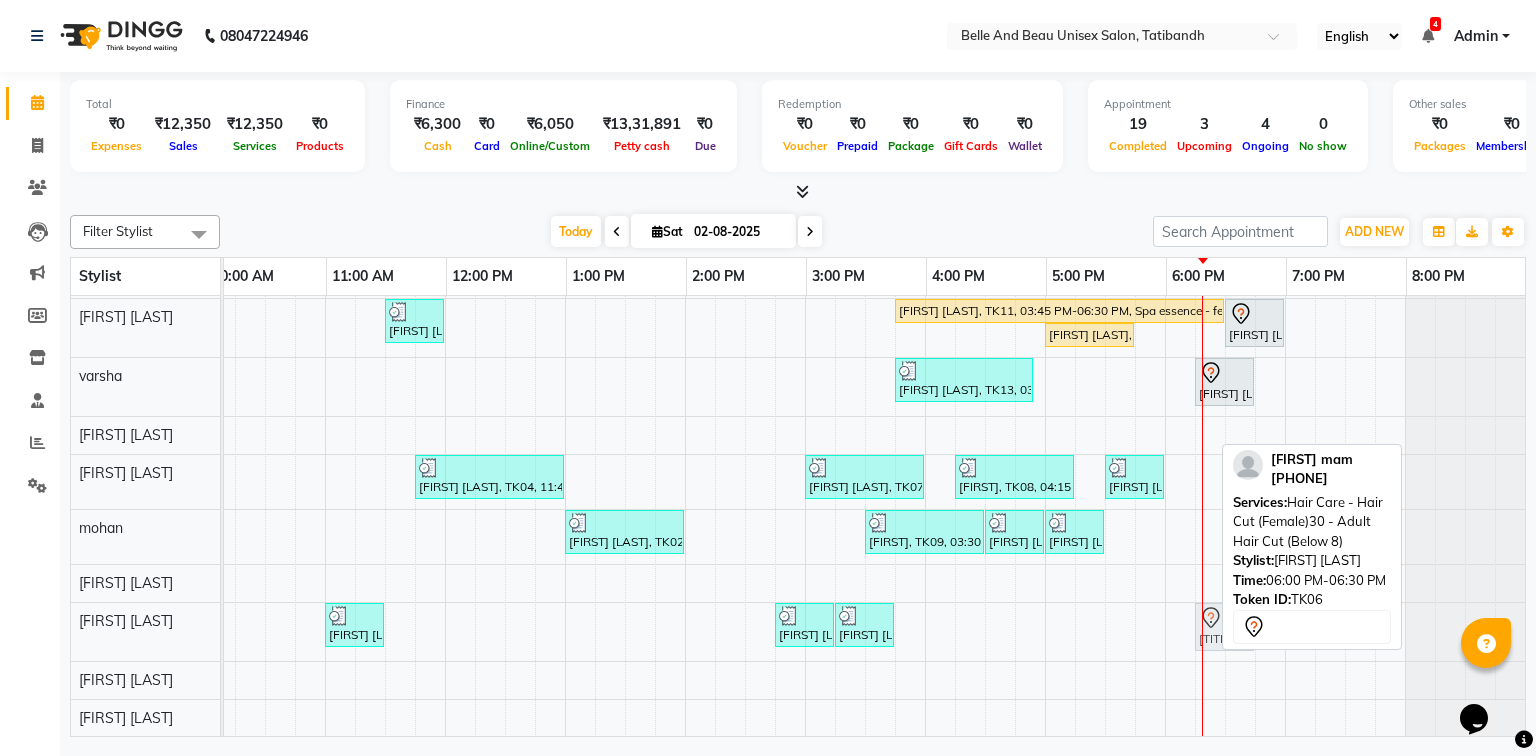 drag, startPoint x: 1171, startPoint y: 620, endPoint x: 1204, endPoint y: 626, distance: 33.54102 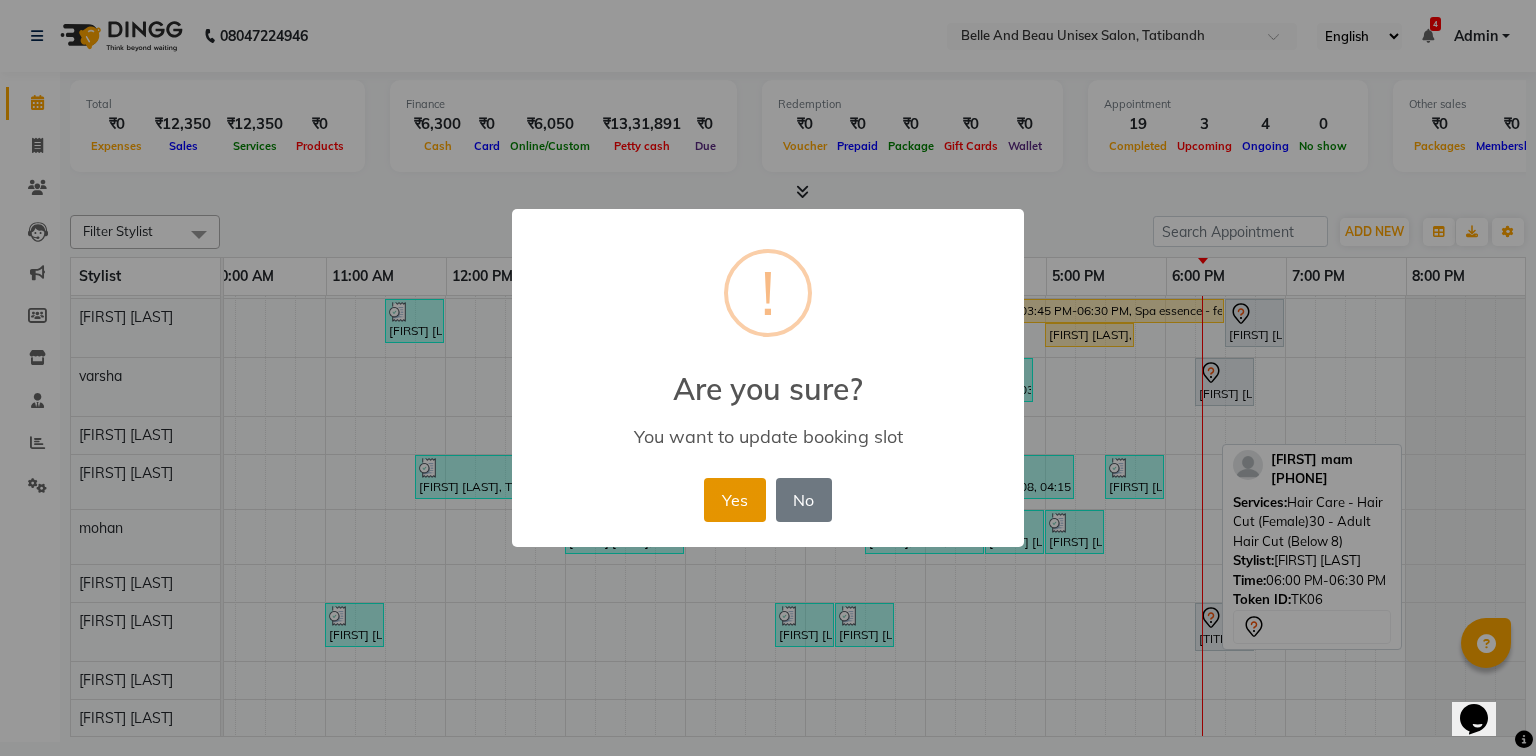 click on "Yes" at bounding box center [734, 500] 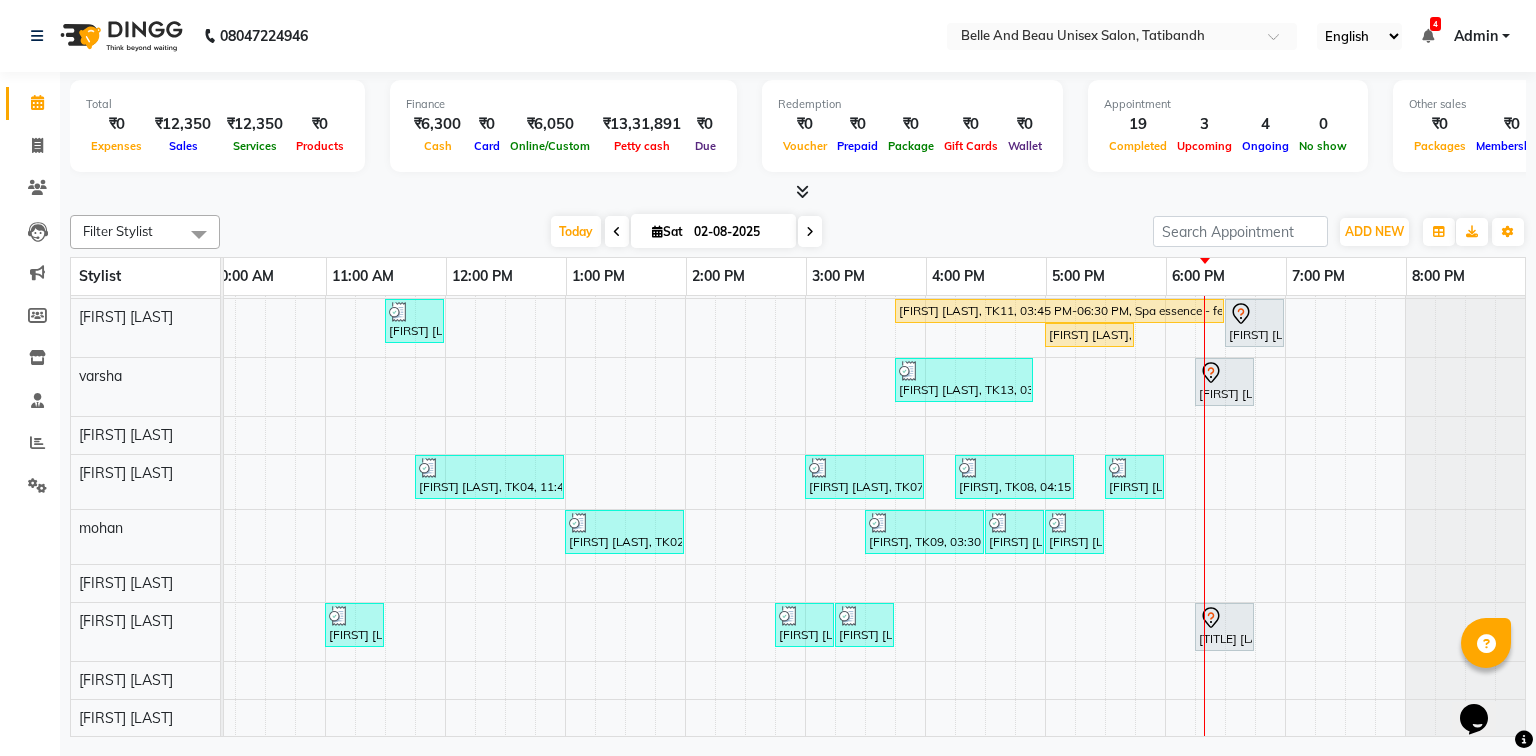 scroll, scrollTop: 166, scrollLeft: 270, axis: both 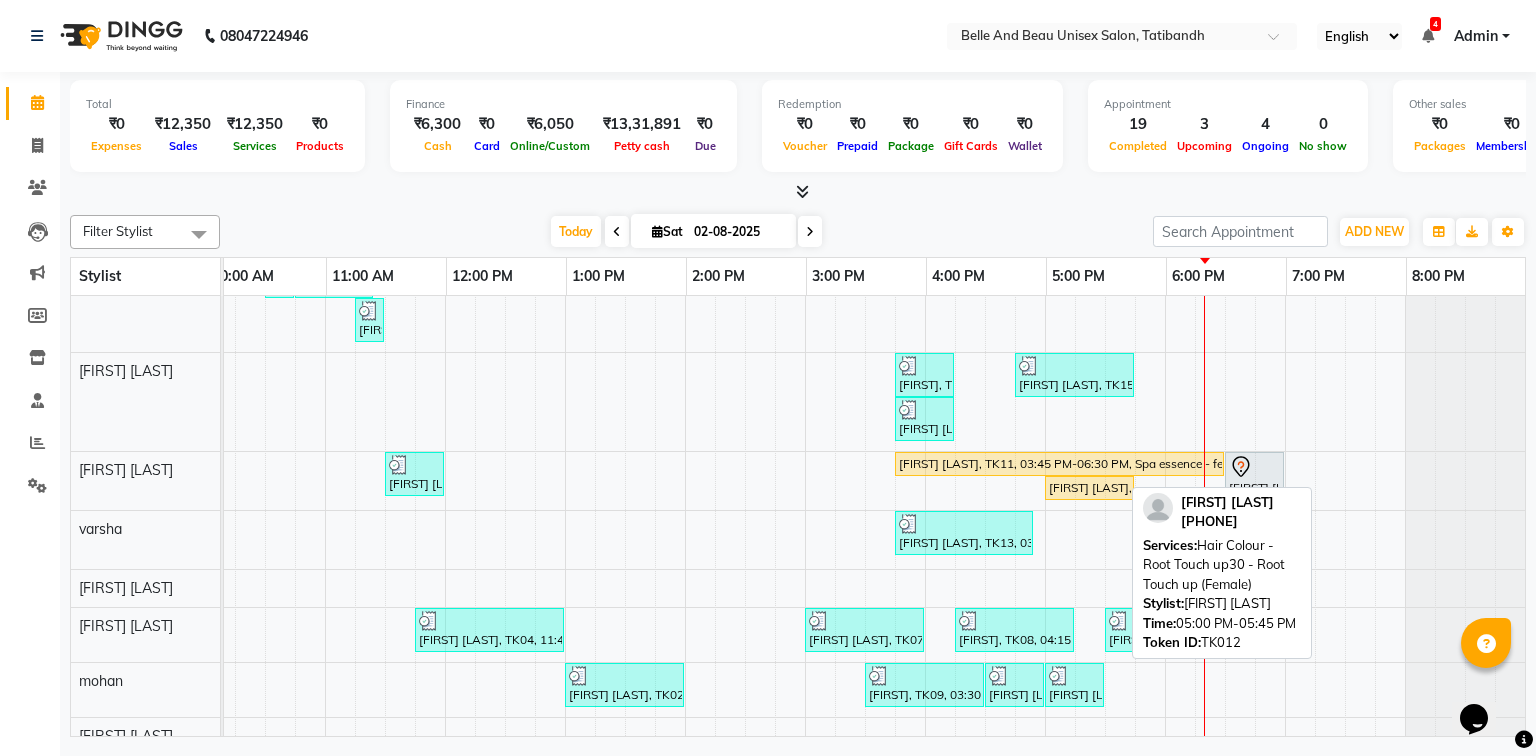 click on "[FIRST] [LAST], TK12, 05:00 PM-05:45 PM, Hair Colour - Root Touch up30 - Root Touch up (Female)" at bounding box center (1089, 488) 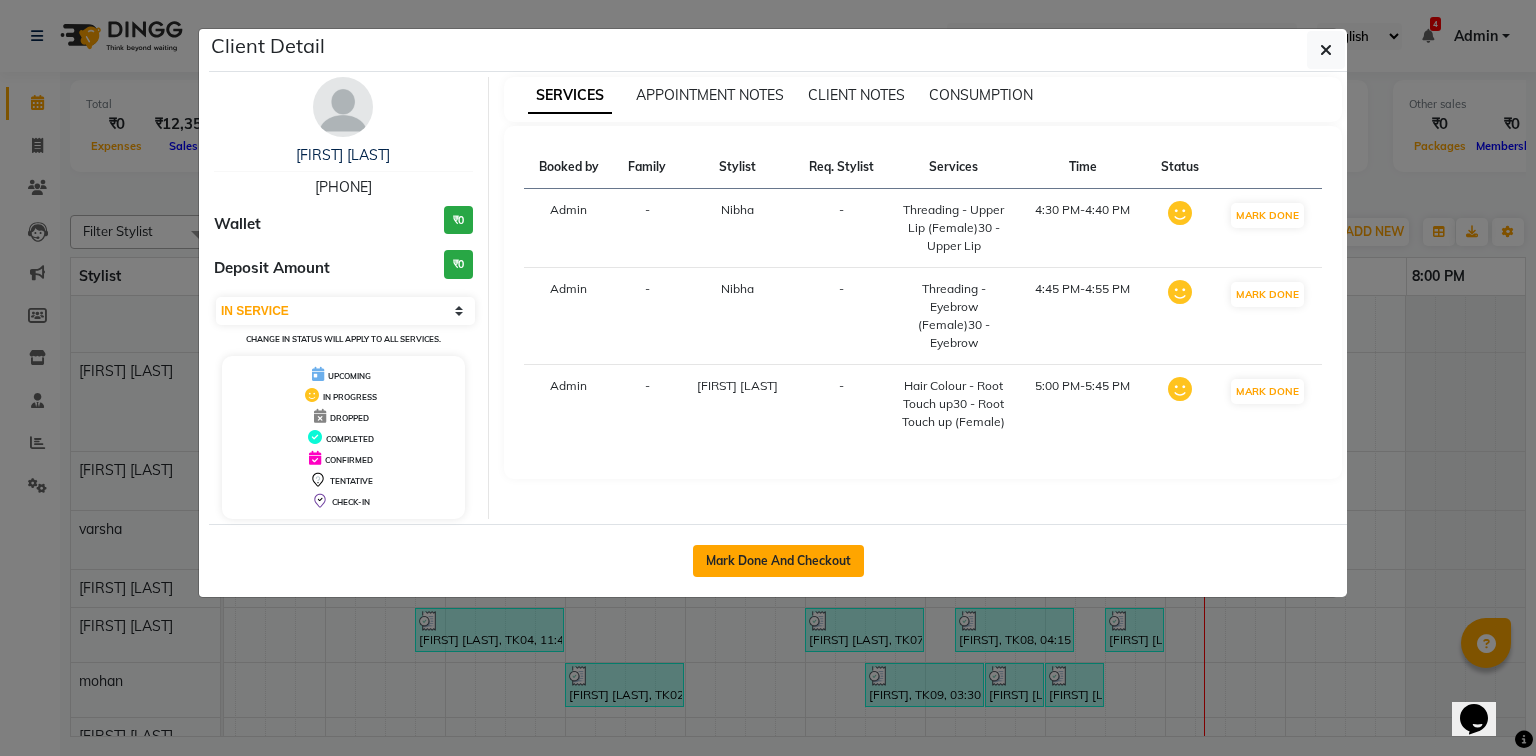 click on "Mark Done And Checkout" 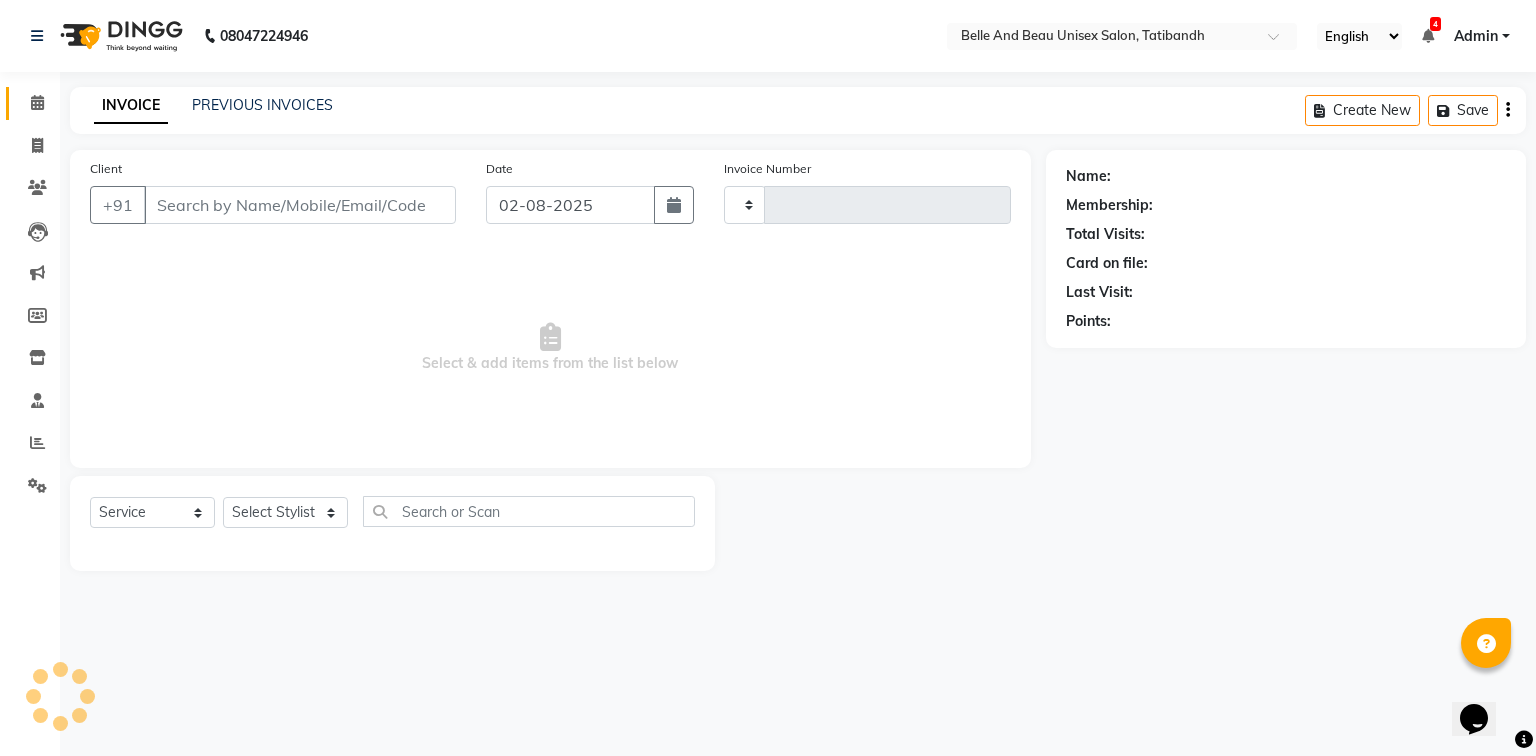 type on "1737" 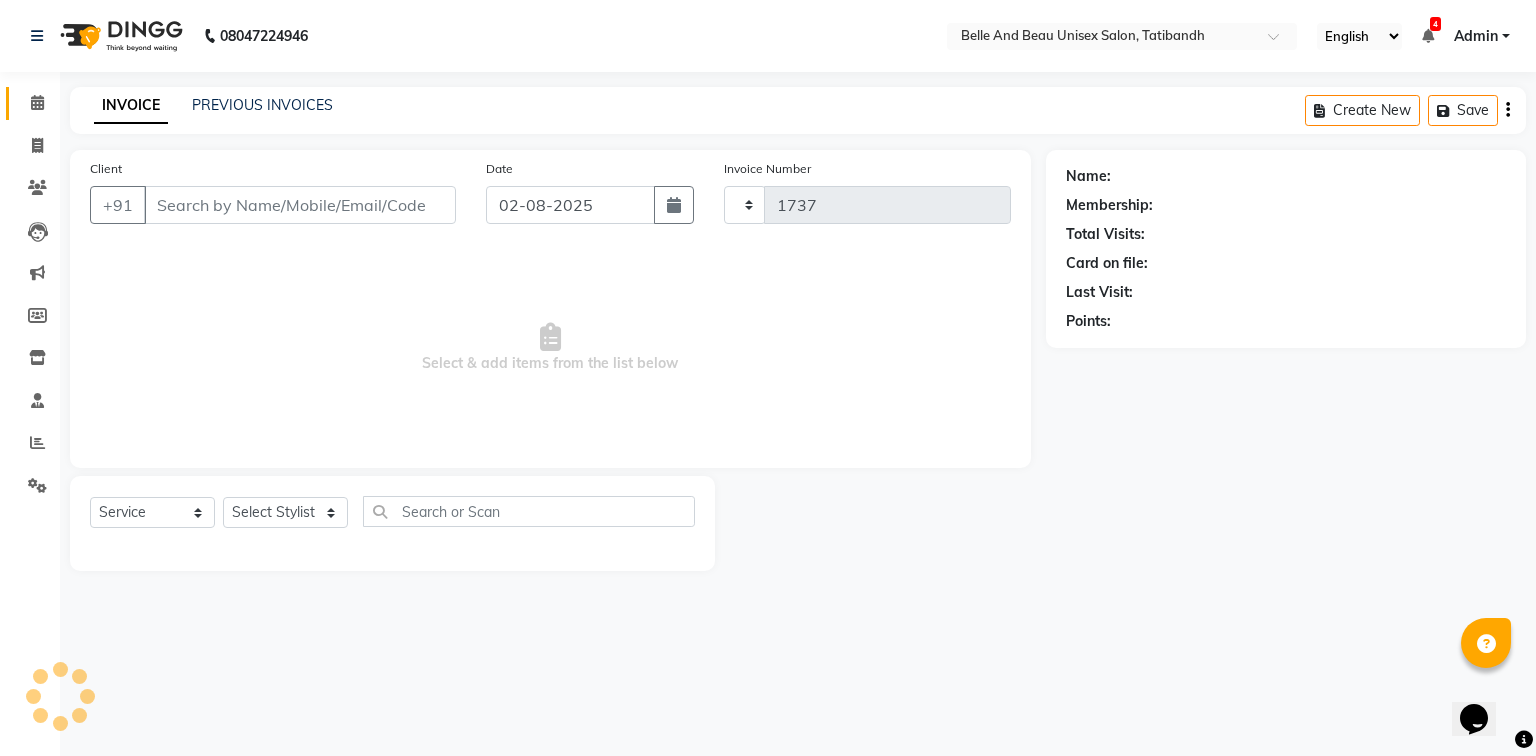 select on "7066" 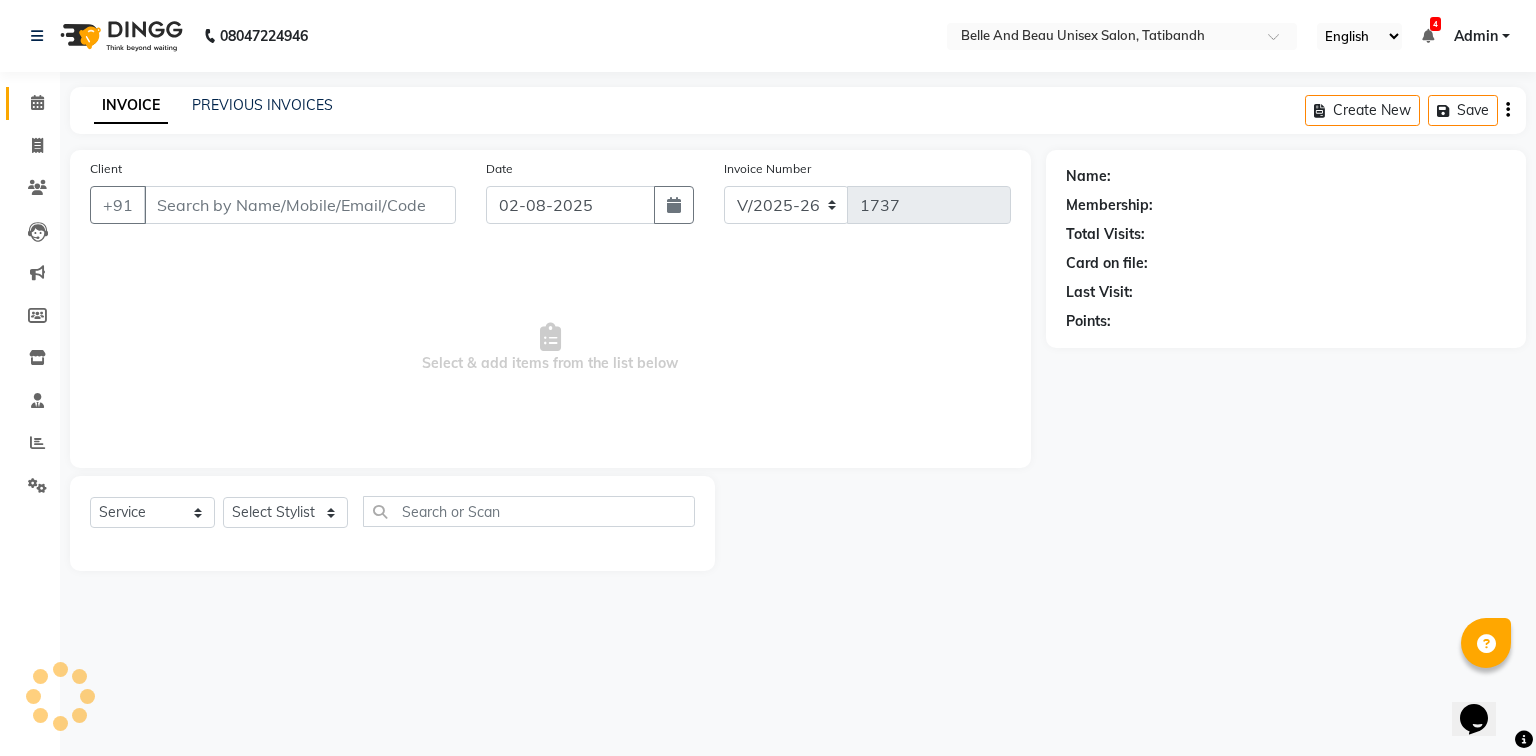 type on "[PHONE]" 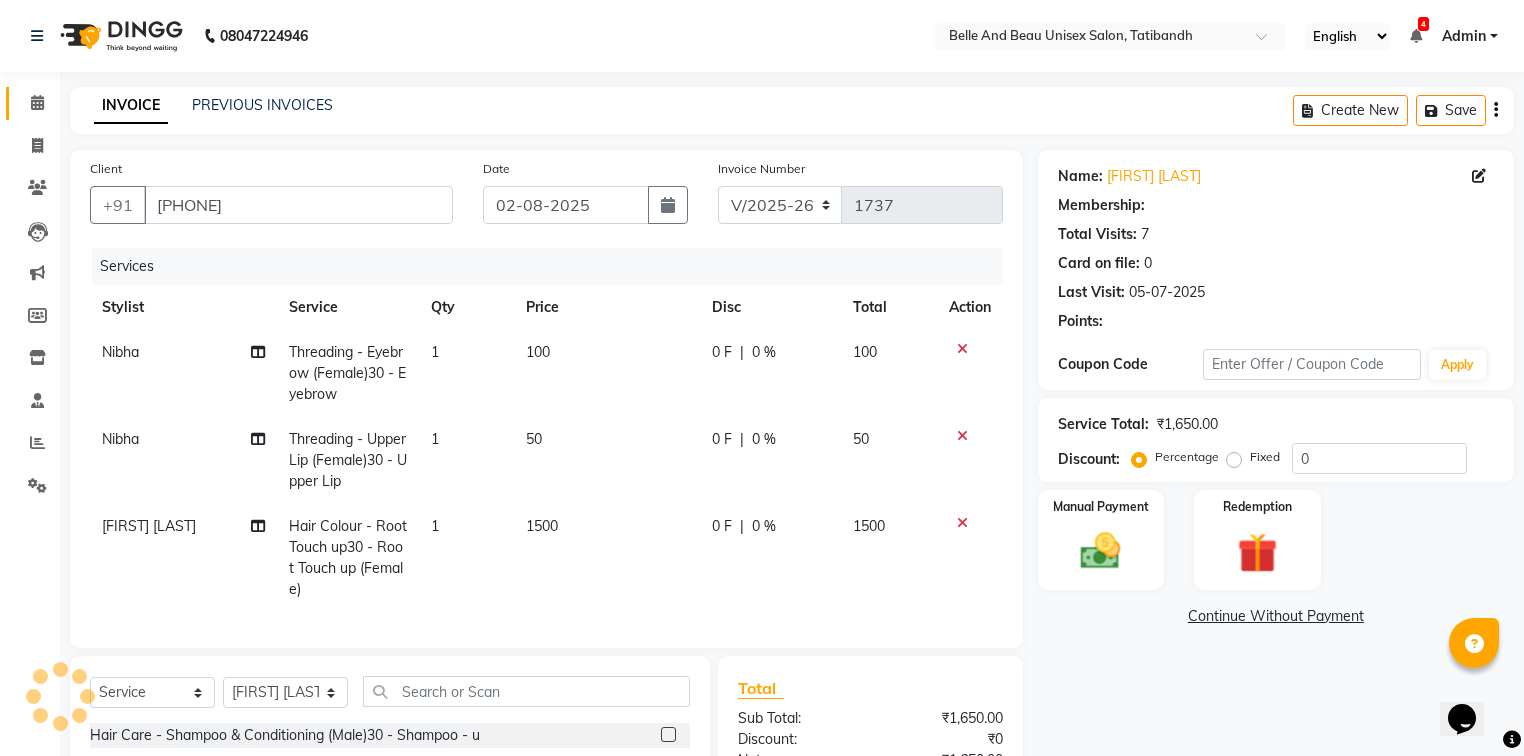 select on "1: Object" 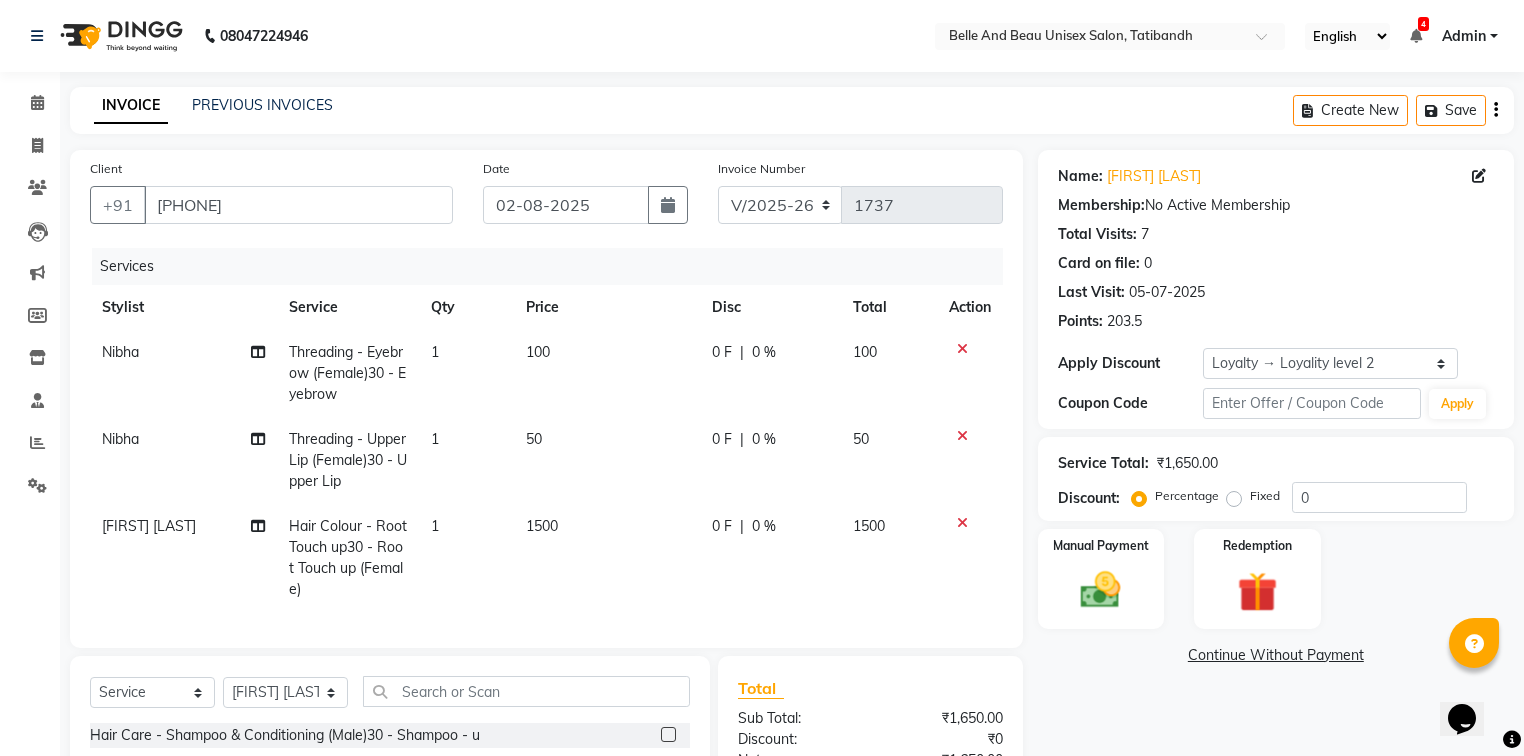 click 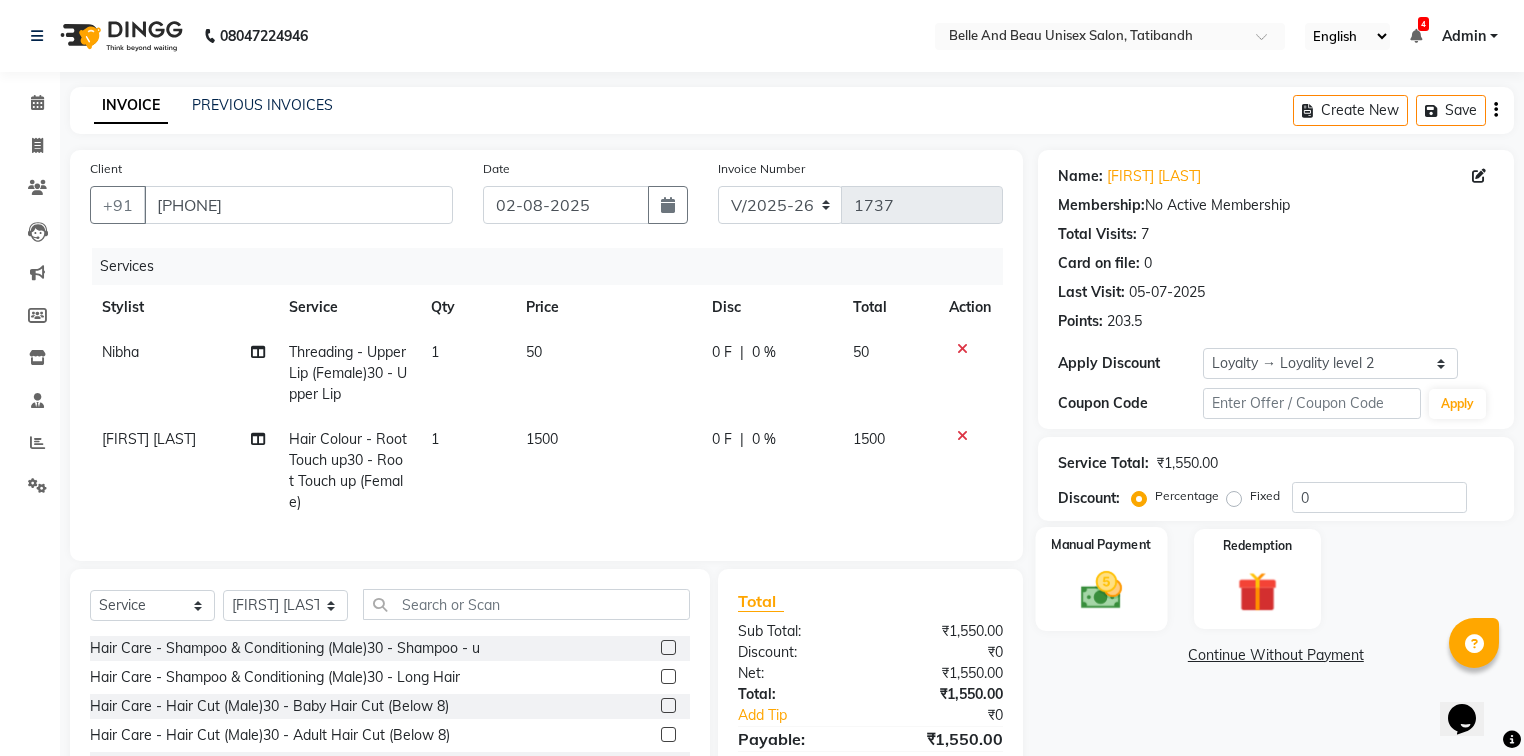 click 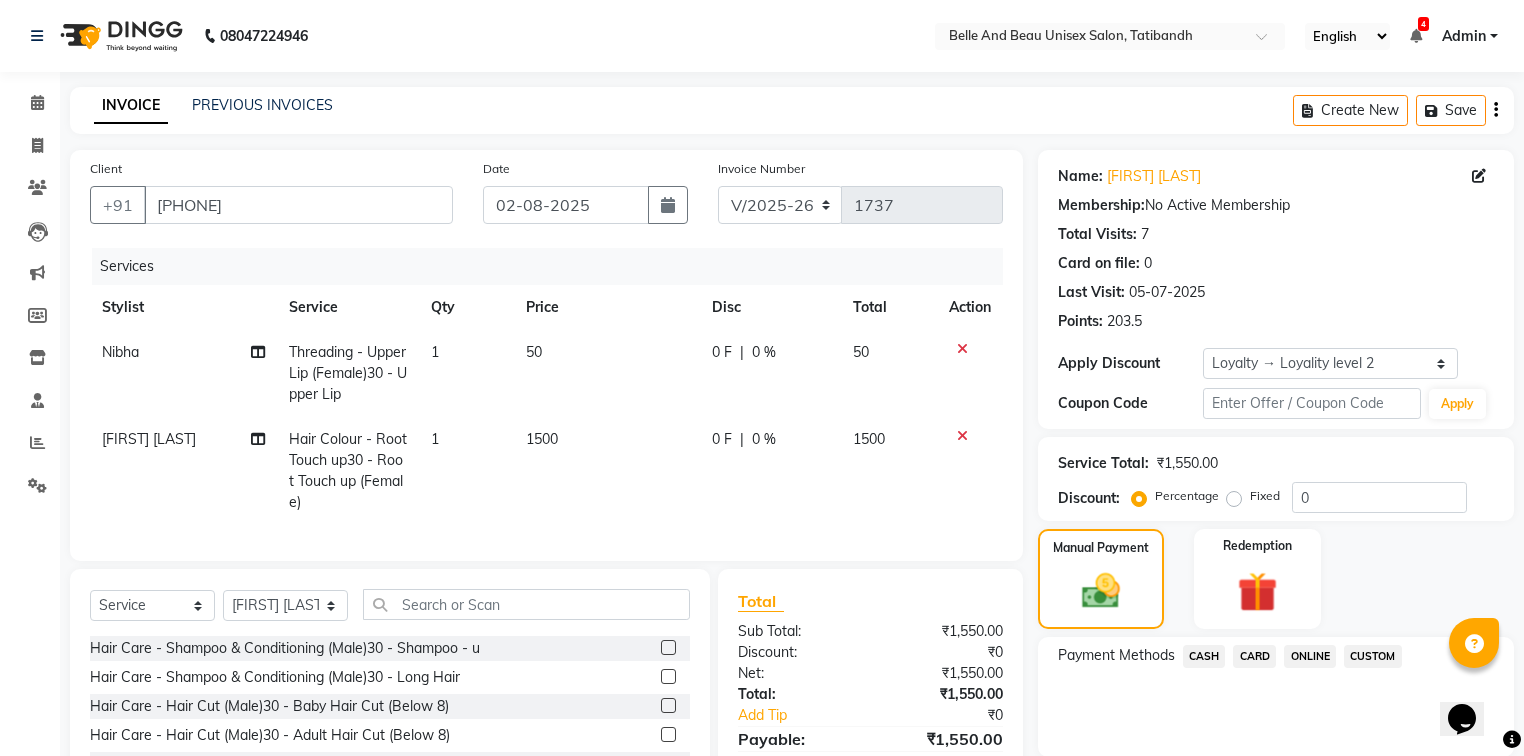 click on "CASH" 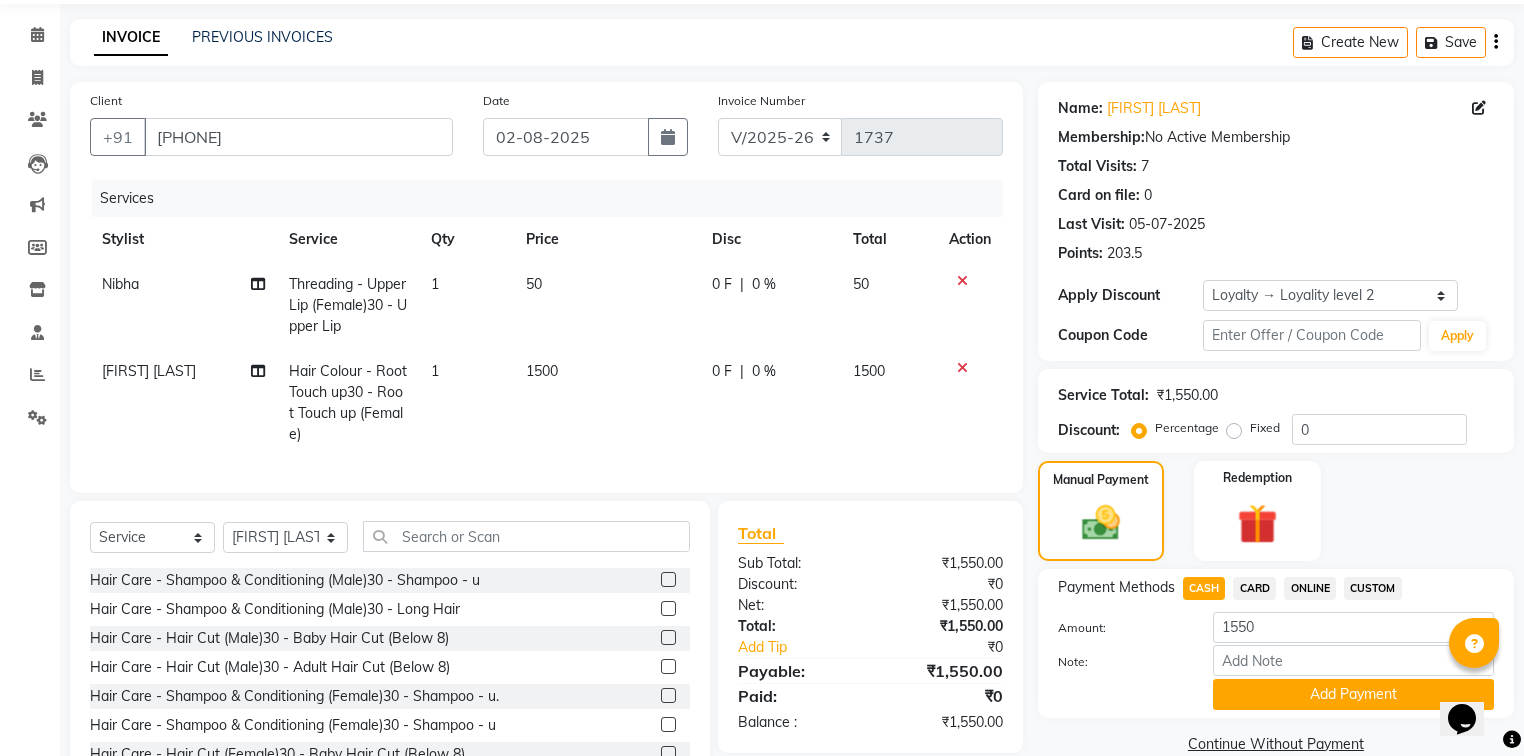 scroll, scrollTop: 151, scrollLeft: 0, axis: vertical 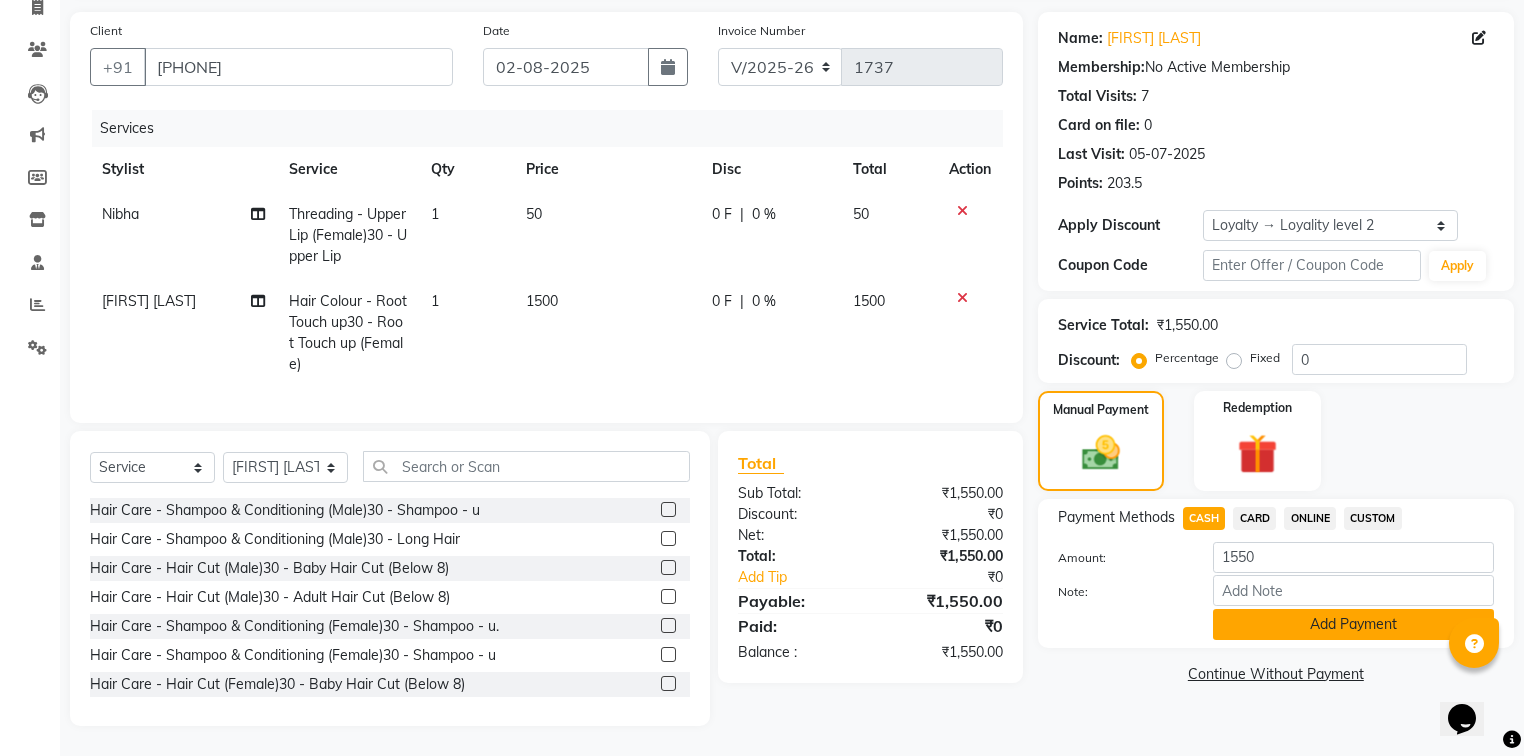 click on "Add Payment" 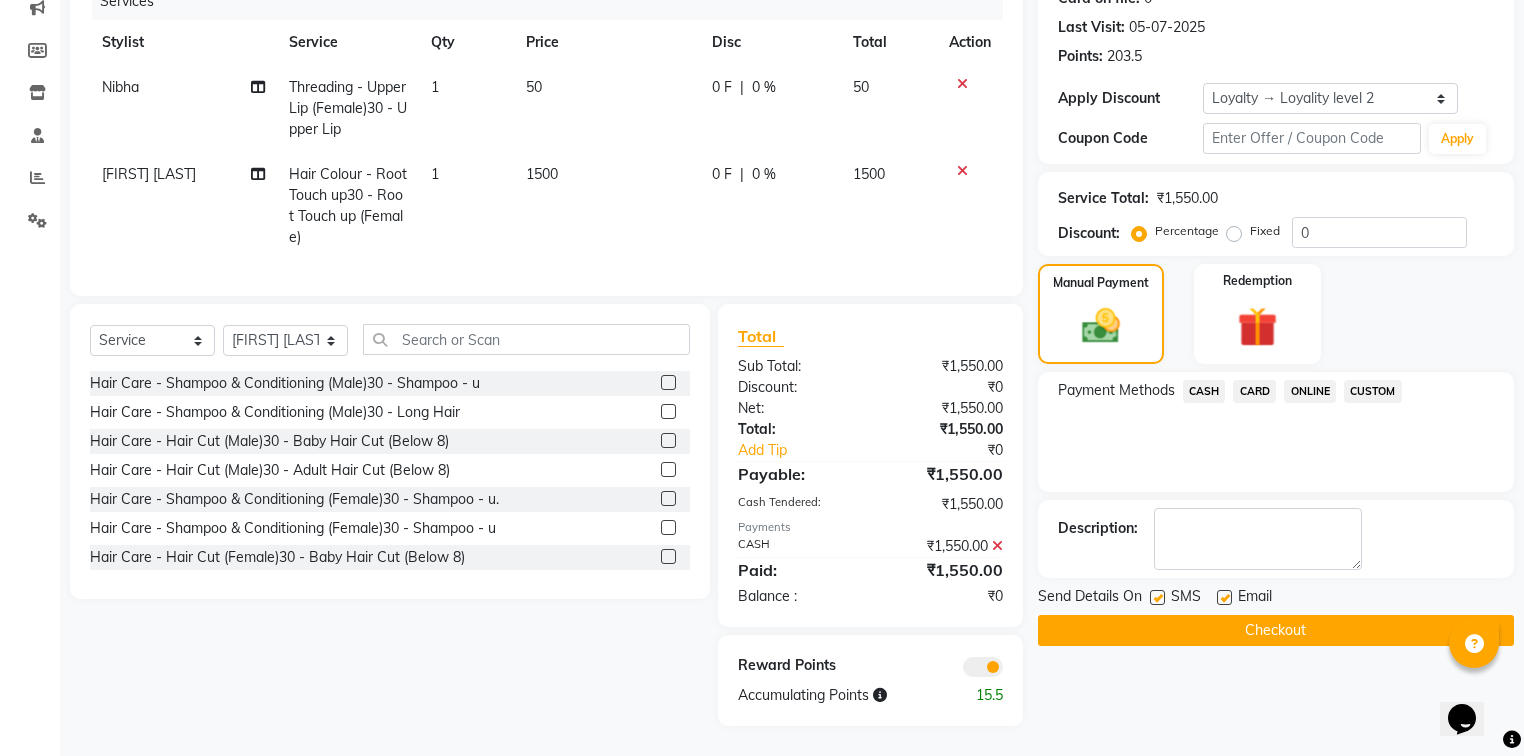 scroll, scrollTop: 278, scrollLeft: 0, axis: vertical 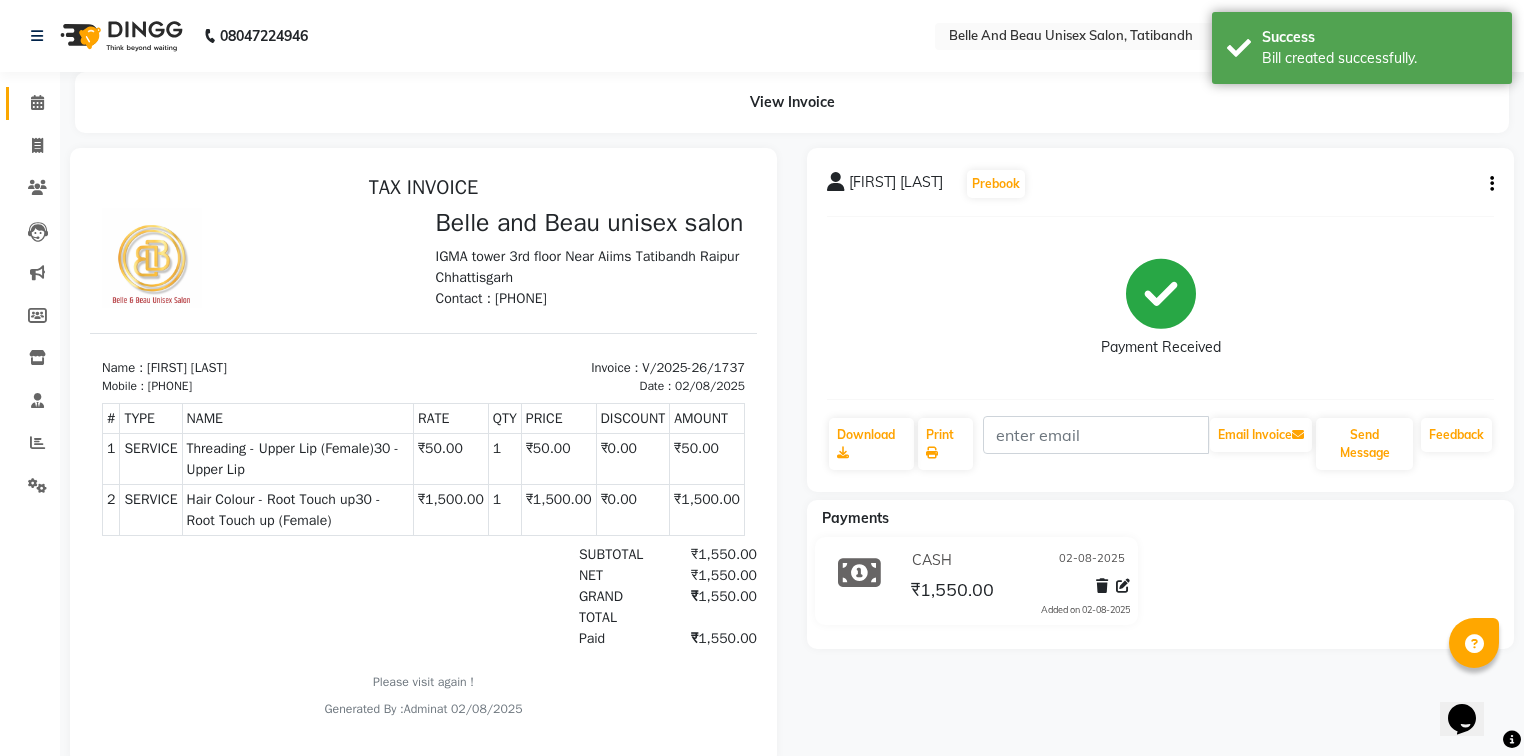 click 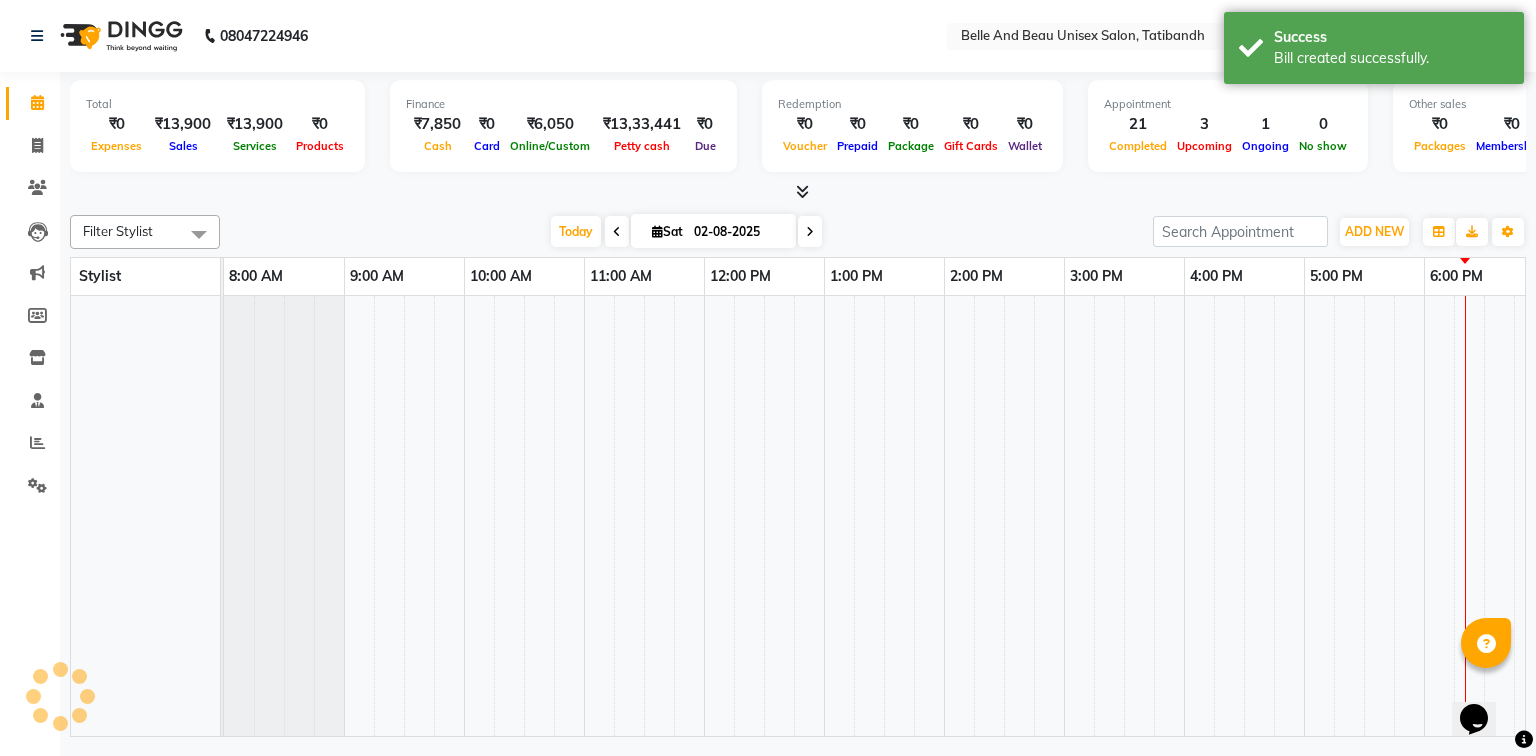 scroll, scrollTop: 0, scrollLeft: 0, axis: both 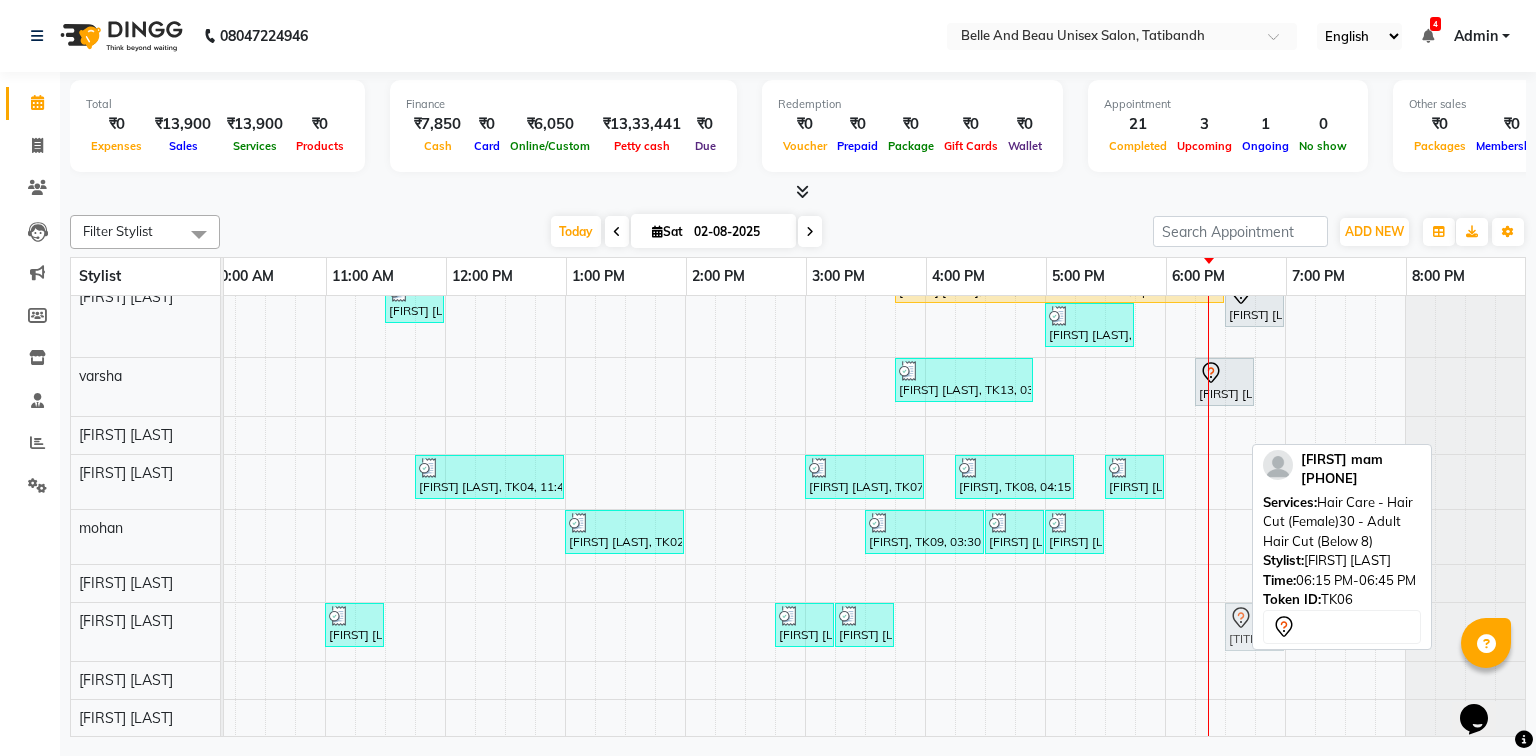 drag, startPoint x: 1214, startPoint y: 631, endPoint x: 1233, endPoint y: 634, distance: 19.235384 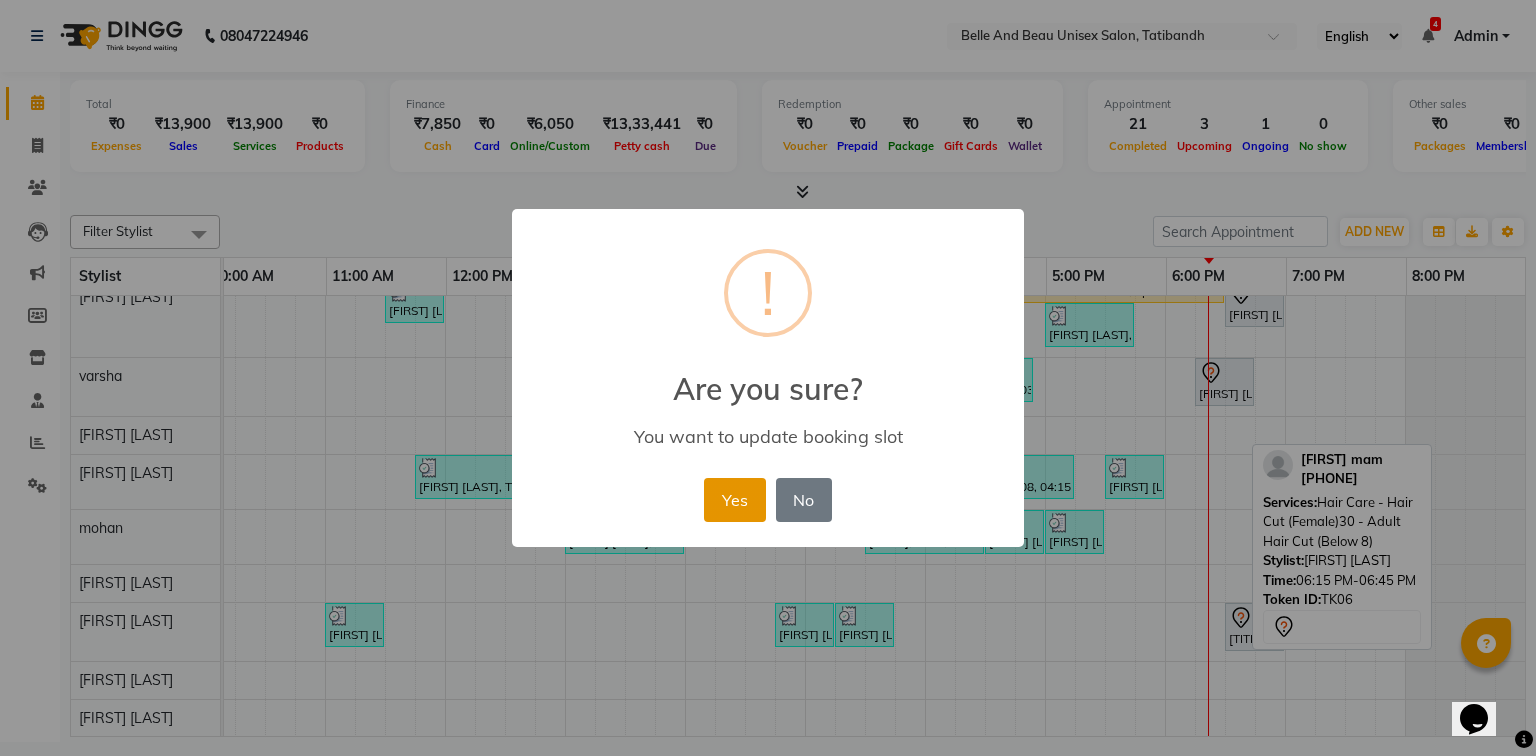 click on "Yes" at bounding box center [734, 500] 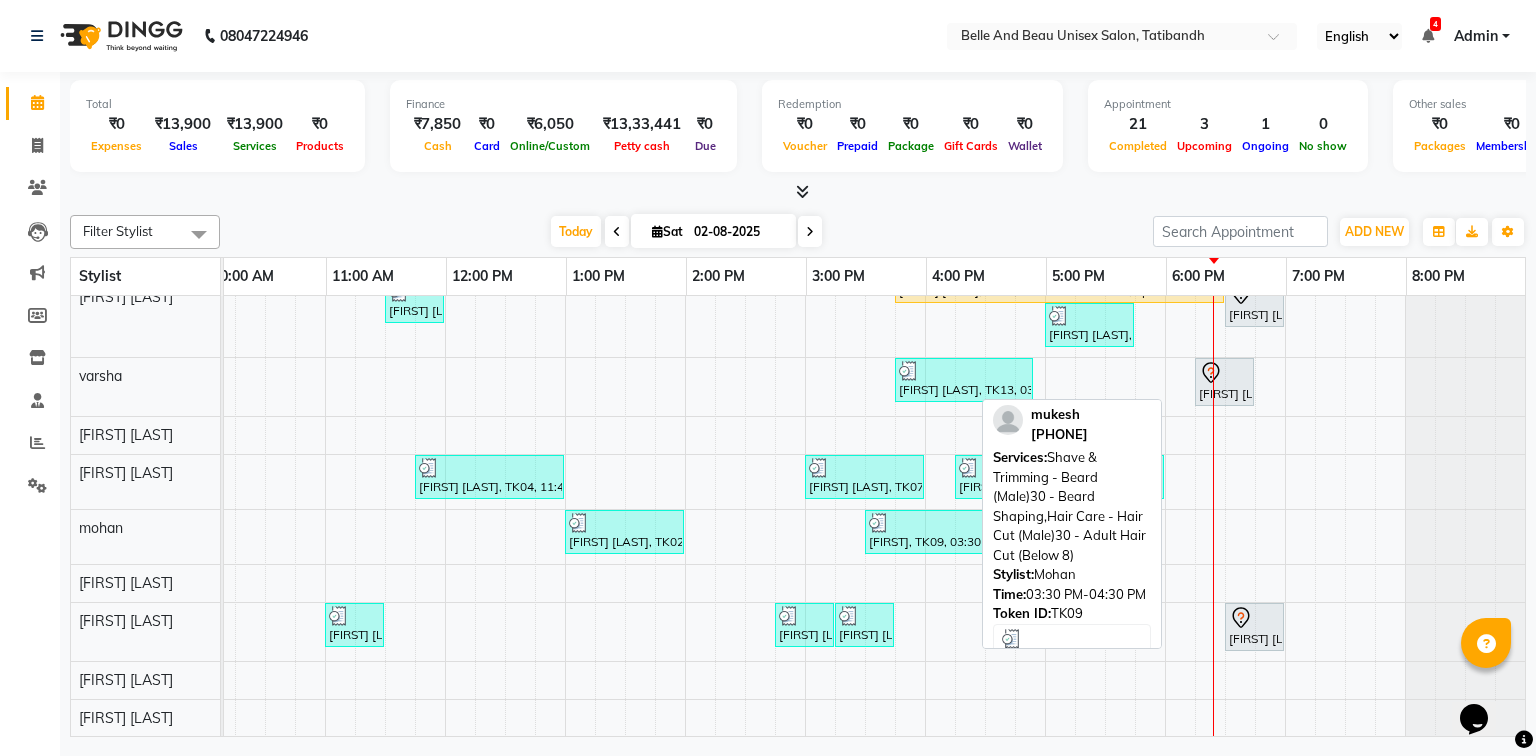 click on "mukesh, TK09, 03:30 PM-04:30 PM, Shave & Trimming - Beard  (Male)30 - Beard Shaping,Hair Care - Hair Cut (Male)30 - Adult Hair Cut (Below 8)" at bounding box center [924, 532] 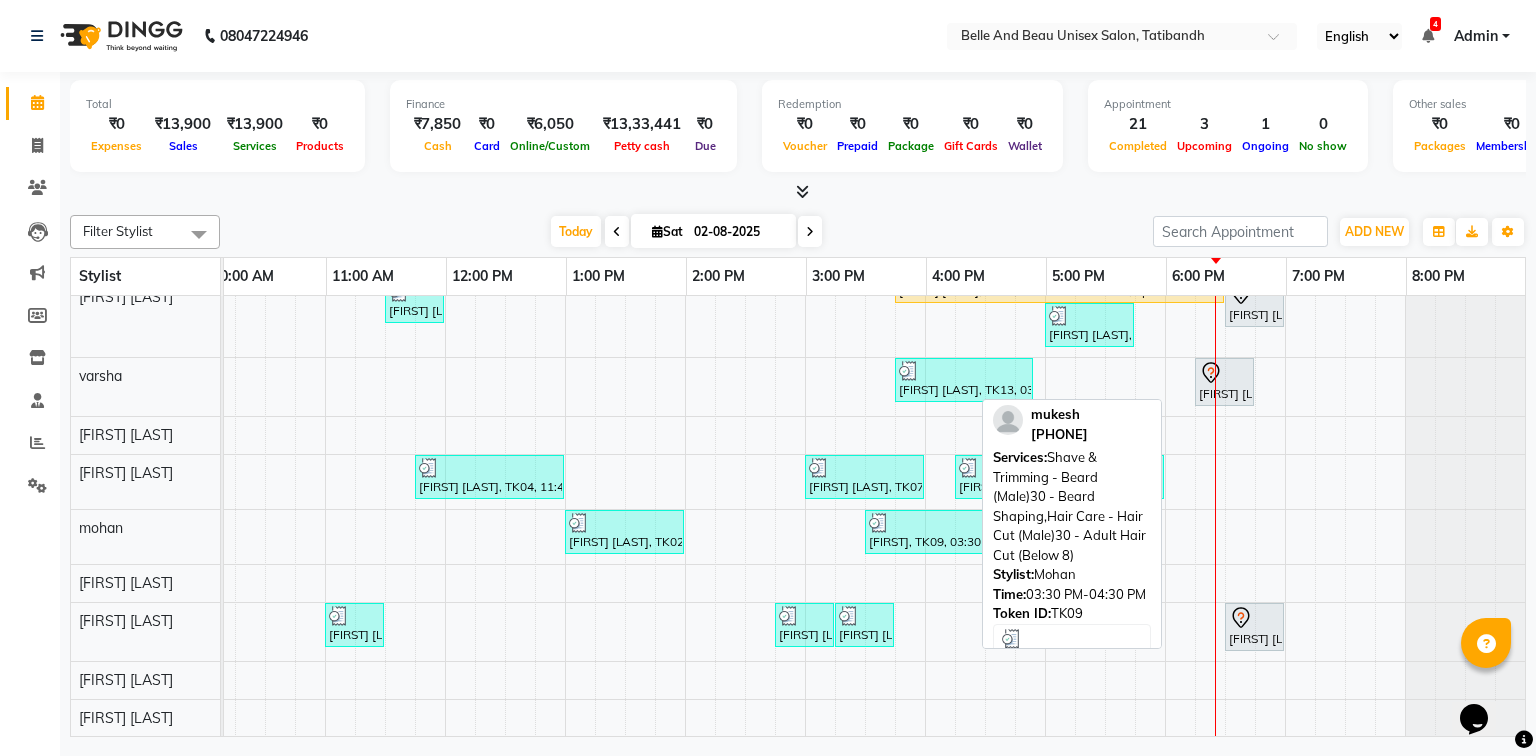 click on "mukesh, TK09, 03:30 PM-04:30 PM, Shave & Trimming - Beard  (Male)30 - Beard Shaping,Hair Care - Hair Cut (Male)30 - Adult Hair Cut (Below 8)" at bounding box center [924, 532] 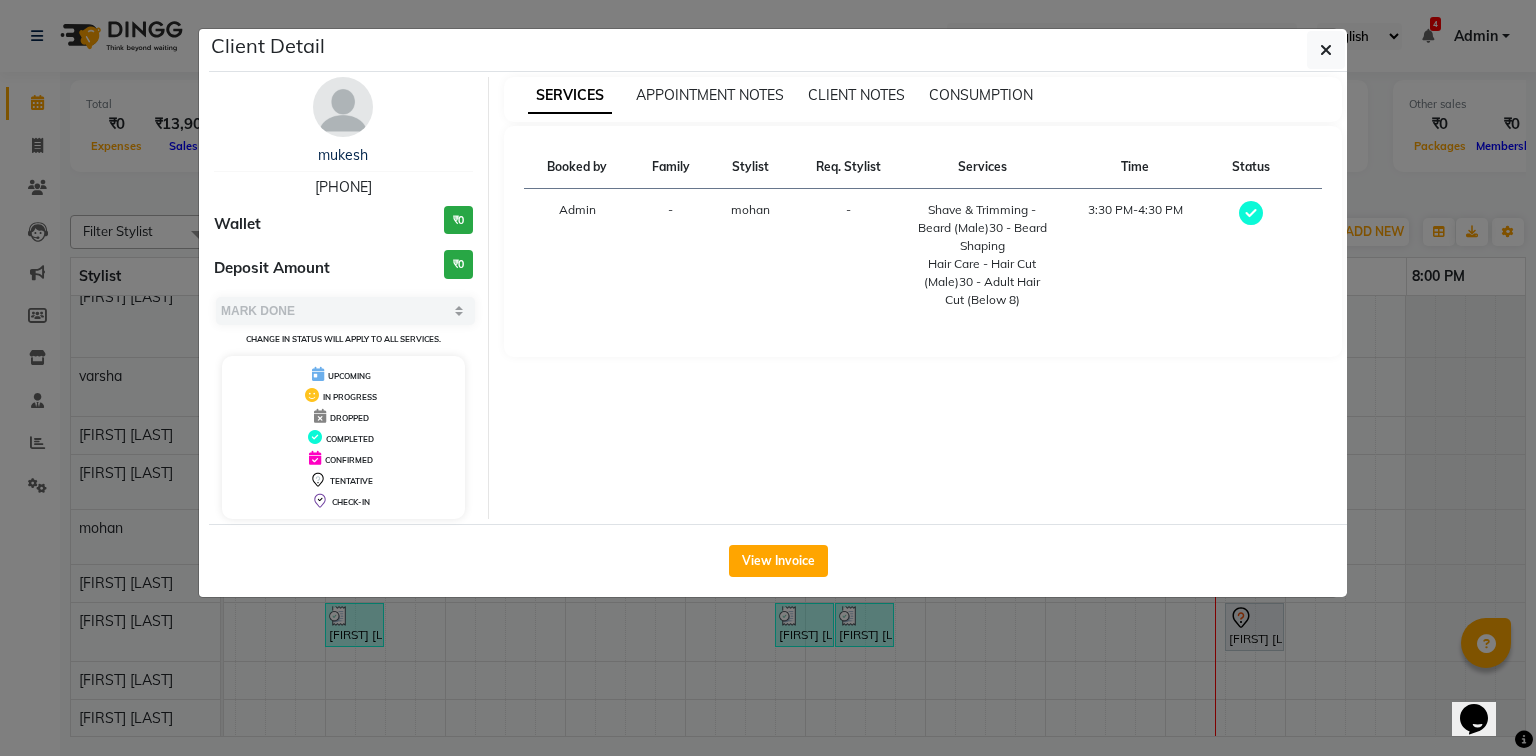 click on "[PHONE]" at bounding box center (343, 187) 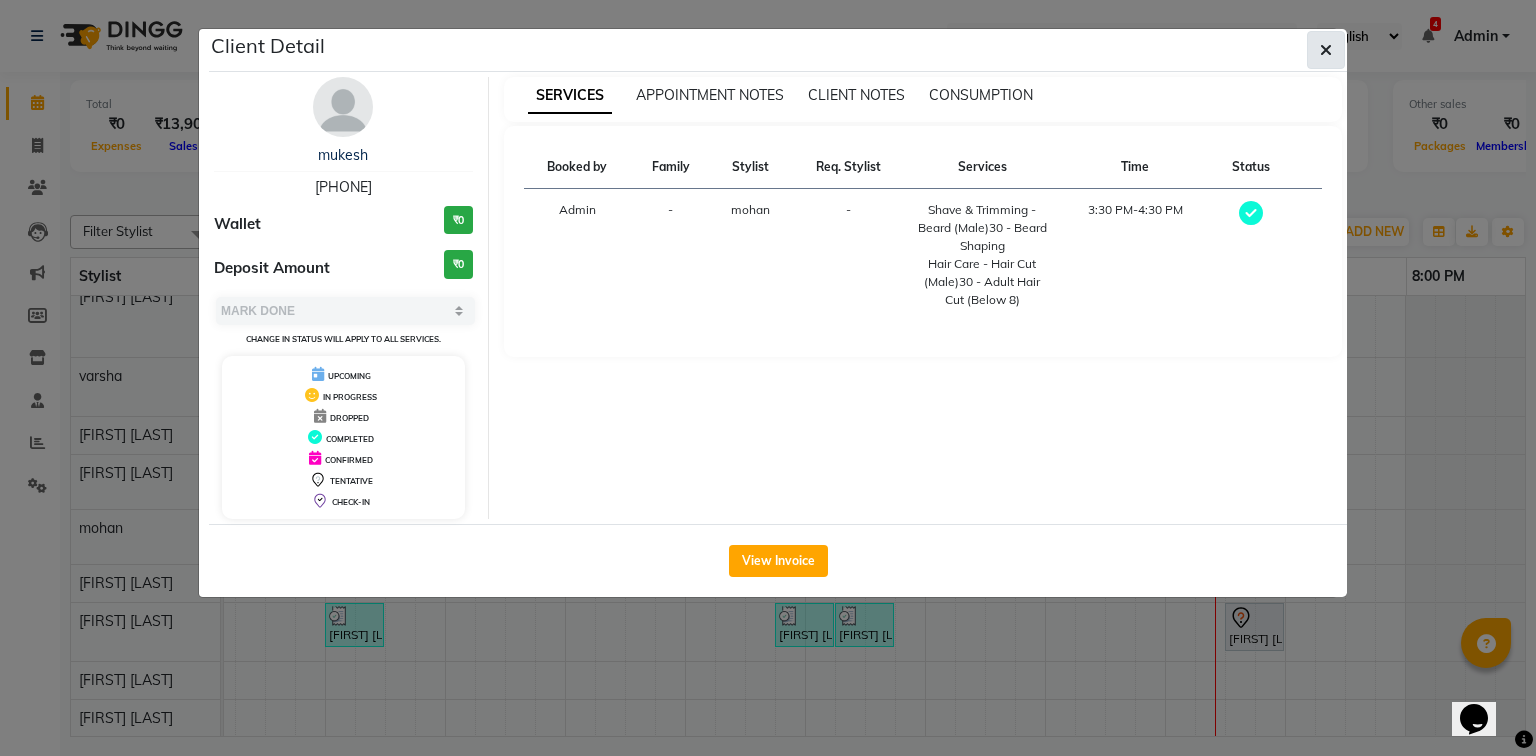 click 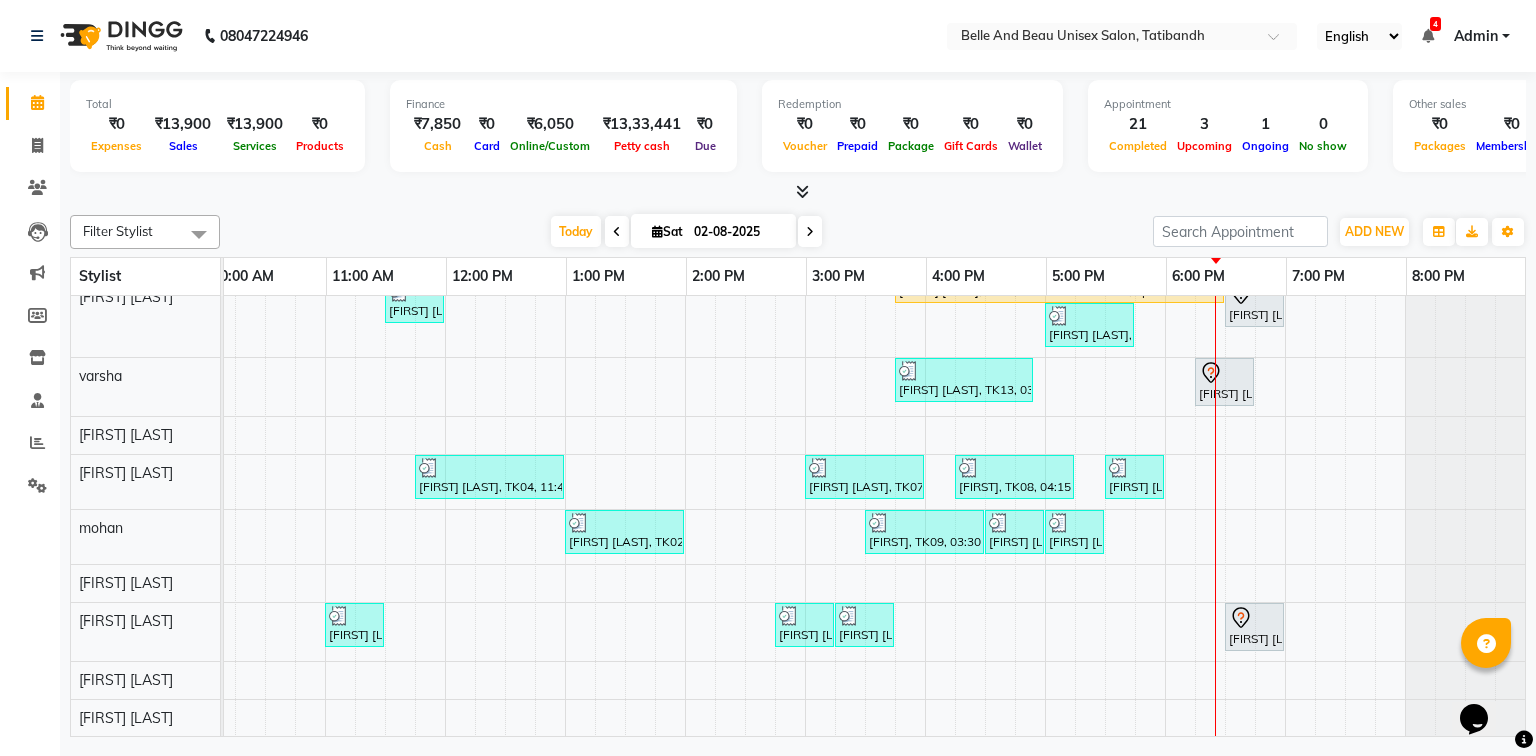click on "Shilpi Dubey, TK04, 10:30 AM-10:40 AM, Threading - Eyebrow (Female)30 - Eyebrow     Shilpi Dubey, TK04, 10:45 AM-11:25 AM, Clean Up - o3+,Threading - Eyebrow (Female)30 - Eyebrow,Threading - Upper Lip (Female)30 - Upper Lip     Neera verma, TK12, 04:30 PM-04:40 PM, Threading - Upper Lip (Female)30 - Upper Lip     Shilpi Dubey, TK04, 11:15 AM-11:25 AM, Threading - Upper Lip (Female)30 - Upper Lip     Aniket, TK08, 03:45 PM-04:15 PM, Hair Care - Hair Cut (Male)30 - Baby Hair Cut (Below 8) (₹200)     Shibdatta das, TK15, 04:45 PM-05:45 PM, Hair Care - Hair Cut (Male)30 - Adult Hair Cut (Below 8),Shave & Trimming - Beard  (Male)30 - Beard Shaping     Shilpi Goyal, TK14, 03:45 PM-04:15 PM, Hair Care - Shampoo & Conditioning (Female)30 - Shampoo - u     yuvika chawda, TK05, 11:30 AM-12:00 PM, Hair Care - Hair Cut (Female)30 - Adult Hair Cut (Below 8) (₹500)    Neetu Arvinahalkho, TK11, 03:45 PM-06:30 PM, Spa essence - female,Hair Colour - Global30 - Below Shoulder (Female) (₹4500)" at bounding box center [745, 390] 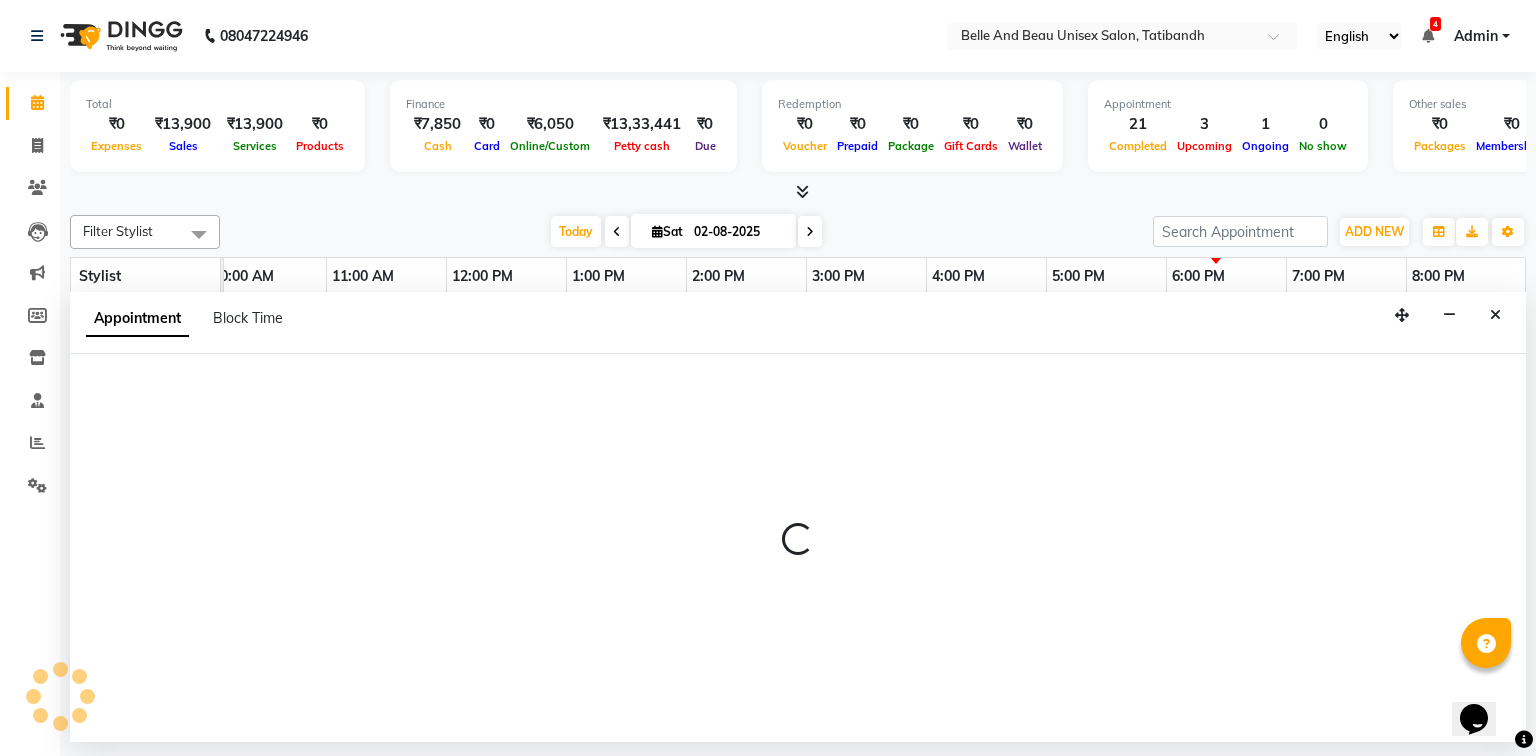 select on "84331" 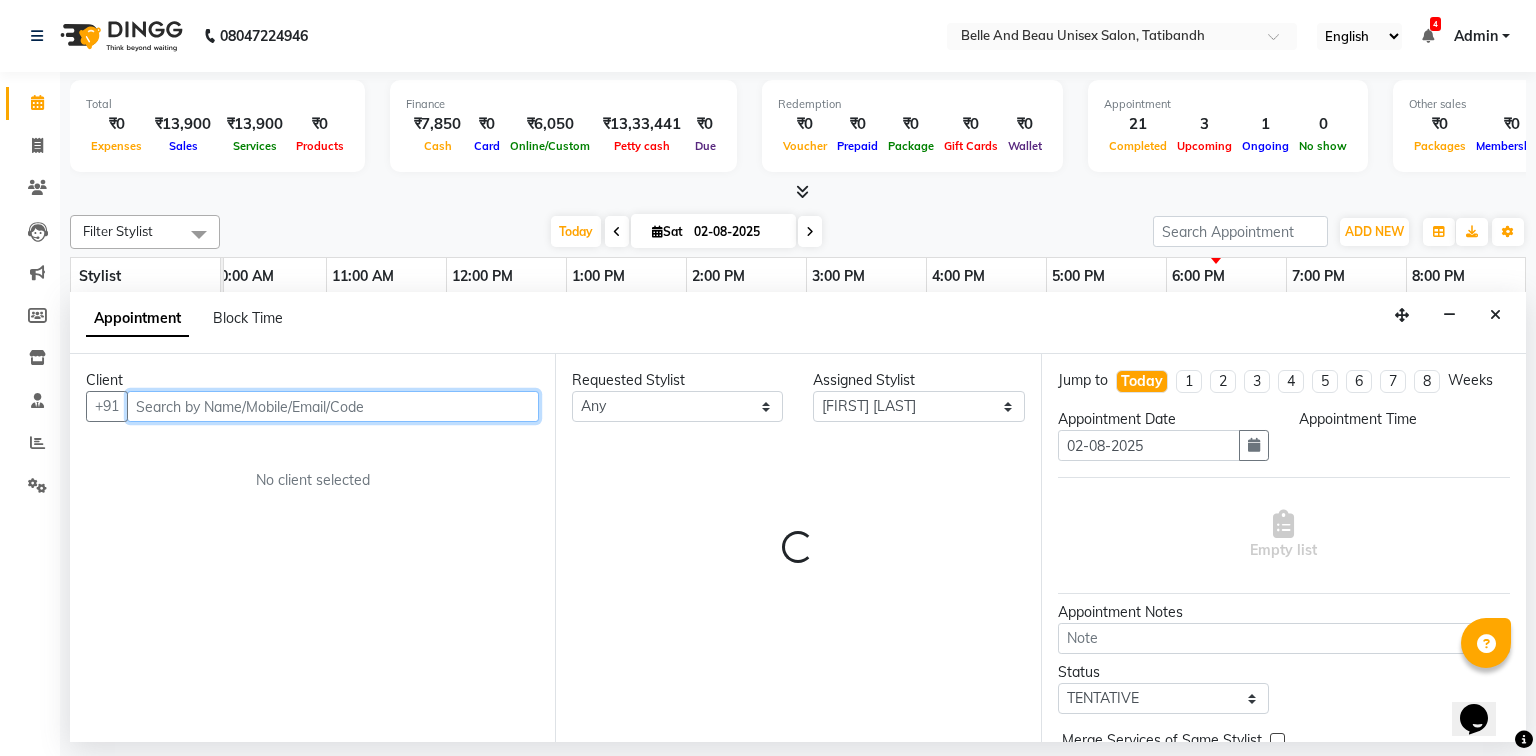 select on "1110" 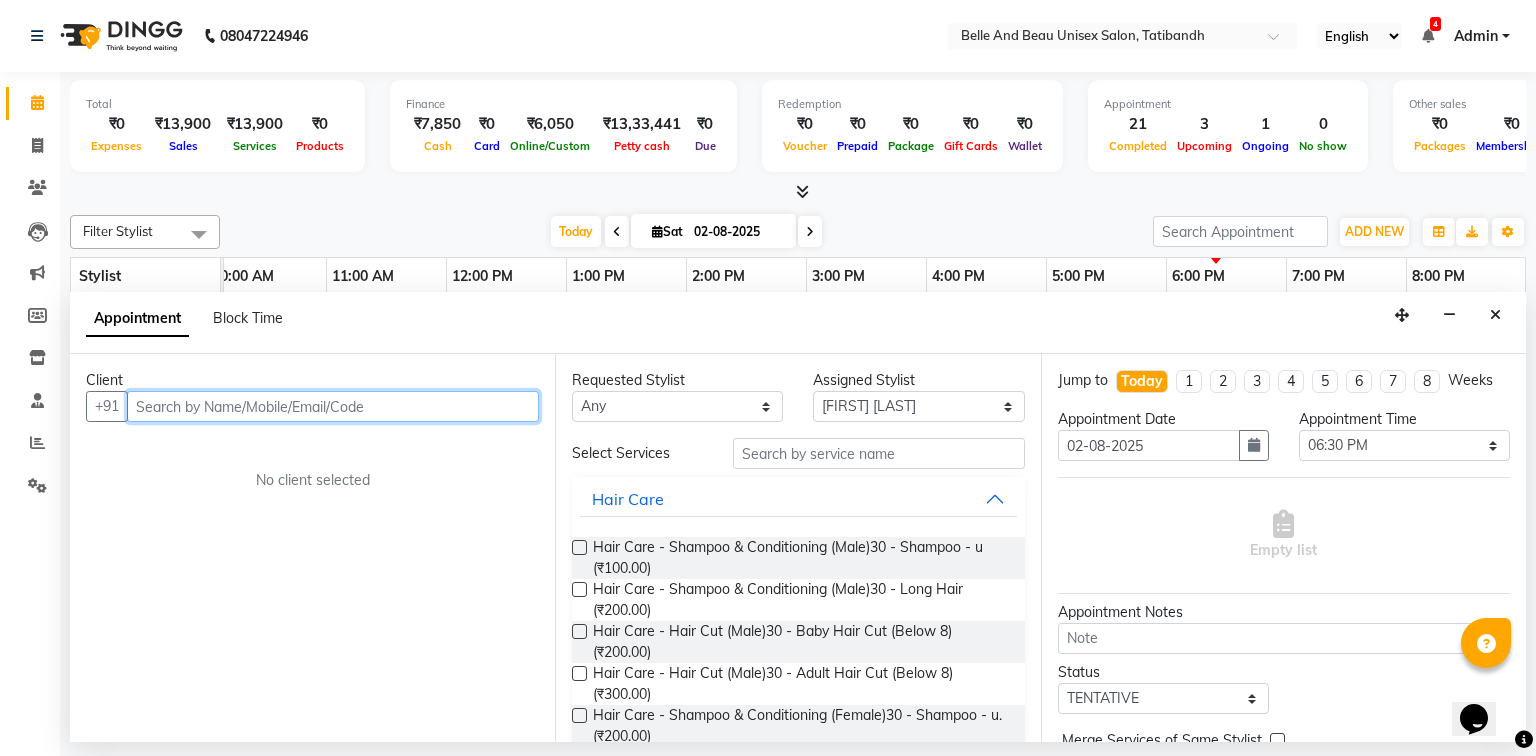click at bounding box center (333, 406) 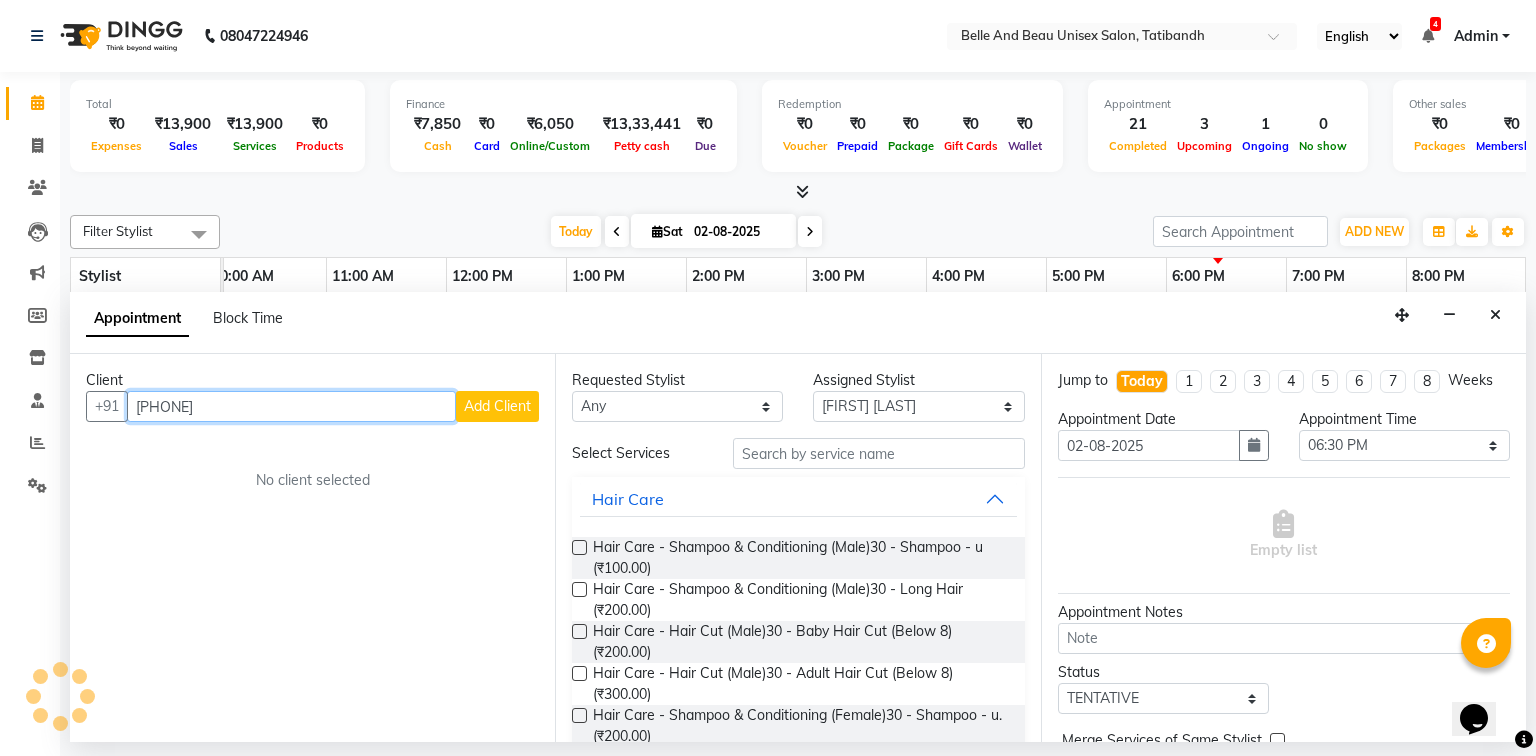 type on "8941012466" 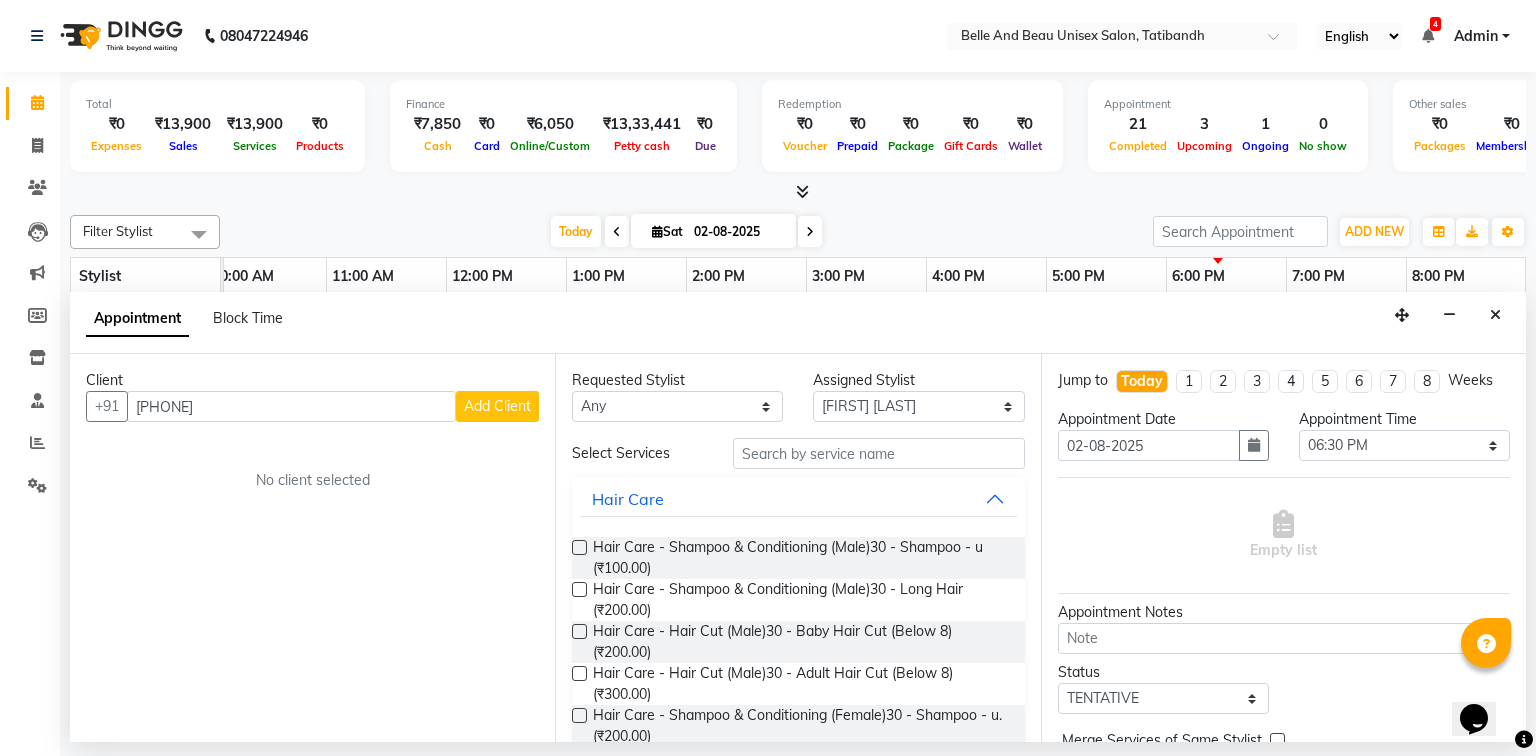 type 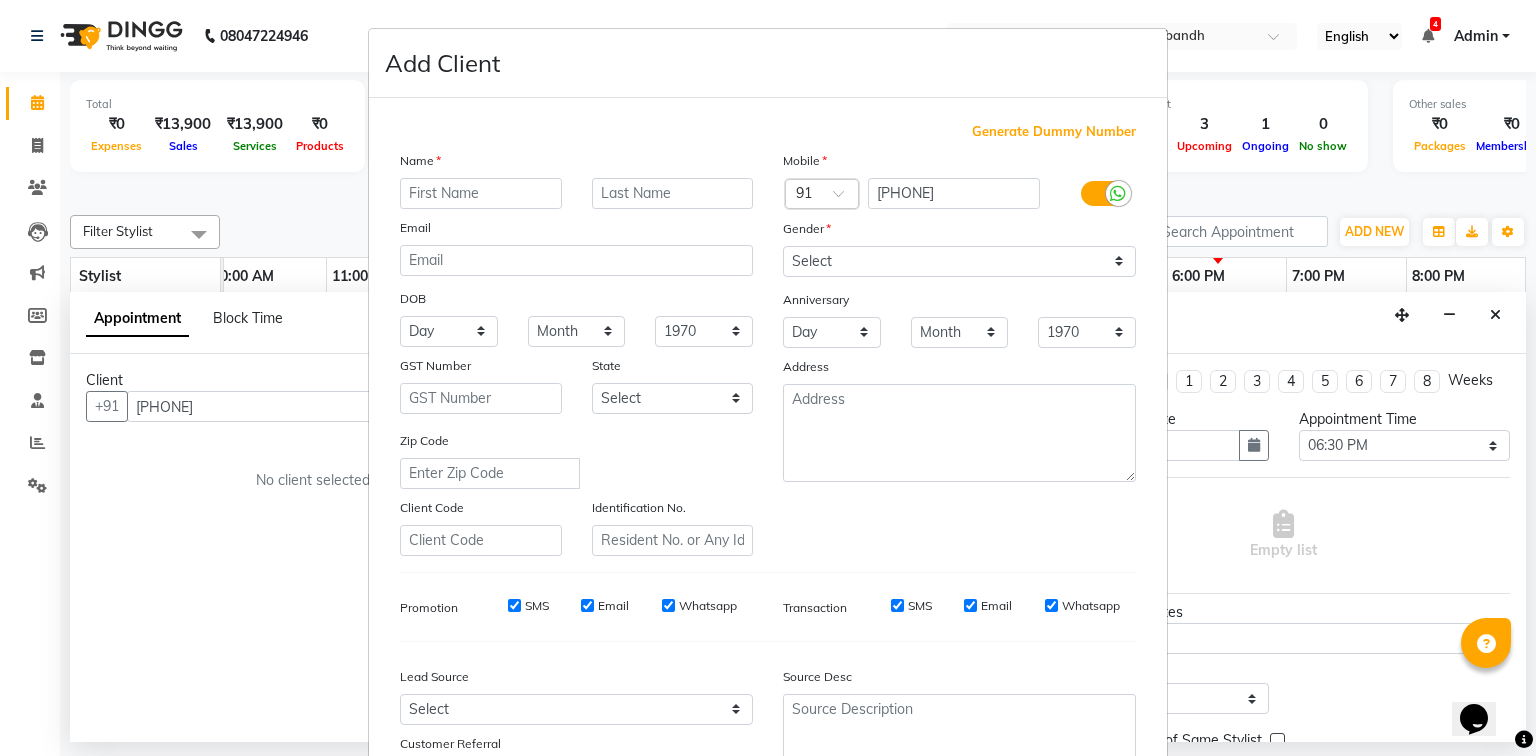 click at bounding box center (481, 193) 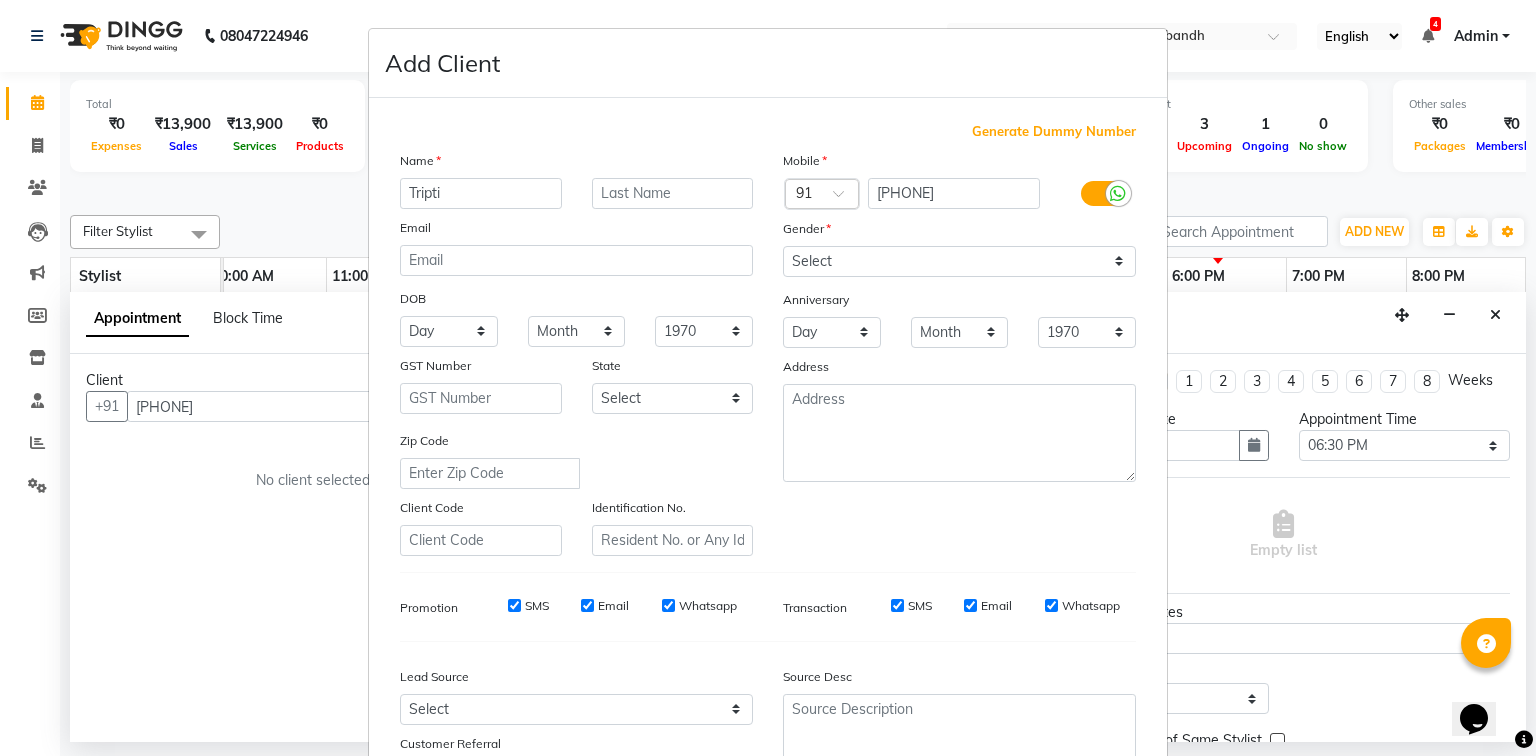 type on "Tripti" 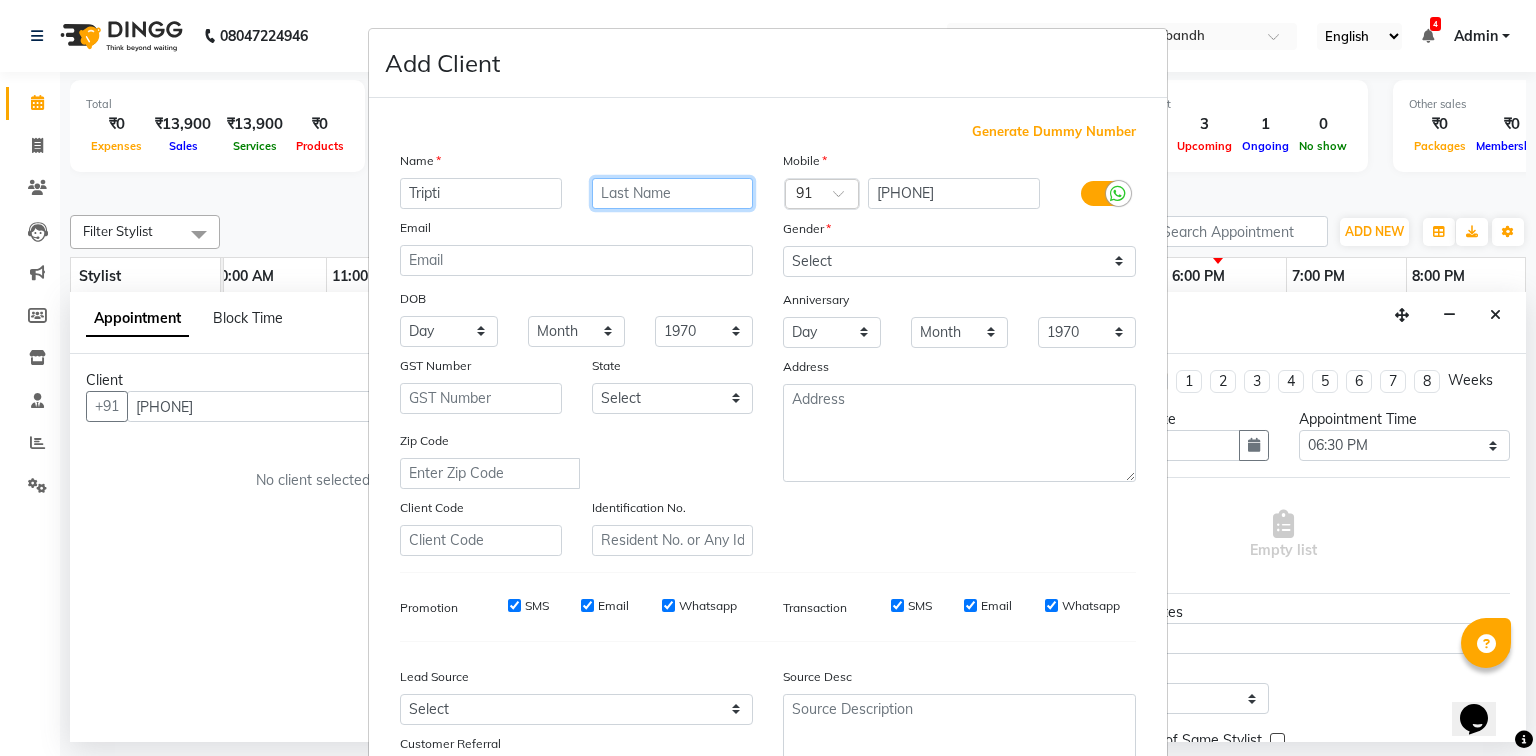 click at bounding box center (673, 193) 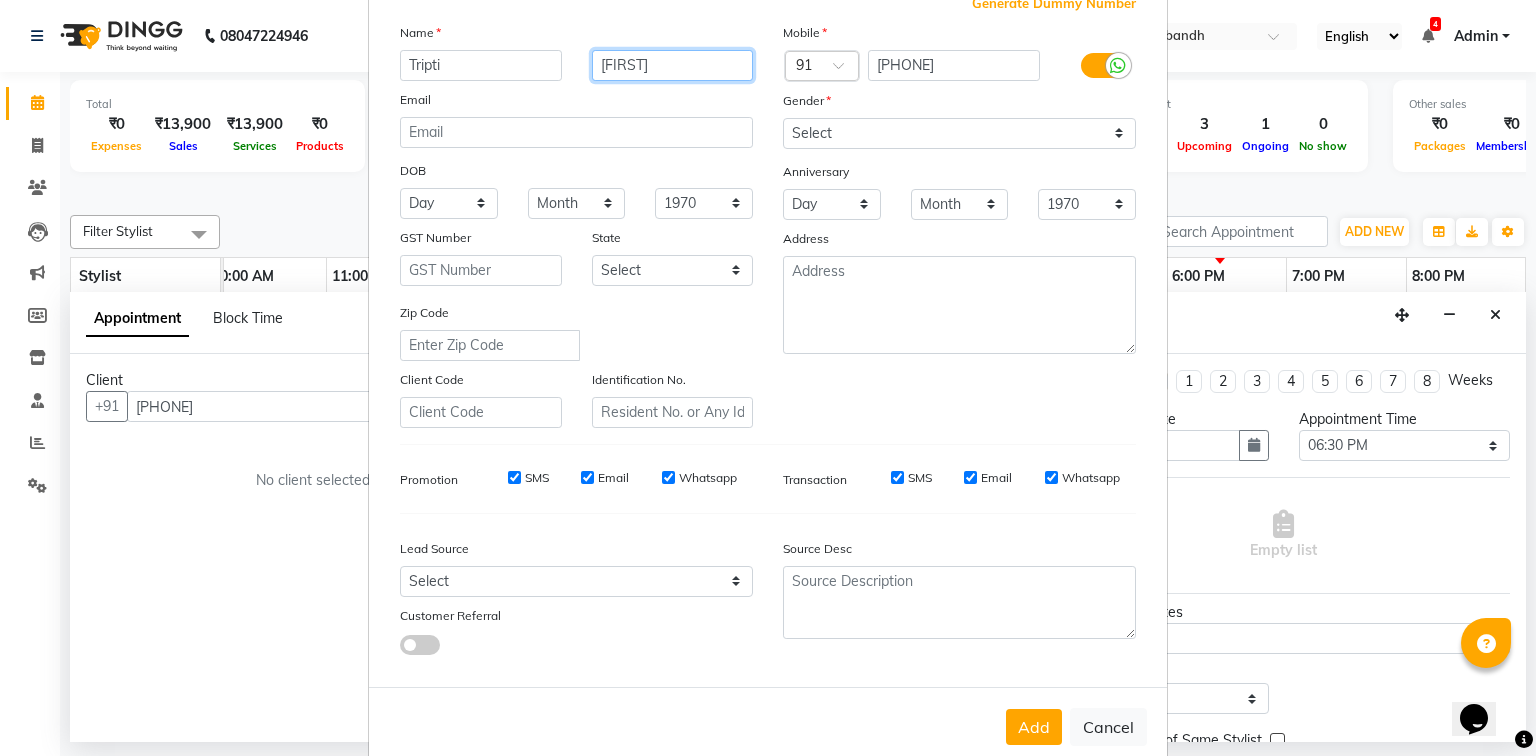 scroll, scrollTop: 176, scrollLeft: 0, axis: vertical 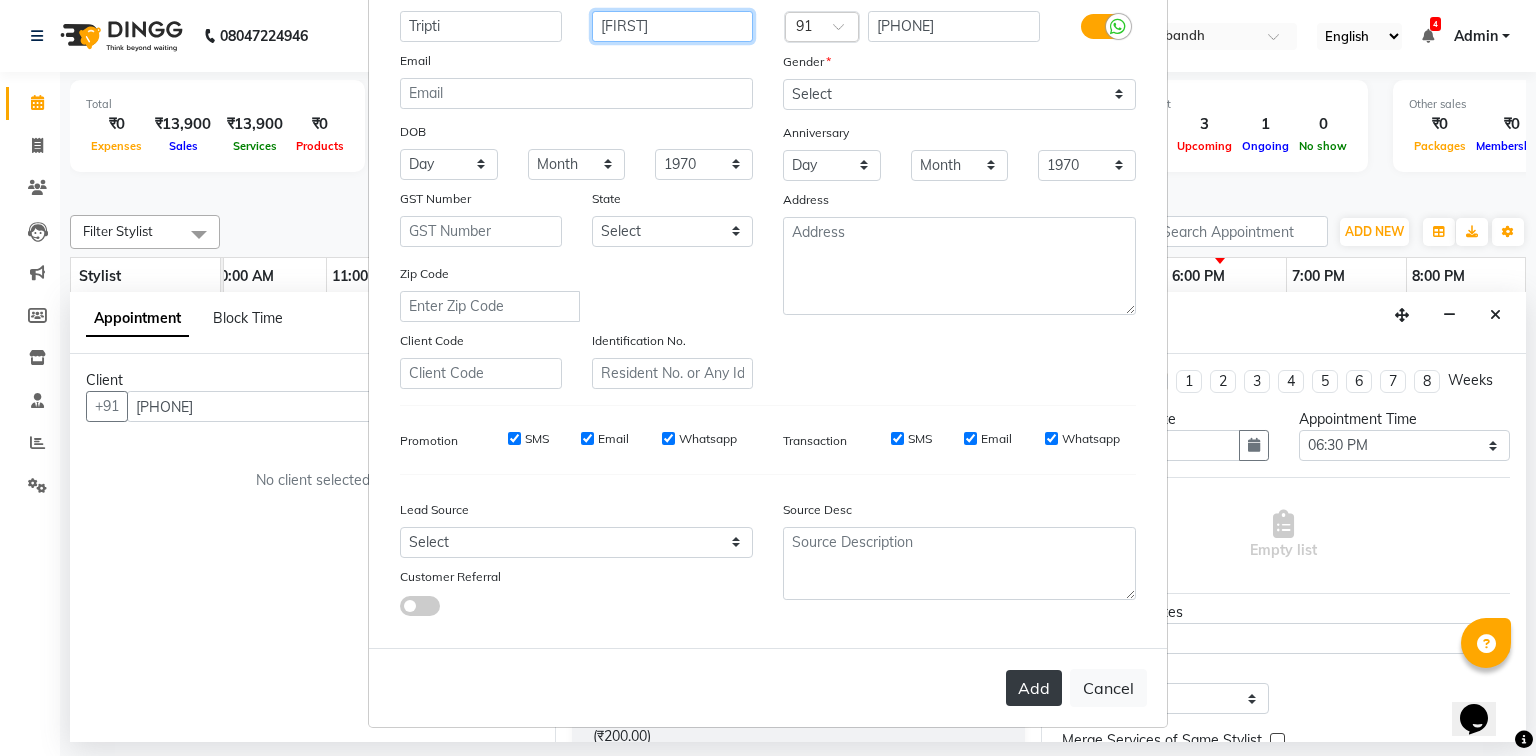 type on "Guatam" 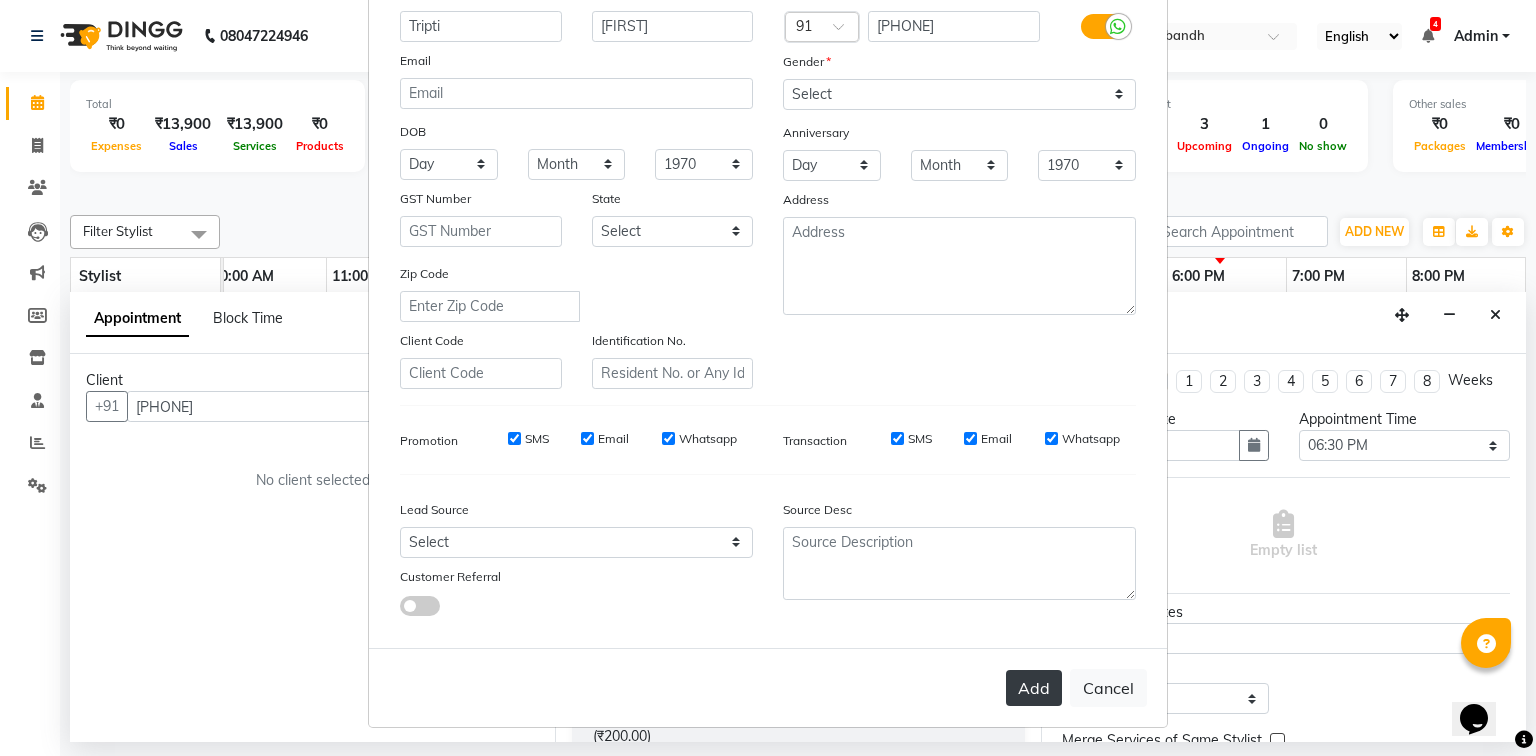 click on "Add" at bounding box center [1034, 688] 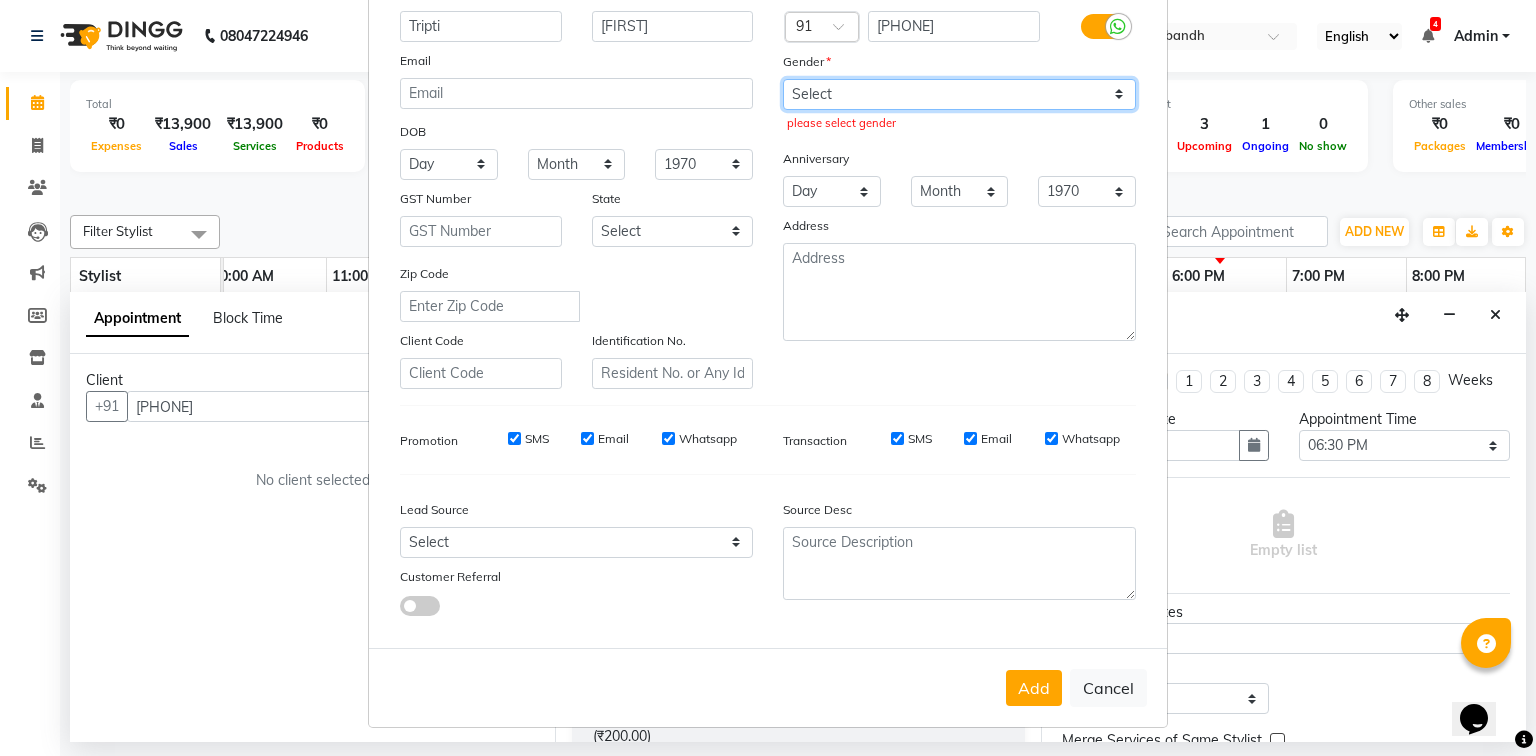 click on "Select Male Female Other Prefer Not To Say" at bounding box center [959, 94] 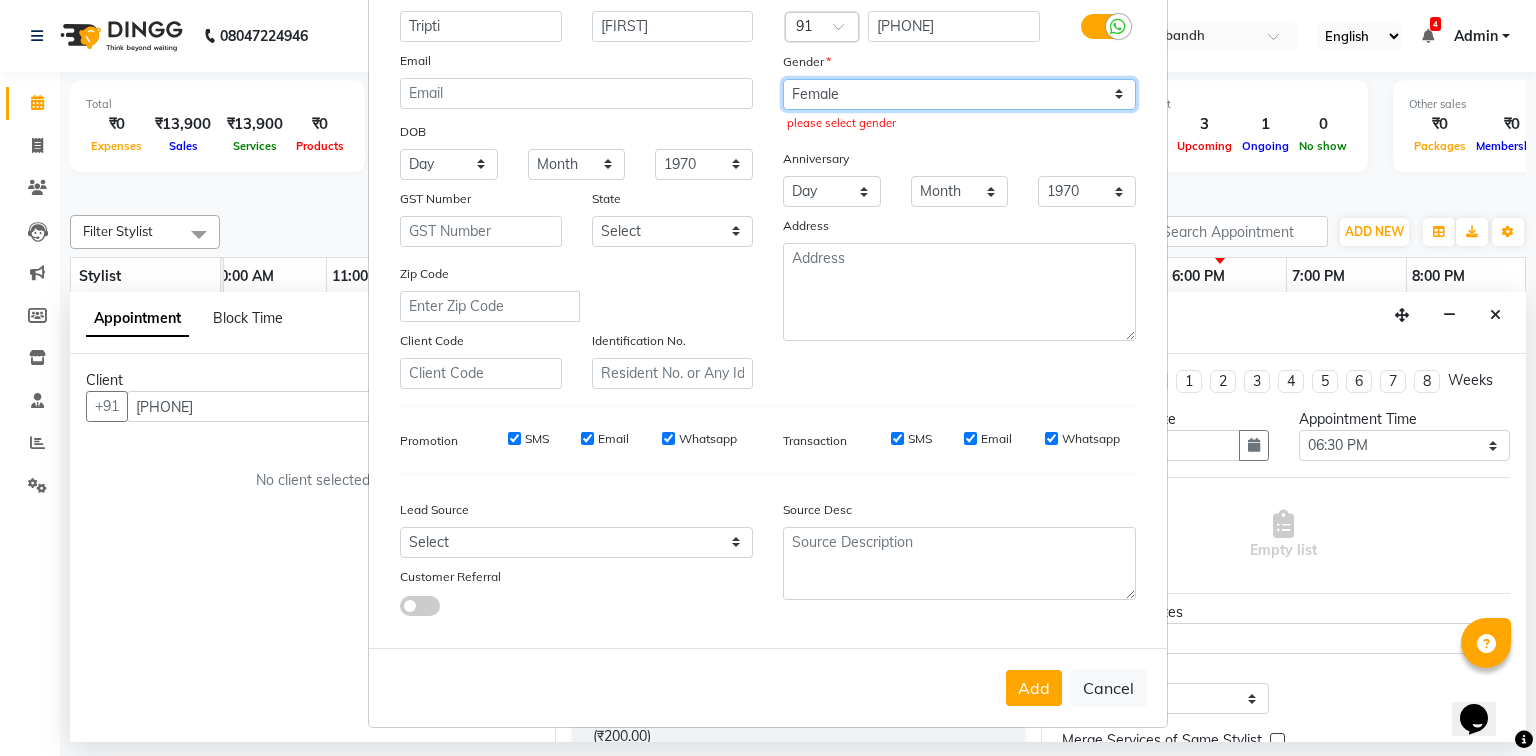 click on "Select Male Female Other Prefer Not To Say" at bounding box center [959, 94] 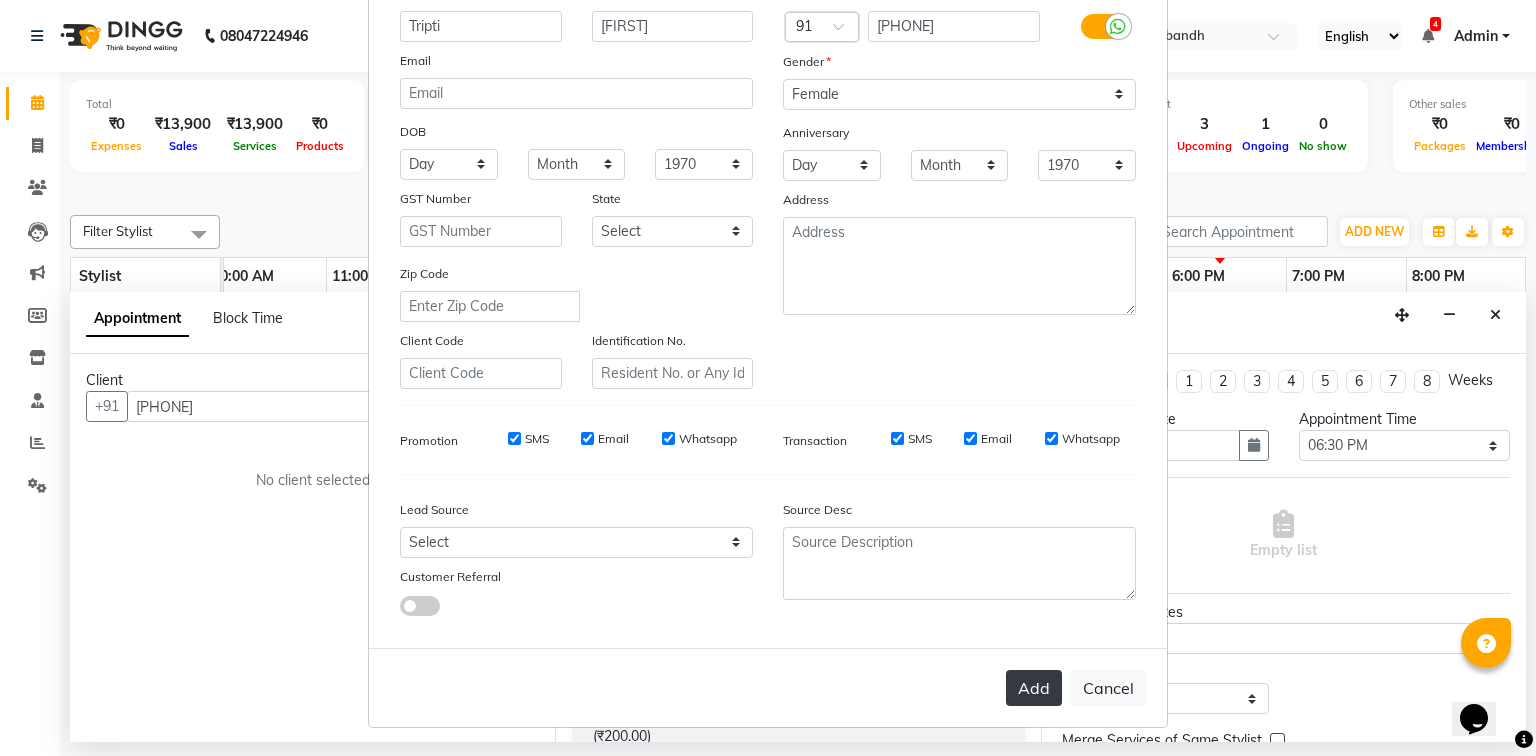 click on "Add" at bounding box center (1034, 688) 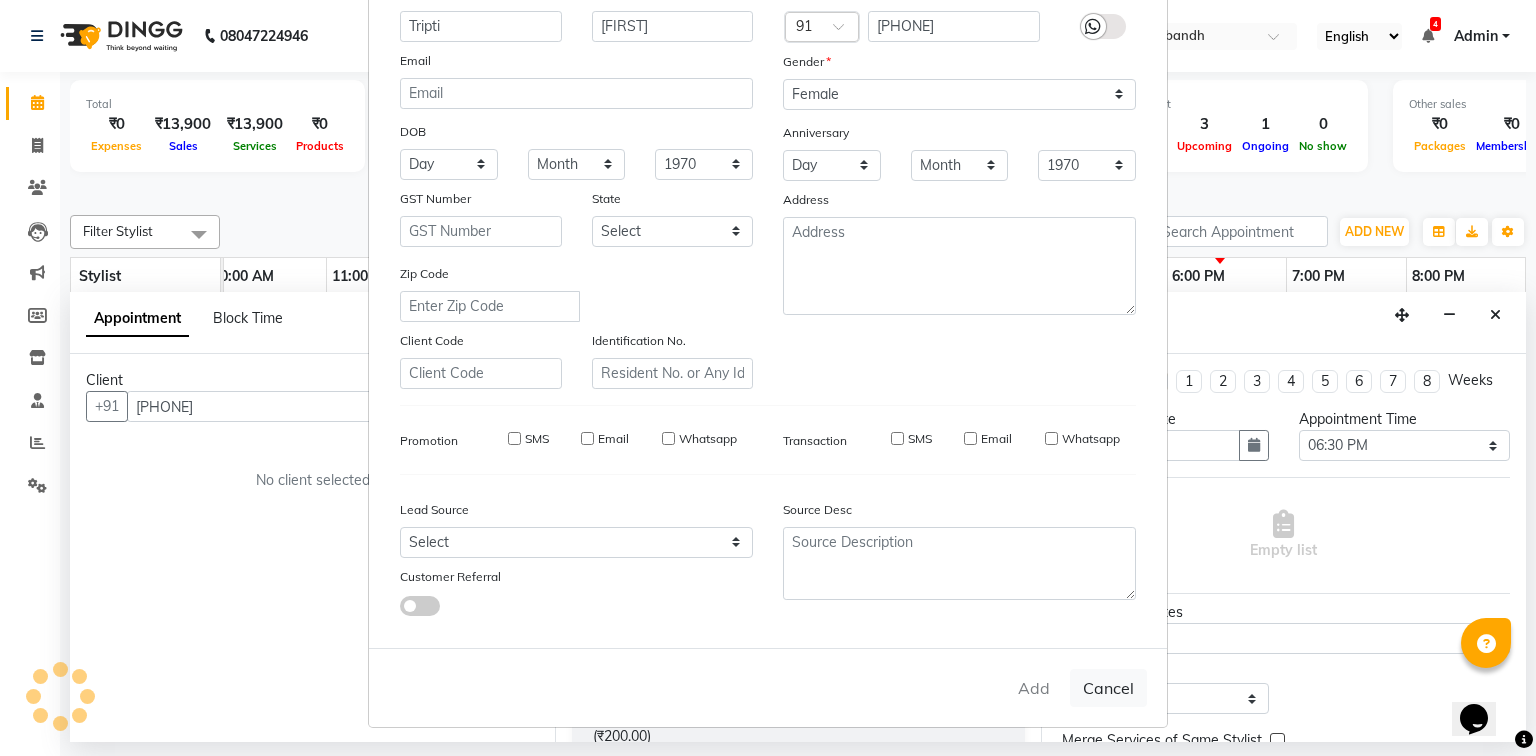 type 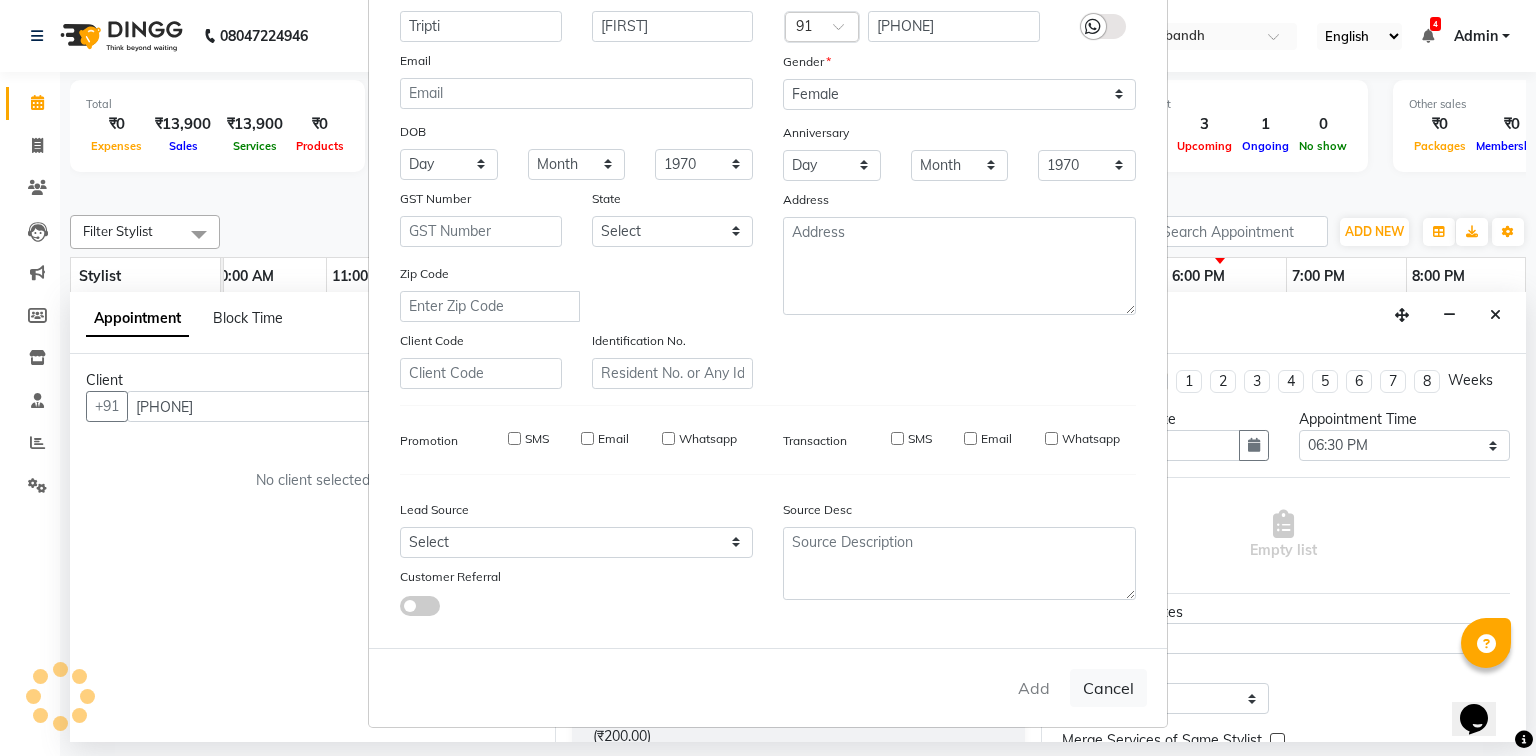 type 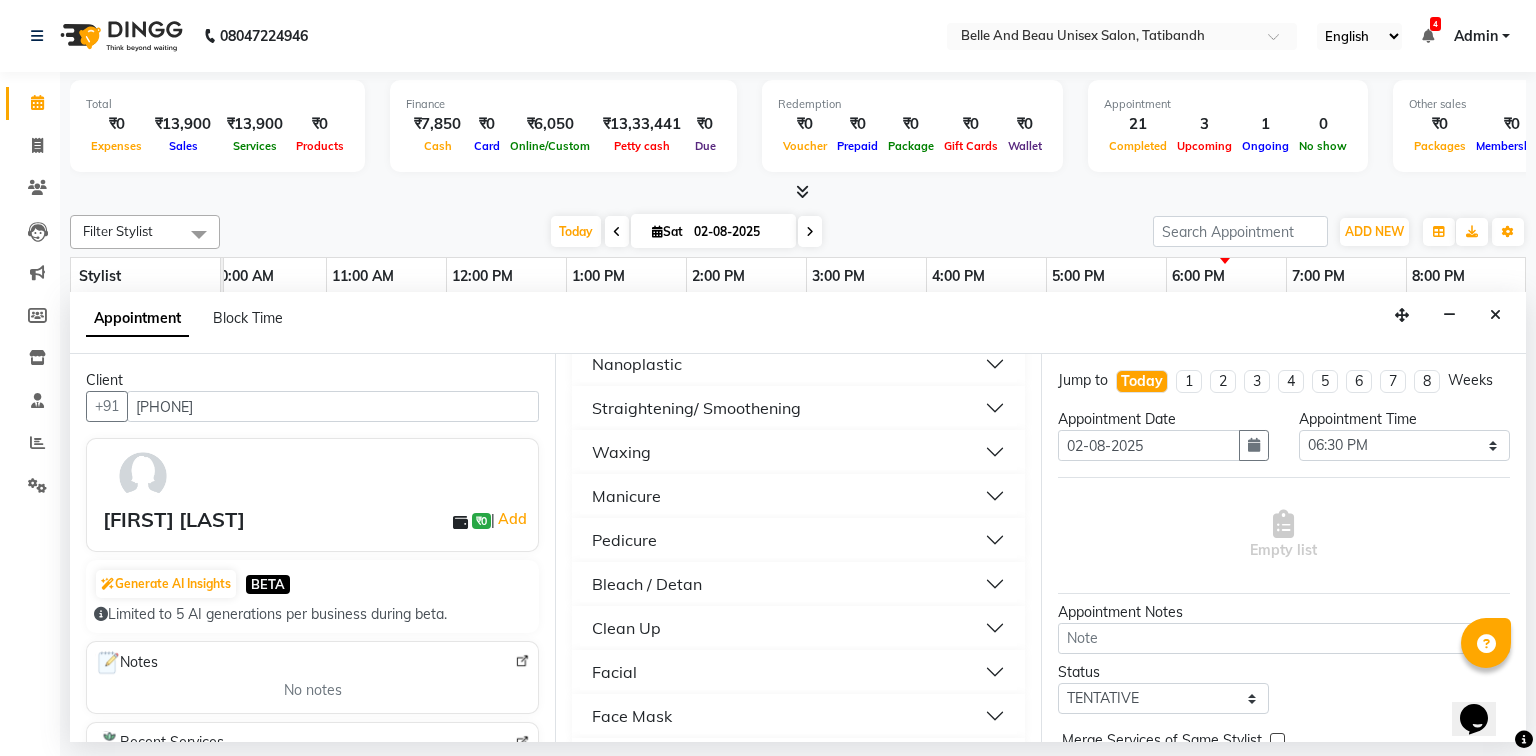 scroll, scrollTop: 1280, scrollLeft: 0, axis: vertical 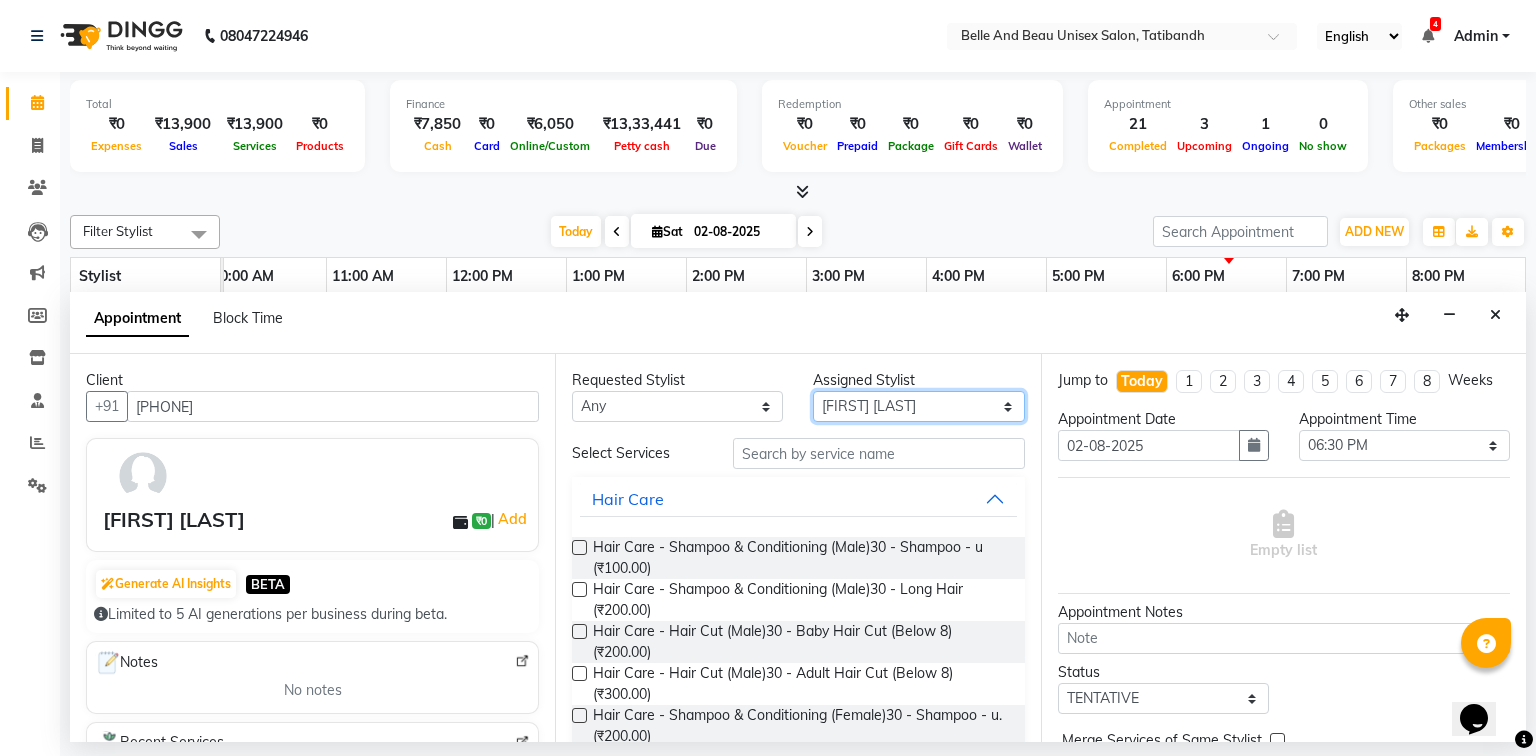 click on "Select [FIRST] [LAST] [FIRST] [FIRST] [LAST] [FIRST] [LAST] [FIRST] [LAST] [FIRST] [LAST] [FIRST] [LAST] [FIRST] [LAST] [FIRST] [LAST] [FIRST] [LAST] [FIRST] [LAST] [FIRST] [LAST] [FIRST] [LAST]" at bounding box center [918, 406] 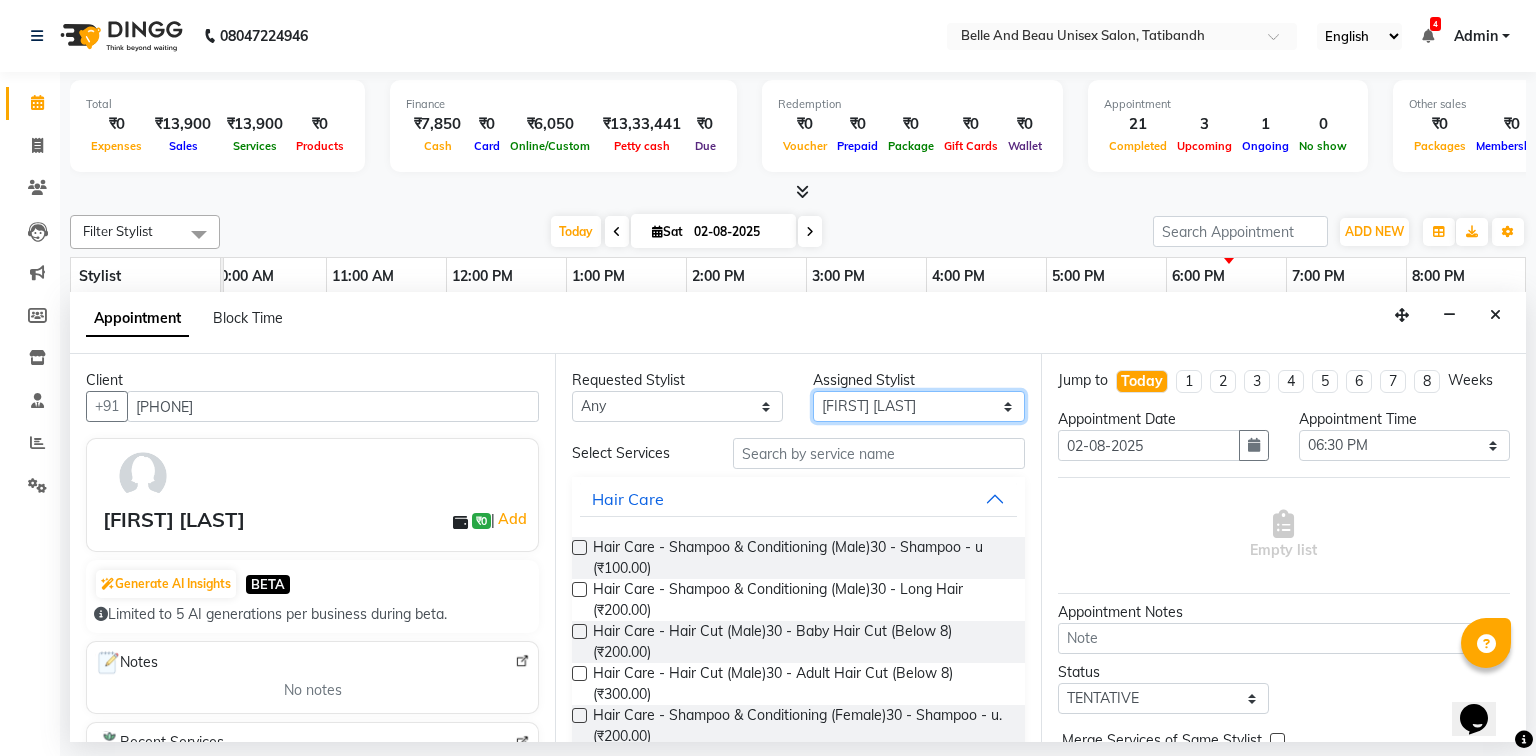 select on "60511" 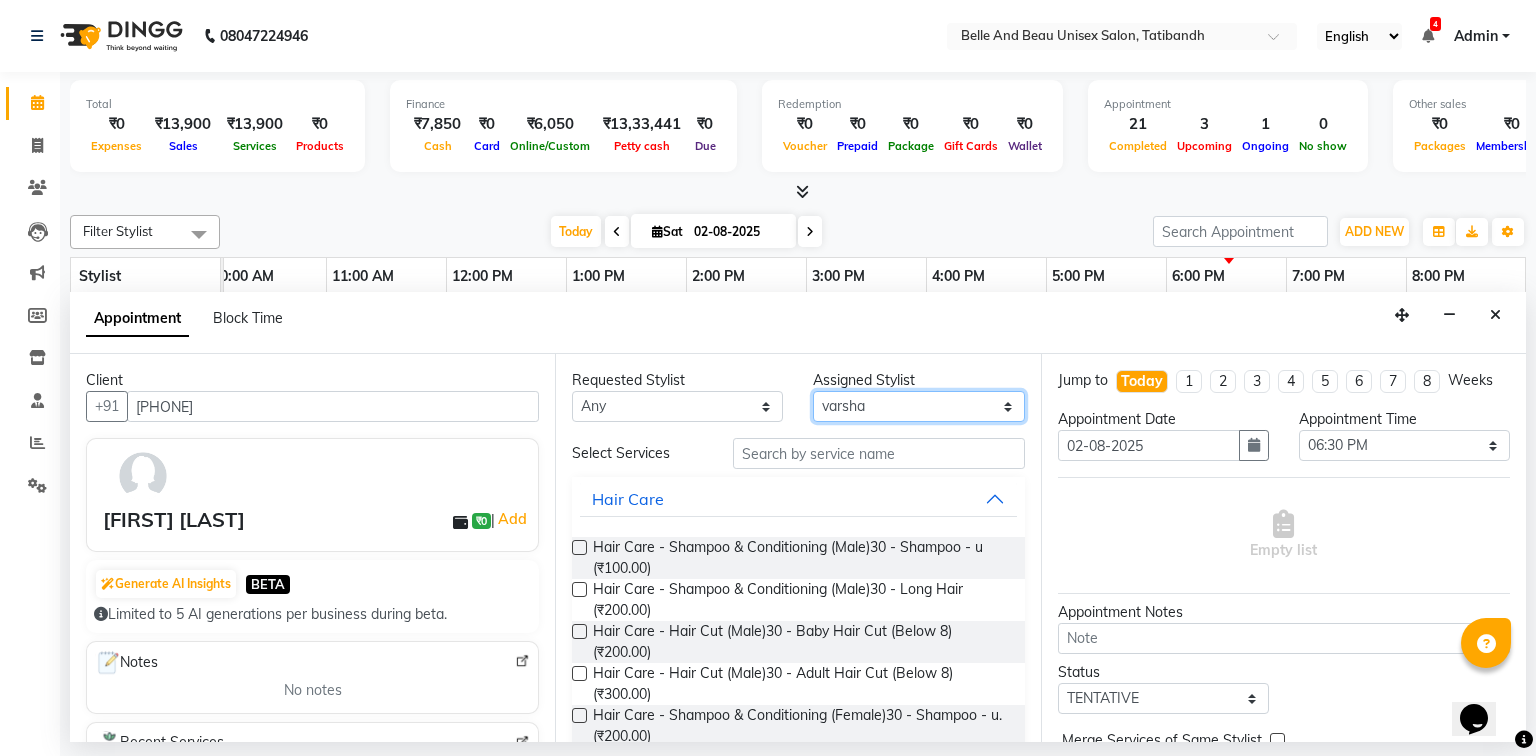click on "Select [FIRST] [LAST] [FIRST] [FIRST] [LAST] [FIRST] [LAST] [FIRST] [LAST] [FIRST] [LAST] [FIRST] [LAST] [FIRST] [LAST] [FIRST] [LAST] [FIRST] [LAST] [FIRST] [LAST] [FIRST] [LAST] [FIRST] [LAST]" at bounding box center [918, 406] 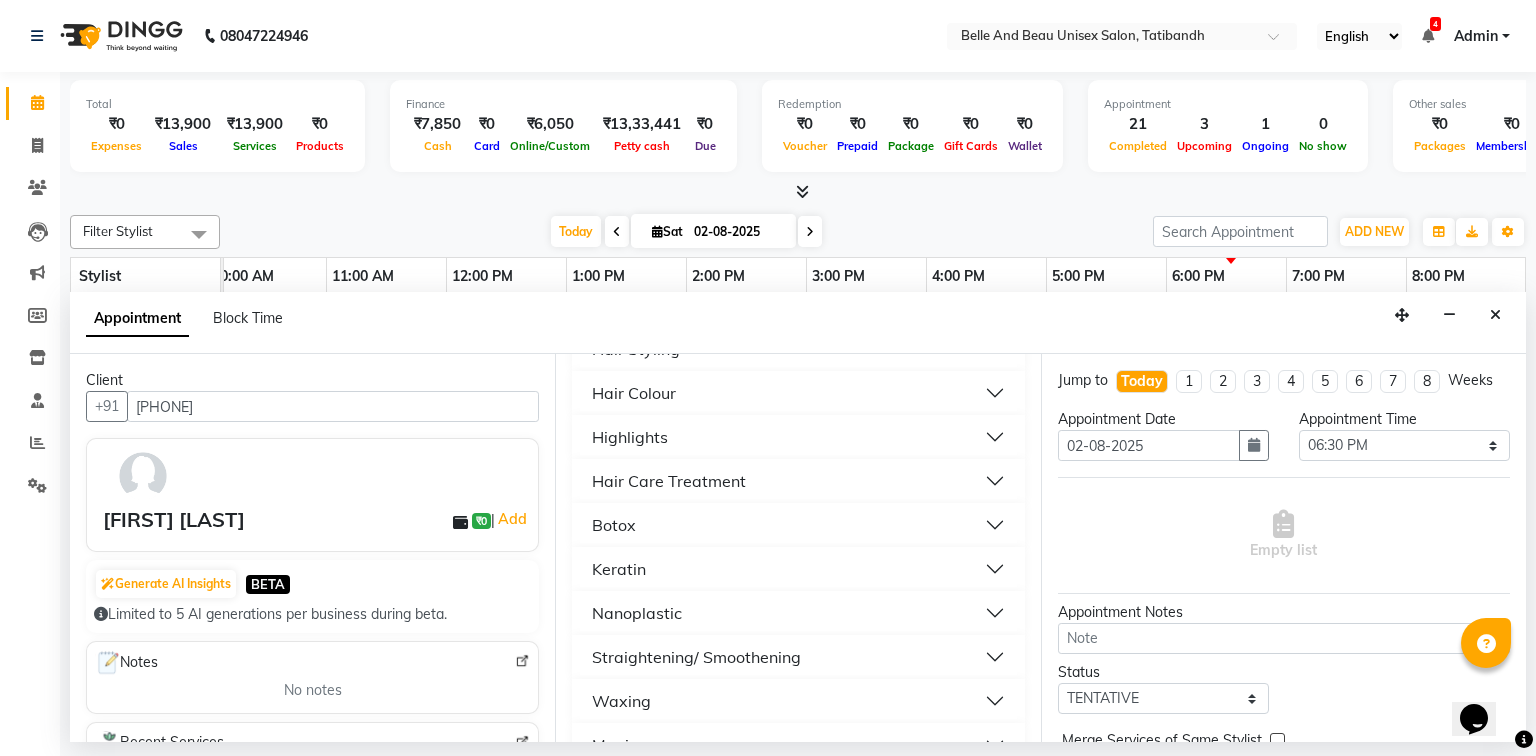 scroll, scrollTop: 976, scrollLeft: 0, axis: vertical 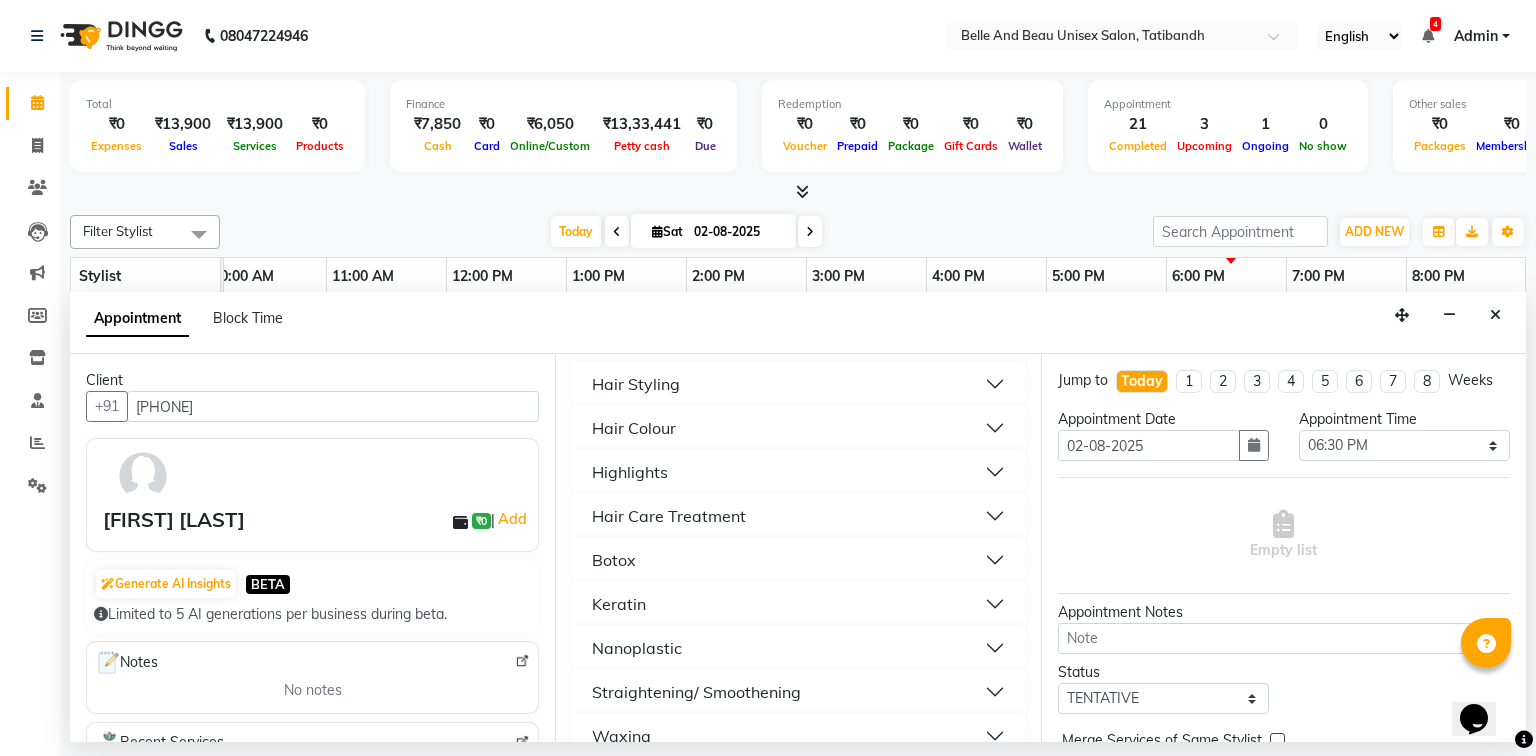 click on "Hair Care Treatment" at bounding box center [798, 516] 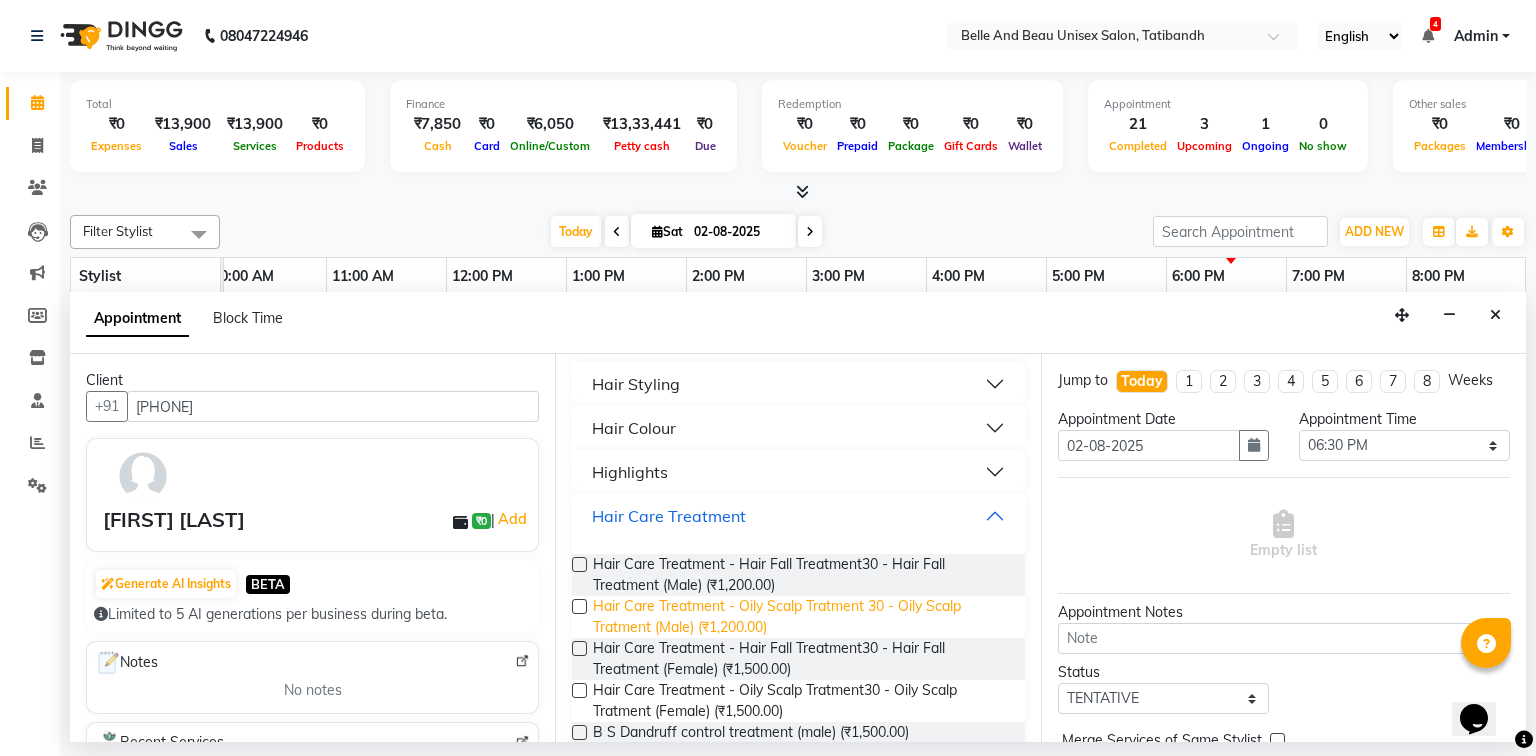 scroll, scrollTop: 1056, scrollLeft: 0, axis: vertical 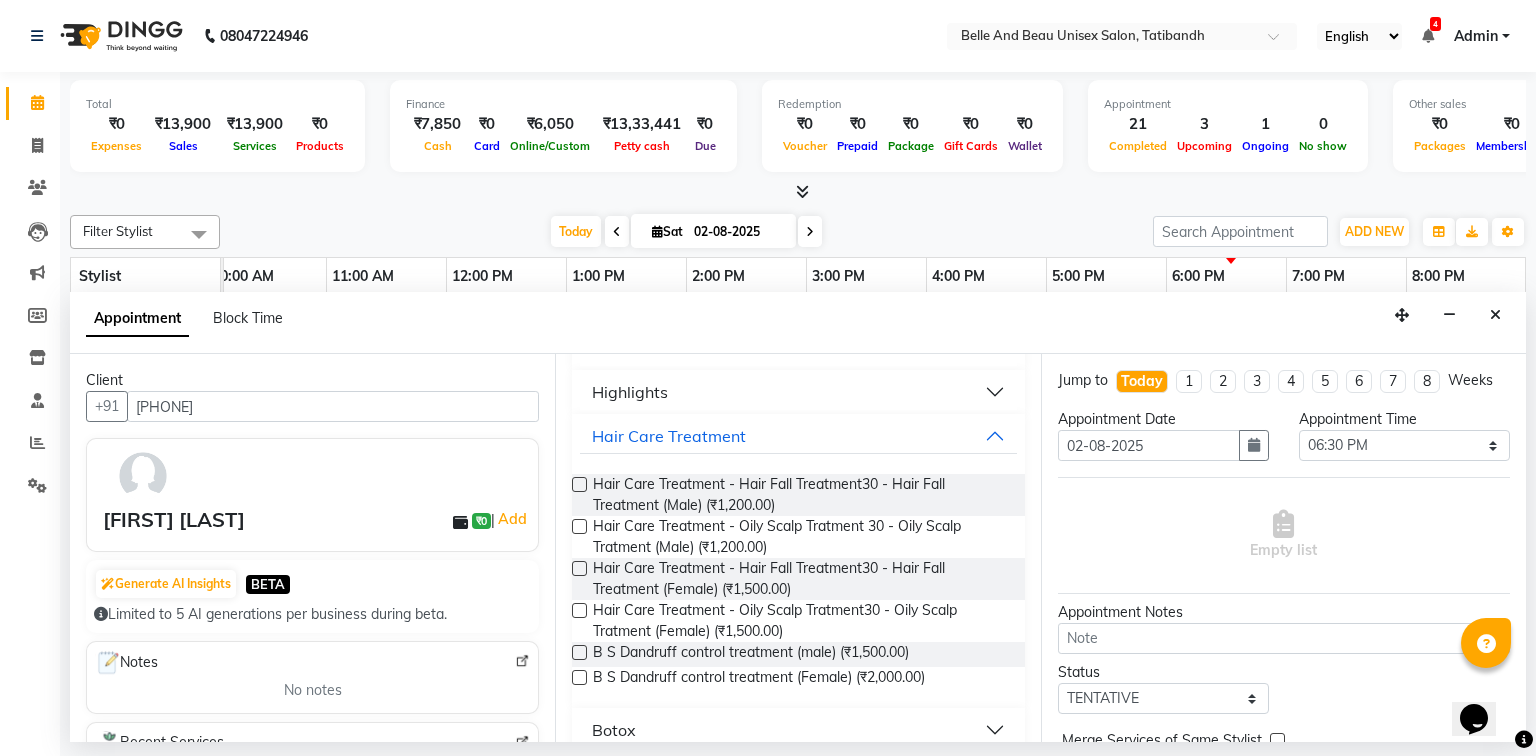 click at bounding box center [579, 677] 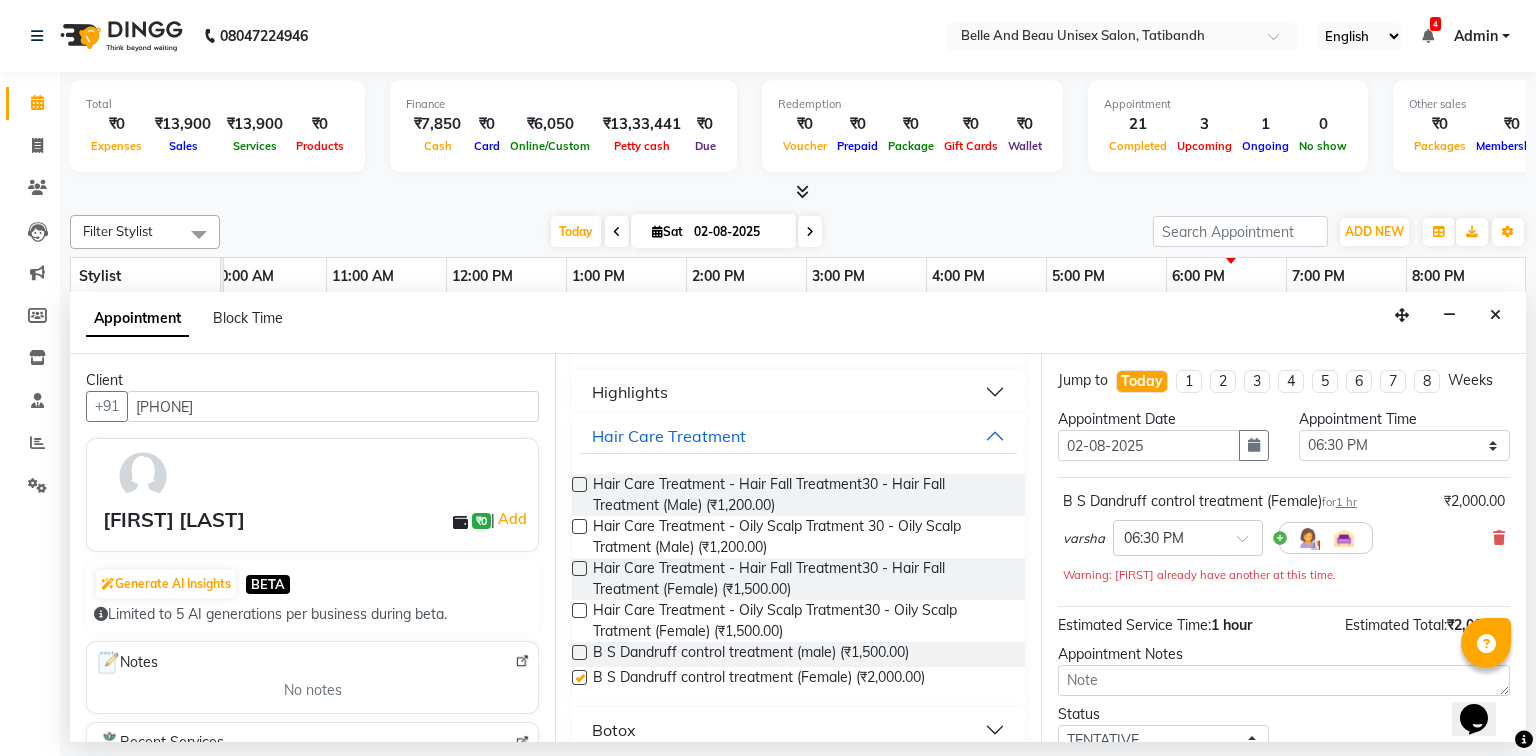 checkbox on "false" 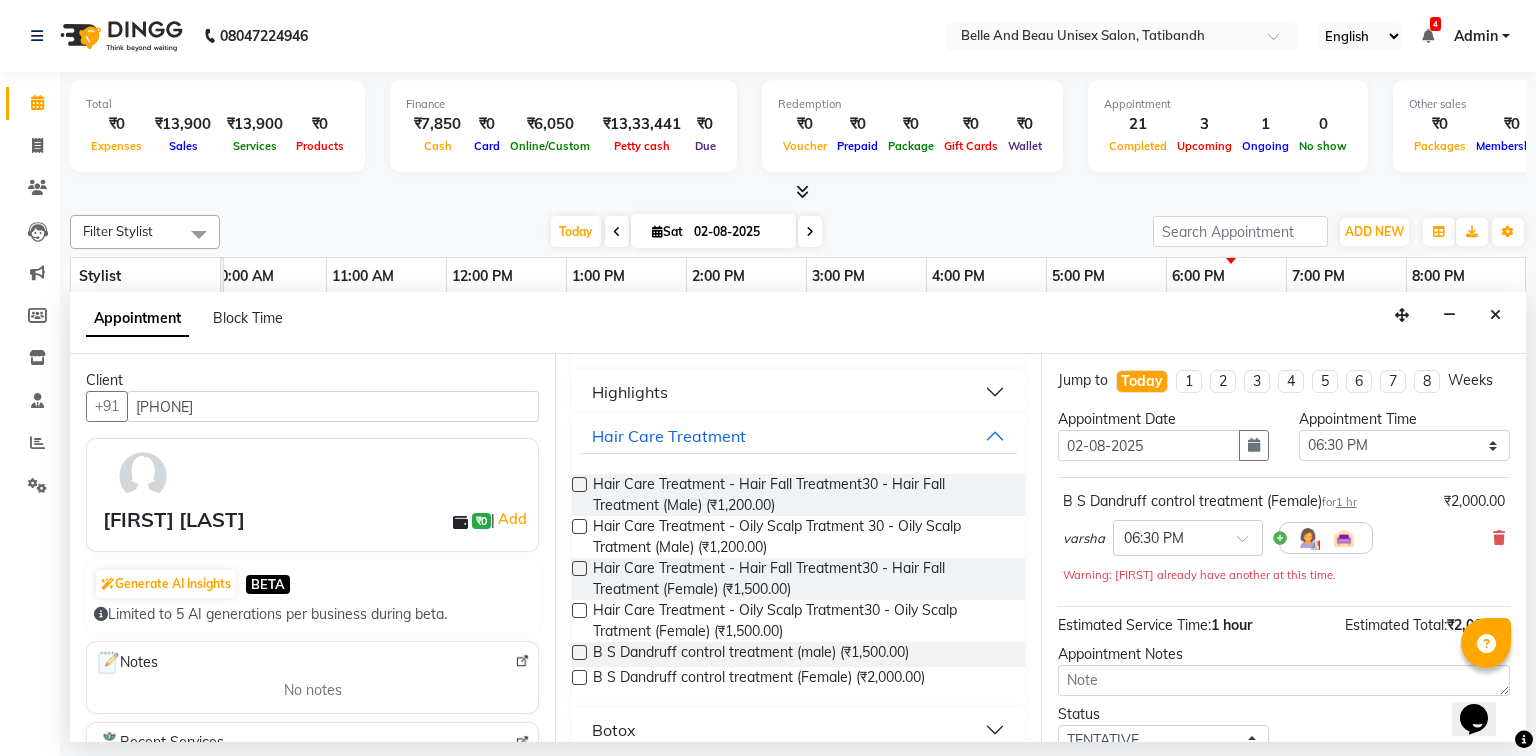 scroll, scrollTop: 139, scrollLeft: 0, axis: vertical 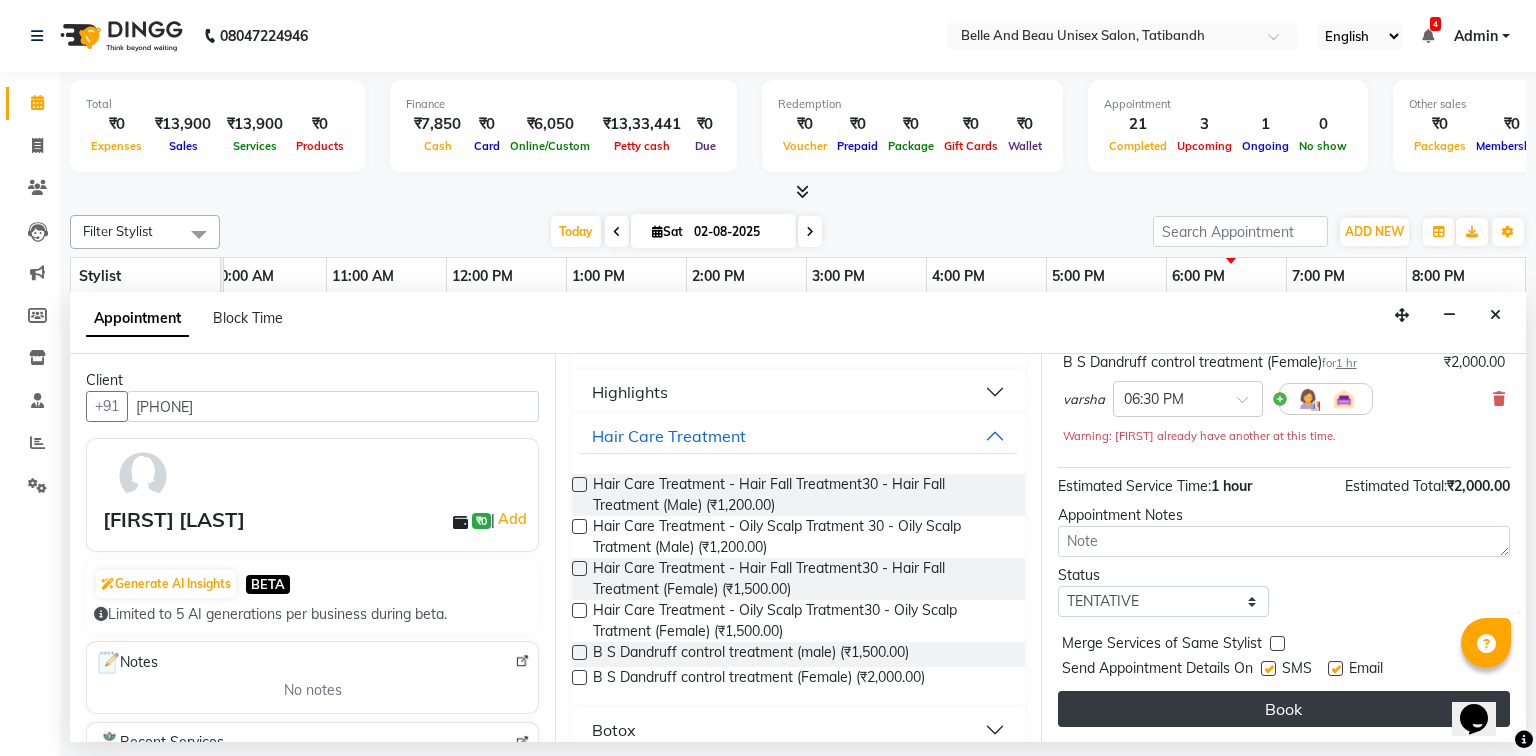 click on "Book" at bounding box center [1284, 709] 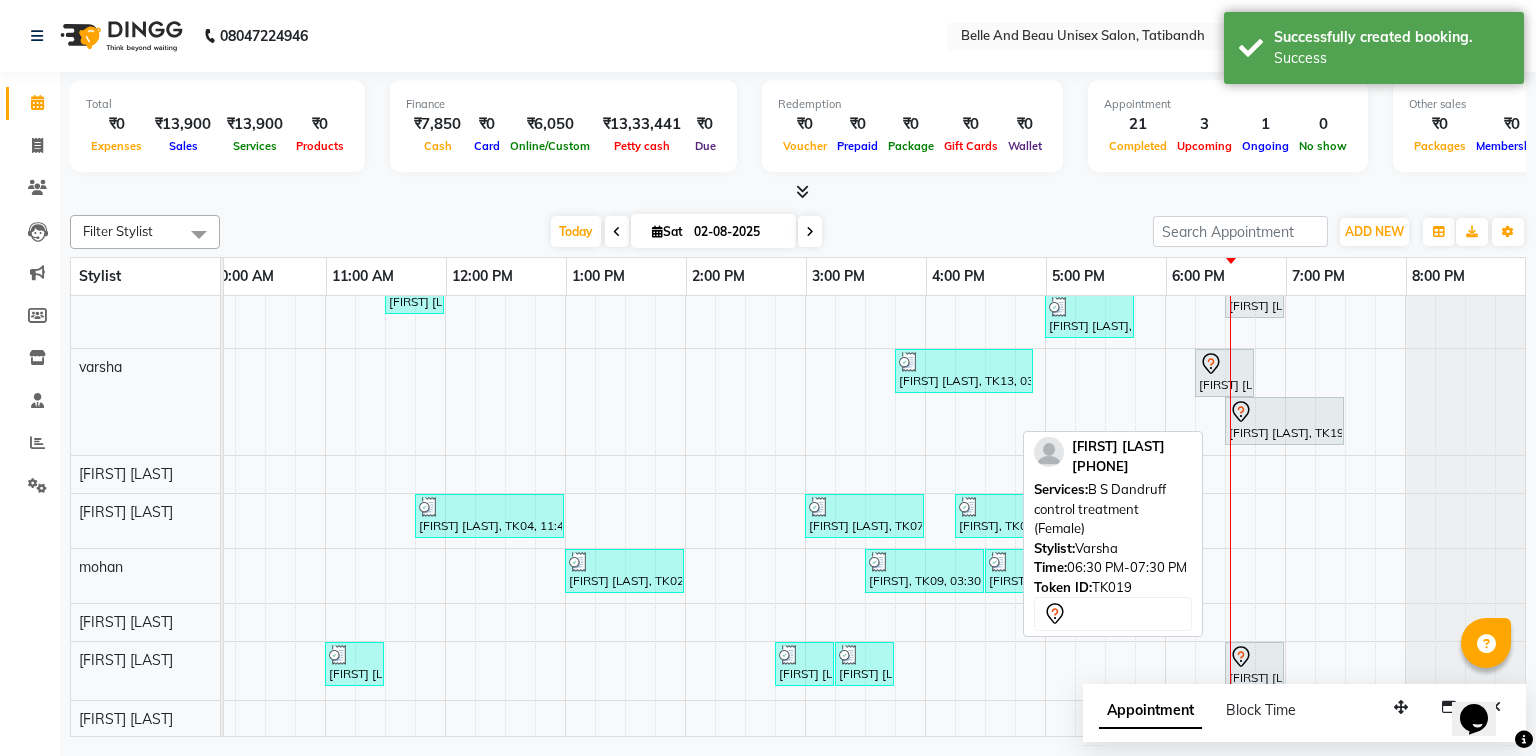 scroll, scrollTop: 295, scrollLeft: 270, axis: both 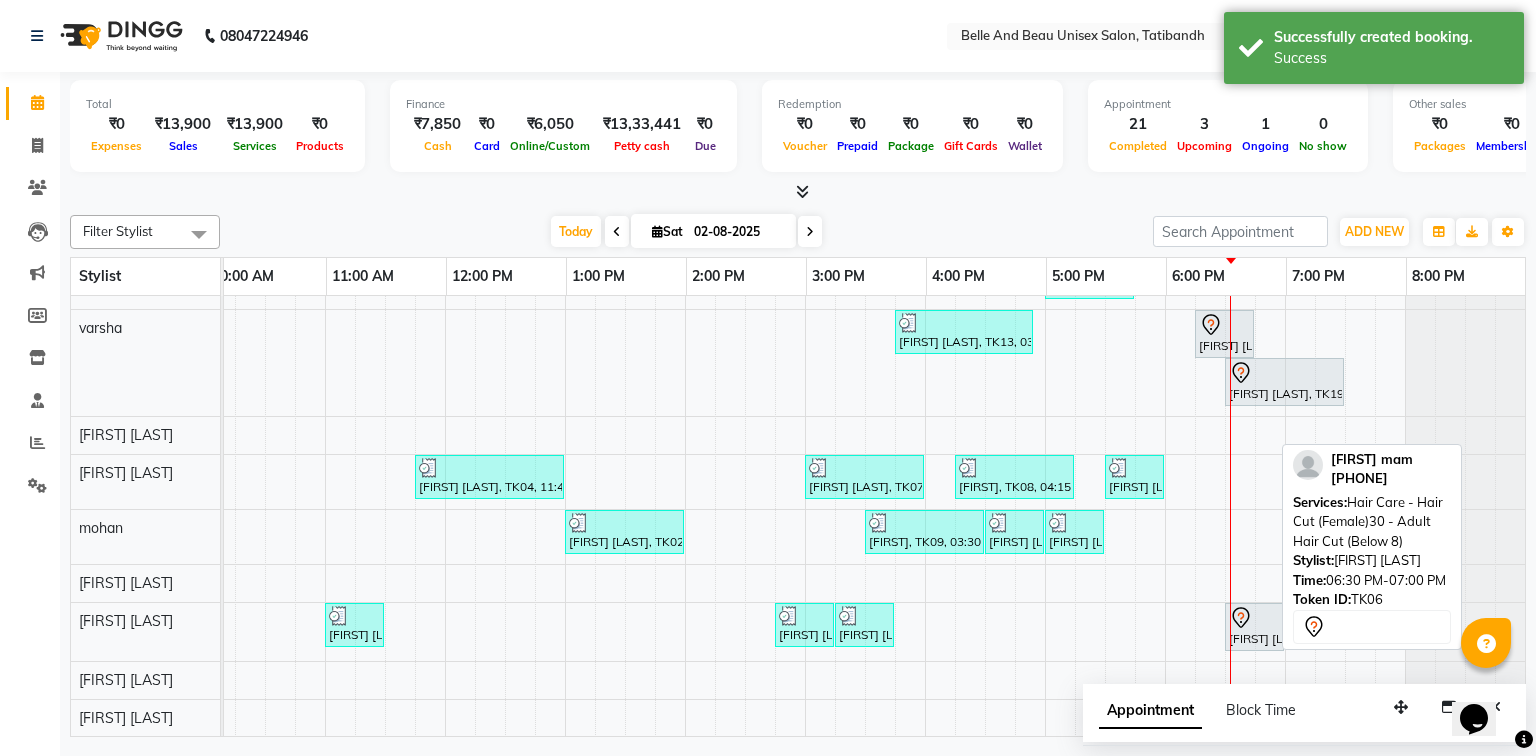 click at bounding box center [1254, 618] 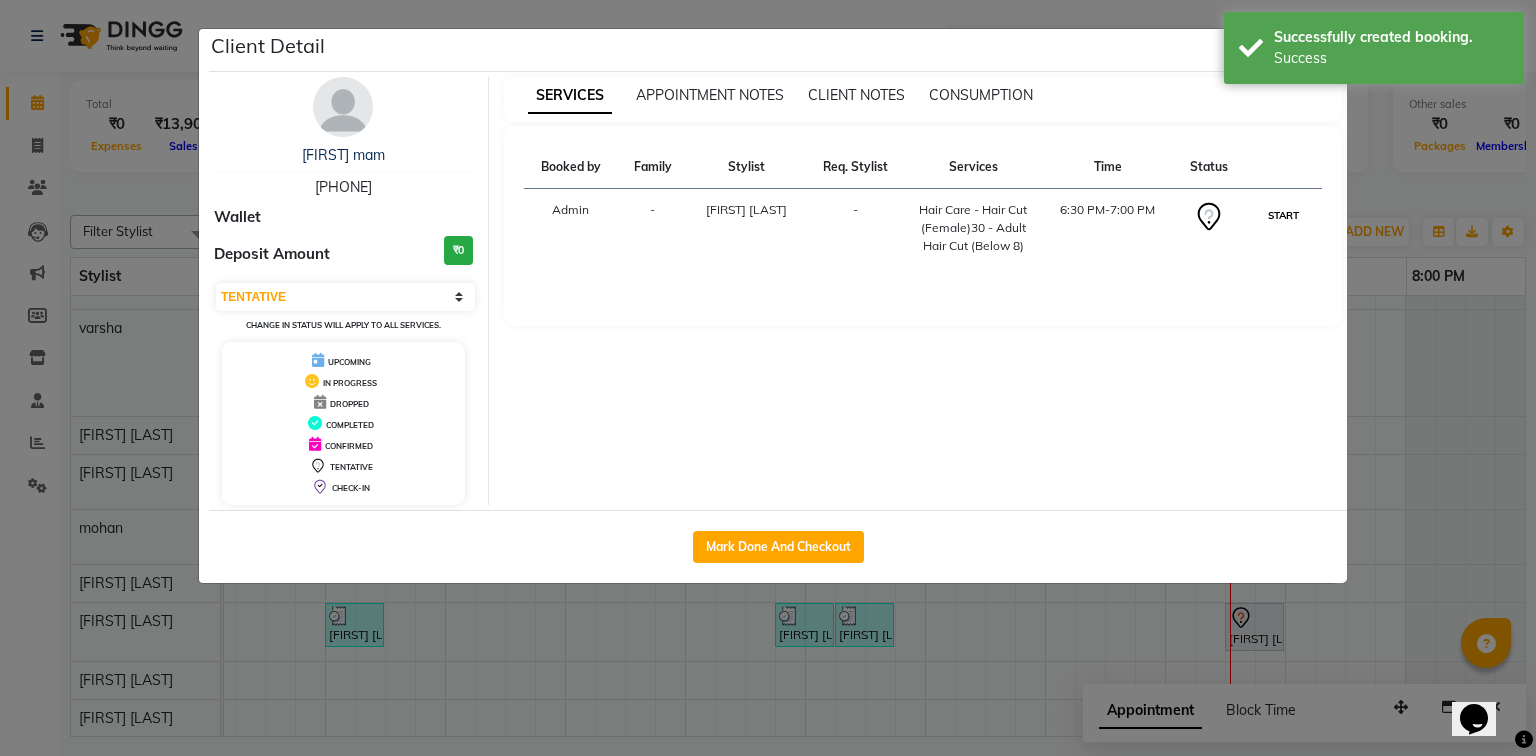 click on "START" at bounding box center [1283, 215] 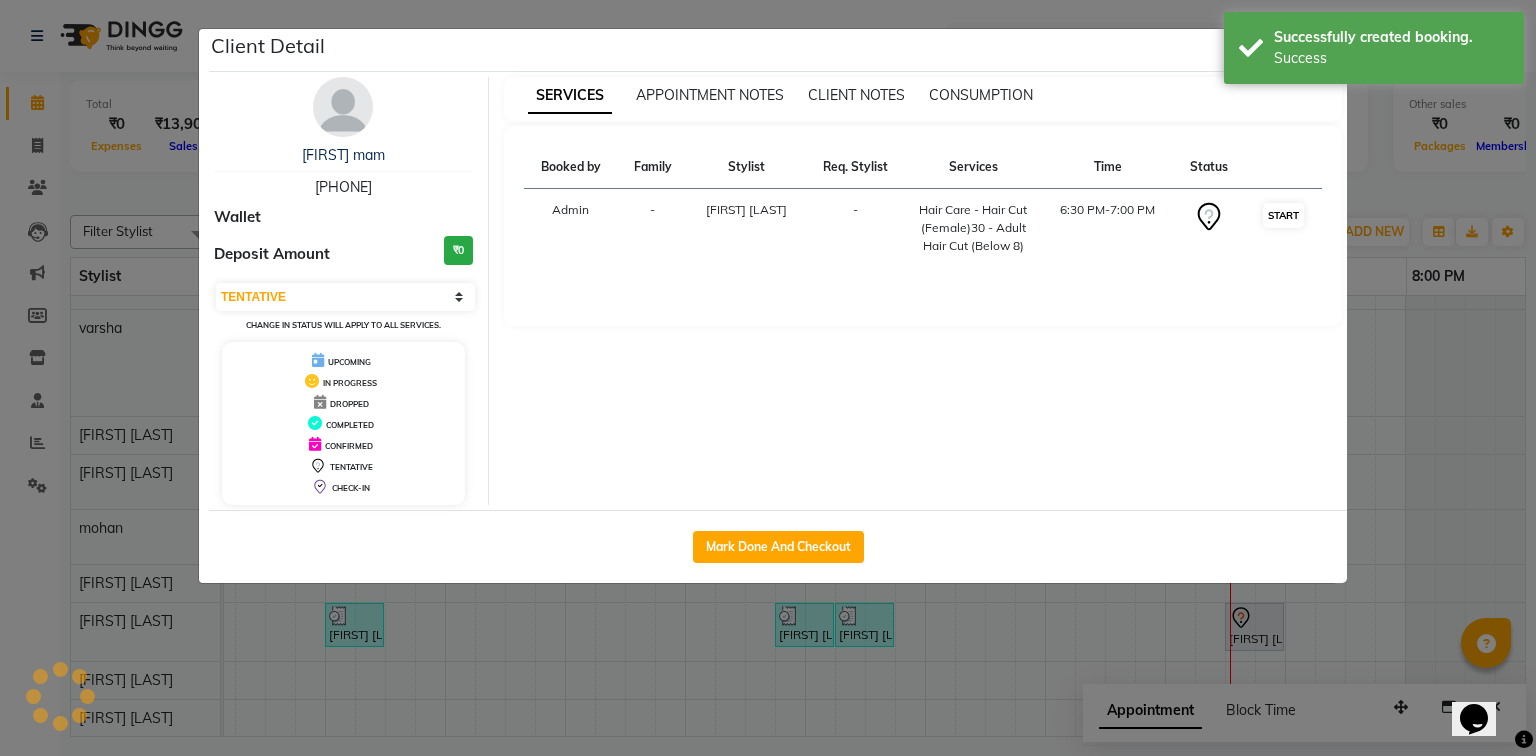 select on "1" 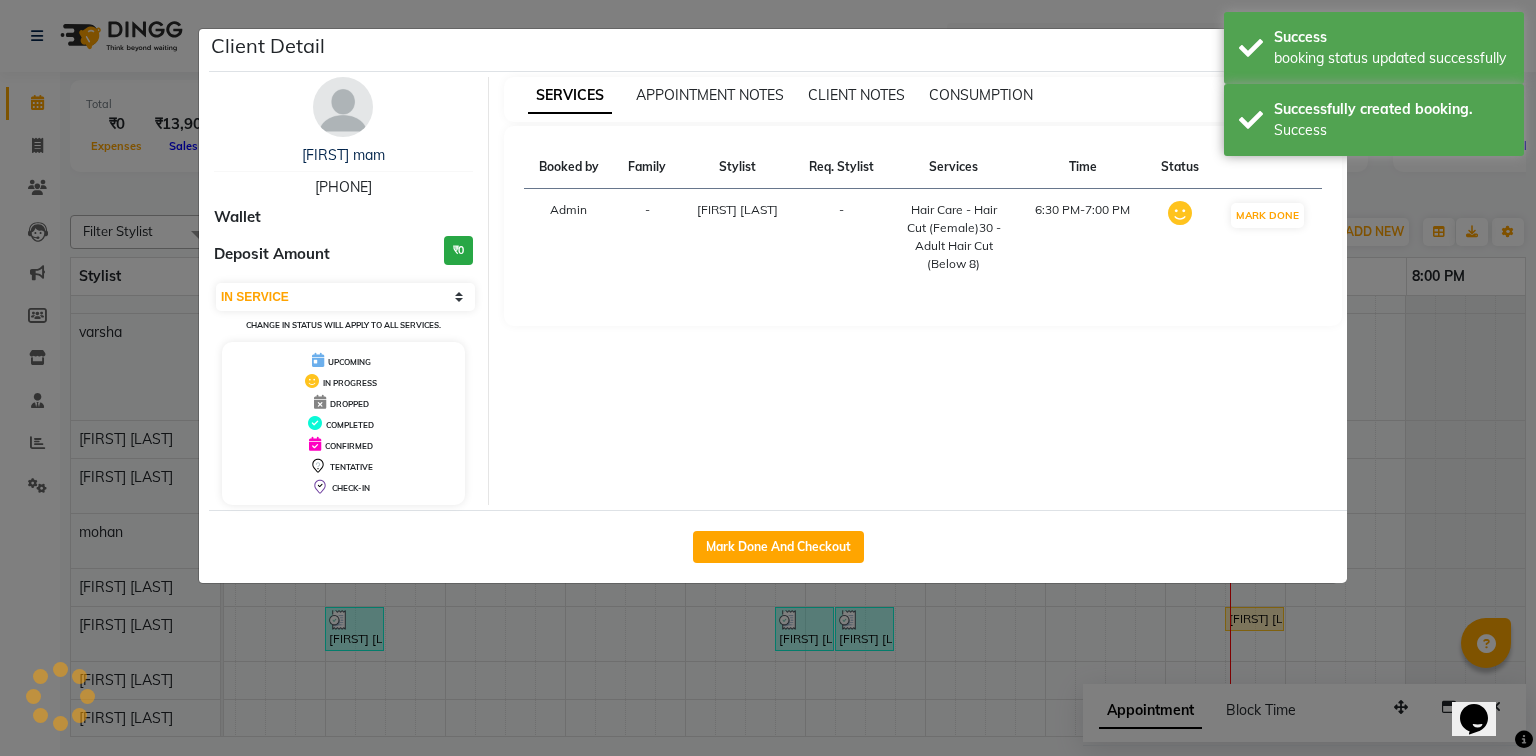 scroll, scrollTop: 307, scrollLeft: 0, axis: vertical 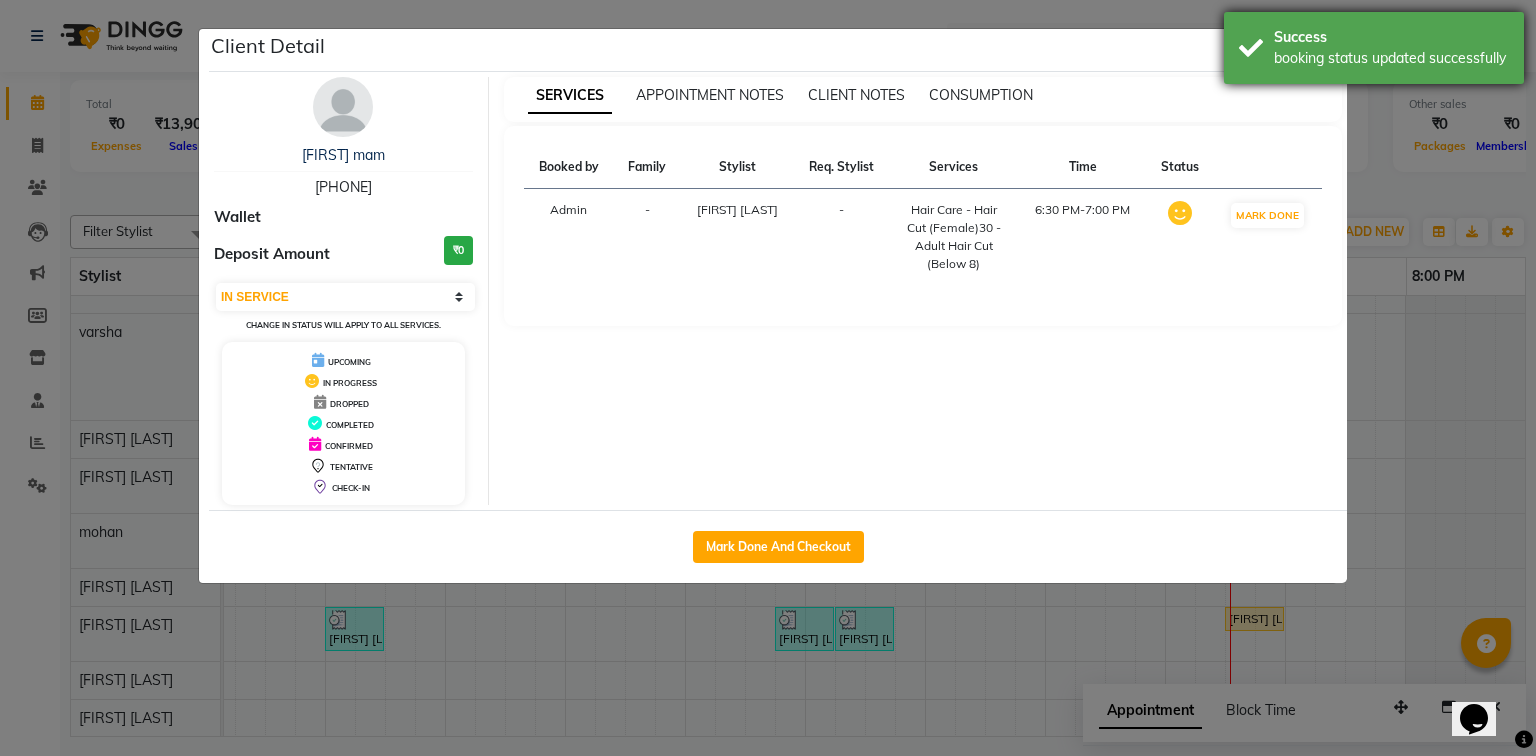 click on "booking status updated successfully" at bounding box center [1391, 58] 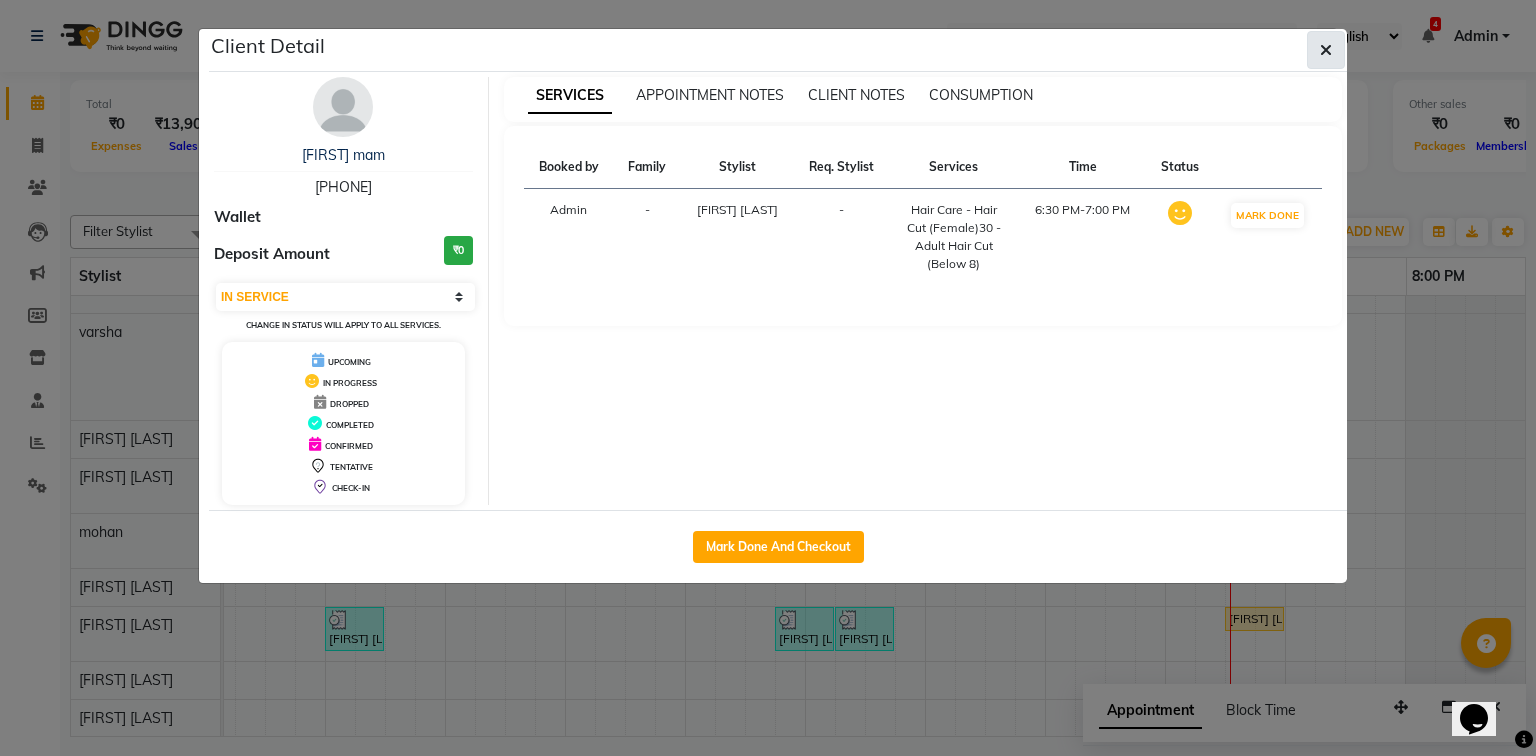 click 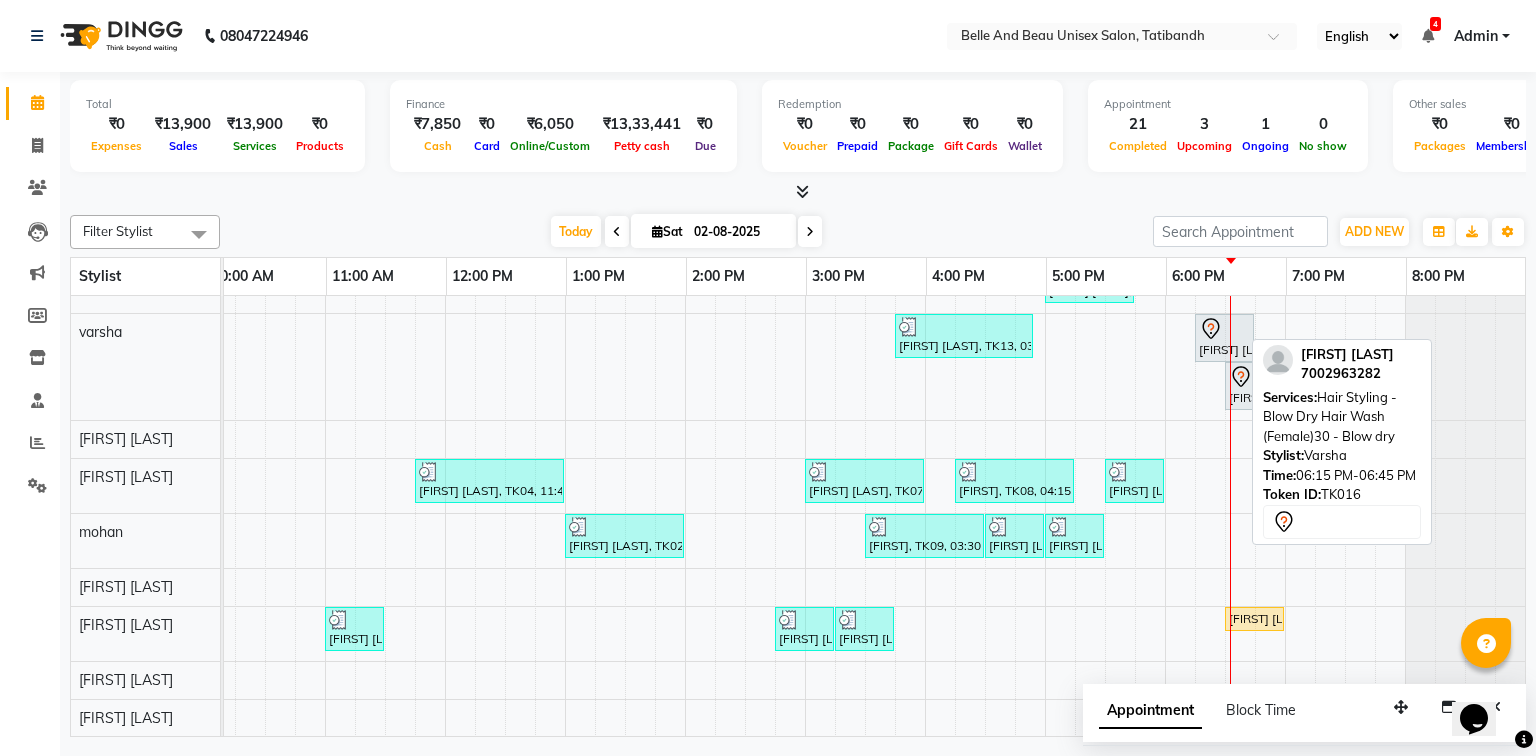 scroll, scrollTop: 306, scrollLeft: 270, axis: both 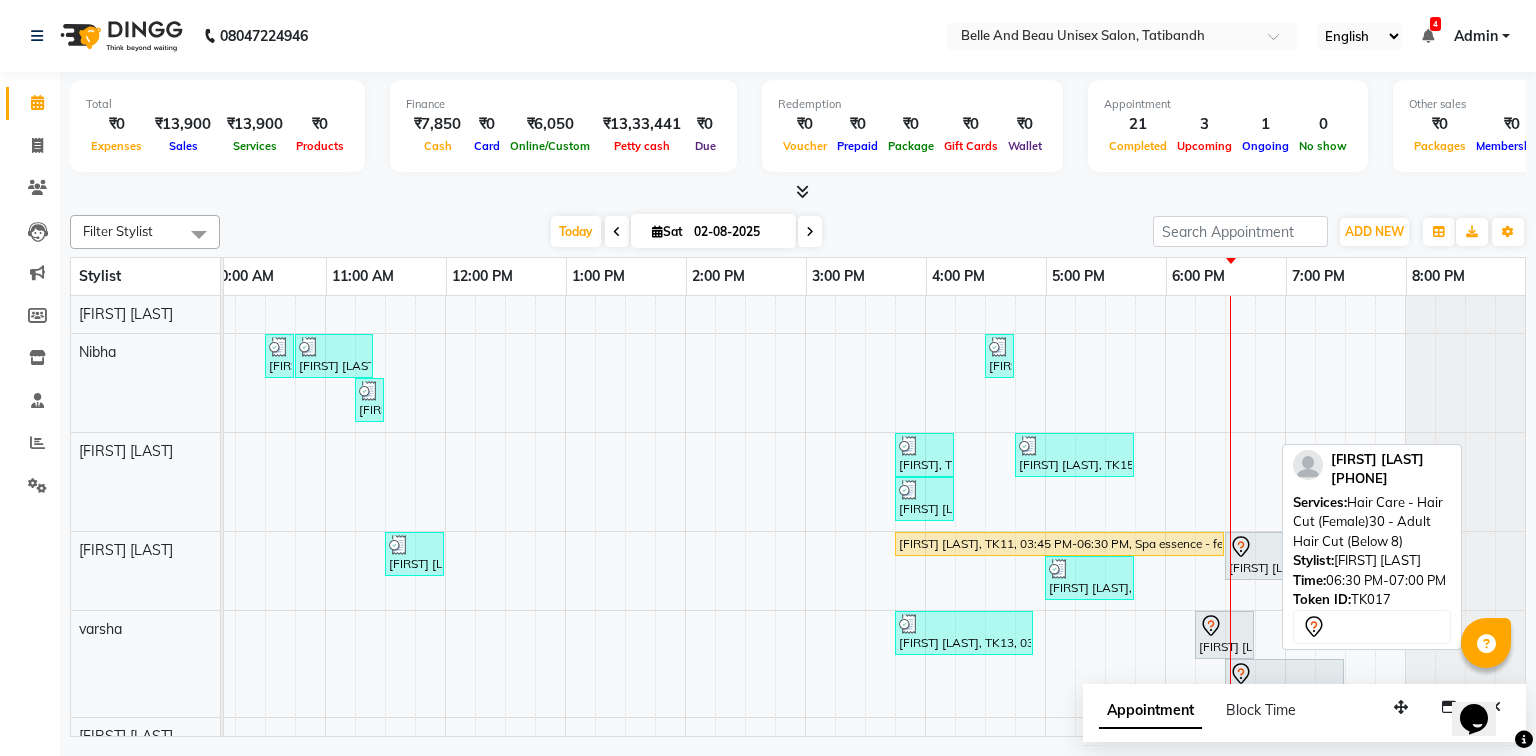 click on "Nidhi Dubey, TK17, 06:30 PM-07:00 PM, Hair Care - Hair Cut (Female)30 - Adult Hair Cut (Below 8)" at bounding box center (1254, 556) 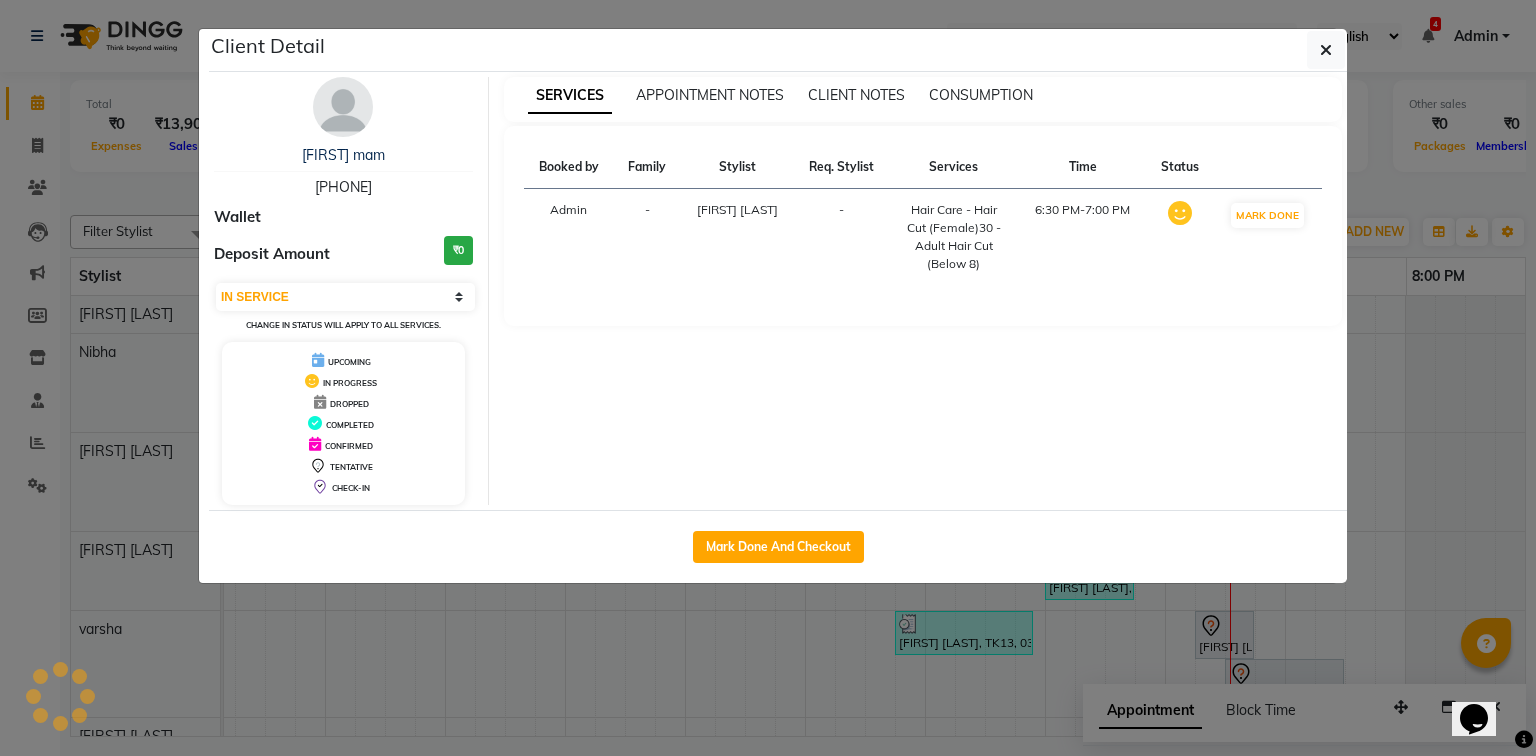 select on "7" 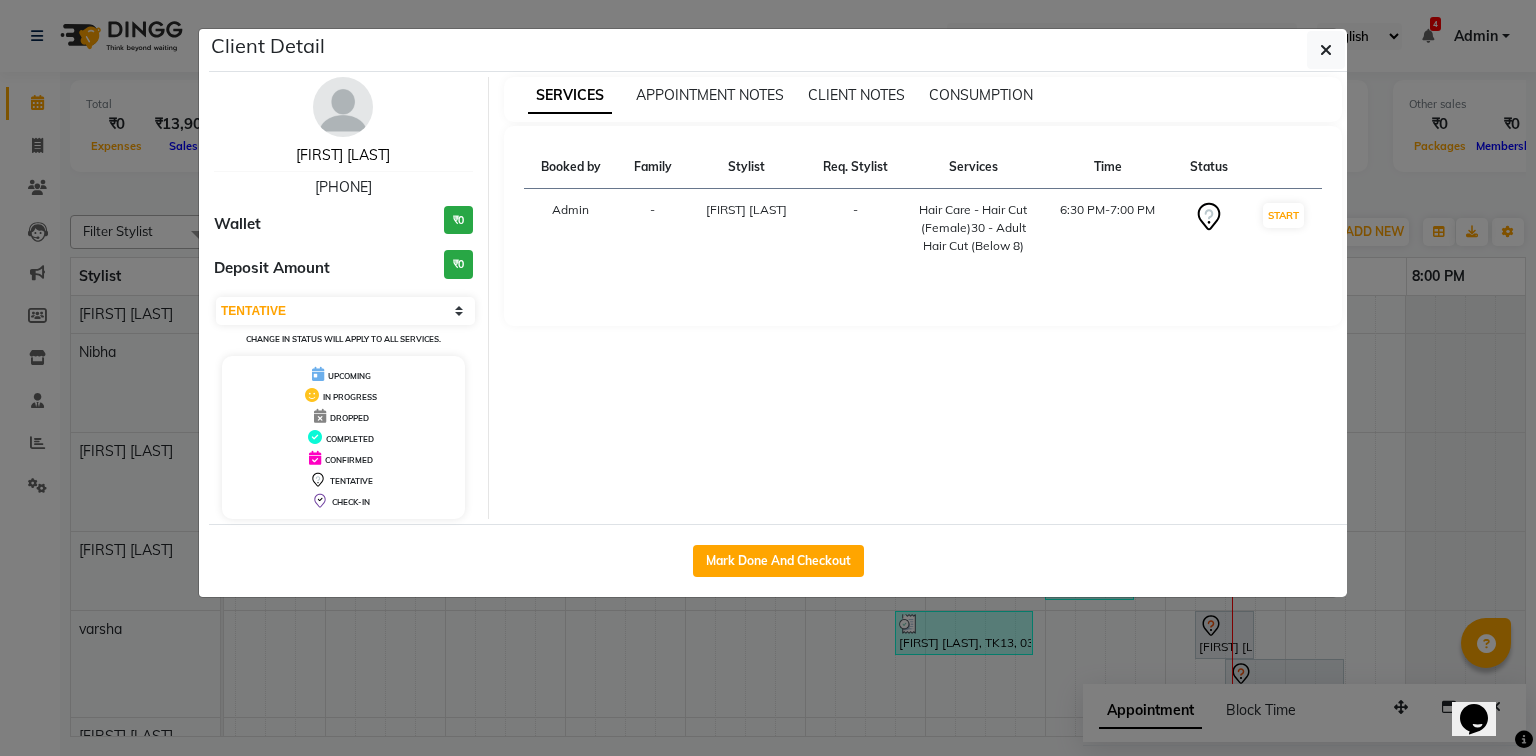 click on "Nidhi Dubey" at bounding box center [343, 155] 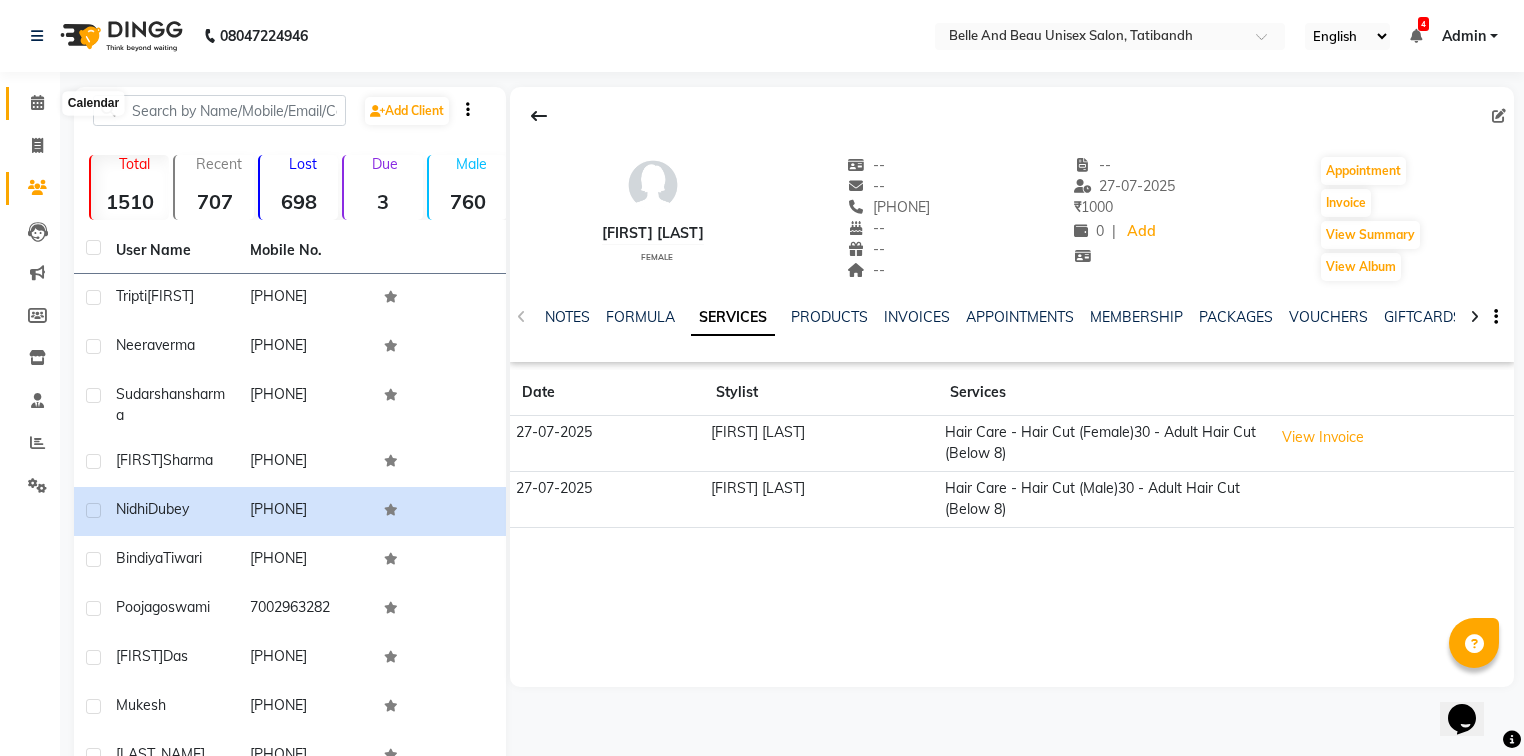 click 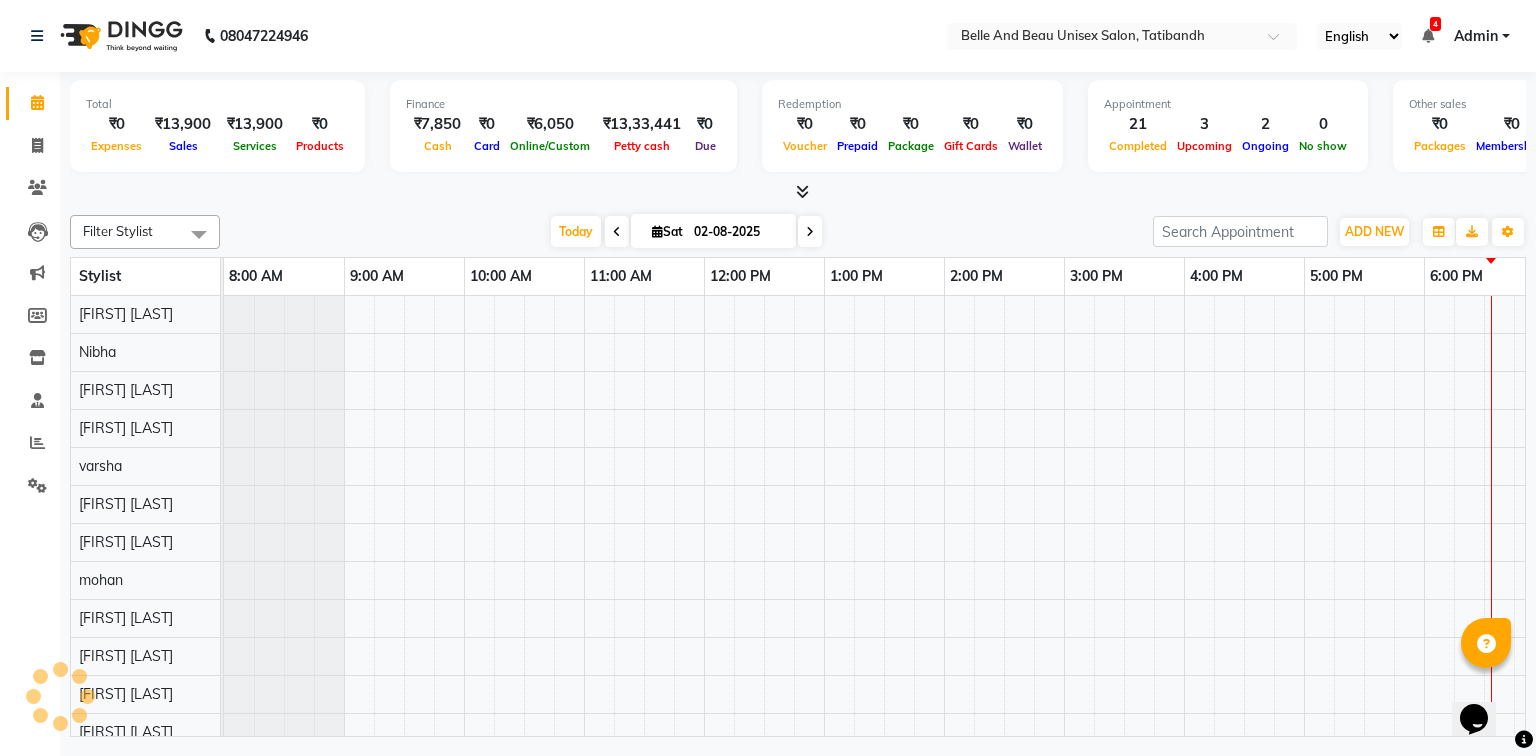 scroll, scrollTop: 0, scrollLeft: 0, axis: both 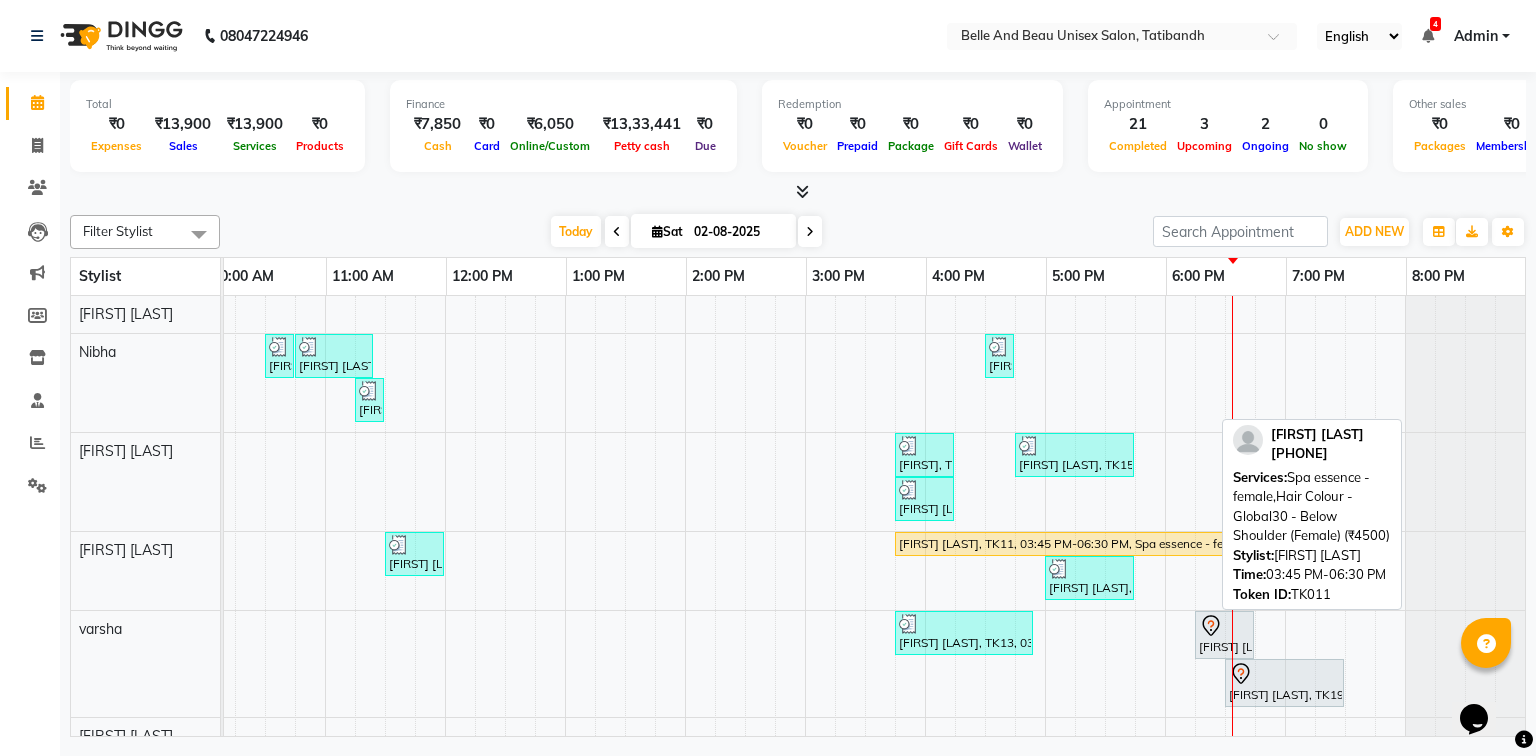click on "Neetu Arvinahalkho, TK11, 03:45 PM-06:30 PM, Spa essence - female,Hair Colour - Global30 - Below Shoulder (Female) (₹4500)" at bounding box center [1059, 544] 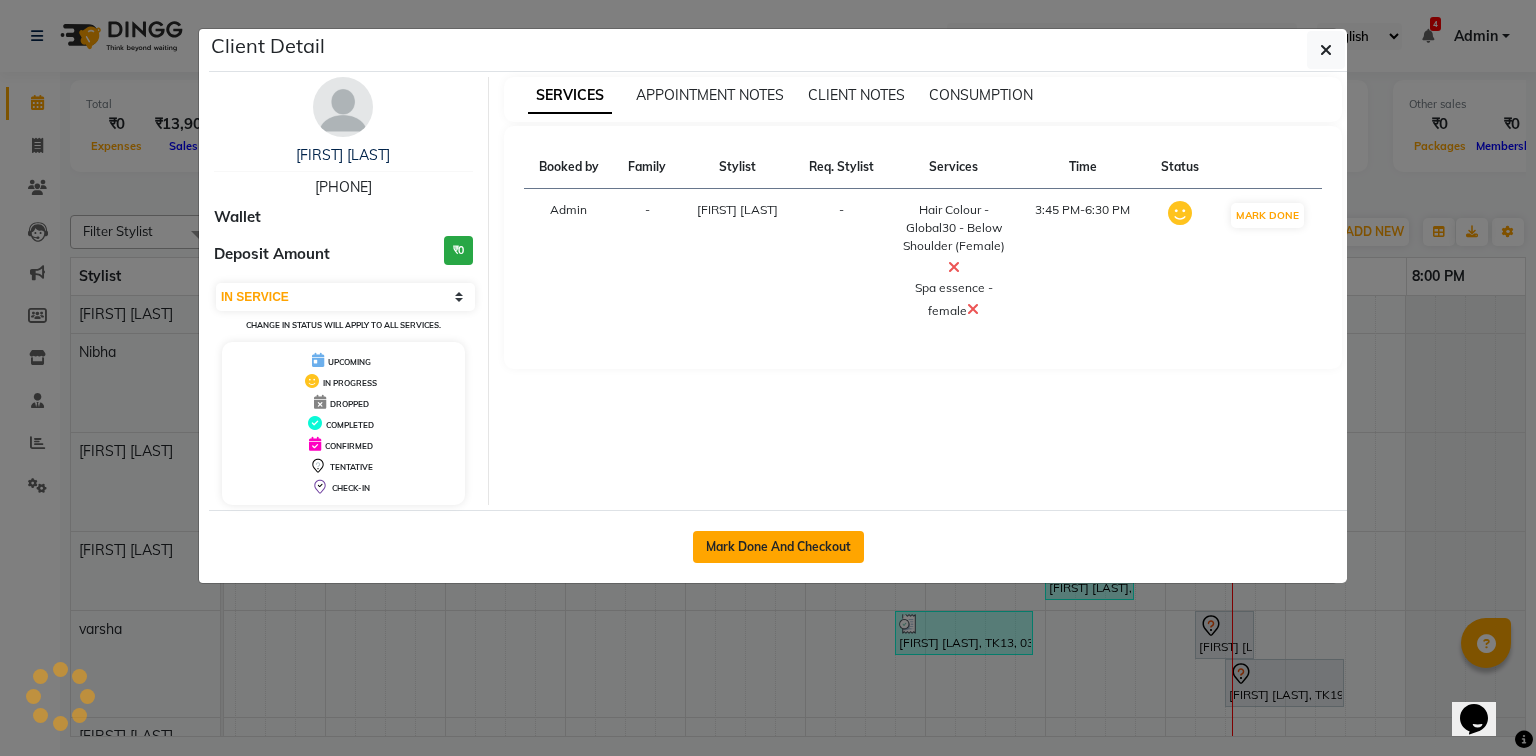 click on "Mark Done And Checkout" 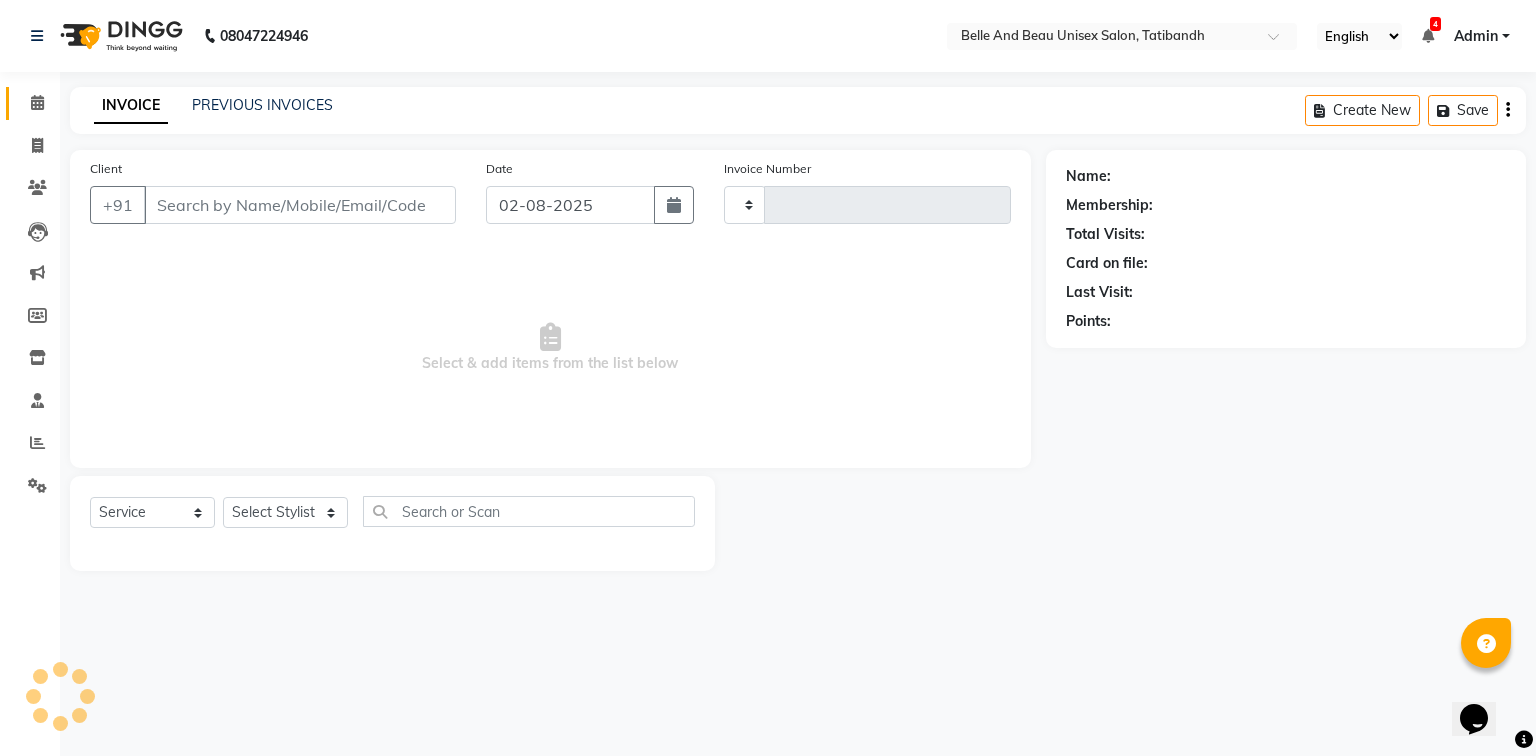 type on "1738" 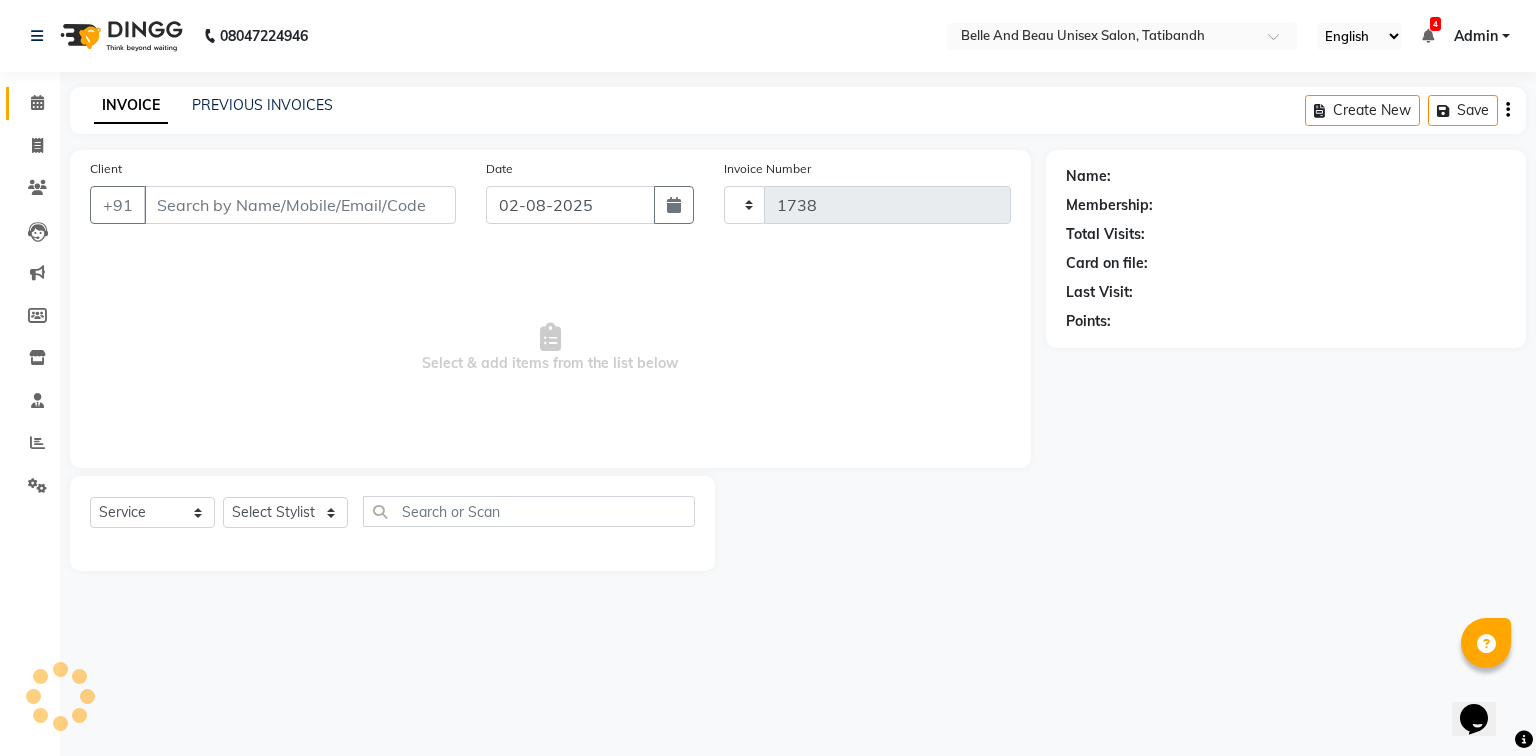 select on "7066" 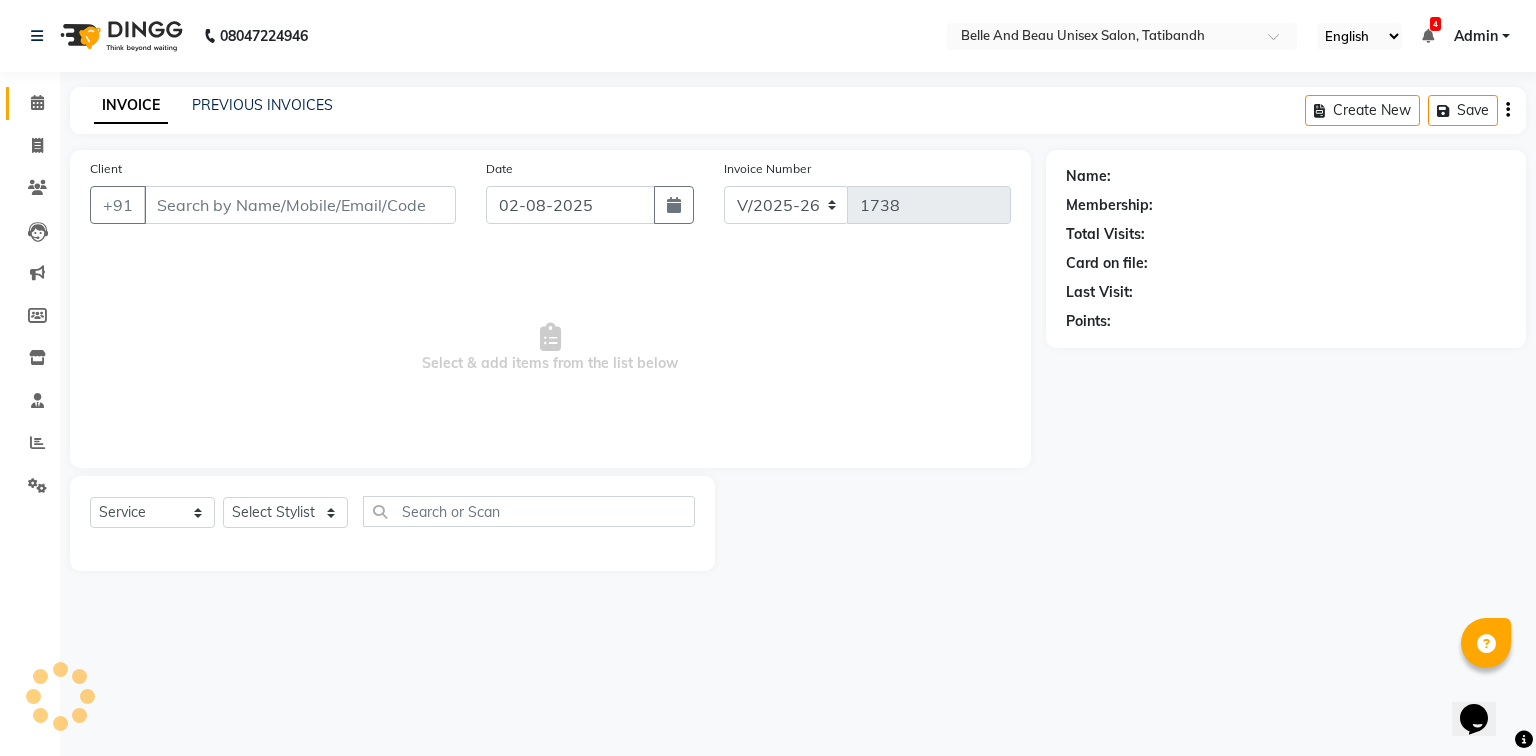 type on "[PHONE]" 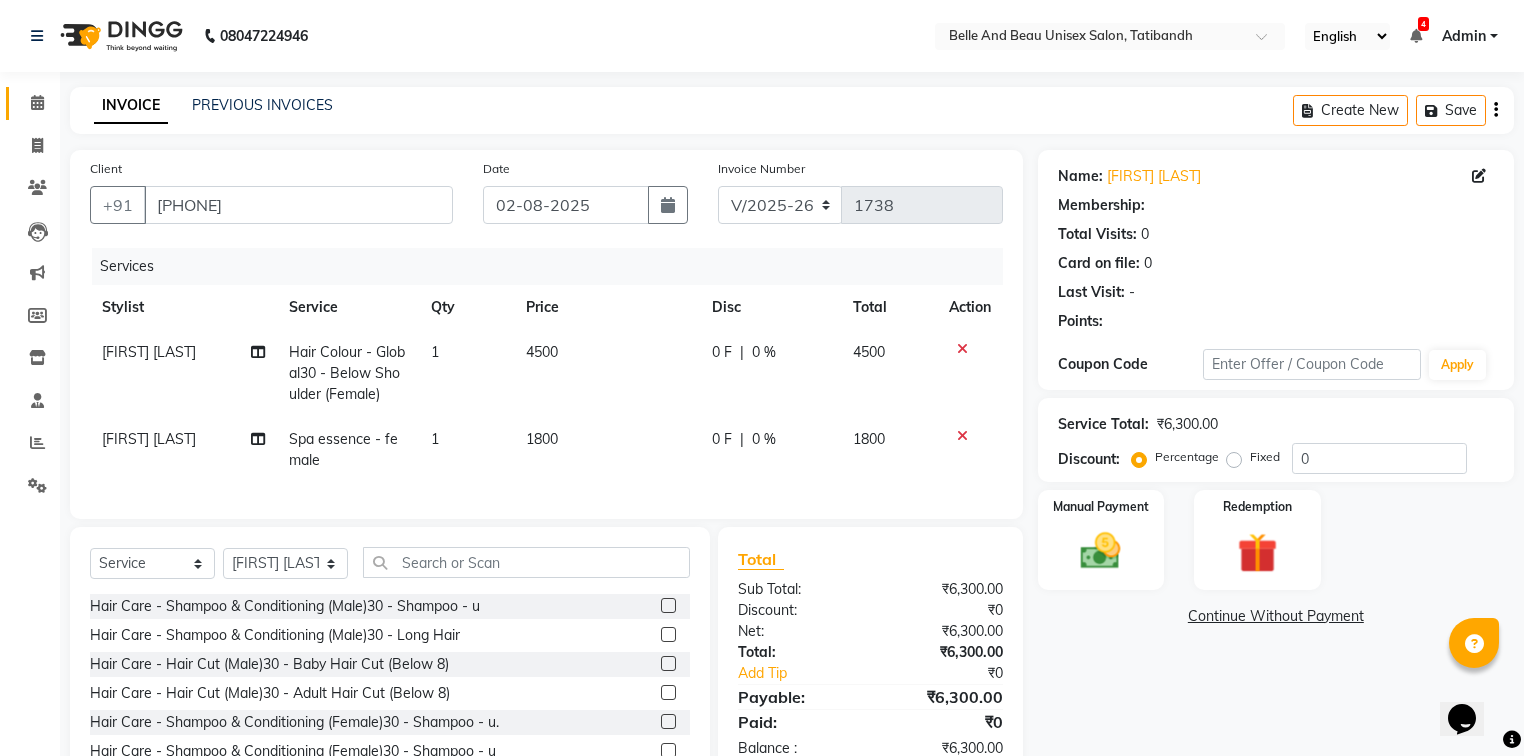select on "1: Object" 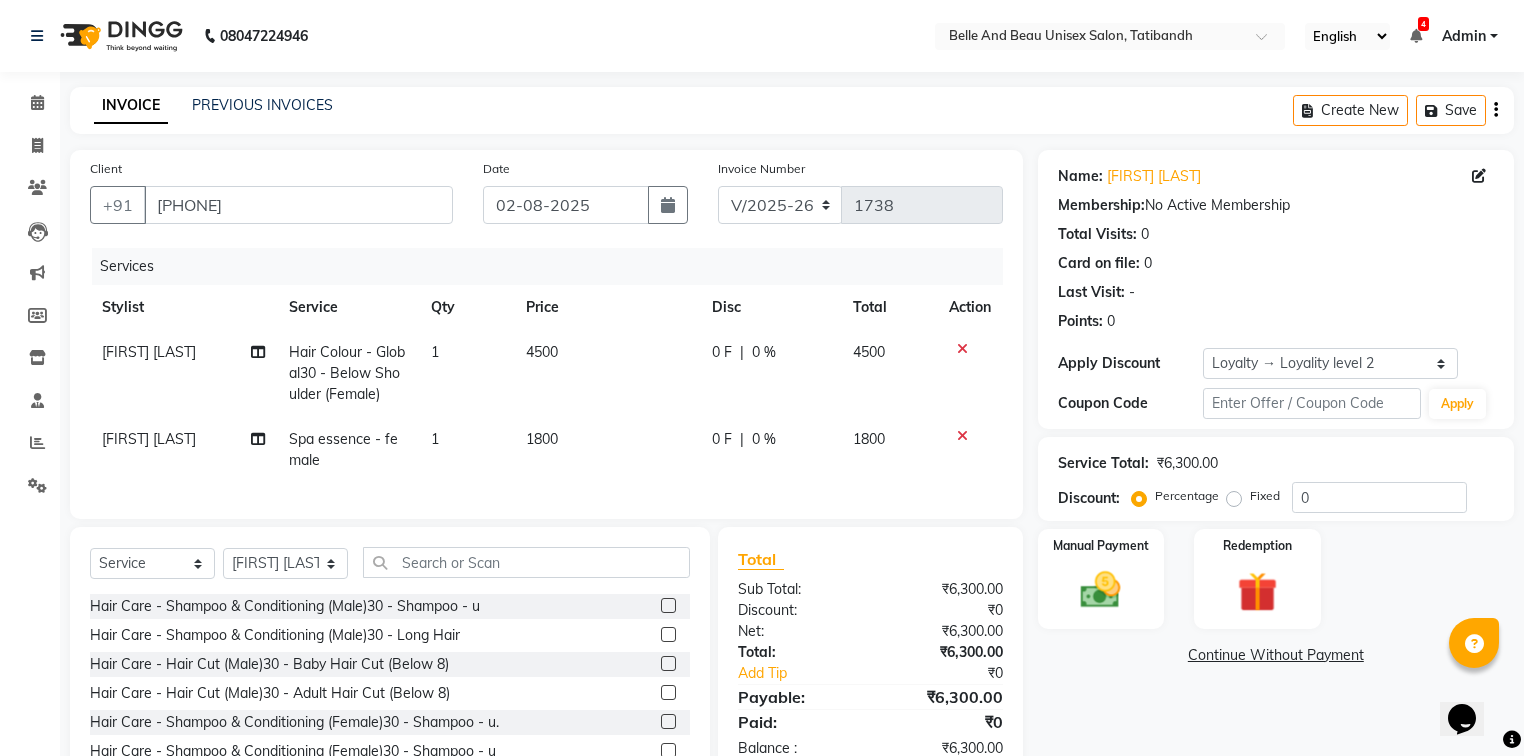 click 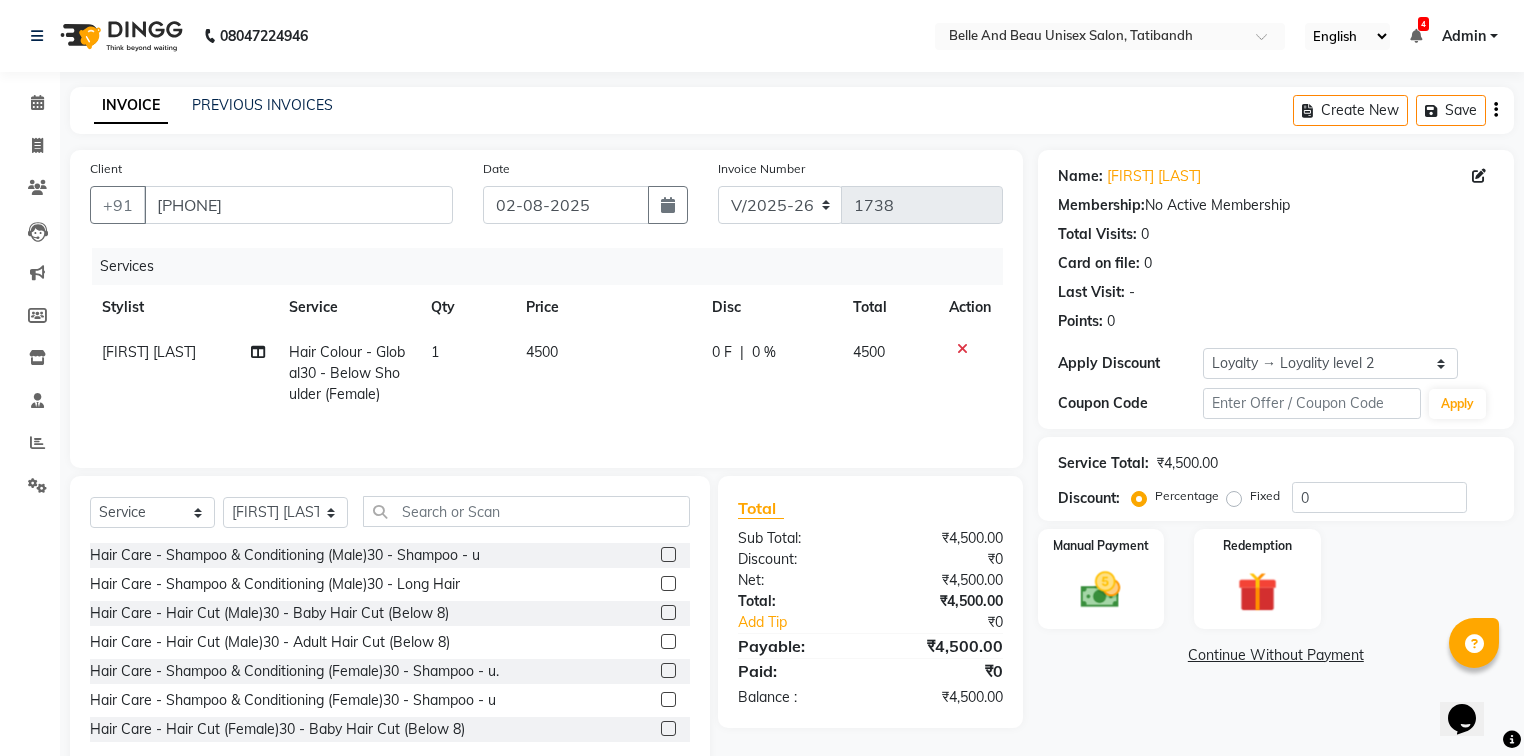 click on "4500" 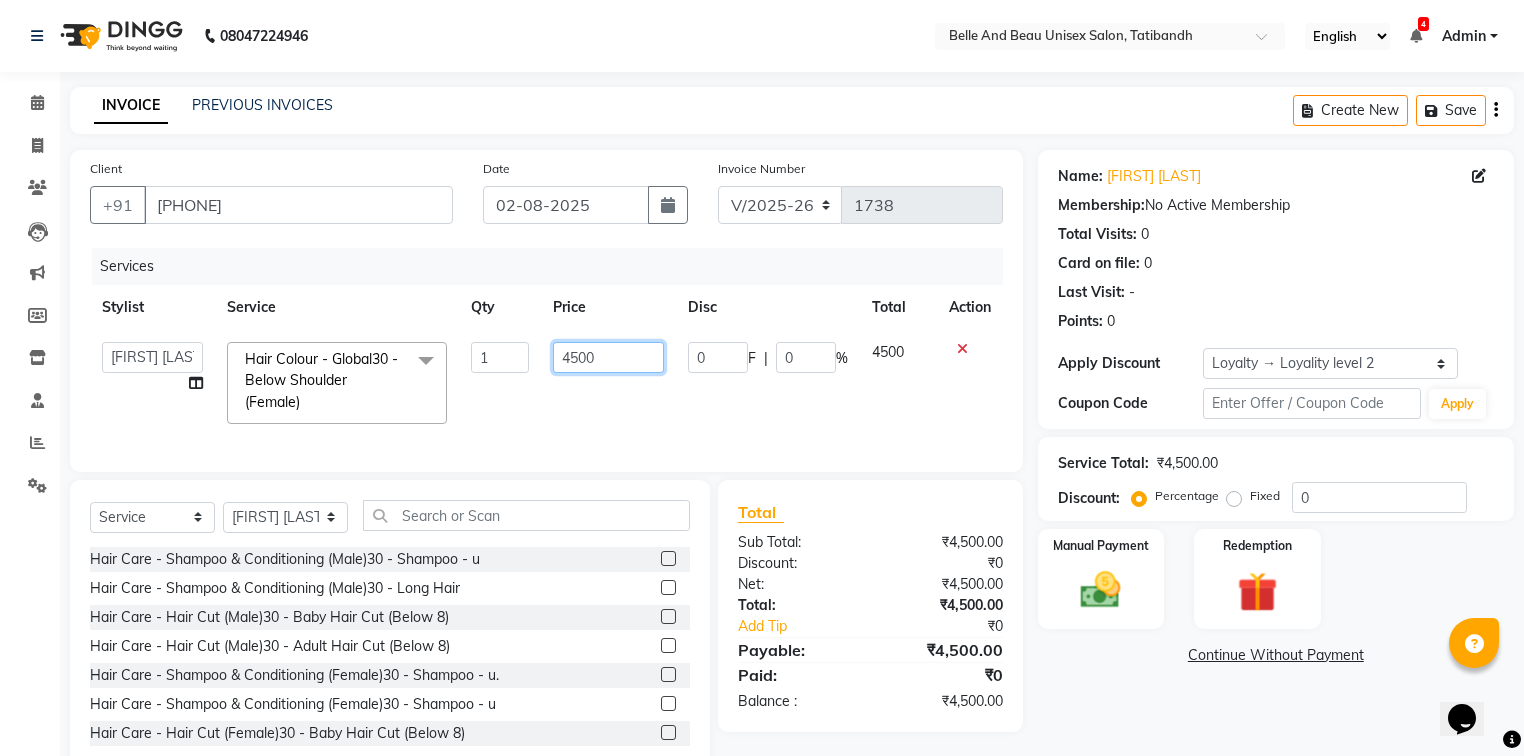 click on "4500" 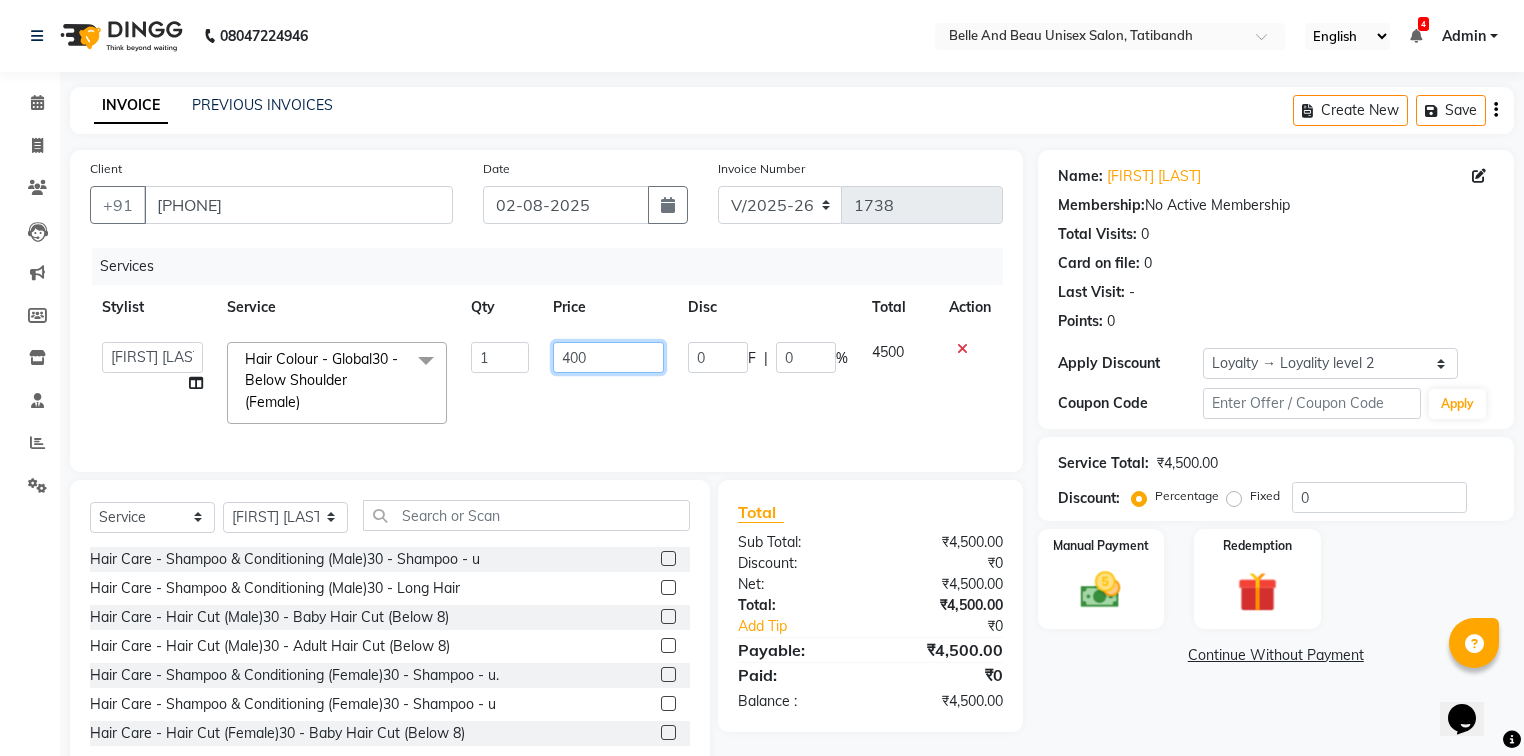 type on "4000" 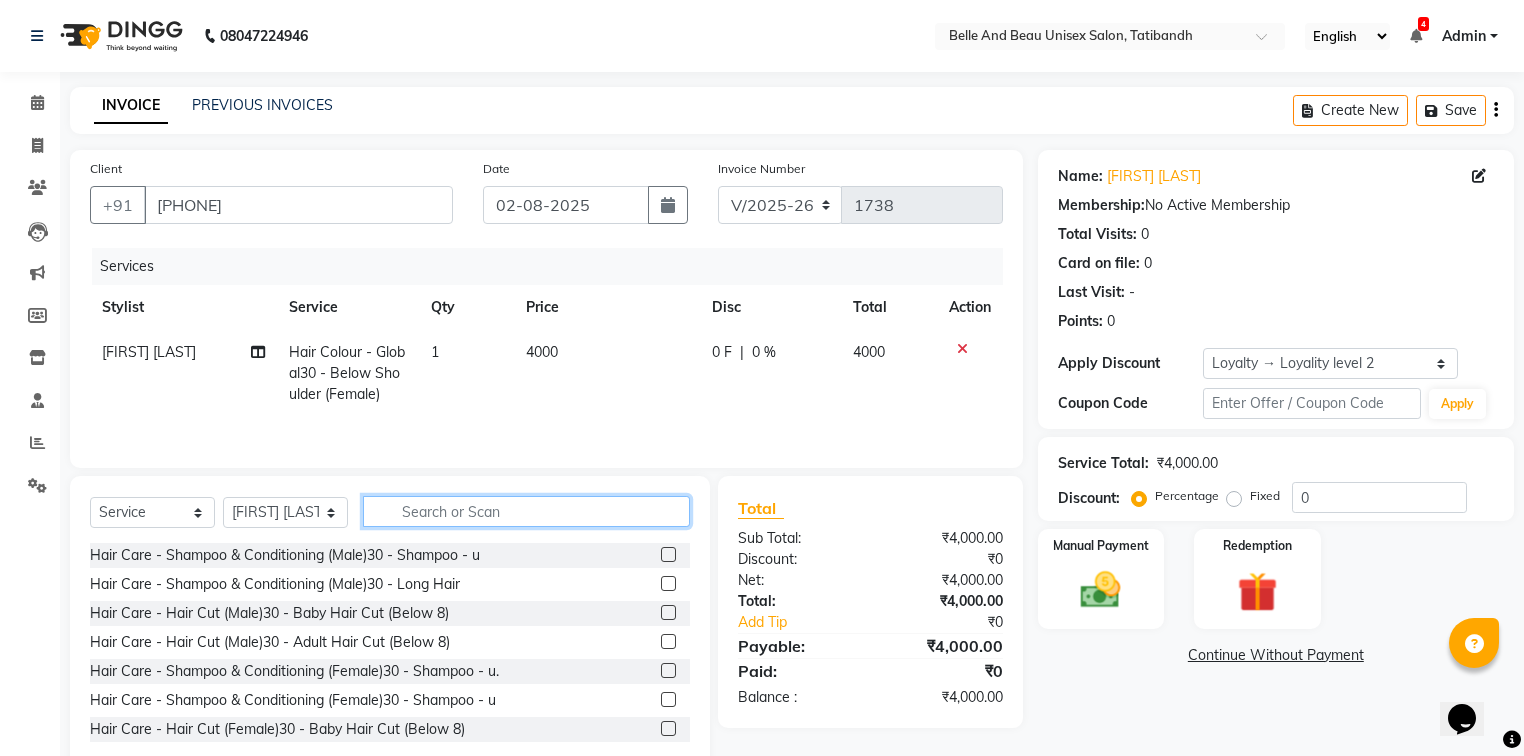 click on "Select  Service  Product  Membership  Package Voucher Prepaid Gift Card  Select Stylist  Gaurav Mandavgane  mohan Mukesh Shrivas Nibha Rahul Sen Rekha Agarwal Rihan khan Shabnam Khan Shagun Siddiqui Sunny Panesar Twinkle Thakuri varsha Vishesh Srivas" 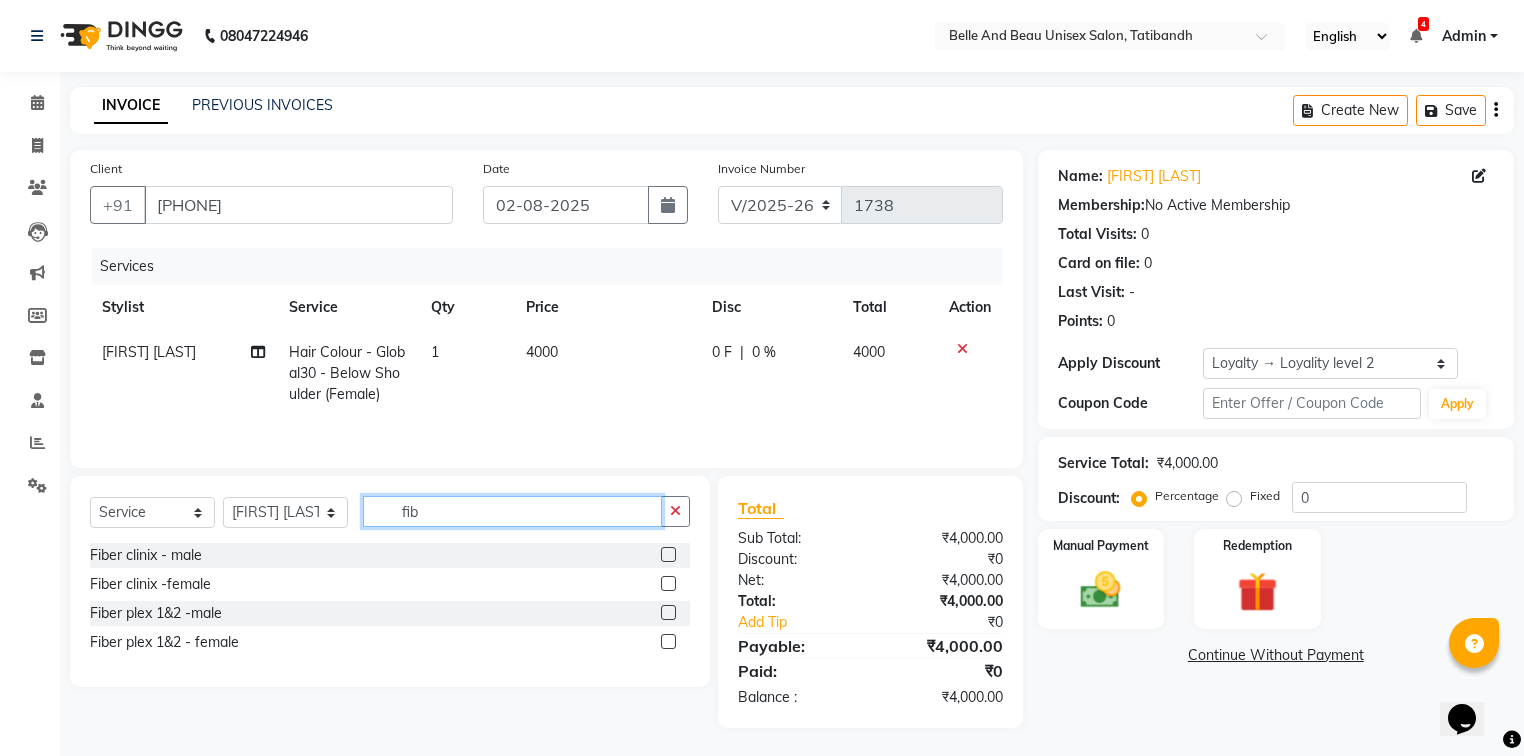 type on "fib" 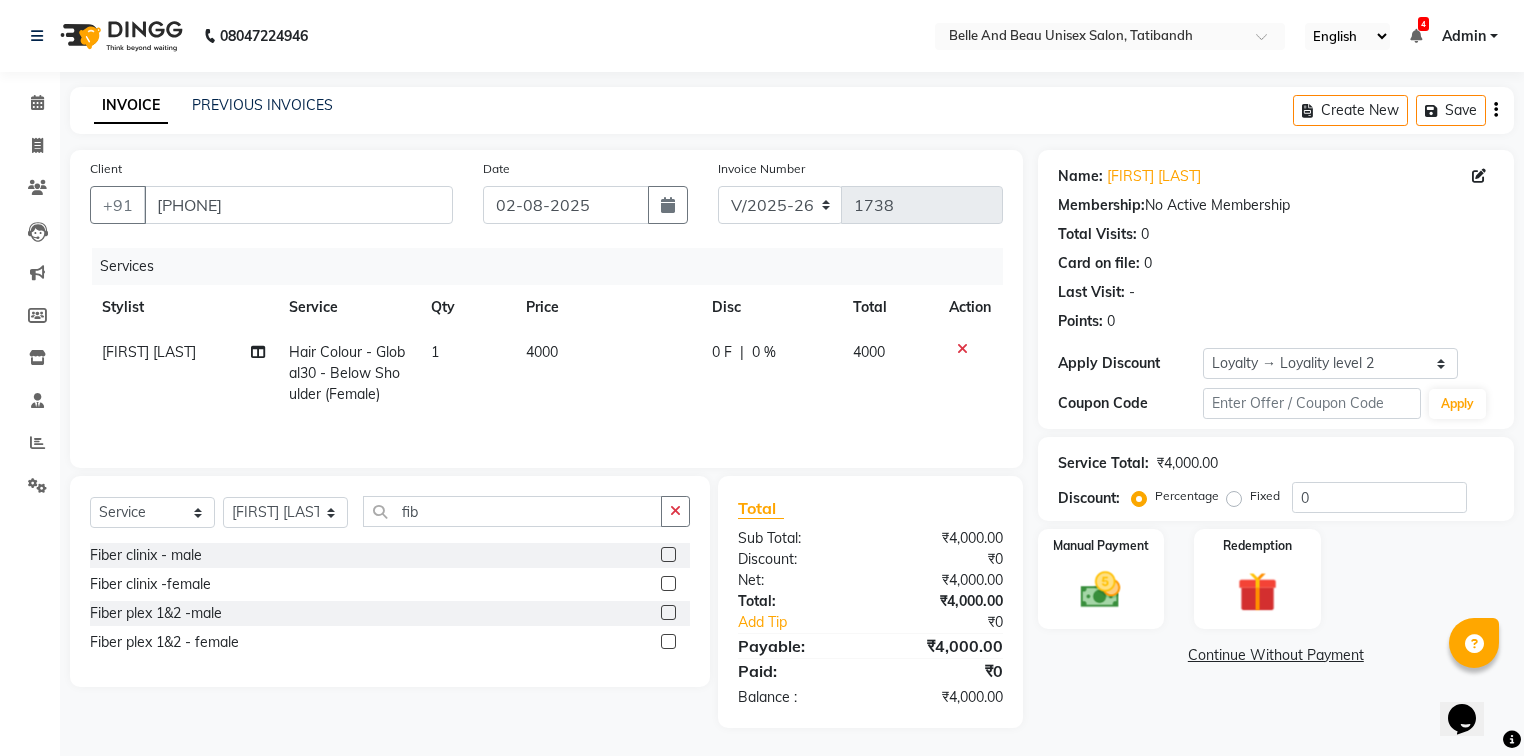 click 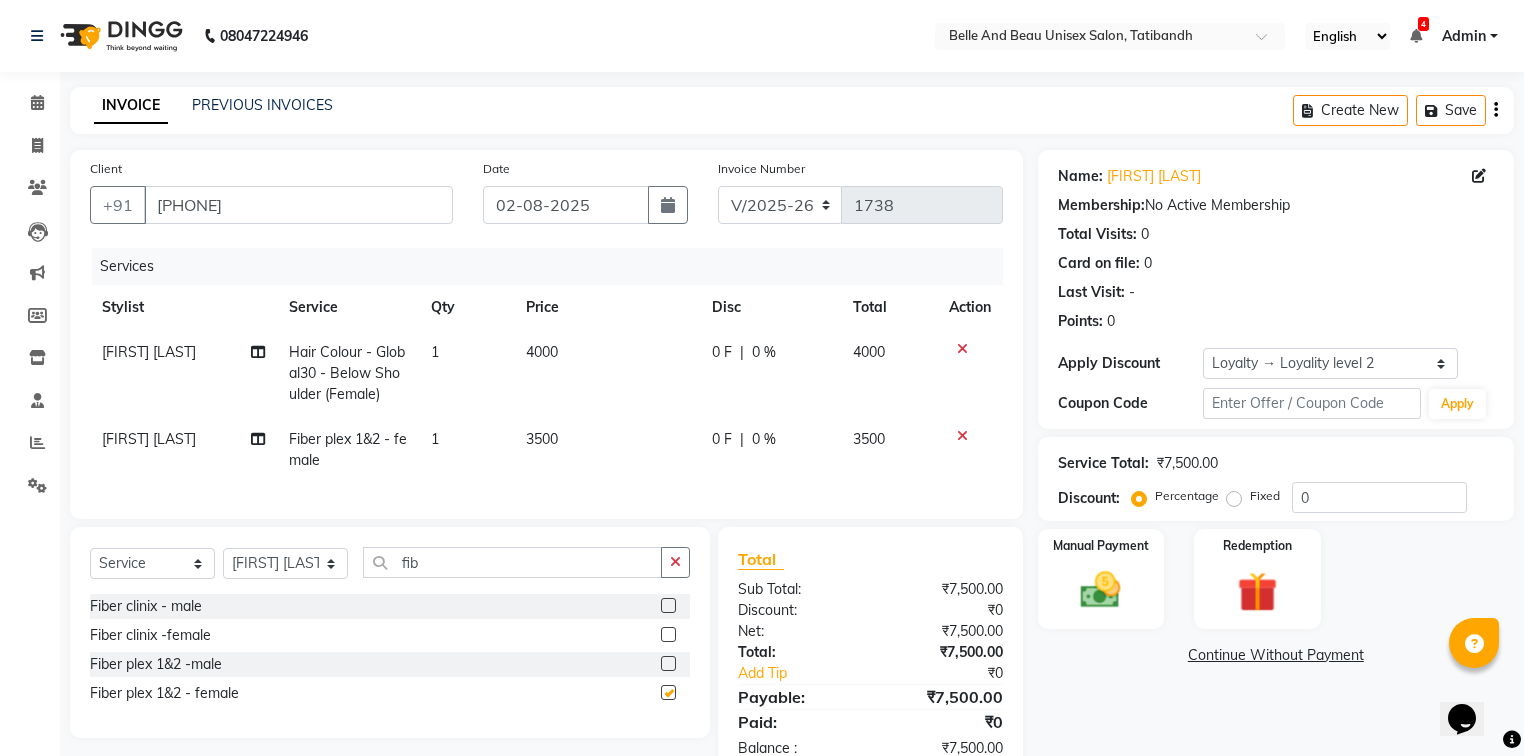 checkbox on "false" 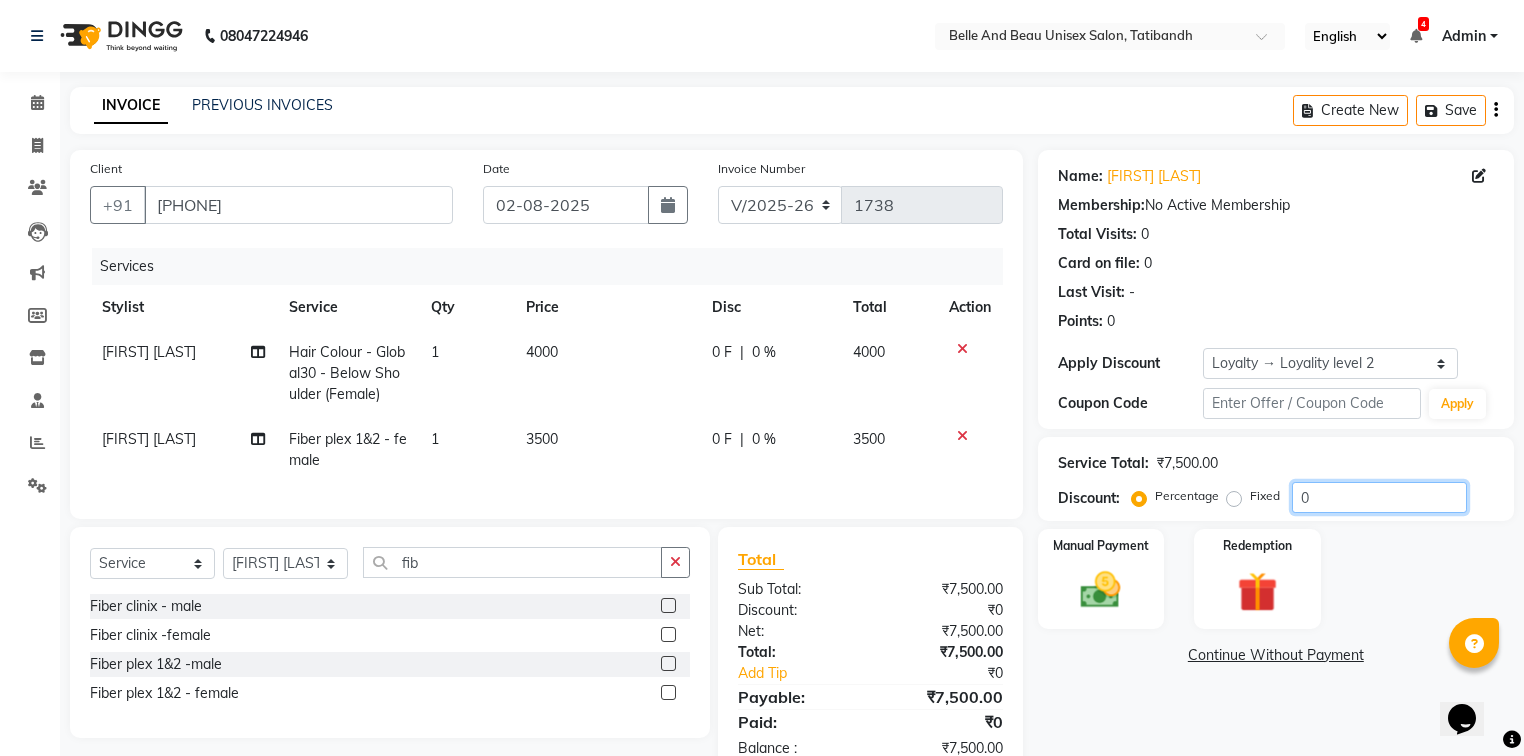 click on "0" 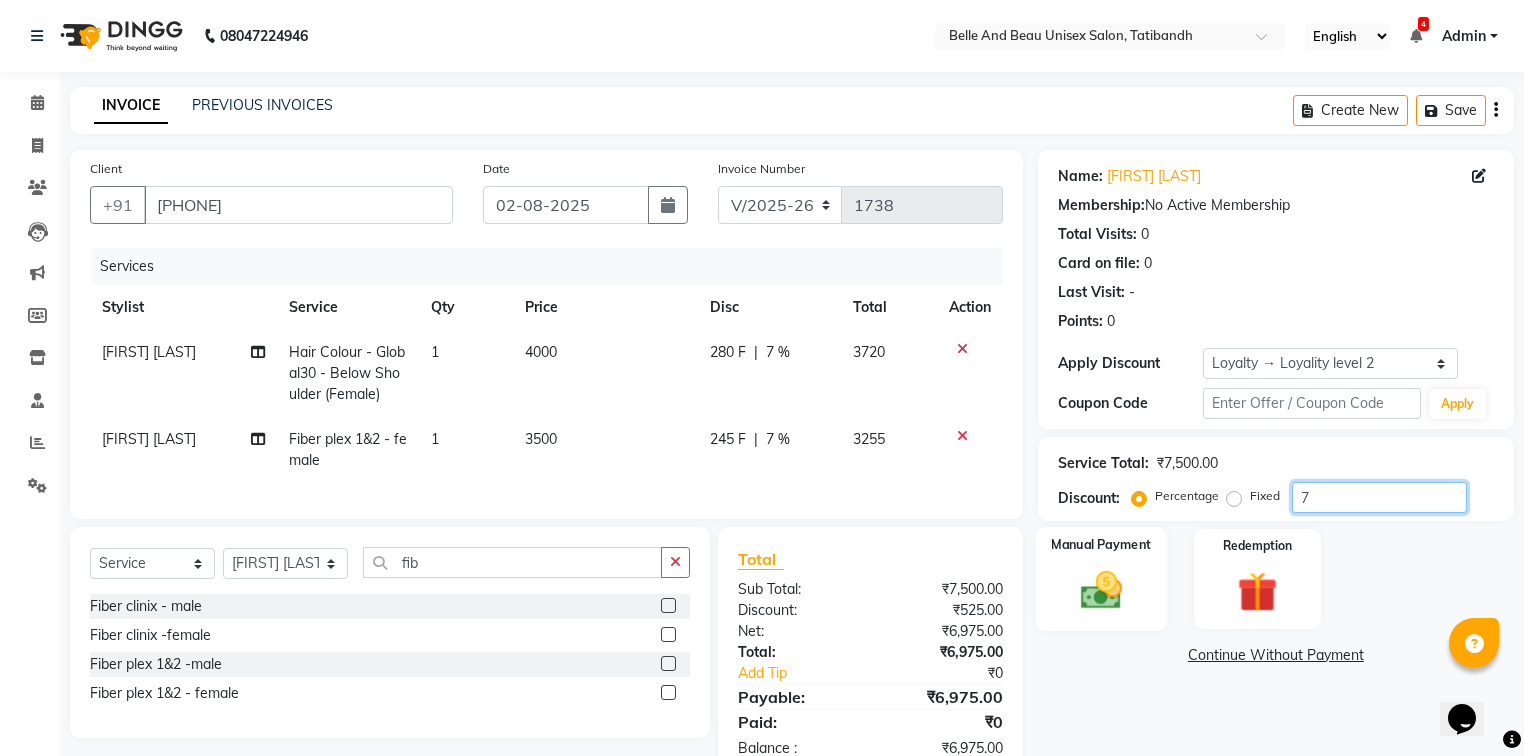 type on "7" 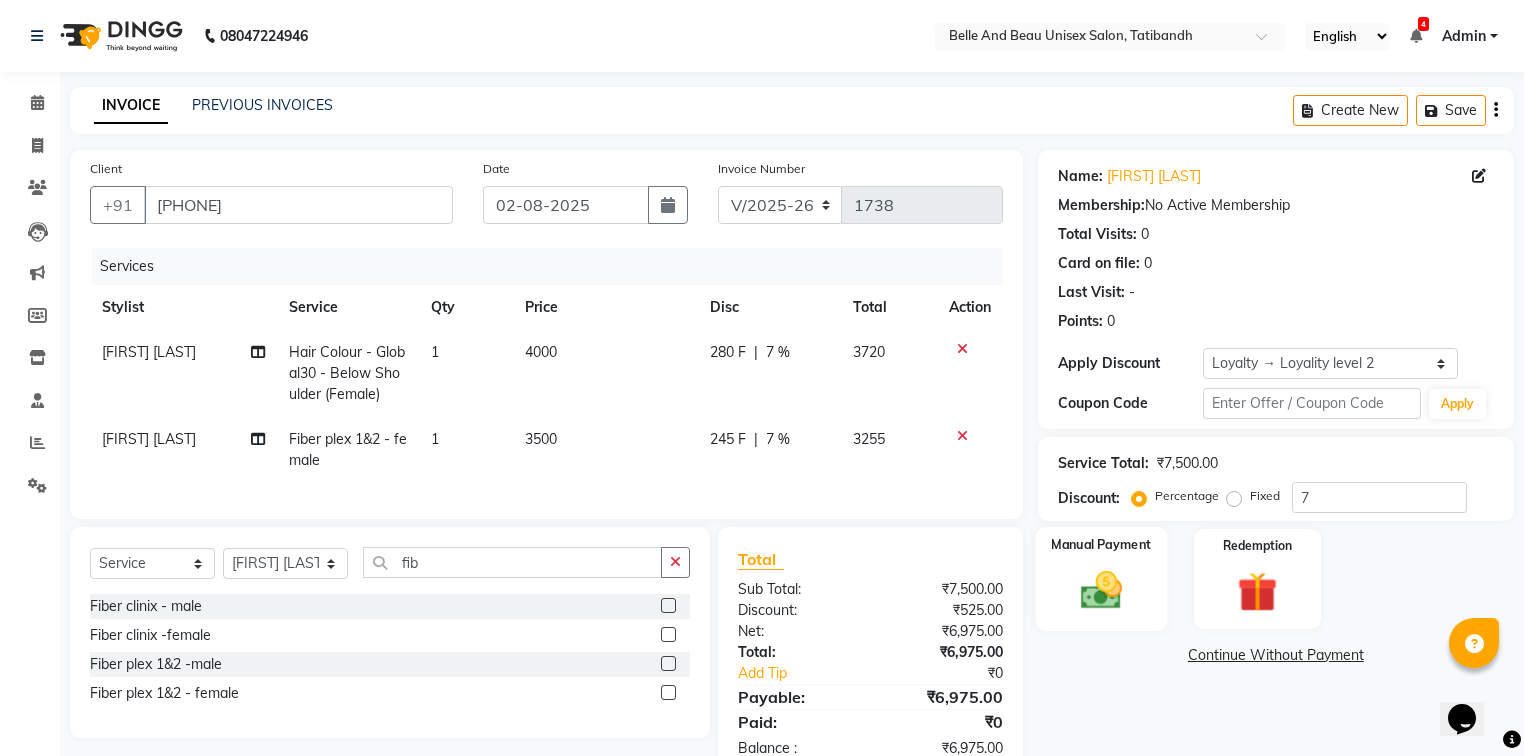 click 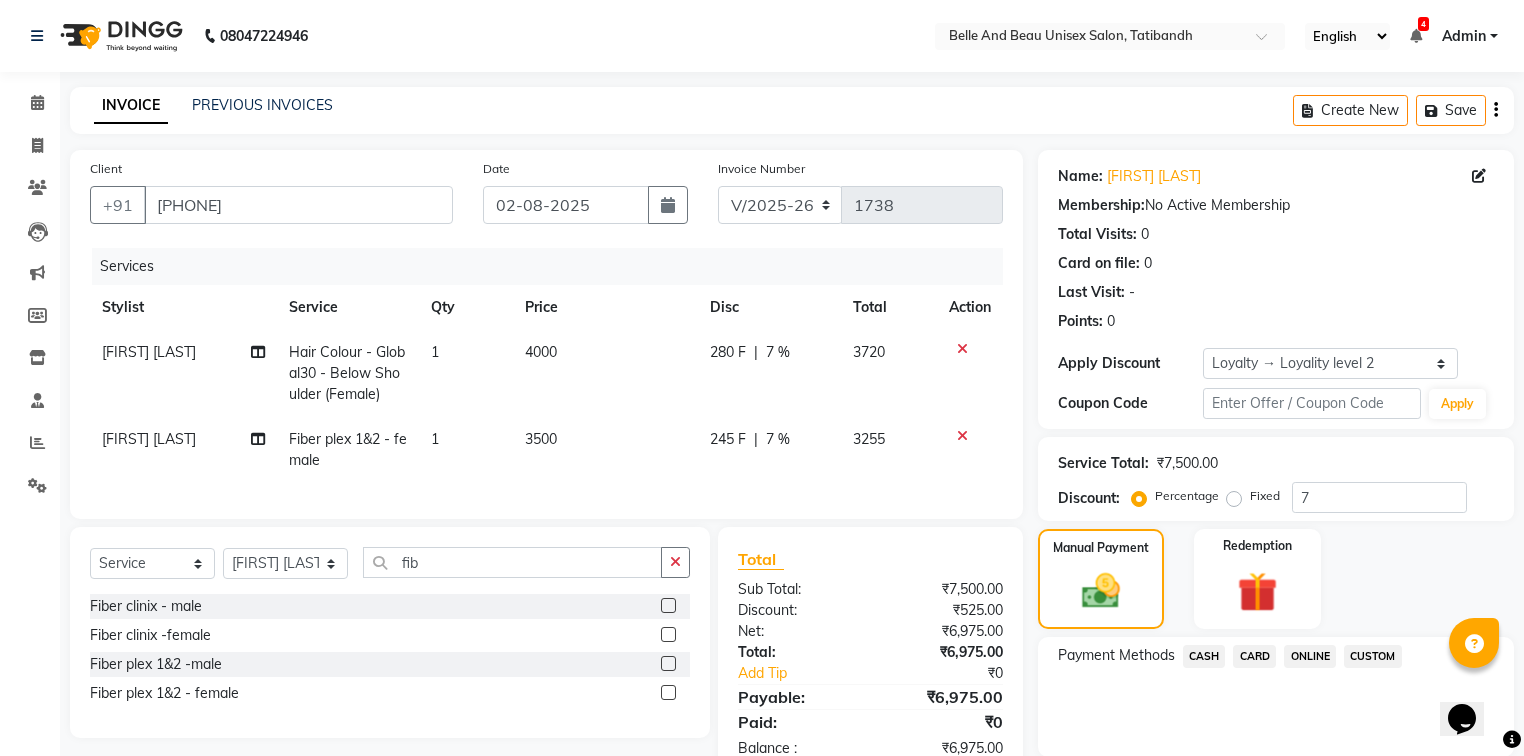 click on "ONLINE" 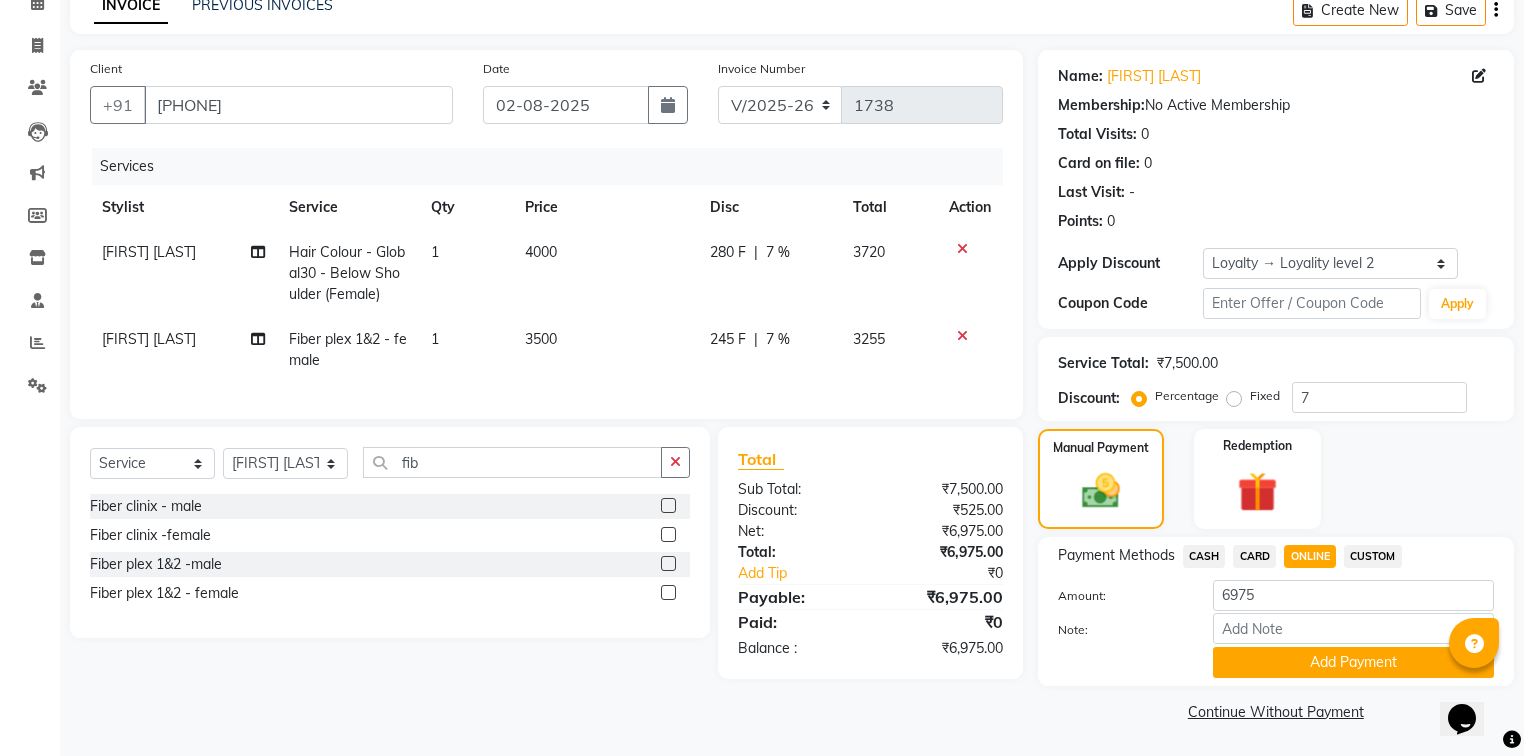 scroll, scrollTop: 102, scrollLeft: 0, axis: vertical 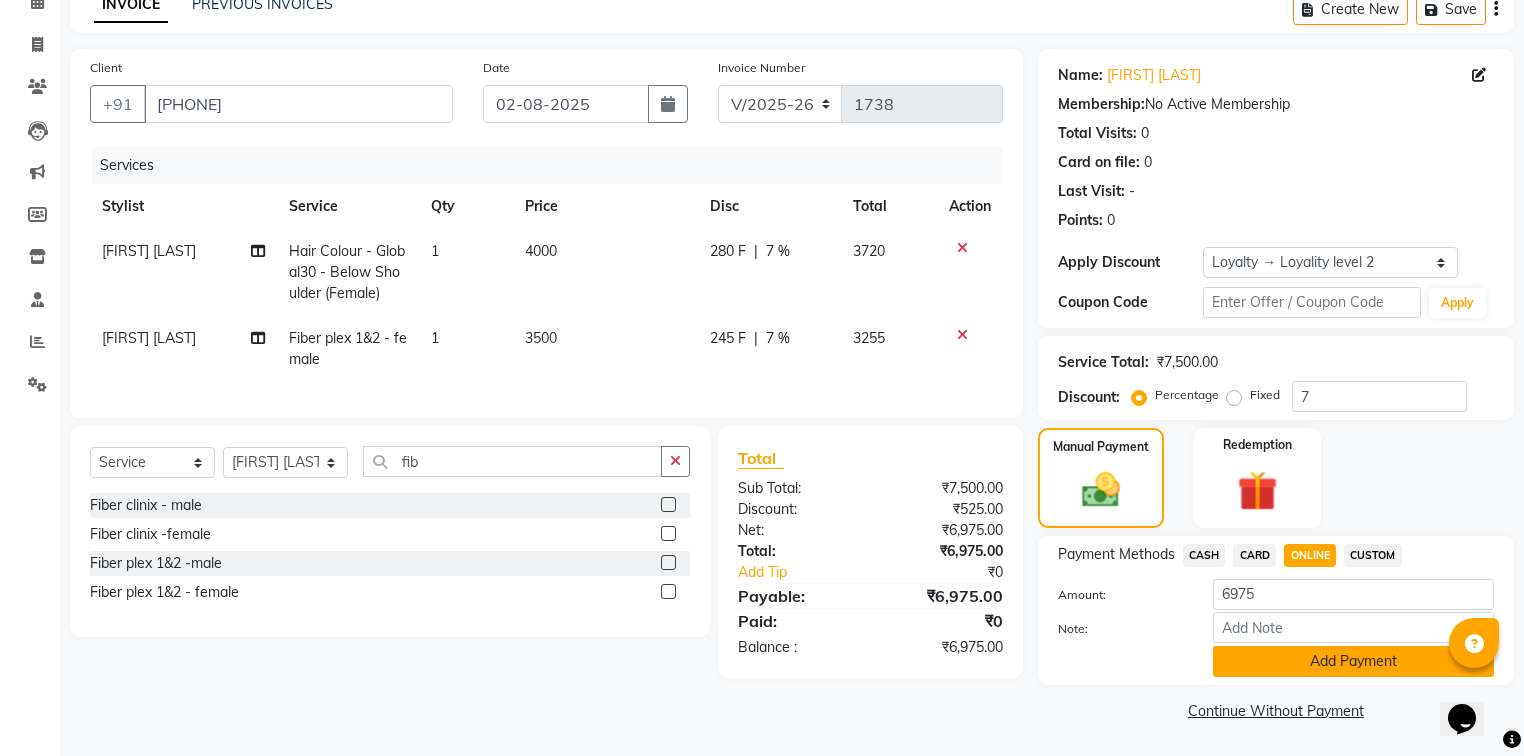 click on "Add Payment" 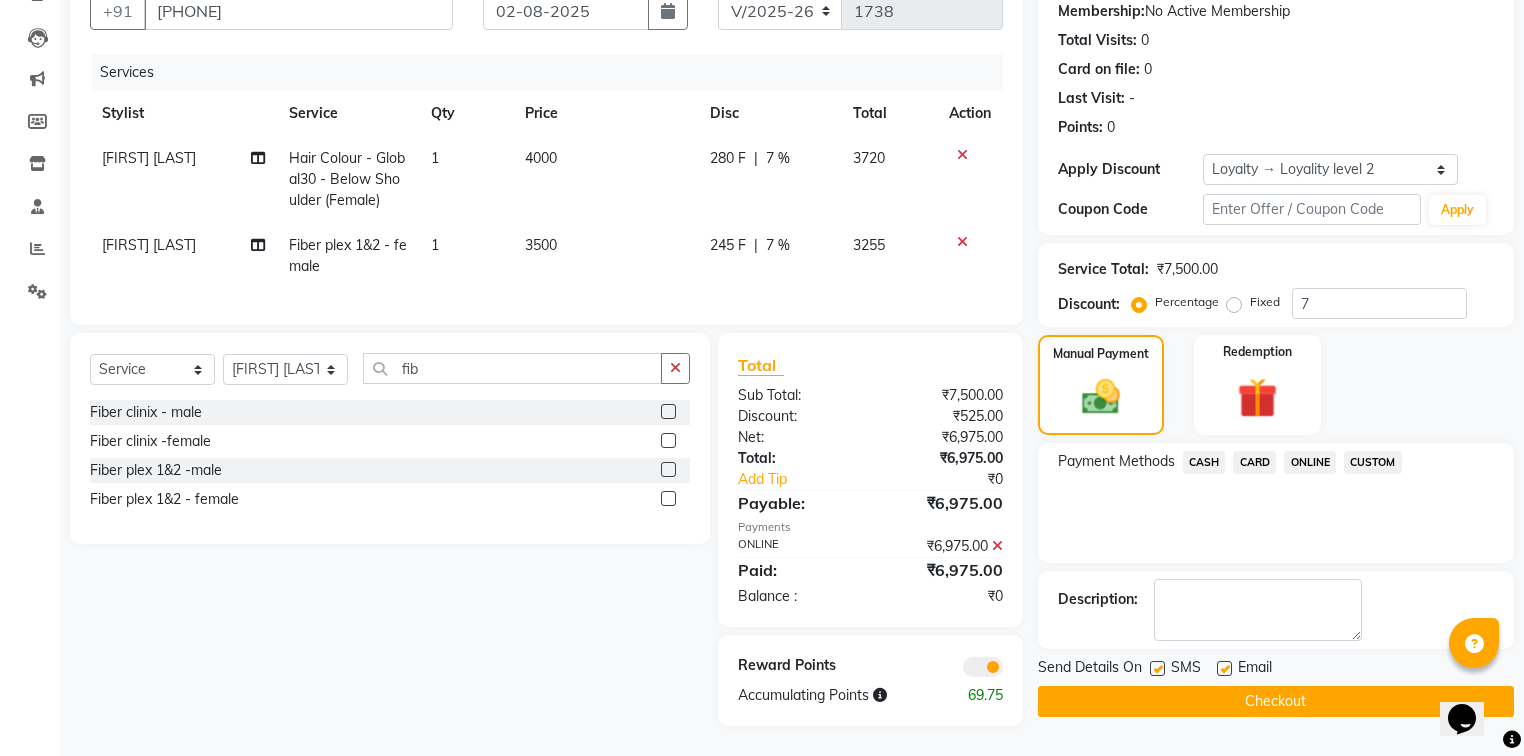 scroll, scrollTop: 207, scrollLeft: 0, axis: vertical 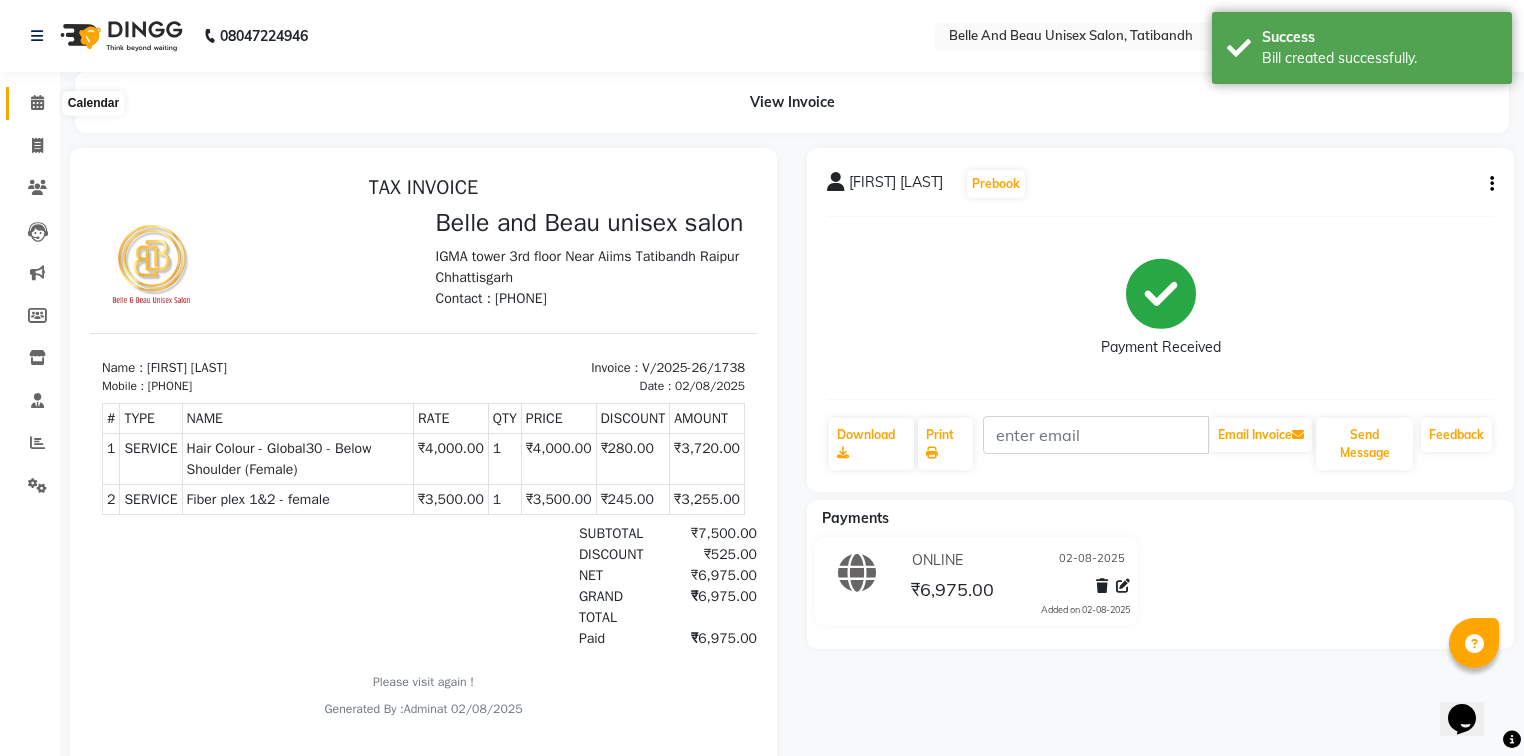 click 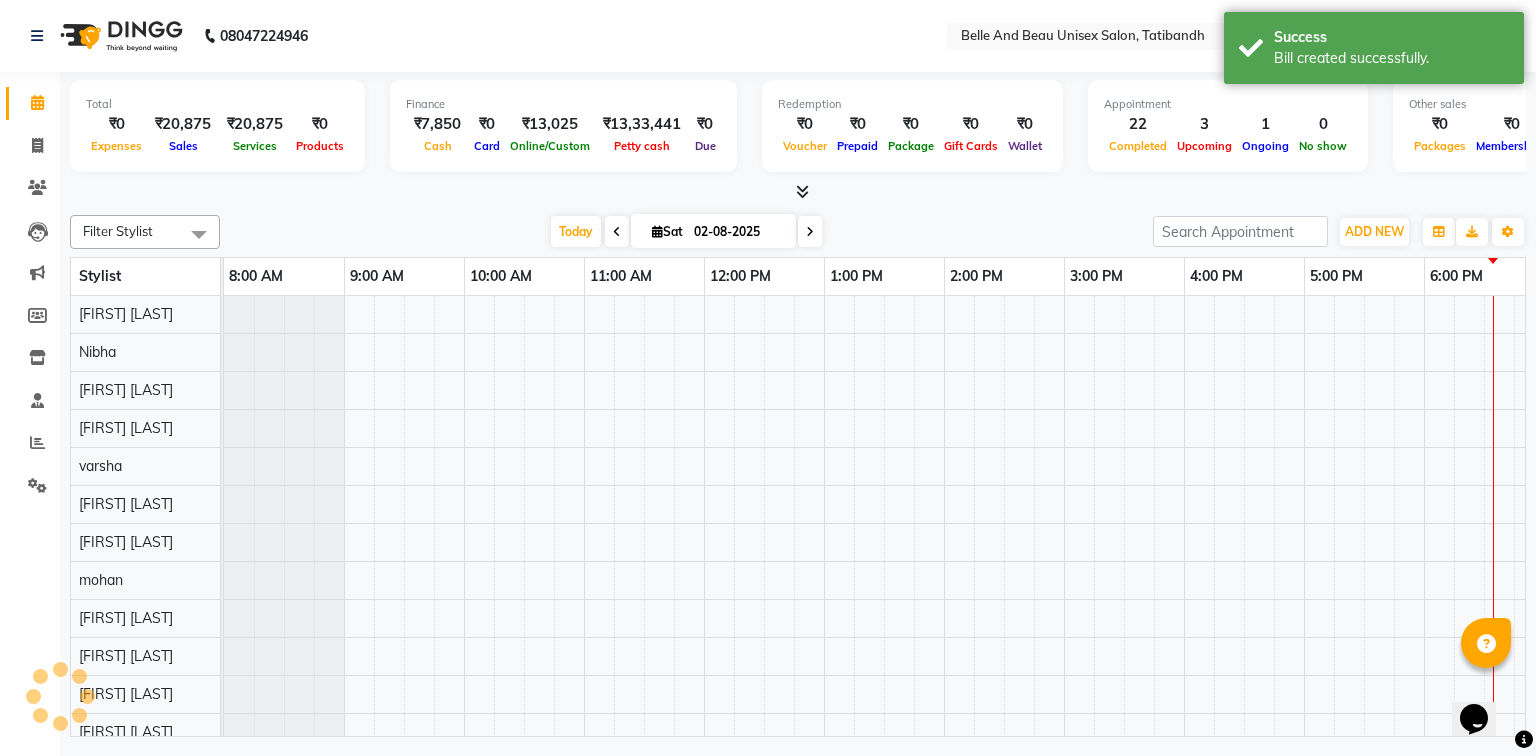 scroll, scrollTop: 0, scrollLeft: 138, axis: horizontal 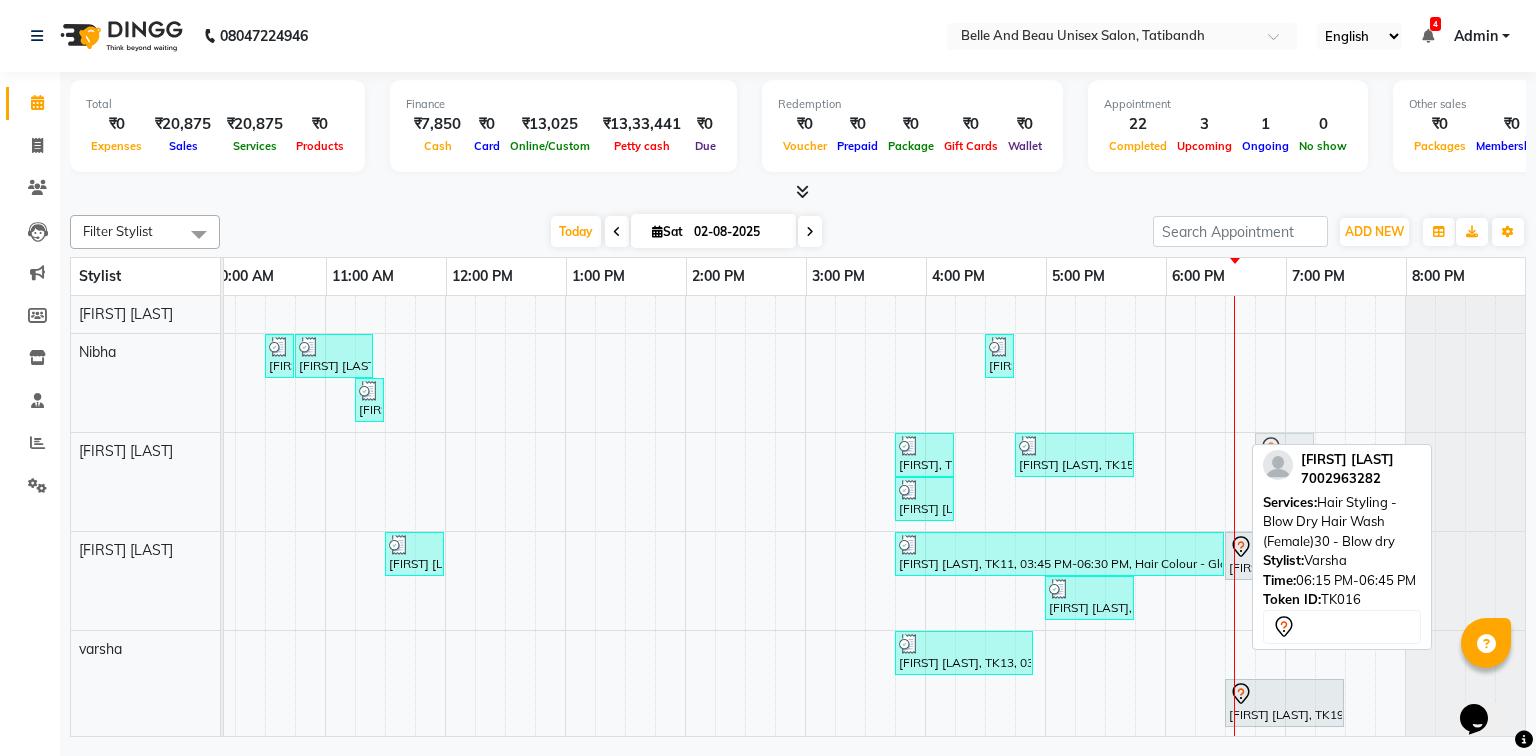 drag, startPoint x: 1193, startPoint y: 656, endPoint x: 1244, endPoint y: 492, distance: 171.7469 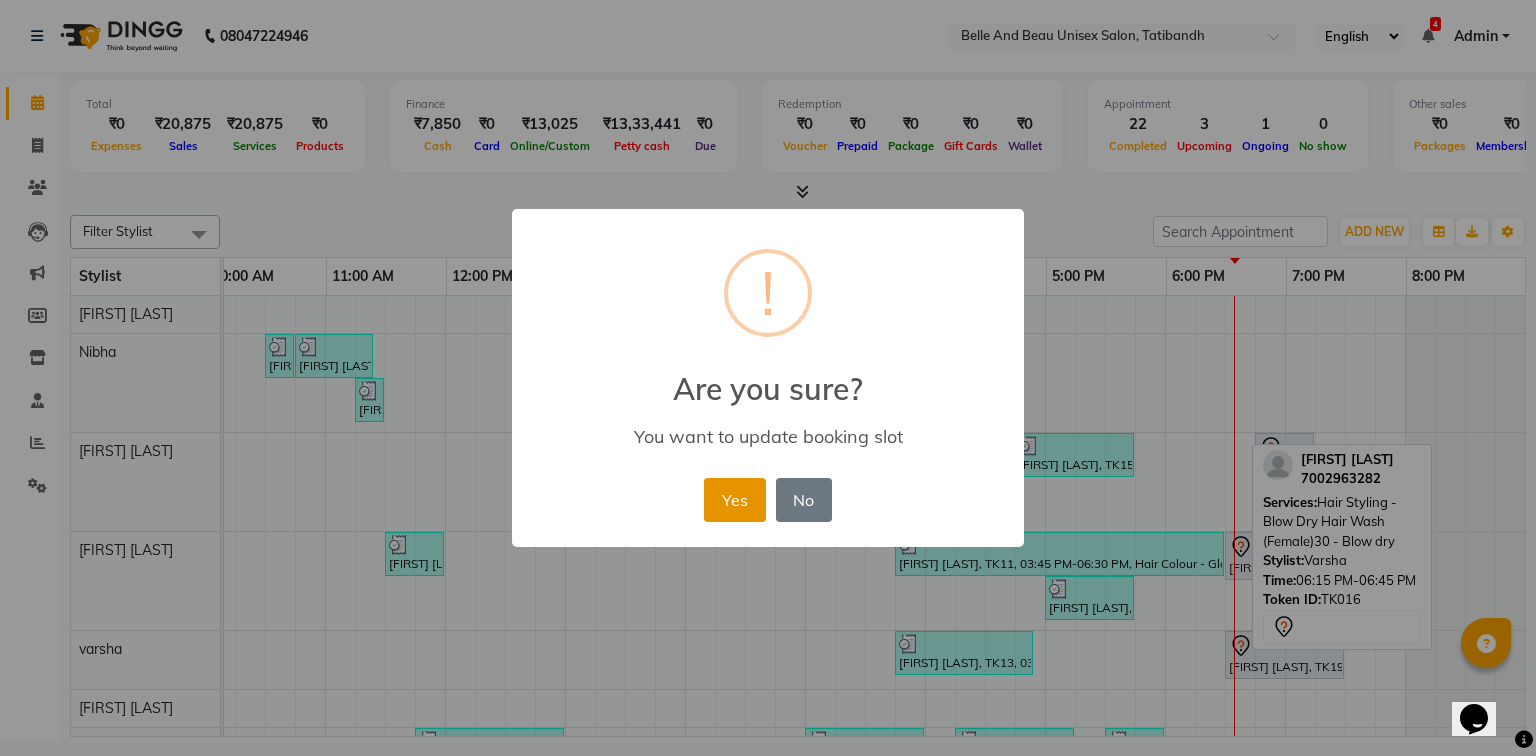 click on "Yes" at bounding box center (734, 500) 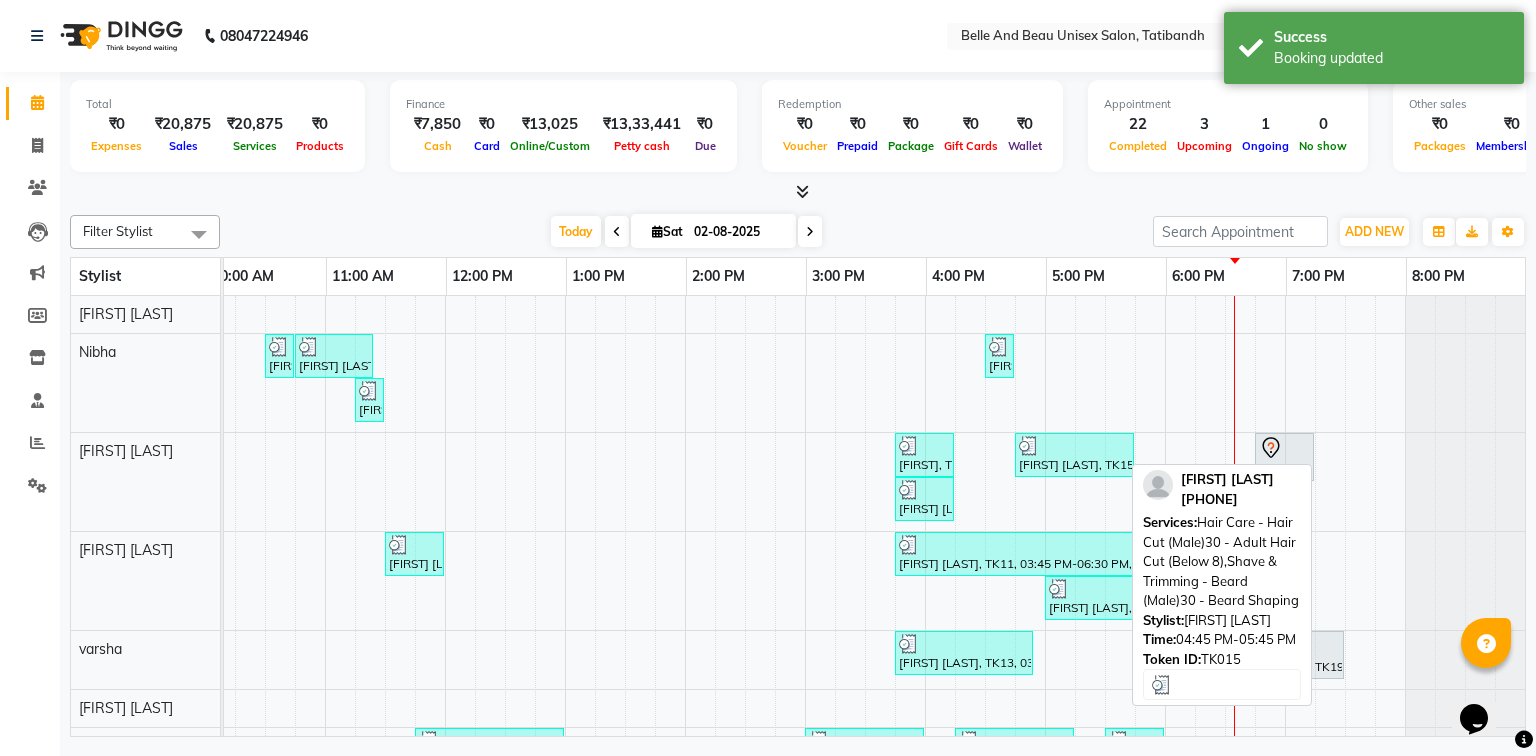scroll, scrollTop: 218, scrollLeft: 270, axis: both 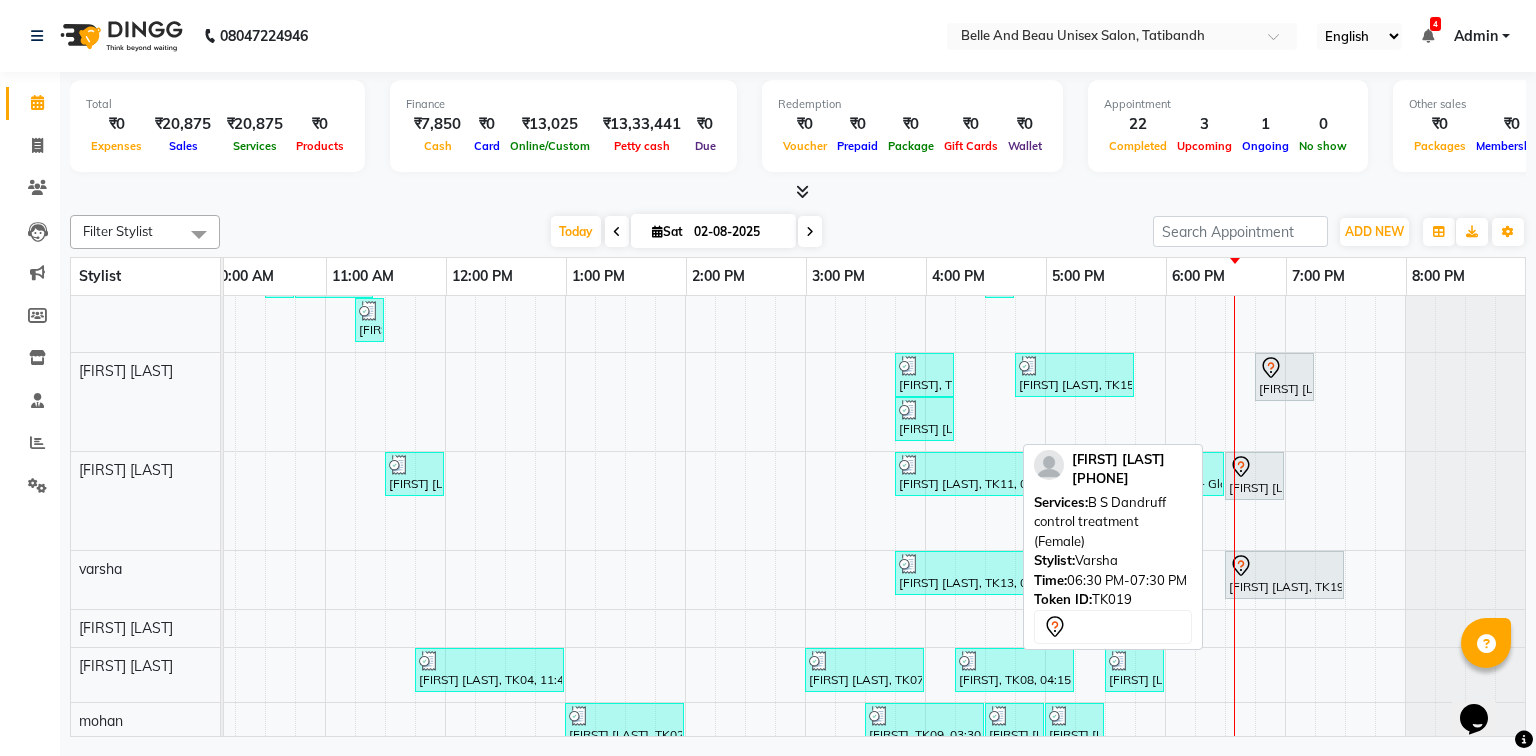 click at bounding box center (1284, 566) 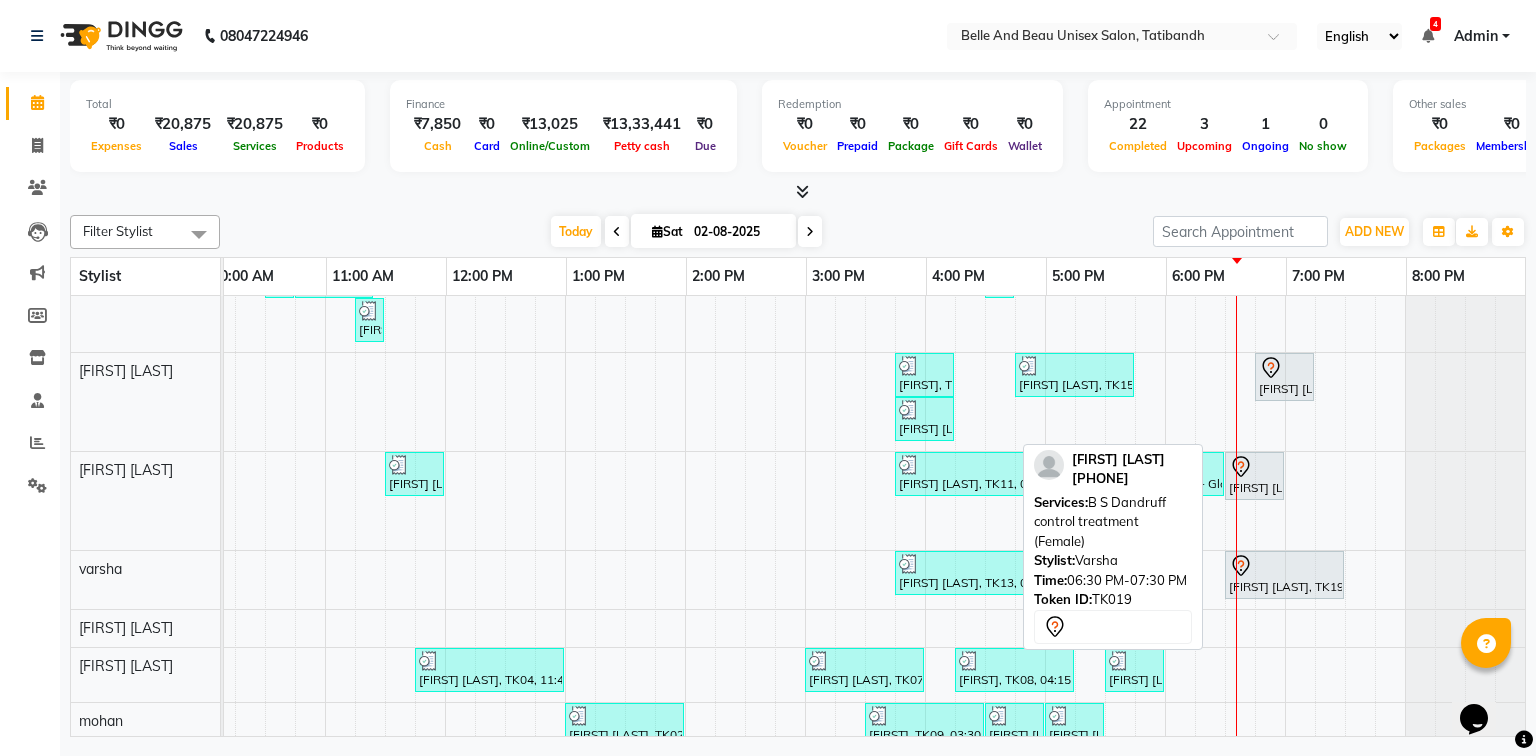 click on "Tripti Guatam, TK19, 06:30 PM-07:30 PM, B S Dandruff control treatment (Female)" at bounding box center (1284, 575) 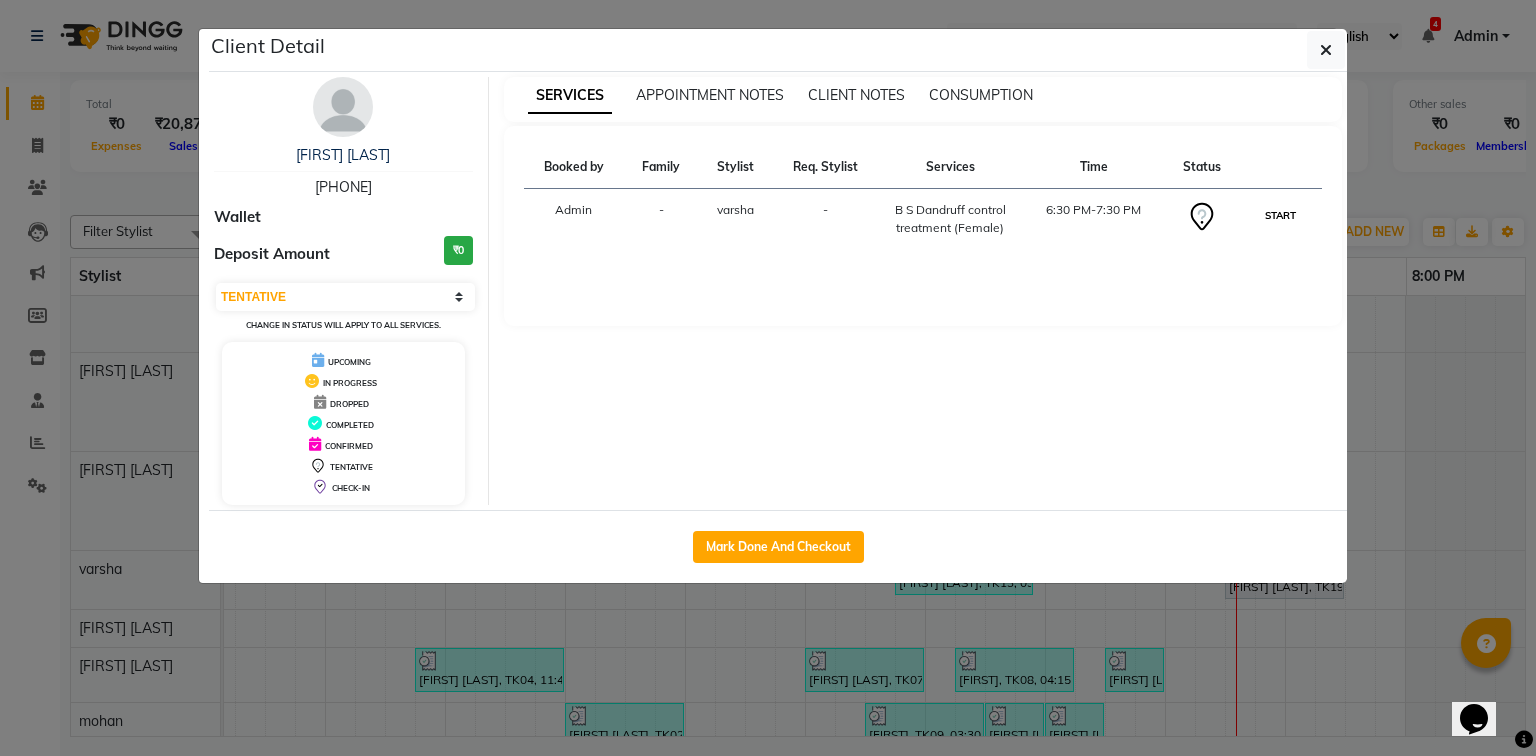click on "START" at bounding box center [1280, 215] 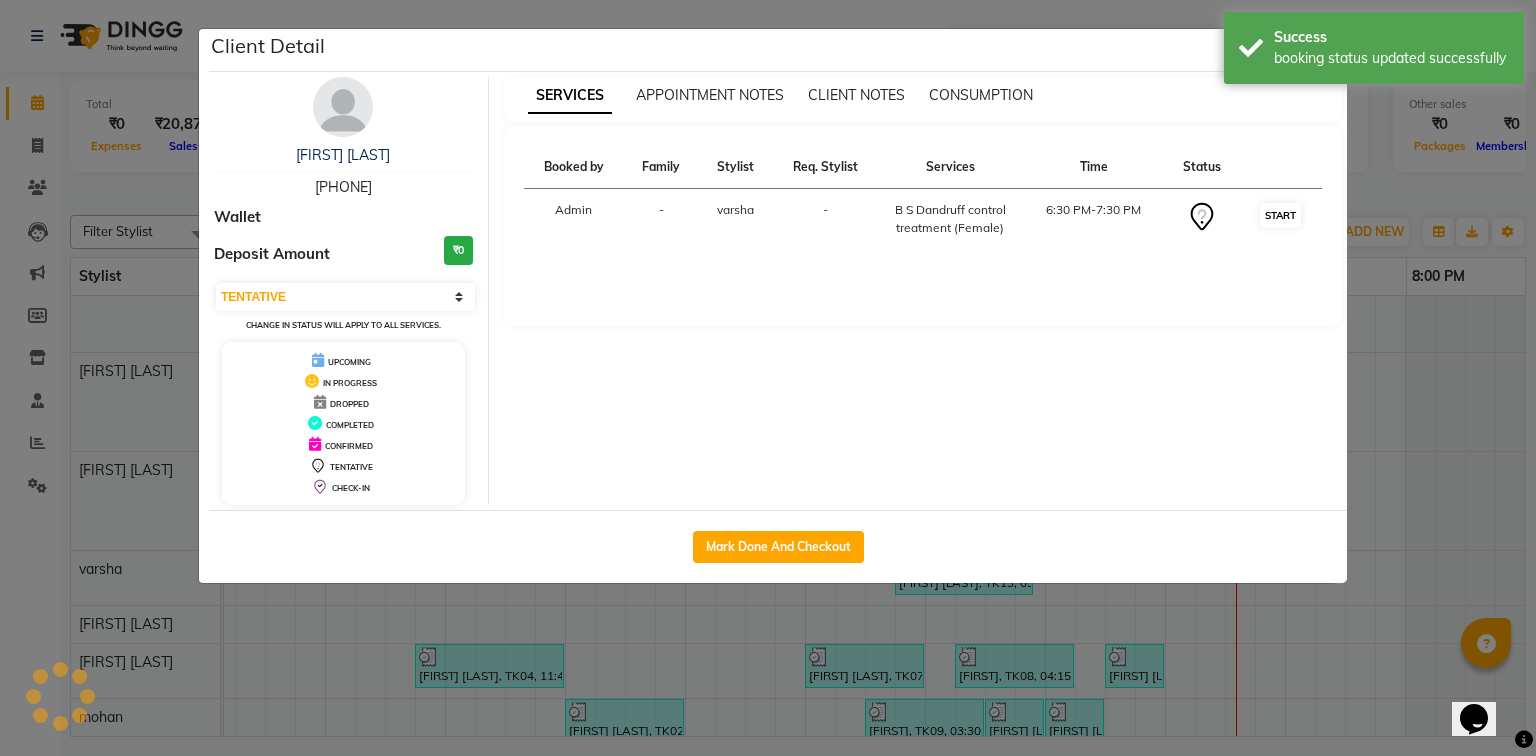 select on "1" 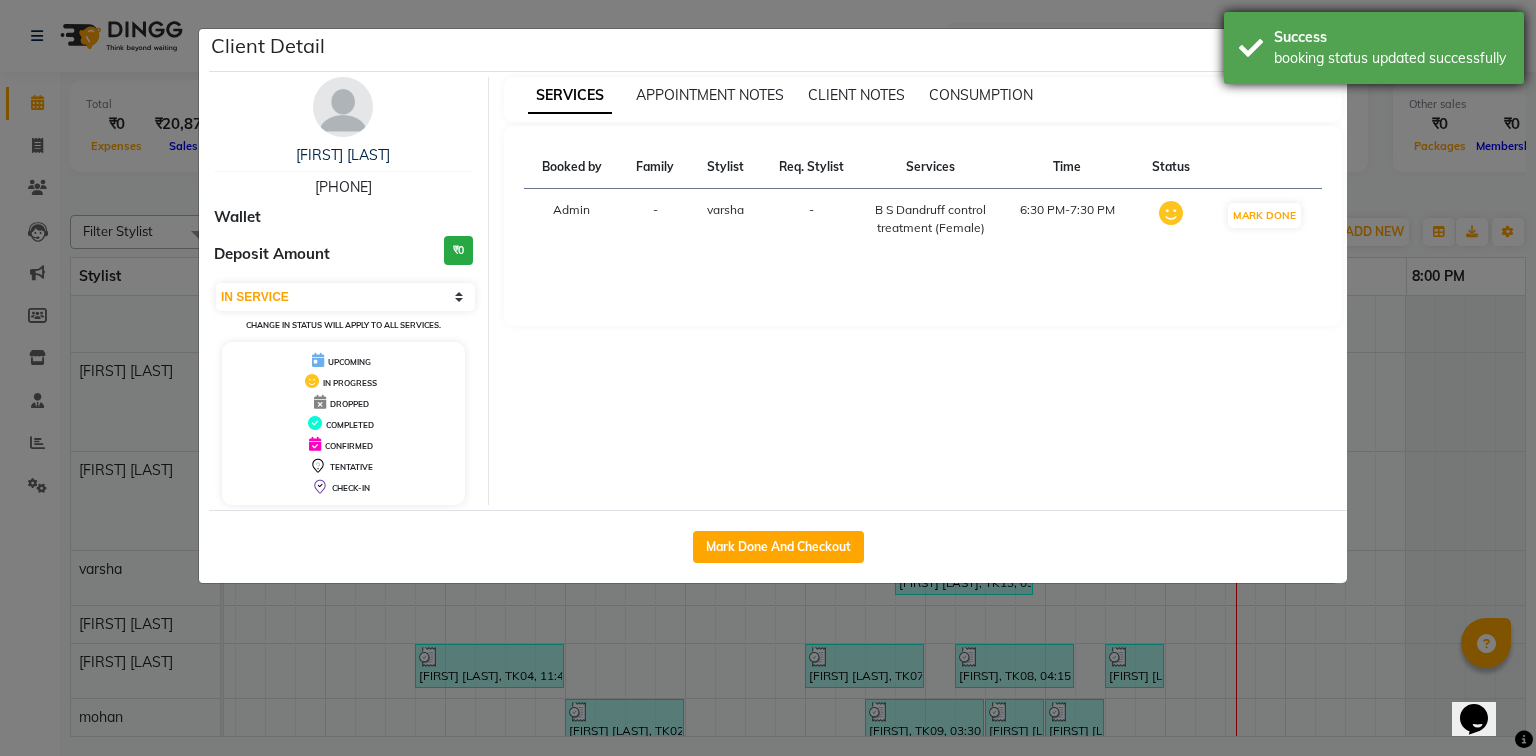 click on "booking status updated successfully" at bounding box center [1391, 58] 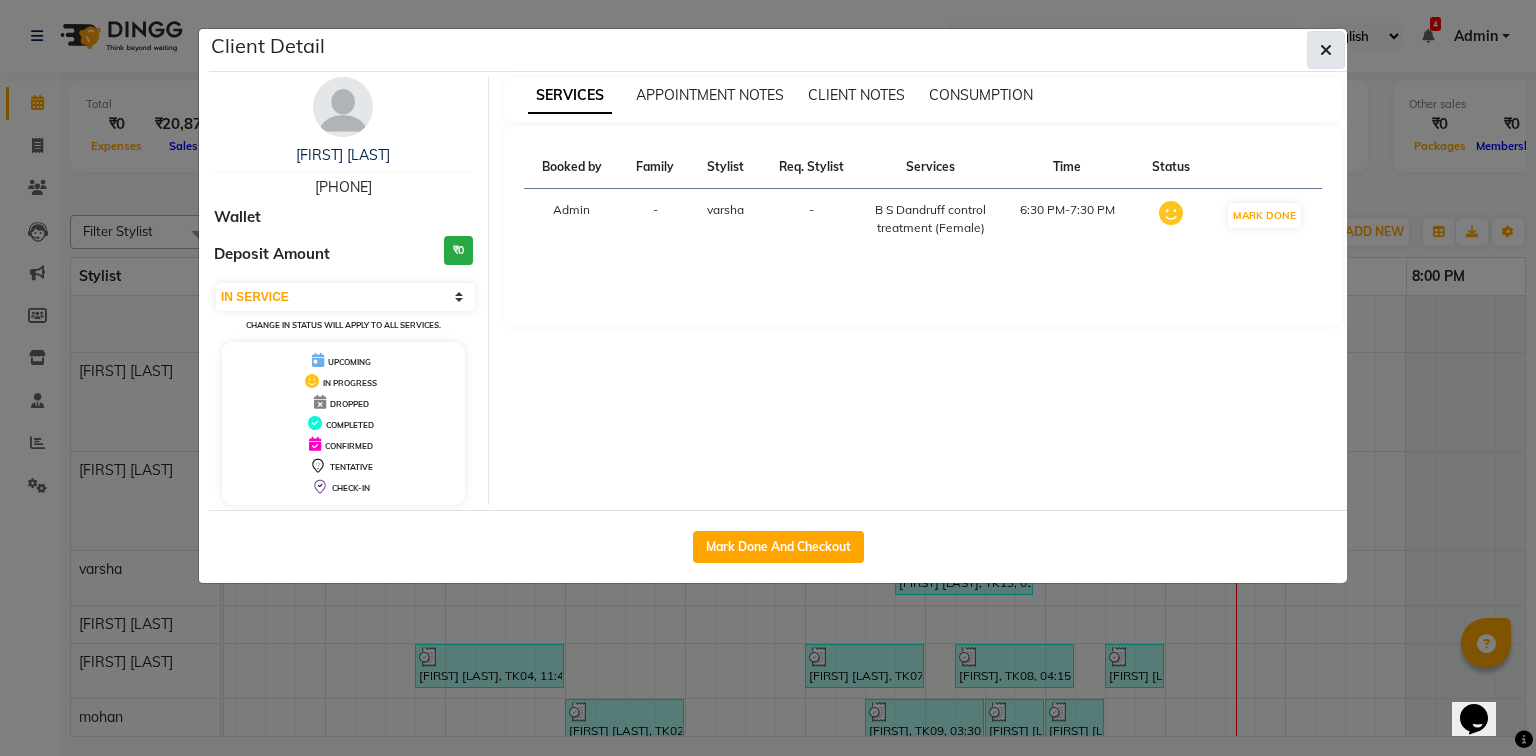 click 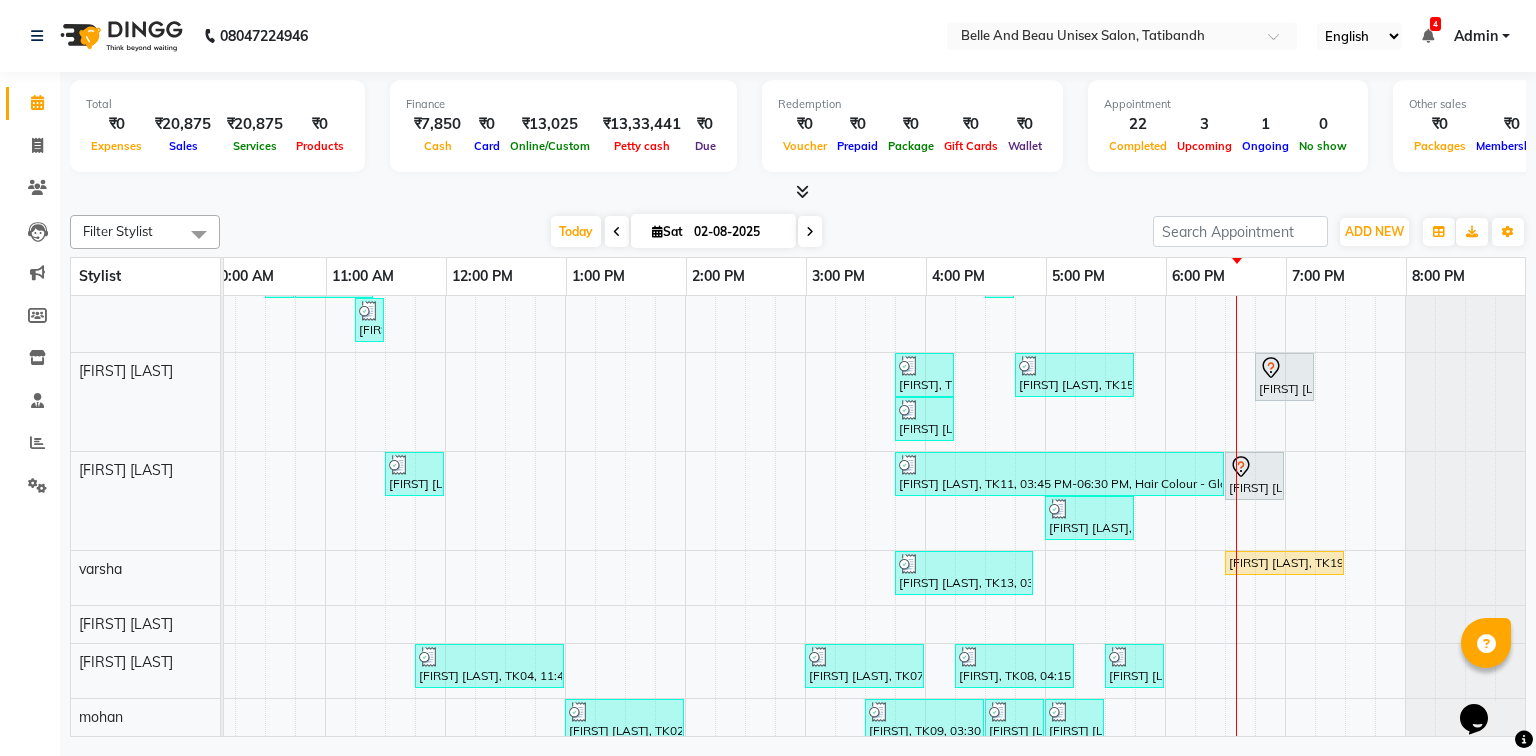 scroll, scrollTop: 162, scrollLeft: 270, axis: both 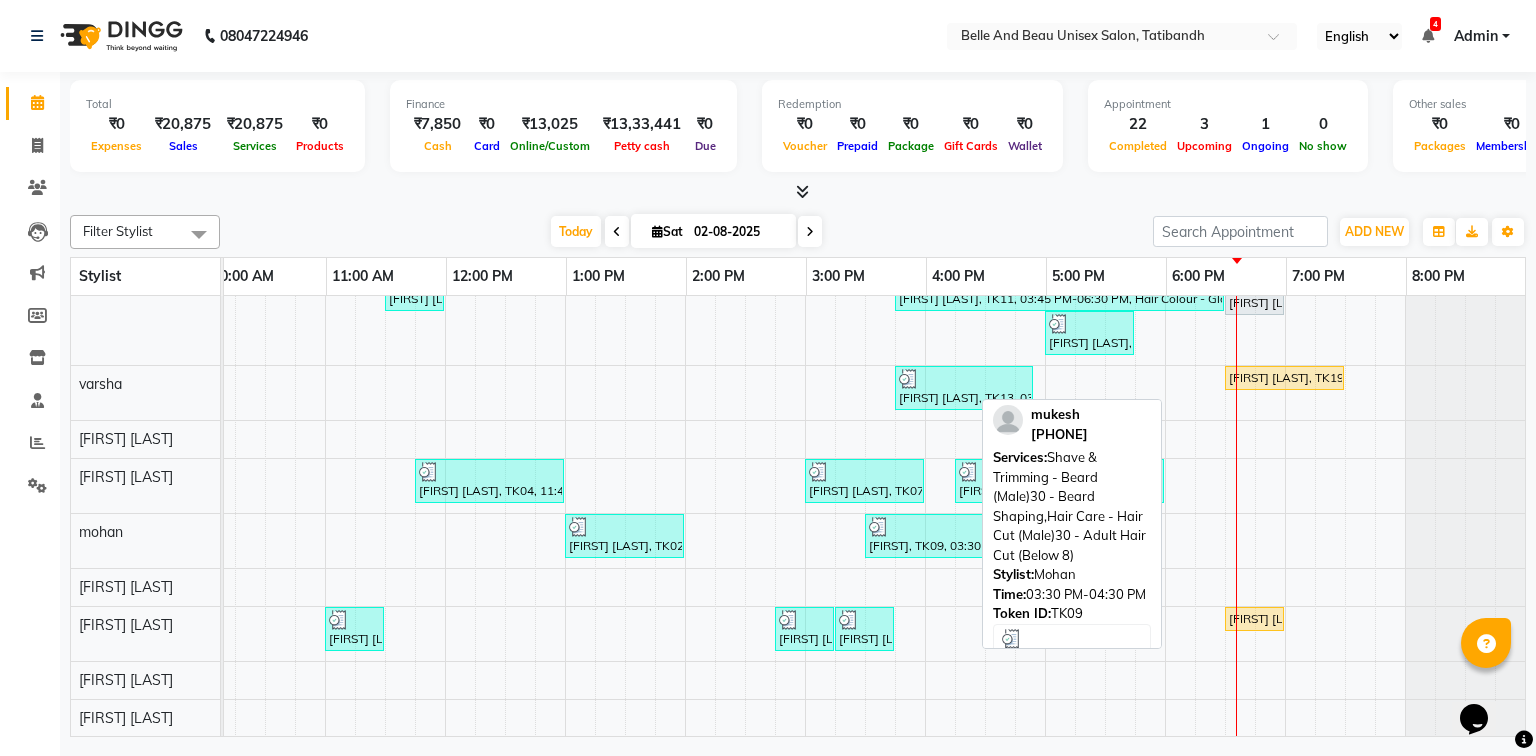 click at bounding box center [924, 527] 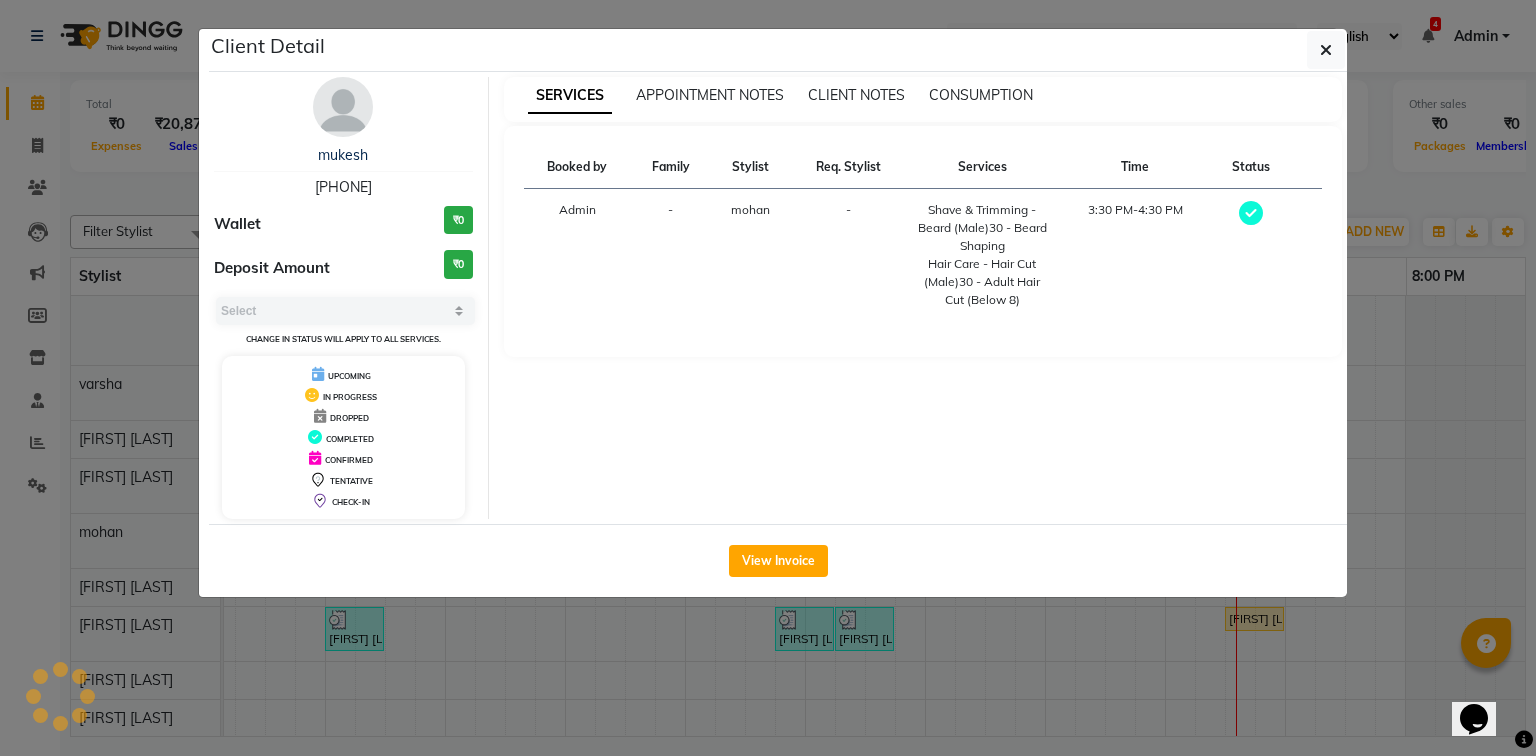 select on "3" 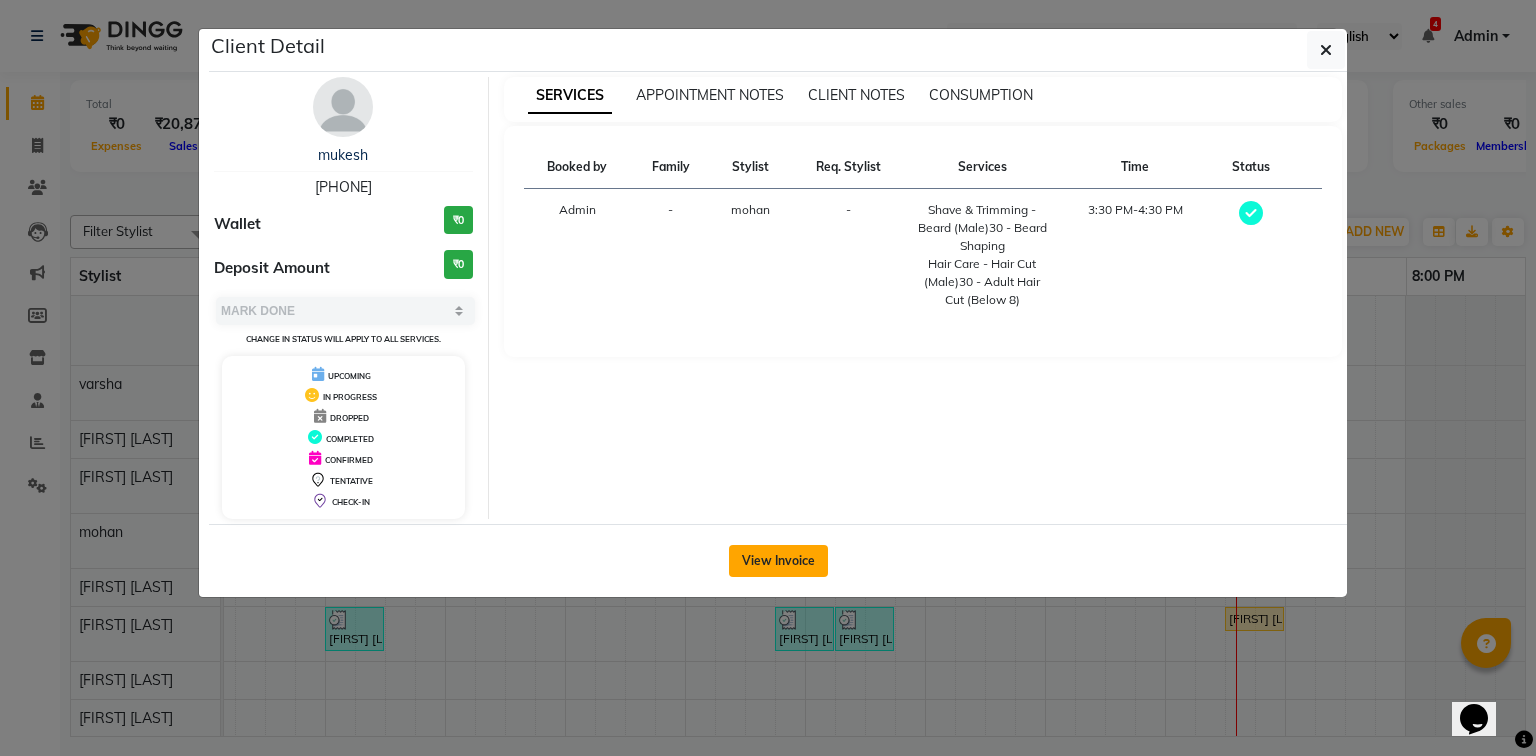 click on "View Invoice" 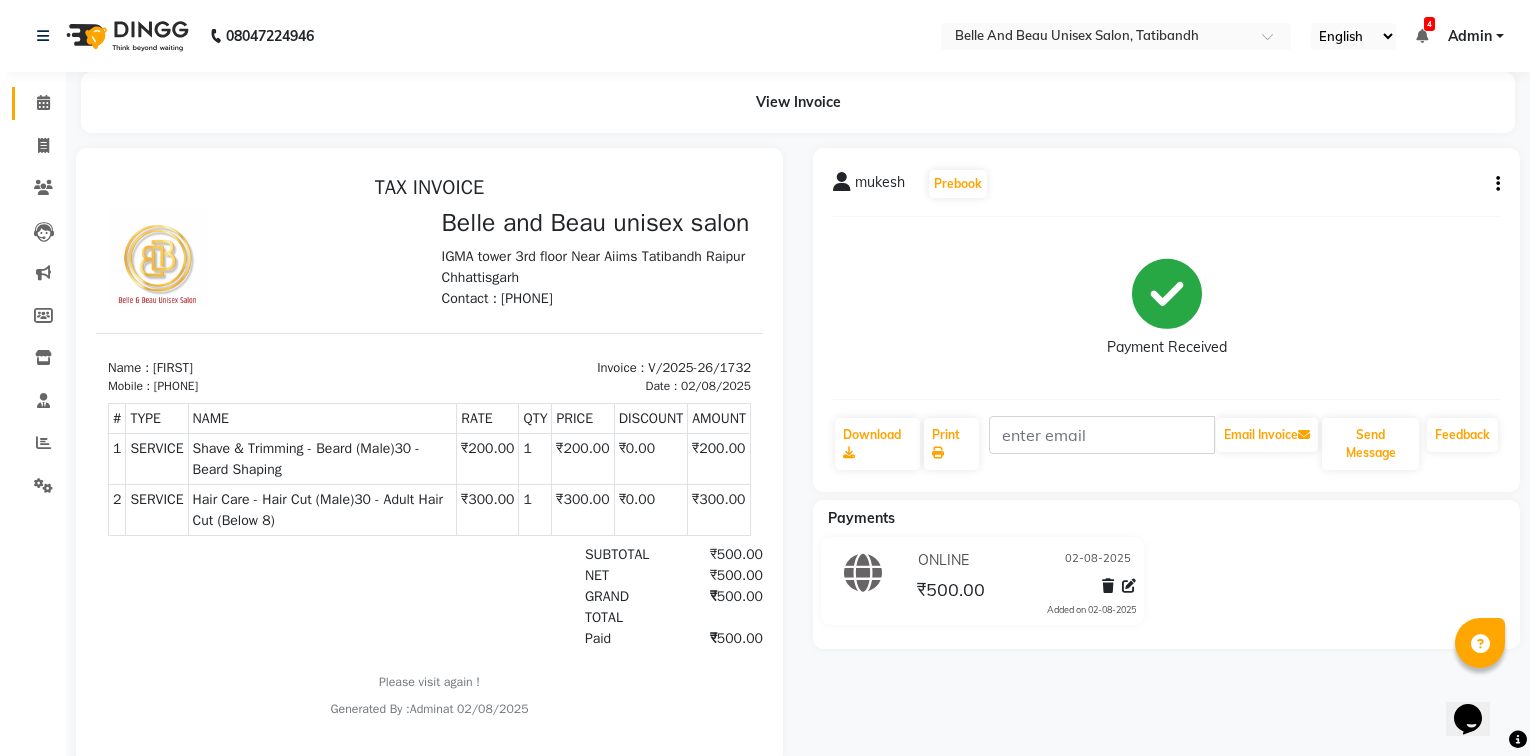 scroll, scrollTop: 0, scrollLeft: 0, axis: both 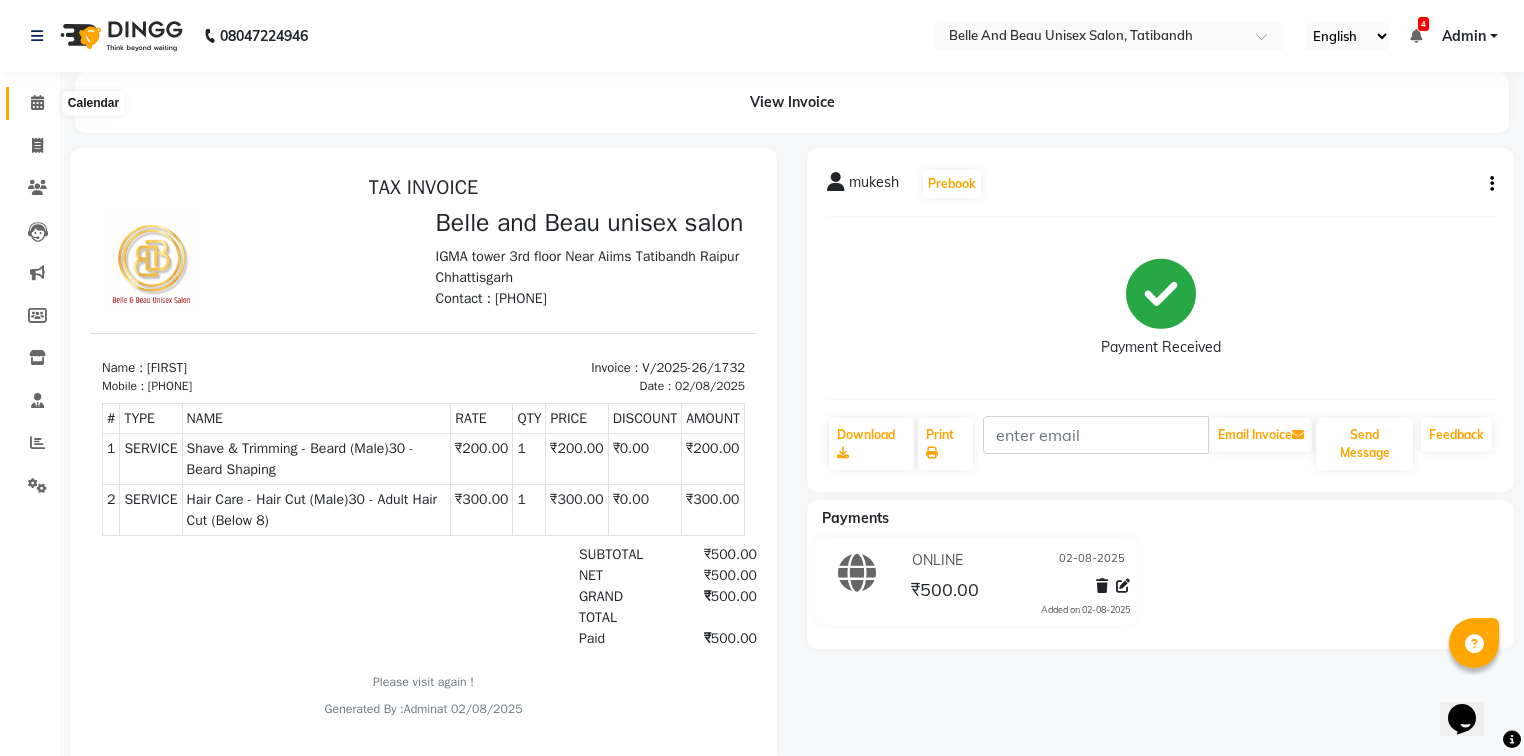 click 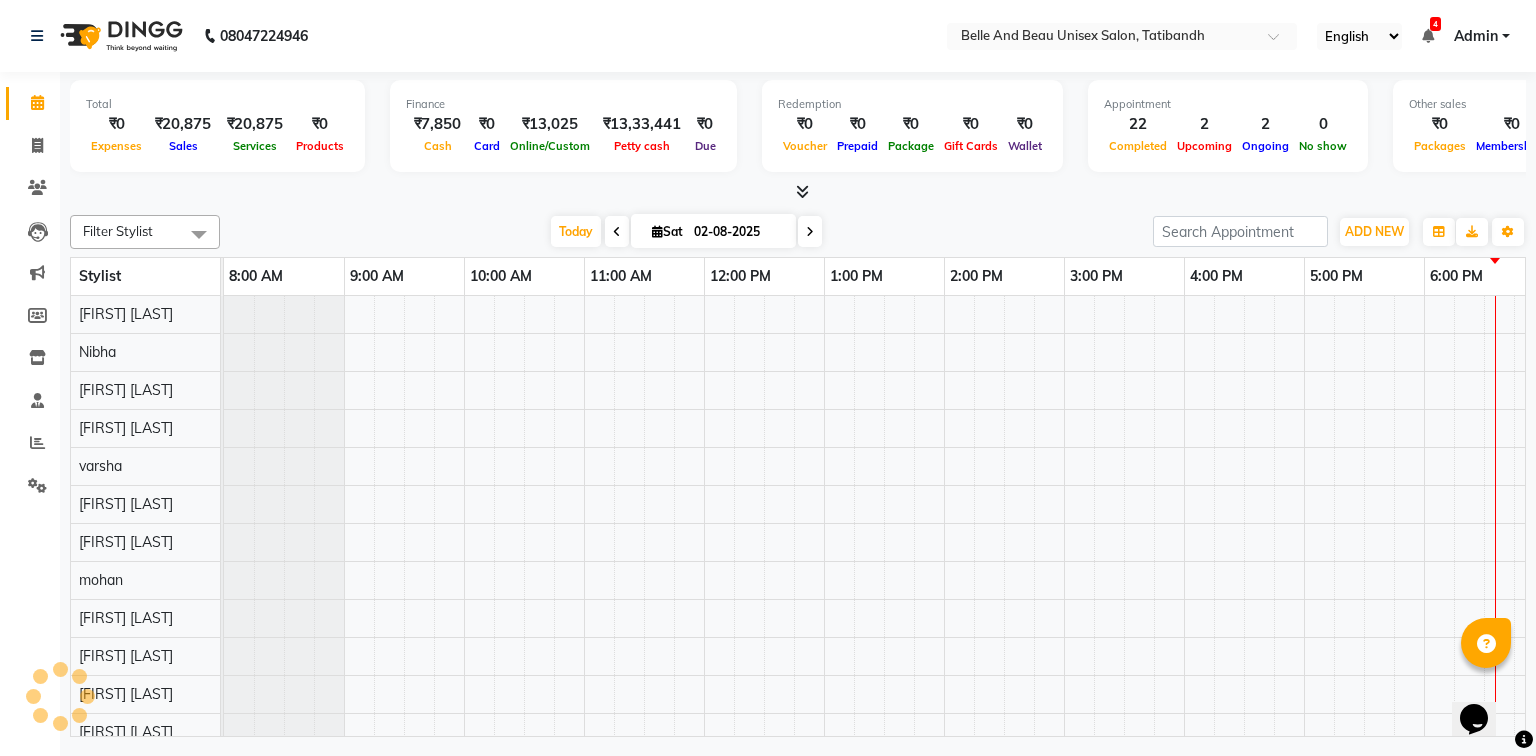 scroll, scrollTop: 0, scrollLeft: 0, axis: both 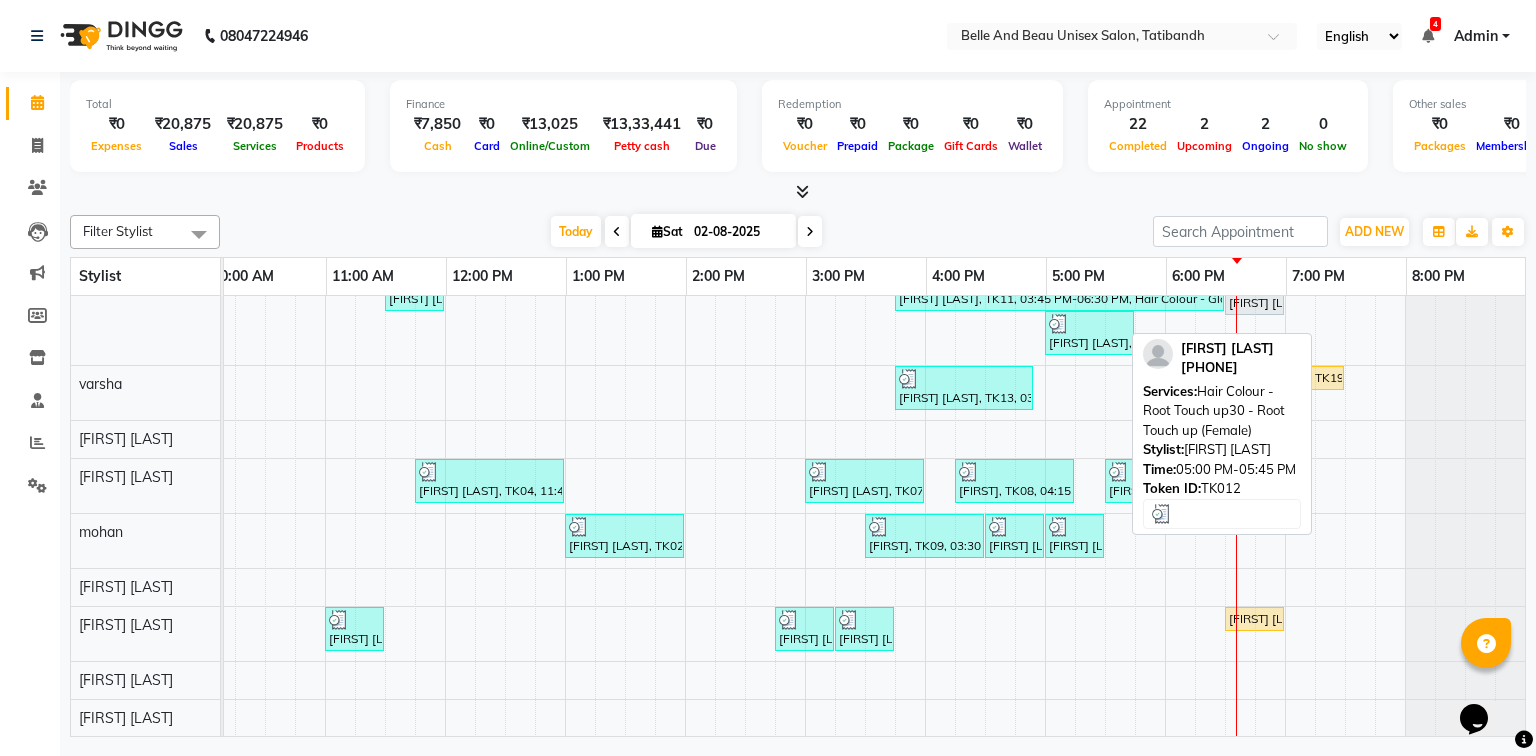 click at bounding box center [1089, 324] 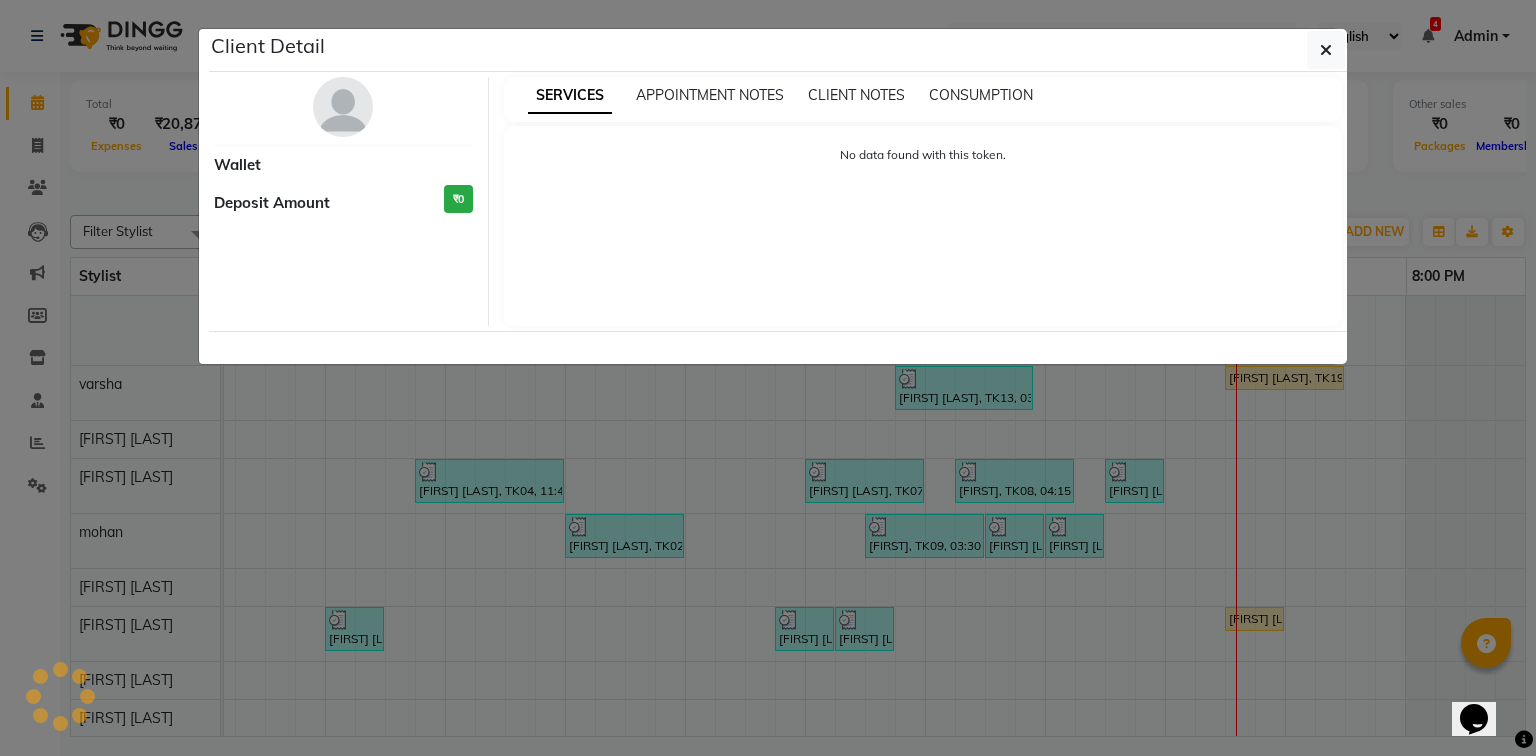 select on "3" 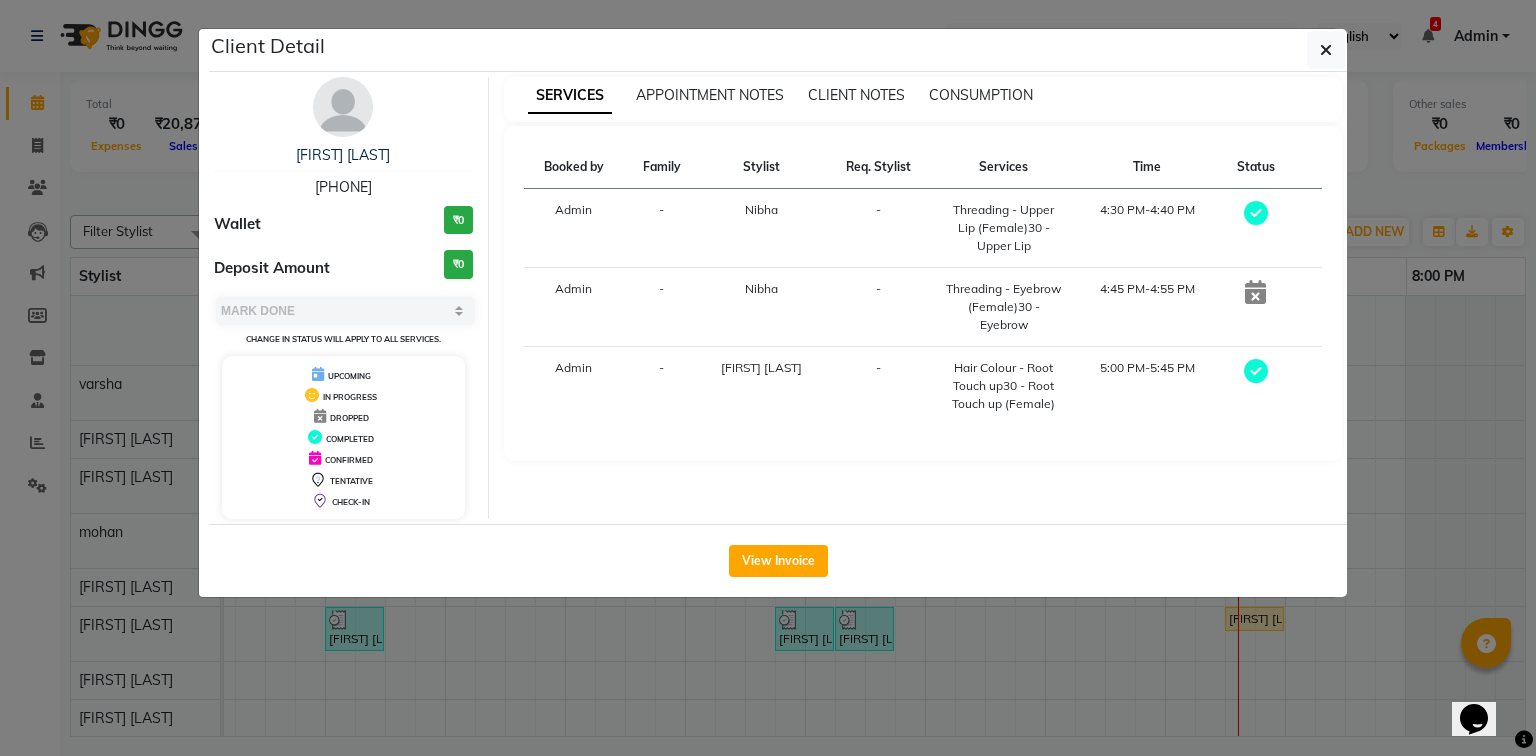 click on "[PHONE]" at bounding box center (343, 187) 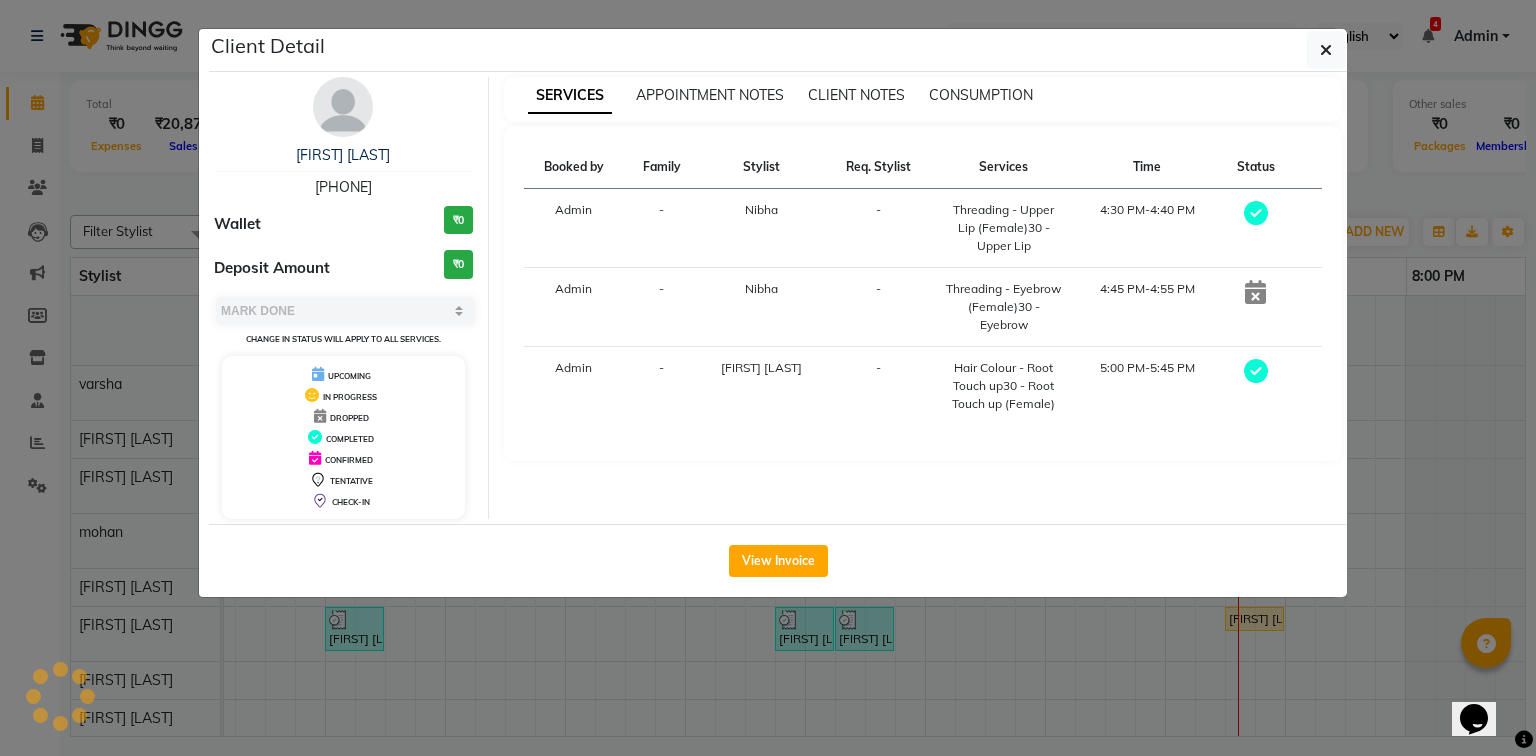 copy on "[PHONE]" 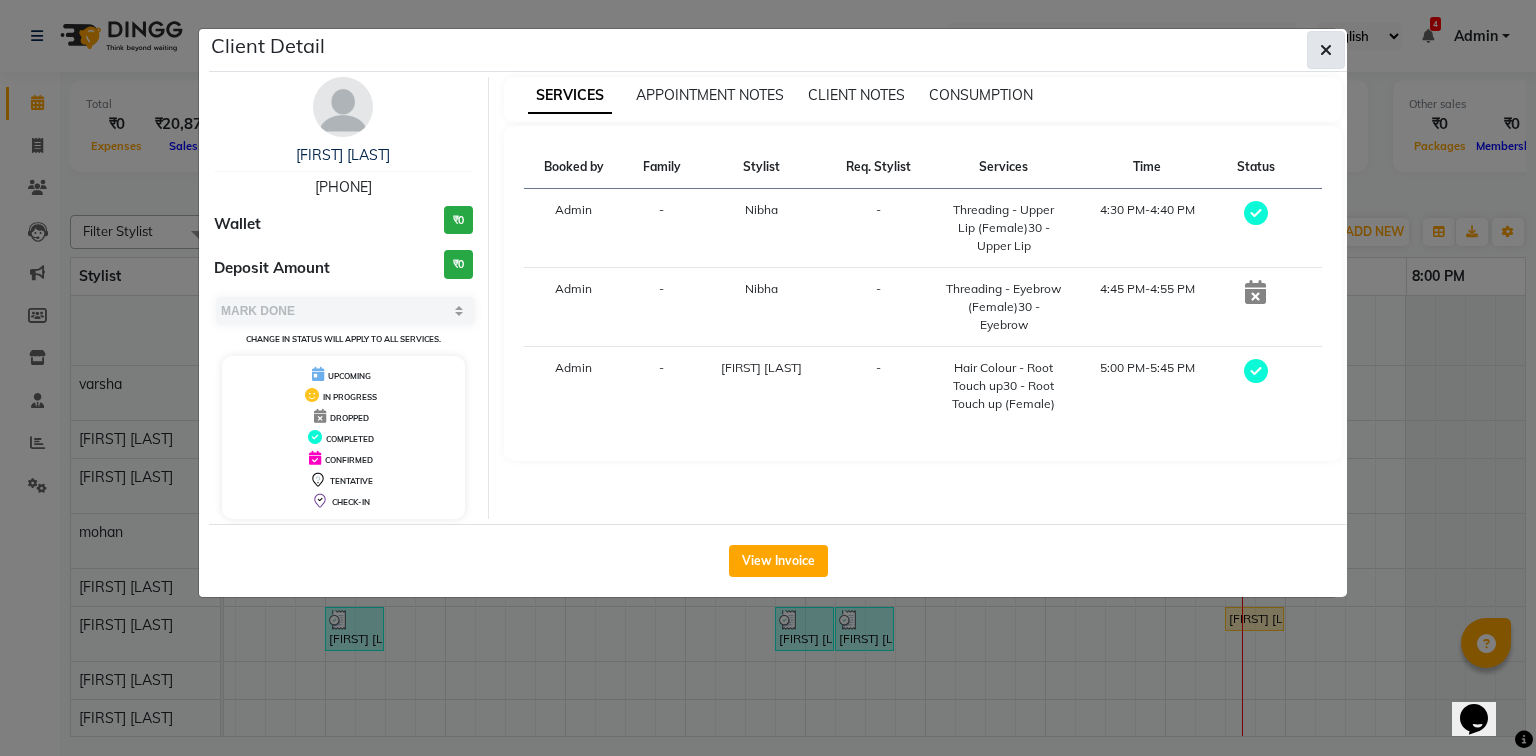 click 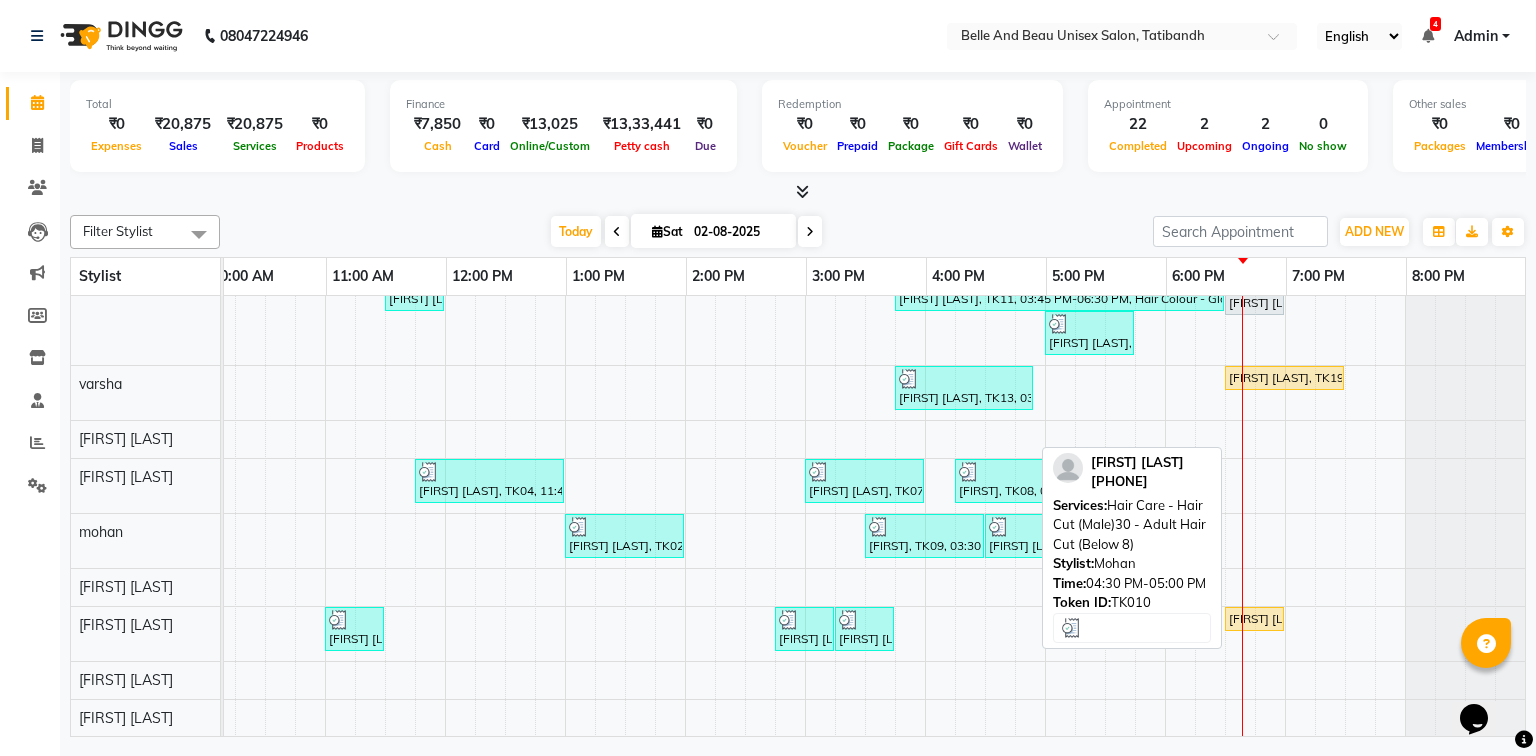 click on "[FIRST] [LAST], TK10, 04:30 PM-05:00 PM, Hair Care - Hair Cut (Male)30 - Adult Hair Cut (Below 8)" at bounding box center [1014, 536] 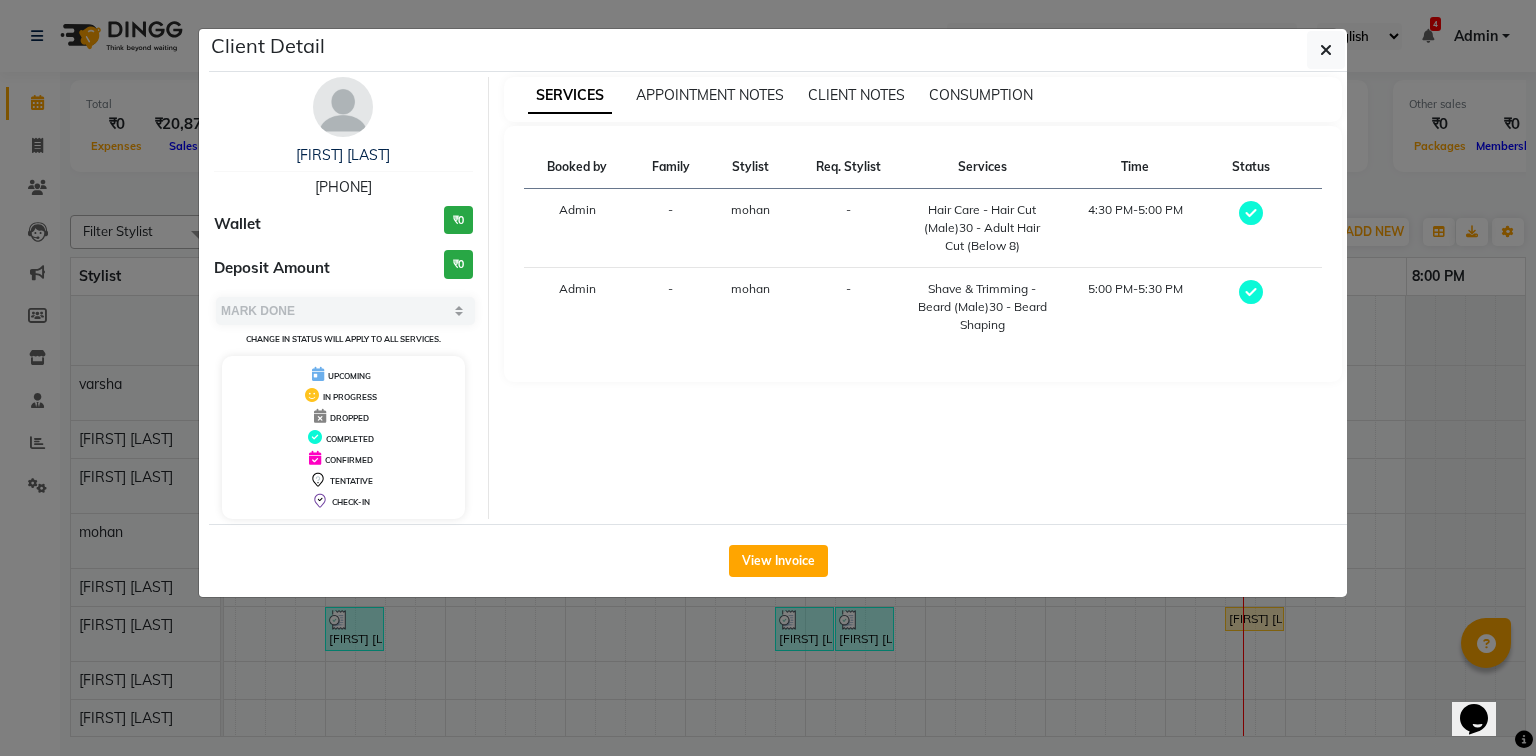 click on "[PHONE]" at bounding box center [343, 187] 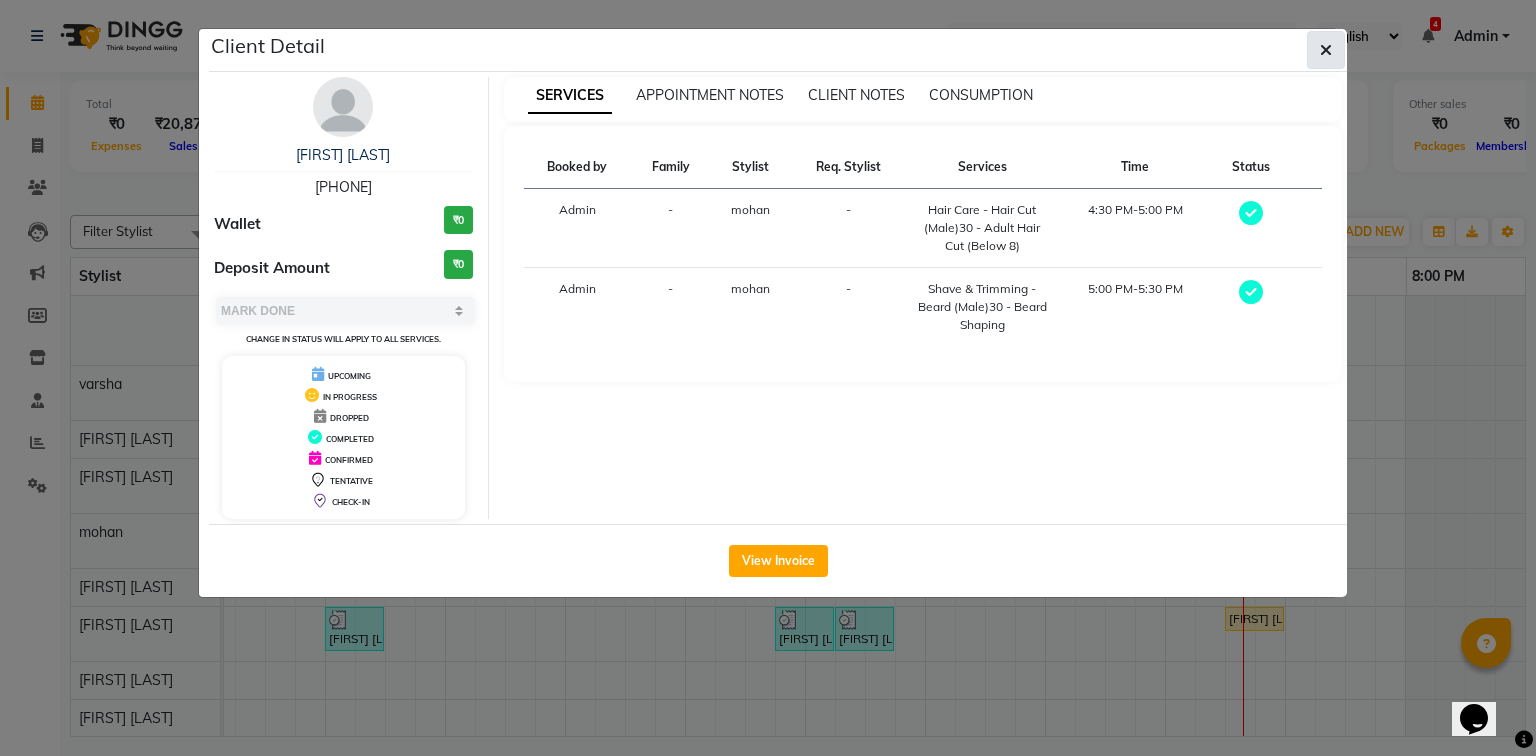 click 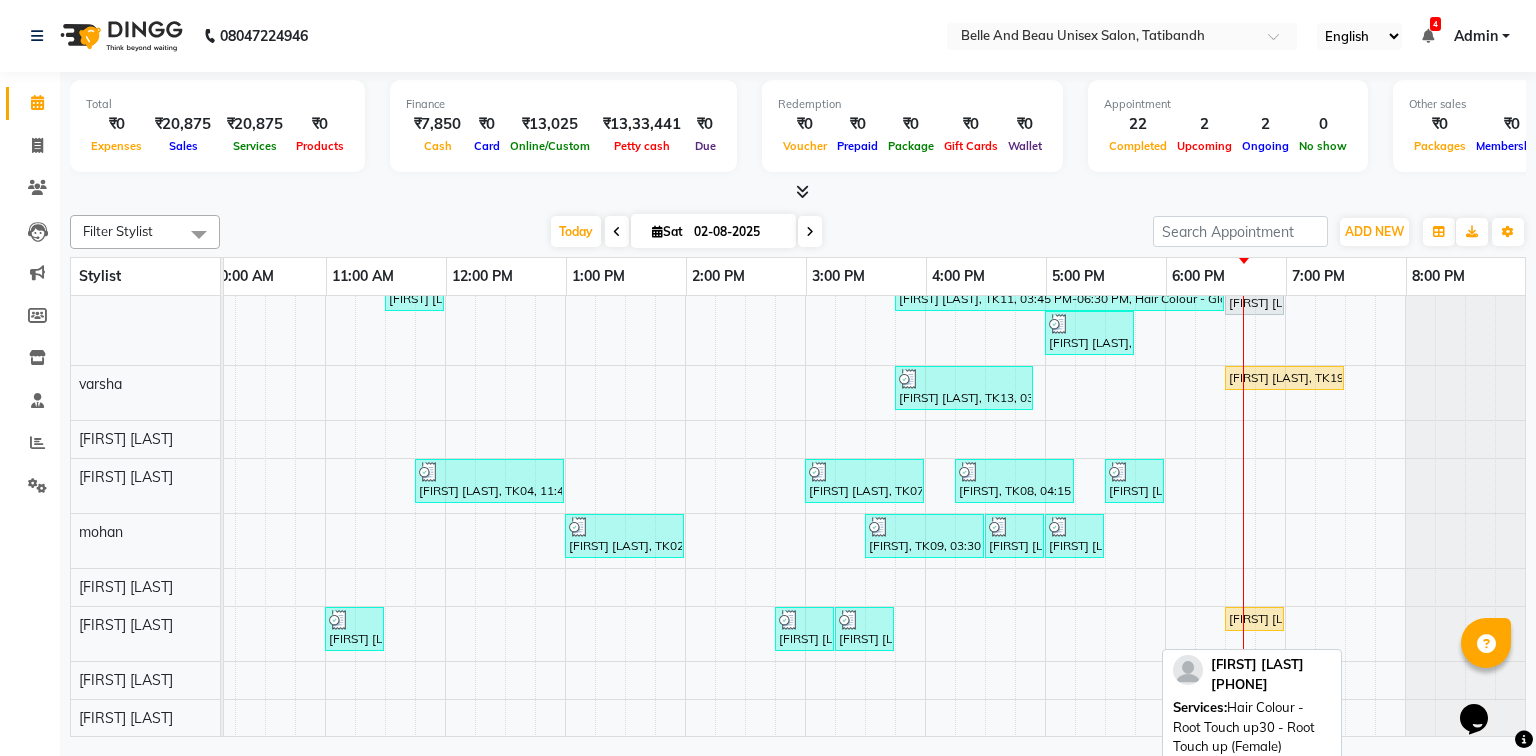scroll, scrollTop: 34, scrollLeft: 270, axis: both 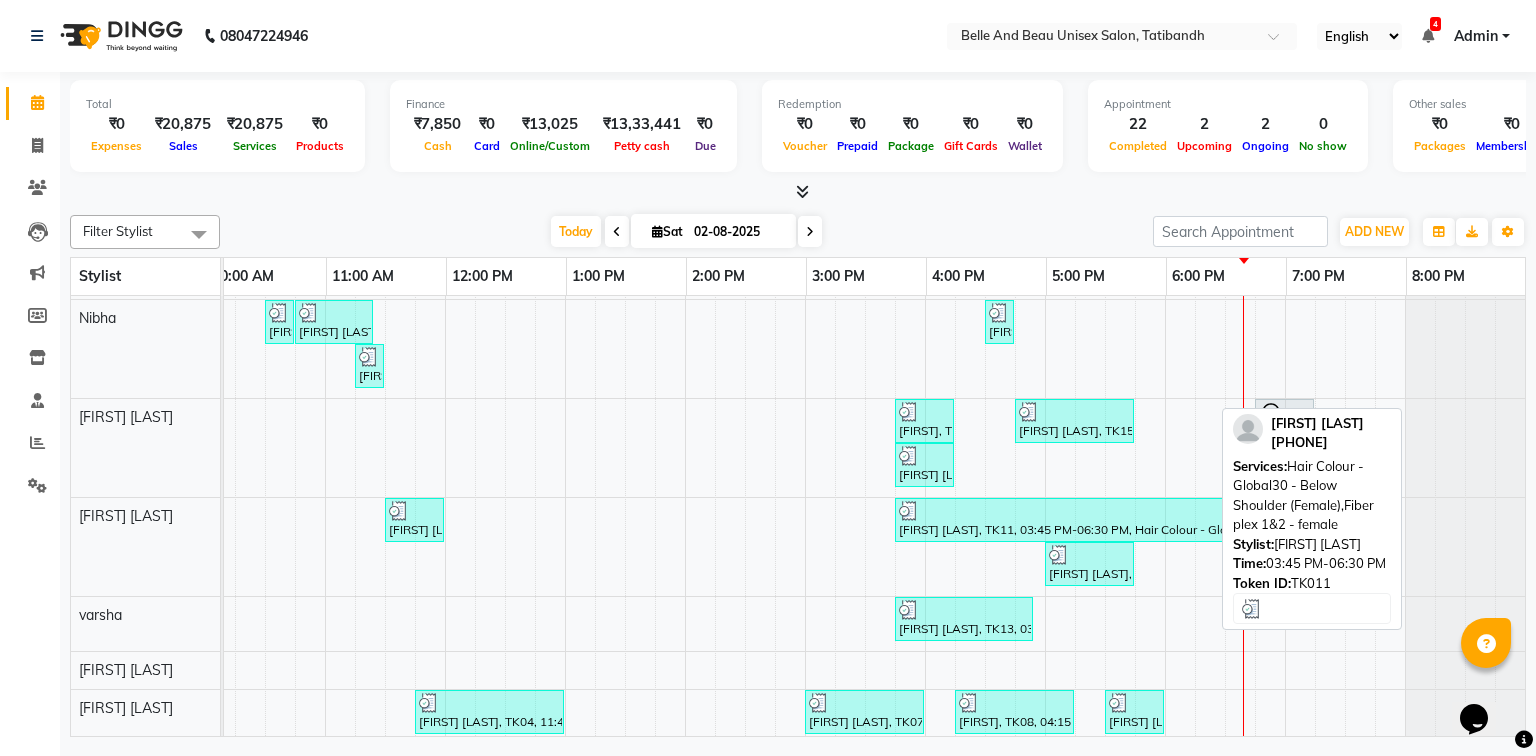 click on "Neetu Arvinahalkho, TK11, 03:45 PM-06:30 PM, Hair Colour - Global30 - Below Shoulder (Female),Fiber plex 1&2 - female" at bounding box center (1059, 520) 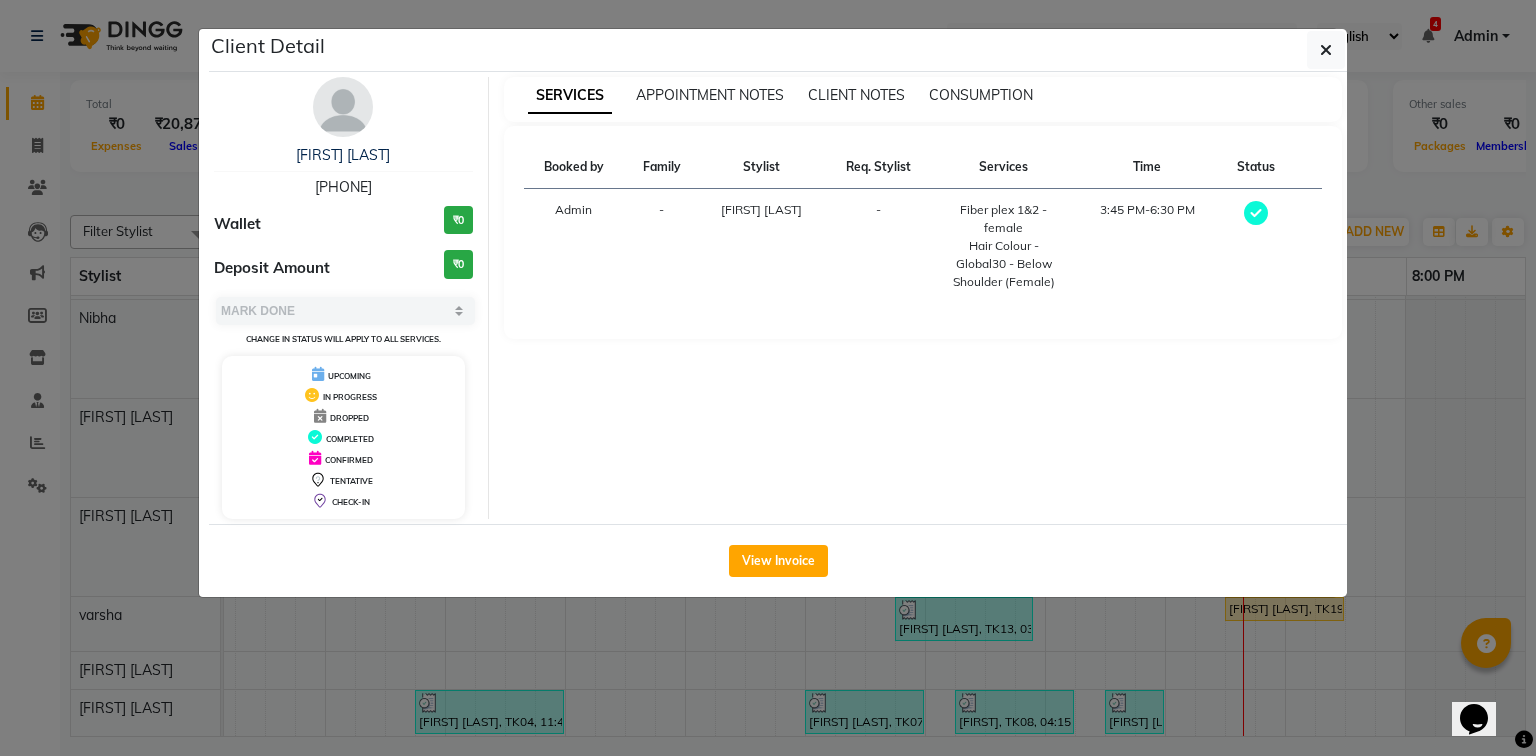 click on "[PHONE]" at bounding box center (343, 187) 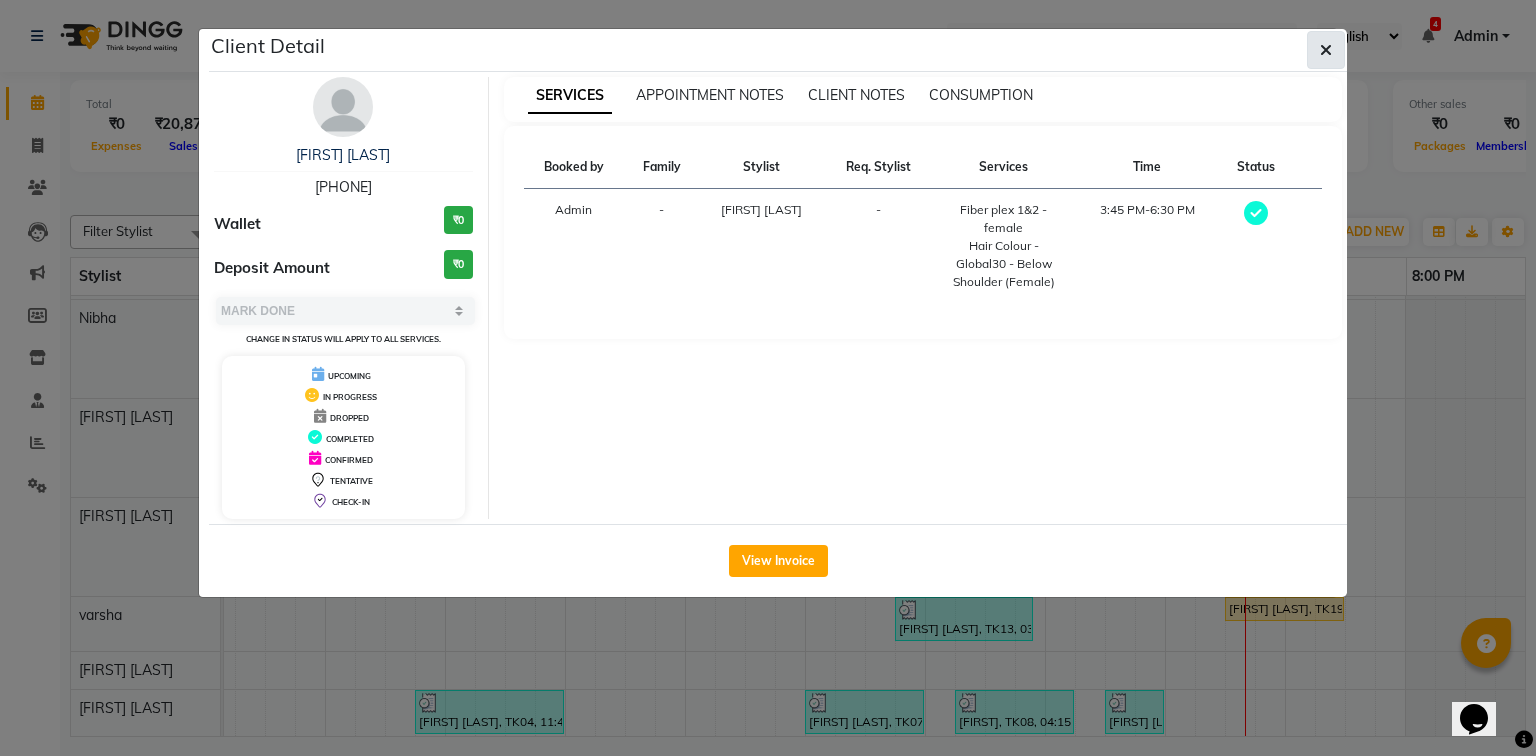 click 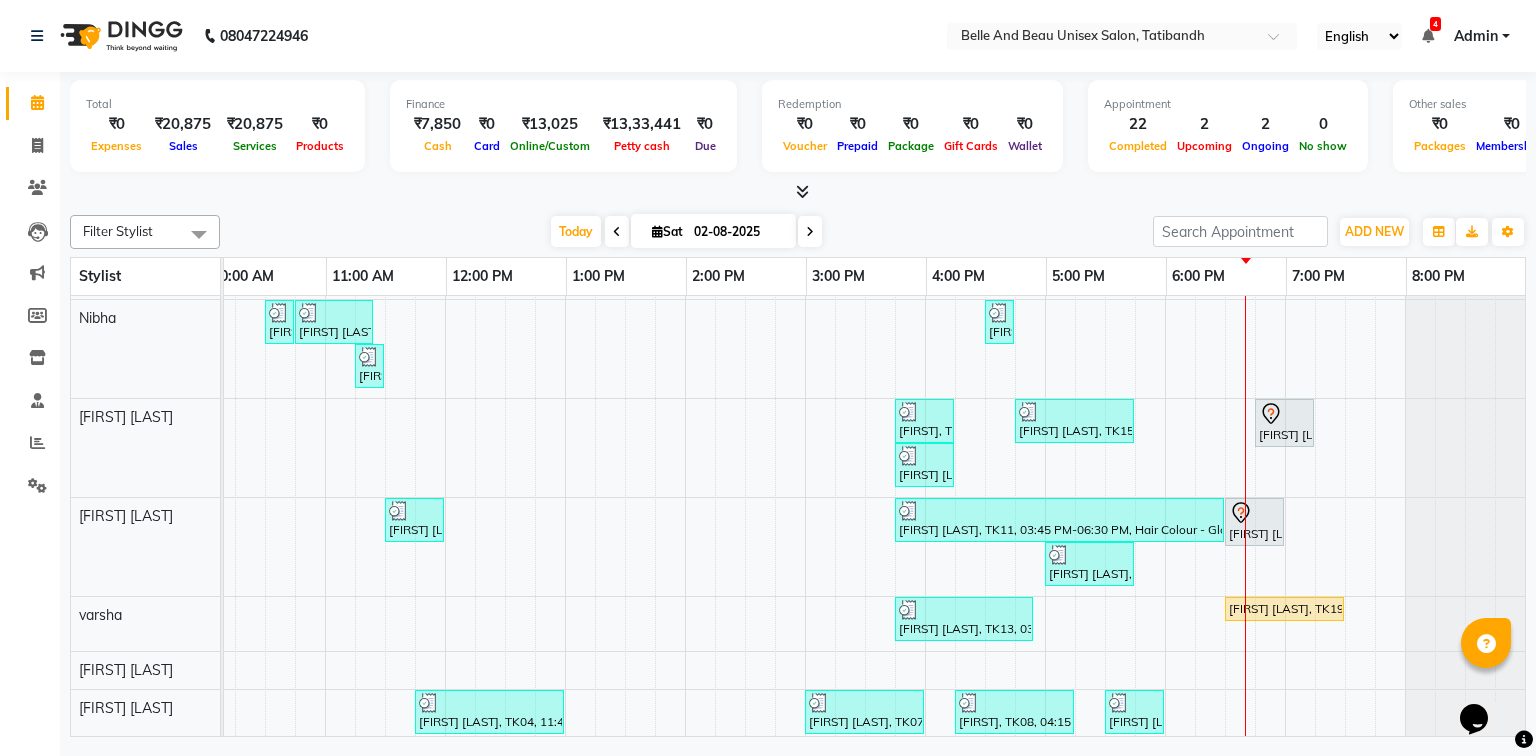 scroll, scrollTop: 98, scrollLeft: 270, axis: both 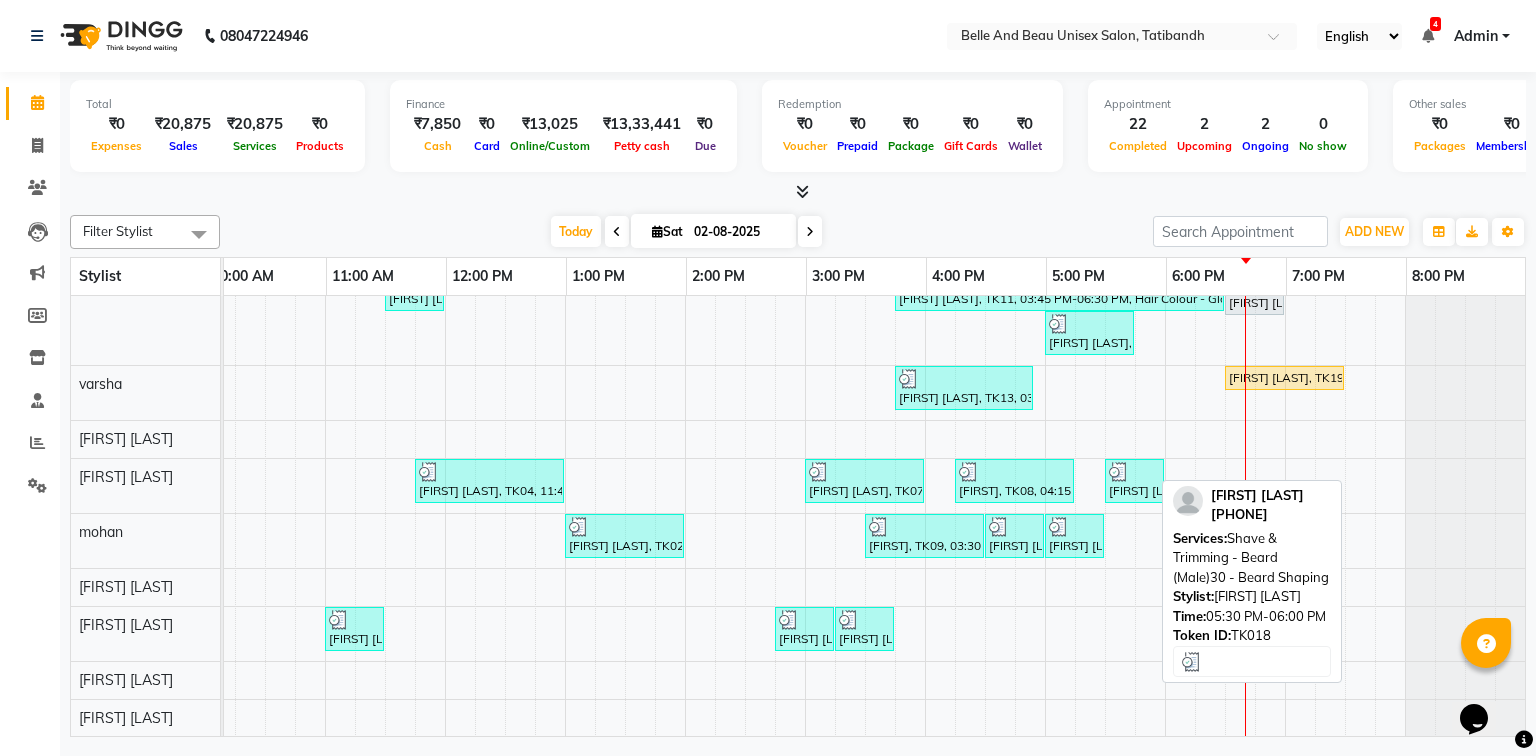 click at bounding box center [1134, 472] 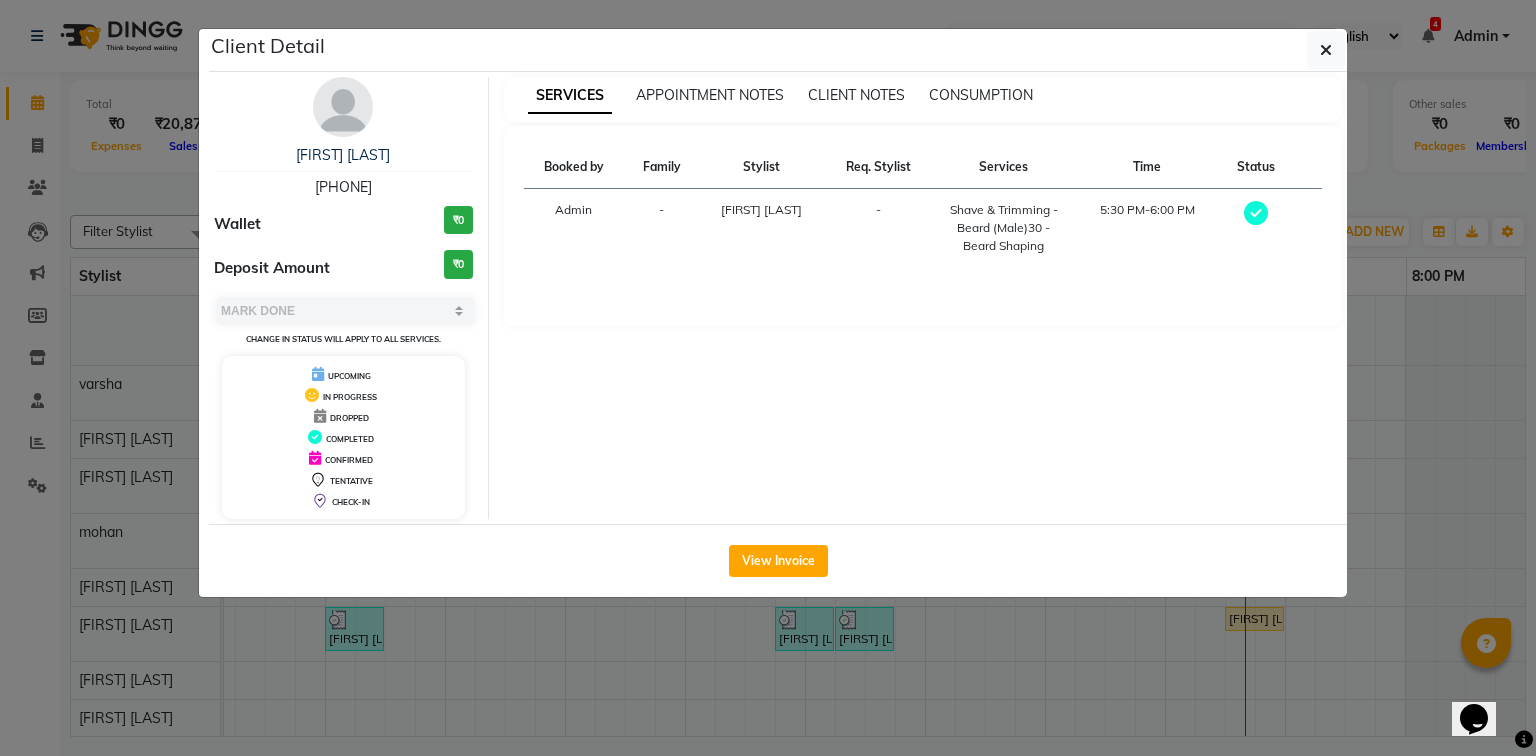 click on "[PHONE]" at bounding box center (343, 187) 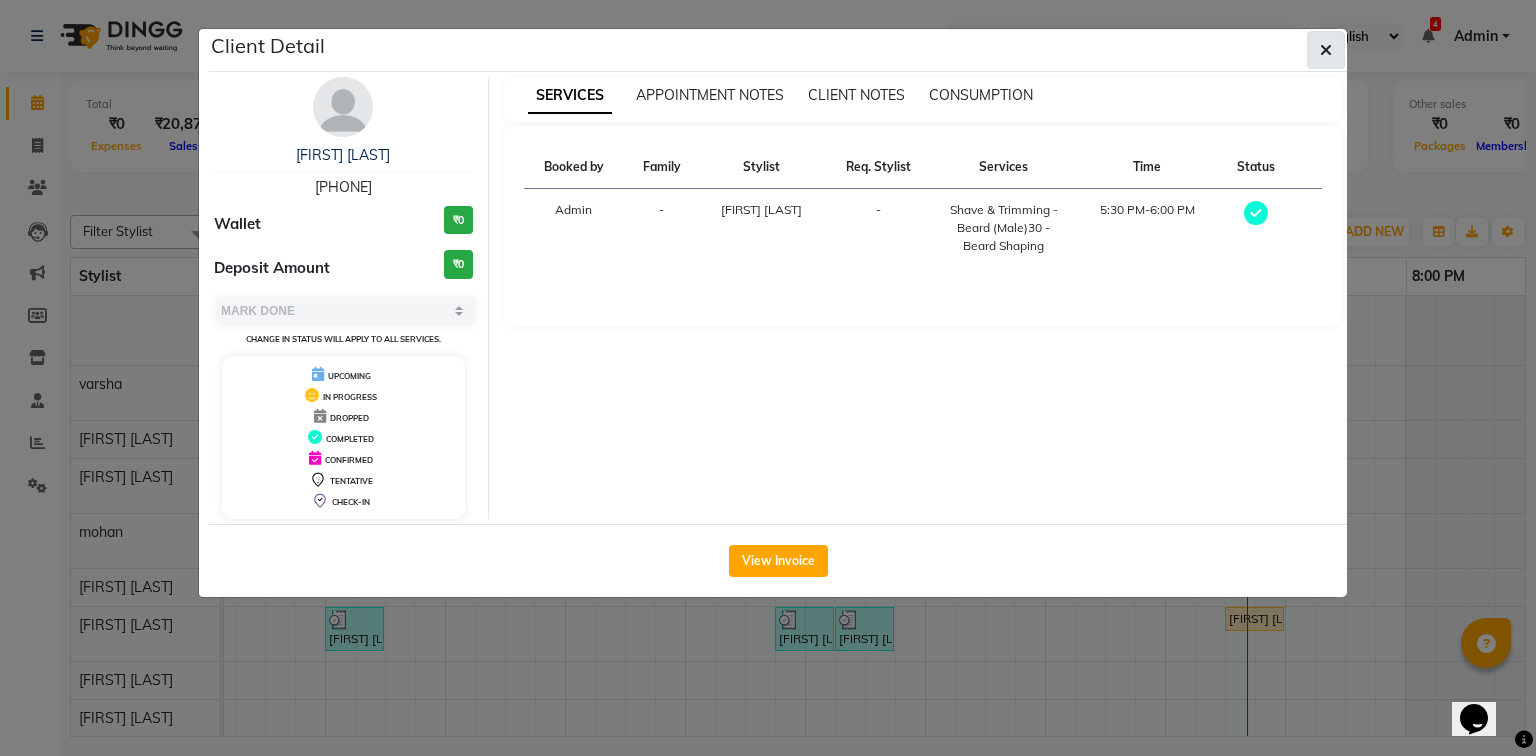 click 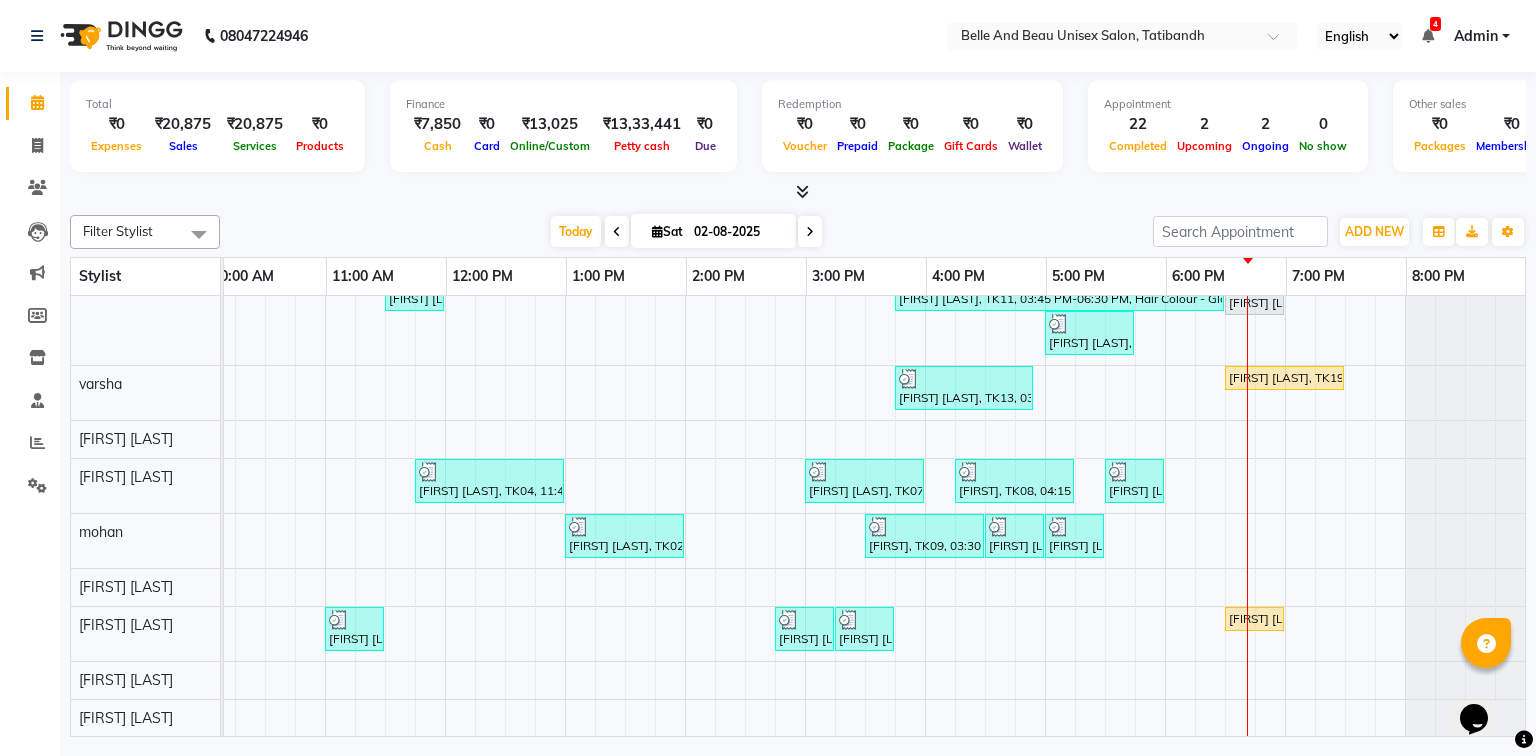 scroll, scrollTop: 16, scrollLeft: 270, axis: both 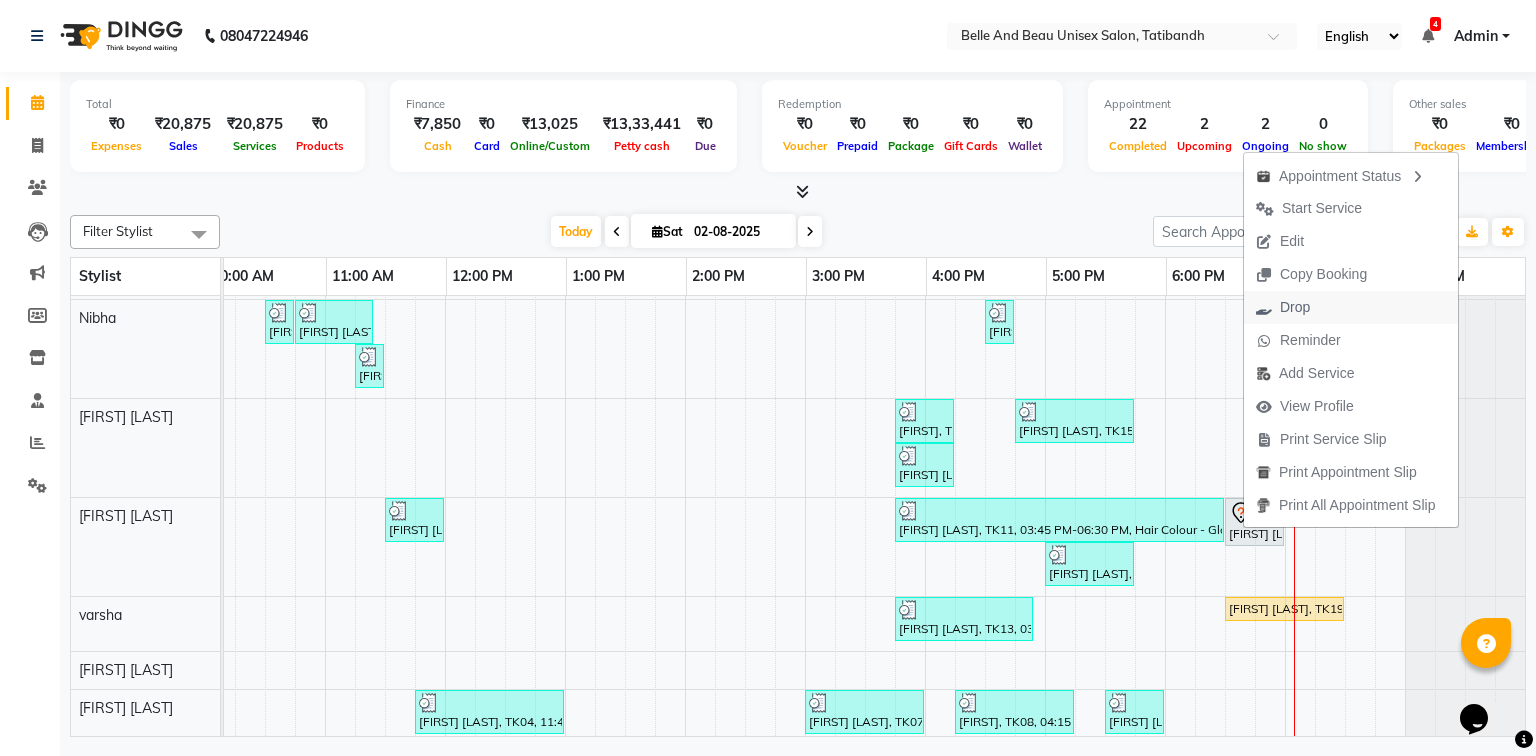 click on "Drop" at bounding box center [1351, 307] 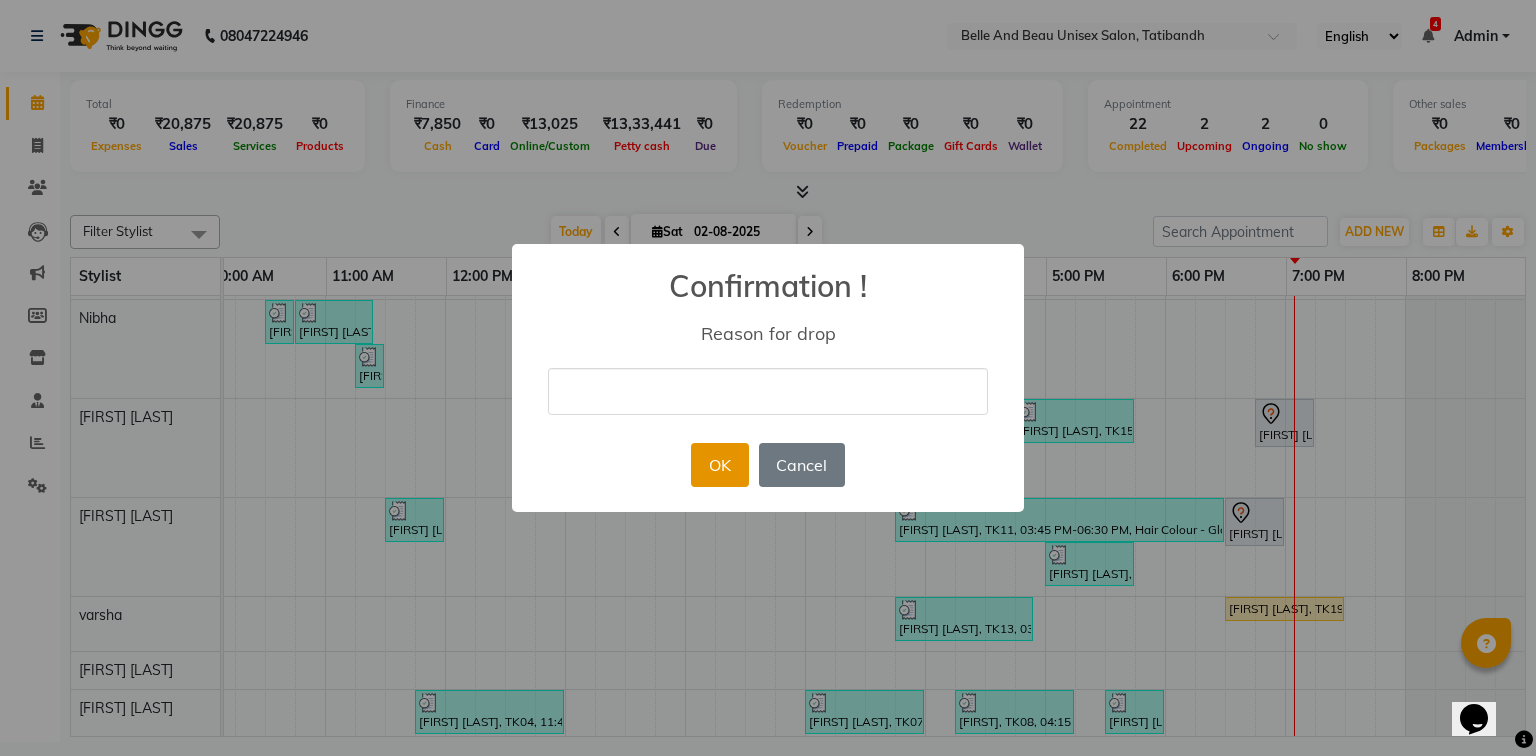 click on "OK" at bounding box center [719, 465] 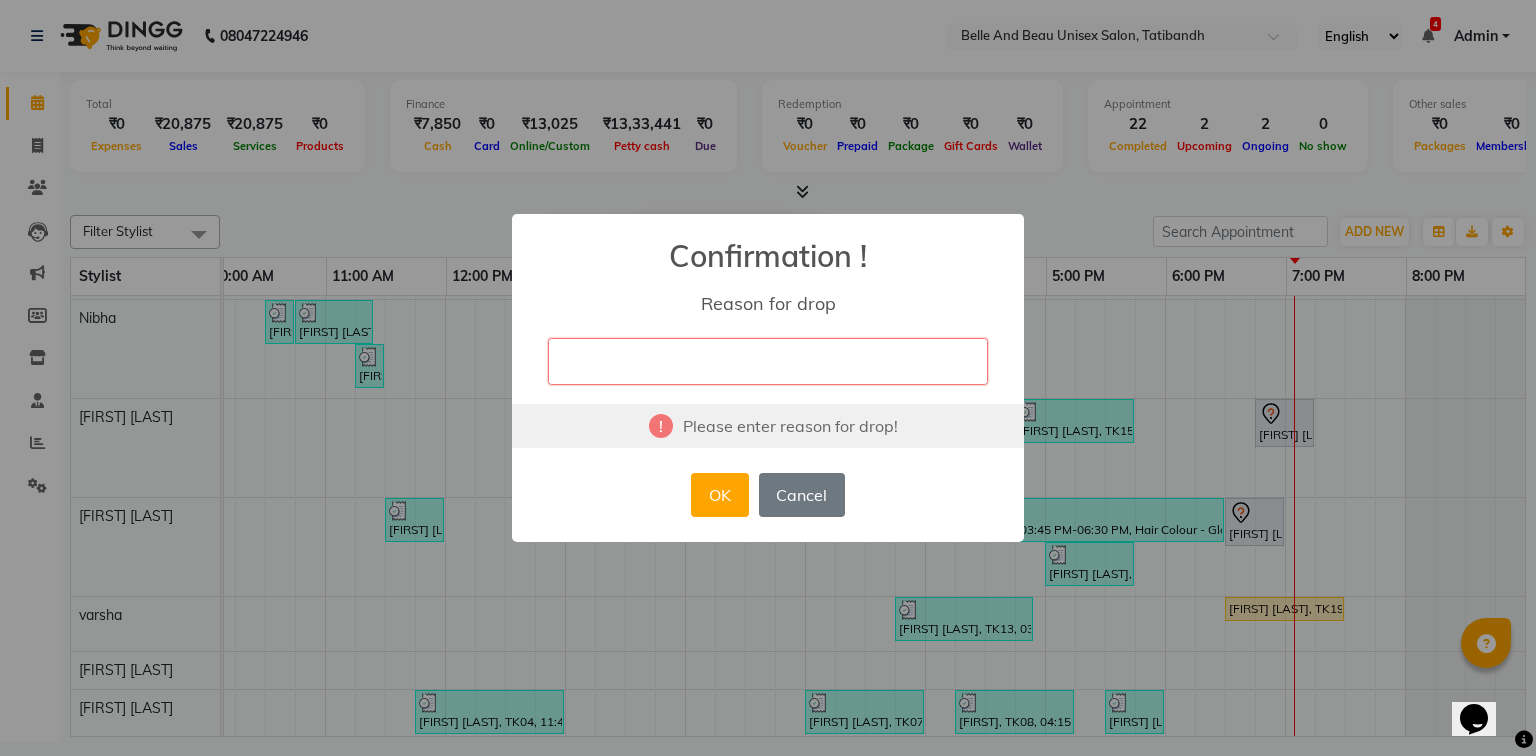 click at bounding box center (768, 361) 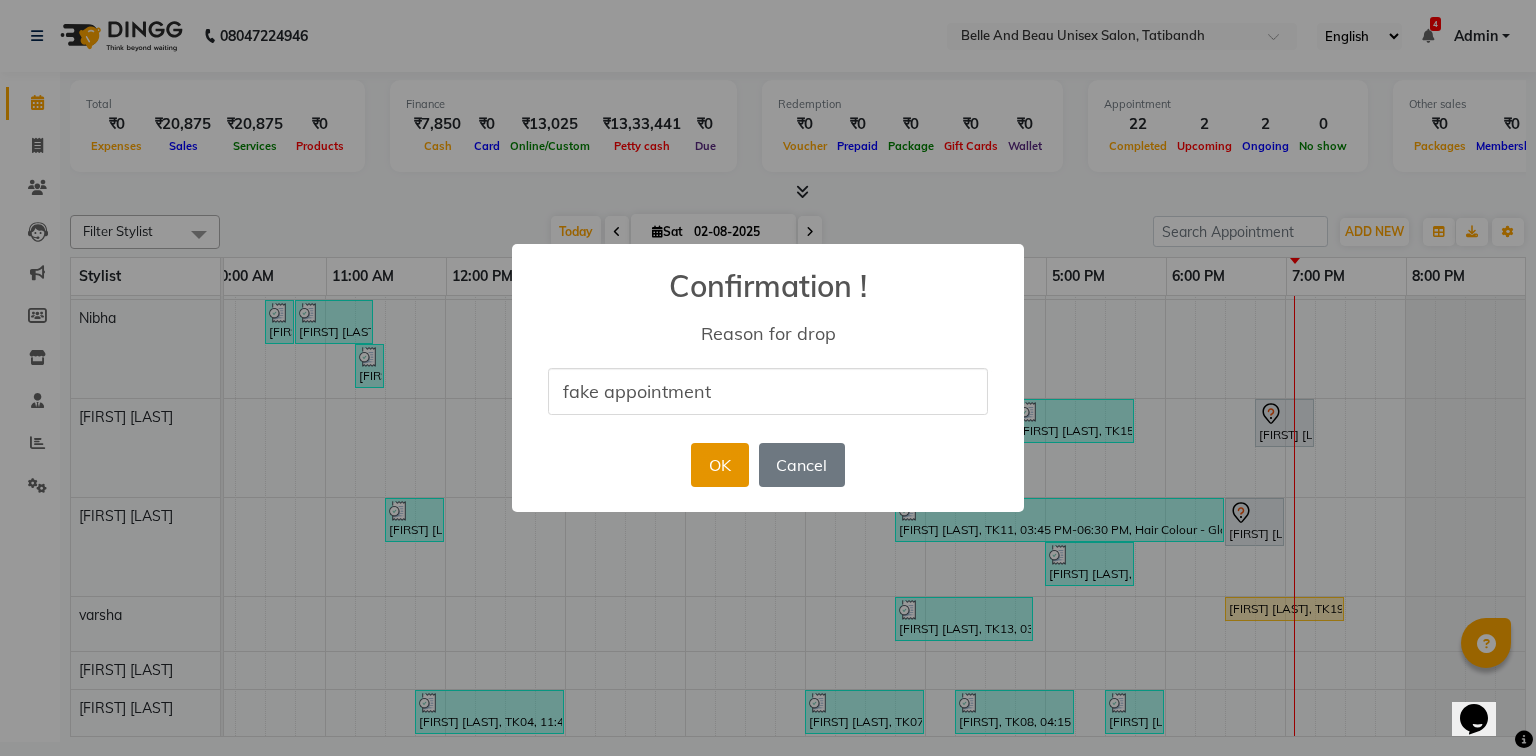 click on "OK" at bounding box center [719, 465] 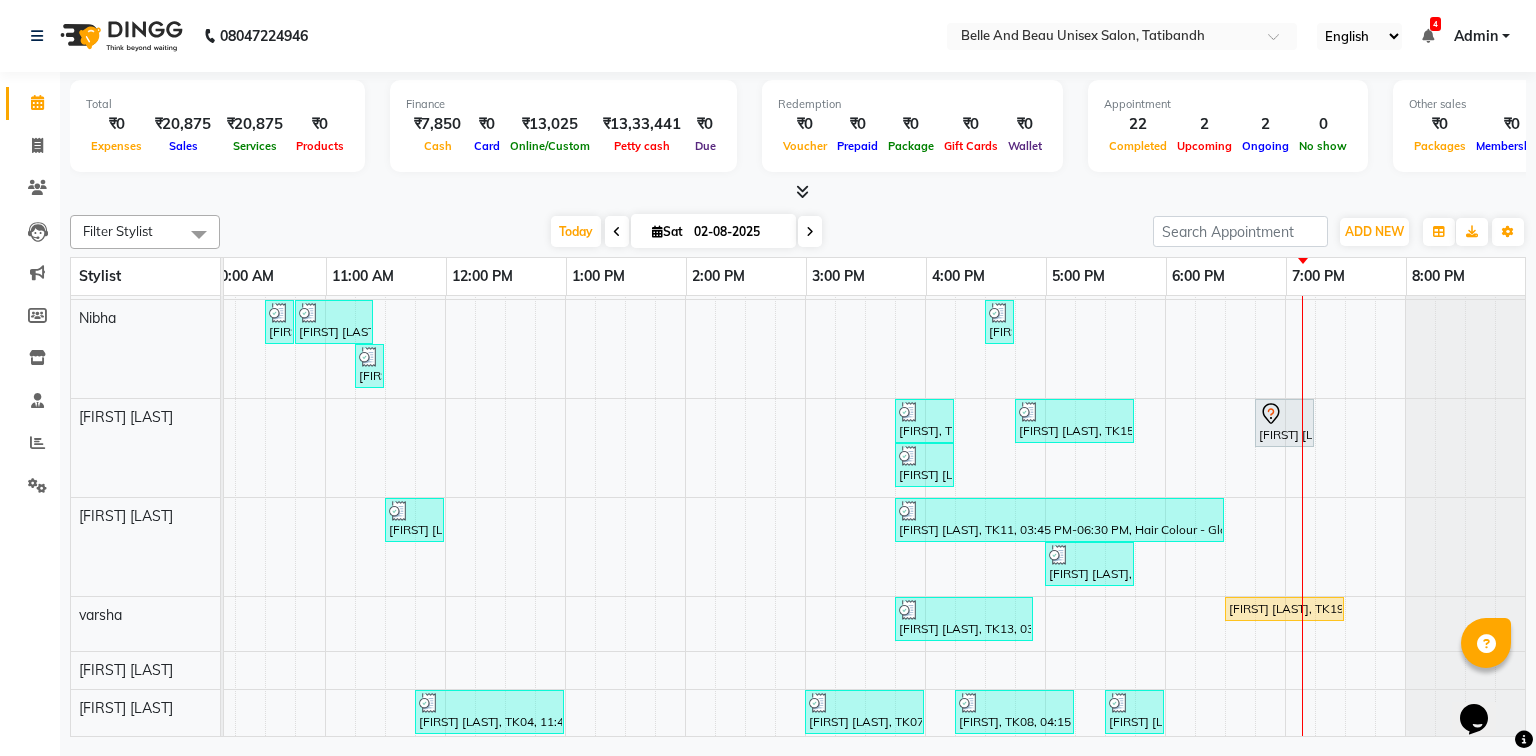 scroll, scrollTop: 274, scrollLeft: 270, axis: both 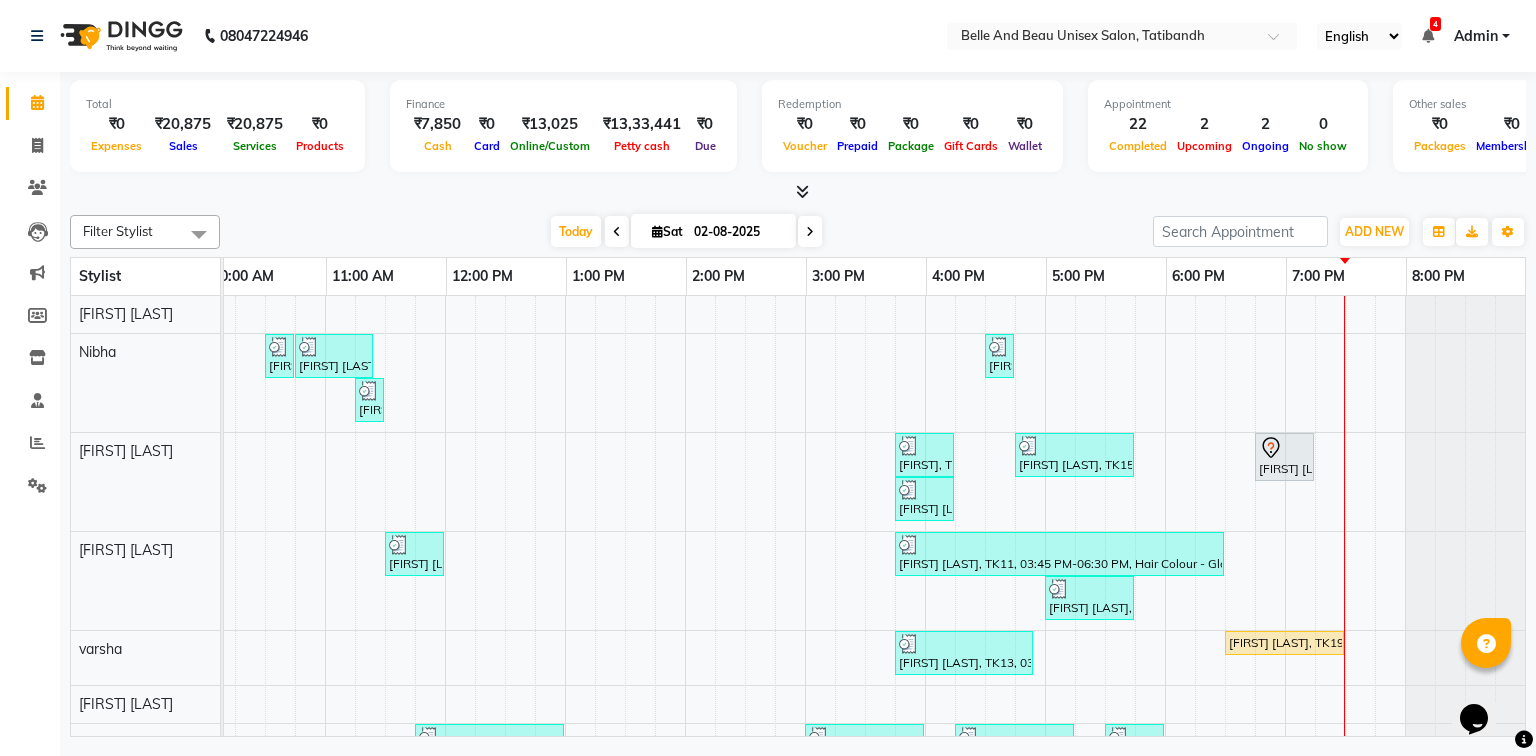 click on "Shilpi Dubey, TK04, 10:30 AM-10:40 AM, Threading - Eyebrow (Female)30 - Eyebrow     Shilpi Dubey, TK04, 10:45 AM-11:25 AM, Clean Up - o3+,Threading - Eyebrow (Female)30 - Eyebrow,Threading - Upper Lip (Female)30 - Upper Lip     Neera verma, TK12, 04:30 PM-04:40 PM, Threading - Upper Lip (Female)30 - Upper Lip     Shilpi Dubey, TK04, 11:15 AM-11:25 AM, Threading - Upper Lip (Female)30 - Upper Lip     Aniket, TK08, 03:45 PM-04:15 PM, Hair Care - Hair Cut (Male)30 - Baby Hair Cut (Below 8) (₹200)     Shibdatta das, TK15, 04:45 PM-05:45 PM, Hair Care - Hair Cut (Male)30 - Adult Hair Cut (Below 8),Shave & Trimming - Beard  (Male)30 - Beard Shaping             Pooja goswami, TK16, 06:45 PM-07:15 PM, Hair Styling - Blow Dry Hair Wash (Female)30 - Blow dry     Shilpi Goyal, TK14, 03:45 PM-04:15 PM, Hair Care - Shampoo & Conditioning (Female)30 - Shampoo - u     yuvika chawda, TK05, 11:30 AM-12:00 PM, Hair Care - Hair Cut (Female)30 - Adult Hair Cut (Below 8) (₹500)" at bounding box center (745, 649) 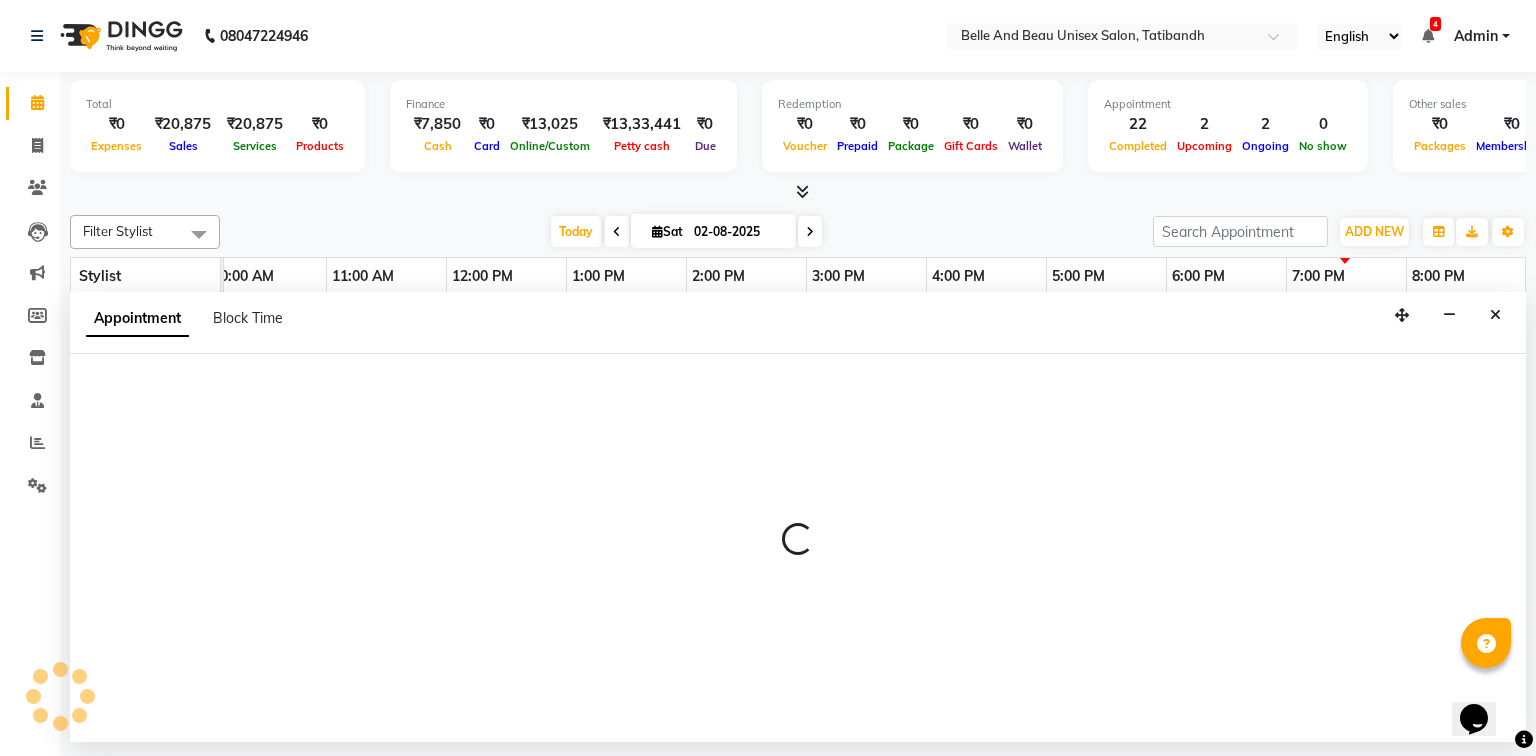 select on "59227" 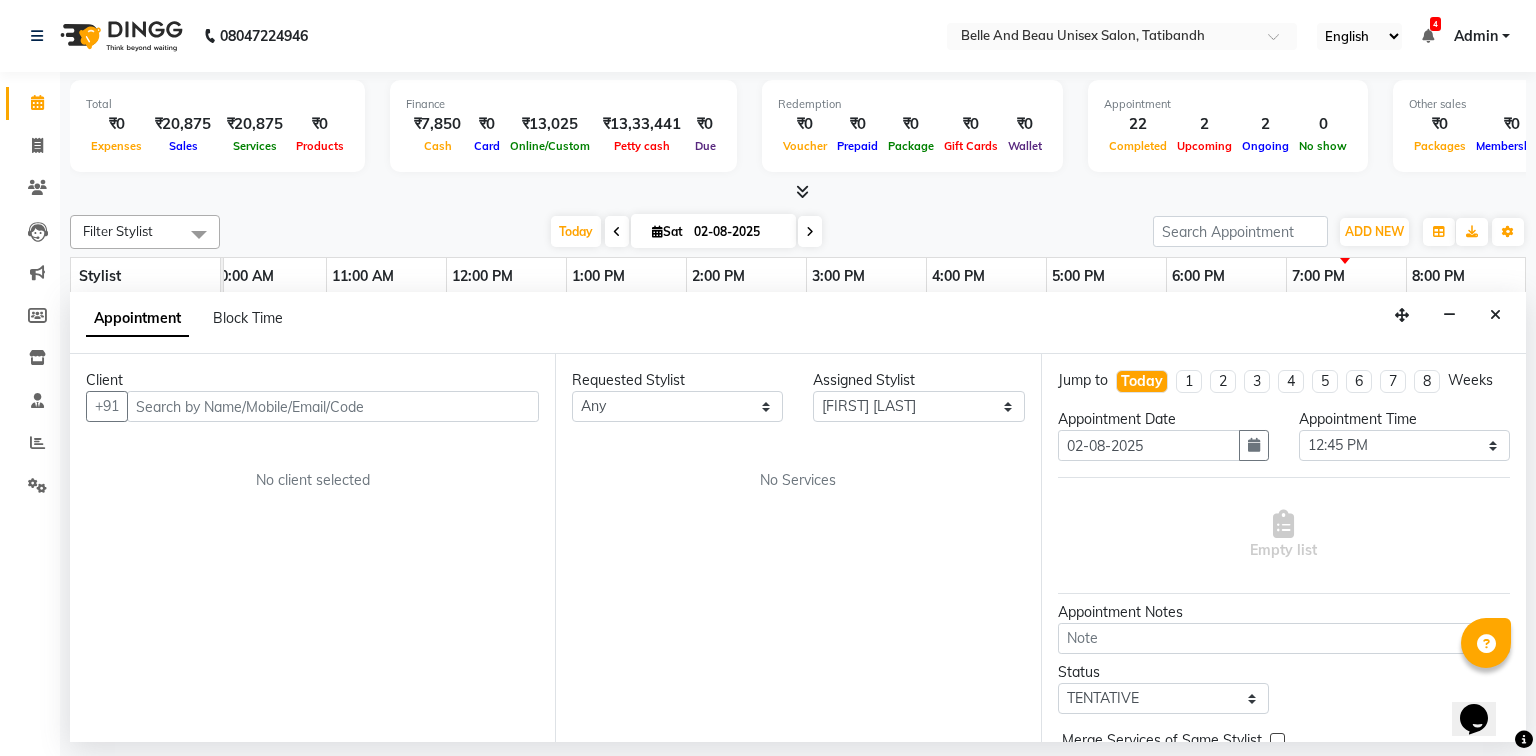 click at bounding box center [333, 406] 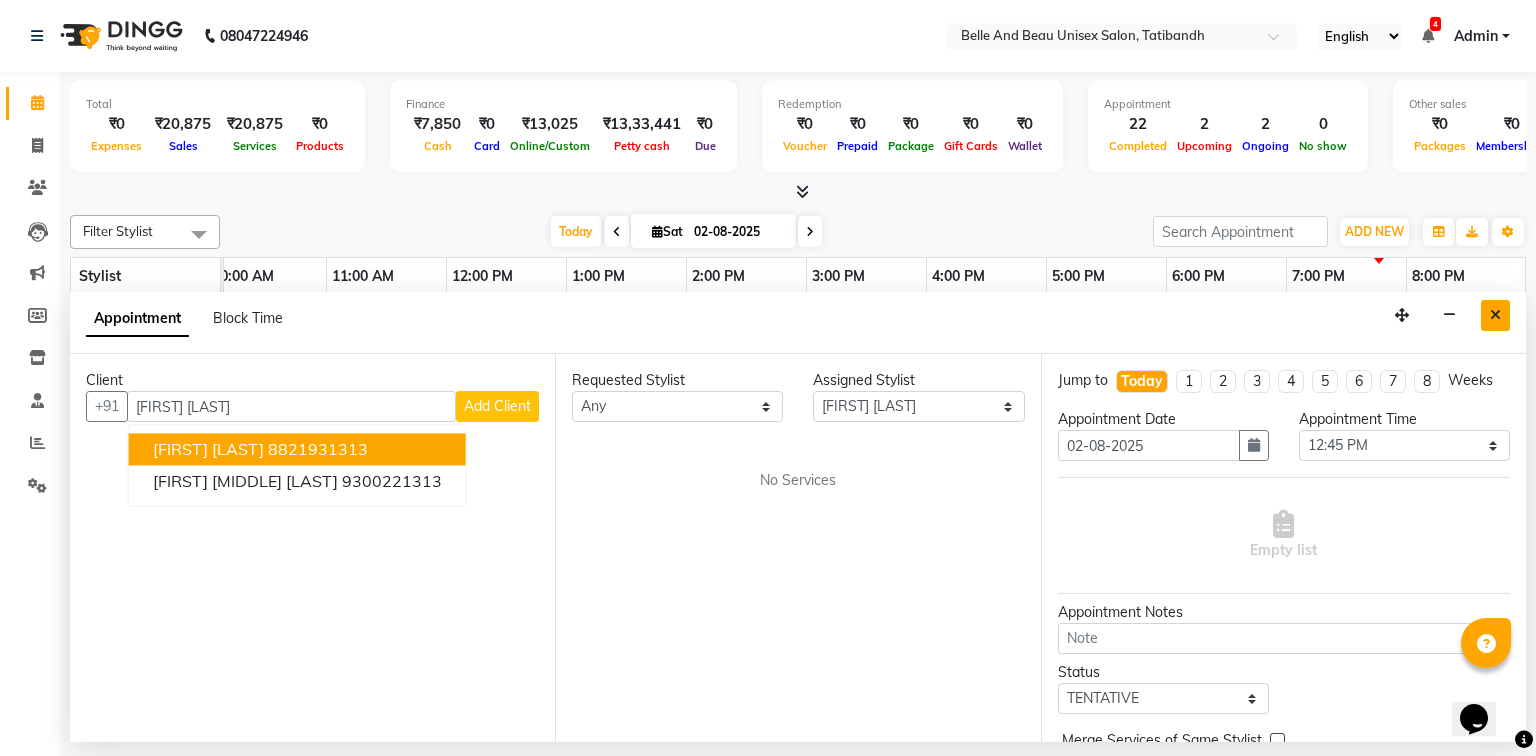 type on "preet p" 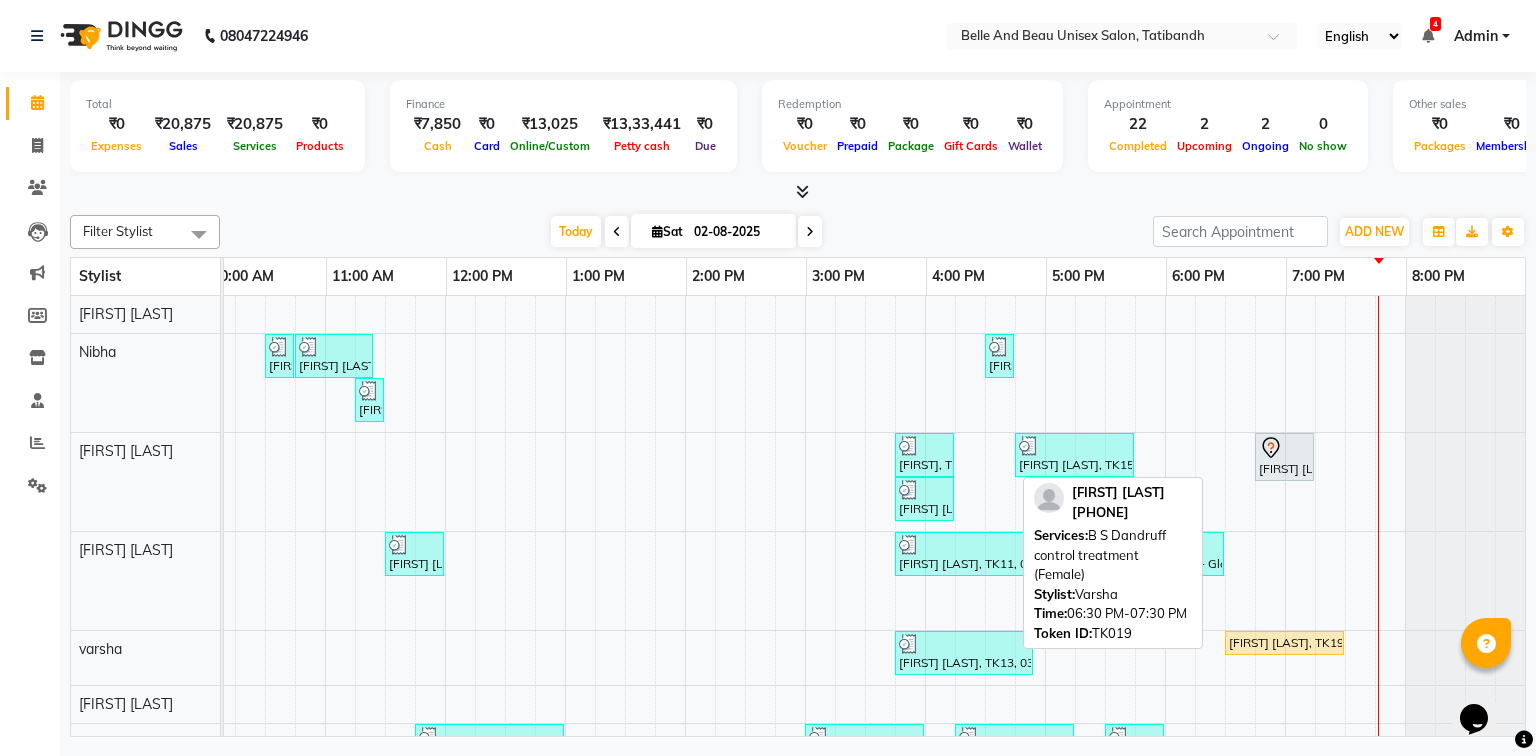 scroll, scrollTop: 140, scrollLeft: 270, axis: both 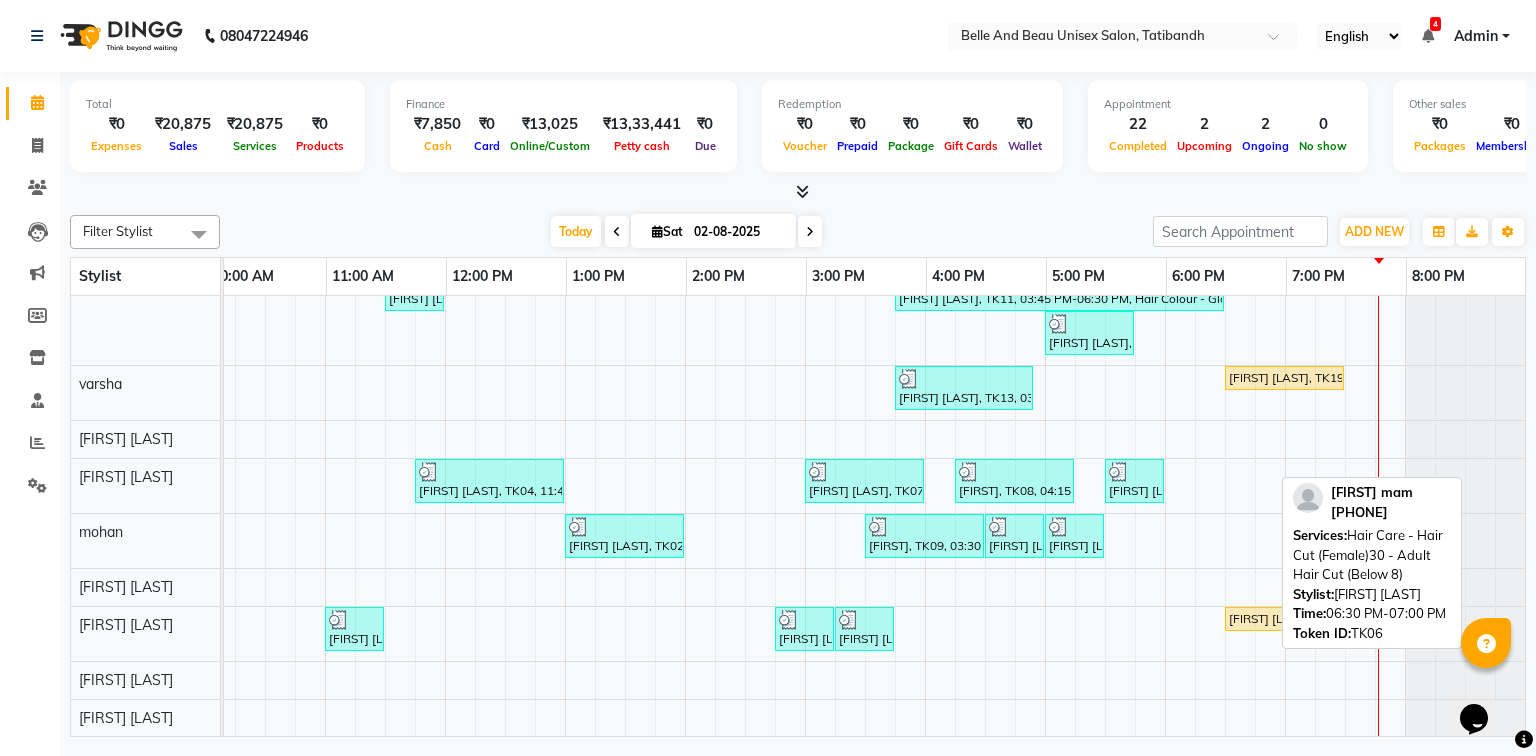 click on "Kriti mam, TK06, 06:30 PM-07:00 PM, Hair Care - Hair Cut (Female)30 - Adult Hair Cut (Below 8)" at bounding box center [1254, 619] 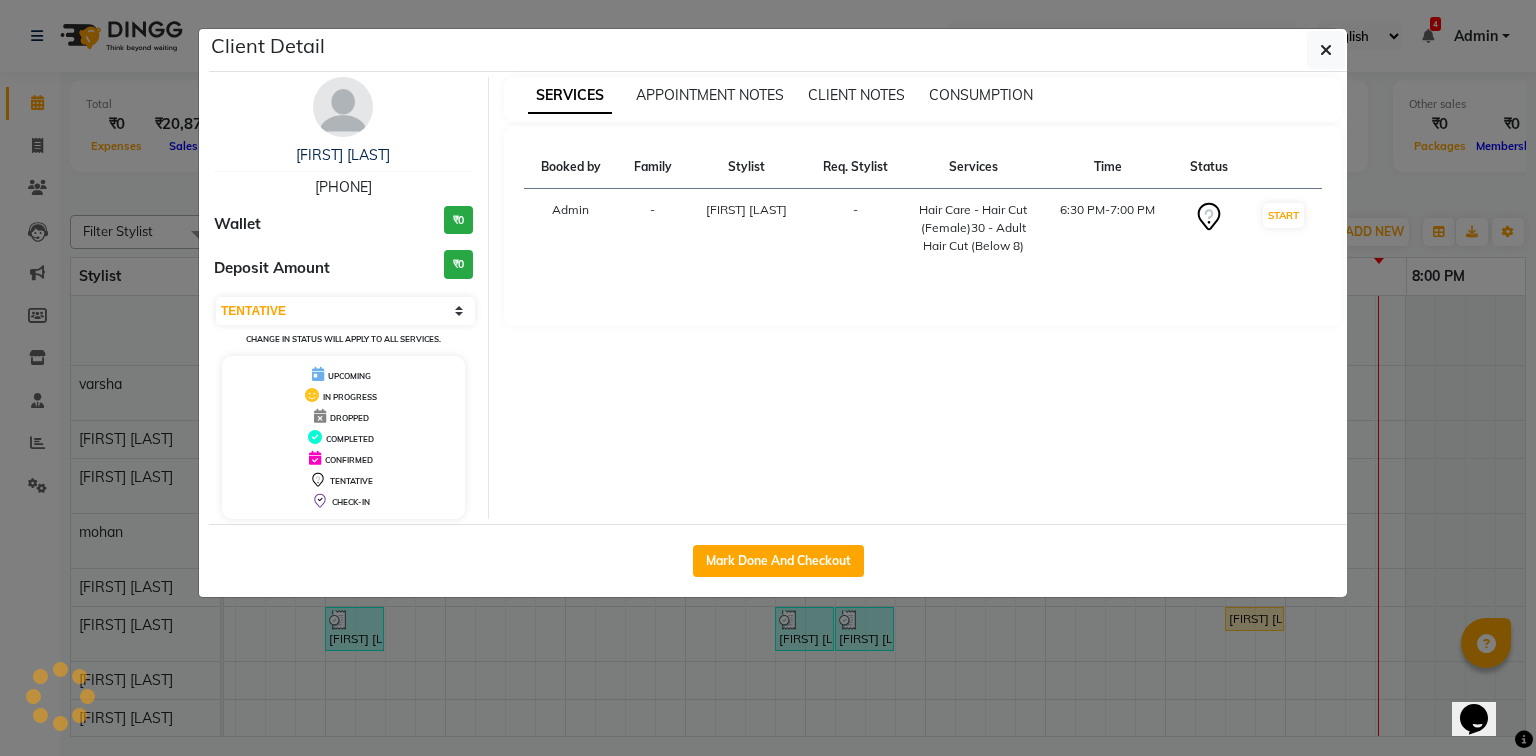 select on "1" 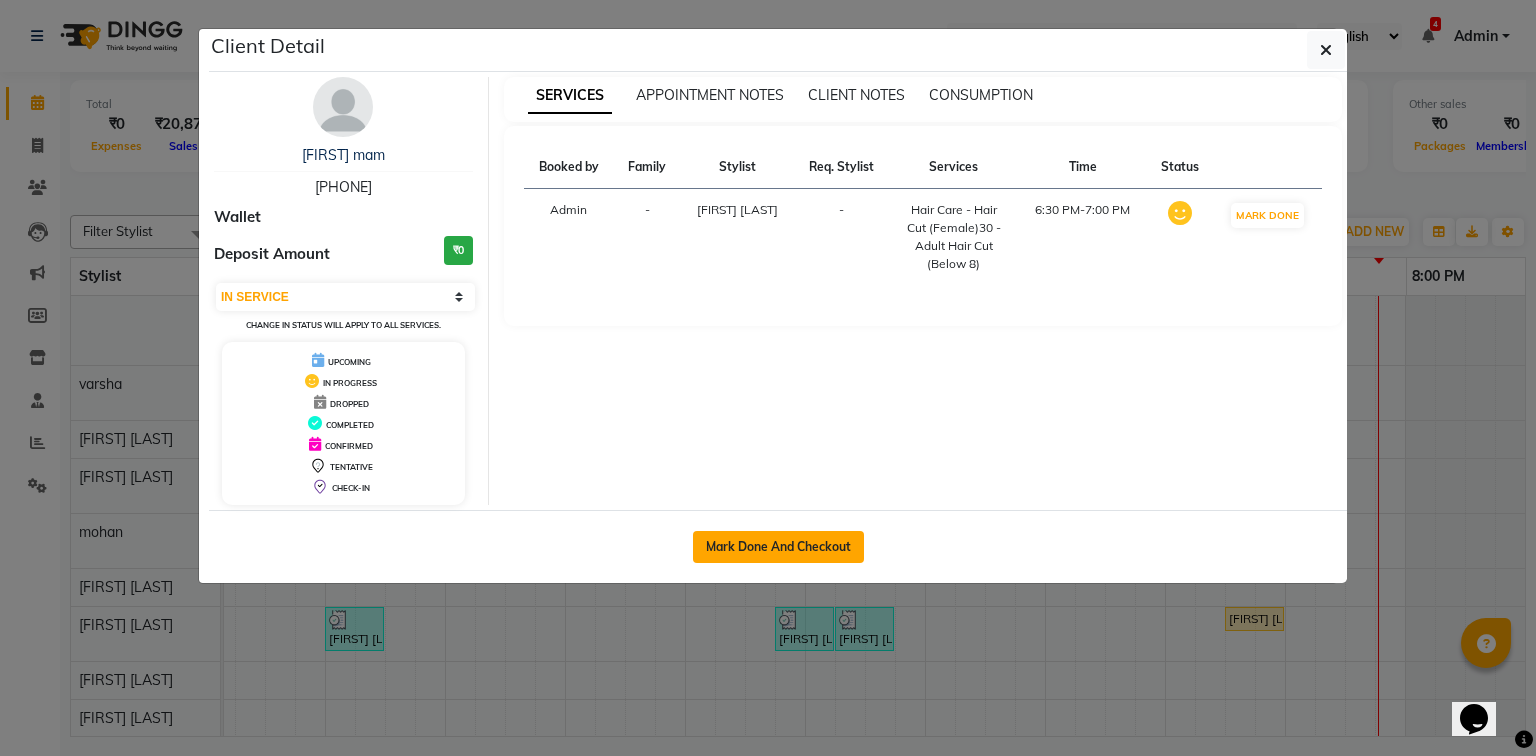 click on "Mark Done And Checkout" 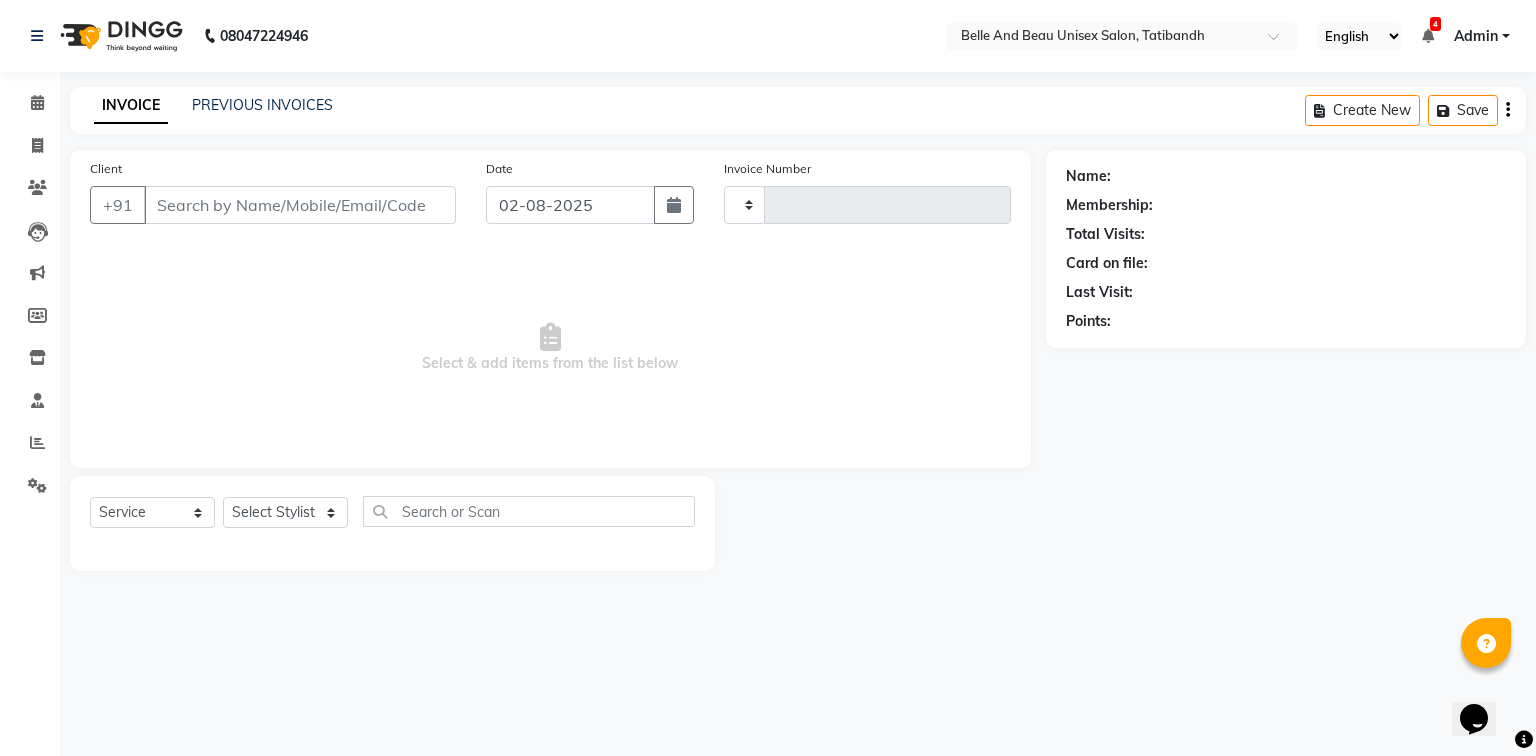 type on "1739" 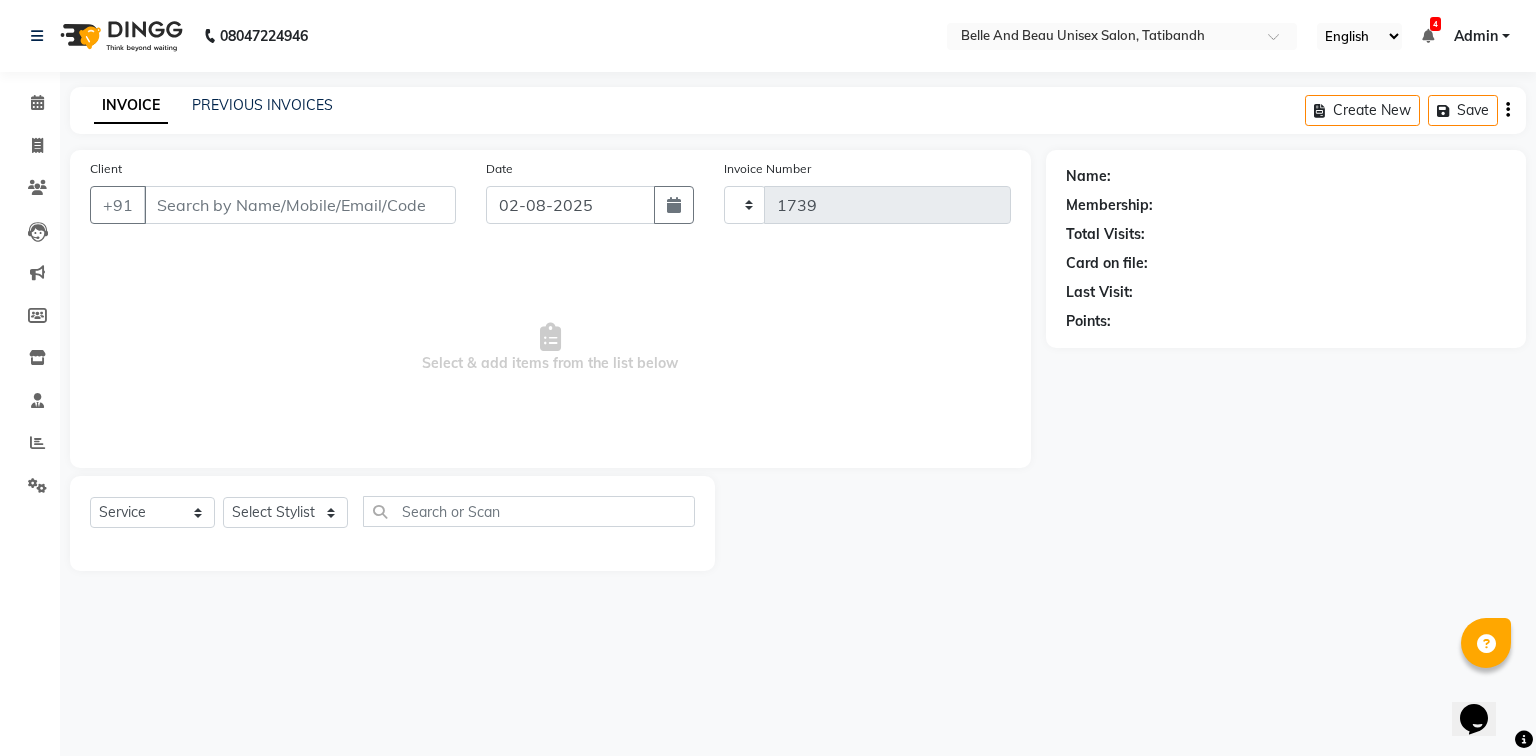 select on "7066" 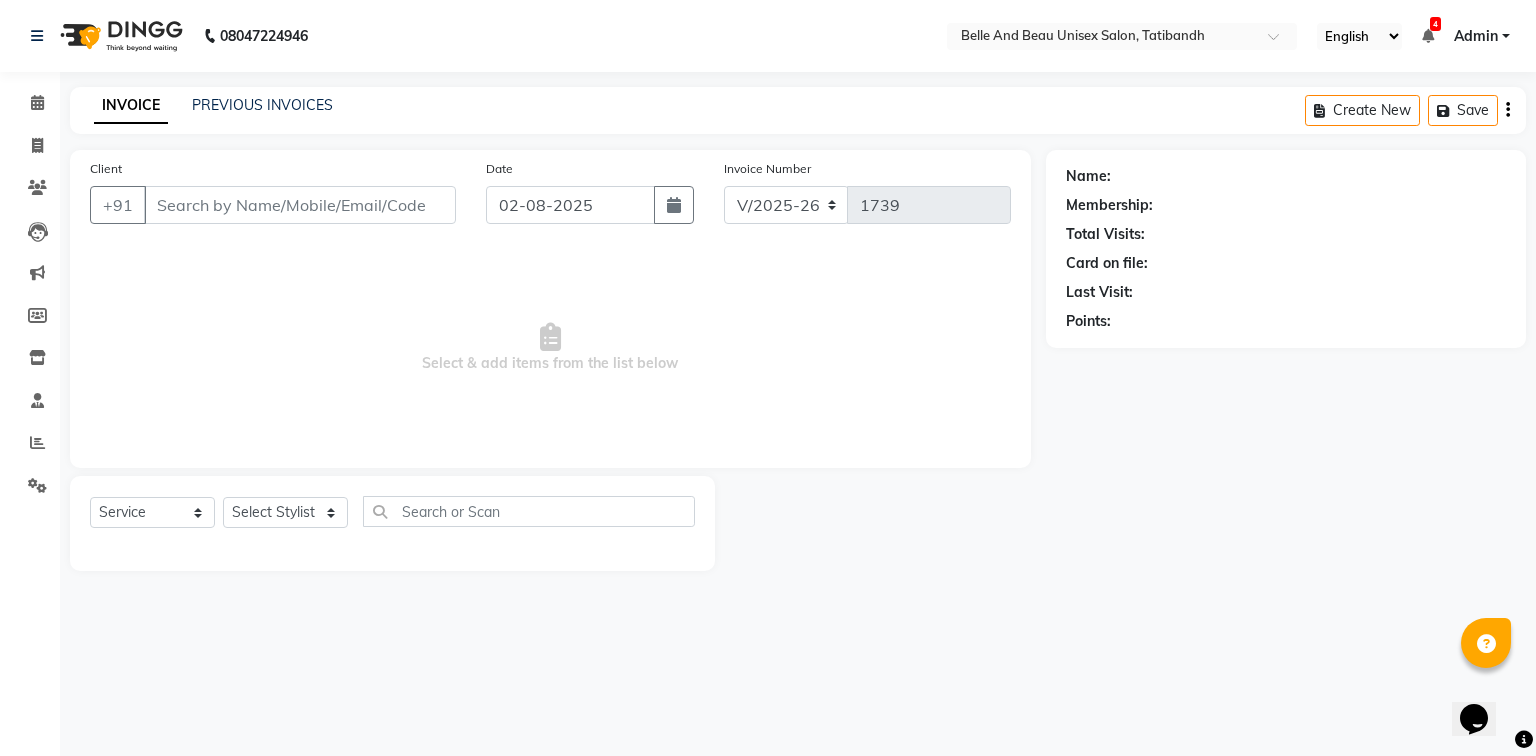 type on "[PHONE]" 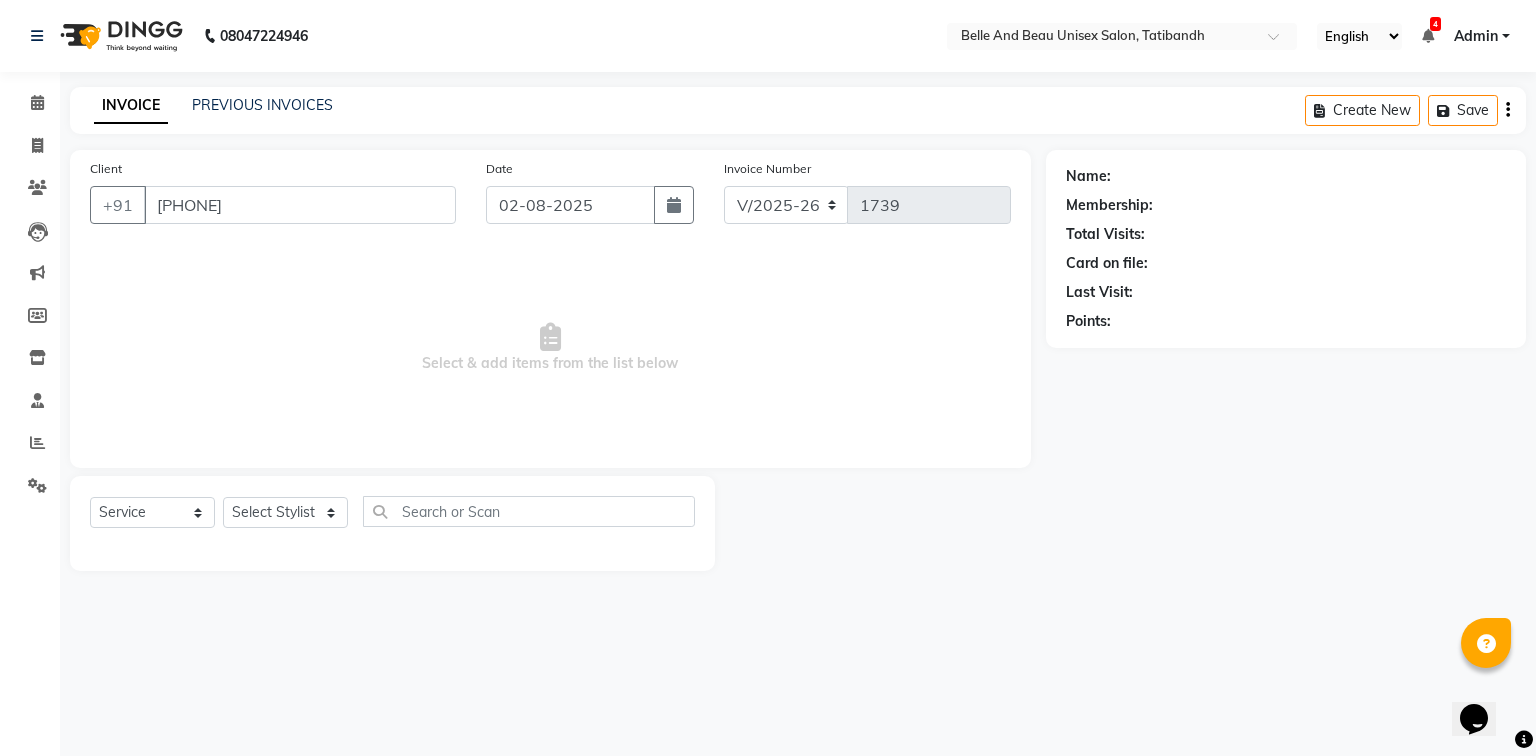 select on "83443" 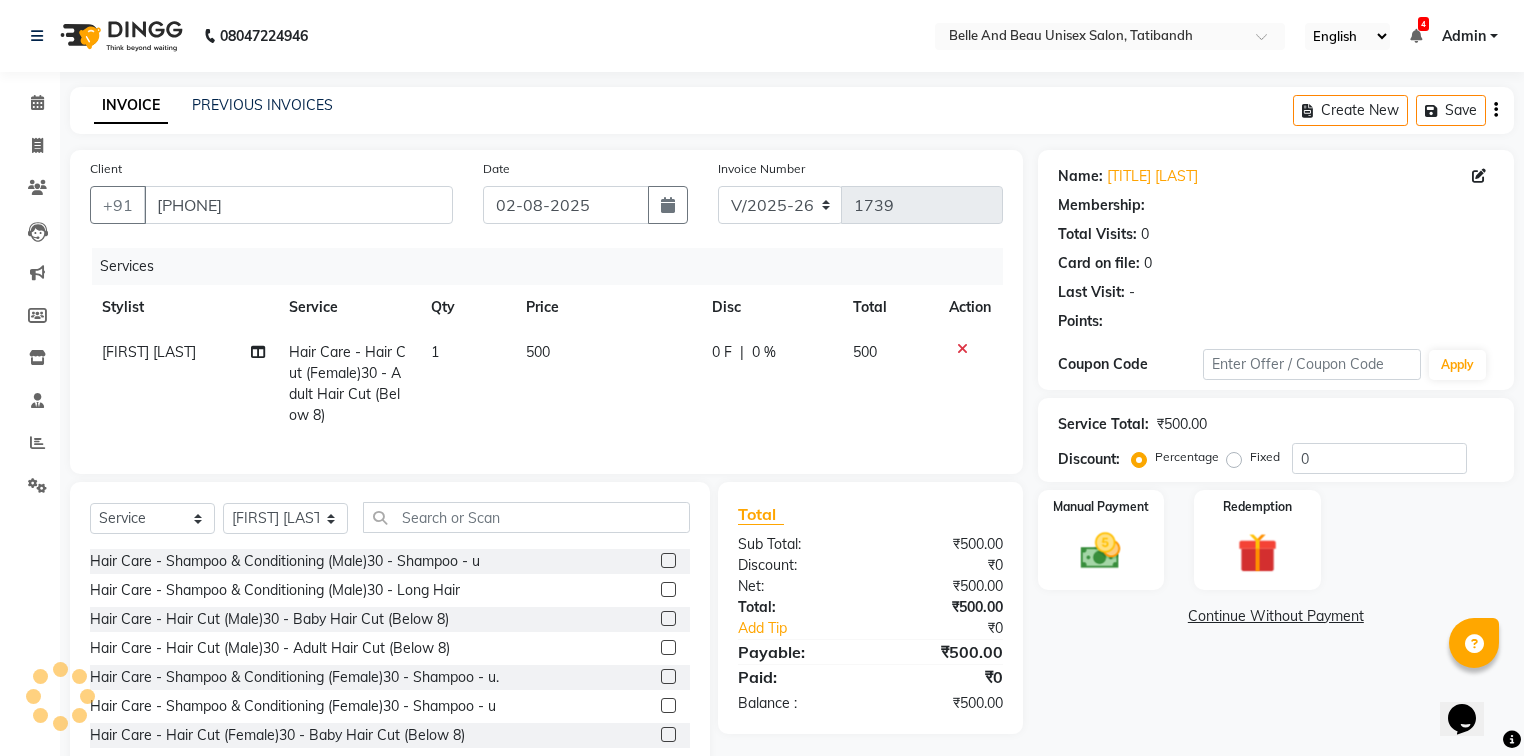 select on "1: Object" 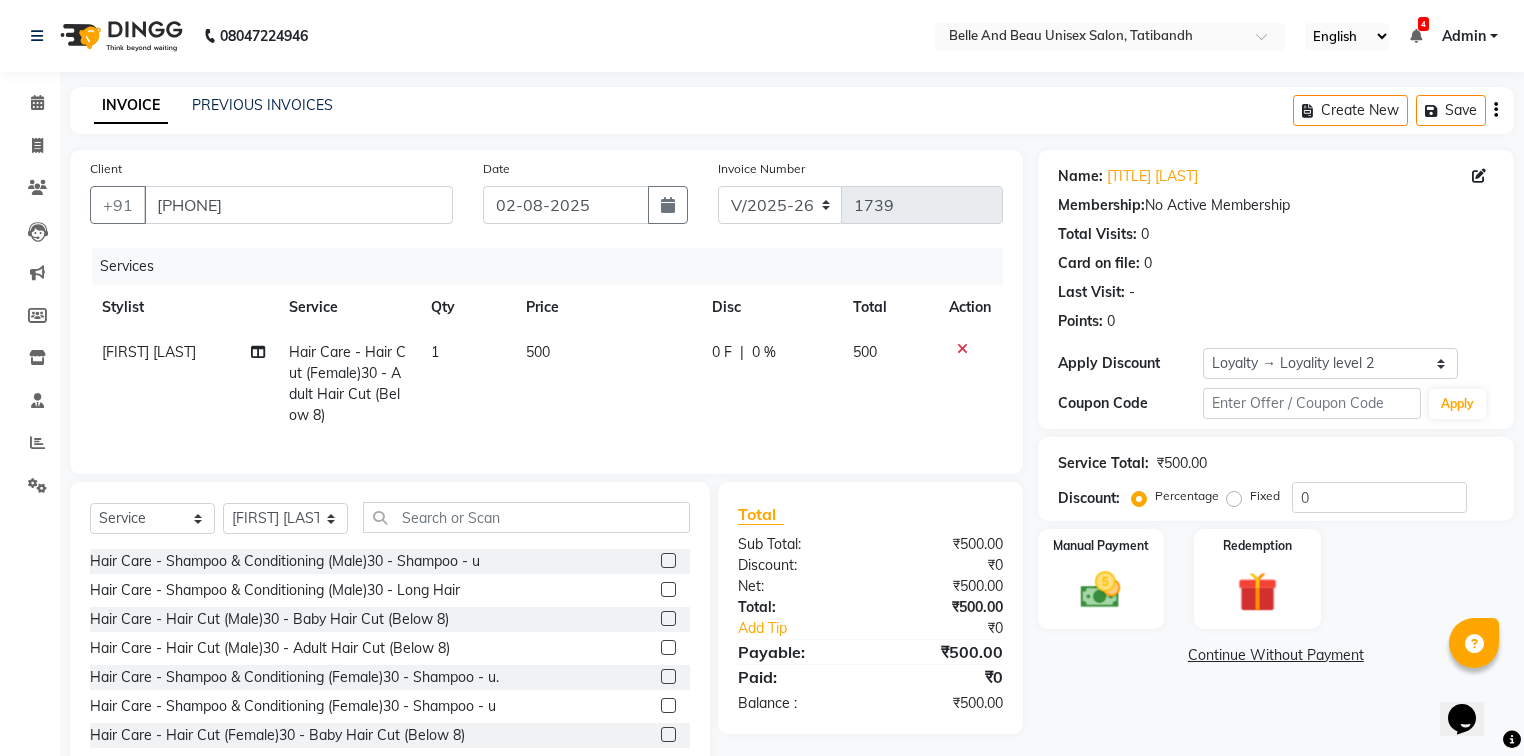 click on "500" 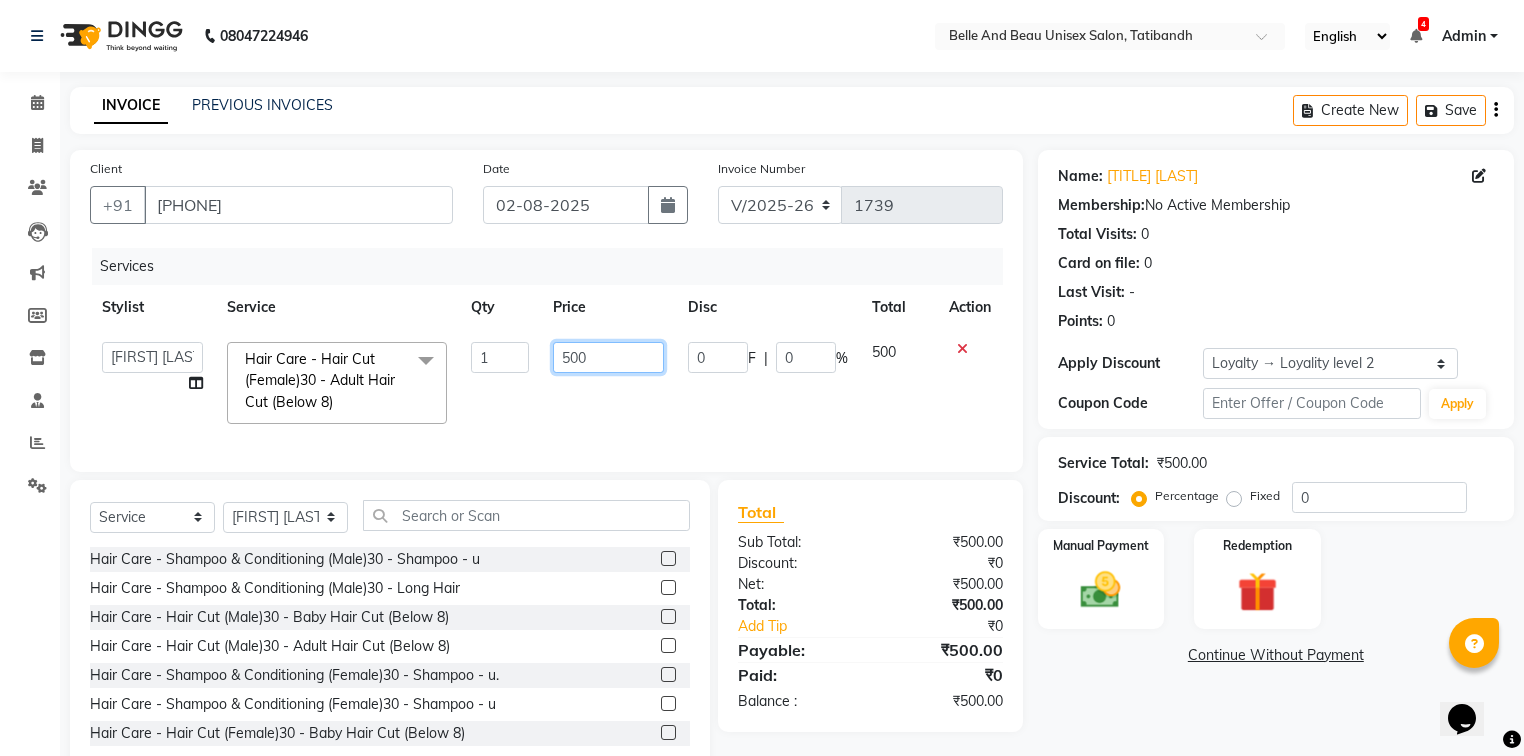 click on "500" 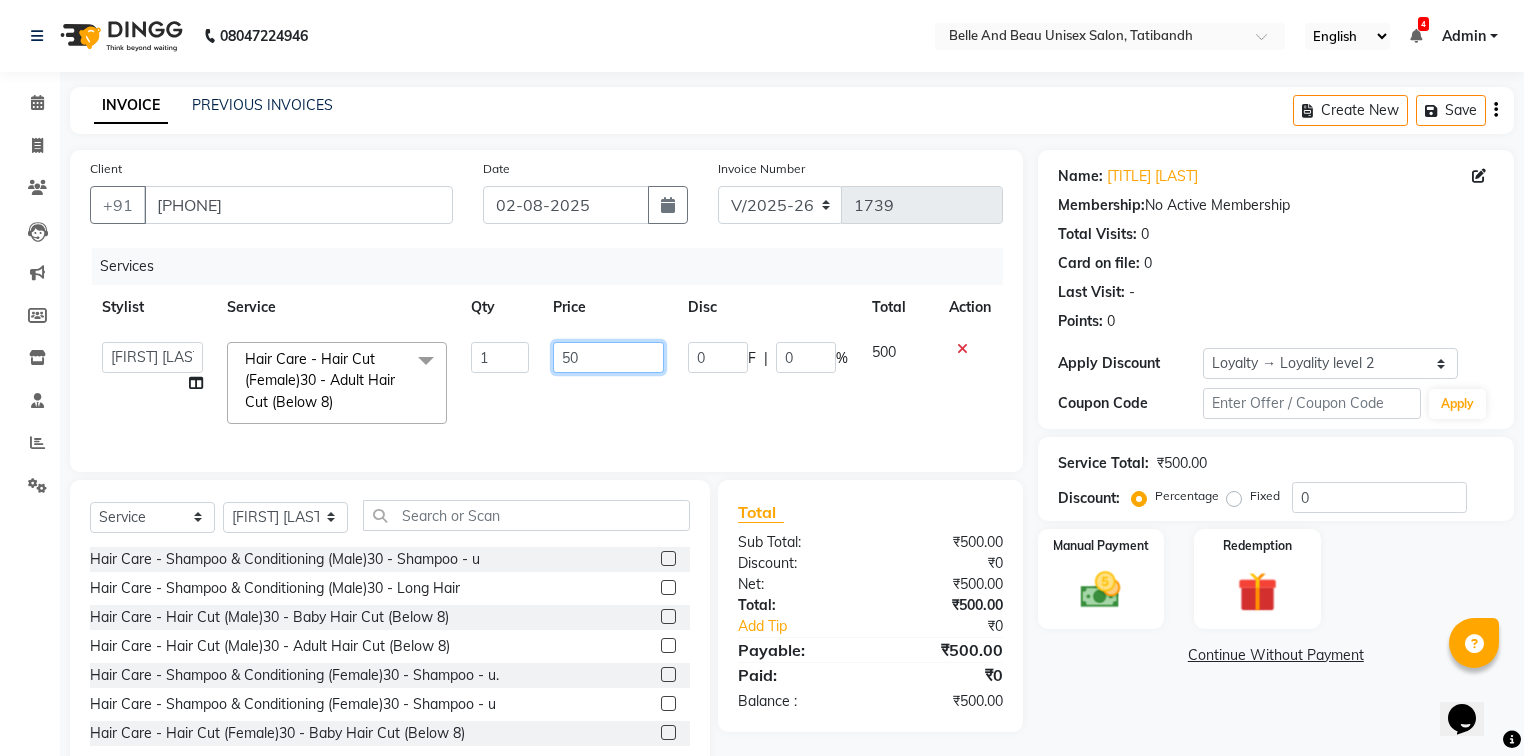 type on "5" 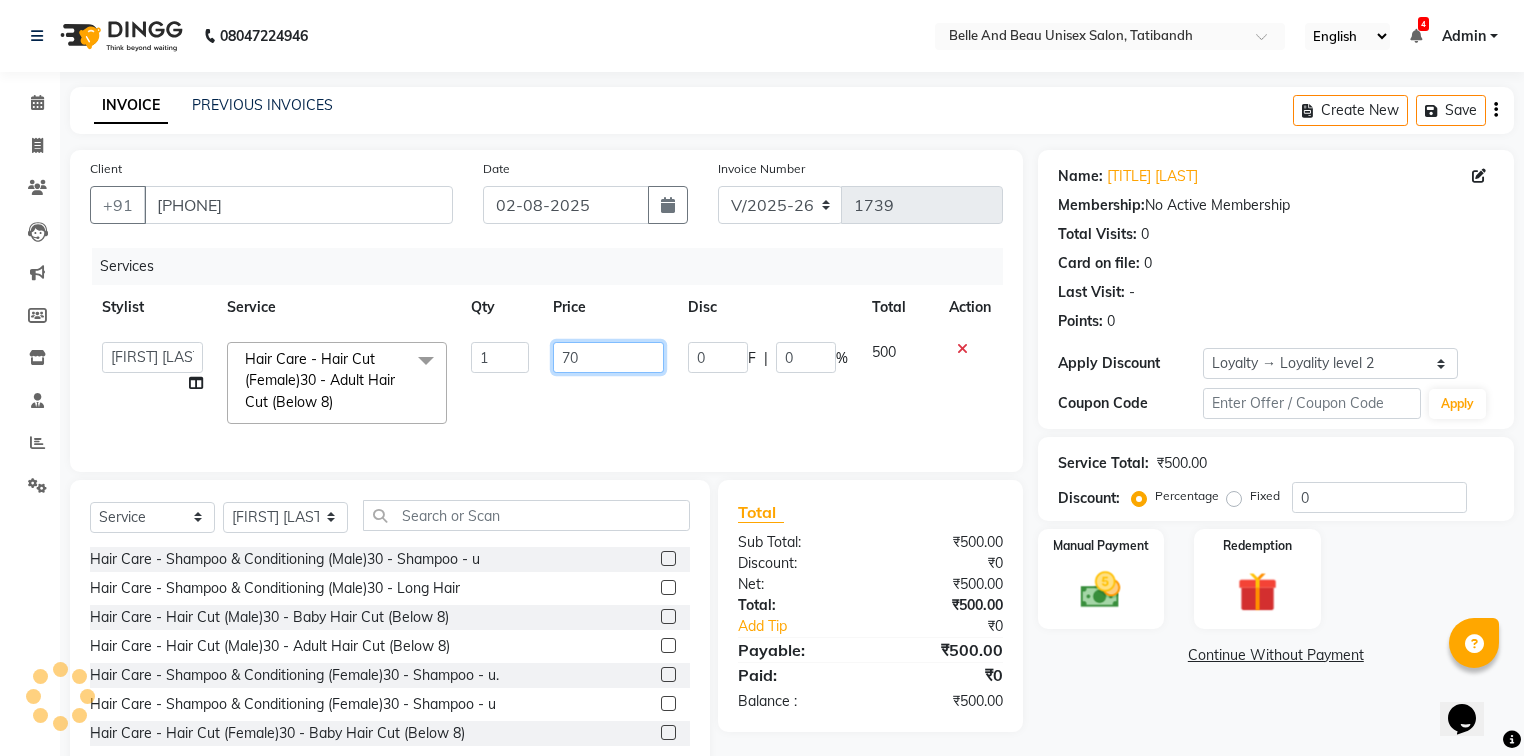 type on "700" 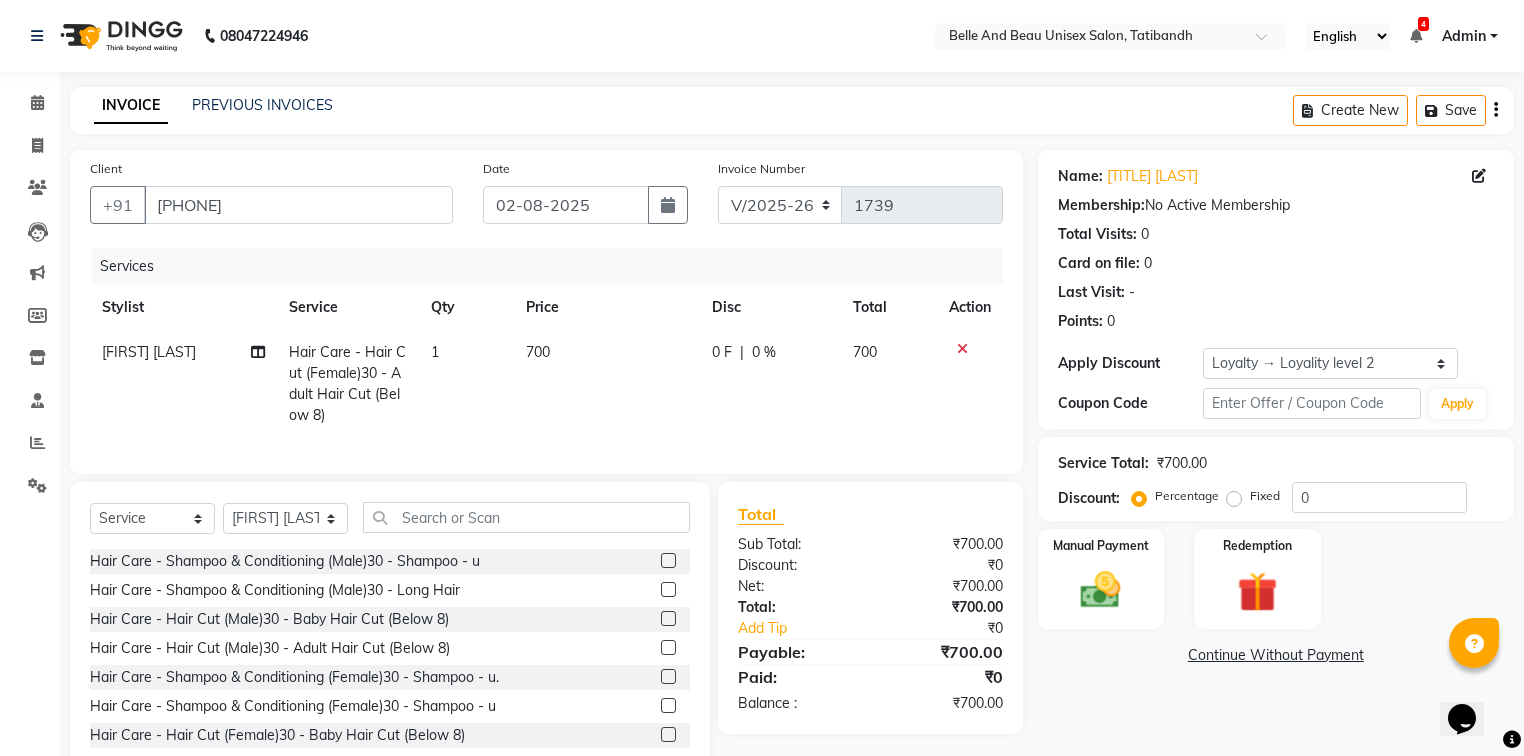 click on "700" 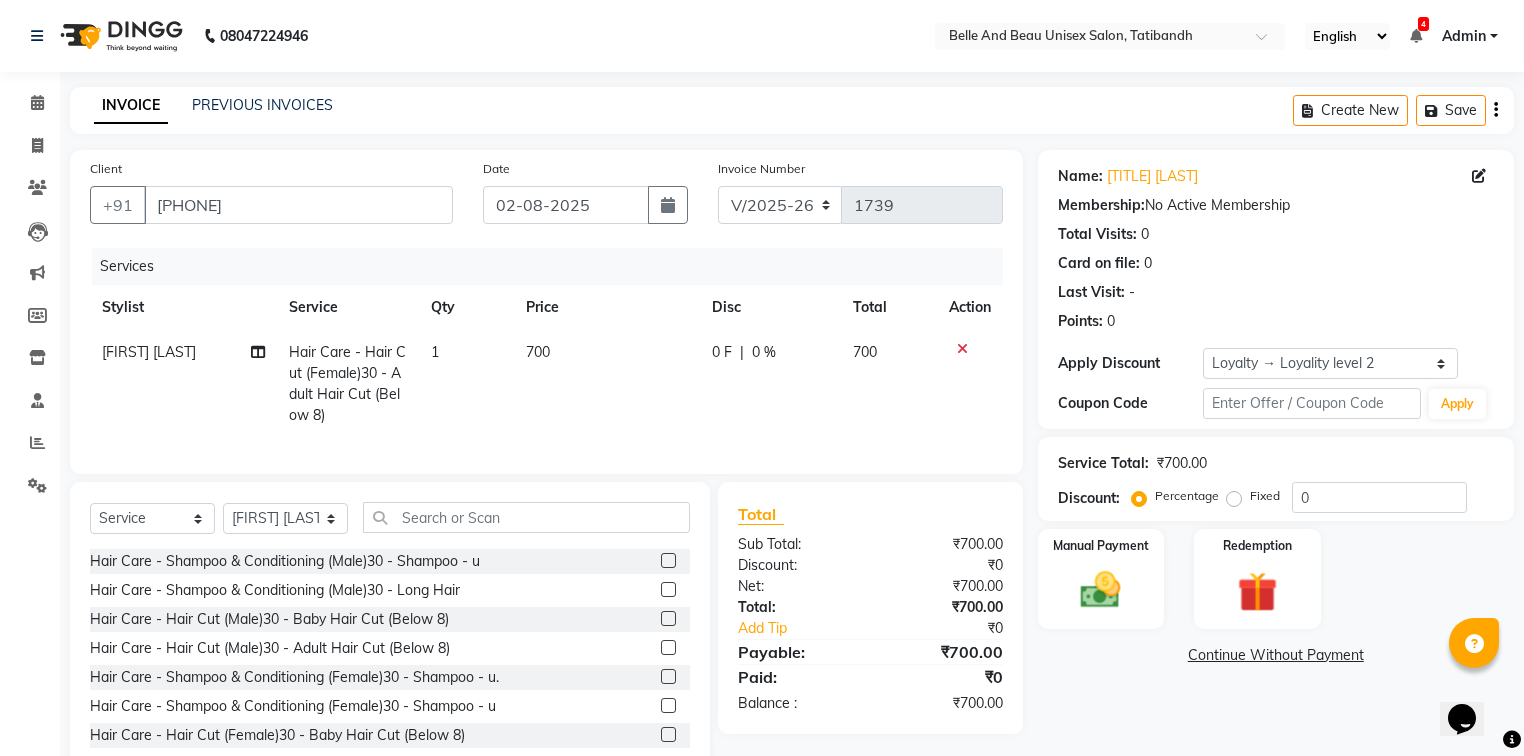 select on "83443" 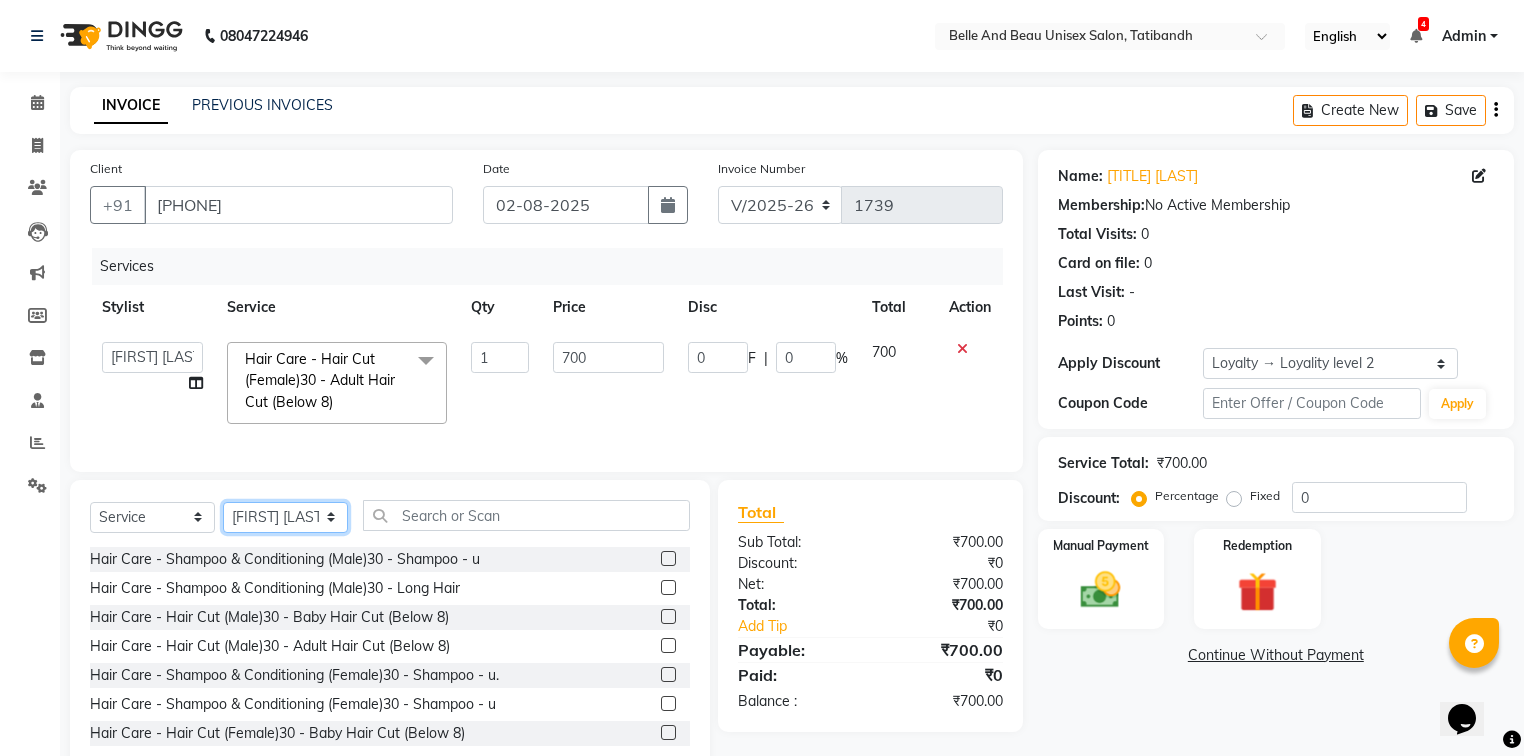 click on "Select Stylist  Gaurav Mandavgane  mohan Mukesh Shrivas Nibha Rahul Sen Rekha Agarwal Rihan khan Shabnam Khan Shagun Siddiqui Sunny Panesar Twinkle Thakuri varsha Vishesh Srivas" 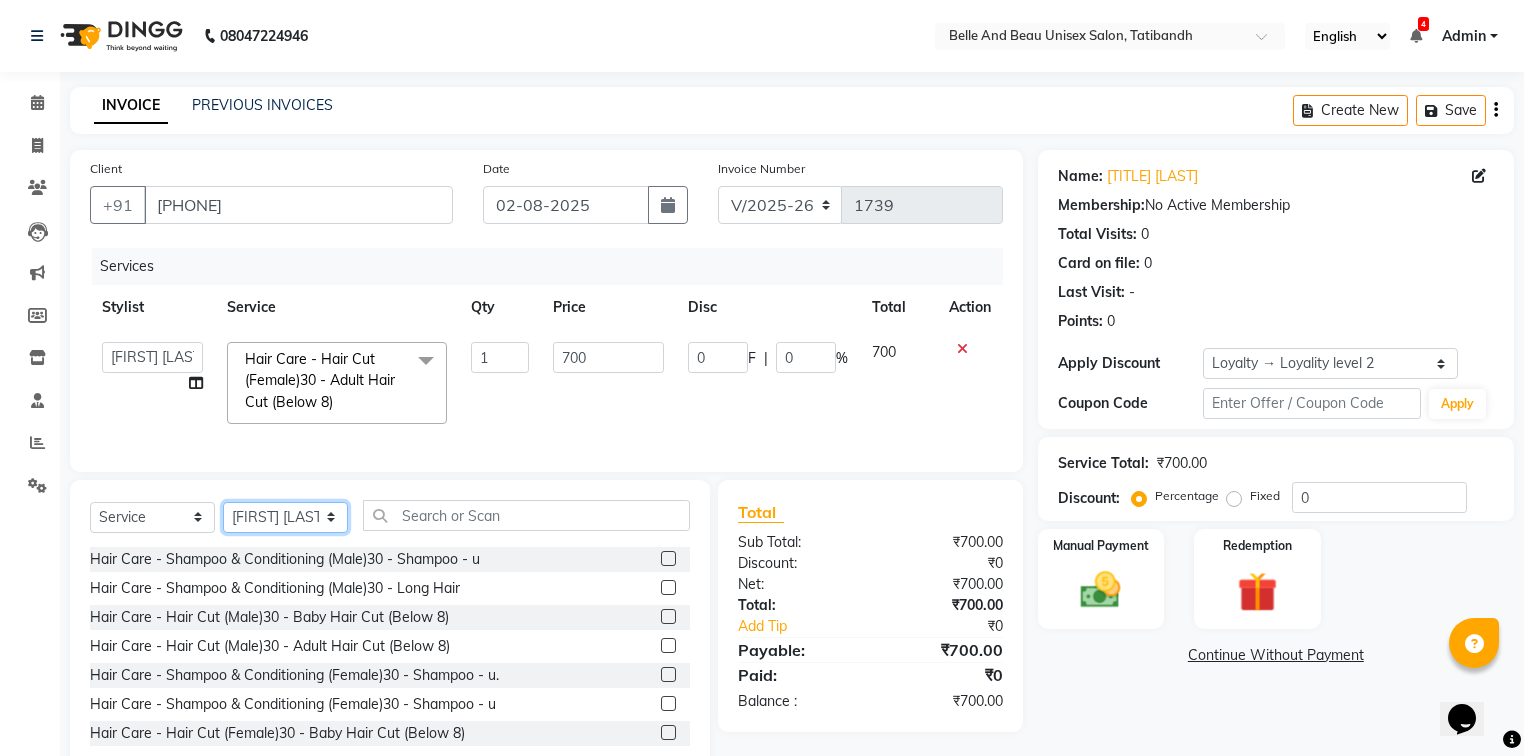 select on "84331" 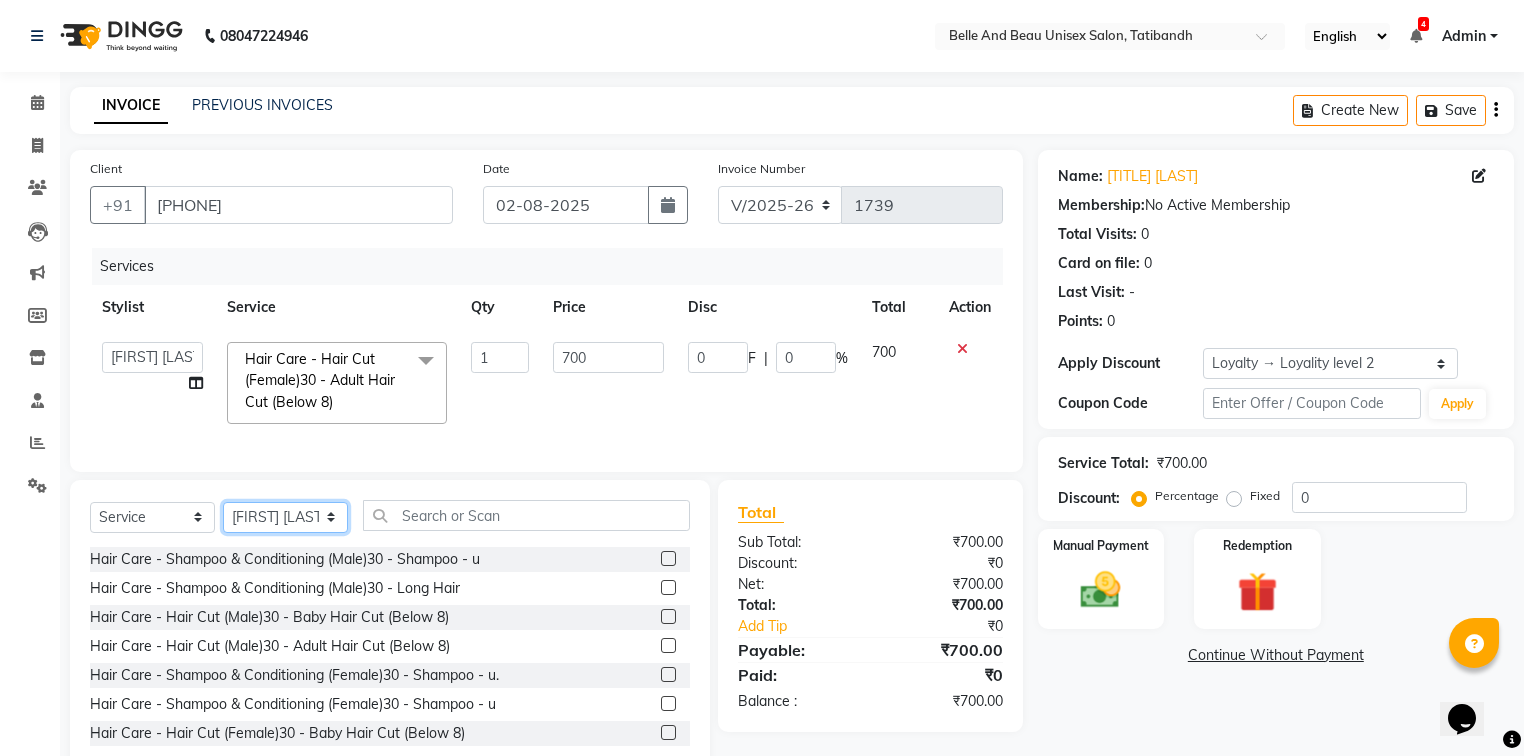 click on "Select Stylist  Gaurav Mandavgane  mohan Mukesh Shrivas Nibha Rahul Sen Rekha Agarwal Rihan khan Shabnam Khan Shagun Siddiqui Sunny Panesar Twinkle Thakuri varsha Vishesh Srivas" 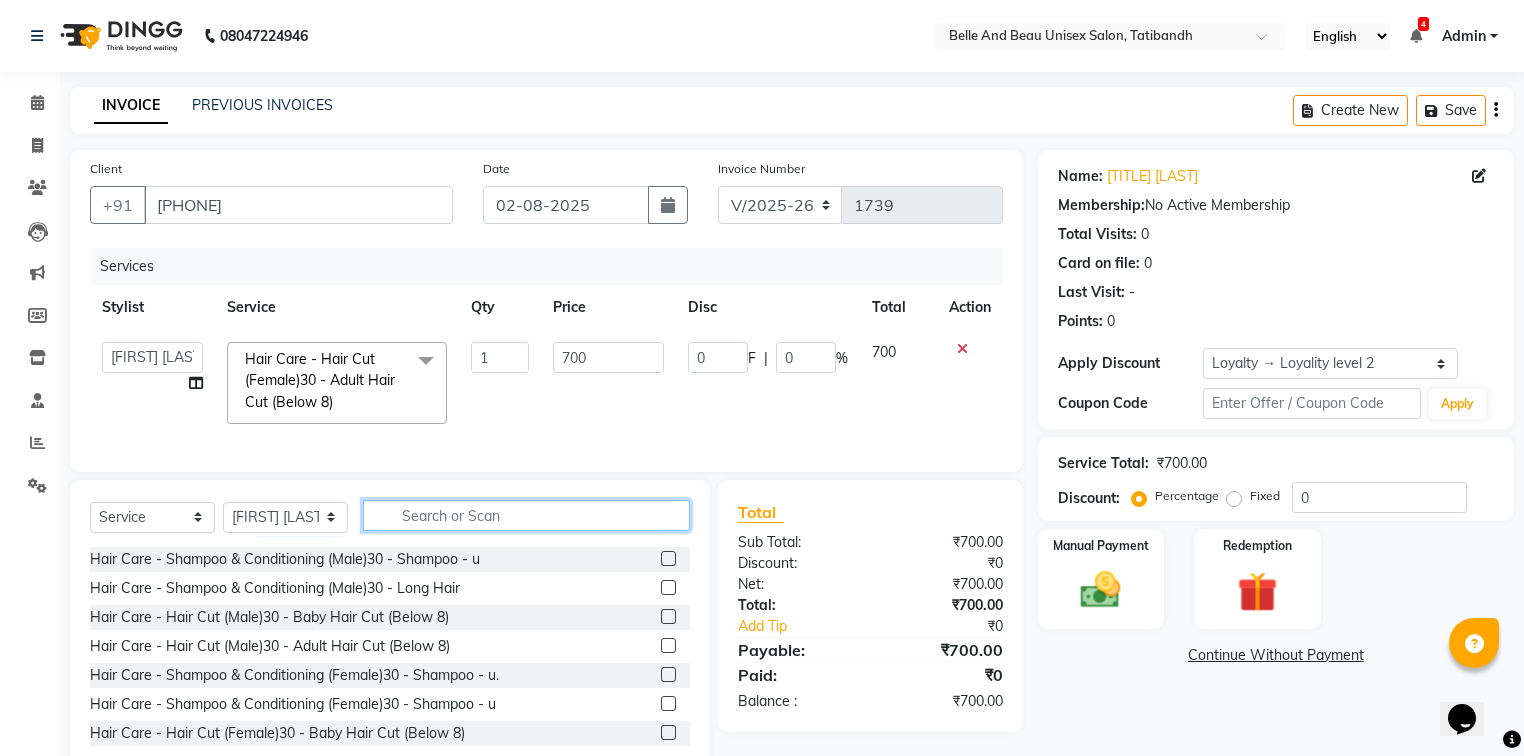 click 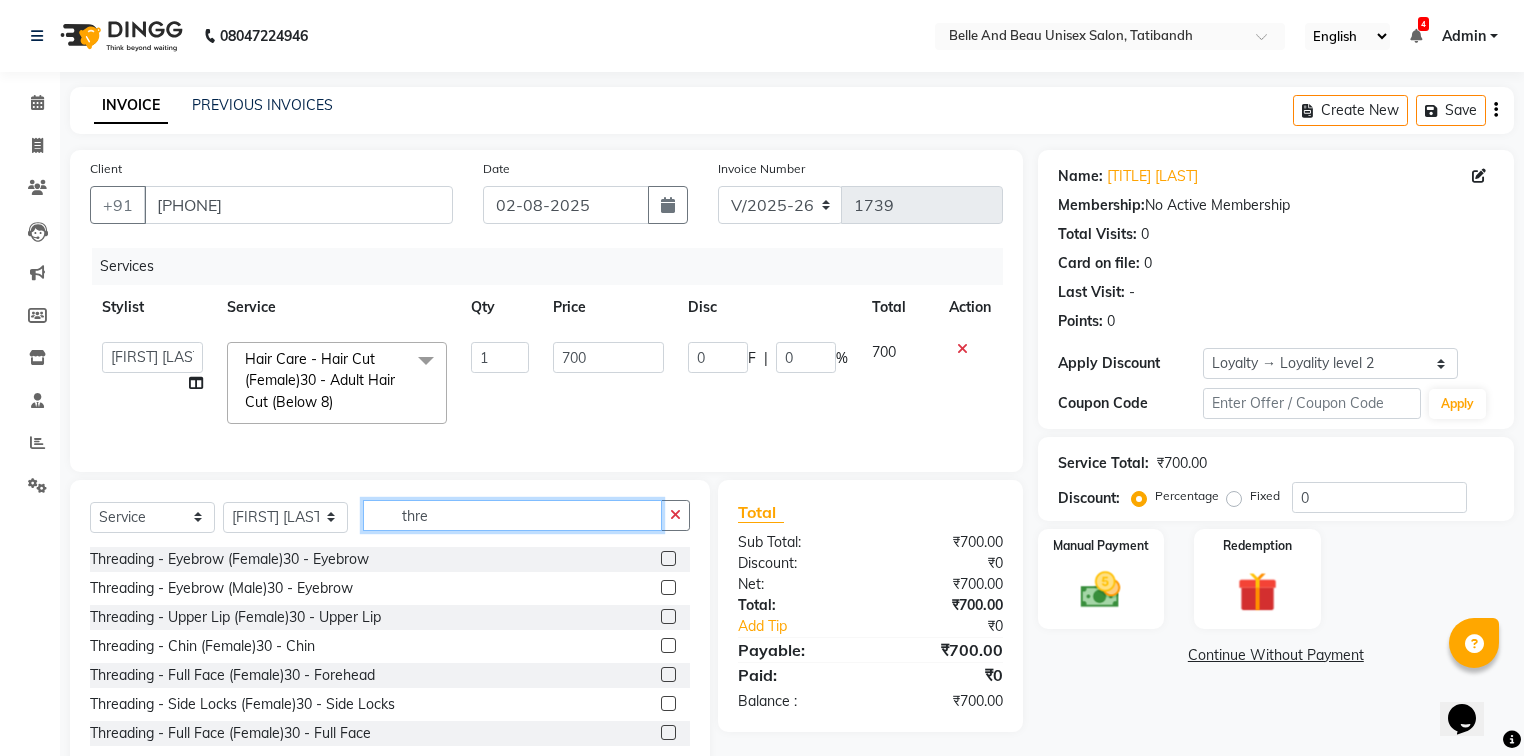 type on "thre" 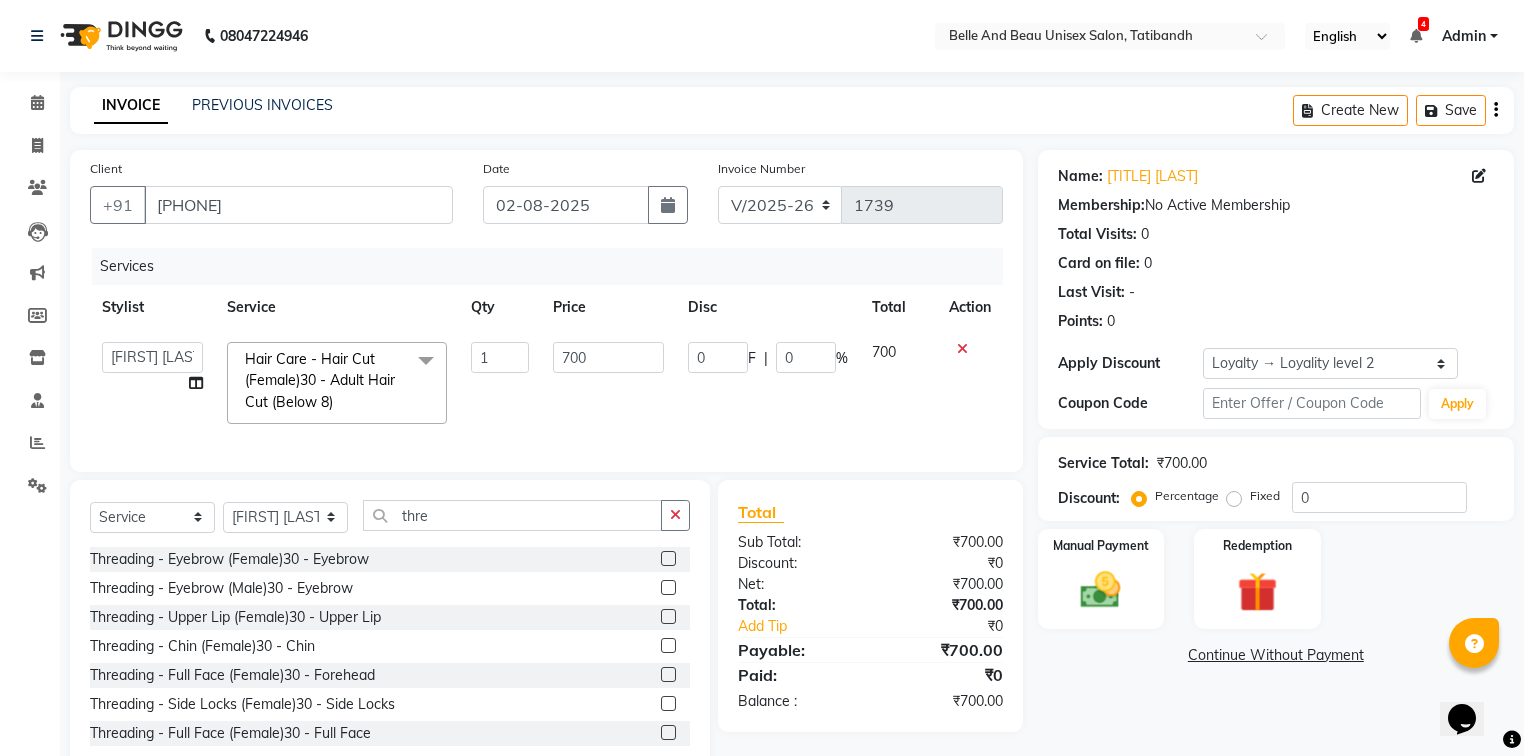 click 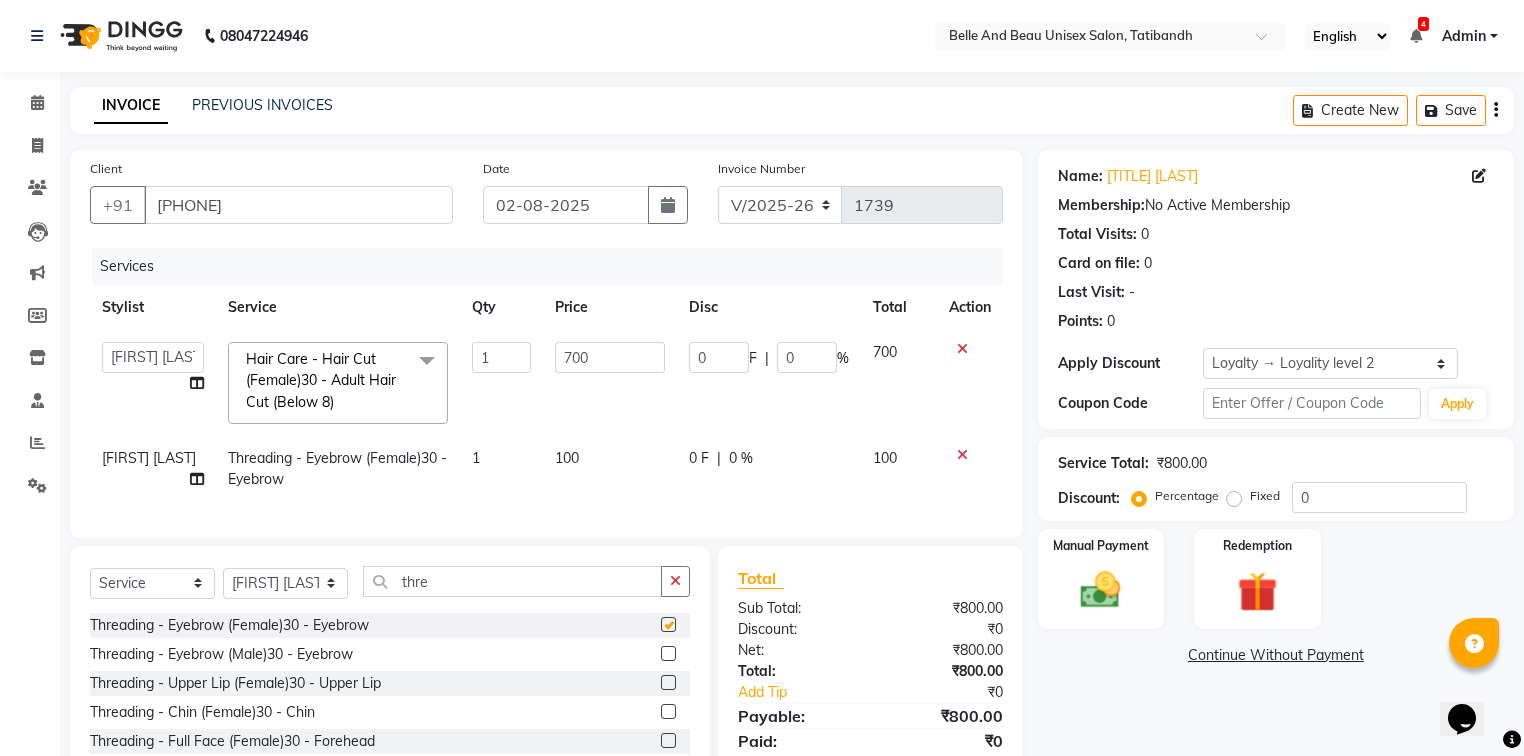 checkbox on "false" 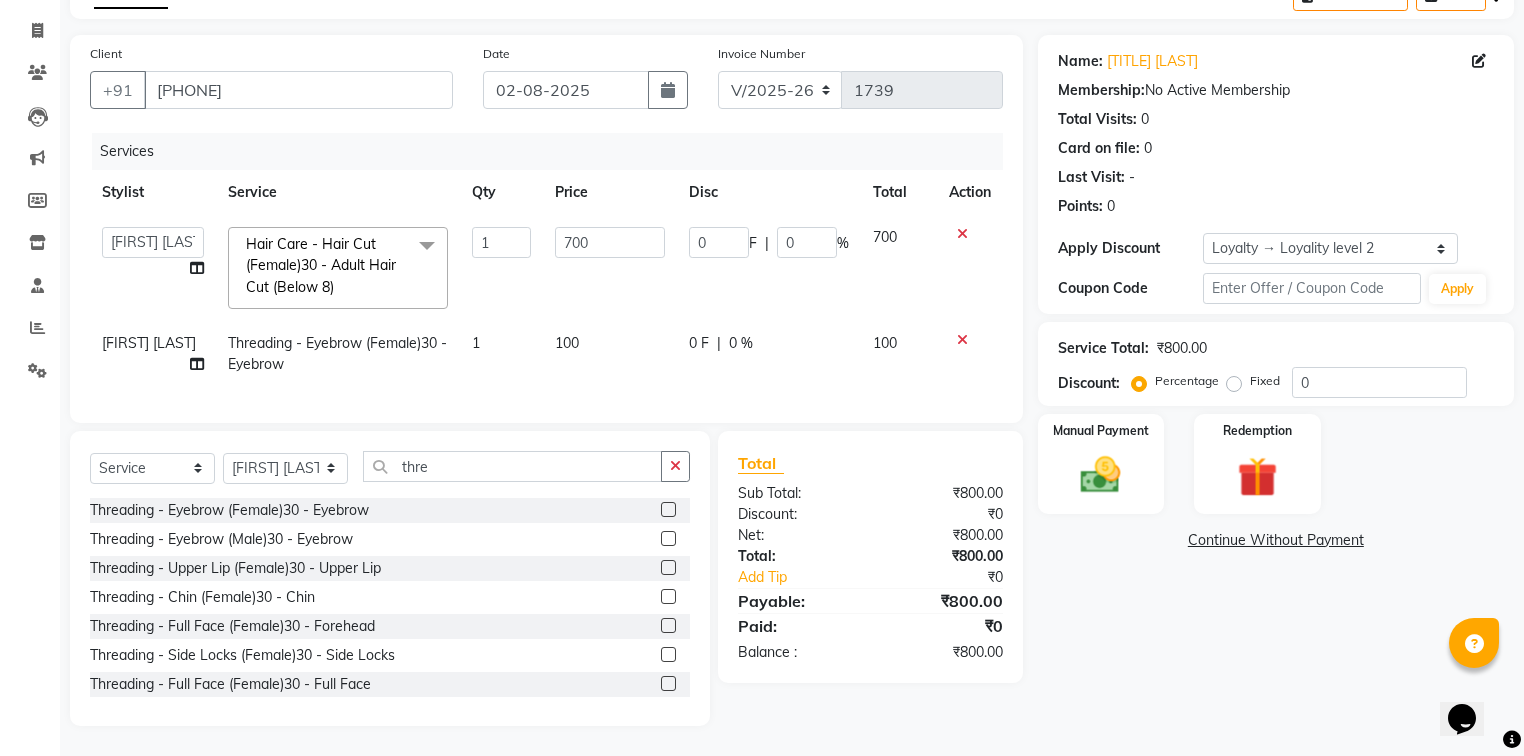 scroll, scrollTop: 128, scrollLeft: 0, axis: vertical 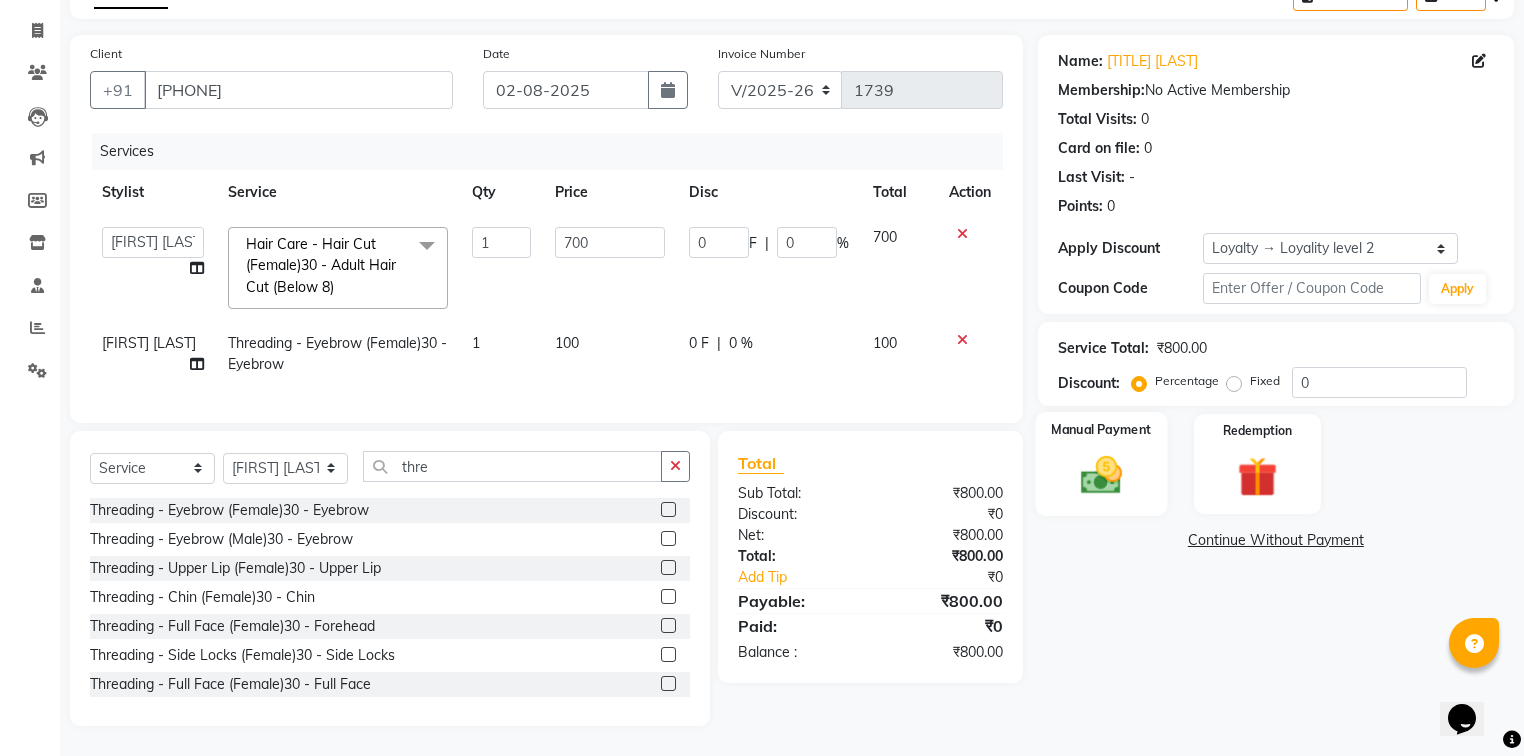 click on "Manual Payment" 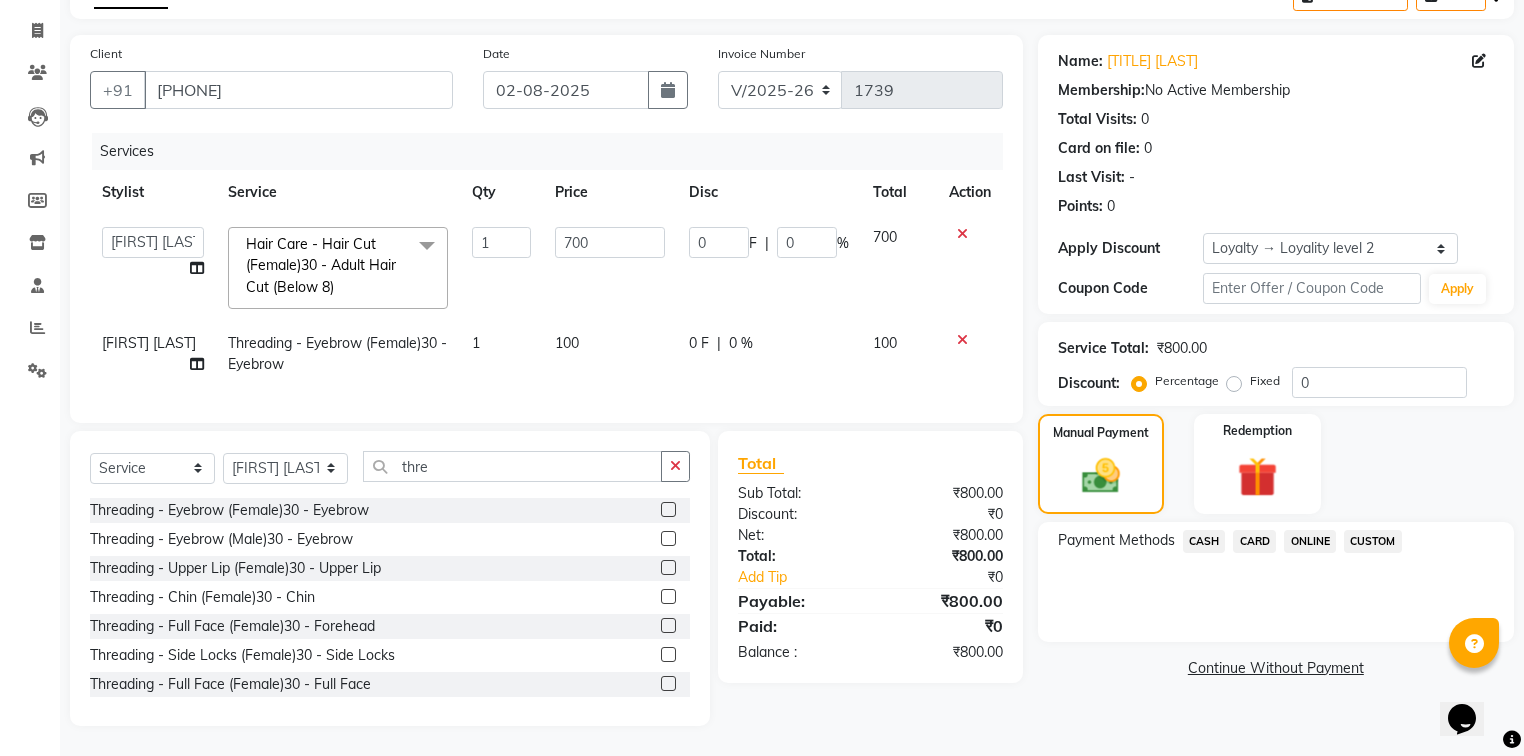 click on "ONLINE" 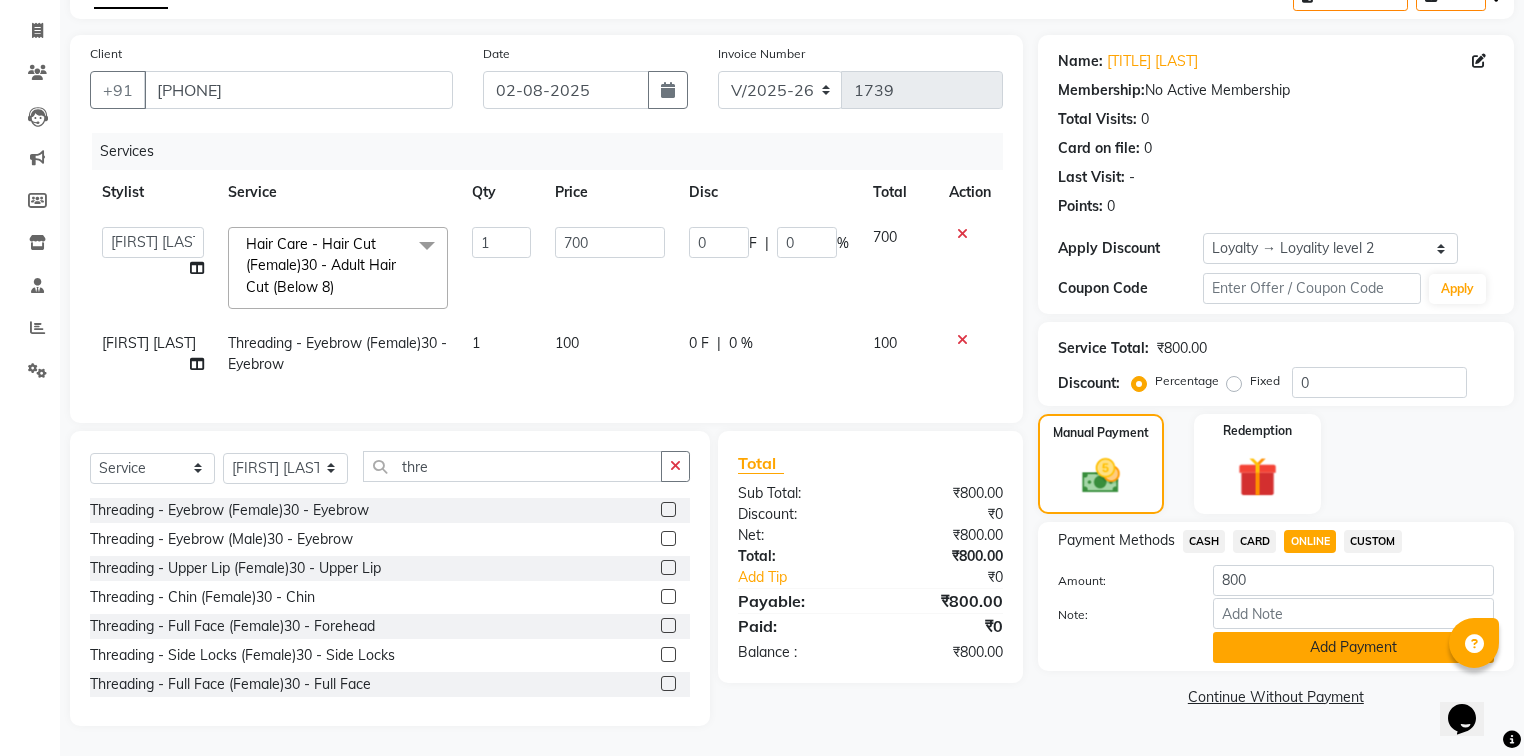 click on "Add Payment" 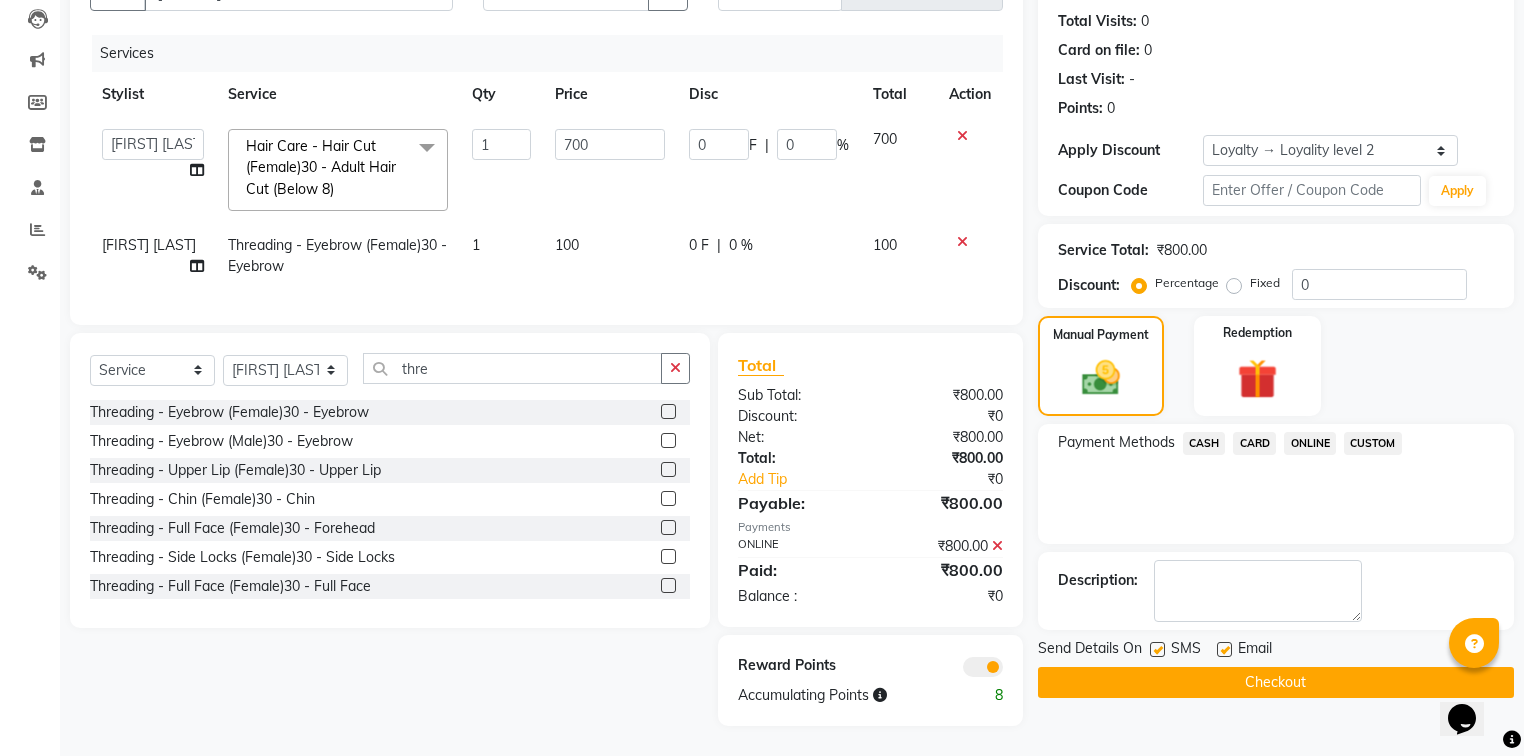 scroll, scrollTop: 226, scrollLeft: 0, axis: vertical 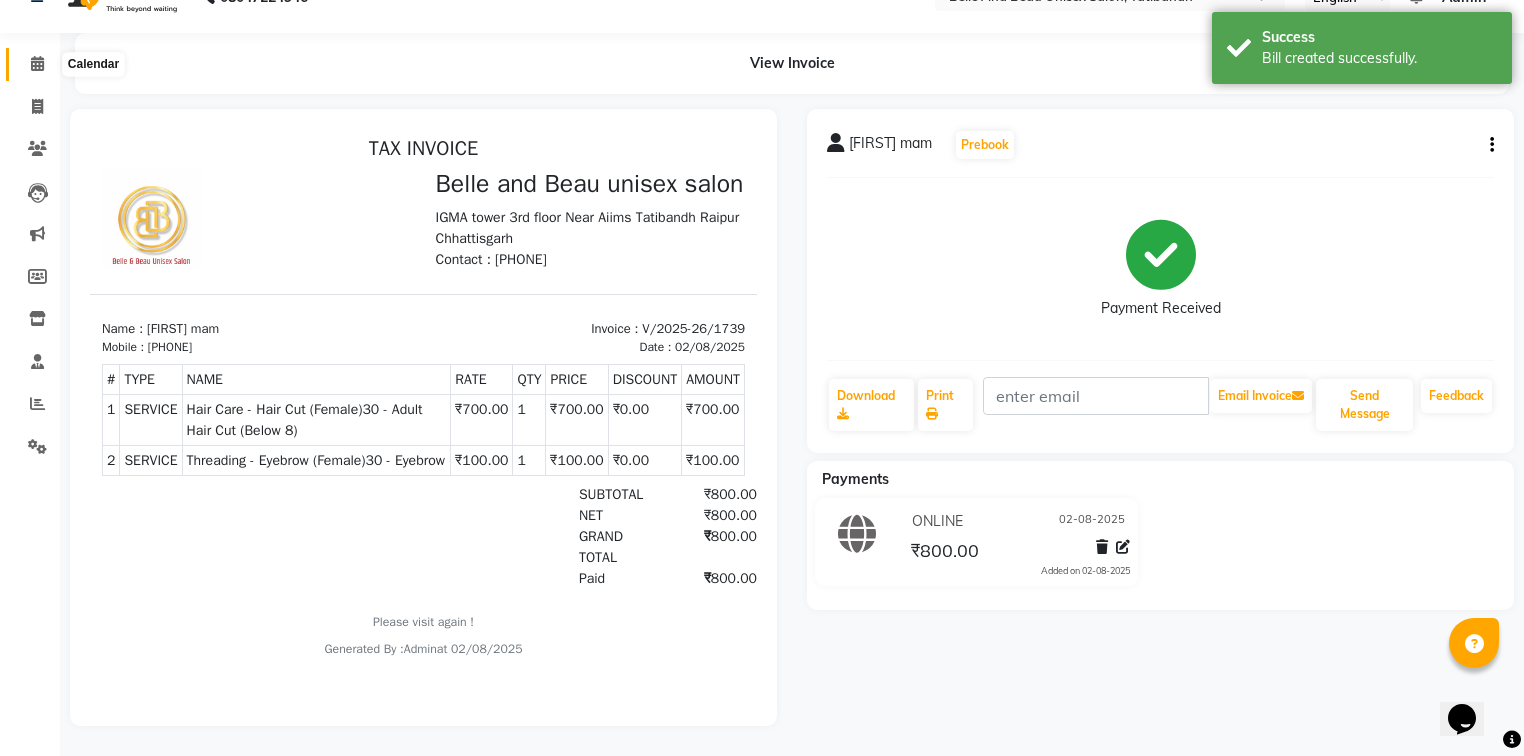 click 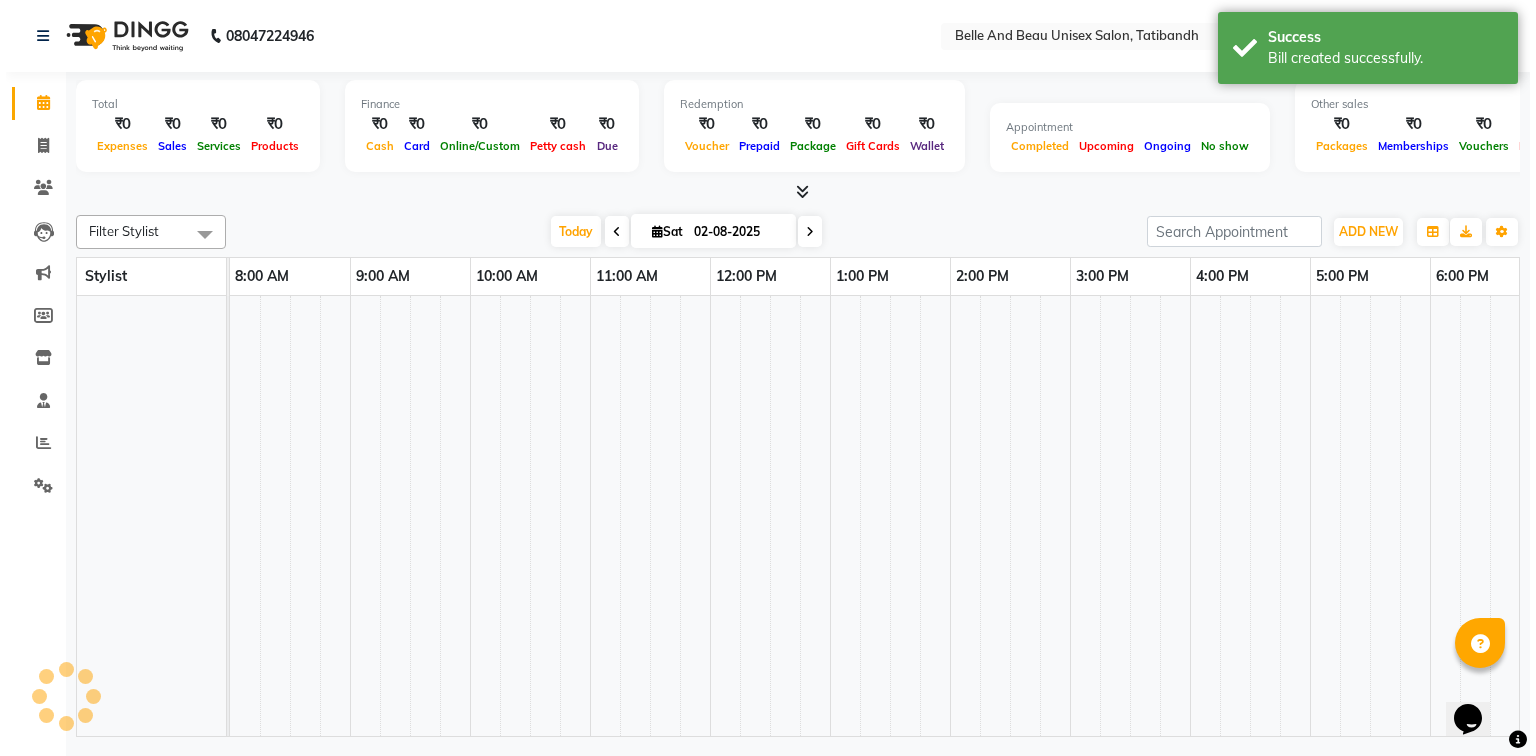 scroll, scrollTop: 0, scrollLeft: 0, axis: both 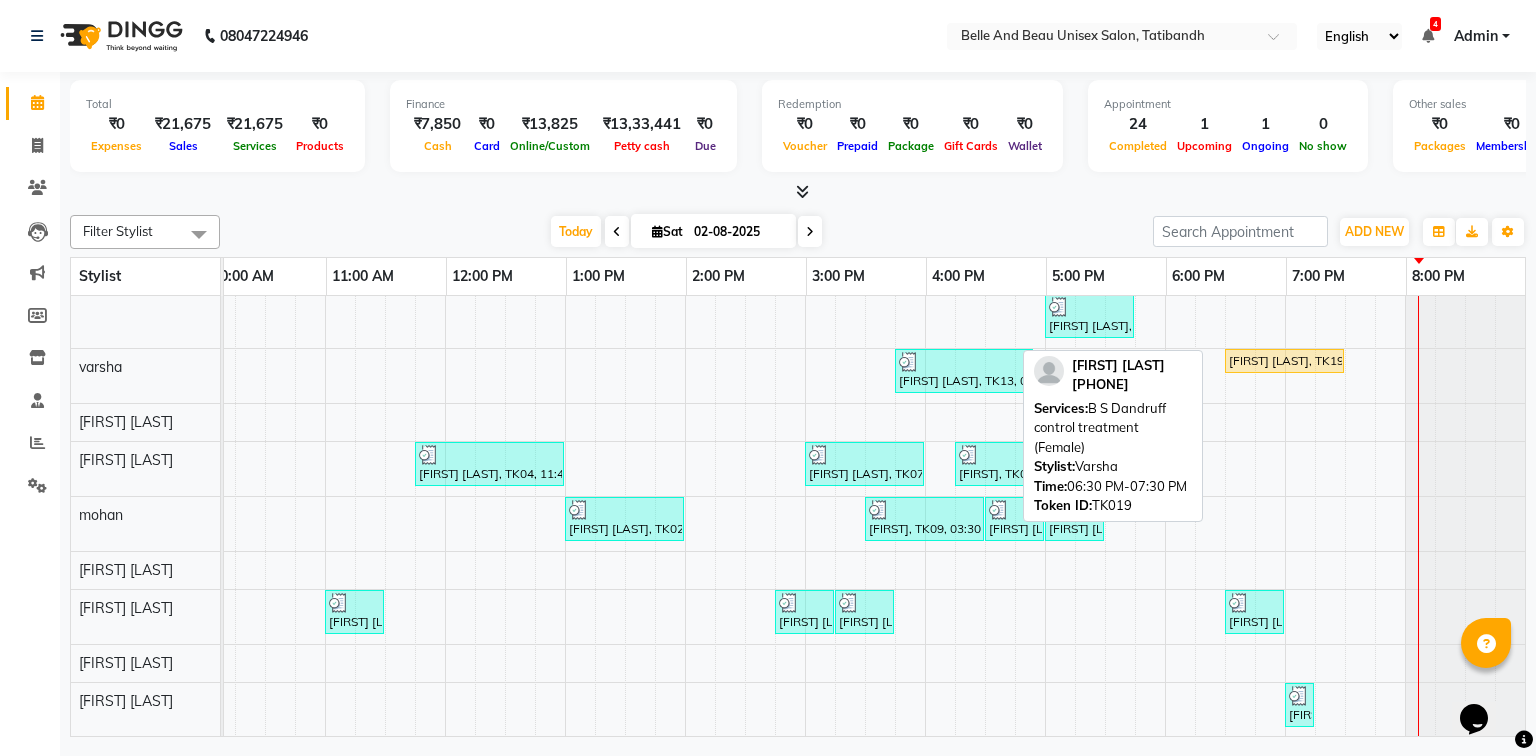 click on "Tripti Guatam, TK19, 06:30 PM-07:30 PM, B S Dandruff control treatment (Female)" at bounding box center (1284, 361) 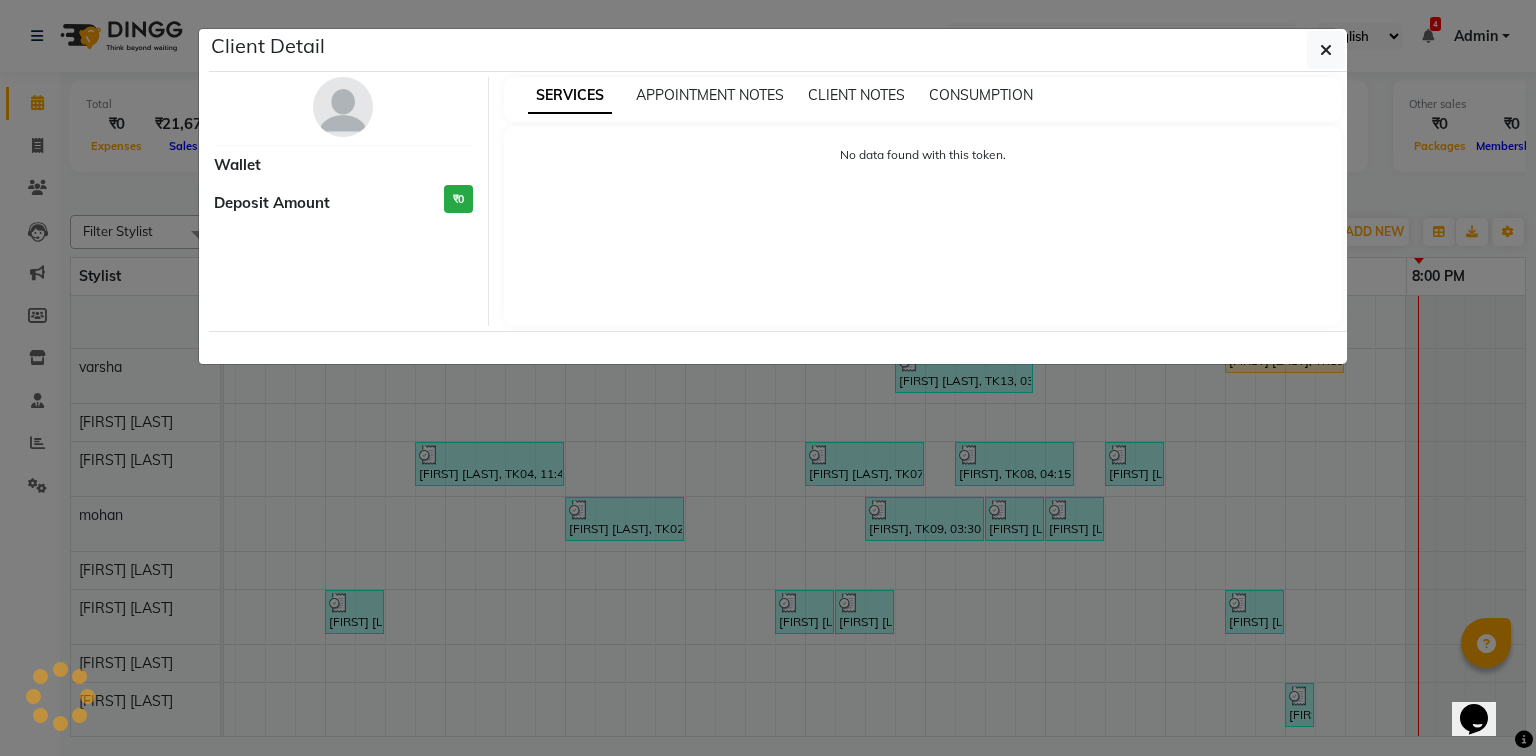 select on "1" 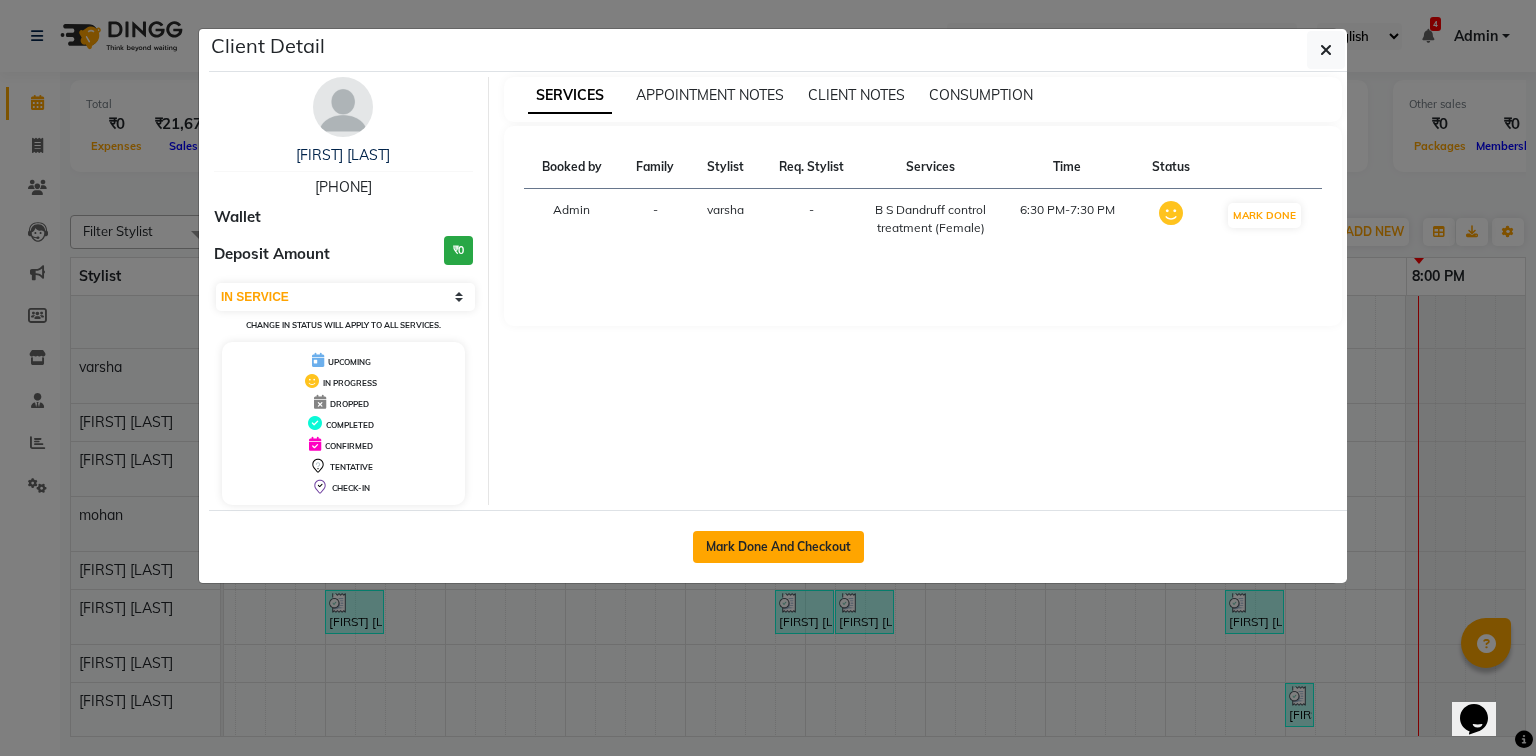 click on "Mark Done And Checkout" 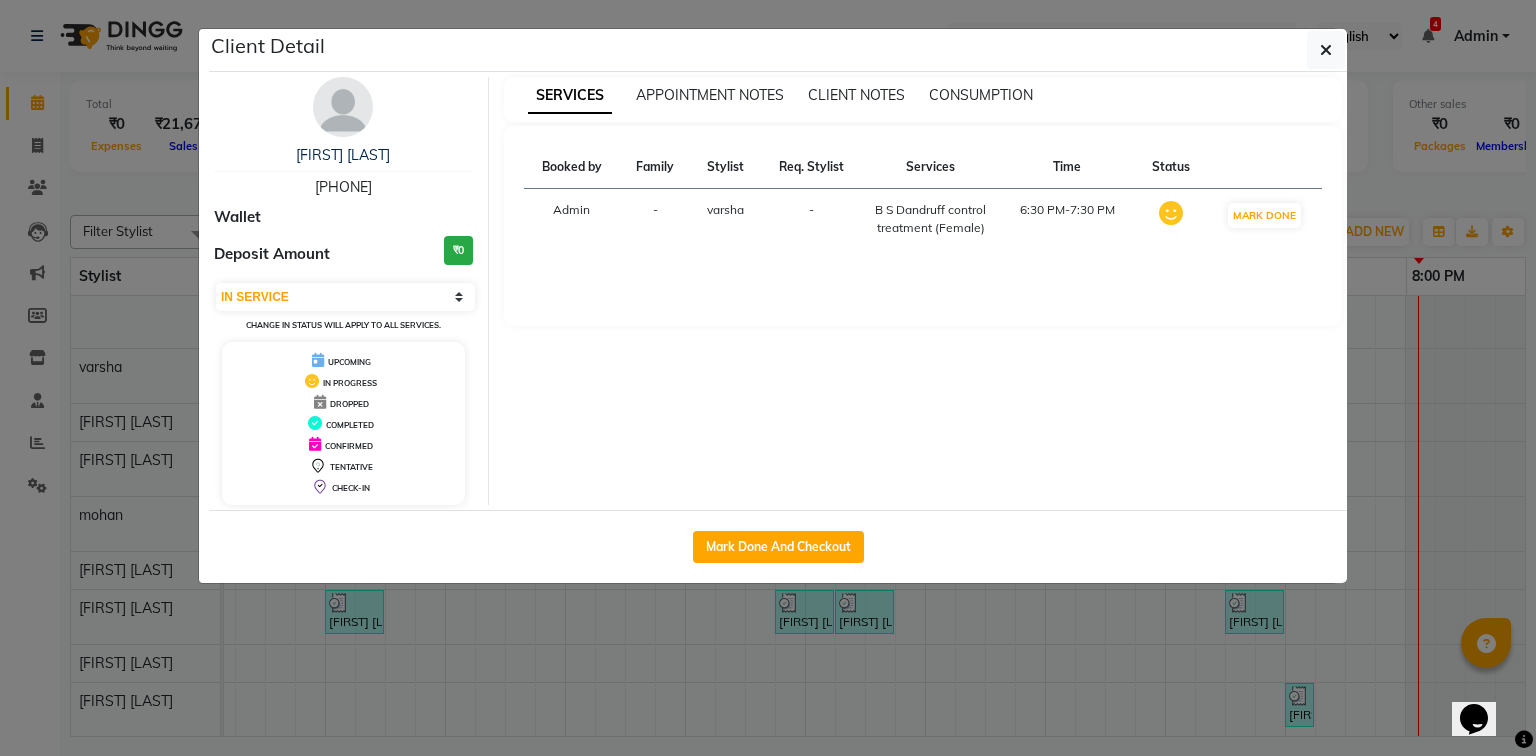 select on "7066" 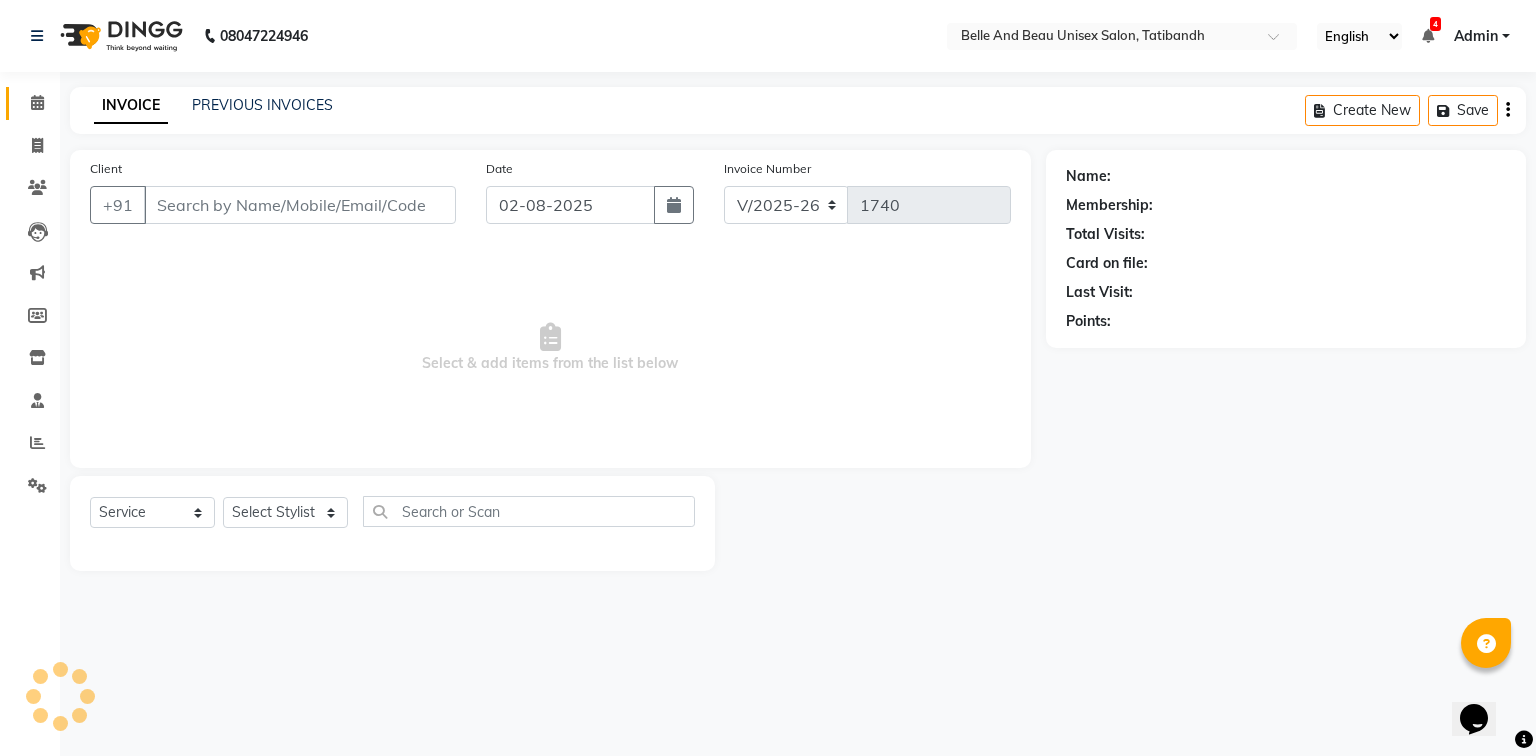 type on "8941012466" 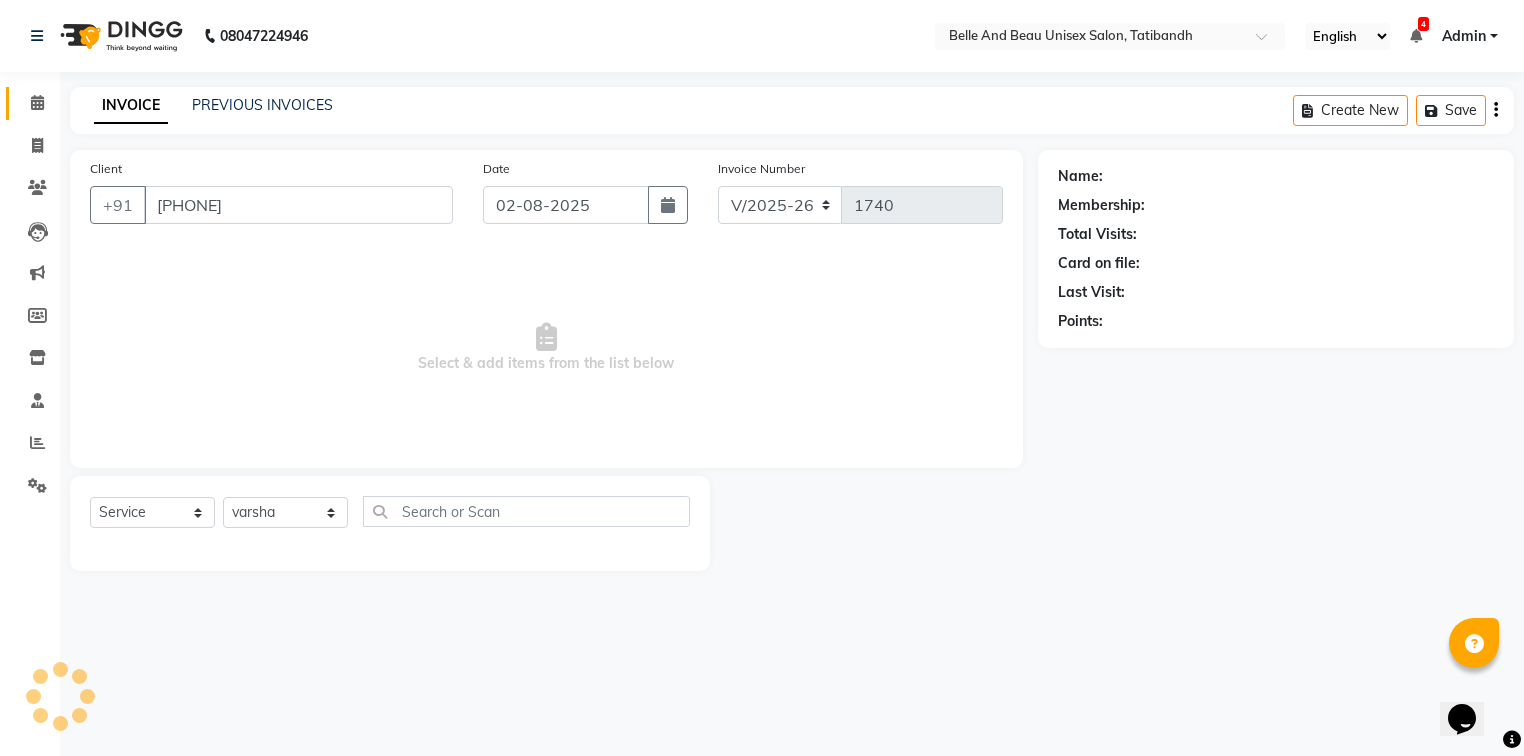 select on "1: Object" 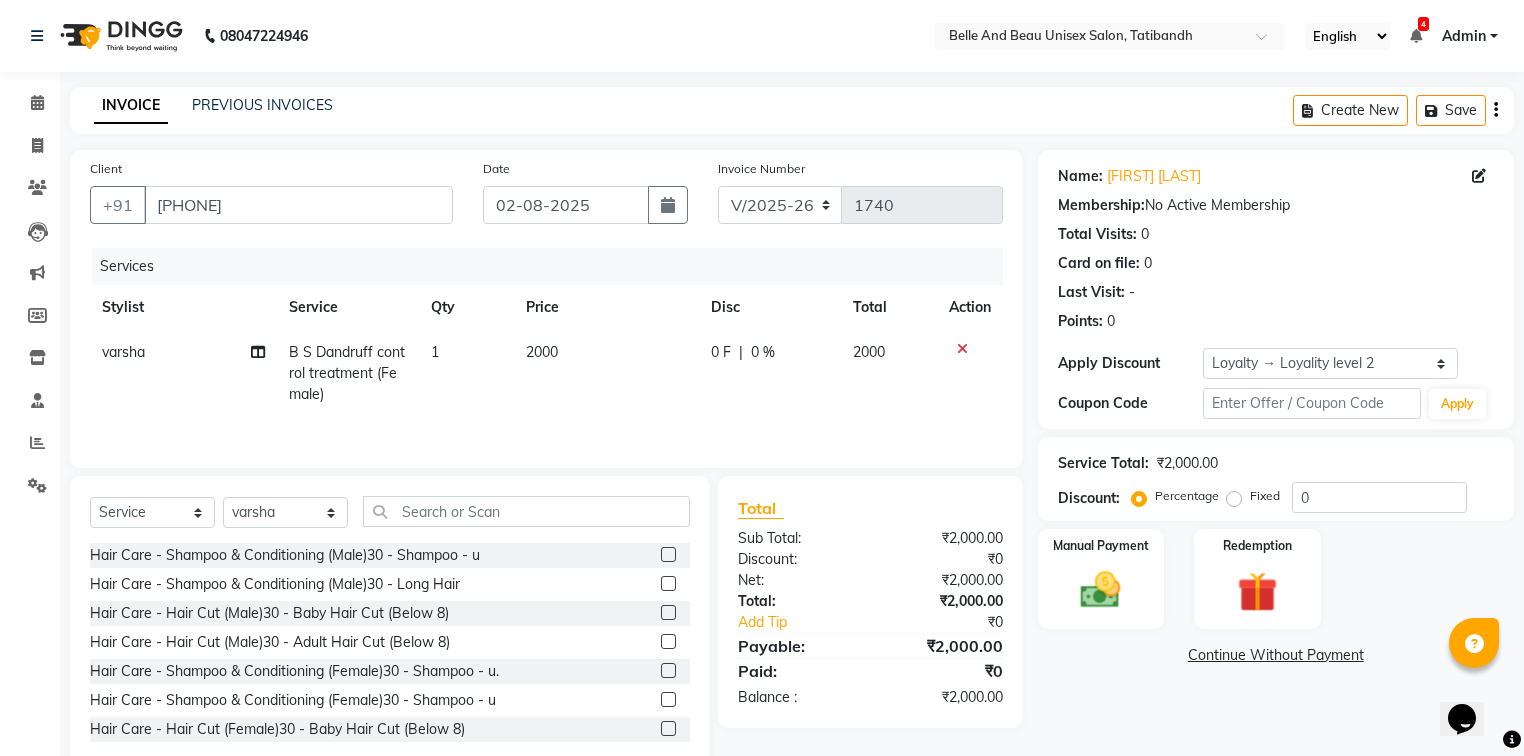 click 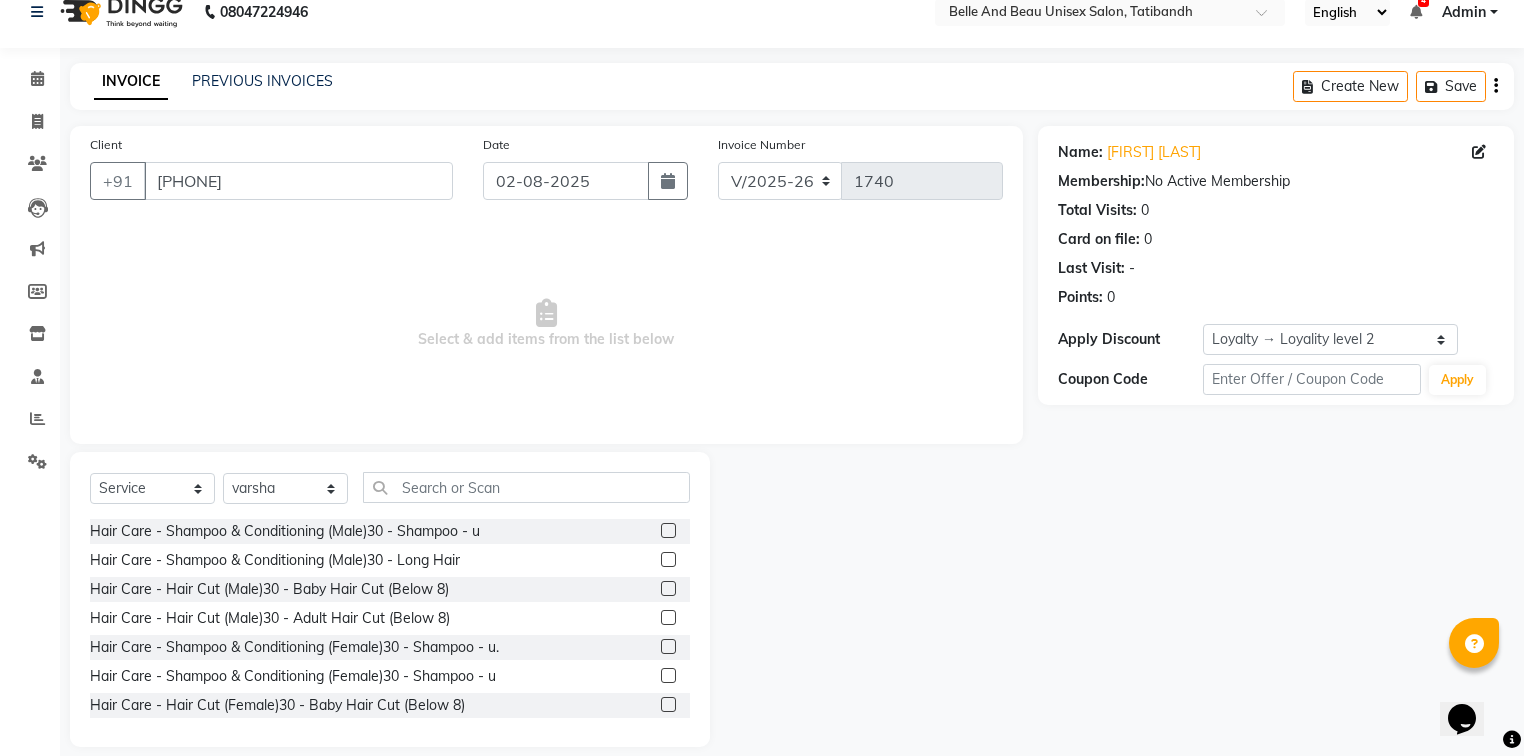 scroll, scrollTop: 45, scrollLeft: 0, axis: vertical 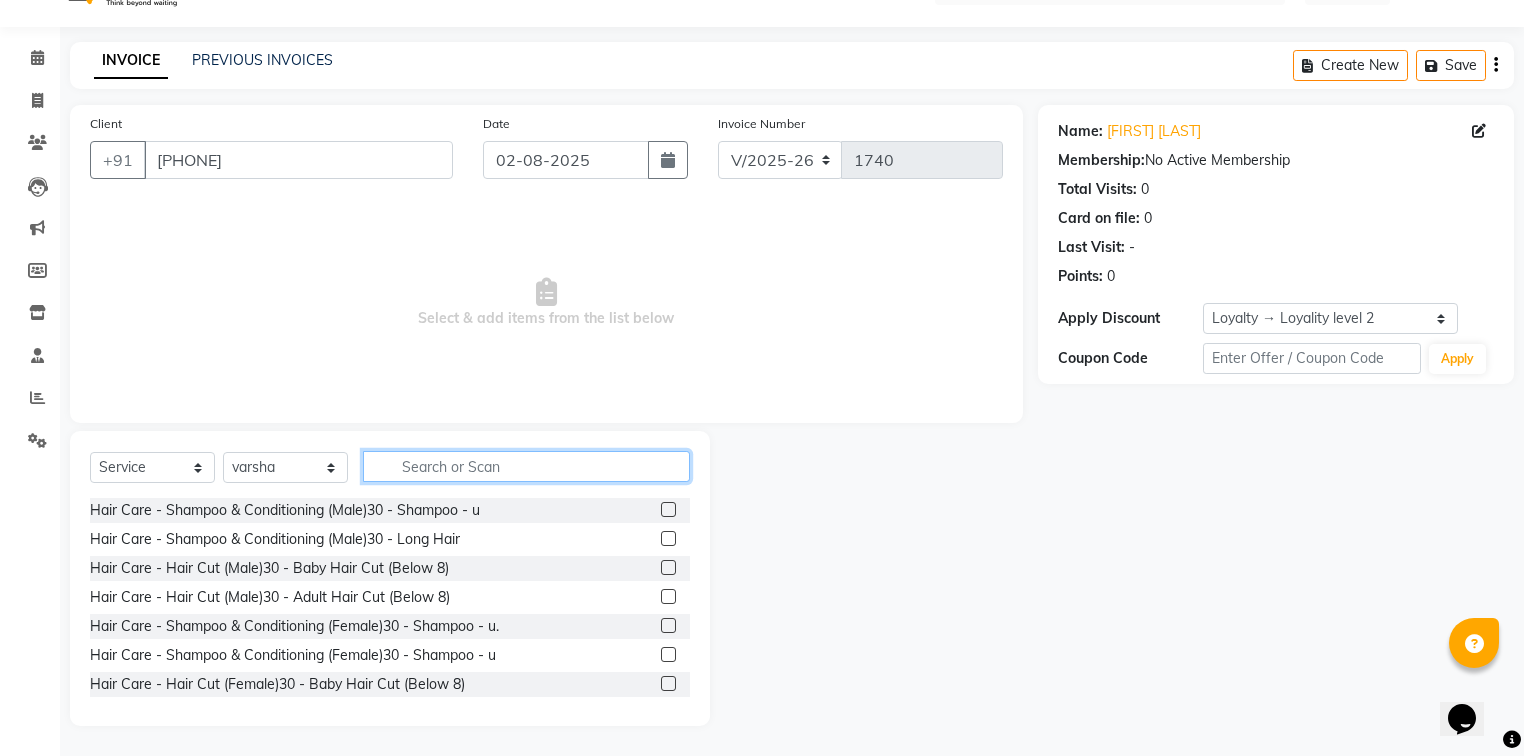 click 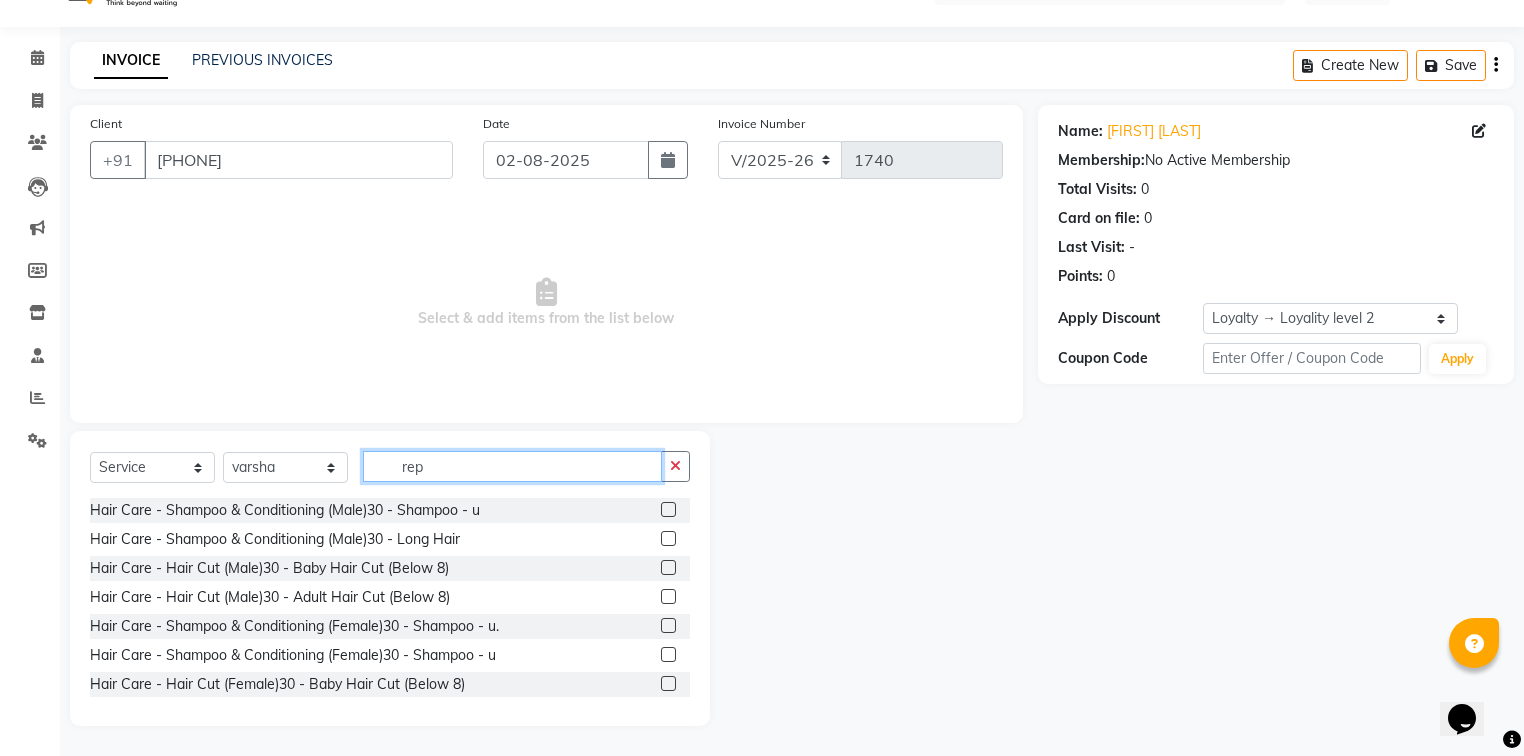 scroll, scrollTop: 0, scrollLeft: 0, axis: both 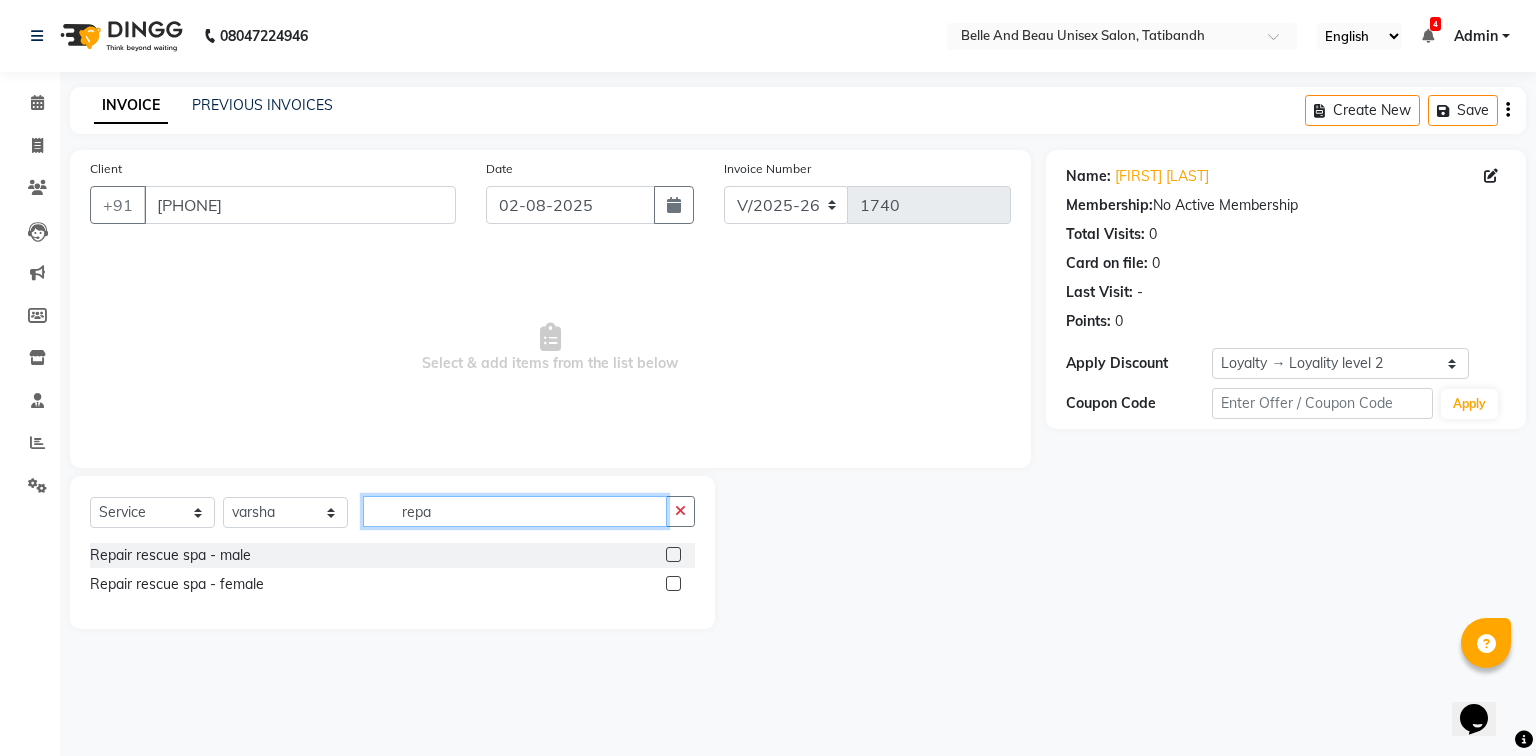 type on "repa" 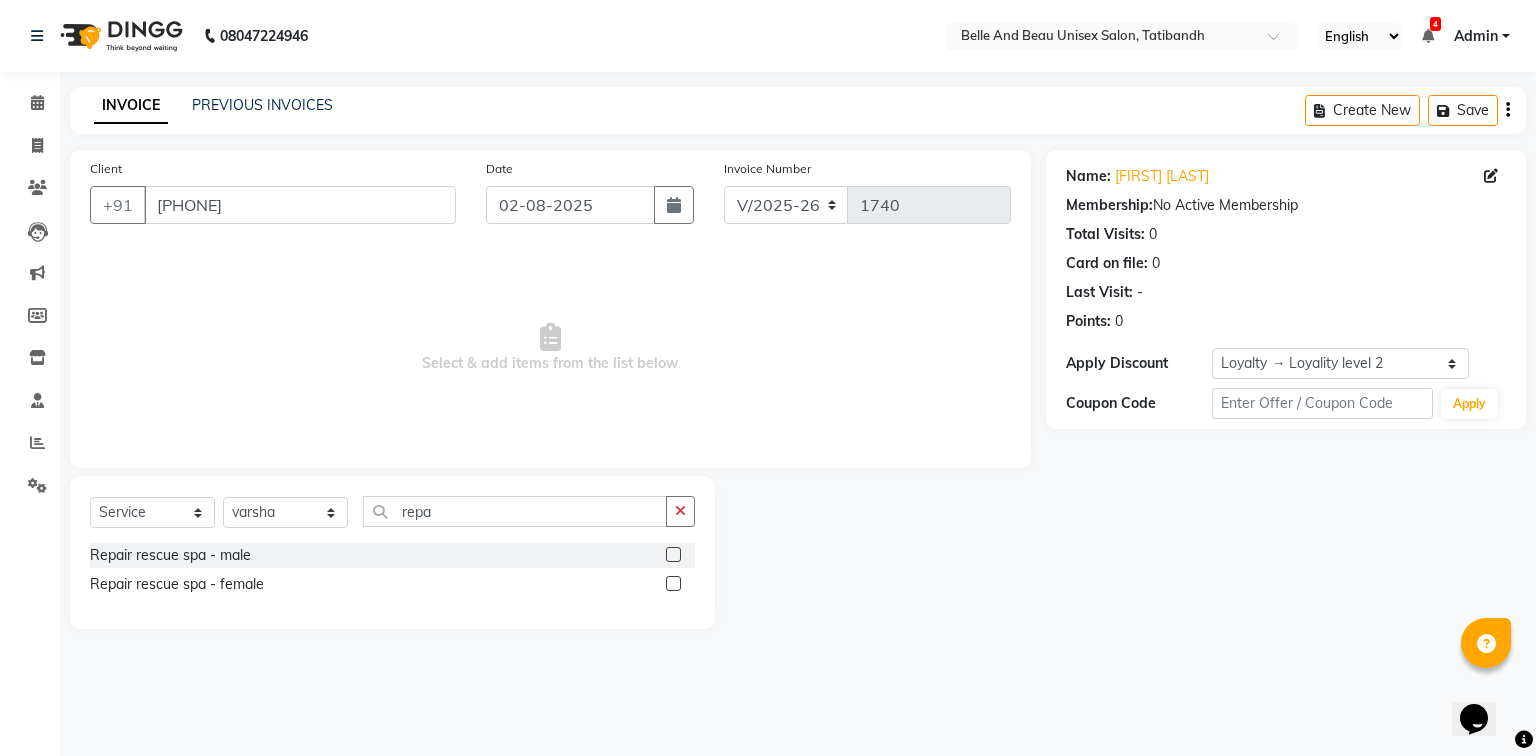 click 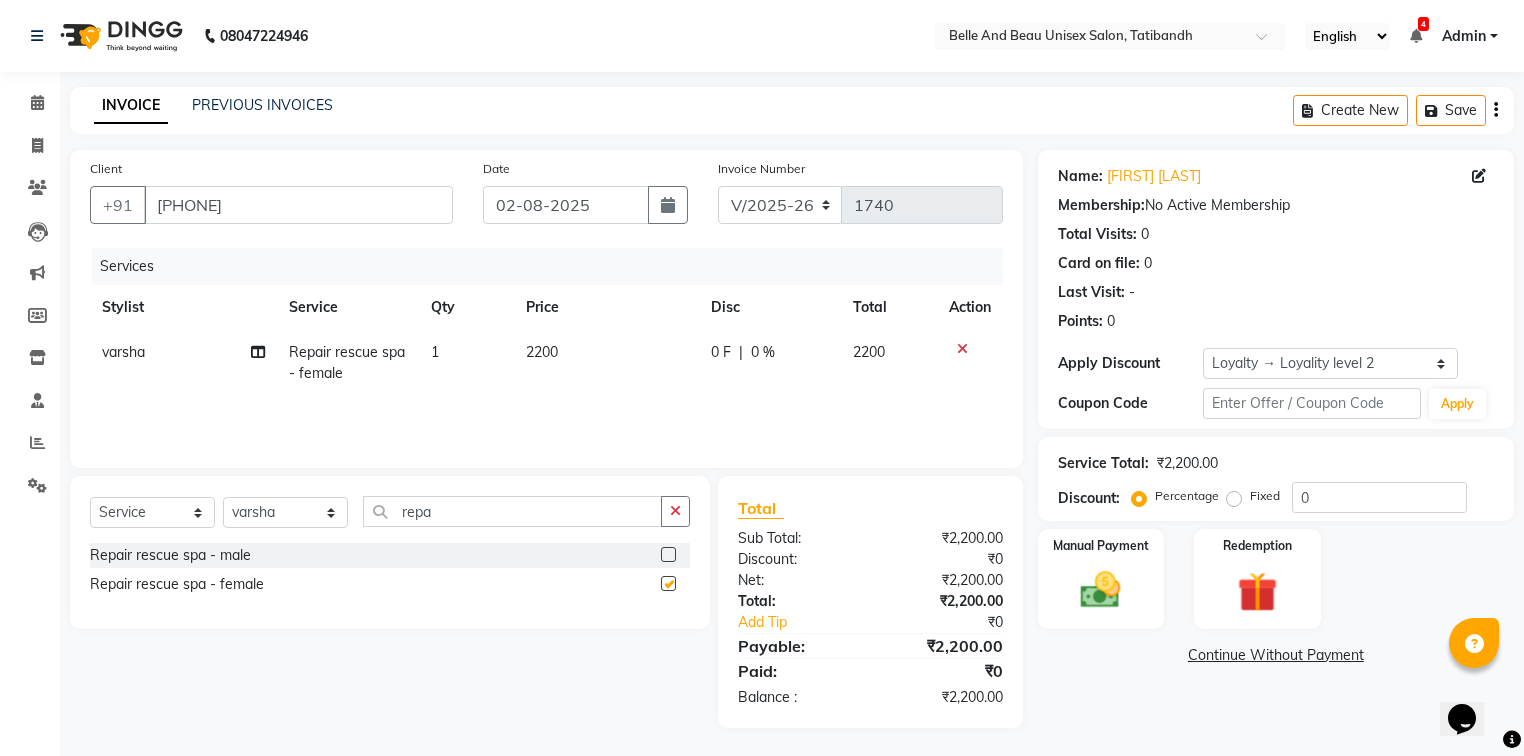 checkbox on "false" 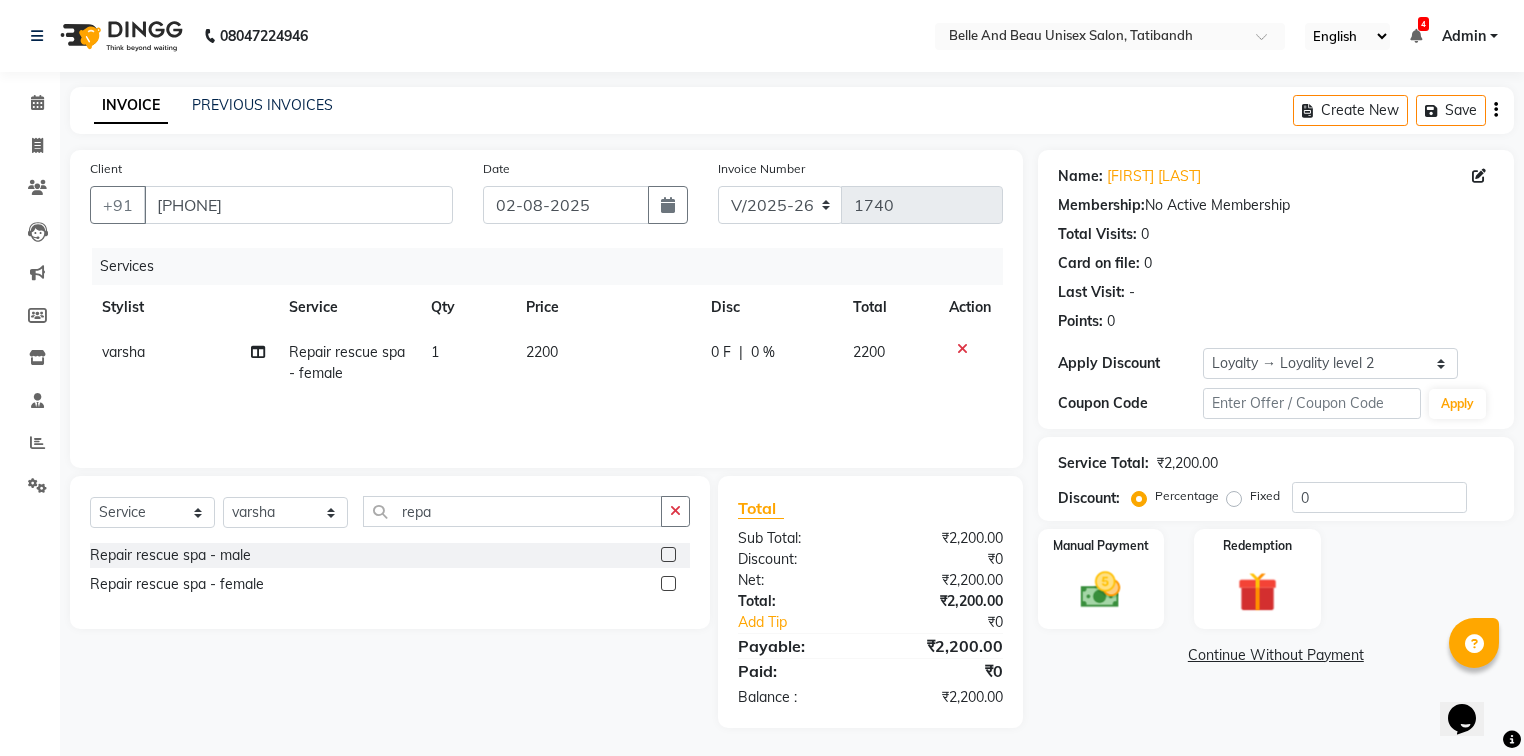 click on "2200" 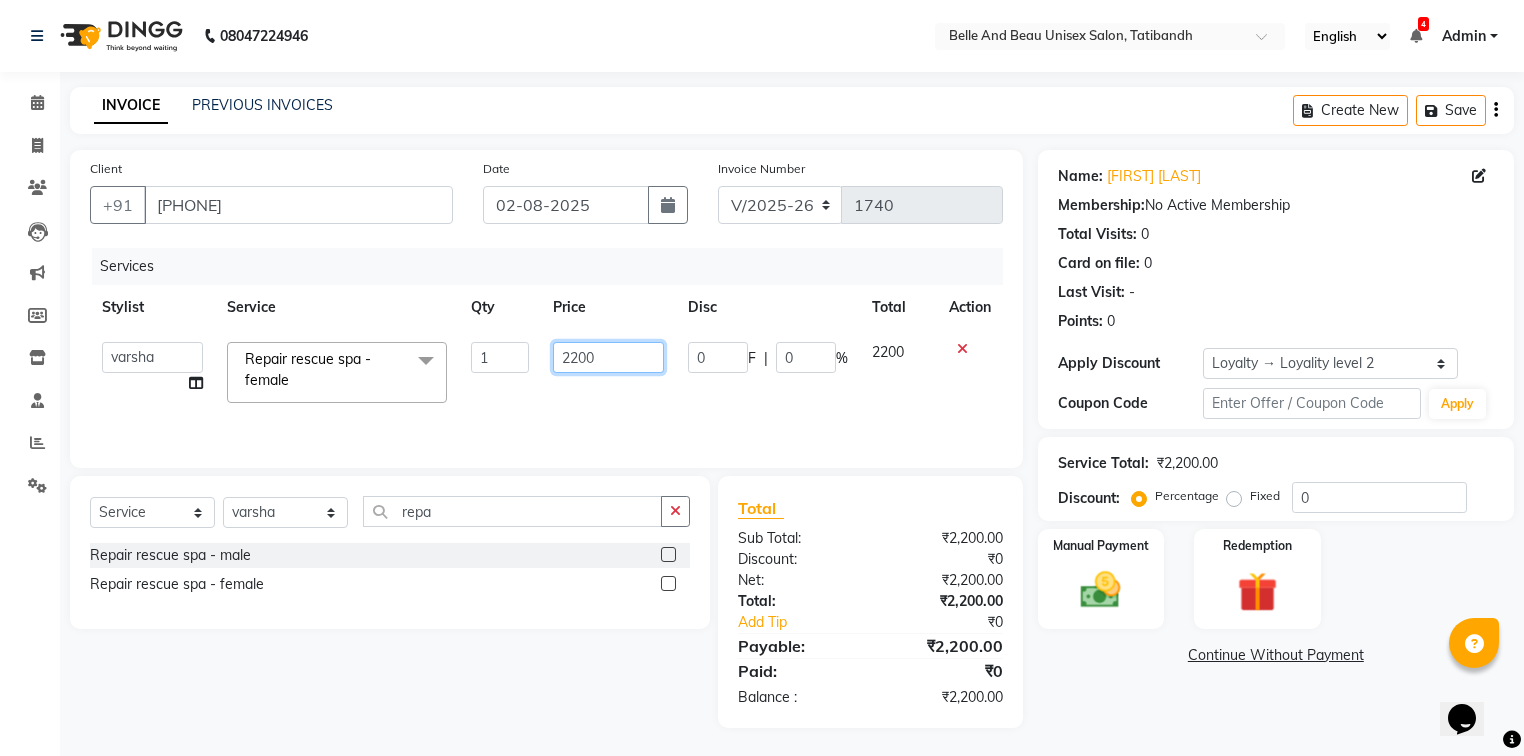 click on "2200" 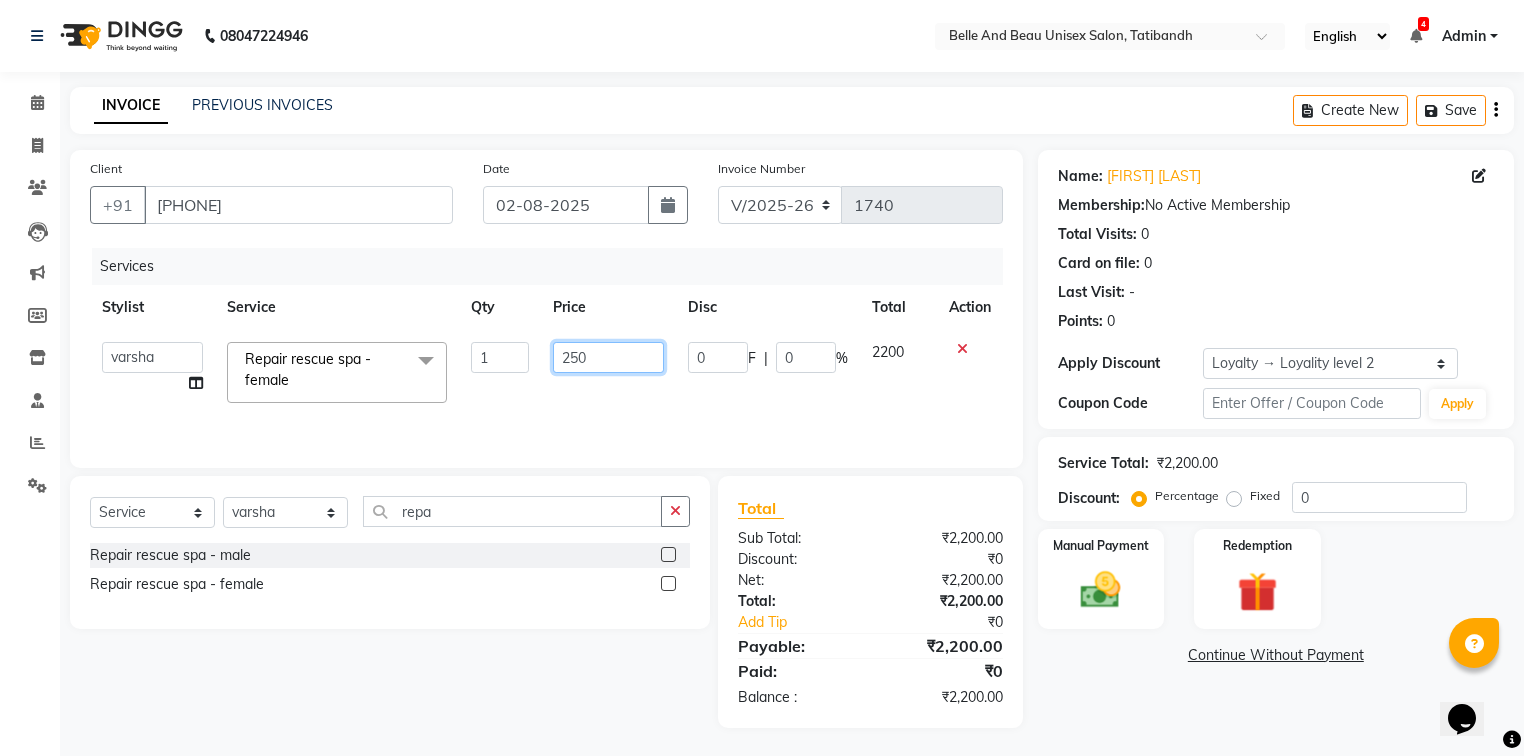 type on "2500" 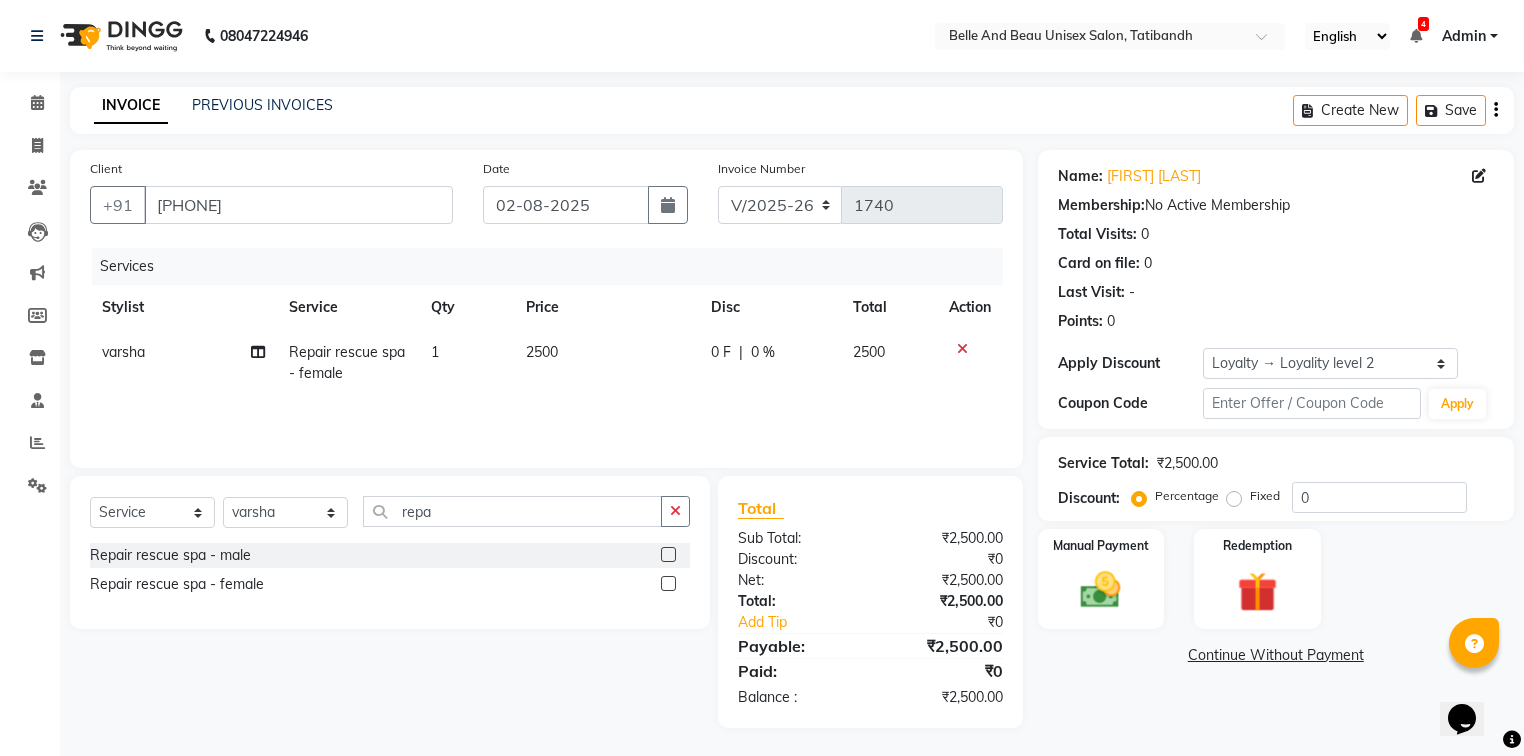 click on "Services Stylist Service Qty Price Disc Total Action varsha Repair rescue spa - female 1 2500 0 F | 0 % 2500" 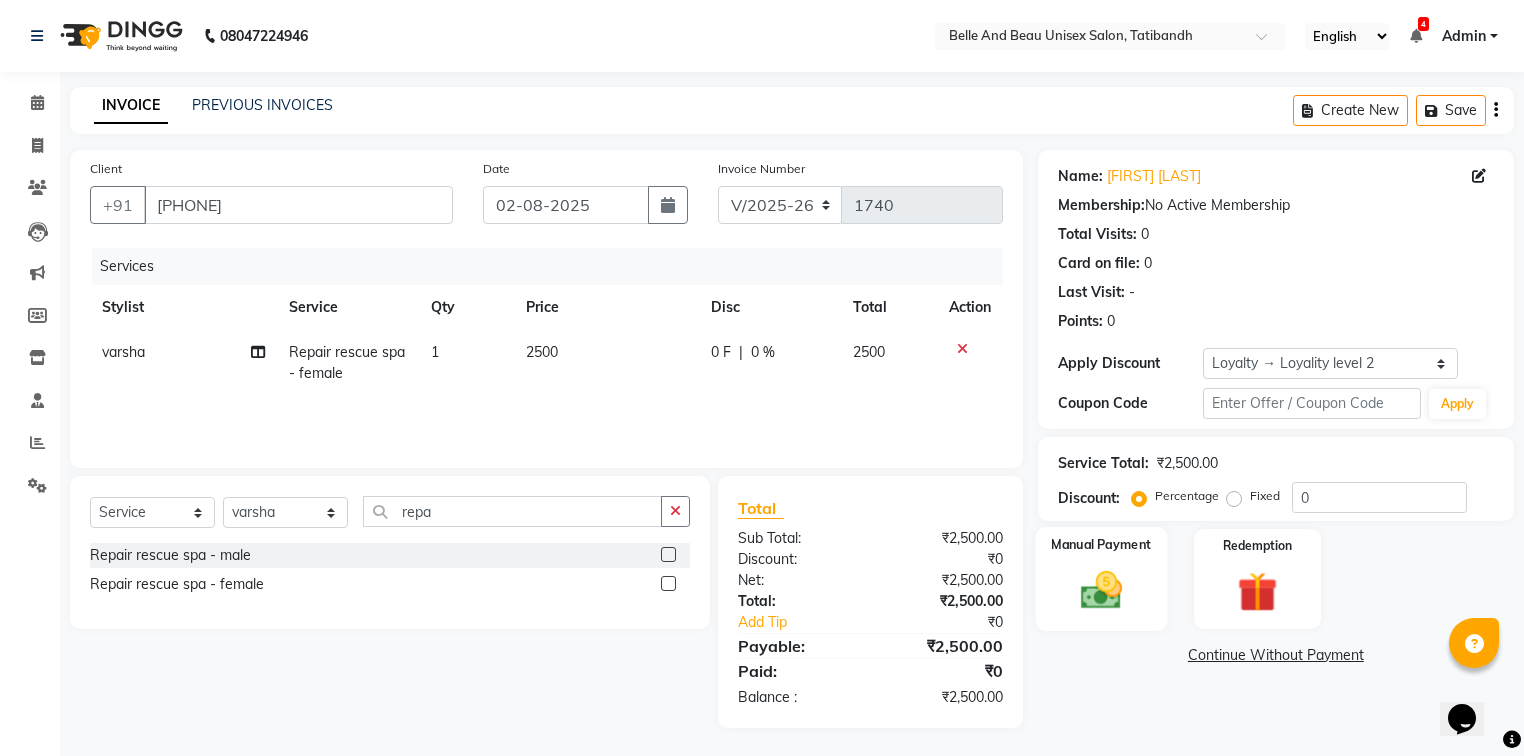click on "Manual Payment" 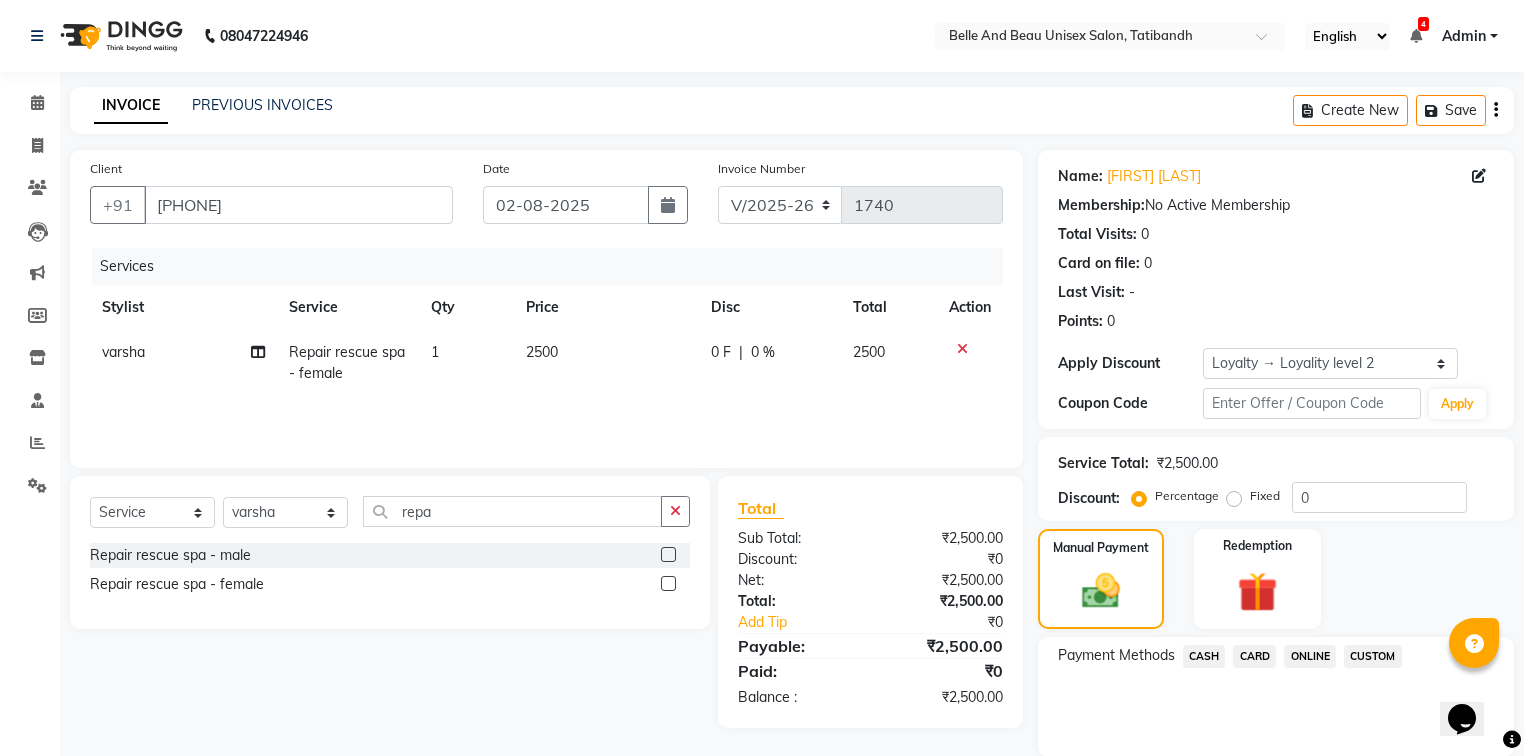 click on "ONLINE" 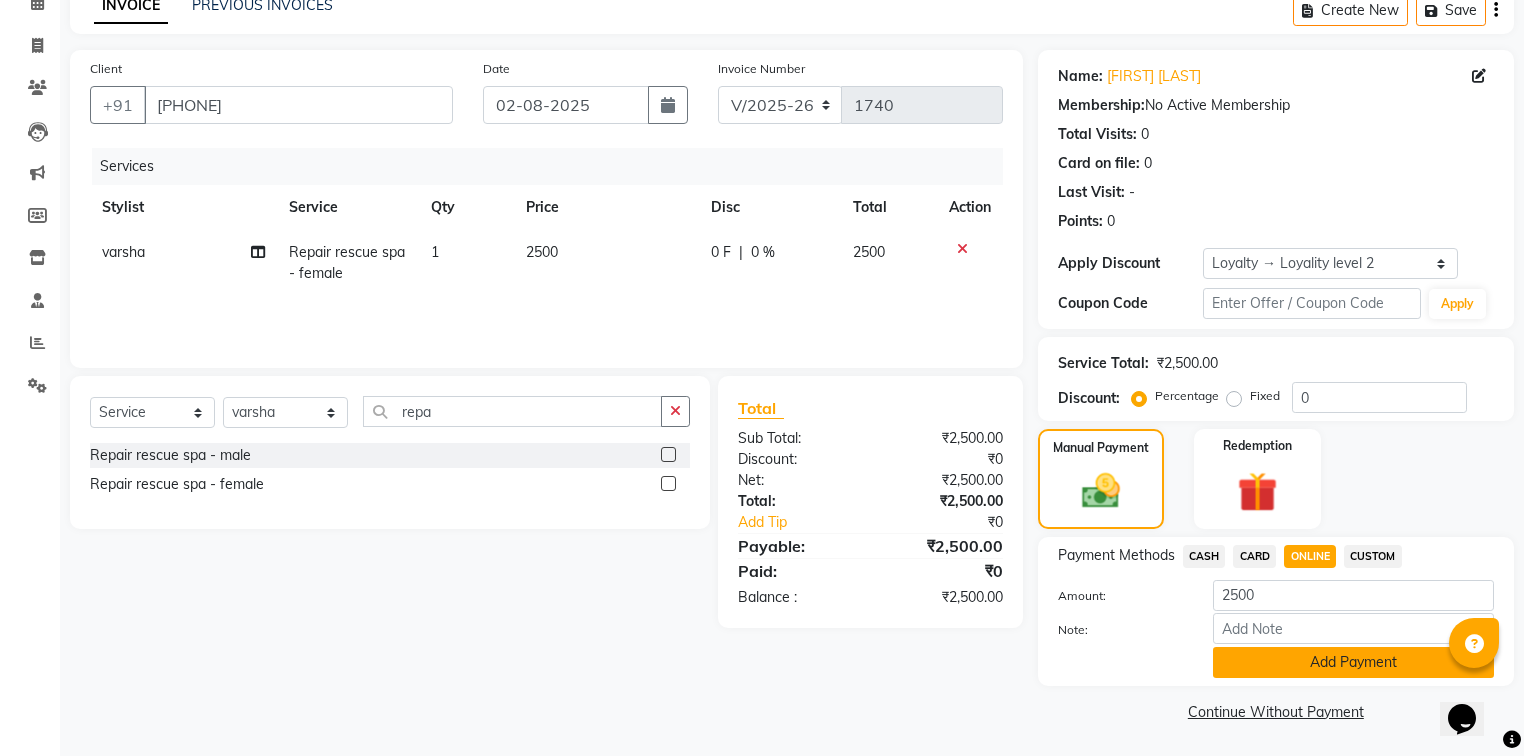 scroll, scrollTop: 102, scrollLeft: 0, axis: vertical 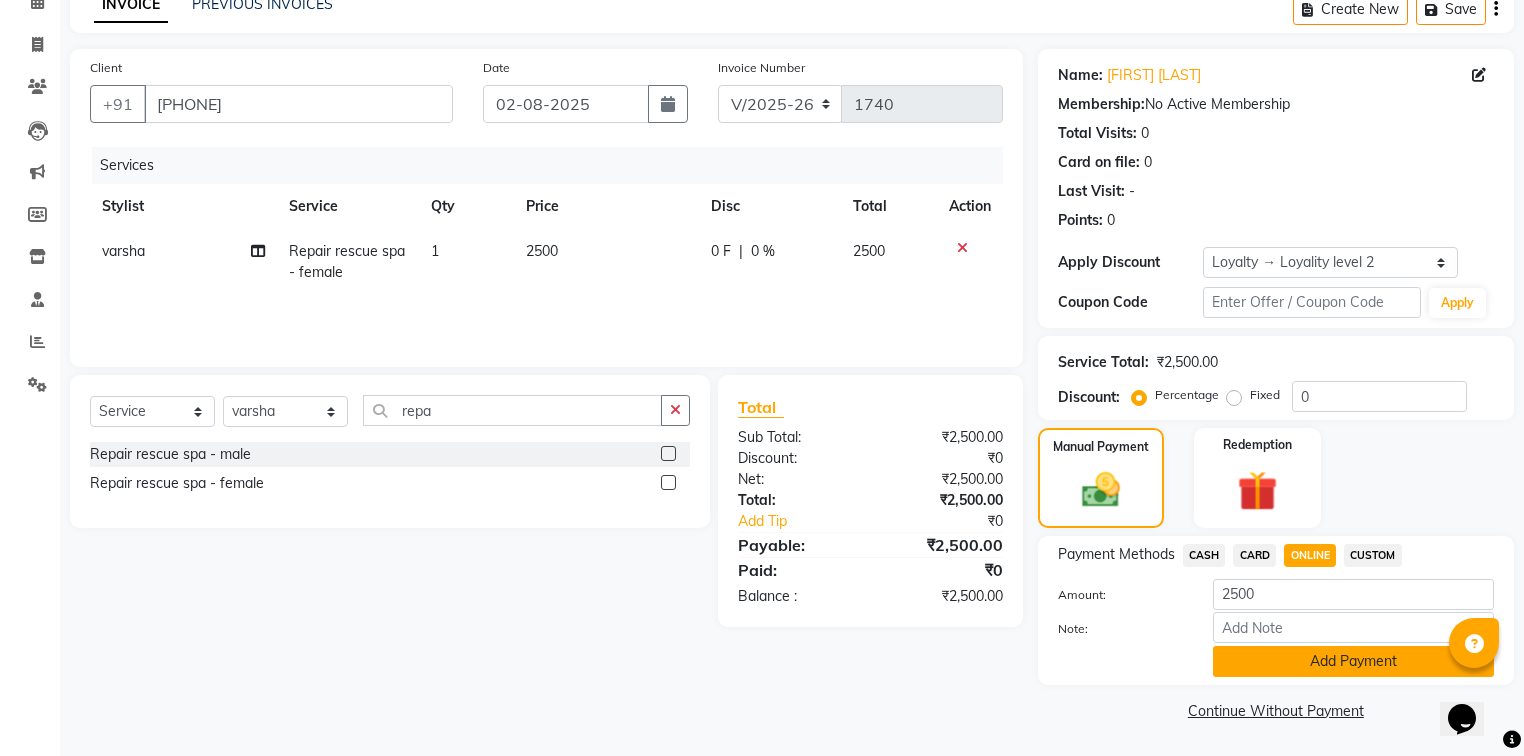 click on "Add Payment" 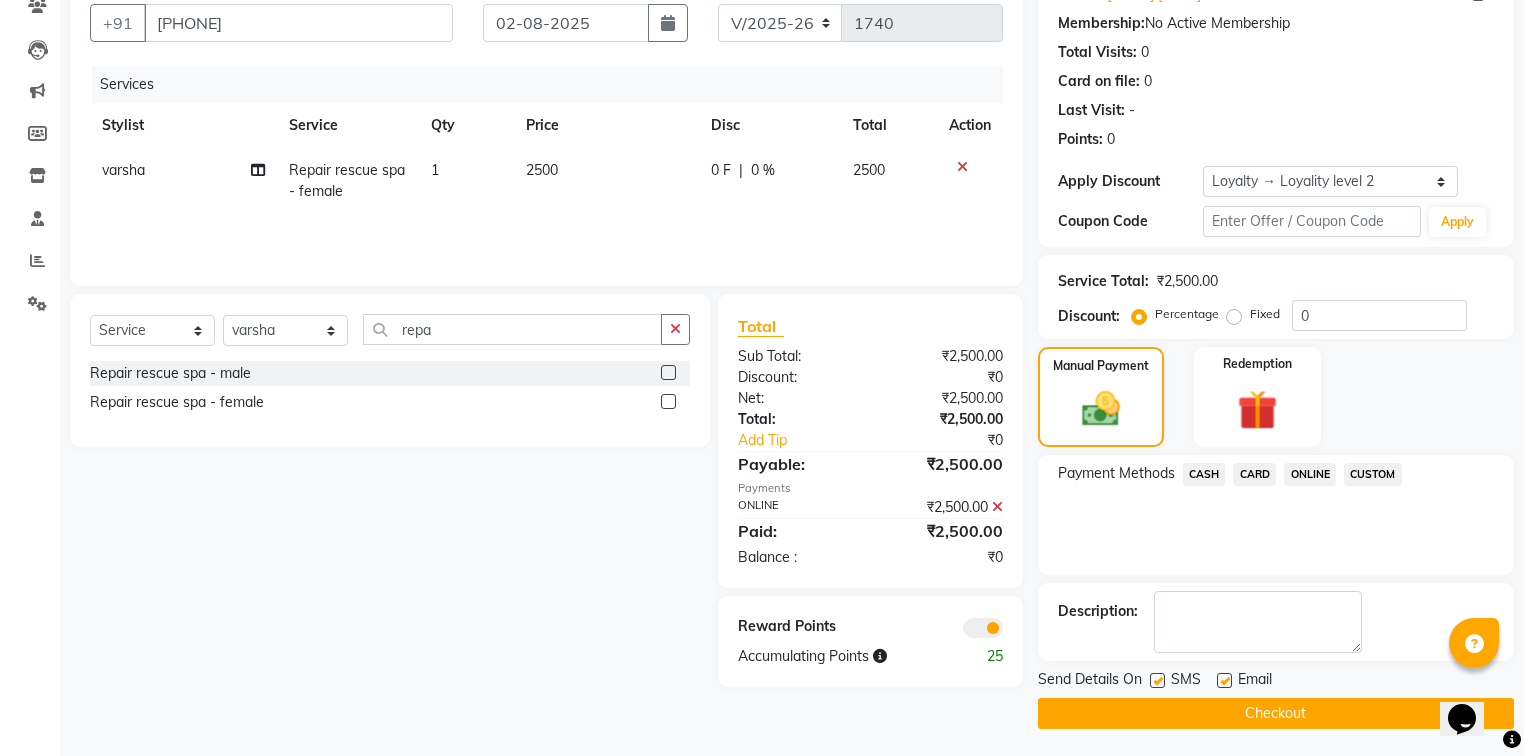 scroll, scrollTop: 184, scrollLeft: 0, axis: vertical 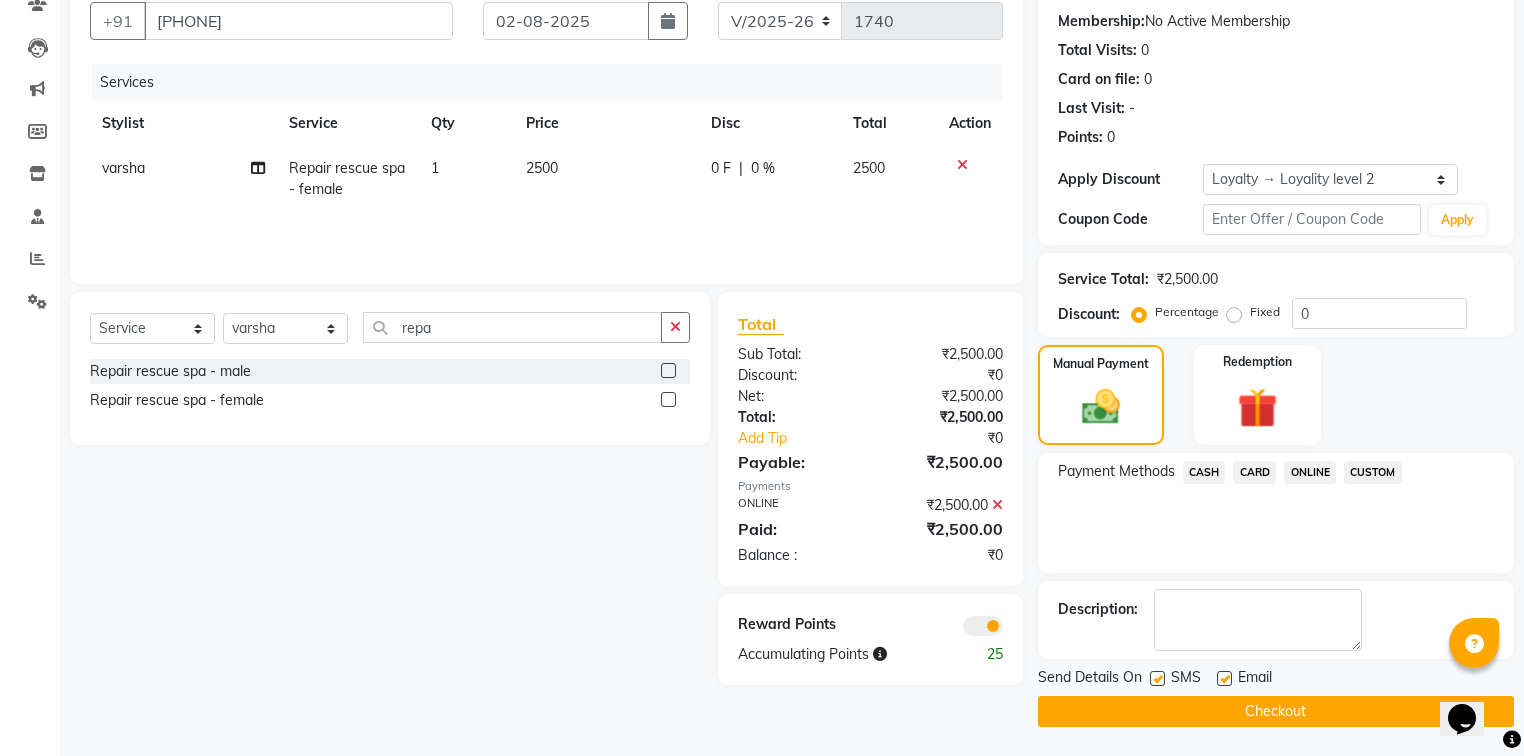 click on "ONLINE" 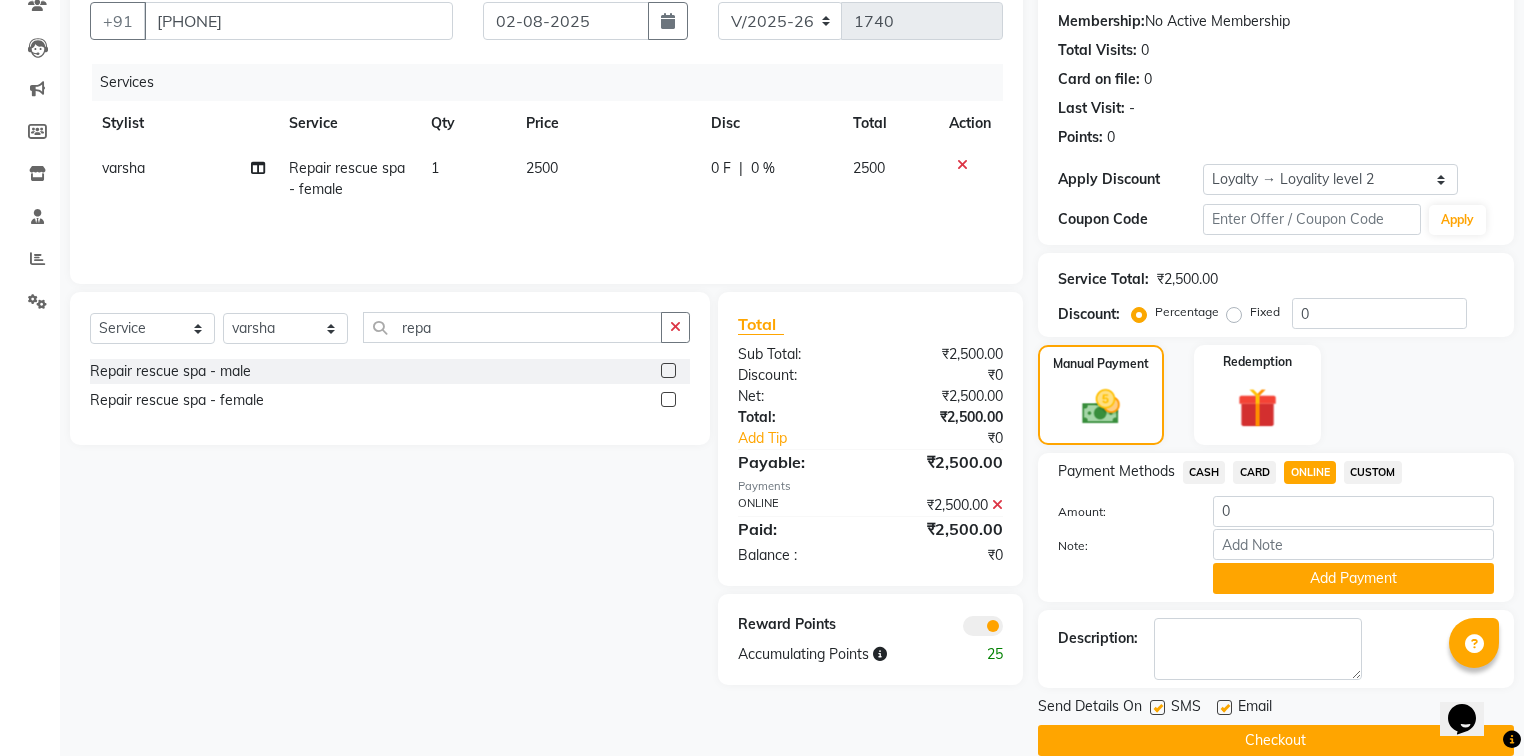 click on "Note:" 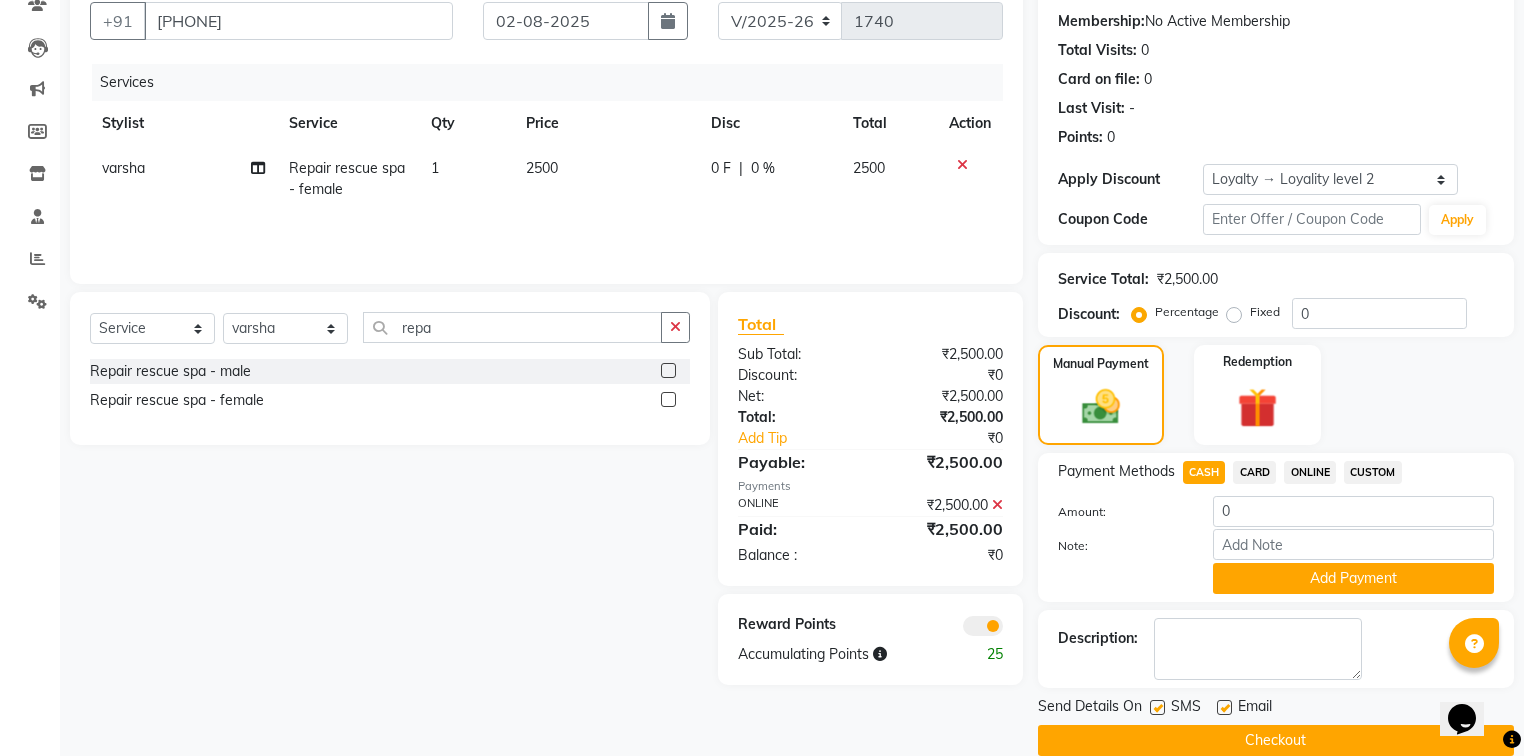 scroll, scrollTop: 214, scrollLeft: 0, axis: vertical 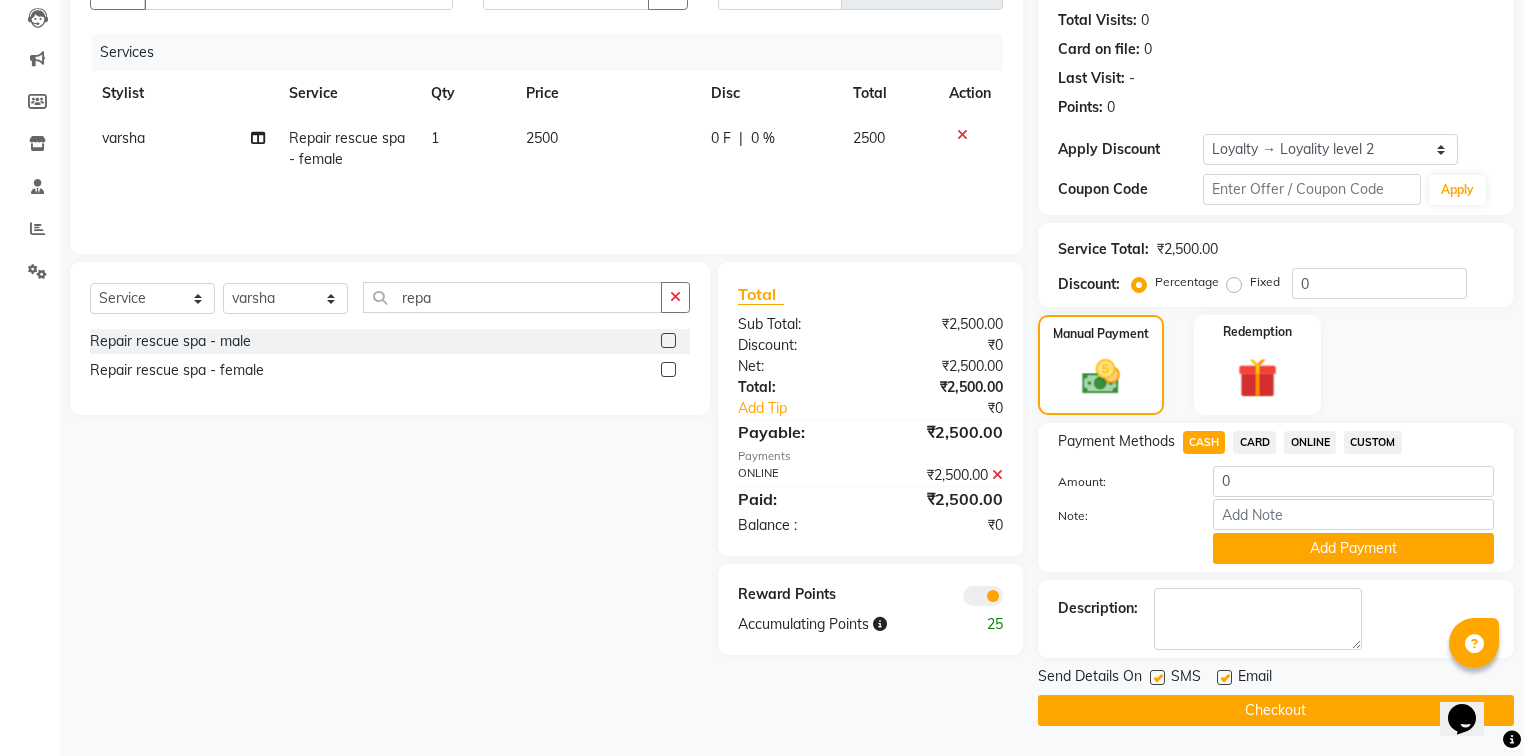 click on "Checkout" 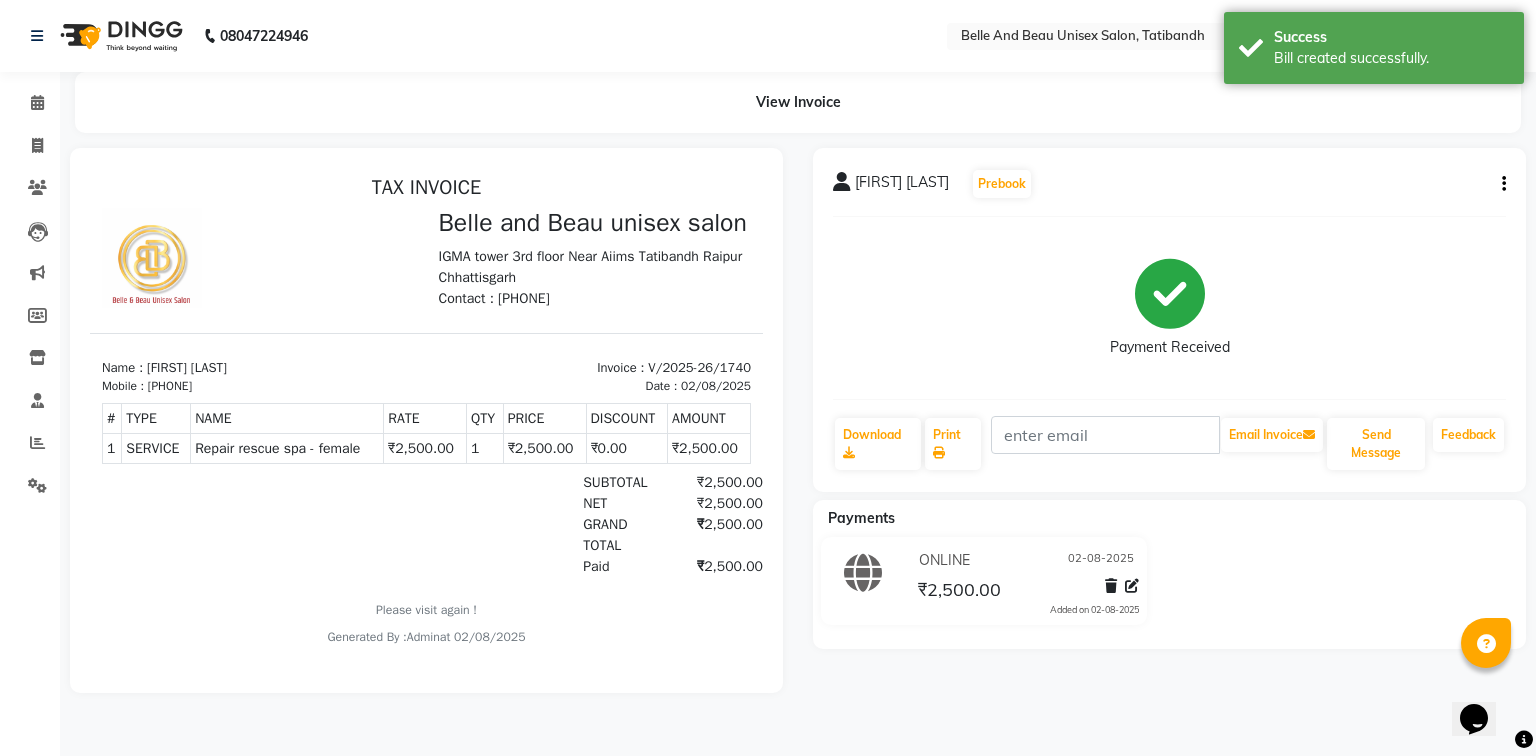 scroll, scrollTop: 0, scrollLeft: 0, axis: both 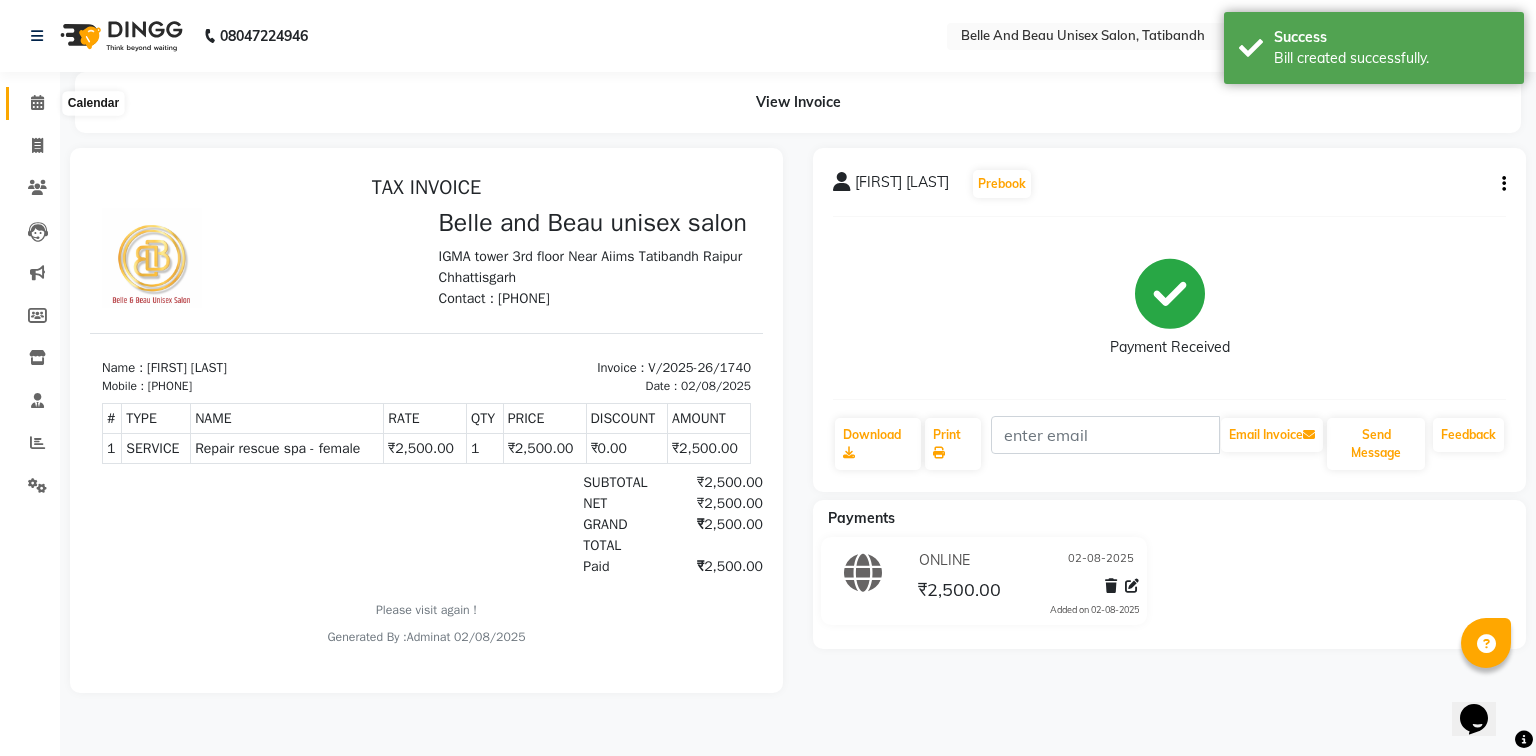 click 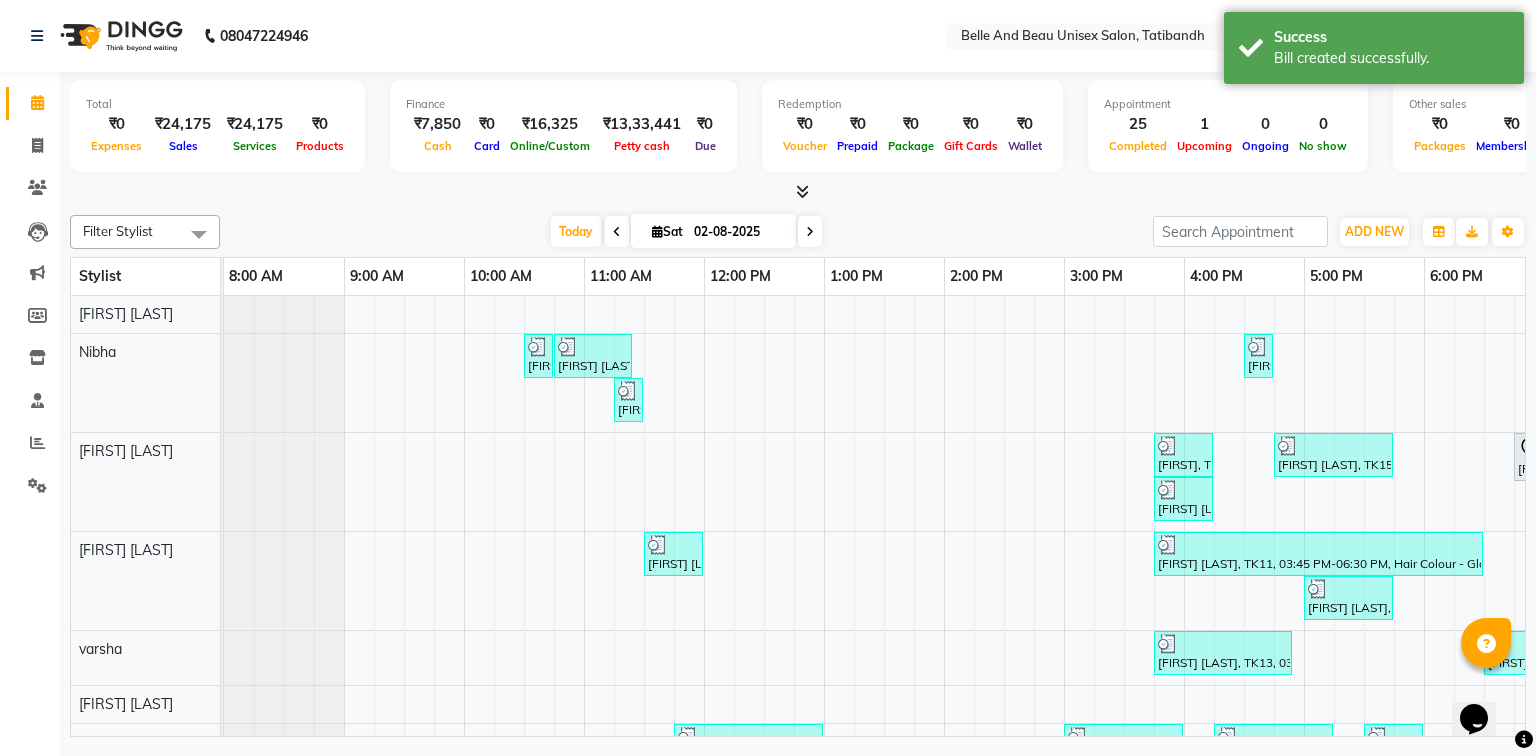 scroll, scrollTop: 0, scrollLeft: 0, axis: both 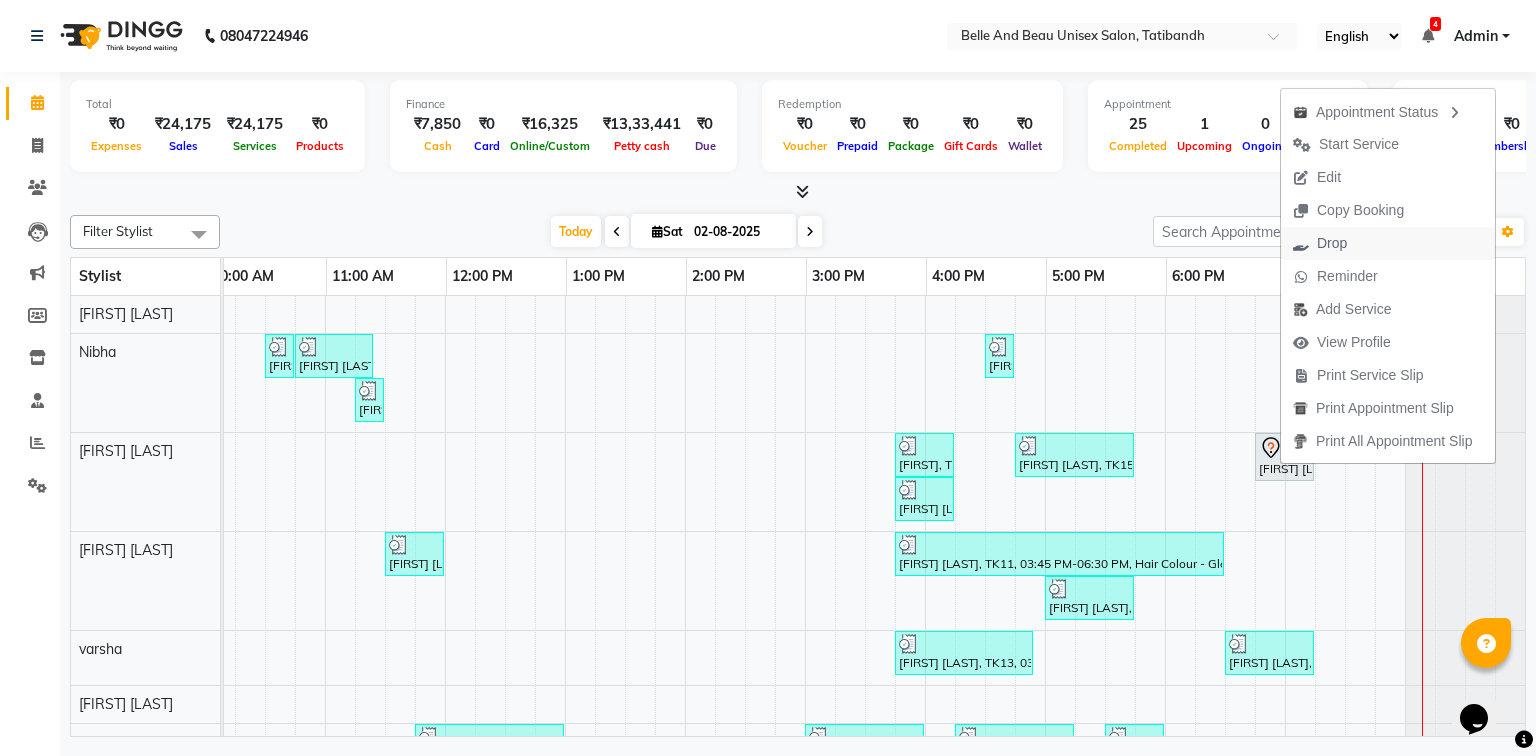 click on "Drop" at bounding box center (1388, 243) 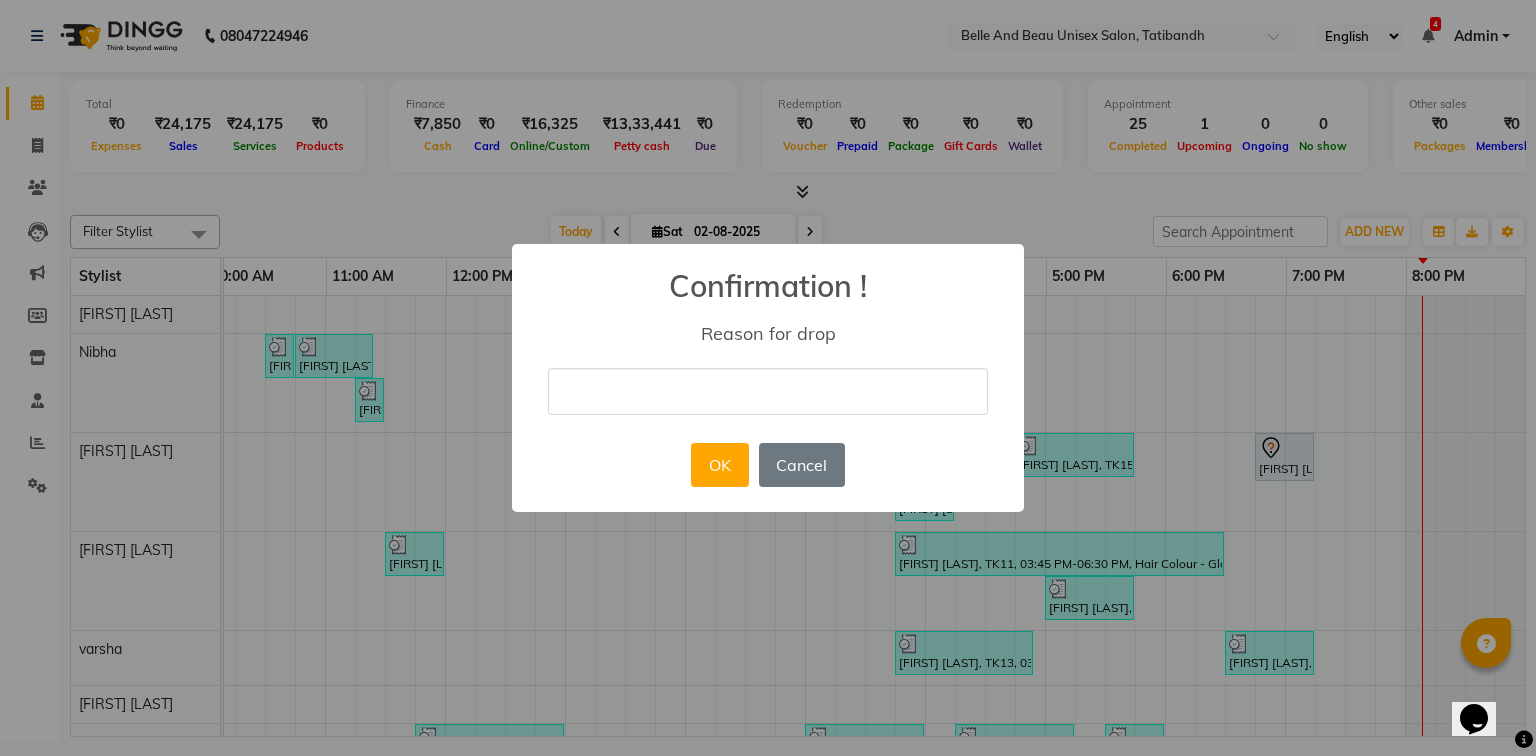 click at bounding box center [768, 391] 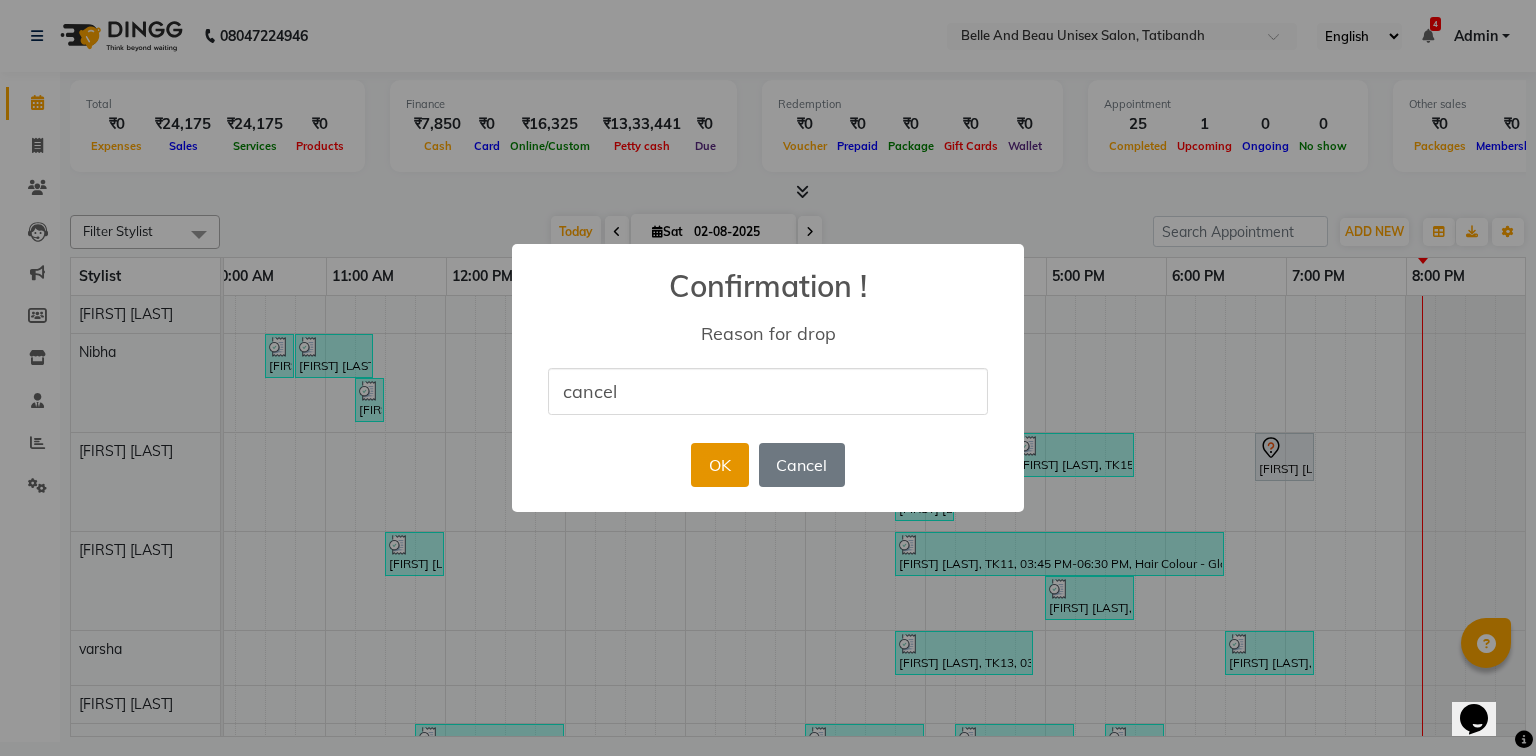 click on "OK" at bounding box center [719, 465] 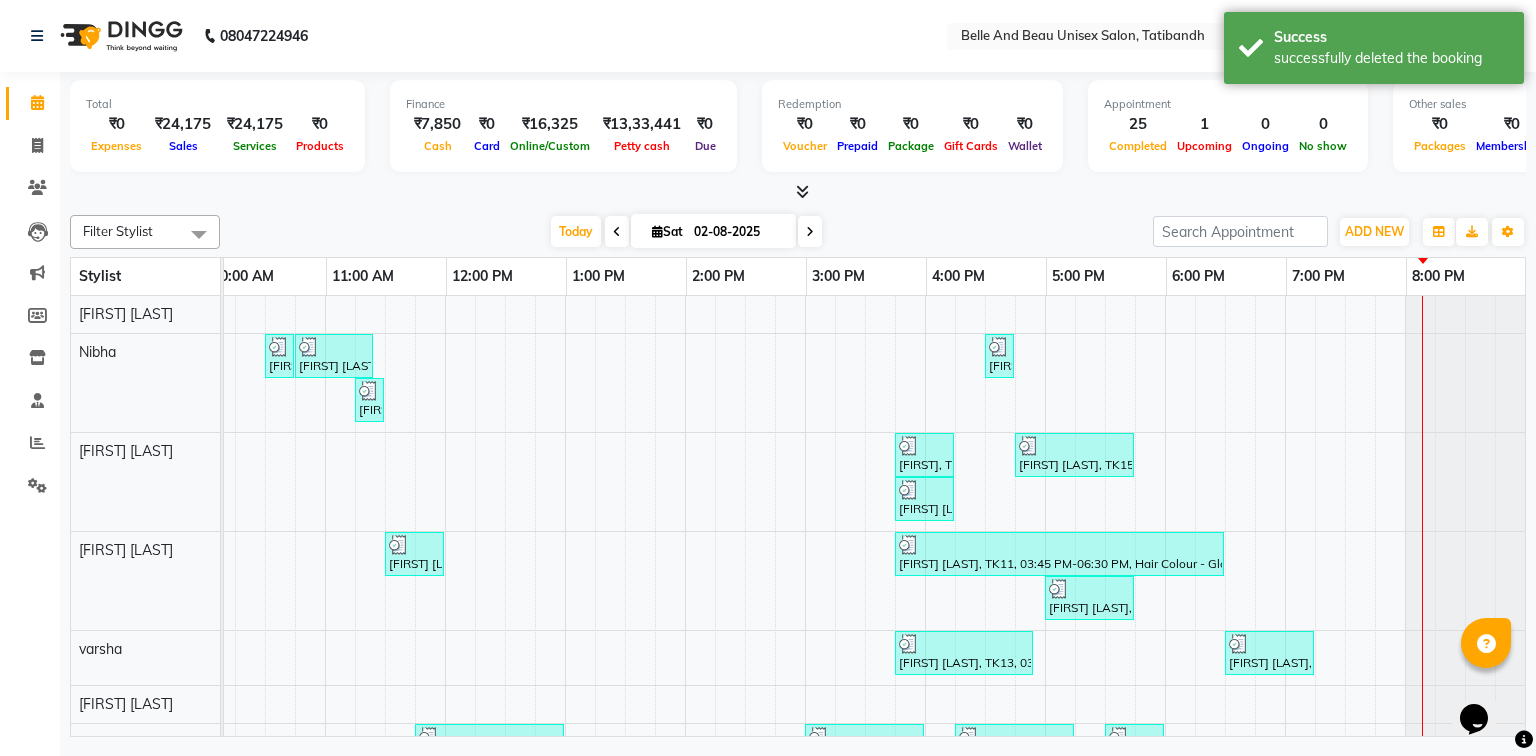 scroll, scrollTop: 292, scrollLeft: 270, axis: both 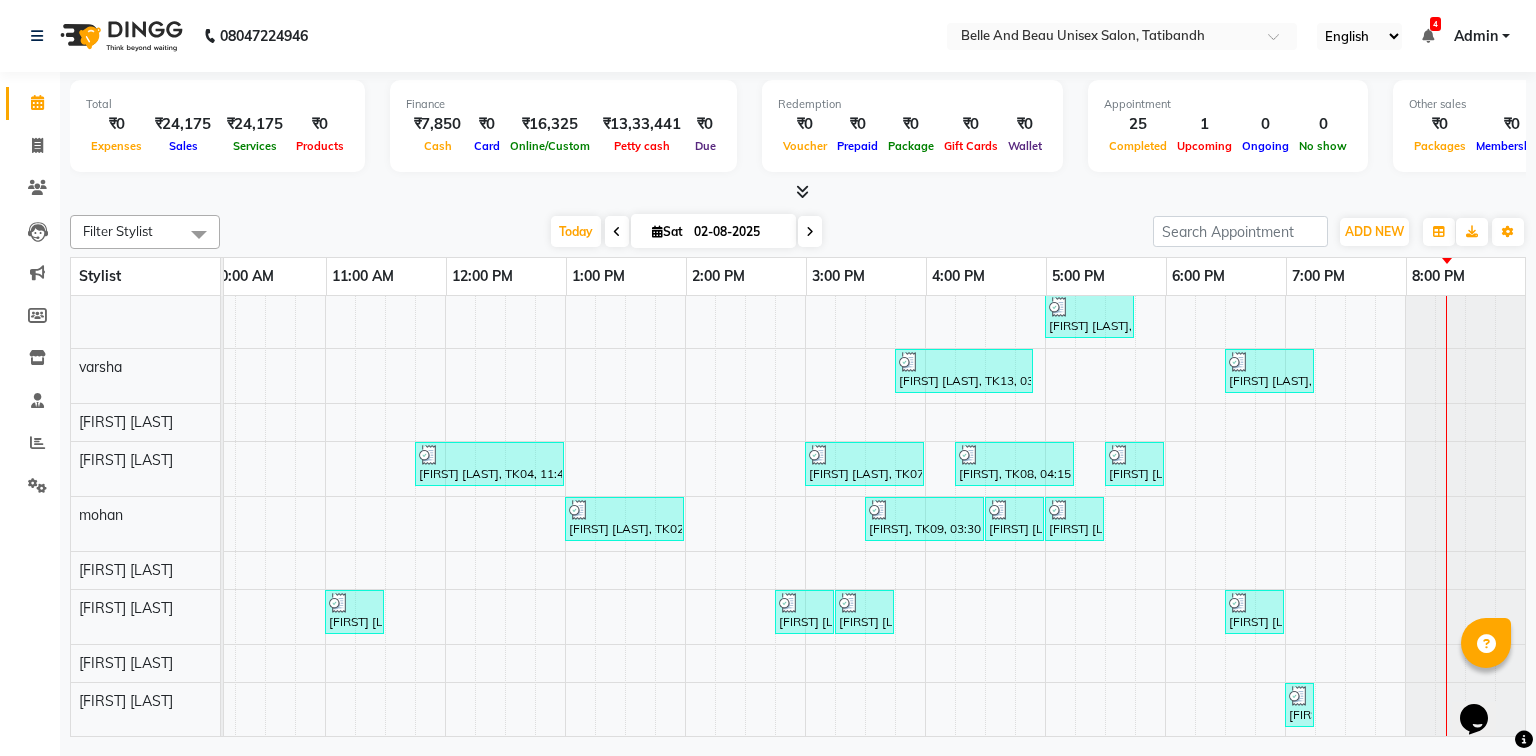 click on "Shilpi Dubey, TK04, 10:30 AM-10:40 AM, Threading - Eyebrow (Female)30 - Eyebrow     Shilpi Dubey, TK04, 10:45 AM-11:25 AM, Clean Up - o3+,Threading - Eyebrow (Female)30 - Eyebrow,Threading - Upper Lip (Female)30 - Upper Lip     Neera verma, TK12, 04:30 PM-04:40 PM, Threading - Upper Lip (Female)30 - Upper Lip     Shilpi Dubey, TK04, 11:15 AM-11:25 AM, Threading - Upper Lip (Female)30 - Upper Lip     Aniket, TK08, 03:45 PM-04:15 PM, Hair Care - Hair Cut (Male)30 - Baby Hair Cut (Below 8) (₹200)     Shibdatta das, TK15, 04:45 PM-05:45 PM, Hair Care - Hair Cut (Male)30 - Adult Hair Cut (Below 8),Shave & Trimming - Beard  (Male)30 - Beard Shaping     Shilpi Goyal, TK14, 03:45 PM-04:15 PM, Hair Care - Shampoo & Conditioning (Female)30 - Shampoo - u     yuvika chawda, TK05, 11:30 AM-12:00 PM, Hair Care - Hair Cut (Female)30 - Adult Hair Cut (Below 8) (₹500)     Neetu Arvinahalkho, TK11, 03:45 PM-06:30 PM, Hair Colour - Global30 - Below Shoulder (Female),Fiber plex 1&2 - female" at bounding box center [745, 375] 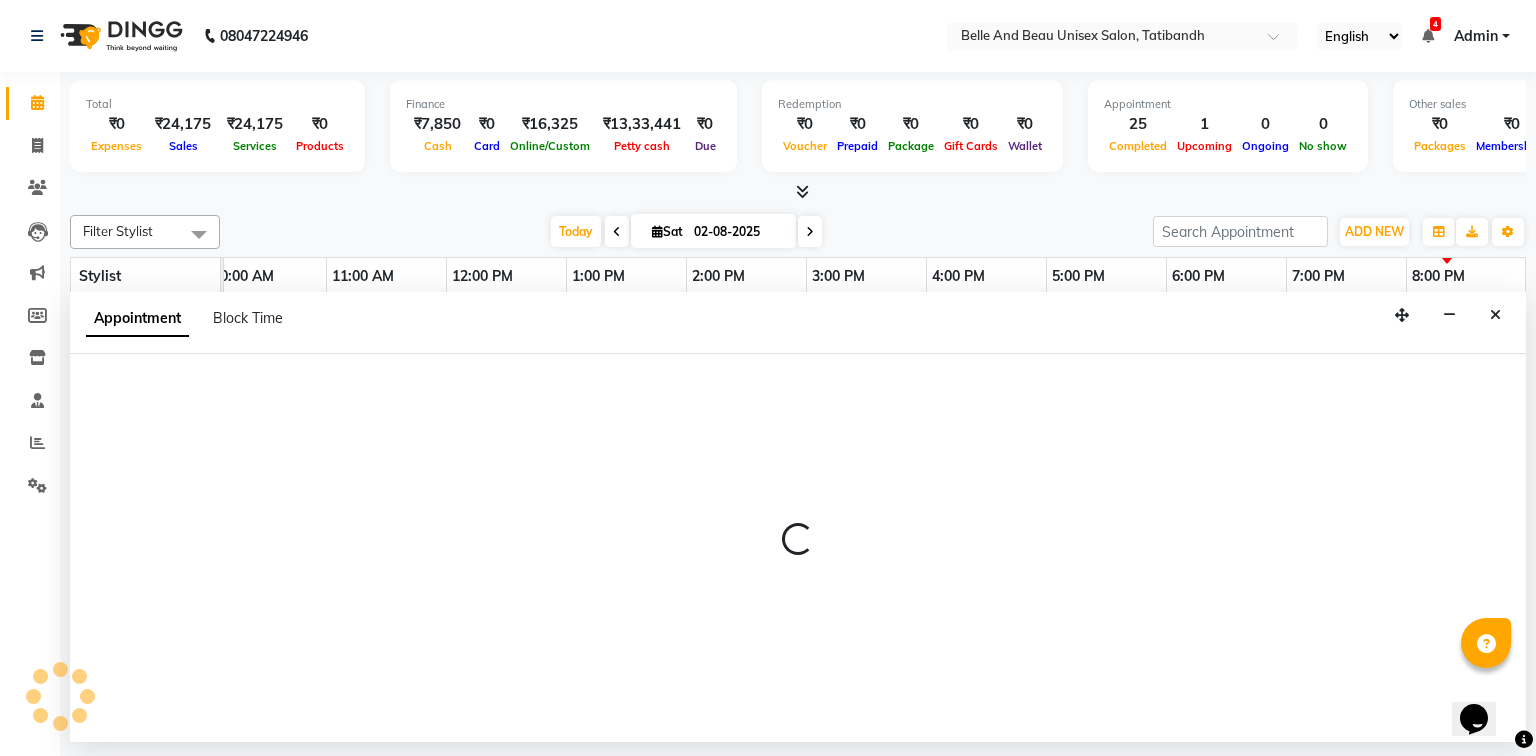 select on "83443" 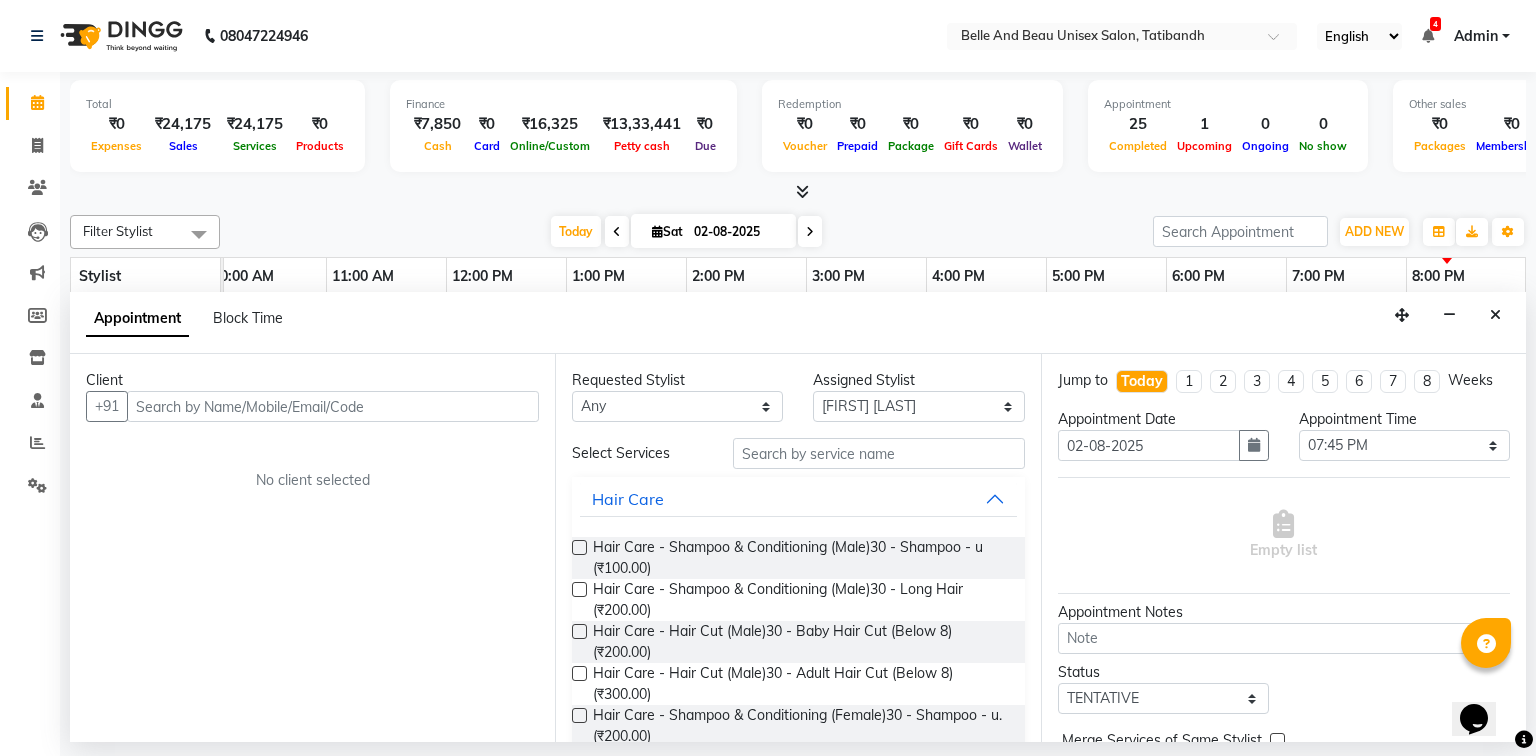 click at bounding box center [333, 406] 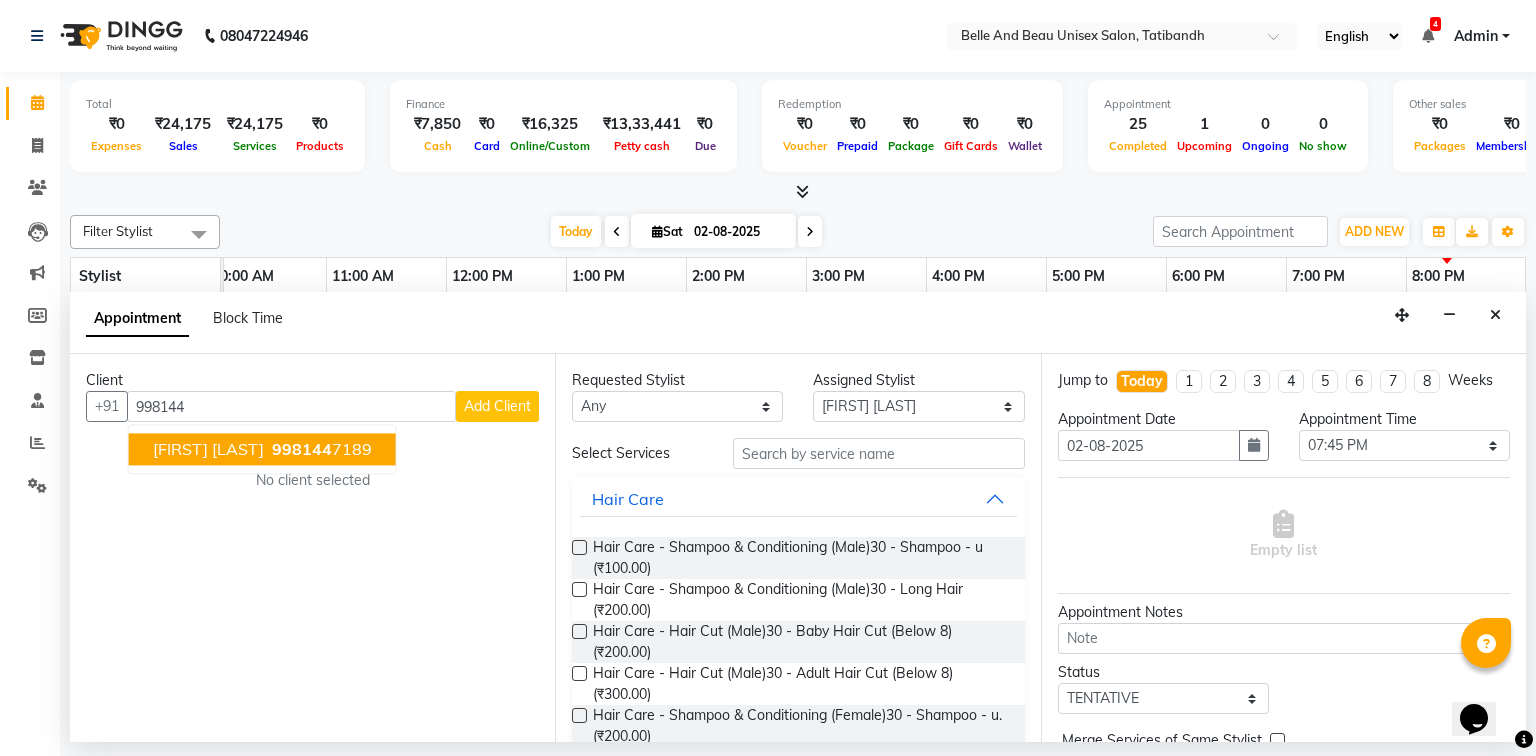 click on "998144" at bounding box center (302, 450) 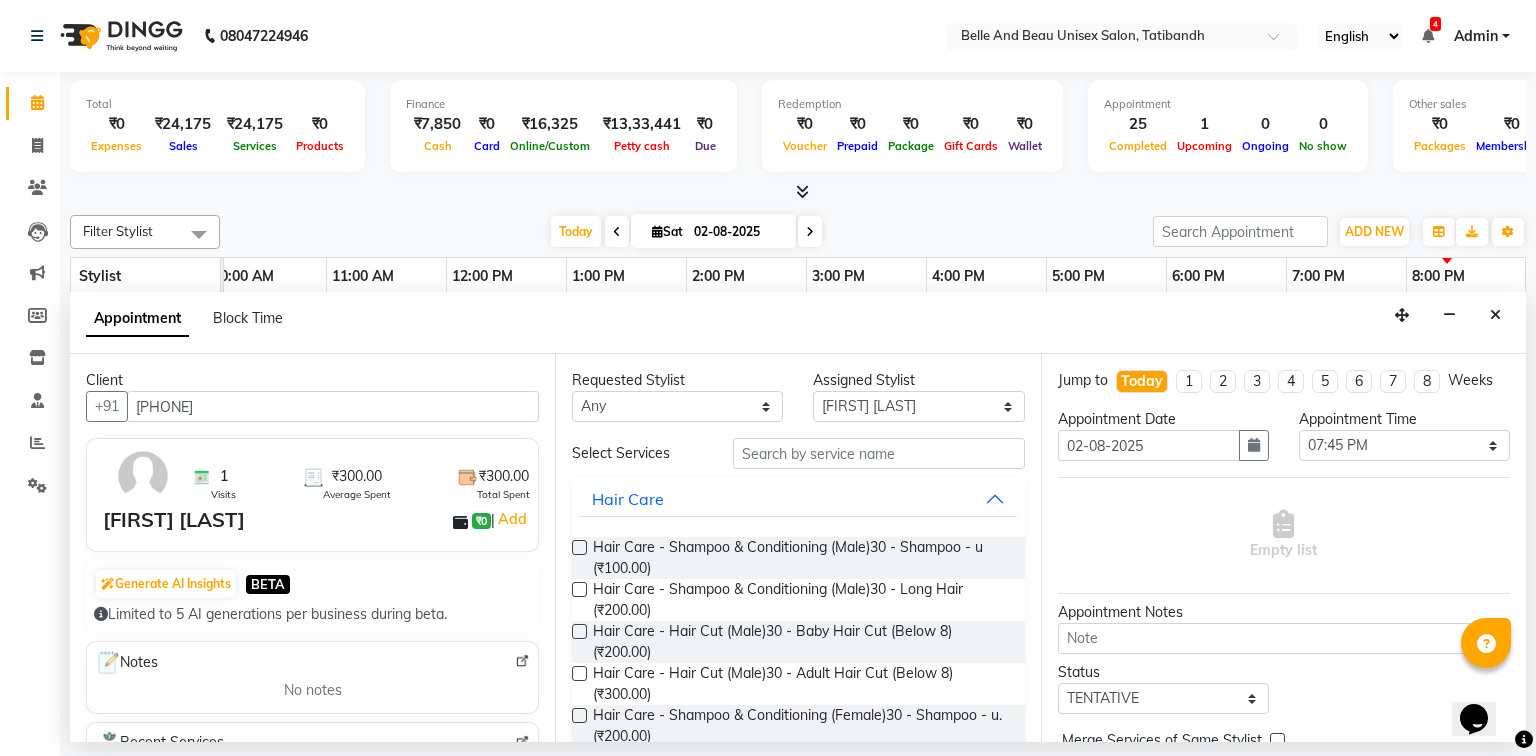 scroll, scrollTop: 240, scrollLeft: 0, axis: vertical 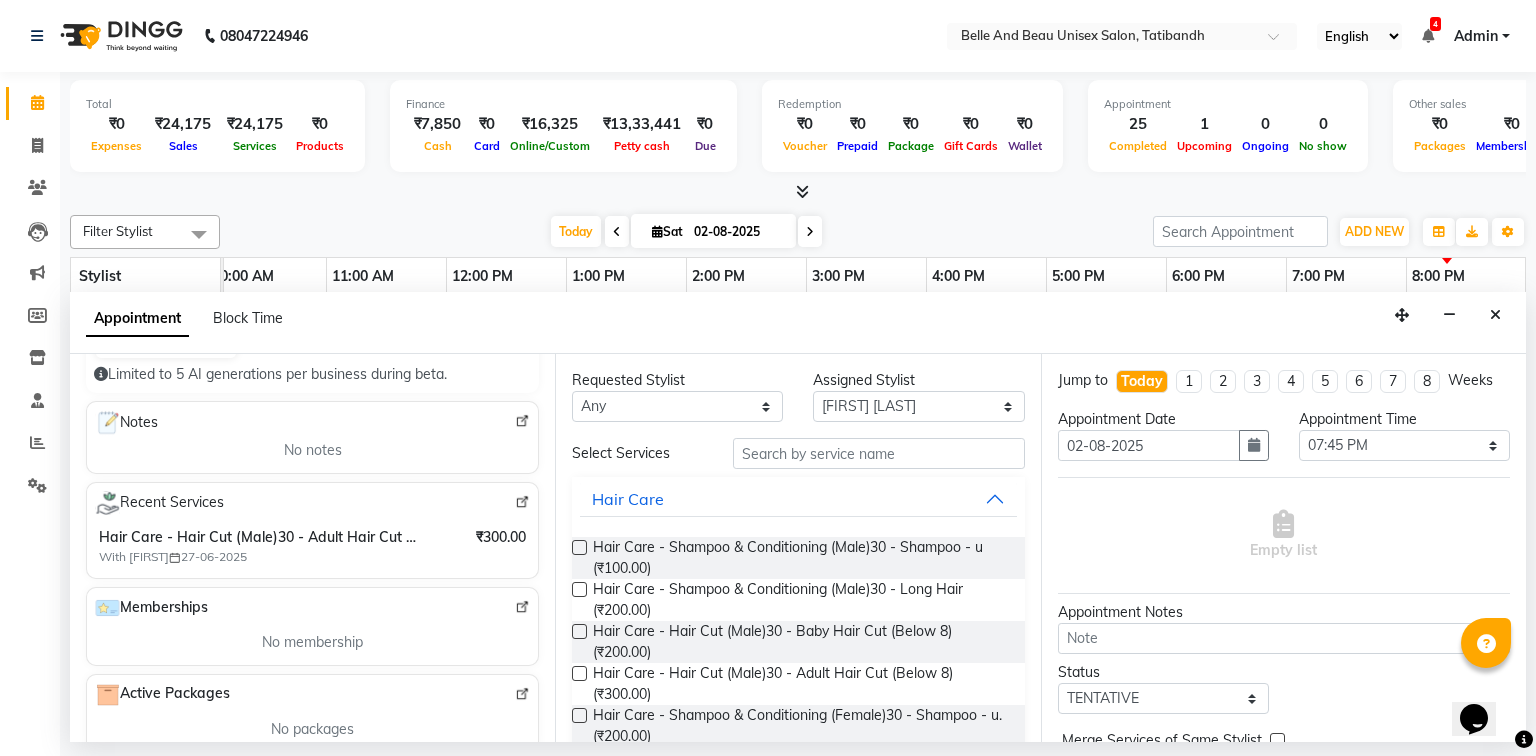 type on "9981447189" 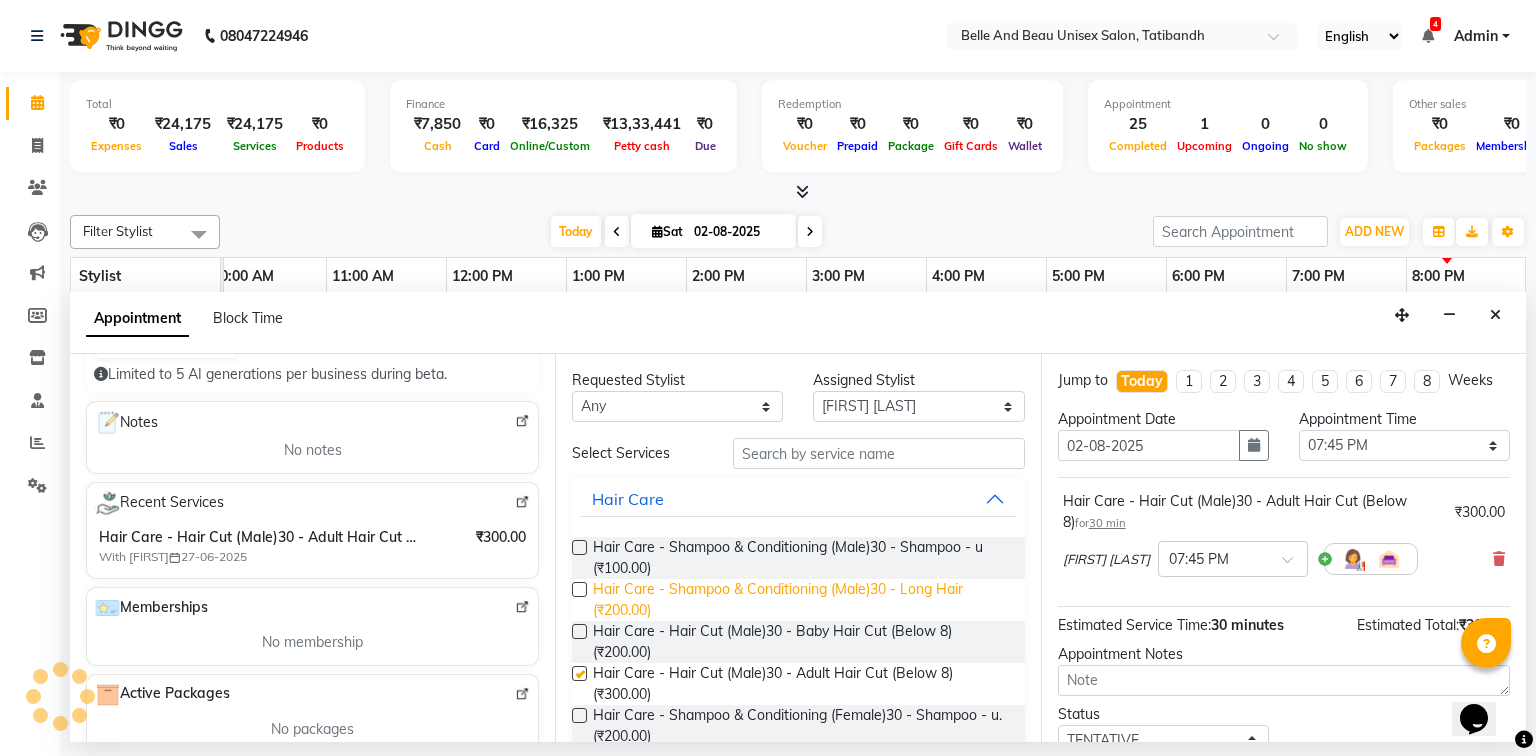 checkbox on "false" 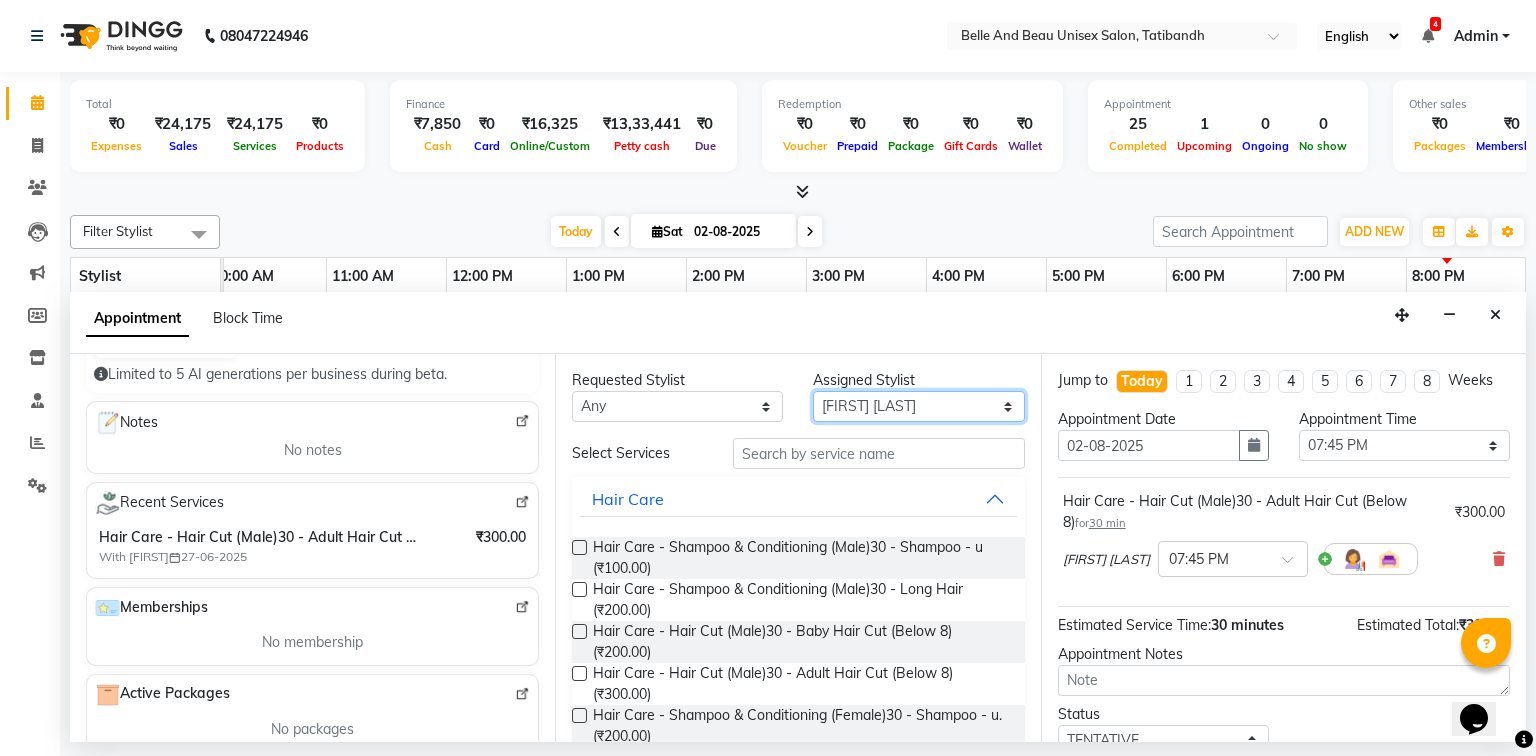 click on "Select [FIRST] [LAST] [FIRST] [FIRST] [LAST] [FIRST] [LAST] [FIRST] [LAST] [FIRST] [LAST] [FIRST] [LAST] [FIRST] [LAST] [FIRST] [LAST] [FIRST] [LAST] [FIRST] [LAST] [FIRST] [LAST] [FIRST] [LAST]" at bounding box center (918, 406) 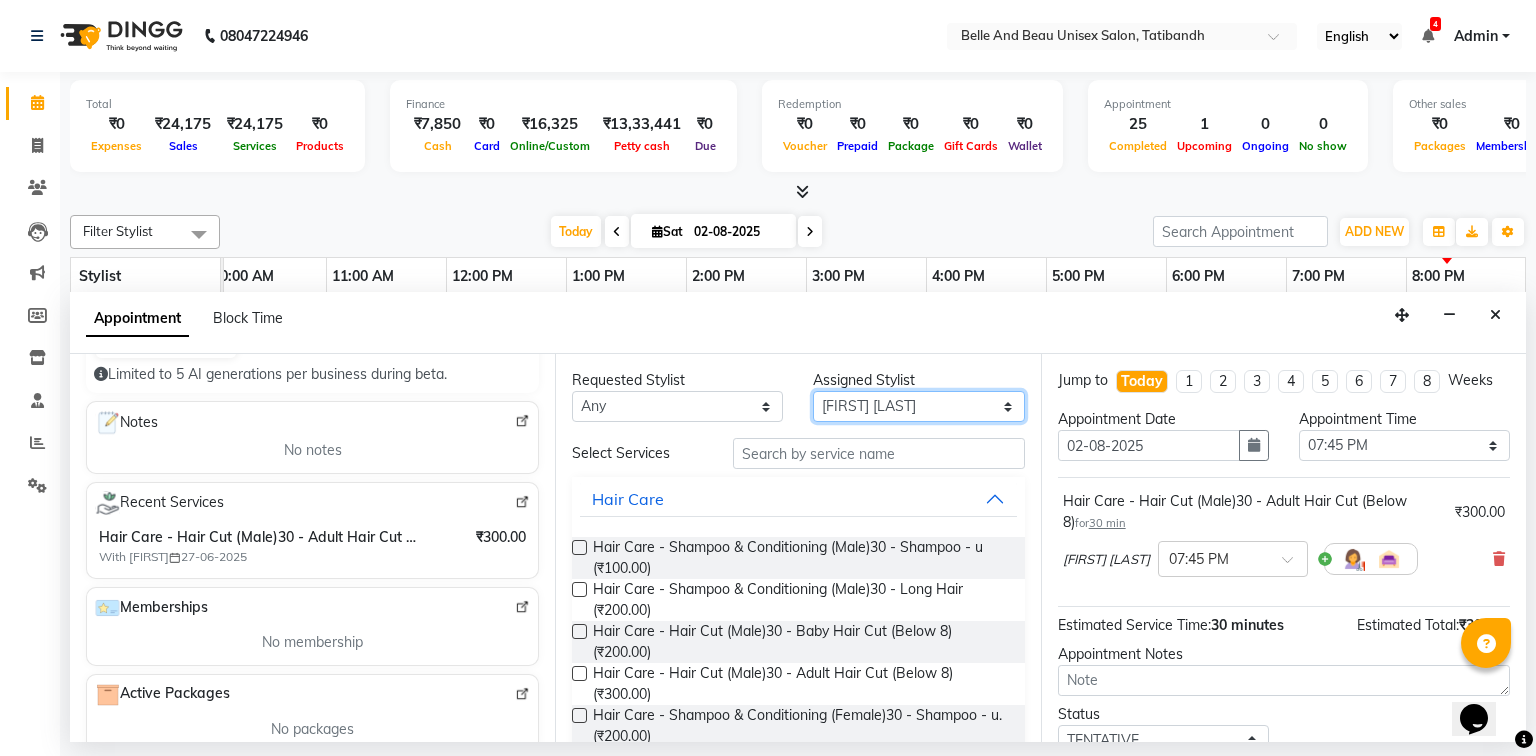 select on "65137" 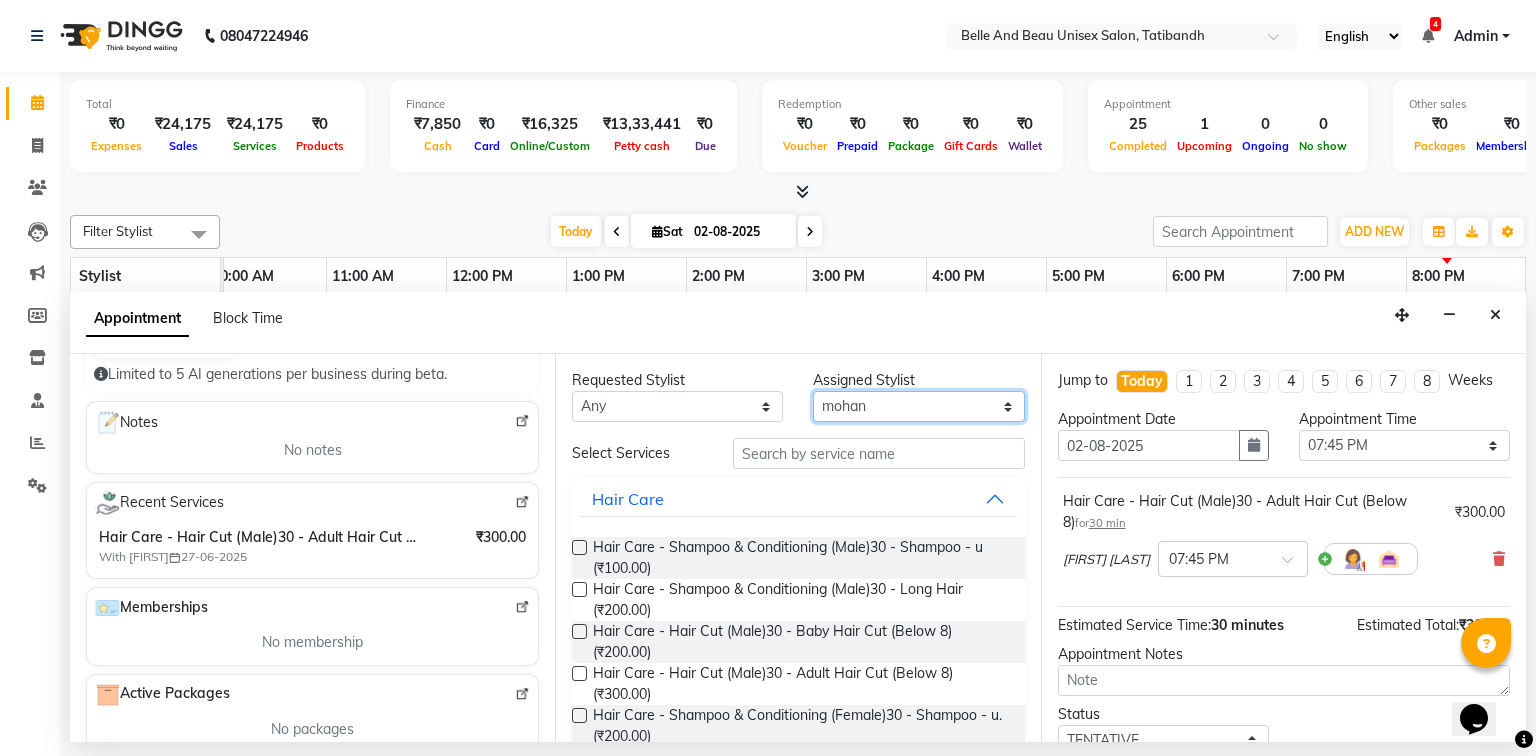 click on "Select [FIRST] [LAST] [FIRST] [FIRST] [LAST] [FIRST] [LAST] [FIRST] [LAST] [FIRST] [LAST] [FIRST] [LAST] [FIRST] [LAST] [FIRST] [LAST] [FIRST] [LAST] [FIRST] [LAST] [FIRST] [LAST] [FIRST] [LAST]" at bounding box center [918, 406] 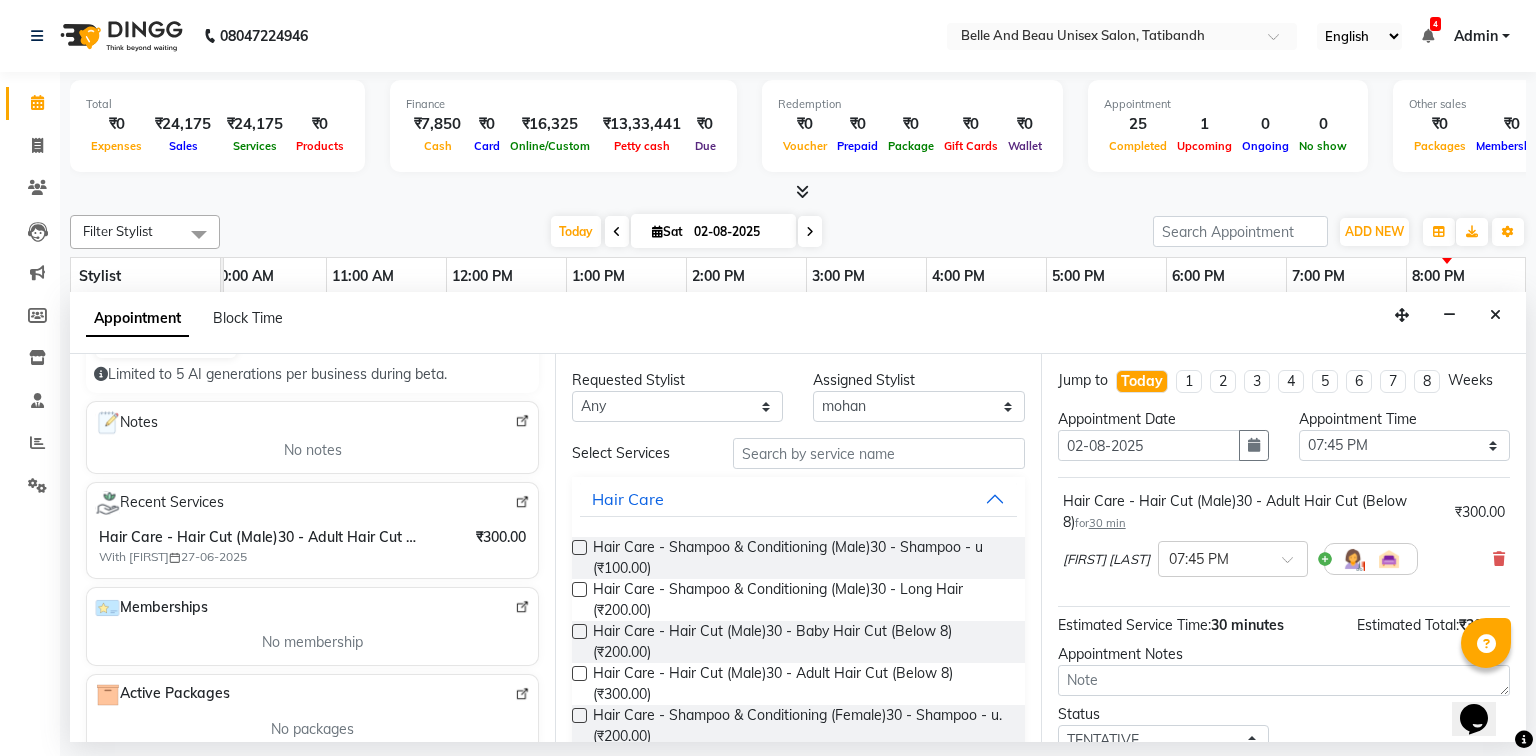 click at bounding box center [579, 673] 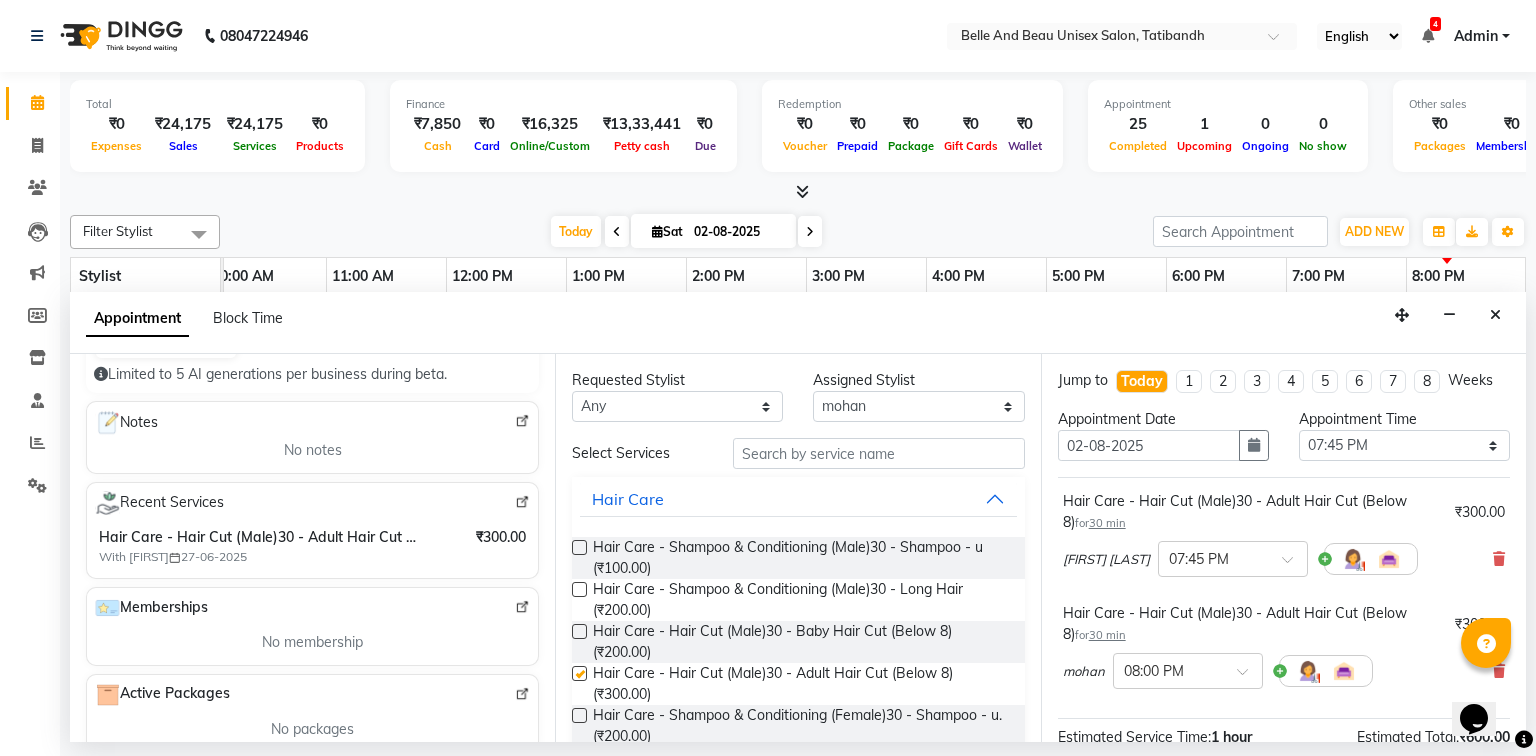 checkbox on "false" 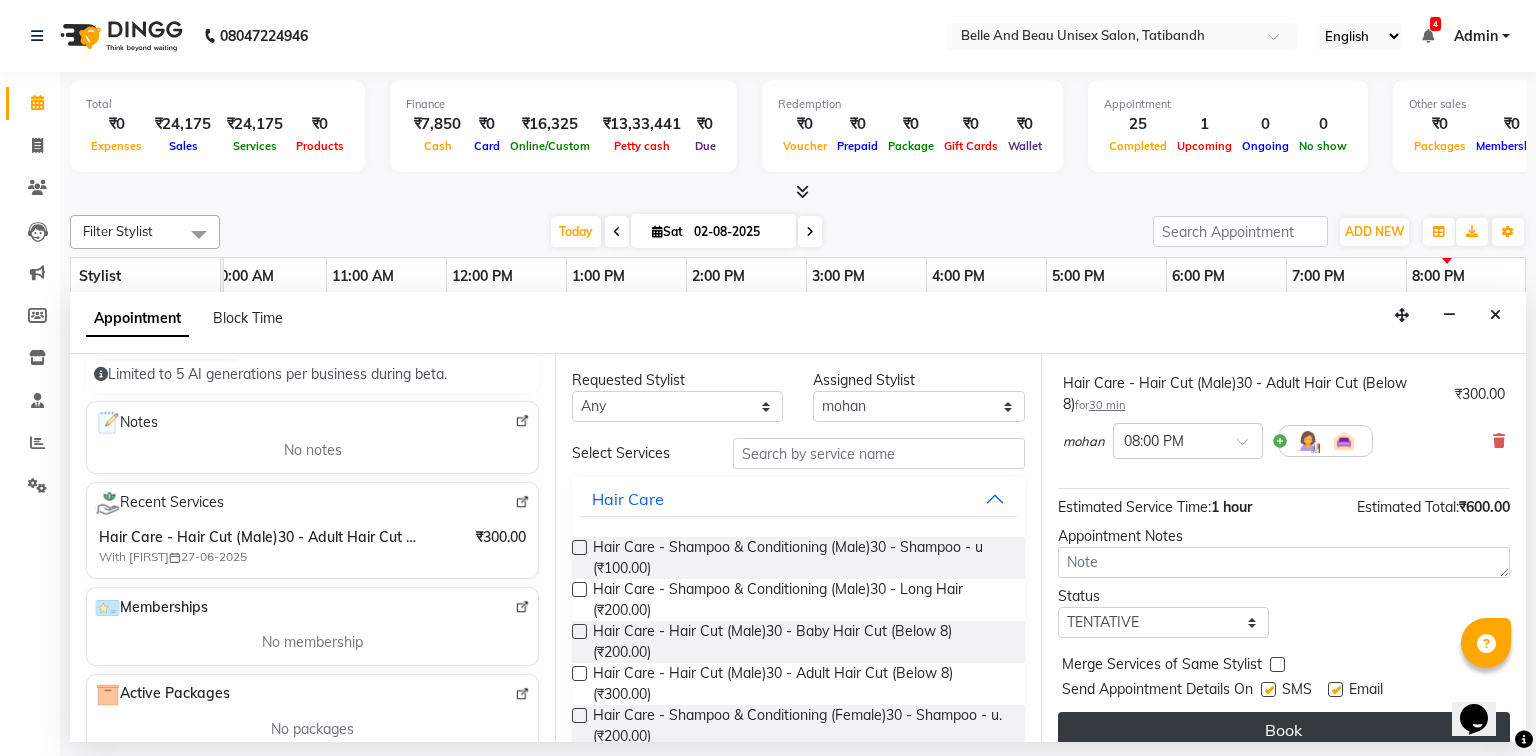 scroll, scrollTop: 251, scrollLeft: 0, axis: vertical 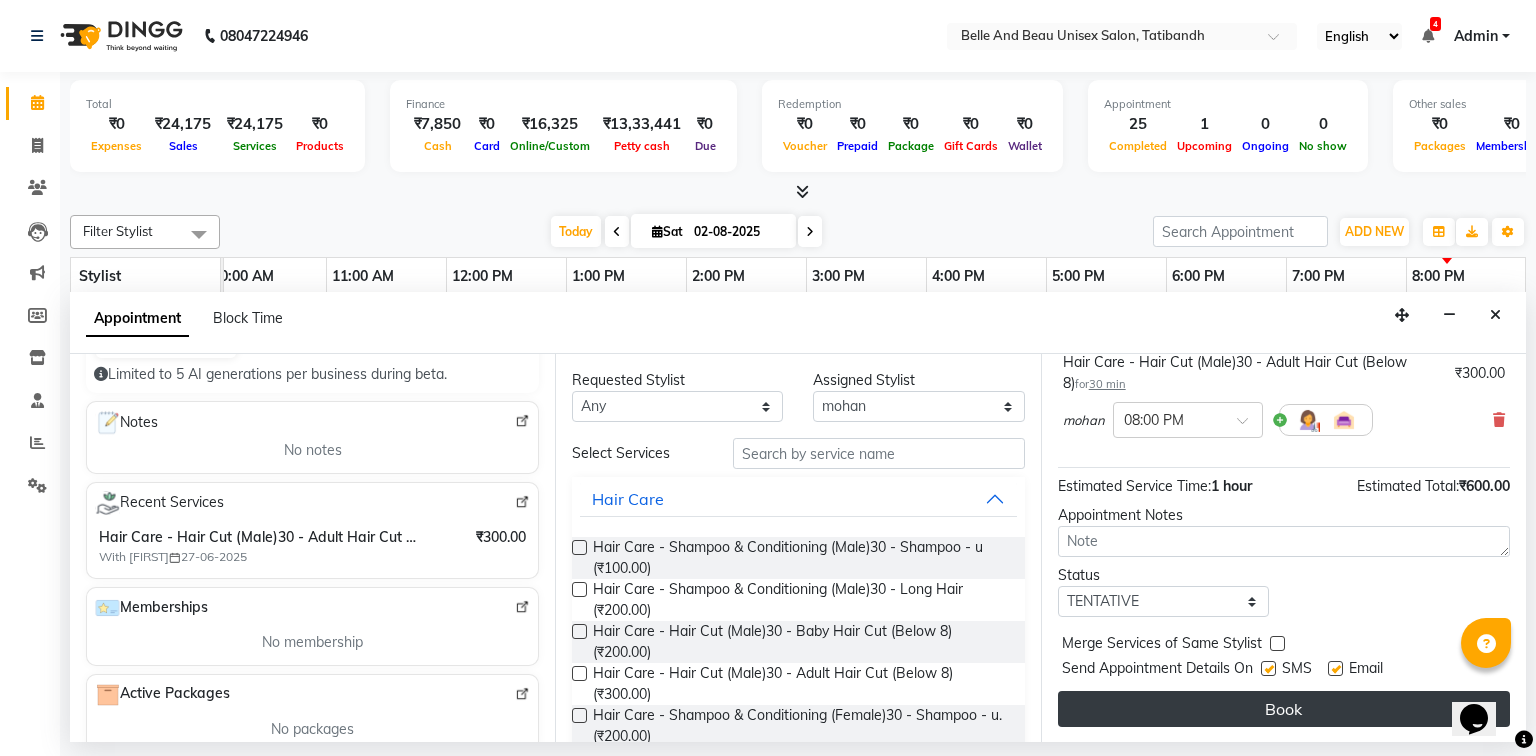 click on "Book" at bounding box center [1284, 709] 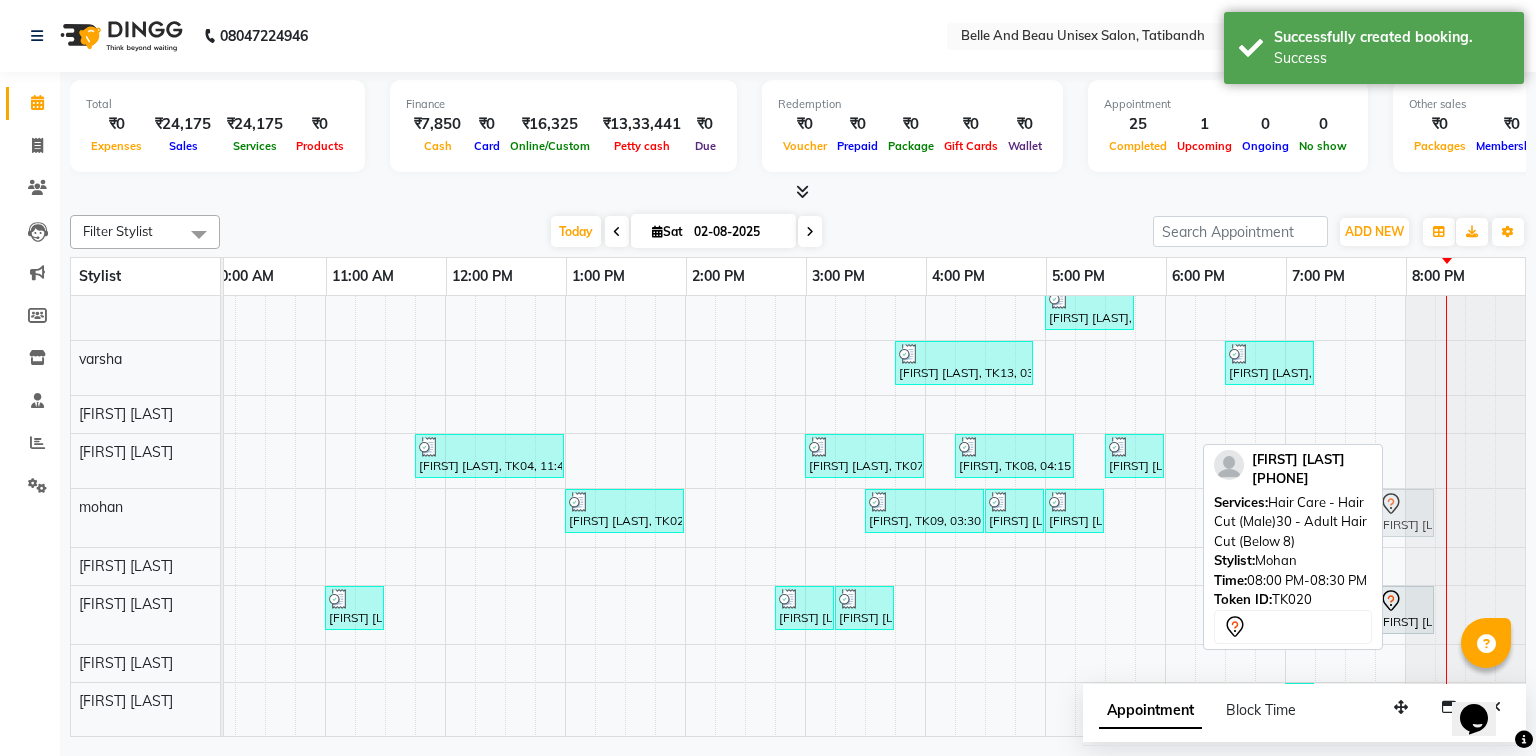 click on "Vishesh Shah, TK02, 01:00 PM-02:00 PM, Shave & Trimming - Beard  (Male)30 - Beard Shaping,Hair Care - Hair Cut (Male)30 - Adult Hair Cut (Below 8)     mukesh, TK09, 03:30 PM-04:30 PM, Shave & Trimming - Beard  (Male)30 - Beard Shaping,Hair Care - Hair Cut (Male)30 - Adult Hair Cut (Below 8)     Narend Sharma, TK10, 04:30 PM-05:00 PM, Hair Care - Hair Cut (Male)30 - Adult Hair Cut (Below 8)     Narend Sharma, TK10, 05:00 PM-05:30 PM, Shave & Trimming - Beard  (Male)30 - Beard Shaping             Saksham jain, TK20, 08:00 PM-08:30 PM, Hair Care - Hair Cut (Male)30 - Adult Hair Cut (Below 8)             Saksham jain, TK20, 08:00 PM-08:30 PM, Hair Care - Hair Cut (Male)30 - Adult Hair Cut (Below 8)" at bounding box center (-35, 518) 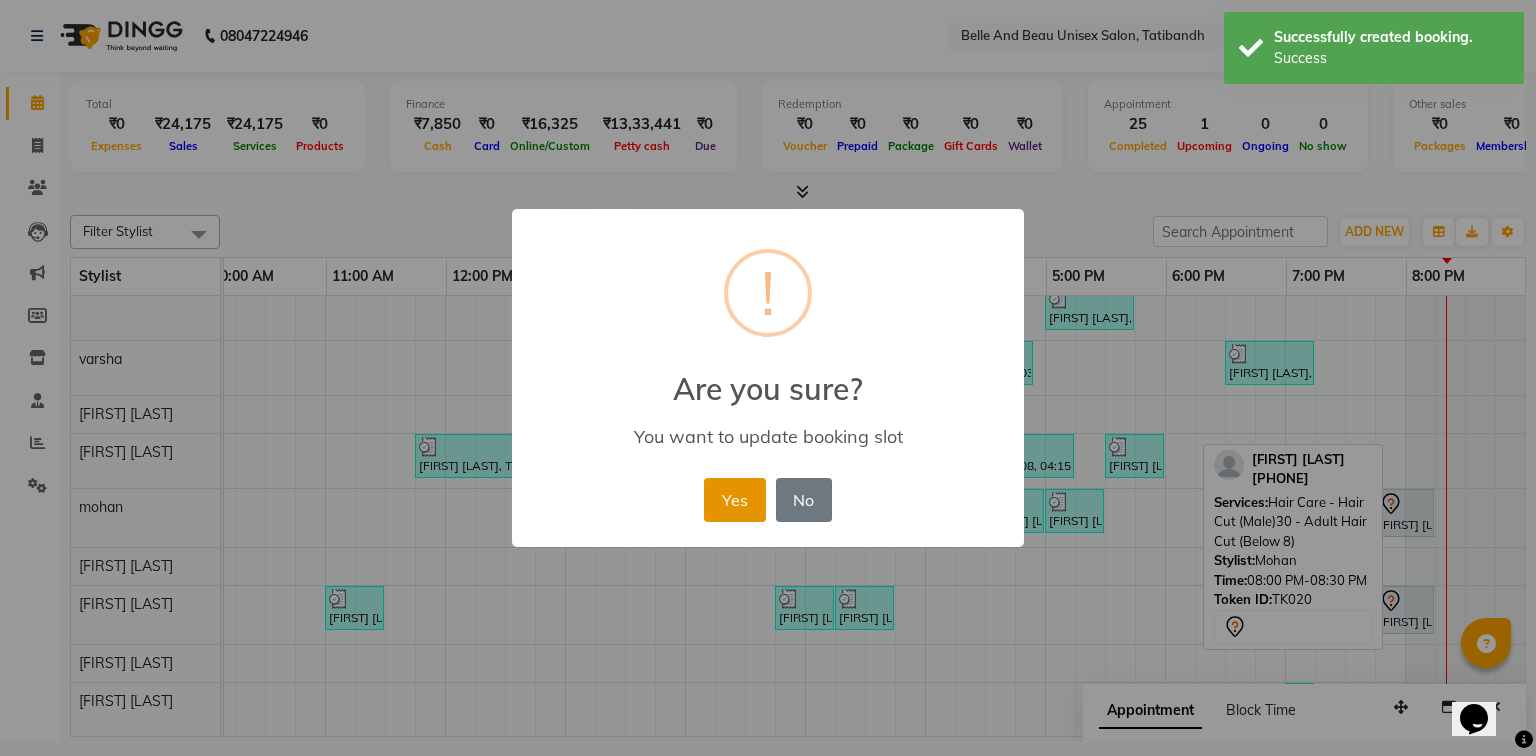 click on "Yes" at bounding box center (734, 500) 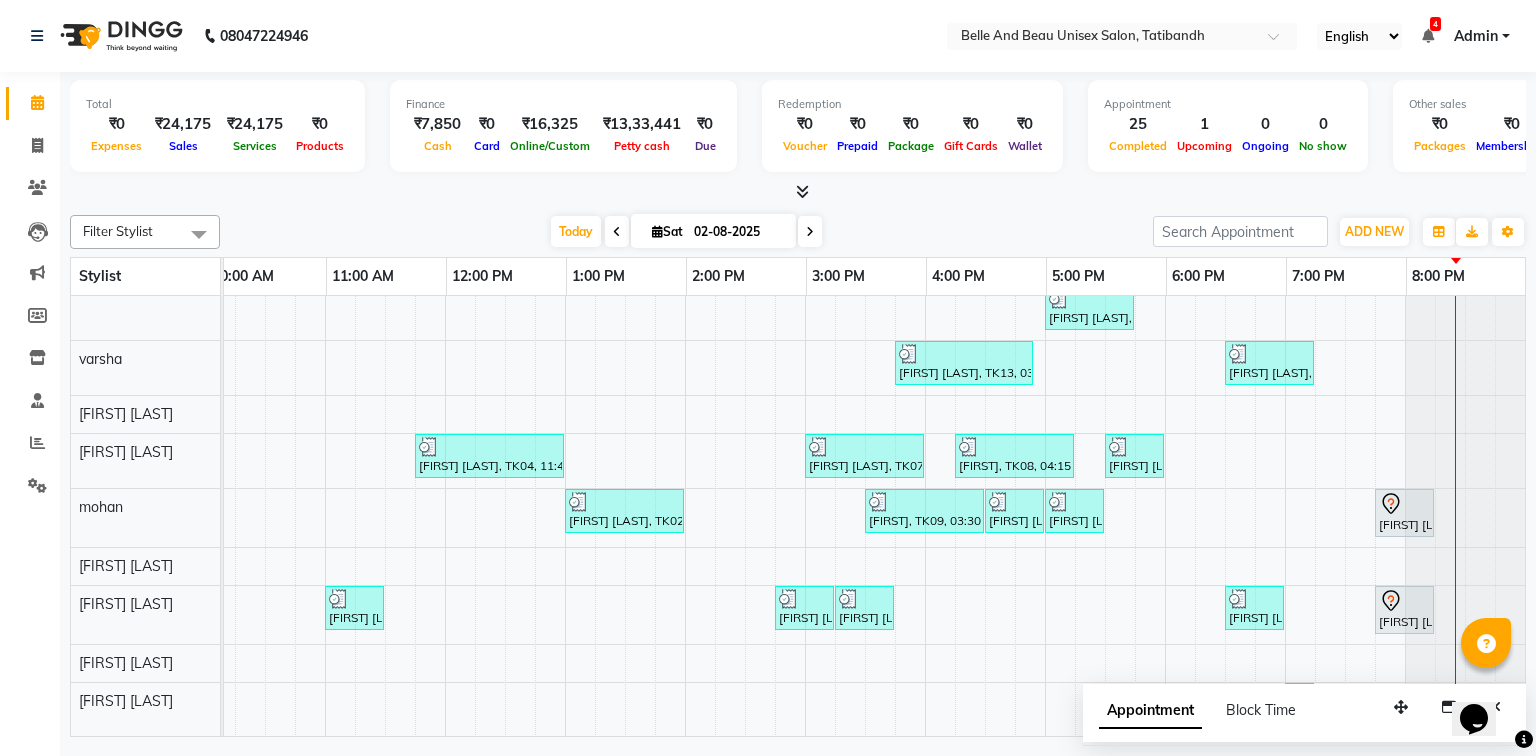 scroll, scrollTop: 299, scrollLeft: 270, axis: both 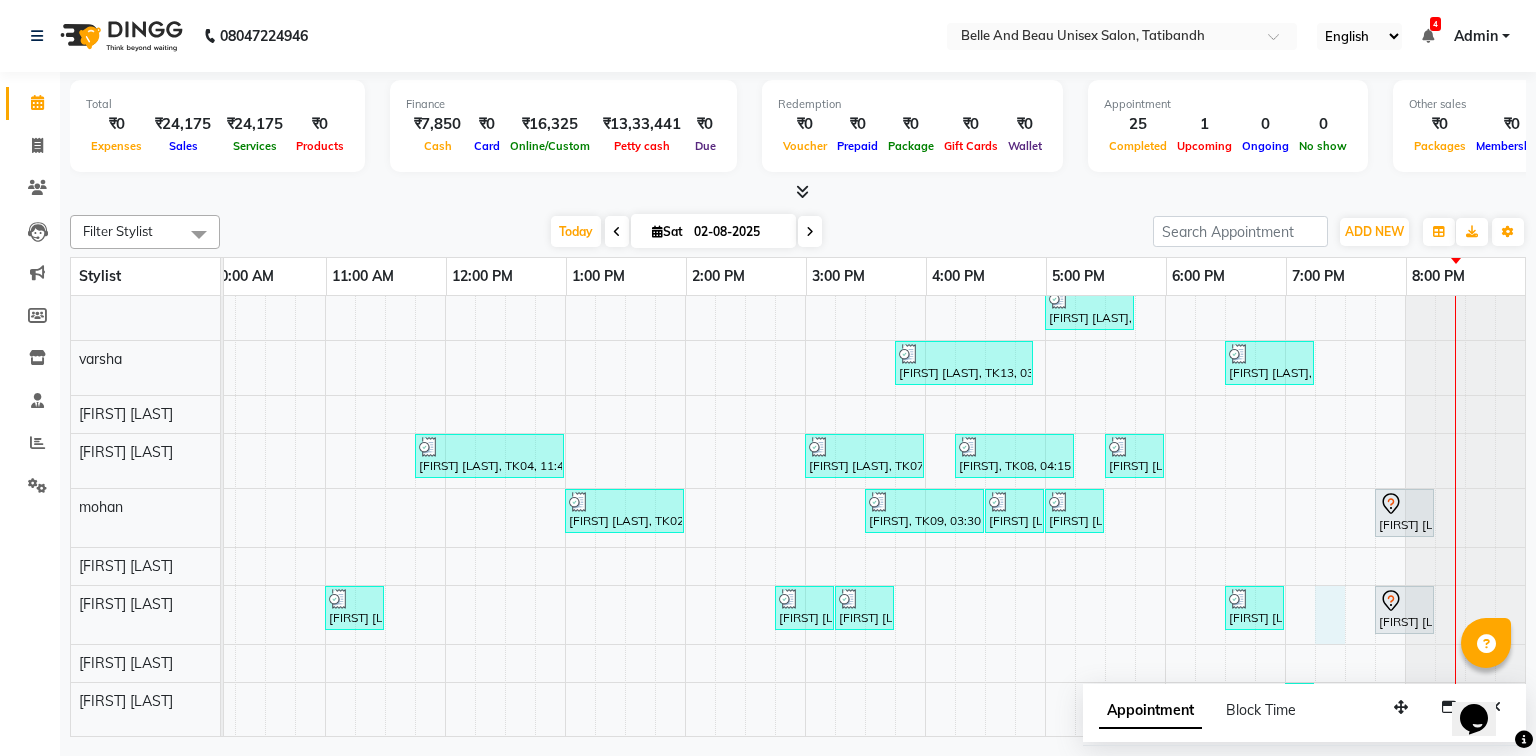 click on "Shilpi Dubey, TK04, 10:30 AM-10:40 AM, Threading - Eyebrow (Female)30 - Eyebrow     Shilpi Dubey, TK04, 10:45 AM-11:25 AM, Clean Up - o3+,Threading - Eyebrow (Female)30 - Eyebrow,Threading - Upper Lip (Female)30 - Upper Lip     Neera verma, TK12, 04:30 PM-04:40 PM, Threading - Upper Lip (Female)30 - Upper Lip     Shilpi Dubey, TK04, 11:15 AM-11:25 AM, Threading - Upper Lip (Female)30 - Upper Lip     Aniket, TK08, 03:45 PM-04:15 PM, Hair Care - Hair Cut (Male)30 - Baby Hair Cut (Below 8) (₹200)     Shibdatta das, TK15, 04:45 PM-05:45 PM, Hair Care - Hair Cut (Male)30 - Adult Hair Cut (Below 8),Shave & Trimming - Beard  (Male)30 - Beard Shaping     Shilpi Goyal, TK14, 03:45 PM-04:15 PM, Hair Care - Shampoo & Conditioning (Female)30 - Shampoo - u     yuvika chawda, TK05, 11:30 AM-12:00 PM, Hair Care - Hair Cut (Female)30 - Adult Hair Cut (Below 8) (₹500)     Neetu Arvinahalkho, TK11, 03:45 PM-06:30 PM, Hair Colour - Global30 - Below Shoulder (Female),Fiber plex 1&2 - female" at bounding box center (745, 371) 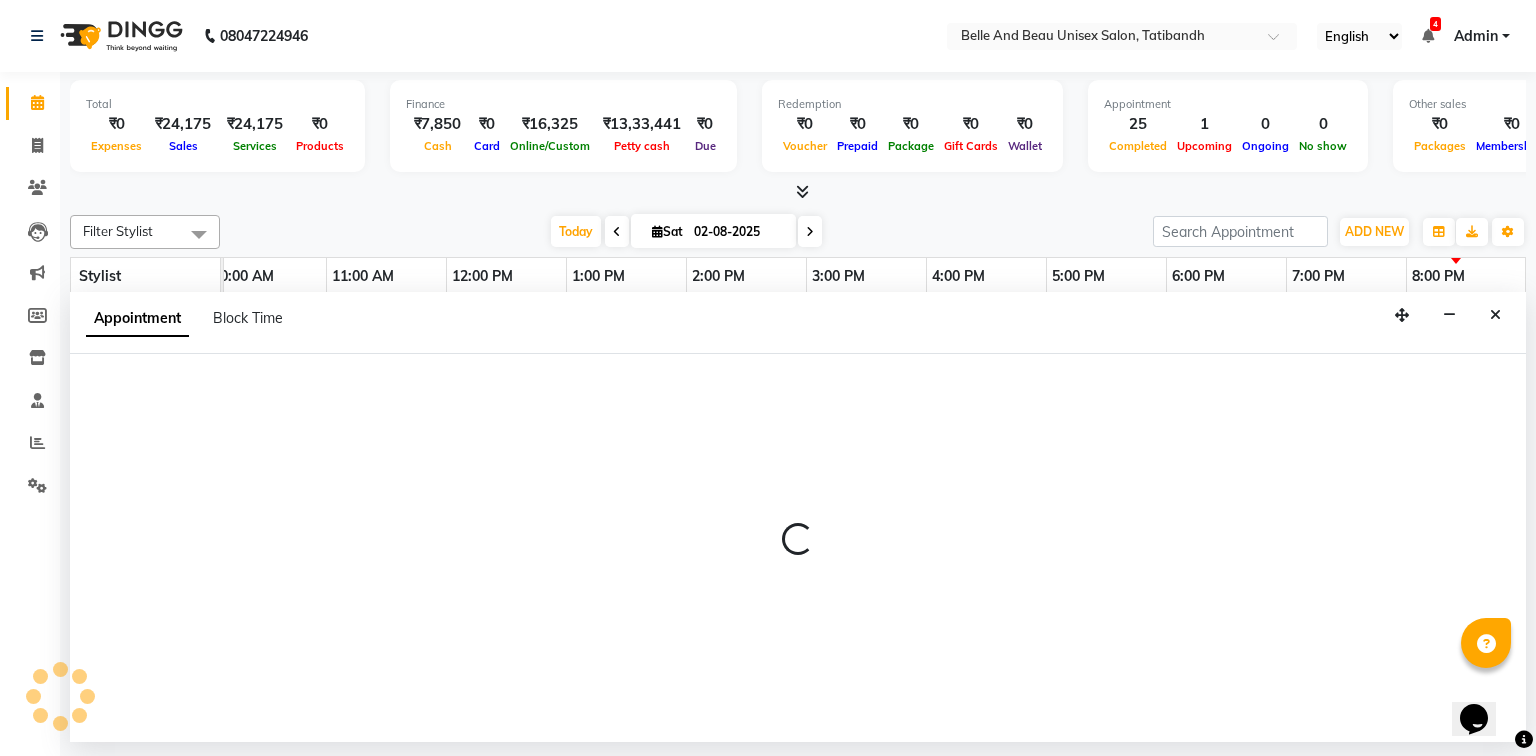 select on "83443" 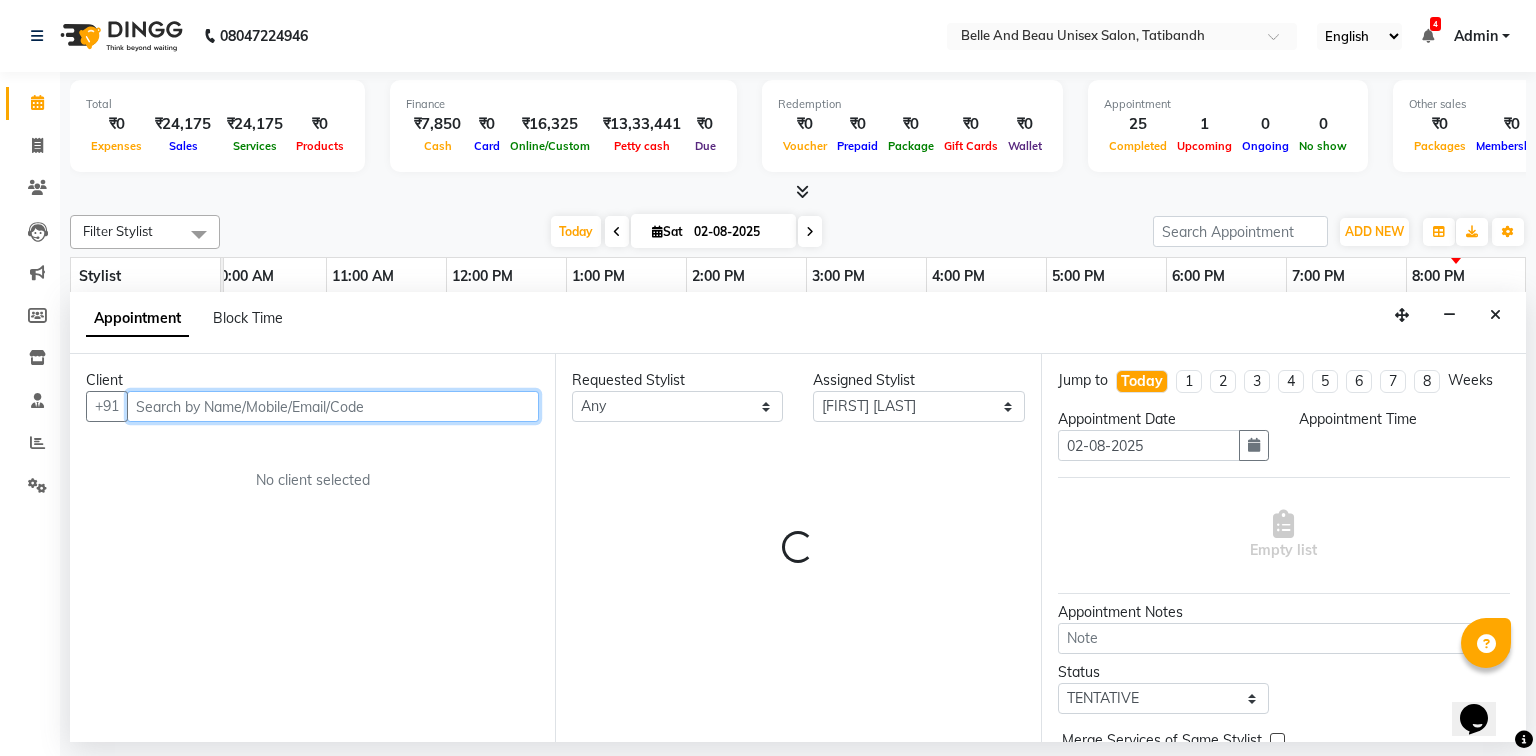 select on "1155" 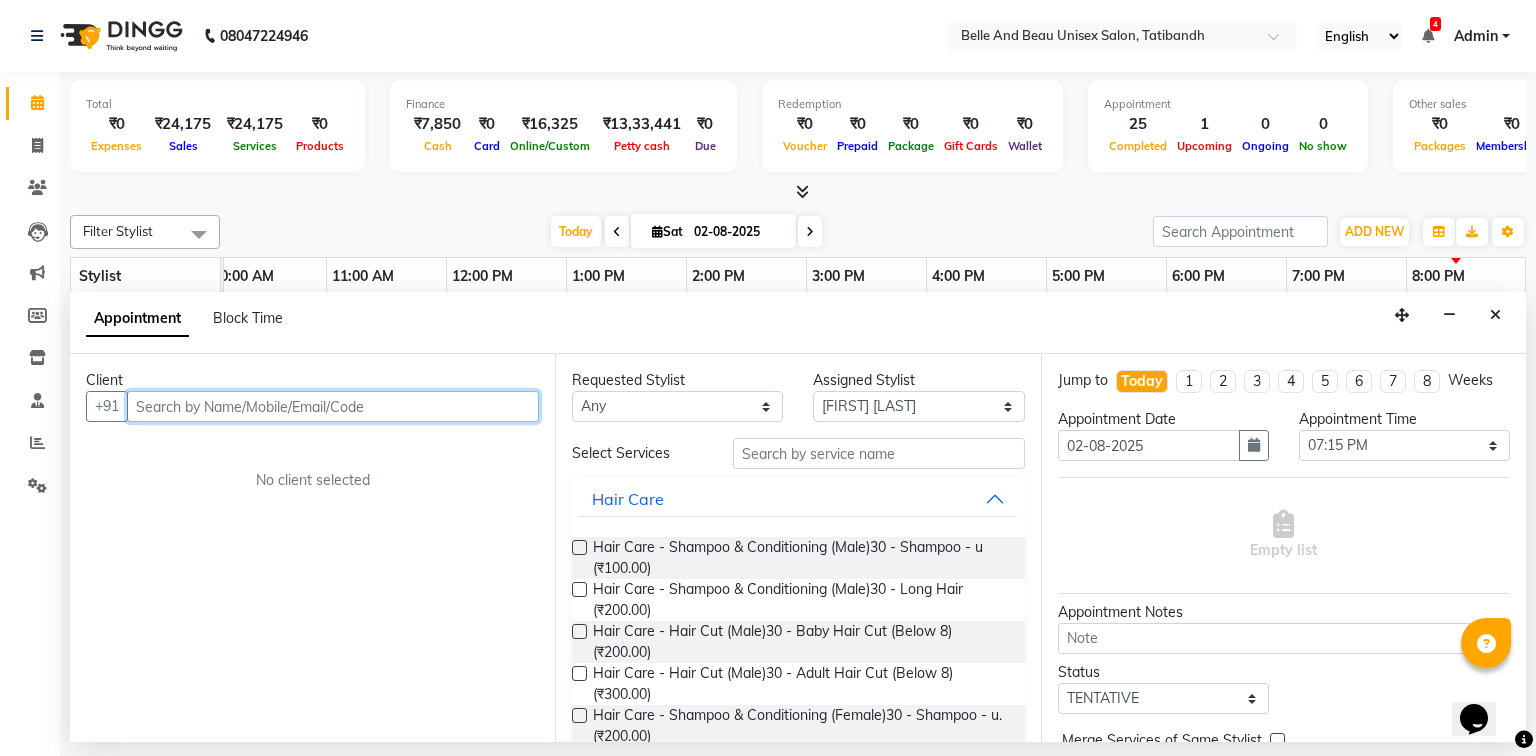 click at bounding box center [333, 406] 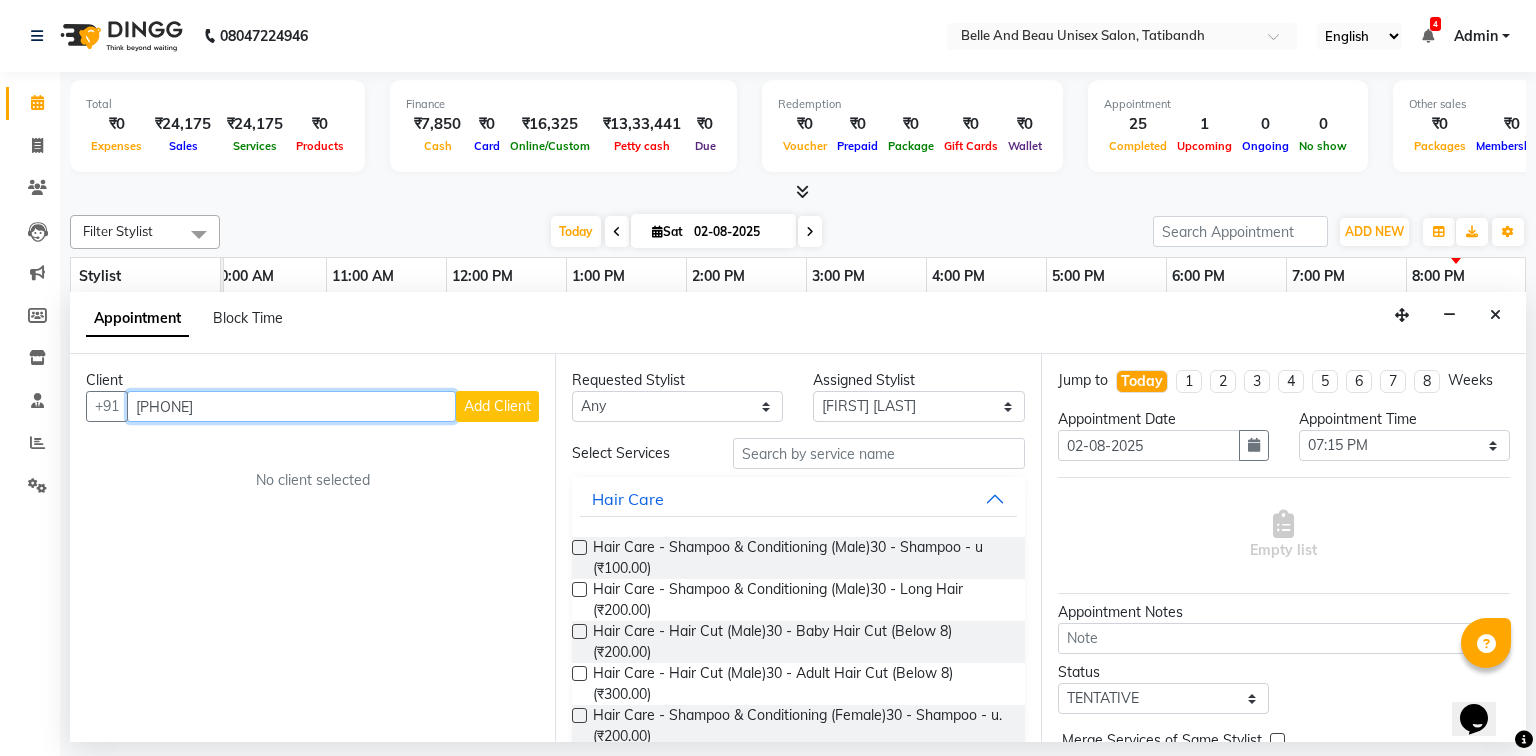 type on "9178111510" 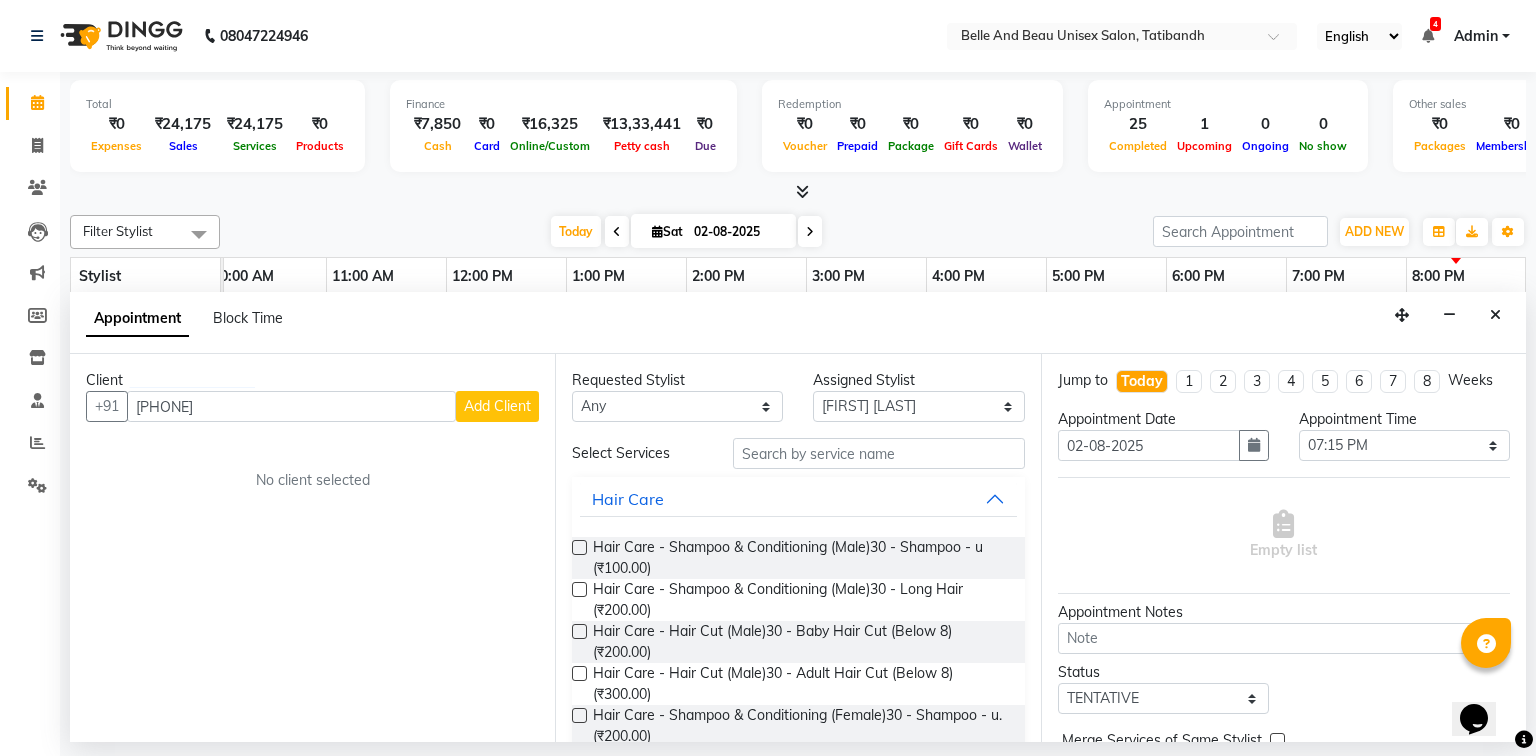 click on "Add Client" at bounding box center (497, 406) 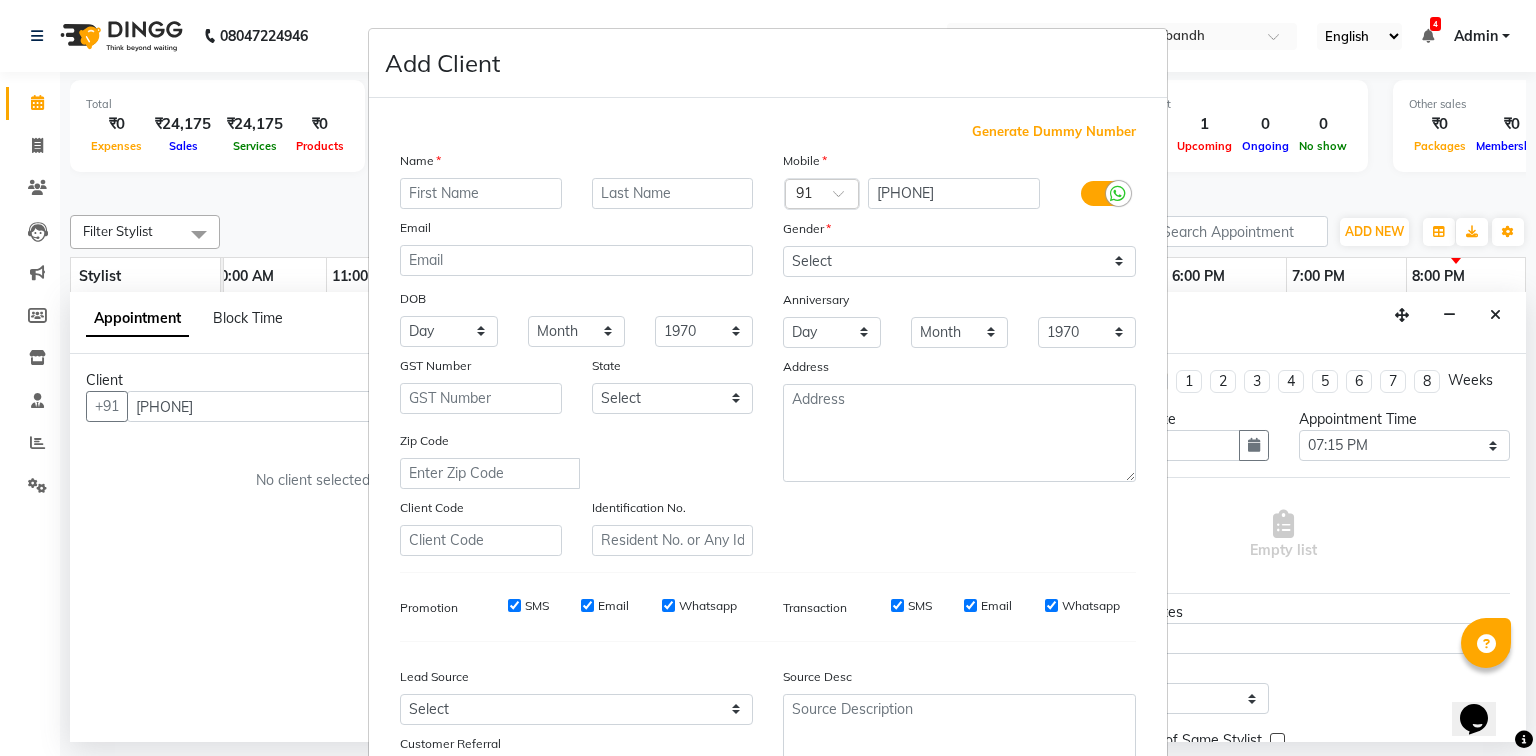 click on "Add Client Generate Dummy Number Name Email DOB Day 01 02 03 04 05 06 07 08 09 10 11 12 13 14 15 16 17 18 19 20 21 22 23 24 25 26 27 28 29 30 31 Month January February March April May June July August September October November December 1940 1941 1942 1943 1944 1945 1946 1947 1948 1949 1950 1951 1952 1953 1954 1955 1956 1957 1958 1959 1960 1961 1962 1963 1964 1965 1966 1967 1968 1969 1970 1971 1972 1973 1974 1975 1976 1977 1978 1979 1980 1981 1982 1983 1984 1985 1986 1987 1988 1989 1990 1991 1992 1993 1994 1995 1996 1997 1998 1999 2000 2001 2002 2003 2004 2005 2006 2007 2008 2009 2010 2011 2012 2013 2014 2015 2016 2017 2018 2019 2020 2021 2022 2023 2024 GST Number State Select Andaman and Nicobar Islands Andhra Pradesh Arunachal Pradesh Assam Bihar Chandigarh Chhattisgarh Dadra and Nagar Haveli Daman and Diu Delhi Goa Gujarat Haryana Himachal Pradesh Jammu and Kashmir Jharkhand Karnataka Kerala Lakshadweep Madhya Pradesh Maharashtra Manipur Meghalaya Mizoram Nagaland Odisha Pondicherry Punjab Rajasthan Sikkim" at bounding box center (768, 378) 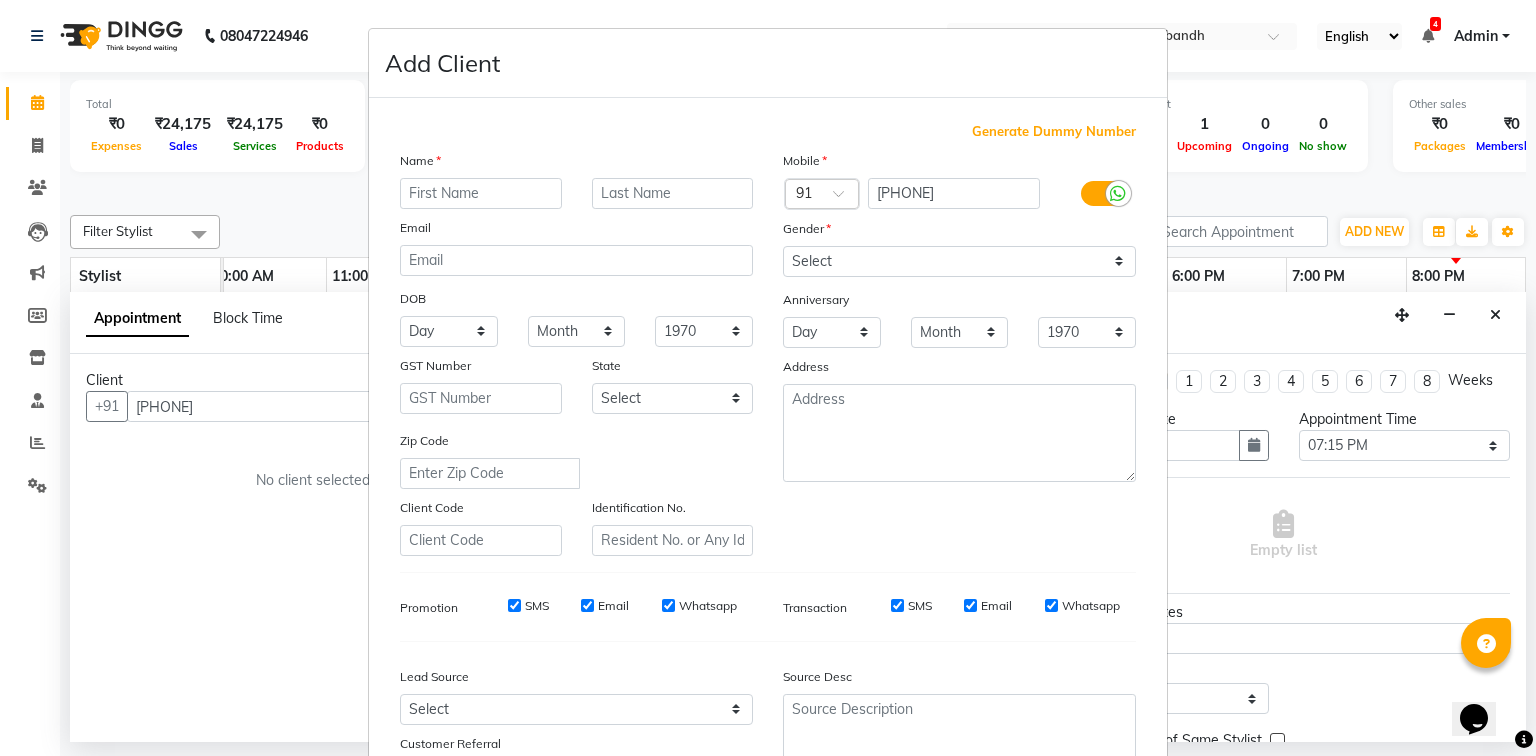 scroll, scrollTop: 176, scrollLeft: 0, axis: vertical 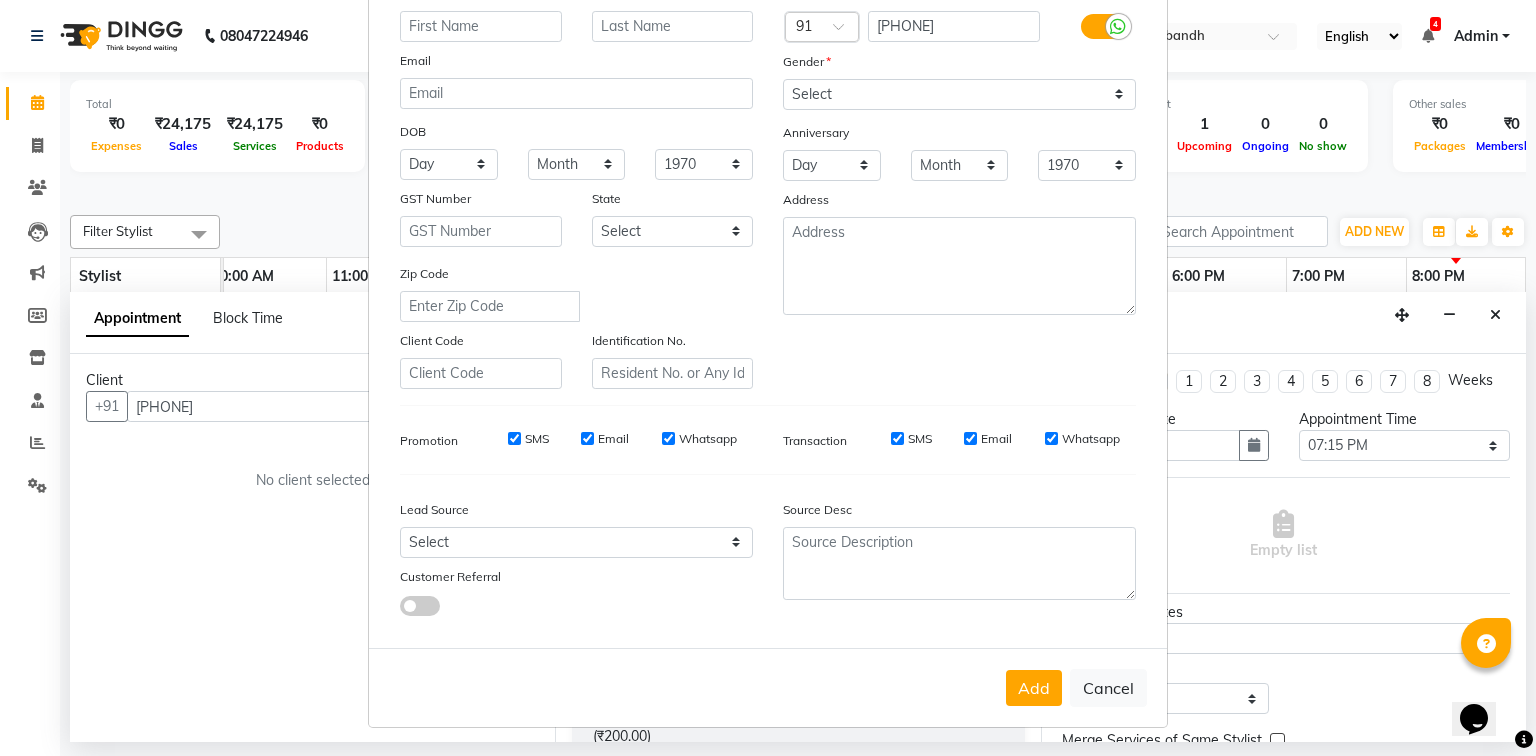 drag, startPoint x: 1099, startPoint y: 686, endPoint x: 1078, endPoint y: 678, distance: 22.472204 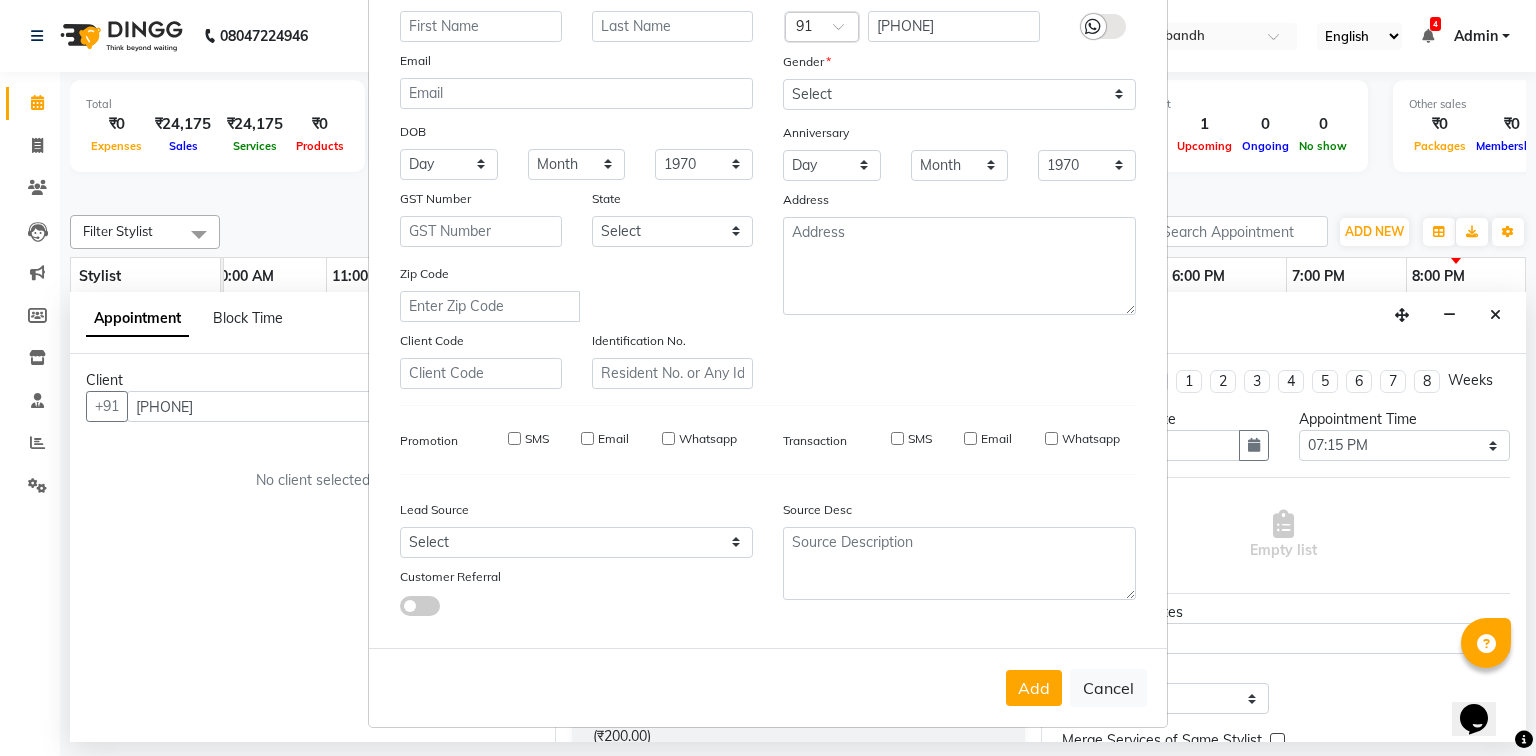 select 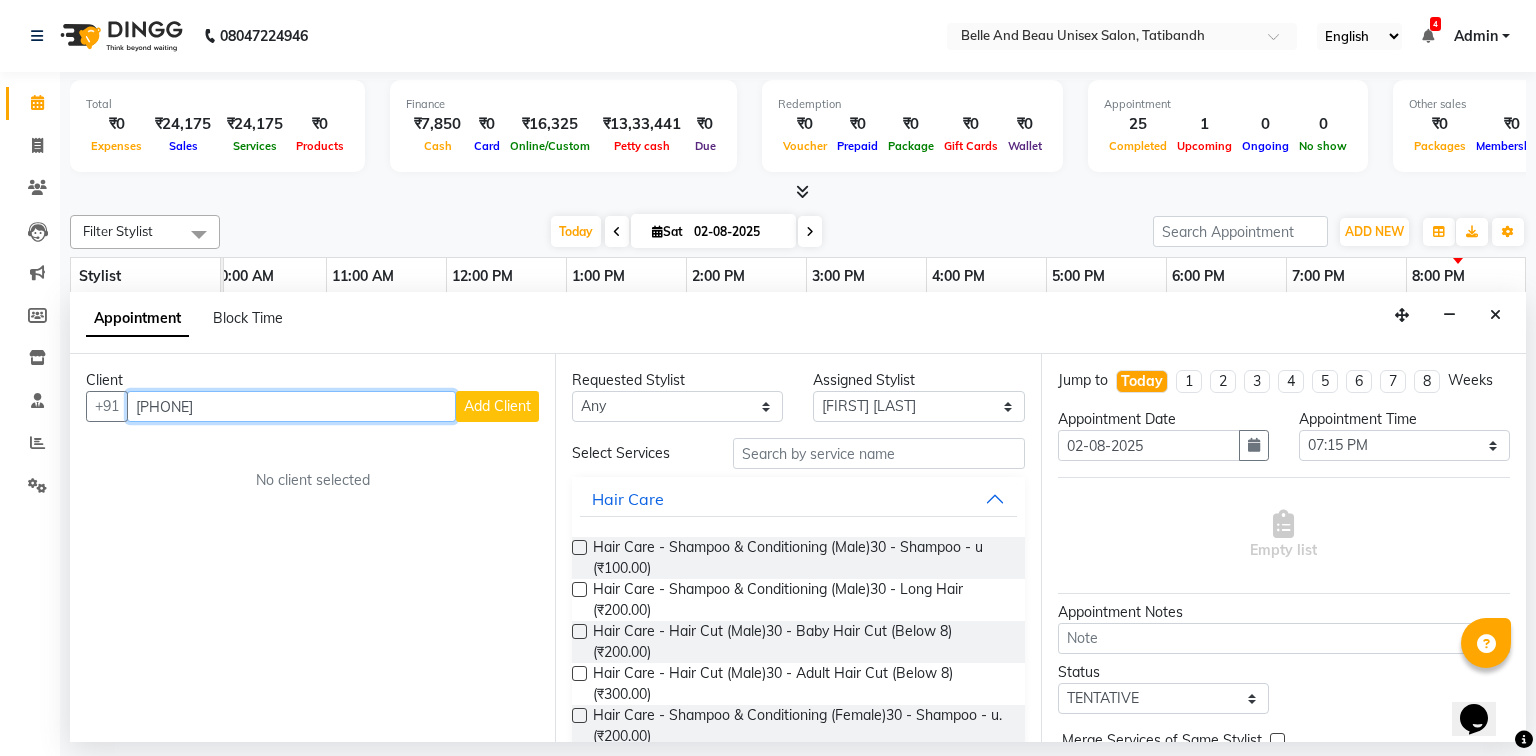 click on "9178111510" at bounding box center [291, 406] 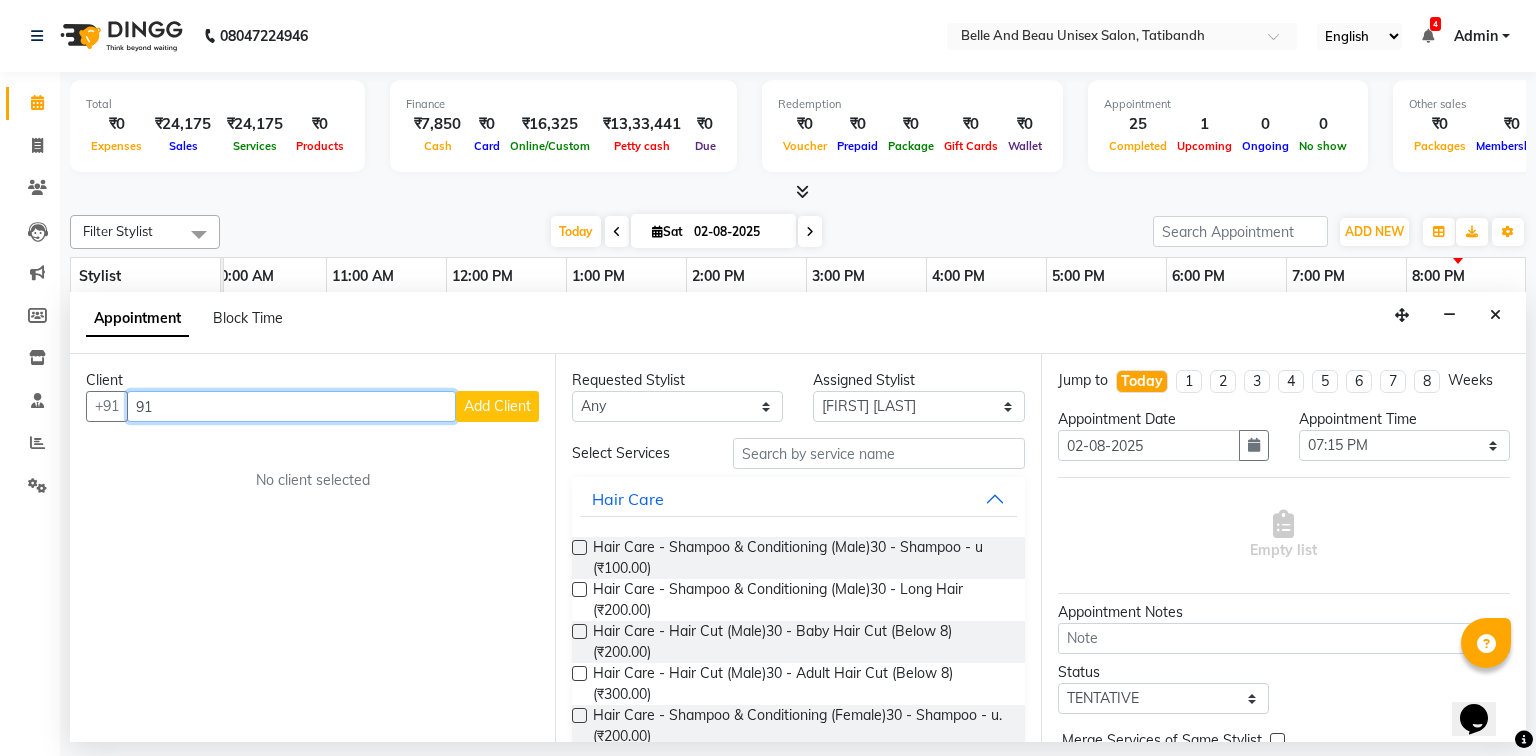 type on "9" 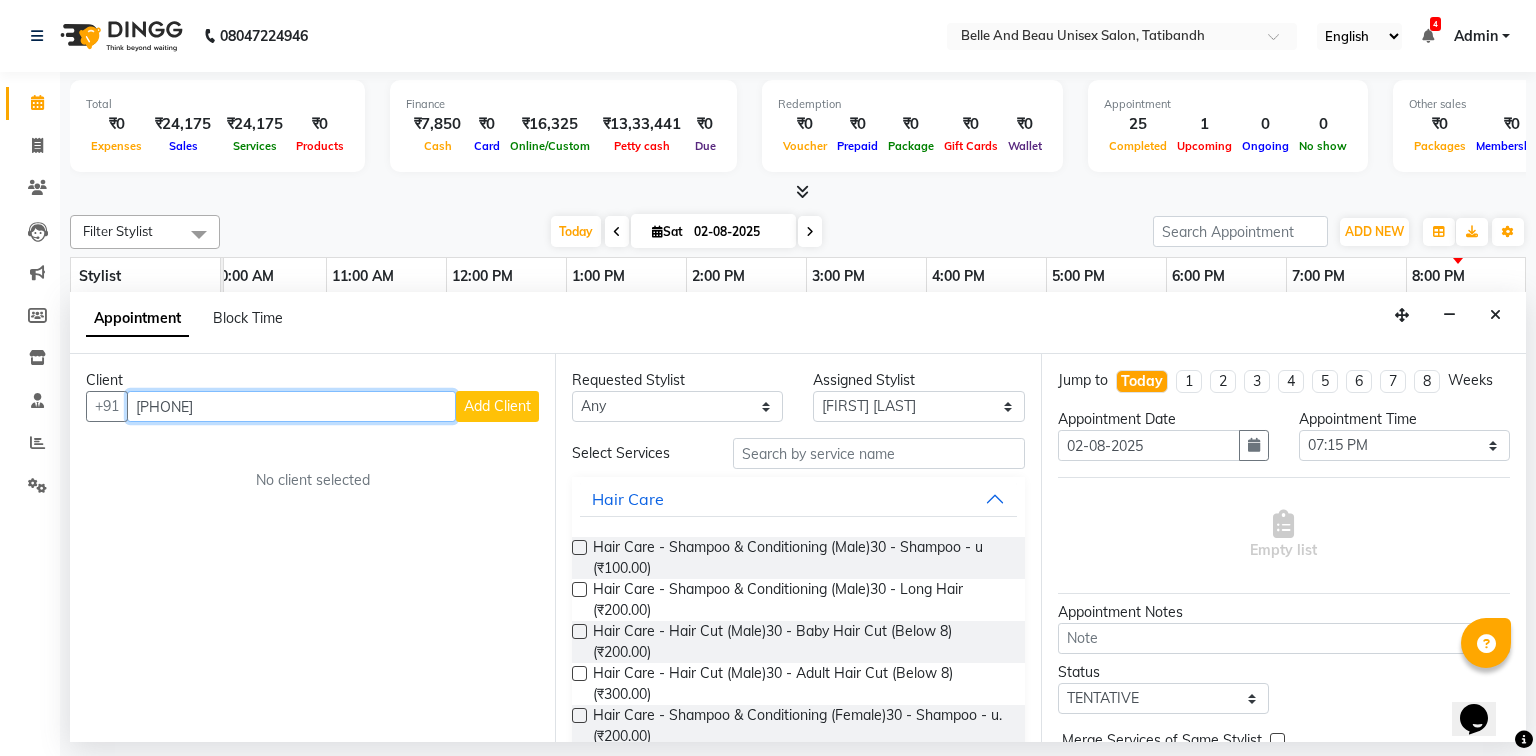 click on "6372966898" at bounding box center (291, 406) 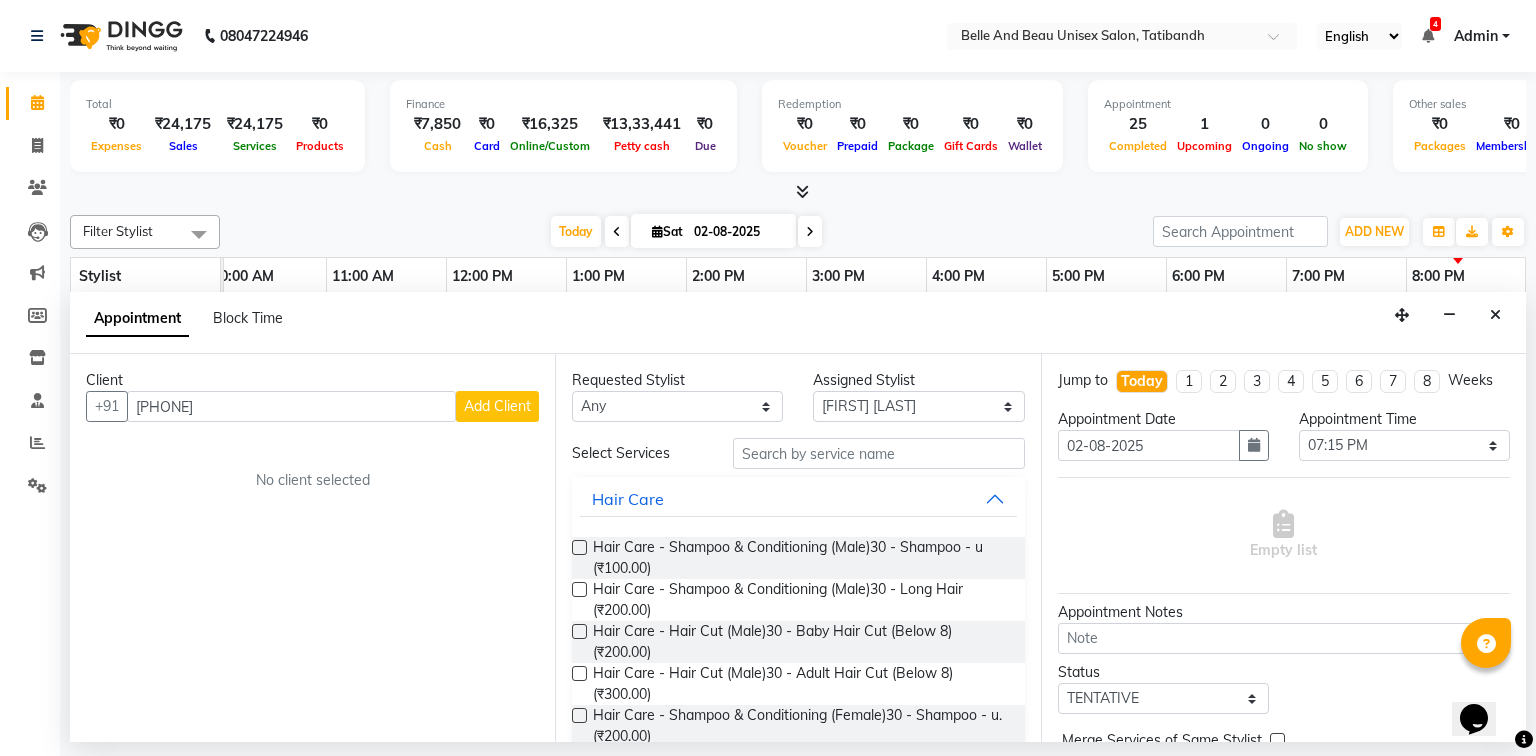 click on "Add Client" at bounding box center (497, 406) 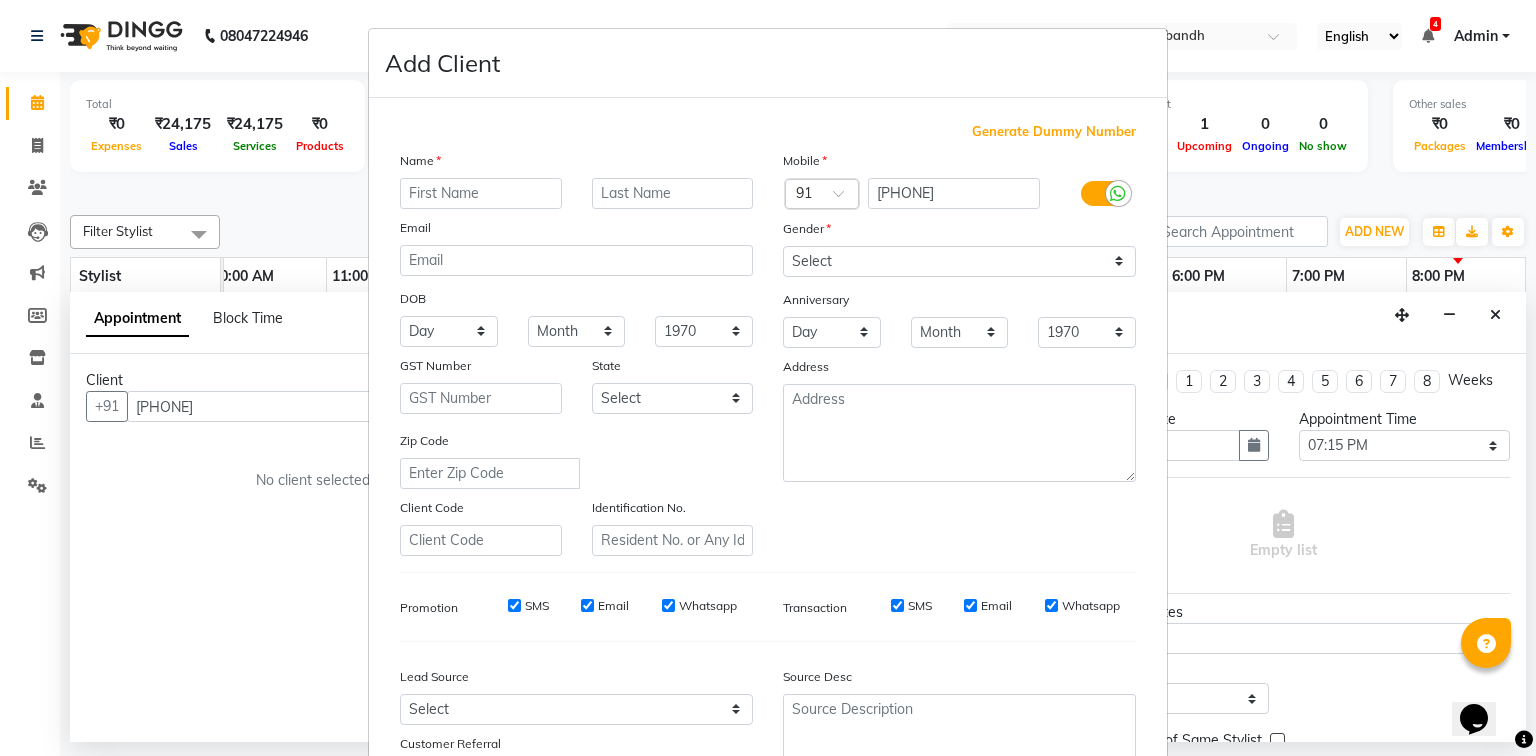 click at bounding box center [481, 193] 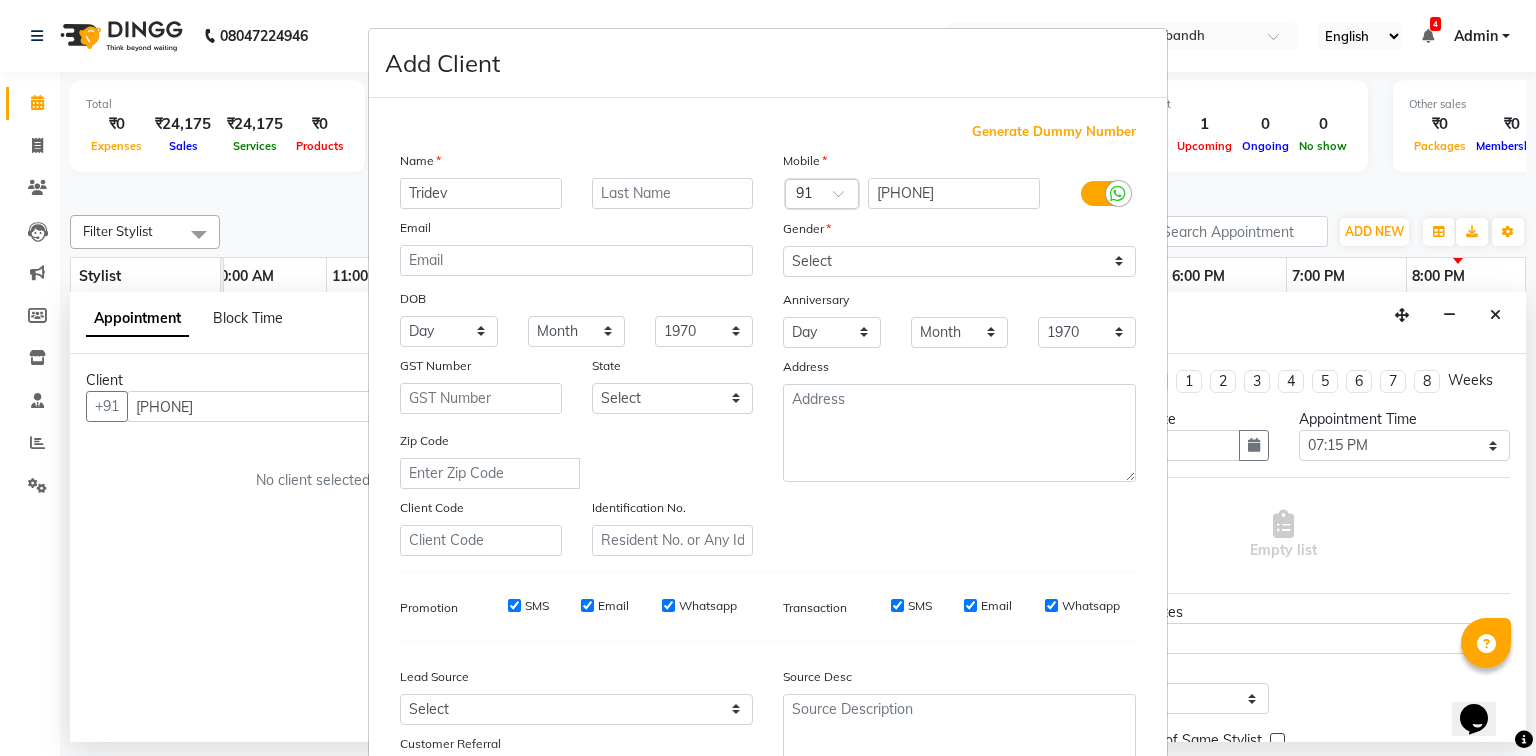type on "Tridev" 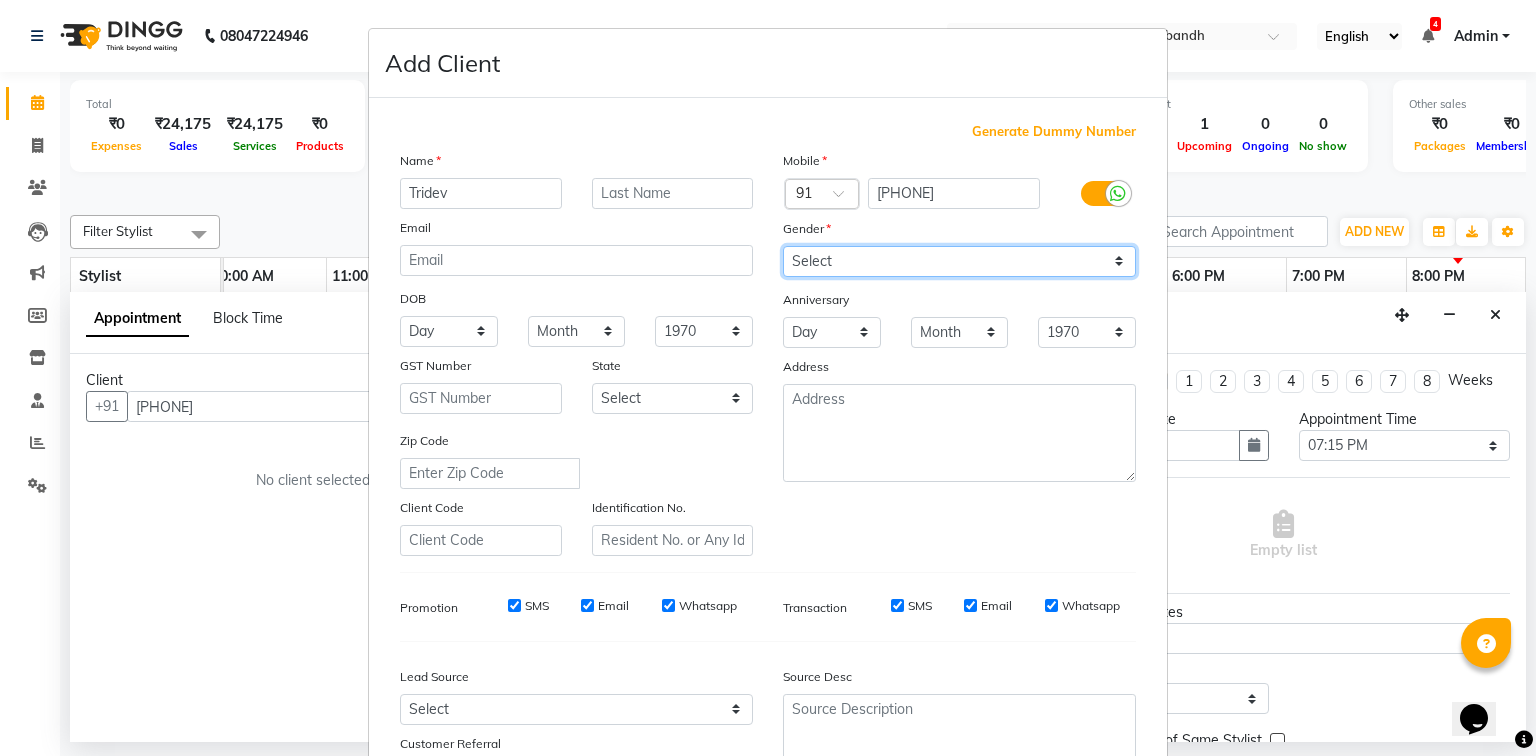 click on "Select Male Female Other Prefer Not To Say" at bounding box center (959, 261) 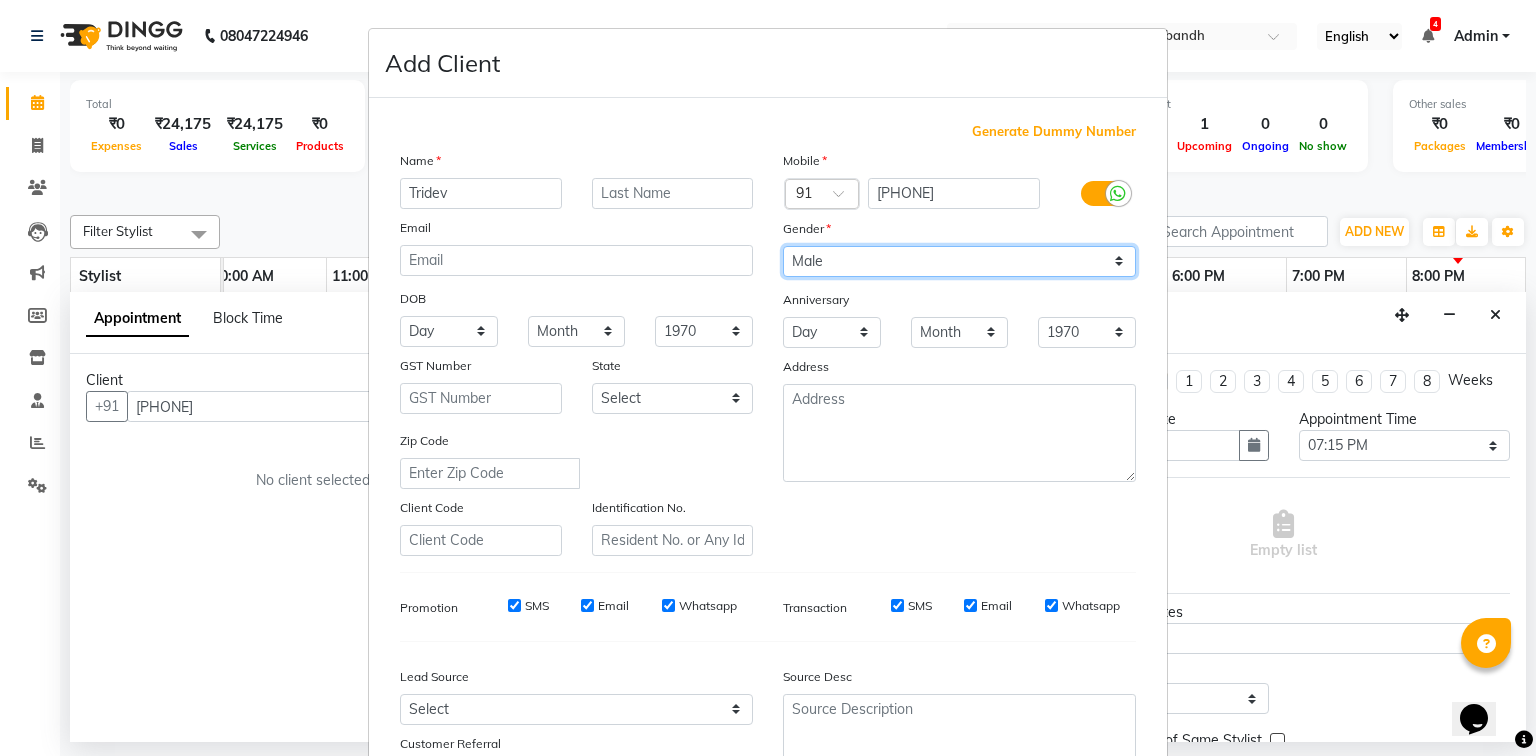click on "Select Male Female Other Prefer Not To Say" at bounding box center [959, 261] 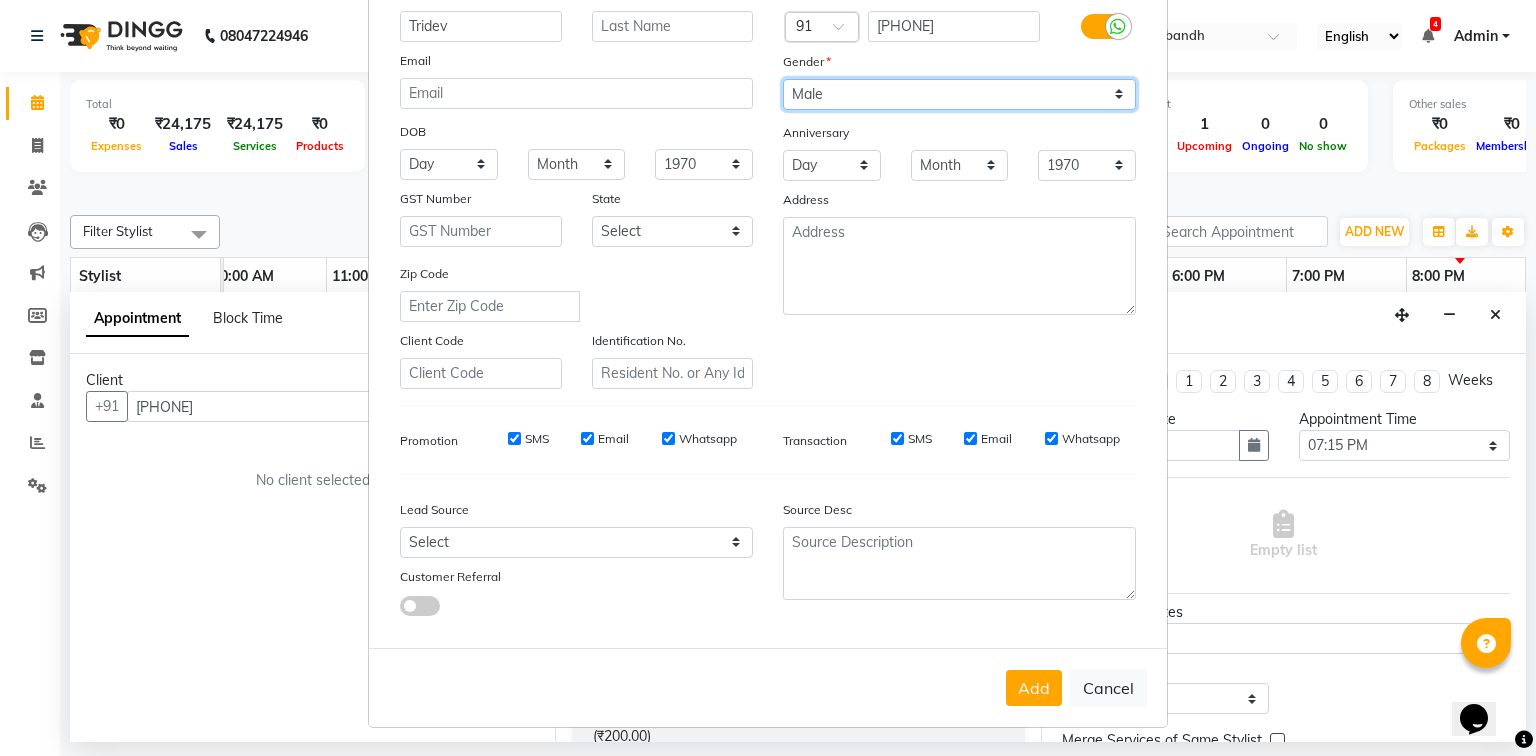 scroll, scrollTop: 176, scrollLeft: 0, axis: vertical 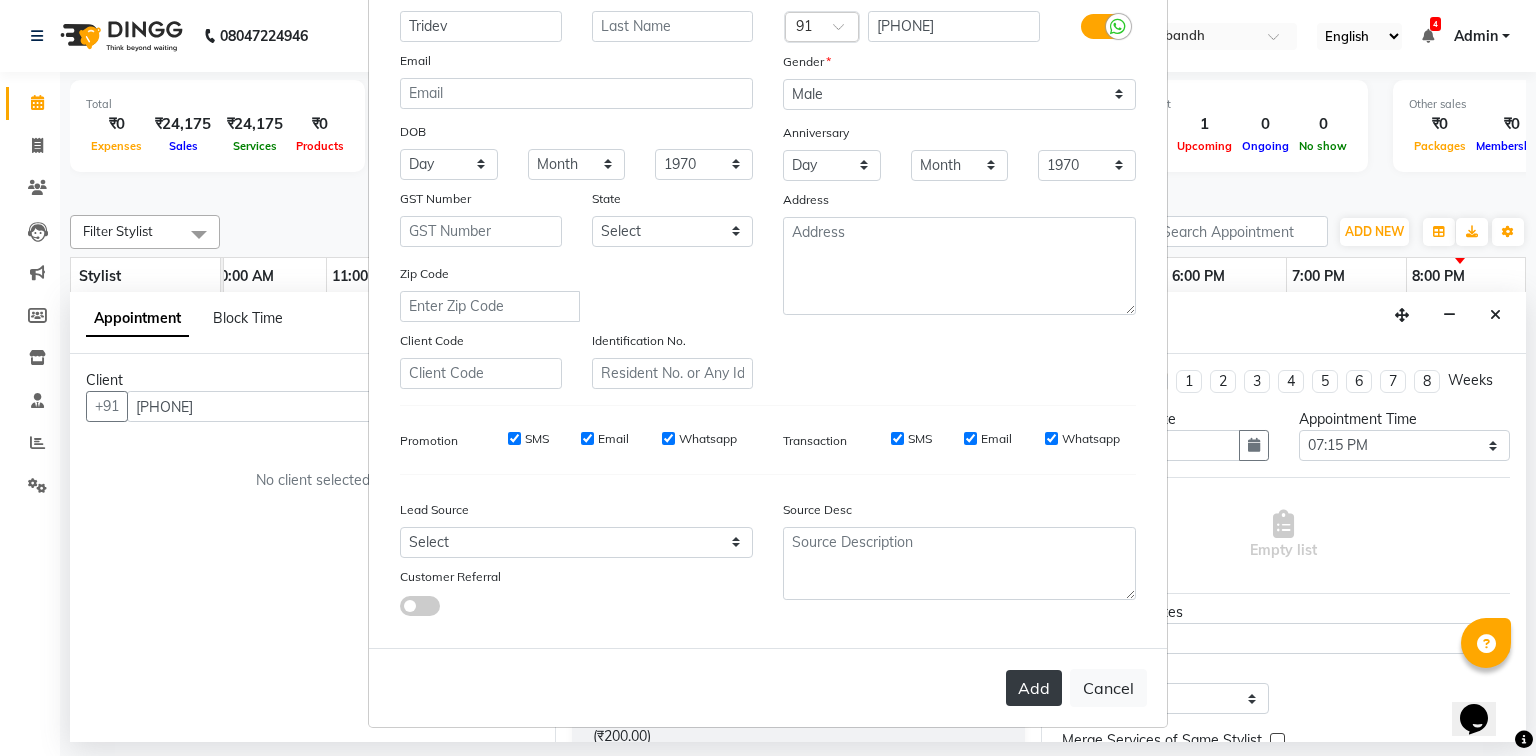 click on "Add" at bounding box center (1034, 688) 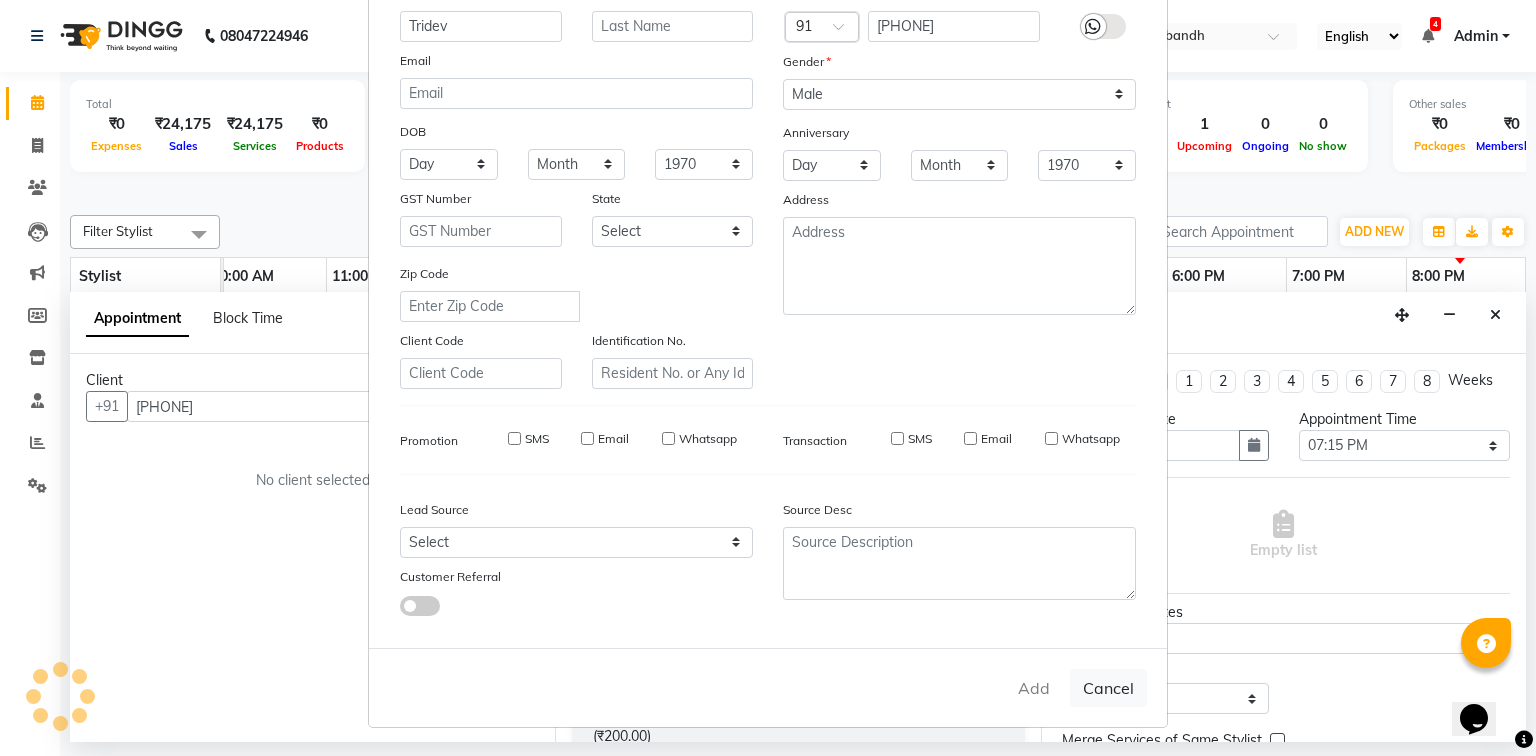 type 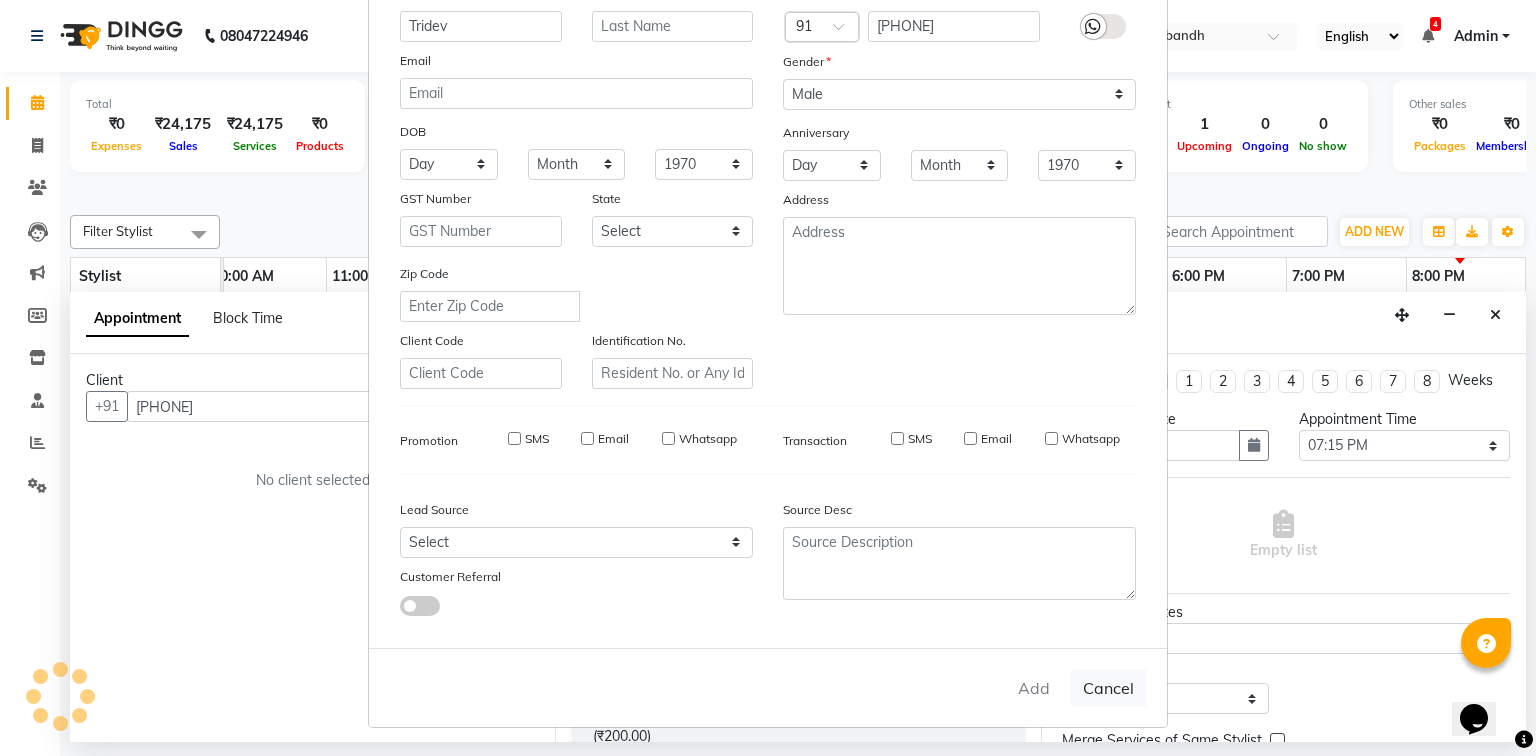 select 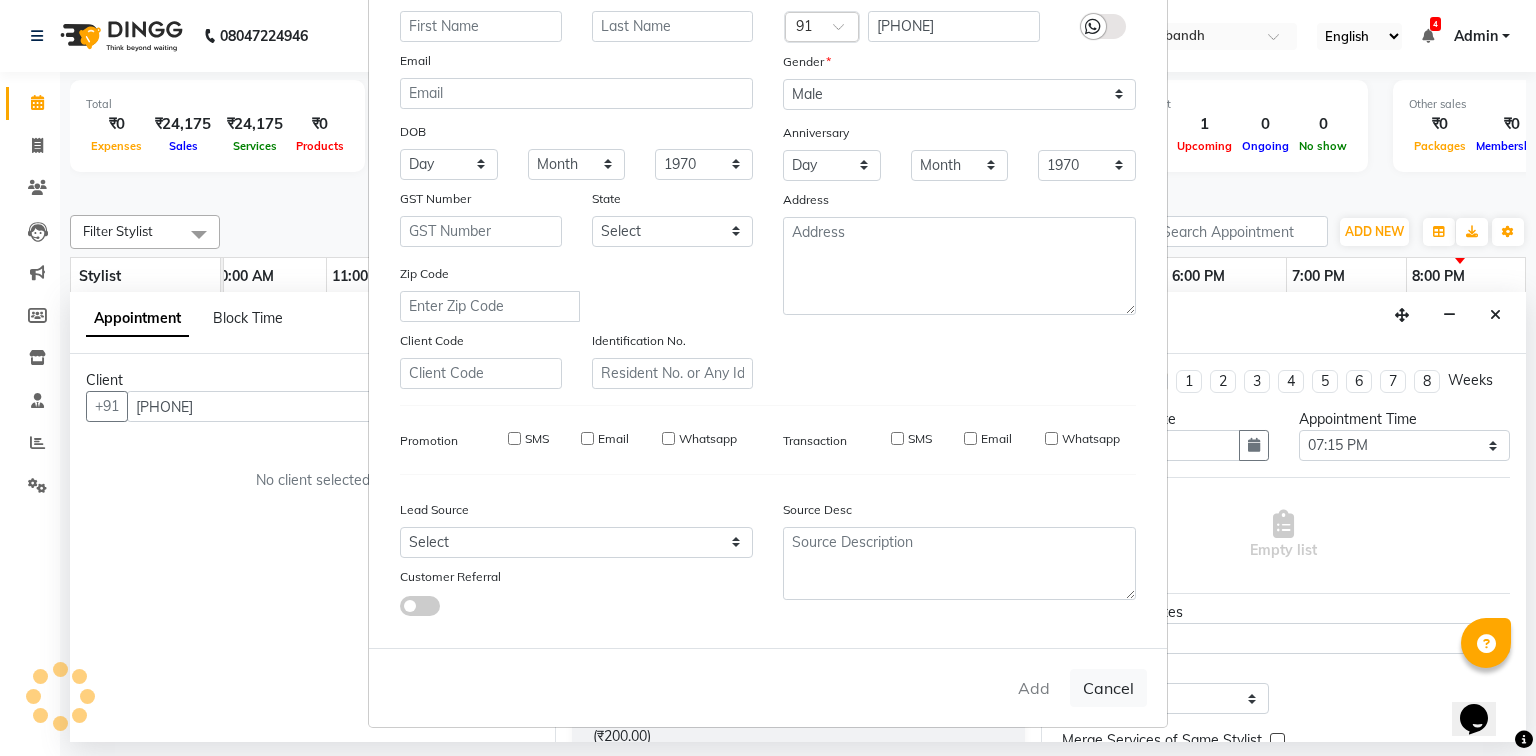 select 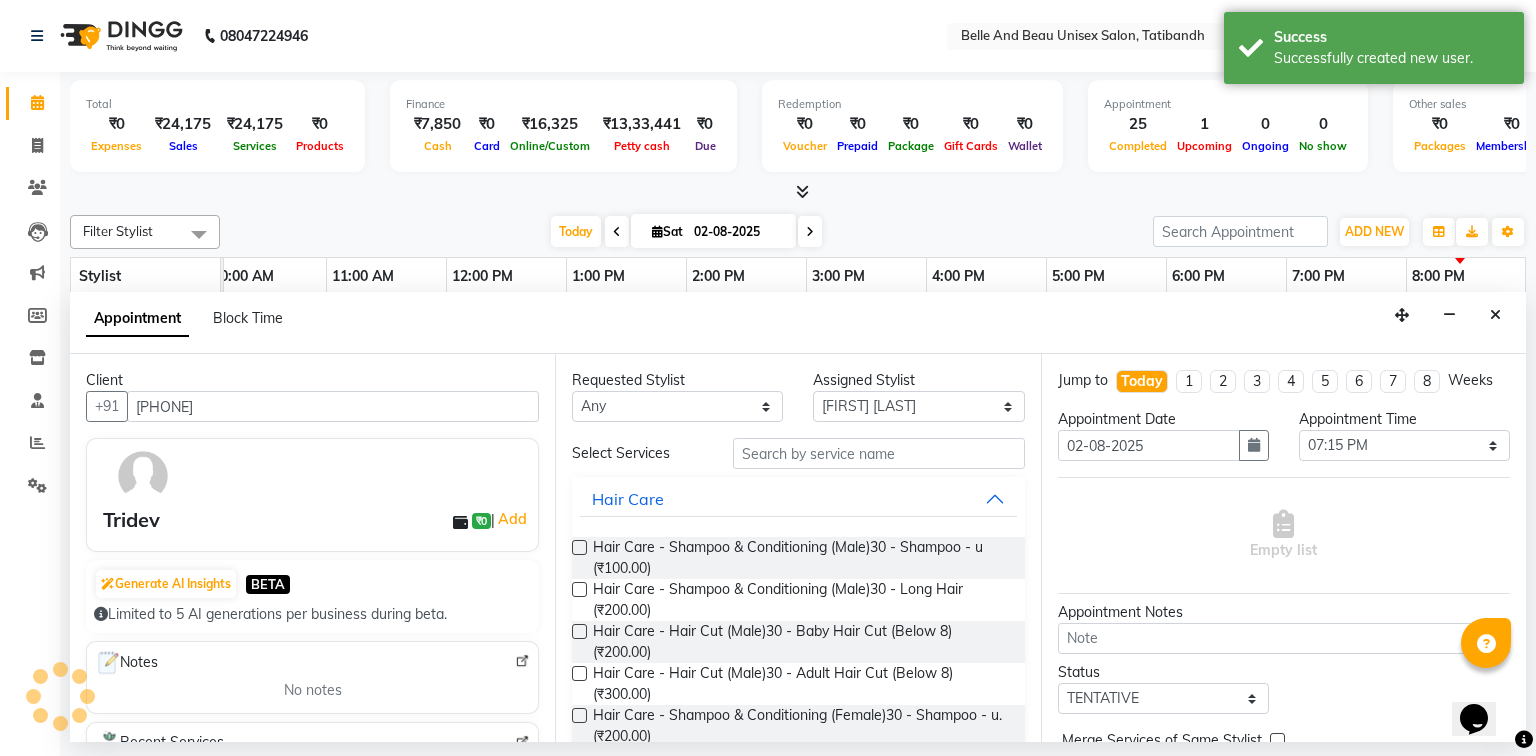 click at bounding box center [579, 673] 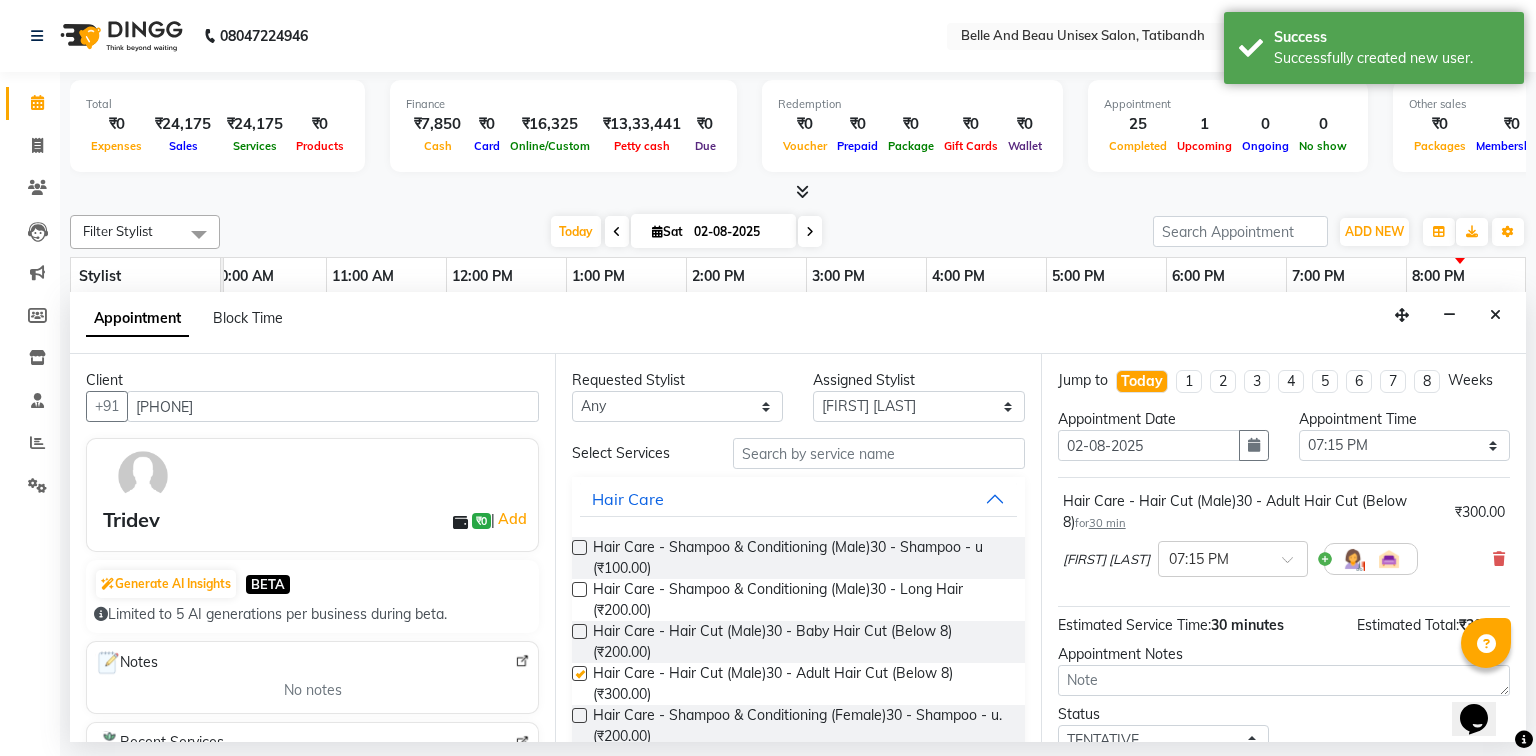 checkbox on "false" 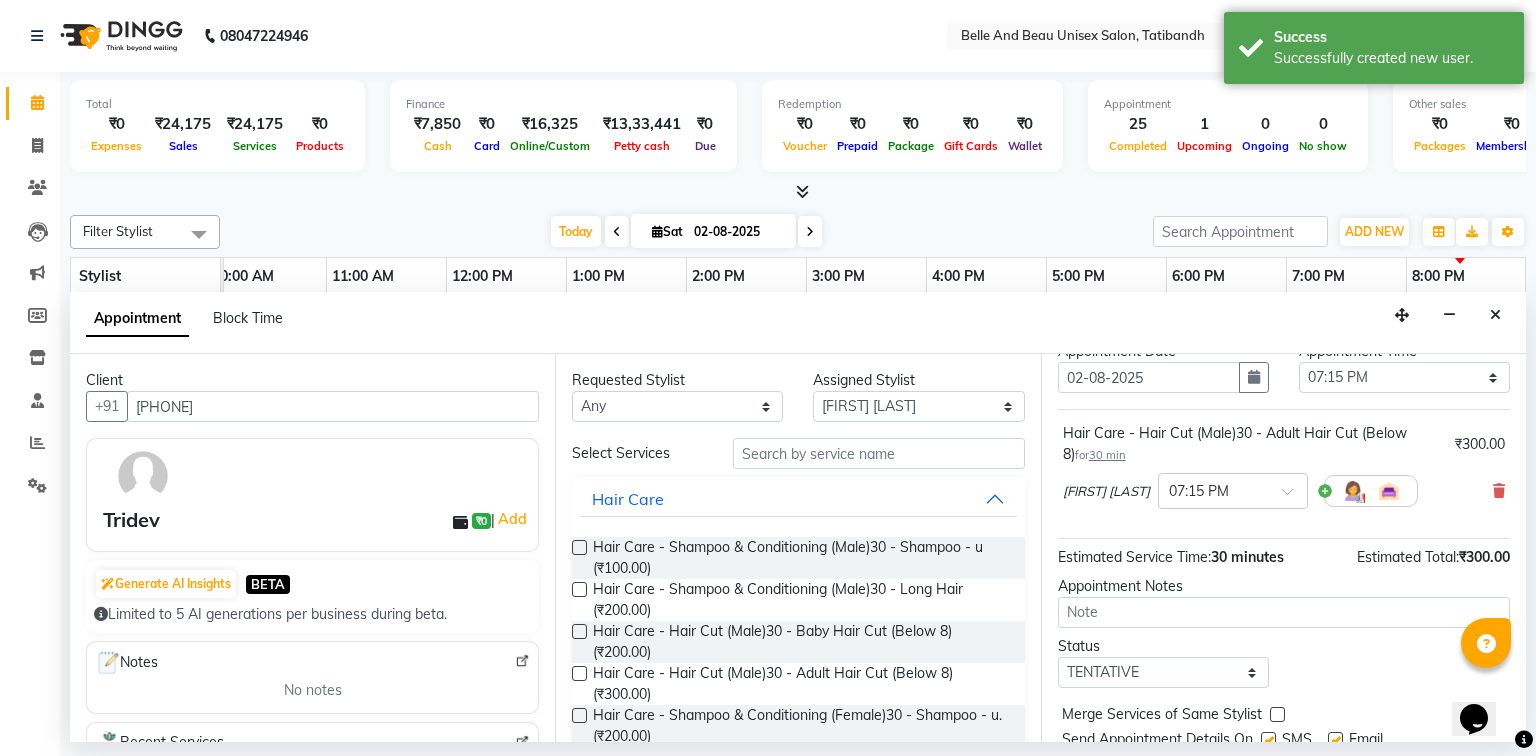 scroll, scrollTop: 139, scrollLeft: 0, axis: vertical 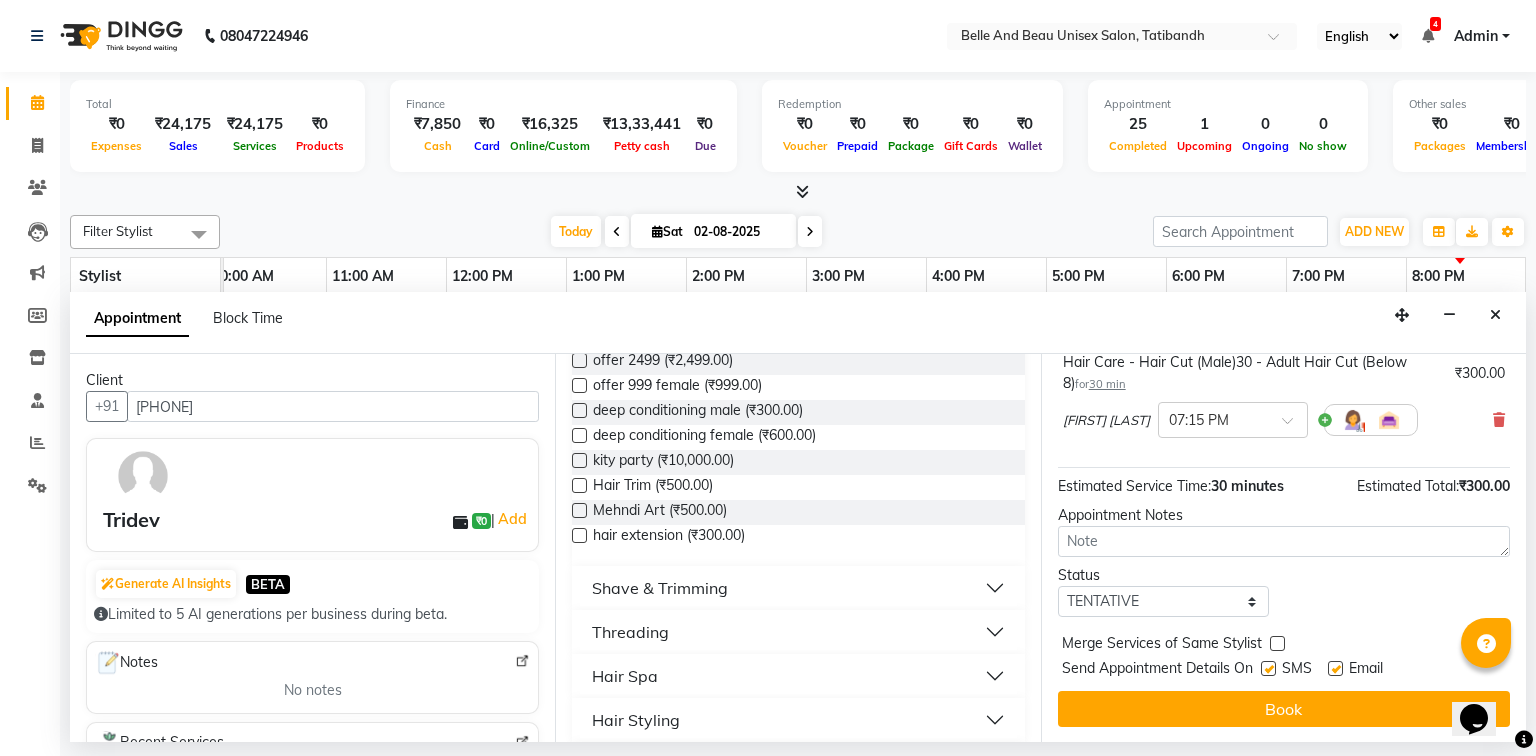 click on "Shave & Trimming" at bounding box center (798, 588) 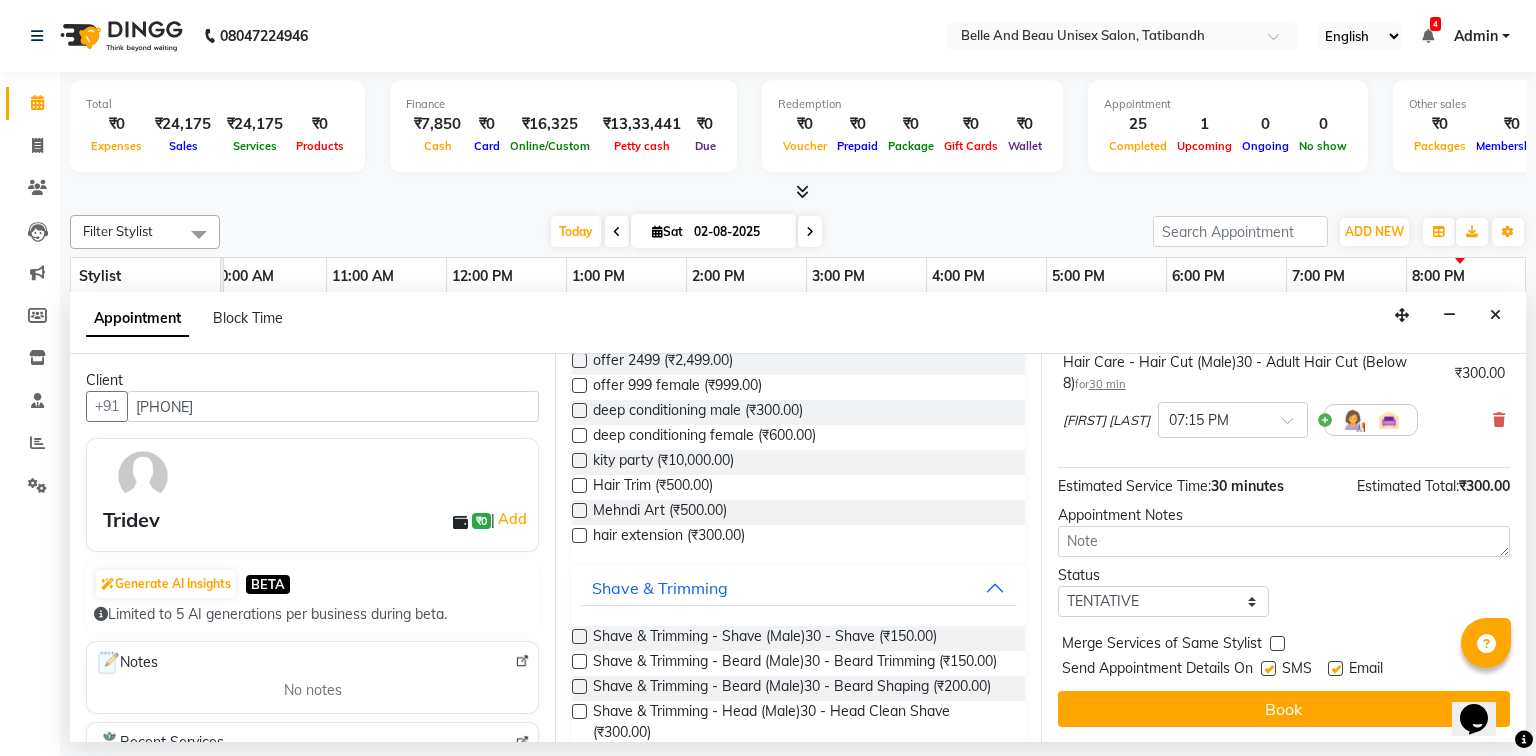 click at bounding box center [579, 686] 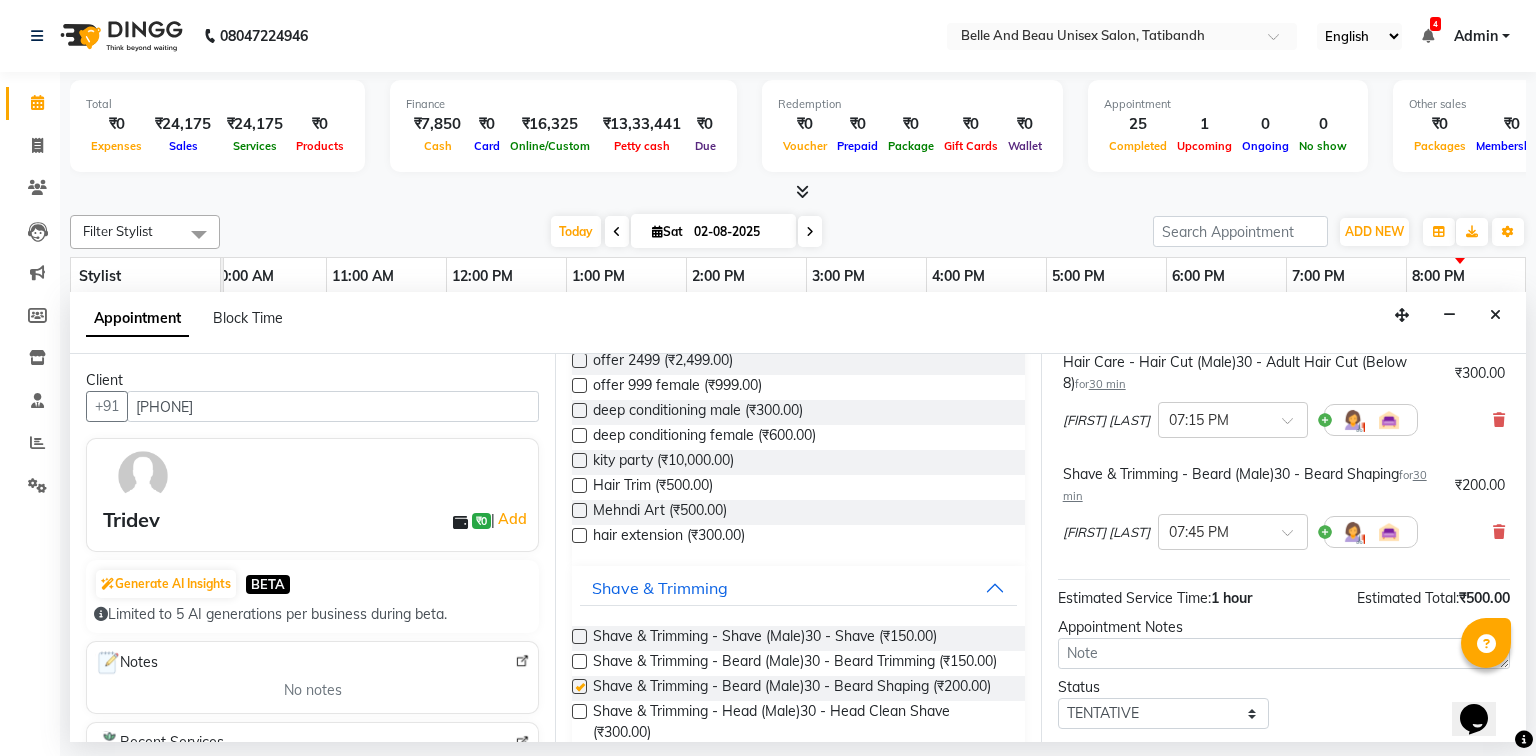 checkbox on "false" 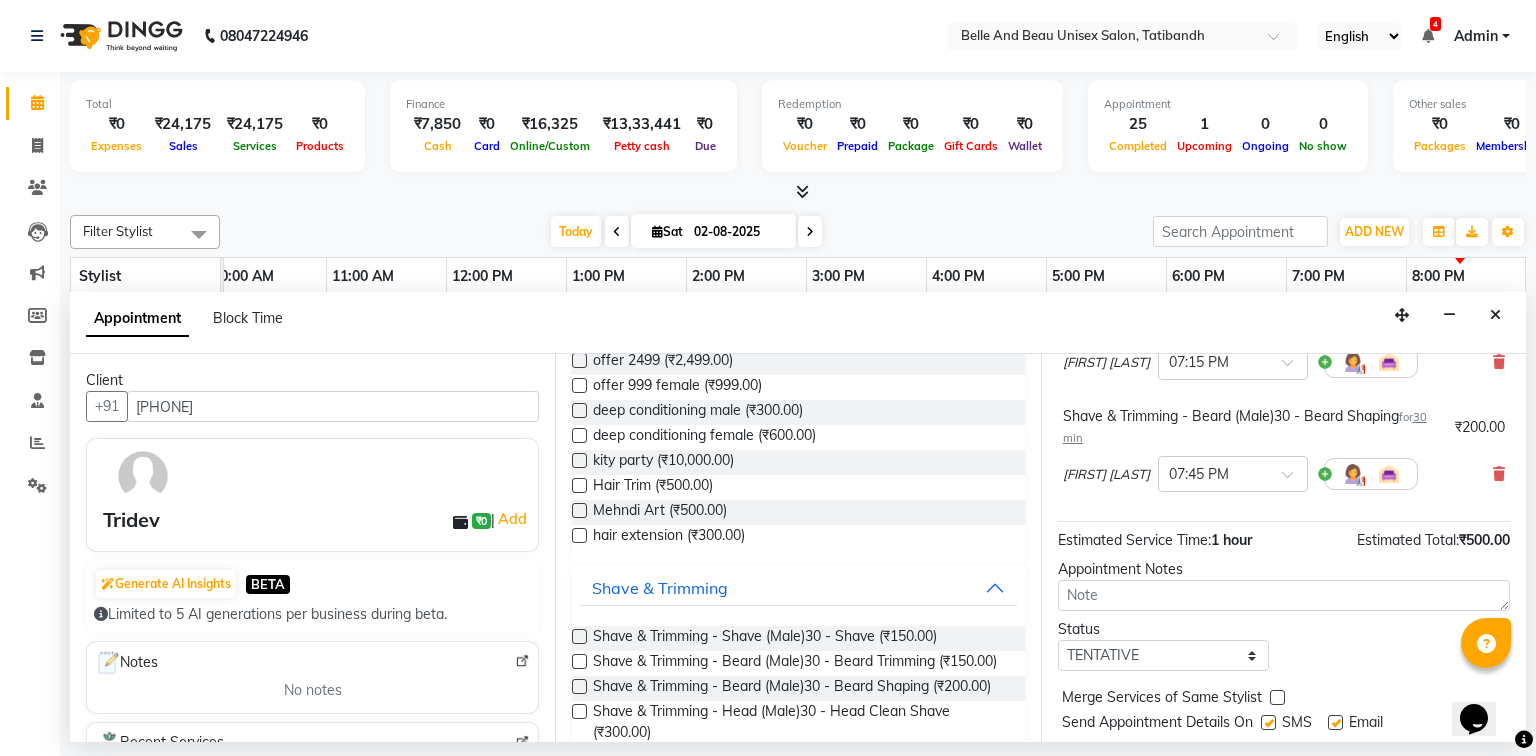 scroll, scrollTop: 251, scrollLeft: 0, axis: vertical 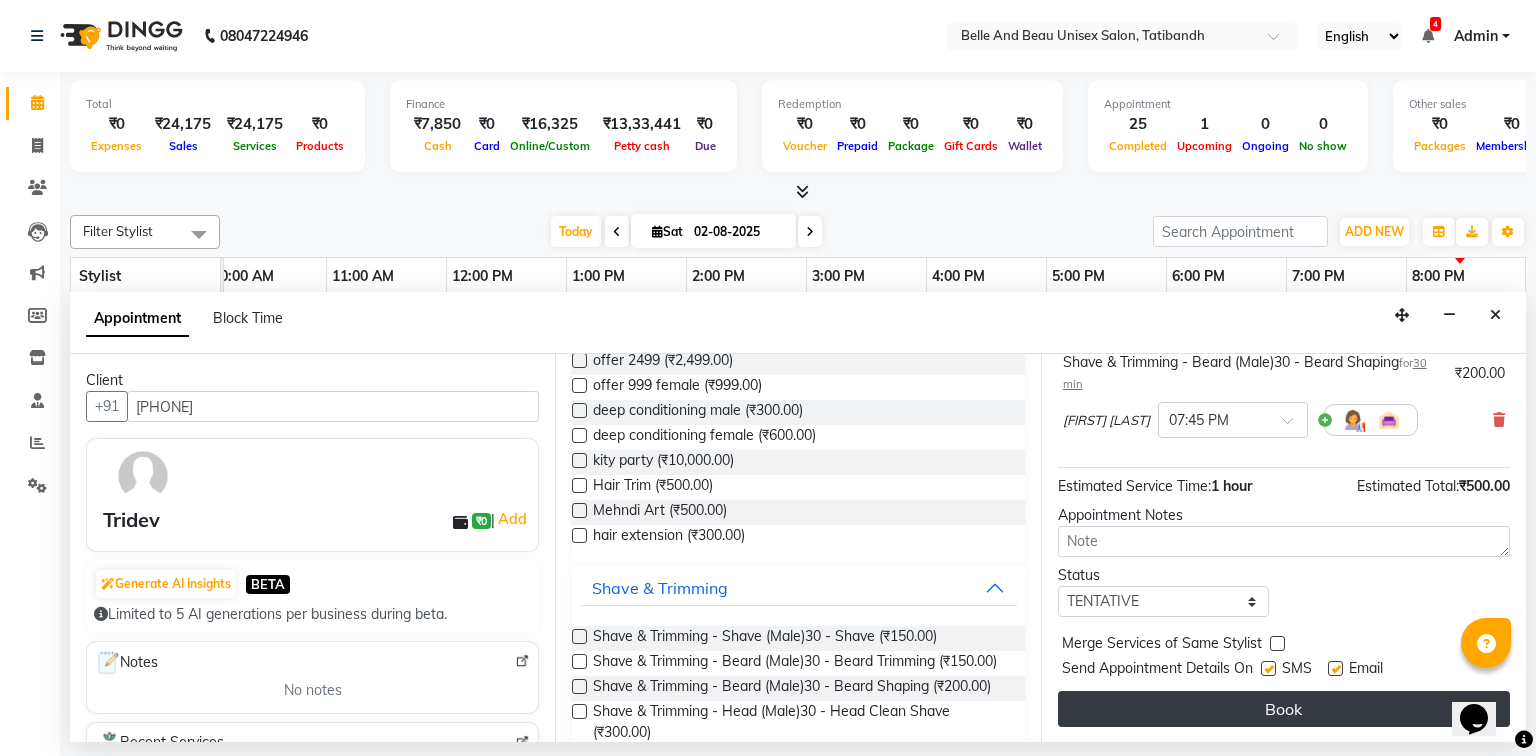 click on "Book" at bounding box center (1284, 709) 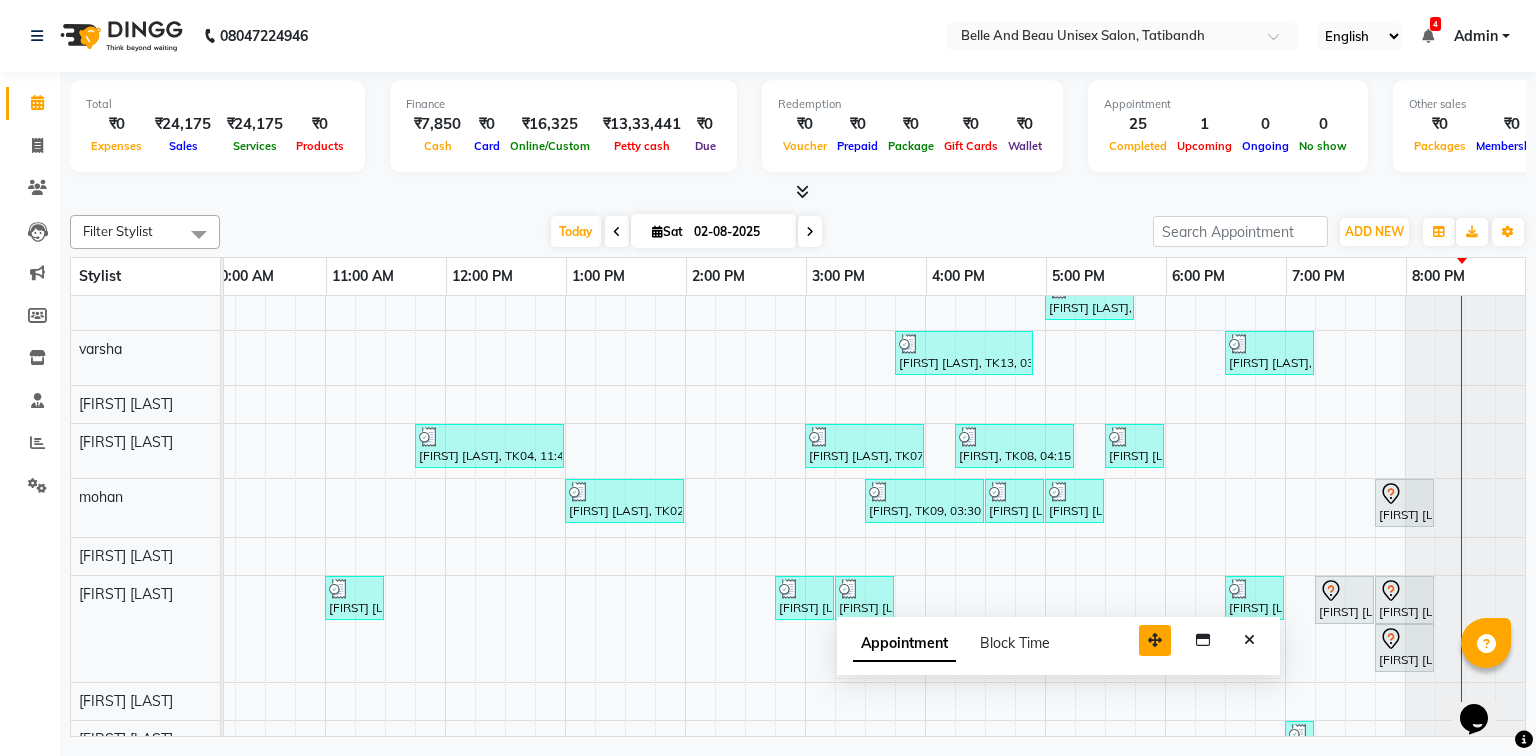 drag, startPoint x: 1340, startPoint y: 692, endPoint x: 1155, endPoint y: 636, distance: 193.28993 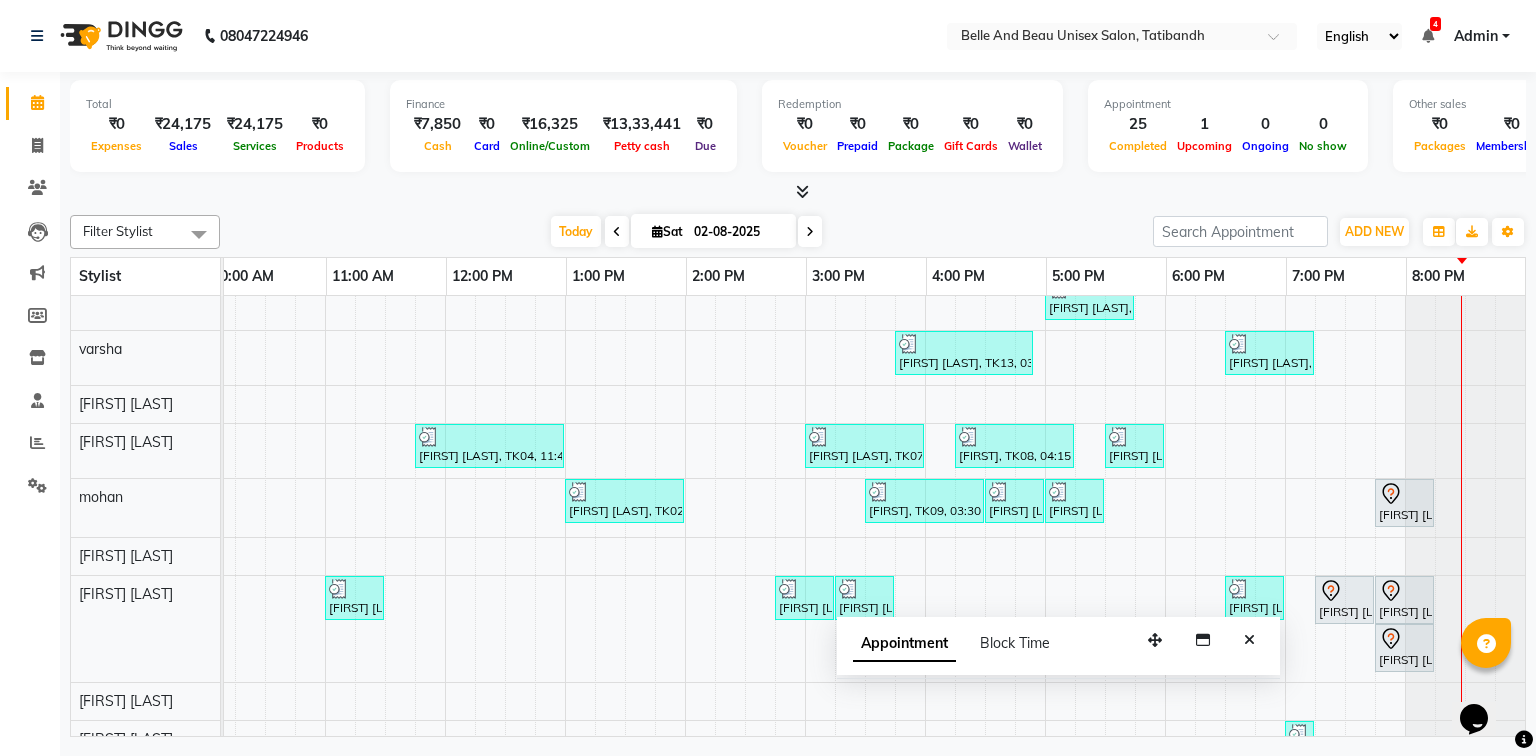 drag, startPoint x: 1261, startPoint y: 634, endPoint x: 1297, endPoint y: 633, distance: 36.013885 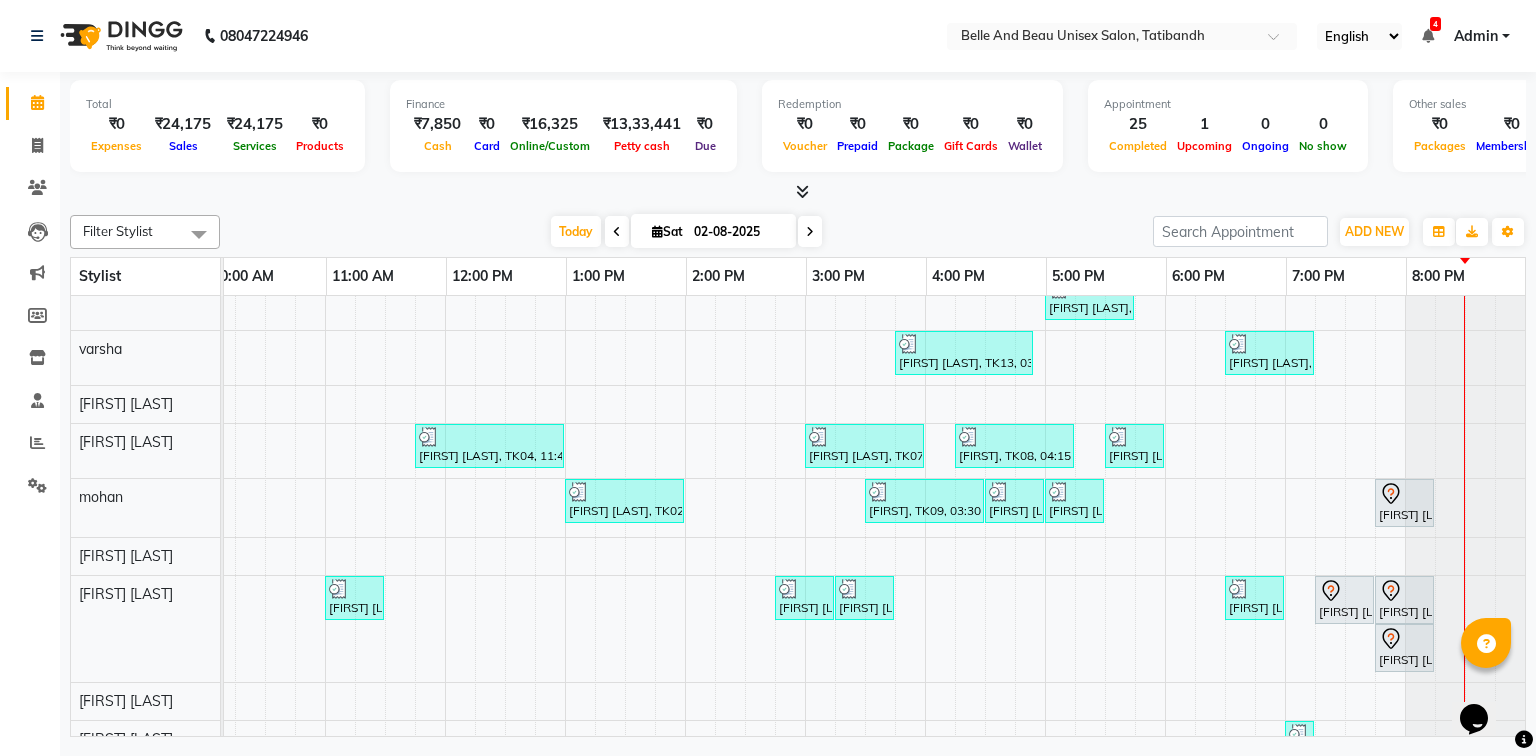 scroll, scrollTop: 348, scrollLeft: 270, axis: both 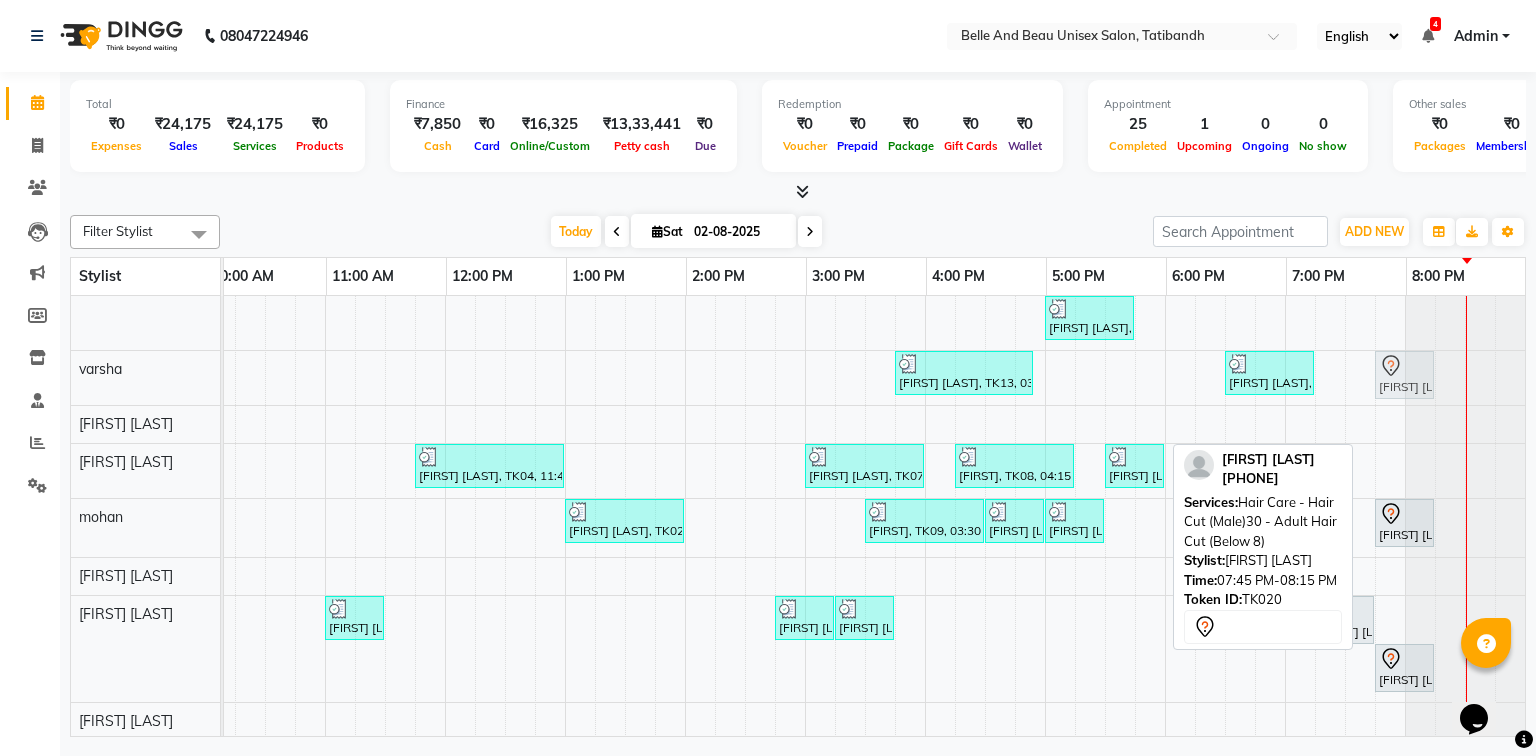 drag, startPoint x: 1389, startPoint y: 553, endPoint x: 1381, endPoint y: 396, distance: 157.20369 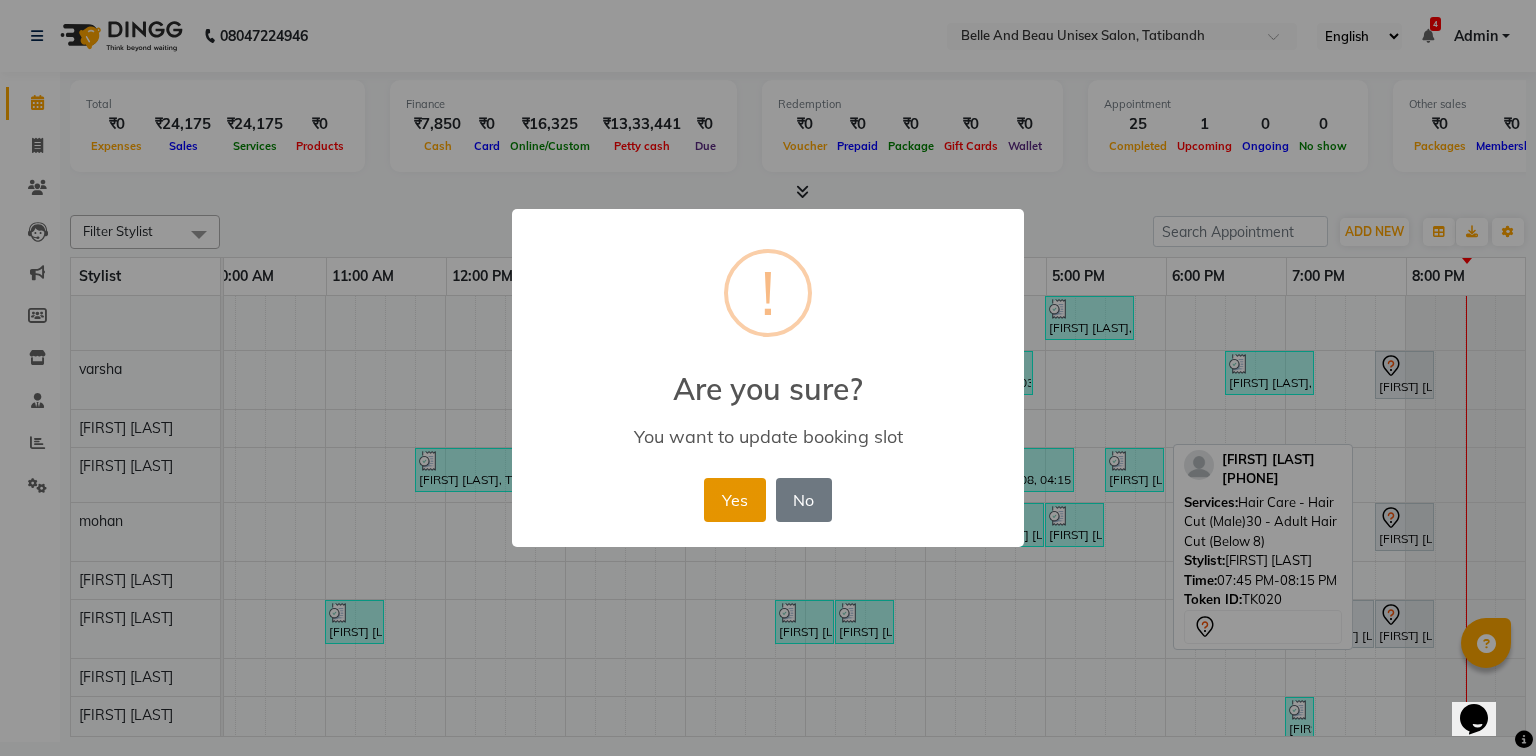 click on "Yes" at bounding box center [734, 500] 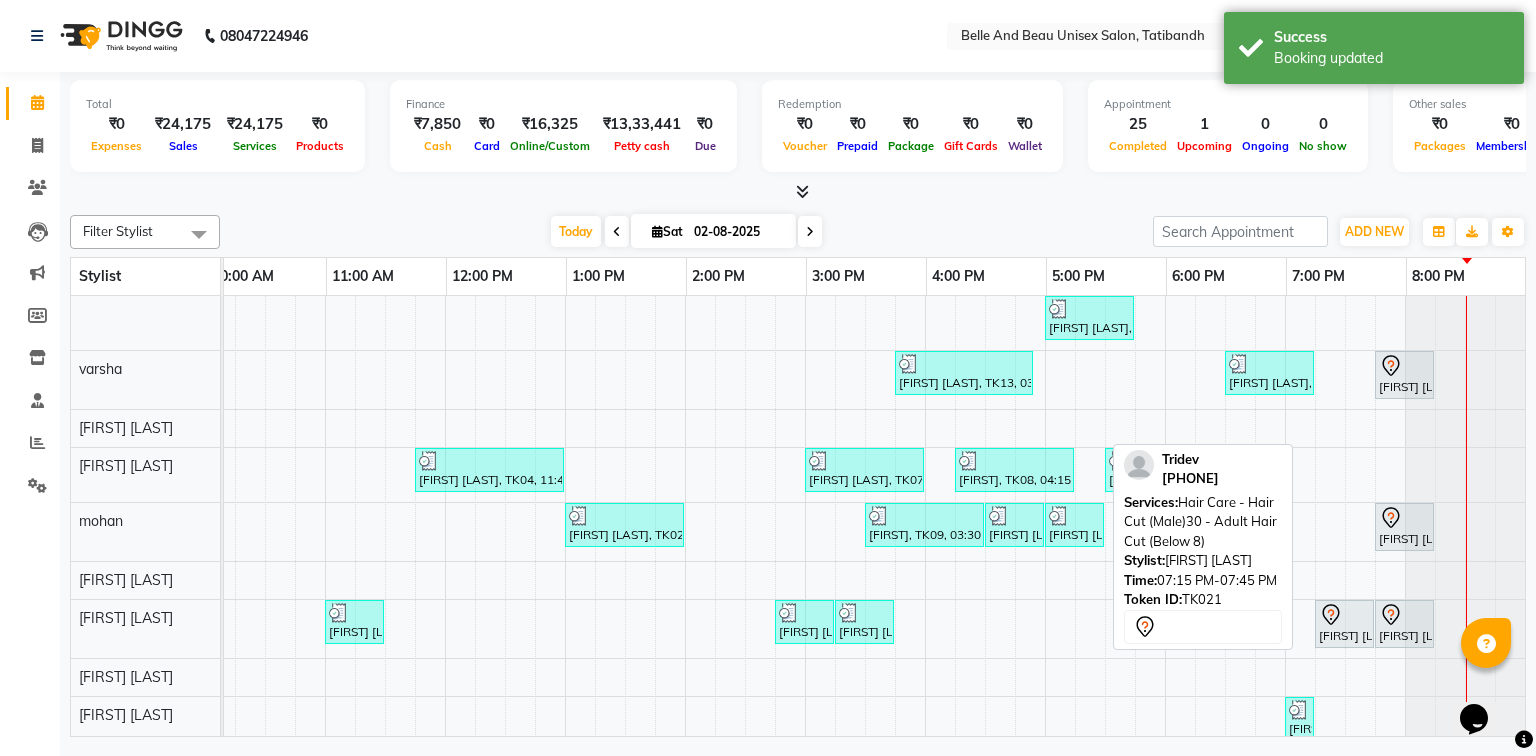 click on "Tridev, TK21, 07:15 PM-07:45 PM, Hair Care - Hair Cut (Male)30 - Adult Hair Cut (Below 8)" at bounding box center [1344, 624] 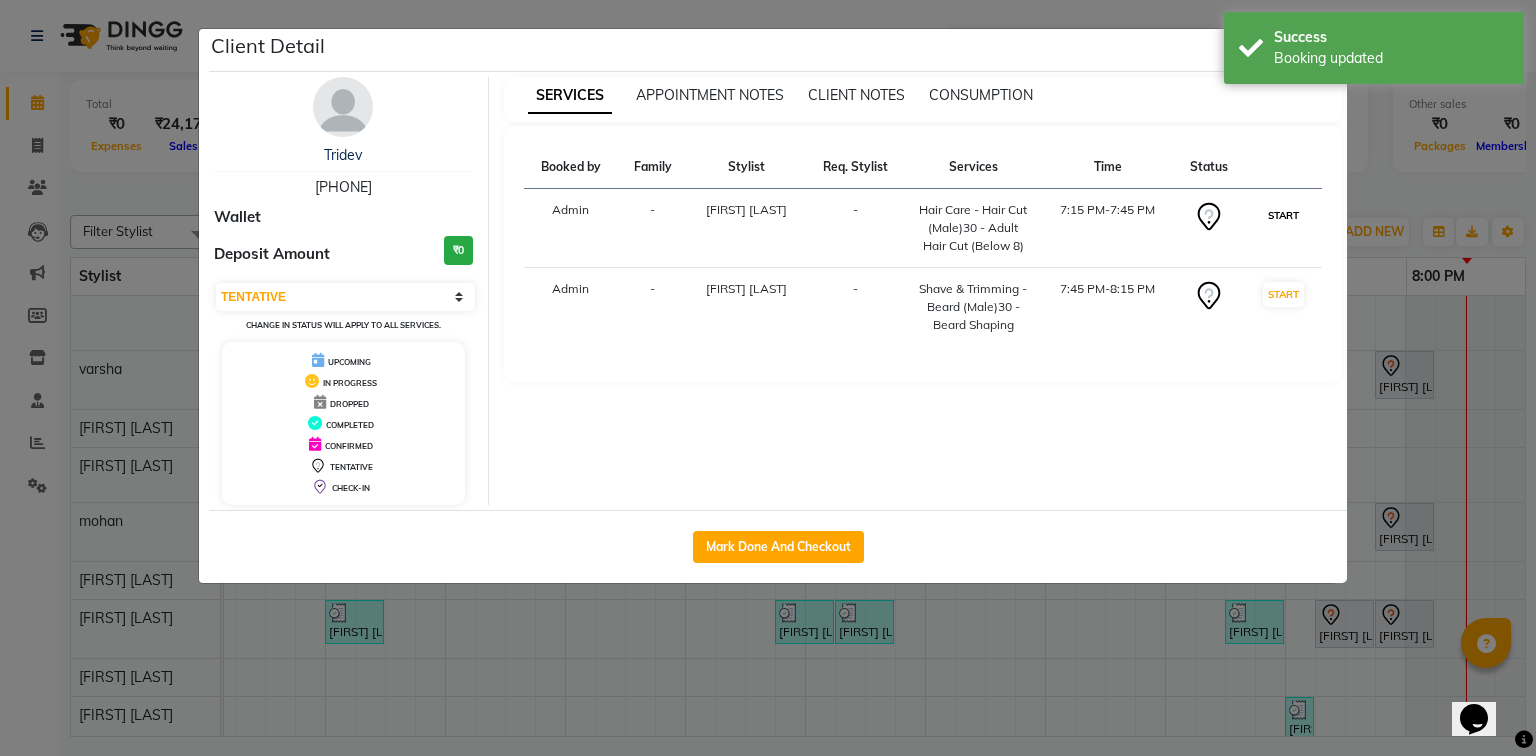 click on "START" at bounding box center (1283, 215) 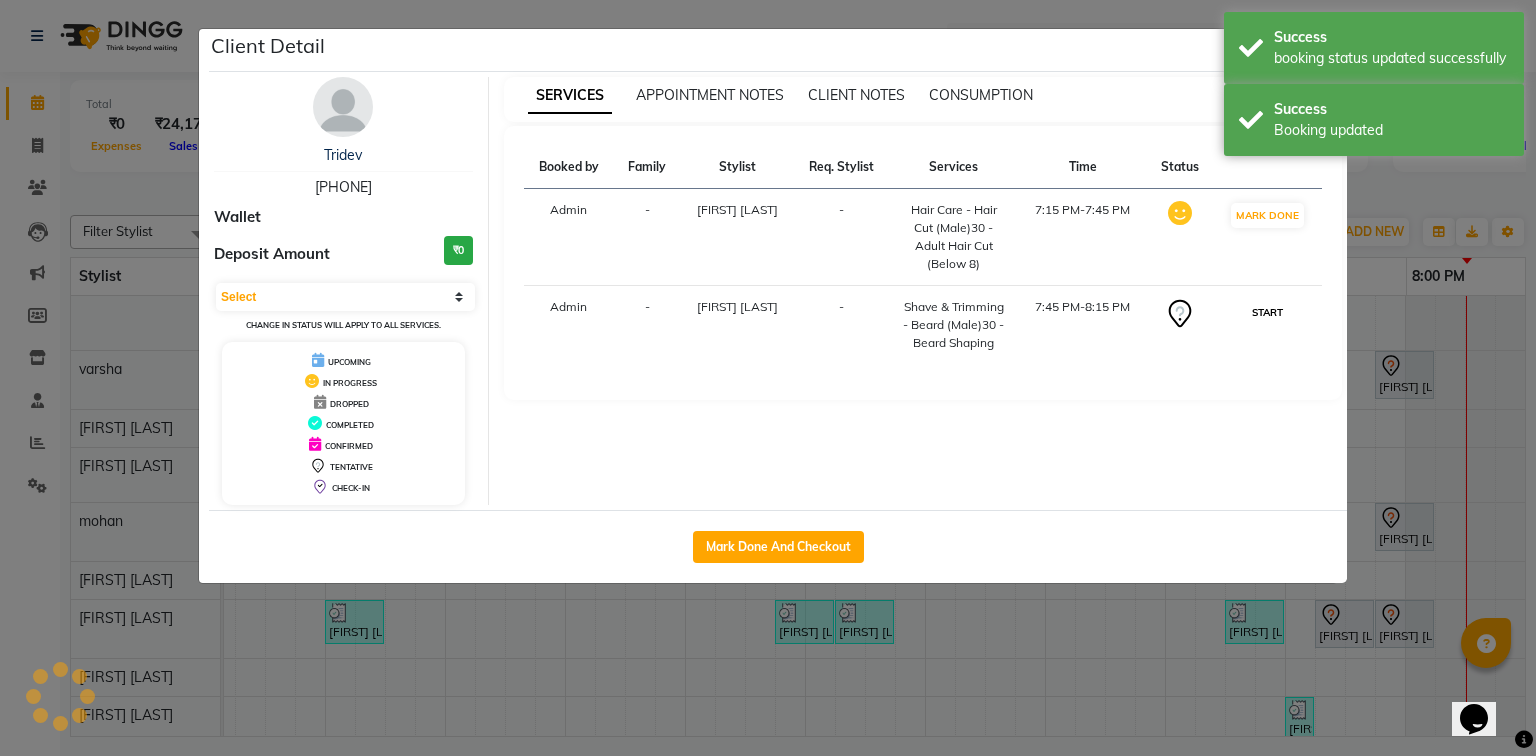 click on "START" at bounding box center [1267, 312] 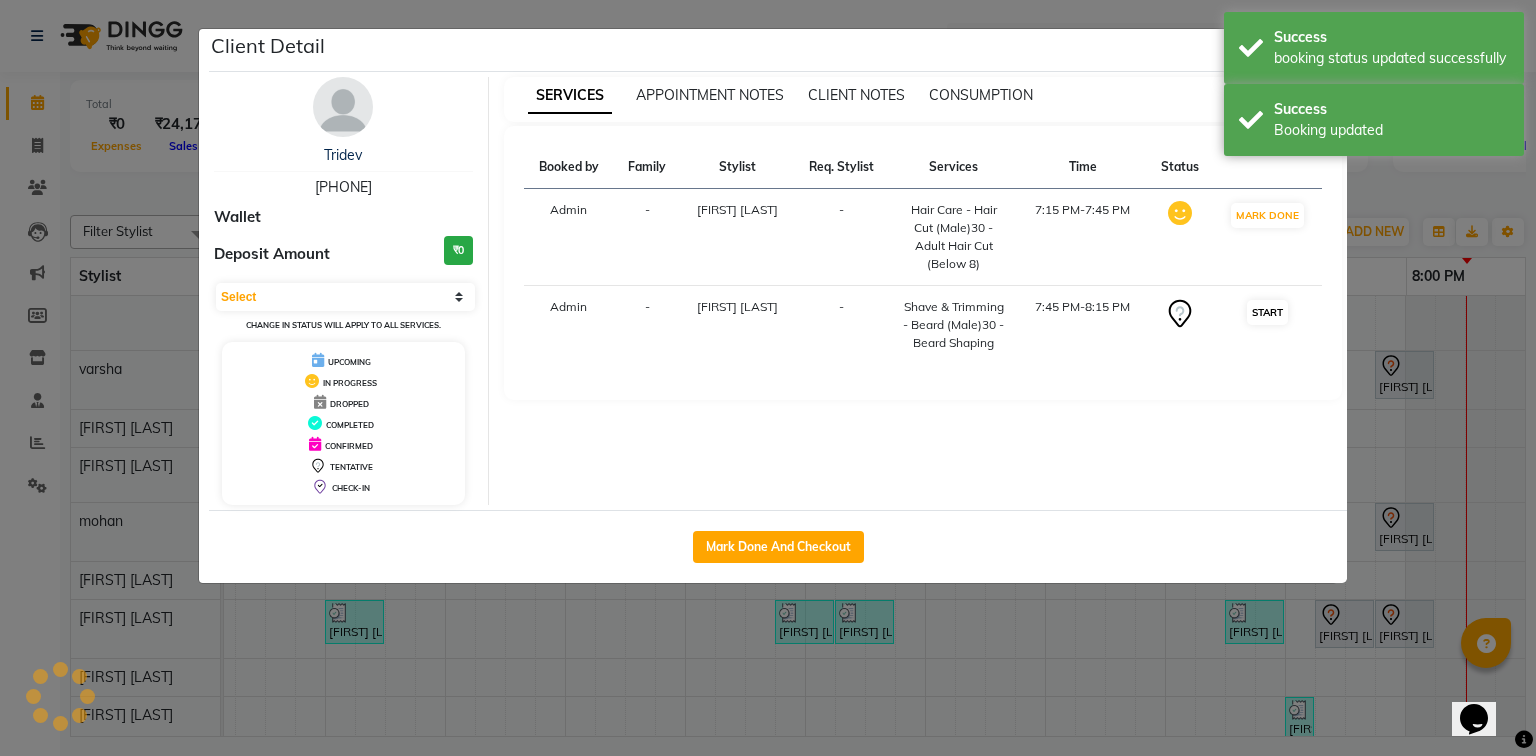 select on "1" 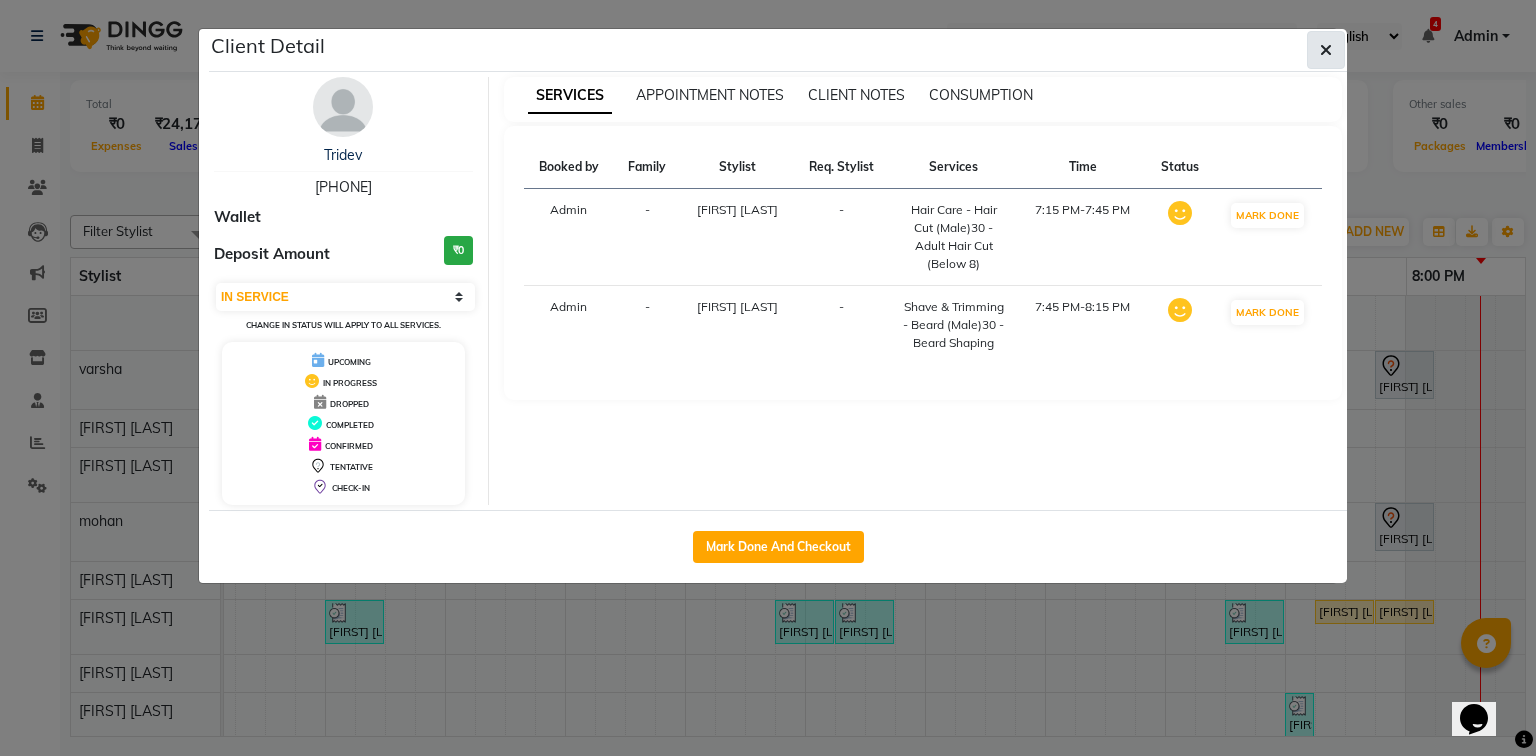click 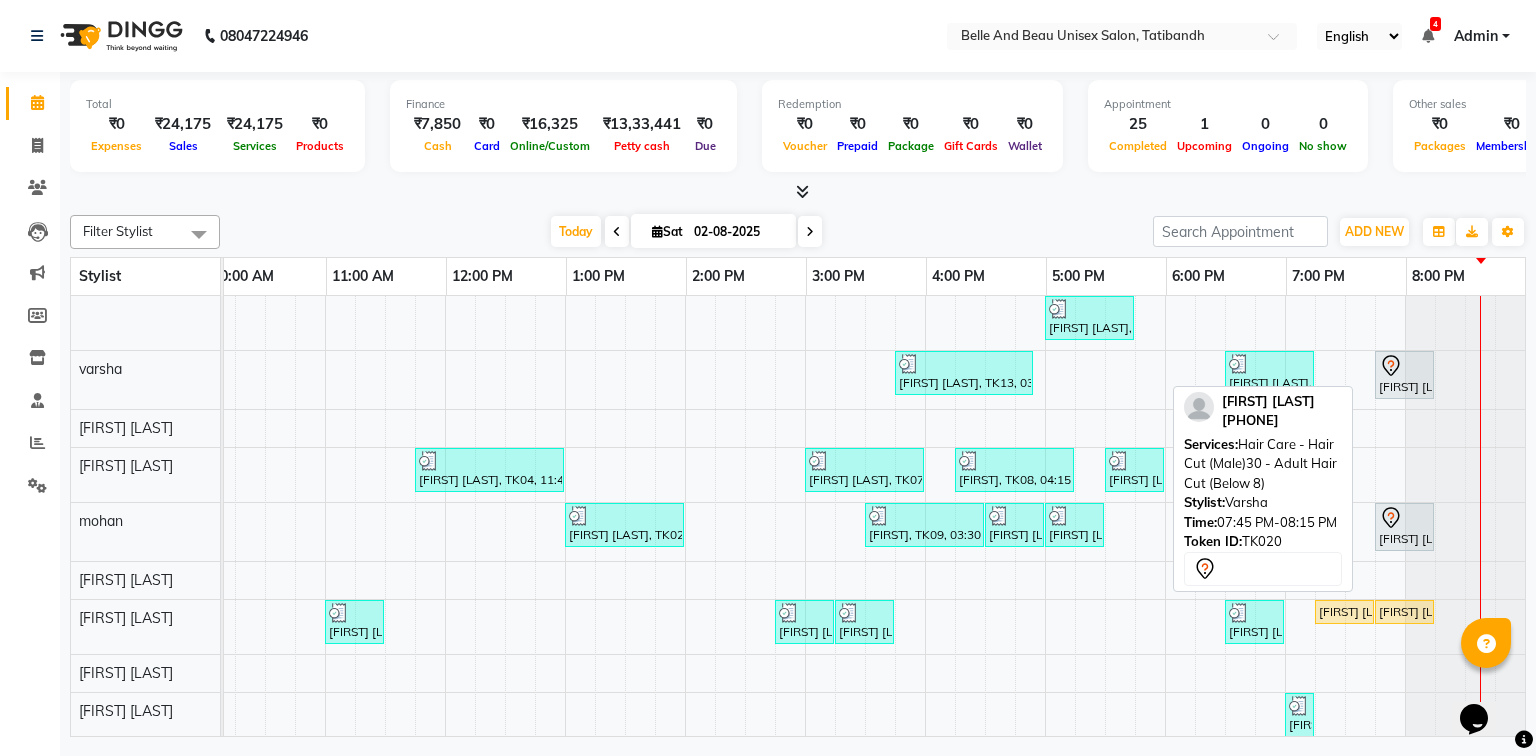 click on "Saksham jain, TK20, 07:45 PM-08:15 PM, Hair Care - Hair Cut (Male)30 - Adult Hair Cut (Below 8)" at bounding box center (1404, 375) 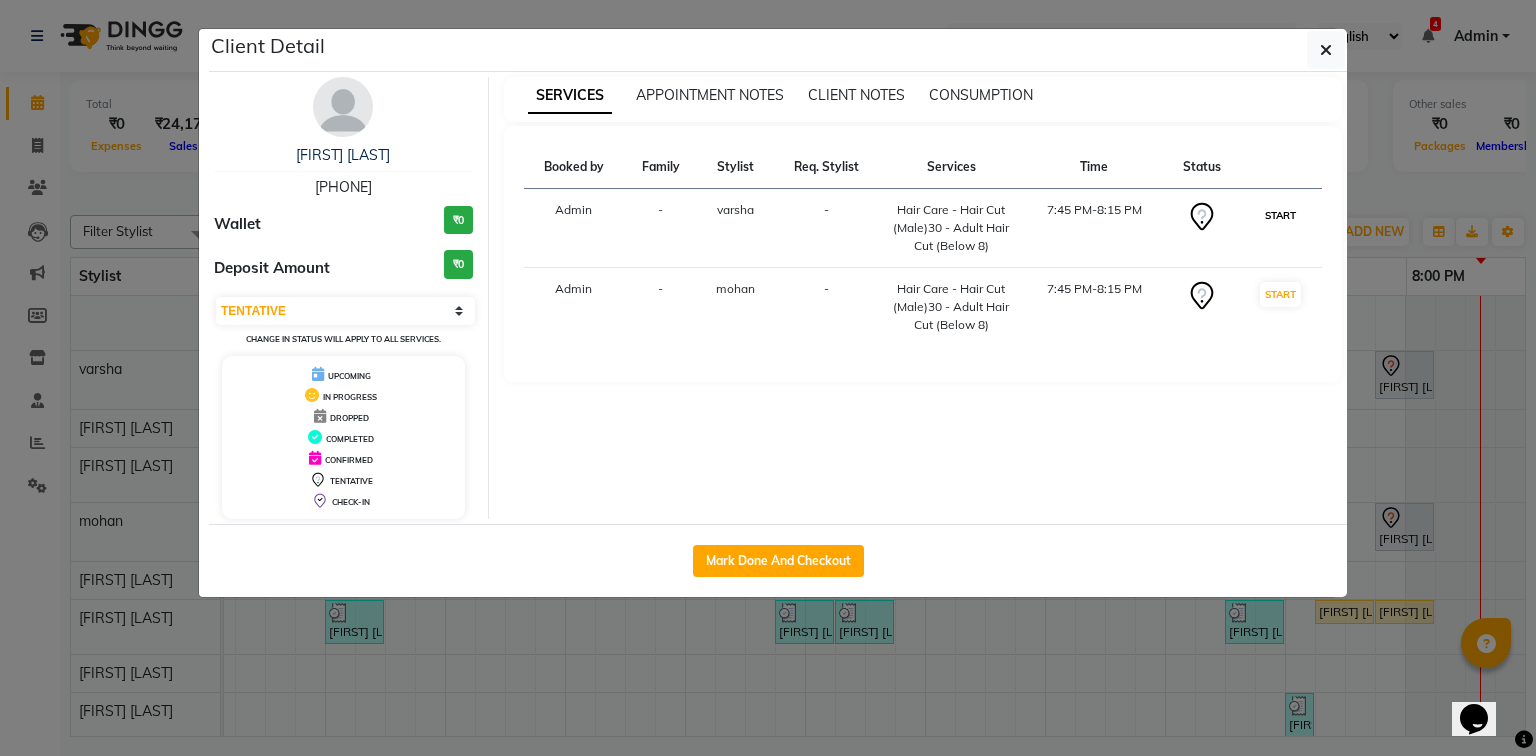 click on "START" at bounding box center (1280, 215) 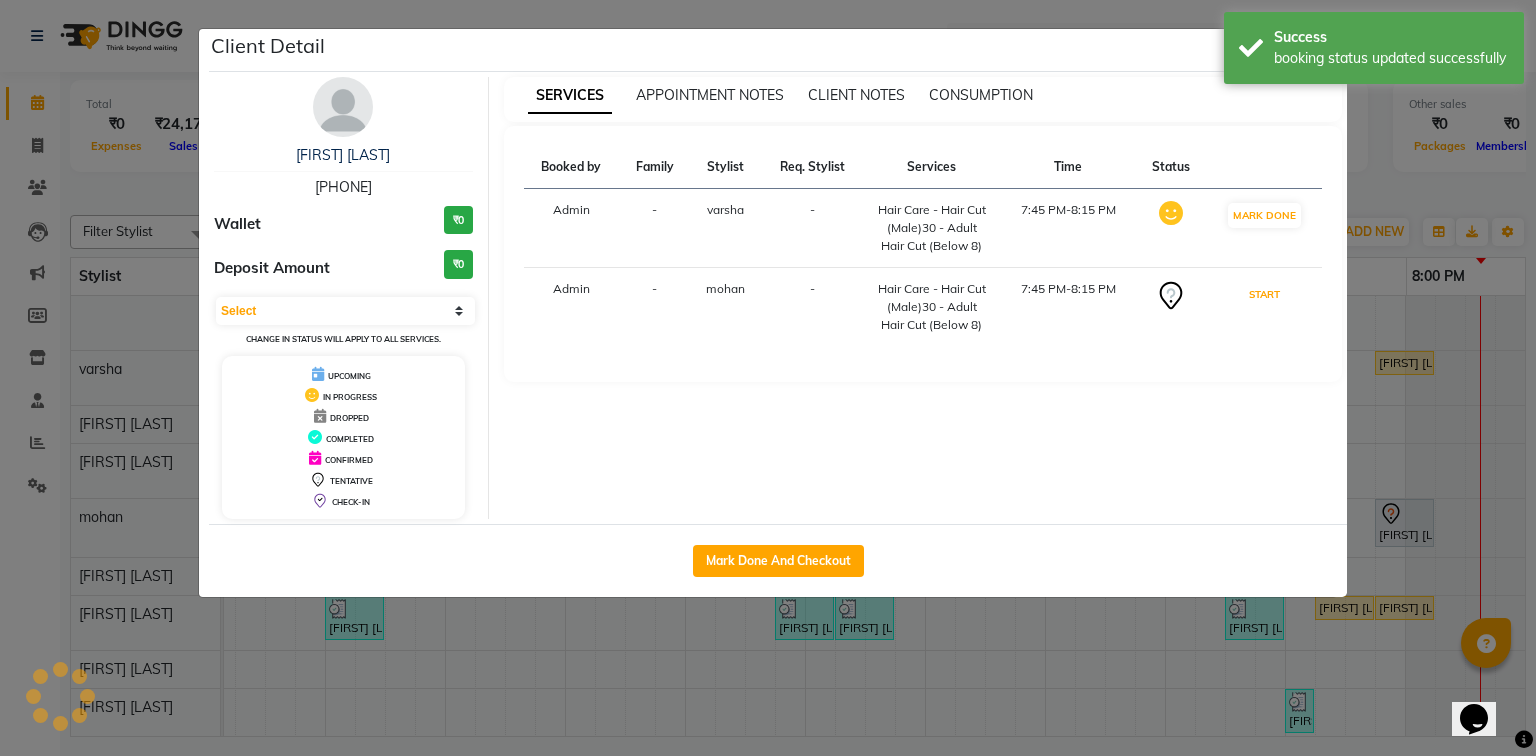 click on "START" at bounding box center (1264, 294) 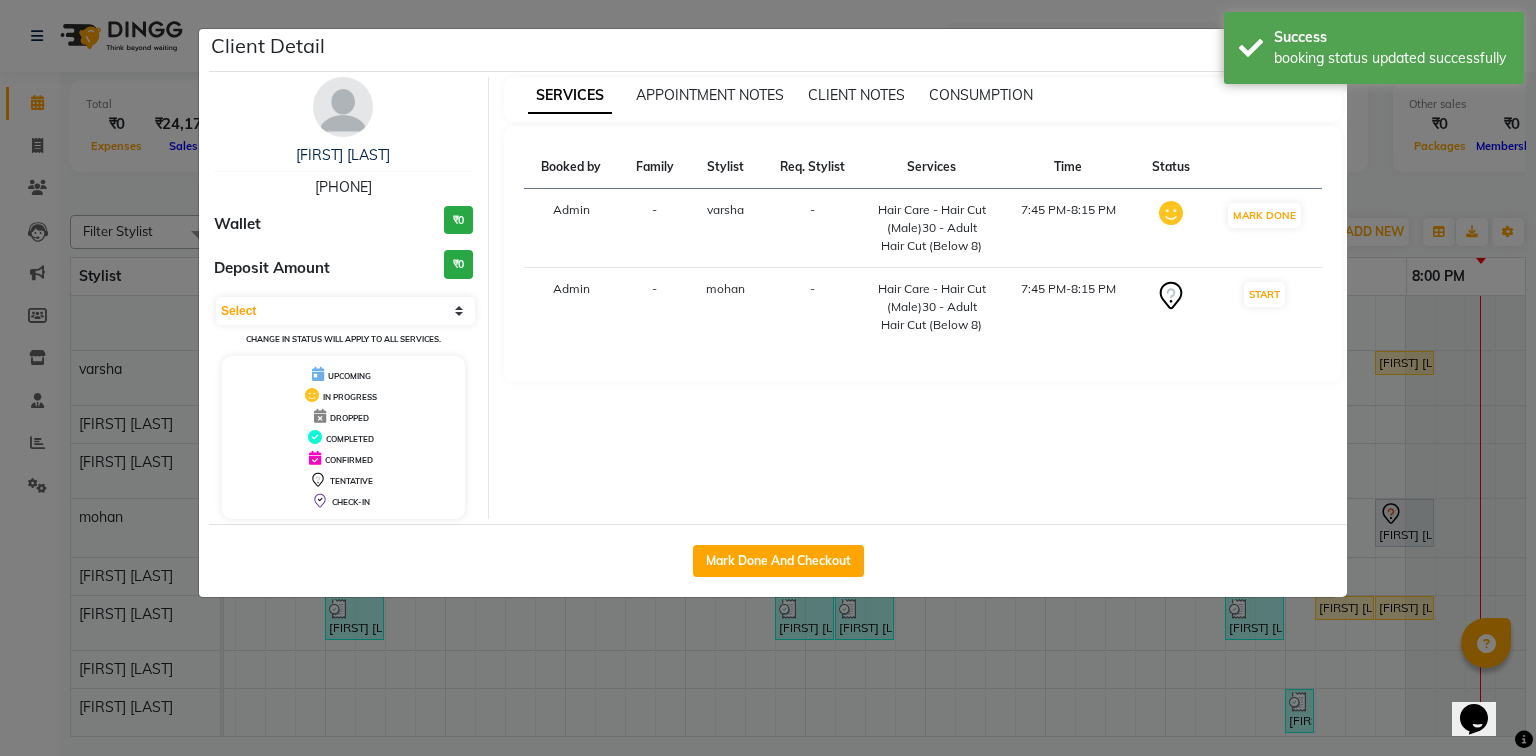 select on "1" 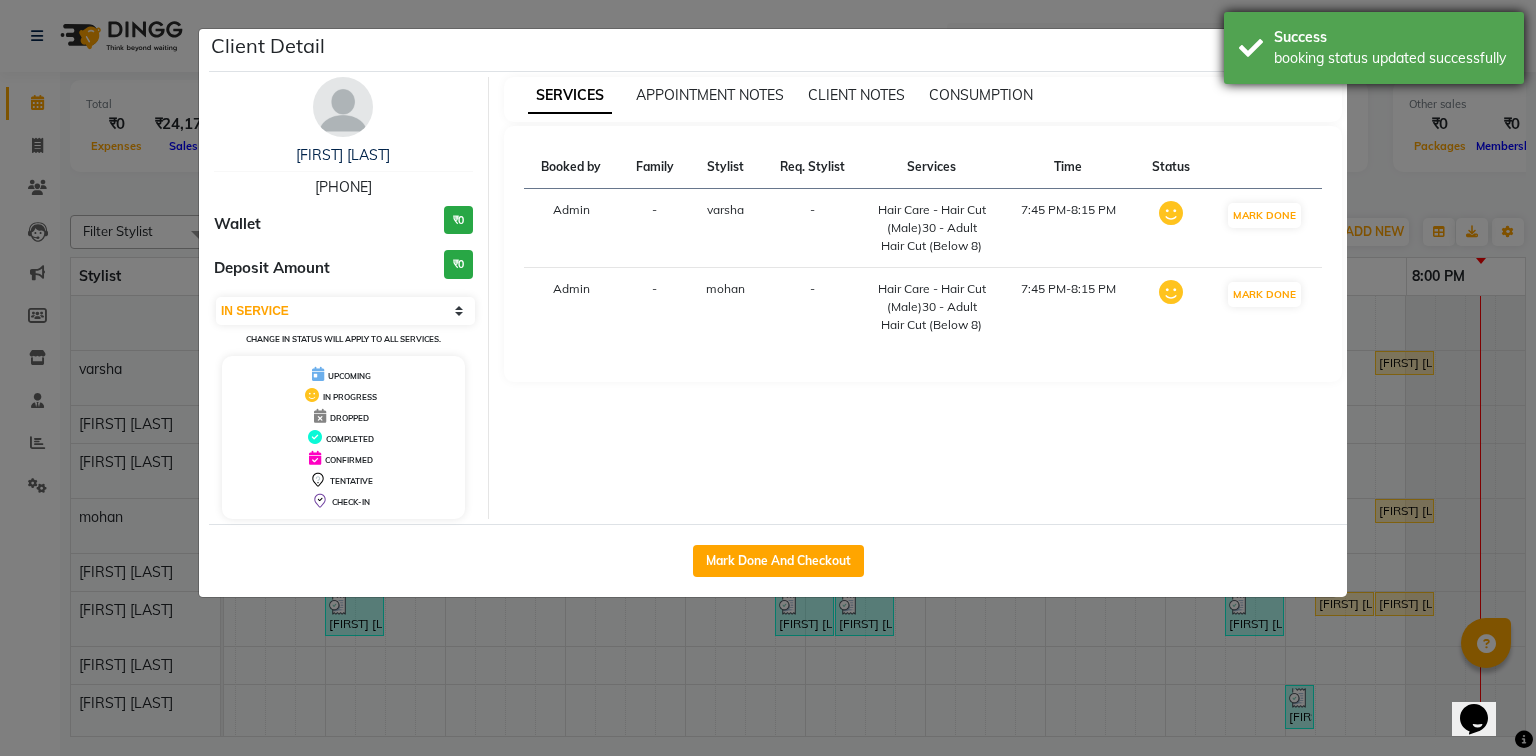 click on "Success   booking status updated successfully" at bounding box center (1374, 48) 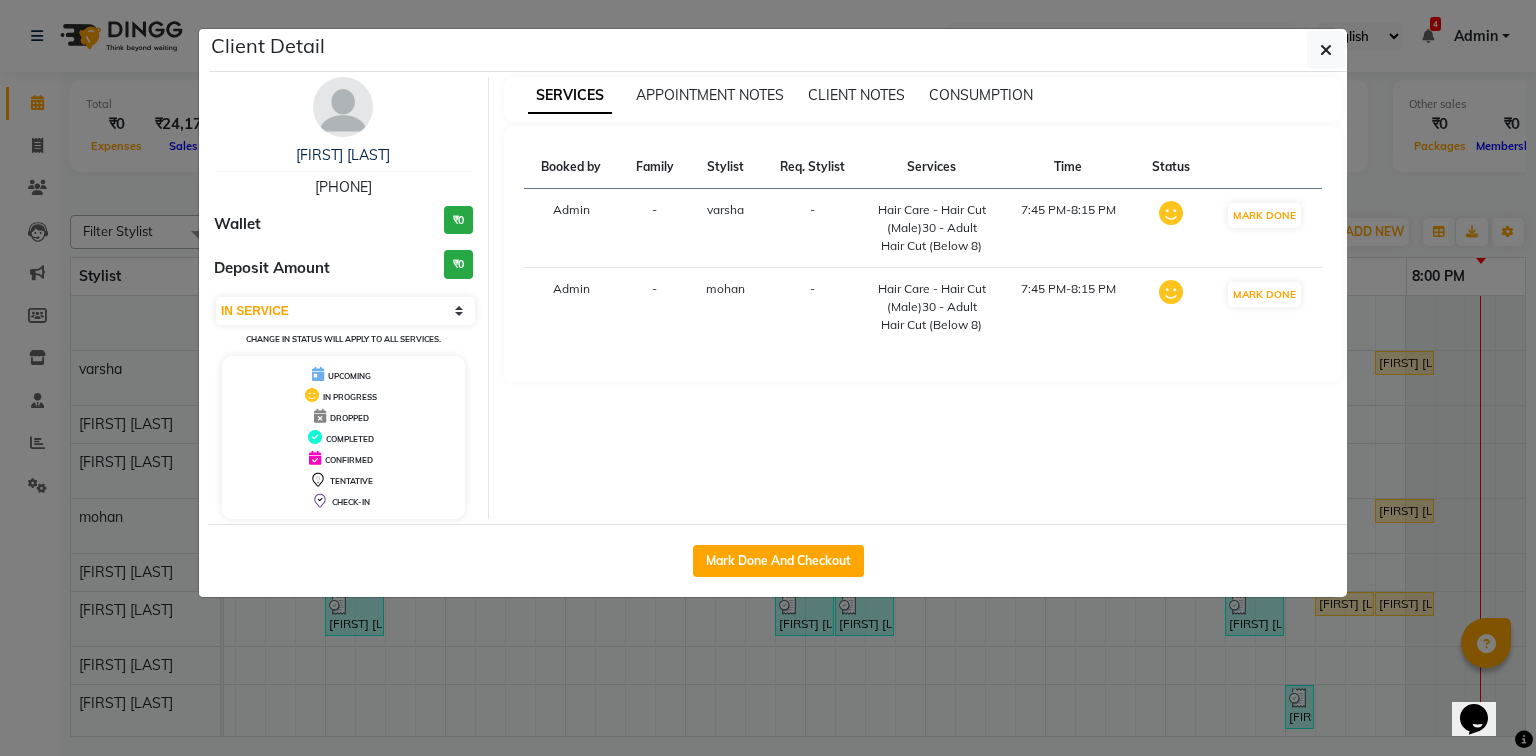 click on "Saksham jain   9981447189 Wallet ₹0 Deposit Amount  ₹0  Select IN SERVICE CONFIRMED TENTATIVE CHECK IN MARK DONE DROPPED UPCOMING Change in status will apply to all services. UPCOMING IN PROGRESS DROPPED COMPLETED CONFIRMED TENTATIVE CHECK-IN SERVICES APPOINTMENT NOTES CLIENT NOTES CONSUMPTION Booked by Family Stylist Req. Stylist Services Time Status  Admin  - varsha -  Hair Care - Hair Cut (Male)30 - Adult Hair Cut (Below 8)   7:45 PM-8:15 PM   MARK DONE   Admin  - mohan -  Hair Care - Hair Cut (Male)30 - Adult Hair Cut (Below 8)   7:45 PM-8:15 PM   MARK DONE" at bounding box center [778, 298] 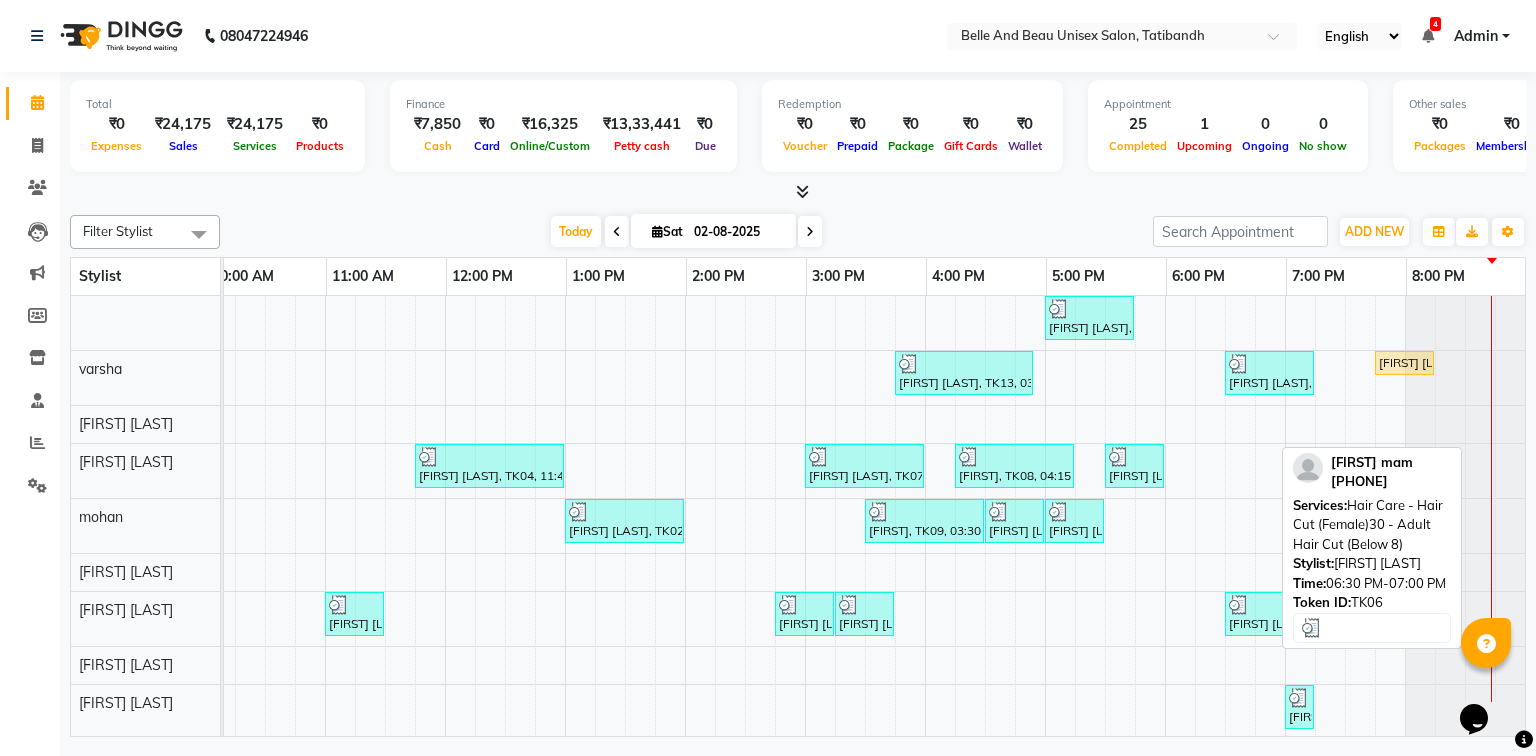 click at bounding box center (1254, 605) 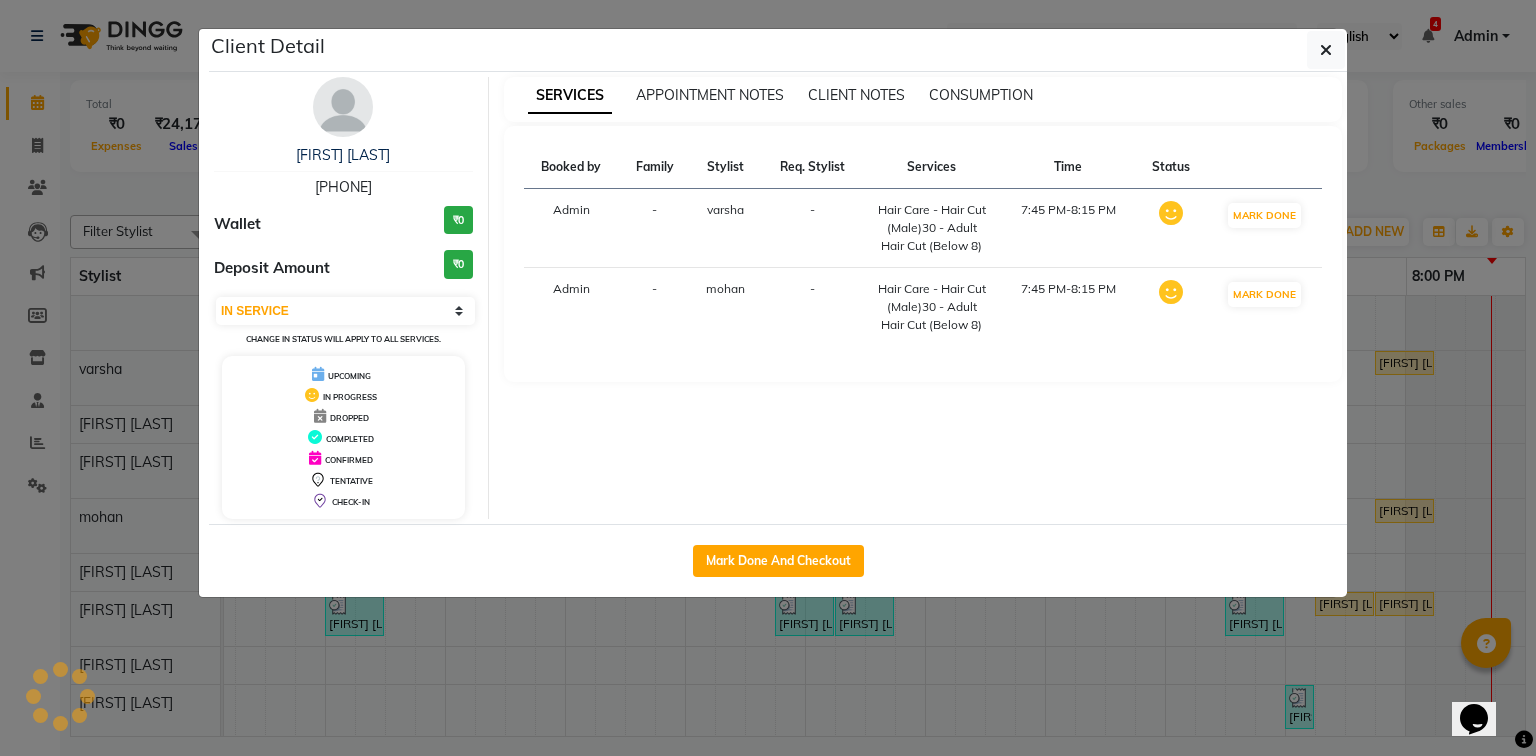 select on "3" 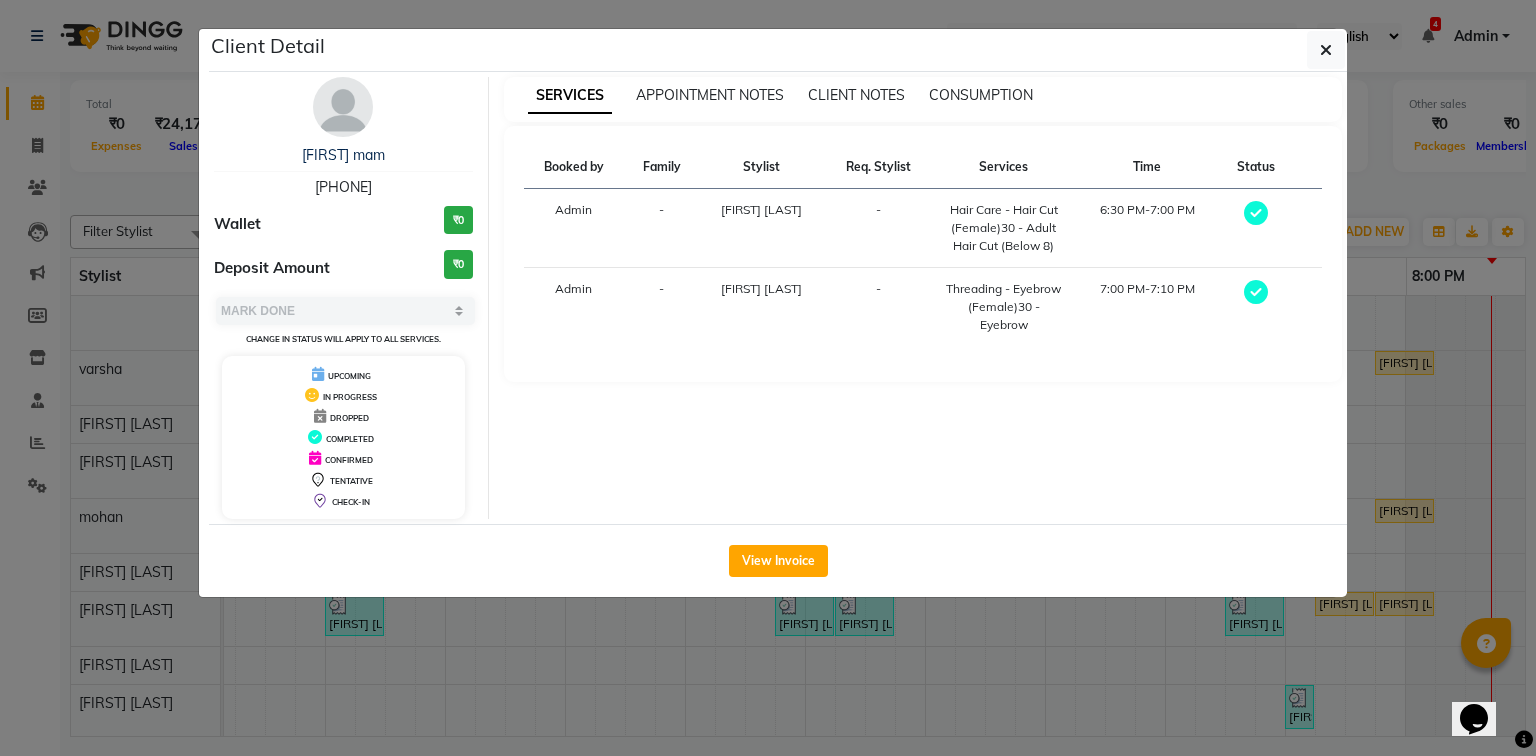 click on "[PHONE]" at bounding box center [343, 187] 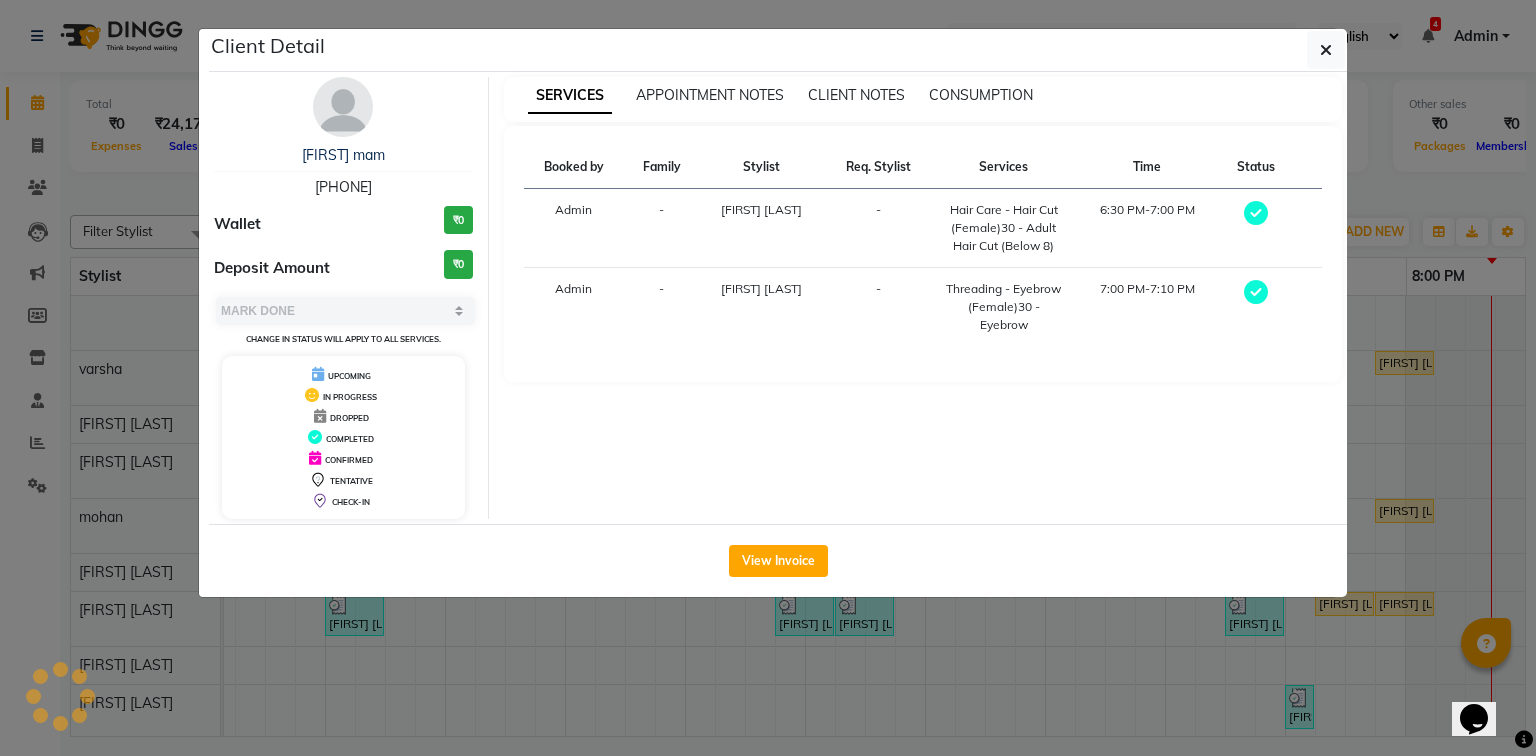 copy on "[PHONE]" 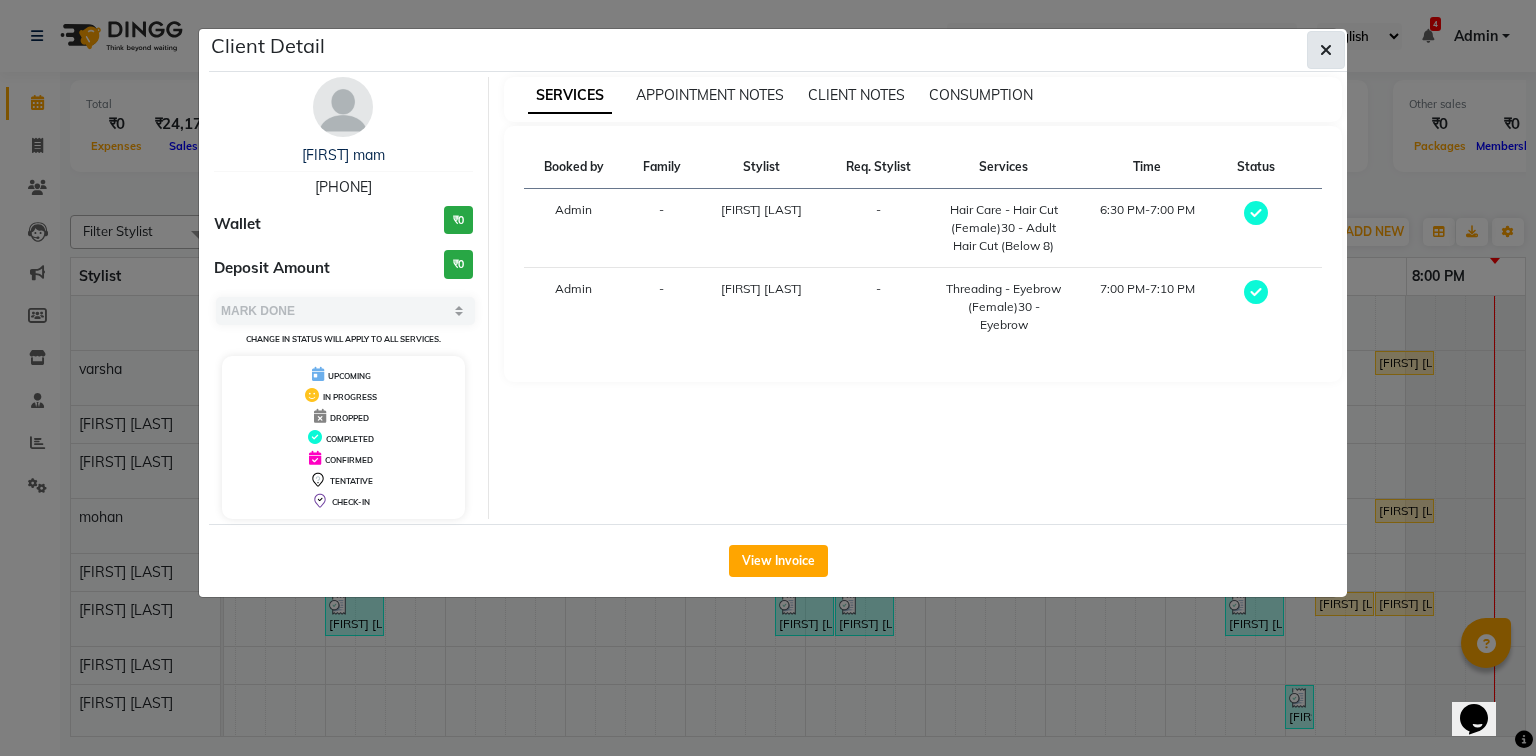 click 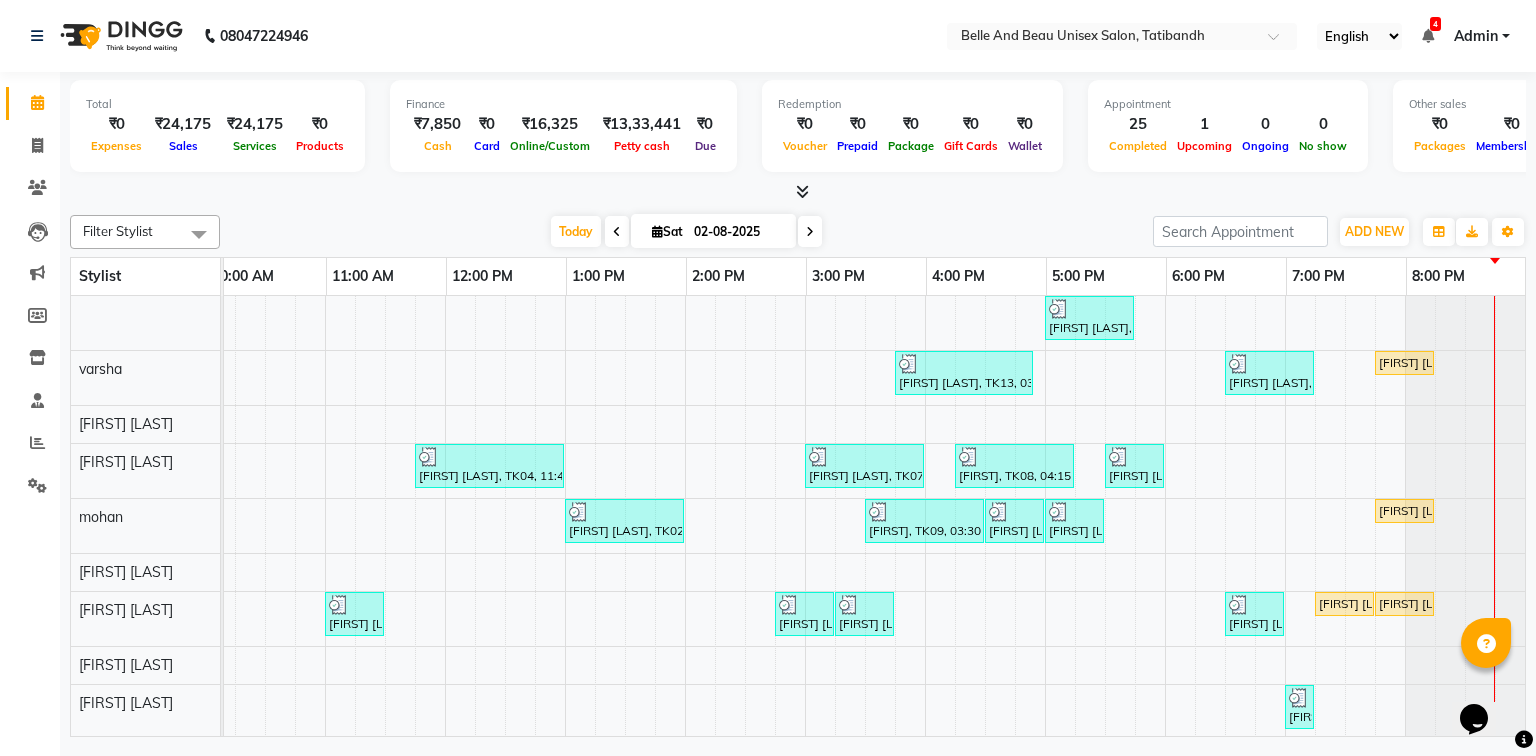 scroll, scrollTop: 289, scrollLeft: 270, axis: both 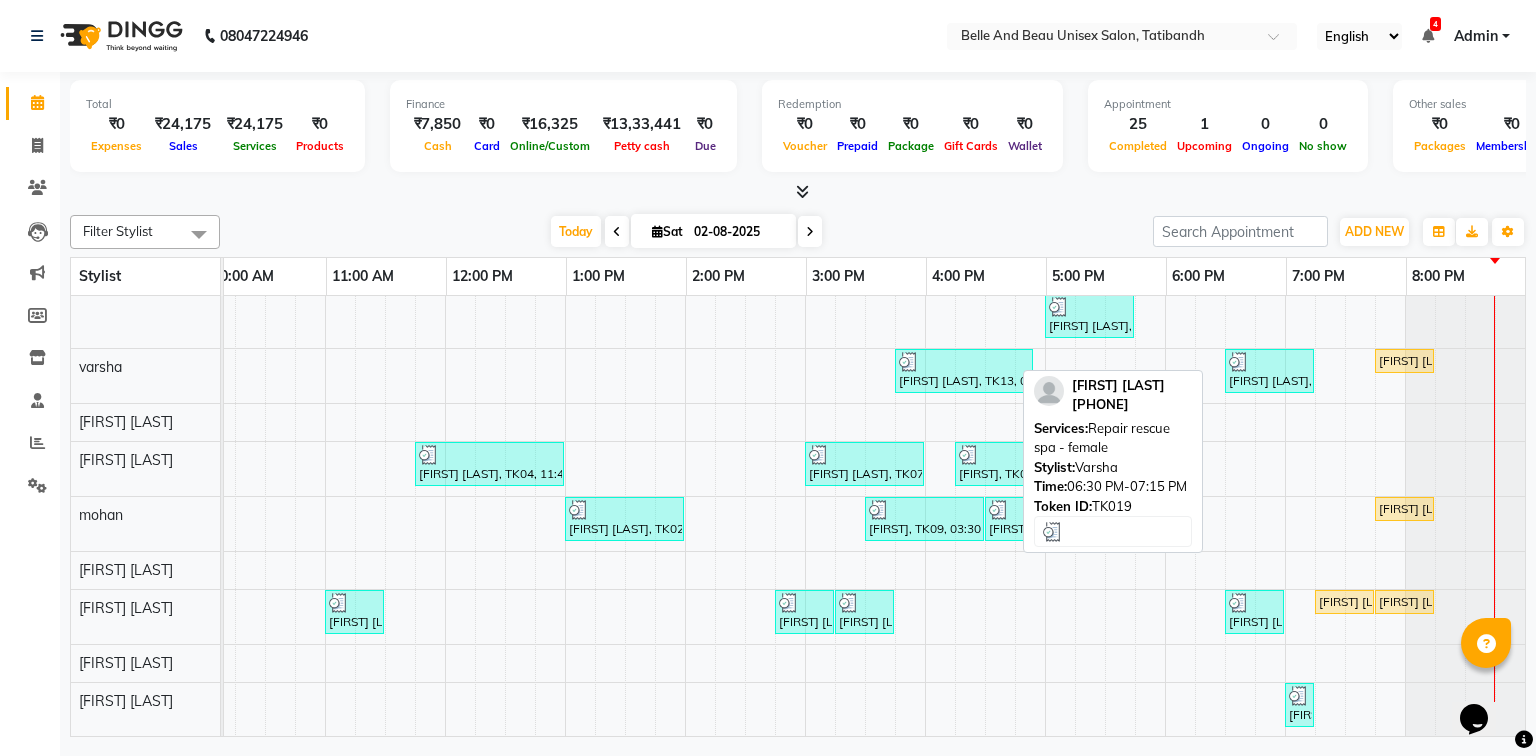 click at bounding box center (1269, 362) 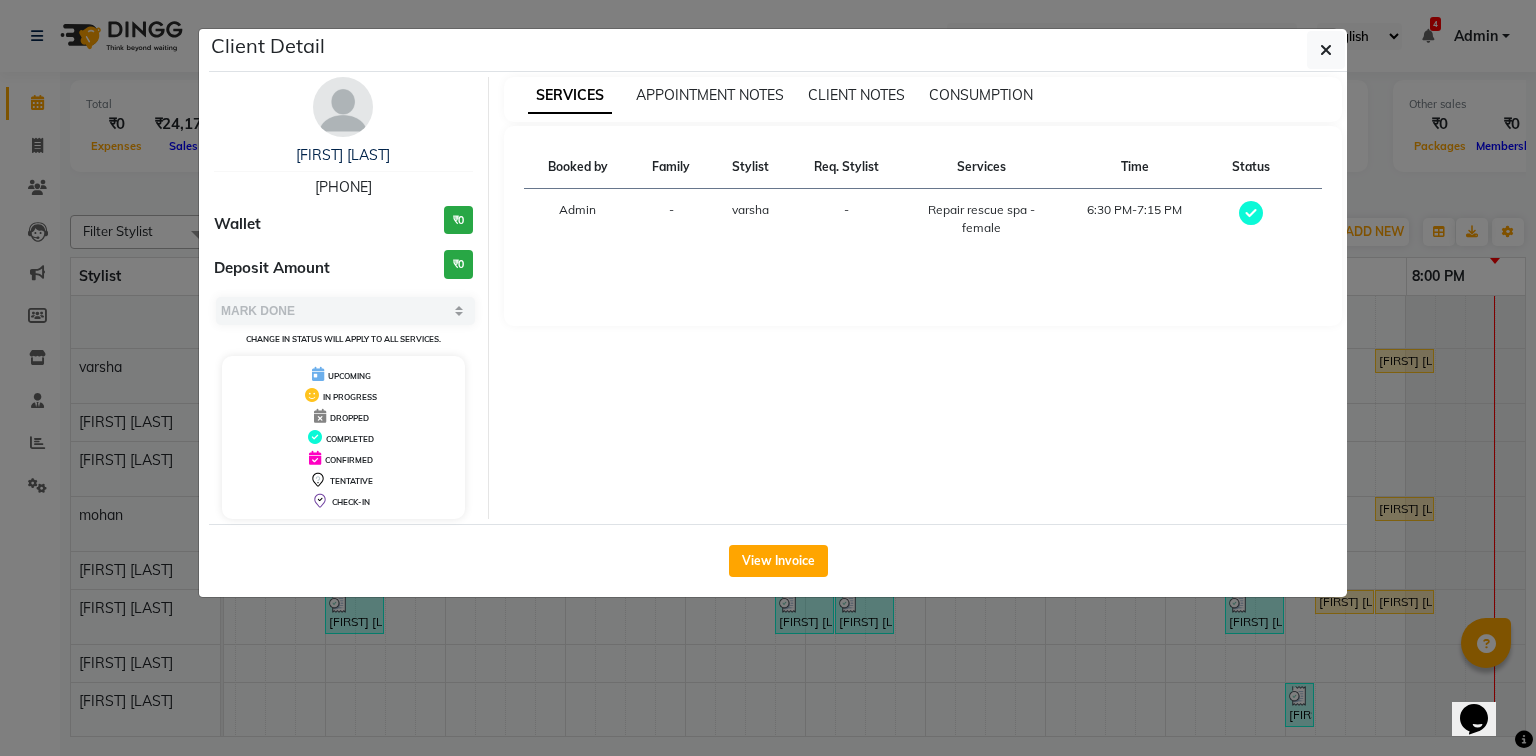 click on "8941012466" at bounding box center (343, 187) 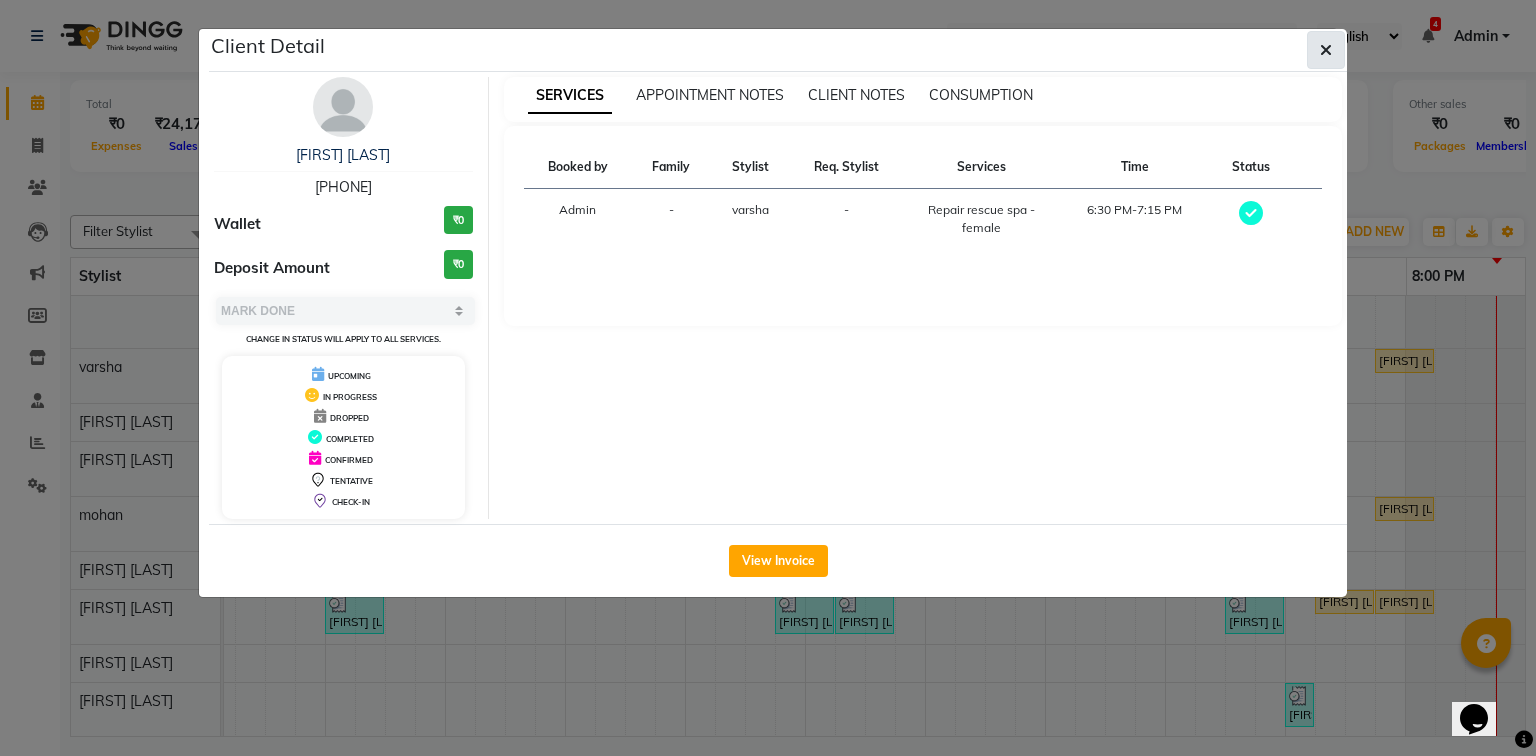 click 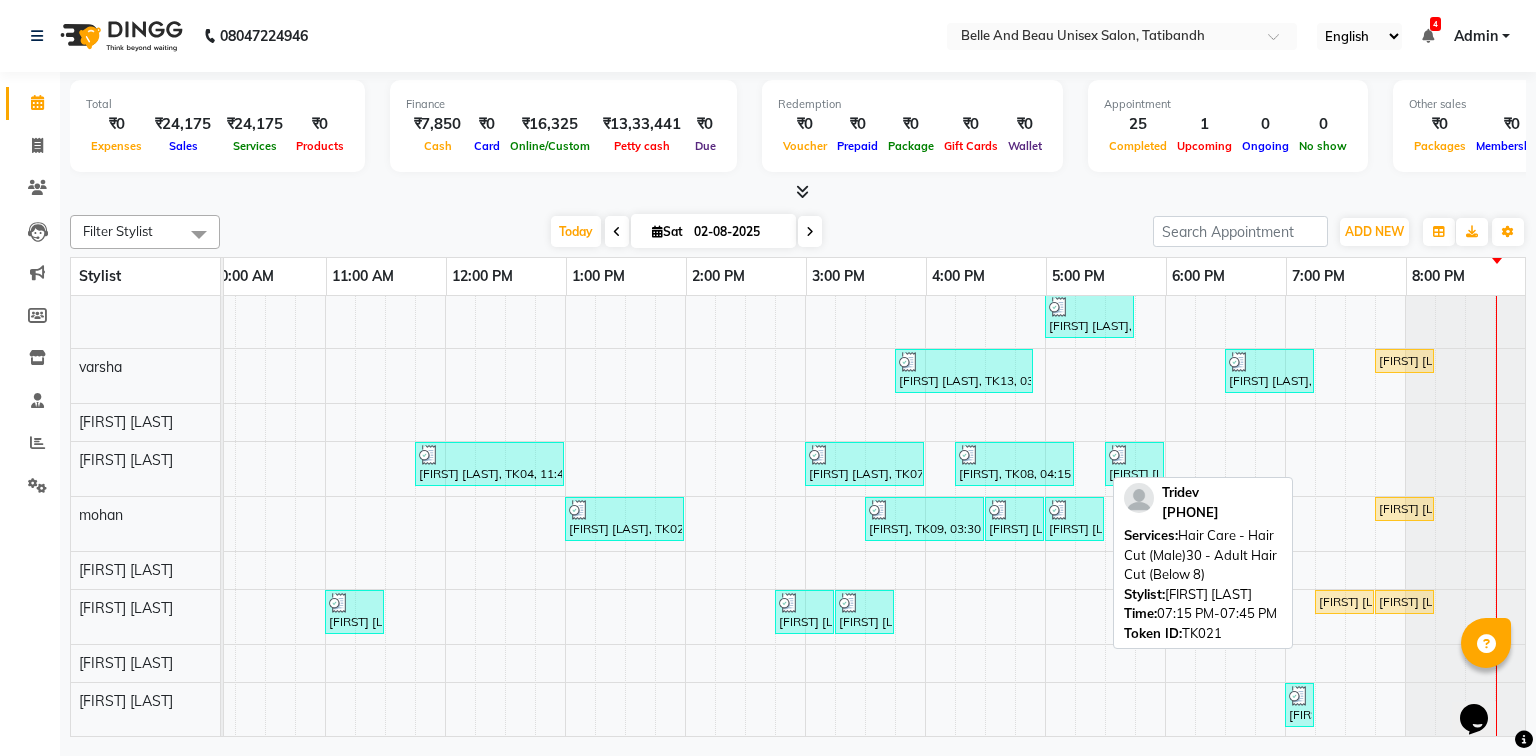 click on "Tridev, TK21, 07:15 PM-07:45 PM, Hair Care - Hair Cut (Male)30 - Adult Hair Cut (Below 8)" at bounding box center [1344, 602] 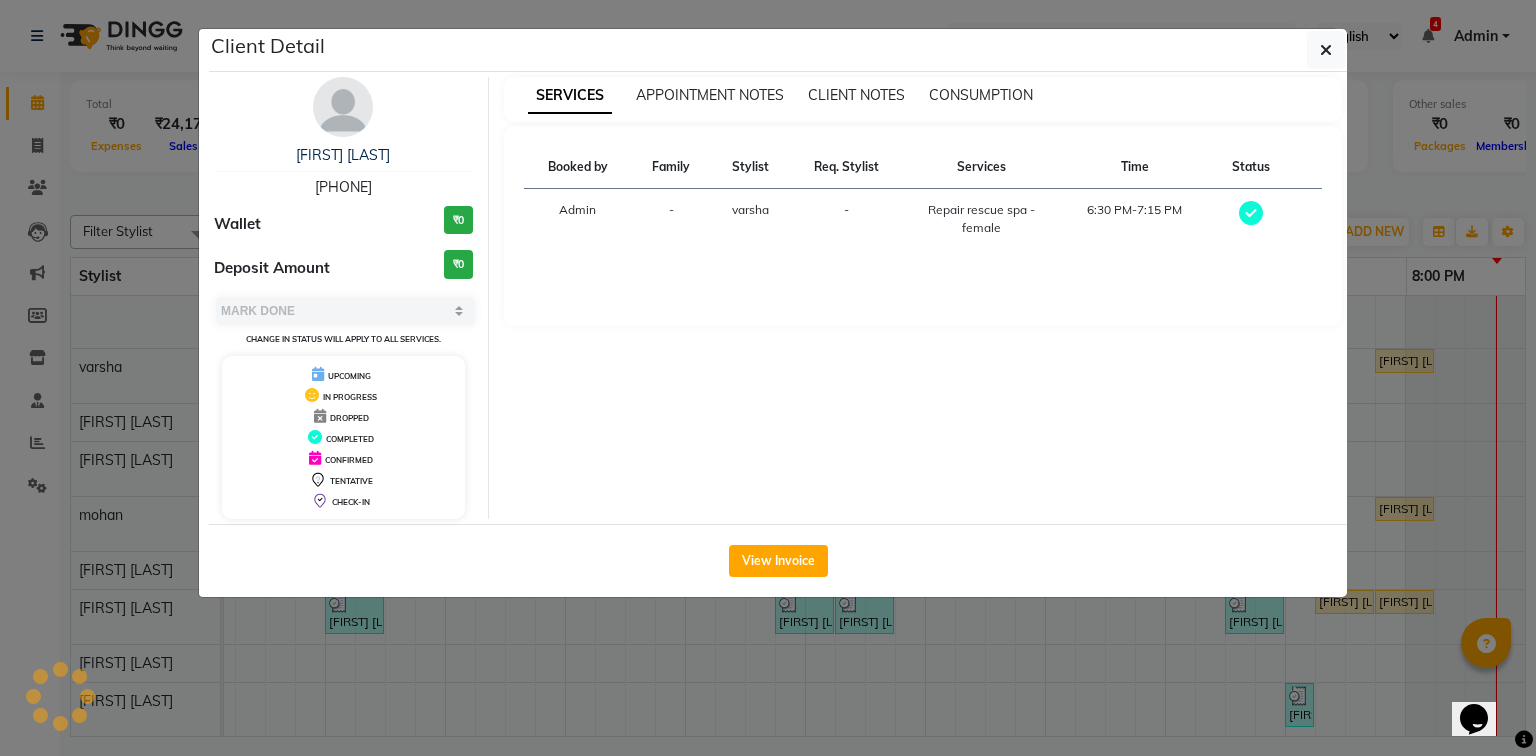 select on "1" 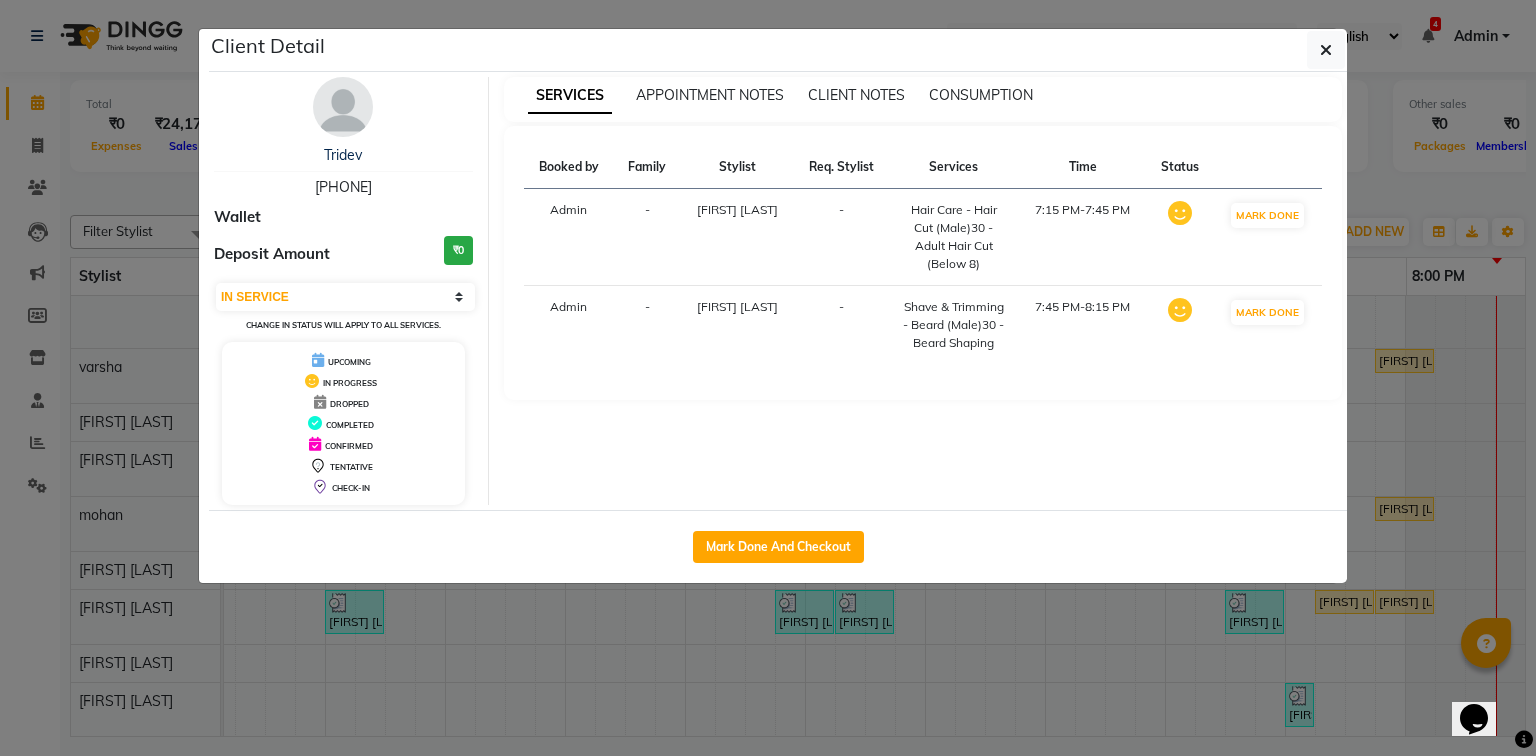 click on "6372966898" at bounding box center (343, 187) 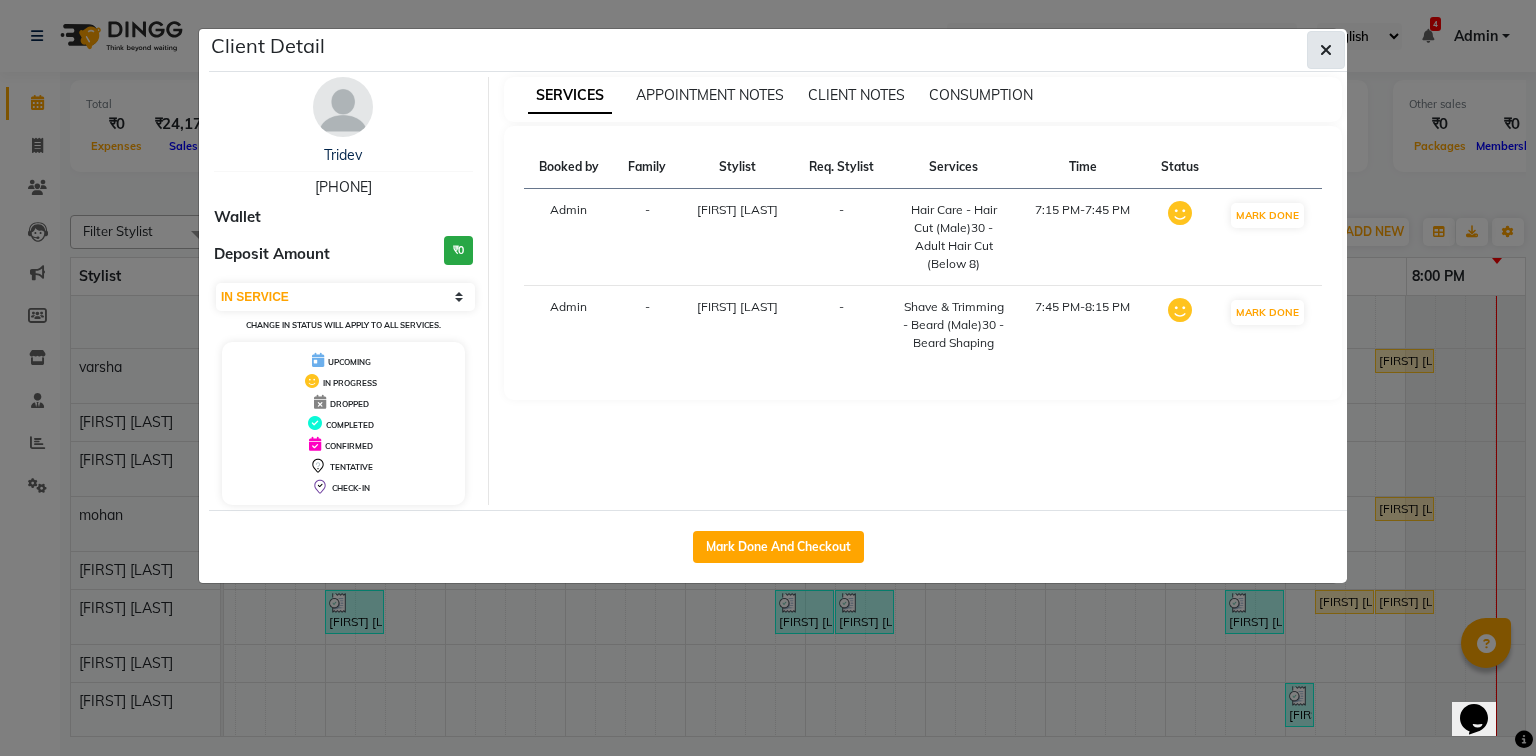 click 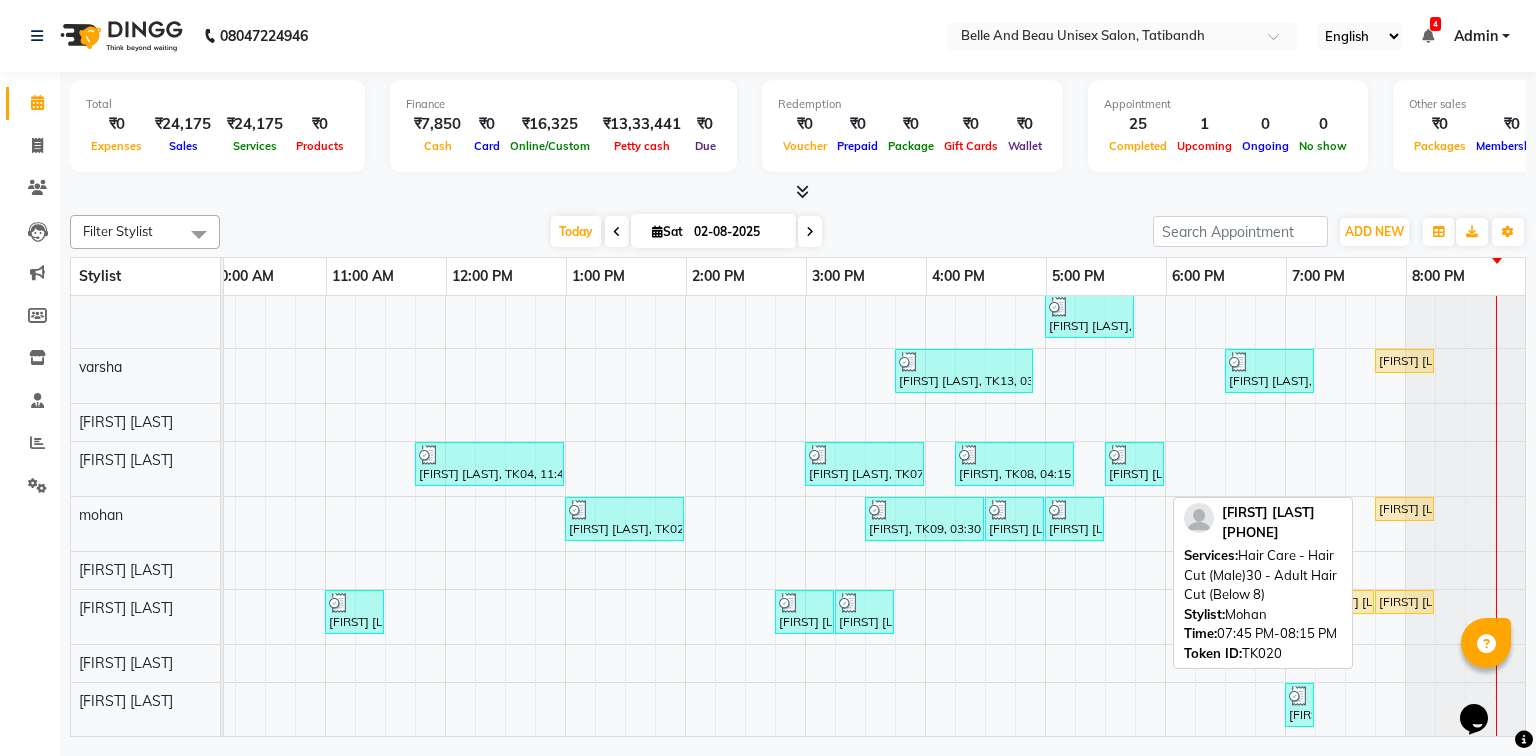 click on "Saksham jain, TK20, 07:45 PM-08:15 PM, Hair Care - Hair Cut (Male)30 - Adult Hair Cut (Below 8)" at bounding box center [1404, 509] 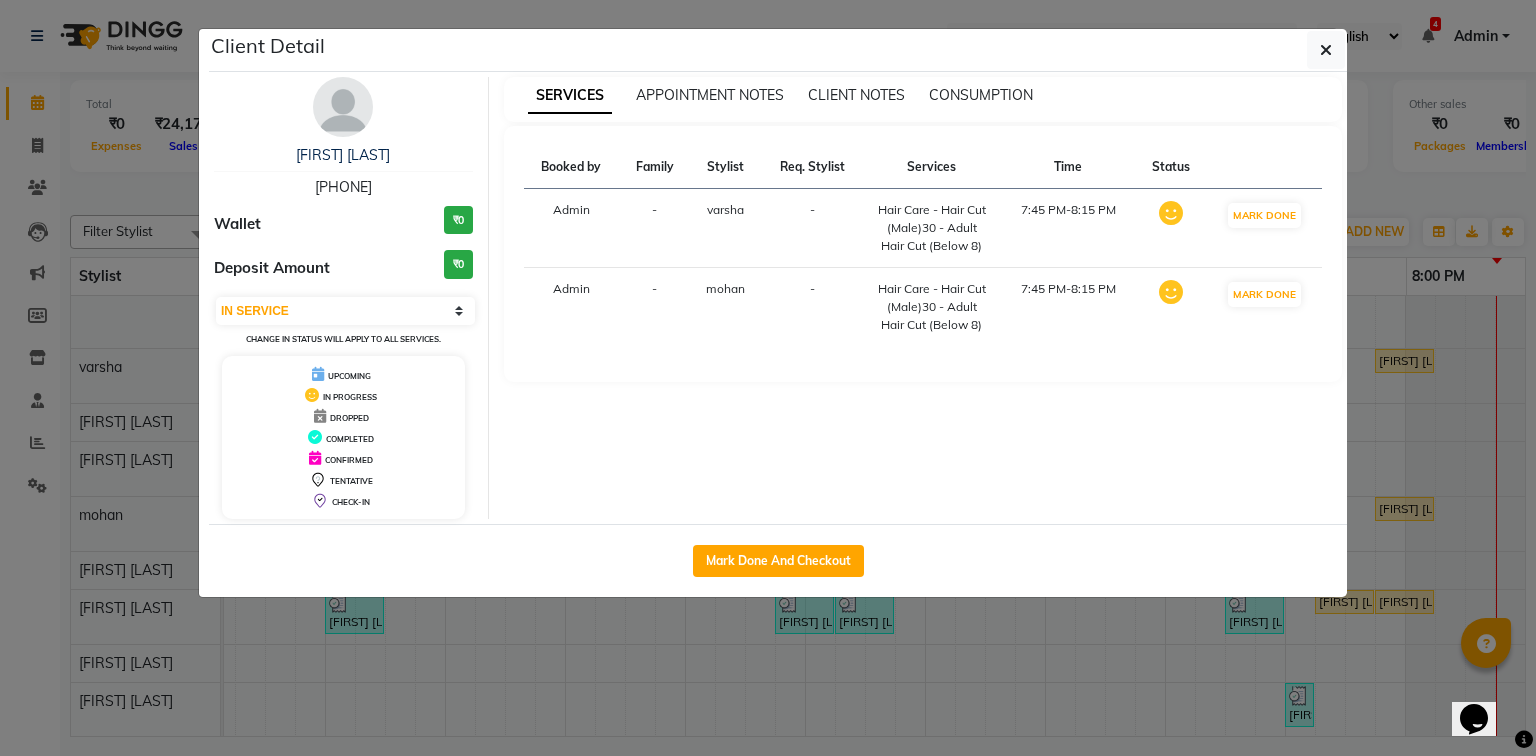 click on "9981447189" at bounding box center [343, 187] 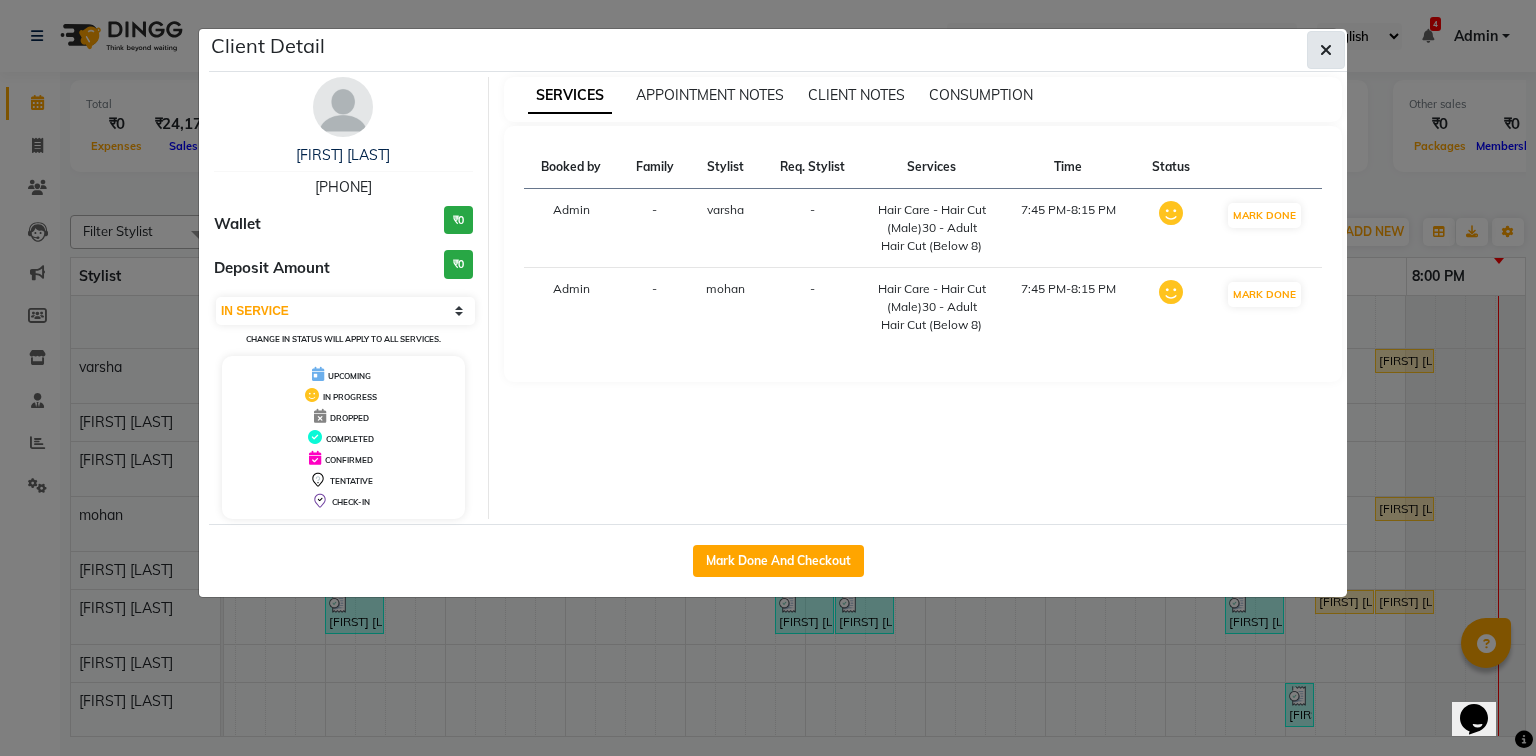click 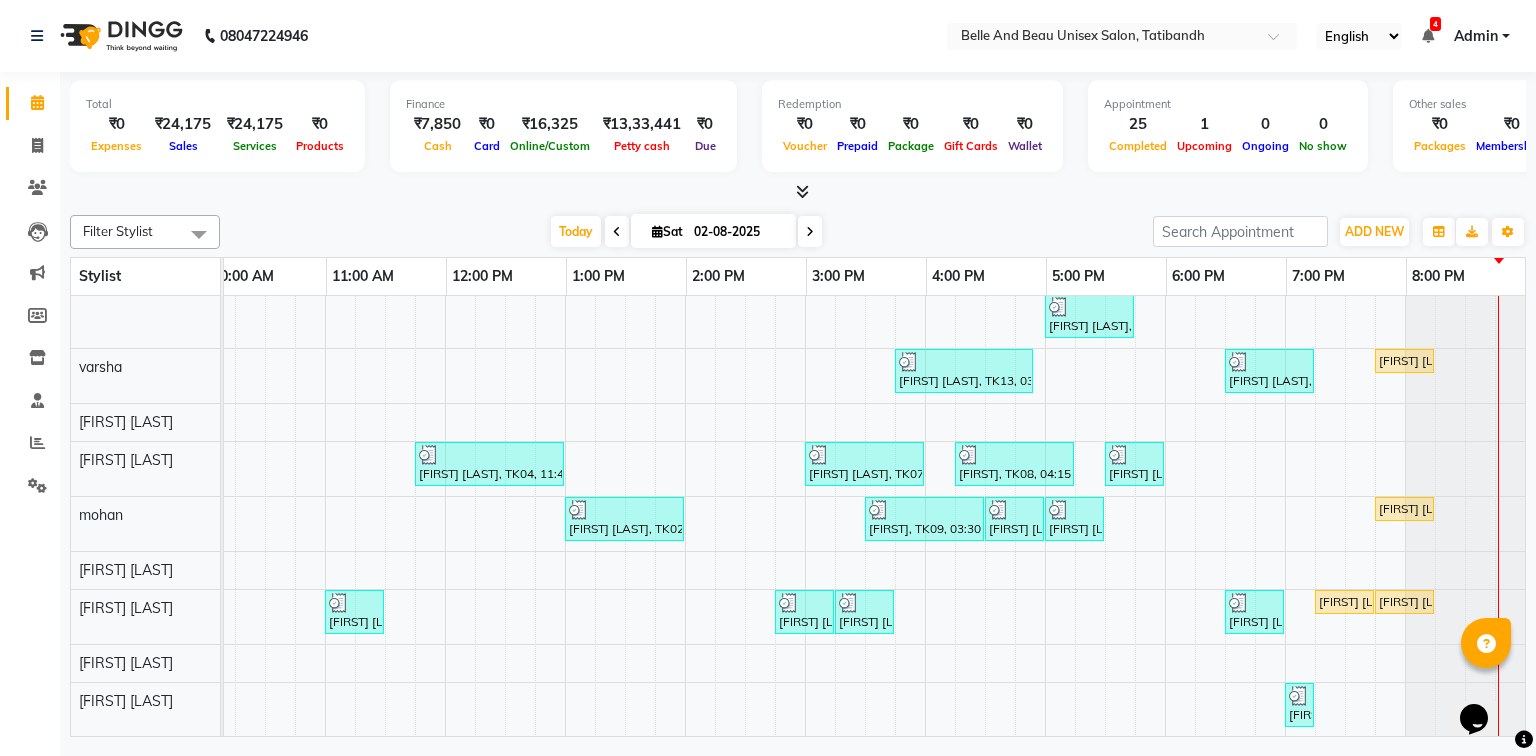 click on "Shilpi Dubey, TK04, 10:30 AM-10:40 AM, Threading - Eyebrow (Female)30 - Eyebrow     Shilpi Dubey, TK04, 10:45 AM-11:25 AM, Clean Up - o3+,Threading - Eyebrow (Female)30 - Eyebrow,Threading - Upper Lip (Female)30 - Upper Lip     Neera verma, TK12, 04:30 PM-04:40 PM, Threading - Upper Lip (Female)30 - Upper Lip     Shilpi Dubey, TK04, 11:15 AM-11:25 AM, Threading - Upper Lip (Female)30 - Upper Lip     Aniket, TK08, 03:45 PM-04:15 PM, Hair Care - Hair Cut (Male)30 - Baby Hair Cut (Below 8) (₹200)     Shibdatta das, TK15, 04:45 PM-05:45 PM, Hair Care - Hair Cut (Male)30 - Adult Hair Cut (Below 8),Shave & Trimming - Beard  (Male)30 - Beard Shaping     Shilpi Goyal, TK14, 03:45 PM-04:15 PM, Hair Care - Shampoo & Conditioning (Female)30 - Shampoo - u     yuvika chawda, TK05, 11:30 AM-12:00 PM, Hair Care - Hair Cut (Female)30 - Adult Hair Cut (Below 8) (₹500)     Neetu Arvinahalkho, TK11, 03:45 PM-06:30 PM, Hair Colour - Global30 - Below Shoulder (Female),Fiber plex 1&2 - female" at bounding box center [745, 375] 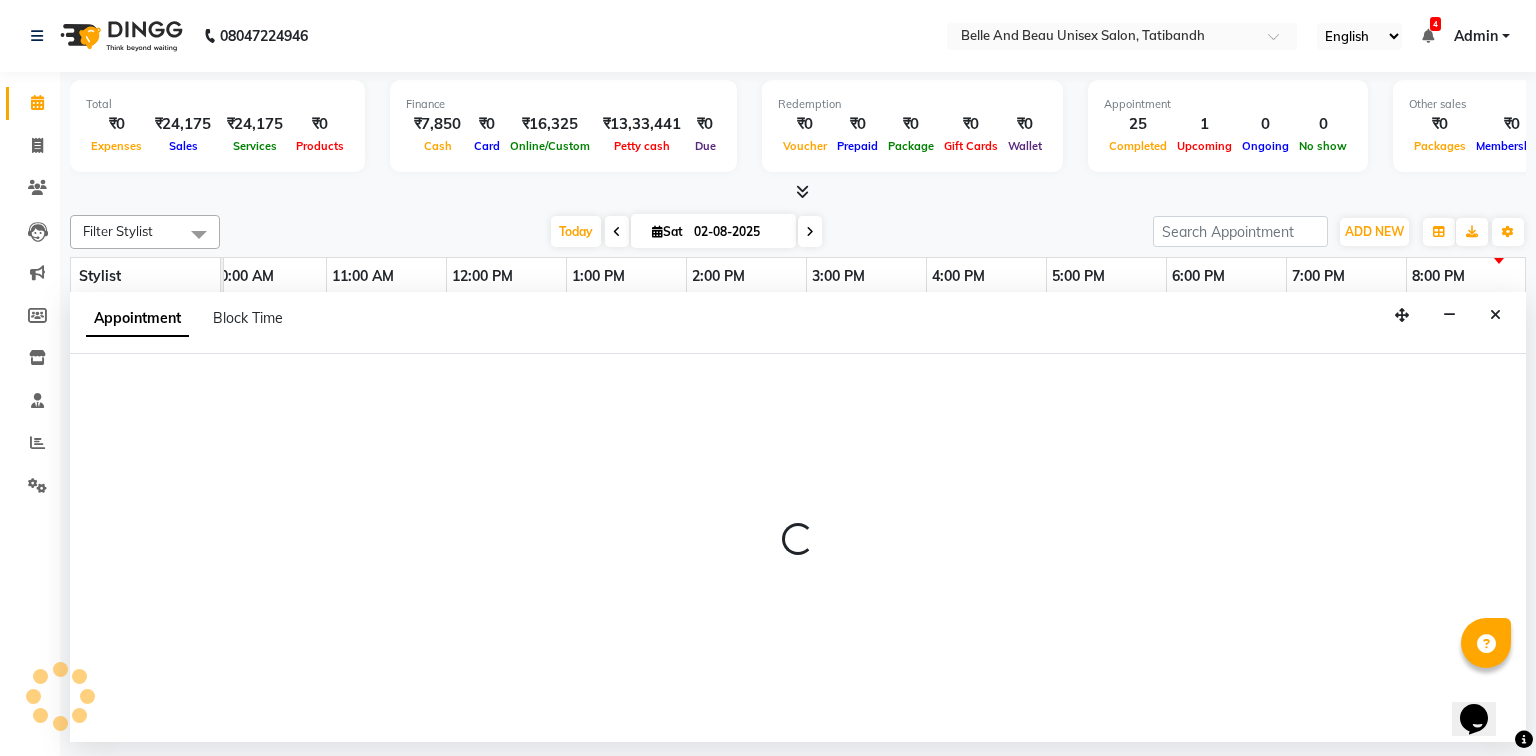 select on "63196" 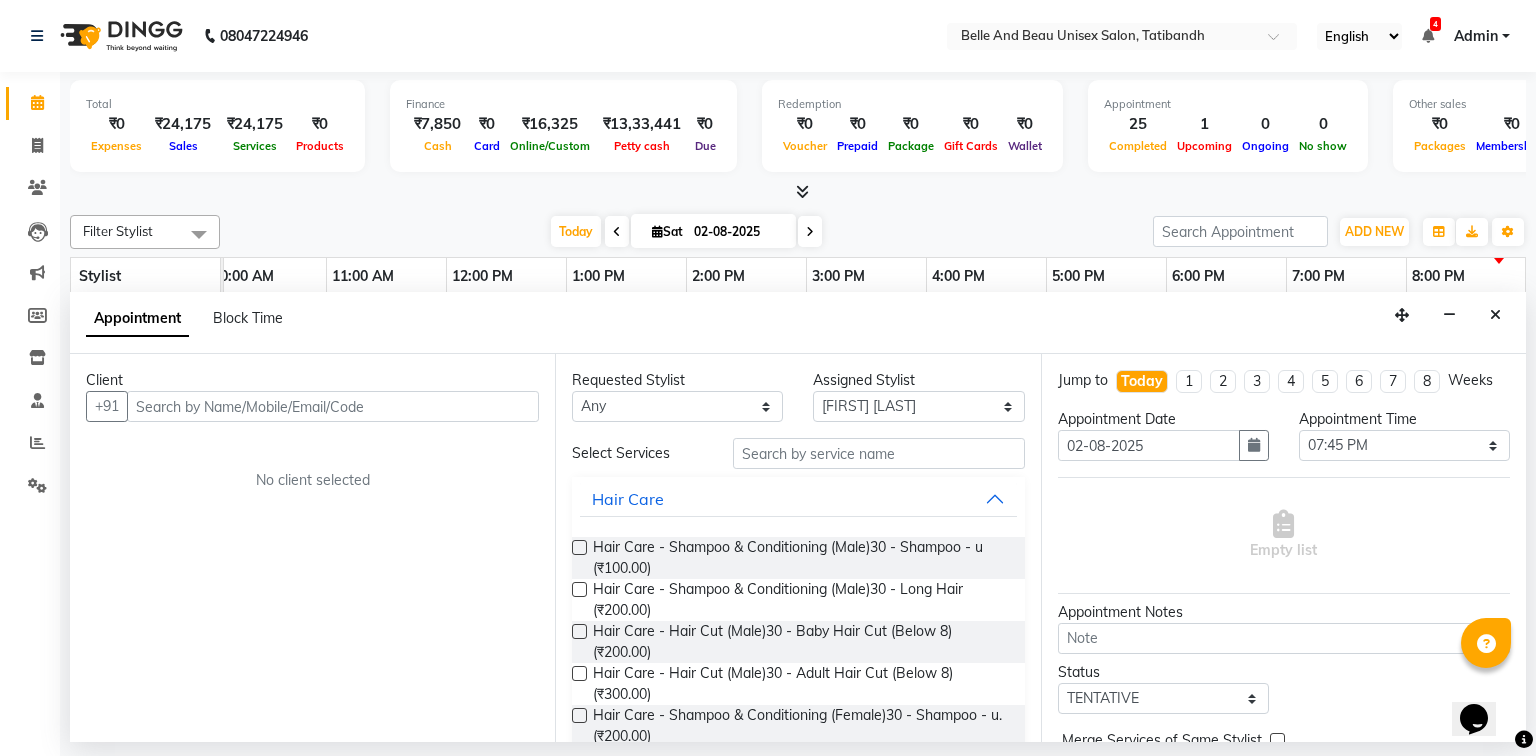 click at bounding box center [333, 406] 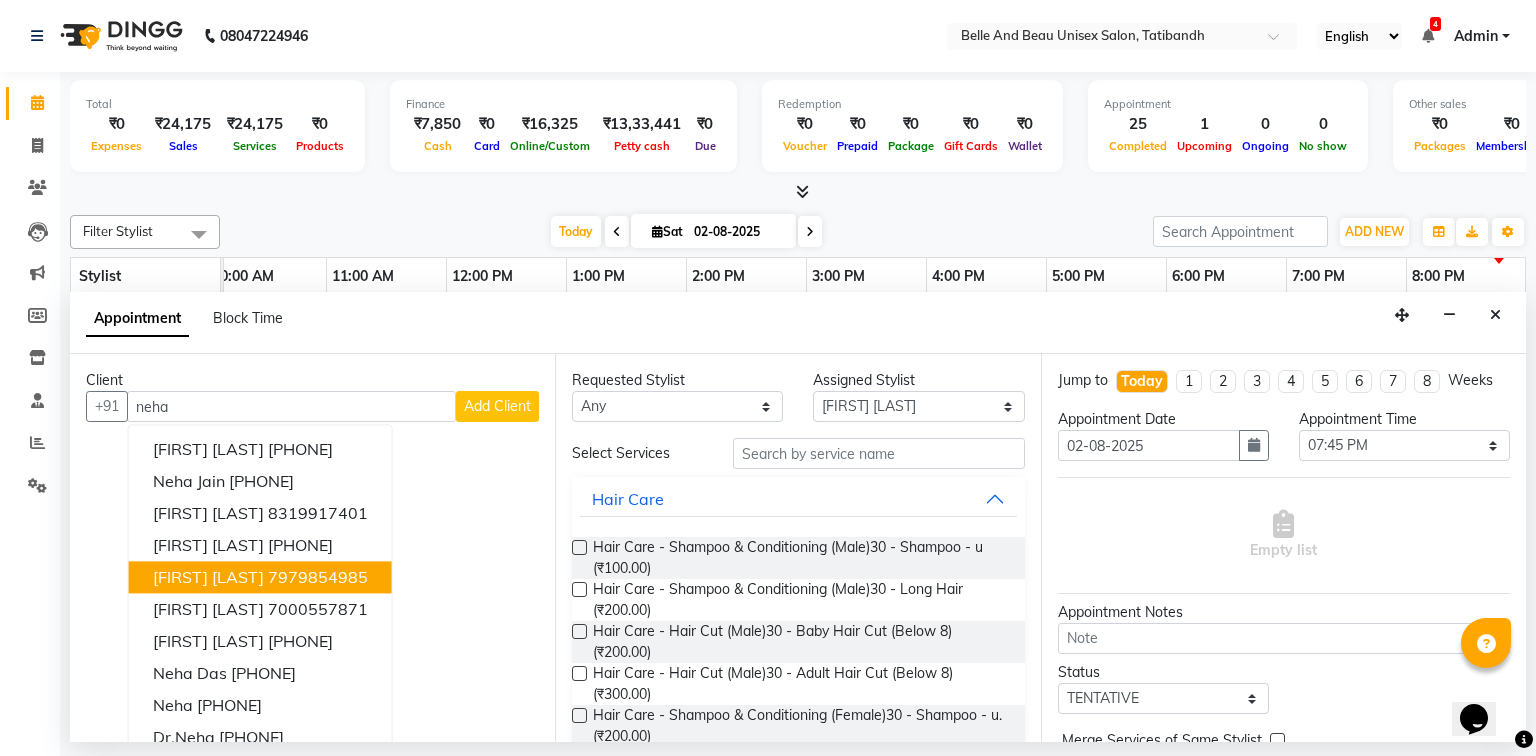 click on "7979854985" at bounding box center [318, 578] 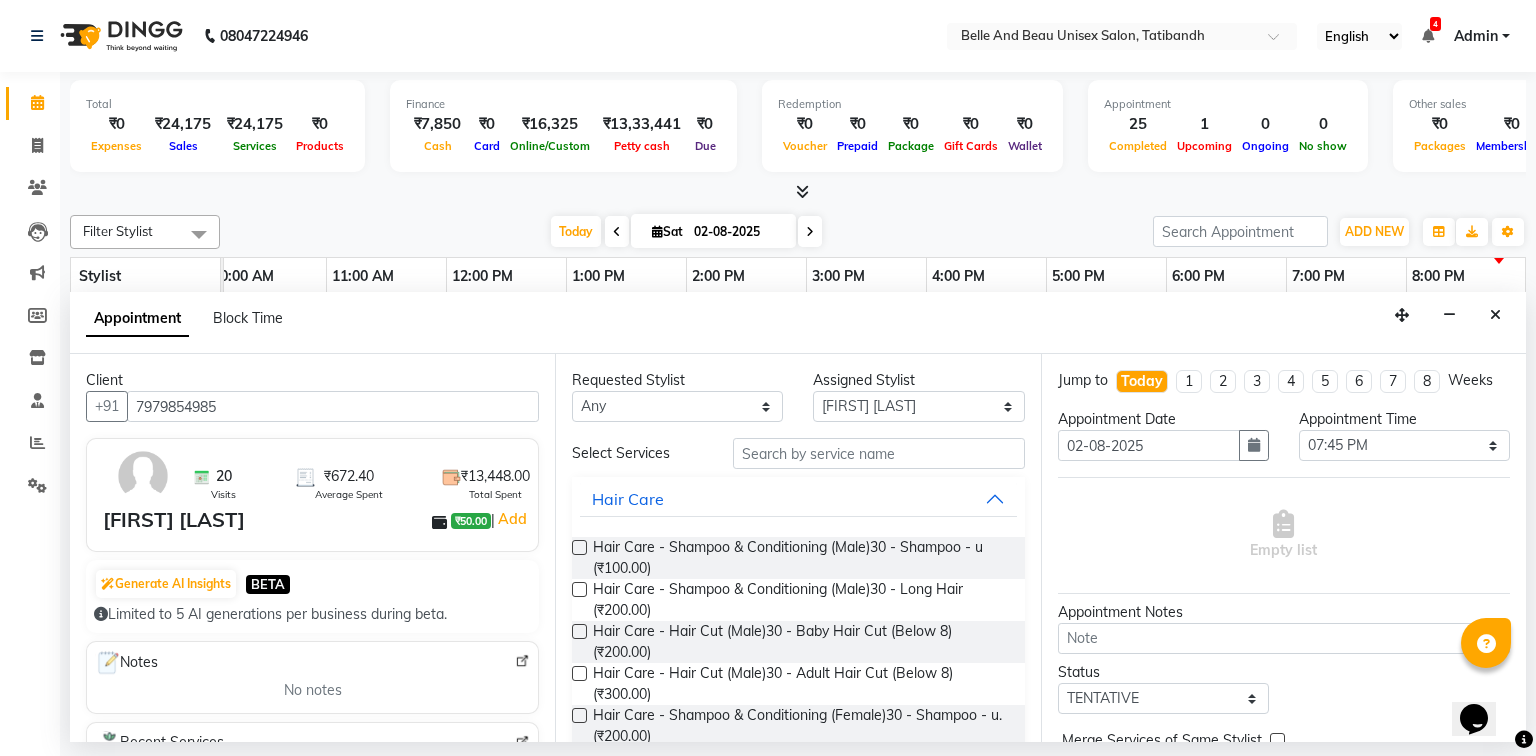 type 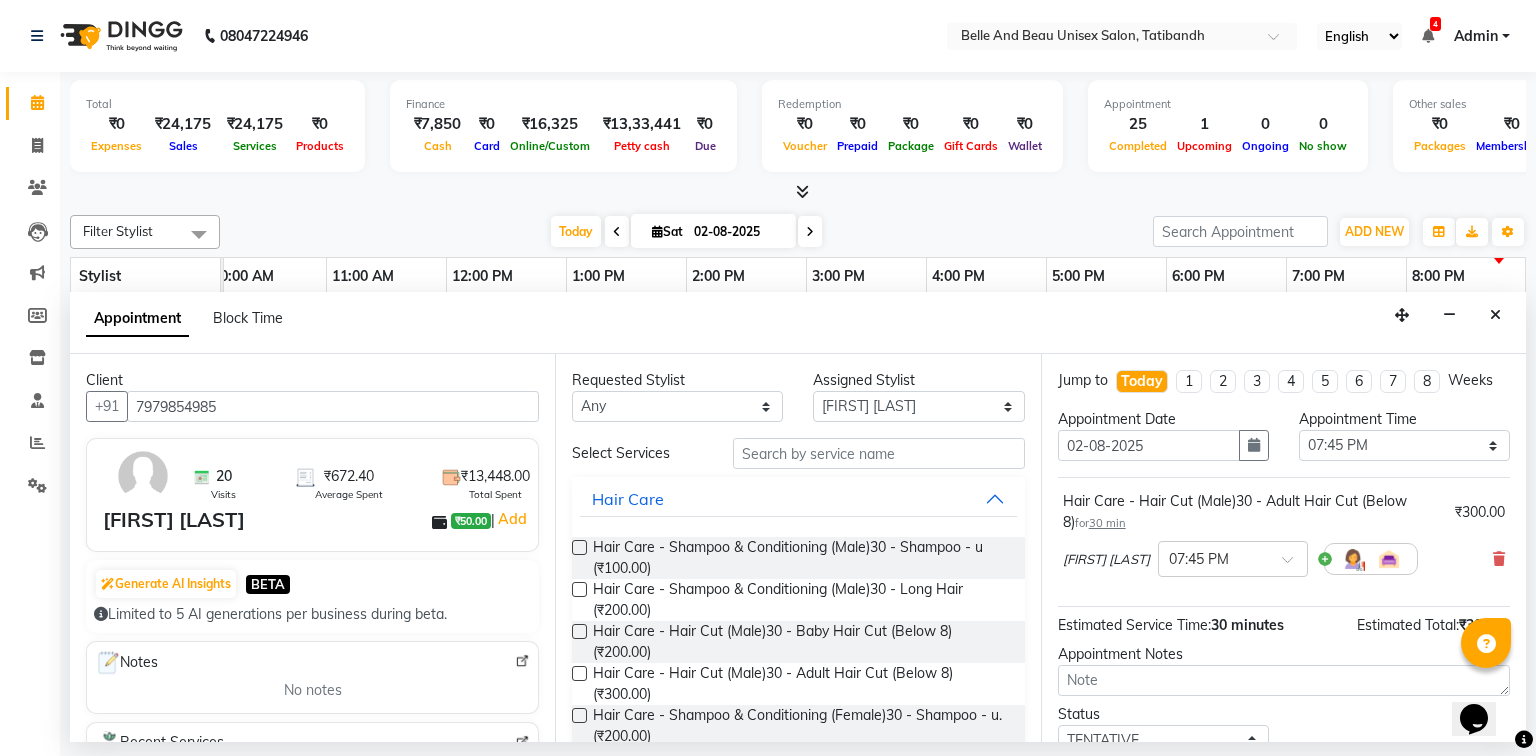 scroll, scrollTop: 139, scrollLeft: 0, axis: vertical 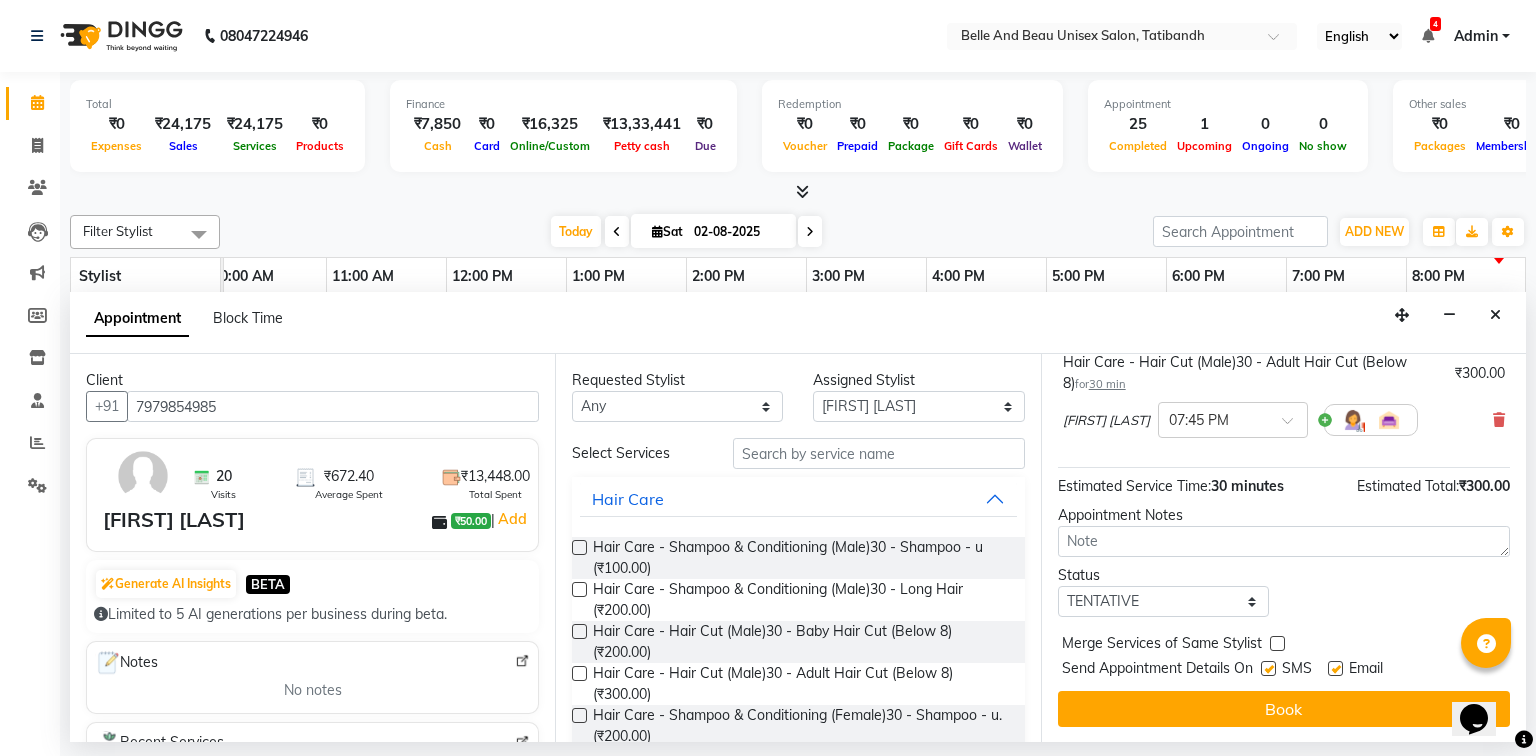 click on "Jump to Today 1 2 3 4 5 6 7 8 Weeks Appointment Date 02-08-2025 Appointment Time Select 09:00 AM 09:15 AM 09:30 AM 09:45 AM 10:00 AM 10:15 AM 10:30 AM 10:45 AM 11:00 AM 11:15 AM 11:30 AM 11:45 AM 12:00 PM 12:15 PM 12:30 PM 12:45 PM 01:00 PM 01:15 PM 01:30 PM 01:45 PM 02:00 PM 02:15 PM 02:30 PM 02:45 PM 03:00 PM 03:15 PM 03:30 PM 03:45 PM 04:00 PM 04:15 PM 04:30 PM 04:45 PM 05:00 PM 05:15 PM 05:30 PM 05:45 PM 06:00 PM 06:15 PM 06:30 PM 06:45 PM 07:00 PM 07:15 PM 07:30 PM 07:45 PM 08:00 PM Hair Care - Hair Cut (Male)30 - Adult Hair Cut (Below 8)   for  30 min ₹300.00 Vishesh Srivas × 07:45 PM Estimated Service Time:  30 minutes Estimated Total:  ₹300.00 Appointment Notes Status Select TENTATIVE CONFIRM CHECK-IN UPCOMING Merge Services of Same Stylist Send Appointment Details On SMS Email  Book" at bounding box center [1283, 548] 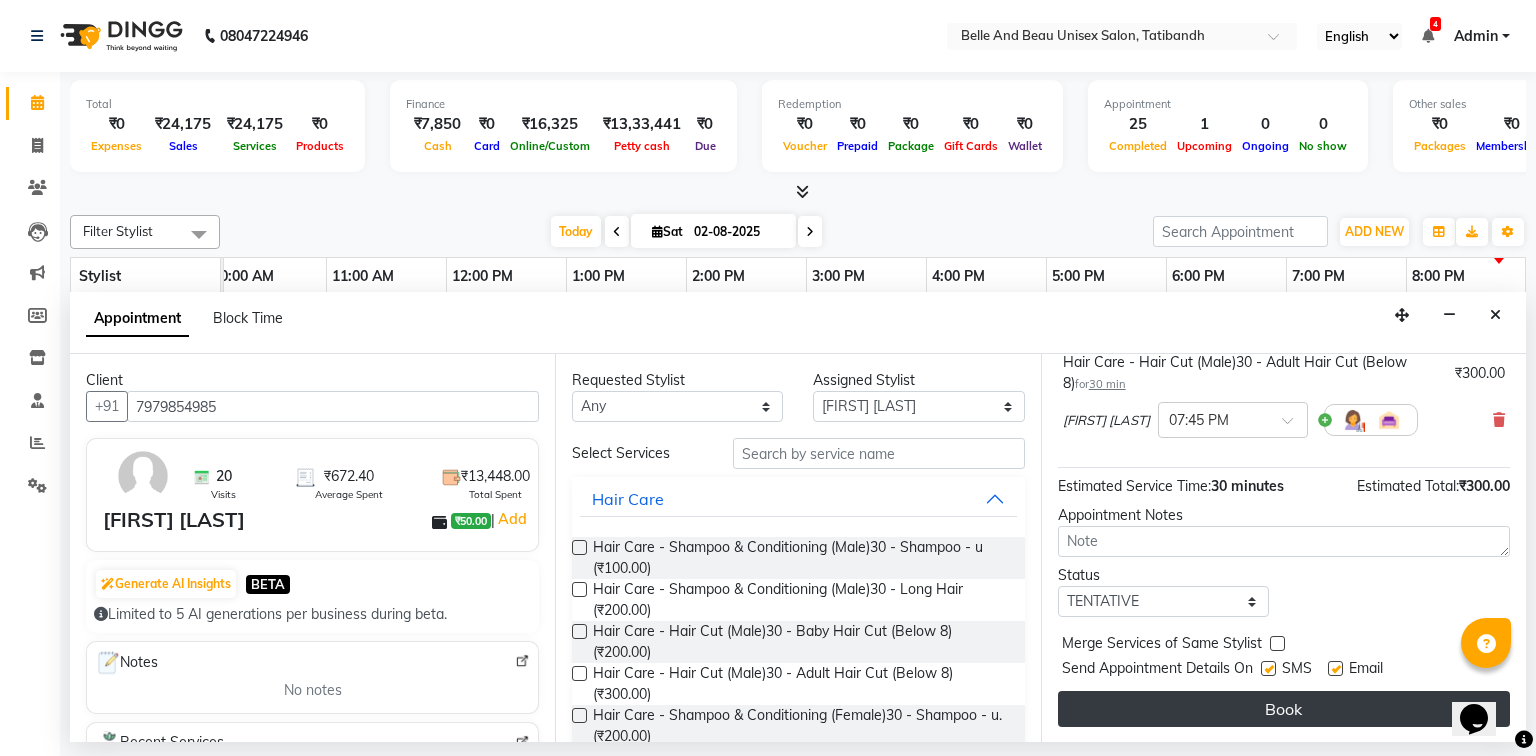 click on "Book" at bounding box center (1284, 709) 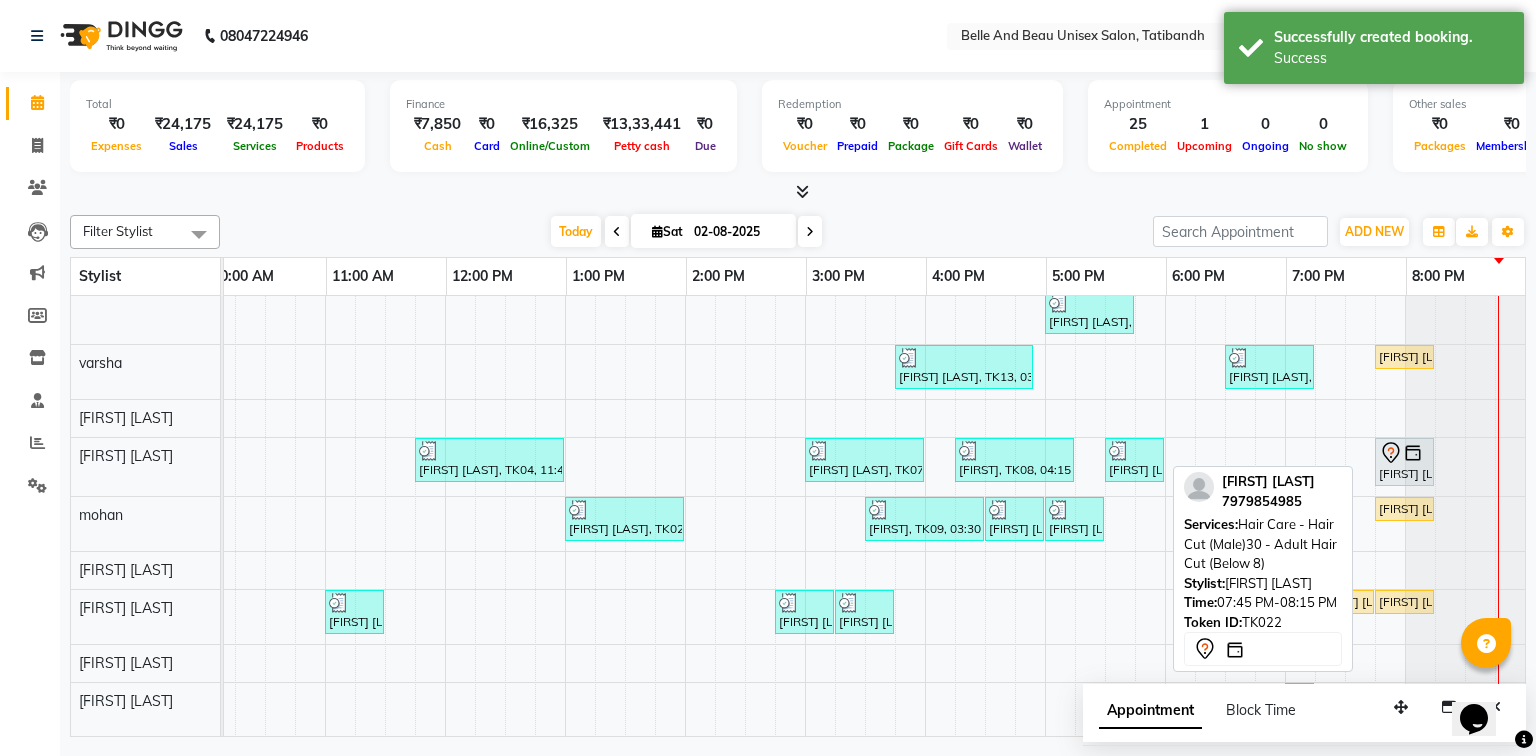 click on "Neha Agarwal, TK22, 07:45 PM-08:15 PM, Hair Care - Hair Cut (Male)30 - Adult Hair Cut (Below 8)" at bounding box center (1404, 462) 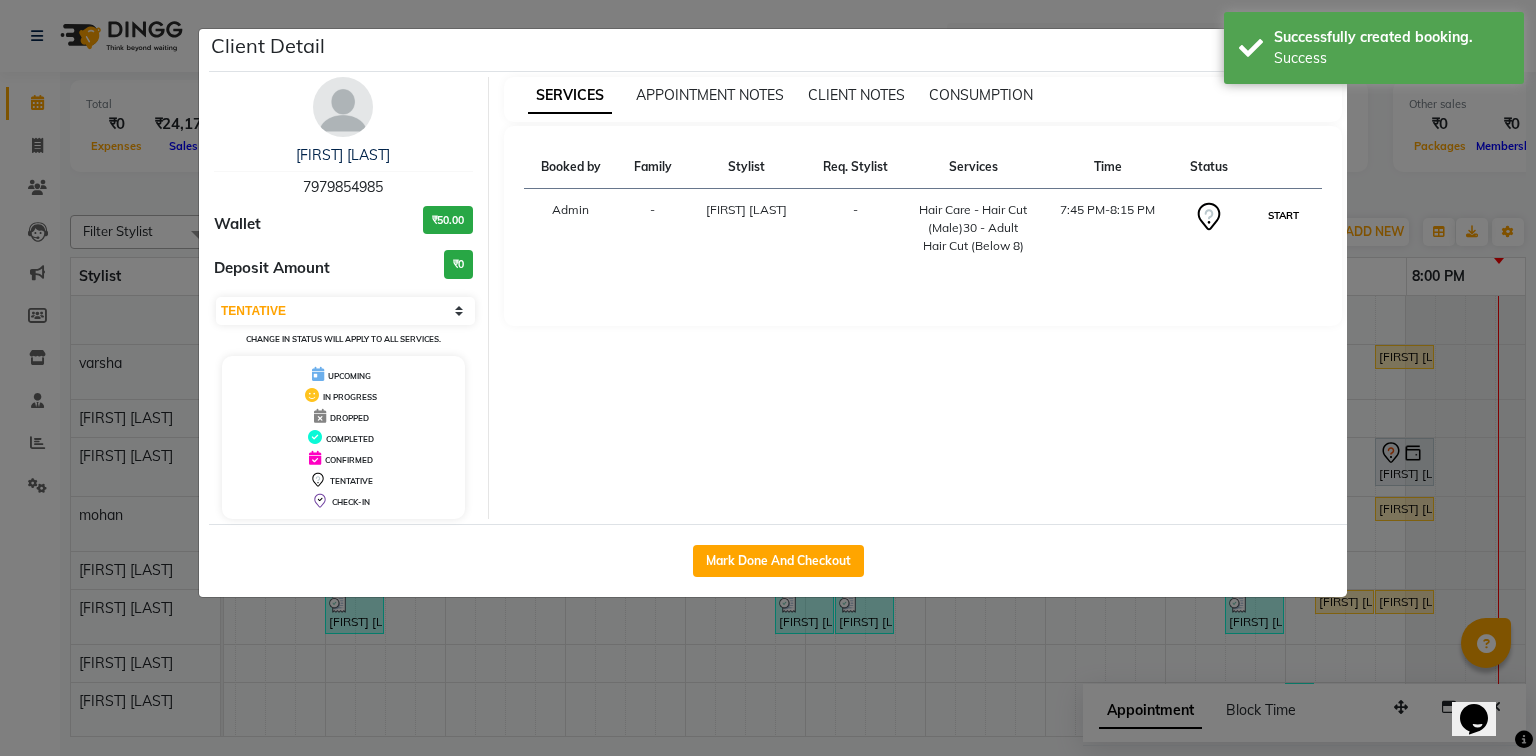 click on "START" at bounding box center (1283, 215) 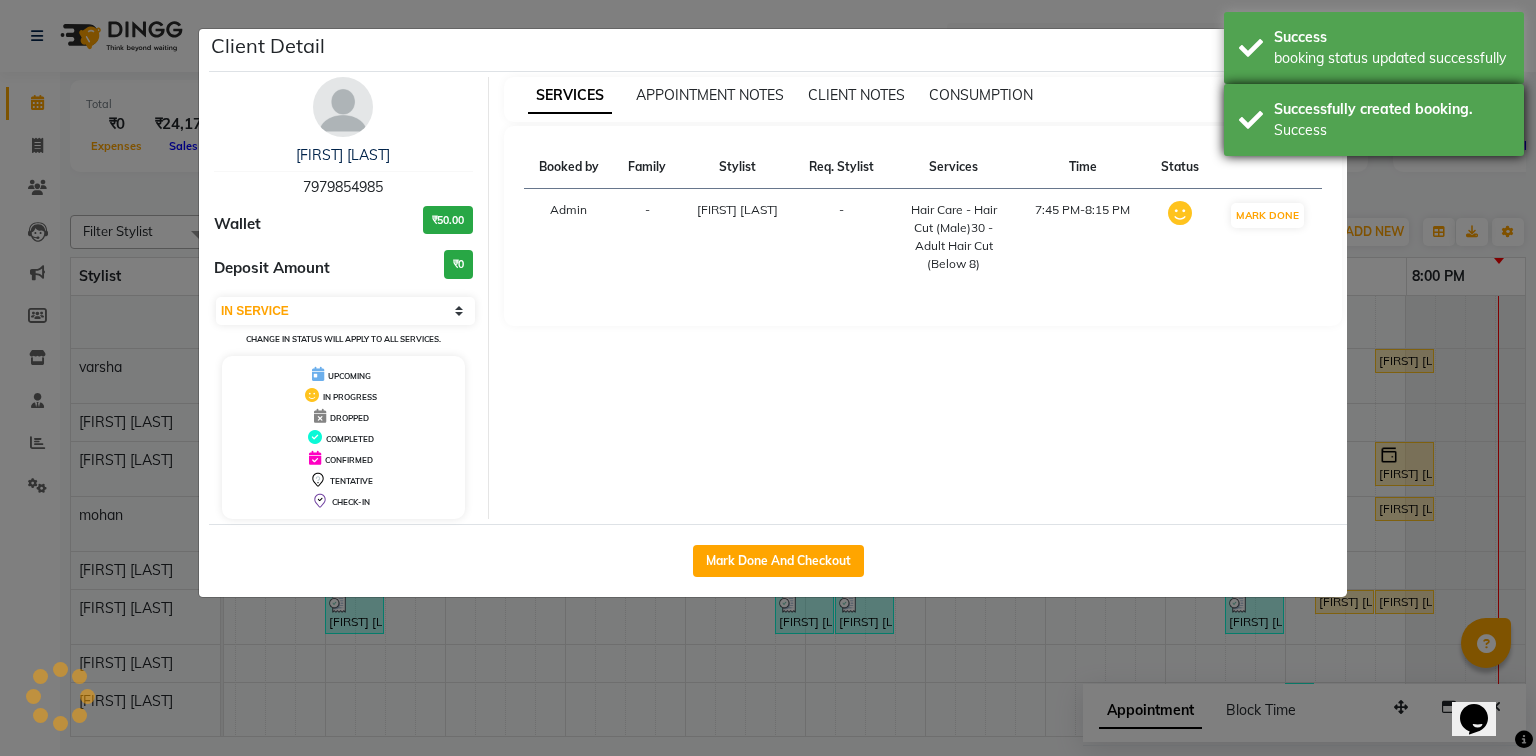 click on "Success" at bounding box center (1391, 130) 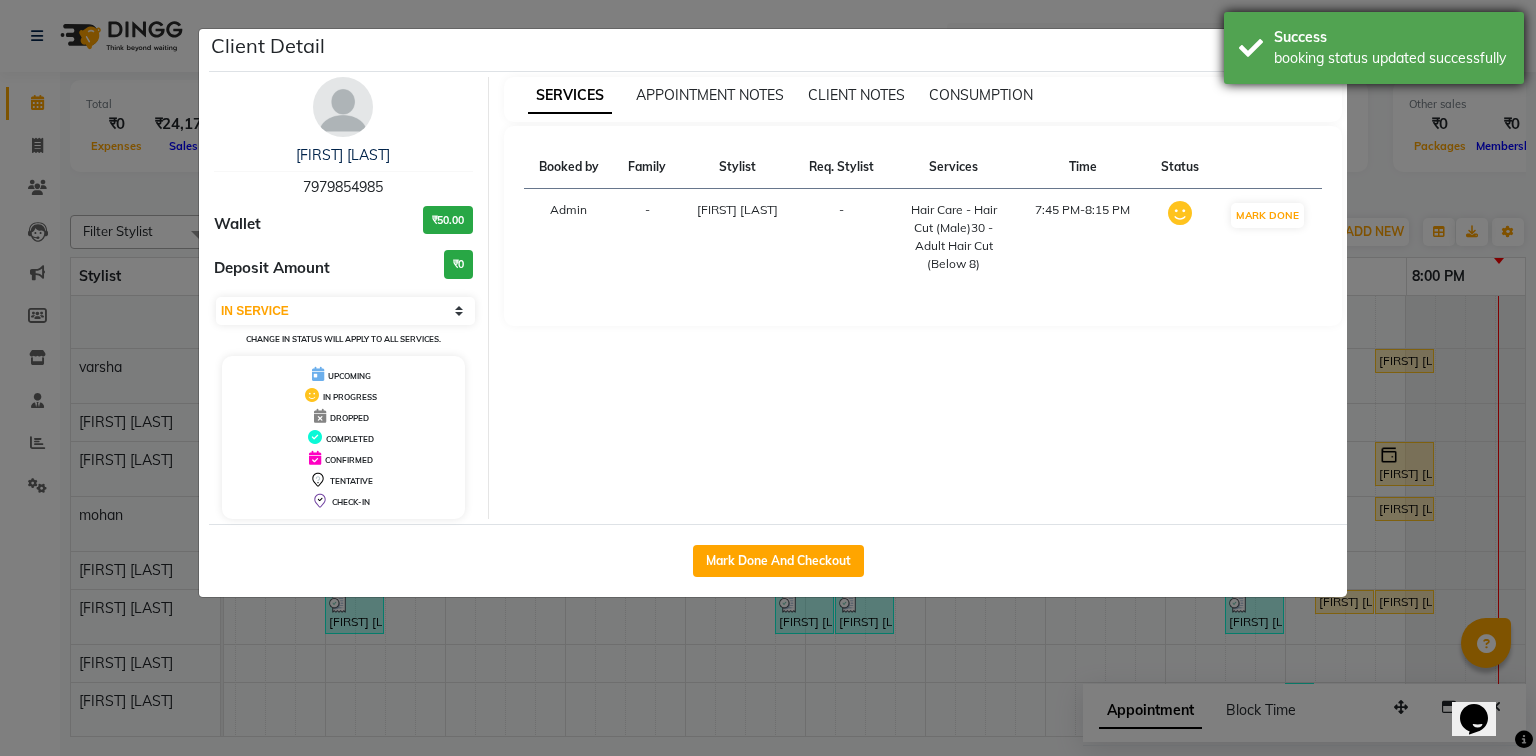 click on "booking status updated successfully" at bounding box center [1391, 58] 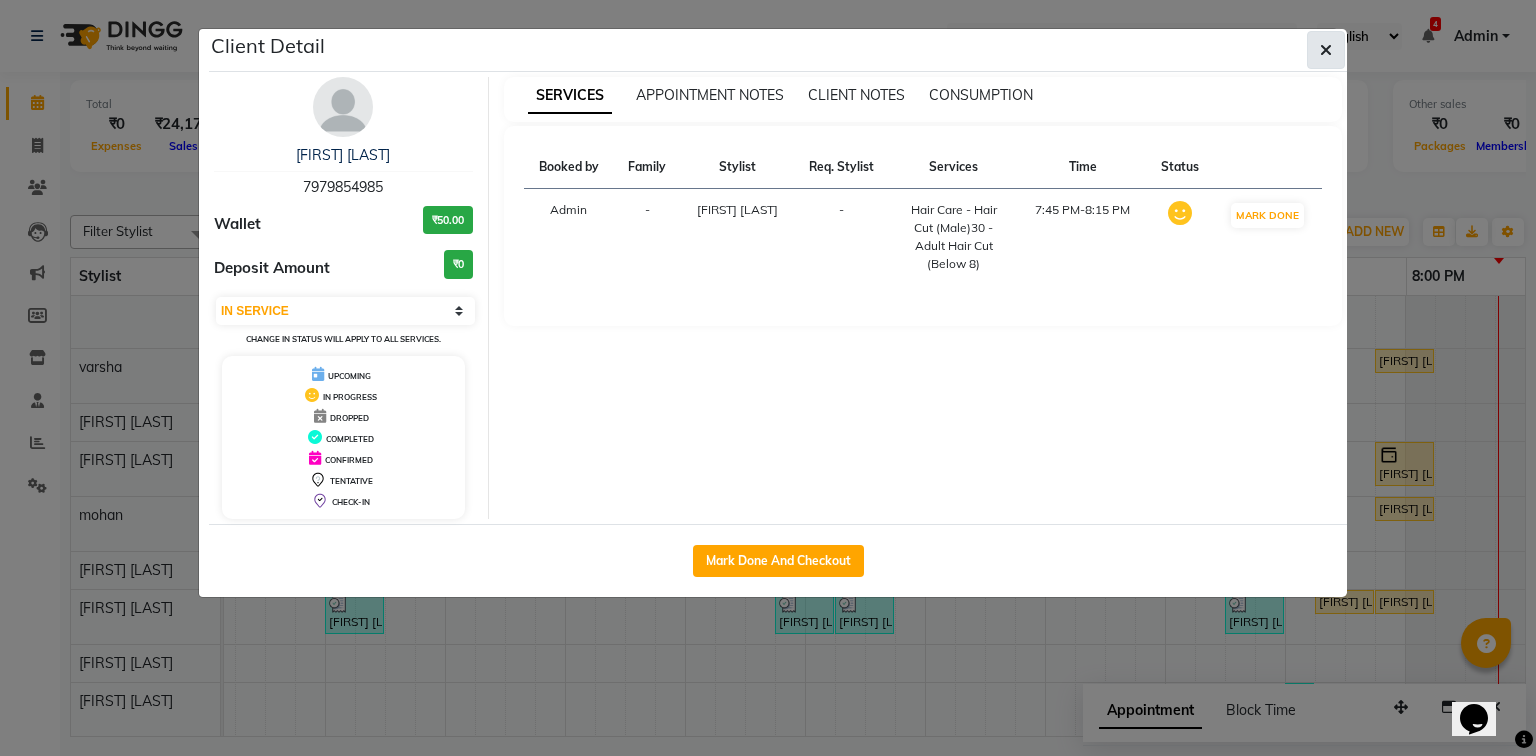 click 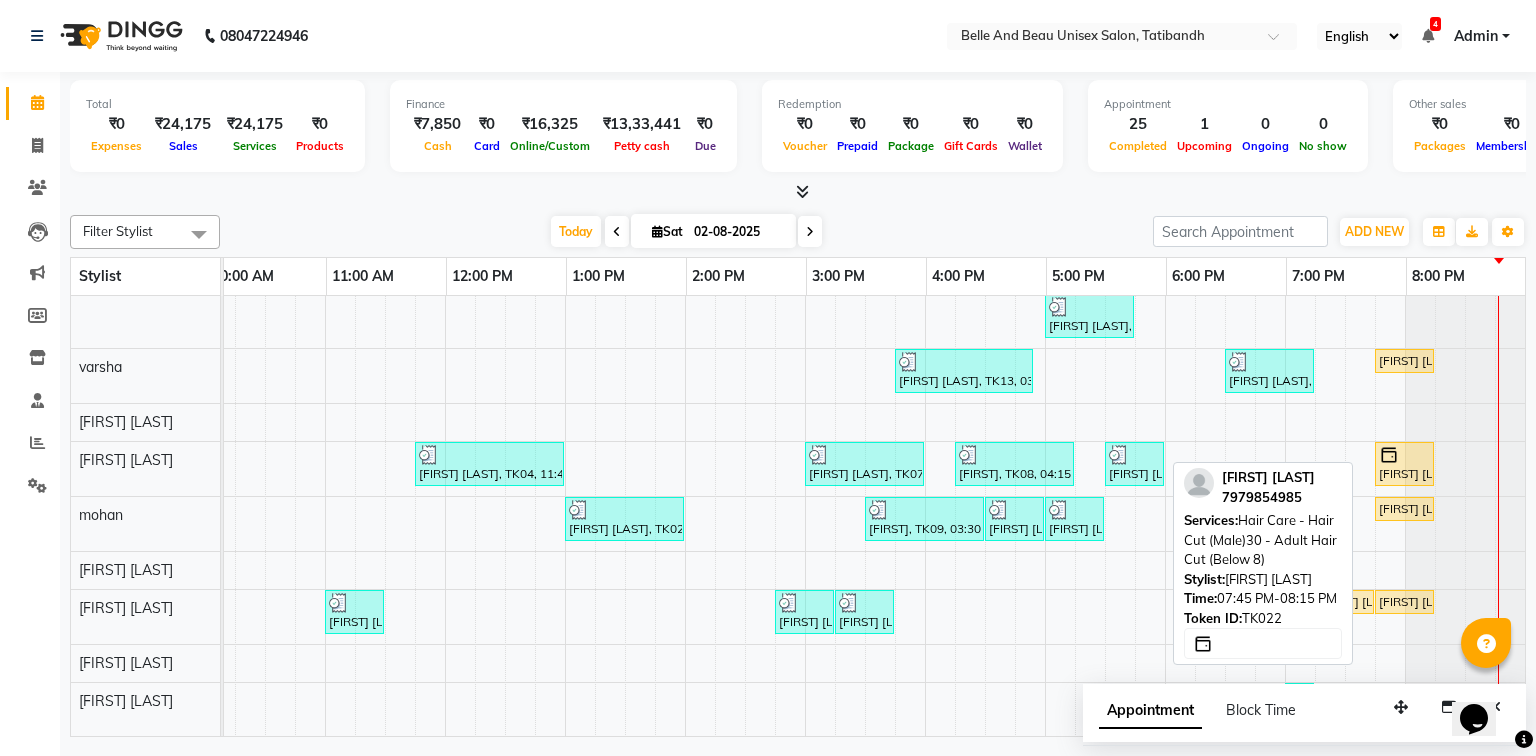 click at bounding box center (1404, 455) 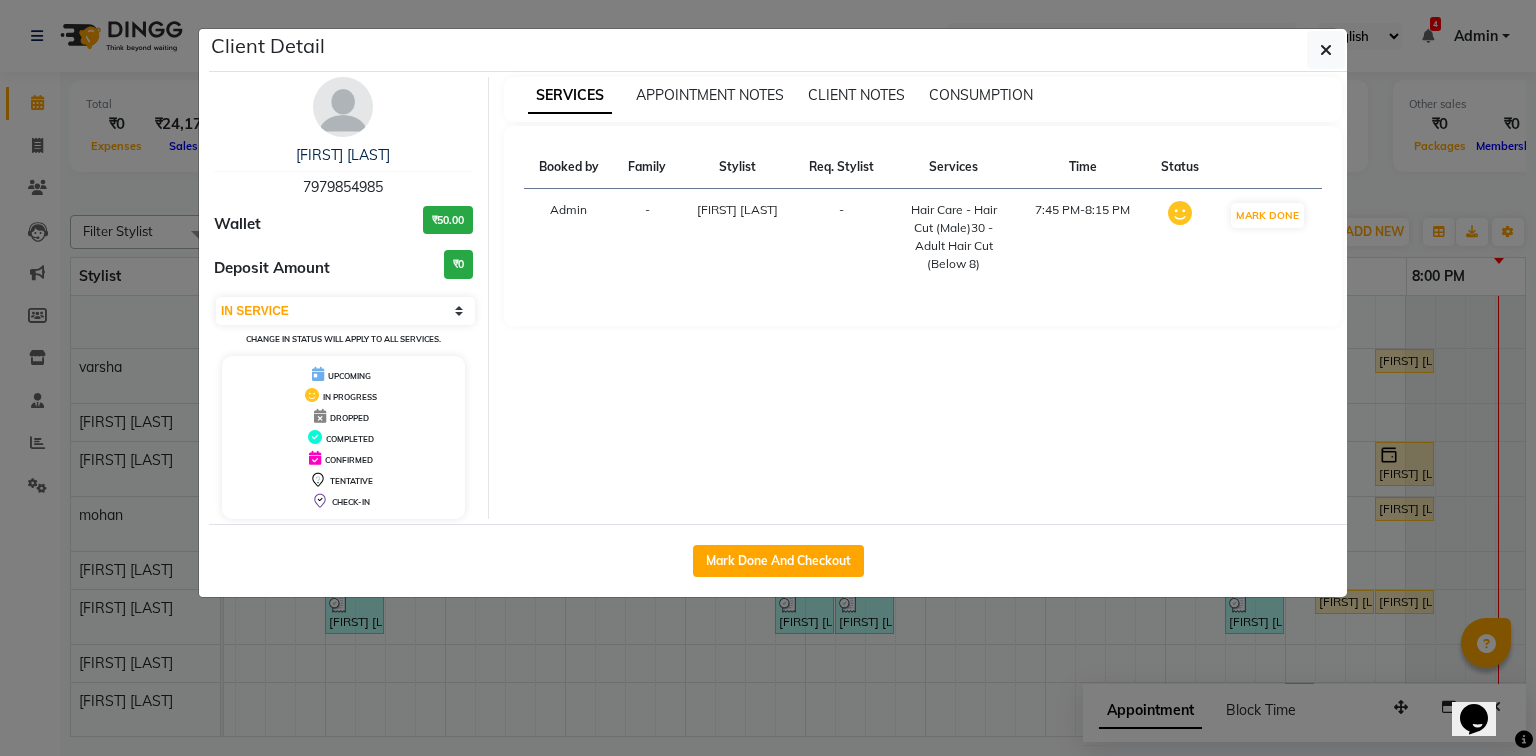 click on "7979854985" at bounding box center [343, 187] 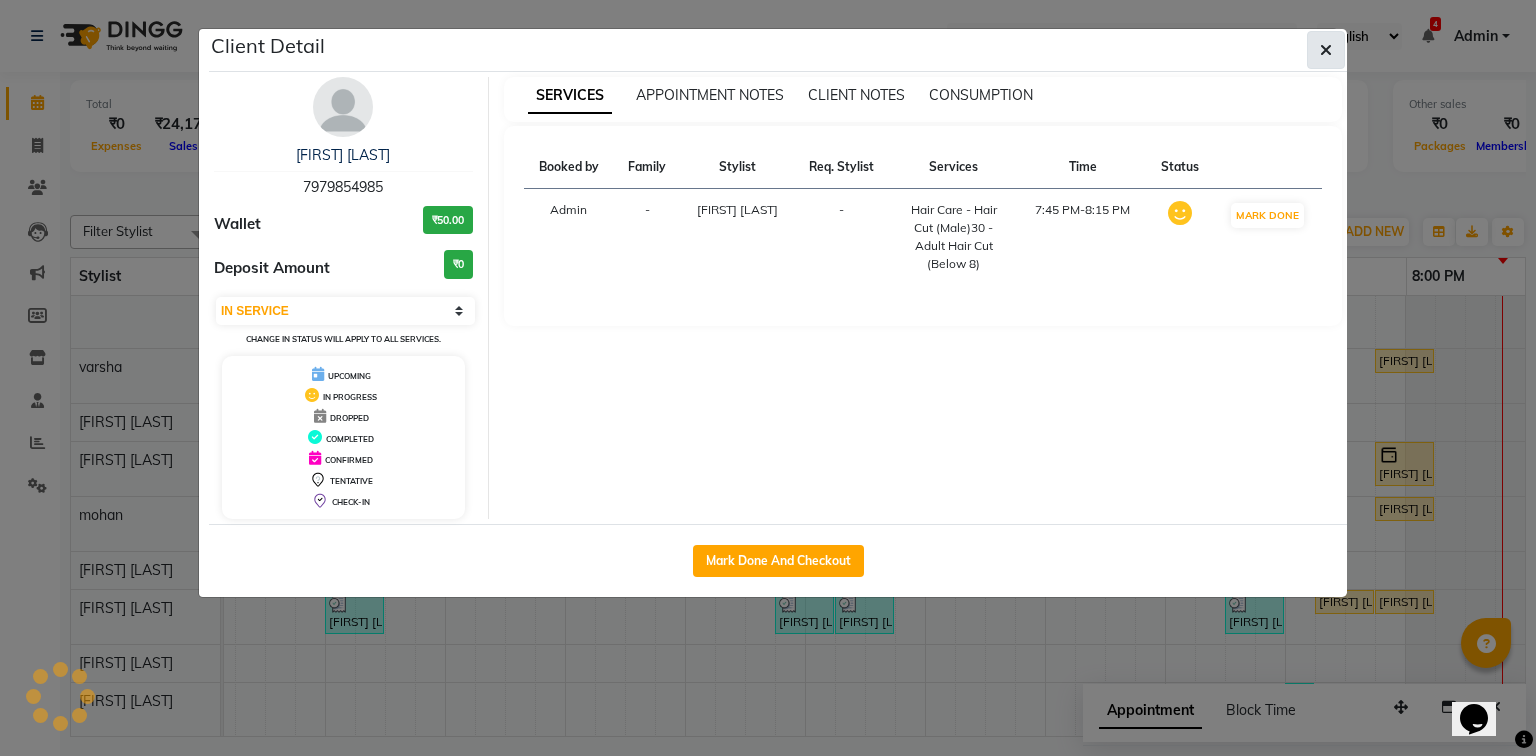 click 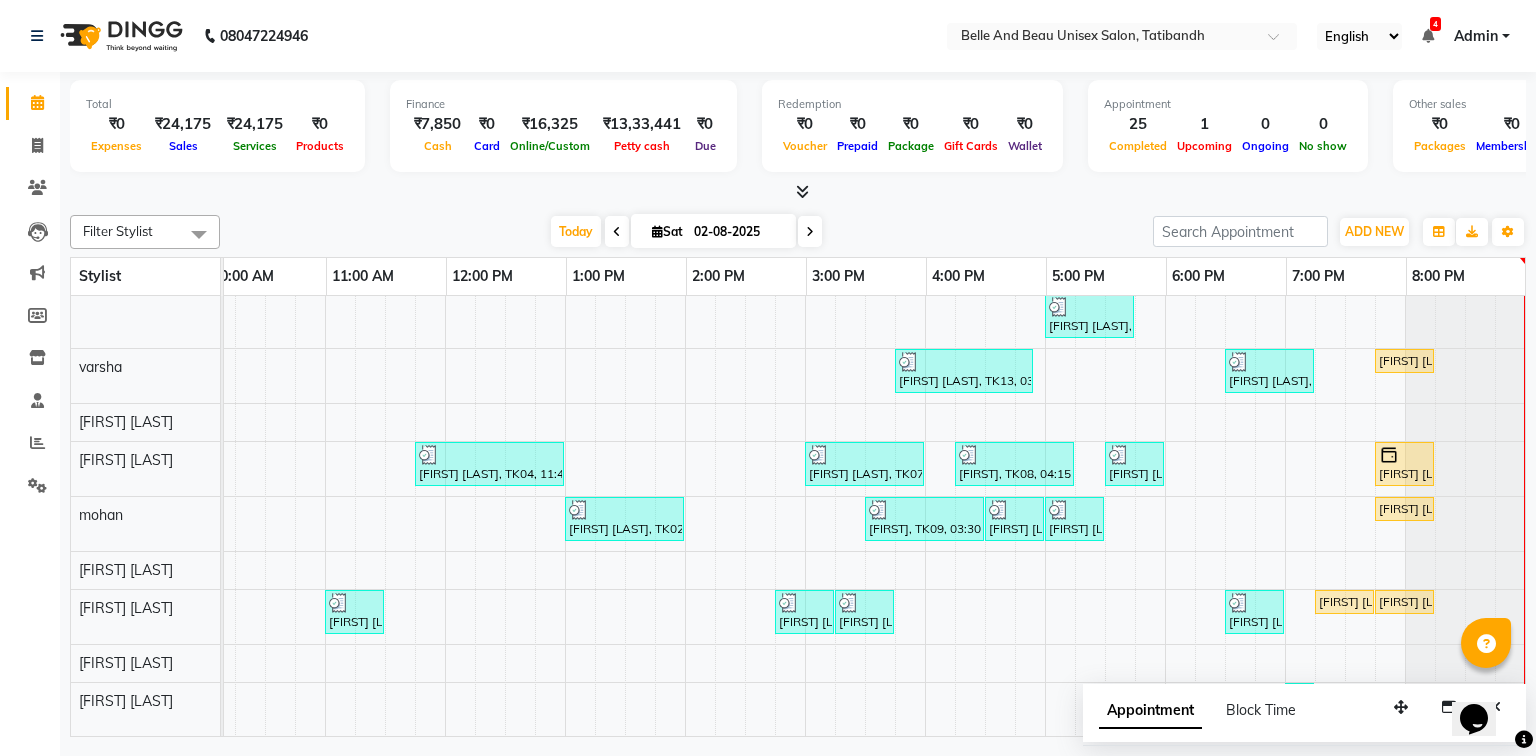 click at bounding box center (810, 231) 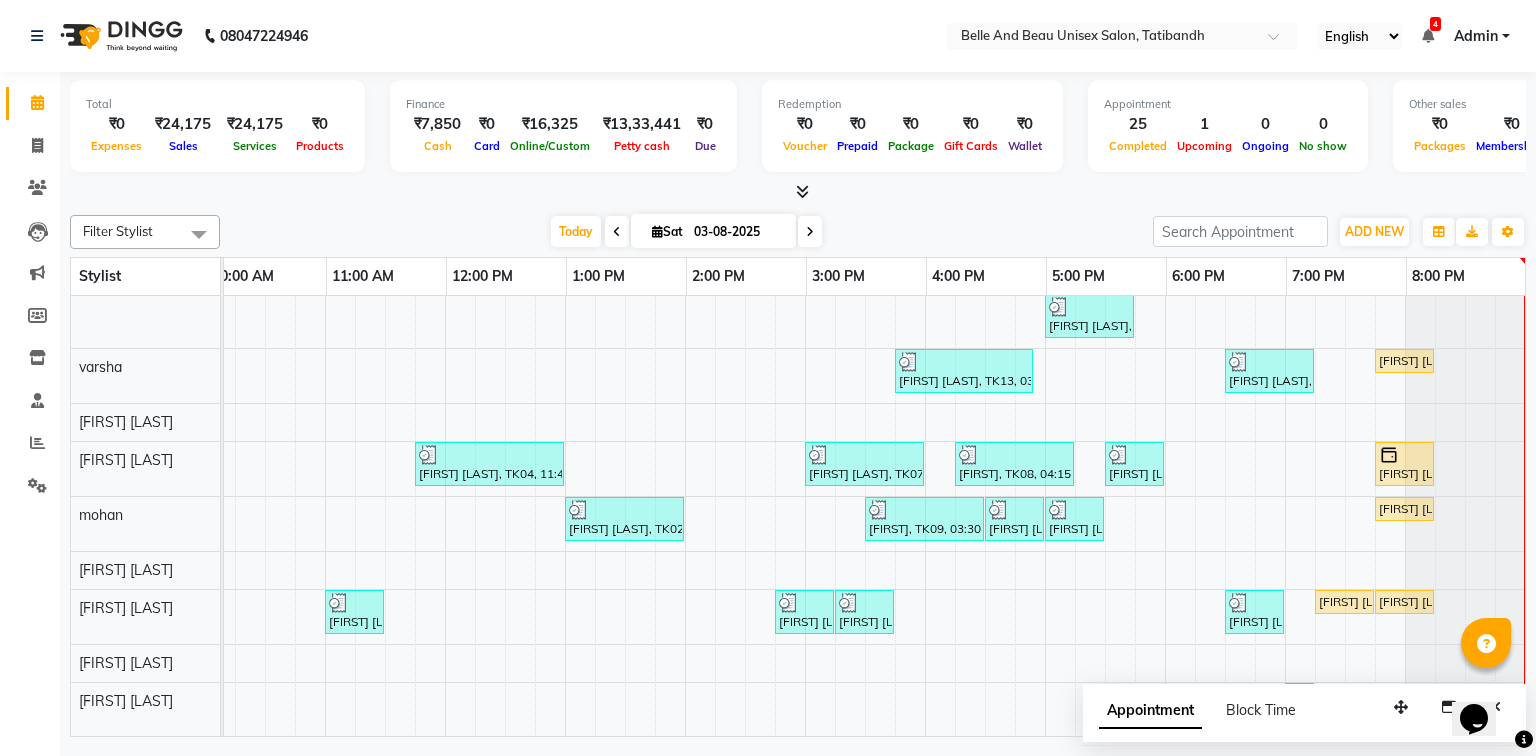 scroll, scrollTop: 0, scrollLeft: 0, axis: both 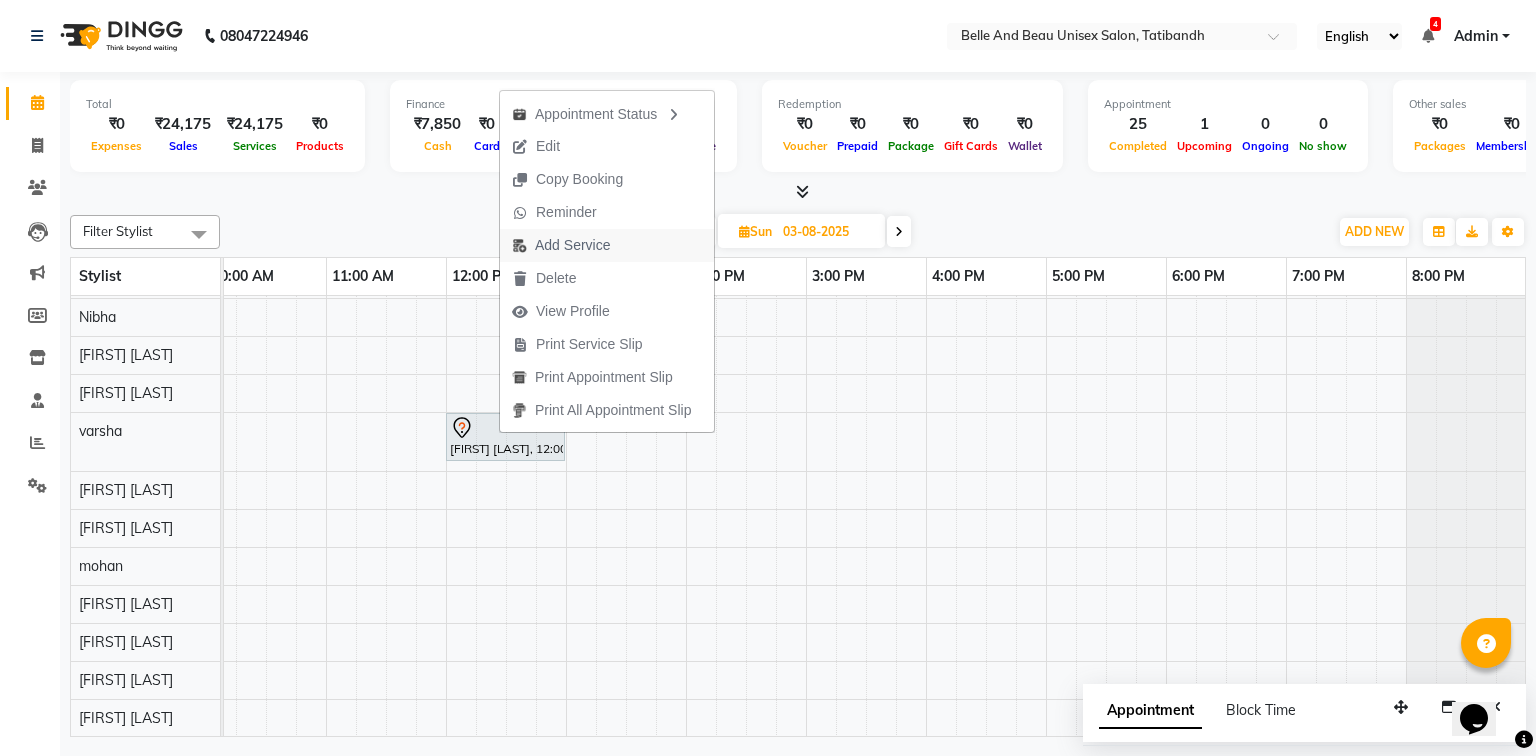 click on "Add Service" at bounding box center [572, 245] 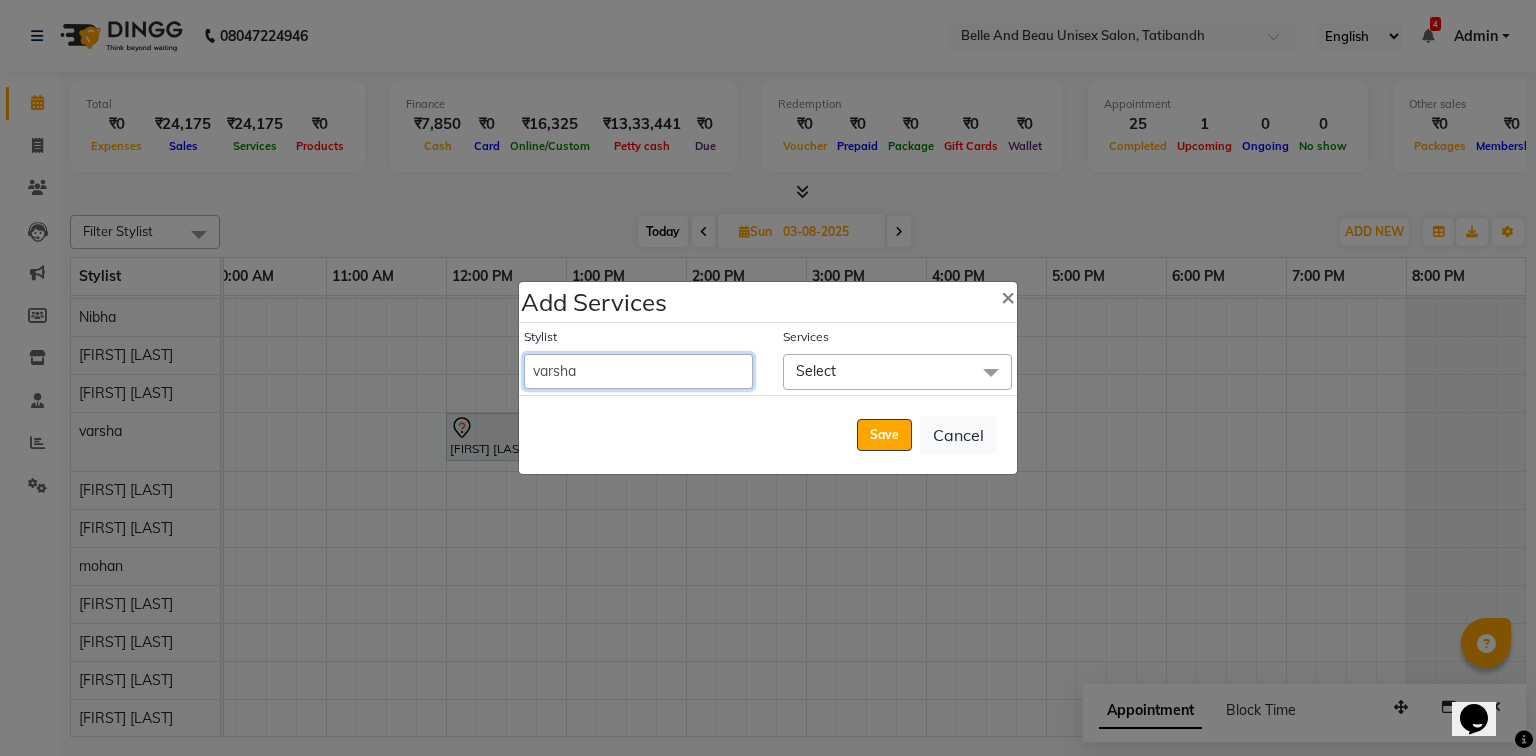 click on "[FIRST] [LAST]    [FIRST]   [FIRST] [LAST]   [FIRST] [LAST]   [FIRST] [LAST]   [FIRST] [LAST]   [FIRST] [LAST]   [FIRST] [LAST]   [FIRST] [LAST]   [FIRST] [LAST]   [FIRST] [LAST]   [FIRST] [LAST]   [FIRST] [LAST]" at bounding box center (638, 371) 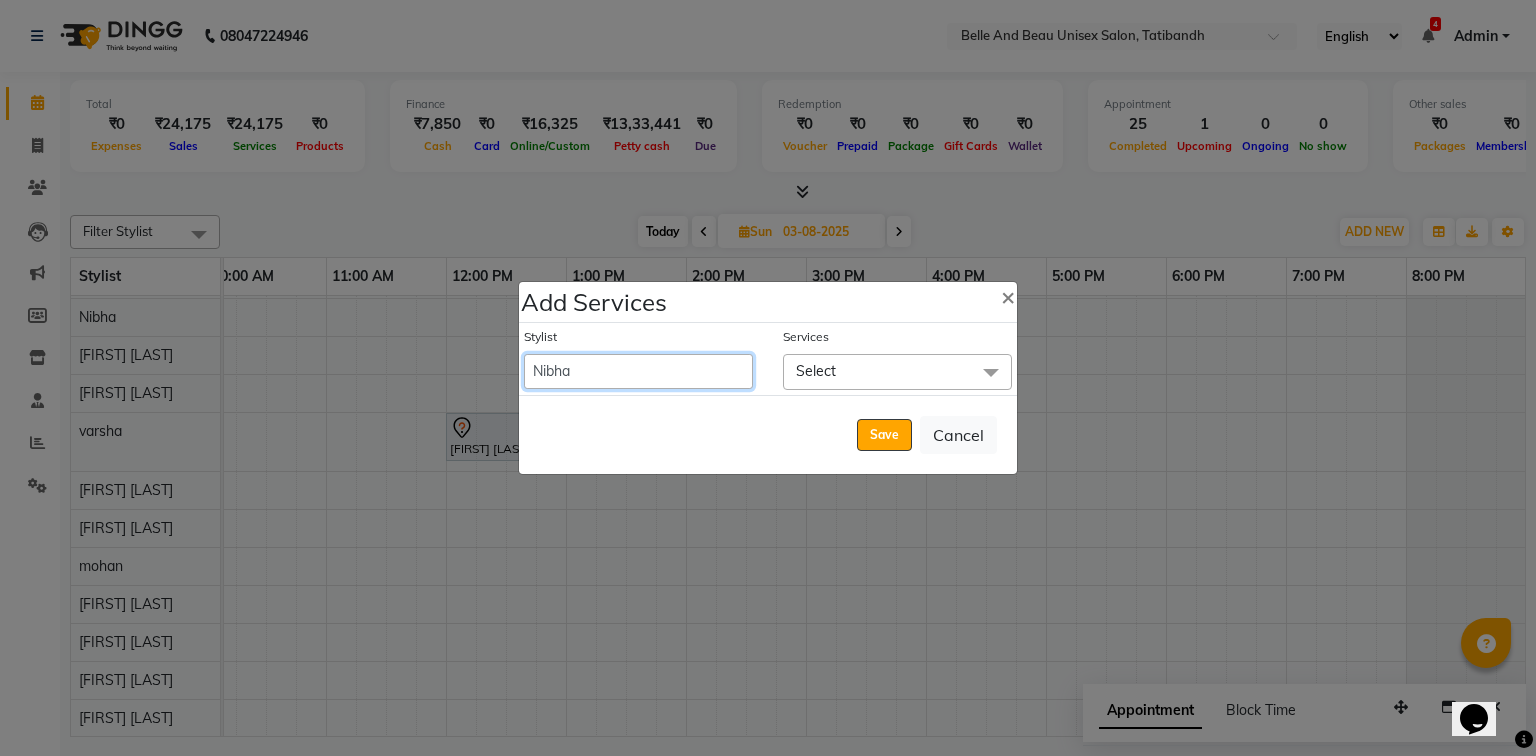 click on "[FIRST] [LAST]    [FIRST]   [FIRST] [LAST]   [FIRST] [LAST]   [FIRST] [LAST]   [FIRST] [LAST]   [FIRST] [LAST]   [FIRST] [LAST]   [FIRST] [LAST]   [FIRST] [LAST]   [FIRST] [LAST]   [FIRST] [LAST]   [FIRST] [LAST]" at bounding box center [638, 371] 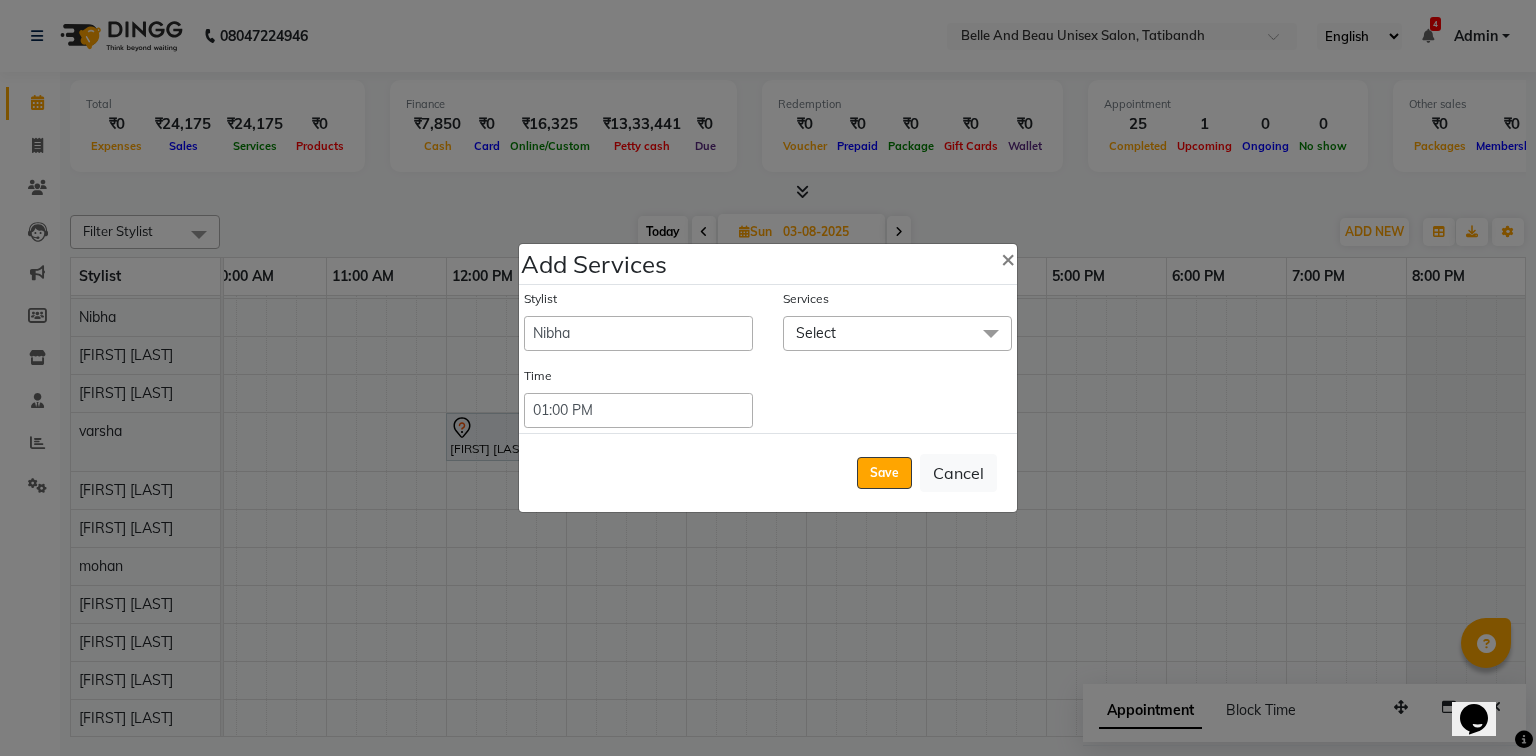 click on "Select" 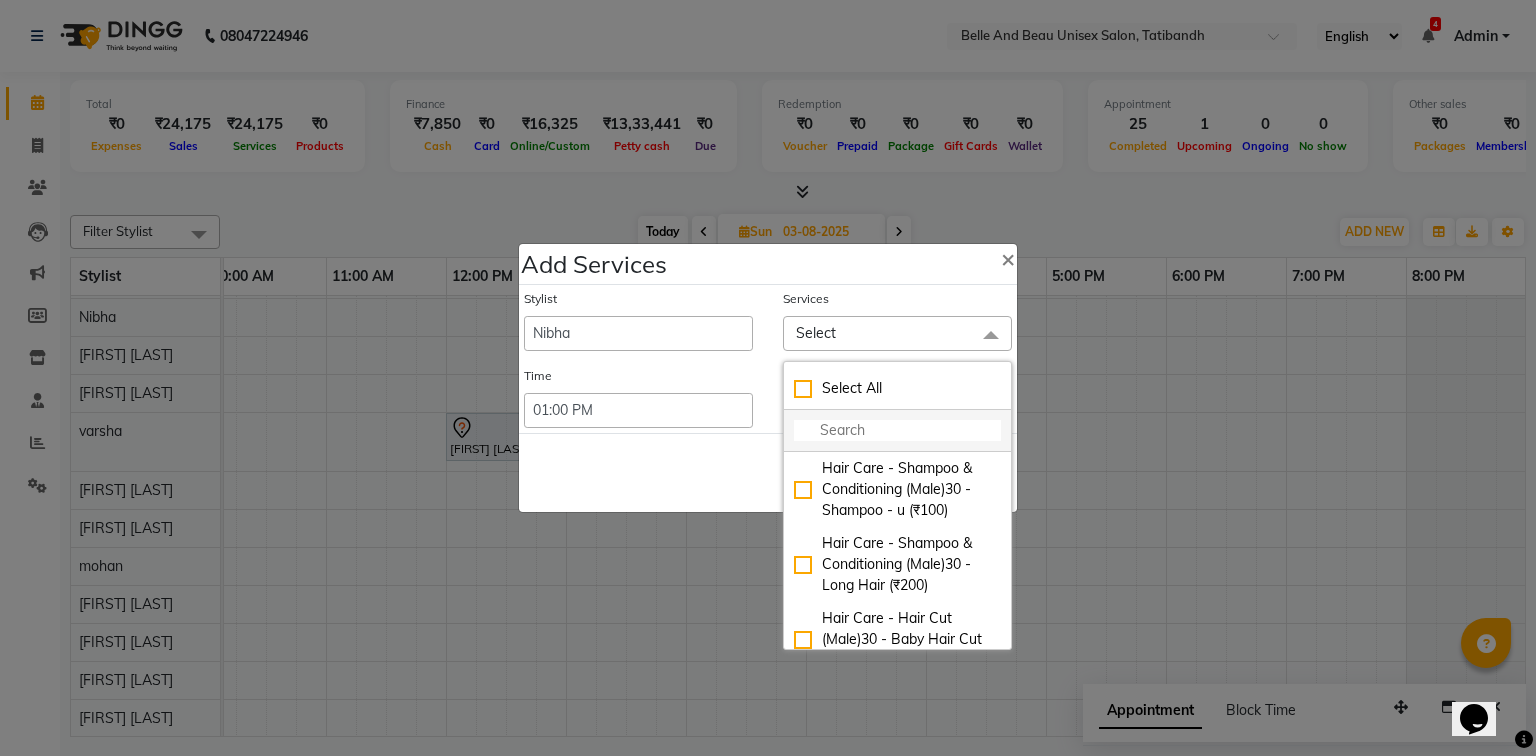 click 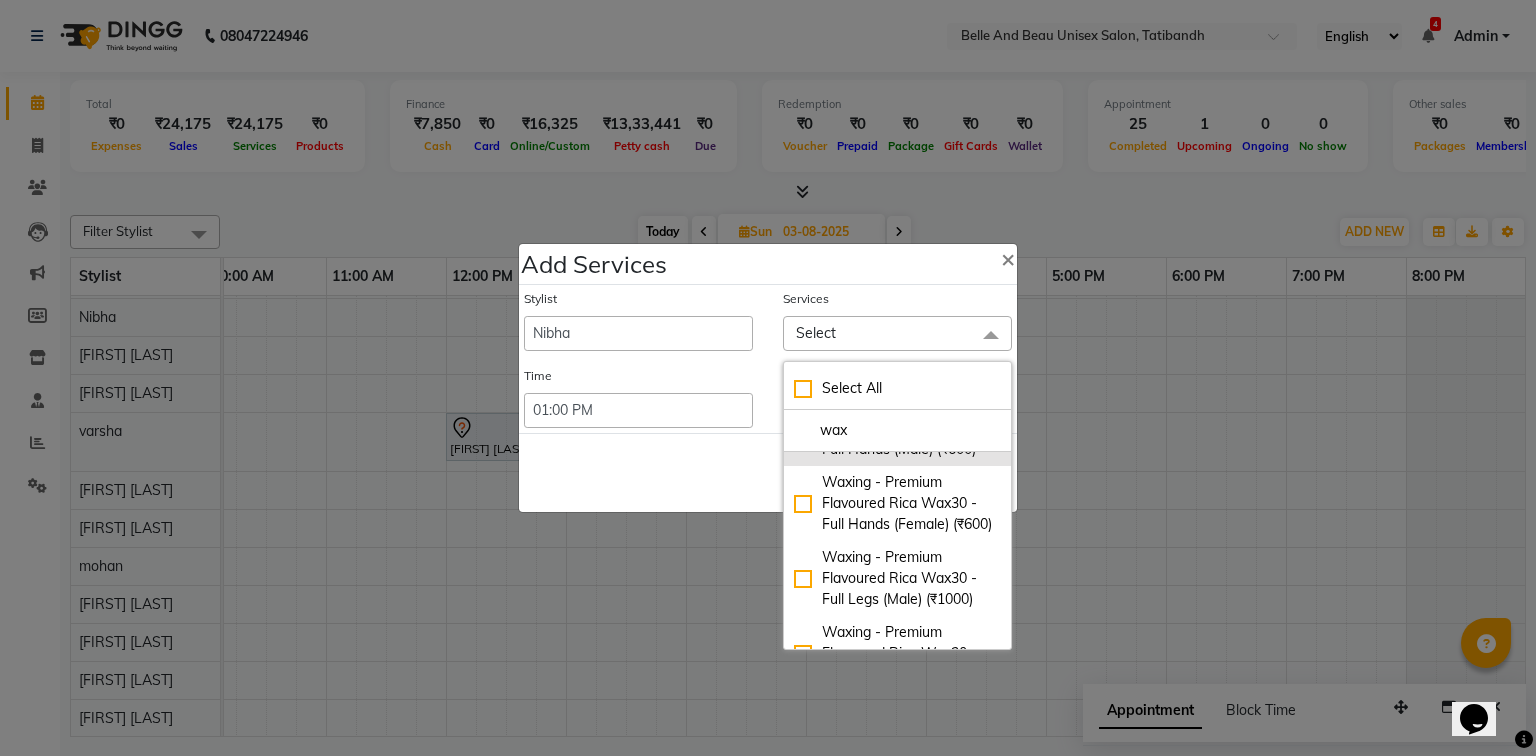 scroll, scrollTop: 1680, scrollLeft: 0, axis: vertical 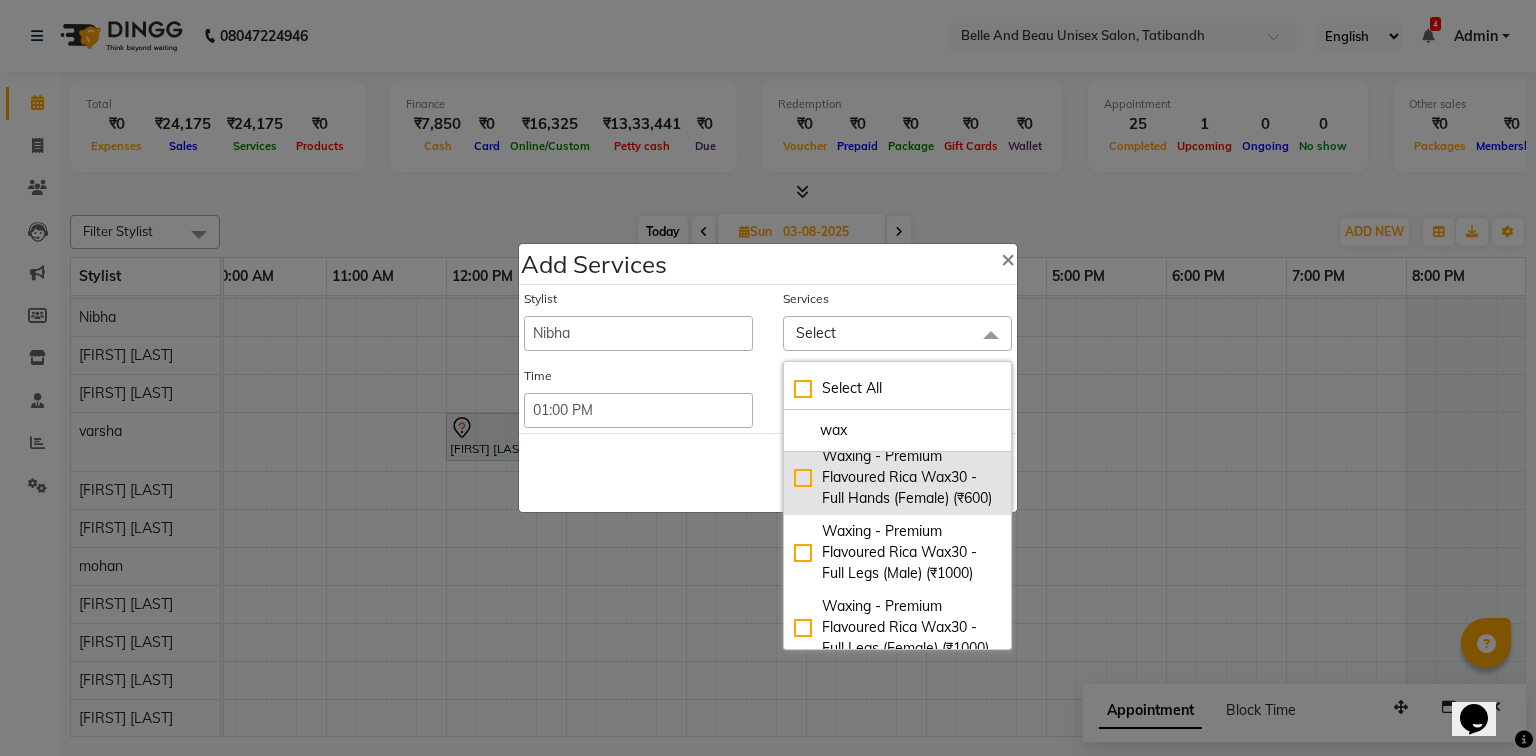 click on "Waxing - Premium Flavoured Rica Wax30 - Full Hands (Female) (₹600)" 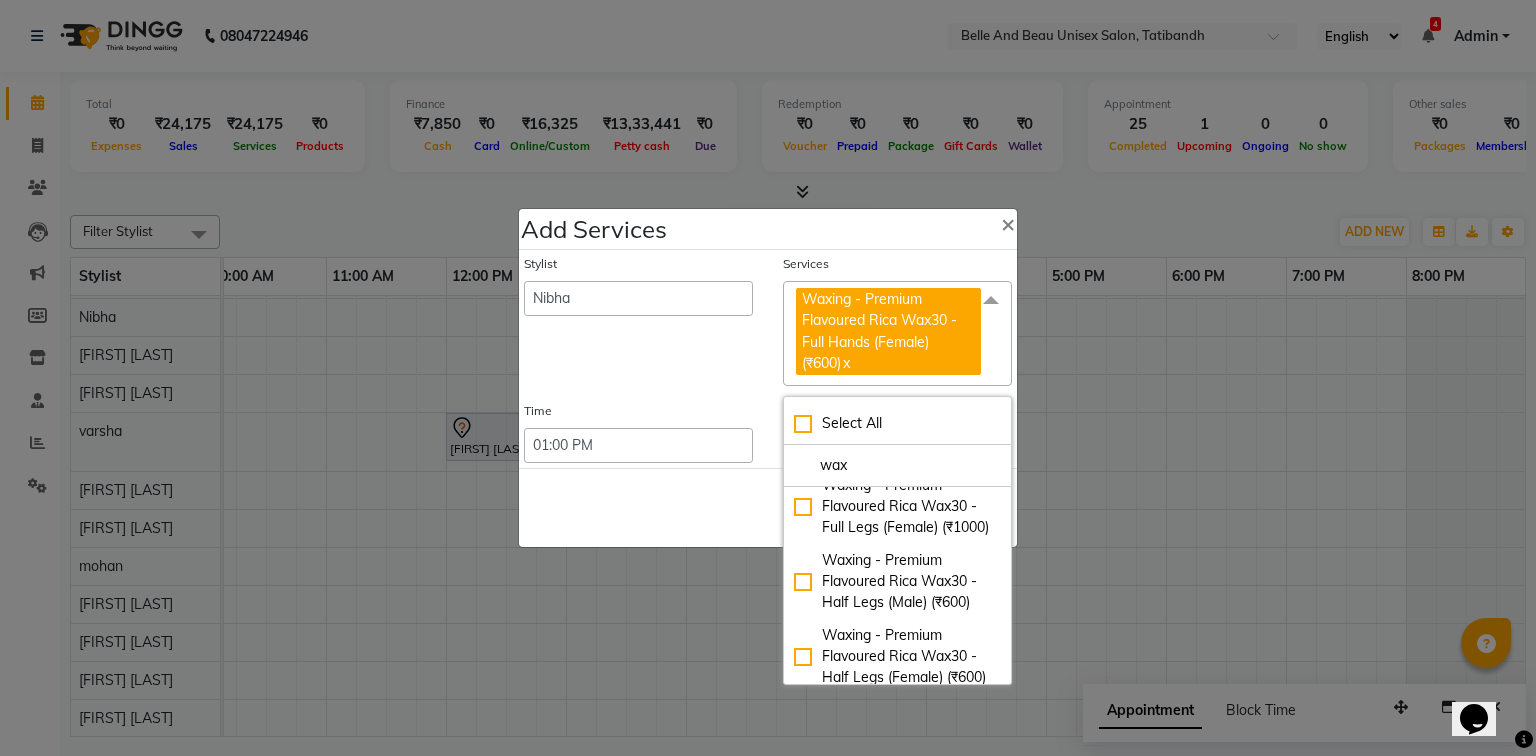 scroll, scrollTop: 1840, scrollLeft: 0, axis: vertical 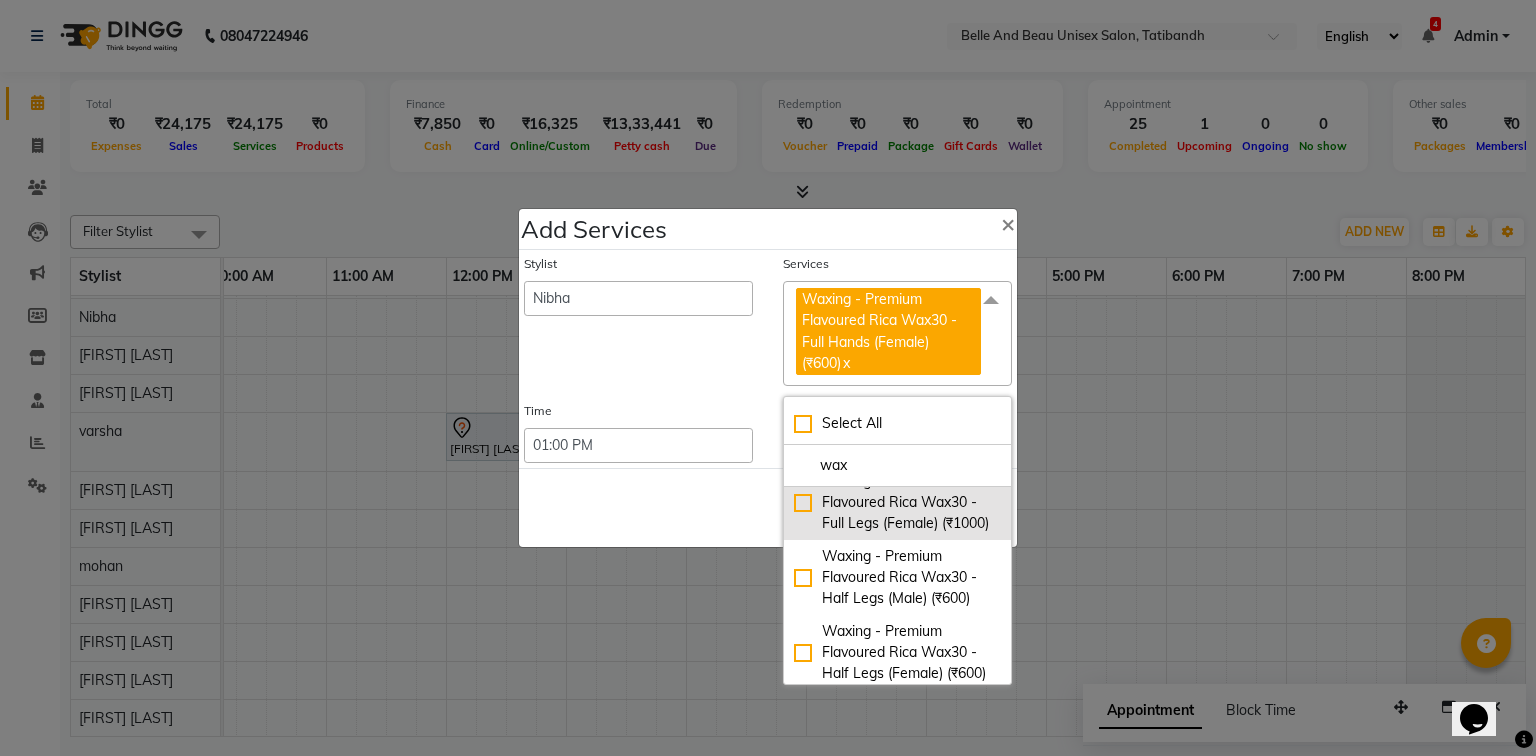 click on "Waxing - Premium Flavoured Rica Wax30 - Full Legs (Female) (₹1000)" 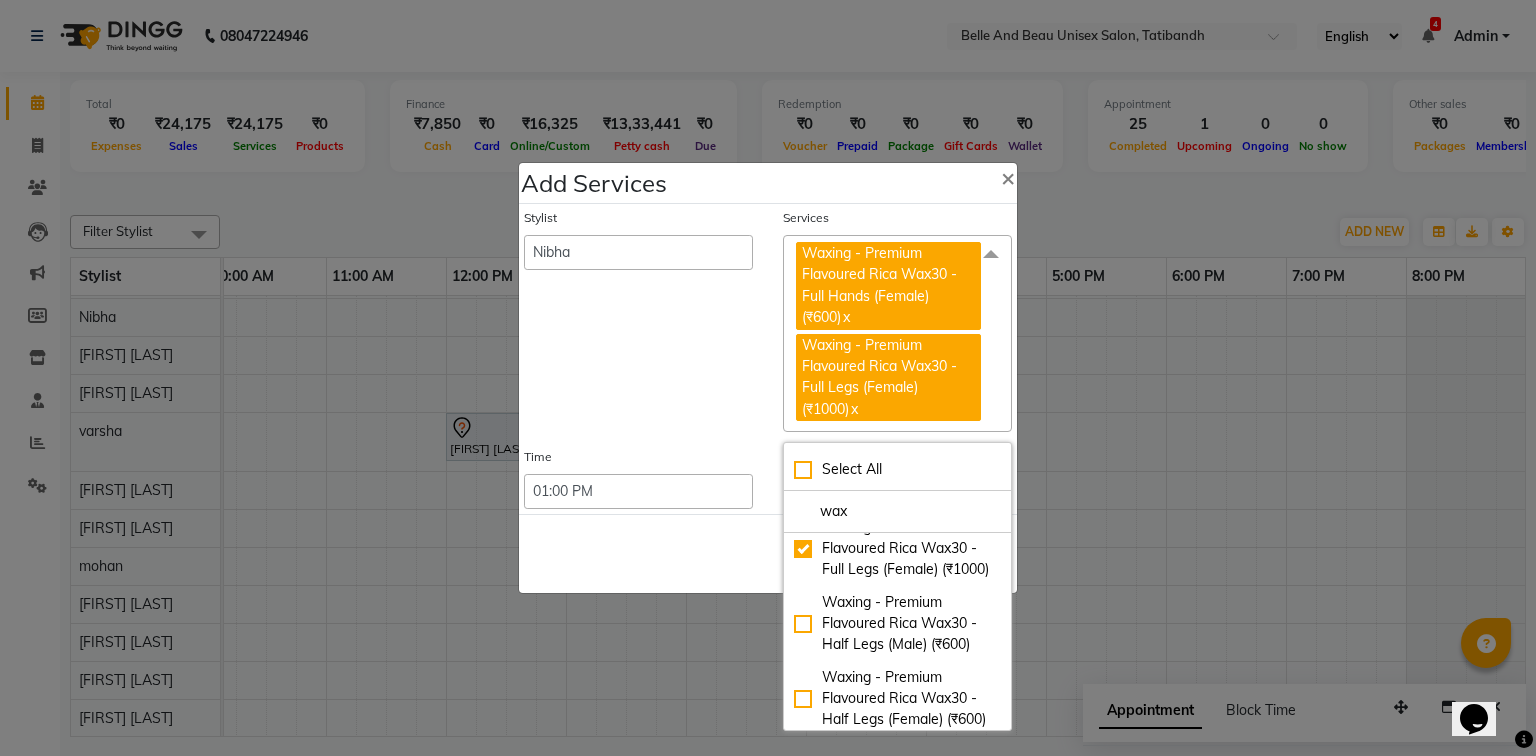 click on "Save   Cancel" 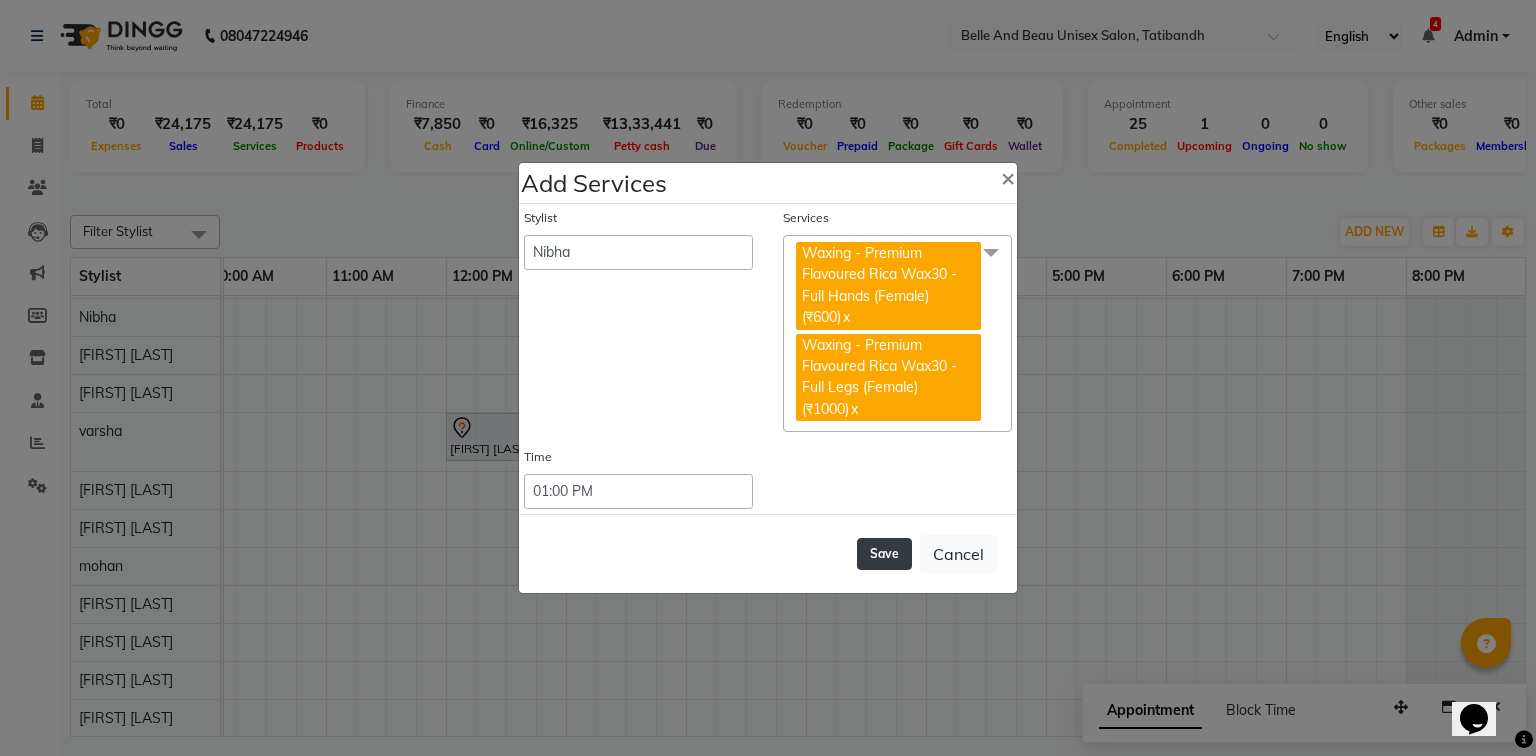 click on "Save" 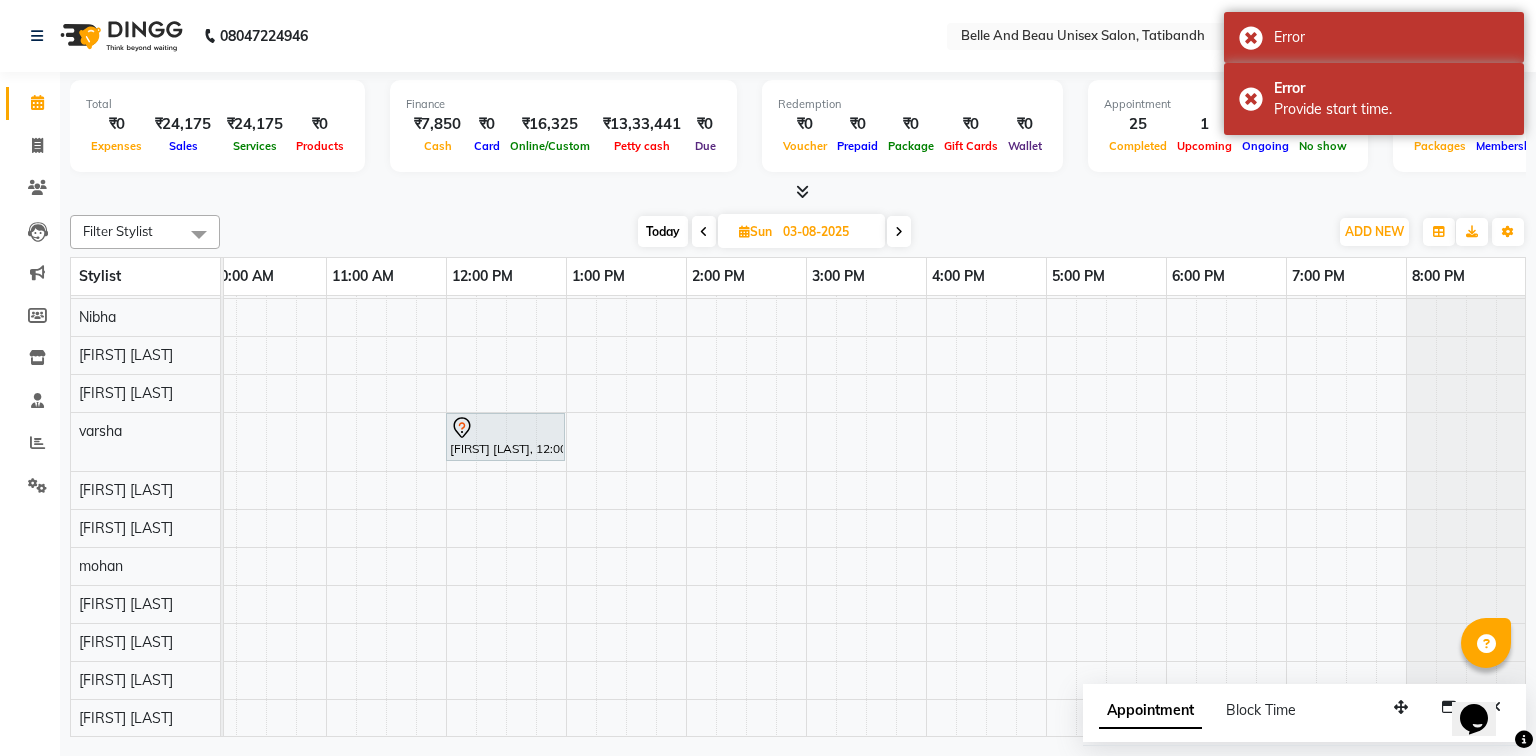 scroll, scrollTop: 6, scrollLeft: 258, axis: both 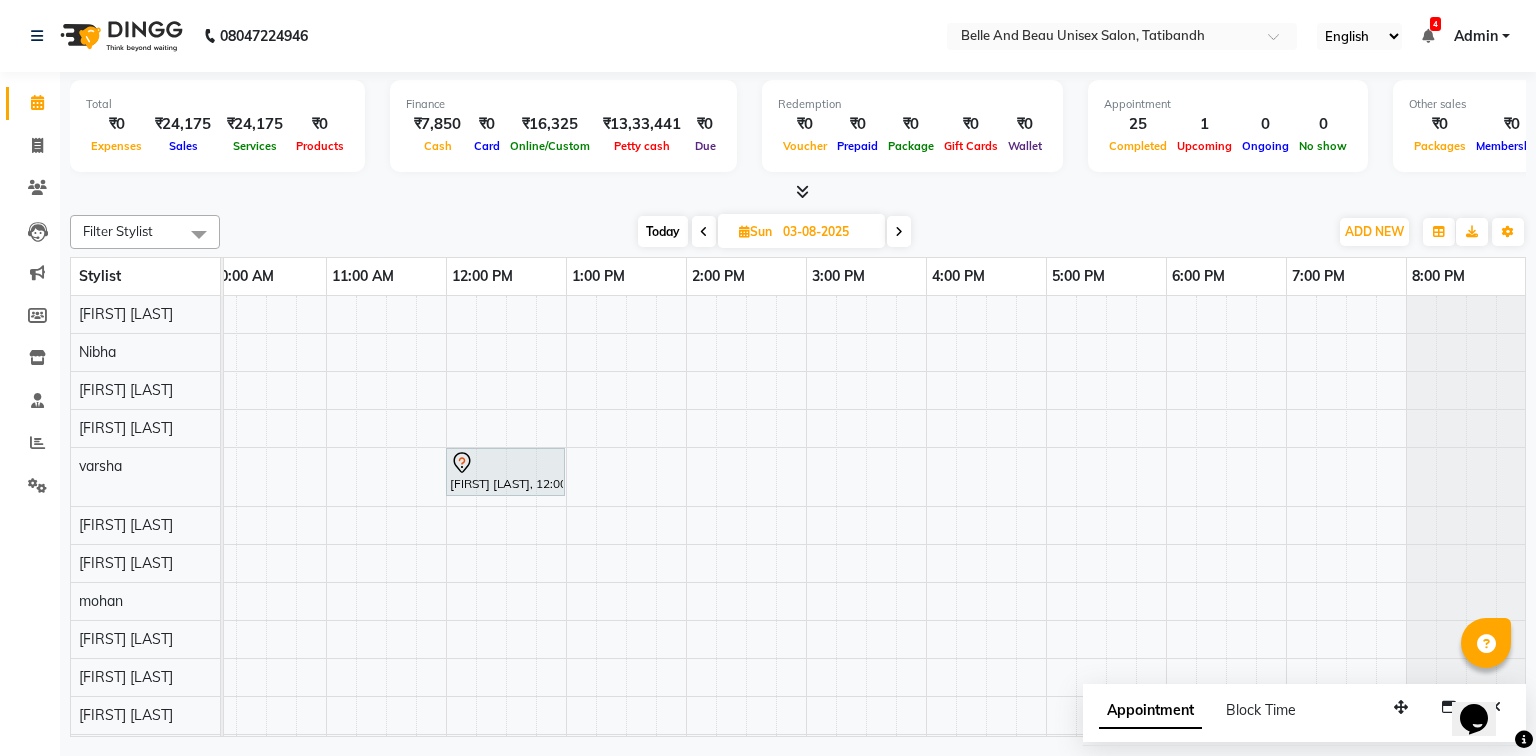 click on "Sun" at bounding box center [755, 231] 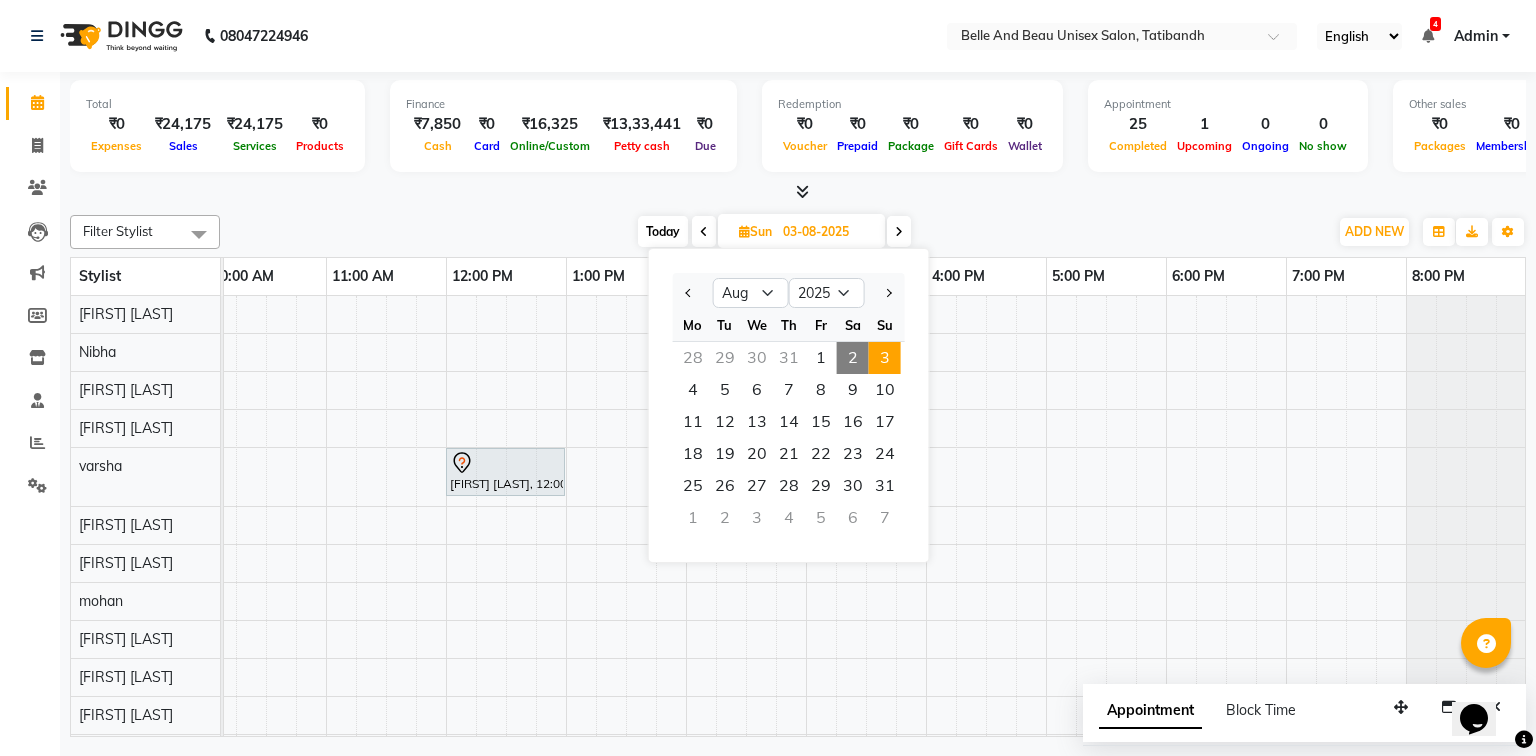 click on "Today" at bounding box center [663, 231] 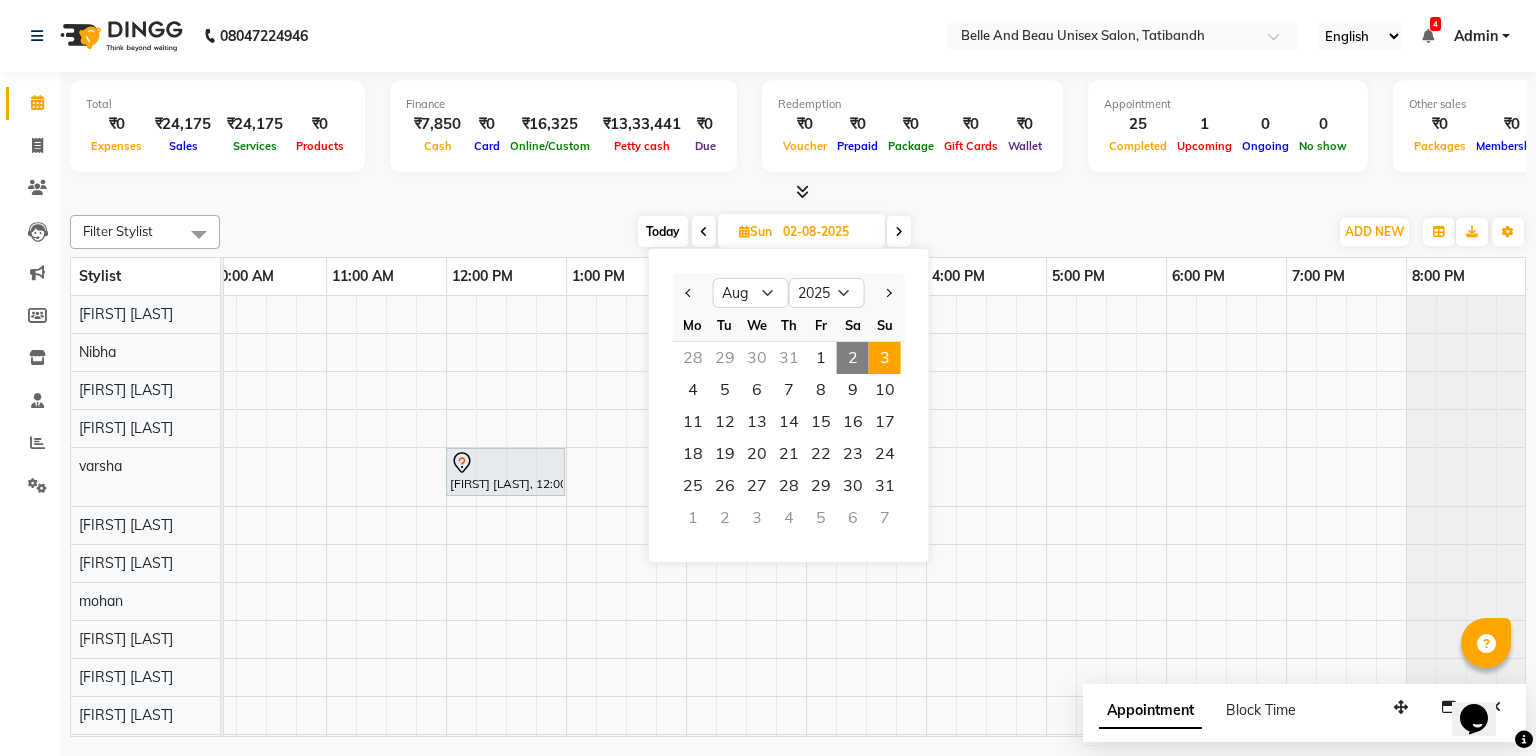 scroll, scrollTop: 0, scrollLeft: 0, axis: both 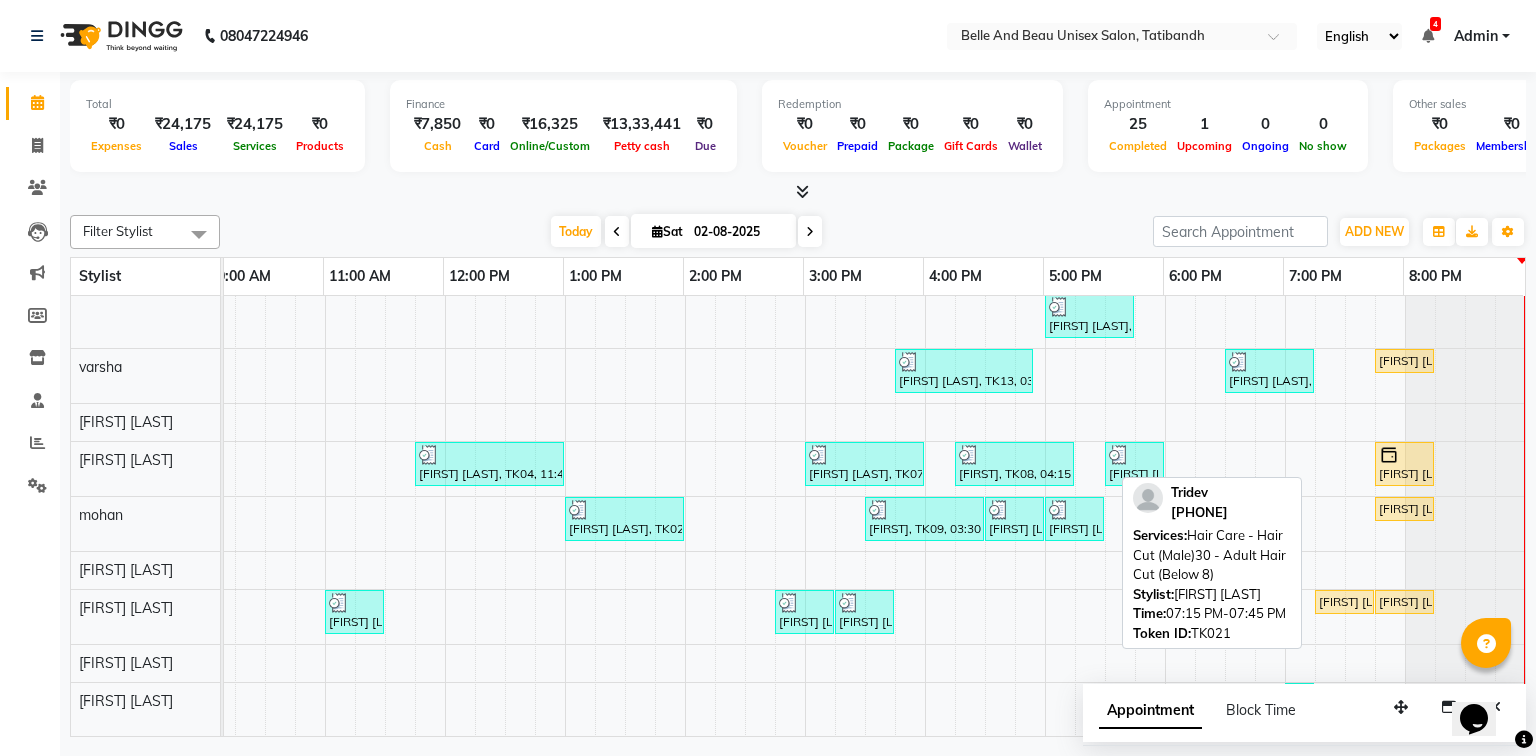 click on "Tridev, TK21, 07:15 PM-07:45 PM, Hair Care - Hair Cut (Male)30 - Adult Hair Cut (Below 8)" at bounding box center [1344, 602] 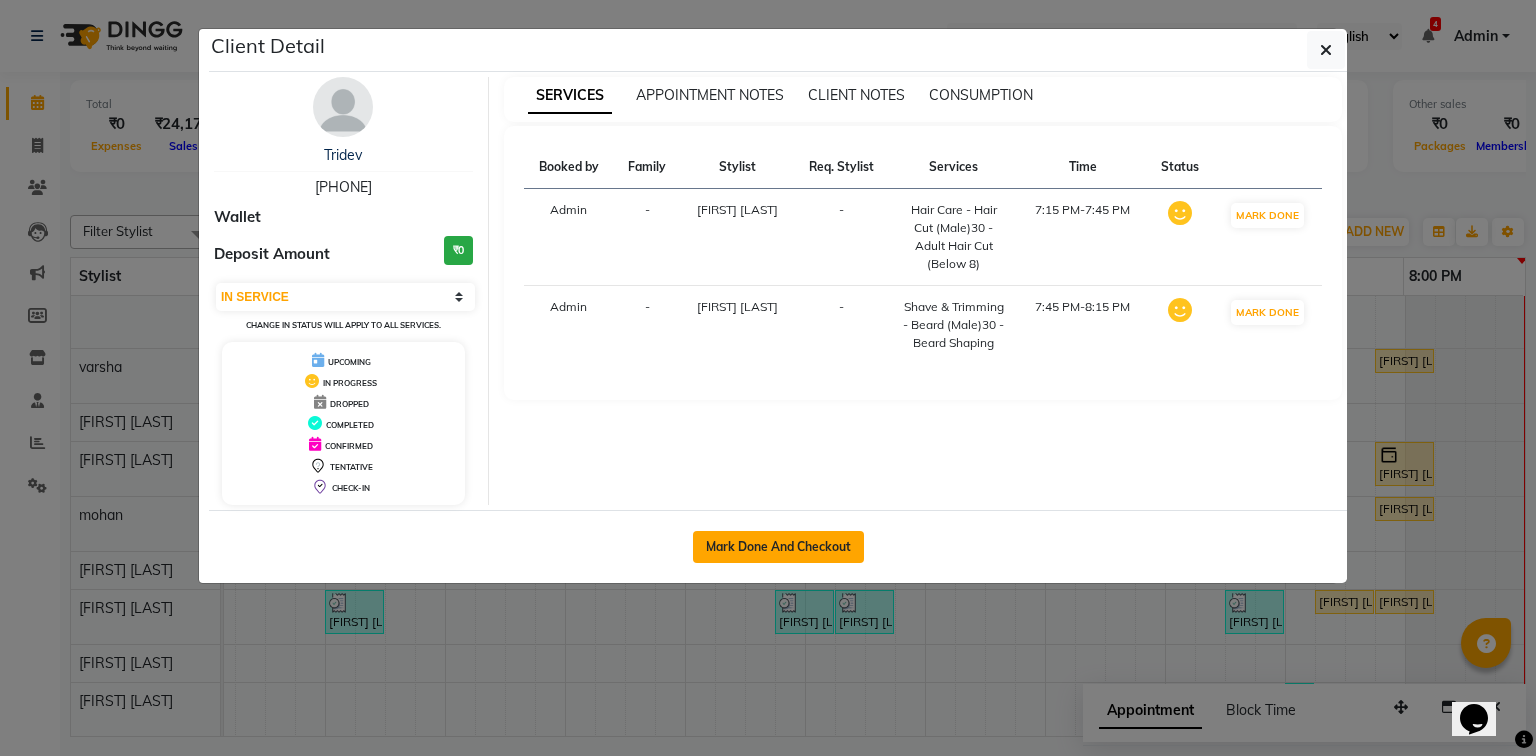click on "Mark Done And Checkout" 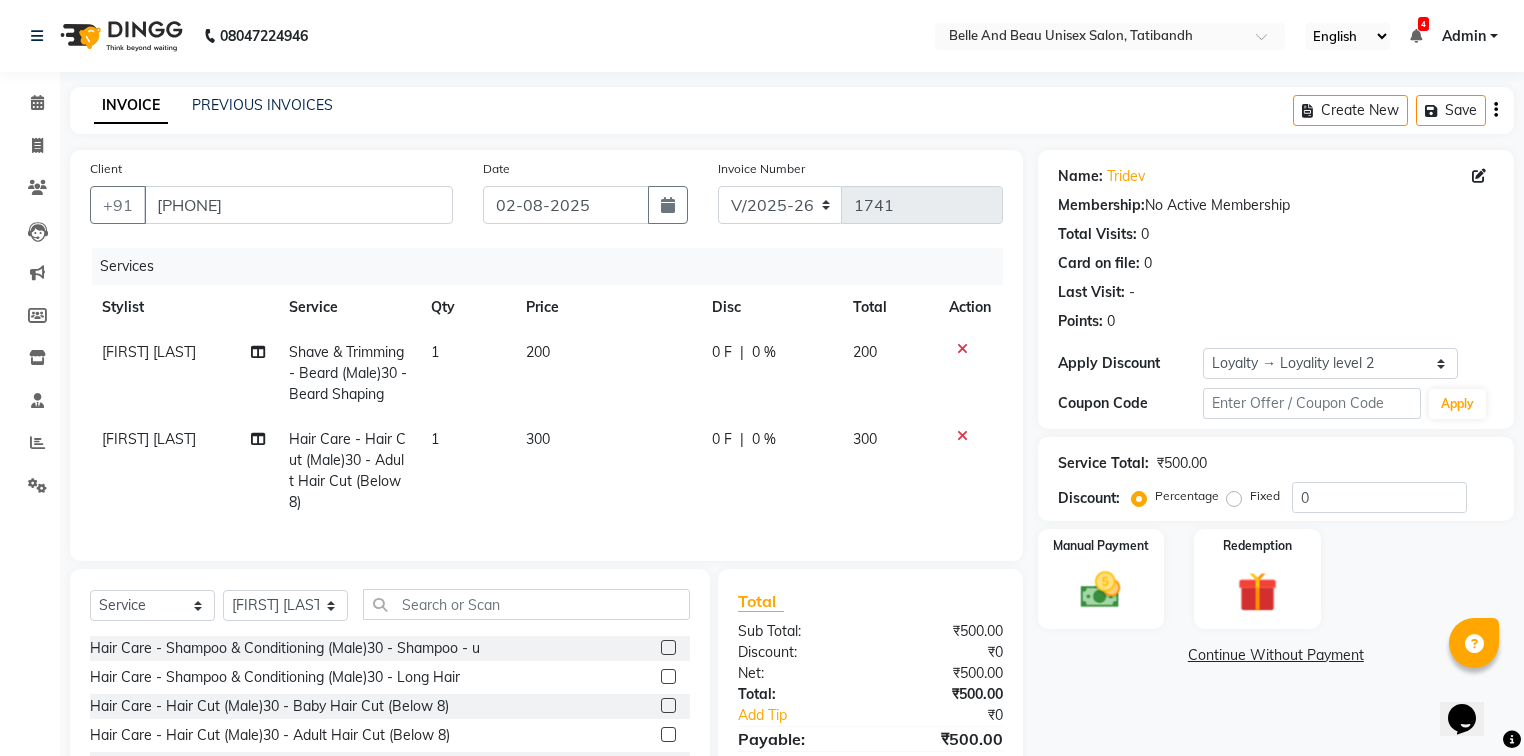click 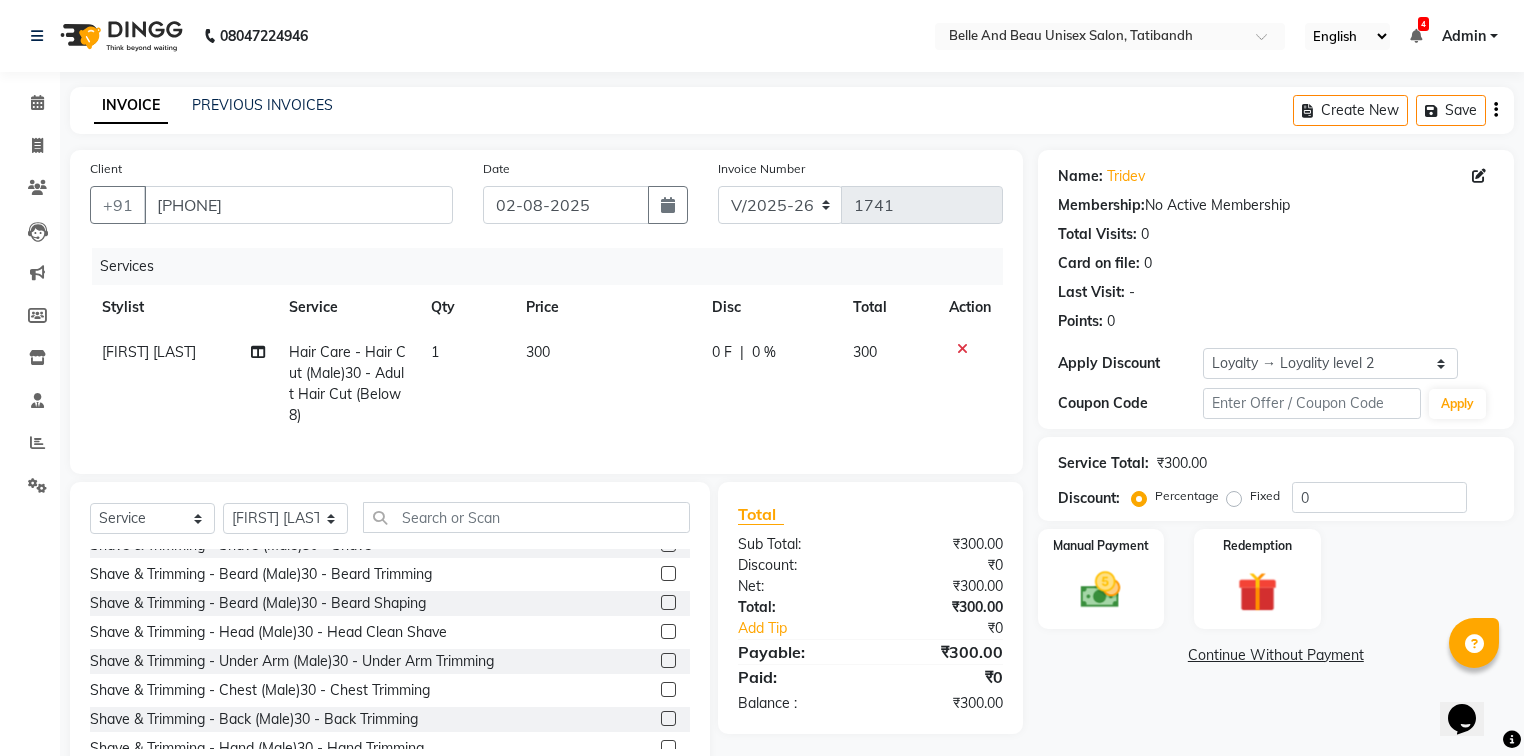 scroll, scrollTop: 560, scrollLeft: 0, axis: vertical 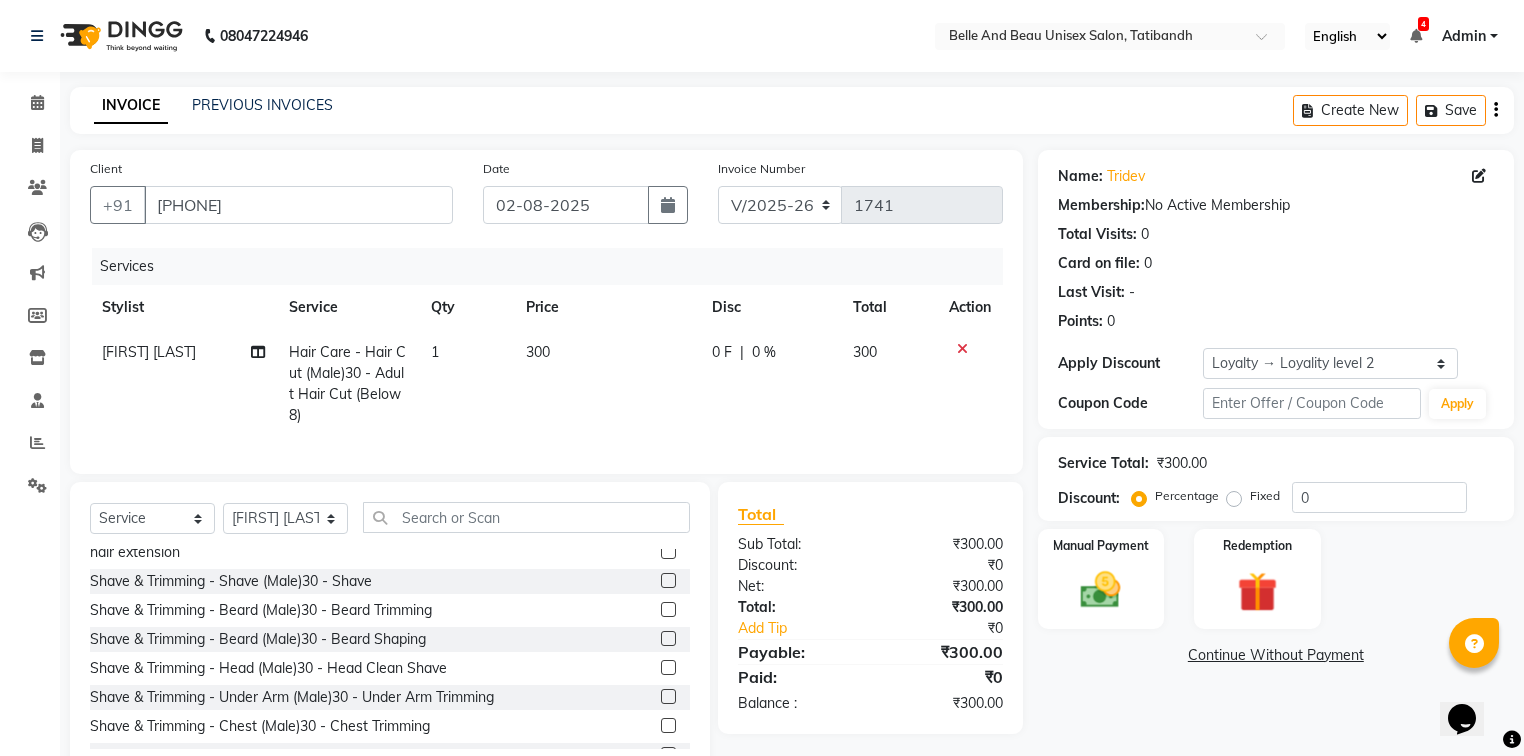 click 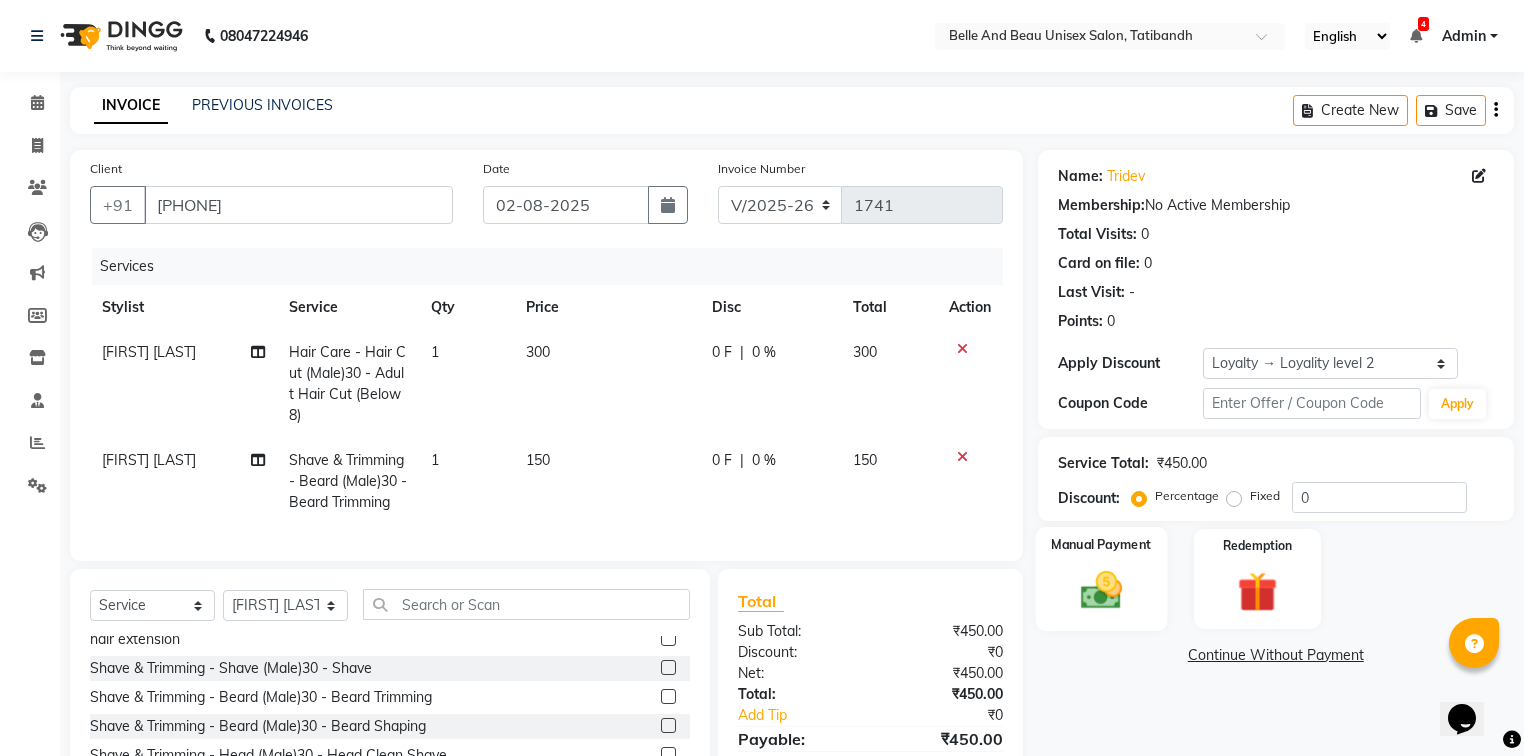click 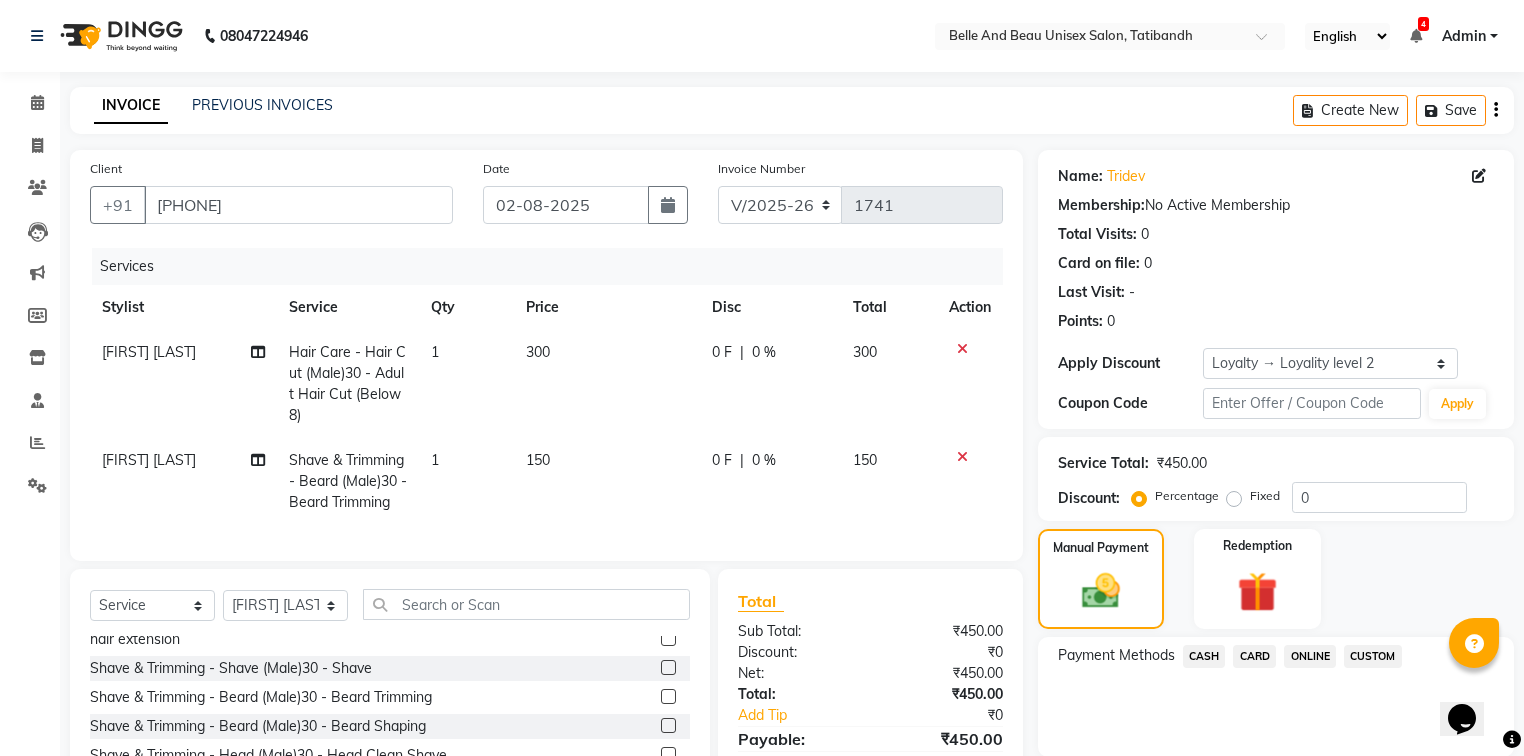 click on "ONLINE" 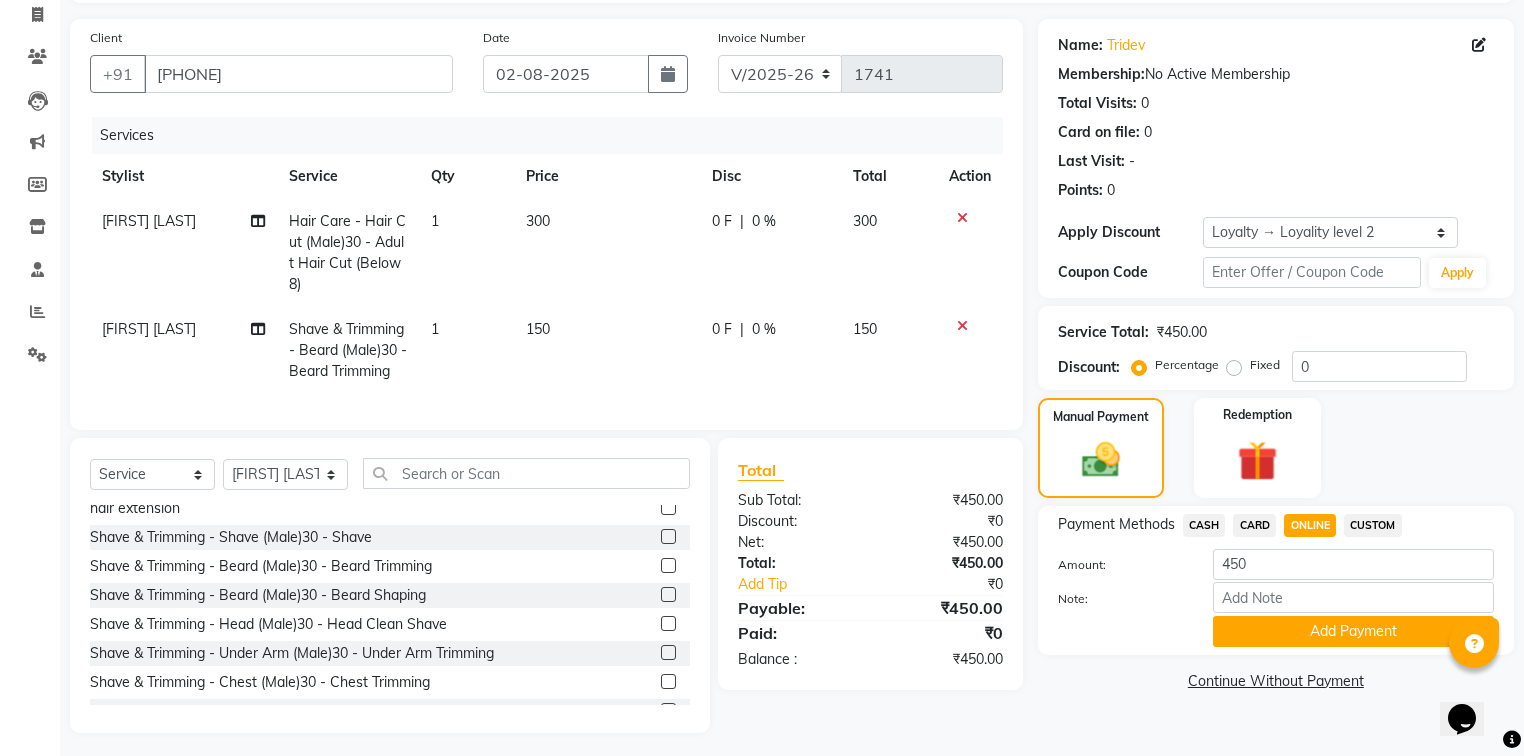 scroll, scrollTop: 151, scrollLeft: 0, axis: vertical 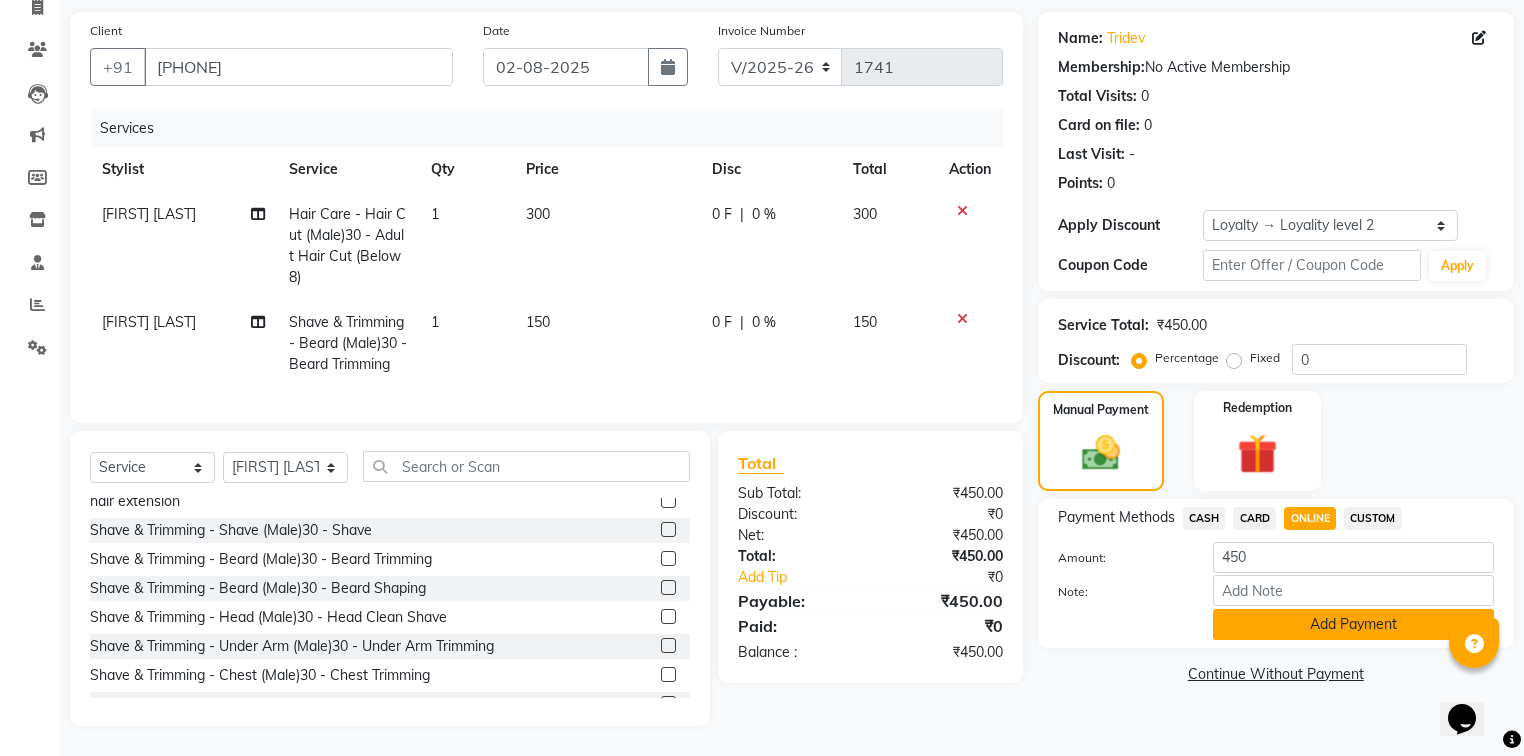 click on "Add Payment" 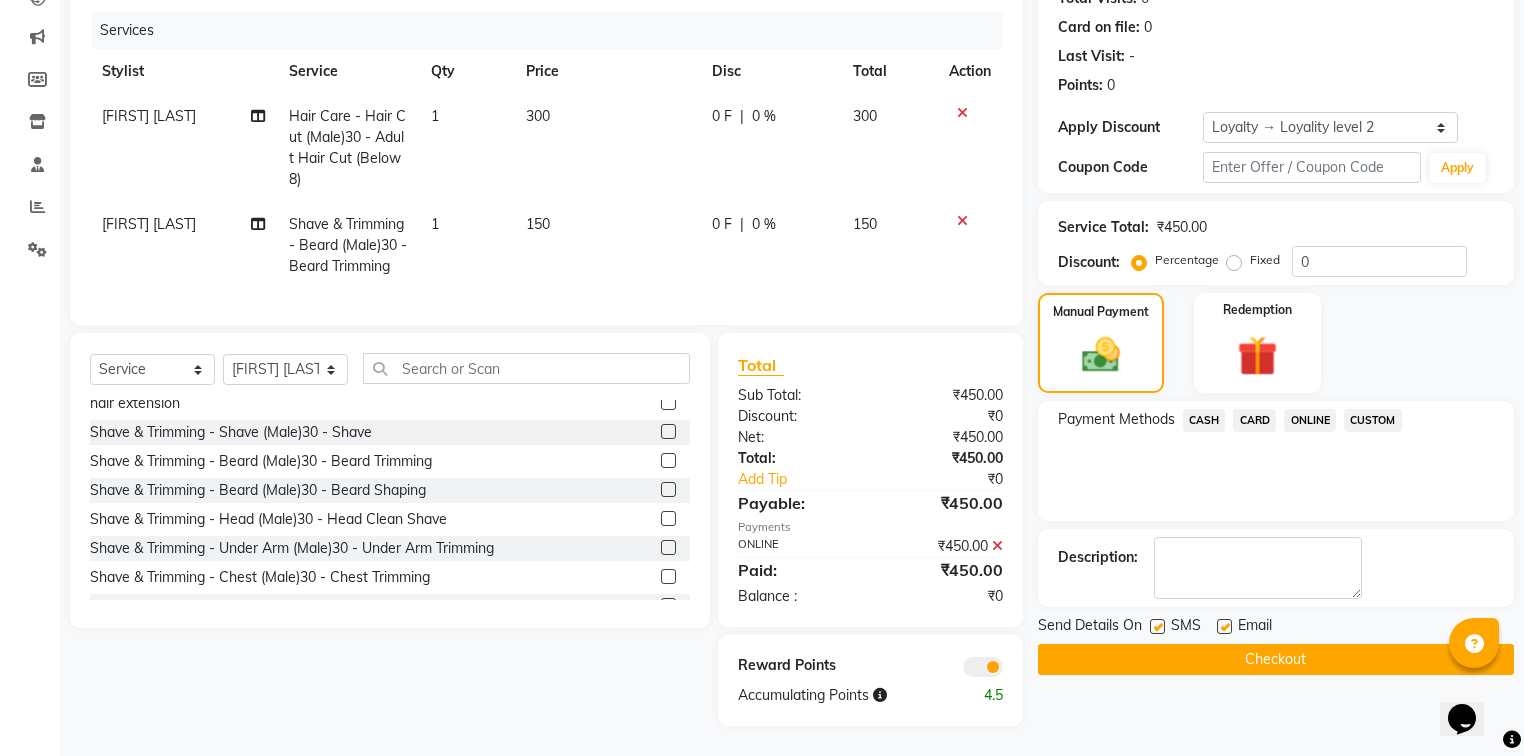 scroll, scrollTop: 249, scrollLeft: 0, axis: vertical 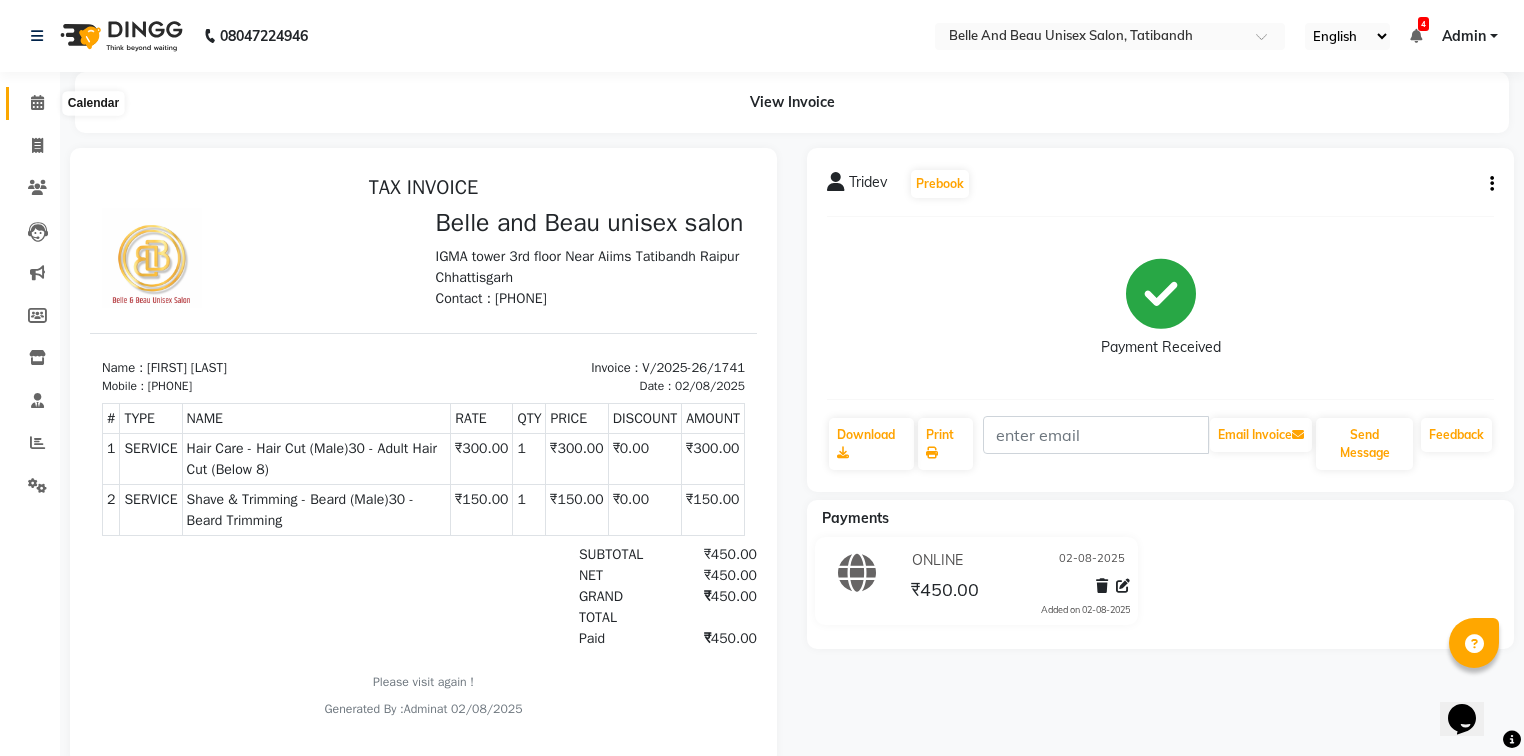 click 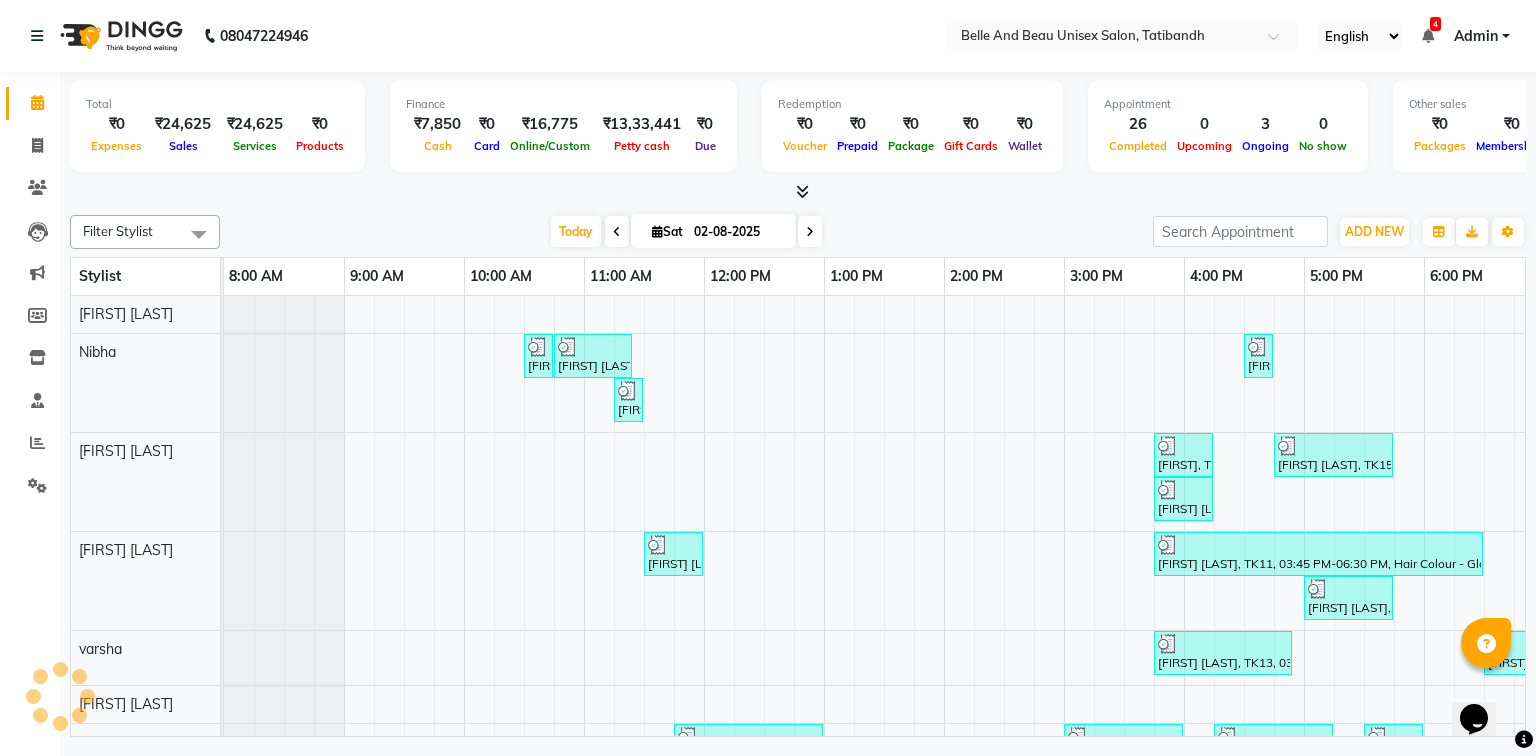 scroll, scrollTop: 0, scrollLeft: 0, axis: both 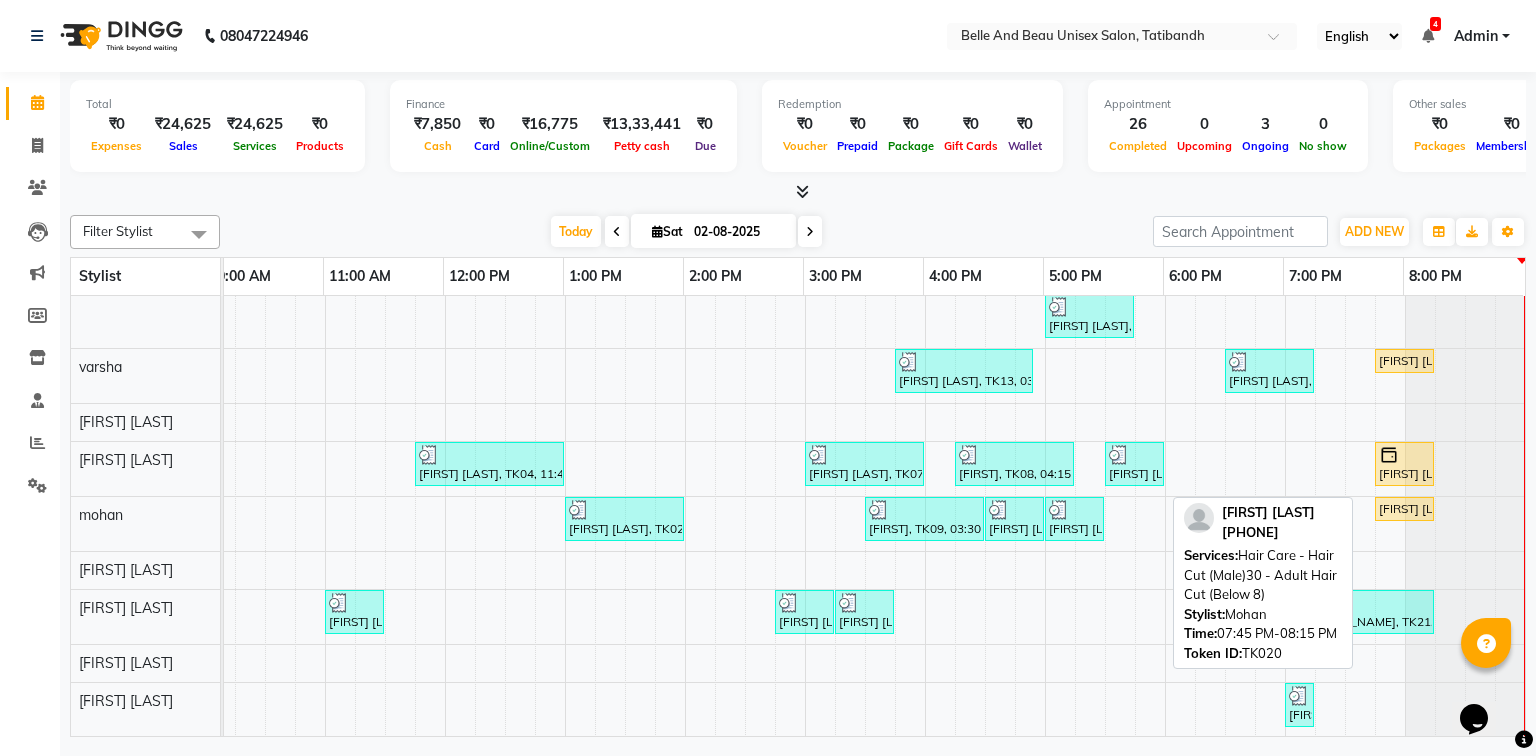 click on "Saksham jain, TK20, 07:45 PM-08:15 PM, Hair Care - Hair Cut (Male)30 - Adult Hair Cut (Below 8)" at bounding box center [1404, 509] 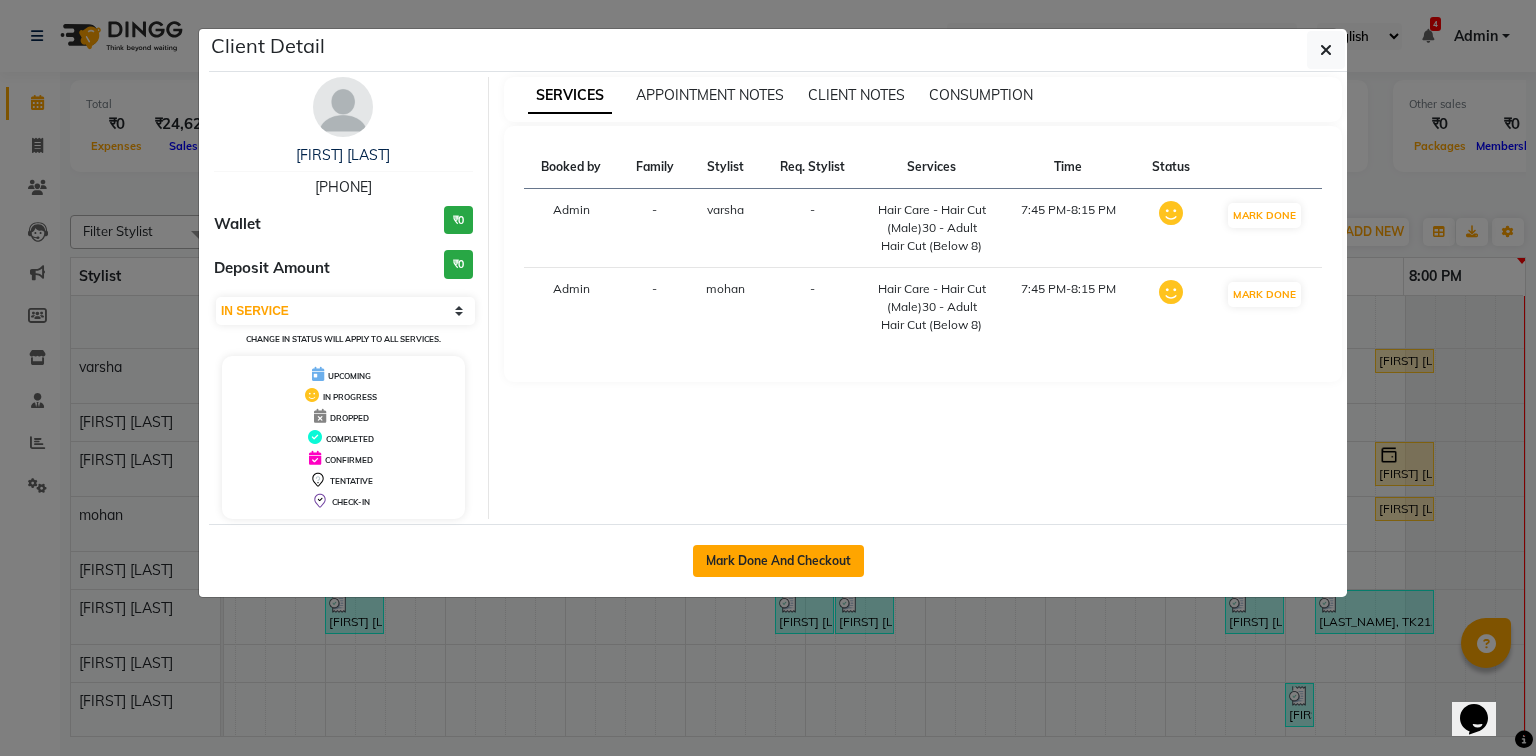 click on "Mark Done And Checkout" 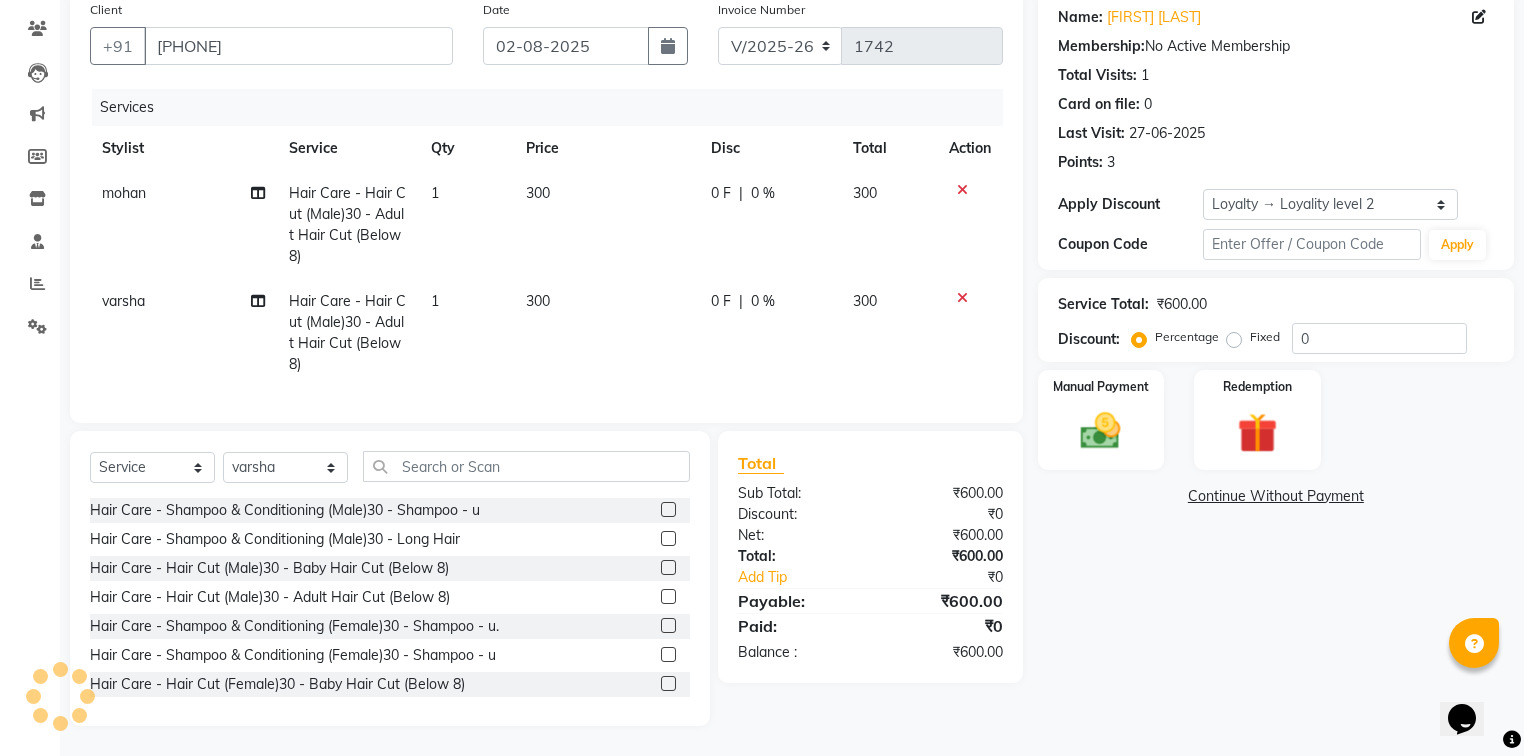 scroll, scrollTop: 172, scrollLeft: 0, axis: vertical 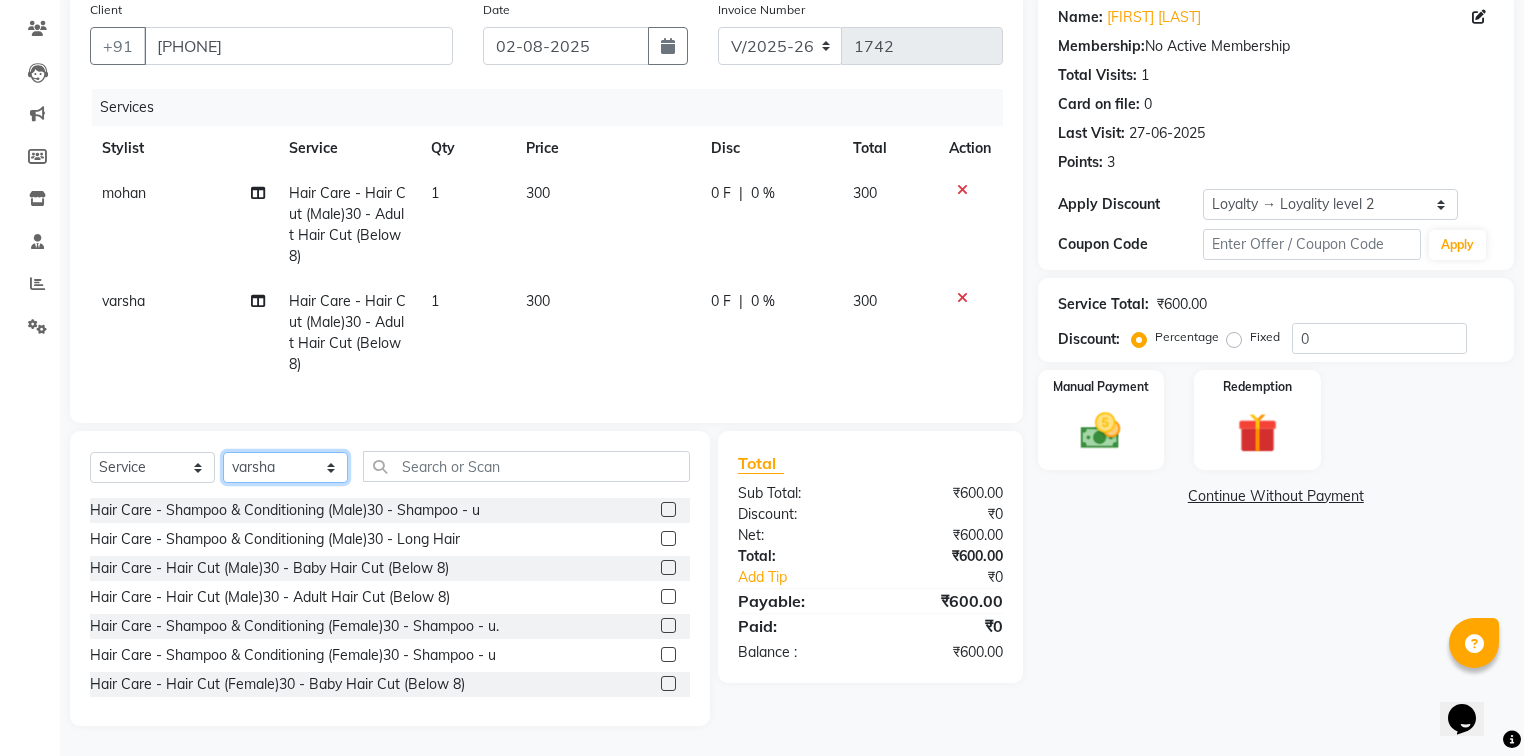 click on "Select Stylist  Gaurav Mandavgane  mohan Mukesh Shrivas Nibha Rahul Sen Rekha Agarwal Rihan khan Shabnam Khan Shagun Siddiqui Sunny Panesar Twinkle Thakuri varsha Vishesh Srivas" 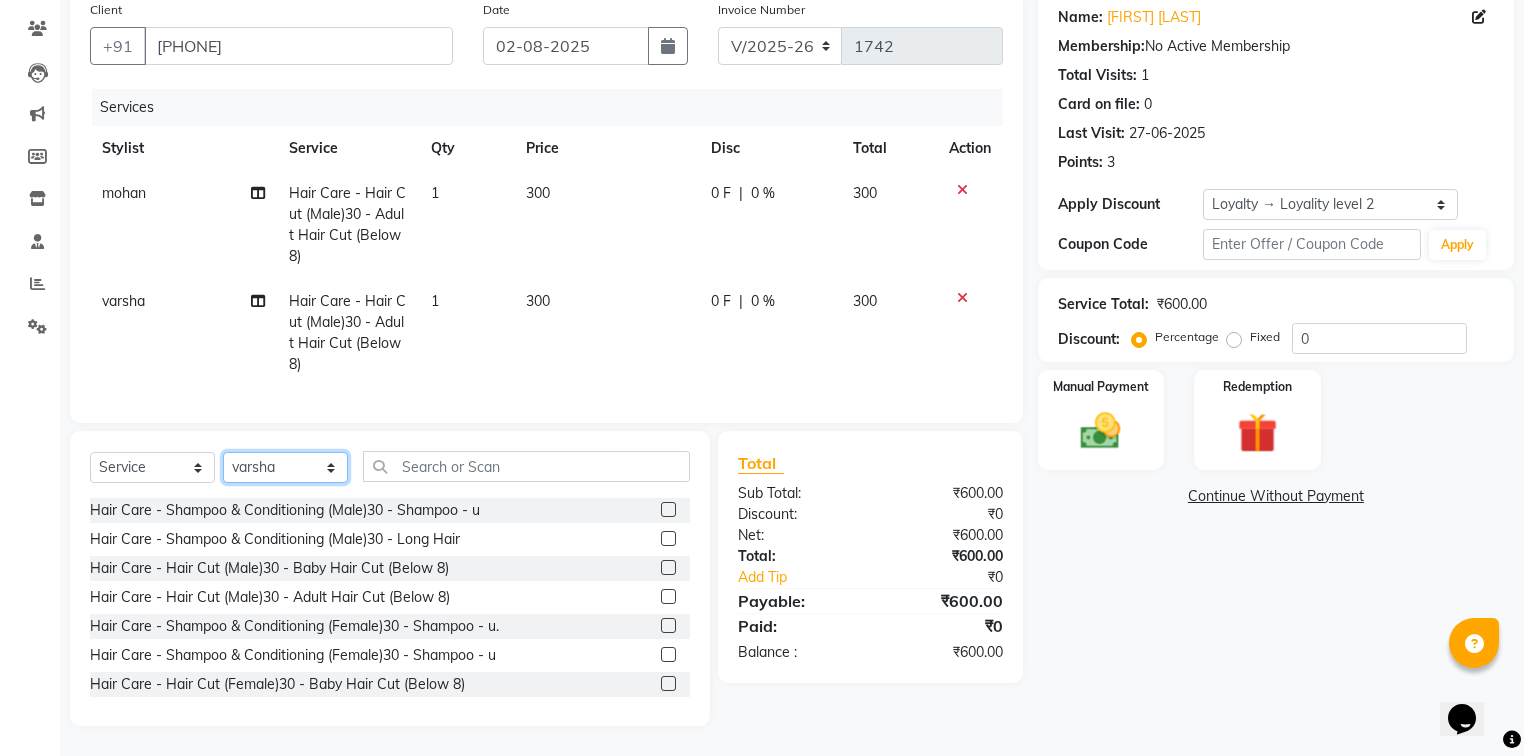 click on "Select Stylist  Gaurav Mandavgane  mohan Mukesh Shrivas Nibha Rahul Sen Rekha Agarwal Rihan khan Shabnam Khan Shagun Siddiqui Sunny Panesar Twinkle Thakuri varsha Vishesh Srivas" 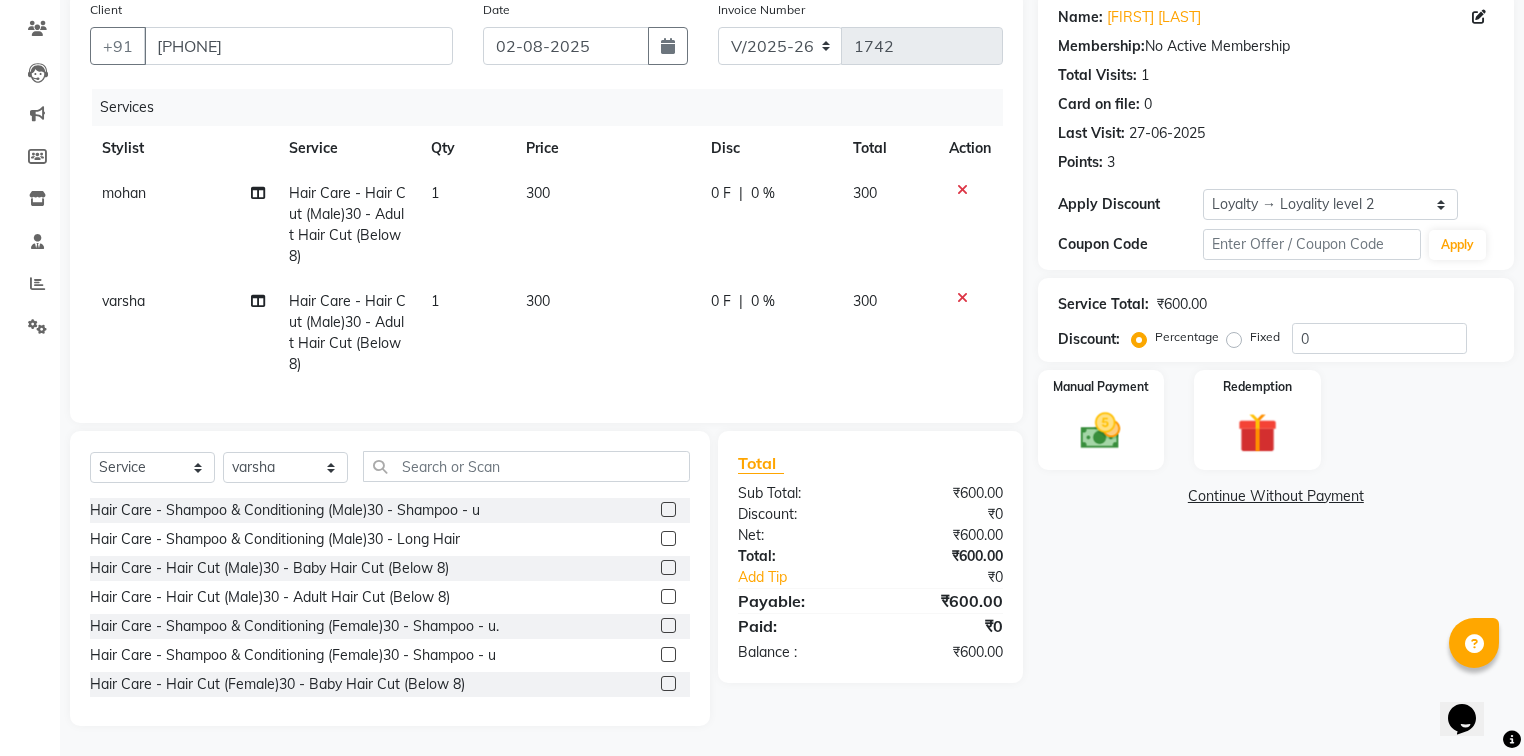 click on "varsha" 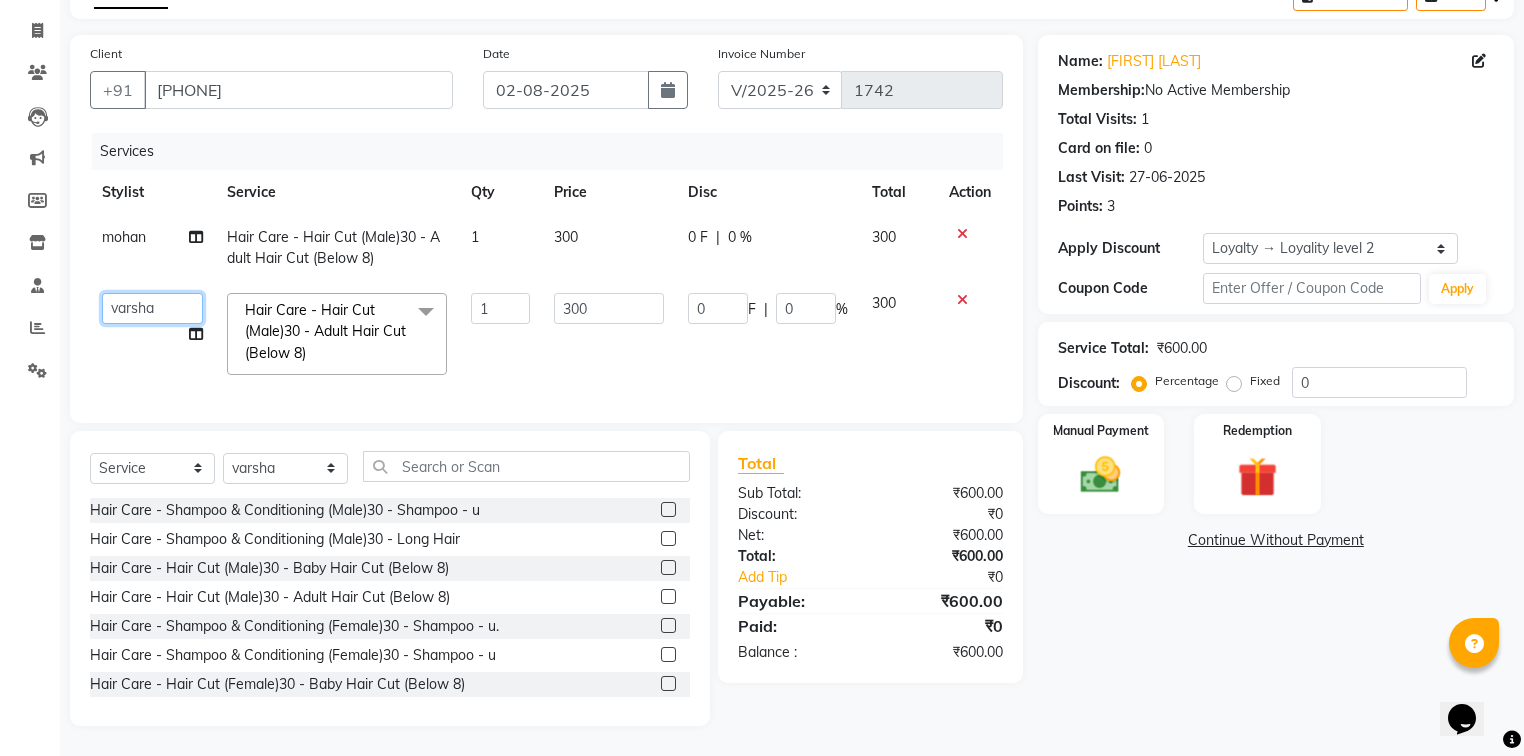 click on "[FIRST] [LAST]    [FIRST]   [FIRST] [LAST]   [FIRST] [LAST]   [FIRST] [LAST]   [FIRST] [LAST]   [FIRST] [LAST]   [FIRST] [LAST]   [FIRST] [LAST]   [FIRST] [LAST]   [FIRST] [LAST]   [FIRST] [LAST]   [FIRST] [LAST]" 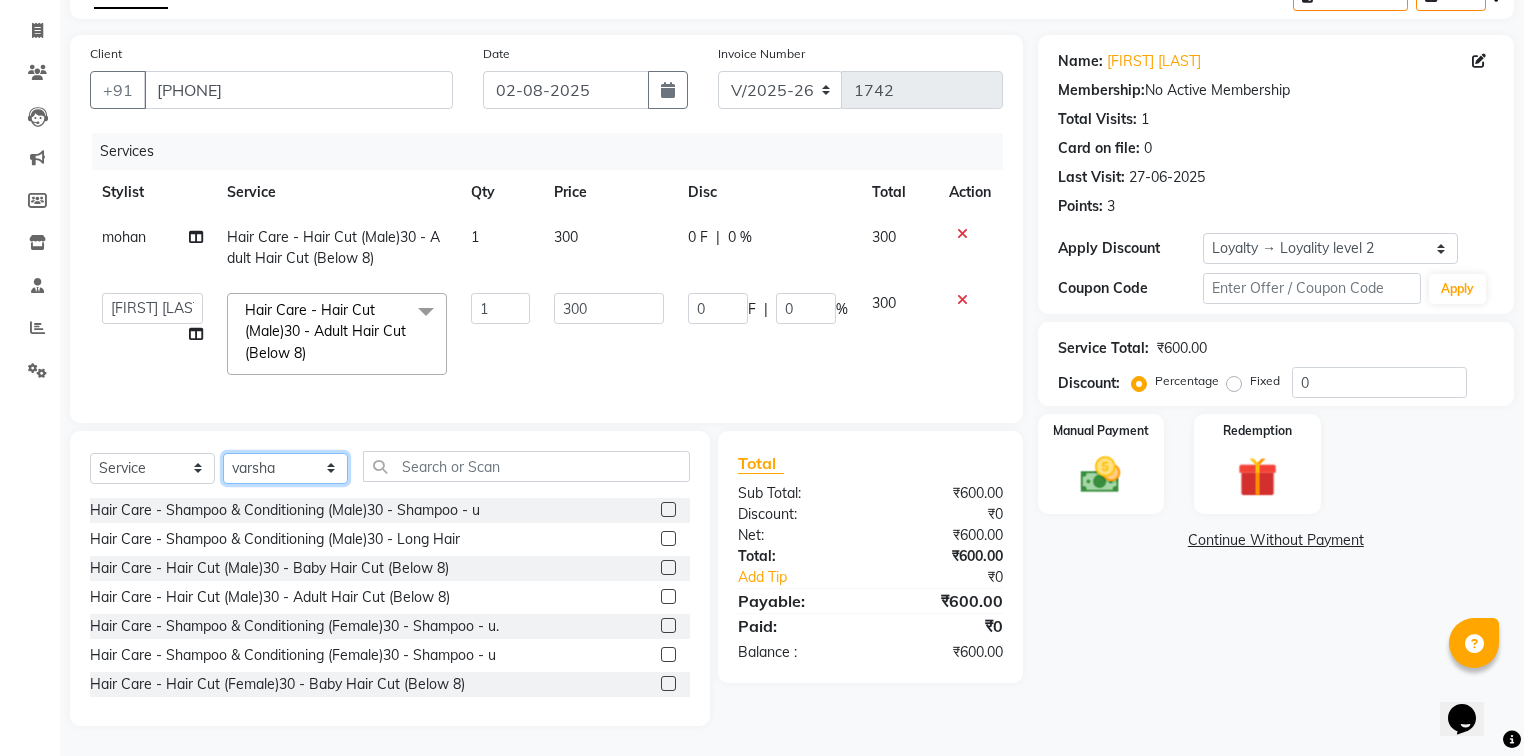 click on "Select Stylist  Gaurav Mandavgane  mohan Mukesh Shrivas Nibha Rahul Sen Rekha Agarwal Rihan khan Shabnam Khan Shagun Siddiqui Sunny Panesar Twinkle Thakuri varsha Vishesh Srivas" 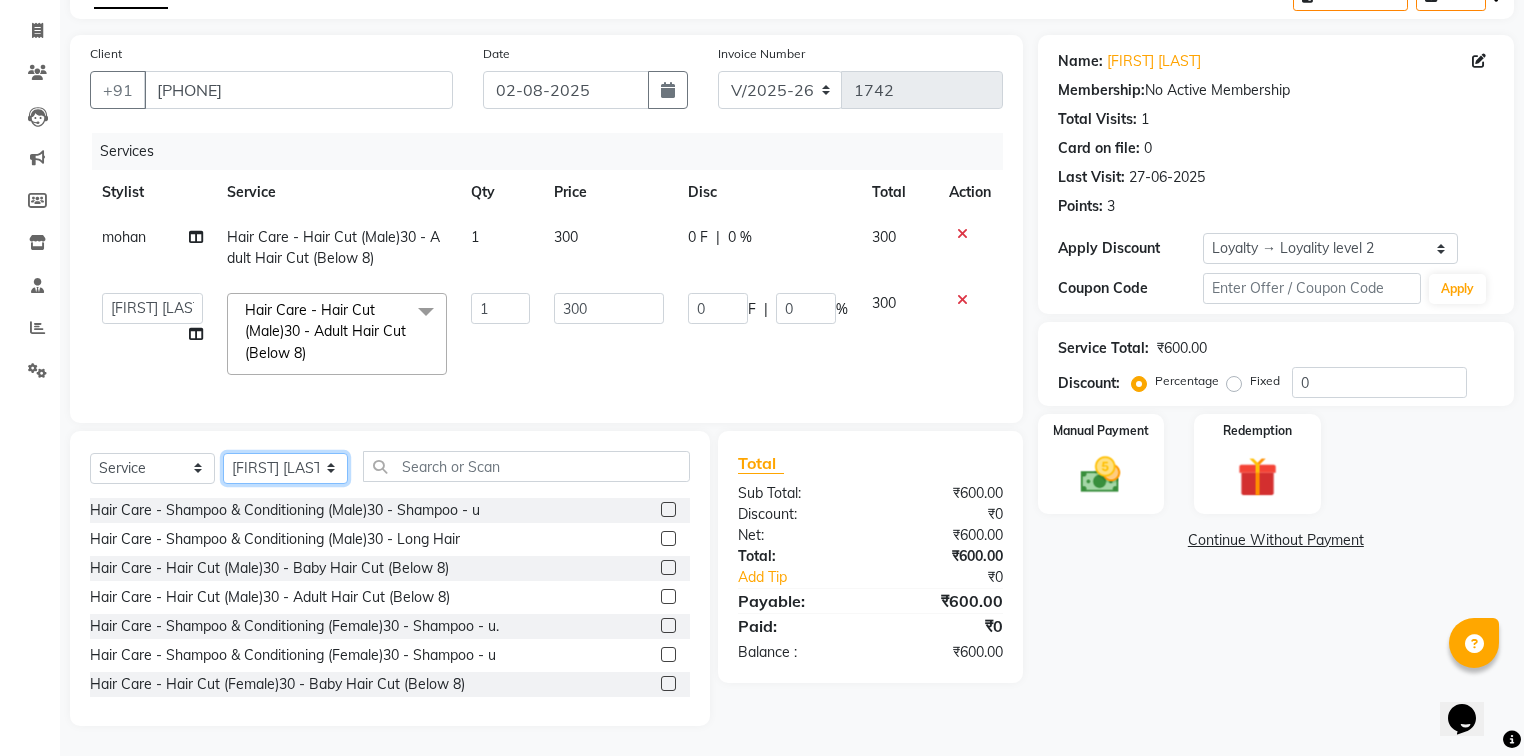 click on "Select Stylist  Gaurav Mandavgane  mohan Mukesh Shrivas Nibha Rahul Sen Rekha Agarwal Rihan khan Shabnam Khan Shagun Siddiqui Sunny Panesar Twinkle Thakuri varsha Vishesh Srivas" 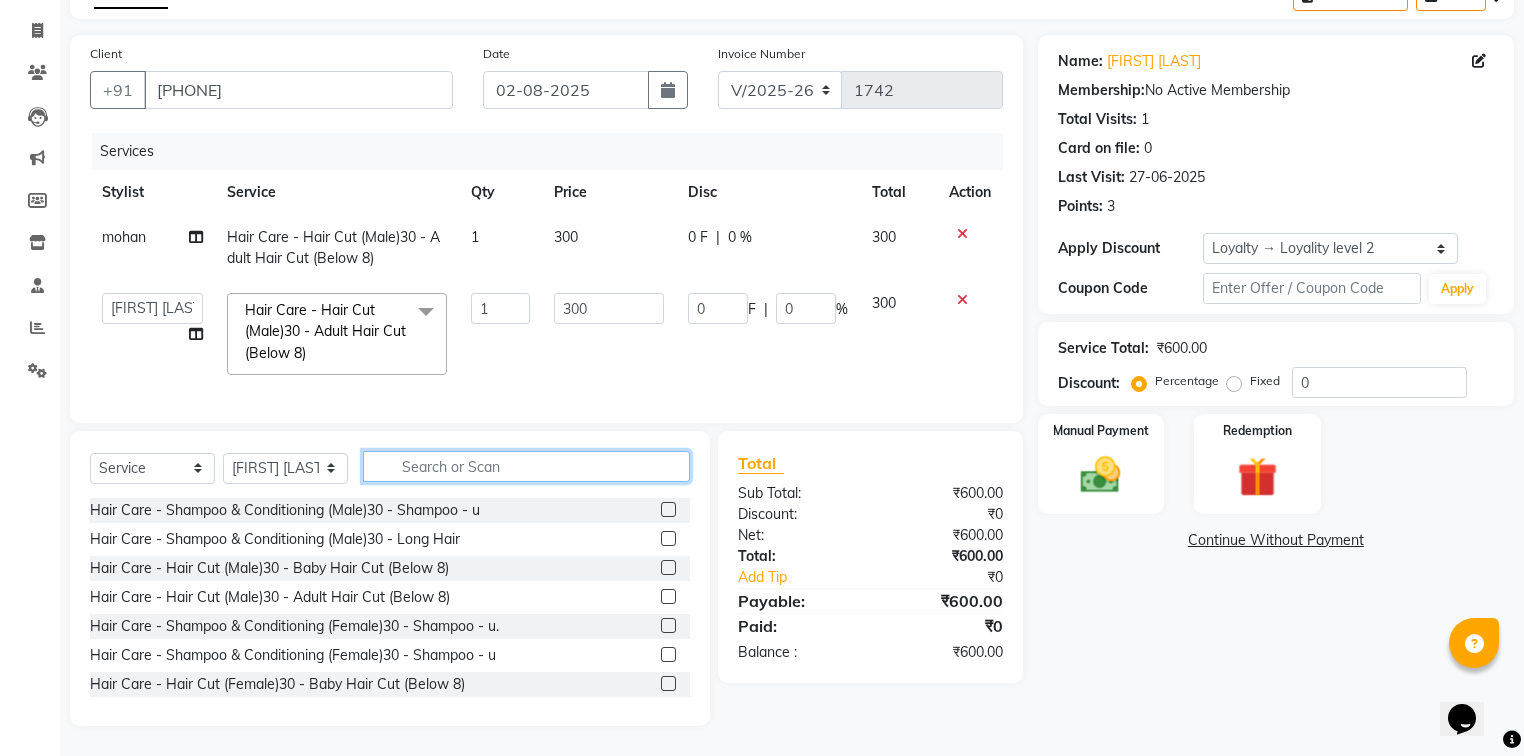 click 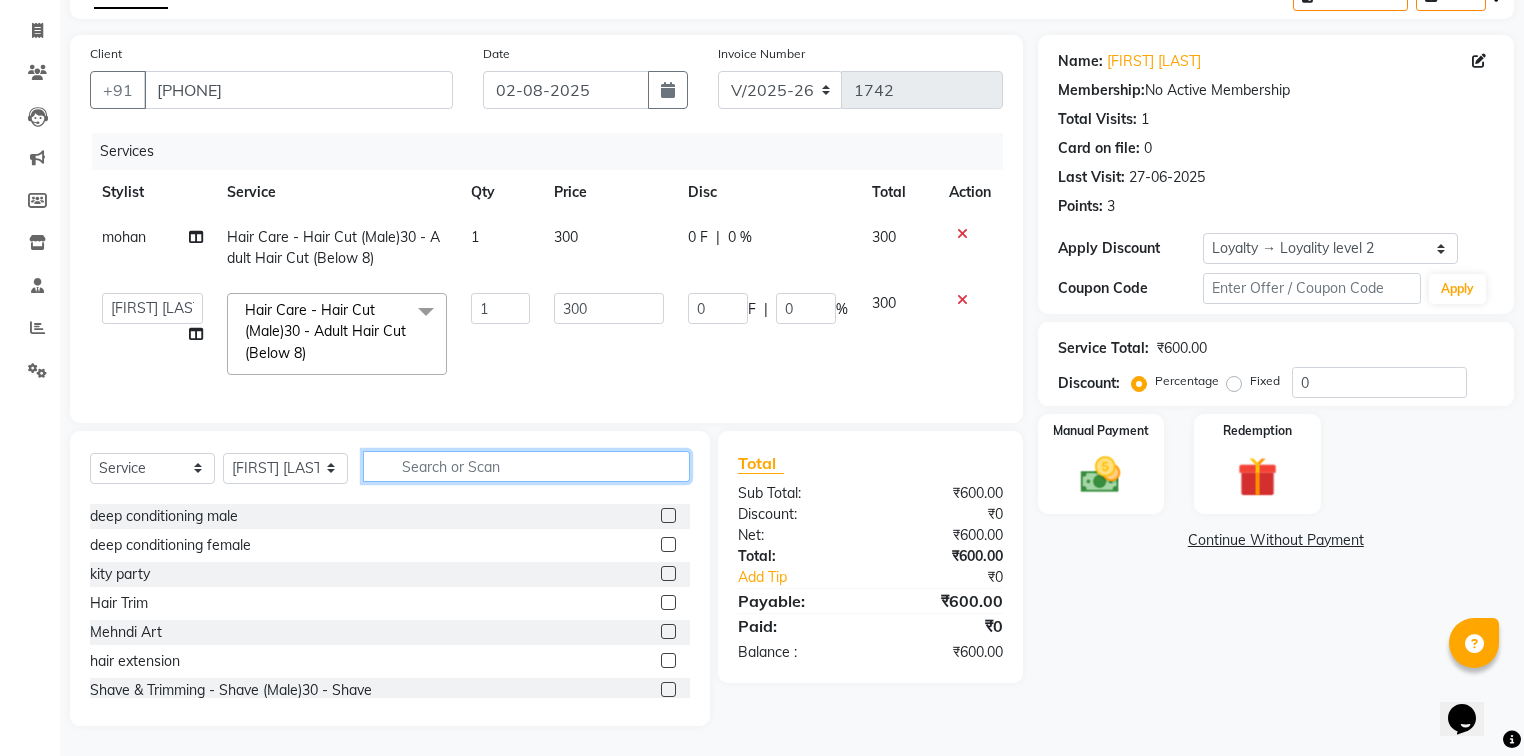 scroll, scrollTop: 480, scrollLeft: 0, axis: vertical 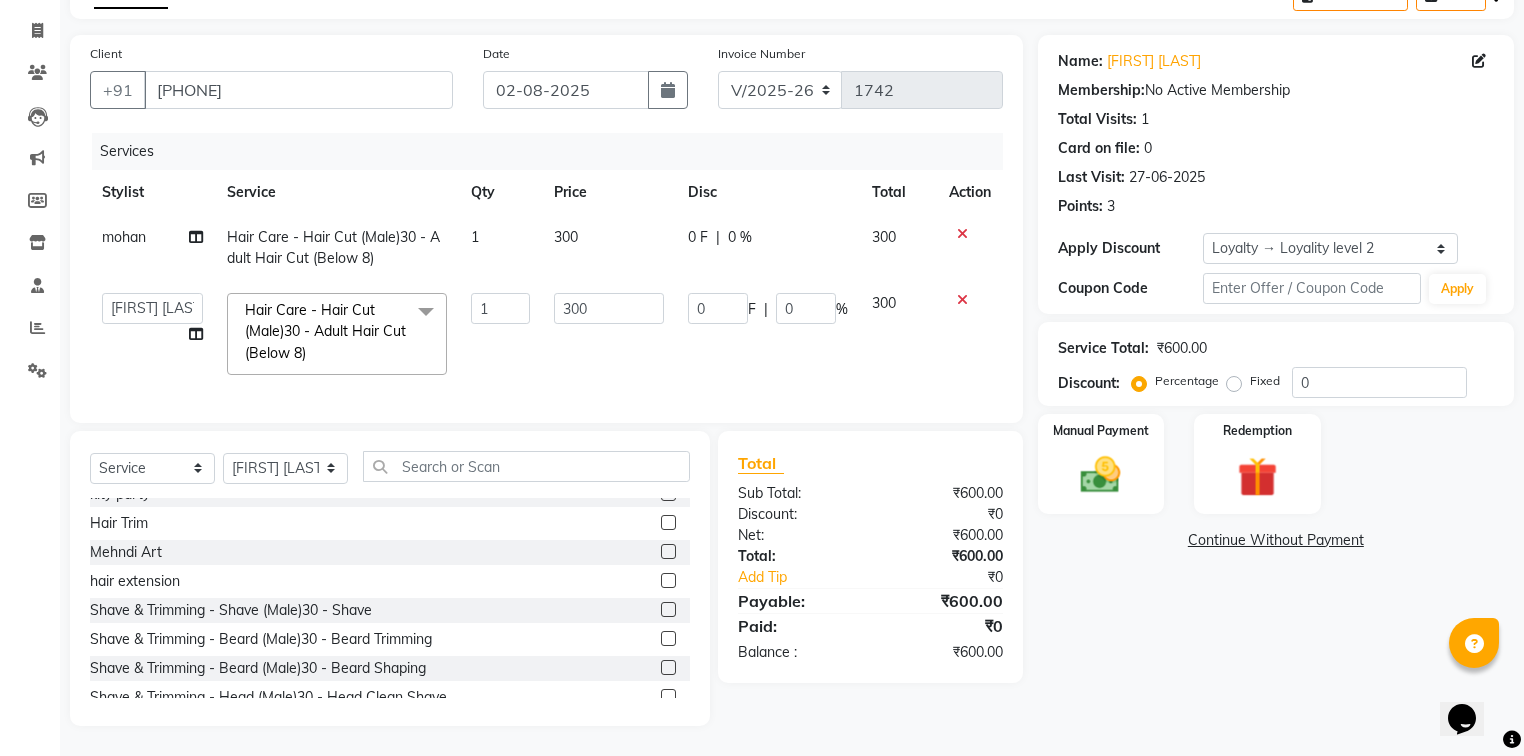 click 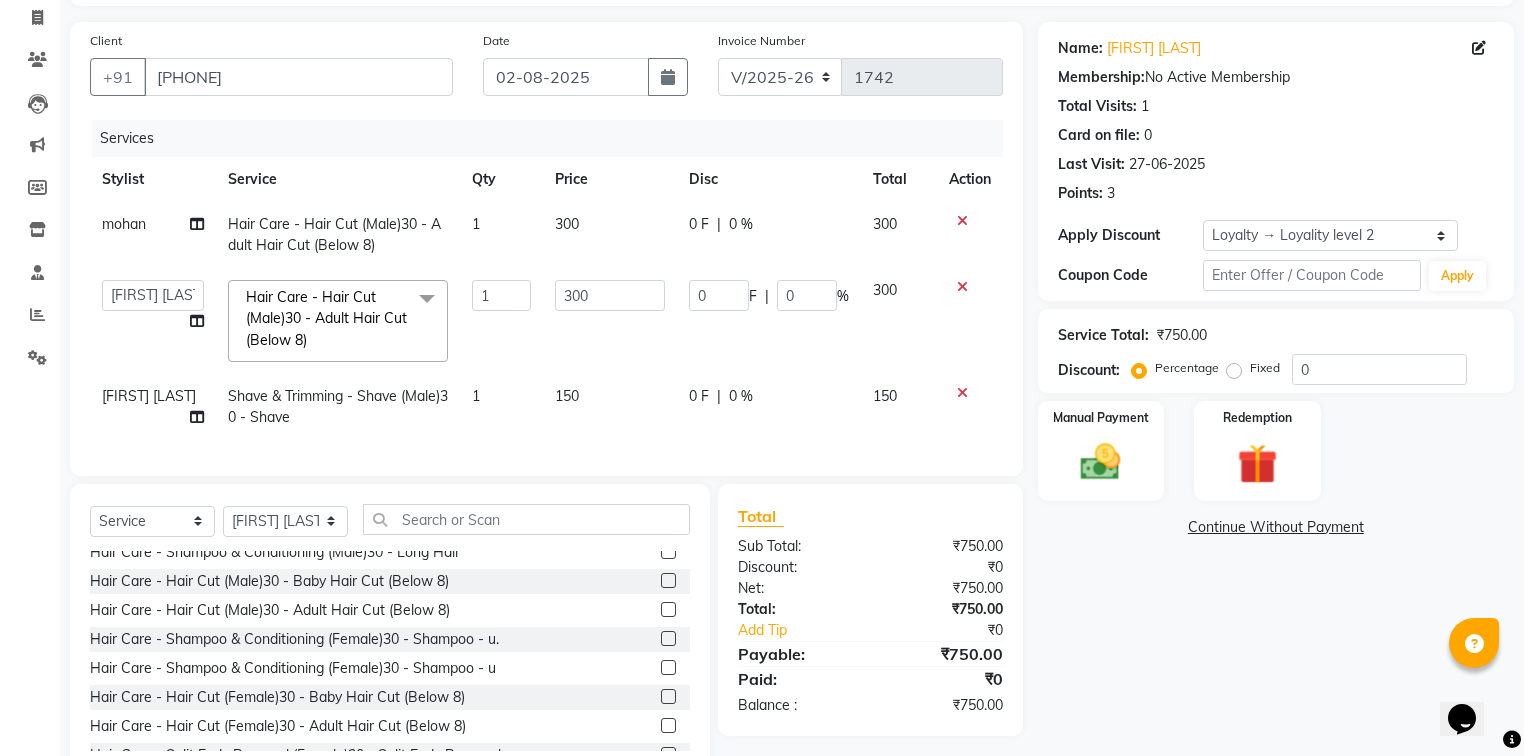 scroll, scrollTop: 0, scrollLeft: 0, axis: both 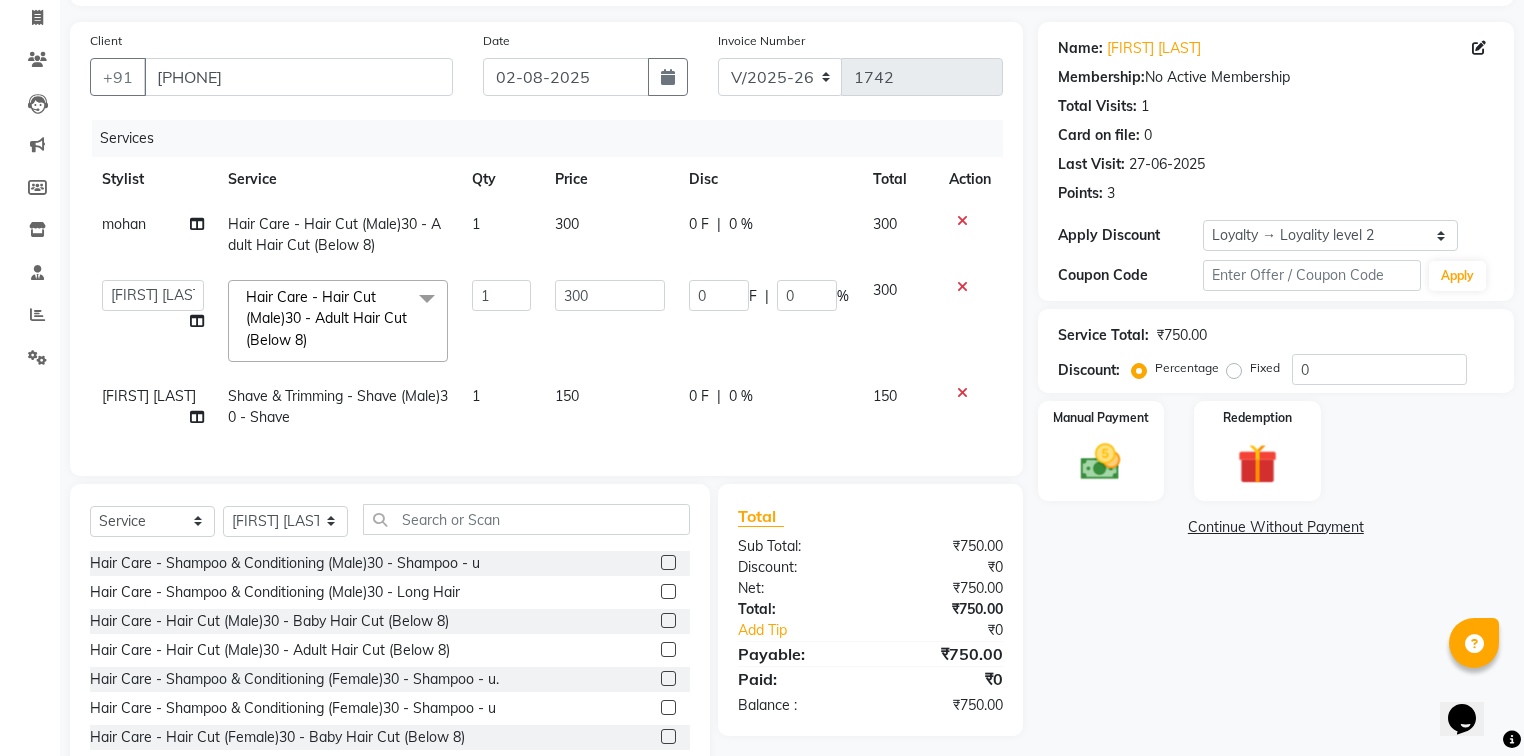click 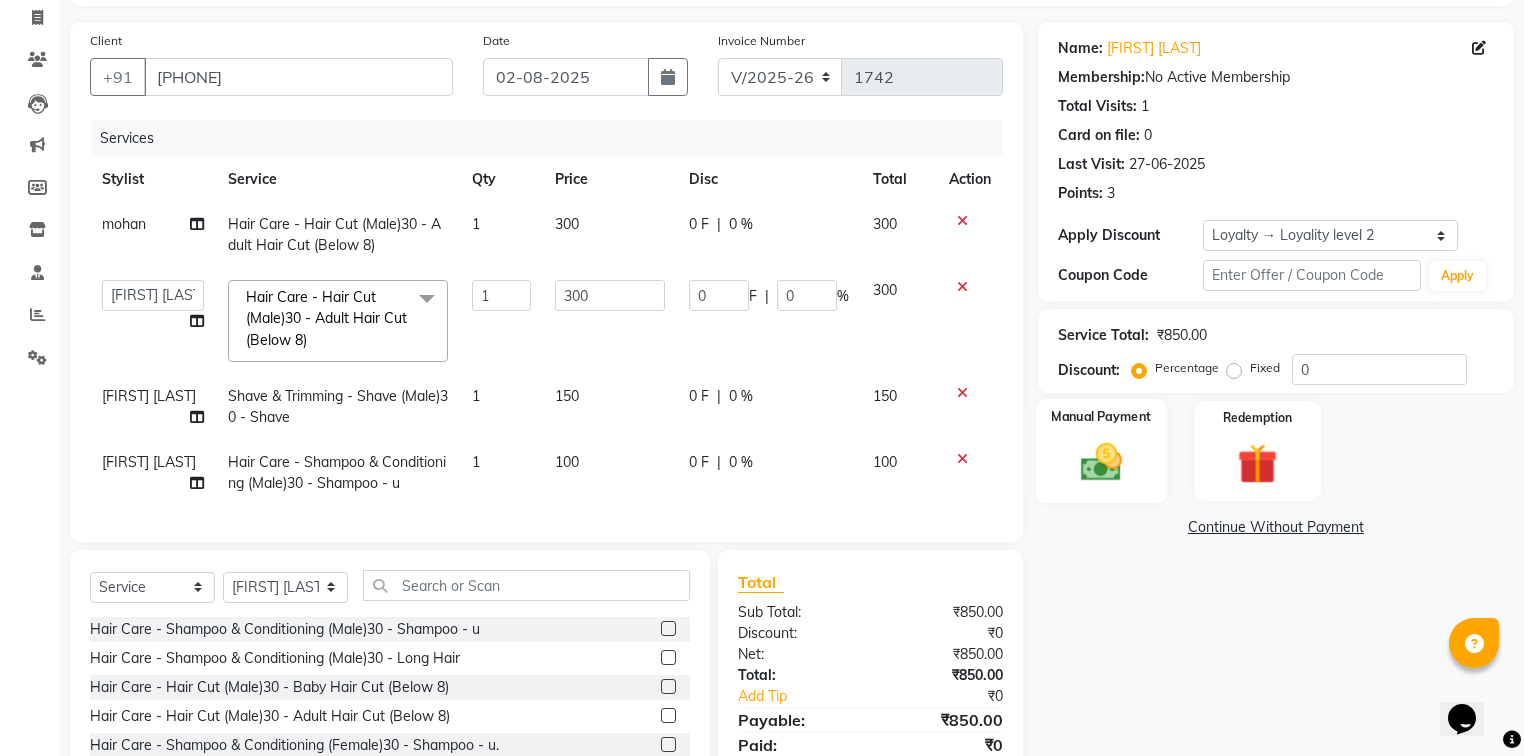 click on "Manual Payment" 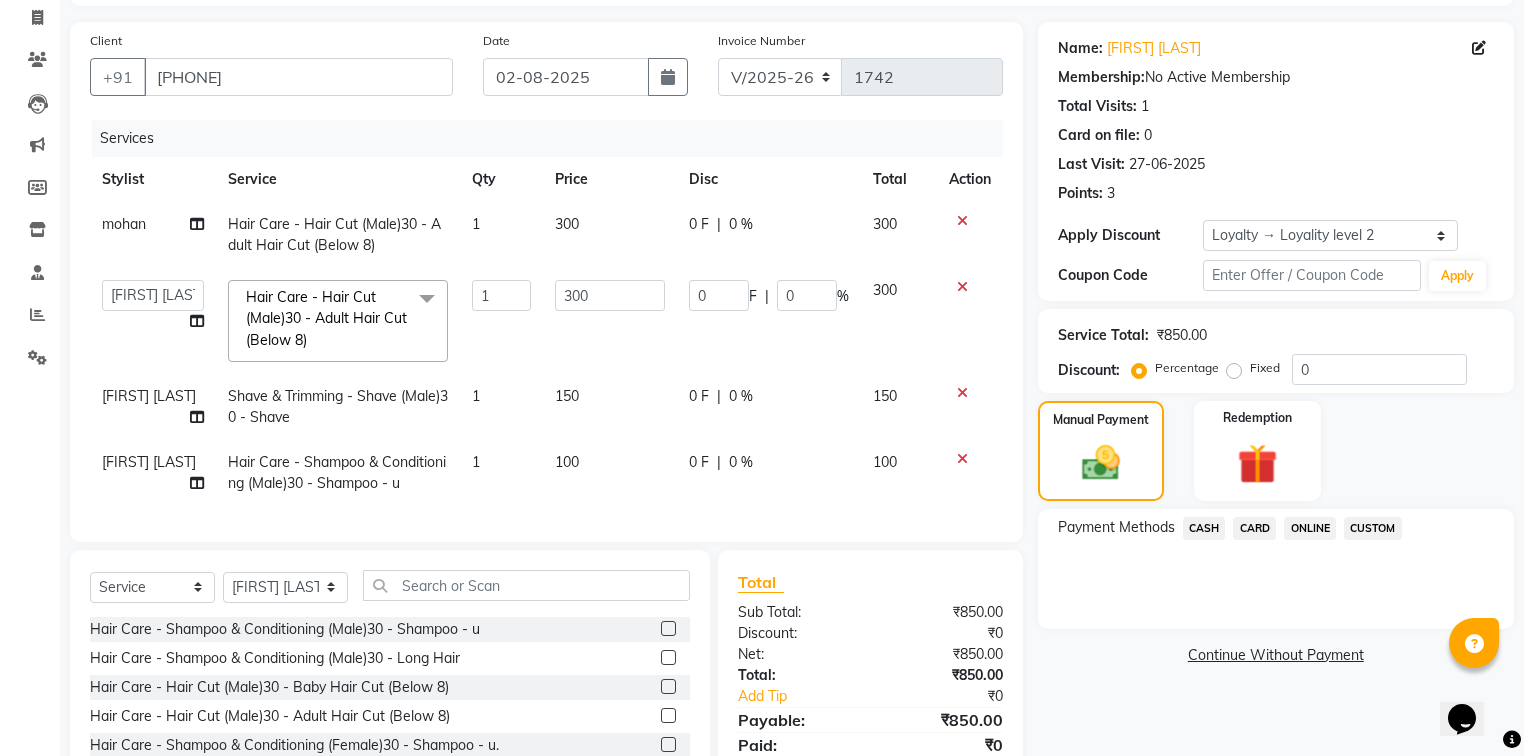 click on "[FIRST] [LAST]    [FIRST]   [FIRST] [LAST]   [FIRST] [LAST]   [FIRST] [LAST]   [FIRST] [LAST]   [FIRST] [LAST]   [FIRST] [LAST]   [FIRST] [LAST]   [FIRST] [LAST]   [FIRST] [LAST]   [FIRST] [LAST]   [FIRST] [LAST]" 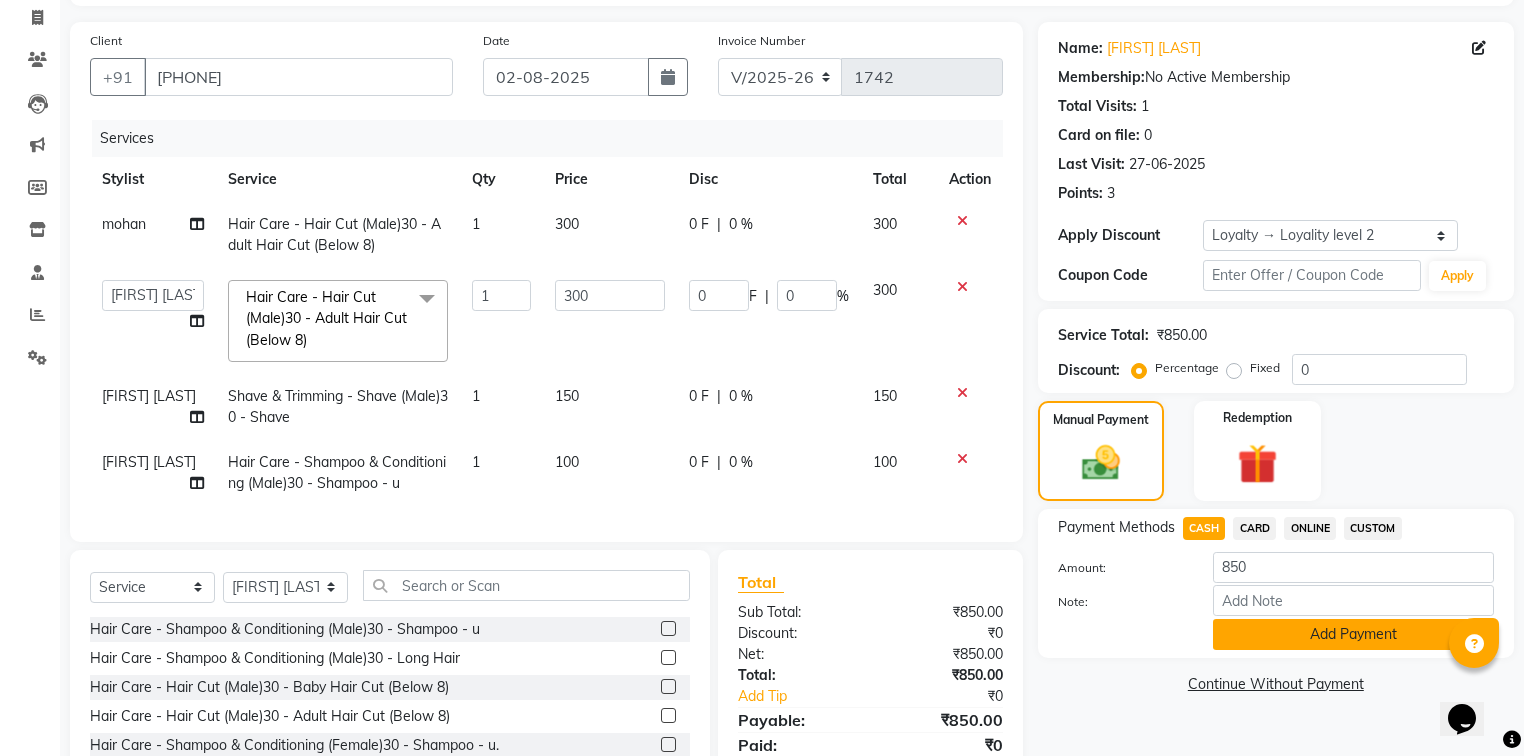 click on "Add Payment" 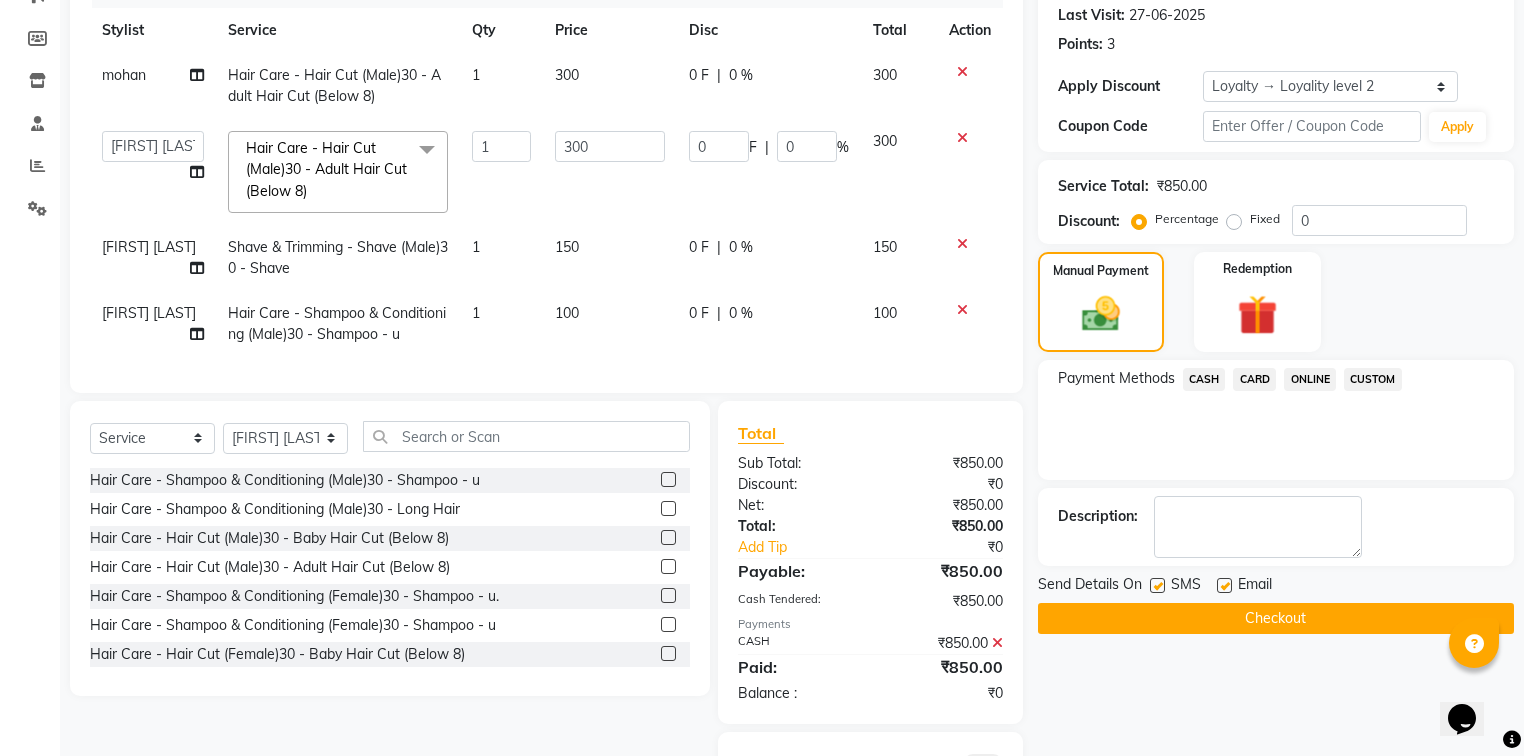 scroll, scrollTop: 387, scrollLeft: 0, axis: vertical 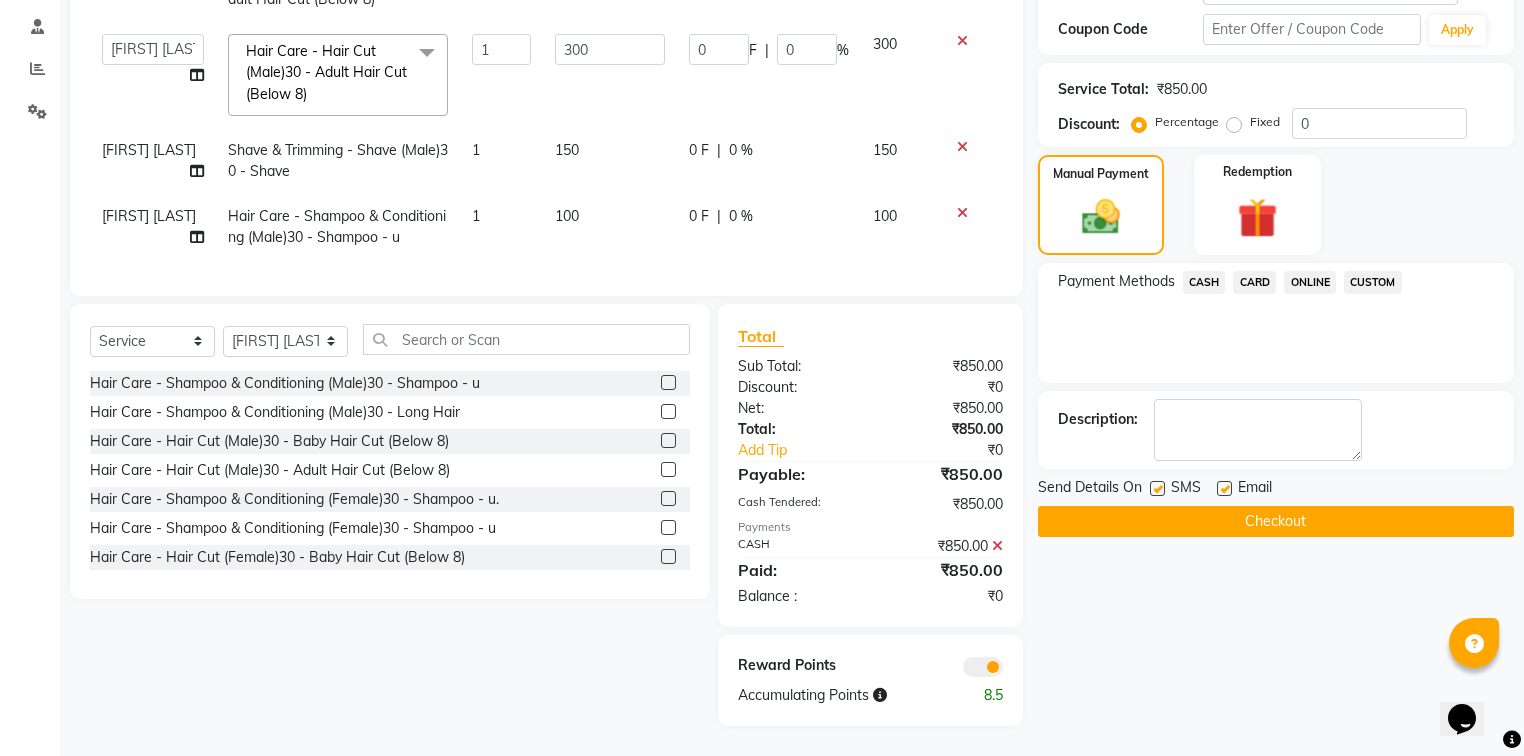 click on "Checkout" 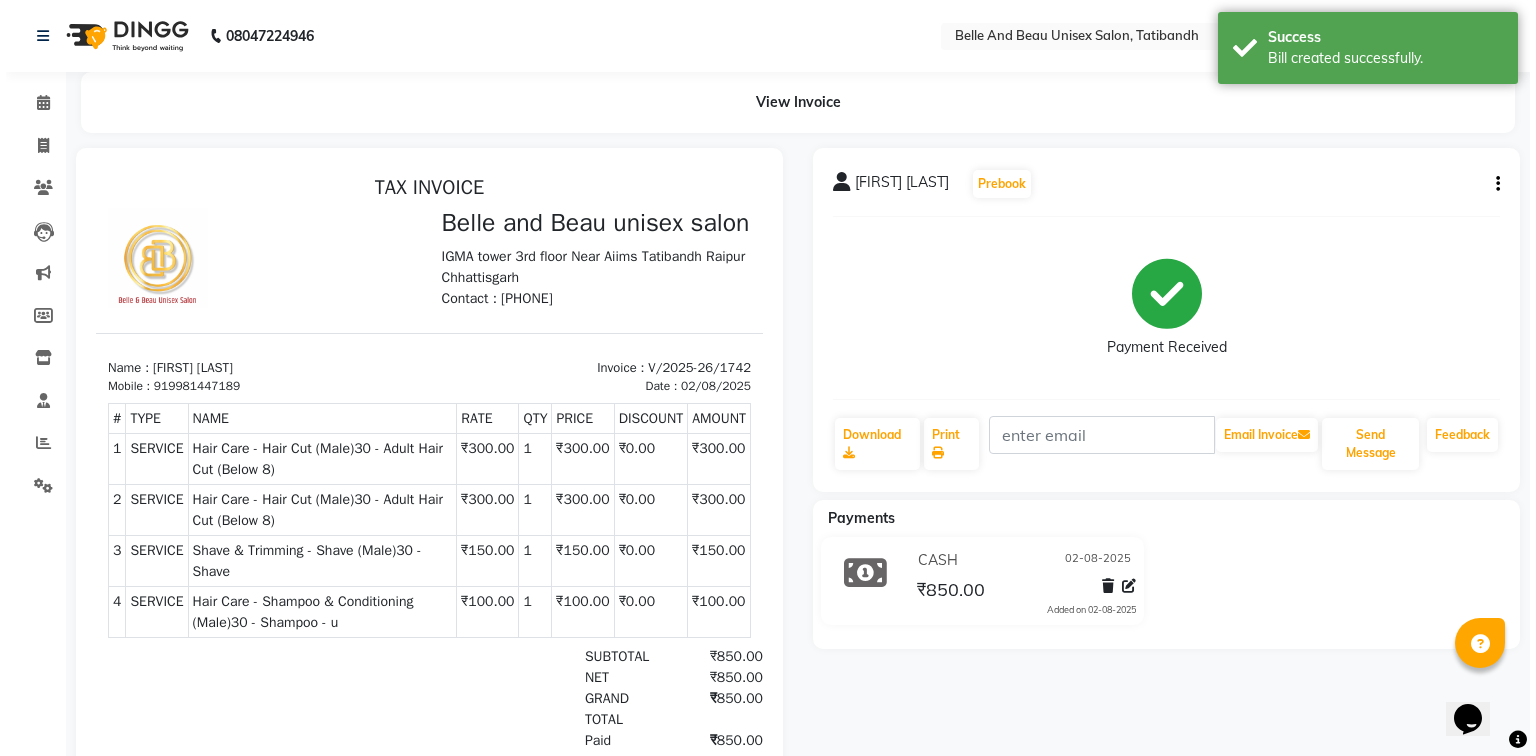 scroll, scrollTop: 0, scrollLeft: 0, axis: both 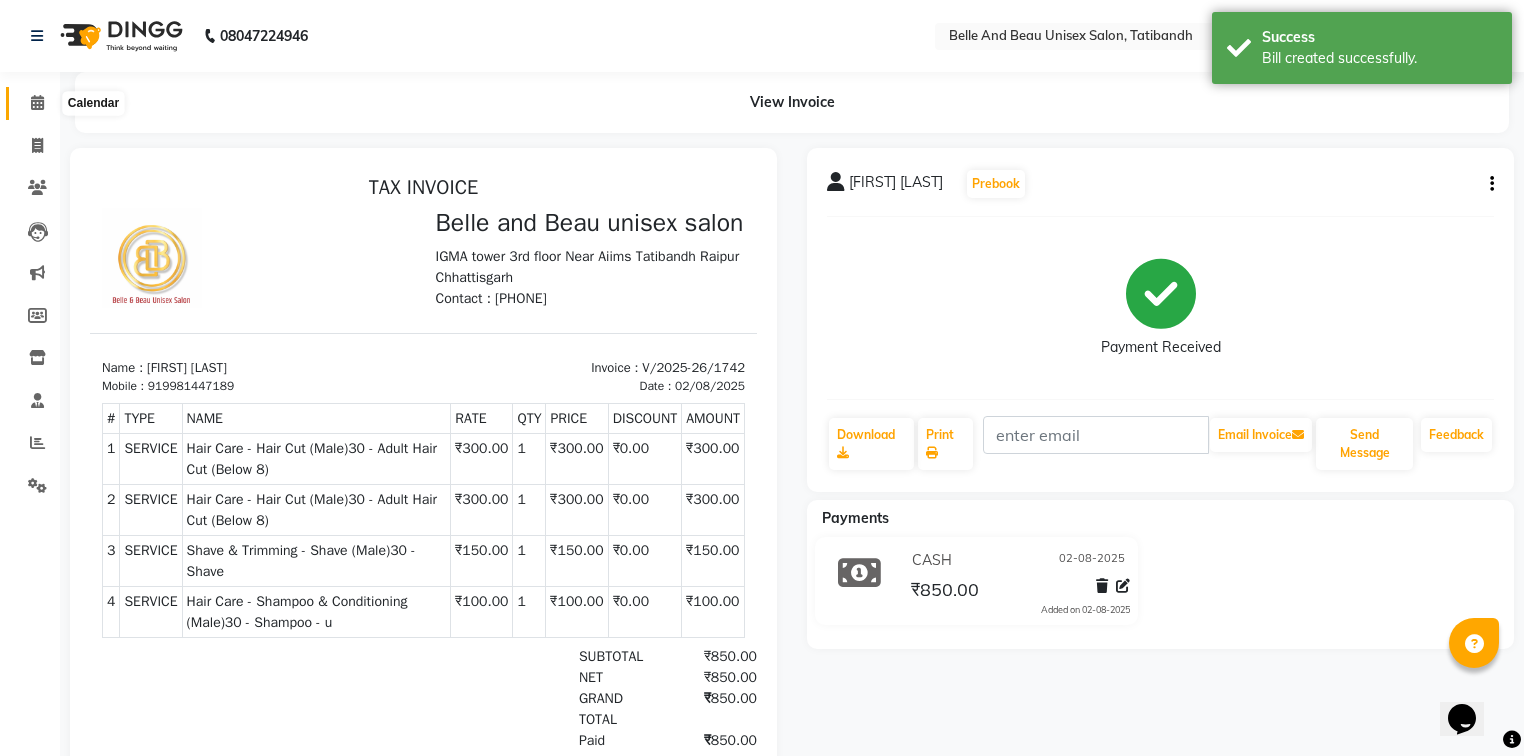 click 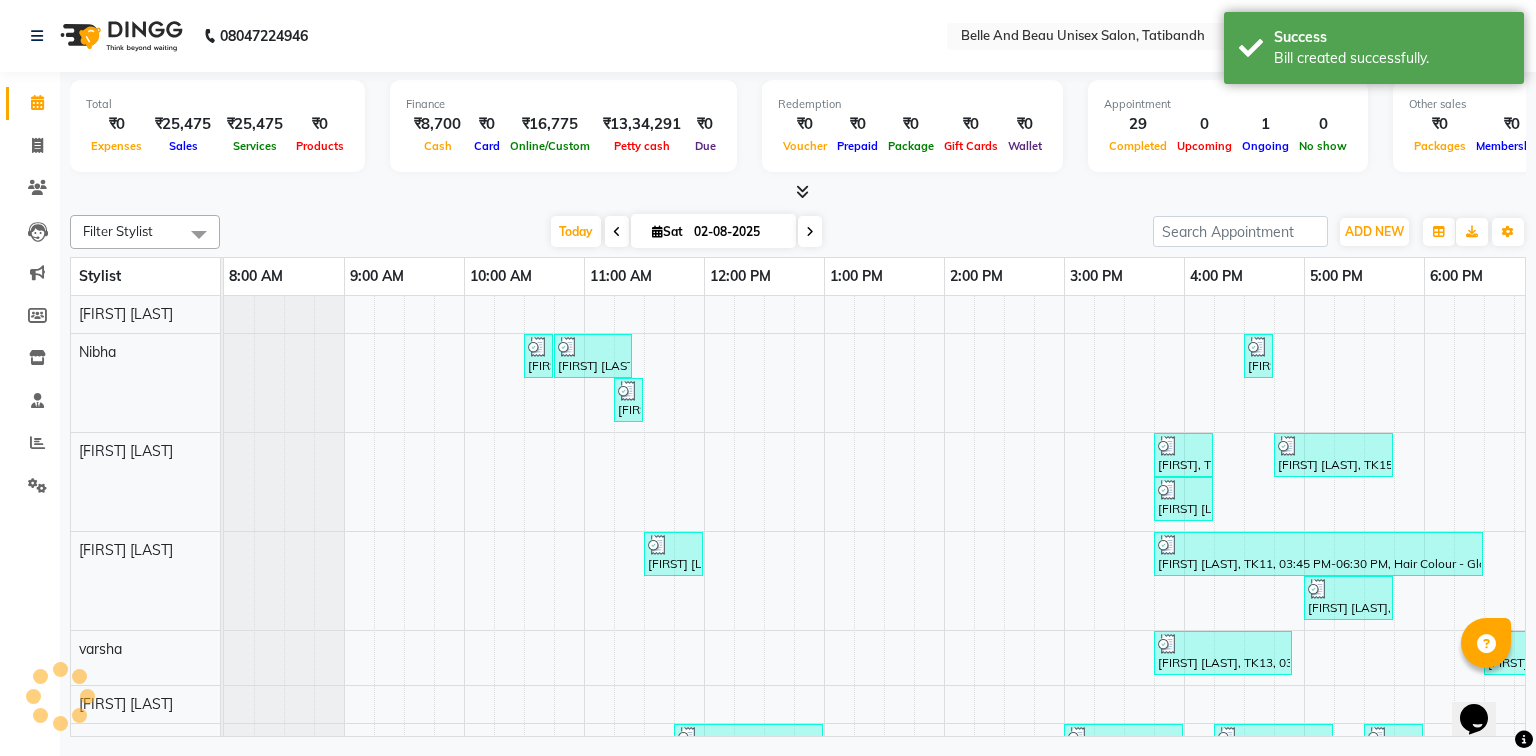 scroll, scrollTop: 0, scrollLeft: 0, axis: both 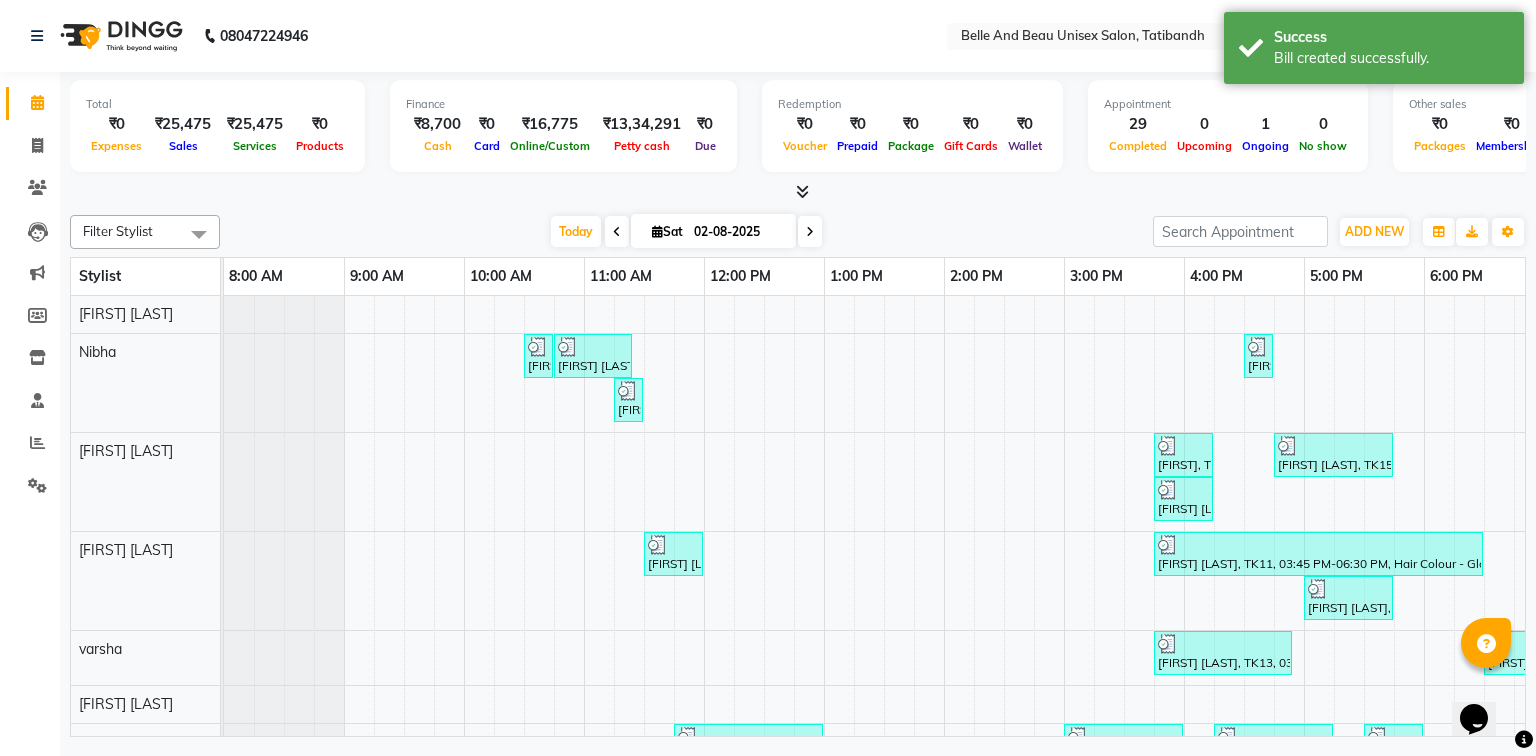 click on "Total  ₹0  Expenses ₹25,475  Sales ₹25,475  Services ₹0  Products Finance  ₹8,700  Cash ₹0  Card ₹16,775  Online/Custom ₹13,34,291 Petty cash ₹0 Due  Redemption  ₹0 Voucher ₹0 Prepaid ₹0 Package ₹0  Gift Cards ₹0  Wallet  Appointment  29 Completed 0 Upcoming 1 Ongoing 0 No show  Other sales  ₹0  Packages ₹0  Memberships ₹0  Vouchers ₹0  Prepaids ₹0  Gift Cards Filter Stylist Select All  Gaurav Mandavgane  mohan Mukesh Shrivas Nibha Rahul Sen Rekha Agarwal Rihan khan Shabnam Khan Shagun Siddiqui Twinkle Thakuri varsha Vishesh Srivas Today  Sat 02-08-2025 Toggle Dropdown Add Appointment Add Invoice Add Expense Add Attendance Add Client Add Transaction Toggle Dropdown Add Appointment Add Invoice Add Expense Add Attendance Add Client ADD NEW Toggle Dropdown Add Appointment Add Invoice Add Expense Add Attendance Add Client Add Transaction Filter Stylist Select All  Gaurav Mandavgane  mohan Mukesh Shrivas Nibha Rahul Sen Rekha Agarwal Rihan khan Shabnam Khan Shagun Siddiqui" 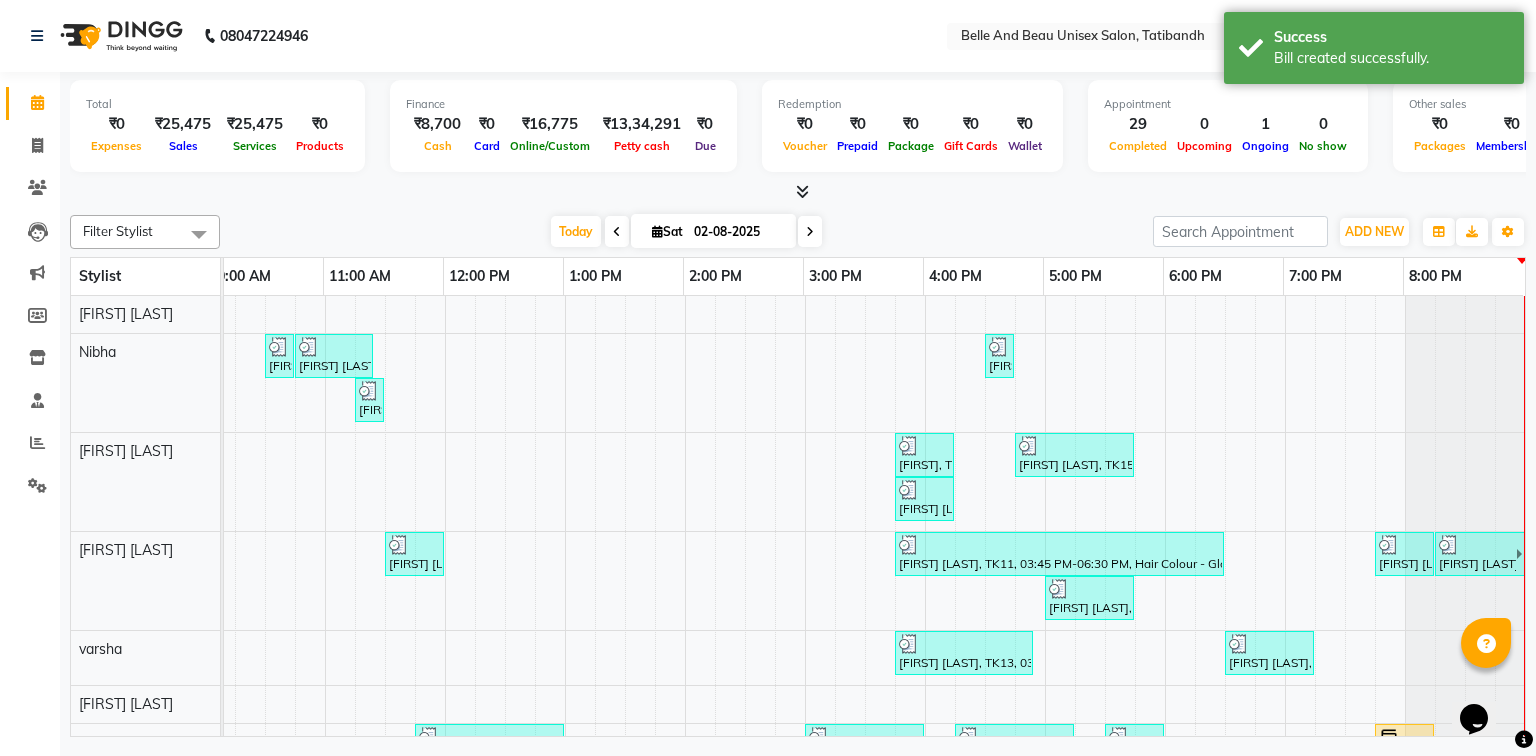 scroll, scrollTop: 292, scrollLeft: 270, axis: both 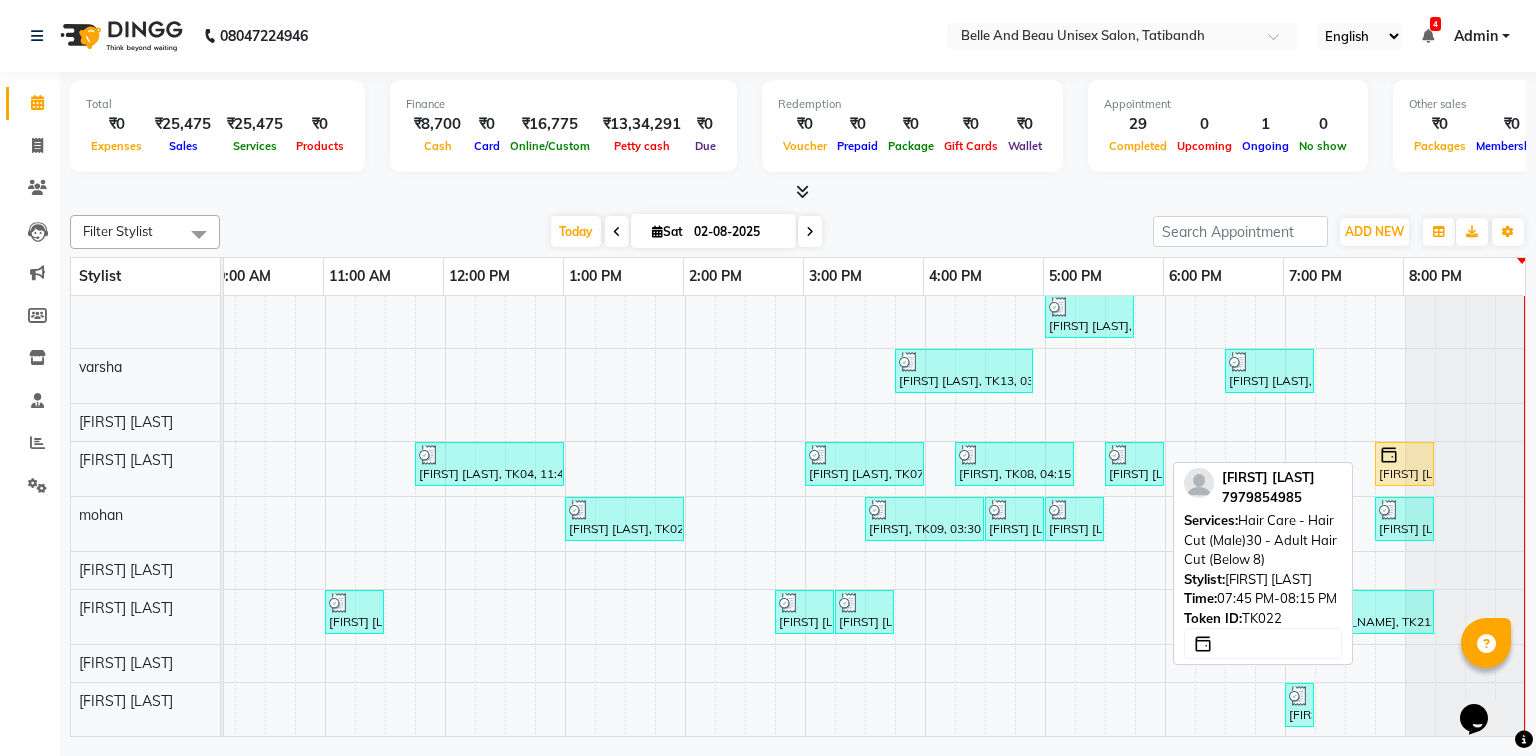 click on "Neha Agarwal, TK22, 07:45 PM-08:15 PM, Hair Care - Hair Cut (Male)30 - Adult Hair Cut (Below 8)" at bounding box center [1404, 464] 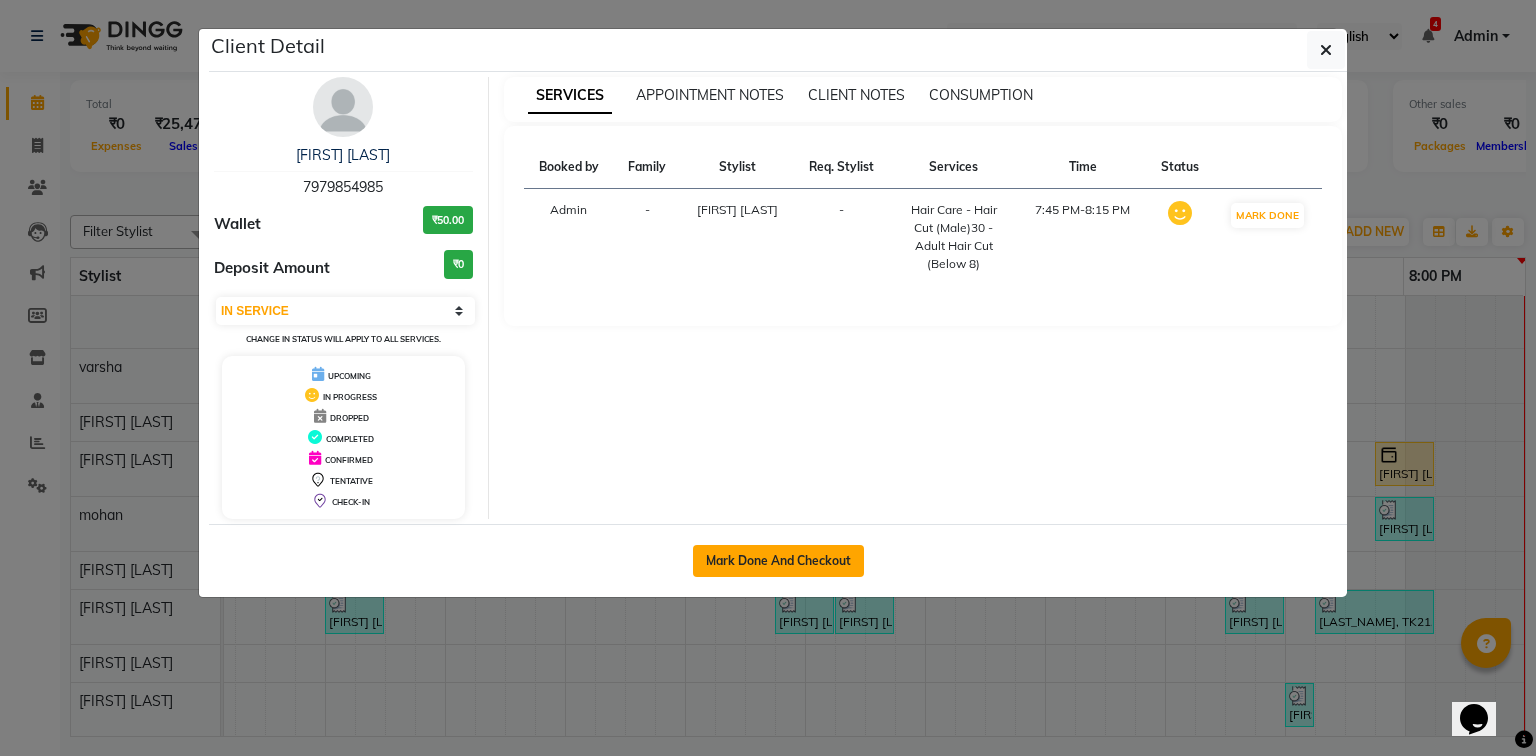 click on "Mark Done And Checkout" 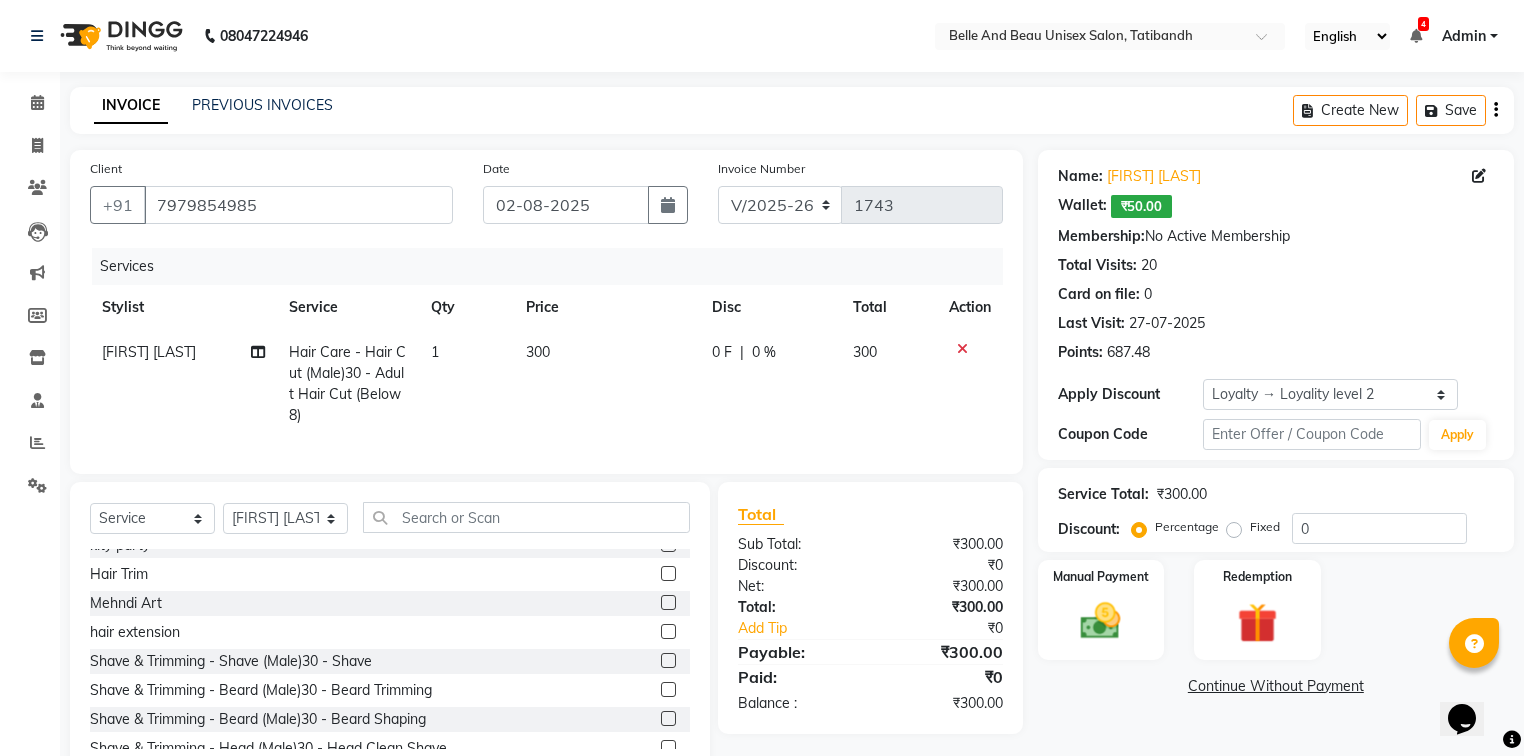 scroll, scrollTop: 560, scrollLeft: 0, axis: vertical 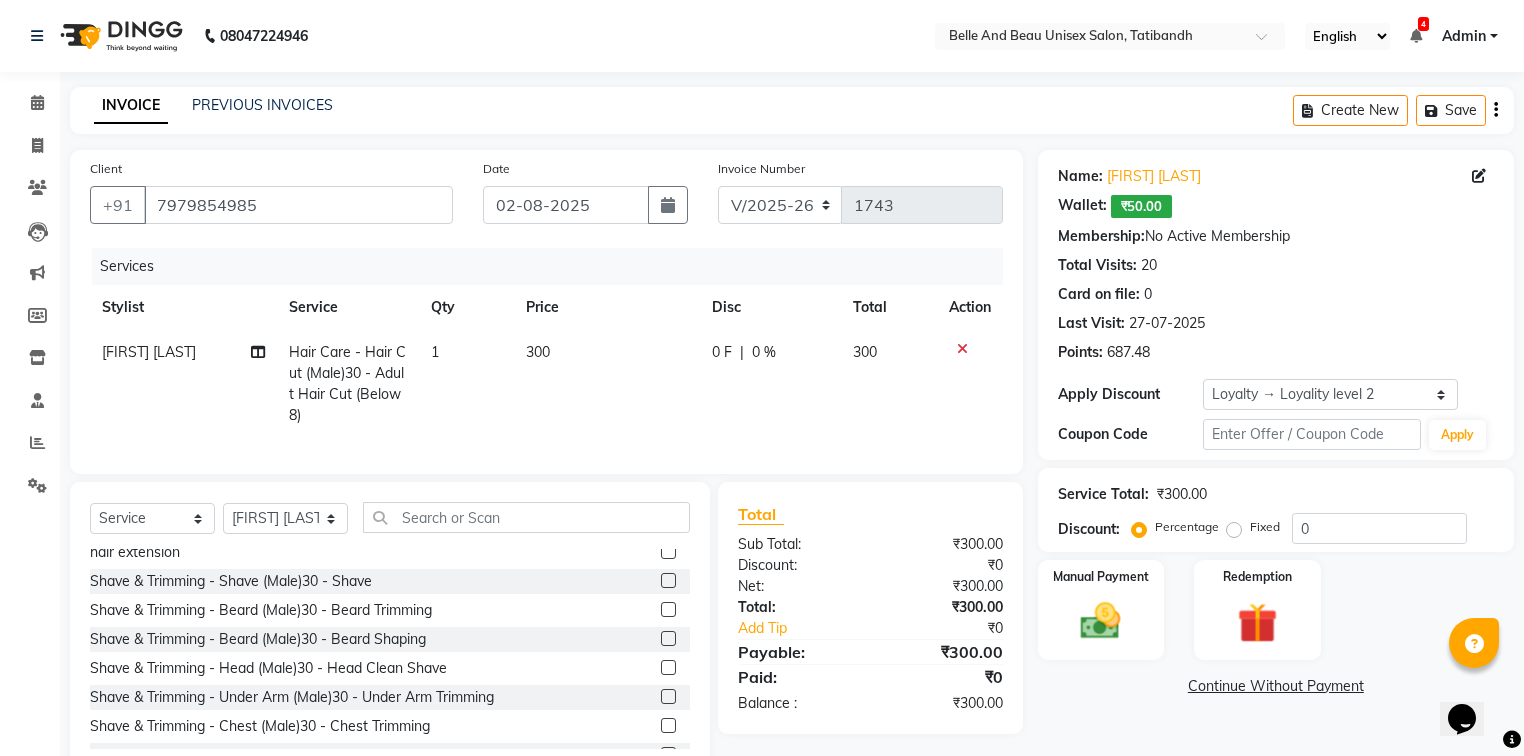 click 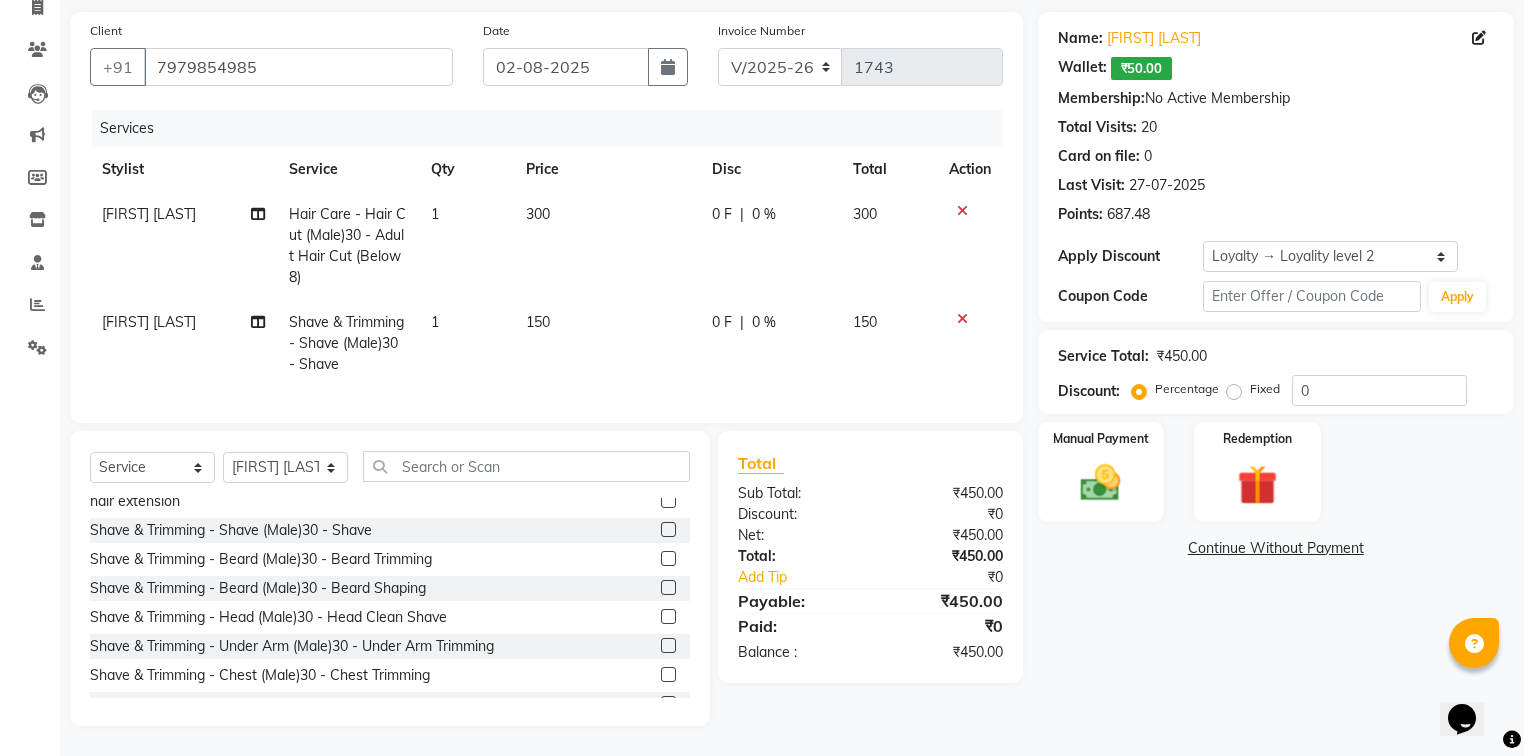 scroll, scrollTop: 151, scrollLeft: 0, axis: vertical 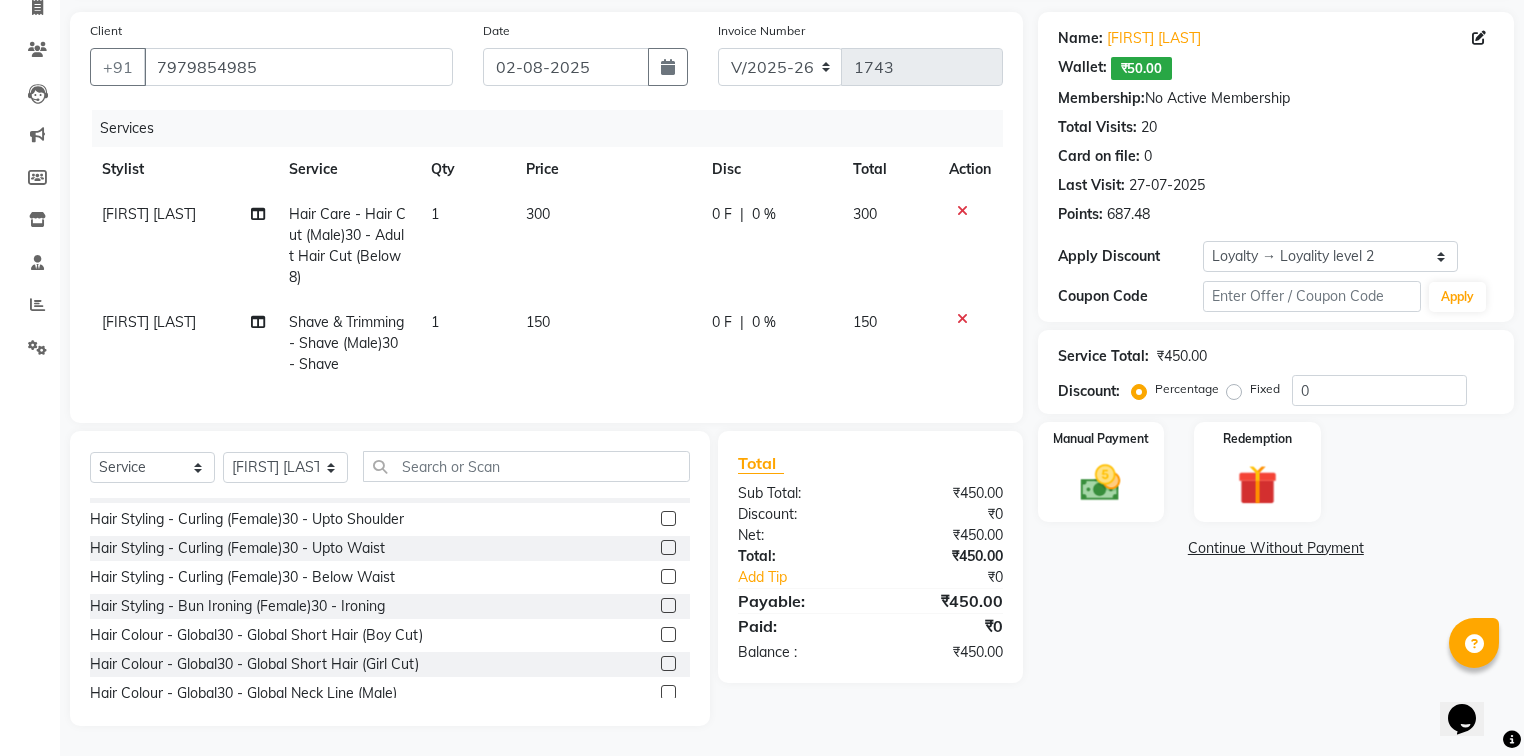 click 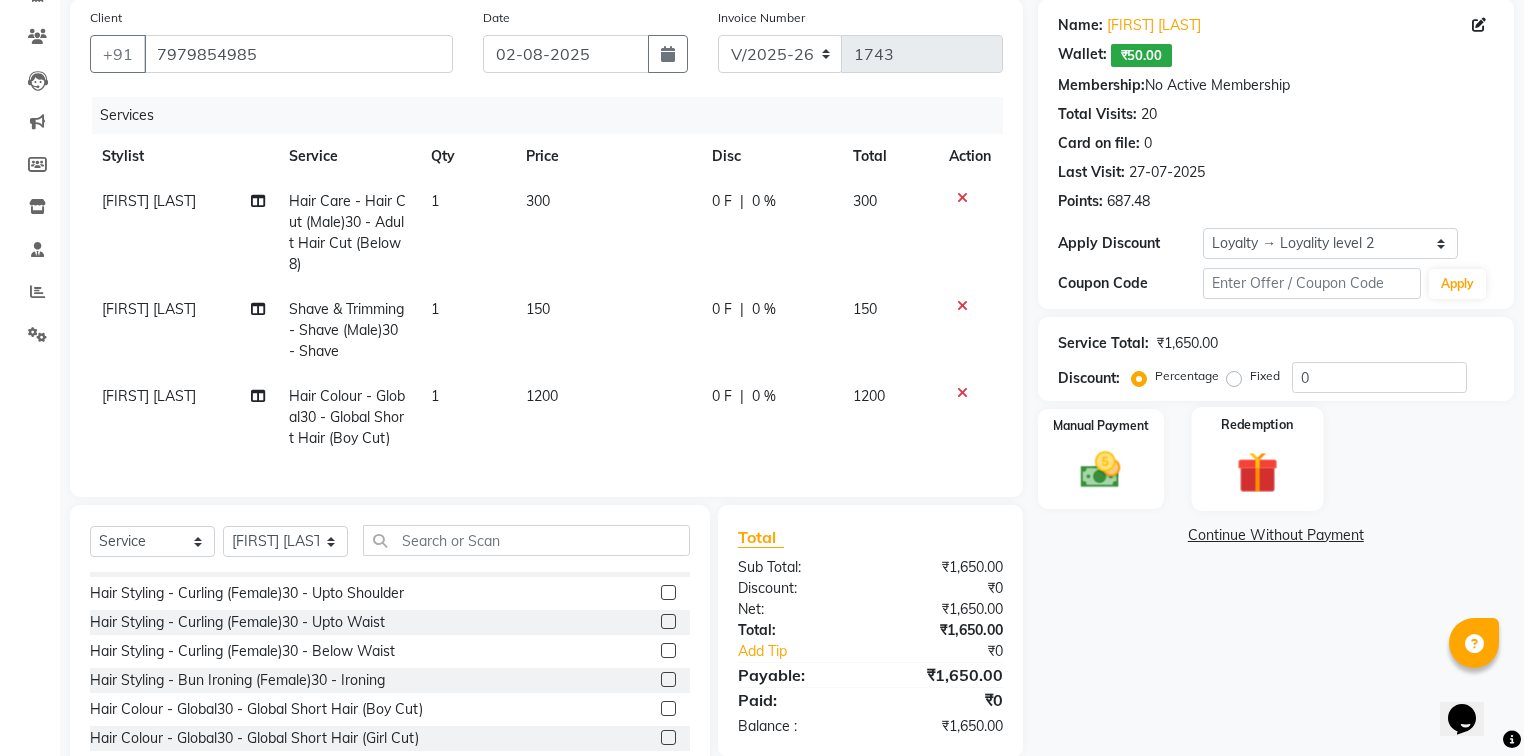 click 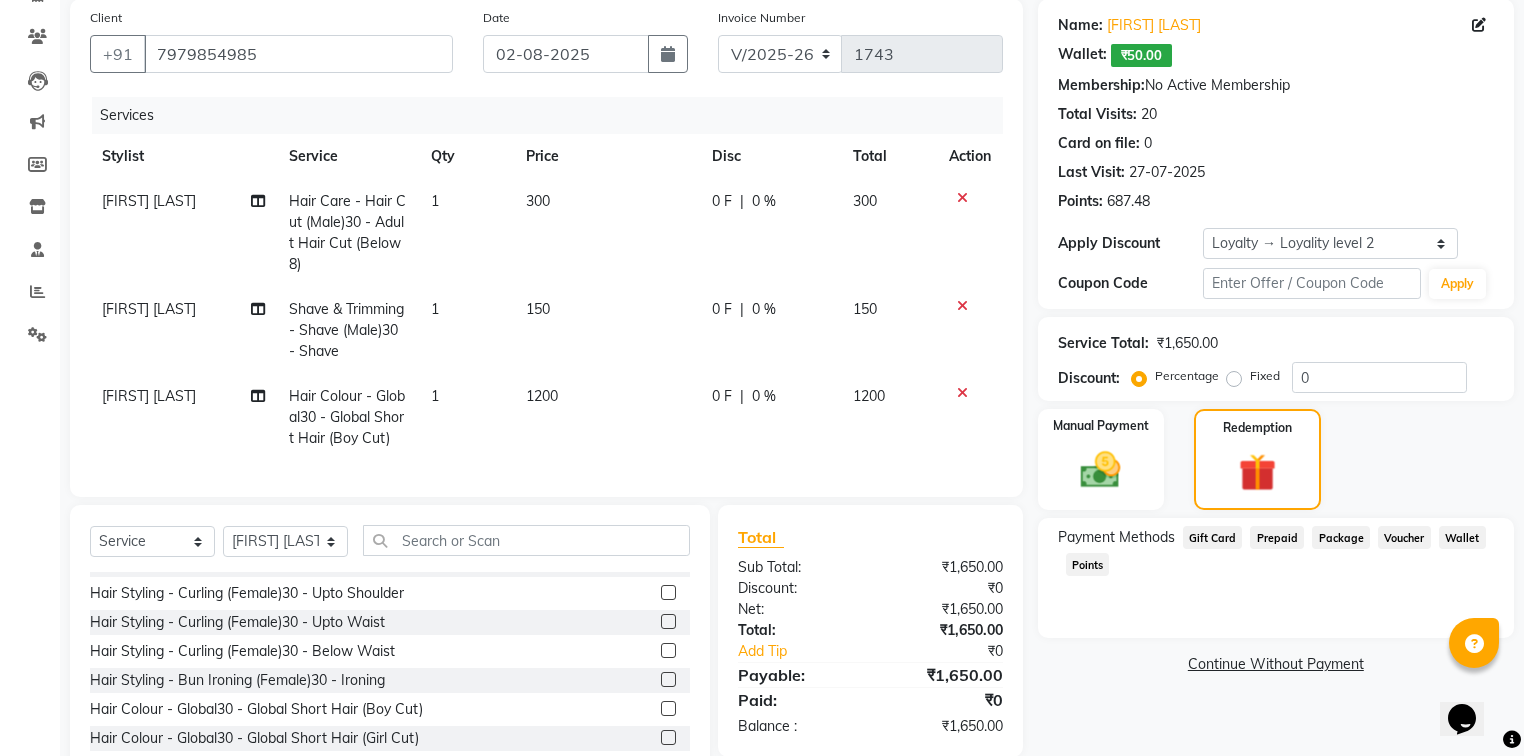 click on "Wallet" 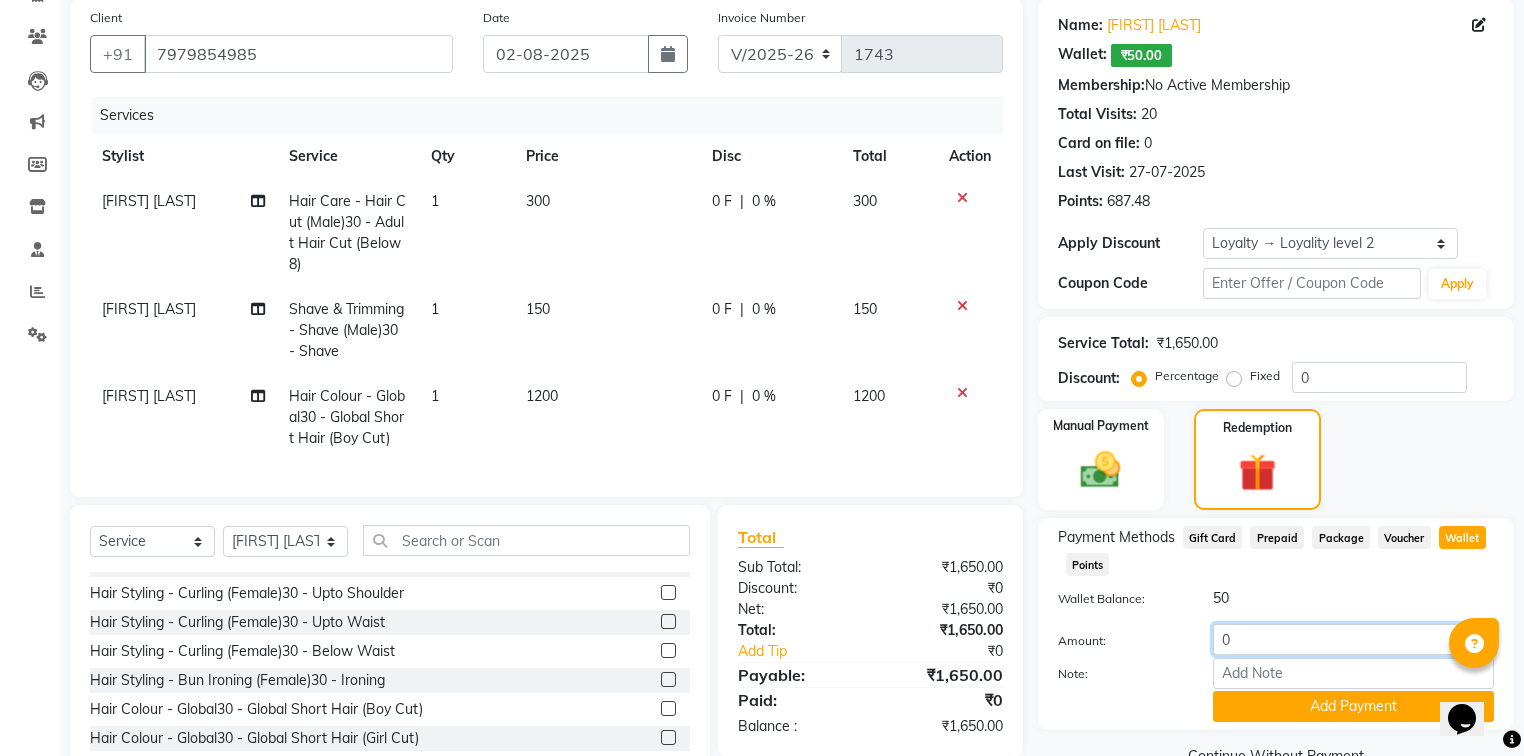 click on "0" 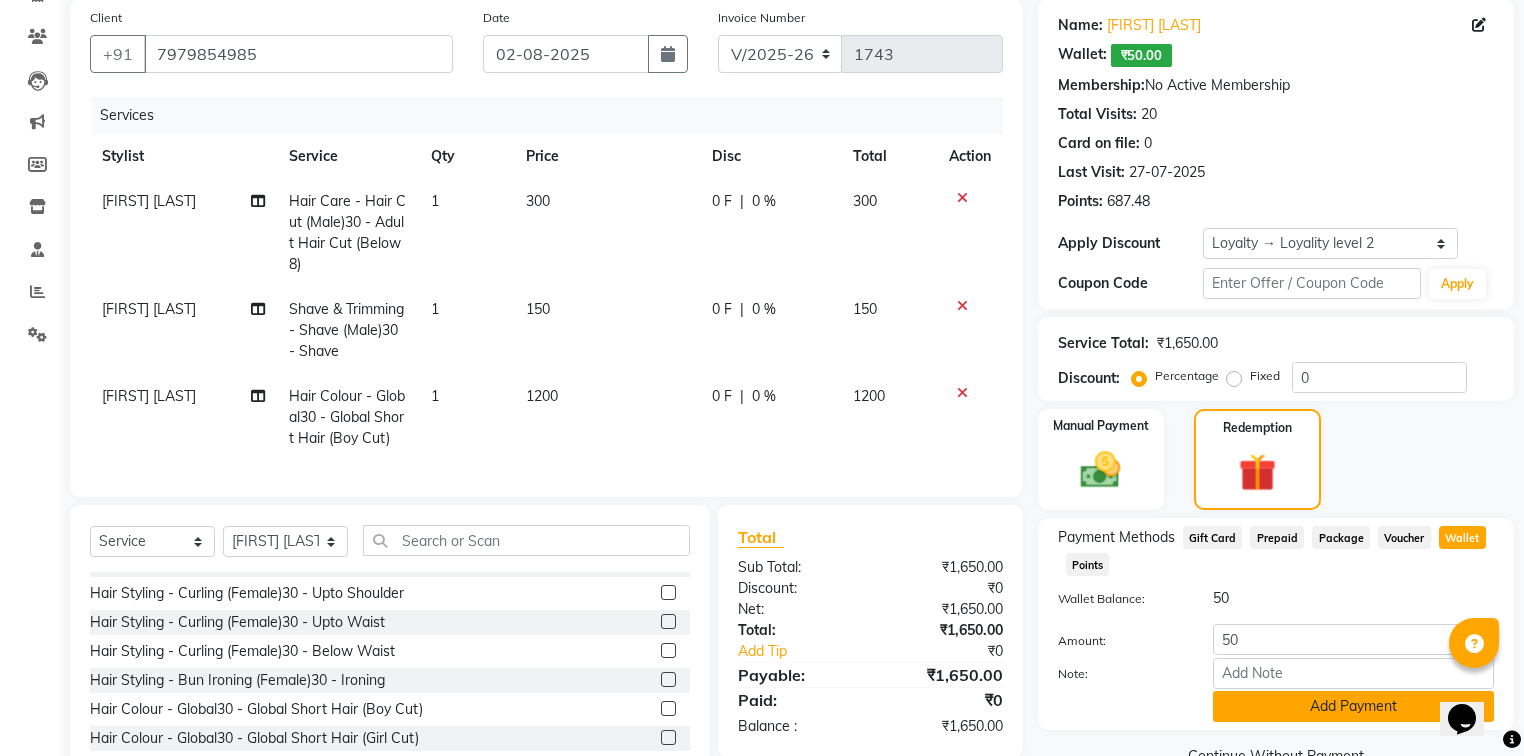 click on "Add Payment" 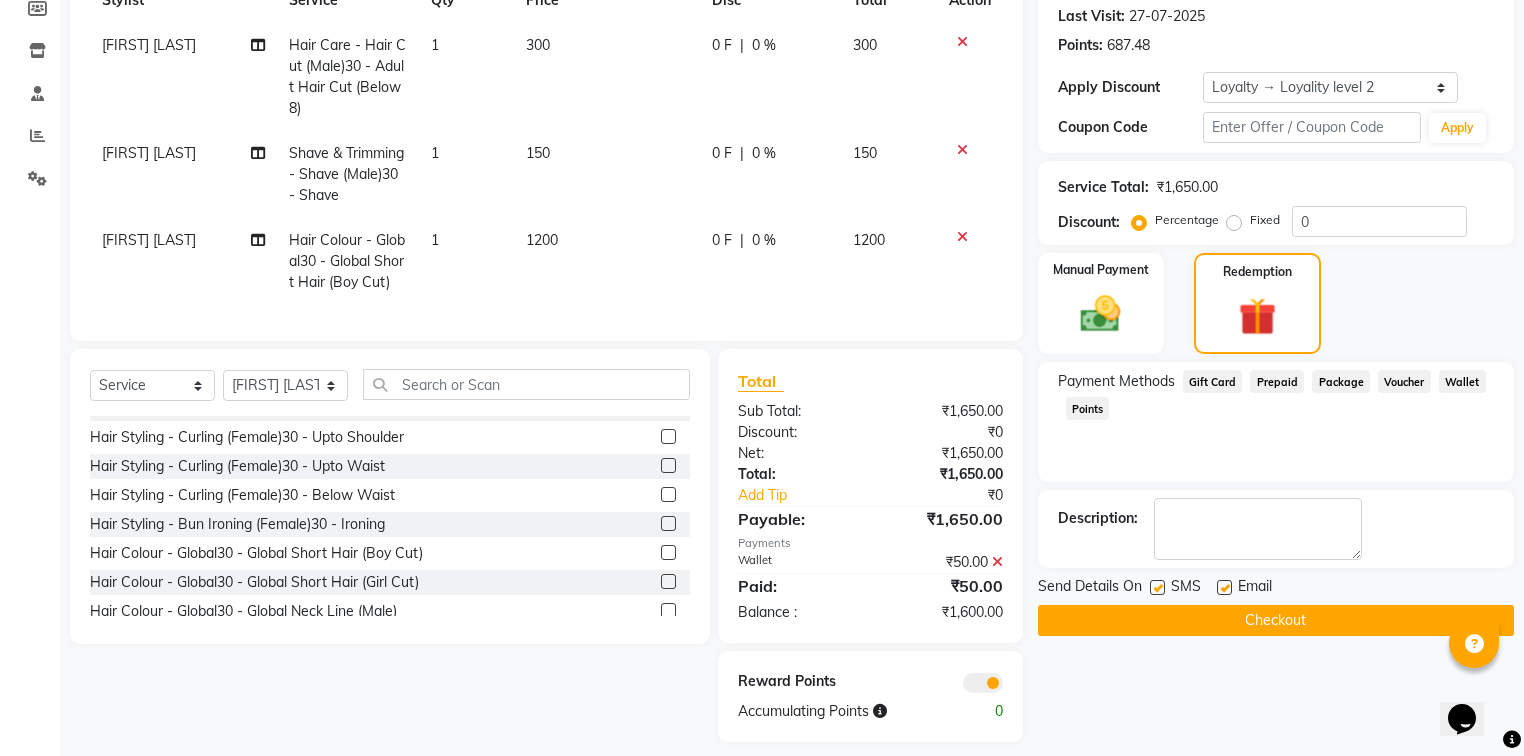 scroll, scrollTop: 311, scrollLeft: 0, axis: vertical 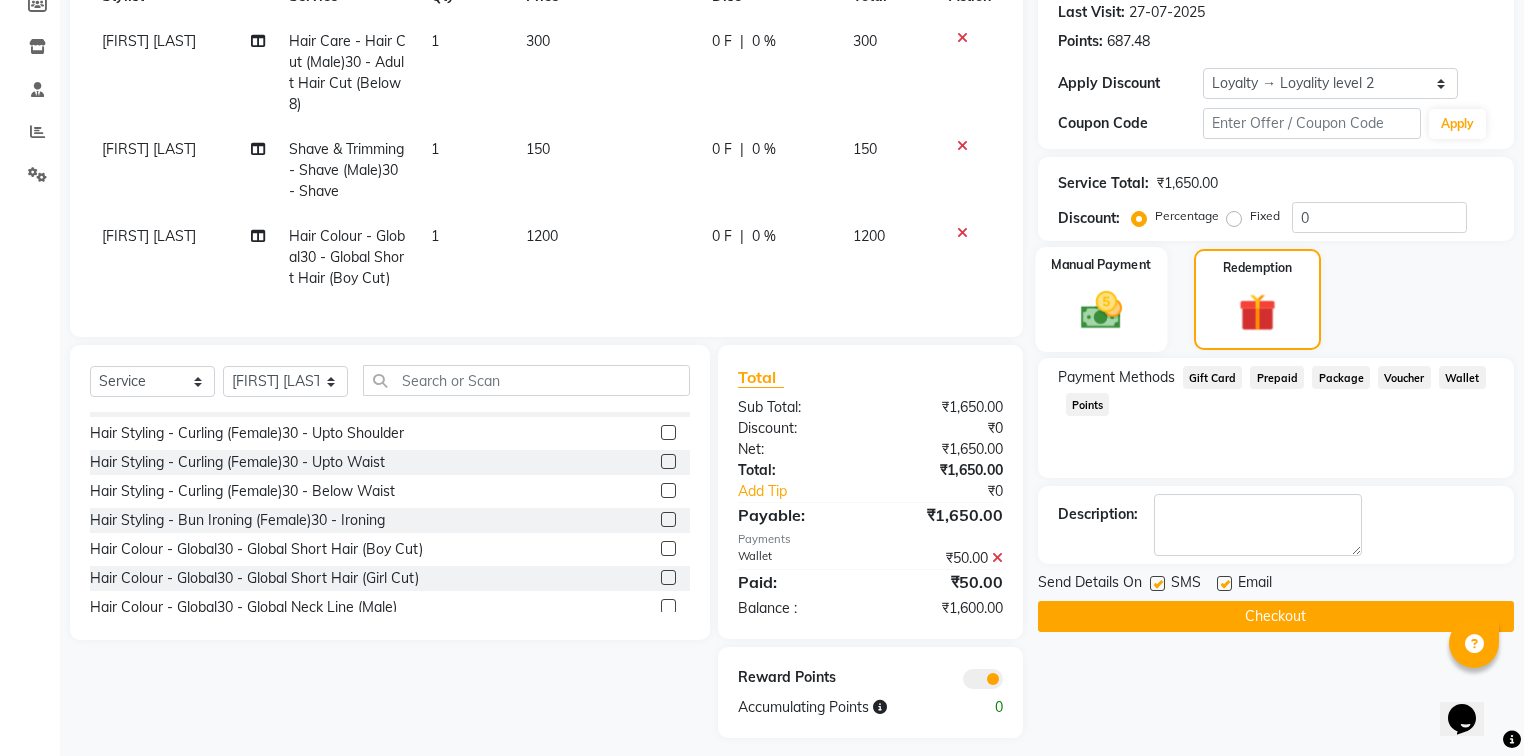click 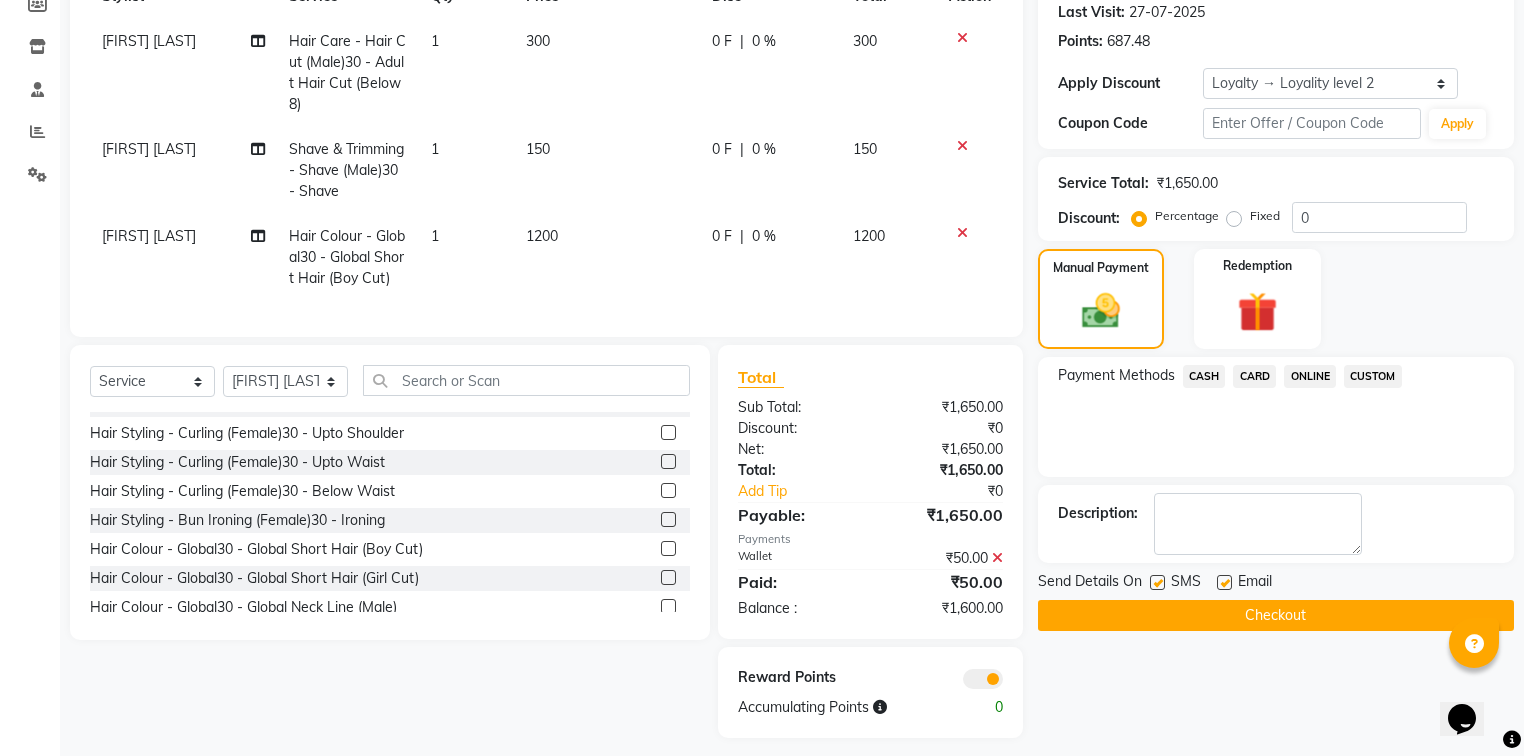 click on "CARD" 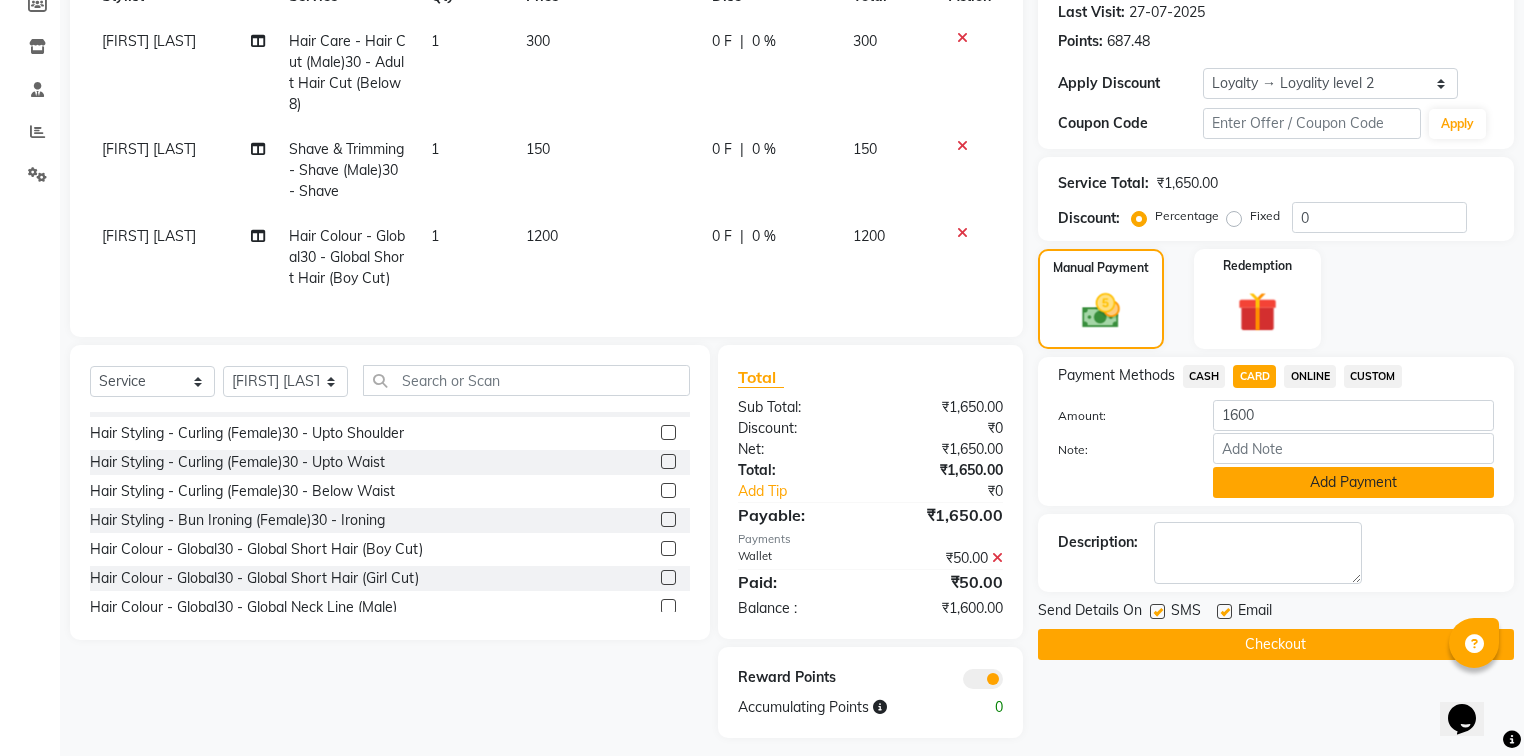 click on "Add Payment" 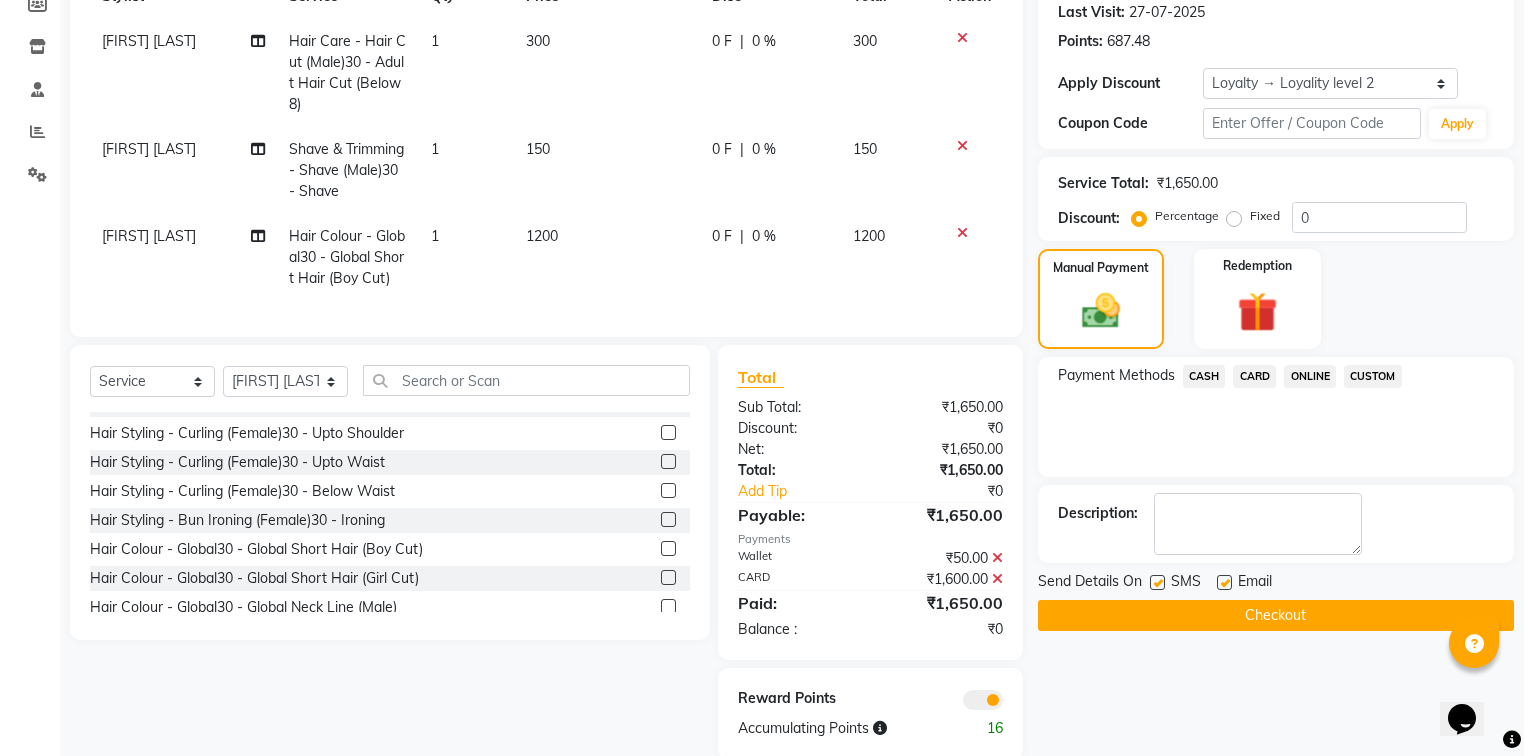click on "Checkout" 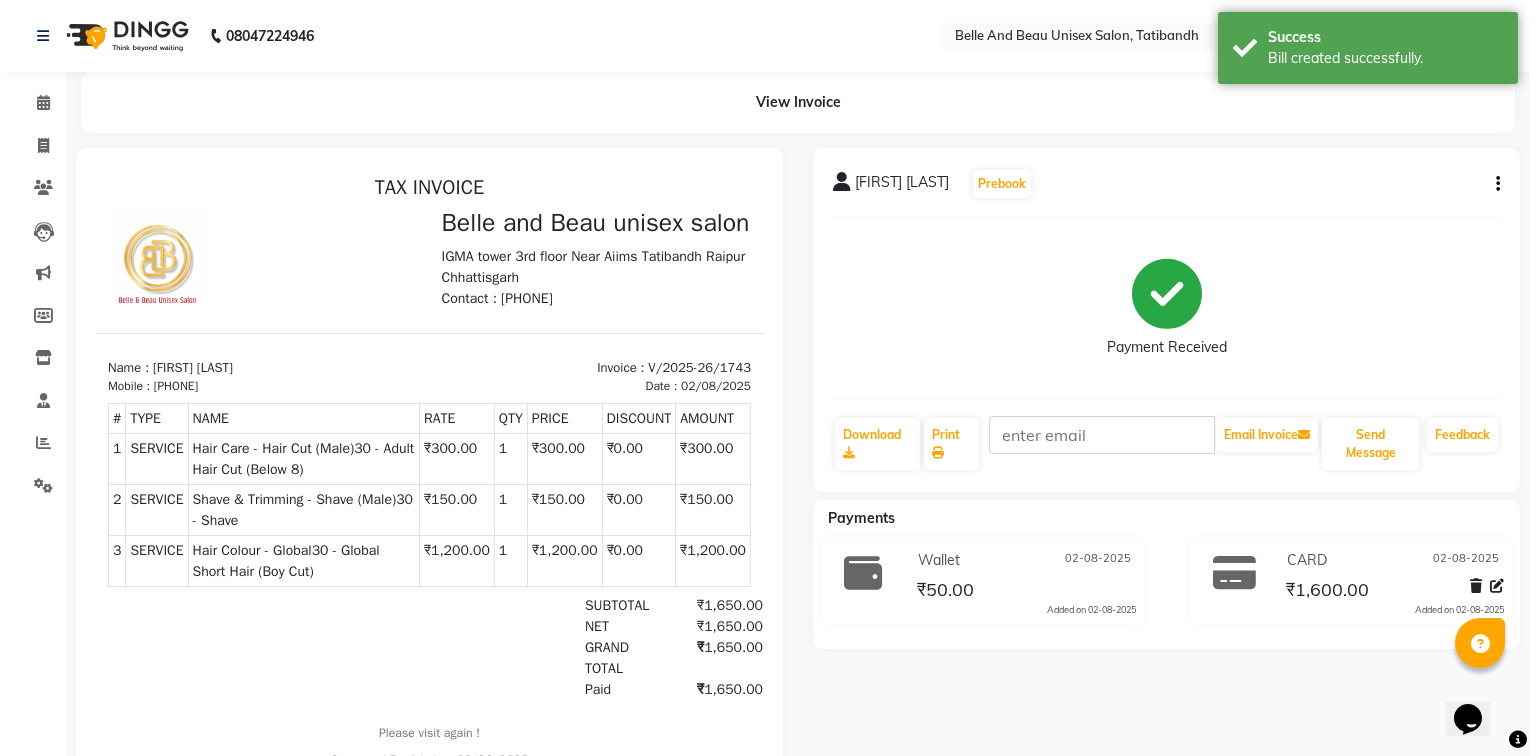 scroll, scrollTop: 0, scrollLeft: 0, axis: both 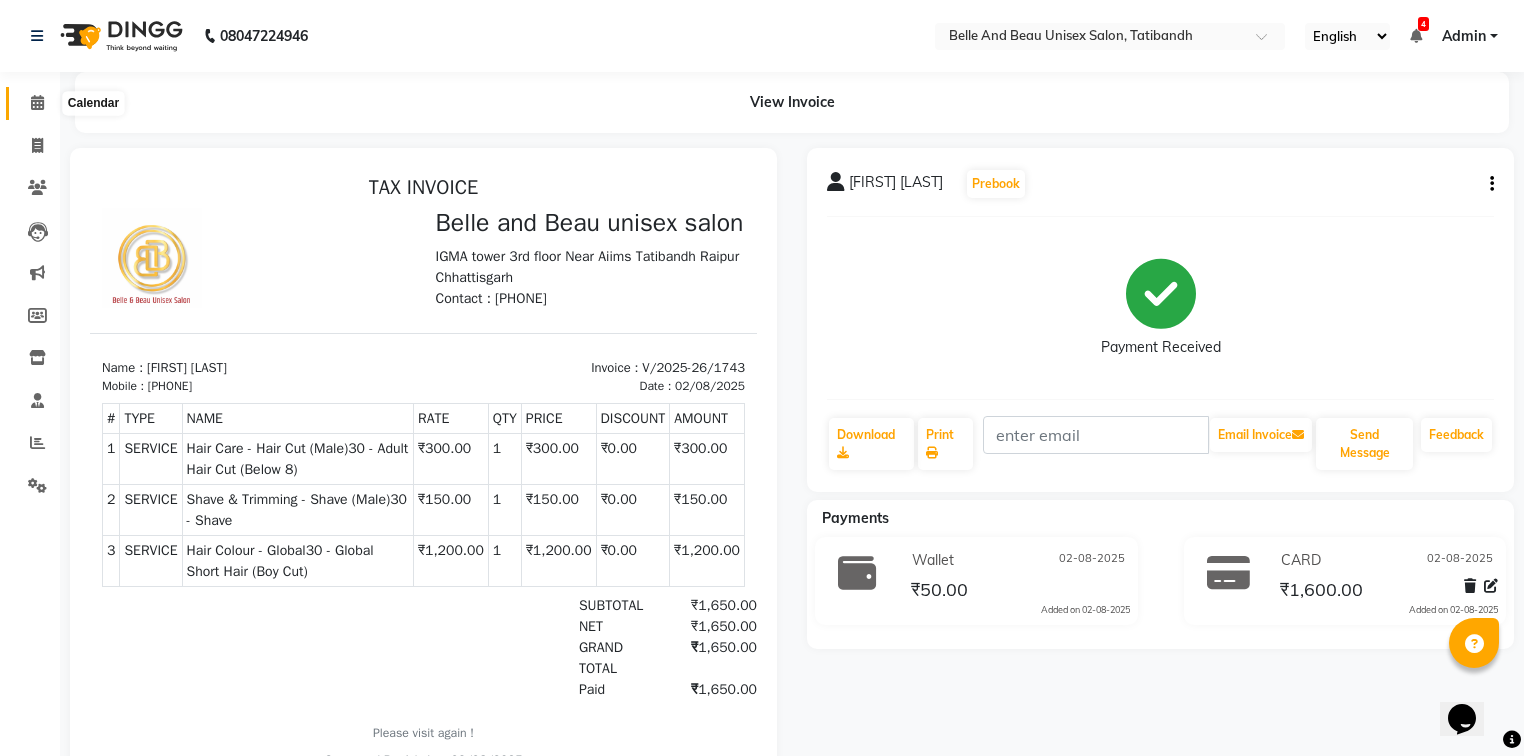 click 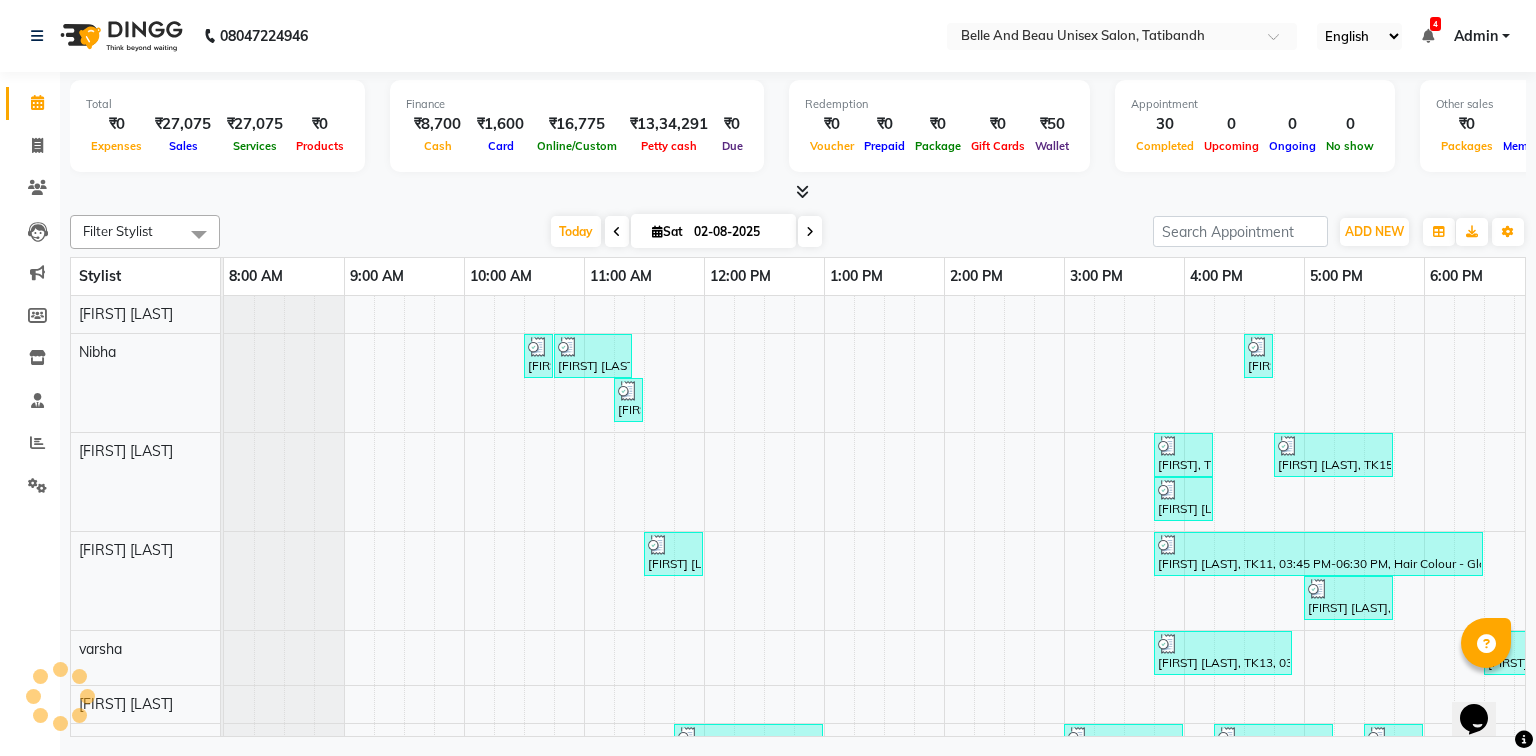 scroll, scrollTop: 0, scrollLeft: 261, axis: horizontal 